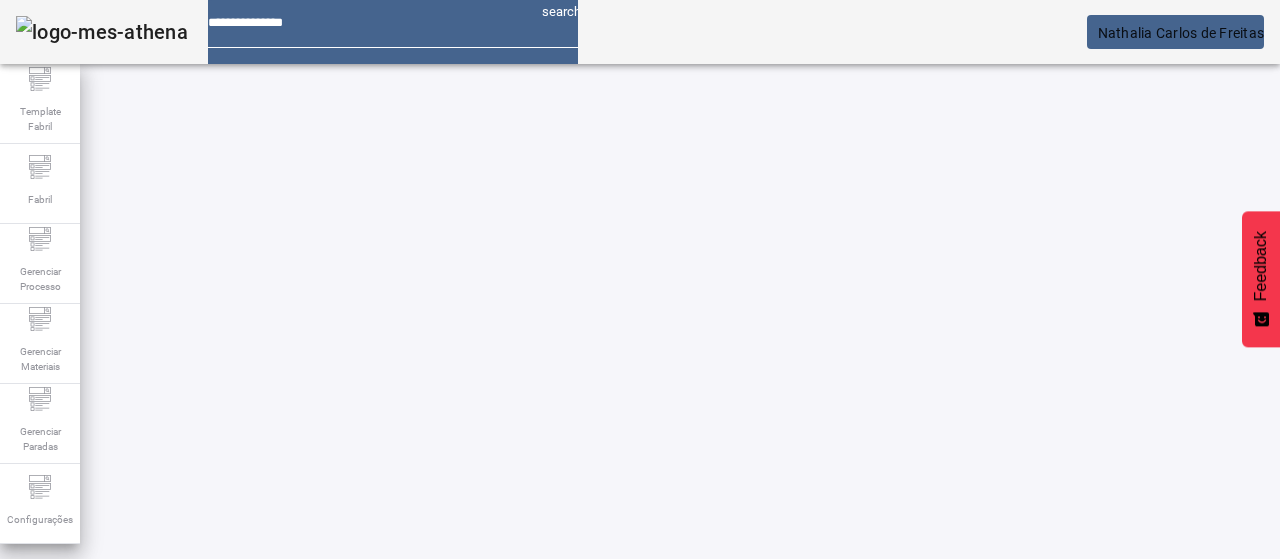 scroll, scrollTop: 0, scrollLeft: 0, axis: both 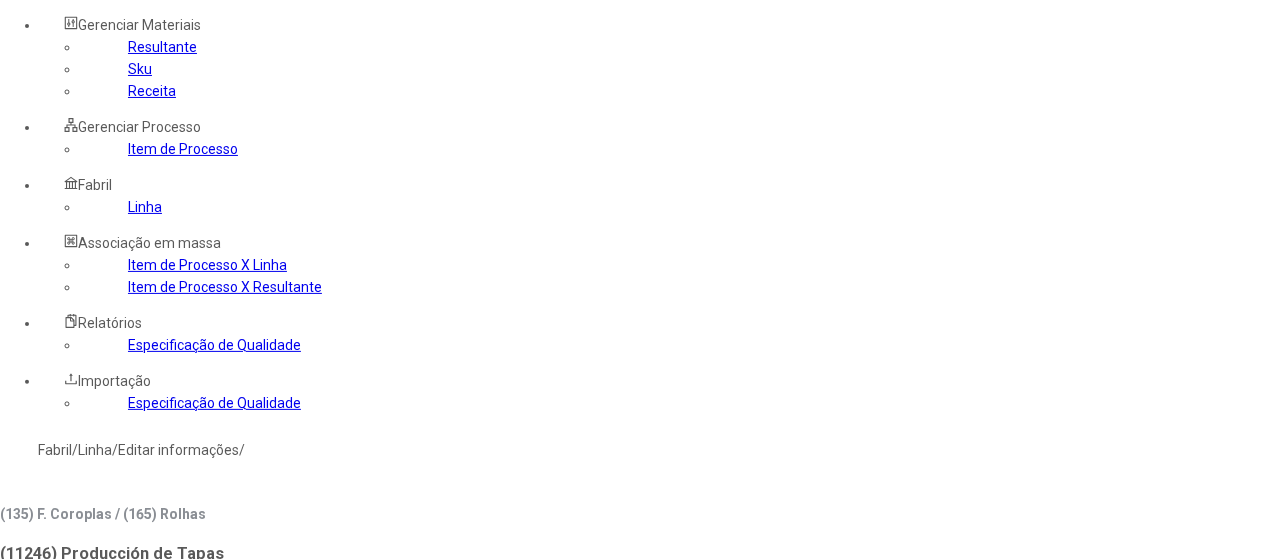 click on "Item de Processo" 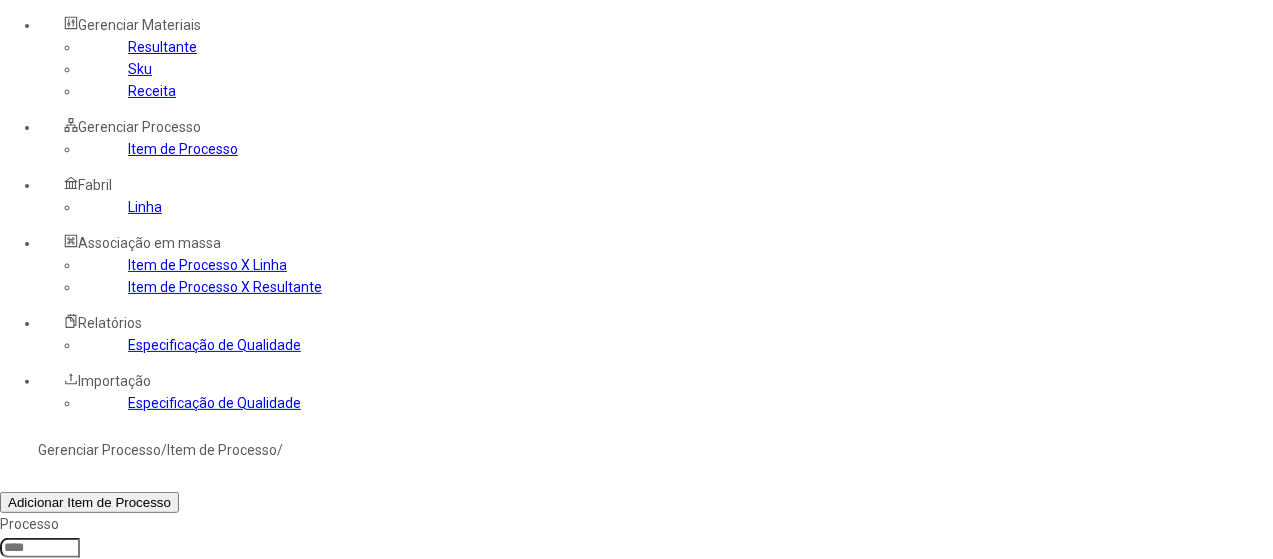click 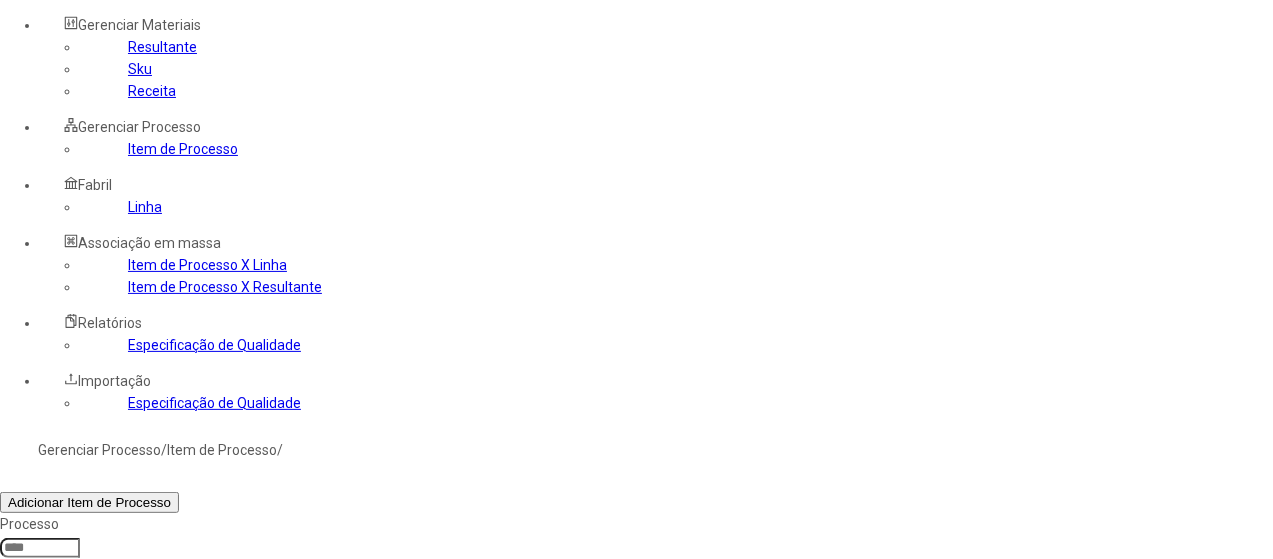 type on "*****" 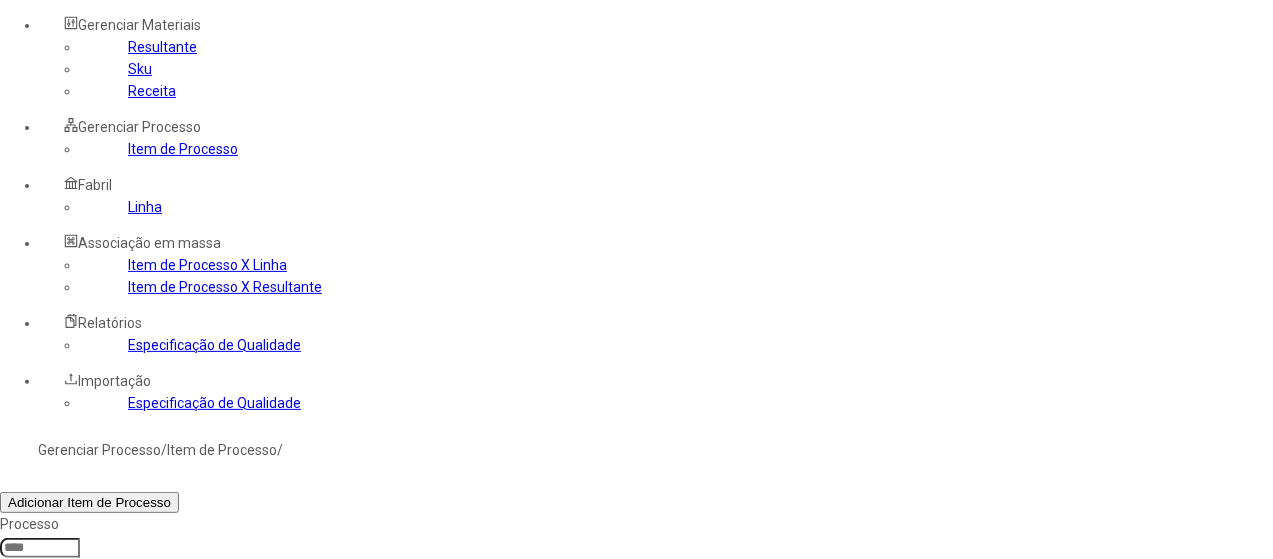 click on "Filtrar" 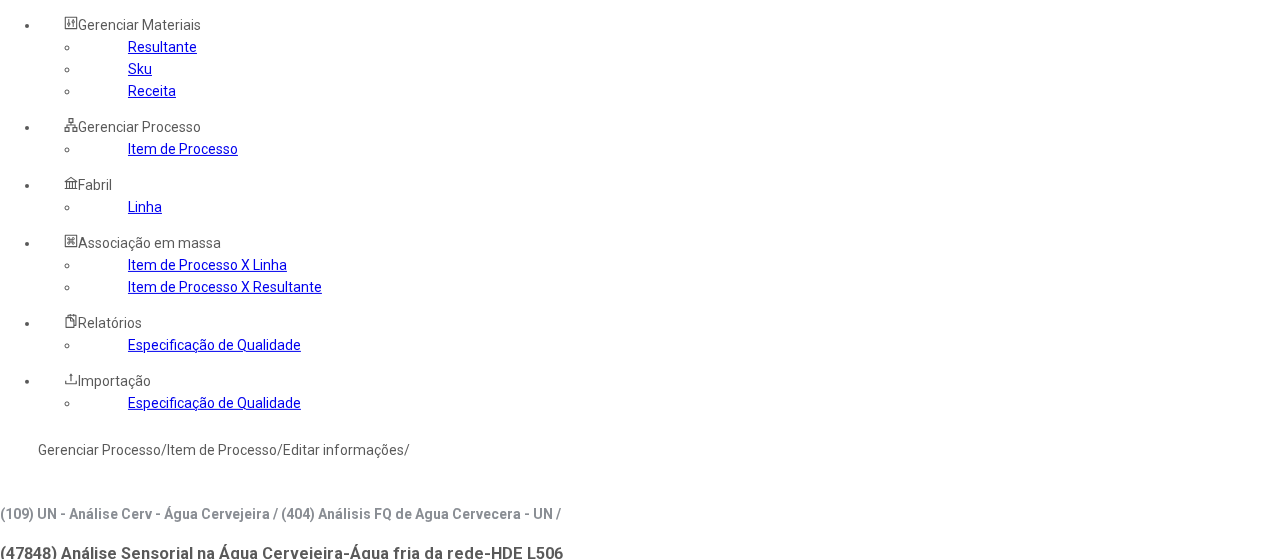 type on "****" 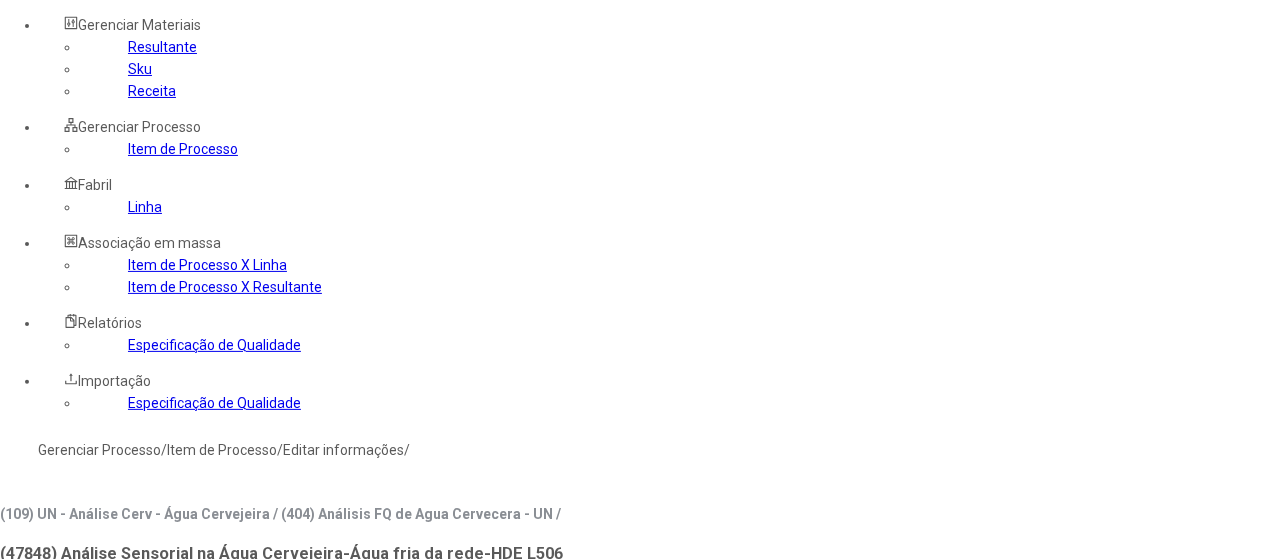 click at bounding box center [40, 780] 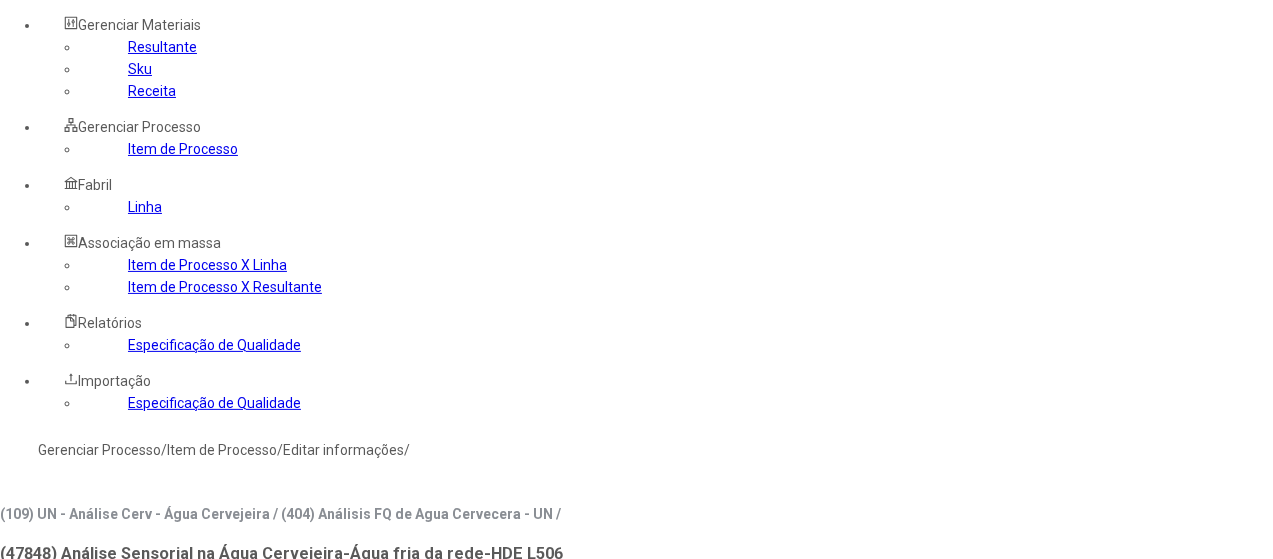 type on "***" 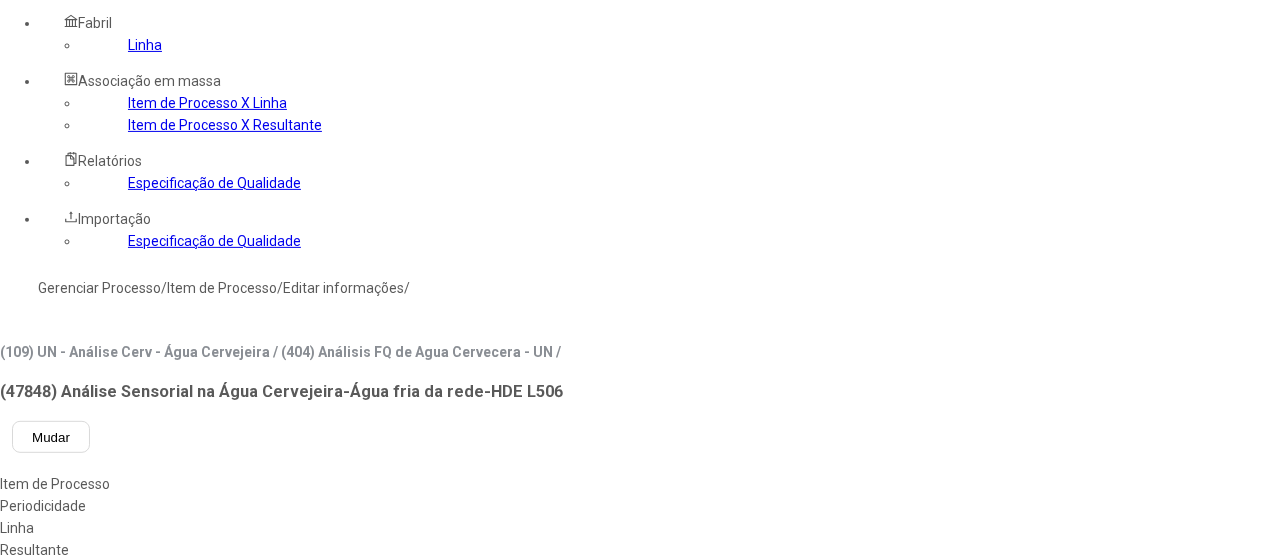 scroll, scrollTop: 400, scrollLeft: 0, axis: vertical 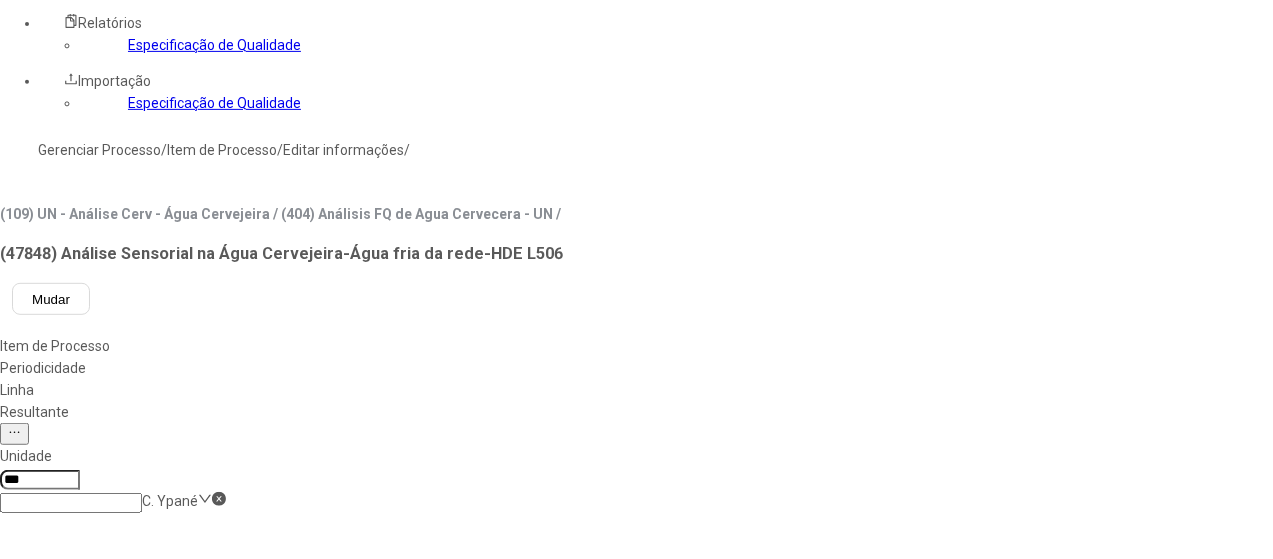 drag, startPoint x: 769, startPoint y: 244, endPoint x: 780, endPoint y: 247, distance: 11.401754 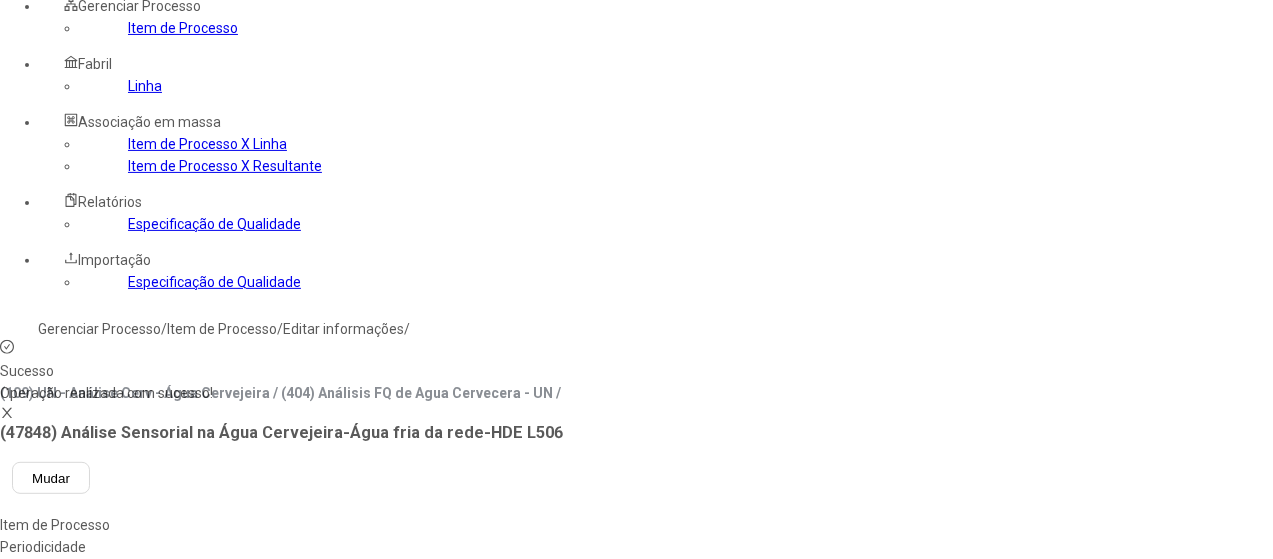 scroll, scrollTop: 0, scrollLeft: 0, axis: both 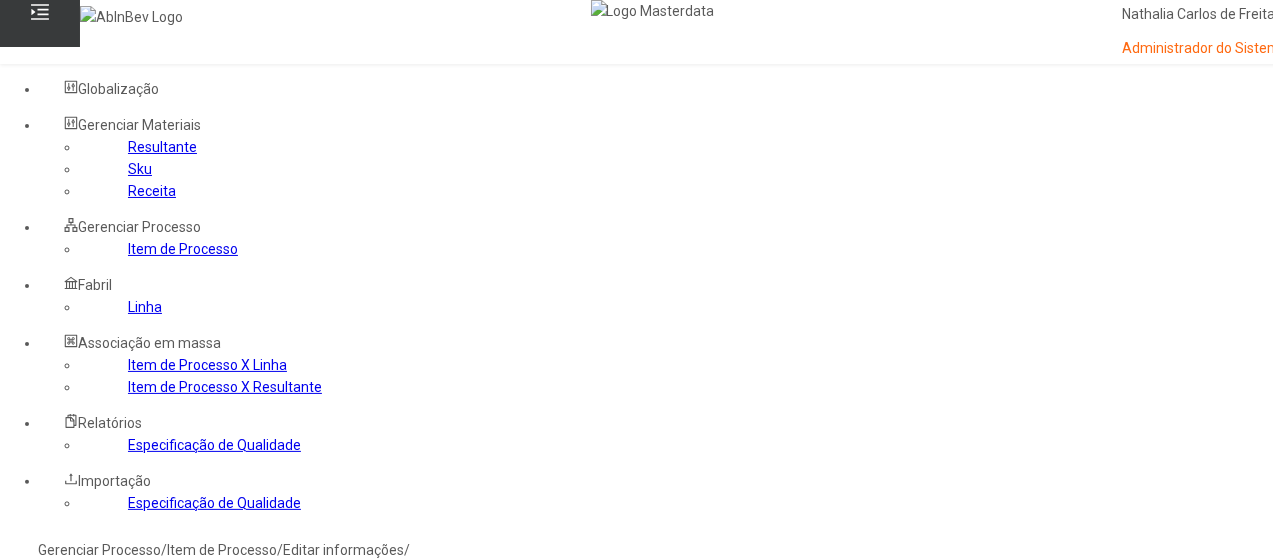 click on "Gerenciar Processo" 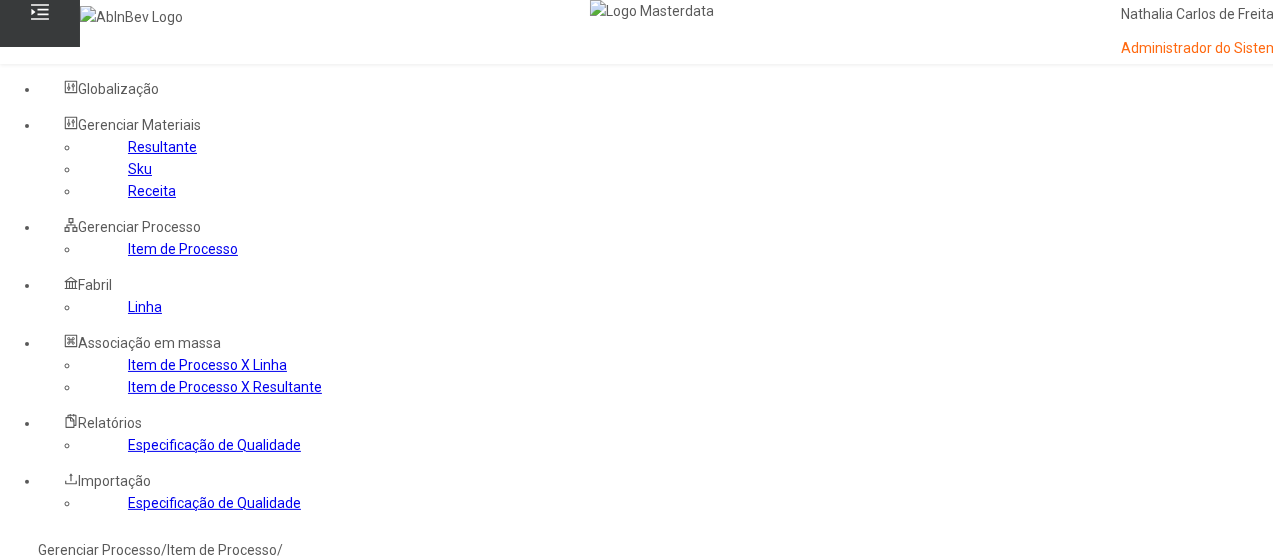 click 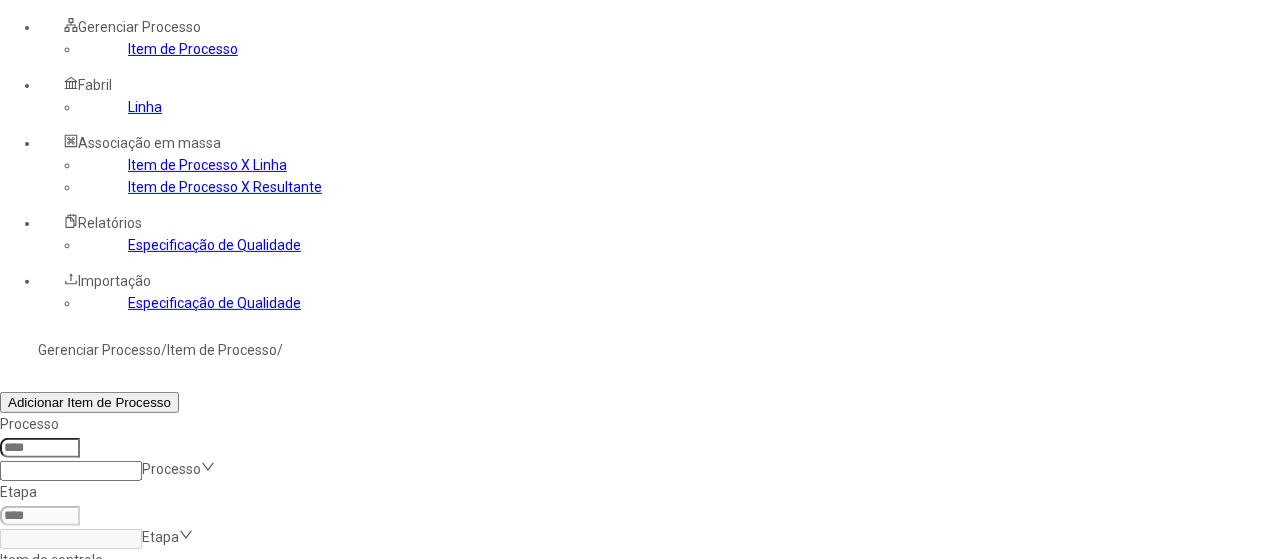 click 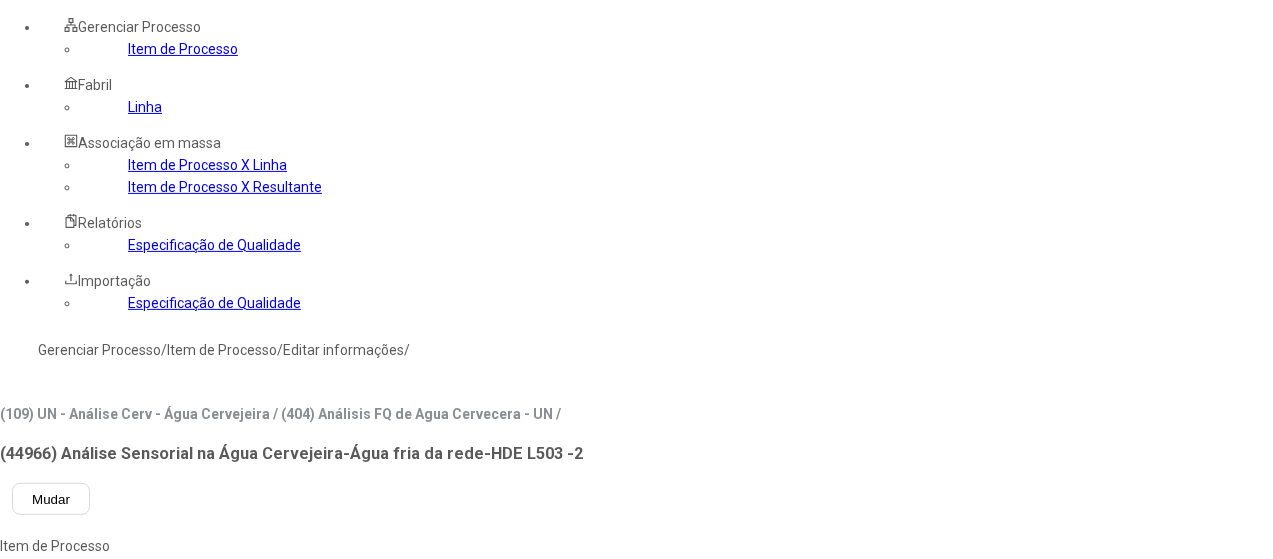 type on "****" 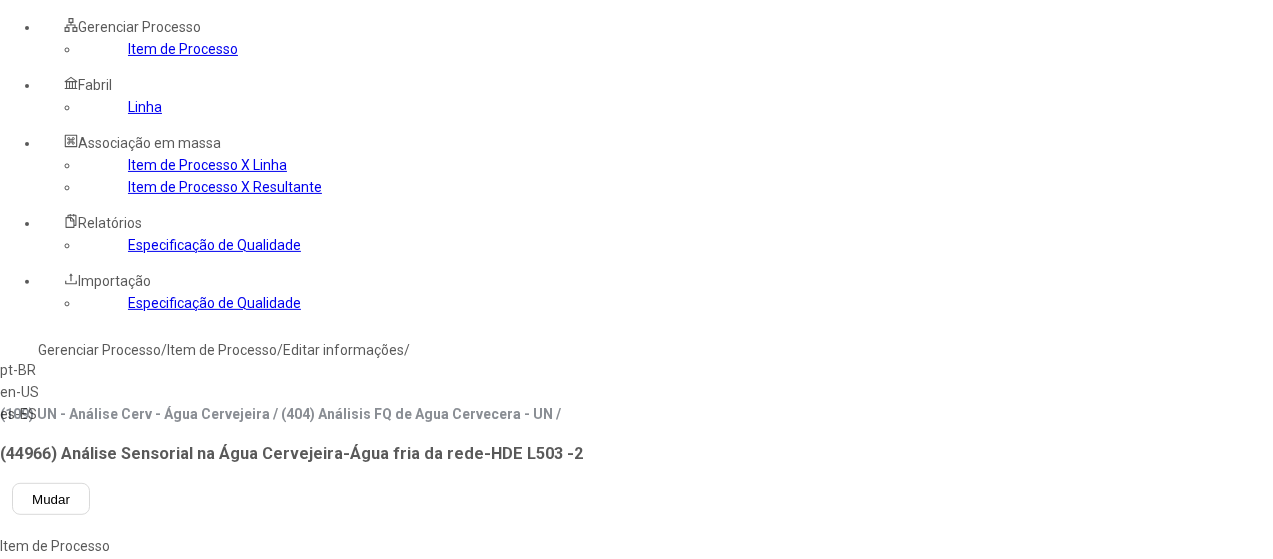 click on "es-ES" at bounding box center [57, 414] 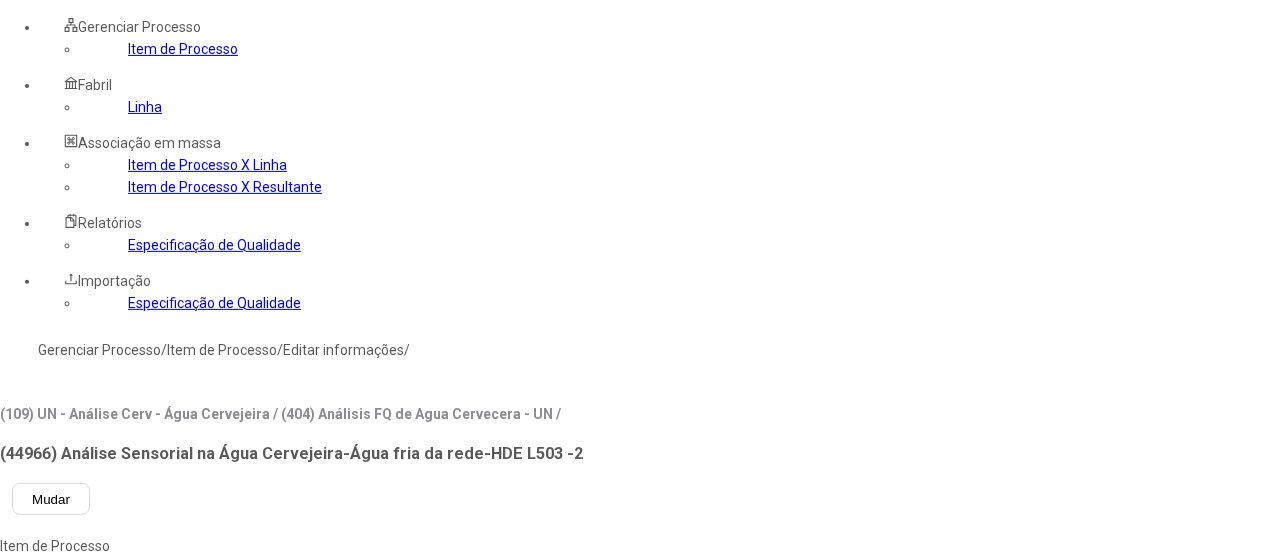 click 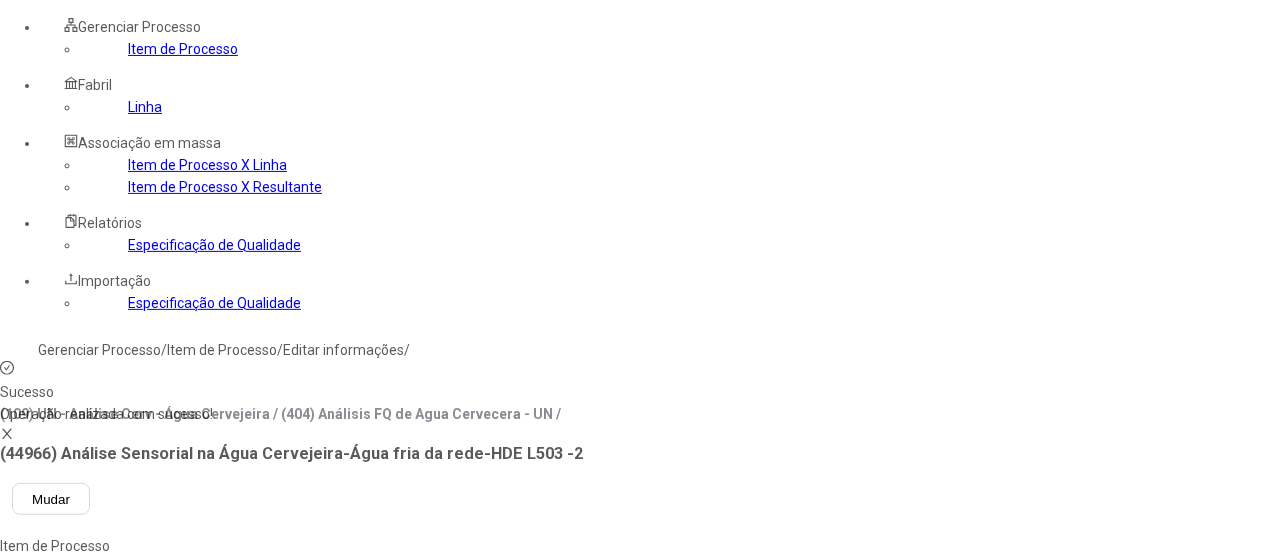 click on "Linha" 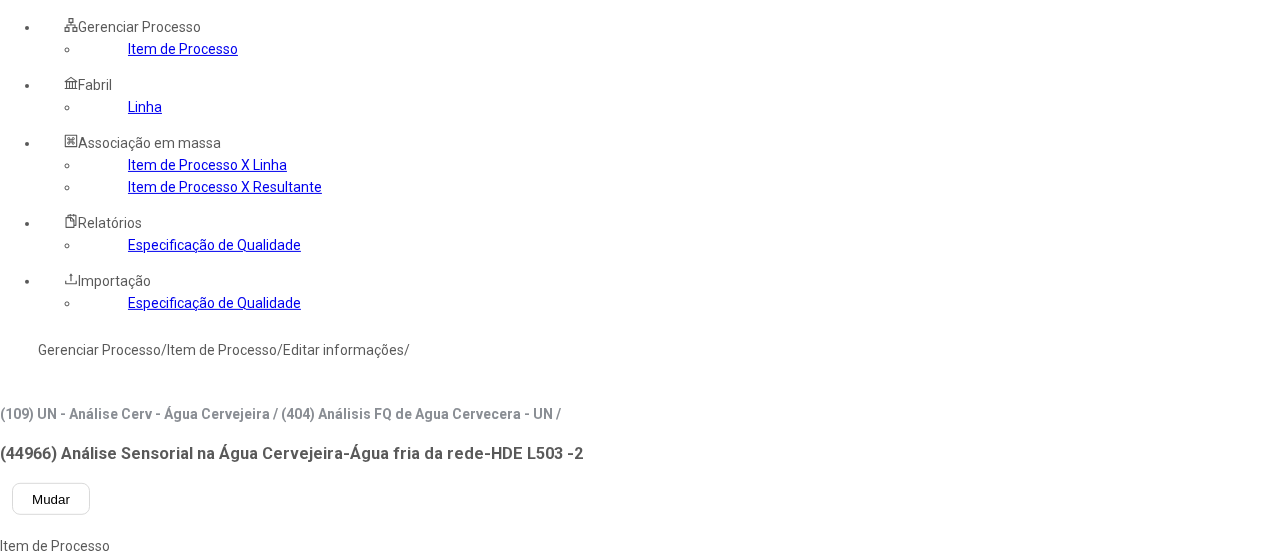 click on "Resultante" 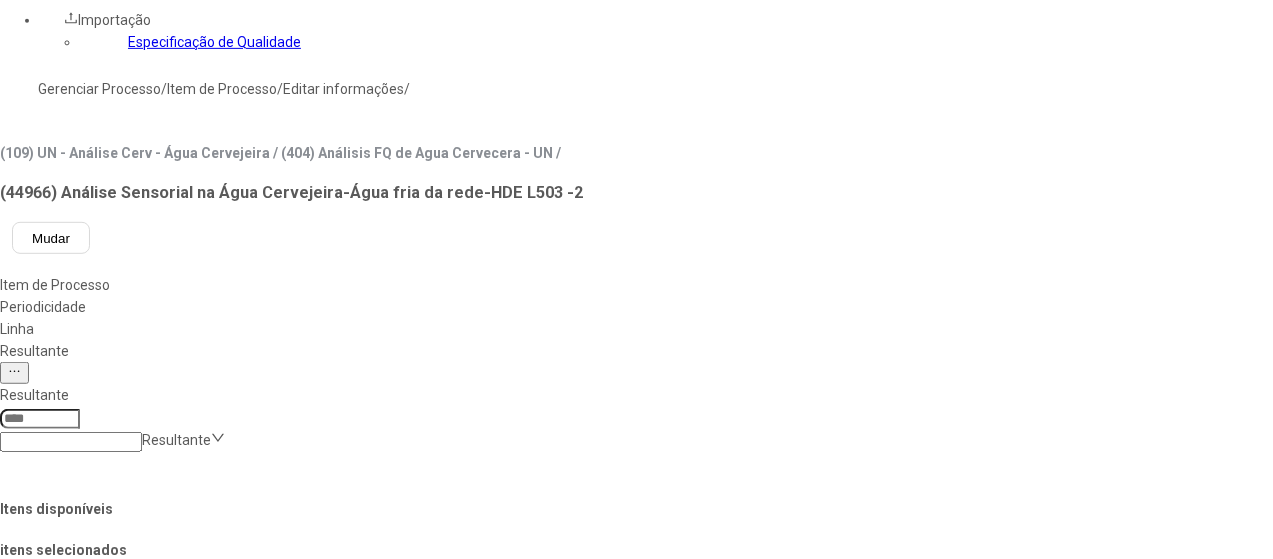 scroll, scrollTop: 500, scrollLeft: 0, axis: vertical 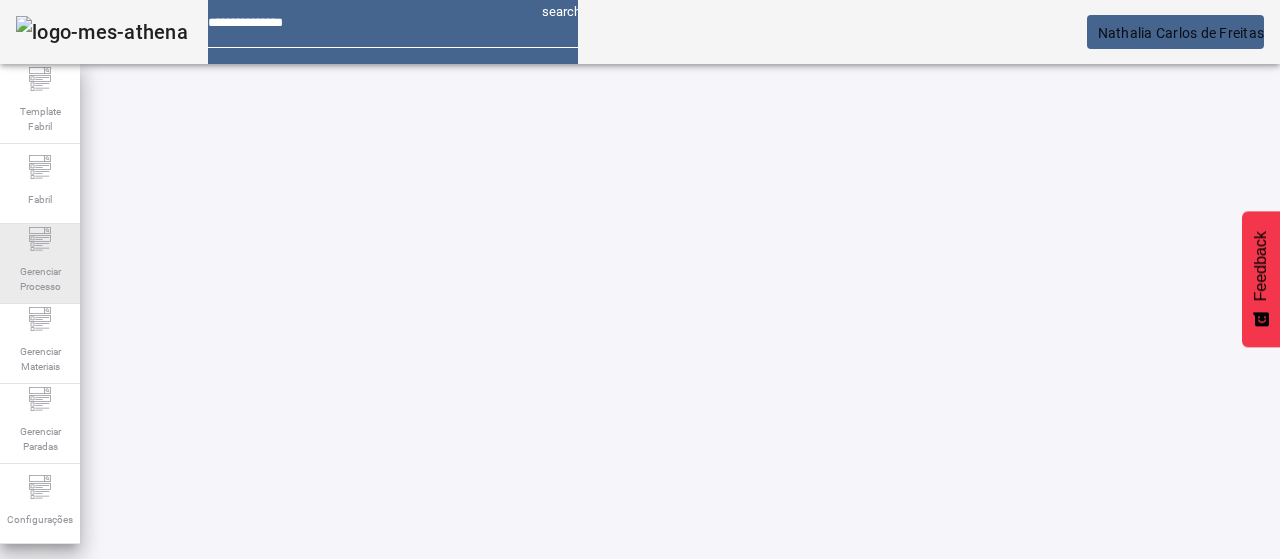 click on "Gerenciar Processo" 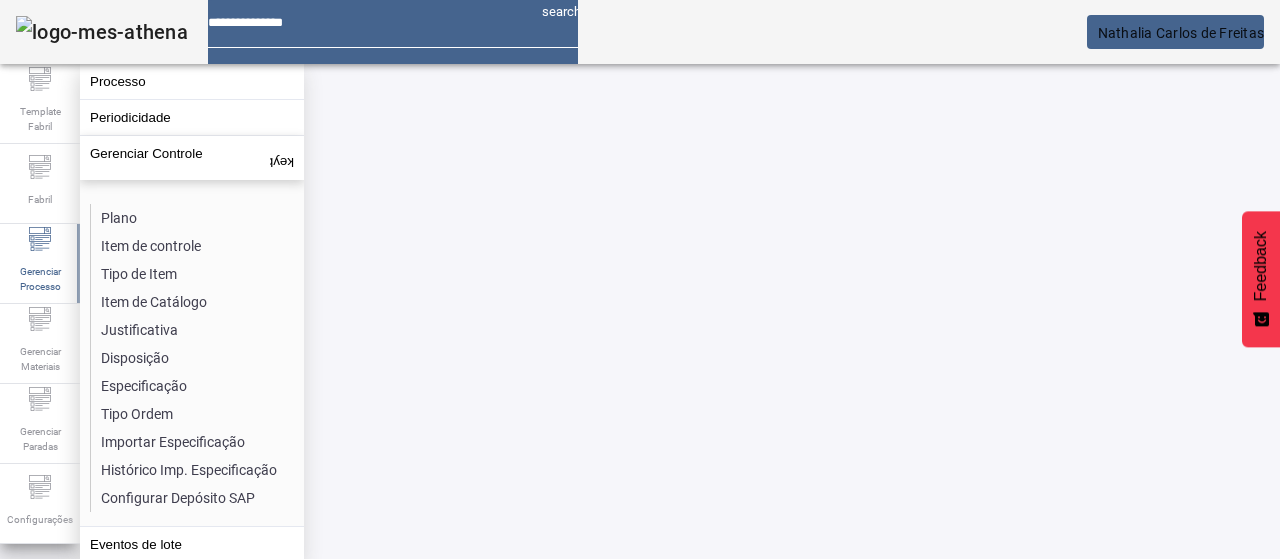 click on "Especificação" 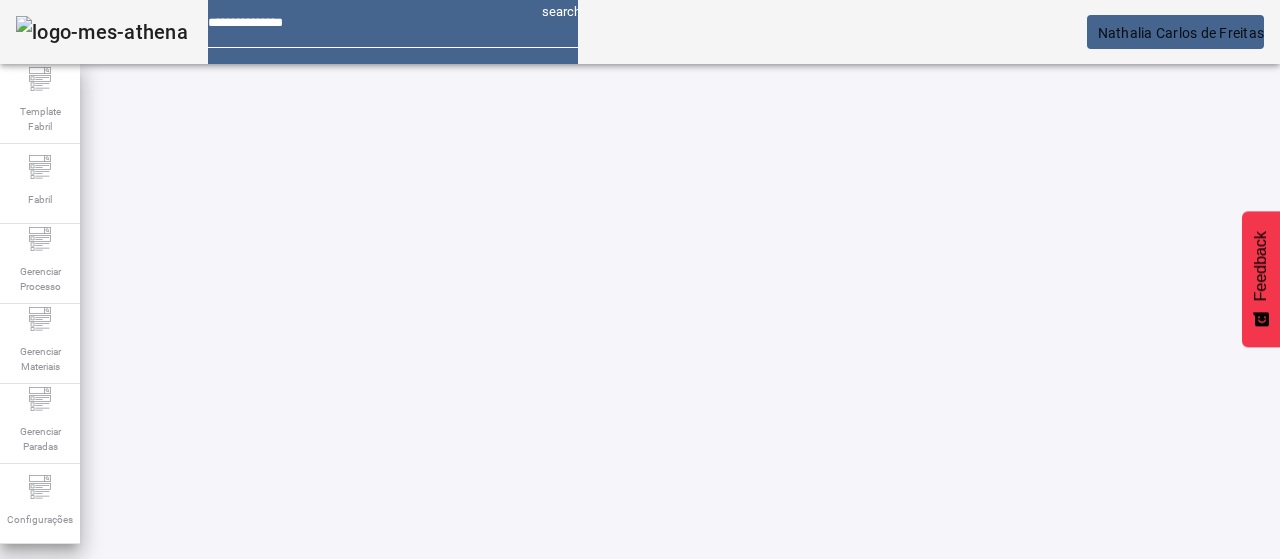 click on "Pesquise por item de catálogo" 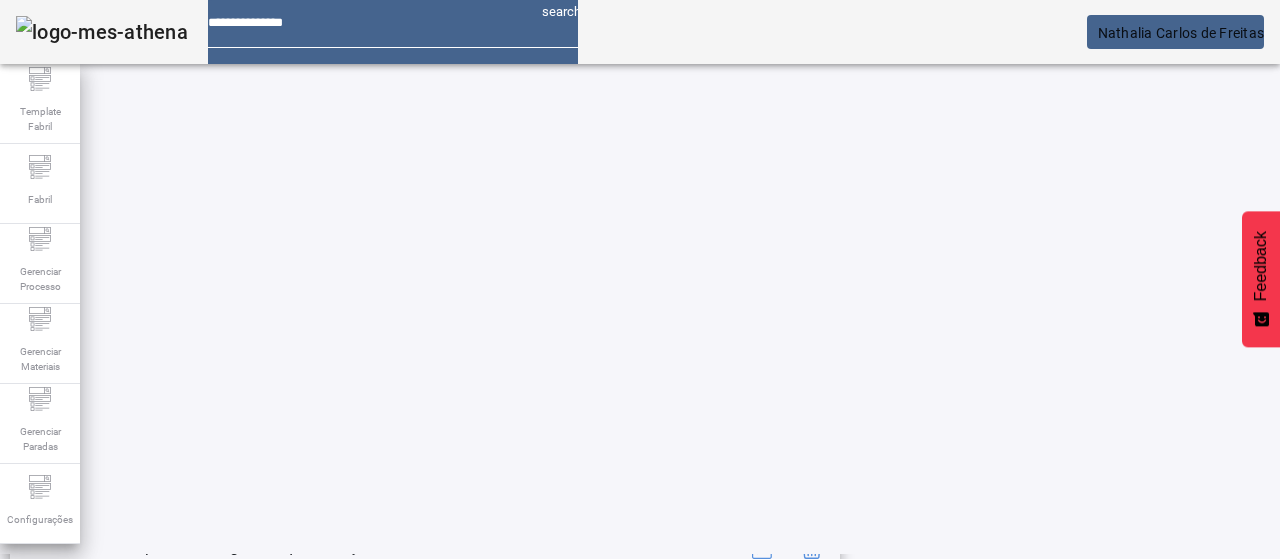 scroll, scrollTop: 423, scrollLeft: 0, axis: vertical 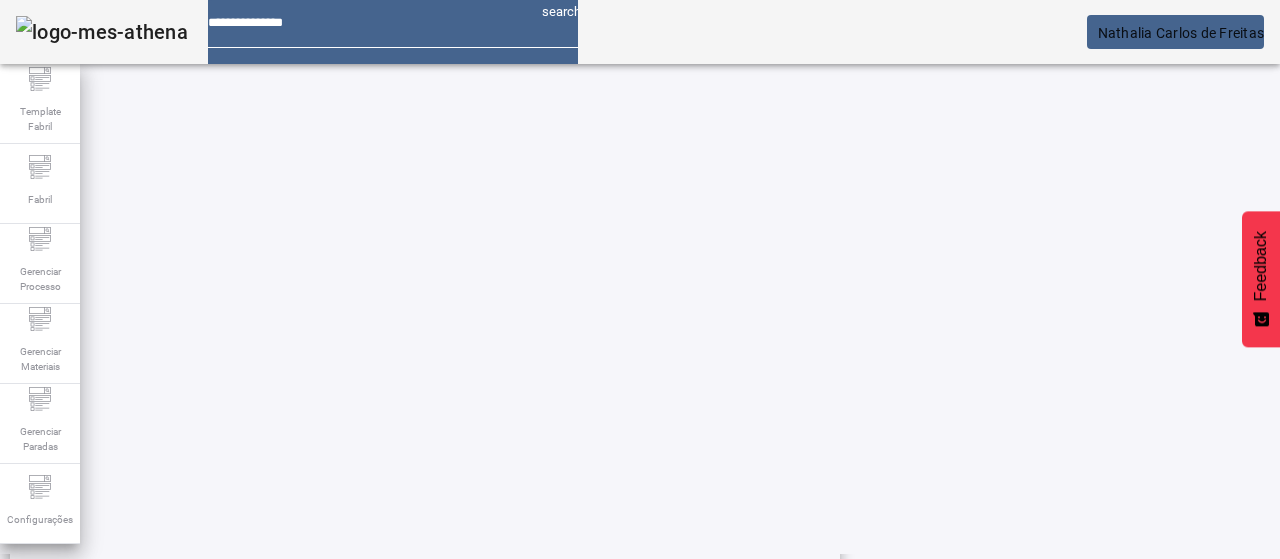 type on "**********" 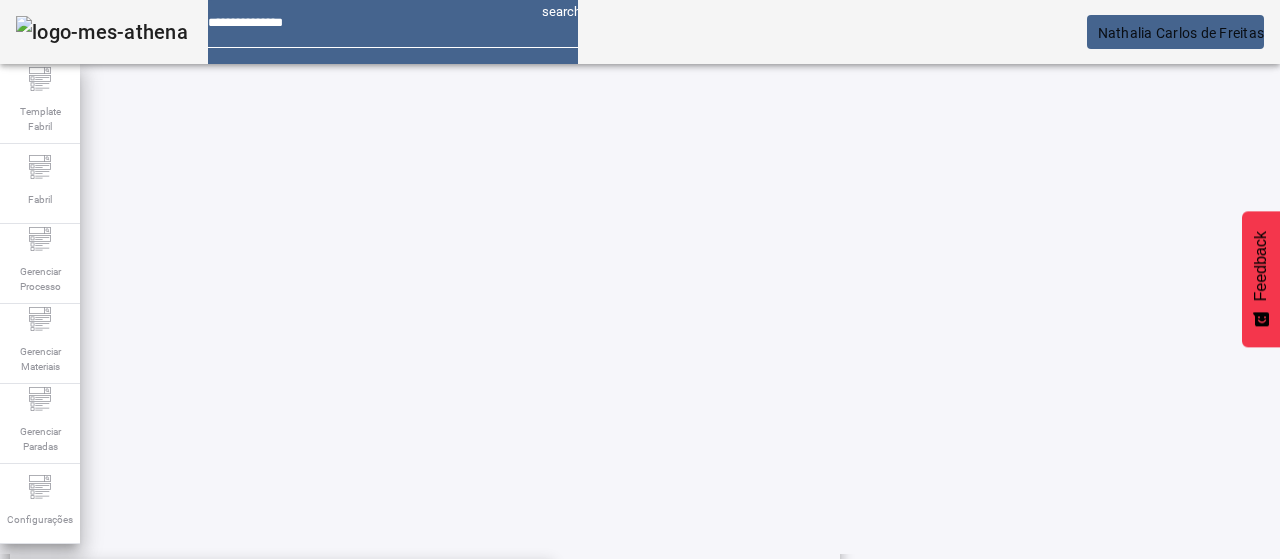 click on "ANDES ORIGEN RUBIA" at bounding box center (276, 687) 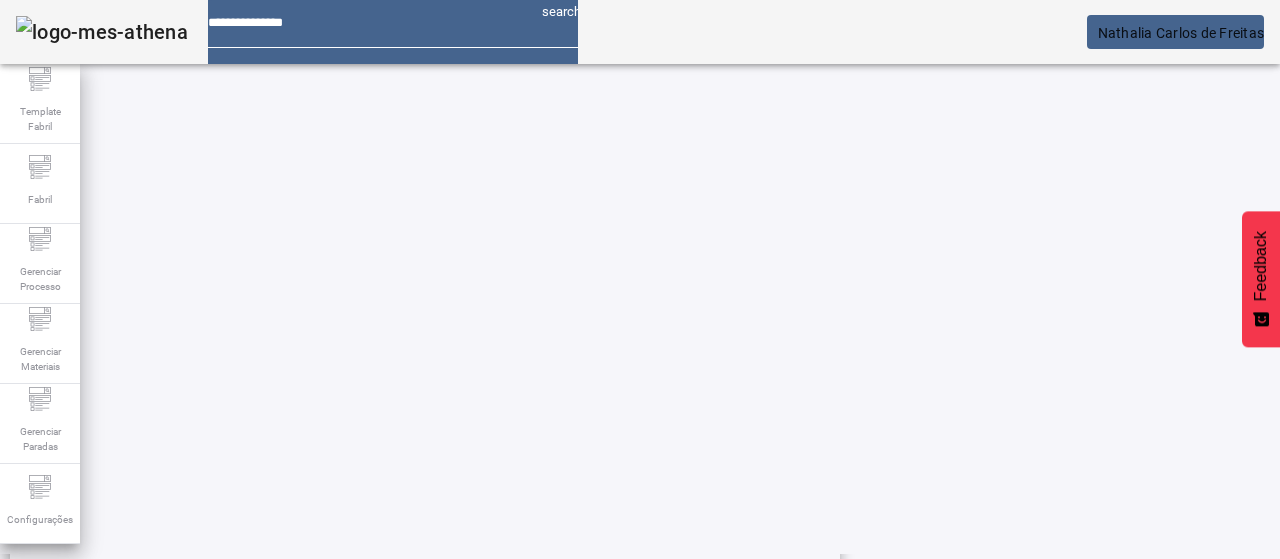 click on "FILTRAR" 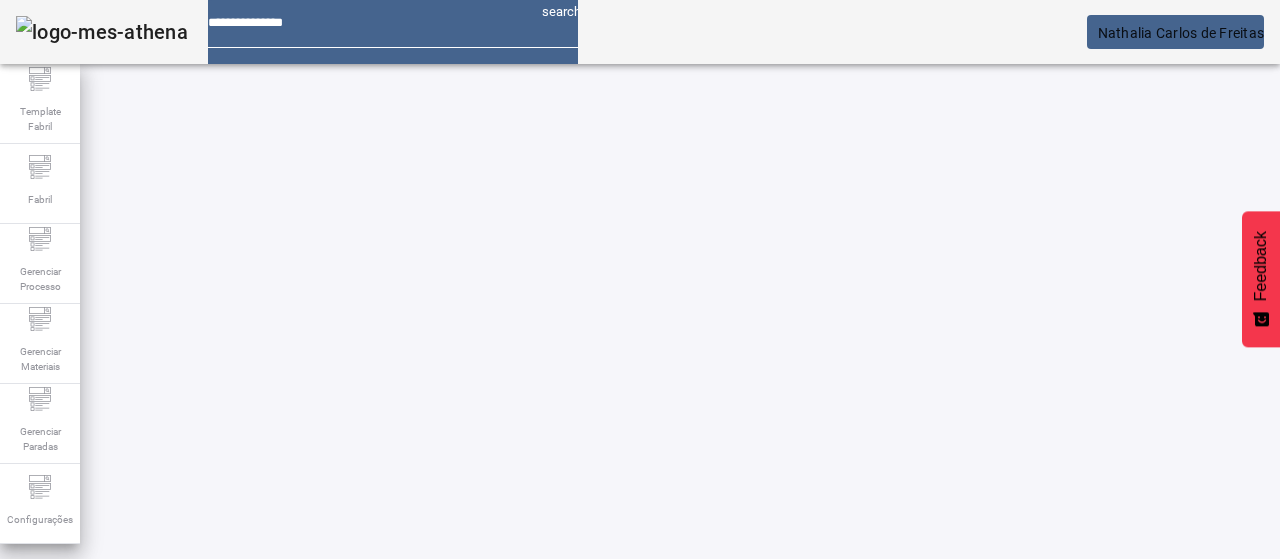 scroll, scrollTop: 140, scrollLeft: 0, axis: vertical 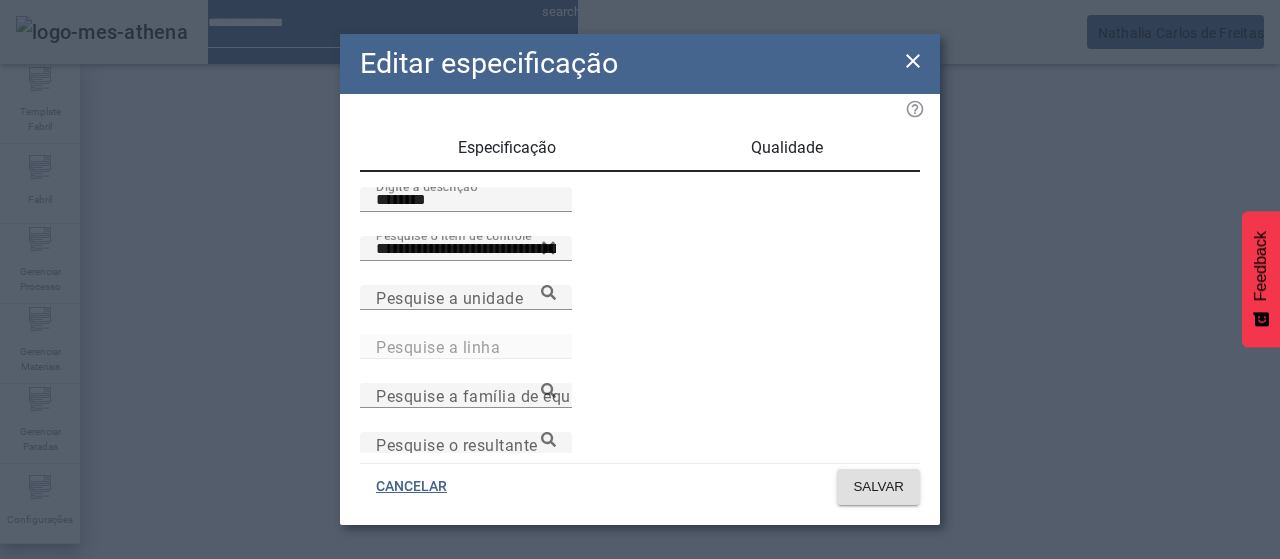 drag, startPoint x: 428, startPoint y: 215, endPoint x: 327, endPoint y: 221, distance: 101.17806 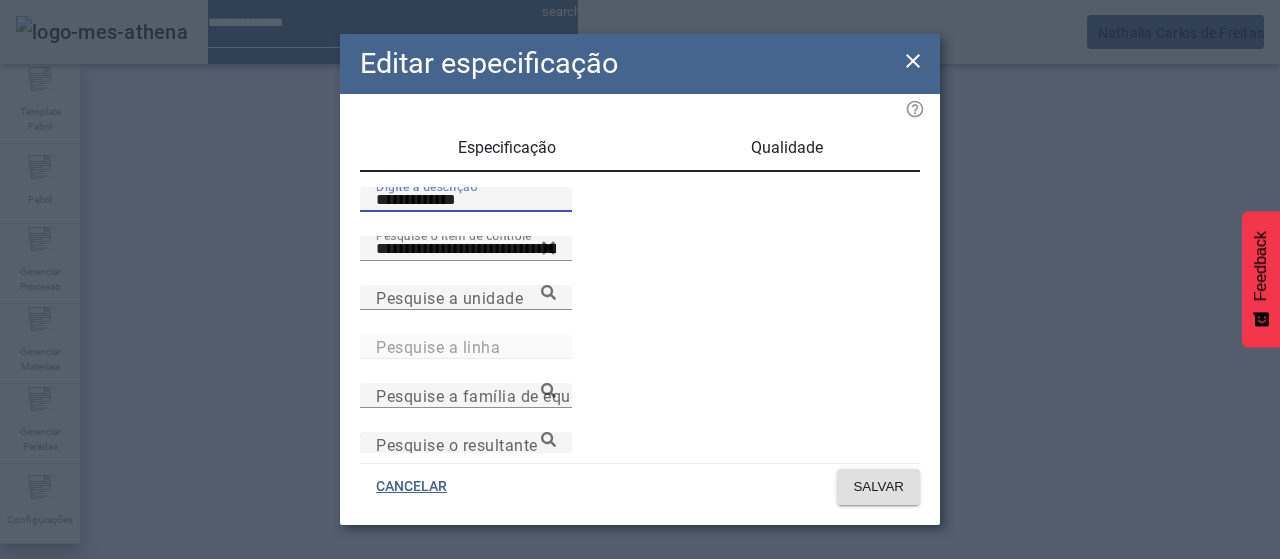 type on "**********" 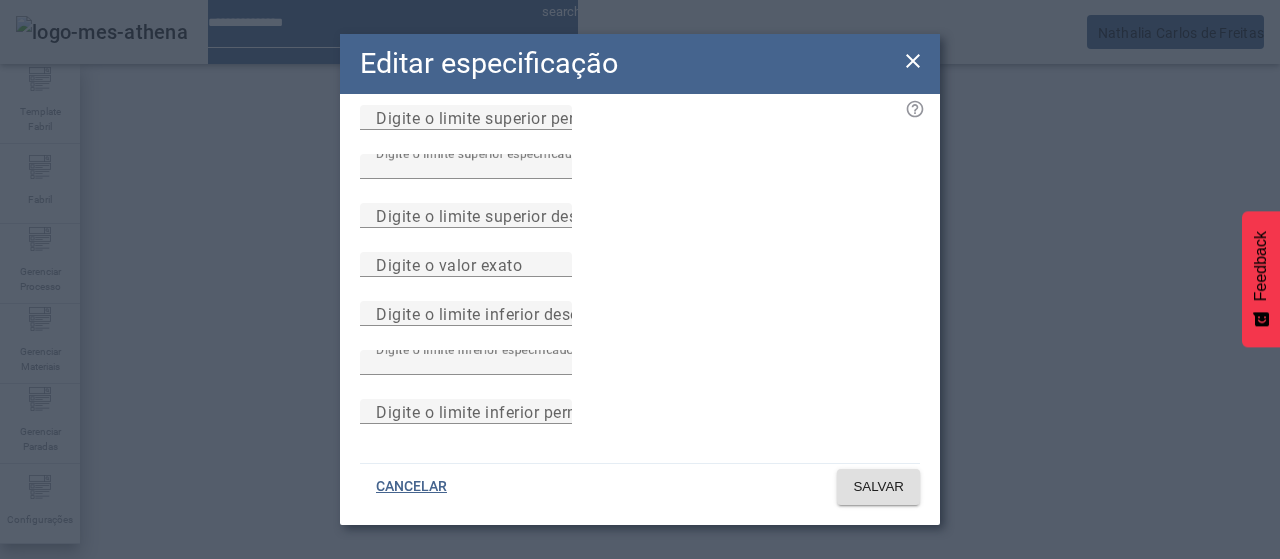scroll, scrollTop: 284, scrollLeft: 0, axis: vertical 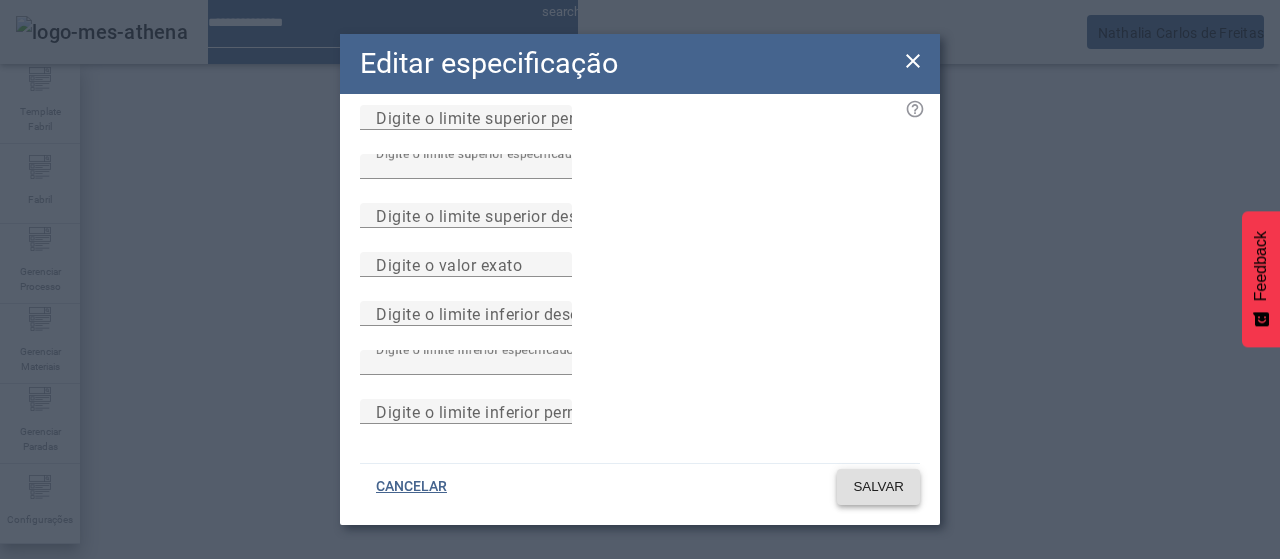 click on "SALVAR" 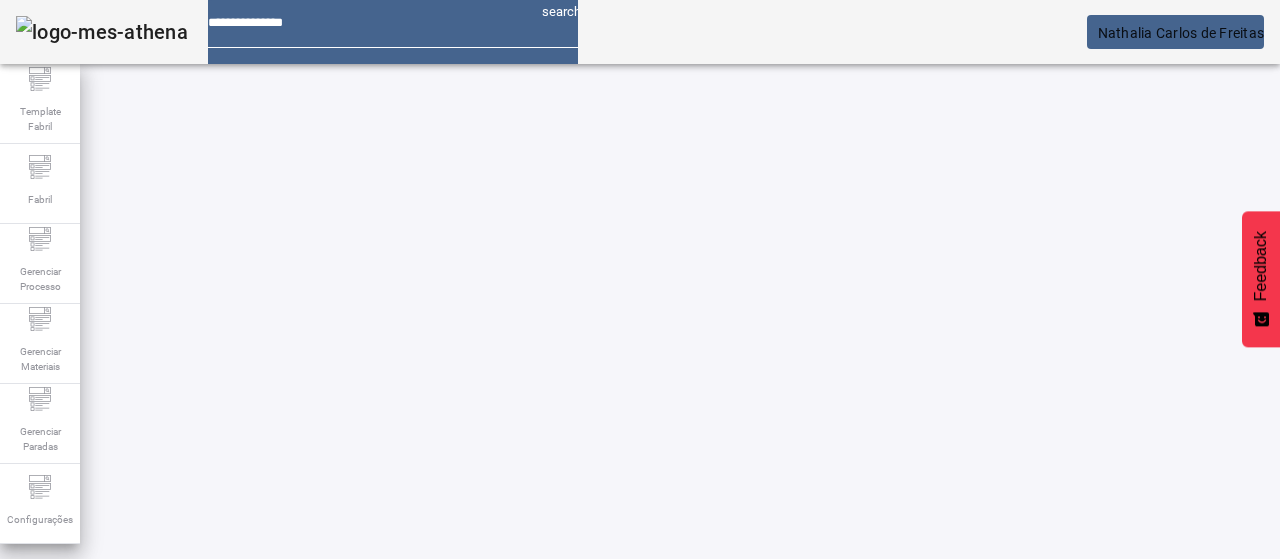 scroll, scrollTop: 140, scrollLeft: 0, axis: vertical 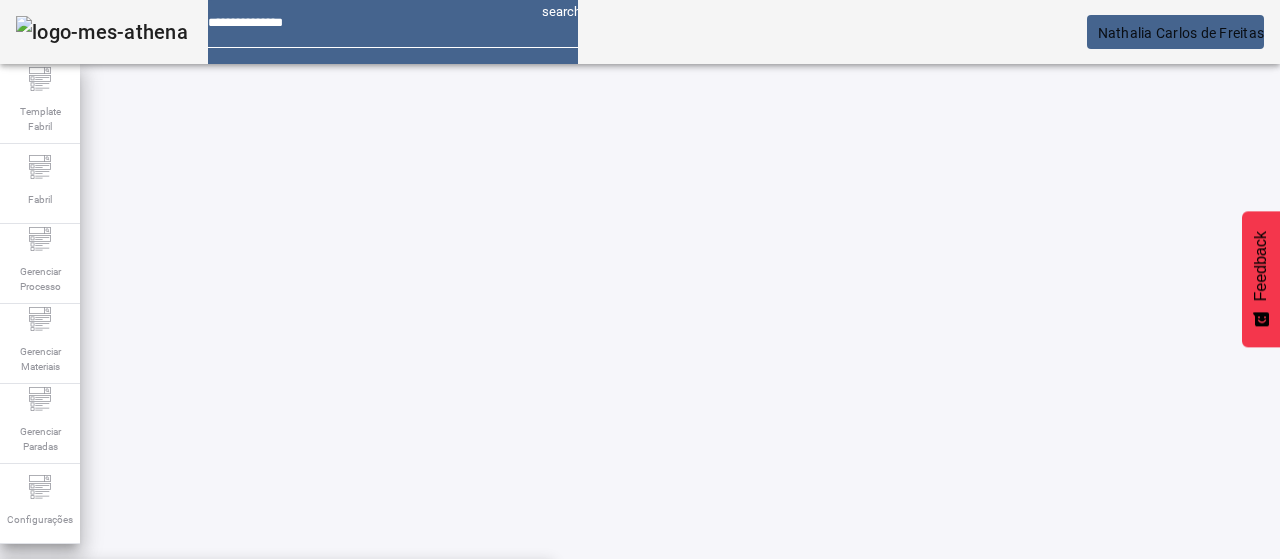 click on "Pesquise por resultante" at bounding box center (540, 601) 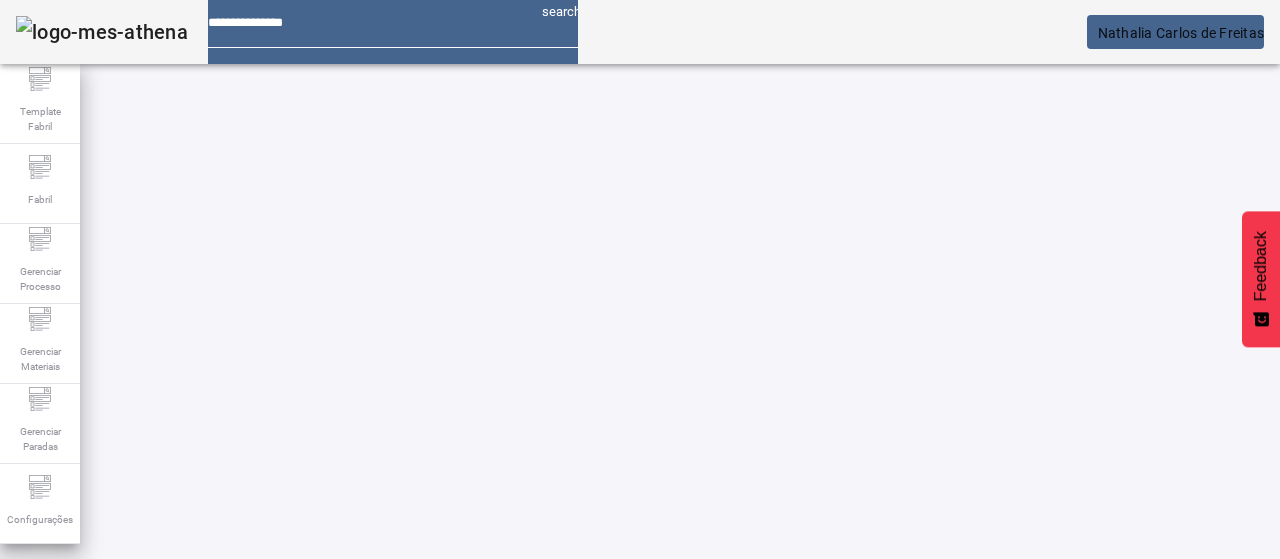 type on "**********" 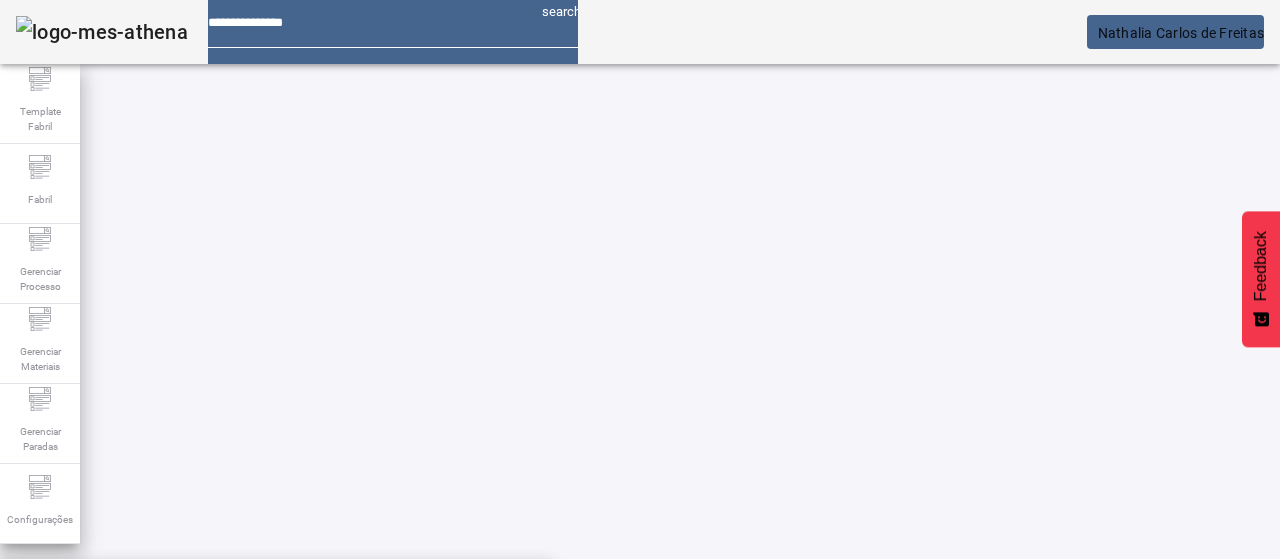 click 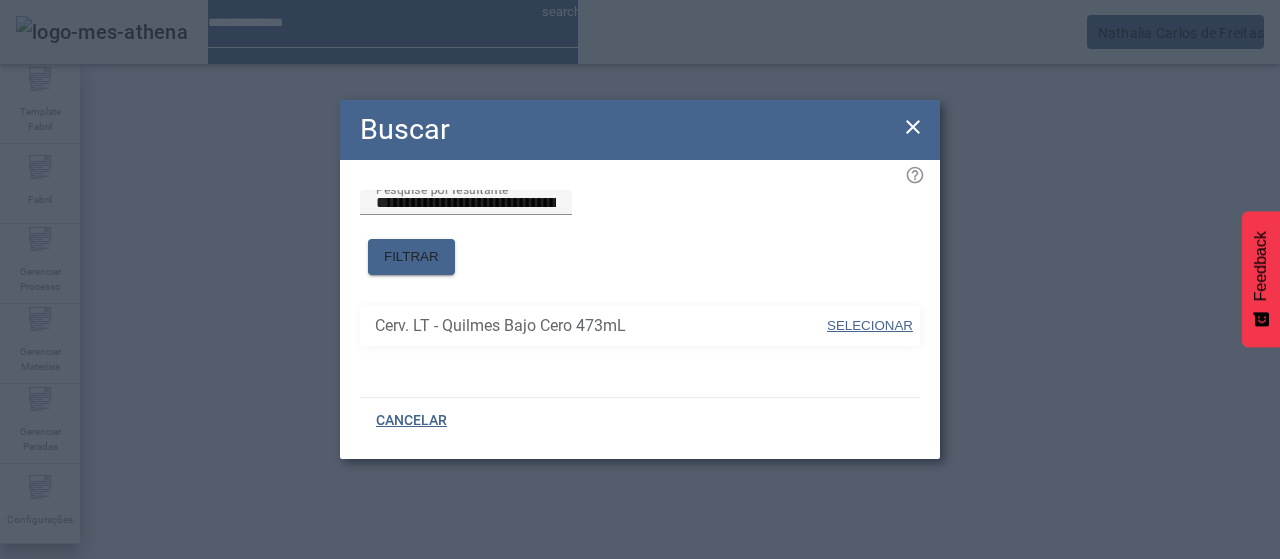 click on "SELECIONAR" at bounding box center (870, 325) 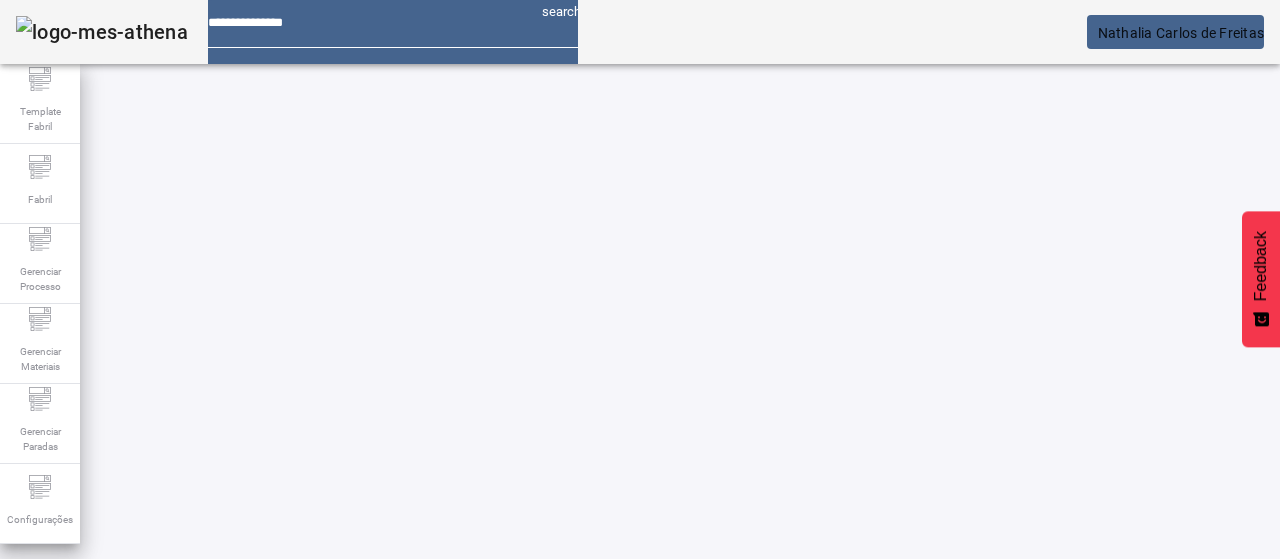 click on "FILTRAR" 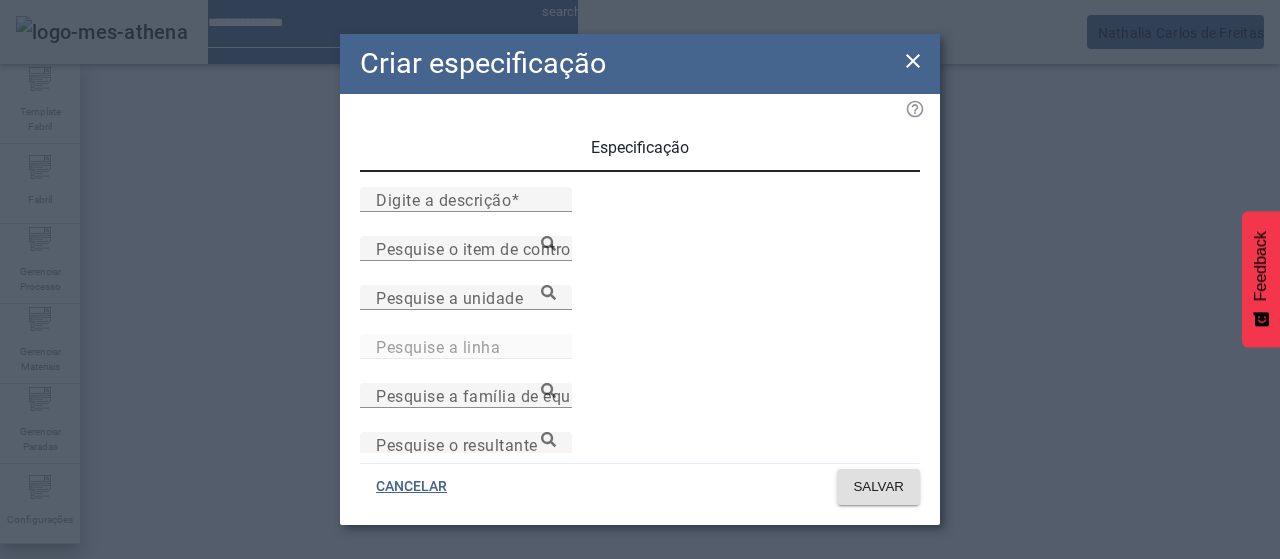 click 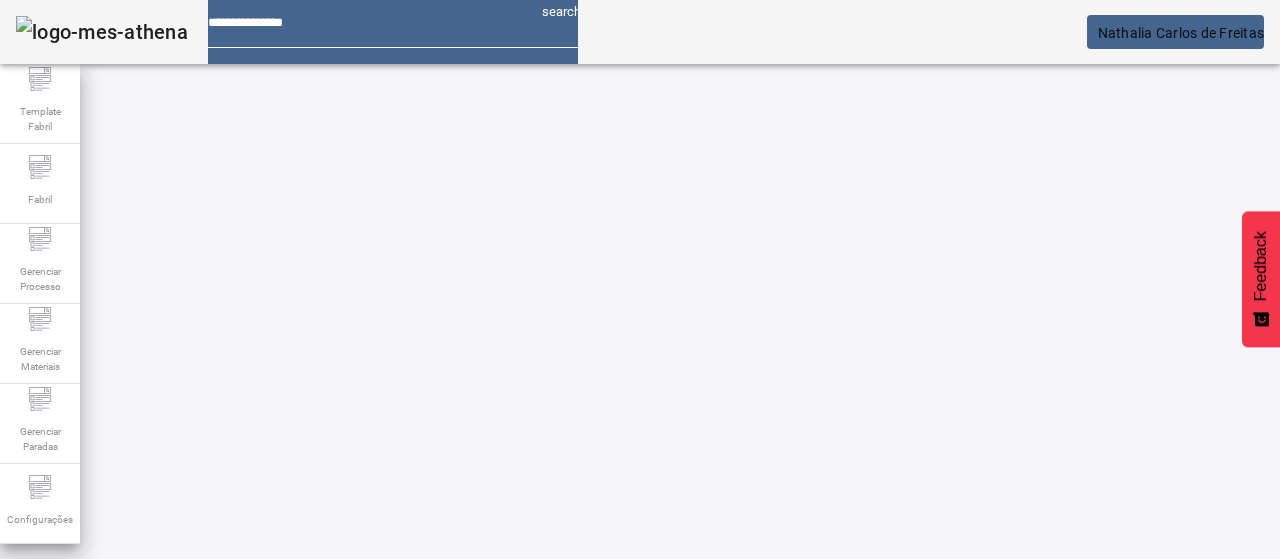 scroll, scrollTop: 0, scrollLeft: 0, axis: both 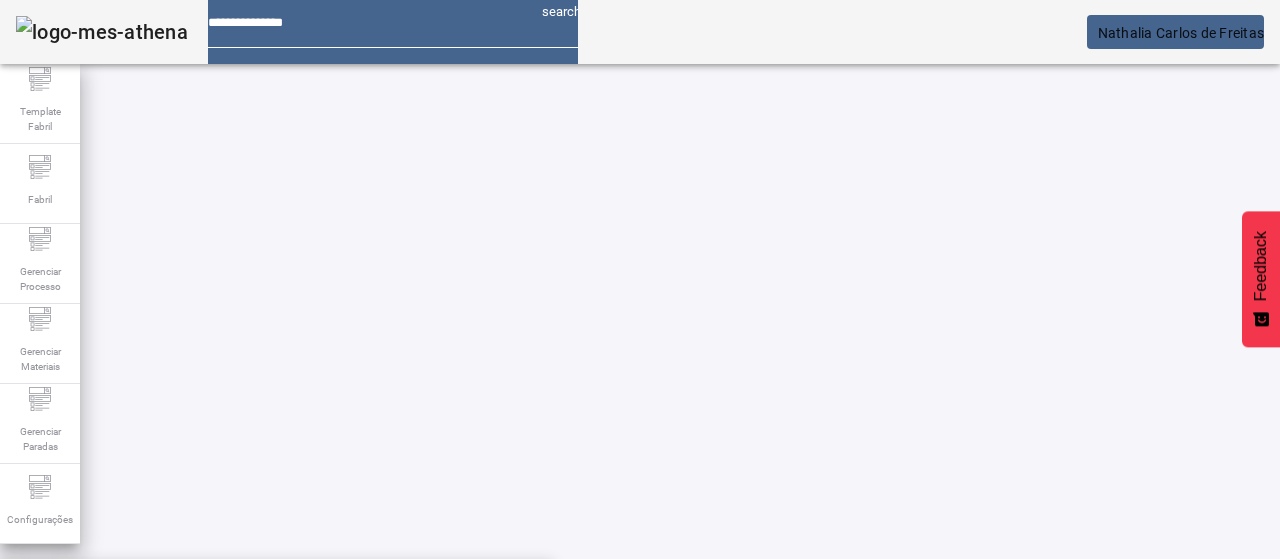 click on "Pesquise por item de controle" at bounding box center (116, 601) 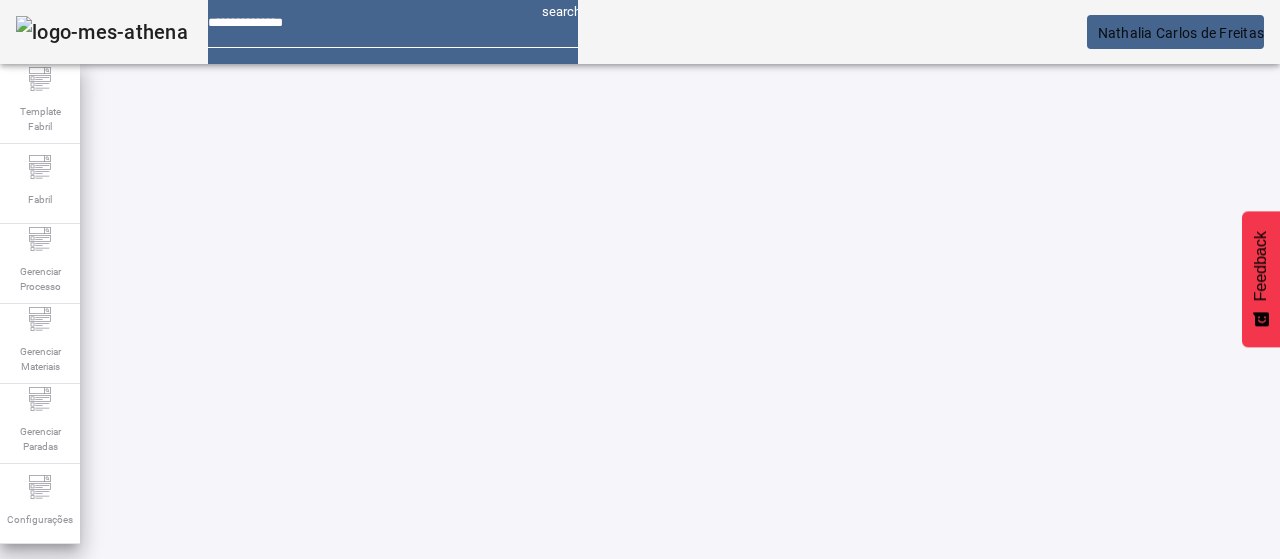 drag, startPoint x: 650, startPoint y: 219, endPoint x: 643, endPoint y: 206, distance: 14.764823 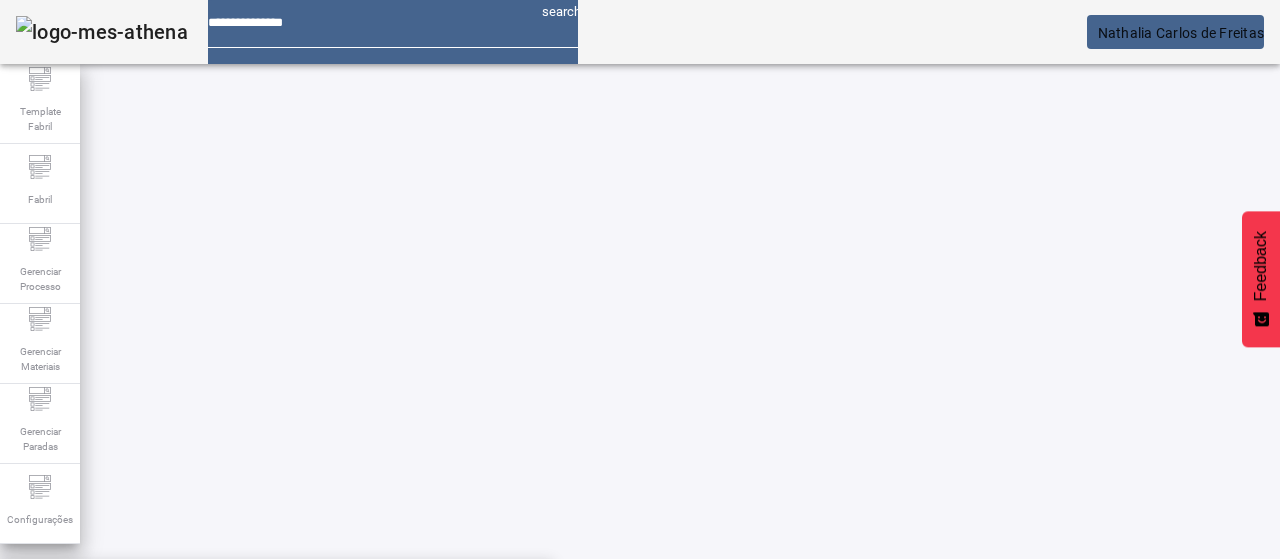 drag, startPoint x: 476, startPoint y: 393, endPoint x: 574, endPoint y: 403, distance: 98.50888 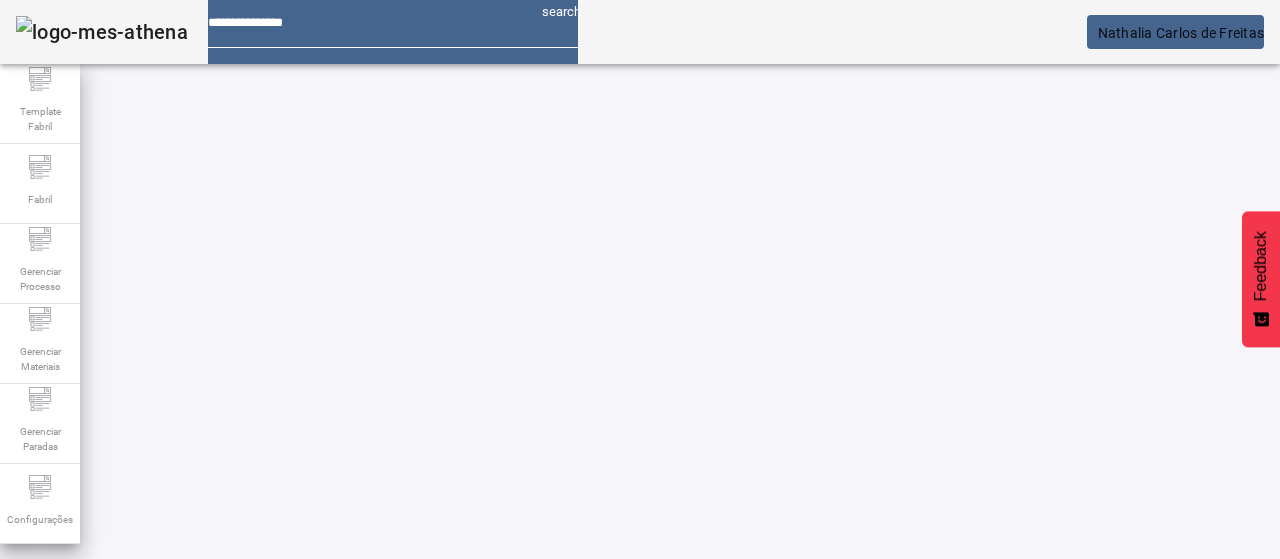 click on "FILTRAR" 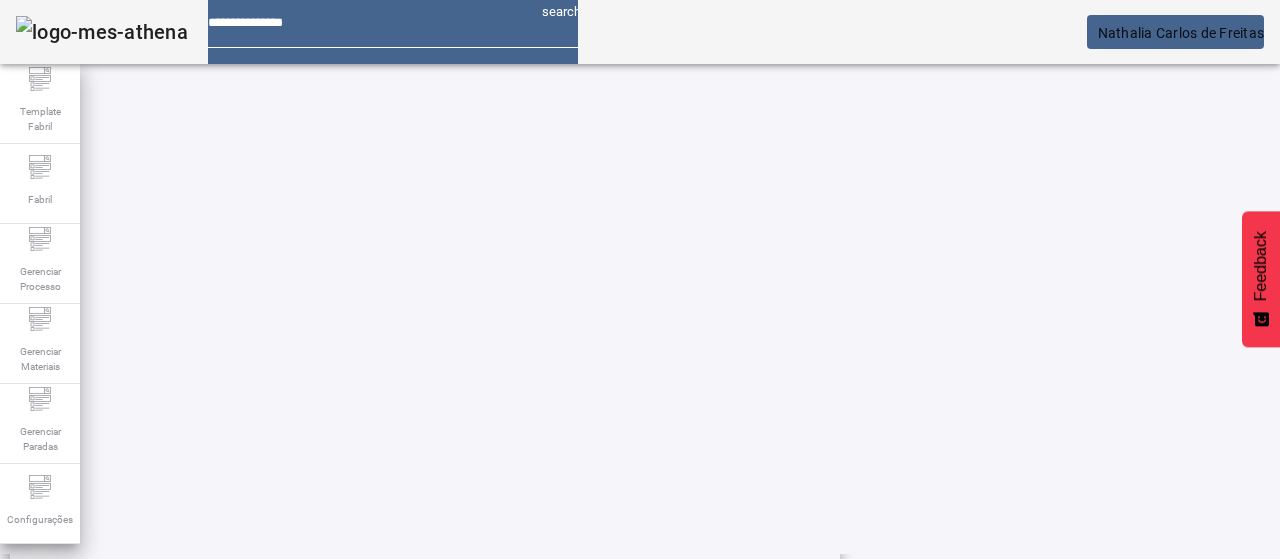 scroll, scrollTop: 423, scrollLeft: 0, axis: vertical 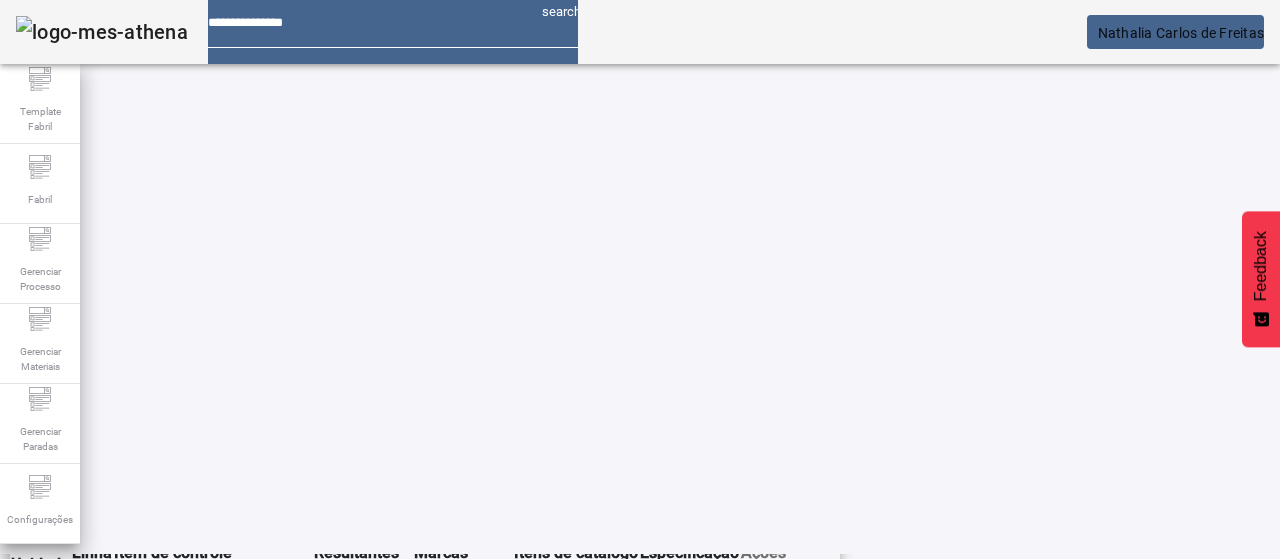 click on "ESPECIFICAÇÃO" 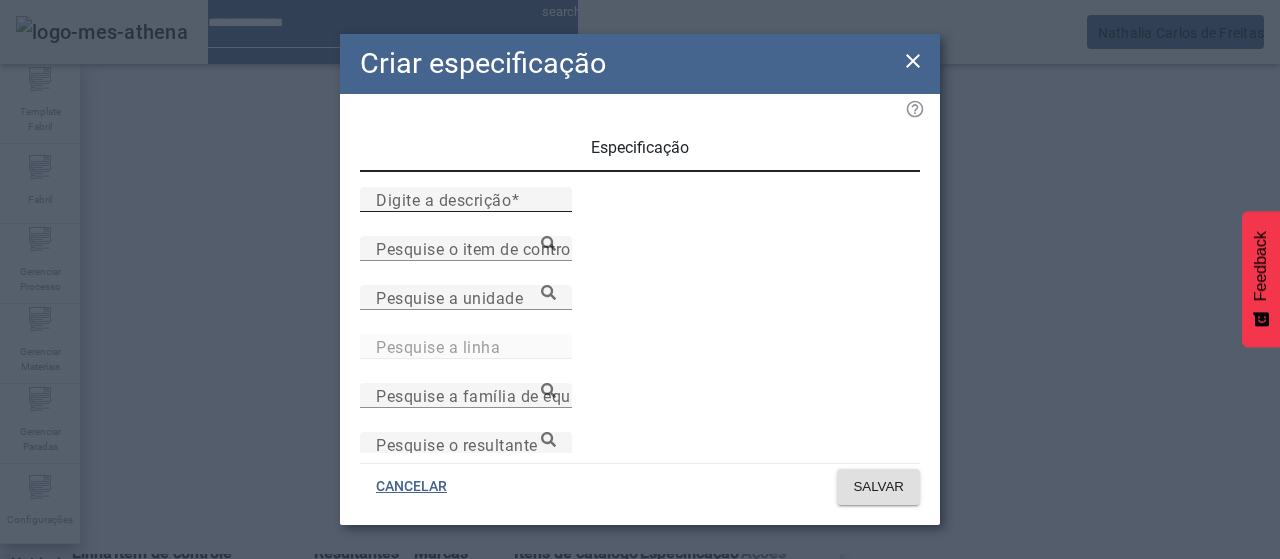 click on "Digite a descrição" at bounding box center (466, 200) 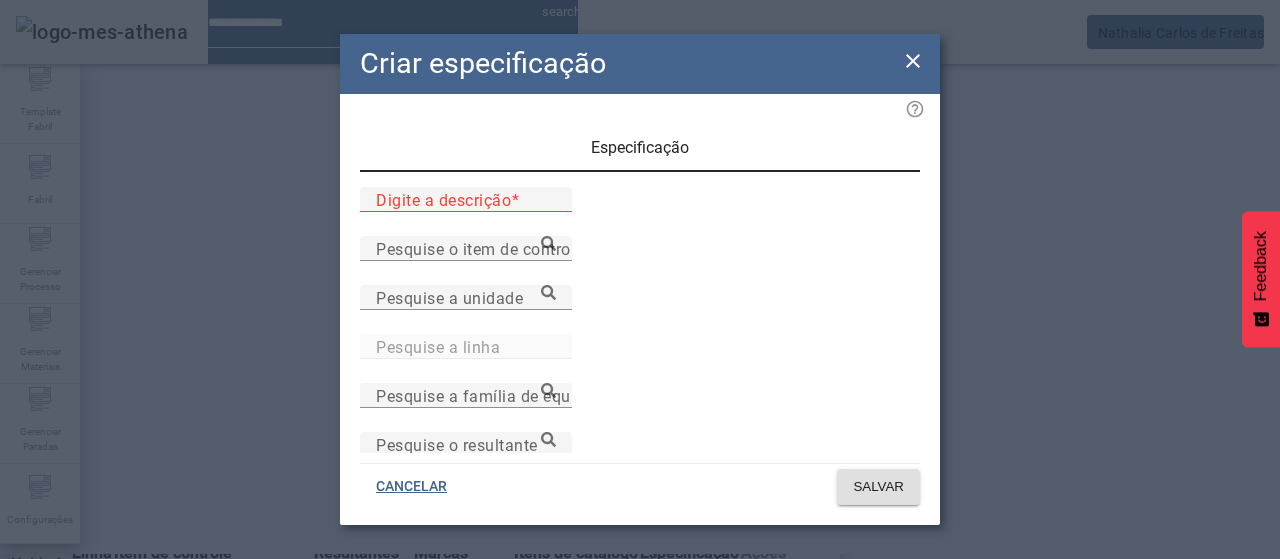 click on "Digite a descrição" at bounding box center (466, 200) 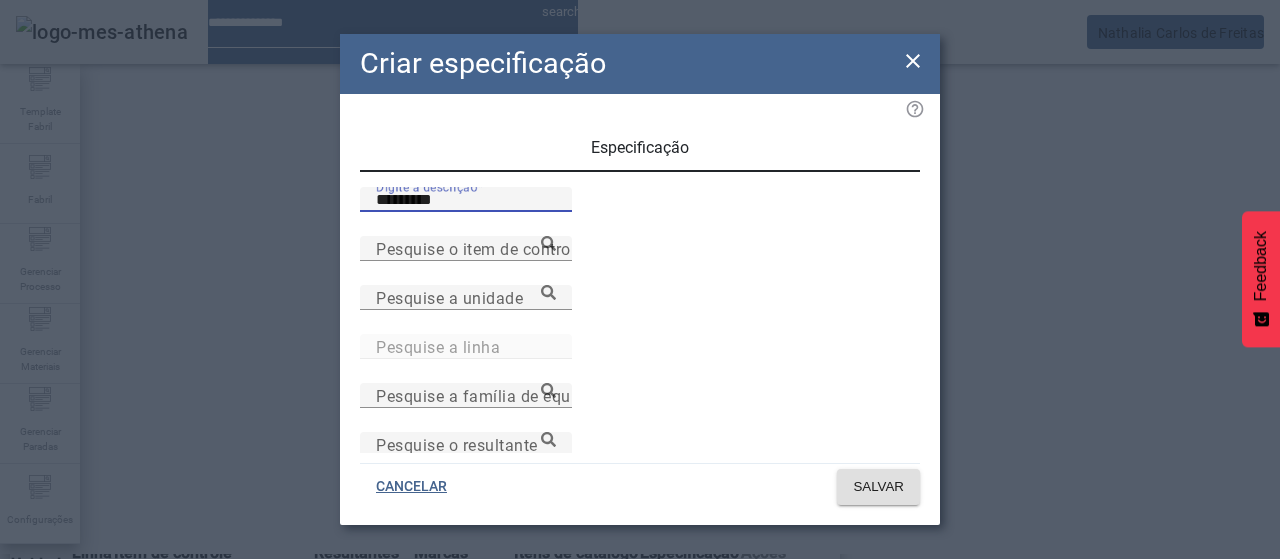 type on "*********" 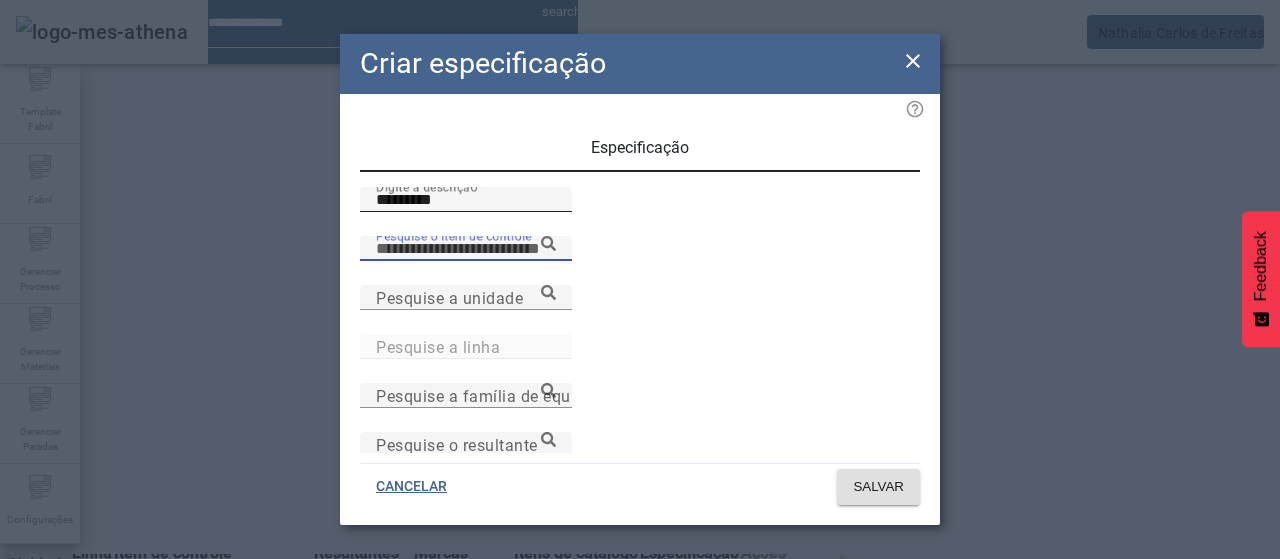 paste on "**********" 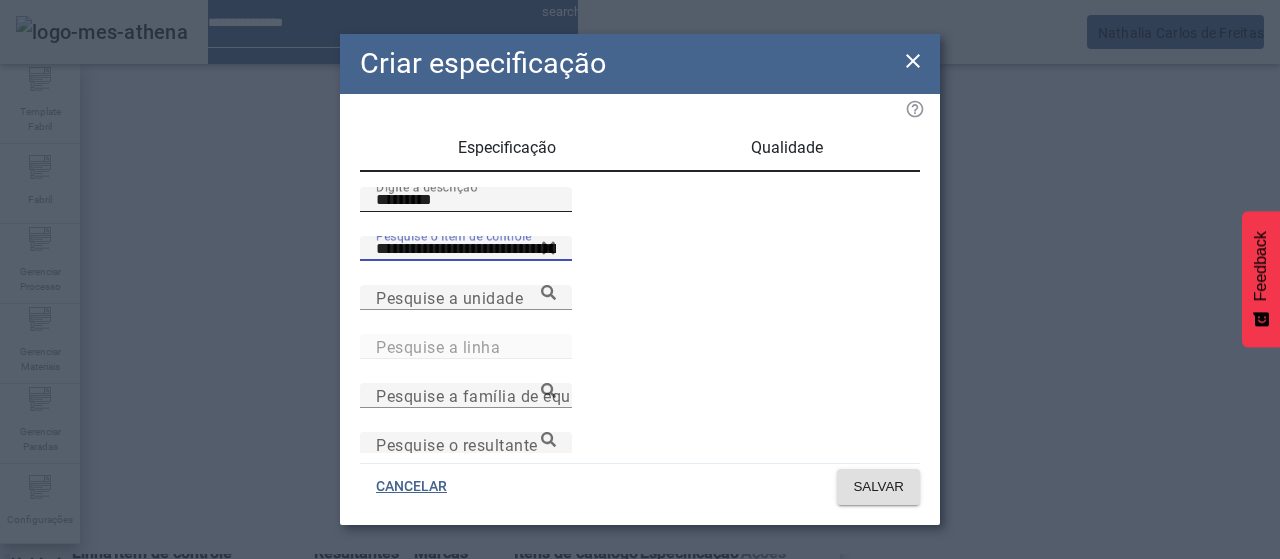 type on "**********" 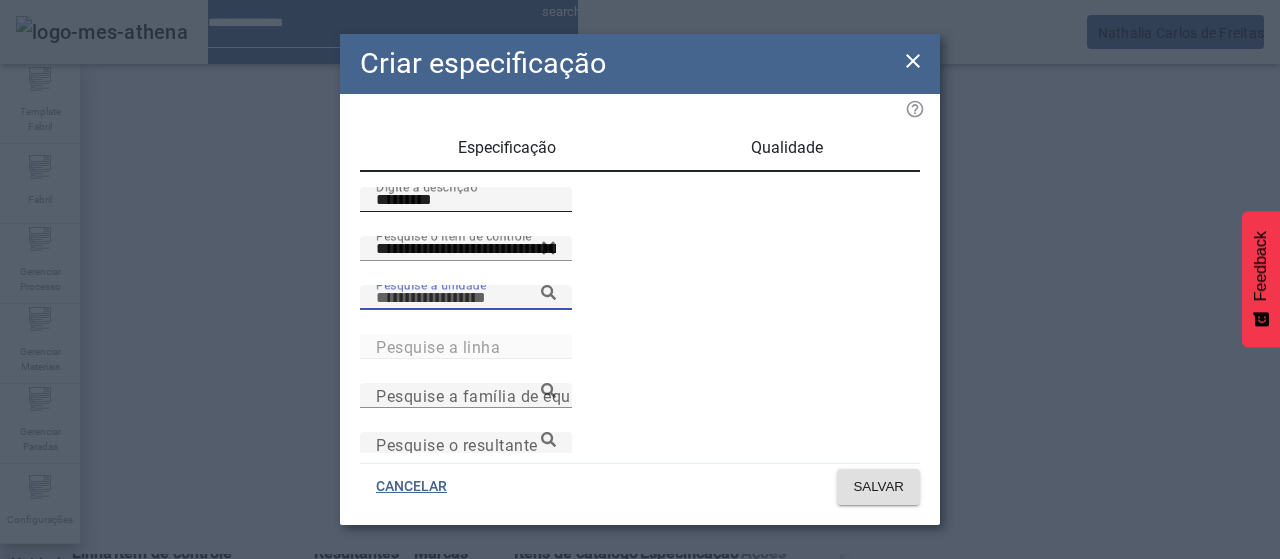 scroll, scrollTop: 16, scrollLeft: 0, axis: vertical 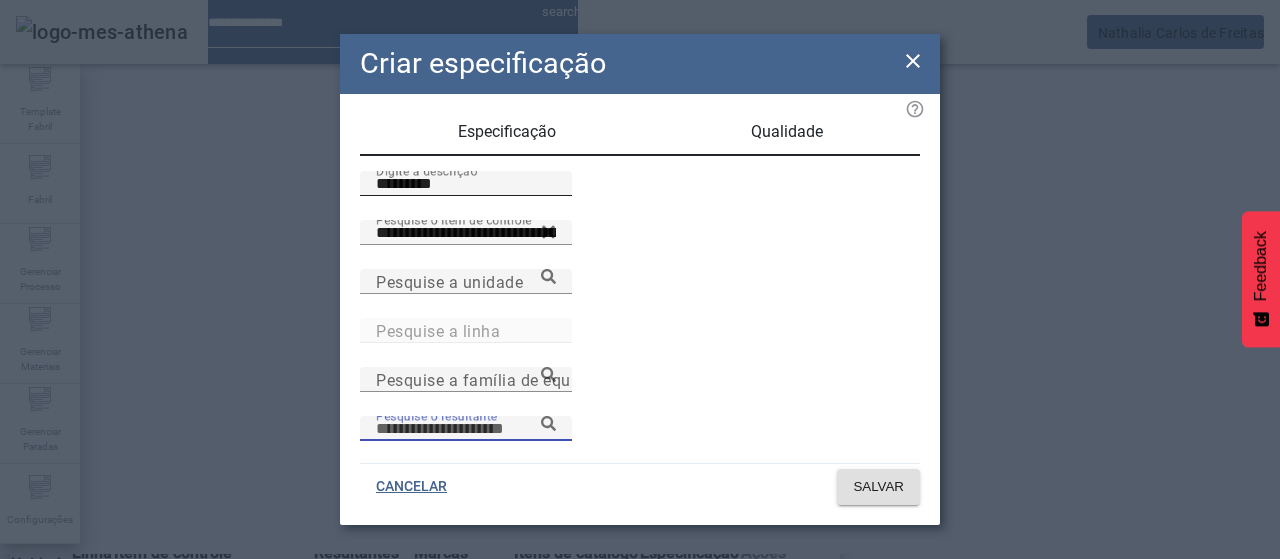 paste on "**********" 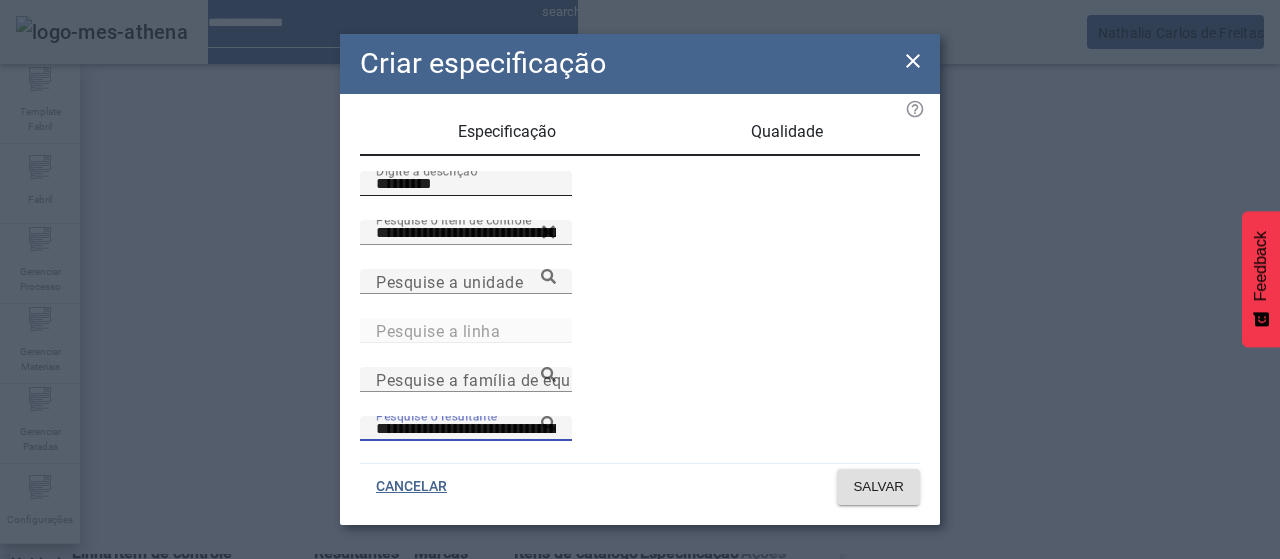 type on "**********" 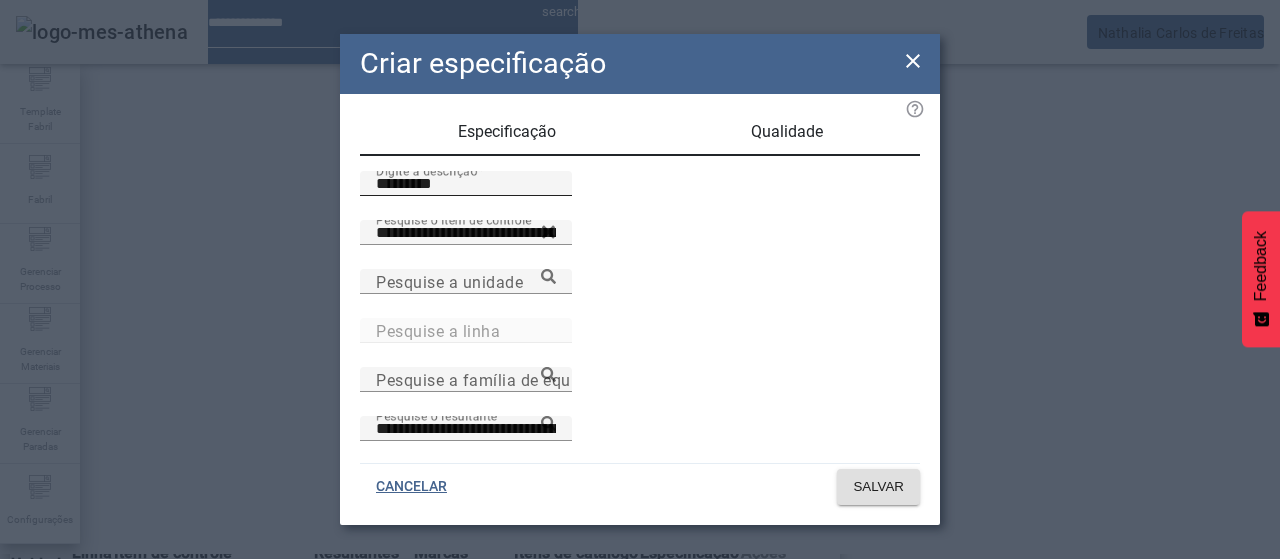 scroll, scrollTop: 206, scrollLeft: 0, axis: vertical 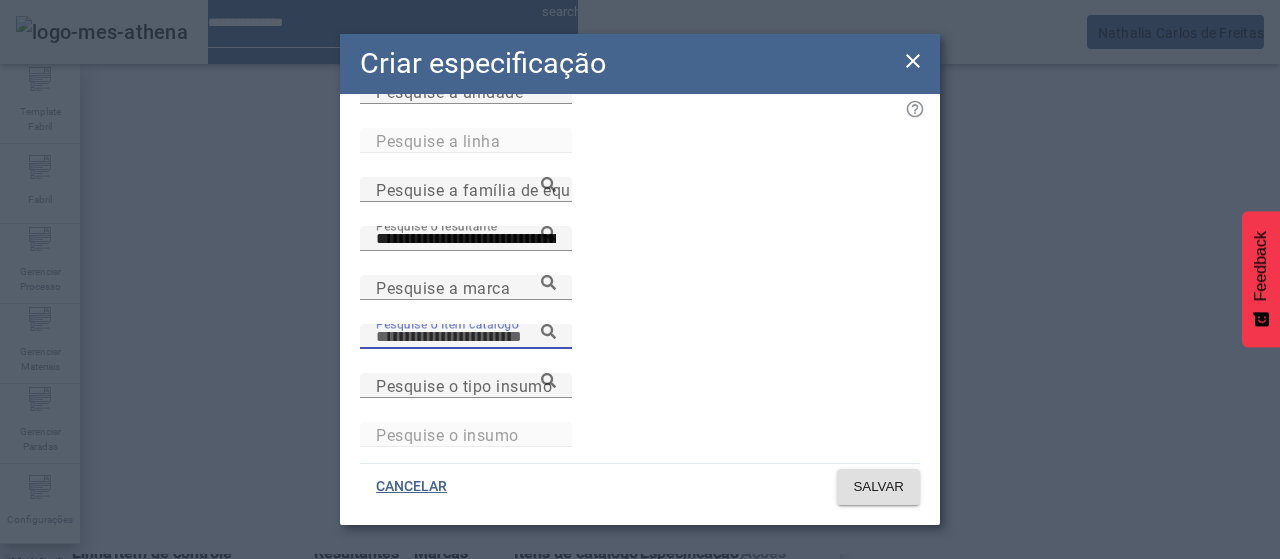 paste on "**********" 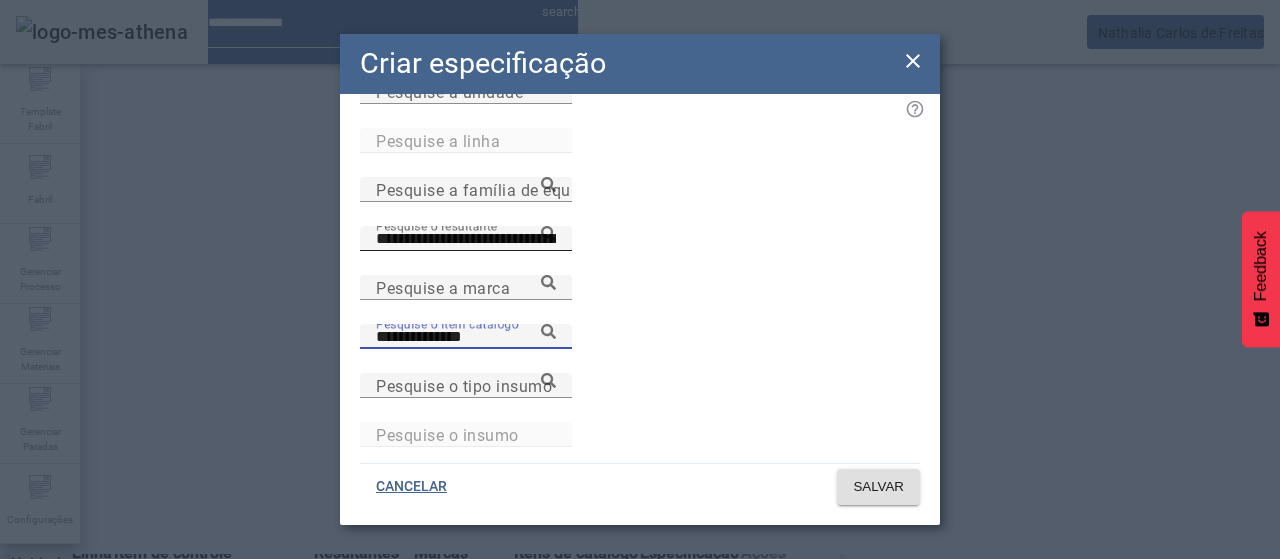 type on "**********" 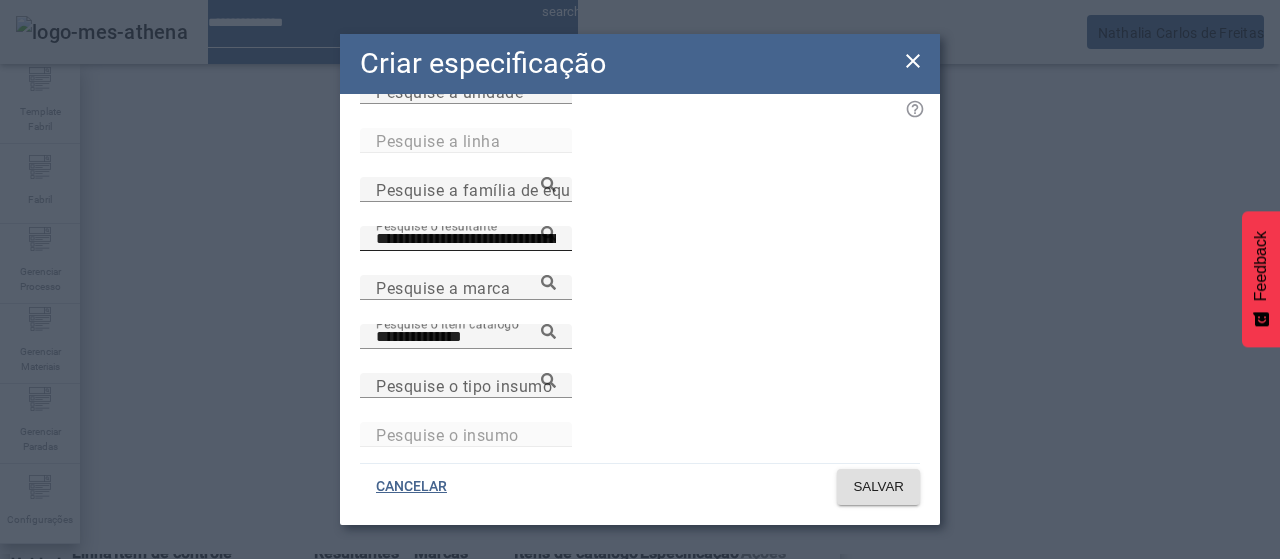 click 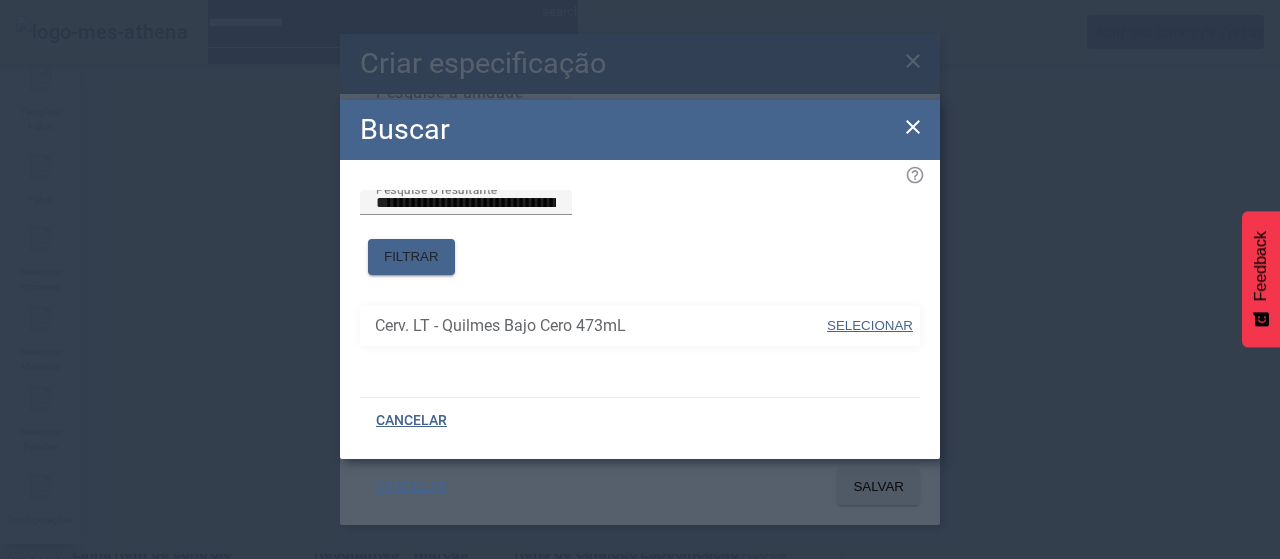 click on "SELECIONAR" at bounding box center [870, 325] 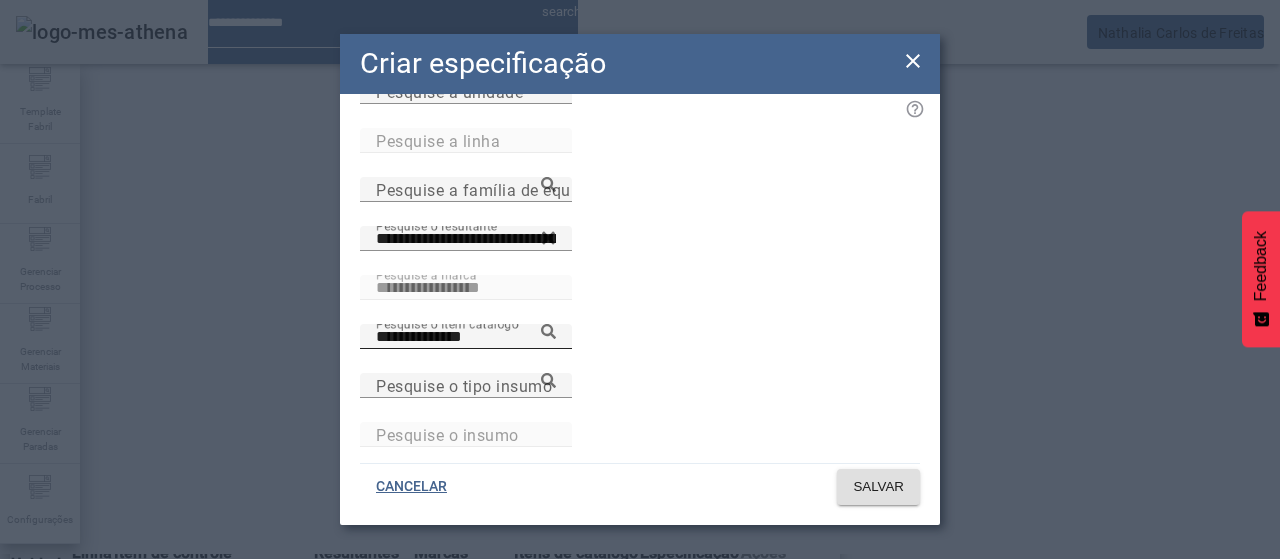 click 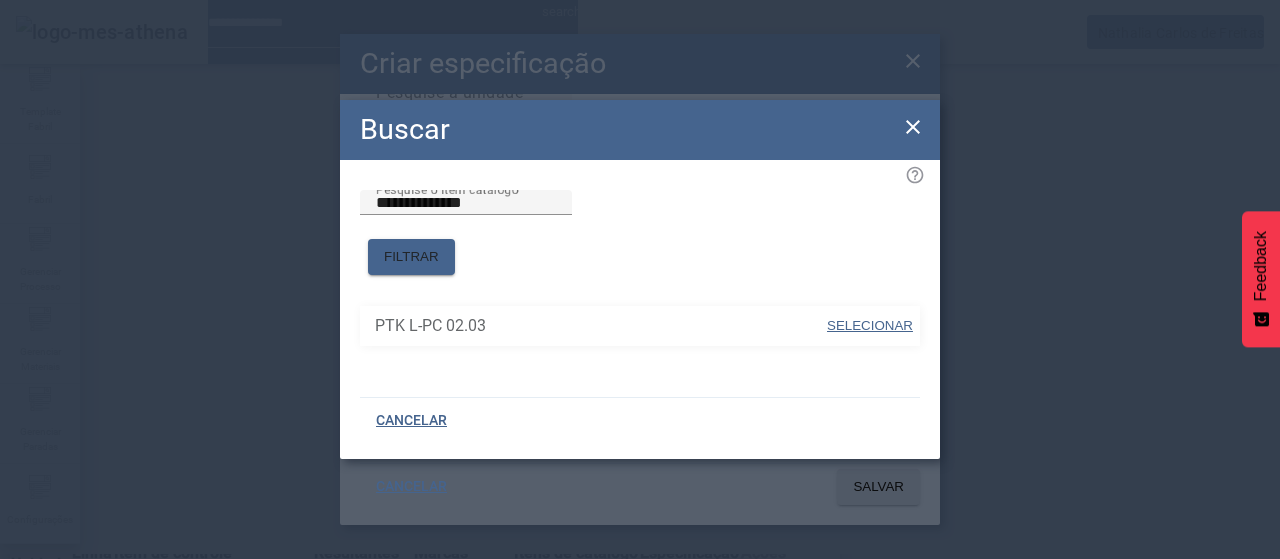 click at bounding box center [870, 326] 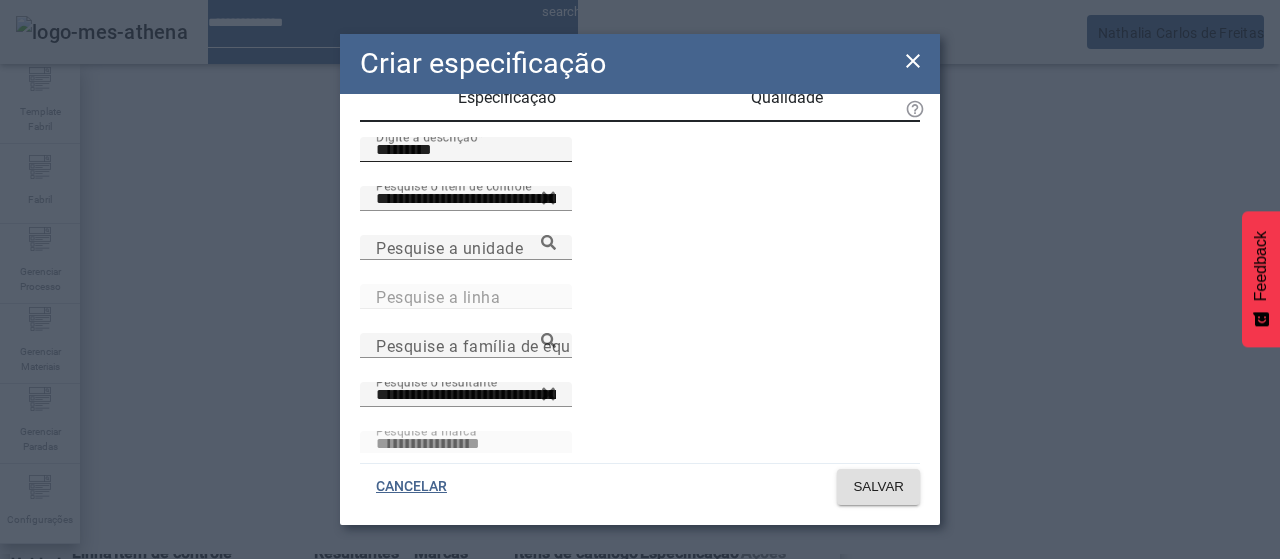 scroll, scrollTop: 0, scrollLeft: 0, axis: both 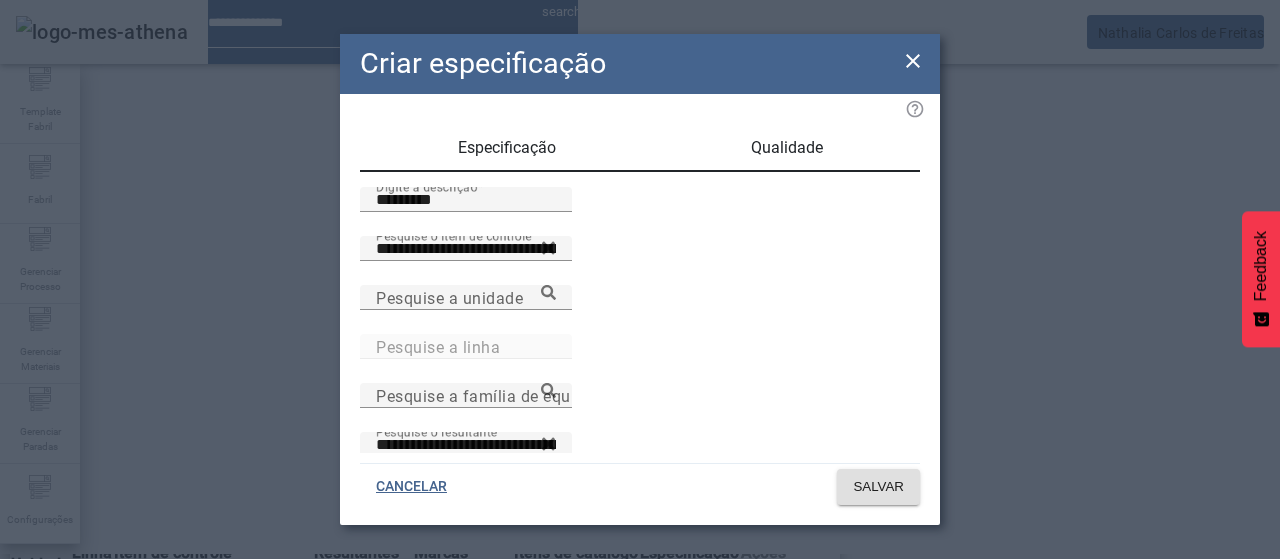 drag, startPoint x: 783, startPoint y: 151, endPoint x: 769, endPoint y: 166, distance: 20.518284 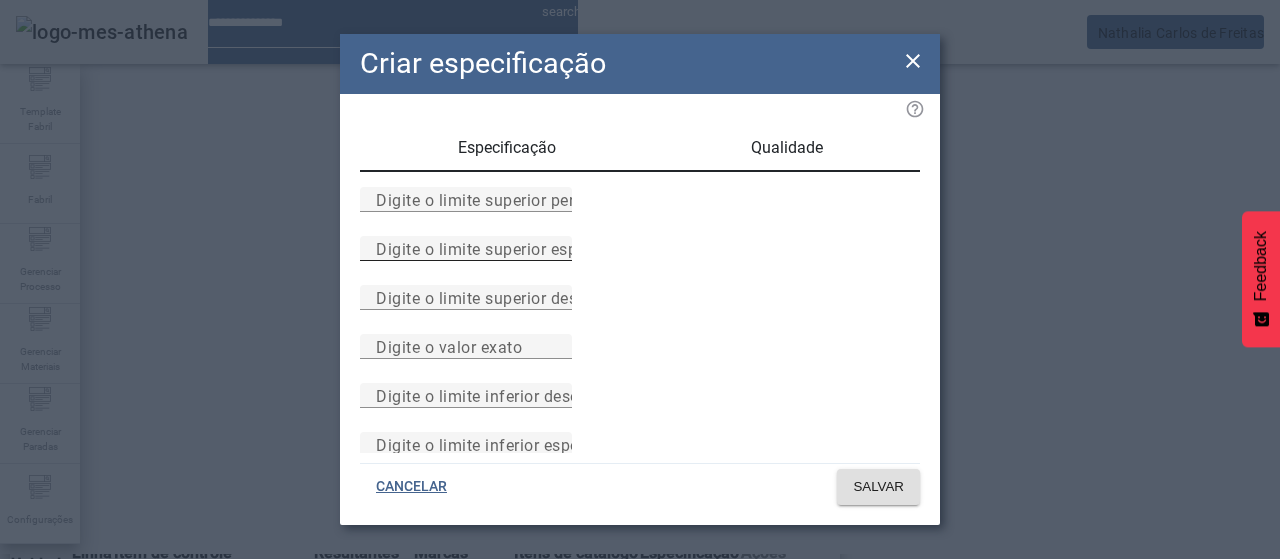 click on "Digite o limite superior especificado" at bounding box center [466, 248] 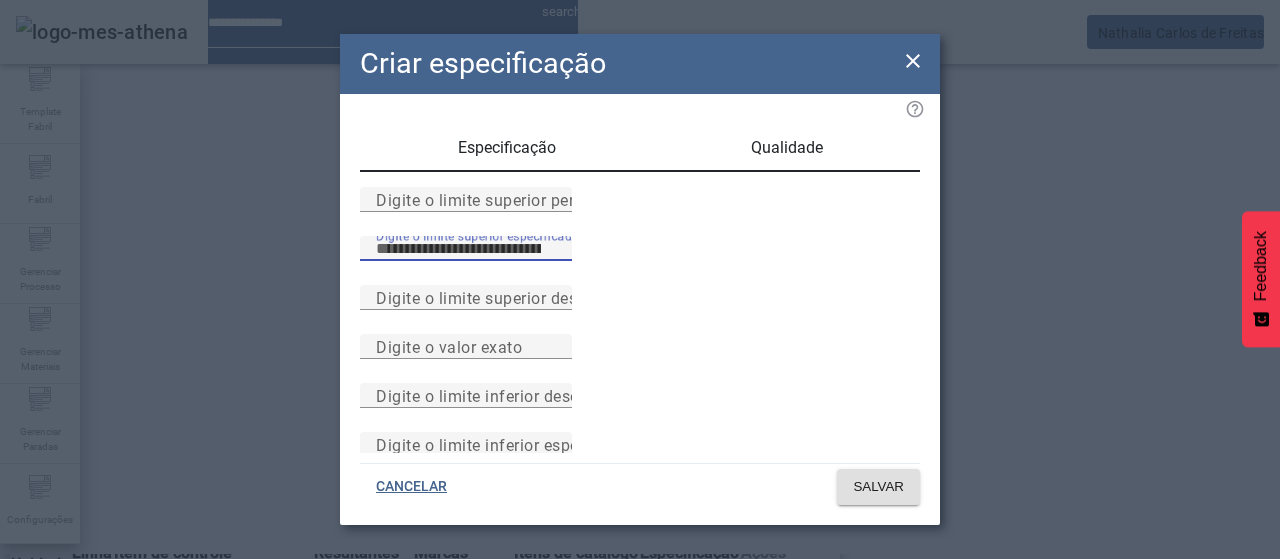 type on "***" 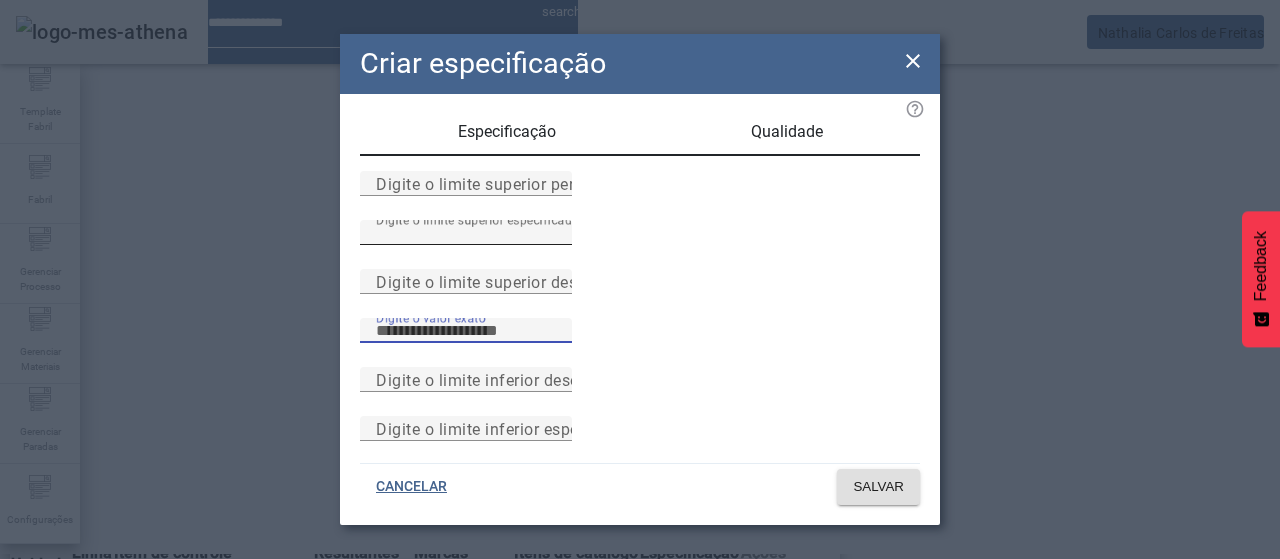scroll, scrollTop: 261, scrollLeft: 0, axis: vertical 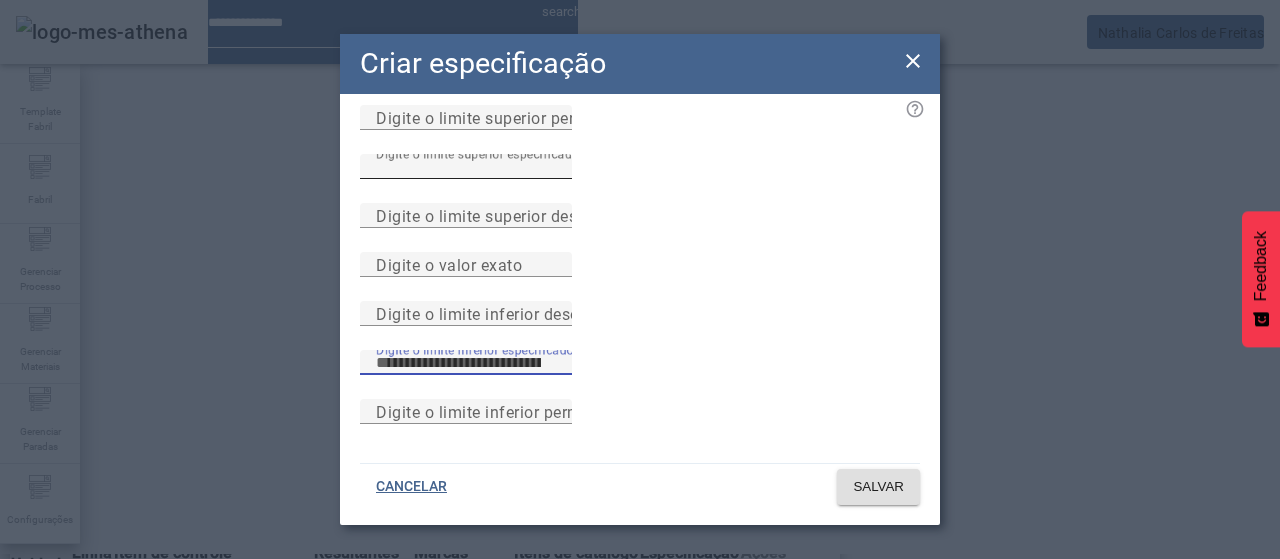 type on "***" 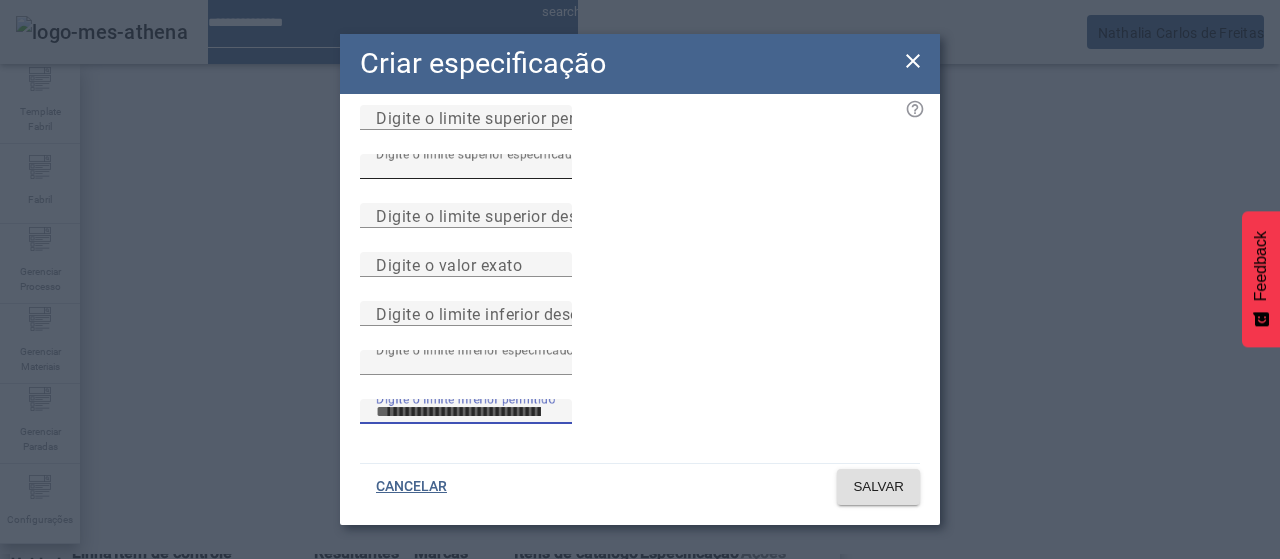 type 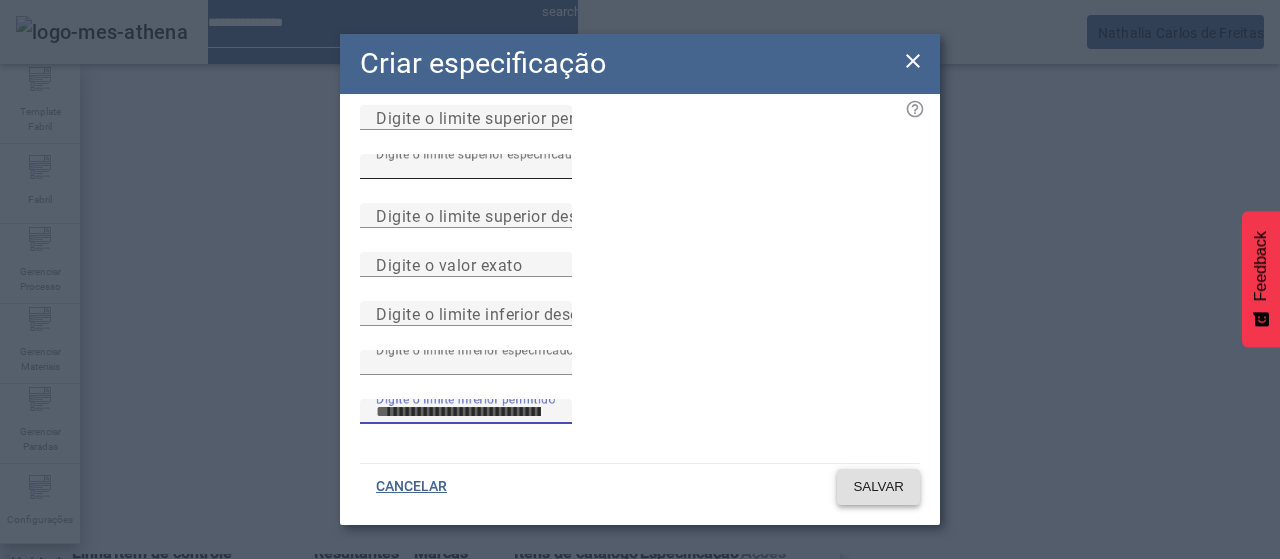type 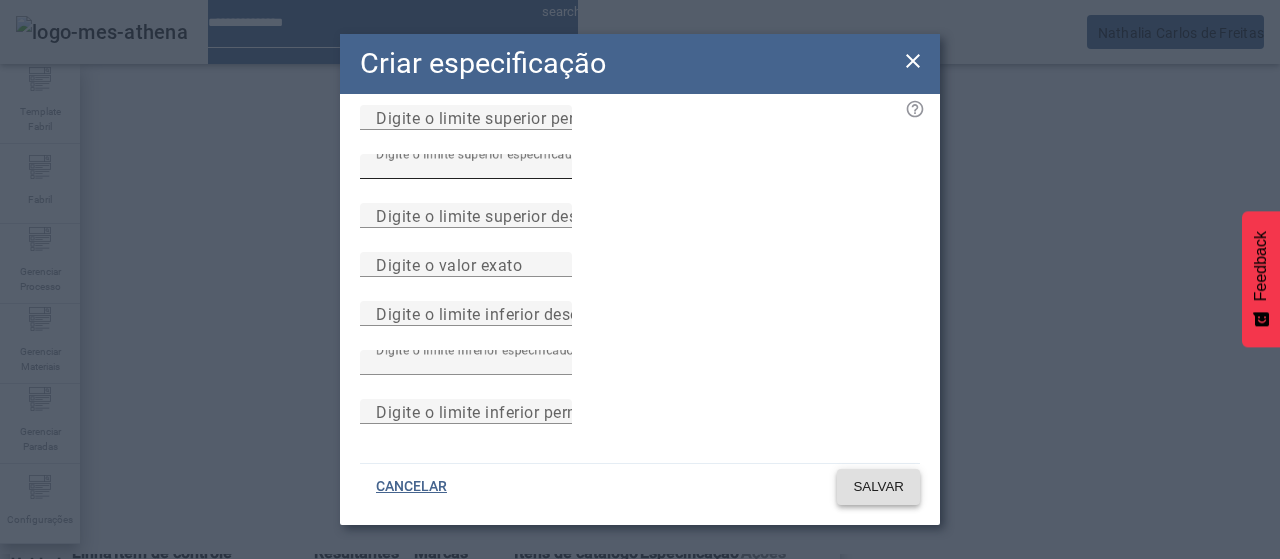 click on "SALVAR" 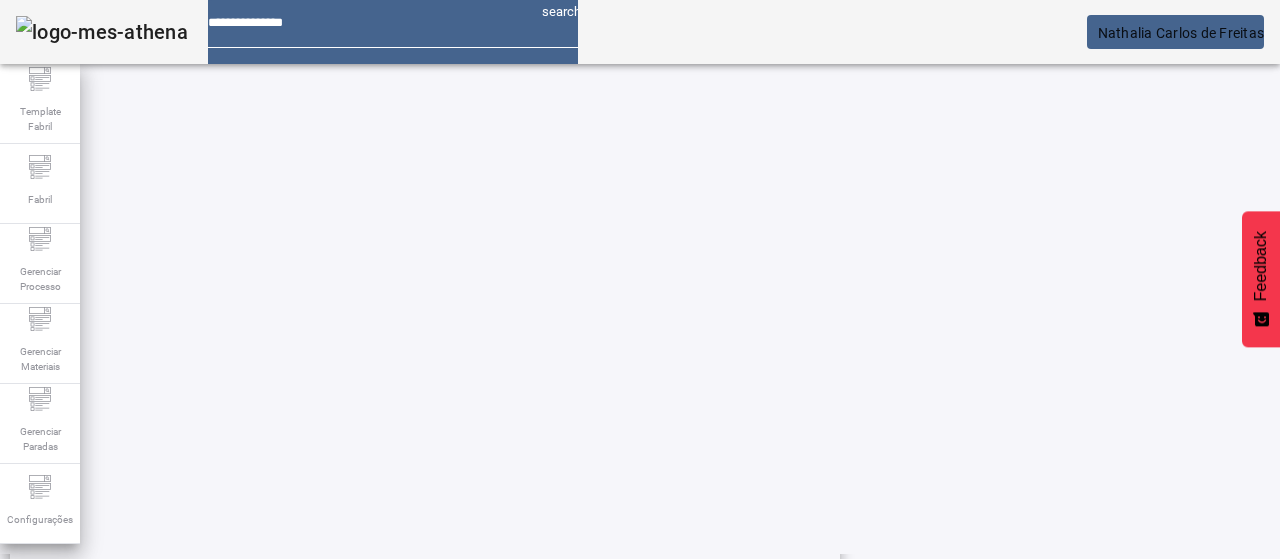 scroll, scrollTop: 123, scrollLeft: 0, axis: vertical 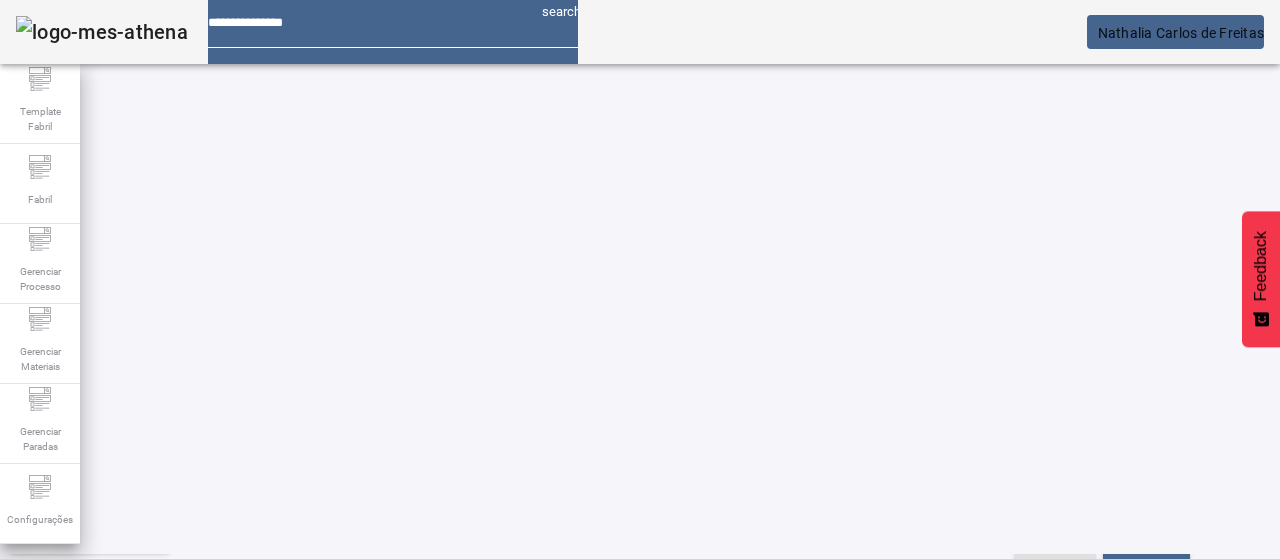 click on "ESPECIFICAÇÃO" 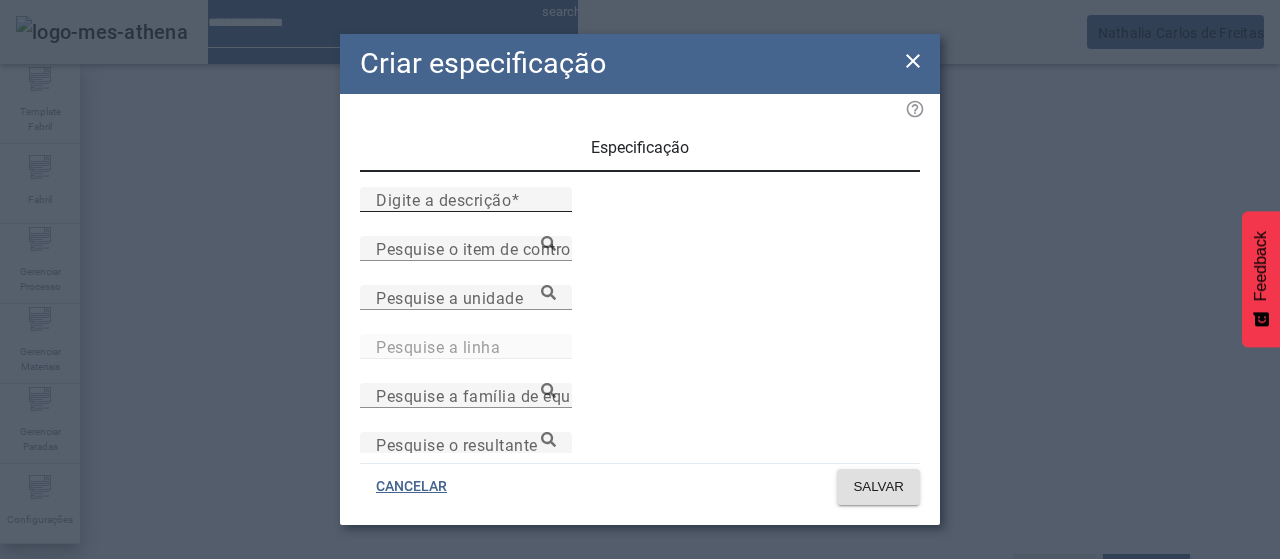 click on "Digite a descrição" at bounding box center [443, 199] 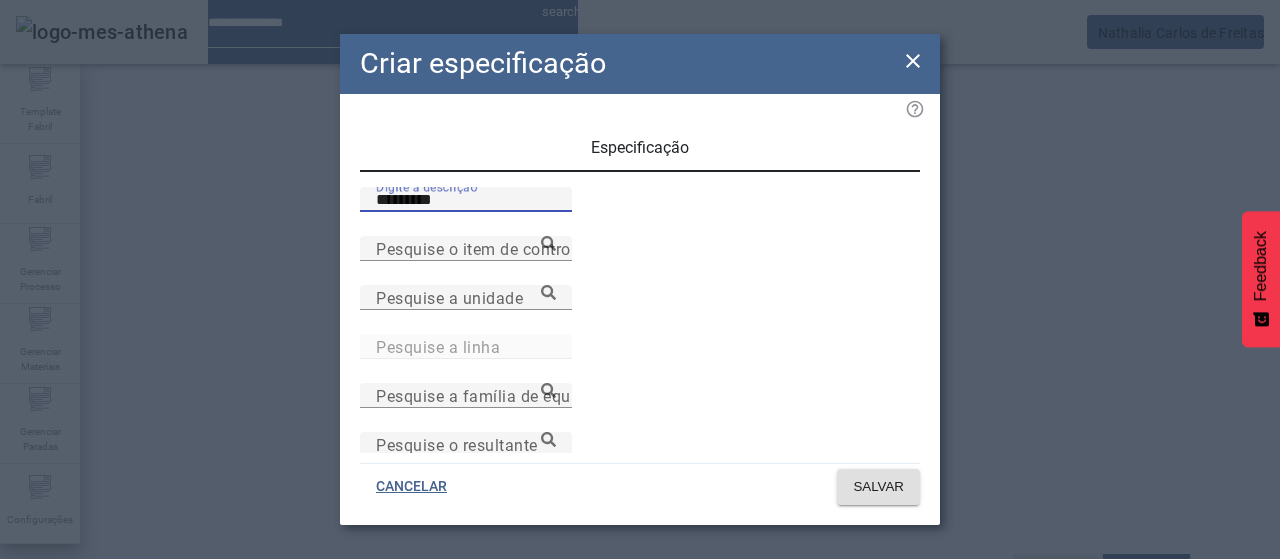 type on "*********" 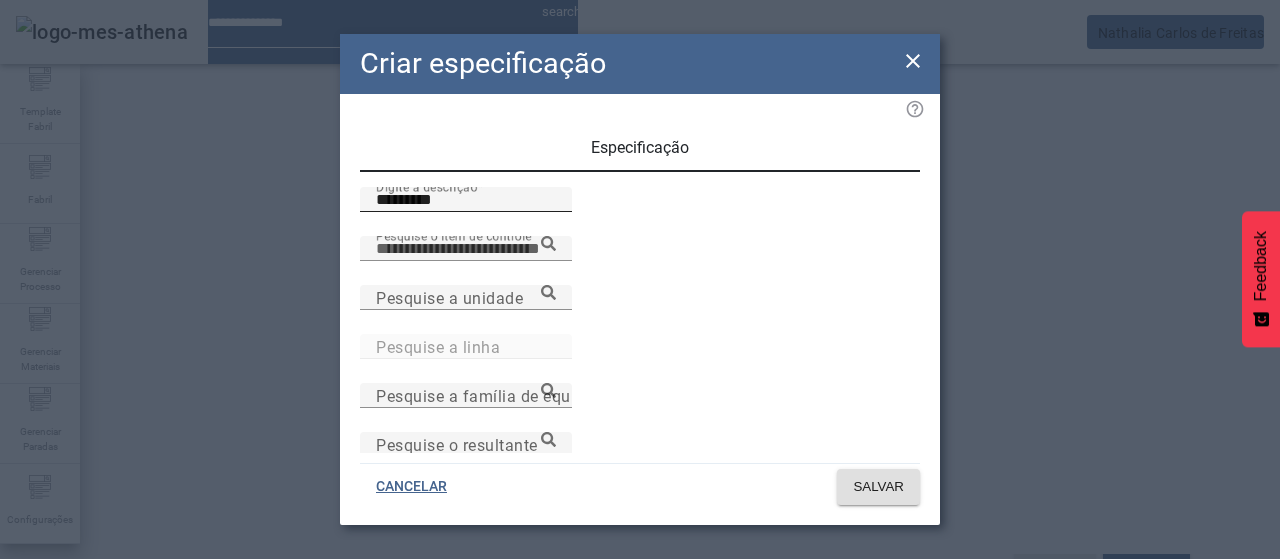 paste on "**********" 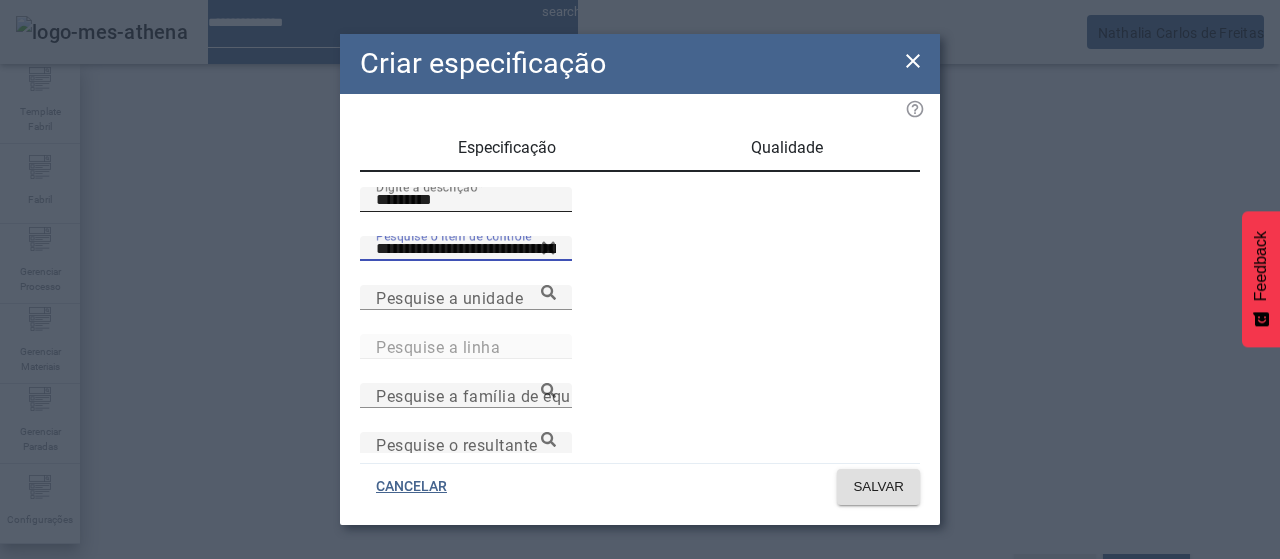type on "**********" 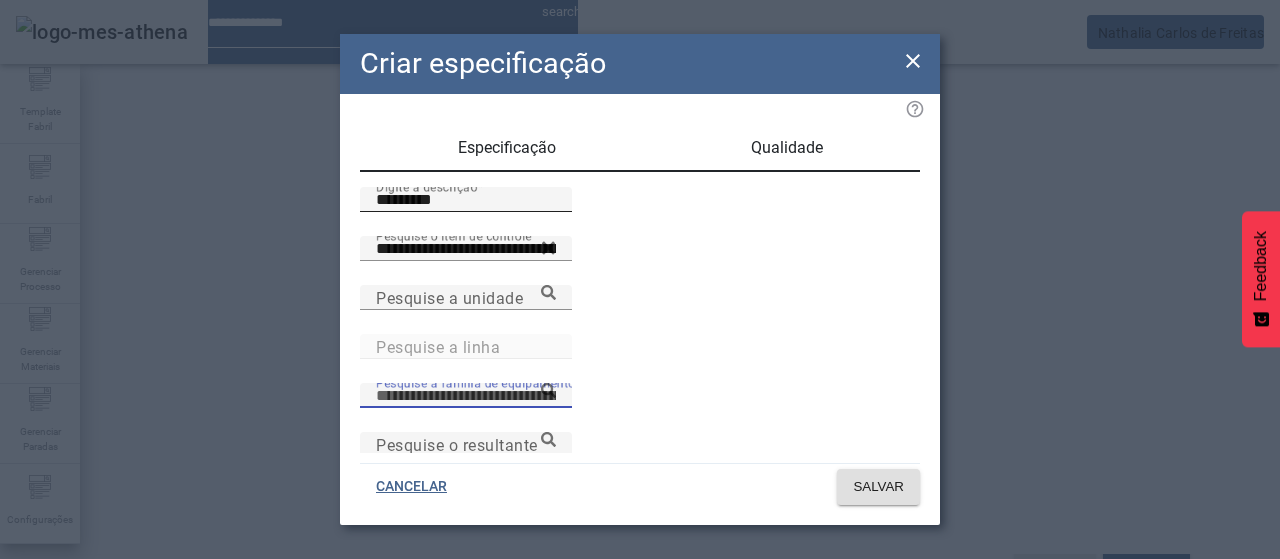 scroll, scrollTop: 16, scrollLeft: 0, axis: vertical 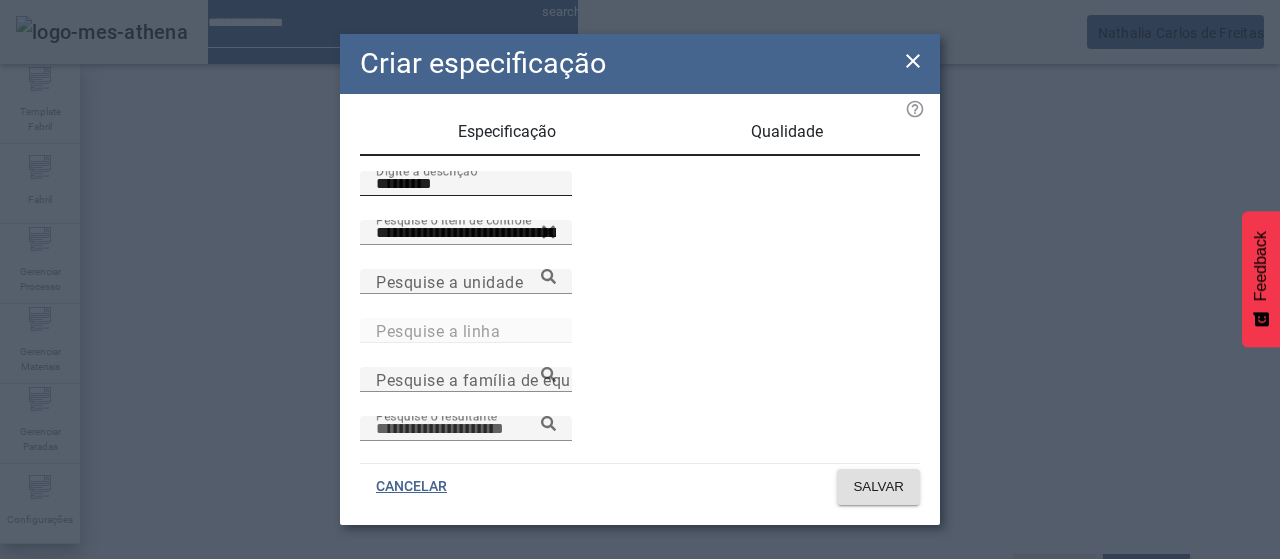 paste on "**********" 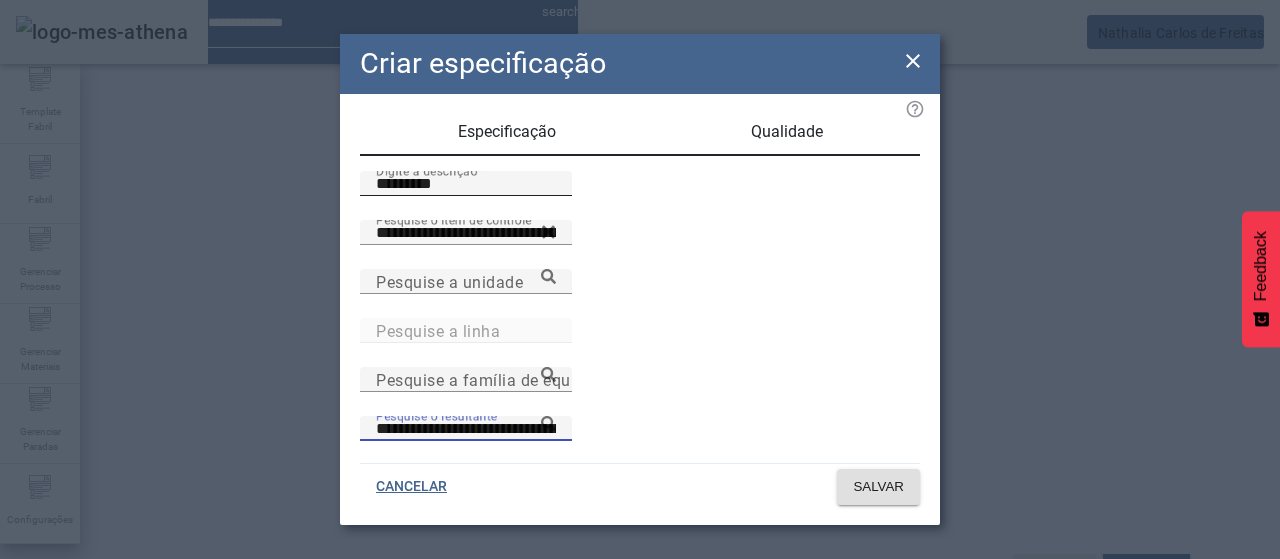 type on "**********" 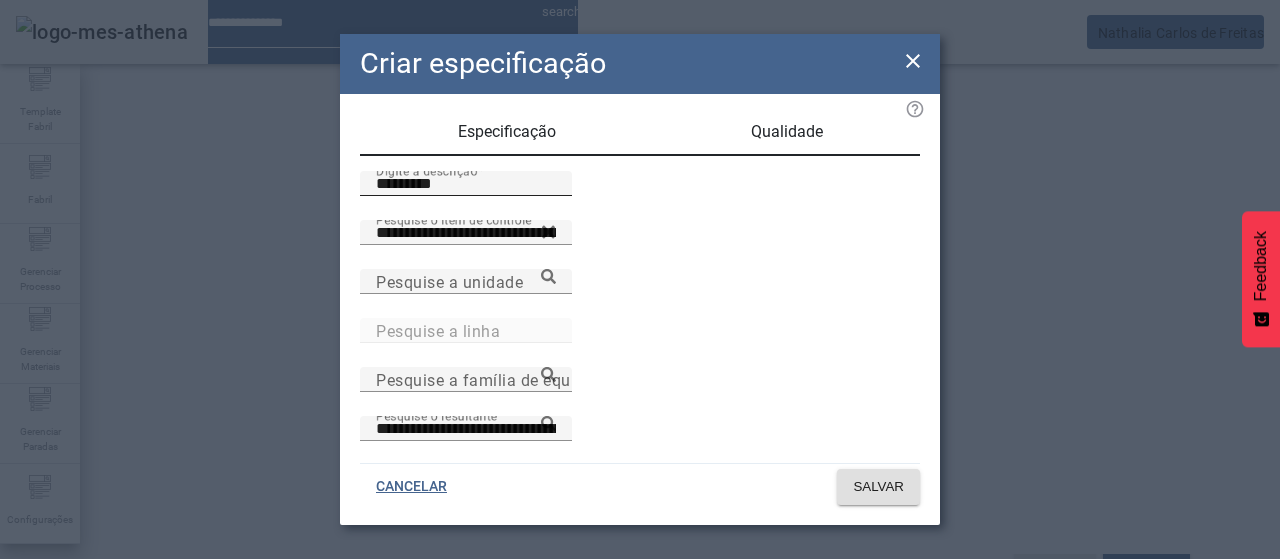 scroll, scrollTop: 206, scrollLeft: 0, axis: vertical 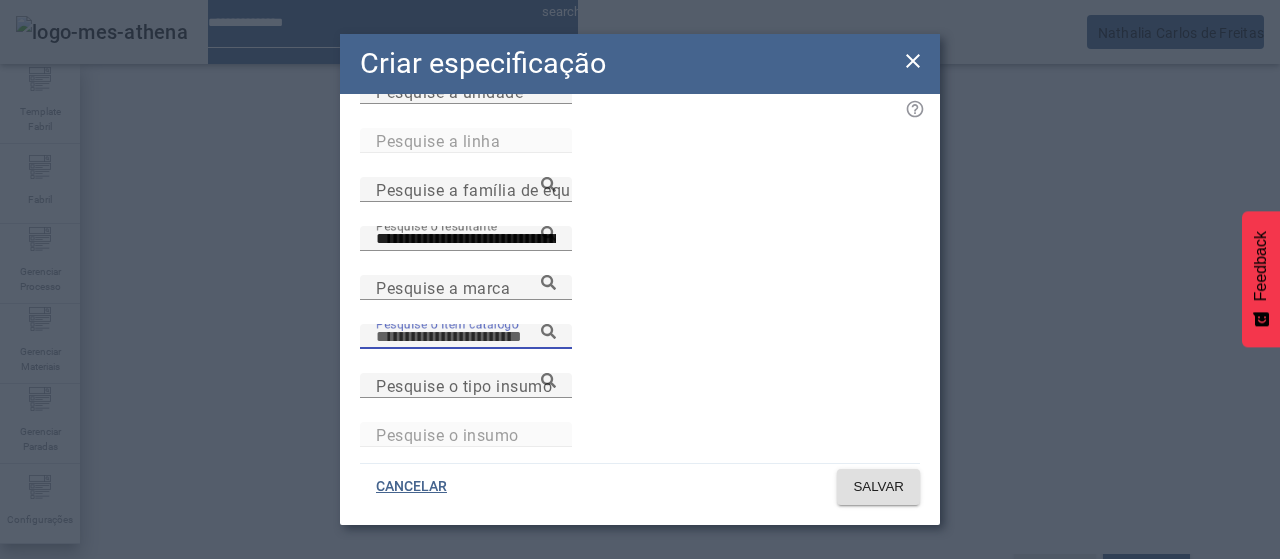 paste on "**********" 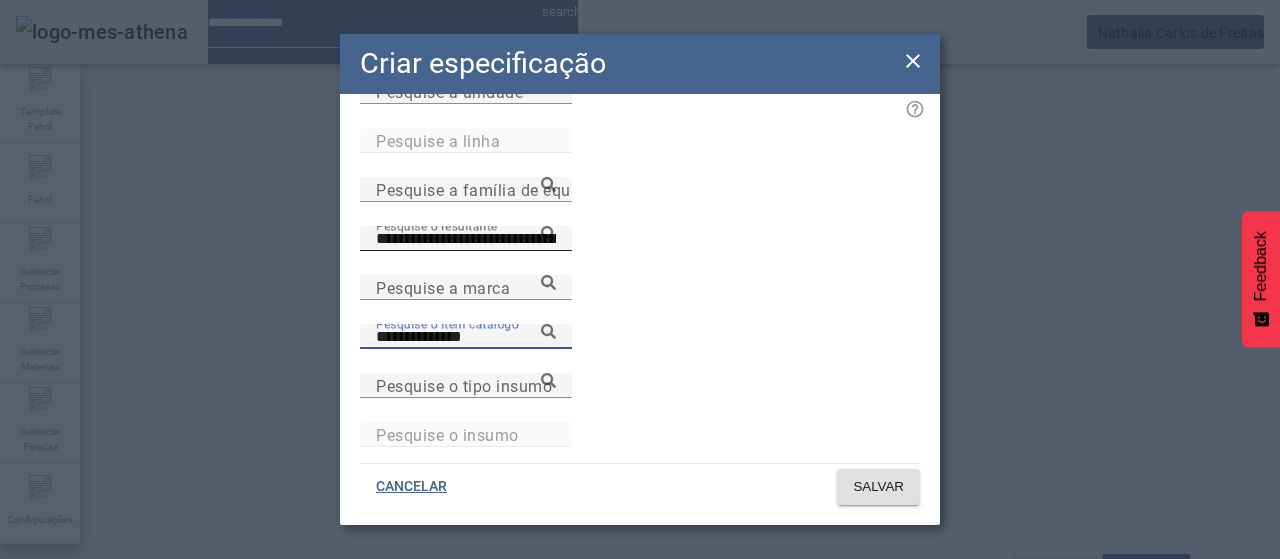 type on "**********" 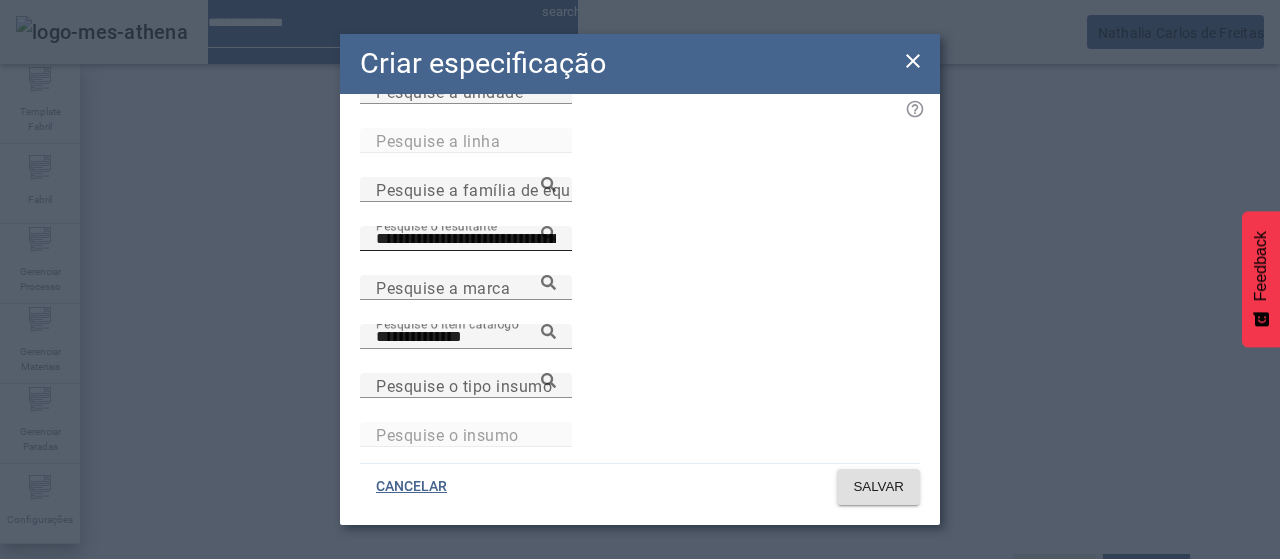 click 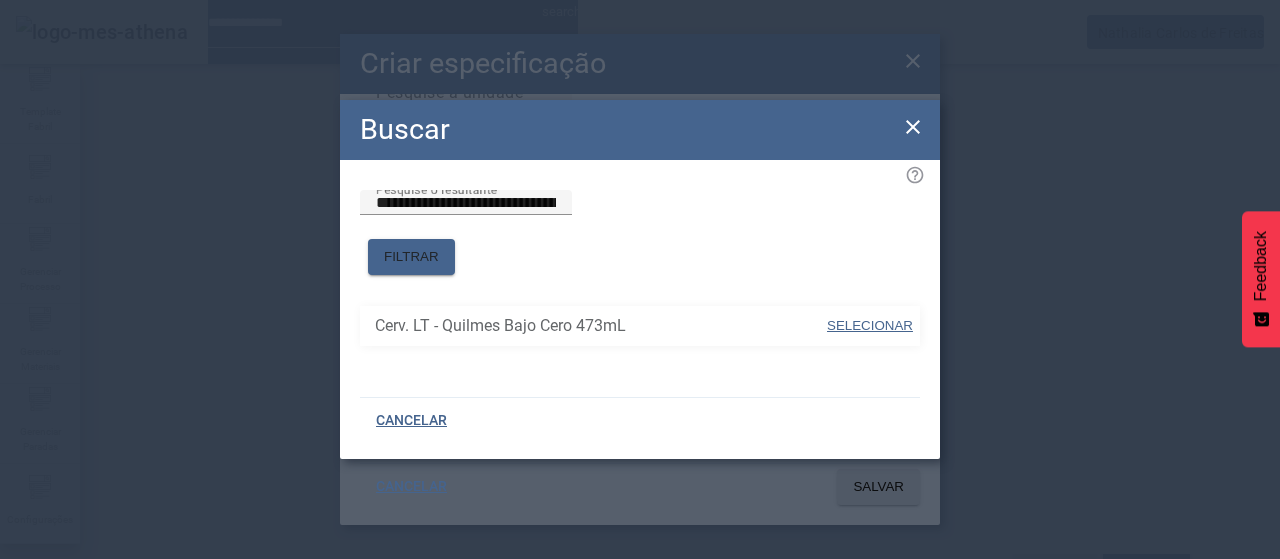 click on "SELECIONAR" at bounding box center (870, 325) 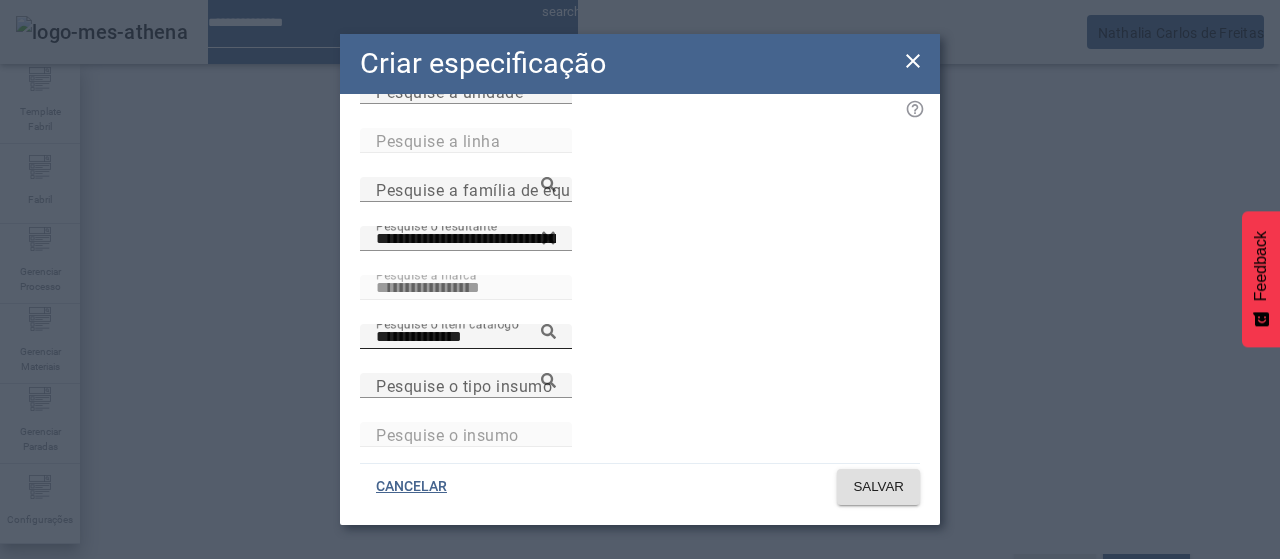 click 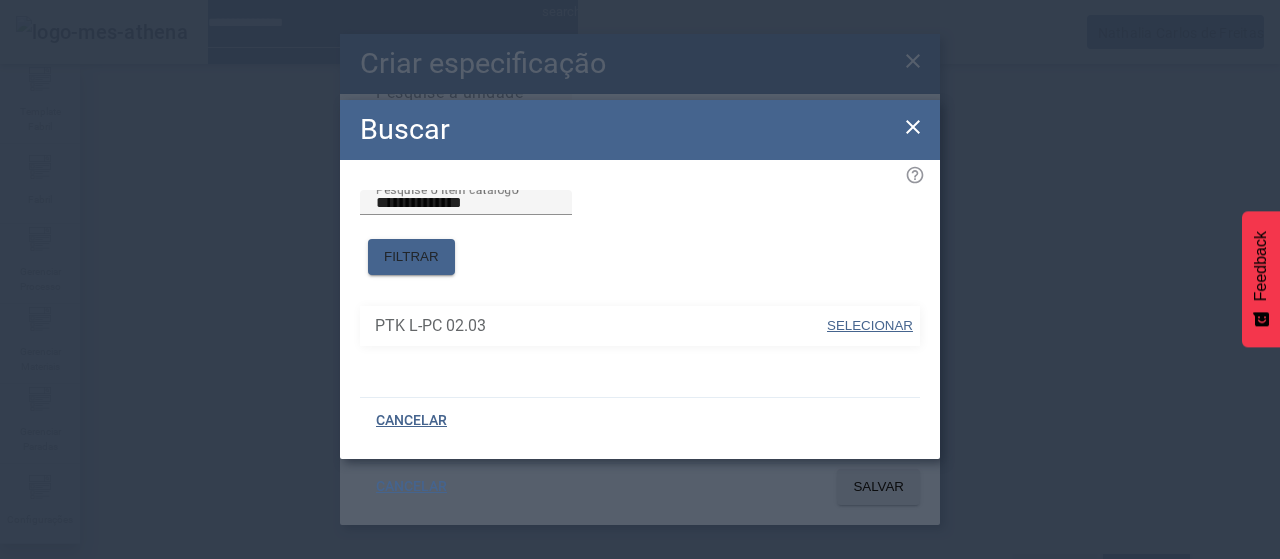 click on "SELECIONAR" at bounding box center (870, 325) 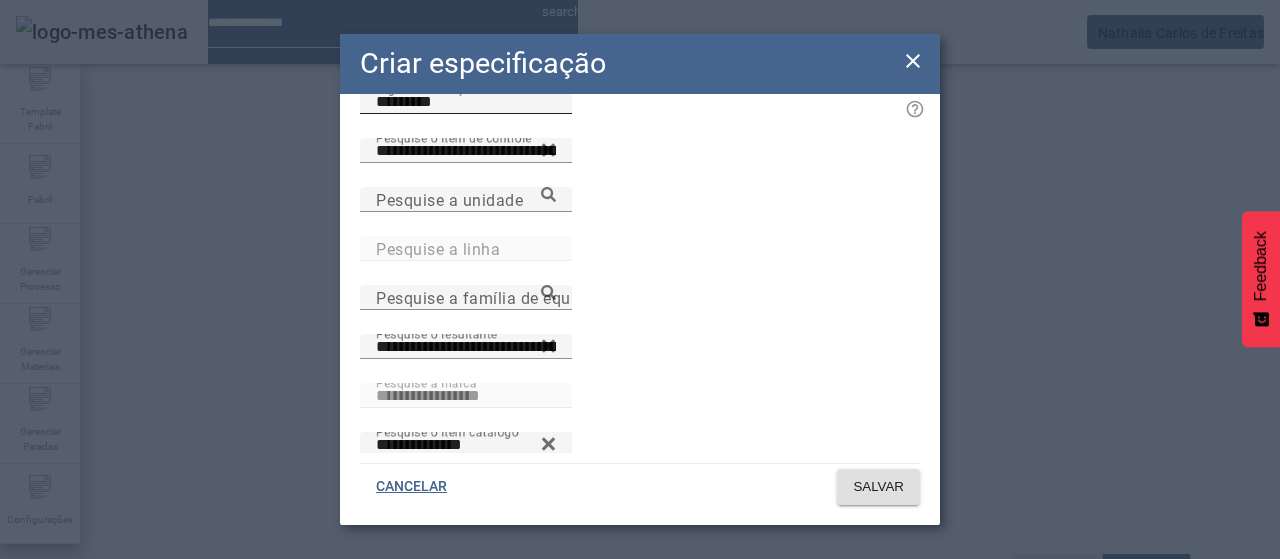scroll, scrollTop: 0, scrollLeft: 0, axis: both 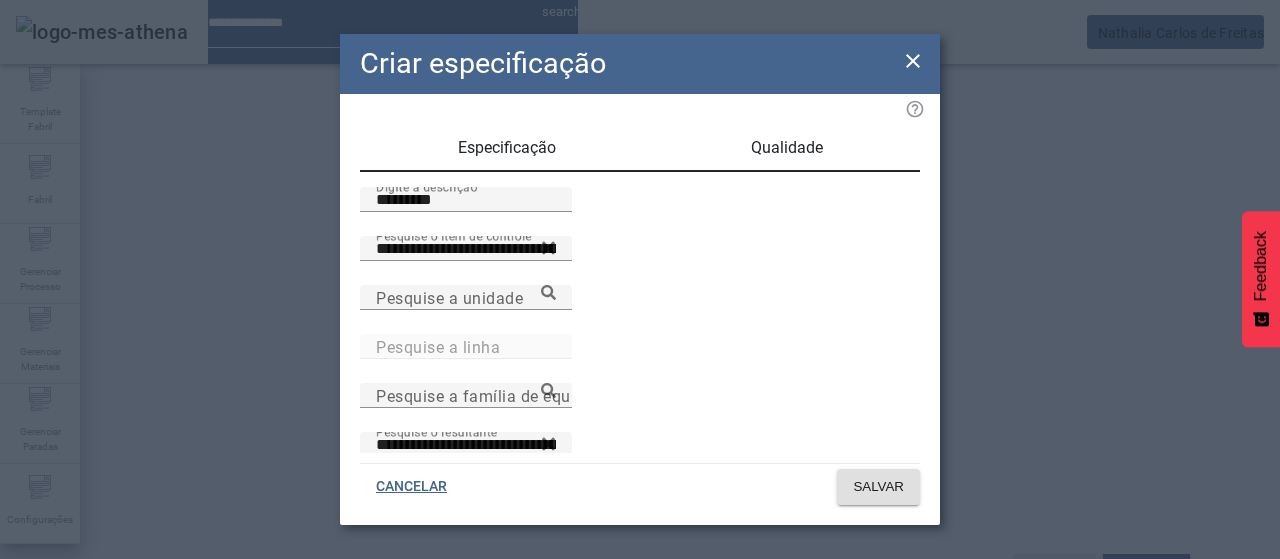click on "Qualidade" at bounding box center [787, 148] 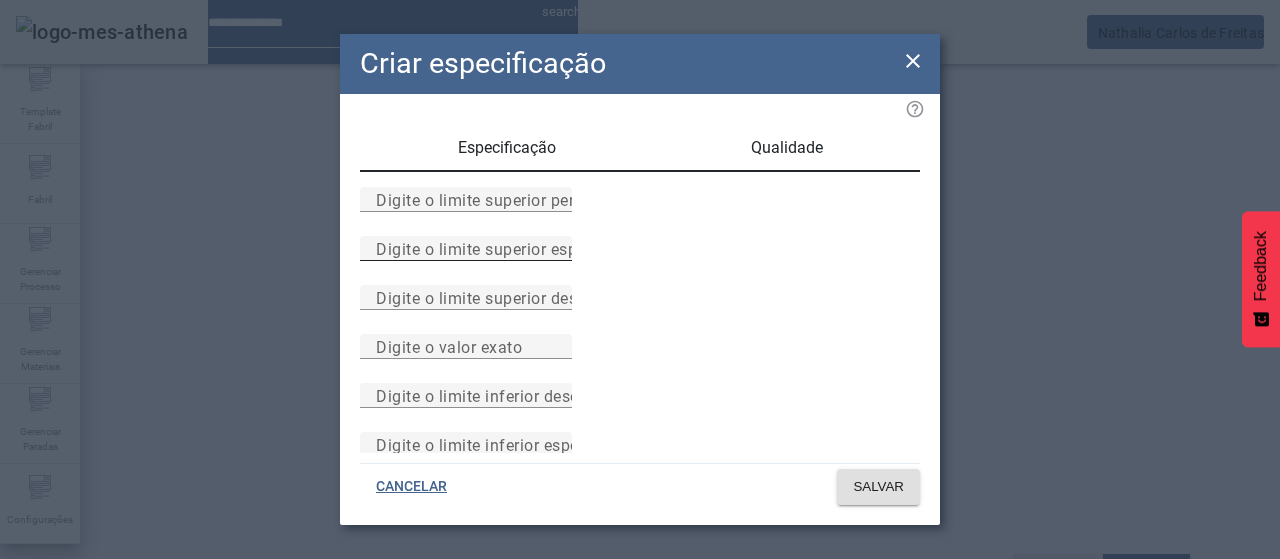 click on "Digite o limite superior especificado" at bounding box center [511, 248] 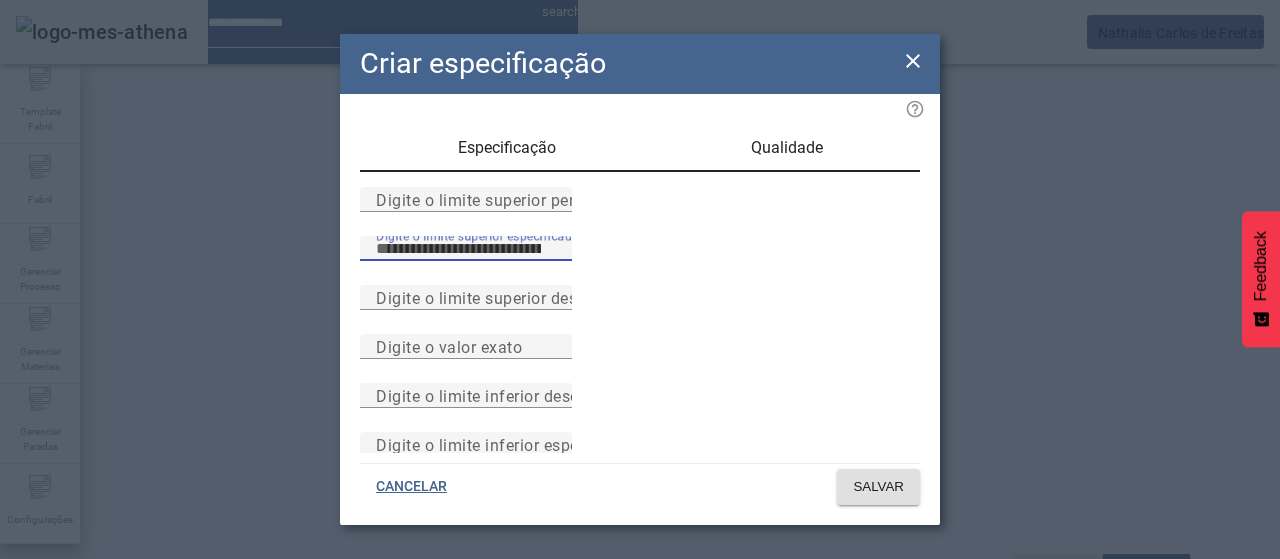 type on "***" 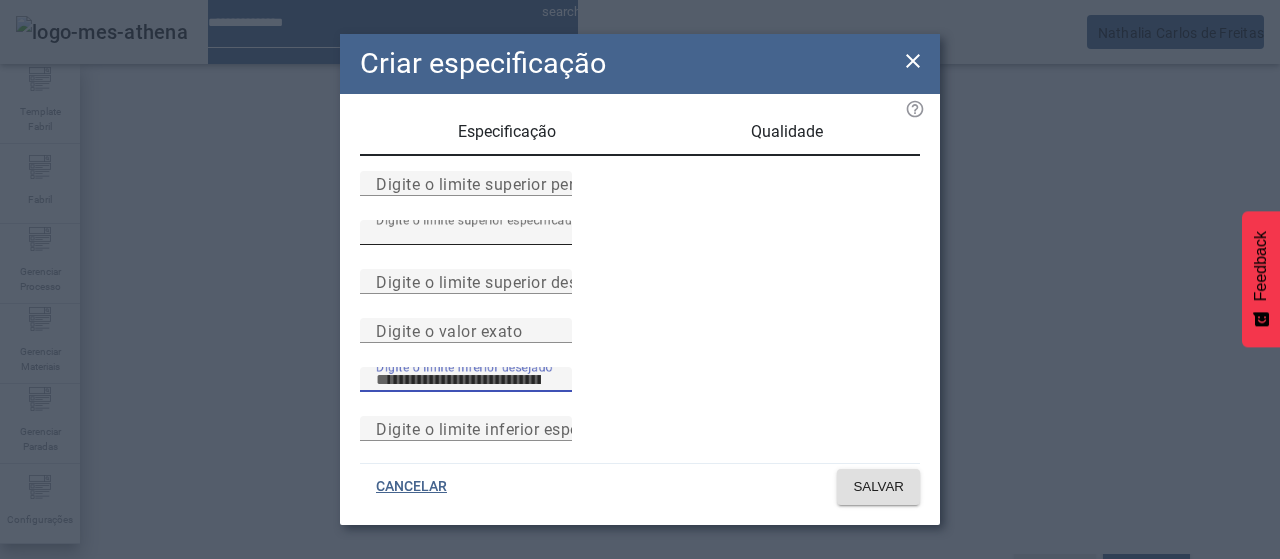 scroll, scrollTop: 261, scrollLeft: 0, axis: vertical 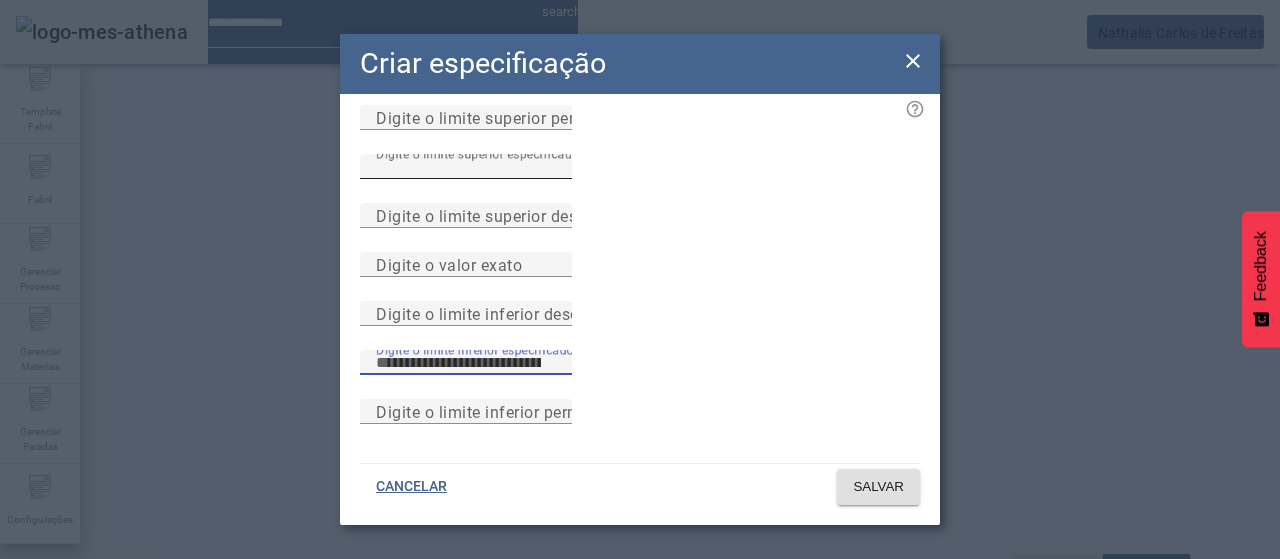 type on "***" 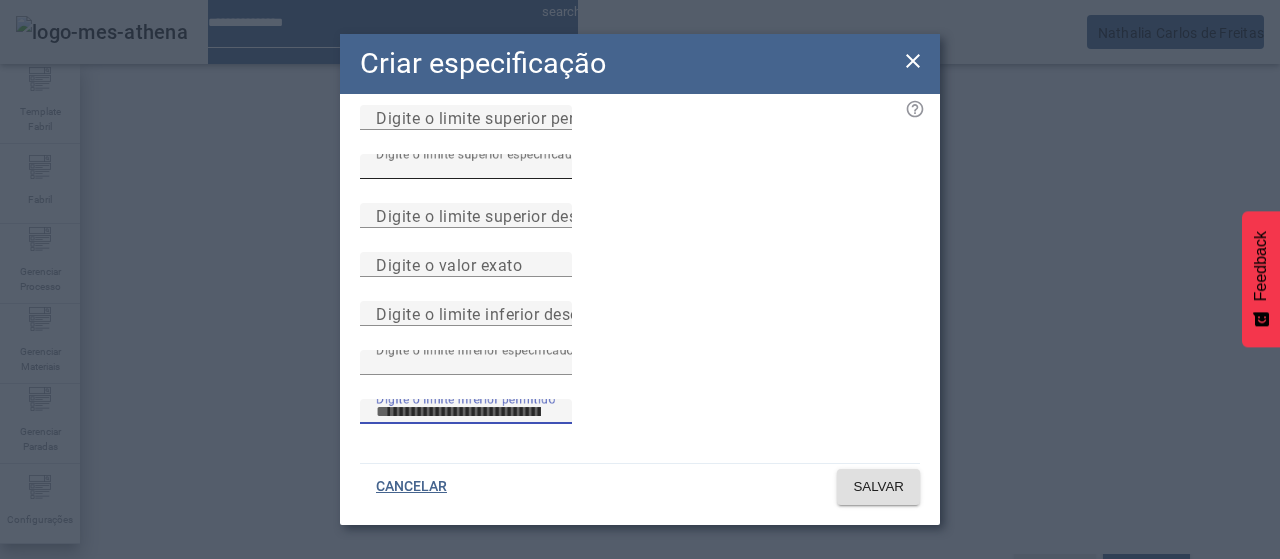 type 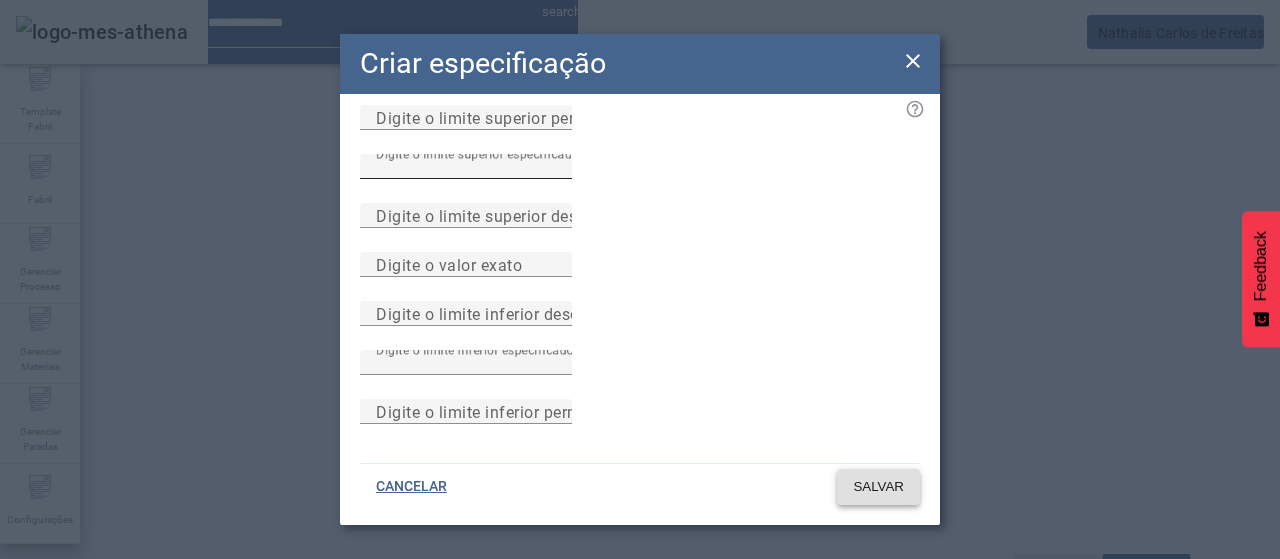 type 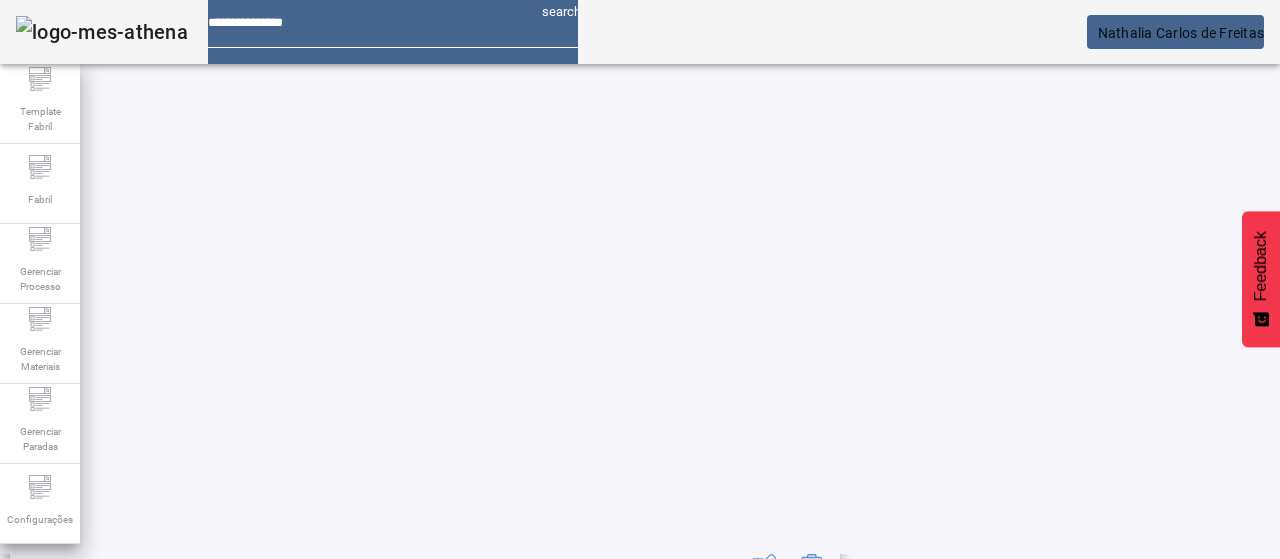 scroll, scrollTop: 123, scrollLeft: 0, axis: vertical 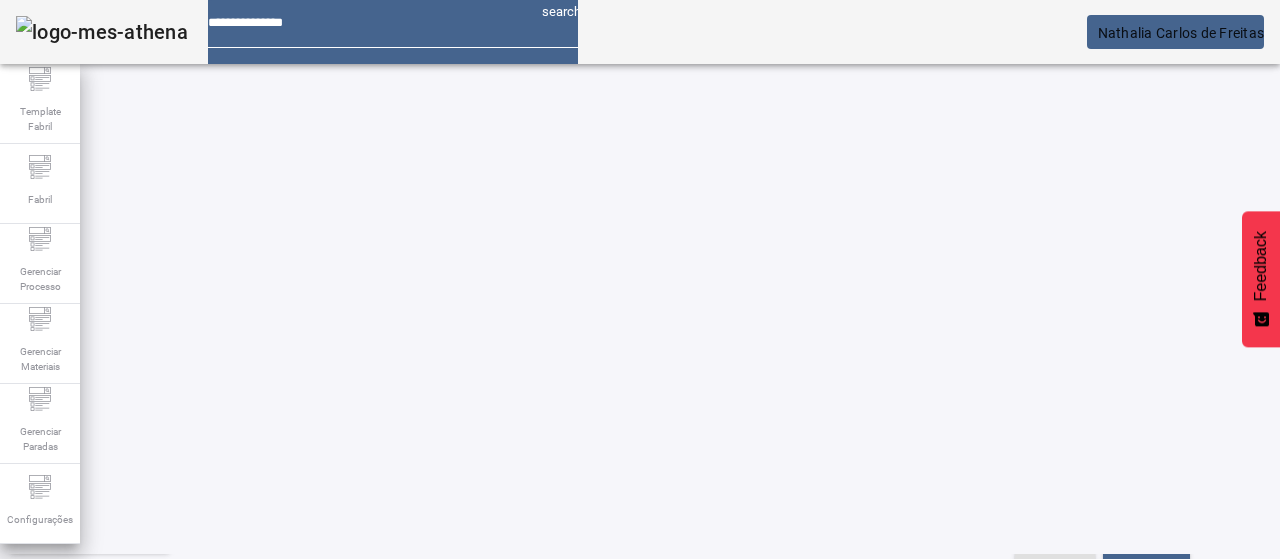 click on "ESPECIFICAÇÃO" 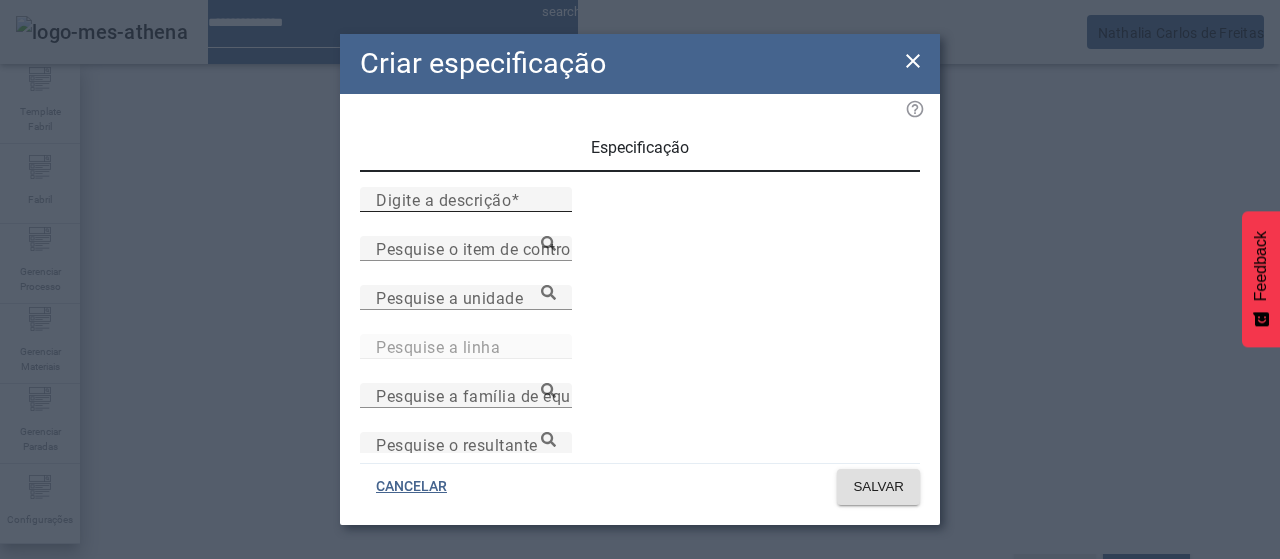 click on "Digite a descrição" at bounding box center (443, 199) 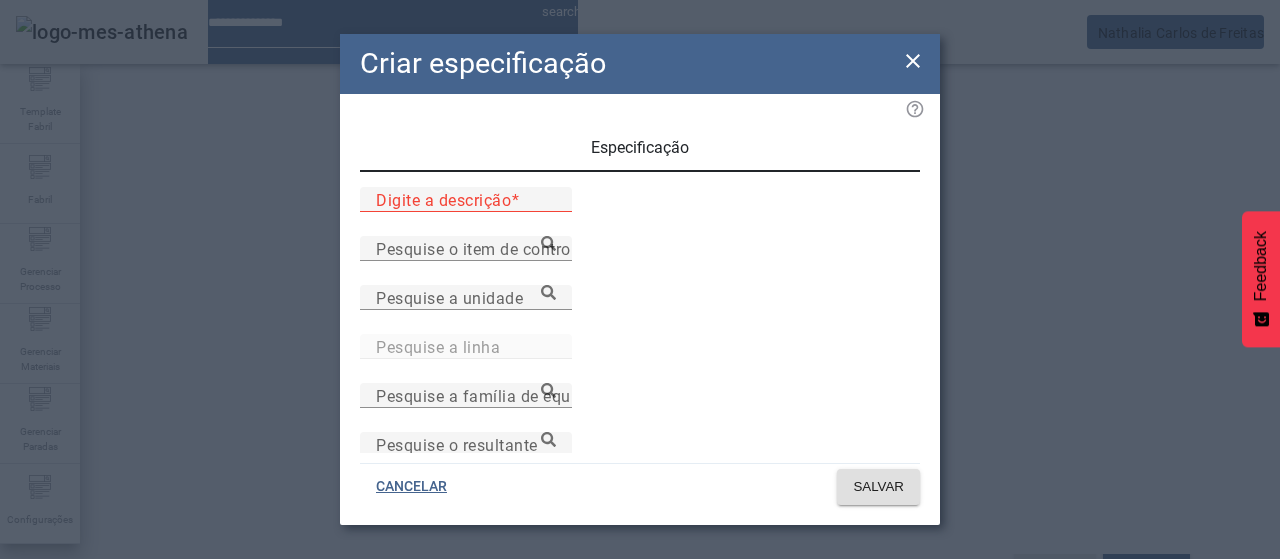 paste on "*********" 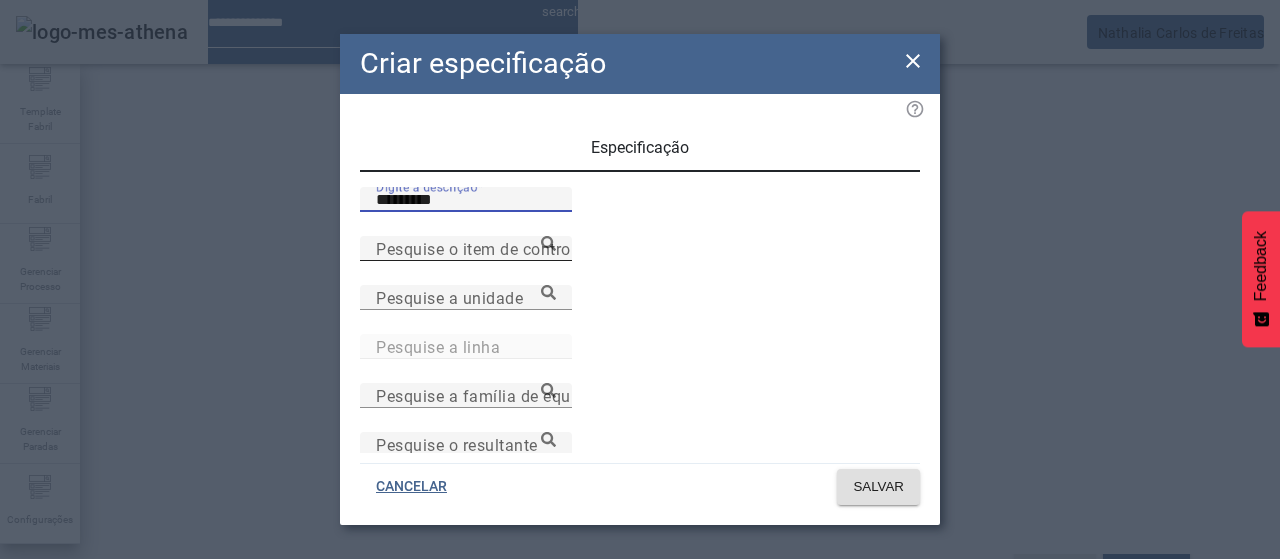 type on "*********" 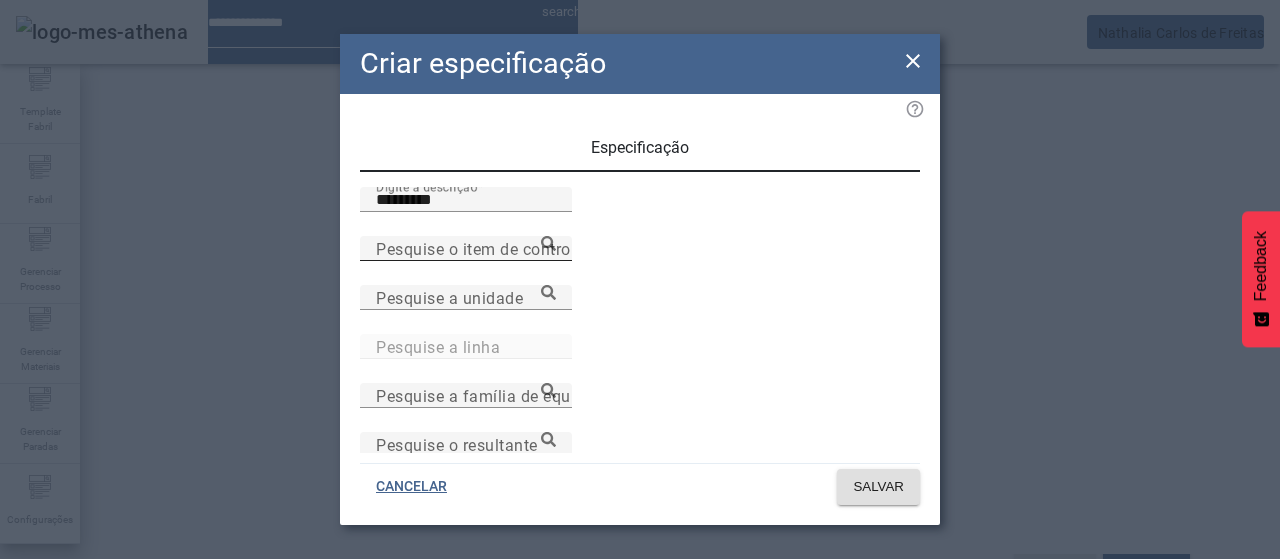 click on "Pesquise o item de controle" at bounding box center (480, 248) 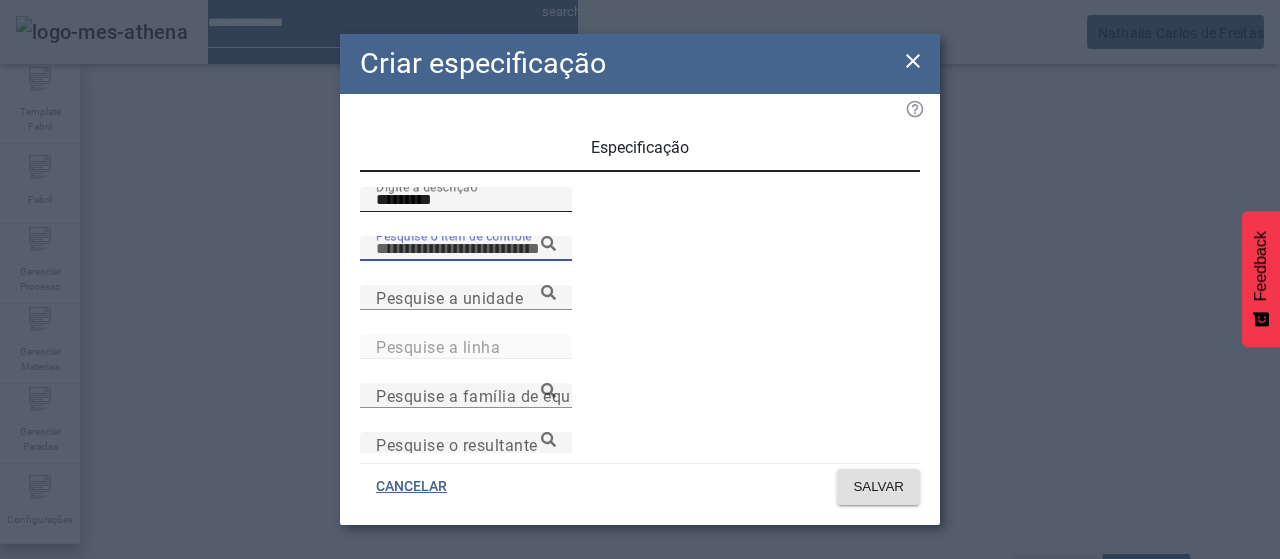paste on "**********" 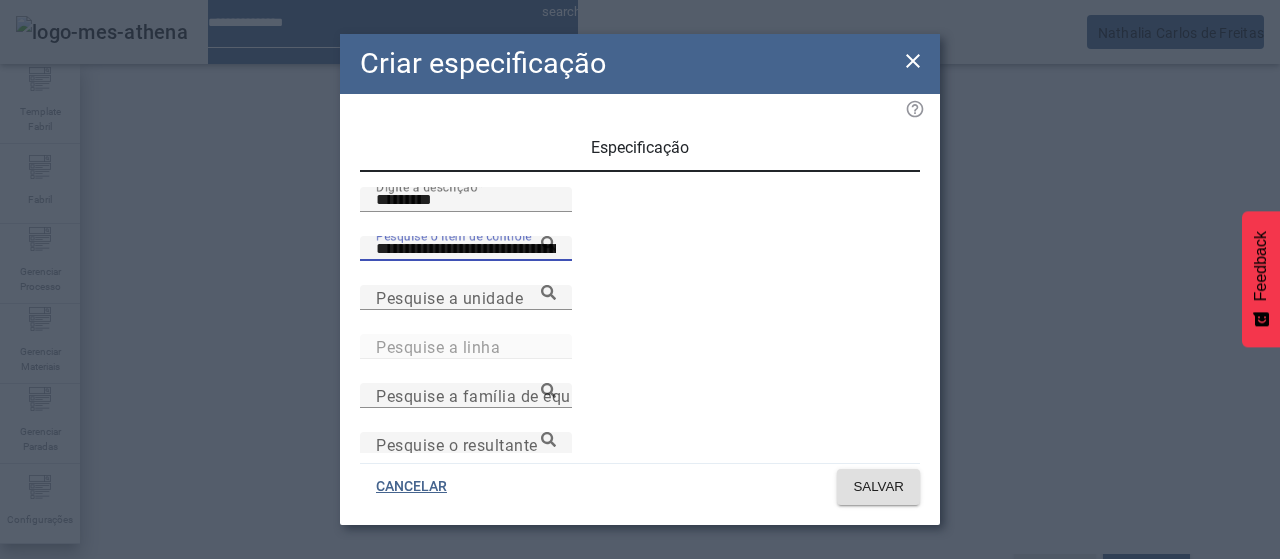 click on "**********" at bounding box center (466, 248) 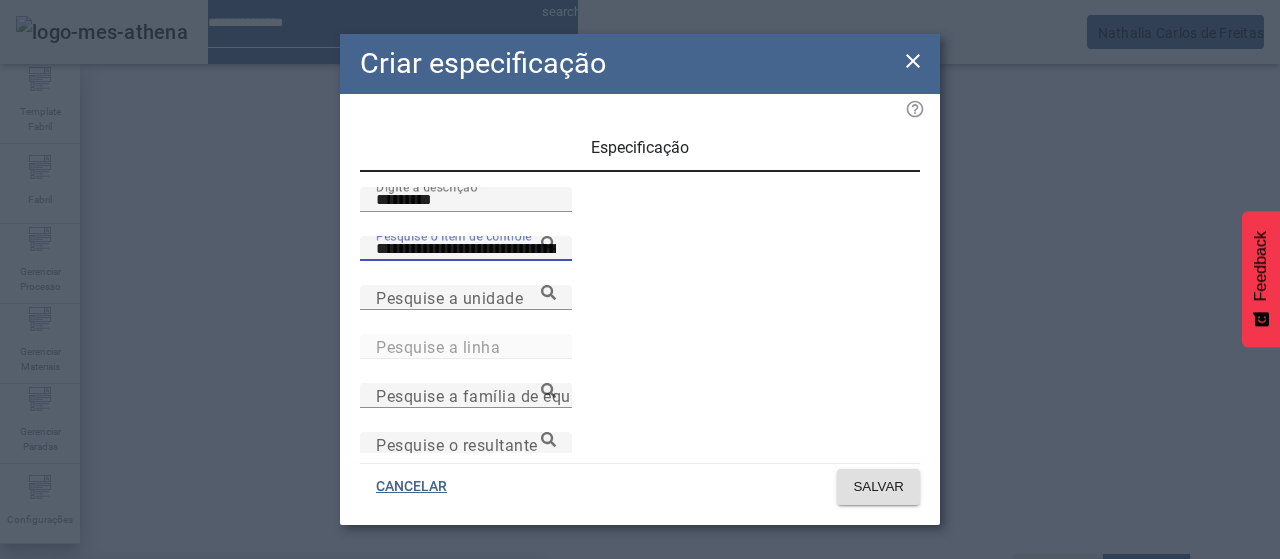 type on "**********" 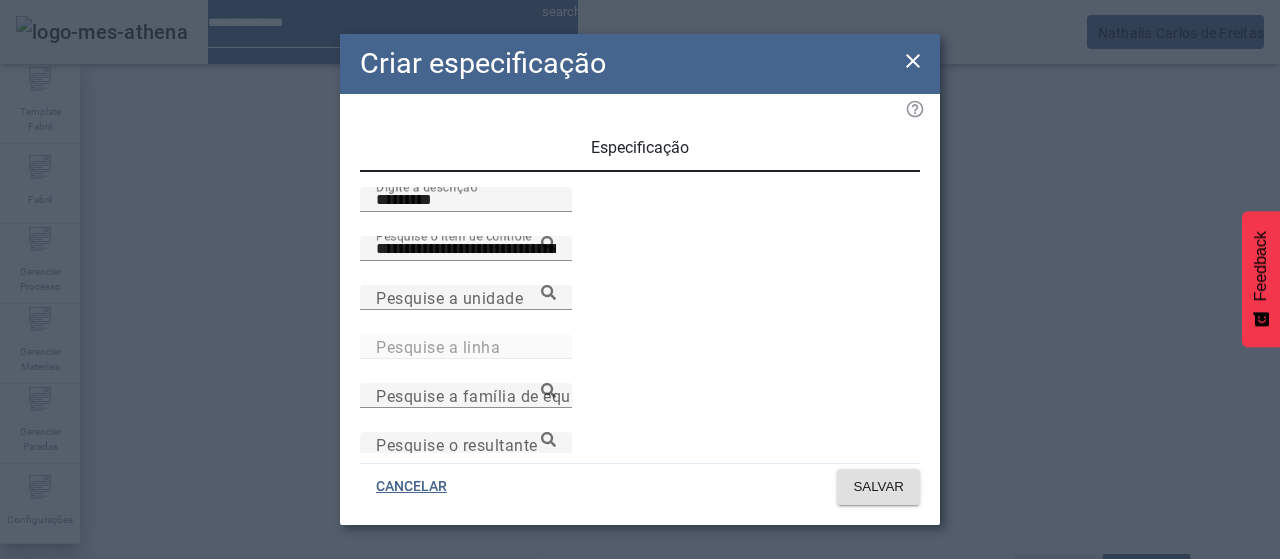 click on "Volume de enchimento - Válvula 03 - Cerv.LT" at bounding box center [183, 591] 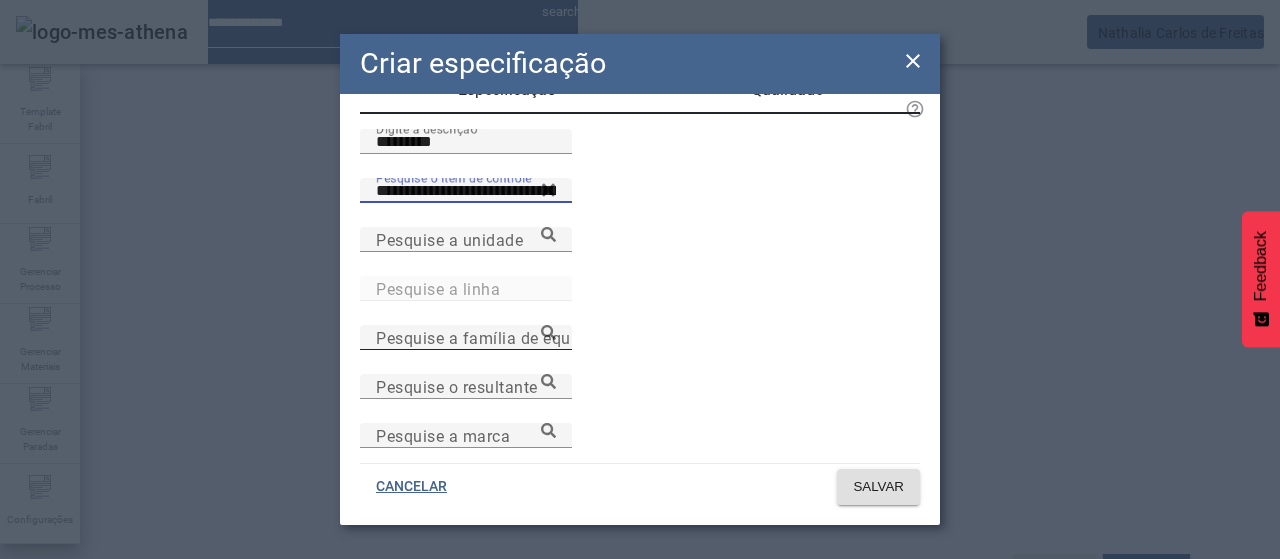 scroll, scrollTop: 100, scrollLeft: 0, axis: vertical 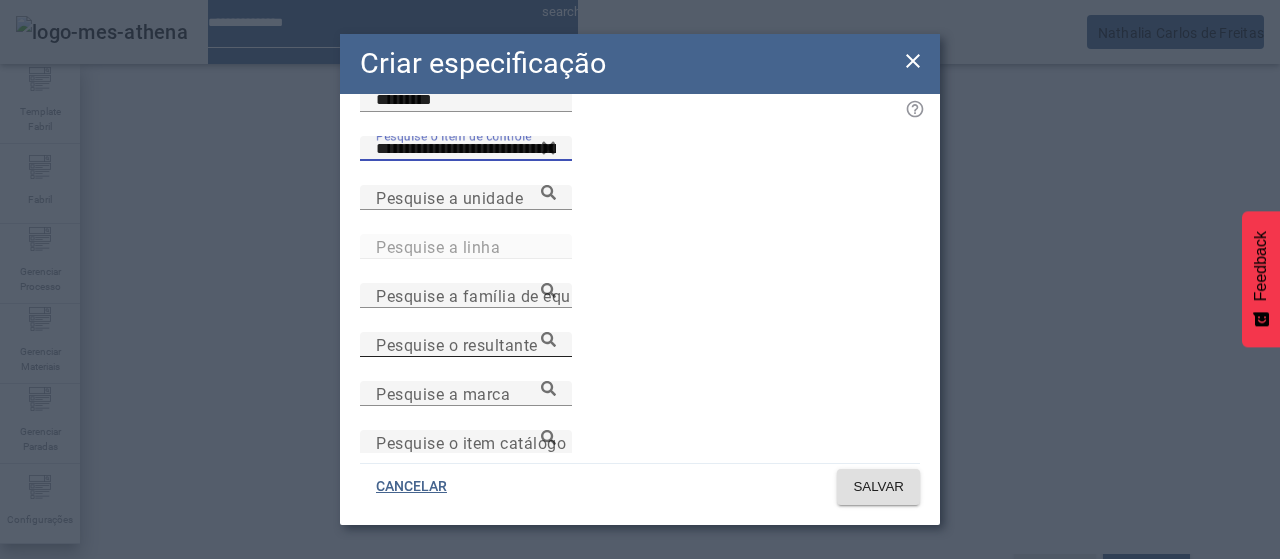 click on "Pesquise o resultante" at bounding box center (466, 345) 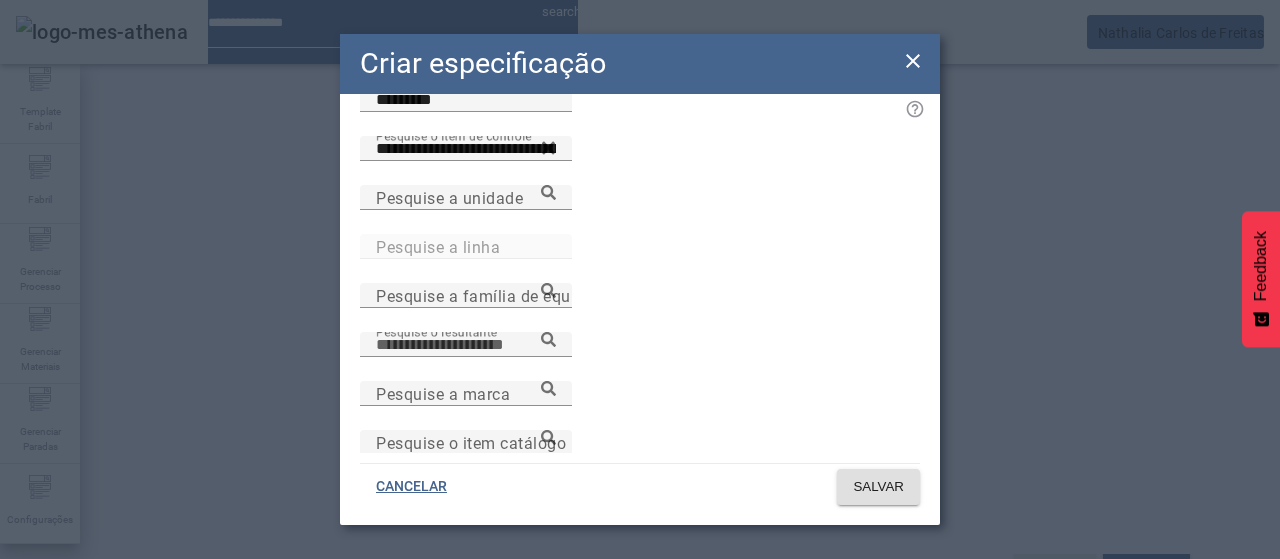 paste on "**********" 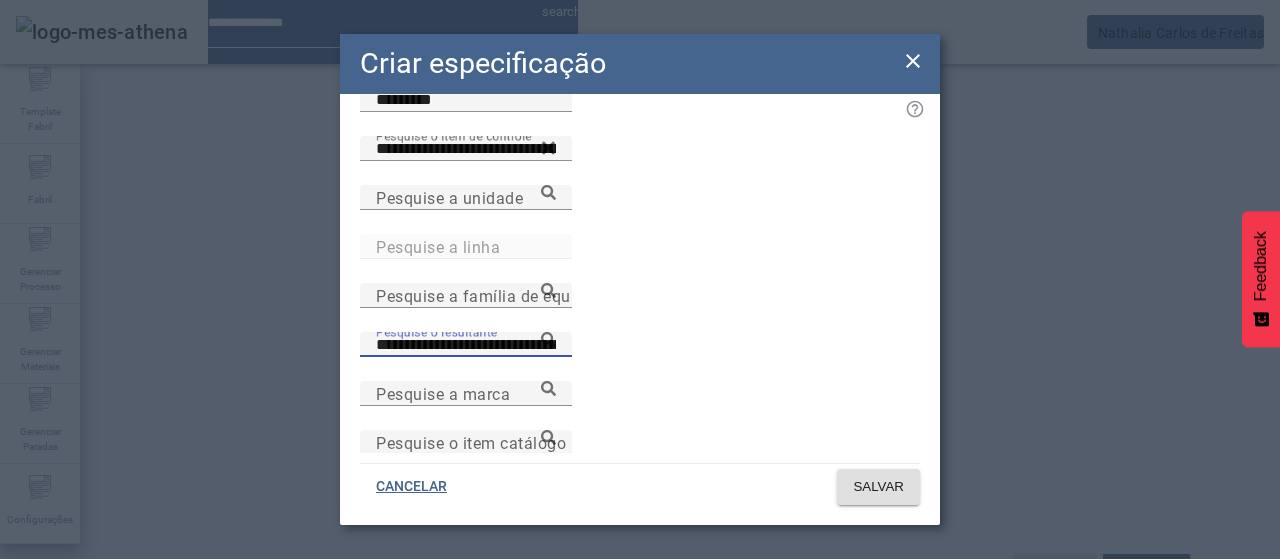 type on "**********" 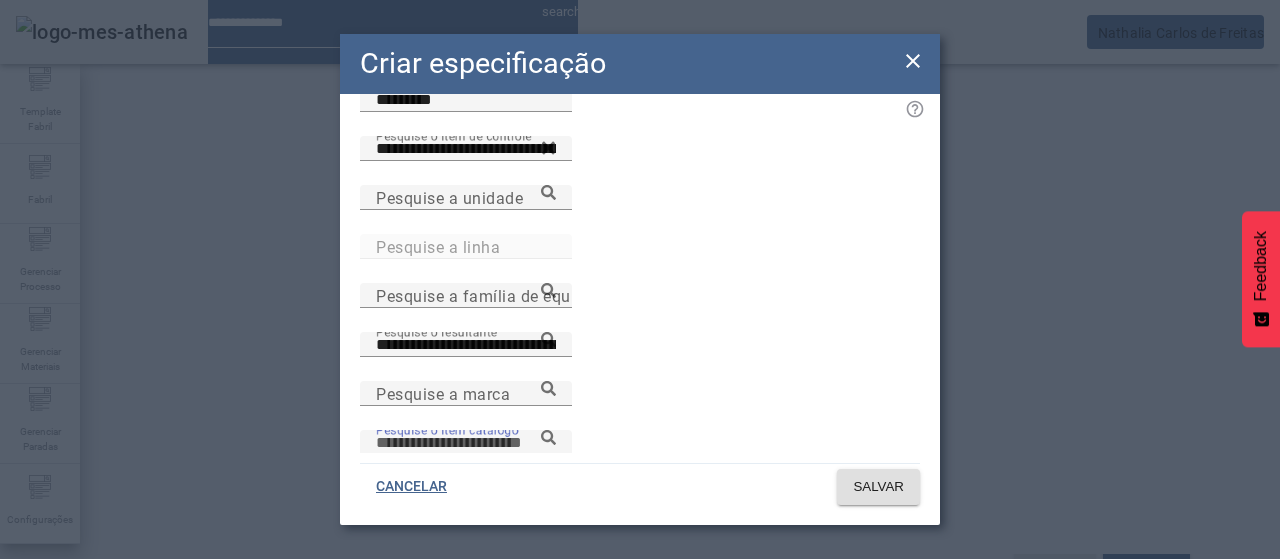 paste on "**********" 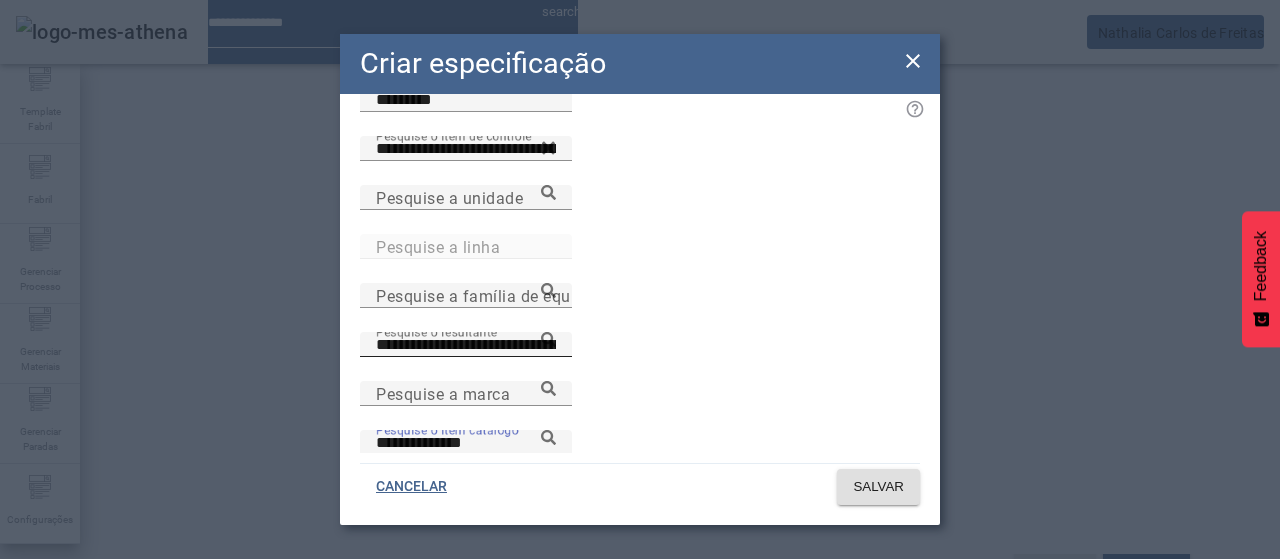type on "**********" 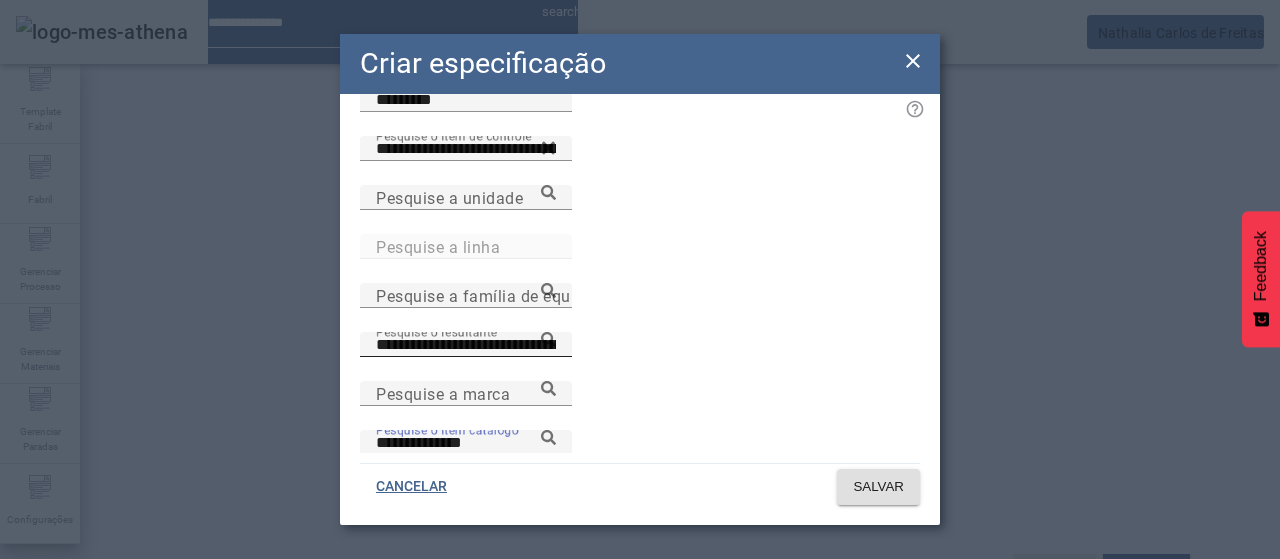 click 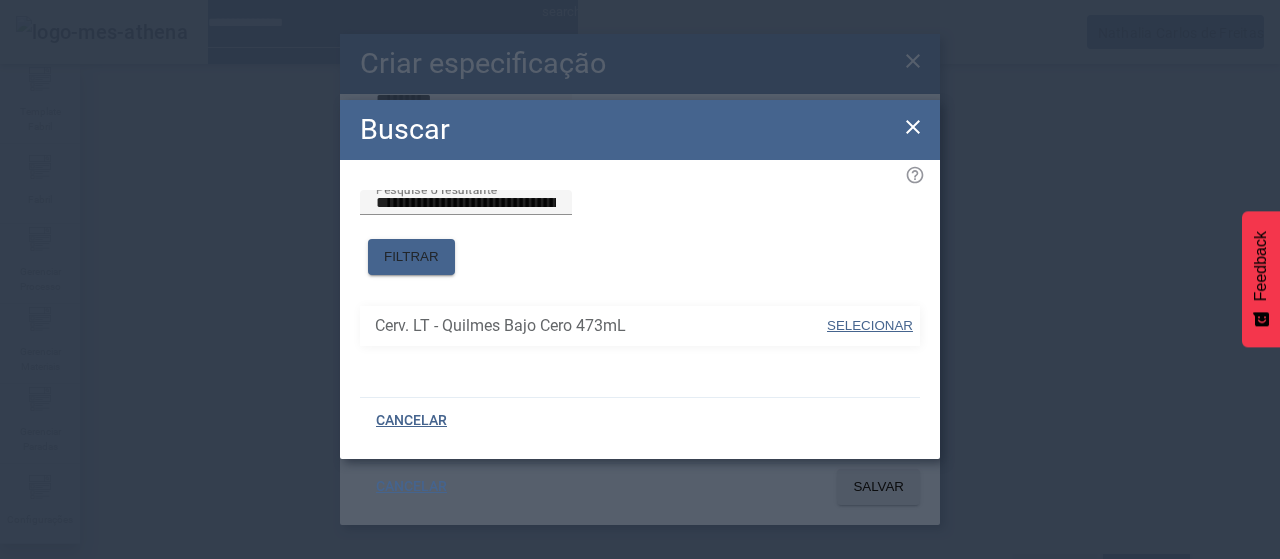 click on "SELECIONAR" at bounding box center (870, 325) 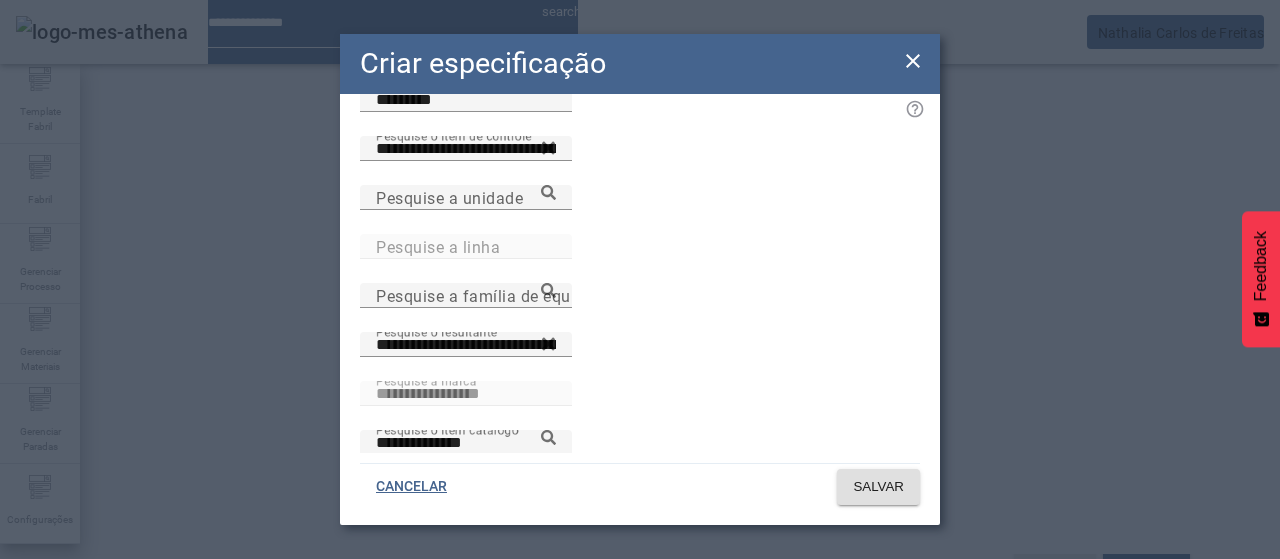click 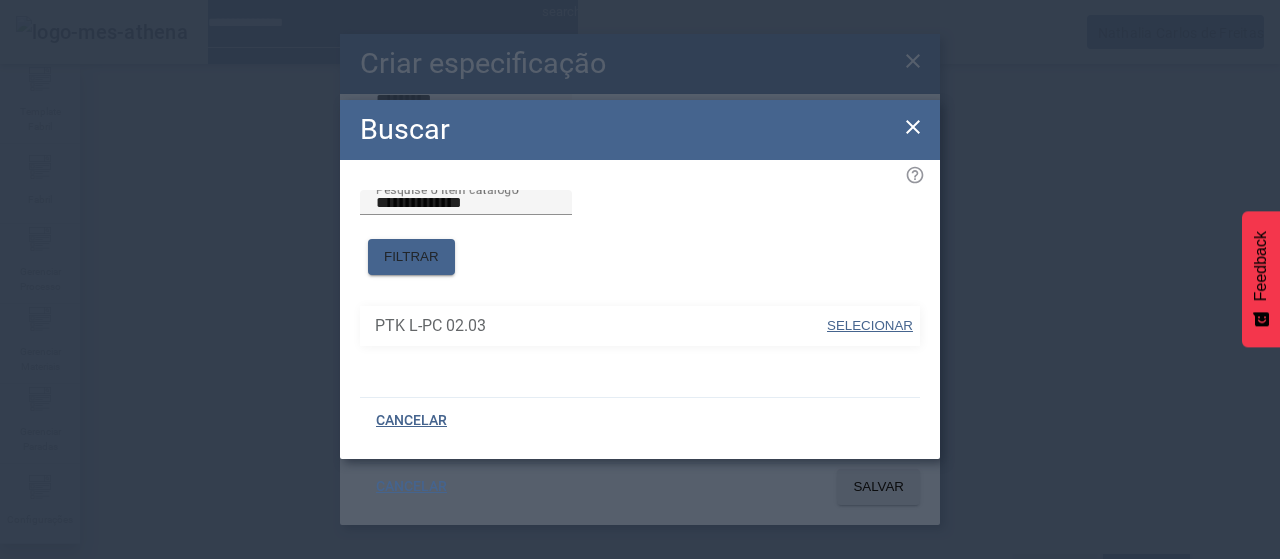 click on "SELECIONAR" at bounding box center [870, 326] 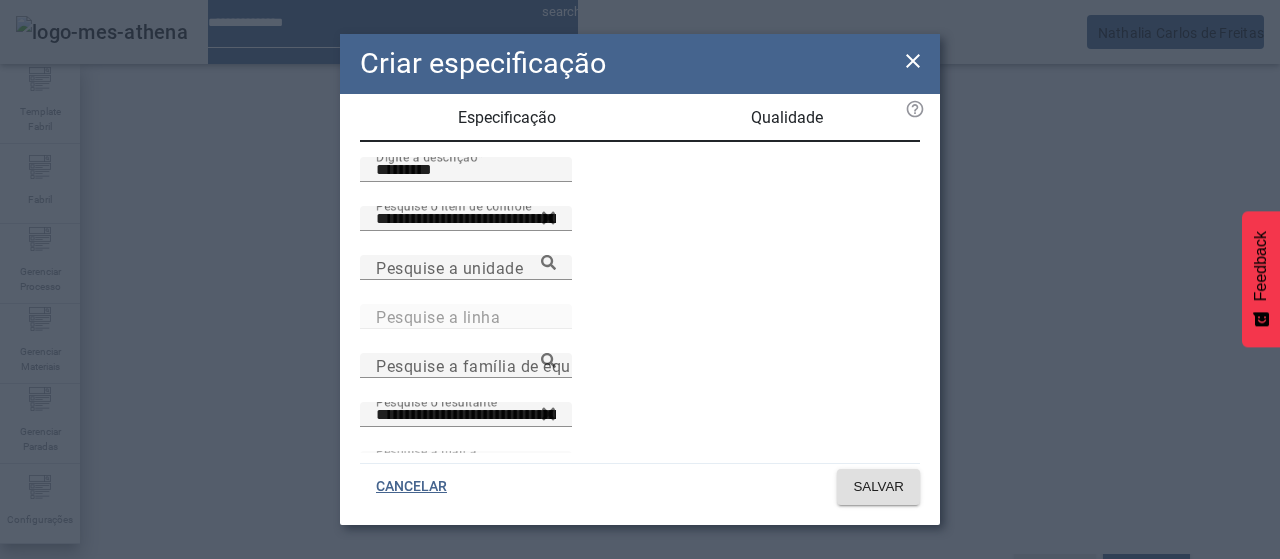 scroll, scrollTop: 0, scrollLeft: 0, axis: both 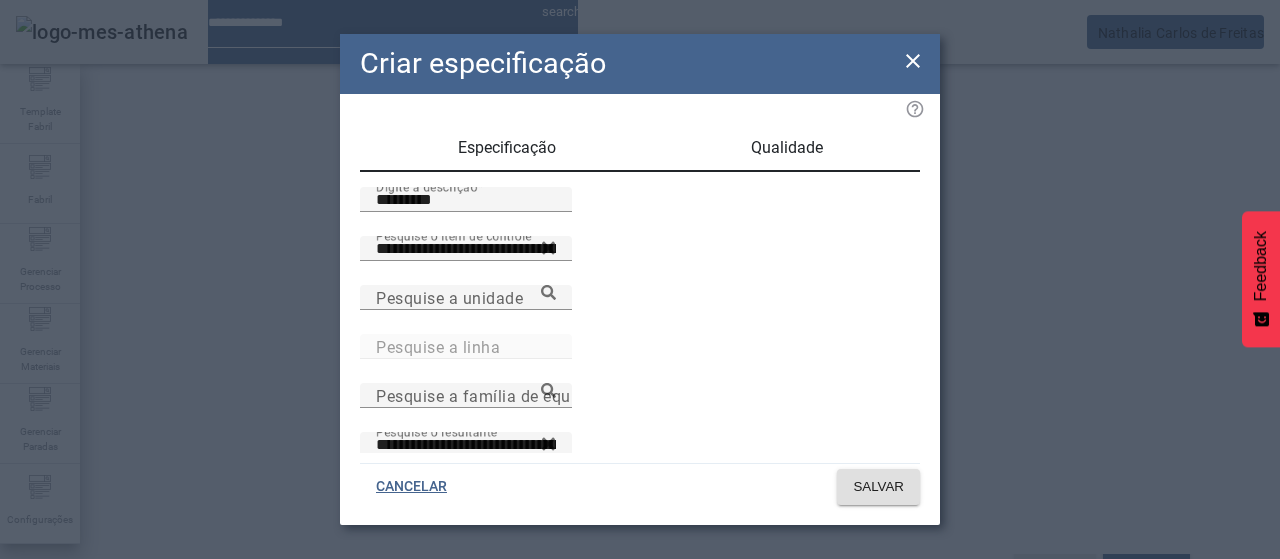 click on "Qualidade" at bounding box center [787, 148] 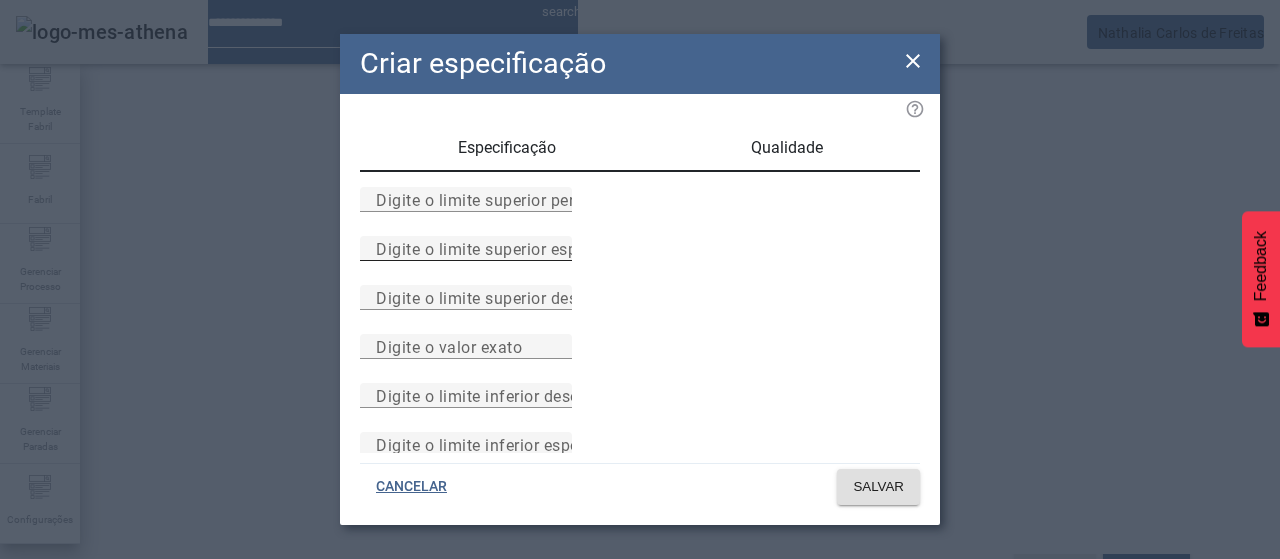 click on "Digite o limite superior especificado" at bounding box center [466, 249] 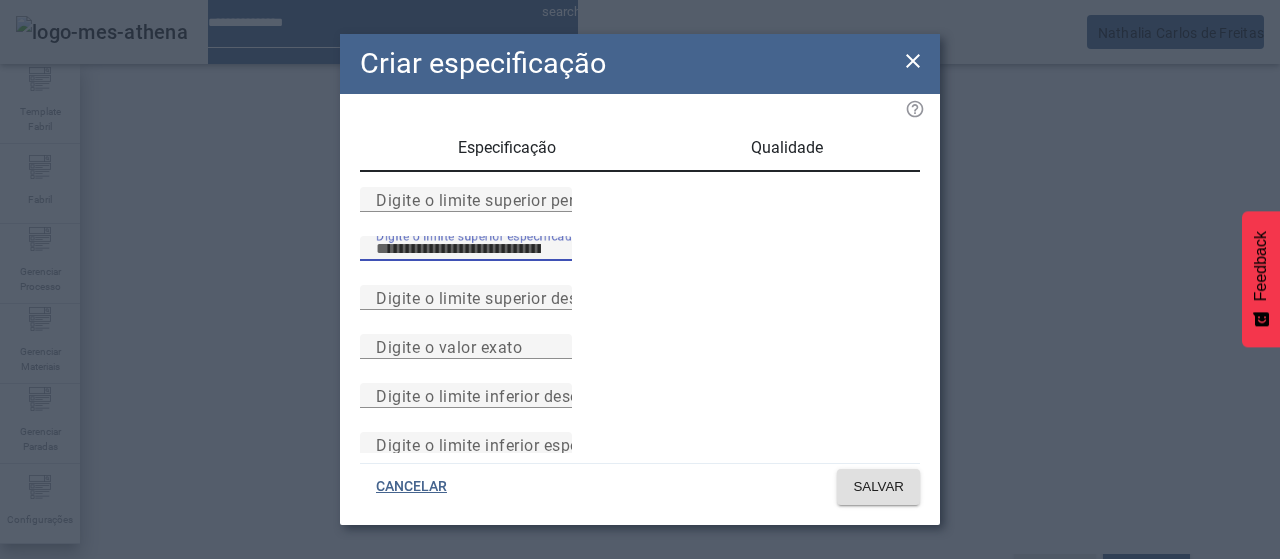 type on "***" 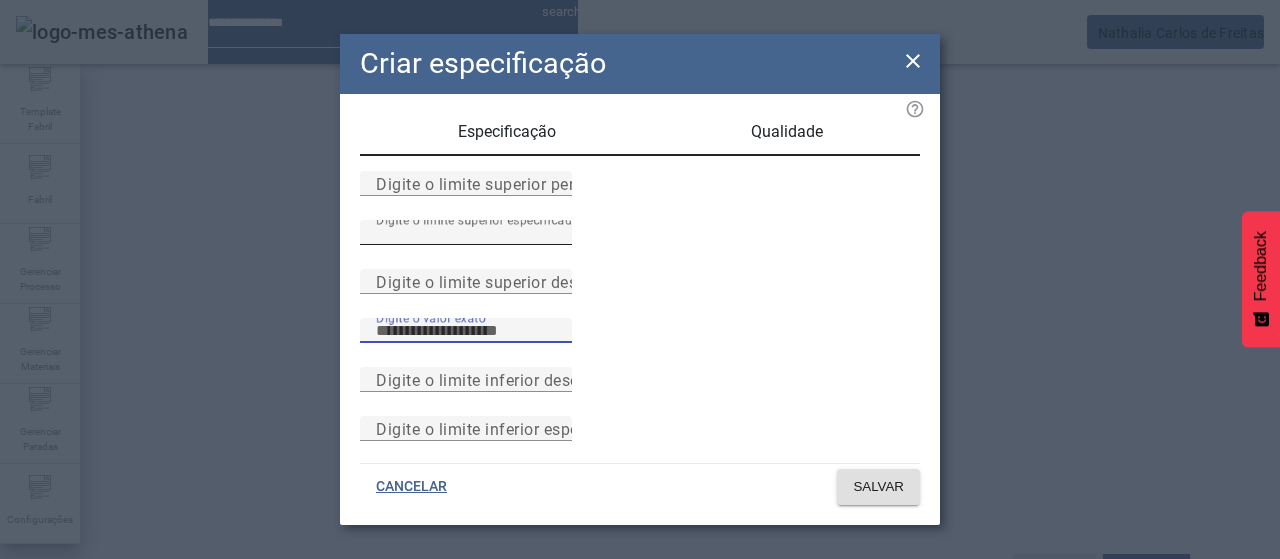 scroll, scrollTop: 261, scrollLeft: 0, axis: vertical 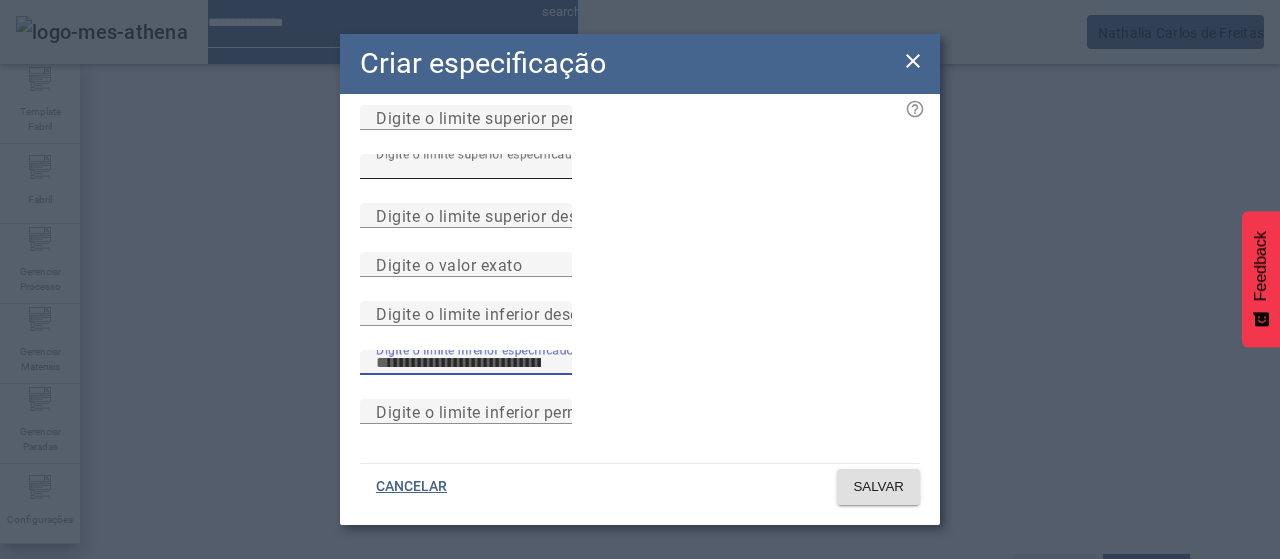 type on "***" 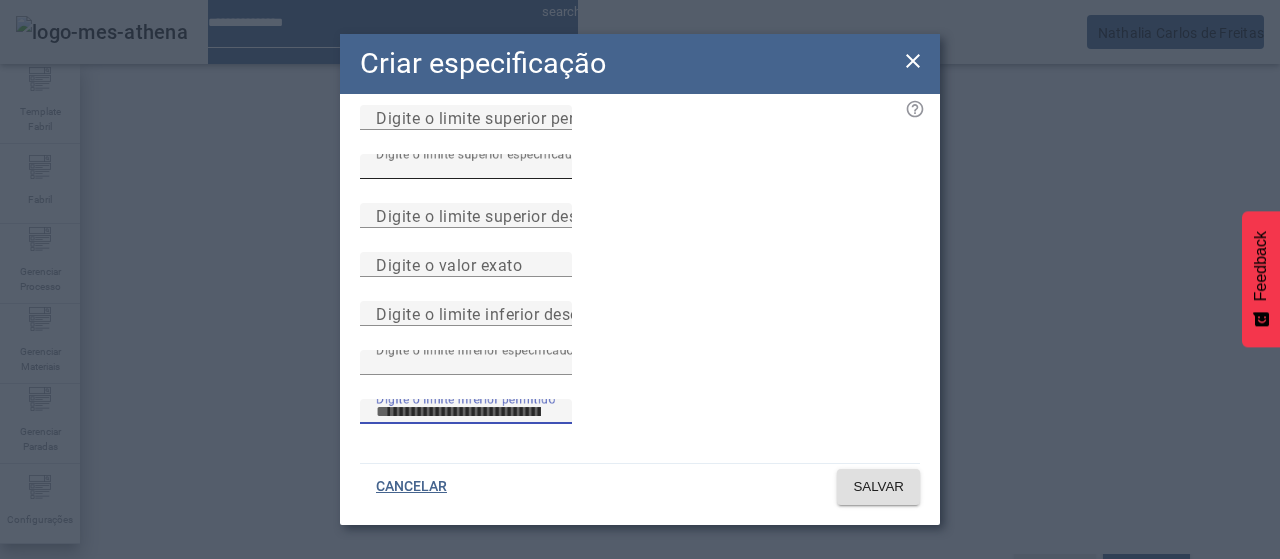 type 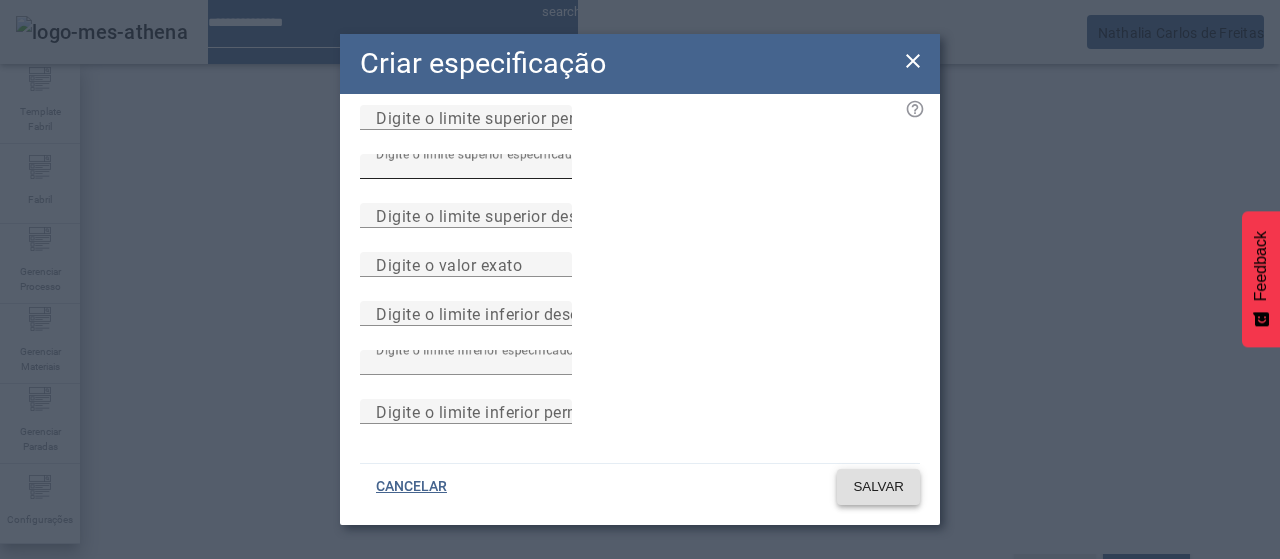 type 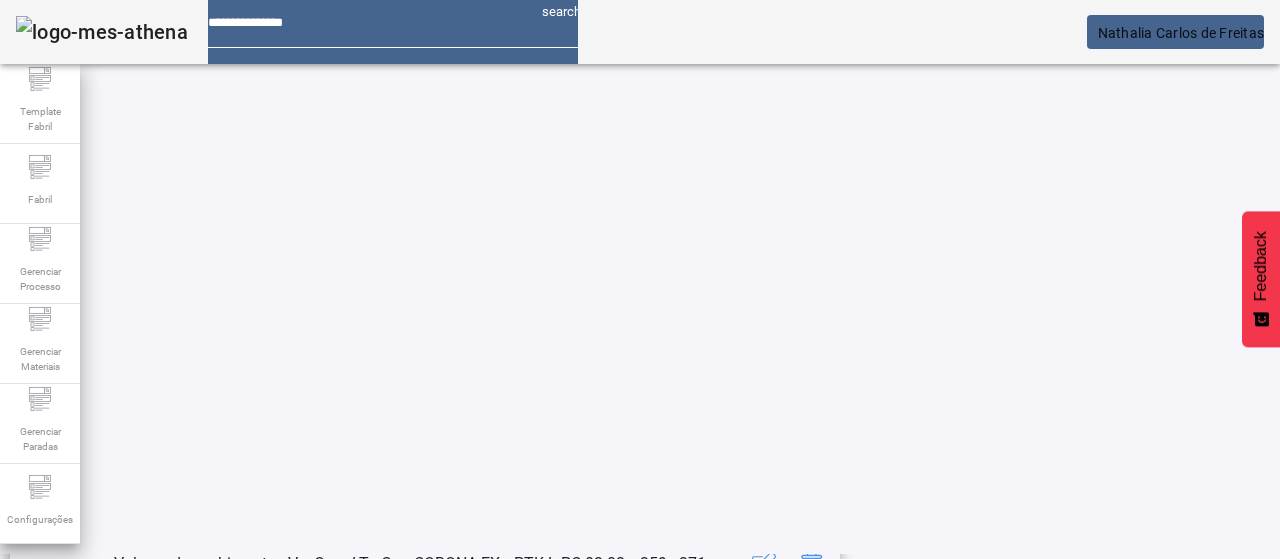 scroll, scrollTop: 223, scrollLeft: 0, axis: vertical 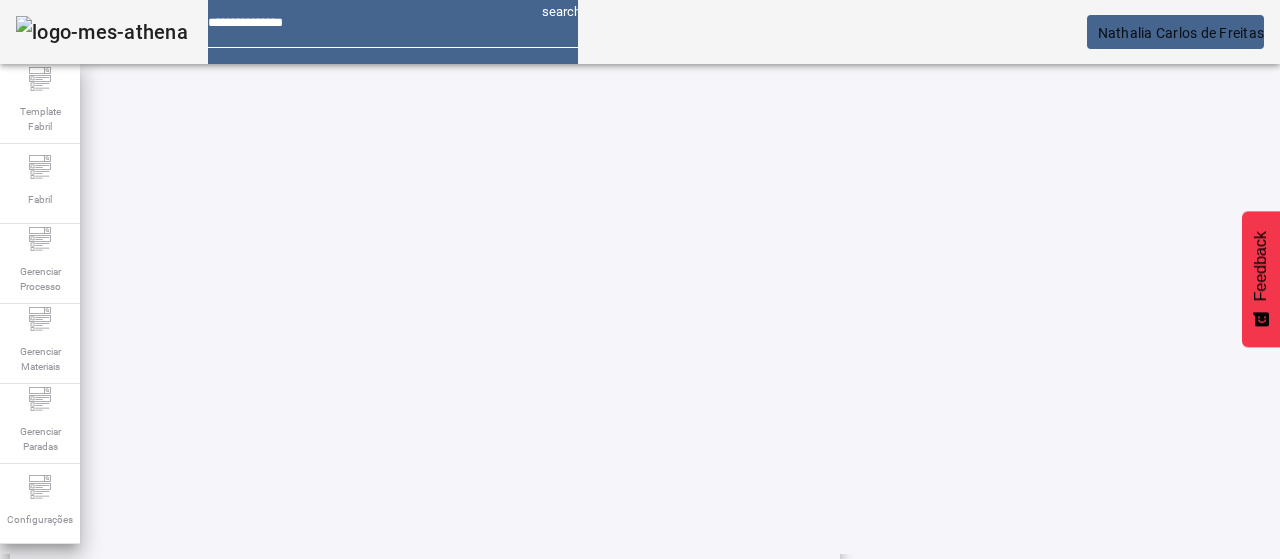 click on "ESPECIFICAÇÃO" 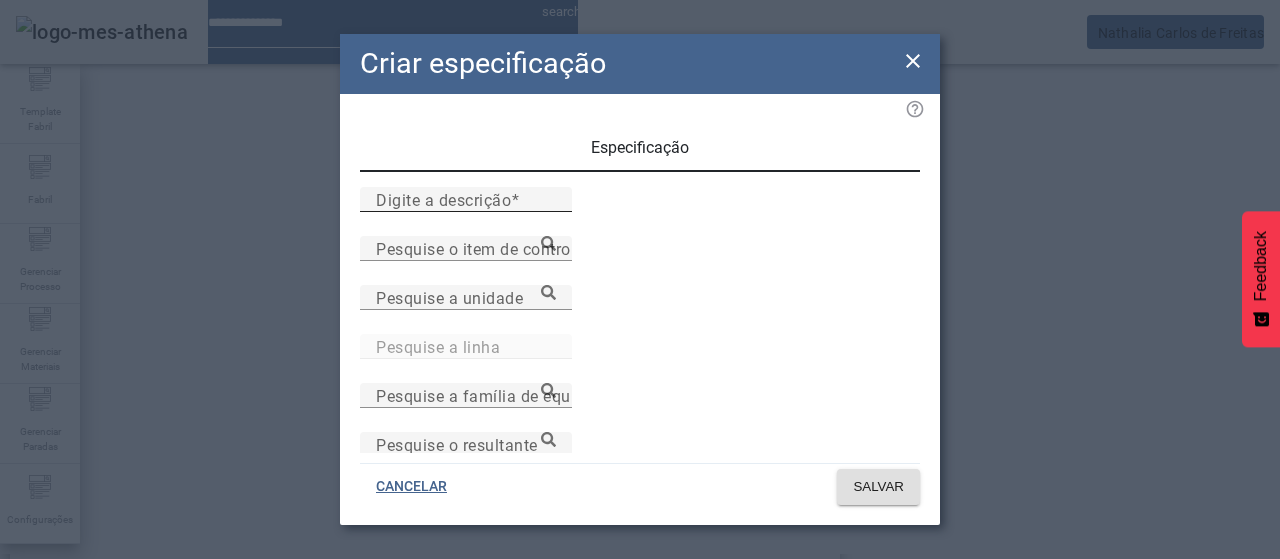click on "Digite a descrição" at bounding box center [443, 199] 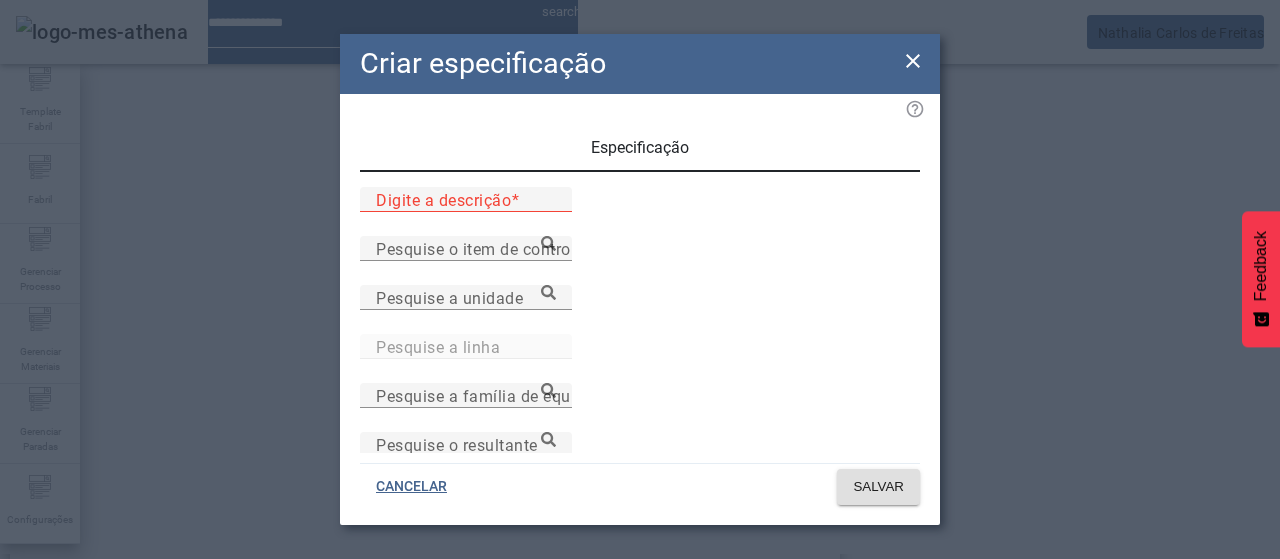 paste on "*********" 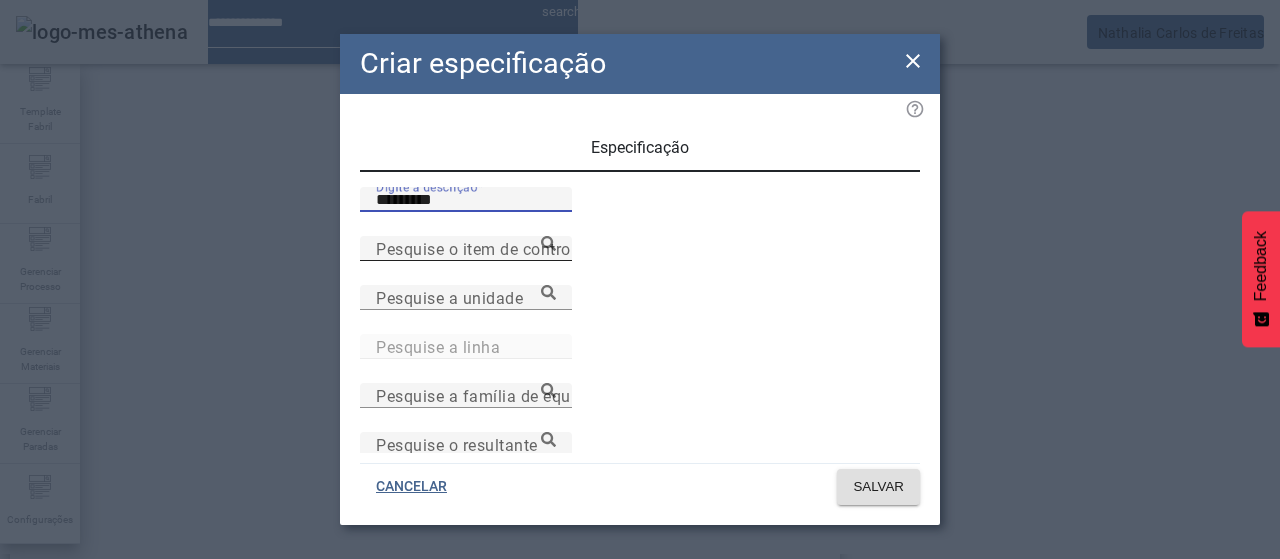 type on "*********" 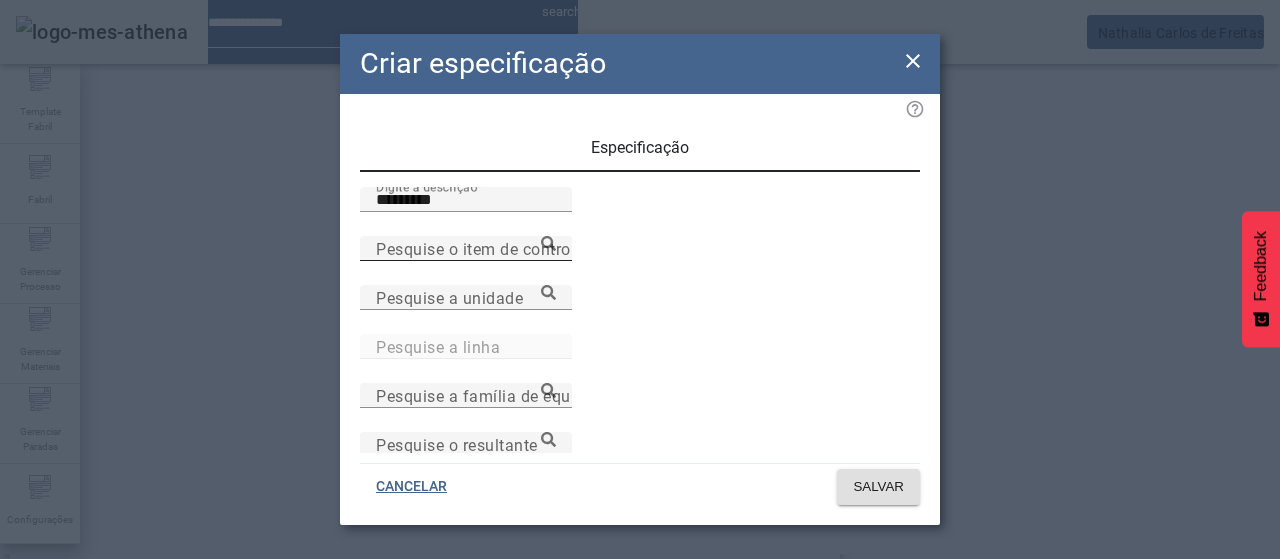 click on "Pesquise o item de controle" at bounding box center (480, 248) 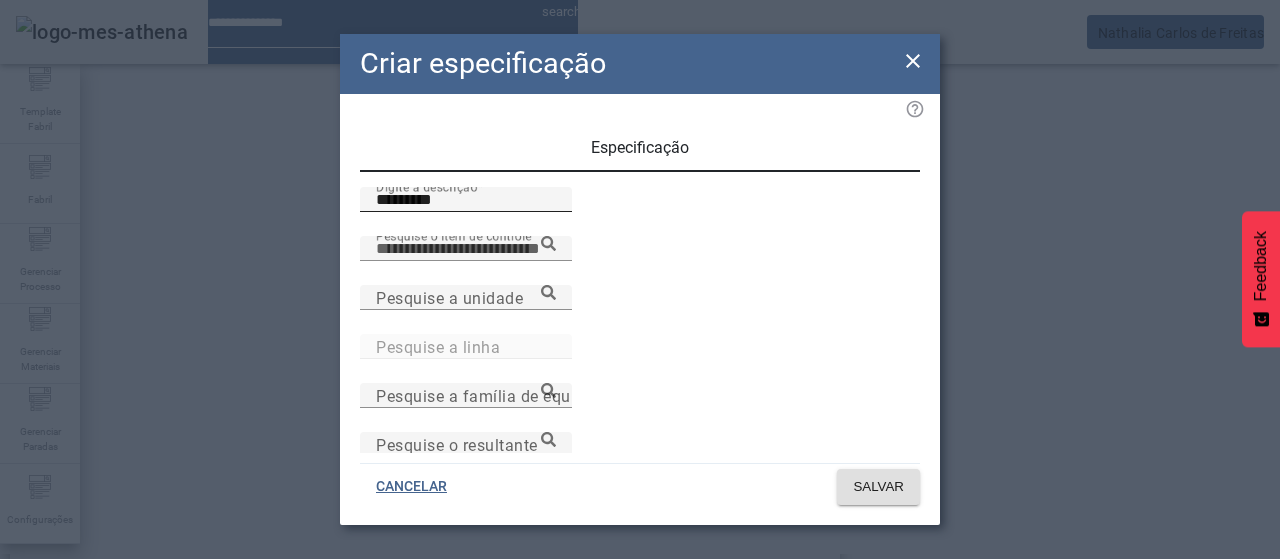 paste on "**********" 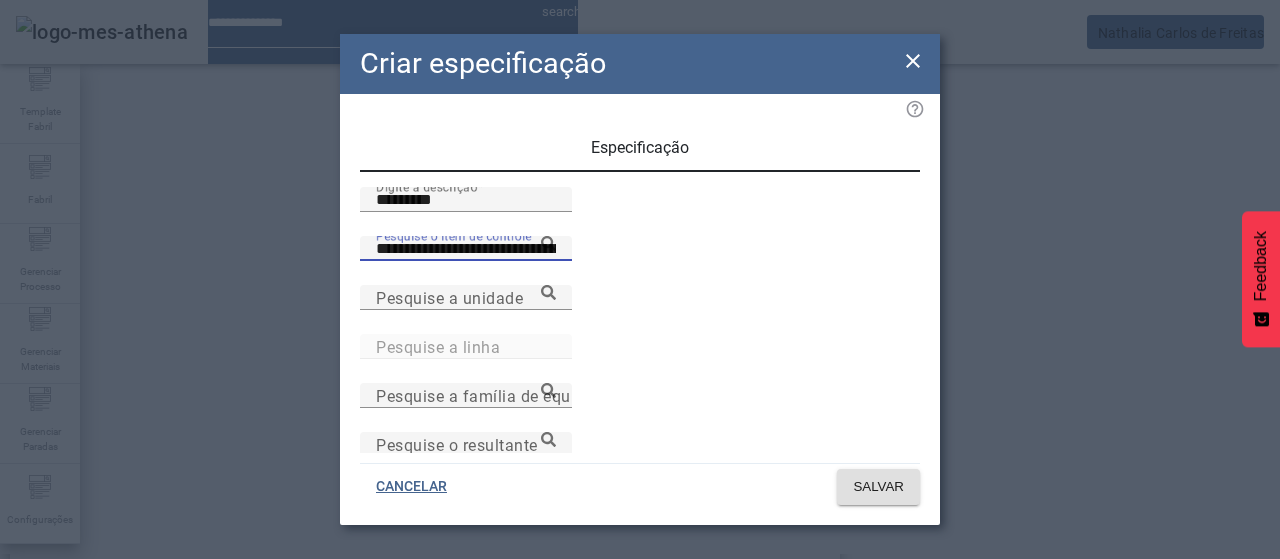 click on "**********" at bounding box center (466, 249) 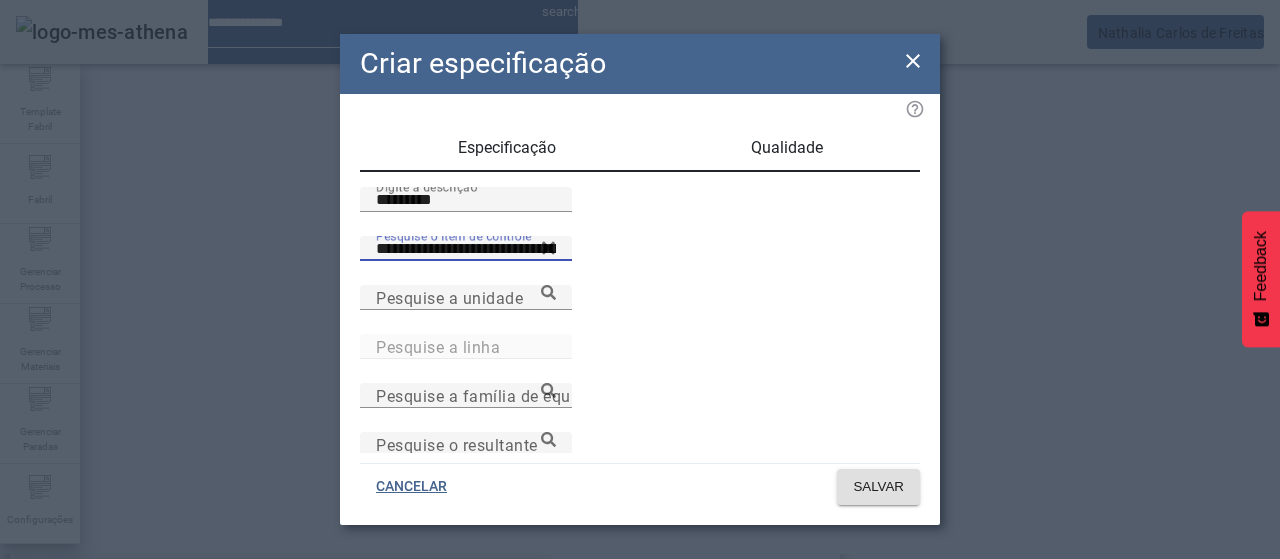 type on "**********" 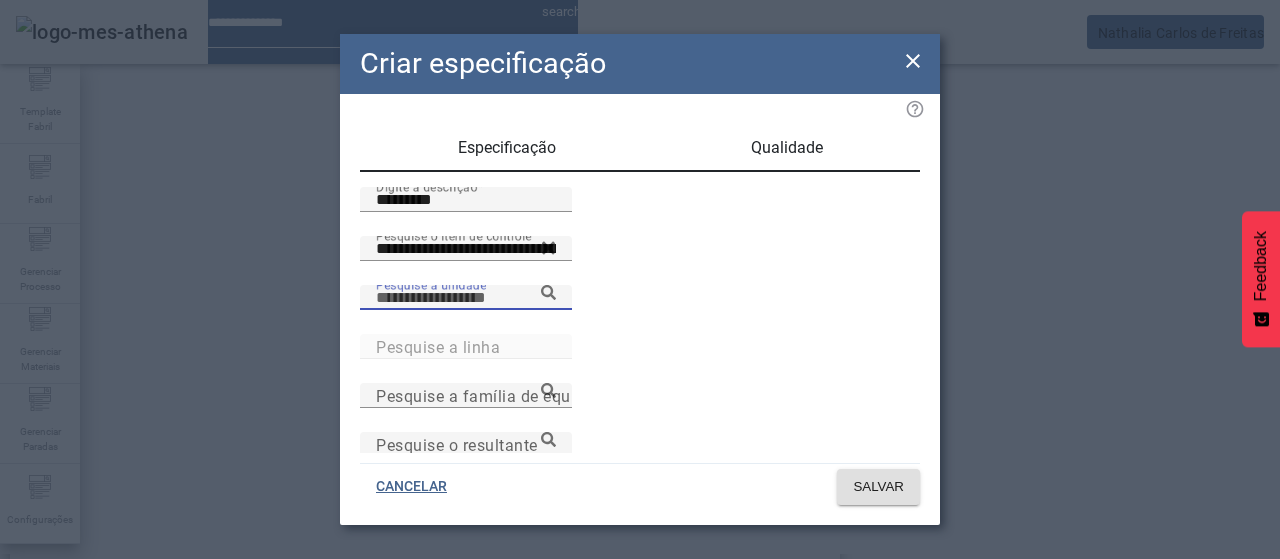 scroll, scrollTop: 16, scrollLeft: 0, axis: vertical 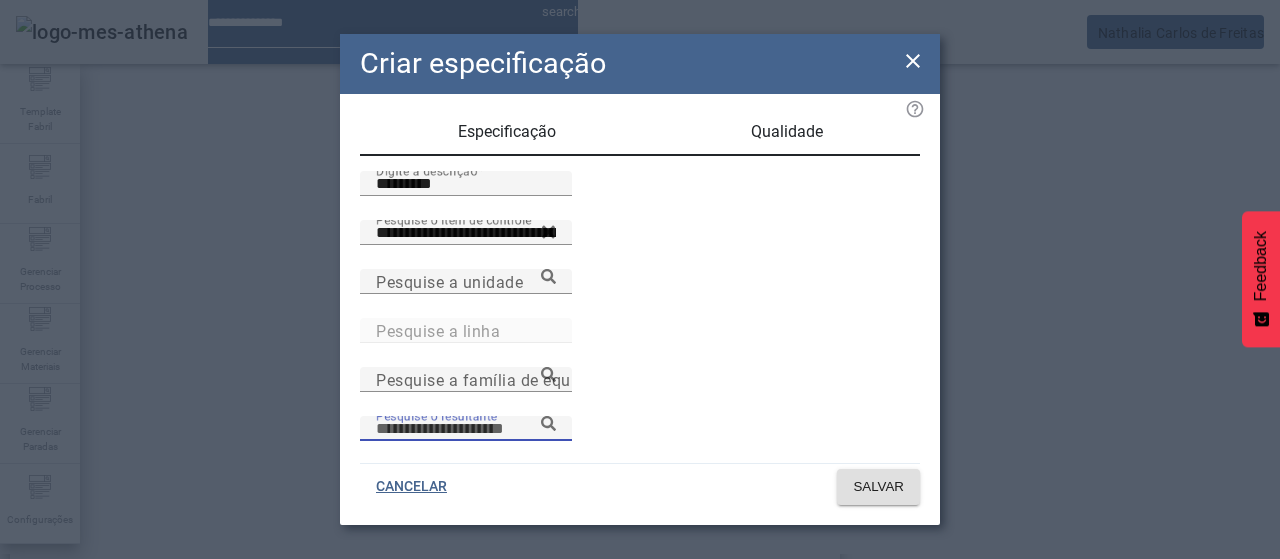 paste on "**********" 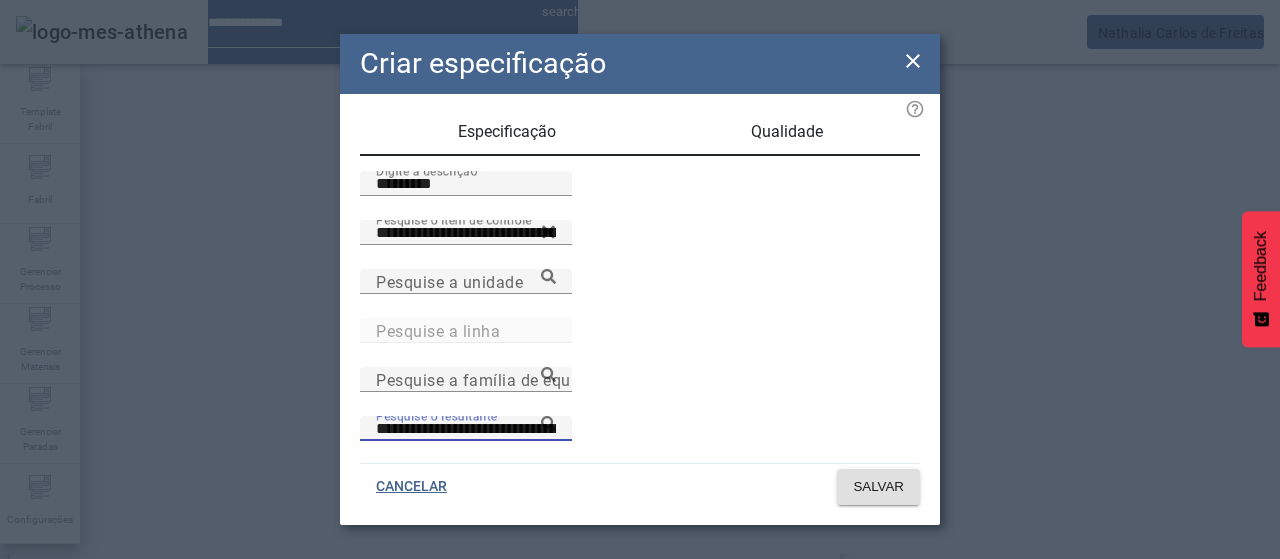 type on "**********" 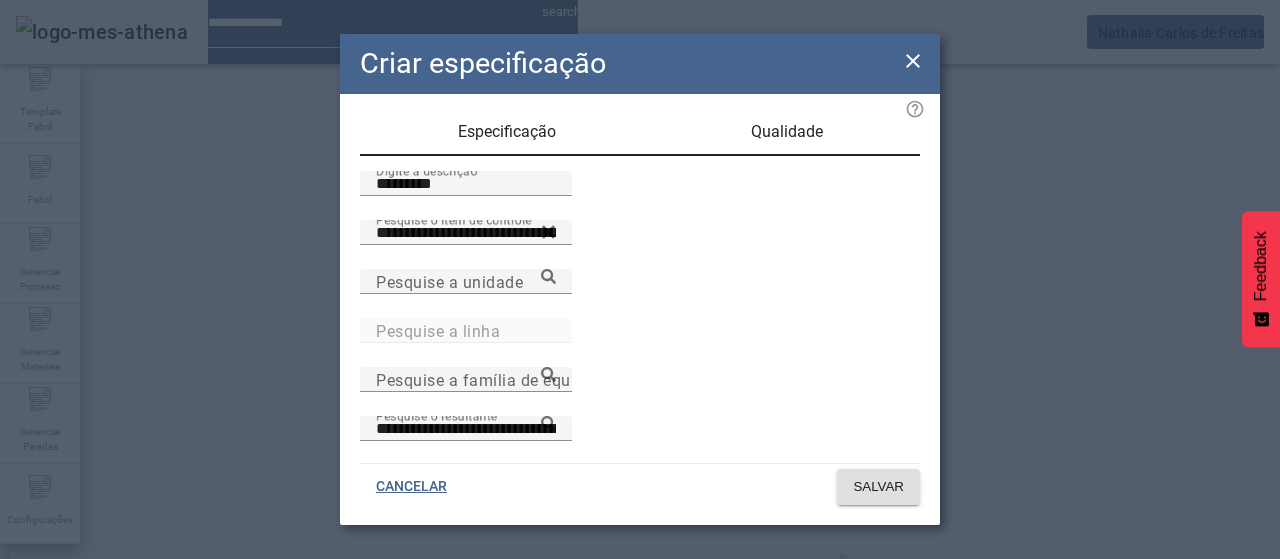 scroll, scrollTop: 206, scrollLeft: 0, axis: vertical 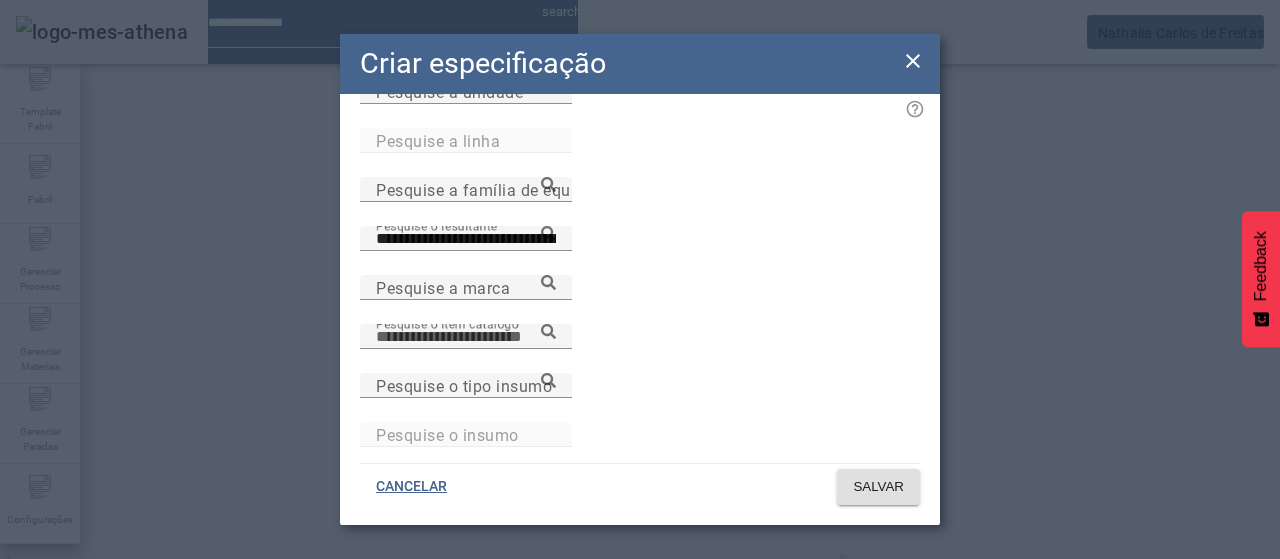 paste on "**********" 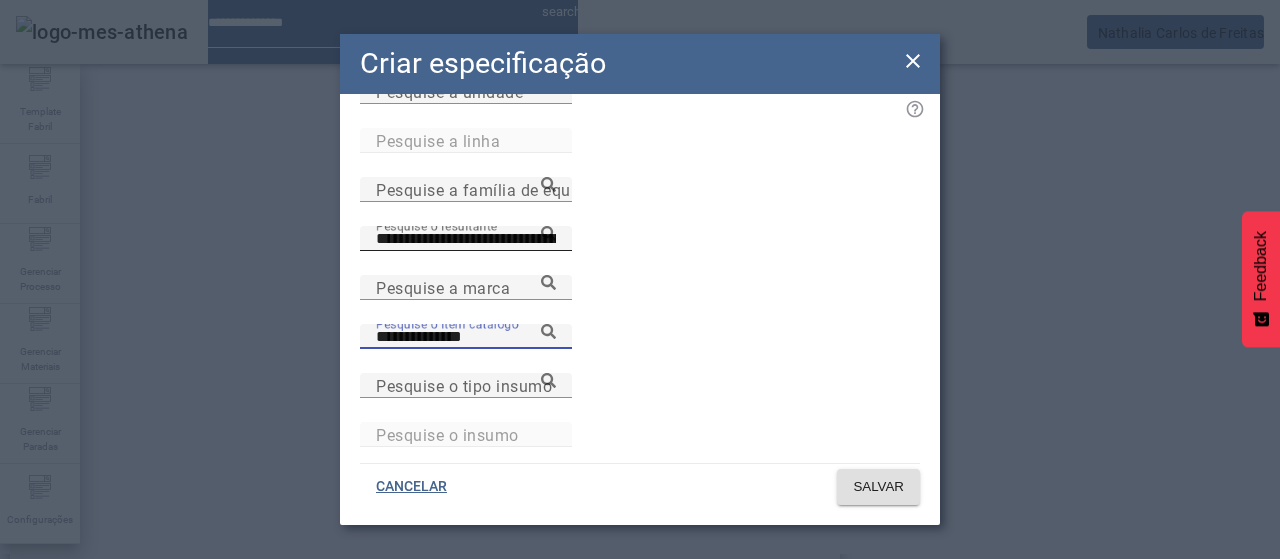type on "**********" 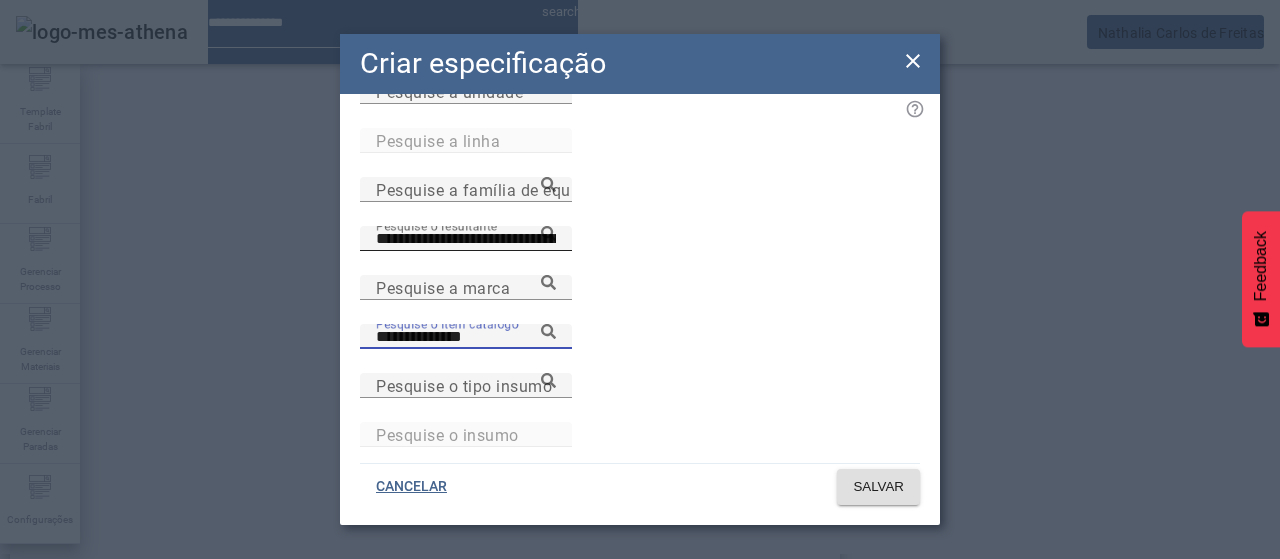 click 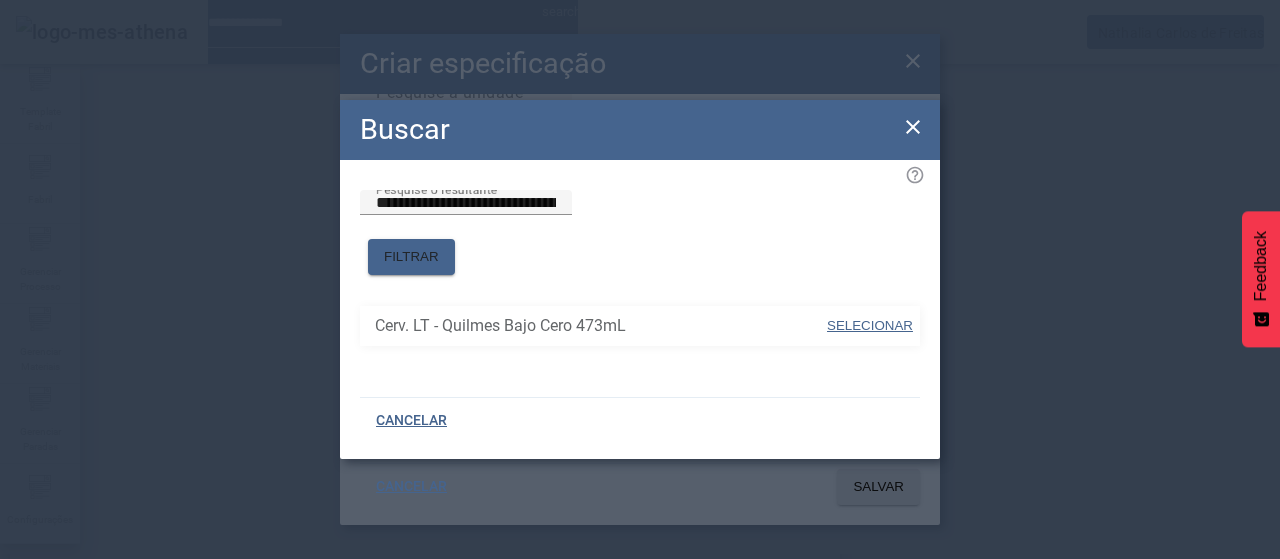 click on "SELECIONAR" at bounding box center [870, 325] 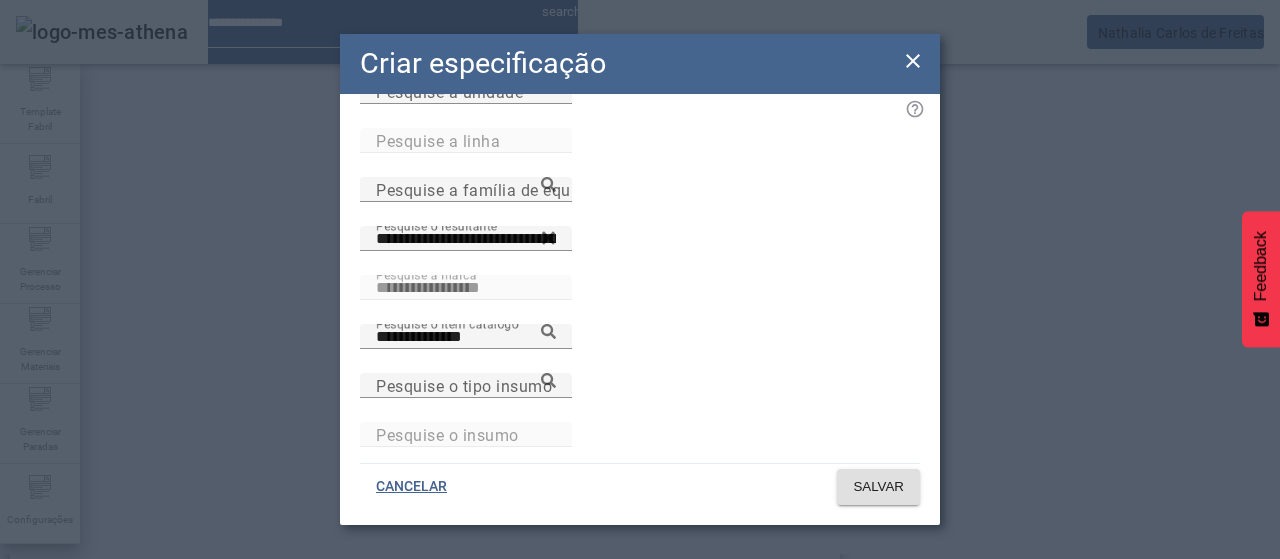 click on "**********" 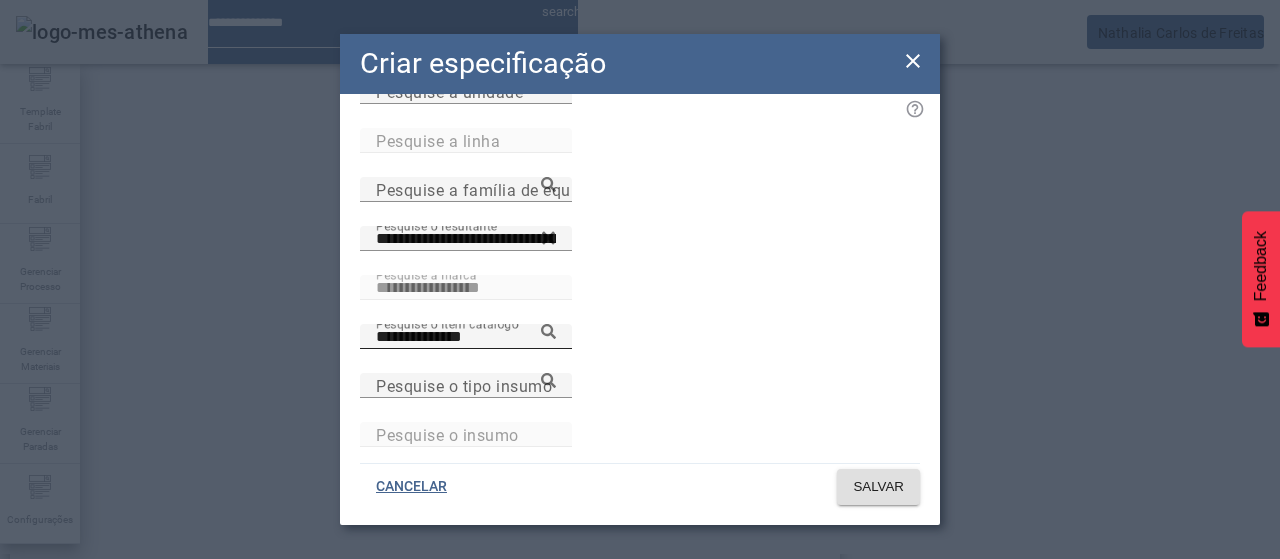 click 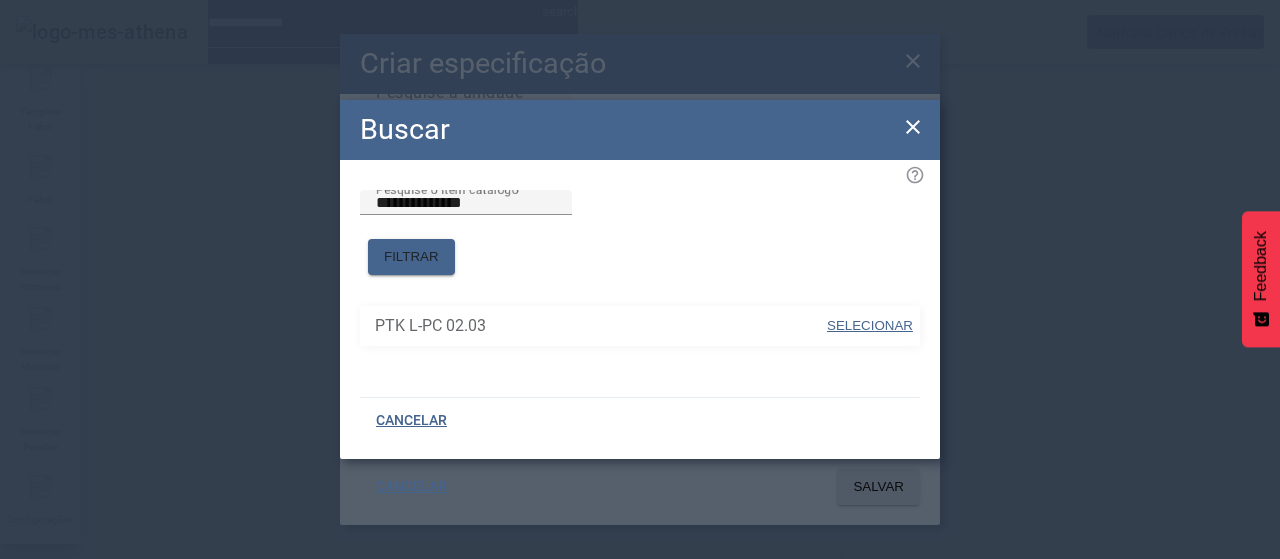 click at bounding box center (870, 326) 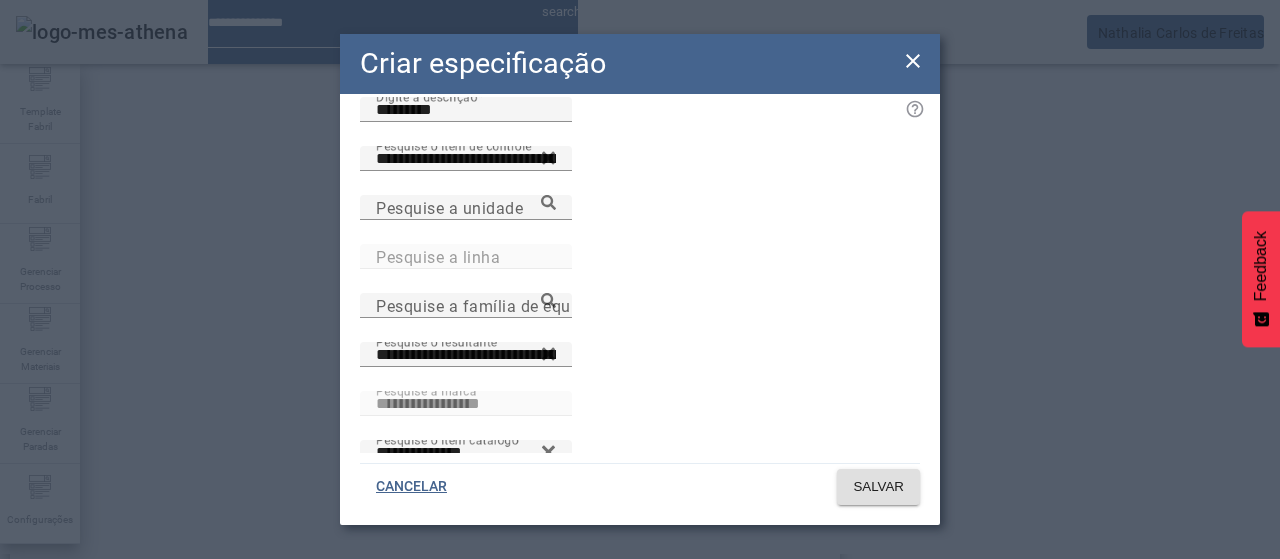 scroll, scrollTop: 0, scrollLeft: 0, axis: both 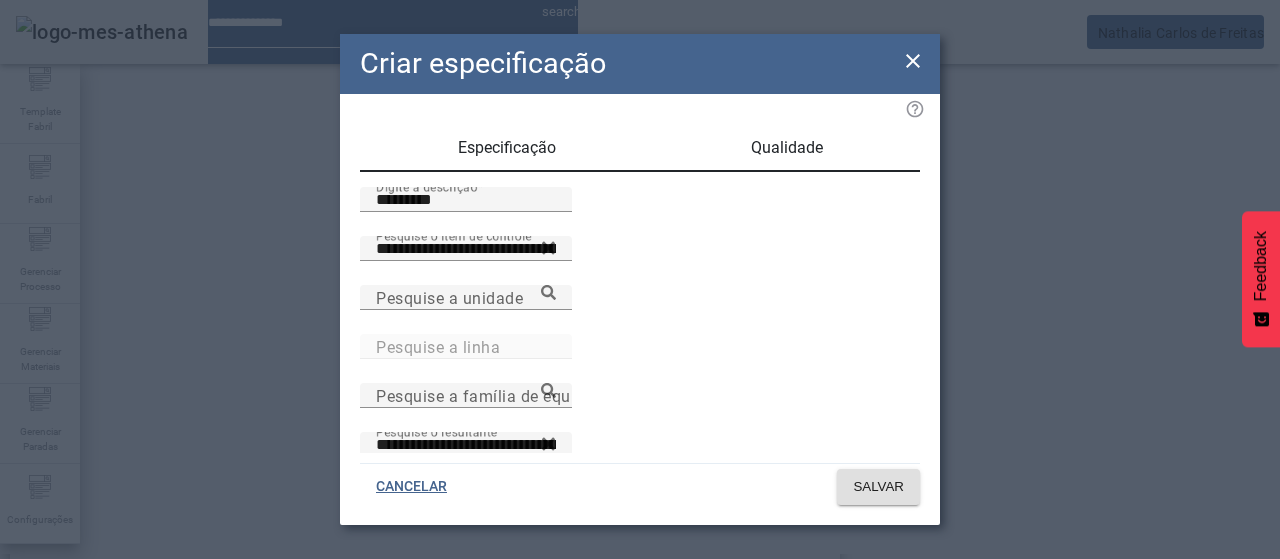 click on "Qualidade" at bounding box center (787, 148) 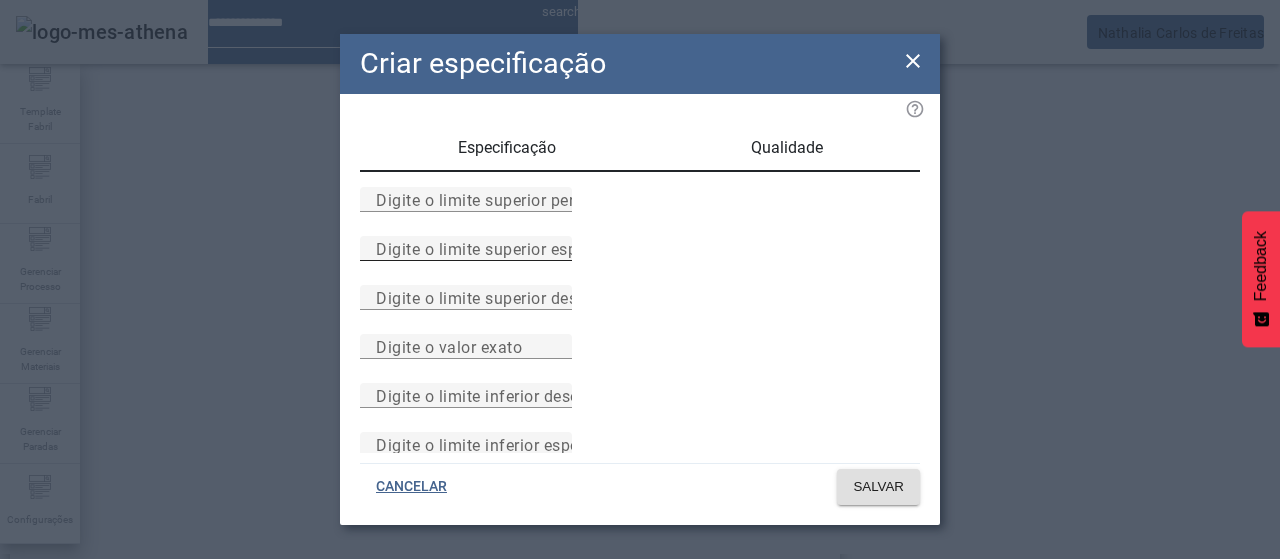 drag, startPoint x: 693, startPoint y: 293, endPoint x: 690, endPoint y: 304, distance: 11.401754 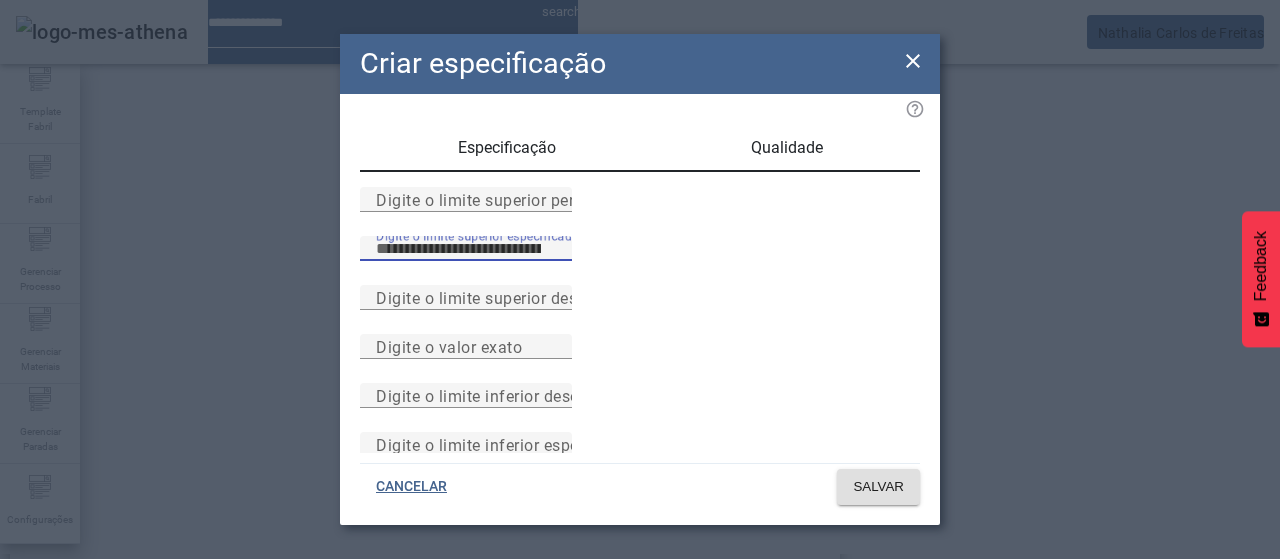 type on "***" 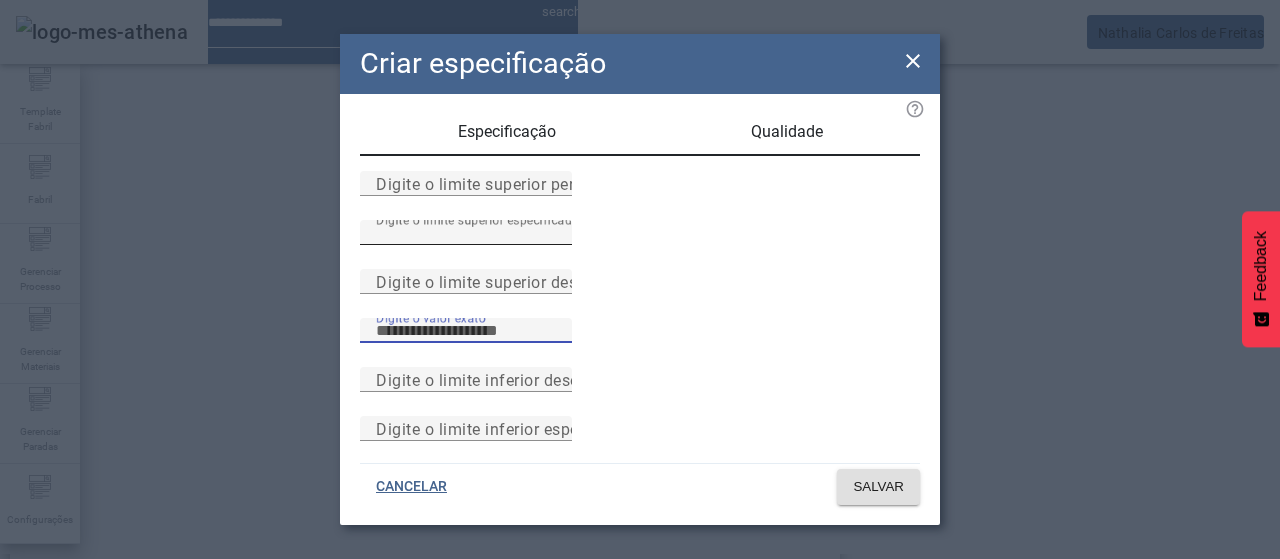 scroll, scrollTop: 261, scrollLeft: 0, axis: vertical 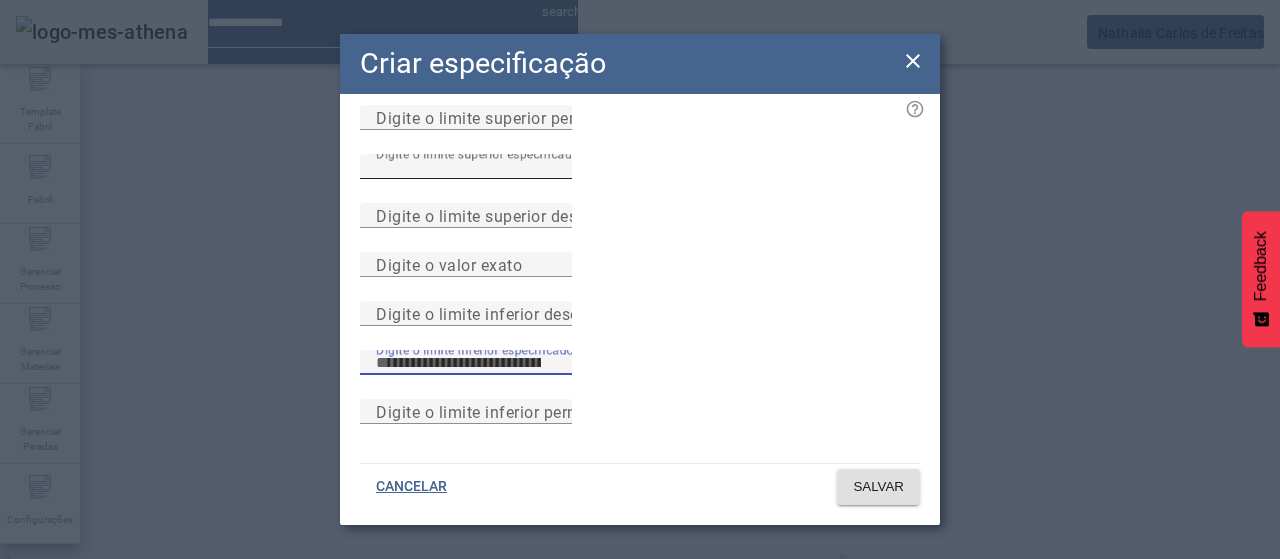 type on "***" 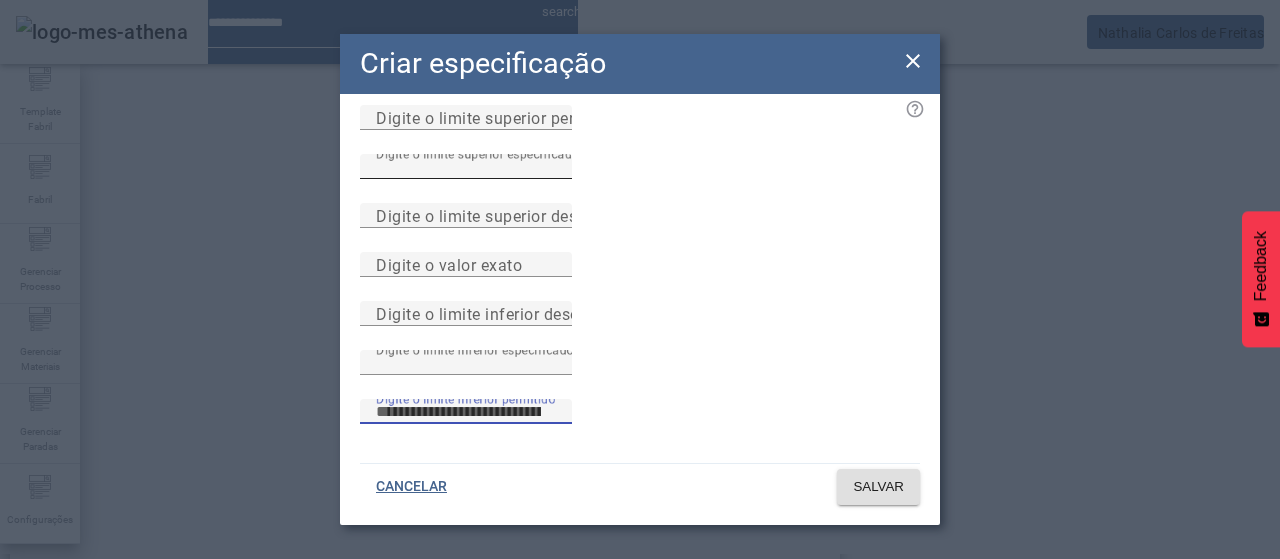 type 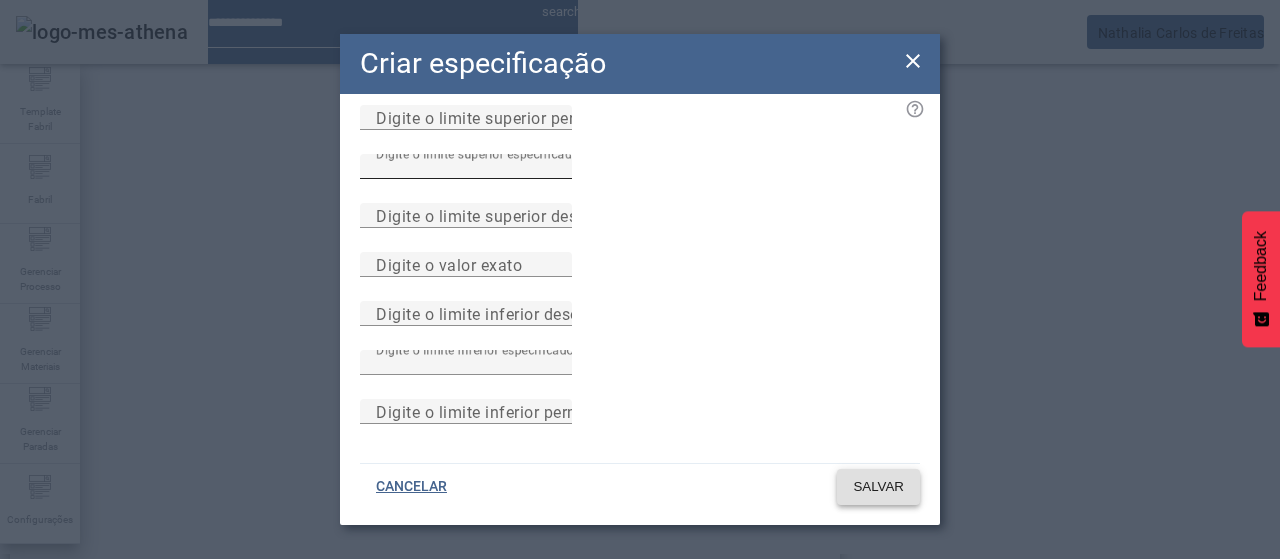 type 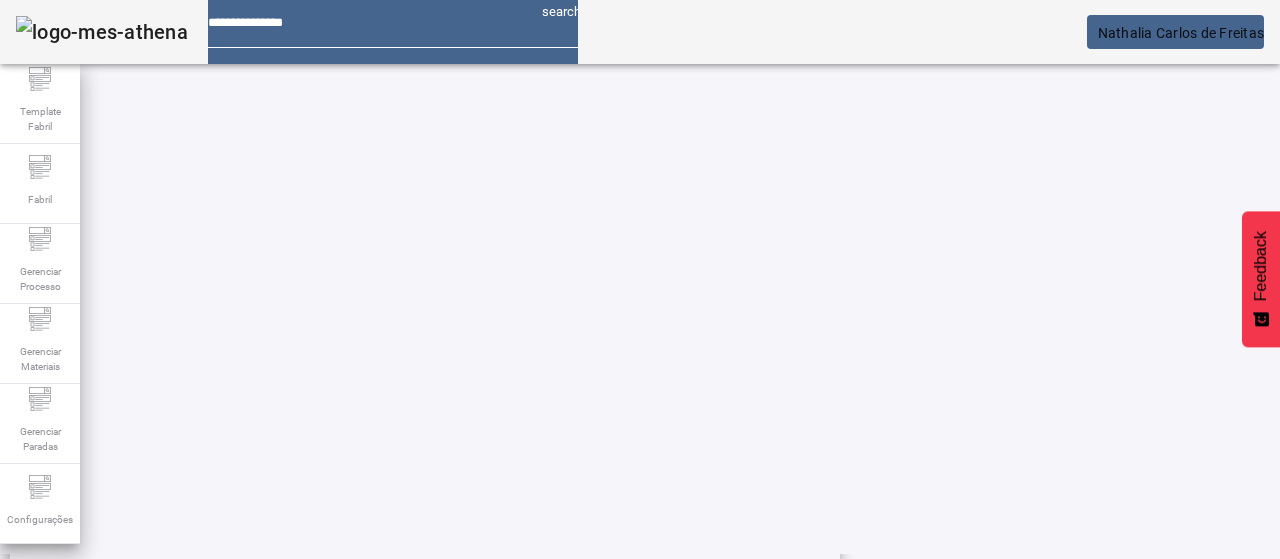 scroll, scrollTop: 0, scrollLeft: 0, axis: both 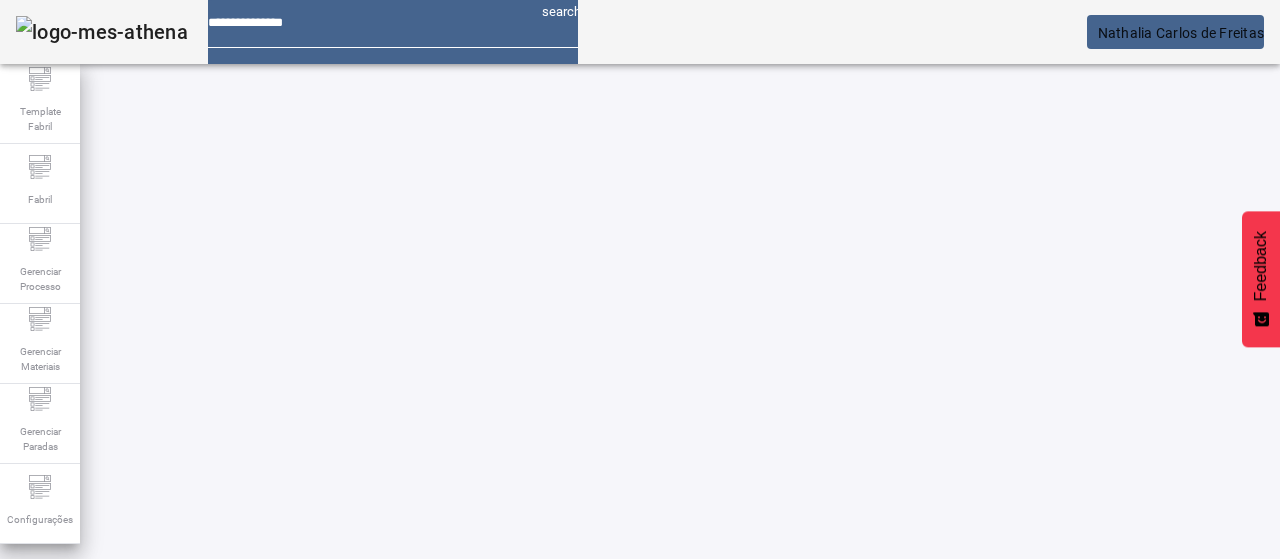 drag, startPoint x: 649, startPoint y: 147, endPoint x: 638, endPoint y: 157, distance: 14.866069 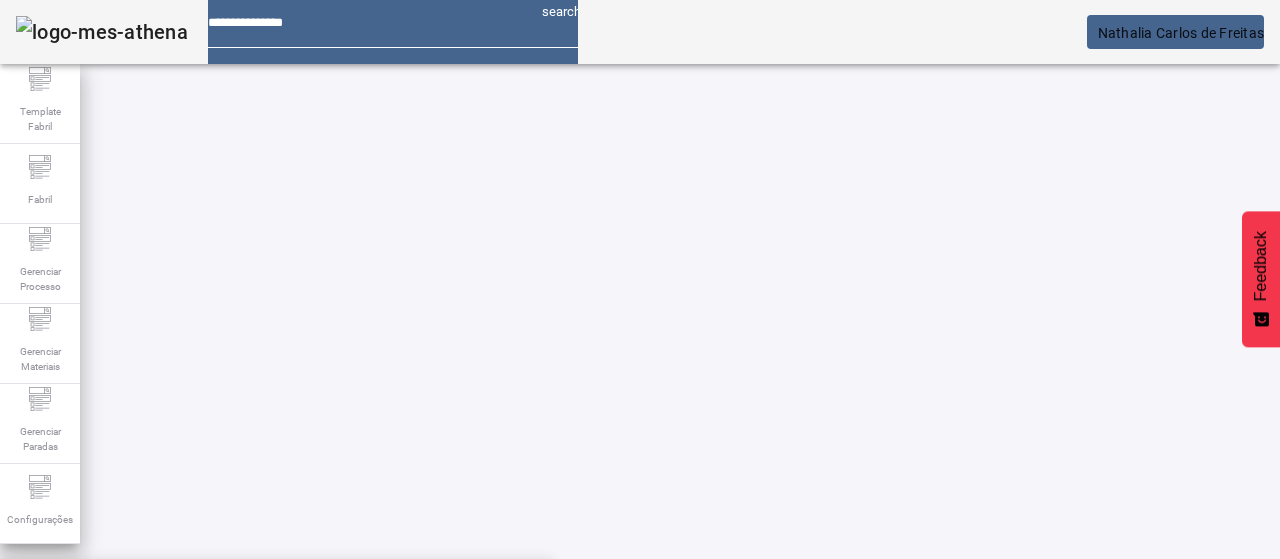 click on "Pesquise por resultante" 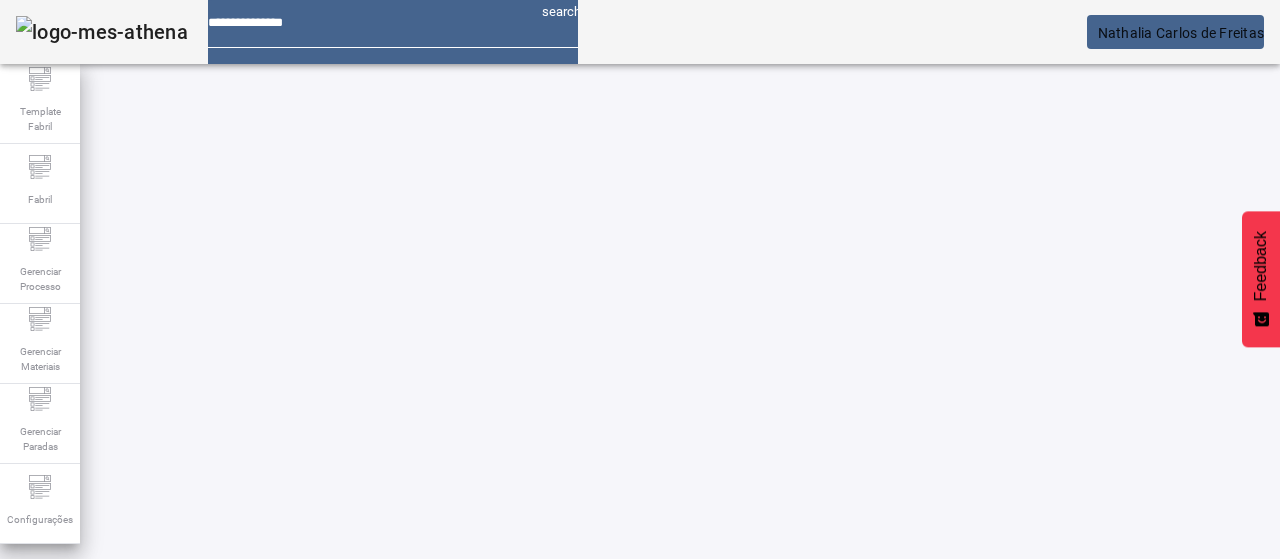 click on "Pesquise por resultante" at bounding box center (540, 601) 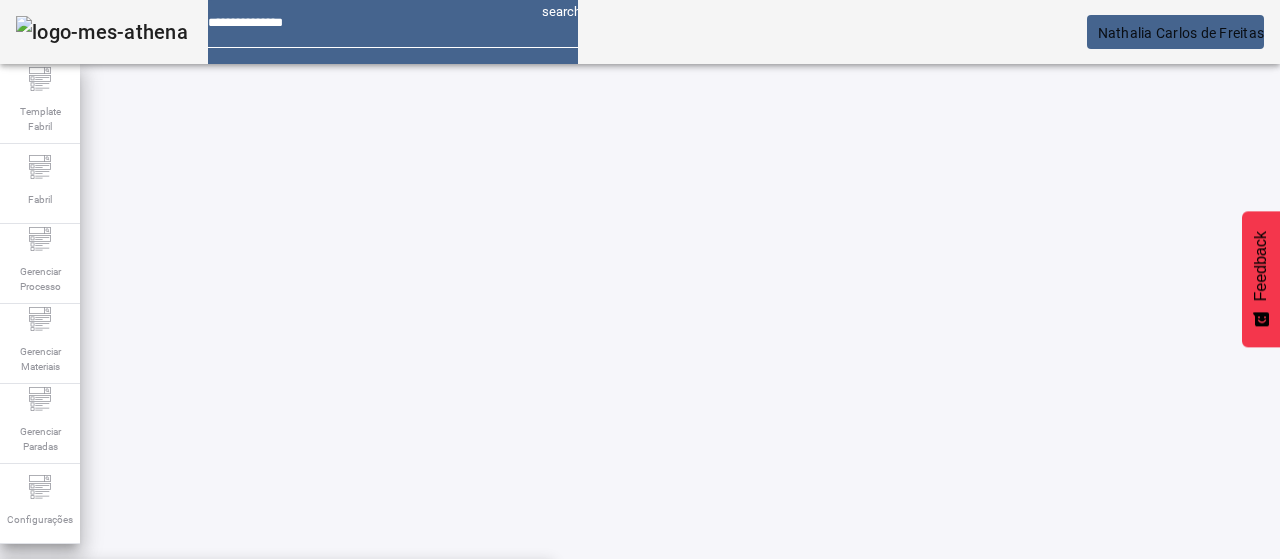 click on "Cerv. LT - Quilmes Bajo Cero 473mL" at bounding box center [276, 591] 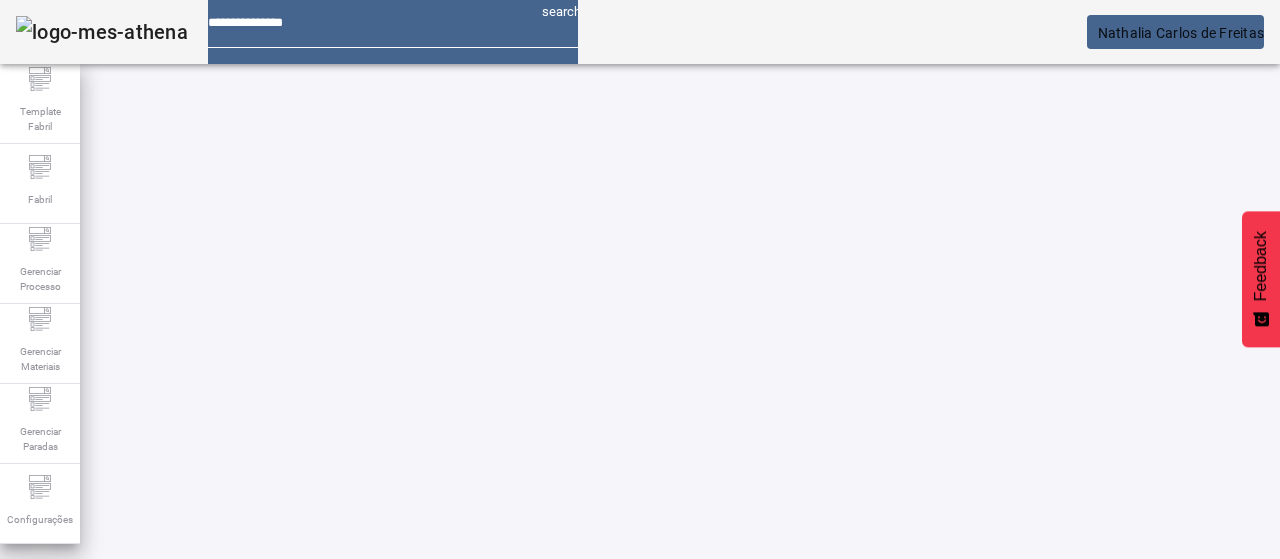 click on "FILTRAR" 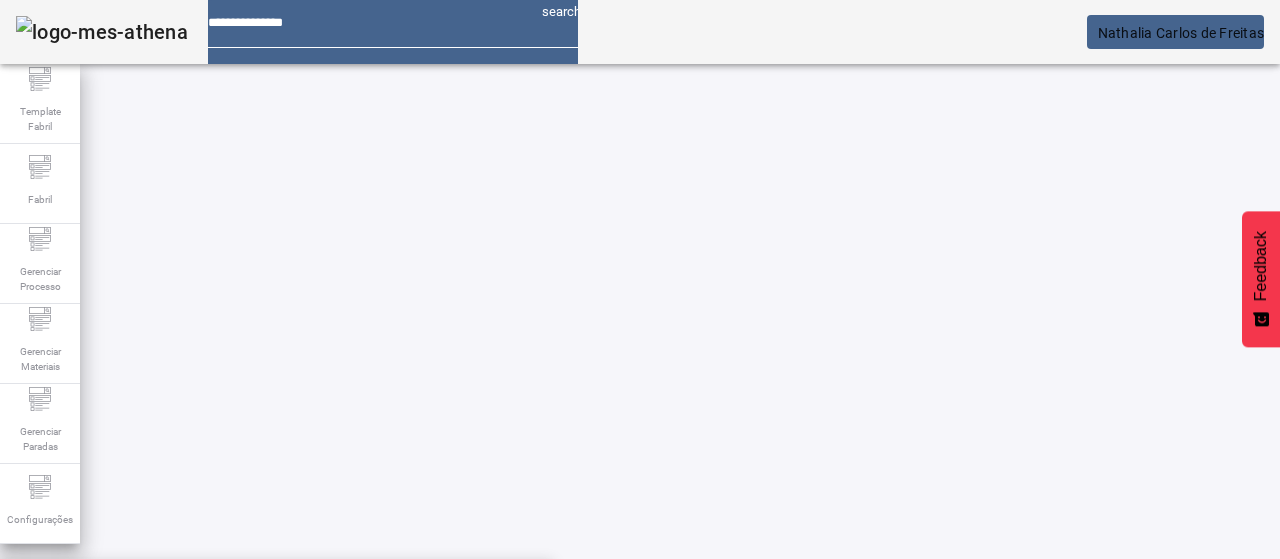 click on "Pesquise por marca" at bounding box center [1388, 601] 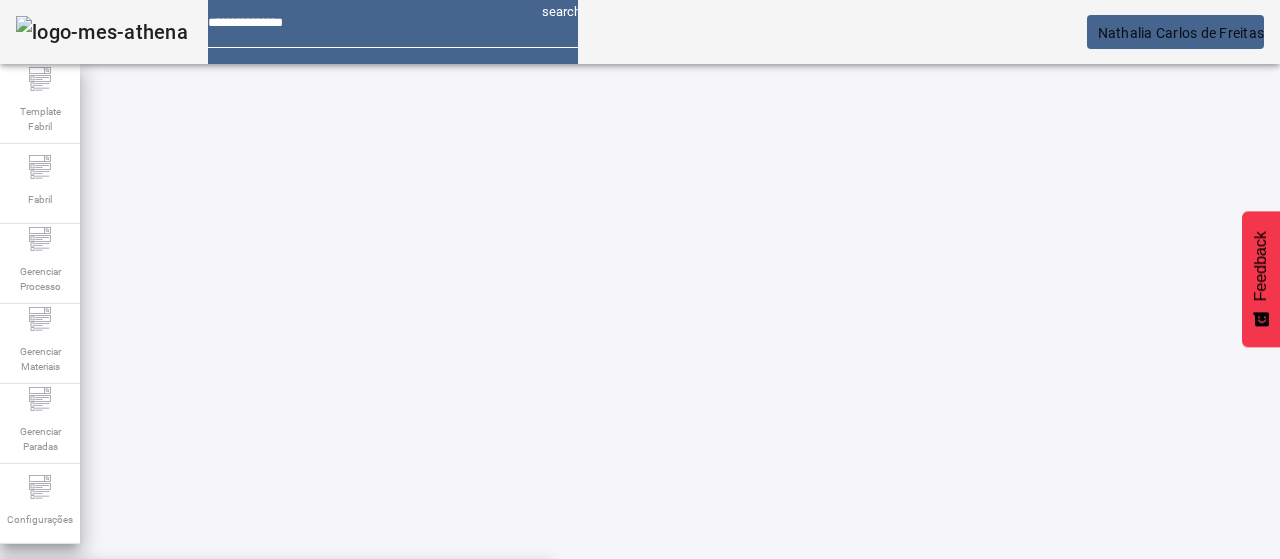 click on "QUILMES BAJO CERO" at bounding box center [276, 591] 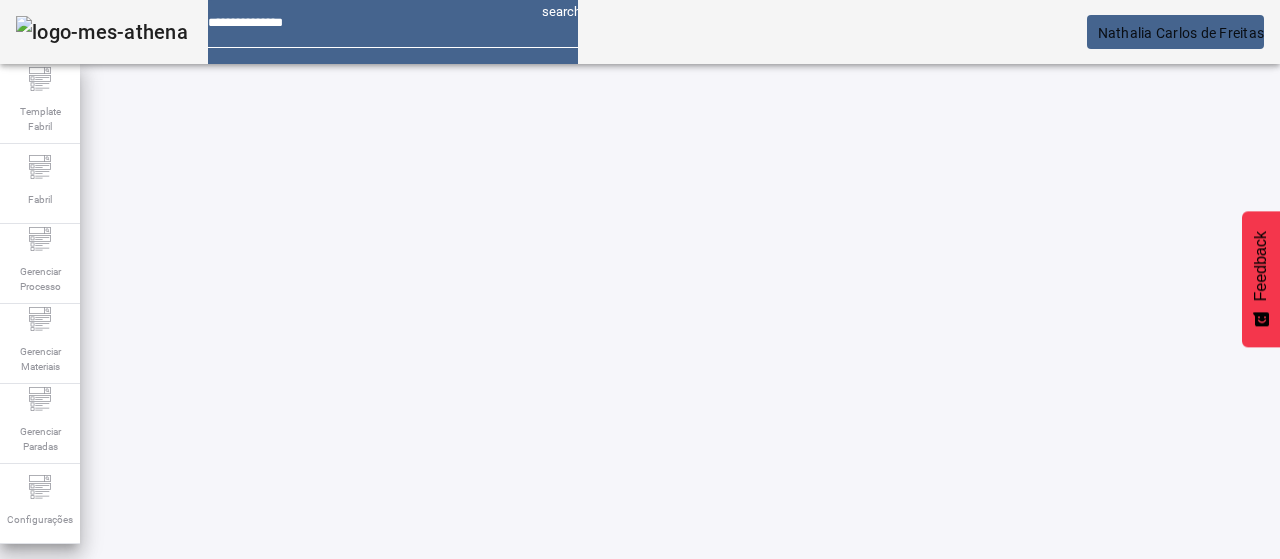 click on "FILTRAR" 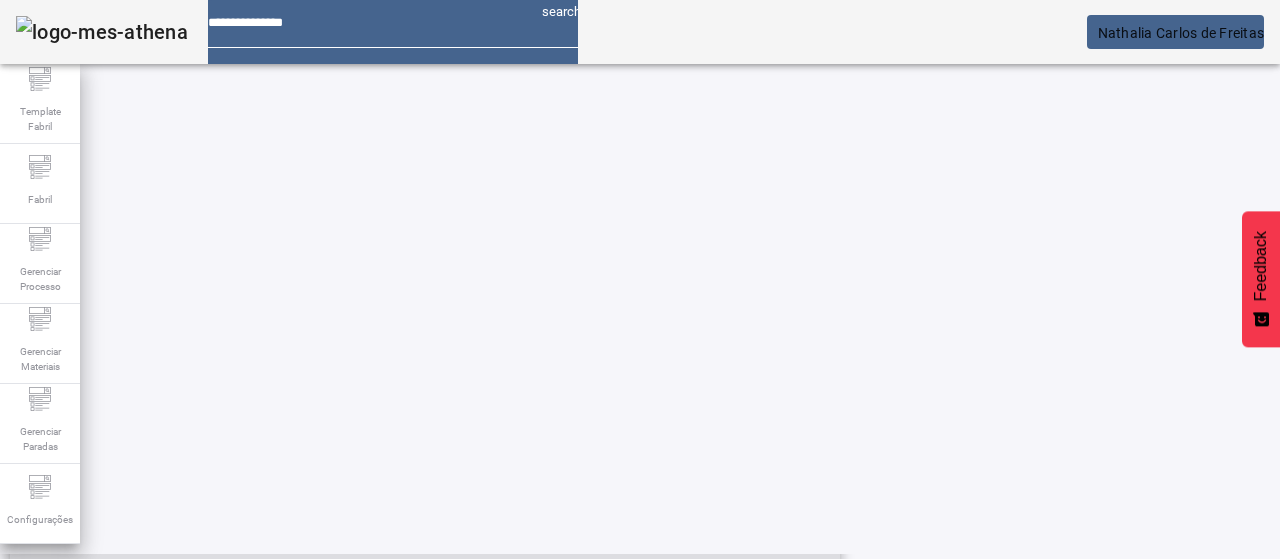 scroll, scrollTop: 696, scrollLeft: 0, axis: vertical 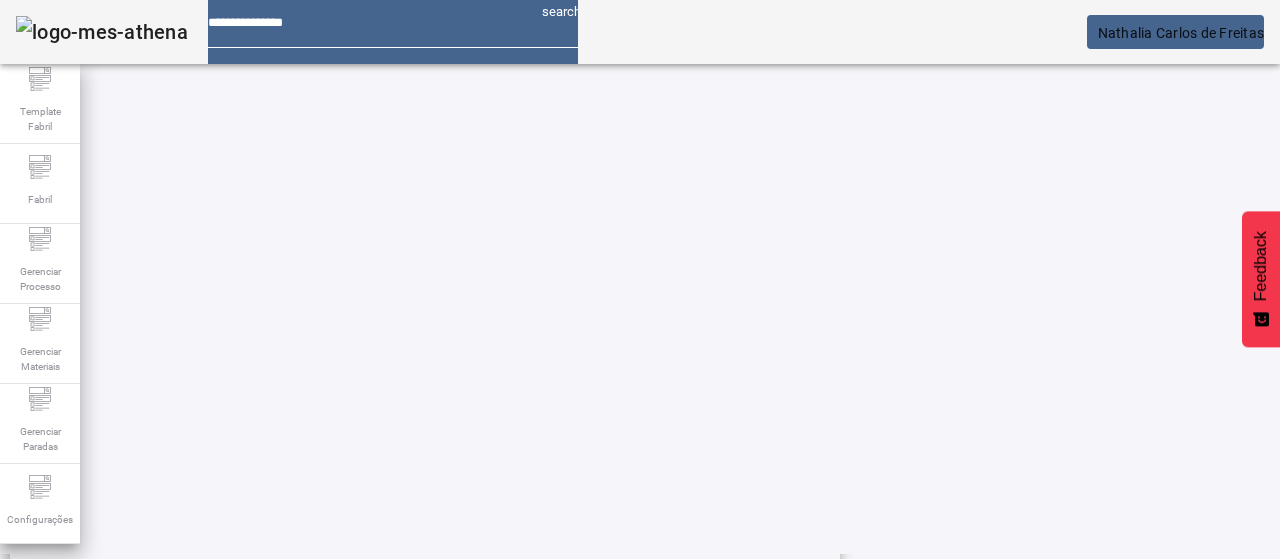 click on "Alcool - Cerv.LT" at bounding box center [213, 739] 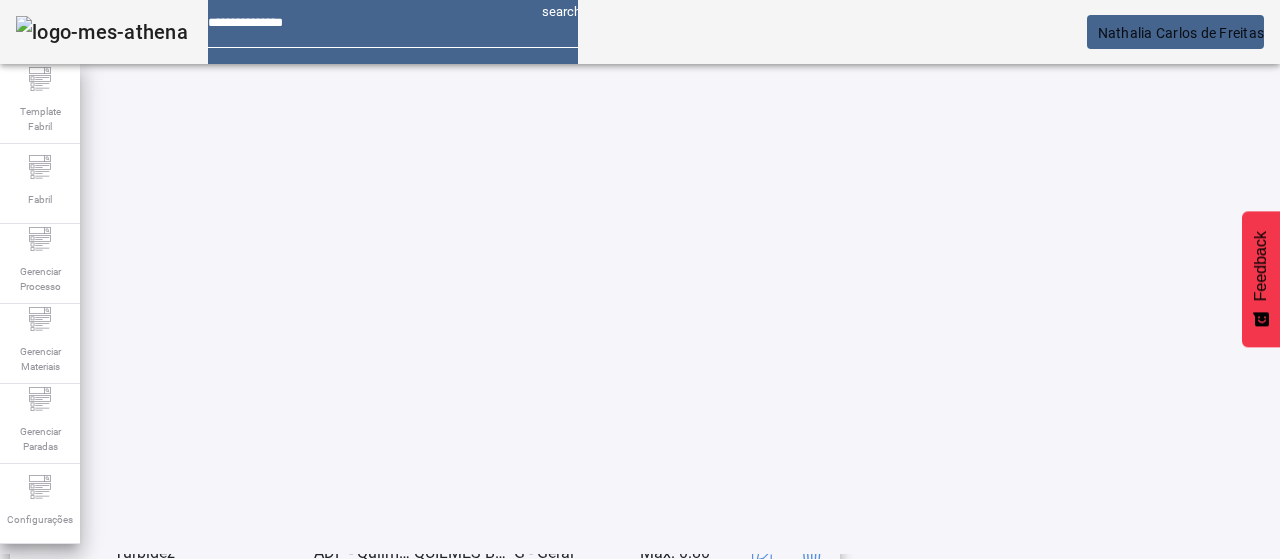 click on "ESPECIFICAÇÃO" 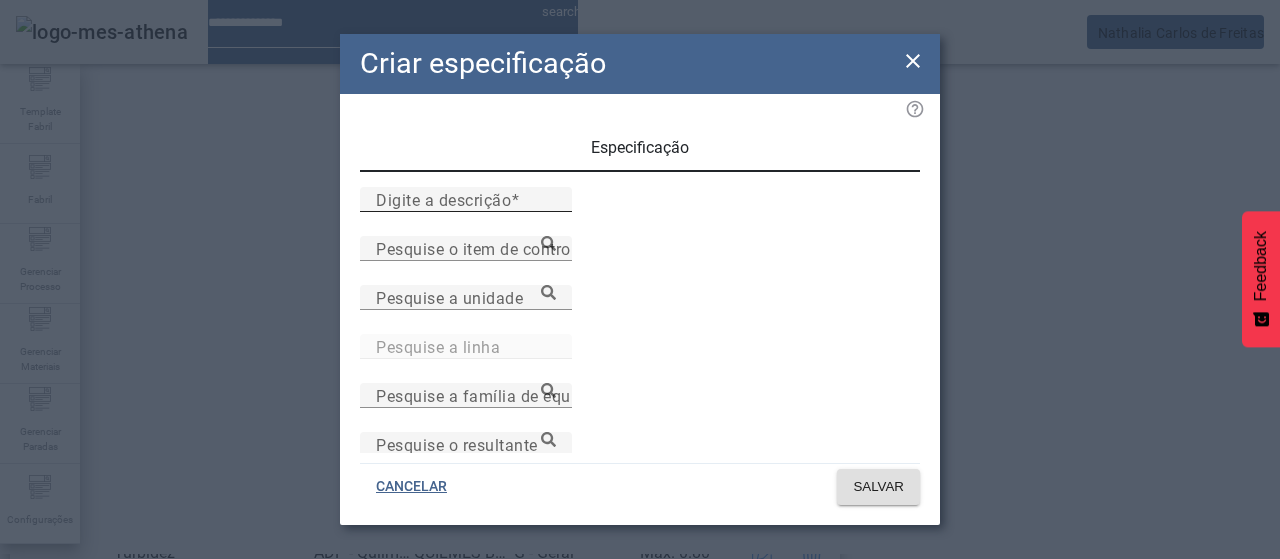 click on "Digite a descrição" at bounding box center [443, 199] 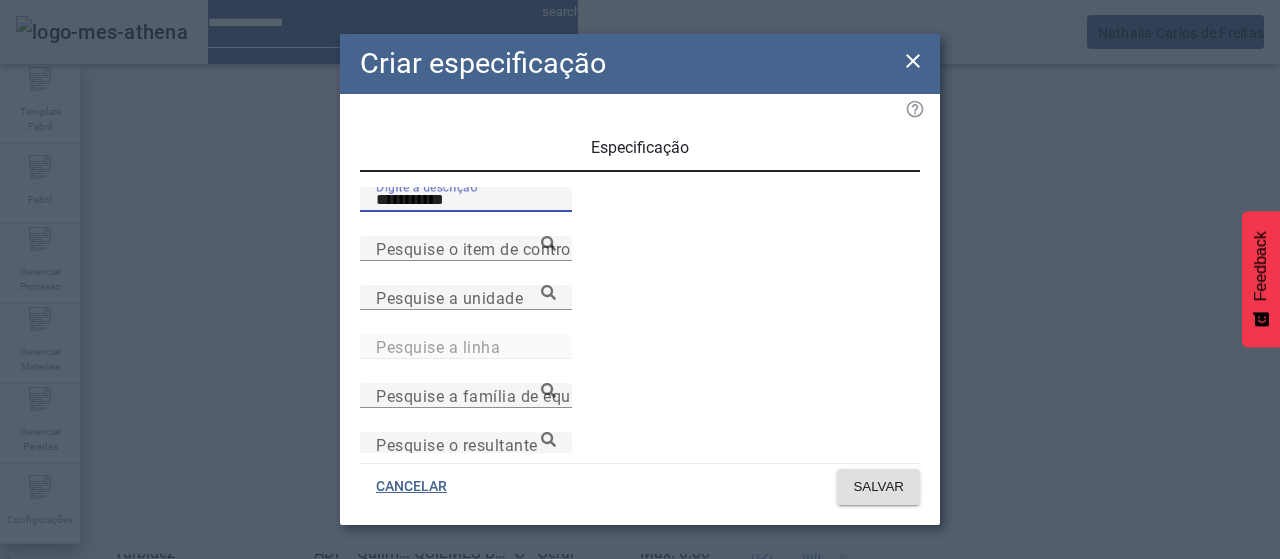 type on "**********" 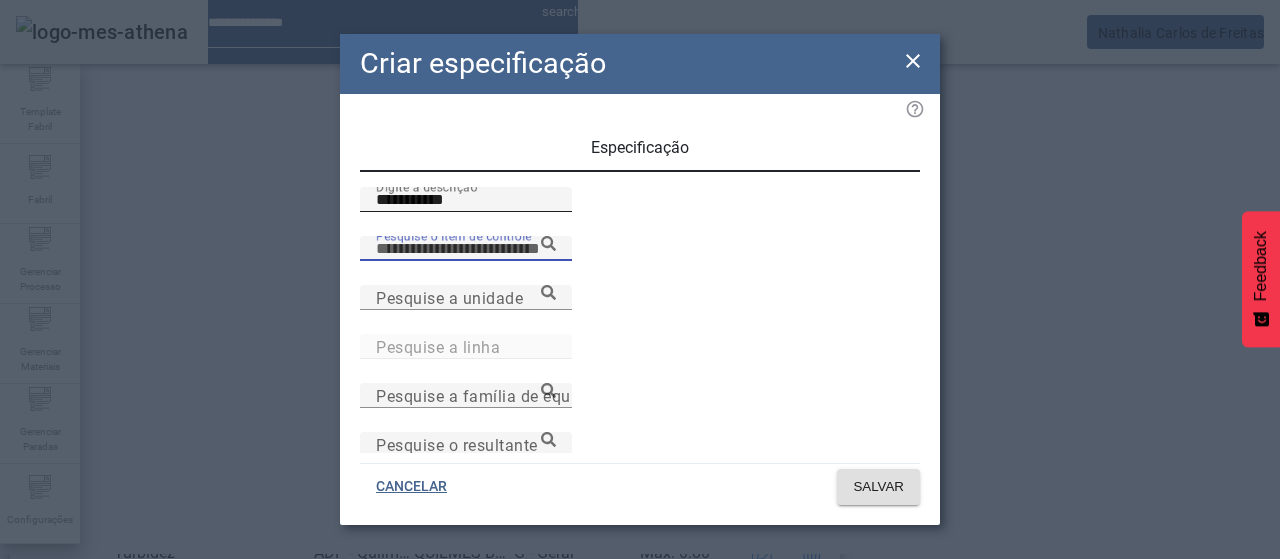 paste on "**********" 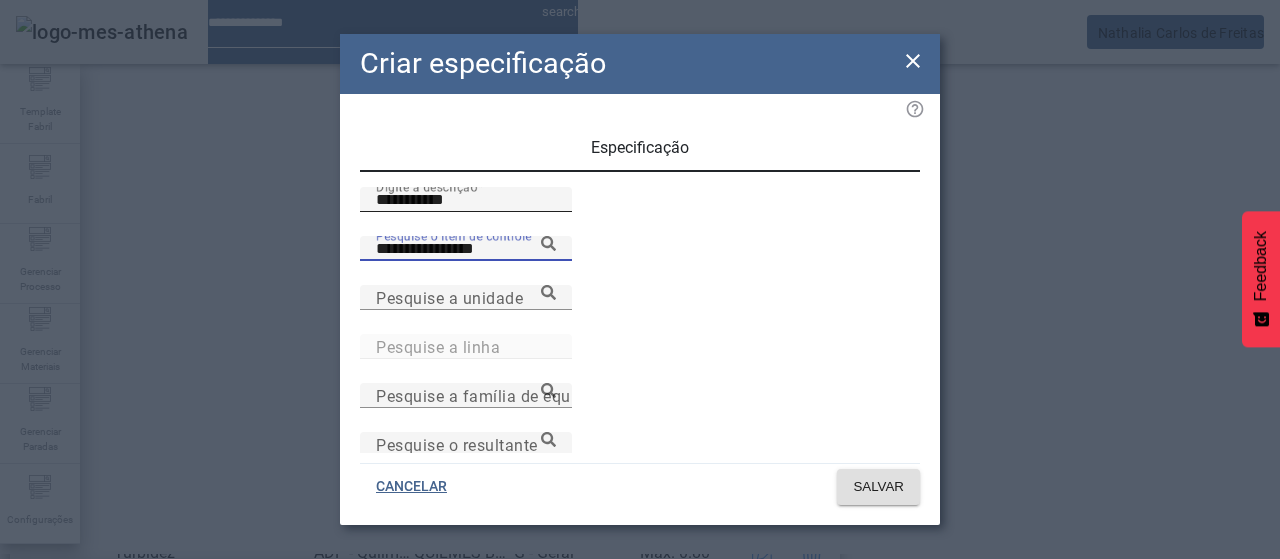 type on "**********" 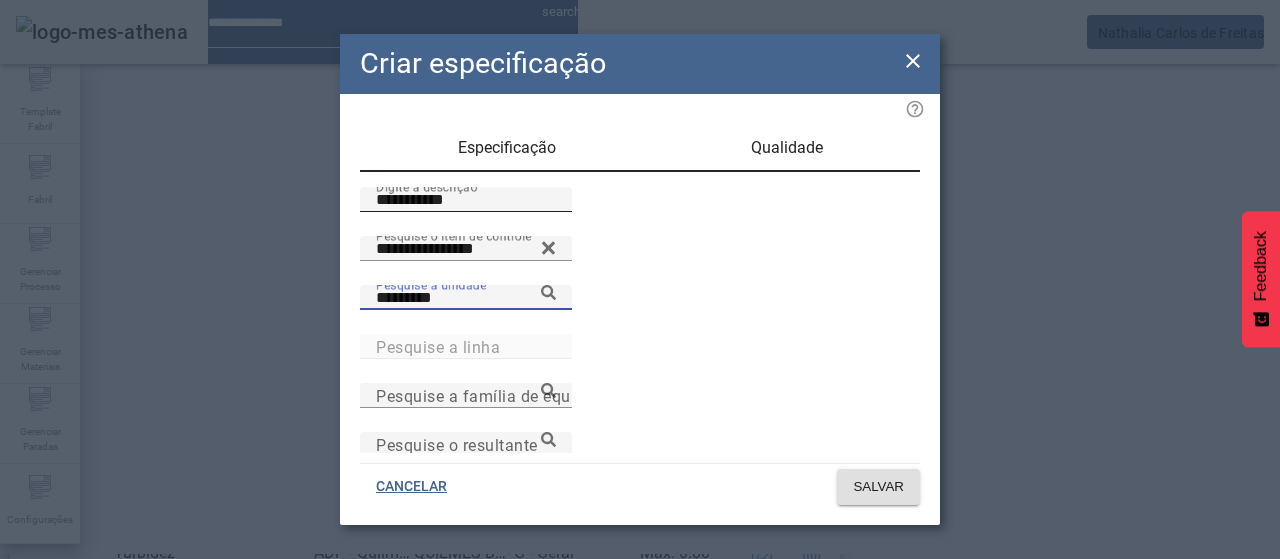type on "*********" 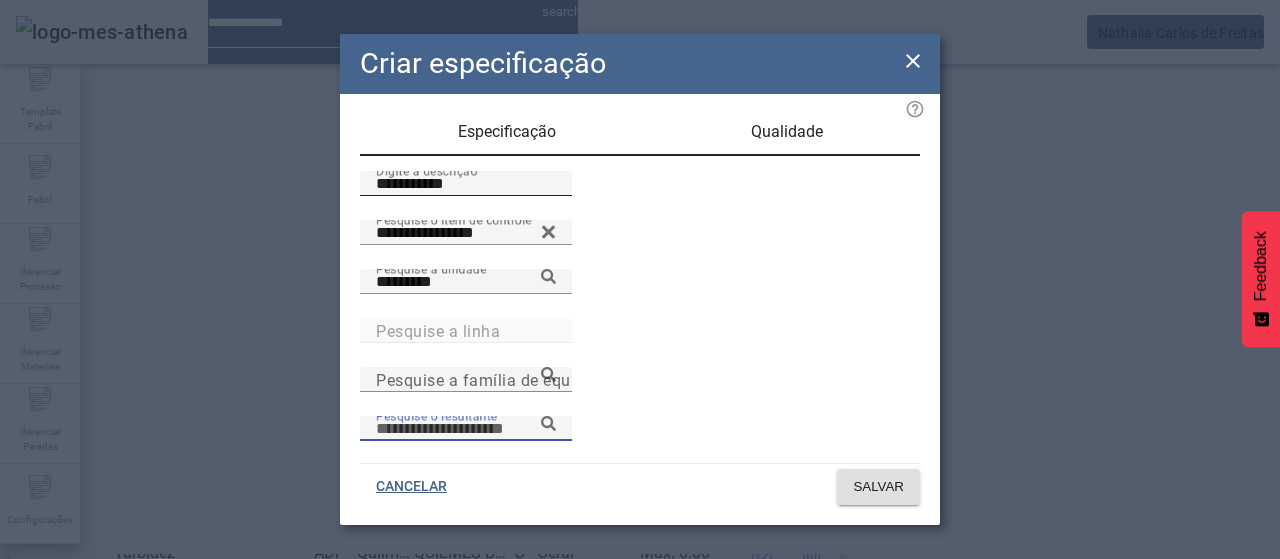 scroll, scrollTop: 206, scrollLeft: 0, axis: vertical 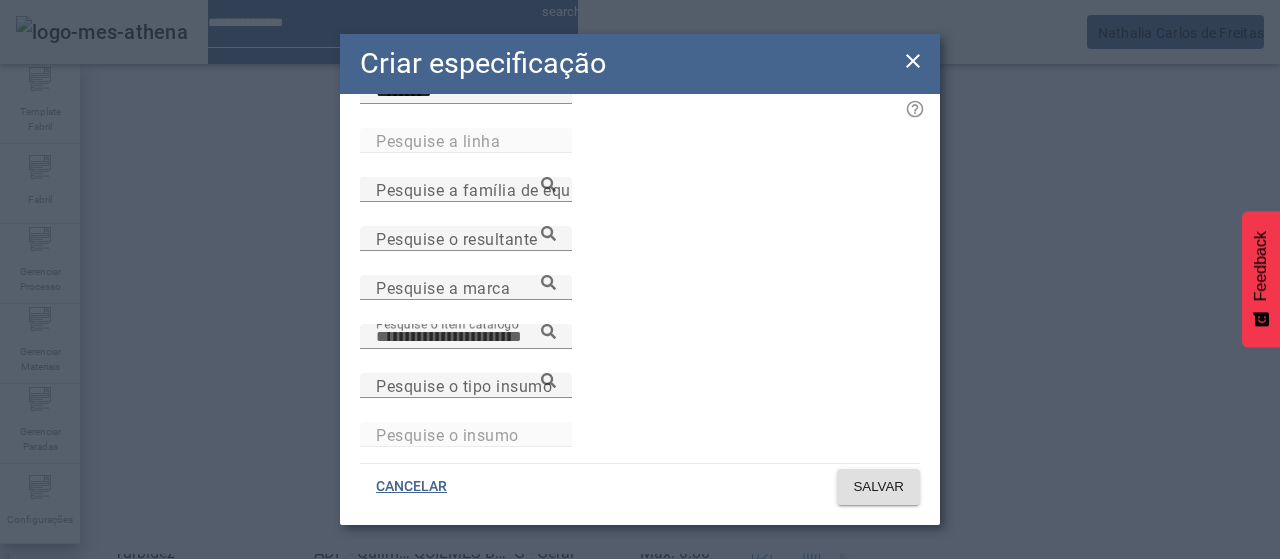 paste on "**********" 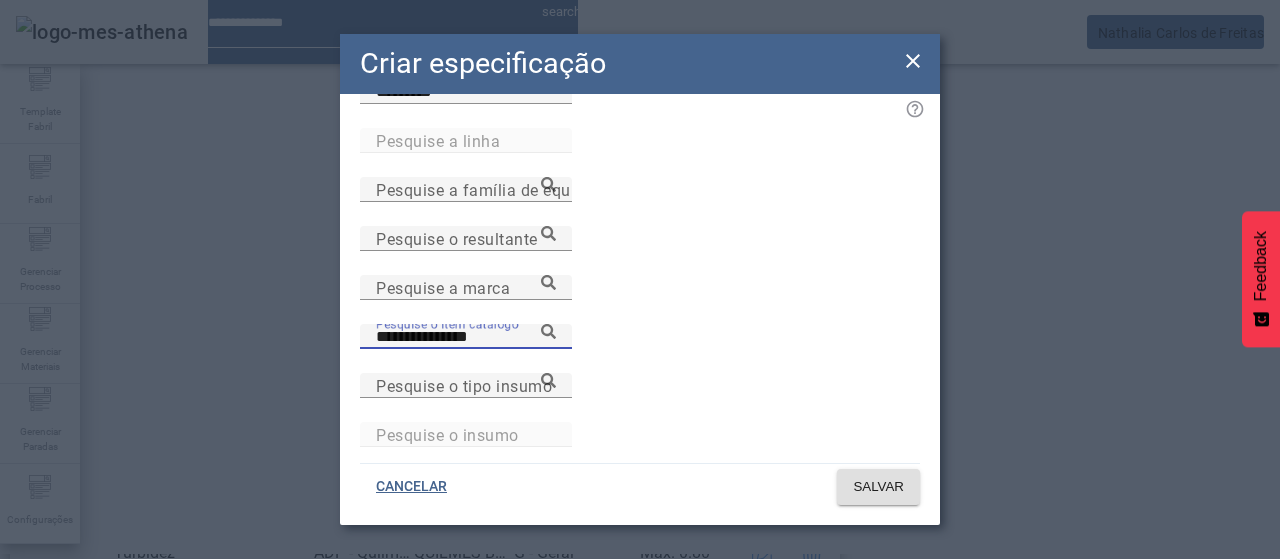 type on "**********" 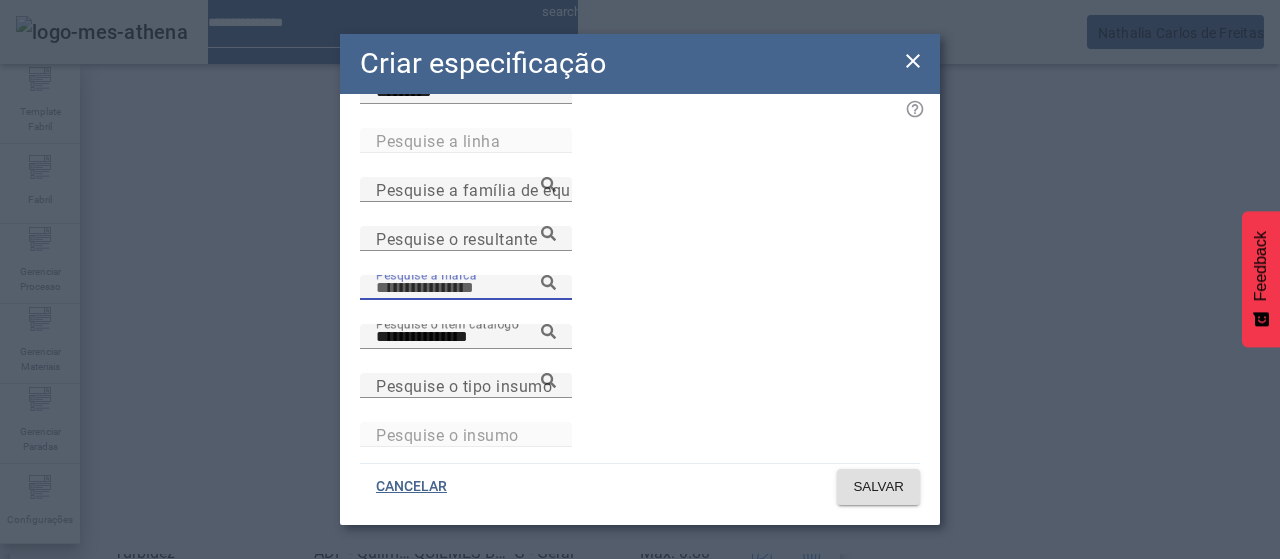 paste on "**********" 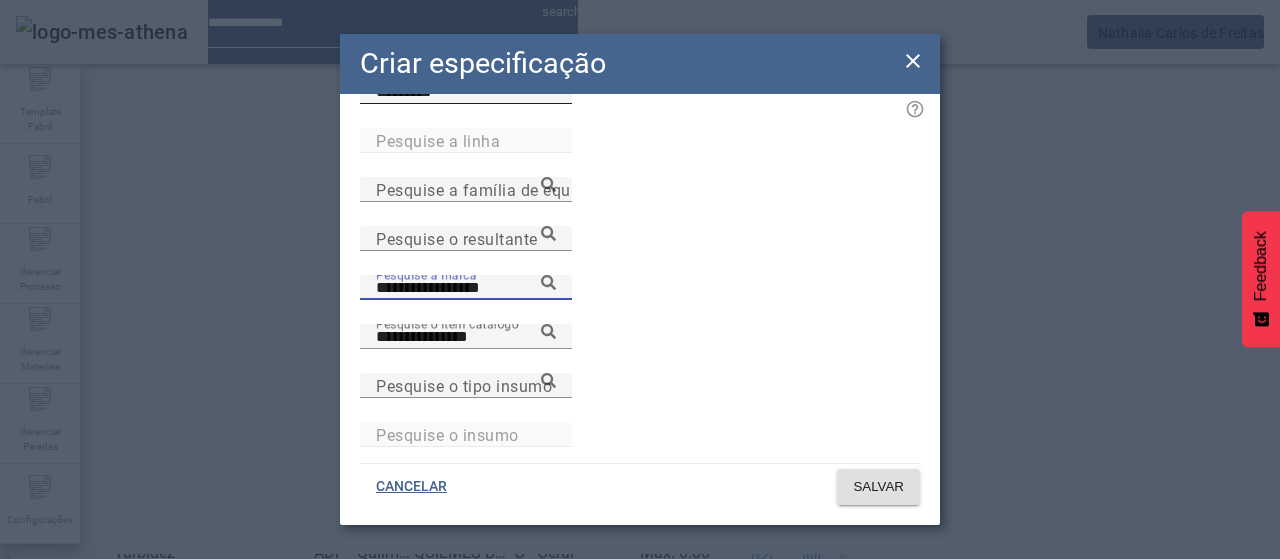type on "**********" 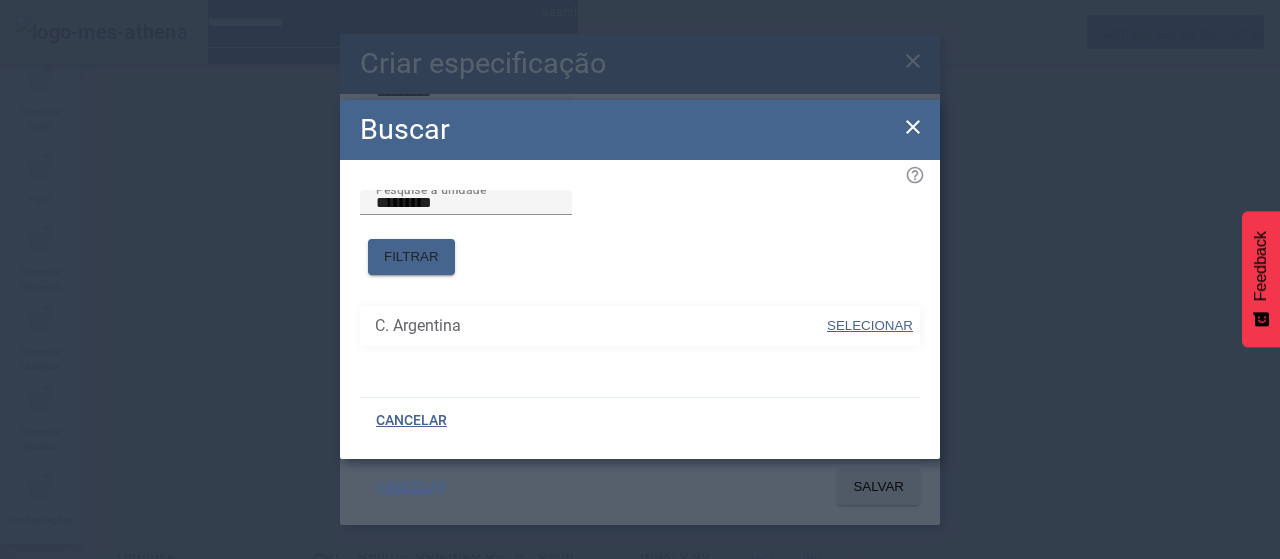 click on "SELECIONAR" at bounding box center [870, 326] 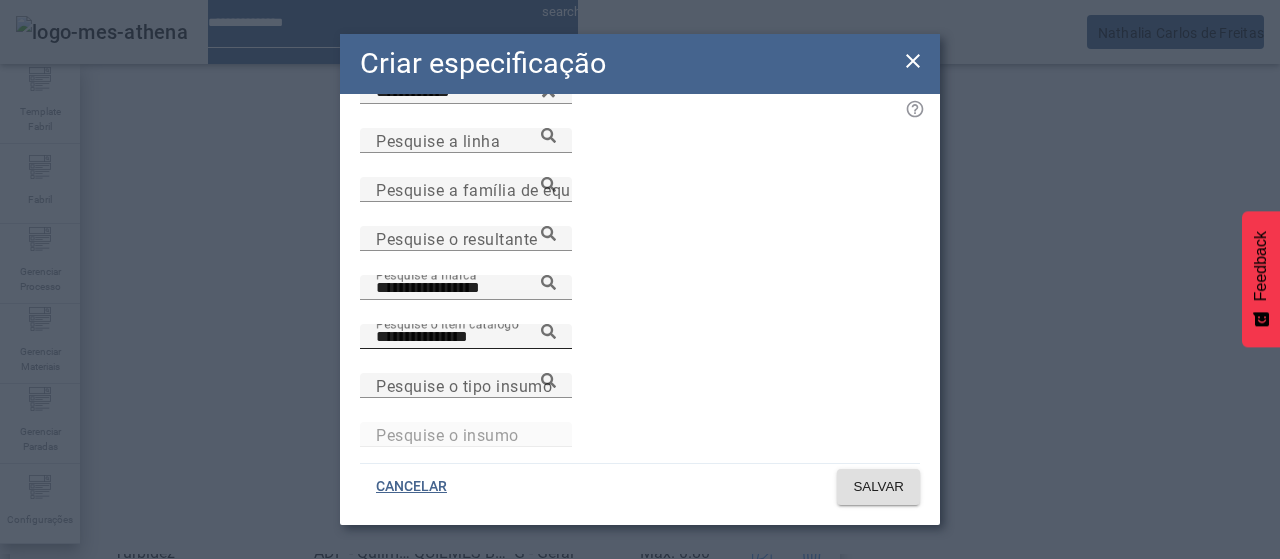 click 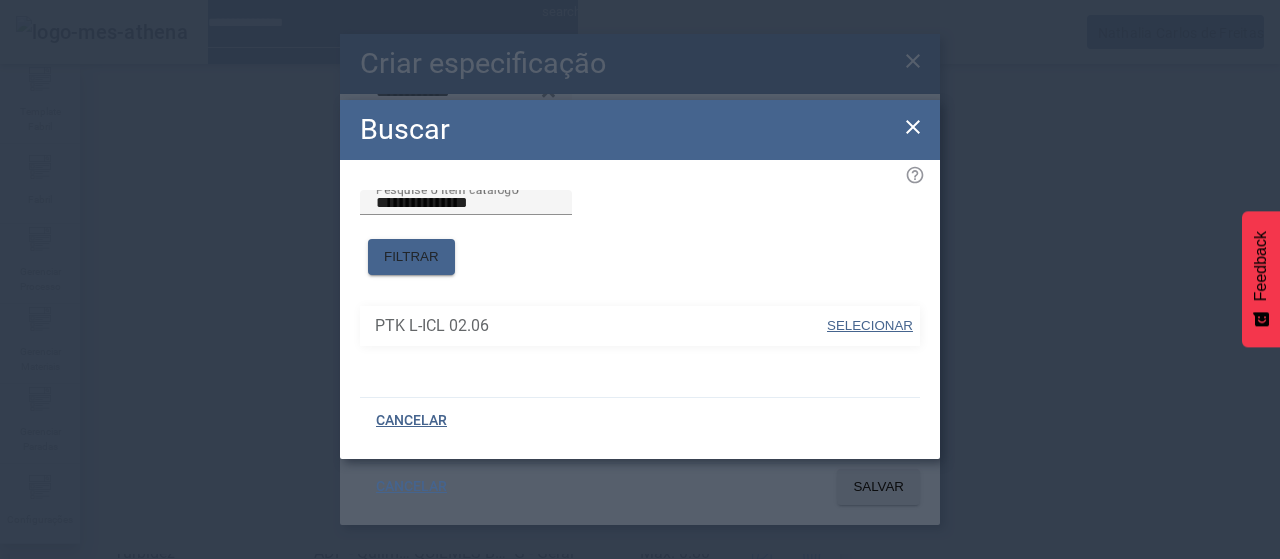 click on "SELECIONAR" at bounding box center [870, 325] 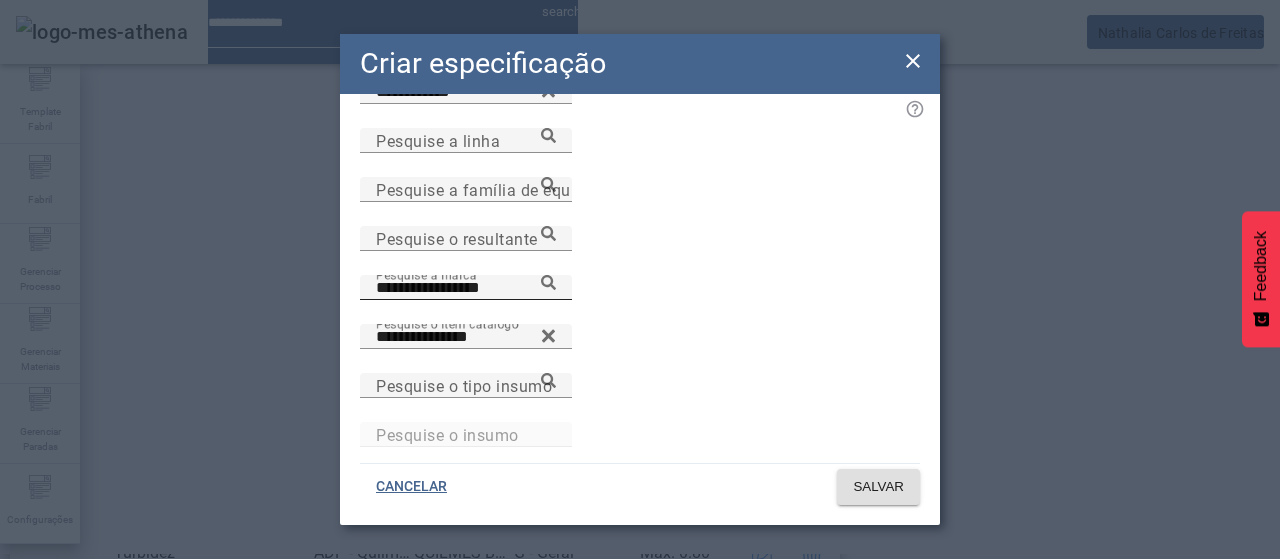 click 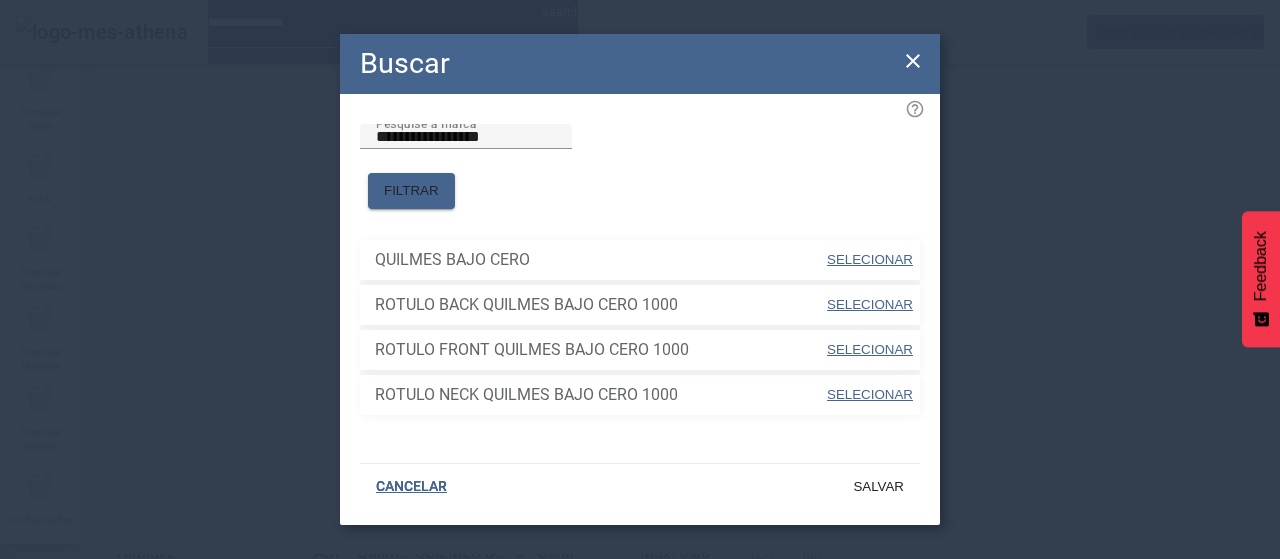 click on "SELECIONAR" at bounding box center (870, 259) 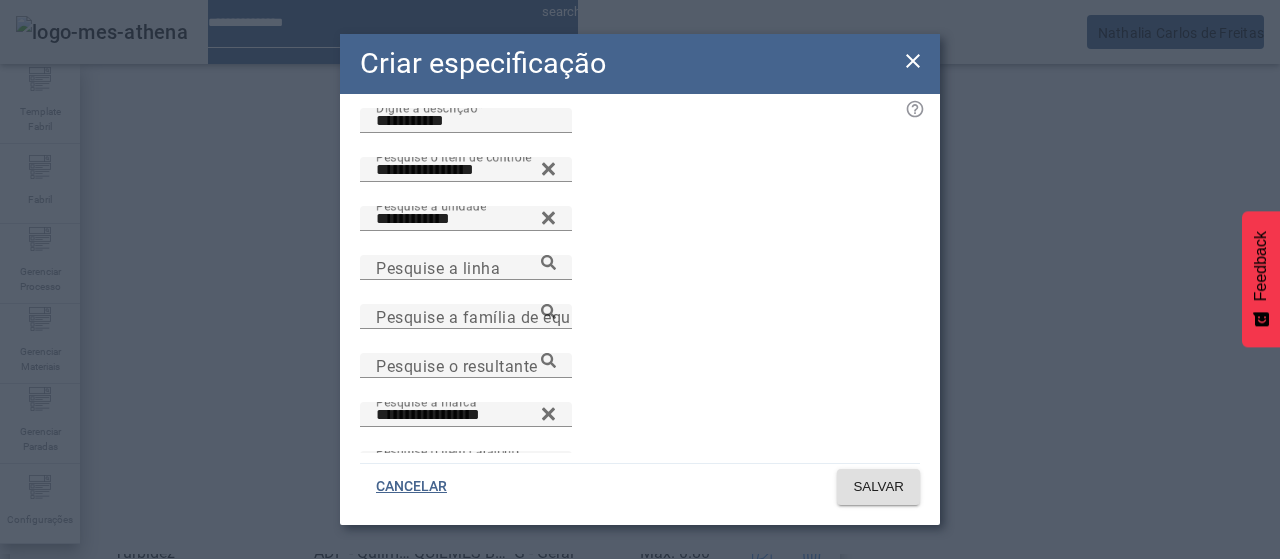 scroll, scrollTop: 6, scrollLeft: 0, axis: vertical 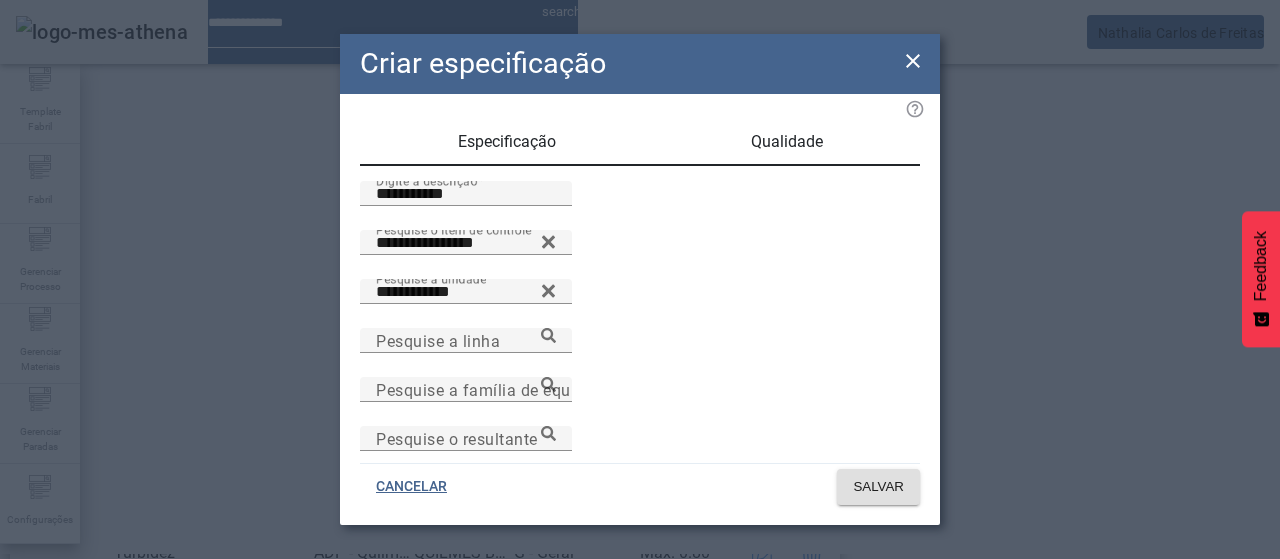 click on "Qualidade" at bounding box center [787, 142] 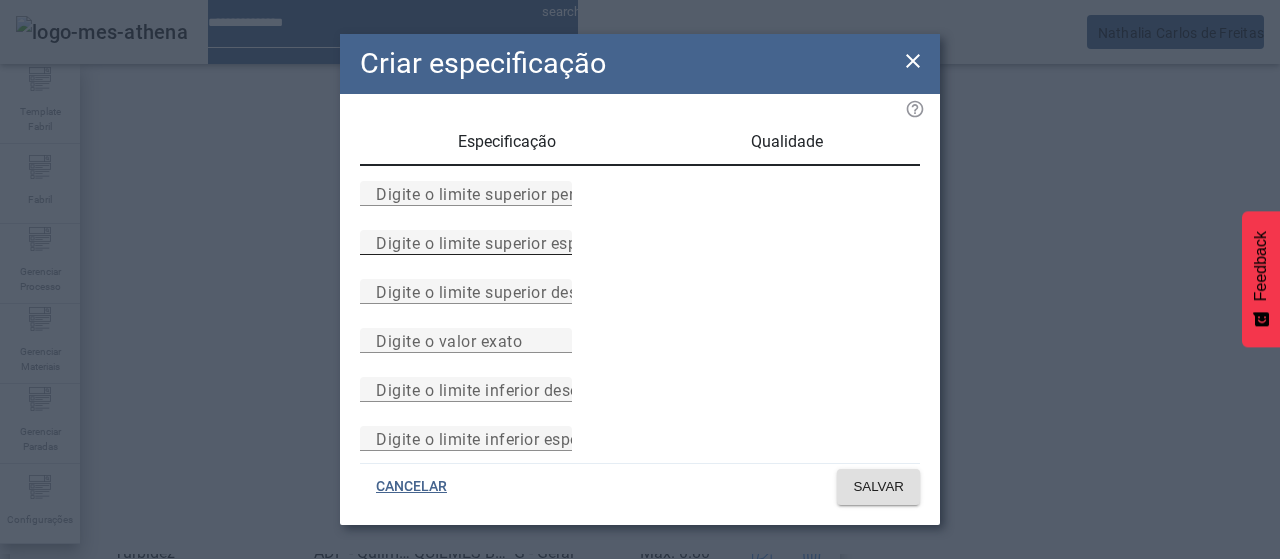 click on "Digite o limite superior especificado" at bounding box center [511, 242] 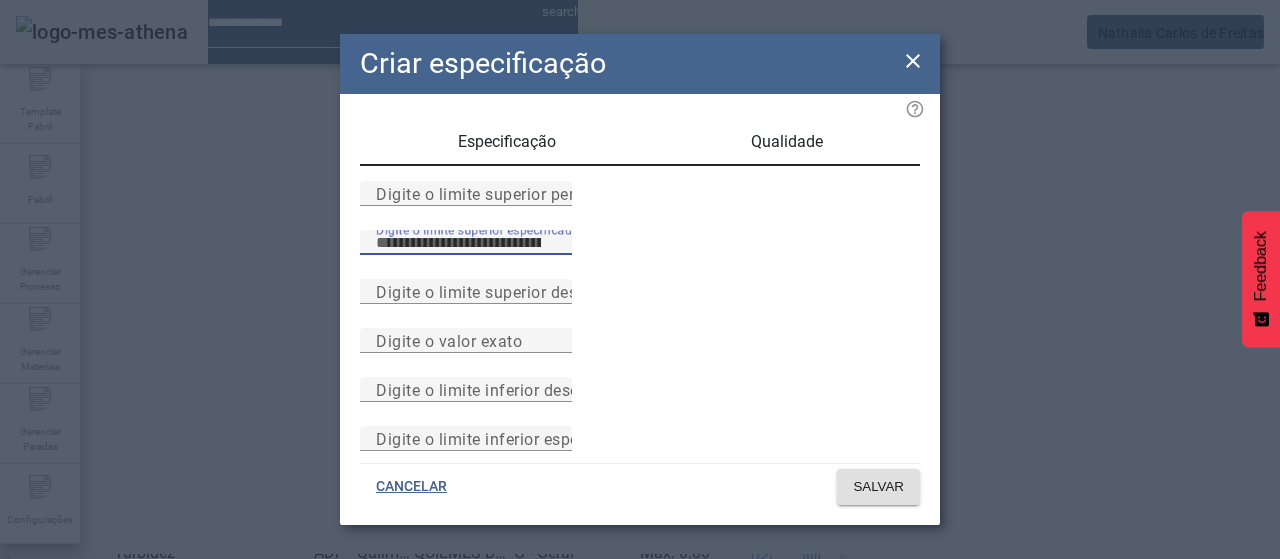 type on "***" 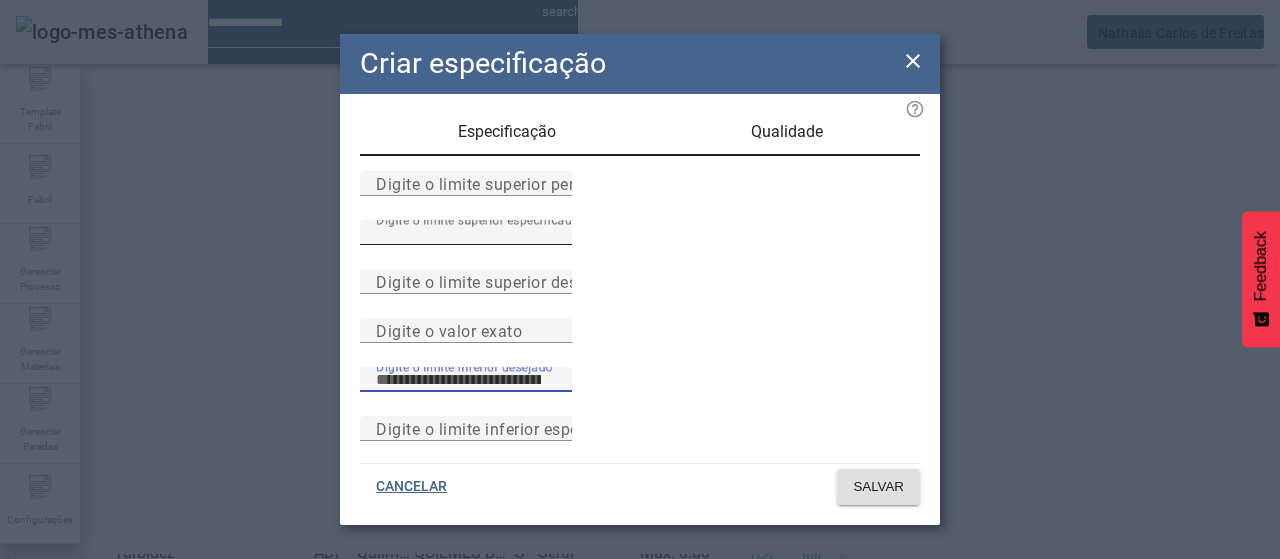 scroll, scrollTop: 261, scrollLeft: 0, axis: vertical 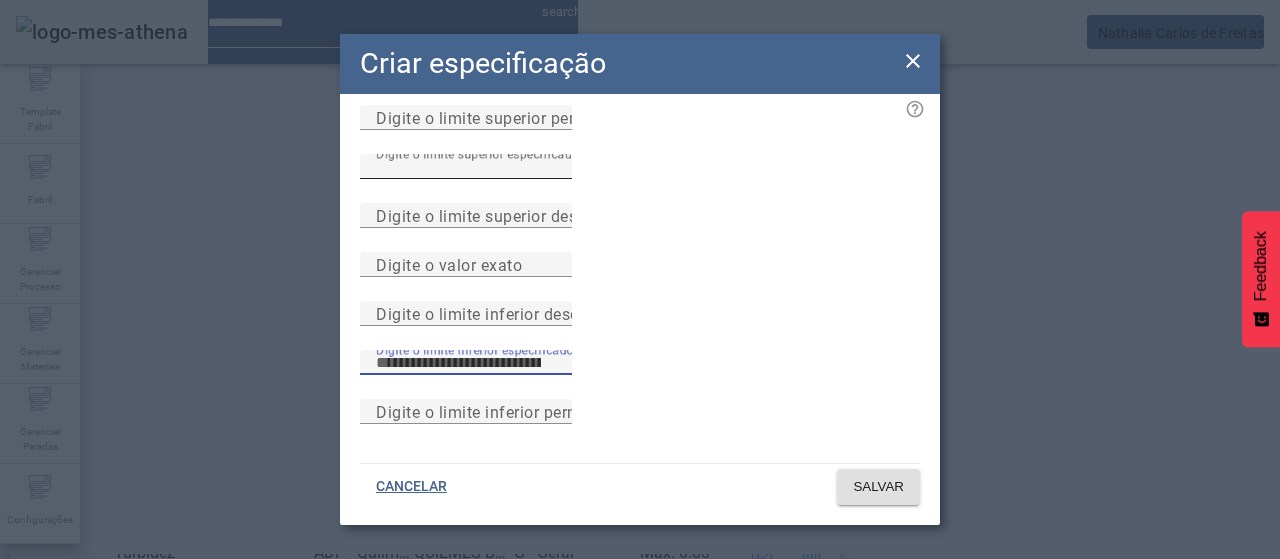 type on "***" 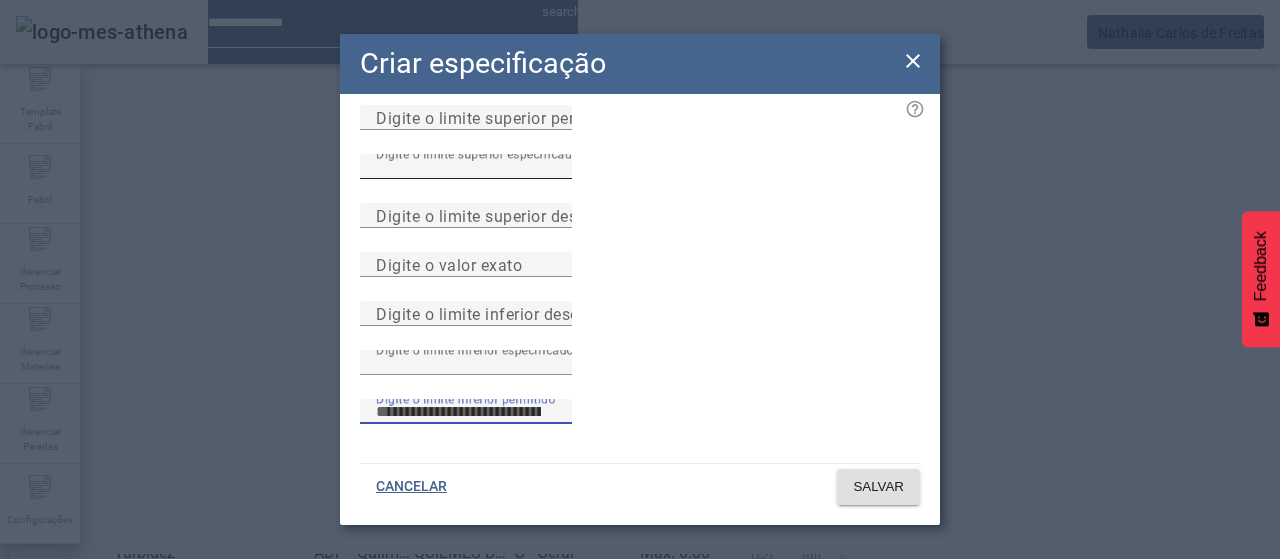 type 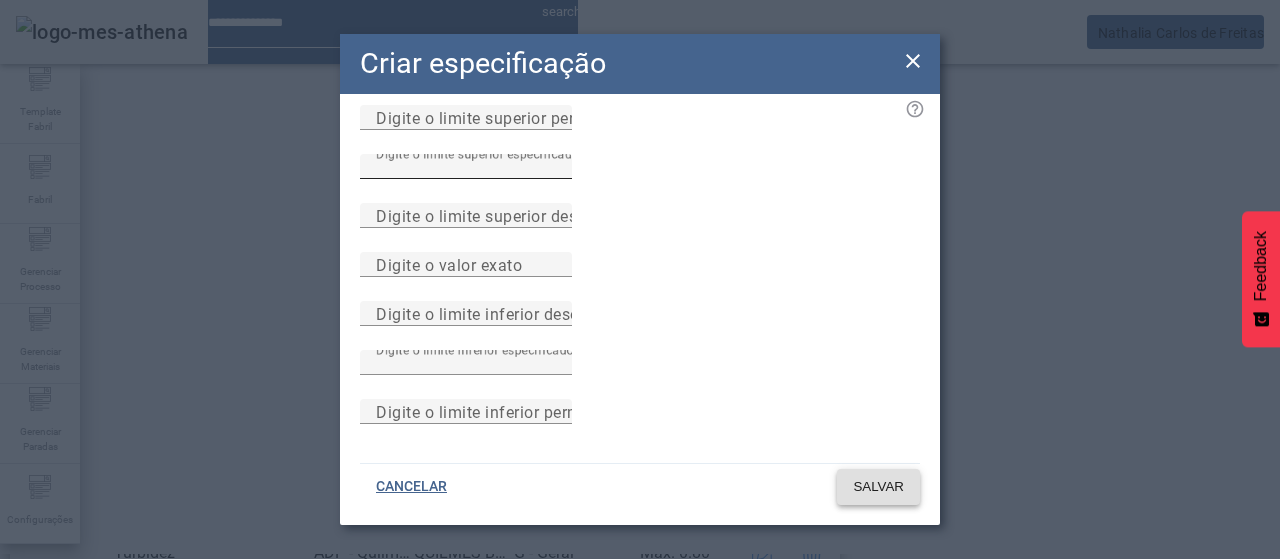 type 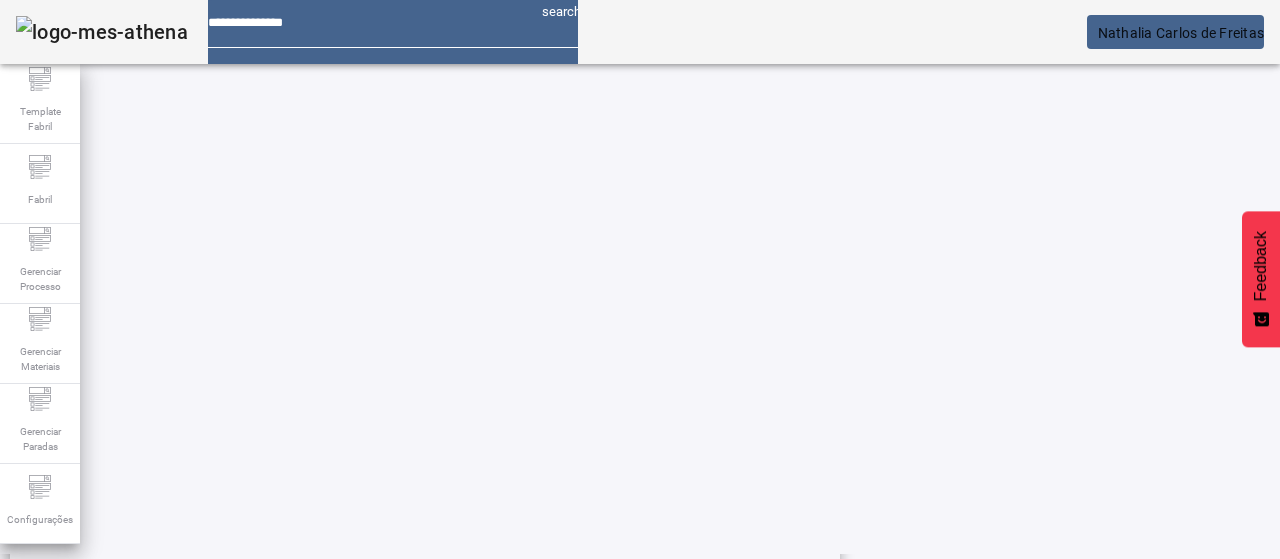 scroll, scrollTop: 696, scrollLeft: 0, axis: vertical 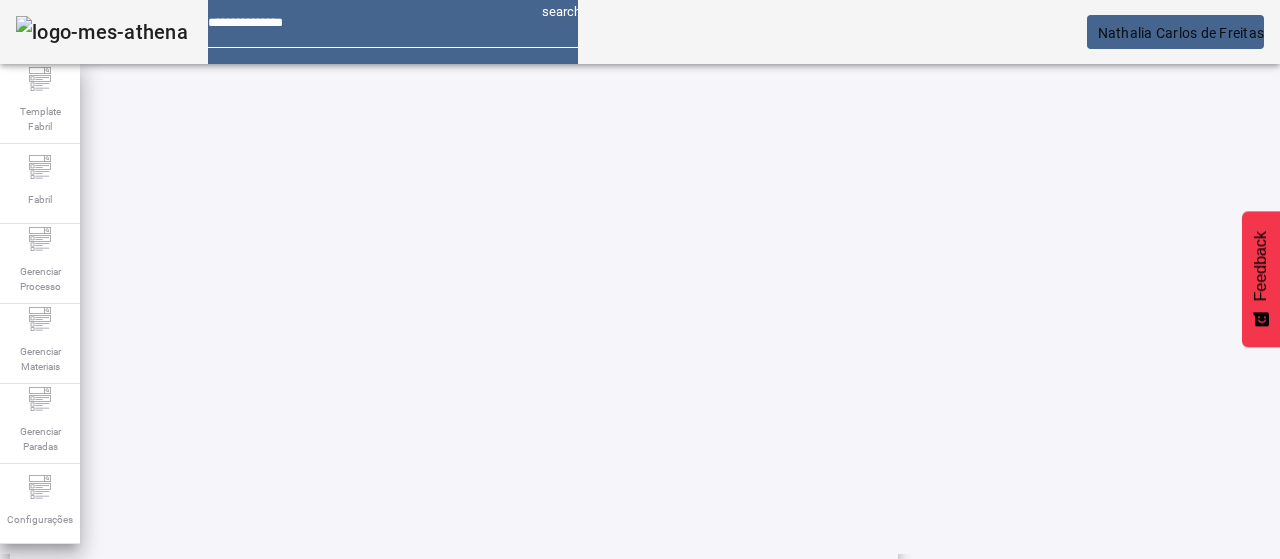 click on "4" 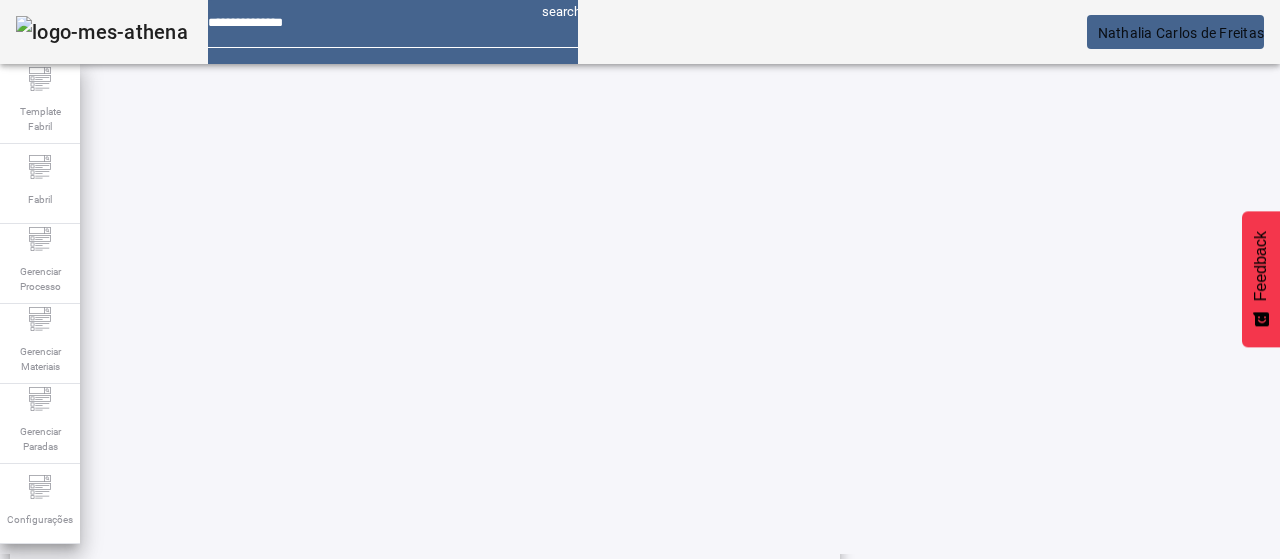 click on "5" 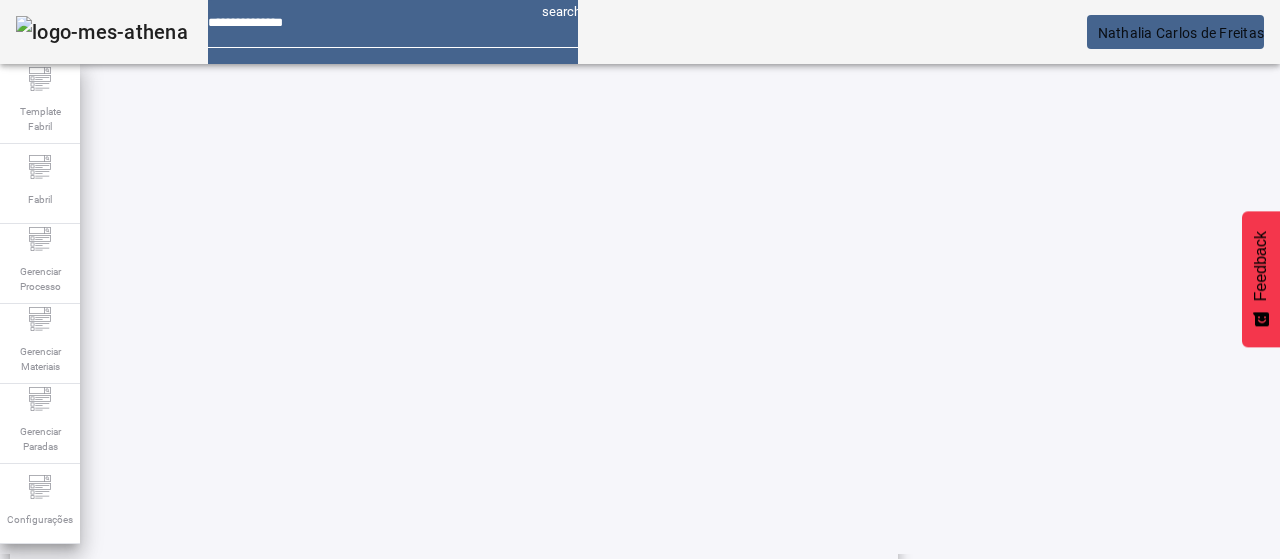 click on "8" 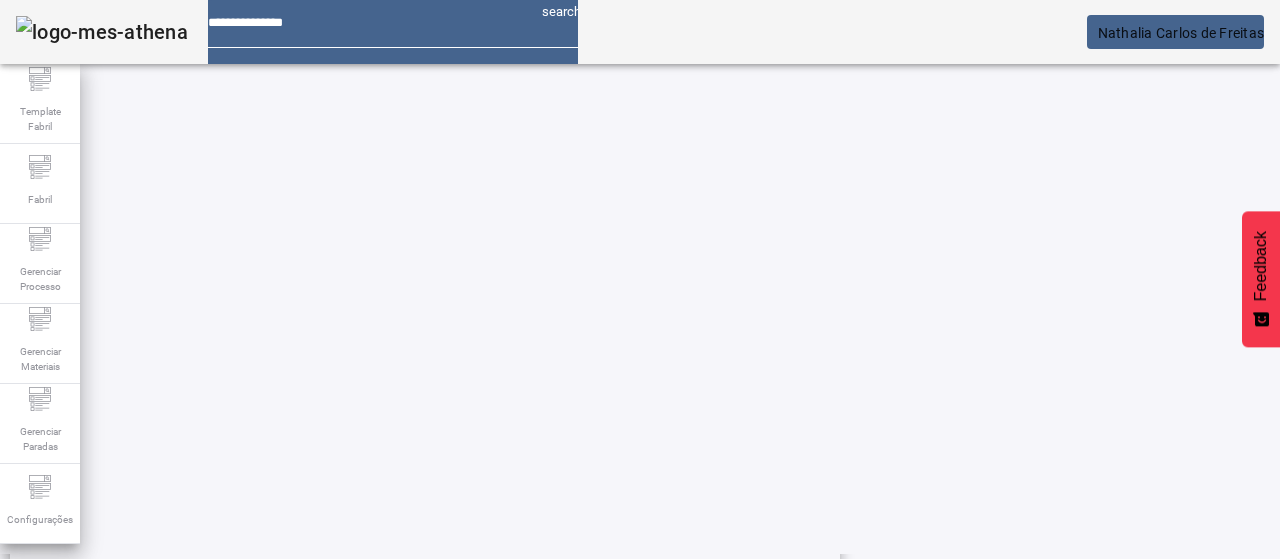scroll, scrollTop: 696, scrollLeft: 0, axis: vertical 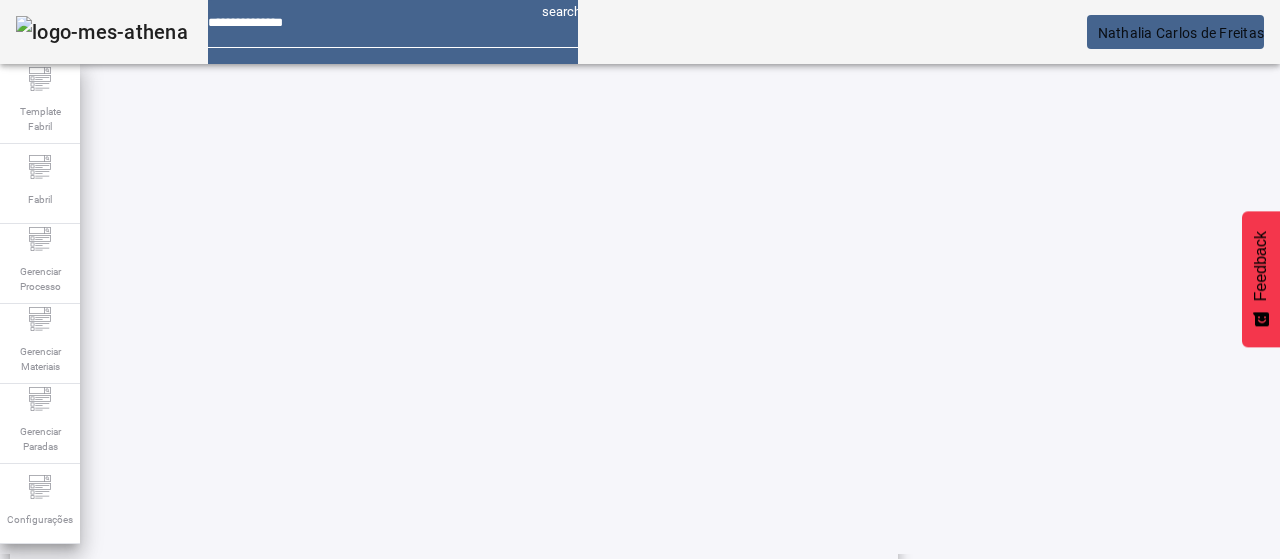 click on "11" 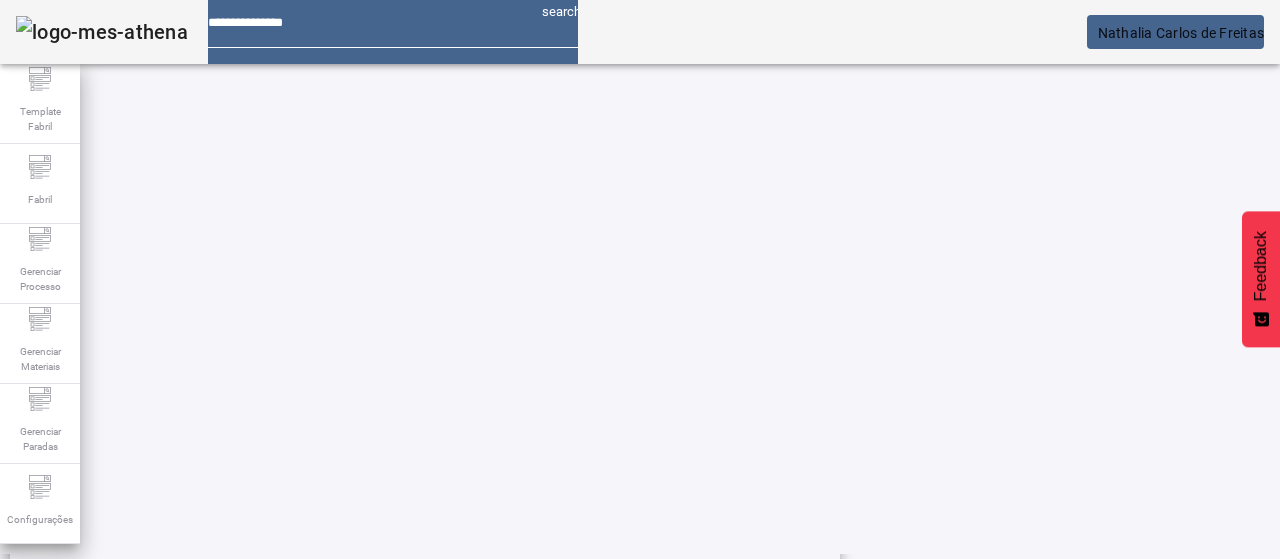 scroll, scrollTop: 623, scrollLeft: 0, axis: vertical 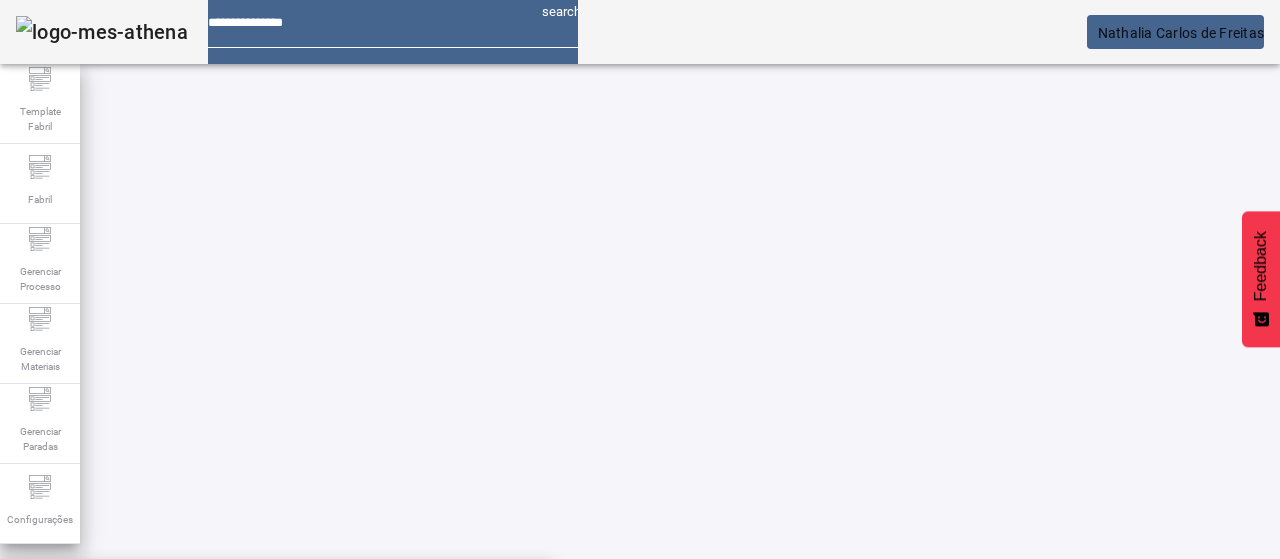 click on "Pesquise por item de controle" at bounding box center [116, 601] 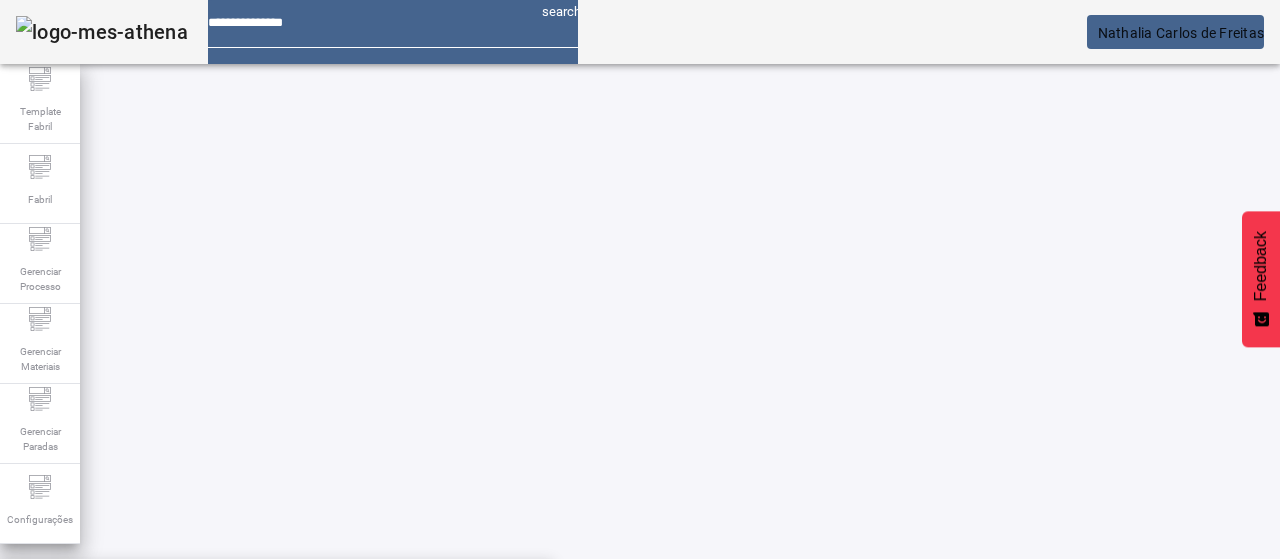 scroll, scrollTop: 0, scrollLeft: 0, axis: both 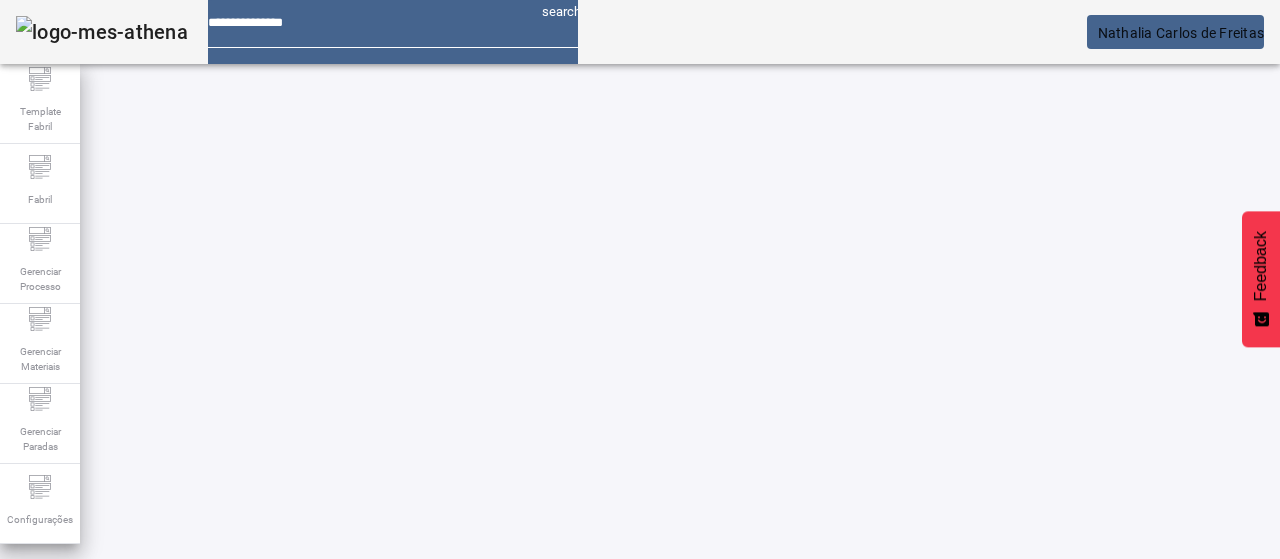 click on "FILTRAR" 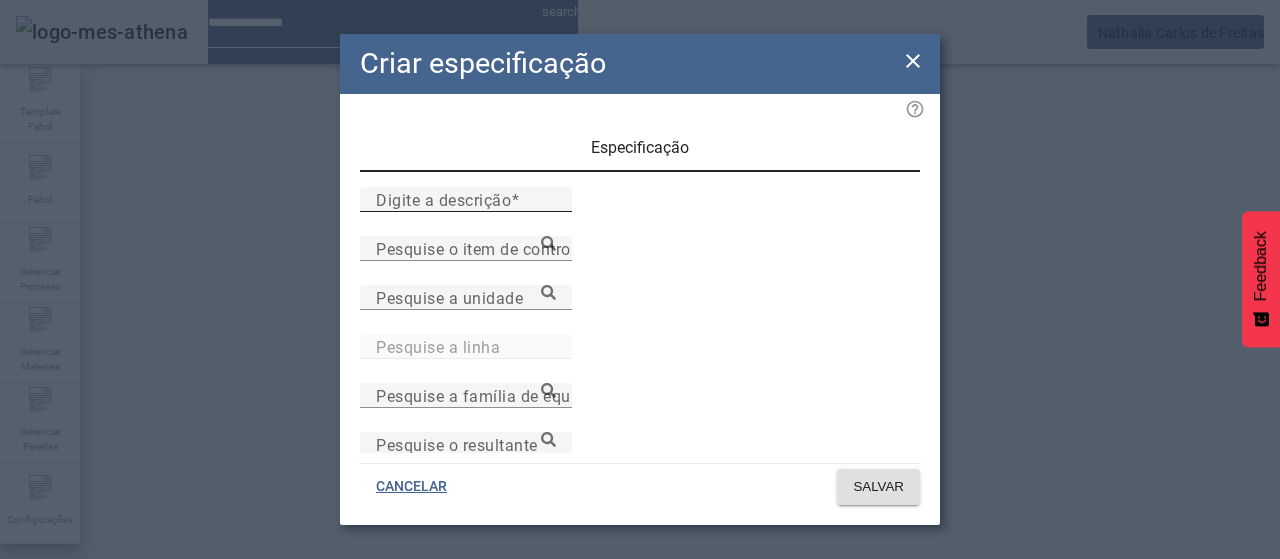 click on "Digite a descrição" at bounding box center [443, 199] 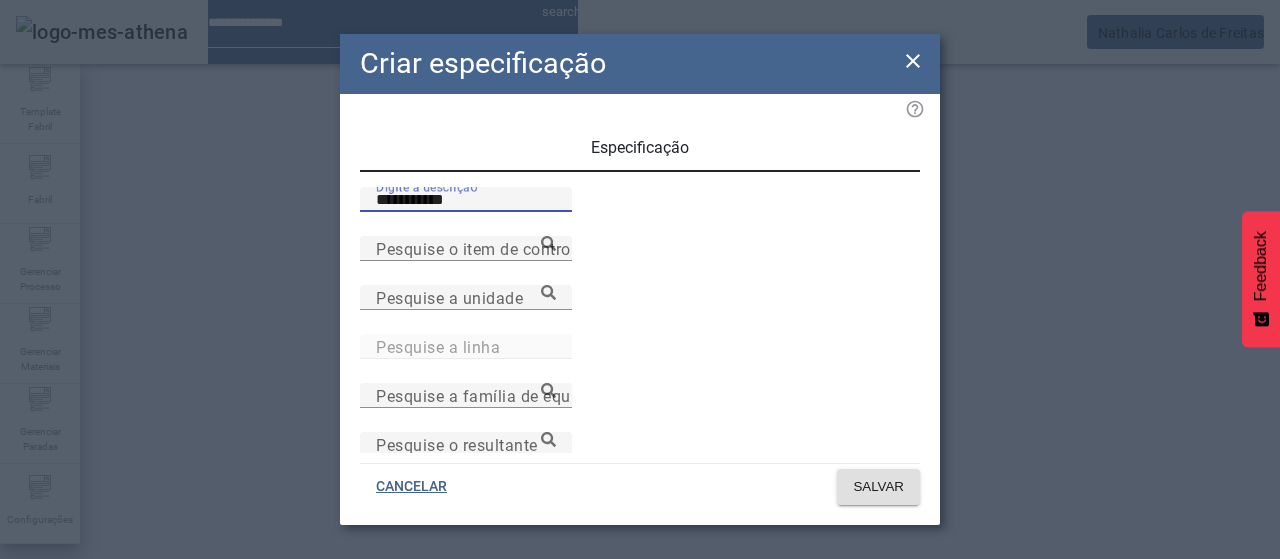 type on "**********" 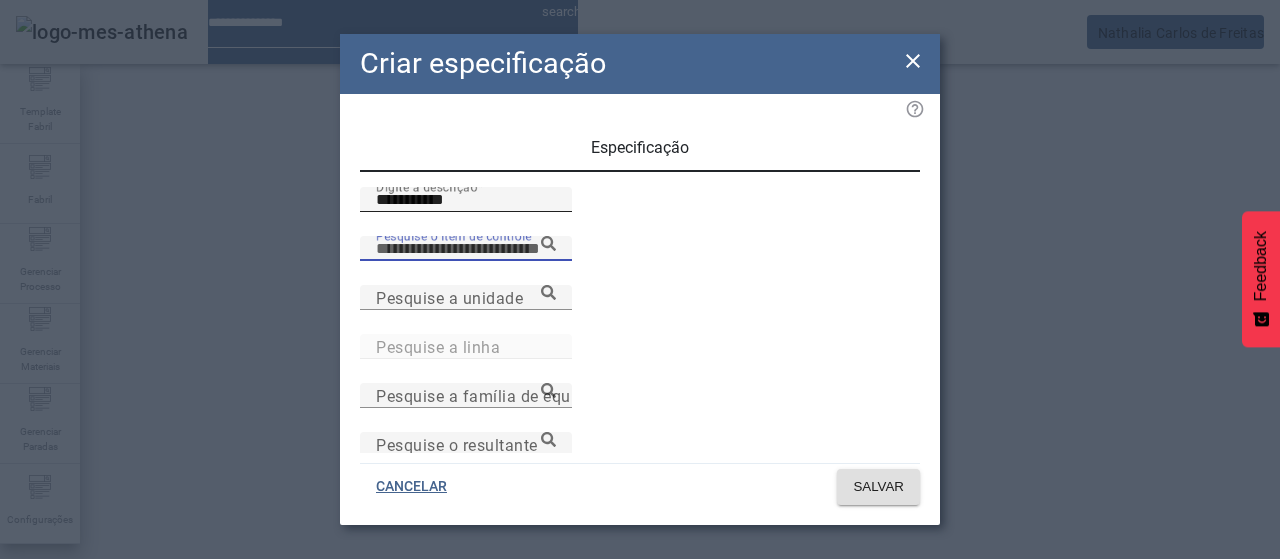 paste on "**********" 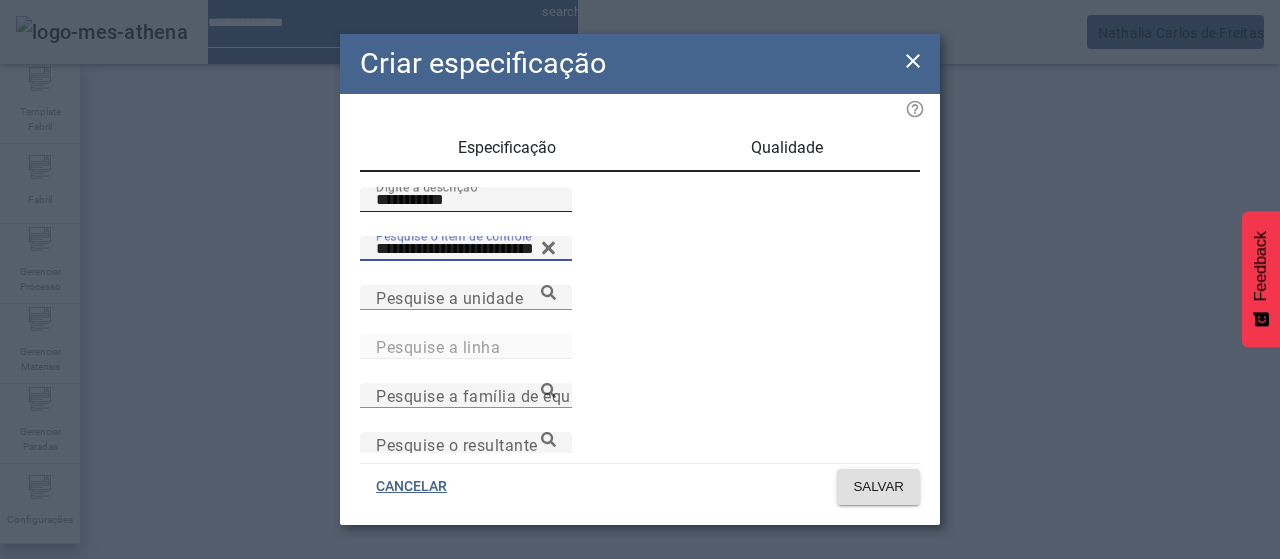 type on "**********" 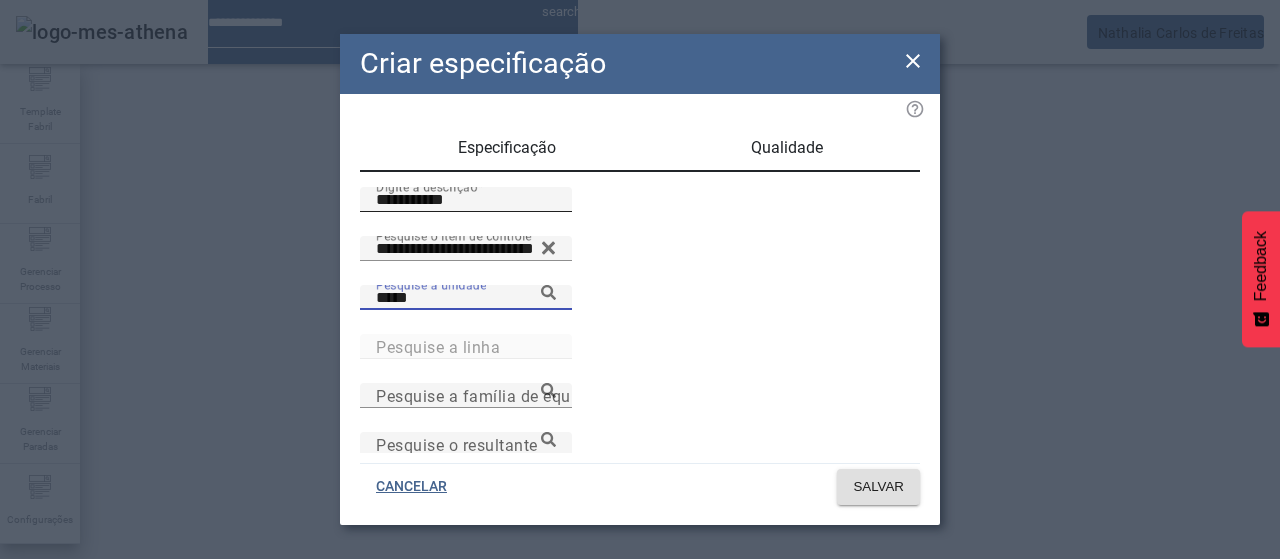 type on "*****" 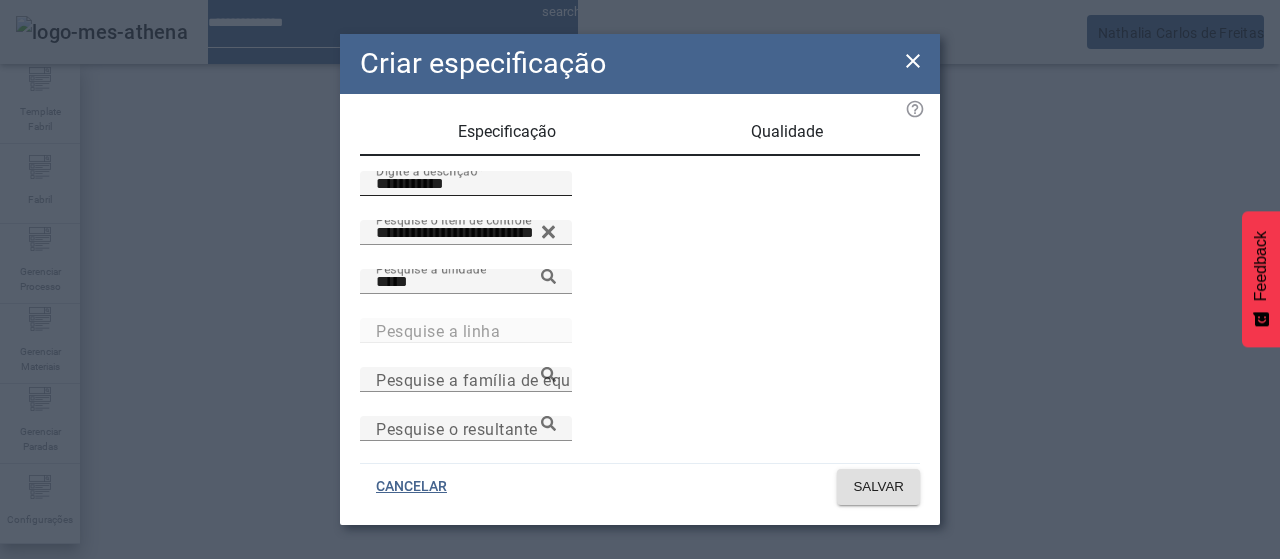 scroll, scrollTop: 206, scrollLeft: 0, axis: vertical 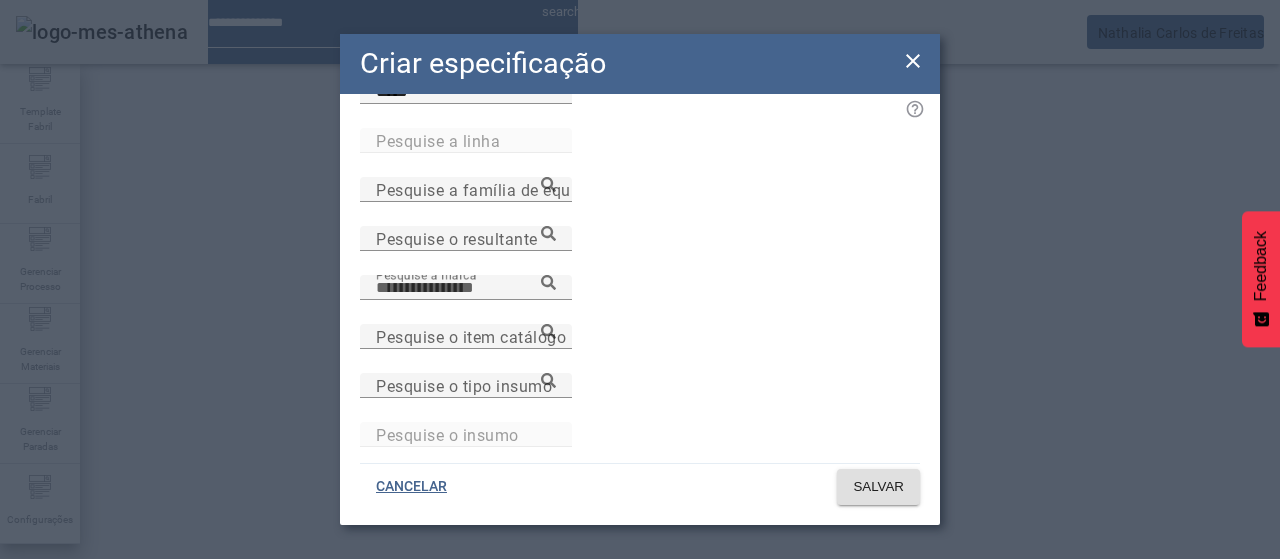 paste on "**********" 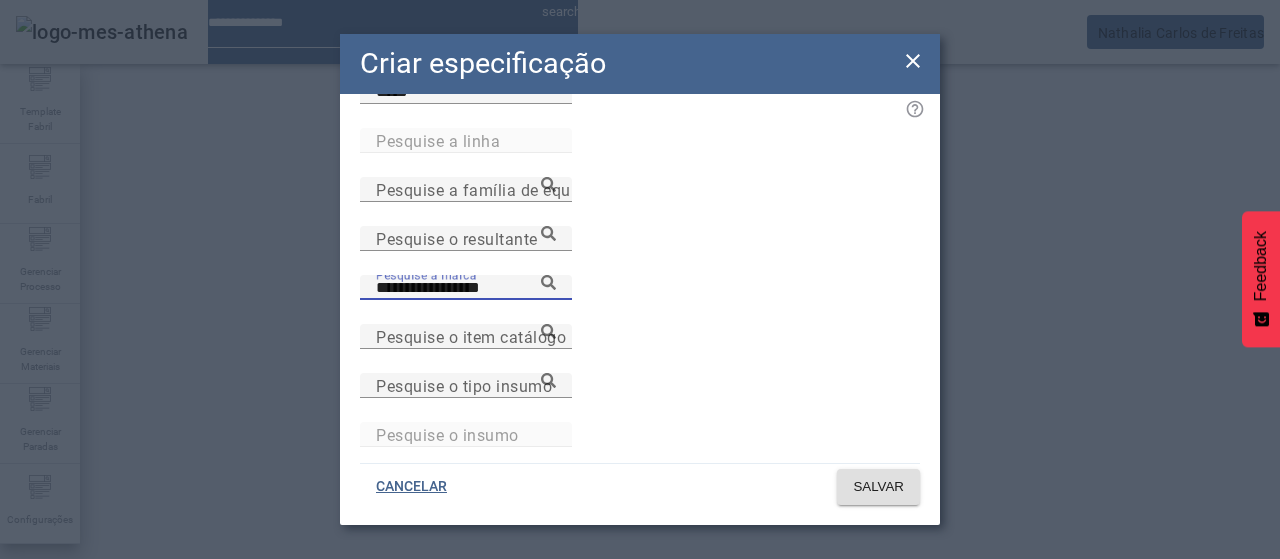 type on "**********" 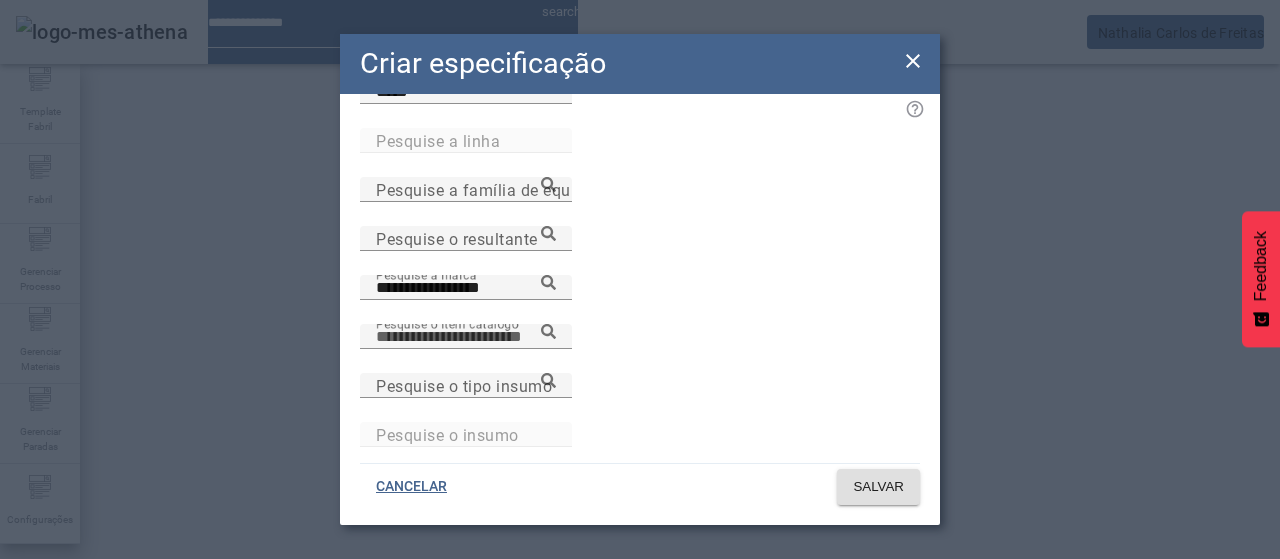 paste on "**********" 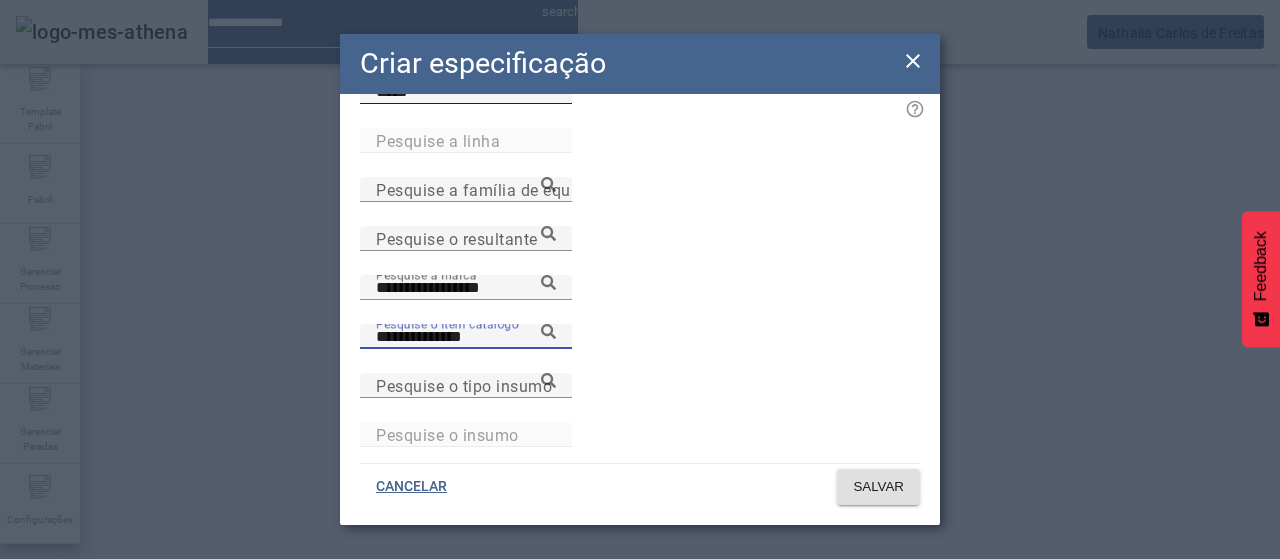type on "**********" 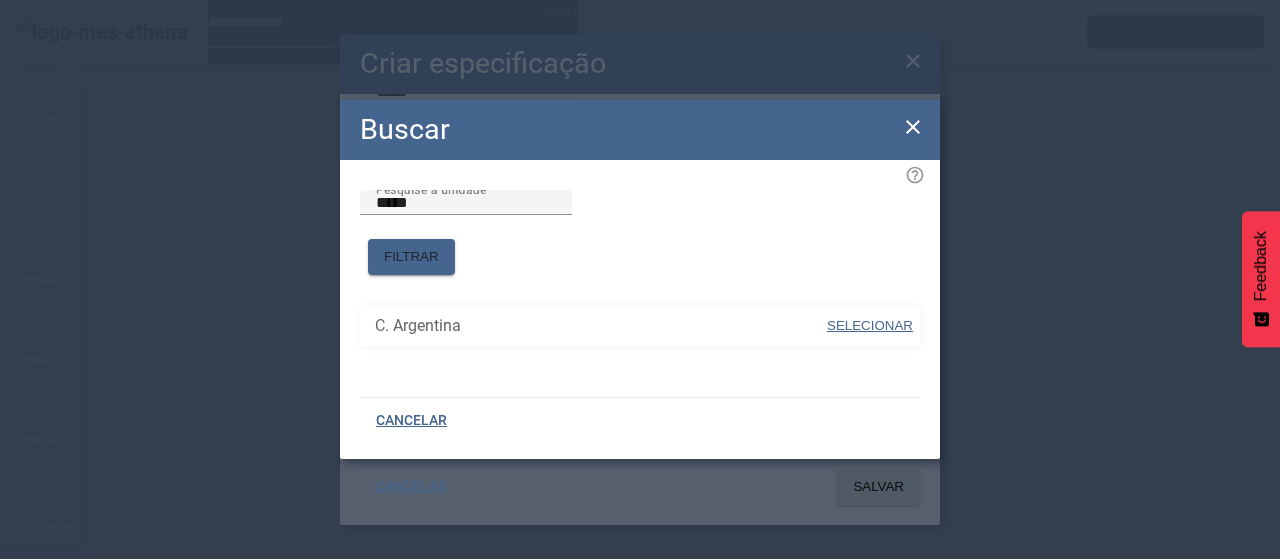 drag, startPoint x: 865, startPoint y: 310, endPoint x: 879, endPoint y: 319, distance: 16.643316 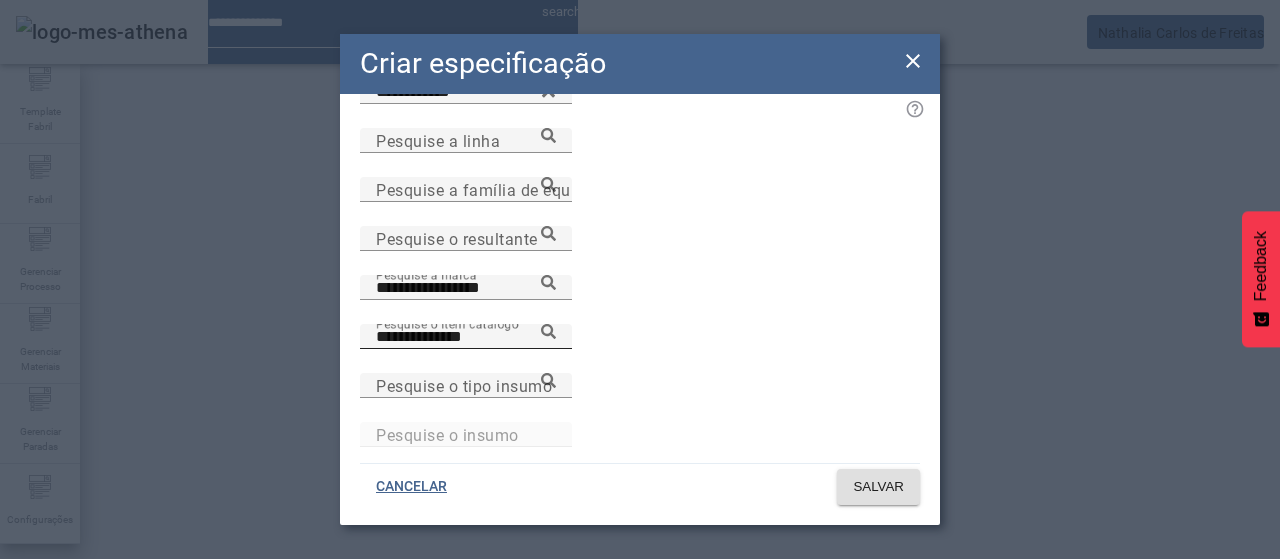 click 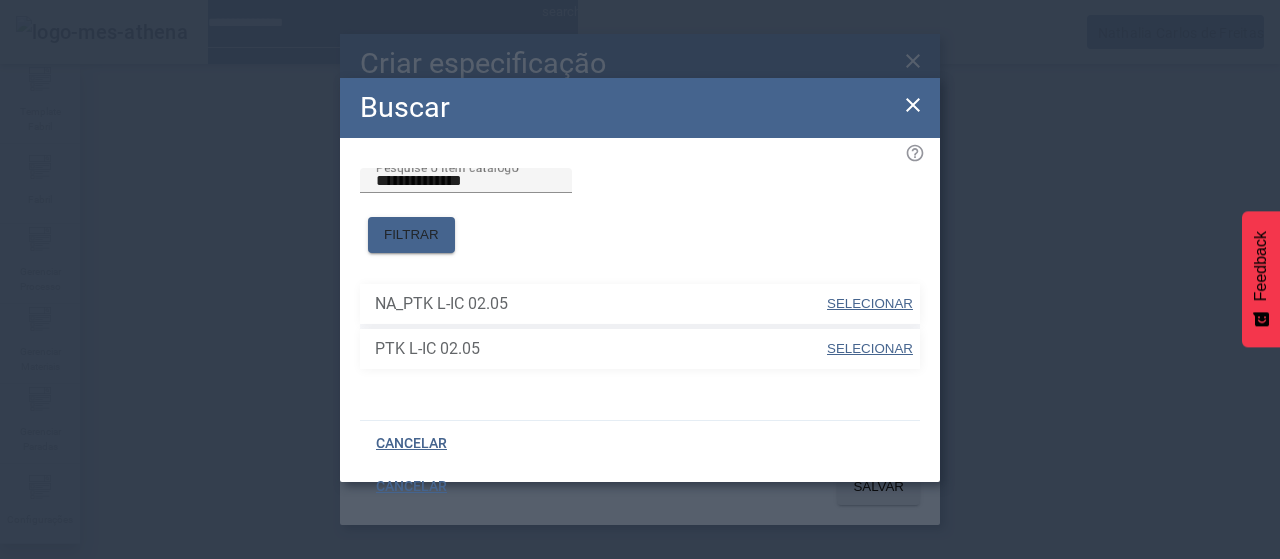 click at bounding box center (870, 304) 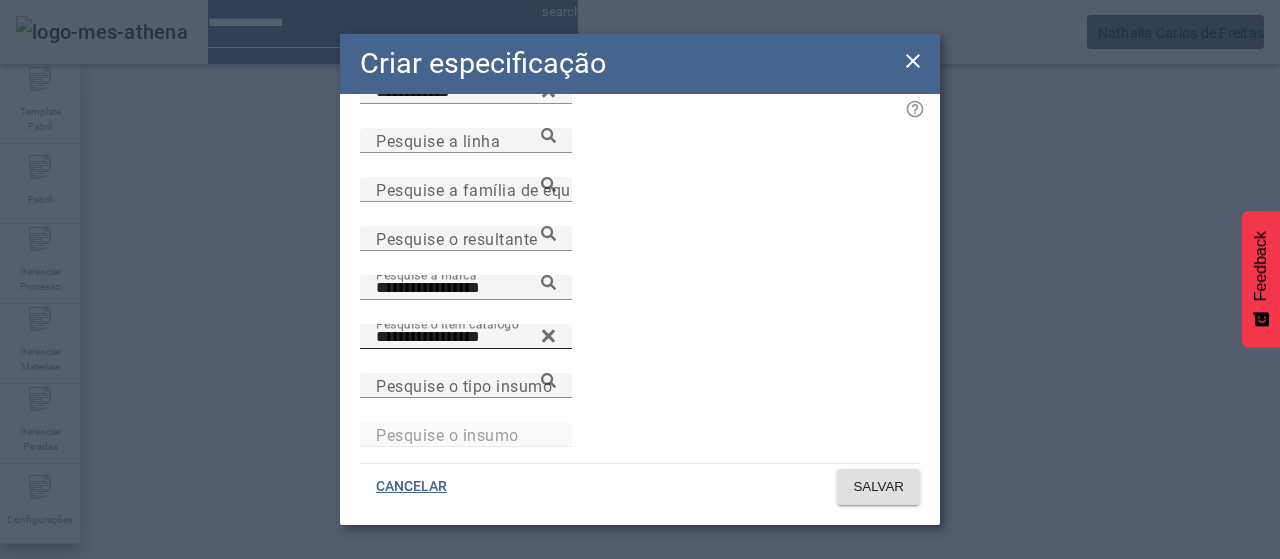 drag, startPoint x: 847, startPoint y: 333, endPoint x: 865, endPoint y: 334, distance: 18.027756 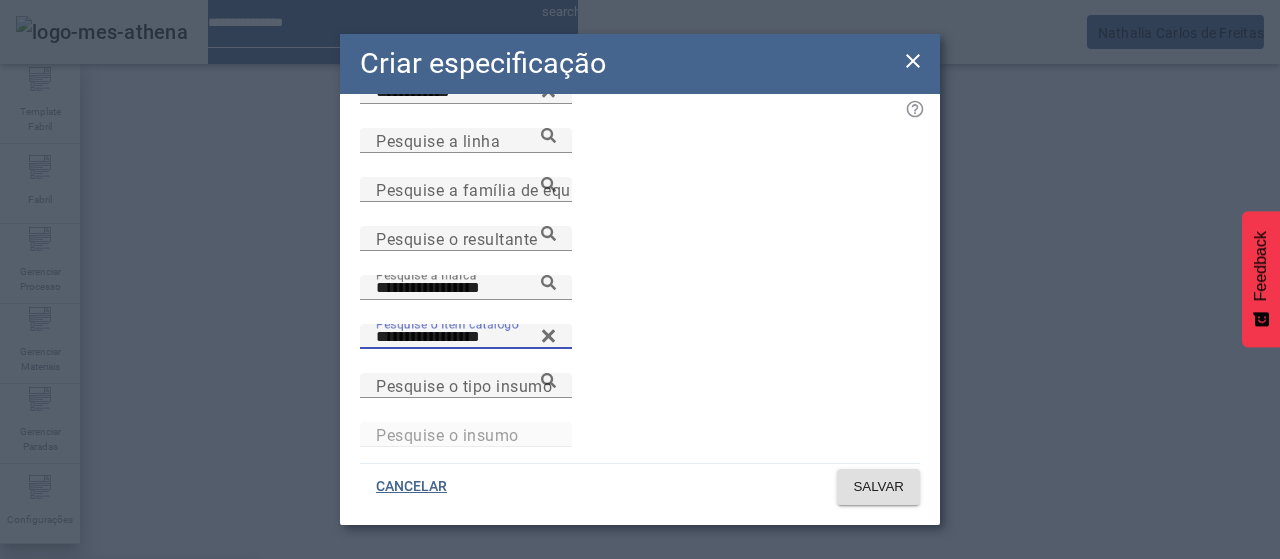 paste 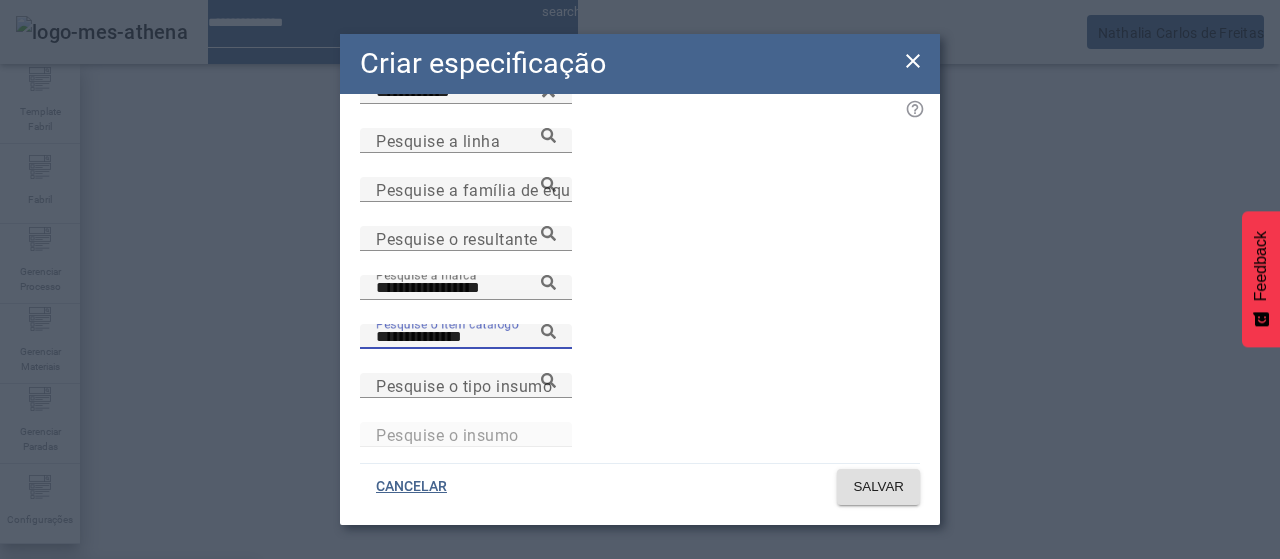 type on "**********" 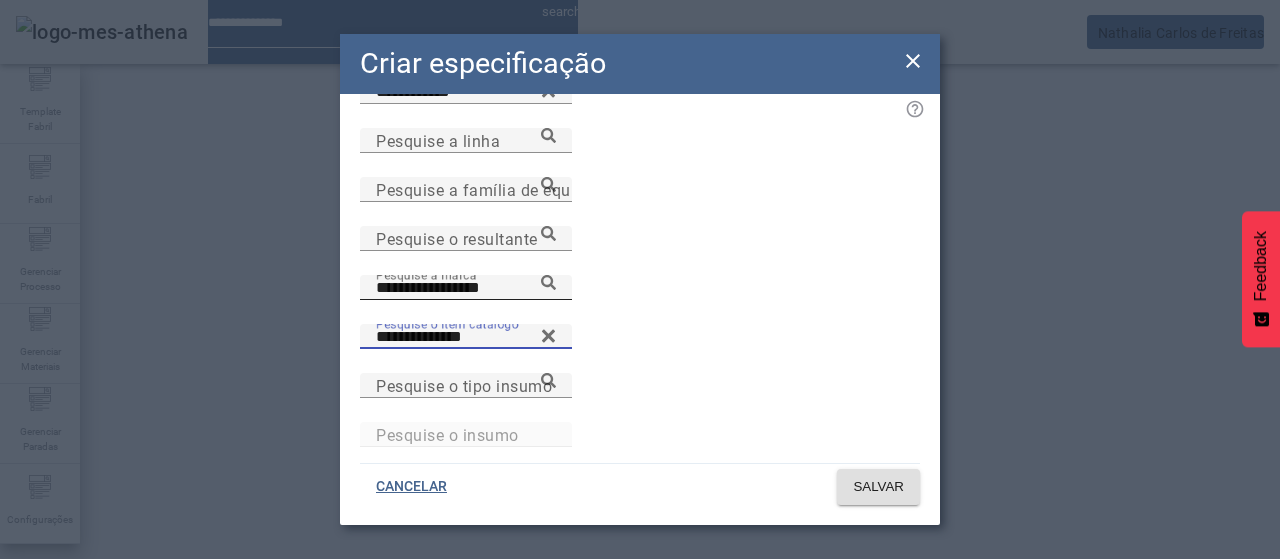click 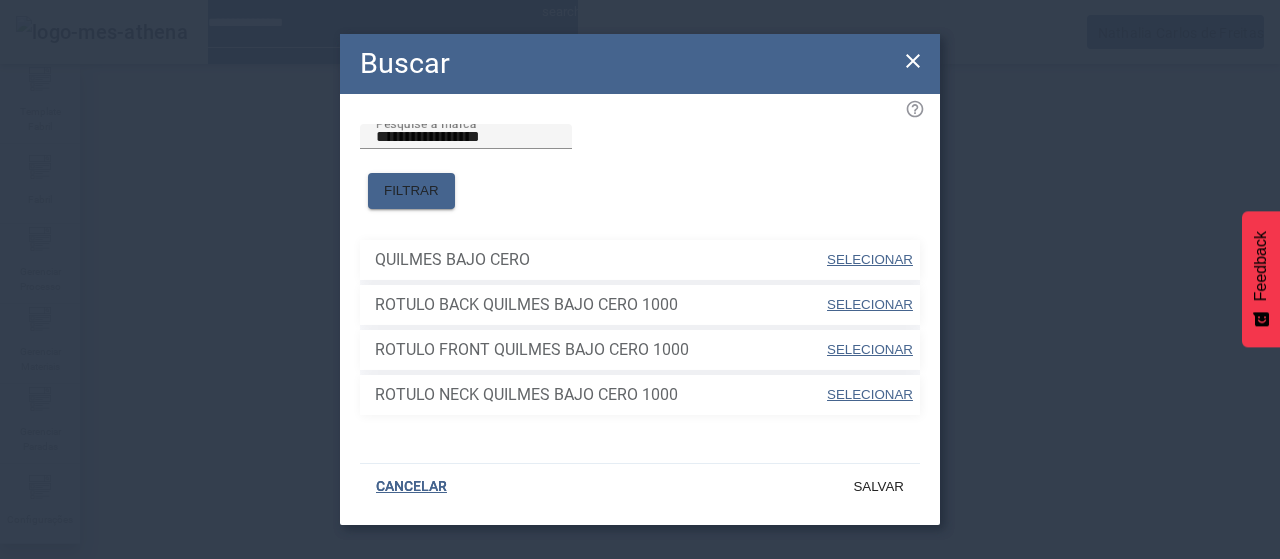 click on "SELECIONAR" at bounding box center (870, 259) 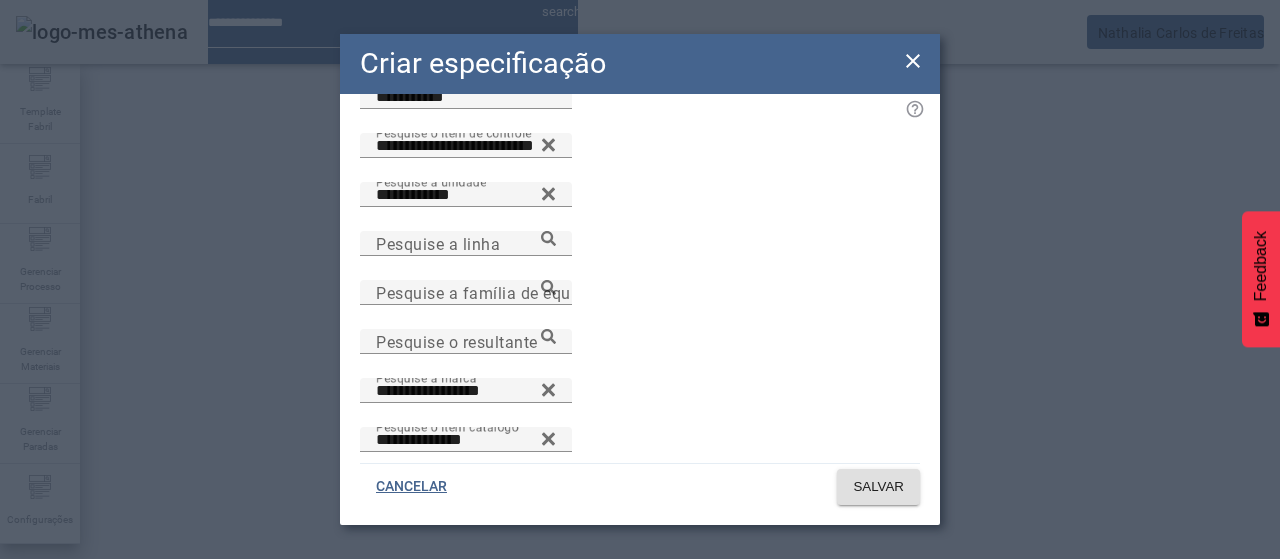 scroll, scrollTop: 0, scrollLeft: 0, axis: both 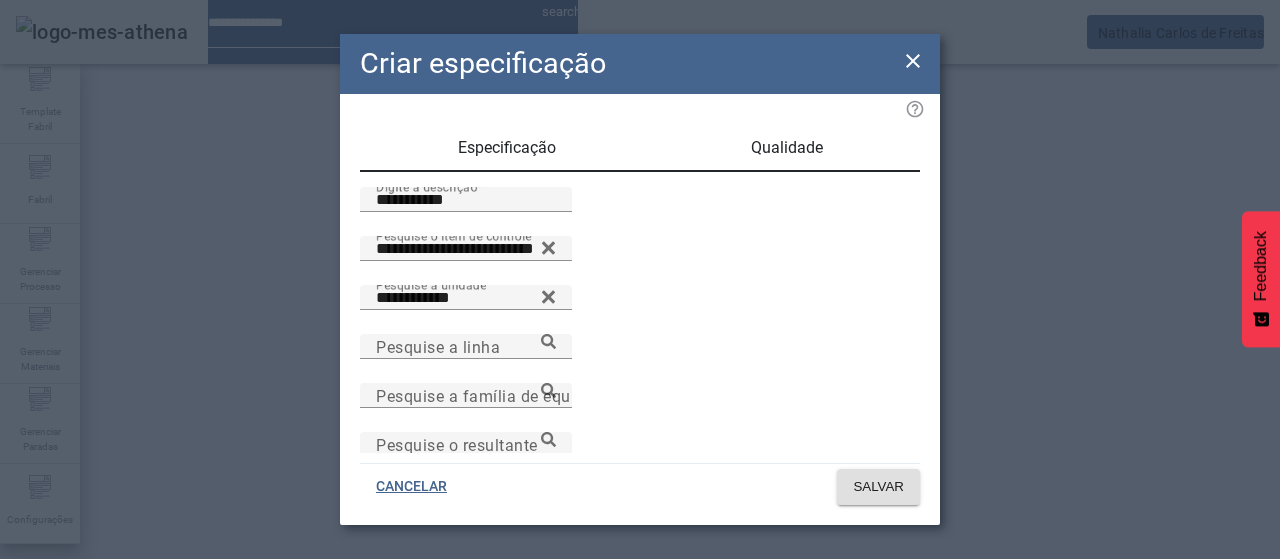 click on "Qualidade" at bounding box center (787, 148) 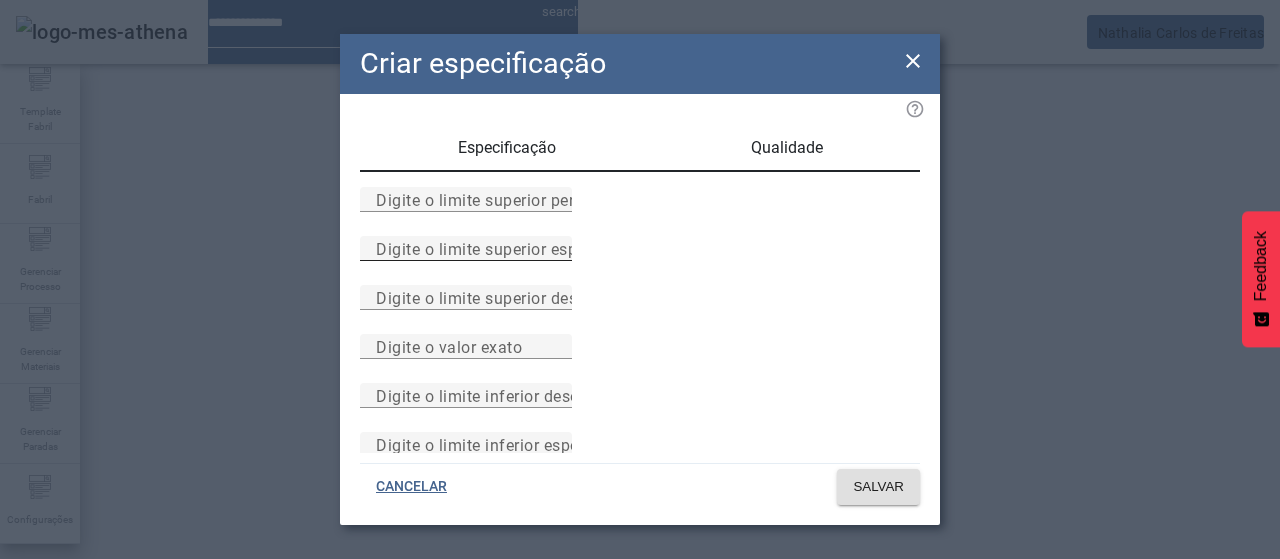 drag, startPoint x: 651, startPoint y: 295, endPoint x: 645, endPoint y: 277, distance: 18.973665 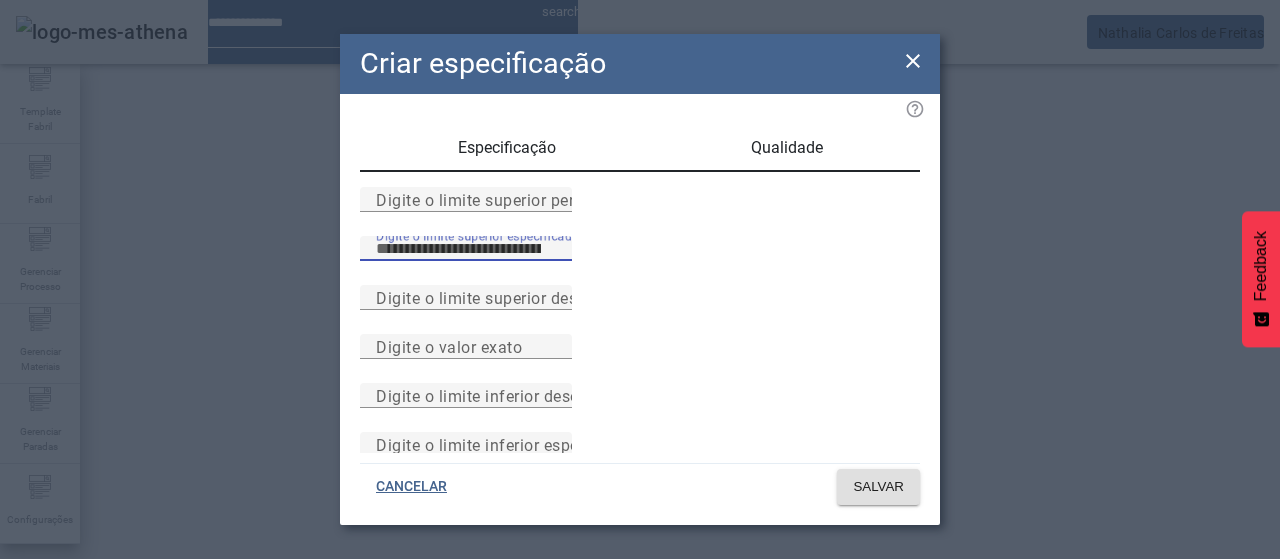 type on "***" 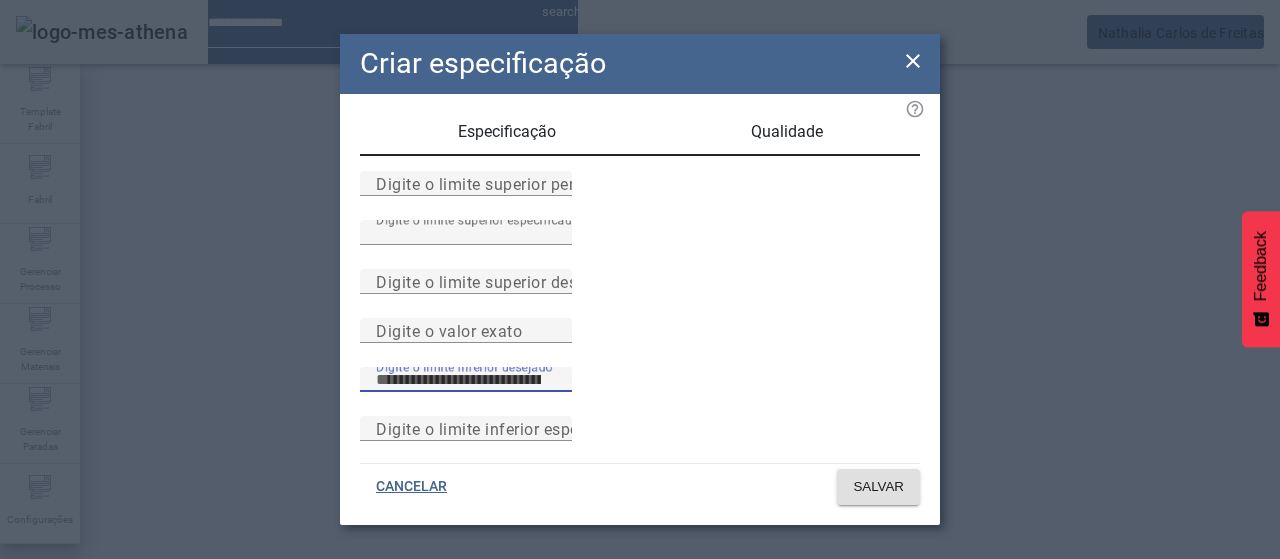 scroll, scrollTop: 261, scrollLeft: 0, axis: vertical 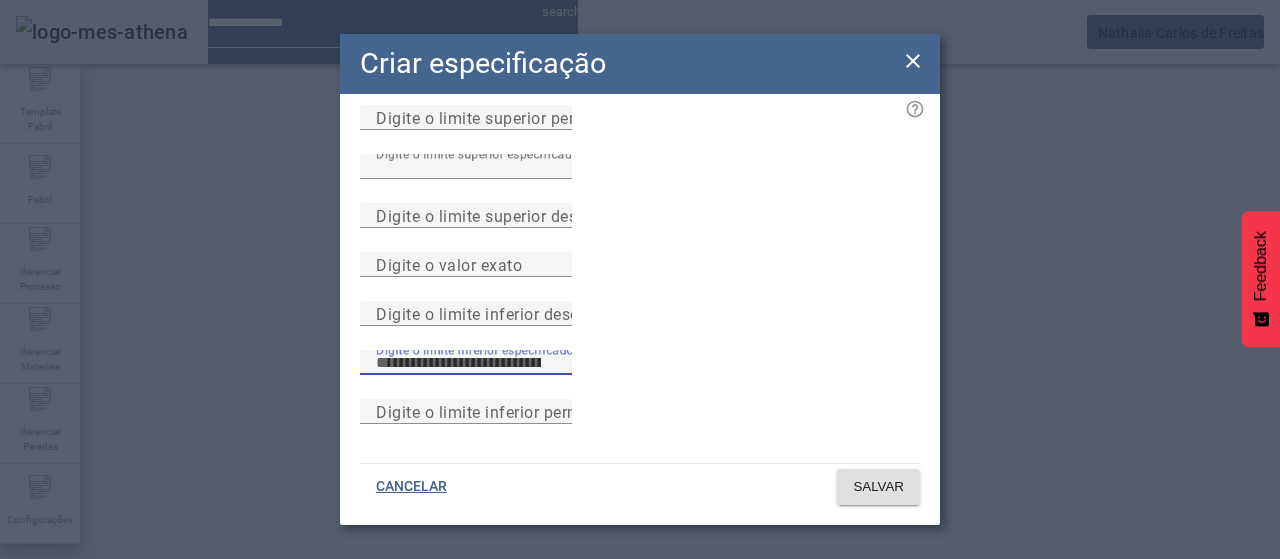 type on "***" 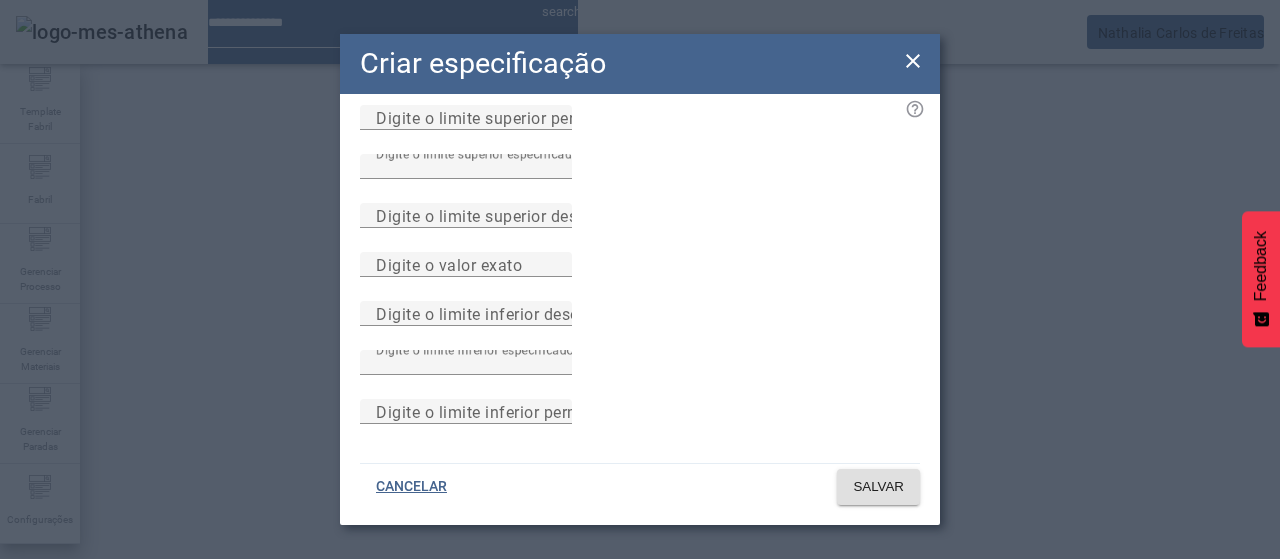 type 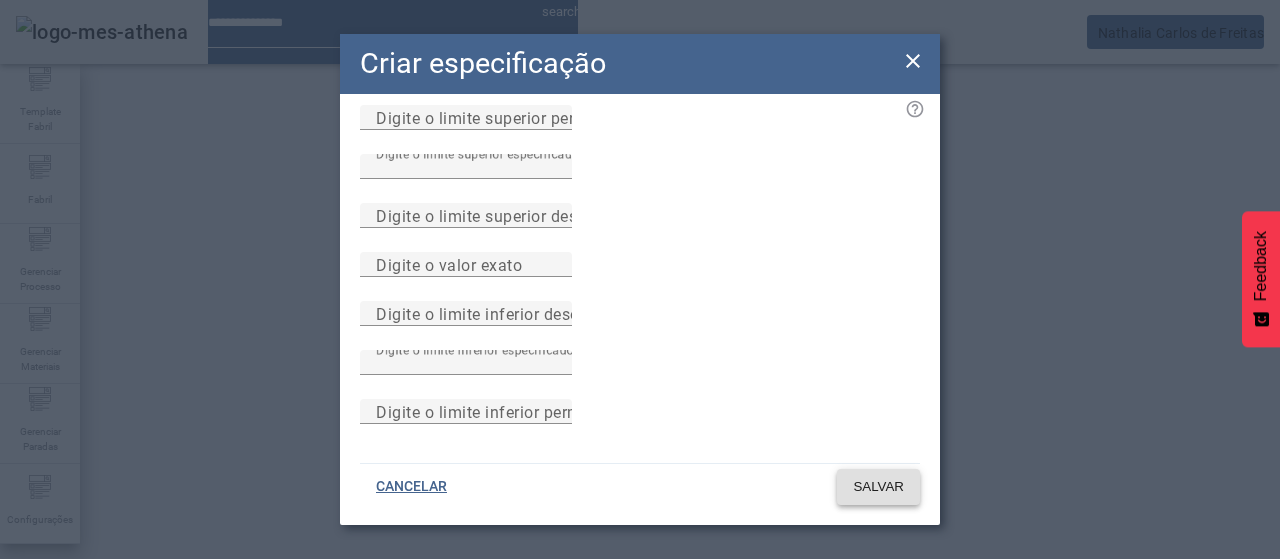 type 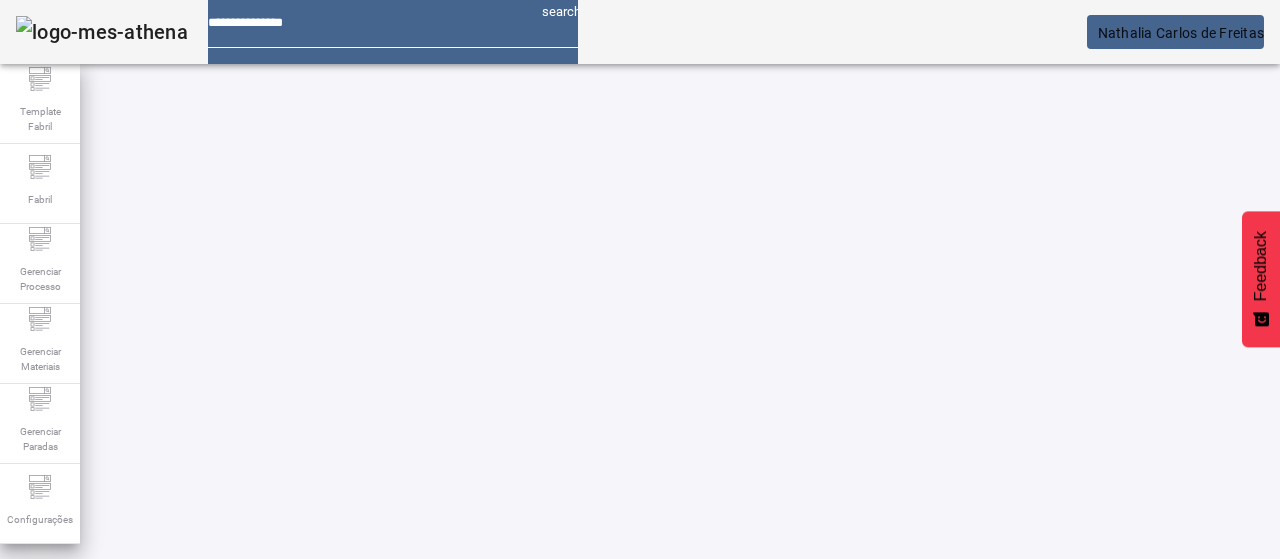 scroll, scrollTop: 0, scrollLeft: 0, axis: both 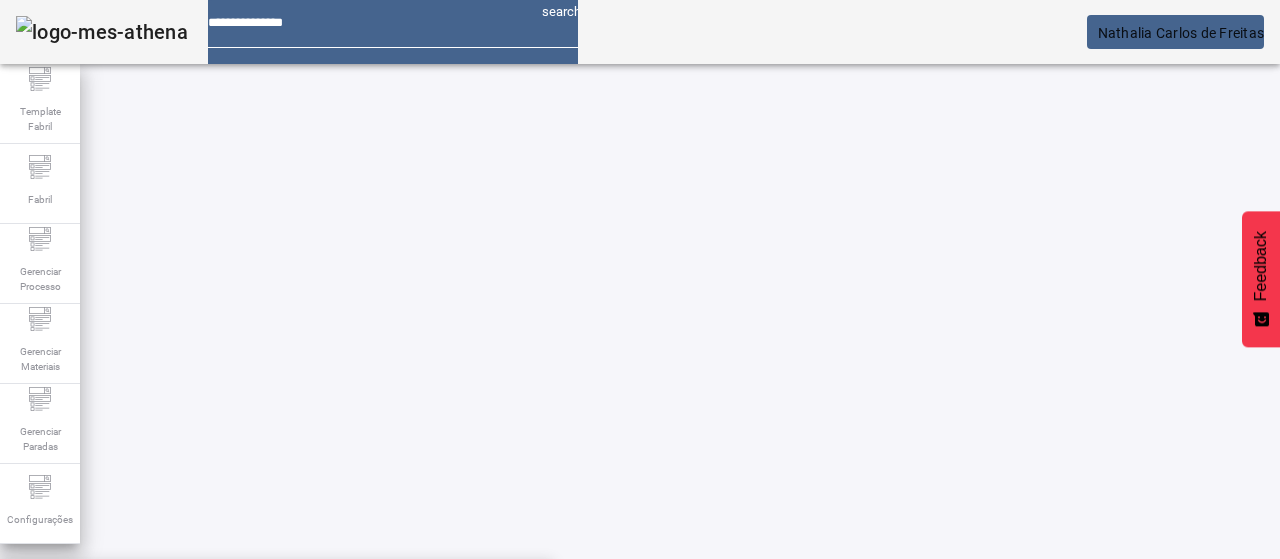 click on "Extrato Primitivo - Cerv.LT" at bounding box center [276, 639] 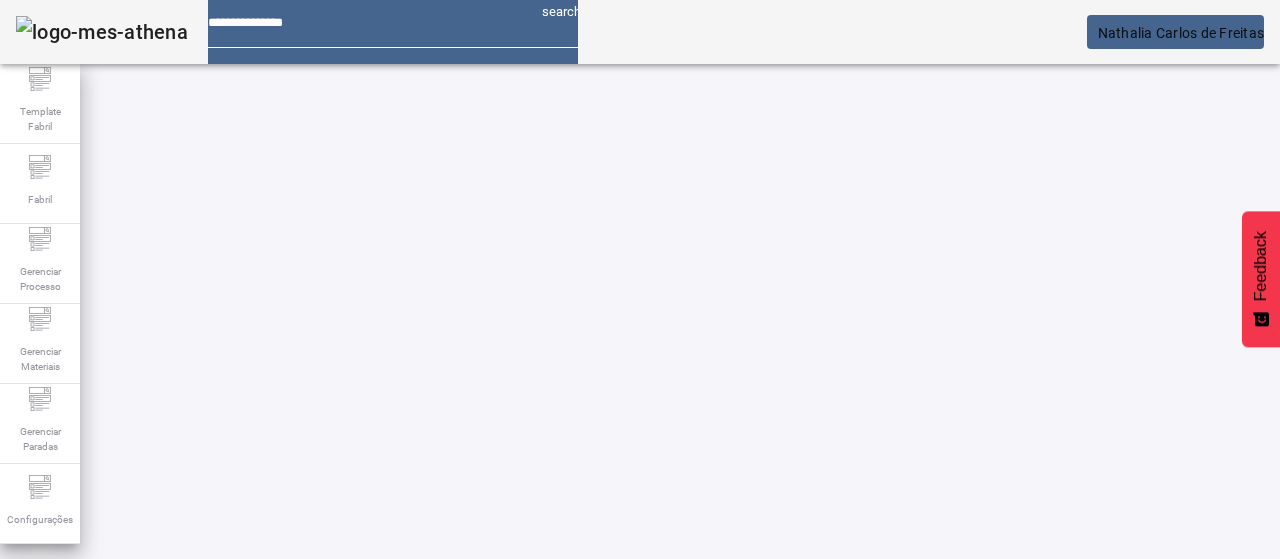 click on "FILTRAR" 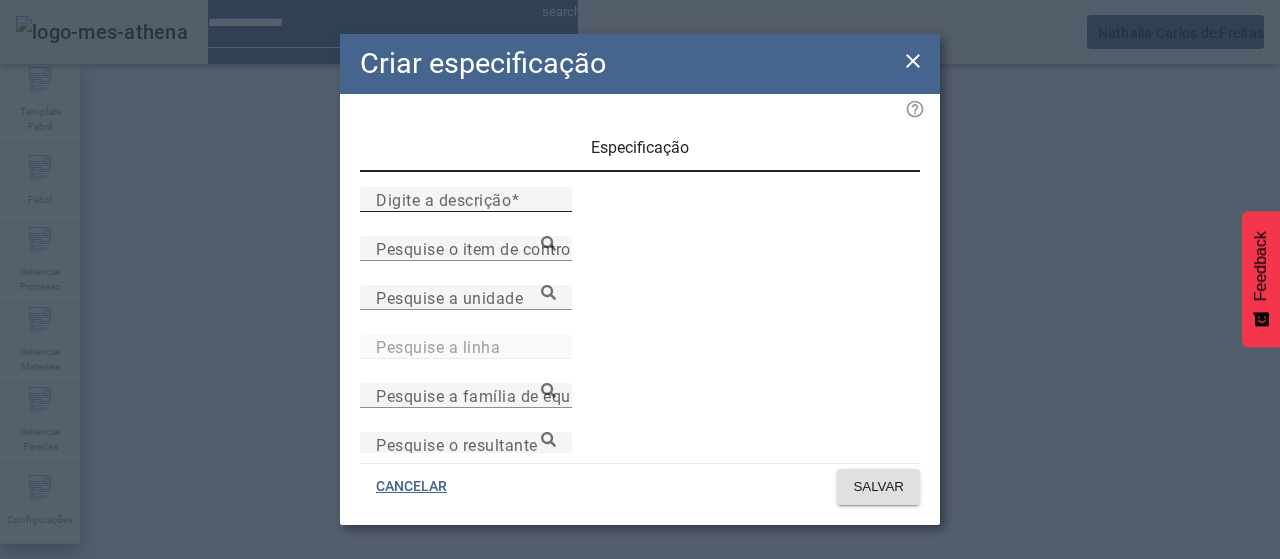 click on "Digite a descrição" at bounding box center [466, 200] 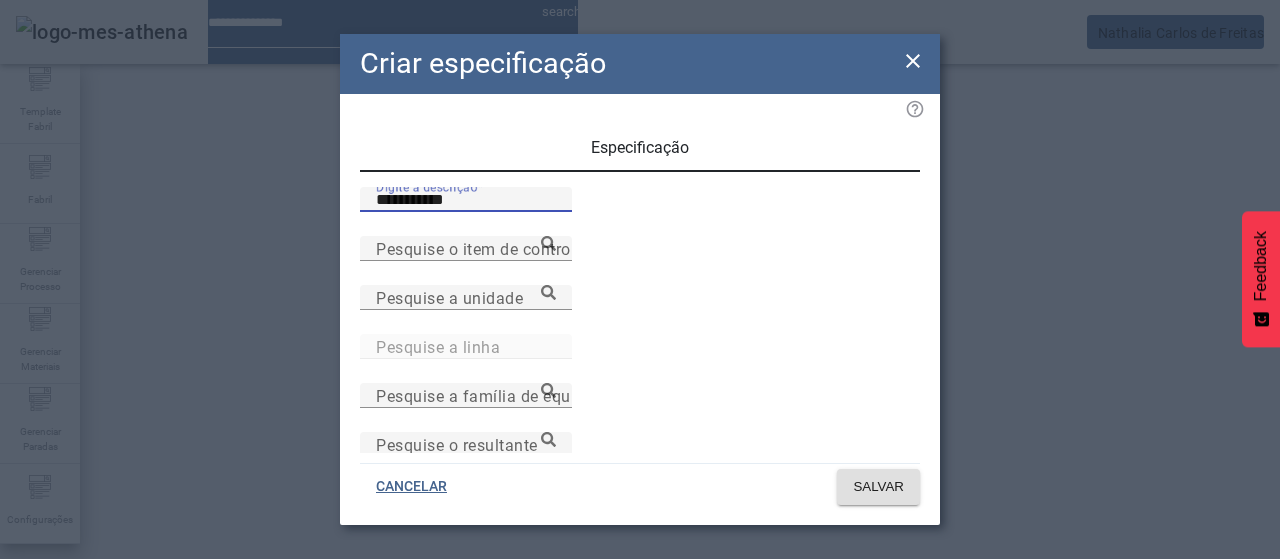 type on "**********" 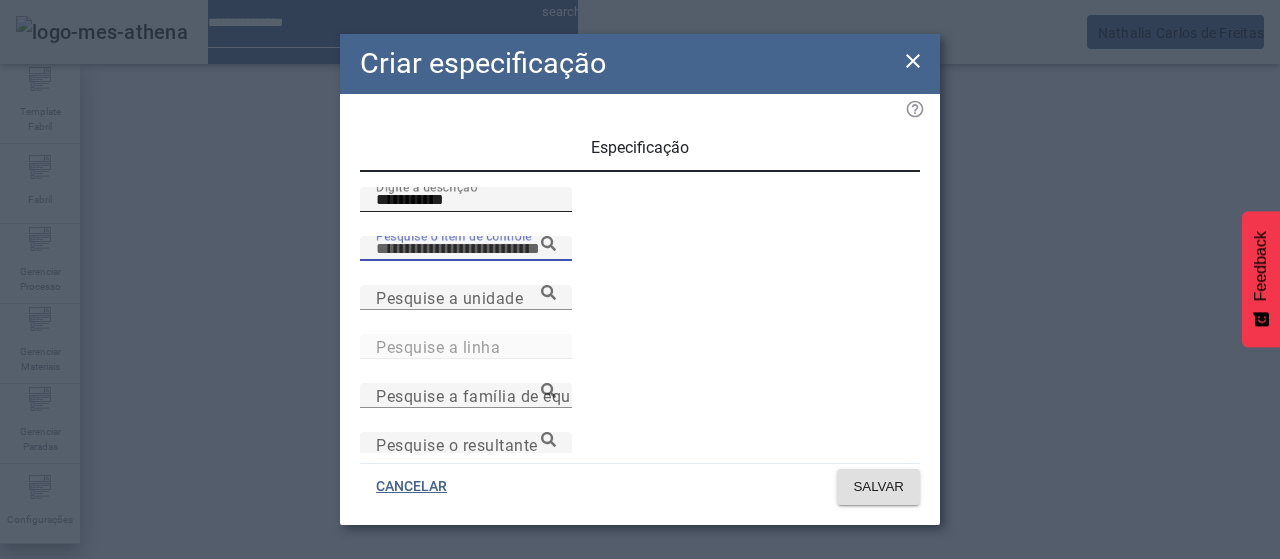 paste on "**********" 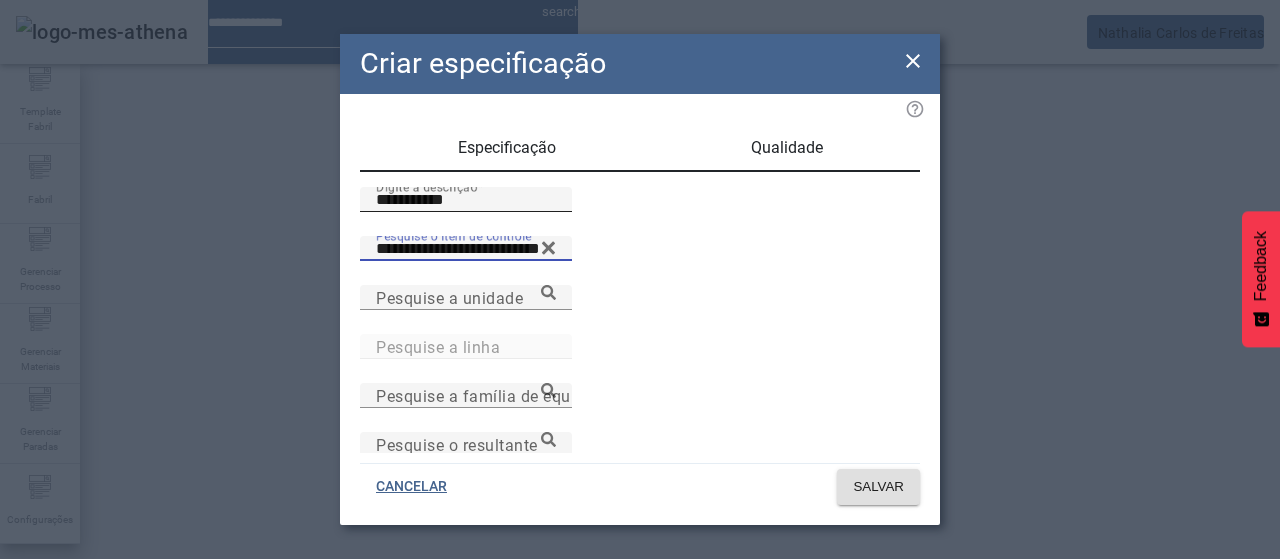 type on "**********" 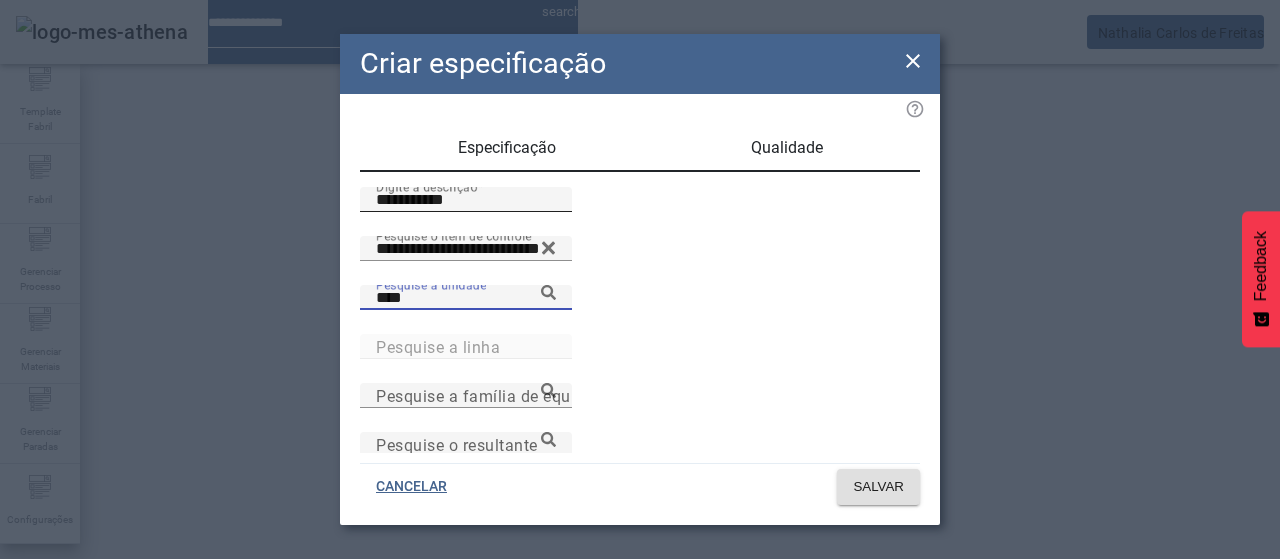 type on "****" 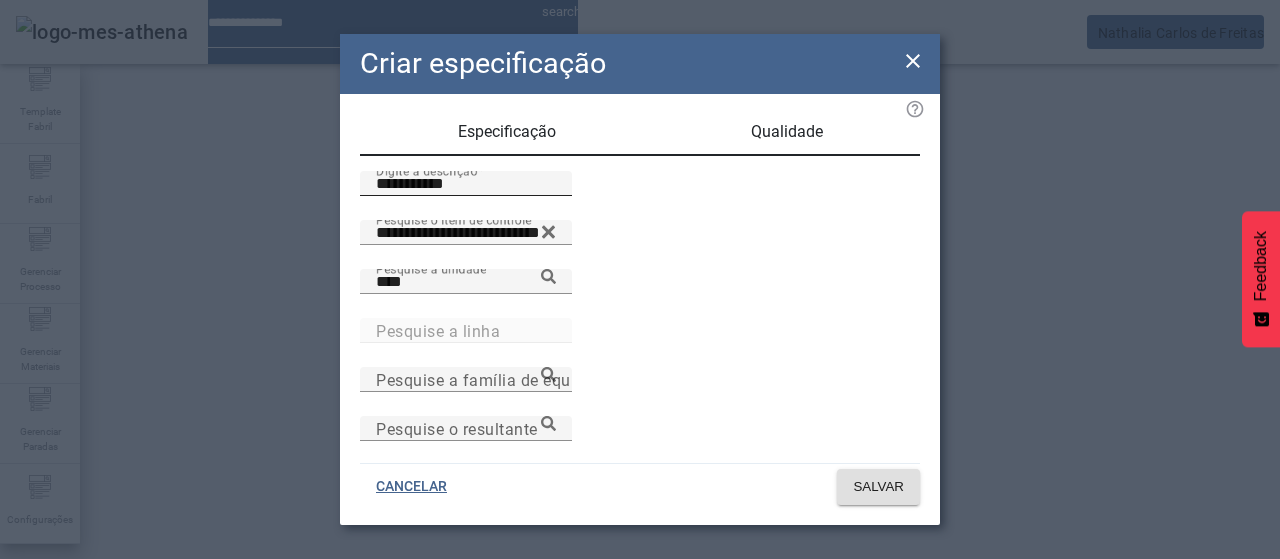 scroll, scrollTop: 206, scrollLeft: 0, axis: vertical 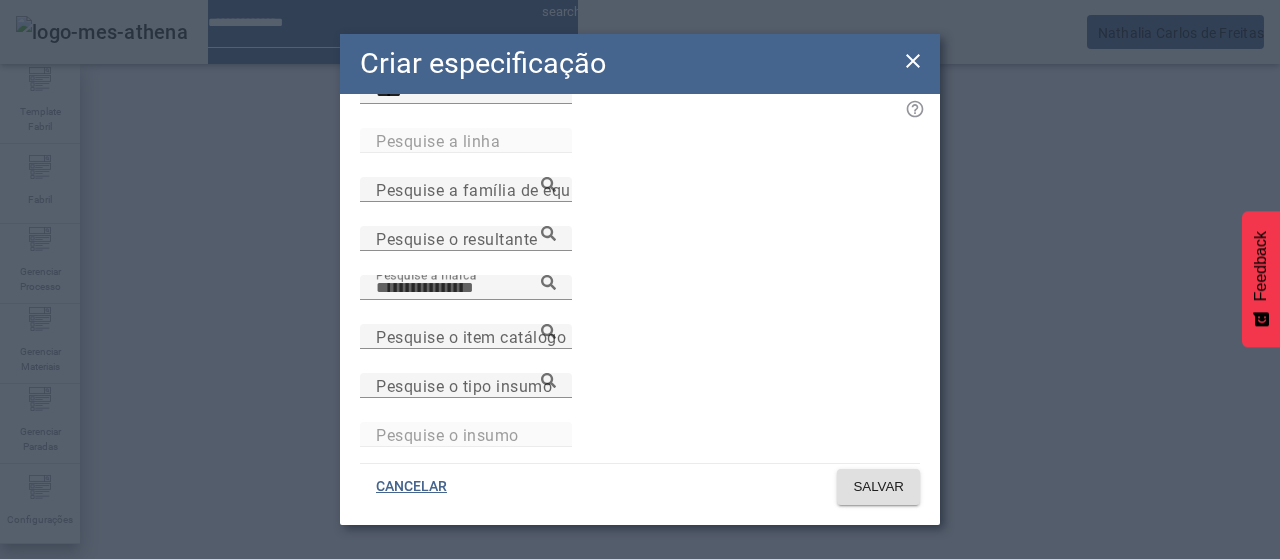 paste on "**********" 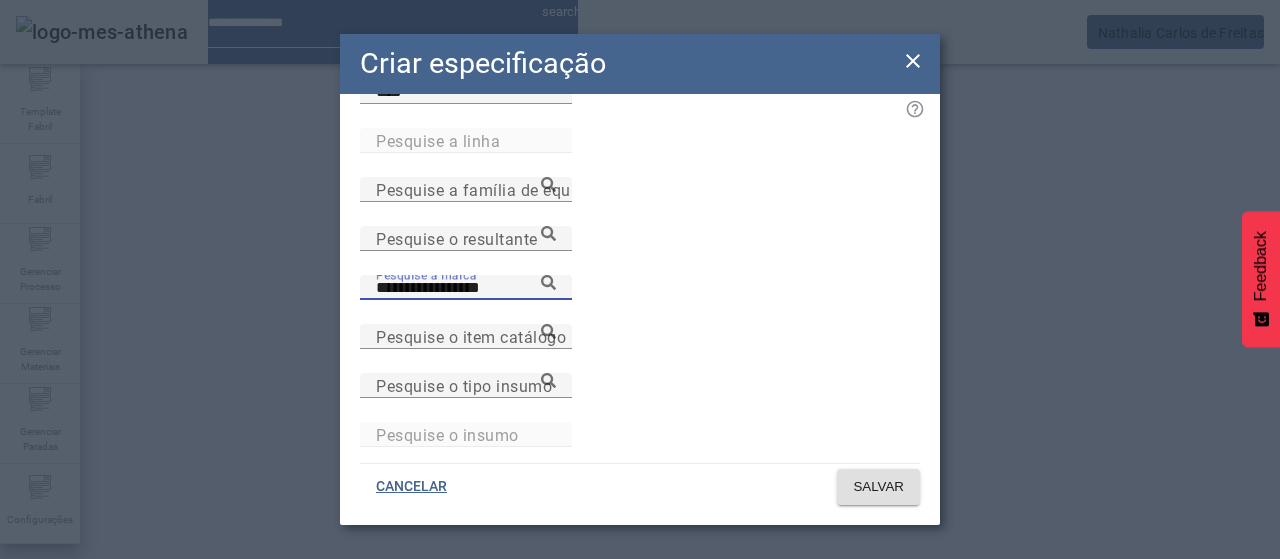 type on "**********" 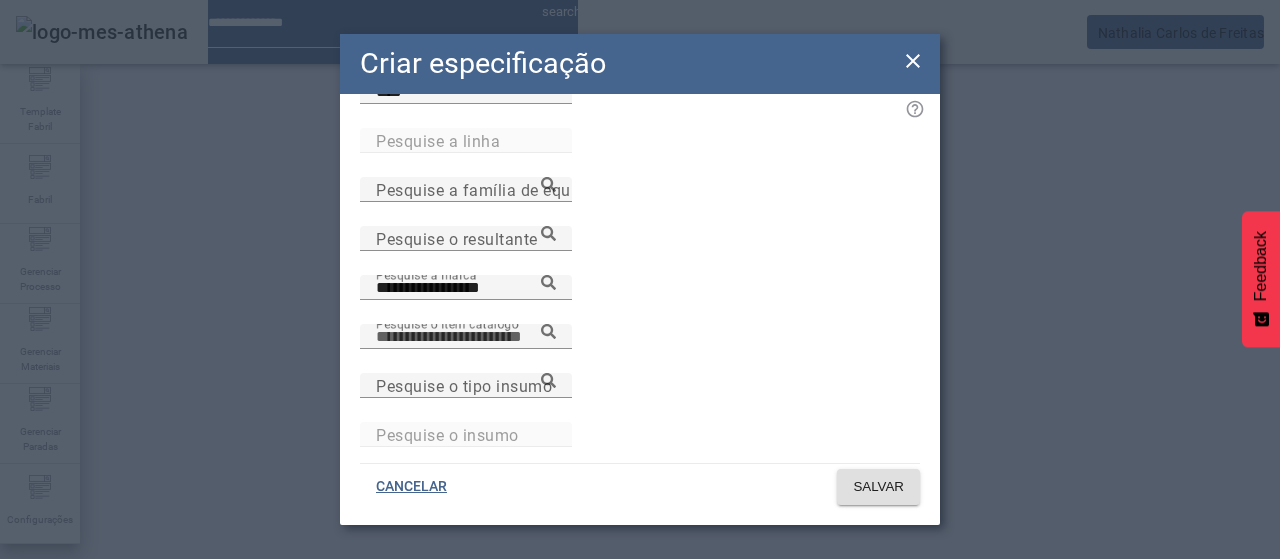 paste on "**********" 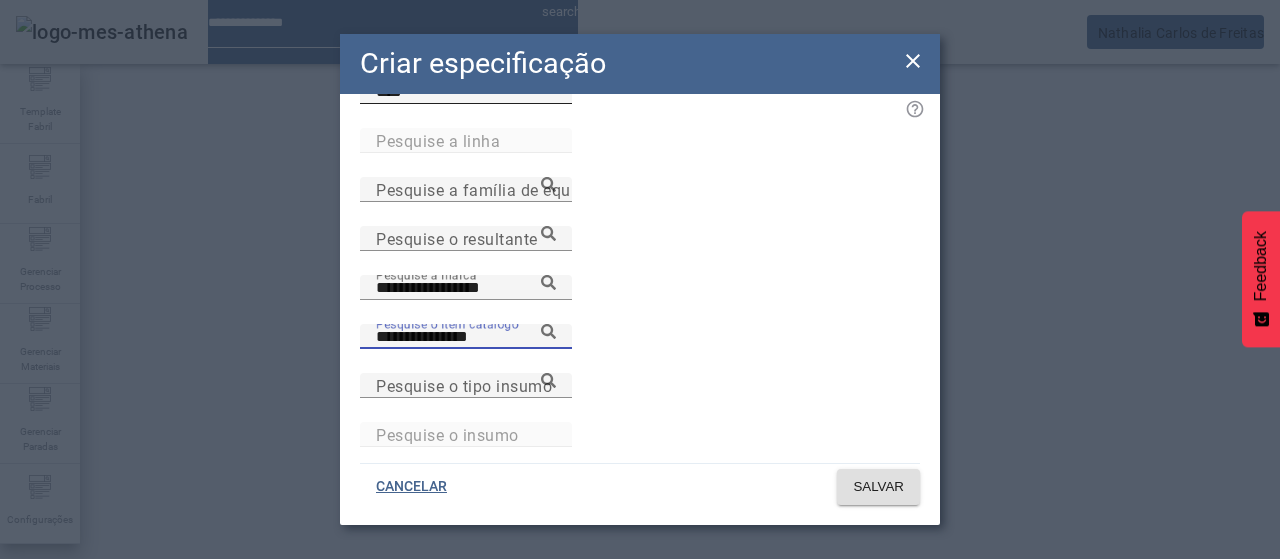 type on "**********" 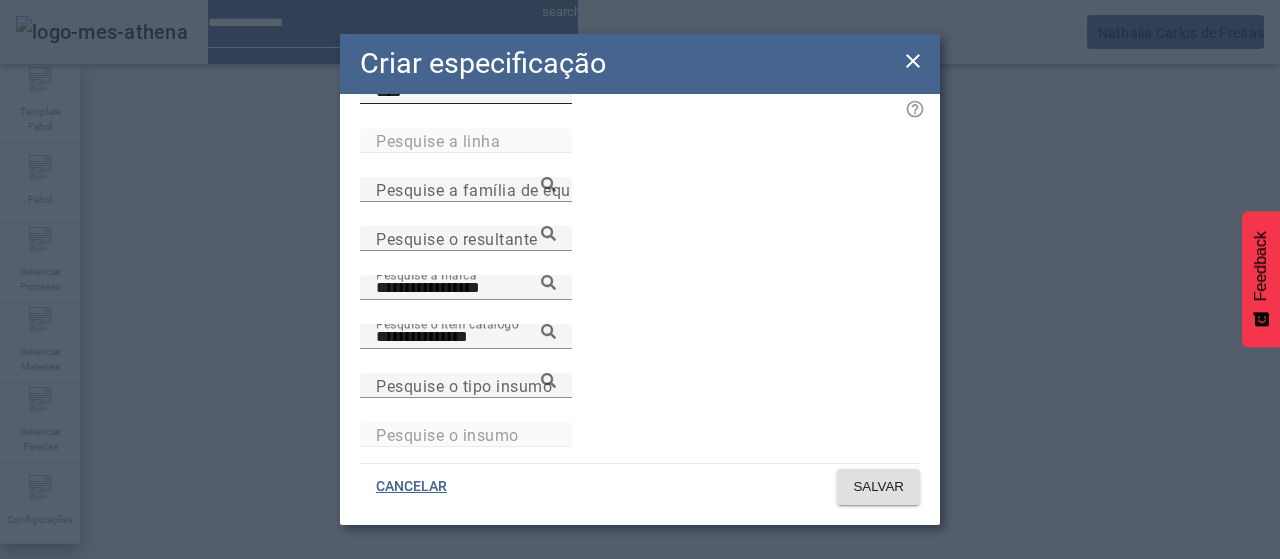 click 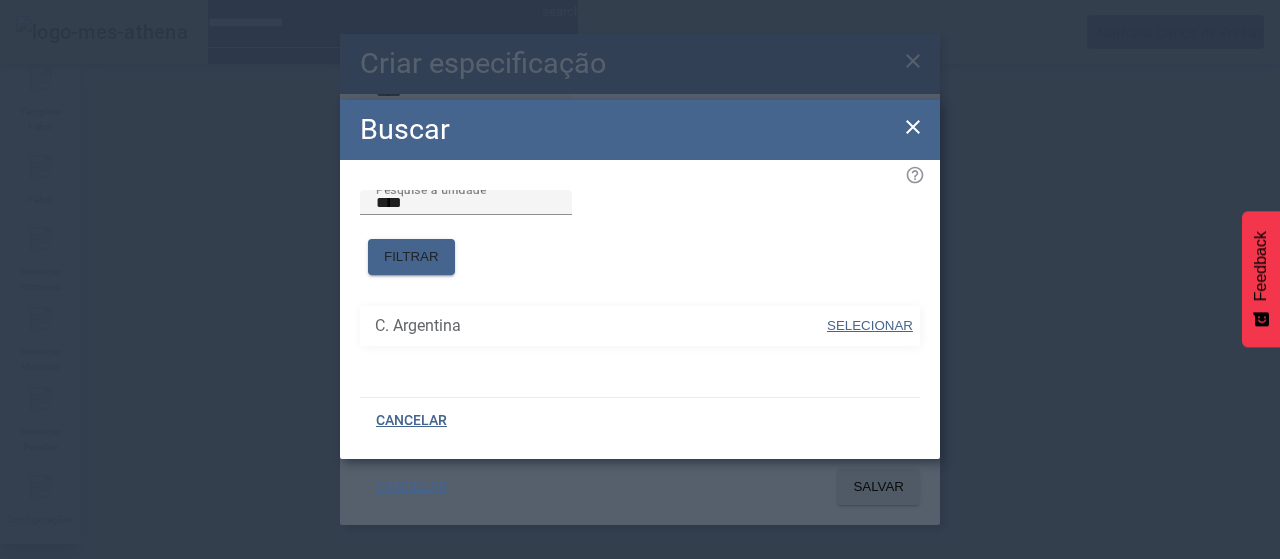 click on "SELECIONAR" at bounding box center (870, 325) 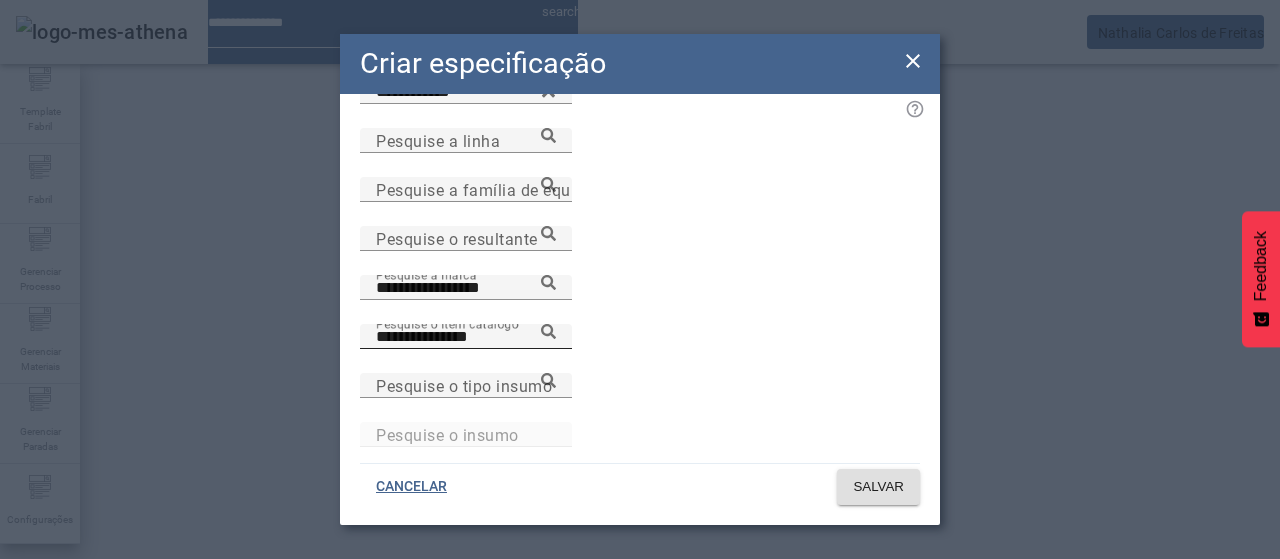 drag, startPoint x: 910, startPoint y: 333, endPoint x: 891, endPoint y: 333, distance: 19 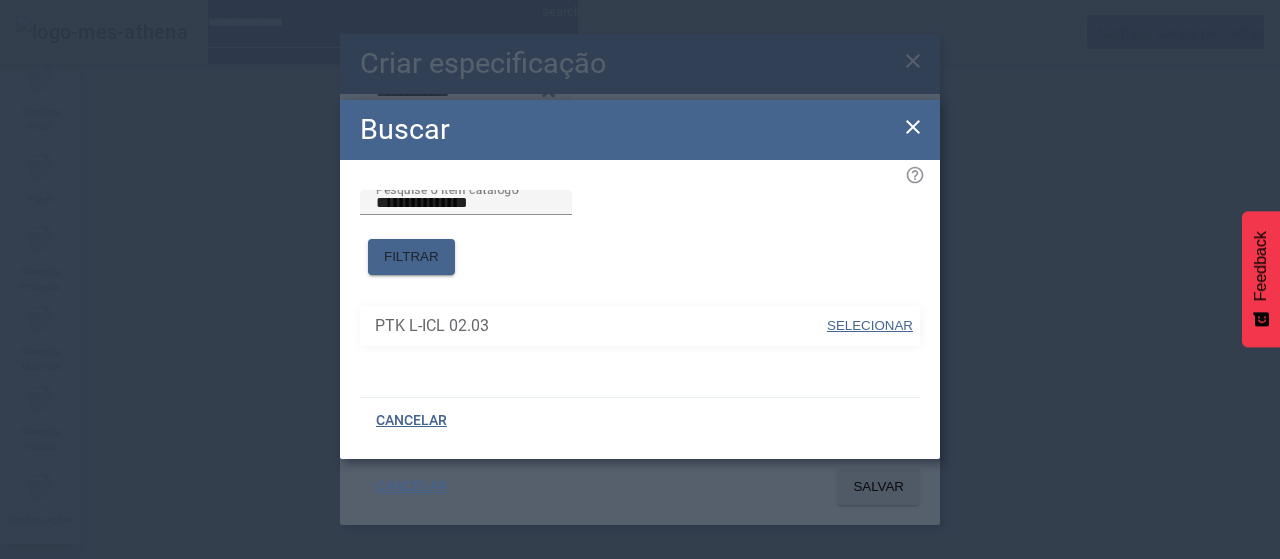 drag, startPoint x: 898, startPoint y: 321, endPoint x: 864, endPoint y: 311, distance: 35.44009 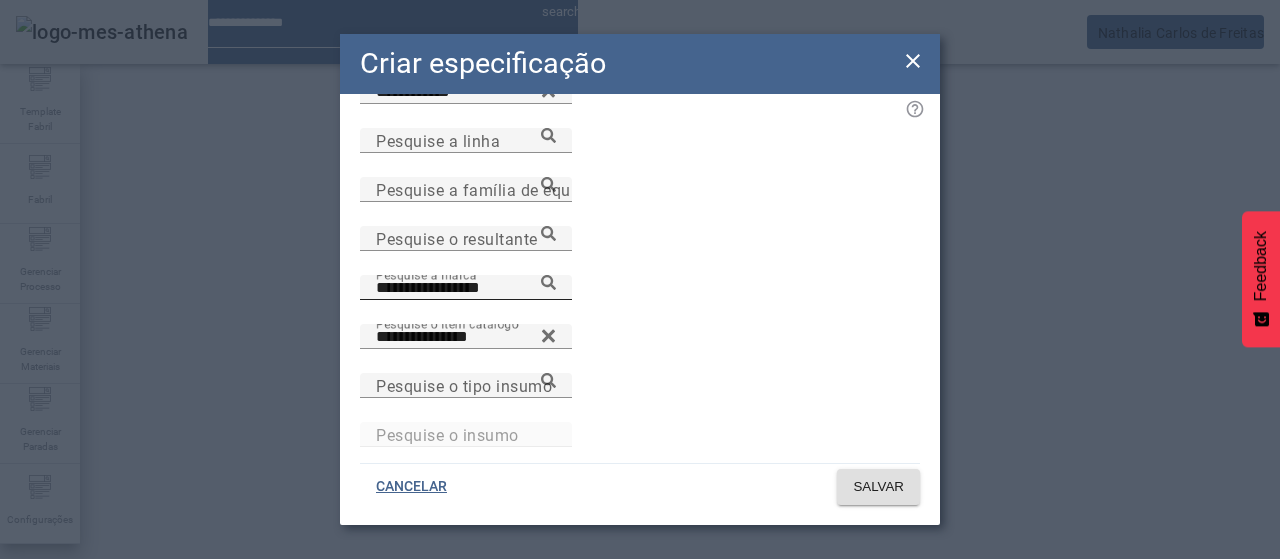 click 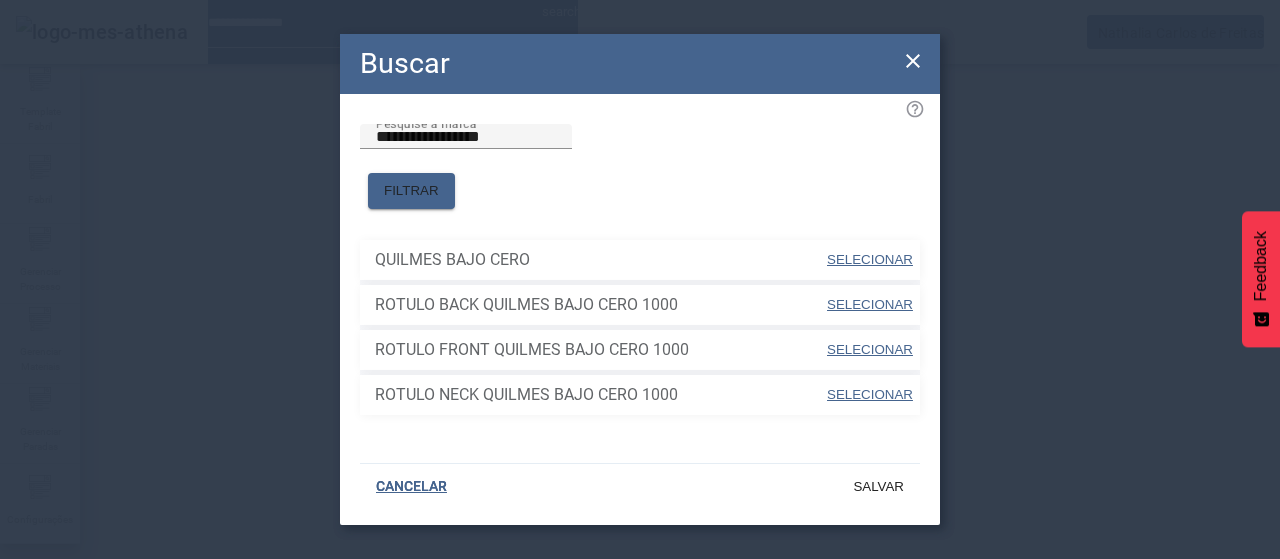 click on "SELECIONAR" at bounding box center [870, 259] 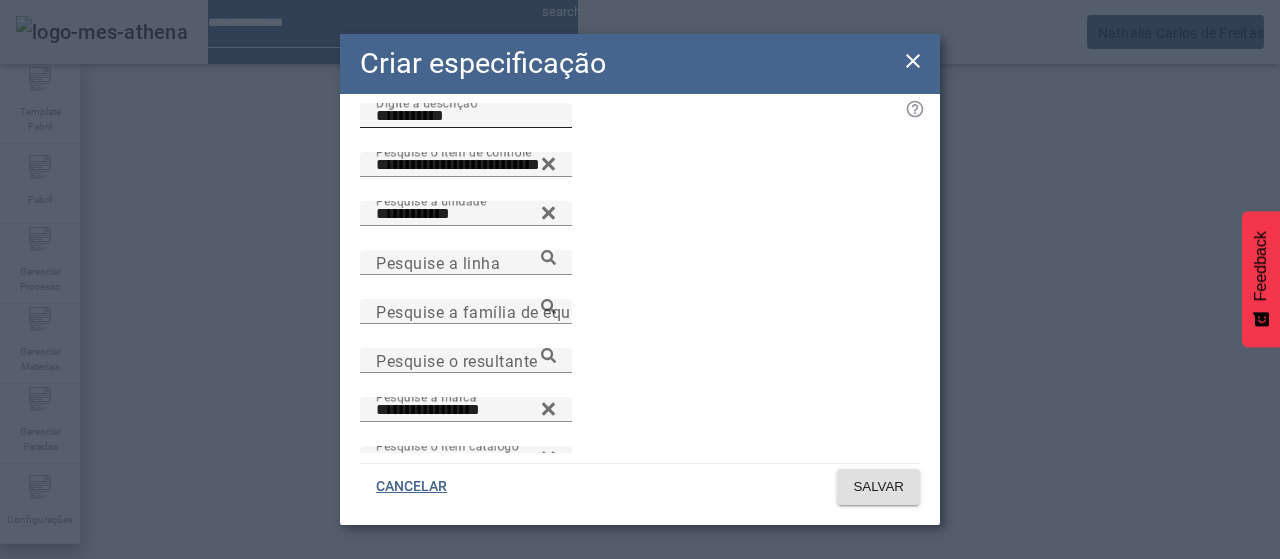 scroll, scrollTop: 0, scrollLeft: 0, axis: both 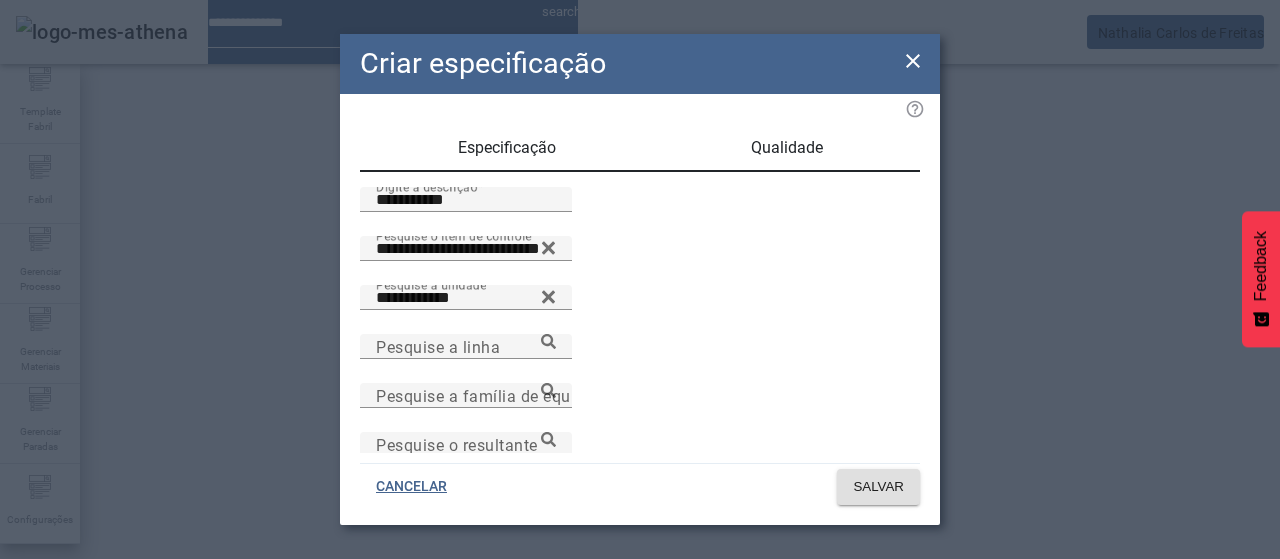 click on "Qualidade" at bounding box center (787, 148) 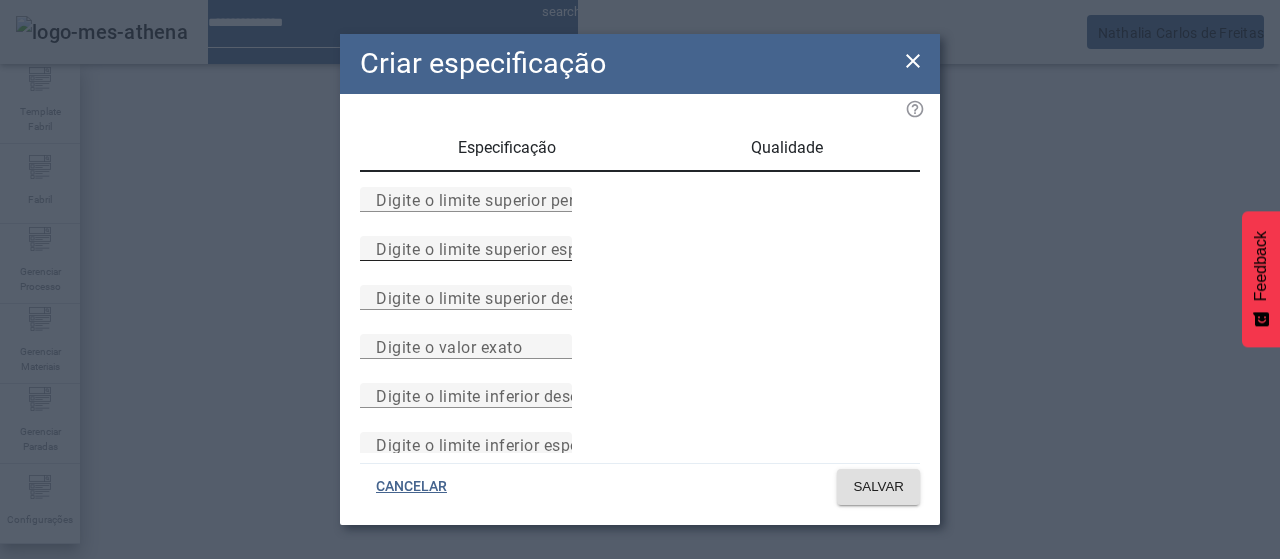 click on "Digite o limite superior especificado" at bounding box center [511, 248] 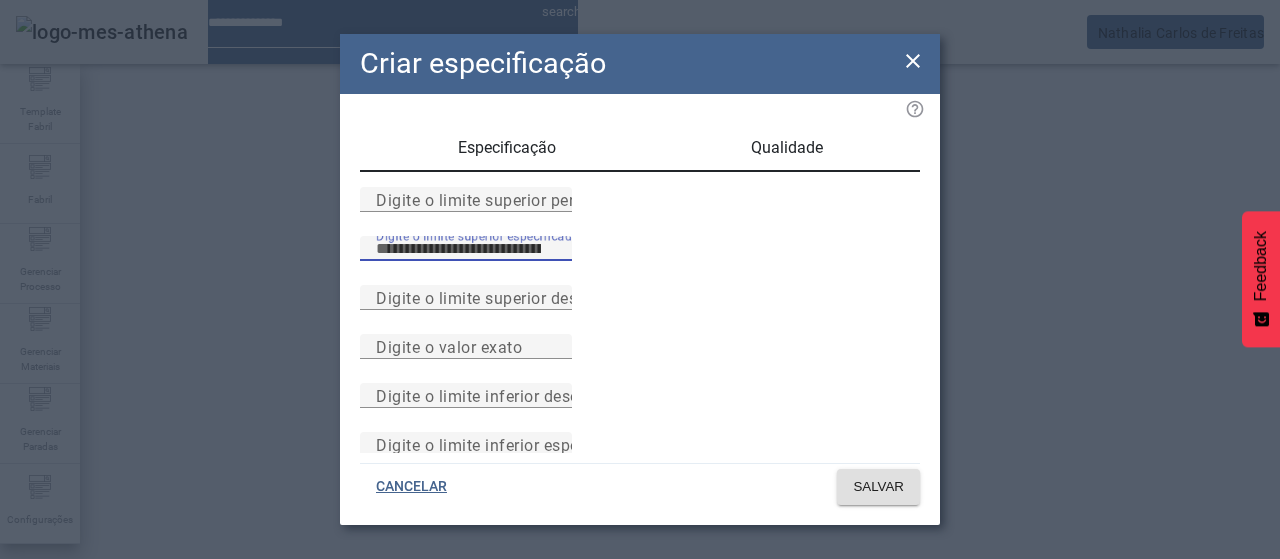 type on "****" 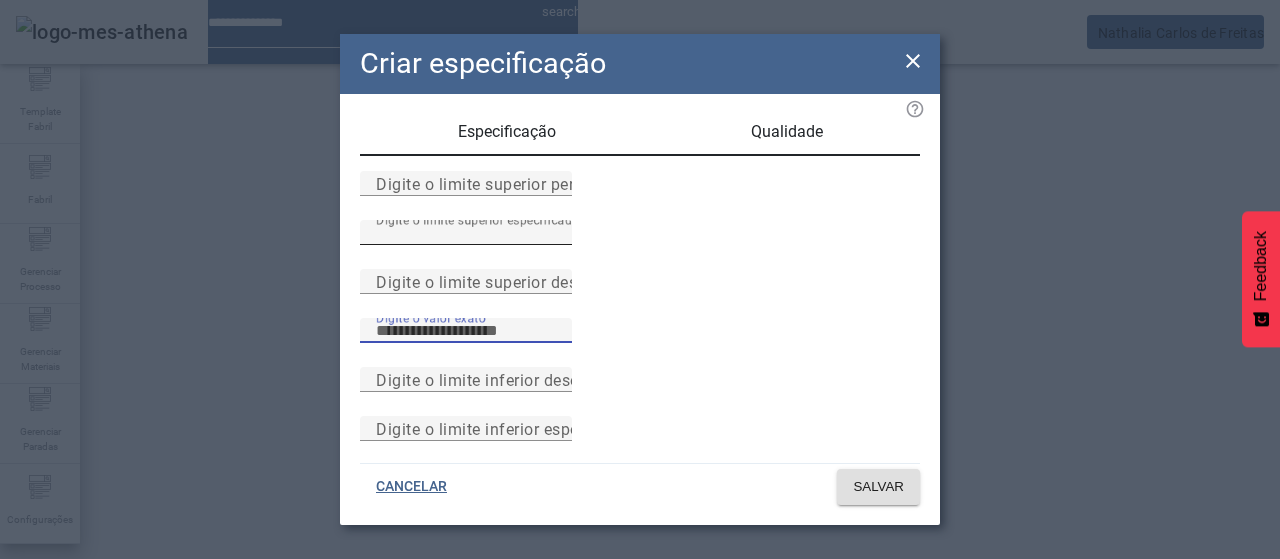 scroll, scrollTop: 261, scrollLeft: 0, axis: vertical 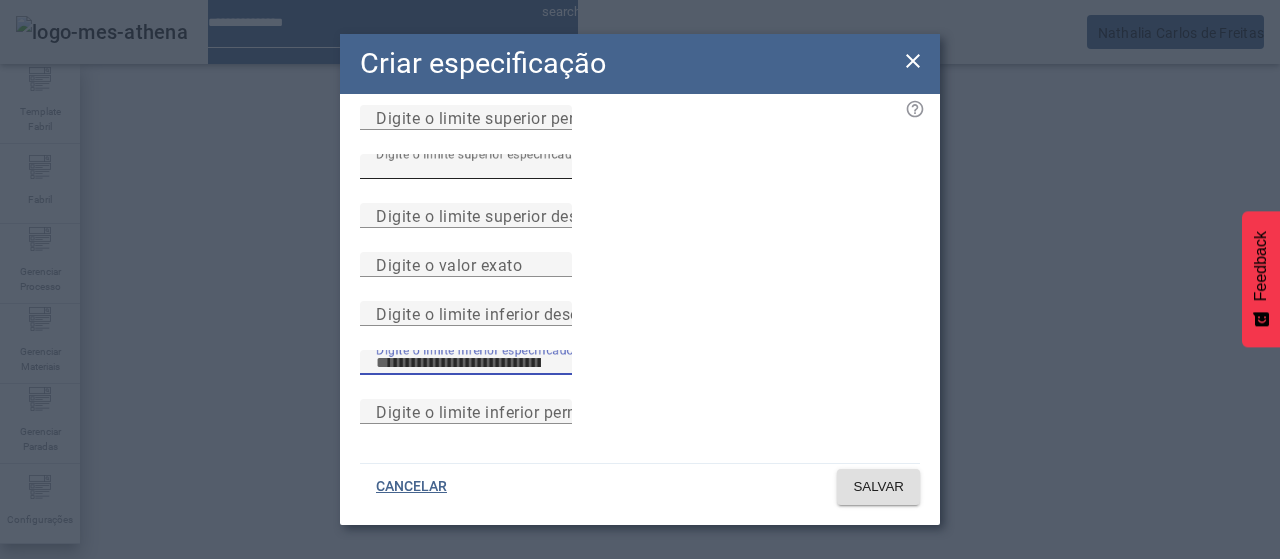 type on "****" 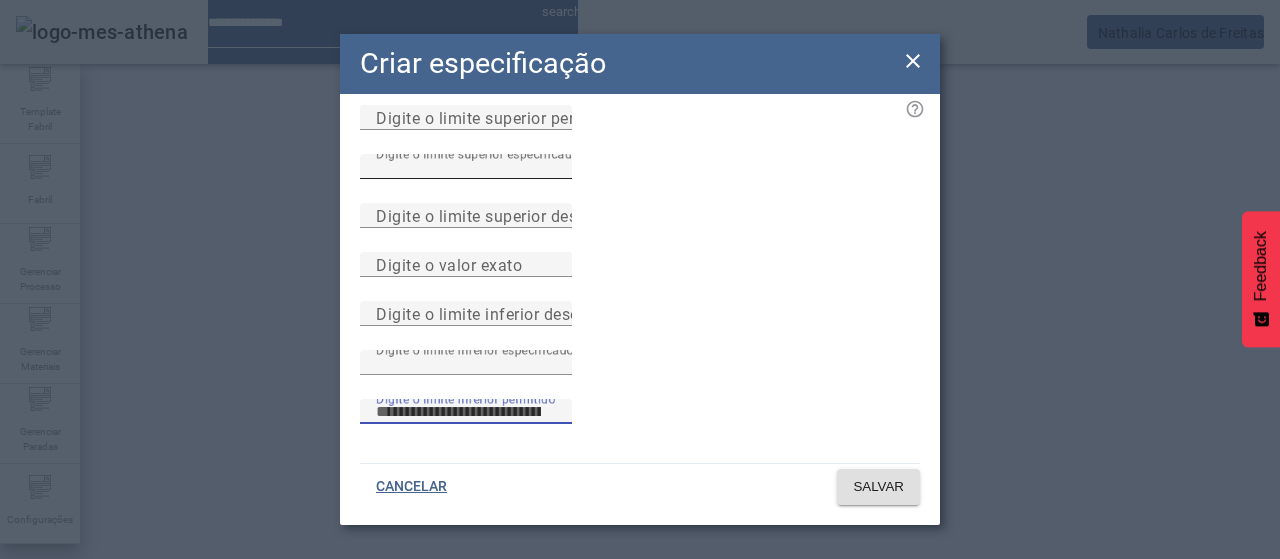 type 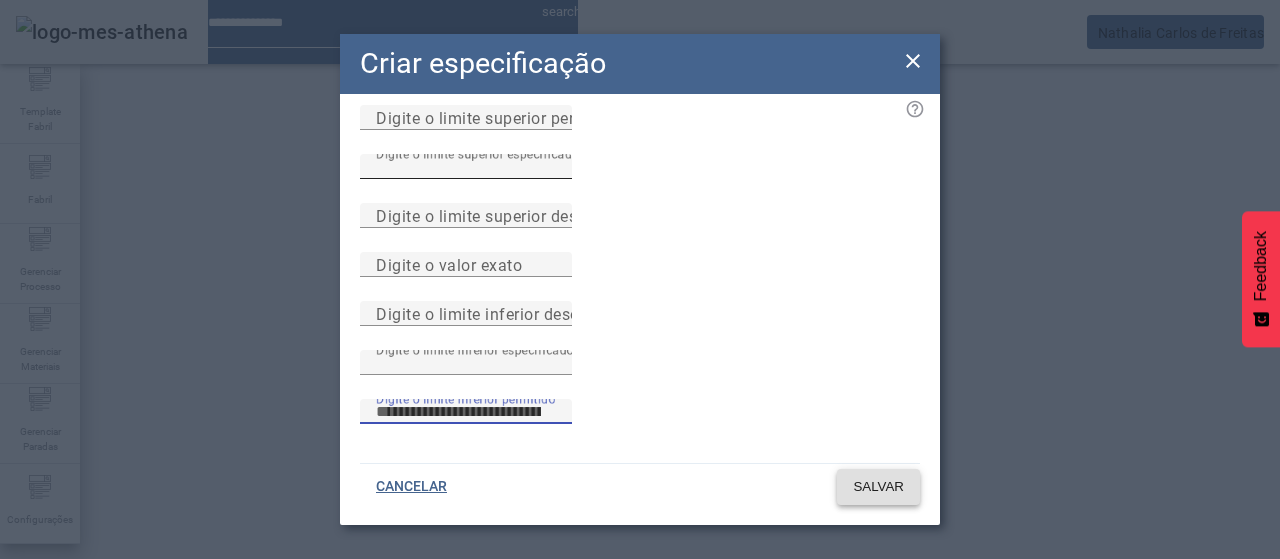 type 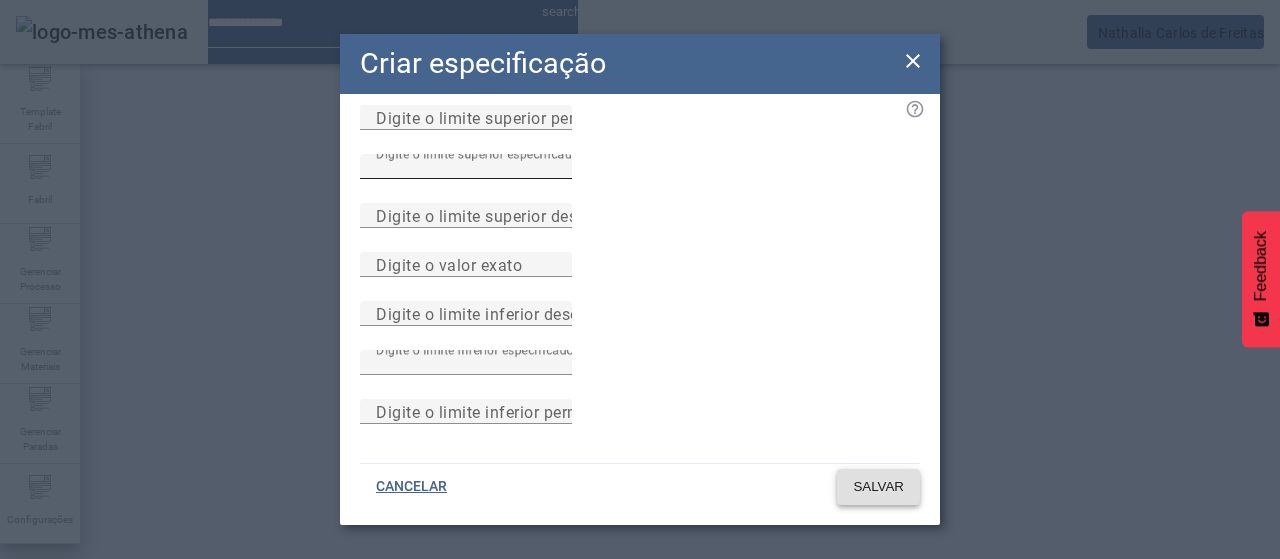 click on "SALVAR" 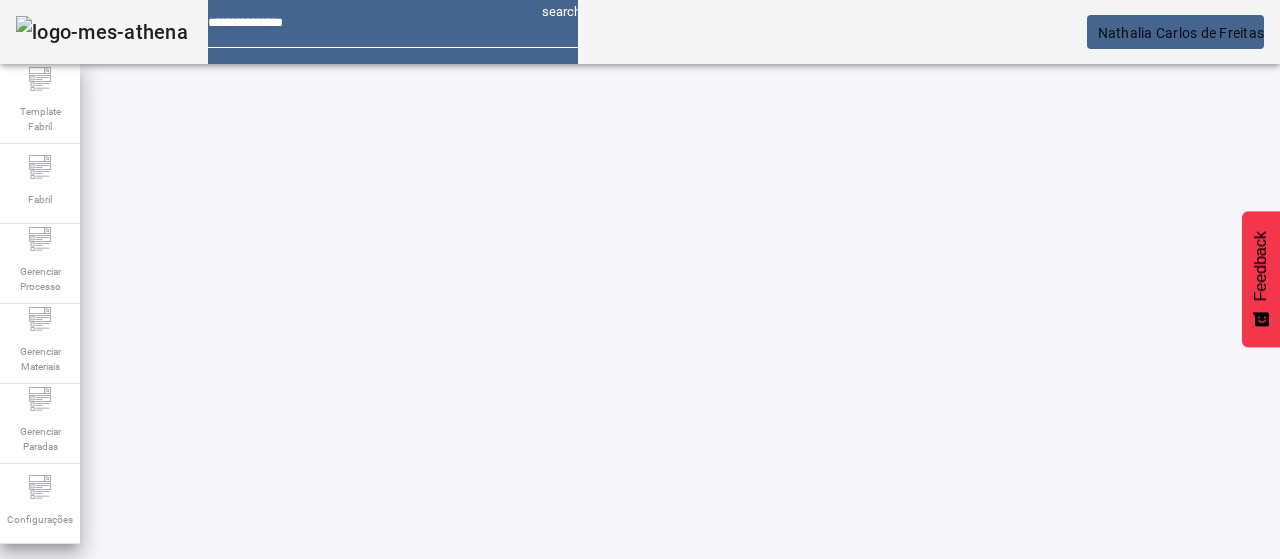 scroll, scrollTop: 0, scrollLeft: 0, axis: both 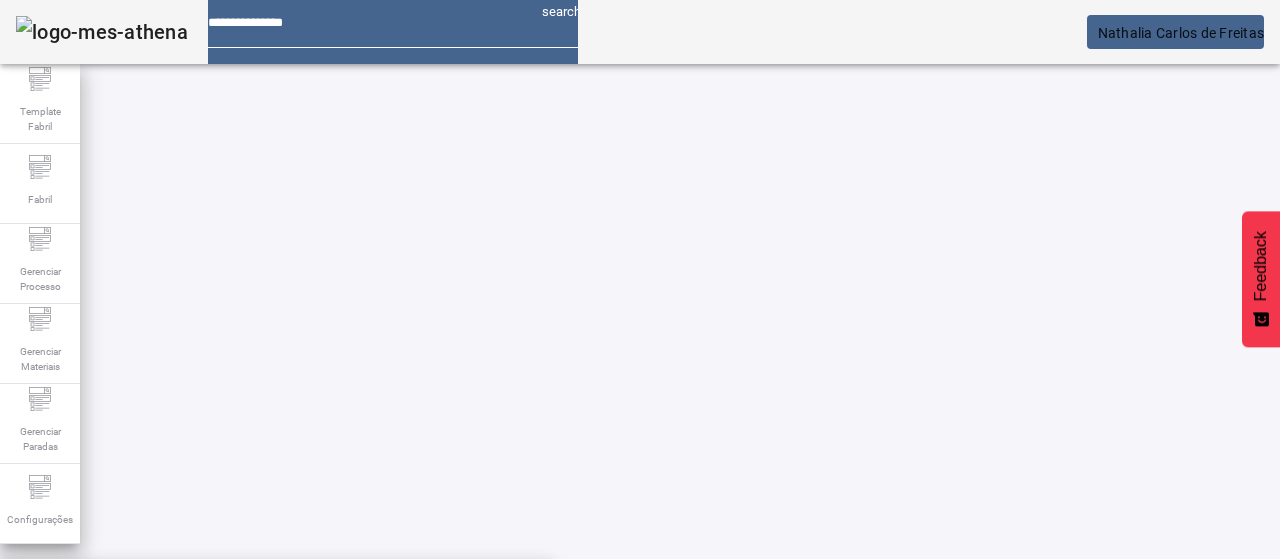 click on "**********" at bounding box center [116, 601] 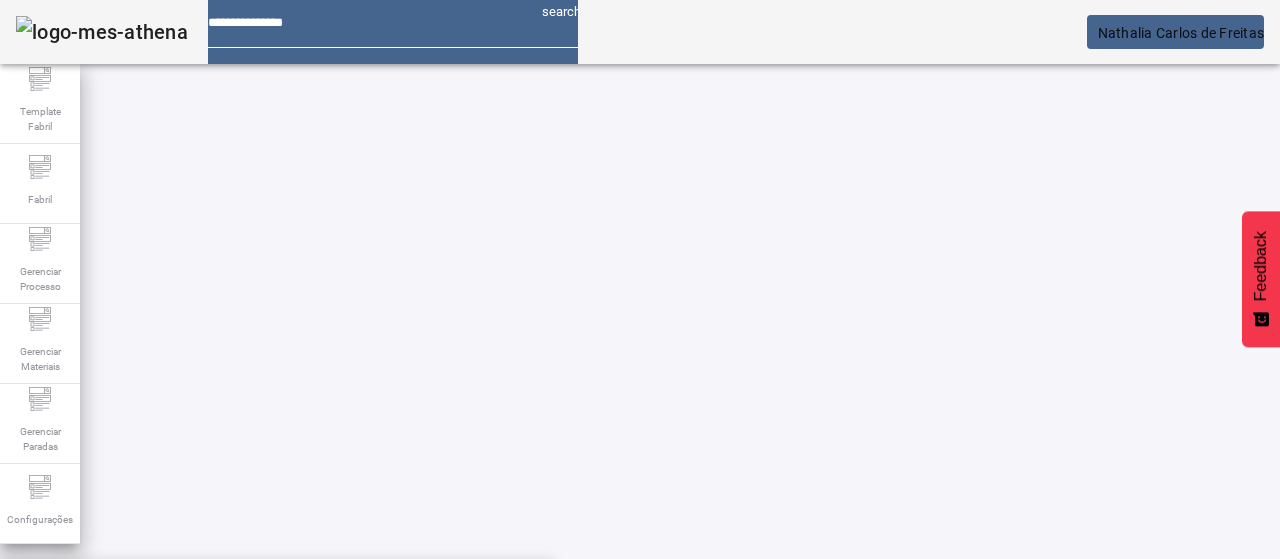 click on "pH na entrada da enchedora-Cerv. LT" at bounding box center [154, 591] 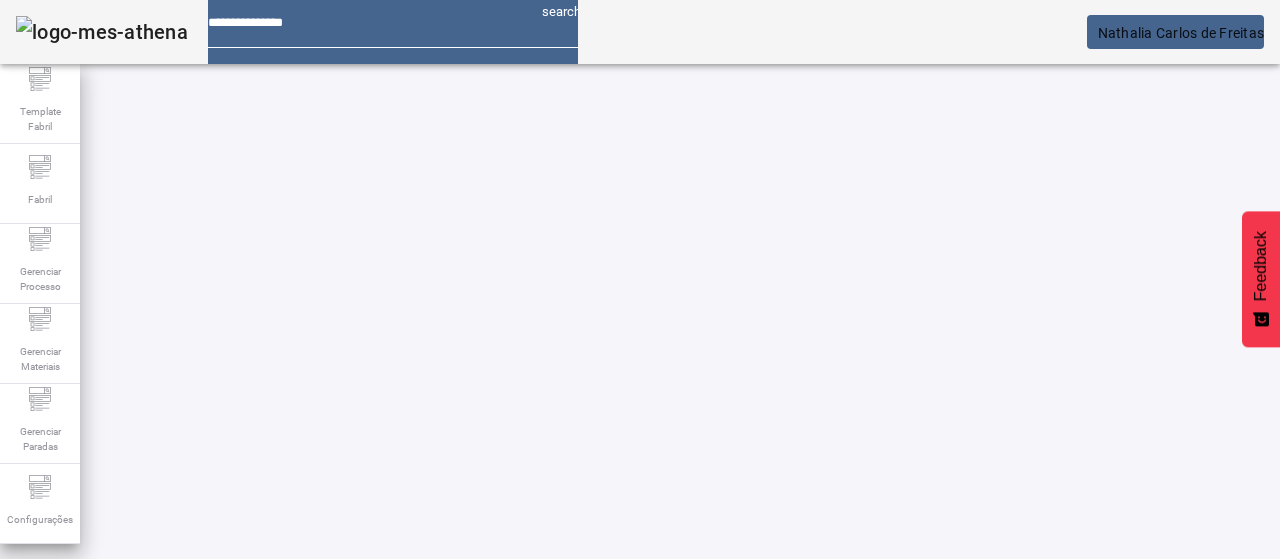 click 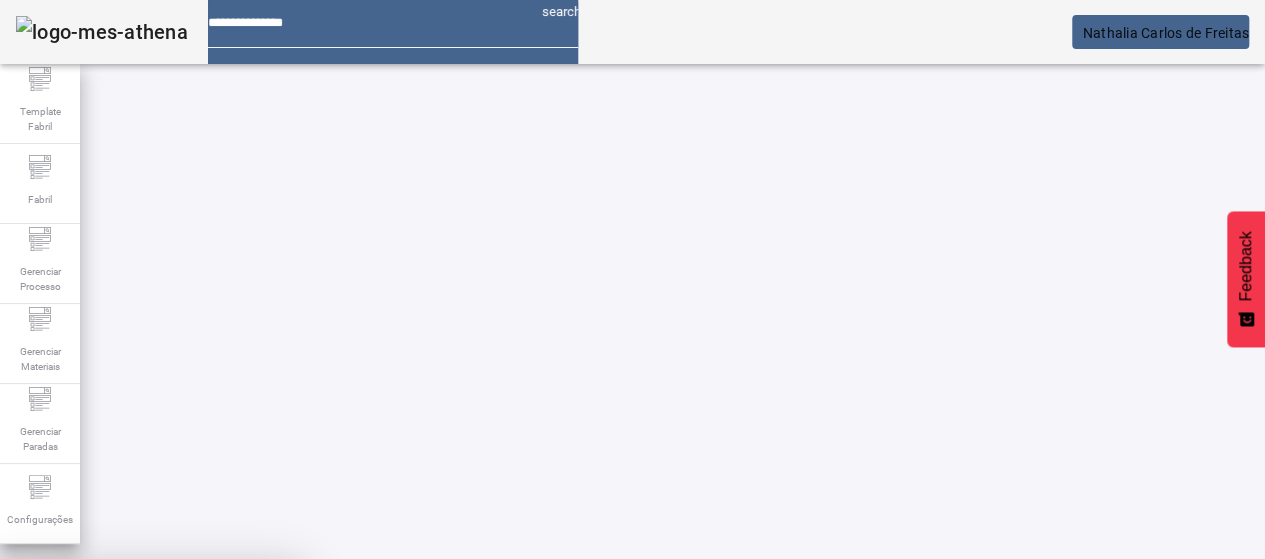 click on "SIM" at bounding box center [249, 707] 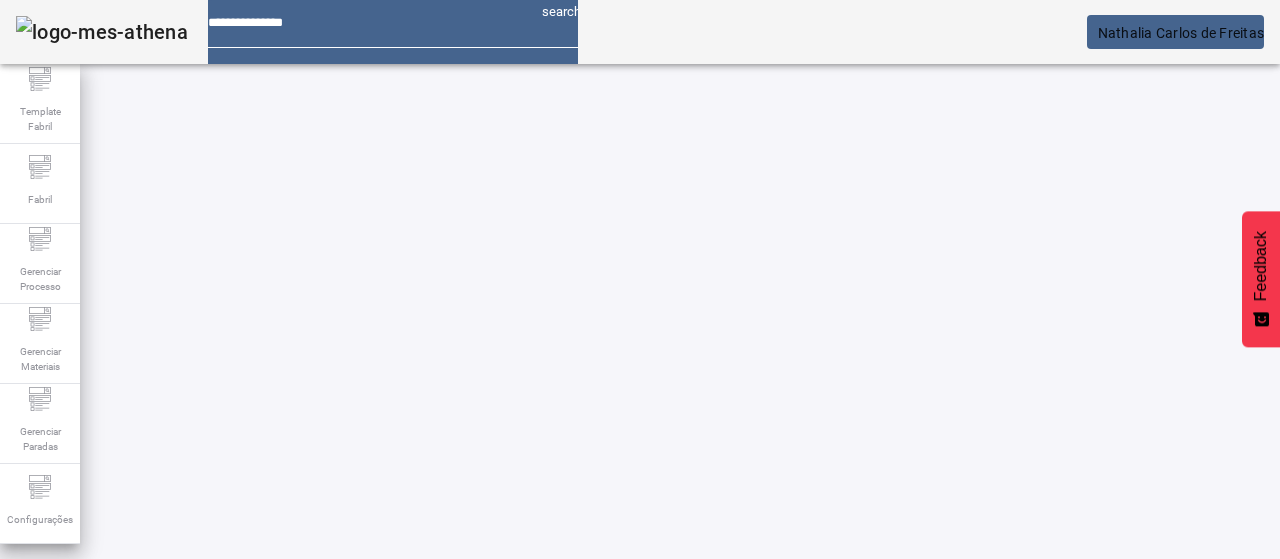 scroll, scrollTop: 0, scrollLeft: 0, axis: both 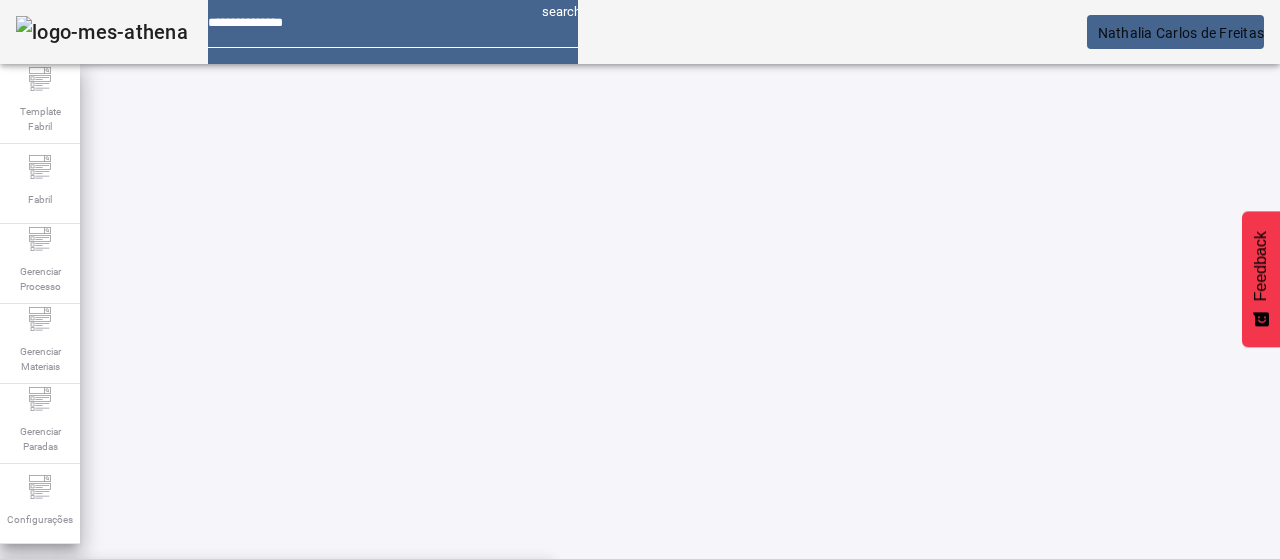 click on "Extrato Primitivo (online) - Cerv. LT" at bounding box center (276, 591) 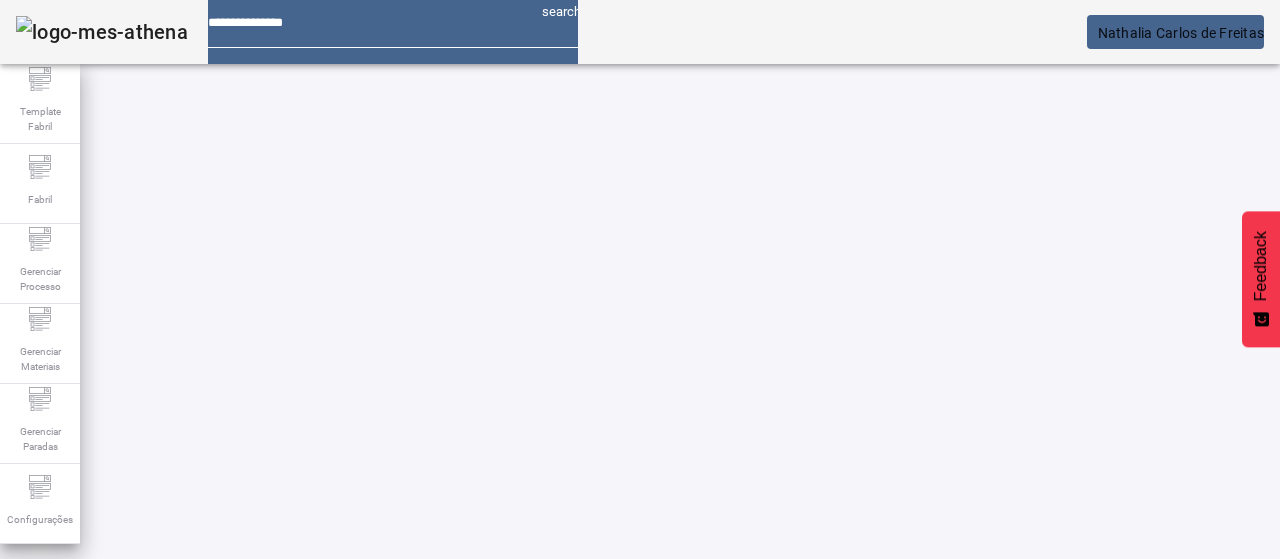 click on "FILTRAR" 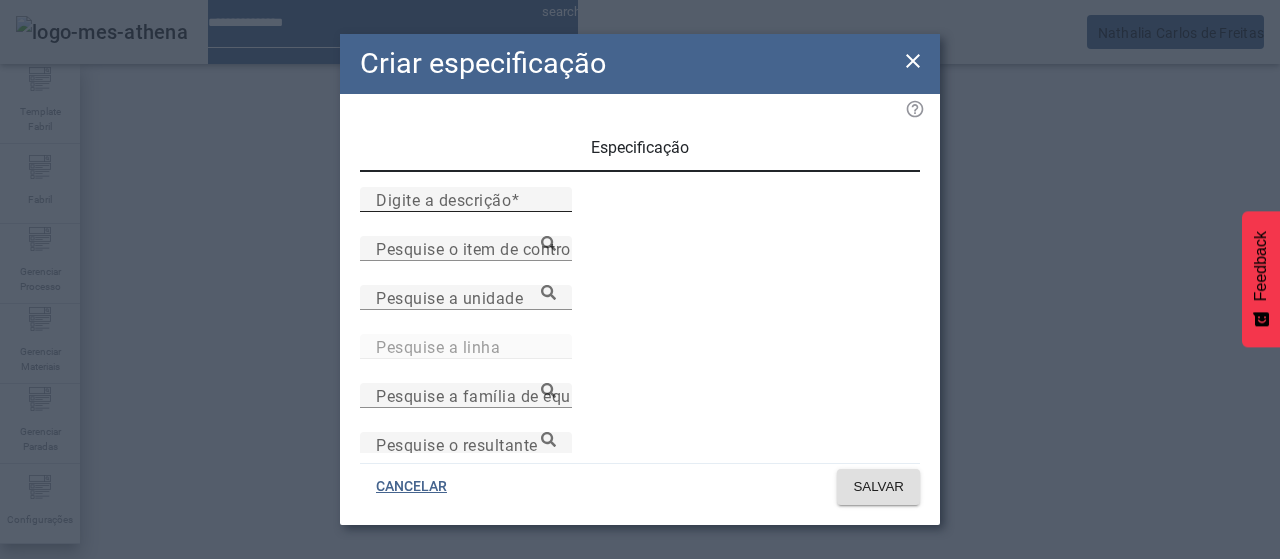 click on "Digite a descrição" at bounding box center (466, 200) 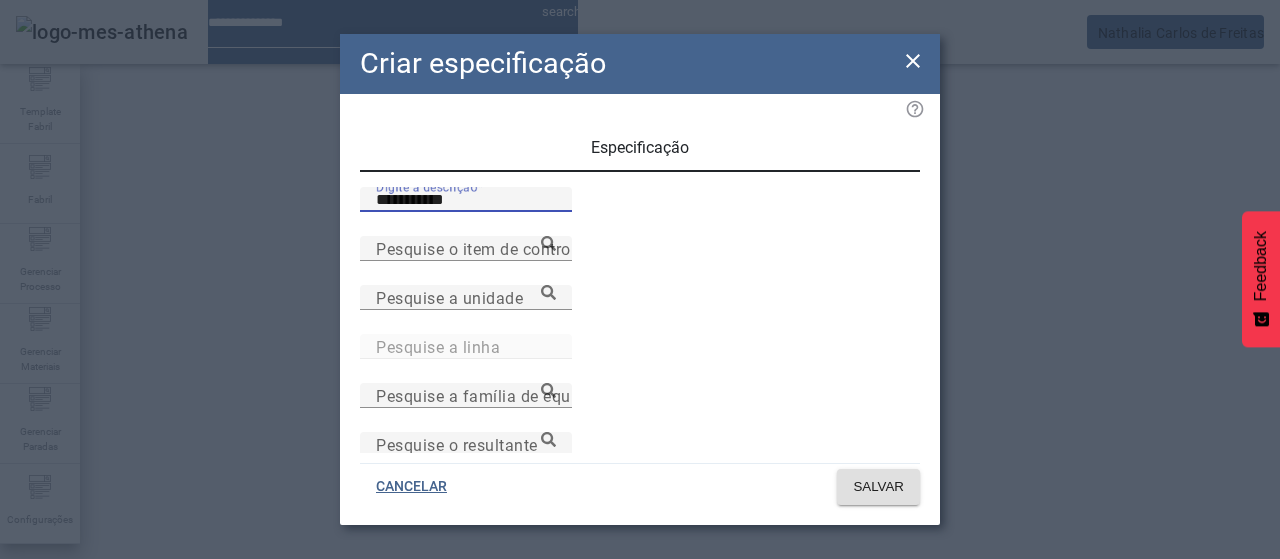type on "**********" 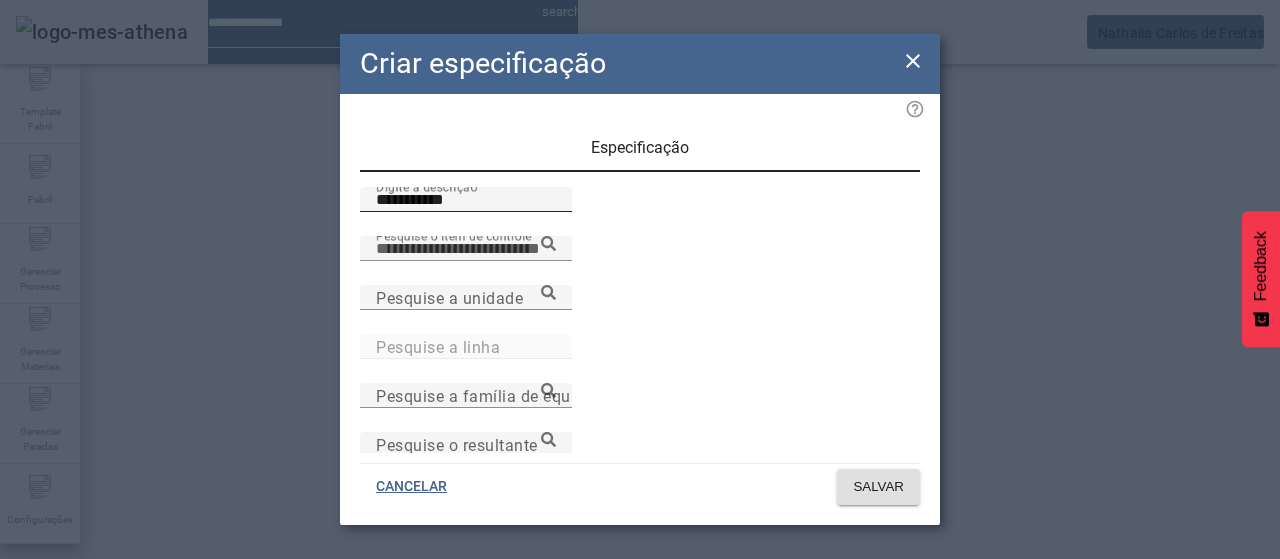 paste on "**********" 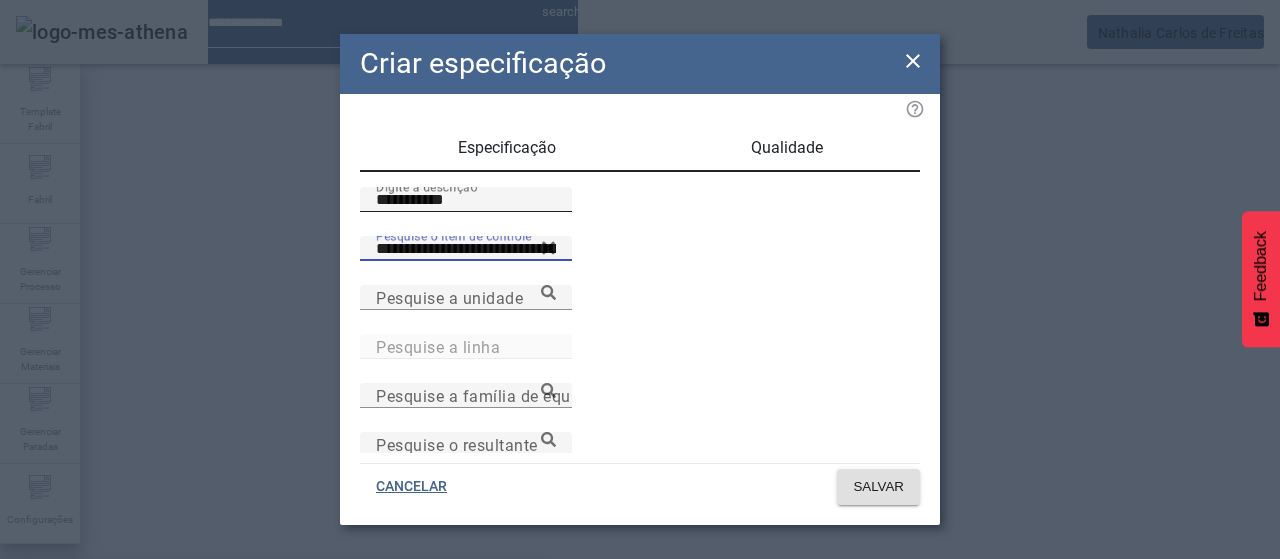 type on "**********" 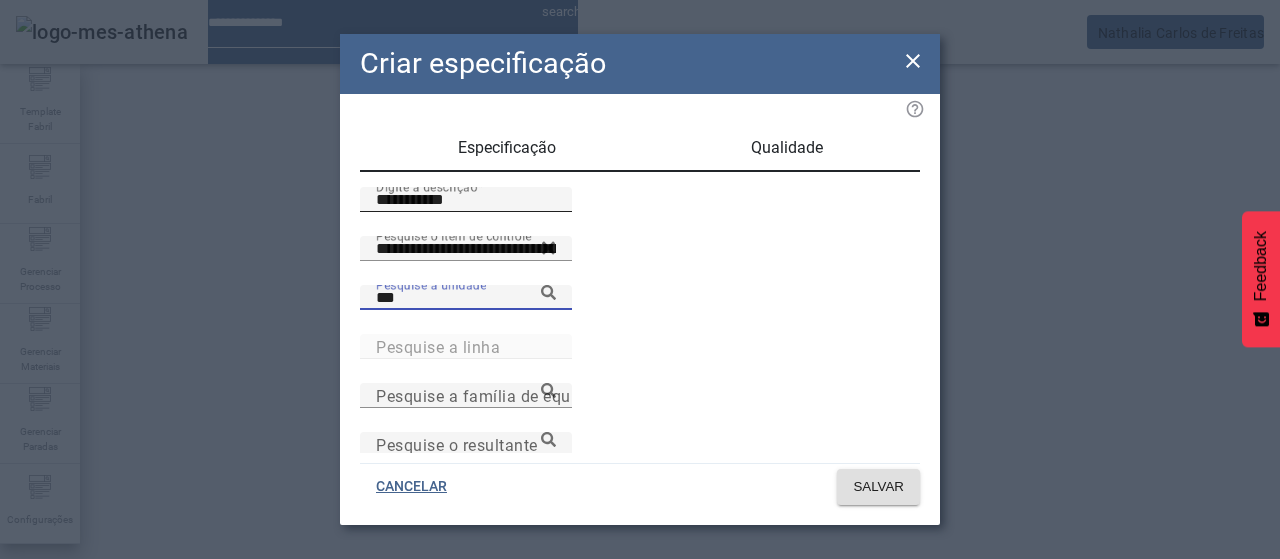 type on "***" 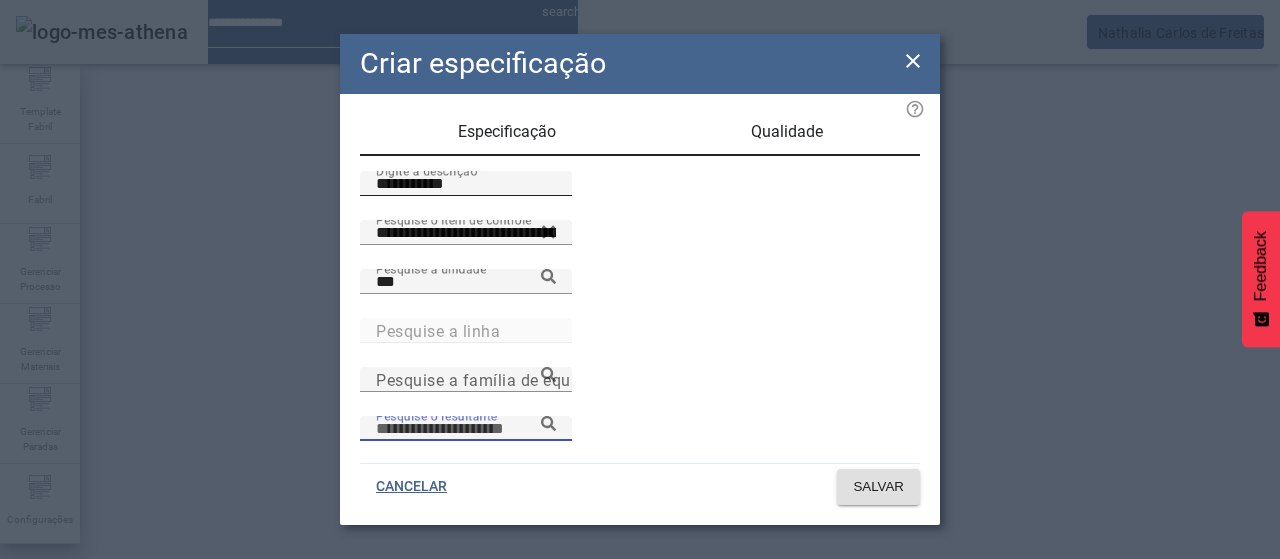 scroll, scrollTop: 206, scrollLeft: 0, axis: vertical 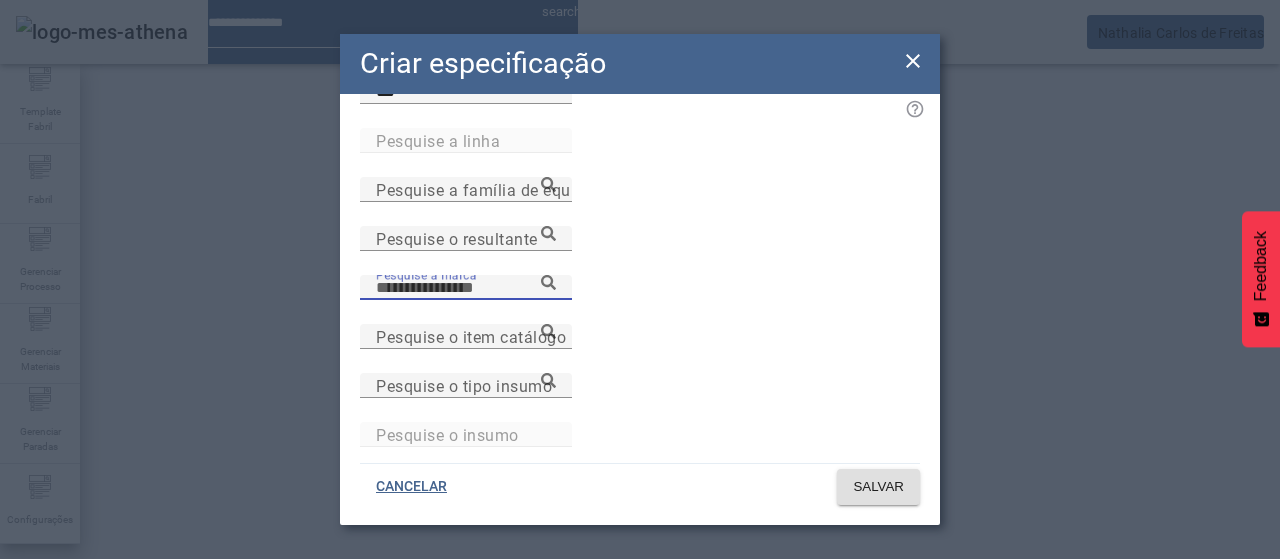 paste on "**********" 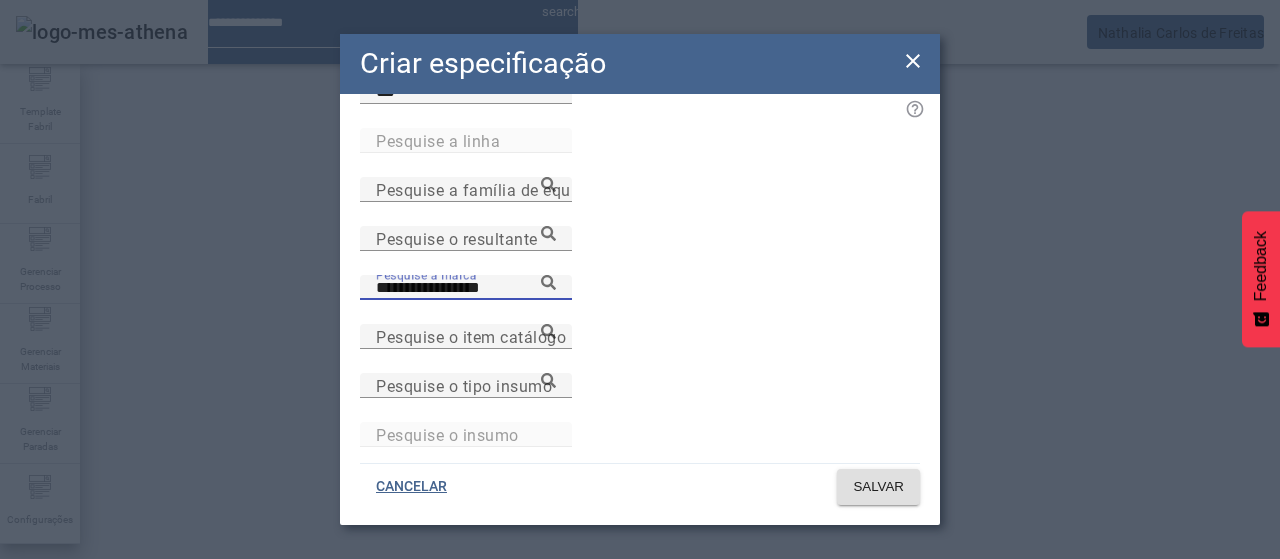 type on "**********" 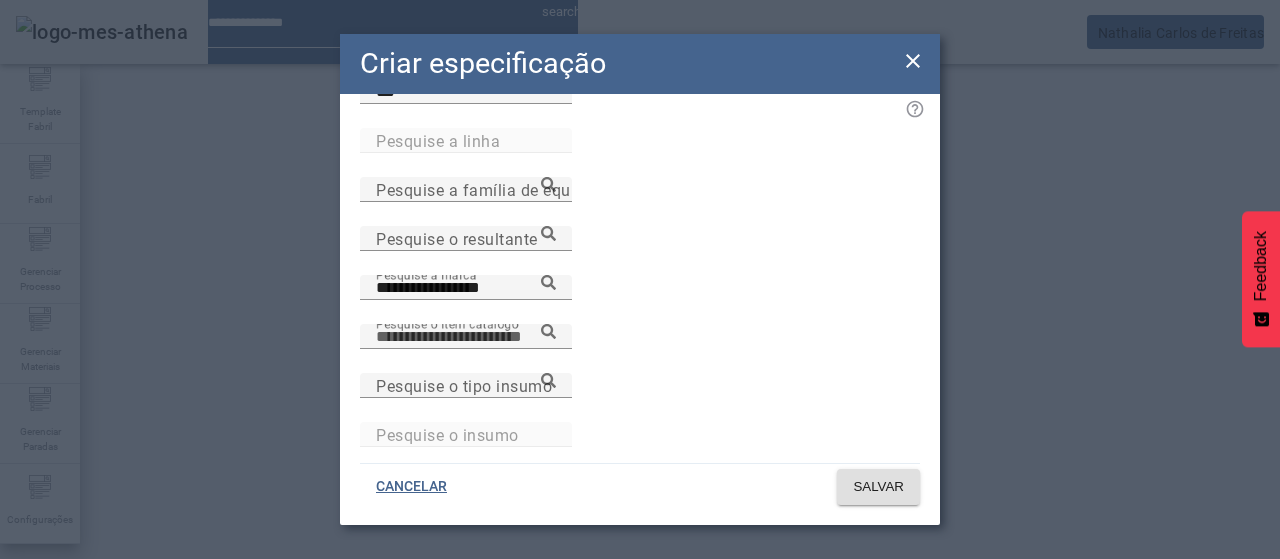 paste on "**********" 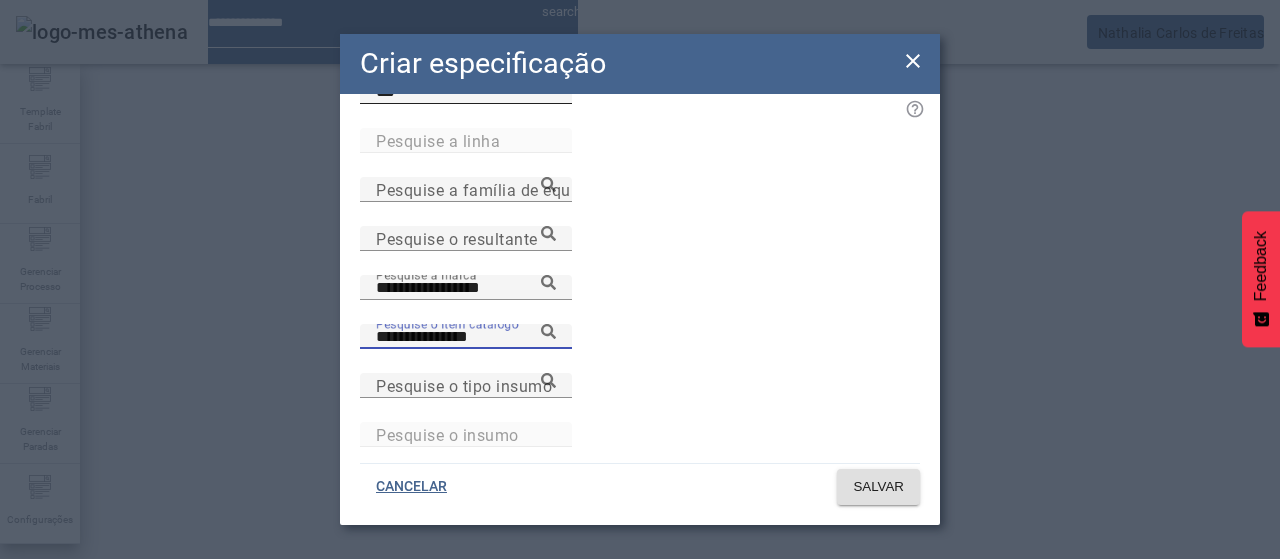 type on "**********" 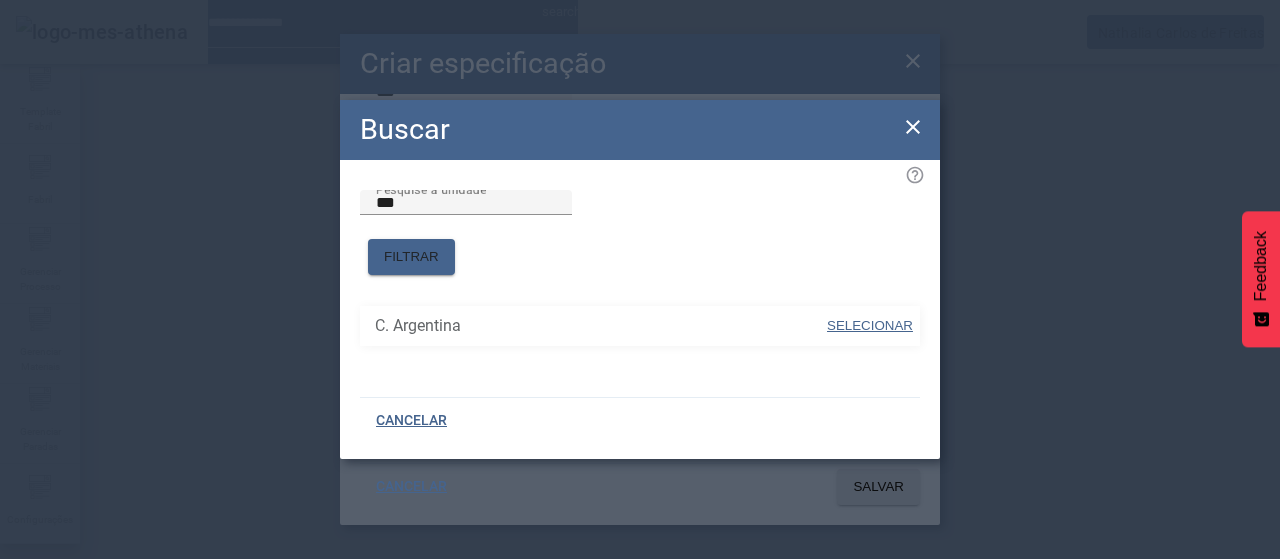click on "SELECIONAR" at bounding box center [870, 325] 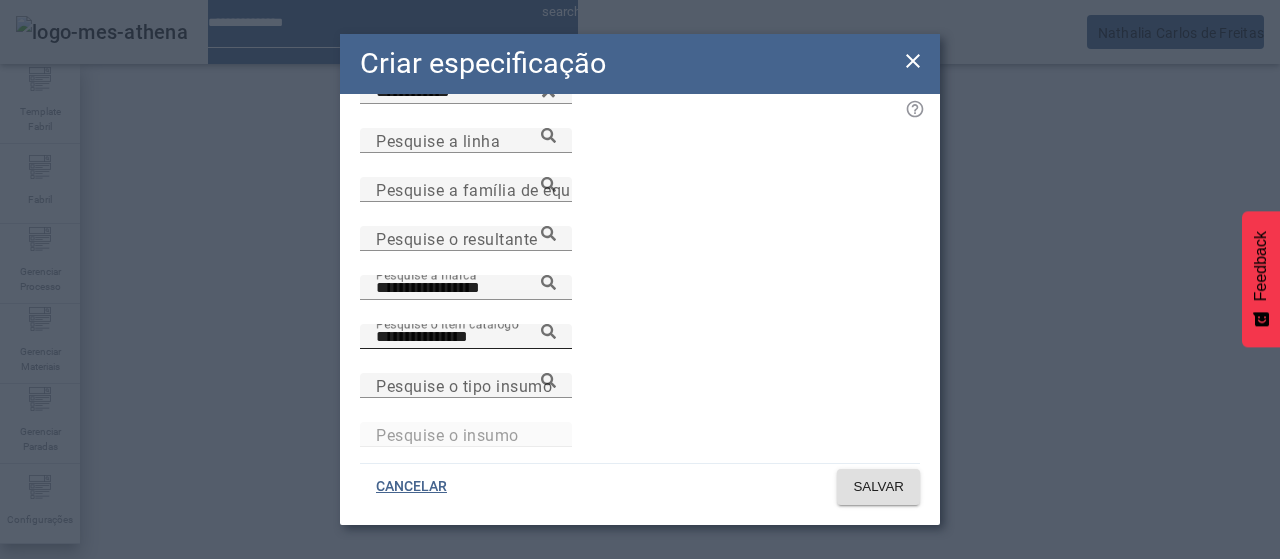 click 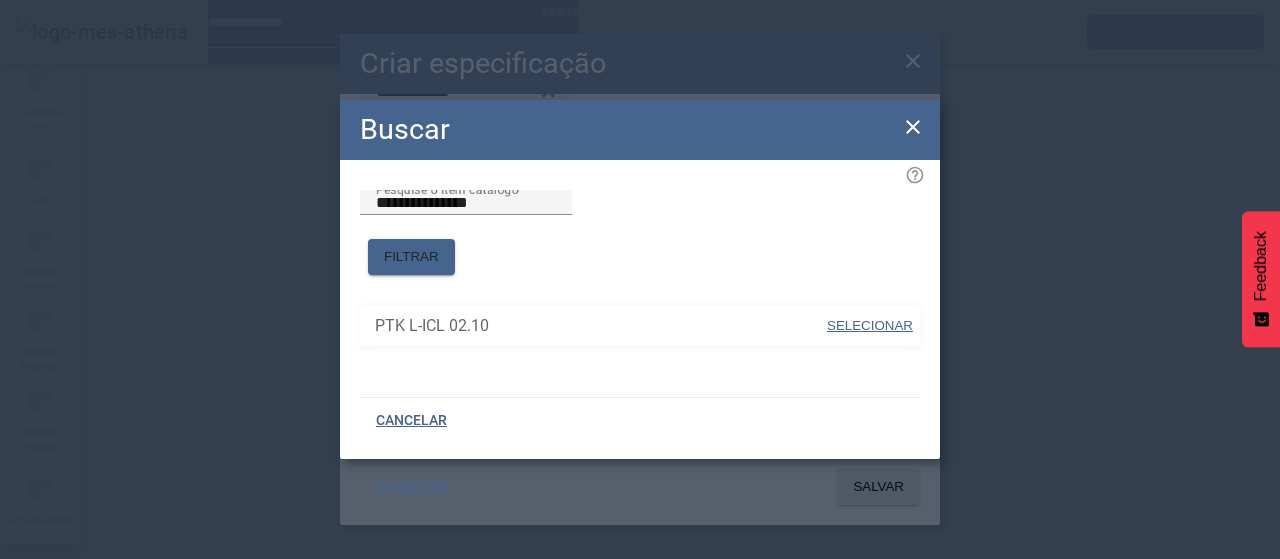 drag, startPoint x: 876, startPoint y: 301, endPoint x: 824, endPoint y: 303, distance: 52.03845 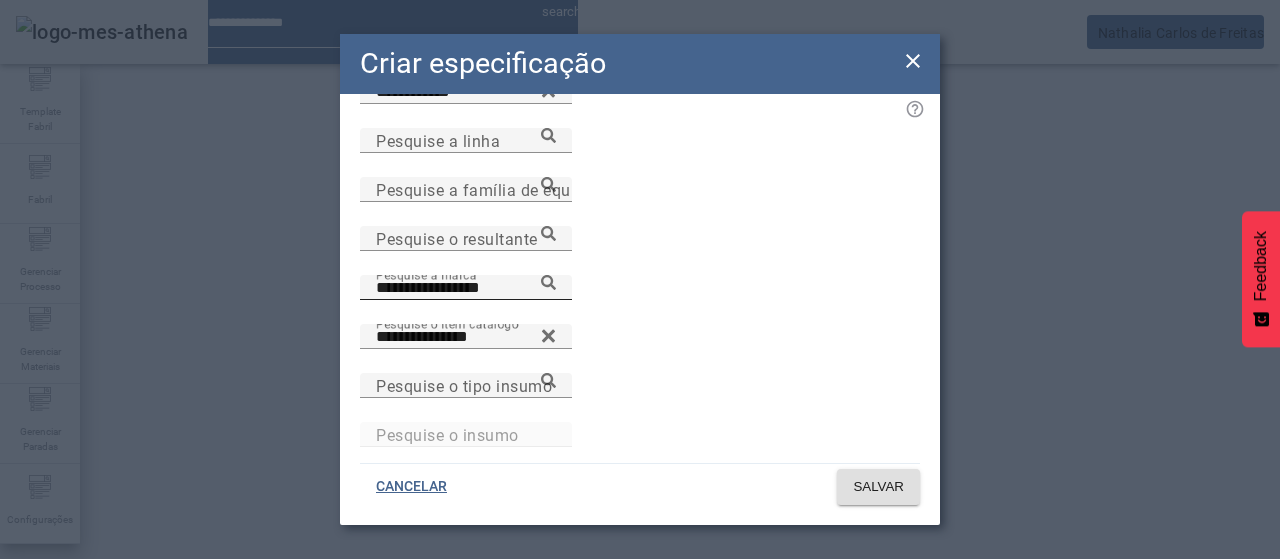 click 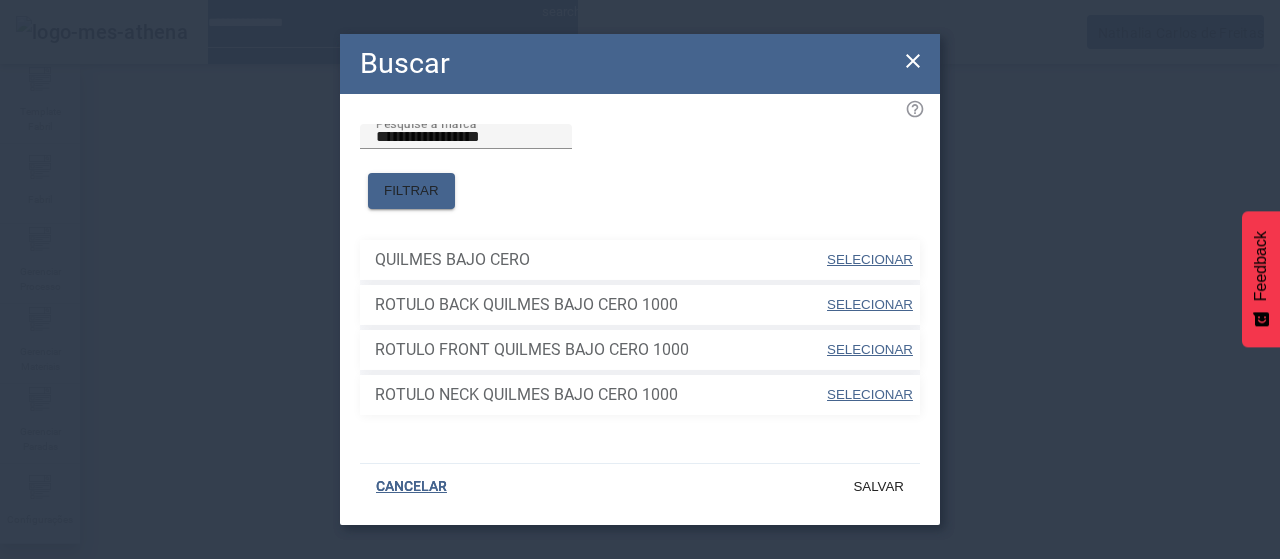 click at bounding box center (870, 260) 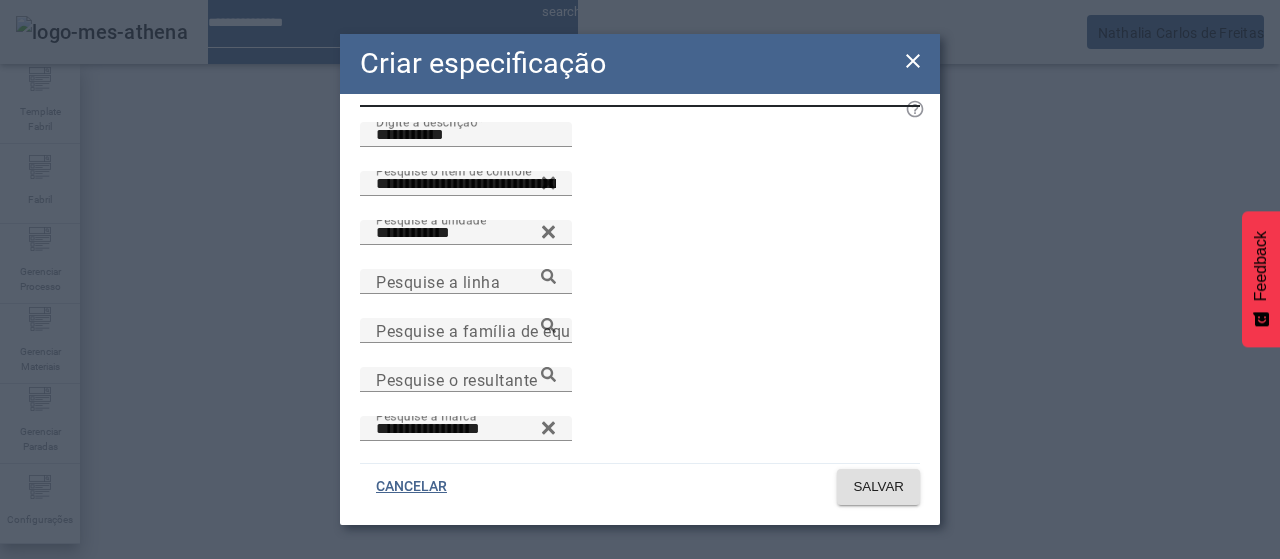 scroll, scrollTop: 0, scrollLeft: 0, axis: both 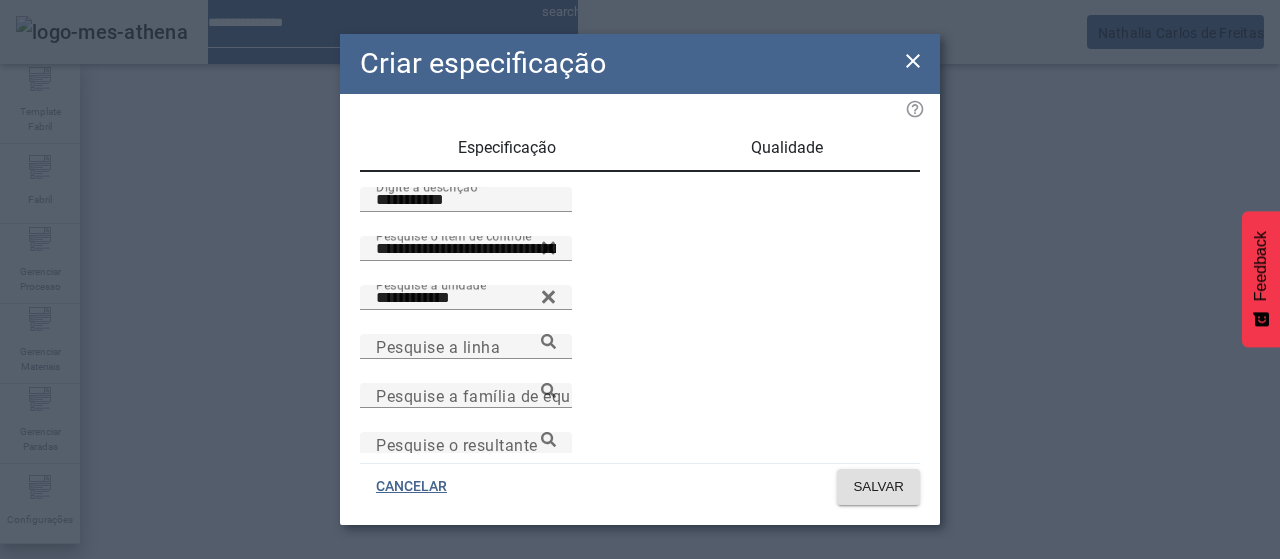 click on "Qualidade" at bounding box center [786, 148] 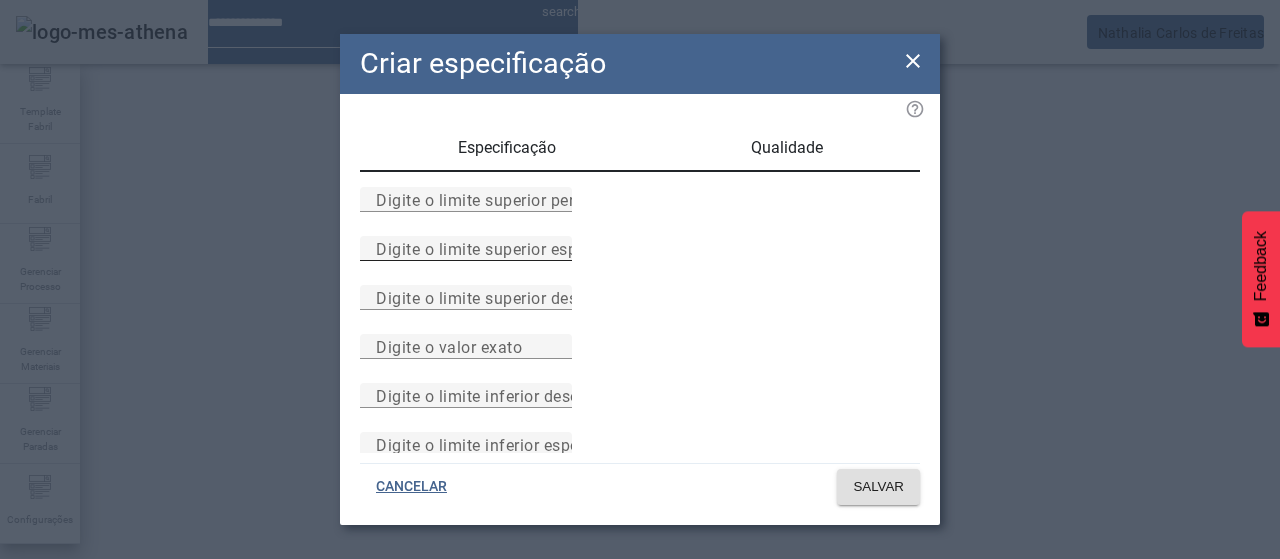 click on "Digite o limite superior especificado" at bounding box center (466, 249) 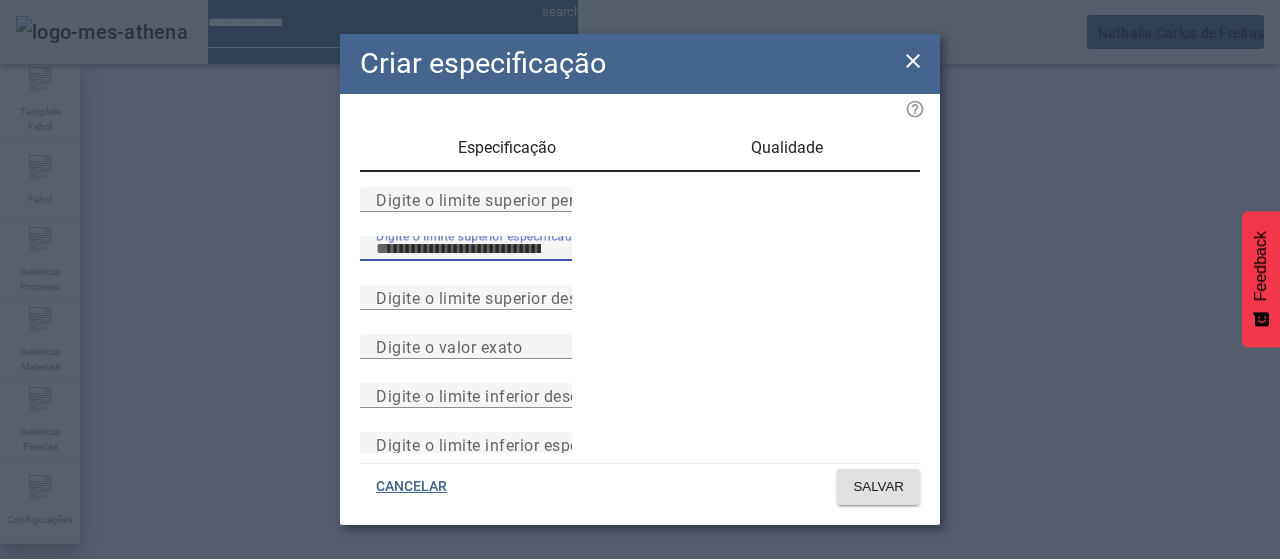 type on "****" 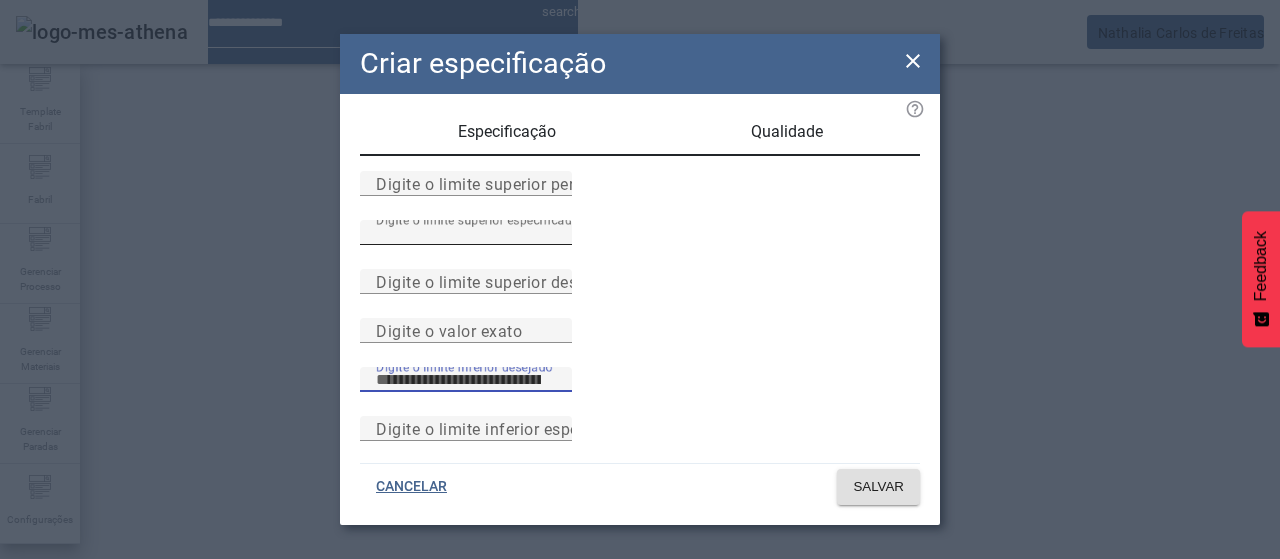 scroll, scrollTop: 261, scrollLeft: 0, axis: vertical 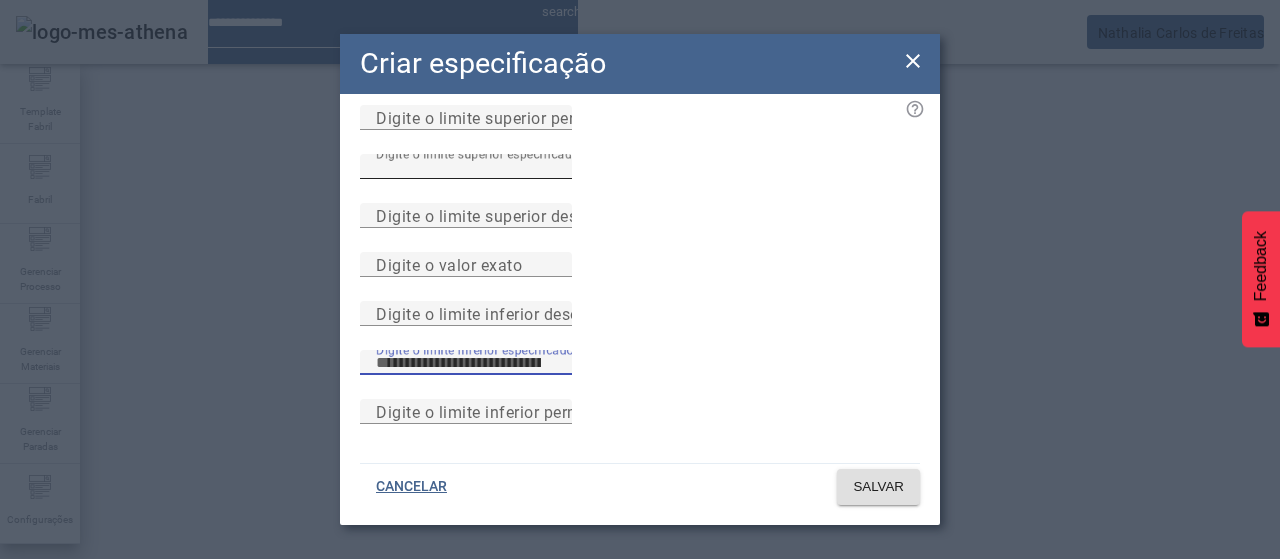 type on "****" 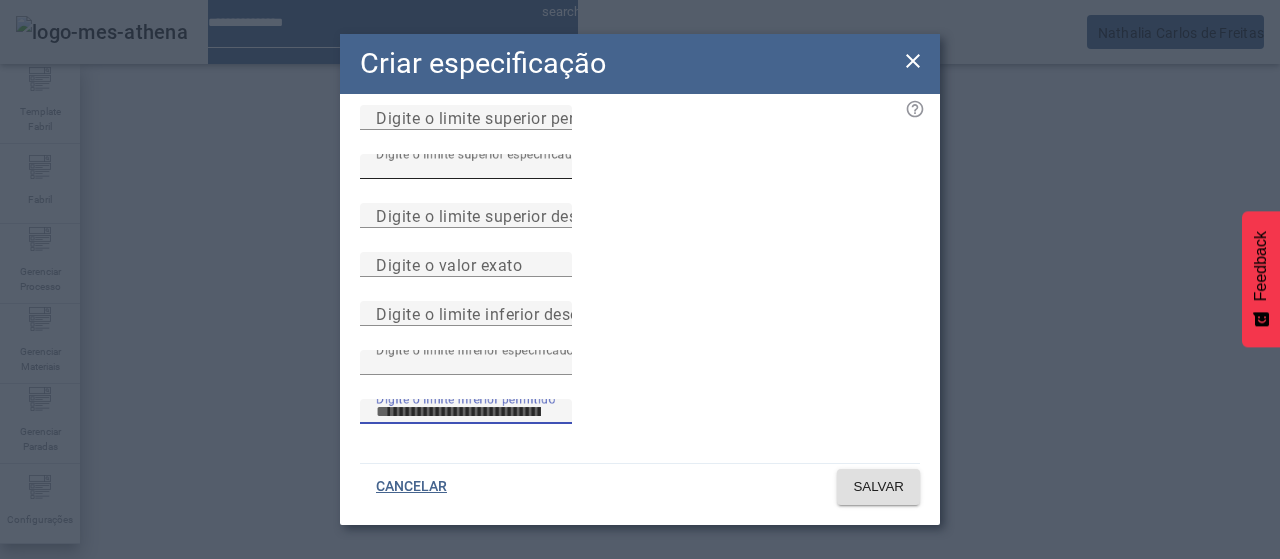 type 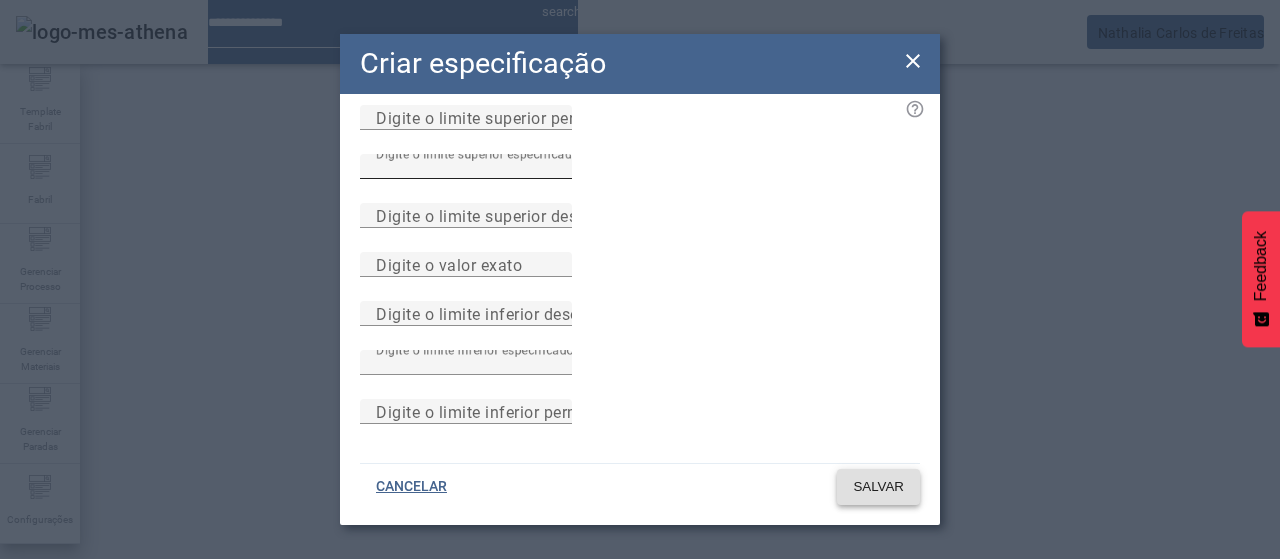 type 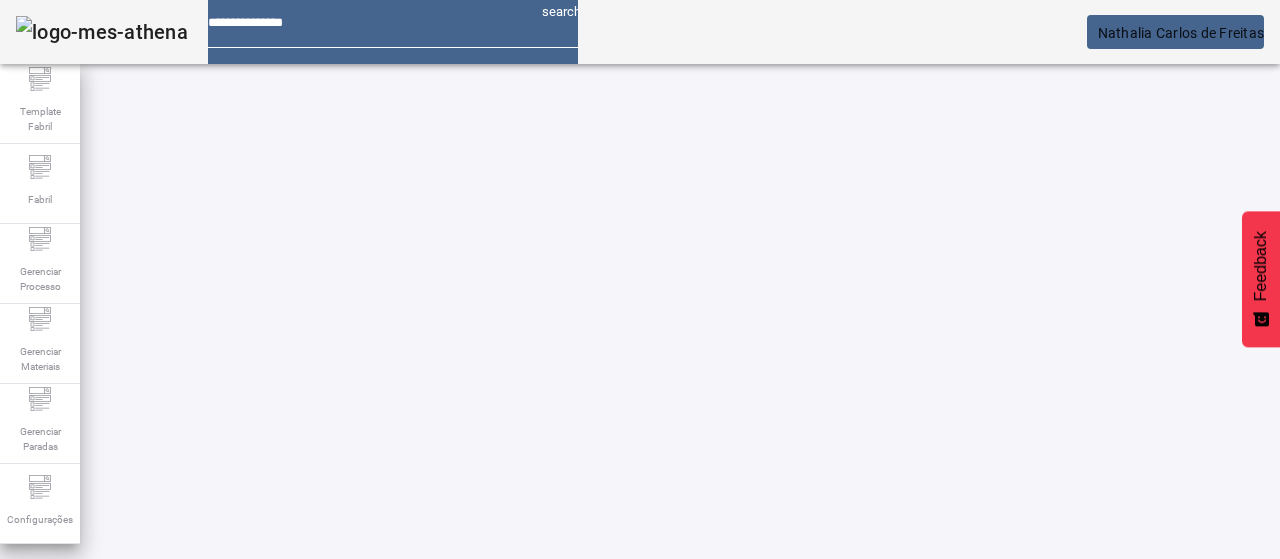 scroll, scrollTop: 0, scrollLeft: 0, axis: both 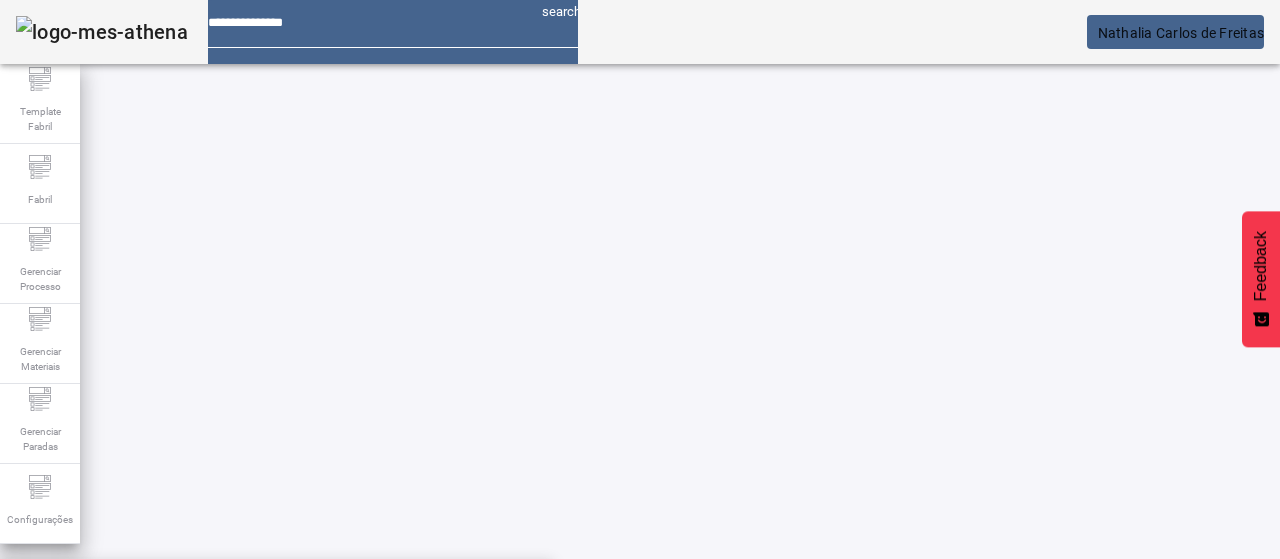 click on "Teor de CO2 (online) - Cerv. LT (g/l) (ABC)" at bounding box center (276, 687) 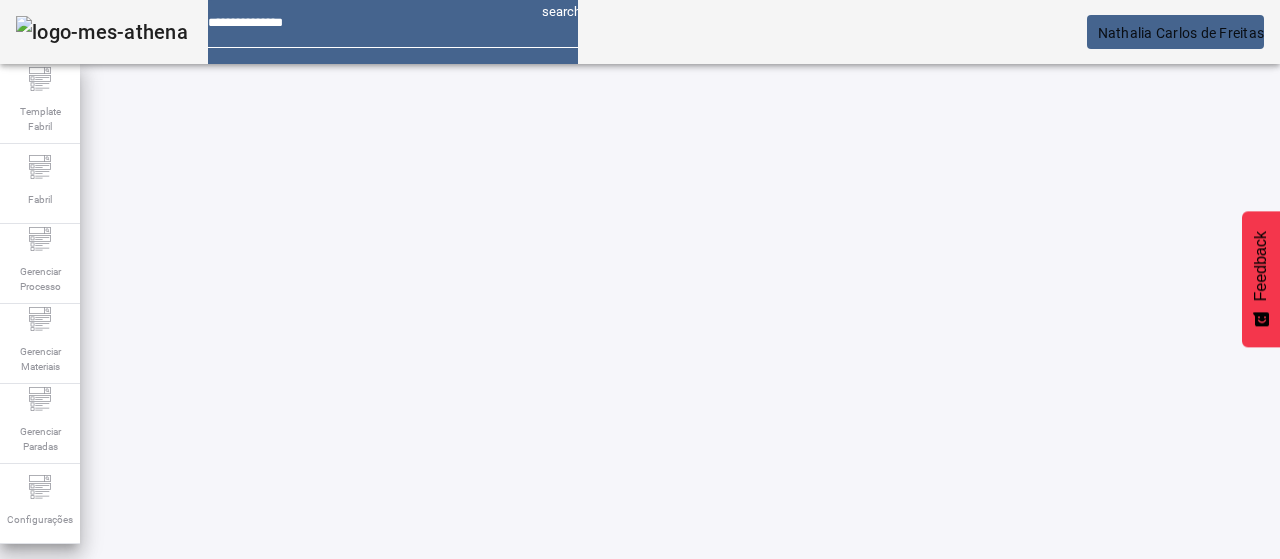 click on "FILTRAR" 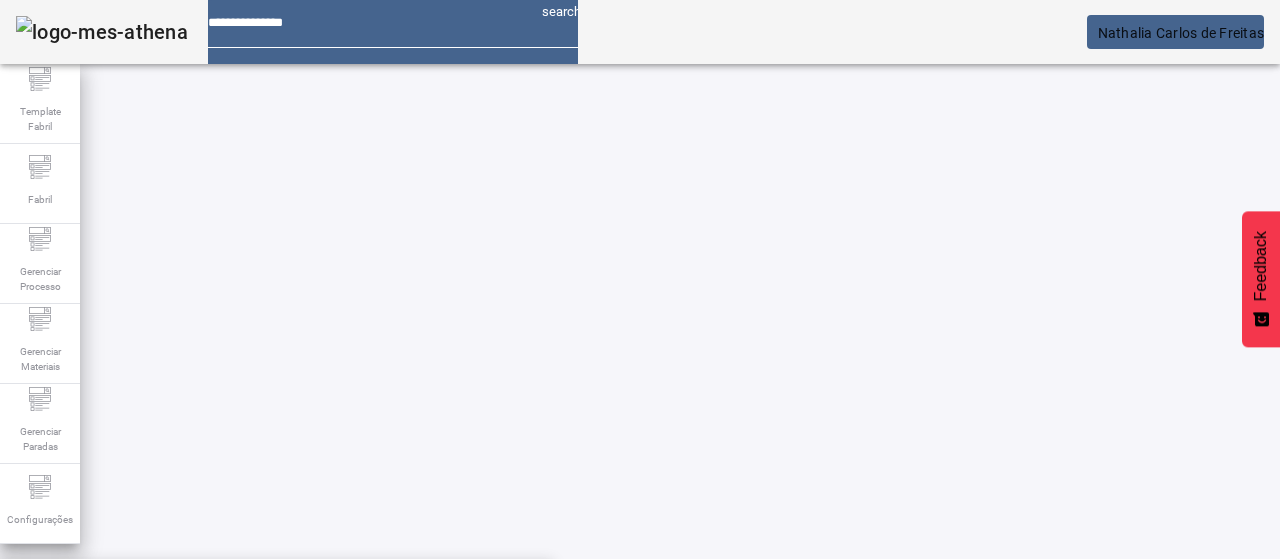 click on "**********" at bounding box center (116, 601) 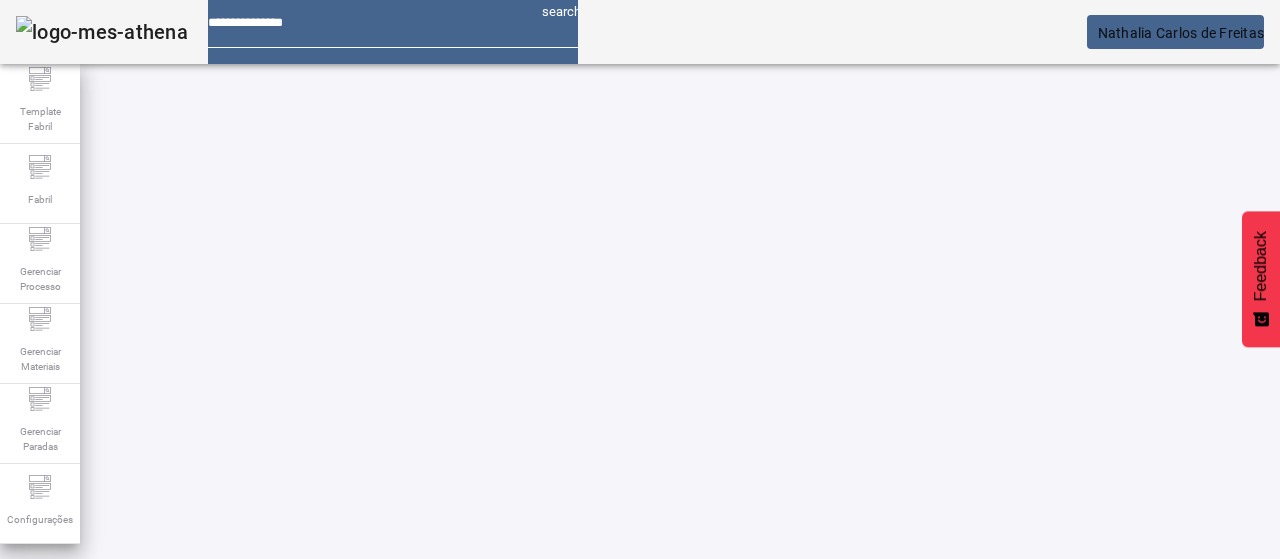 click 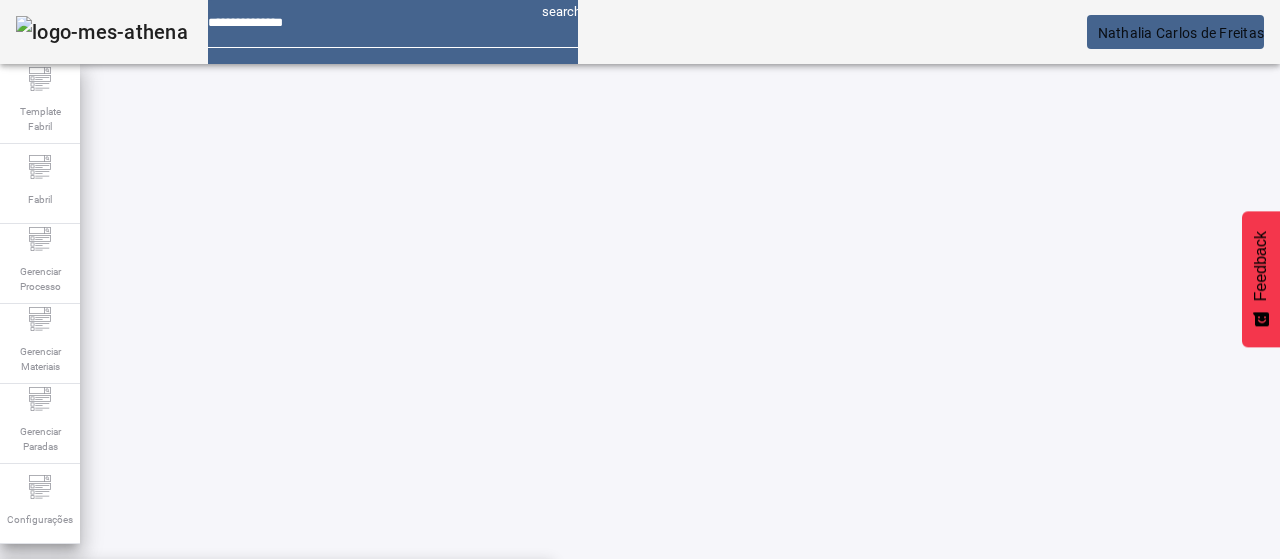 click on "Teor de CO2 (online) - Cerv. LT (g/l) (ABC)" at bounding box center (276, 687) 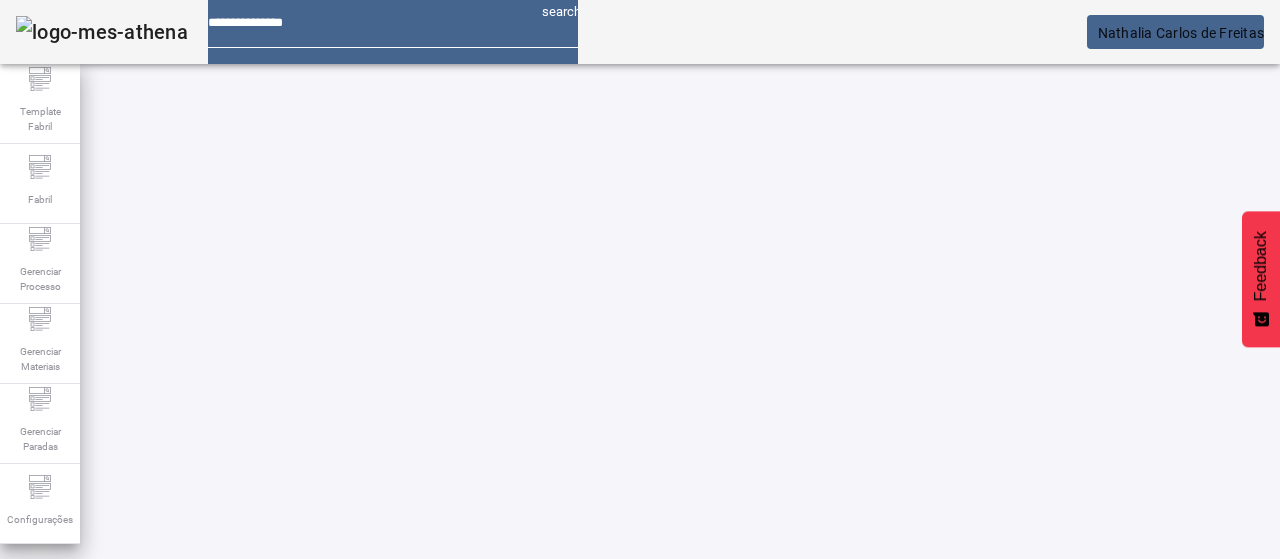 click on "FILTRAR" 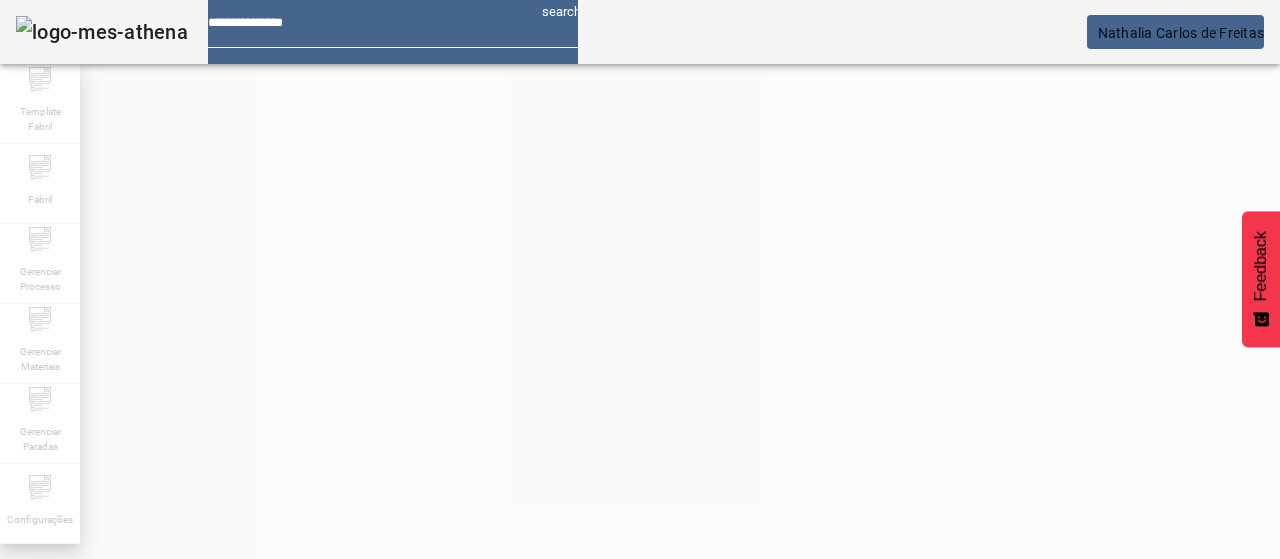 click 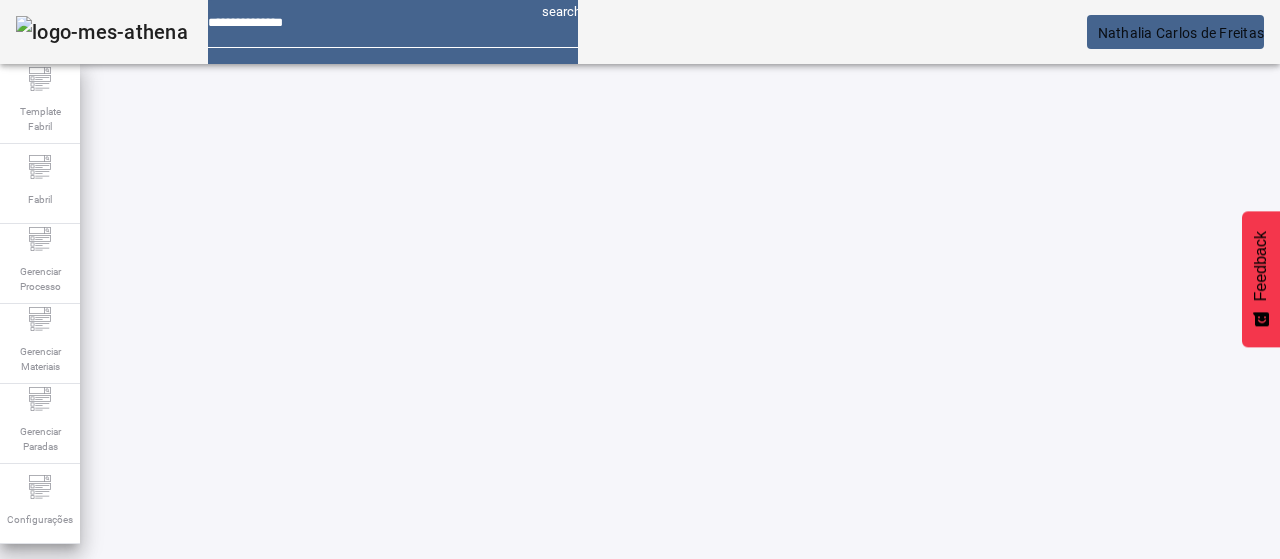 scroll, scrollTop: 158, scrollLeft: 0, axis: vertical 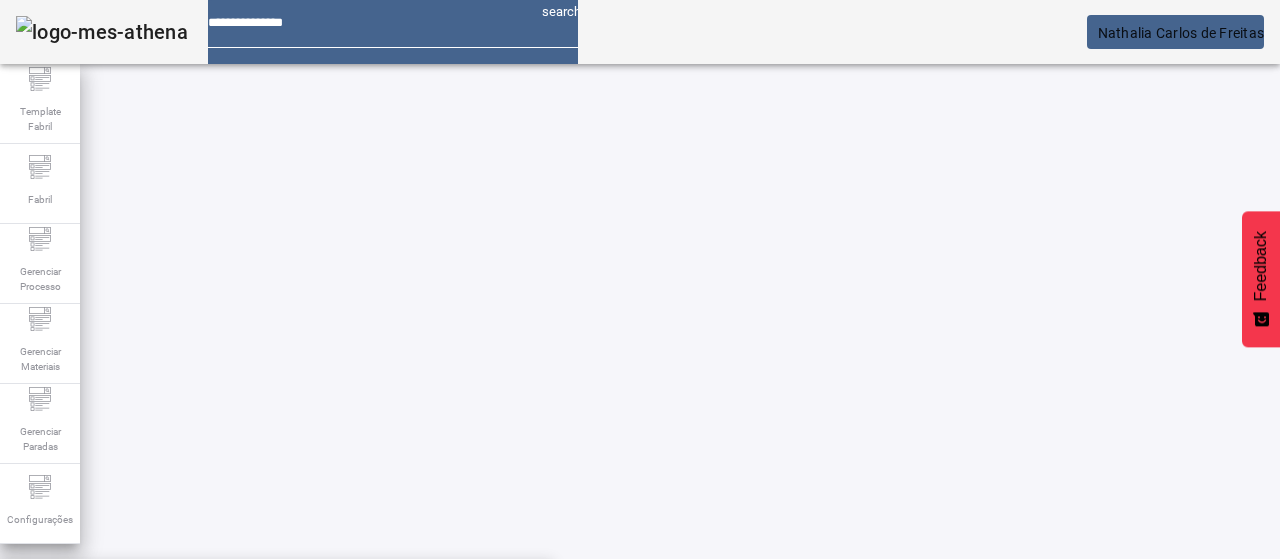 click on "FILTRAR" 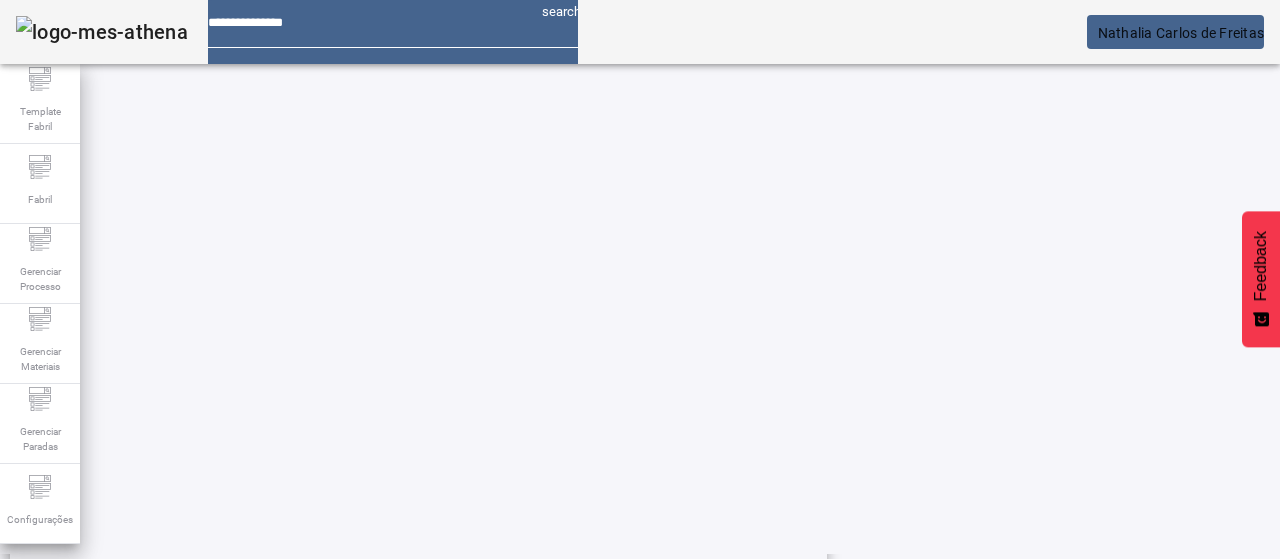 scroll, scrollTop: 423, scrollLeft: 0, axis: vertical 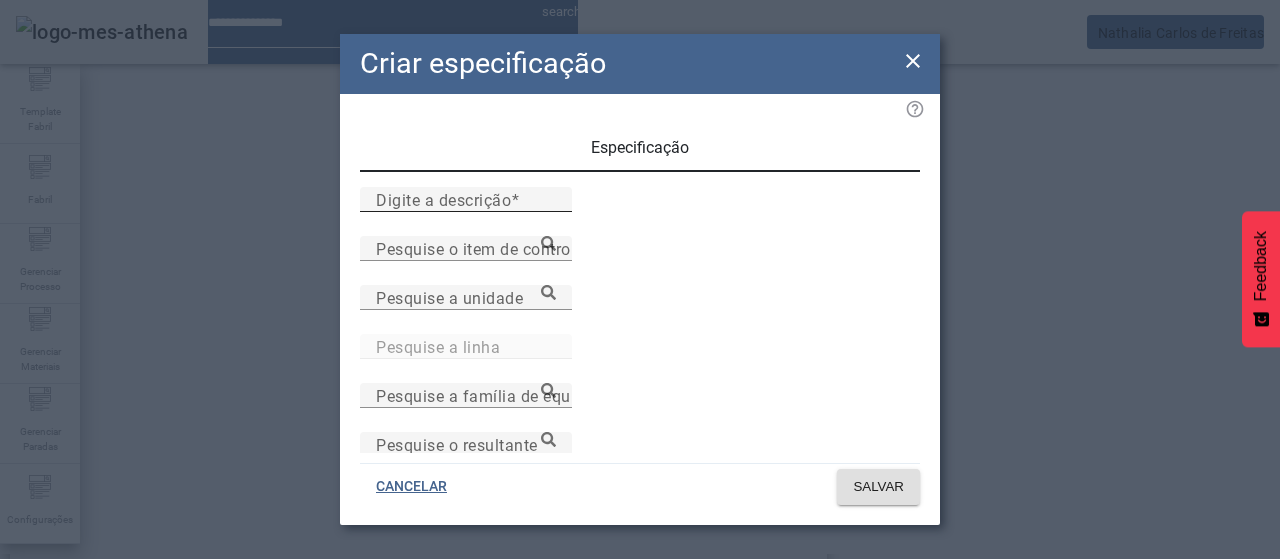 click on "Digite a descrição" at bounding box center (443, 199) 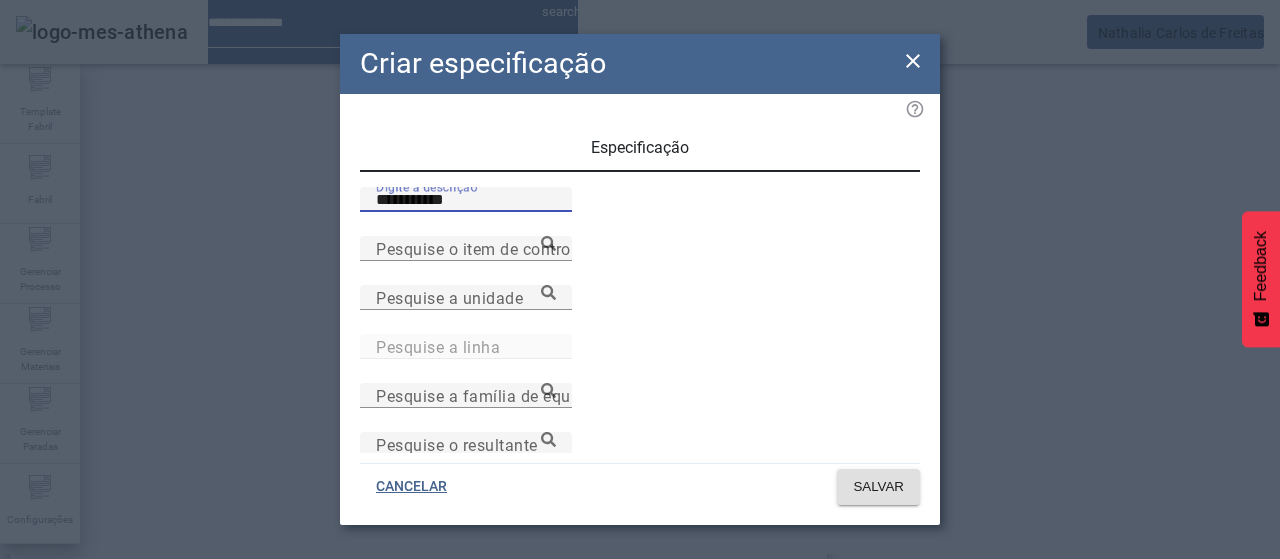 type on "**********" 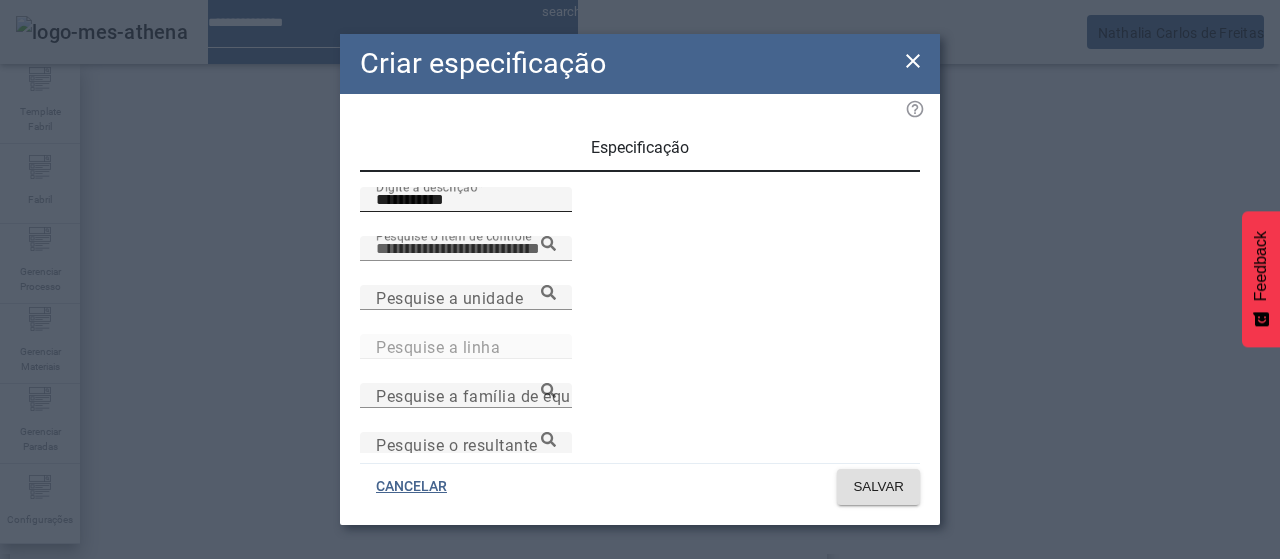 paste on "**********" 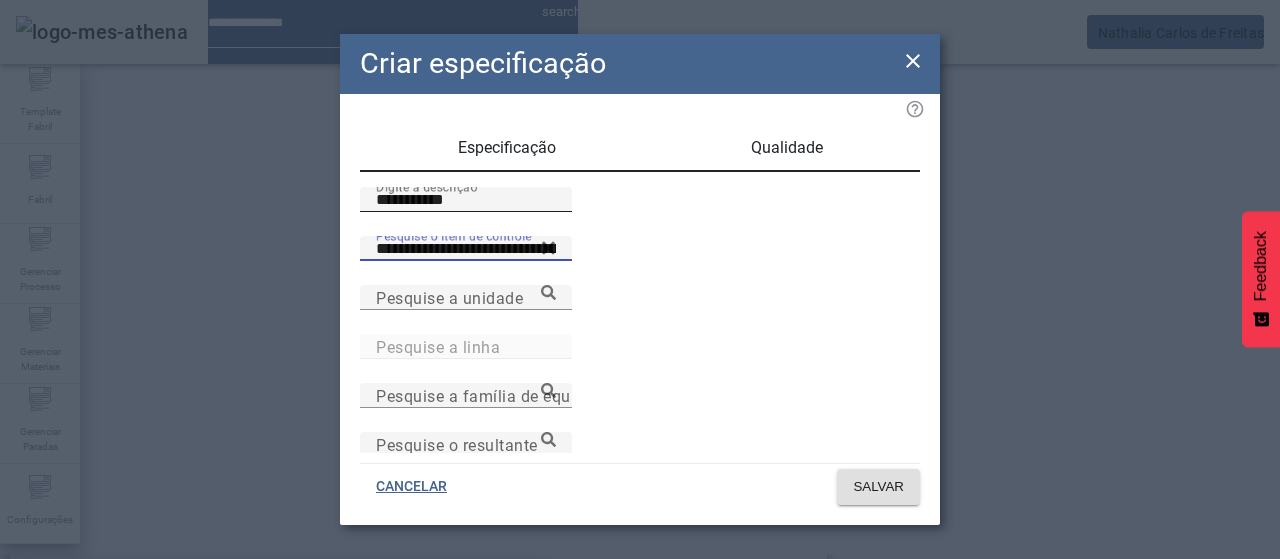 type on "**********" 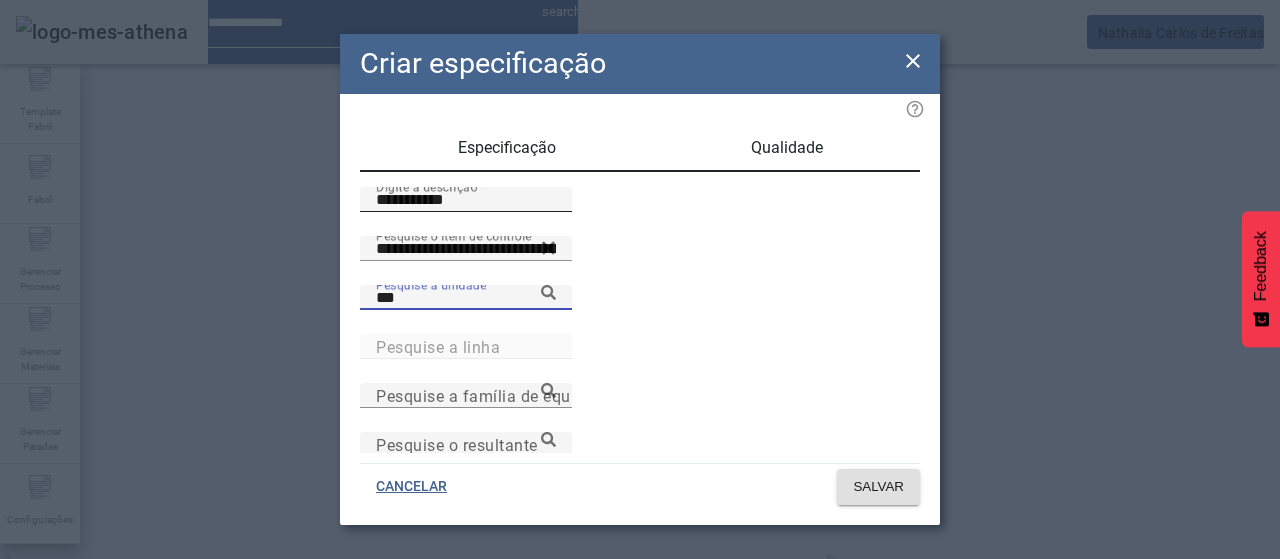 type on "***" 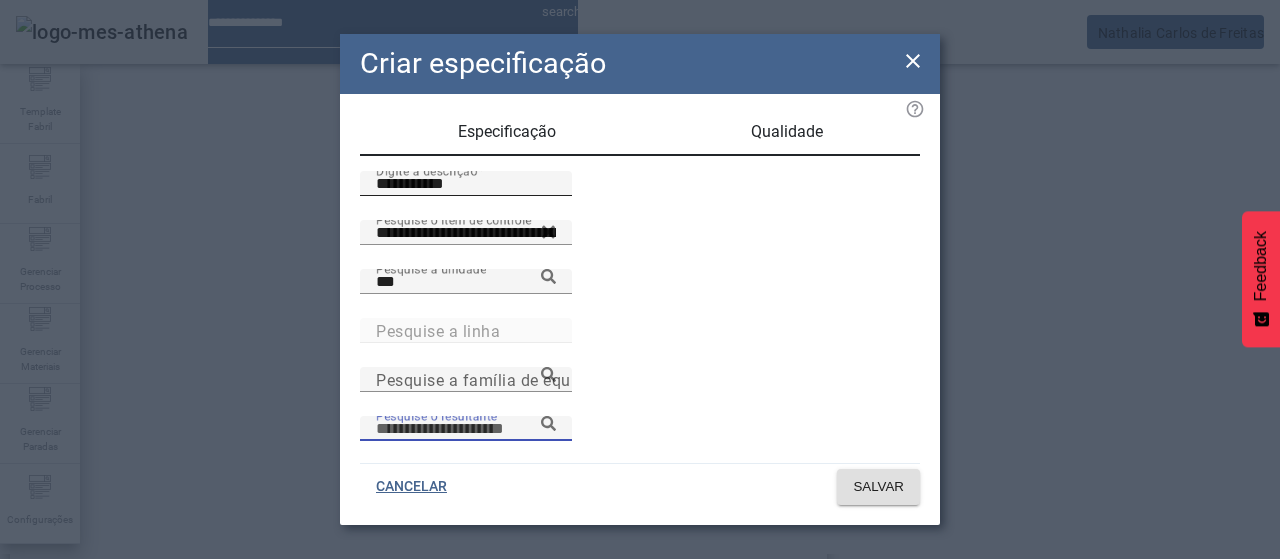 scroll, scrollTop: 206, scrollLeft: 0, axis: vertical 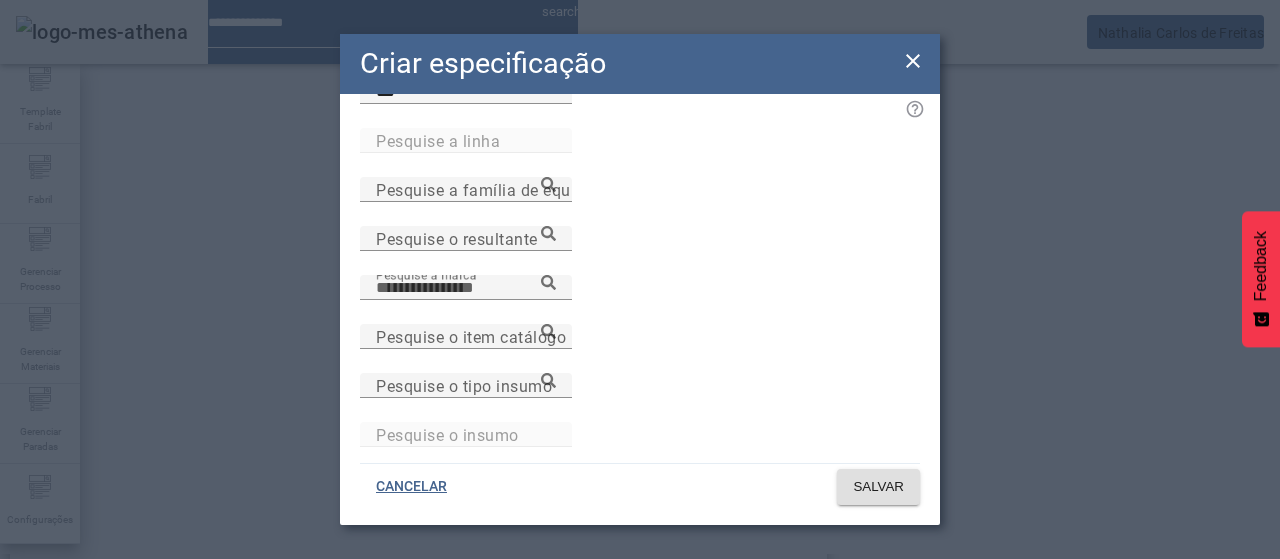 paste on "**********" 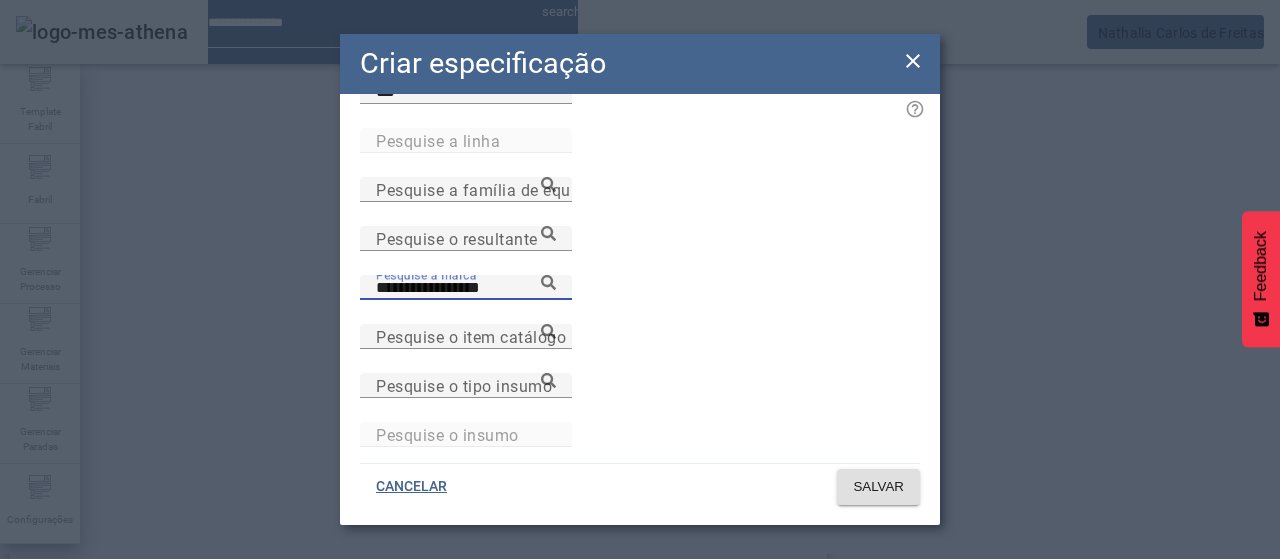 type on "**********" 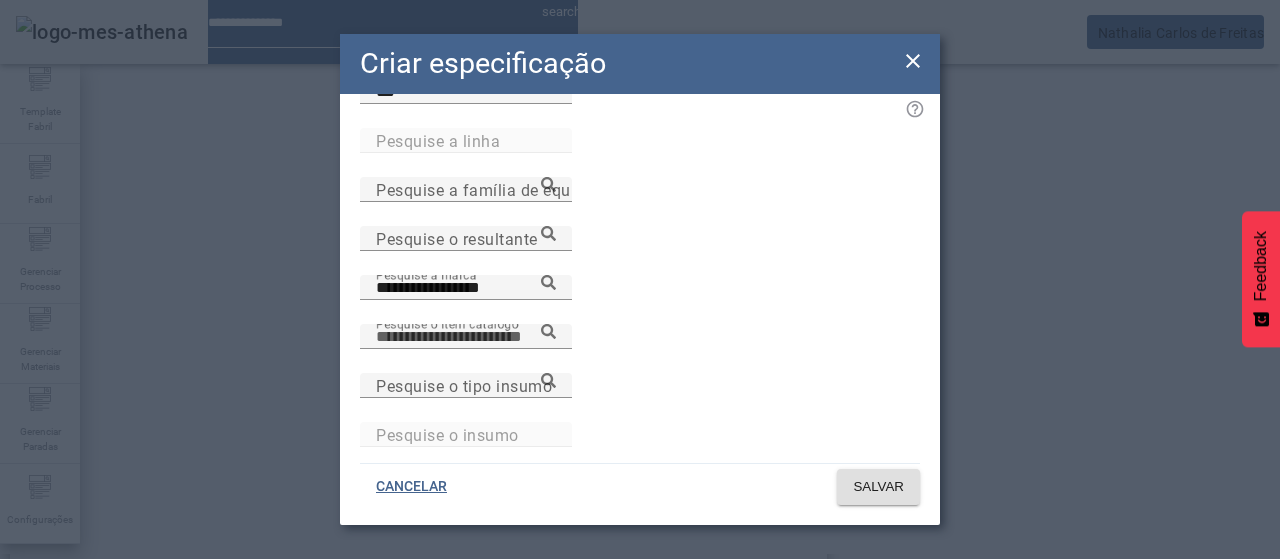 paste on "**********" 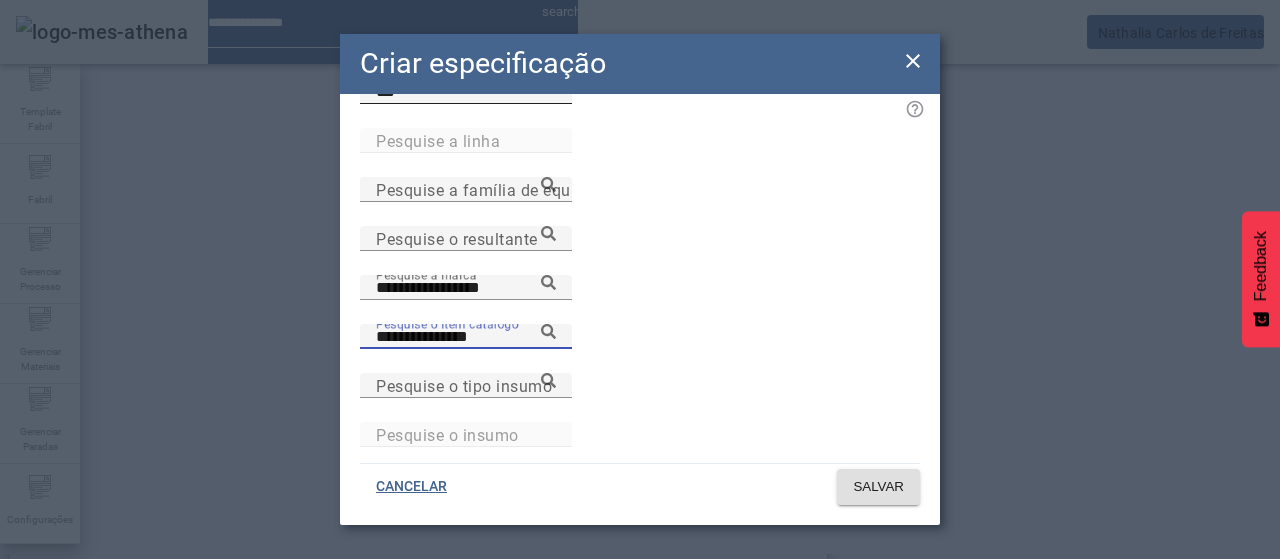 type on "**********" 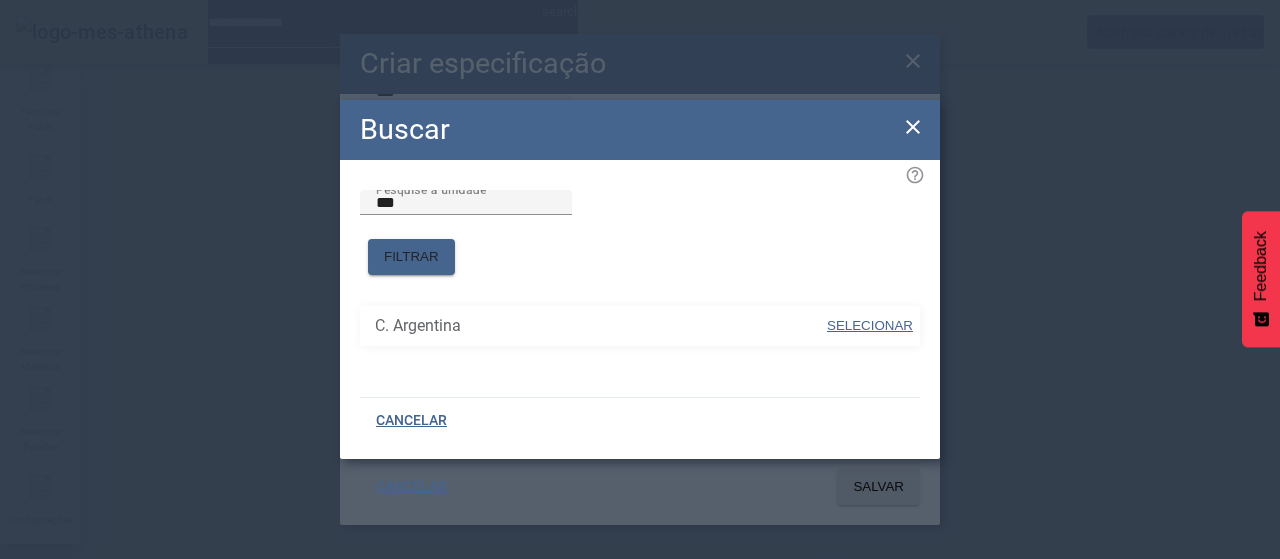 click on "SELECIONAR" at bounding box center [870, 325] 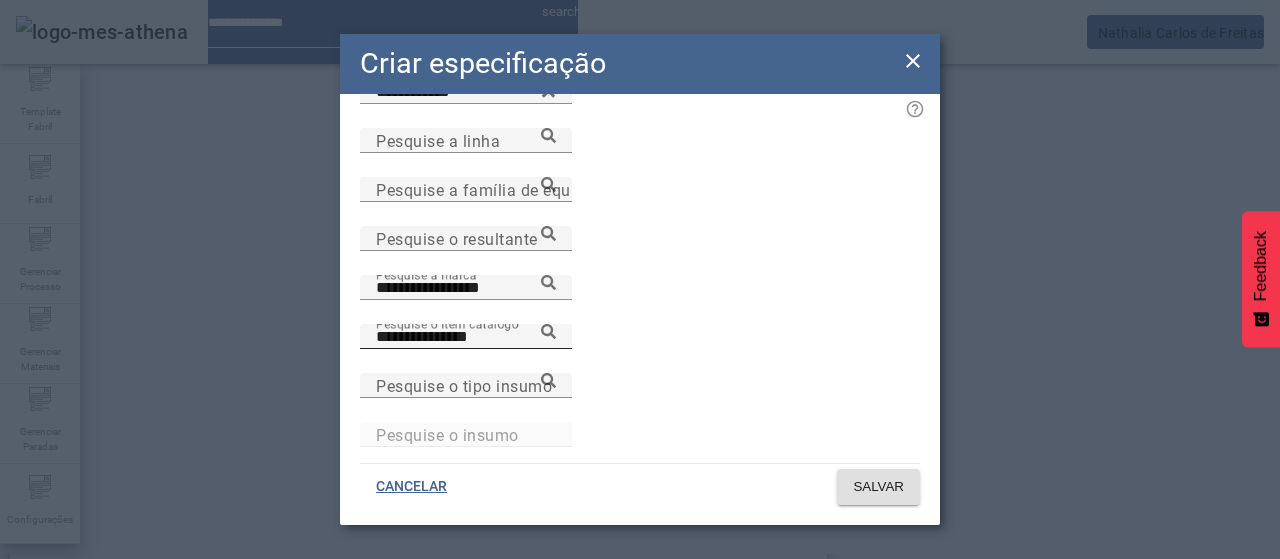 click 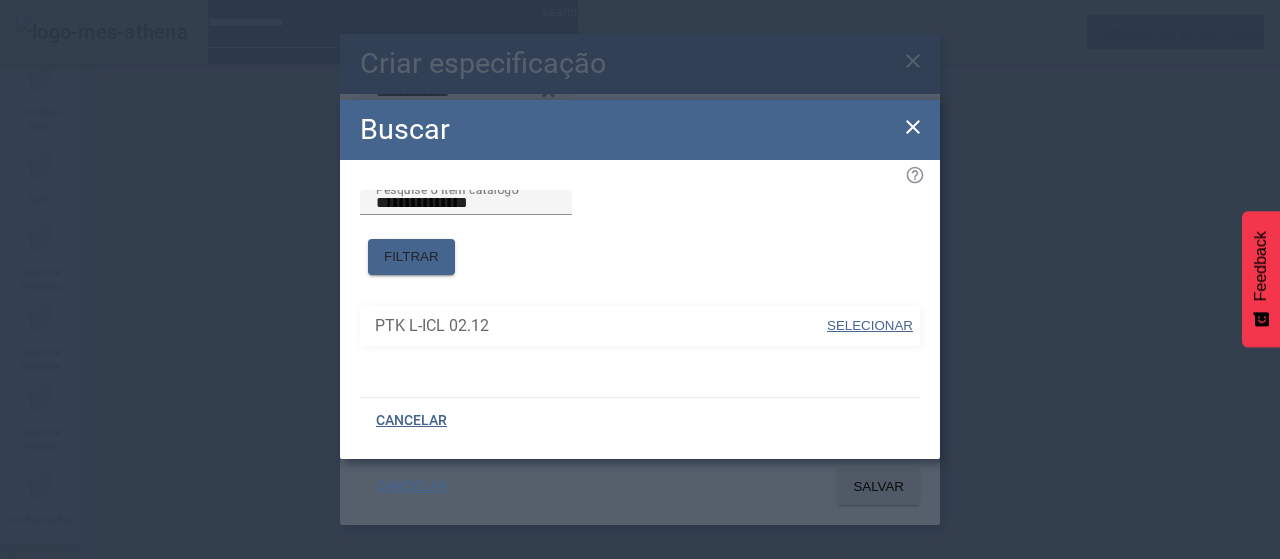 drag, startPoint x: 894, startPoint y: 317, endPoint x: 867, endPoint y: 317, distance: 27 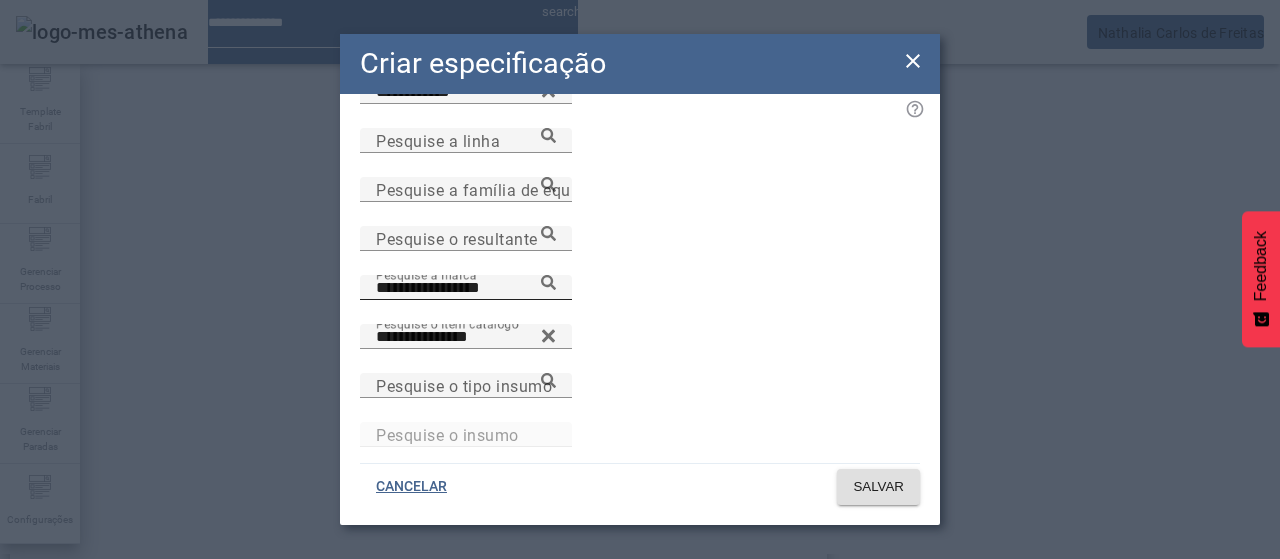 click on "**********" at bounding box center (466, 288) 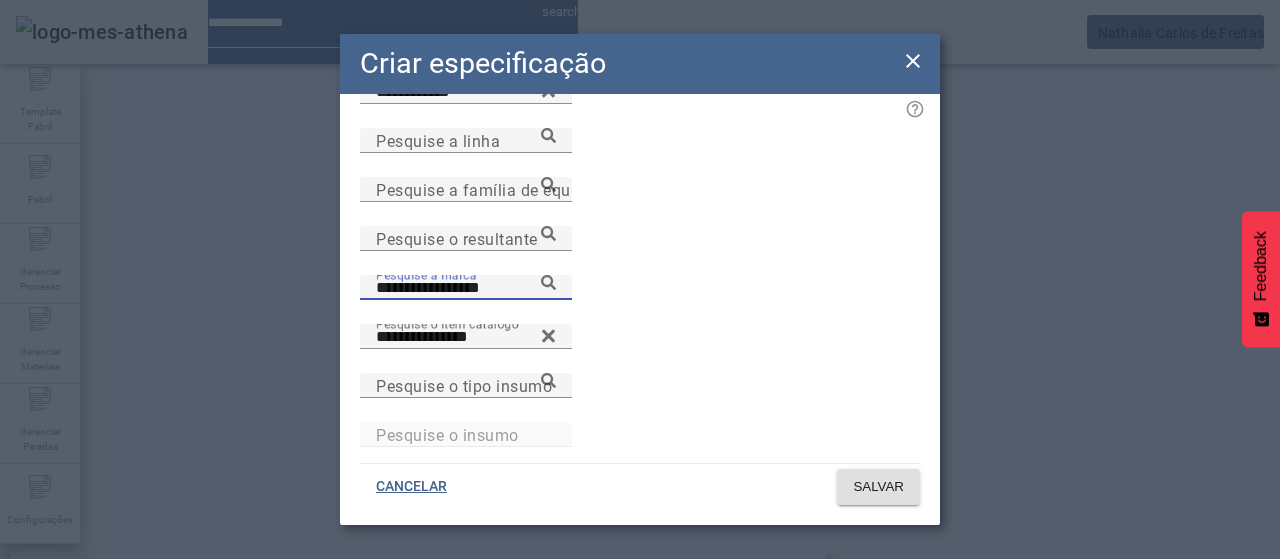 click 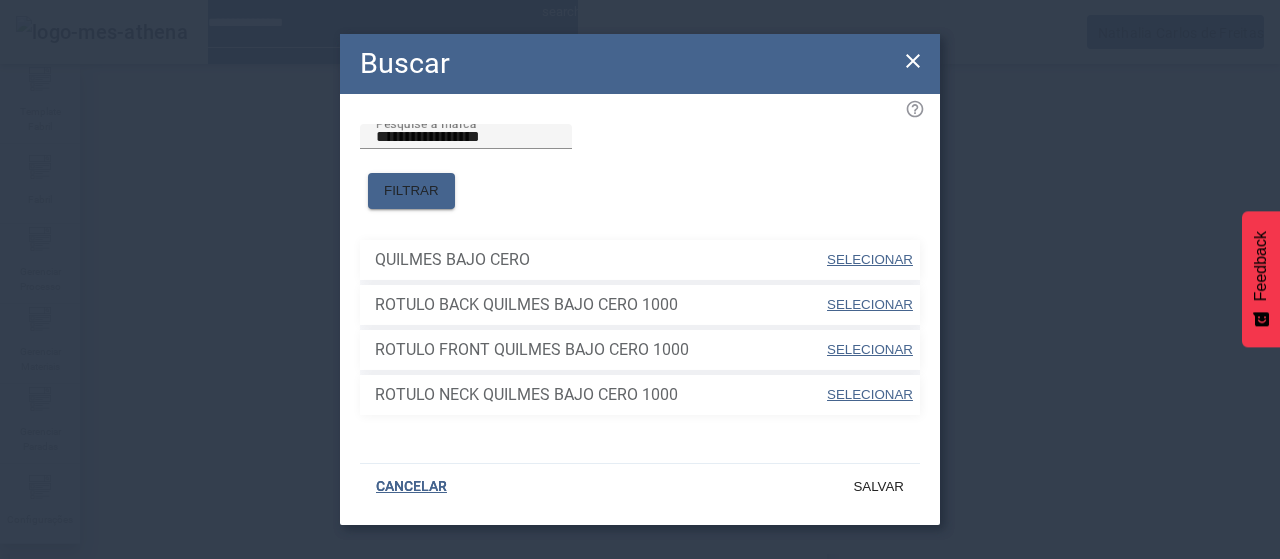 click on "SELECIONAR" at bounding box center [870, 259] 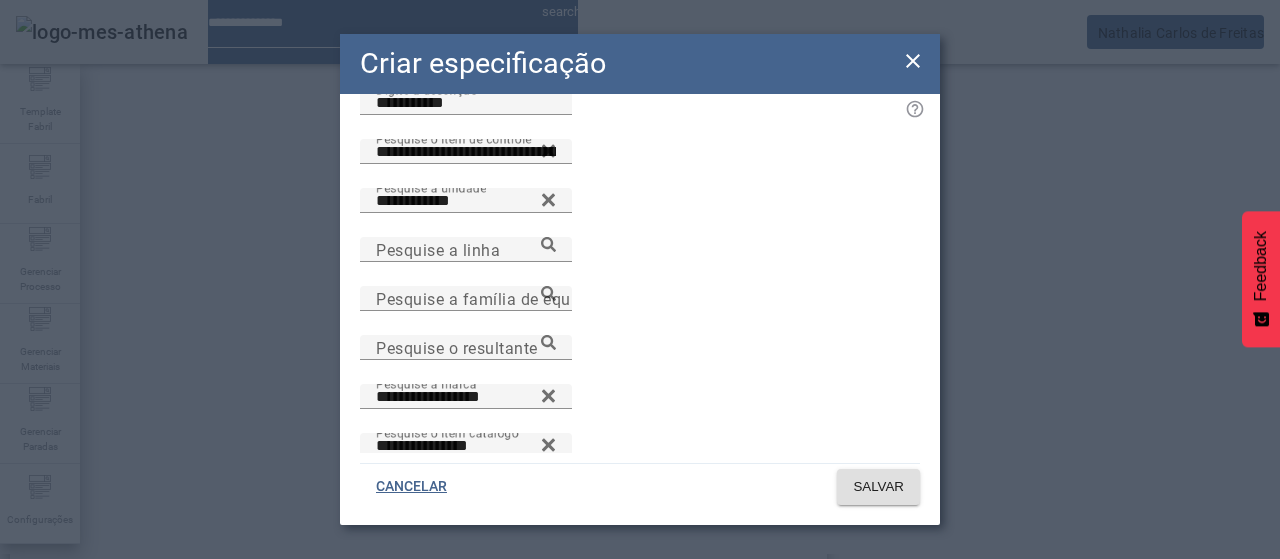 scroll, scrollTop: 0, scrollLeft: 0, axis: both 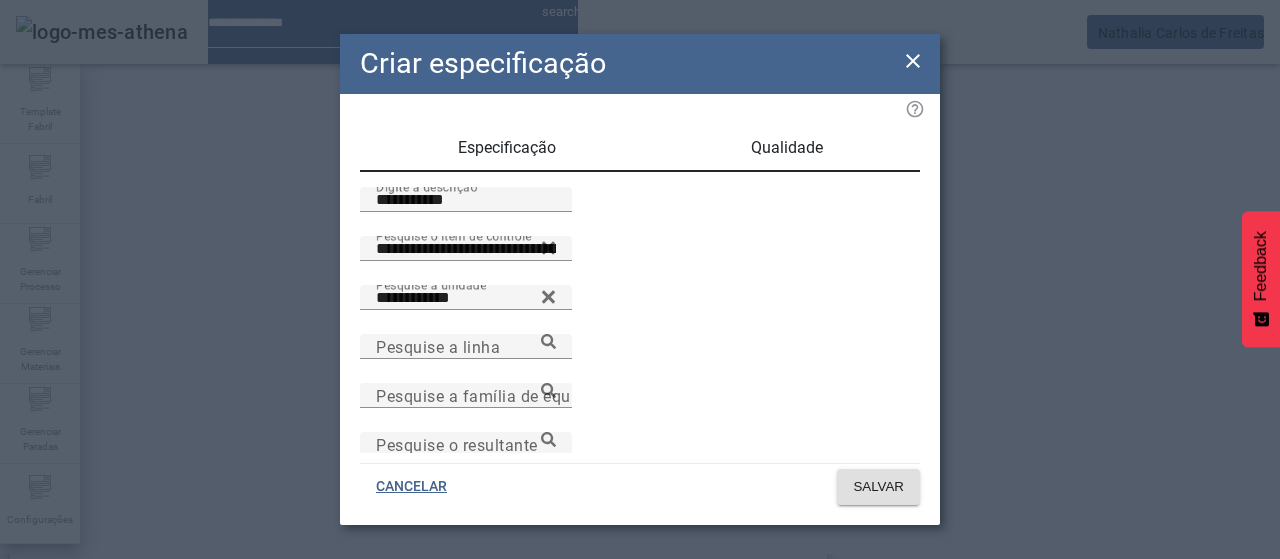 click on "Qualidade" at bounding box center (787, 148) 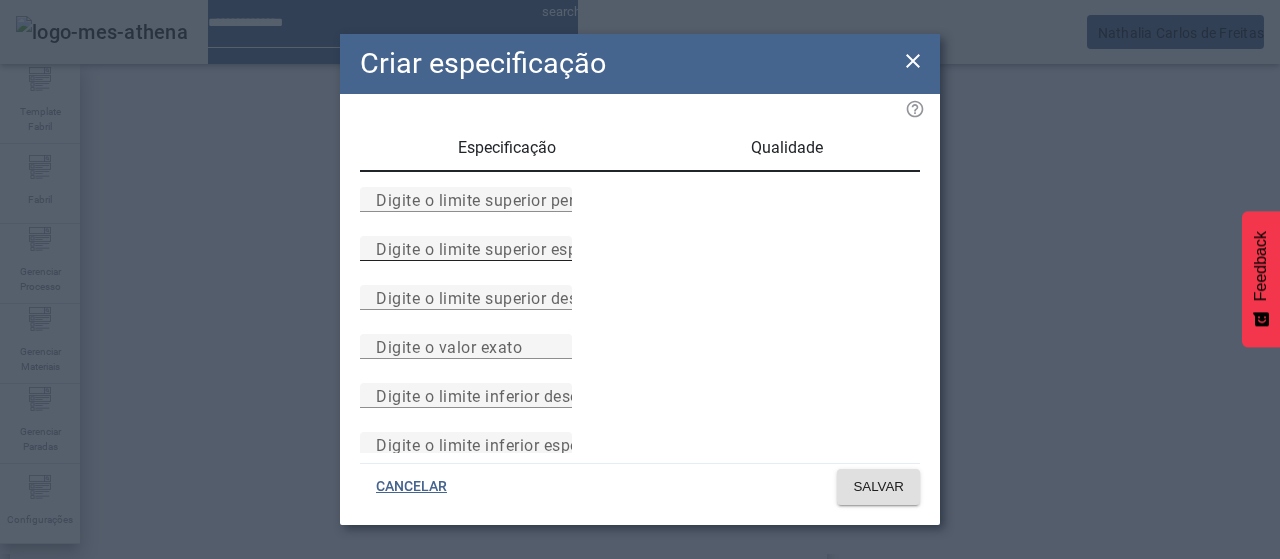 click on "Digite o limite superior especificado" at bounding box center [466, 249] 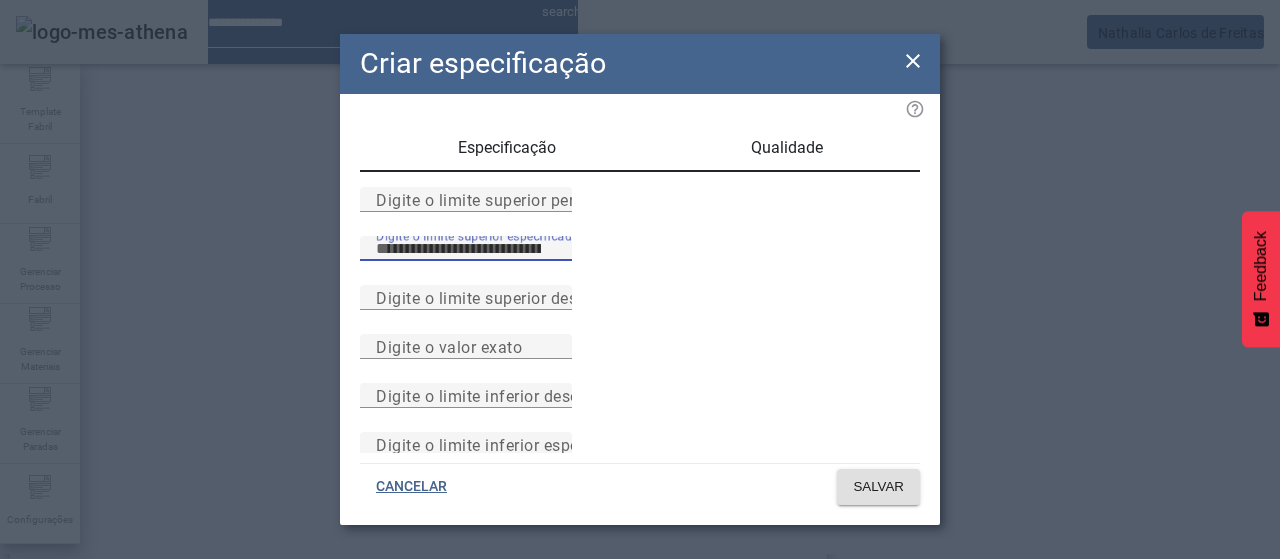 type on "***" 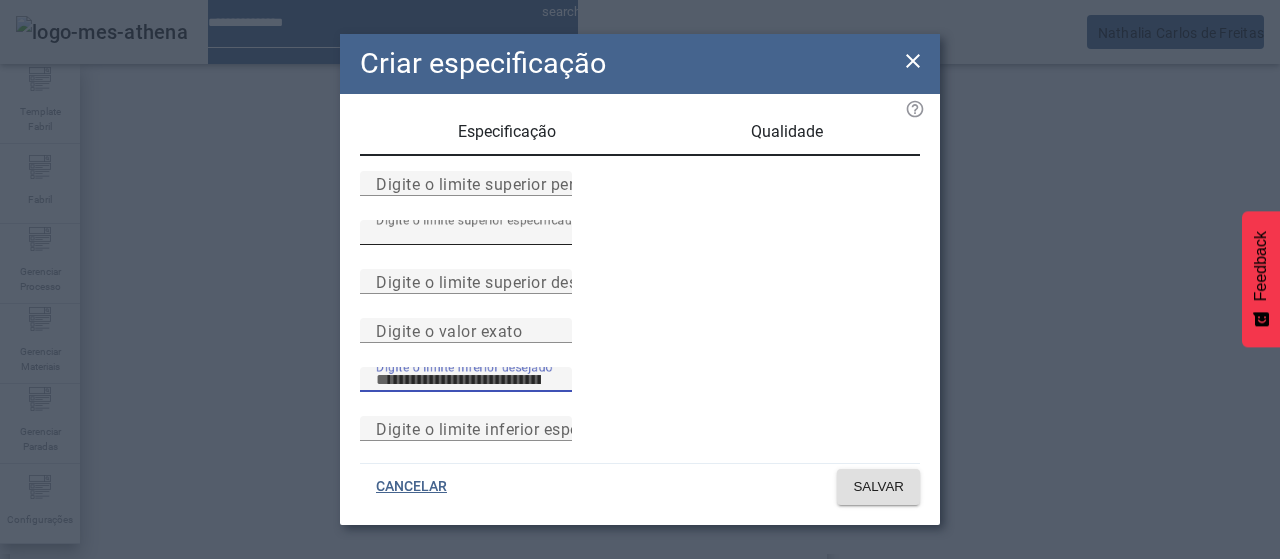 scroll, scrollTop: 261, scrollLeft: 0, axis: vertical 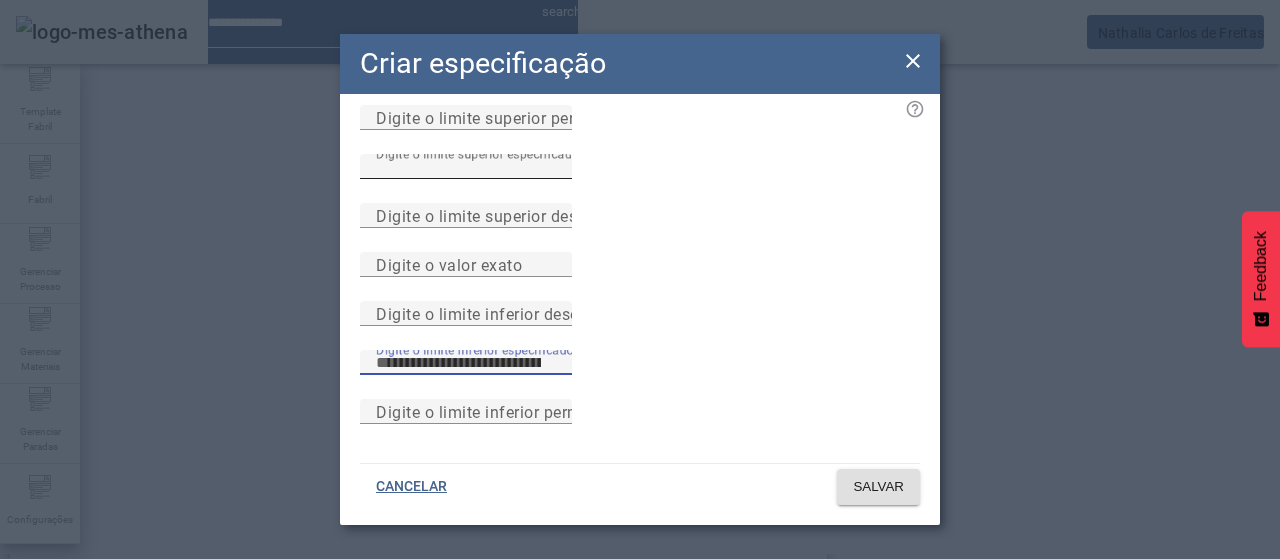 type on "***" 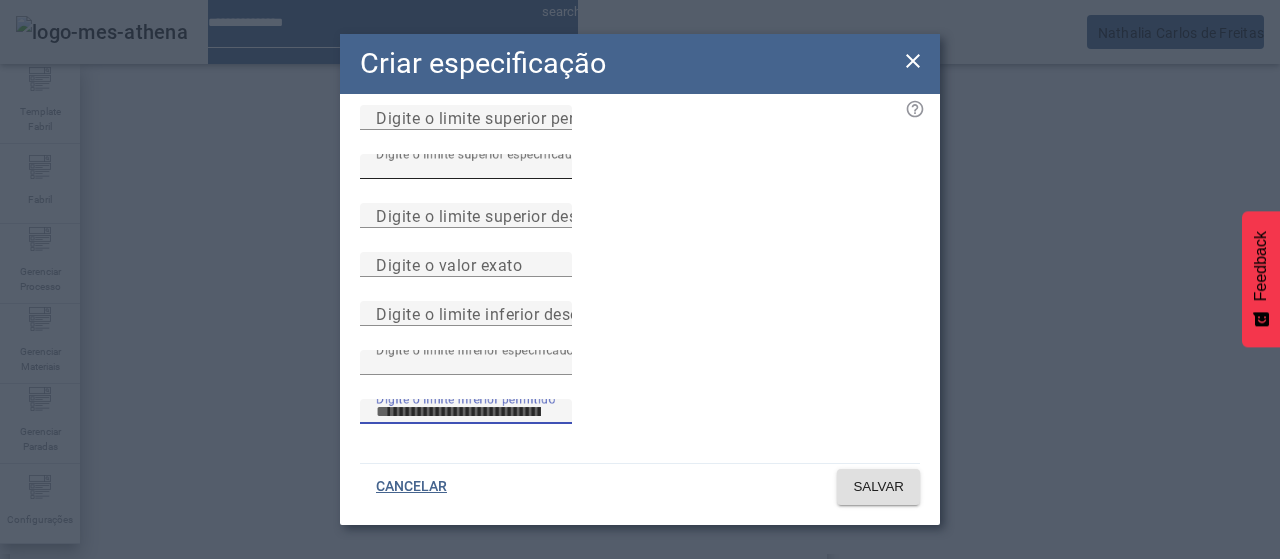 type 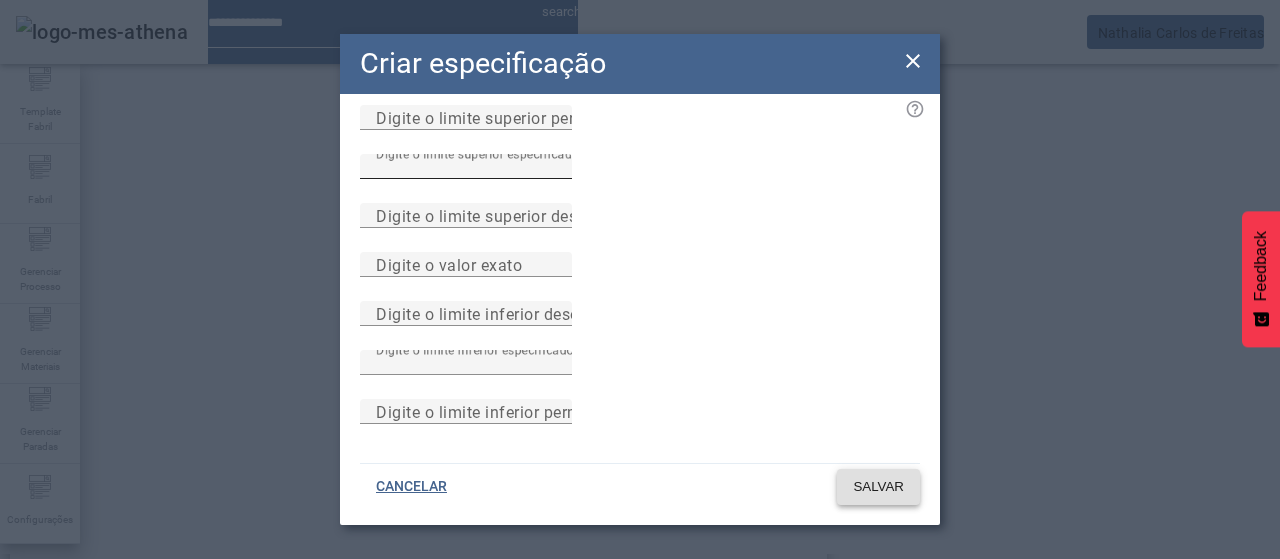 type 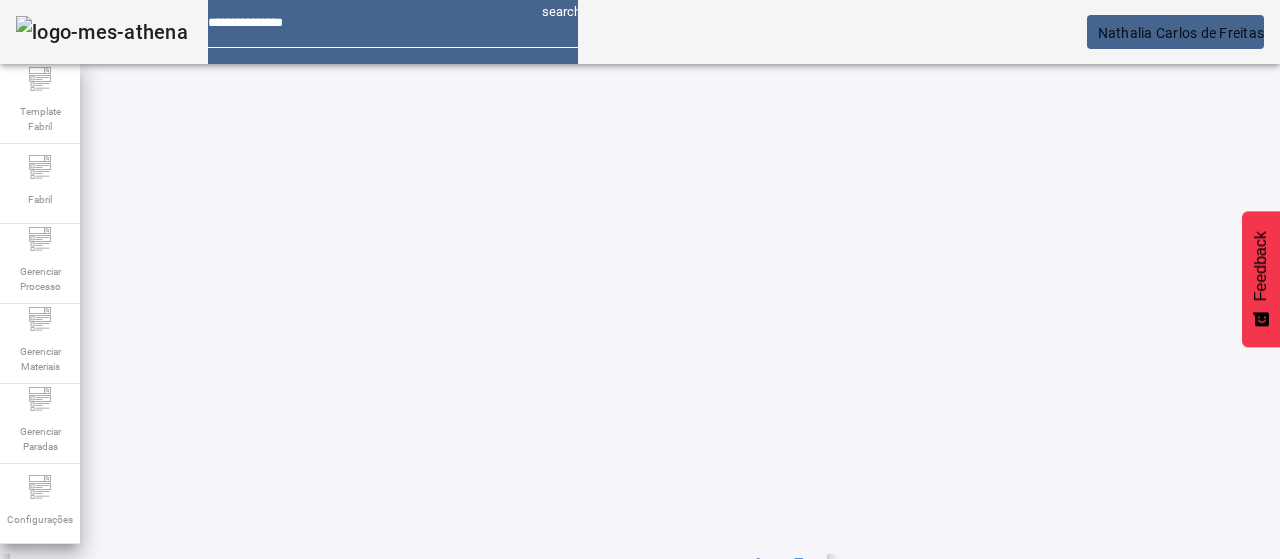 scroll, scrollTop: 0, scrollLeft: 0, axis: both 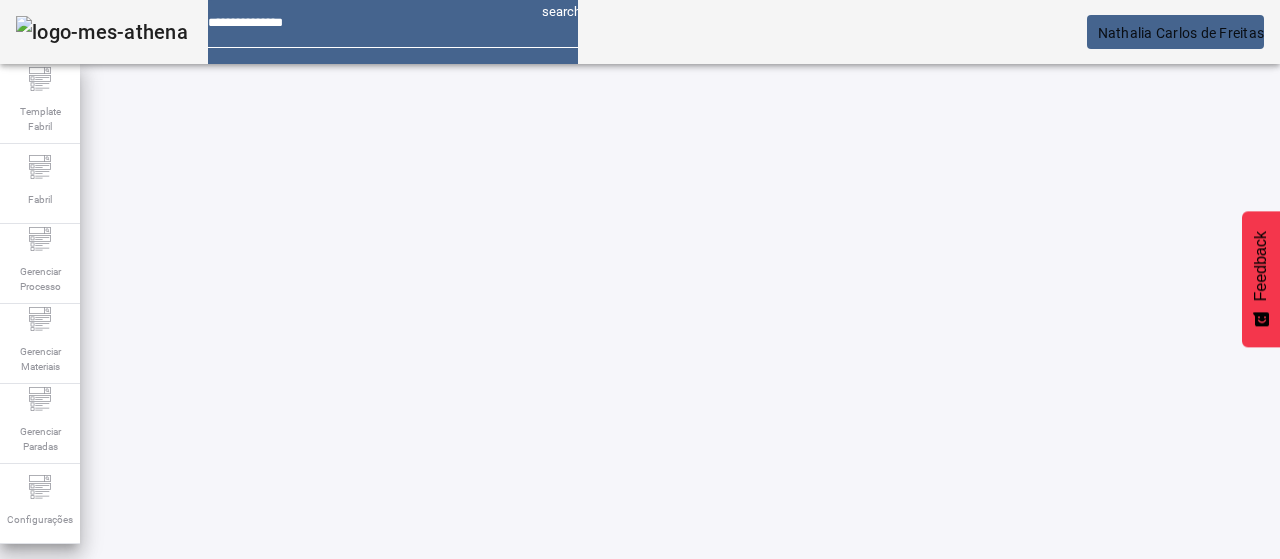 click 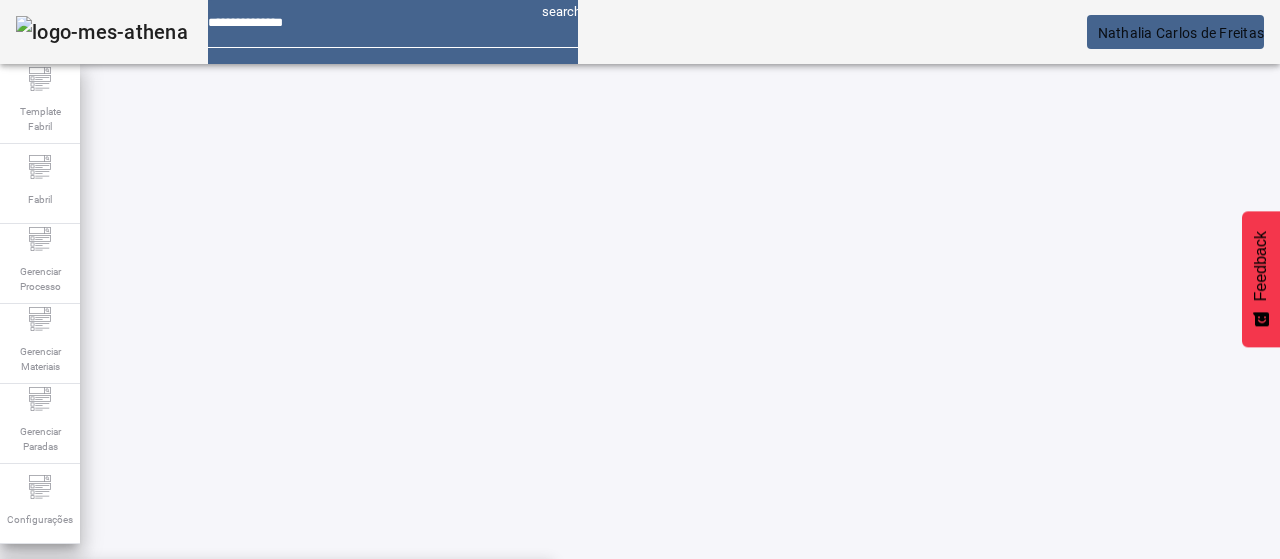 click on "Condutividade na entrada - Cerv. LT" at bounding box center [276, 687] 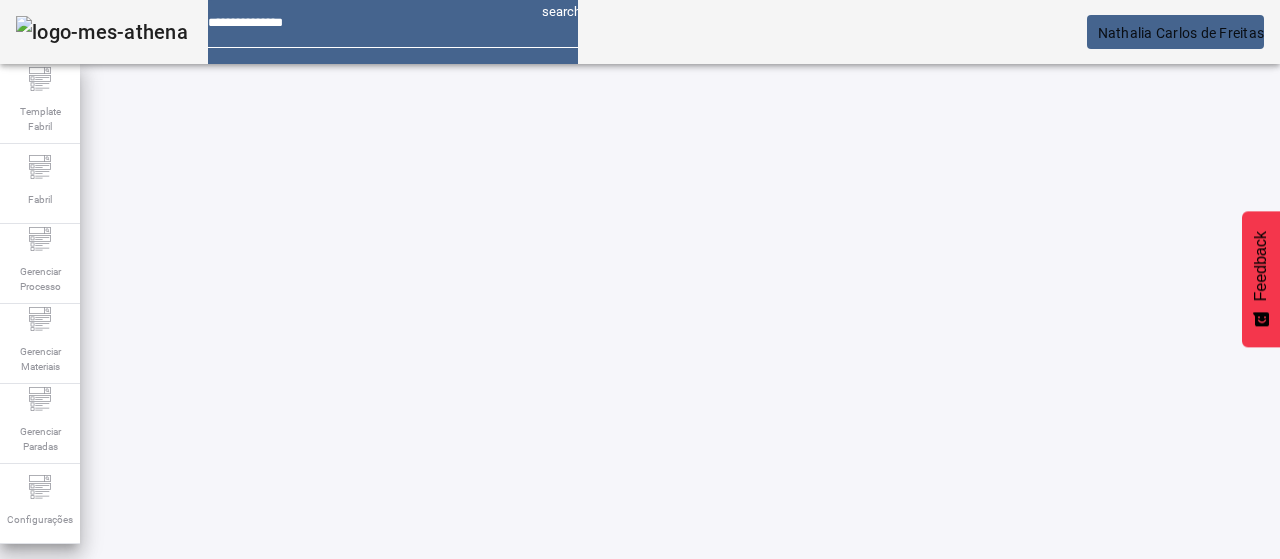 click on "FILTRAR" 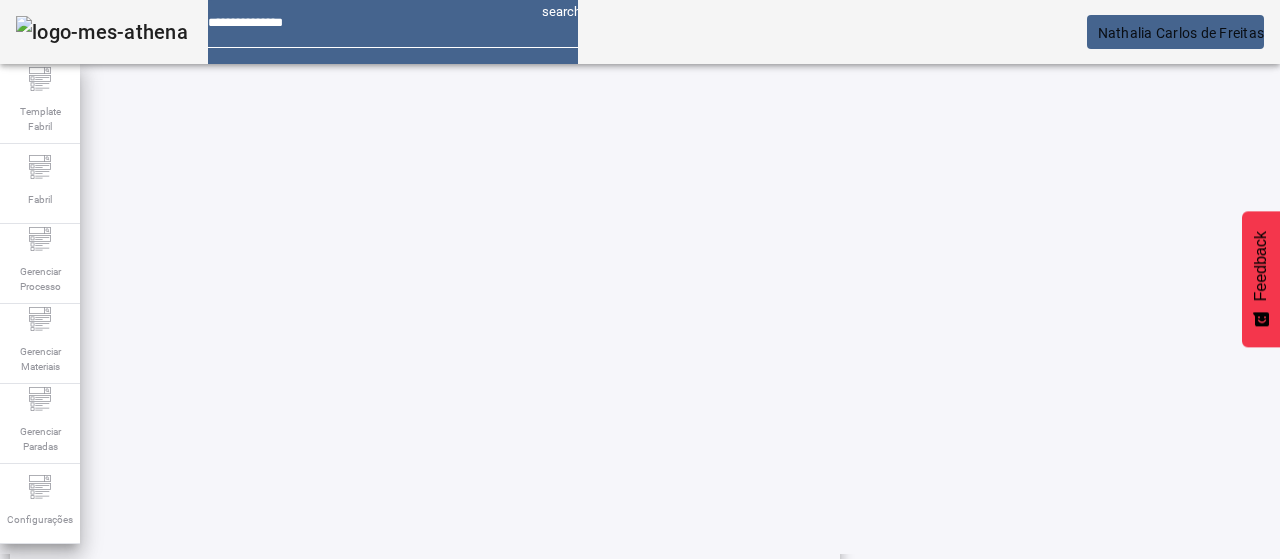 scroll, scrollTop: 423, scrollLeft: 0, axis: vertical 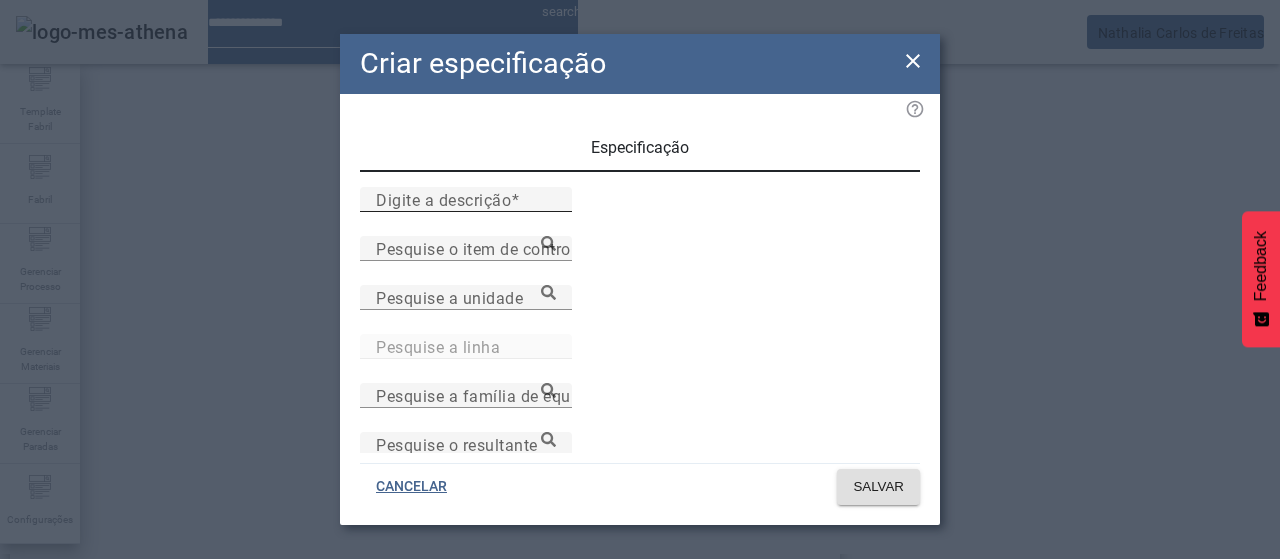 click on "Digite a descrição" at bounding box center (443, 199) 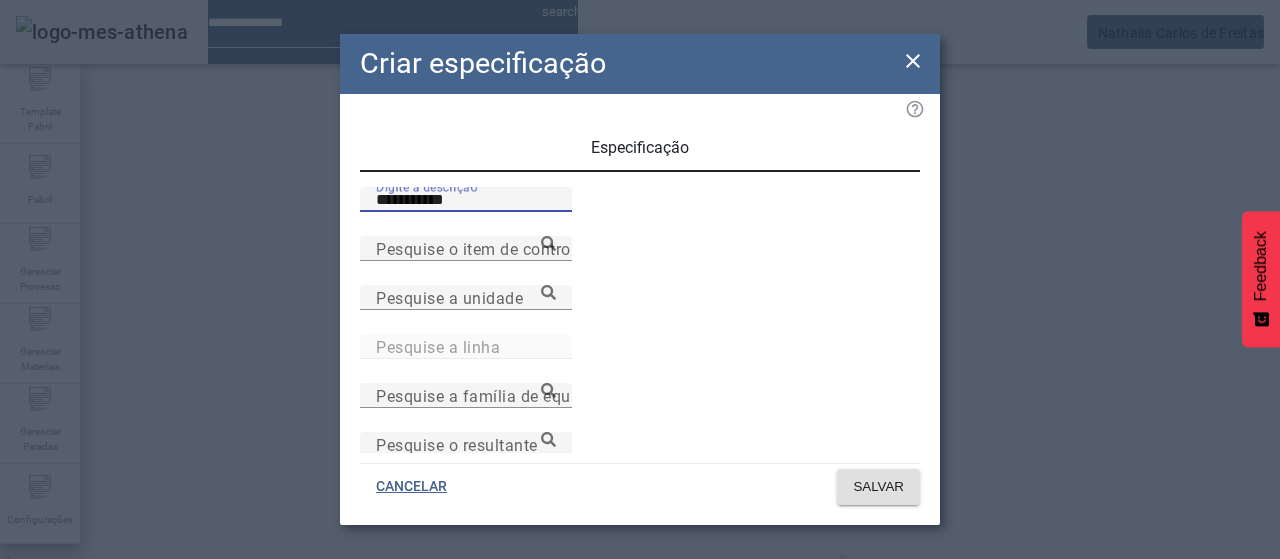 type on "**********" 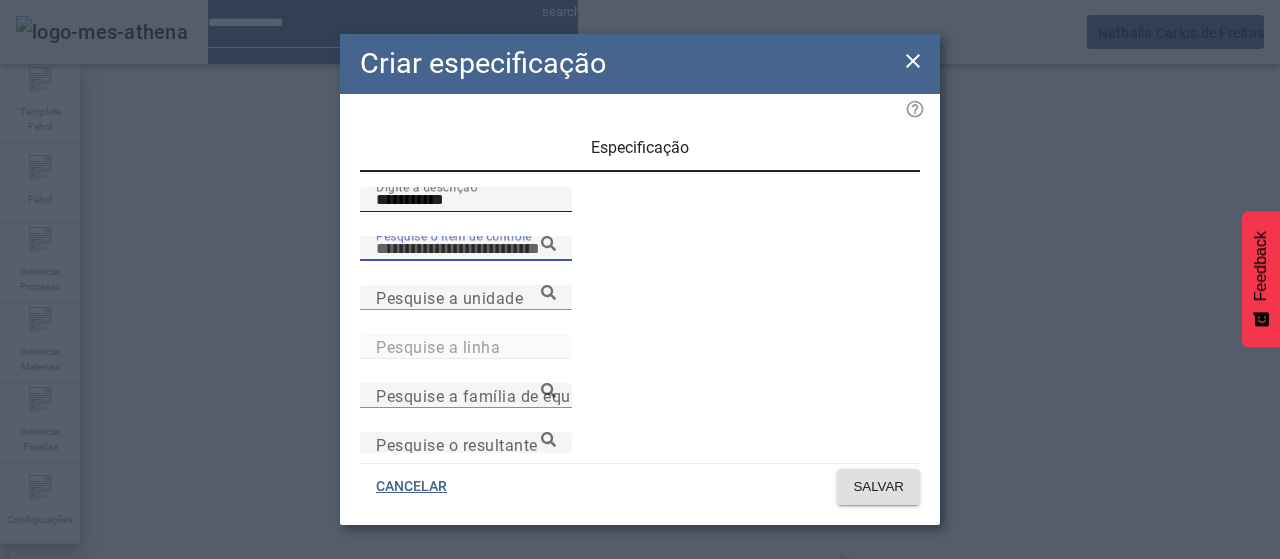 paste on "**********" 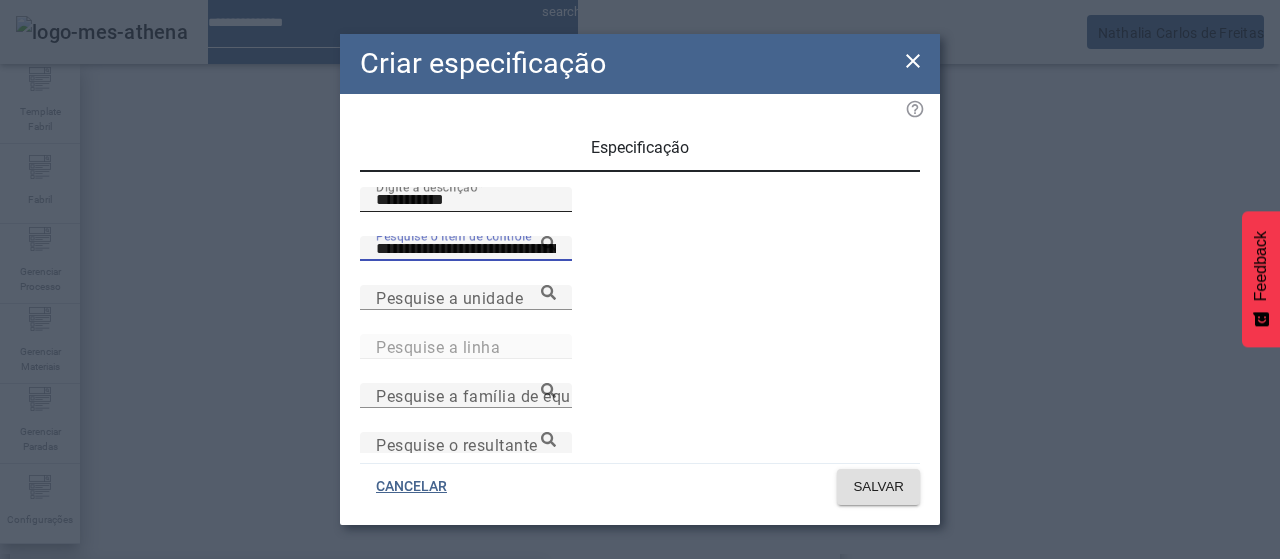 type on "**********" 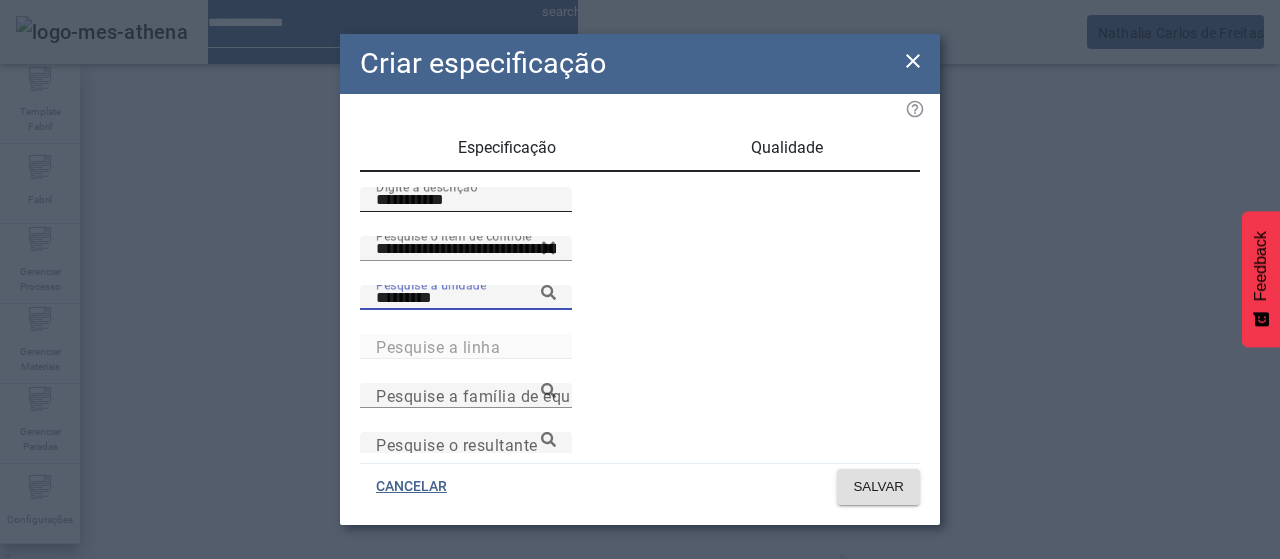 type on "*********" 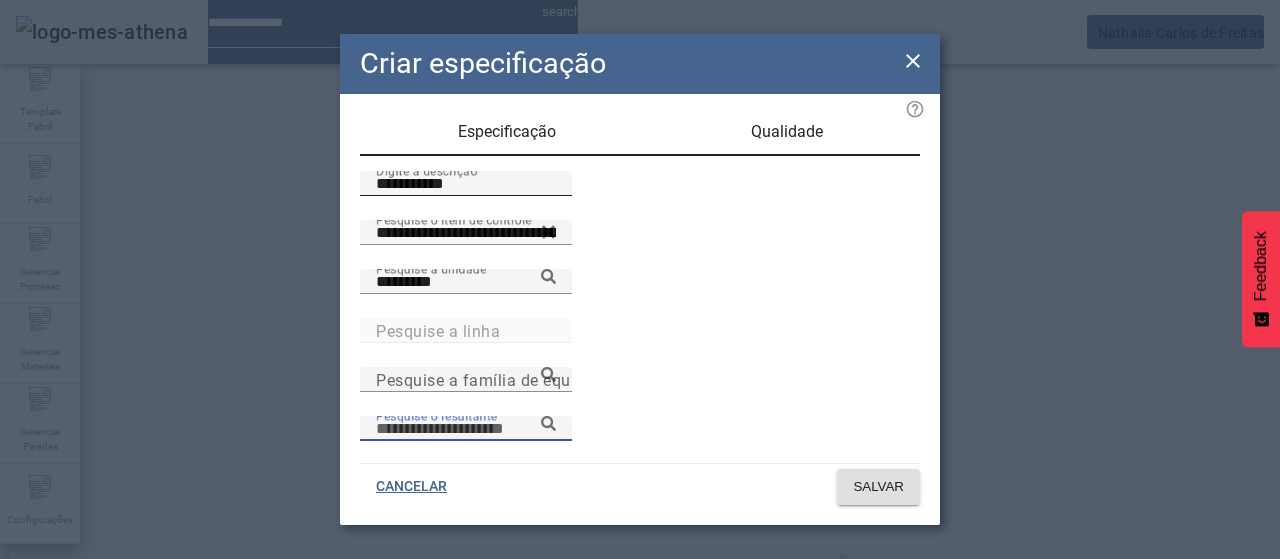 scroll, scrollTop: 206, scrollLeft: 0, axis: vertical 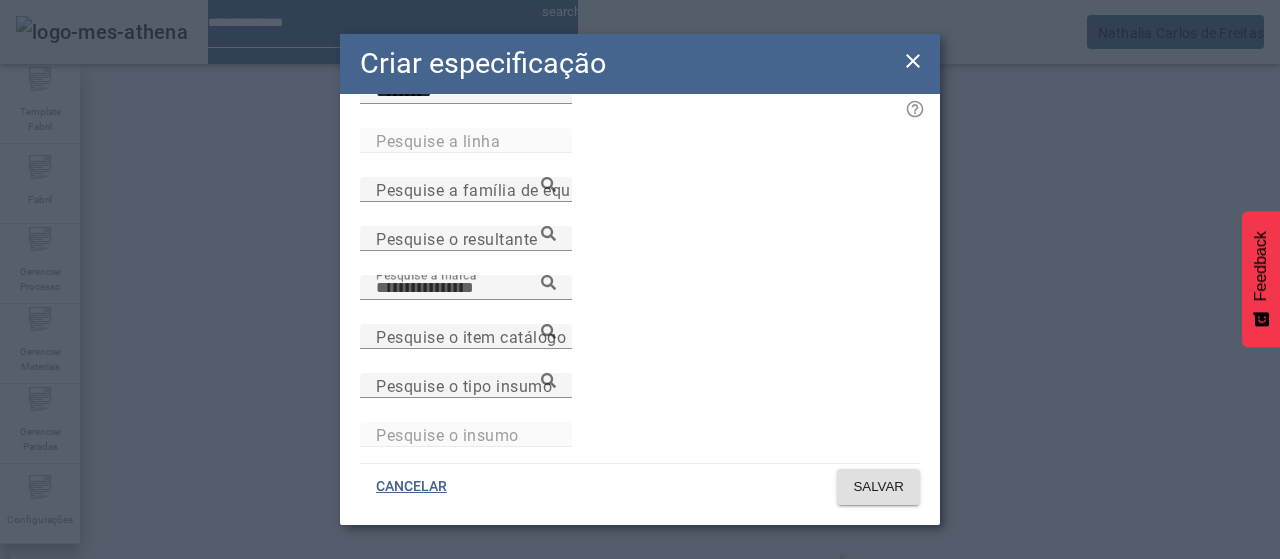 paste on "**********" 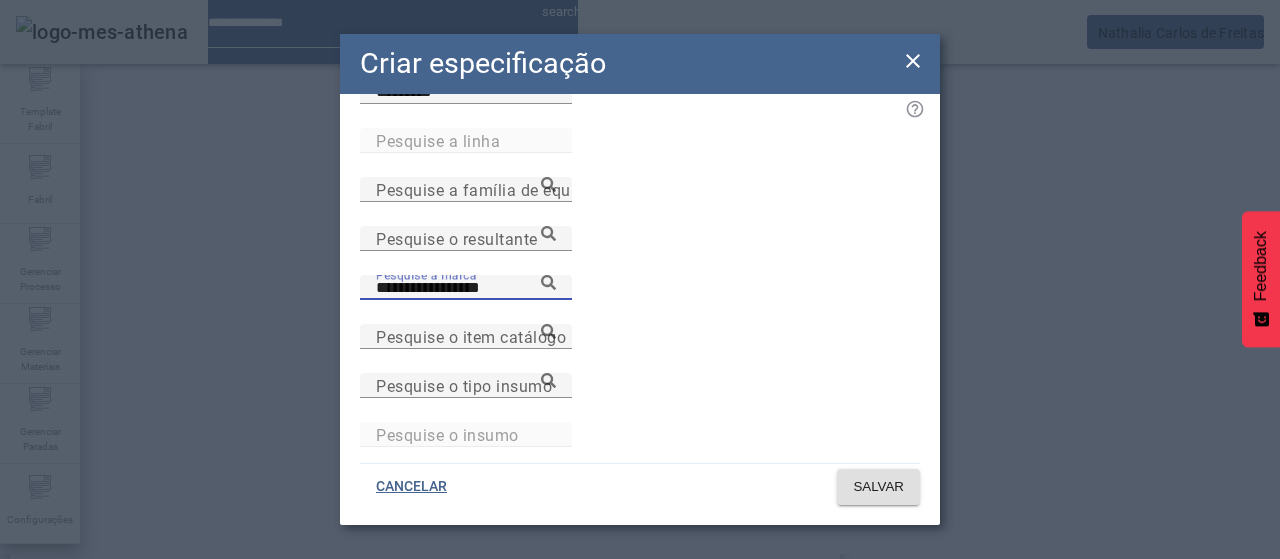 type on "**********" 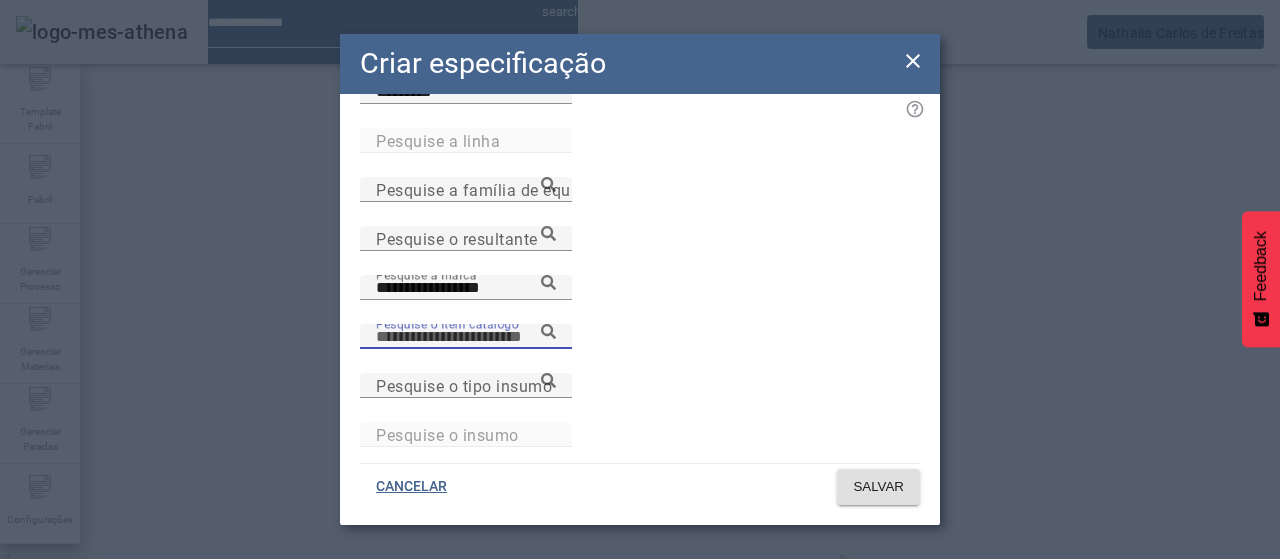 paste on "**********" 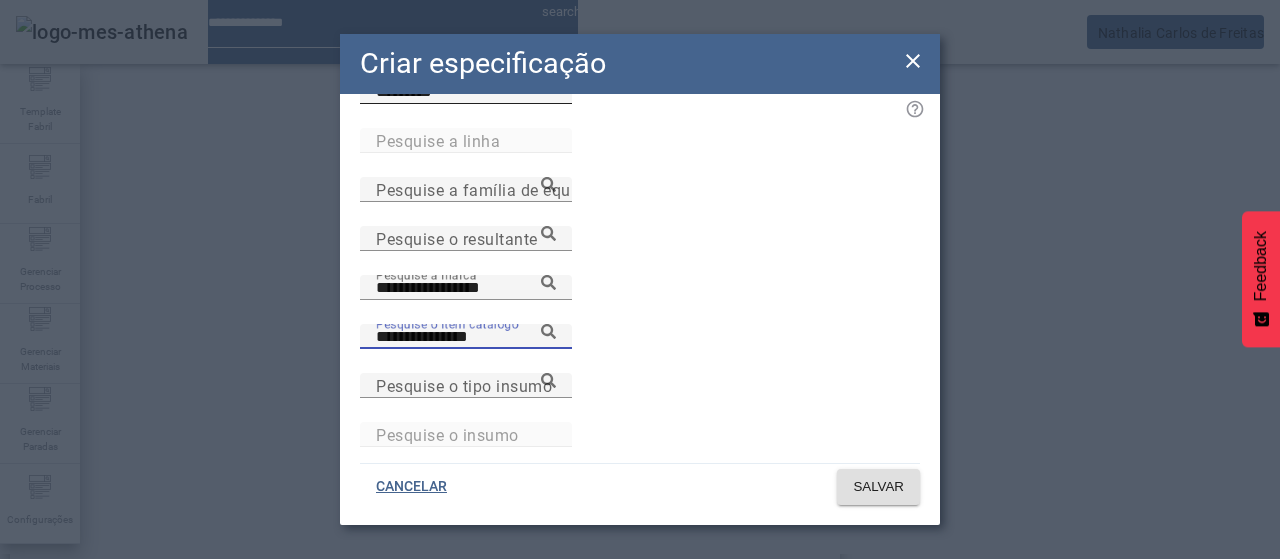 type on "**********" 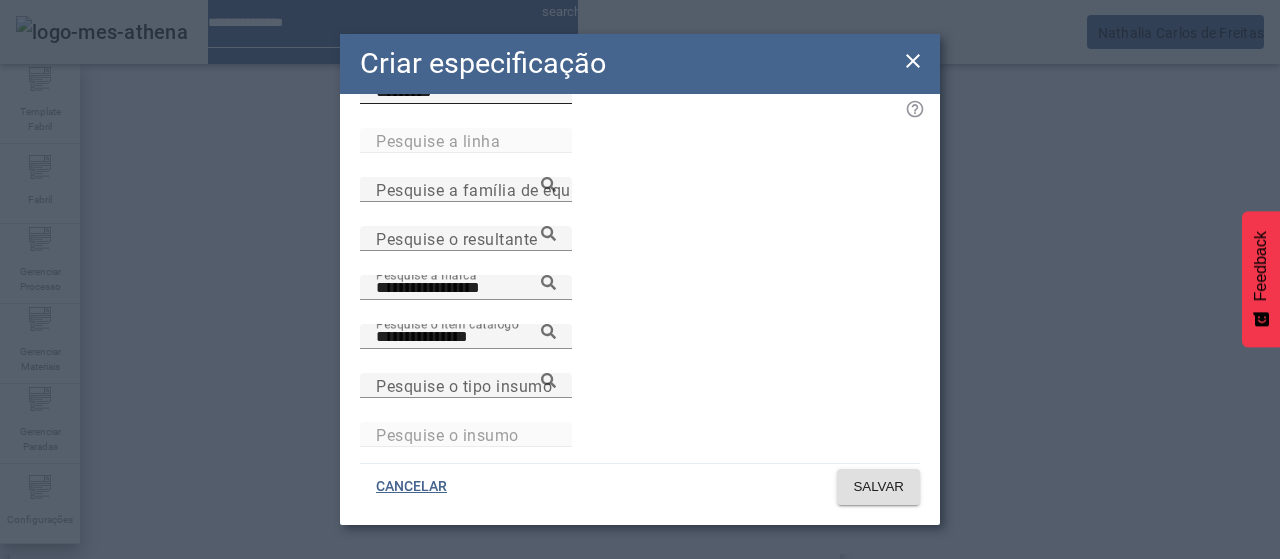 click 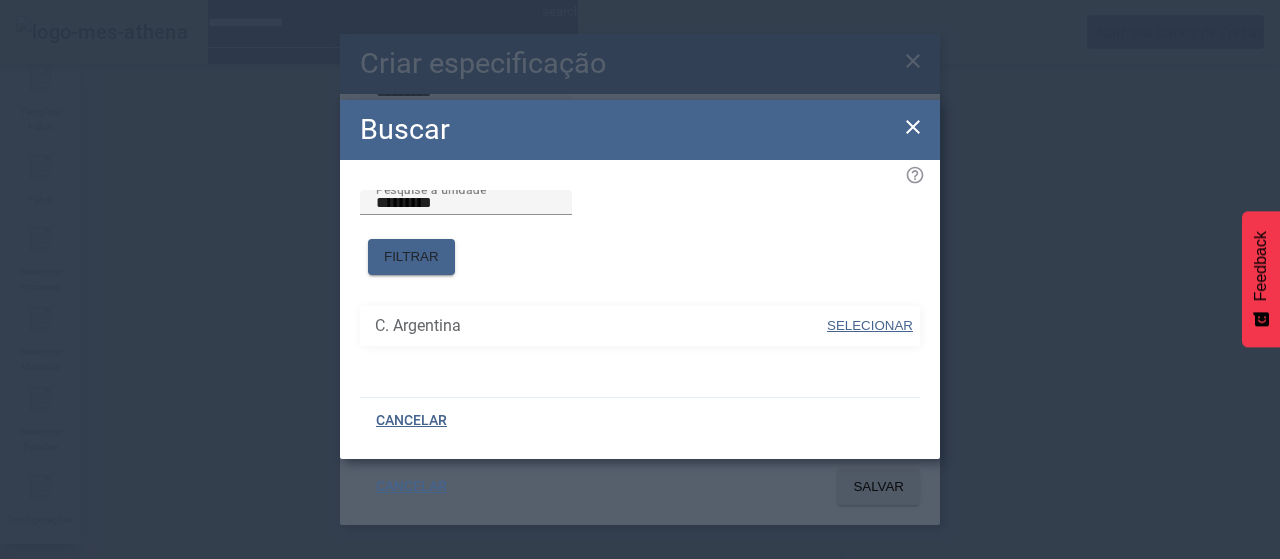 drag, startPoint x: 878, startPoint y: 318, endPoint x: 892, endPoint y: 331, distance: 19.104973 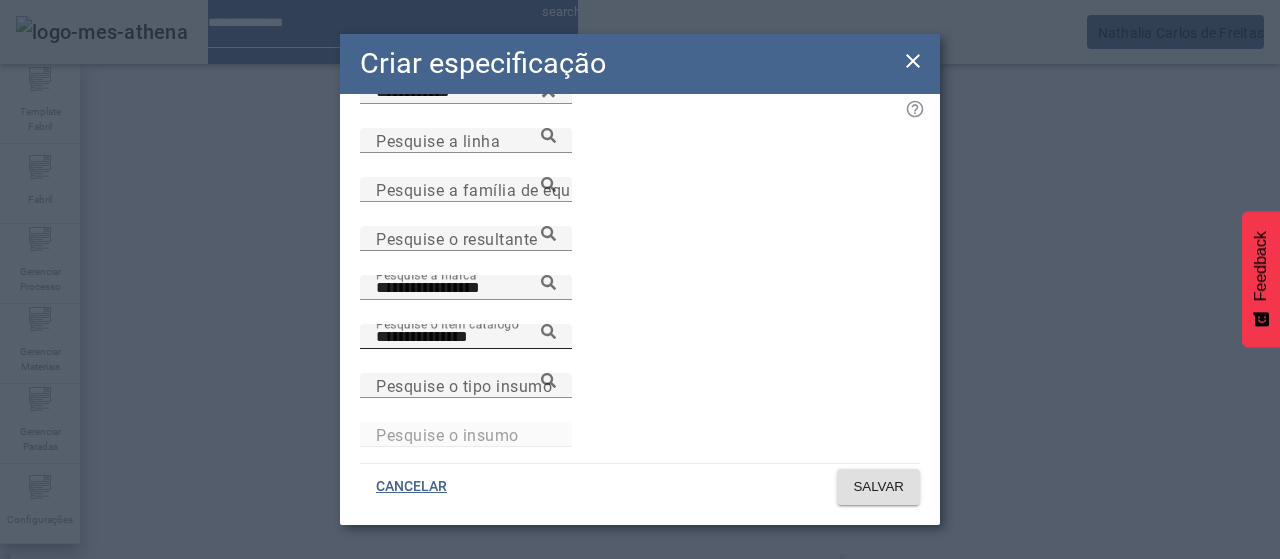 click 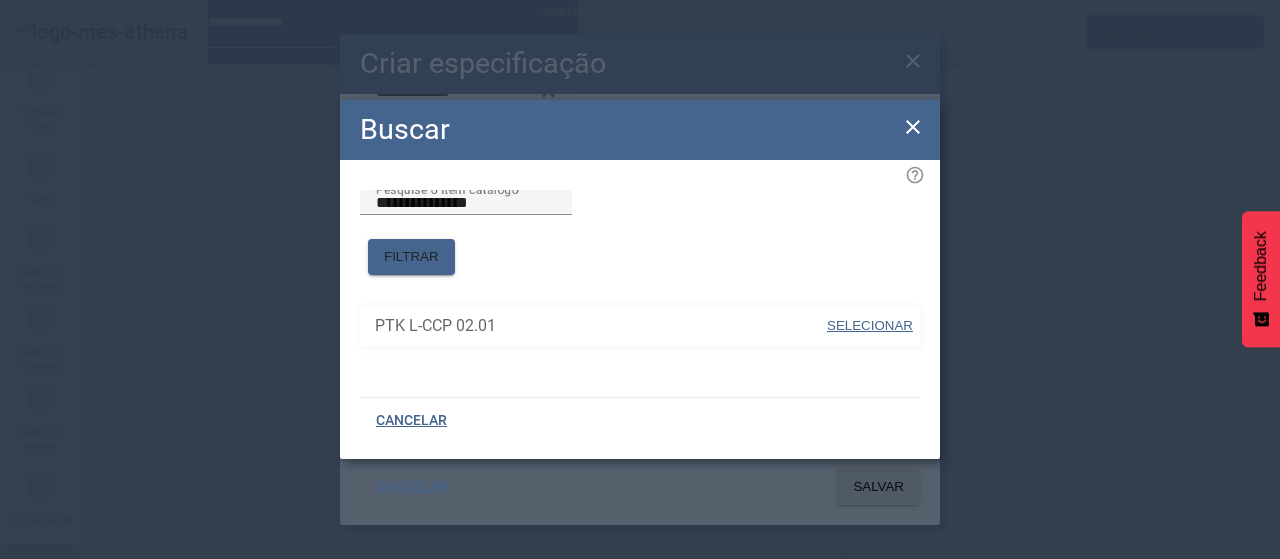 drag, startPoint x: 882, startPoint y: 304, endPoint x: 864, endPoint y: 303, distance: 18.027756 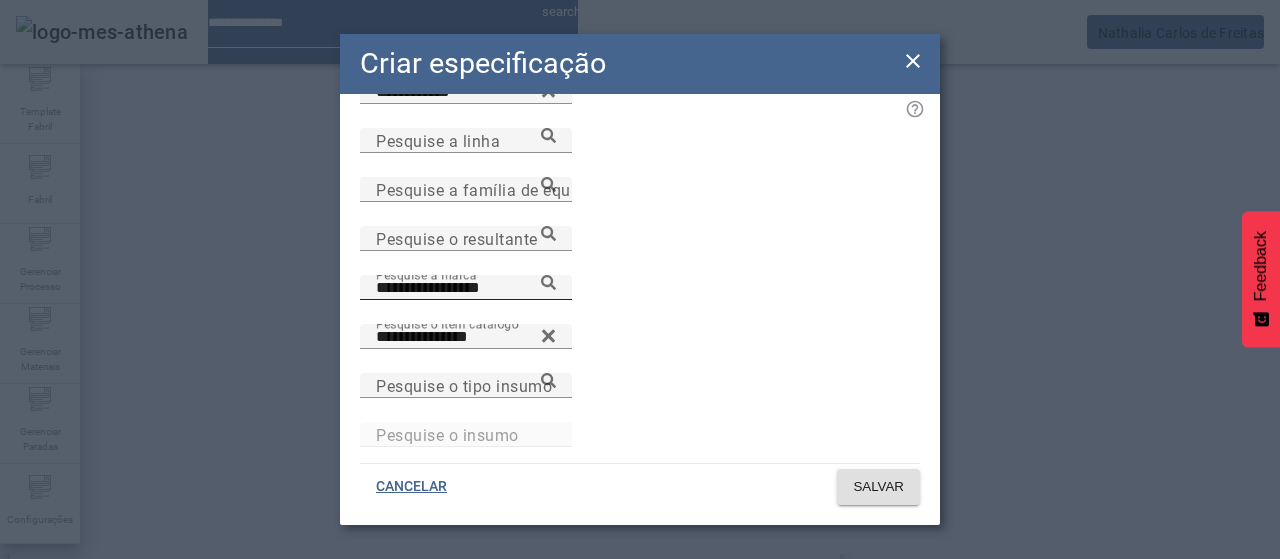 click 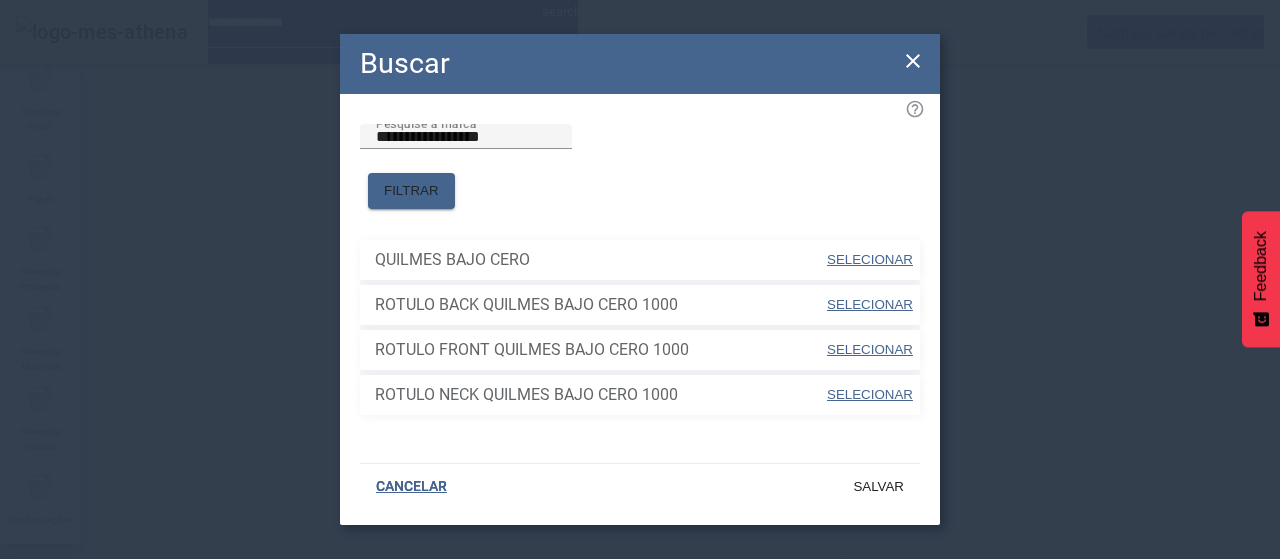 click on "SELECIONAR" at bounding box center [870, 259] 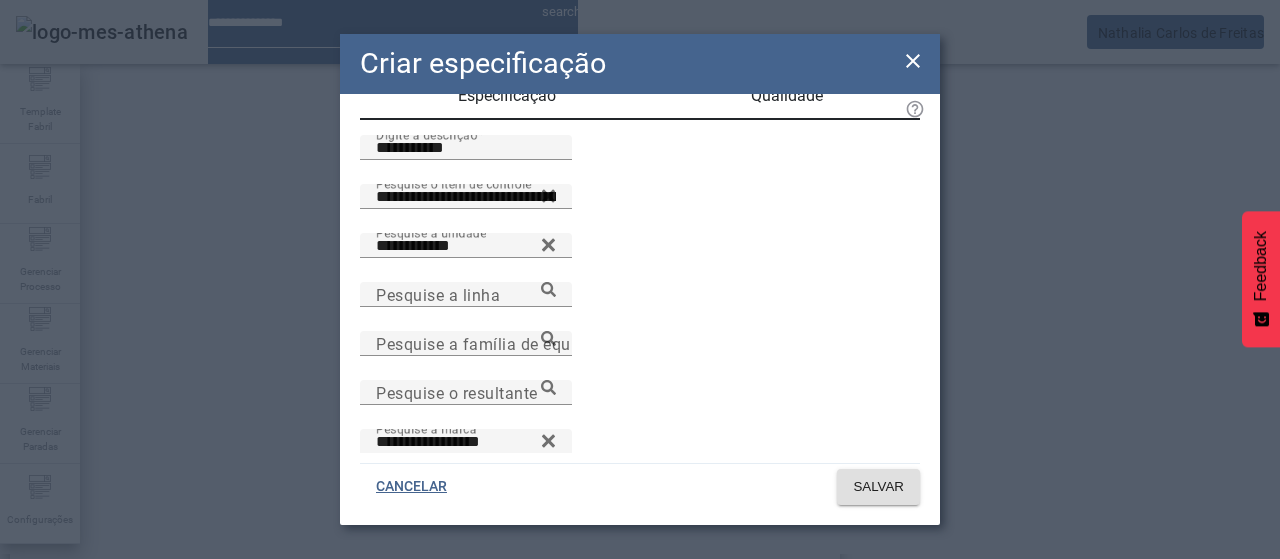 scroll, scrollTop: 0, scrollLeft: 0, axis: both 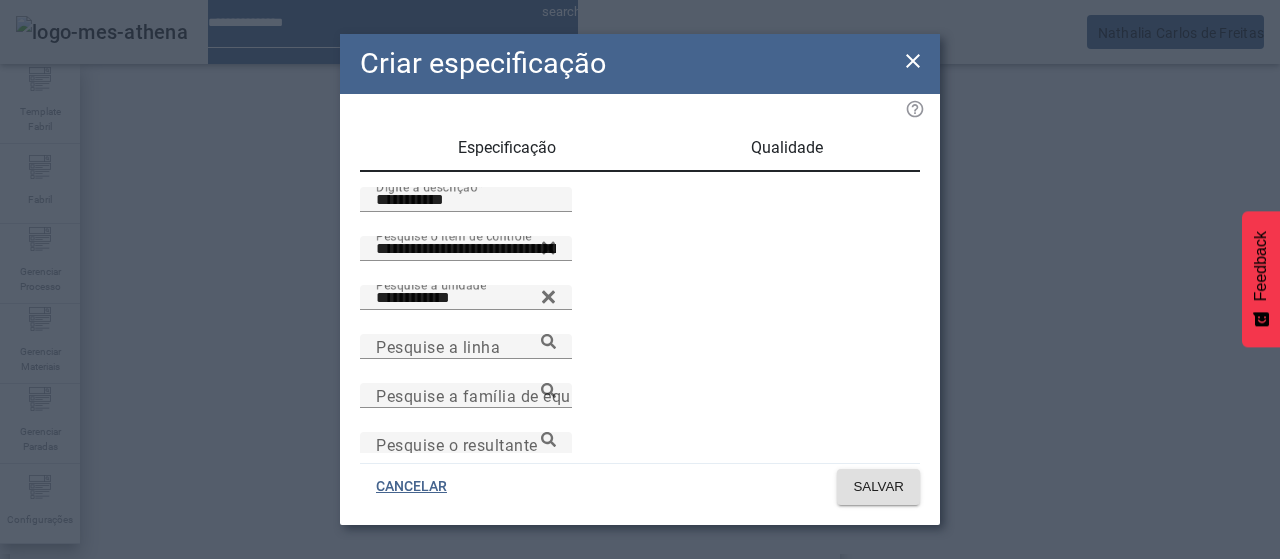 click on "Qualidade" at bounding box center (787, 148) 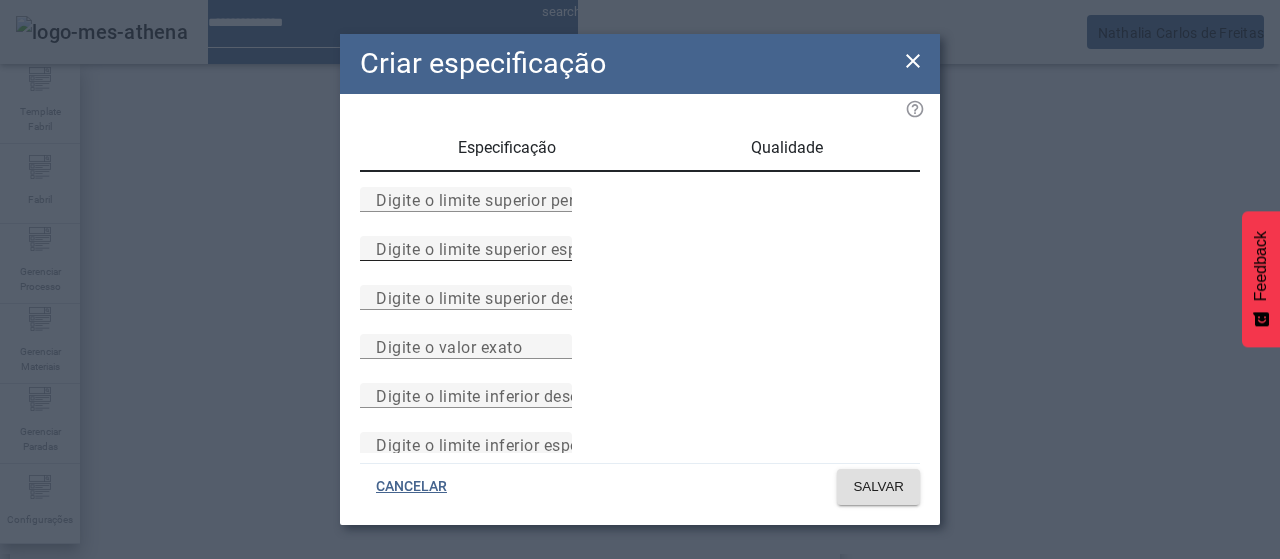 click on "Digite o limite superior especificado" at bounding box center (511, 248) 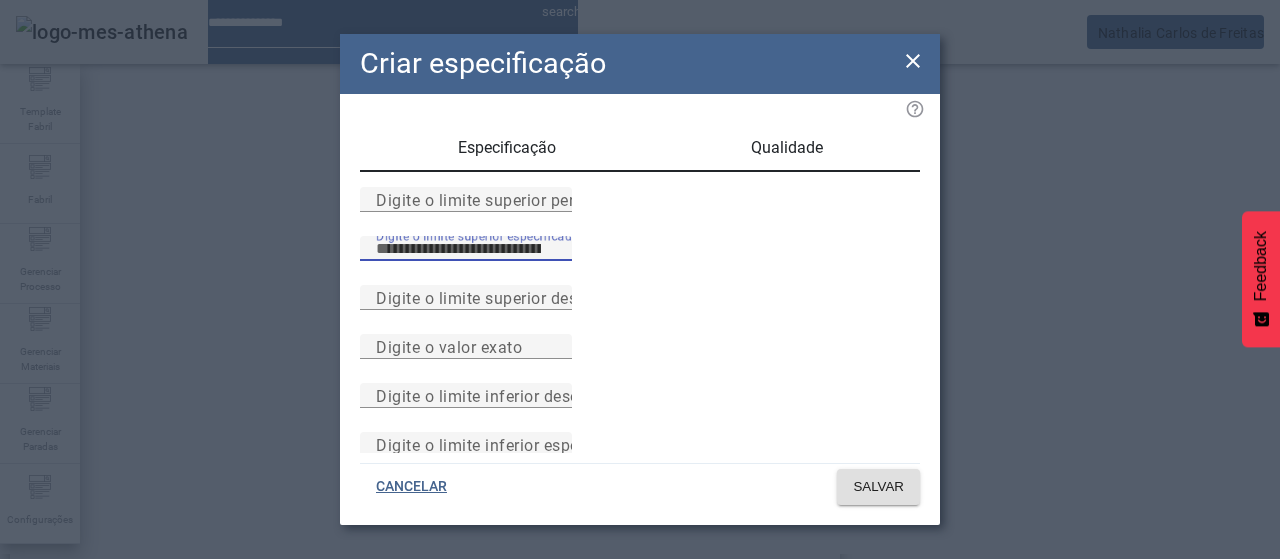 type on "****" 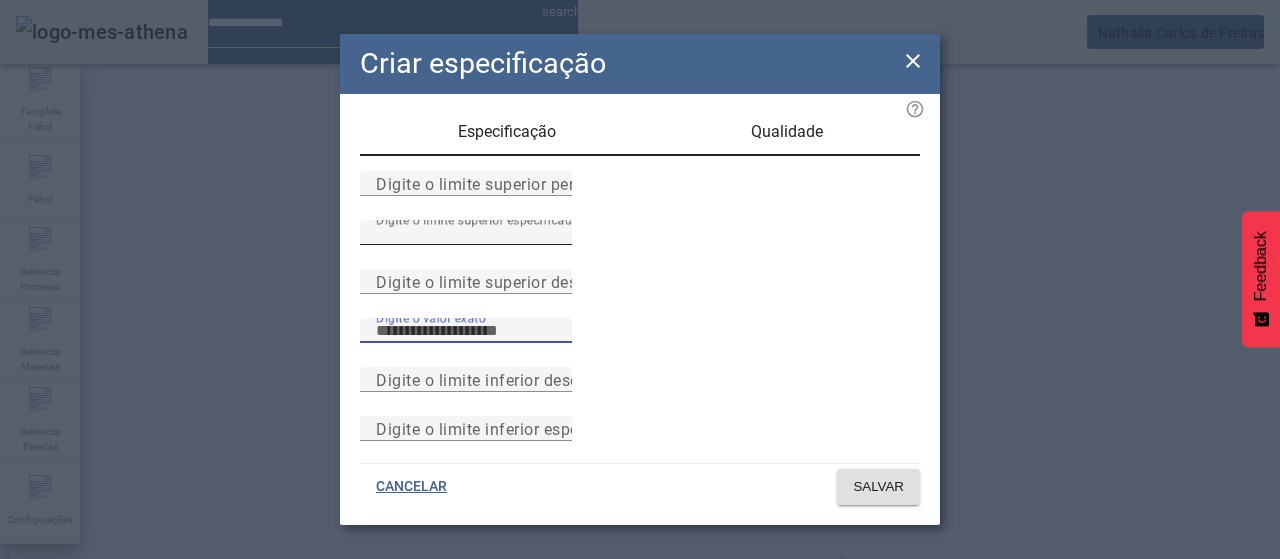 scroll, scrollTop: 261, scrollLeft: 0, axis: vertical 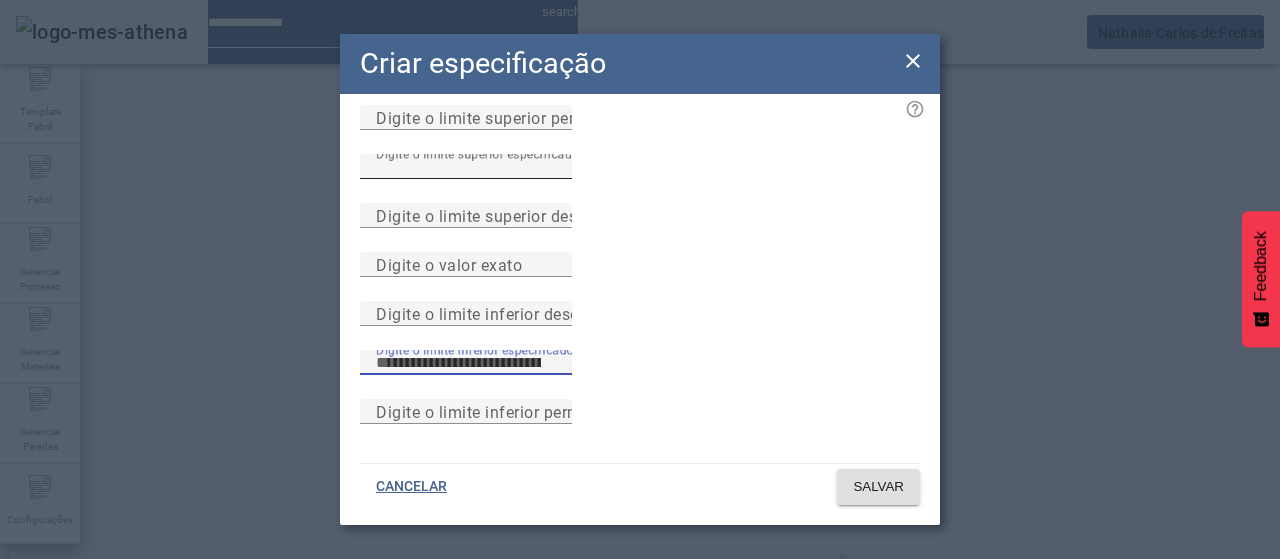 type on "****" 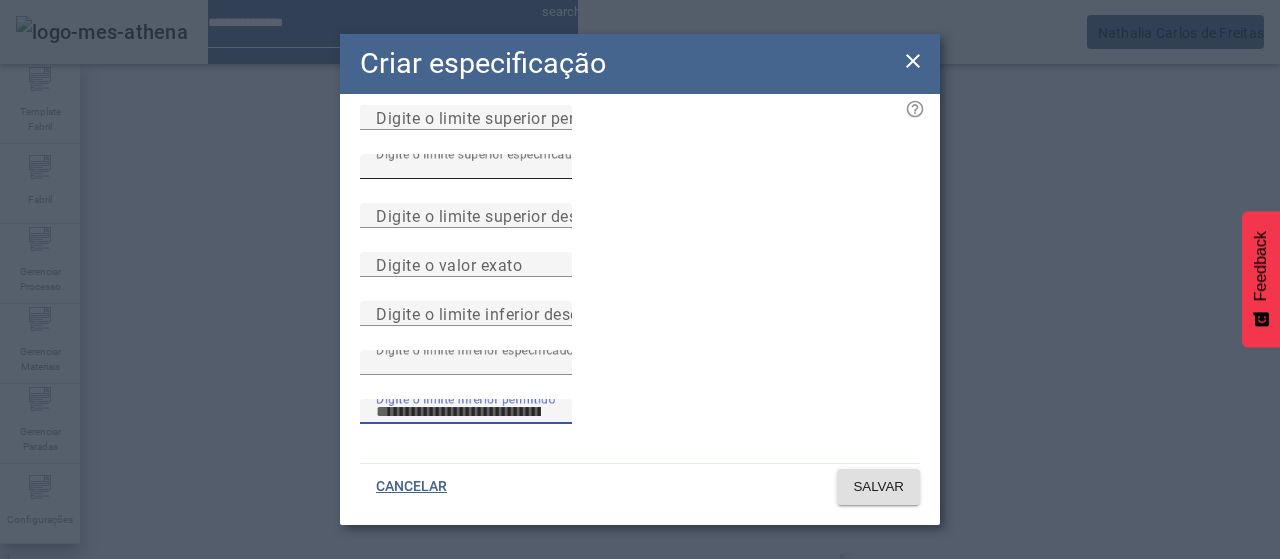 type 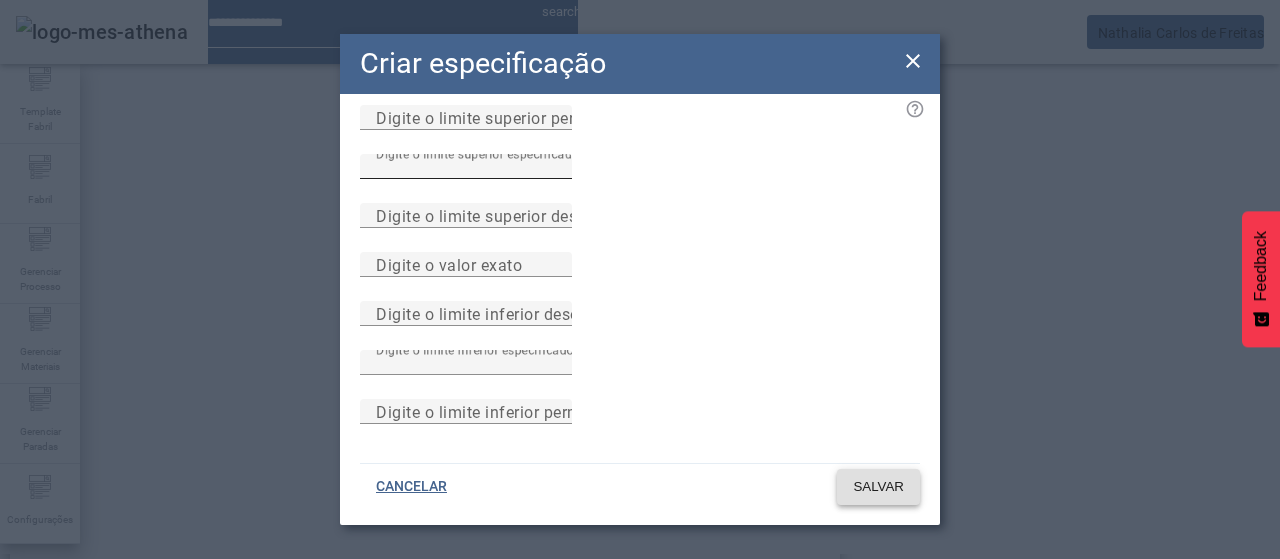 type 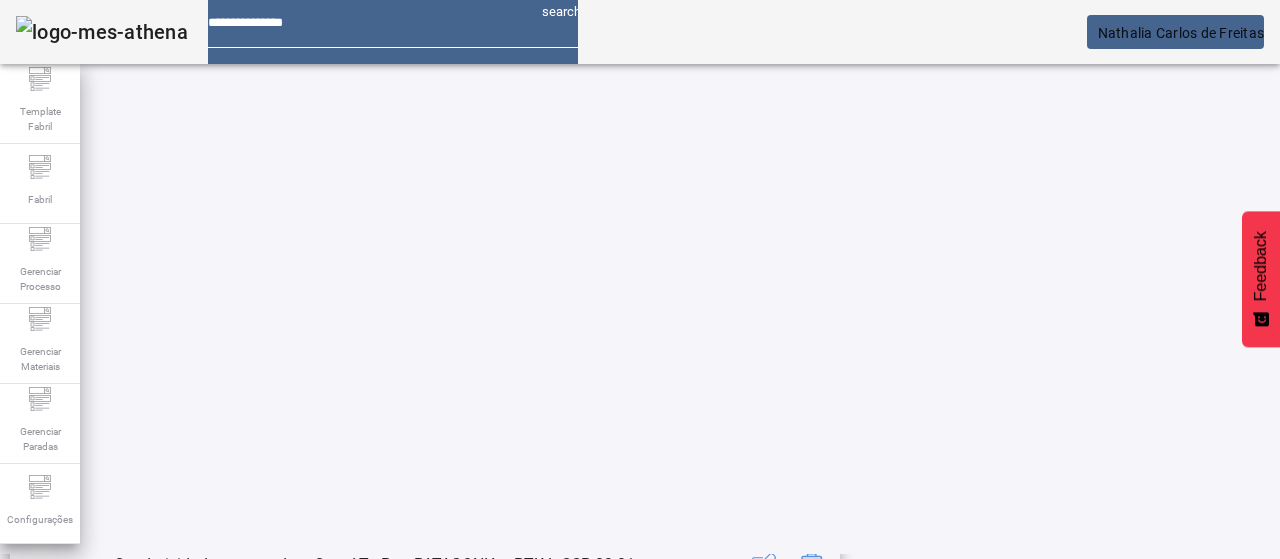 scroll, scrollTop: 423, scrollLeft: 0, axis: vertical 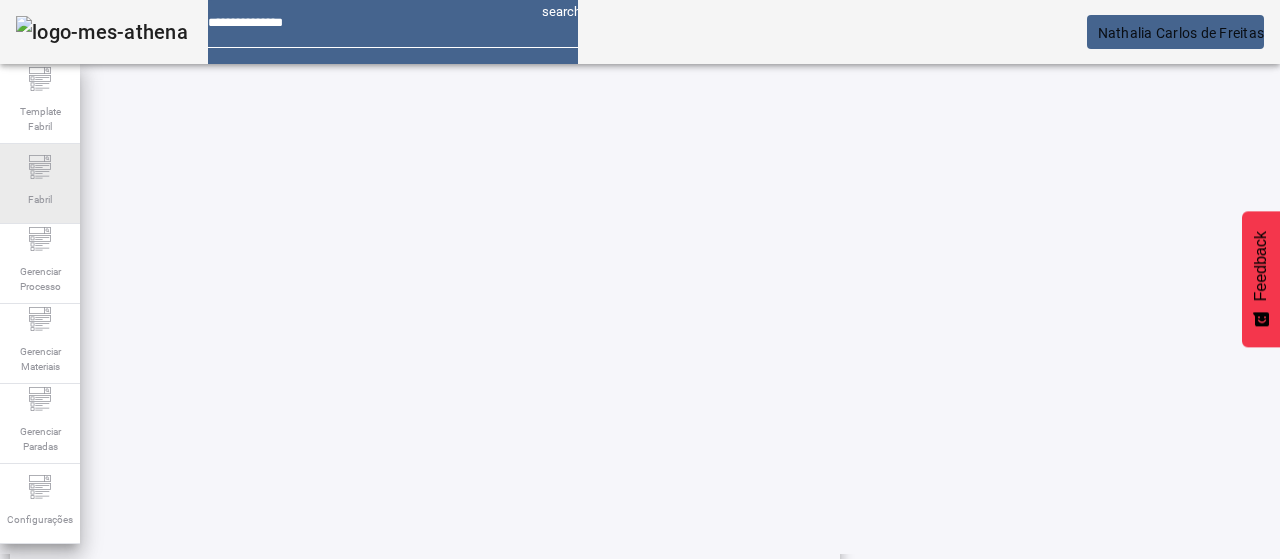 click on "Fabril" 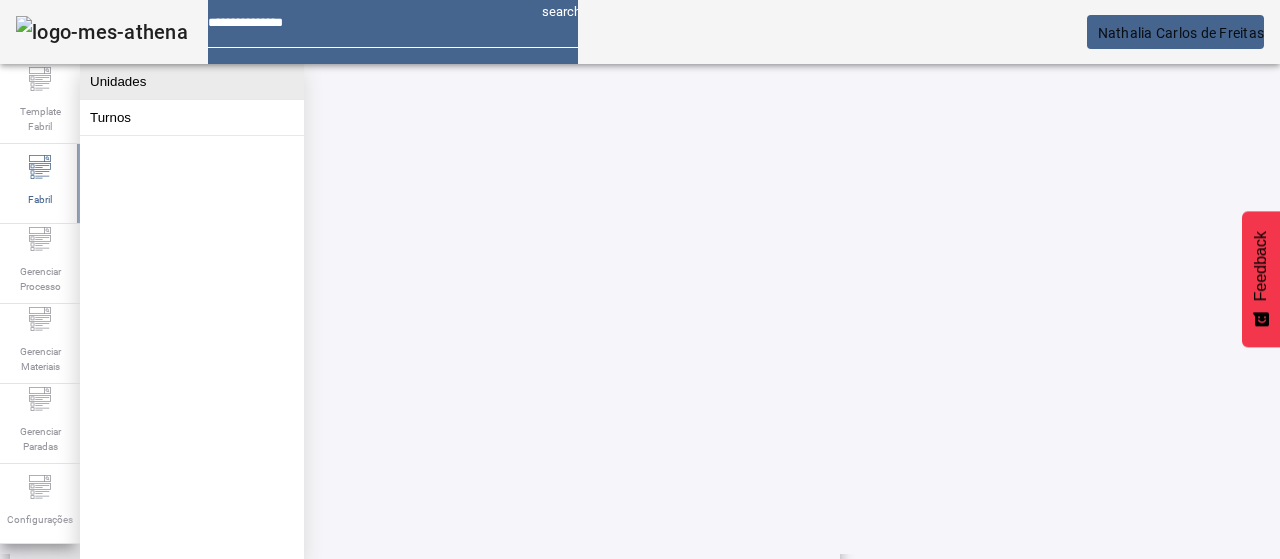 click on "Unidades" 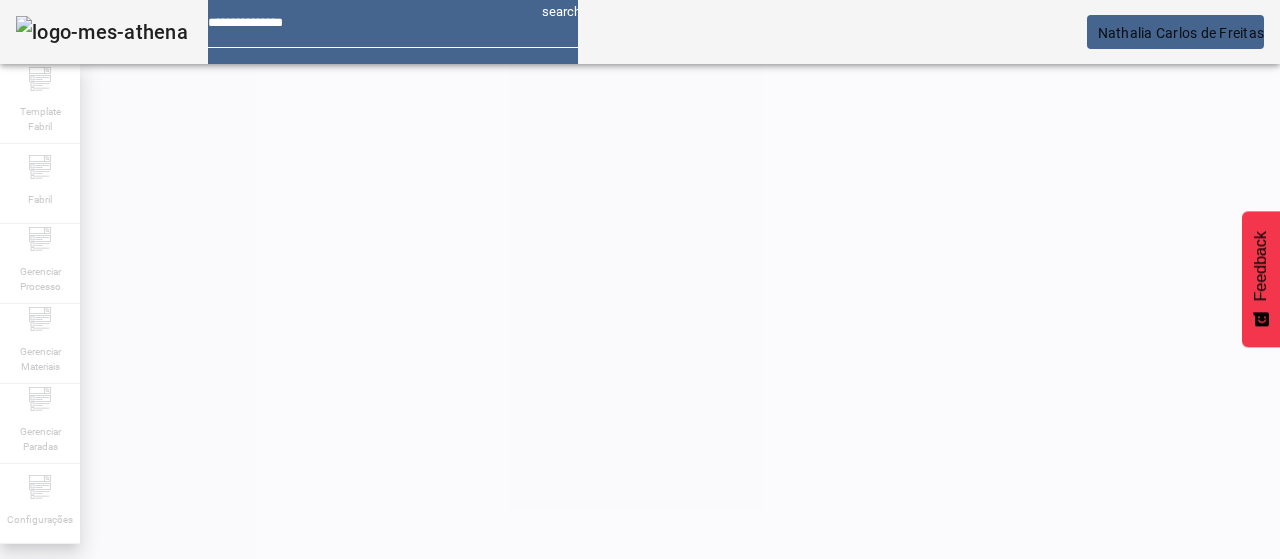 click on "ABRIR FILTROS" 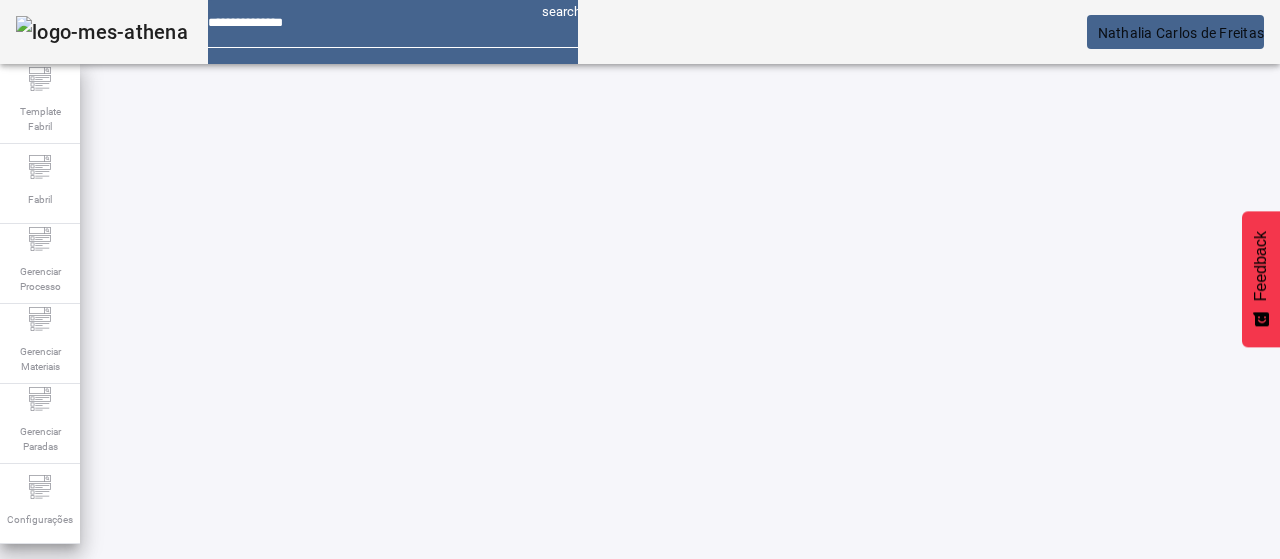 click on "Pesquise por Código descrição ou sigla" 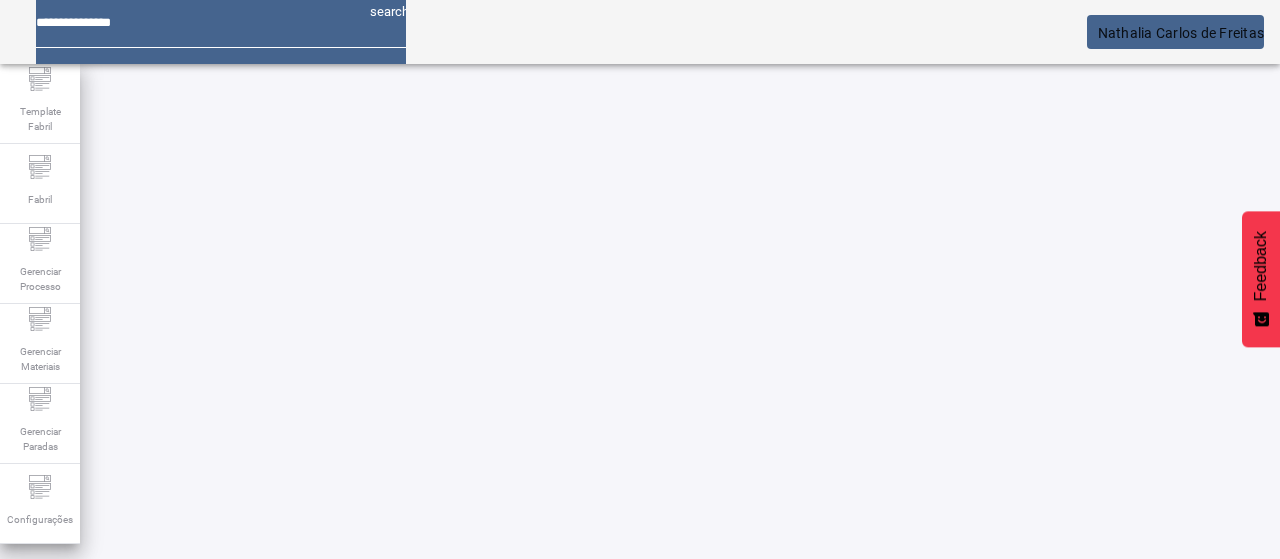 click at bounding box center (152, 706) 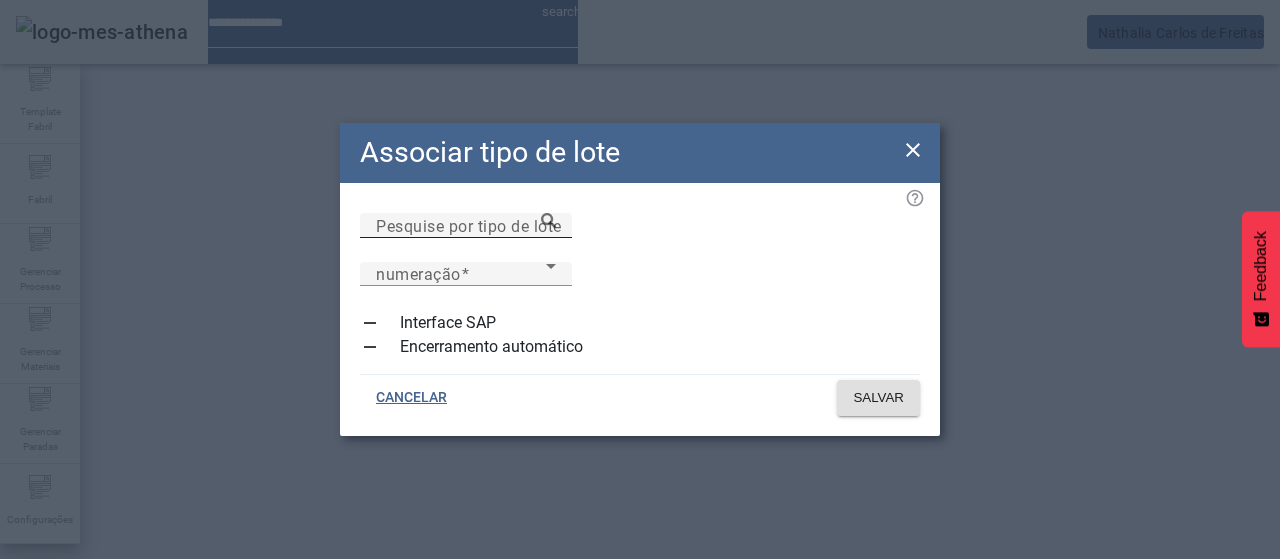 click on "Pesquise por tipo de lote" at bounding box center (466, 226) 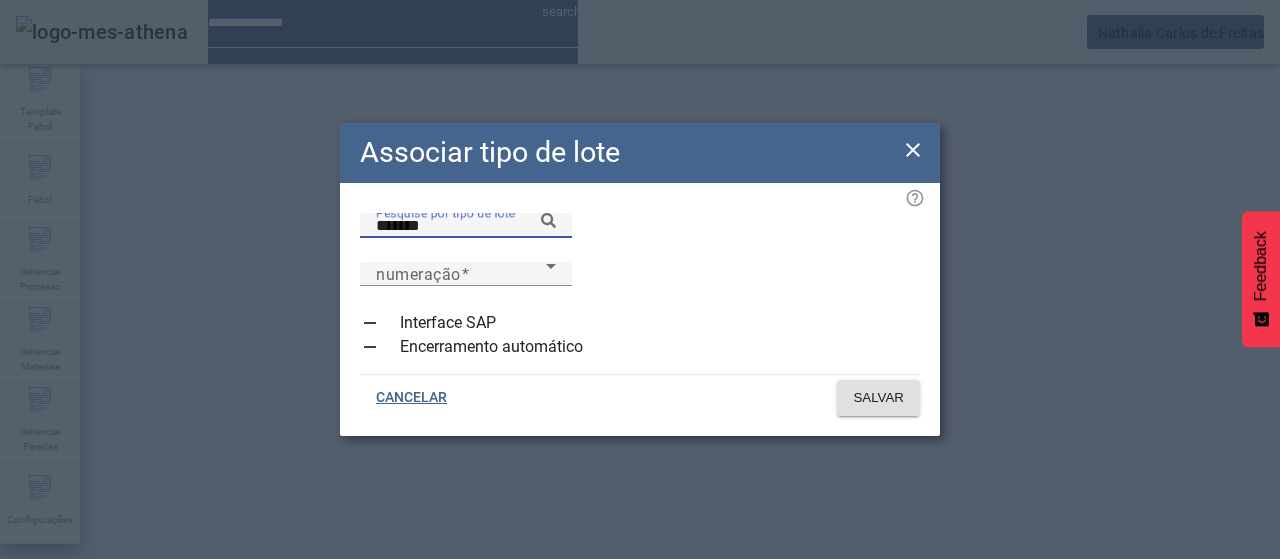 type on "*******" 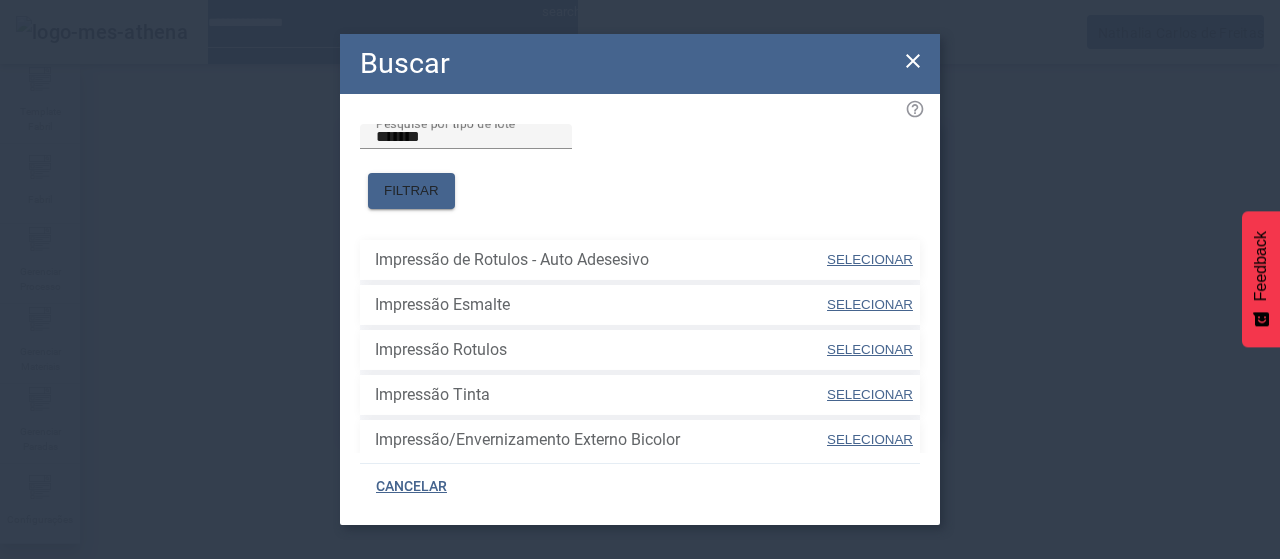 scroll, scrollTop: 40, scrollLeft: 0, axis: vertical 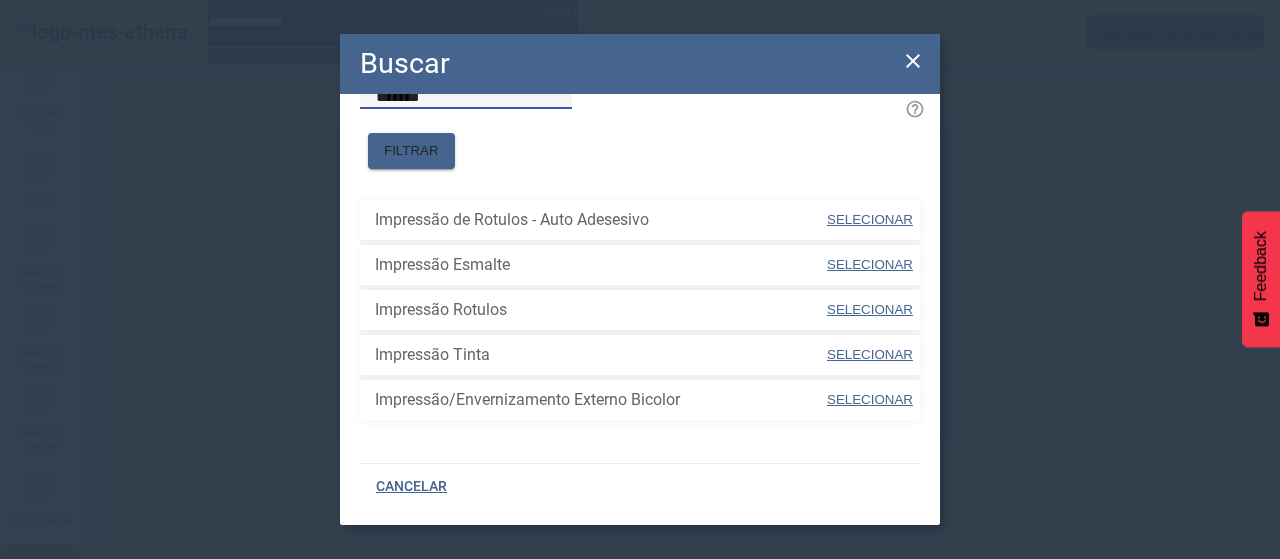 drag, startPoint x: 438, startPoint y: 113, endPoint x: 345, endPoint y: 109, distance: 93.08598 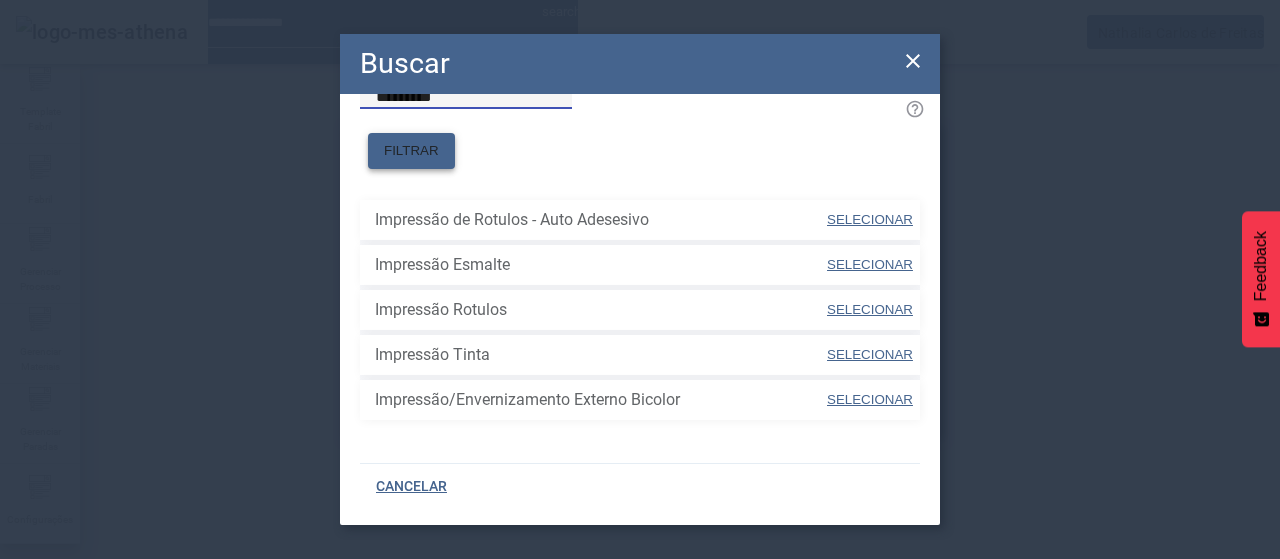 type on "*********" 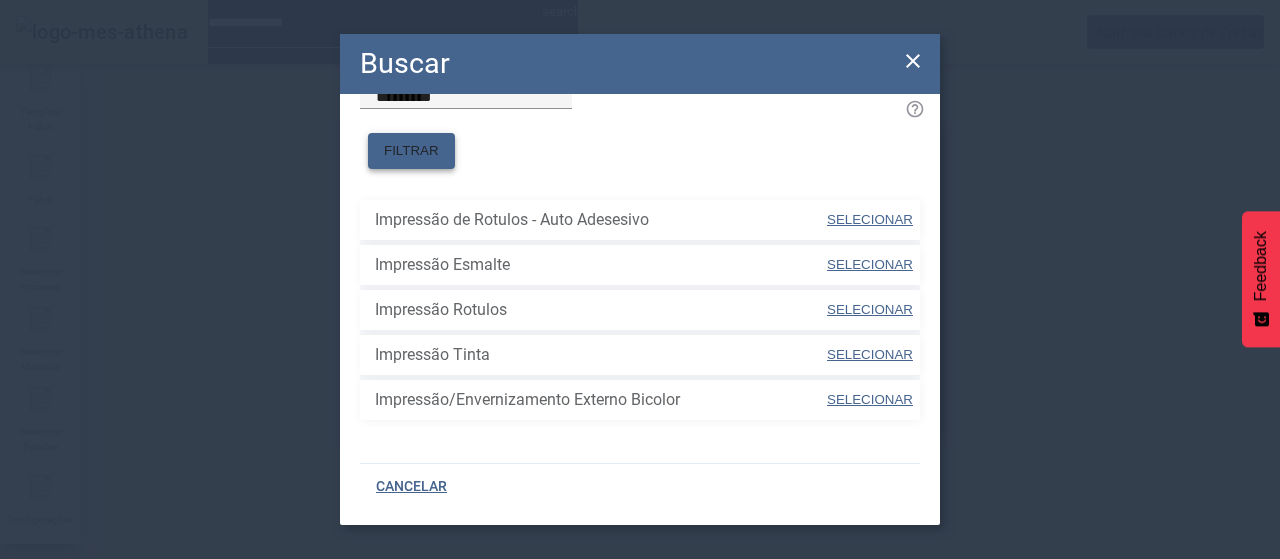 click on "FILTRAR" 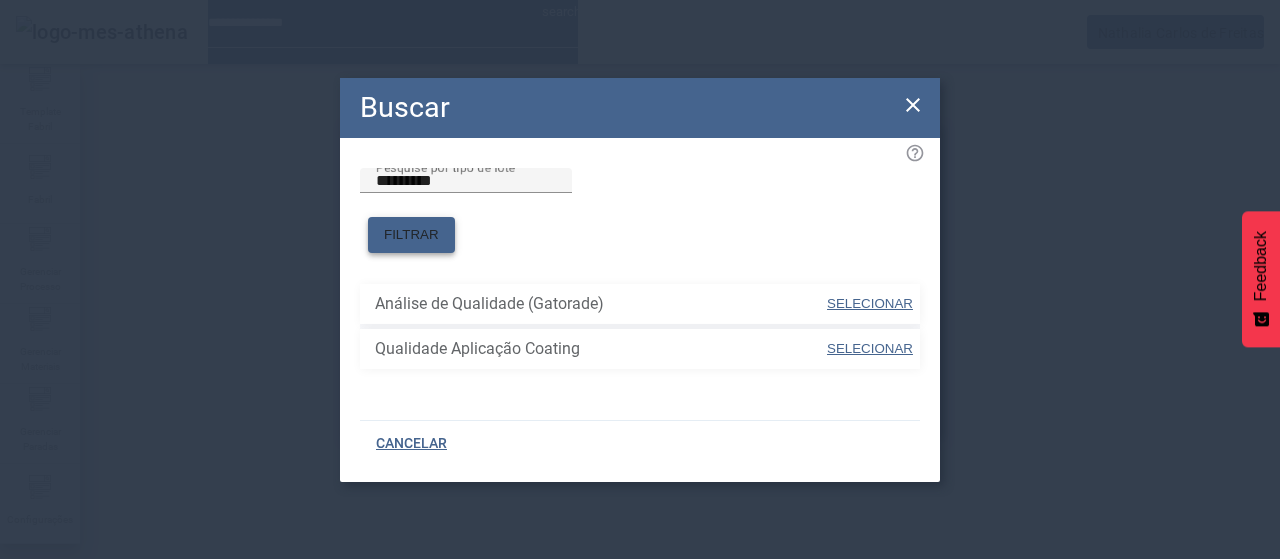 scroll, scrollTop: 0, scrollLeft: 0, axis: both 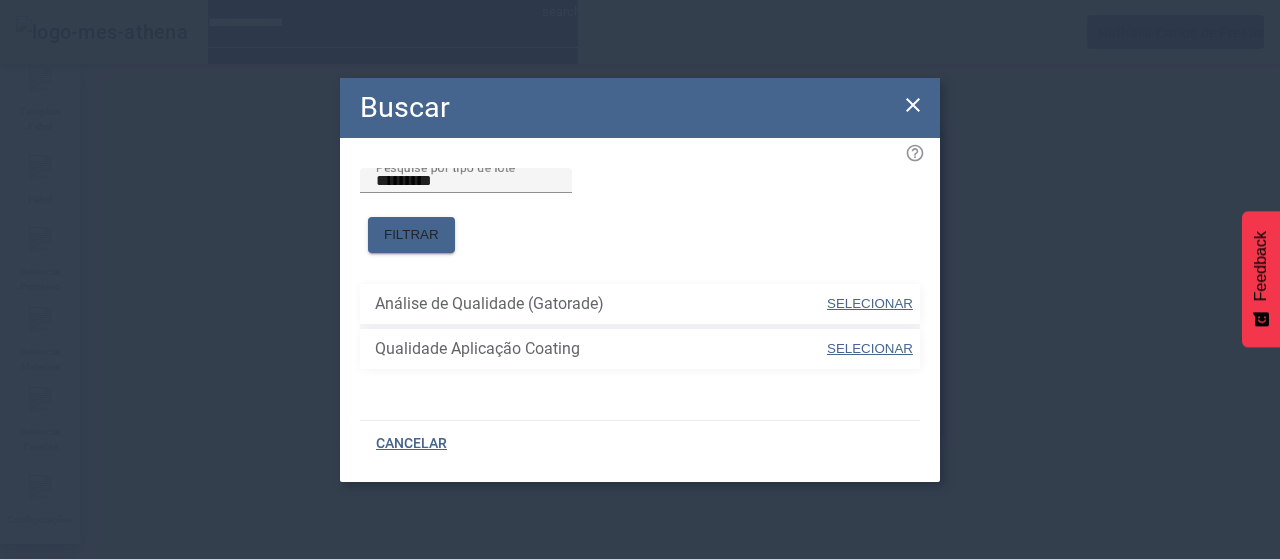 click 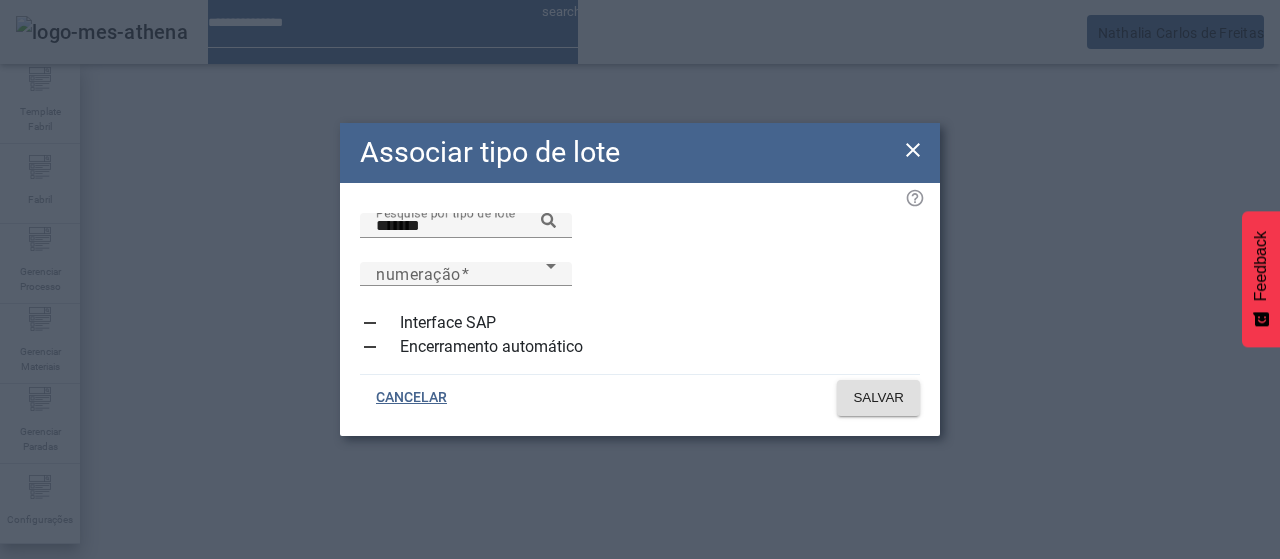 click 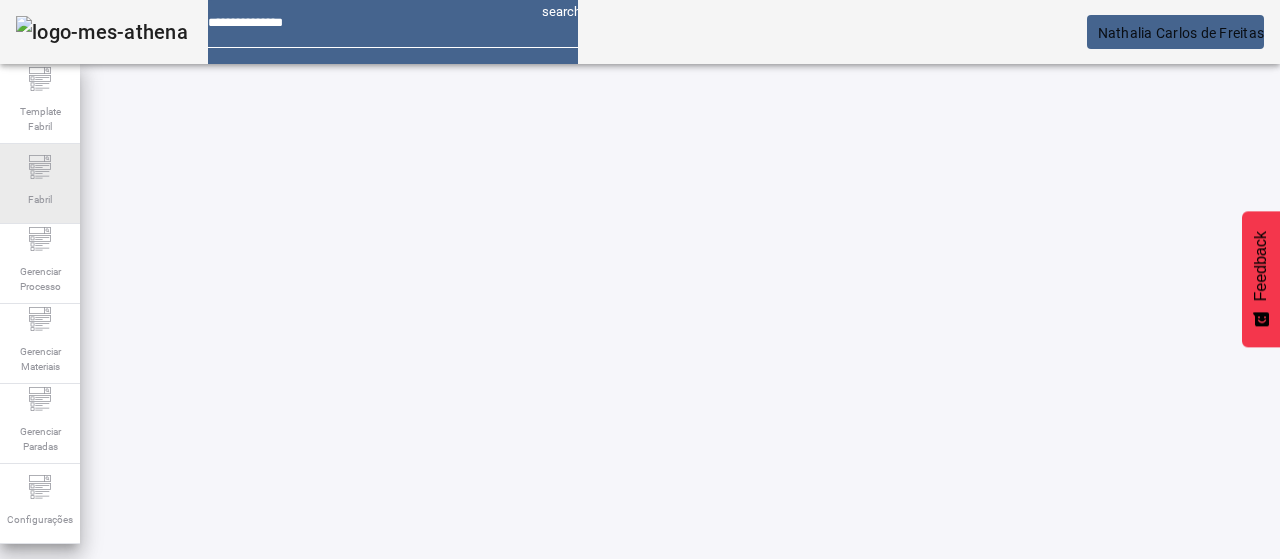 drag, startPoint x: 56, startPoint y: 244, endPoint x: 76, endPoint y: 189, distance: 58.5235 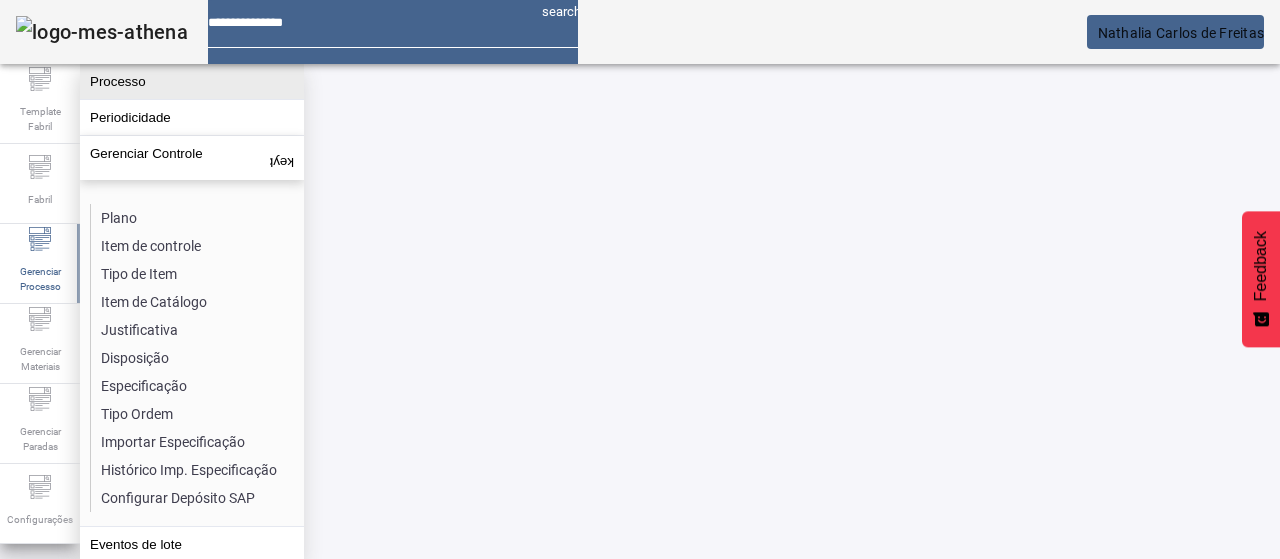 click on "Processo" 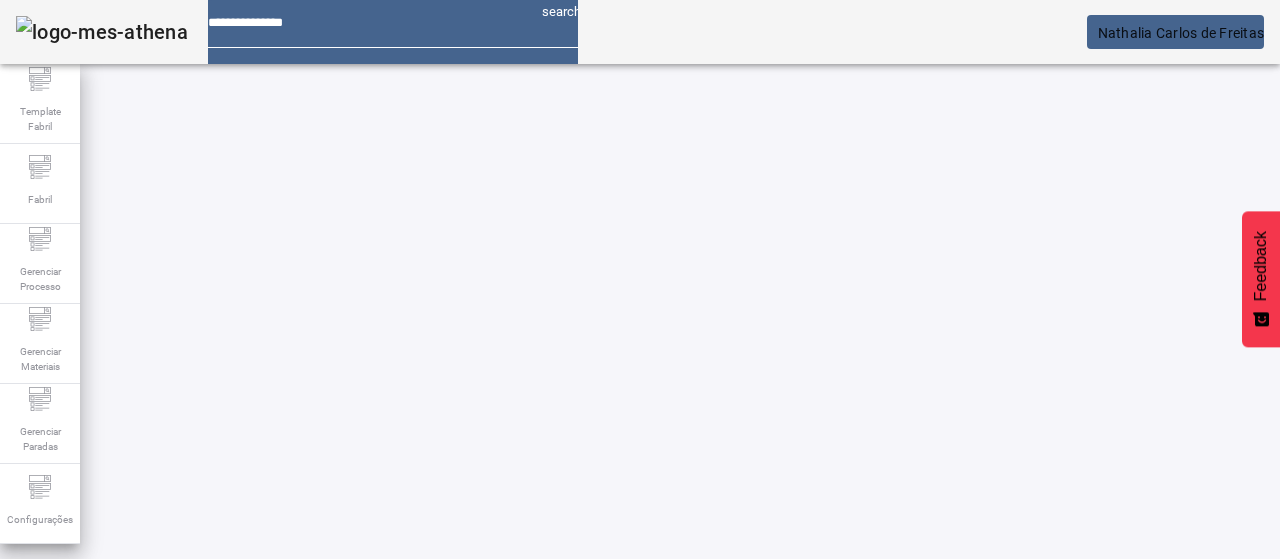 click on "ABRIR FILTROS" 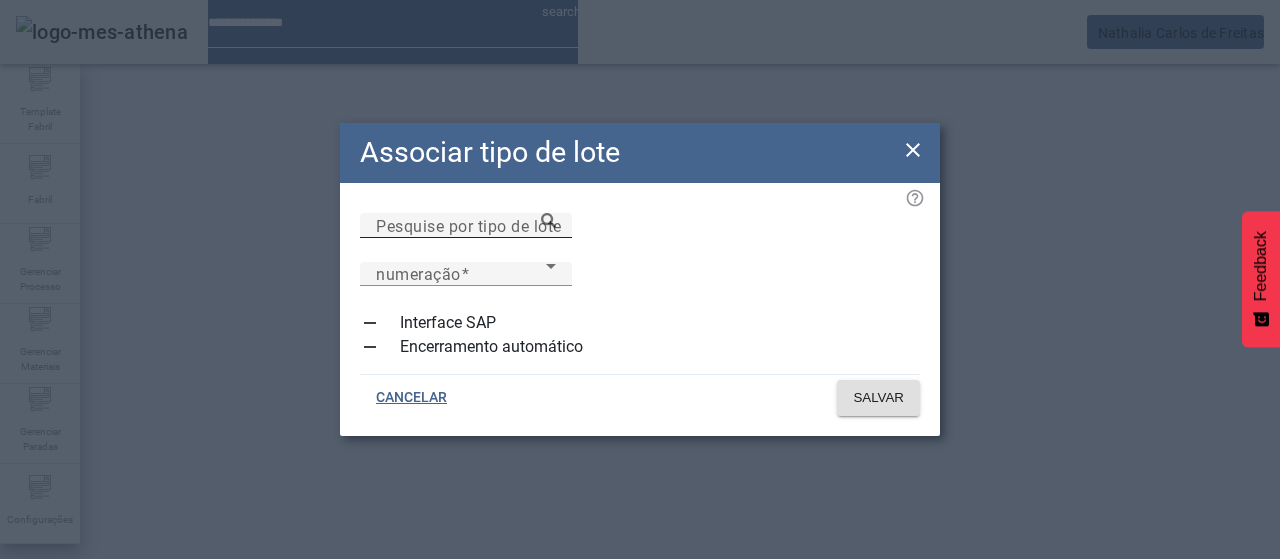 click on "Pesquise por tipo de lote" at bounding box center [469, 225] 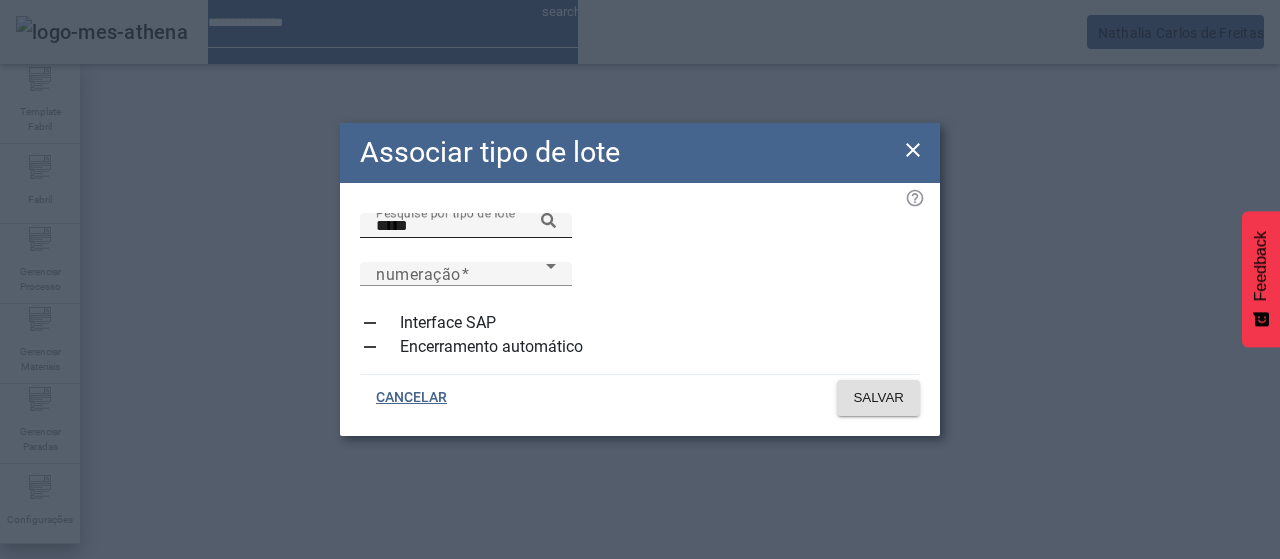 click 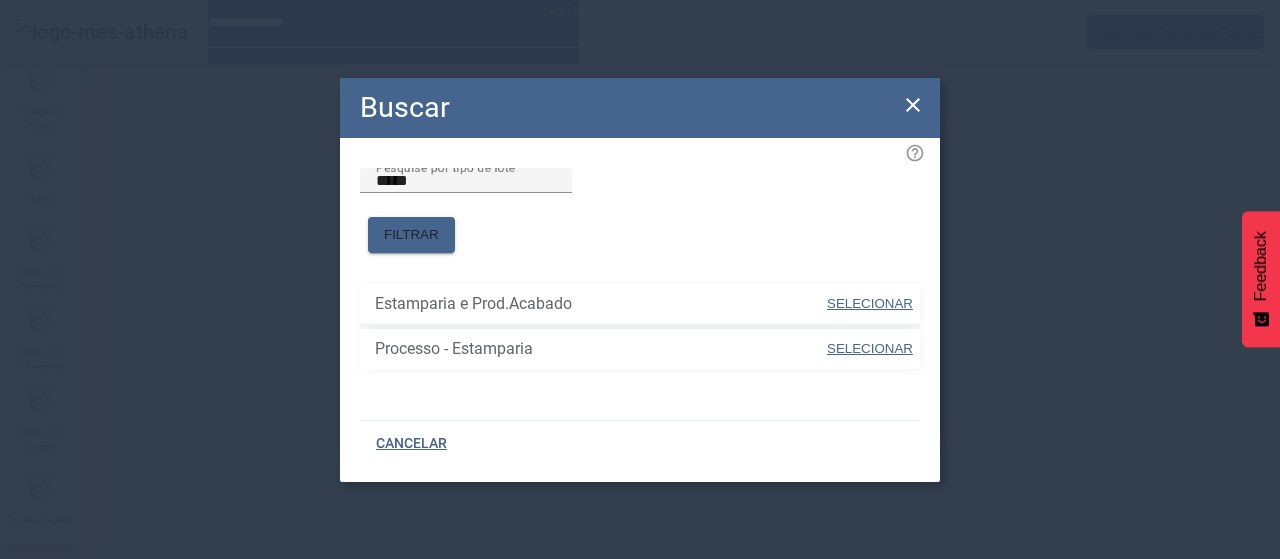 click on "SELECIONAR" at bounding box center [870, 348] 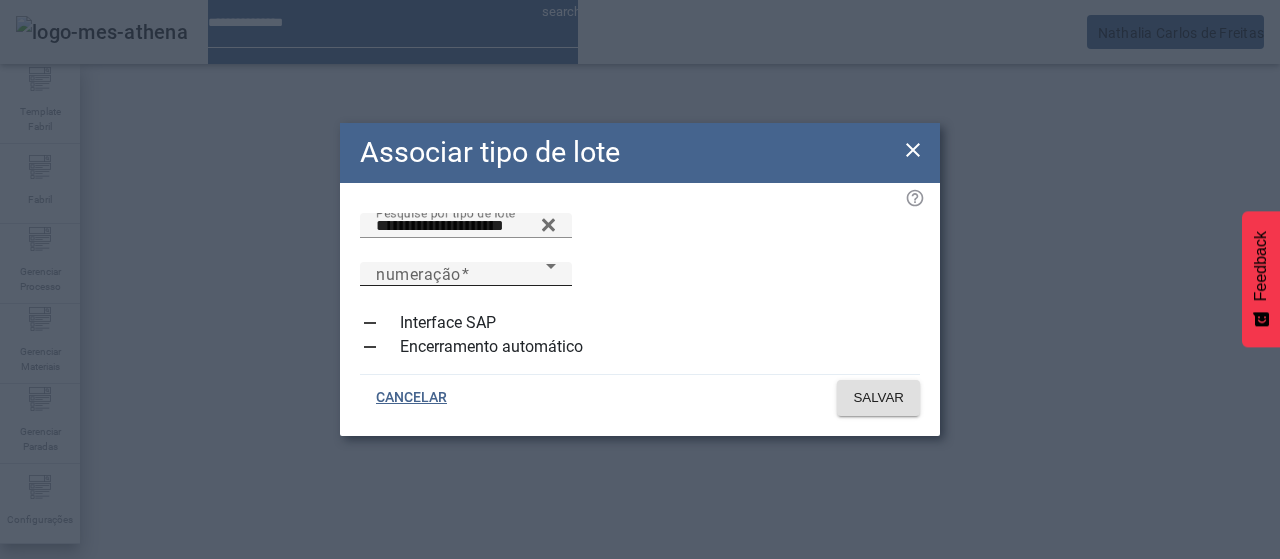 click on "numeração" at bounding box center (461, 274) 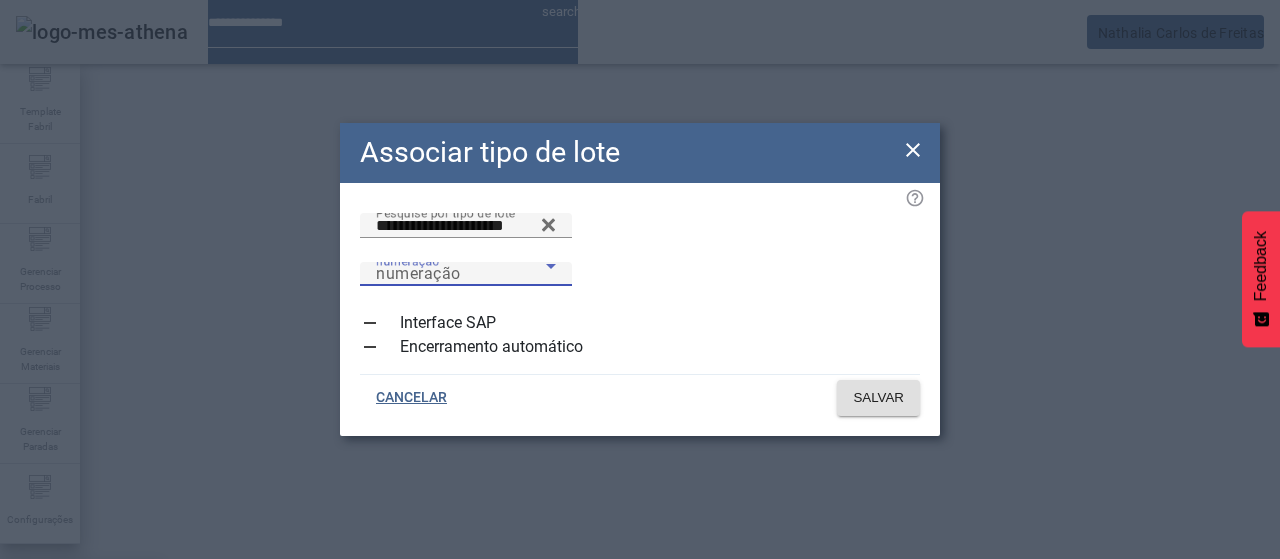click on "Automática" at bounding box center [59, 639] 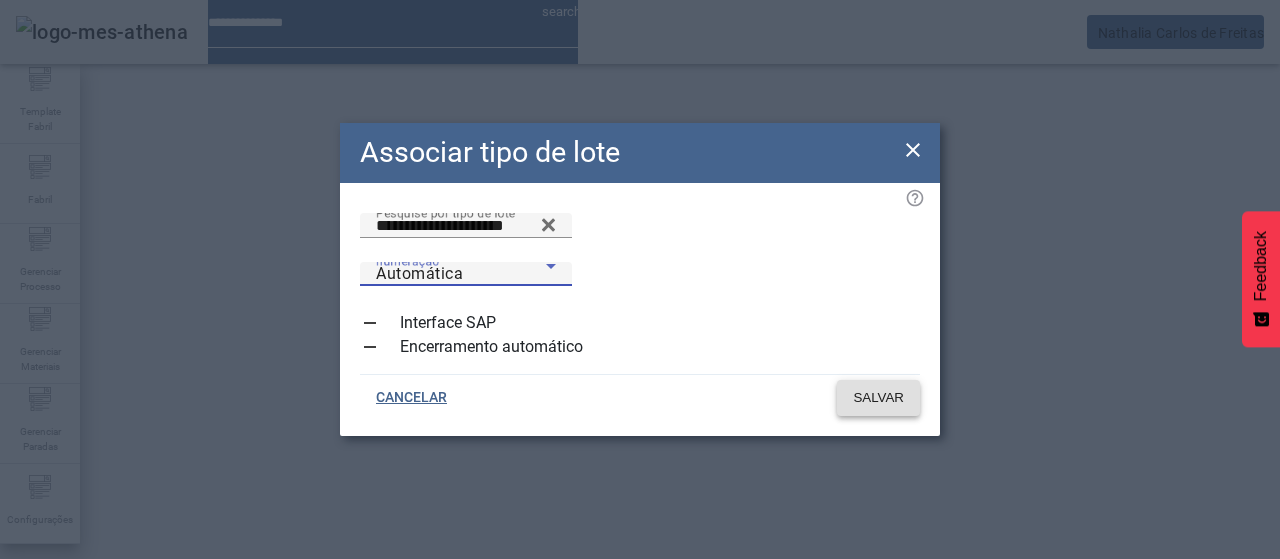 click on "SALVAR" 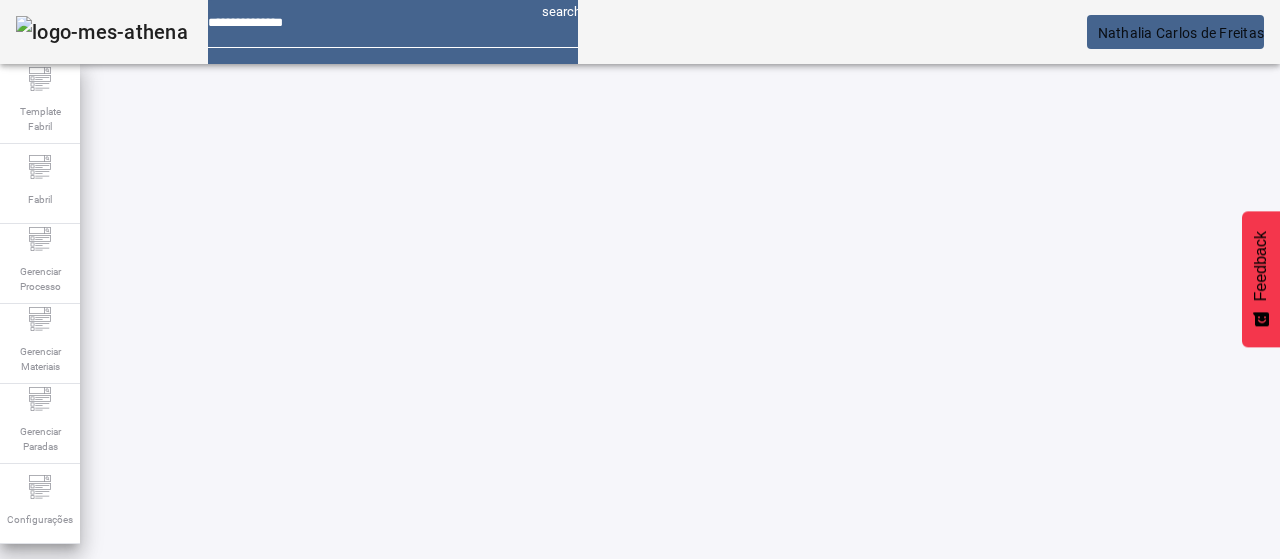 click at bounding box center [367, 15] 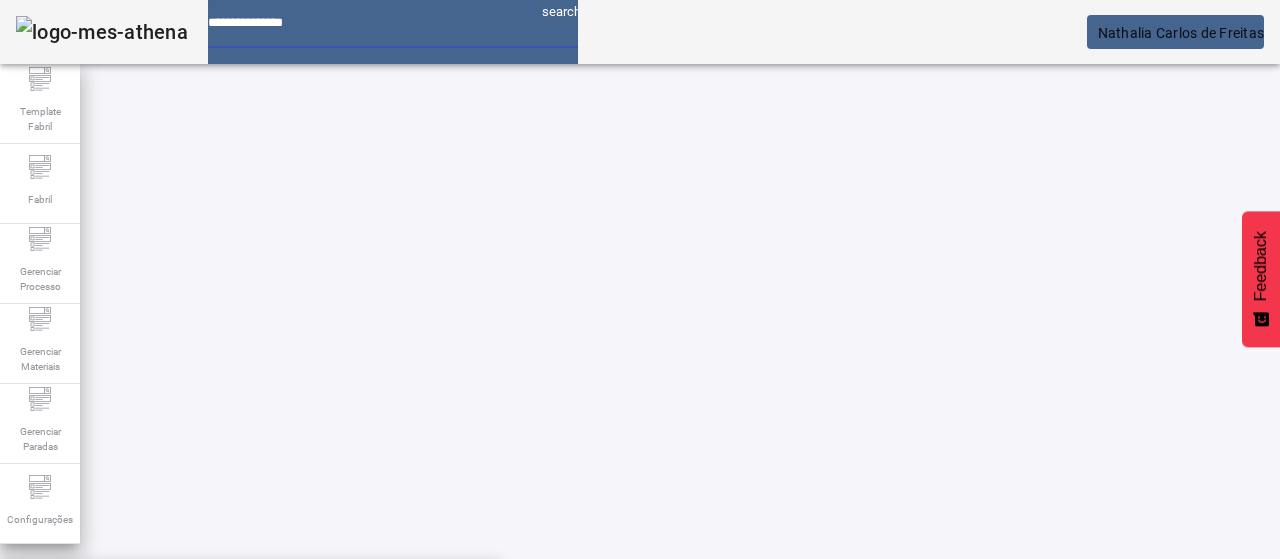 click at bounding box center [367, 15] 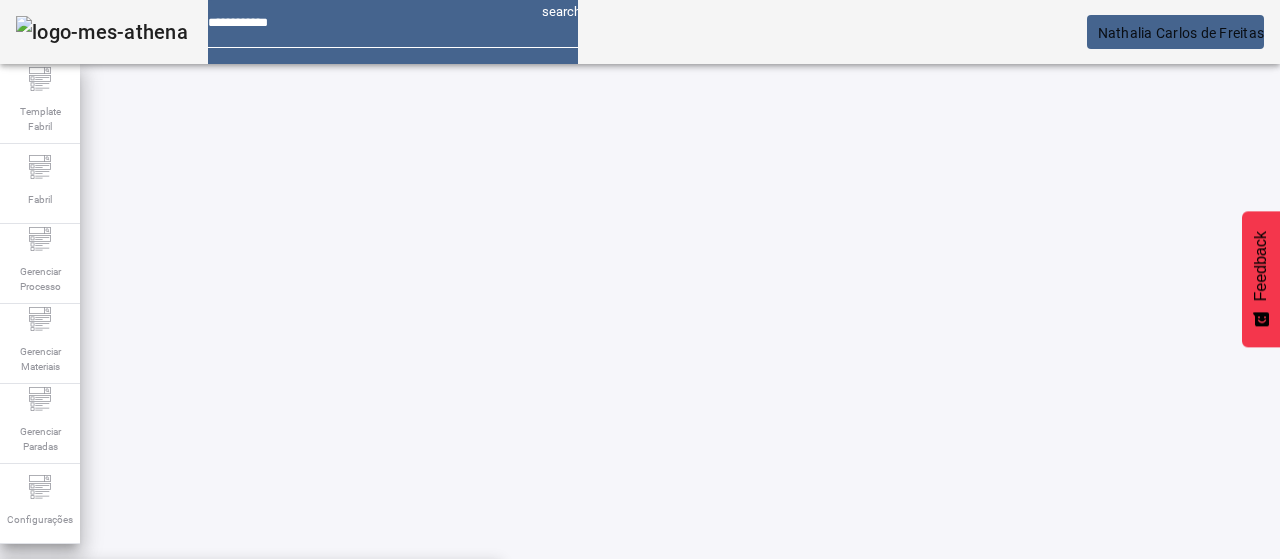 click on "Gerenciar Materiais > Tipo de Lote" at bounding box center (145, 590) 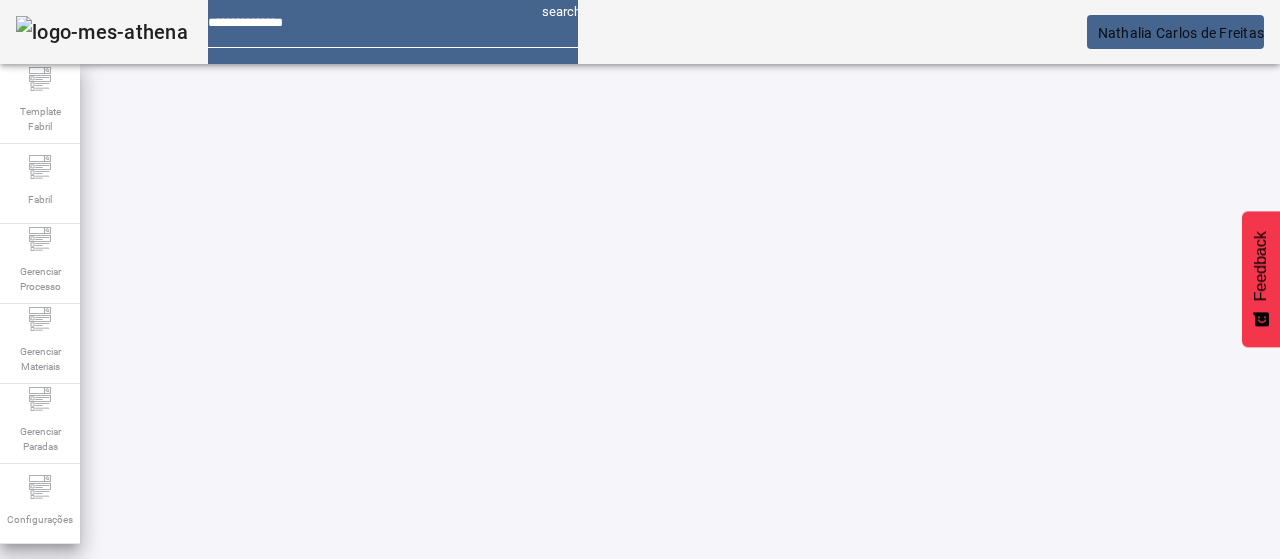 click on "ABRIR FILTROS" 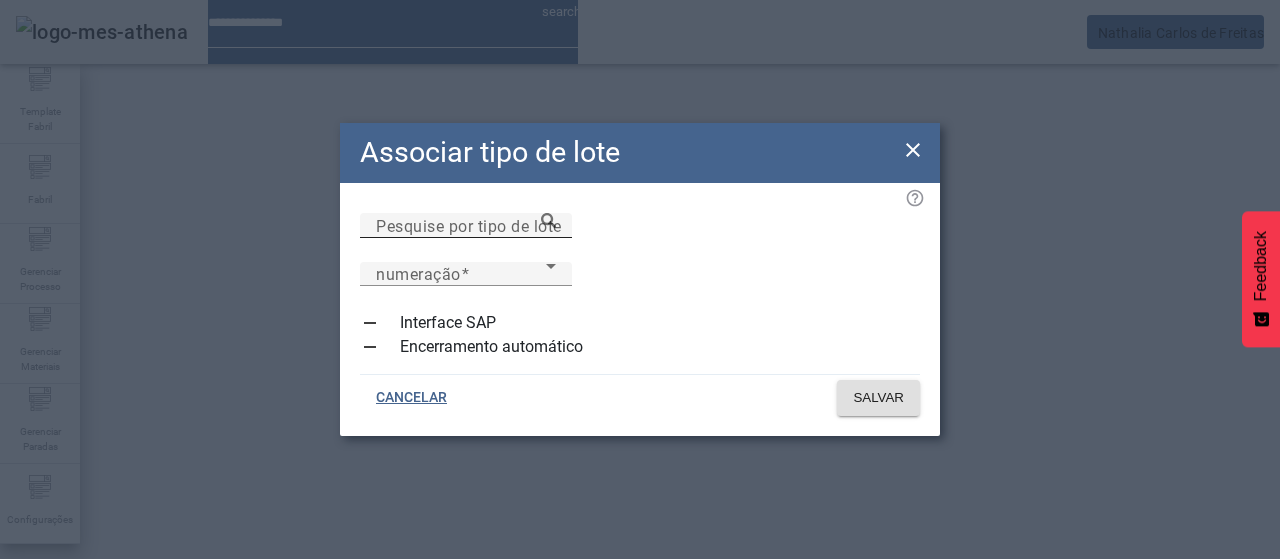 click on "Pesquise por tipo de lote" at bounding box center (469, 225) 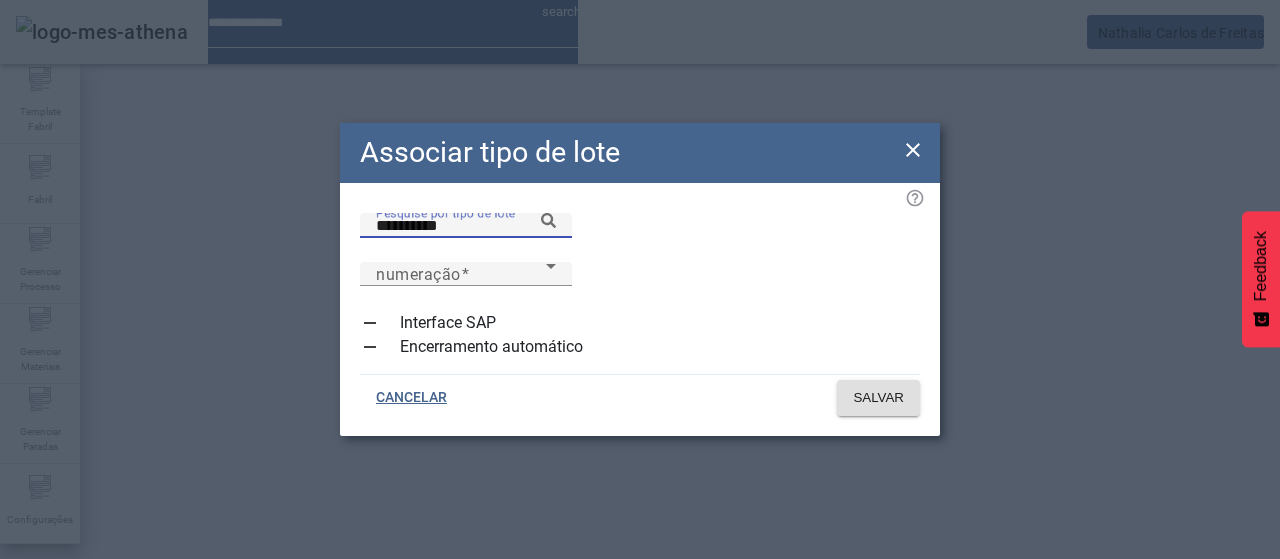 click 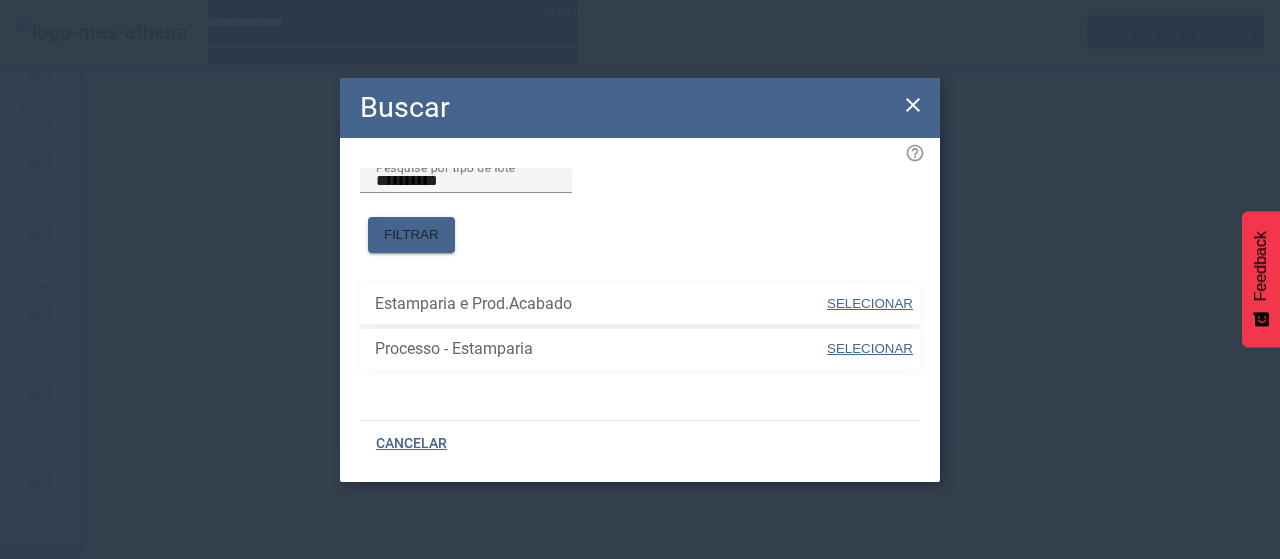 click on "SELECIONAR" at bounding box center [870, 303] 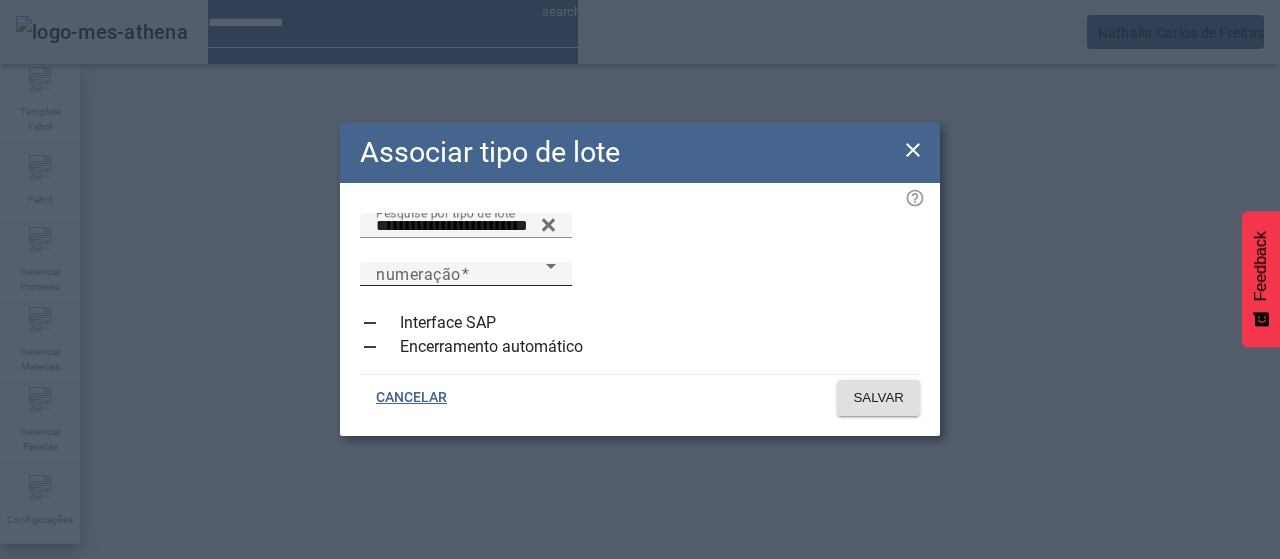 click on "numeração" at bounding box center (461, 274) 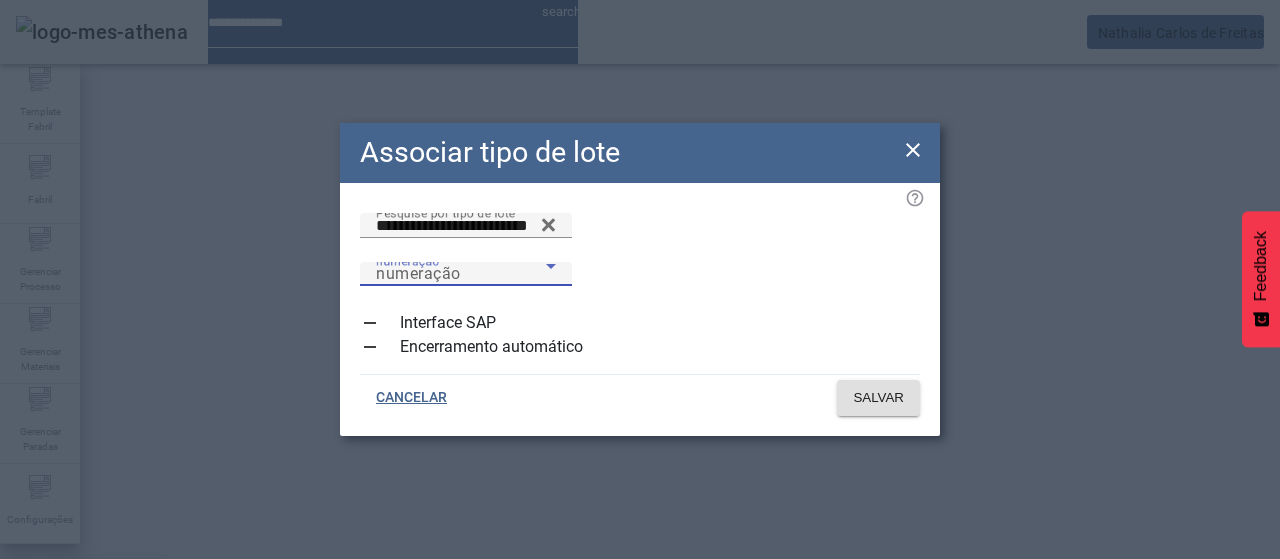 click on "Automática" at bounding box center (59, 639) 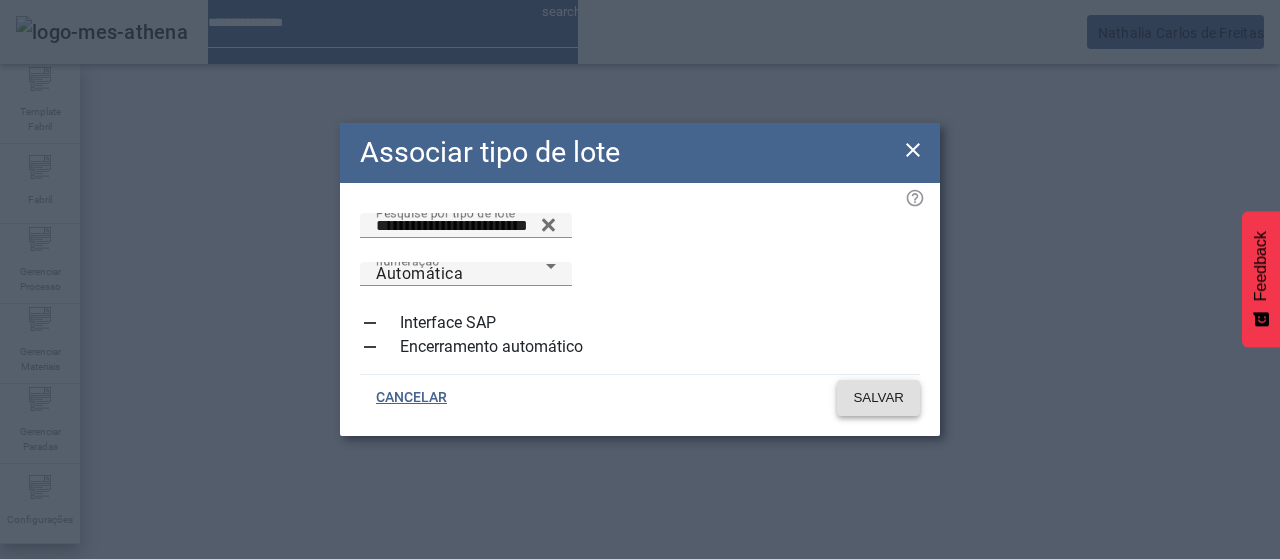 click on "SALVAR" 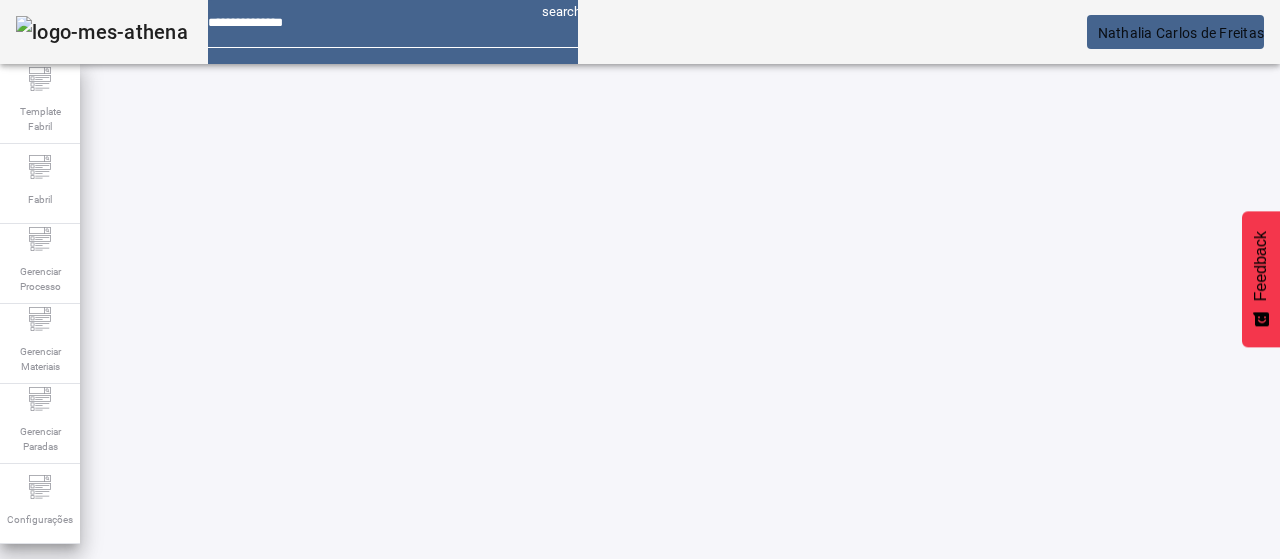 click on "F. Coroplas / TIPOS DE LOTE ABRIR FILTROS  Pesquise por código ou descrição LIMPAR FILTRAR  Associar tipo de lote  Envernizamento Interno numeração: Automática EDITAR REMOVER  more_vert Estamparia e Prod.Acabado numeração: Automática EDITAR REMOVER  more_vert Impressão/Envernizamento Externo Bicolor numeração: Automática EDITAR REMOVER  more_vert Processo - Estamparia numeração: Automática EDITAR REMOVER  more_vert Produção de Rolhas numeração: Automática EDITAR REMOVER  more_vert Recebimento de MP - Rolhas Vertiz numeração: Automática EDITAR REMOVER  more_vert Recepção de Insumos numeração: Automática EDITAR REMOVER  more_vert Versão:  ()" 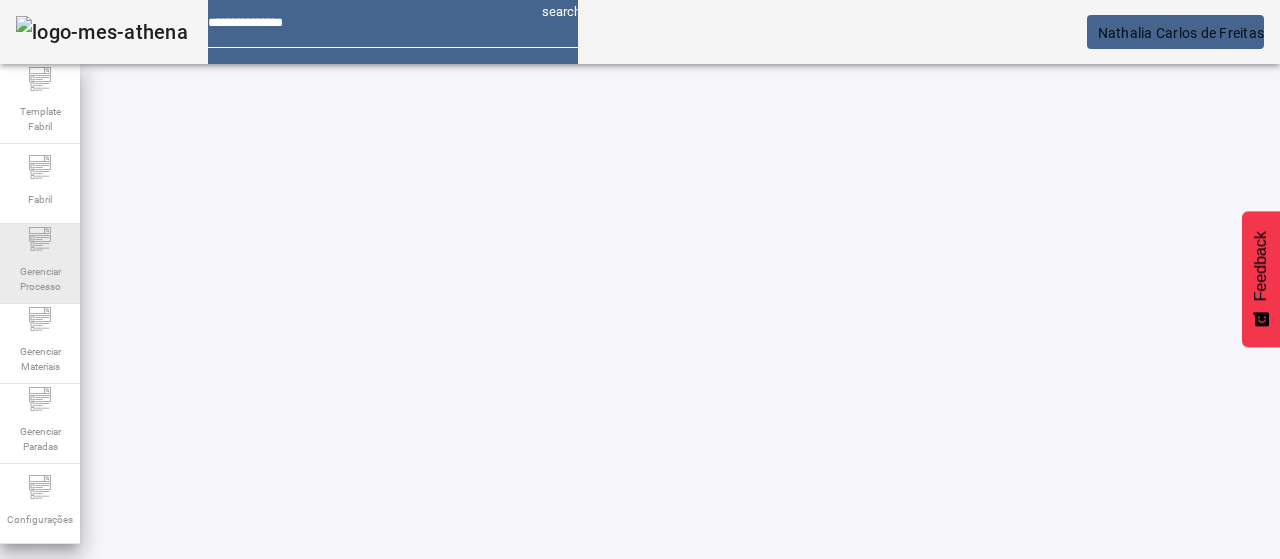drag, startPoint x: 62, startPoint y: 277, endPoint x: 70, endPoint y: 270, distance: 10.630146 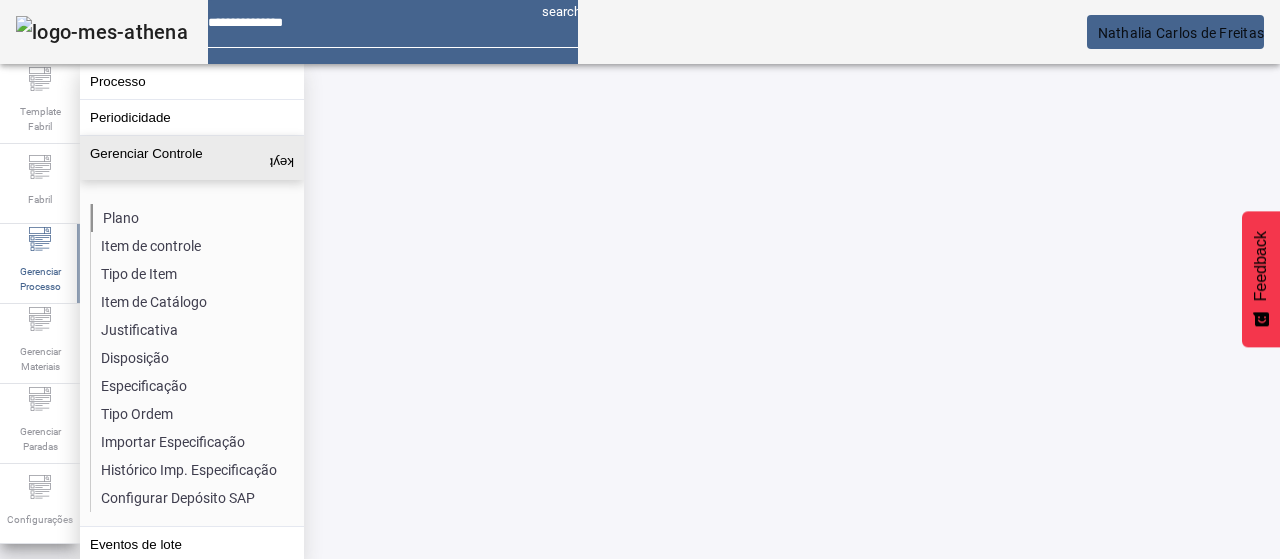 click on "Plano" 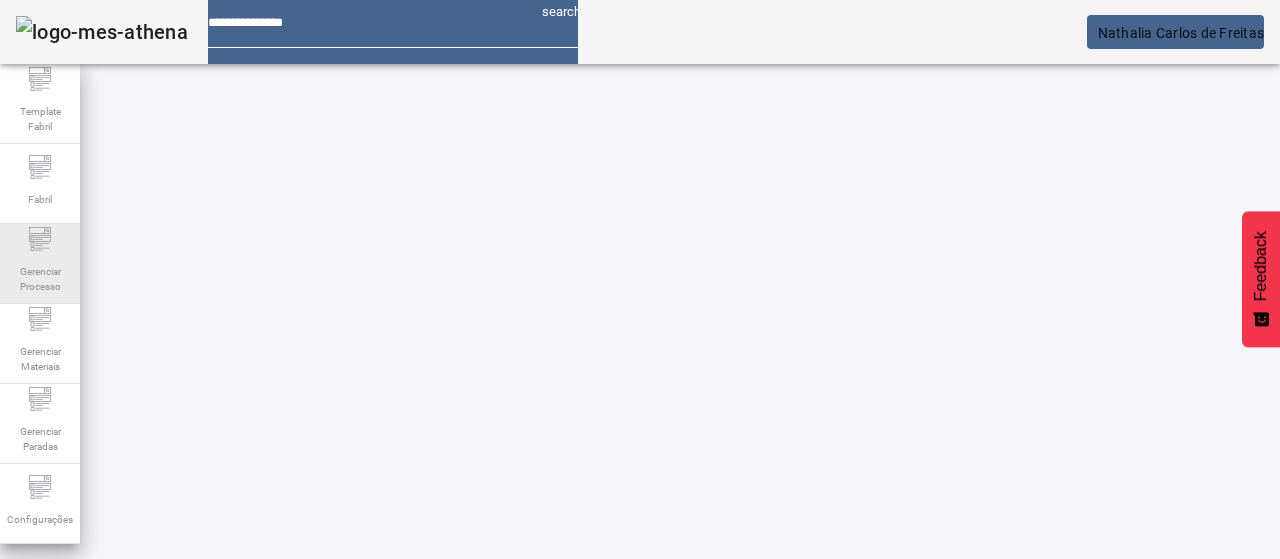 click on "Gerenciar Processo" 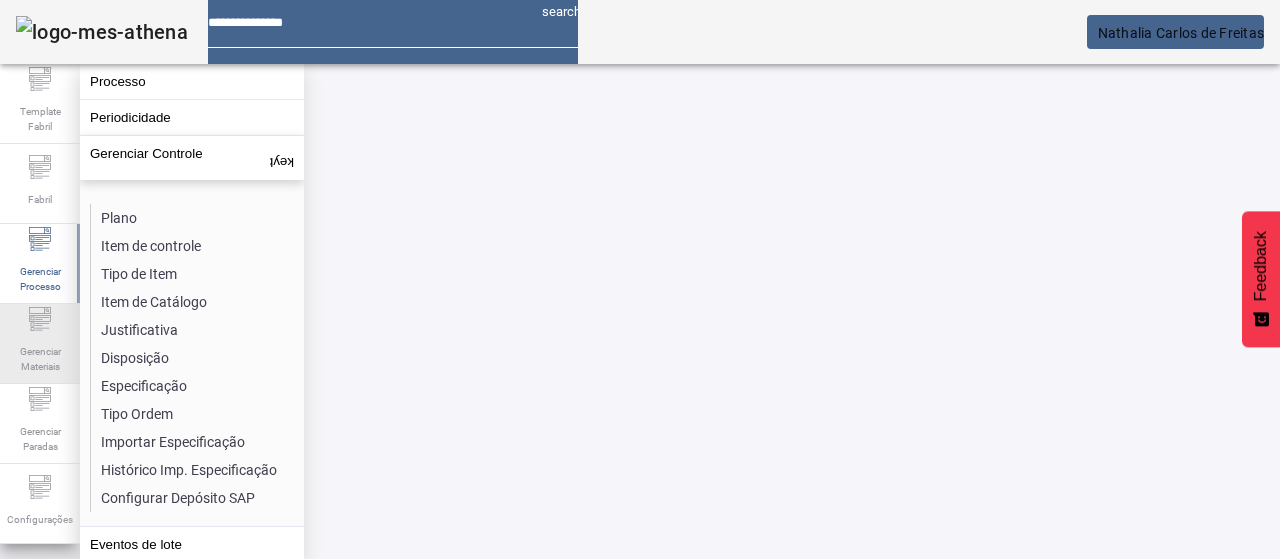 click on "Gerenciar Materiais" 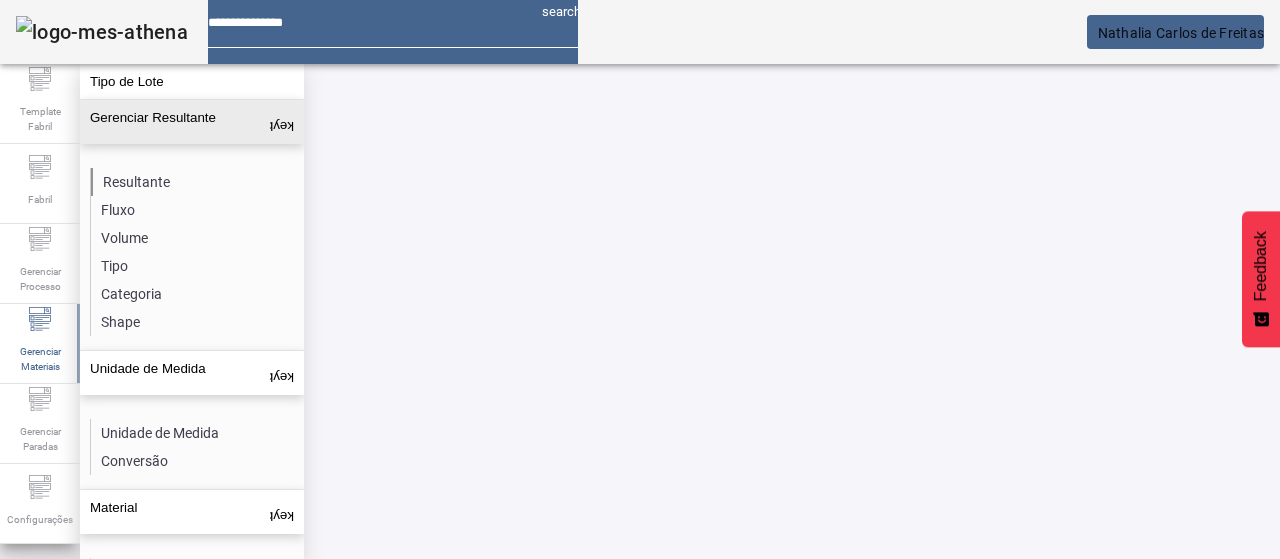 click on "Resultante" 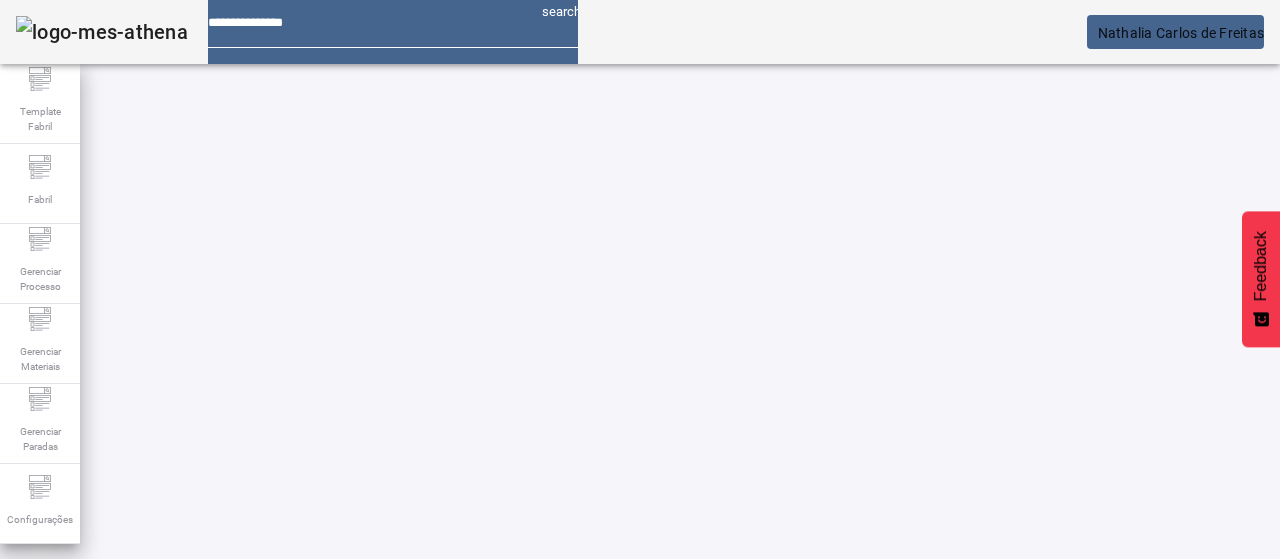 click on "ABRIR FILTROS" 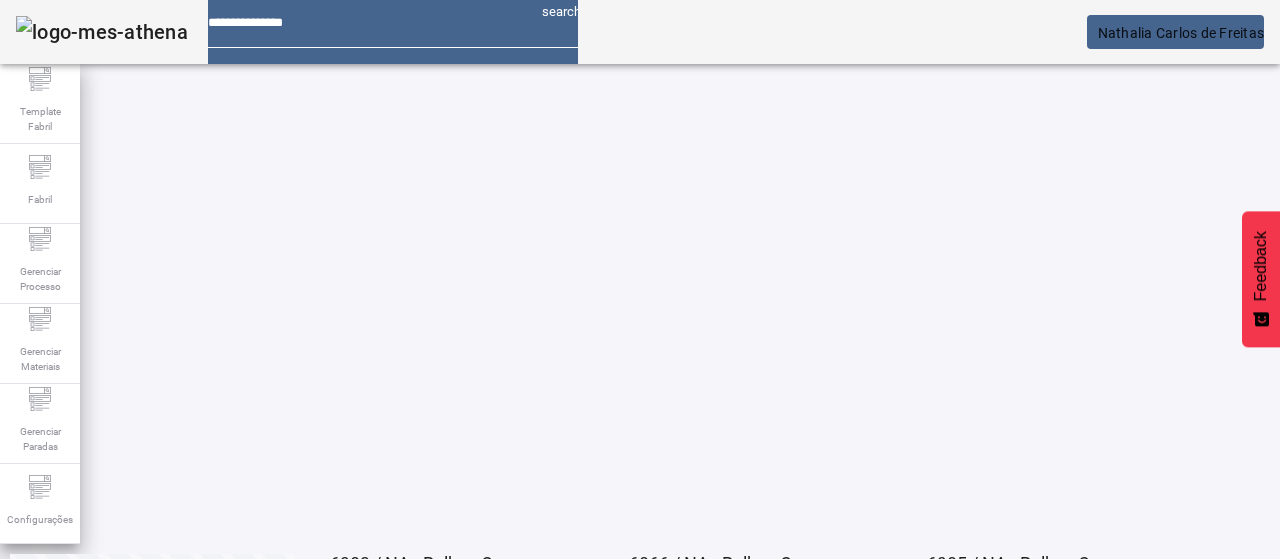 scroll, scrollTop: 218, scrollLeft: 0, axis: vertical 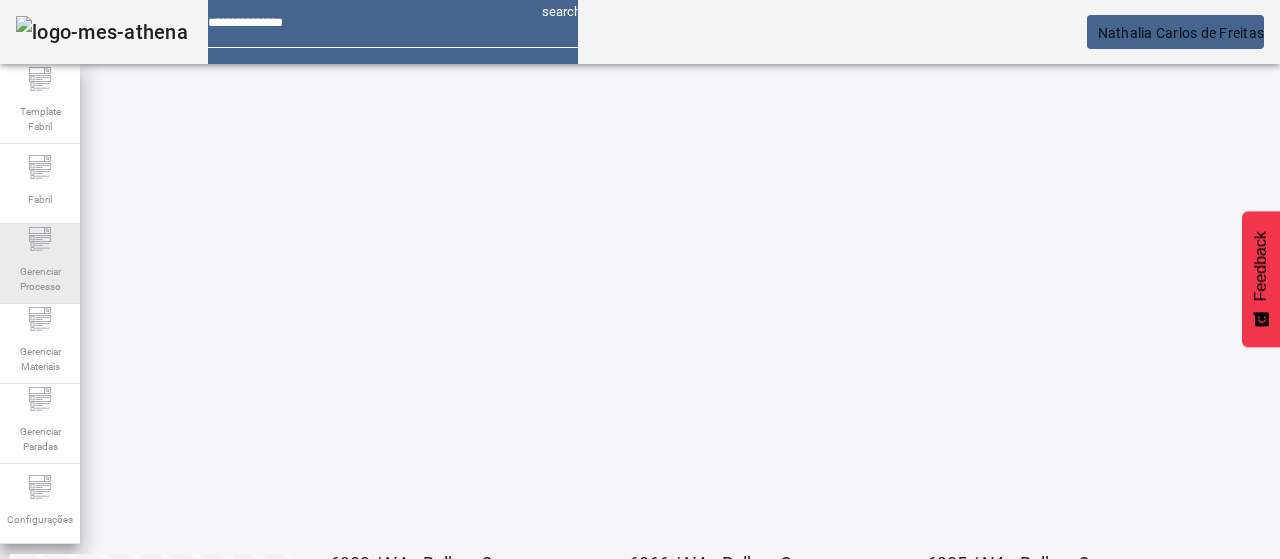drag, startPoint x: 58, startPoint y: 259, endPoint x: 70, endPoint y: 253, distance: 13.416408 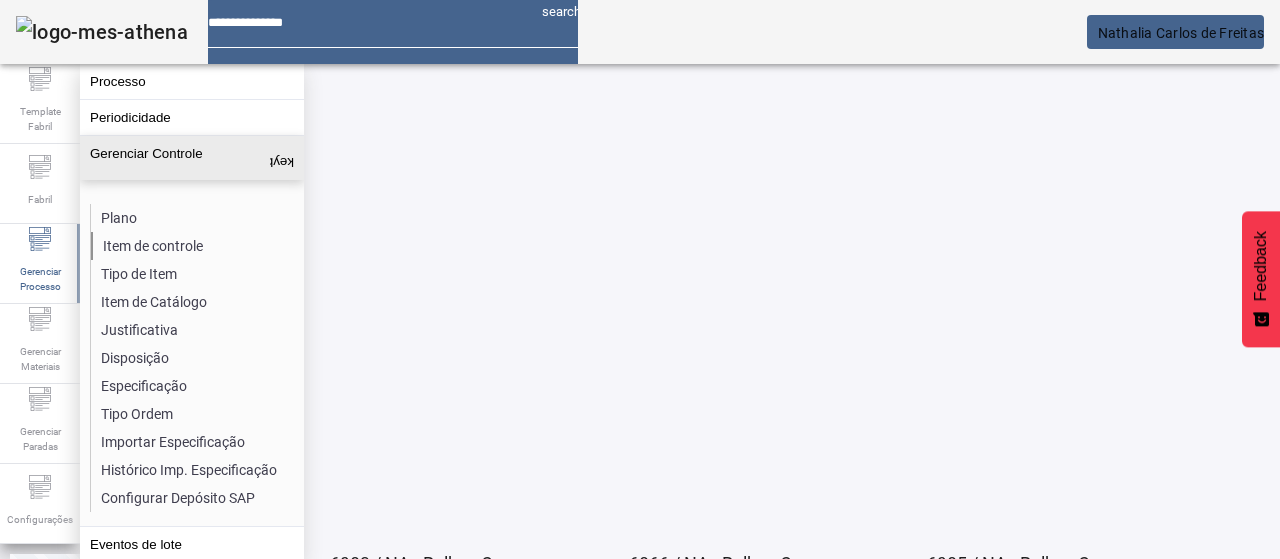 click on "Item de controle" 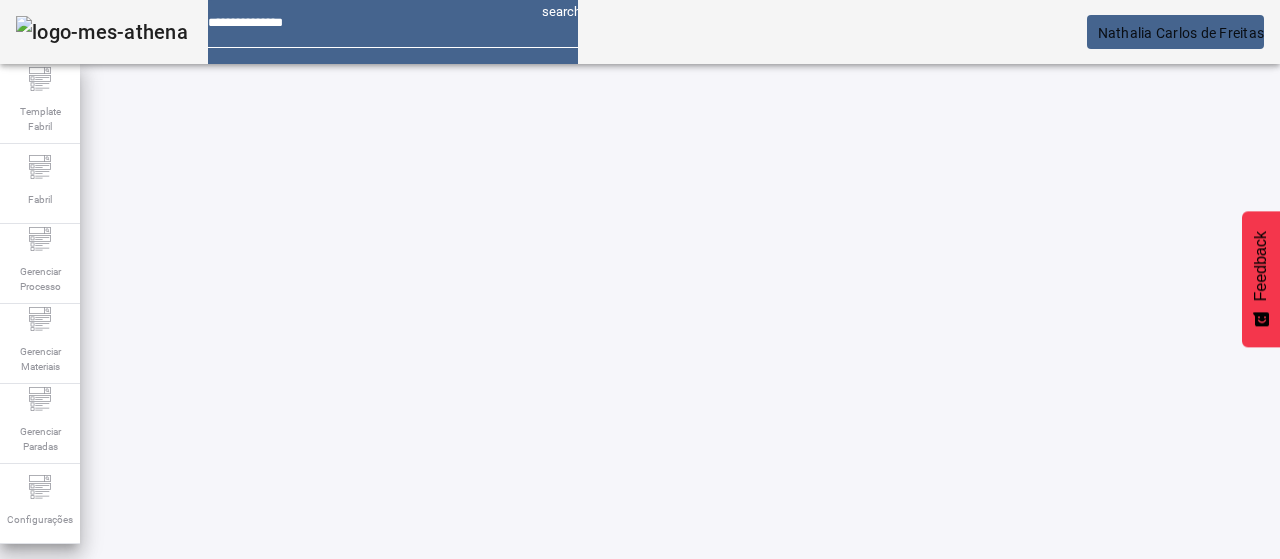 click on "ABRIR FILTROS" 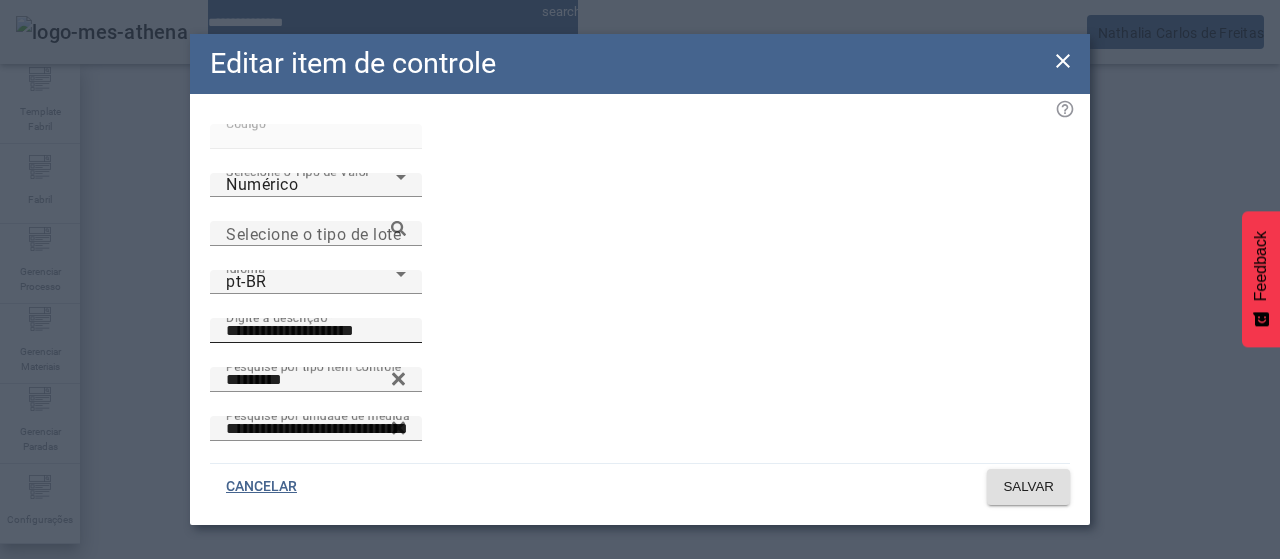 click on "**********" at bounding box center [316, 331] 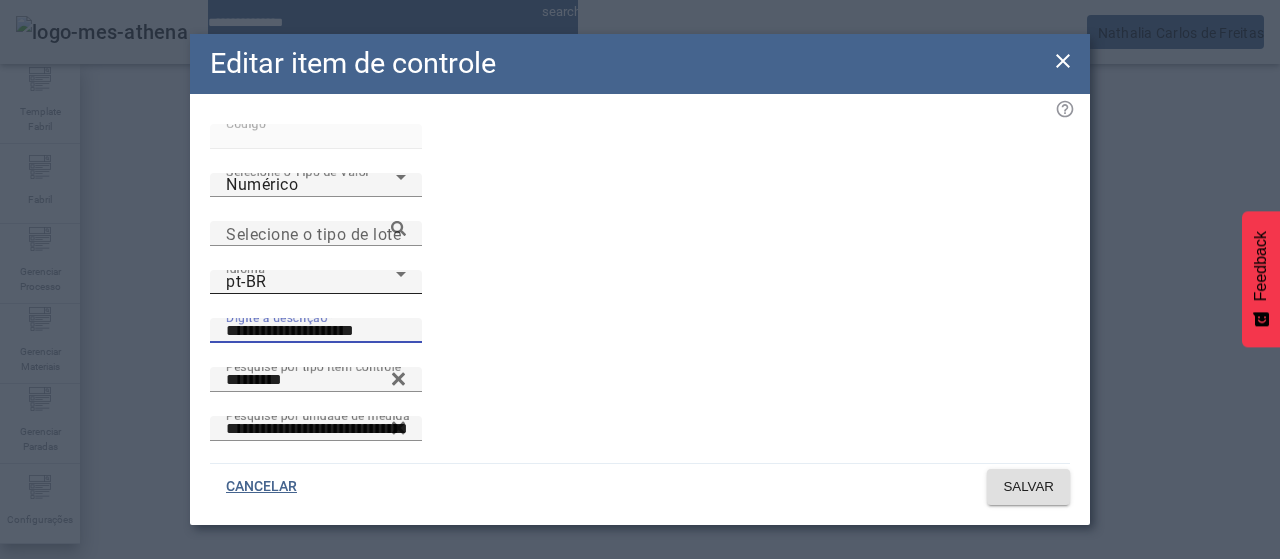 click on "pt-BR" at bounding box center (311, 282) 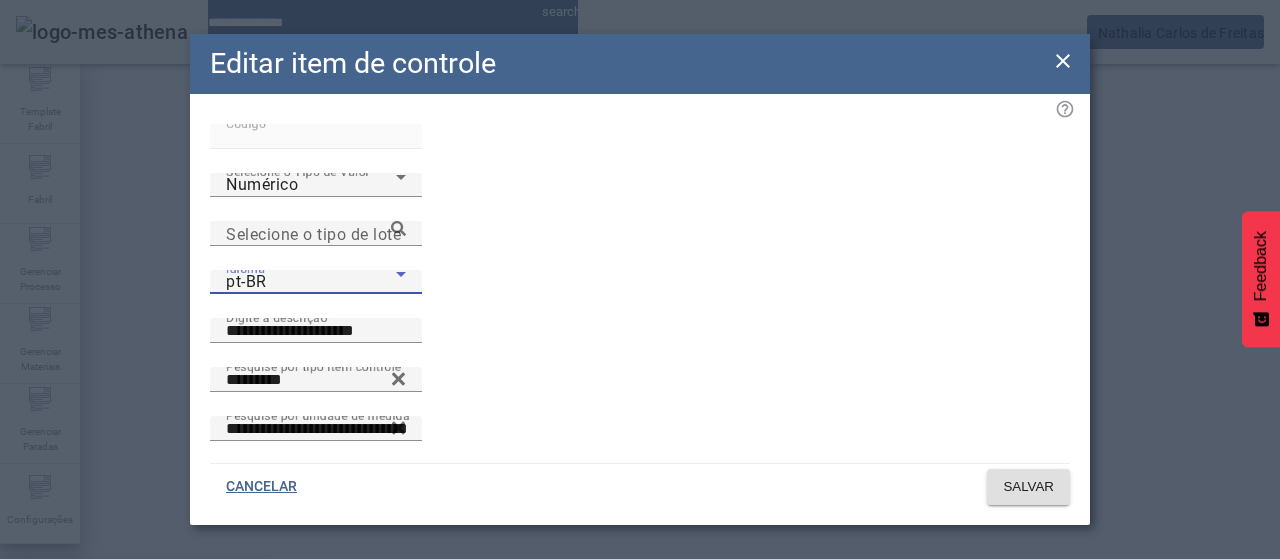 click on "es-ES" at bounding box center (131, 687) 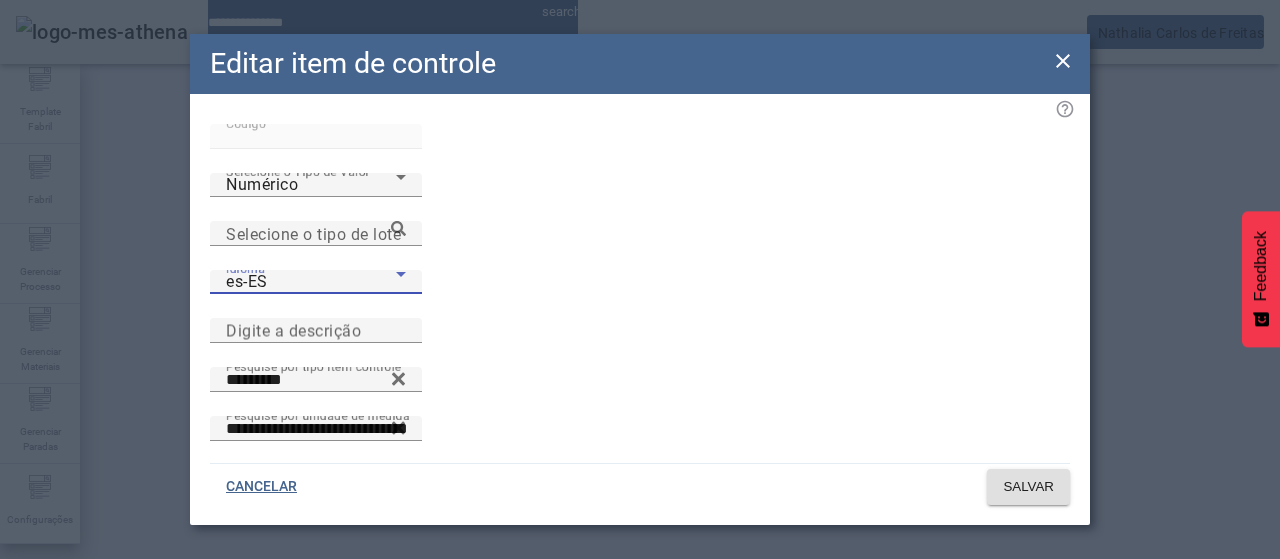 drag, startPoint x: 554, startPoint y: 241, endPoint x: 581, endPoint y: 260, distance: 33.01515 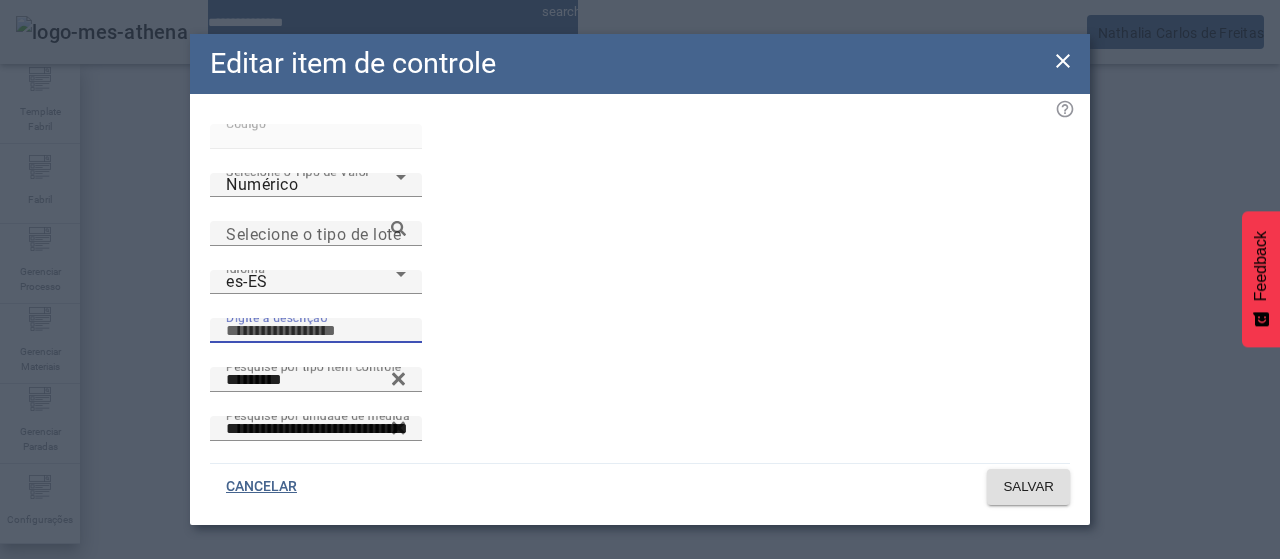 paste on "**********" 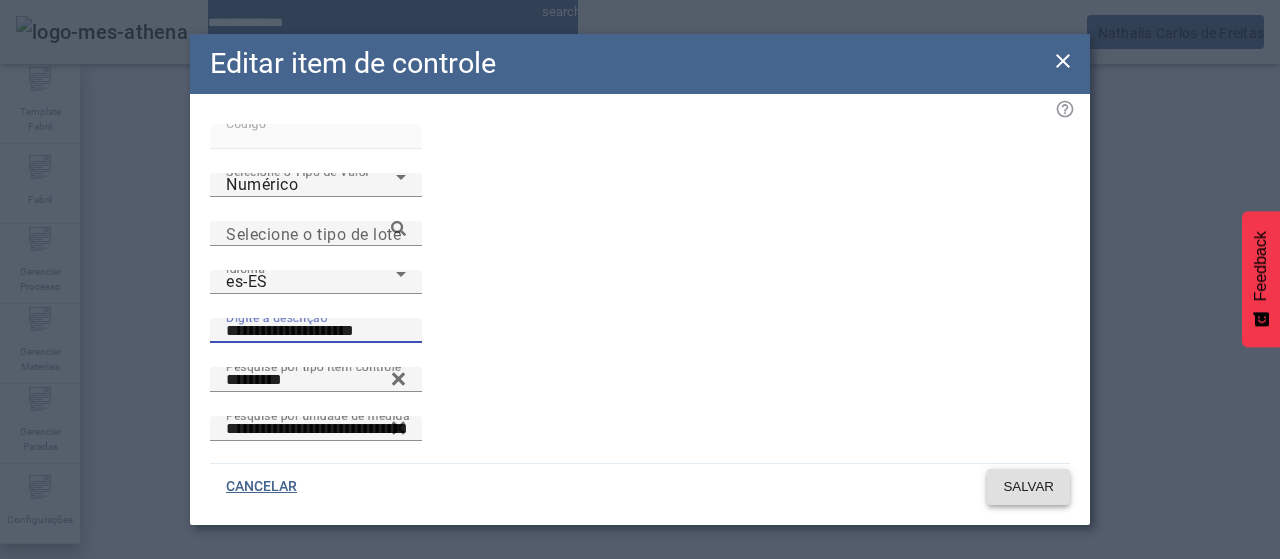 type on "**********" 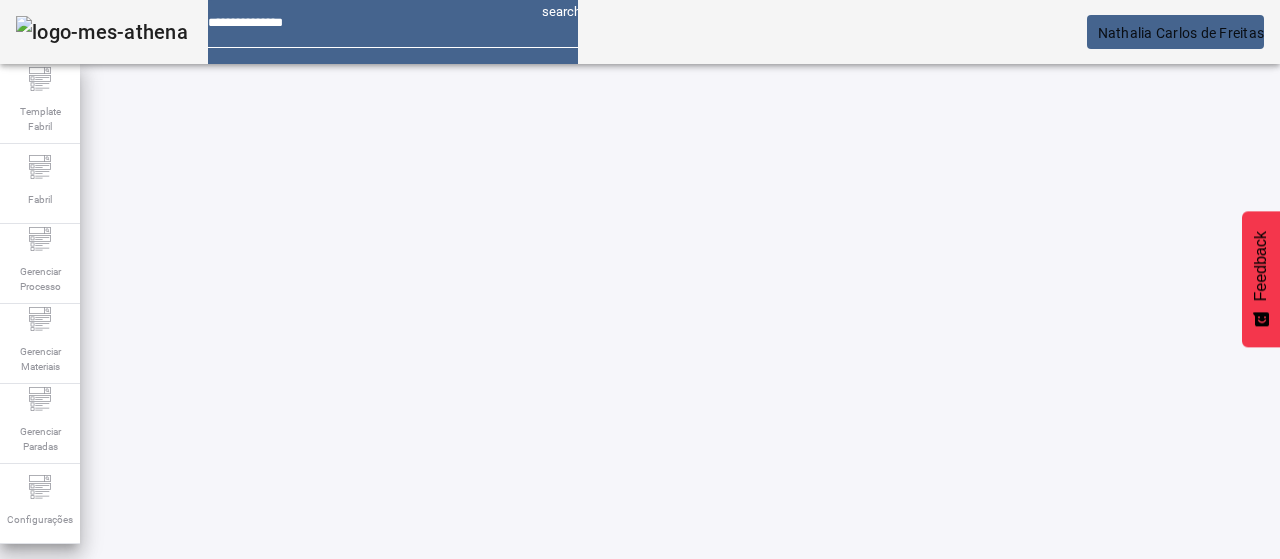 drag, startPoint x: 131, startPoint y: 182, endPoint x: 118, endPoint y: 179, distance: 13.341664 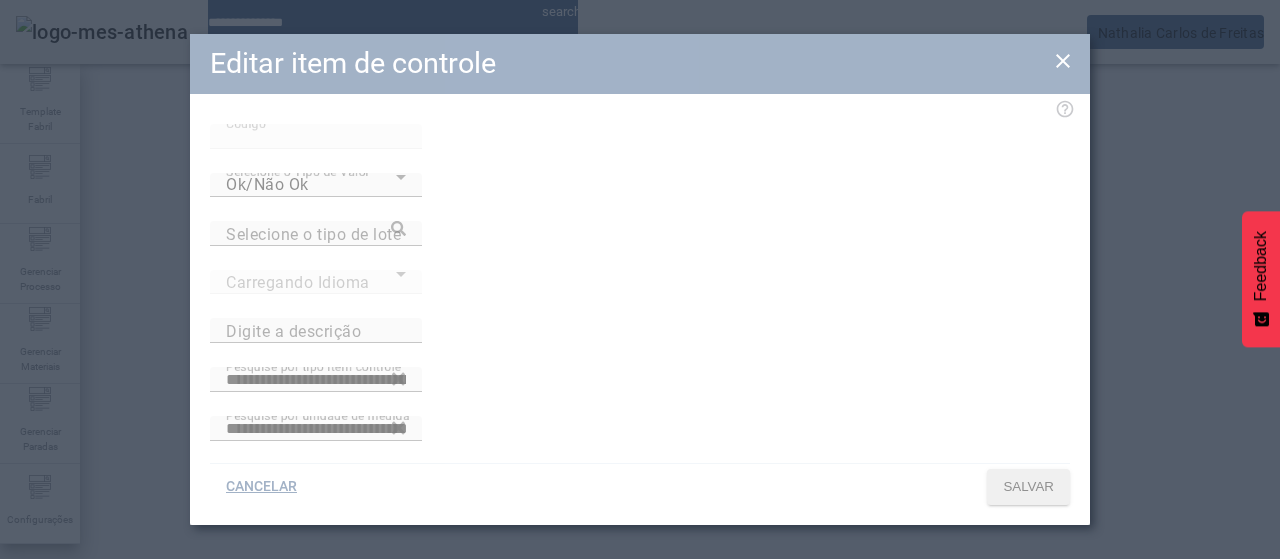 type on "**********" 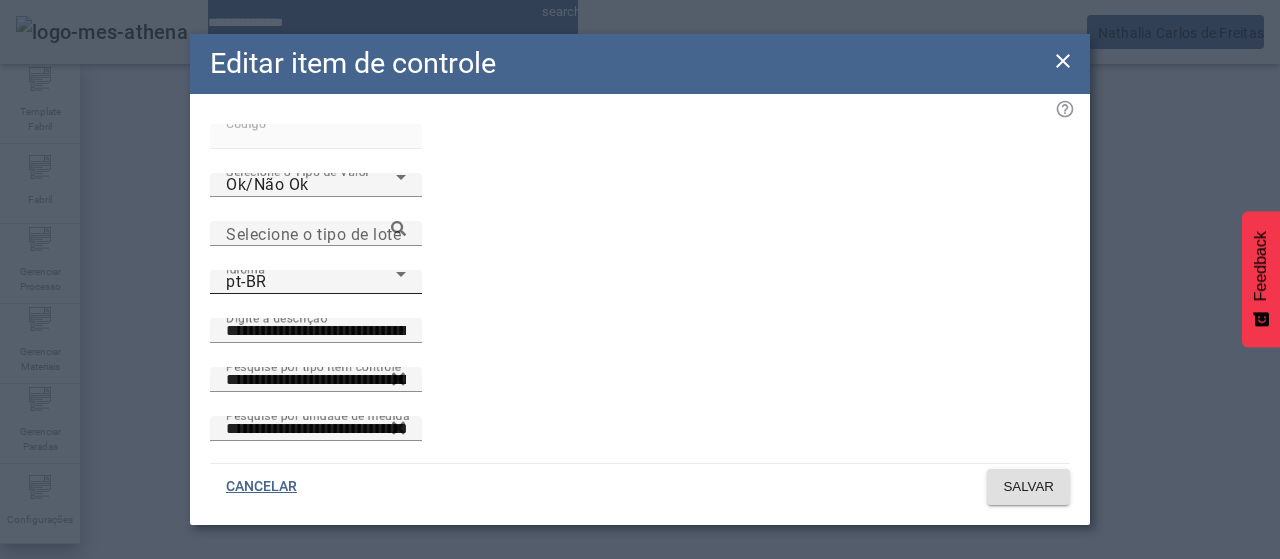 click on "pt-BR" at bounding box center (311, 282) 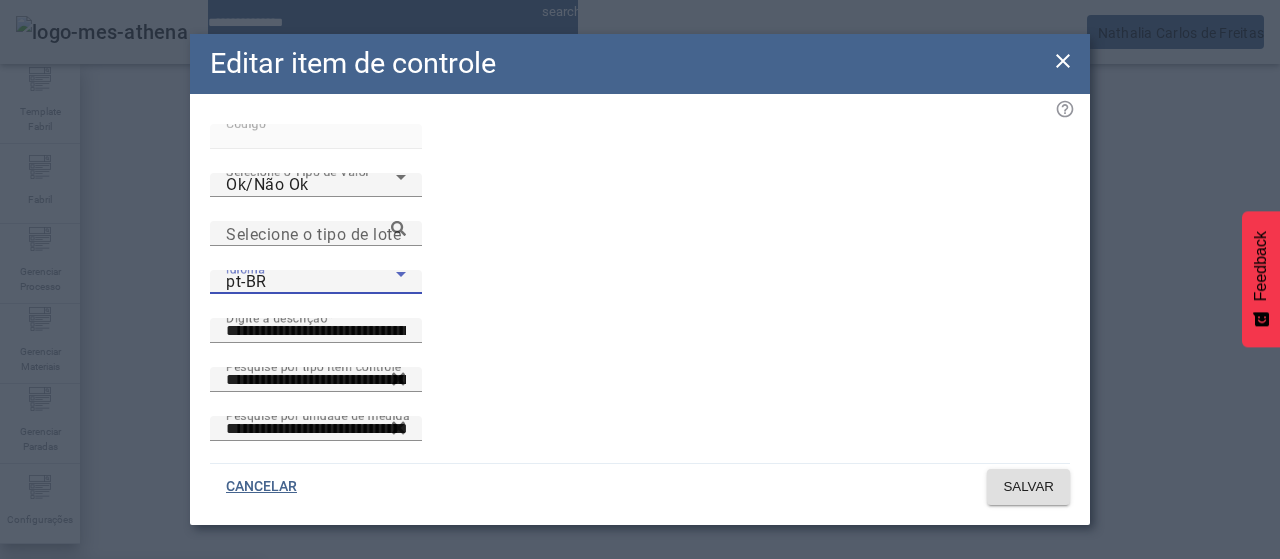 drag, startPoint x: 375, startPoint y: 392, endPoint x: 381, endPoint y: 382, distance: 11.661903 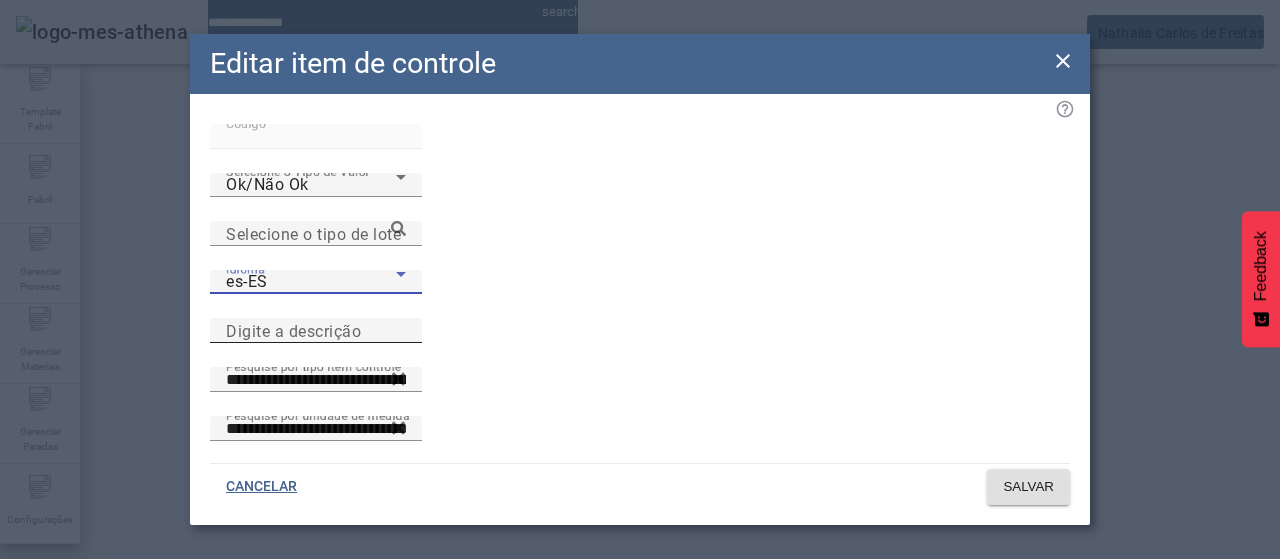 click on "Digite a descrição" at bounding box center [316, 331] 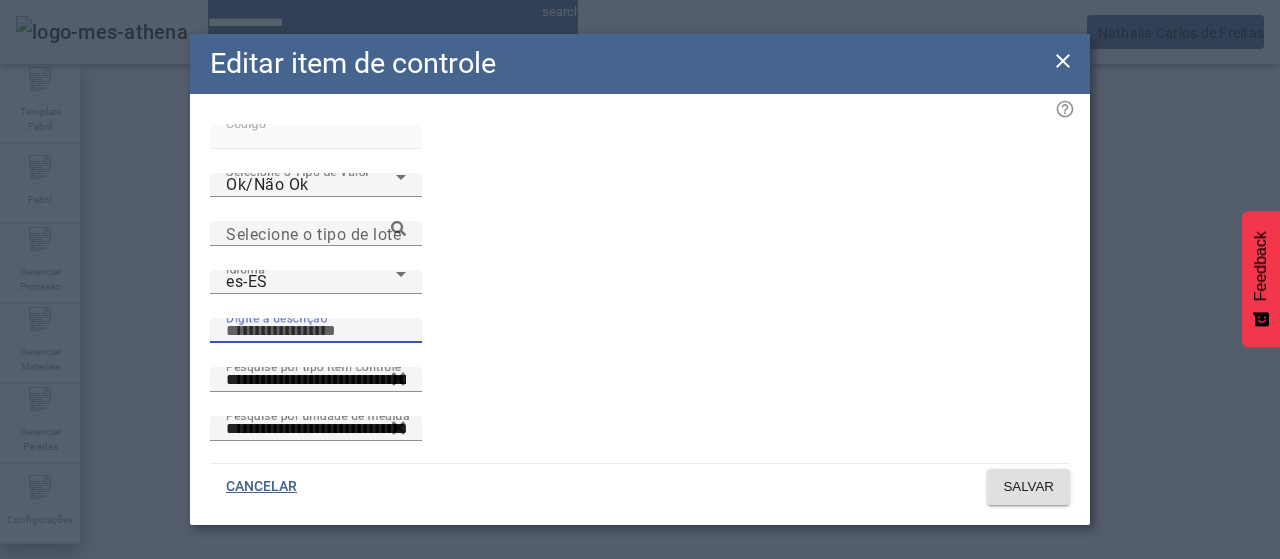 paste on "**********" 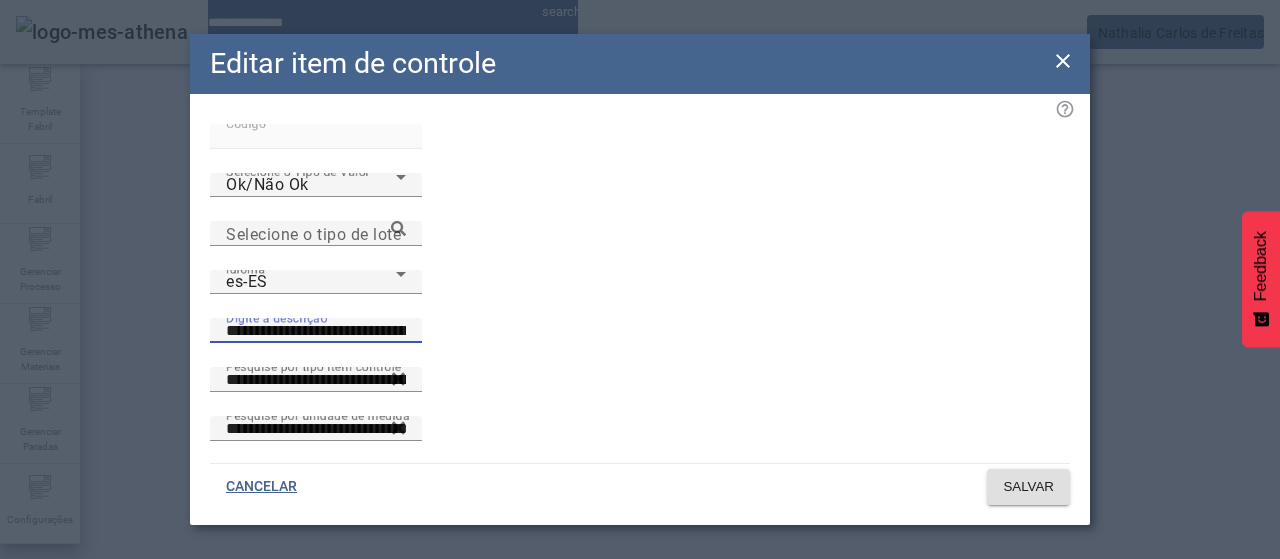 drag, startPoint x: 816, startPoint y: 235, endPoint x: 1100, endPoint y: 198, distance: 286.40005 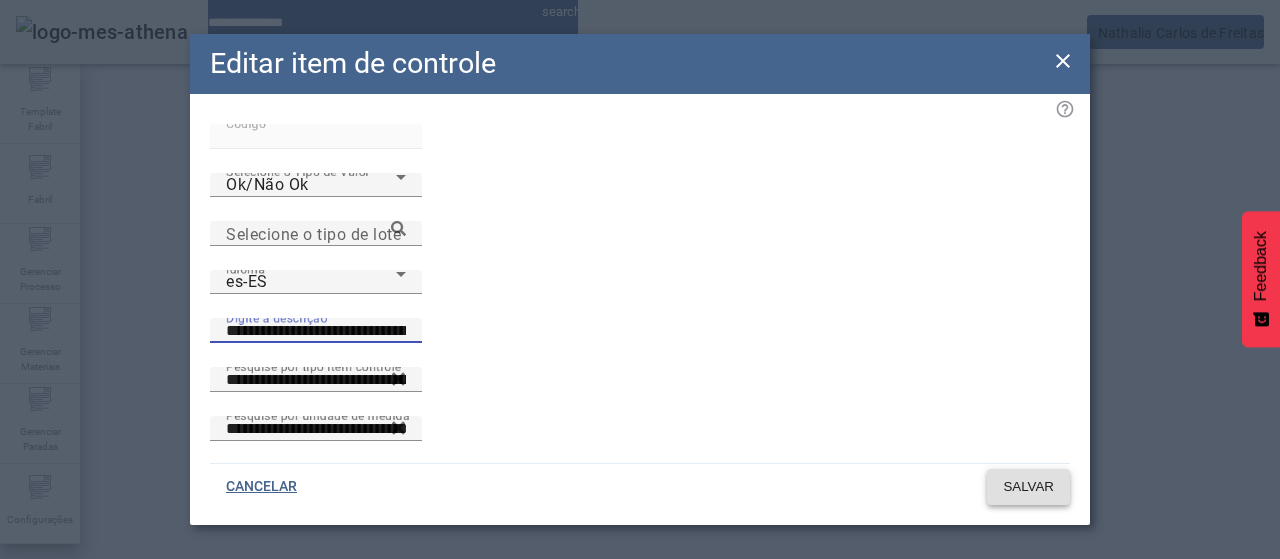 type on "**********" 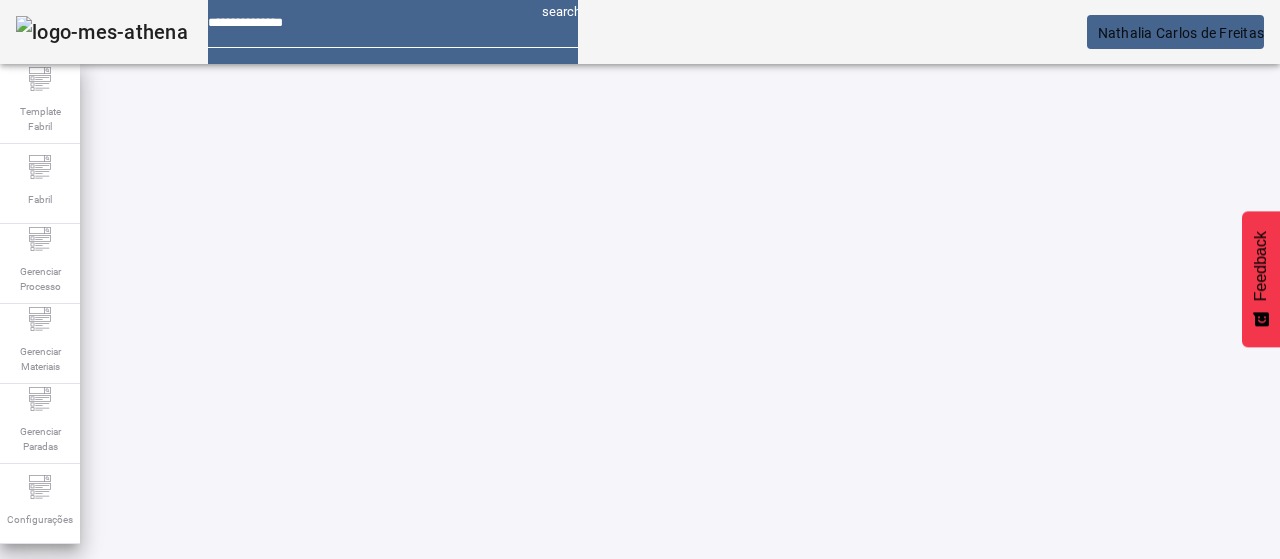 drag, startPoint x: 146, startPoint y: 174, endPoint x: 158, endPoint y: 173, distance: 12.0415945 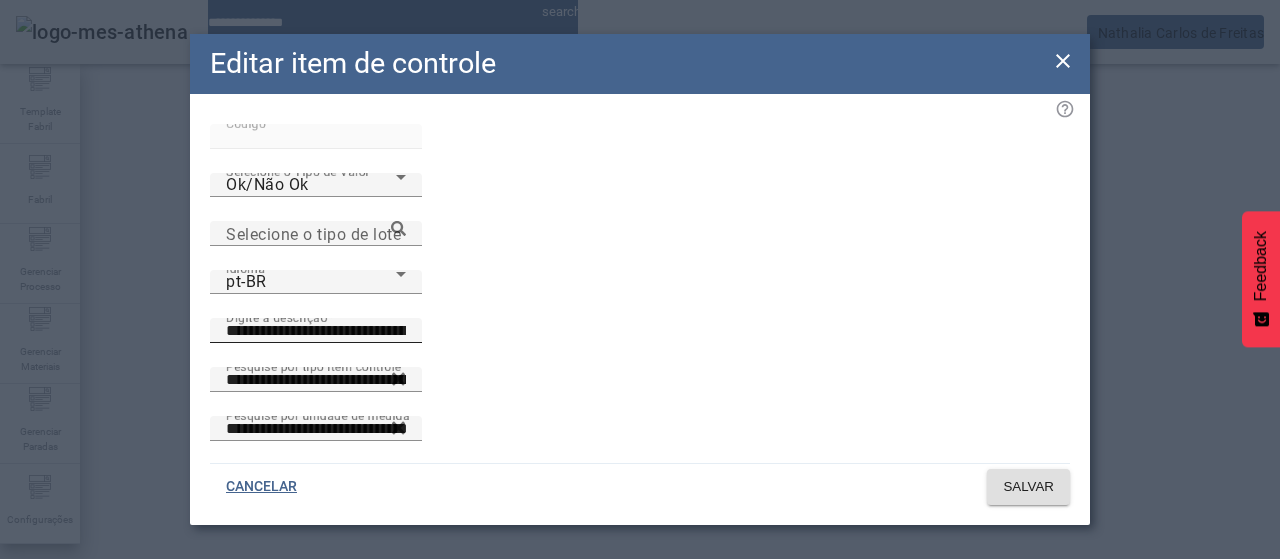 drag, startPoint x: 566, startPoint y: 239, endPoint x: 529, endPoint y: 243, distance: 37.215588 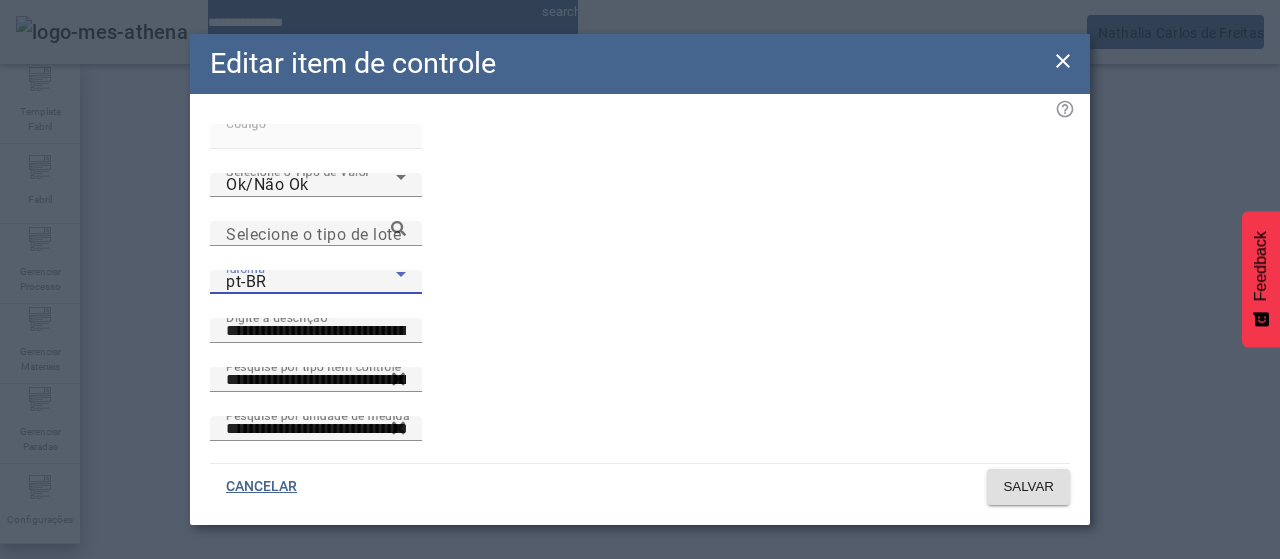 click on "pt-BR" at bounding box center [311, 282] 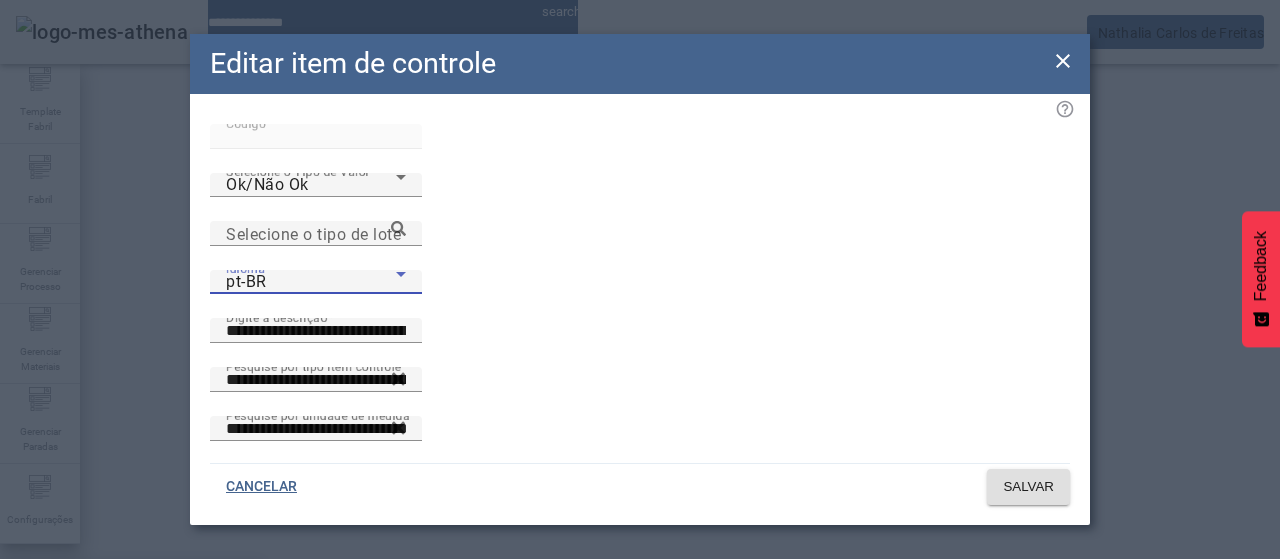 drag, startPoint x: 354, startPoint y: 381, endPoint x: 591, endPoint y: 215, distance: 289.35272 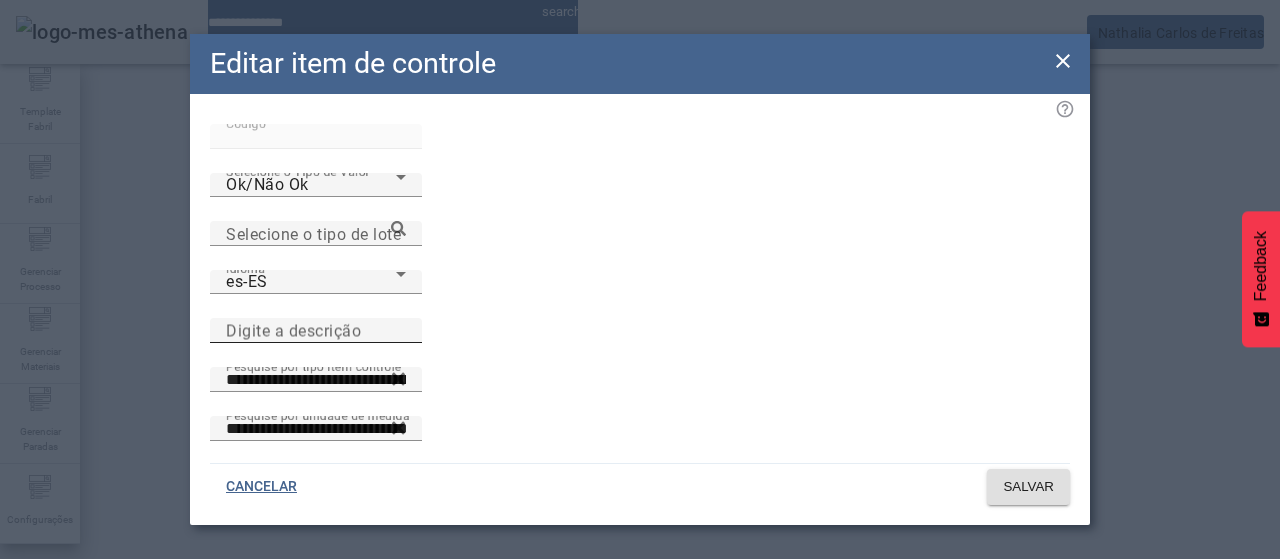 click on "Digite a descrição" at bounding box center [293, 330] 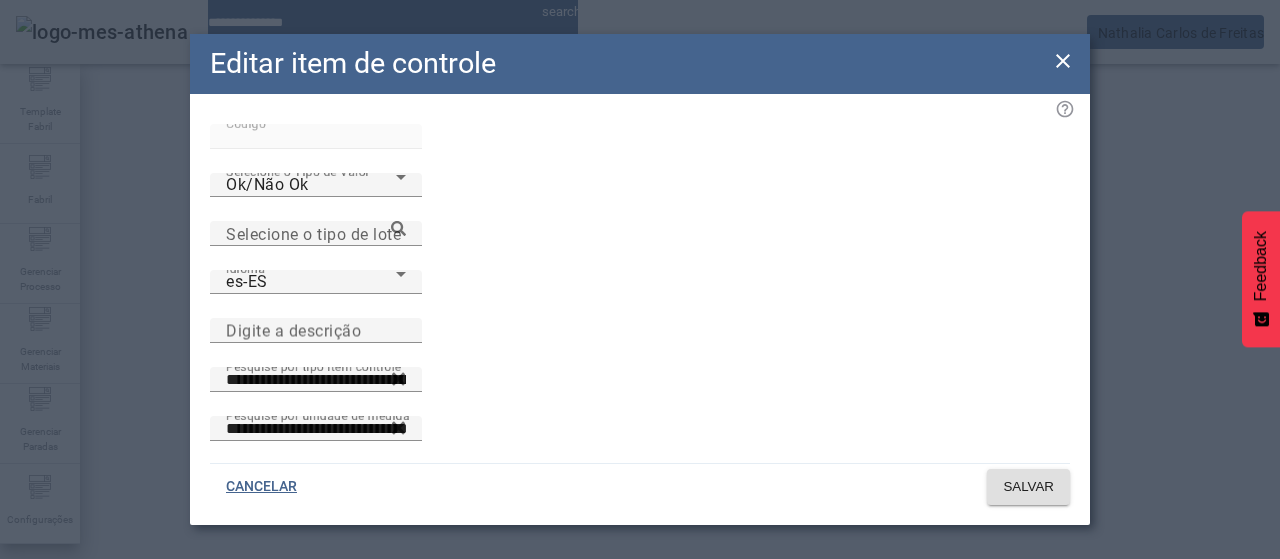paste on "**********" 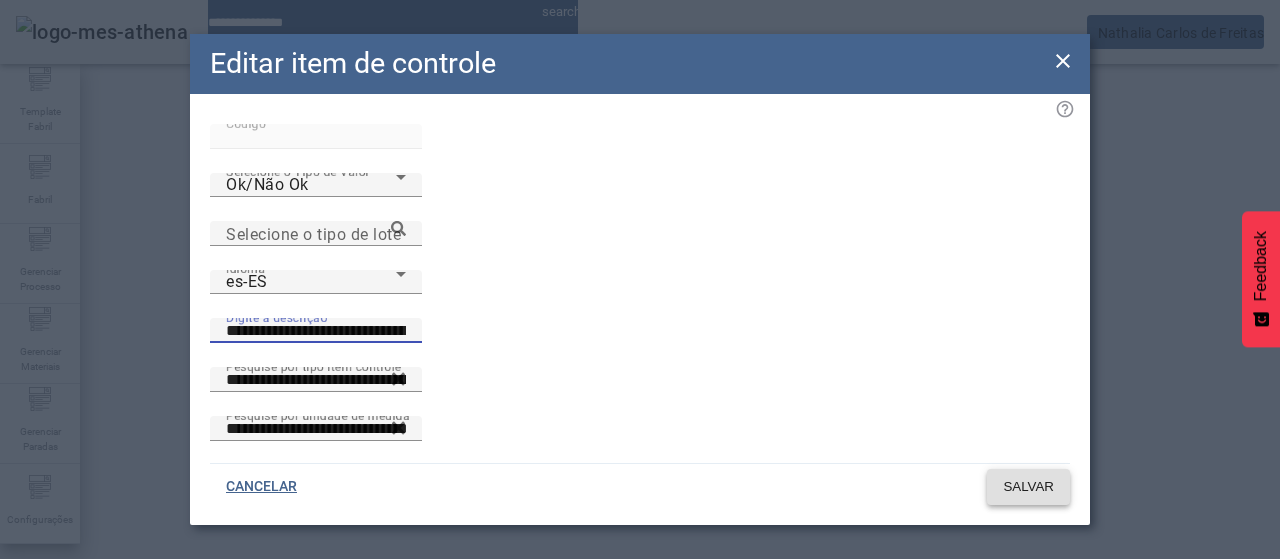type on "**********" 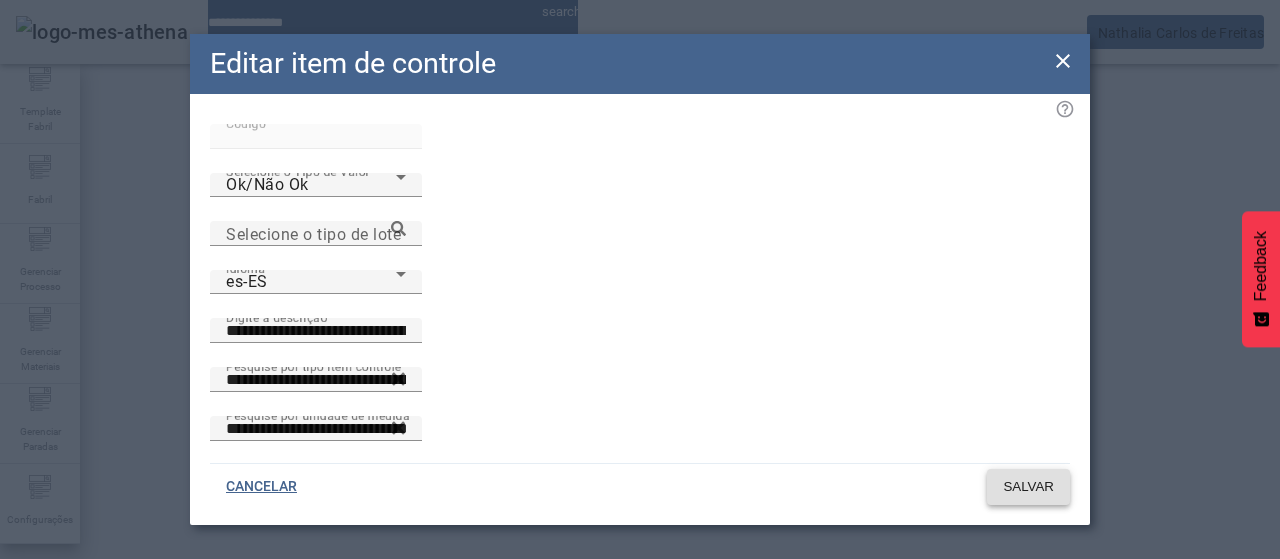 click 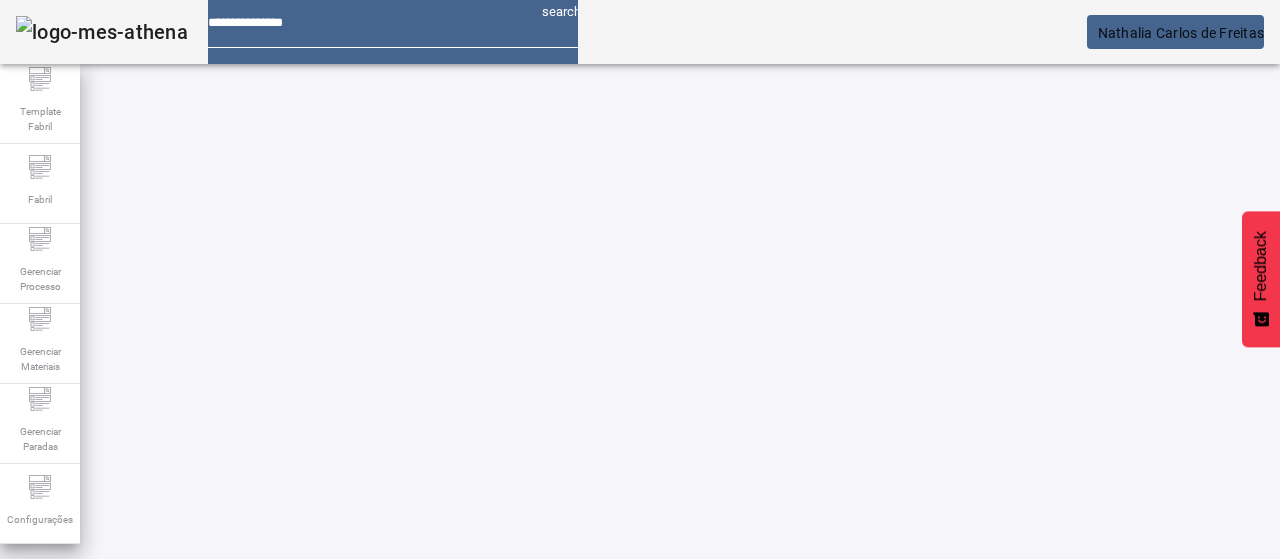 click on "*****" at bounding box center [116, 637] 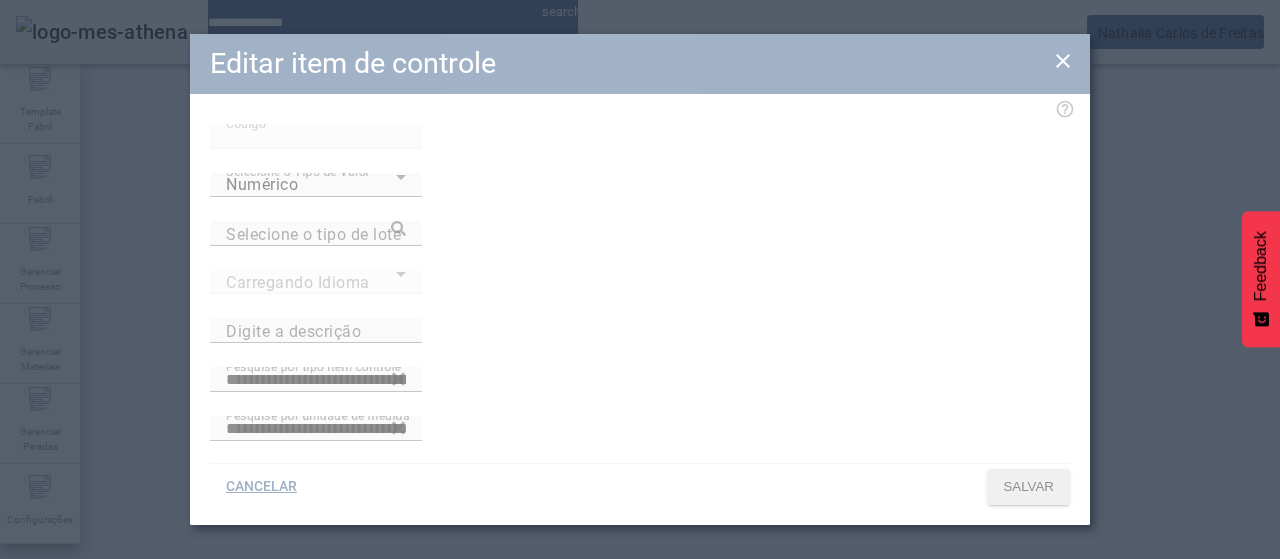 type on "**********" 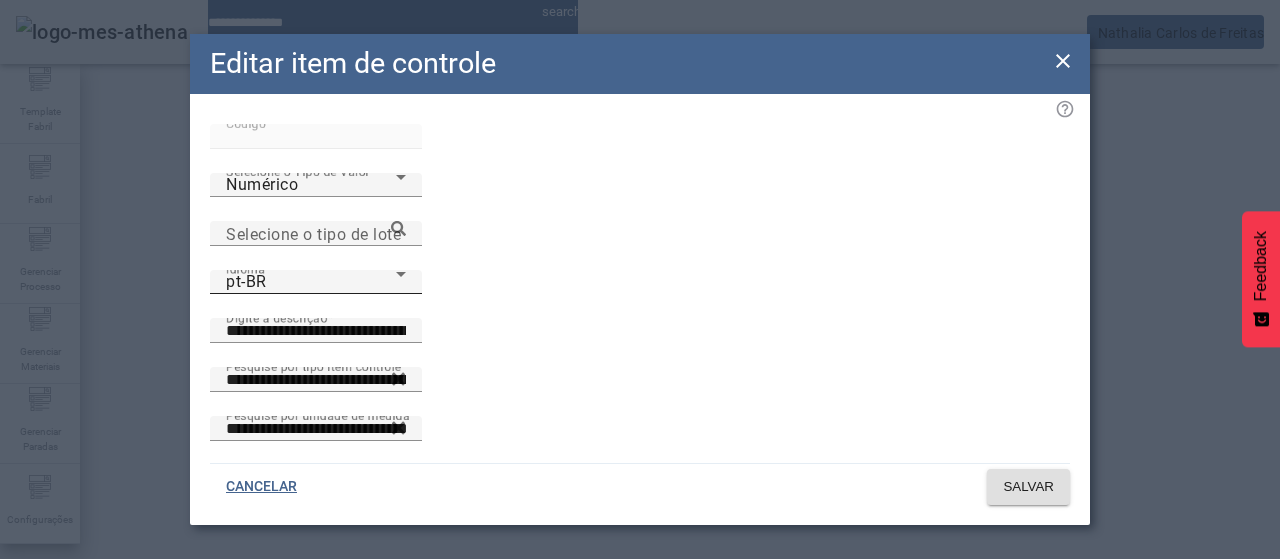 click on "pt-BR" at bounding box center [311, 282] 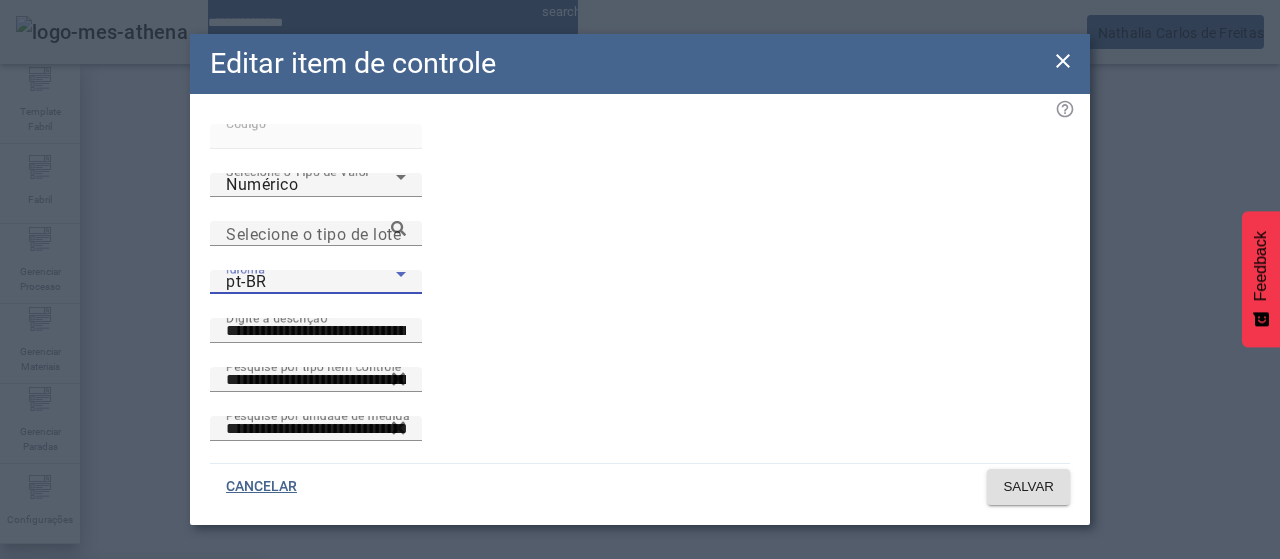 drag, startPoint x: 394, startPoint y: 393, endPoint x: 564, endPoint y: 285, distance: 201.40506 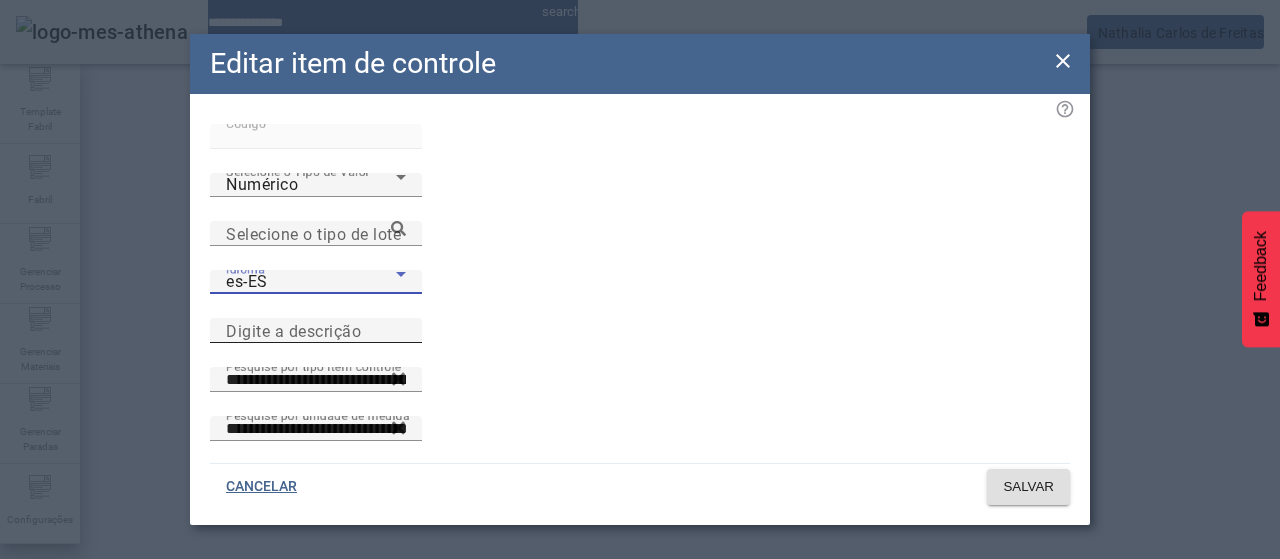 click on "Digite a descrição" at bounding box center (316, 331) 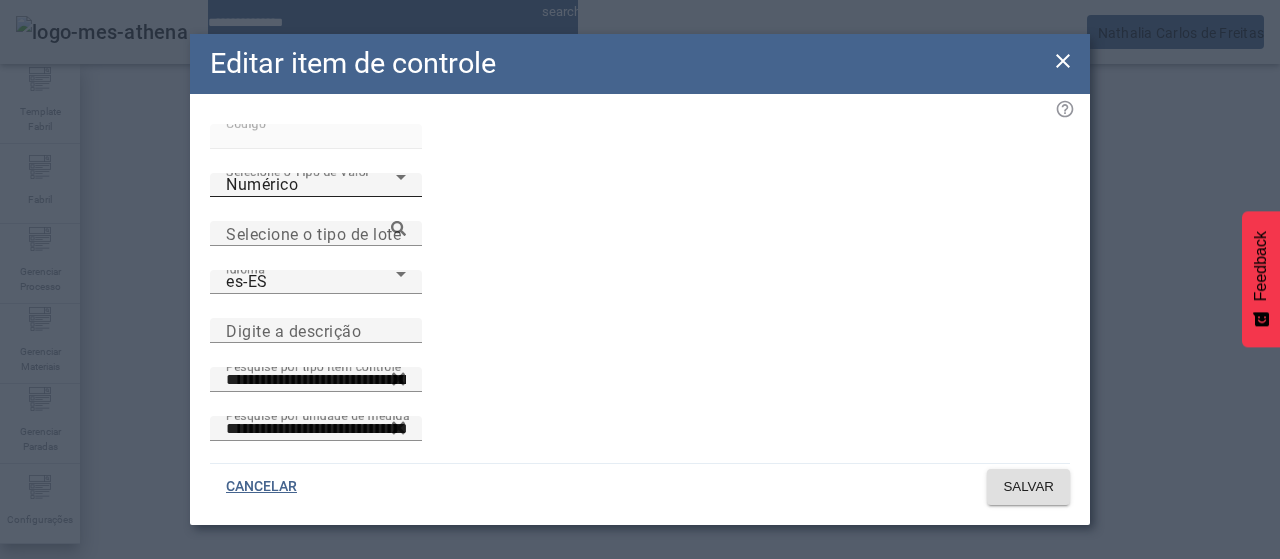 paste on "**********" 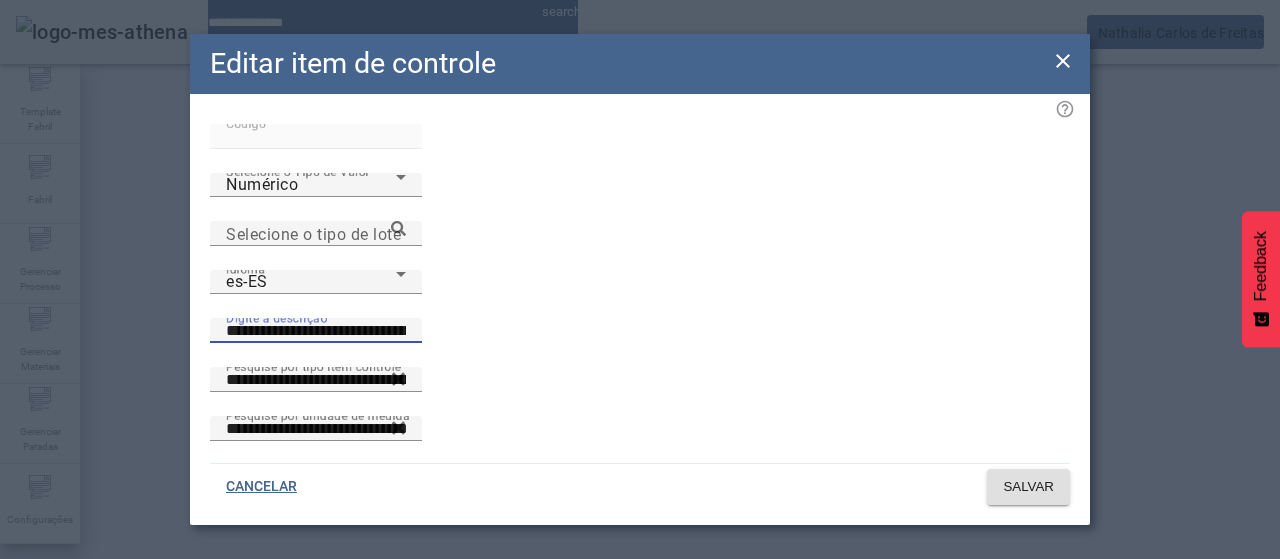 drag, startPoint x: 819, startPoint y: 230, endPoint x: 1134, endPoint y: 210, distance: 315.63428 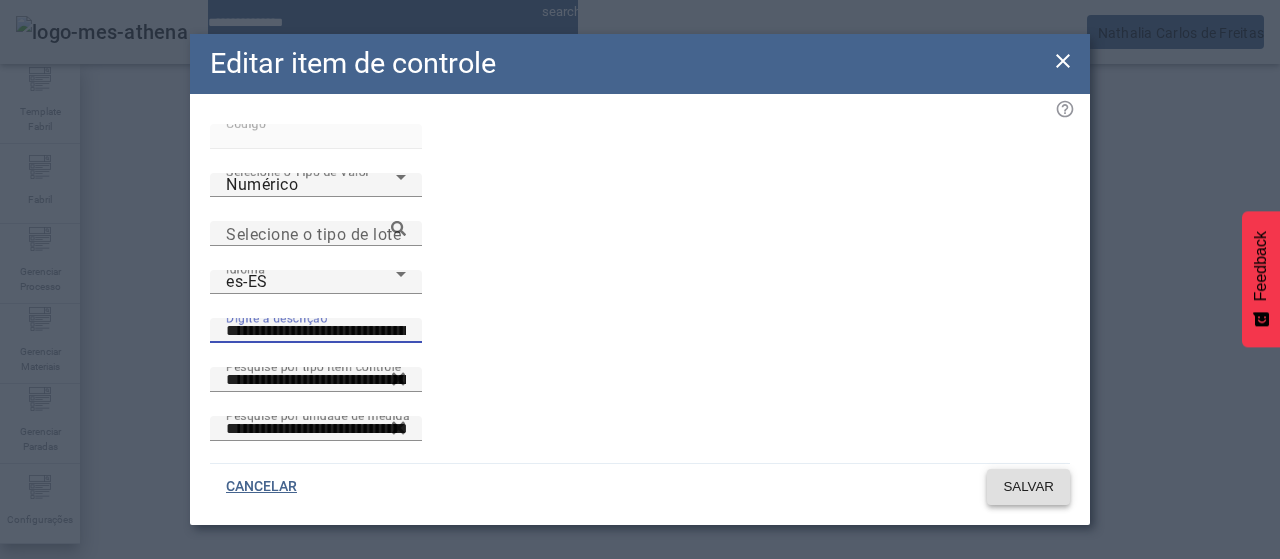 type on "**********" 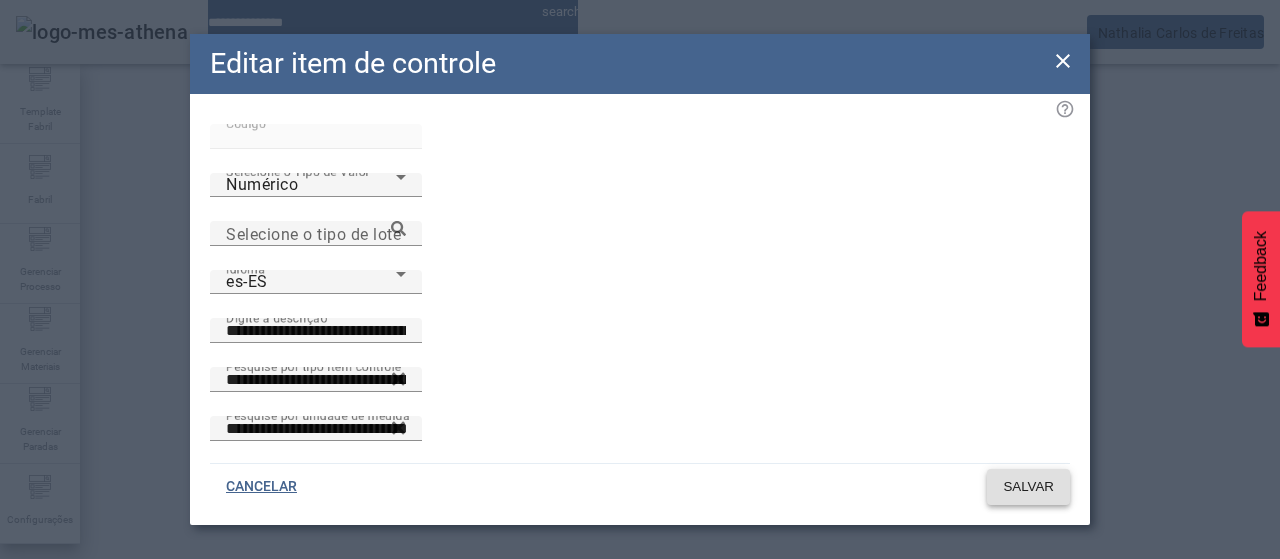 click on "SALVAR" 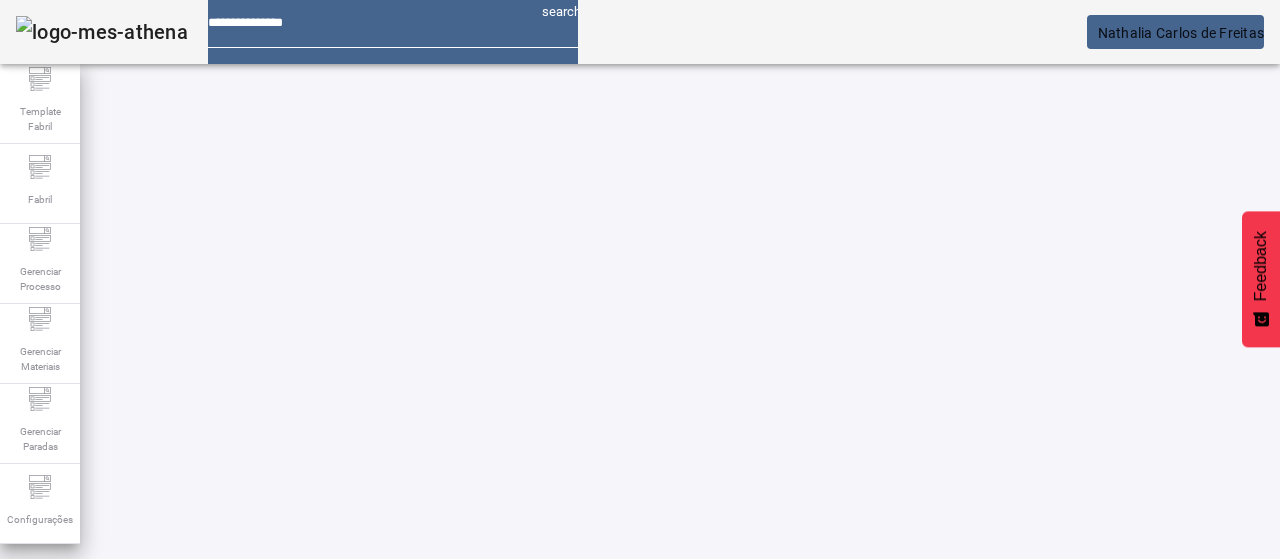 click on "LIMPAR" 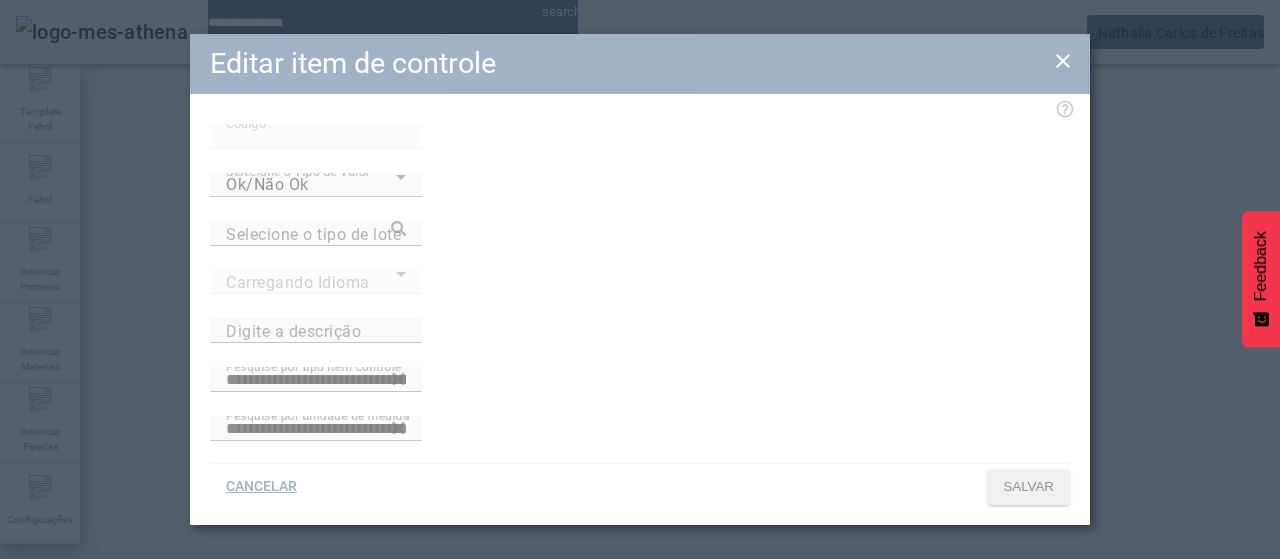 type on "**********" 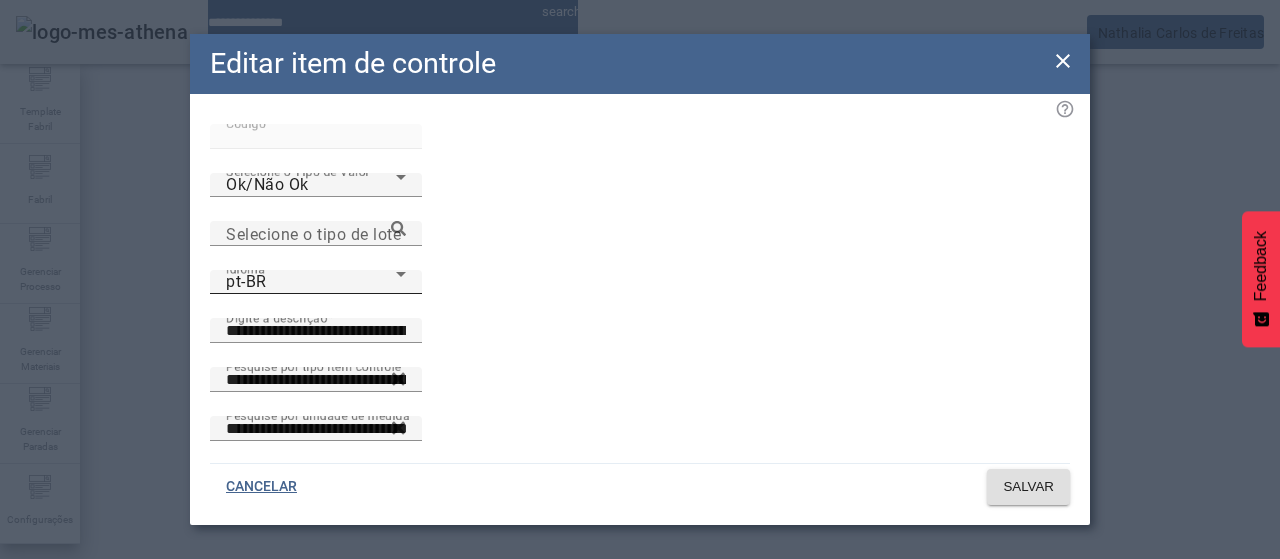 click on "Idioma pt-BR" 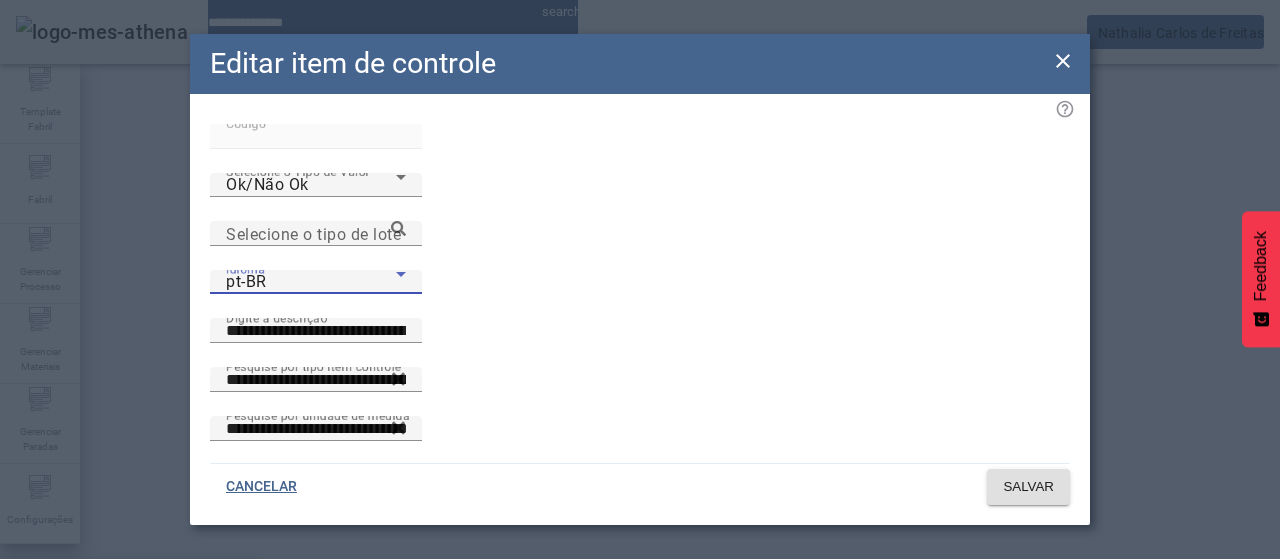 click on "es-ES" at bounding box center (131, 687) 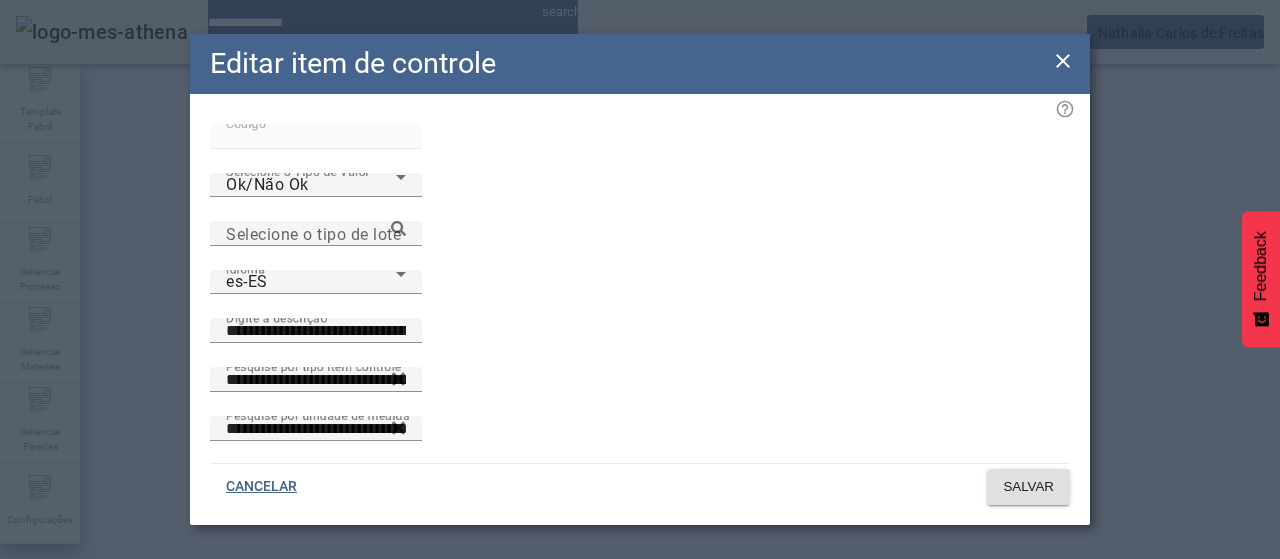 drag, startPoint x: 1060, startPoint y: 63, endPoint x: 876, endPoint y: 107, distance: 189.18774 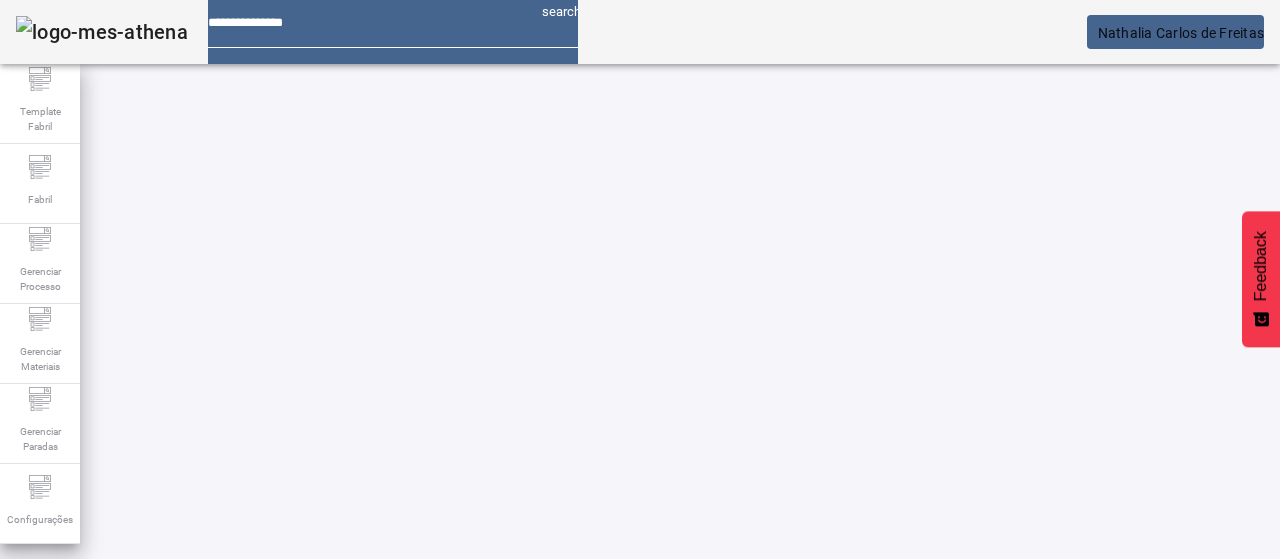 click on "*****" at bounding box center (116, 637) 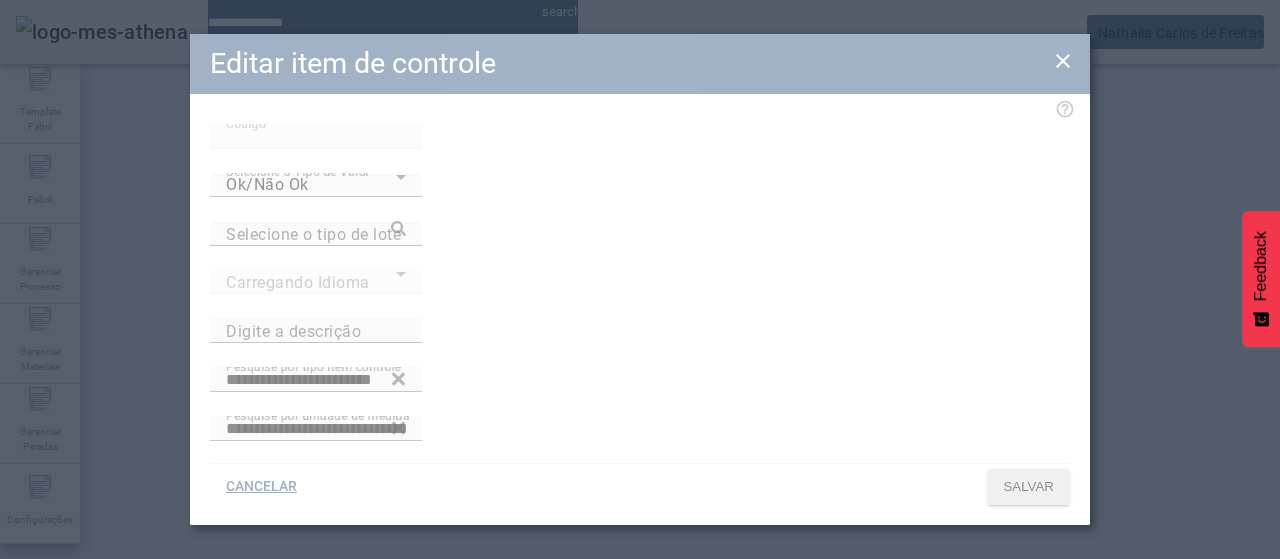 type on "**********" 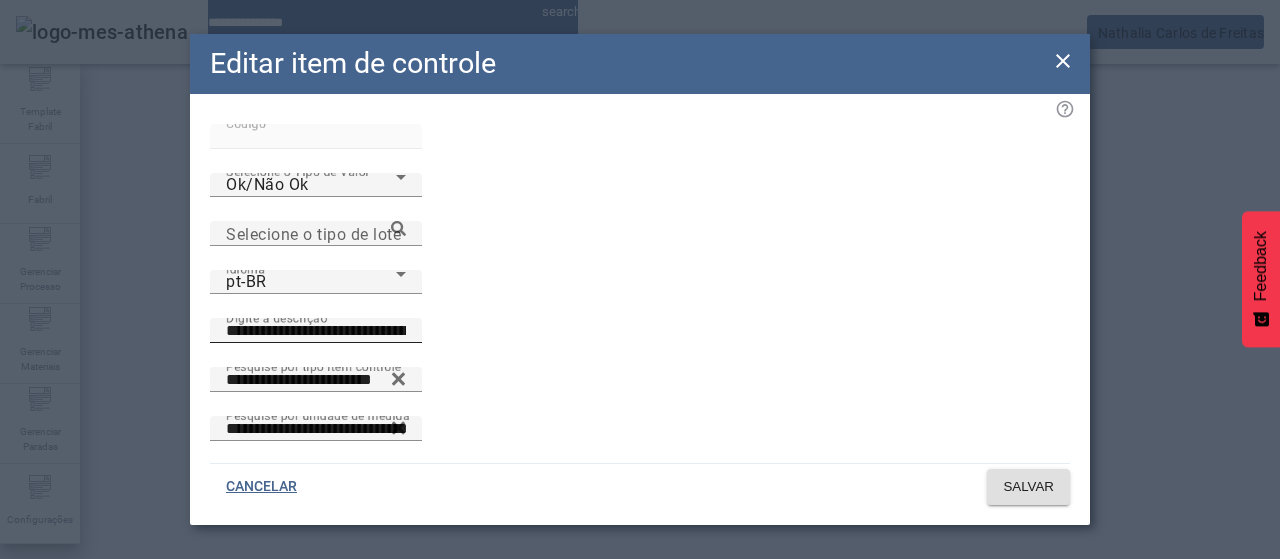 click on "**********" at bounding box center (316, 331) 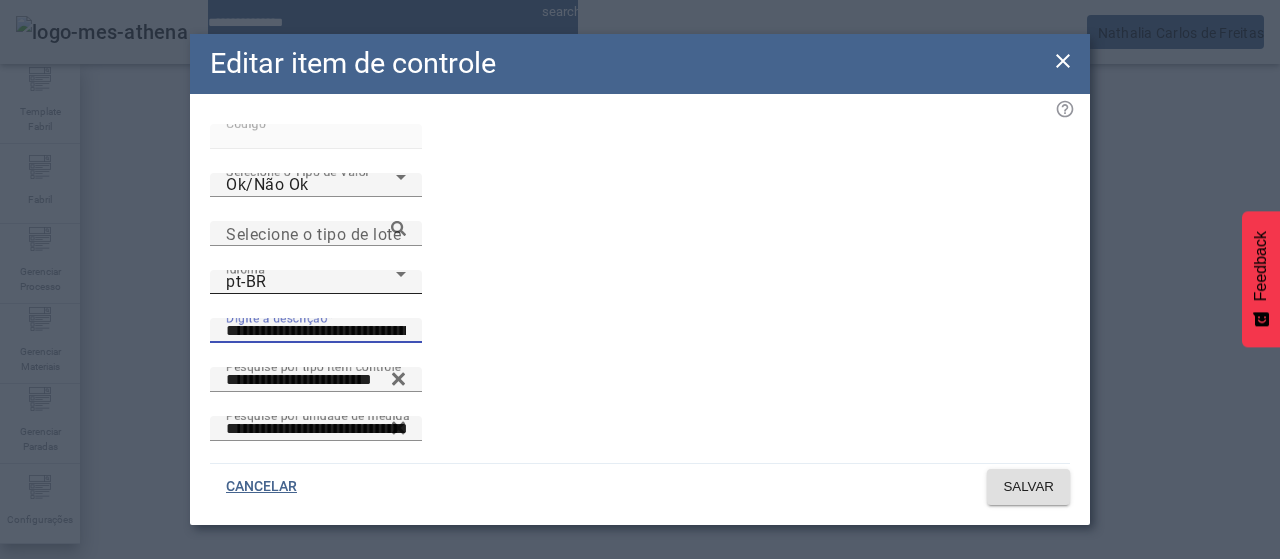 click on "pt-BR" at bounding box center (311, 282) 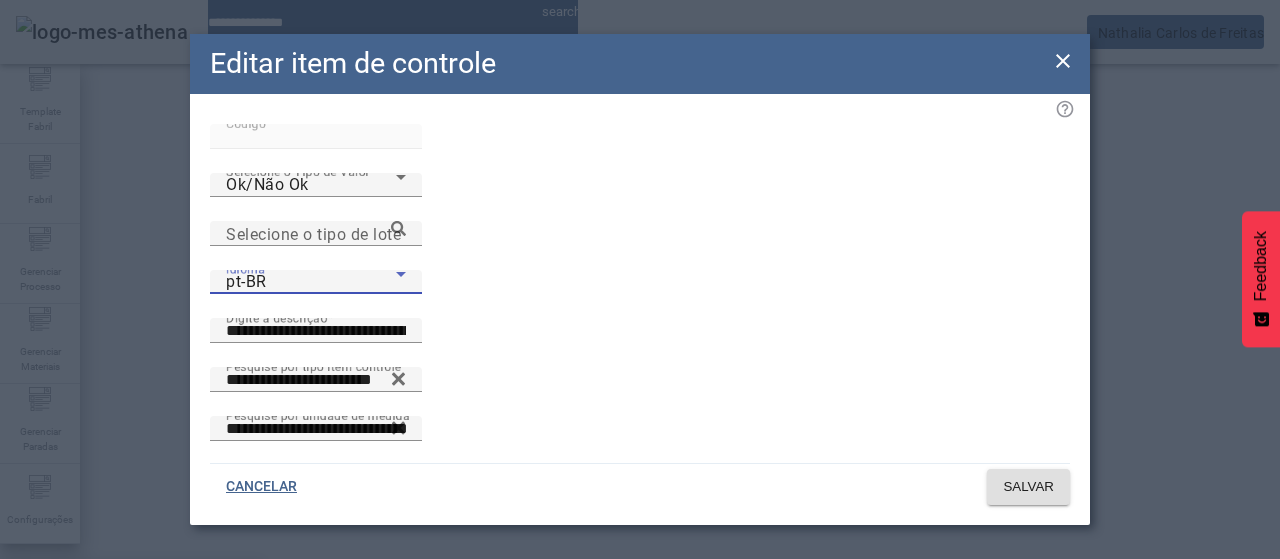 click on "es-ES" at bounding box center (131, 687) 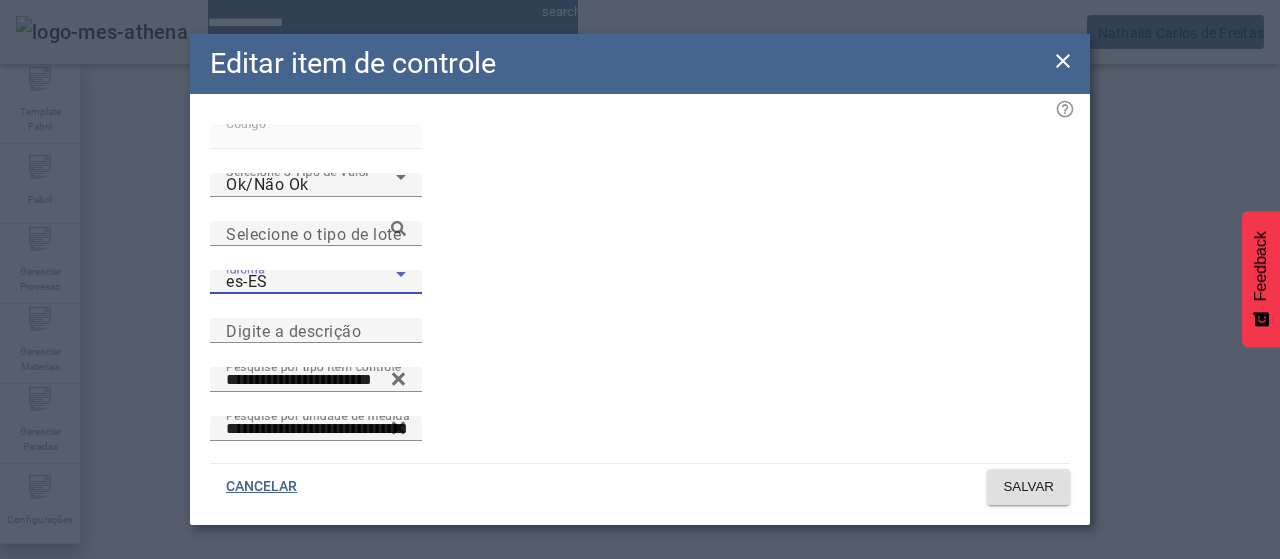 drag, startPoint x: 608, startPoint y: 237, endPoint x: 808, endPoint y: 356, distance: 232.72516 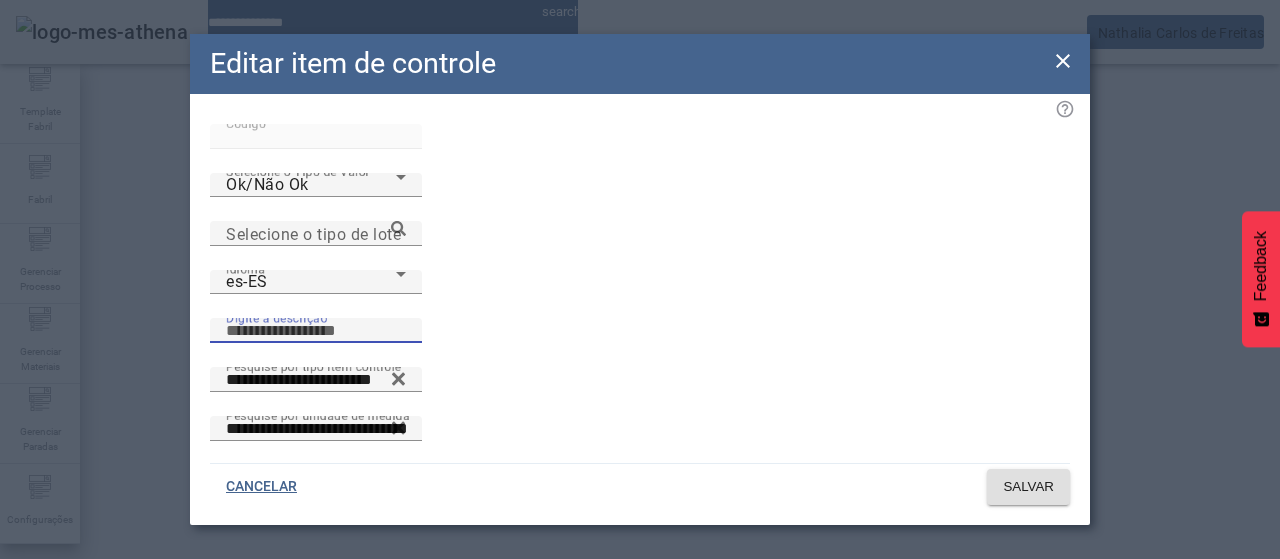 paste on "**********" 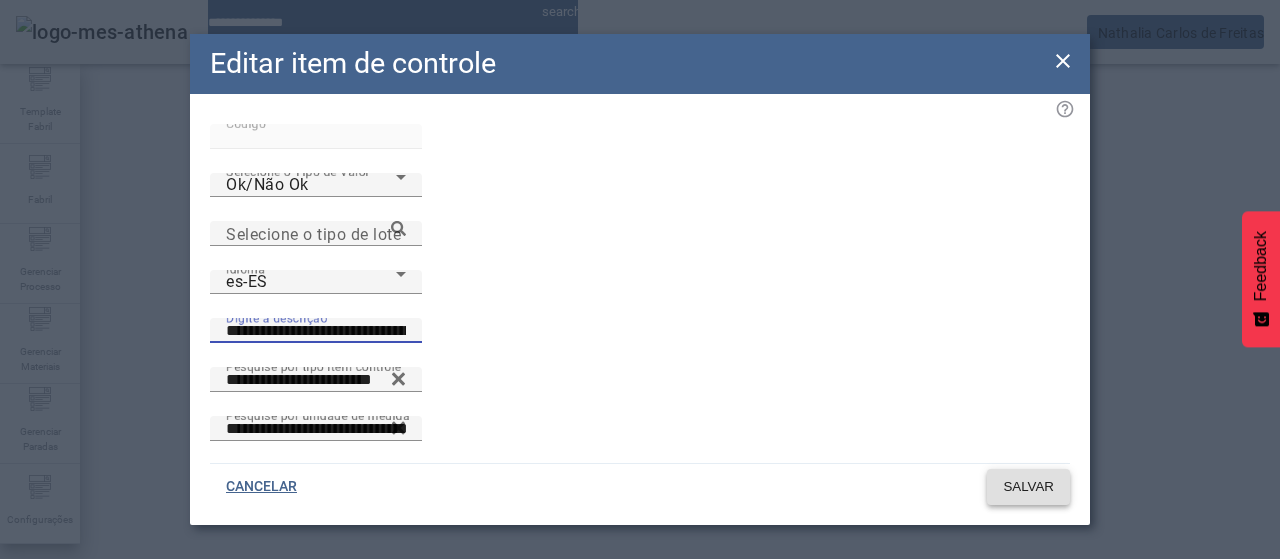 type on "**********" 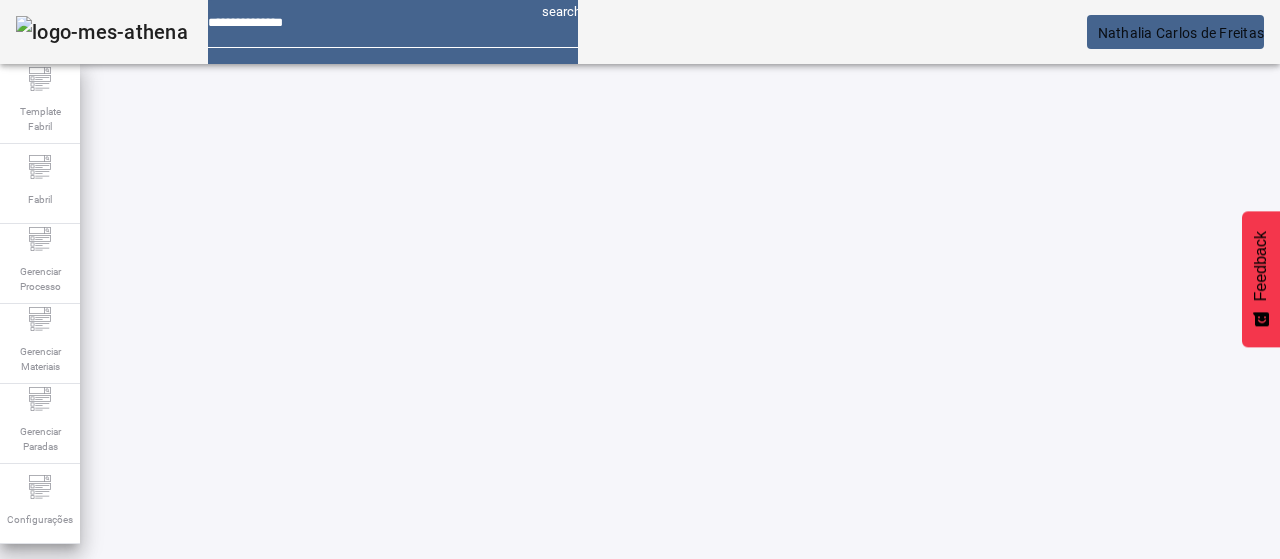 drag, startPoint x: 148, startPoint y: 181, endPoint x: 160, endPoint y: 182, distance: 12.0415945 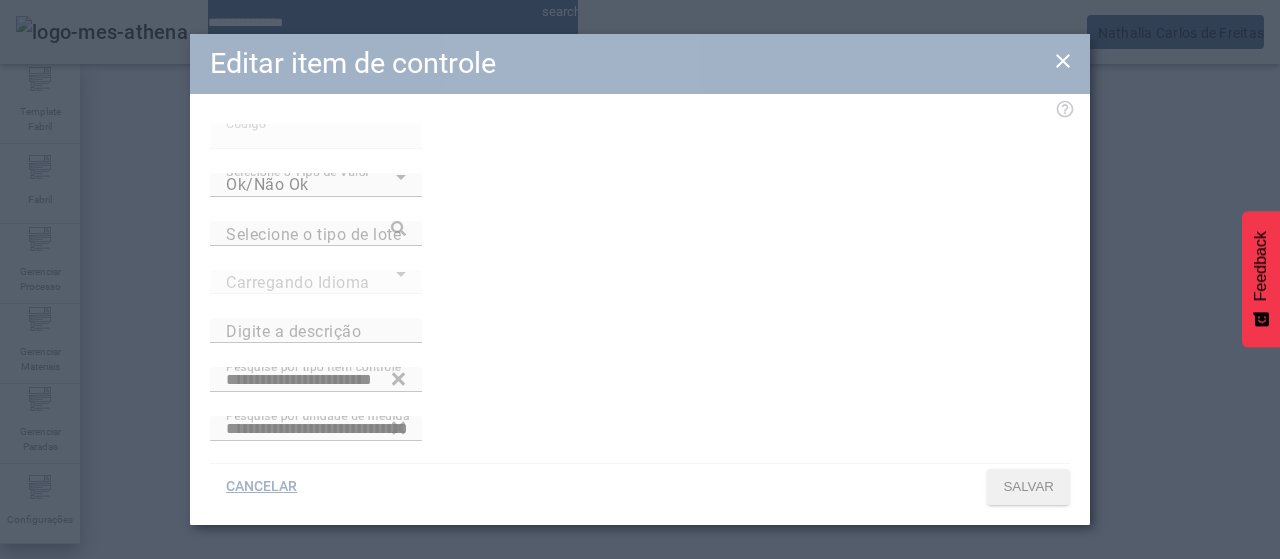 type on "**********" 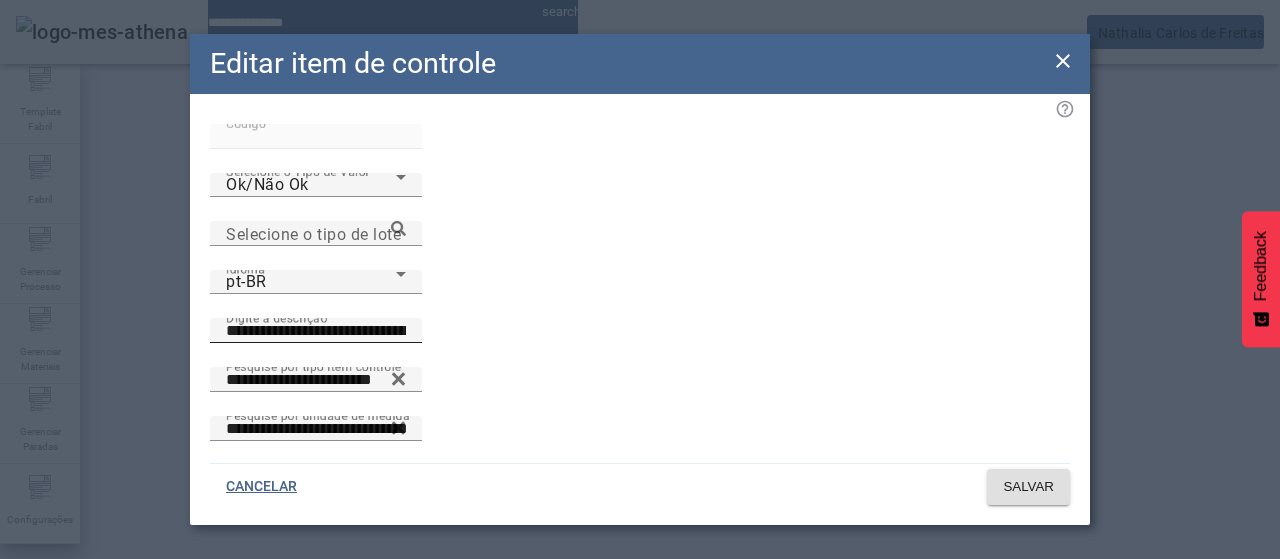 click on "**********" at bounding box center [316, 331] 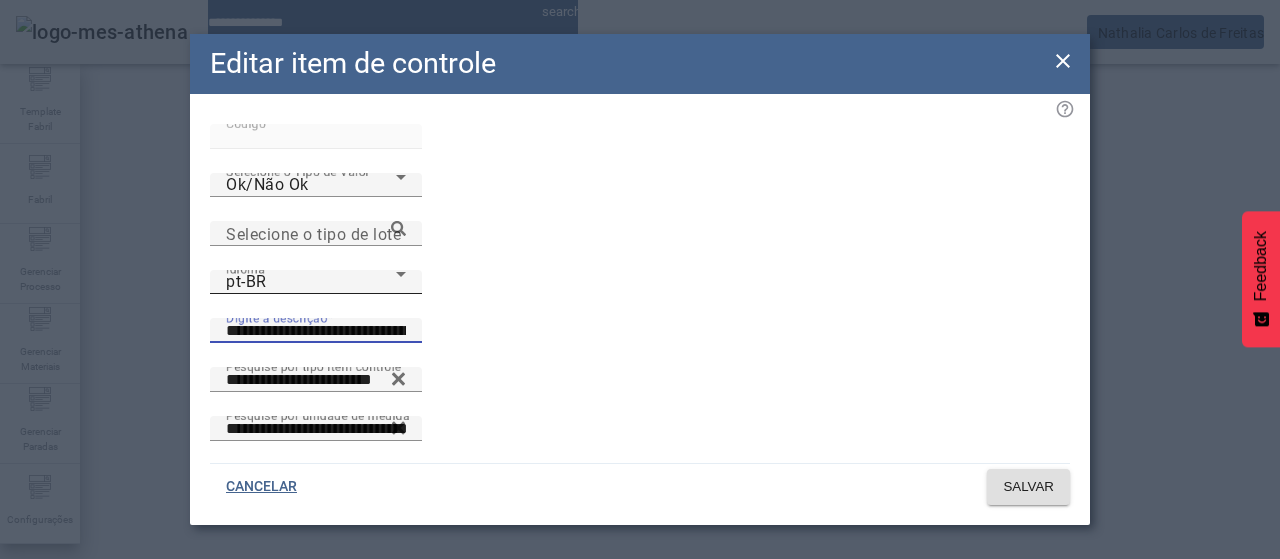 click on "pt-BR" at bounding box center (311, 282) 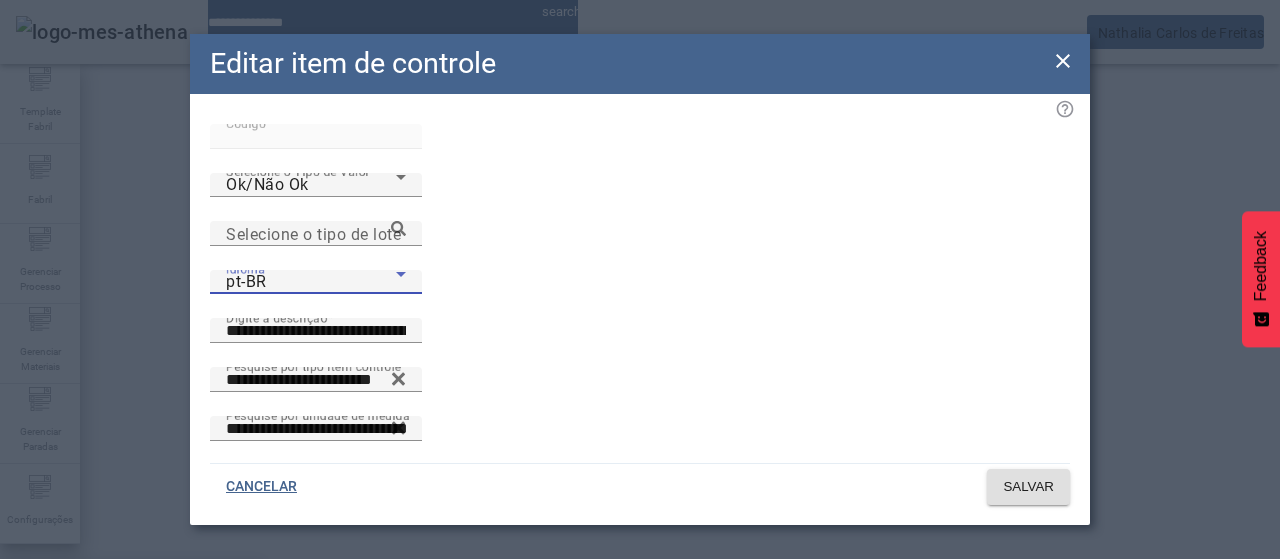 drag, startPoint x: 370, startPoint y: 374, endPoint x: 490, endPoint y: 341, distance: 124.45481 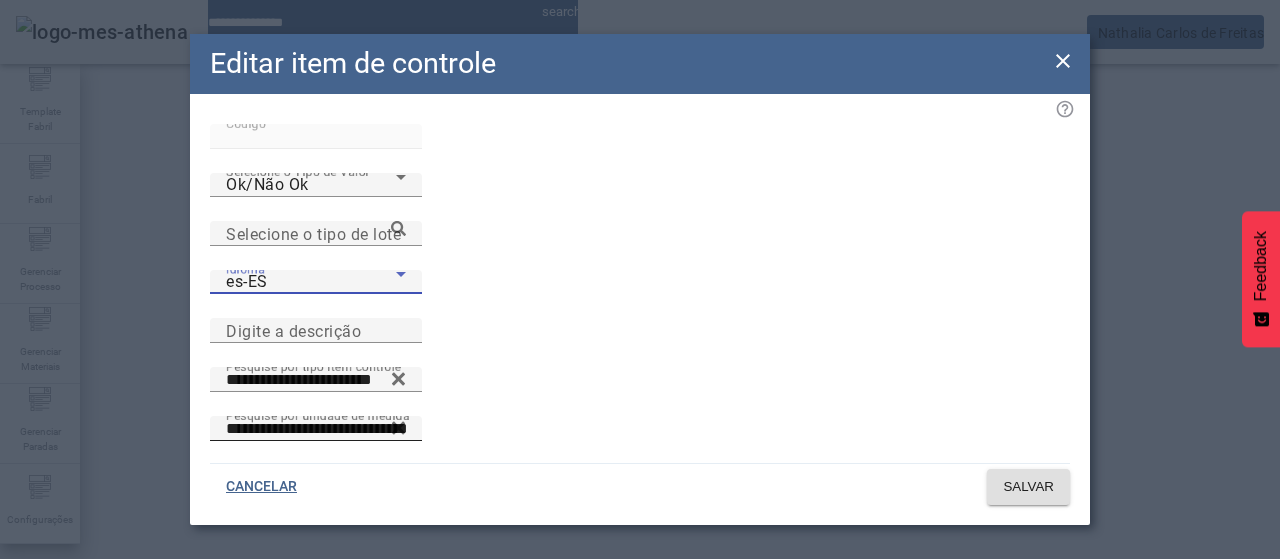 drag, startPoint x: 604, startPoint y: 237, endPoint x: 742, endPoint y: 306, distance: 154.2887 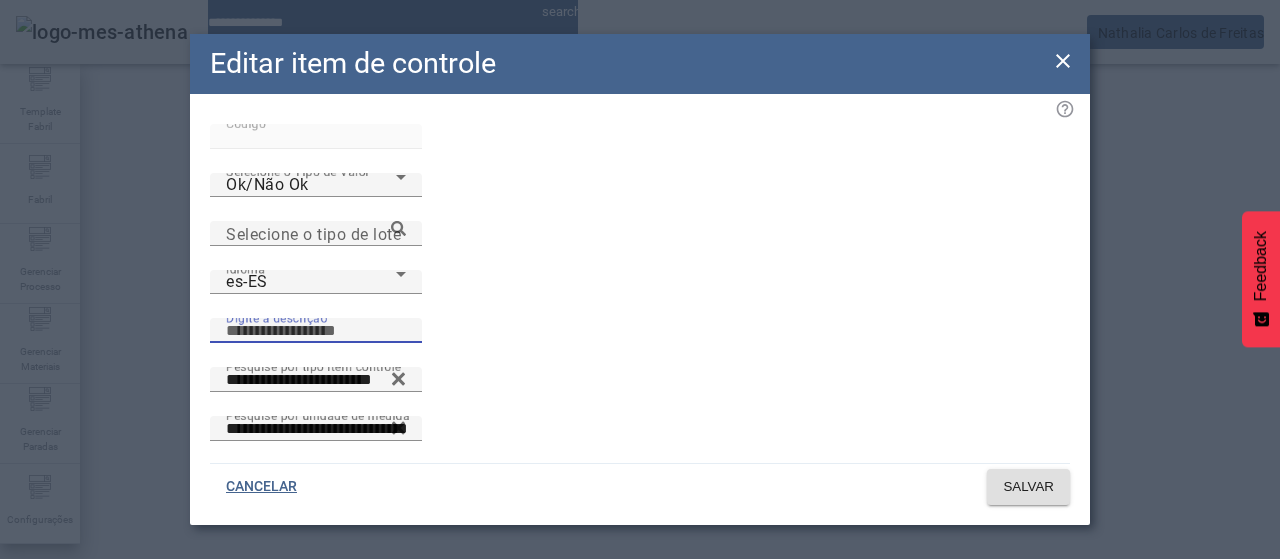 paste on "**********" 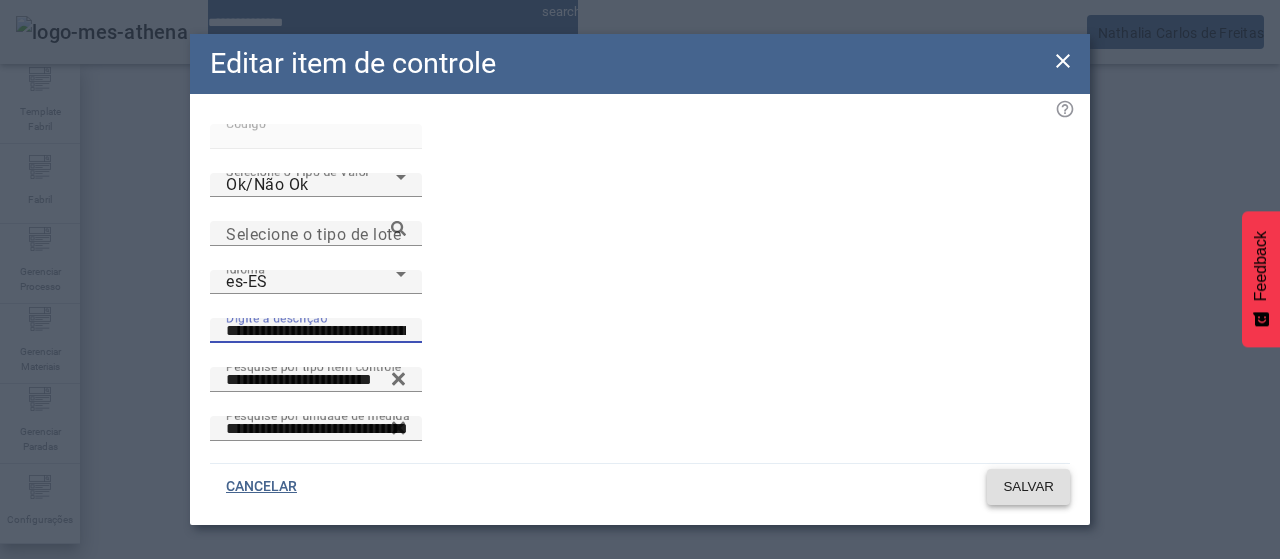 type on "**********" 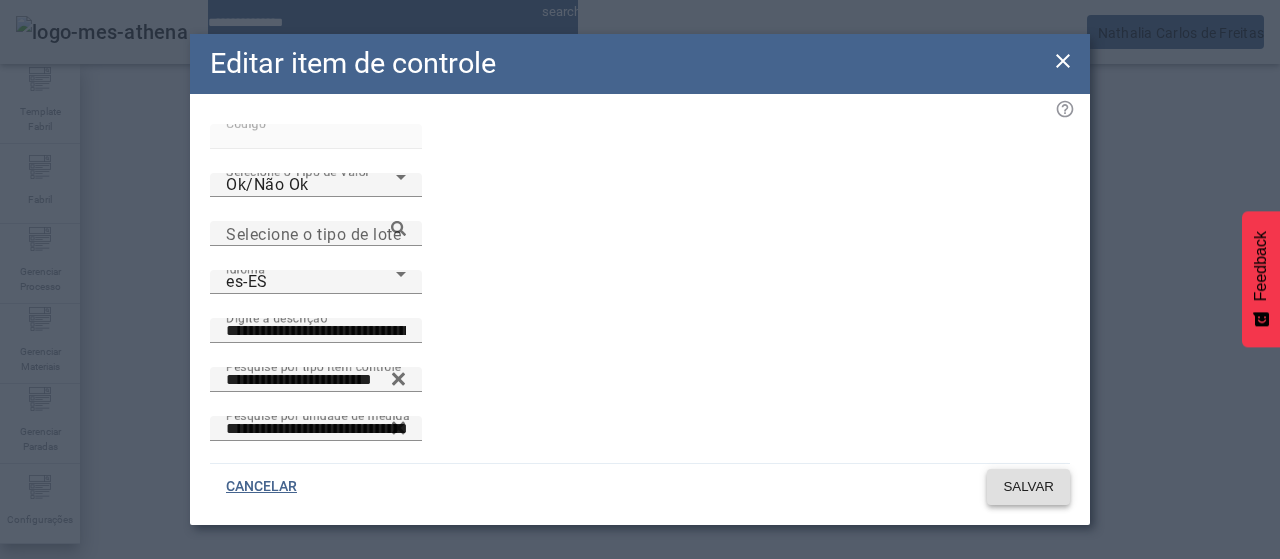 click on "SALVAR" 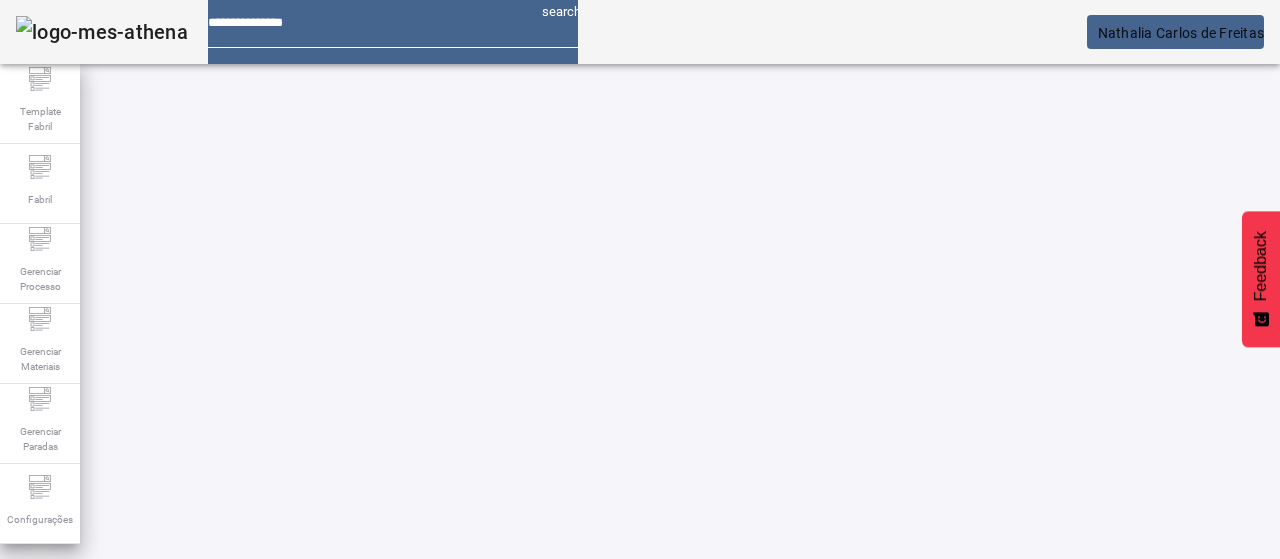 drag, startPoint x: 142, startPoint y: 177, endPoint x: 180, endPoint y: 175, distance: 38.052597 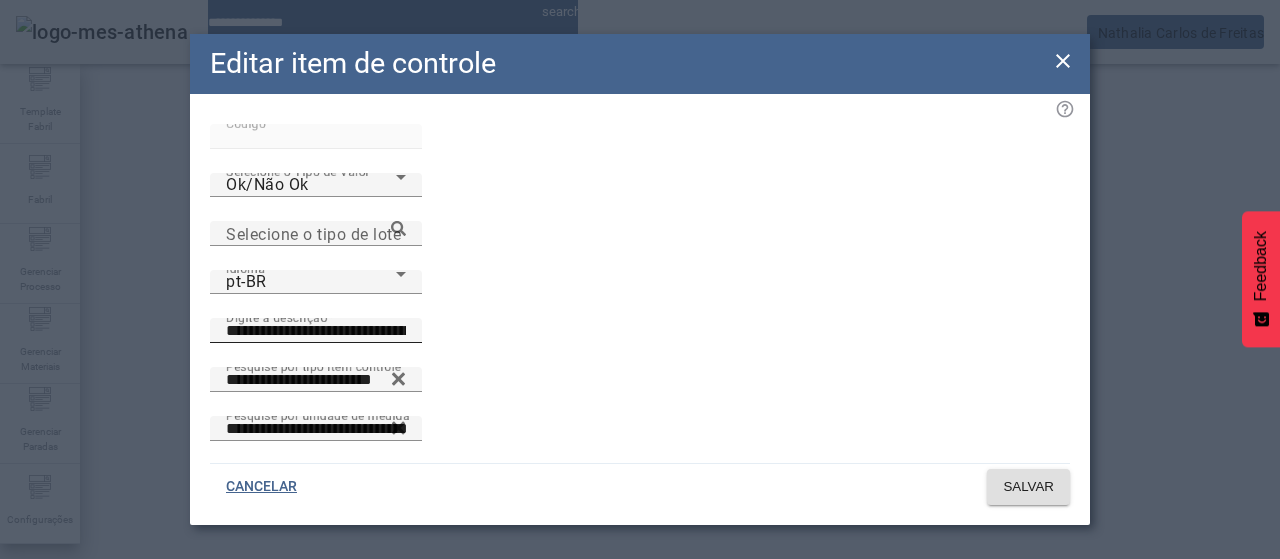 click on "**********" at bounding box center [316, 331] 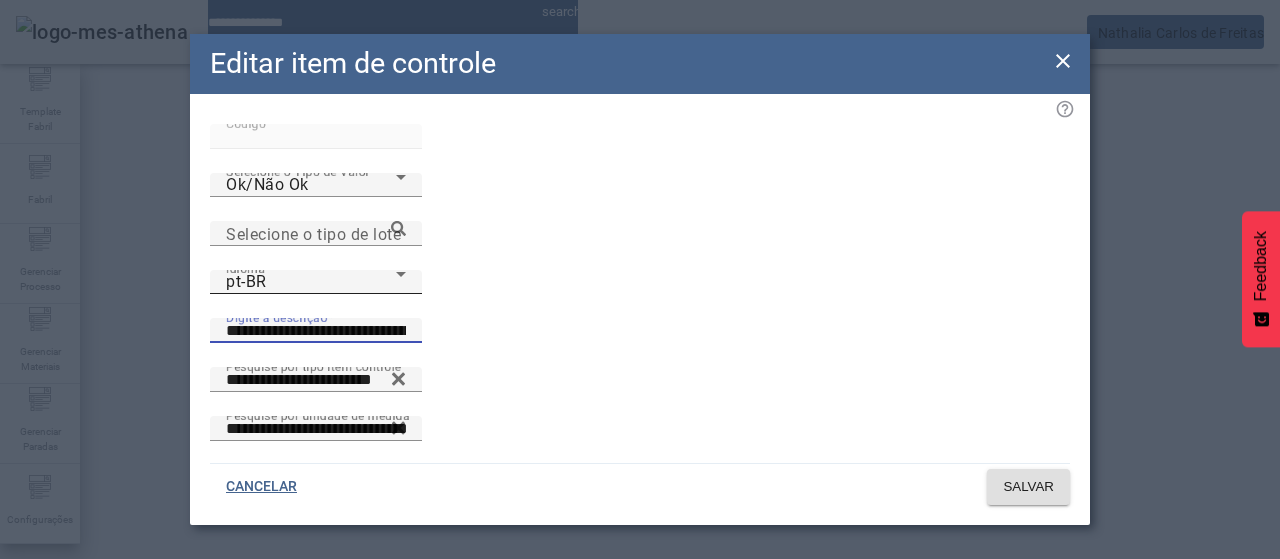 click on "Idioma pt-BR" 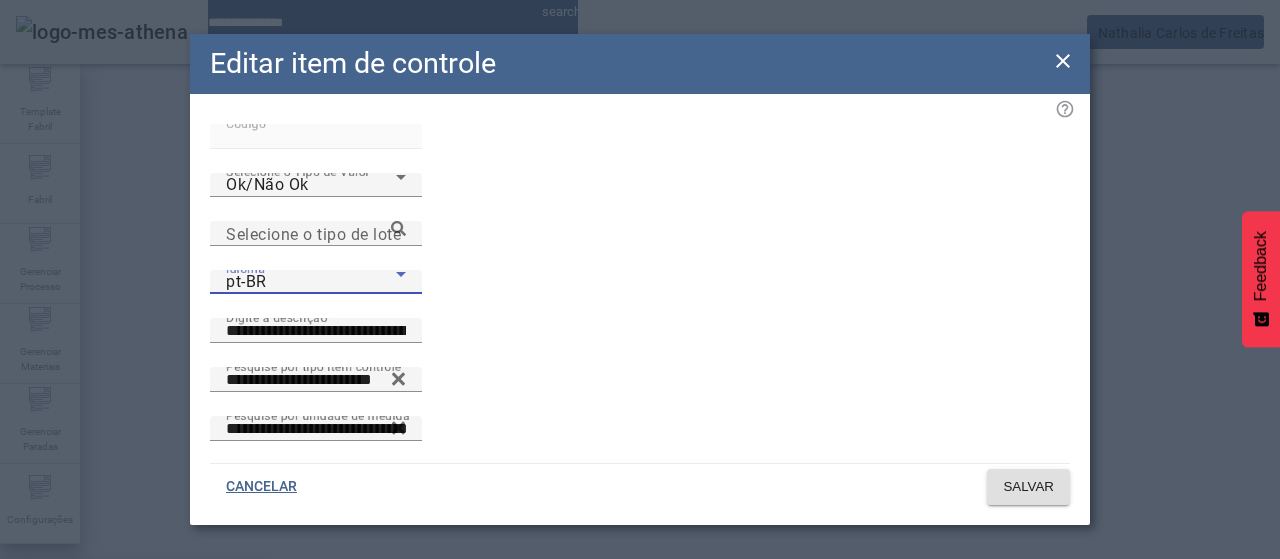 drag, startPoint x: 381, startPoint y: 373, endPoint x: 528, endPoint y: 269, distance: 180.06943 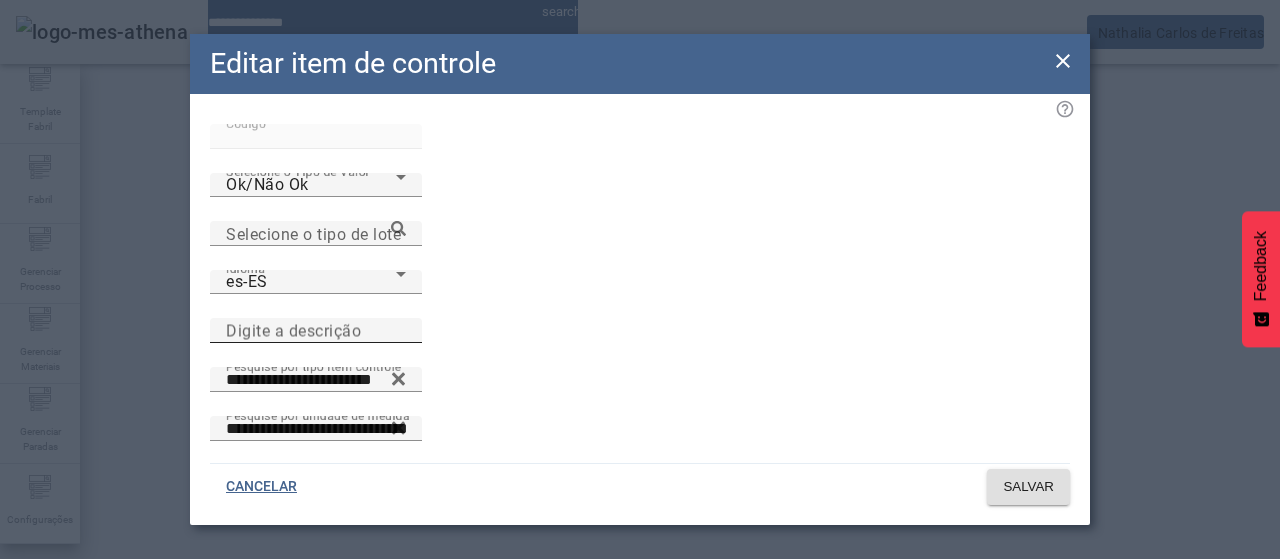click on "Digite a descrição" 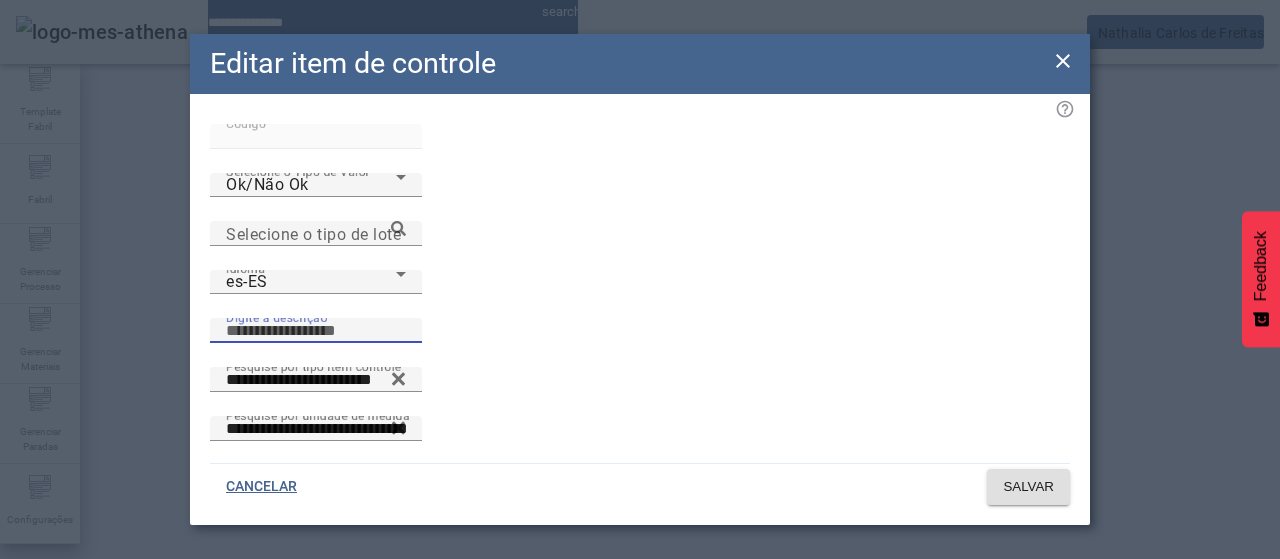 click on "Digite a descrição" at bounding box center [316, 331] 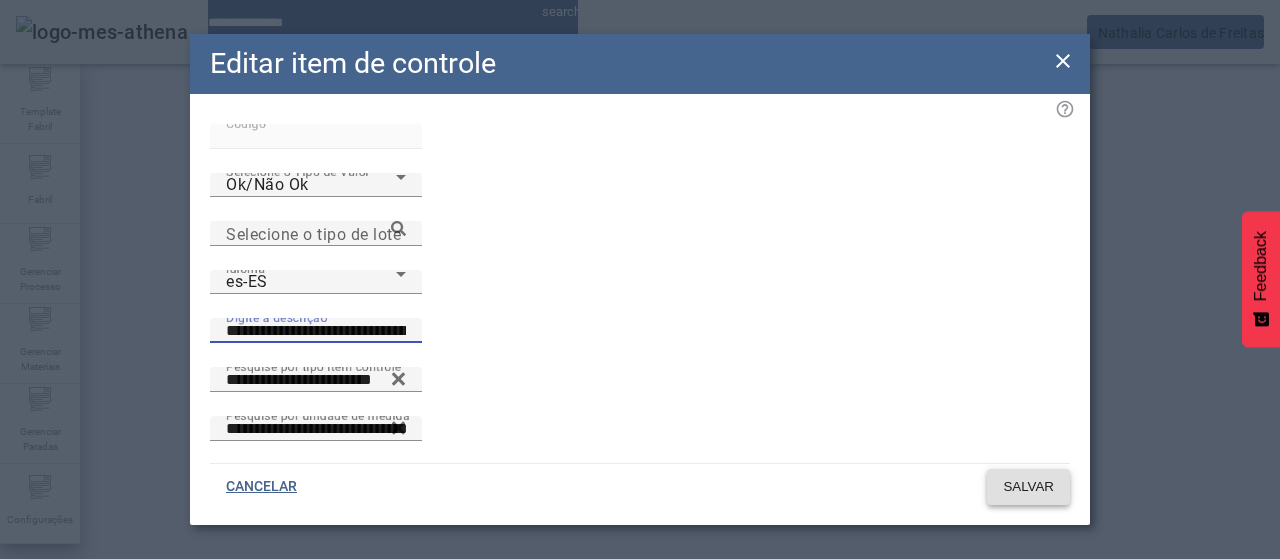 type on "**********" 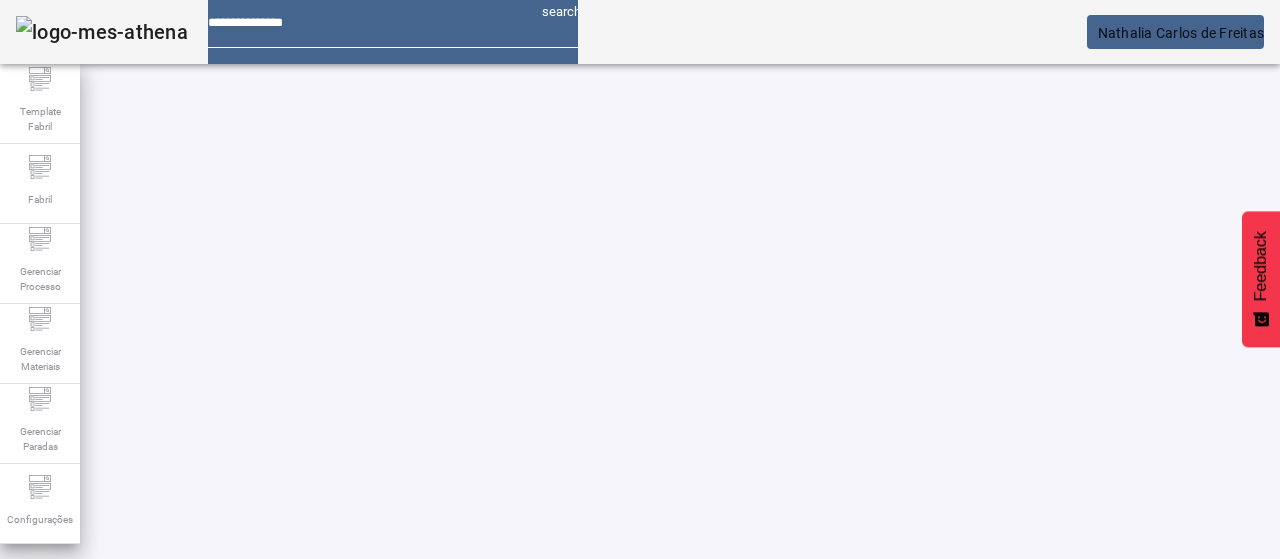 drag, startPoint x: 254, startPoint y: 201, endPoint x: 188, endPoint y: 181, distance: 68.96376 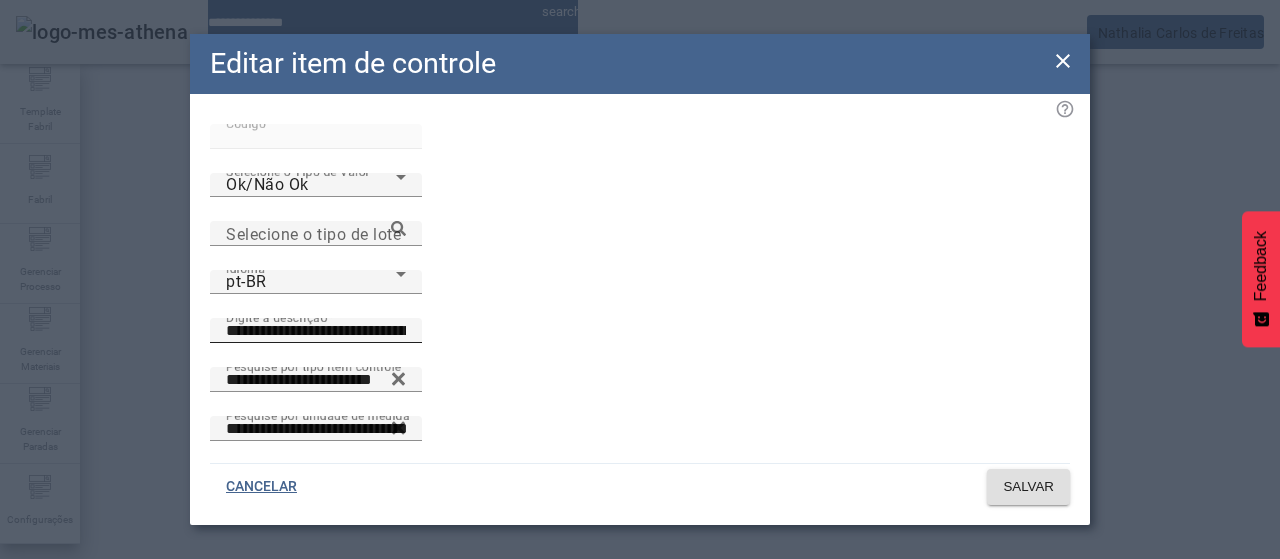 click on "**********" at bounding box center (316, 331) 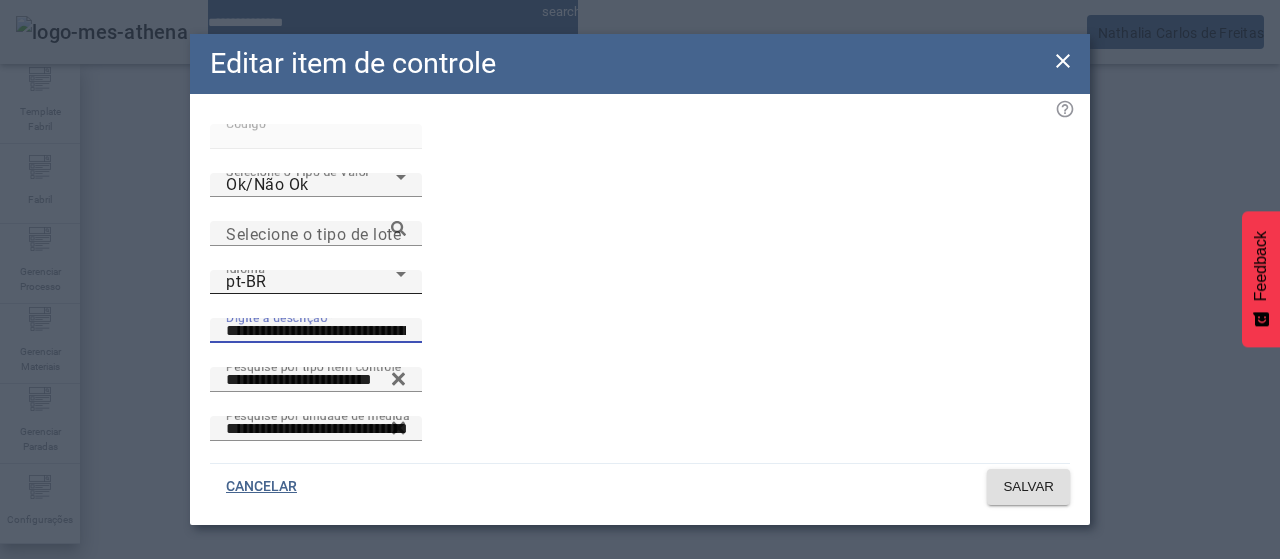 click on "pt-BR" at bounding box center (311, 282) 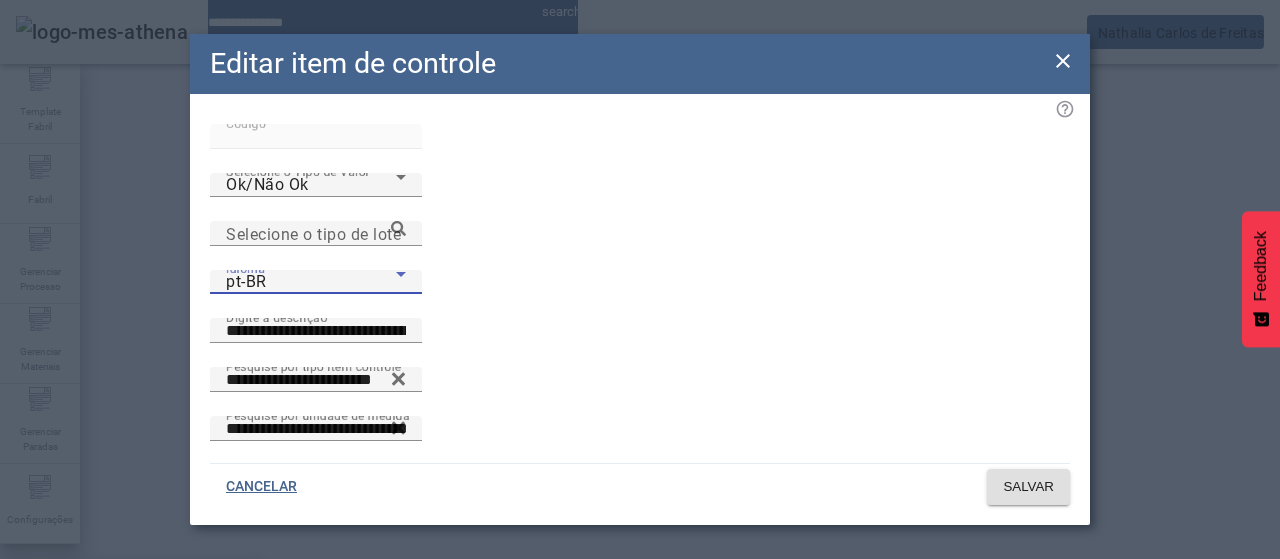 drag, startPoint x: 372, startPoint y: 375, endPoint x: 538, endPoint y: 276, distance: 193.27959 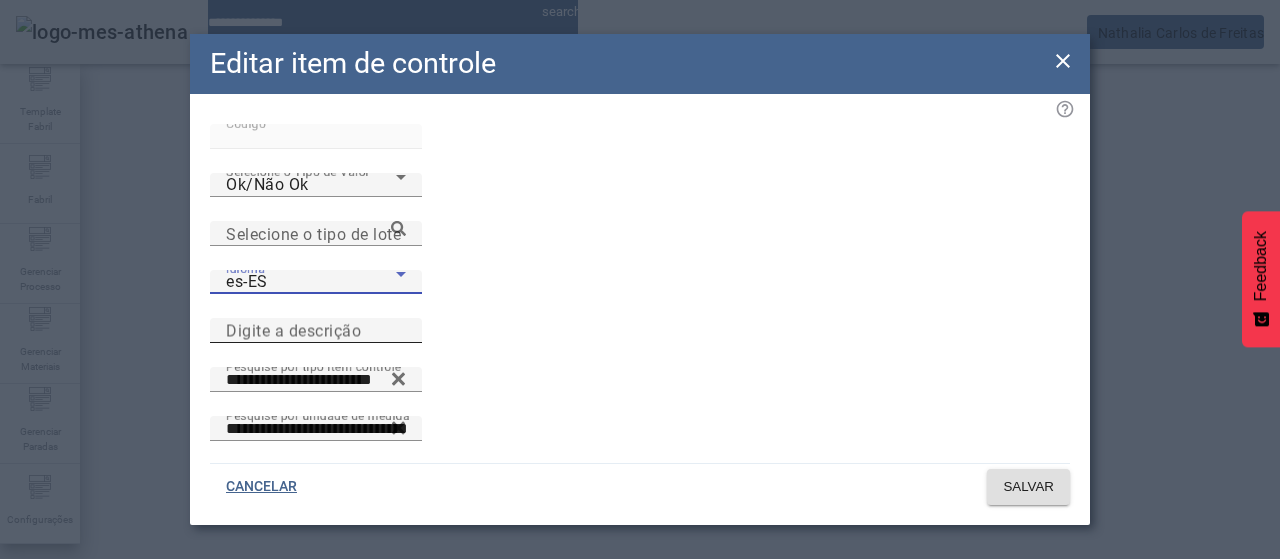 click on "Digite a descrição" at bounding box center (293, 330) 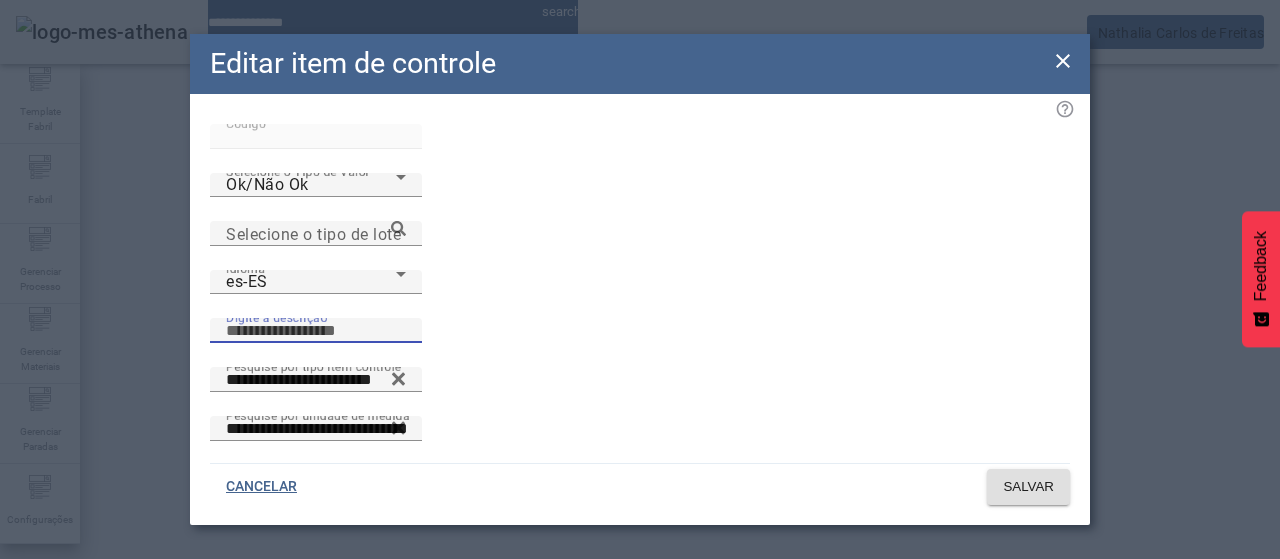 paste on "**********" 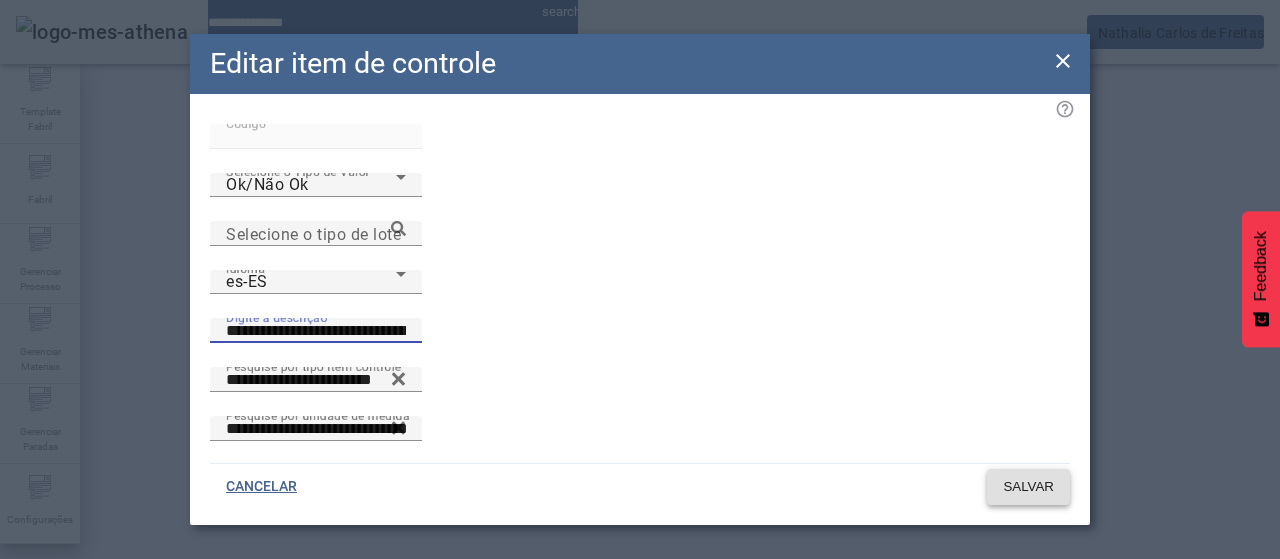 type on "**********" 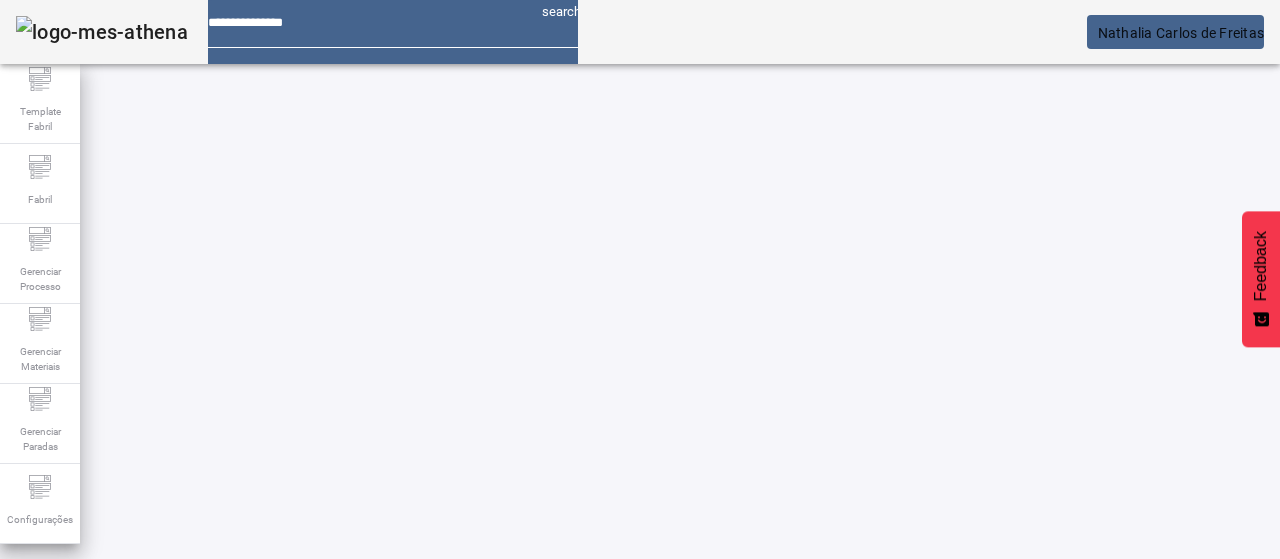 drag, startPoint x: 144, startPoint y: 179, endPoint x: 156, endPoint y: 179, distance: 12 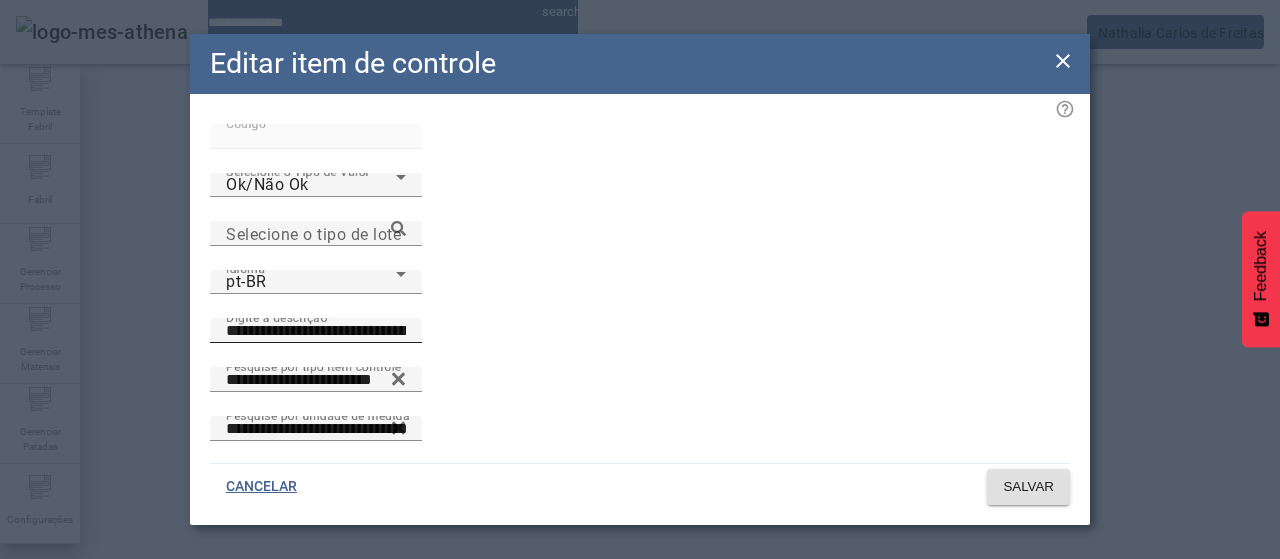 click on "**********" at bounding box center [316, 331] 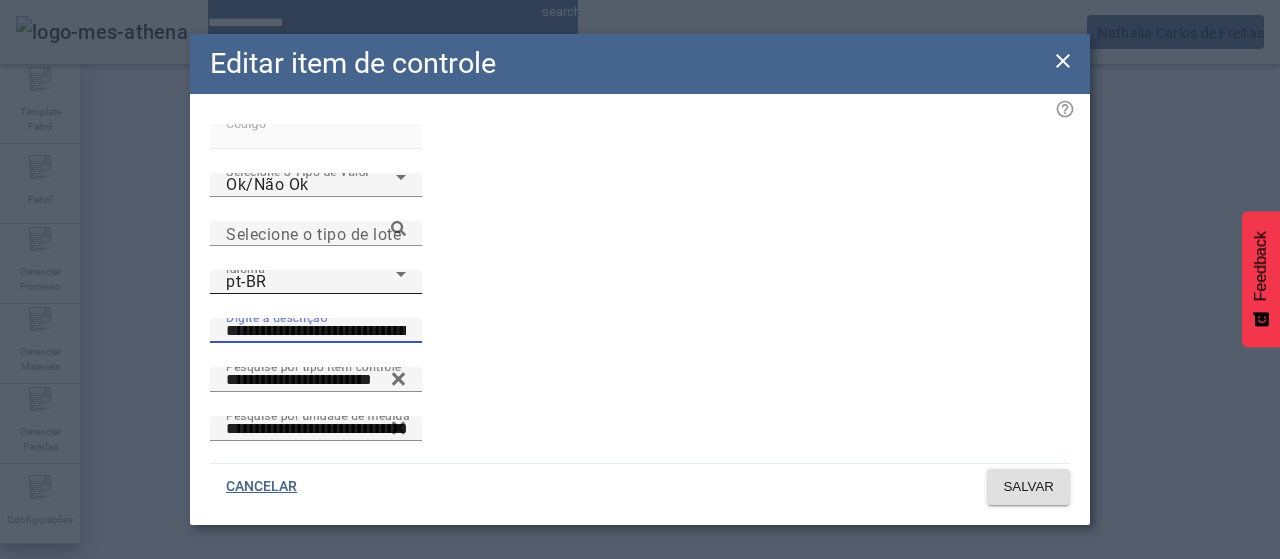 click on "pt-BR" at bounding box center [311, 282] 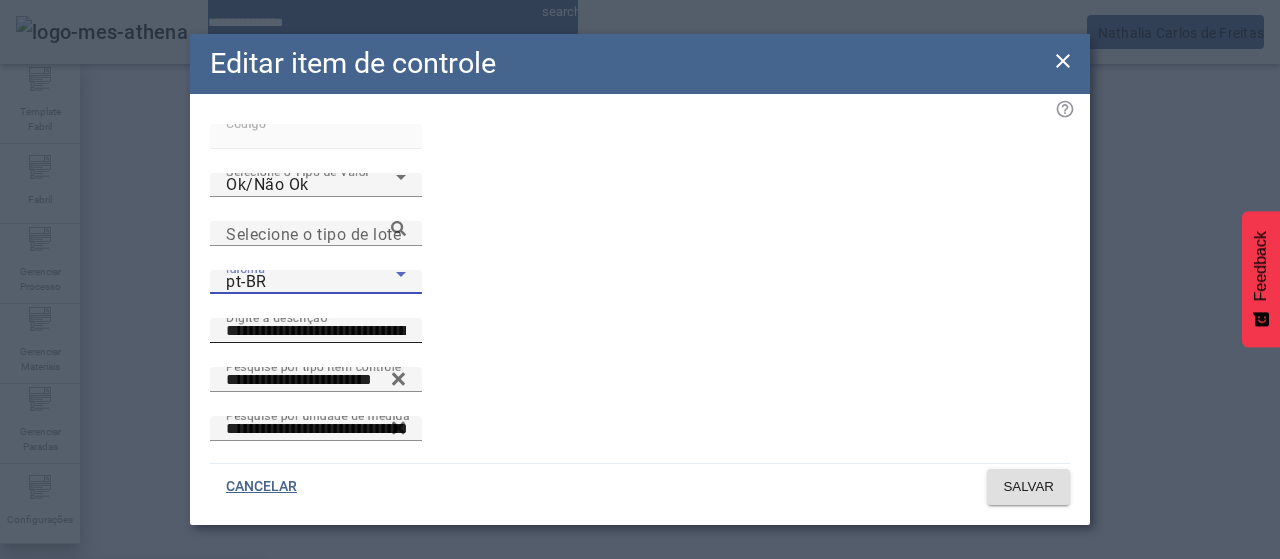 drag, startPoint x: 339, startPoint y: 383, endPoint x: 611, endPoint y: 227, distance: 313.5602 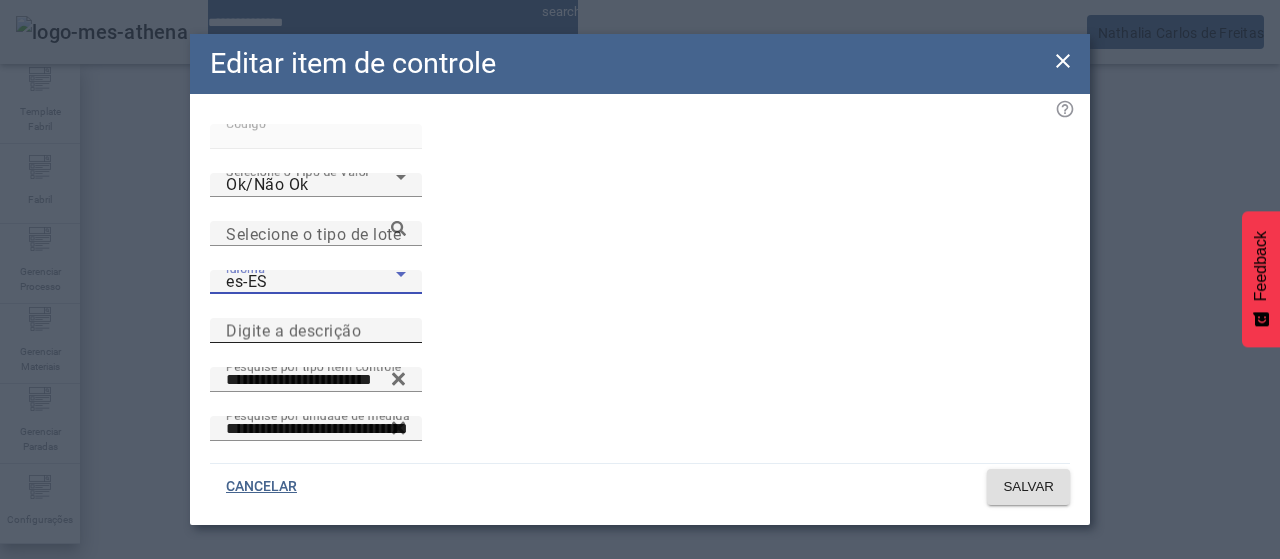 click on "Digite a descrição" at bounding box center [293, 330] 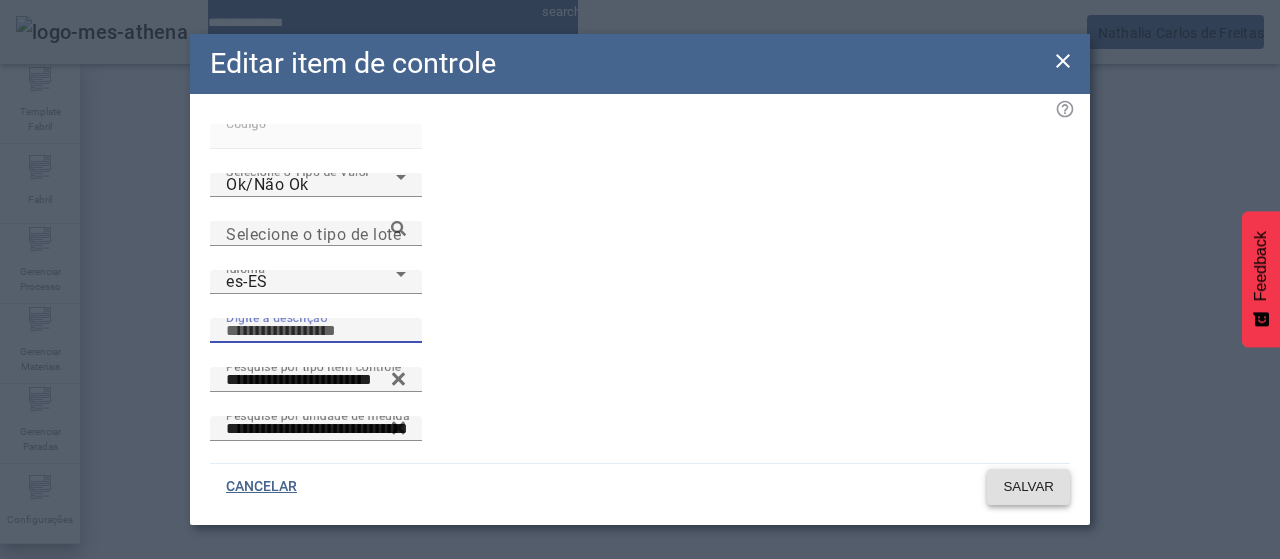 paste on "**********" 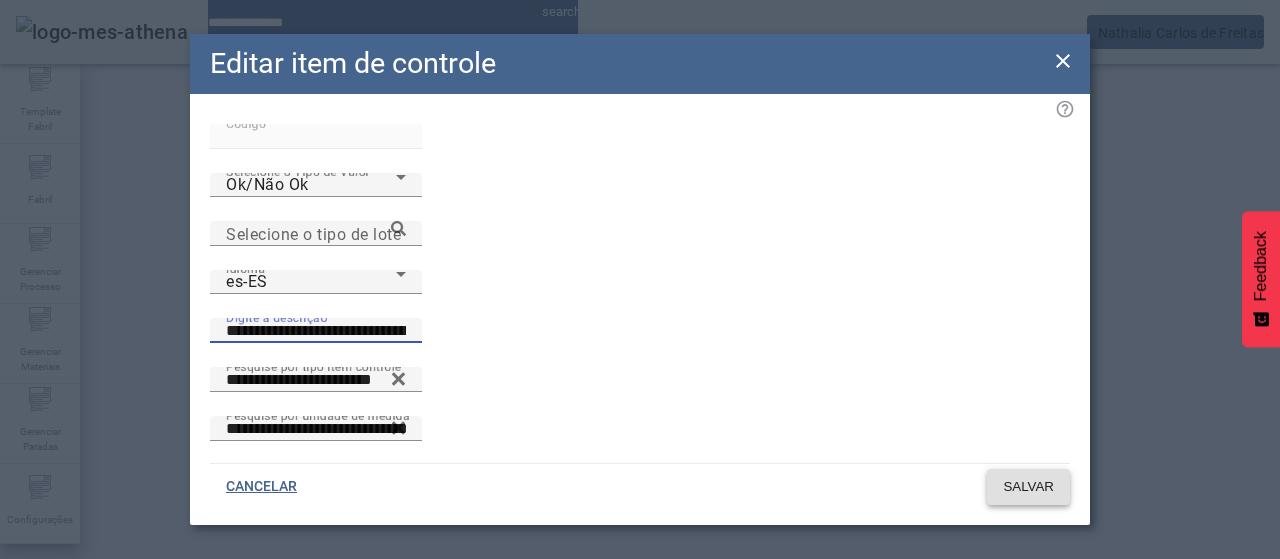 type on "**********" 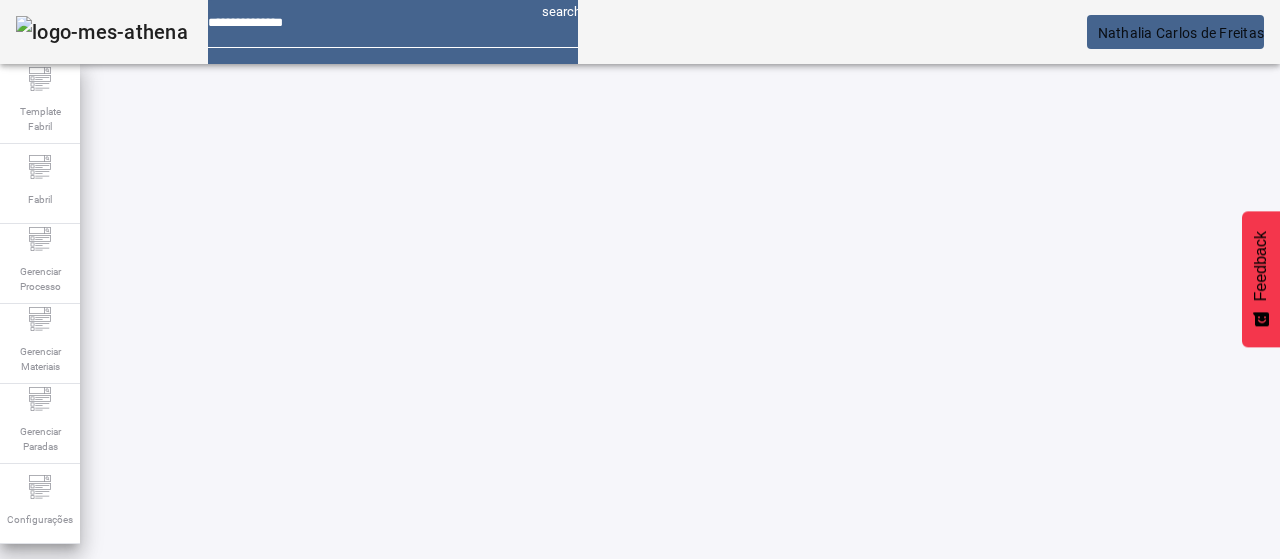 drag, startPoint x: 117, startPoint y: 177, endPoint x: 250, endPoint y: 176, distance: 133.00375 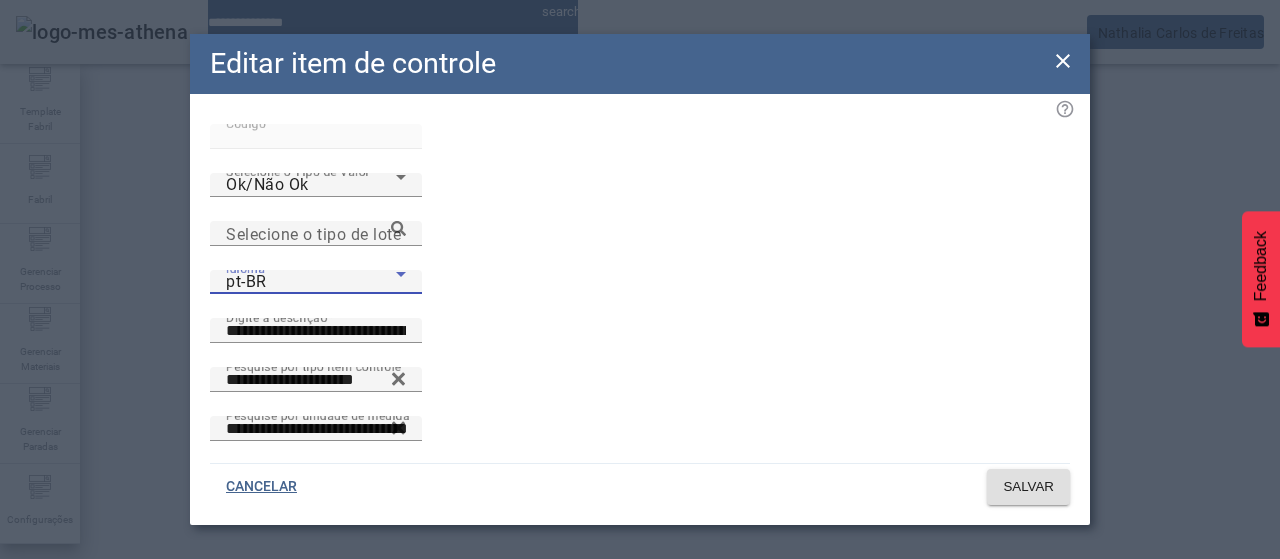 click on "pt-BR" at bounding box center [311, 282] 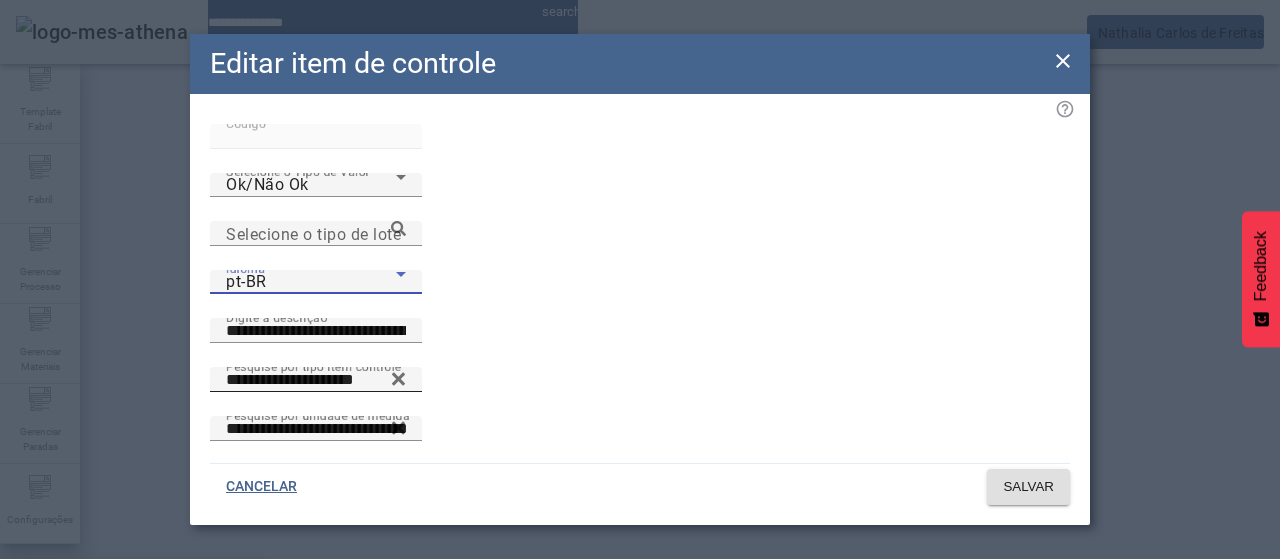 drag, startPoint x: 377, startPoint y: 396, endPoint x: 512, endPoint y: 328, distance: 151.15886 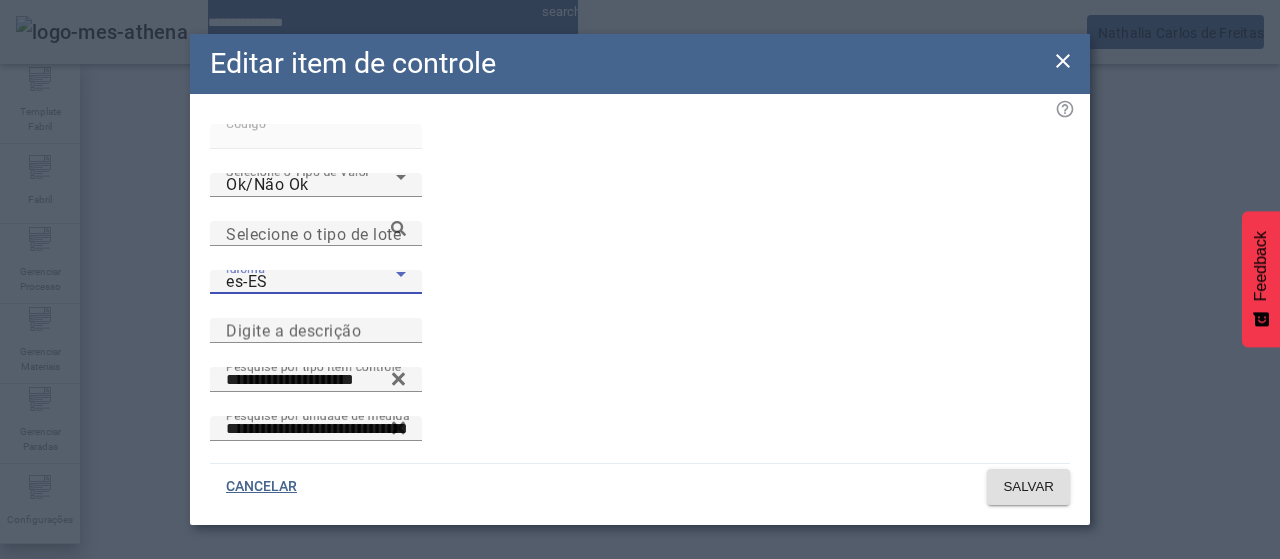 click on "es-ES" at bounding box center (311, 282) 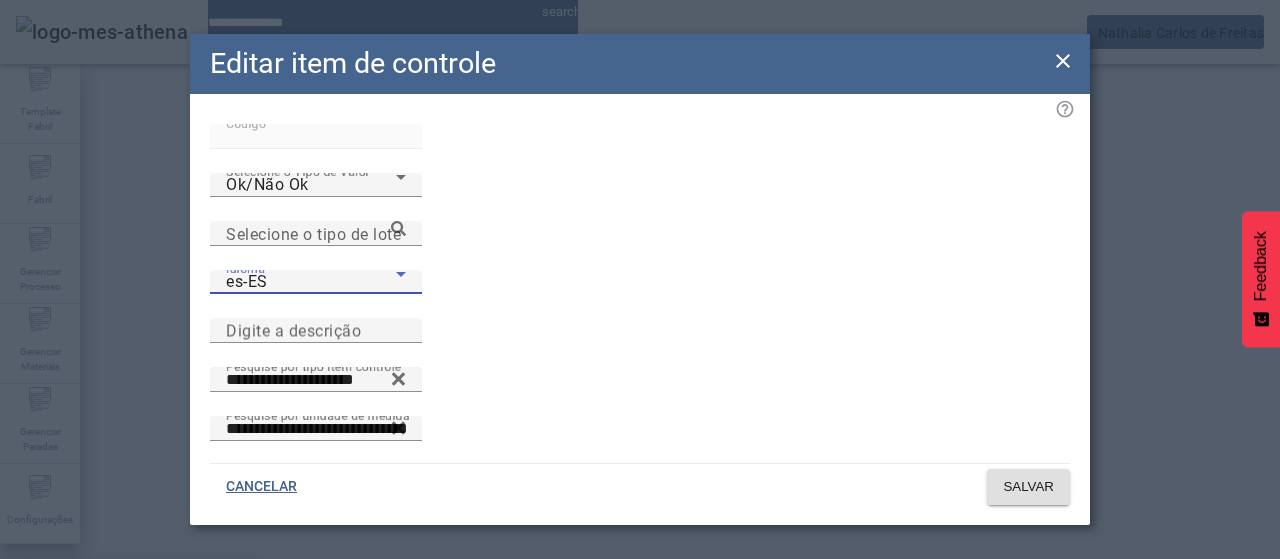 click on "pt-BR" at bounding box center [131, 591] 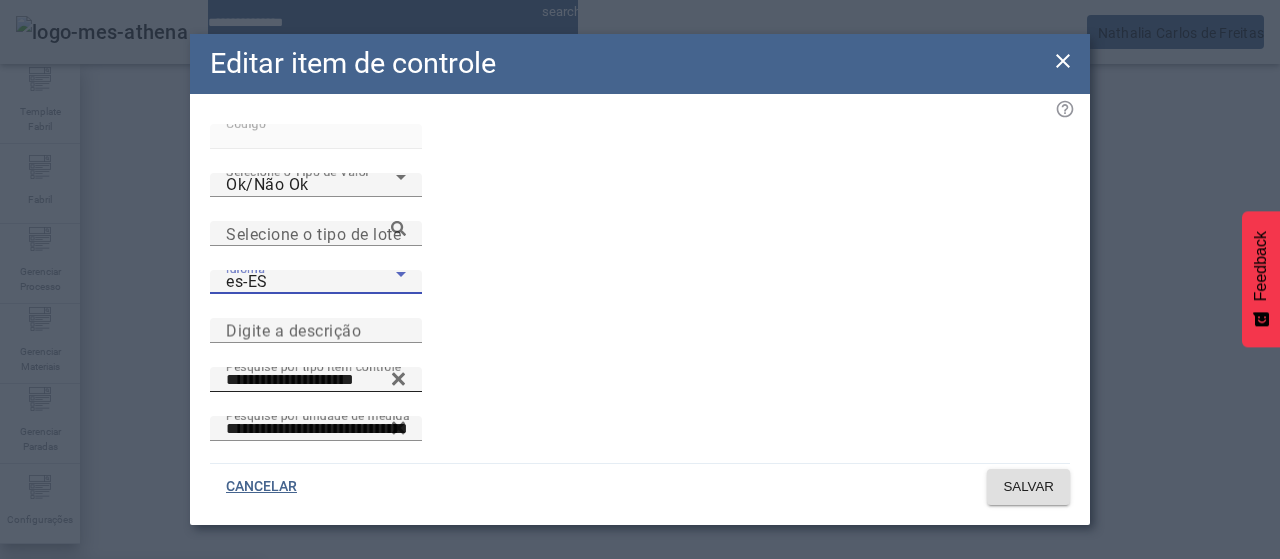 type on "**********" 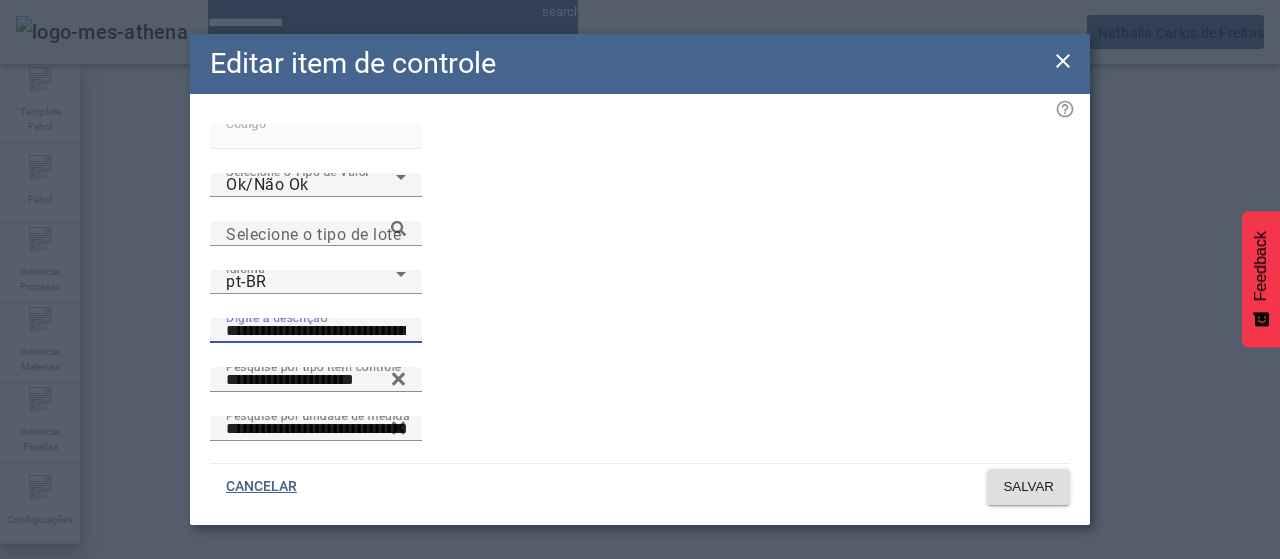 drag, startPoint x: 619, startPoint y: 243, endPoint x: 590, endPoint y: 245, distance: 29.068884 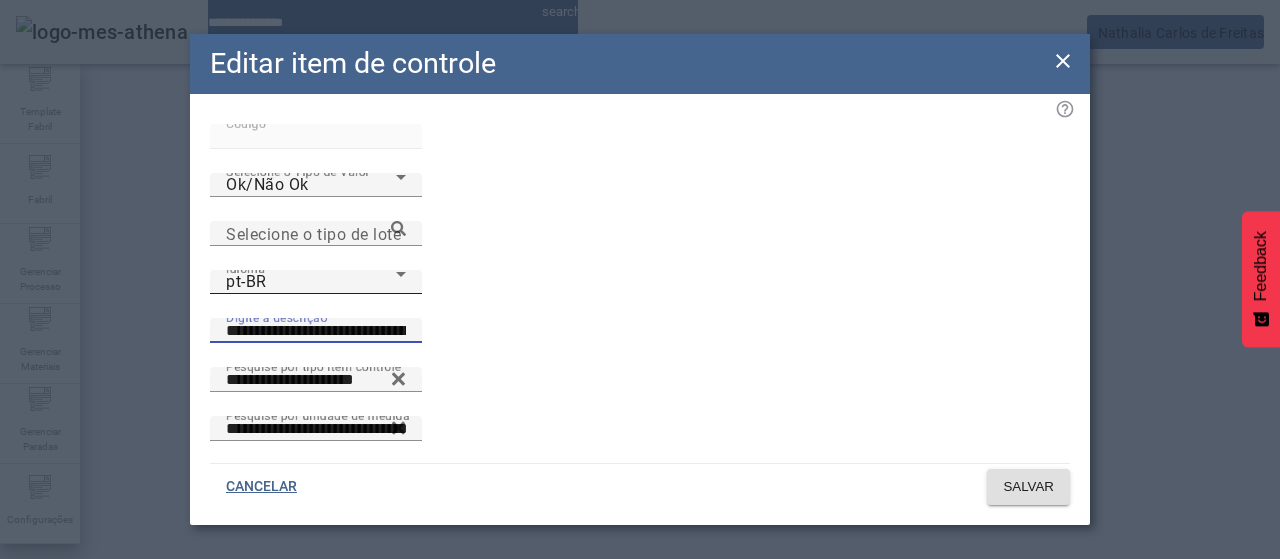 click on "pt-BR" at bounding box center [311, 282] 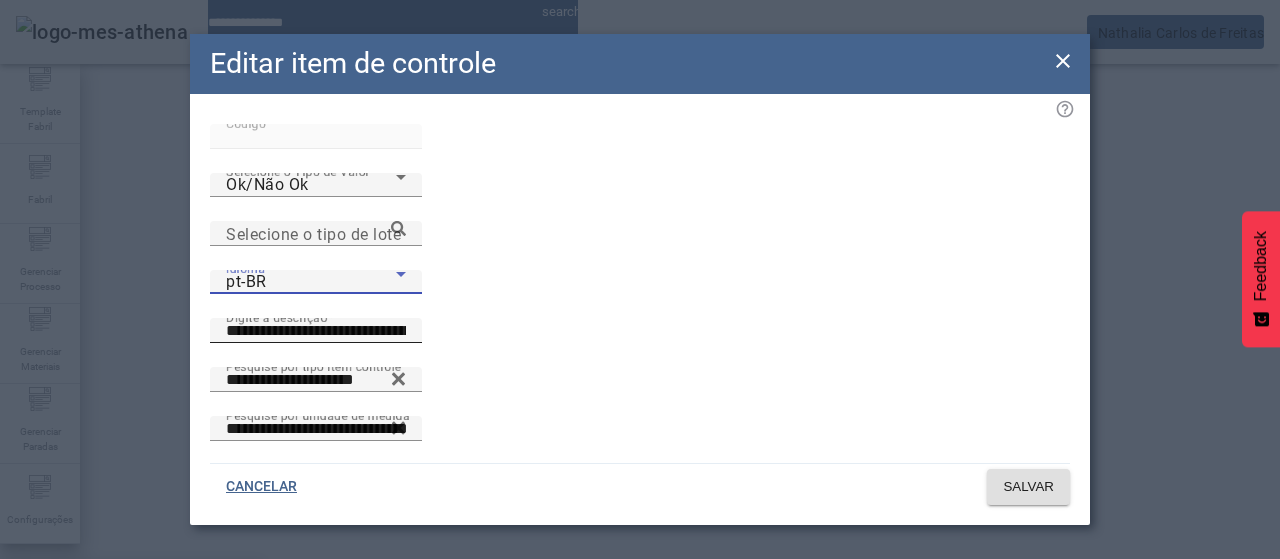 drag, startPoint x: 394, startPoint y: 384, endPoint x: 575, endPoint y: 235, distance: 234.43976 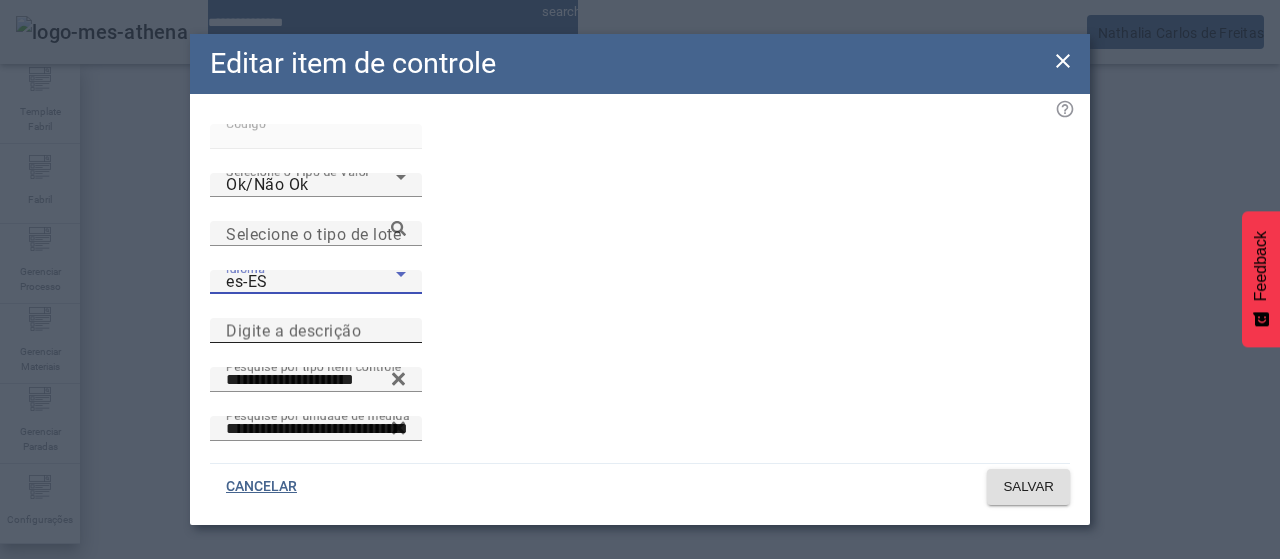 drag, startPoint x: 630, startPoint y: 250, endPoint x: 646, endPoint y: 248, distance: 16.124516 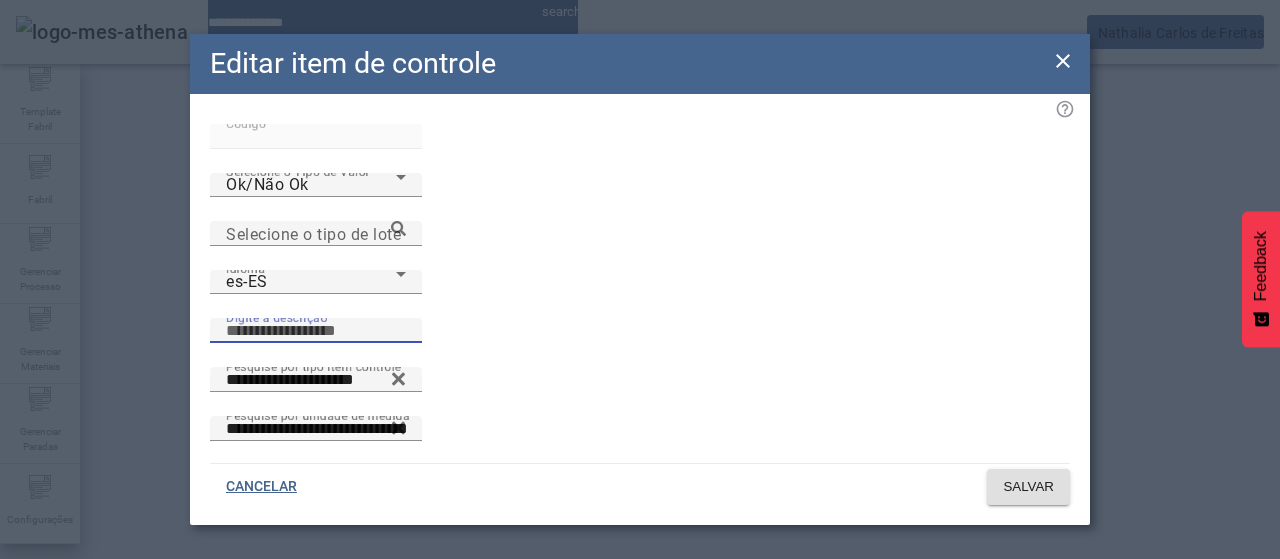 paste on "**********" 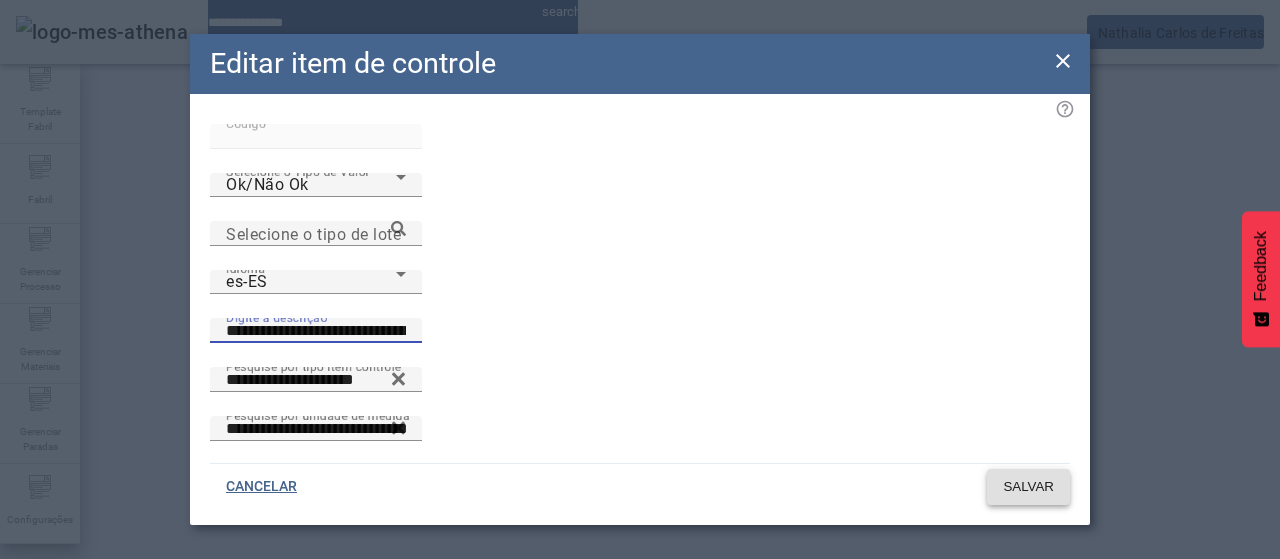 type on "**********" 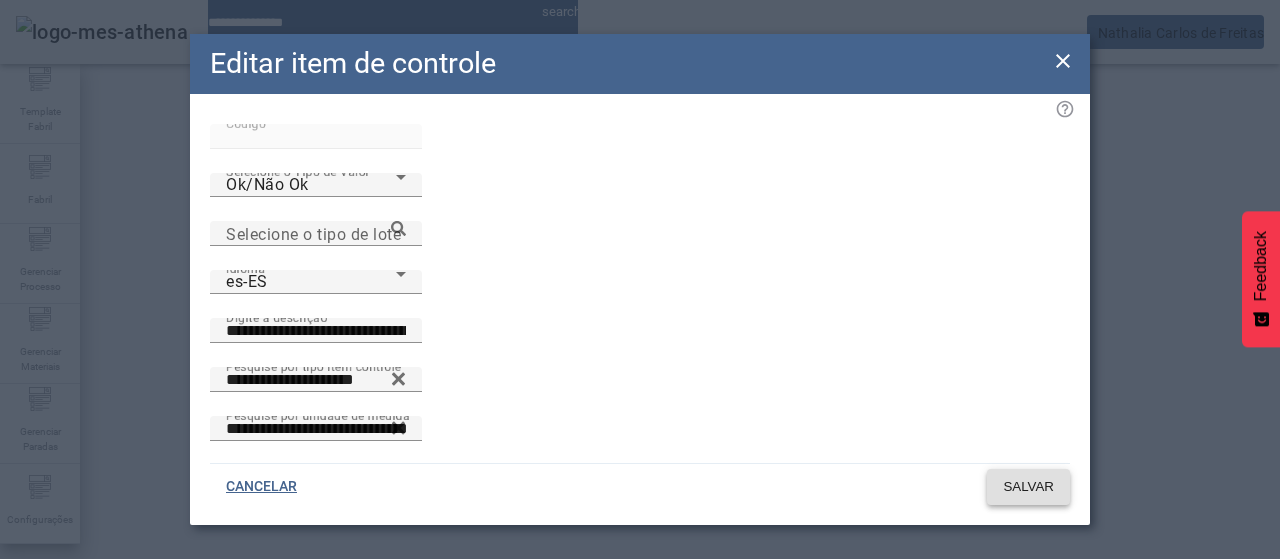 click 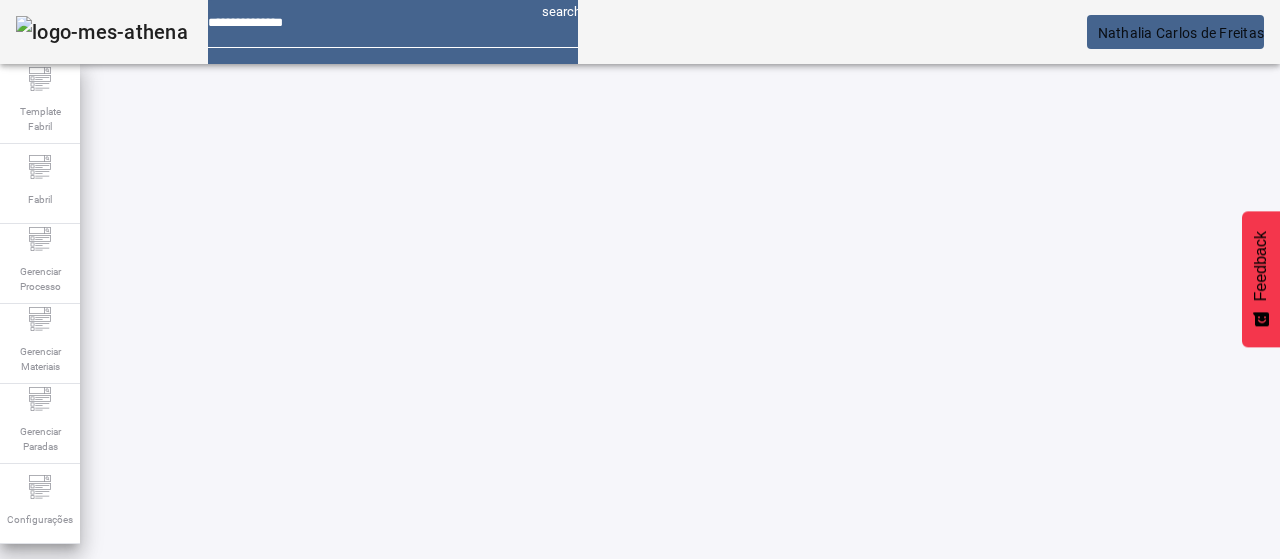 drag, startPoint x: 120, startPoint y: 176, endPoint x: 204, endPoint y: 173, distance: 84.05355 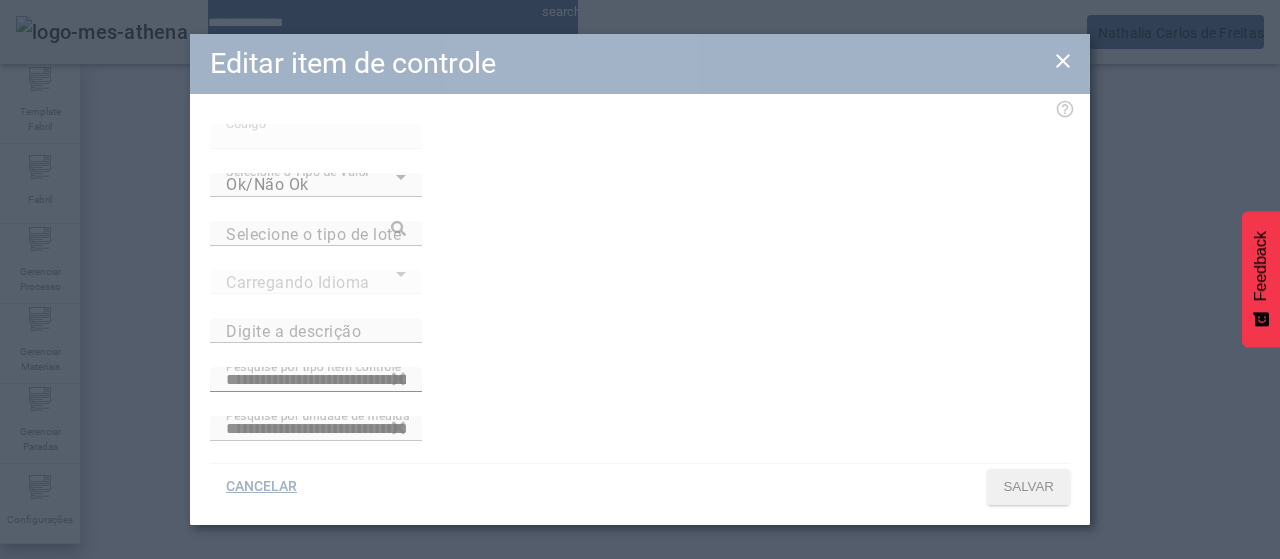 type on "**********" 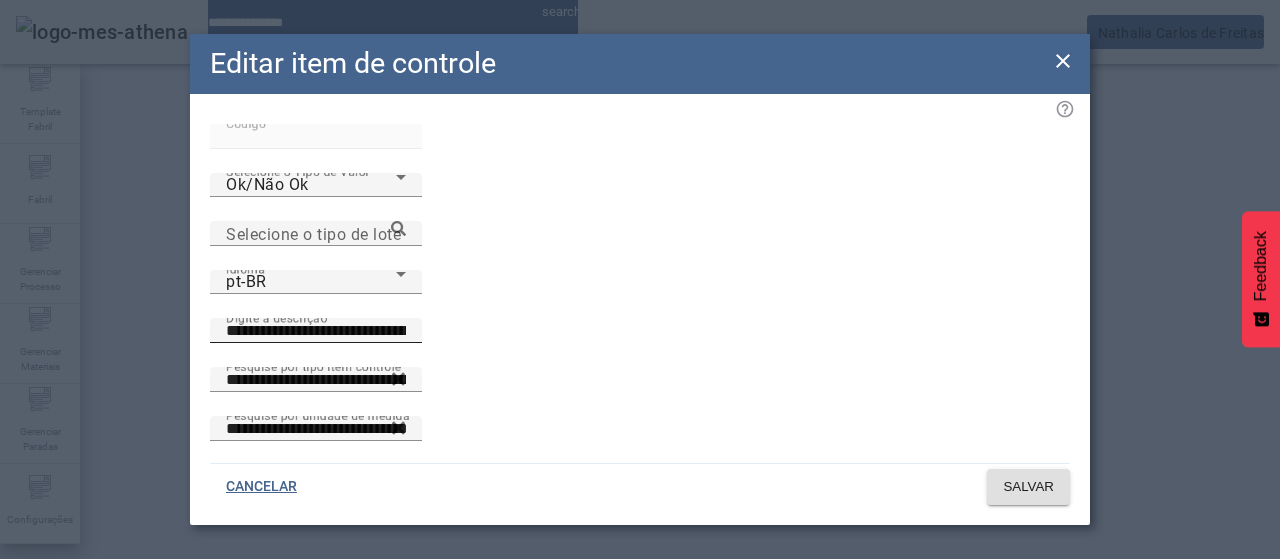 click on "**********" at bounding box center [316, 331] 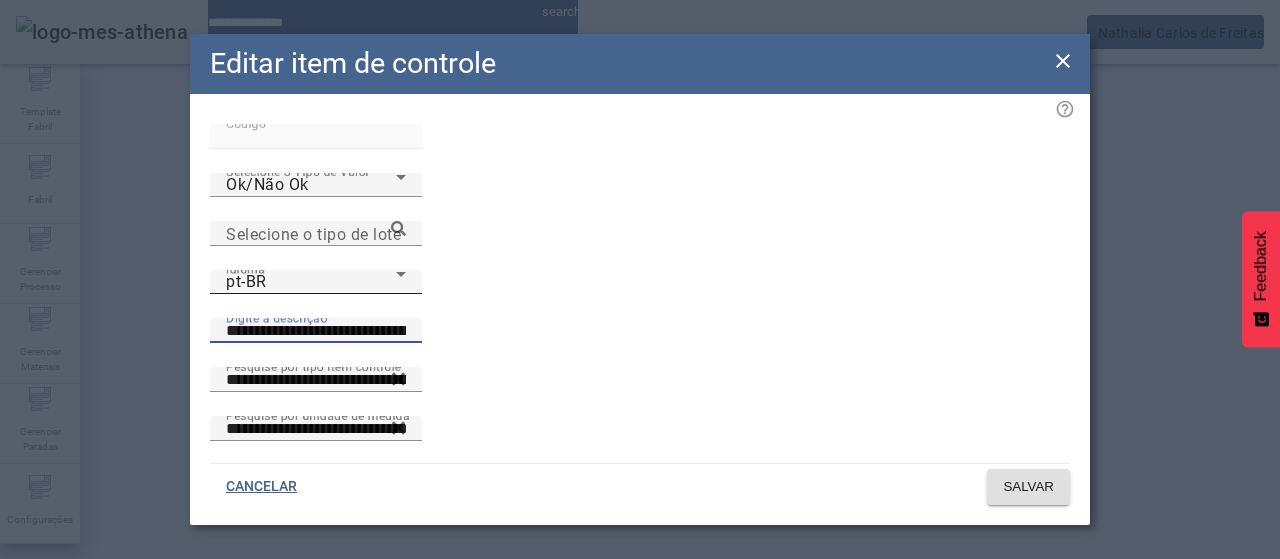 click on "pt-BR" at bounding box center [311, 282] 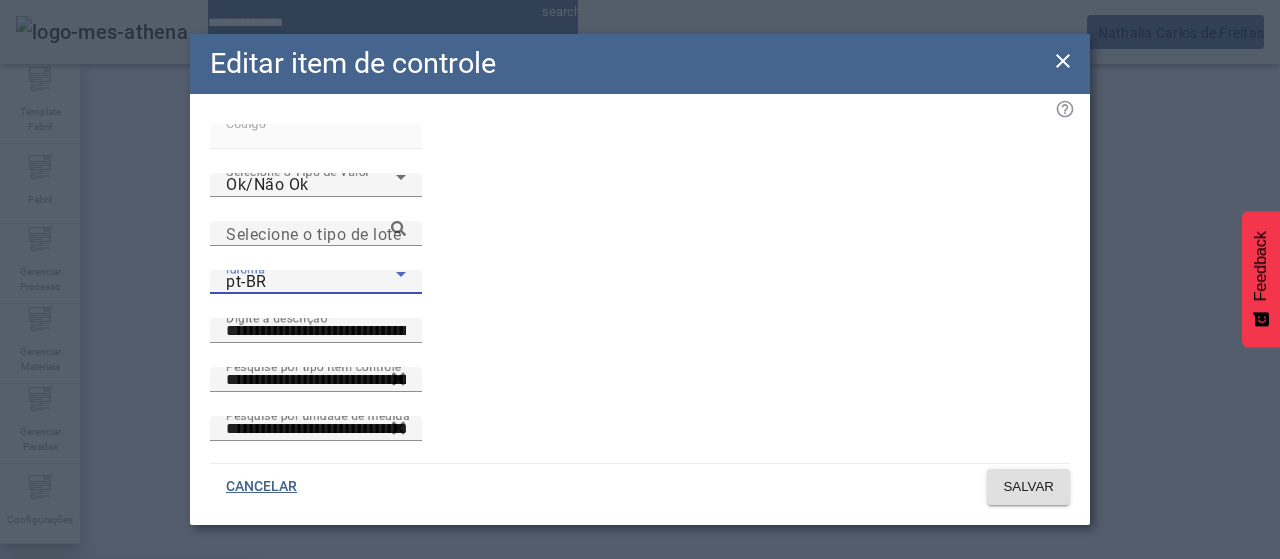 drag, startPoint x: 330, startPoint y: 391, endPoint x: 555, endPoint y: 261, distance: 259.85574 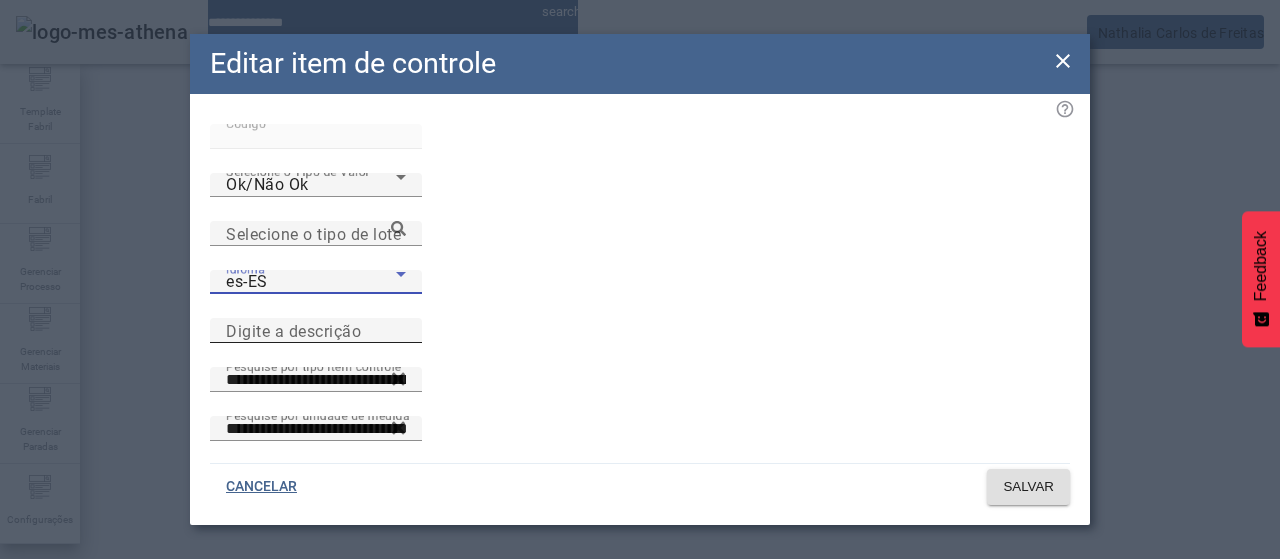 click on "Digite a descrição" at bounding box center (293, 330) 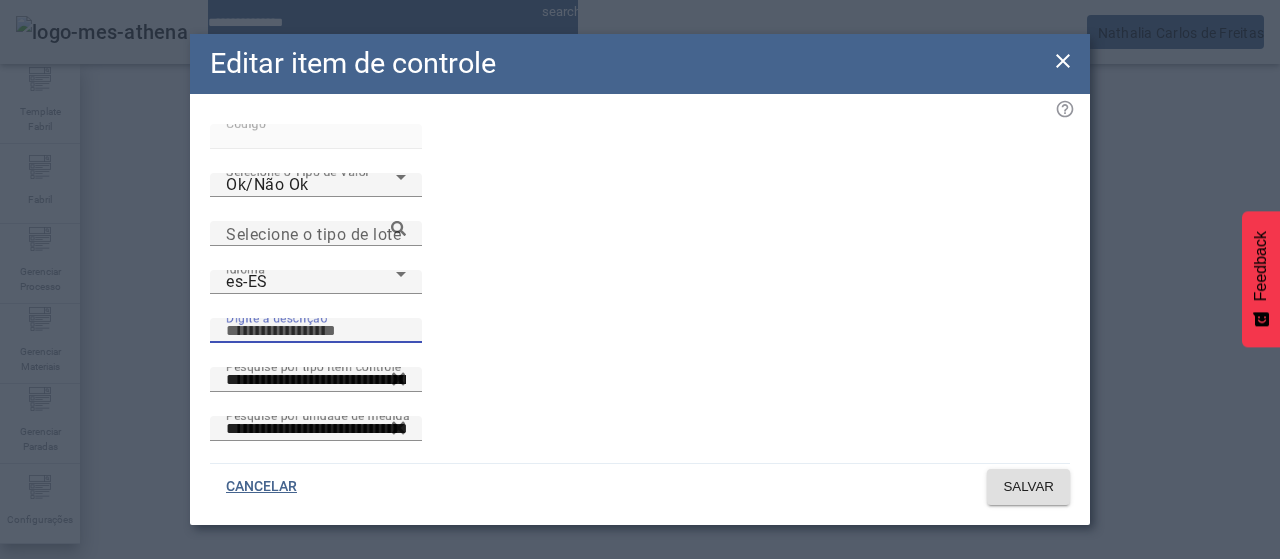 paste on "**********" 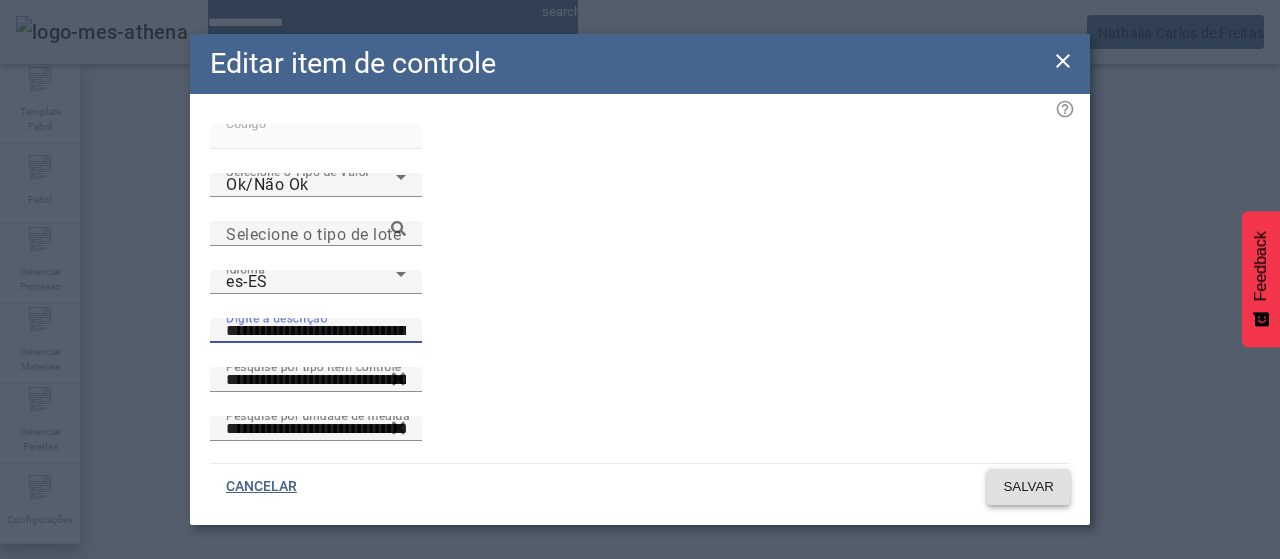 type on "**********" 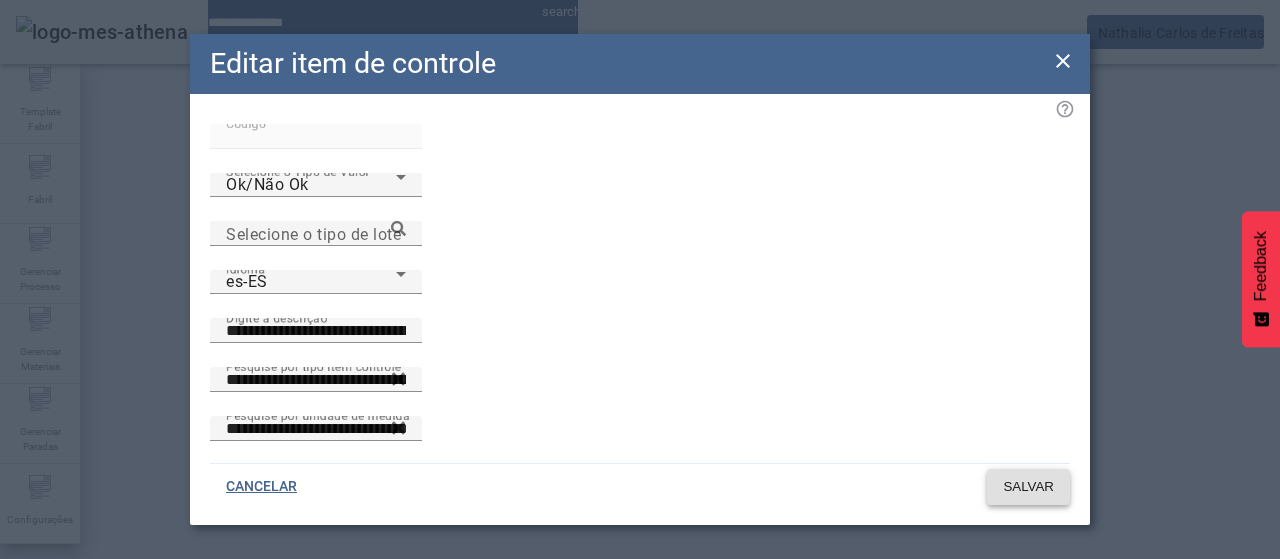click on "SALVAR" 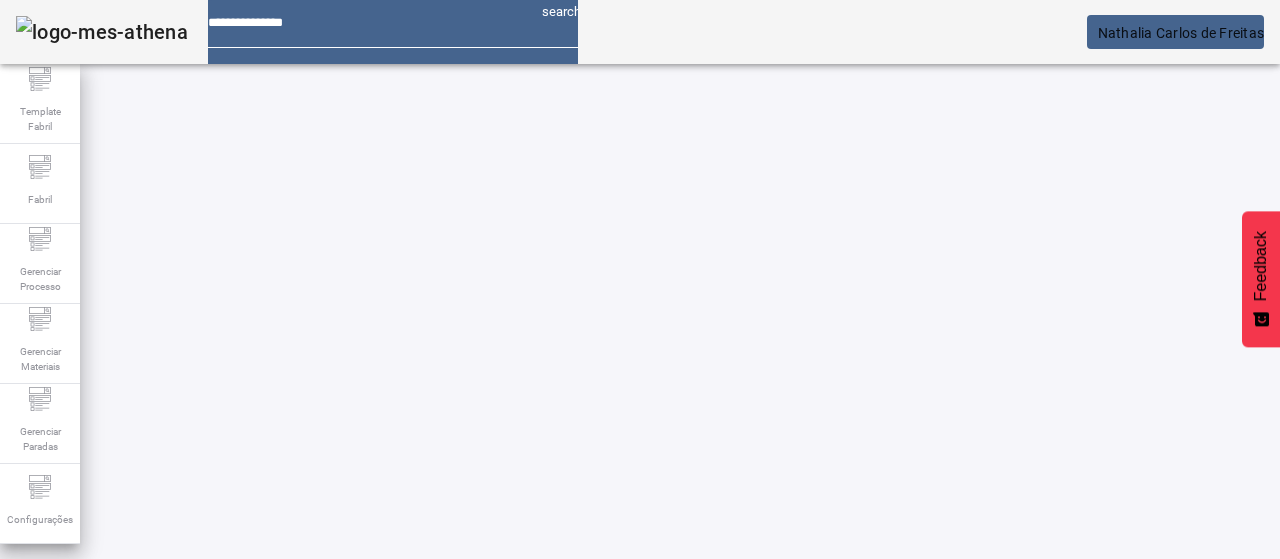 click on "*****" at bounding box center [116, 637] 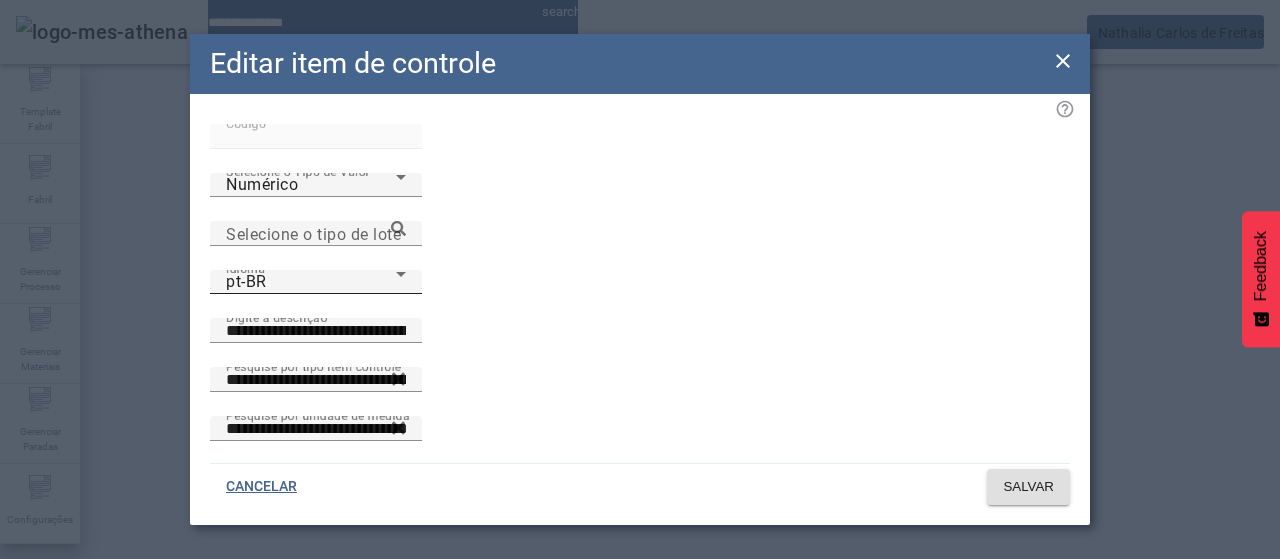click on "pt-BR" at bounding box center (311, 282) 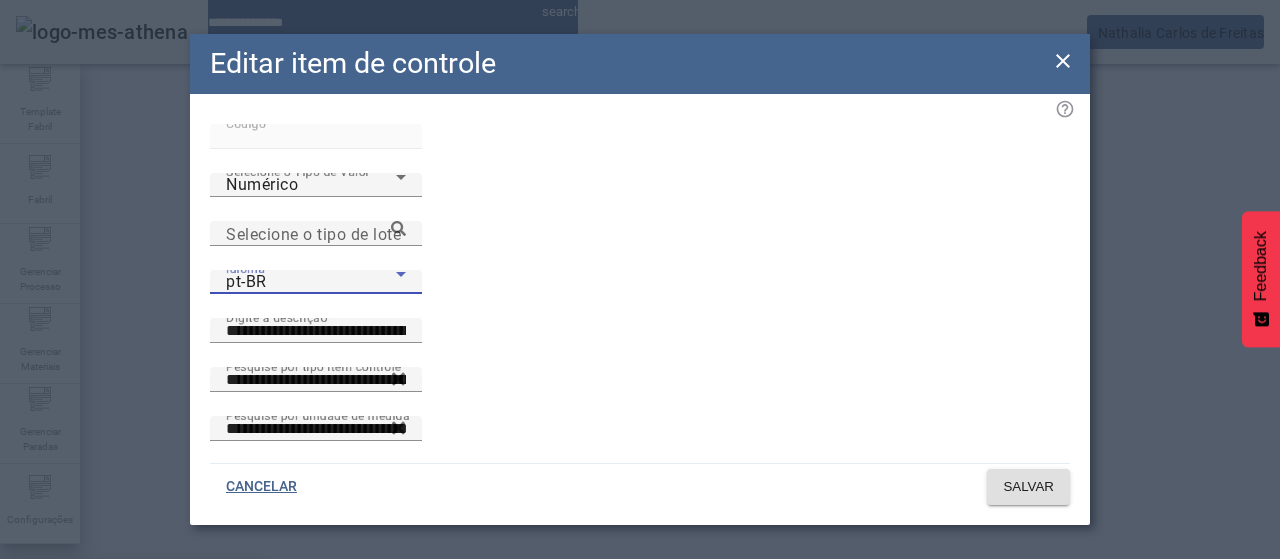 drag, startPoint x: 658, startPoint y: 229, endPoint x: 674, endPoint y: 241, distance: 20 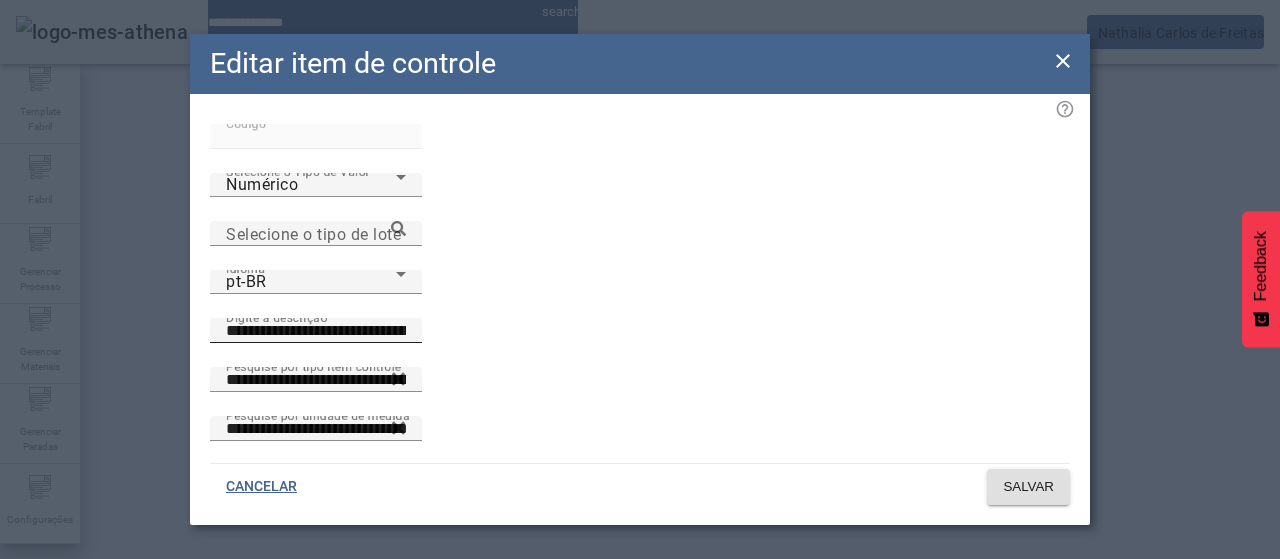 click on "**********" at bounding box center (316, 331) 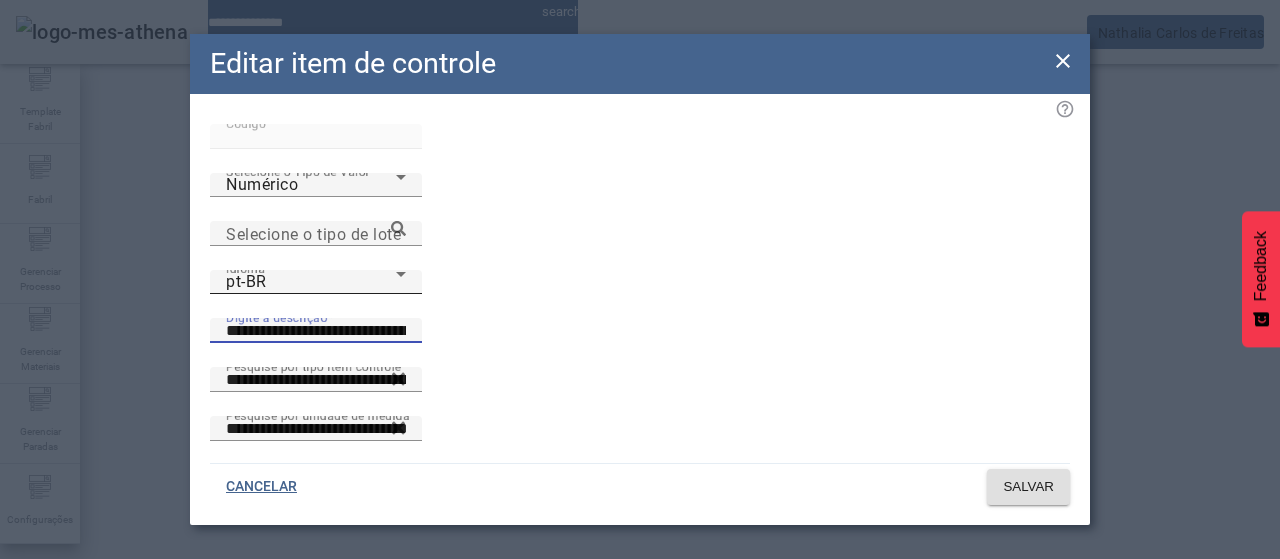 click on "pt-BR" at bounding box center (311, 282) 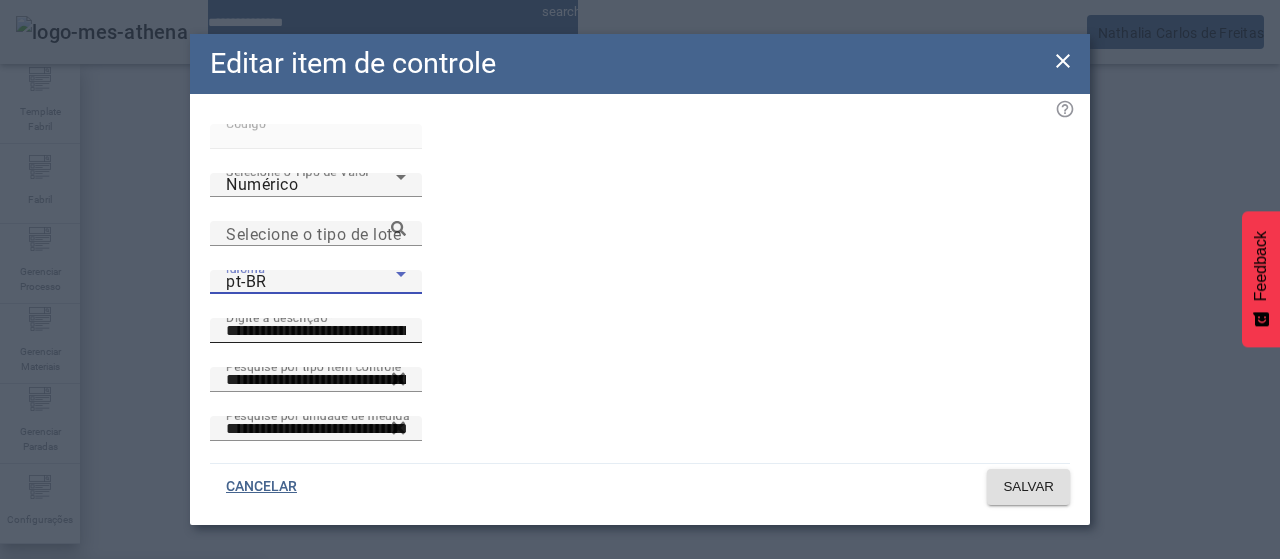 drag, startPoint x: 351, startPoint y: 391, endPoint x: 591, endPoint y: 256, distance: 275.3634 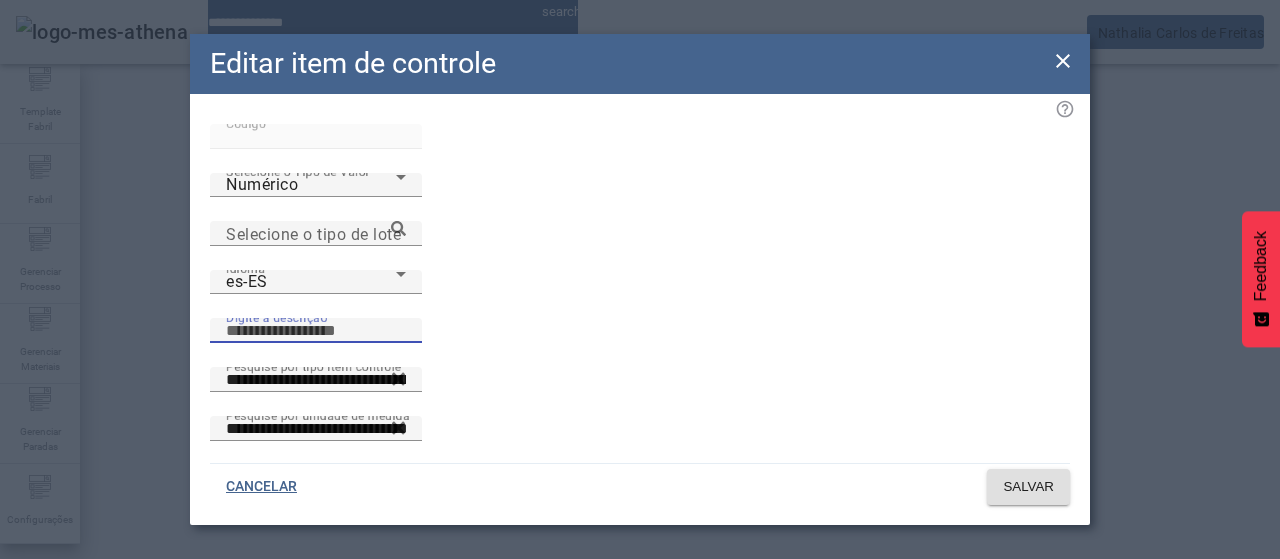 click on "Digite a descrição" at bounding box center (316, 331) 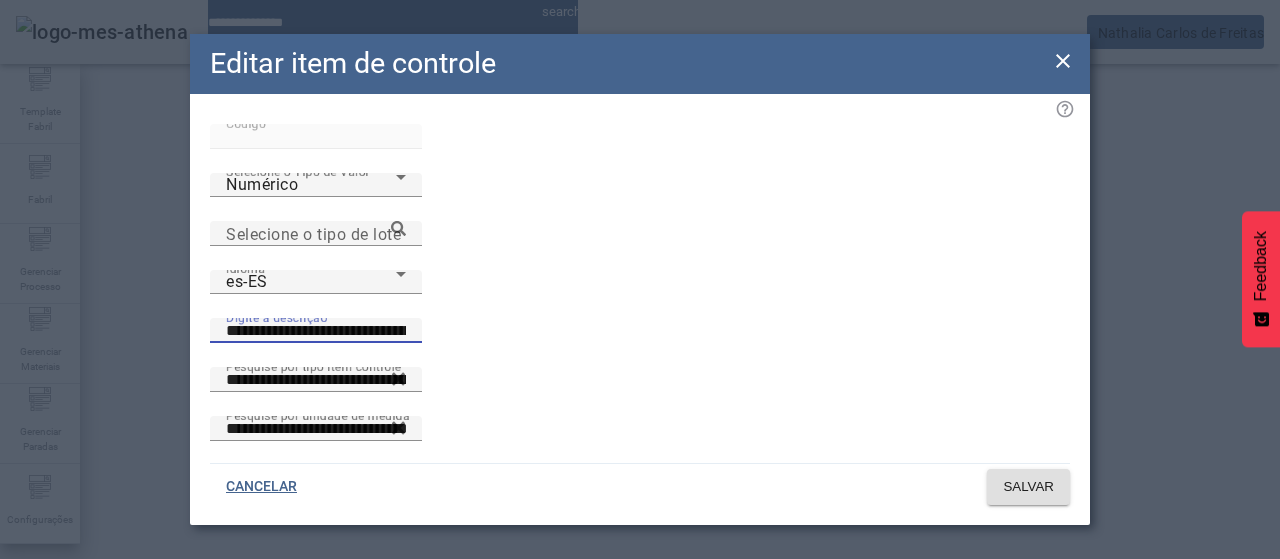 click on "**********" at bounding box center [316, 331] 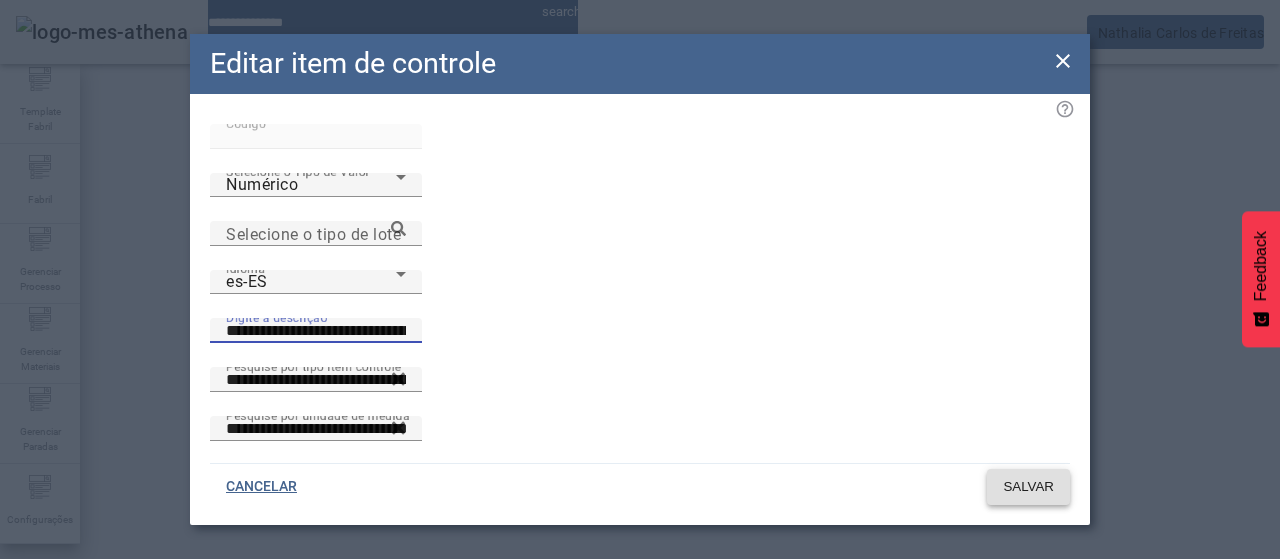 type on "**********" 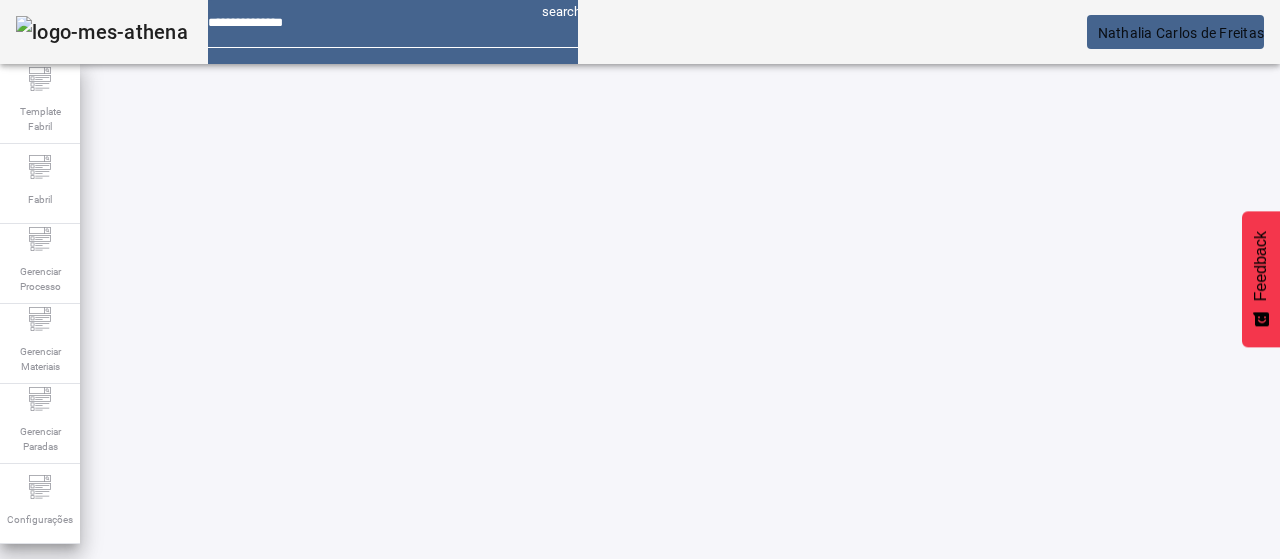 drag, startPoint x: 114, startPoint y: 179, endPoint x: 351, endPoint y: 193, distance: 237.41315 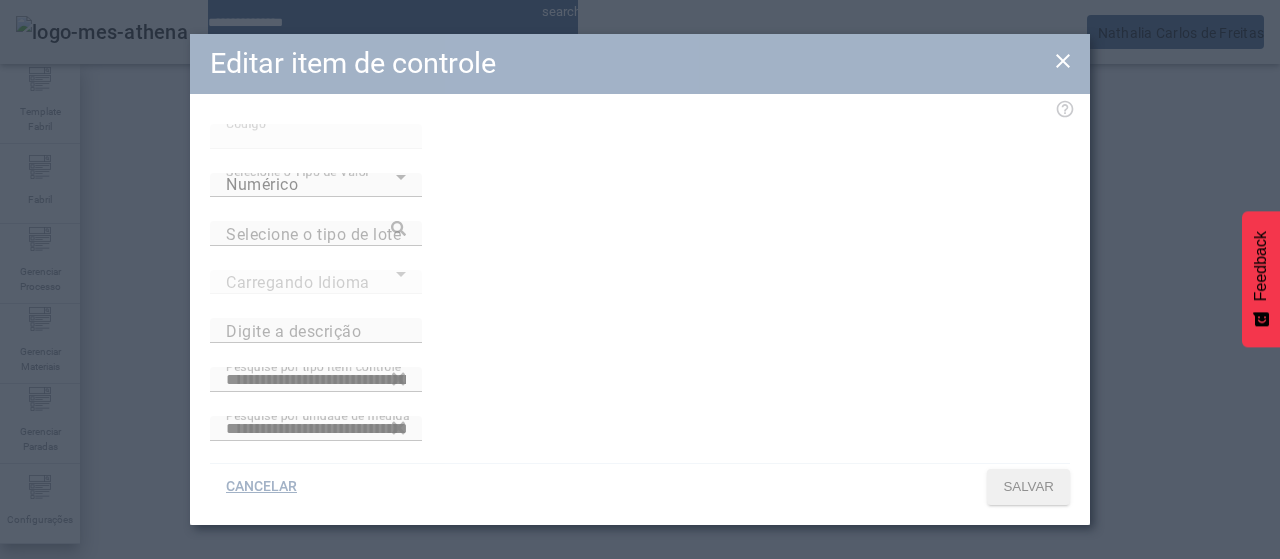 type on "**********" 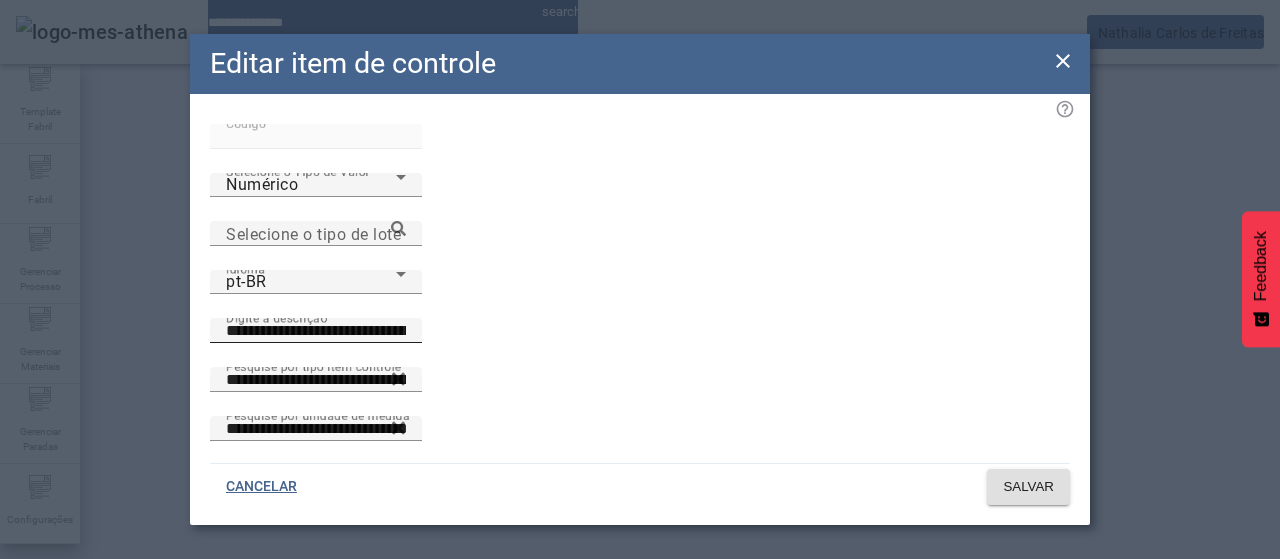 click on "**********" at bounding box center [316, 331] 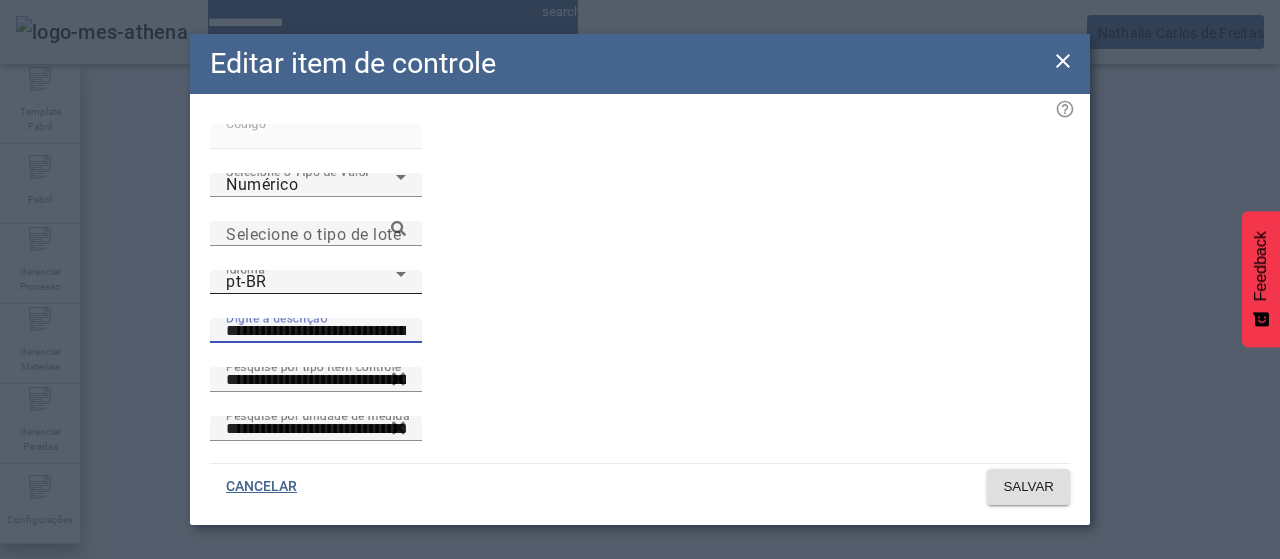 click on "pt-BR" at bounding box center (311, 282) 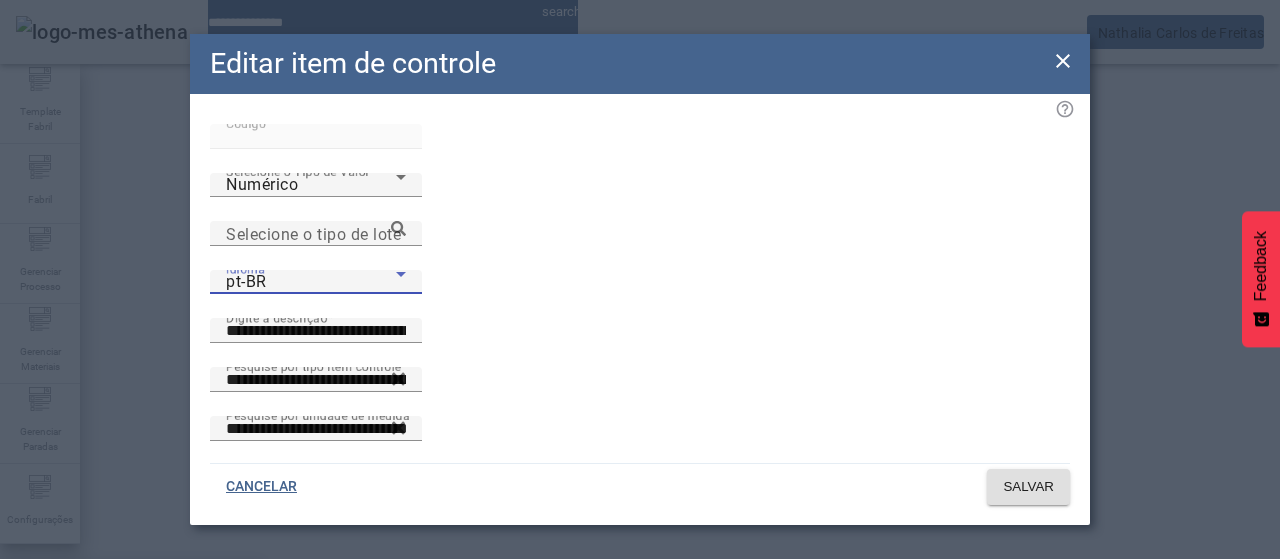 drag, startPoint x: 362, startPoint y: 386, endPoint x: 552, endPoint y: 275, distance: 220.04773 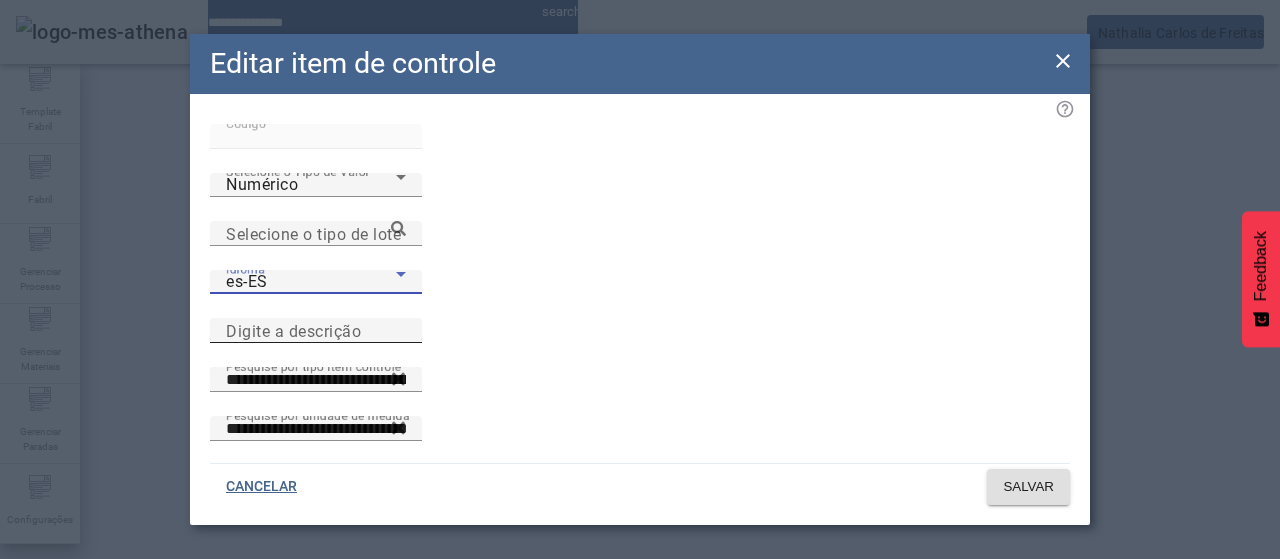 click on "Digite a descrição" at bounding box center (293, 330) 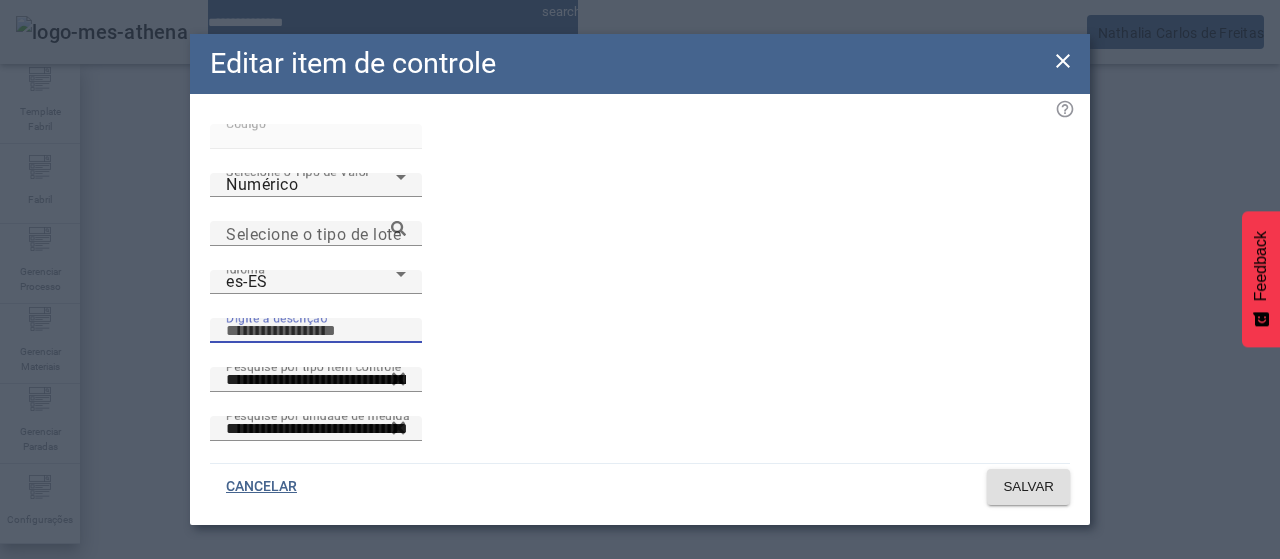 paste on "**********" 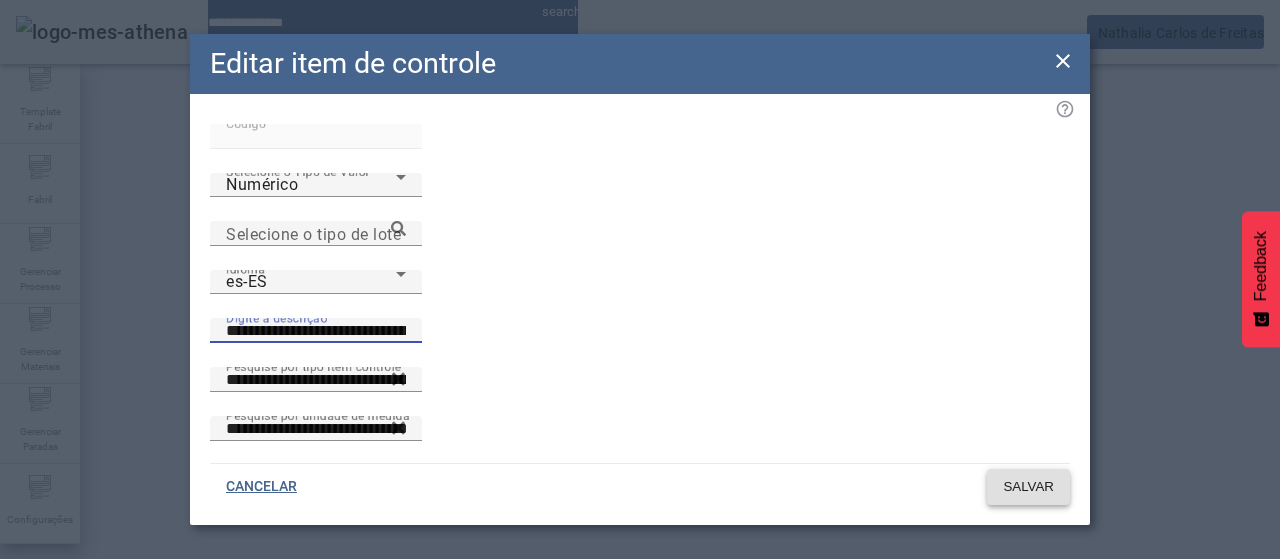 type on "**********" 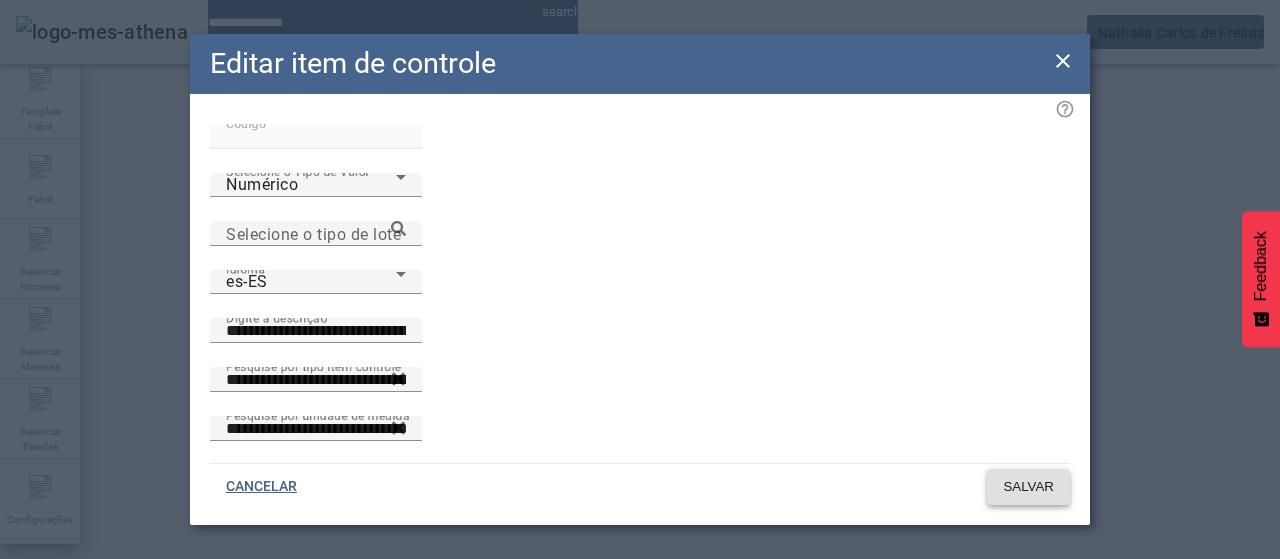 click on "SALVAR" 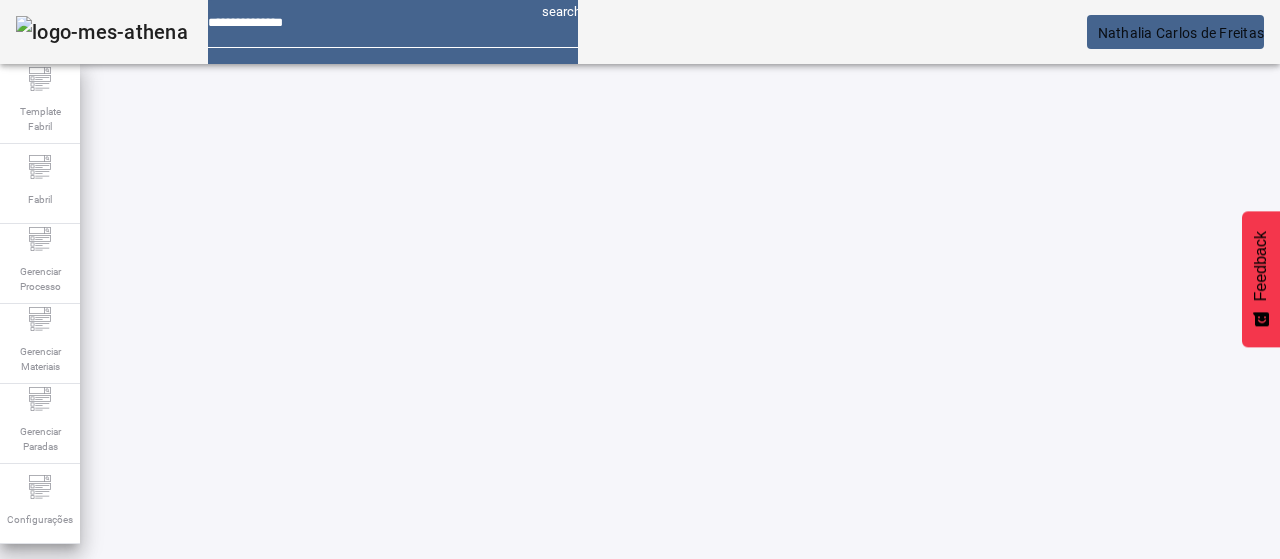 drag, startPoint x: 158, startPoint y: 181, endPoint x: 133, endPoint y: 175, distance: 25.70992 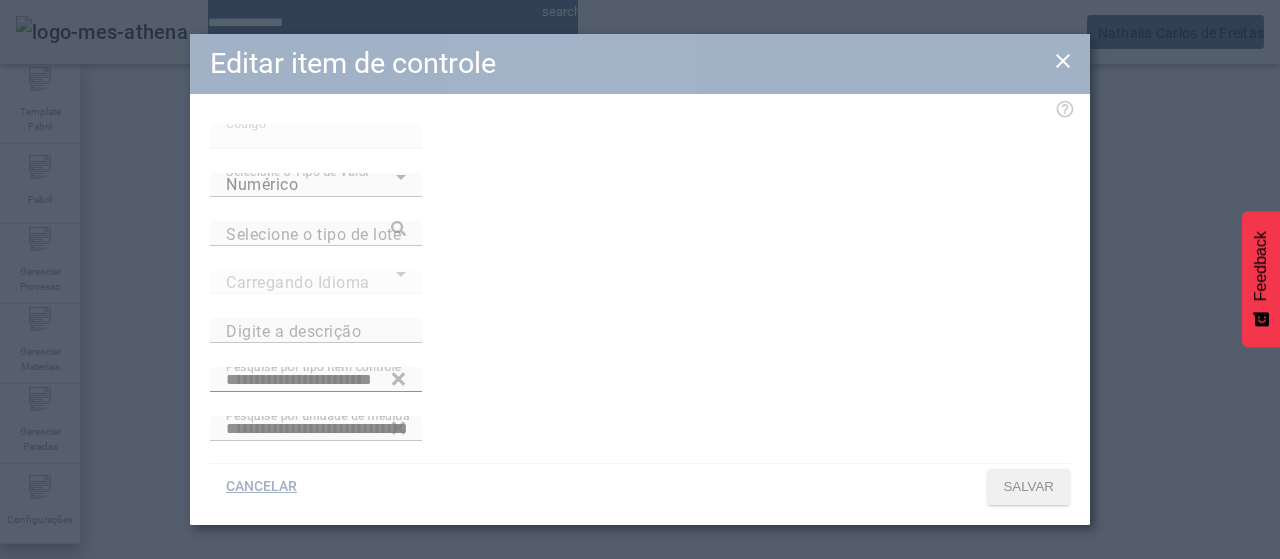 type on "**********" 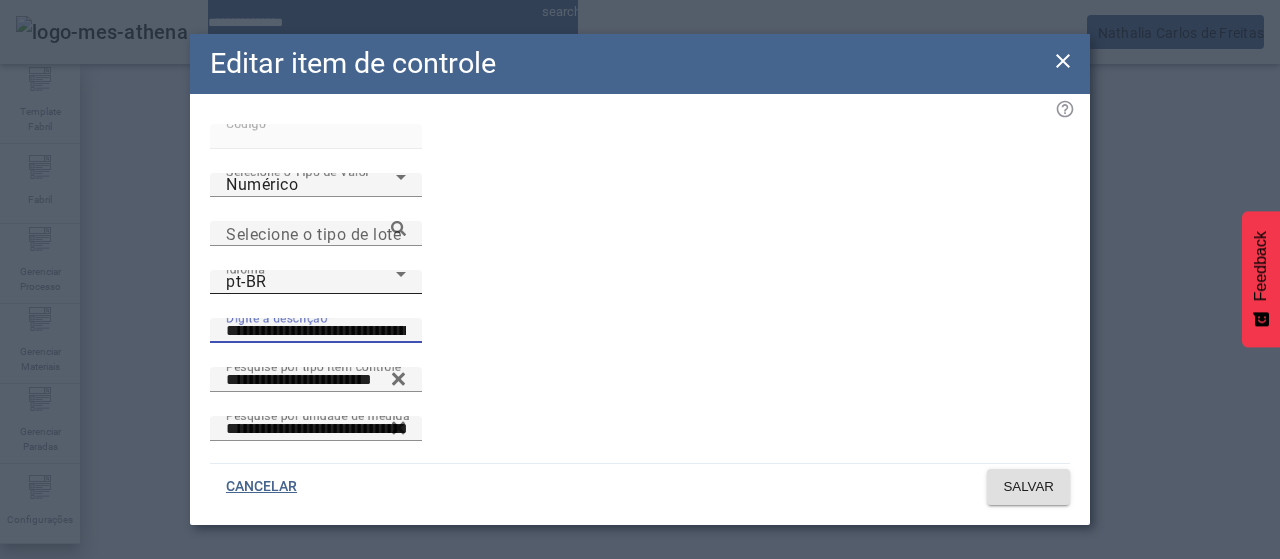 drag, startPoint x: 548, startPoint y: 240, endPoint x: 456, endPoint y: 252, distance: 92.779305 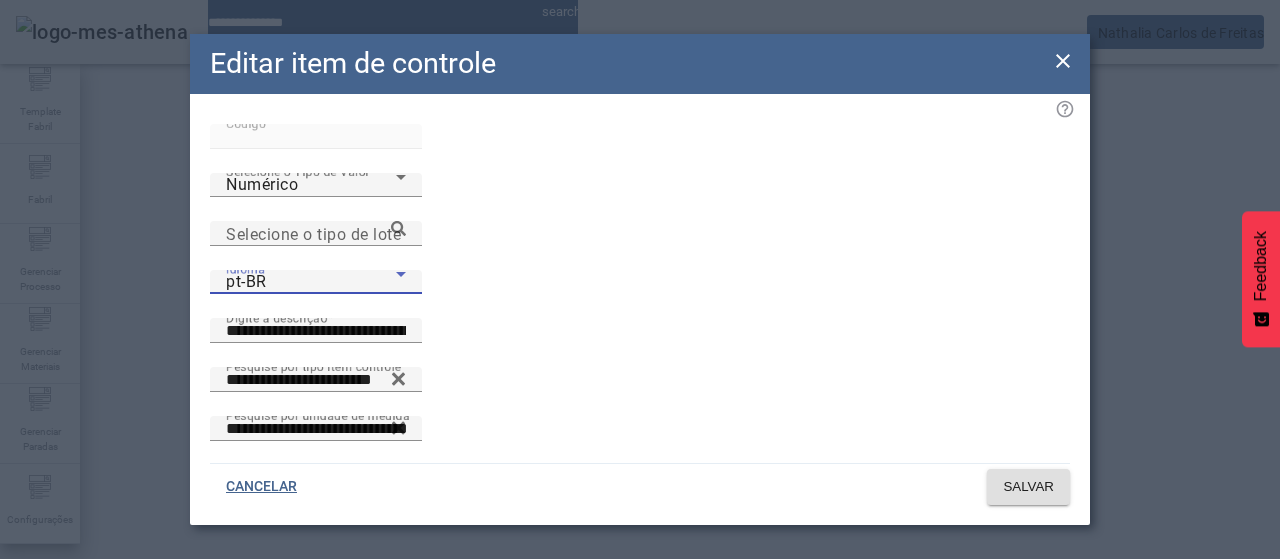 click on "pt-BR" at bounding box center [311, 282] 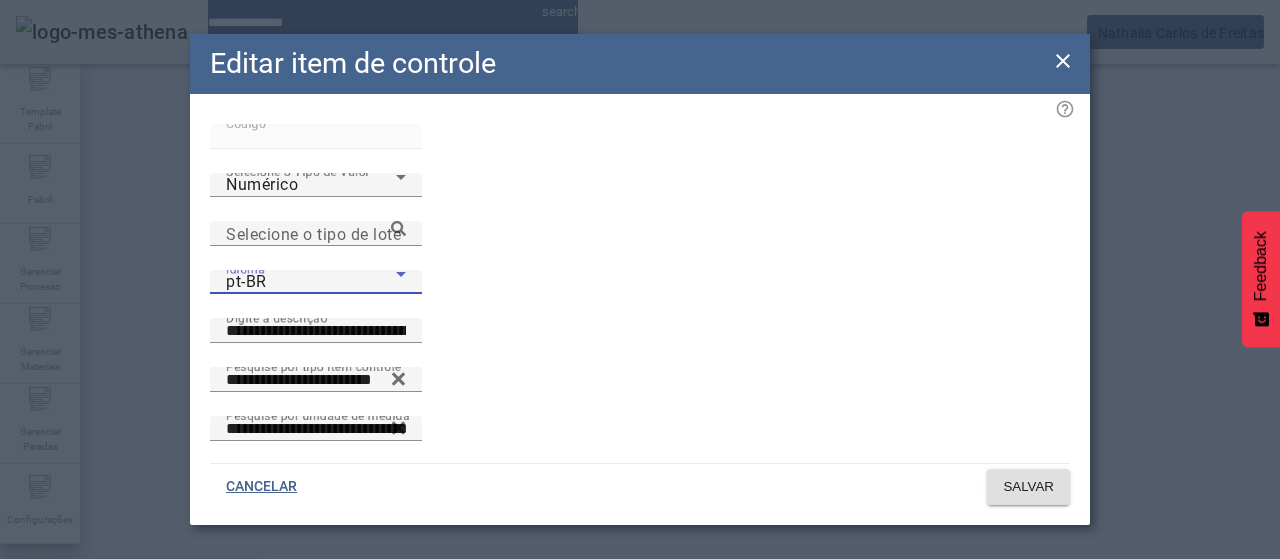drag, startPoint x: 396, startPoint y: 375, endPoint x: 406, endPoint y: 369, distance: 11.661903 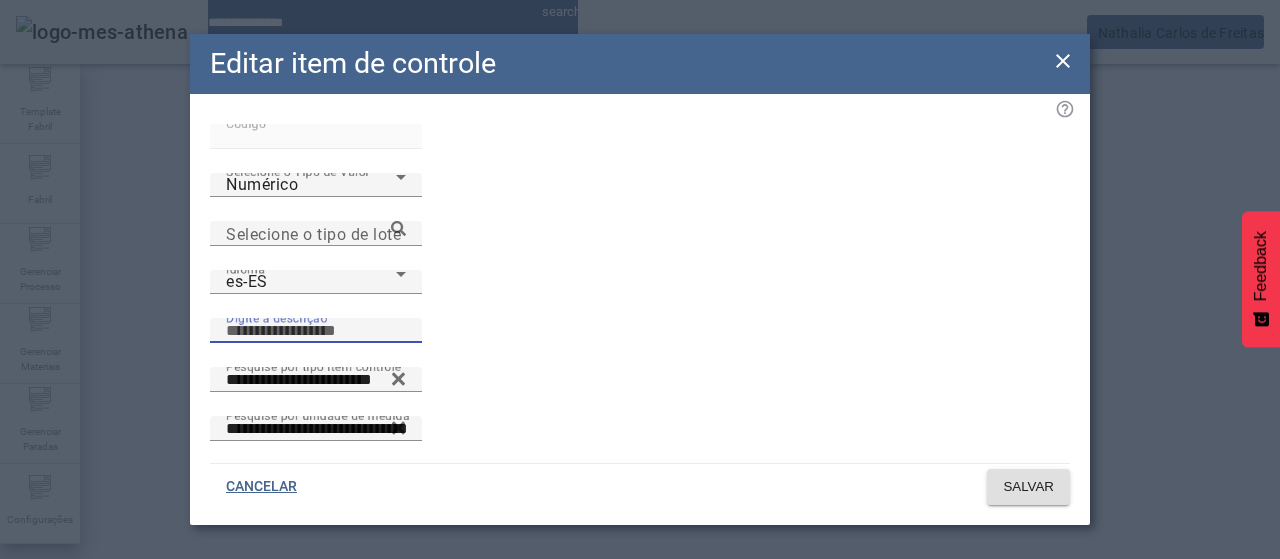 drag, startPoint x: 546, startPoint y: 242, endPoint x: 614, endPoint y: 263, distance: 71.168816 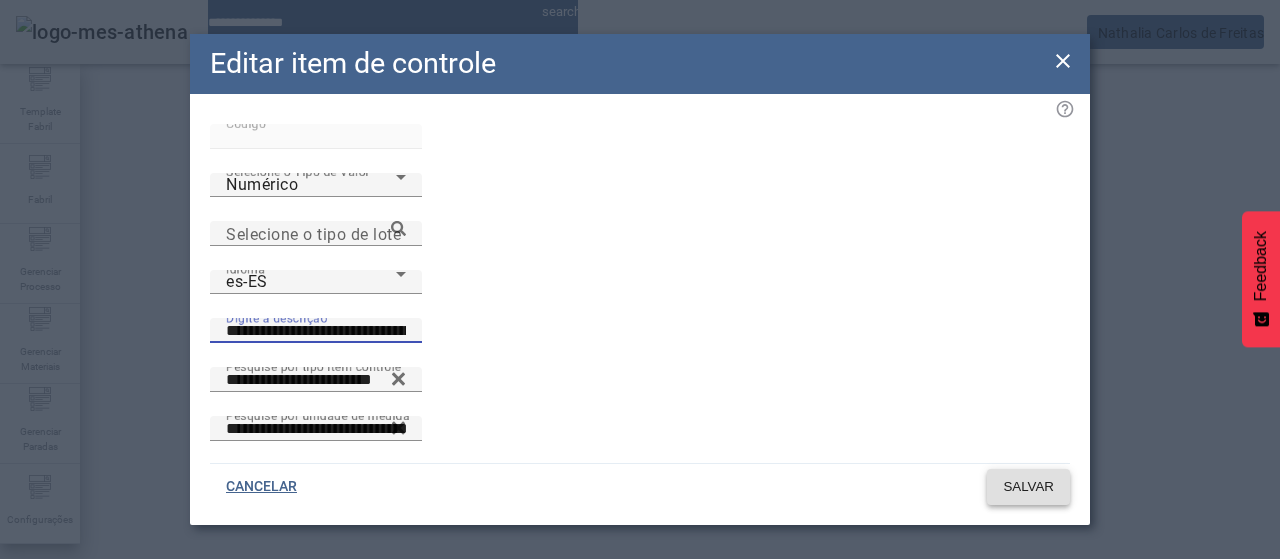 type on "**********" 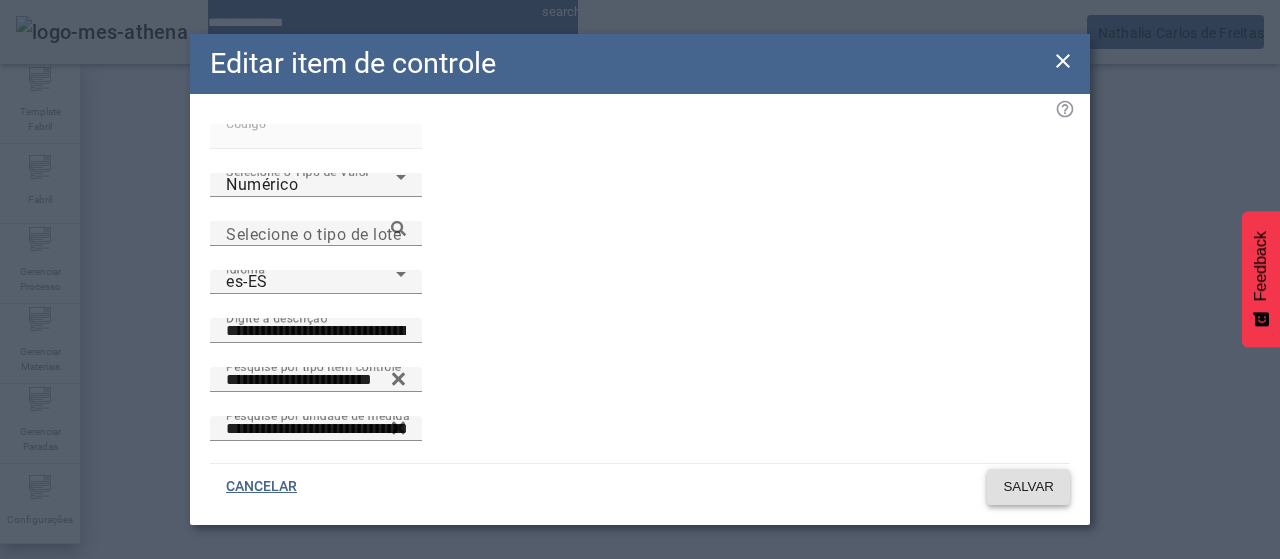 drag, startPoint x: 1049, startPoint y: 482, endPoint x: 1032, endPoint y: 472, distance: 19.723083 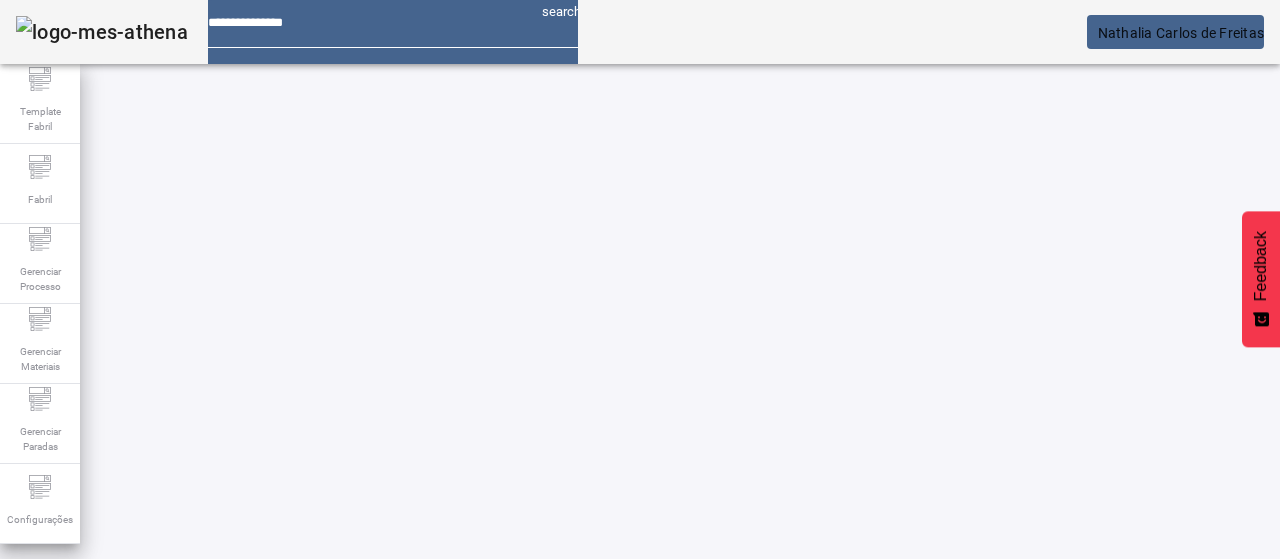 drag, startPoint x: 154, startPoint y: 175, endPoint x: 204, endPoint y: 161, distance: 51.92302 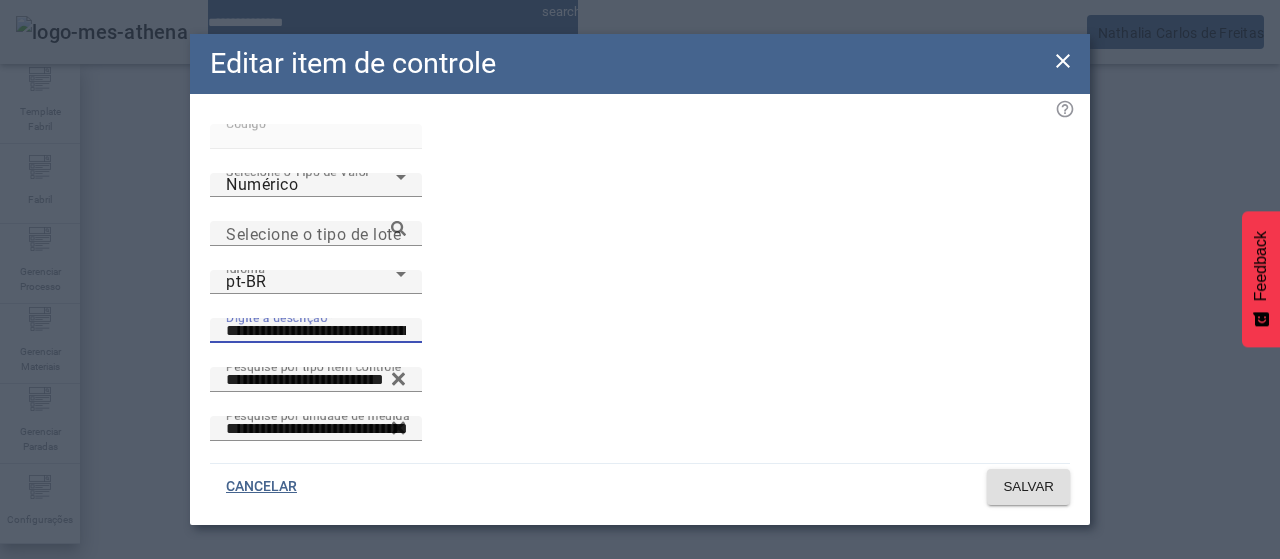 click on "**********" at bounding box center (316, 331) 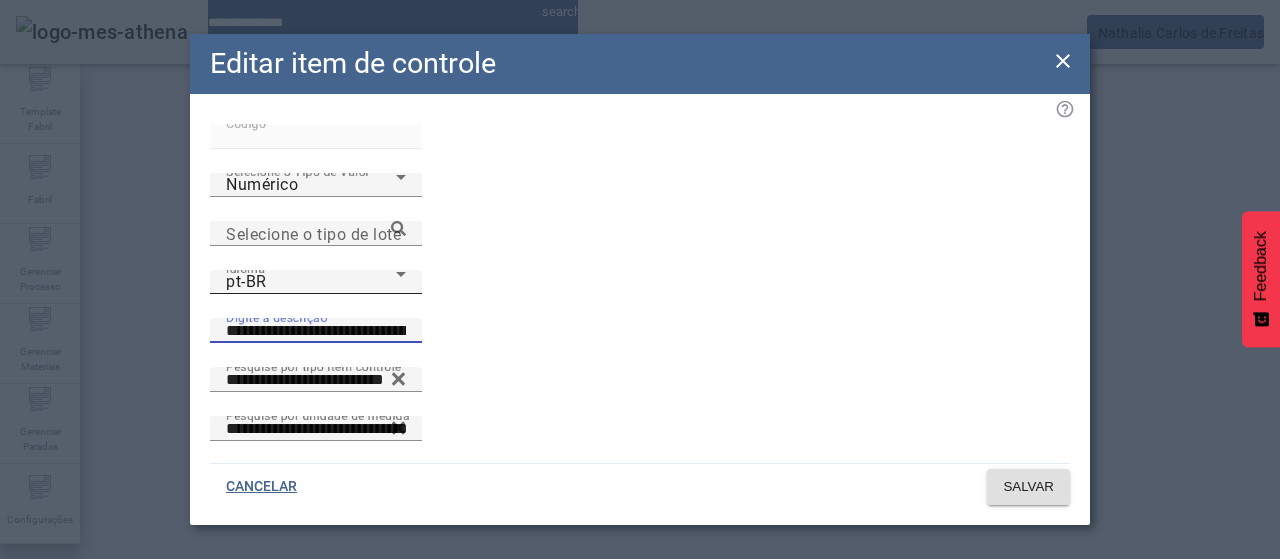 type on "**********" 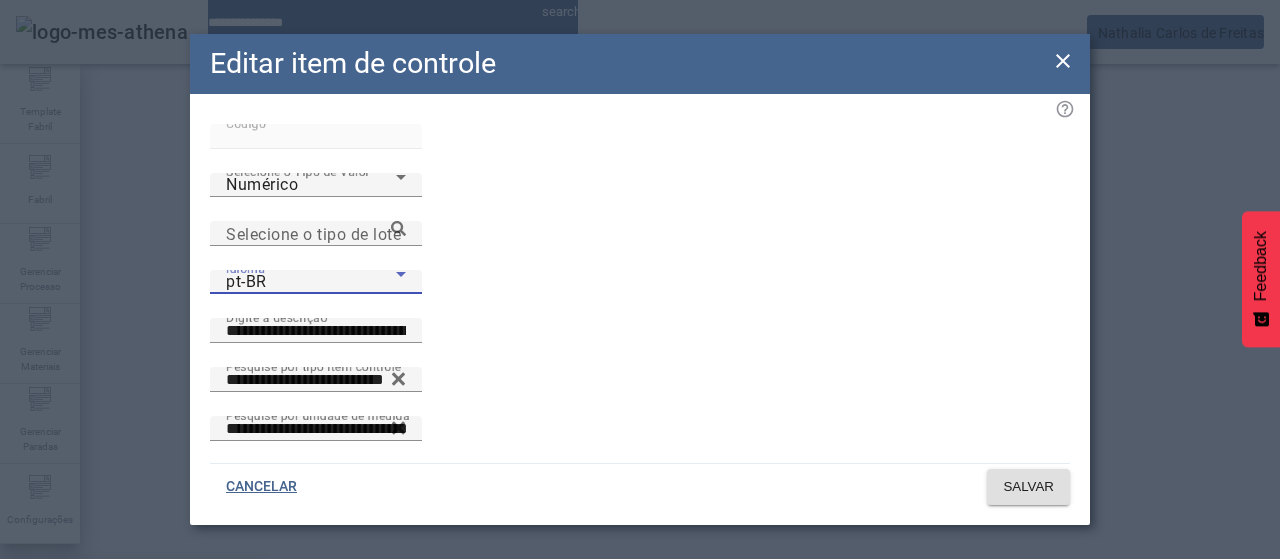 drag, startPoint x: 386, startPoint y: 383, endPoint x: 497, endPoint y: 276, distance: 154.17523 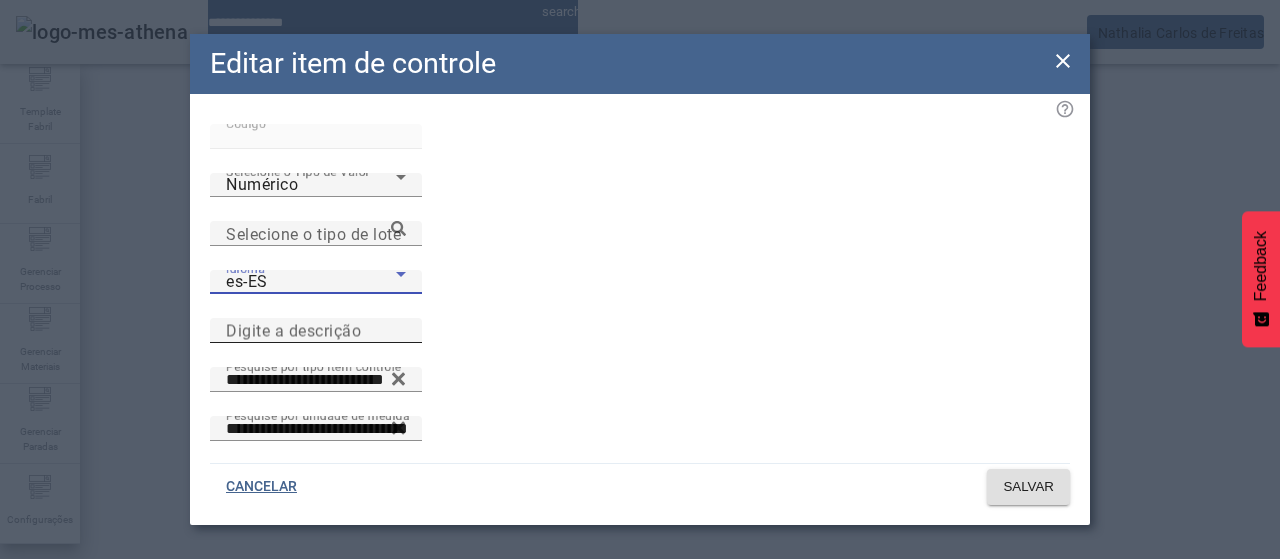 click on "Digite a descrição" at bounding box center [293, 330] 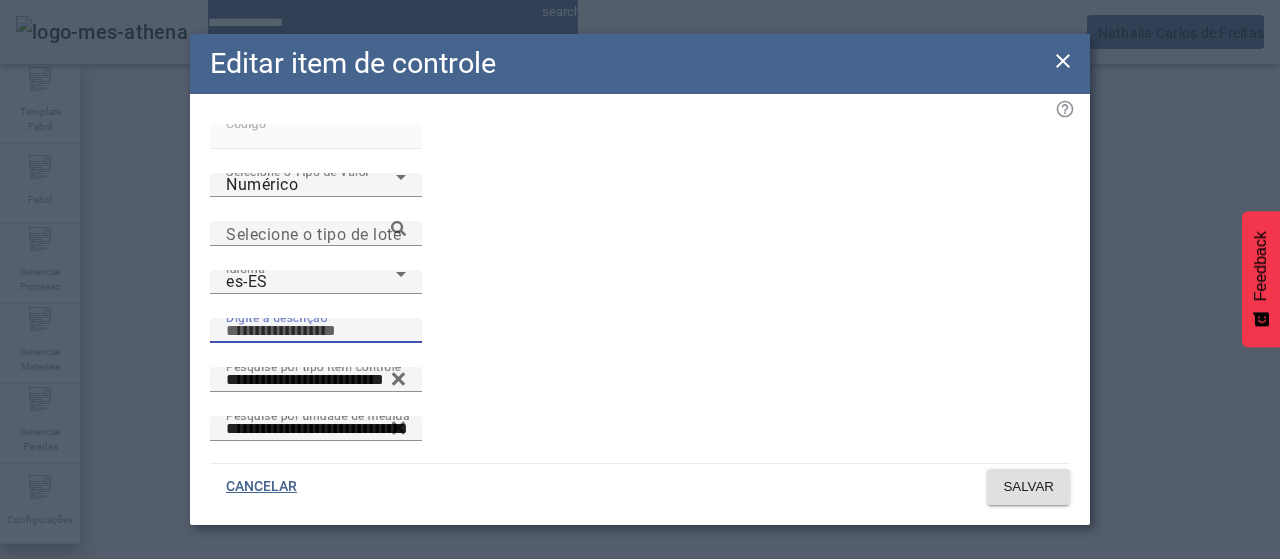 paste on "**********" 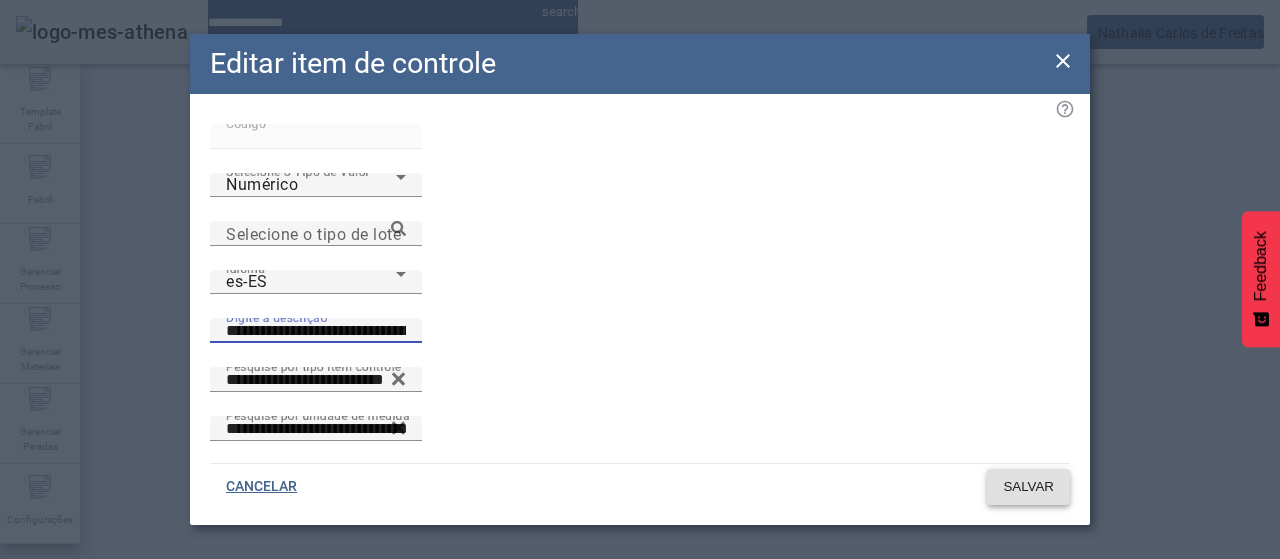 type on "**********" 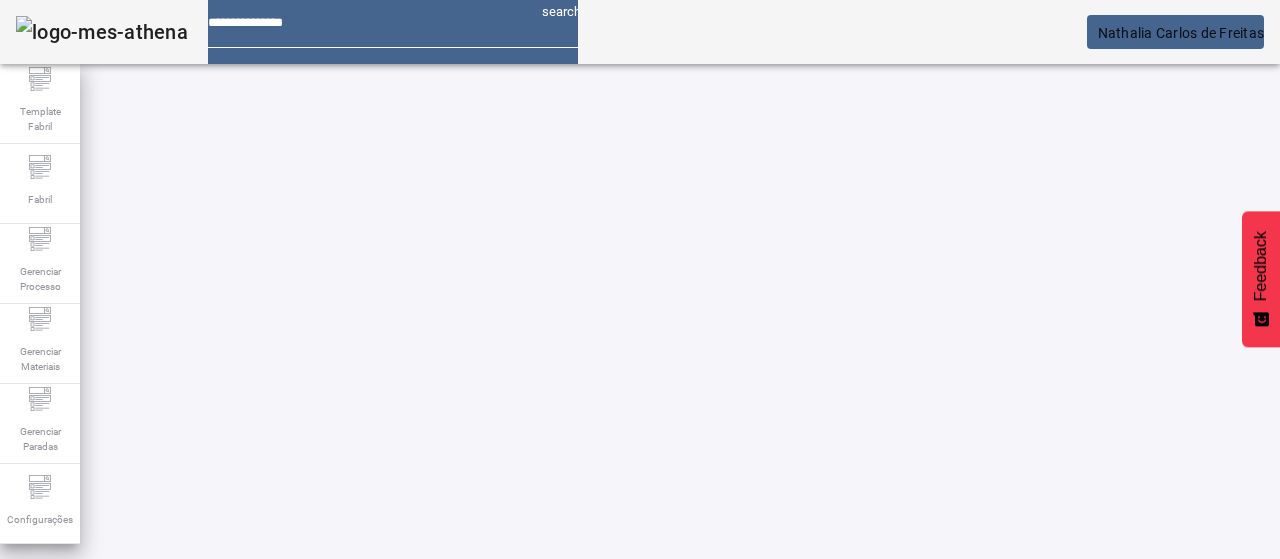 drag, startPoint x: 148, startPoint y: 179, endPoint x: 132, endPoint y: 175, distance: 16.492422 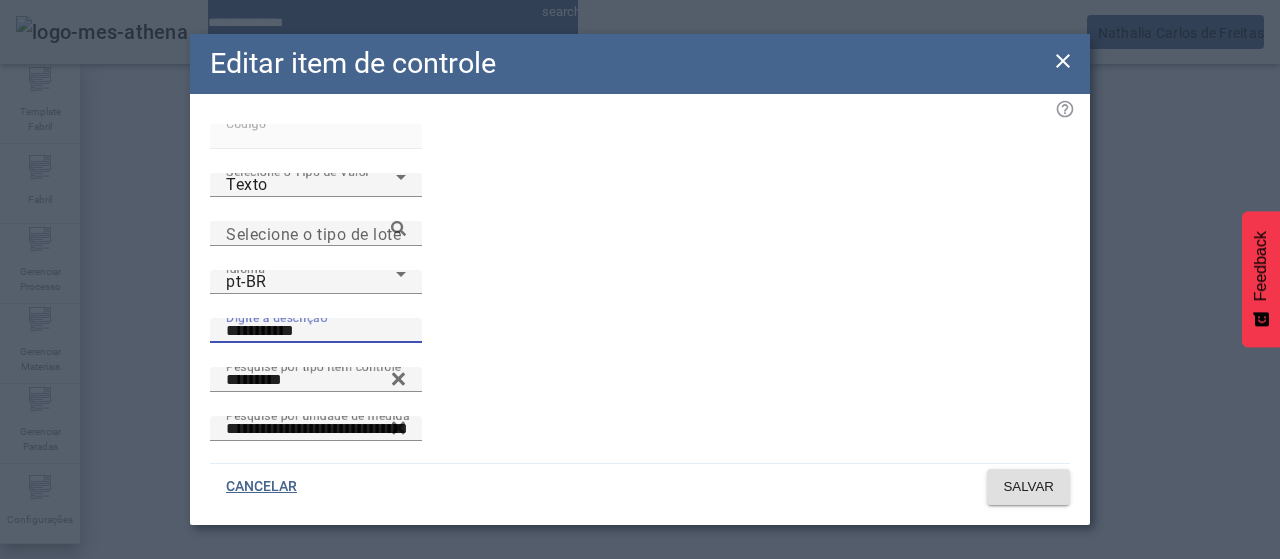 click on "**********" at bounding box center [316, 331] 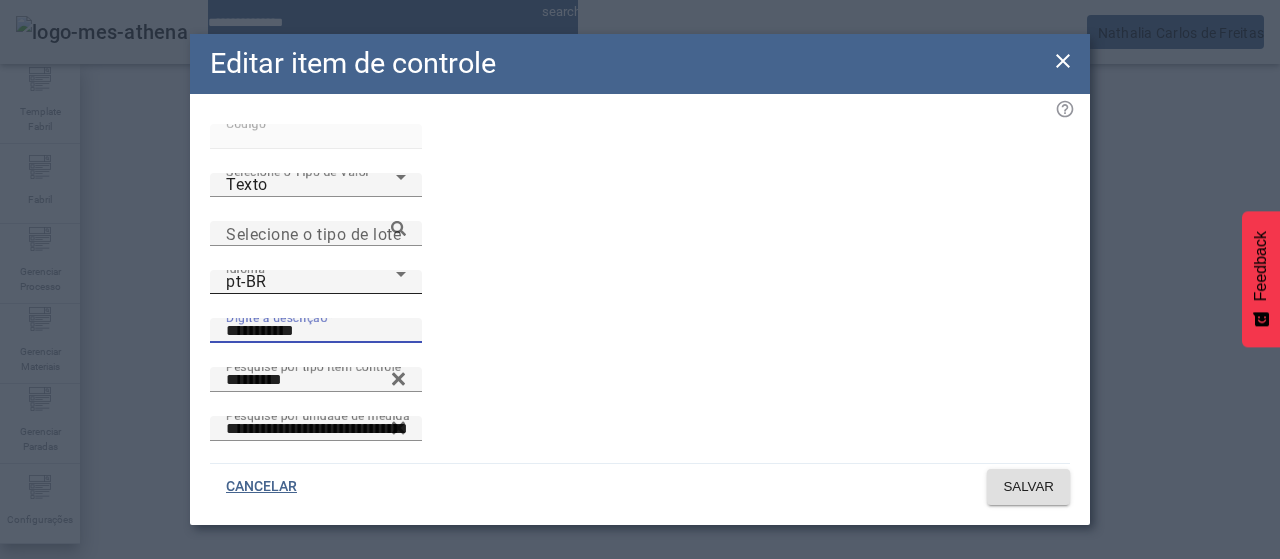 click on "pt-BR" at bounding box center [311, 282] 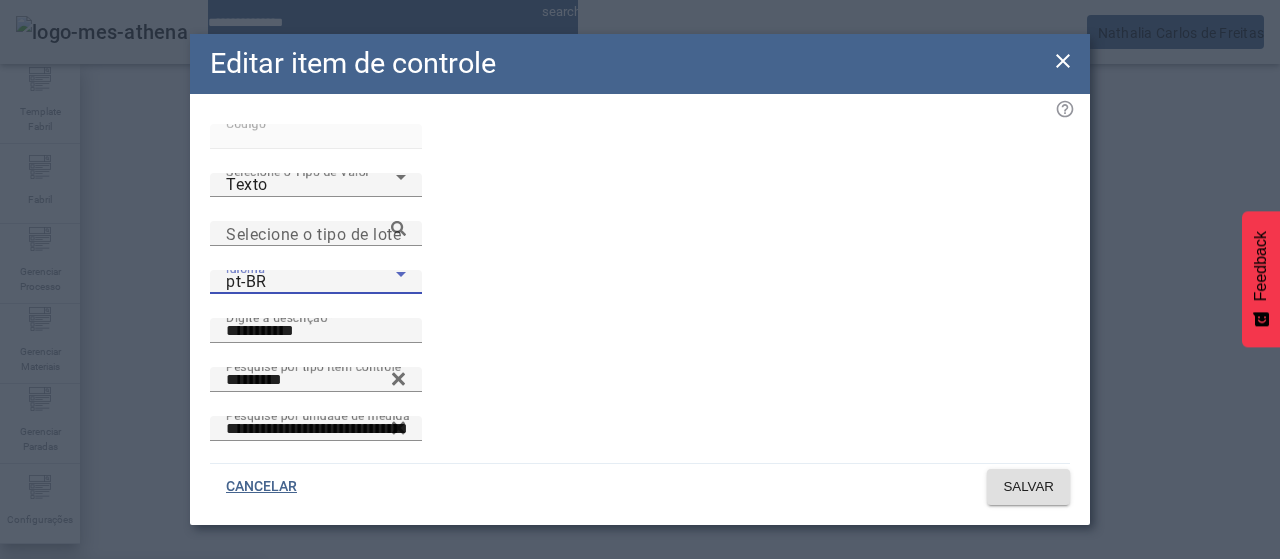 click on "es-ES" at bounding box center (131, 687) 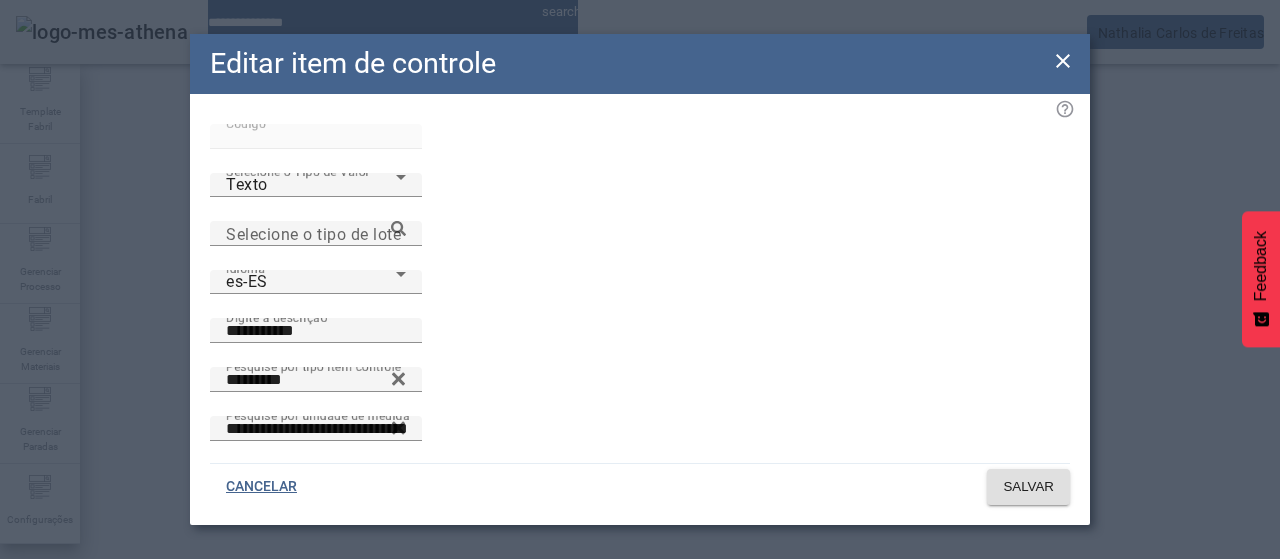 drag, startPoint x: 234, startPoint y: 487, endPoint x: 214, endPoint y: 322, distance: 166.2077 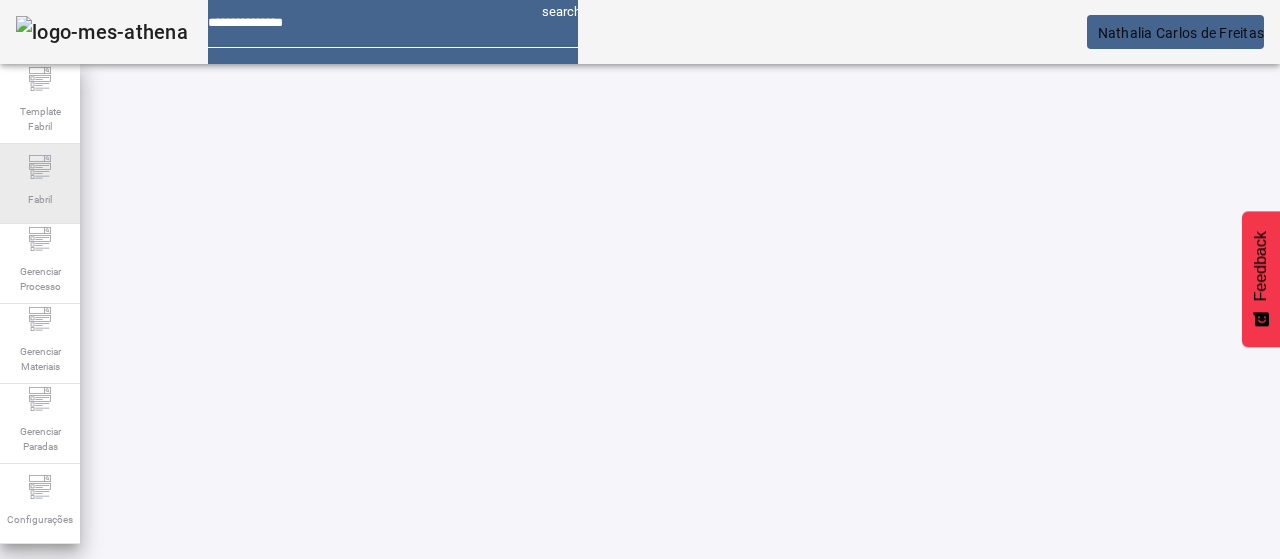 drag, startPoint x: 72, startPoint y: 183, endPoint x: 42, endPoint y: 187, distance: 30.265491 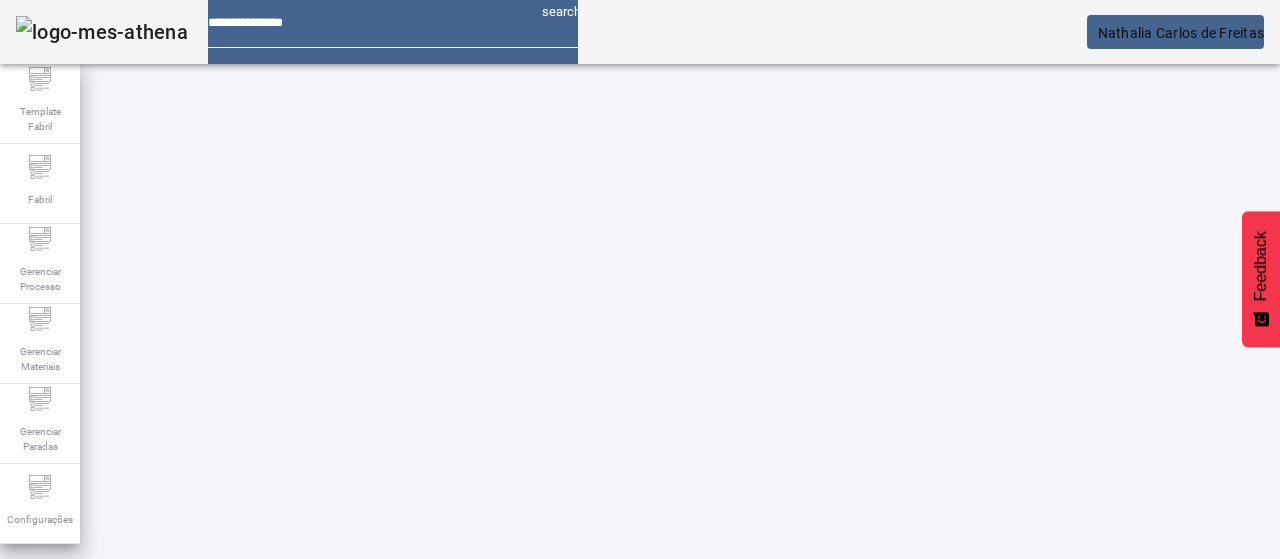click on "EDITAR" at bounding box center [353, 828] 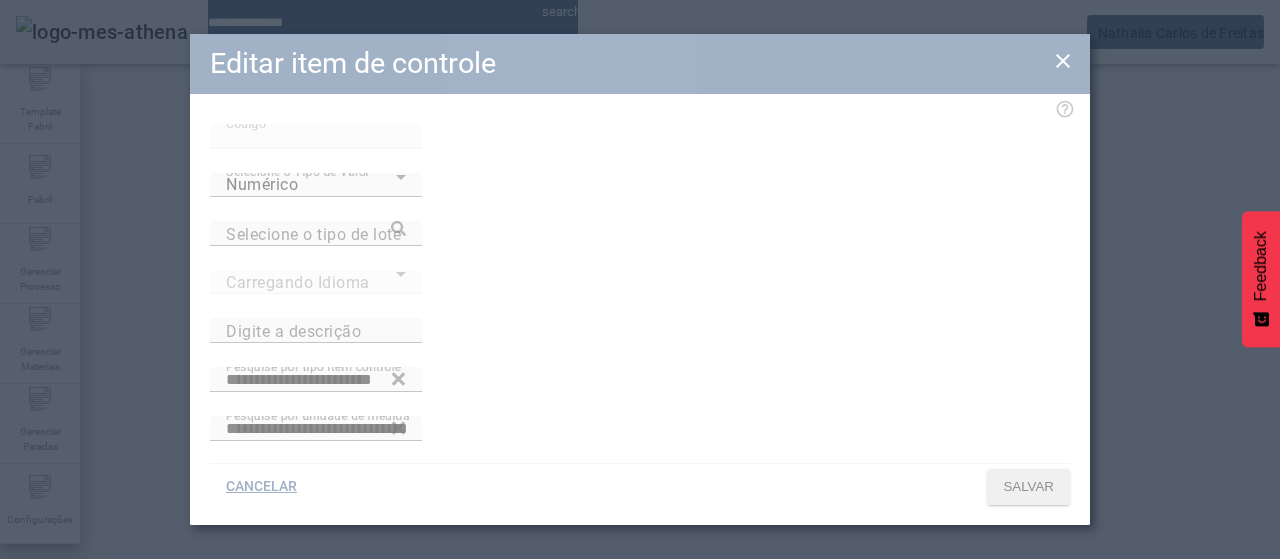 type on "**********" 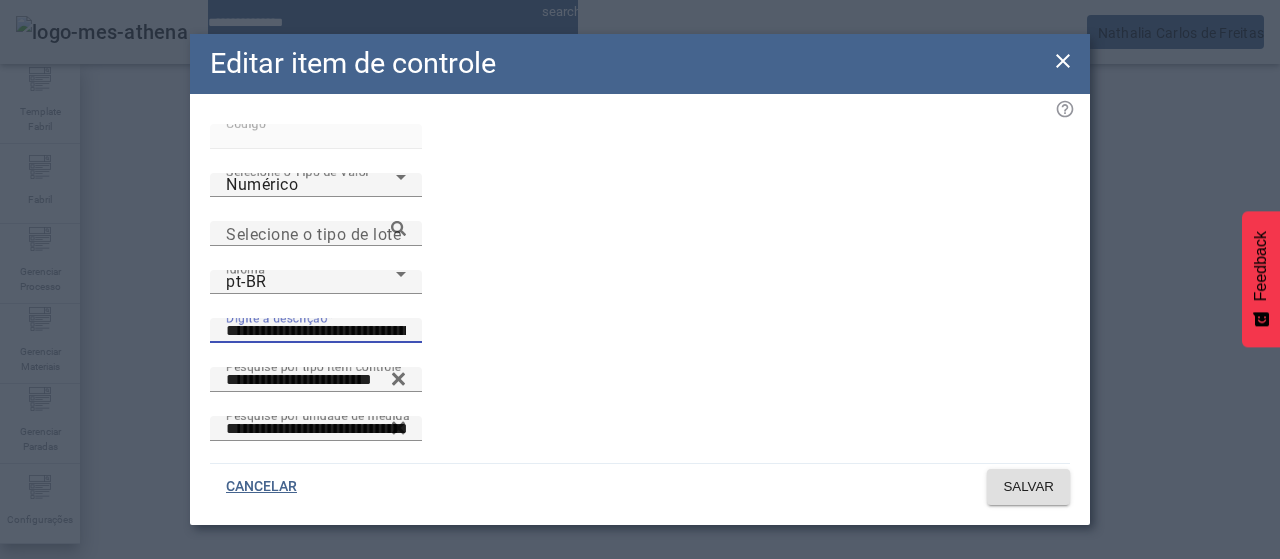 click on "**********" at bounding box center [316, 331] 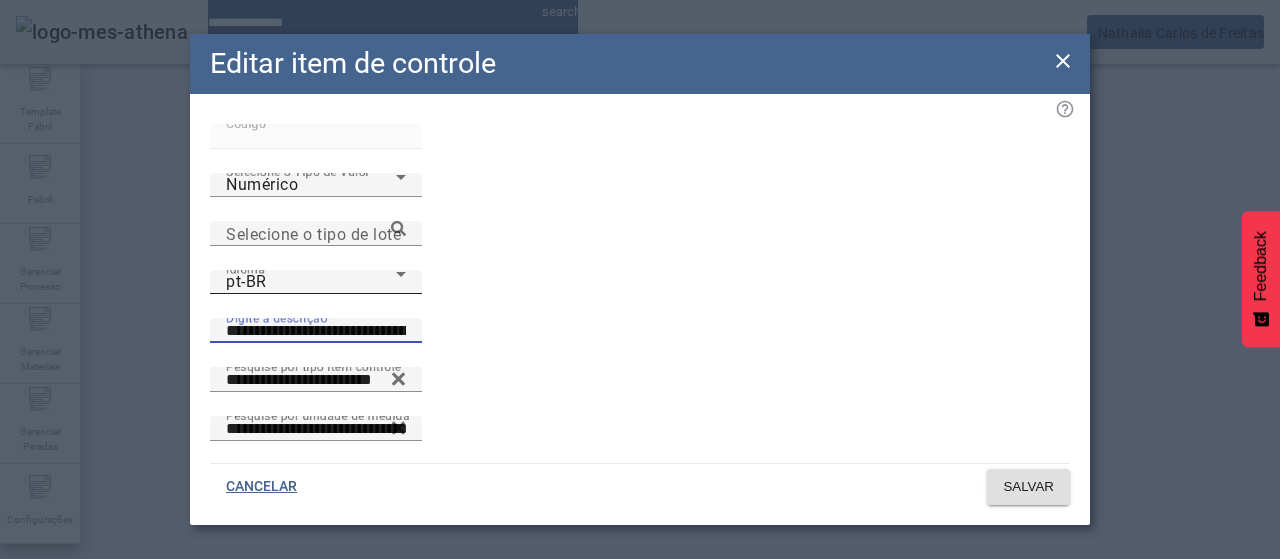 click on "pt-BR" at bounding box center (311, 282) 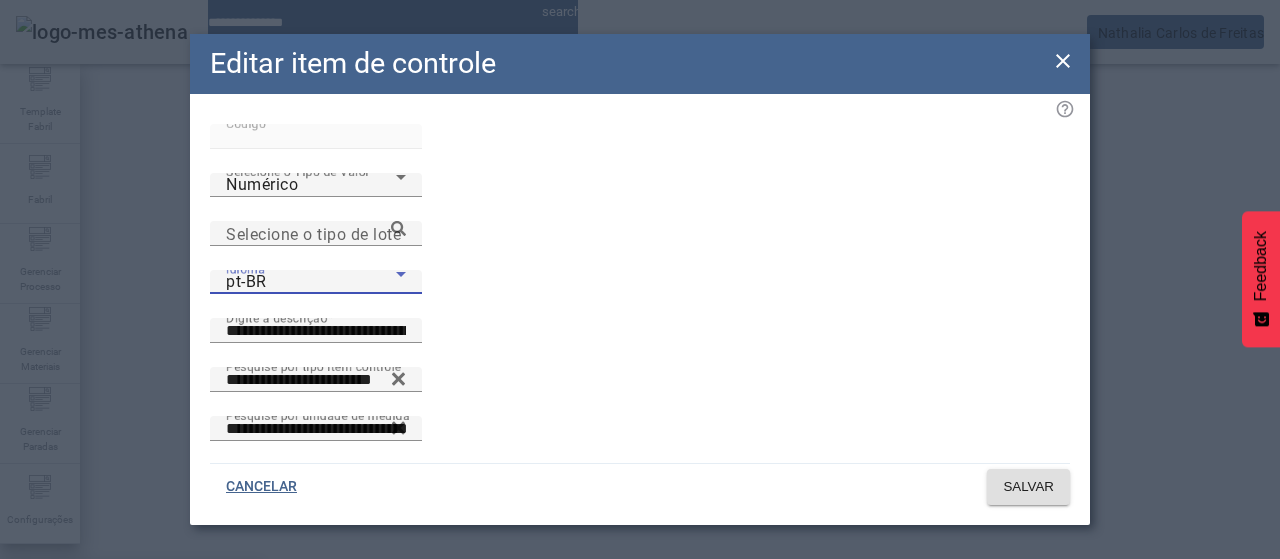 drag, startPoint x: 423, startPoint y: 367, endPoint x: 513, endPoint y: 263, distance: 137.53545 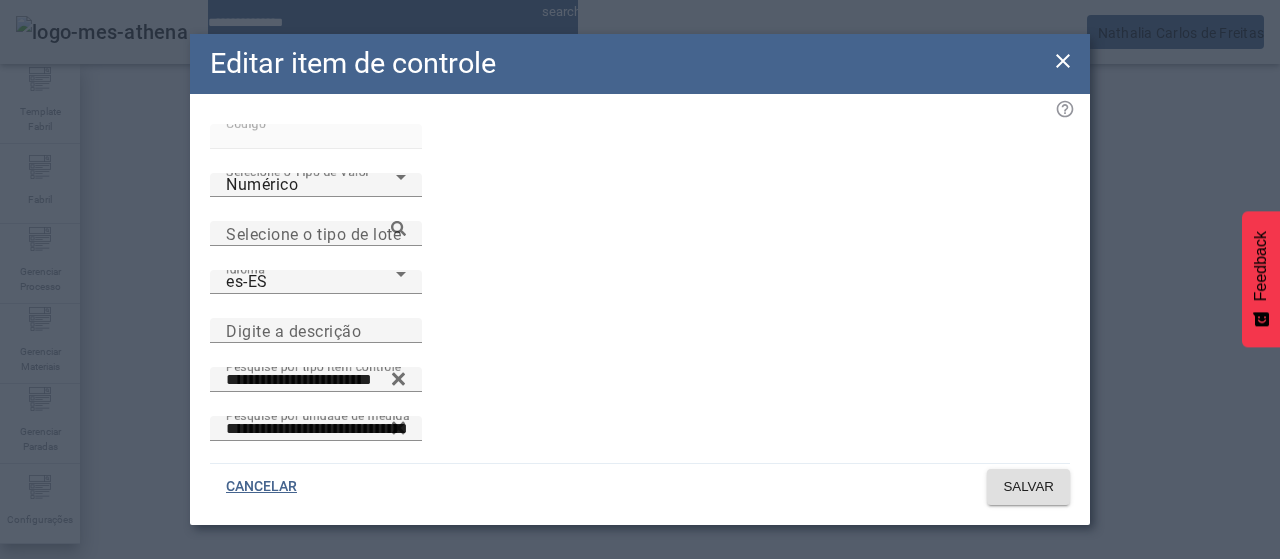 drag, startPoint x: 553, startPoint y: 231, endPoint x: 781, endPoint y: 370, distance: 267.02997 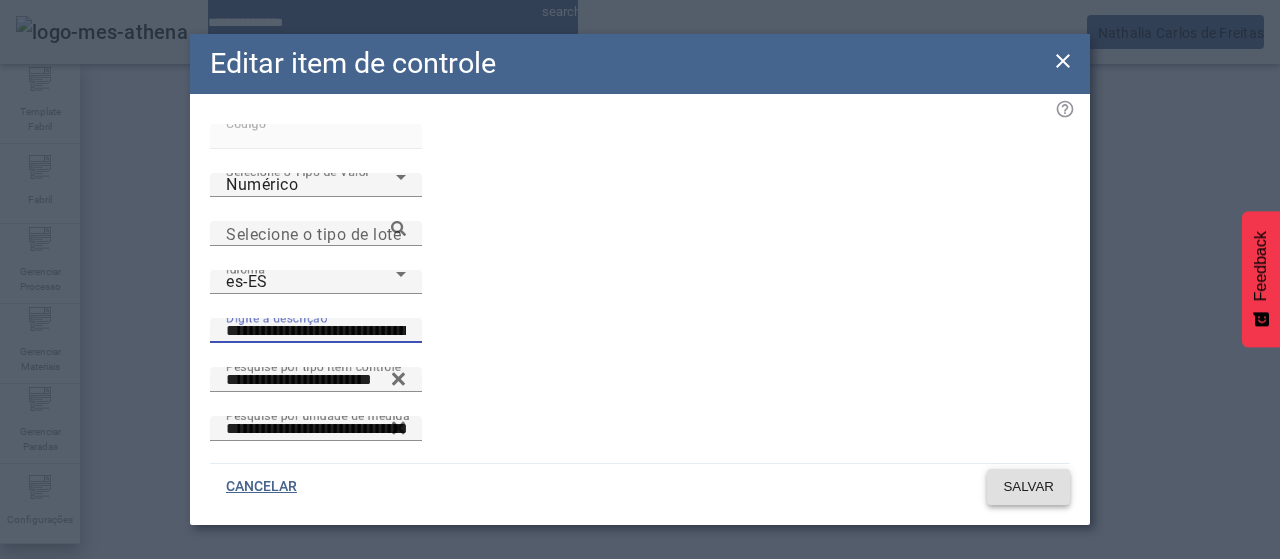 type on "**********" 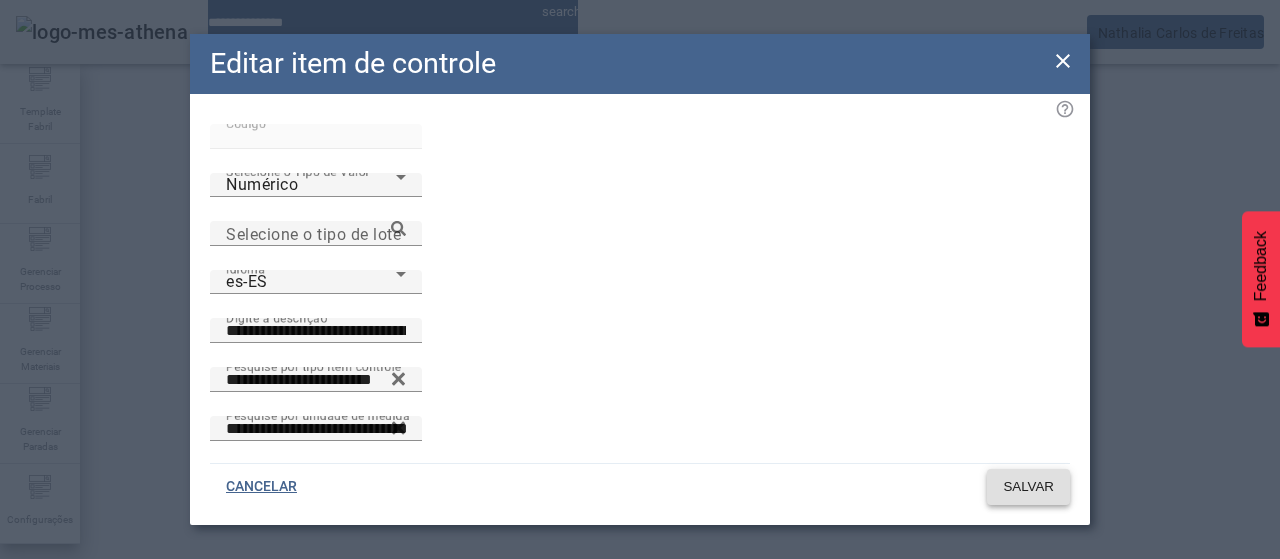 click on "SALVAR" 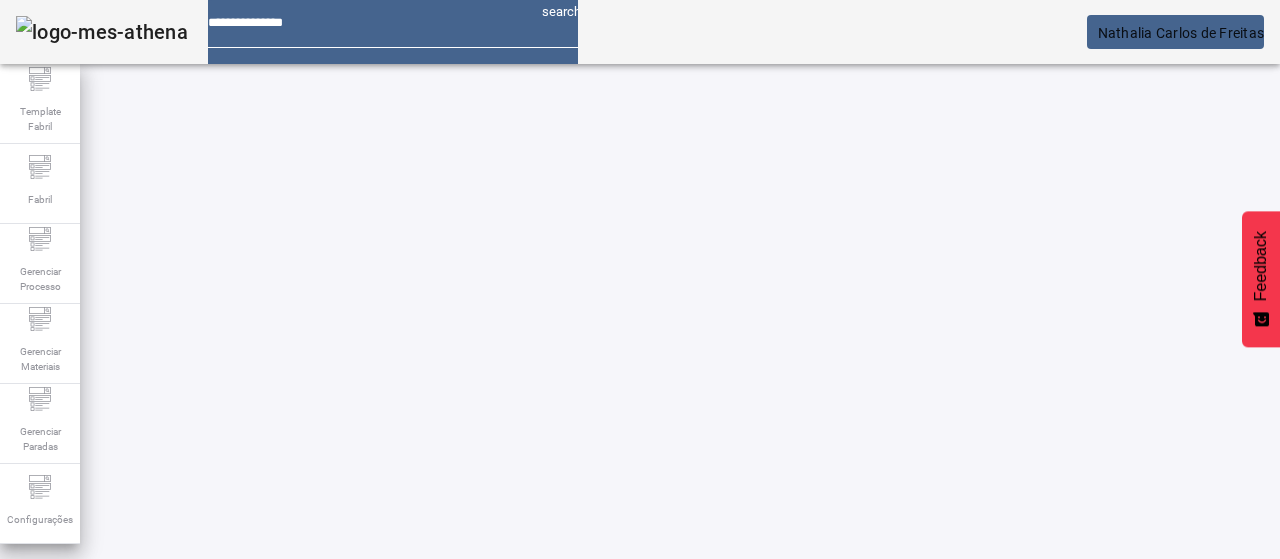 click on "*****" at bounding box center (116, 637) 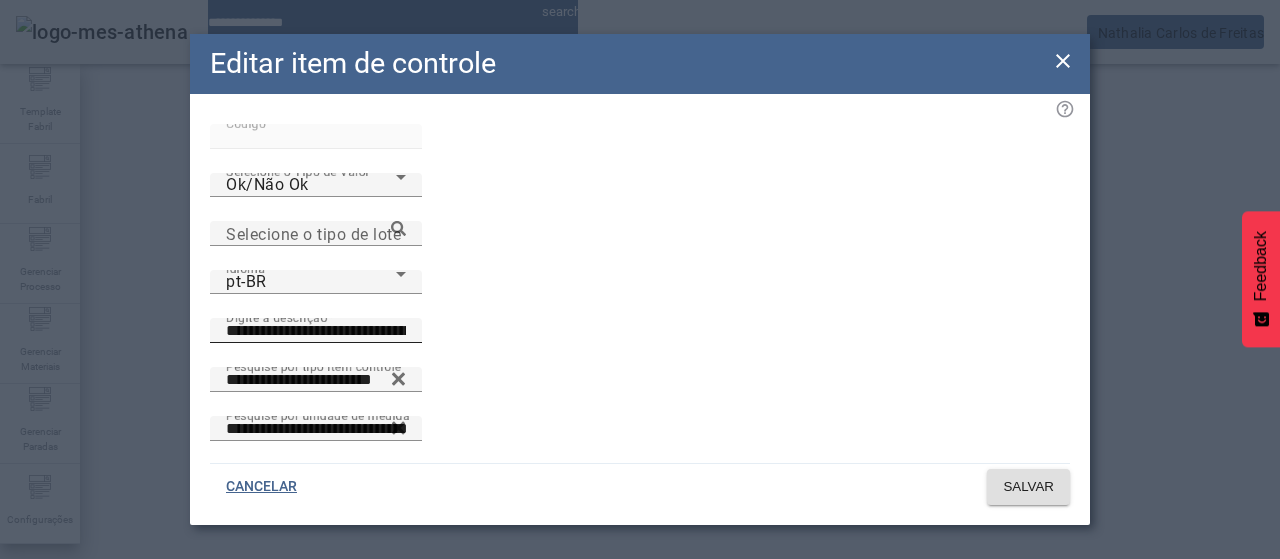 drag, startPoint x: 611, startPoint y: 238, endPoint x: 600, endPoint y: 235, distance: 11.401754 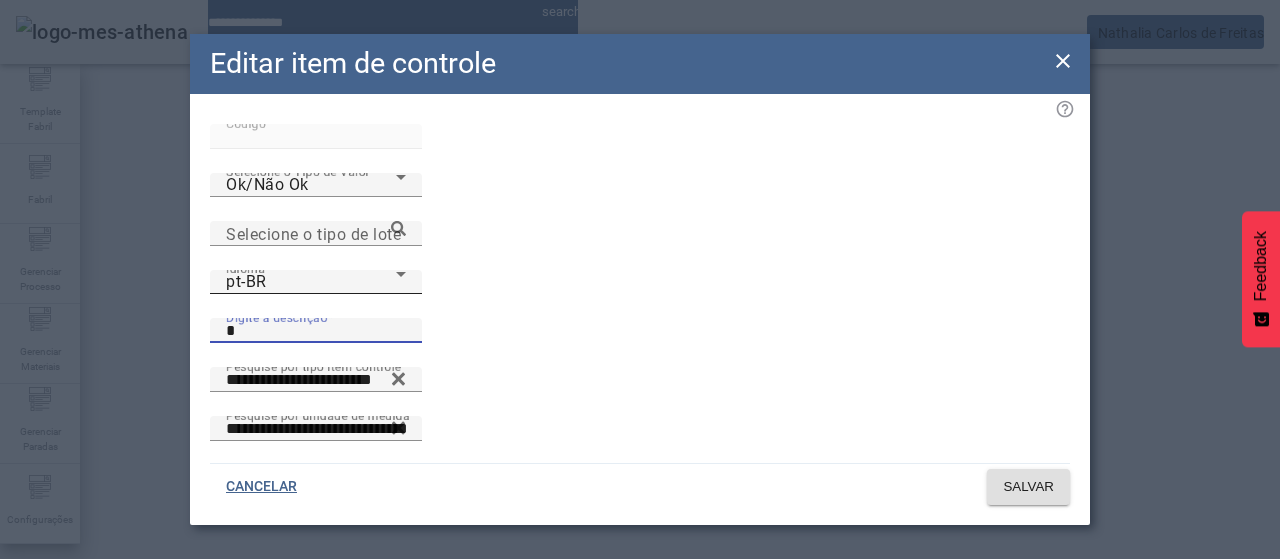 click on "pt-BR" at bounding box center [311, 282] 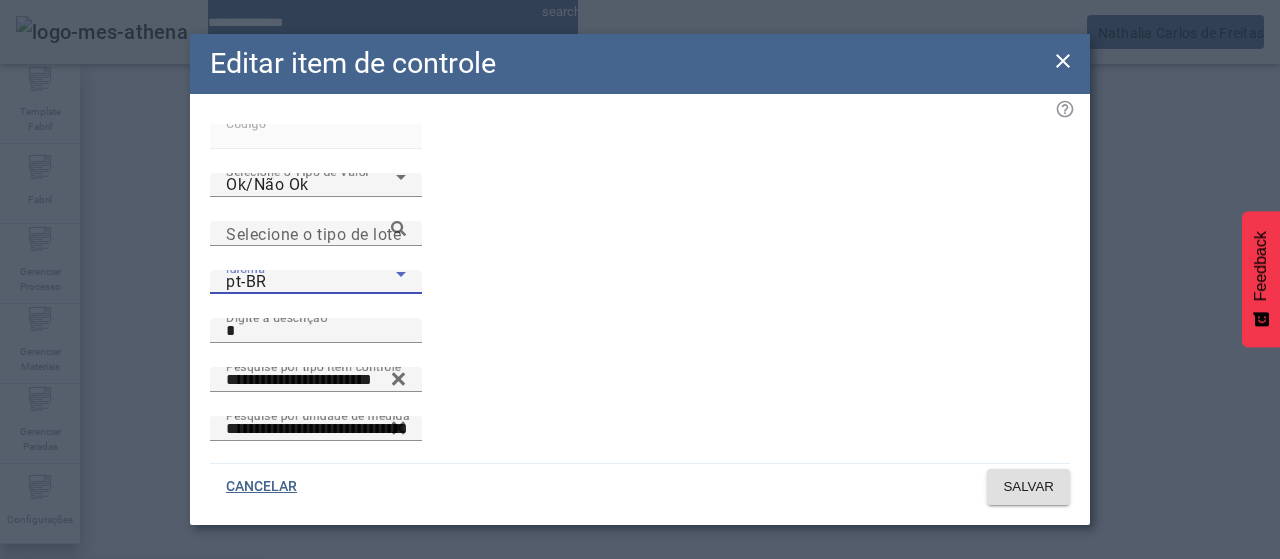 click at bounding box center (640, 559) 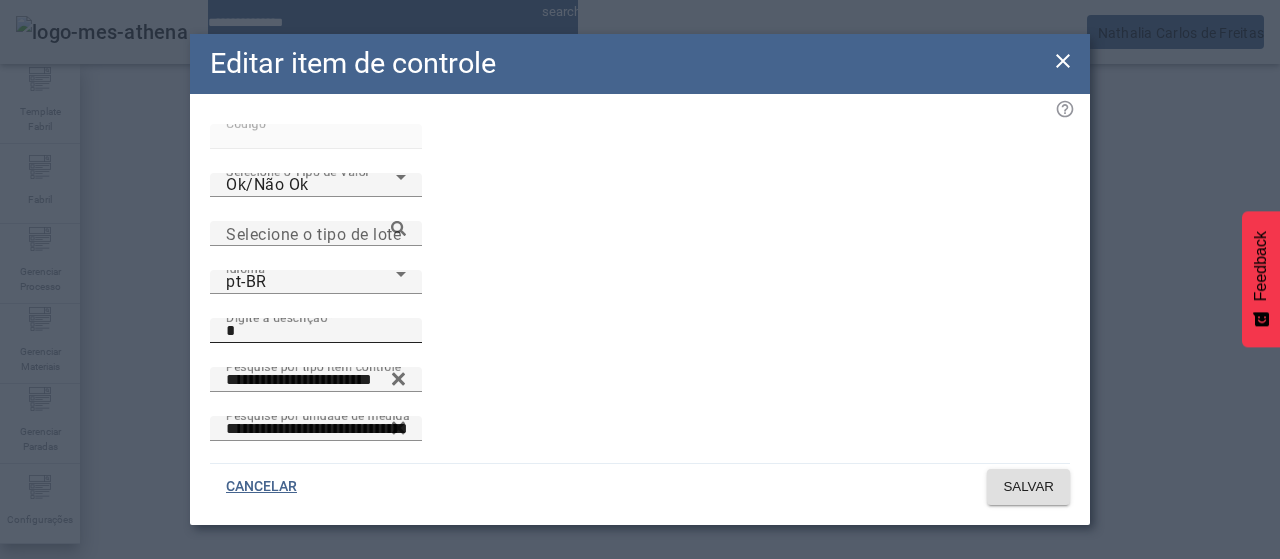 click on "Digite a descrição *" 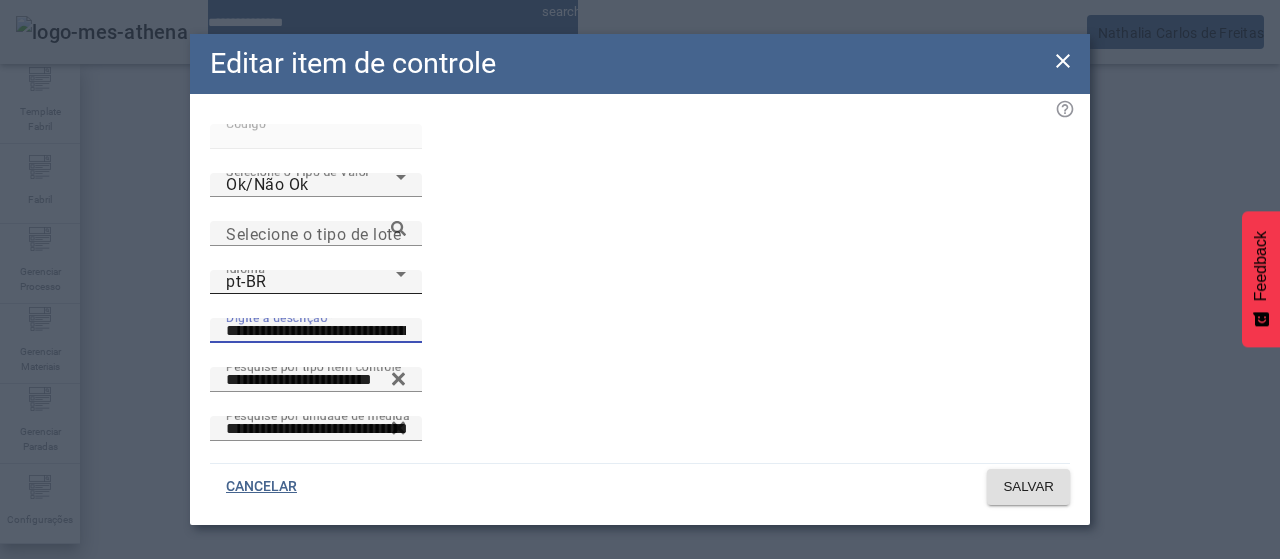 type on "**********" 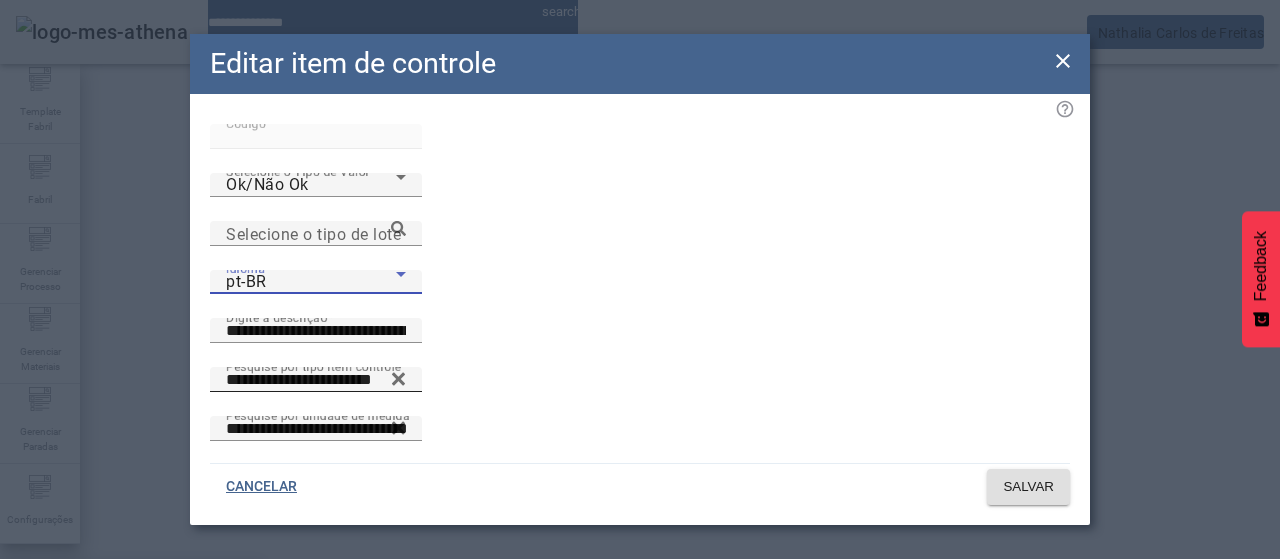 drag, startPoint x: 325, startPoint y: 380, endPoint x: 468, endPoint y: 319, distance: 155.46704 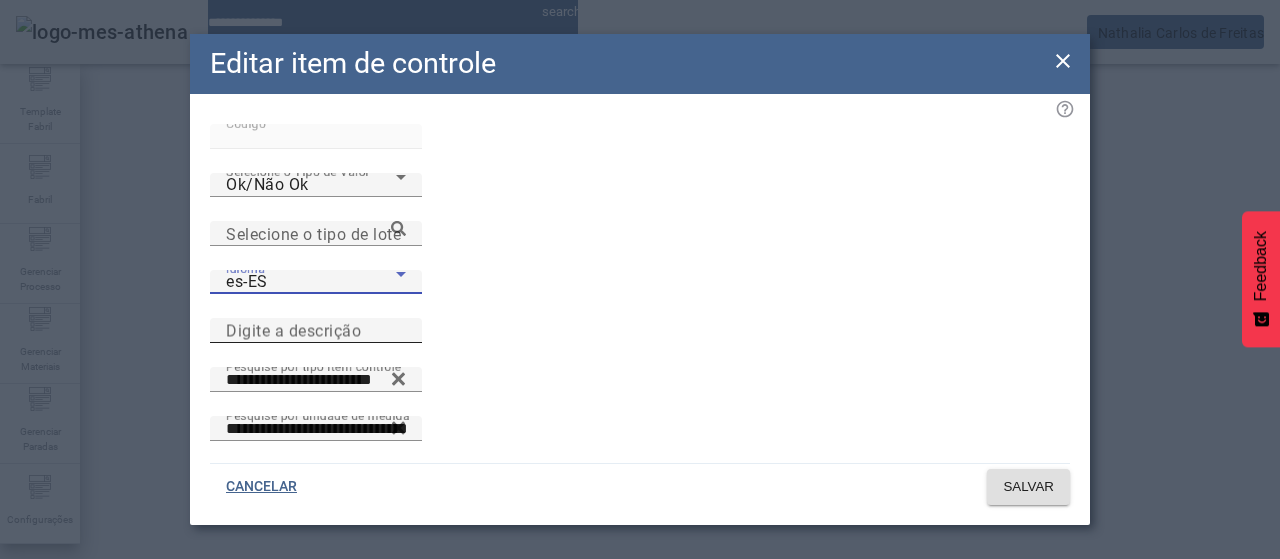 click on "Digite a descrição" at bounding box center (316, 331) 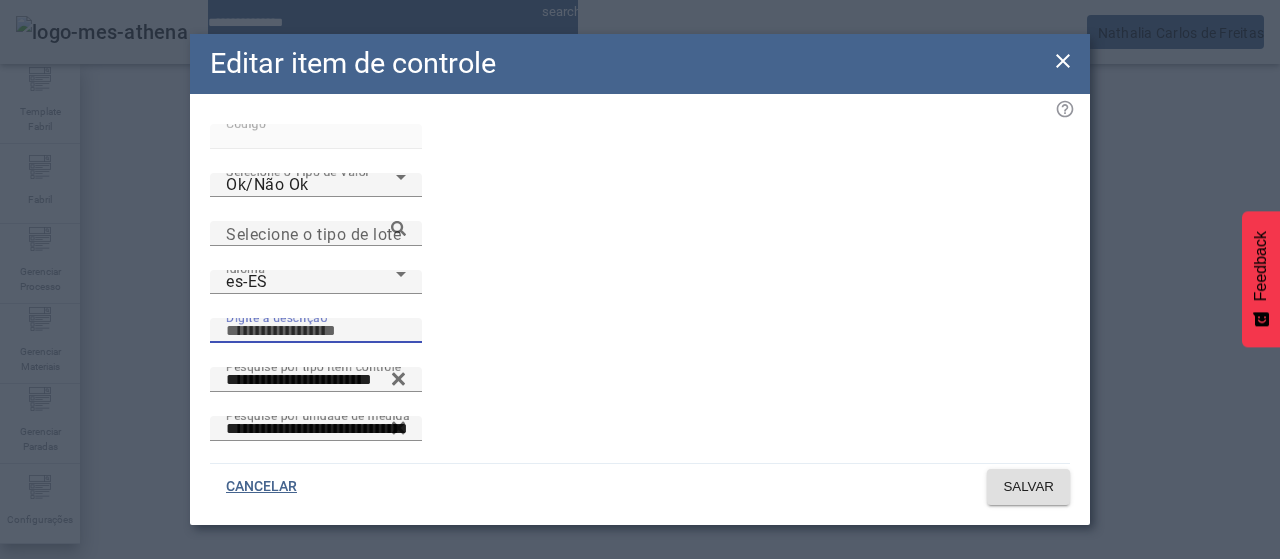 paste on "**********" 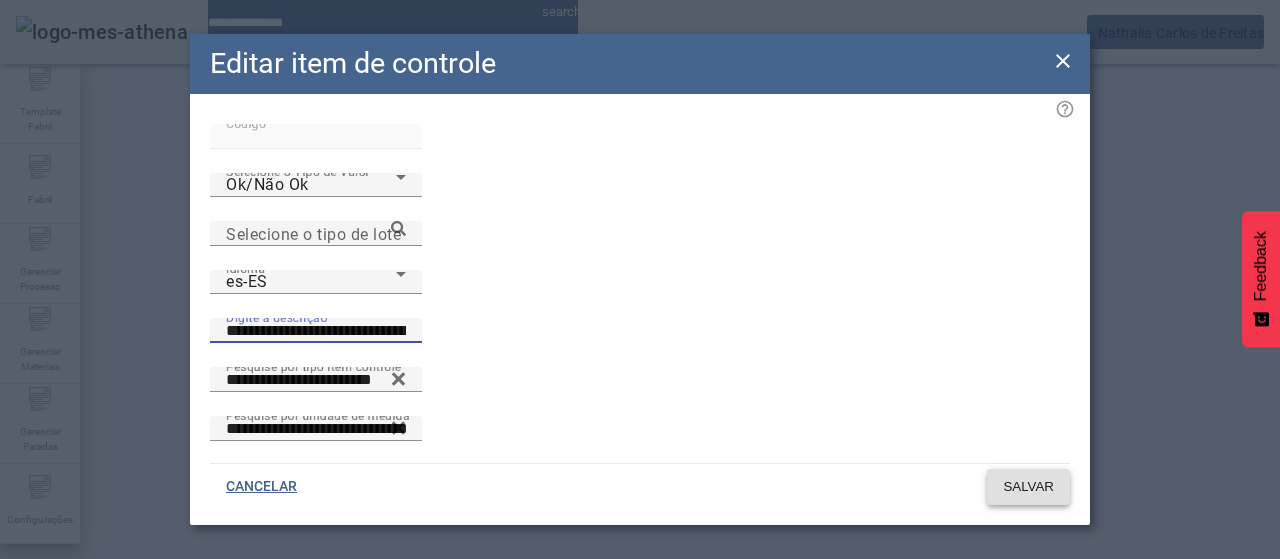 type on "**********" 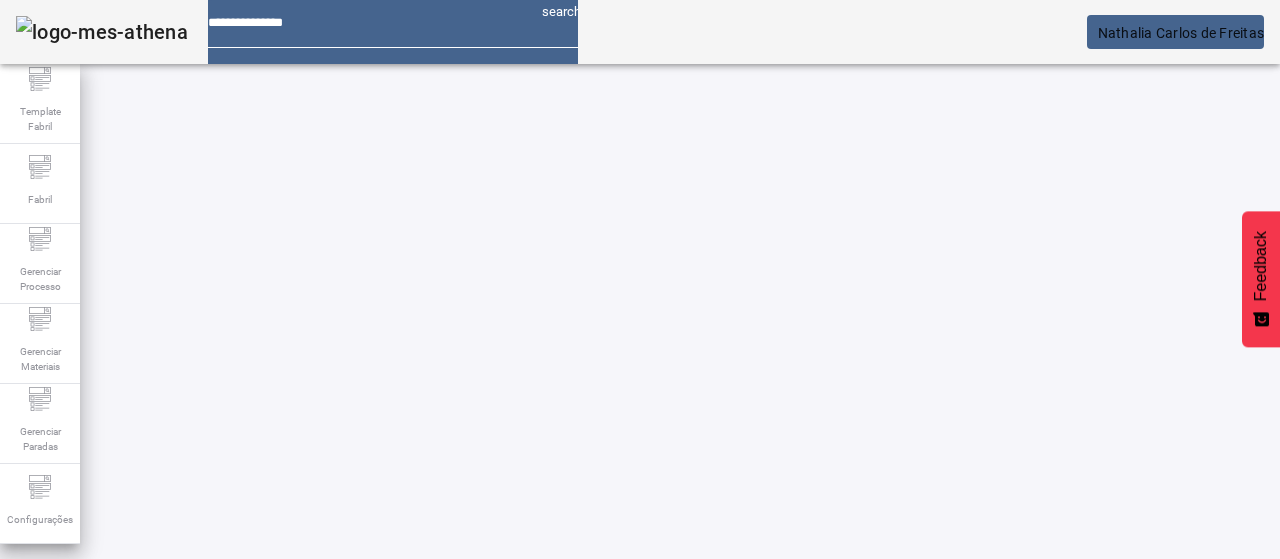 click on "*****" at bounding box center (116, 637) 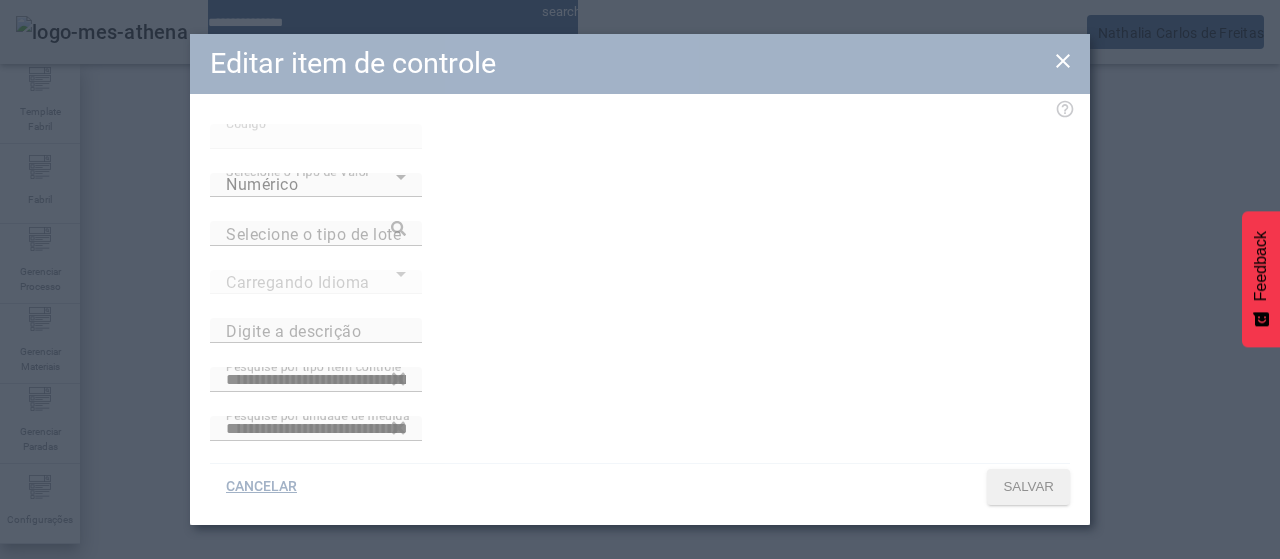 type on "**********" 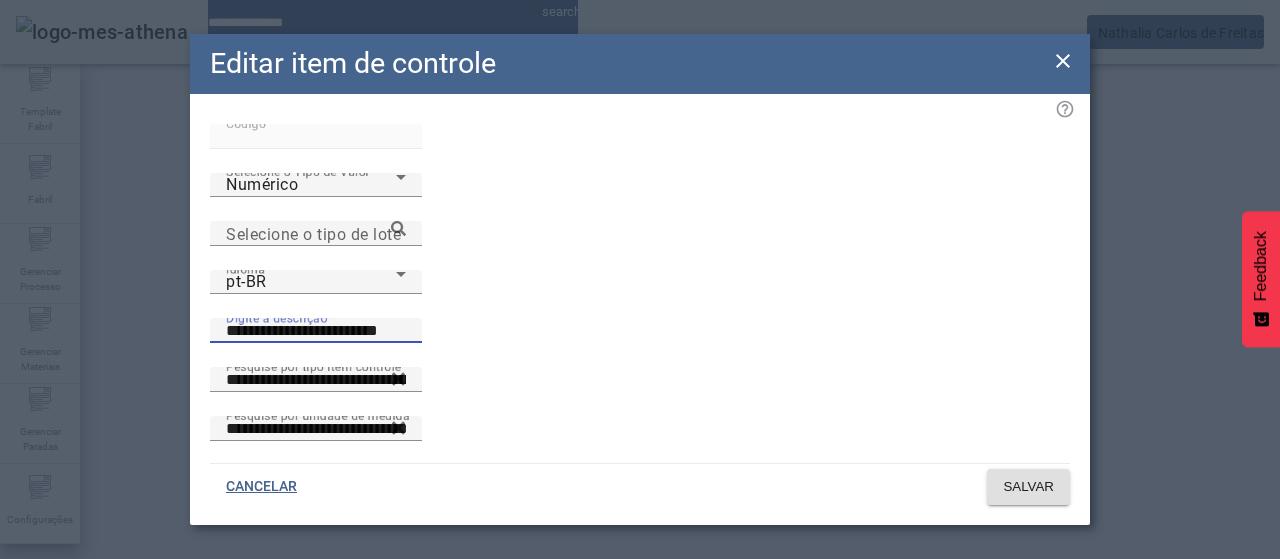 click on "**********" at bounding box center [316, 331] 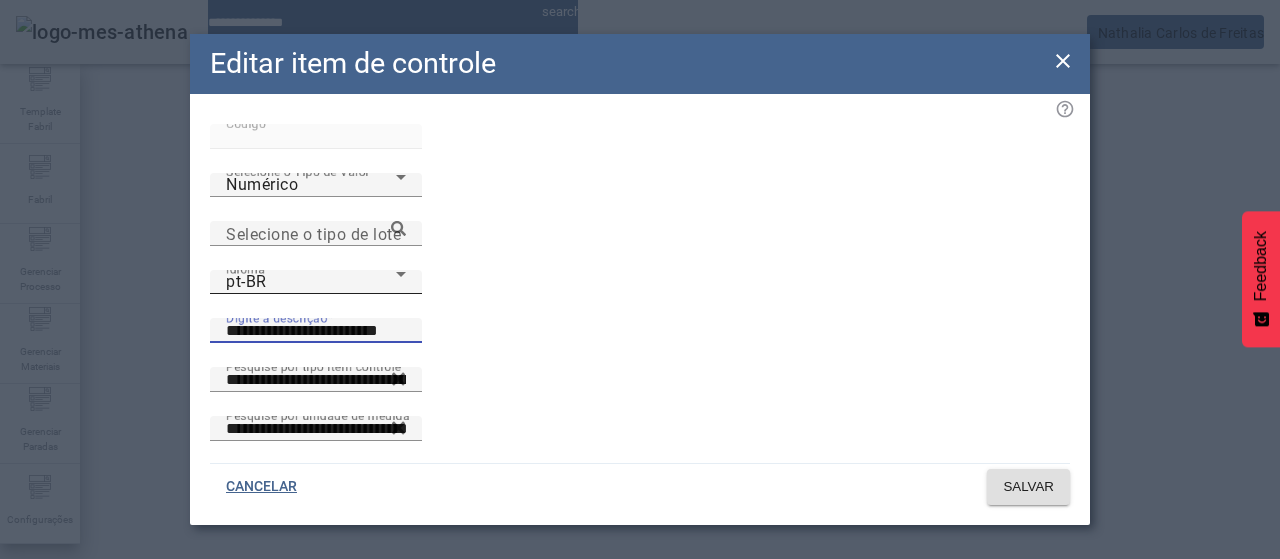 click on "pt-BR" at bounding box center [311, 282] 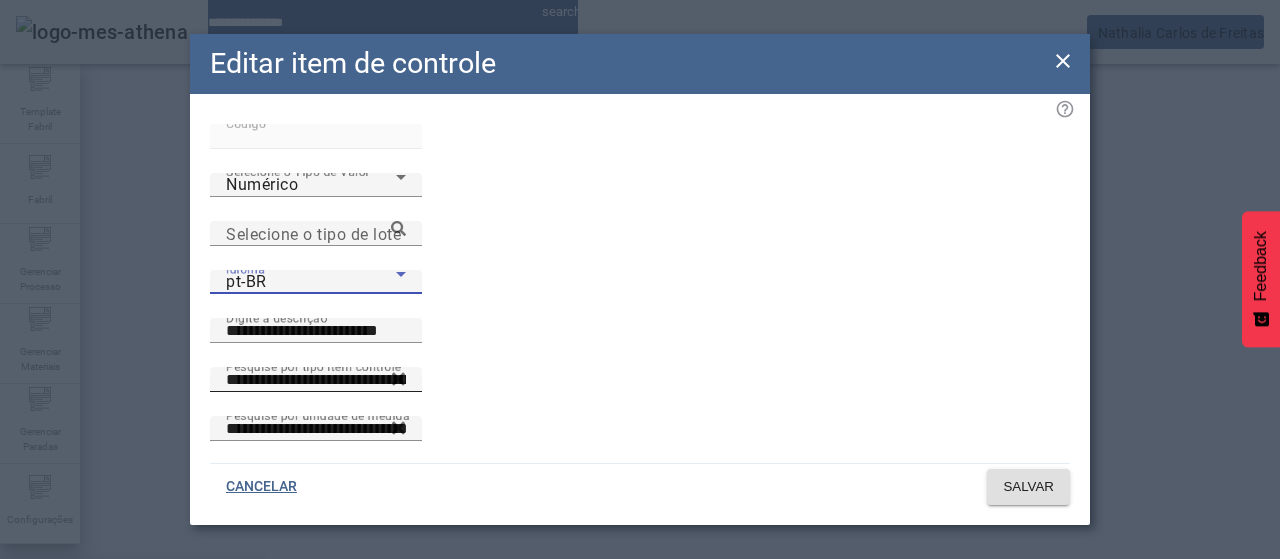 drag, startPoint x: 396, startPoint y: 375, endPoint x: 478, endPoint y: 312, distance: 103.40696 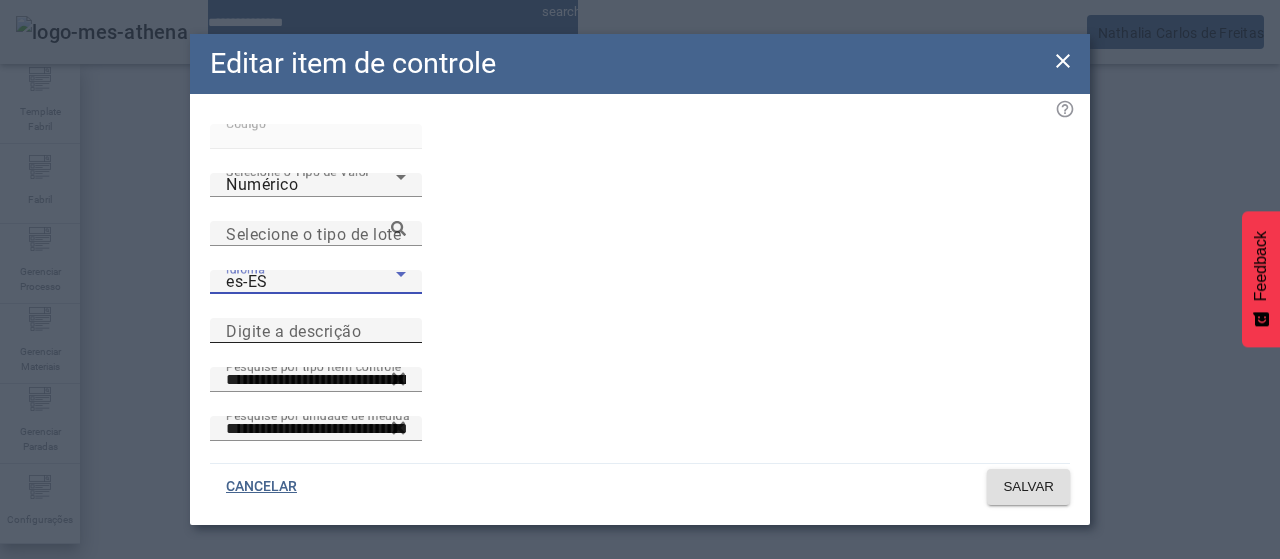 click on "Digite a descrição" at bounding box center [293, 330] 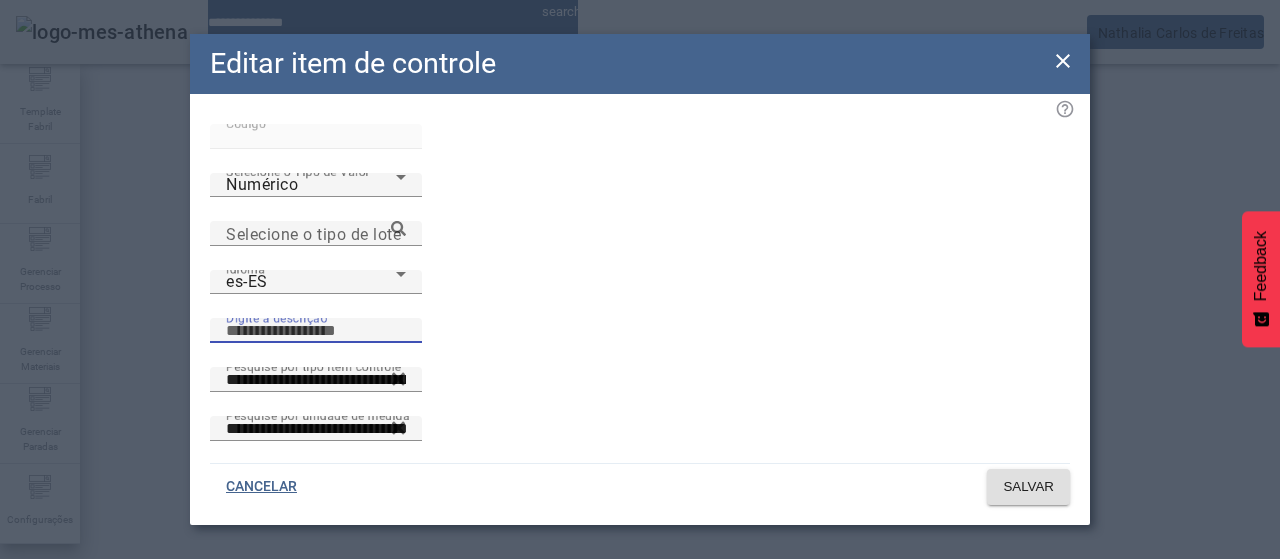 paste on "**********" 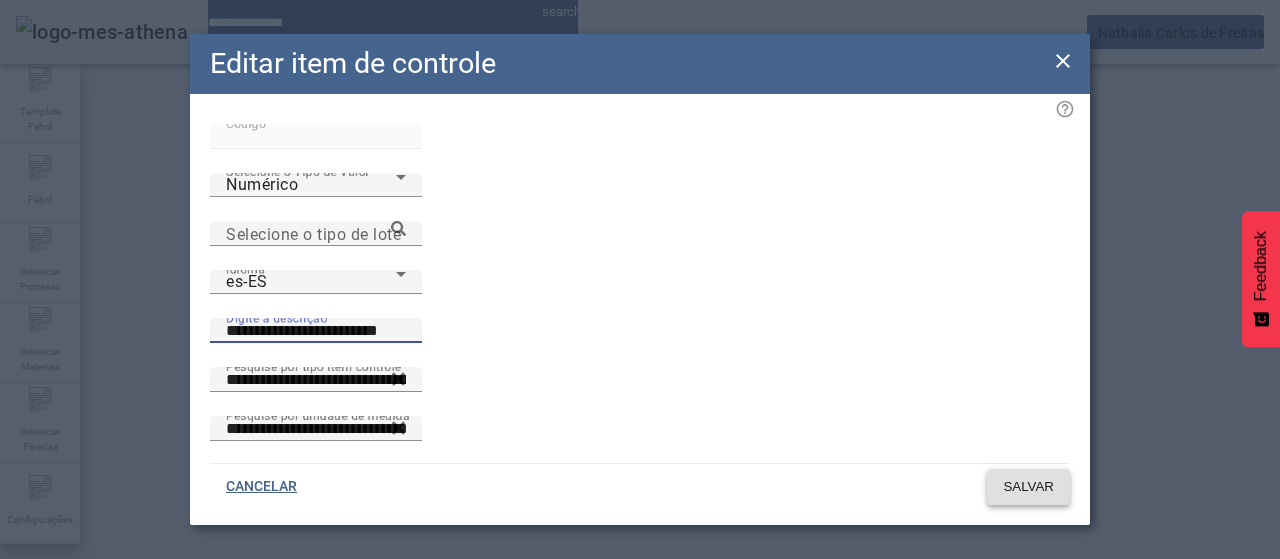 type on "**********" 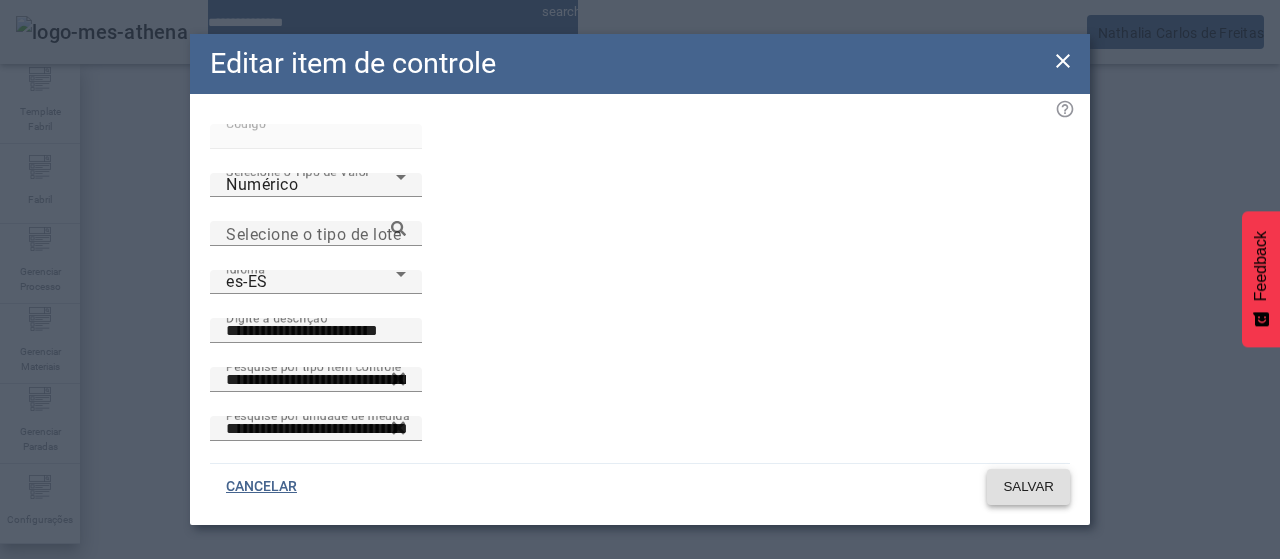 click on "SALVAR" 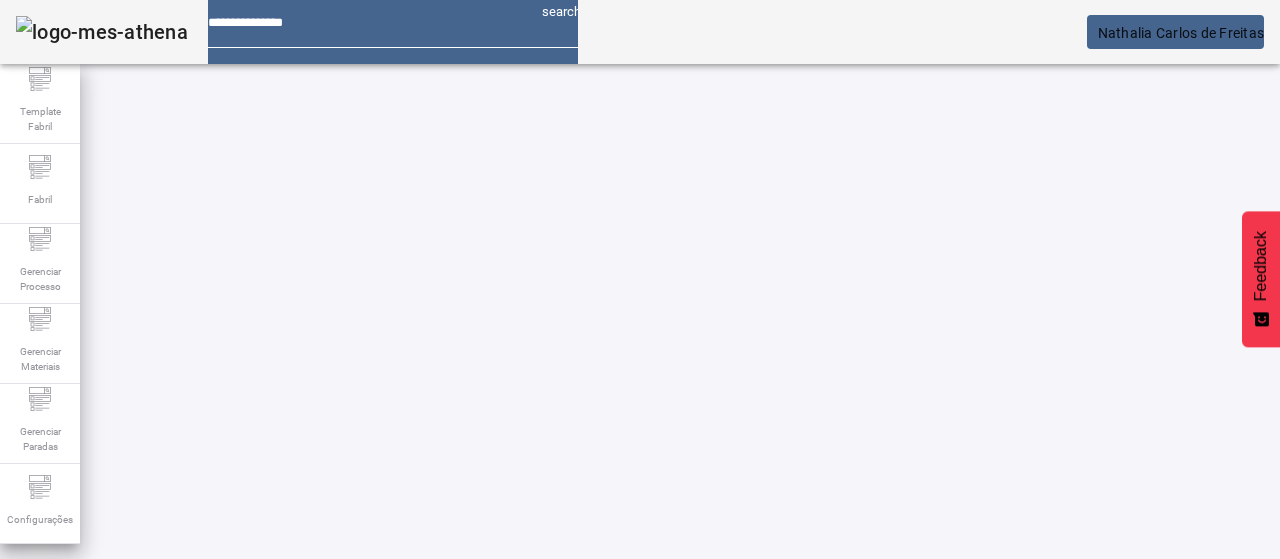 drag, startPoint x: 142, startPoint y: 175, endPoint x: 200, endPoint y: 171, distance: 58.137768 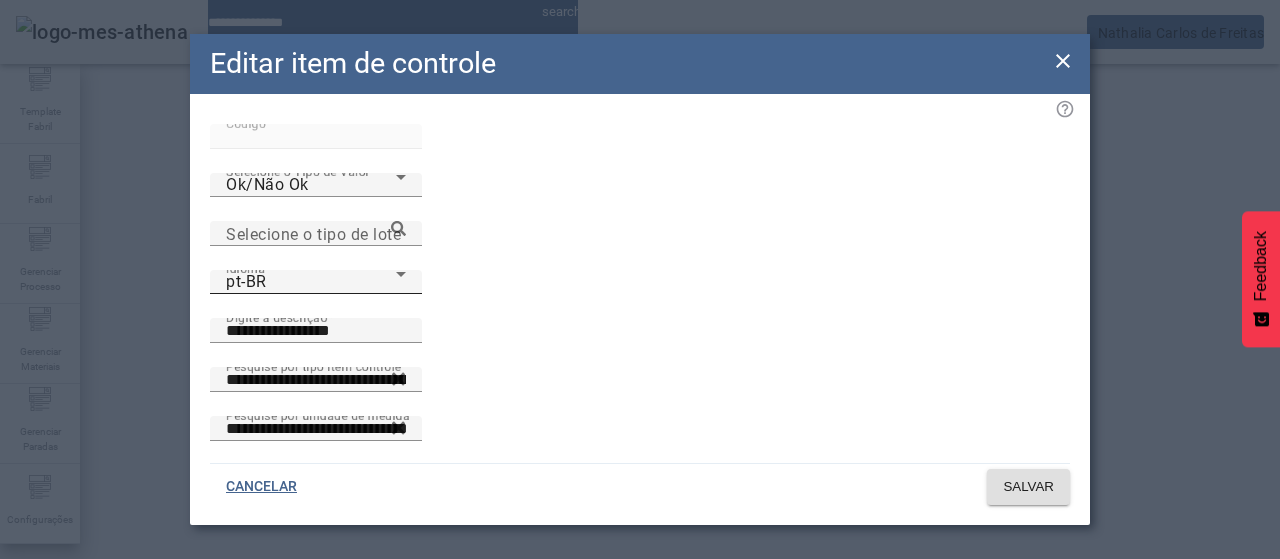 drag, startPoint x: 557, startPoint y: 239, endPoint x: 471, endPoint y: 235, distance: 86.09297 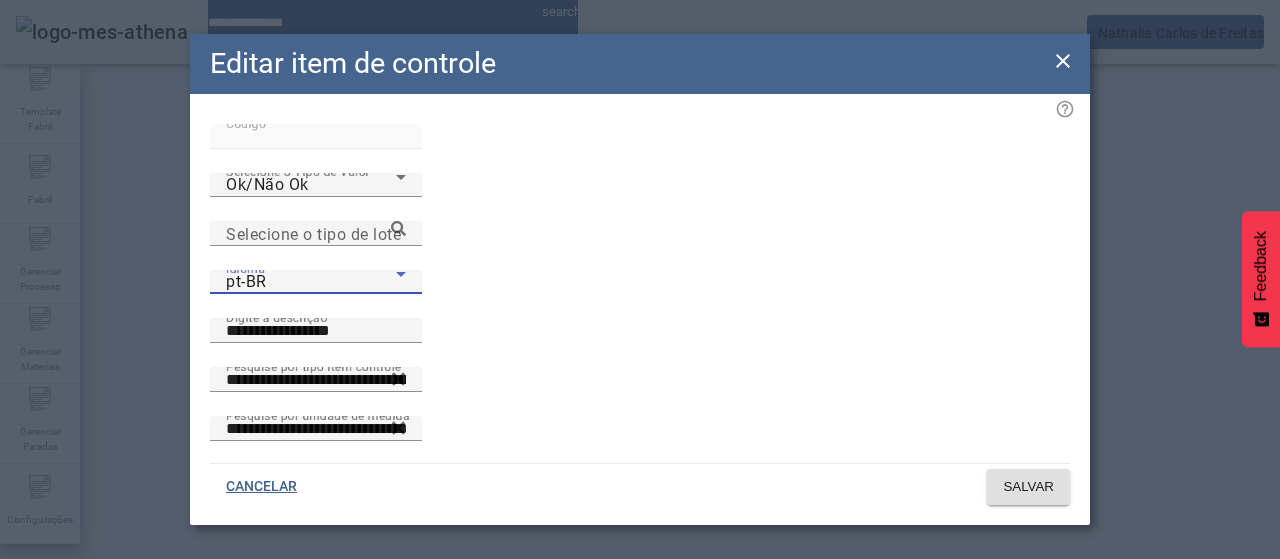 click on "pt-BR" at bounding box center (311, 282) 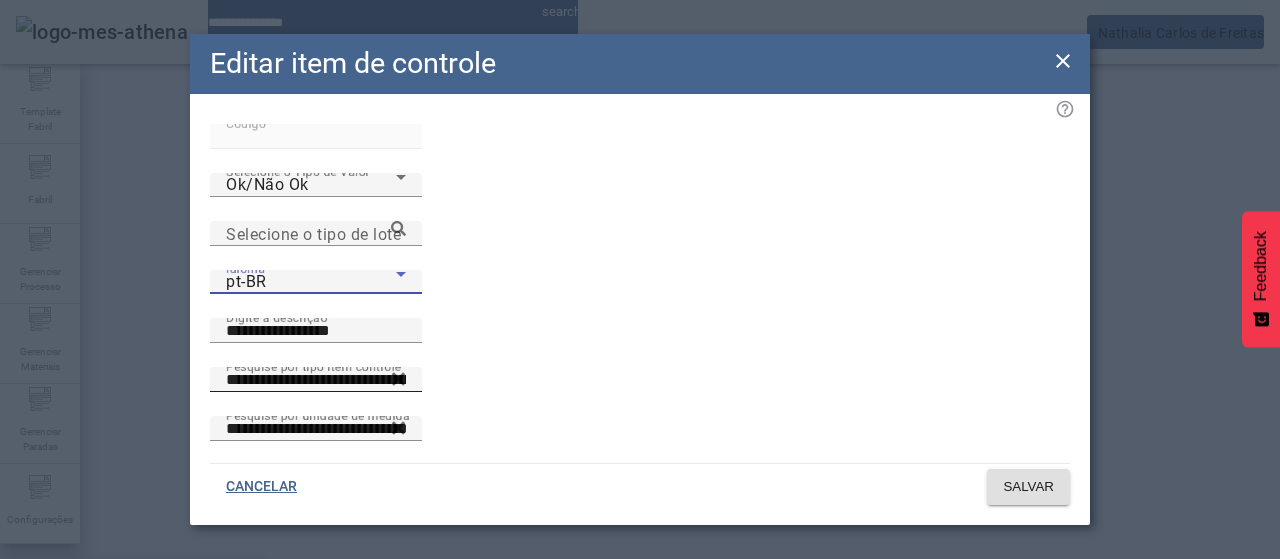 drag, startPoint x: 359, startPoint y: 392, endPoint x: 490, endPoint y: 280, distance: 172.35138 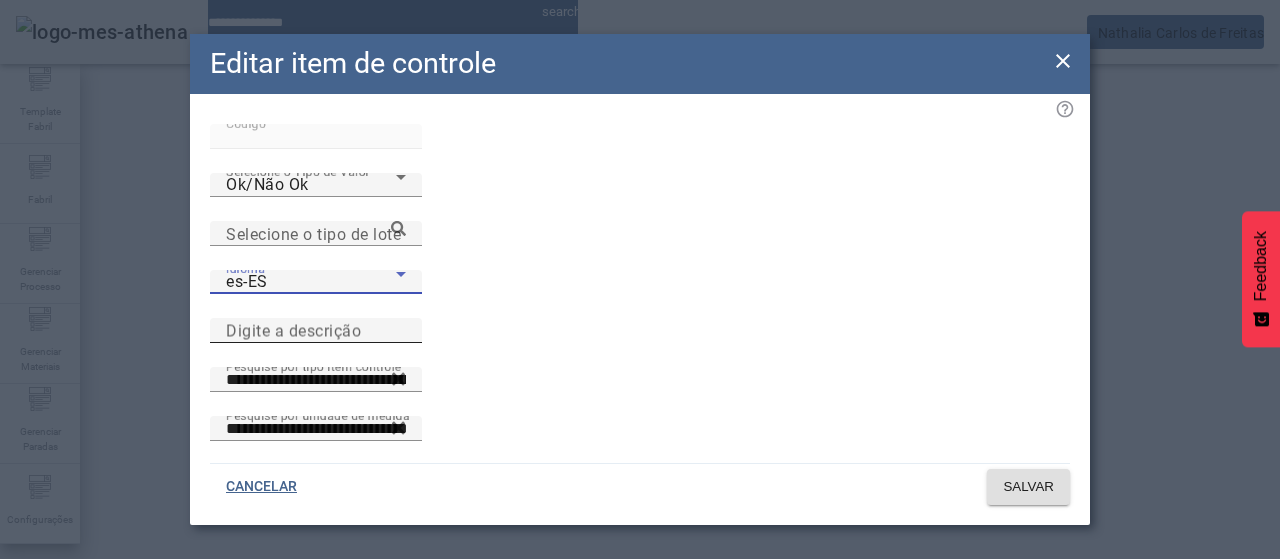 click on "Digite a descrição" at bounding box center [293, 330] 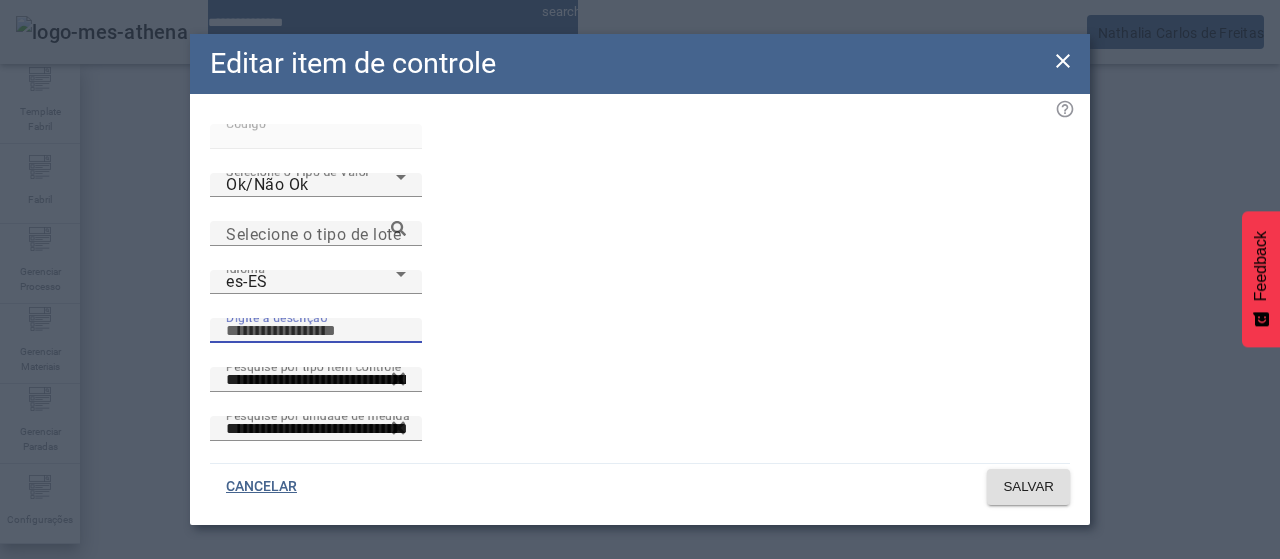 paste on "**********" 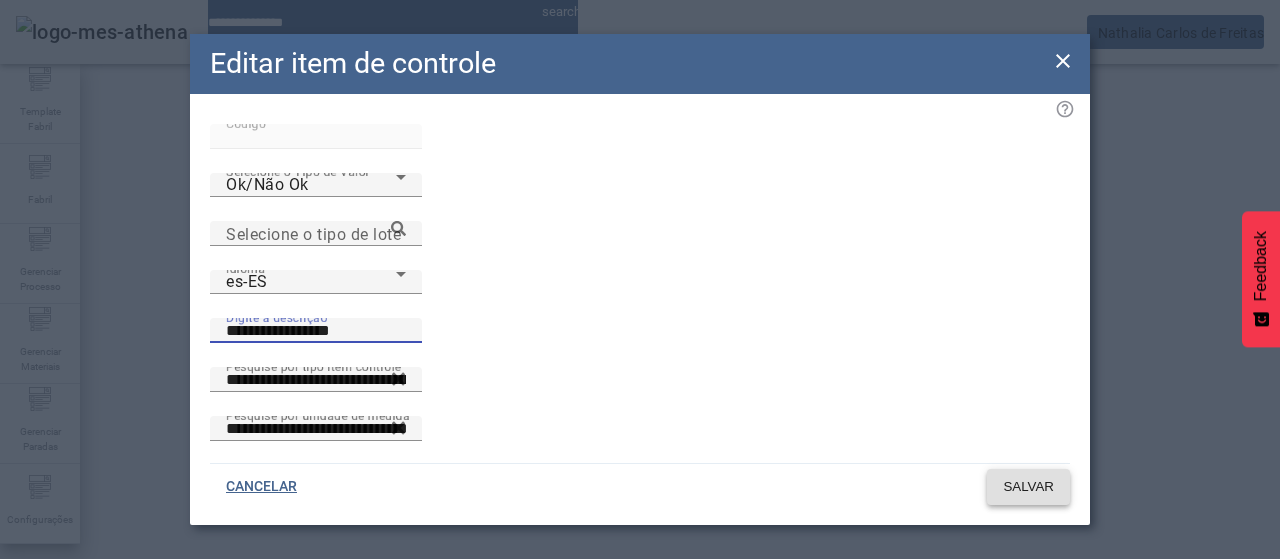 type 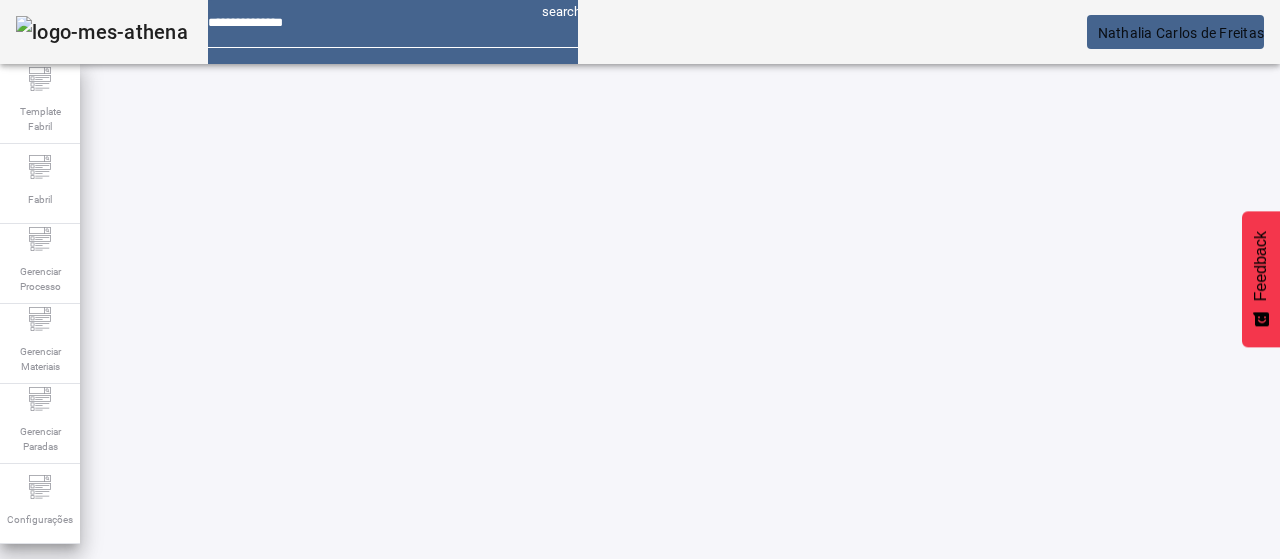 drag, startPoint x: 120, startPoint y: 178, endPoint x: 252, endPoint y: 160, distance: 133.22162 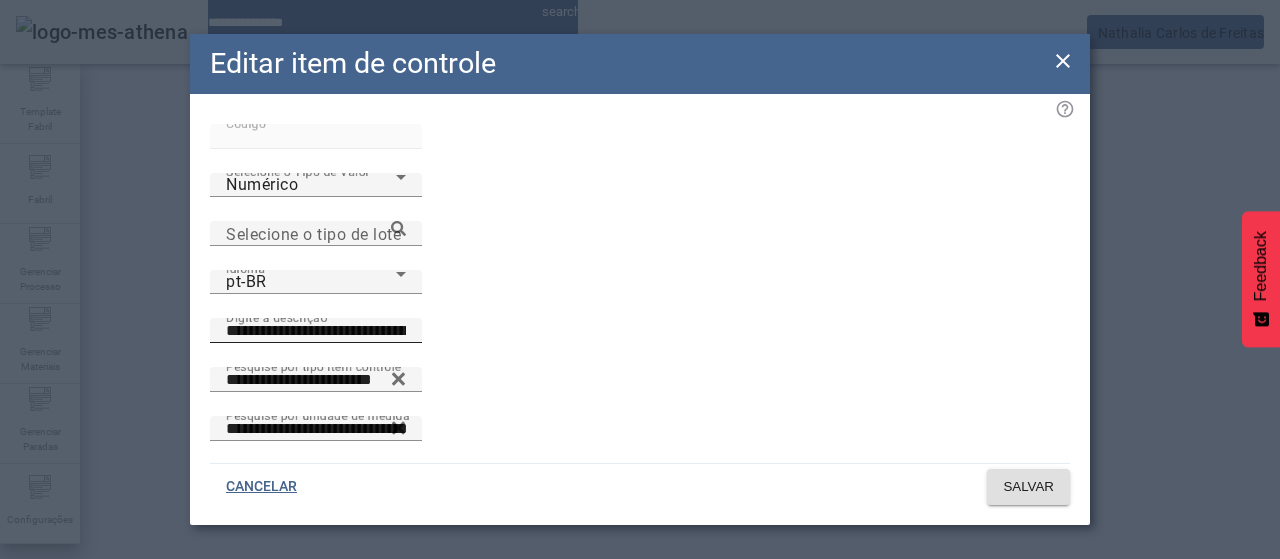 drag, startPoint x: 597, startPoint y: 233, endPoint x: 531, endPoint y: 234, distance: 66.007576 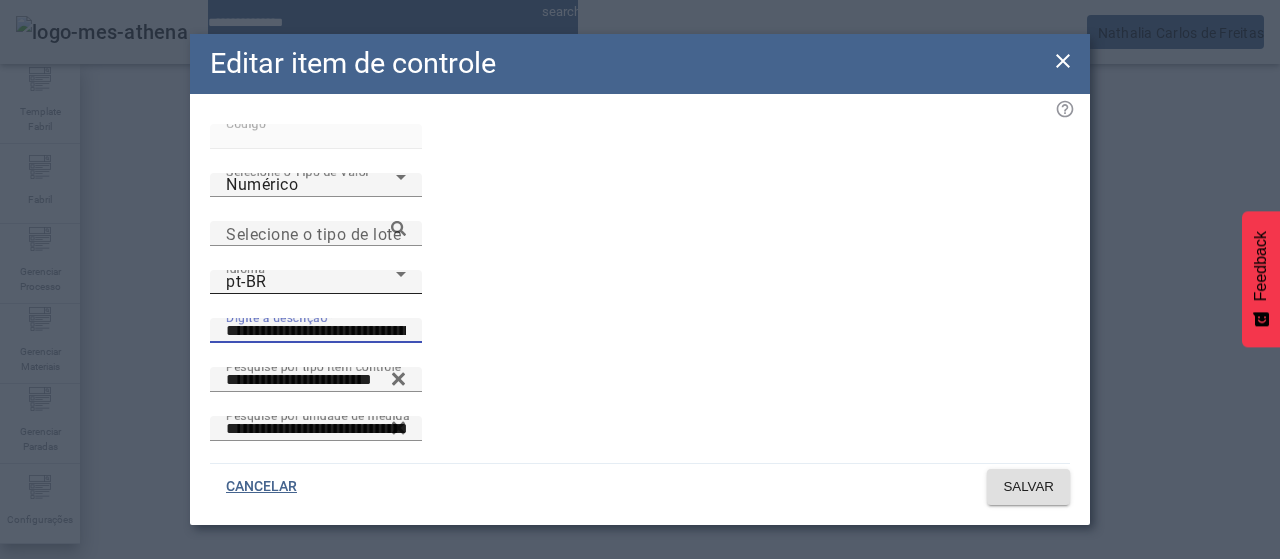 click on "pt-BR" at bounding box center [311, 282] 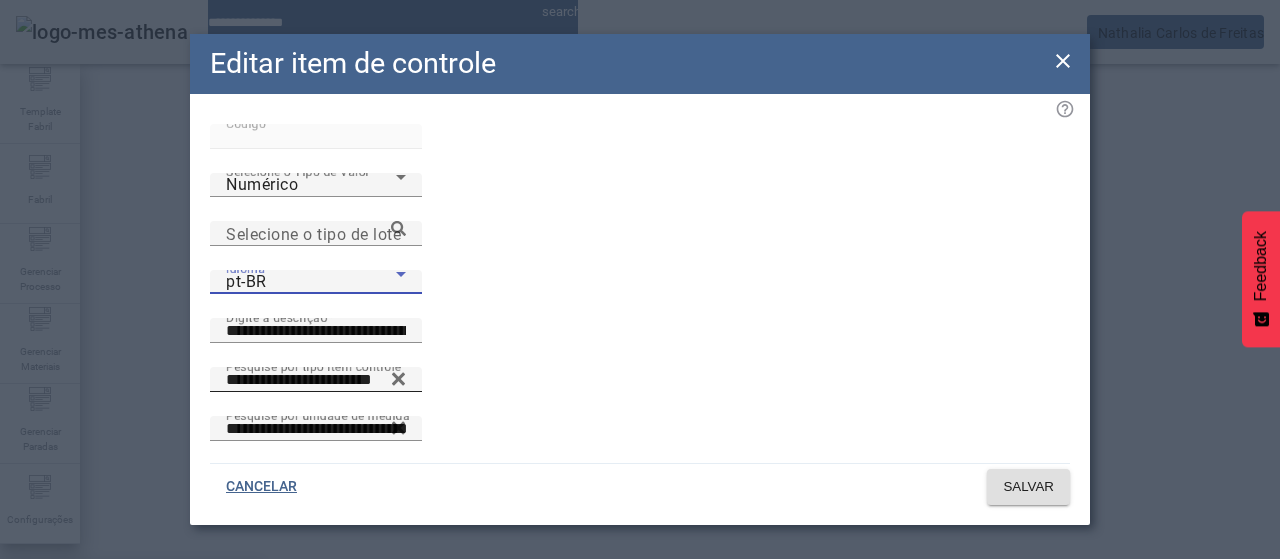 drag, startPoint x: 416, startPoint y: 381, endPoint x: 524, endPoint y: 291, distance: 140.58449 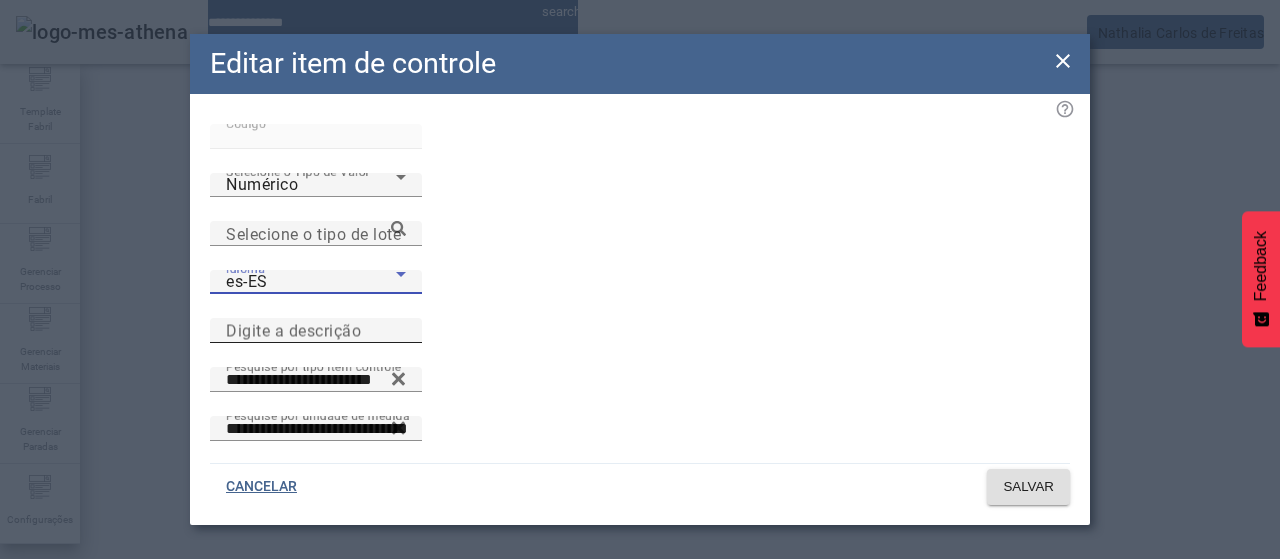 drag, startPoint x: 576, startPoint y: 232, endPoint x: 604, endPoint y: 235, distance: 28.160255 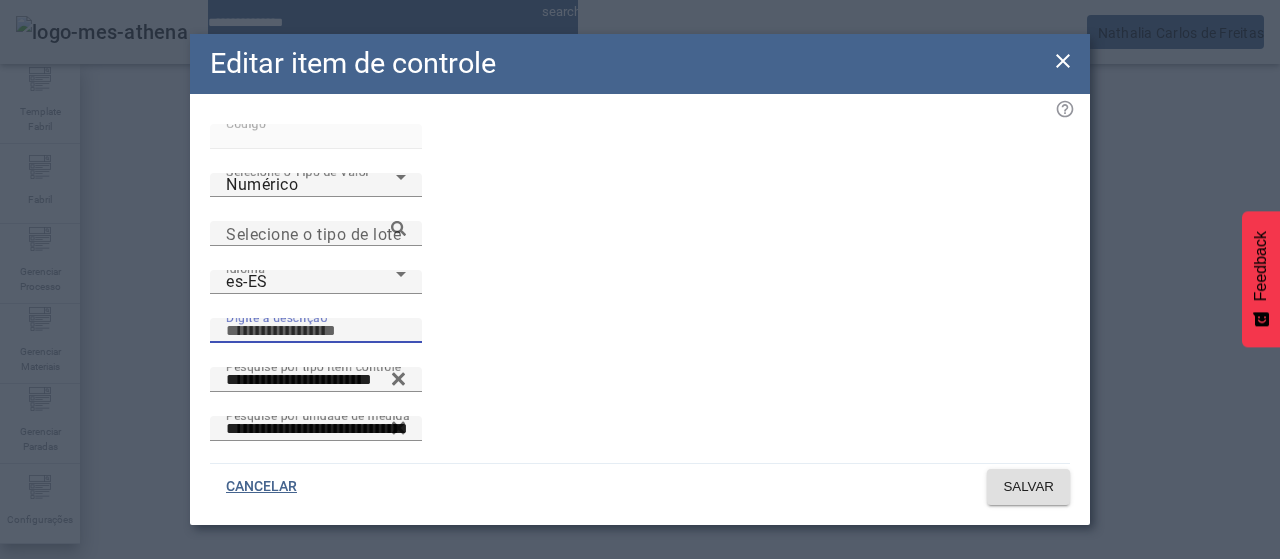 paste on "**********" 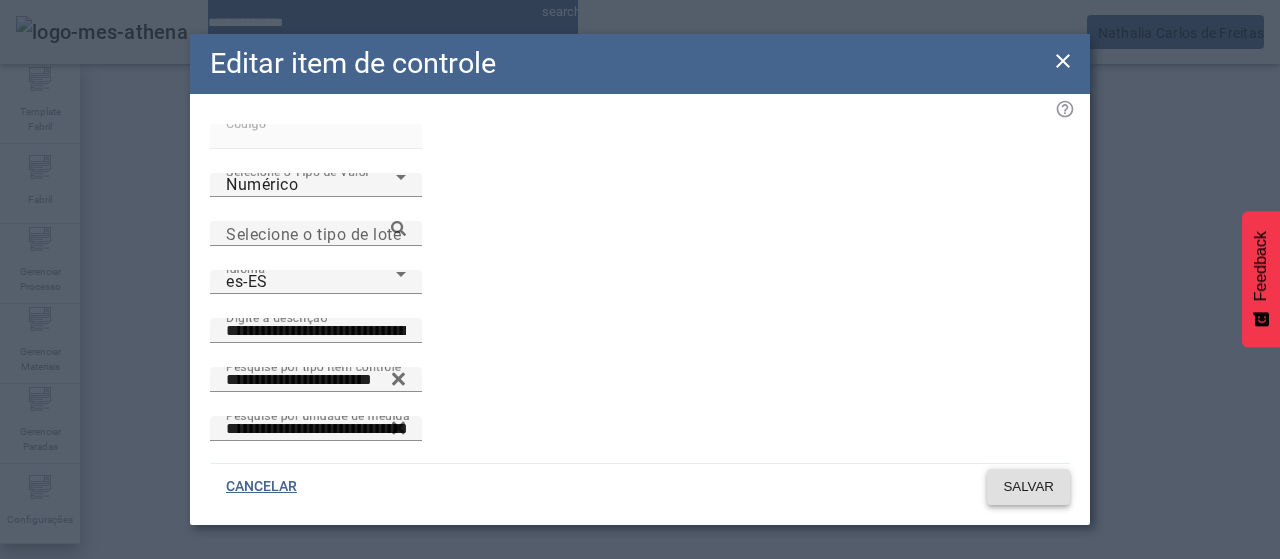 click on "SALVAR" 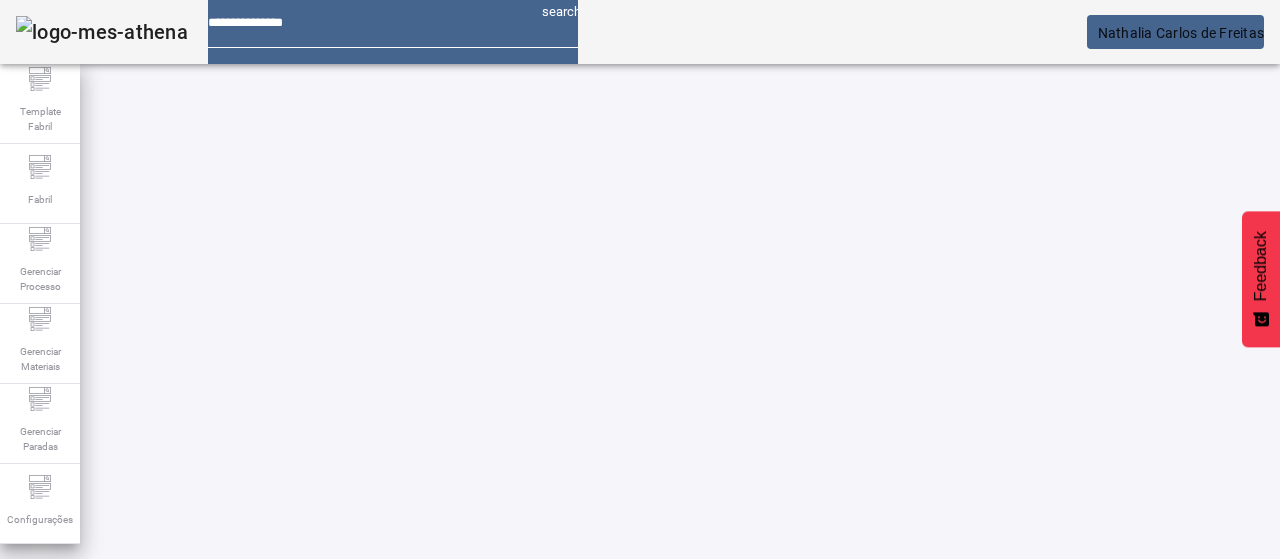 click on "*****" at bounding box center (116, 637) 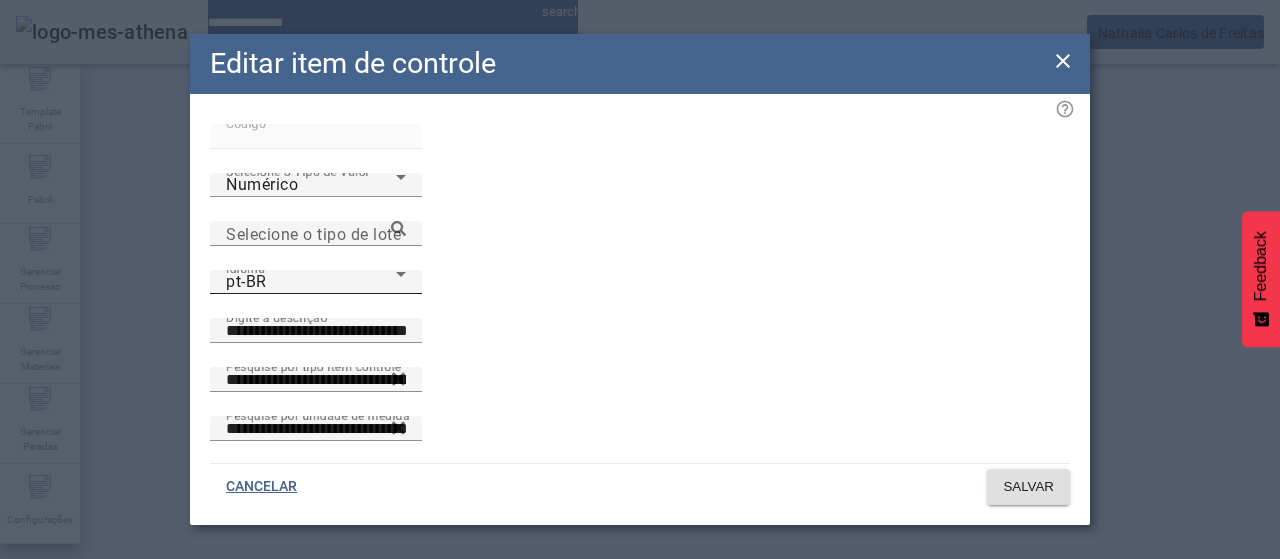 click on "pt-BR" at bounding box center (311, 282) 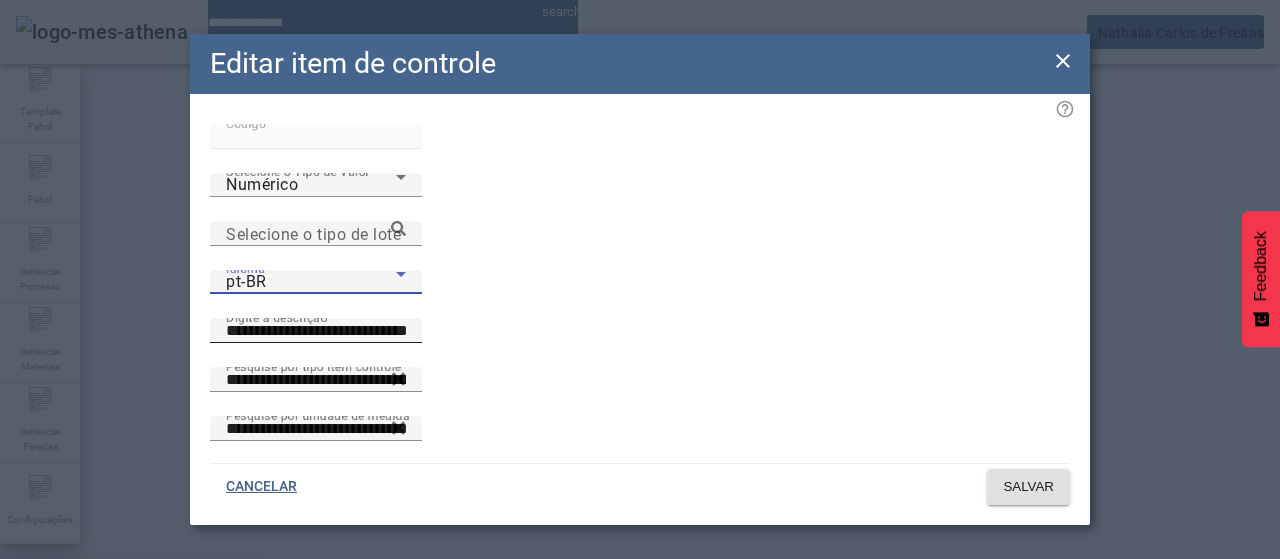 drag, startPoint x: 548, startPoint y: 203, endPoint x: 554, endPoint y: 213, distance: 11.661903 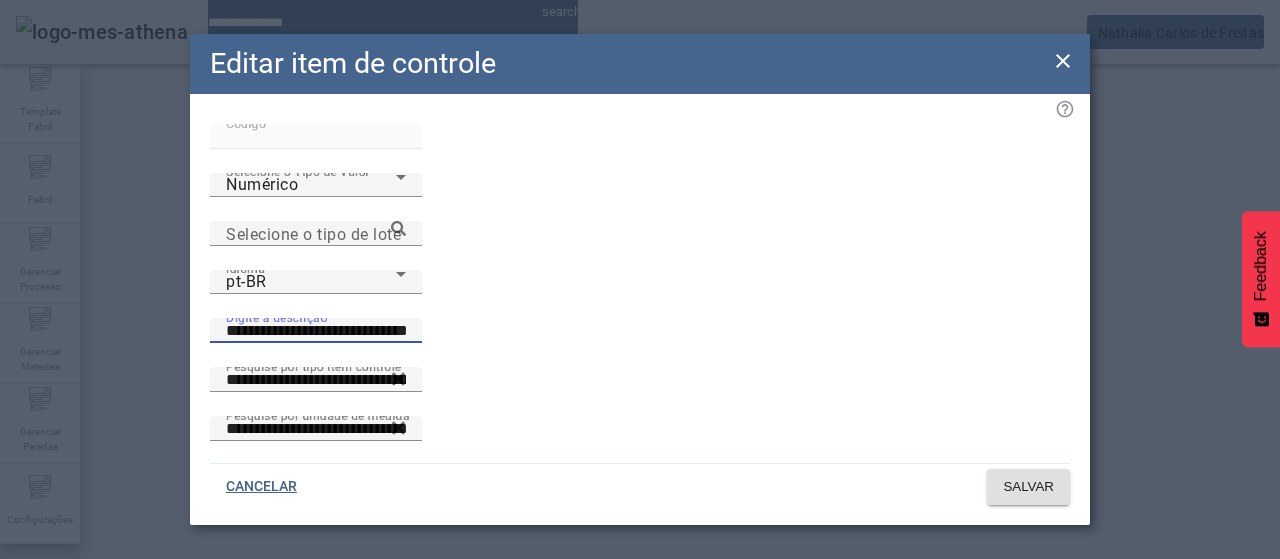 click on "**********" at bounding box center [316, 331] 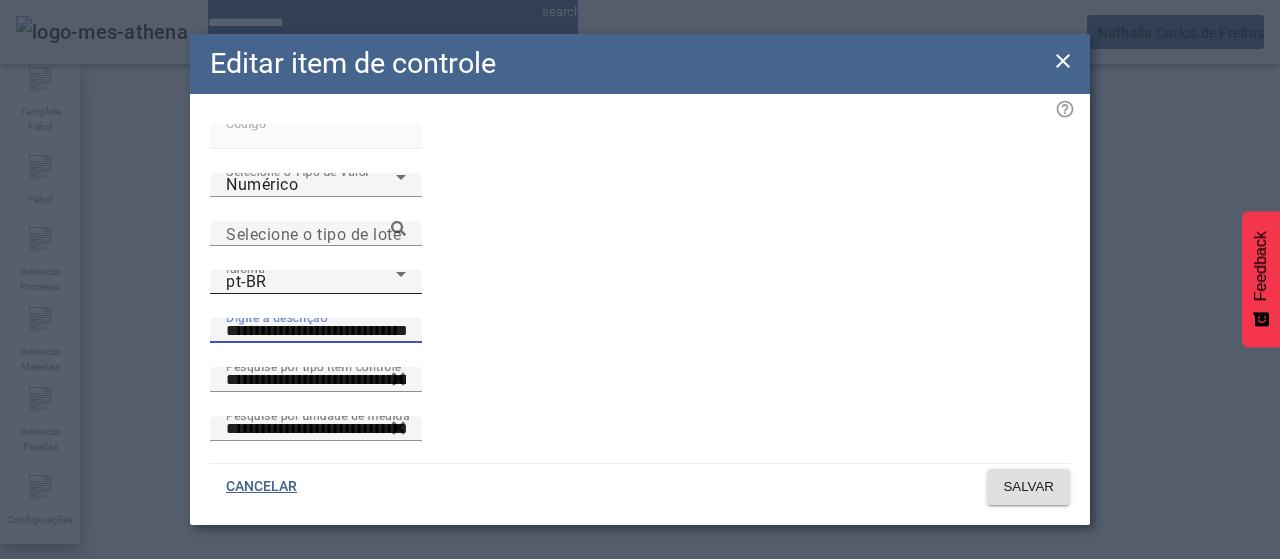 click on "pt-BR" at bounding box center [311, 282] 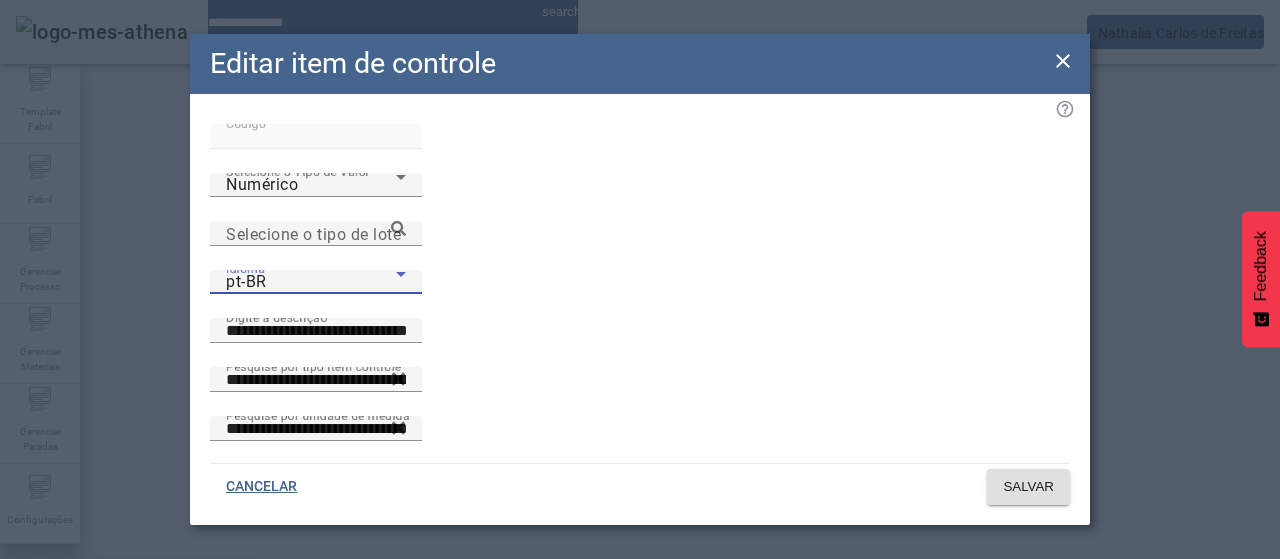drag, startPoint x: 382, startPoint y: 403, endPoint x: 560, endPoint y: 267, distance: 224.00893 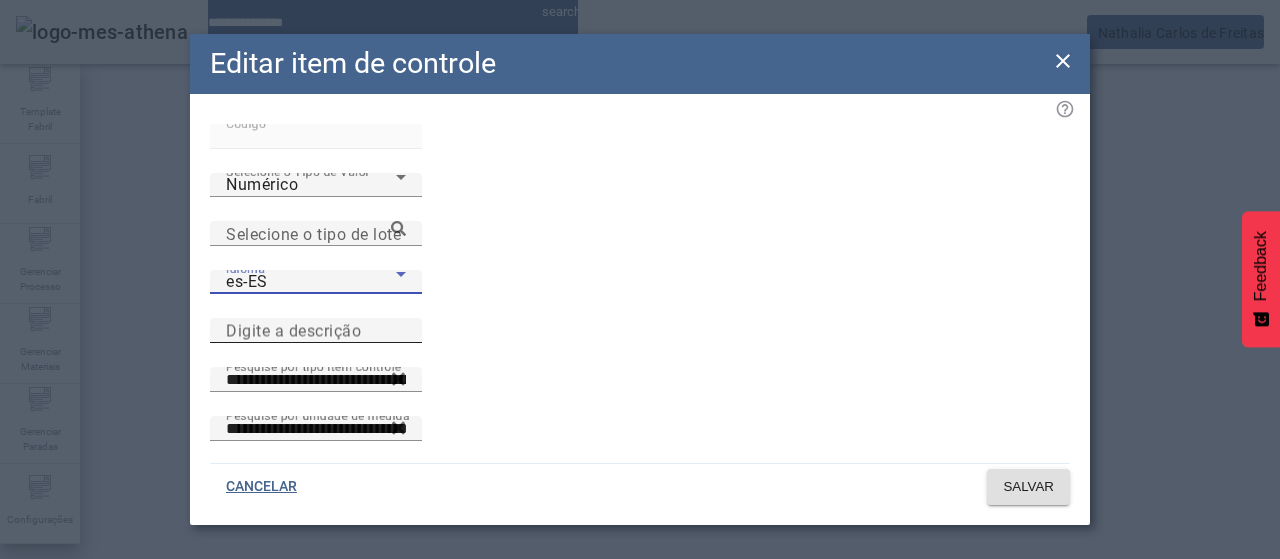 click on "Digite a descrição" at bounding box center [316, 331] 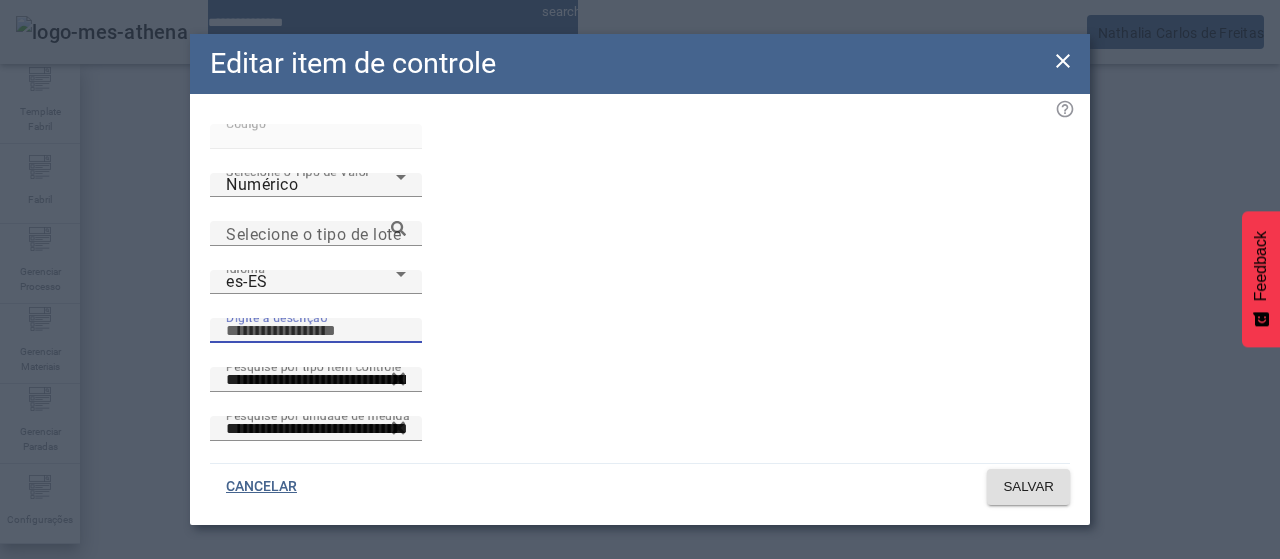paste on "**********" 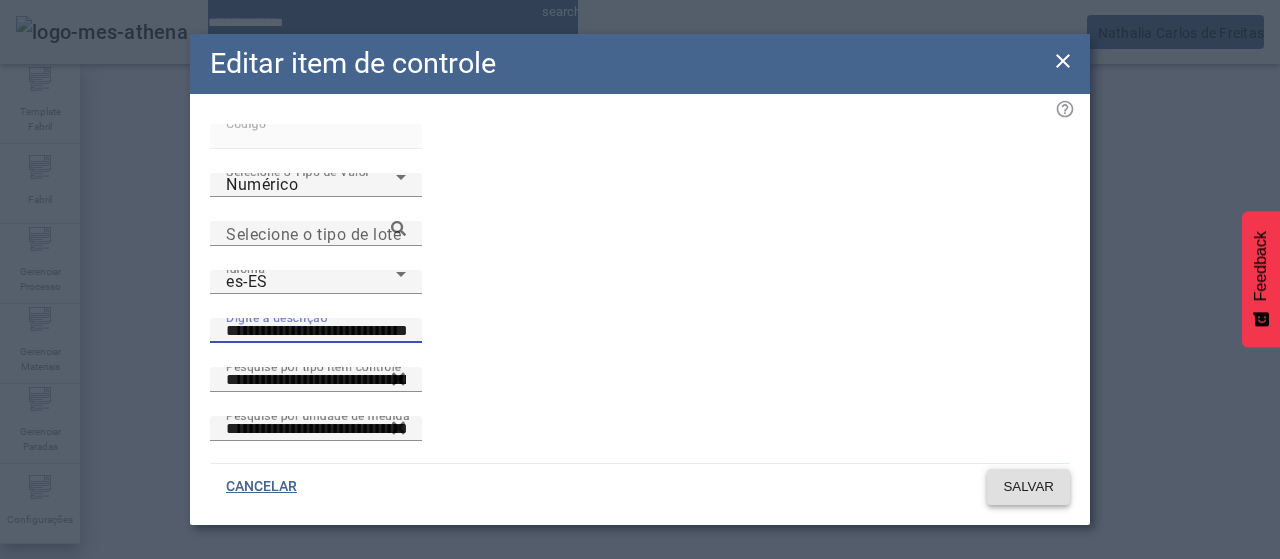 click on "SALVAR" 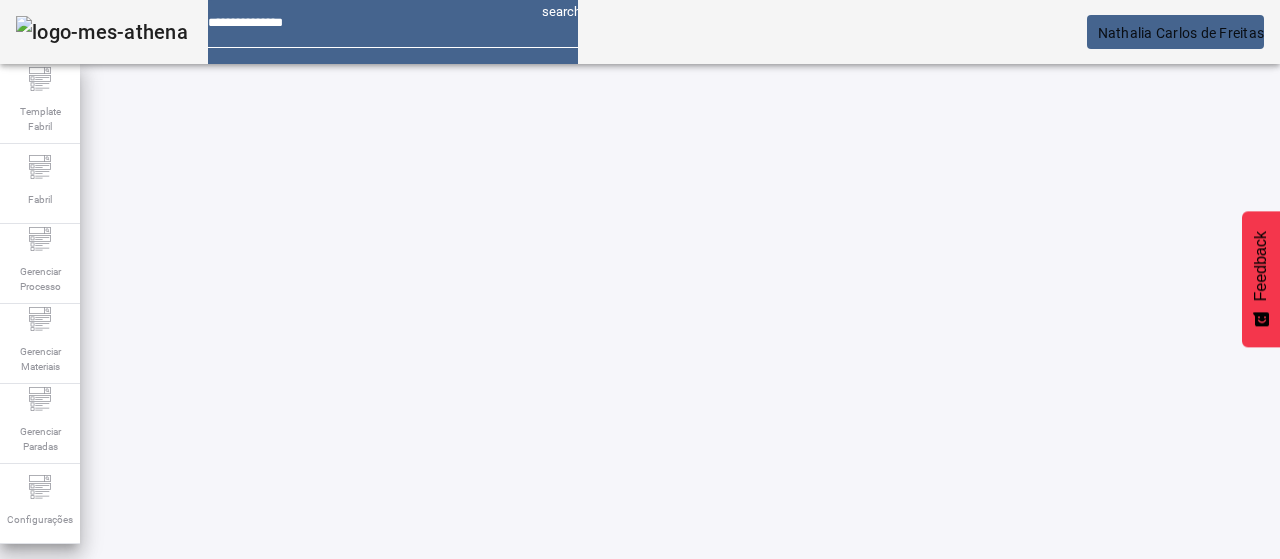 drag, startPoint x: 144, startPoint y: 179, endPoint x: 161, endPoint y: 180, distance: 17.029387 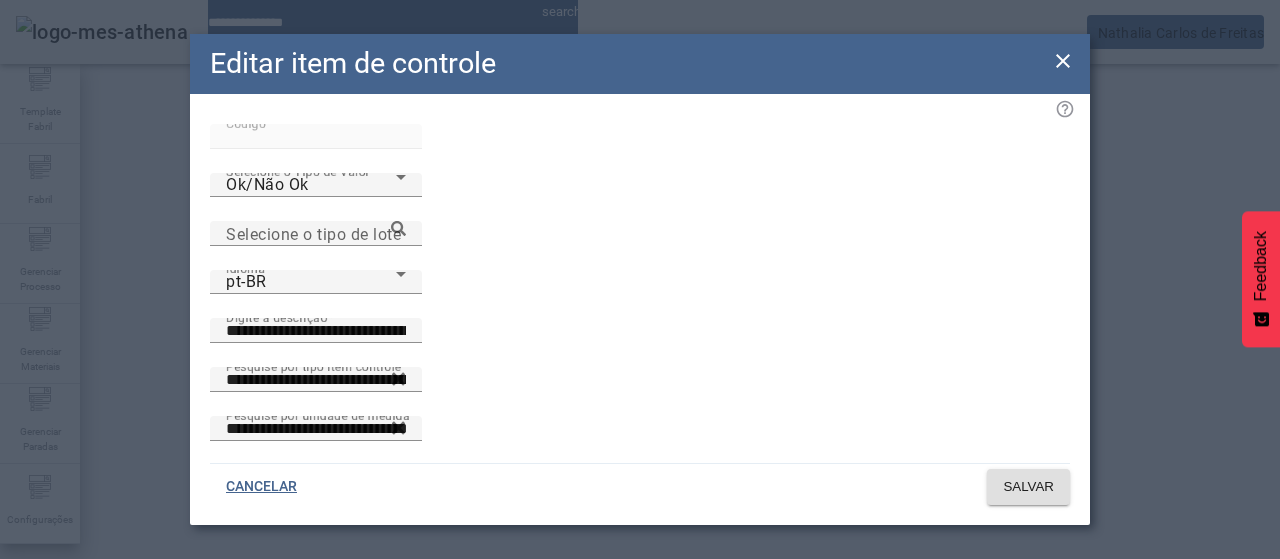 drag, startPoint x: 528, startPoint y: 242, endPoint x: 498, endPoint y: 242, distance: 30 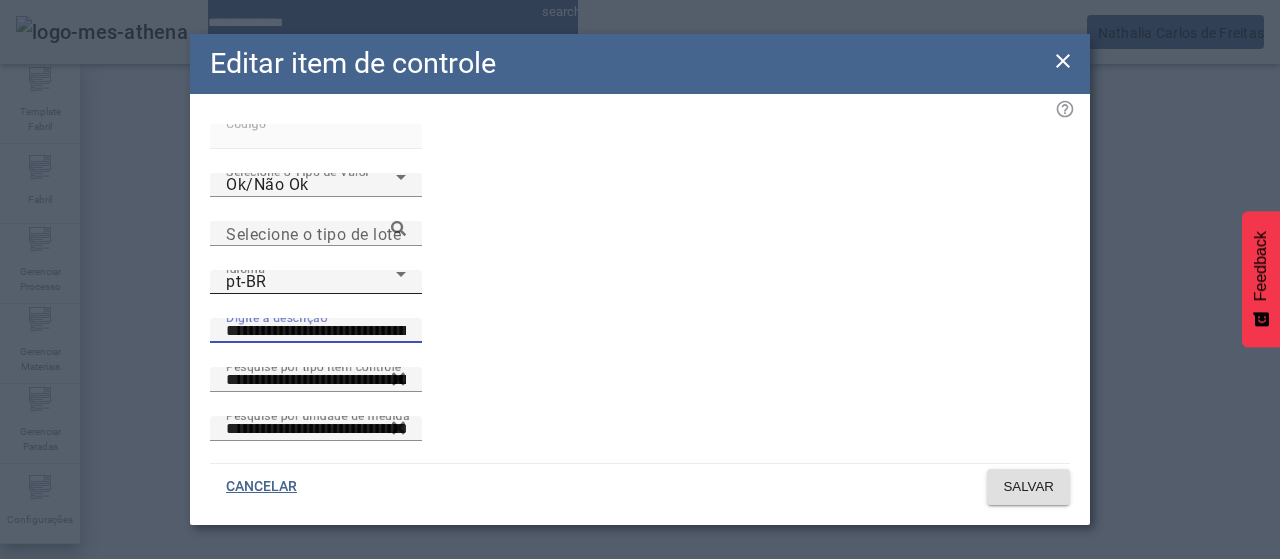 click on "pt-BR" at bounding box center [311, 282] 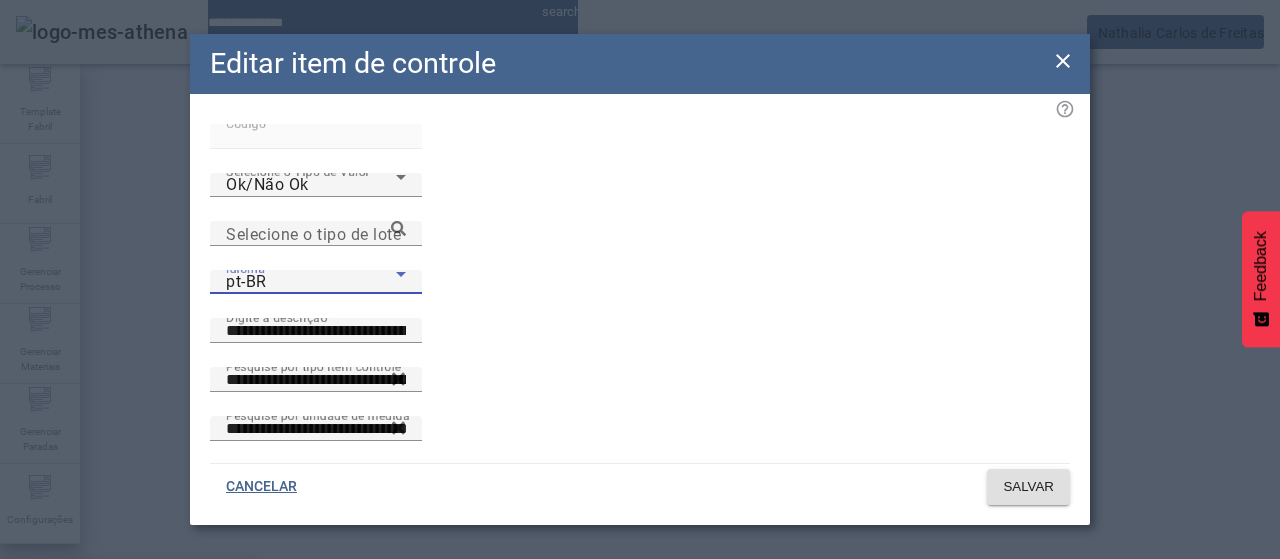 drag, startPoint x: 366, startPoint y: 371, endPoint x: 391, endPoint y: 351, distance: 32.01562 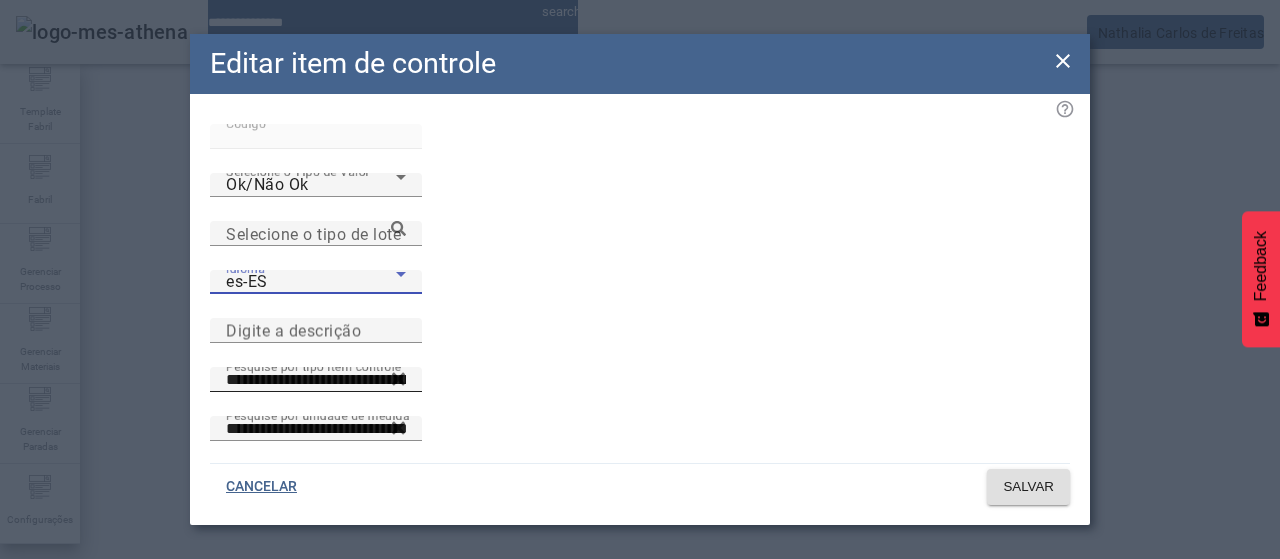 drag, startPoint x: 548, startPoint y: 240, endPoint x: 616, endPoint y: 279, distance: 78.39005 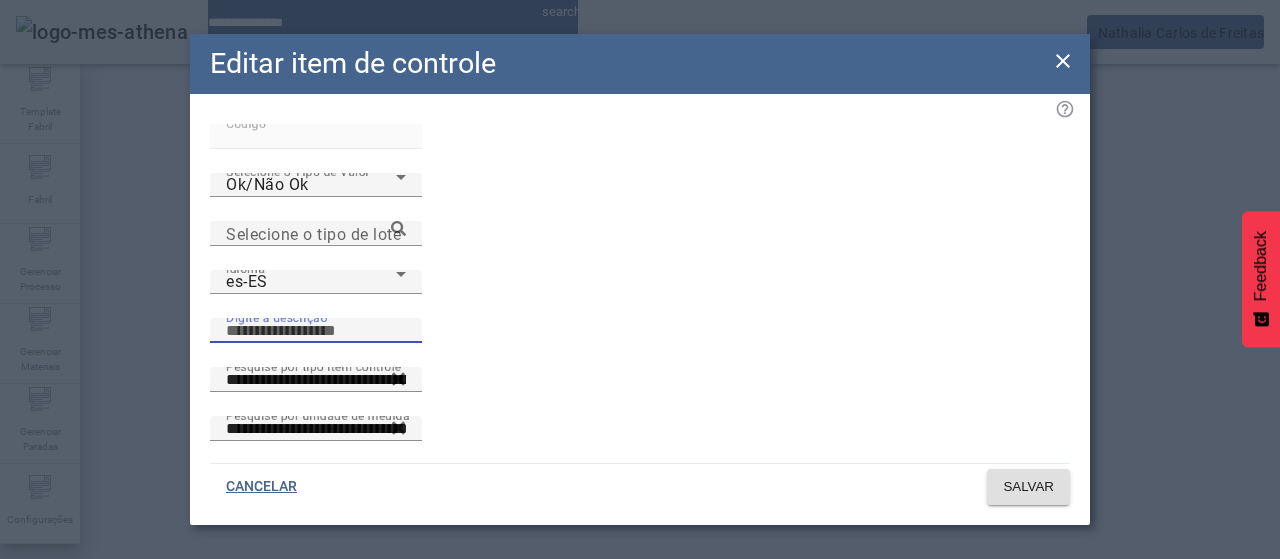 paste on "**********" 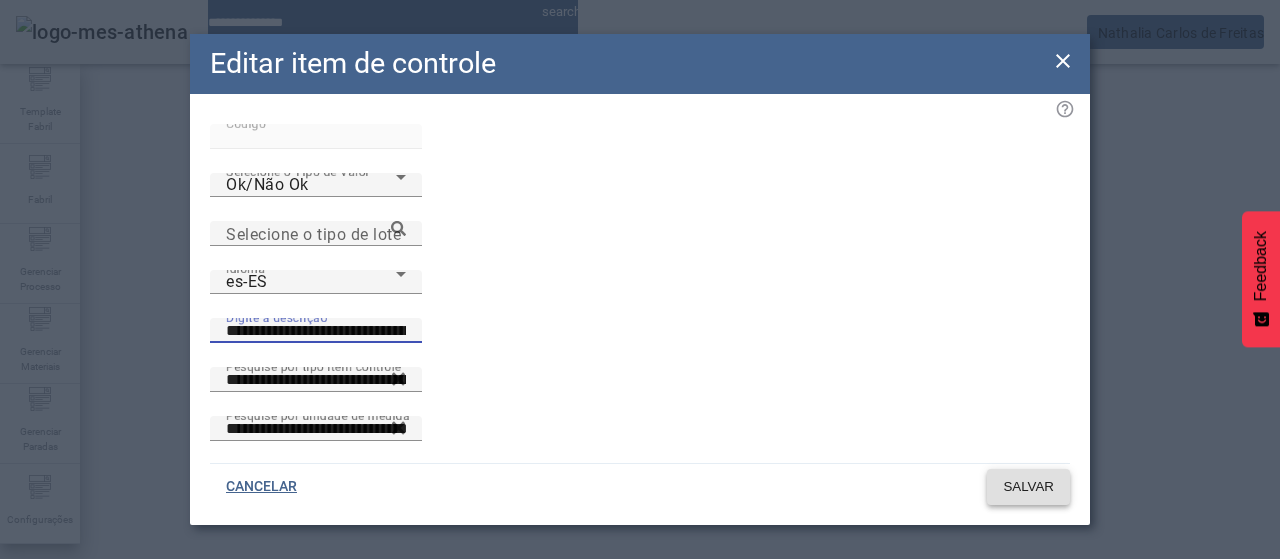 click on "SALVAR" 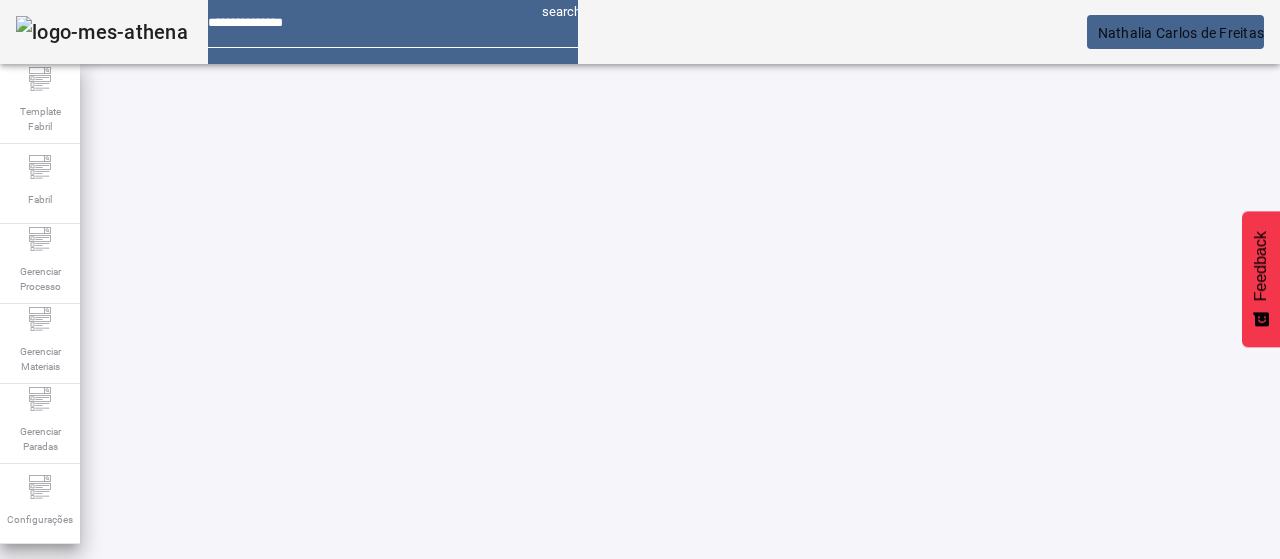 click on "*****" at bounding box center (116, 637) 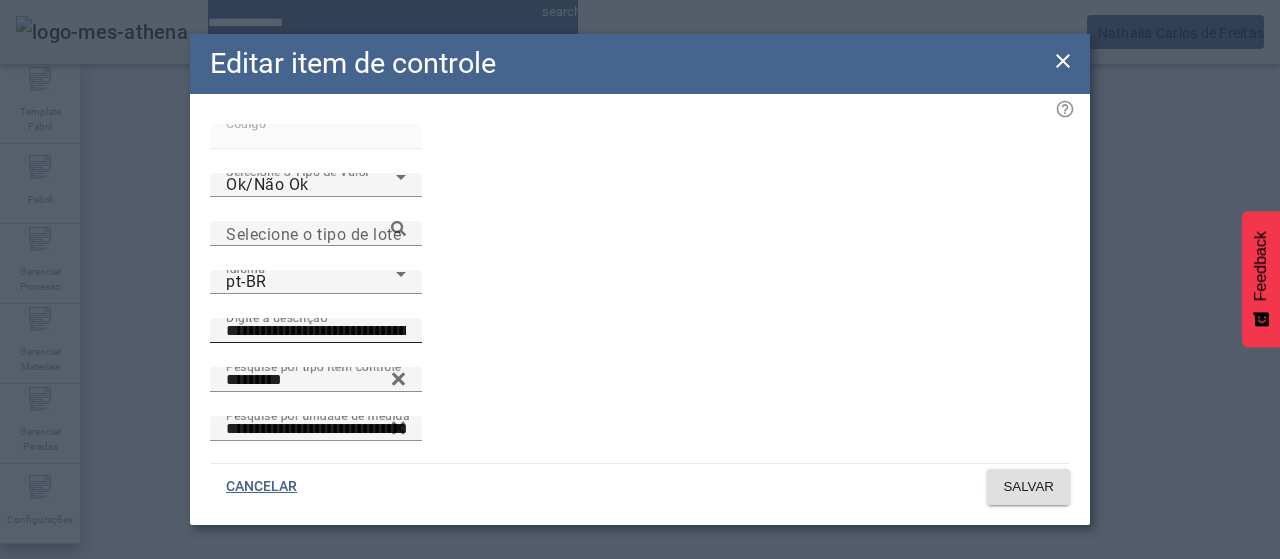 drag, startPoint x: 628, startPoint y: 236, endPoint x: 608, endPoint y: 237, distance: 20.024984 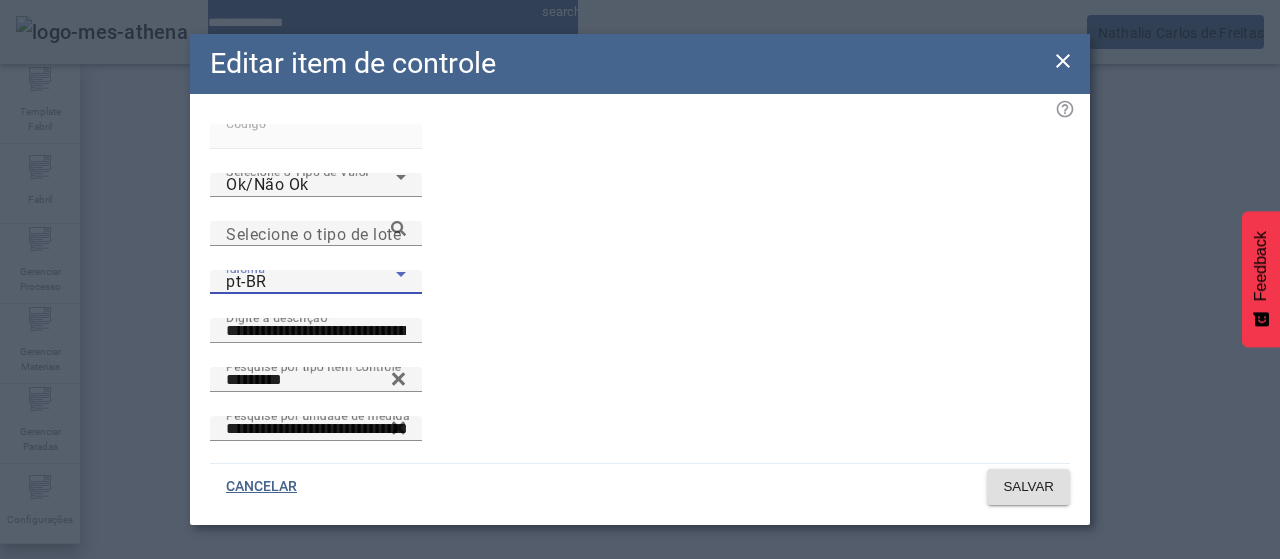 click on "pt-BR" at bounding box center (311, 282) 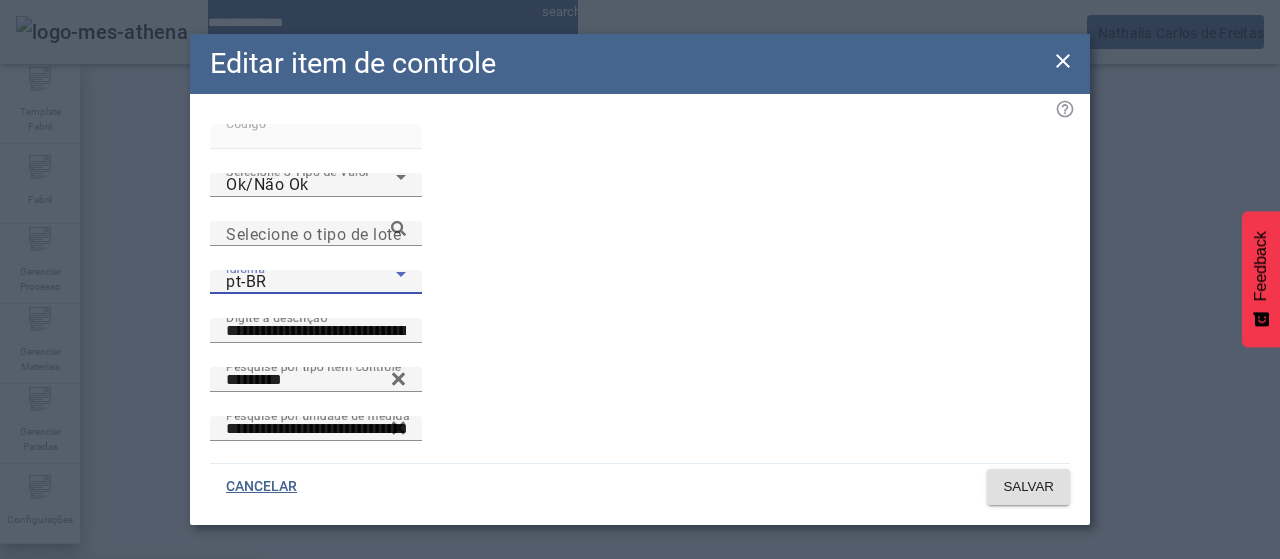 drag, startPoint x: 396, startPoint y: 377, endPoint x: 419, endPoint y: 361, distance: 28.01785 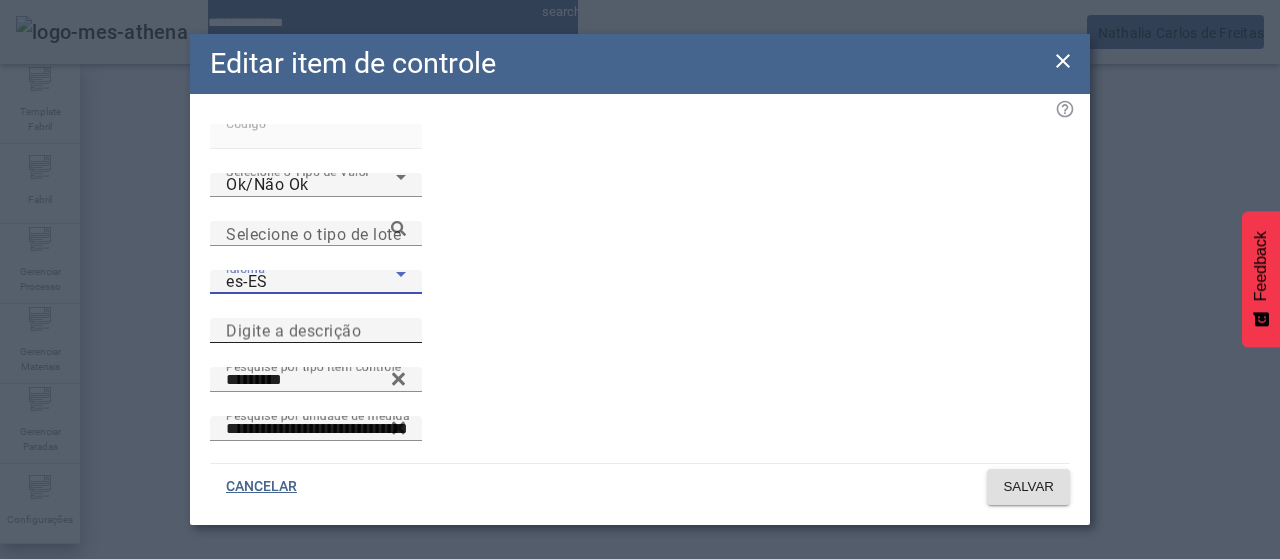 click on "Digite a descrição" at bounding box center (293, 330) 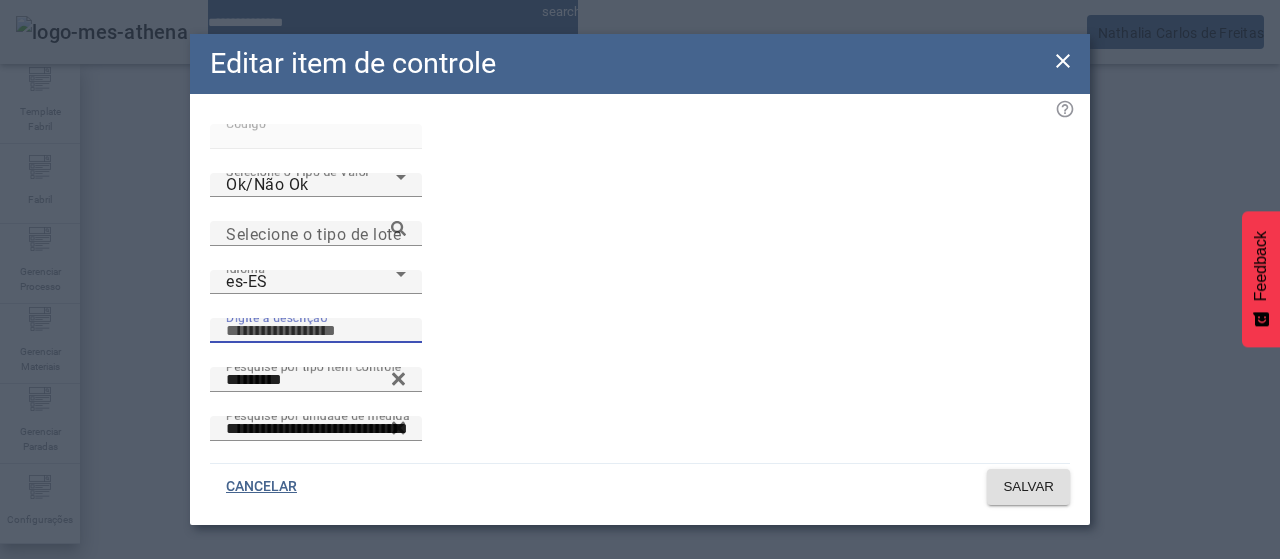 paste on "**********" 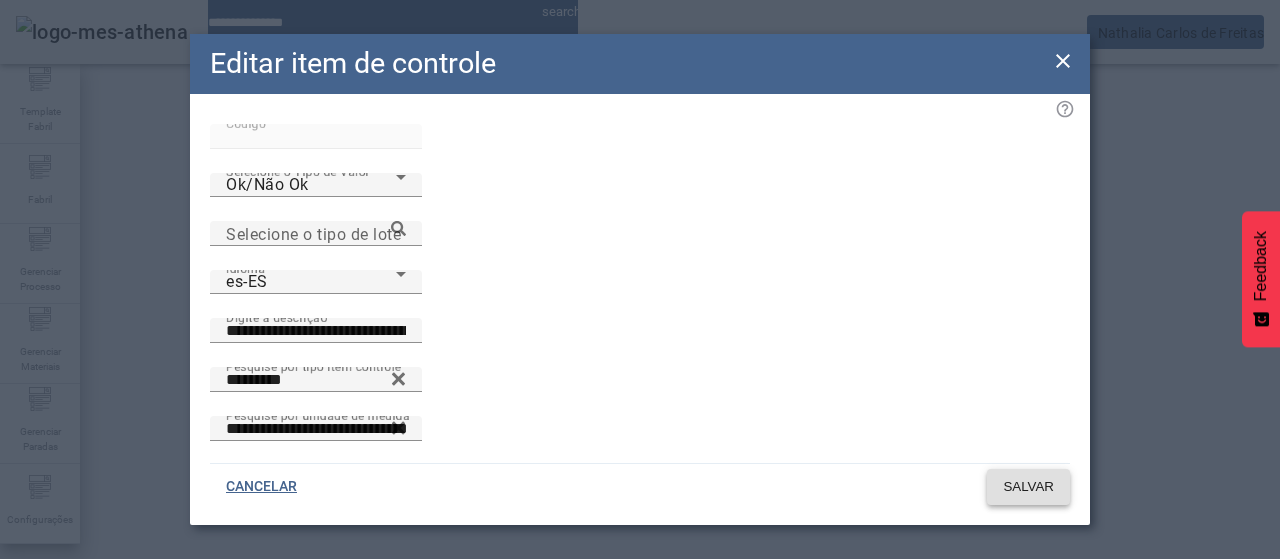 click on "SALVAR" 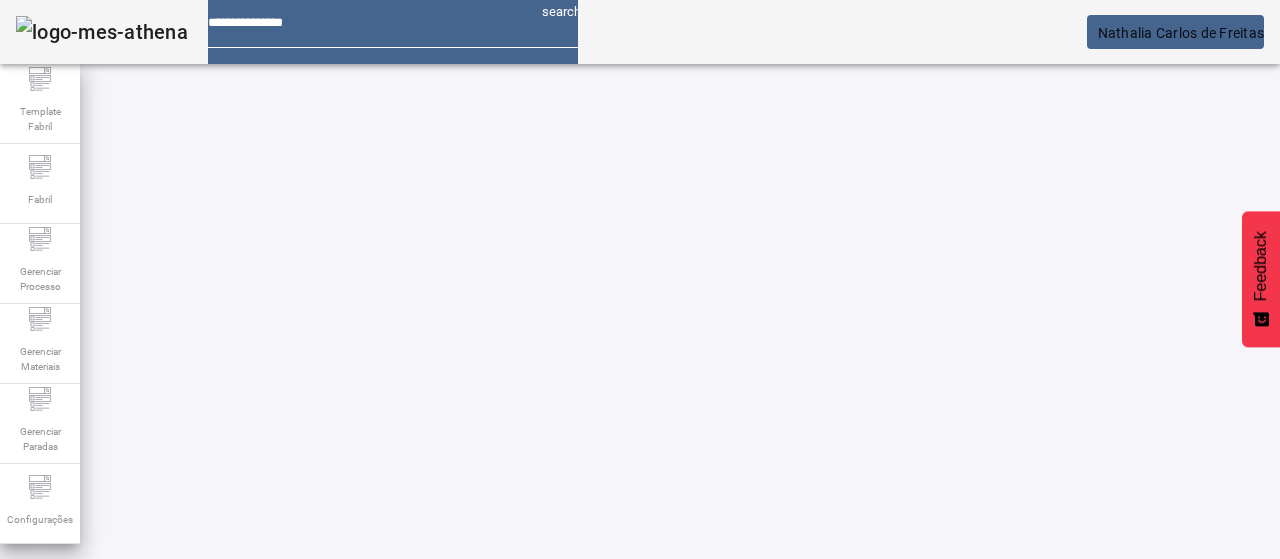 click on "*****" at bounding box center (116, 637) 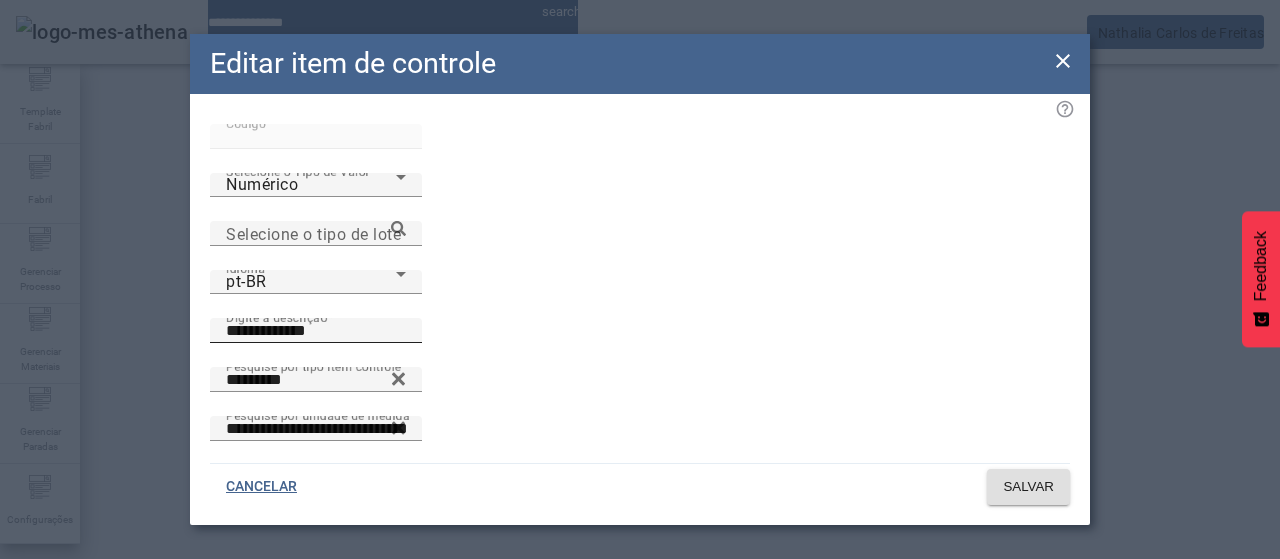 drag, startPoint x: 574, startPoint y: 227, endPoint x: 539, endPoint y: 239, distance: 37 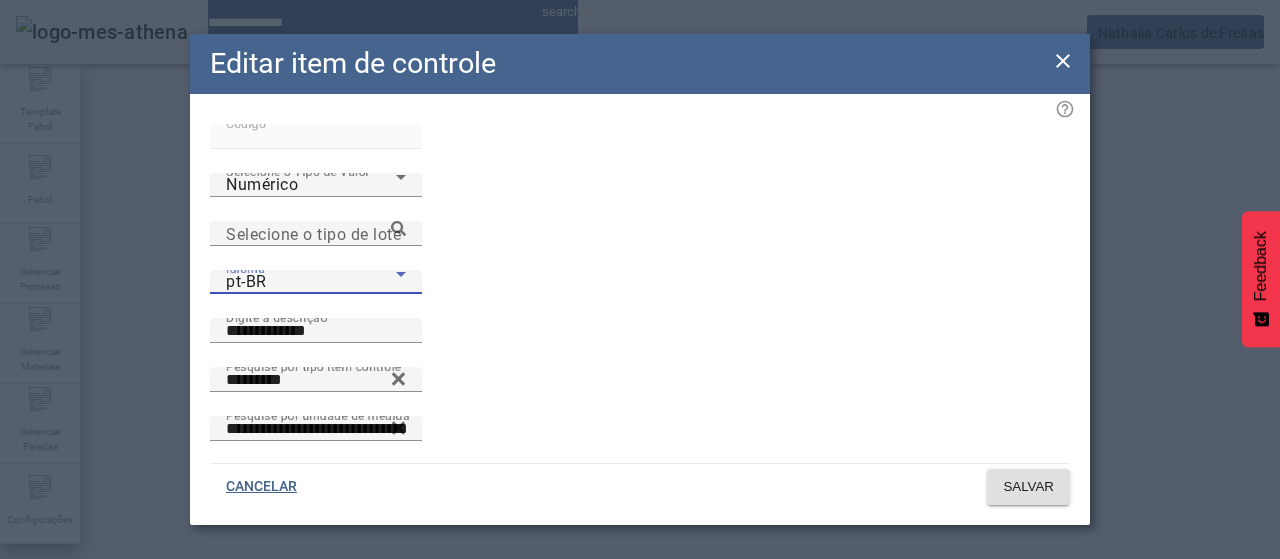 click on "pt-BR" at bounding box center (311, 282) 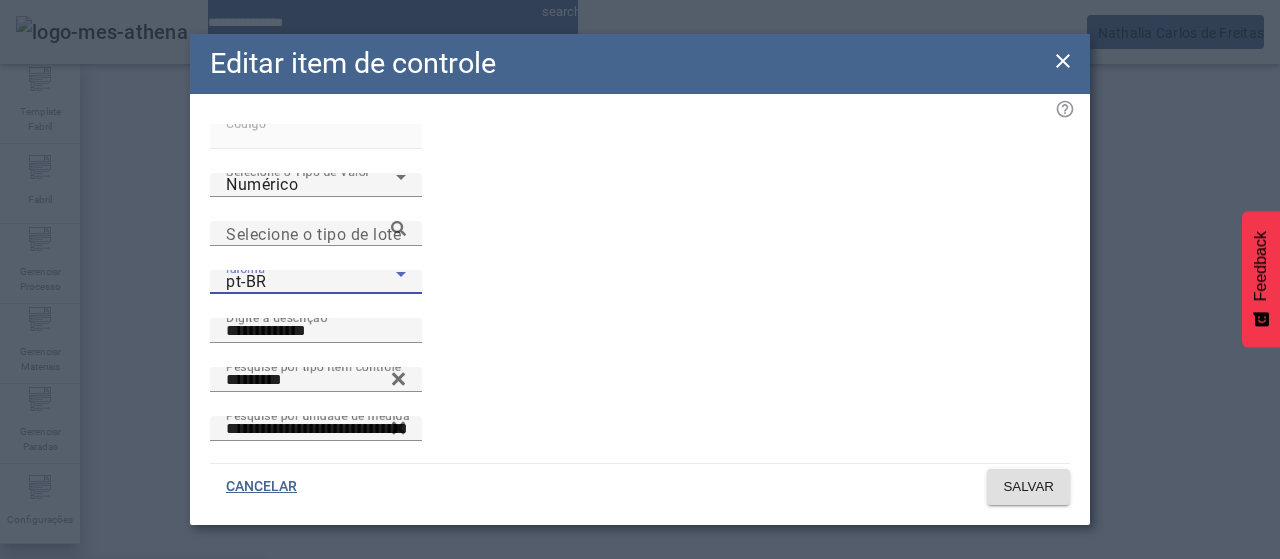 drag, startPoint x: 390, startPoint y: 379, endPoint x: 448, endPoint y: 342, distance: 68.7968 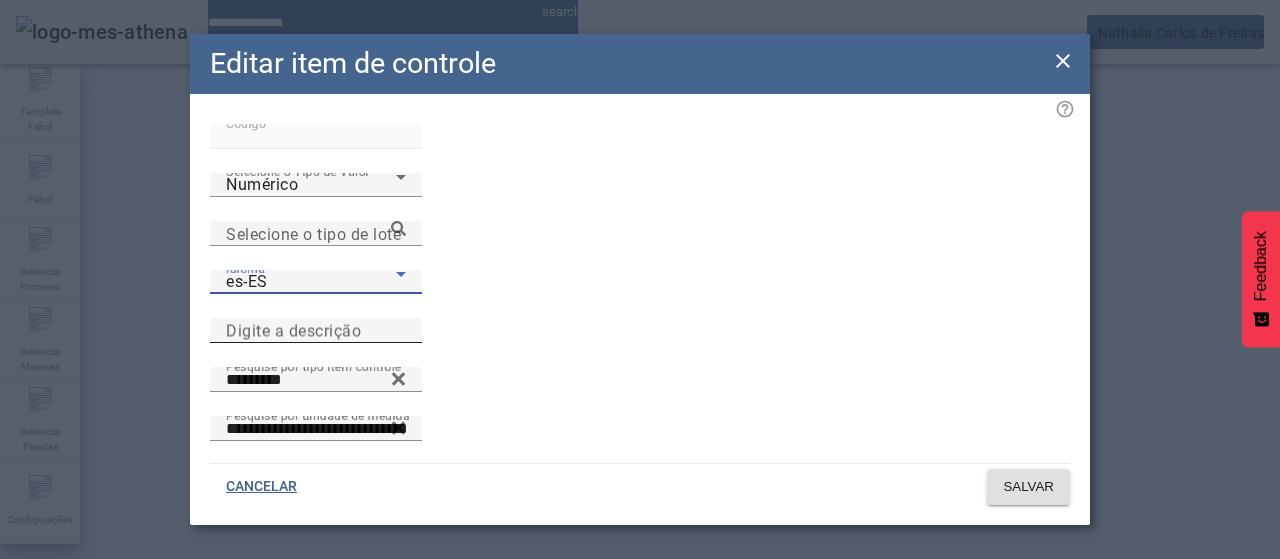 click on "Digite a descrição" at bounding box center [293, 330] 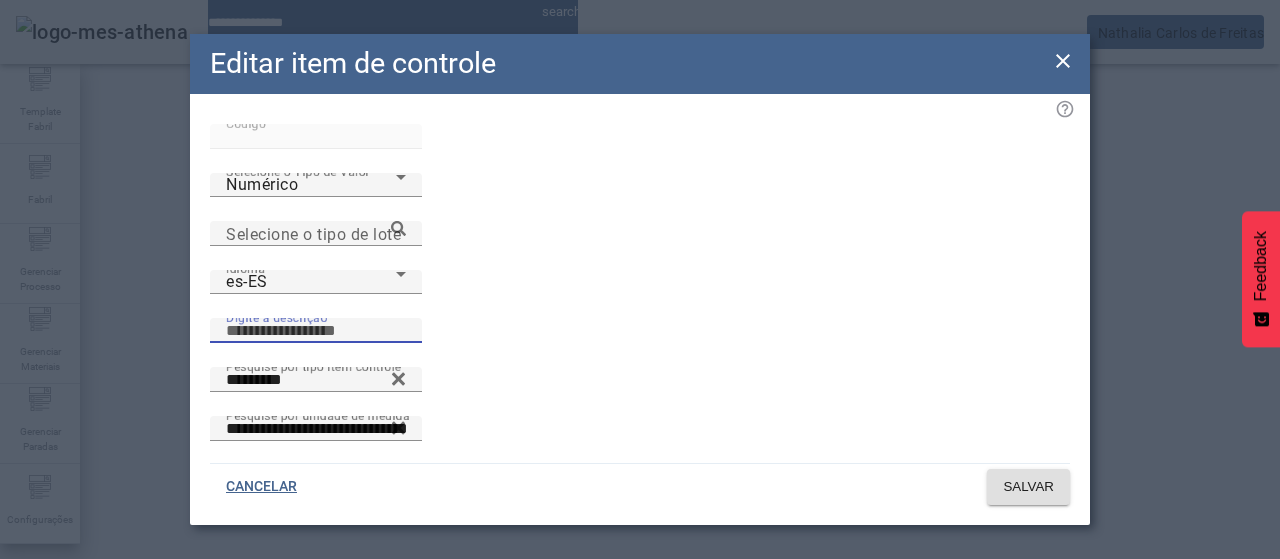 paste on "**********" 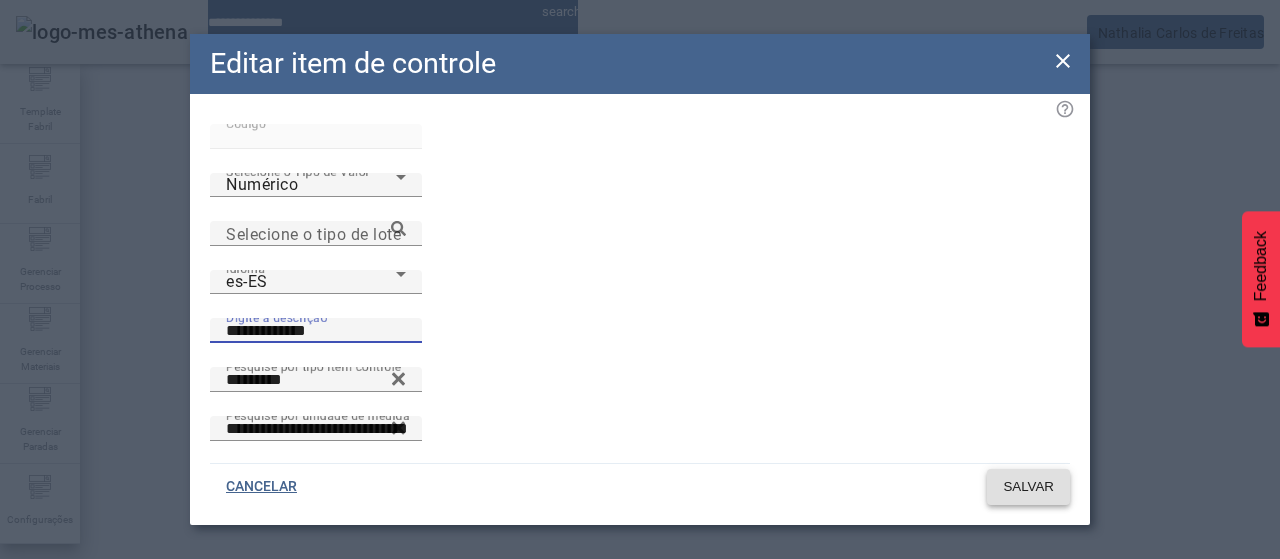 click 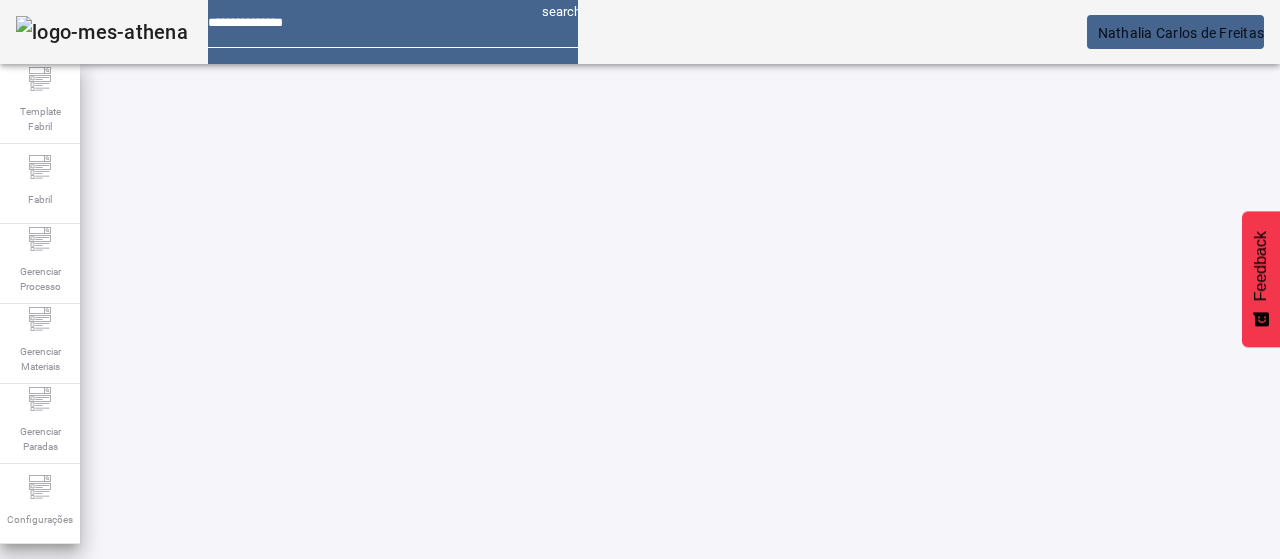 drag, startPoint x: 204, startPoint y: 174, endPoint x: 144, endPoint y: 173, distance: 60.00833 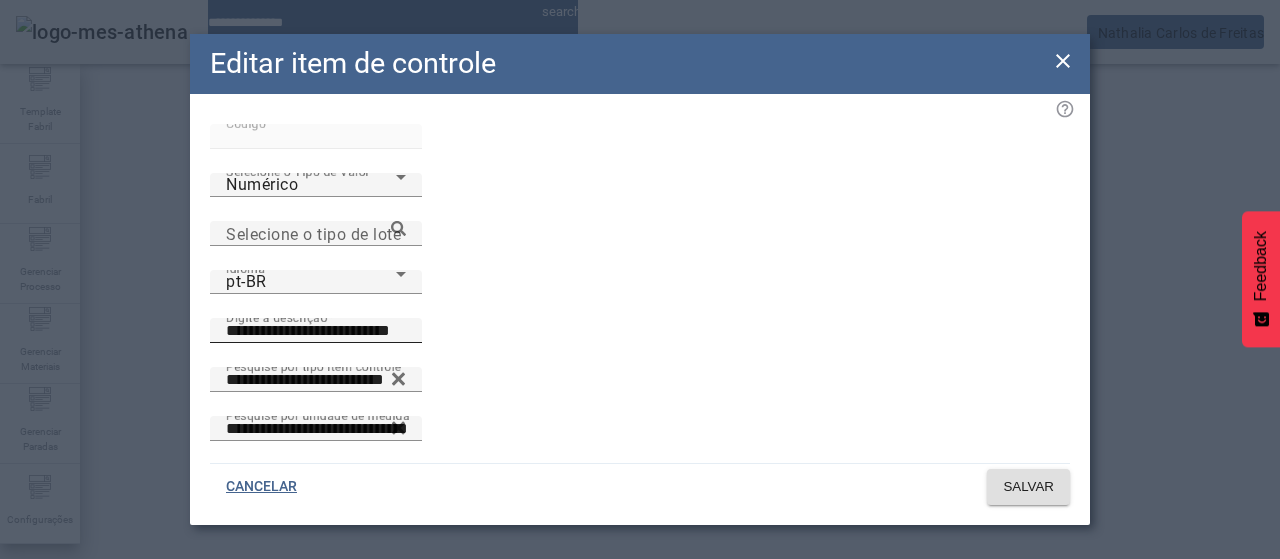 drag, startPoint x: 619, startPoint y: 231, endPoint x: 602, endPoint y: 237, distance: 18.027756 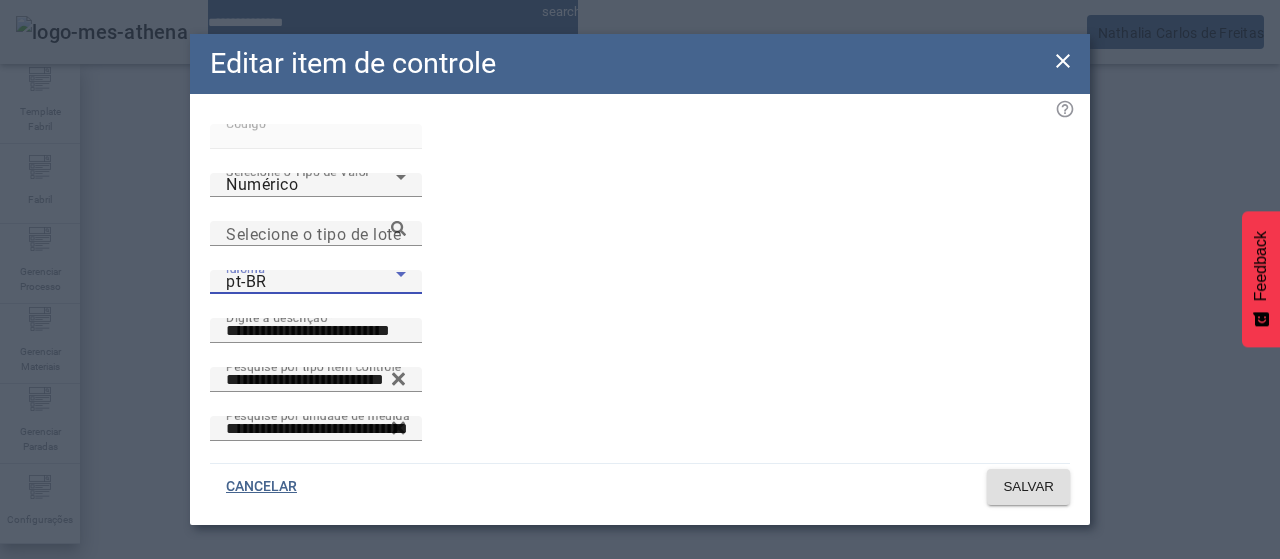 click on "pt-BR" at bounding box center (311, 282) 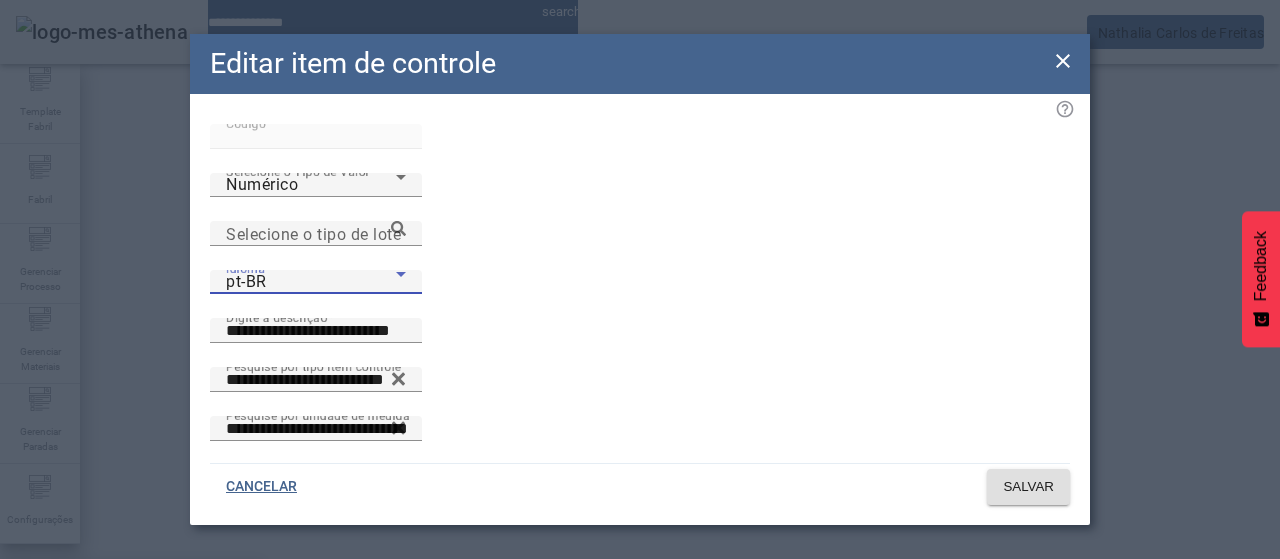 click on "es-ES" at bounding box center [131, 687] 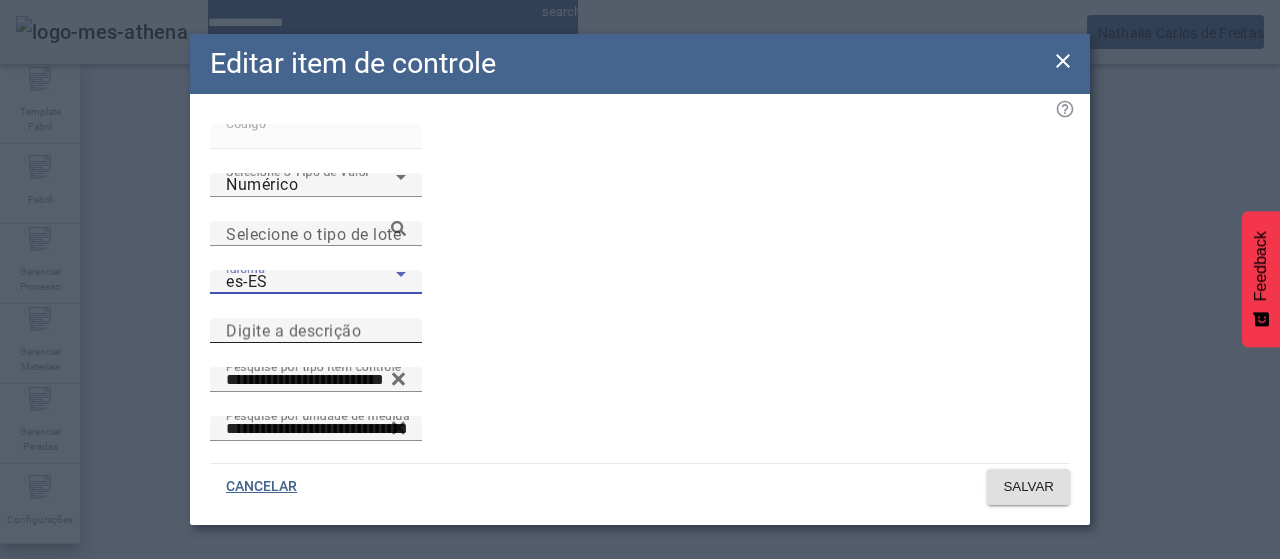 click on "Digite a descrição" at bounding box center (293, 330) 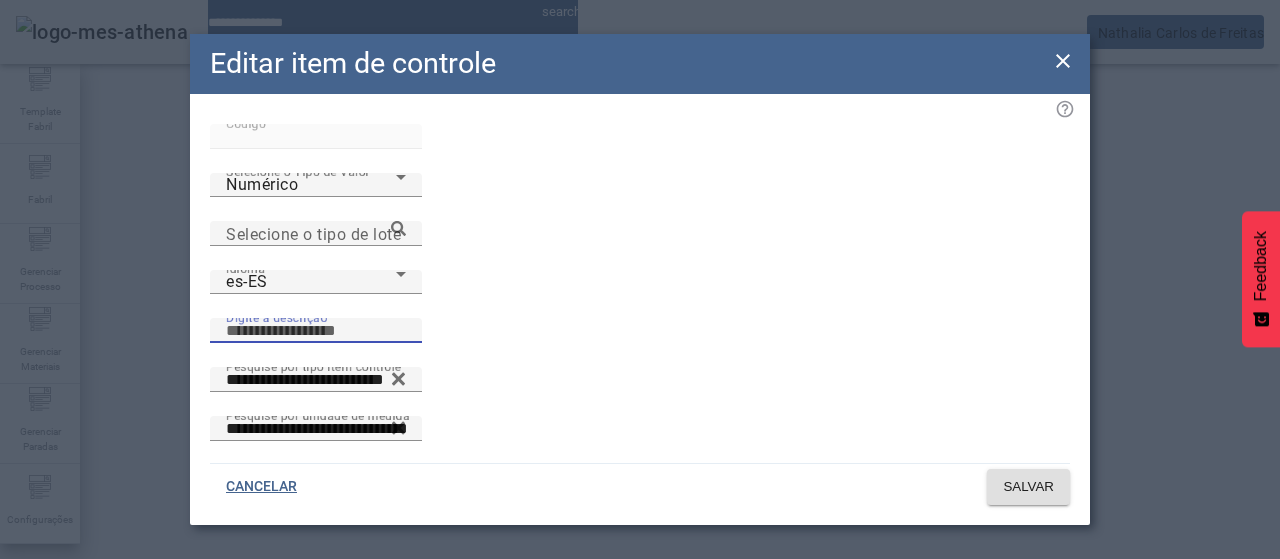 paste on "**********" 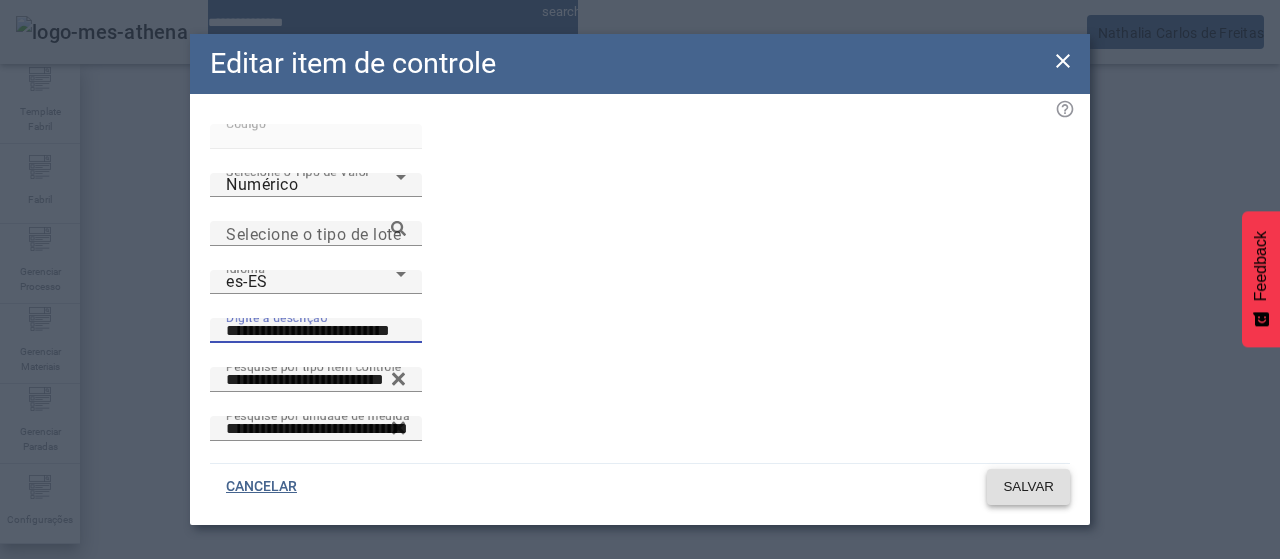 click 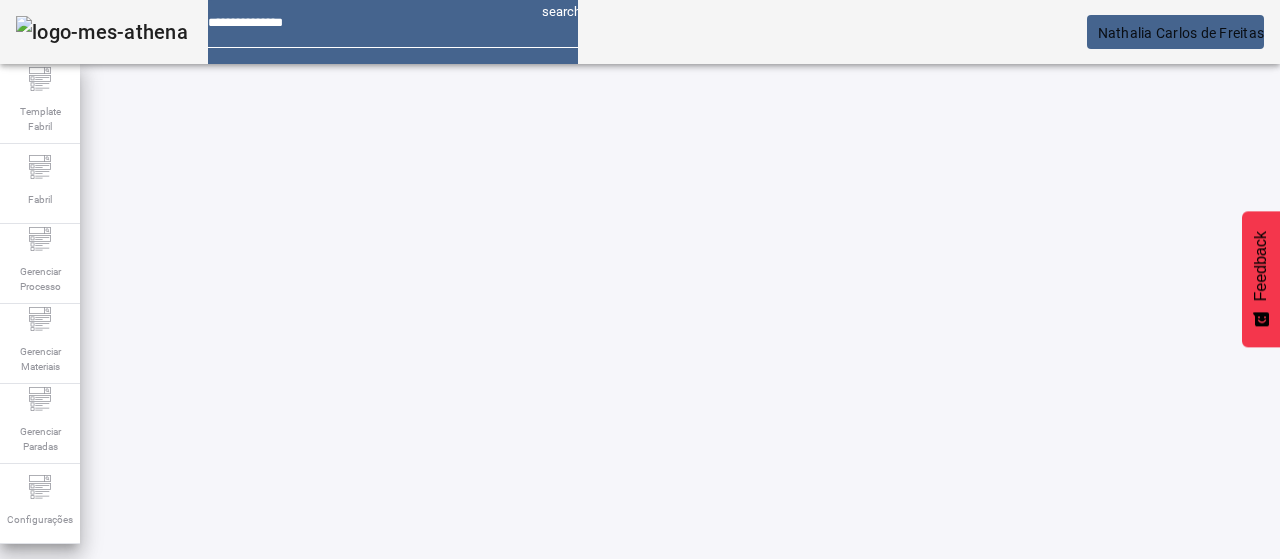 scroll, scrollTop: 0, scrollLeft: 0, axis: both 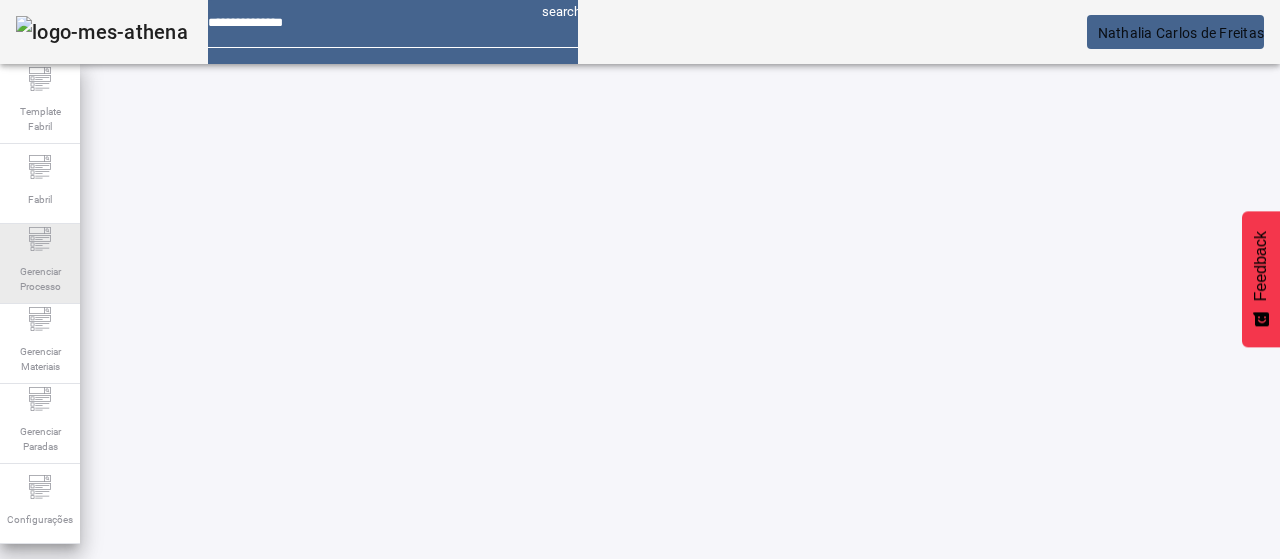 click on "Gerenciar Processo" 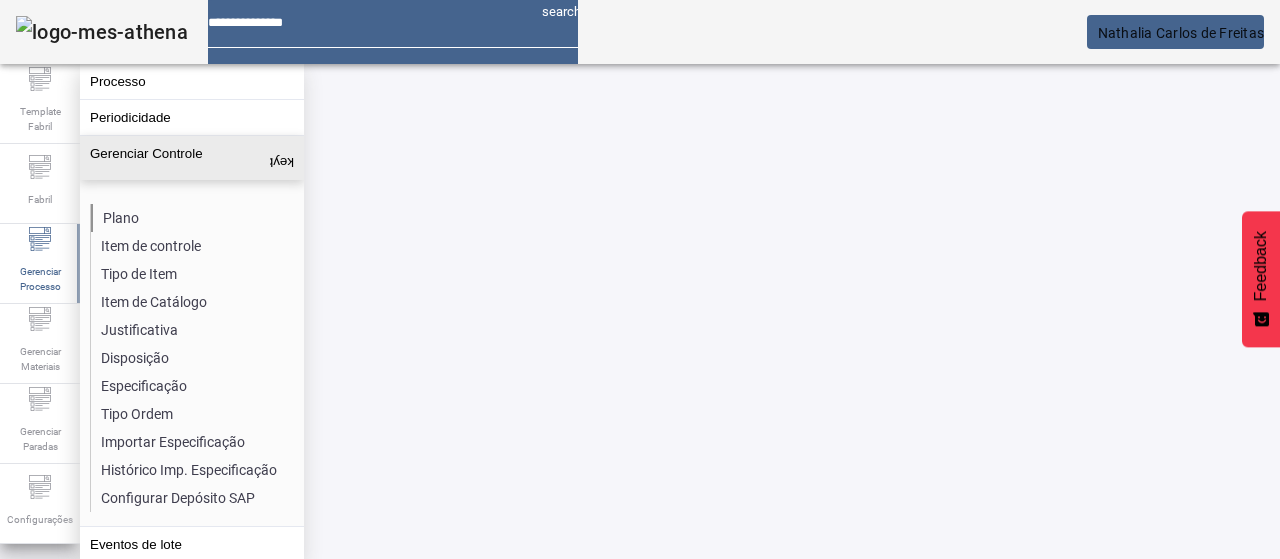 click on "Plano" 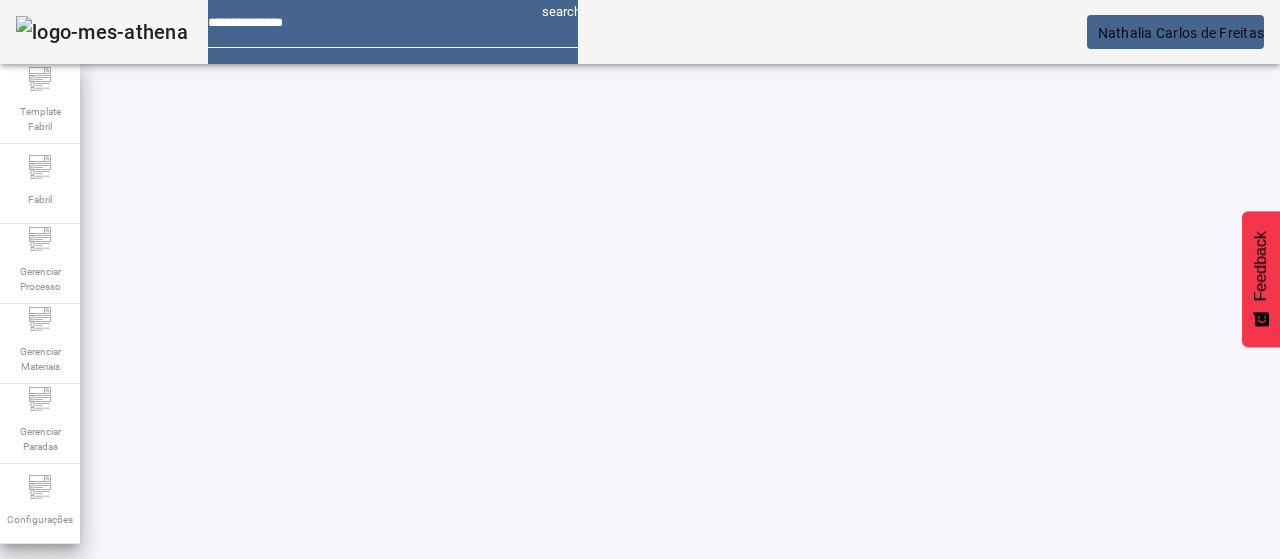 click on "ABRIR FILTROS" 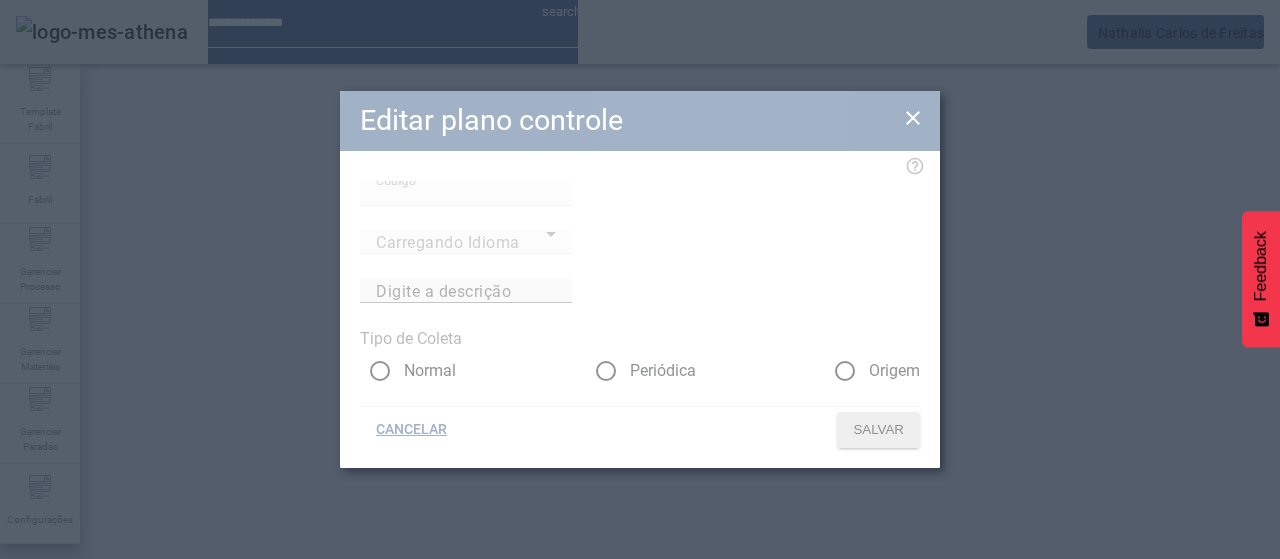 type on "**********" 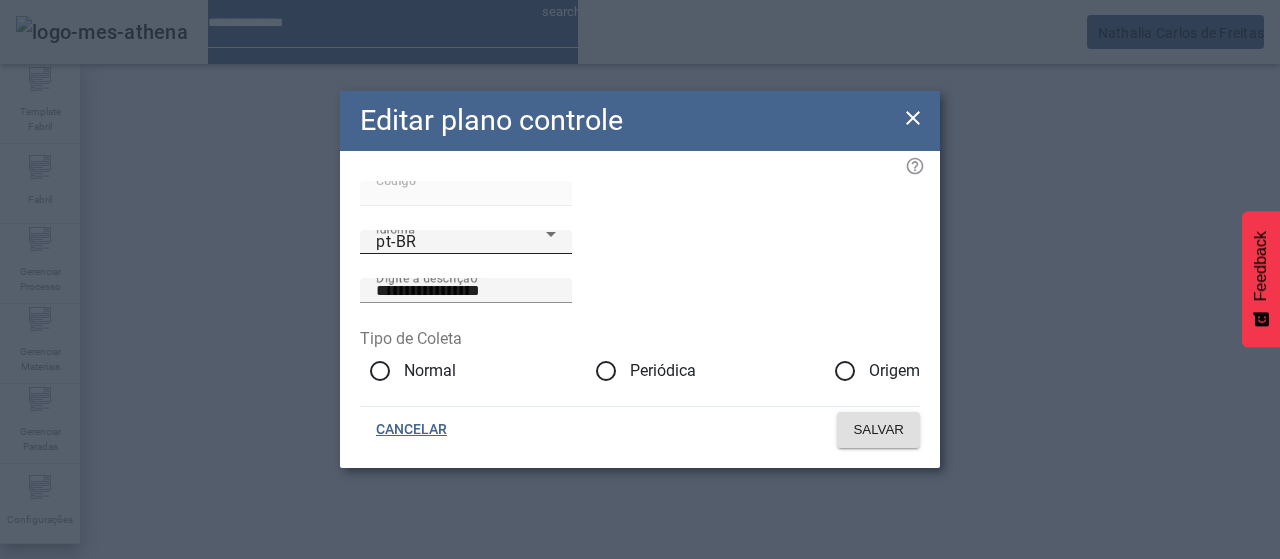 click on "pt-BR" at bounding box center (461, 242) 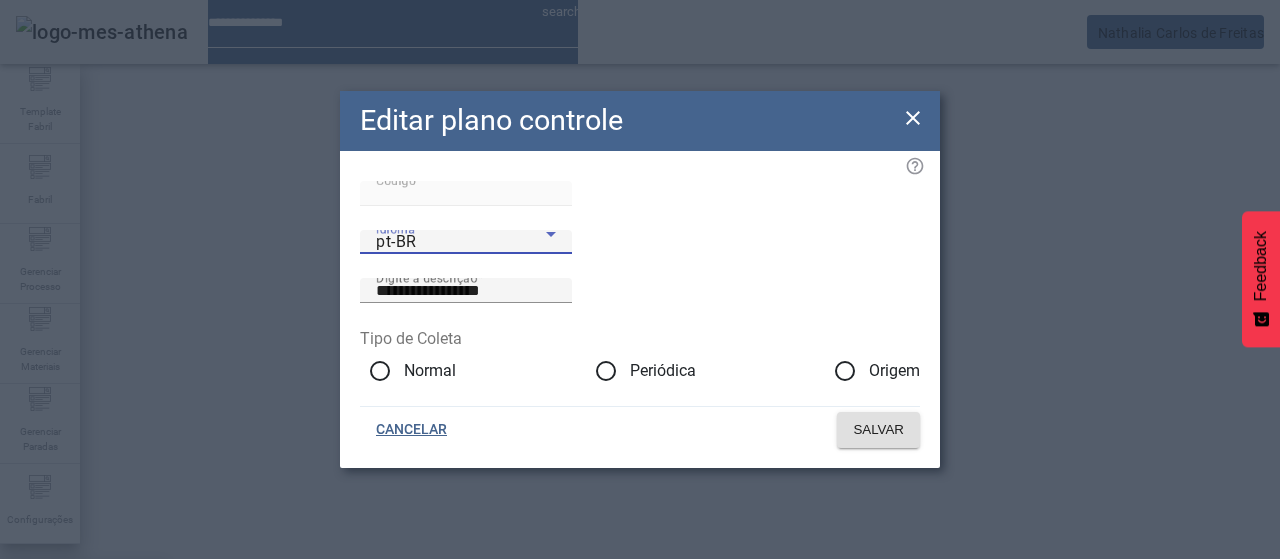 drag, startPoint x: 442, startPoint y: 429, endPoint x: 447, endPoint y: 407, distance: 22.561028 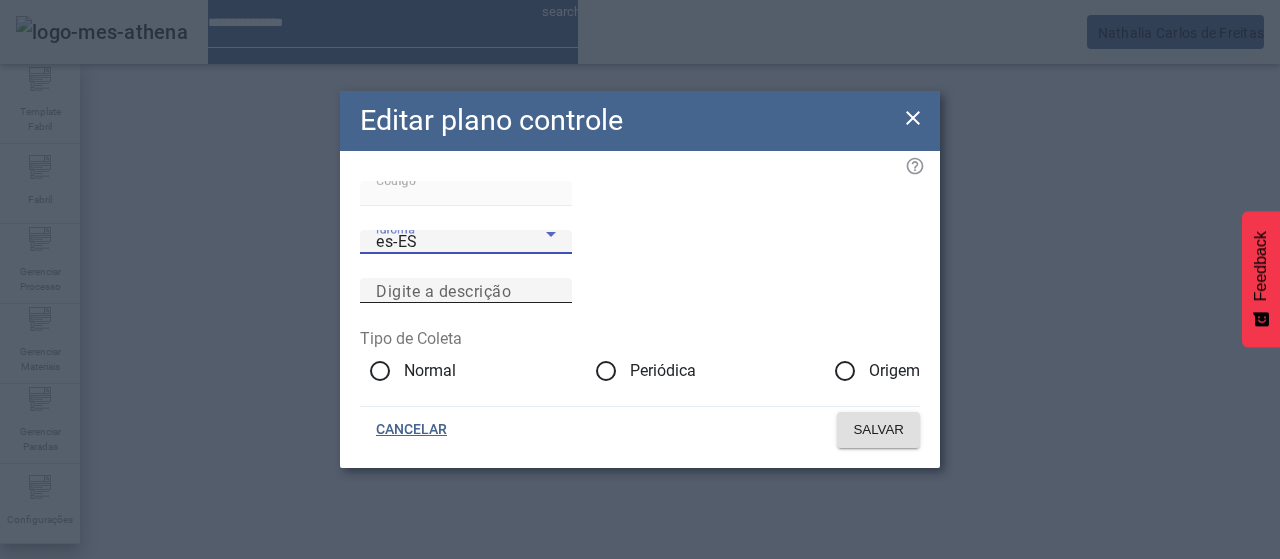 click on "Digite a descrição" at bounding box center [466, 291] 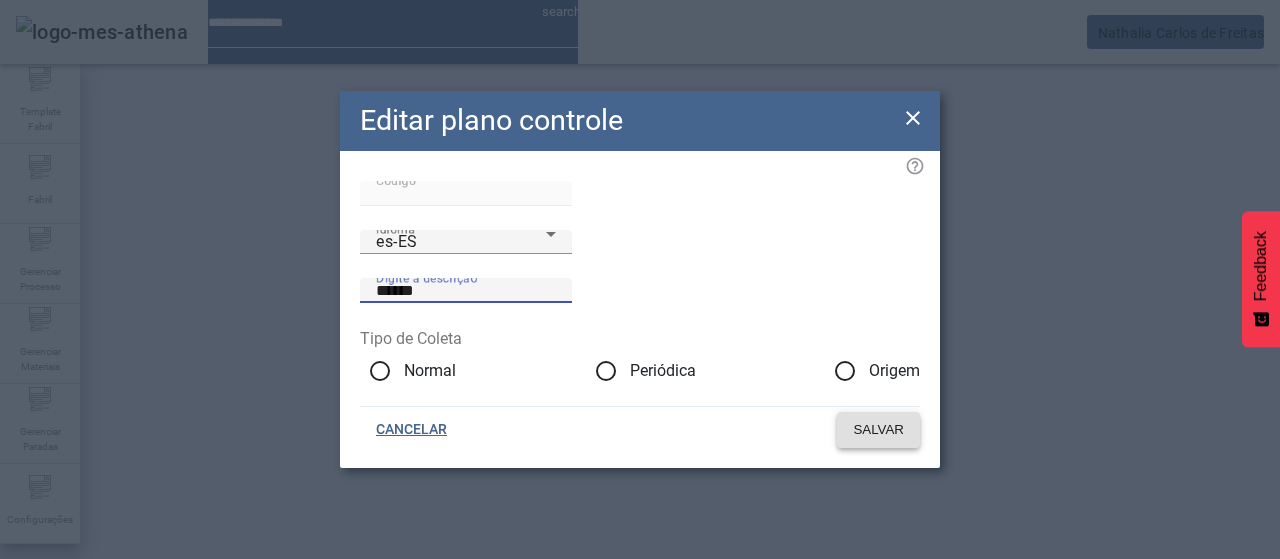 type on "******" 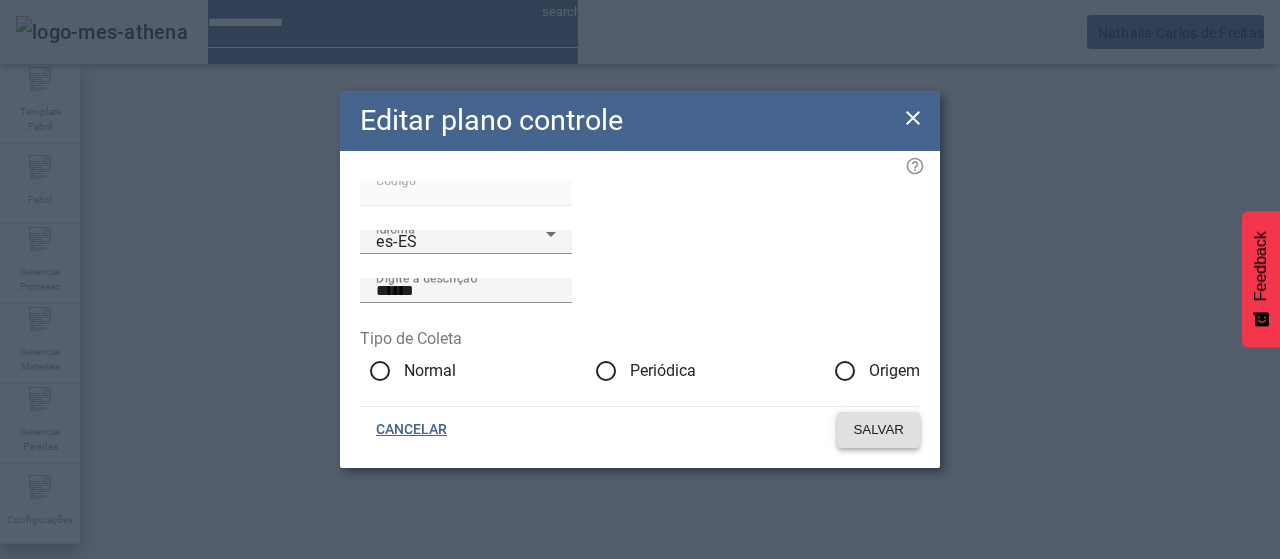 click on "SALVAR" 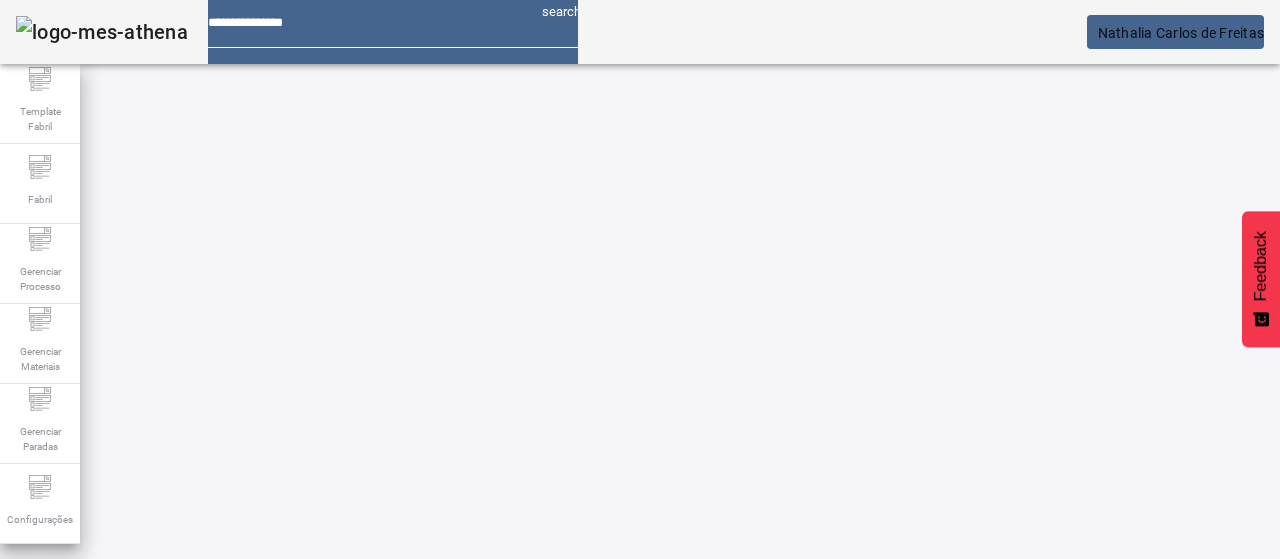 click on "****" at bounding box center (116, 637) 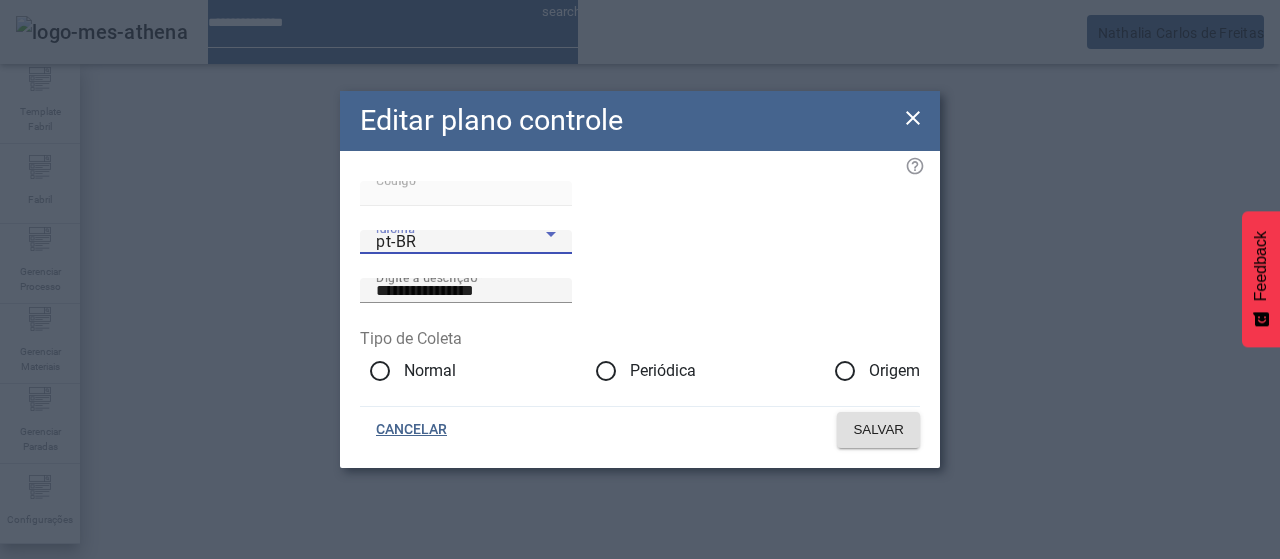 click on "Idioma pt-BR" 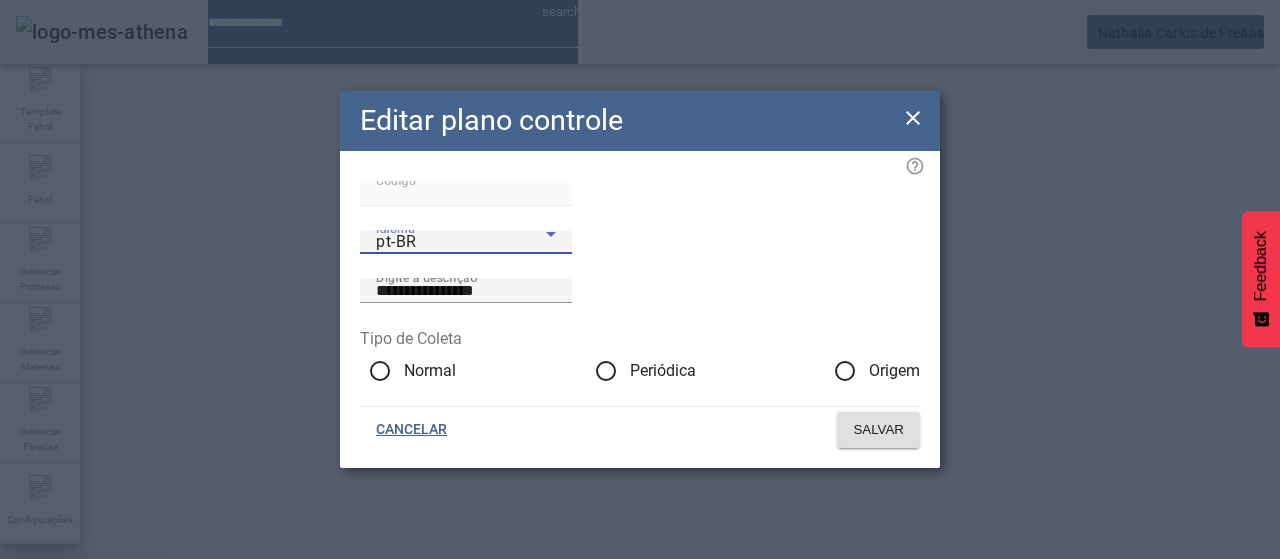 click on "es-ES" at bounding box center (83, 687) 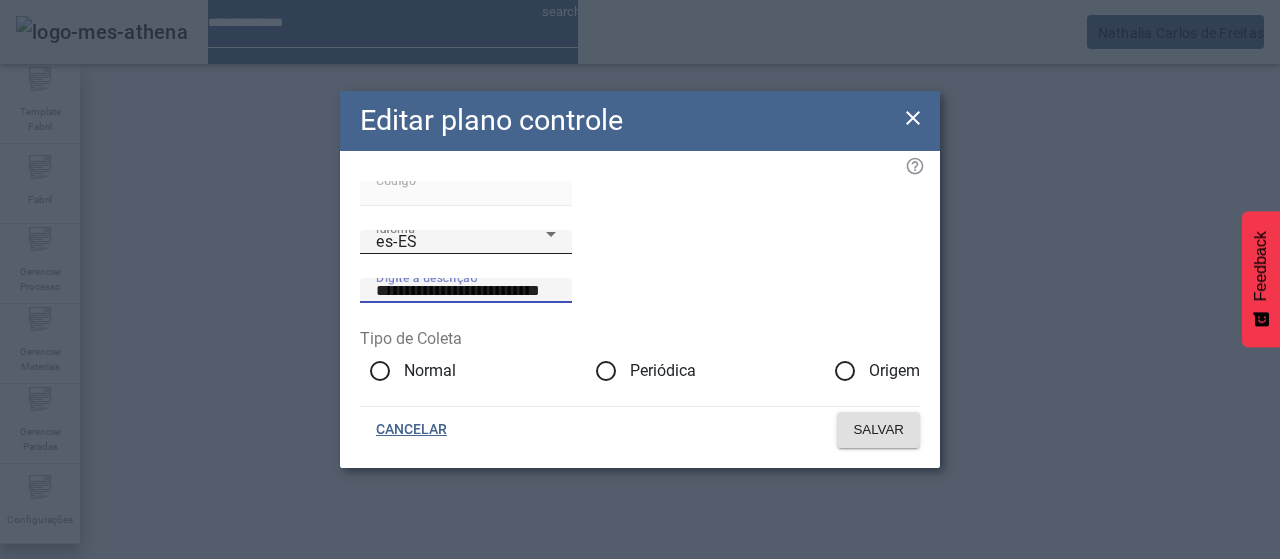 drag, startPoint x: 784, startPoint y: 279, endPoint x: 360, endPoint y: 265, distance: 424.23108 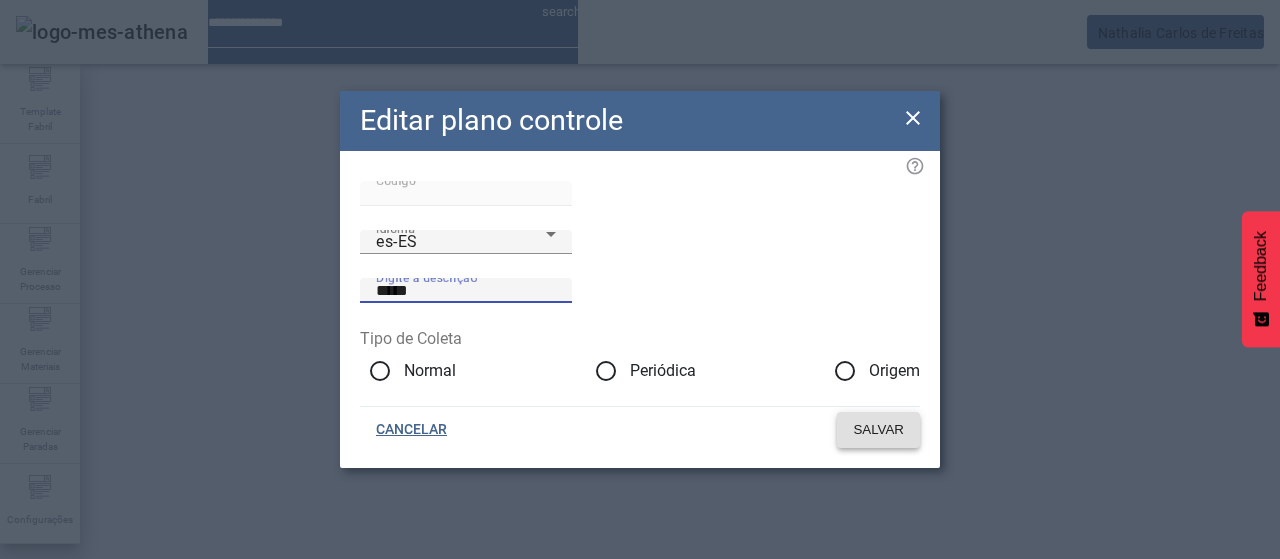 type on "*****" 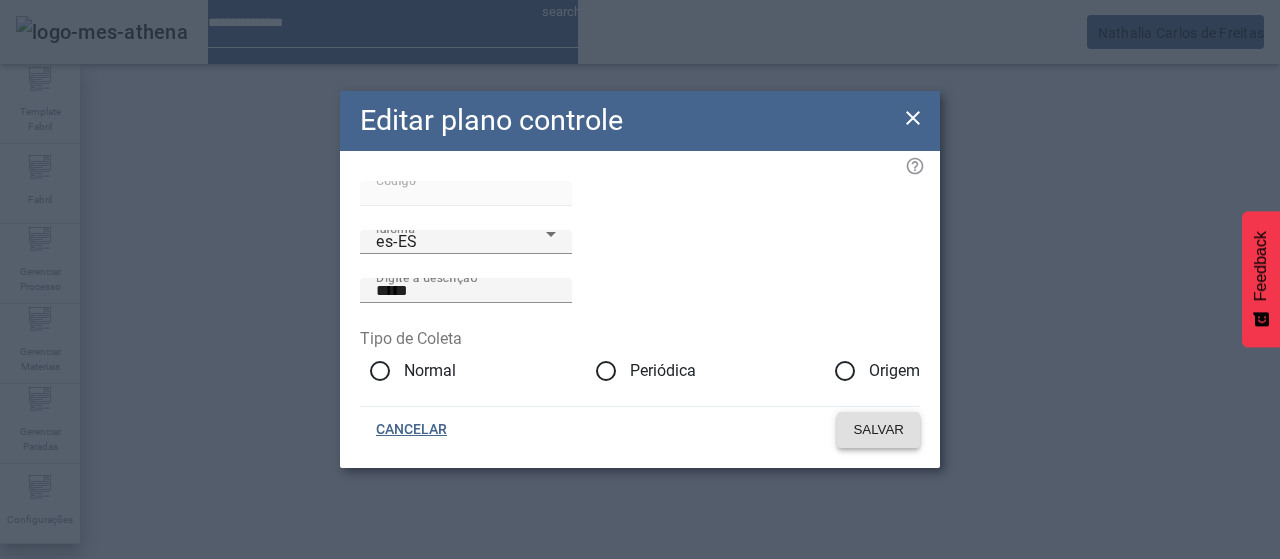 drag, startPoint x: 891, startPoint y: 455, endPoint x: 857, endPoint y: 455, distance: 34 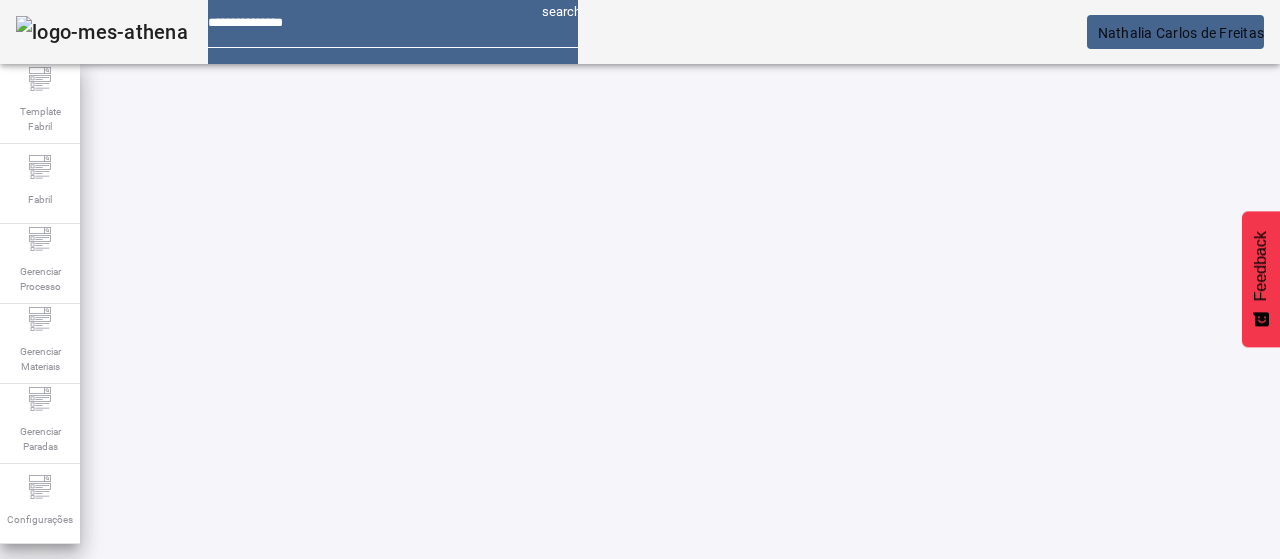drag, startPoint x: 145, startPoint y: 185, endPoint x: 120, endPoint y: 189, distance: 25.317978 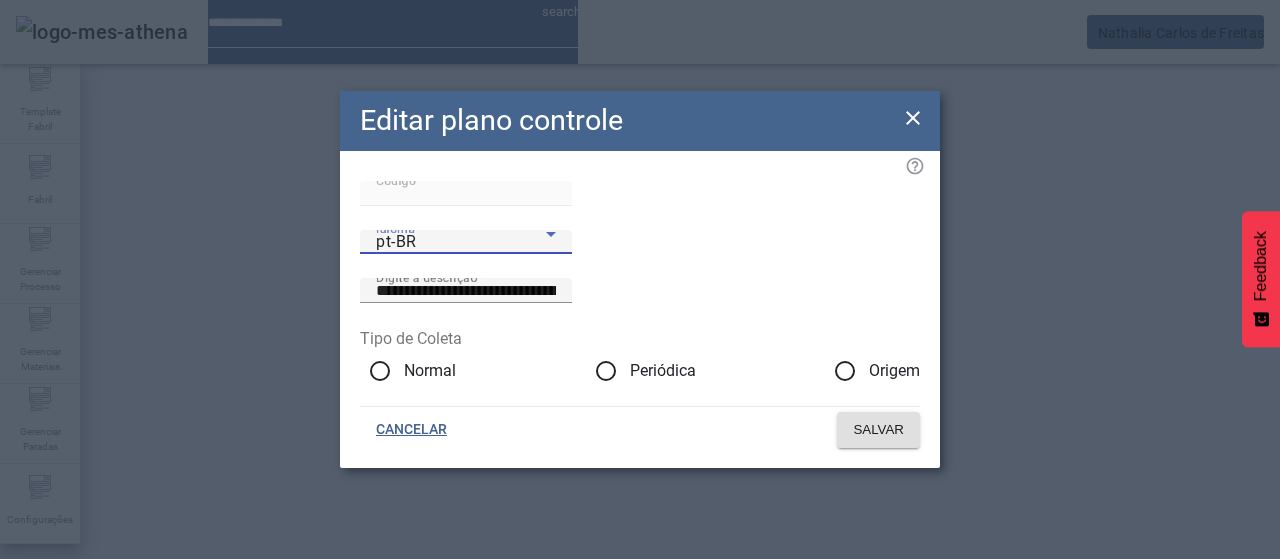click on "pt-BR" at bounding box center (461, 242) 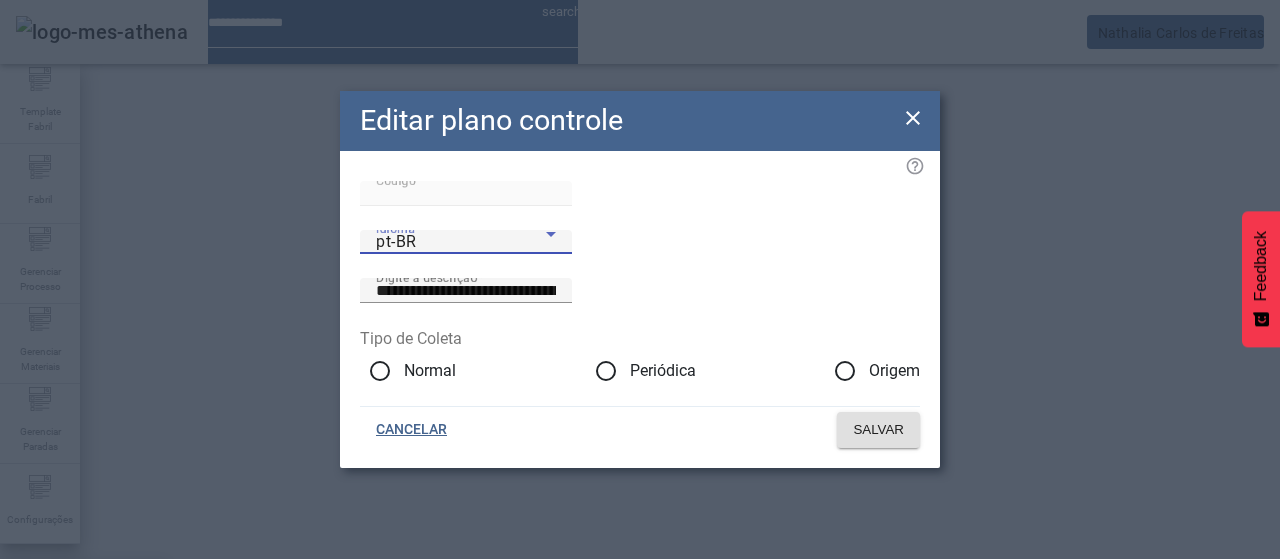 drag, startPoint x: 456, startPoint y: 420, endPoint x: 574, endPoint y: 305, distance: 164.76953 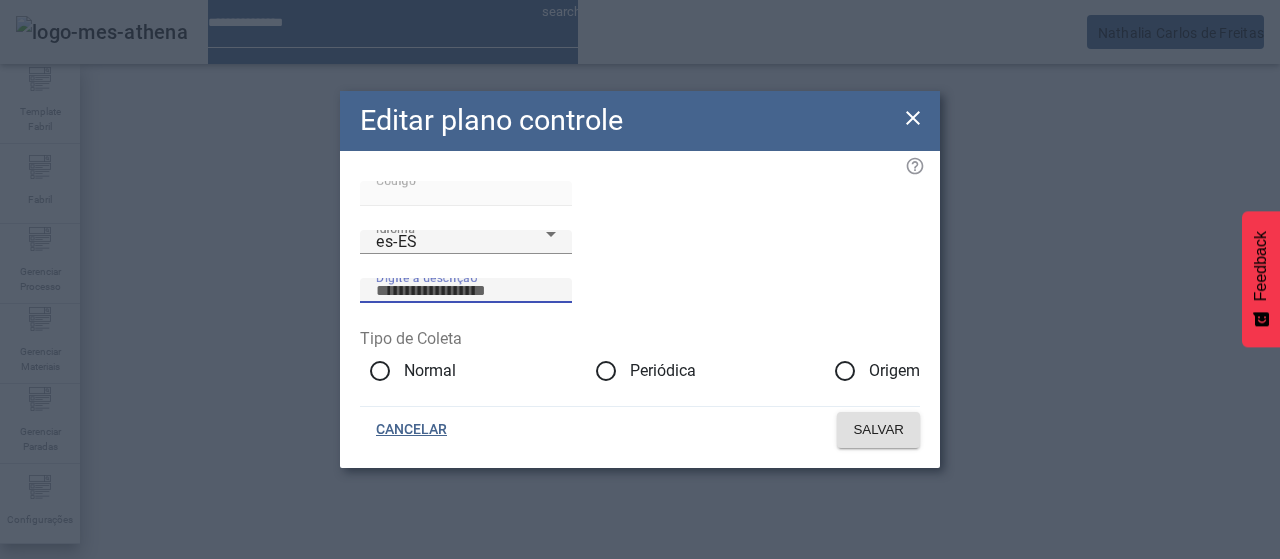 click on "Digite a descrição" at bounding box center (466, 291) 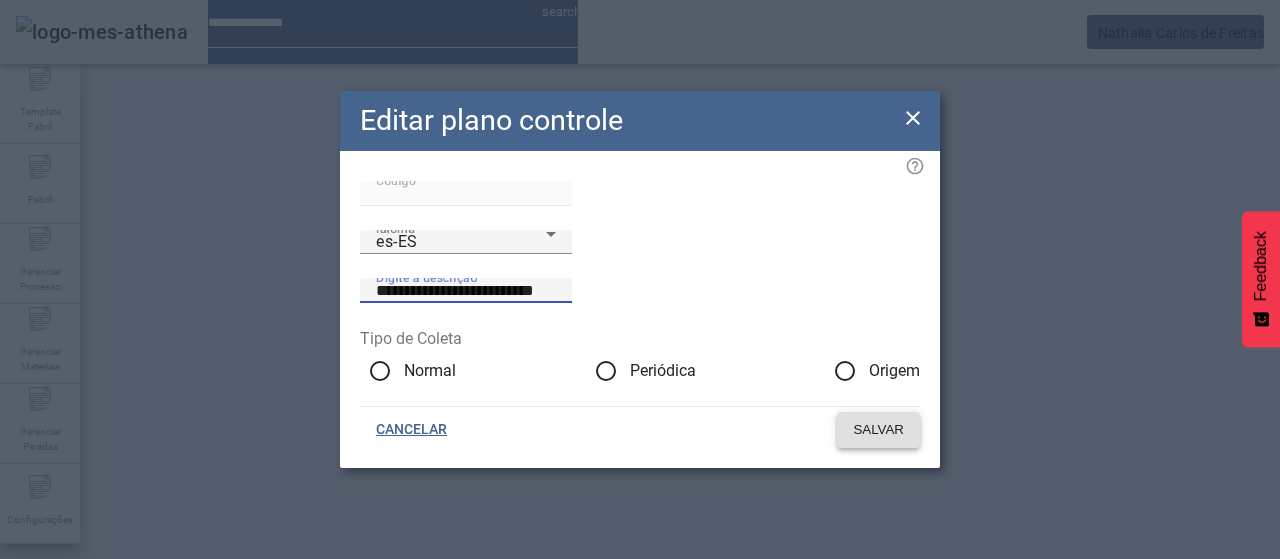 type on "**********" 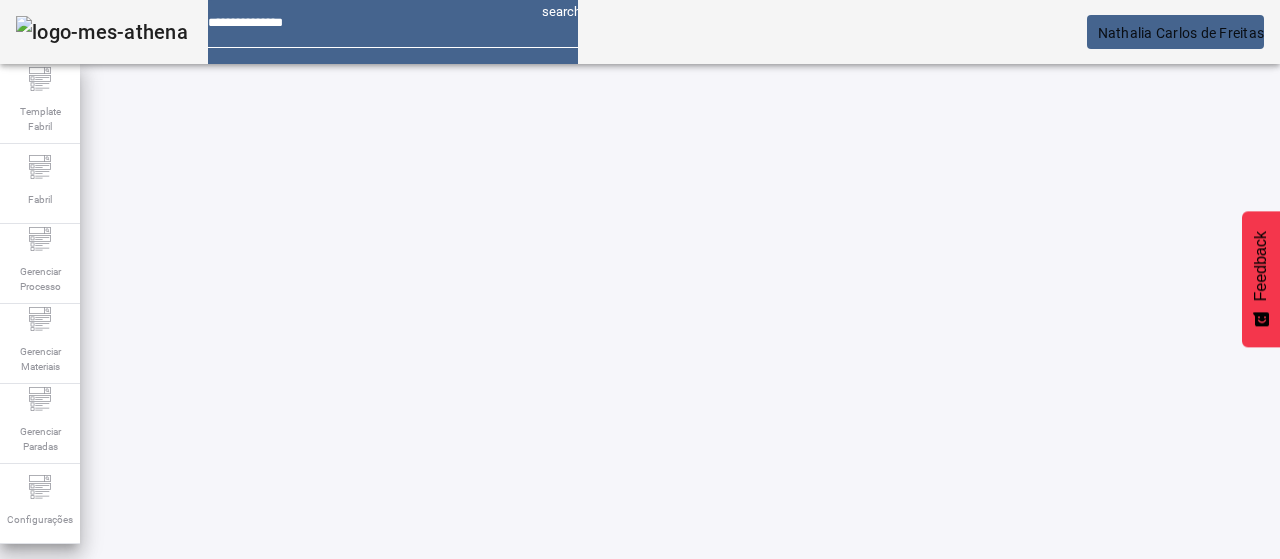 click on "****" at bounding box center [116, 637] 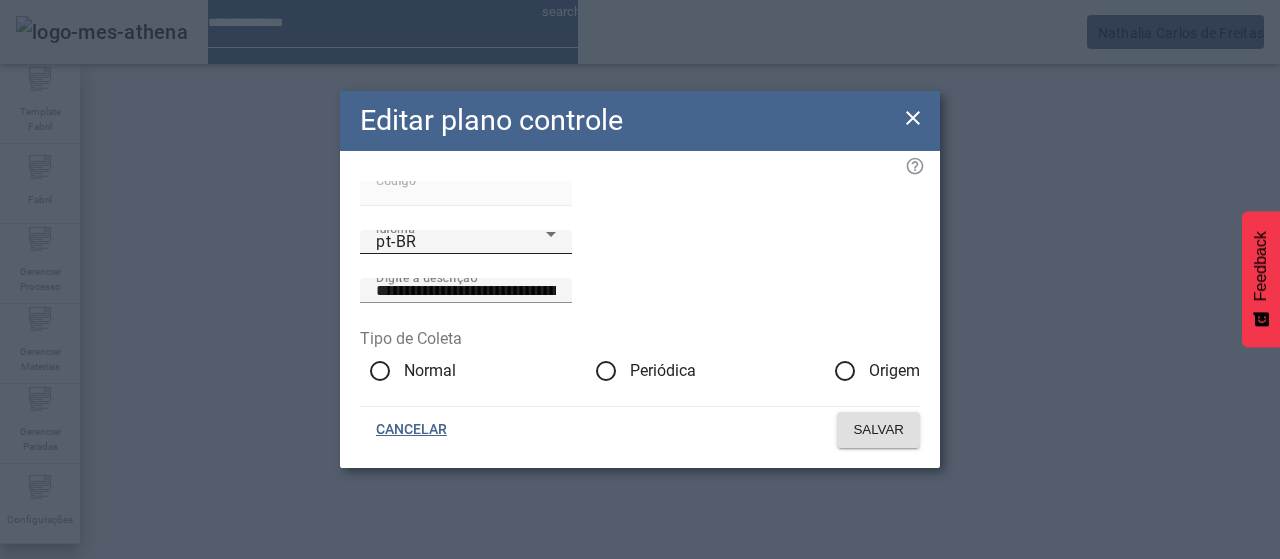 click on "pt-BR" at bounding box center (461, 242) 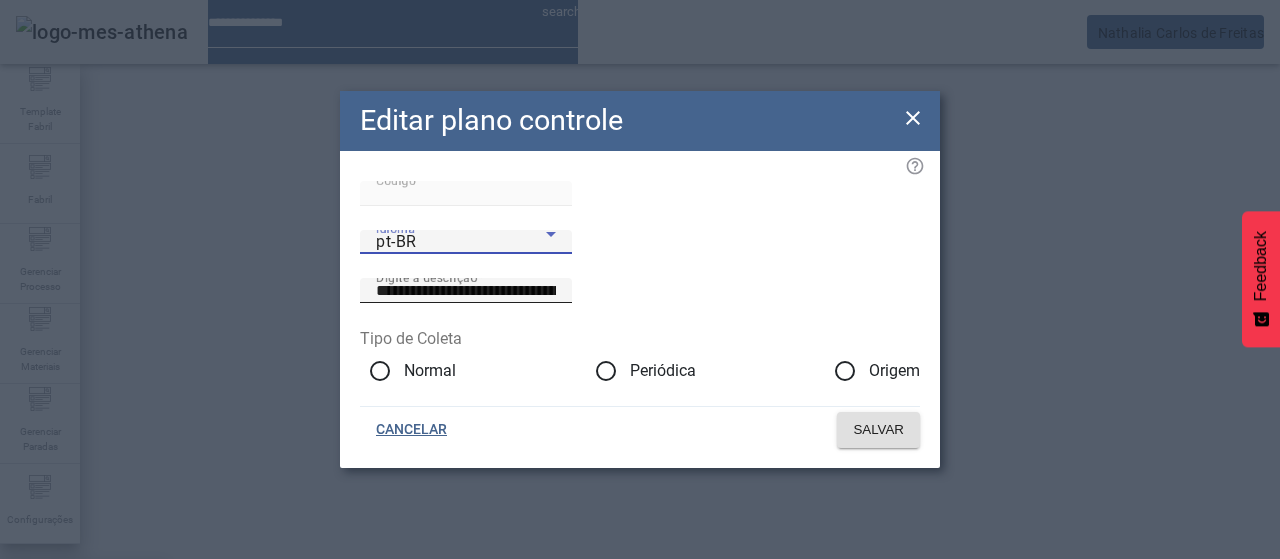 drag, startPoint x: 449, startPoint y: 425, endPoint x: 572, endPoint y: 266, distance: 201.02238 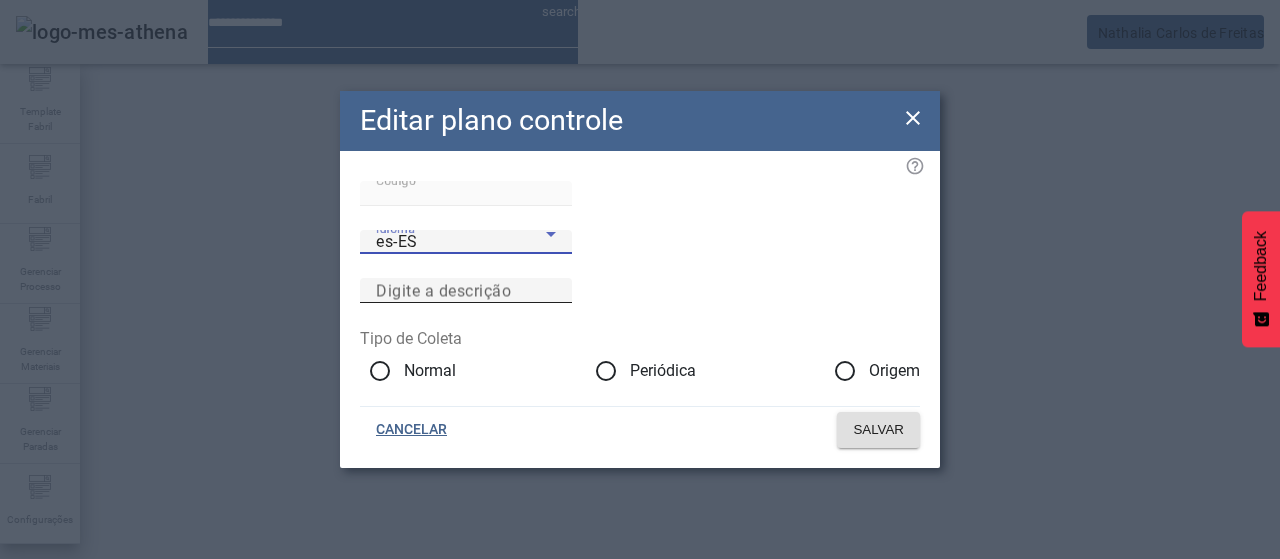 click on "Digite a descrição" 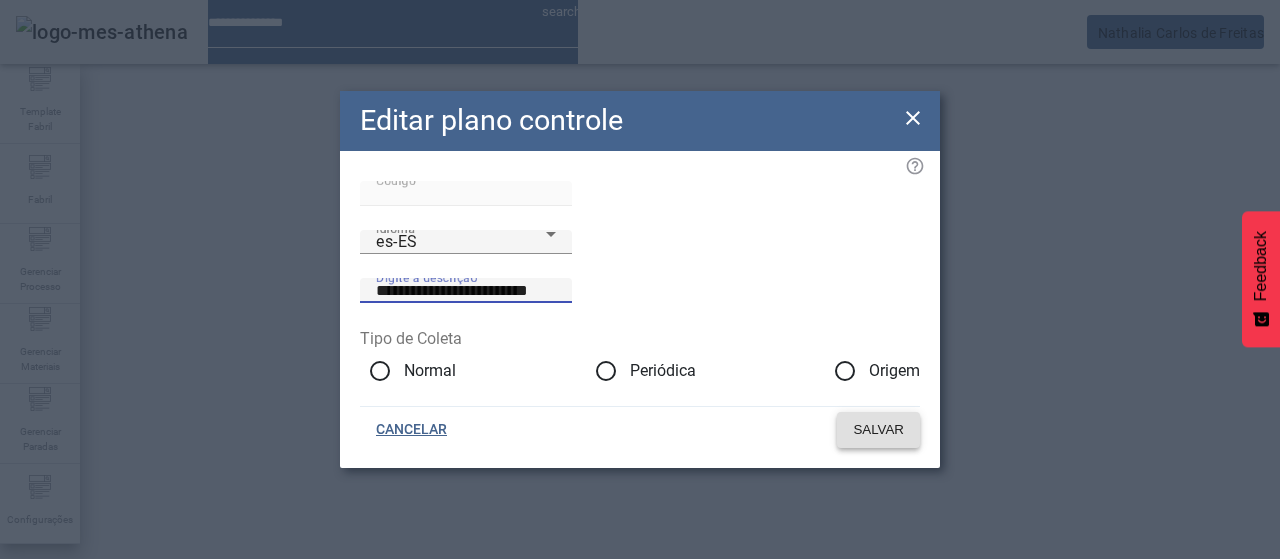 type on "**********" 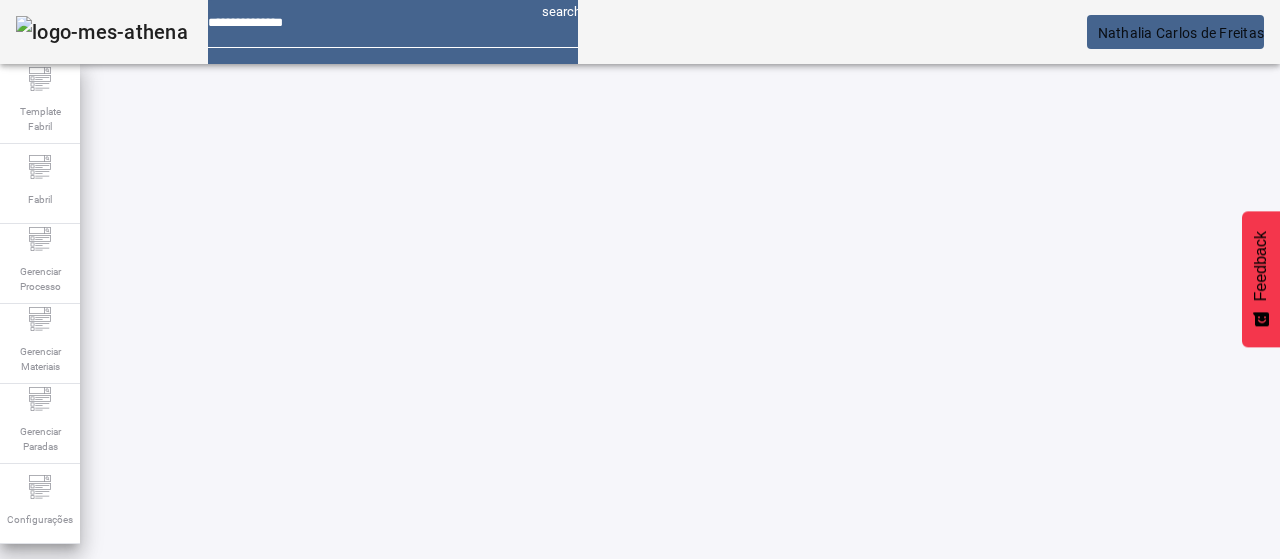 click on "****" at bounding box center (116, 637) 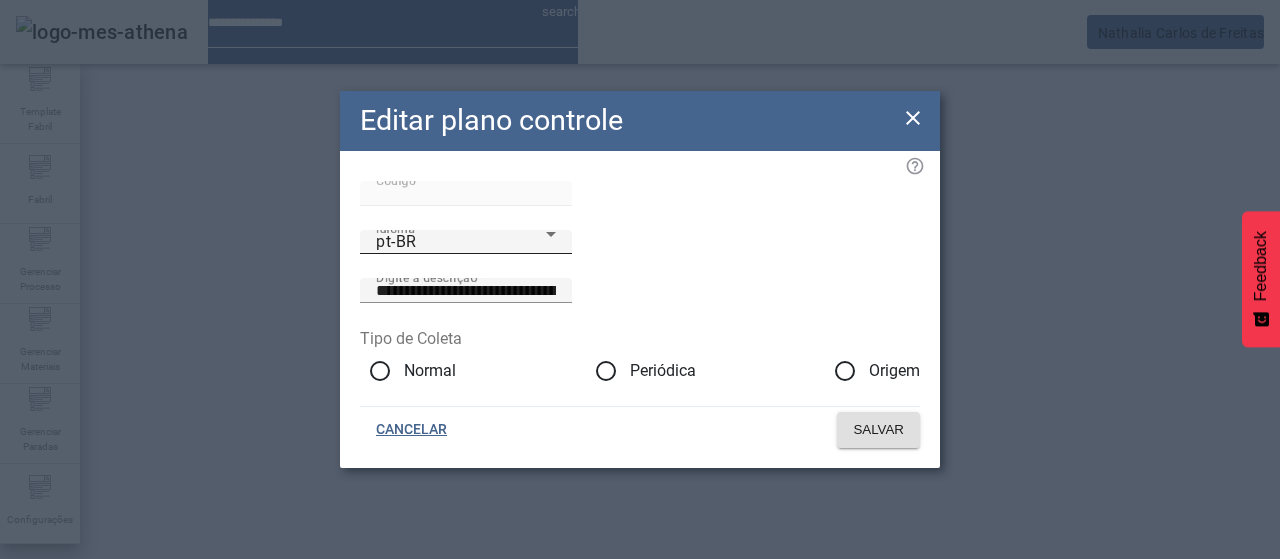 click on "Idioma pt-BR" 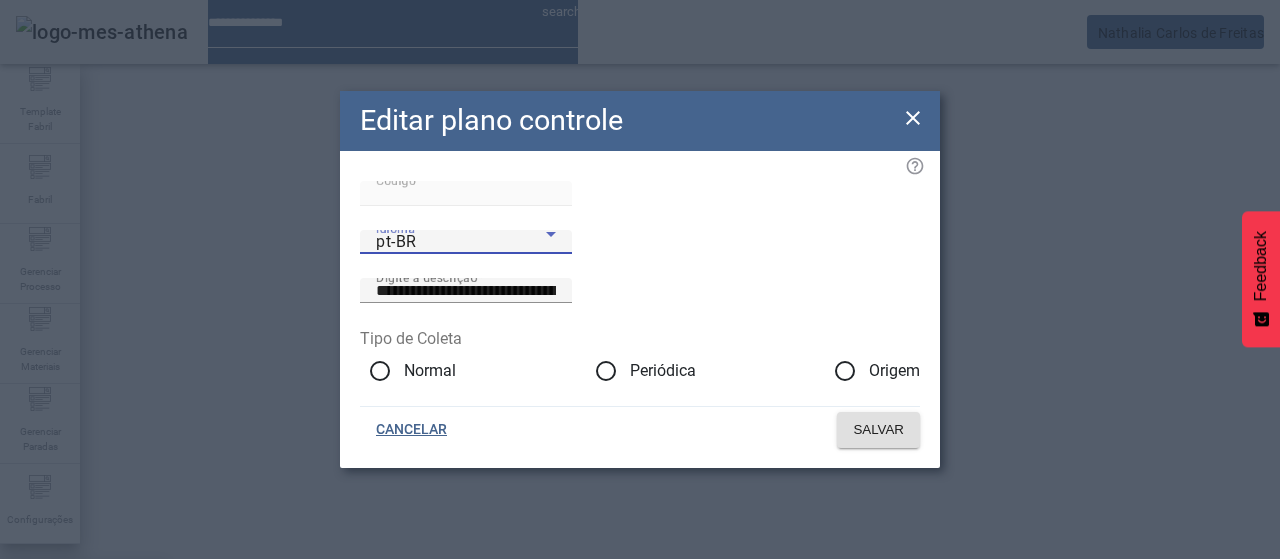 drag, startPoint x: 458, startPoint y: 437, endPoint x: 572, endPoint y: 343, distance: 147.75656 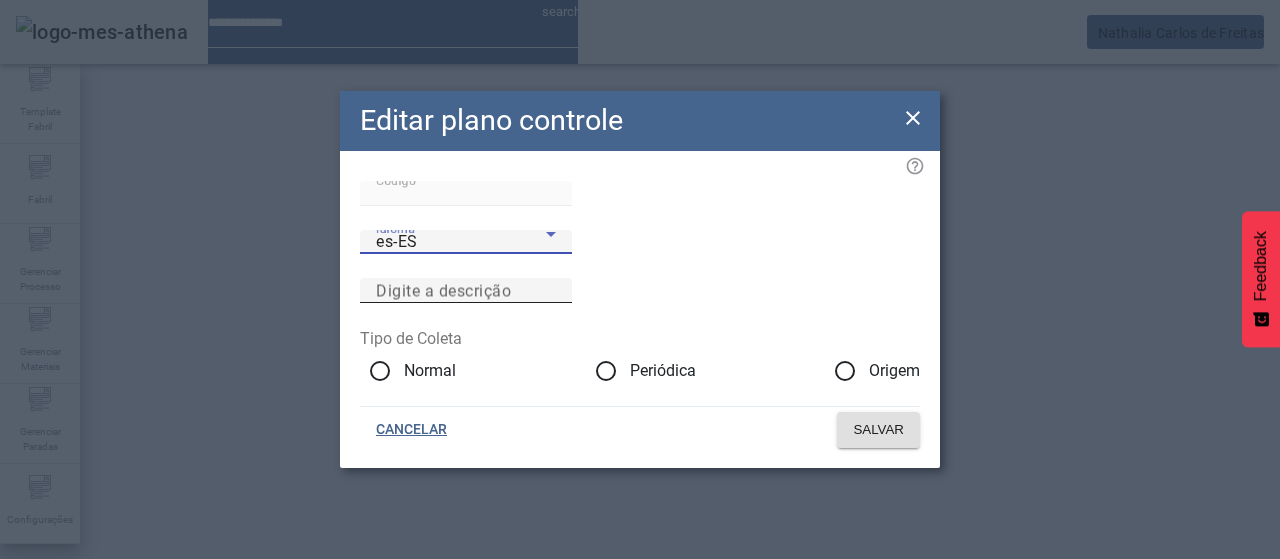 click on "Digite a descrição" at bounding box center [466, 291] 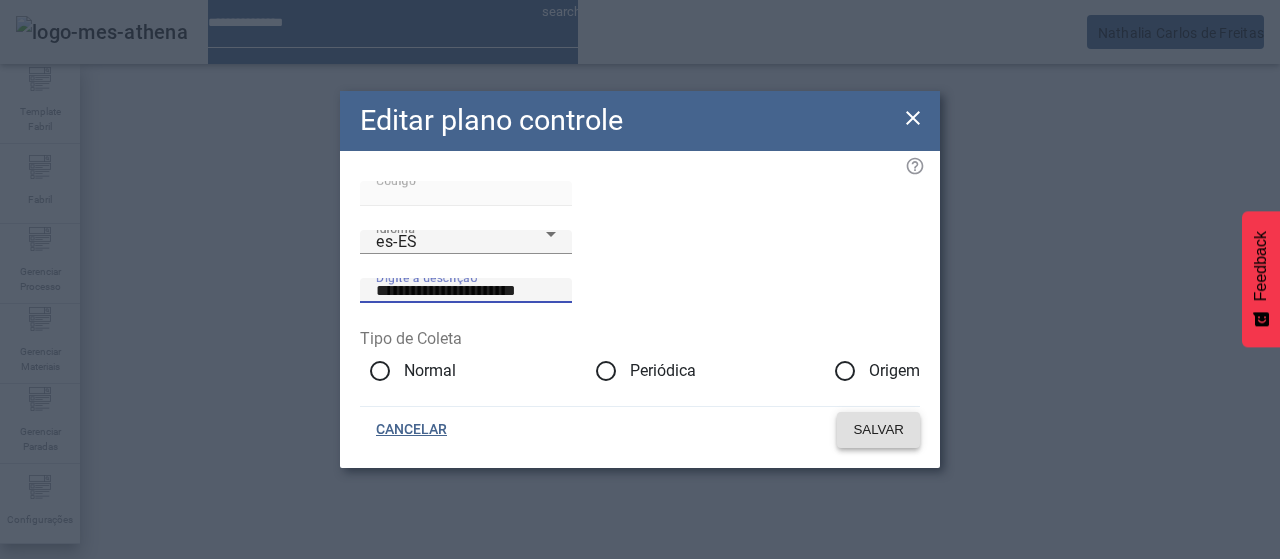 type on "**********" 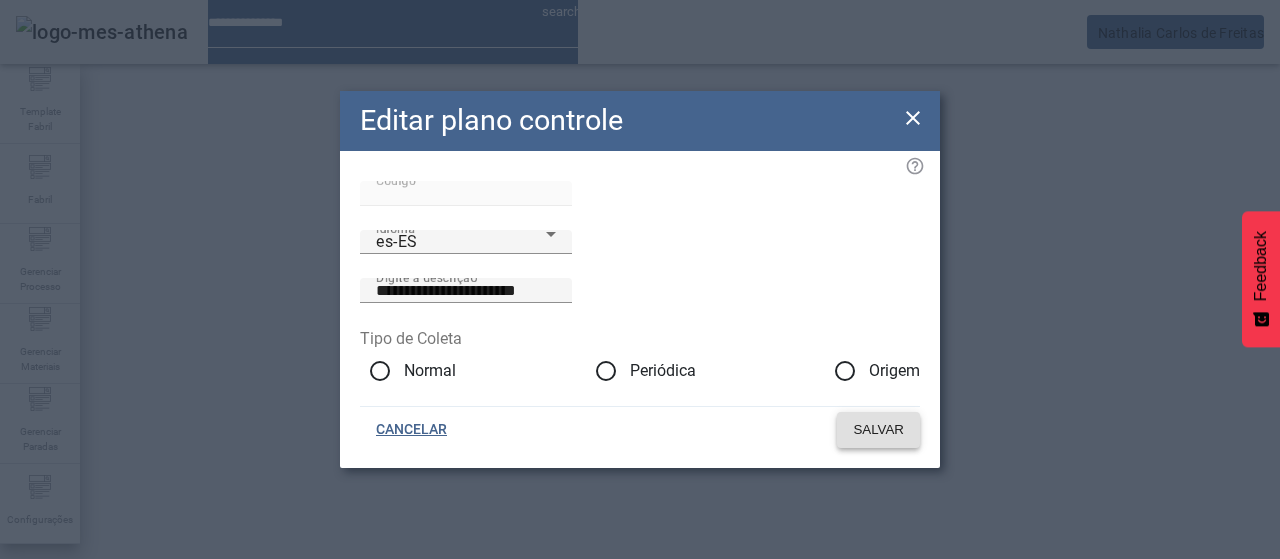click on "SALVAR" 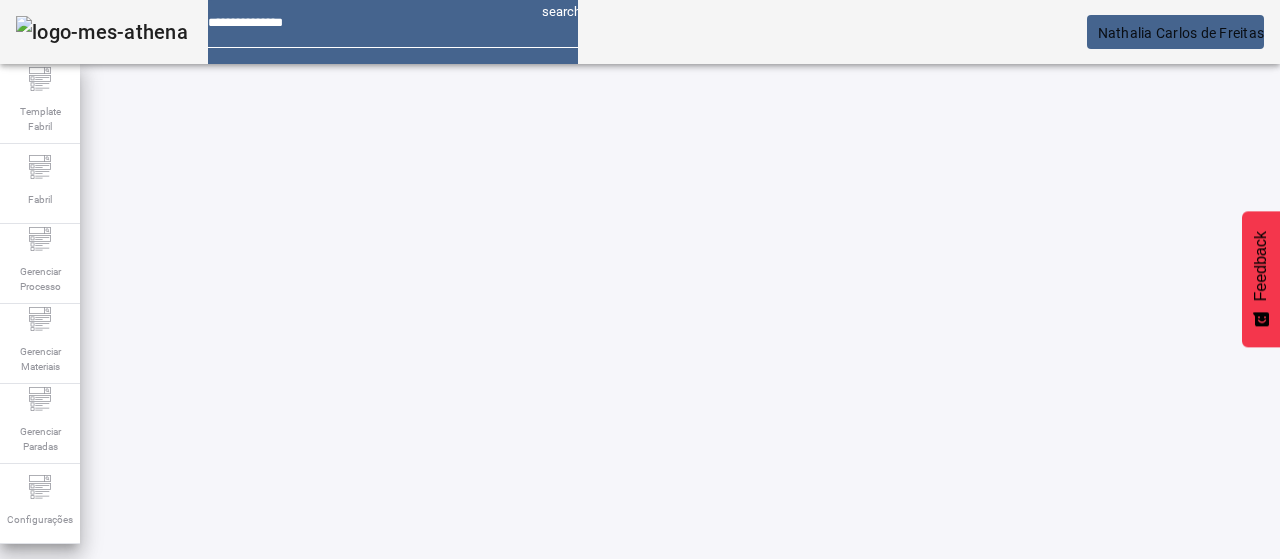 click on "****" at bounding box center (116, 637) 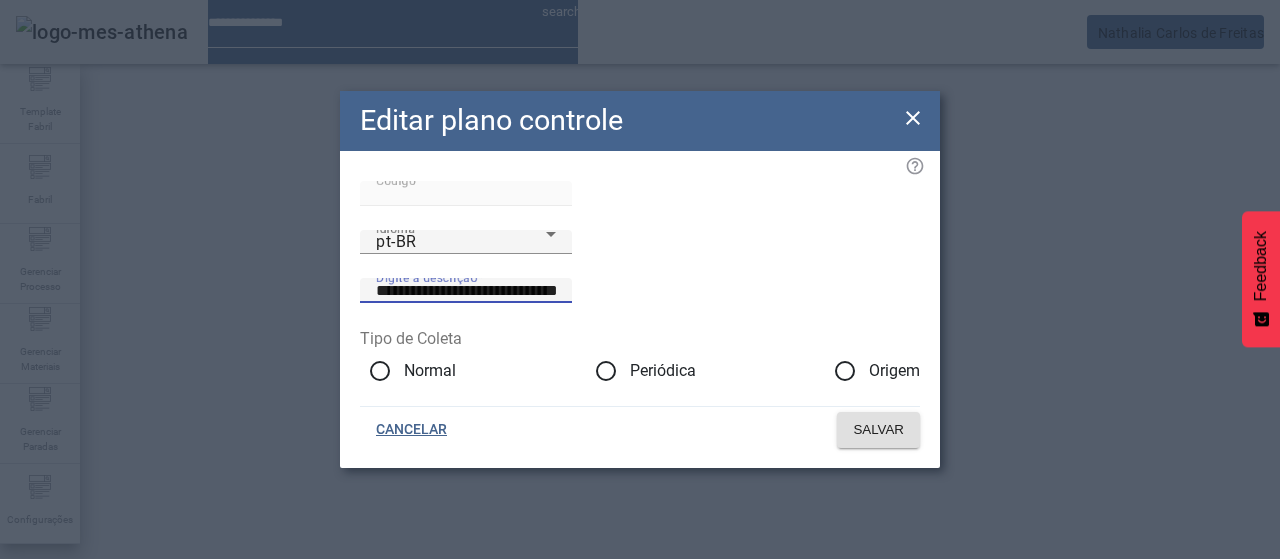 drag, startPoint x: 804, startPoint y: 281, endPoint x: 692, endPoint y: 287, distance: 112.1606 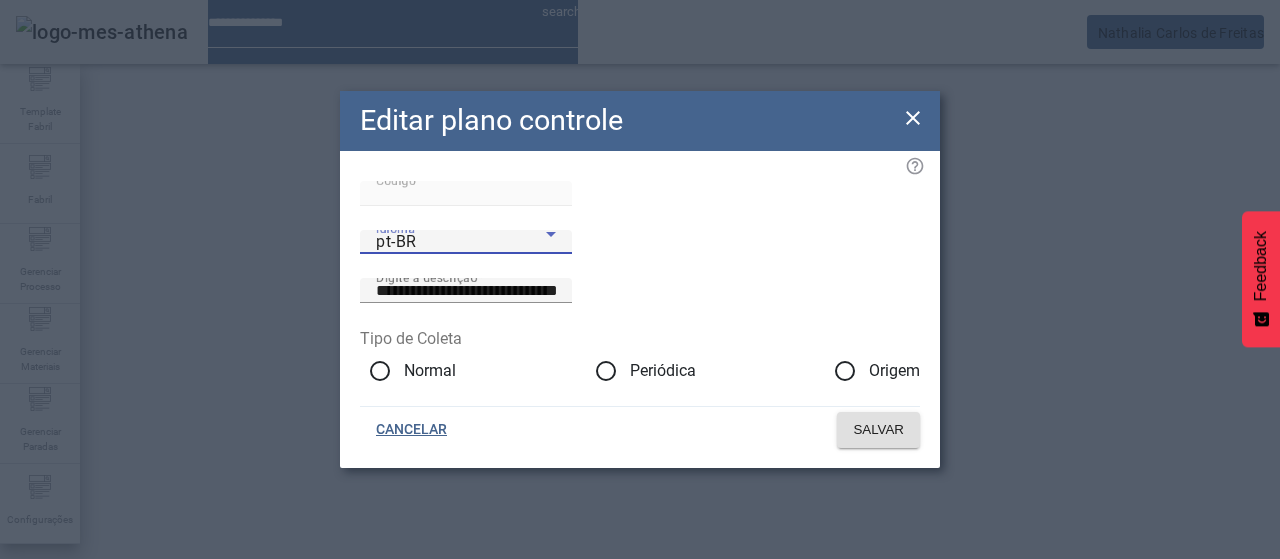 click on "pt-BR" at bounding box center (461, 242) 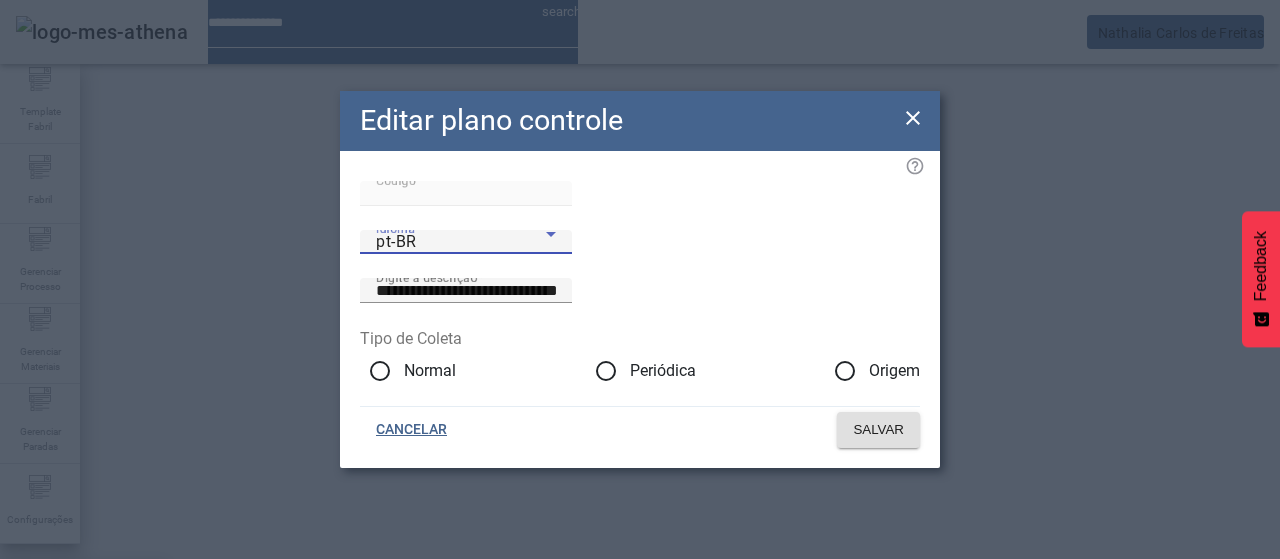 click on "es-ES" at bounding box center [83, 687] 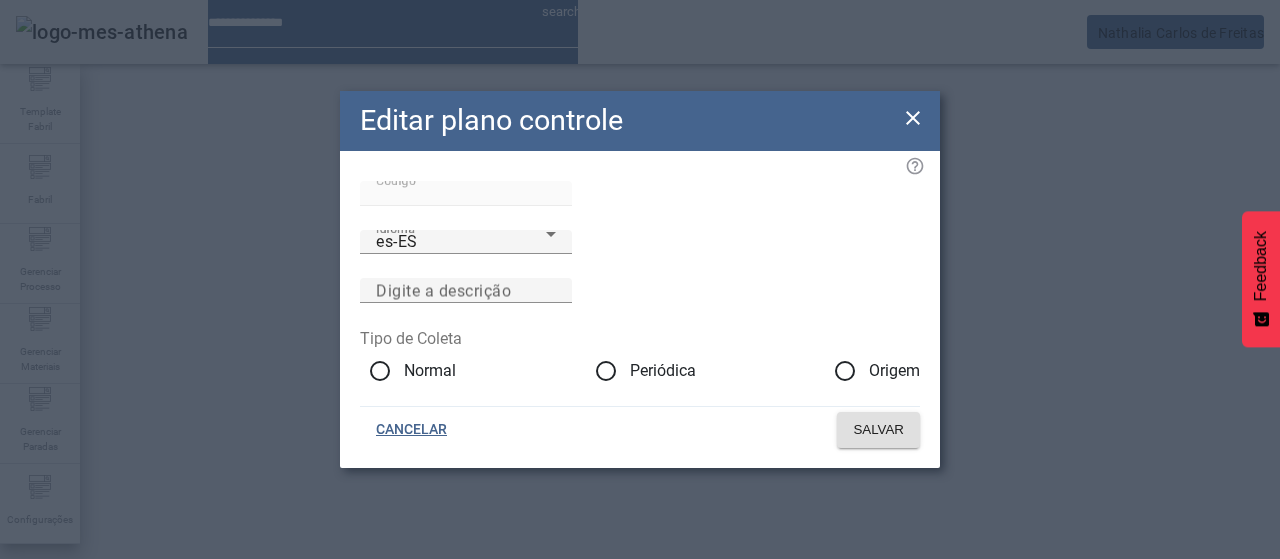 click 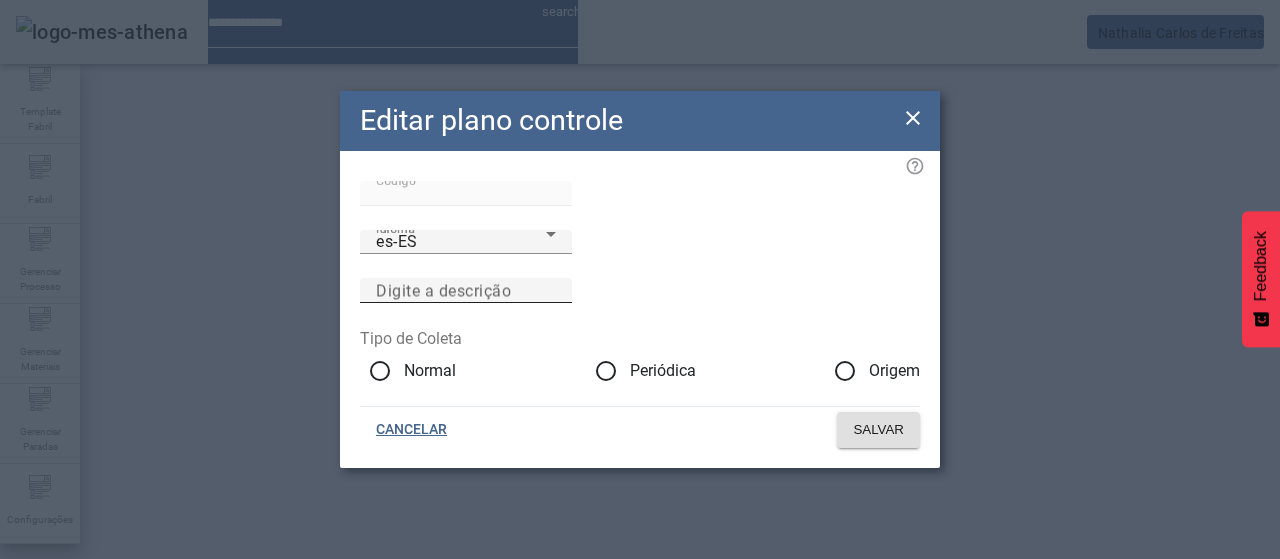 click on "Digite a descrição" at bounding box center [443, 290] 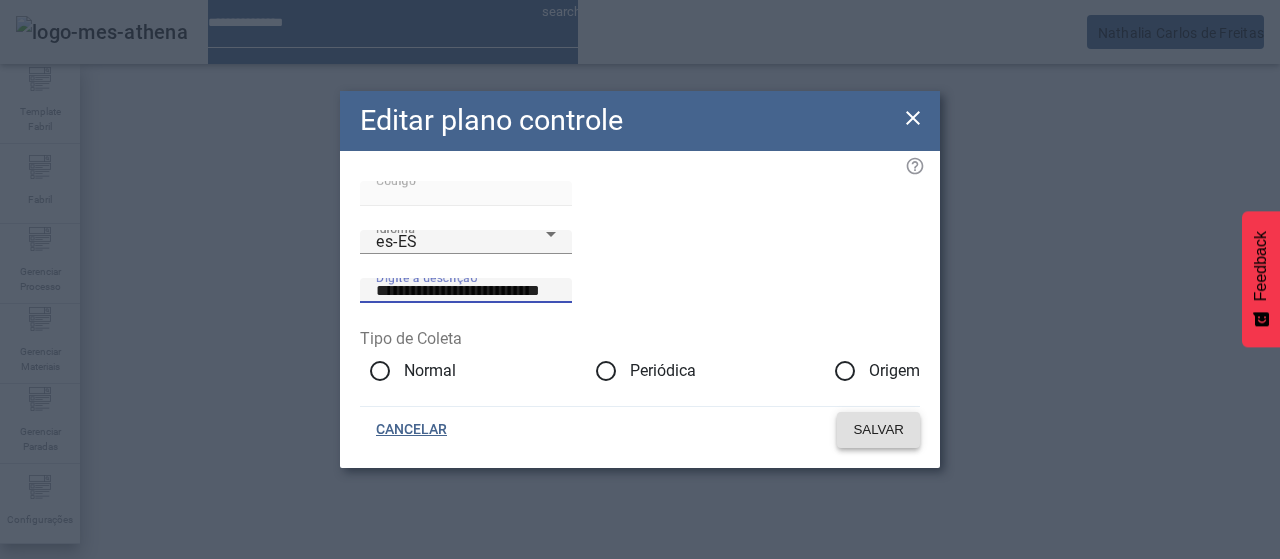 type on "**********" 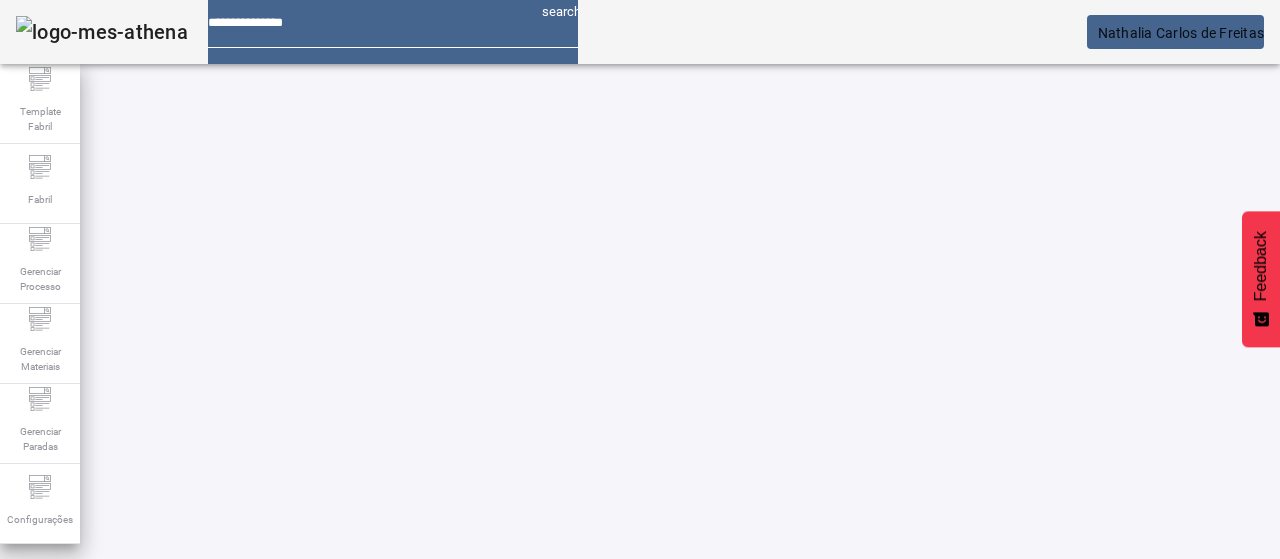 click on "Pesquise por código ou descrição" at bounding box center (121, 623) 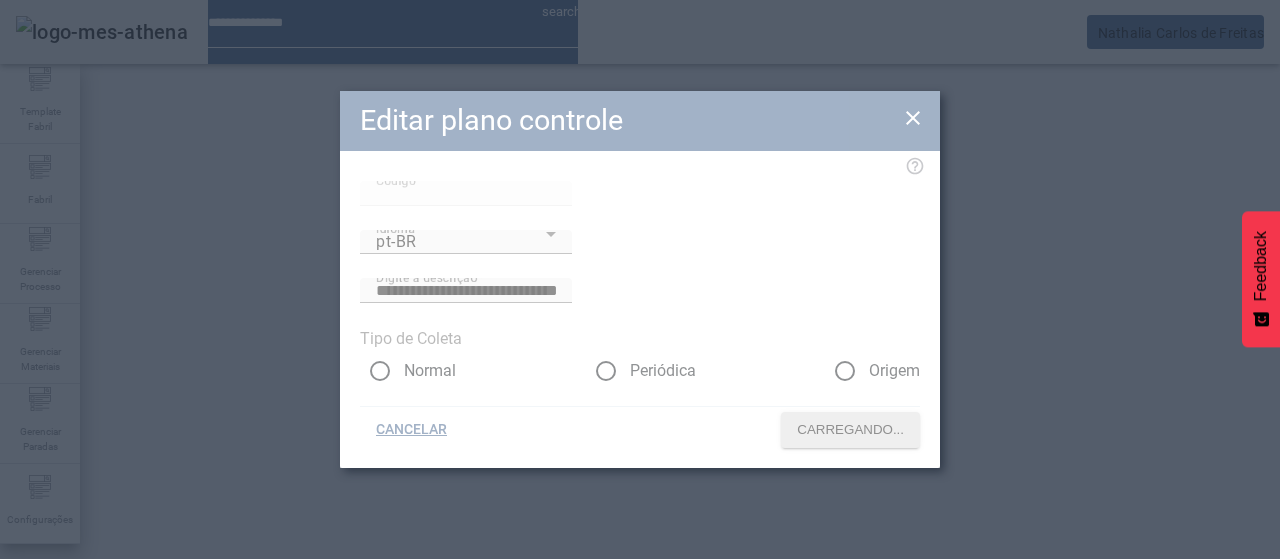 type on "****" 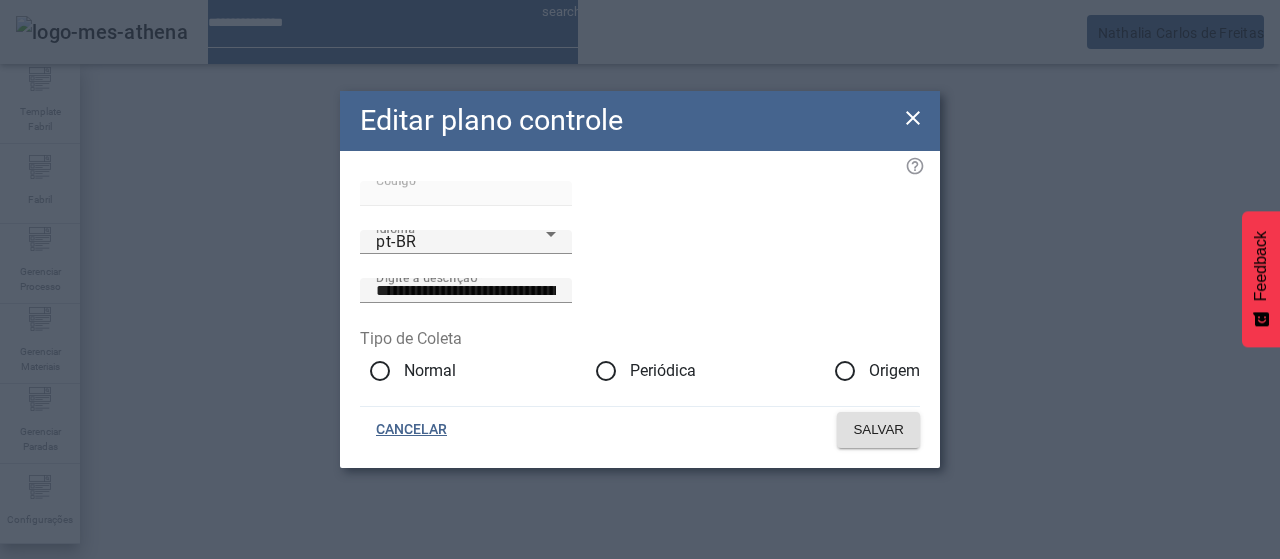 click on "pt-BR" at bounding box center (461, 242) 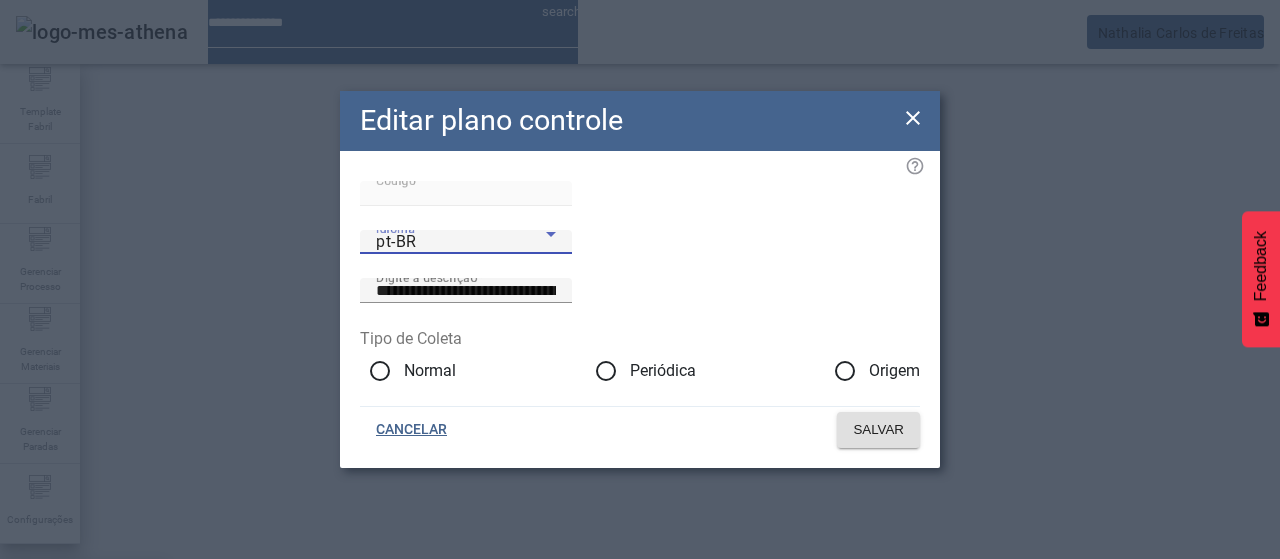click on "es-ES" at bounding box center (83, 687) 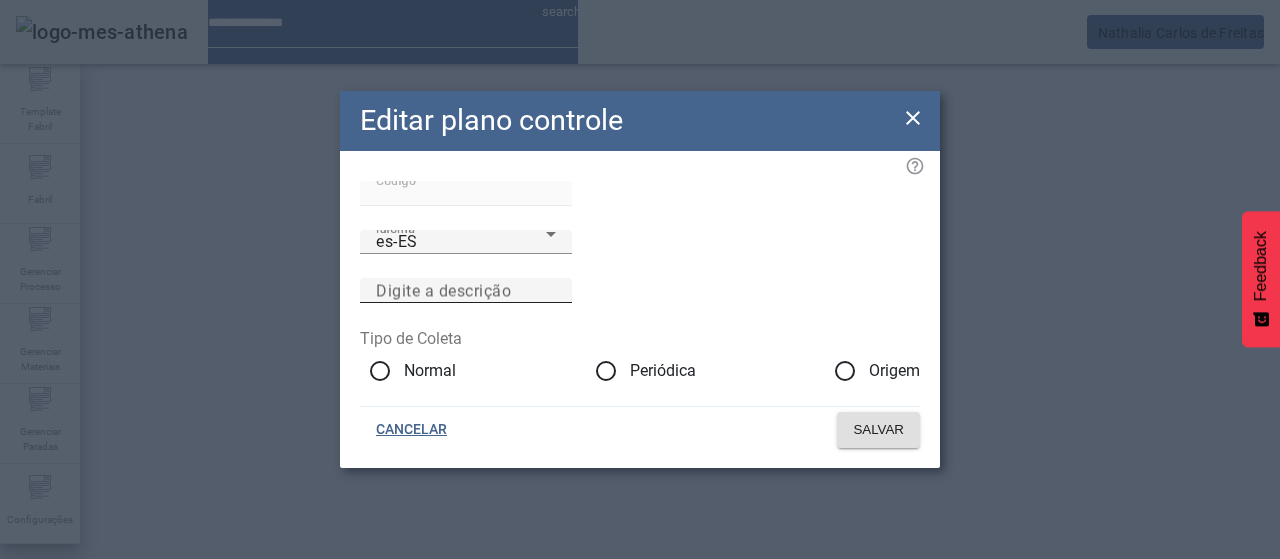 click on "Digite a descrição" at bounding box center (443, 290) 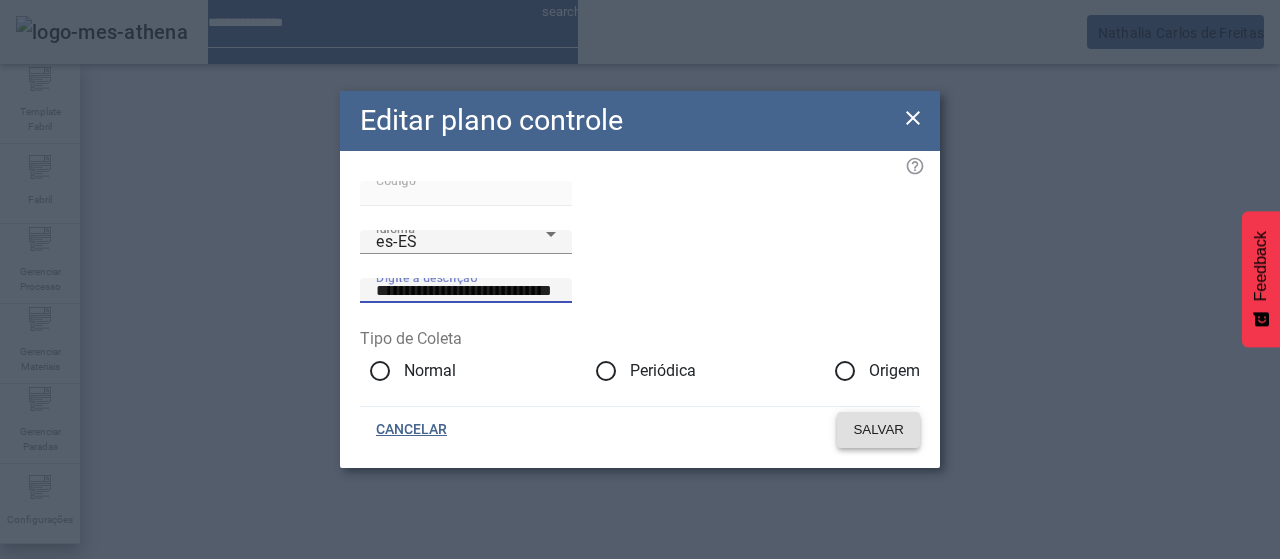 type on "**********" 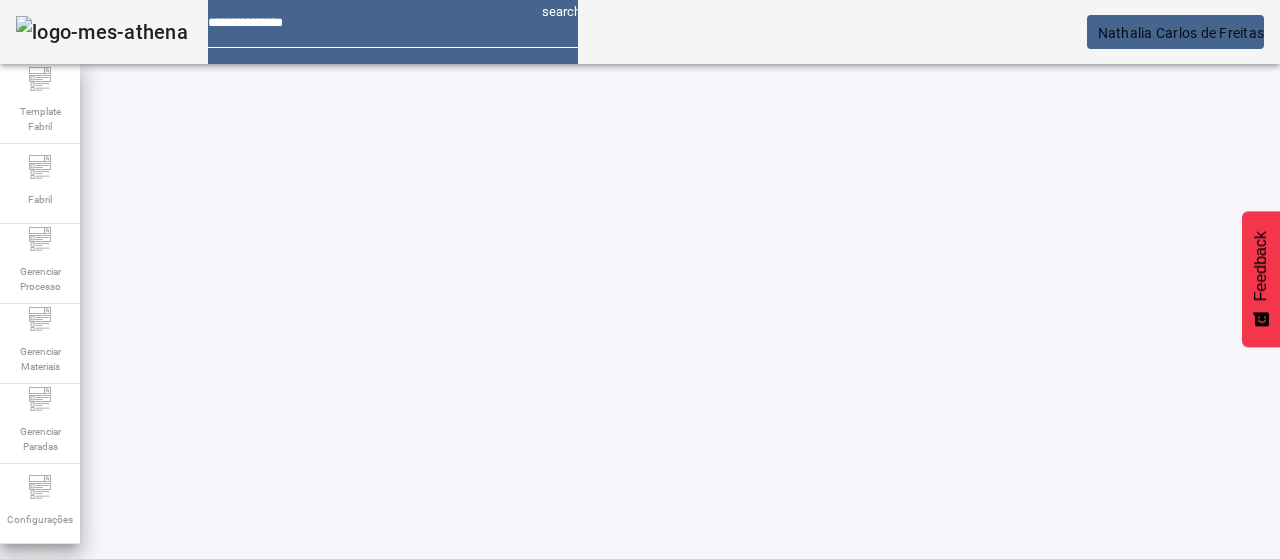 click on "****" at bounding box center (116, 637) 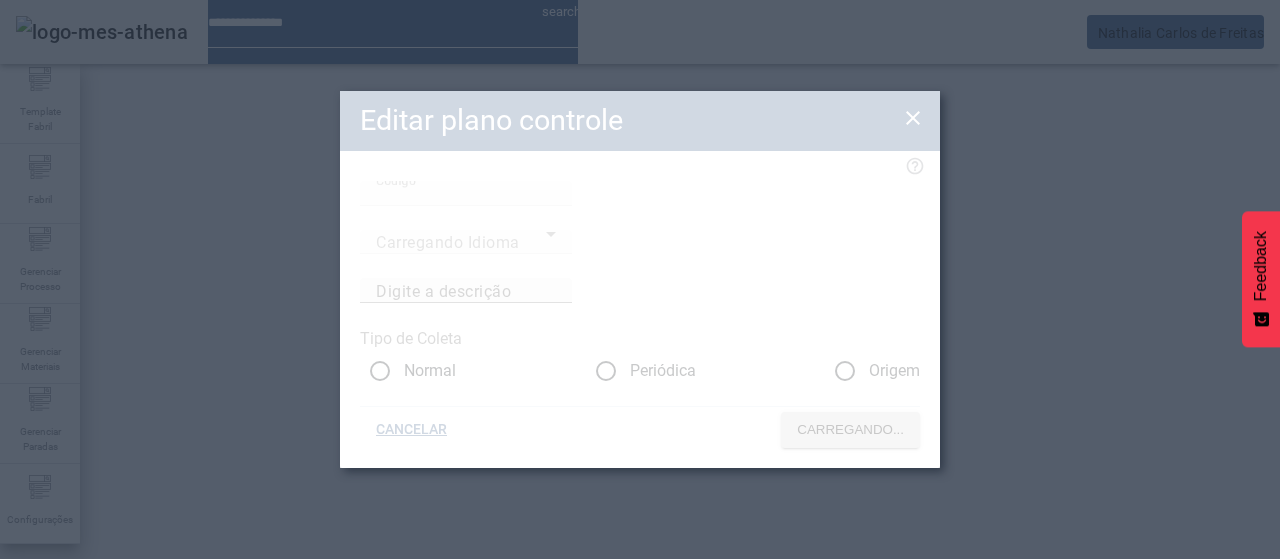 type on "**********" 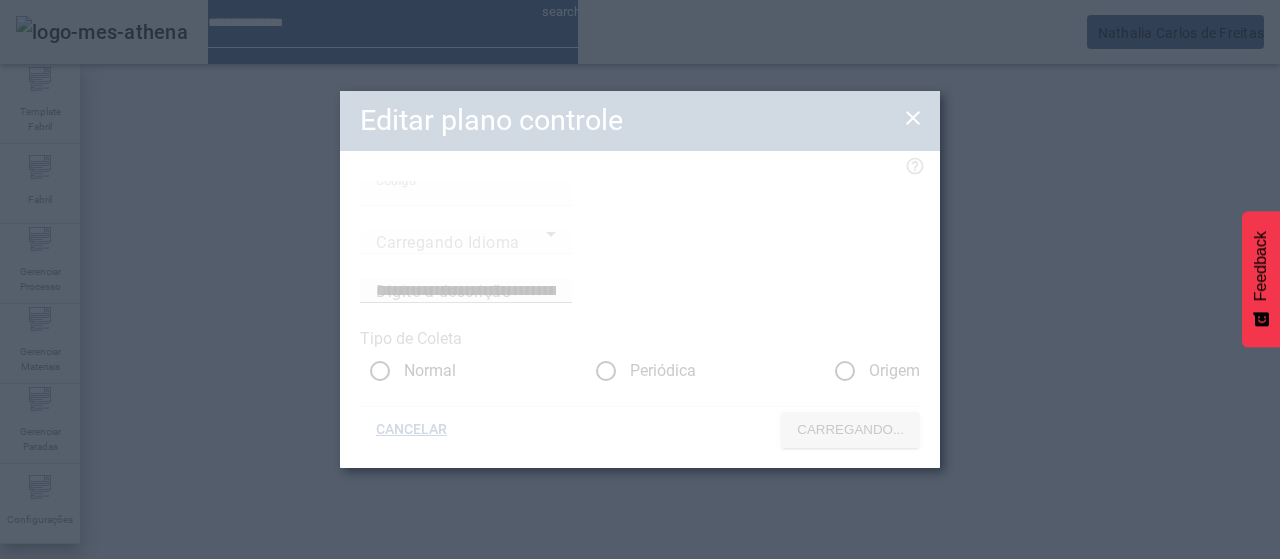 type on "****" 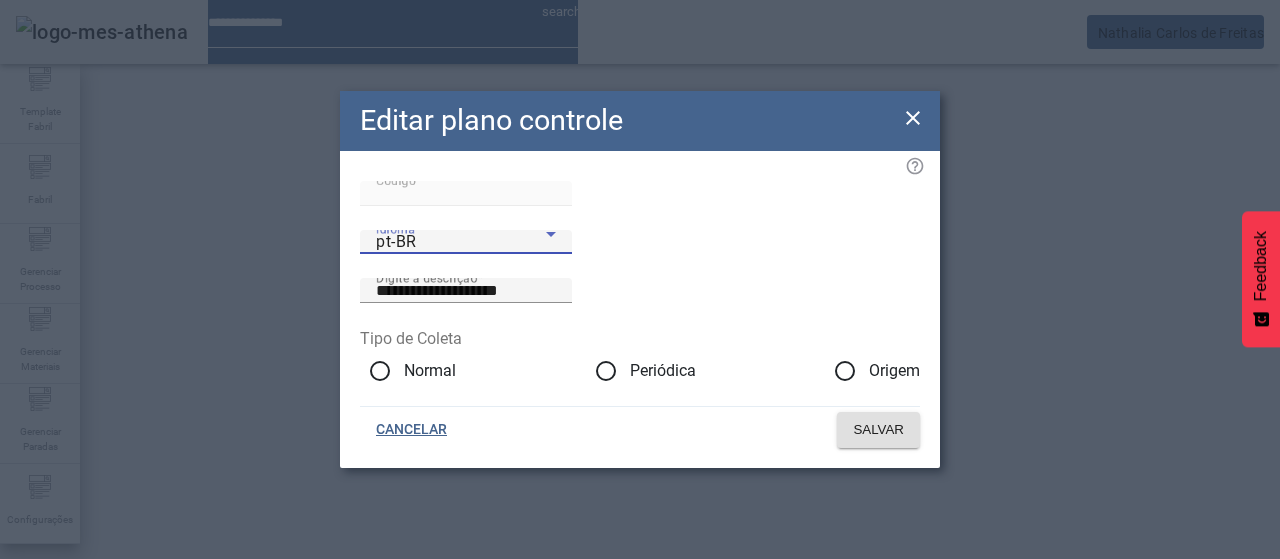 click on "pt-BR" at bounding box center (461, 242) 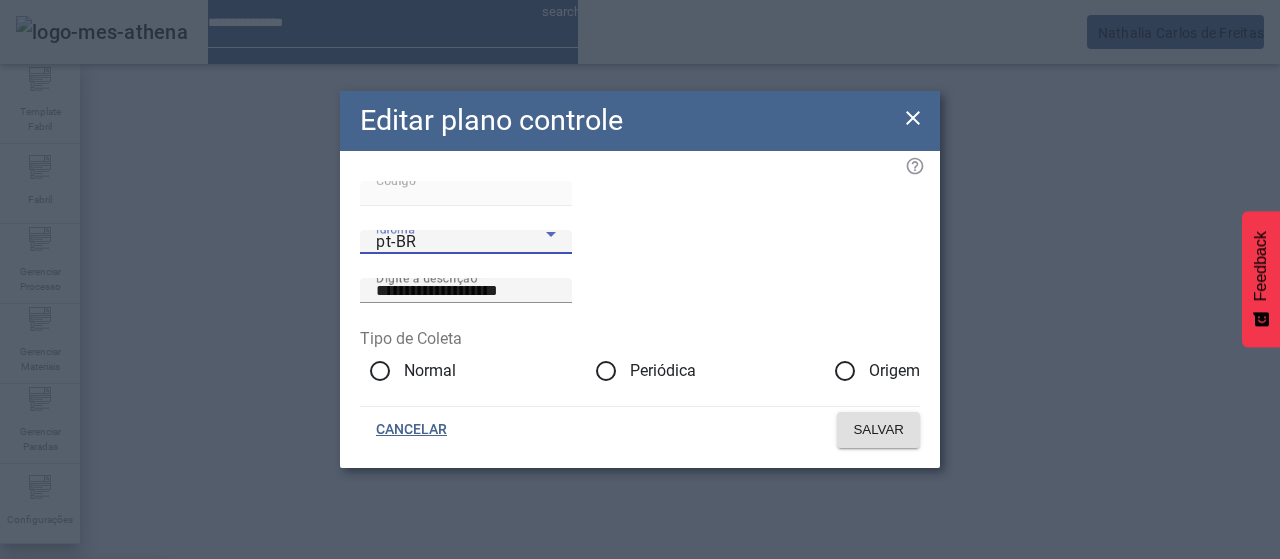 drag, startPoint x: 446, startPoint y: 428, endPoint x: 601, endPoint y: 313, distance: 193.0026 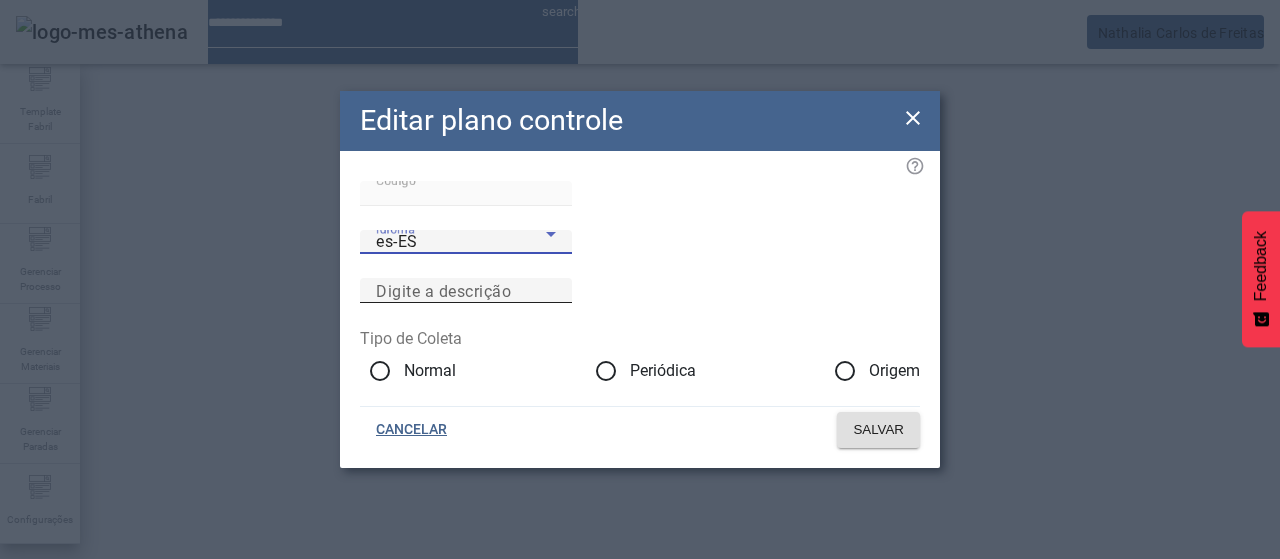 click on "Digite a descrição" at bounding box center (466, 291) 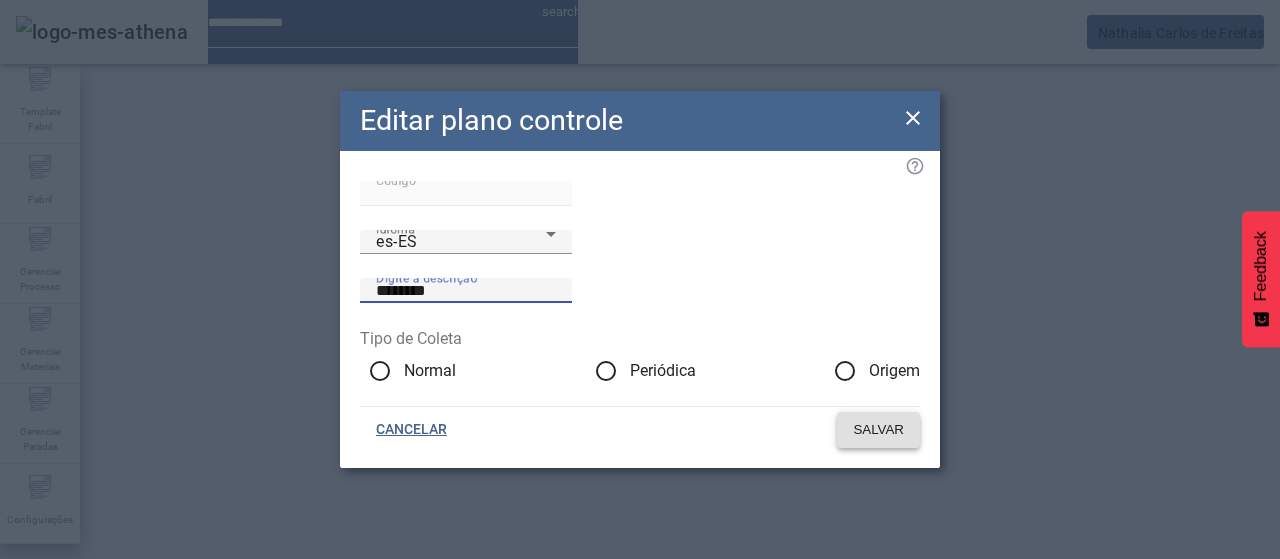type on "********" 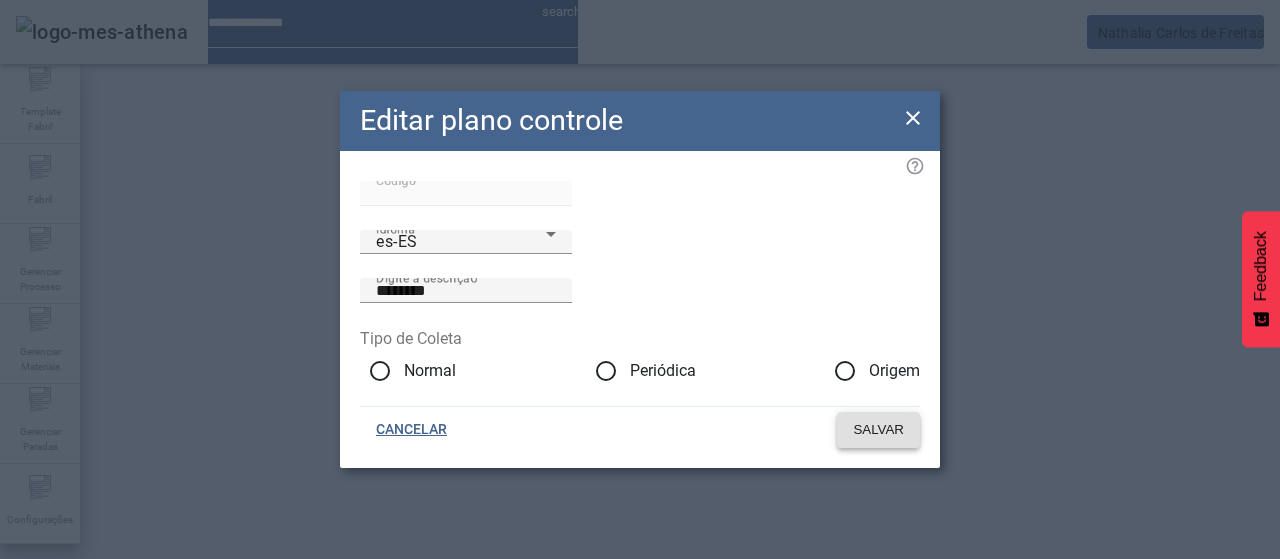 click 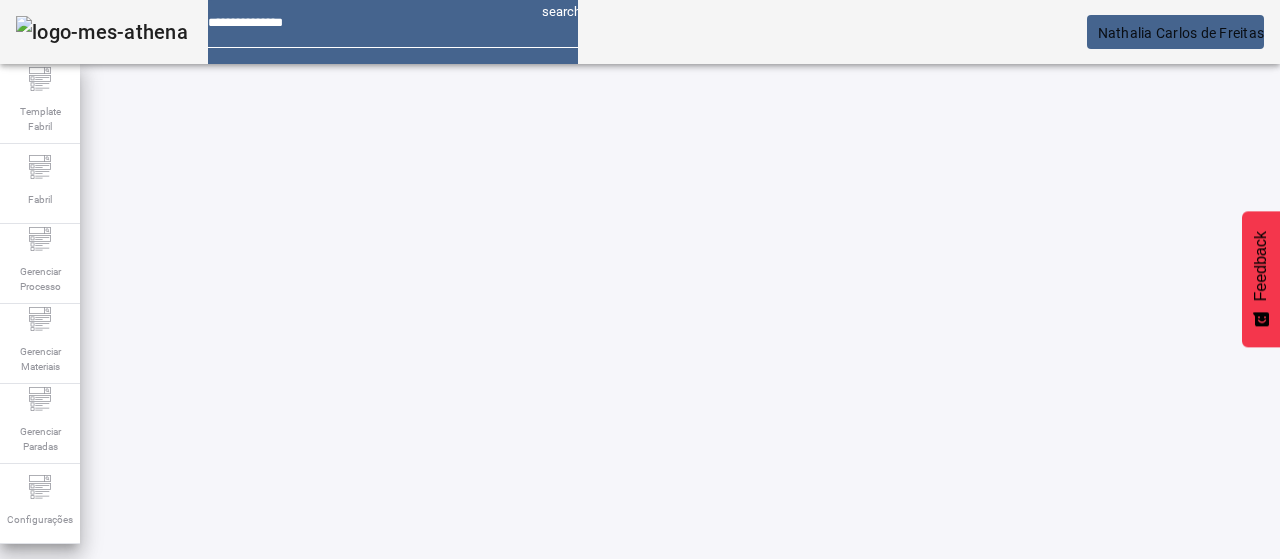 click on "****" at bounding box center (116, 637) 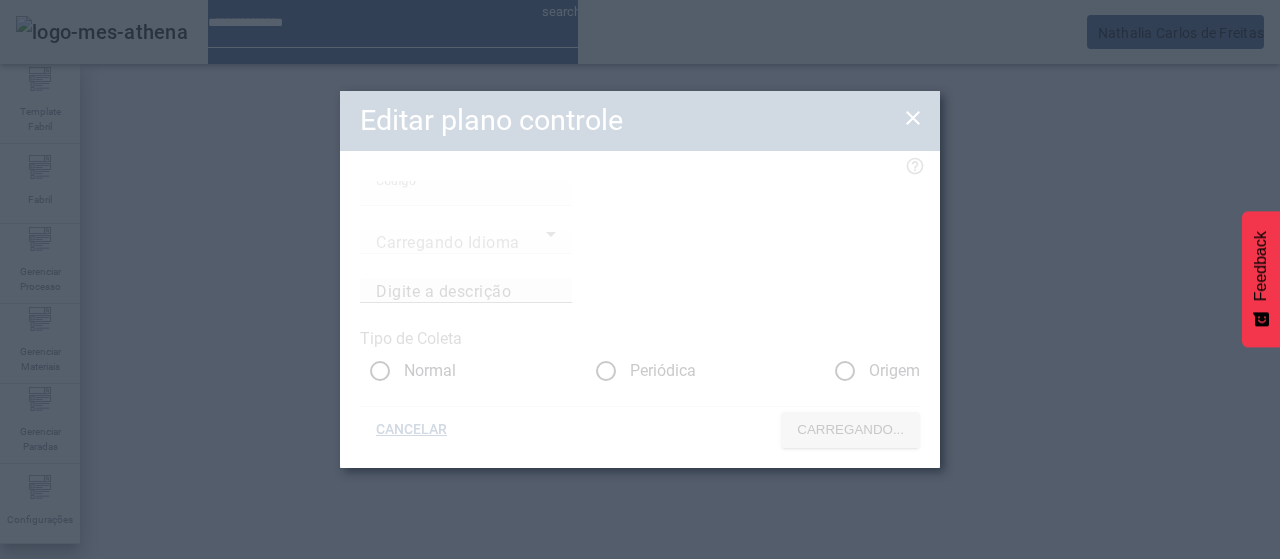 type on "**********" 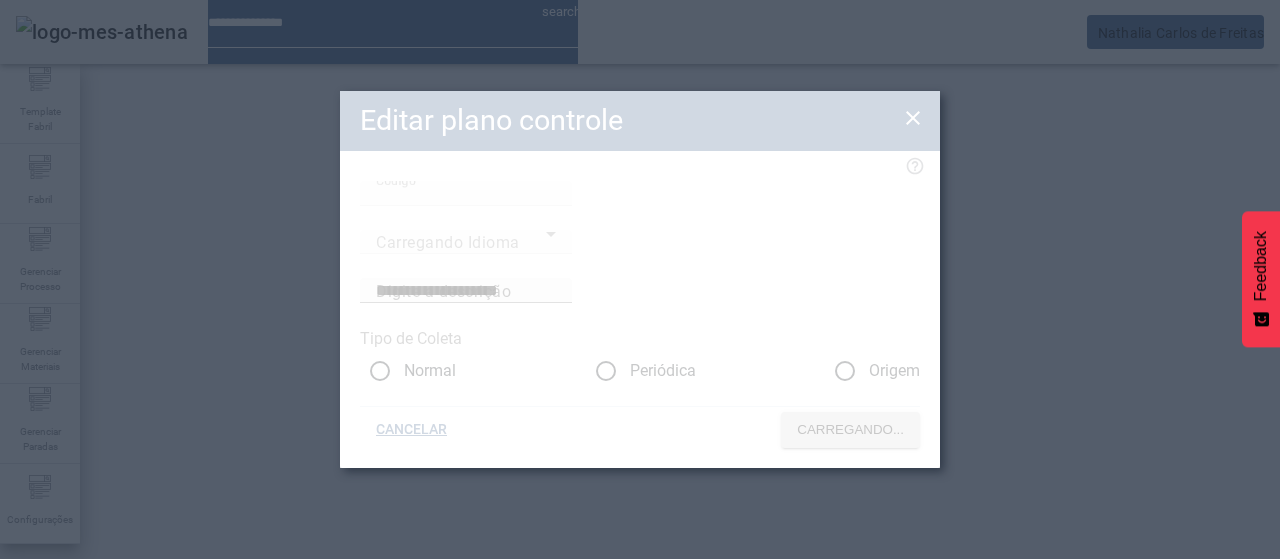 type on "****" 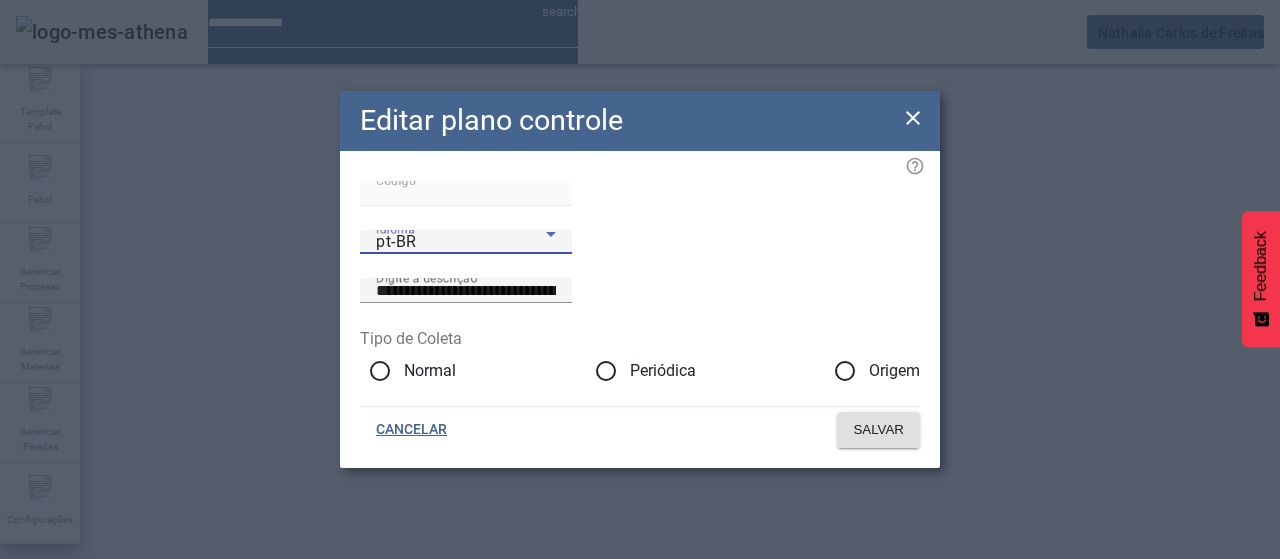 click on "pt-BR" at bounding box center (396, 241) 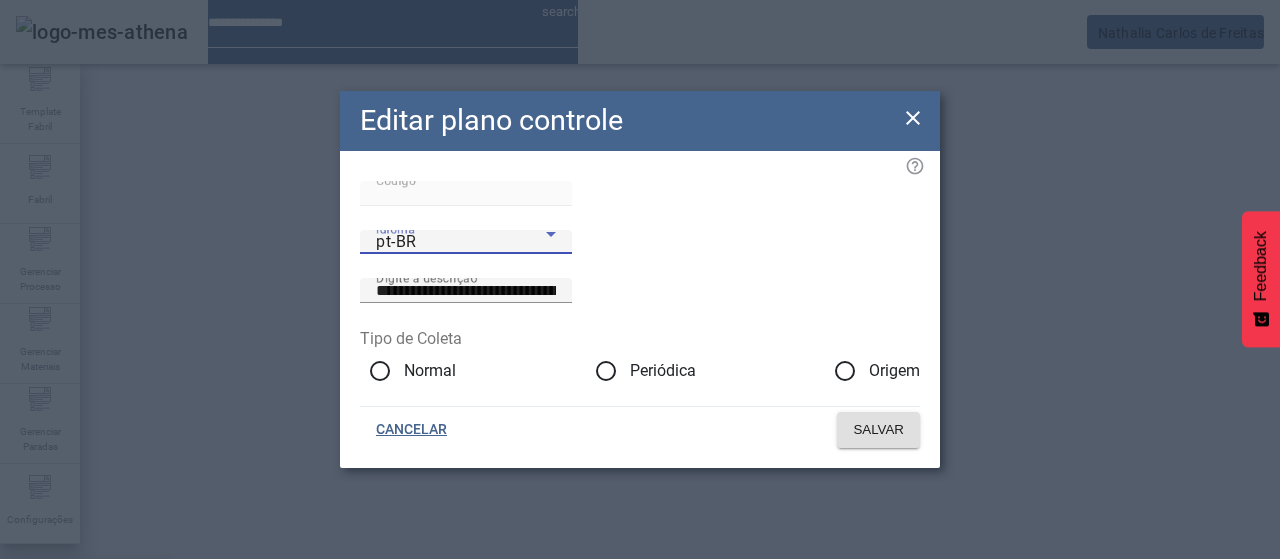 click on "es-ES" at bounding box center [37, 687] 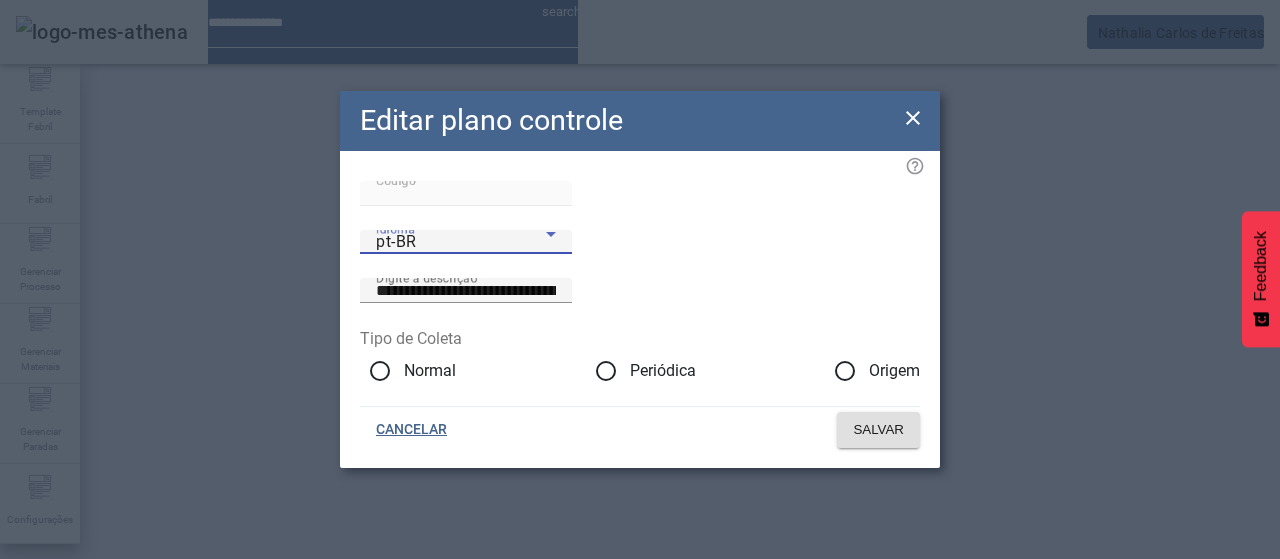 type on "**********" 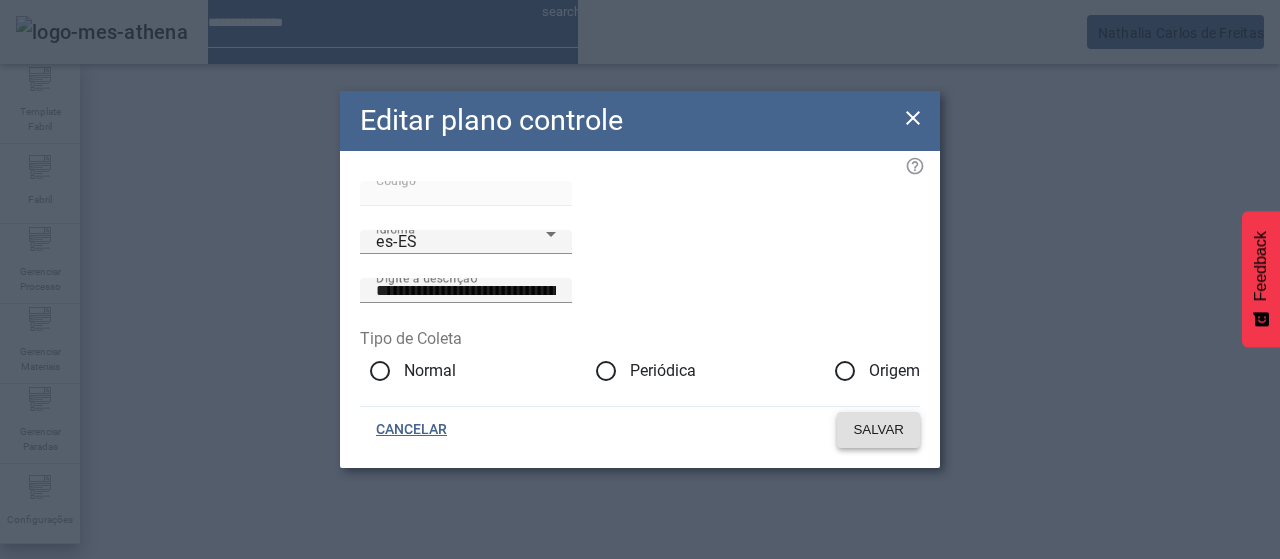 click on "SALVAR" 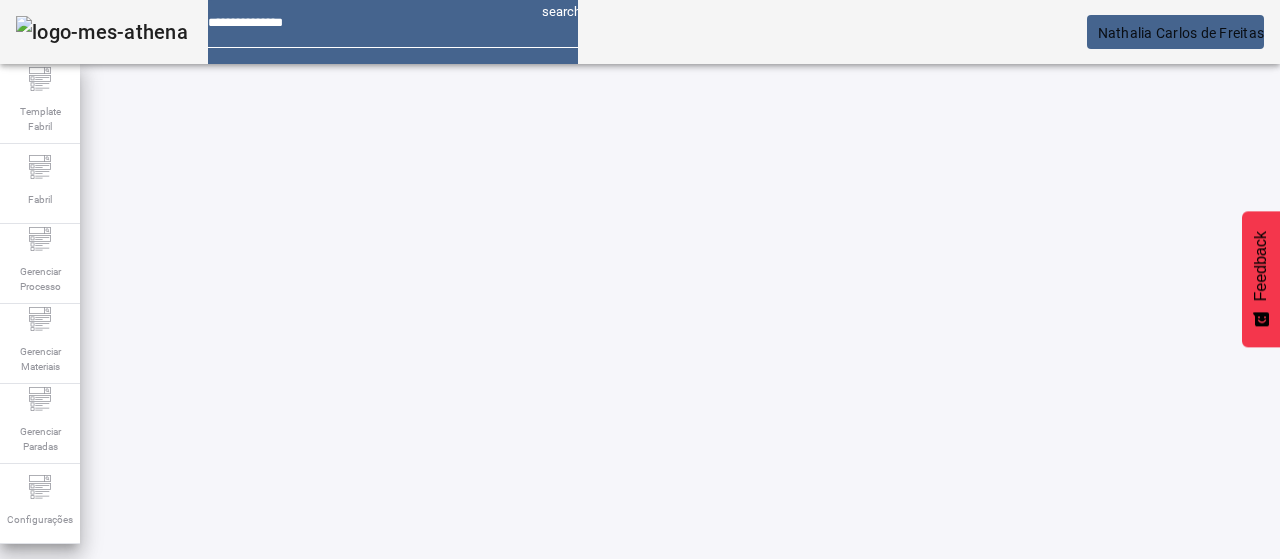 click on "EDITAR" at bounding box center (353, 828) 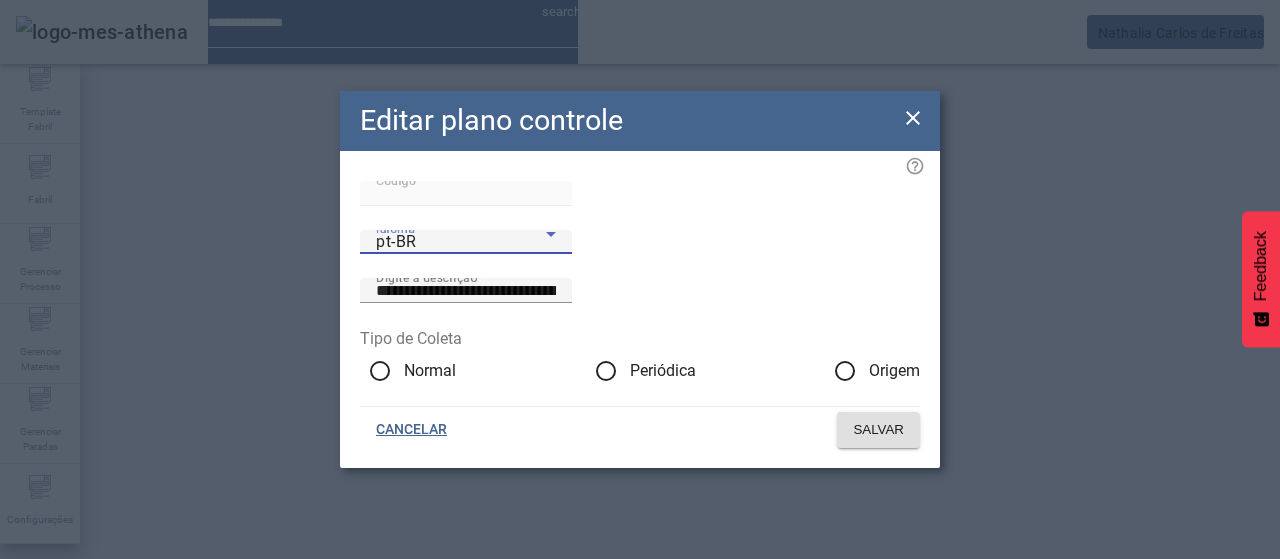 click on "pt-BR" at bounding box center [461, 242] 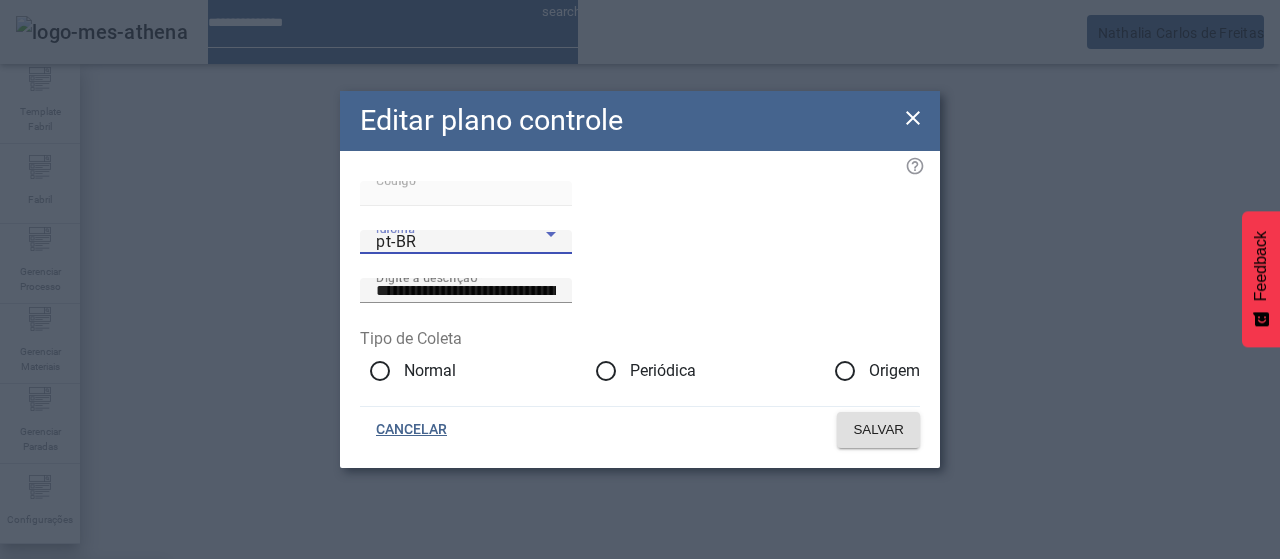 drag, startPoint x: 443, startPoint y: 417, endPoint x: 584, endPoint y: 333, distance: 164.12495 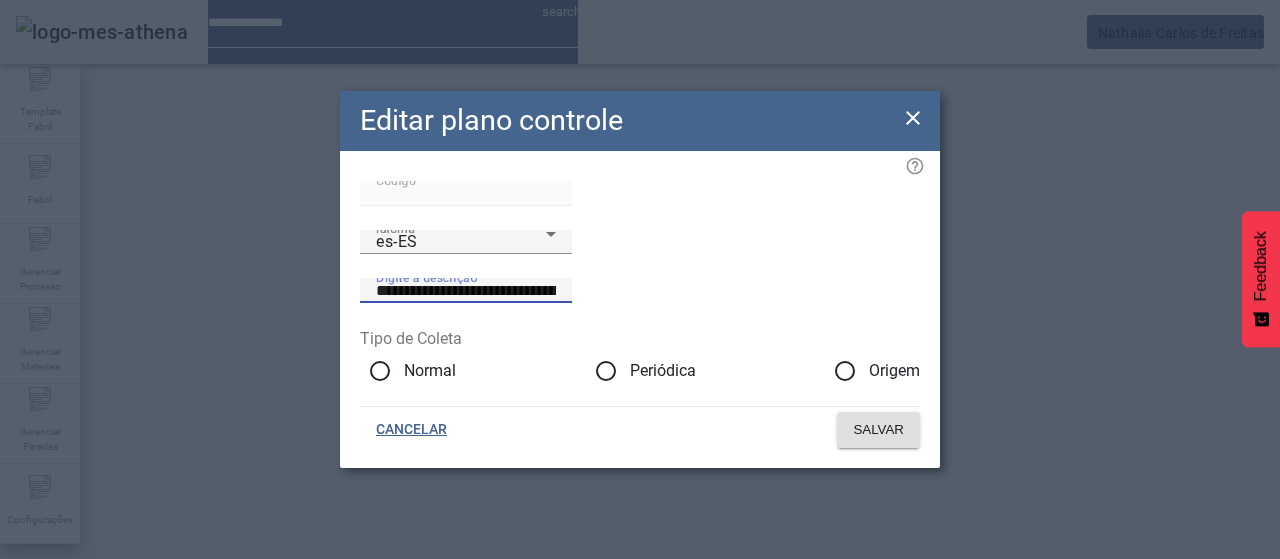 drag, startPoint x: 714, startPoint y: 280, endPoint x: 813, endPoint y: 281, distance: 99.00505 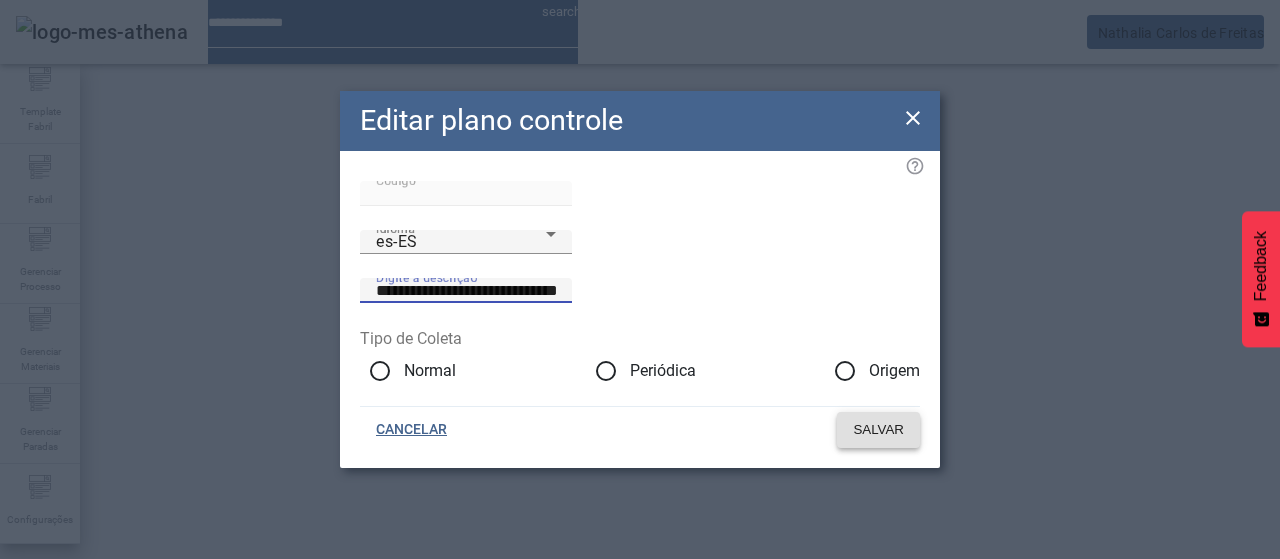 type on "**********" 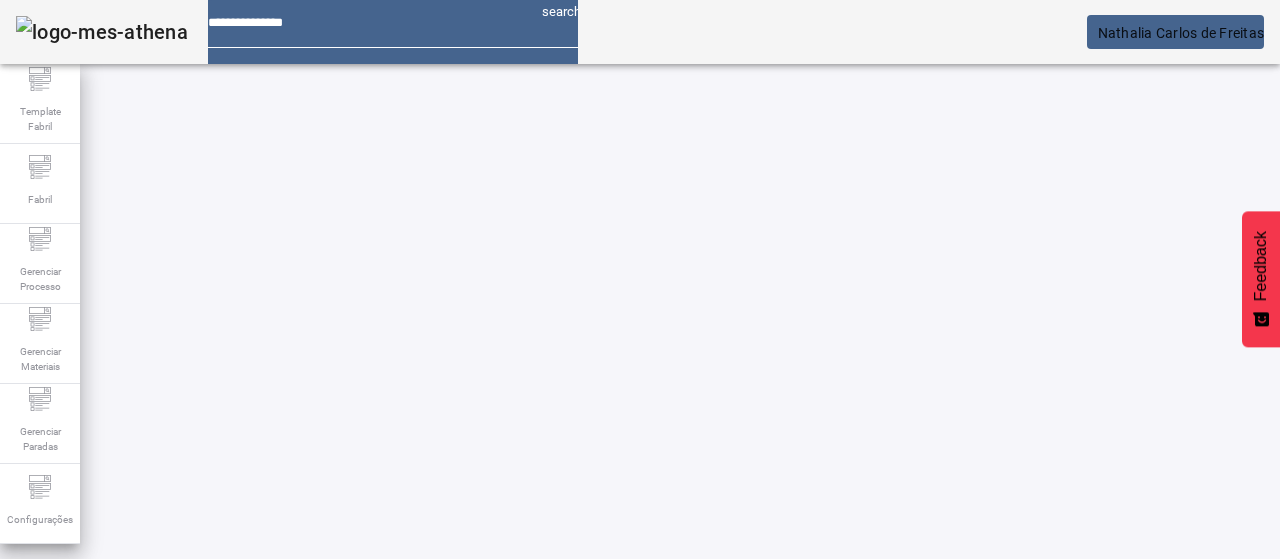 click on "****" at bounding box center (116, 637) 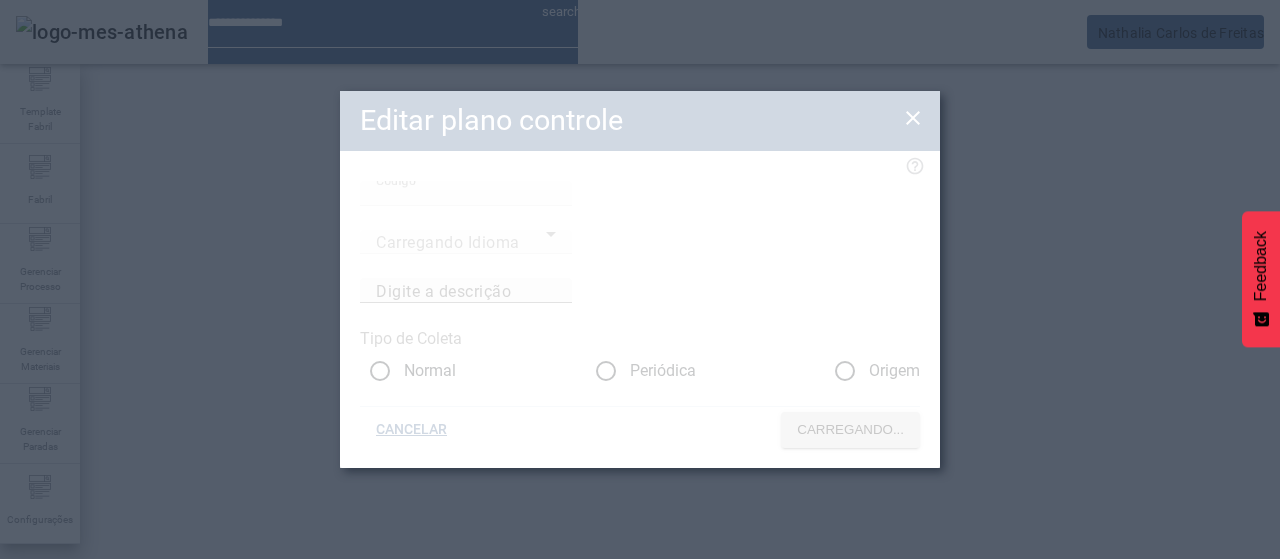 type on "**********" 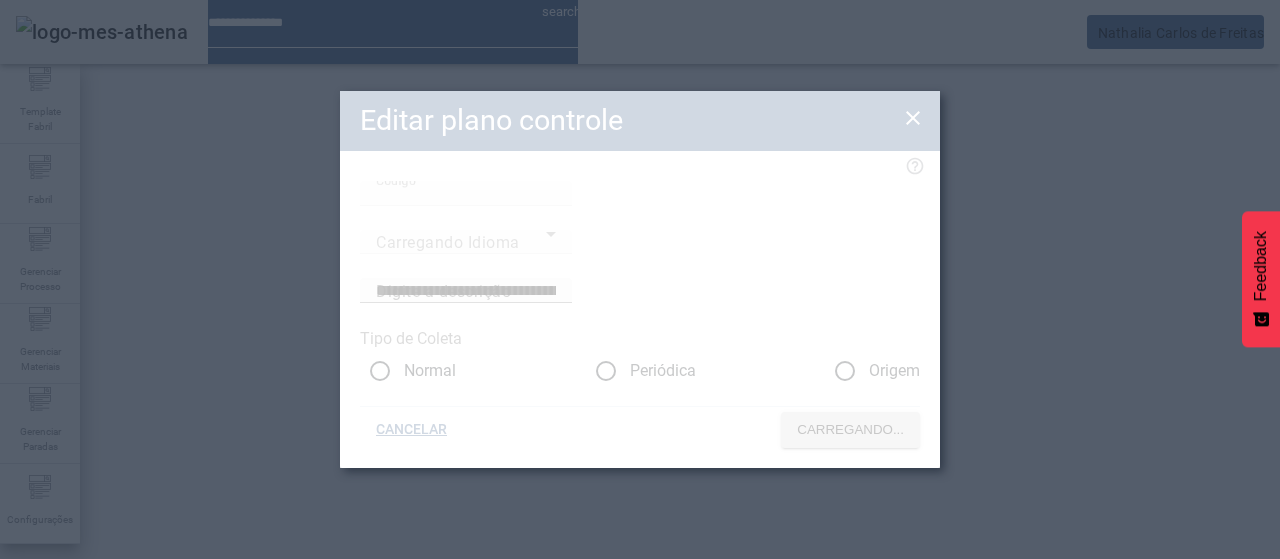 type on "****" 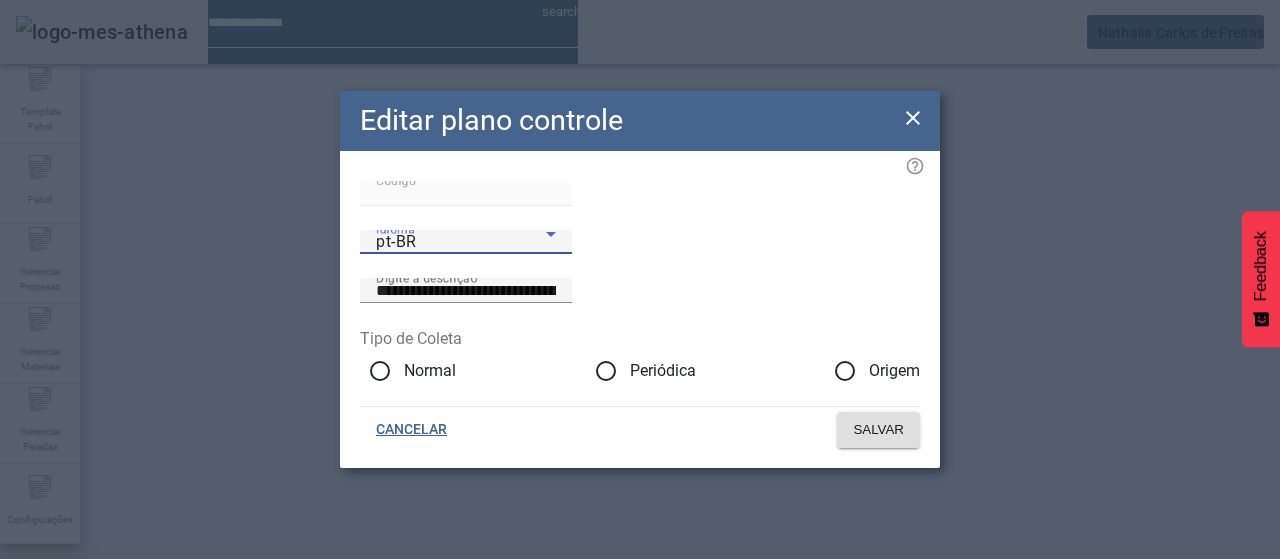 click on "pt-BR" at bounding box center [461, 242] 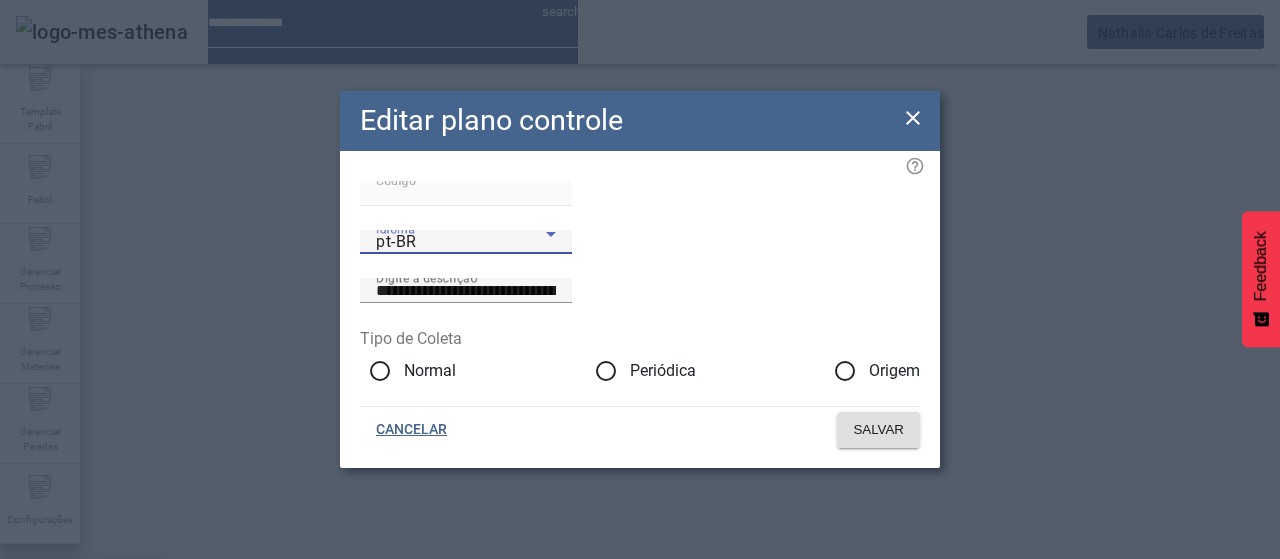 drag, startPoint x: 420, startPoint y: 437, endPoint x: 470, endPoint y: 385, distance: 72.138756 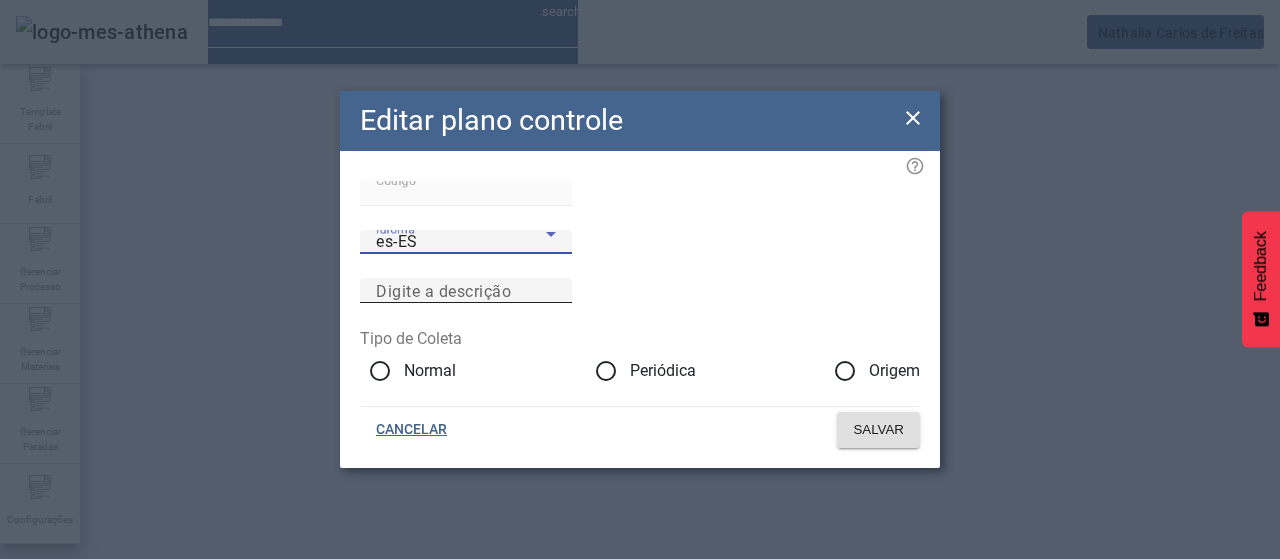 click on "Digite a descrição" at bounding box center (443, 290) 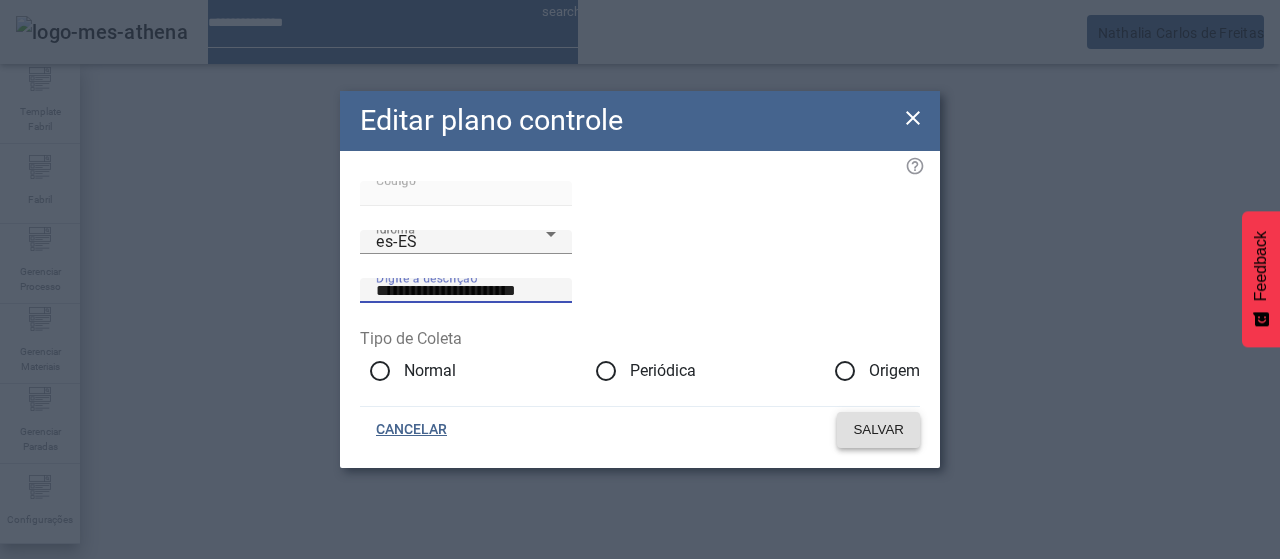 type on "**********" 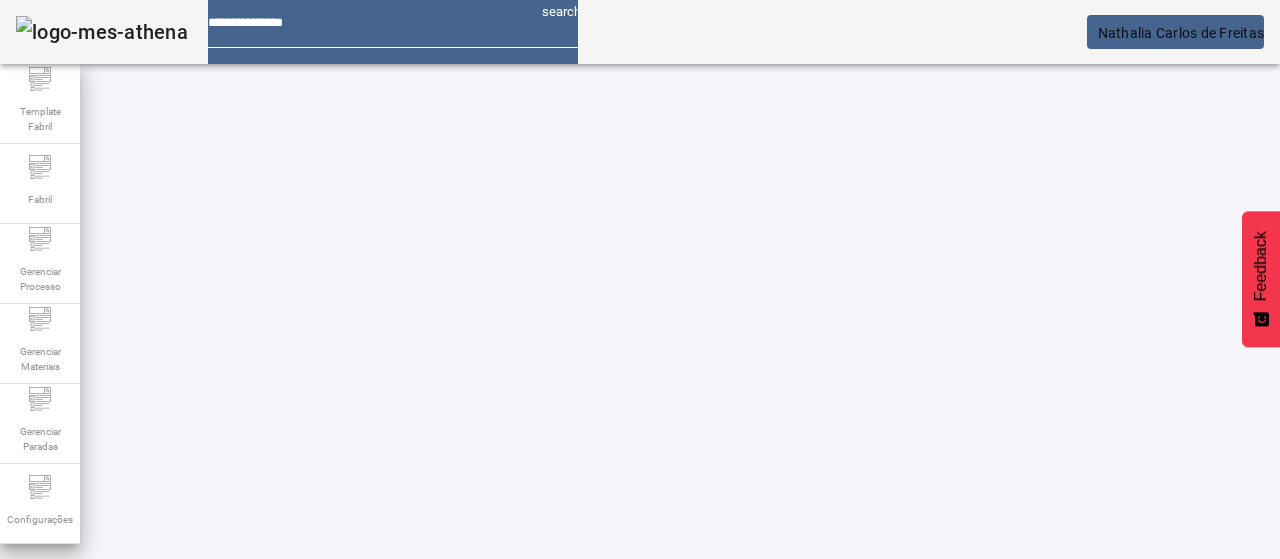 click on "Pesquise por código ou descrição ****" 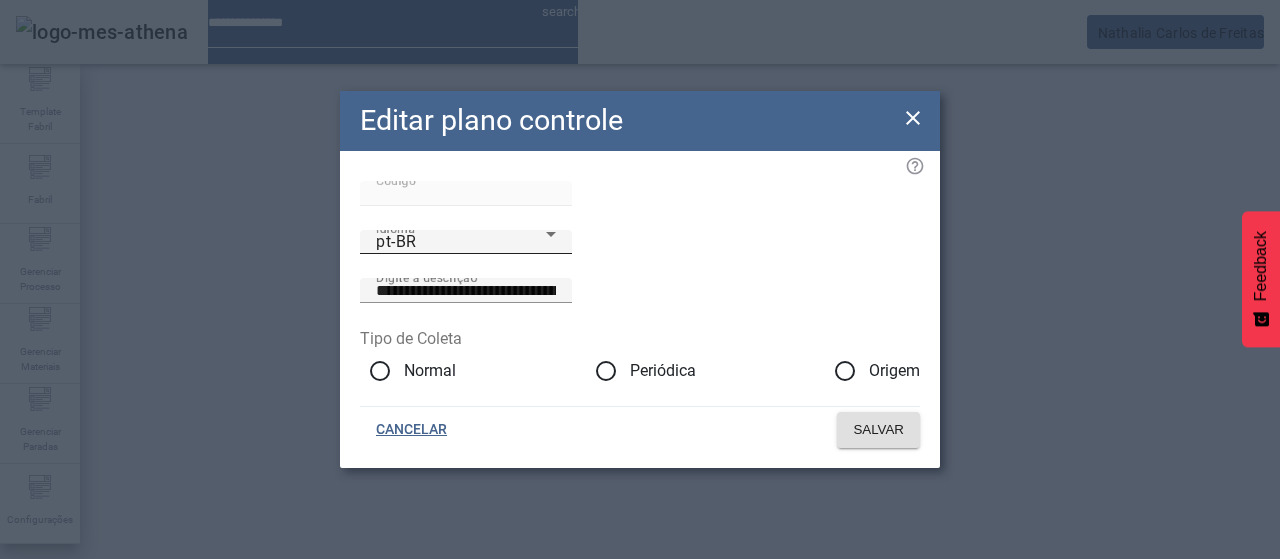 click on "Idioma pt-BR" 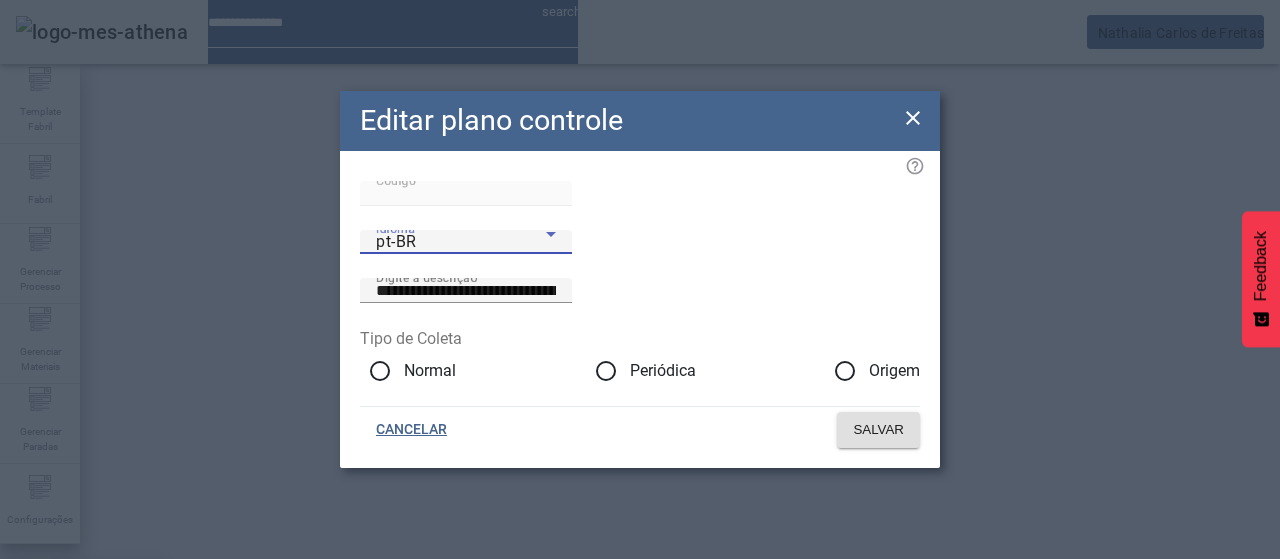 drag, startPoint x: 454, startPoint y: 427, endPoint x: 628, endPoint y: 323, distance: 202.71162 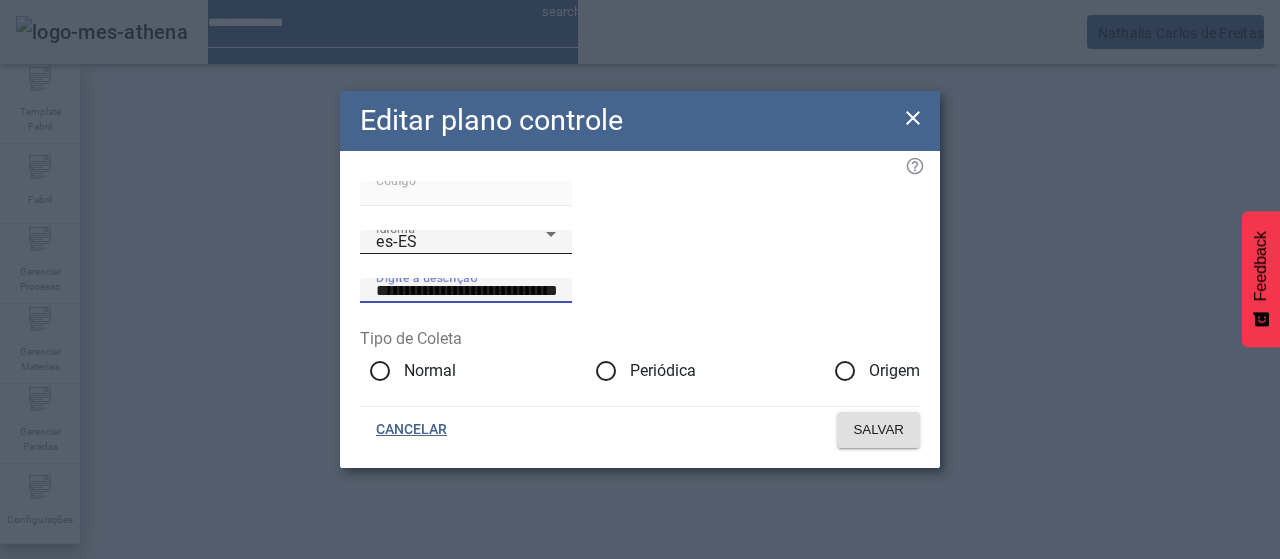 drag, startPoint x: 732, startPoint y: 272, endPoint x: 420, endPoint y: 272, distance: 312 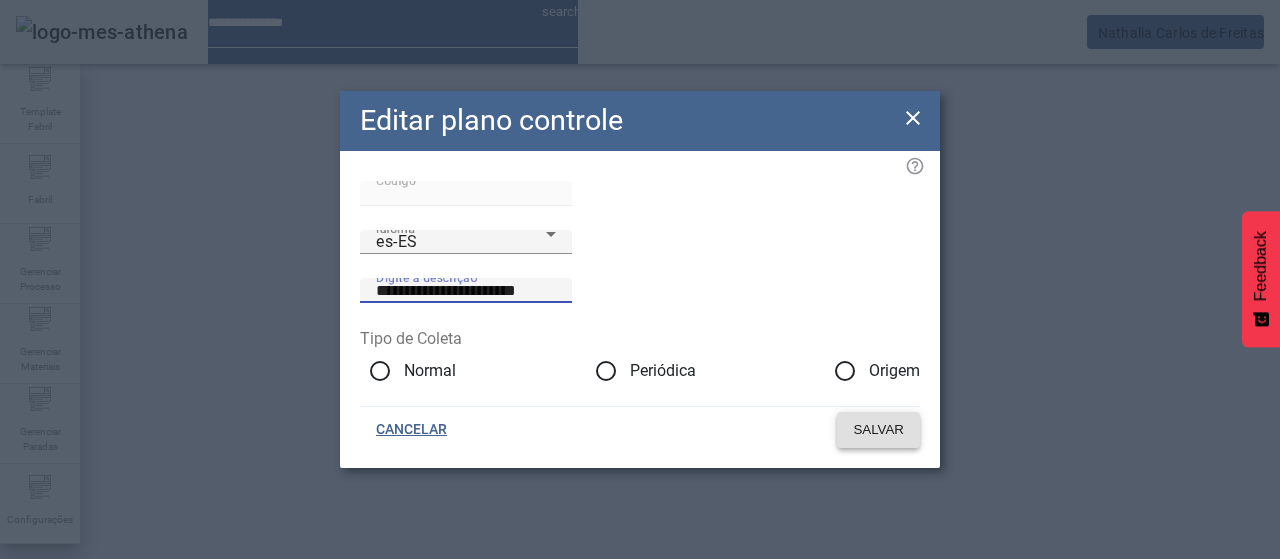 type on "**********" 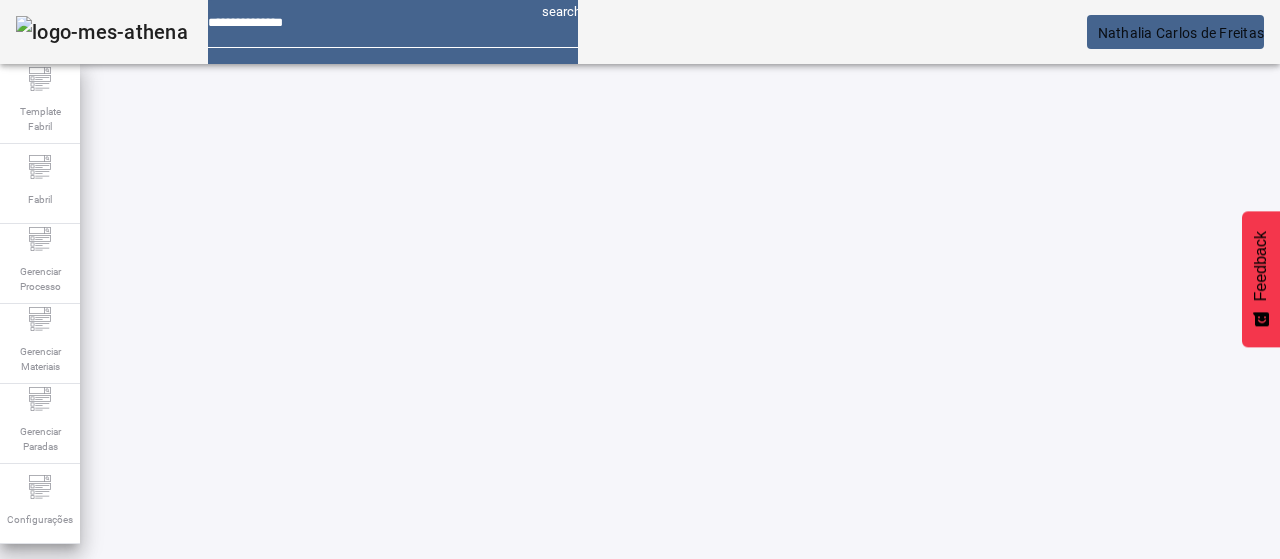 click on "****" at bounding box center (116, 637) 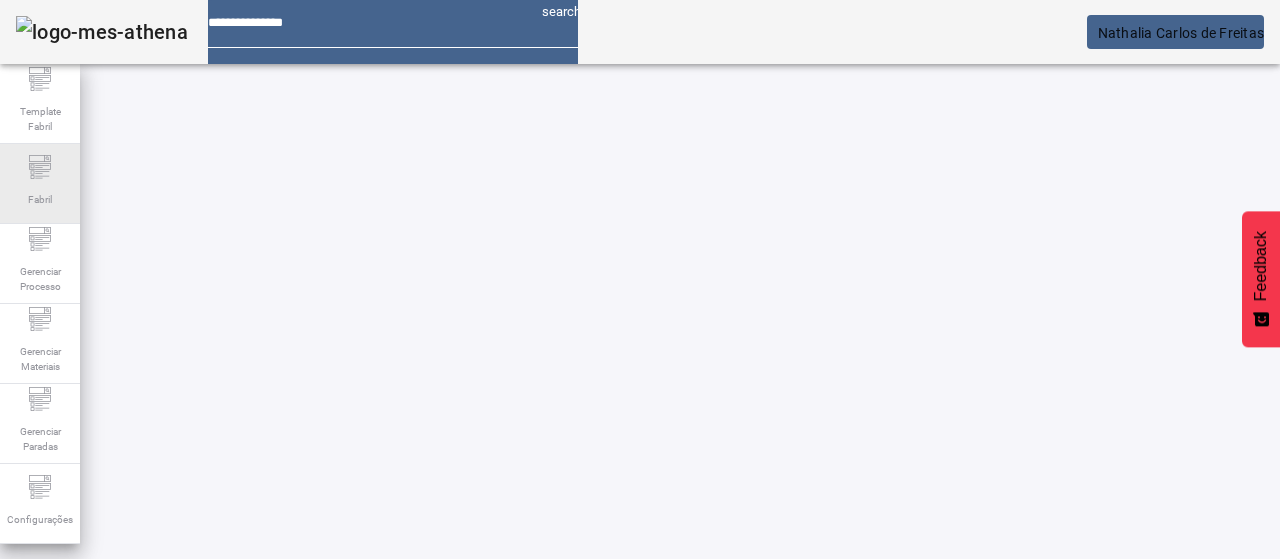 drag, startPoint x: 56, startPoint y: 179, endPoint x: 70, endPoint y: 170, distance: 16.643316 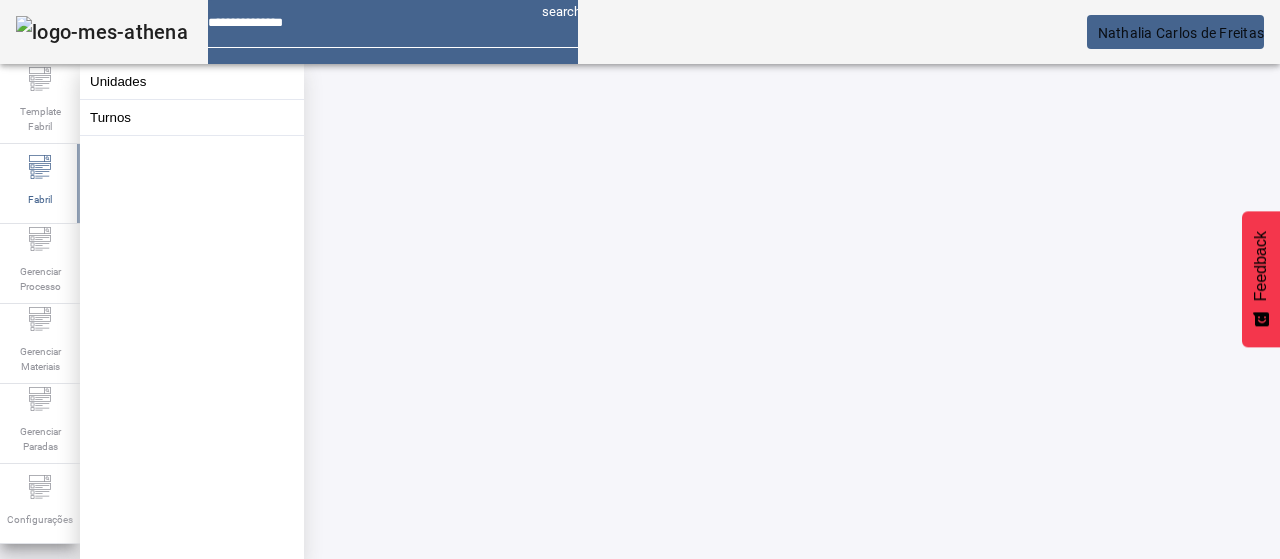 click on "****" at bounding box center (116, 637) 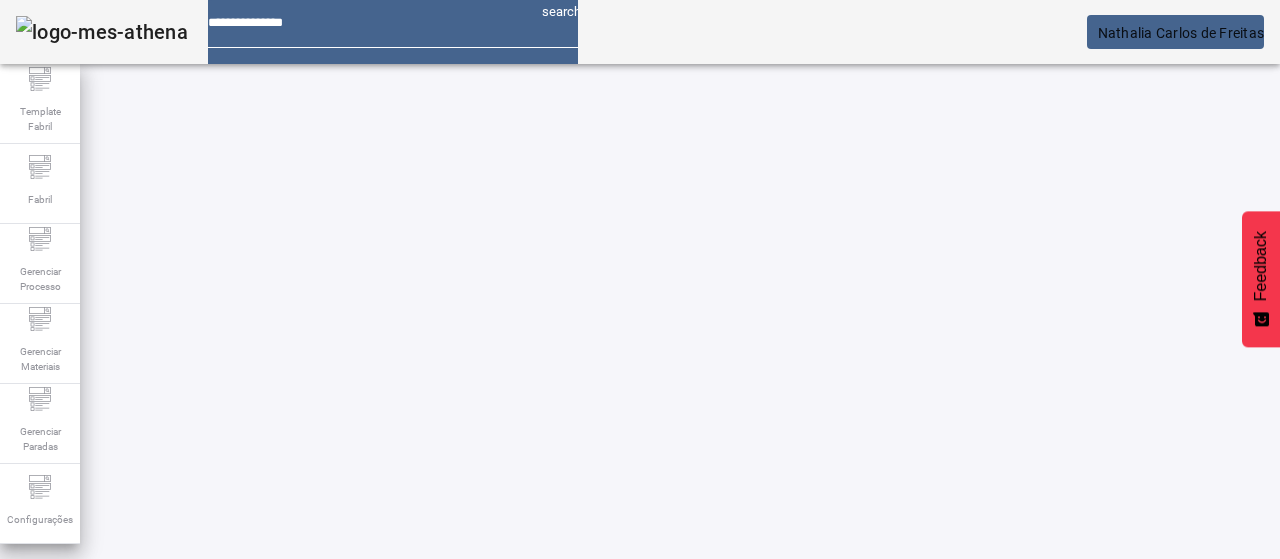 drag, startPoint x: 124, startPoint y: 174, endPoint x: 210, endPoint y: 167, distance: 86.28442 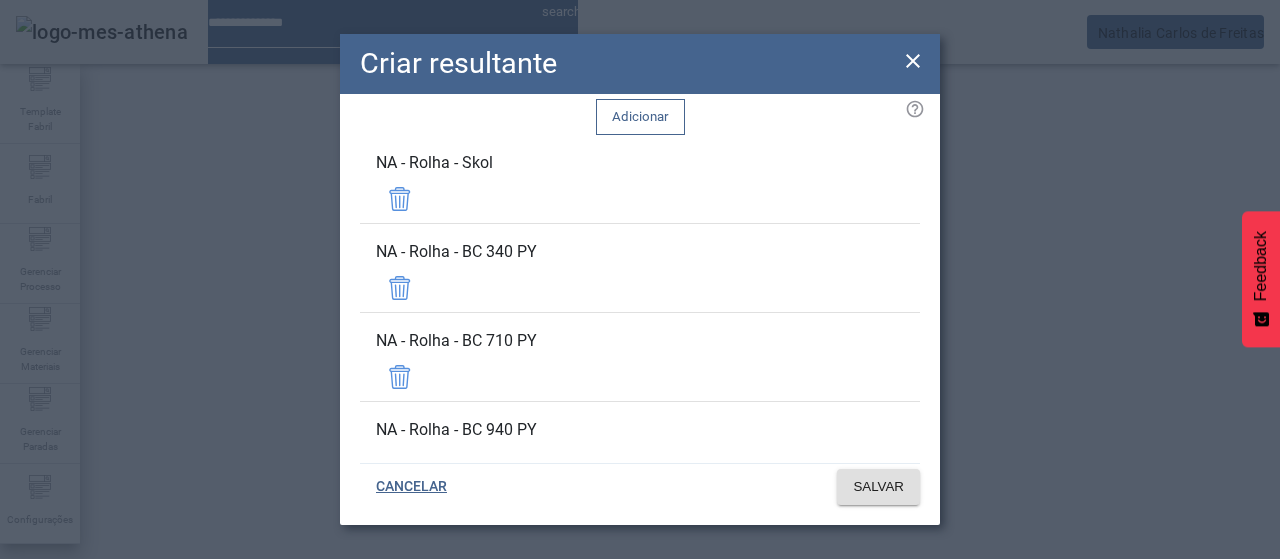 scroll, scrollTop: 0, scrollLeft: 0, axis: both 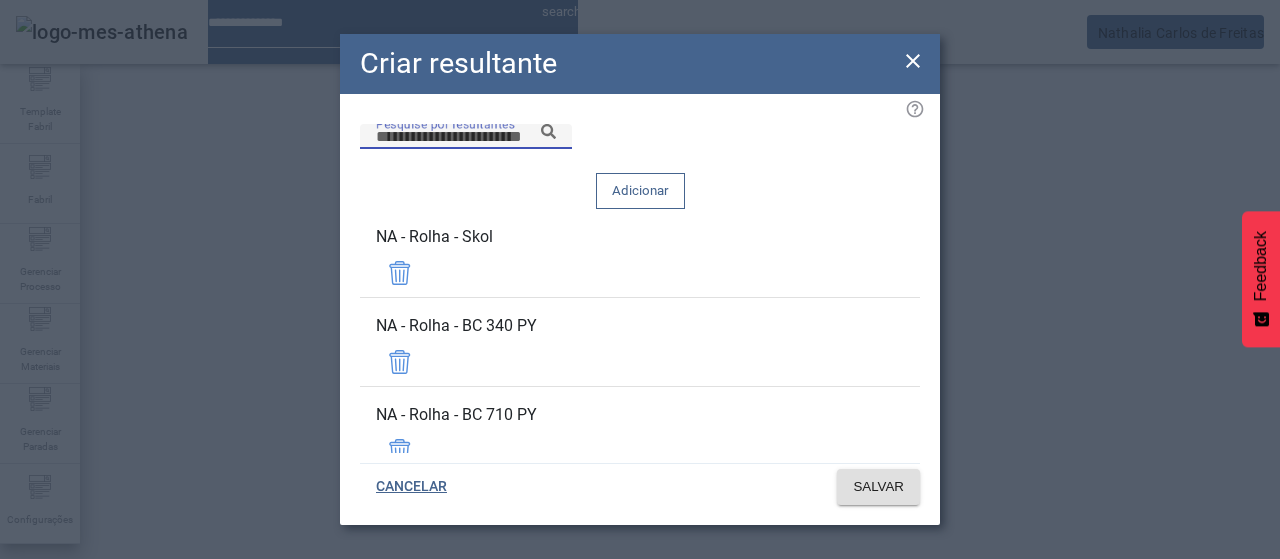 click on "Pesquise por resultantes" at bounding box center [466, 137] 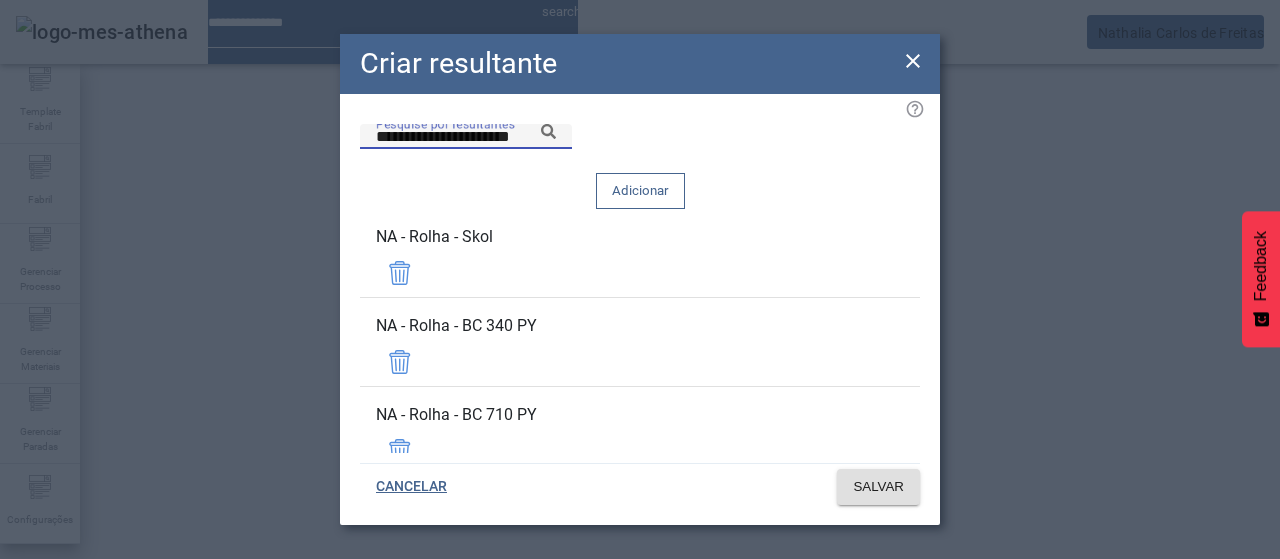 click 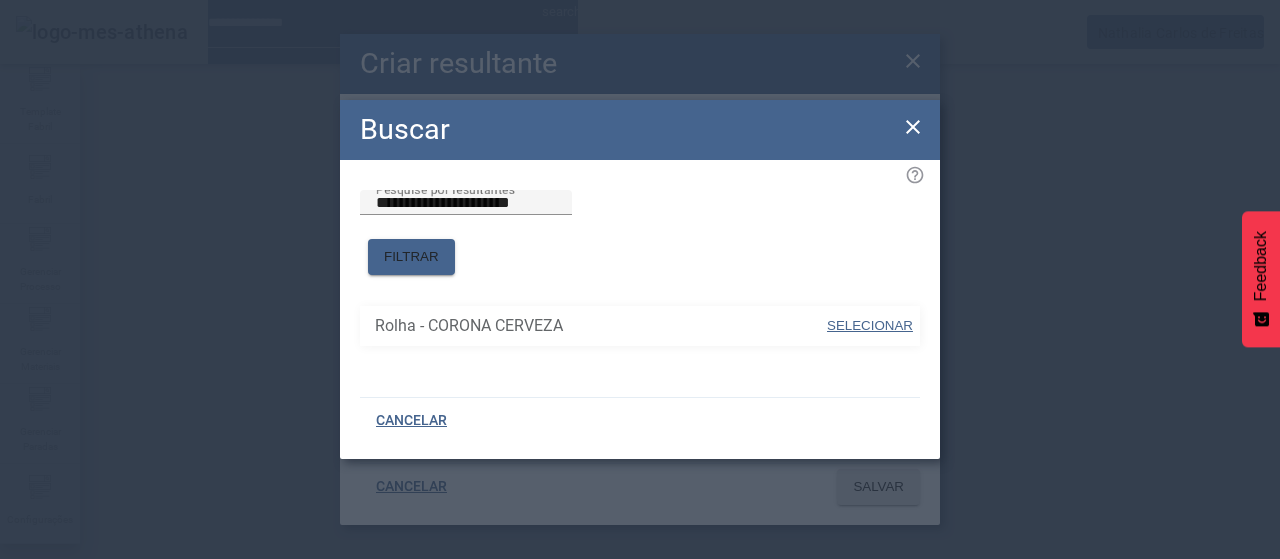 drag, startPoint x: 888, startPoint y: 324, endPoint x: 852, endPoint y: 233, distance: 97.862144 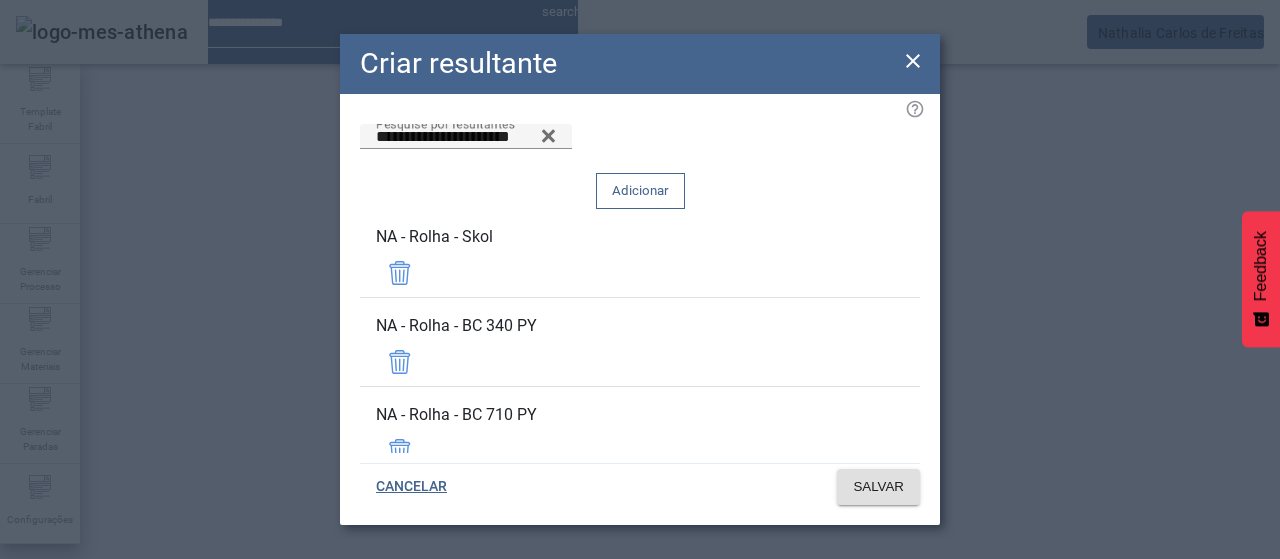 click 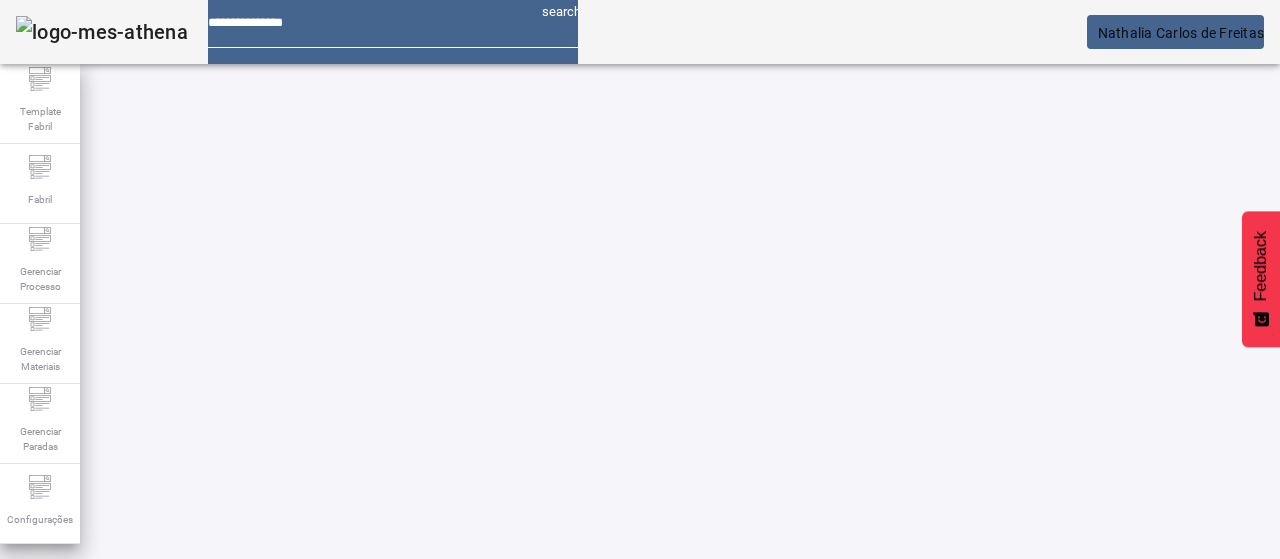click at bounding box center [353, 779] 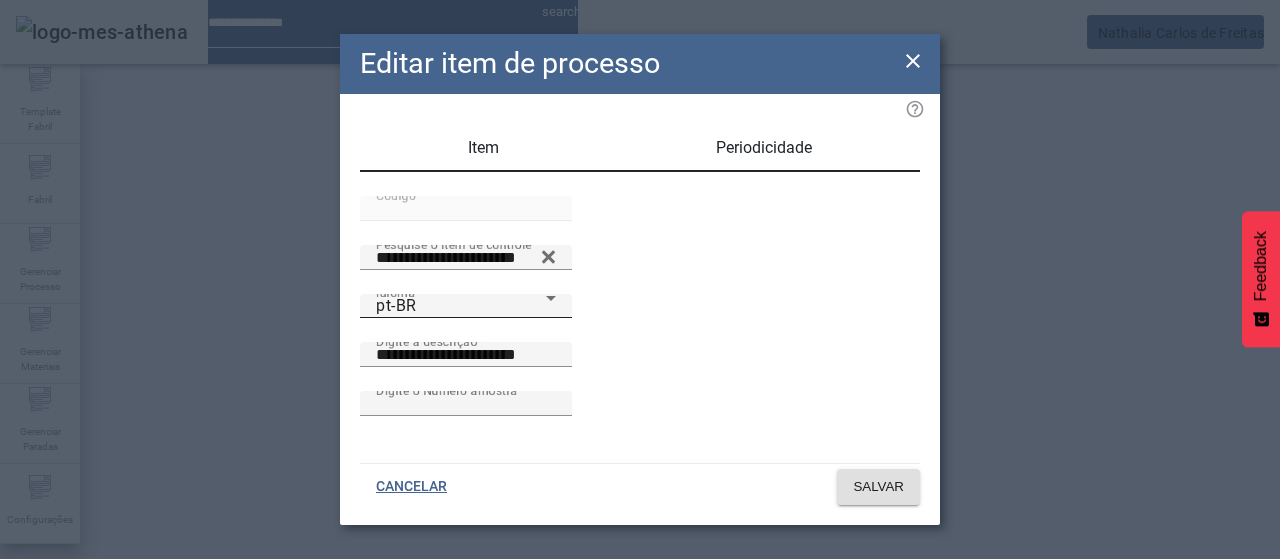 click on "pt-BR" at bounding box center (461, 306) 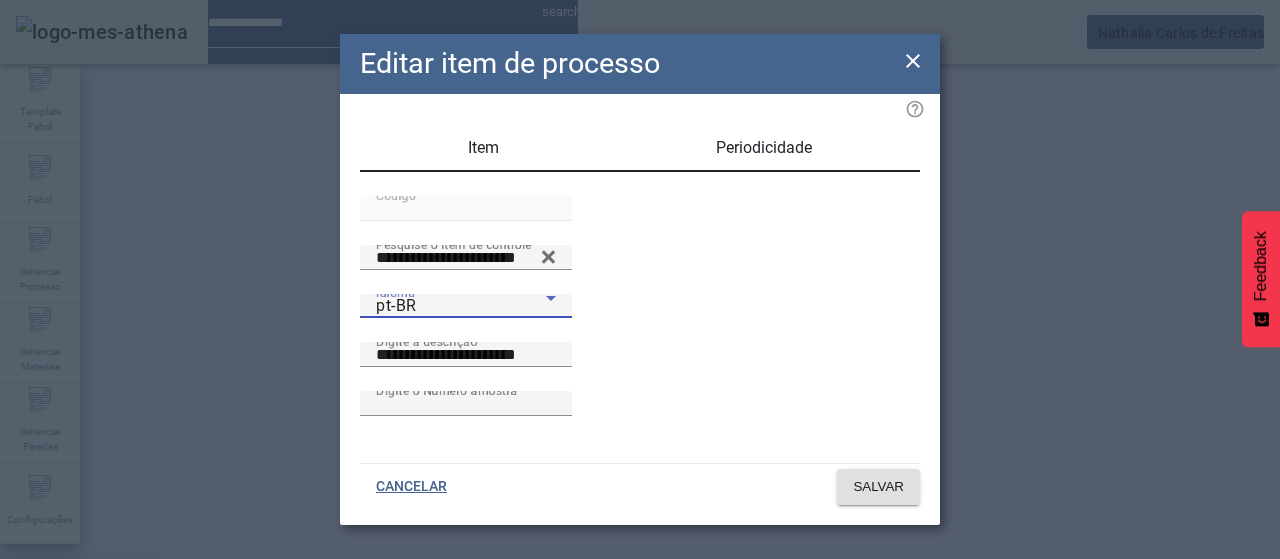 click on "es-ES" at bounding box center [81, 687] 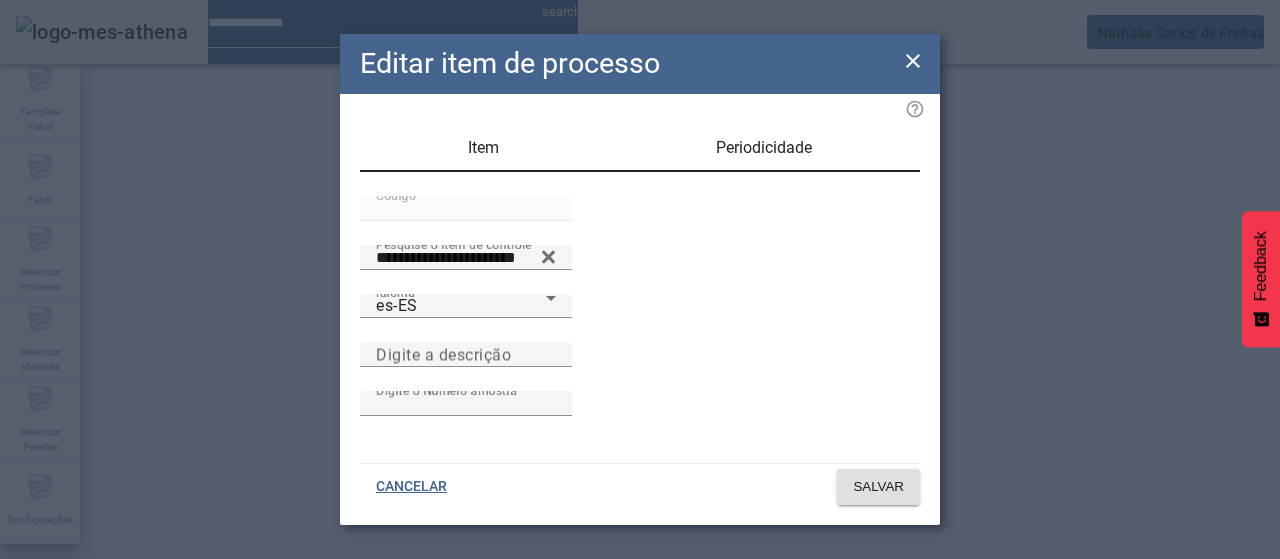click 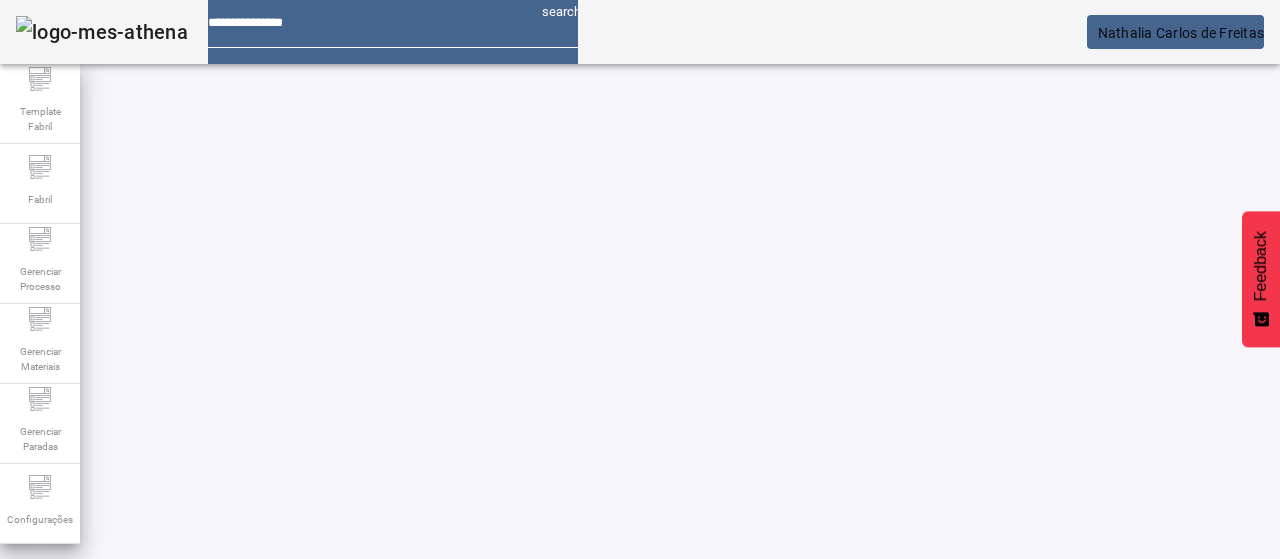 scroll, scrollTop: 0, scrollLeft: 0, axis: both 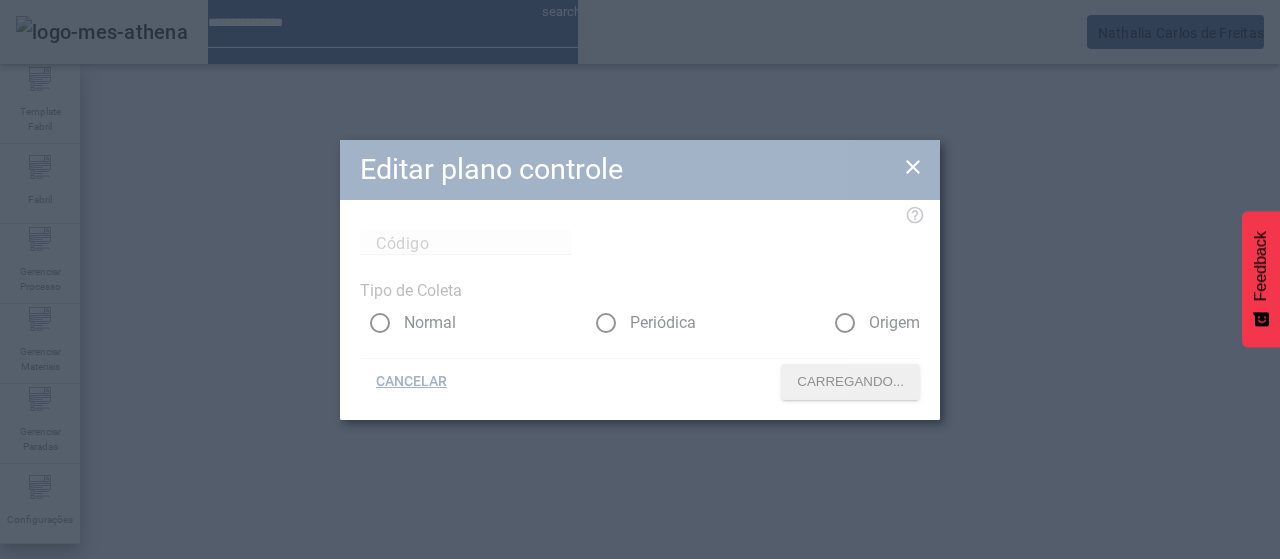 type on "****" 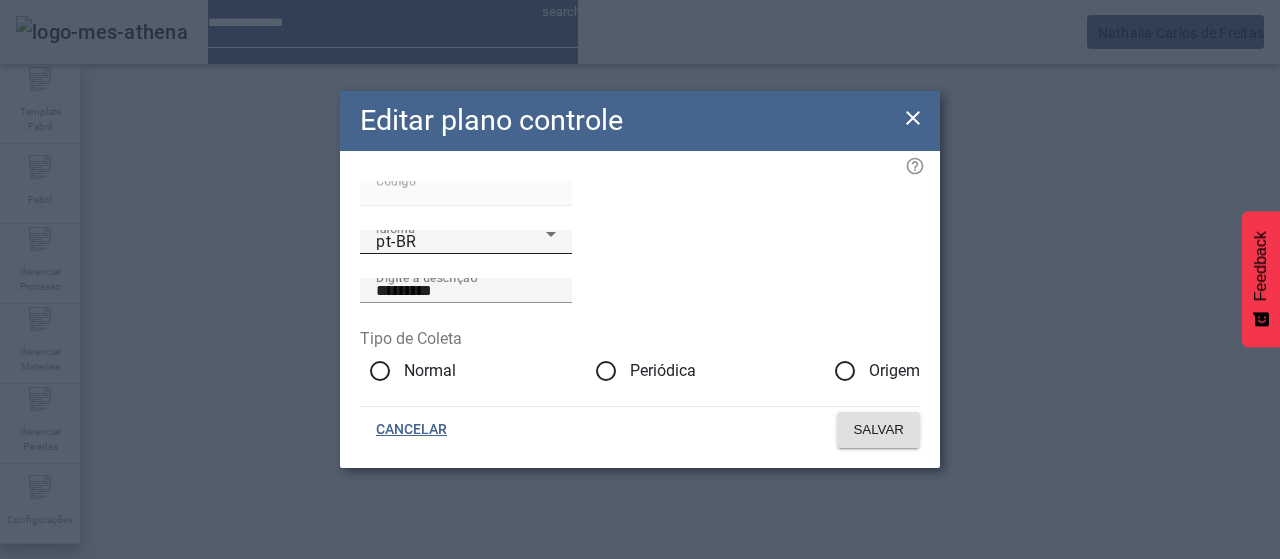 click on "pt-BR" at bounding box center (461, 242) 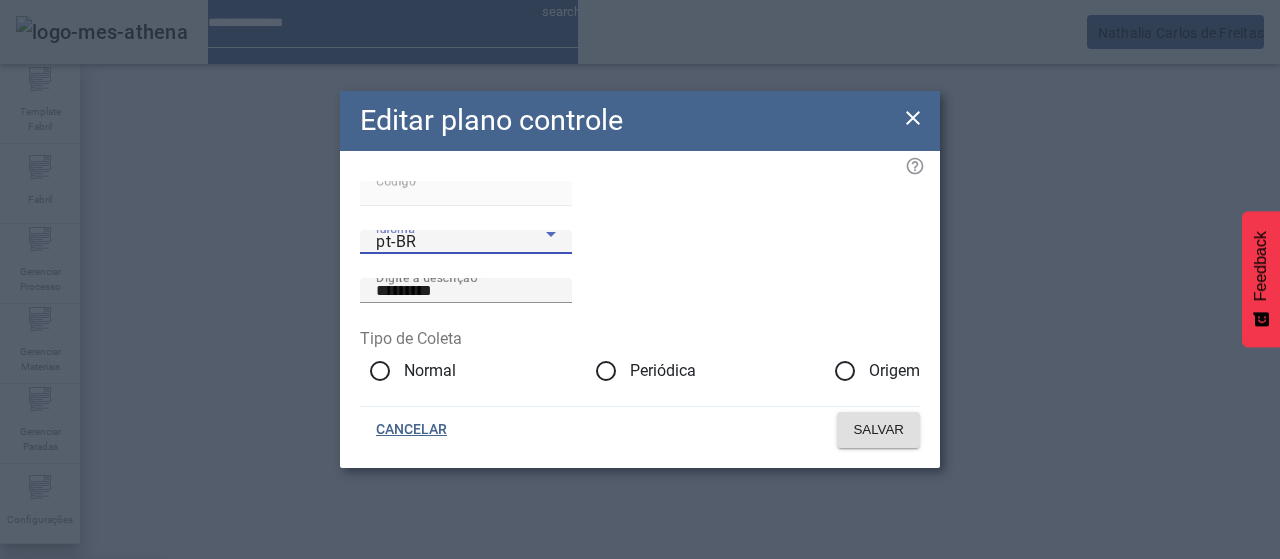 drag, startPoint x: 436, startPoint y: 427, endPoint x: 528, endPoint y: 285, distance: 169.1981 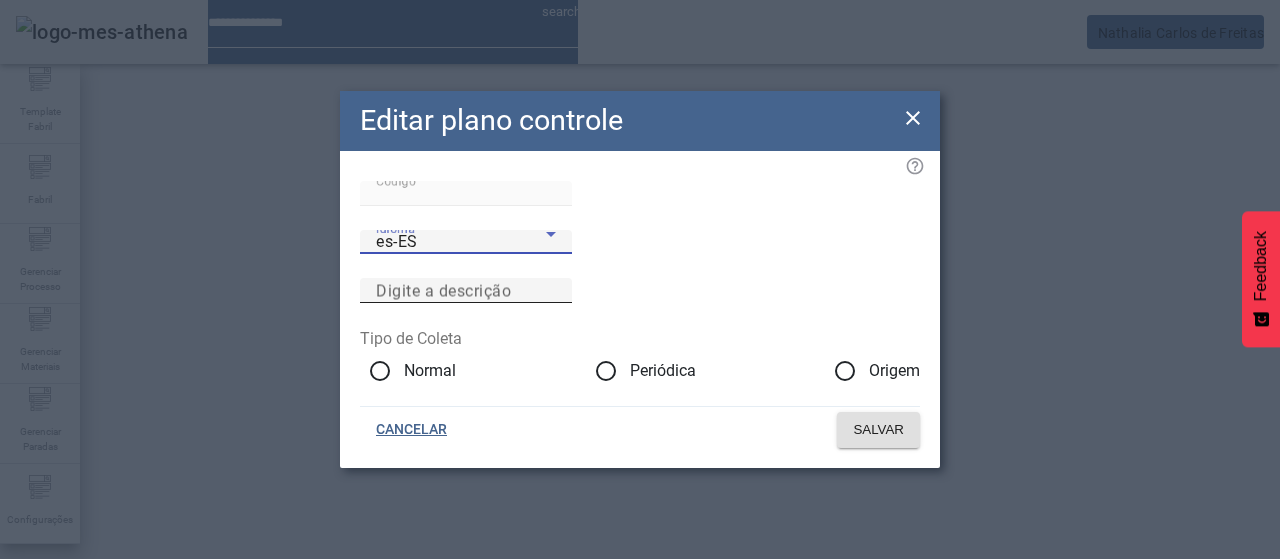 click on "Digite a descrição" at bounding box center (443, 290) 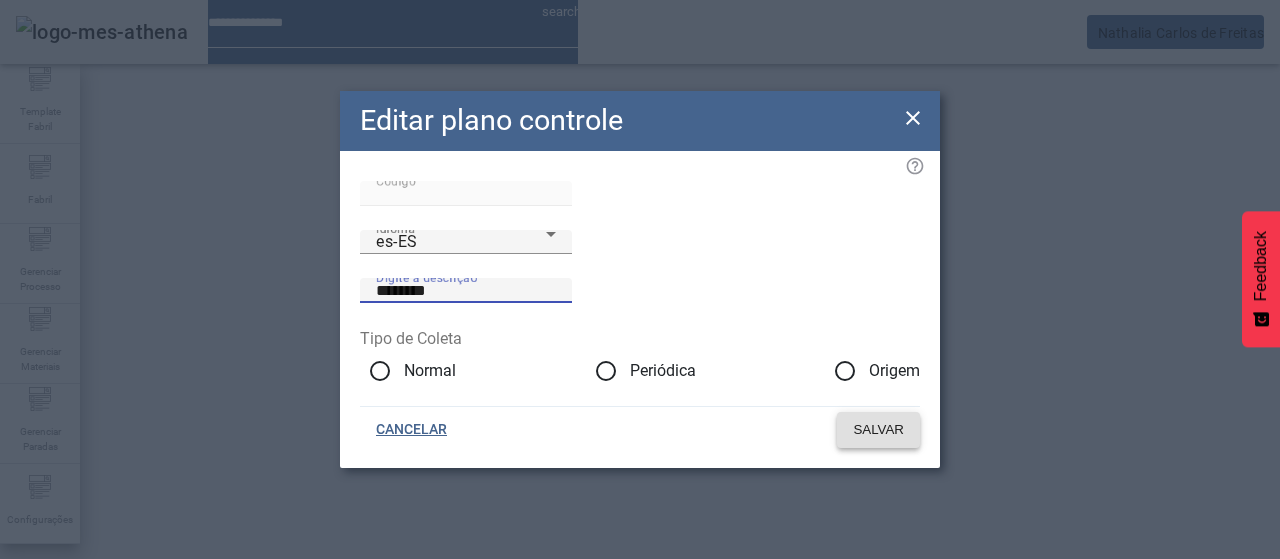 type on "********" 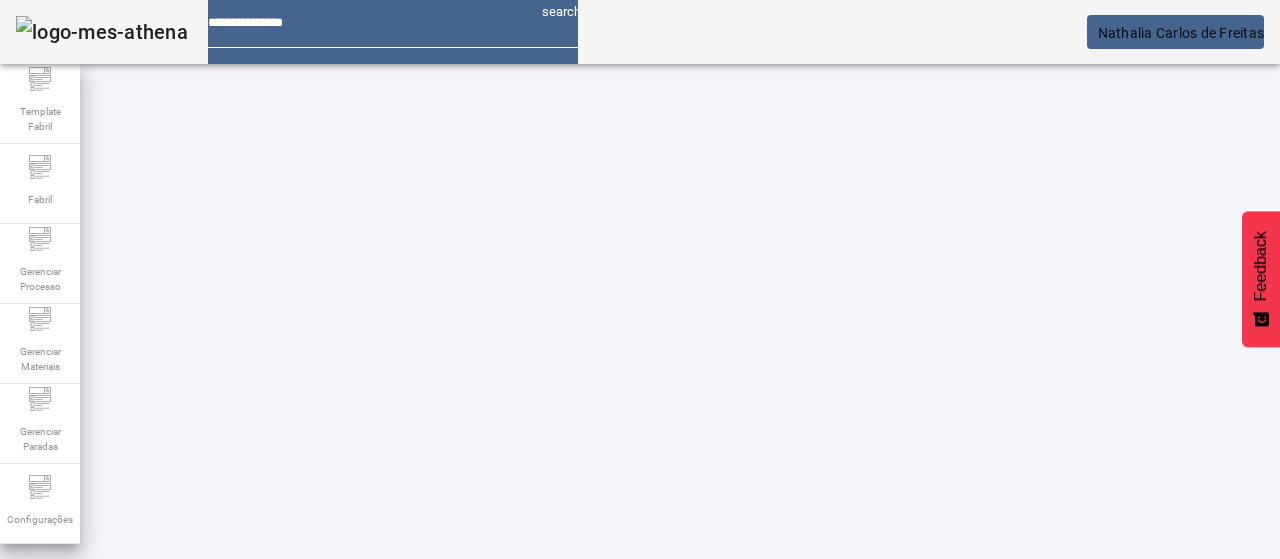 click at bounding box center [572, 828] 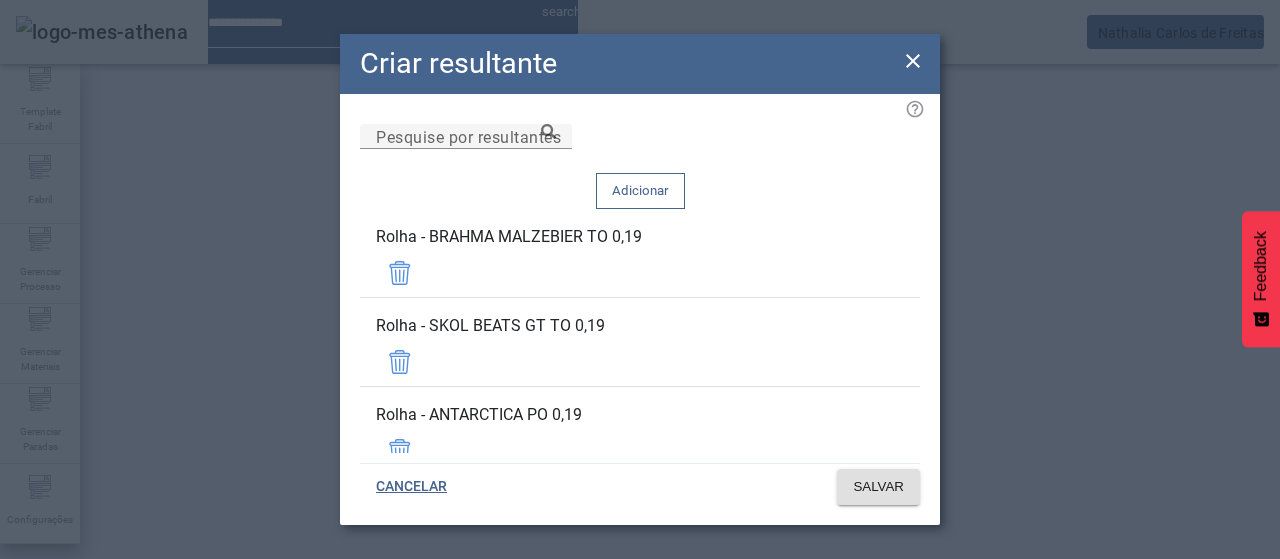 click 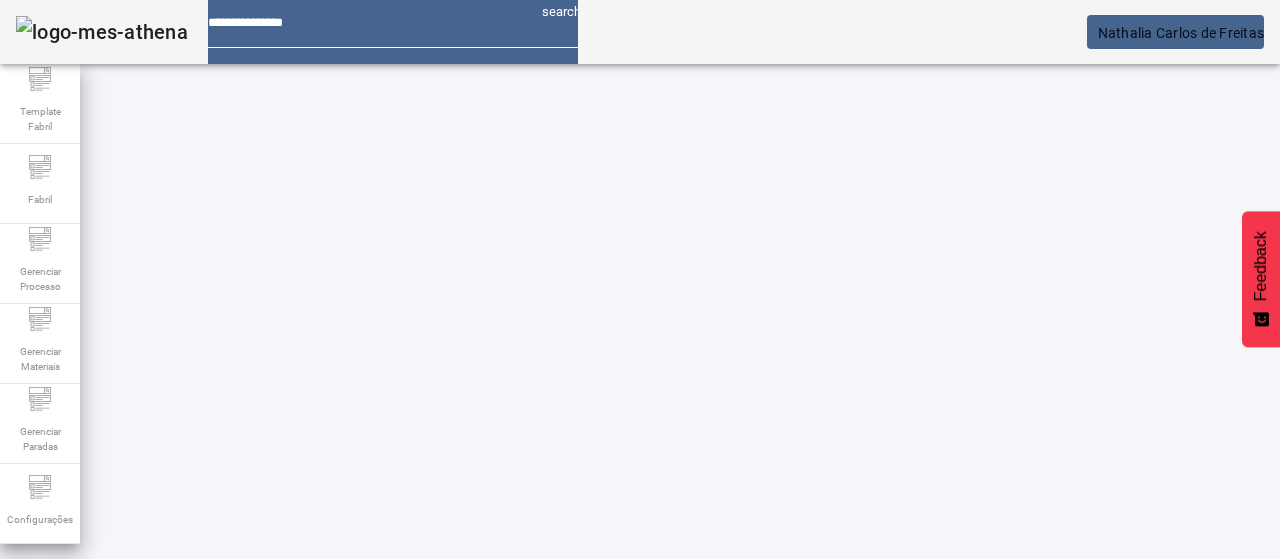 click on "EDITAR" at bounding box center [353, 779] 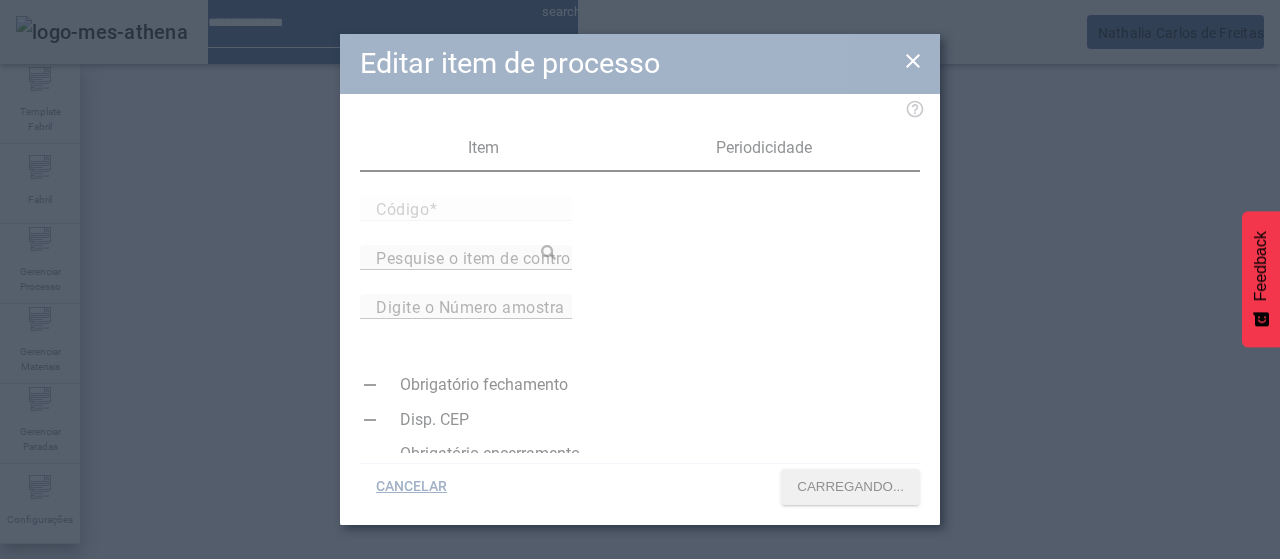 type on "*****" 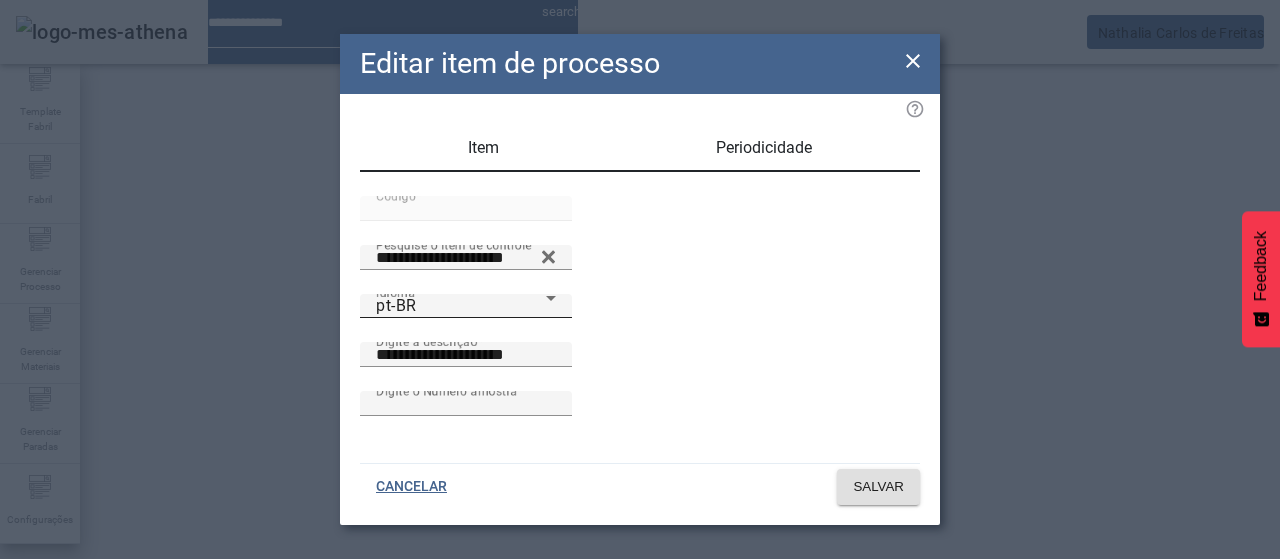 click on "pt-BR" at bounding box center [461, 306] 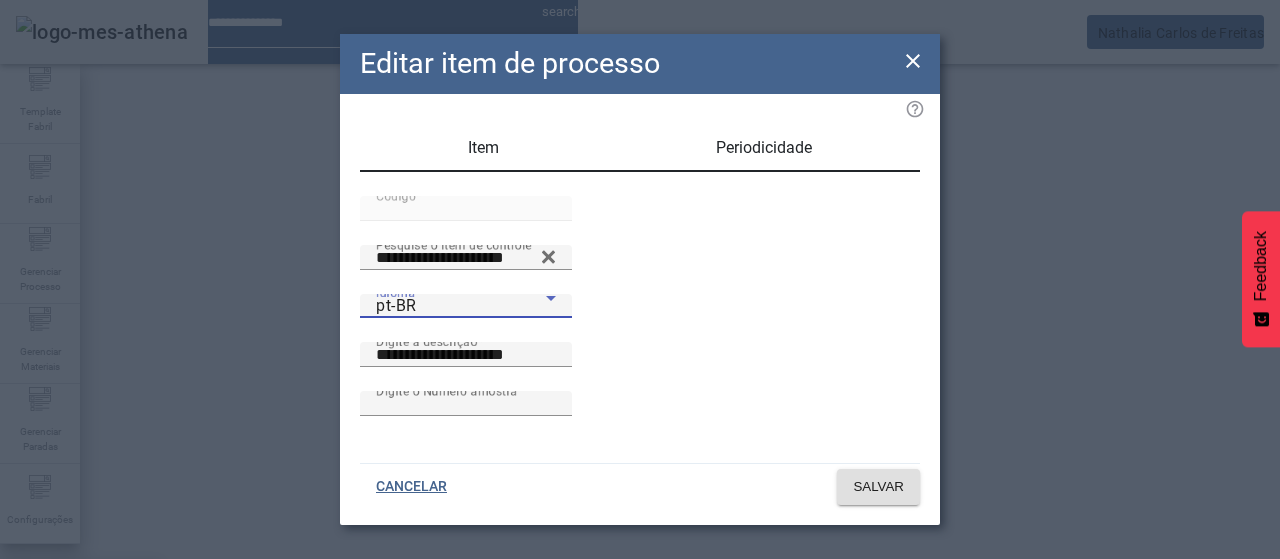 click on "es-ES" at bounding box center (81, 687) 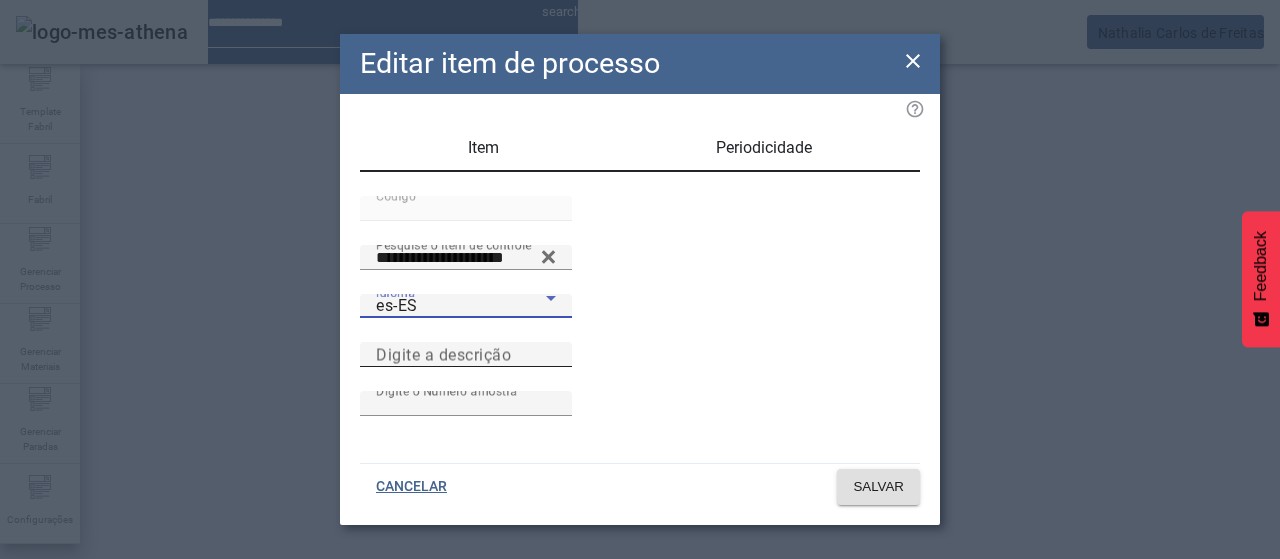 click on "Digite a descrição" at bounding box center (466, 355) 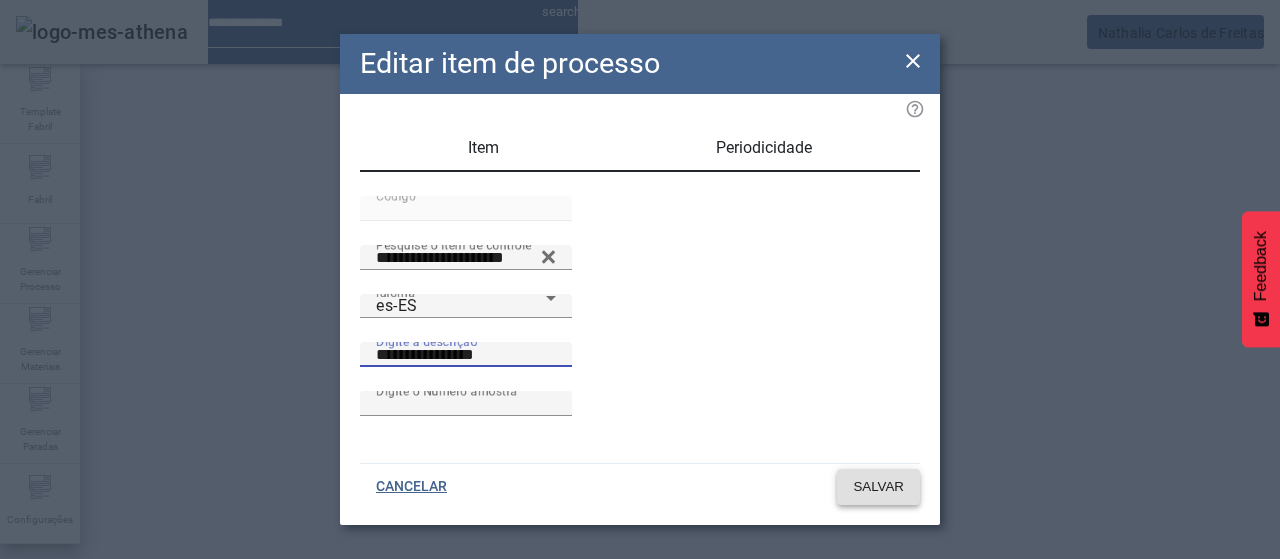 type on "**********" 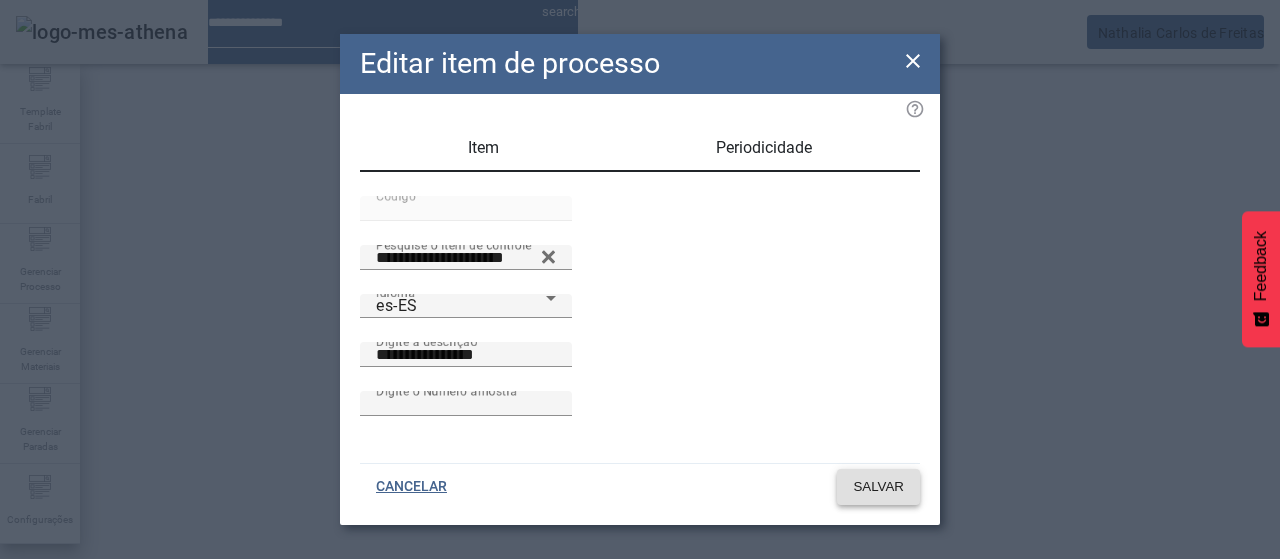 click on "SALVAR" 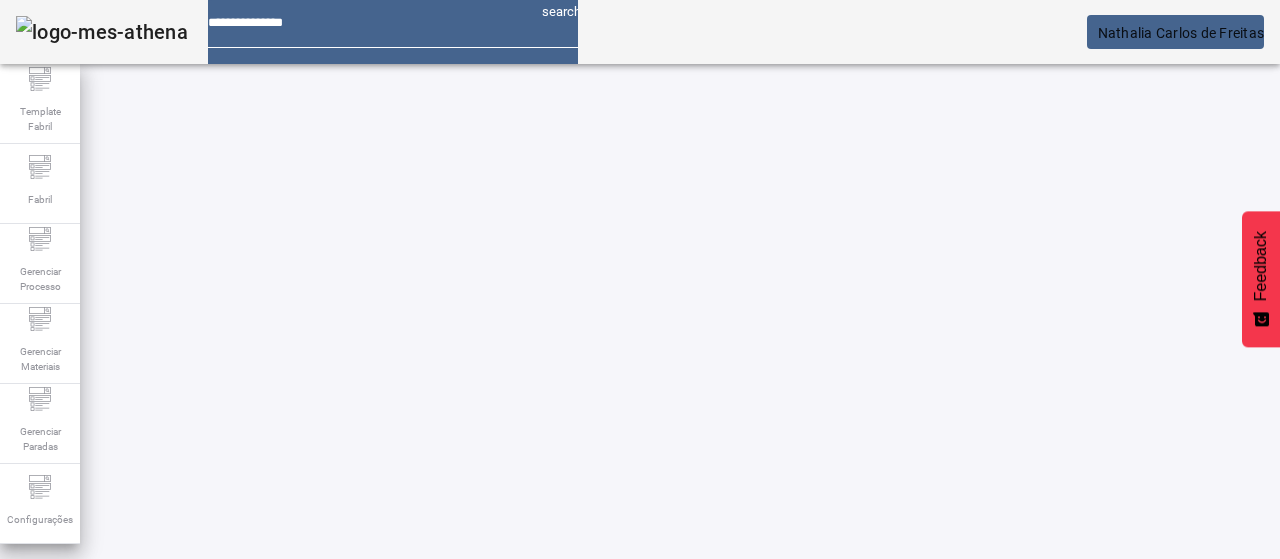 click 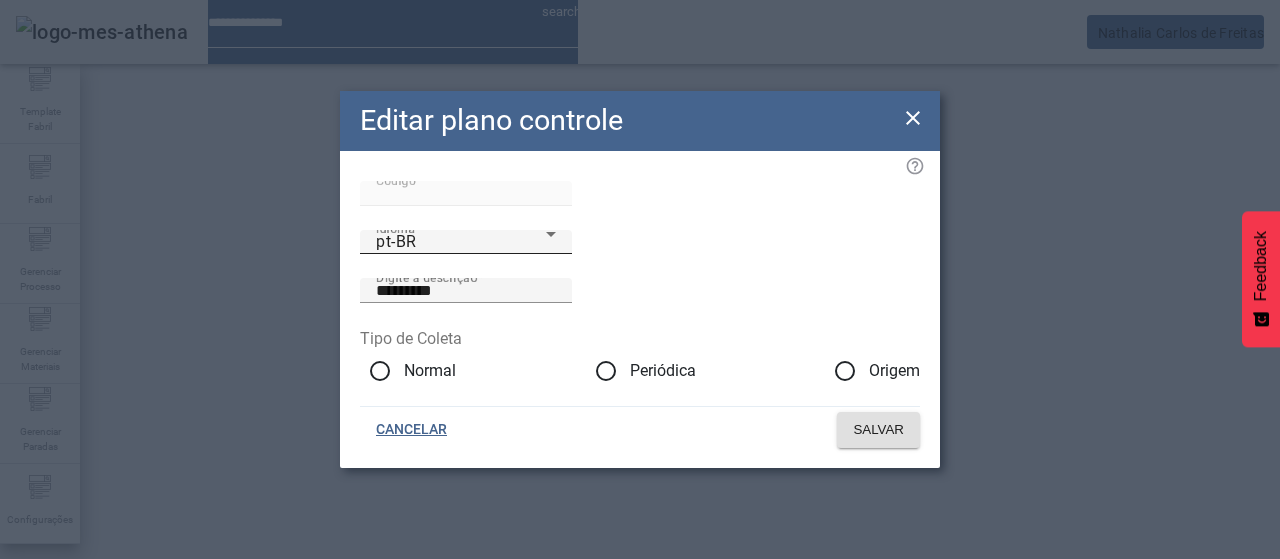 drag, startPoint x: 443, startPoint y: 275, endPoint x: 444, endPoint y: 289, distance: 14.035668 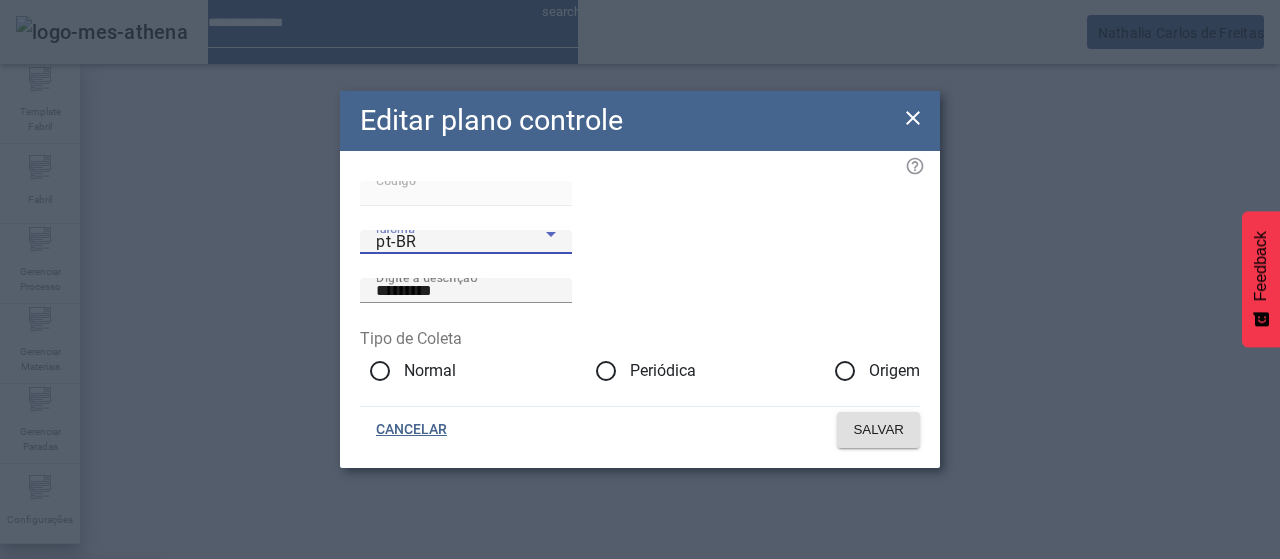 click on "es-ES" at bounding box center (83, 687) 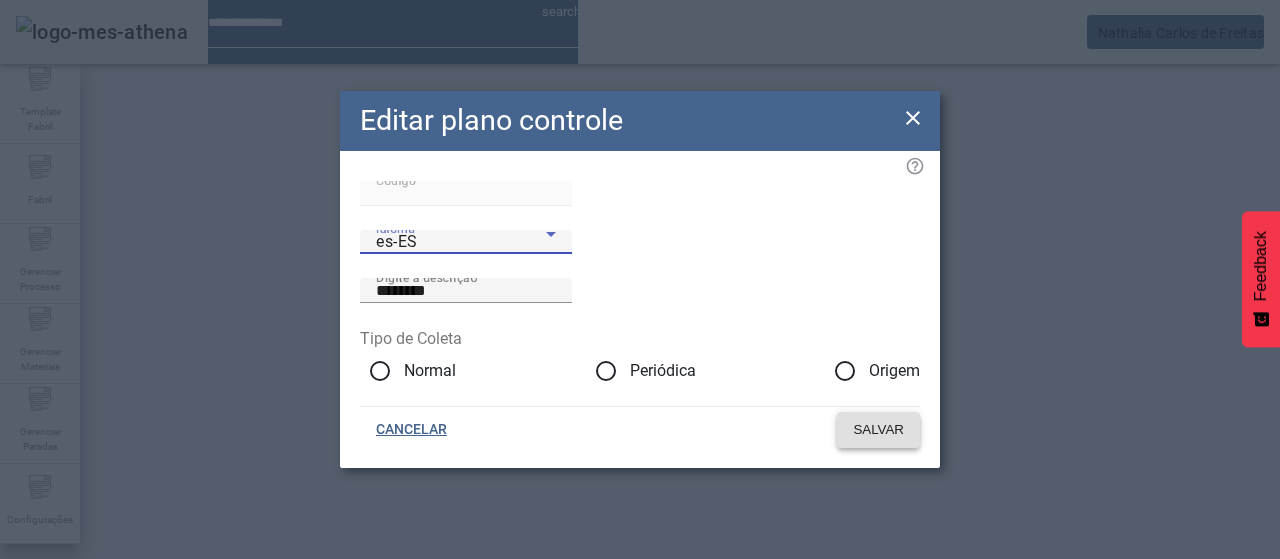 click on "SALVAR" 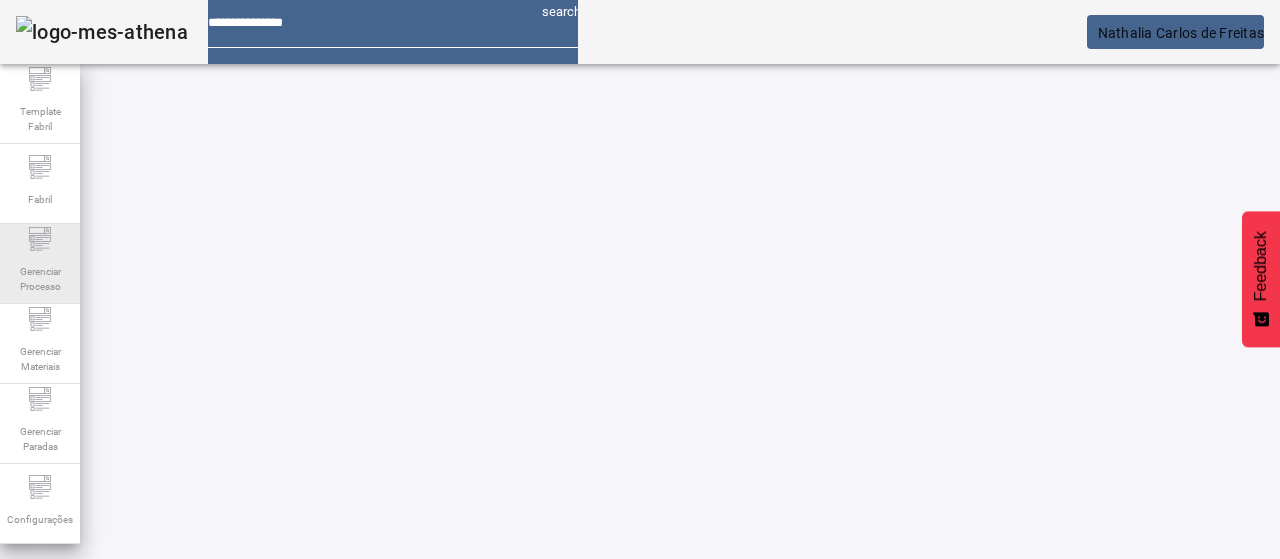 click on "Gerenciar Processo" 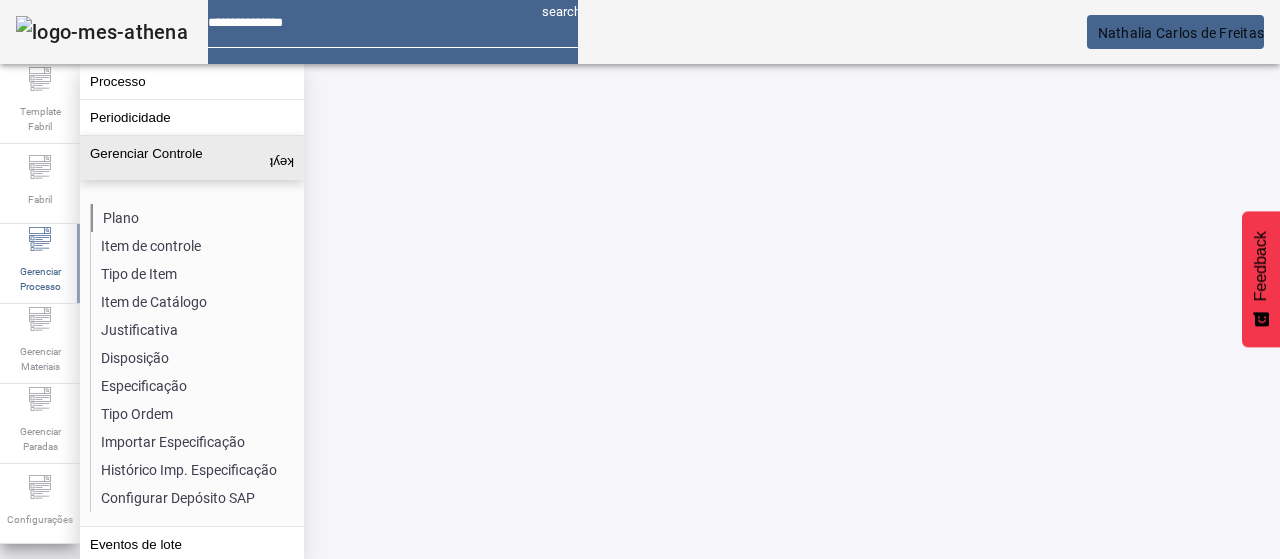 click on "Plano" 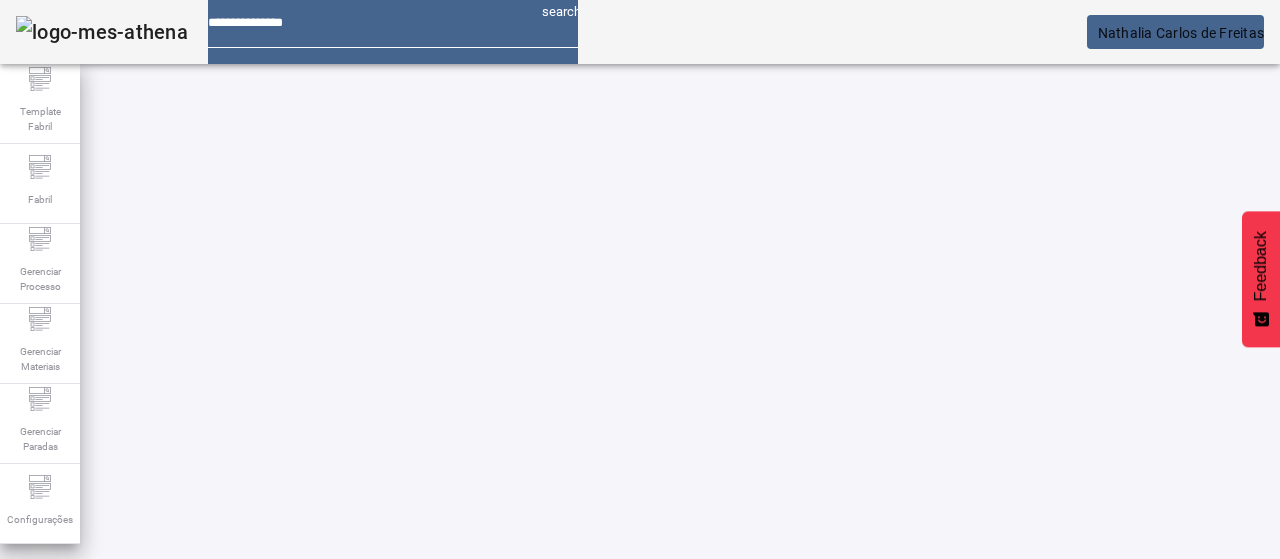 drag, startPoint x: 1105, startPoint y: 130, endPoint x: 896, endPoint y: 163, distance: 211.58922 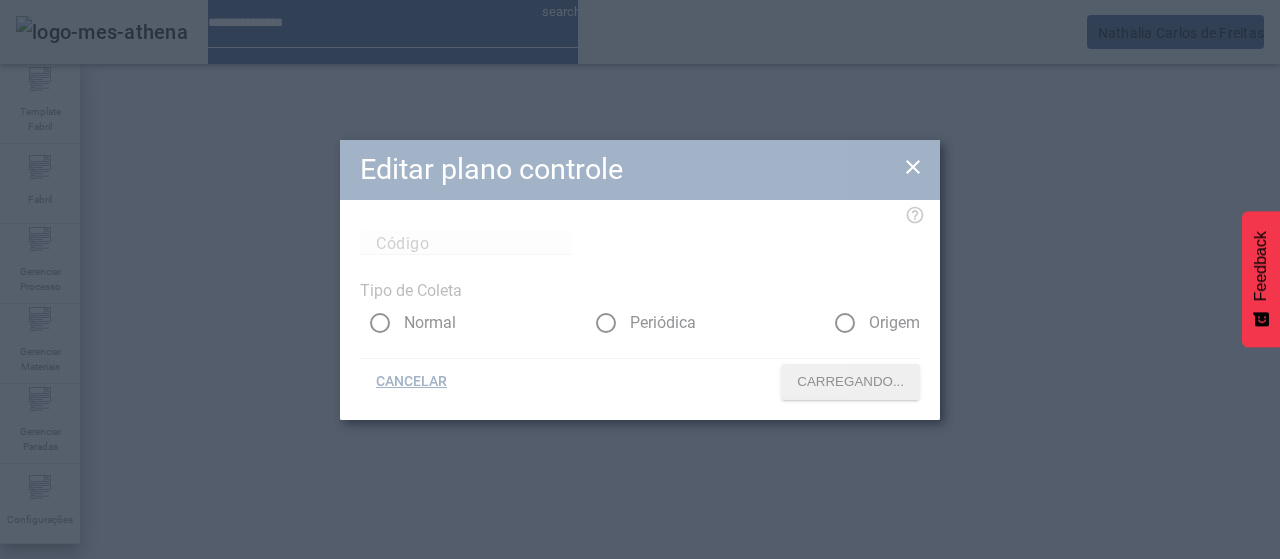 type on "****" 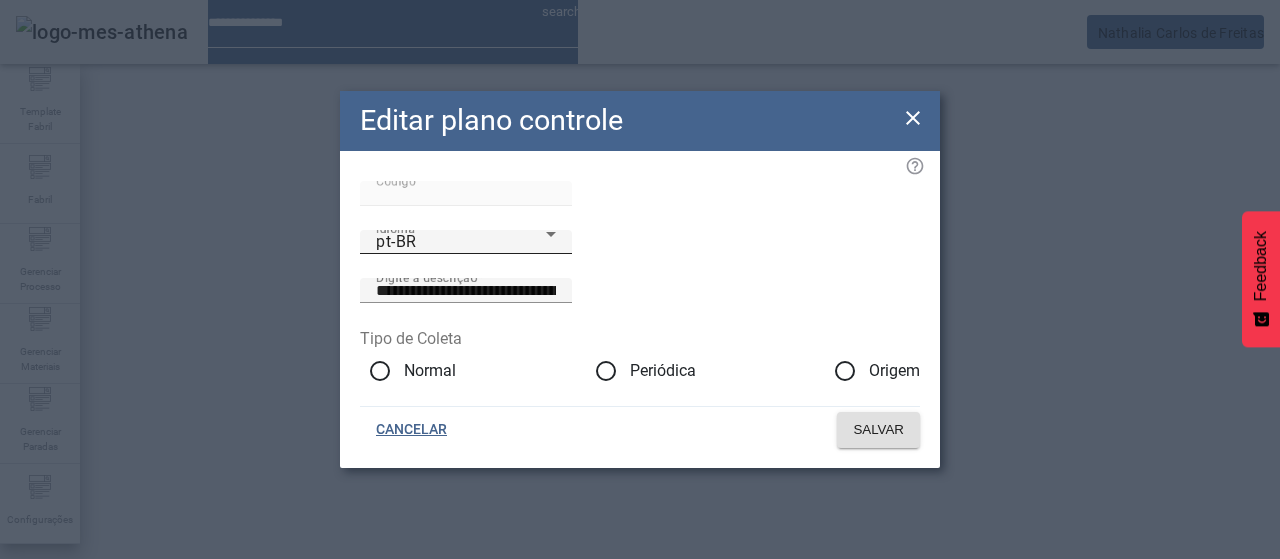 click on "pt-BR" at bounding box center (461, 242) 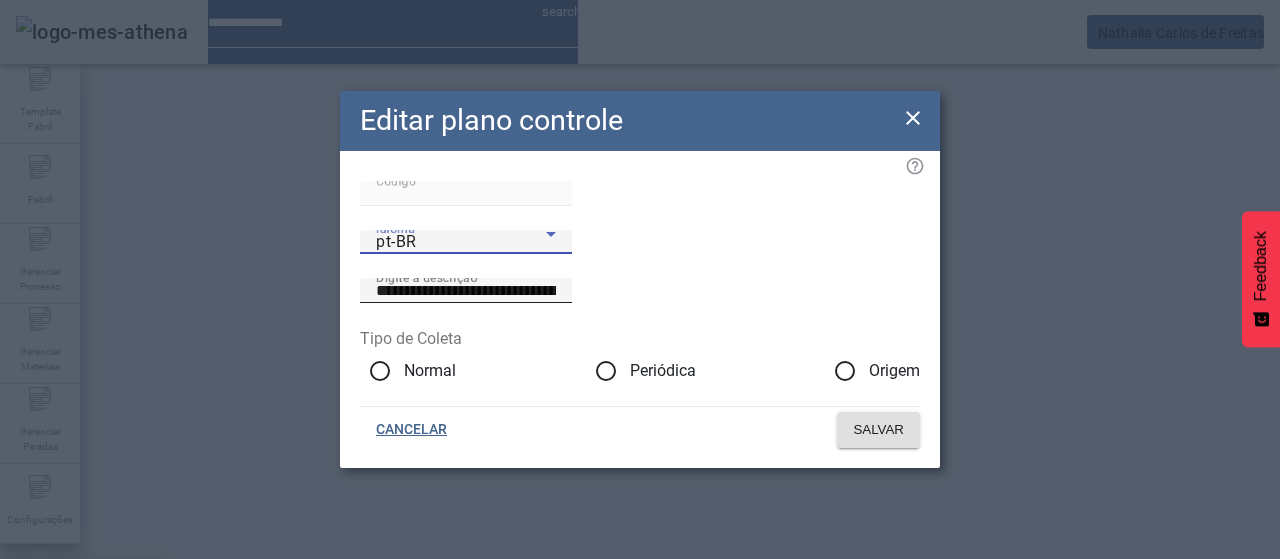 drag, startPoint x: 465, startPoint y: 437, endPoint x: 696, endPoint y: 259, distance: 291.62476 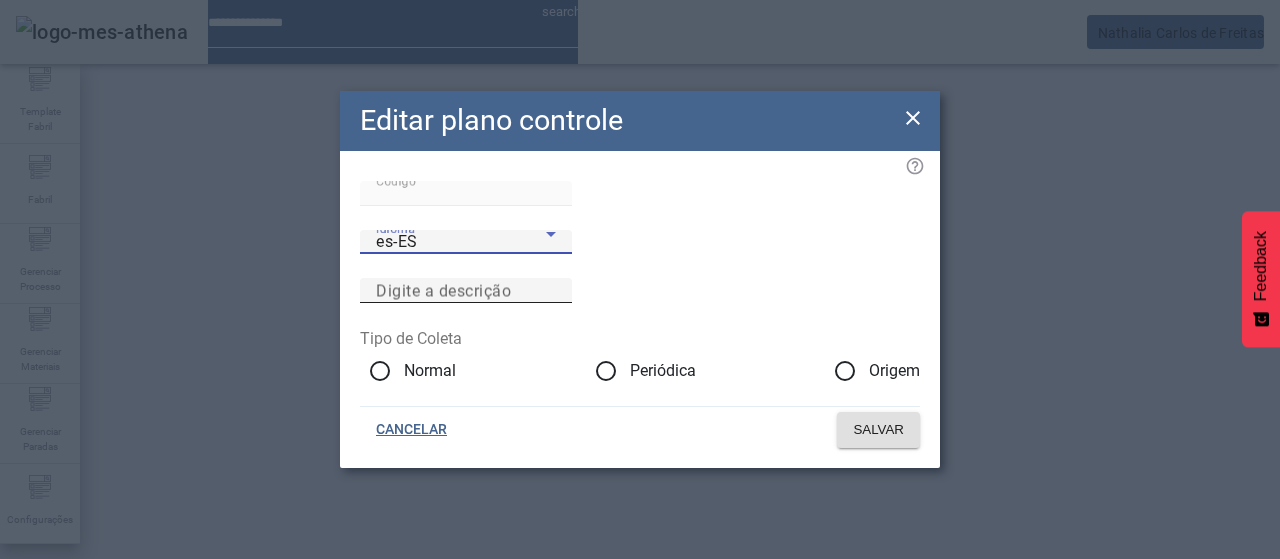 click on "Digite a descrição" at bounding box center (466, 291) 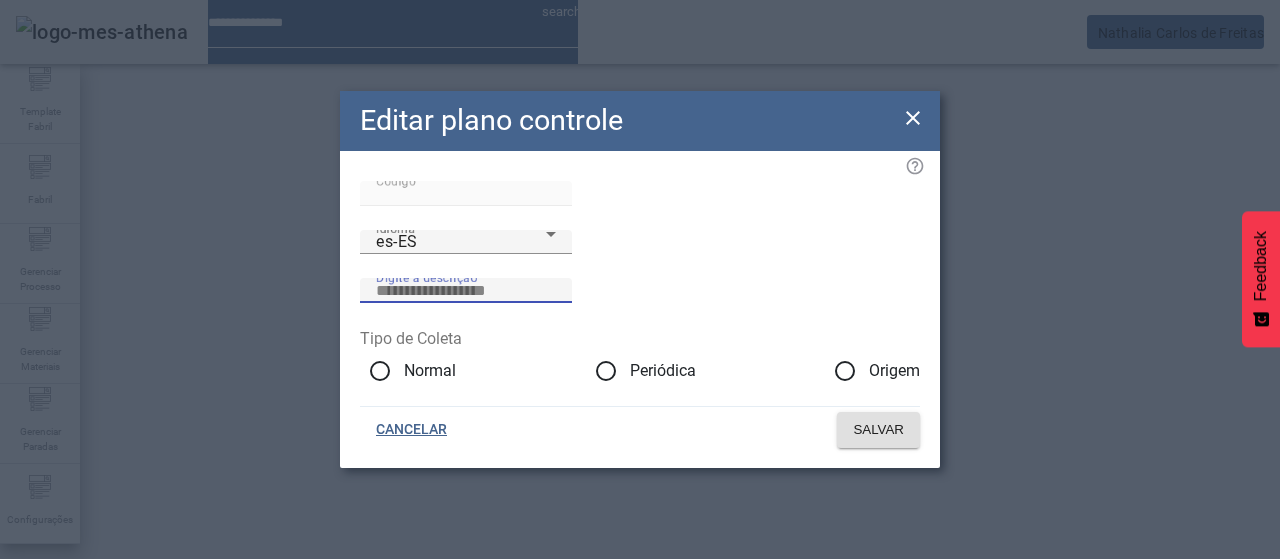 paste on "**********" 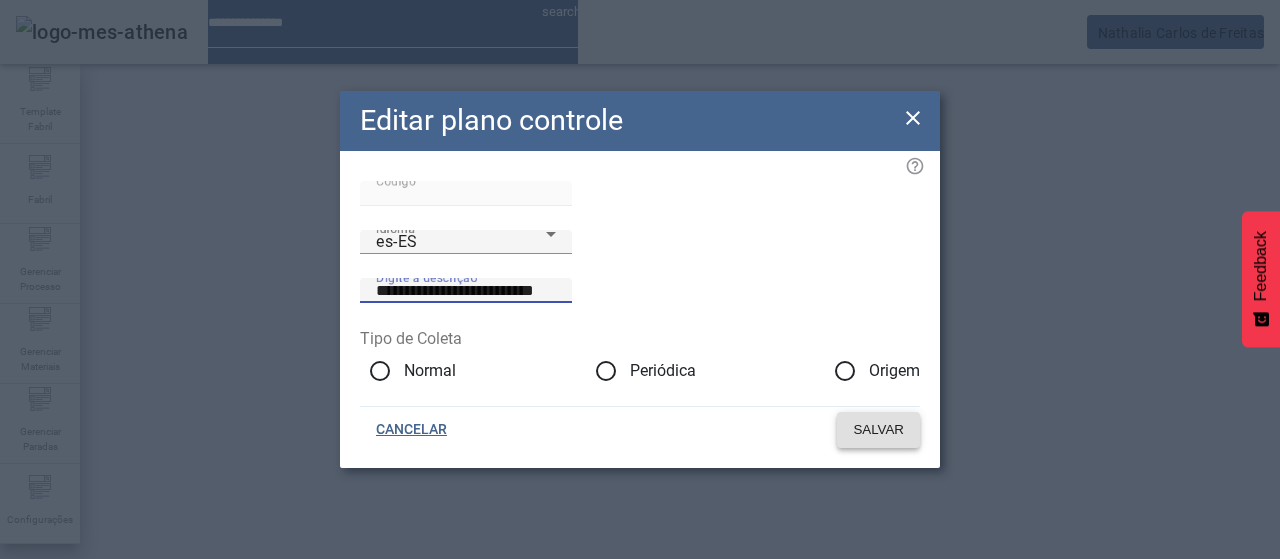 type on "**********" 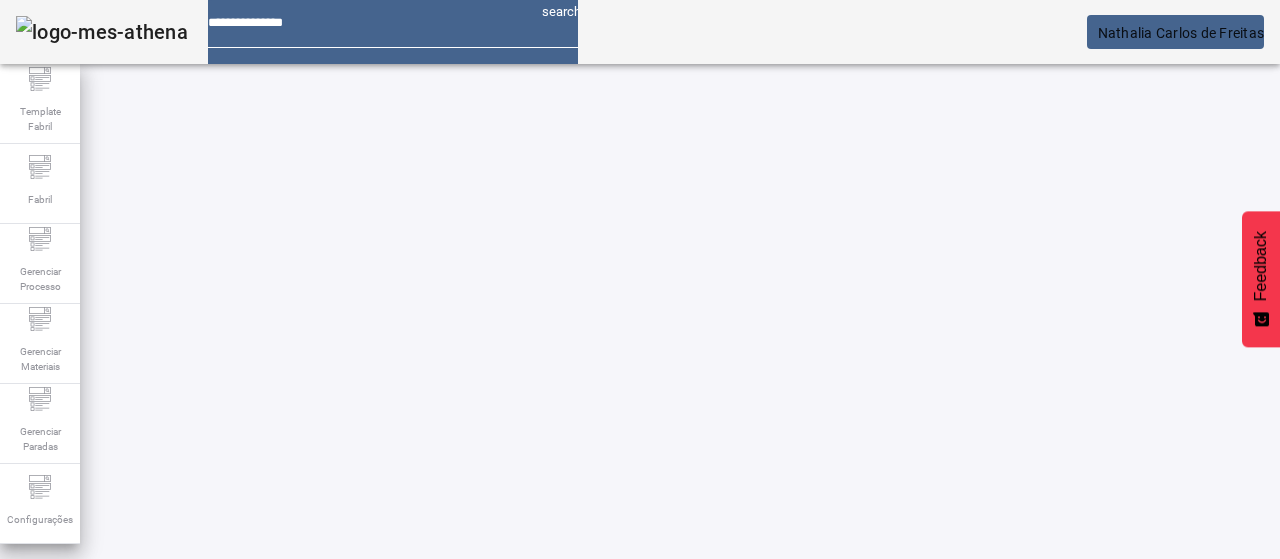 click at bounding box center [572, 828] 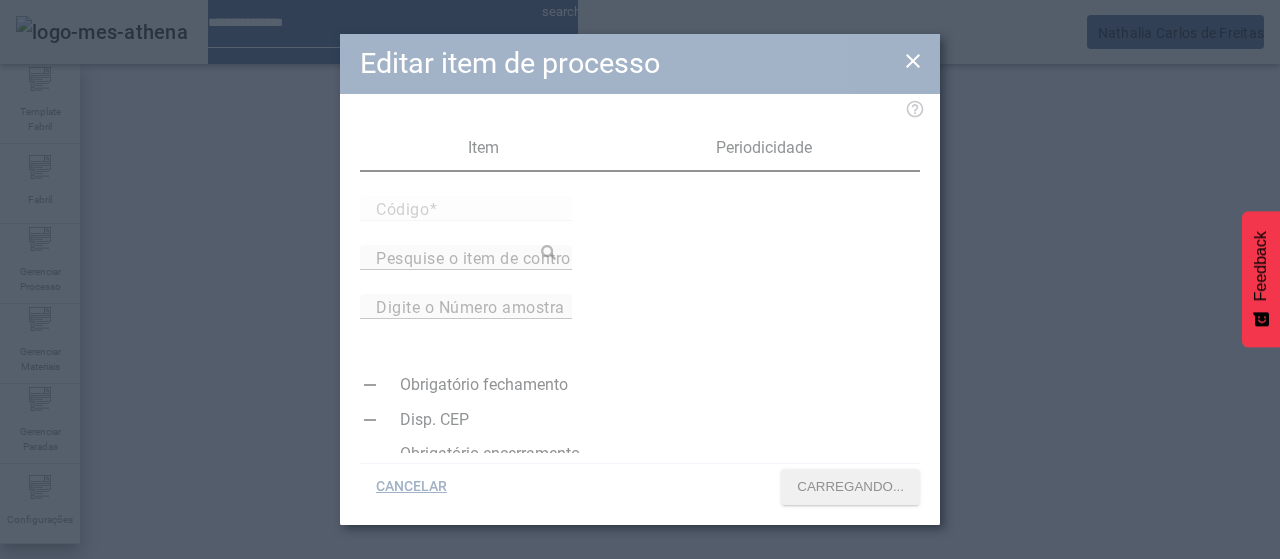 type on "*****" 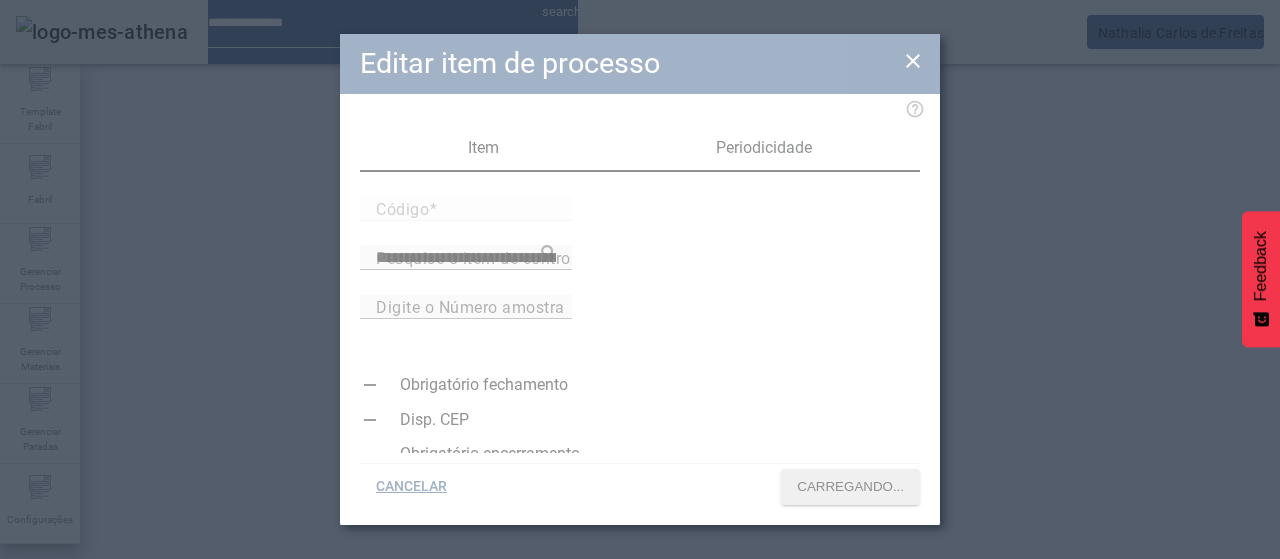 type on "*" 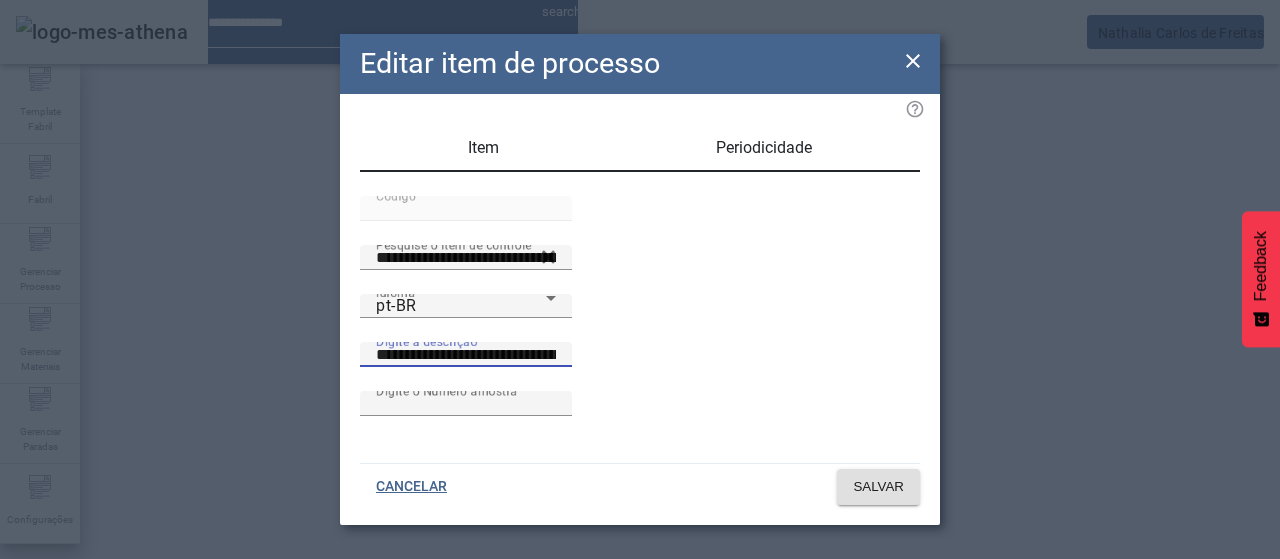 click on "**********" at bounding box center (466, 355) 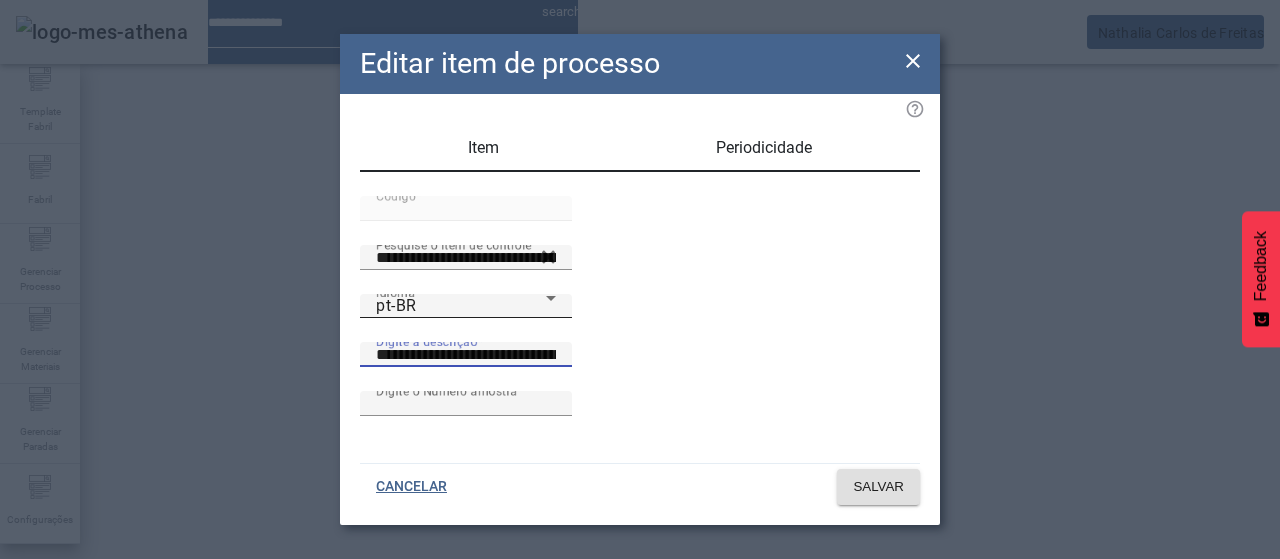 type on "**********" 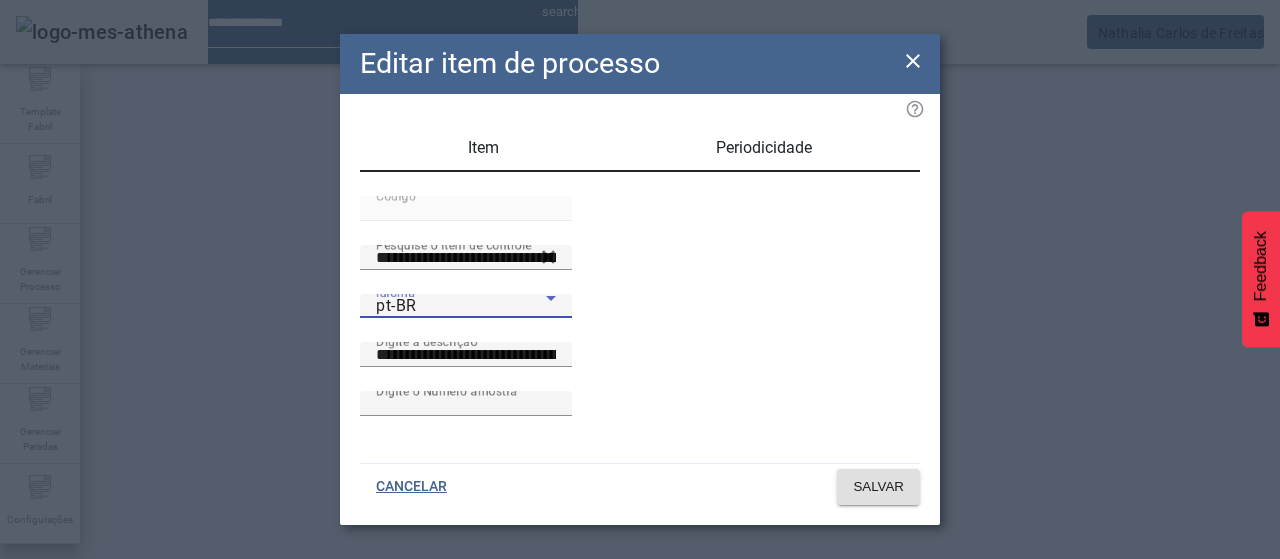 click on "pt-BR" at bounding box center (461, 306) 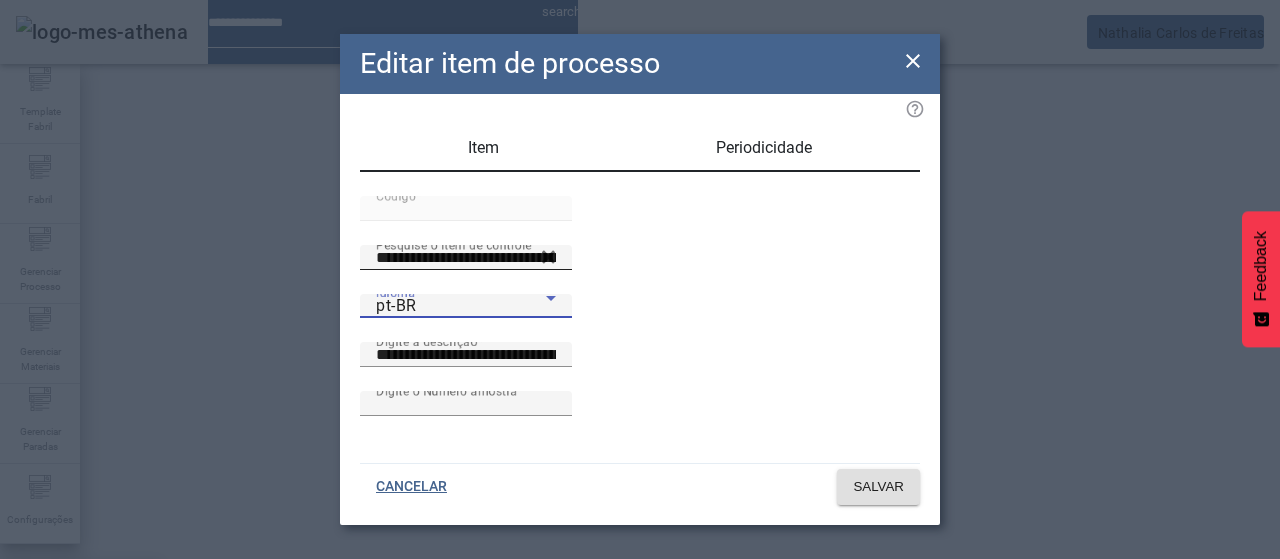 drag, startPoint x: 464, startPoint y: 319, endPoint x: 503, endPoint y: 321, distance: 39.051247 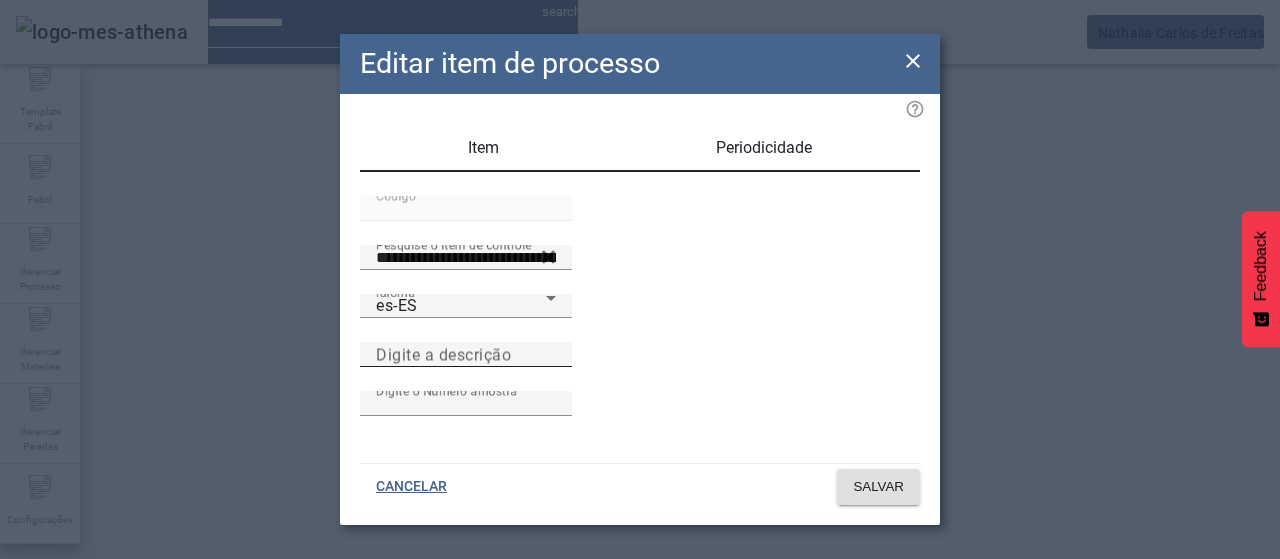 click on "Digite a descrição" at bounding box center [443, 354] 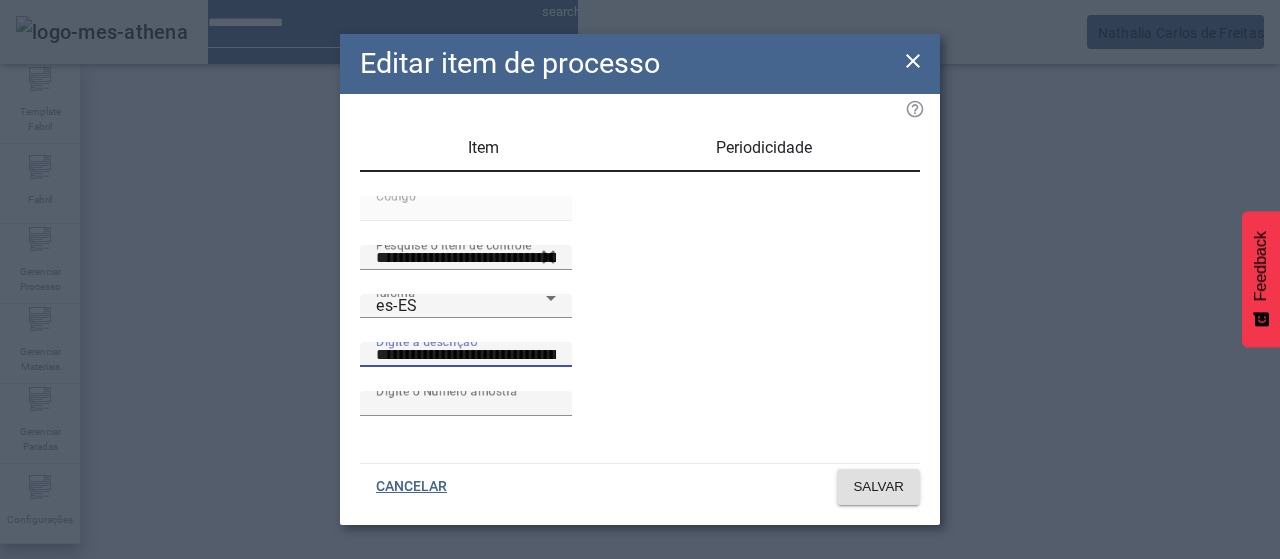 click on "**********" at bounding box center [466, 355] 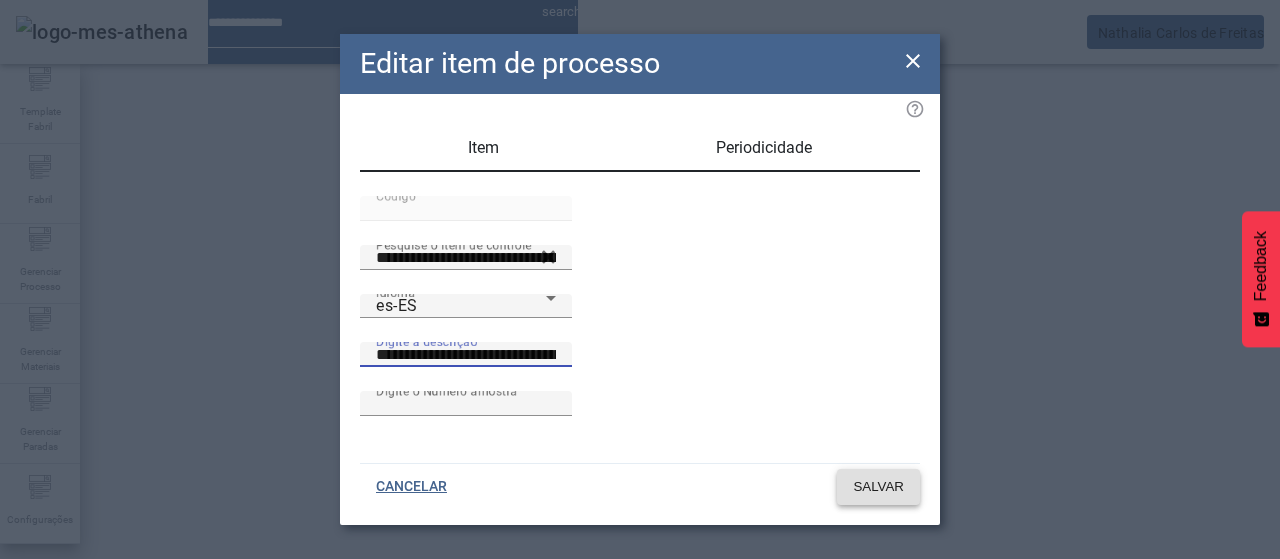 type on "**********" 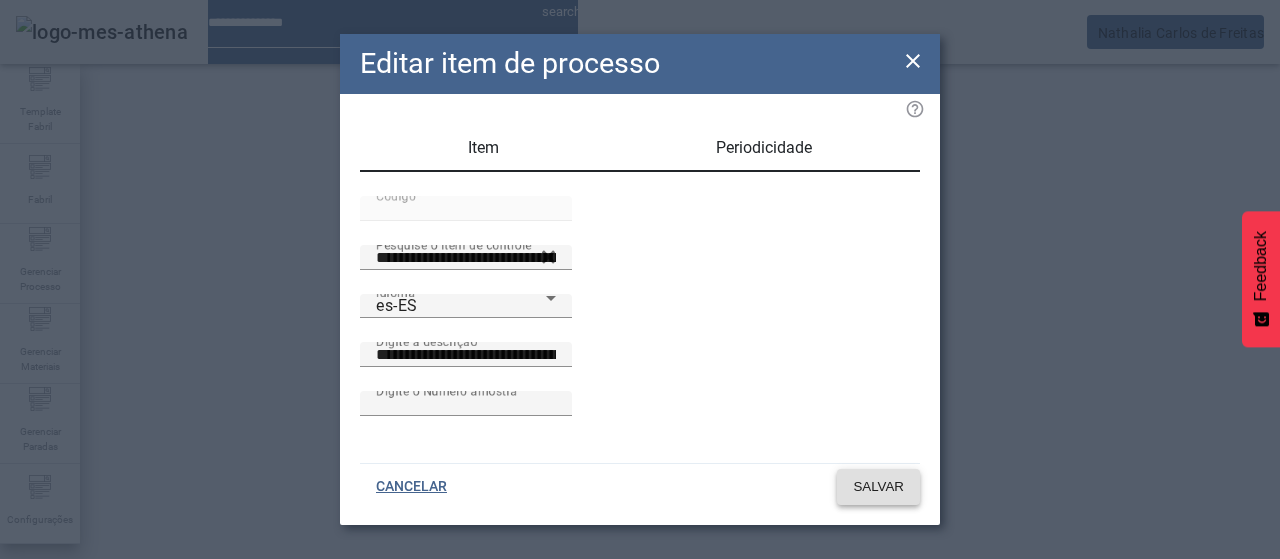 click on "SALVAR" 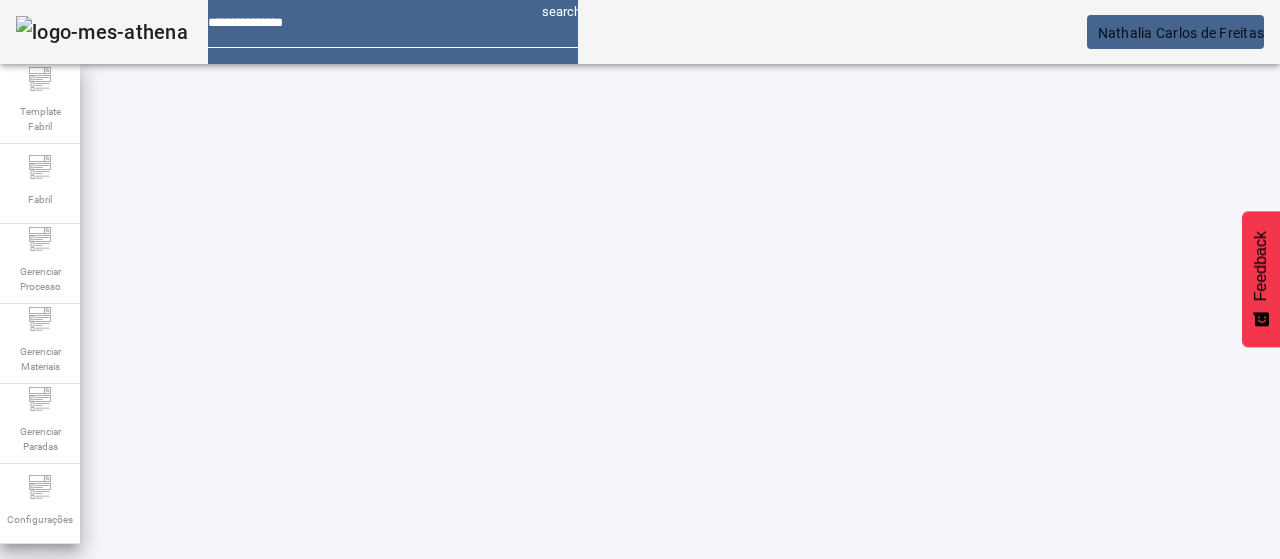 click on "EDITAR" at bounding box center [652, 779] 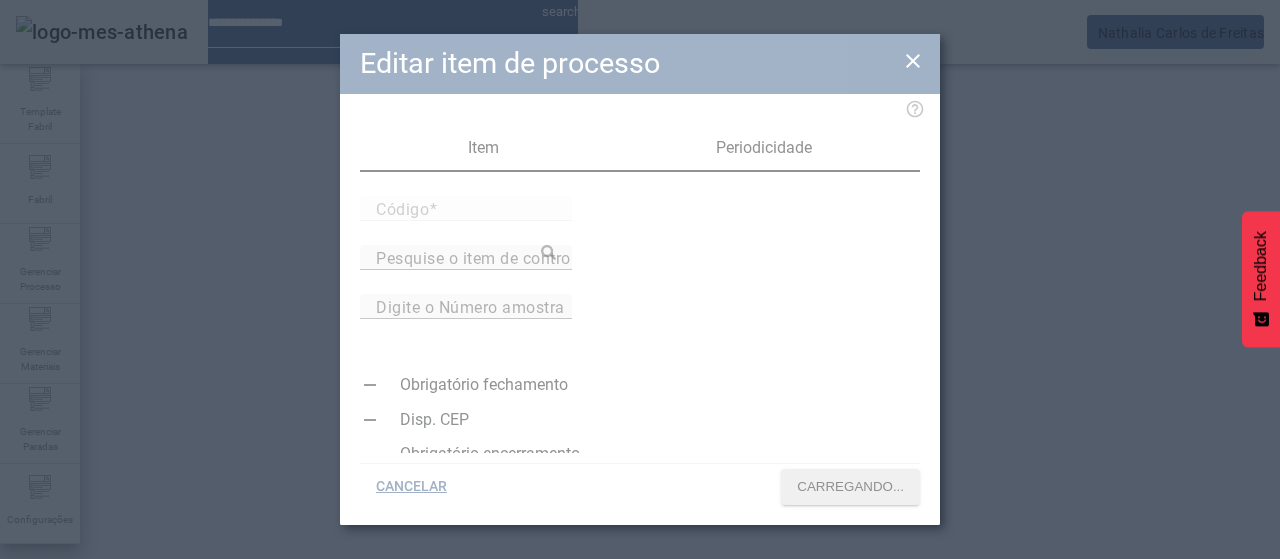 type on "*****" 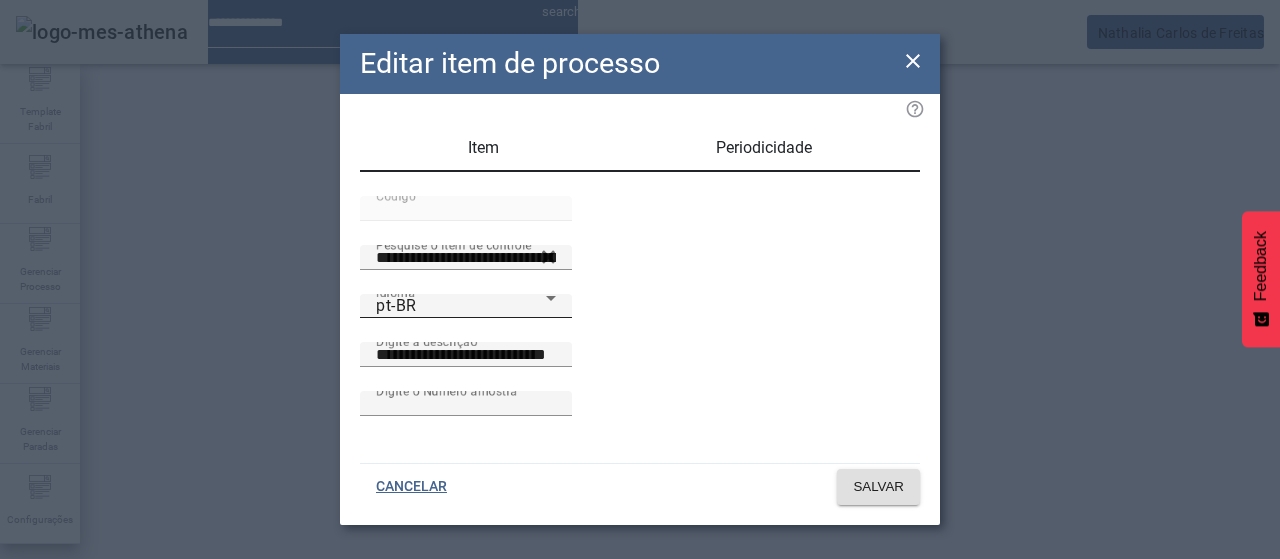 click on "pt-BR" at bounding box center [461, 306] 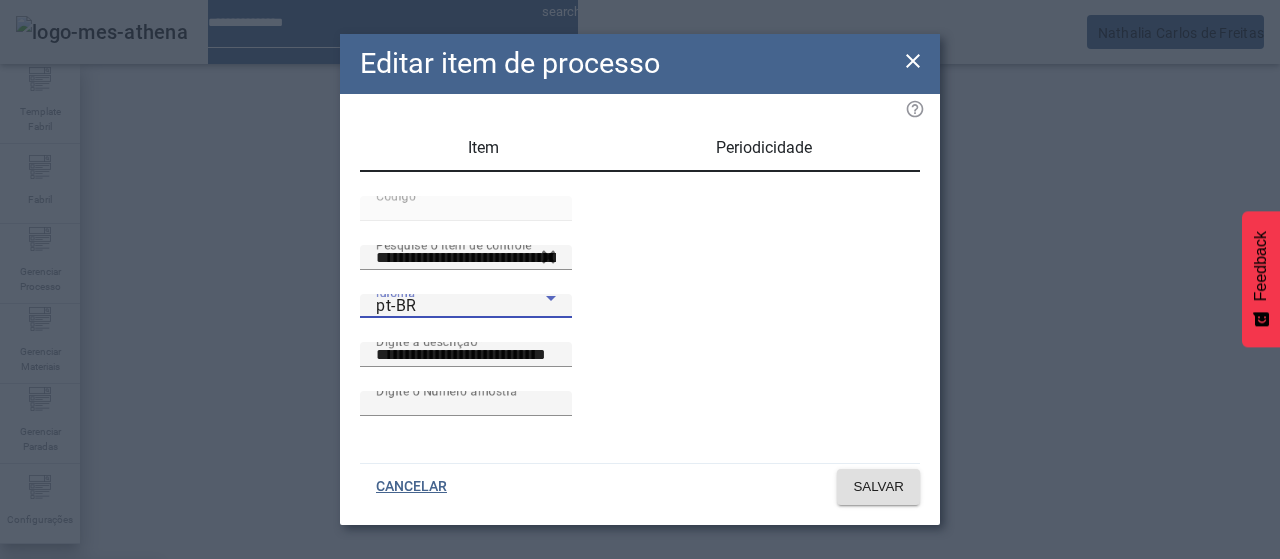 drag, startPoint x: 458, startPoint y: 340, endPoint x: 548, endPoint y: 394, distance: 104.95713 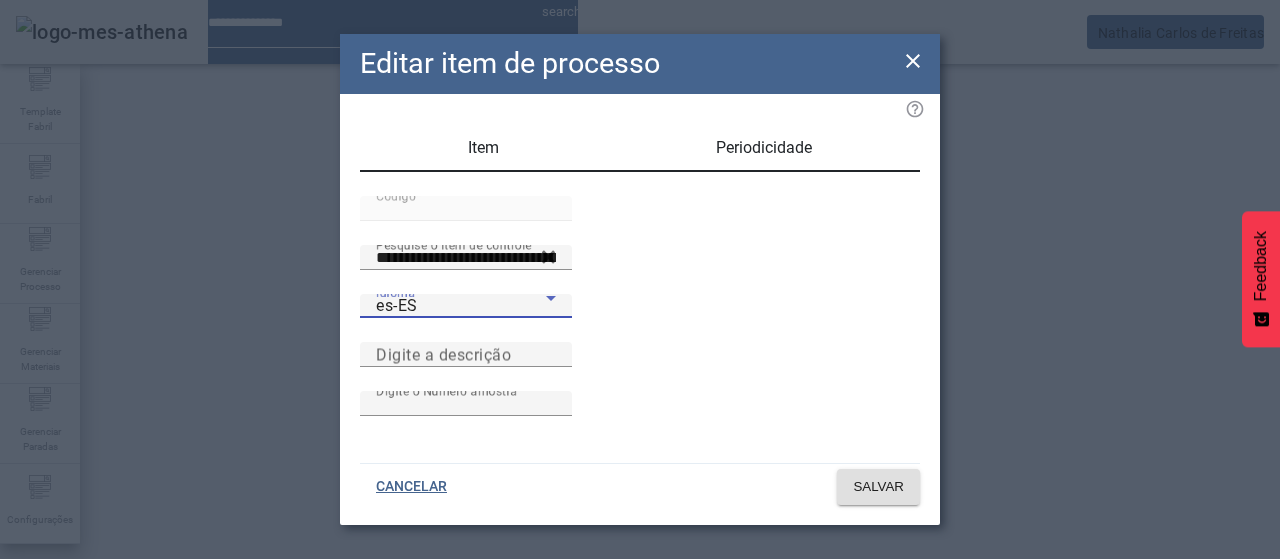 click at bounding box center [466, 379] 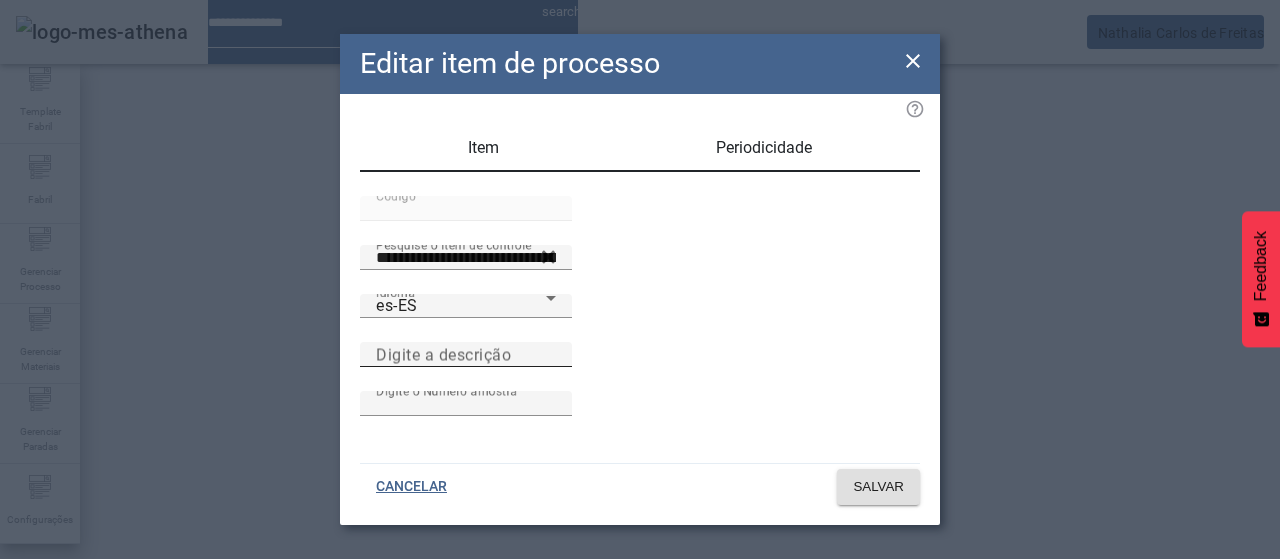 click on "Digite a descrição" at bounding box center [443, 354] 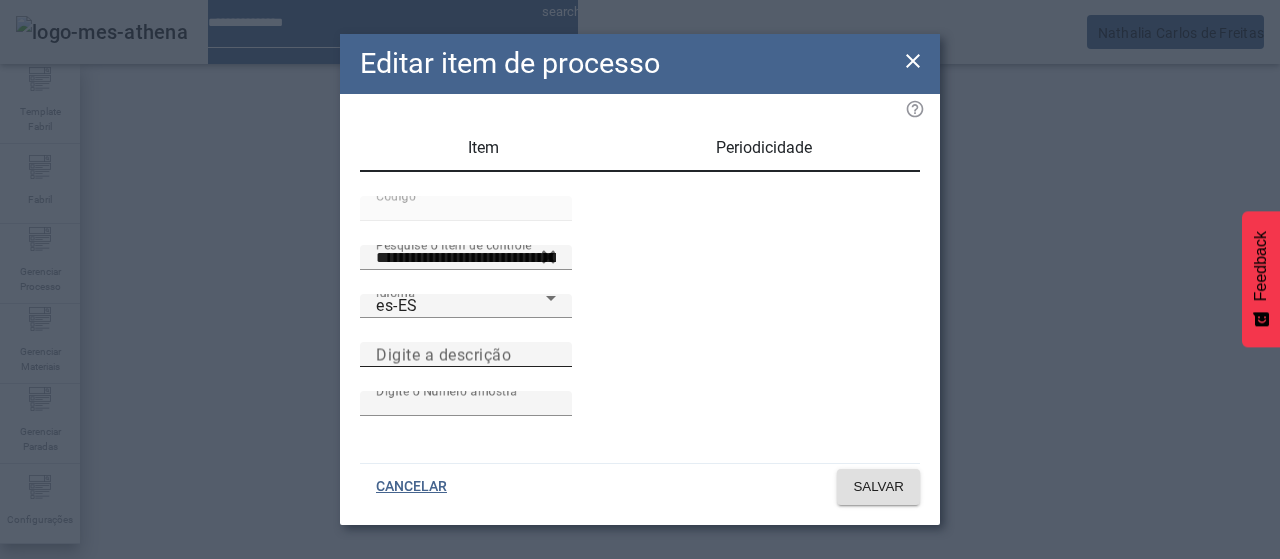 click on "Digite a descrição" at bounding box center [466, 355] 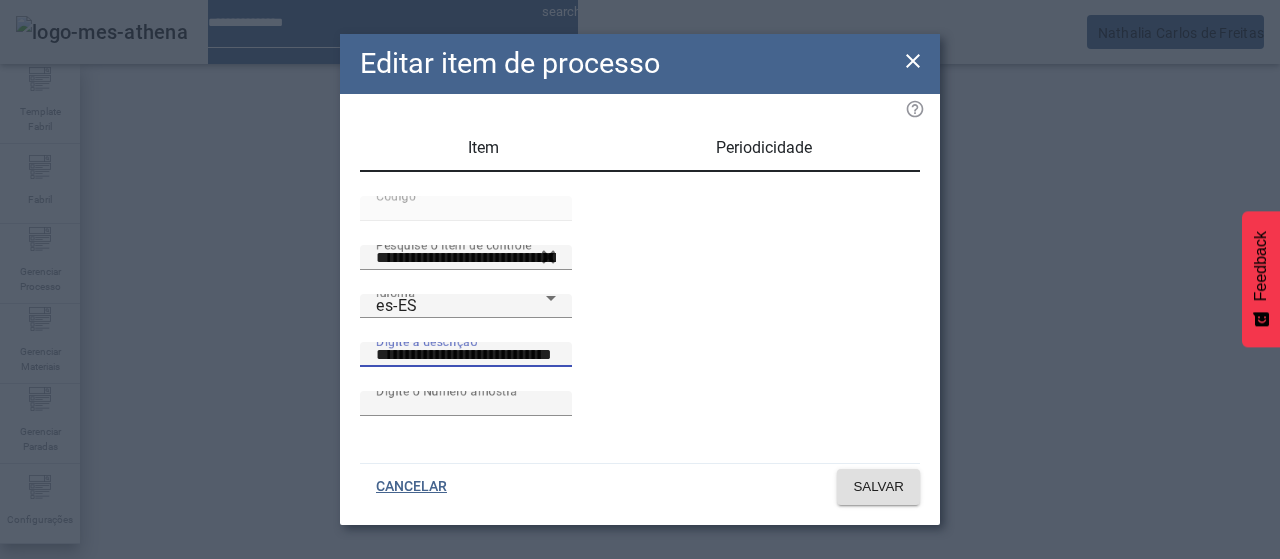 click on "**********" at bounding box center (466, 355) 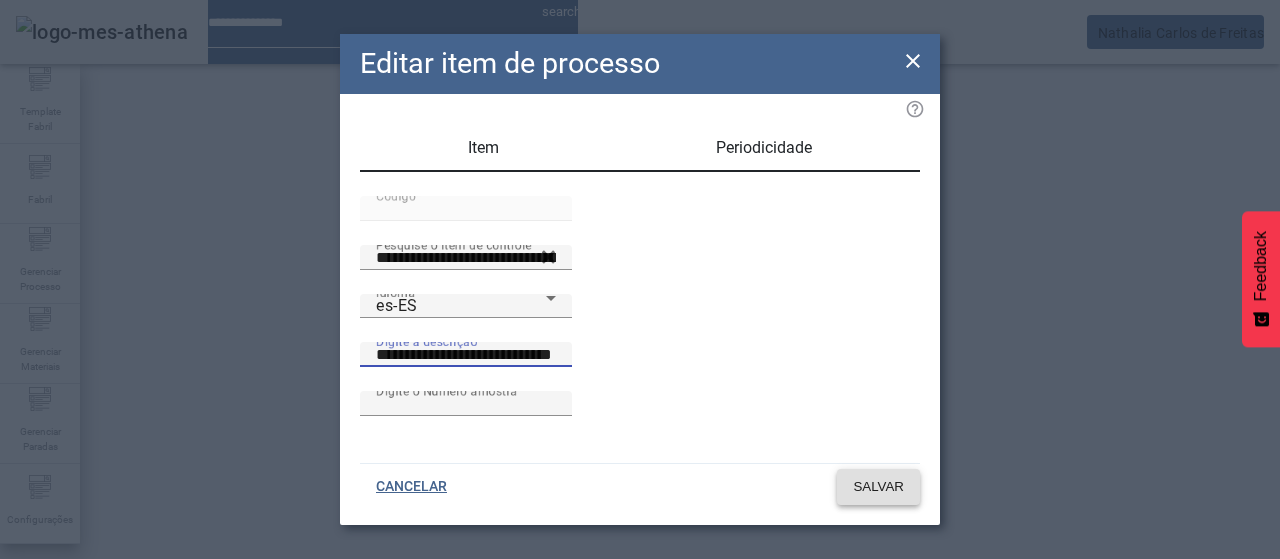 type on "**********" 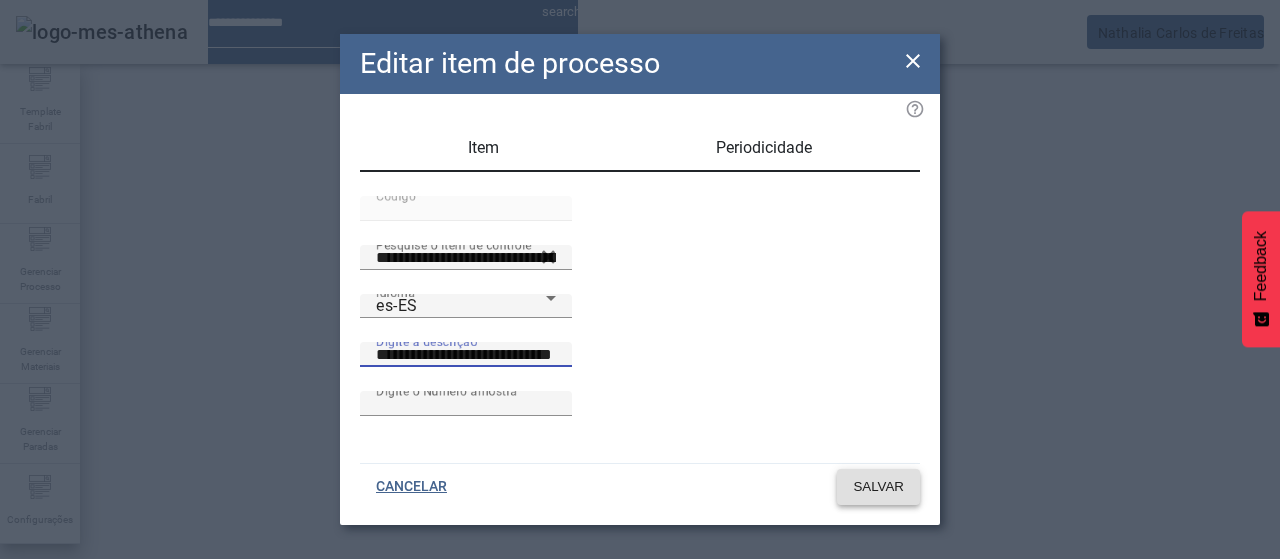 click on "SALVAR" 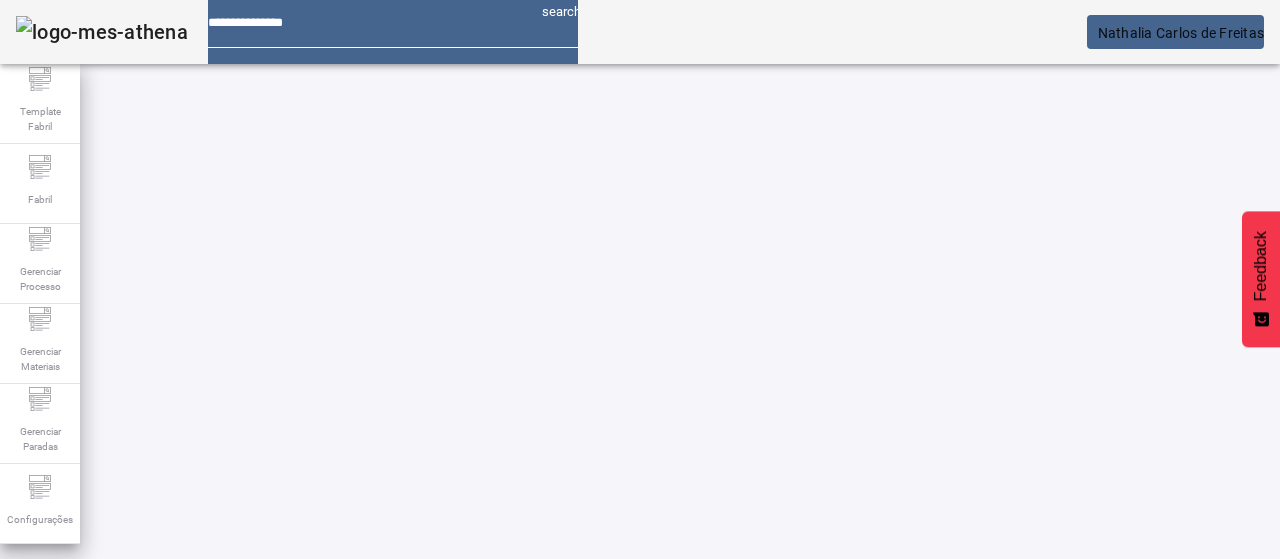 click on "EDITAR" at bounding box center (353, 779) 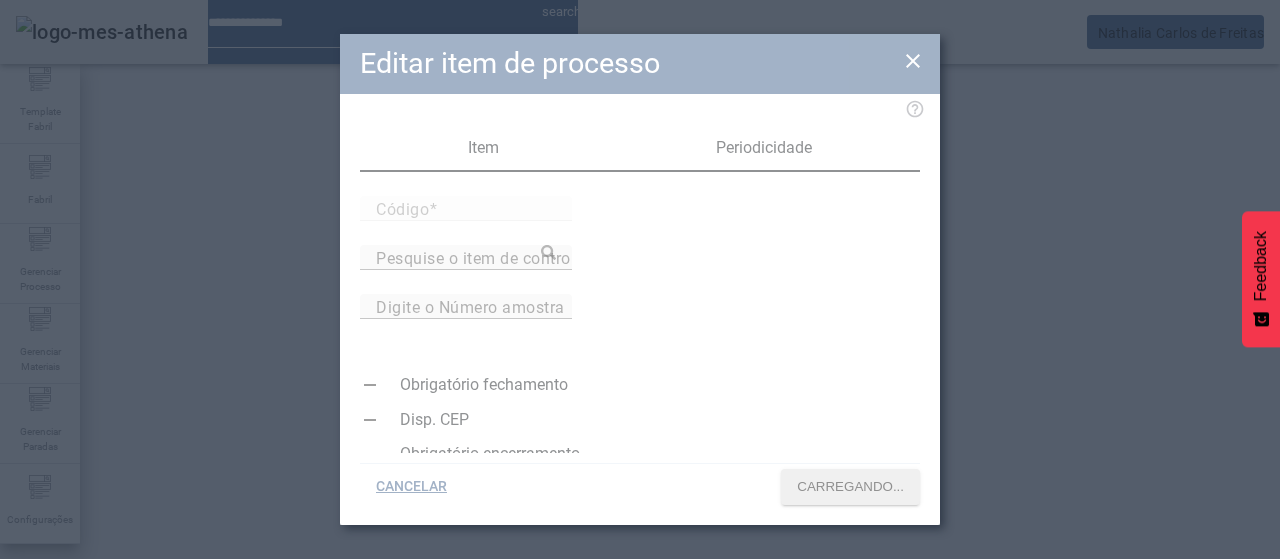 type on "*****" 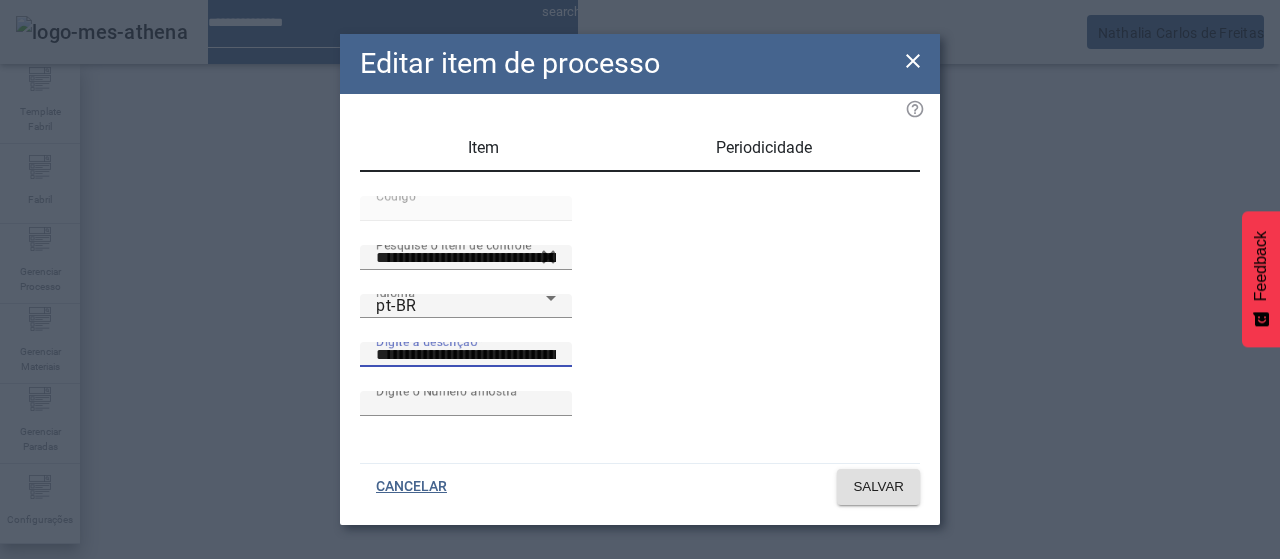 click on "**********" at bounding box center [466, 355] 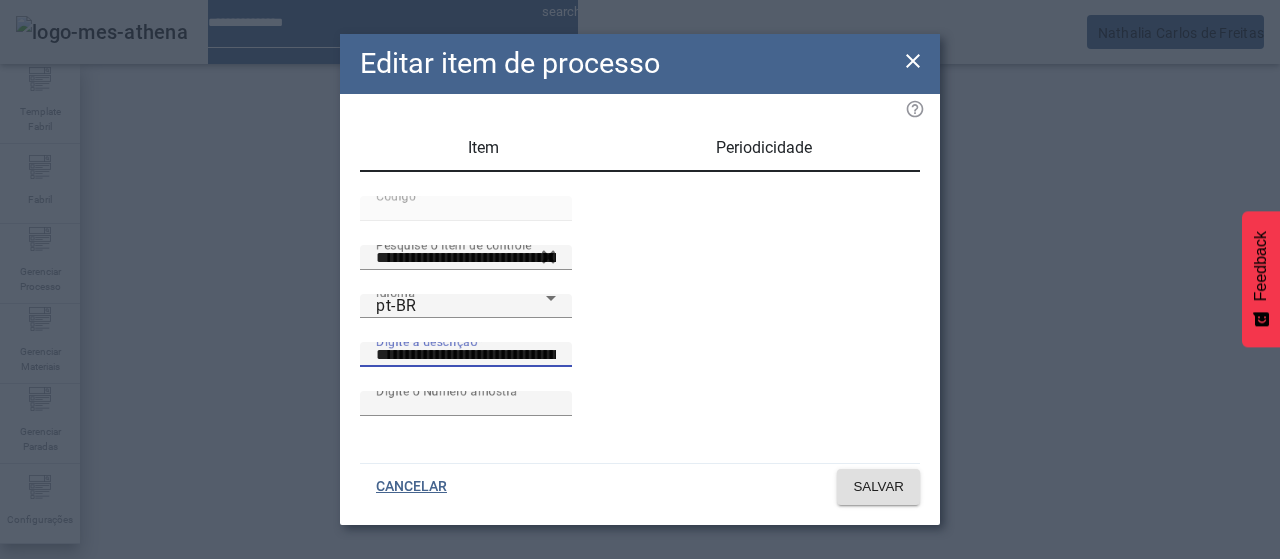 scroll, scrollTop: 0, scrollLeft: 44, axis: horizontal 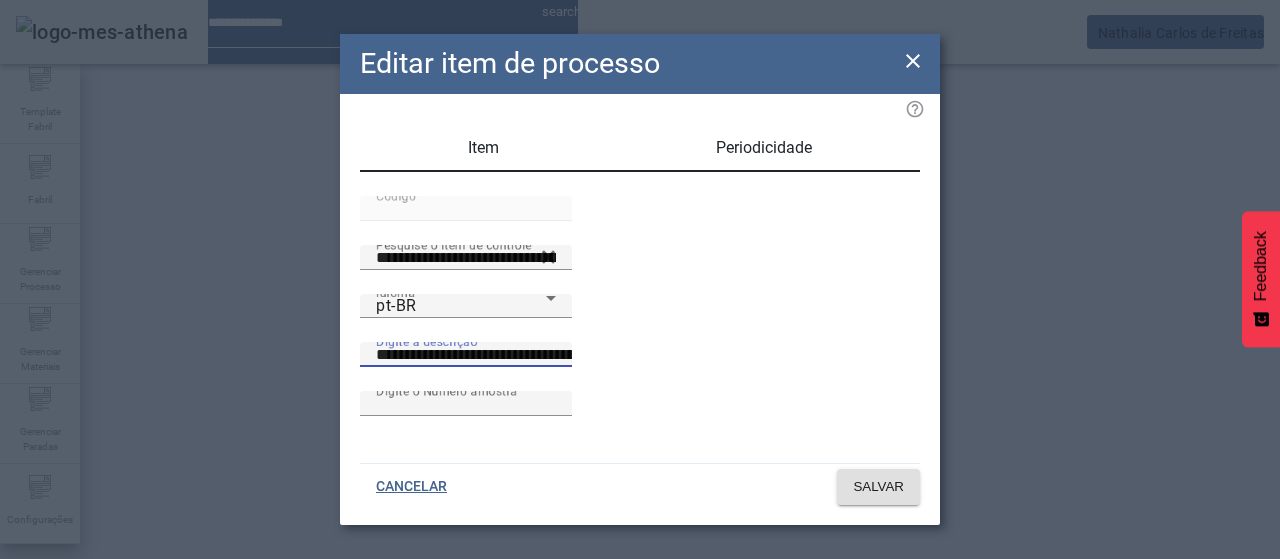 drag, startPoint x: 722, startPoint y: 390, endPoint x: 1012, endPoint y: 382, distance: 290.11032 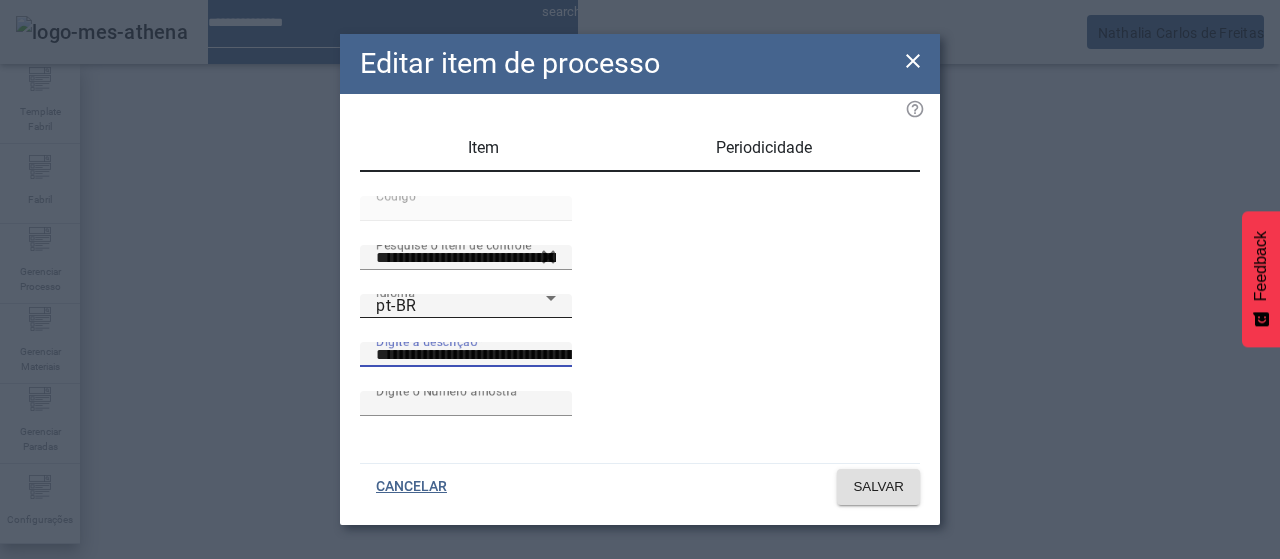type on "**********" 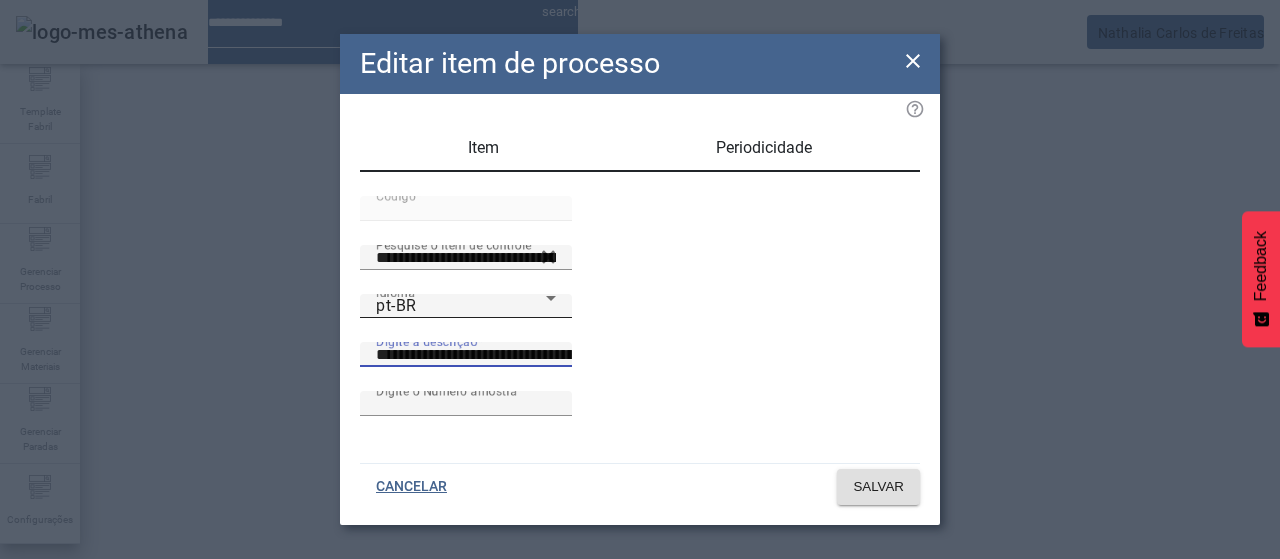click on "pt-BR" at bounding box center [461, 306] 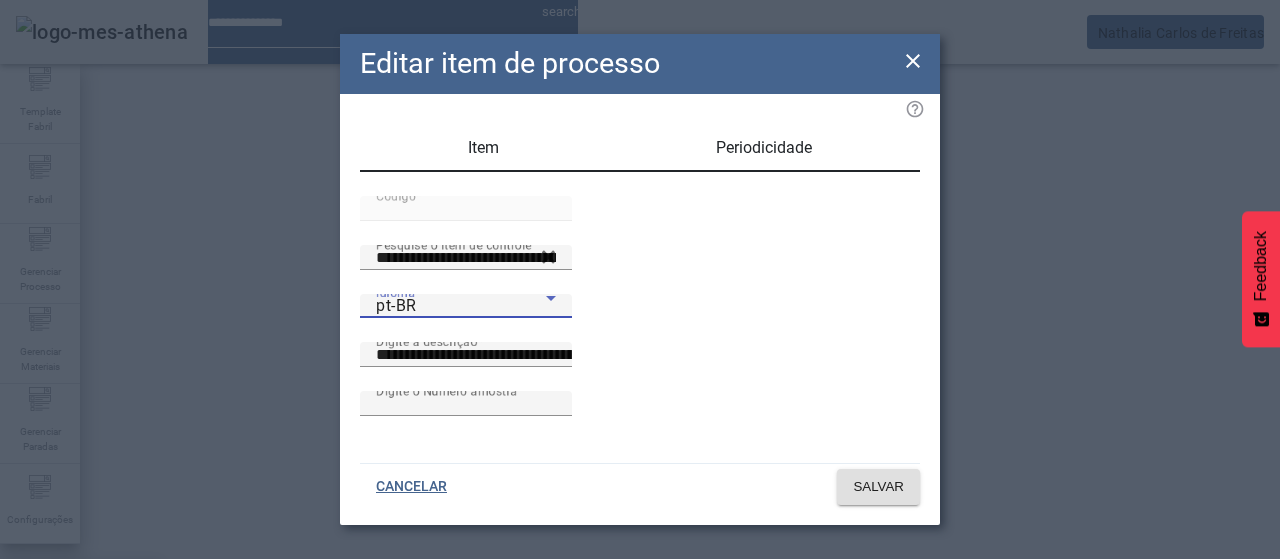 drag, startPoint x: 454, startPoint y: 337, endPoint x: 488, endPoint y: 345, distance: 34.928497 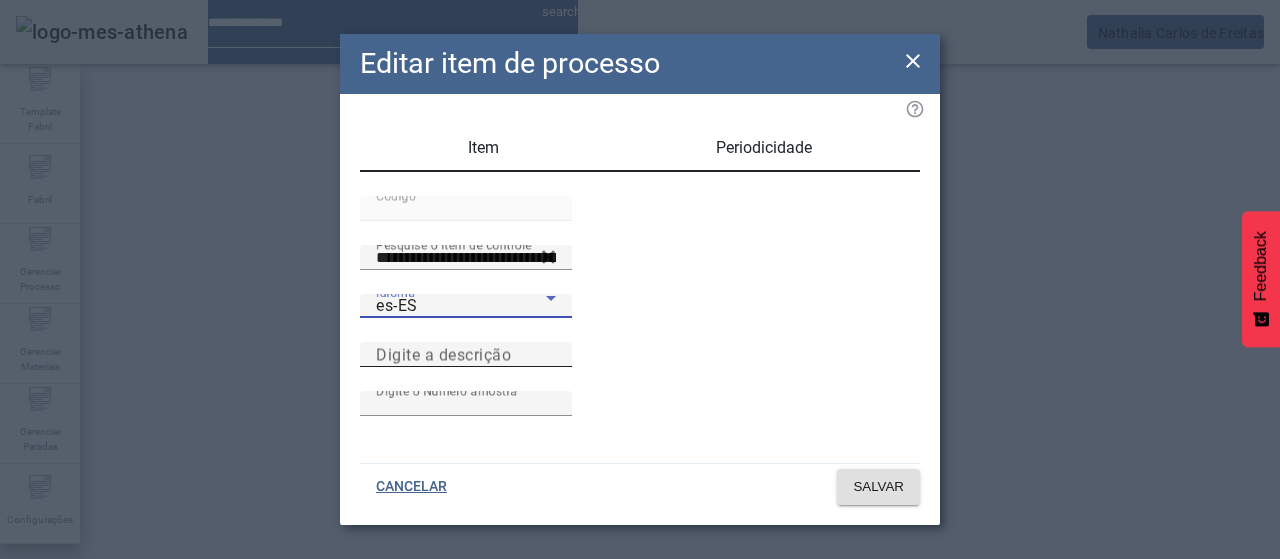 click on "Digite a descrição" at bounding box center (552, 355) 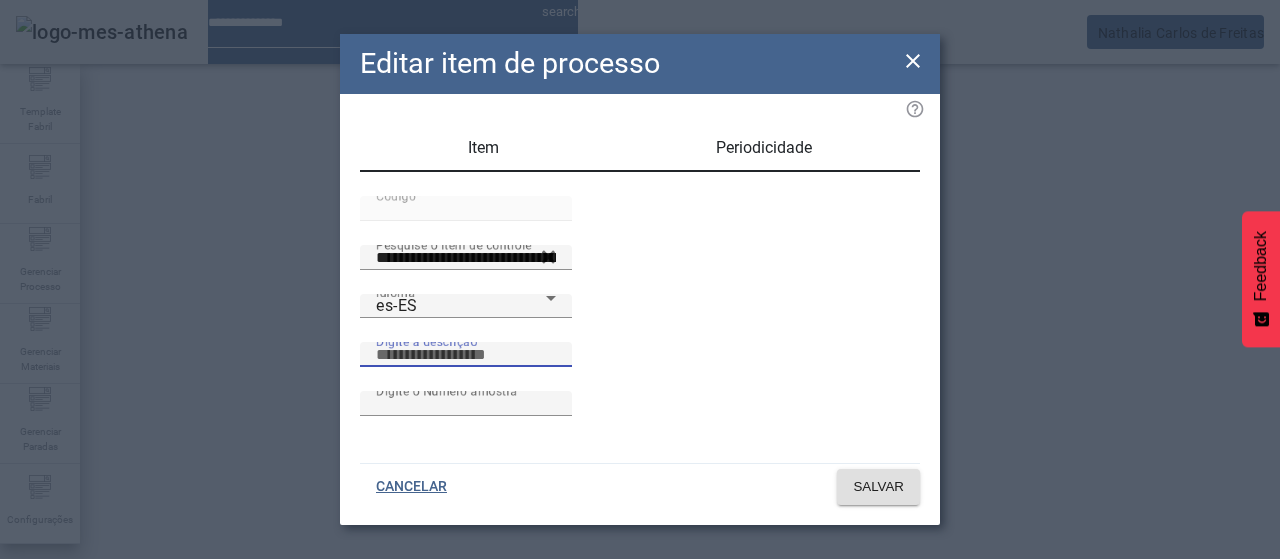 paste on "**********" 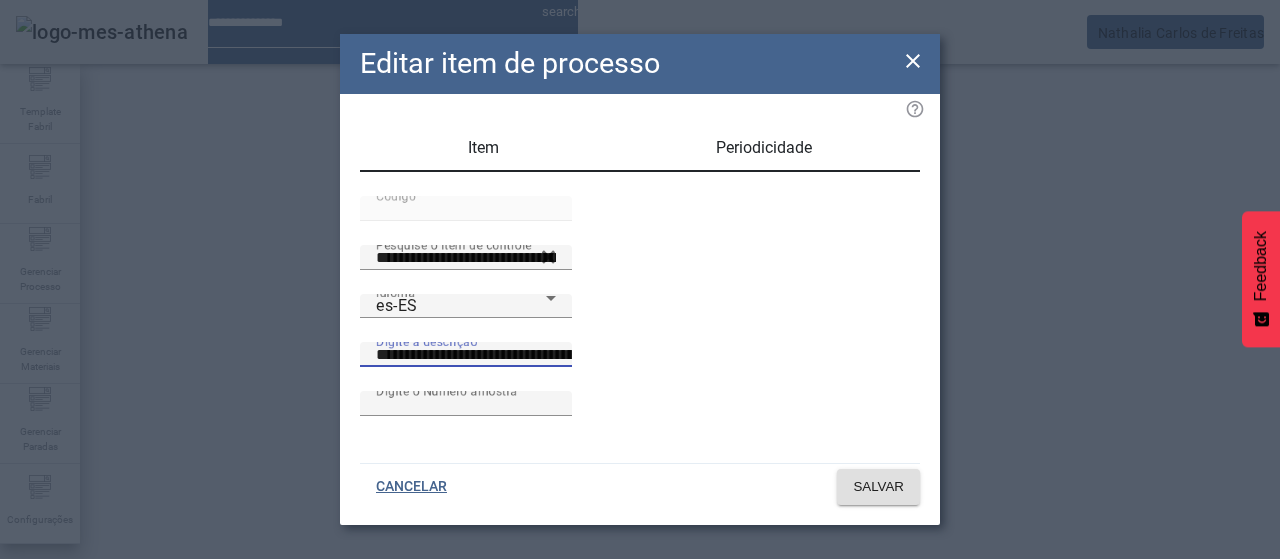 scroll, scrollTop: 0, scrollLeft: 44, axis: horizontal 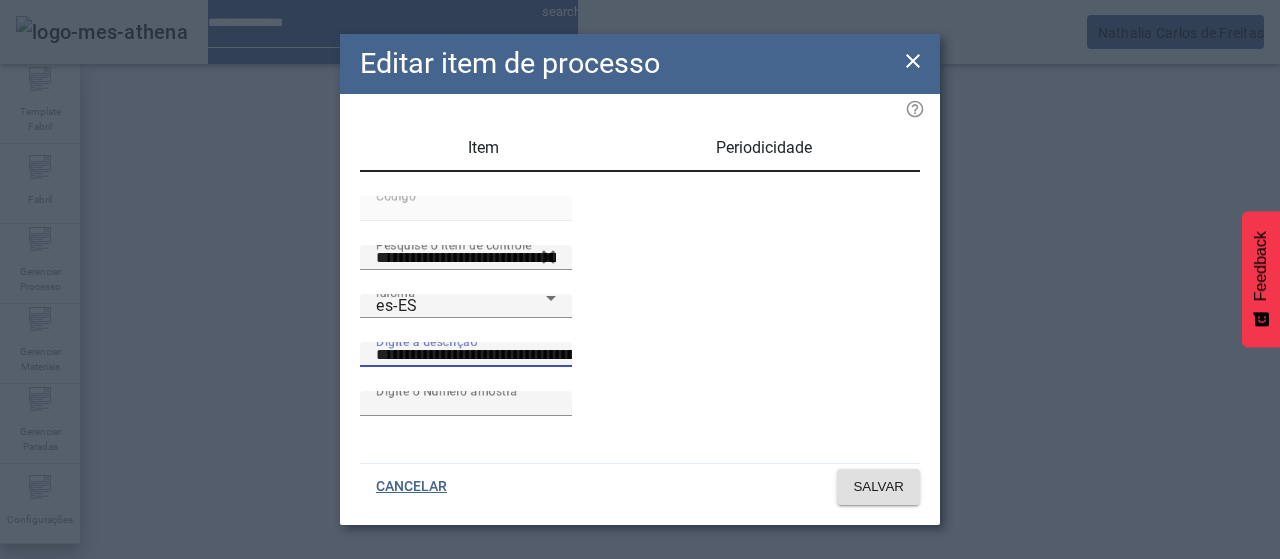 click on "**********" at bounding box center (552, 355) 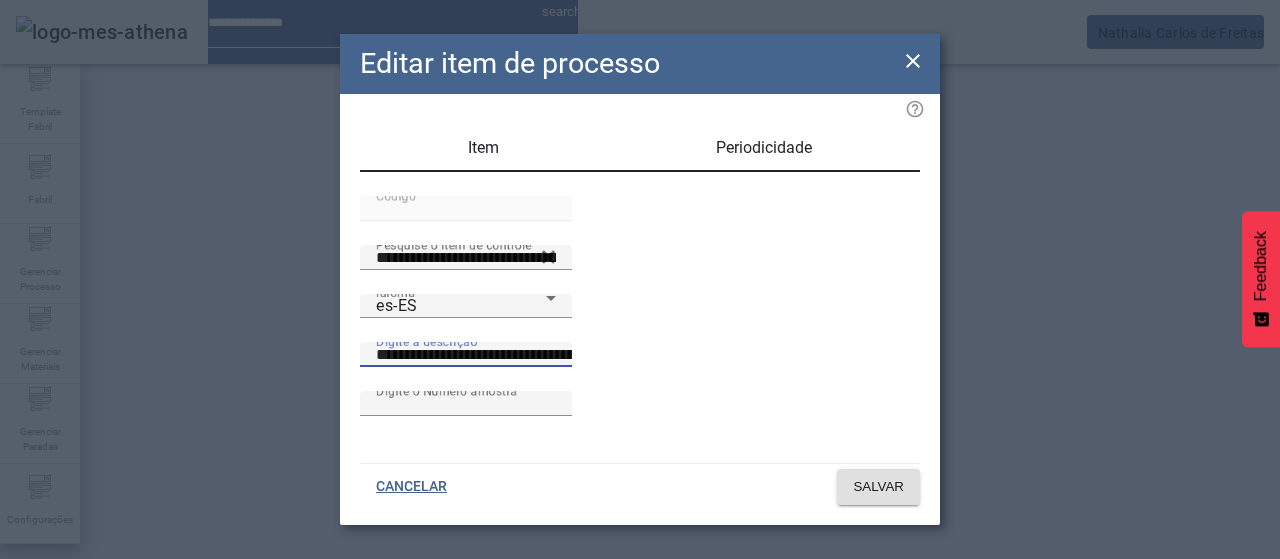 click on "**********" at bounding box center (552, 355) 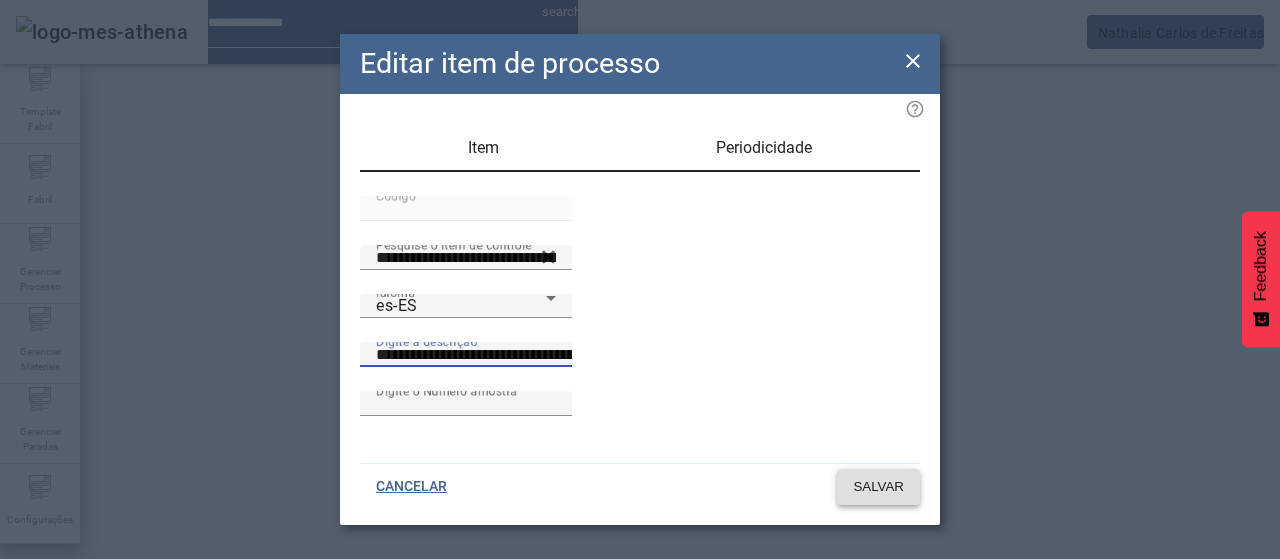 type on "**********" 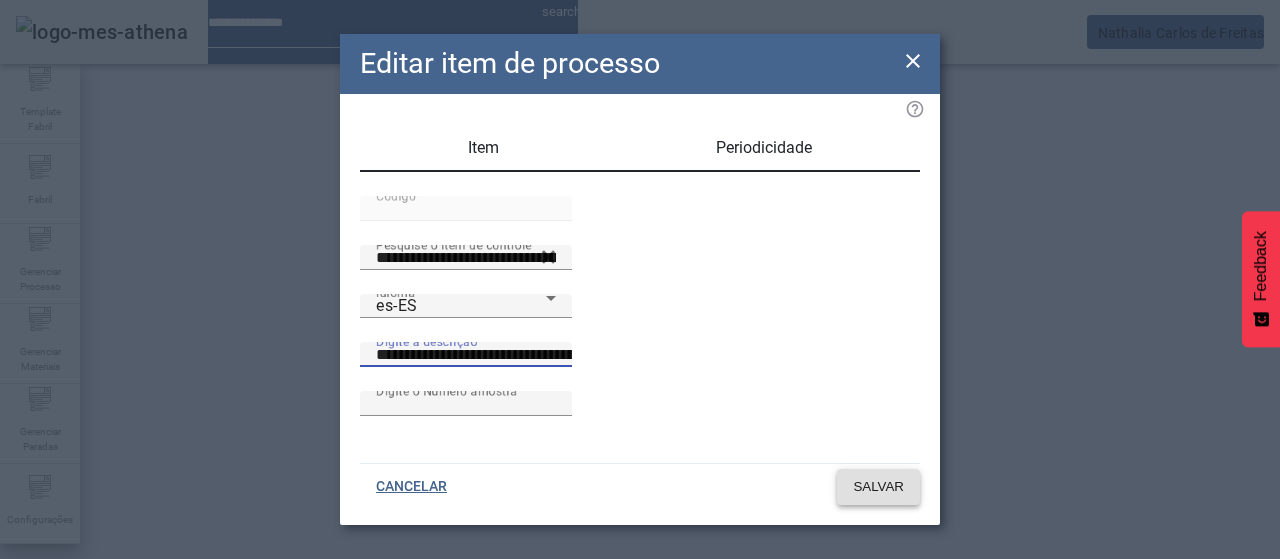 click on "SALVAR" 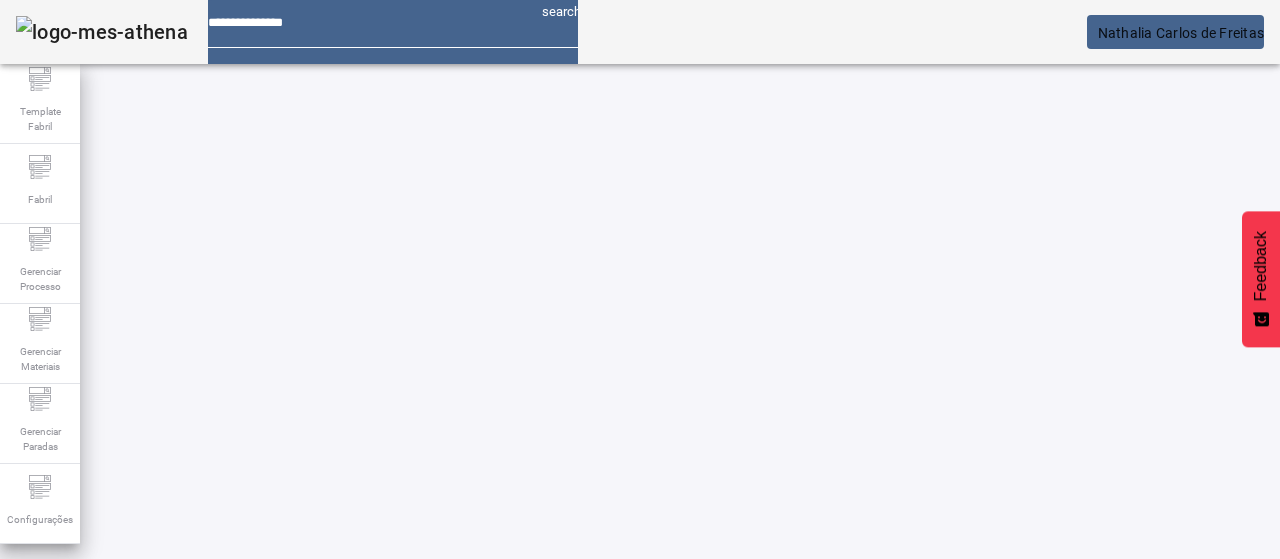 click on "EDITAR" at bounding box center (54, 929) 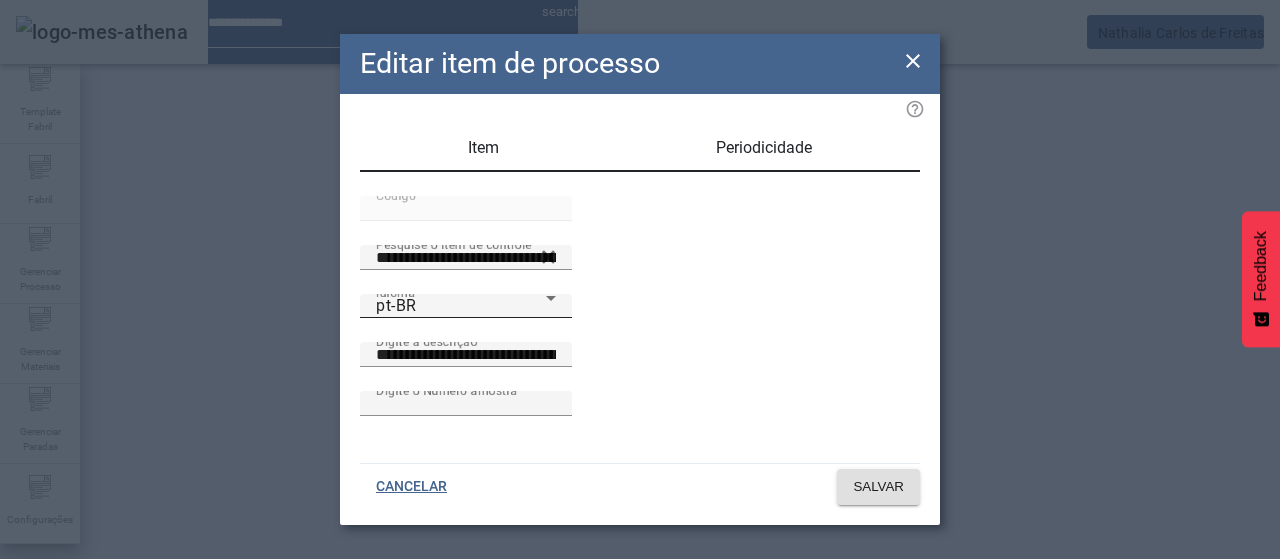 click on "pt-BR" at bounding box center (461, 306) 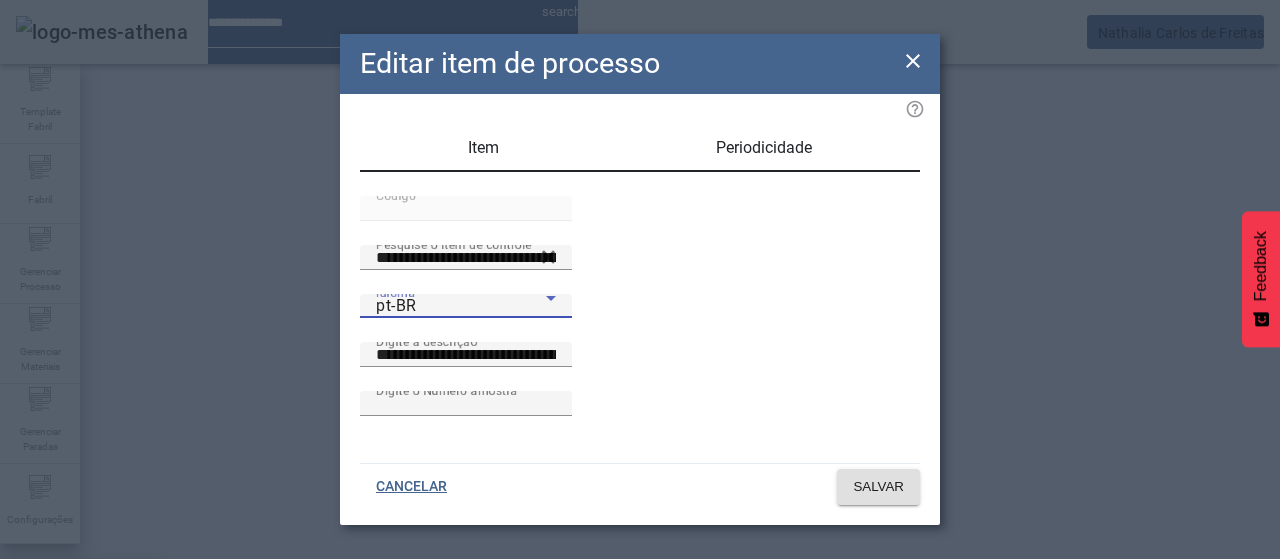click on "es-ES" at bounding box center (81, 687) 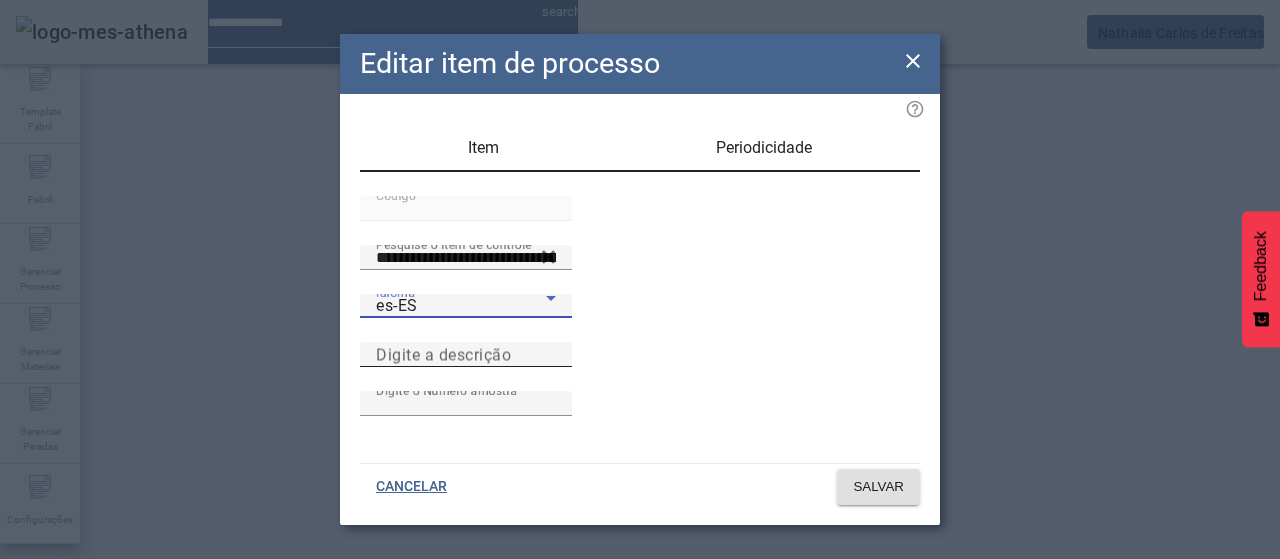 click on "Digite a descrição" at bounding box center (466, 355) 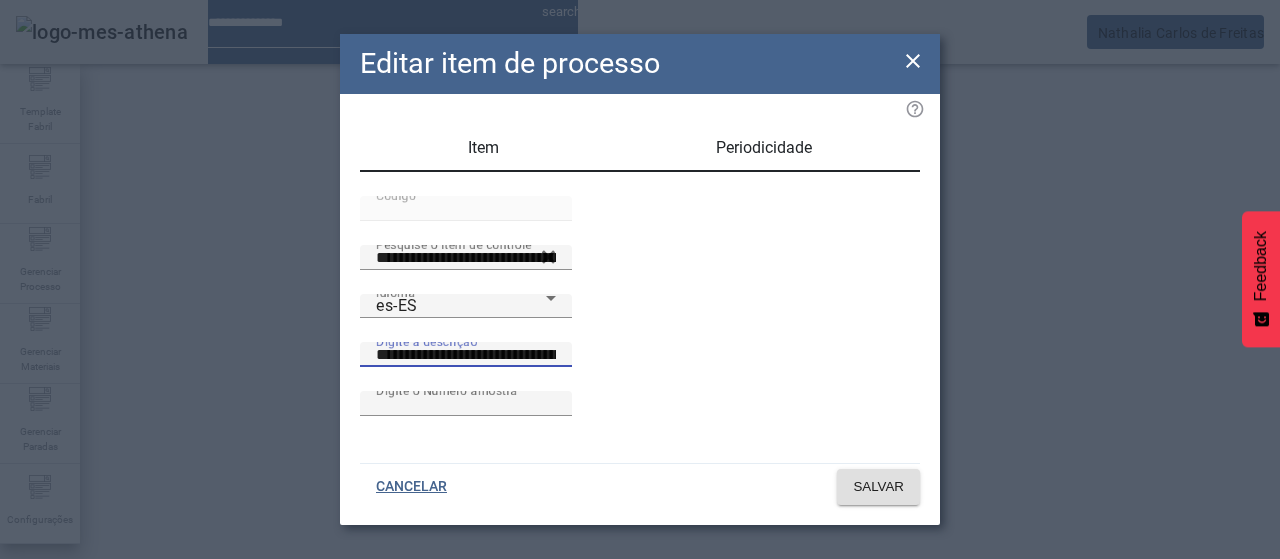 scroll, scrollTop: 0, scrollLeft: 55, axis: horizontal 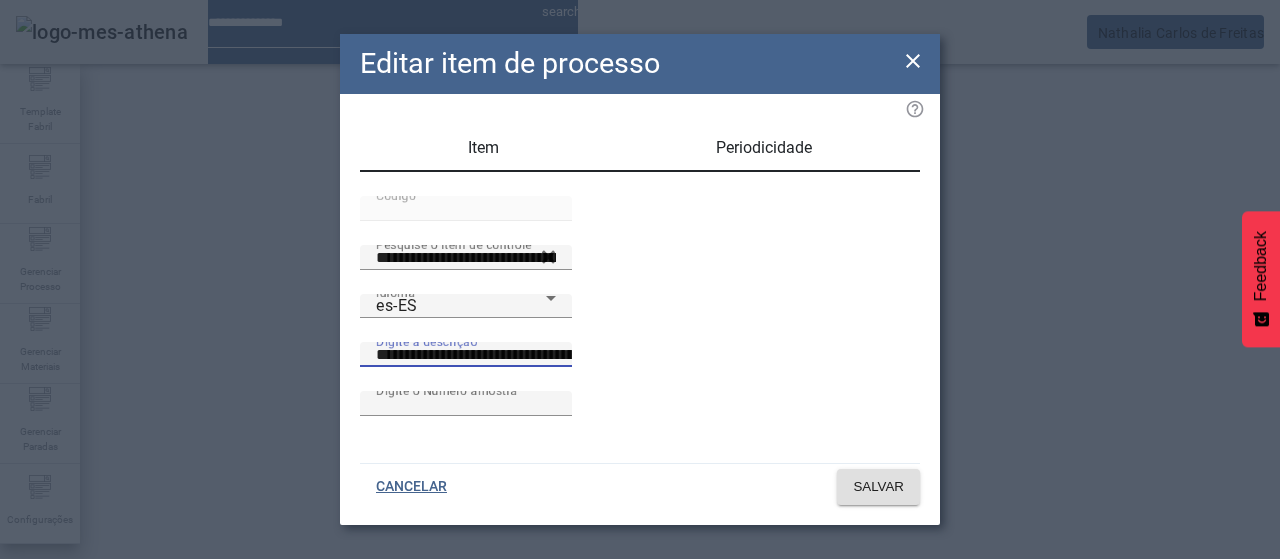 click on "**********" at bounding box center [552, 355] 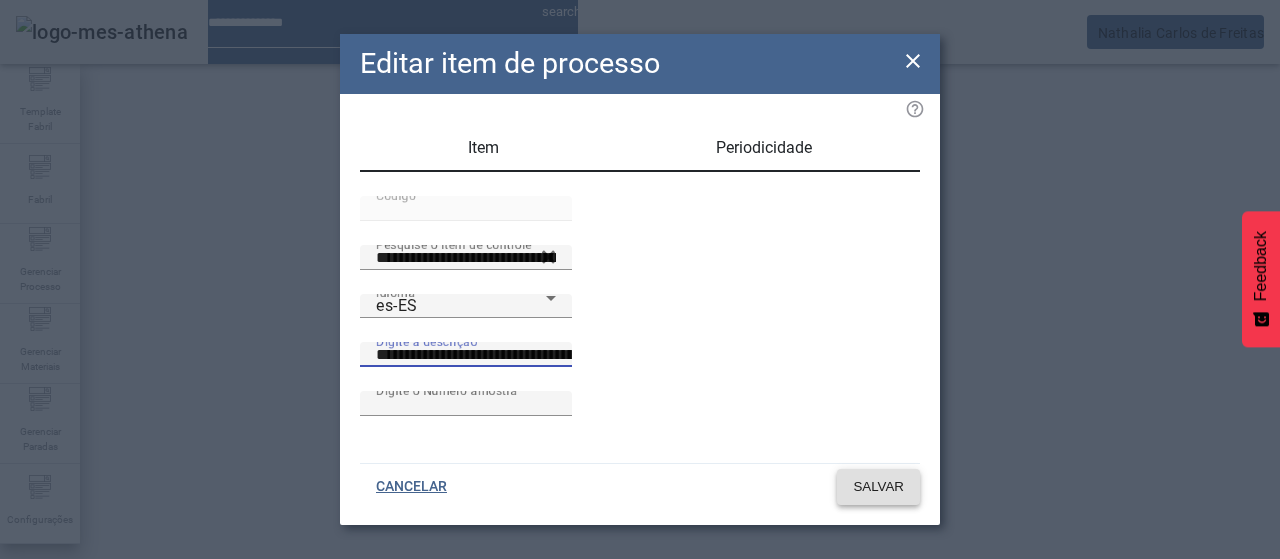 type on "**********" 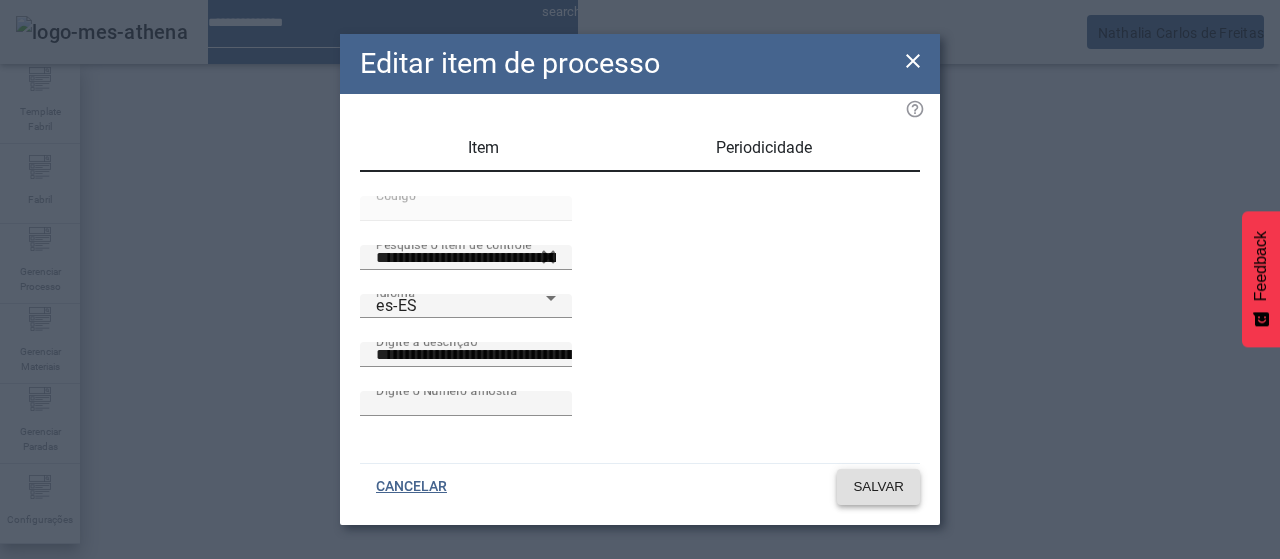 click 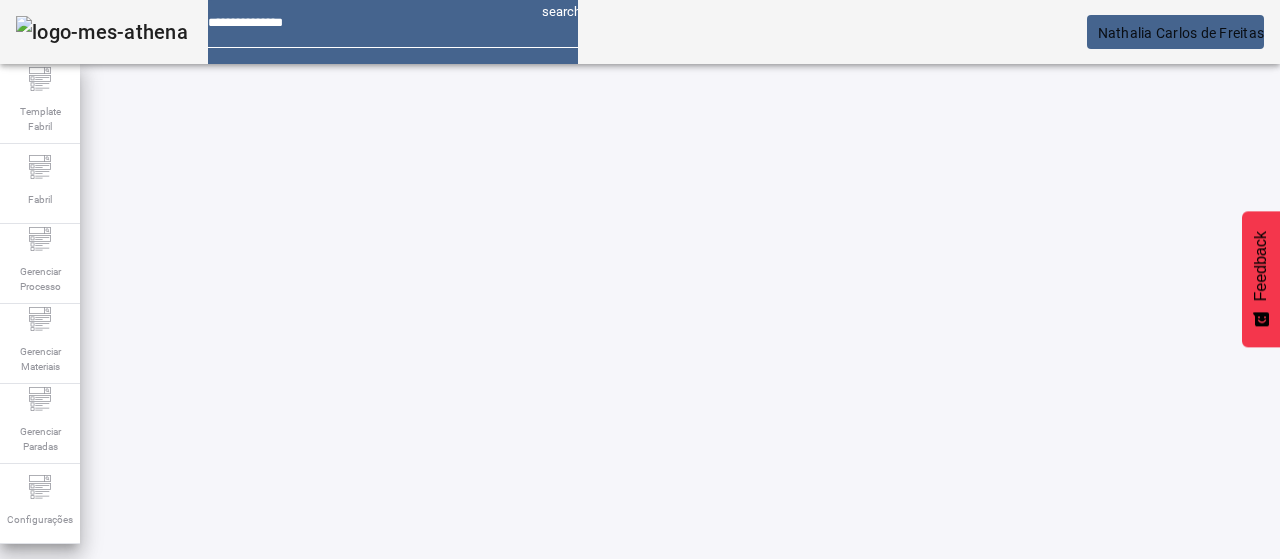 click on "EDITAR" at bounding box center [353, 929] 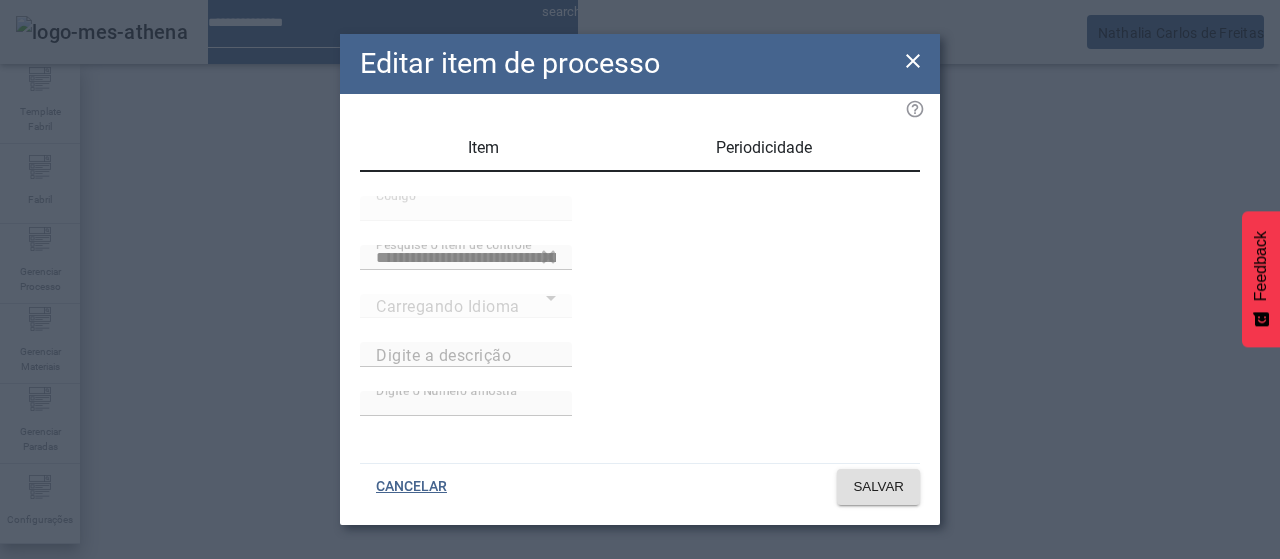 type on "**********" 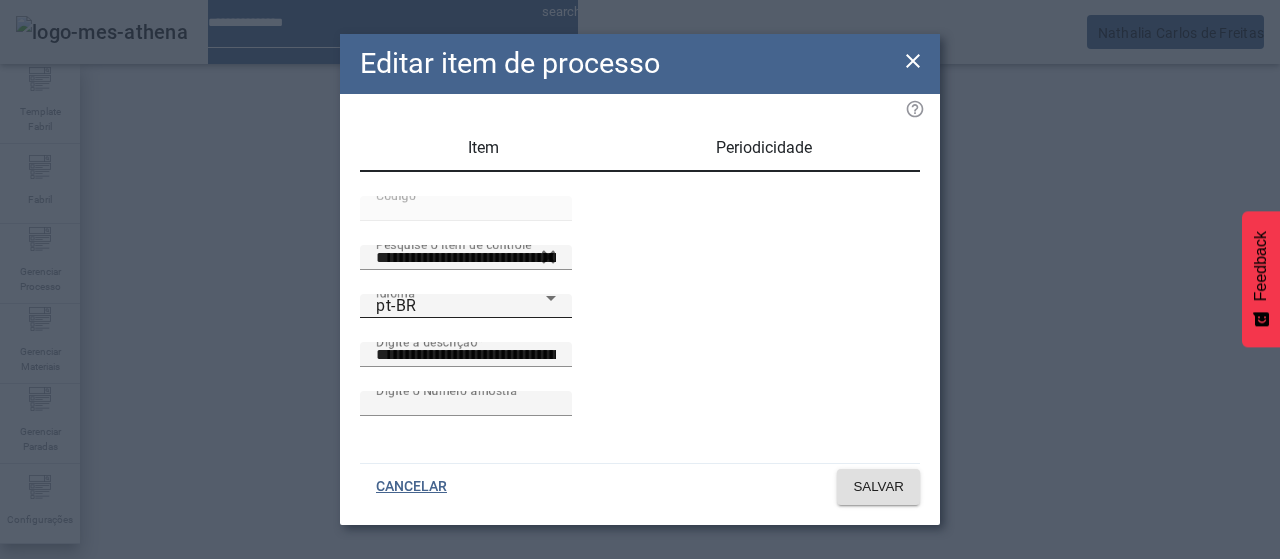 click on "pt-BR" at bounding box center [461, 306] 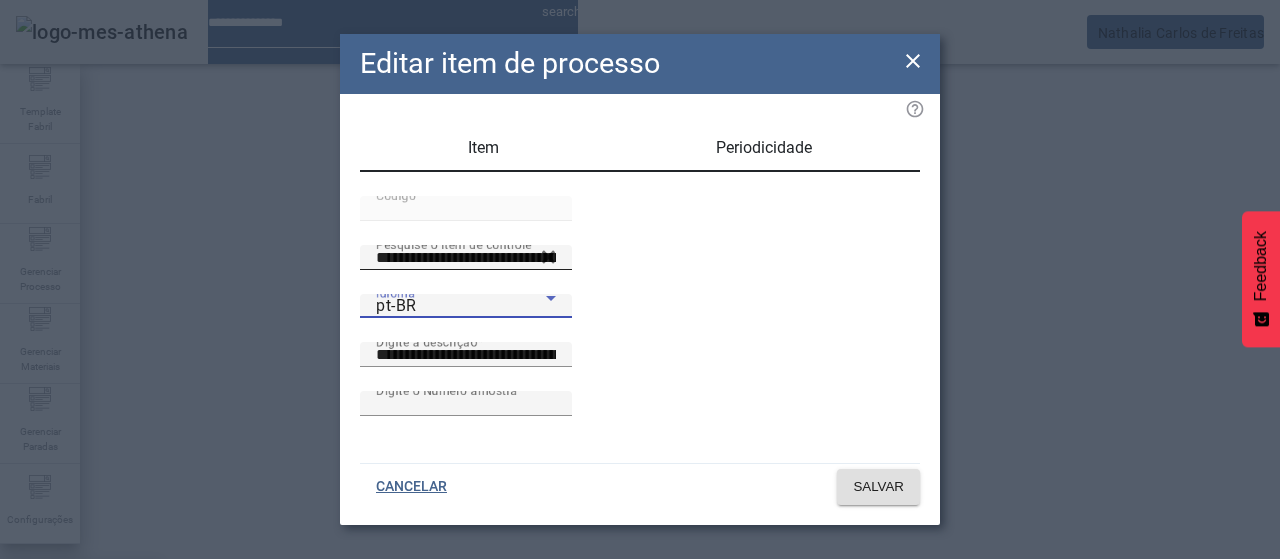 click on "es-ES" at bounding box center (81, 687) 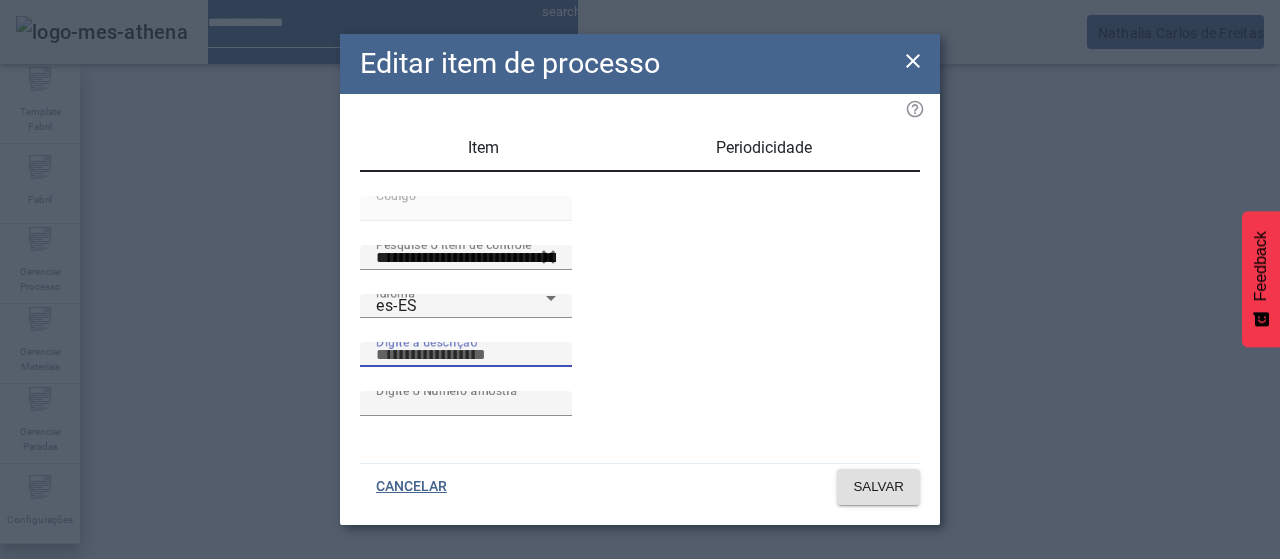click on "Digite a descrição" at bounding box center (466, 355) 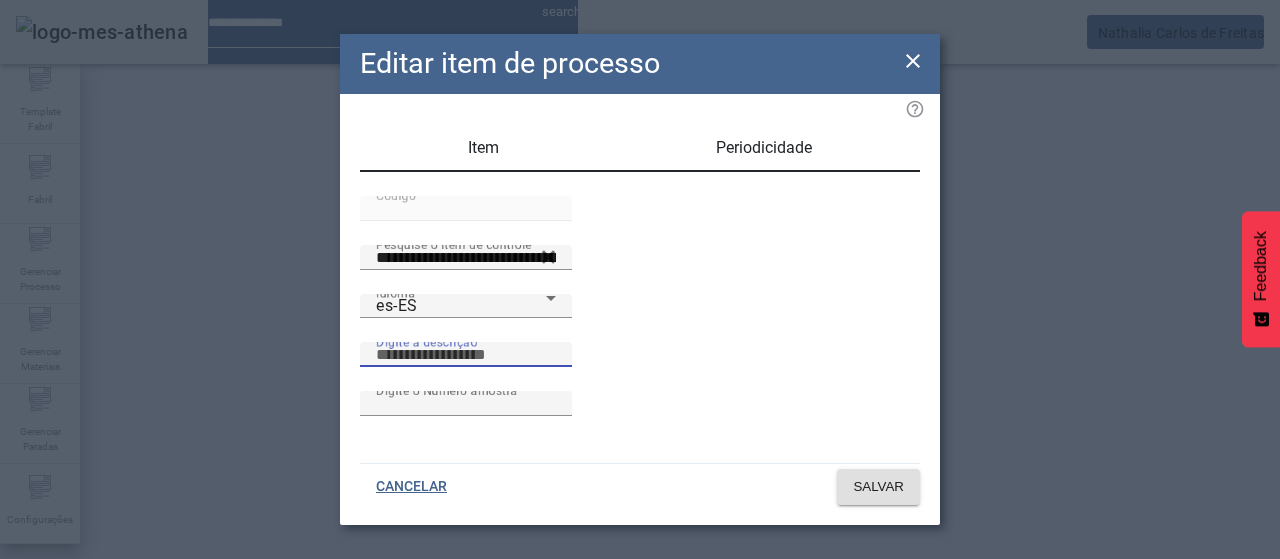 paste on "**********" 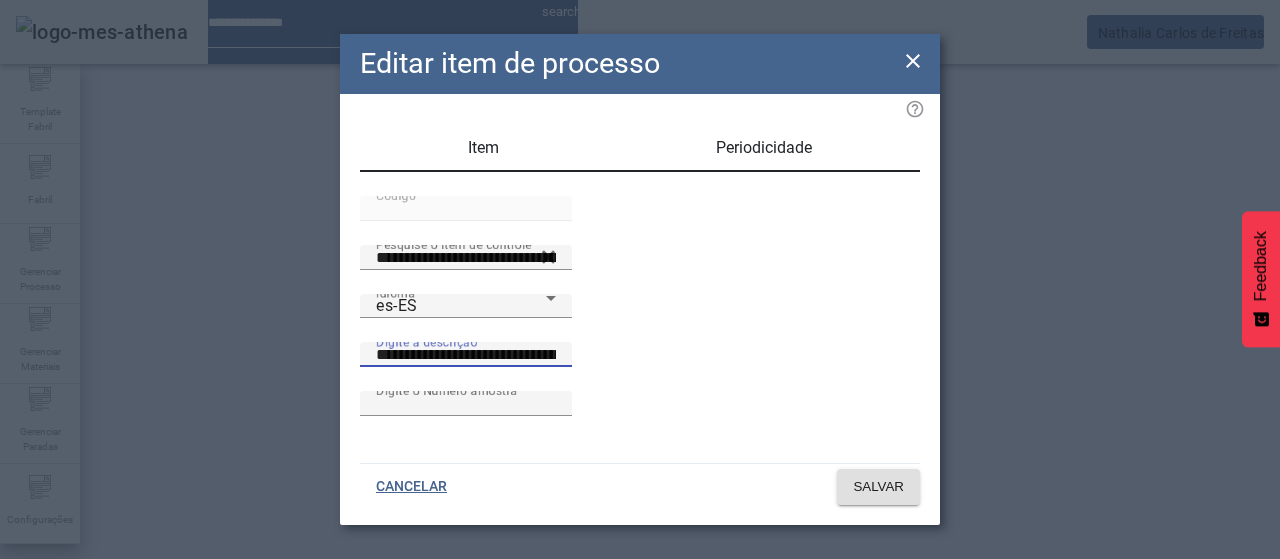 scroll, scrollTop: 0, scrollLeft: 55, axis: horizontal 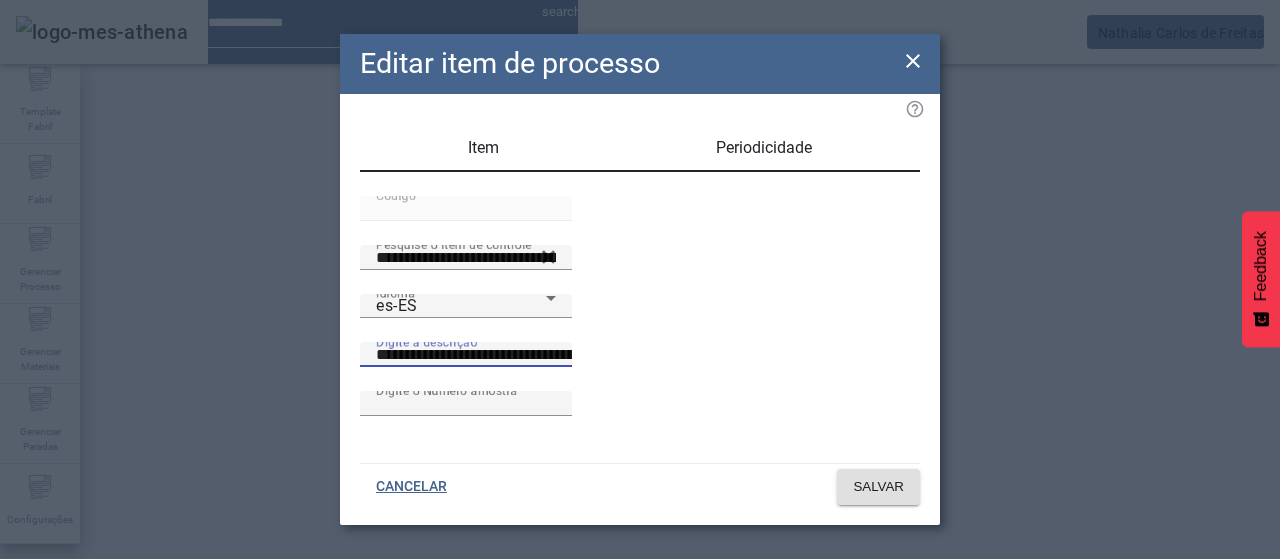 click on "**********" at bounding box center [552, 355] 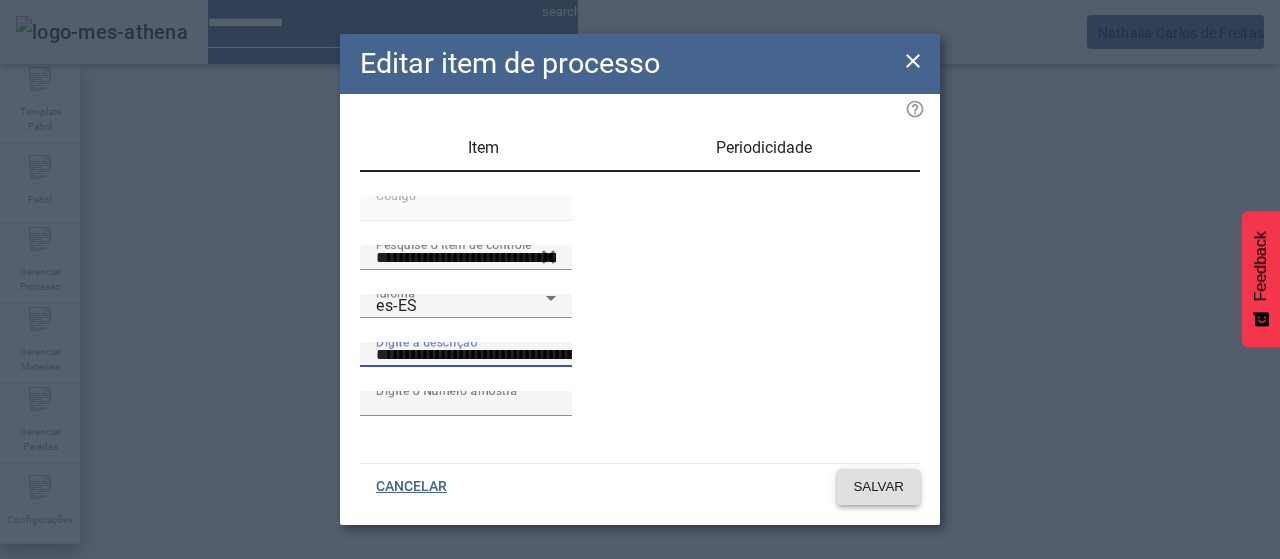 type on "**********" 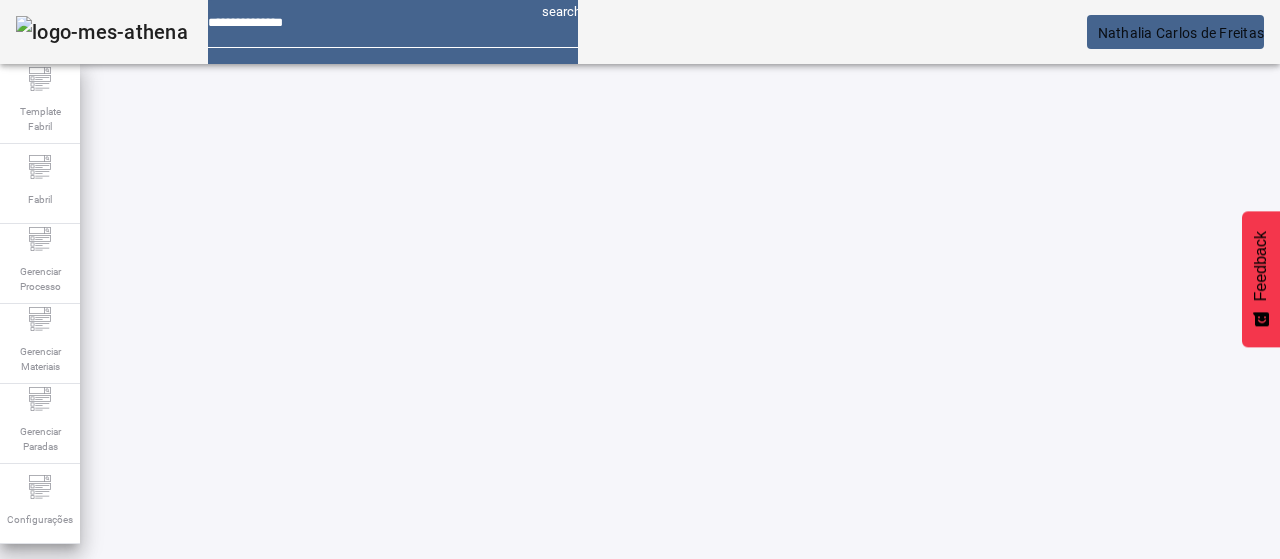 click at bounding box center [728, 929] 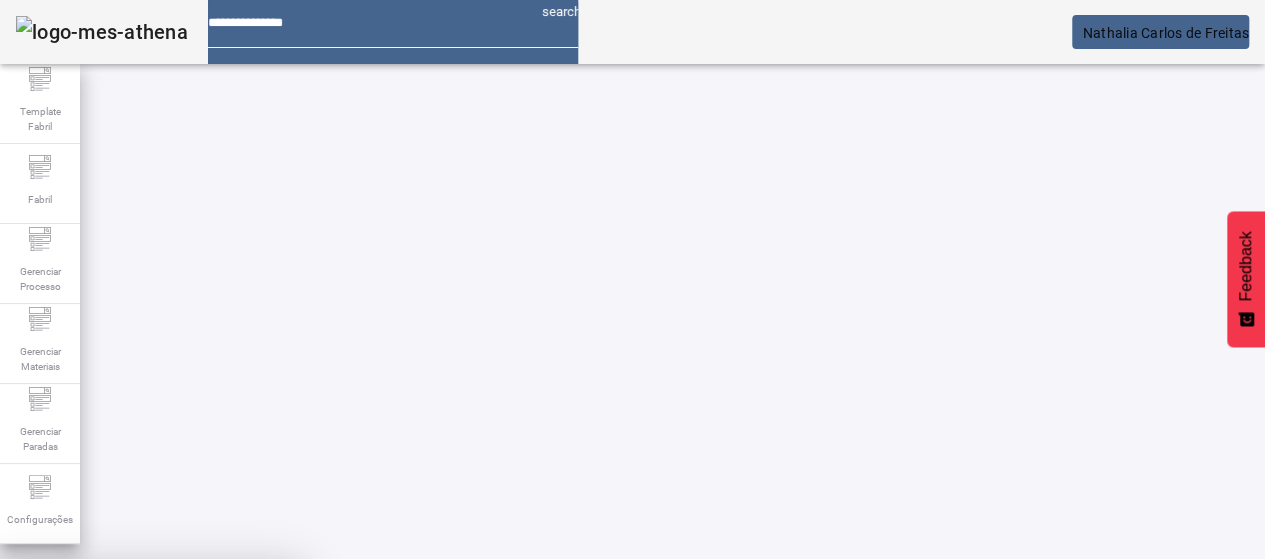 drag, startPoint x: 561, startPoint y: 356, endPoint x: 656, endPoint y: 411, distance: 109.77249 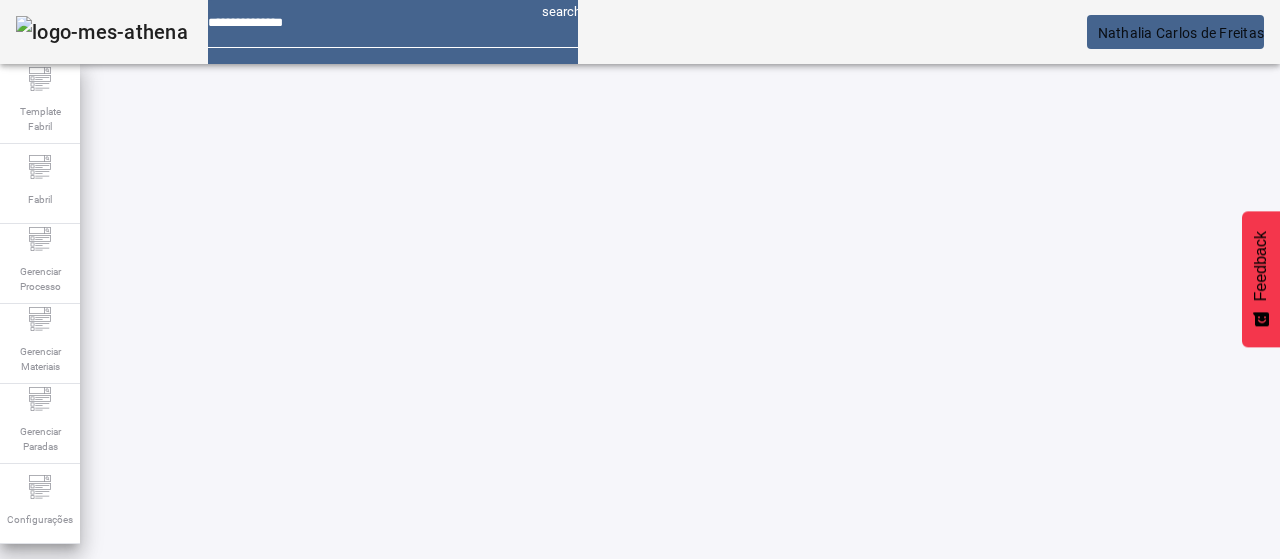 click at bounding box center (652, 929) 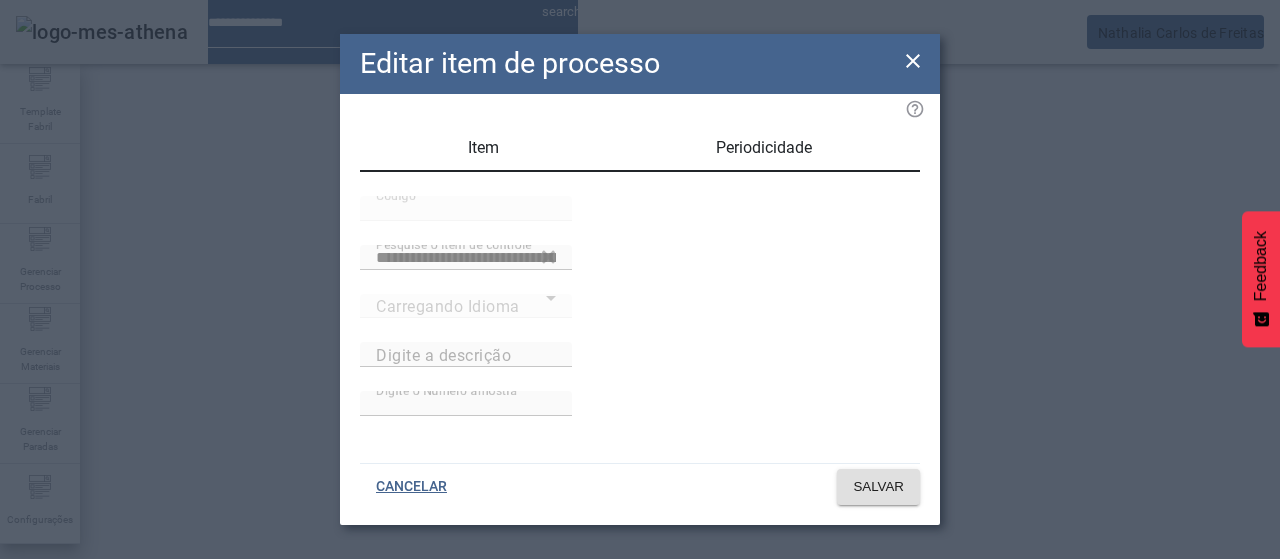 type on "**********" 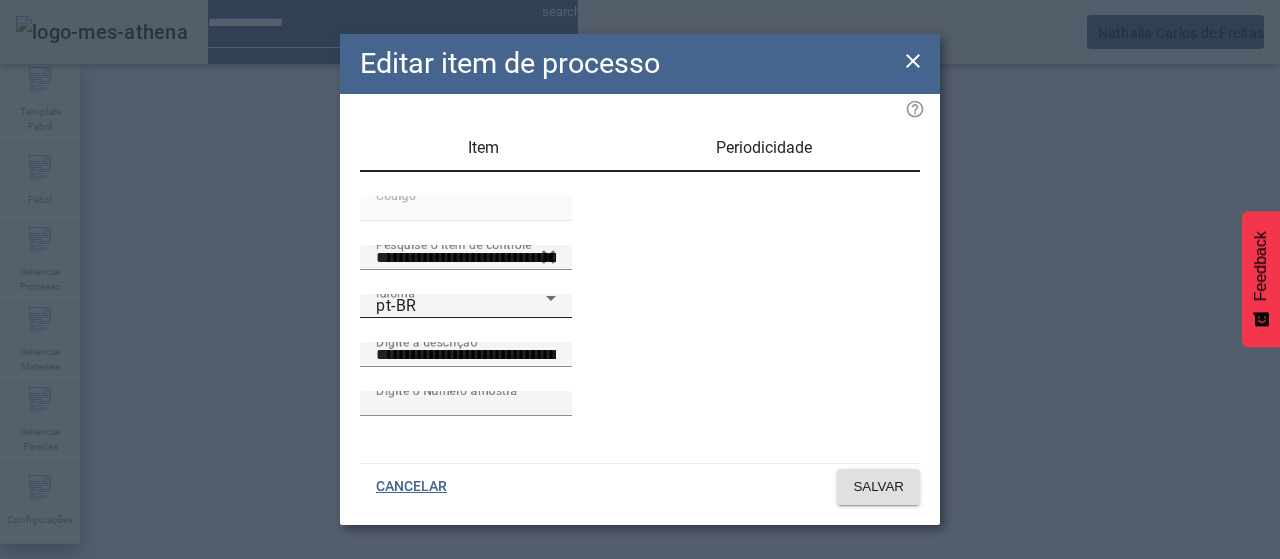 drag, startPoint x: 463, startPoint y: 387, endPoint x: 456, endPoint y: 368, distance: 20.248457 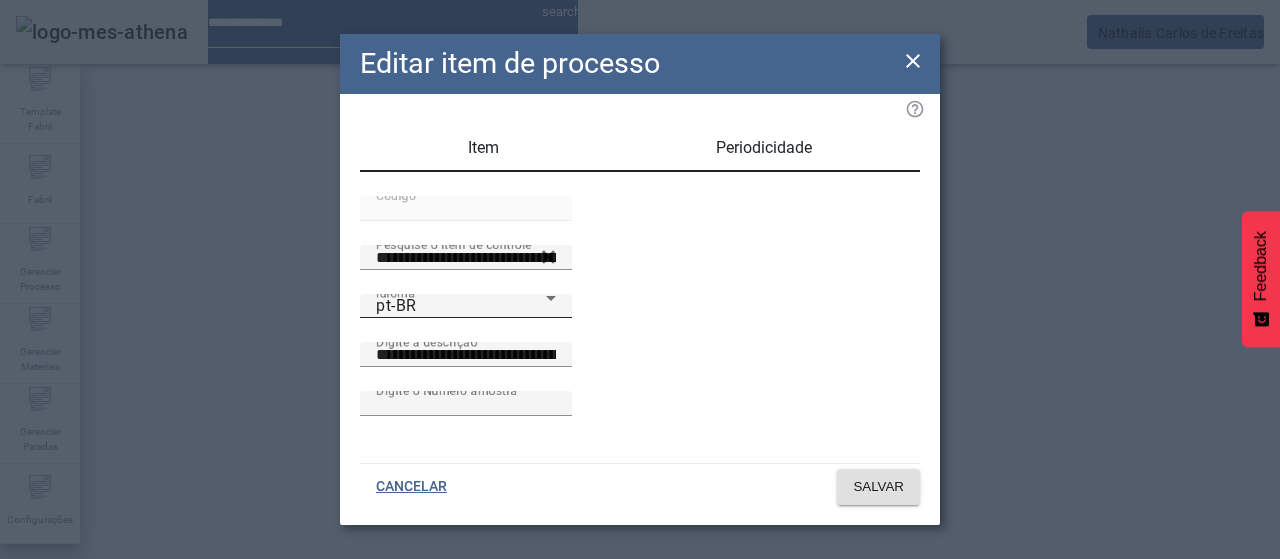 click on "pt-BR" at bounding box center (461, 306) 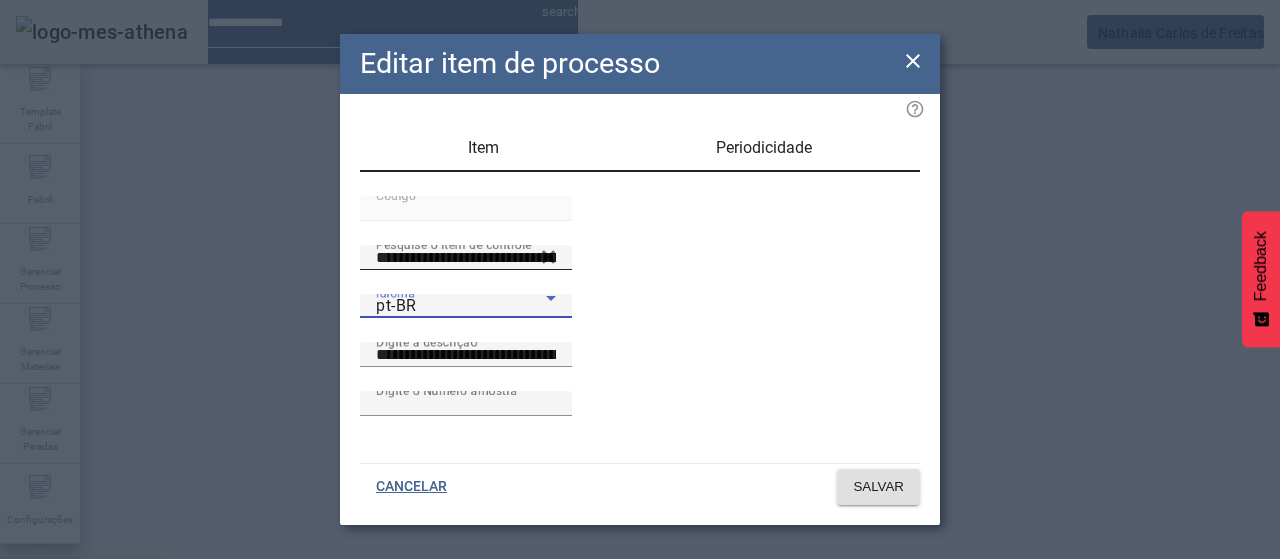 click on "es-ES" at bounding box center [81, 687] 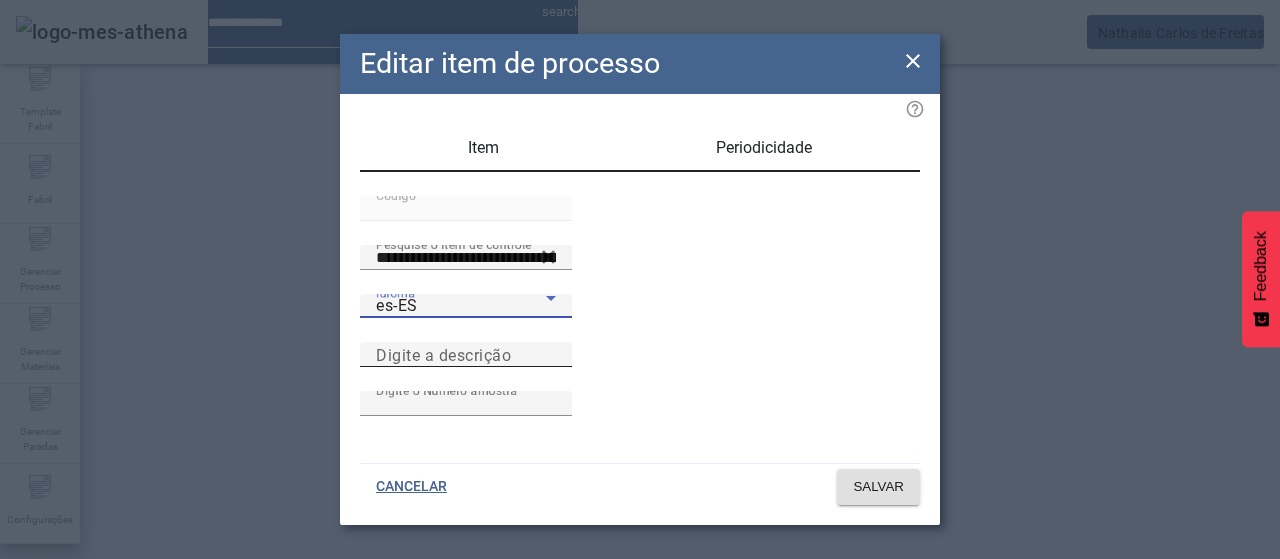 click on "Digite a descrição" at bounding box center (466, 355) 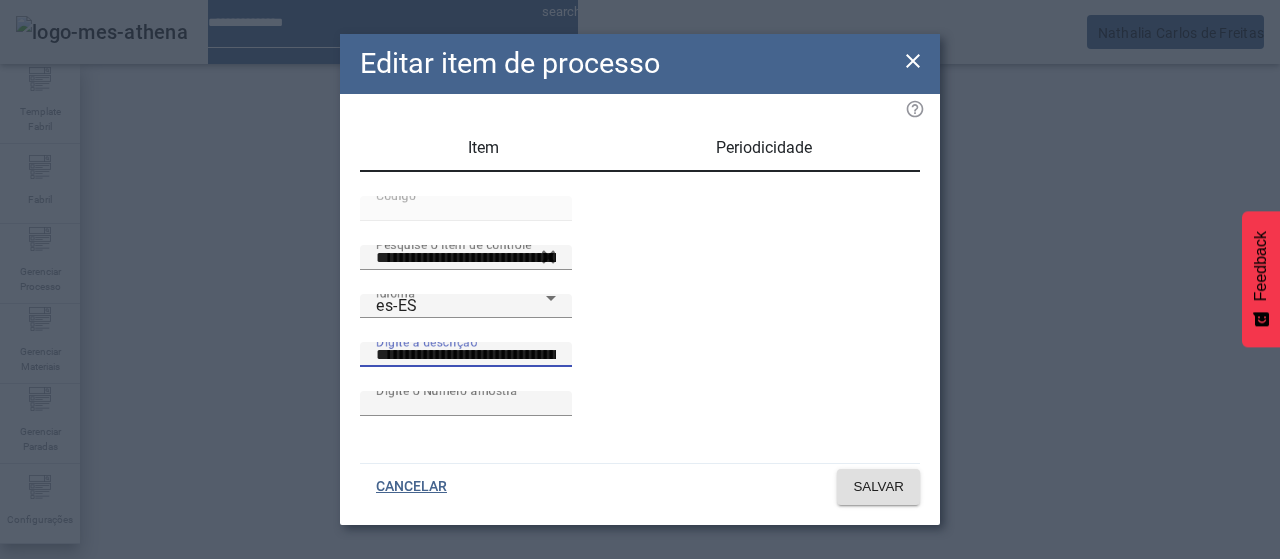 scroll, scrollTop: 0, scrollLeft: 55, axis: horizontal 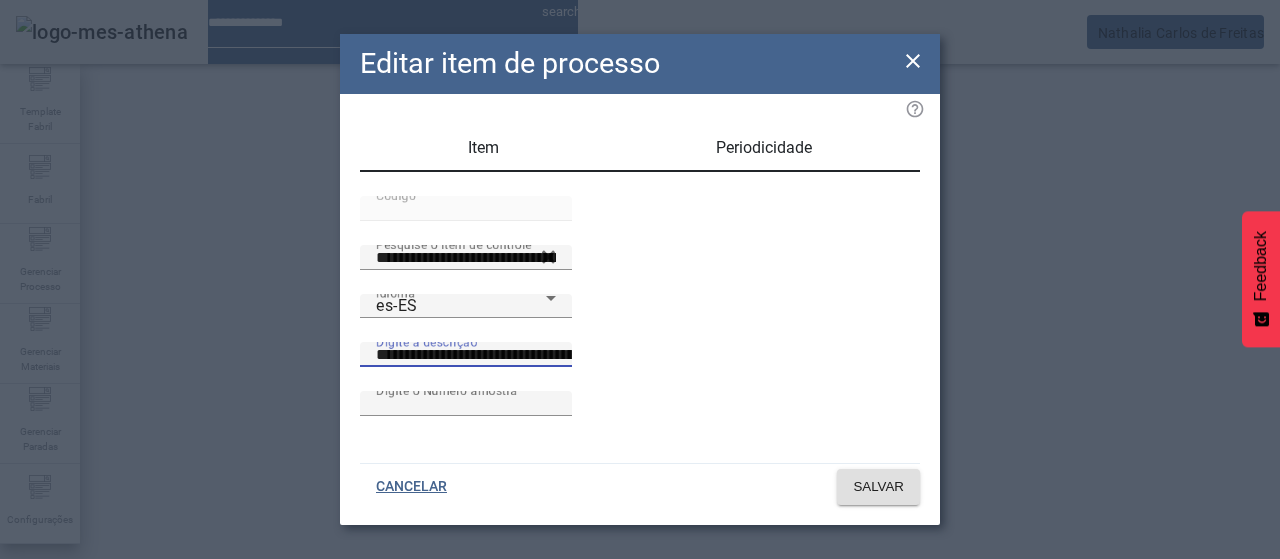 click on "**********" at bounding box center (552, 355) 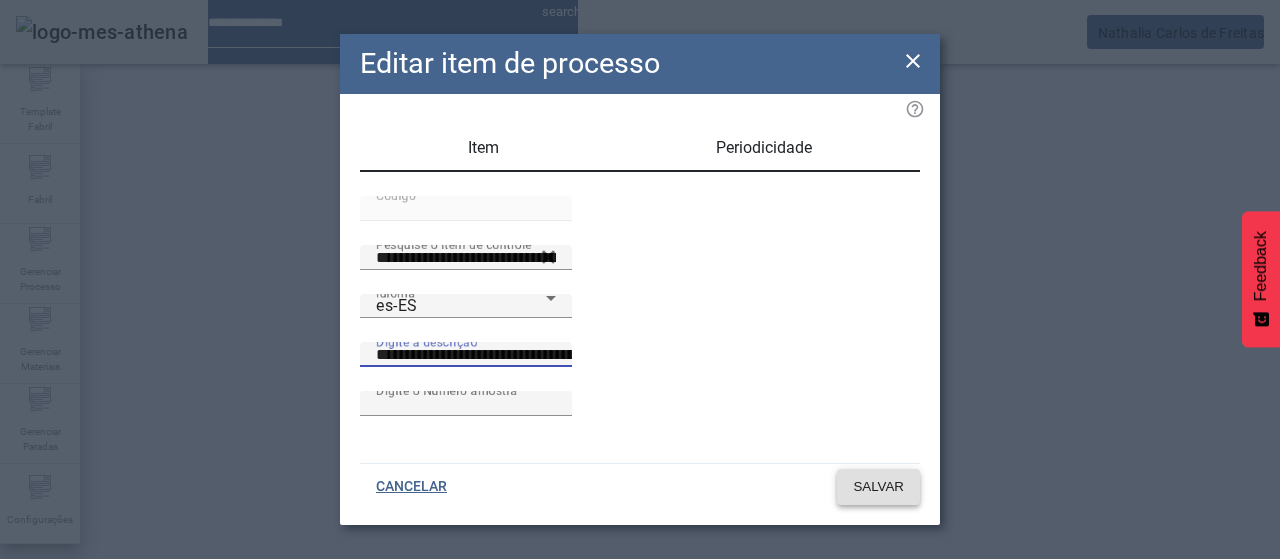 type on "**********" 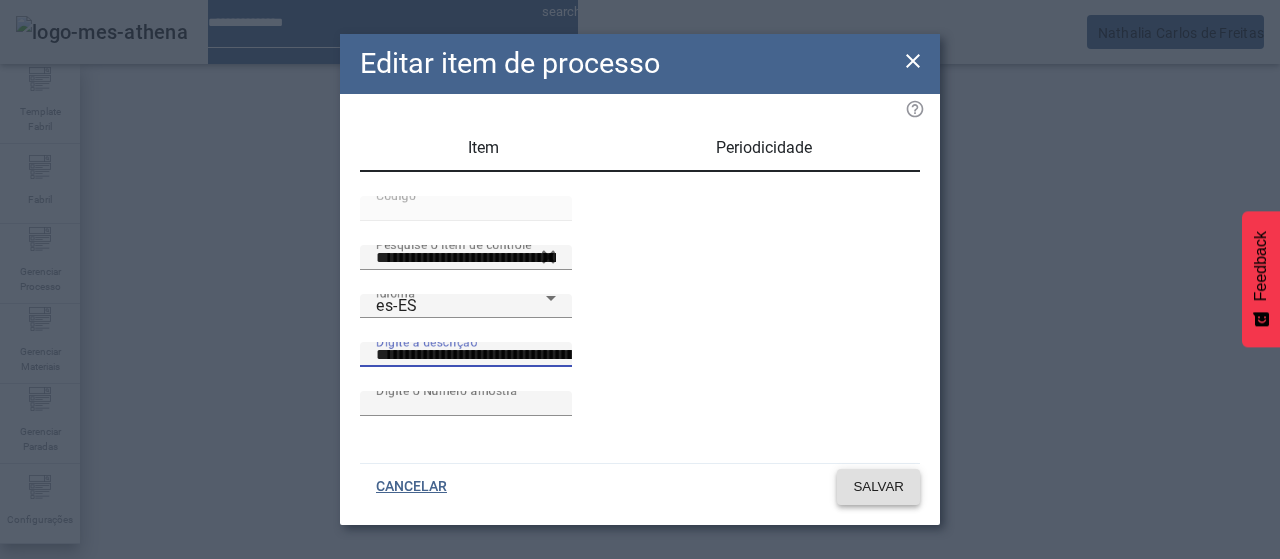 scroll, scrollTop: 0, scrollLeft: 0, axis: both 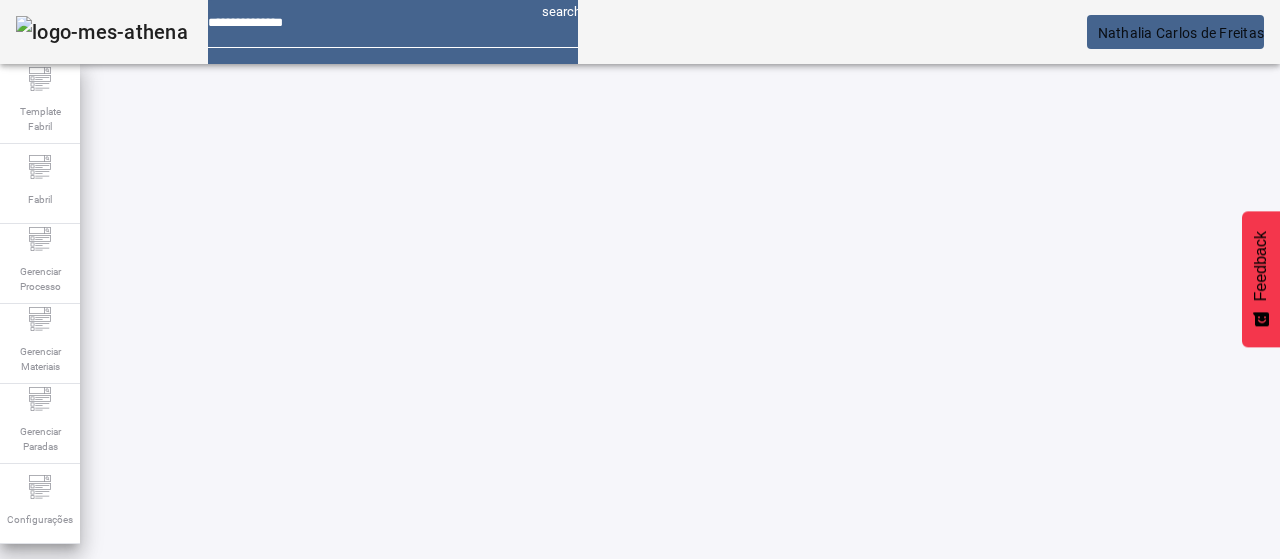 click on "EDITAR" at bounding box center (353, 779) 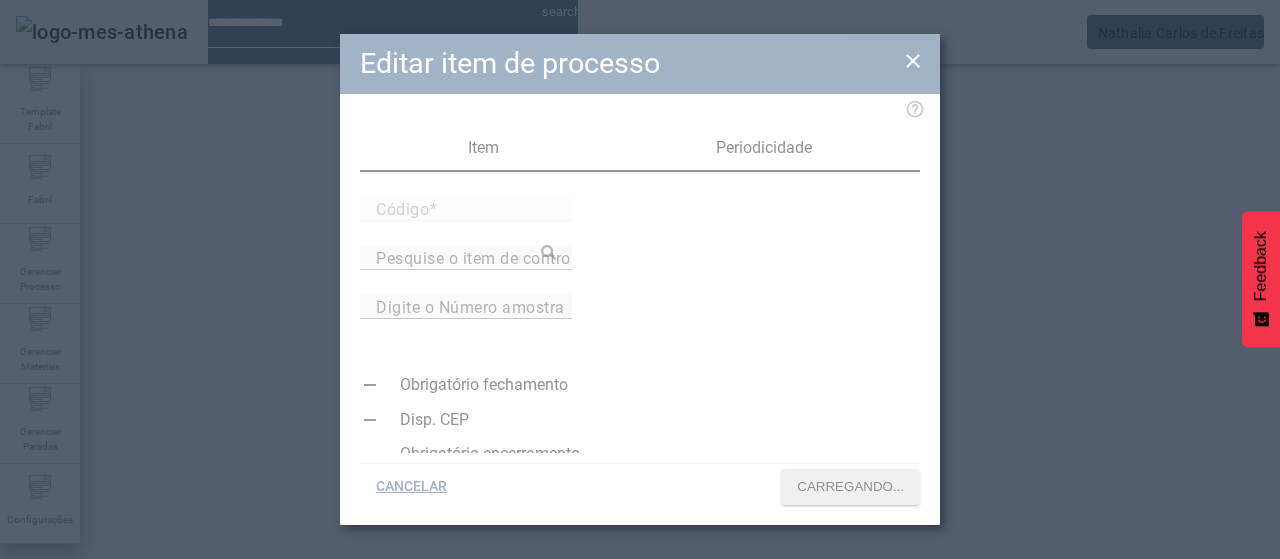 type on "*****" 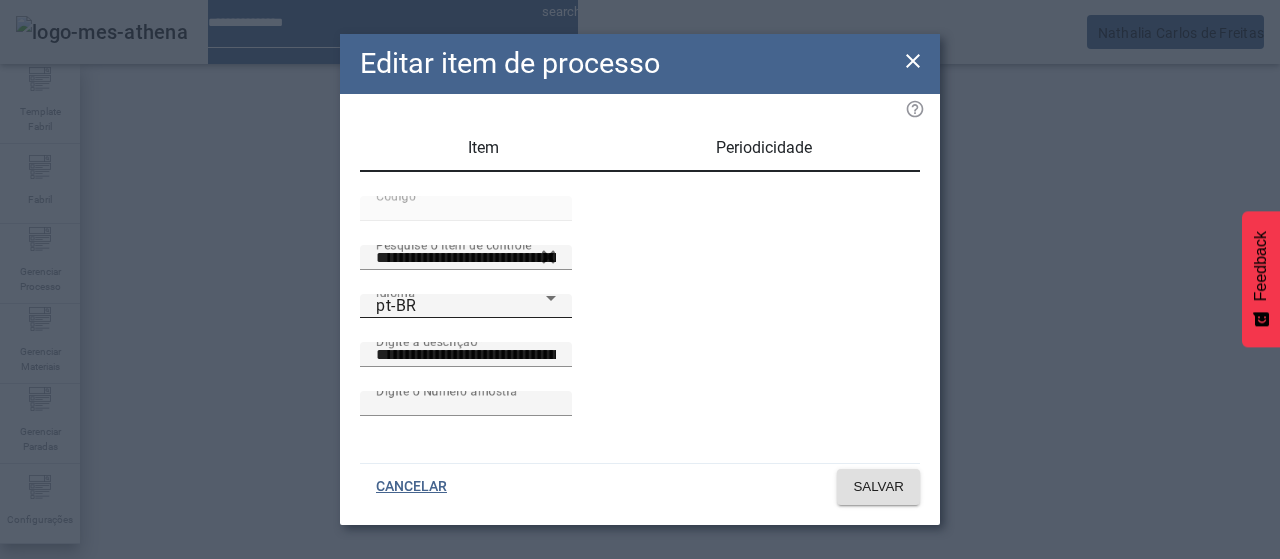 click on "pt-BR" at bounding box center (461, 306) 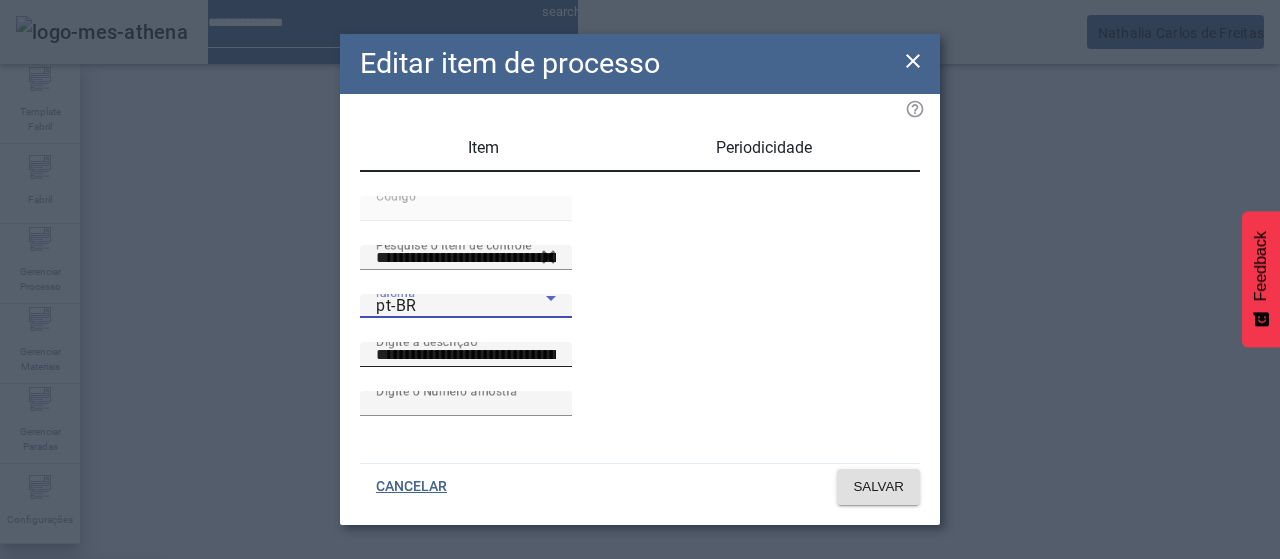 drag, startPoint x: 465, startPoint y: 331, endPoint x: 576, endPoint y: 358, distance: 114.236595 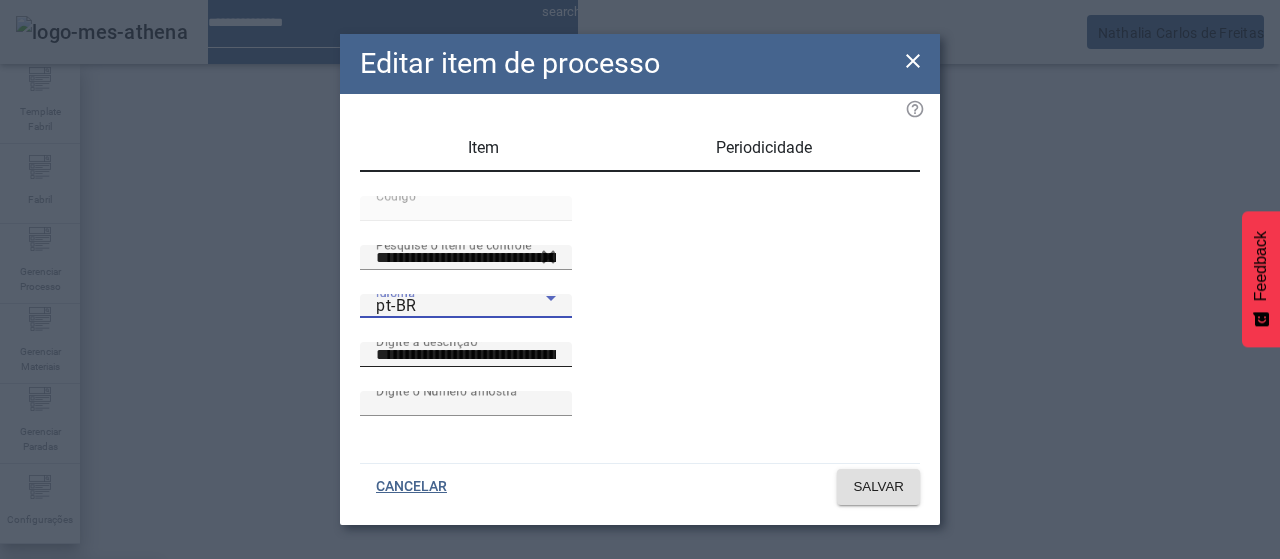 click on "es-ES" at bounding box center (81, 687) 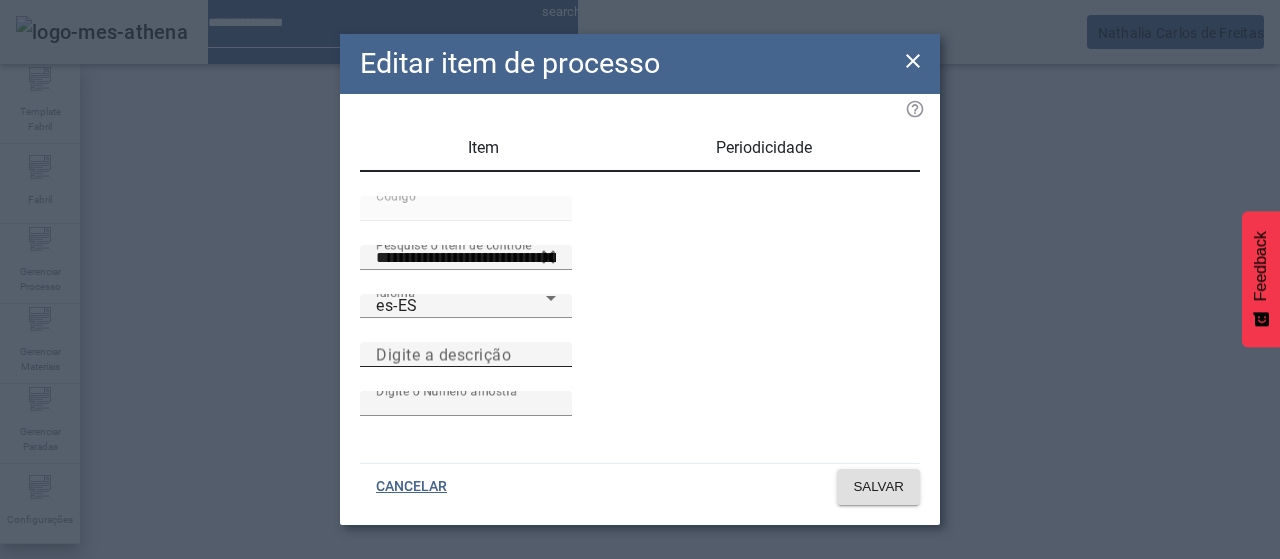 click on "Digite a descrição" at bounding box center [443, 354] 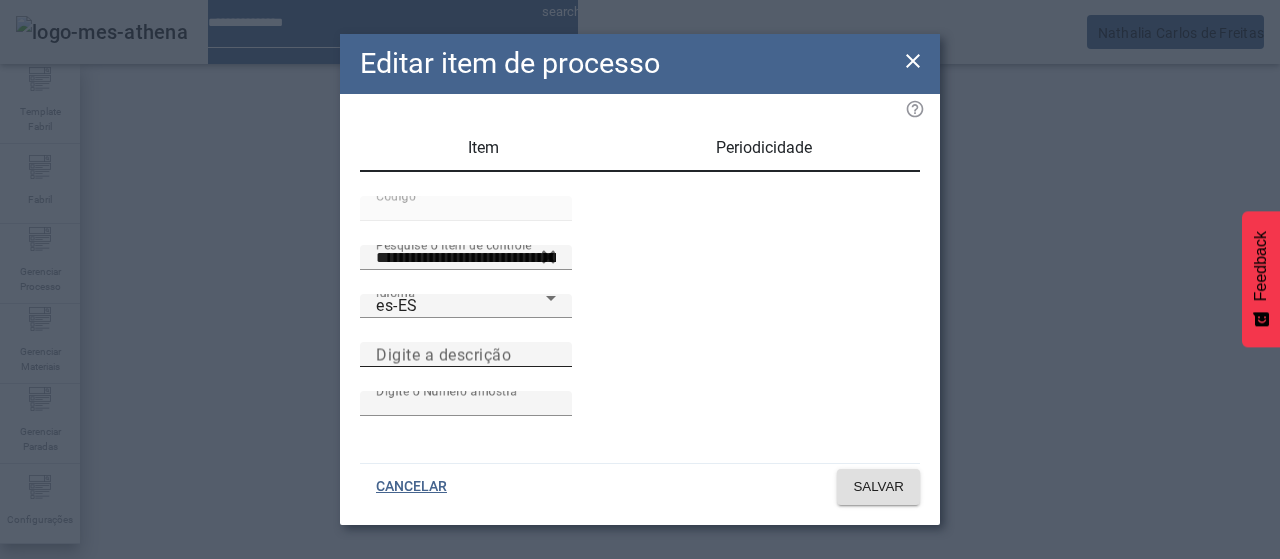 click on "Digite a descrição" at bounding box center (466, 355) 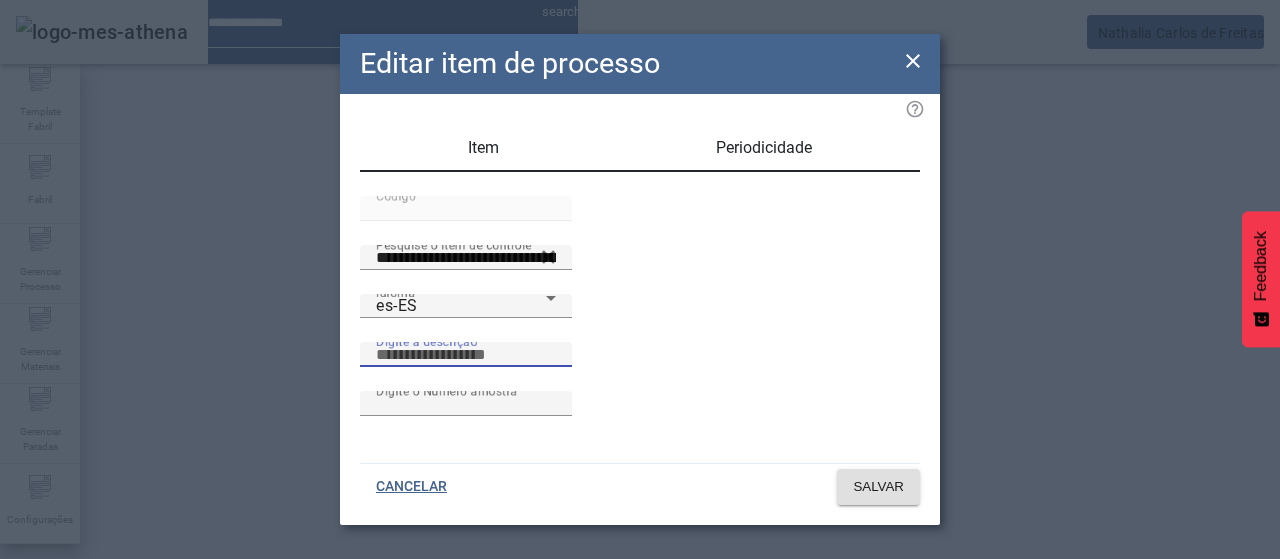 paste on "**********" 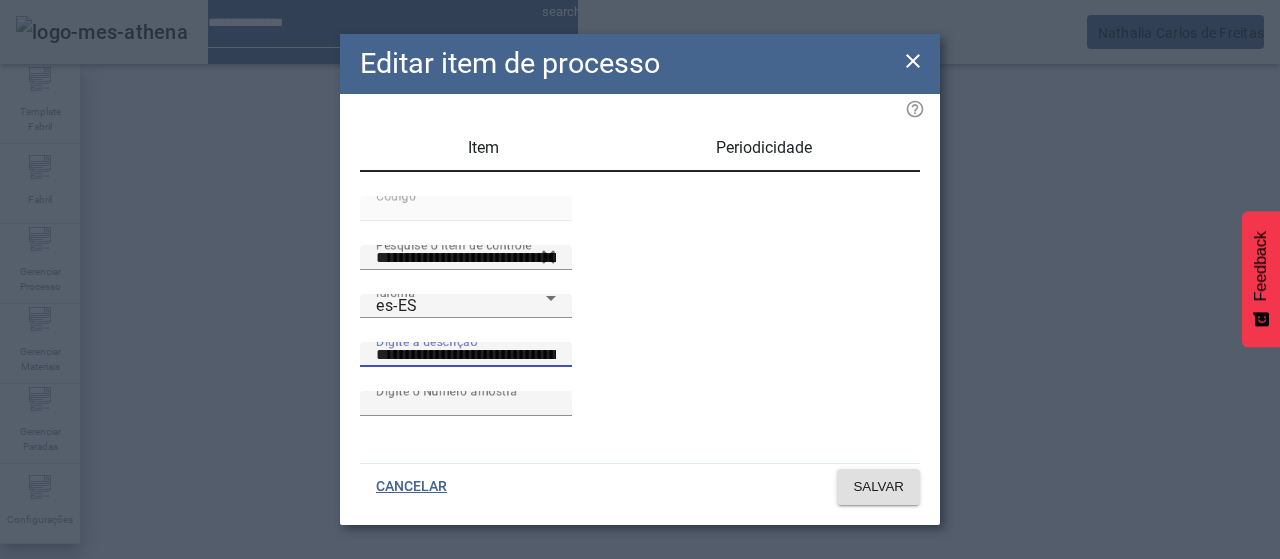 scroll, scrollTop: 0, scrollLeft: 55, axis: horizontal 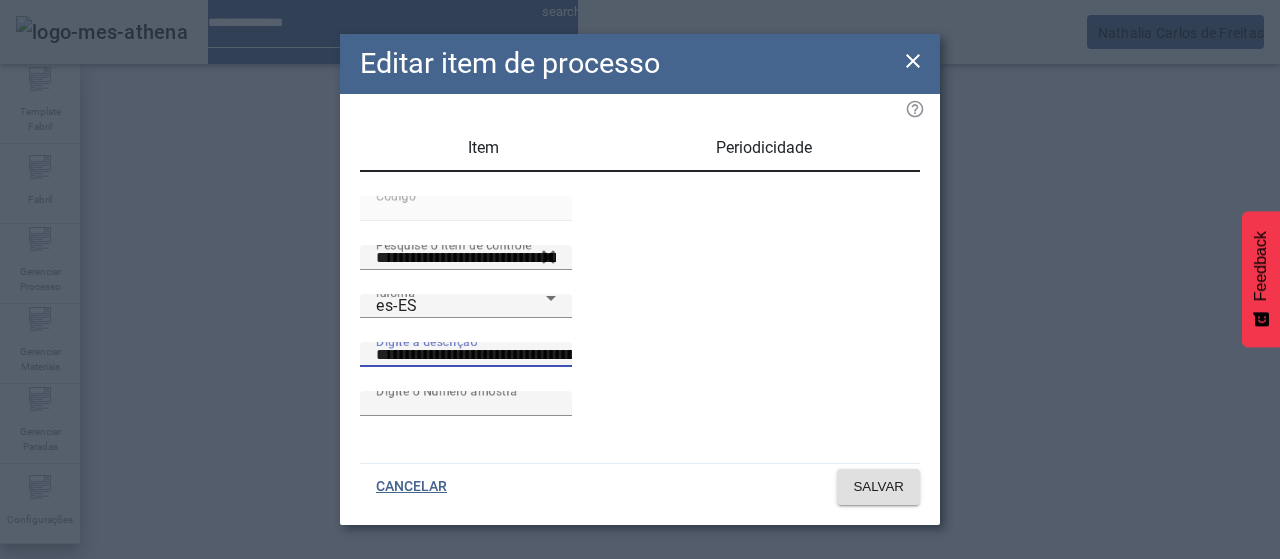 click on "**********" at bounding box center (552, 355) 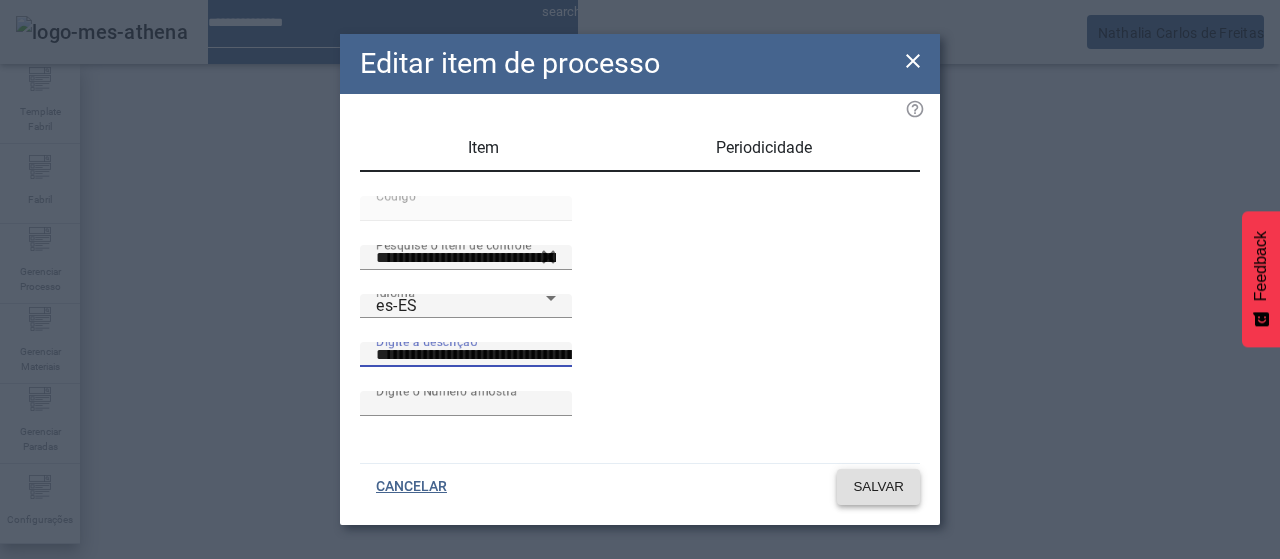 type on "**********" 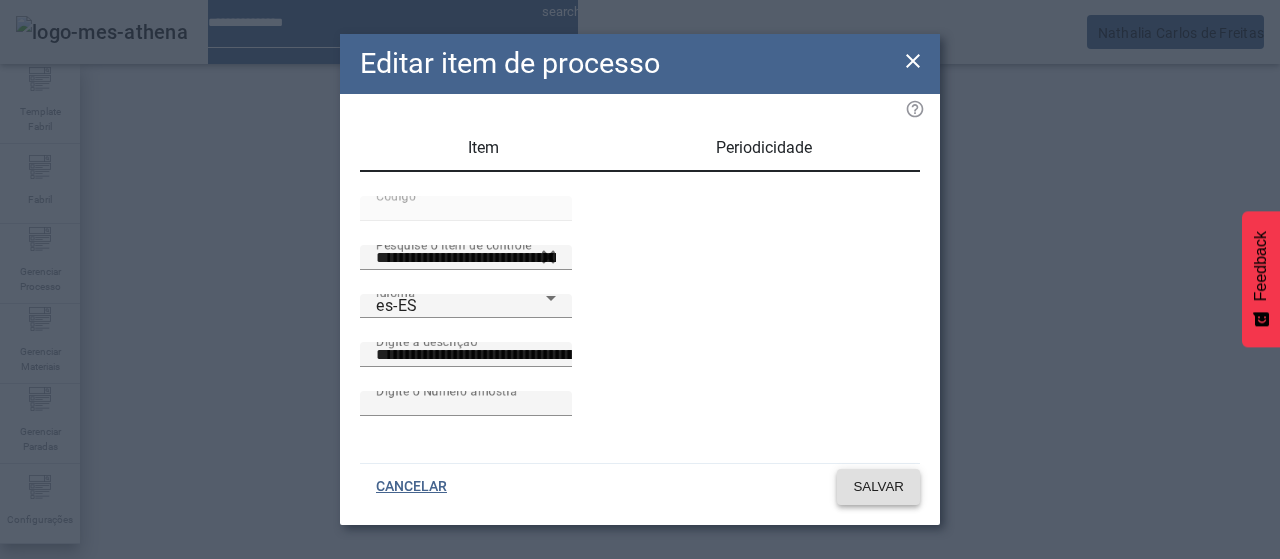 click 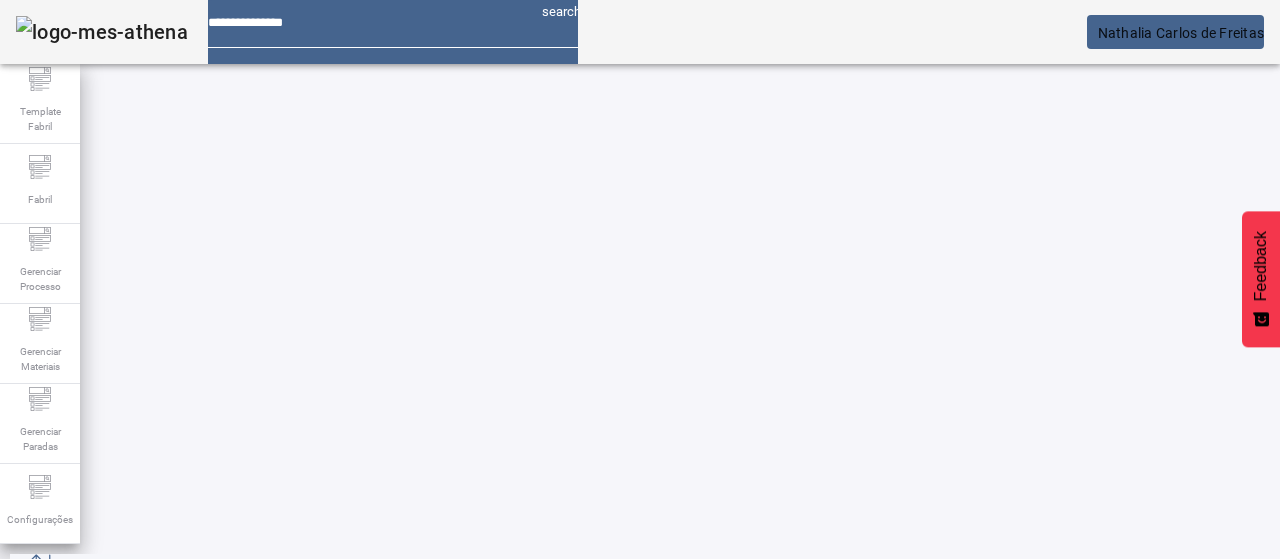 scroll, scrollTop: 100, scrollLeft: 0, axis: vertical 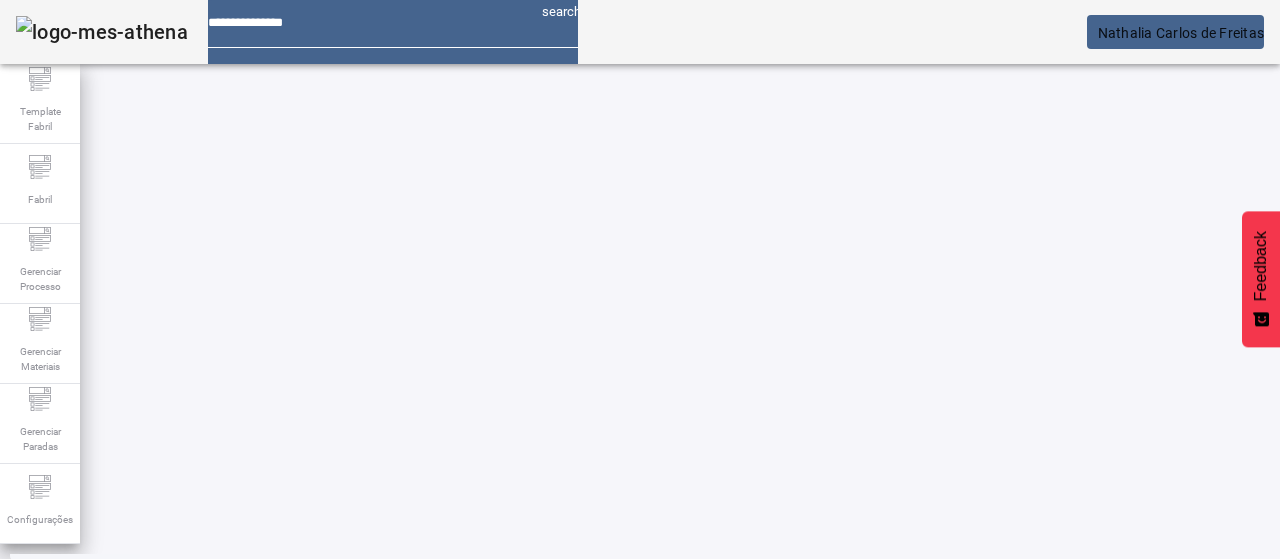 click on "EDITAR" at bounding box center [54, 979] 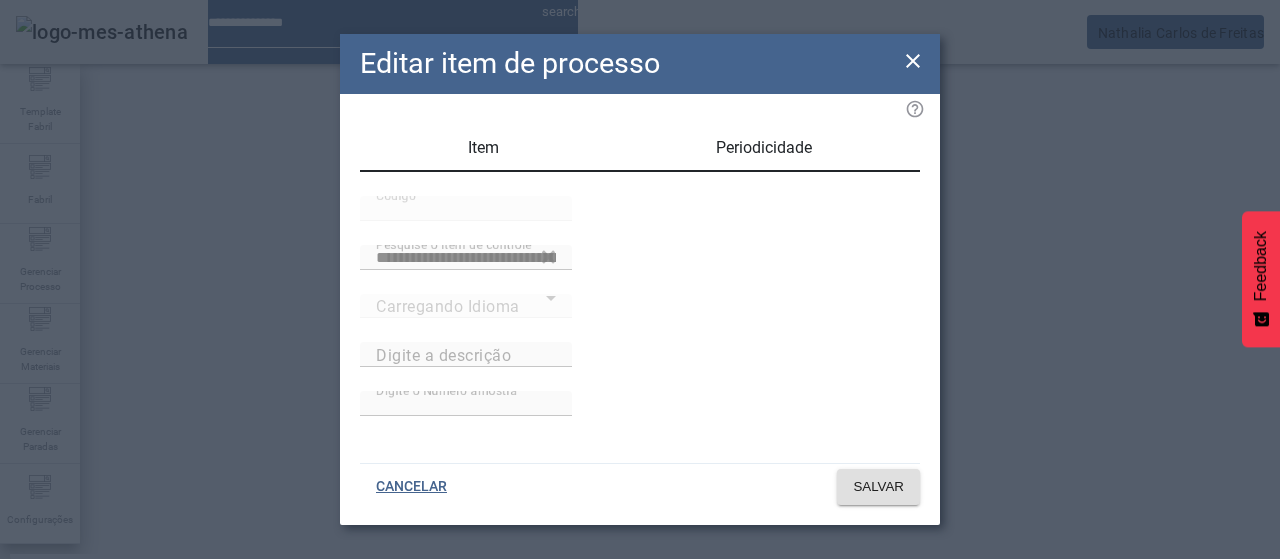 type on "**********" 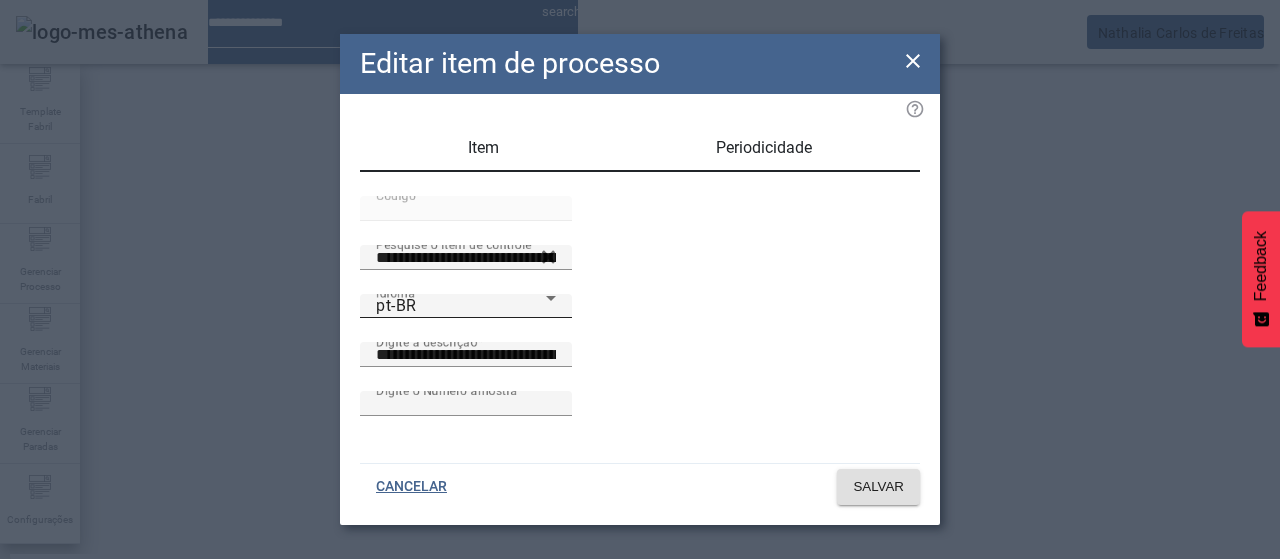 click on "Idioma pt-BR" at bounding box center (466, 306) 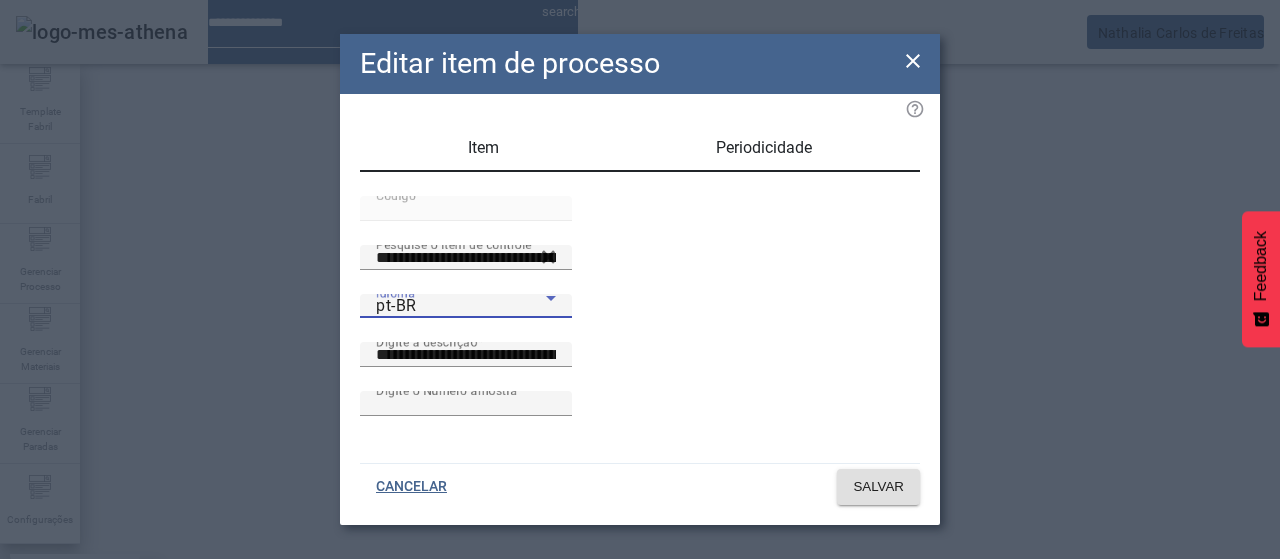 click on "es-ES" at bounding box center [81, 687] 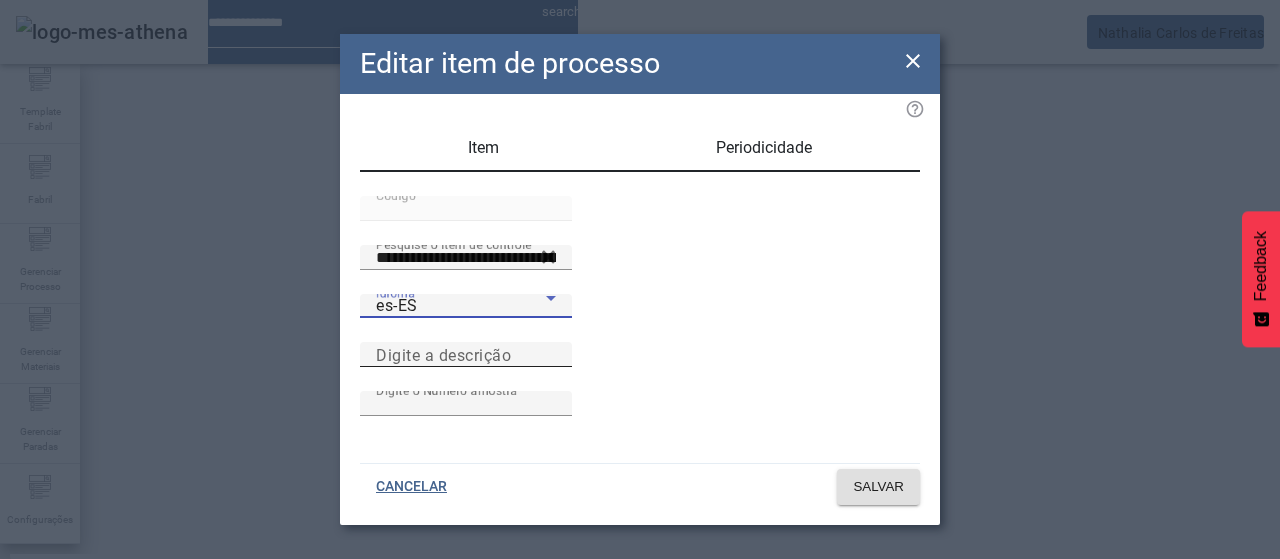 click on "Digite a descrição" at bounding box center (466, 355) 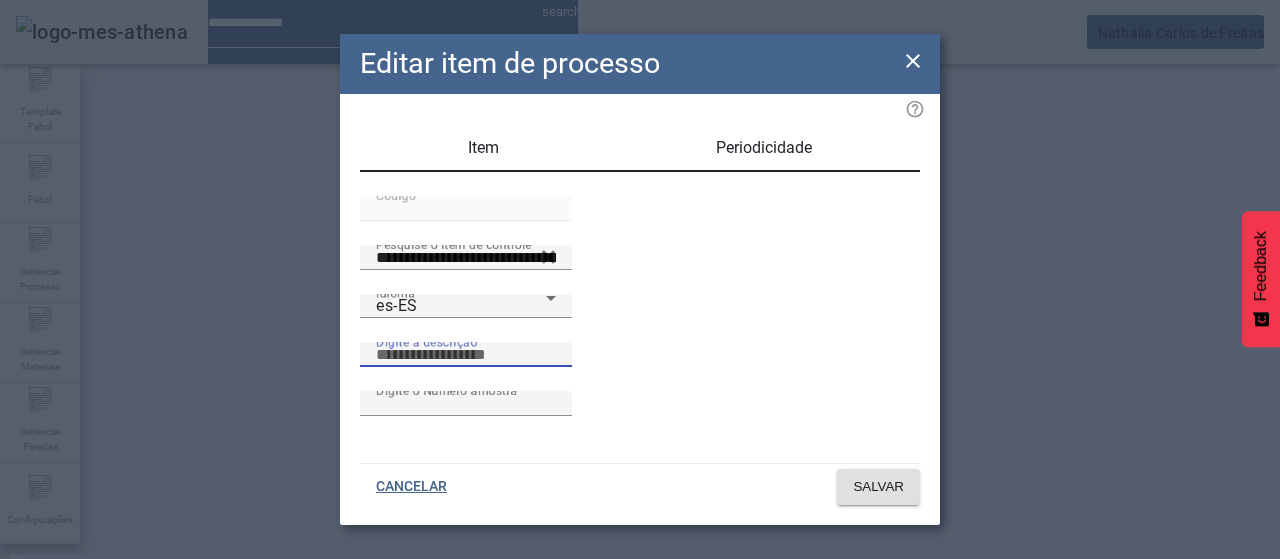 paste on "**********" 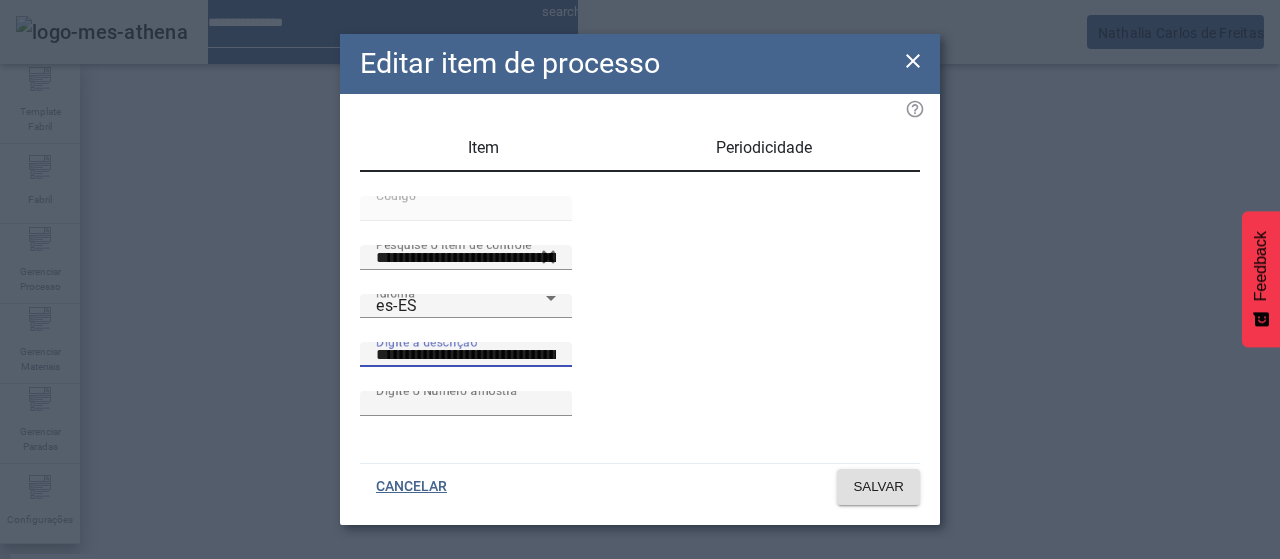 scroll, scrollTop: 0, scrollLeft: 55, axis: horizontal 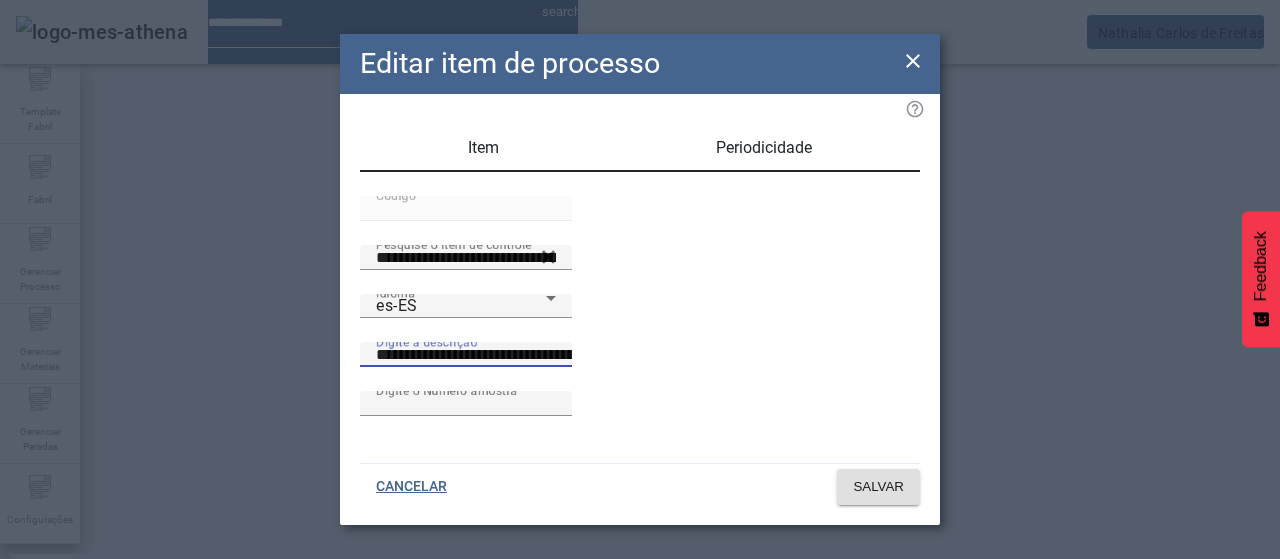 click on "**********" at bounding box center (552, 355) 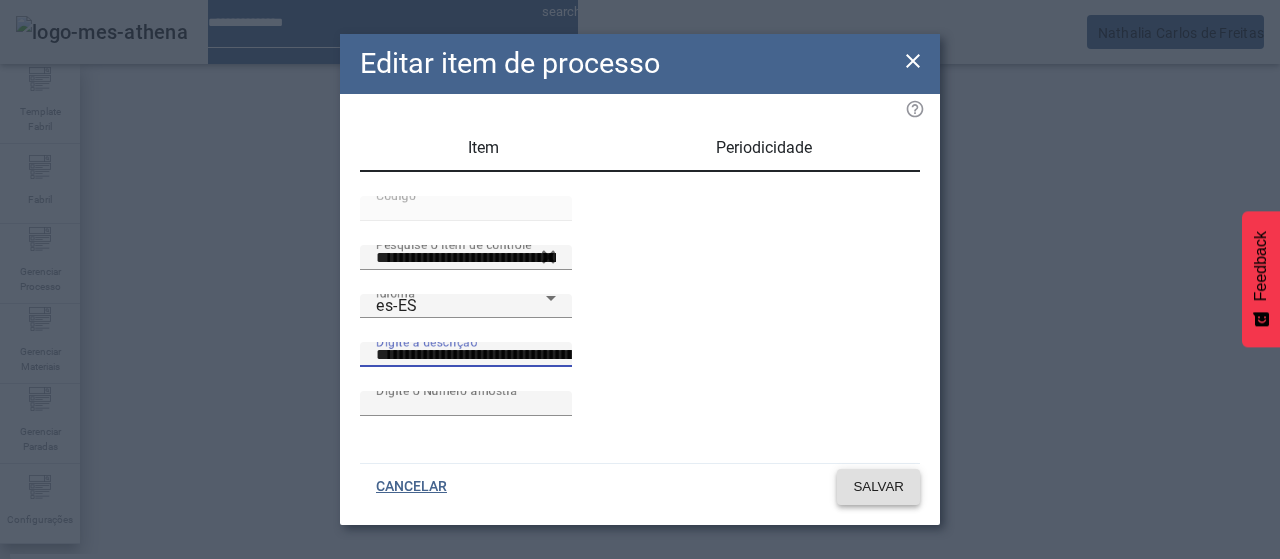 type on "**********" 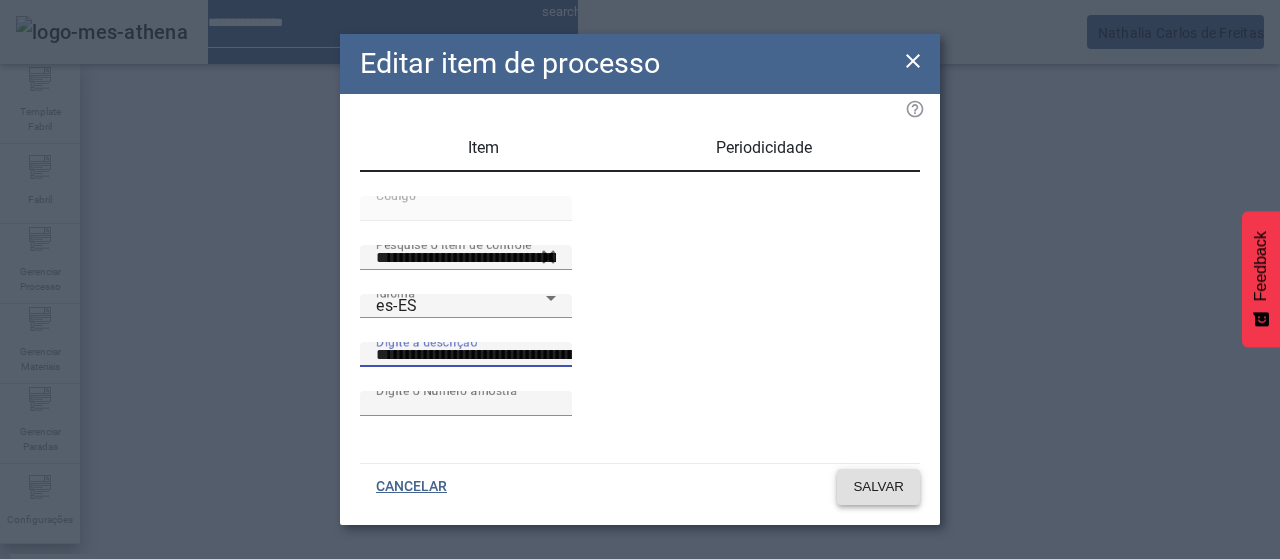 click on "SALVAR" 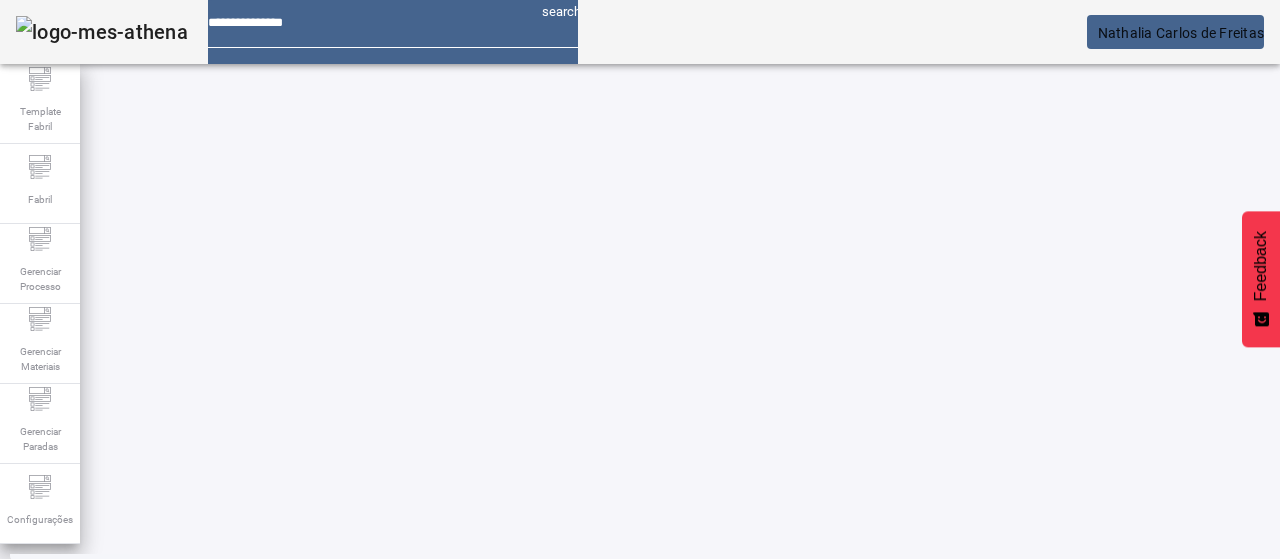 click on "EDITAR" at bounding box center (353, 979) 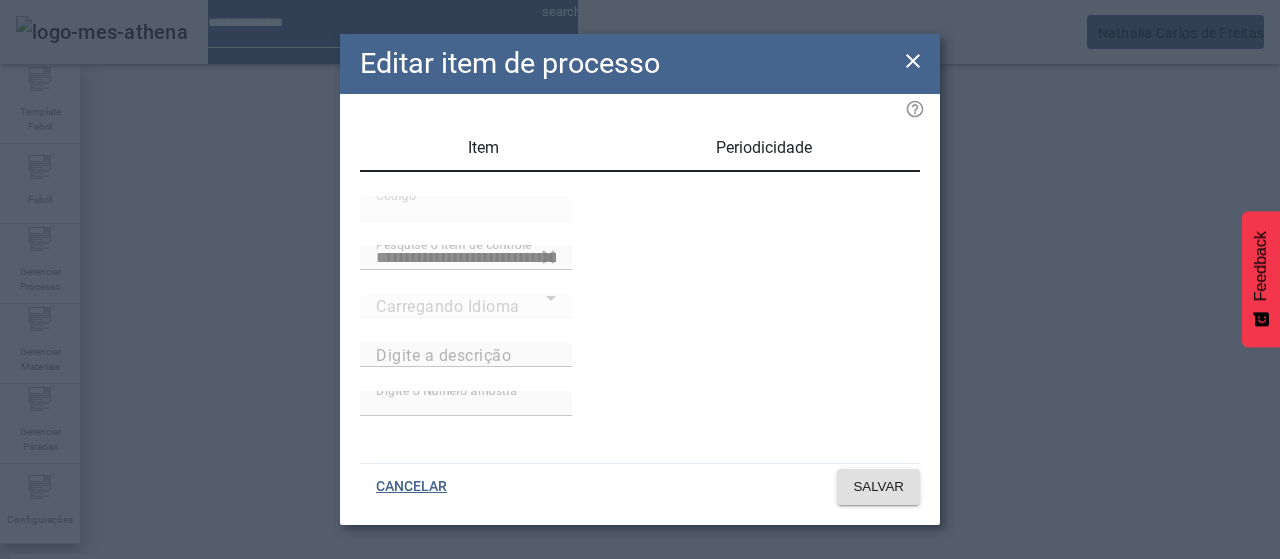 type on "**********" 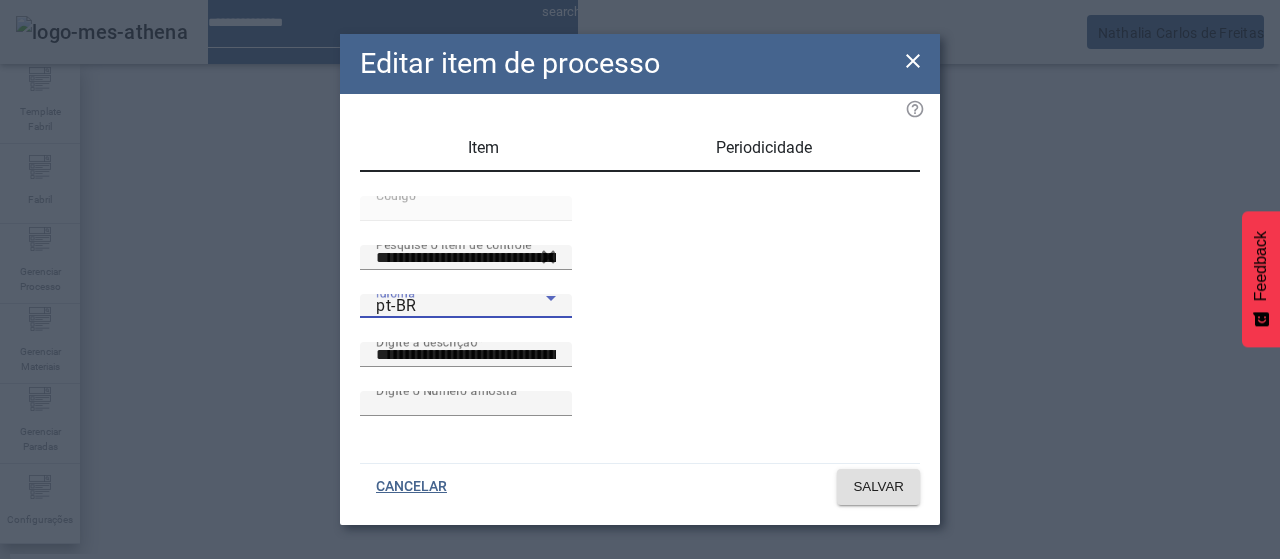 click on "pt-BR" at bounding box center [461, 306] 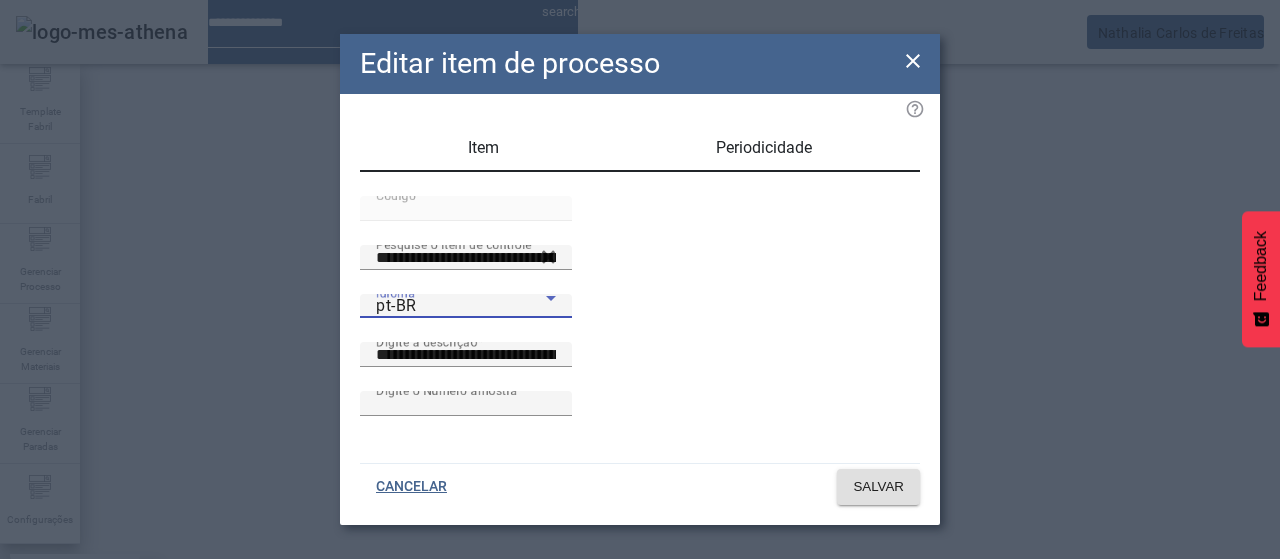 drag, startPoint x: 418, startPoint y: 331, endPoint x: 430, endPoint y: 330, distance: 12.0415945 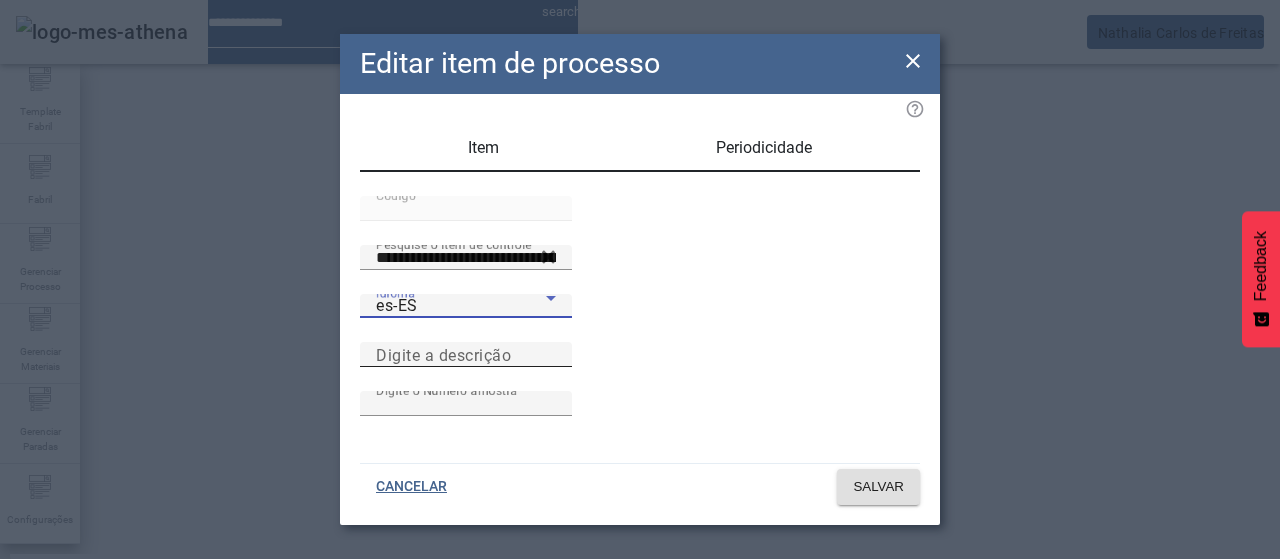 click on "Digite a descrição" at bounding box center [466, 355] 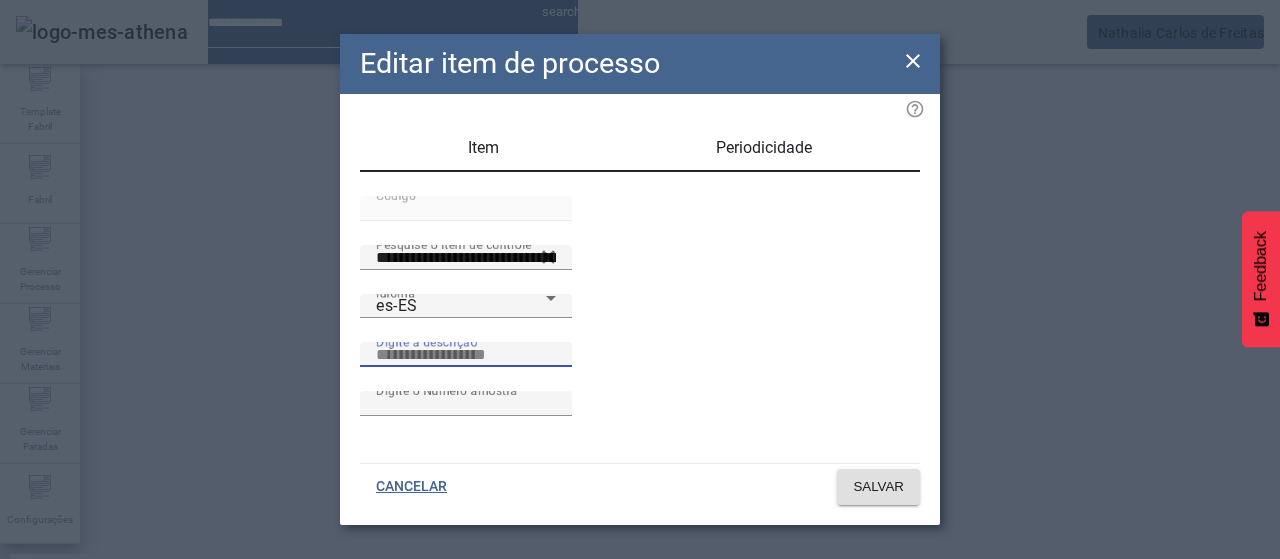 paste on "**********" 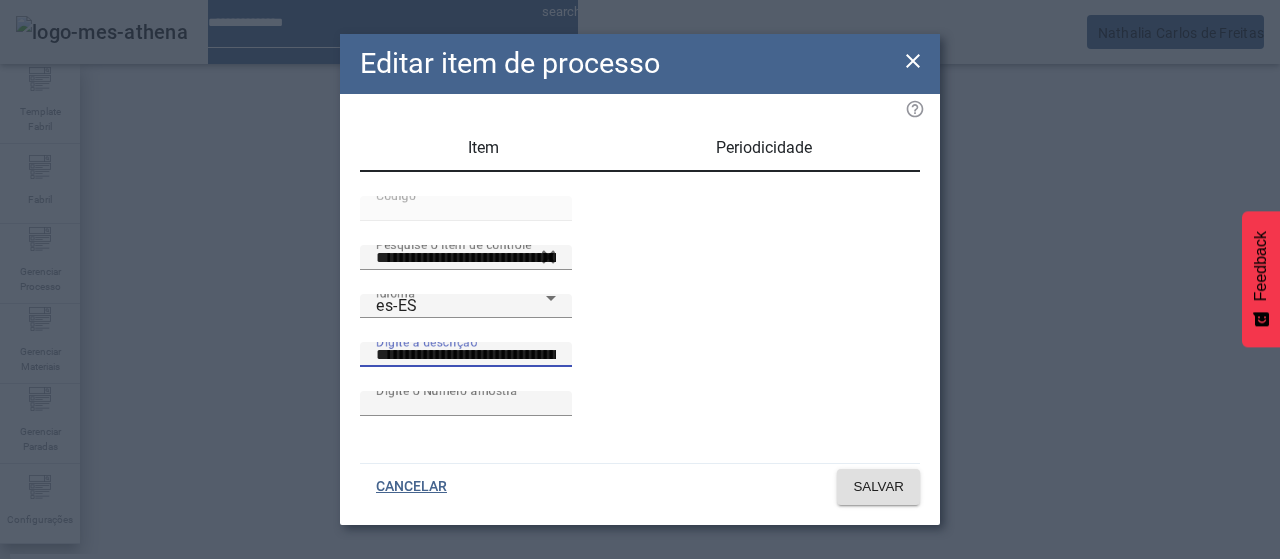 scroll, scrollTop: 0, scrollLeft: 55, axis: horizontal 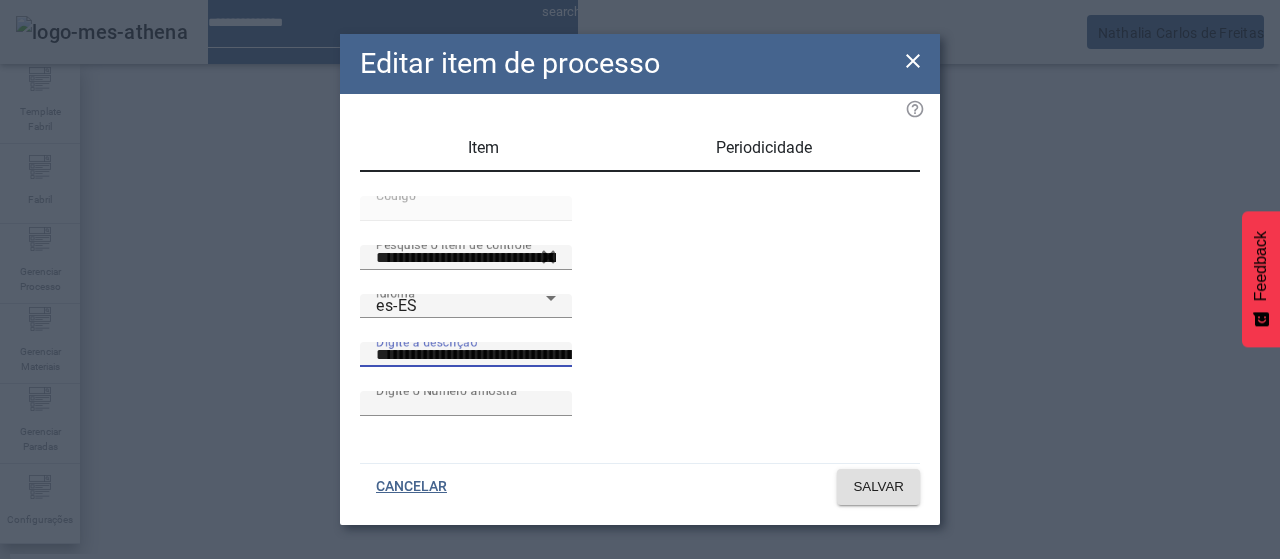 click on "**********" at bounding box center [552, 355] 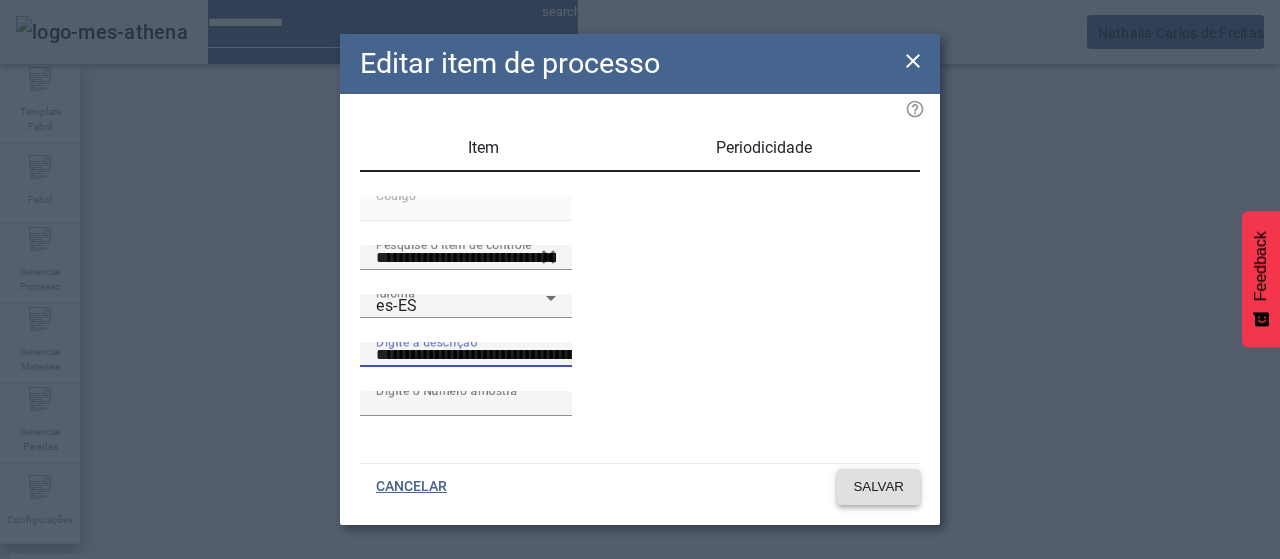 type on "**********" 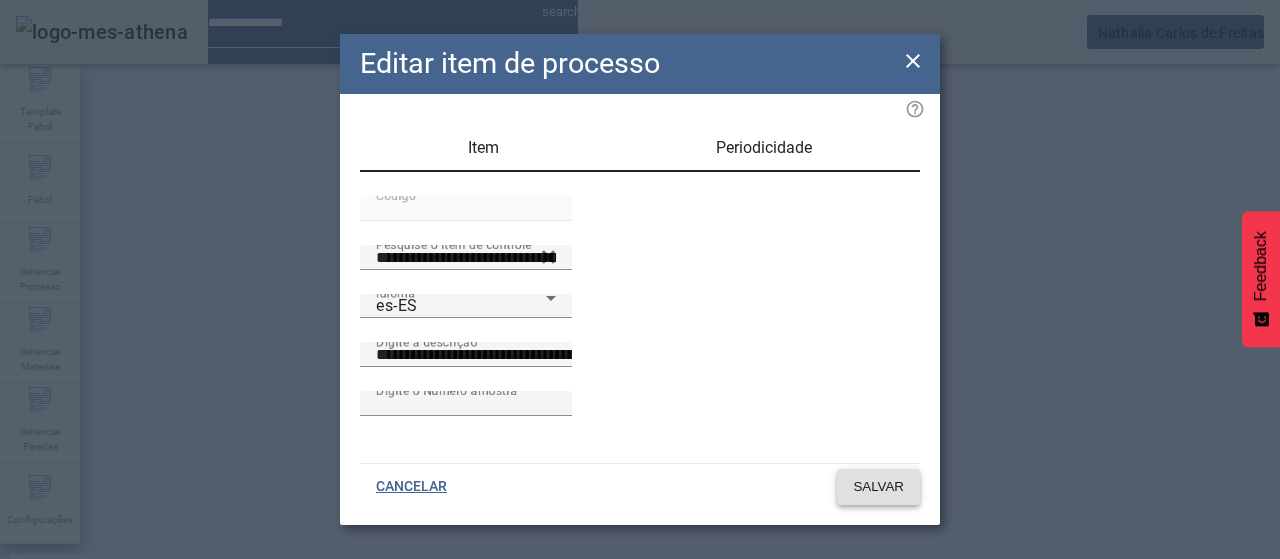 click on "SALVAR" 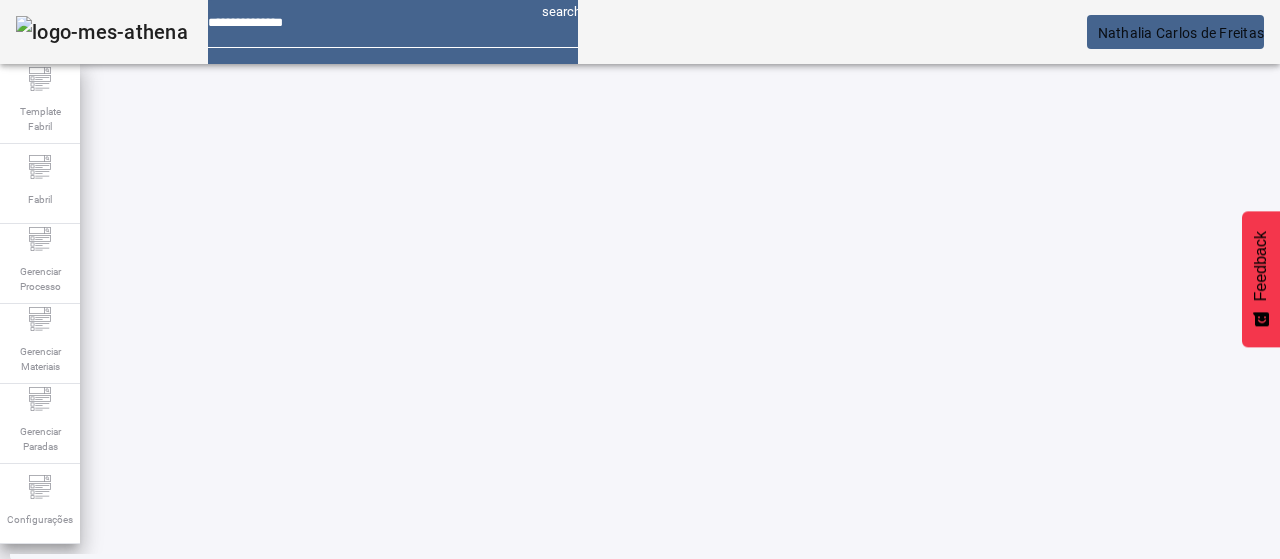 click on "EDITAR" at bounding box center [353, 679] 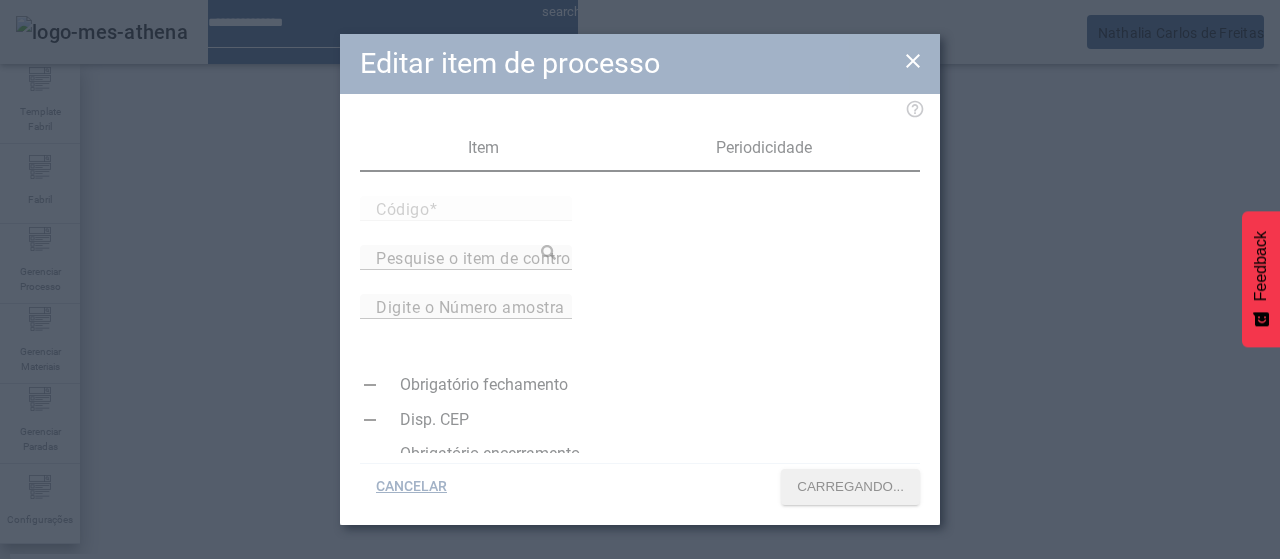 type on "*****" 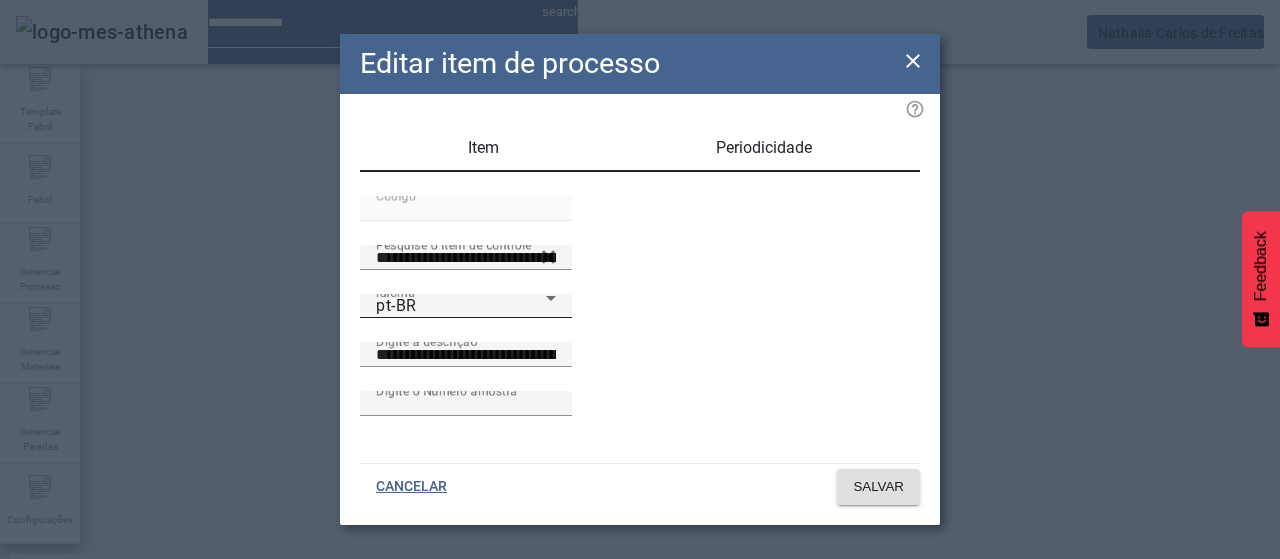 click on "pt-BR" at bounding box center [461, 306] 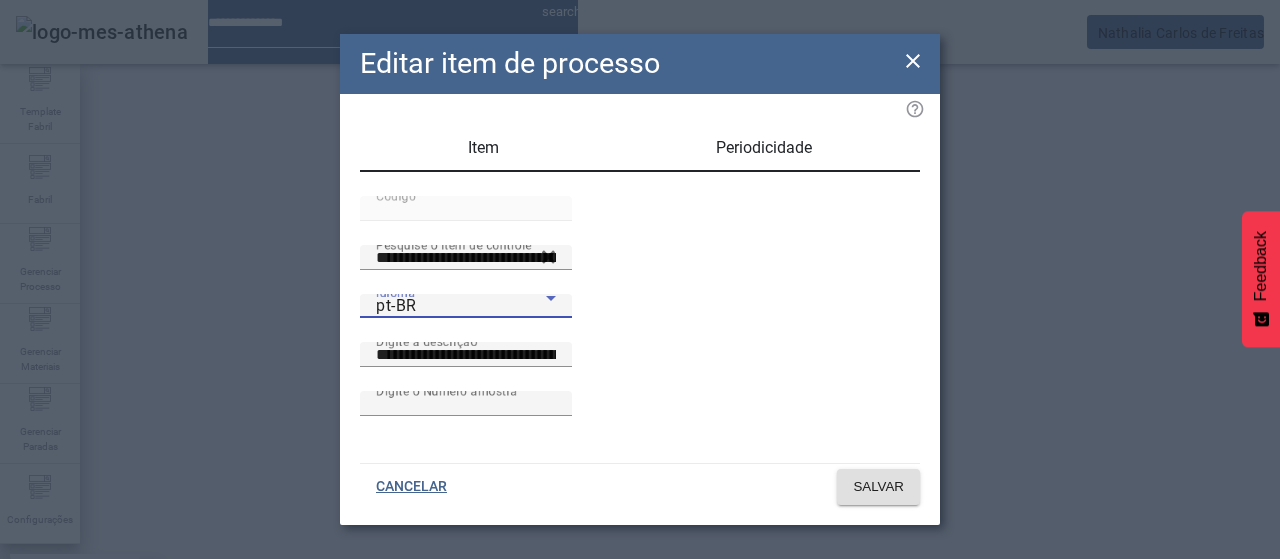 drag, startPoint x: 461, startPoint y: 335, endPoint x: 548, endPoint y: 348, distance: 87.965904 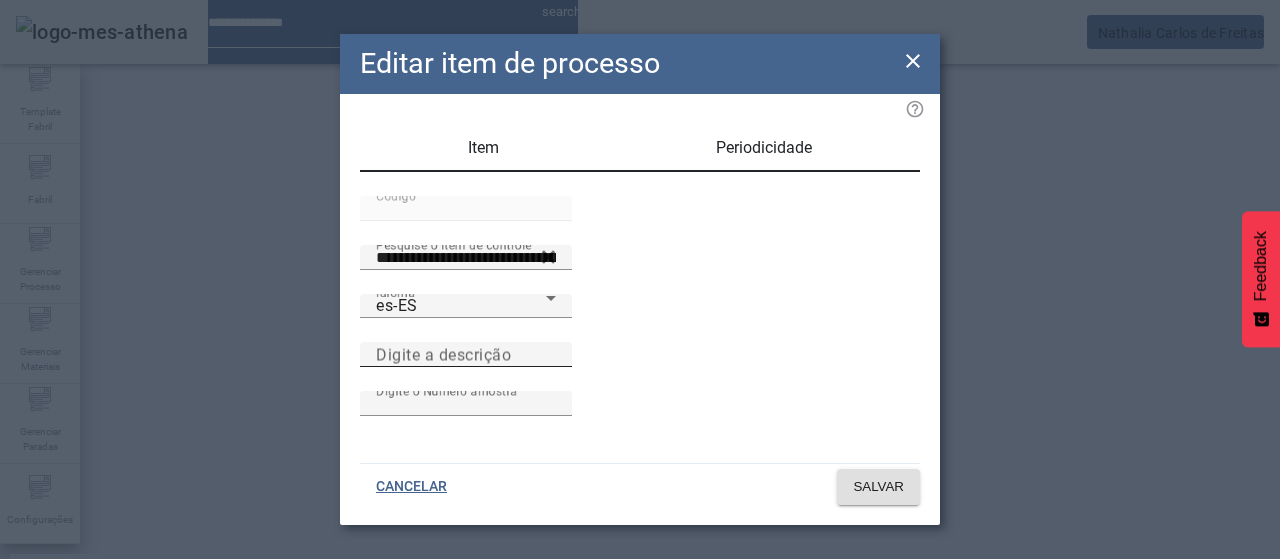 click on "Digite a descrição" at bounding box center [443, 354] 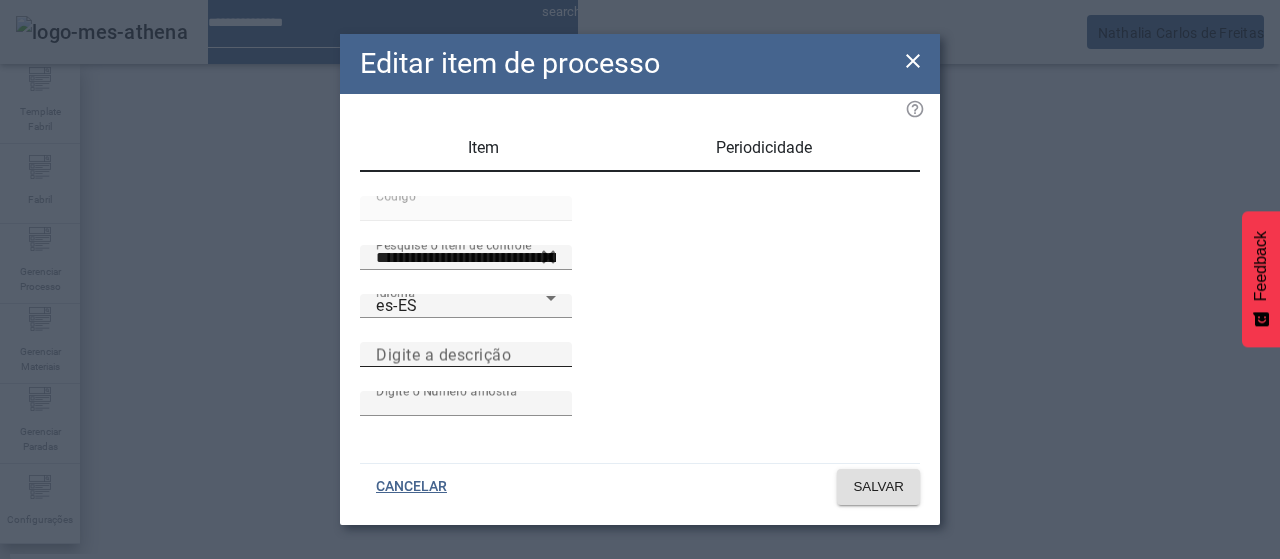 click on "Digite a descrição" at bounding box center (466, 355) 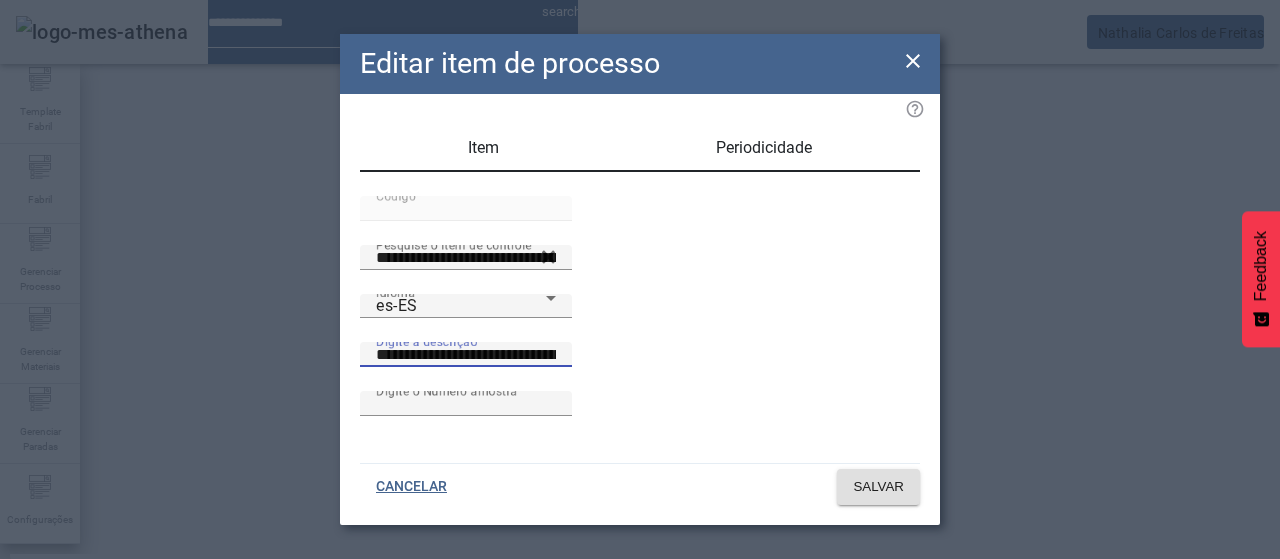 scroll, scrollTop: 0, scrollLeft: 55, axis: horizontal 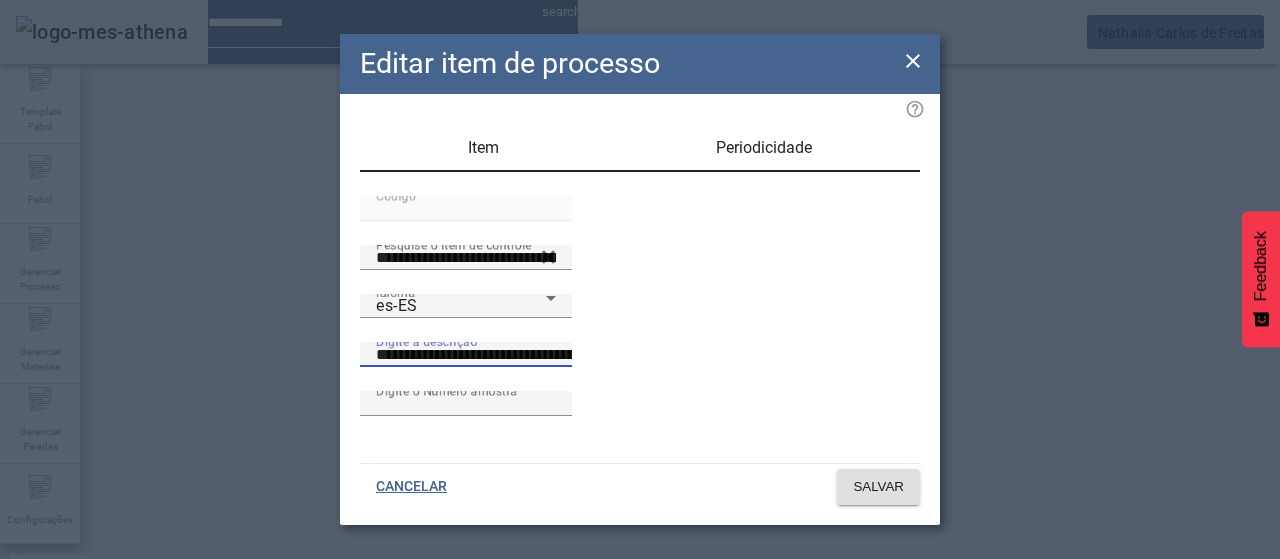 click on "**********" at bounding box center (552, 355) 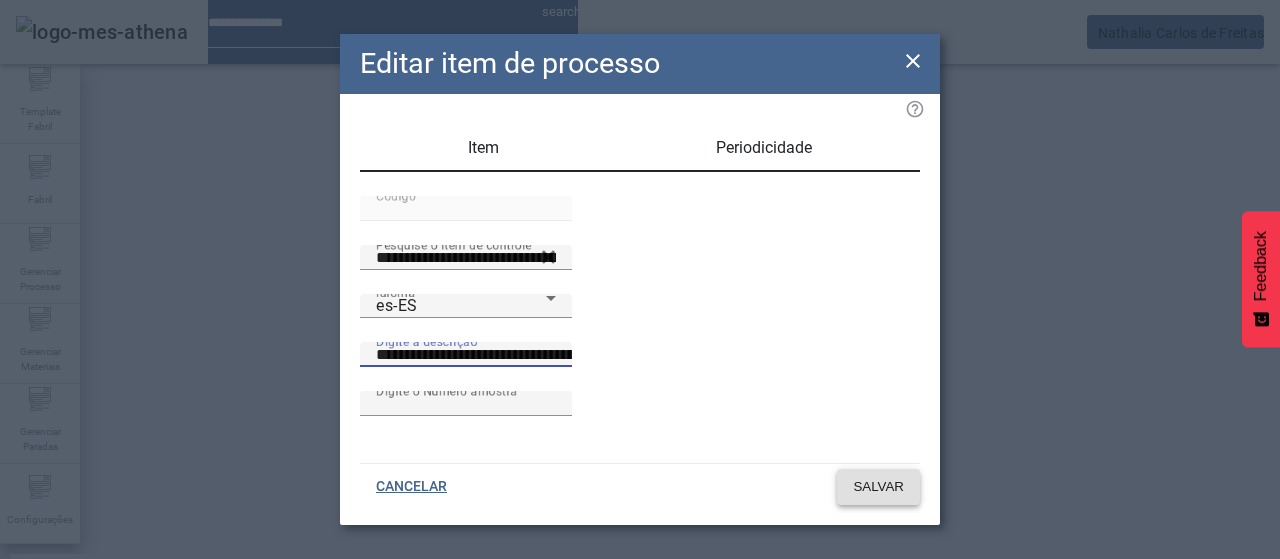 type on "**********" 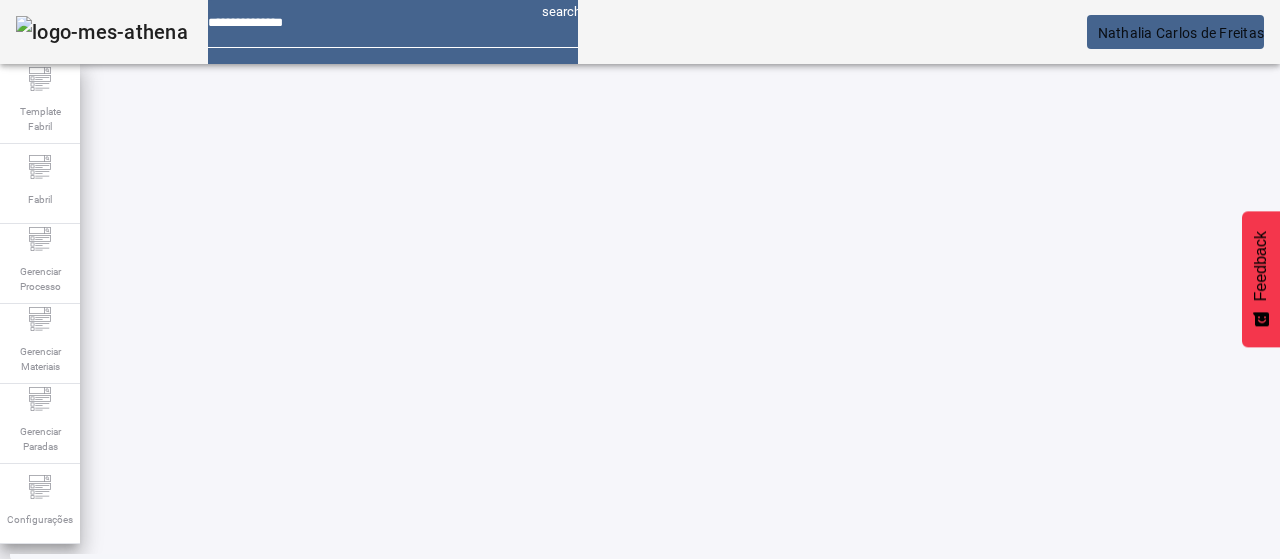 click at bounding box center (950, 979) 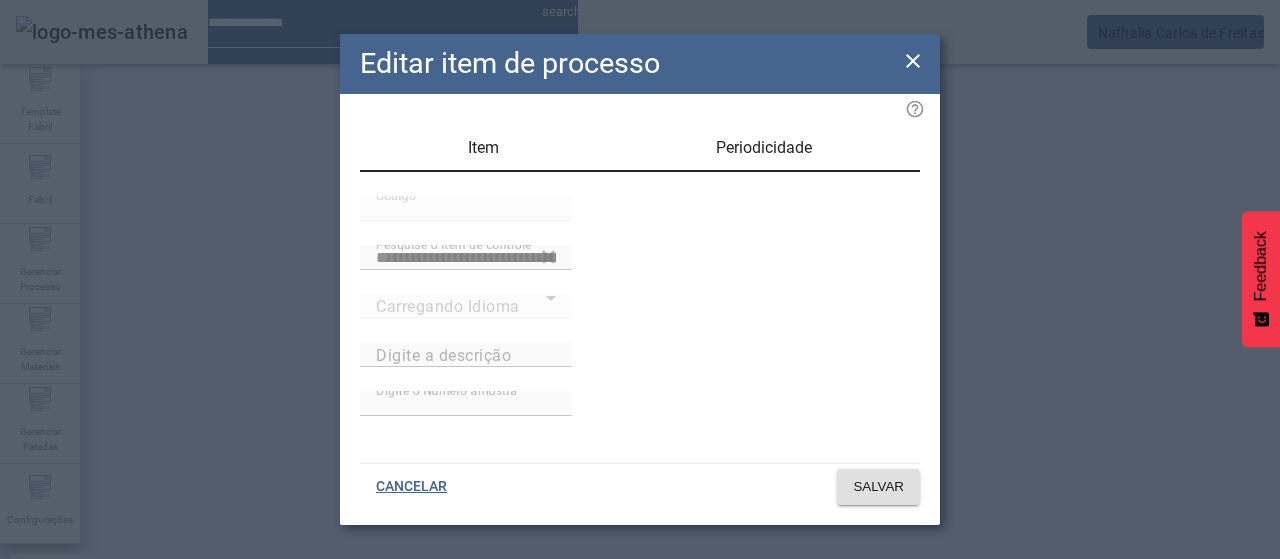 type on "**********" 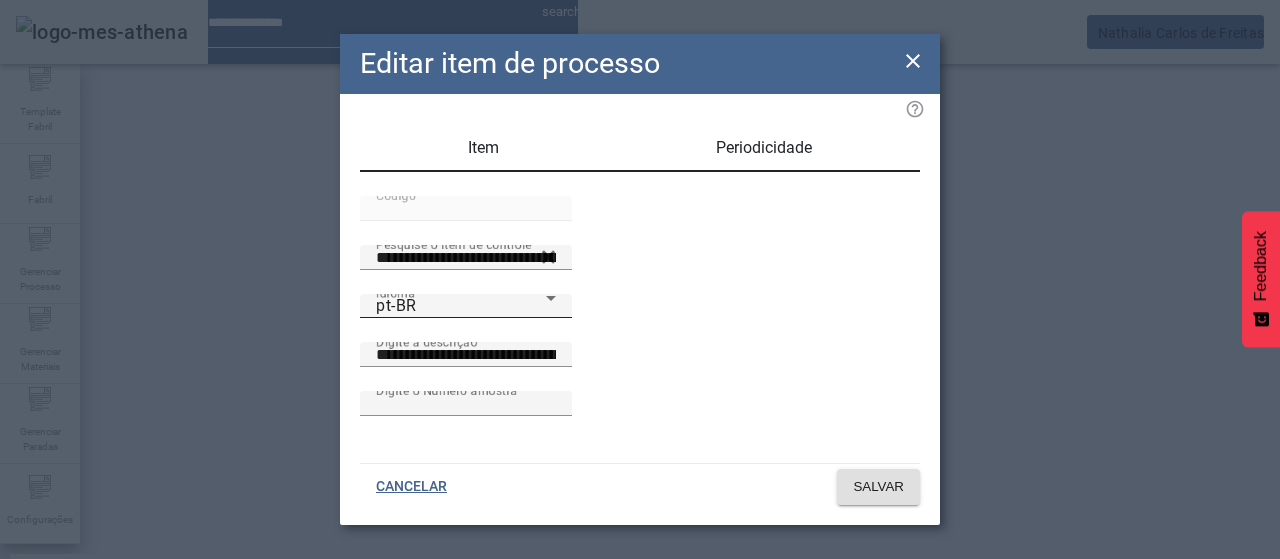 click on "Idioma pt-BR" at bounding box center (466, 306) 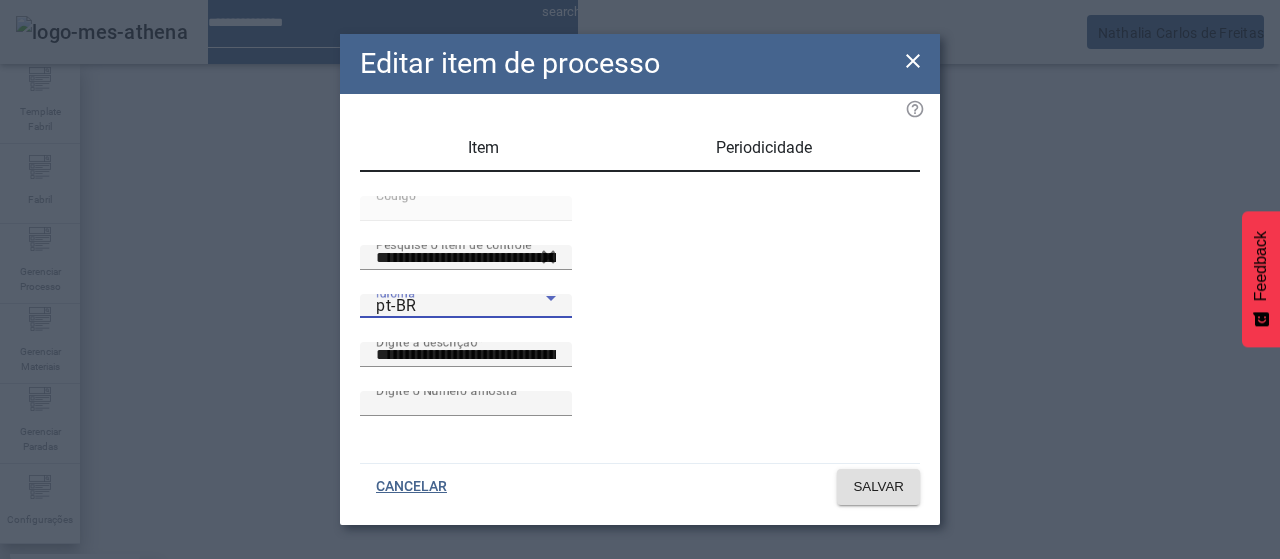click on "es-ES" at bounding box center (81, 687) 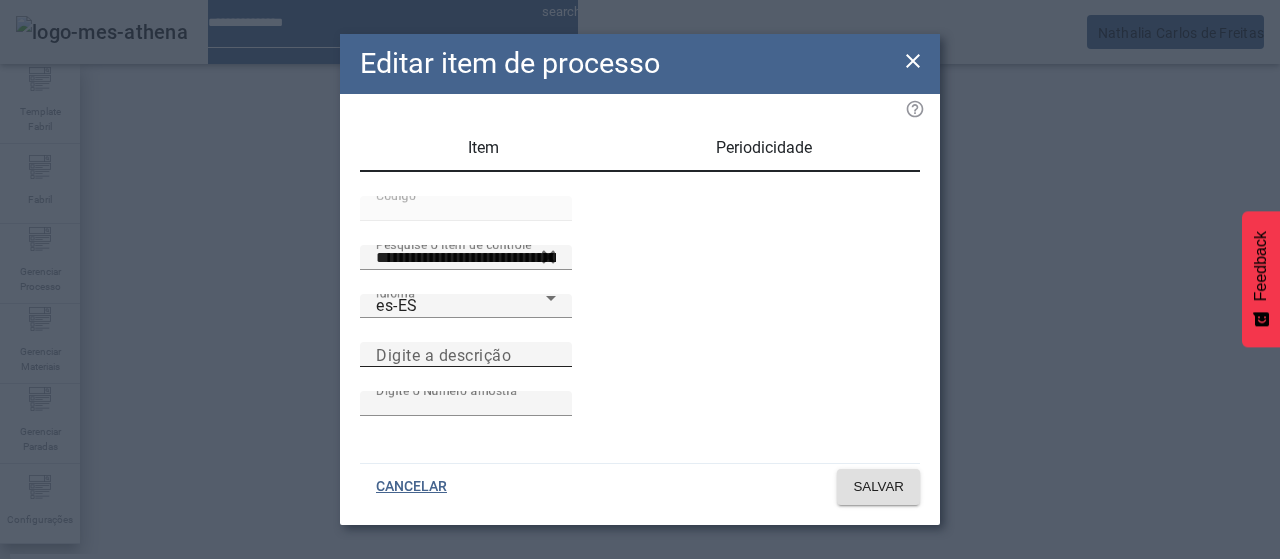 click on "Digite a descrição" at bounding box center [443, 354] 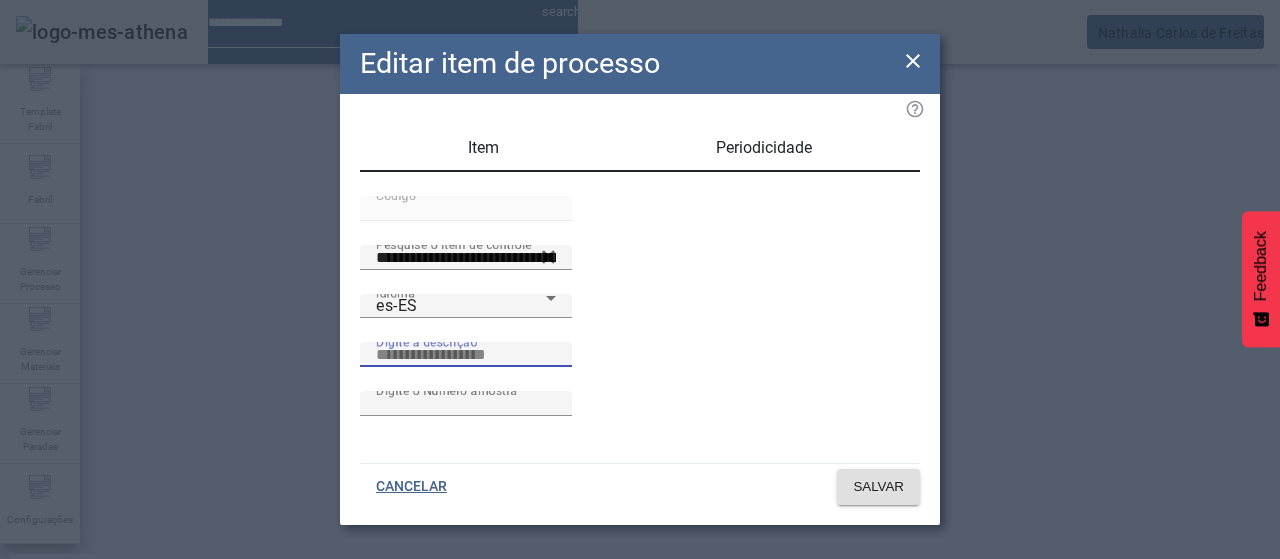 paste on "**********" 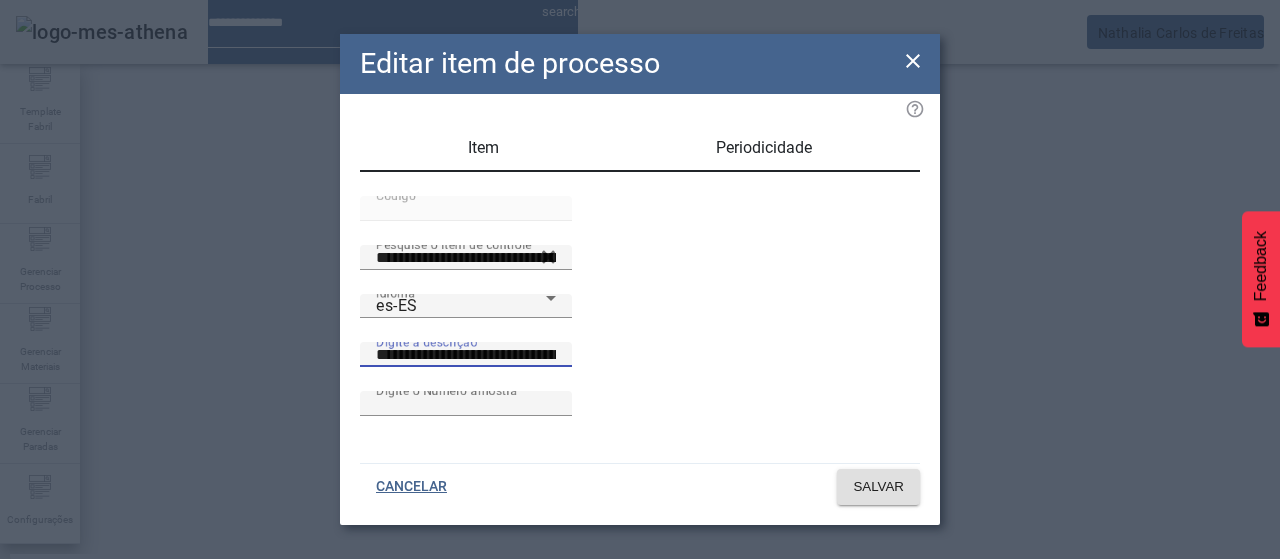 scroll, scrollTop: 0, scrollLeft: 55, axis: horizontal 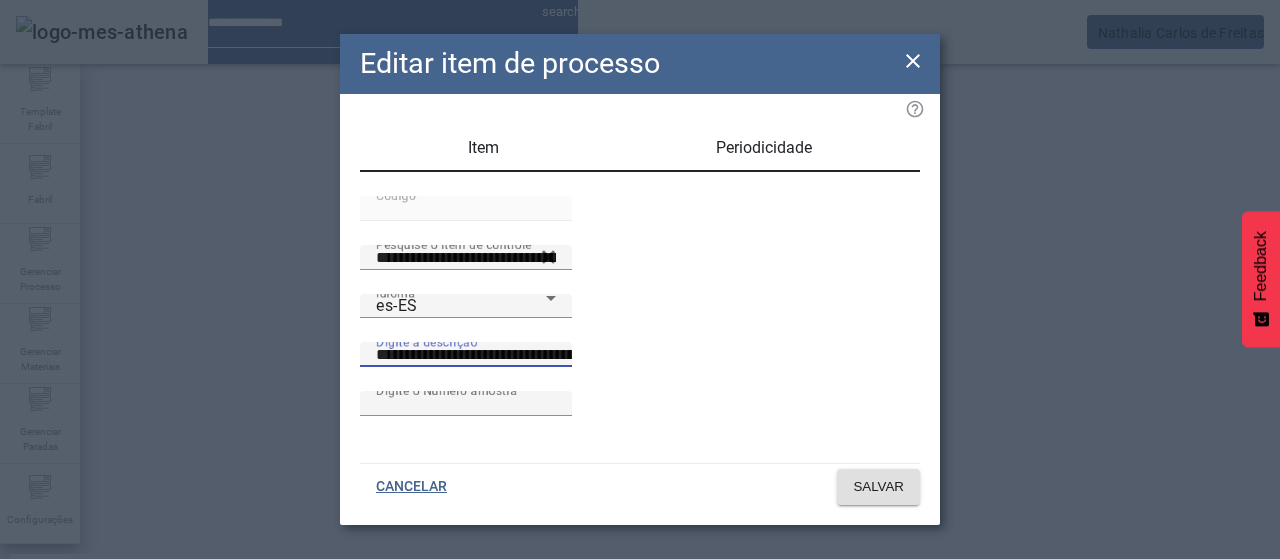 click on "**********" at bounding box center [552, 355] 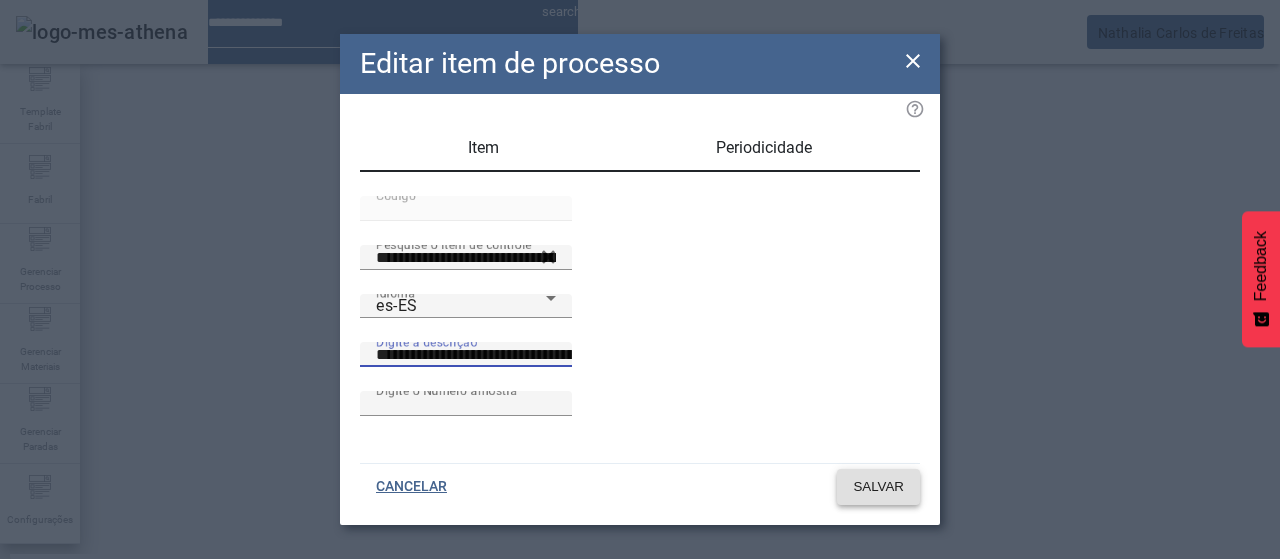 type on "**********" 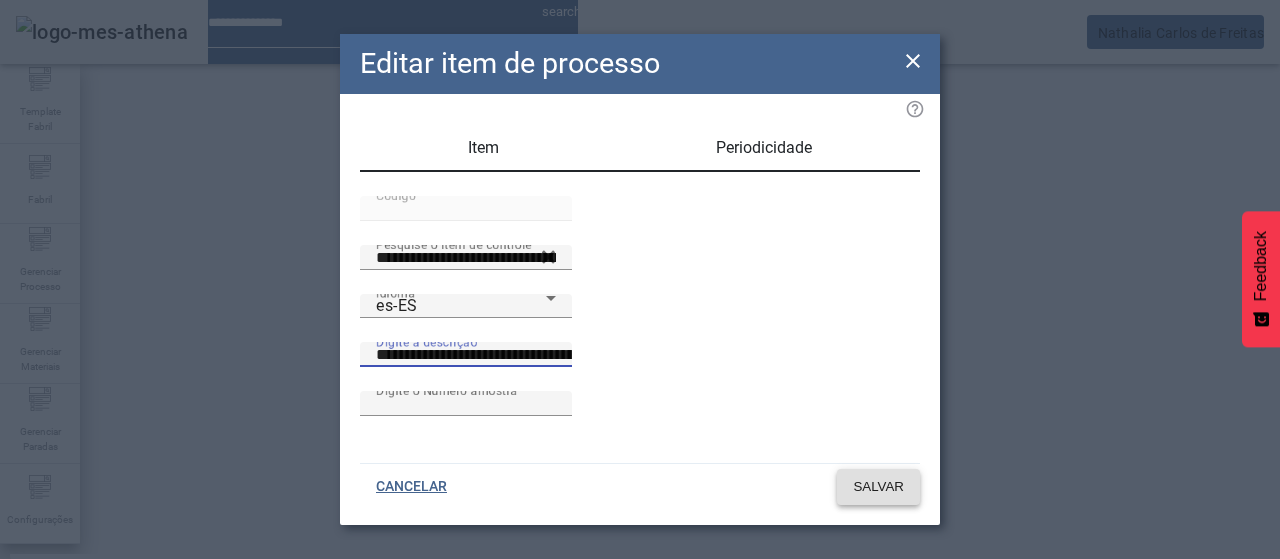 click on "SALVAR" 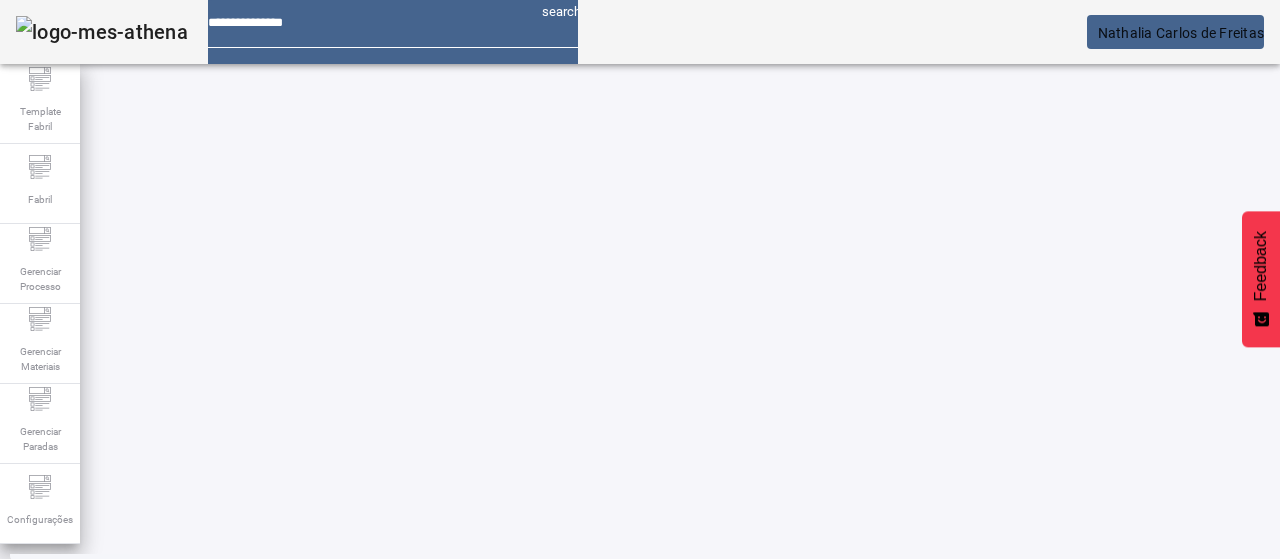 click on "2" 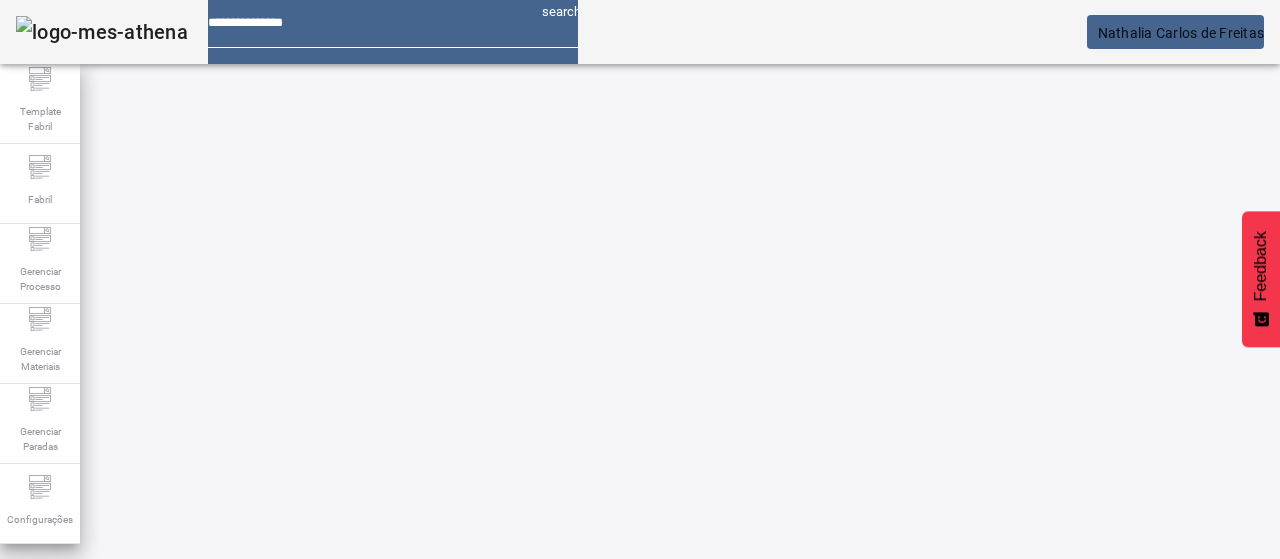 scroll, scrollTop: 0, scrollLeft: 0, axis: both 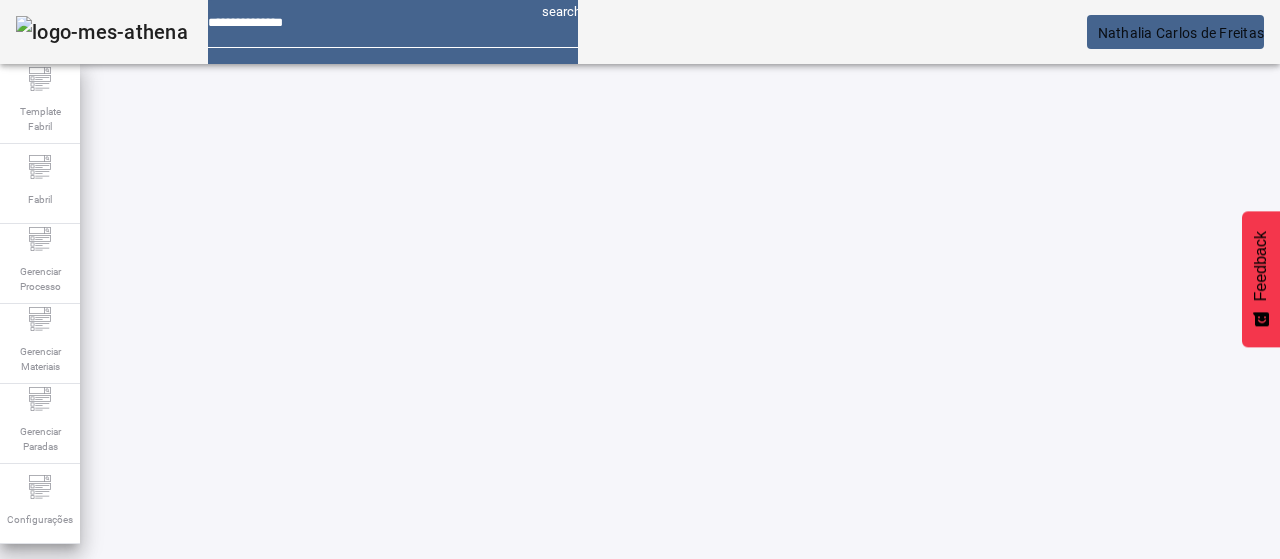 click 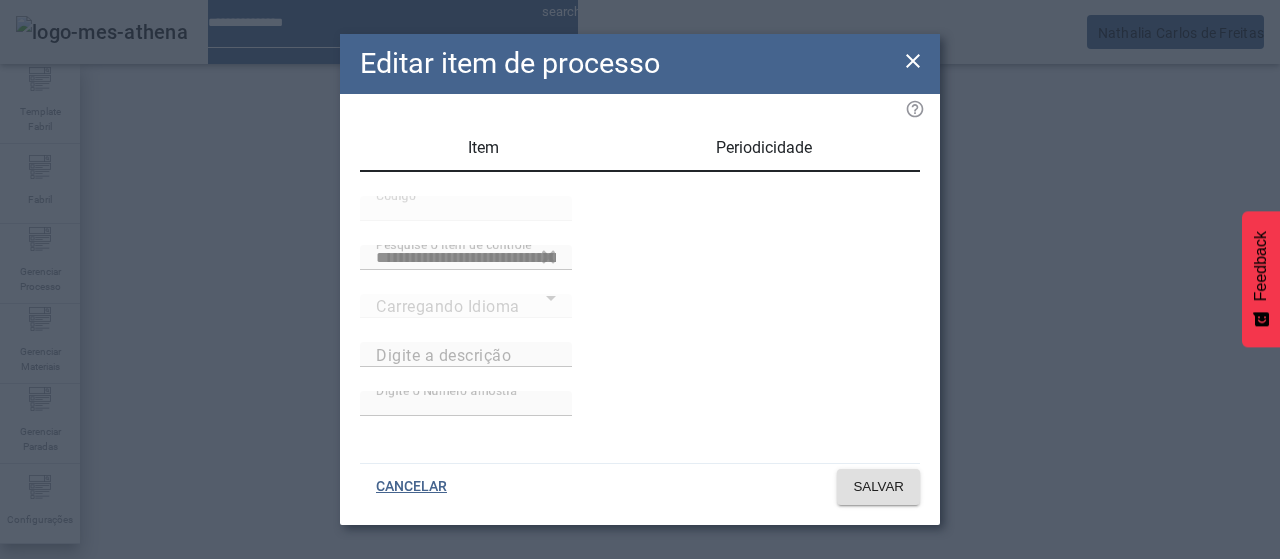 type on "**********" 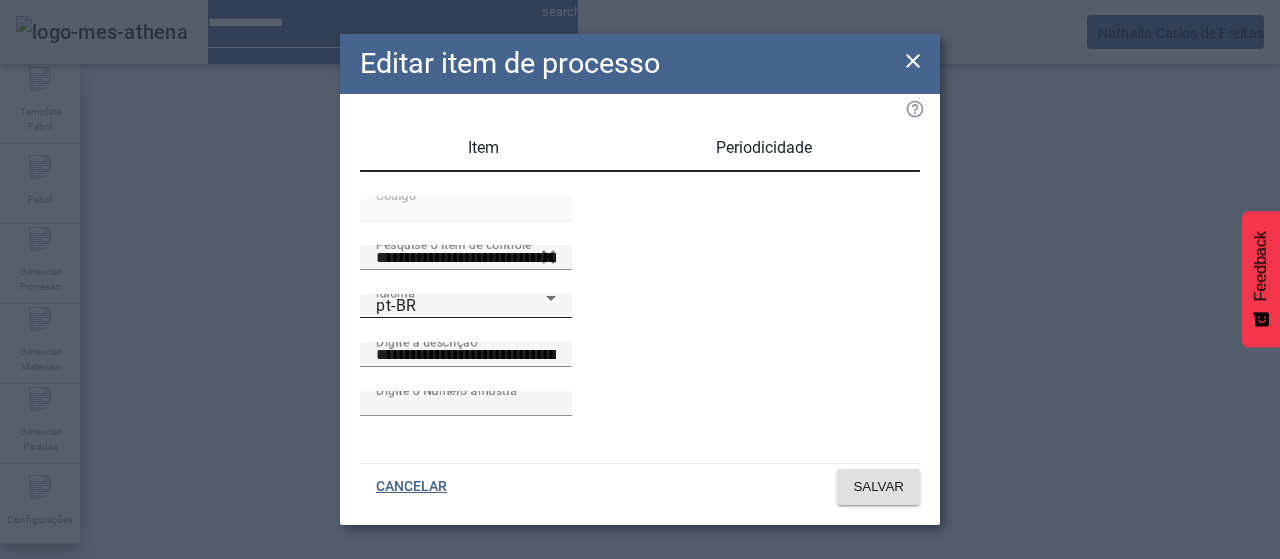 click on "pt-BR" at bounding box center [461, 306] 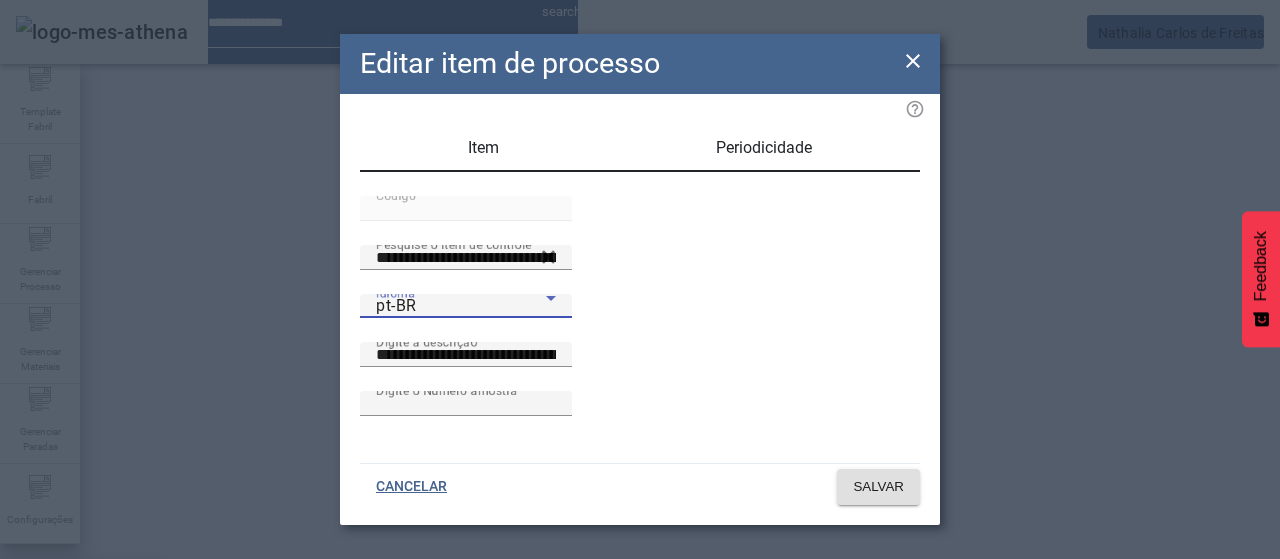 click on "es-ES" at bounding box center [81, 687] 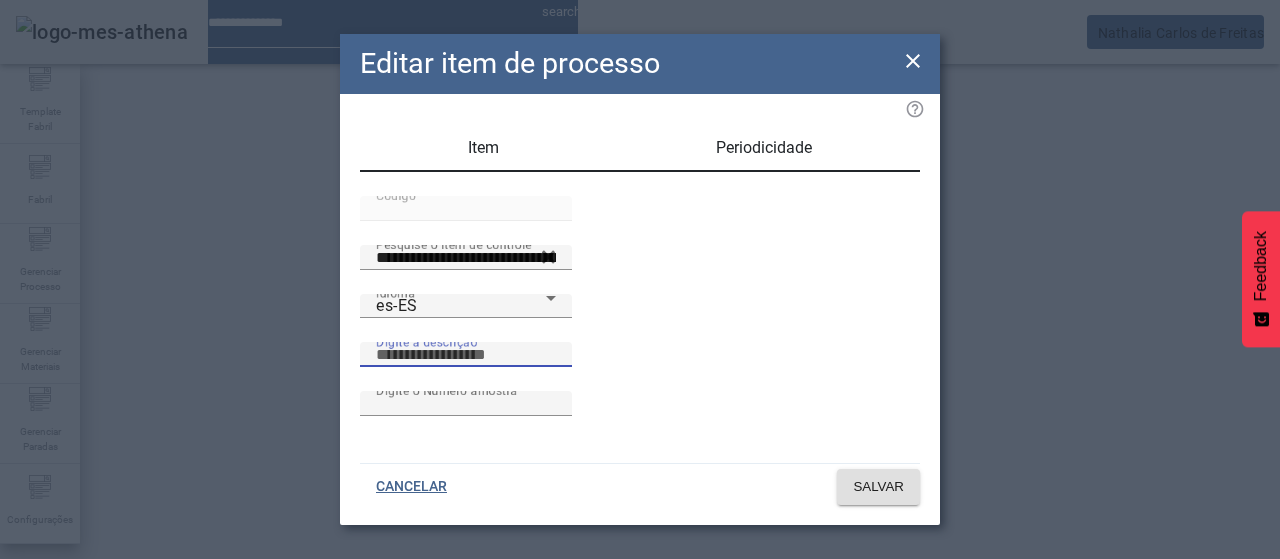 click on "Digite a descrição" at bounding box center (466, 355) 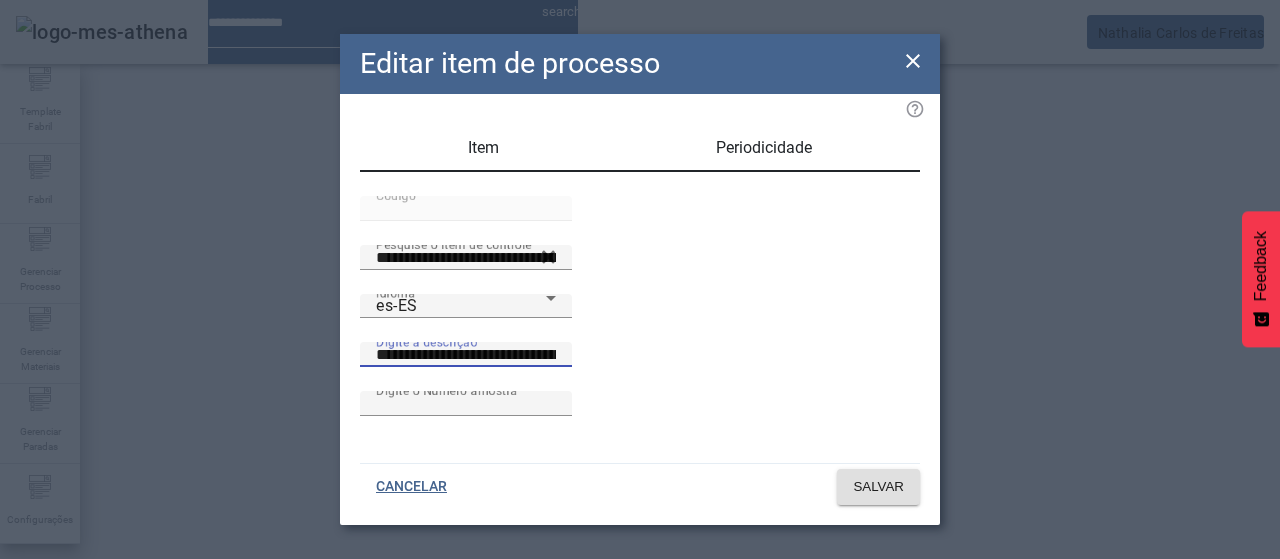 scroll, scrollTop: 0, scrollLeft: 55, axis: horizontal 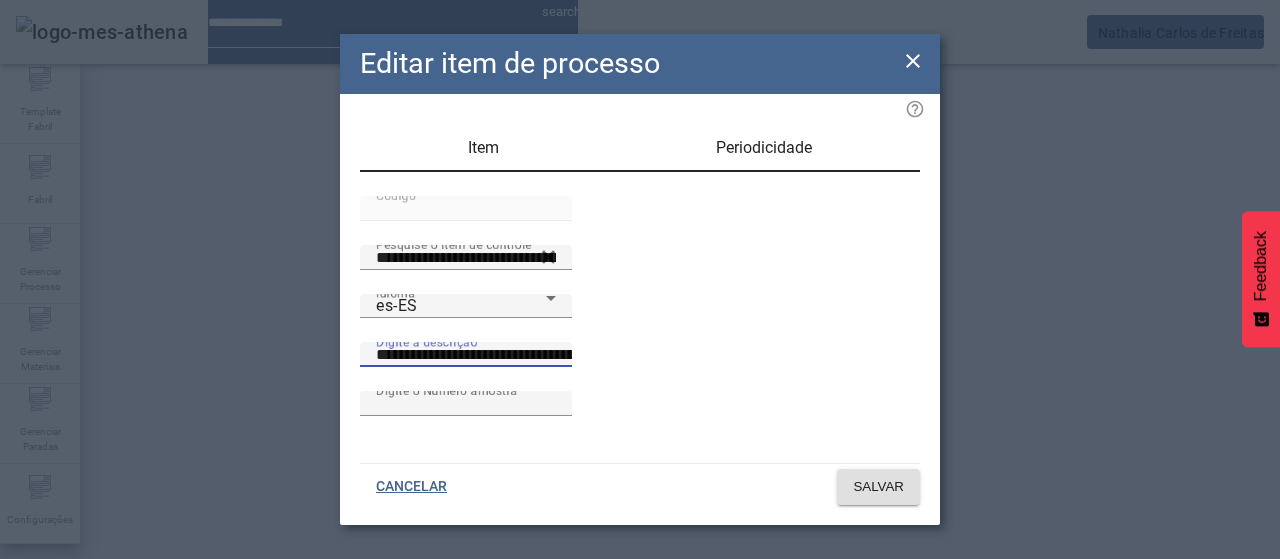 drag, startPoint x: 825, startPoint y: 388, endPoint x: 796, endPoint y: 381, distance: 29.832869 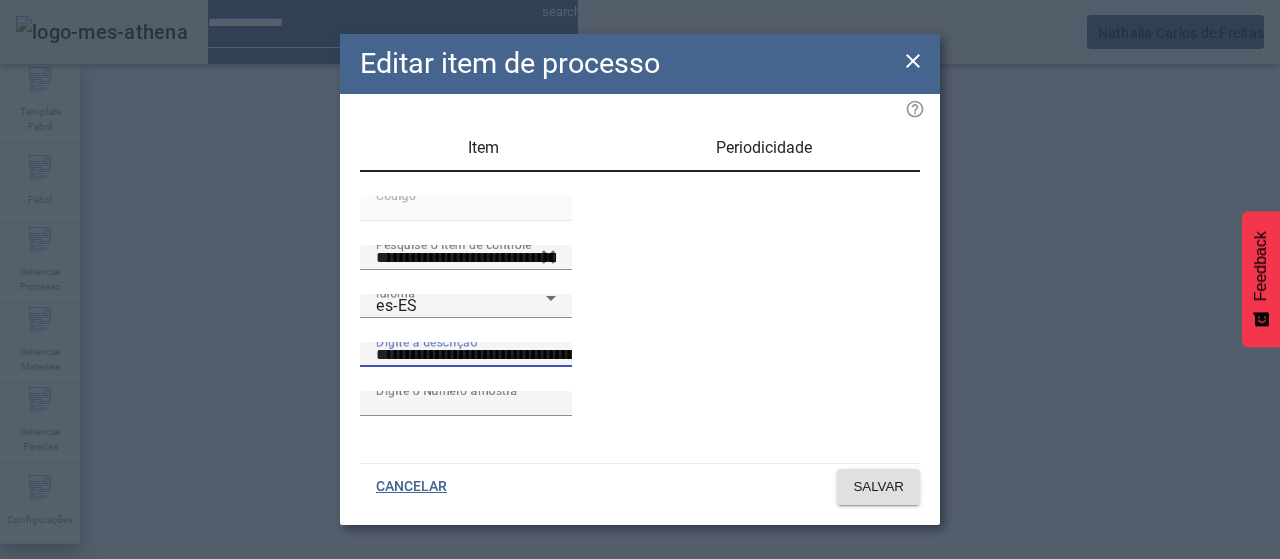 click on "**********" at bounding box center [552, 355] 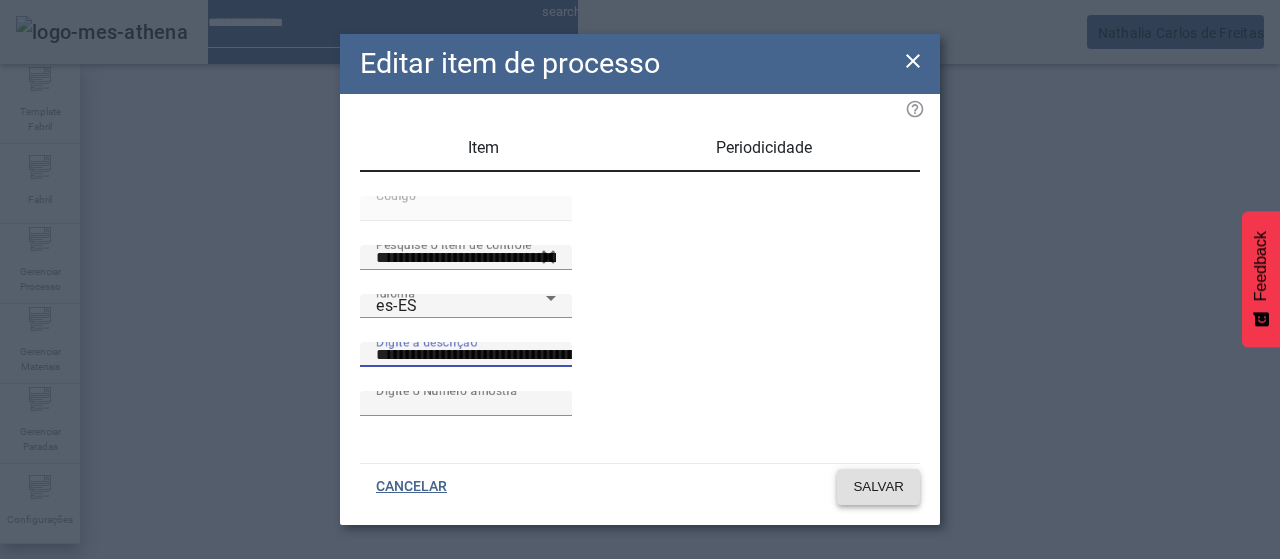 type on "**********" 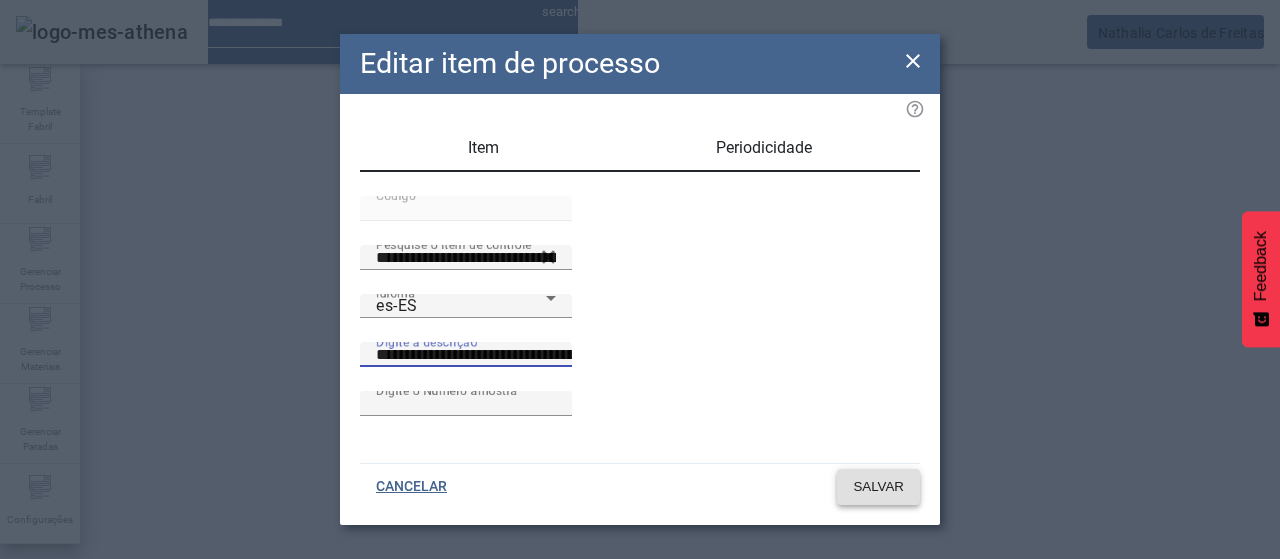click on "SALVAR" 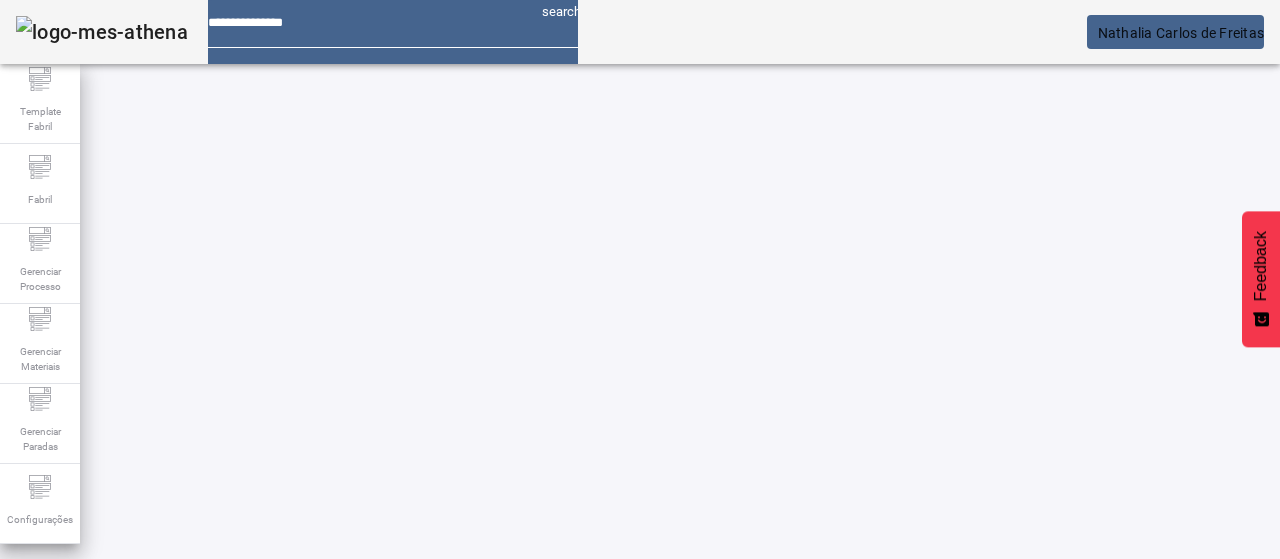 click at bounding box center [652, 864] 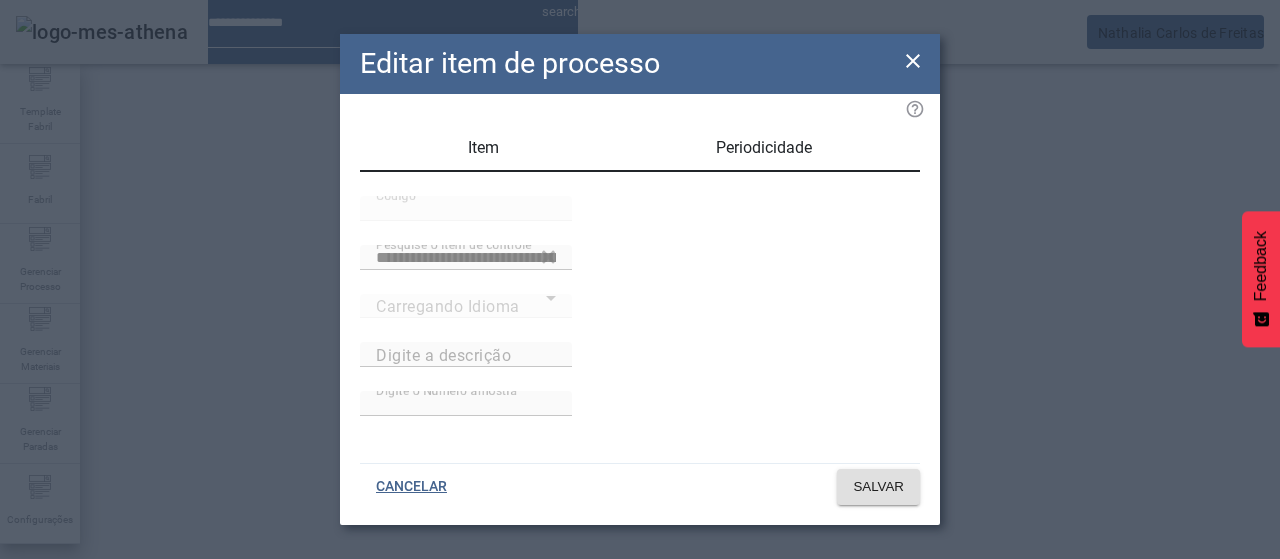 type on "**********" 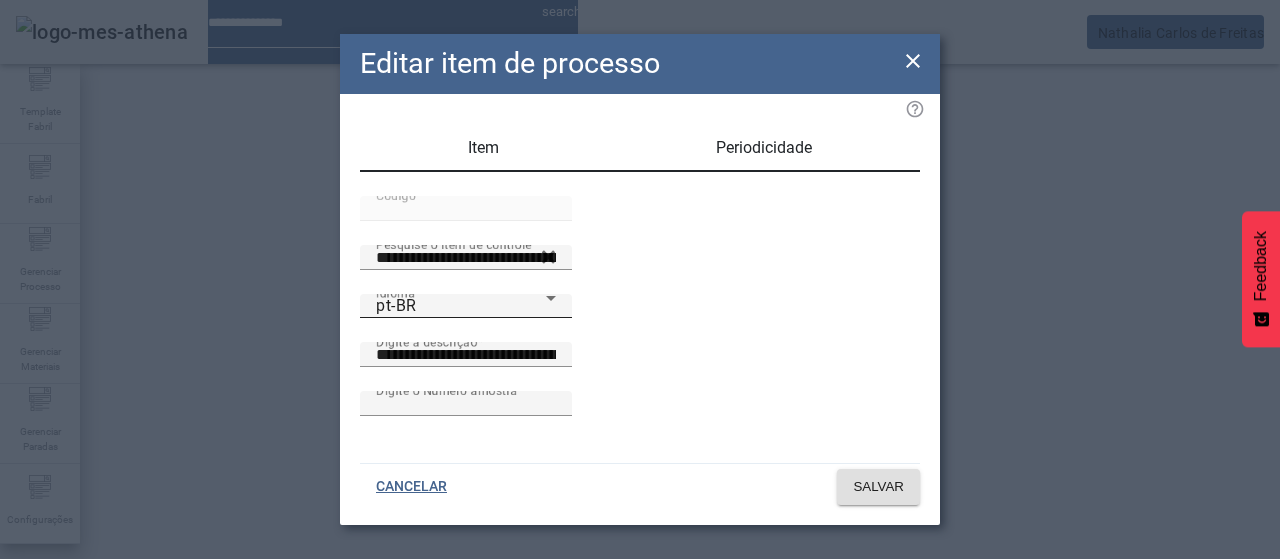 click on "Idioma pt-BR" at bounding box center [466, 306] 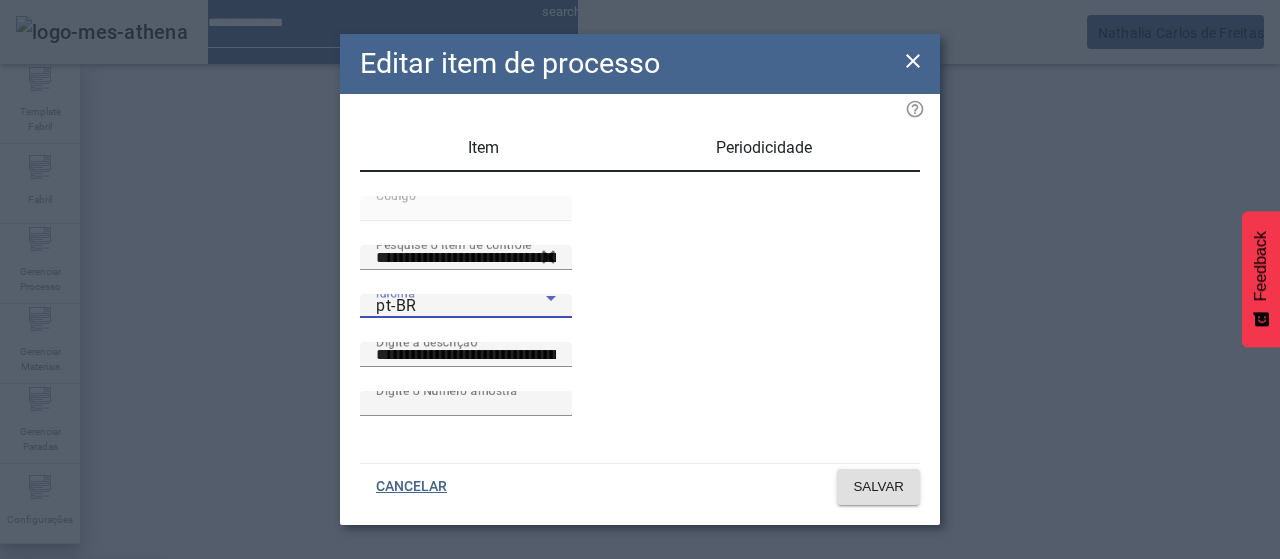 click on "es-ES" at bounding box center (81, 687) 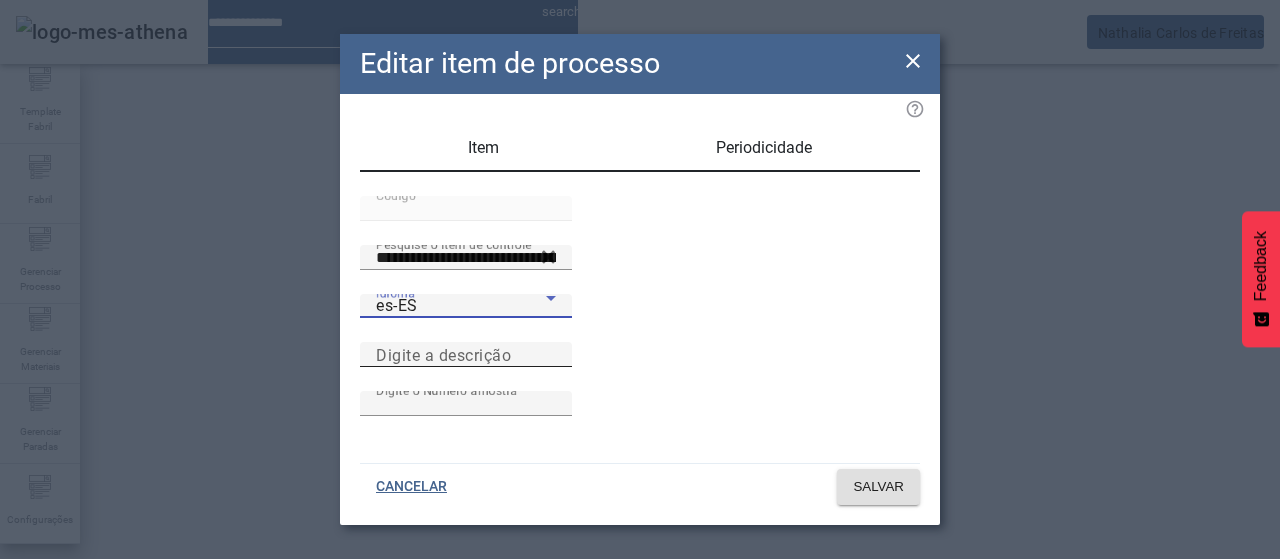 drag, startPoint x: 632, startPoint y: 386, endPoint x: 772, endPoint y: 368, distance: 141.1524 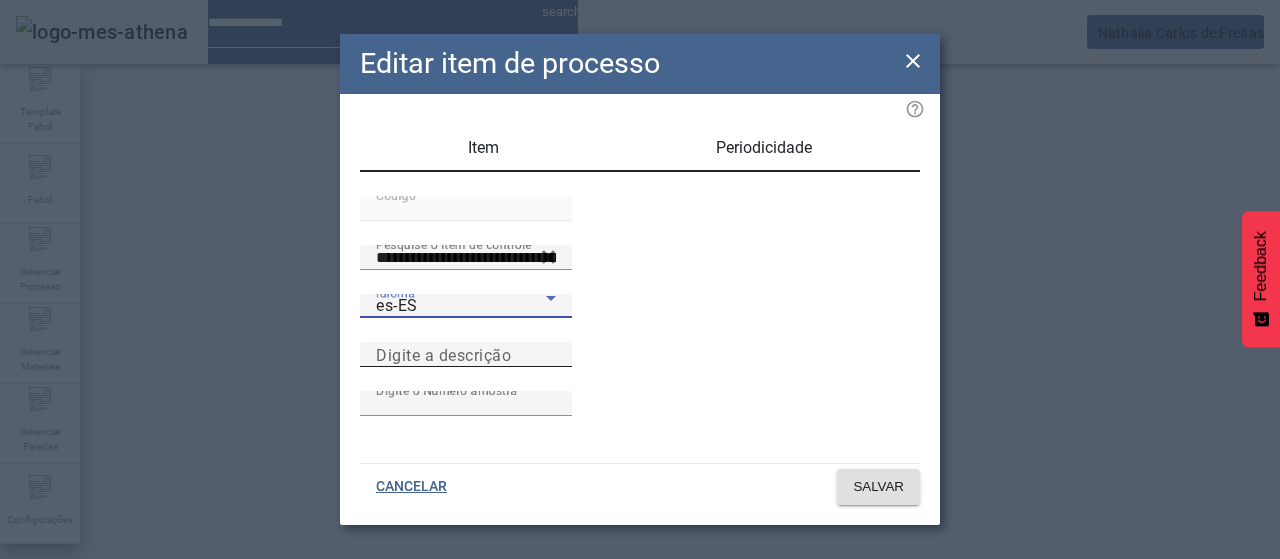 click on "Digite a descrição" at bounding box center (443, 354) 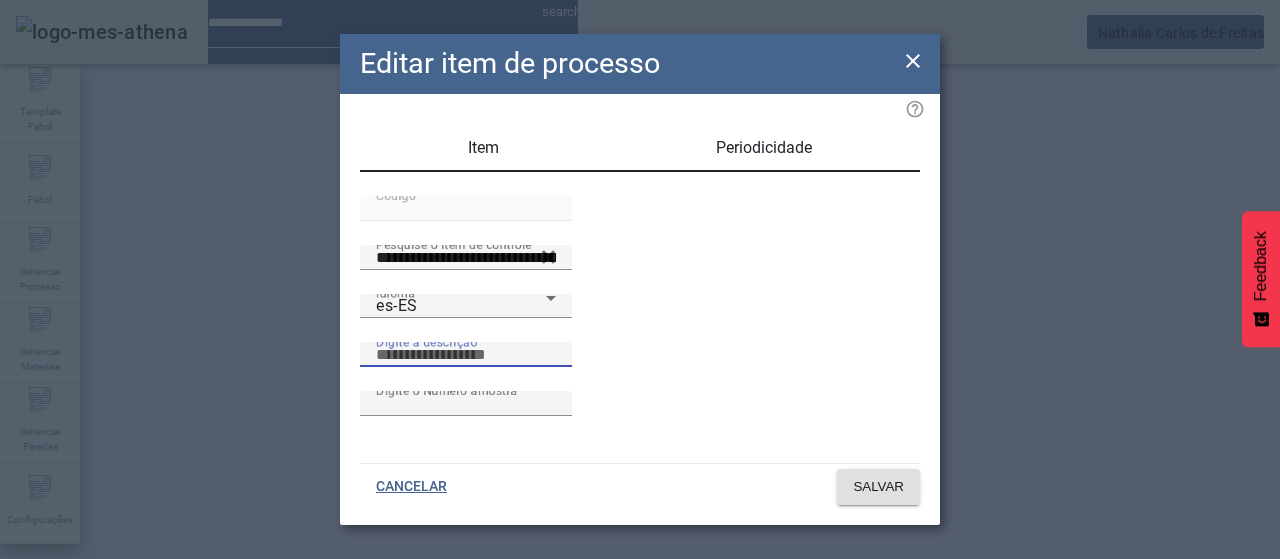 paste on "**********" 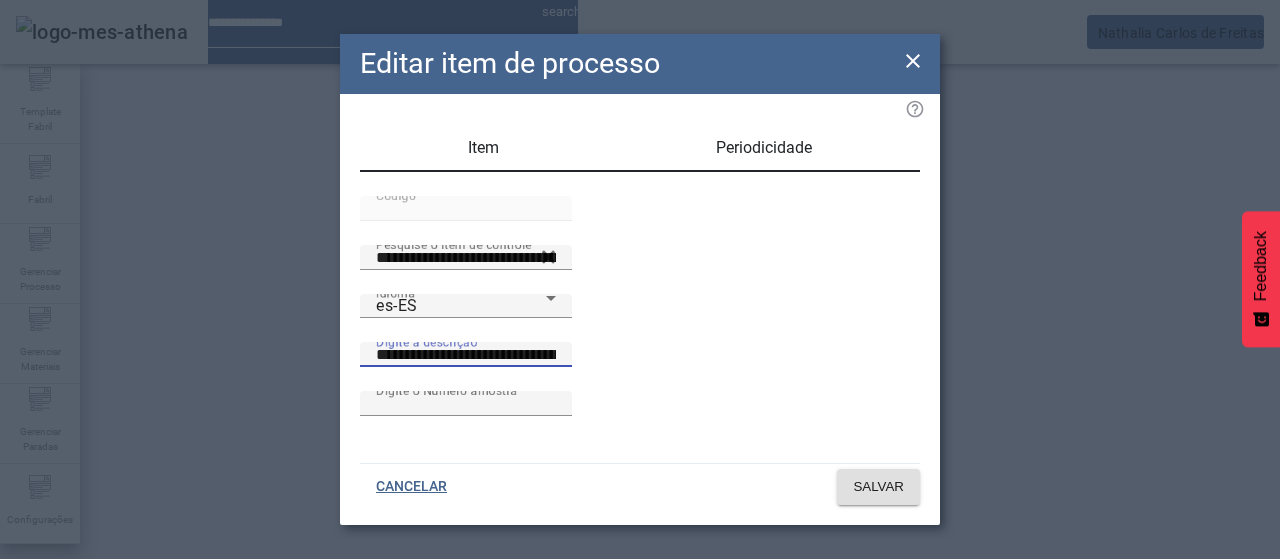 scroll, scrollTop: 0, scrollLeft: 55, axis: horizontal 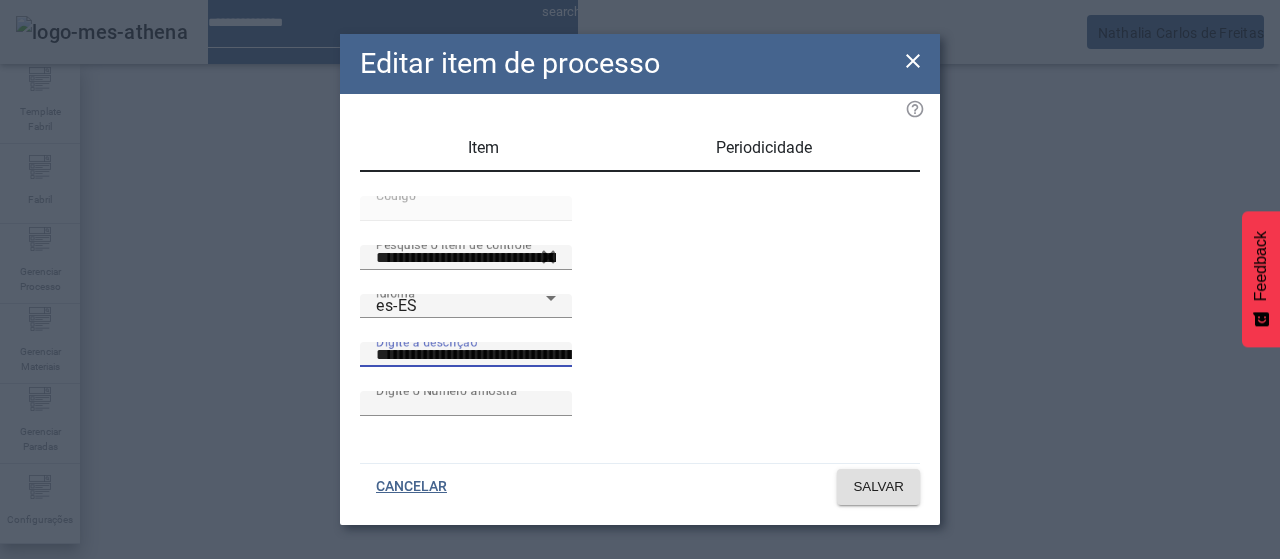 click on "**********" at bounding box center [552, 355] 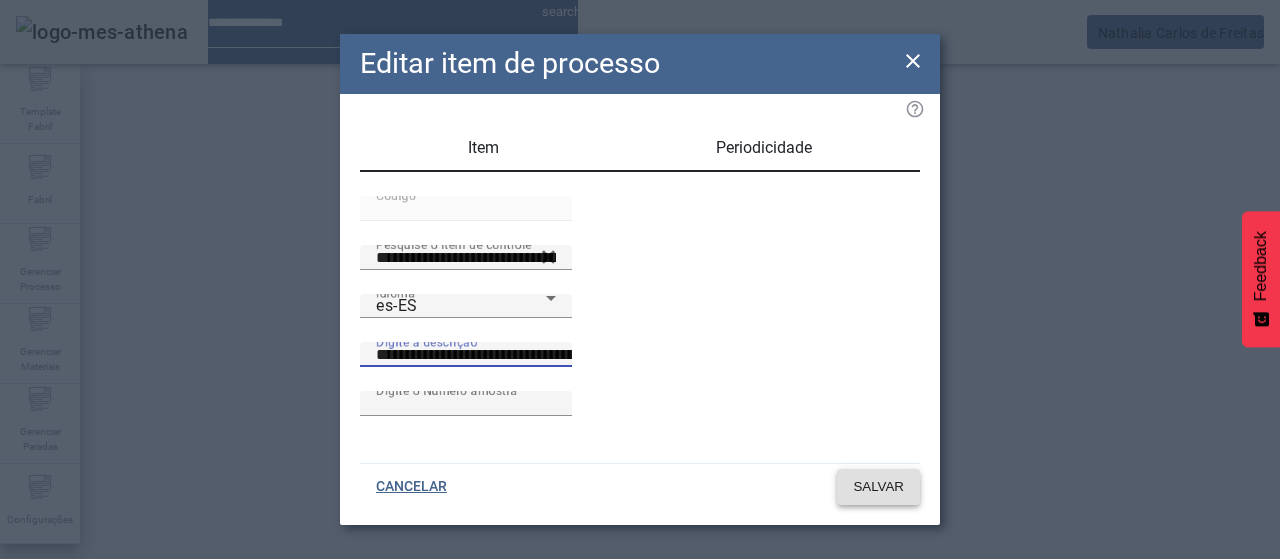 type on "**********" 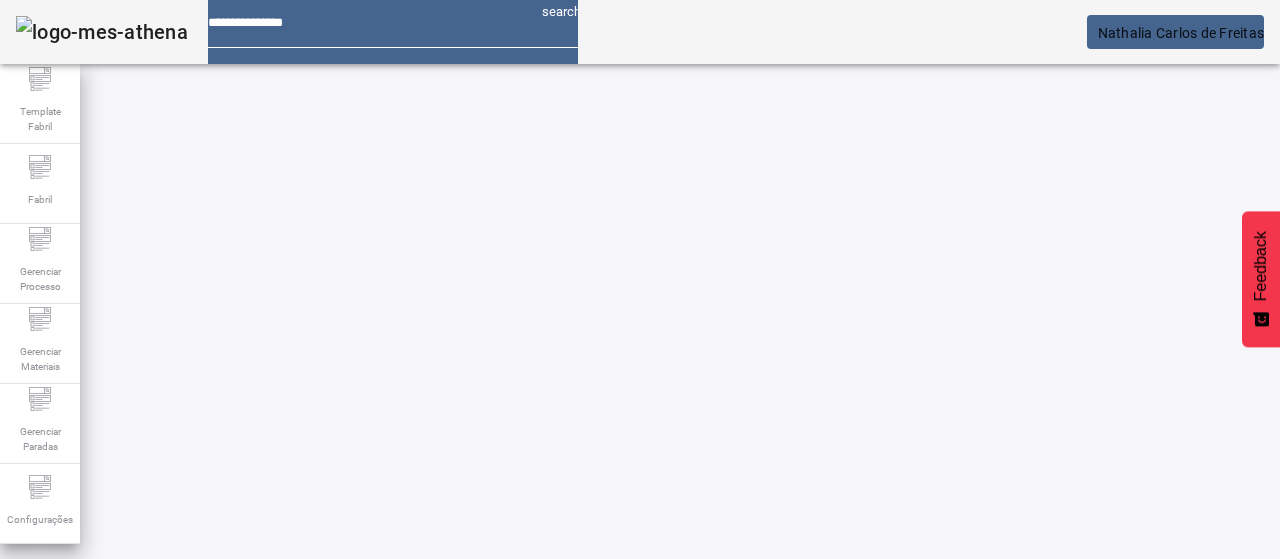 click at bounding box center (950, 864) 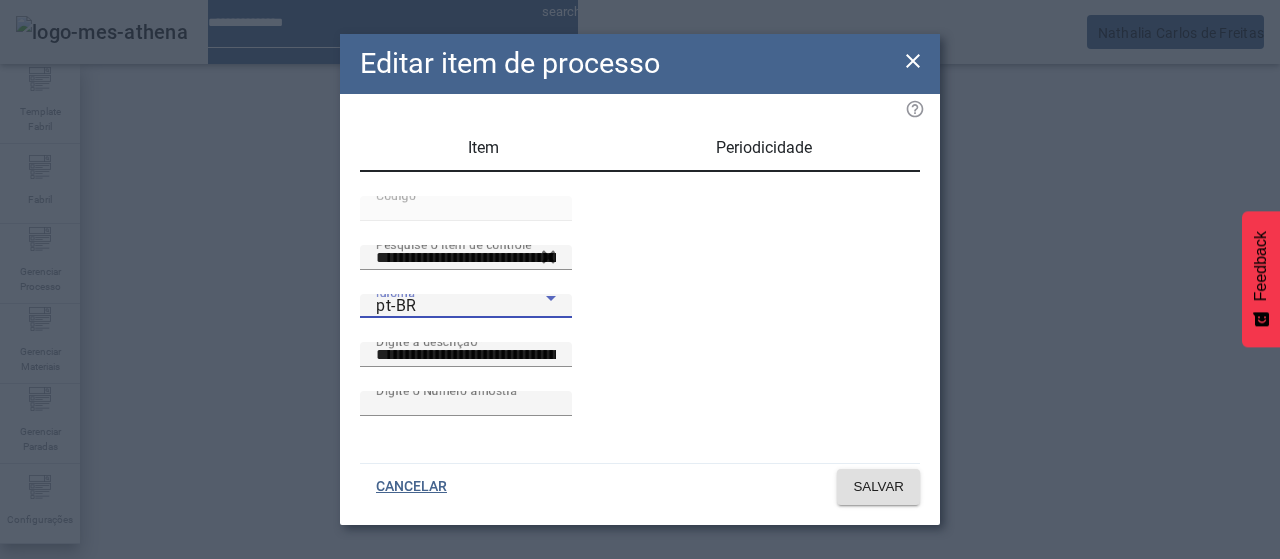 click on "pt-BR" at bounding box center (396, 305) 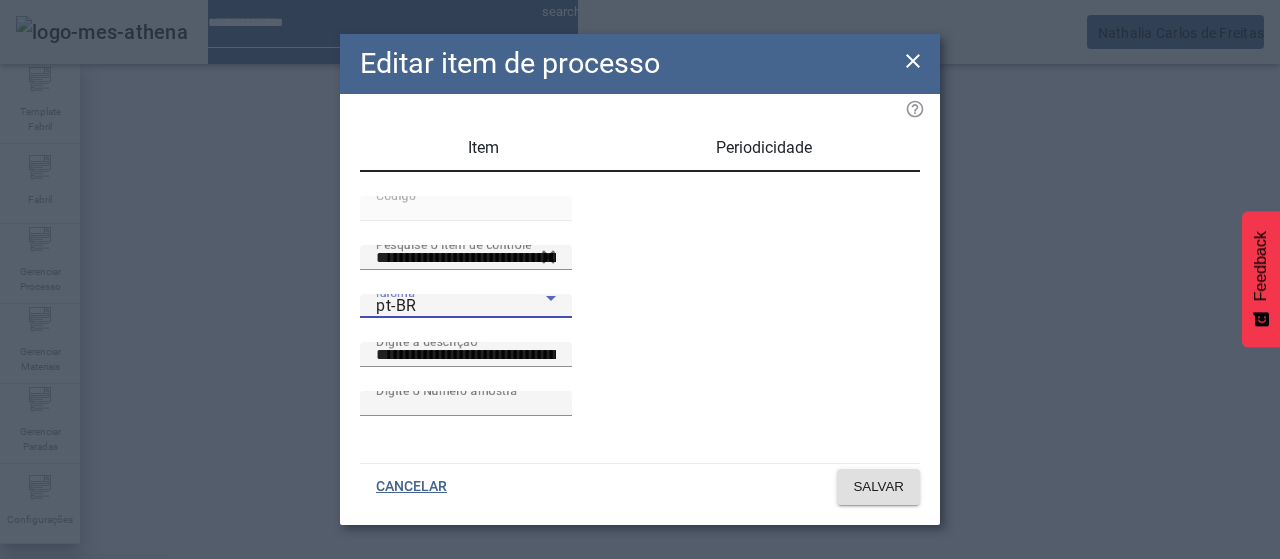 click on "es-ES" at bounding box center (81, 687) 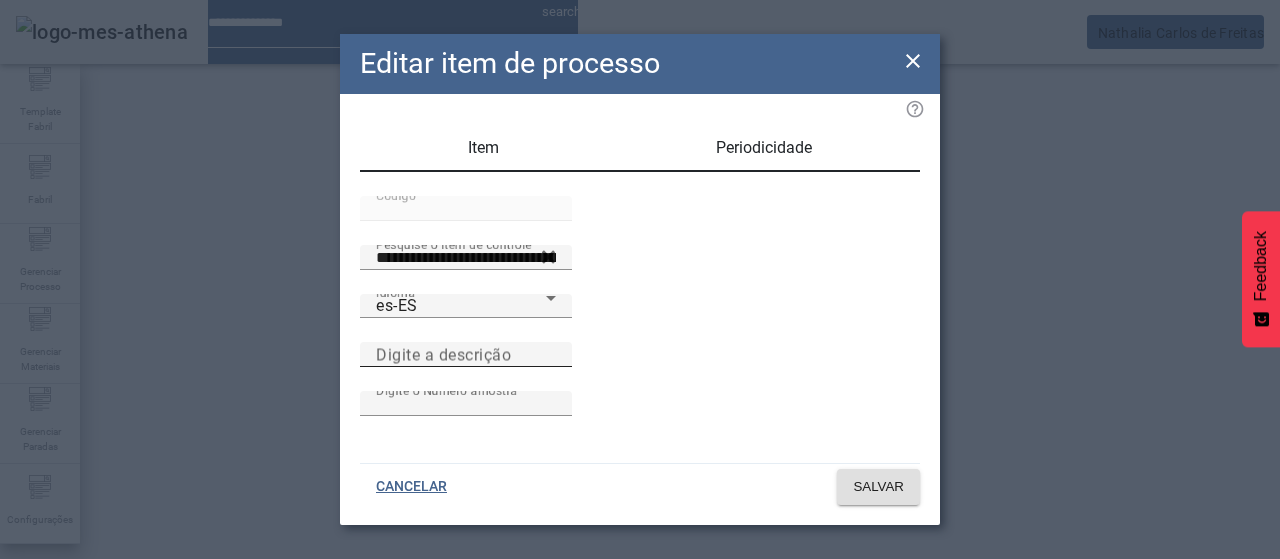 click on "Digite a descrição" at bounding box center (443, 354) 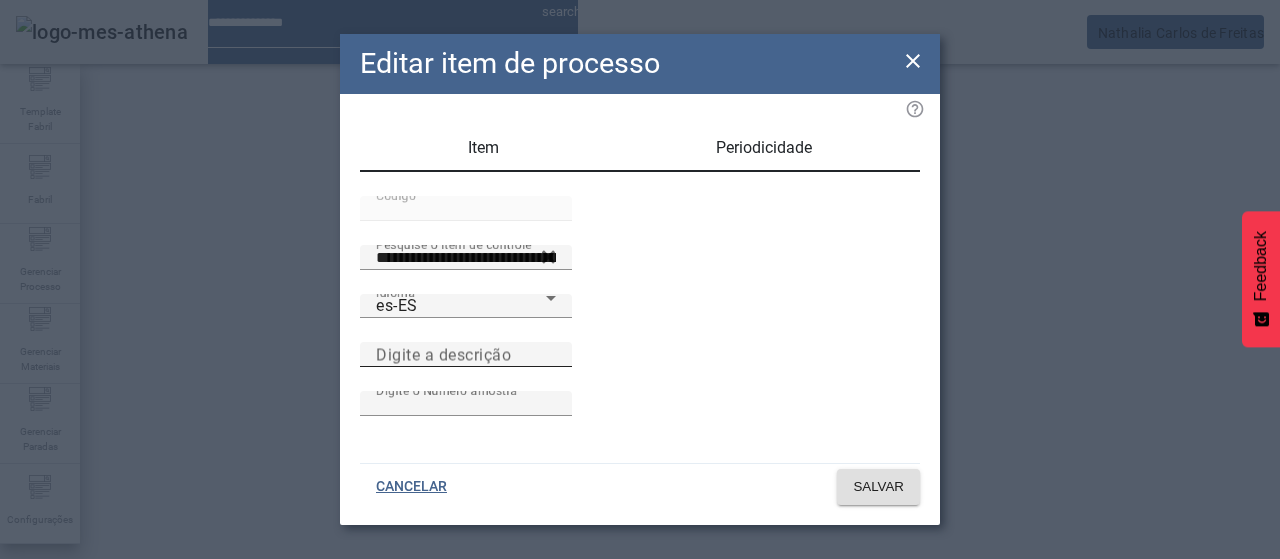 click on "Digite a descrição" at bounding box center [466, 355] 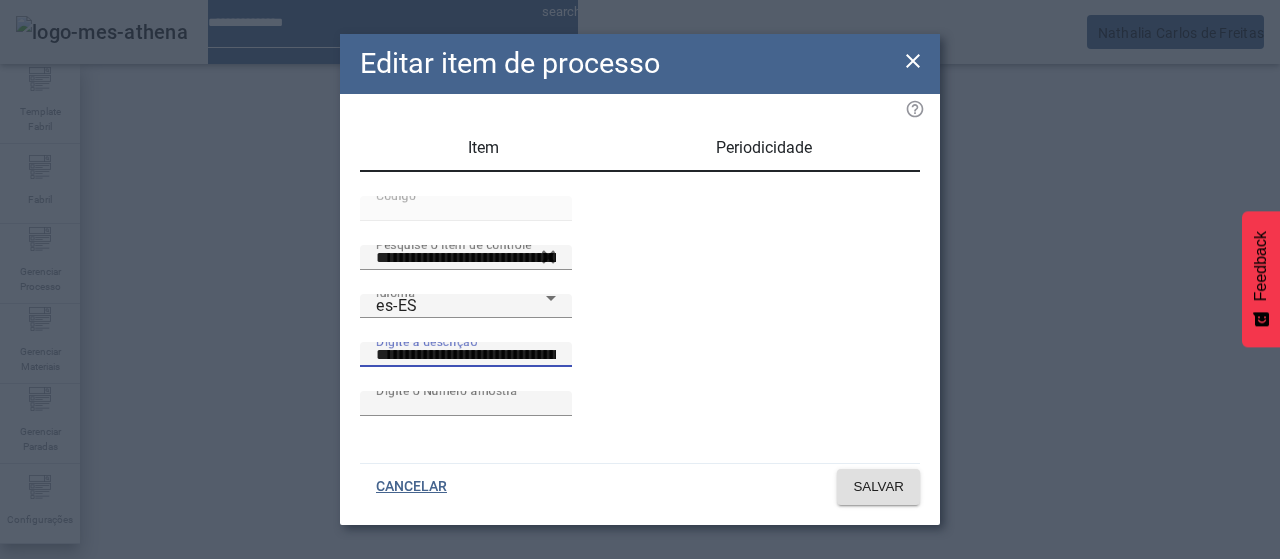 scroll, scrollTop: 0, scrollLeft: 55, axis: horizontal 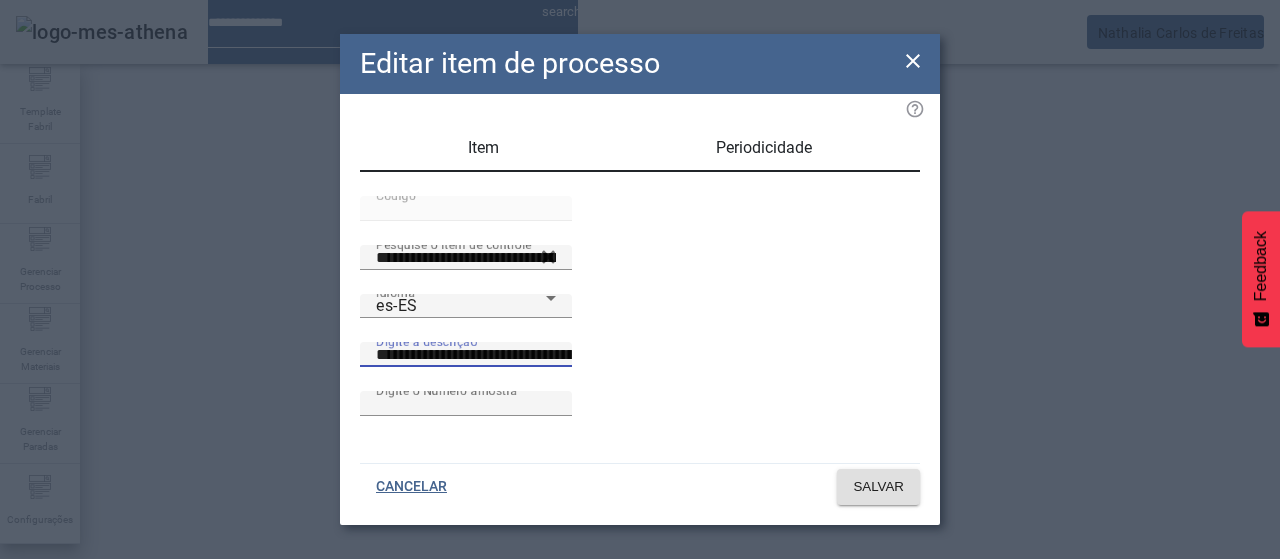 click on "**********" at bounding box center [552, 355] 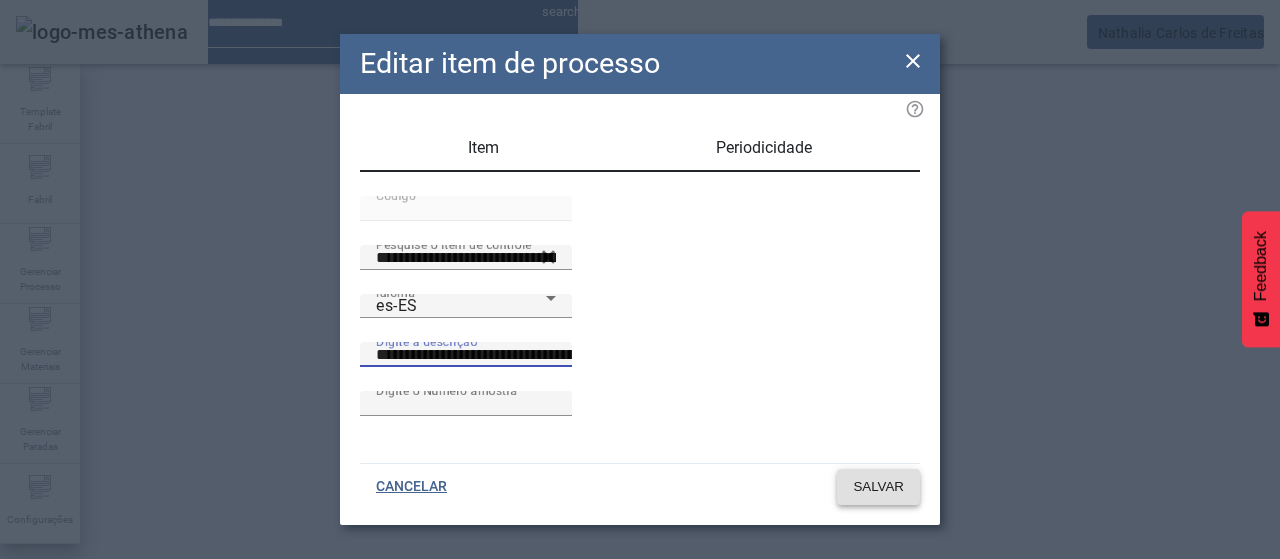 type on "**********" 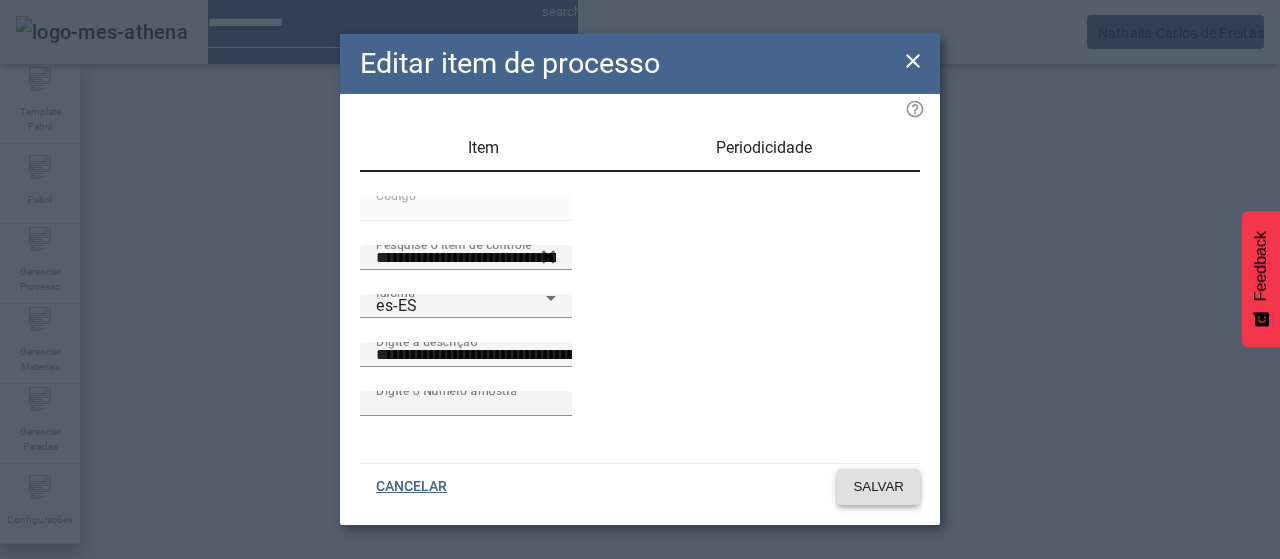 click on "SALVAR" 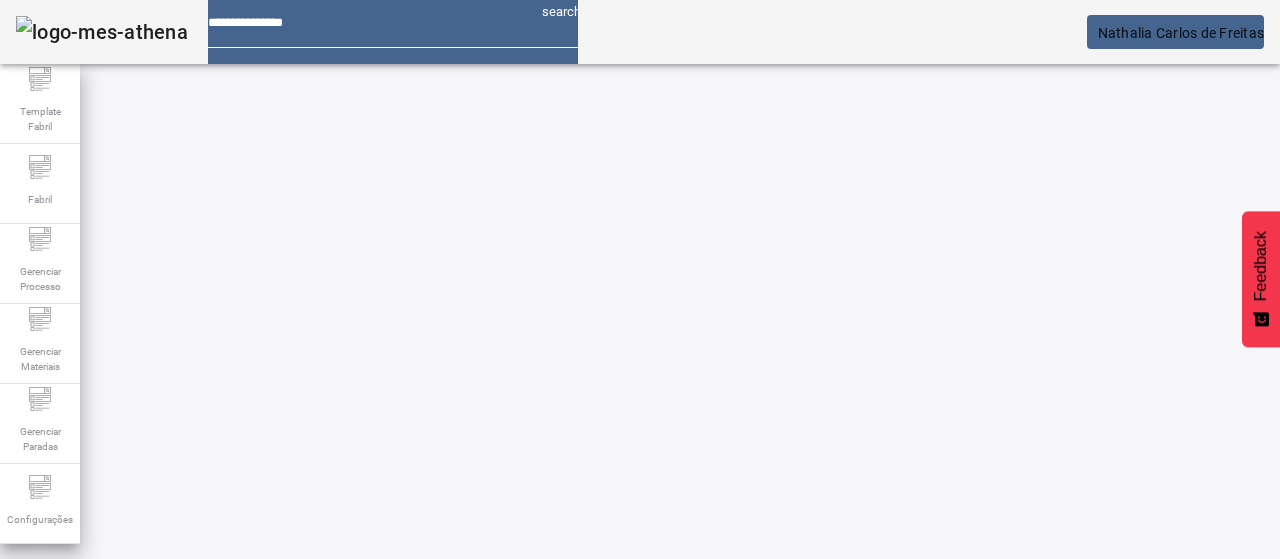 scroll, scrollTop: 100, scrollLeft: 0, axis: vertical 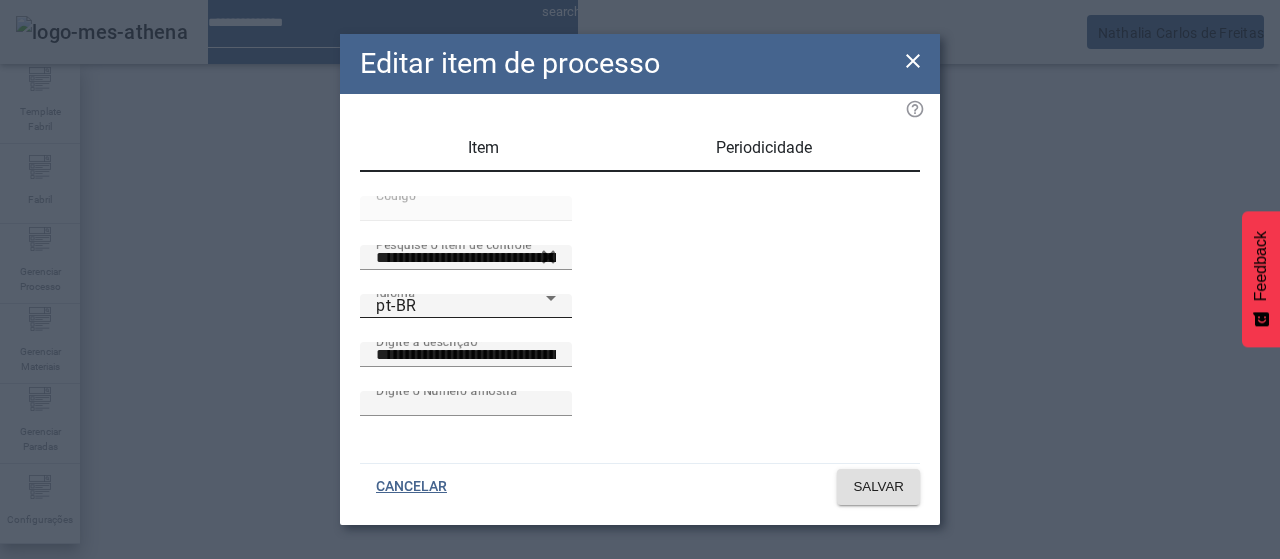 click on "pt-BR" at bounding box center (461, 306) 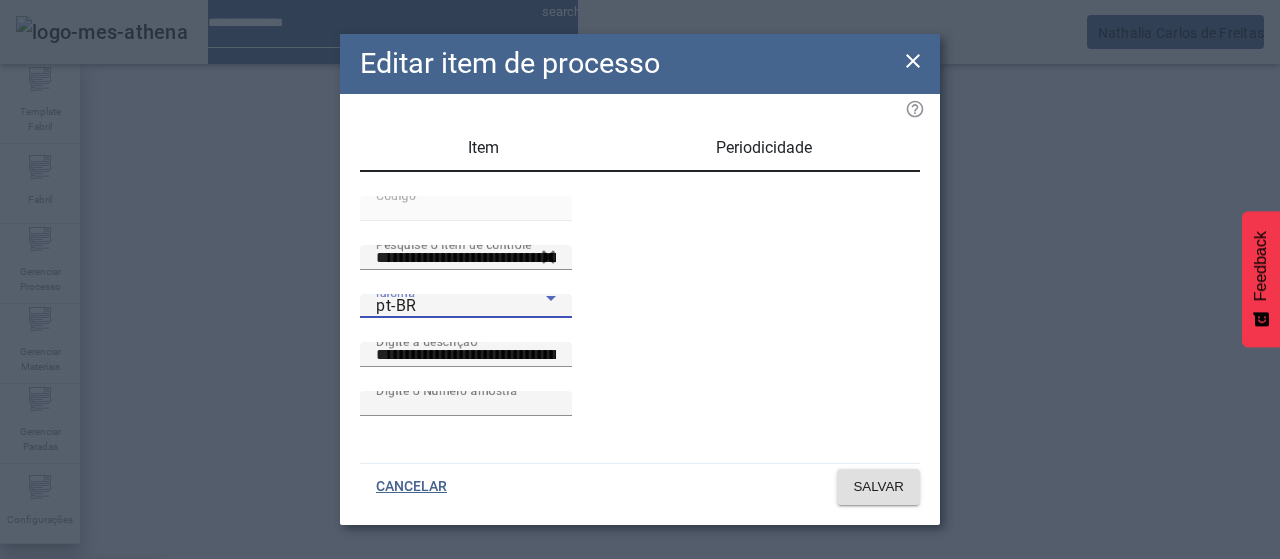 click on "es-ES" at bounding box center (81, 687) 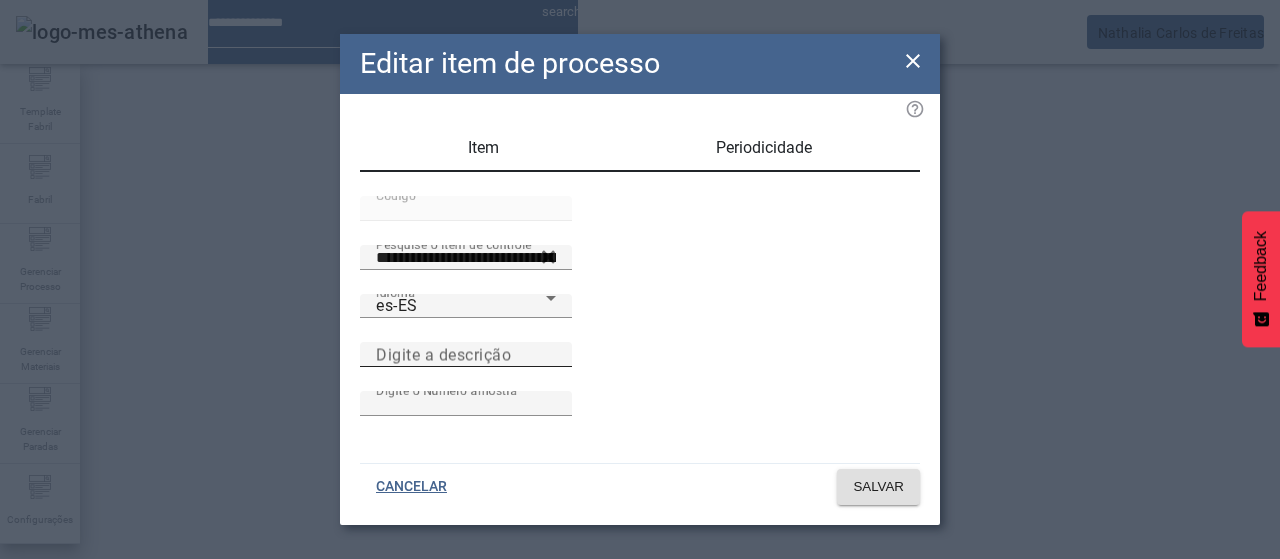 click on "Digite a descrição" at bounding box center [443, 354] 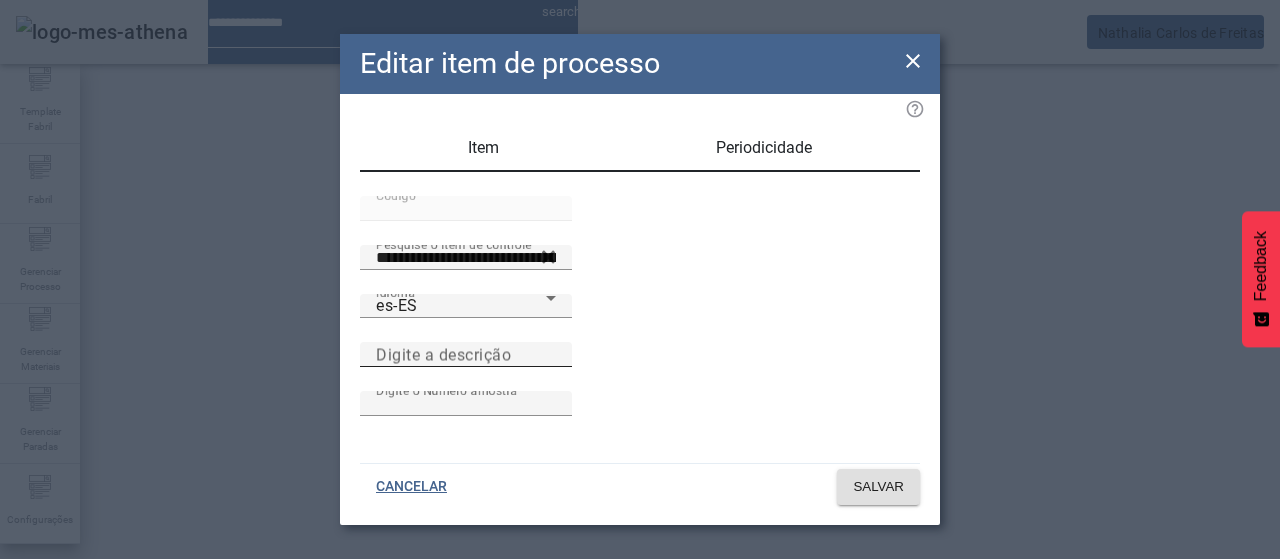click on "Digite a descrição" at bounding box center [466, 355] 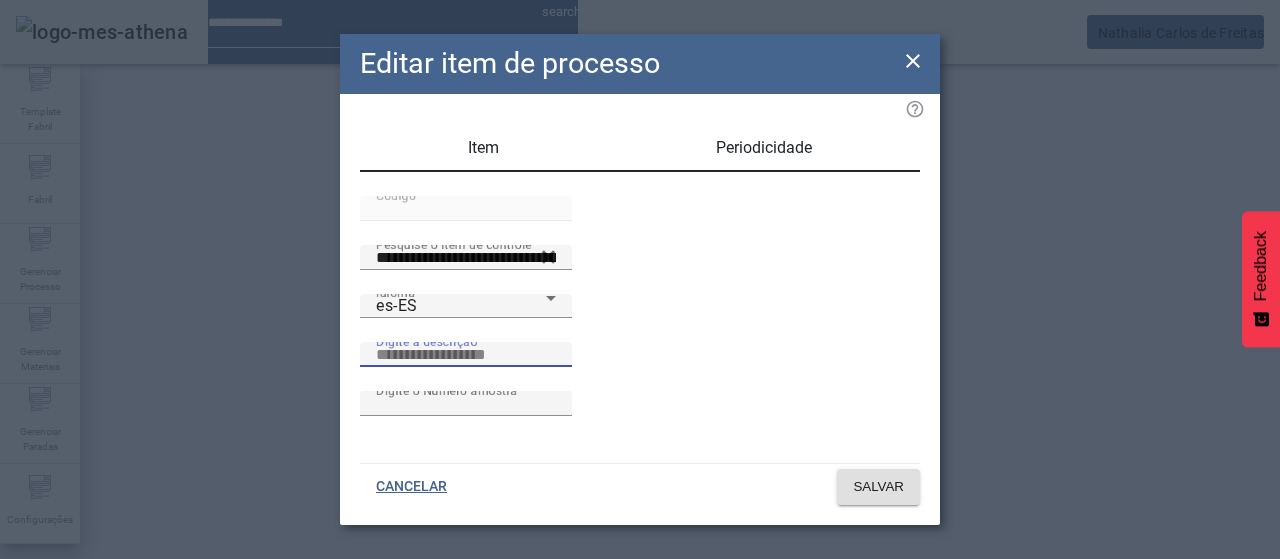 paste on "**********" 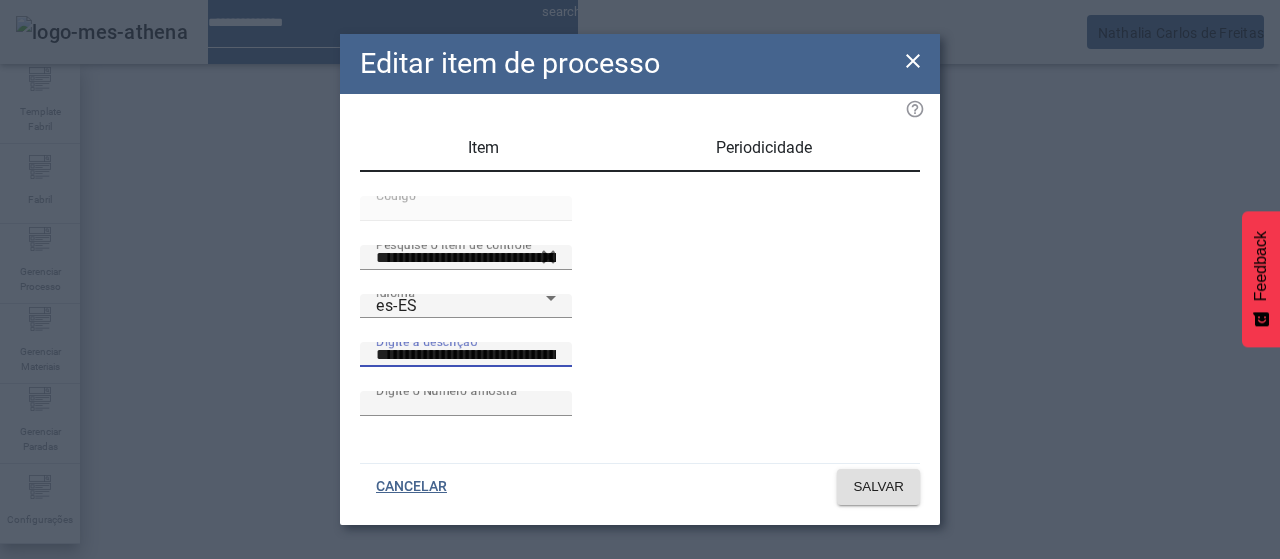 scroll, scrollTop: 0, scrollLeft: 55, axis: horizontal 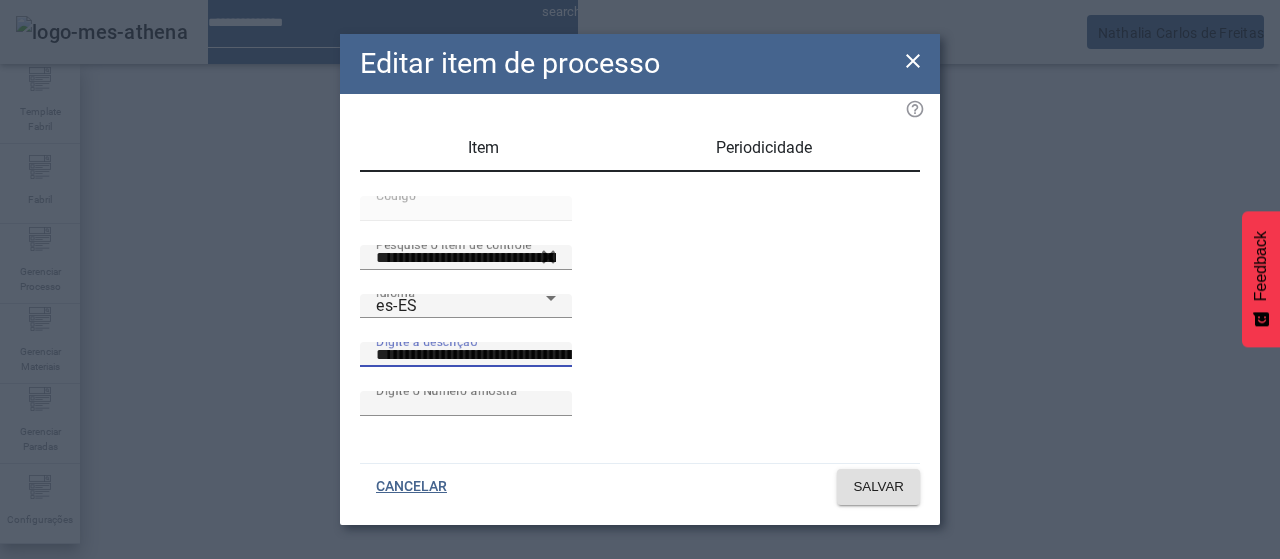 click on "**********" at bounding box center [552, 355] 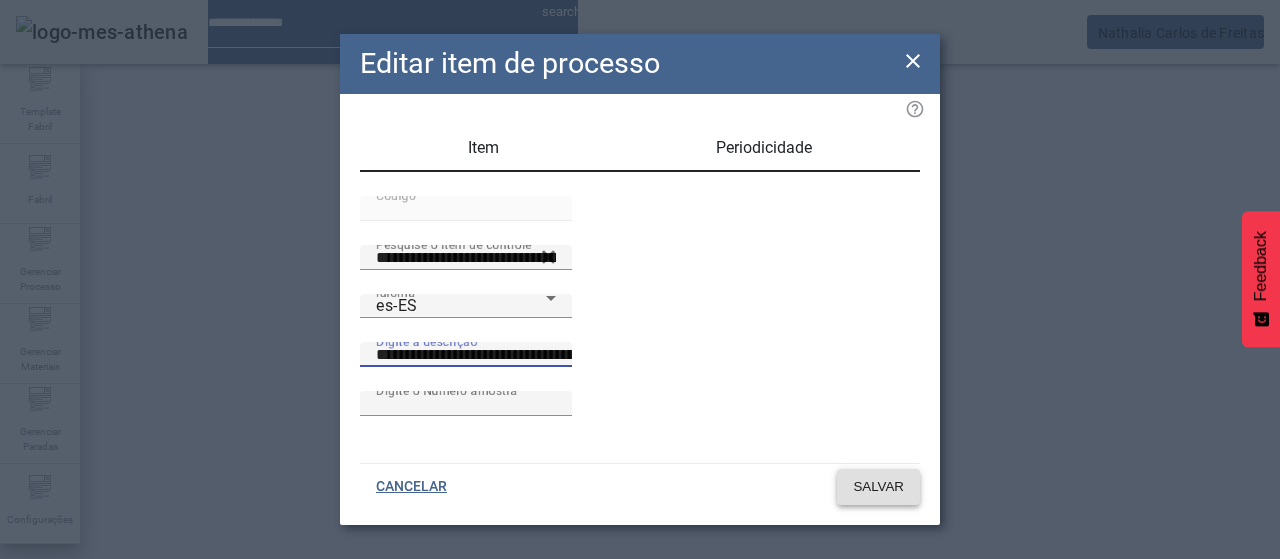 type on "**********" 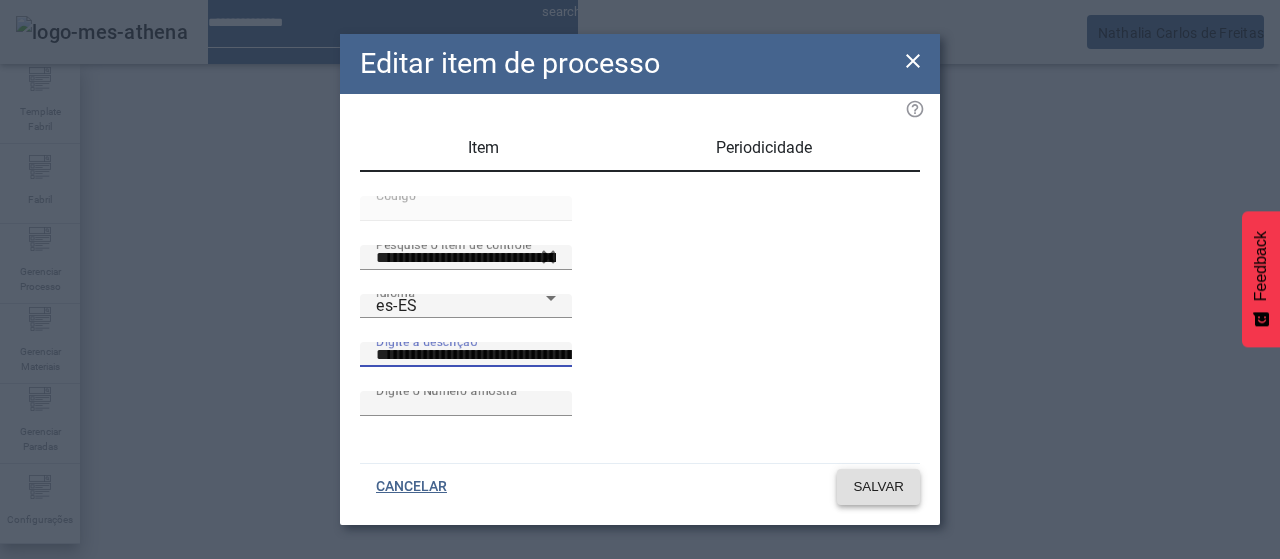 click on "SALVAR" 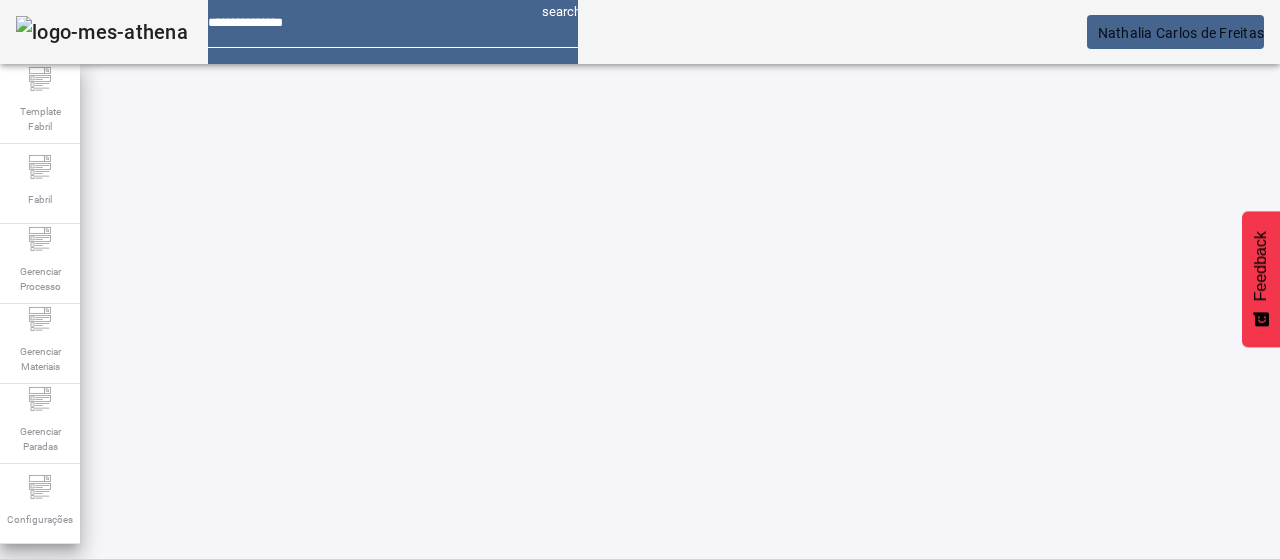 click on "EDITAR" at bounding box center [353, 914] 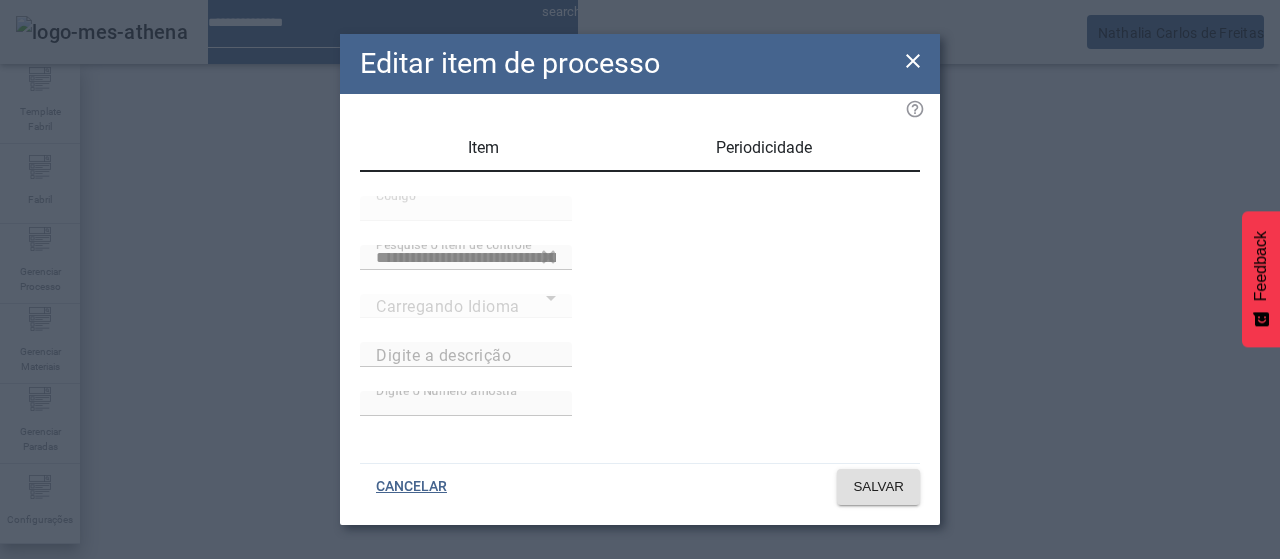 type on "**********" 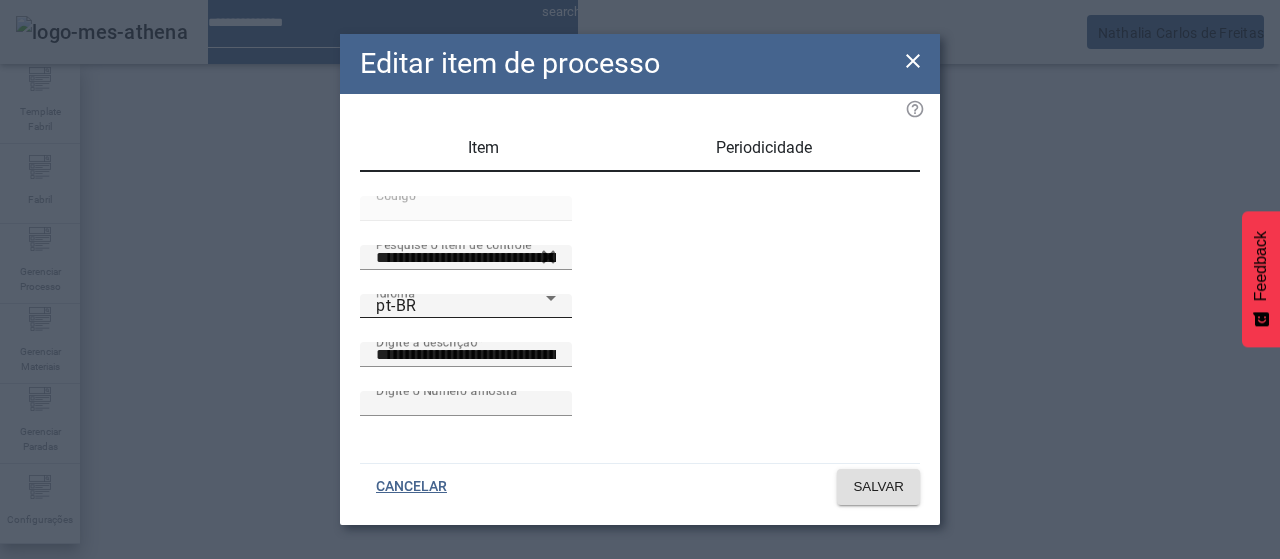 drag, startPoint x: 438, startPoint y: 386, endPoint x: 438, endPoint y: 371, distance: 15 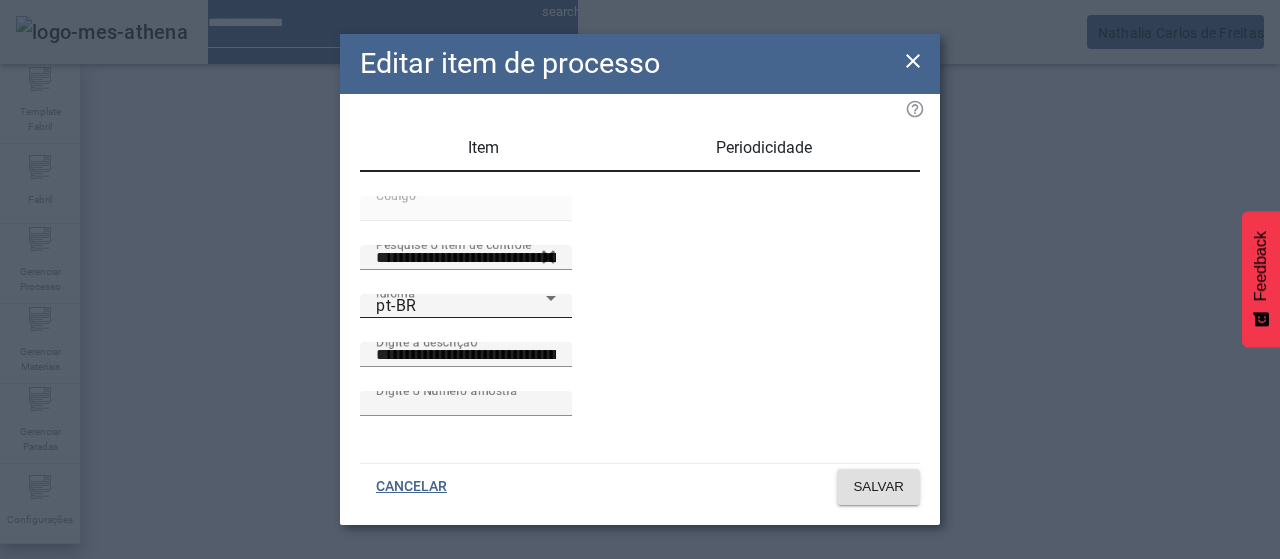 click on "pt-BR" at bounding box center (461, 306) 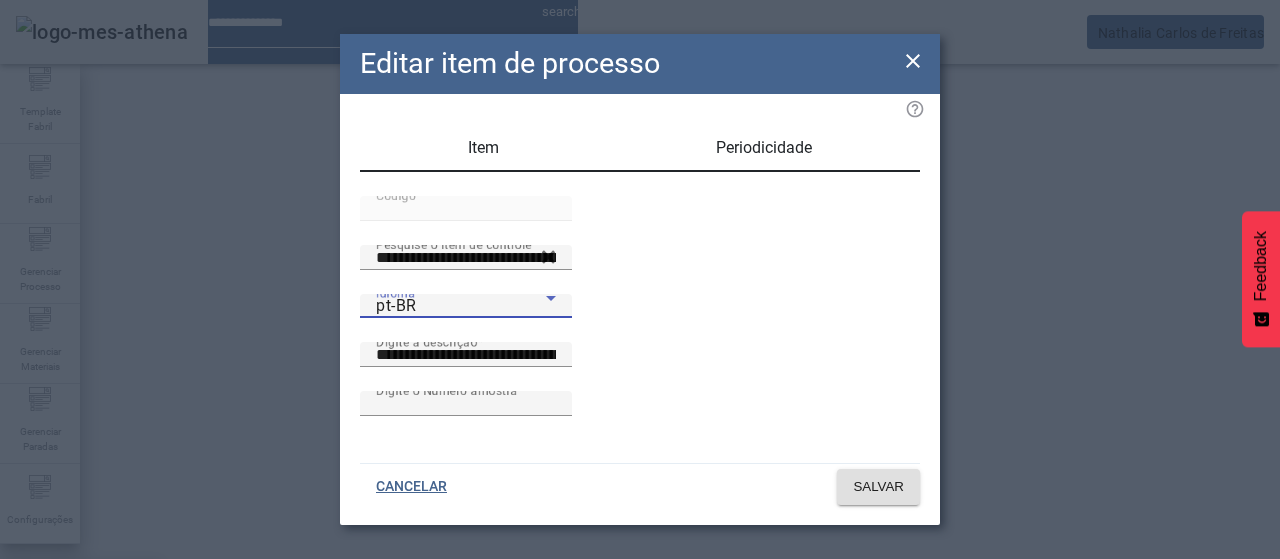 click on "es-ES" at bounding box center (81, 687) 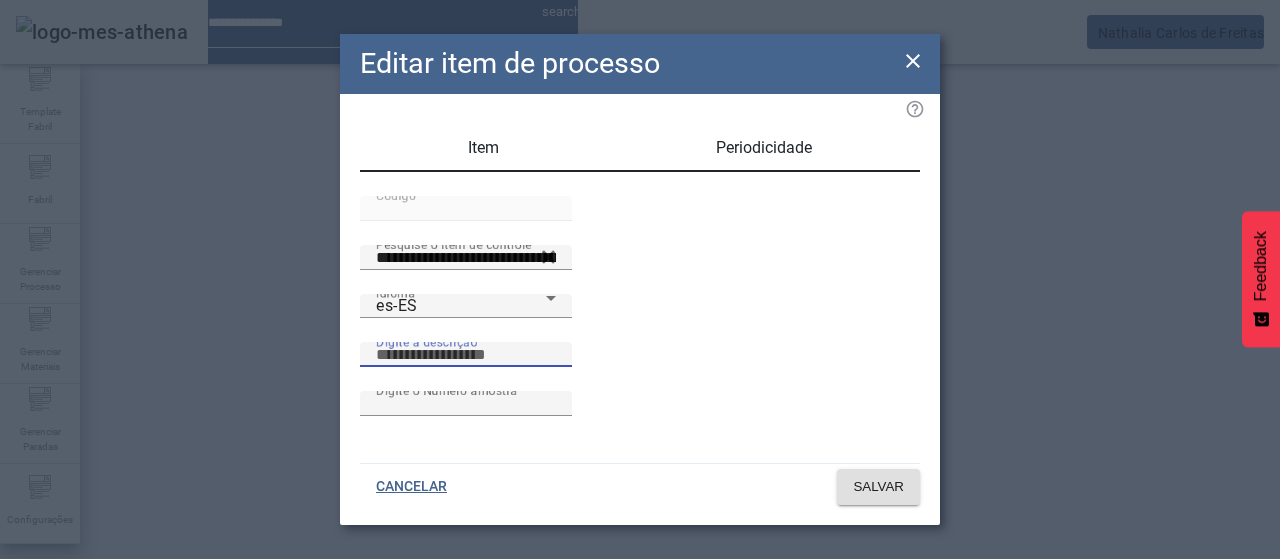 drag, startPoint x: 638, startPoint y: 399, endPoint x: 688, endPoint y: 382, distance: 52.810986 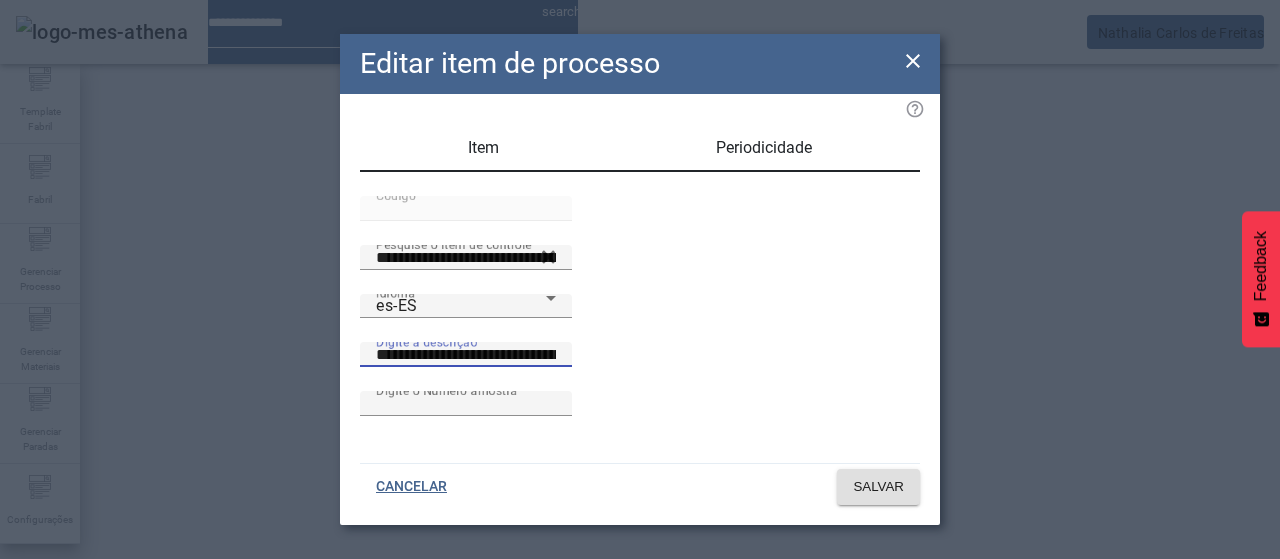 scroll, scrollTop: 0, scrollLeft: 55, axis: horizontal 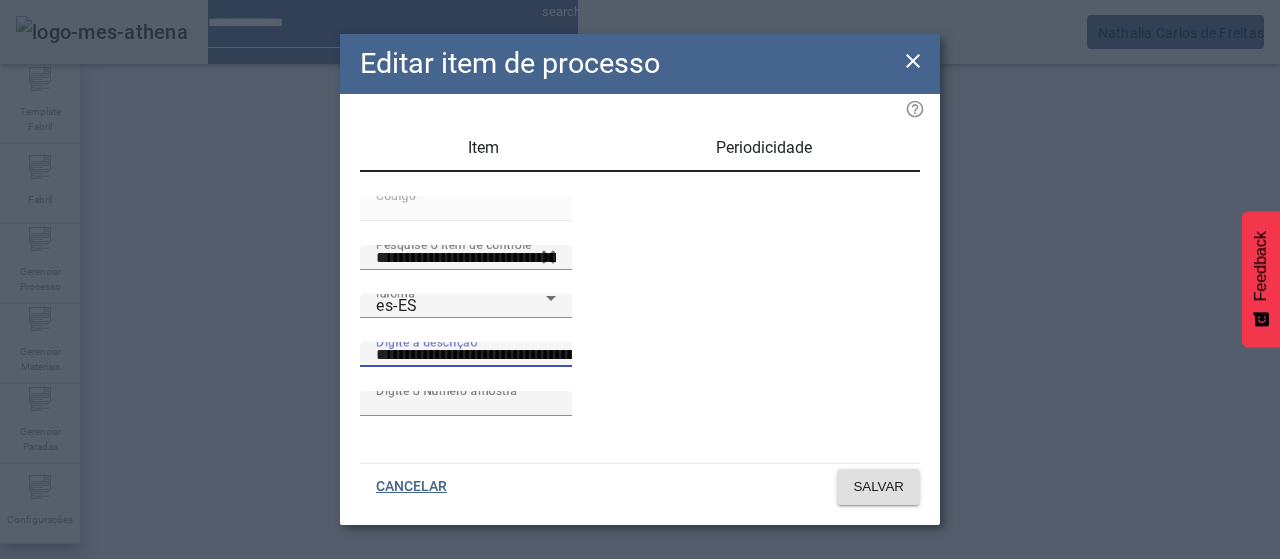 click on "**********" at bounding box center [552, 355] 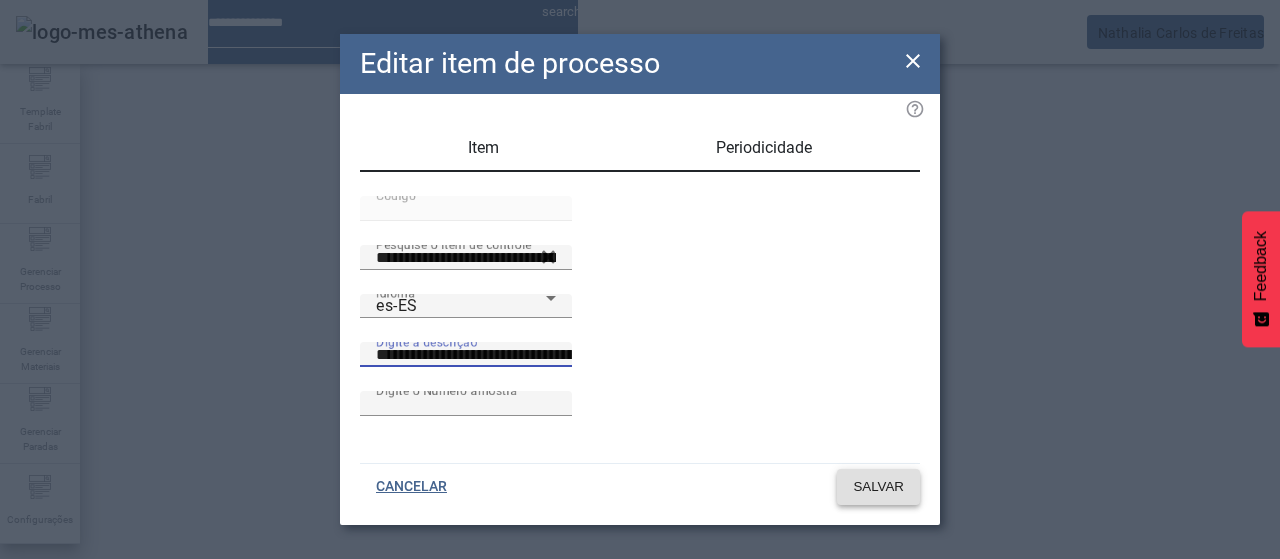 type on "**********" 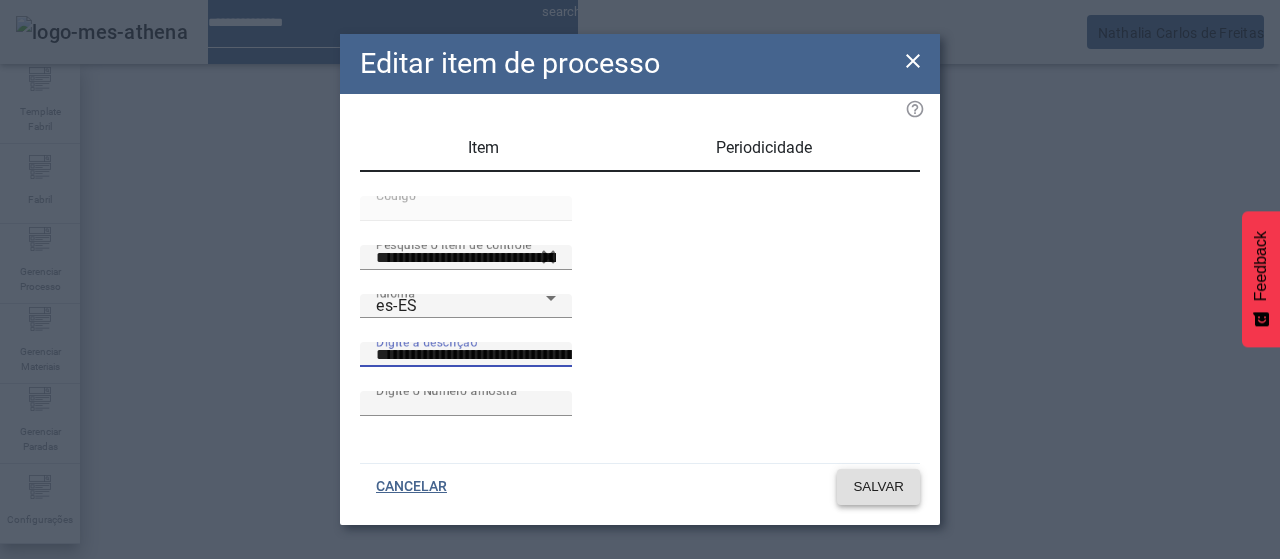 click 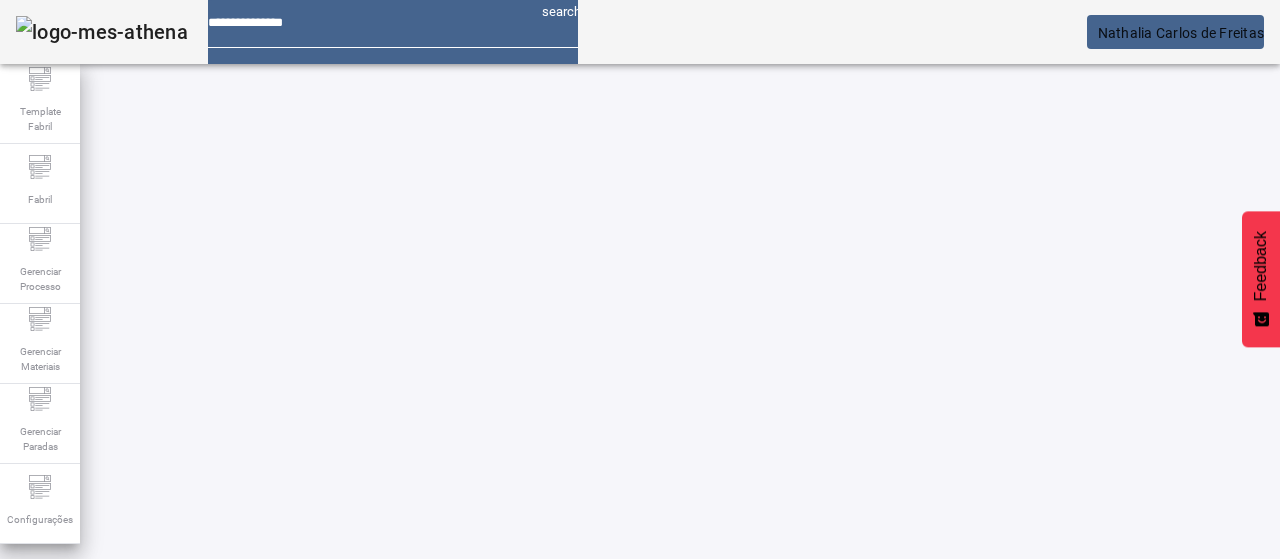 click on "EDITAR" at bounding box center (353, 764) 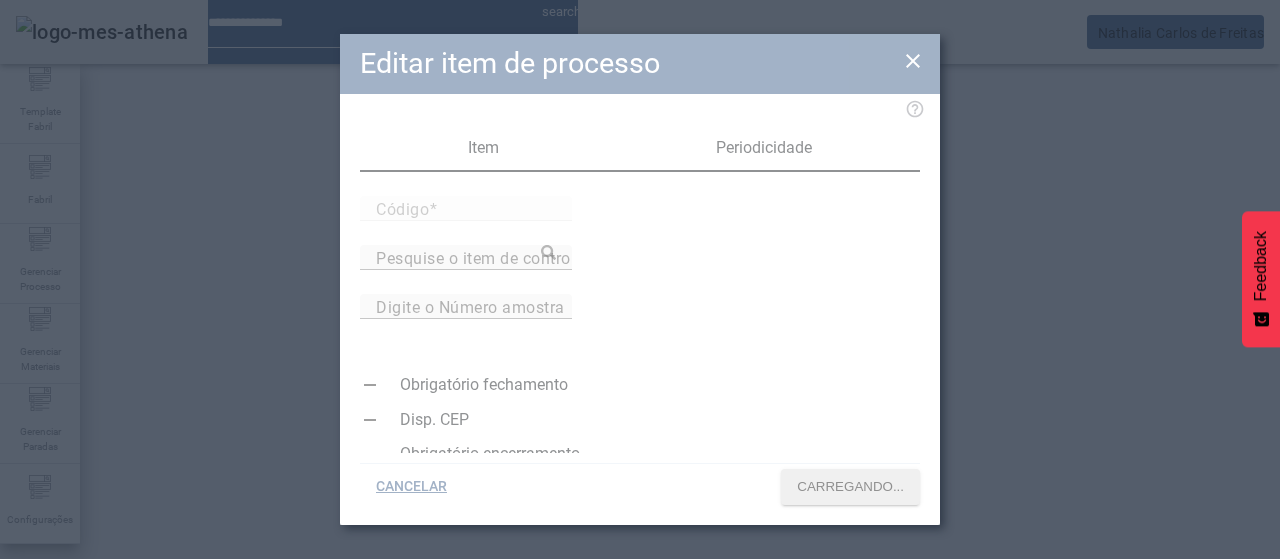 type on "*****" 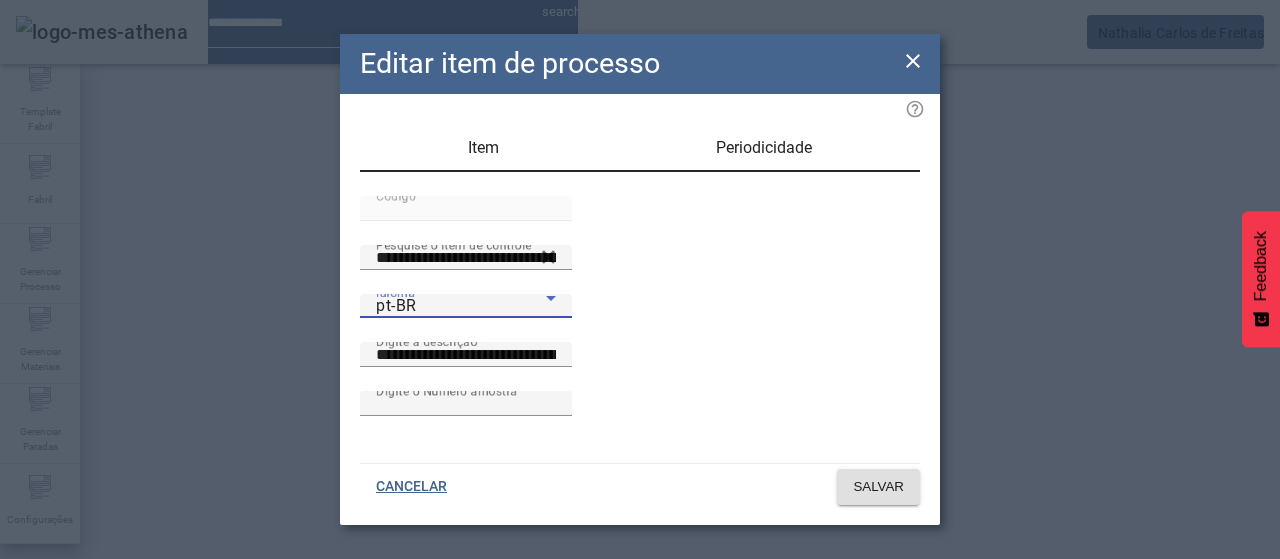 click on "pt-BR" at bounding box center (461, 306) 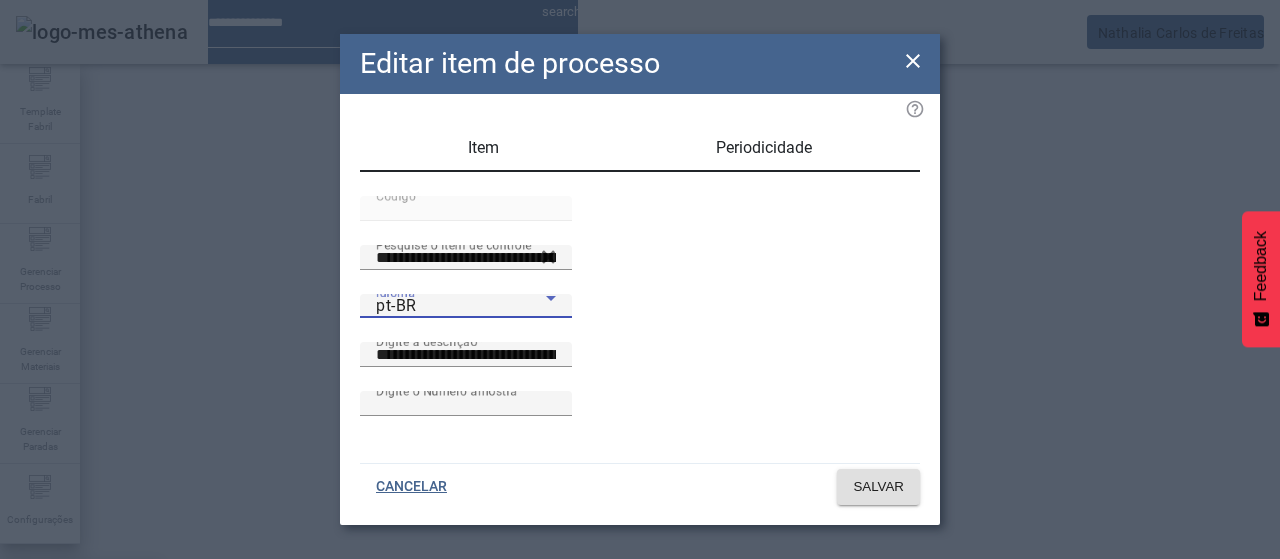 click on "es-ES" at bounding box center [81, 687] 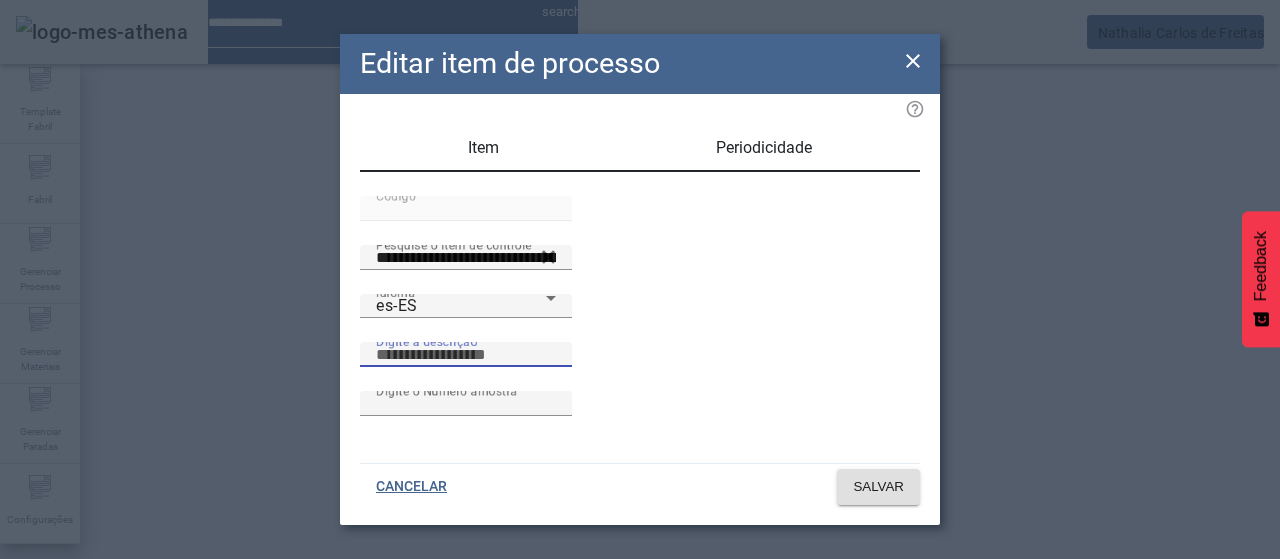 click on "Digite a descrição" at bounding box center [466, 355] 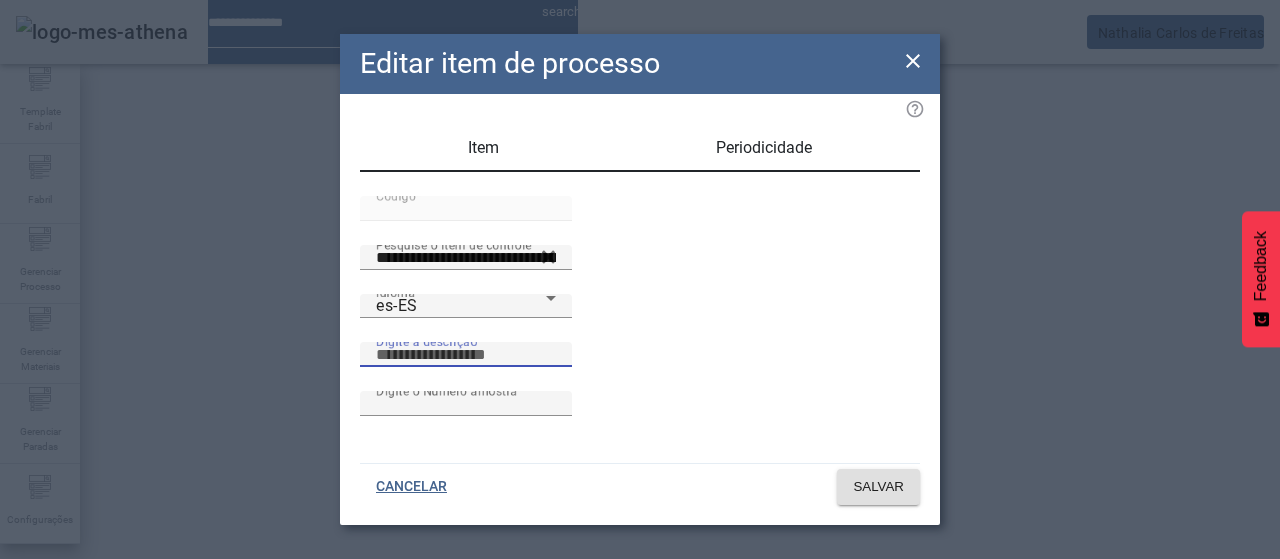 paste on "**********" 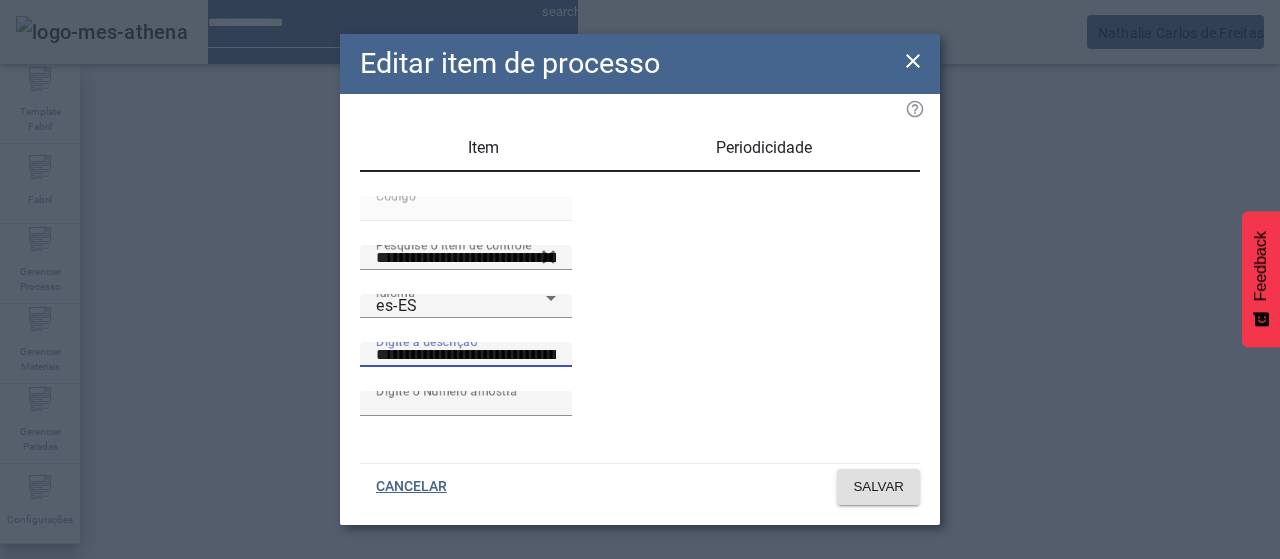 scroll, scrollTop: 0, scrollLeft: 55, axis: horizontal 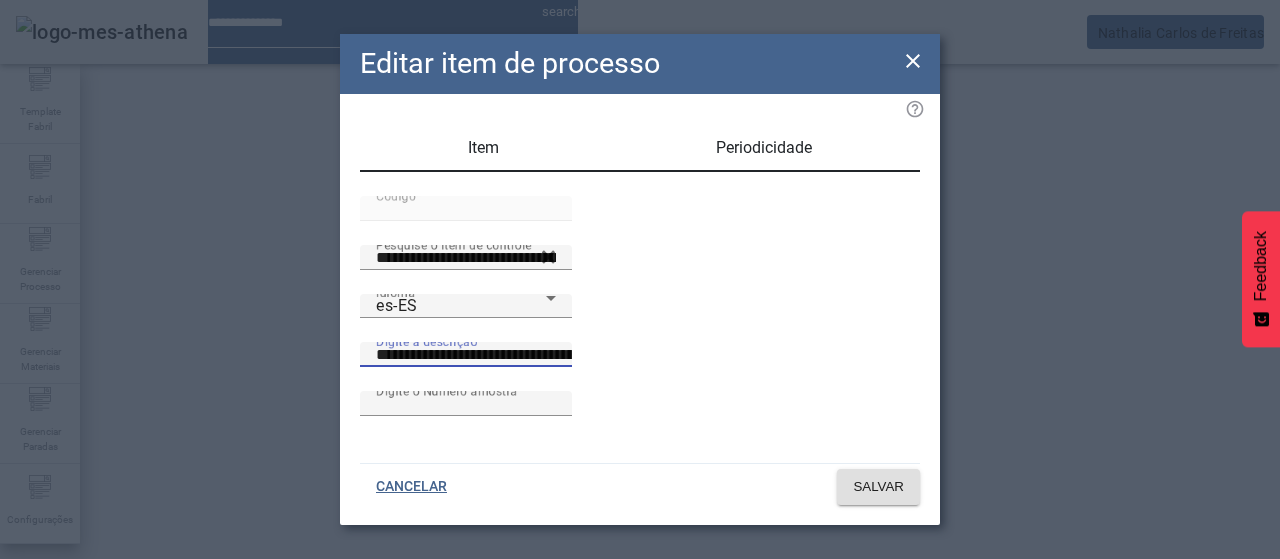 click on "**********" at bounding box center [552, 355] 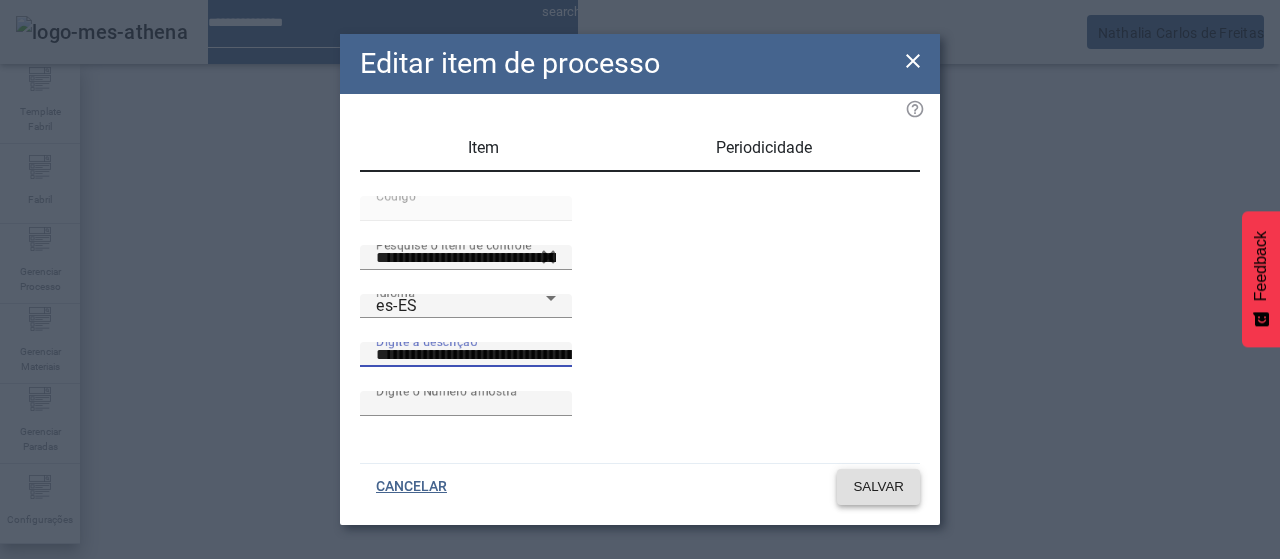 type on "**********" 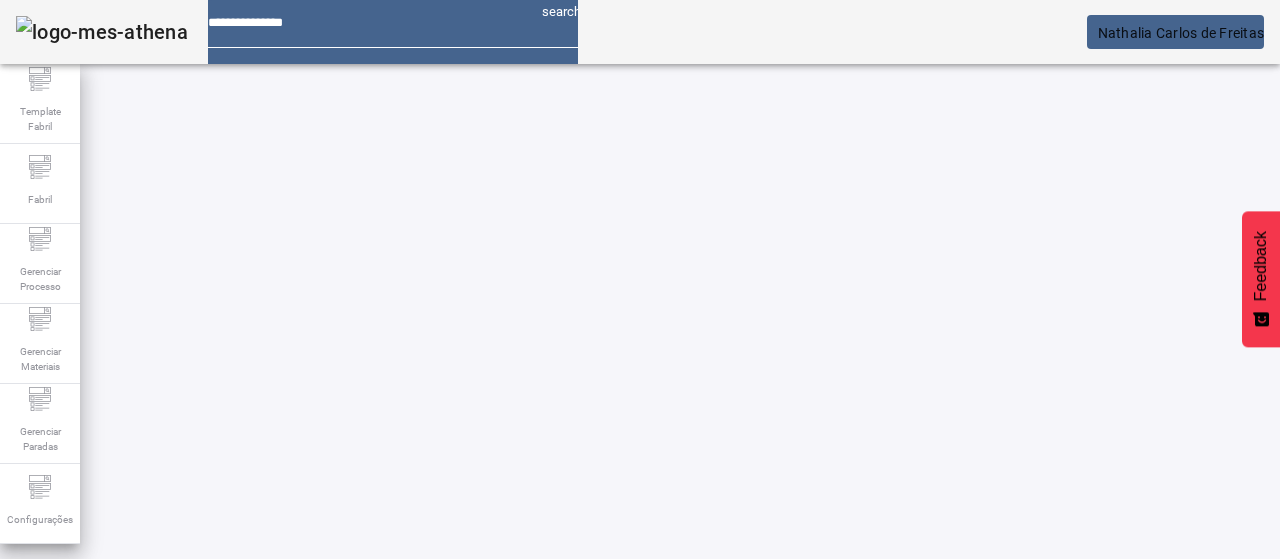 click on "EDITAR" at bounding box center (353, 764) 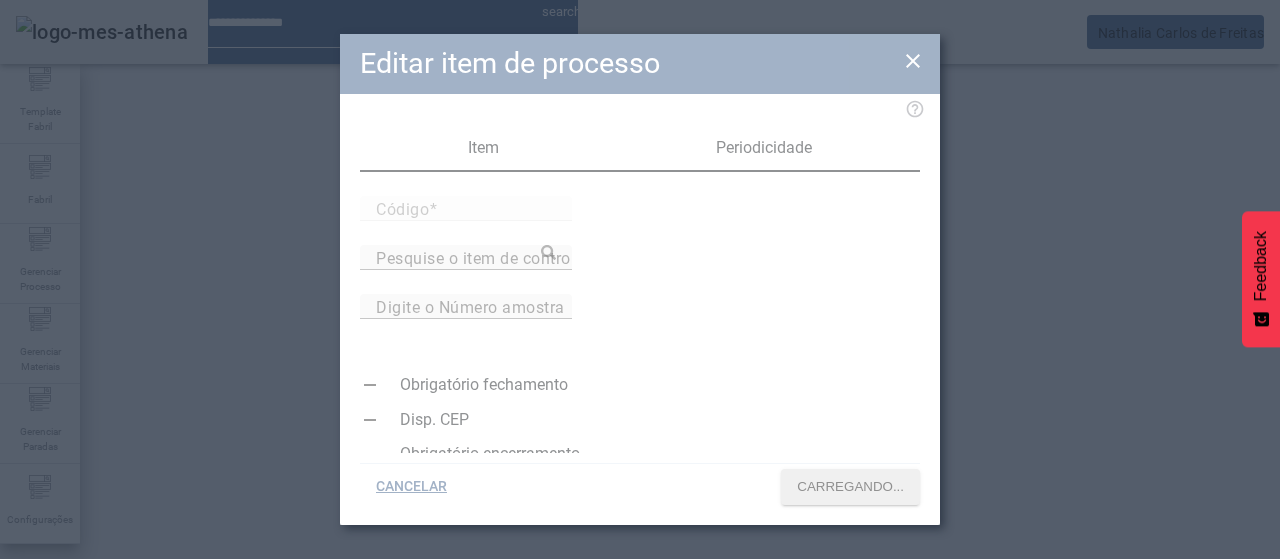 type on "*****" 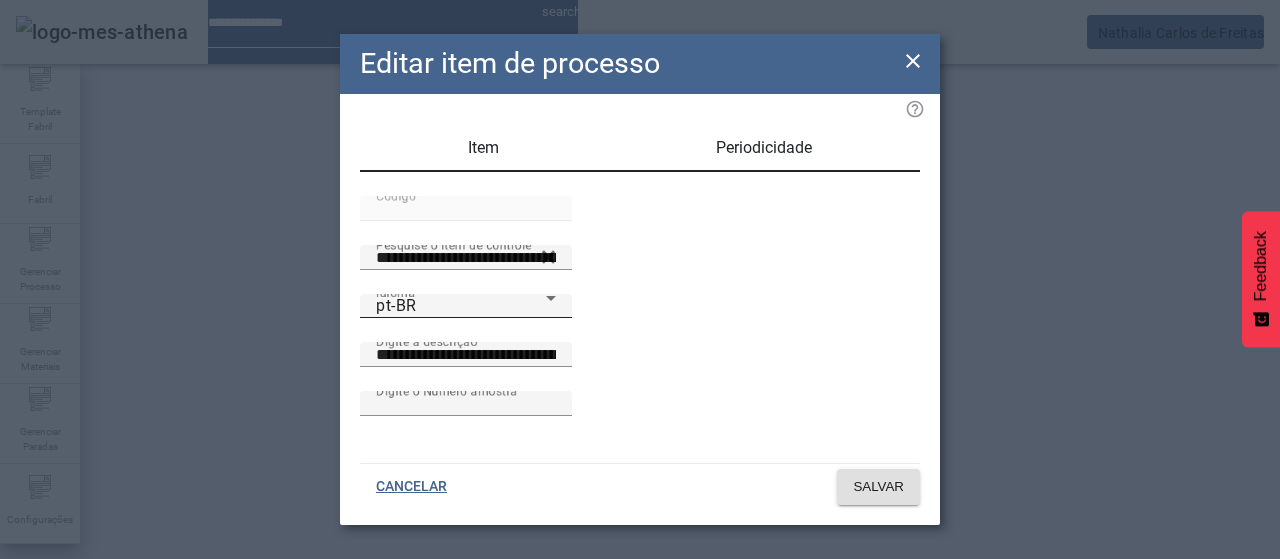 click 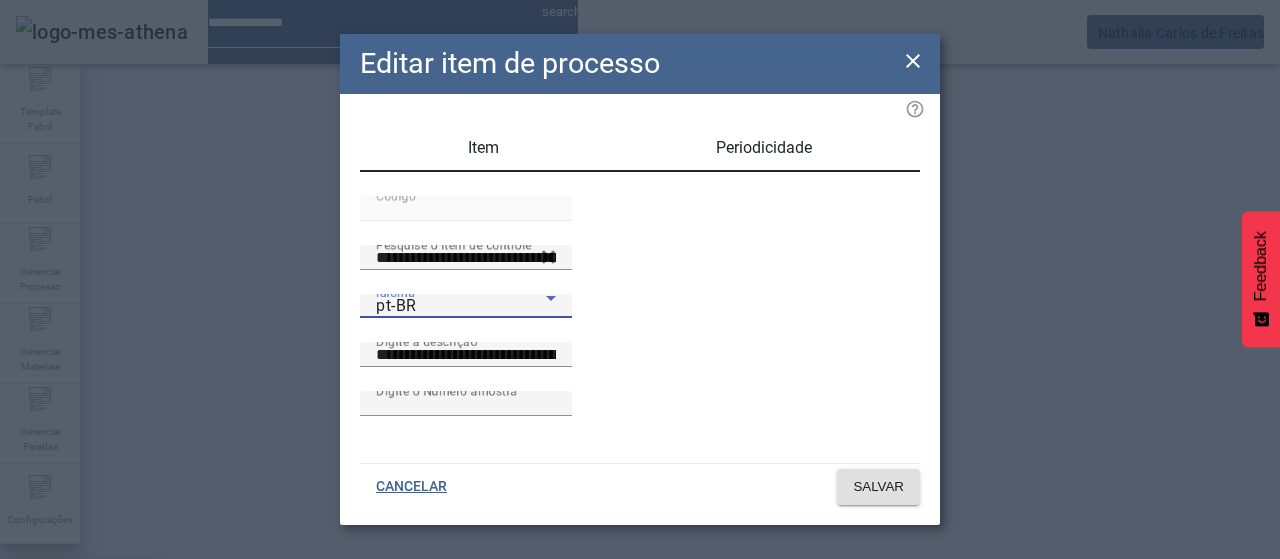 click on "es-ES" at bounding box center (81, 687) 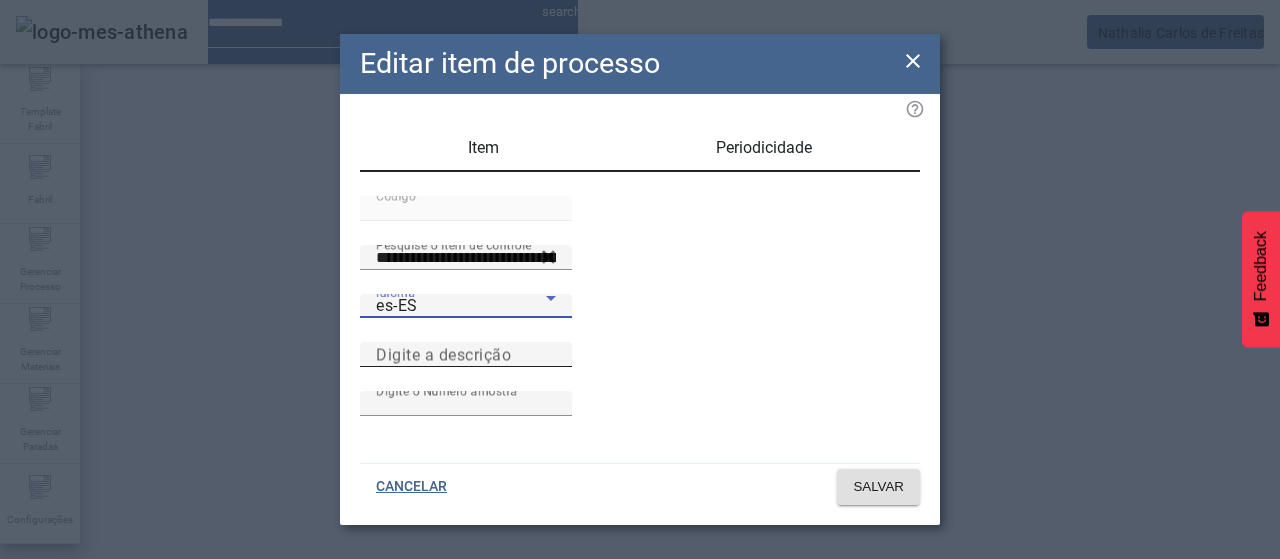 click on "Digite a descrição" at bounding box center [443, 354] 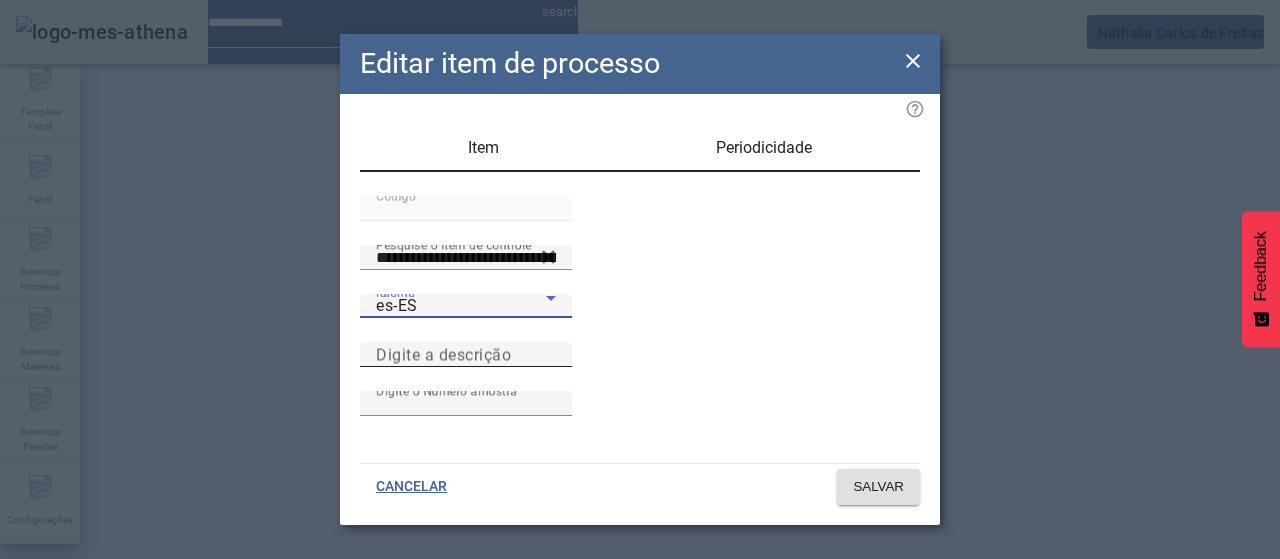 click on "Digite a descrição" at bounding box center (466, 355) 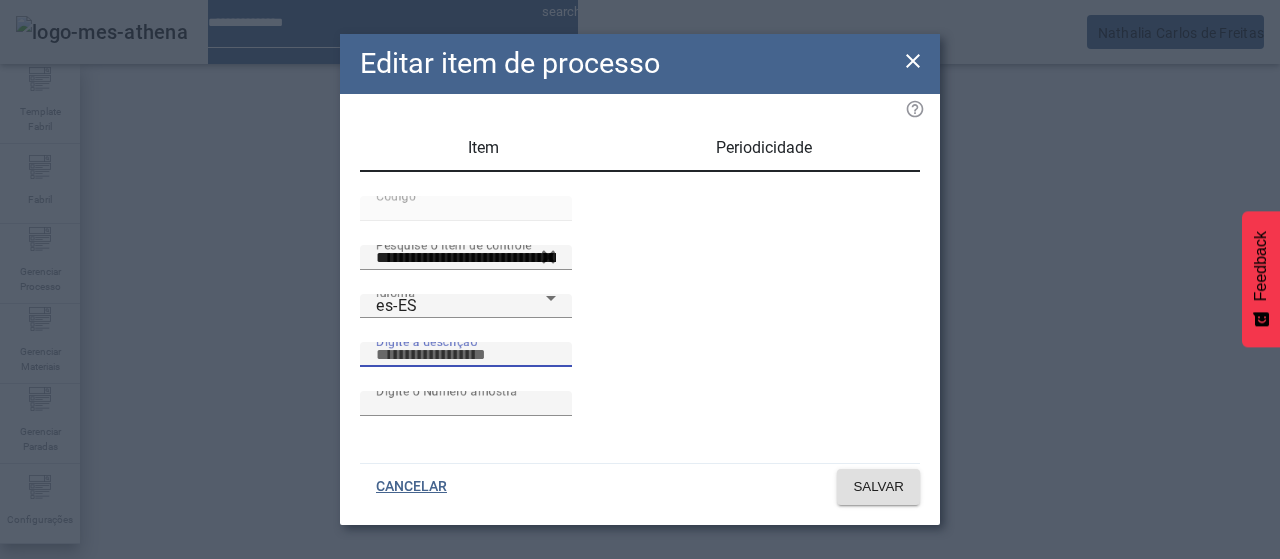 paste on "**********" 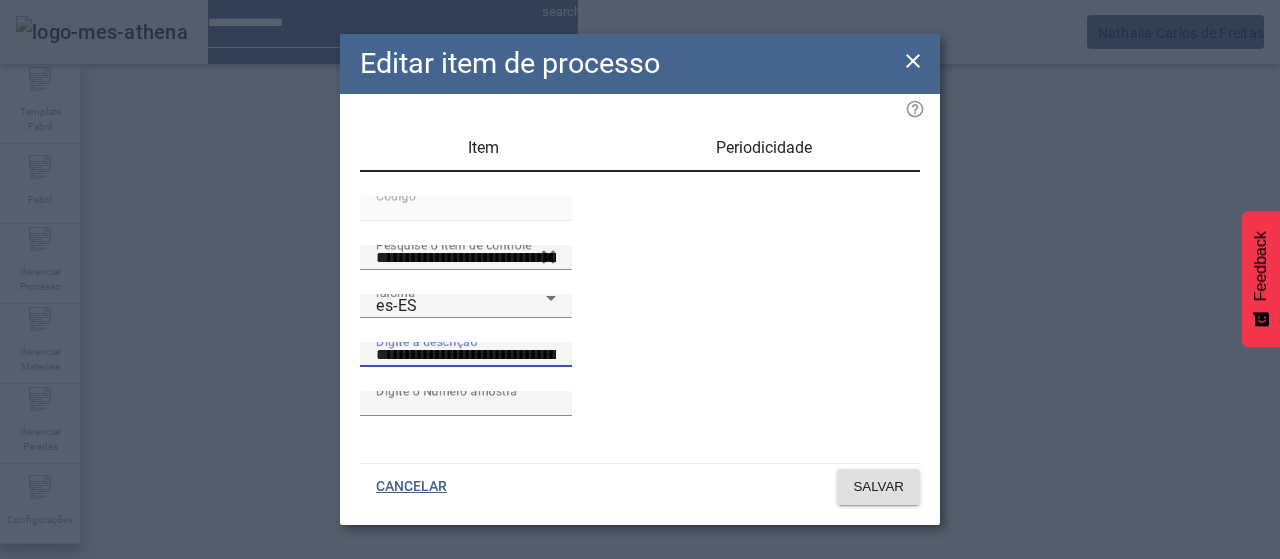 scroll, scrollTop: 0, scrollLeft: 55, axis: horizontal 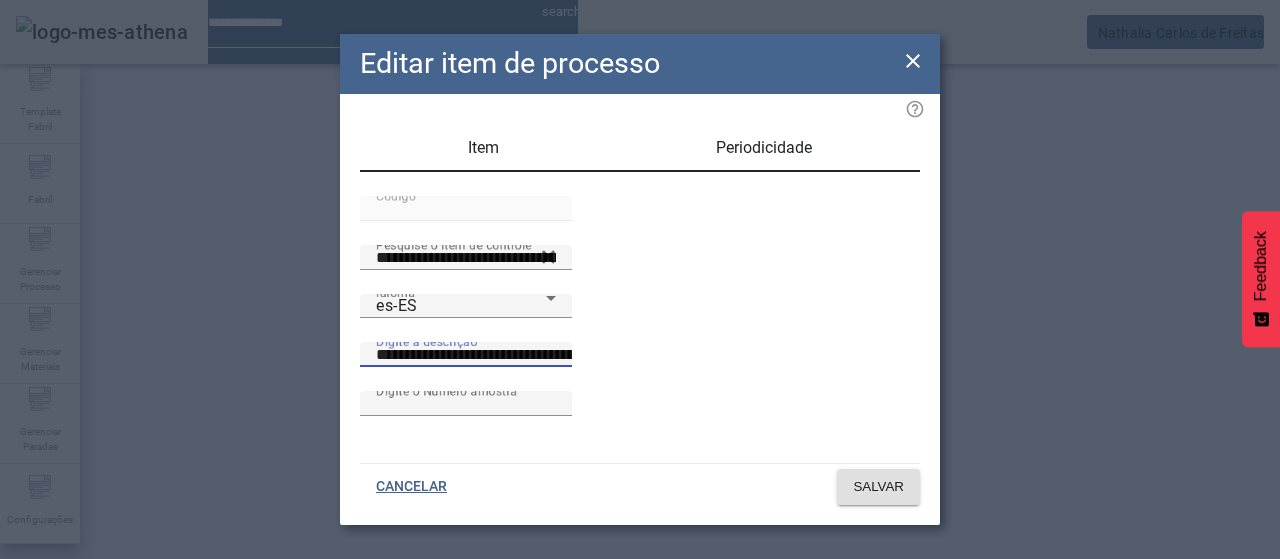 click on "**********" at bounding box center (552, 355) 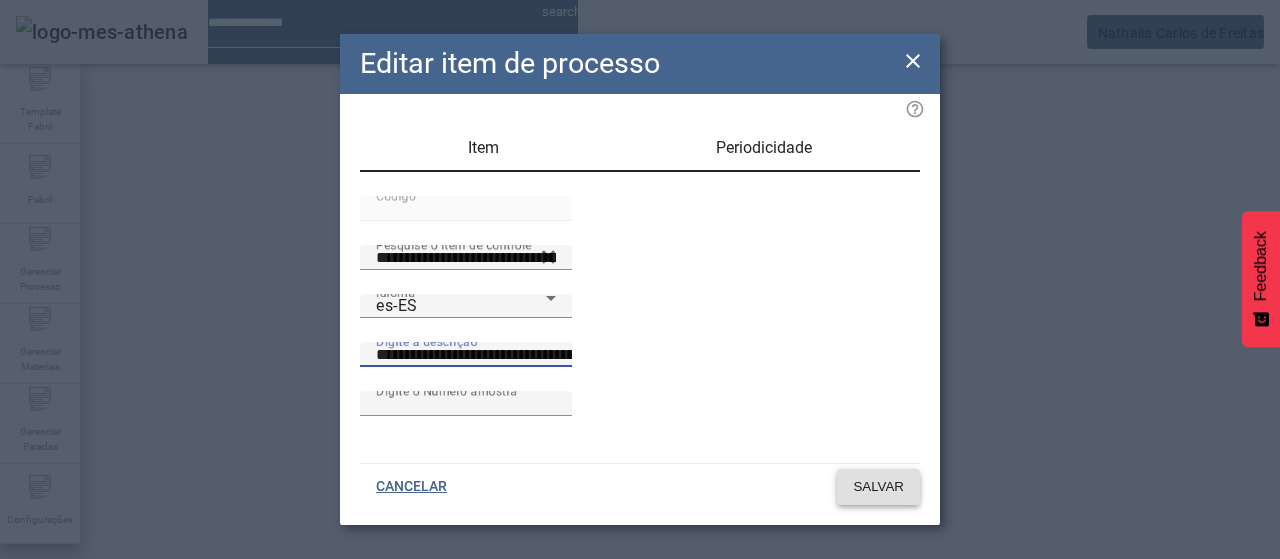 type on "**********" 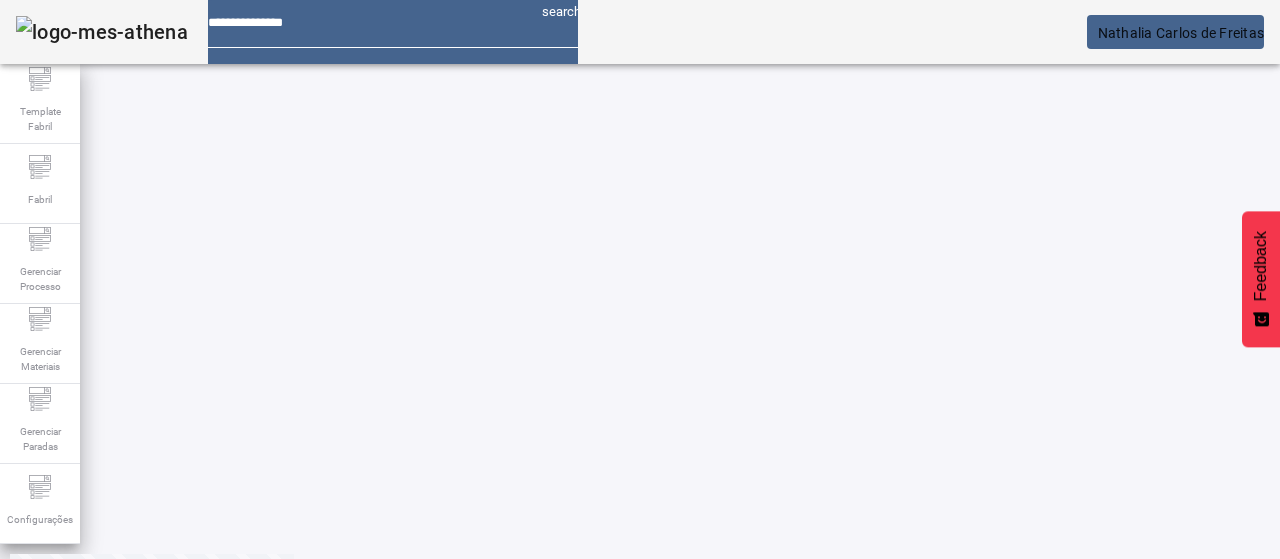 scroll, scrollTop: 218, scrollLeft: 0, axis: vertical 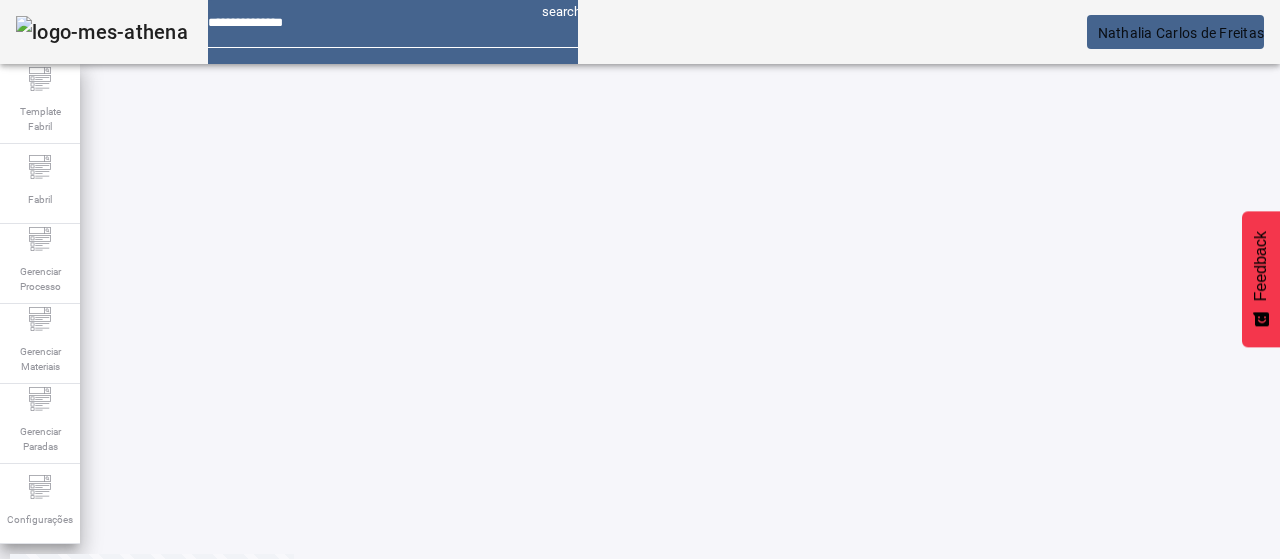 click on "EDITAR" at bounding box center (54, 946) 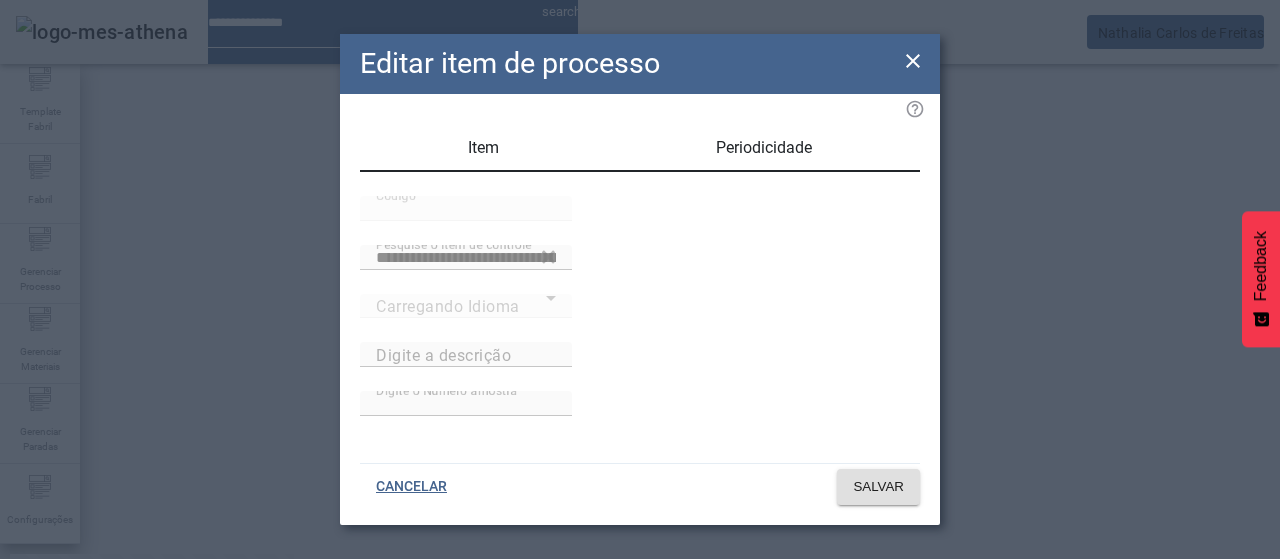 type on "**********" 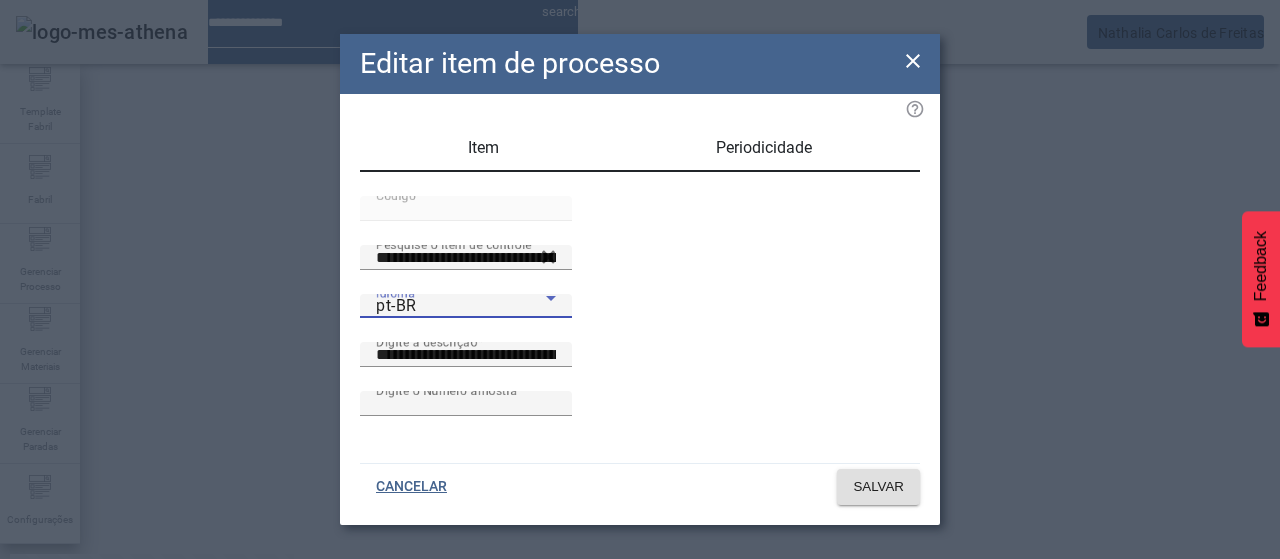 drag, startPoint x: 428, startPoint y: 384, endPoint x: 427, endPoint y: 371, distance: 13.038404 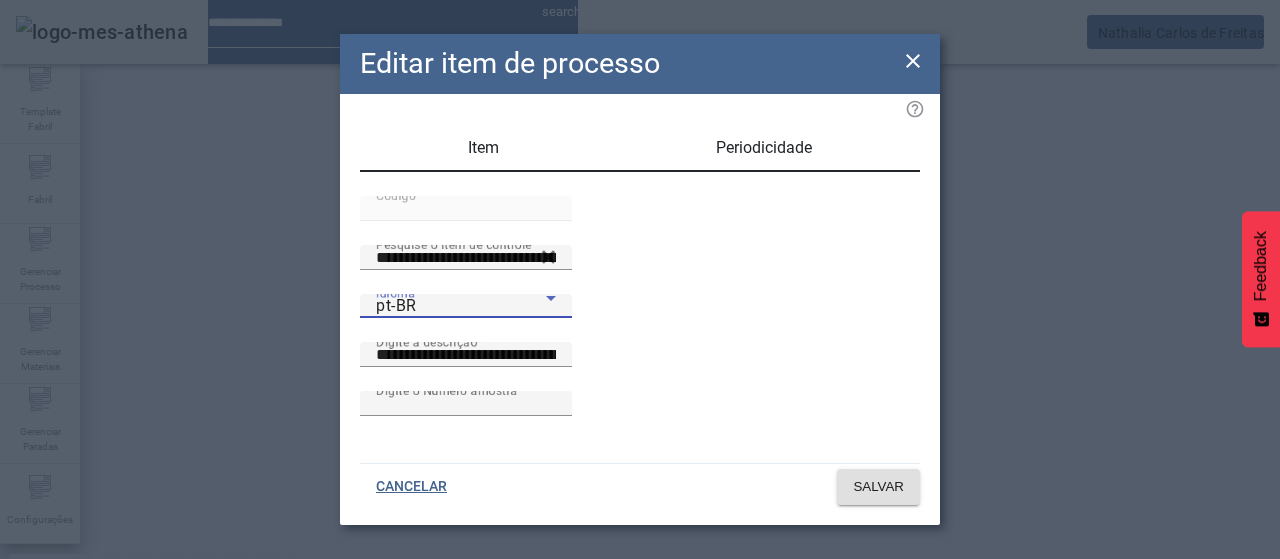 click on "pt-BR" at bounding box center (461, 306) 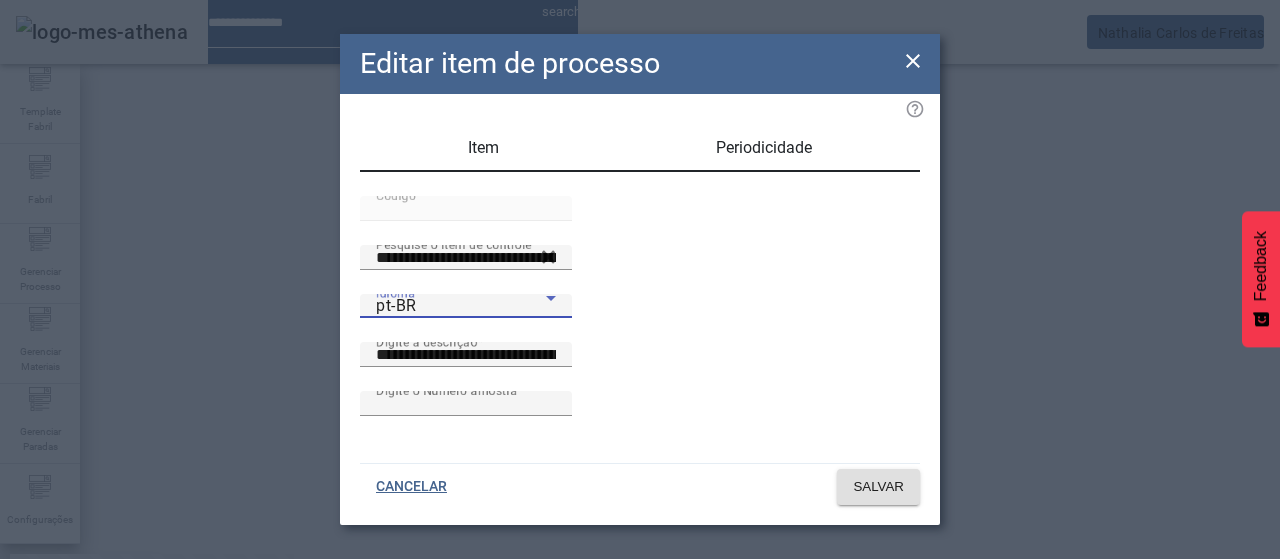 click on "es-ES" at bounding box center (81, 687) 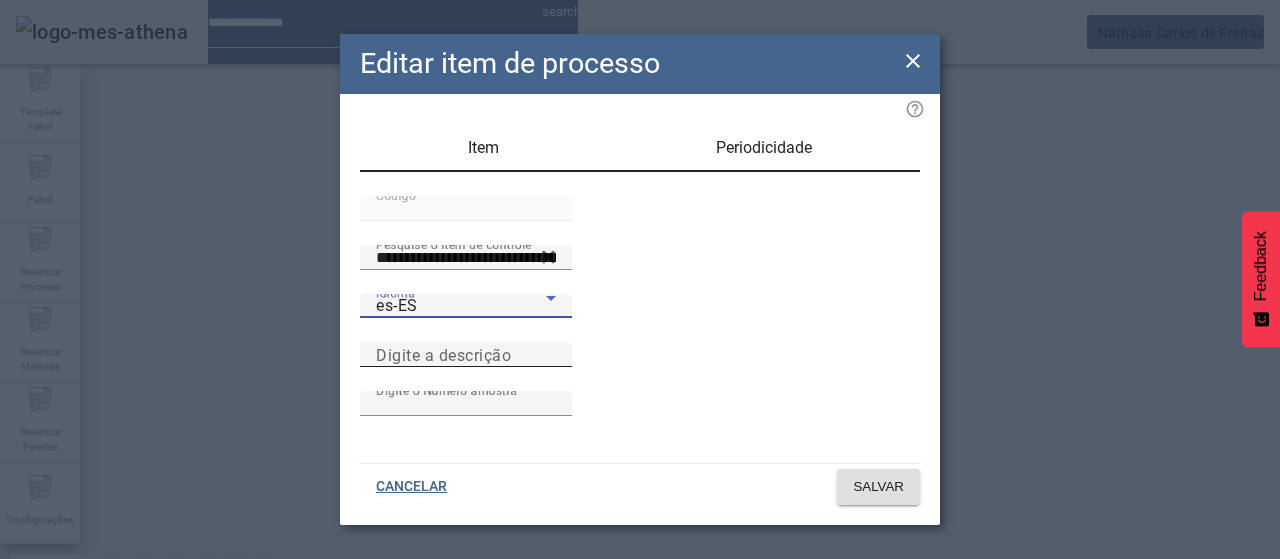drag, startPoint x: 624, startPoint y: 393, endPoint x: 724, endPoint y: 363, distance: 104.40307 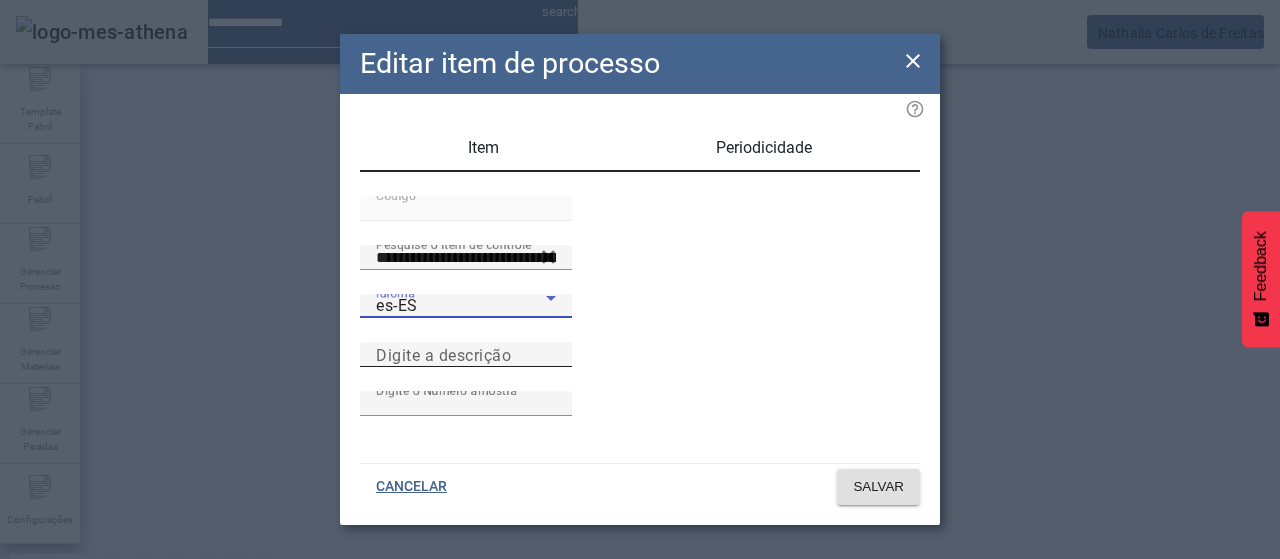 click on "Digite a descrição" at bounding box center (466, 355) 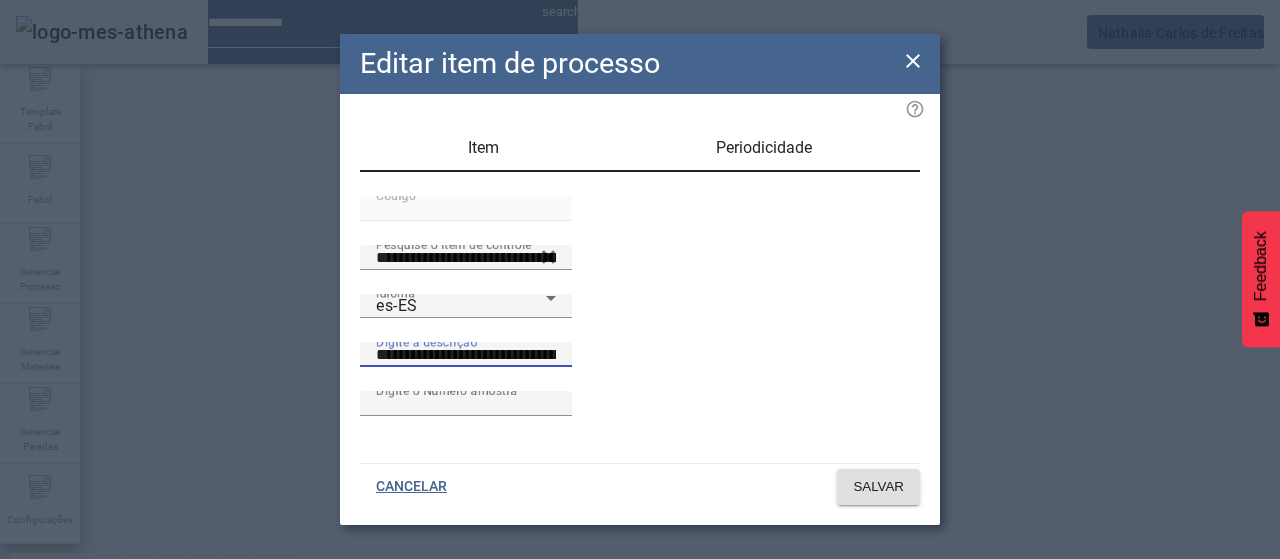 scroll, scrollTop: 0, scrollLeft: 55, axis: horizontal 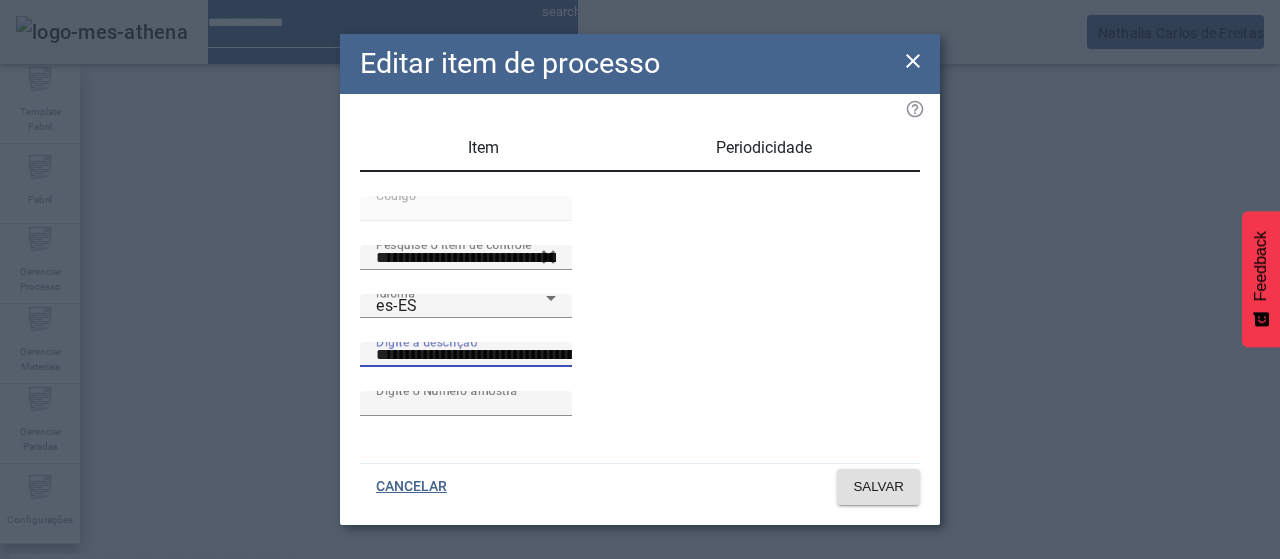 click on "**********" at bounding box center [552, 355] 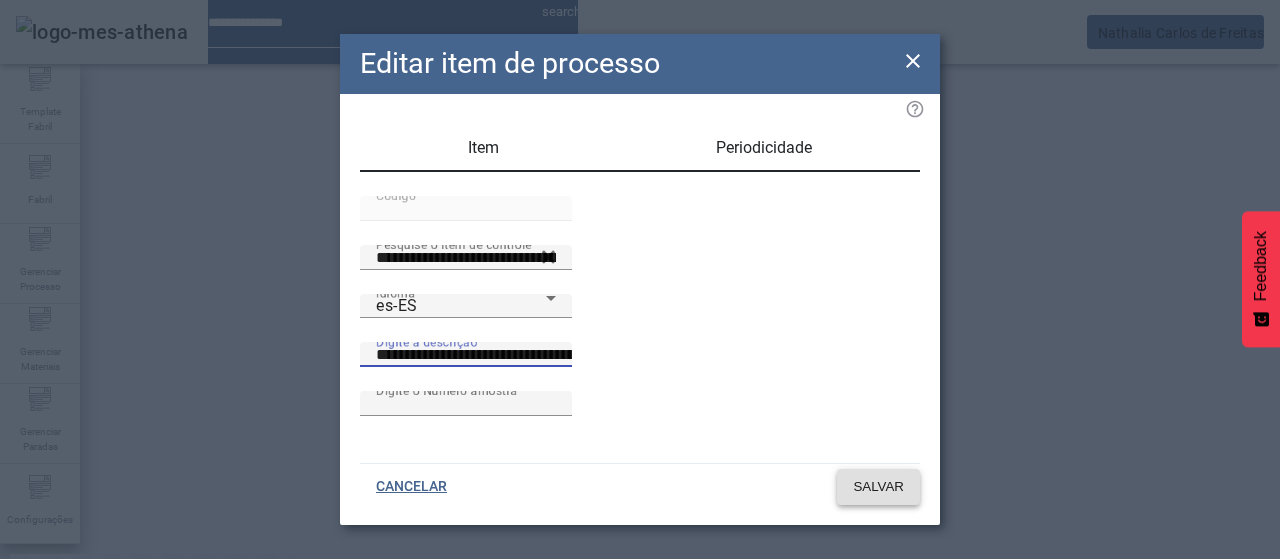 type on "**********" 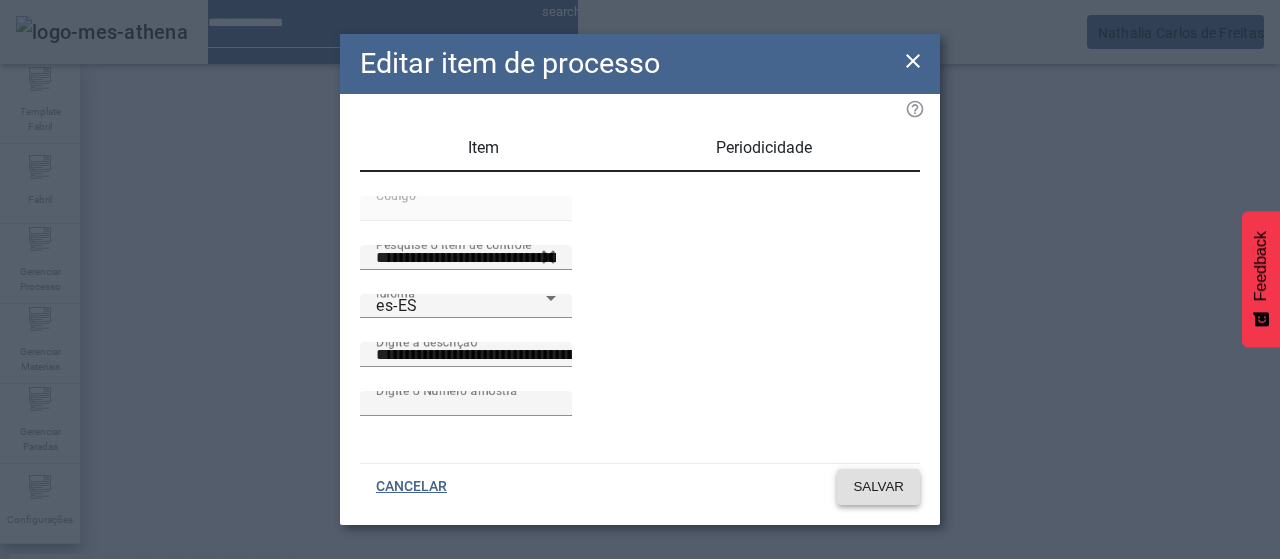 click on "SALVAR" 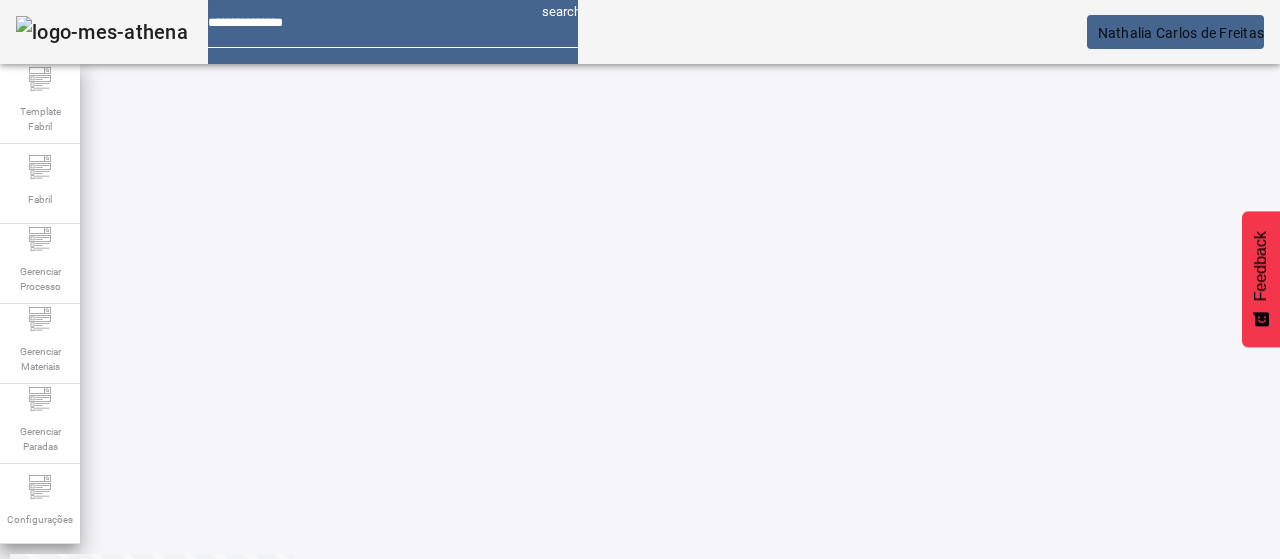 click on "EDITAR" at bounding box center (353, 646) 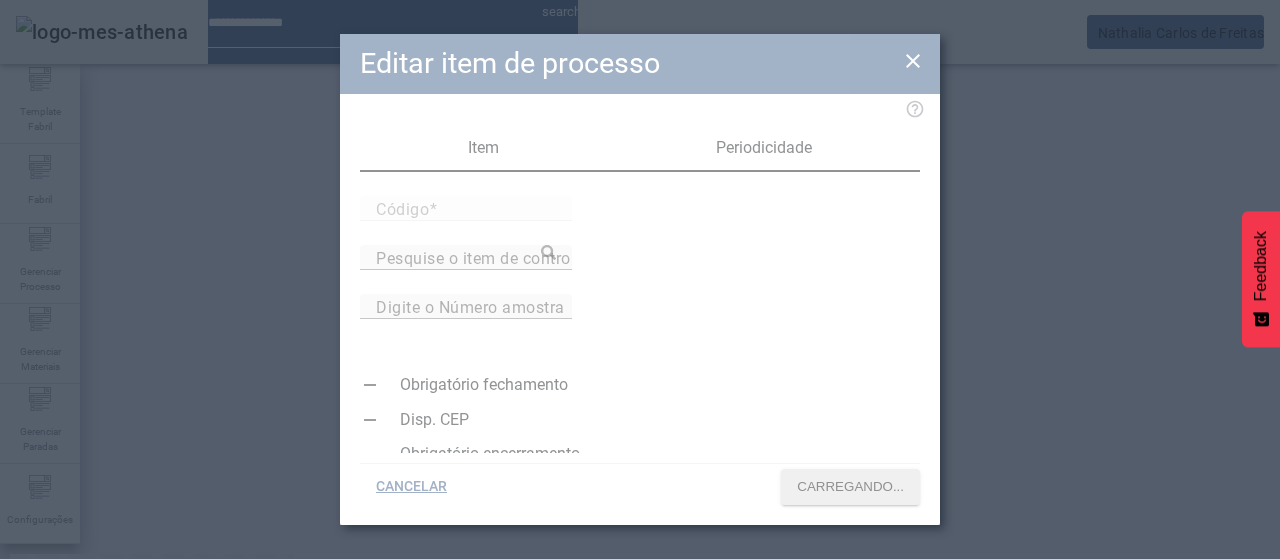 type on "*****" 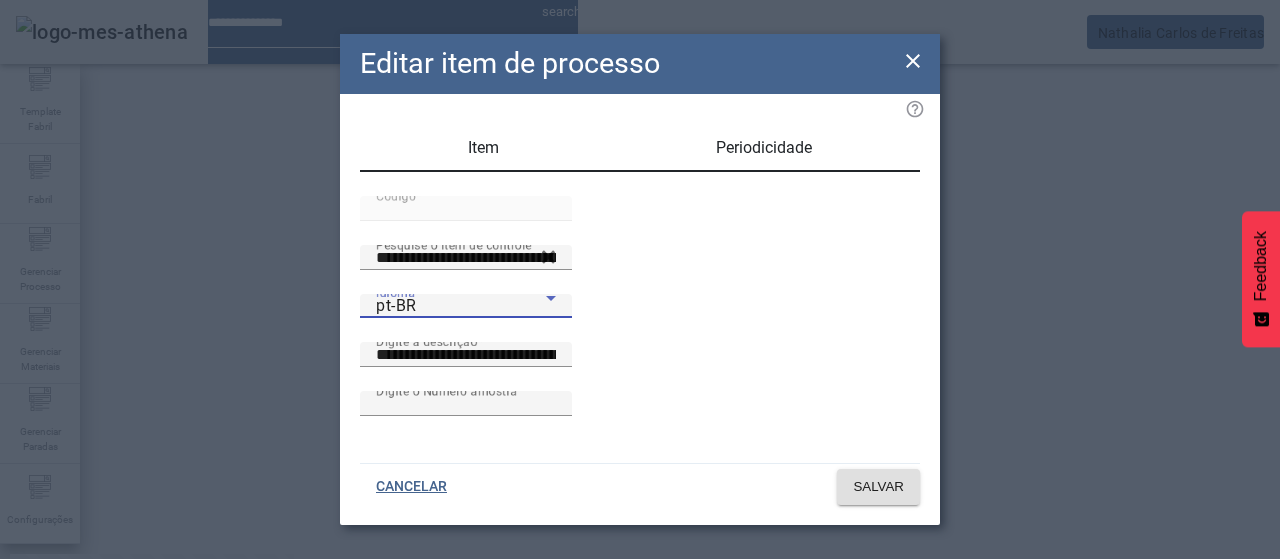 click on "pt-BR" at bounding box center [461, 306] 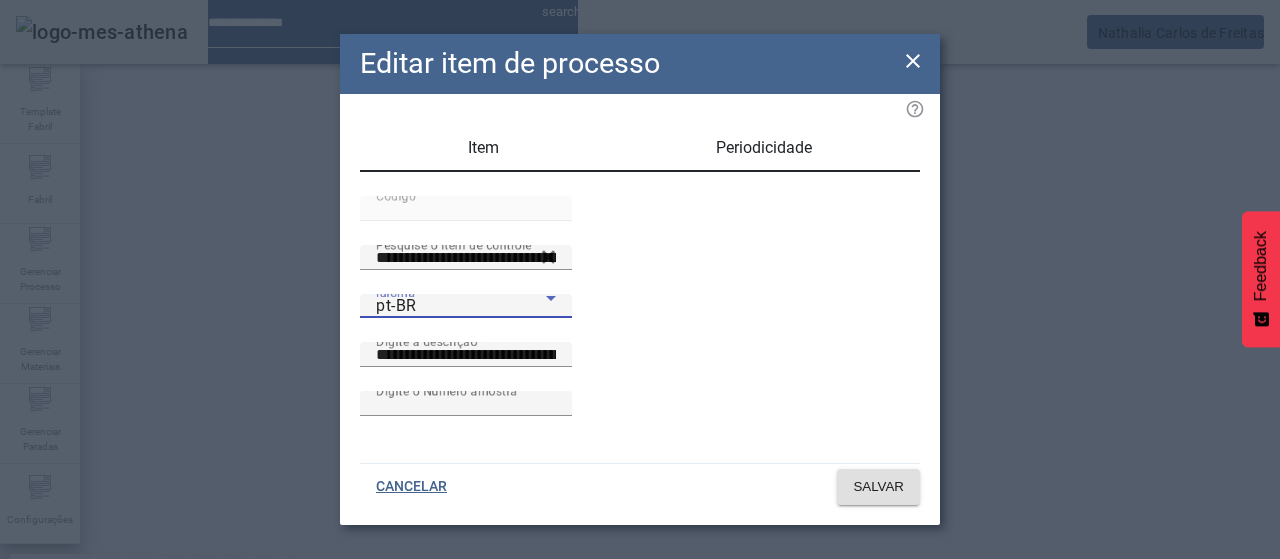 click on "es-ES" at bounding box center [81, 687] 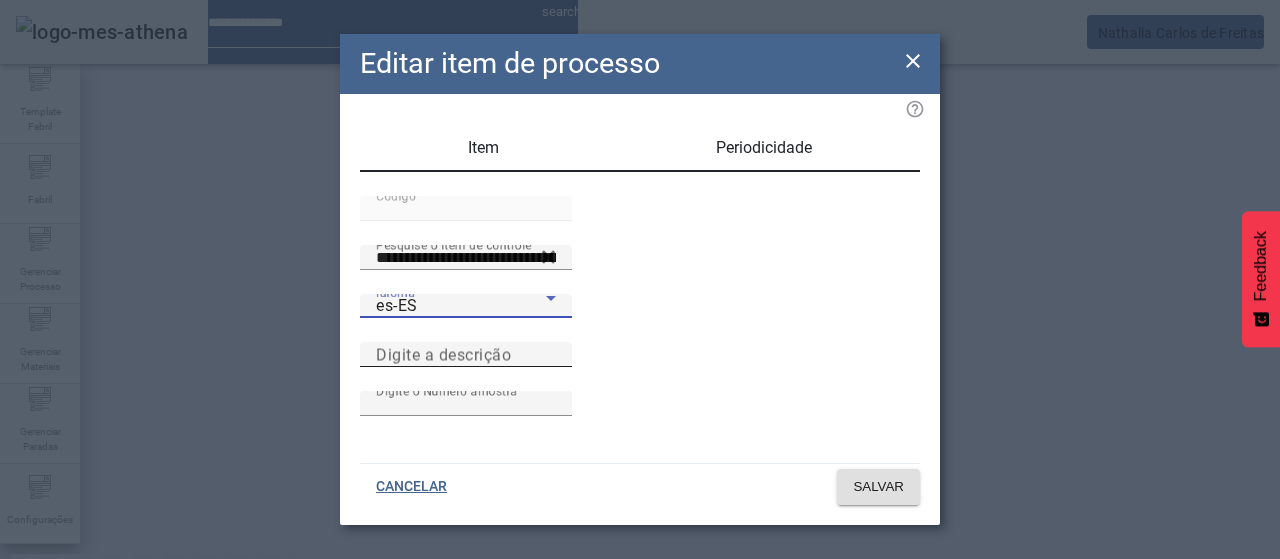 drag, startPoint x: 652, startPoint y: 395, endPoint x: 728, endPoint y: 384, distance: 76.79192 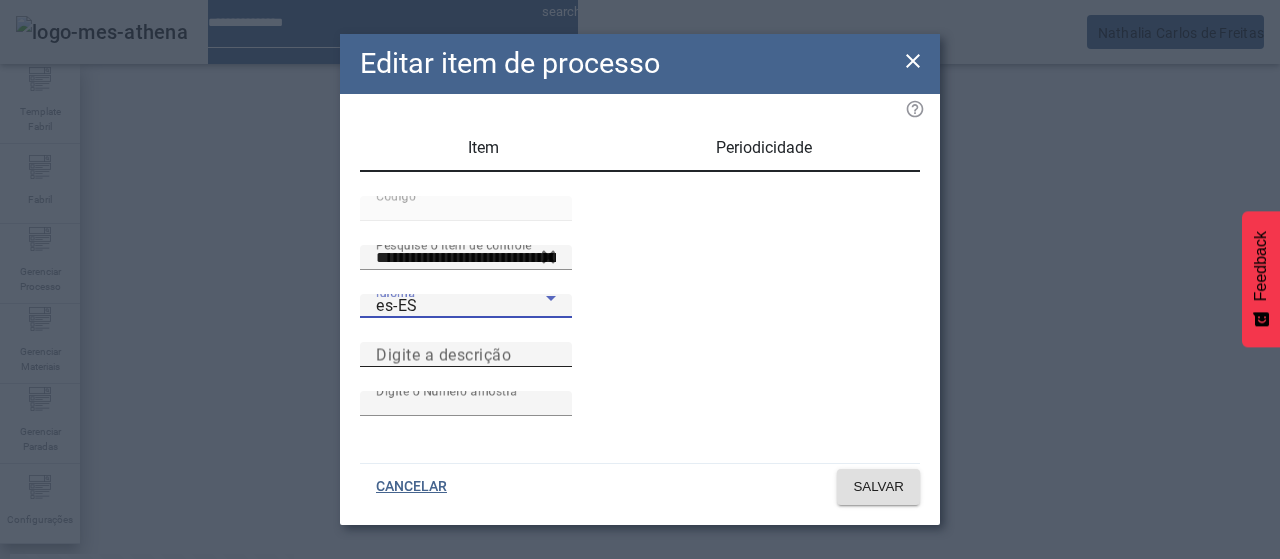 click on "Digite a descrição" at bounding box center (466, 355) 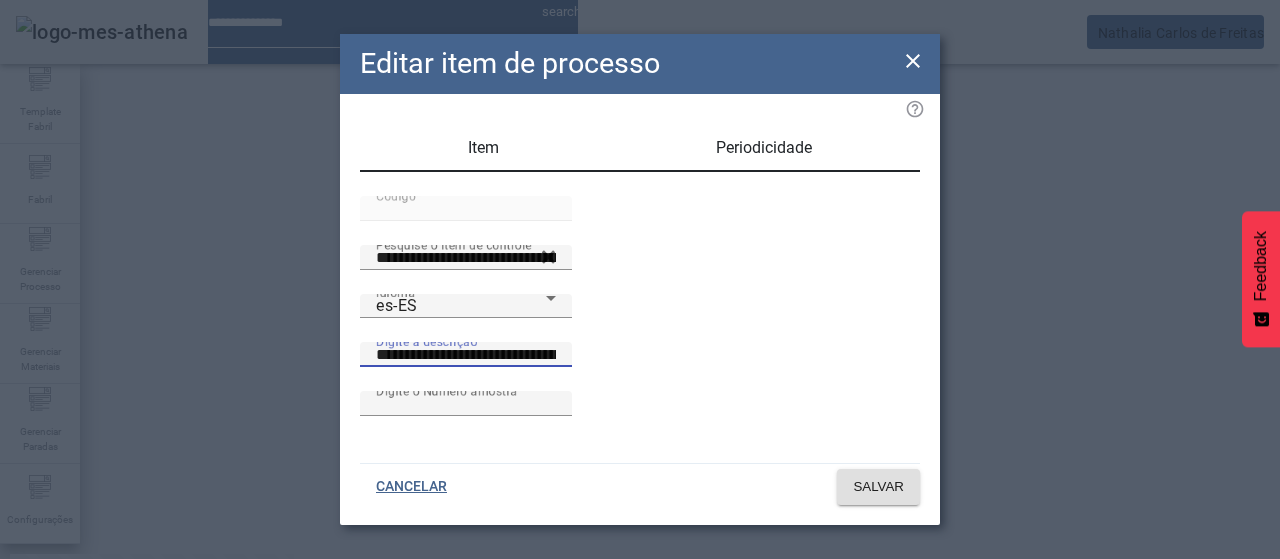 scroll, scrollTop: 0, scrollLeft: 55, axis: horizontal 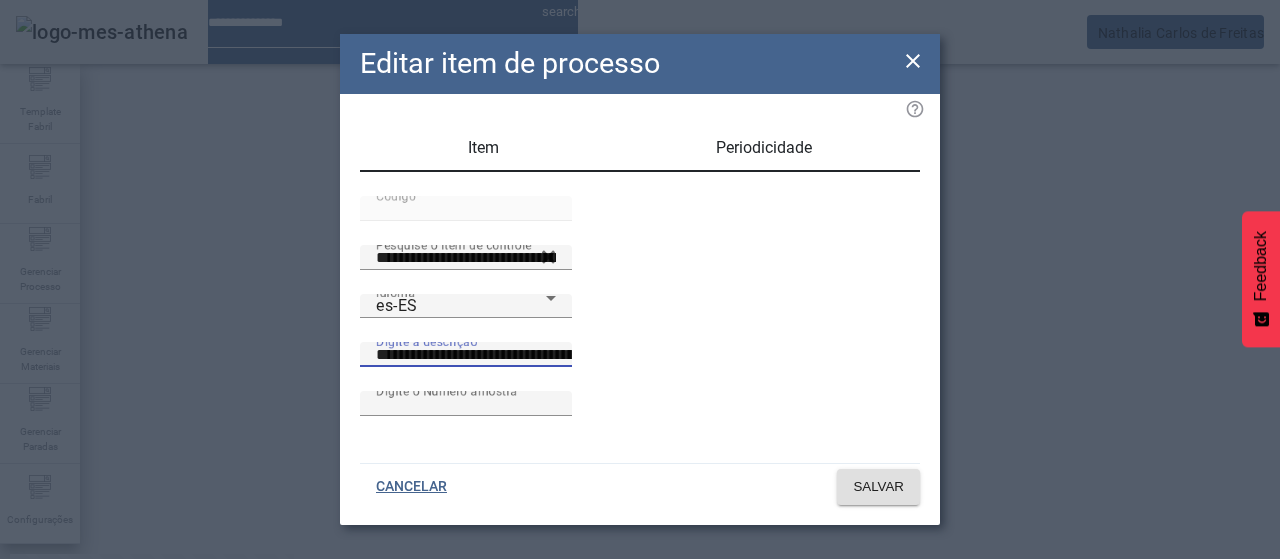 click on "**********" at bounding box center (552, 355) 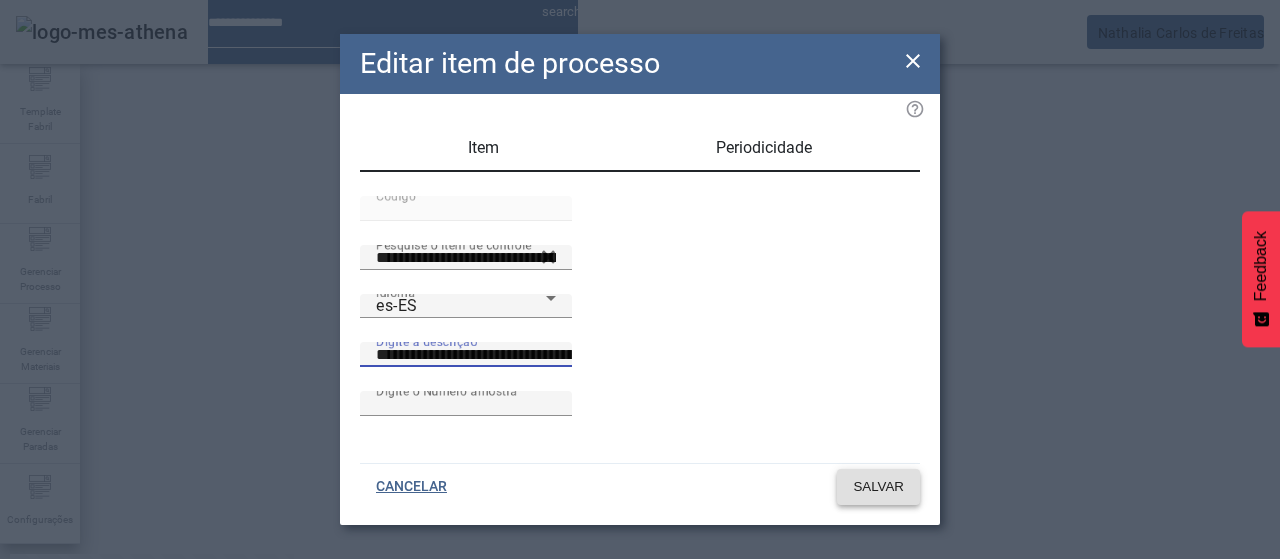 type on "**********" 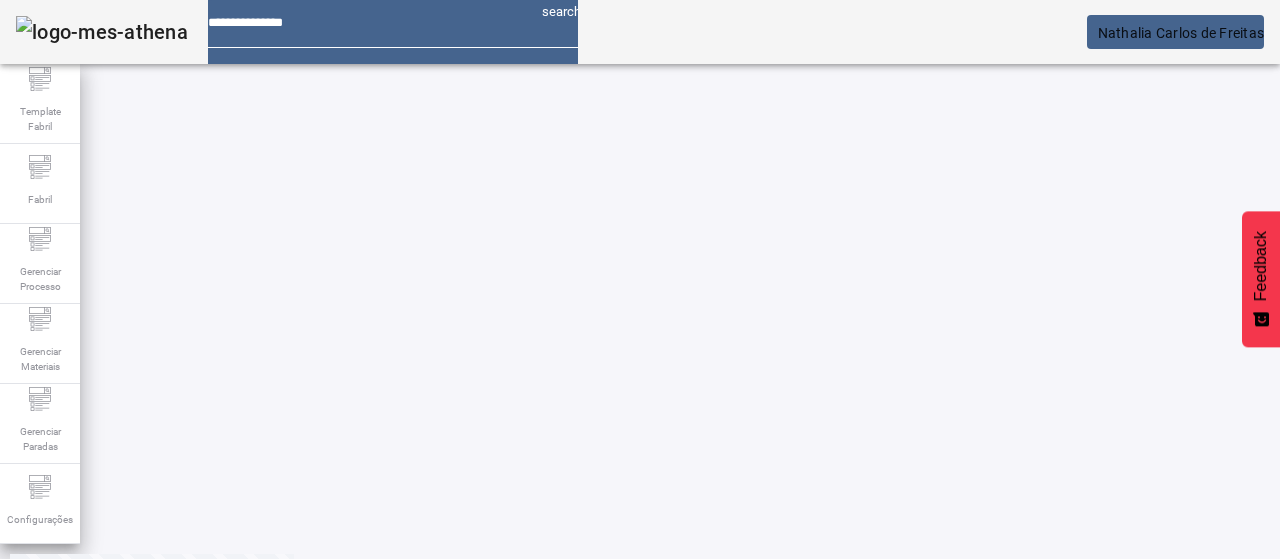 click on "EDITAR" at bounding box center (652, 946) 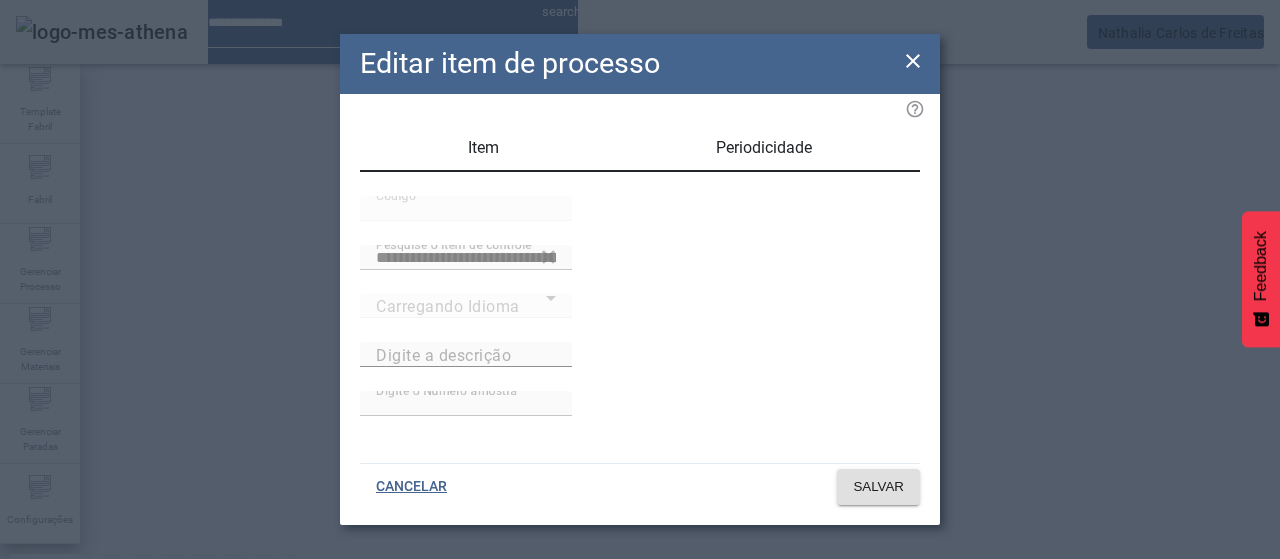 type on "**********" 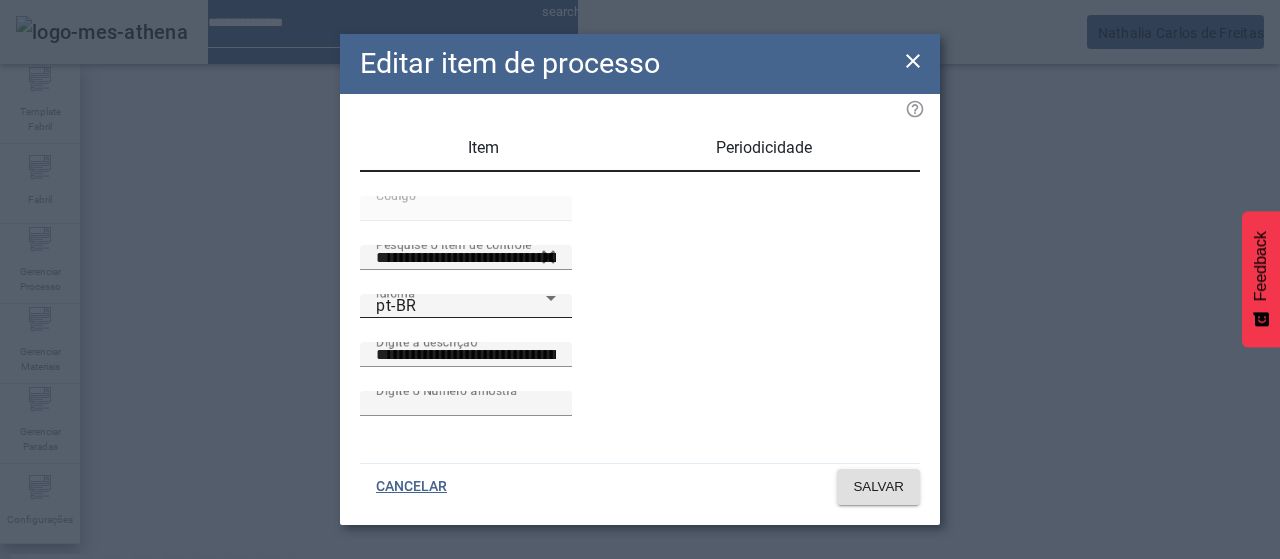 click on "pt-BR" at bounding box center [461, 306] 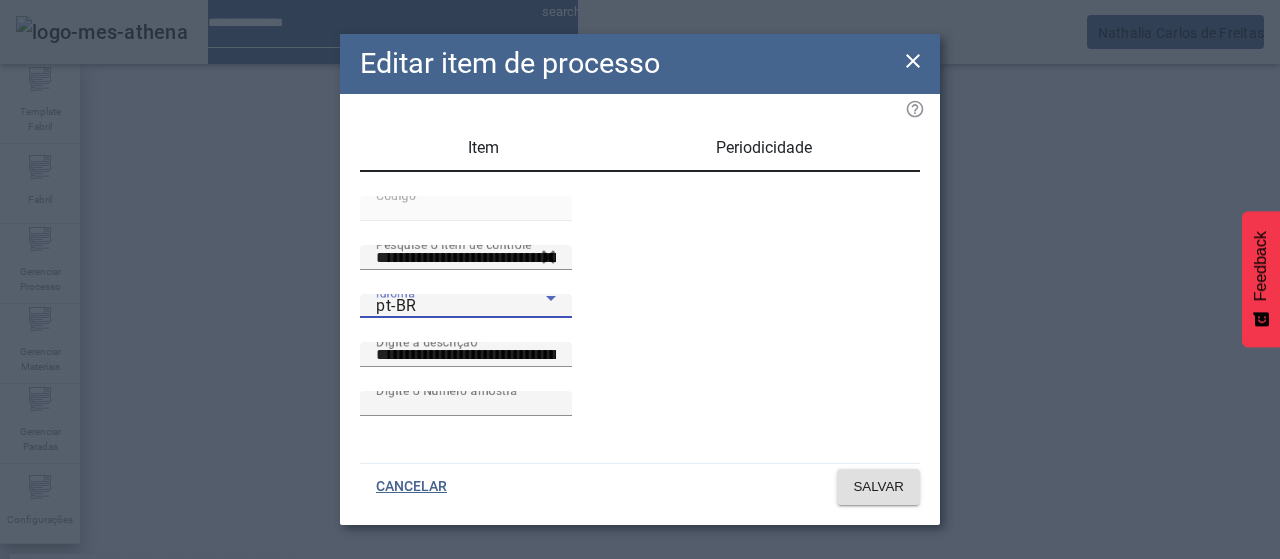 click on "es-ES" at bounding box center [81, 687] 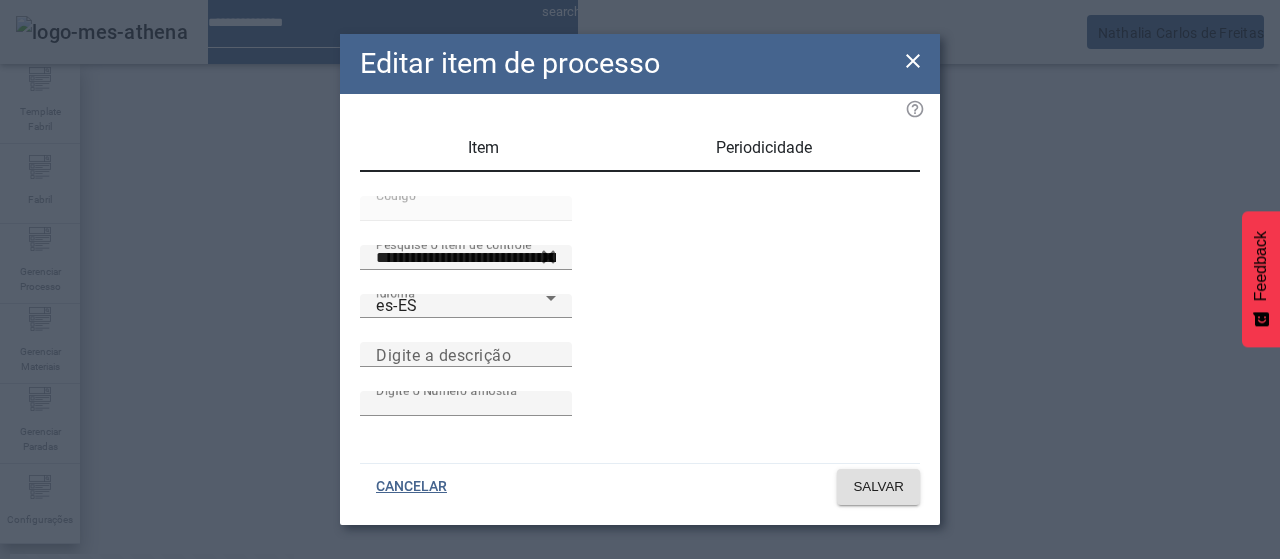 click at bounding box center (466, 379) 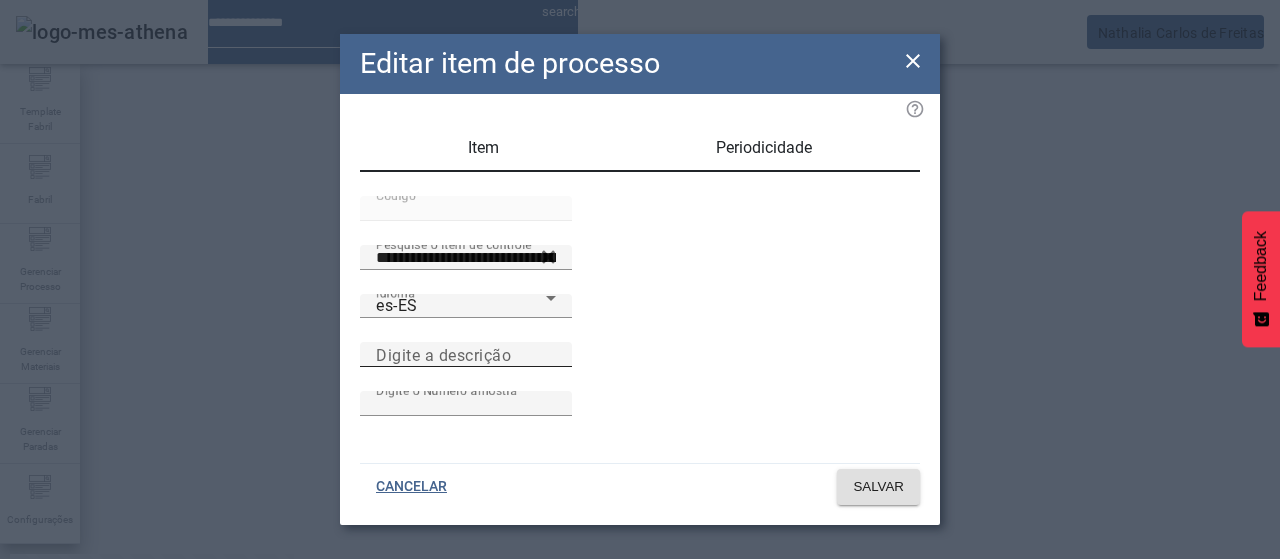 click on "Digite a descrição" at bounding box center [466, 355] 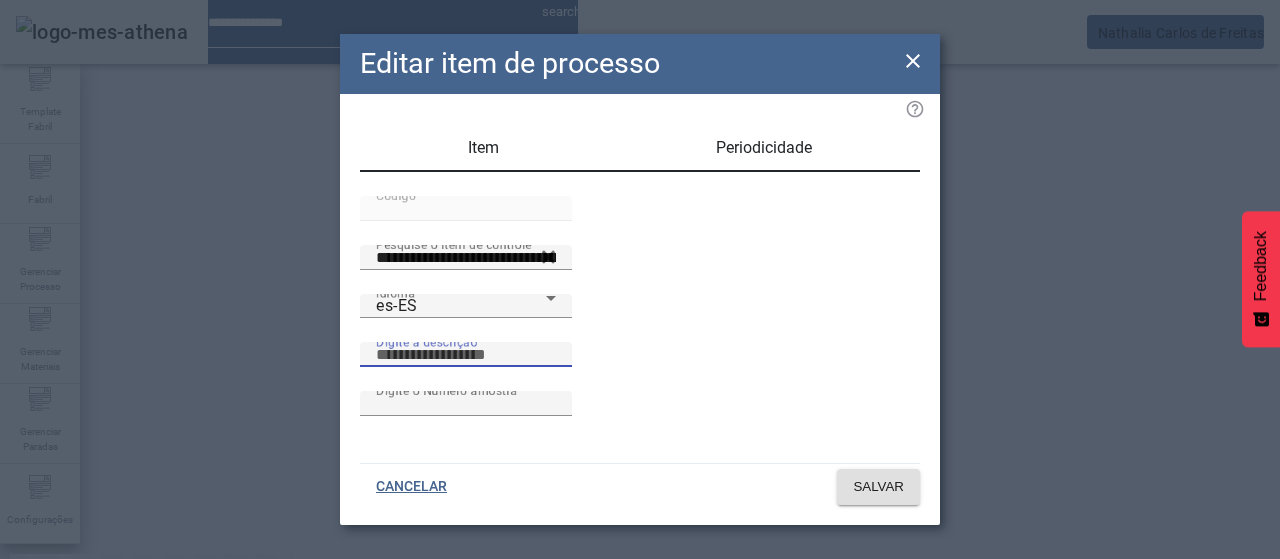 paste on "**********" 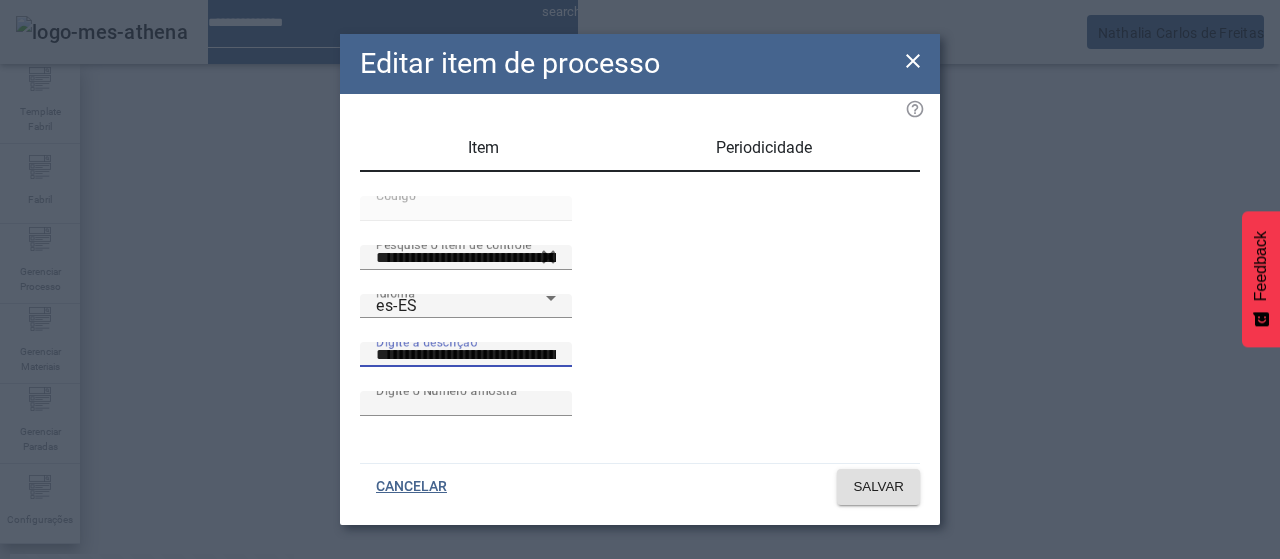 scroll, scrollTop: 0, scrollLeft: 55, axis: horizontal 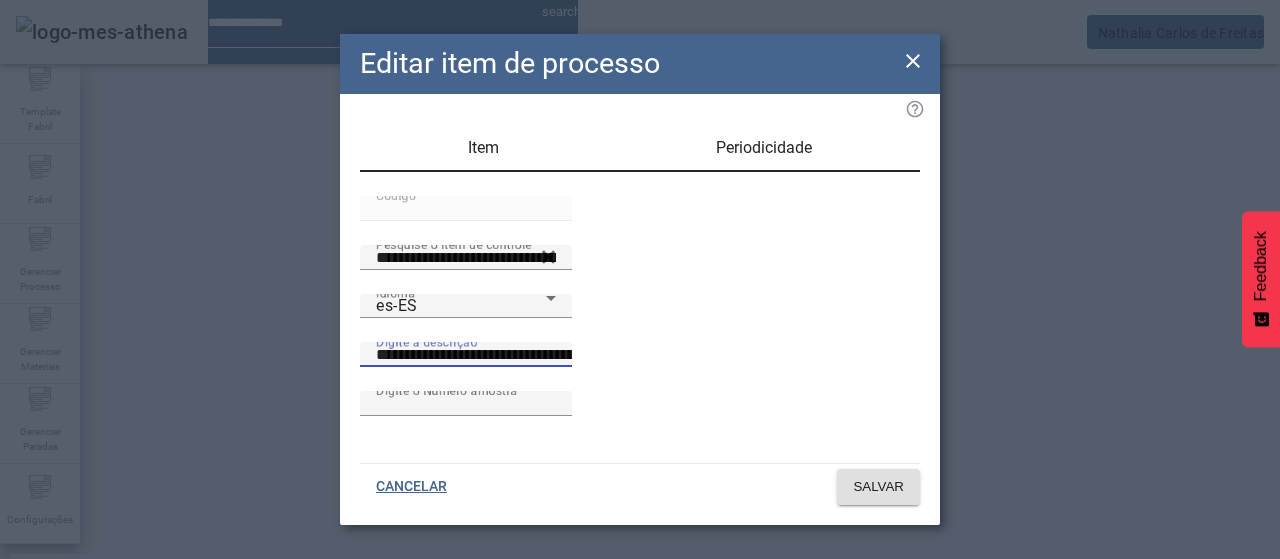 click on "**********" at bounding box center [552, 355] 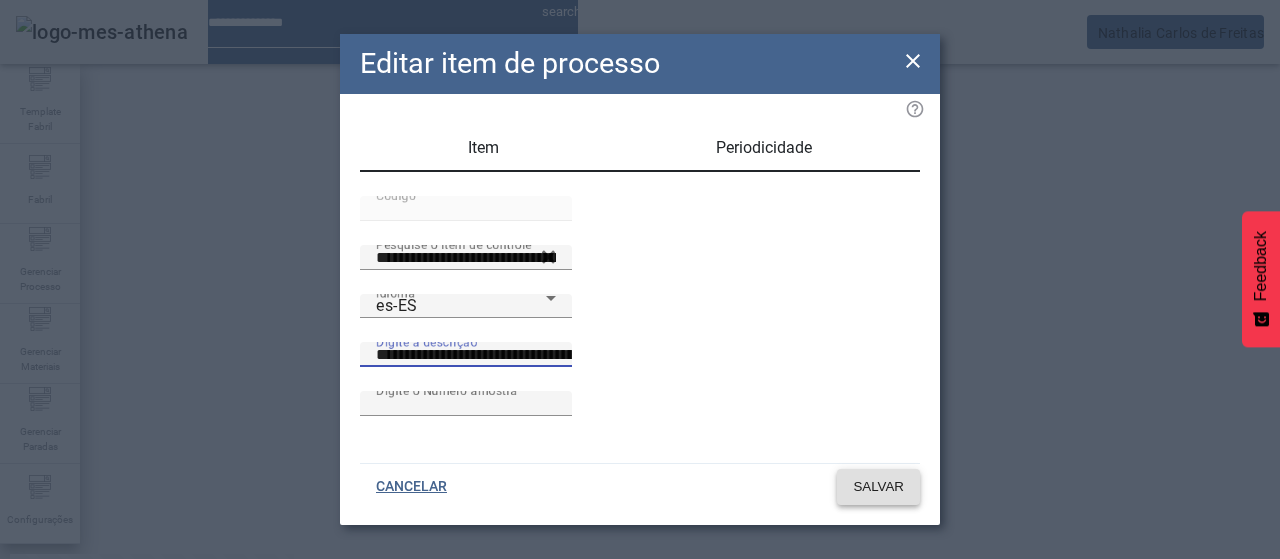 type on "**********" 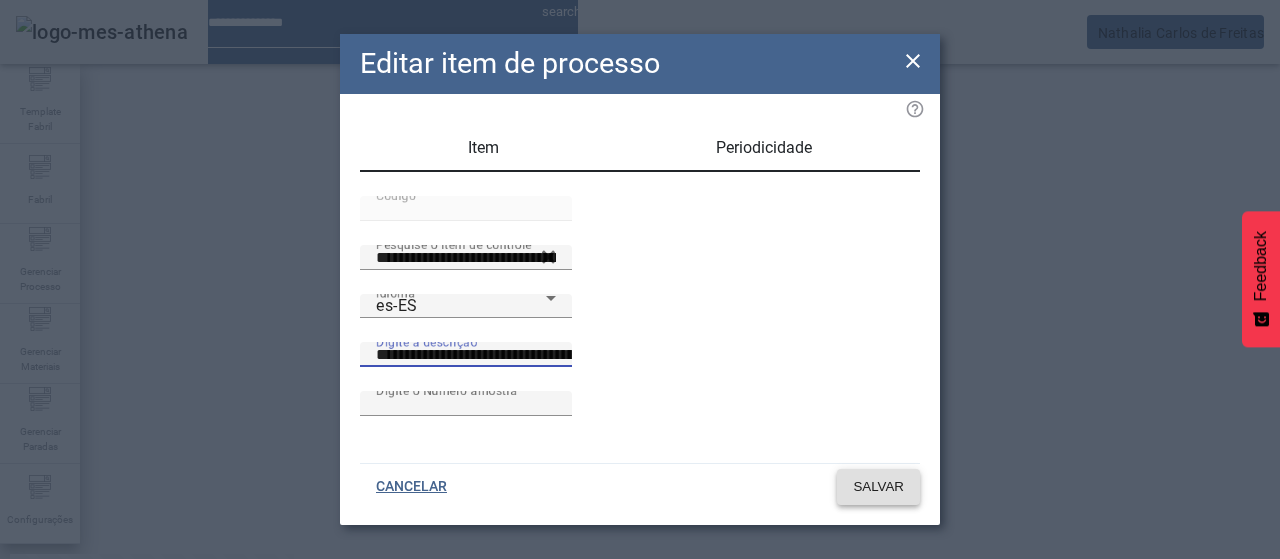 click on "SALVAR" 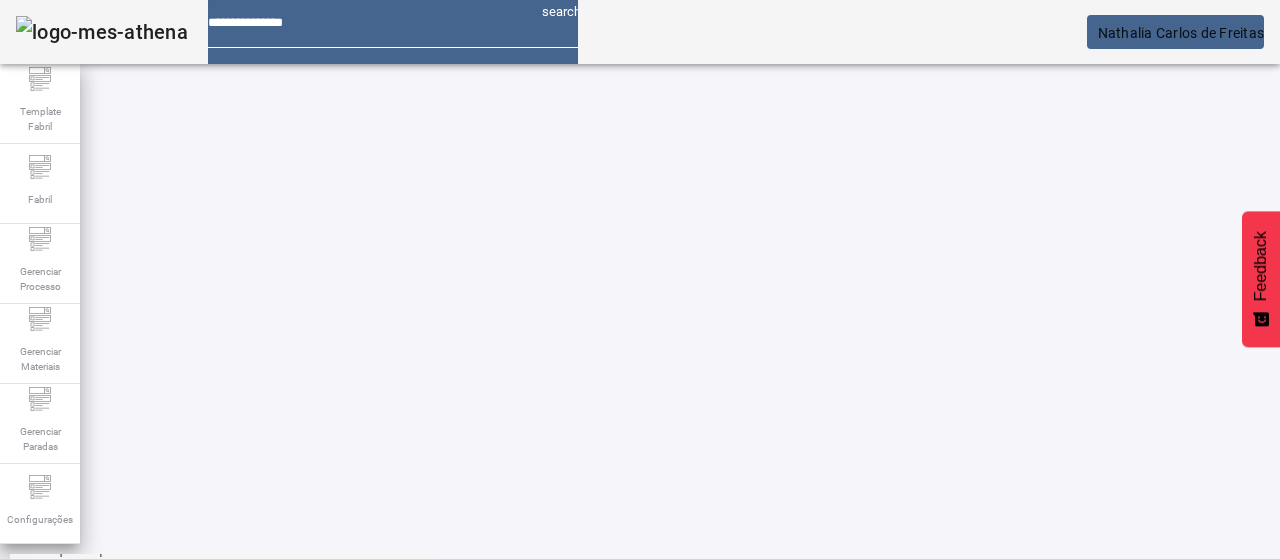 scroll, scrollTop: 0, scrollLeft: 0, axis: both 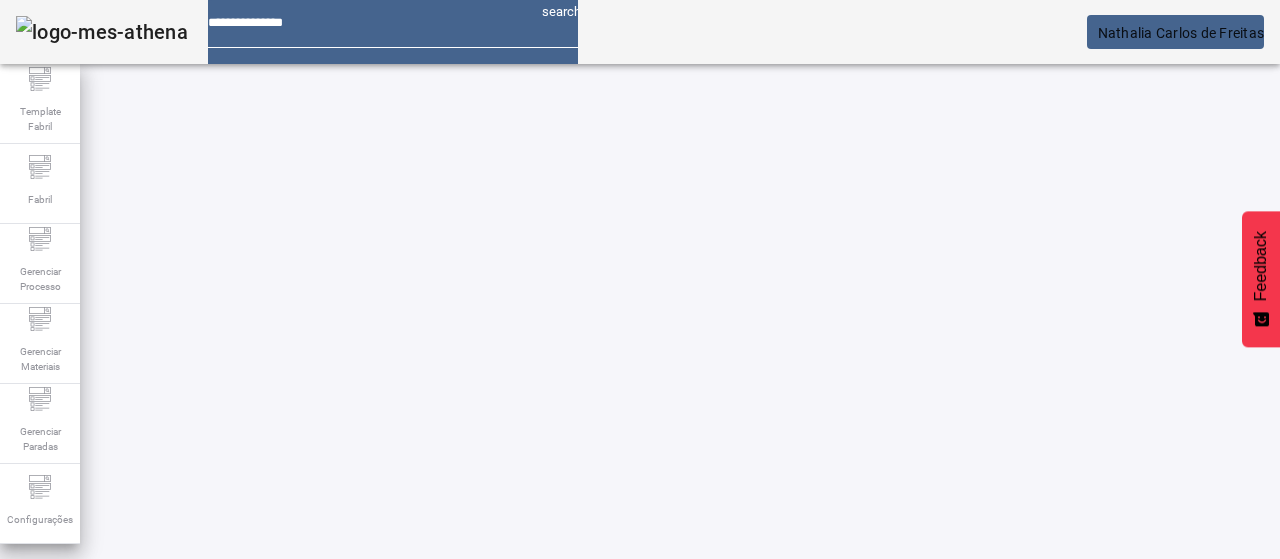 click on "Pesquise por item de processo ****" 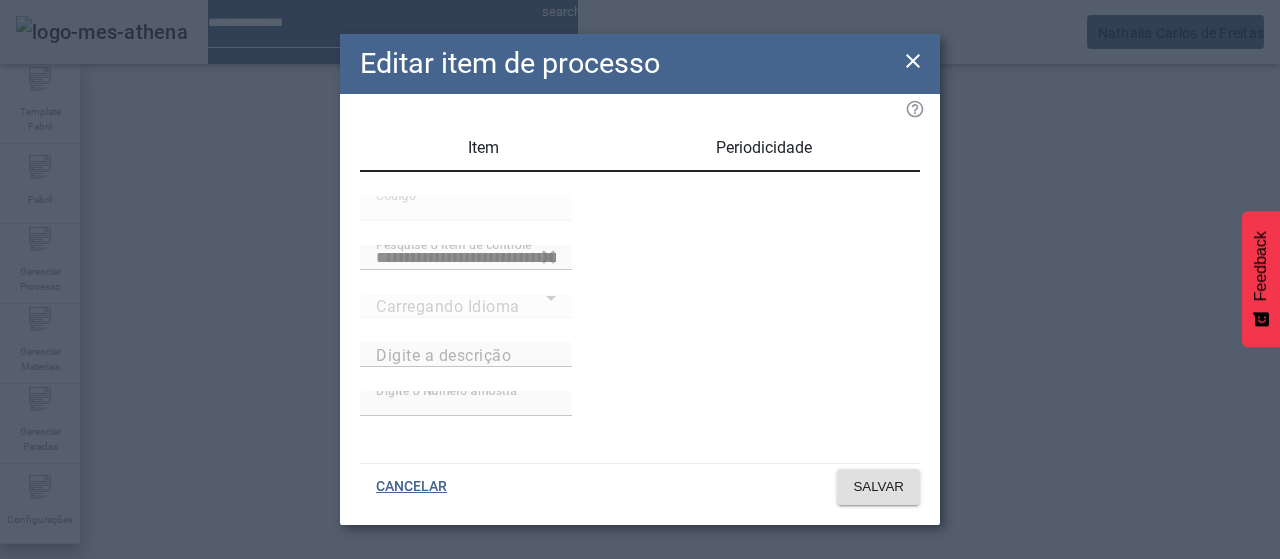 type on "**********" 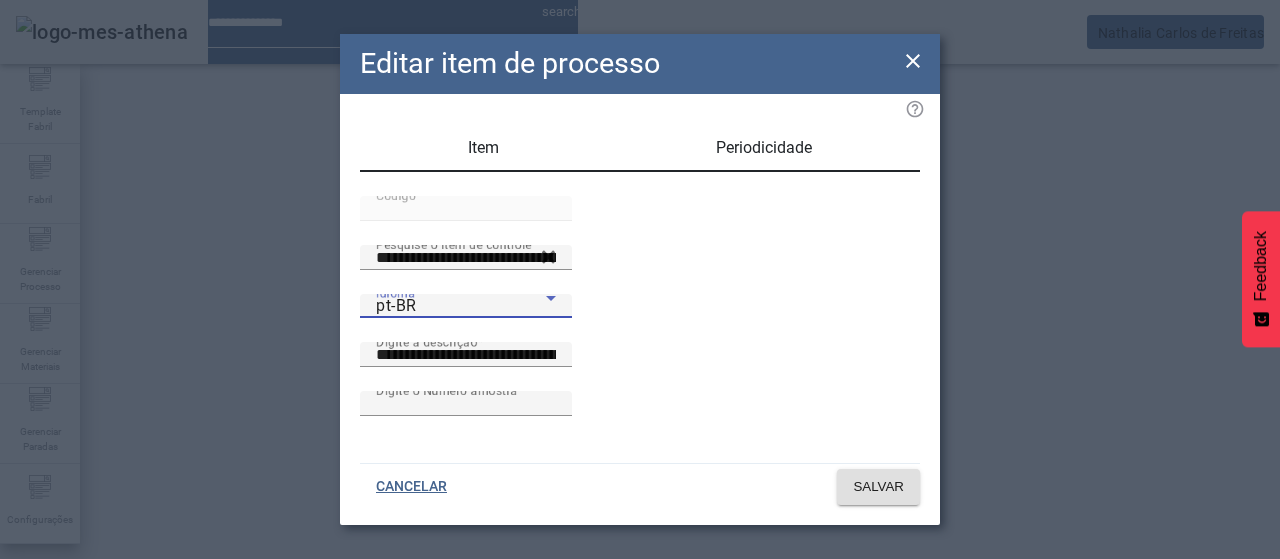 click on "pt-BR" at bounding box center [461, 306] 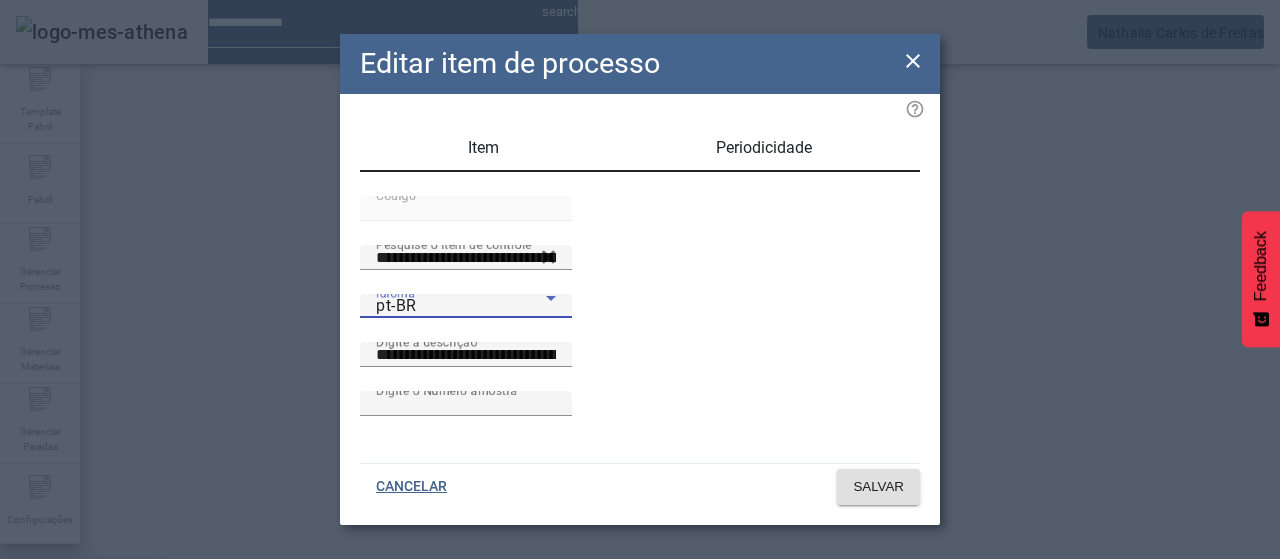 click on "es-ES" at bounding box center (81, 687) 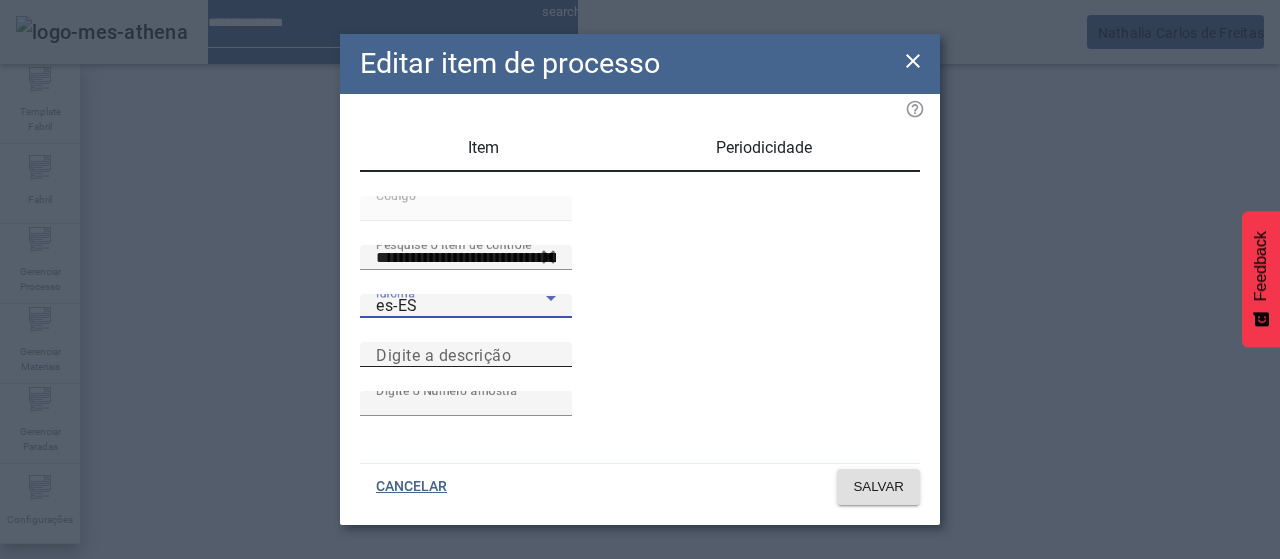 drag, startPoint x: 708, startPoint y: 400, endPoint x: 766, endPoint y: 389, distance: 59.03389 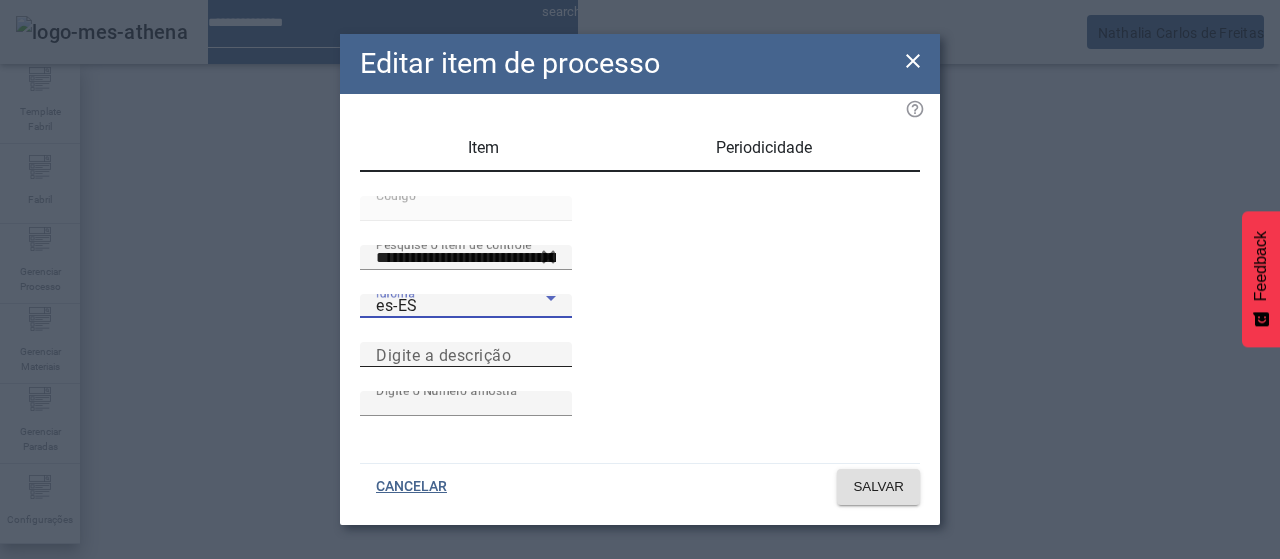 click on "Digite a descrição" at bounding box center [466, 354] 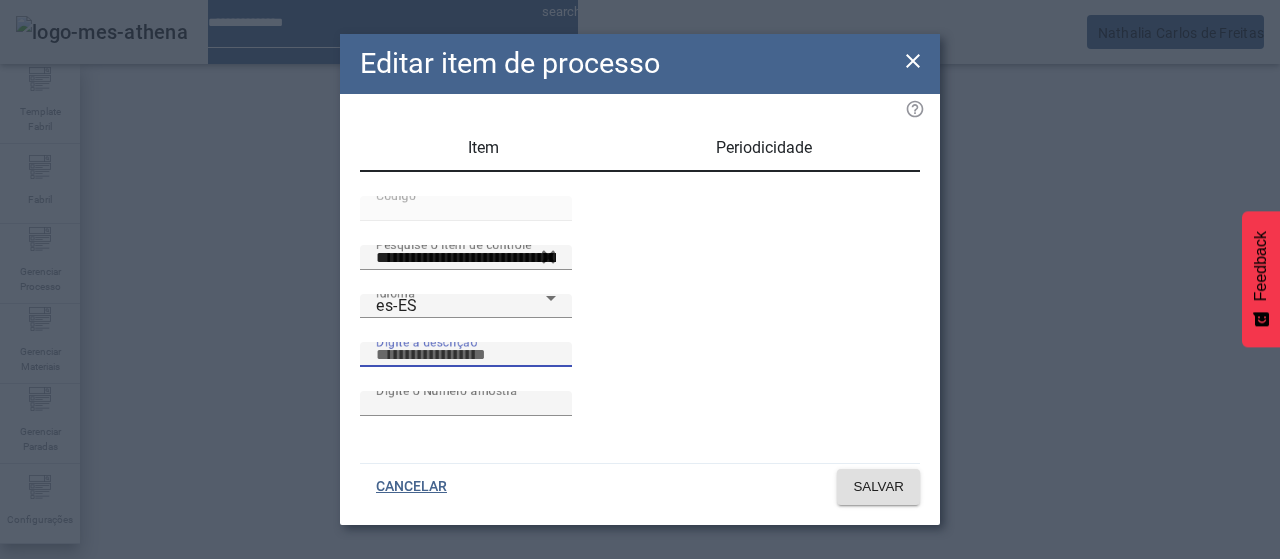 paste on "**********" 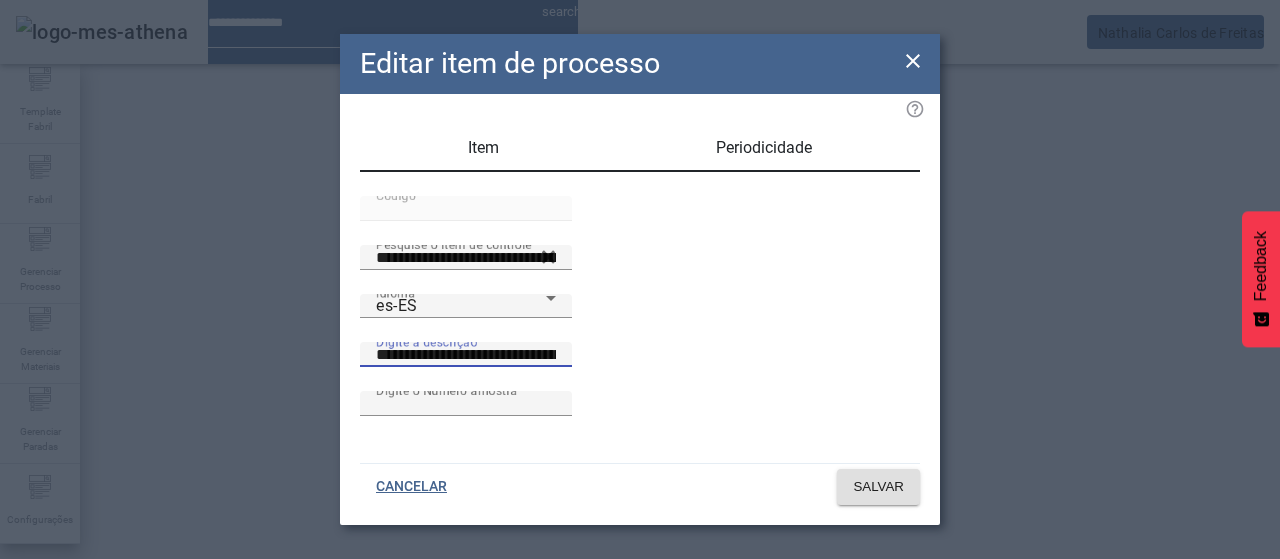 scroll, scrollTop: 0, scrollLeft: 55, axis: horizontal 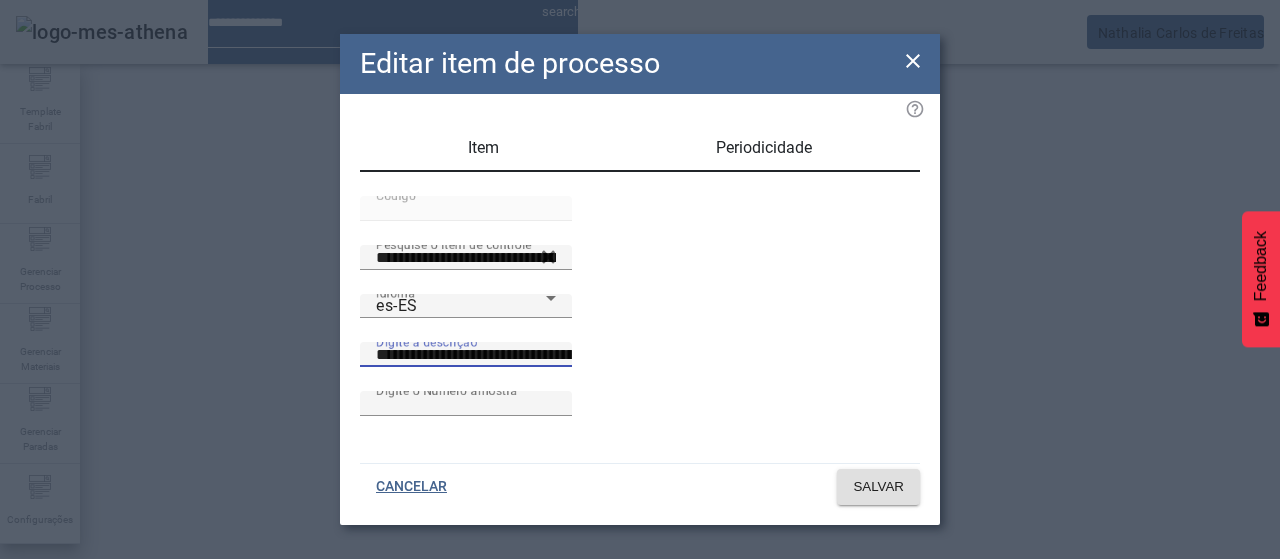 click on "**********" at bounding box center (552, 355) 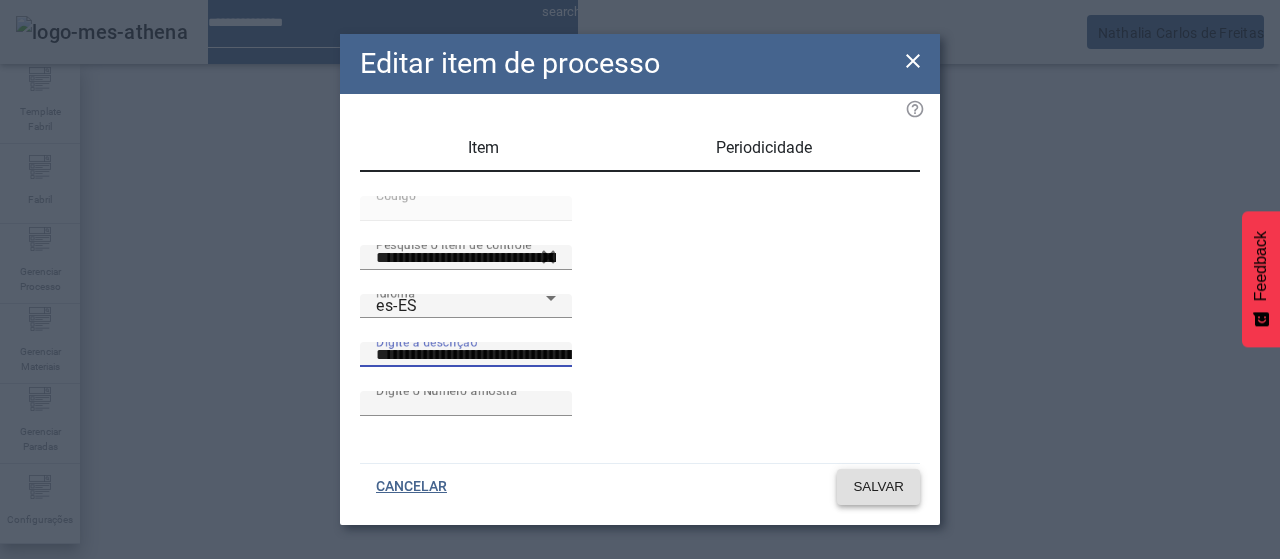 type on "**********" 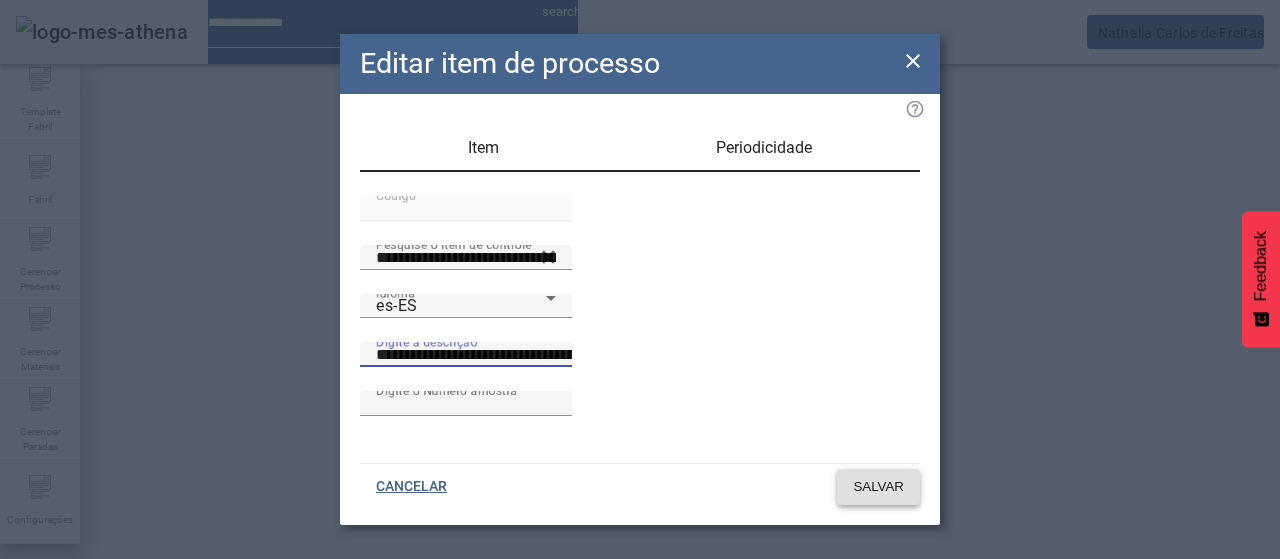 click 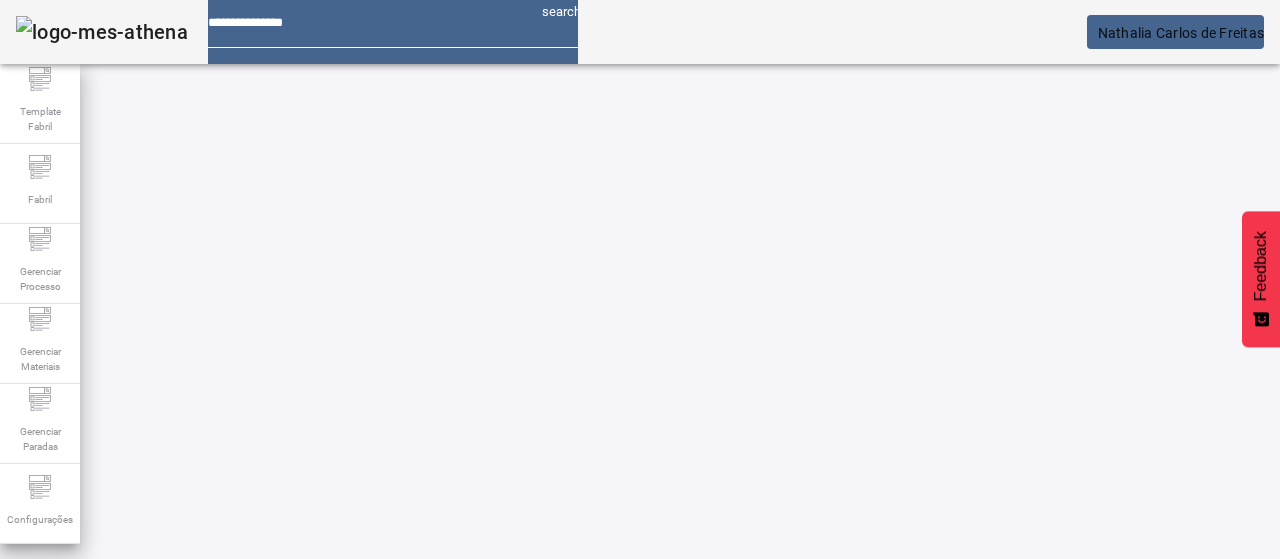 click on "EDITAR" at bounding box center (652, 864) 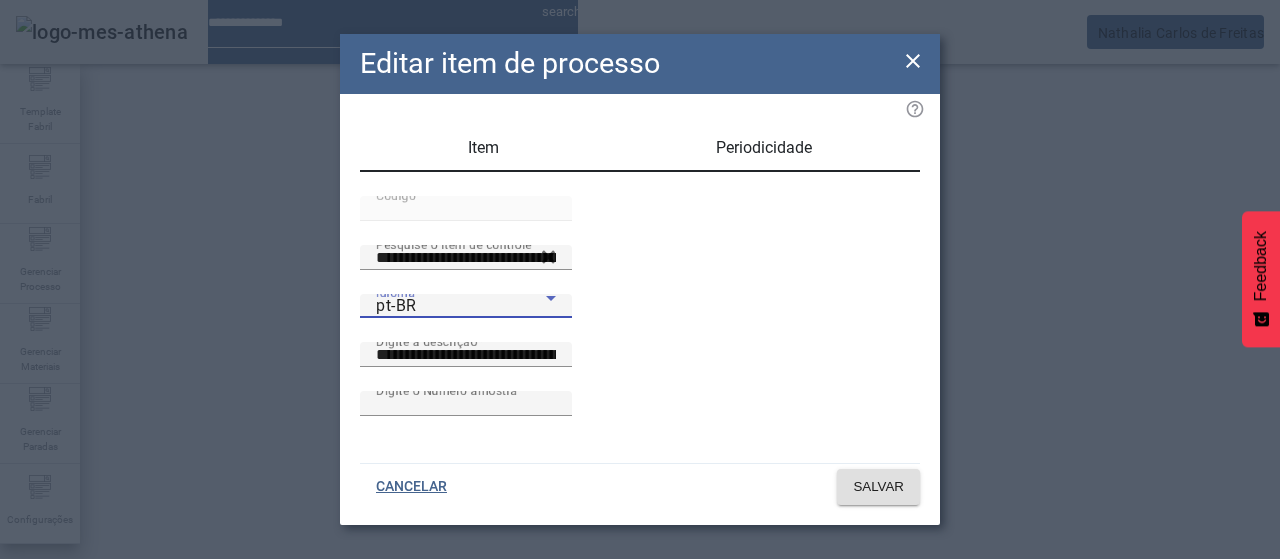 click on "pt-BR" at bounding box center [461, 306] 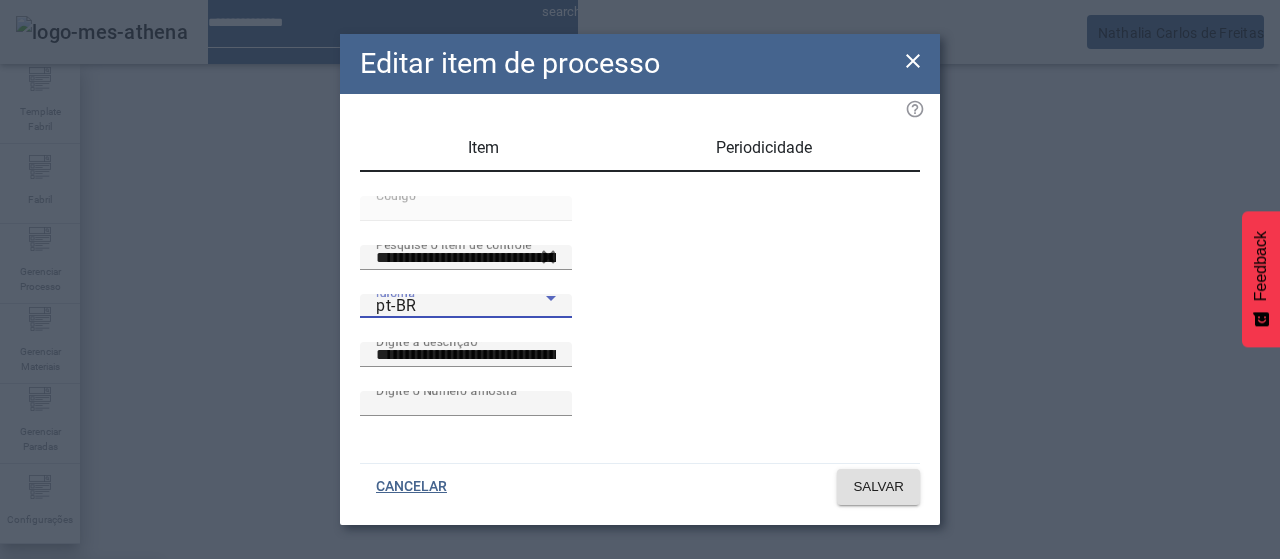 drag, startPoint x: 414, startPoint y: 353, endPoint x: 438, endPoint y: 345, distance: 25.298222 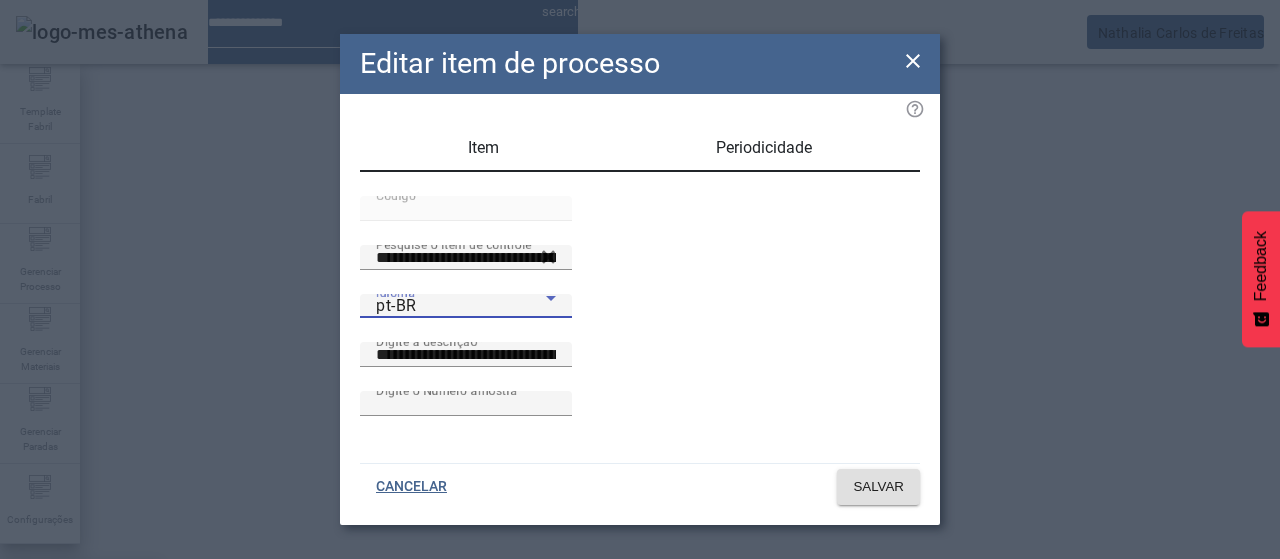 click on "es-ES" at bounding box center (81, 687) 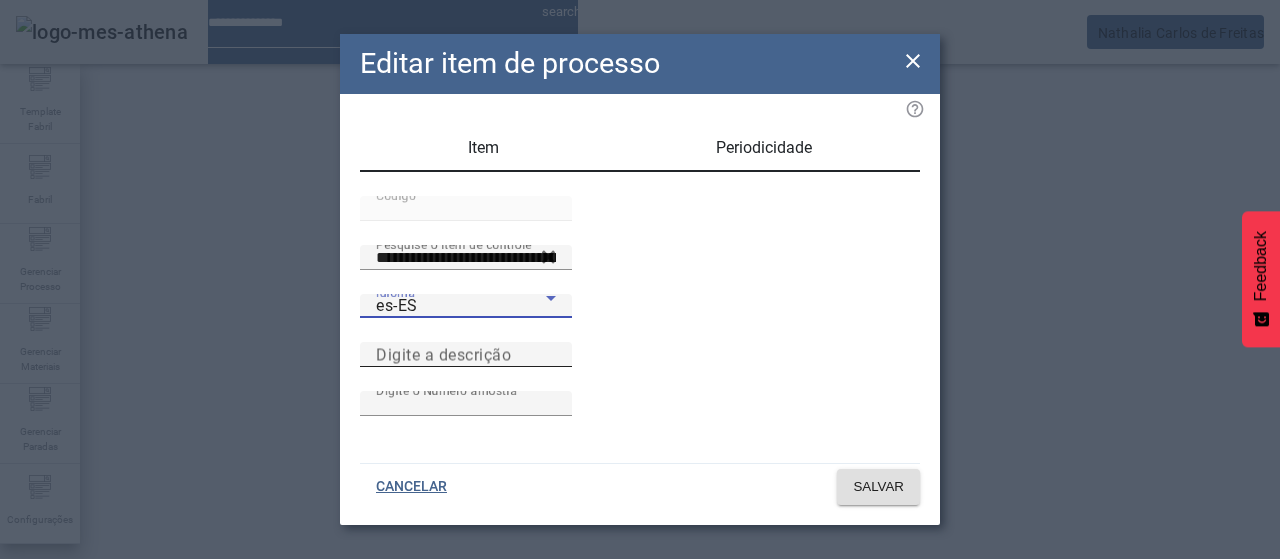 click on "Digite a descrição" at bounding box center (443, 354) 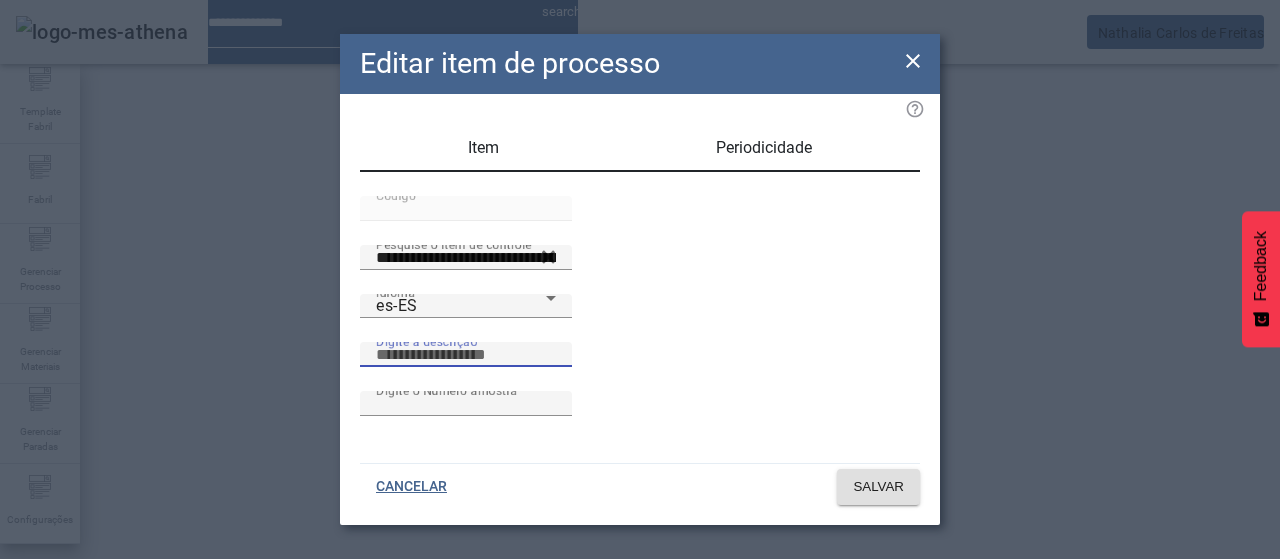 paste on "**********" 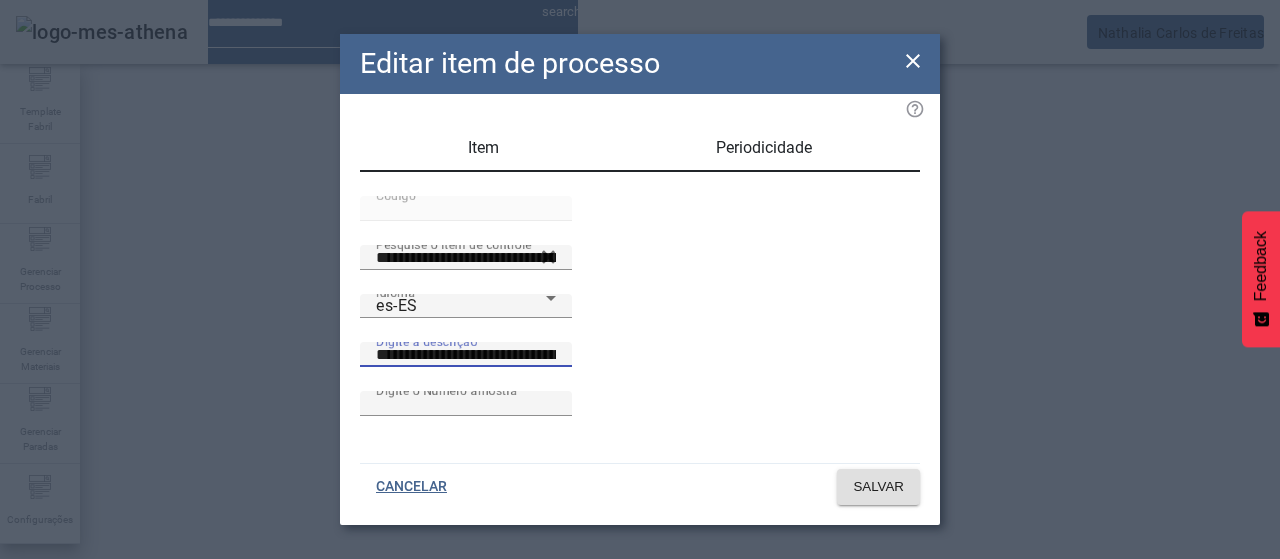 scroll, scrollTop: 0, scrollLeft: 55, axis: horizontal 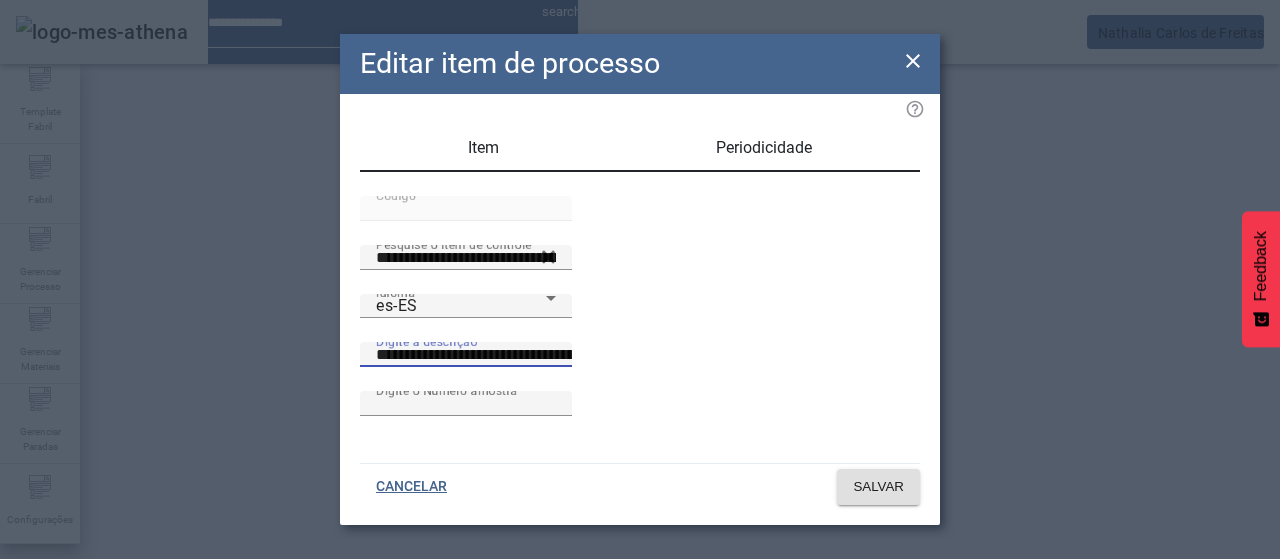 click on "**********" at bounding box center (552, 355) 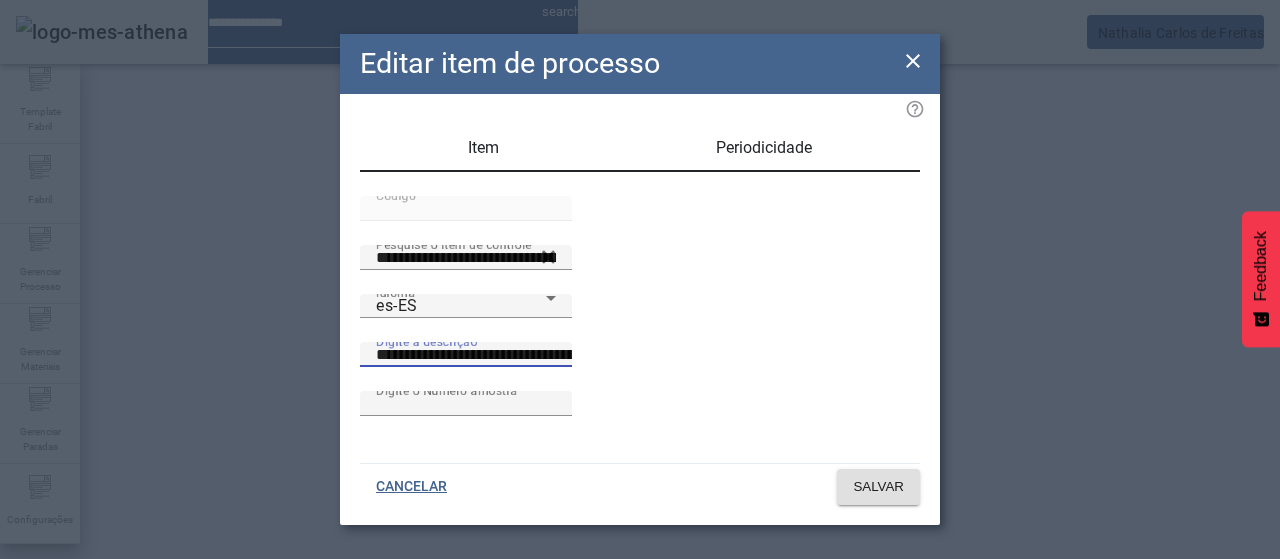 click on "**********" at bounding box center (552, 355) 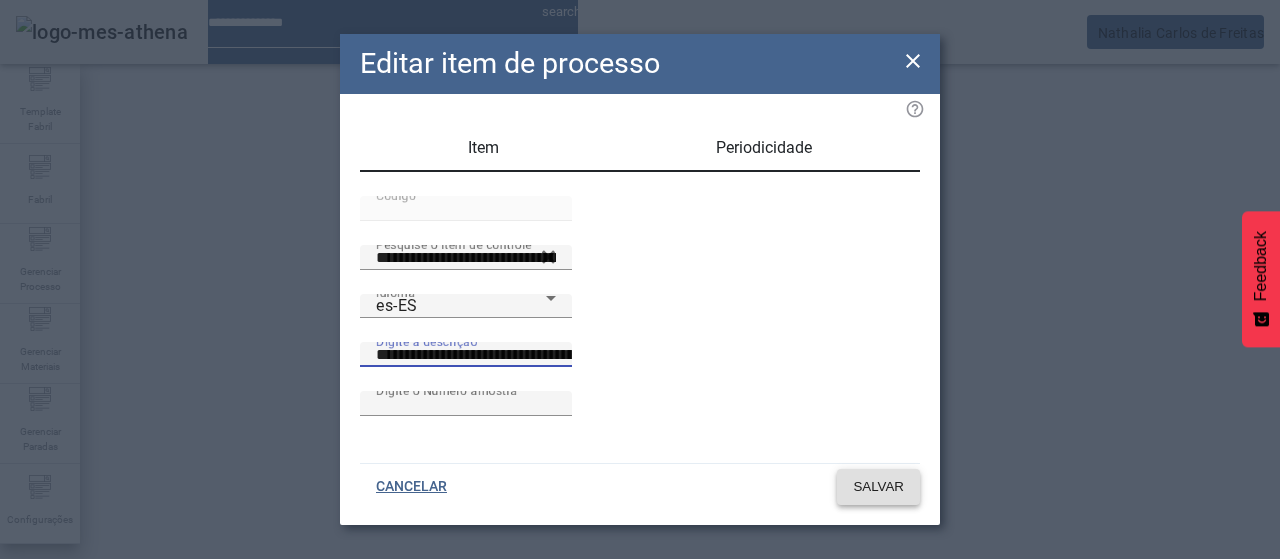 type on "**********" 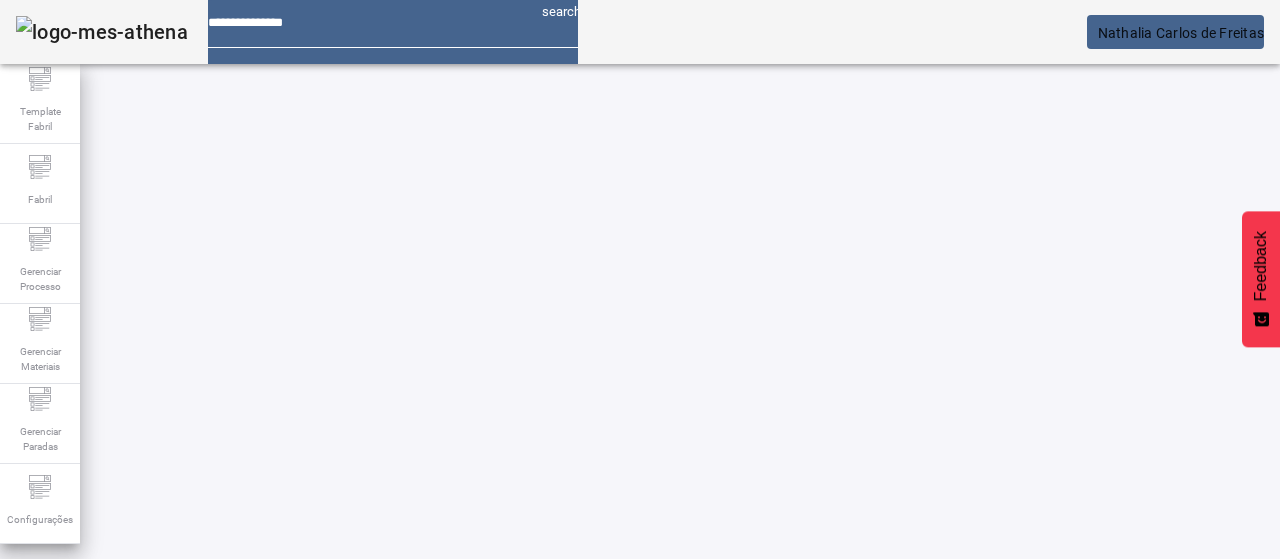 click on "EDITAR" at bounding box center [353, 864] 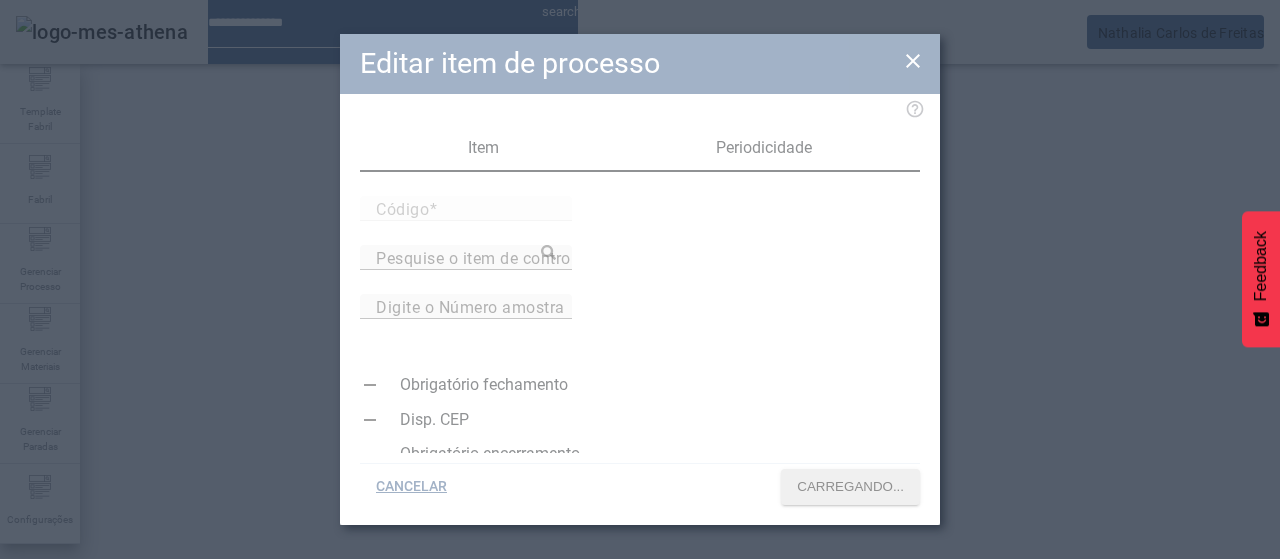 type on "*****" 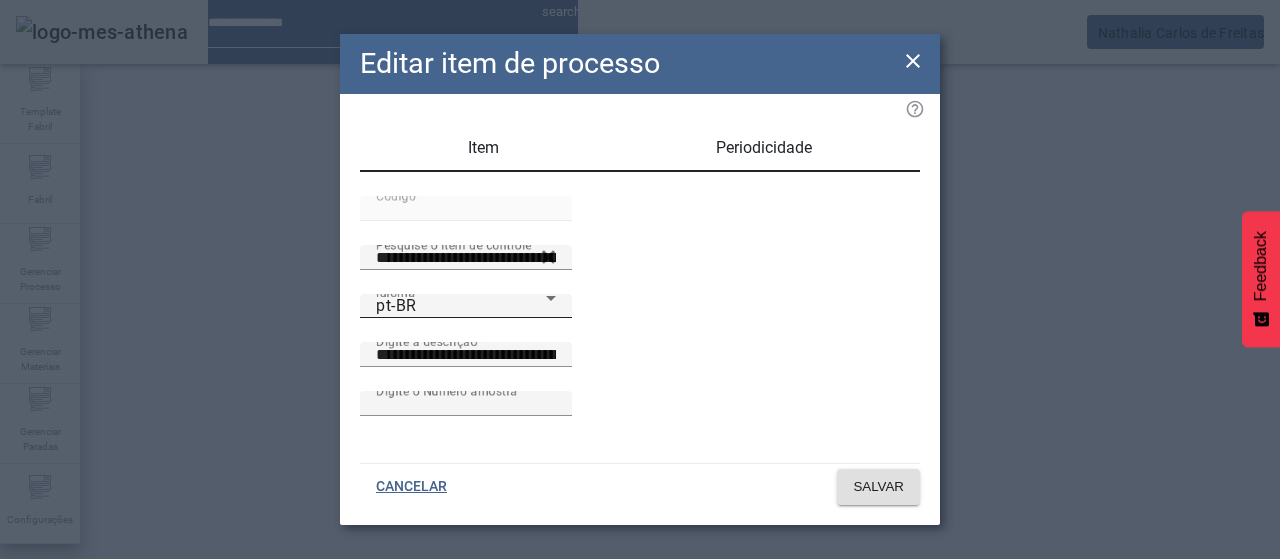 click on "pt-BR" at bounding box center (461, 306) 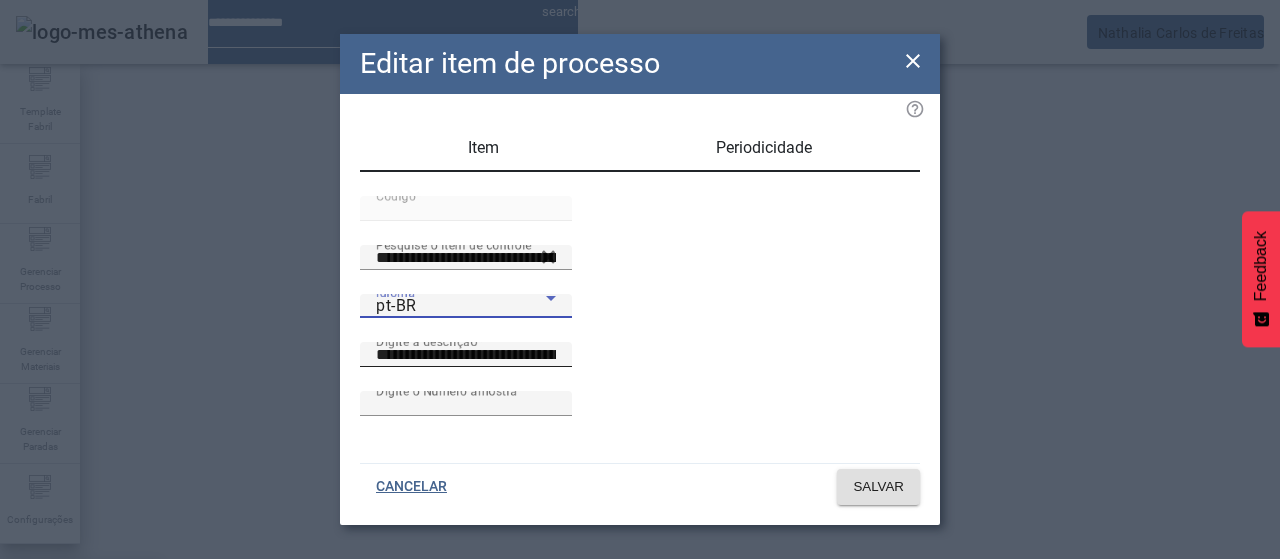 drag, startPoint x: 455, startPoint y: 337, endPoint x: 552, endPoint y: 391, distance: 111.01801 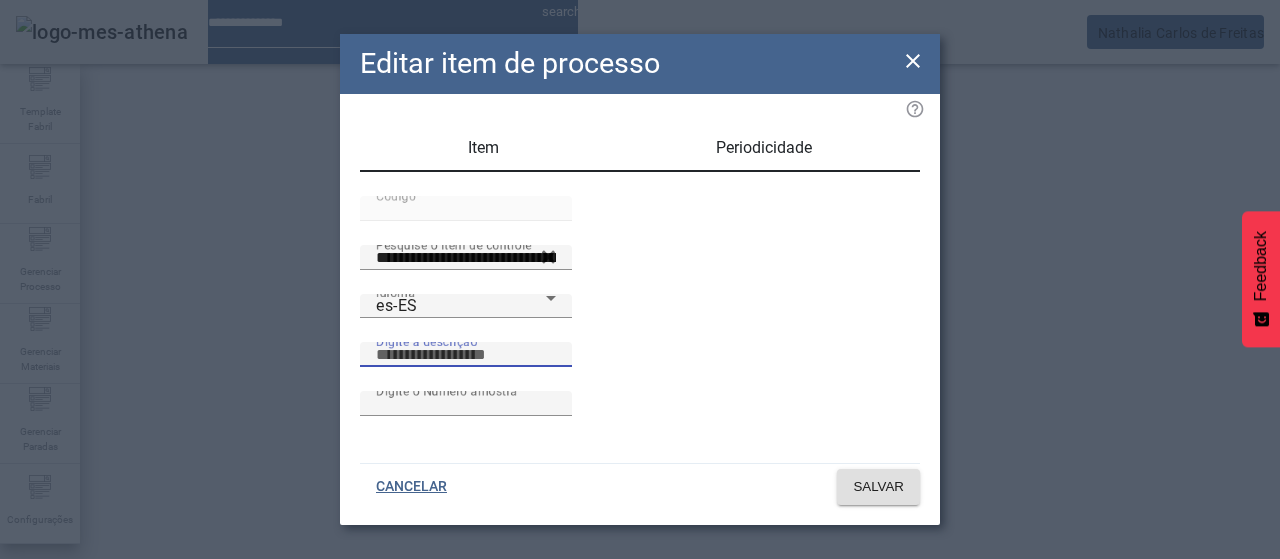 click on "Digite a descrição" at bounding box center [466, 355] 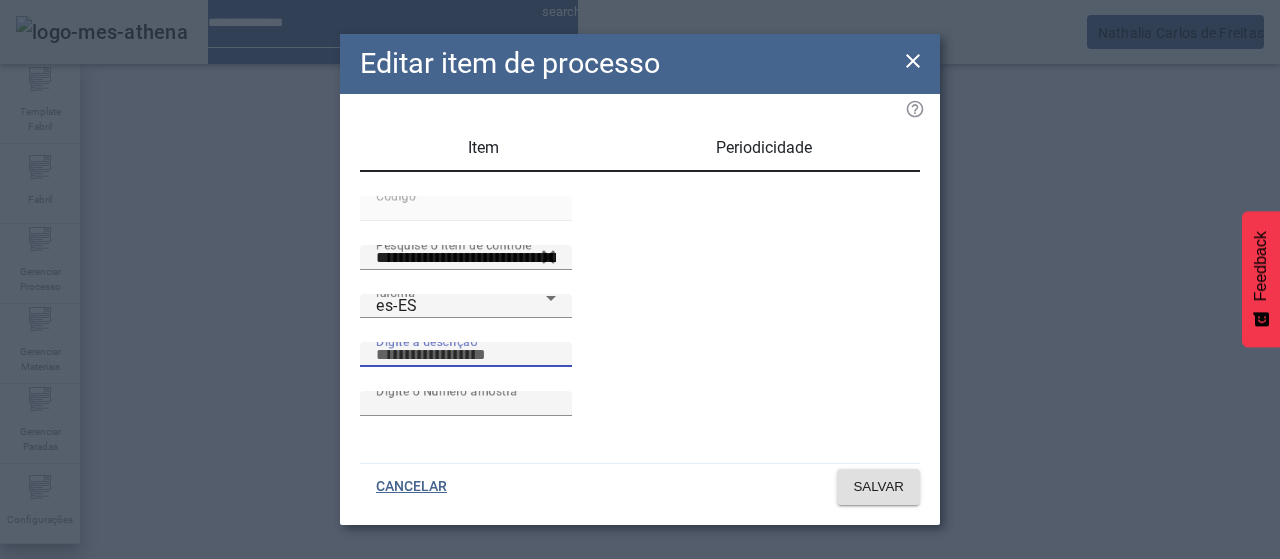 paste on "**********" 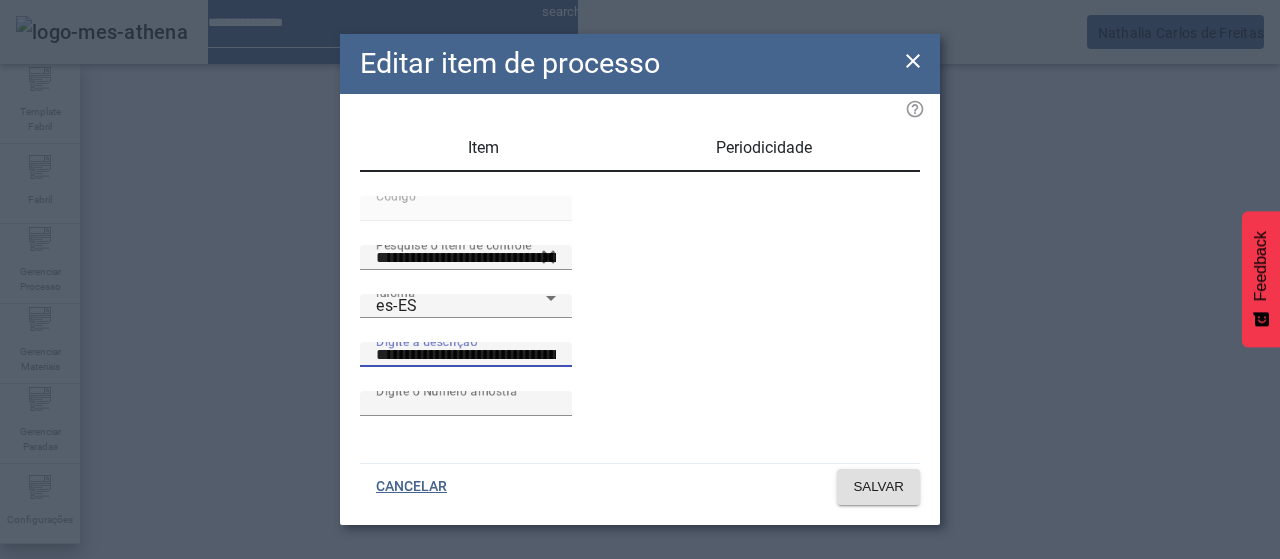scroll, scrollTop: 0, scrollLeft: 55, axis: horizontal 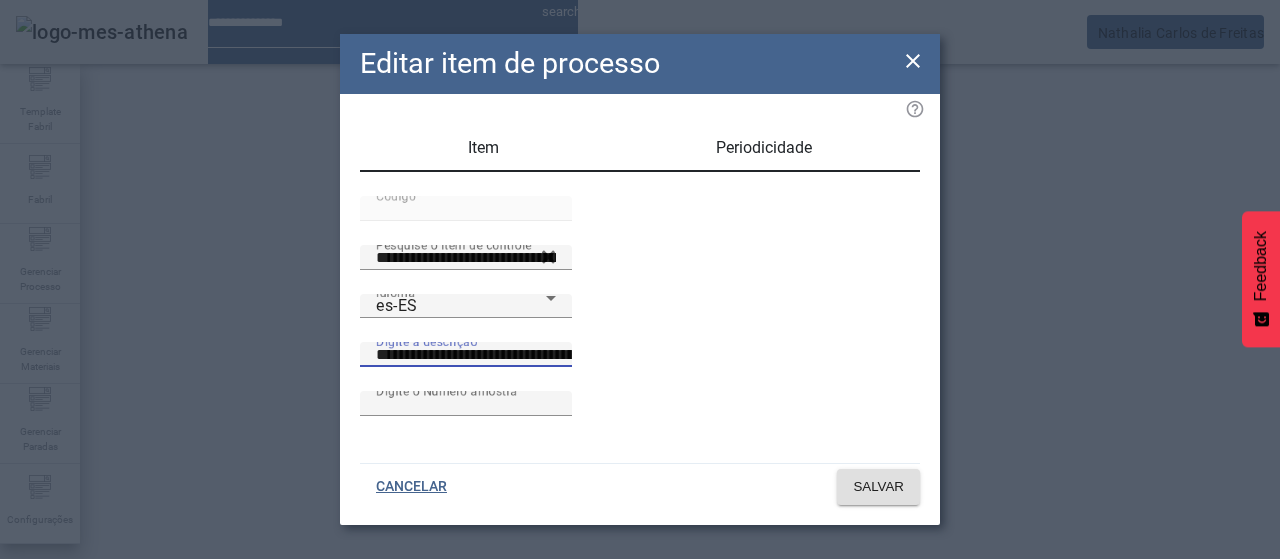 click on "**********" at bounding box center (552, 355) 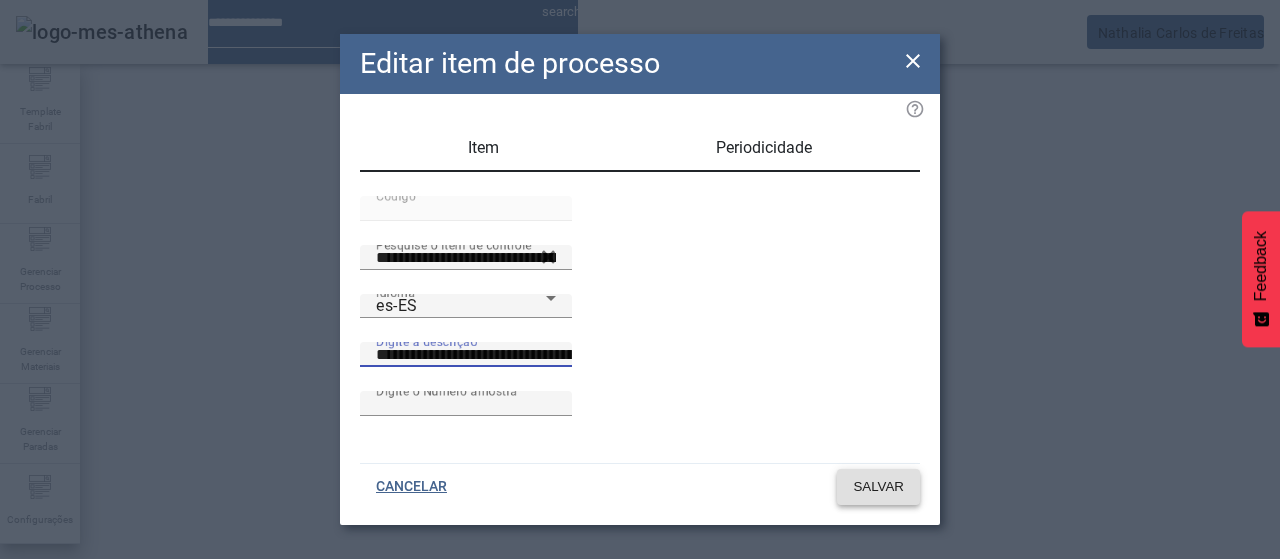 type on "**********" 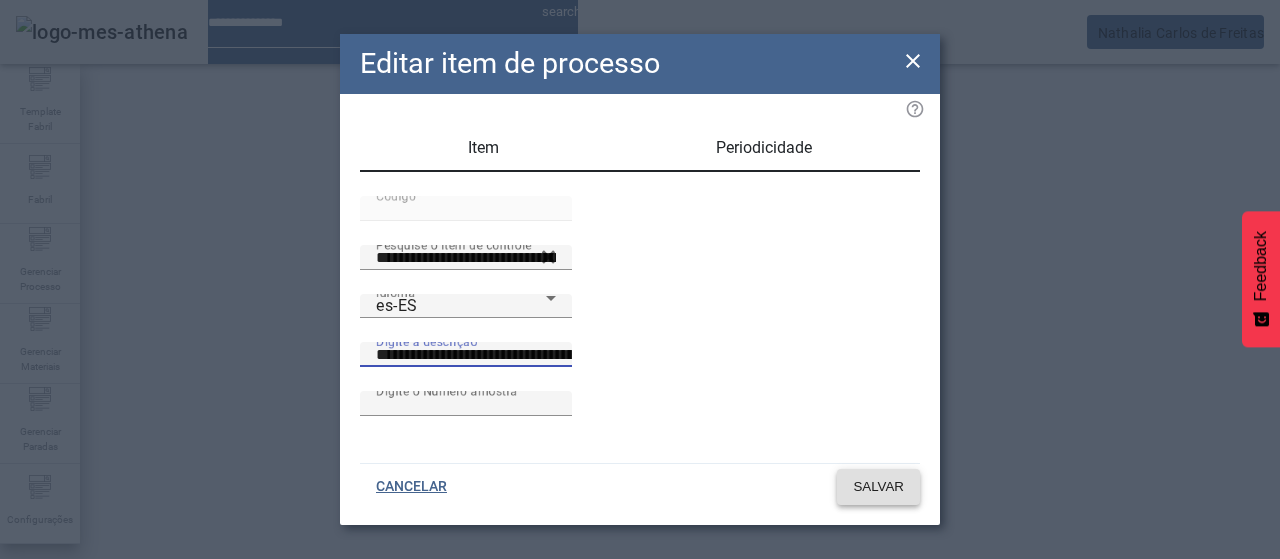 click on "SALVAR" 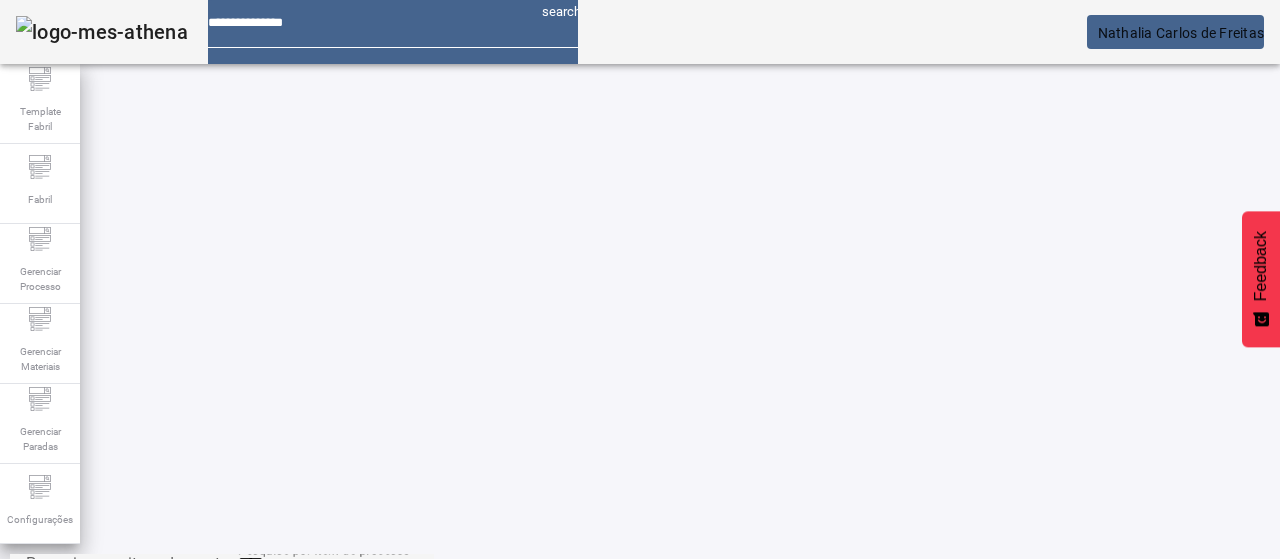 scroll, scrollTop: 100, scrollLeft: 0, axis: vertical 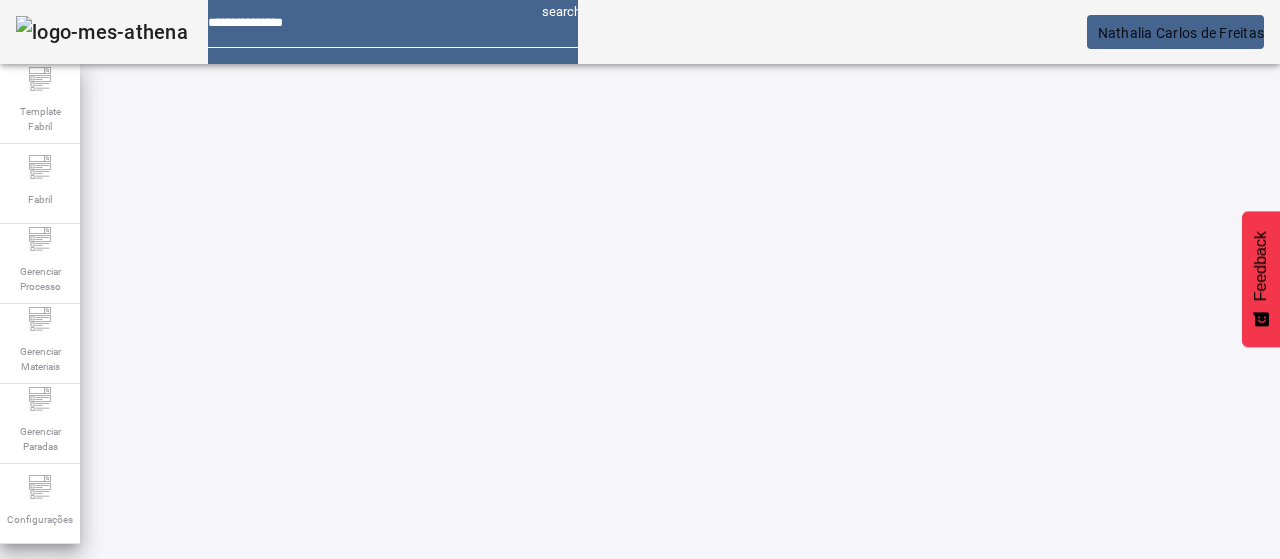 click on "EDITAR" at bounding box center (353, 764) 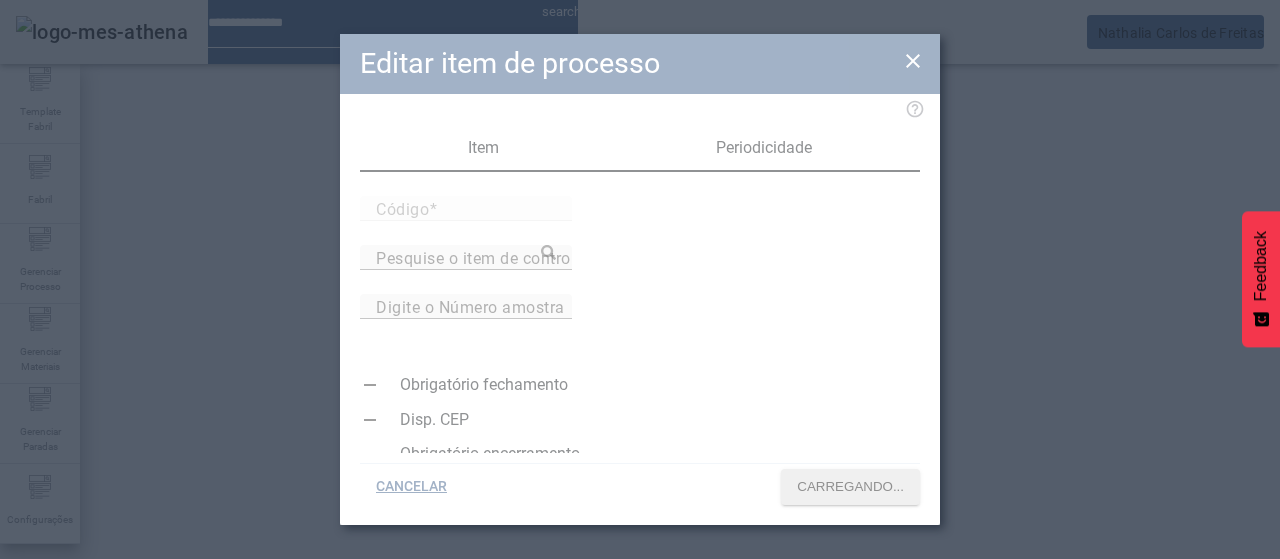 type on "*****" 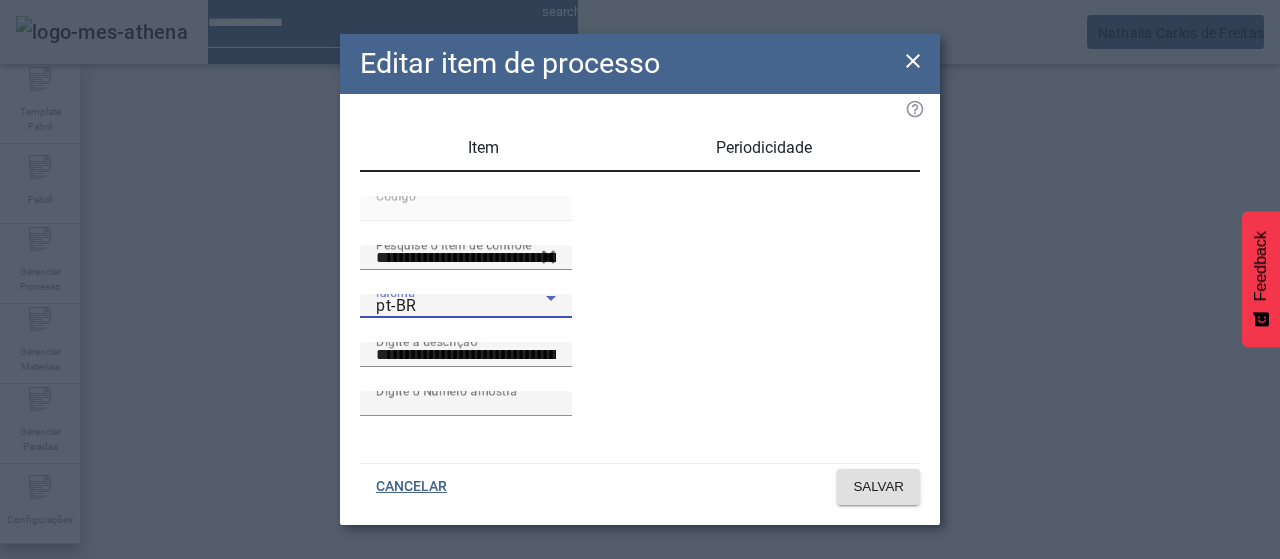 click on "pt-BR" at bounding box center (461, 306) 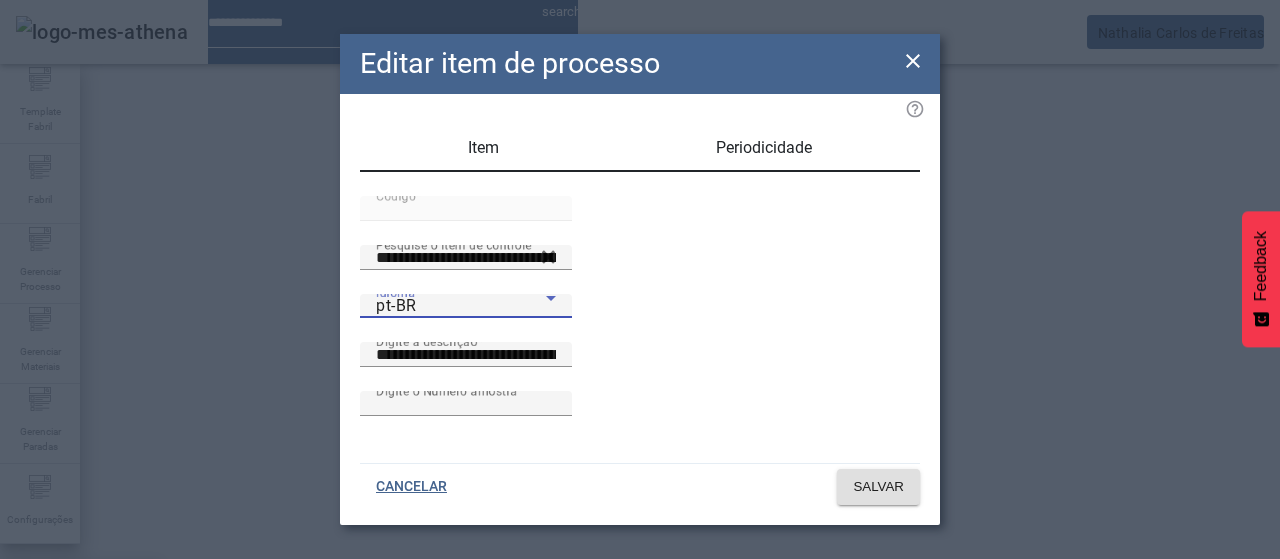 drag, startPoint x: 480, startPoint y: 325, endPoint x: 508, endPoint y: 325, distance: 28 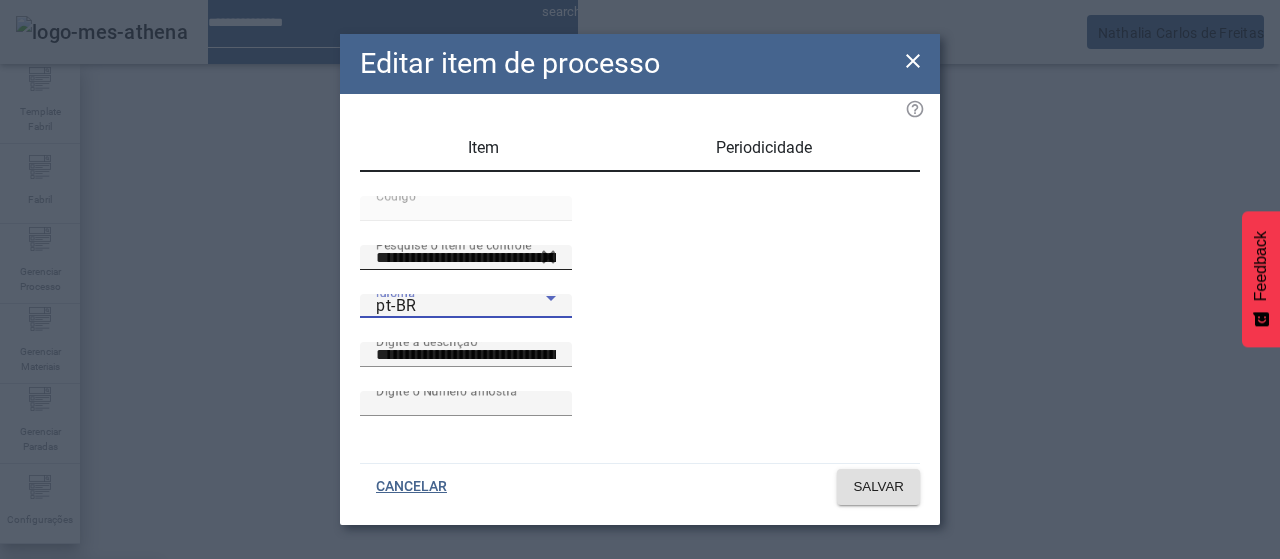 click on "es-ES" at bounding box center (81, 687) 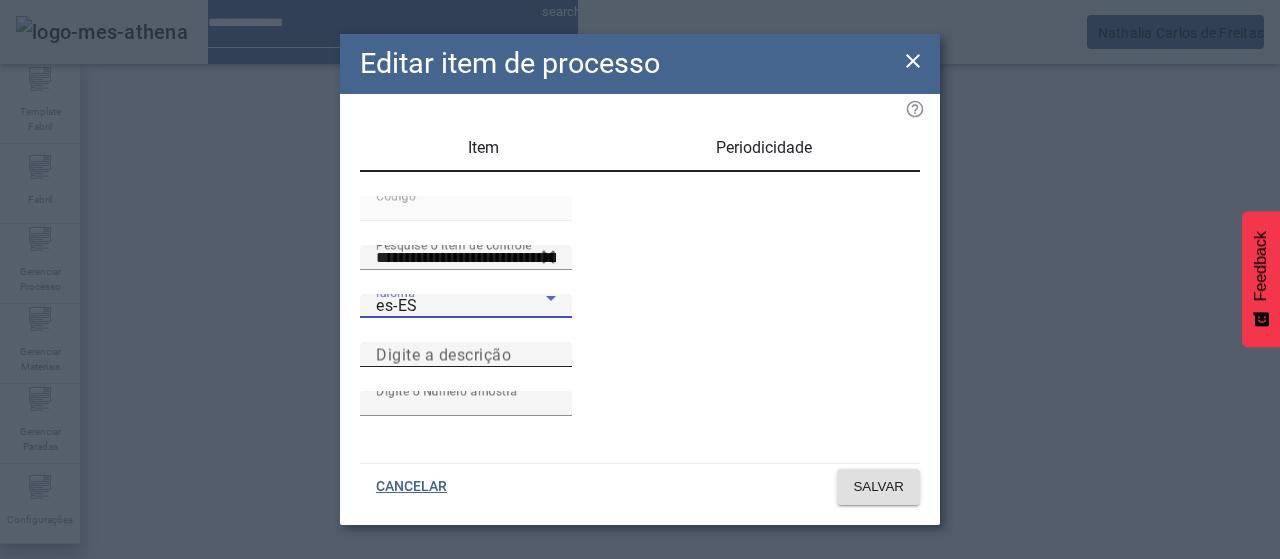 click on "Digite a descrição" at bounding box center [466, 355] 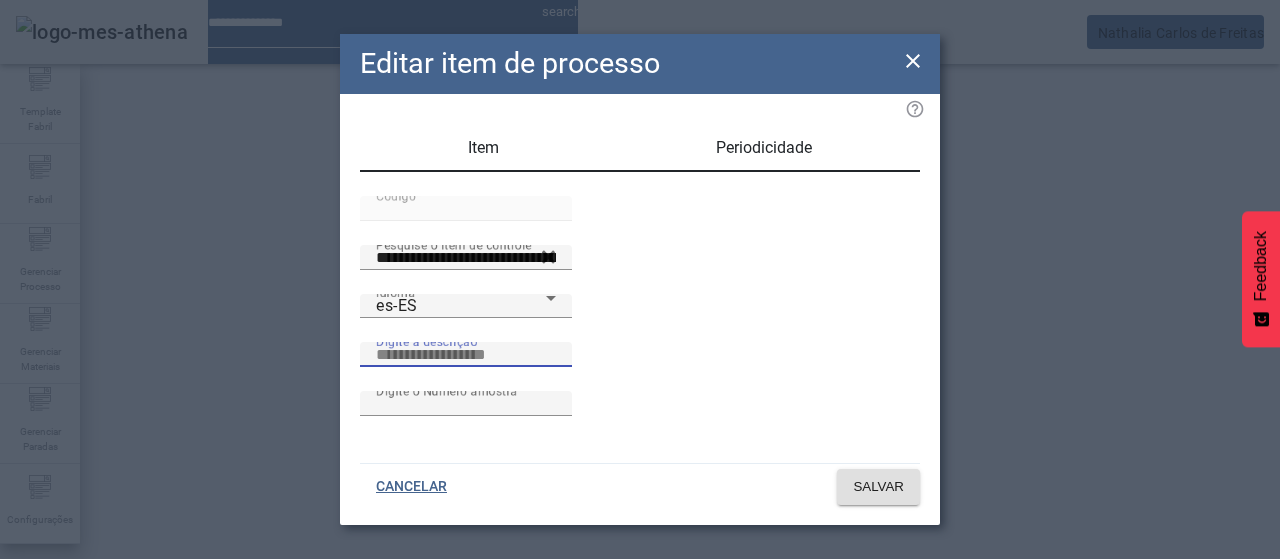 paste on "**********" 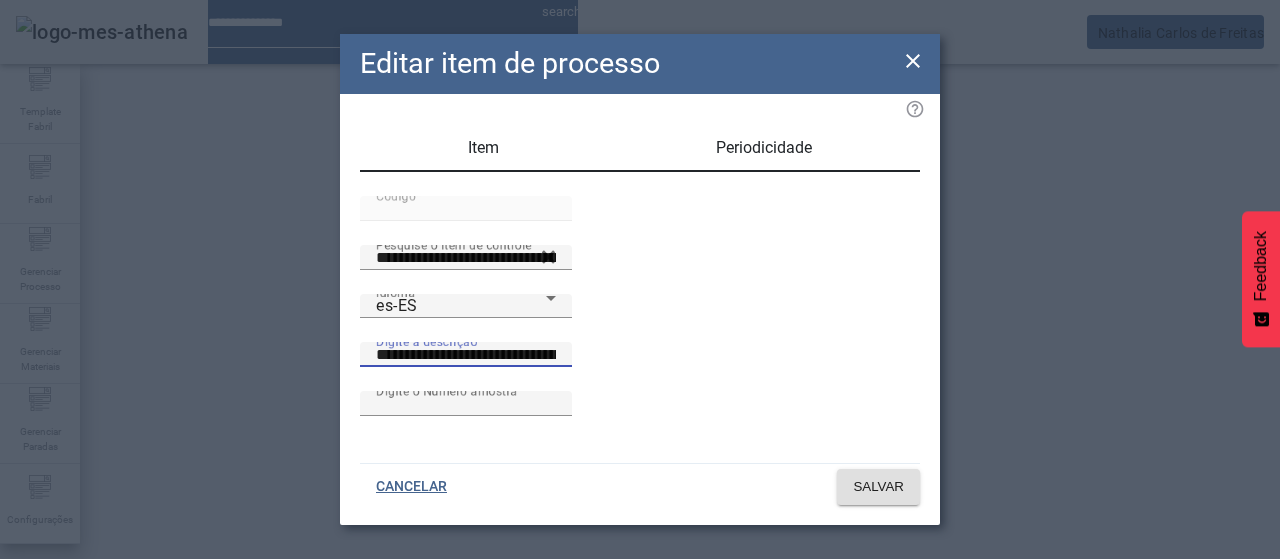 scroll, scrollTop: 0, scrollLeft: 55, axis: horizontal 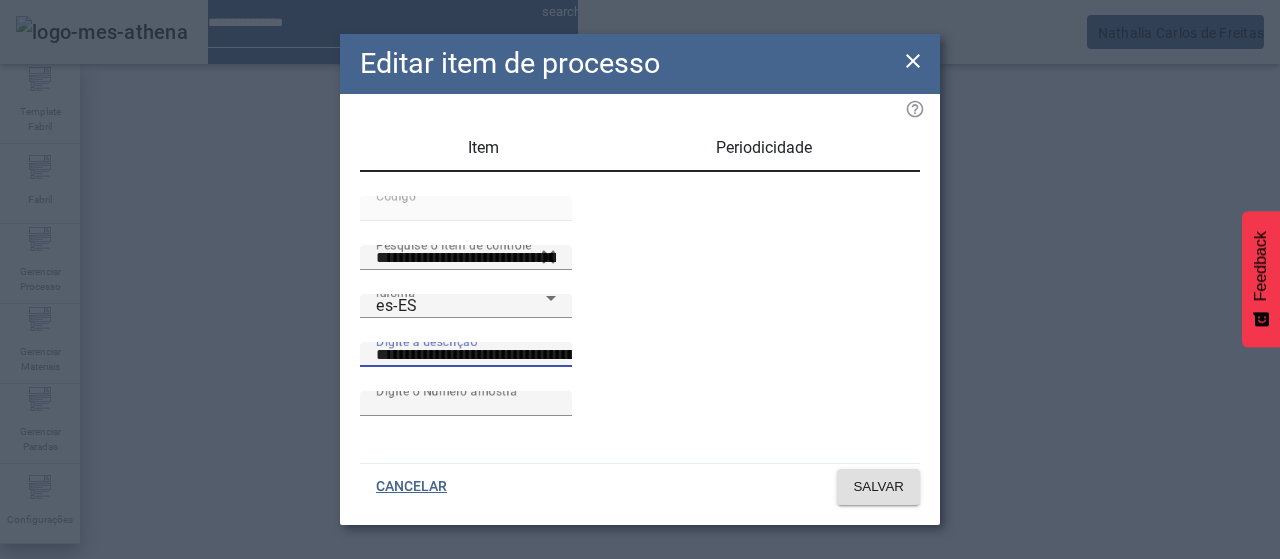 click on "**********" at bounding box center (552, 355) 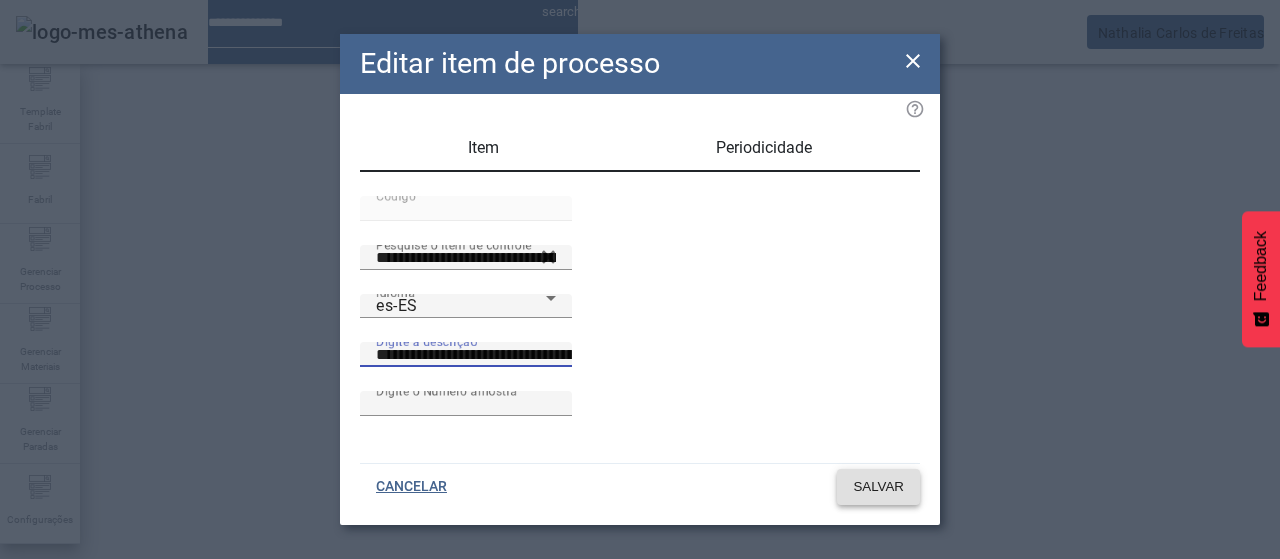 type on "**********" 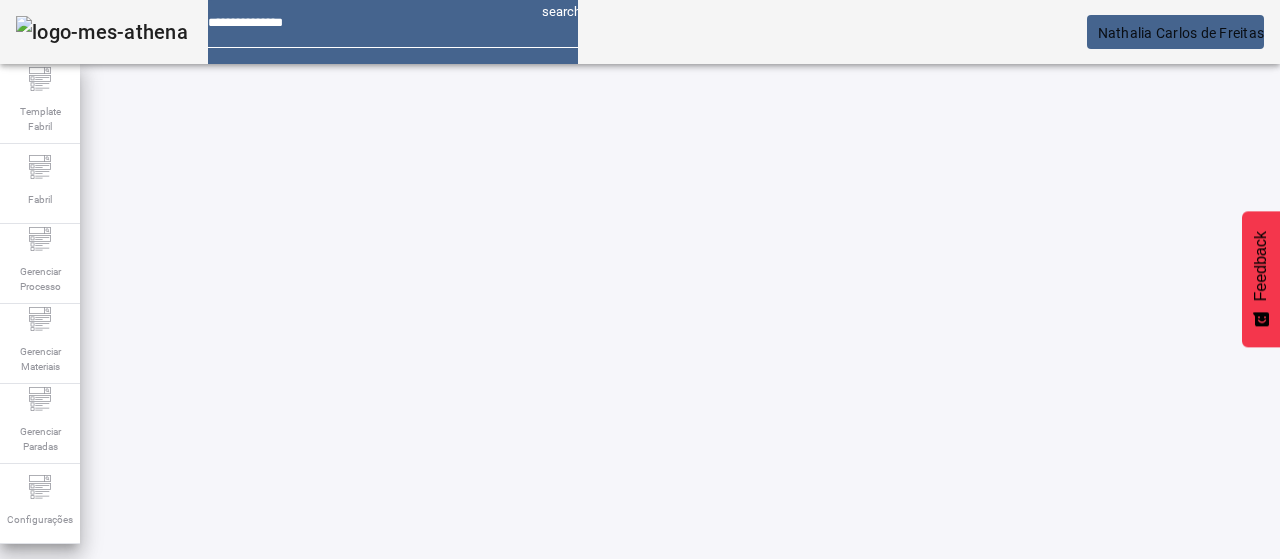 click on "EDITAR" at bounding box center [353, 764] 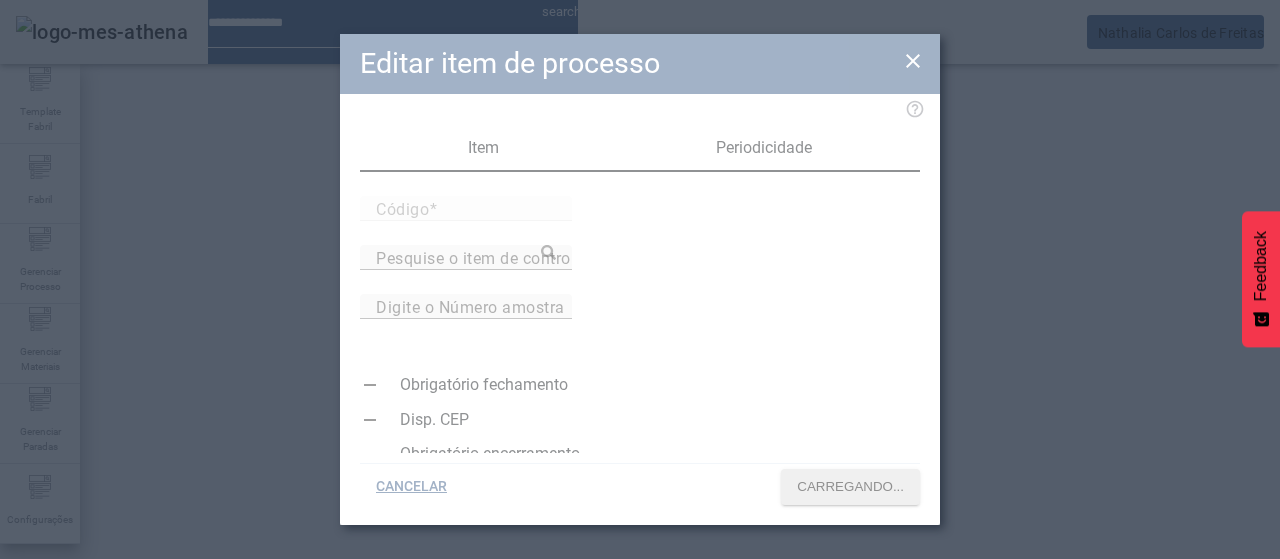 type on "*****" 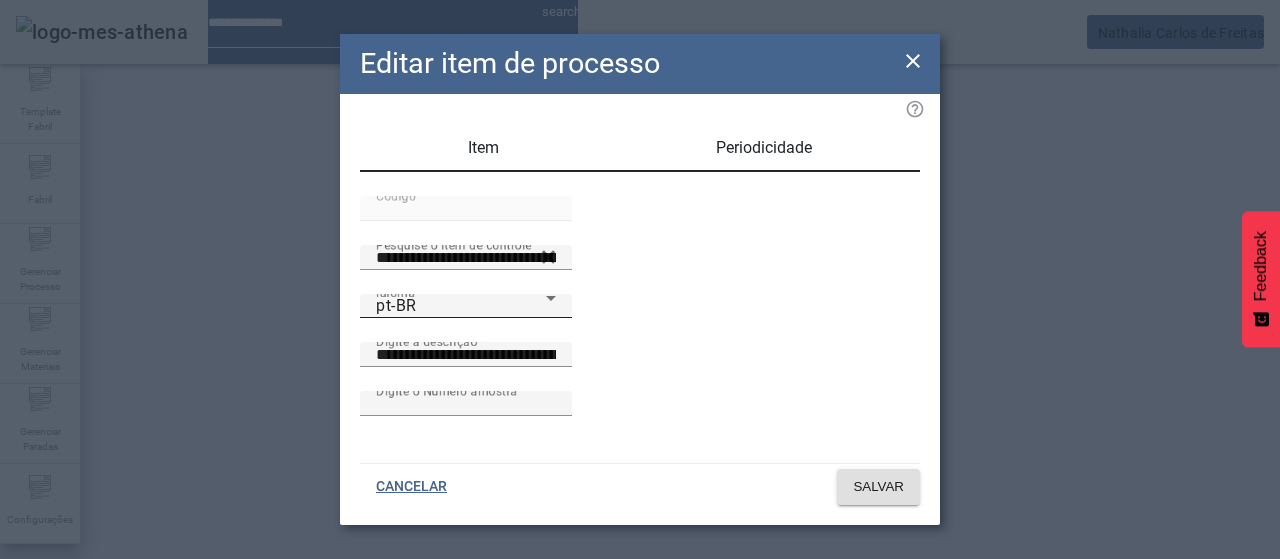 click on "pt-BR" at bounding box center [461, 306] 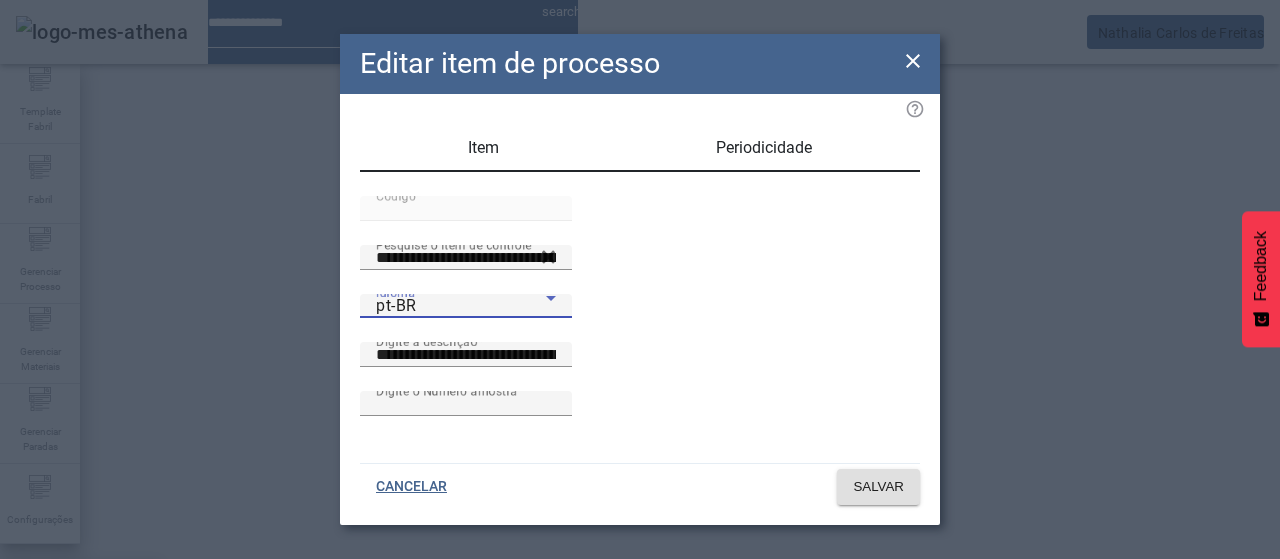 drag, startPoint x: 485, startPoint y: 330, endPoint x: 677, endPoint y: 357, distance: 193.88914 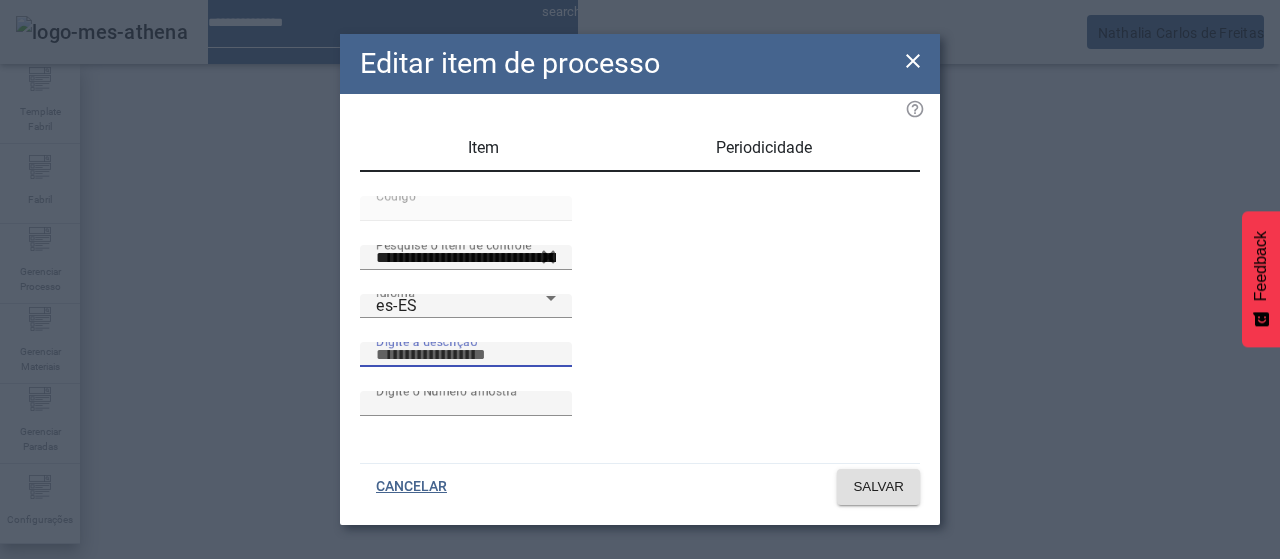 drag, startPoint x: 700, startPoint y: 385, endPoint x: 720, endPoint y: 381, distance: 20.396078 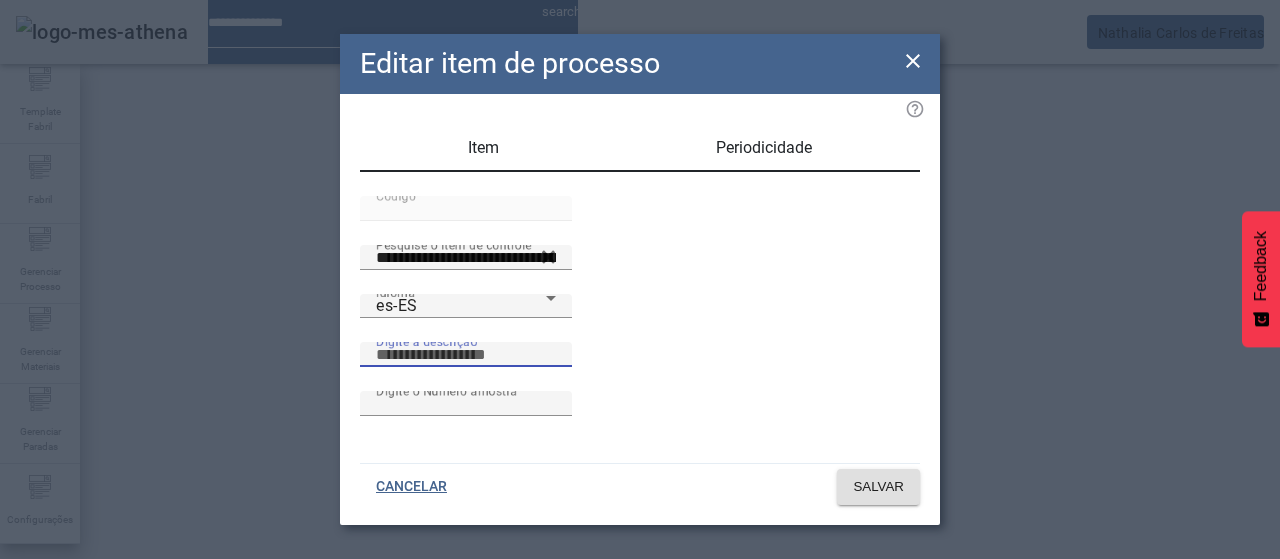 click on "Digite a descrição" at bounding box center (466, 355) 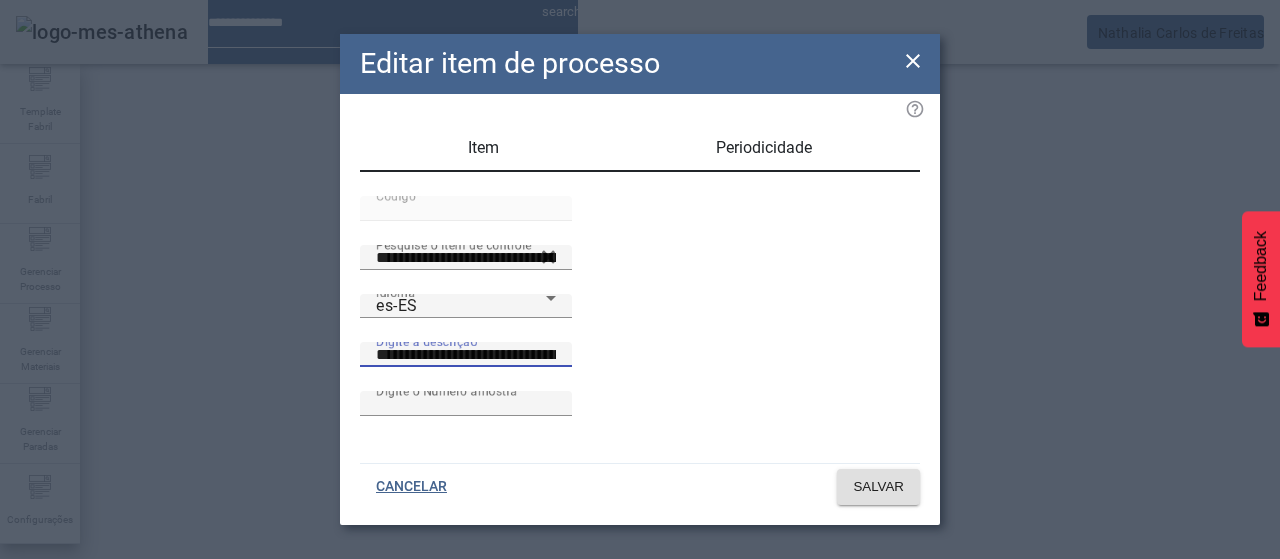 scroll, scrollTop: 0, scrollLeft: 55, axis: horizontal 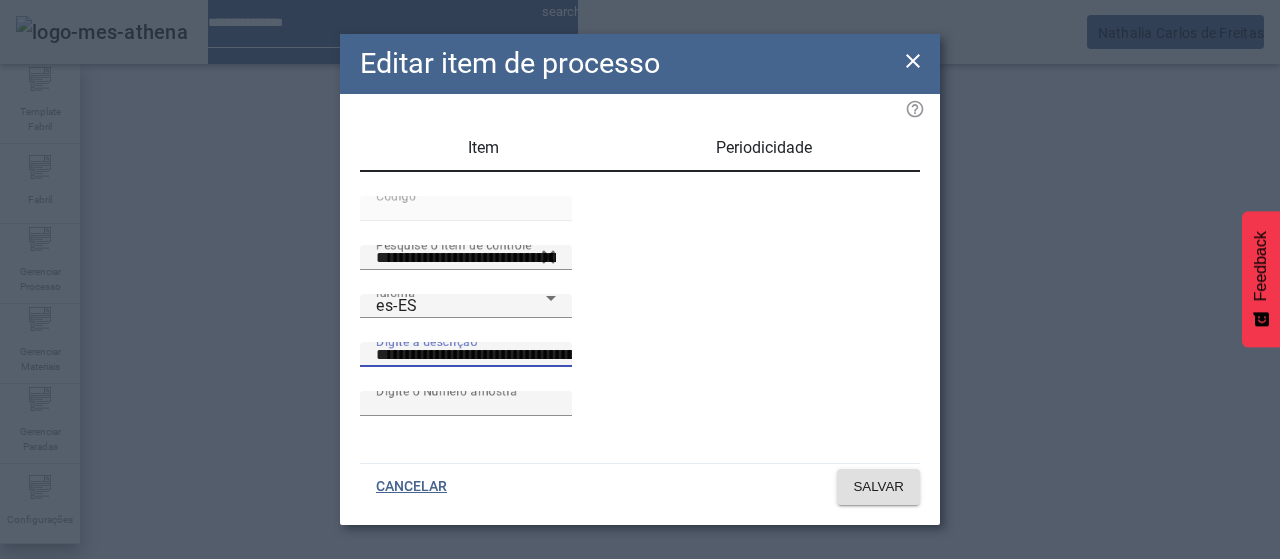 click on "**********" at bounding box center [552, 355] 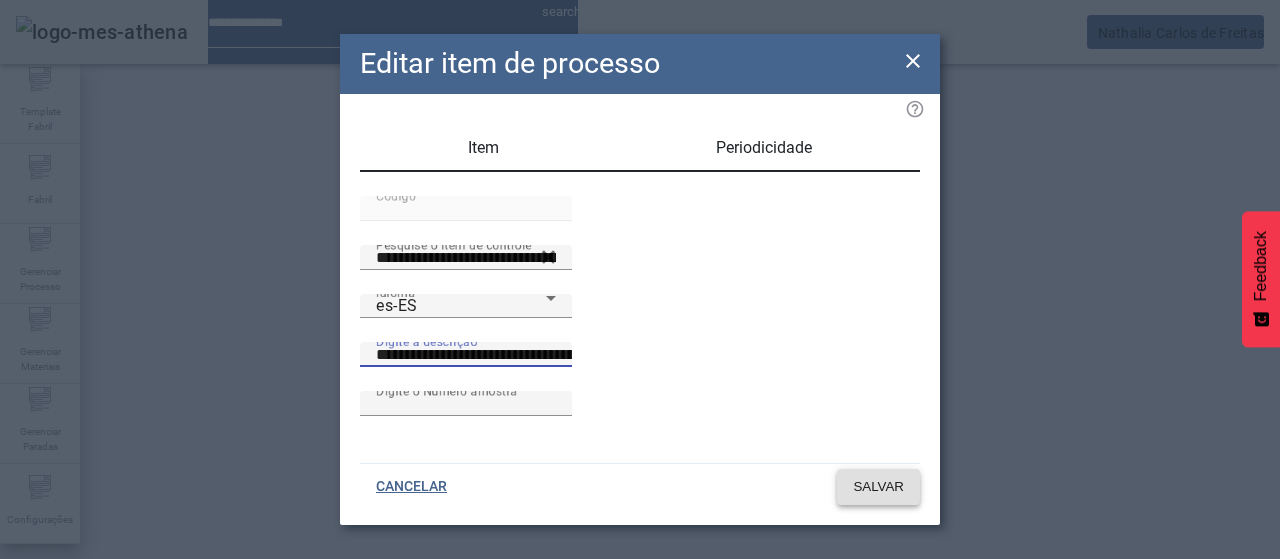 type on "**********" 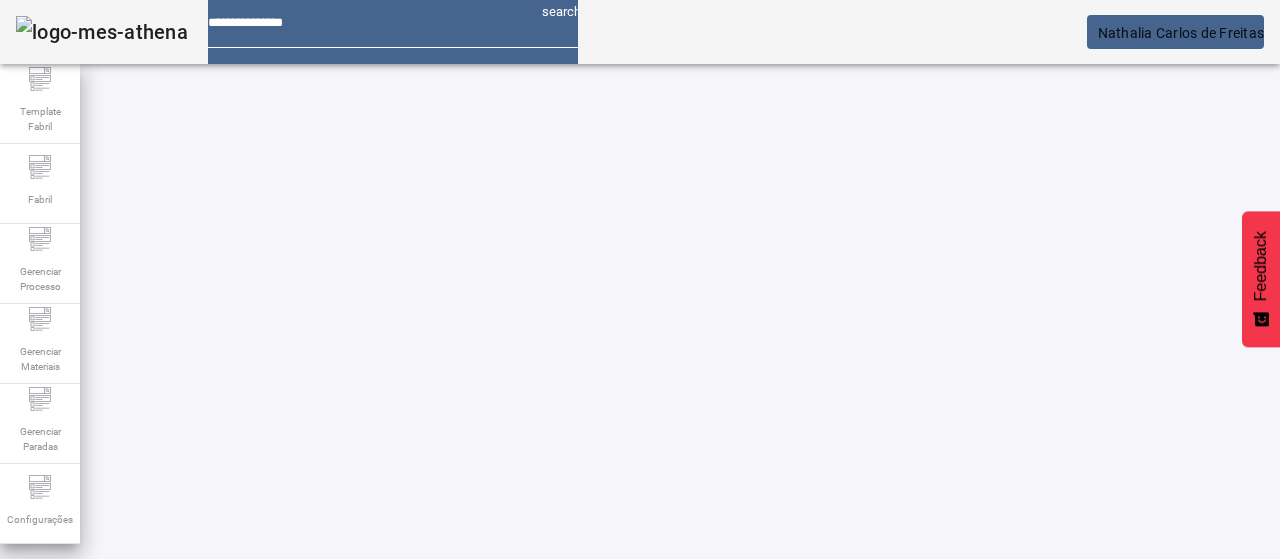 click on "EDITAR" at bounding box center [353, 764] 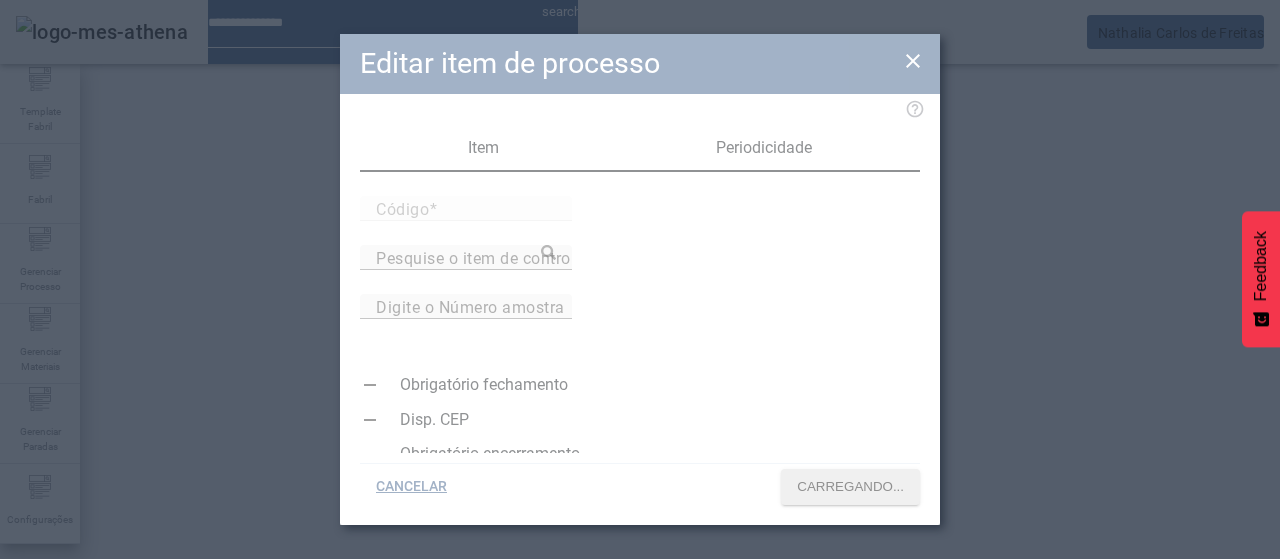 type on "*****" 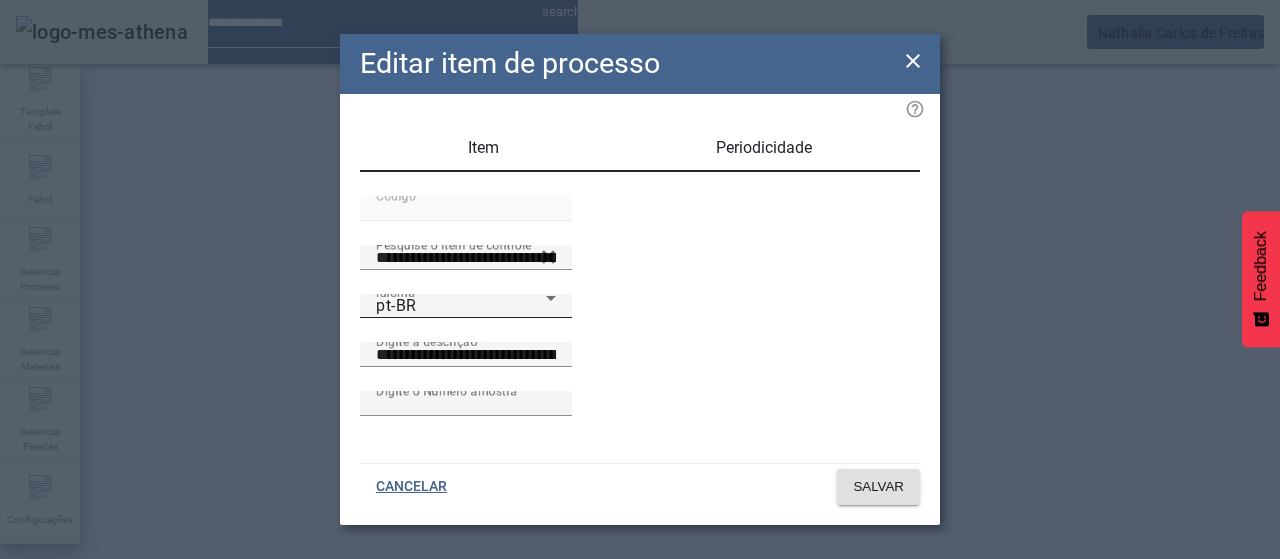 click on "pt-BR" at bounding box center [461, 306] 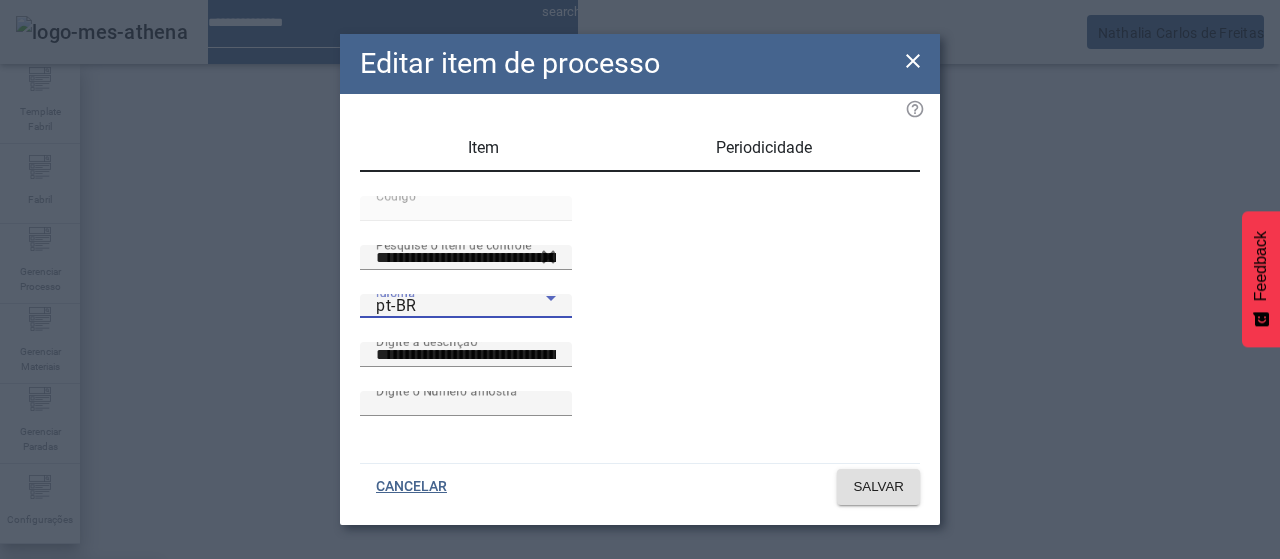 click on "es-ES" at bounding box center [81, 687] 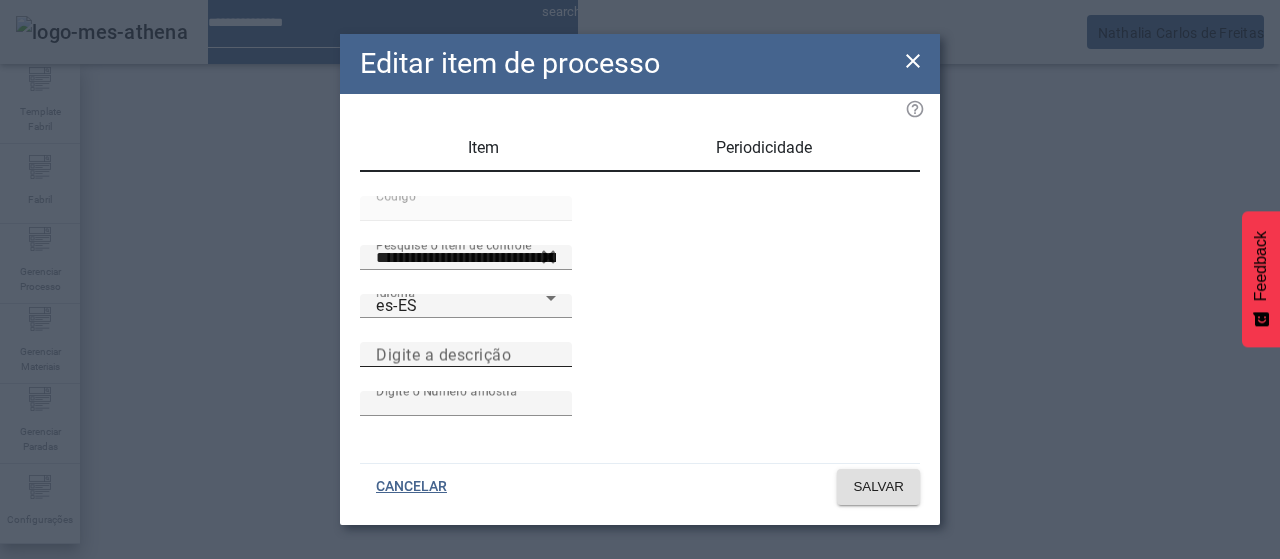 click on "Digite a descrição" at bounding box center (443, 354) 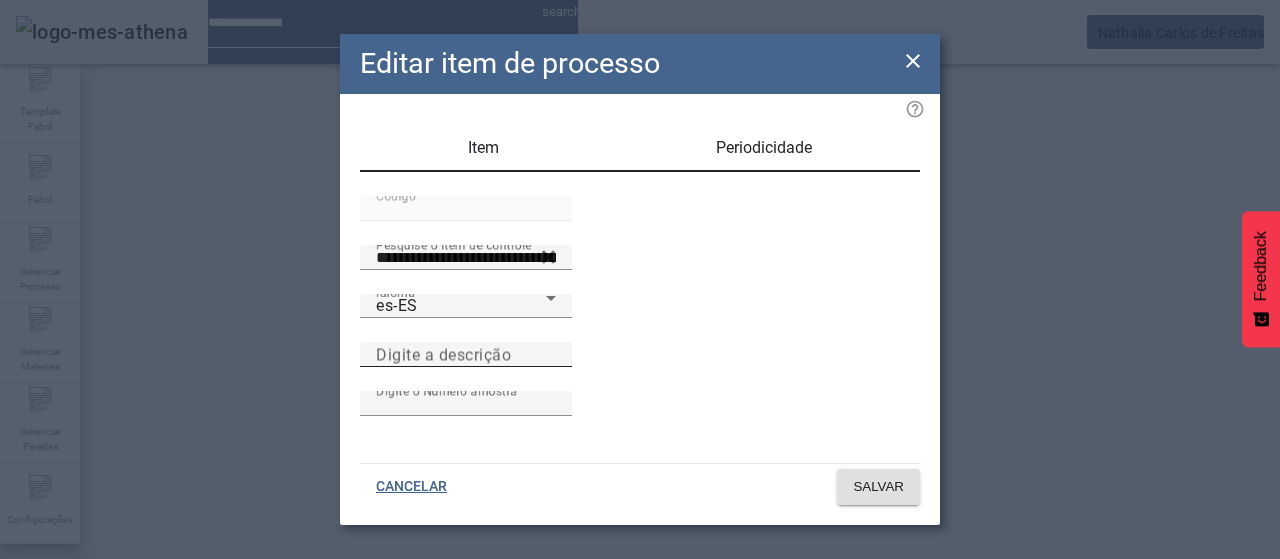 click on "Digite a descrição" at bounding box center [466, 355] 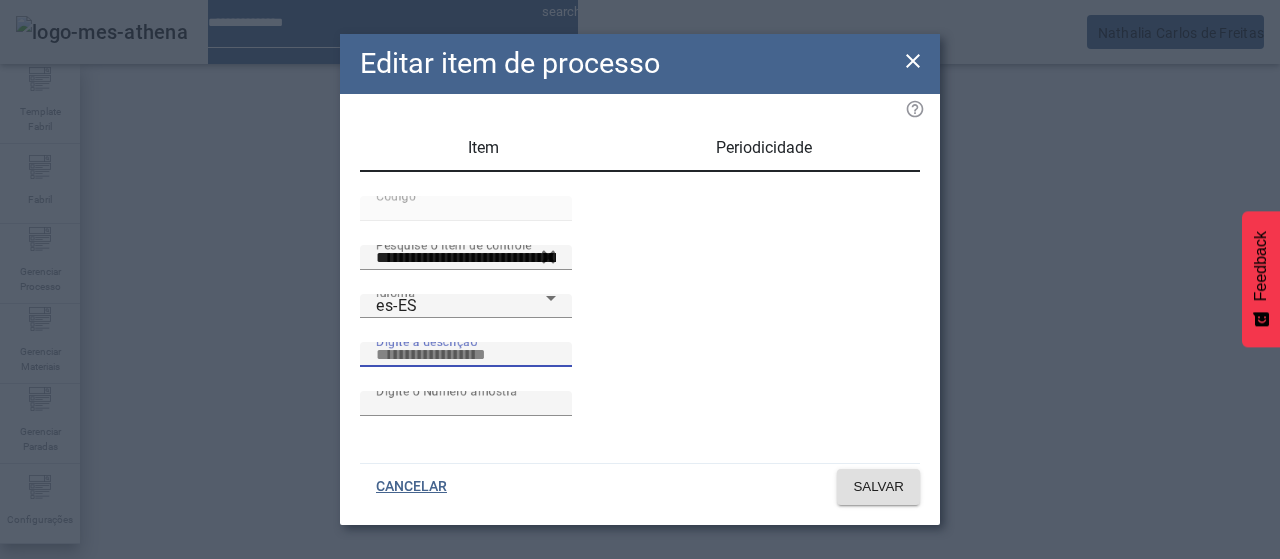paste on "**********" 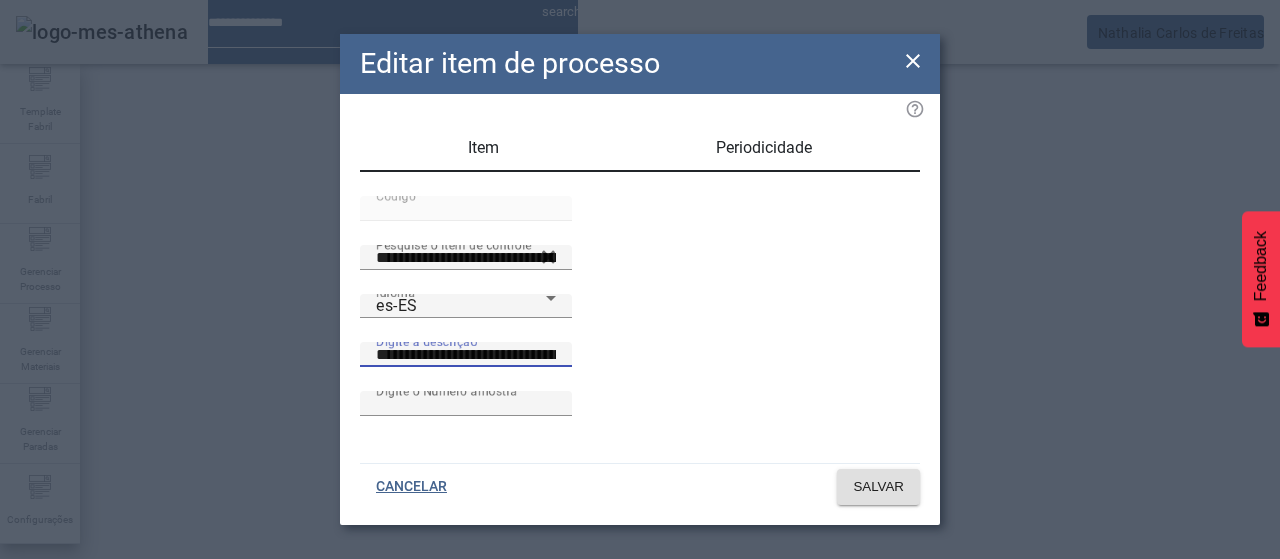 scroll, scrollTop: 0, scrollLeft: 55, axis: horizontal 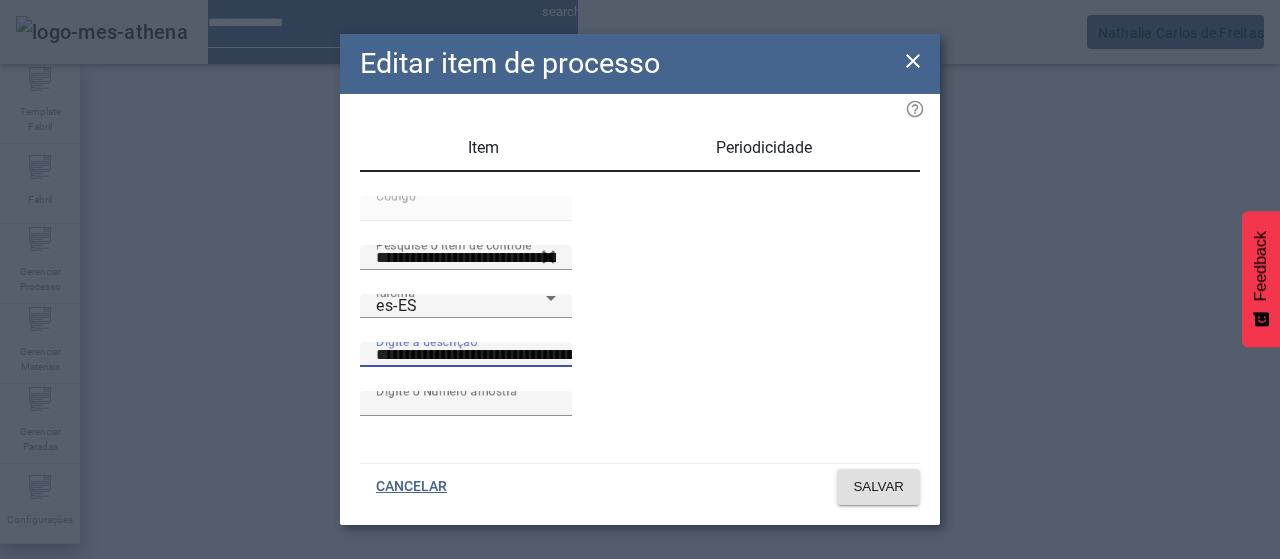 click on "**********" at bounding box center [552, 355] 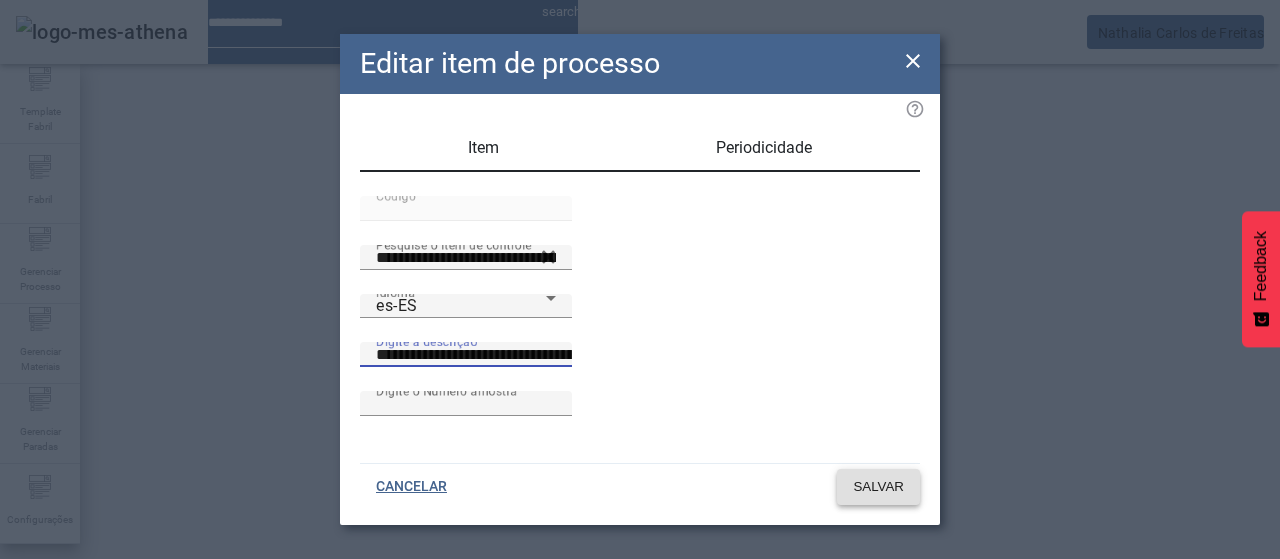 type on "**********" 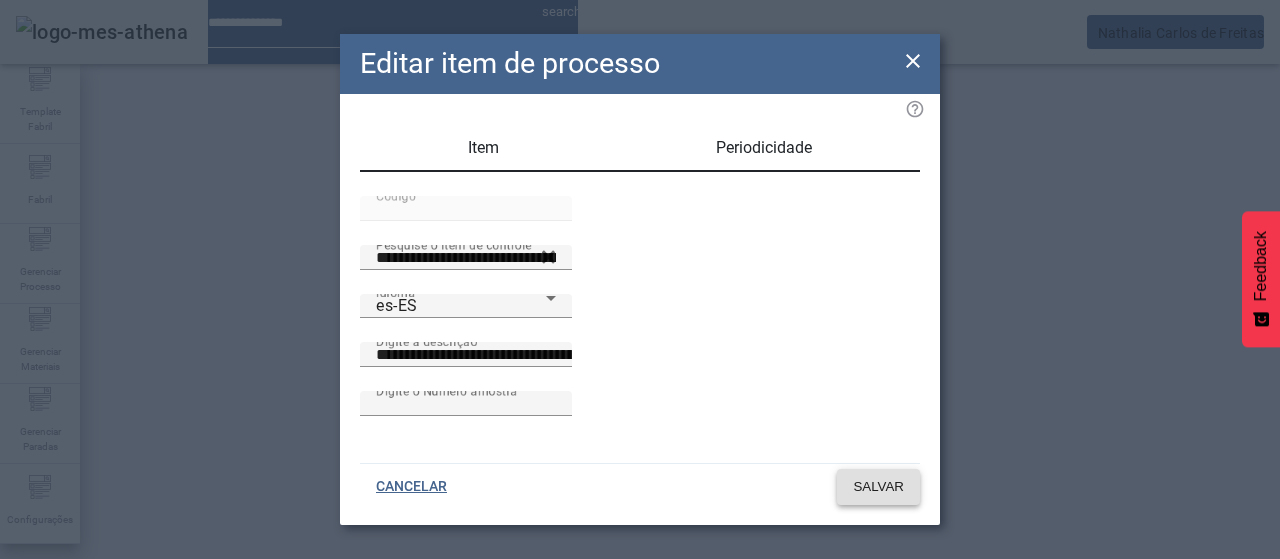 click on "SALVAR" 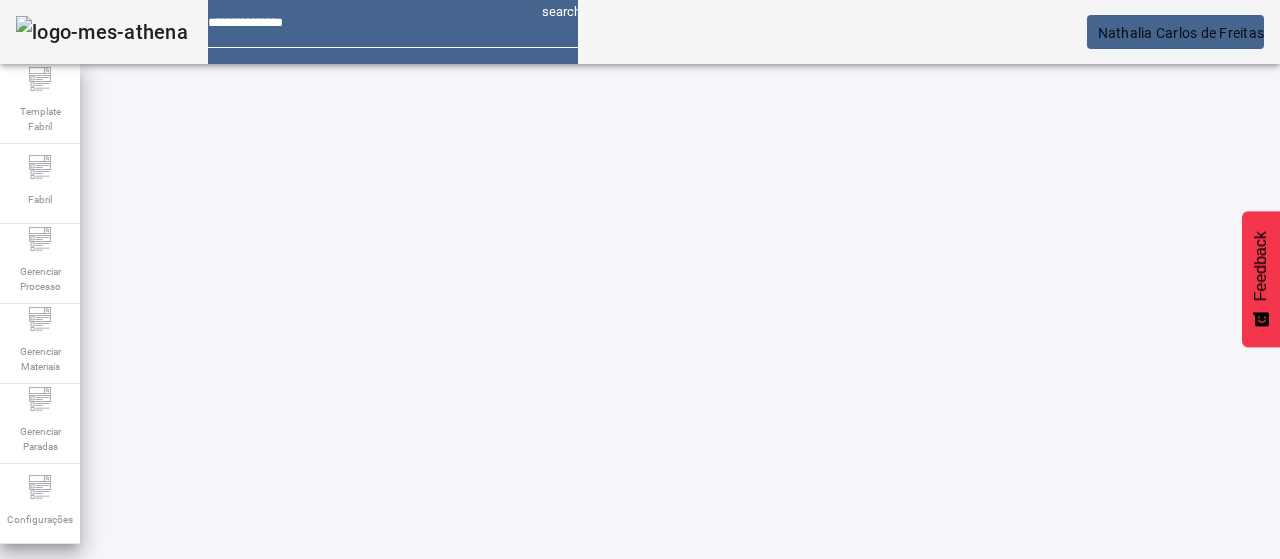 click on "EDITAR" at bounding box center (353, 764) 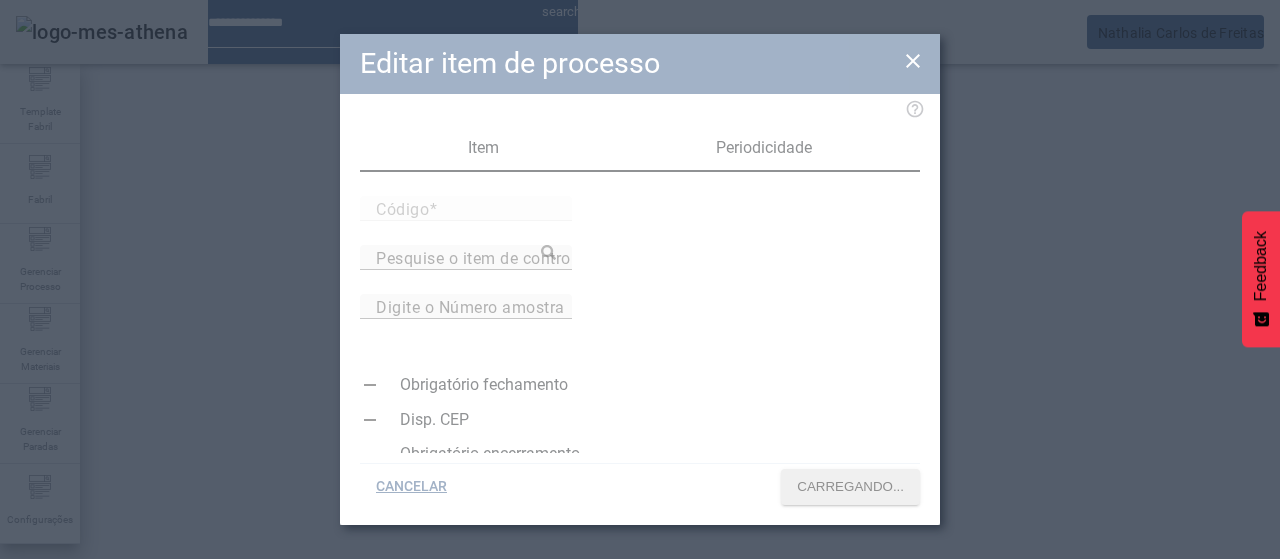 type on "*****" 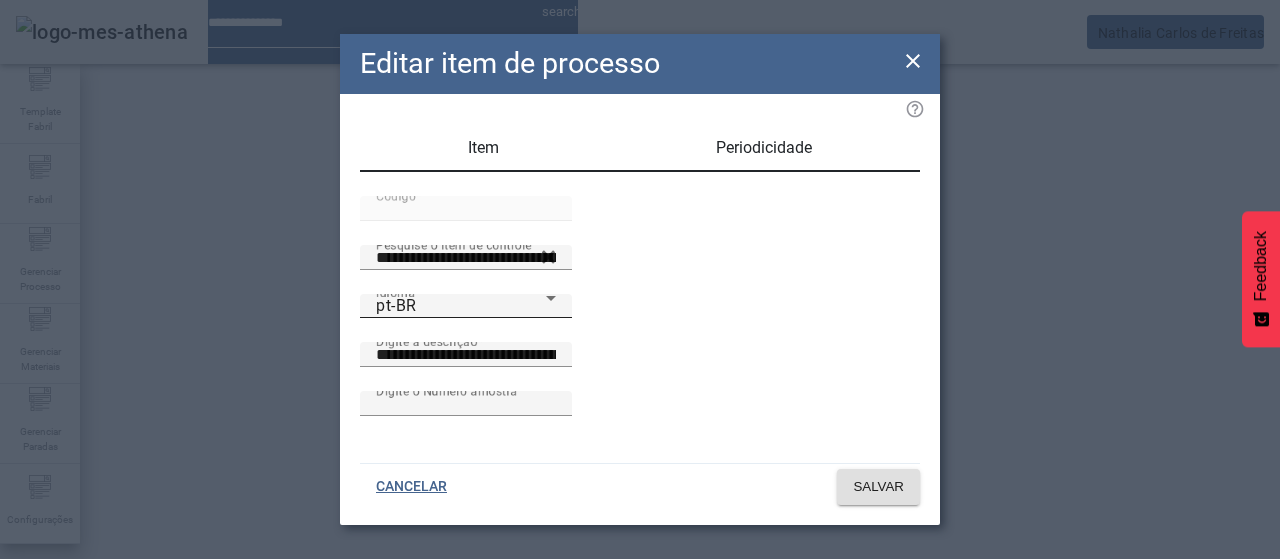 click on "Idioma pt-BR" at bounding box center (466, 306) 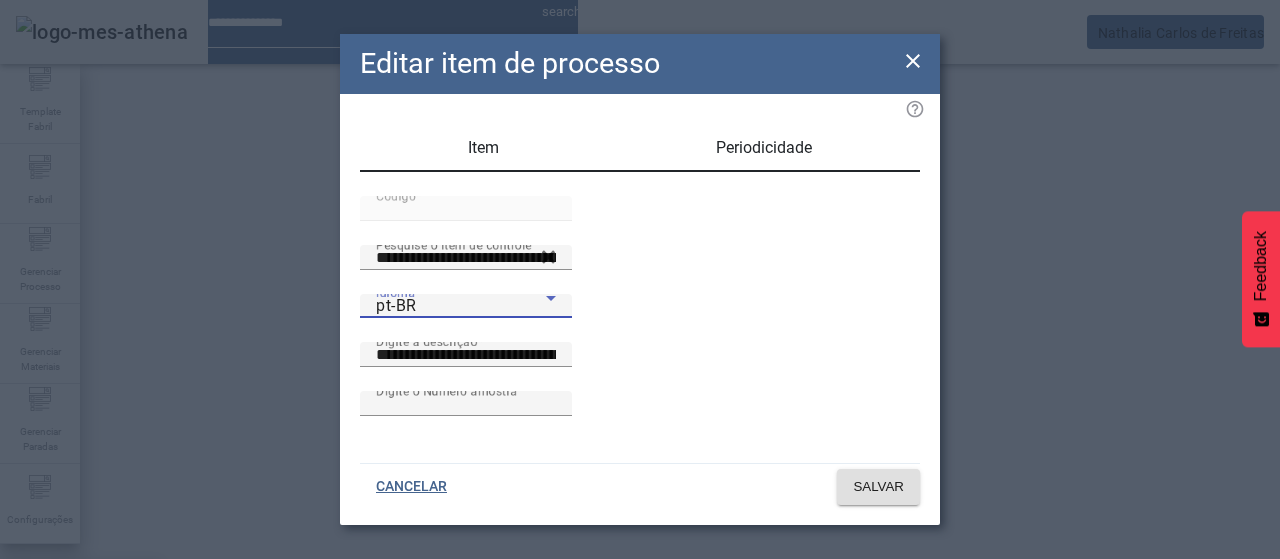 drag, startPoint x: 478, startPoint y: 323, endPoint x: 610, endPoint y: 365, distance: 138.52075 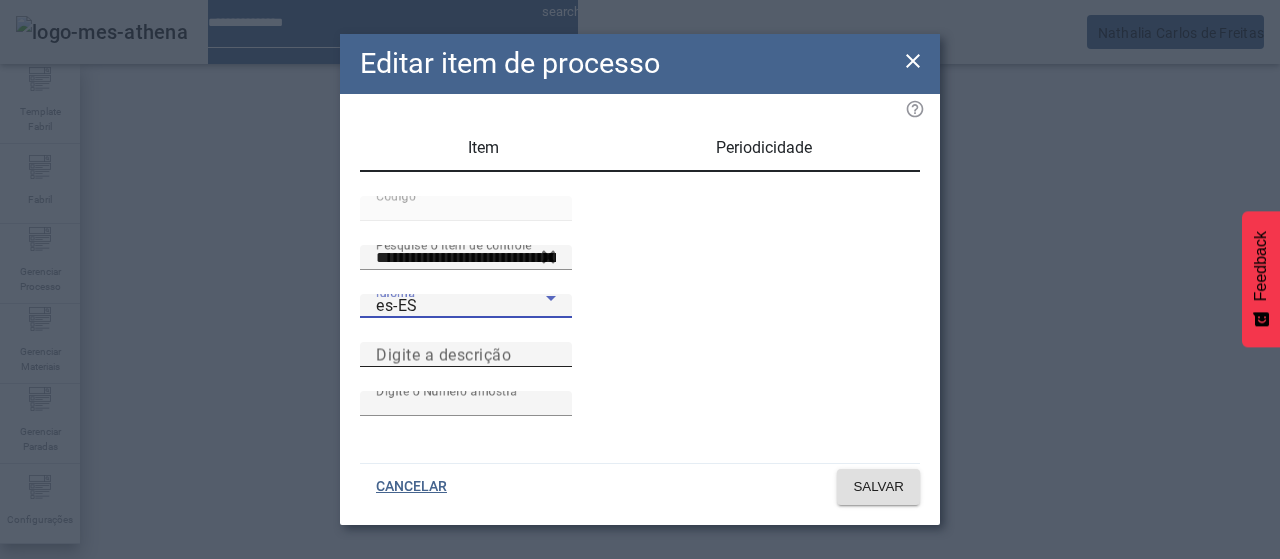 drag, startPoint x: 662, startPoint y: 377, endPoint x: 697, endPoint y: 371, distance: 35.510563 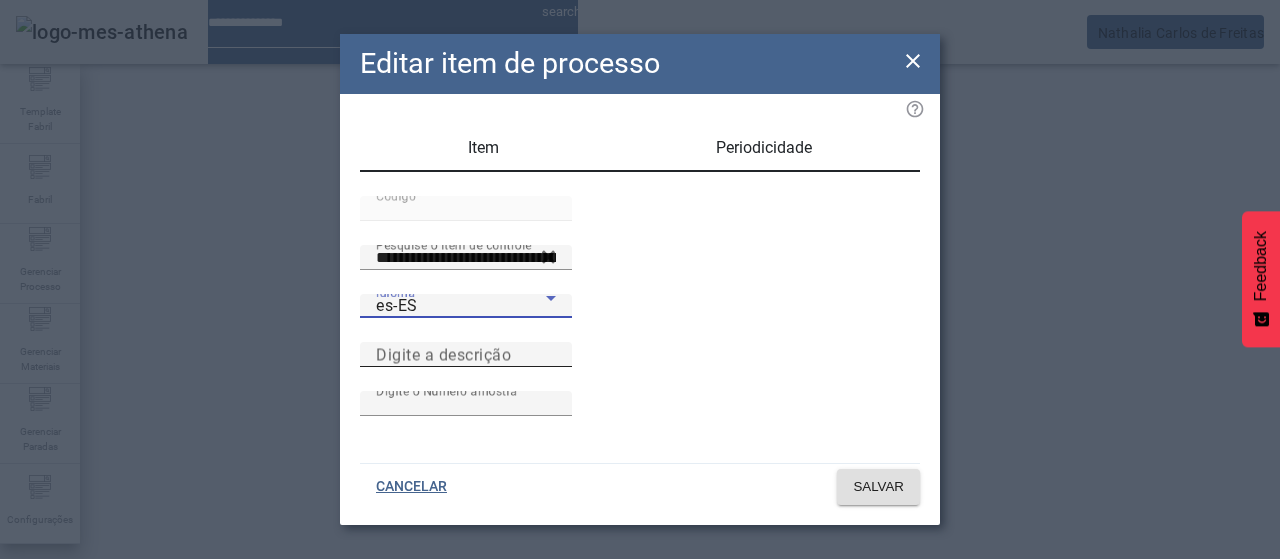 click on "Digite a descrição" at bounding box center (443, 354) 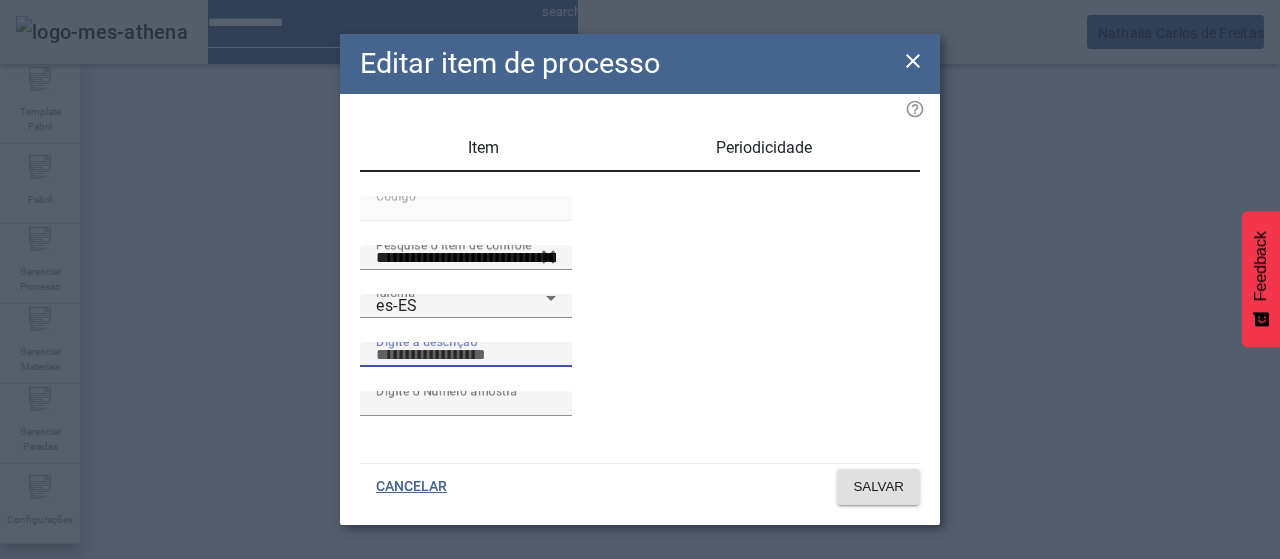 paste on "**********" 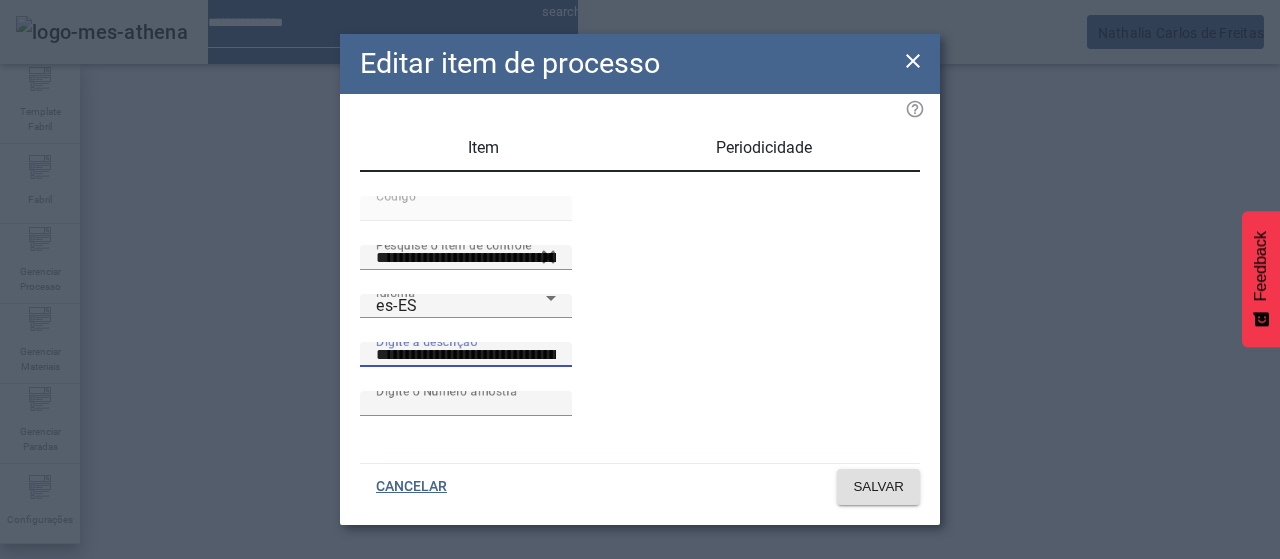 scroll, scrollTop: 0, scrollLeft: 55, axis: horizontal 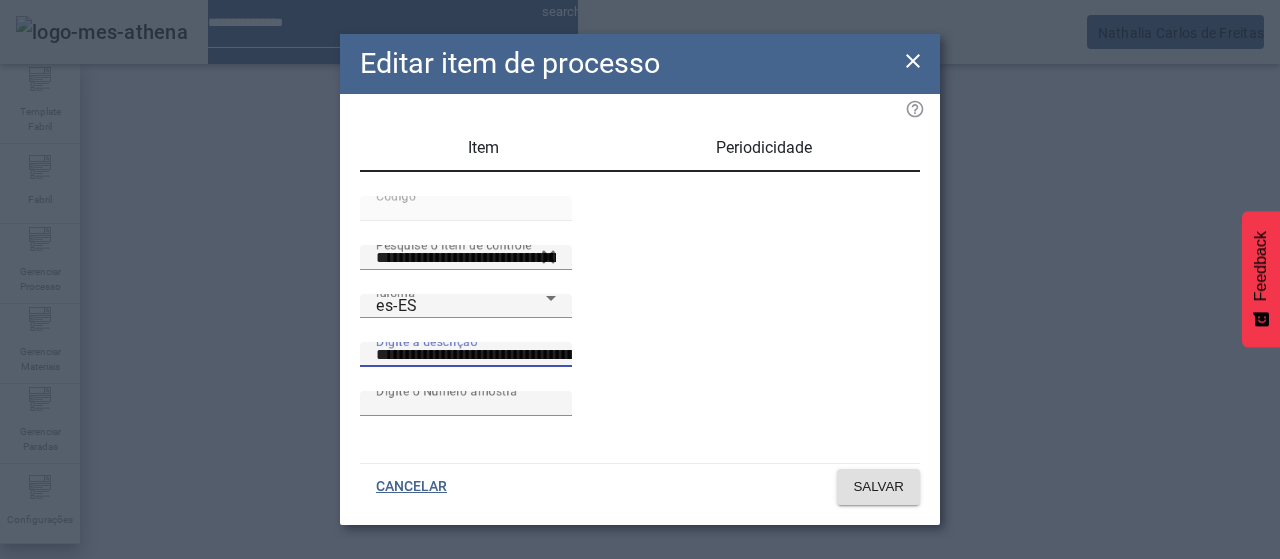 click on "**********" at bounding box center [552, 355] 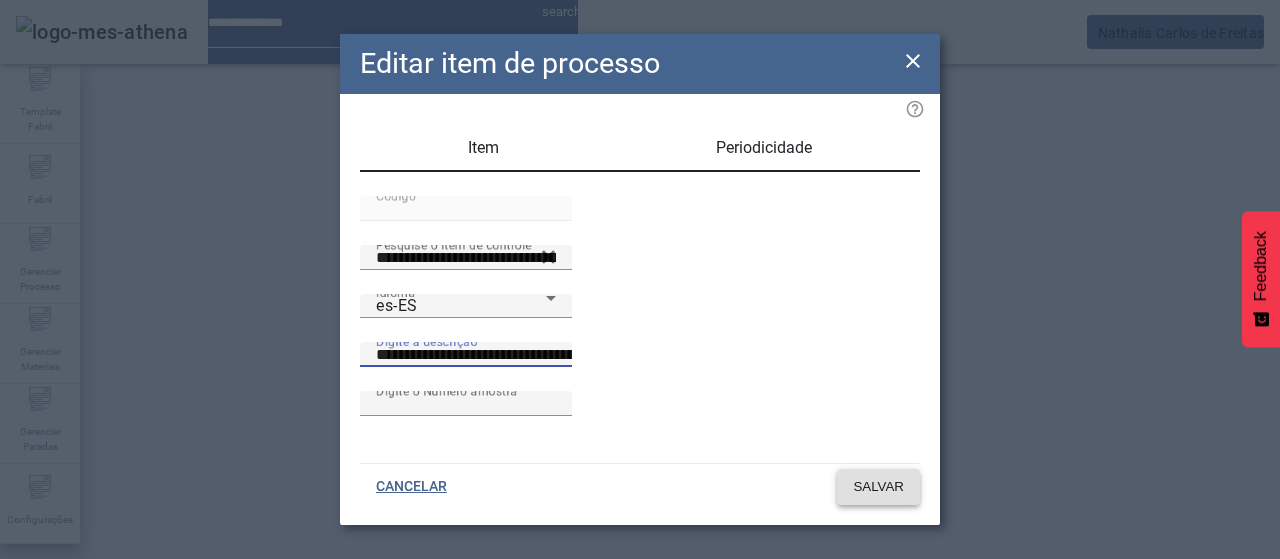 type on "**********" 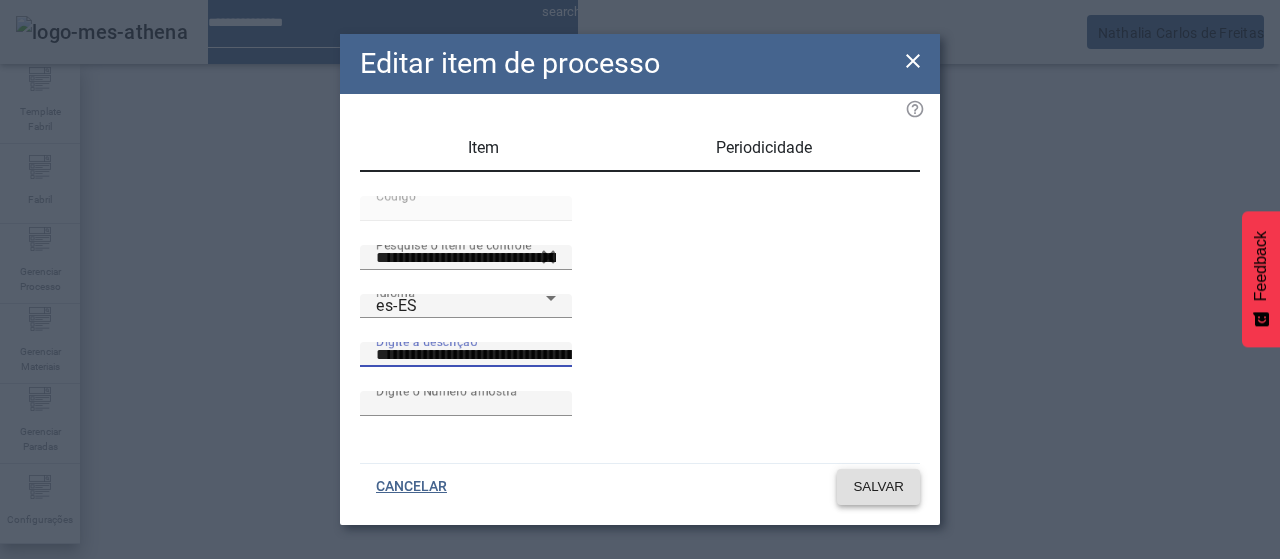 click on "SALVAR" 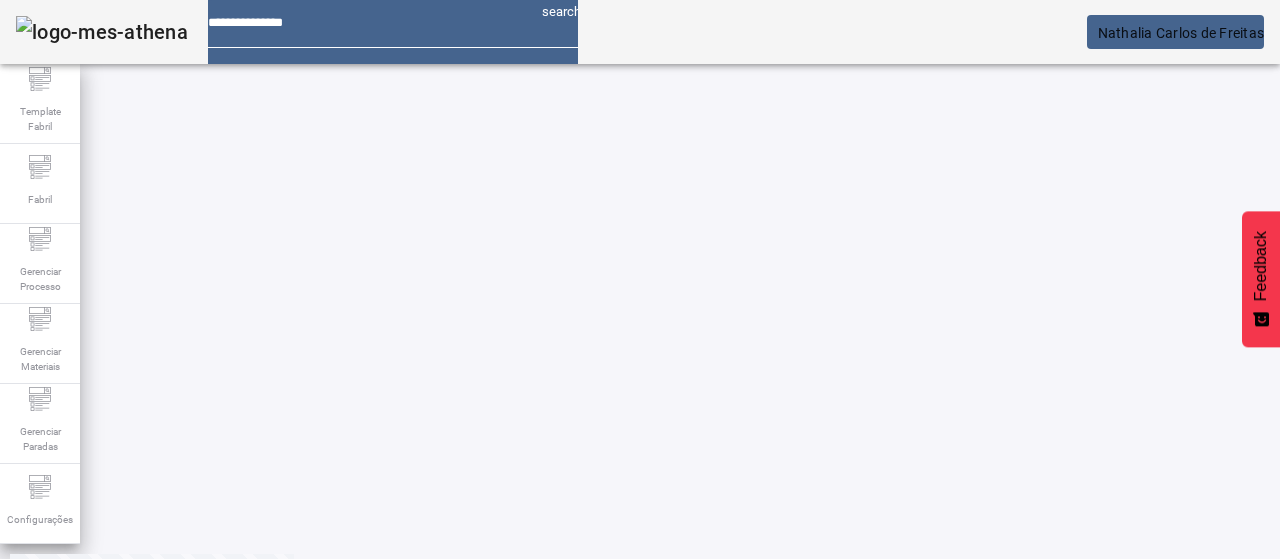 scroll, scrollTop: 218, scrollLeft: 0, axis: vertical 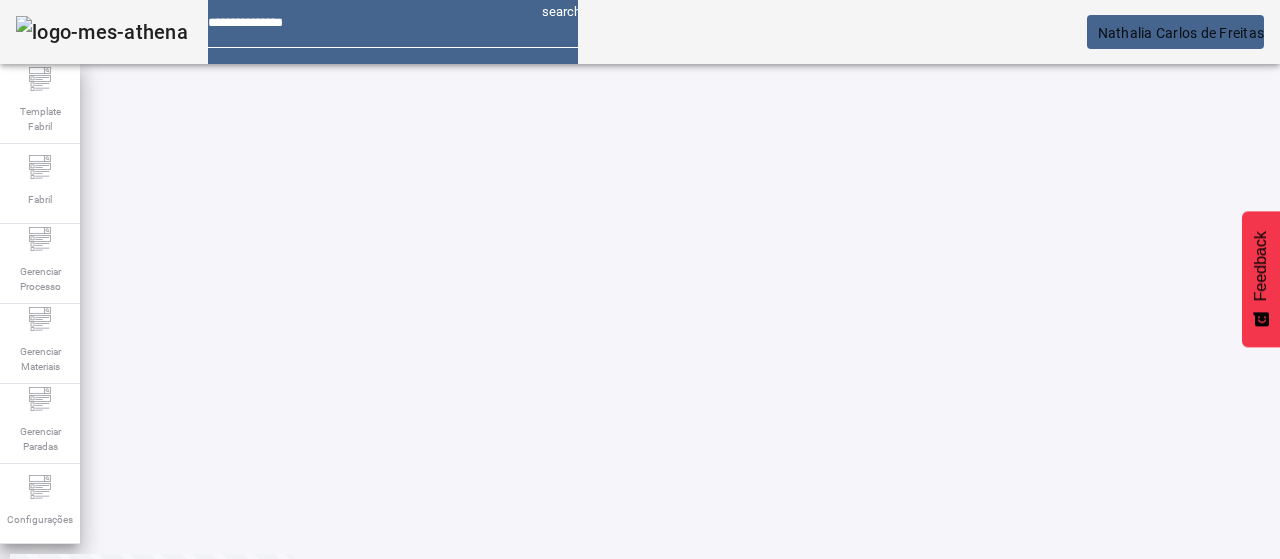 click at bounding box center (353, 646) 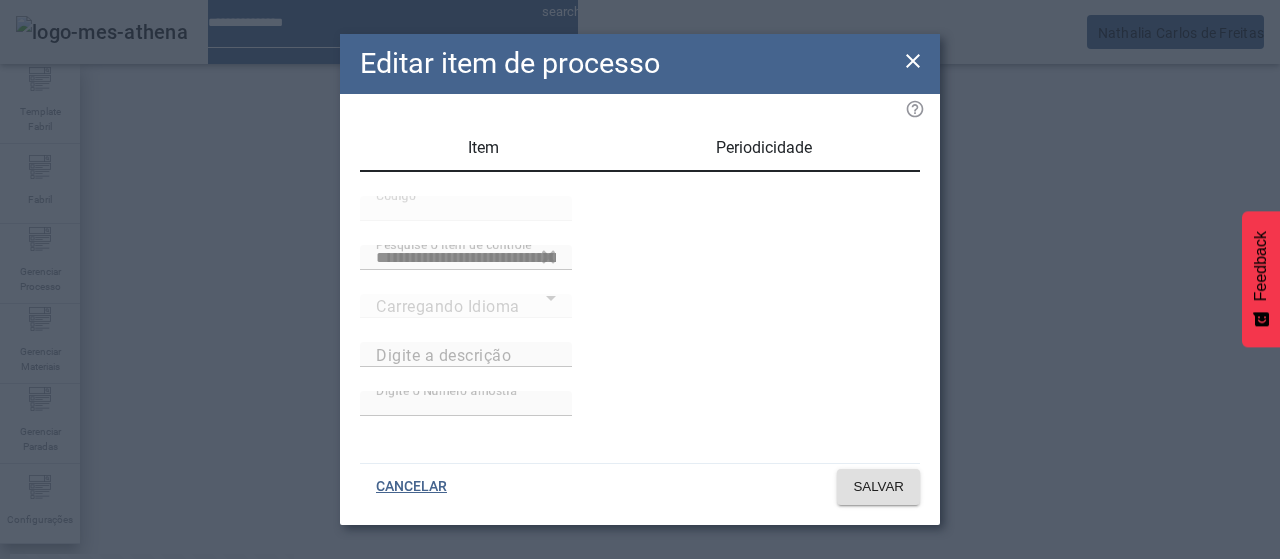 type on "**********" 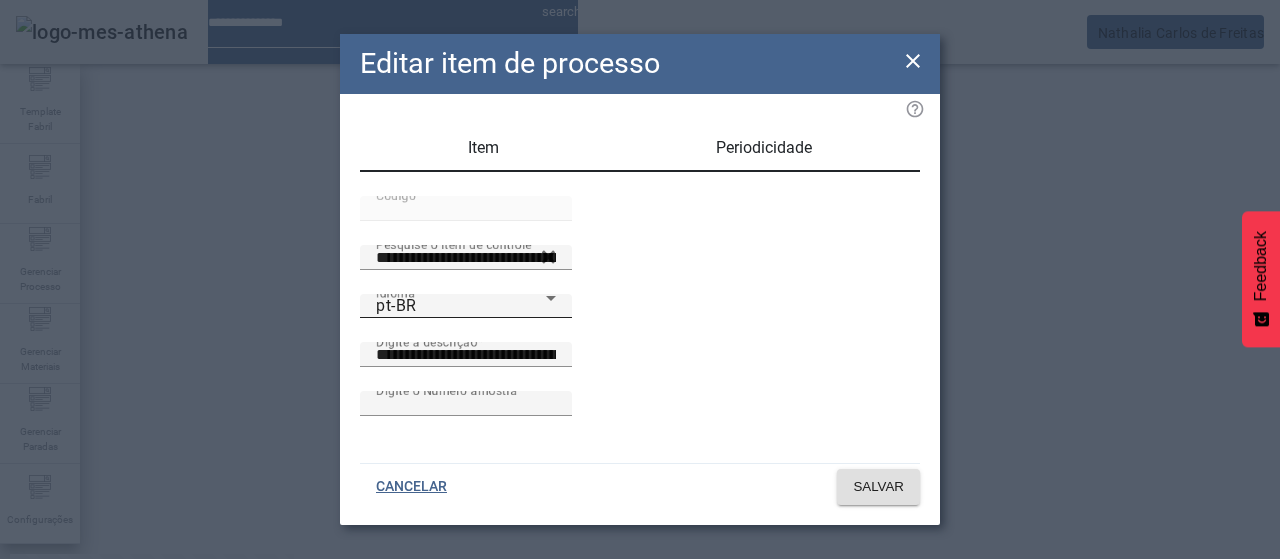 click on "pt-BR" at bounding box center (461, 306) 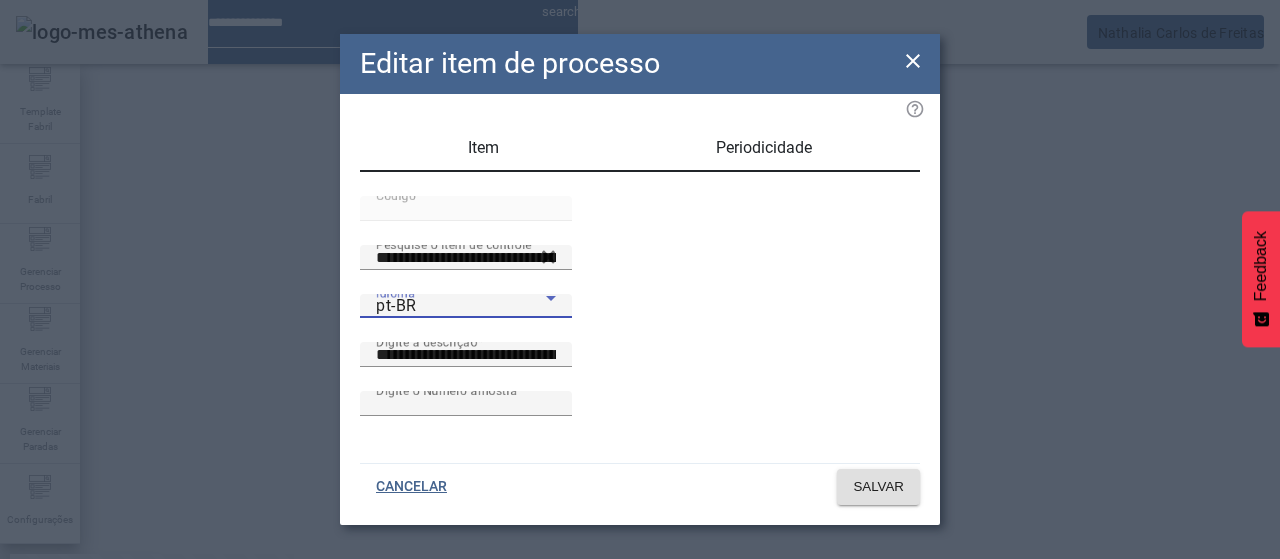 drag, startPoint x: 482, startPoint y: 331, endPoint x: 508, endPoint y: 330, distance: 26.019224 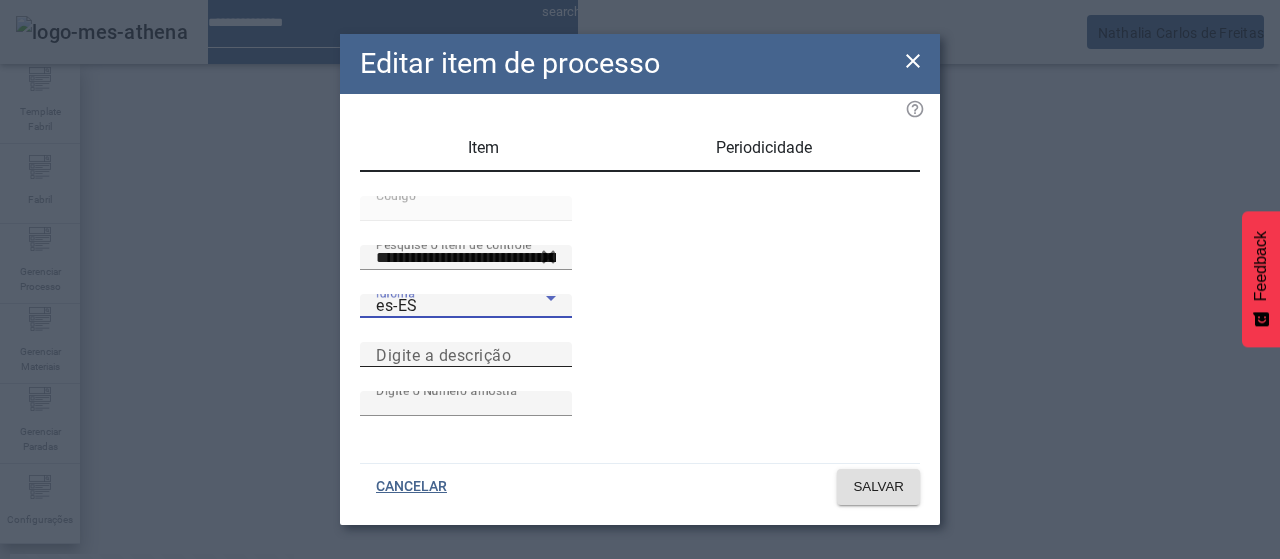 click on "Digite a descrição" at bounding box center [443, 354] 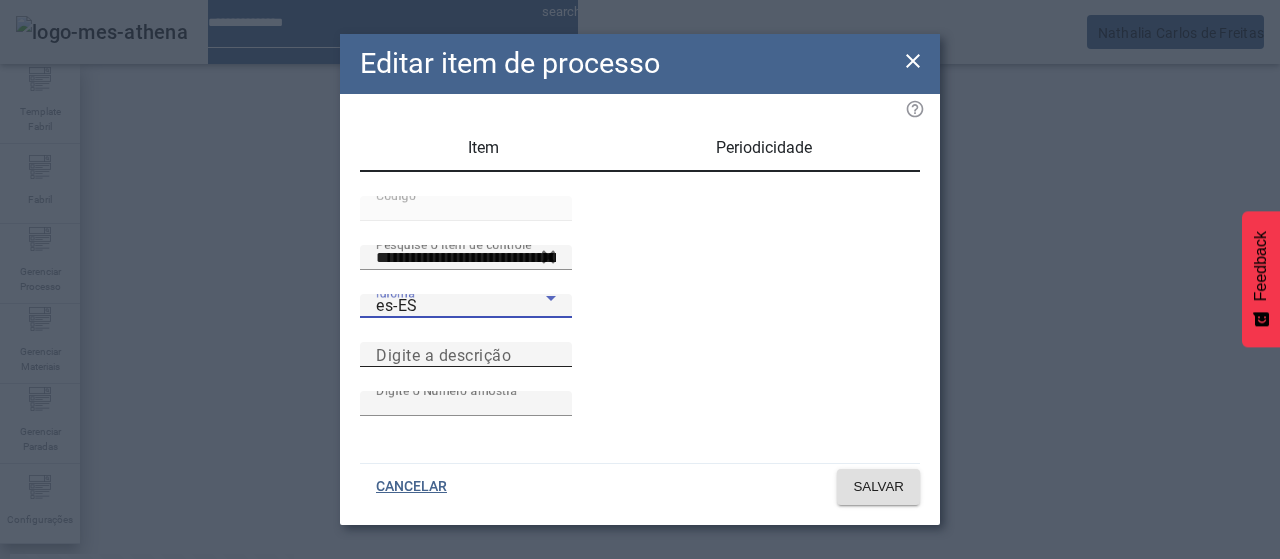 click on "Digite a descrição" at bounding box center [466, 355] 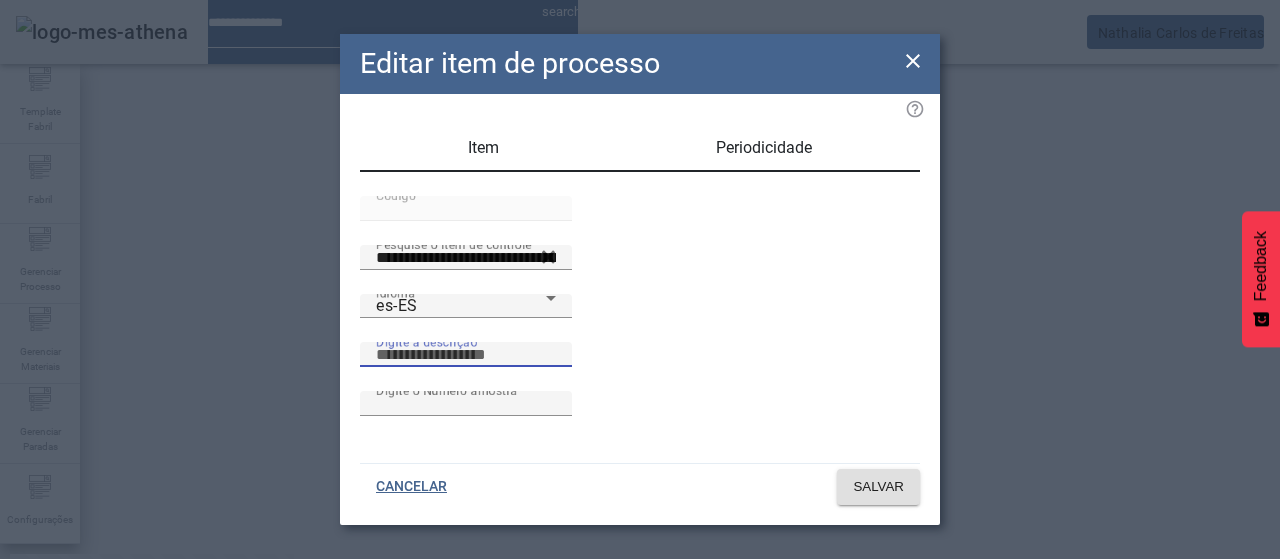 paste on "**********" 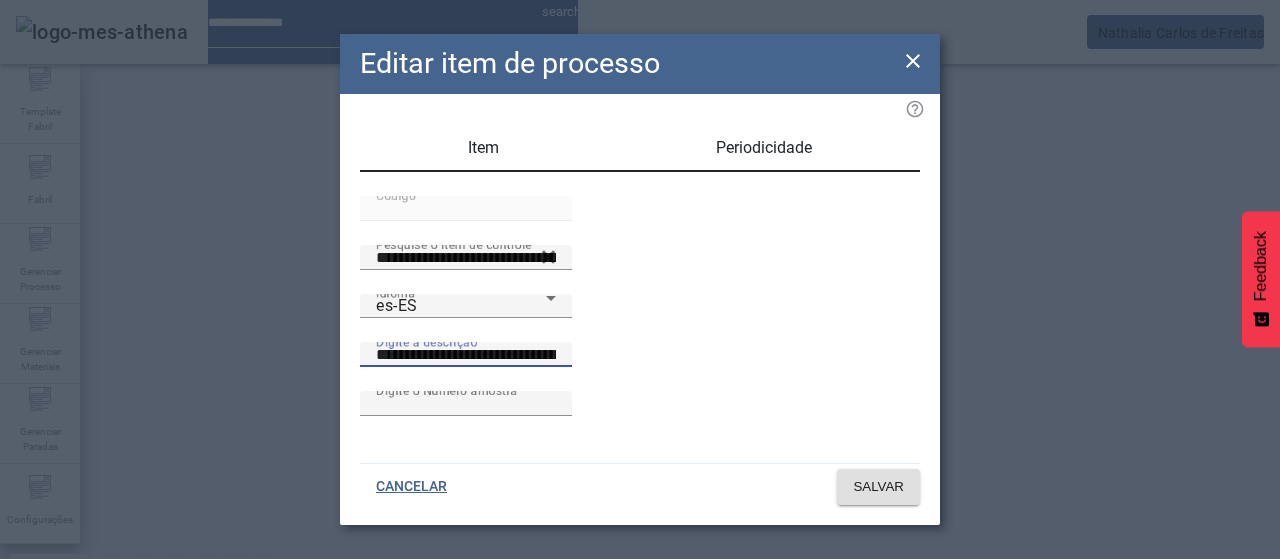 scroll, scrollTop: 0, scrollLeft: 55, axis: horizontal 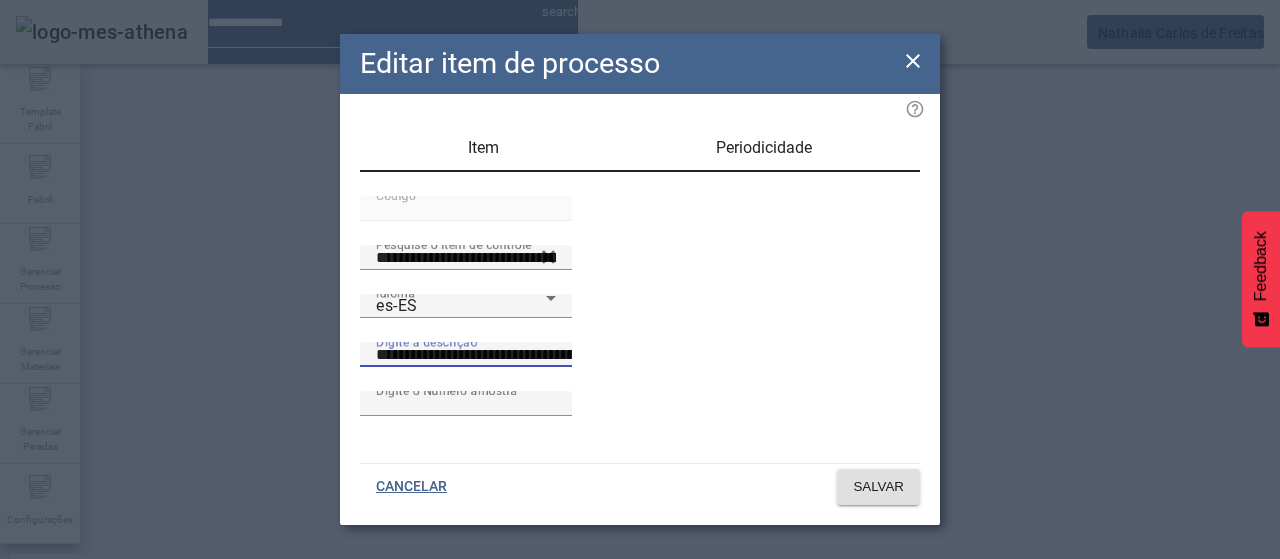 click on "**********" at bounding box center [552, 355] 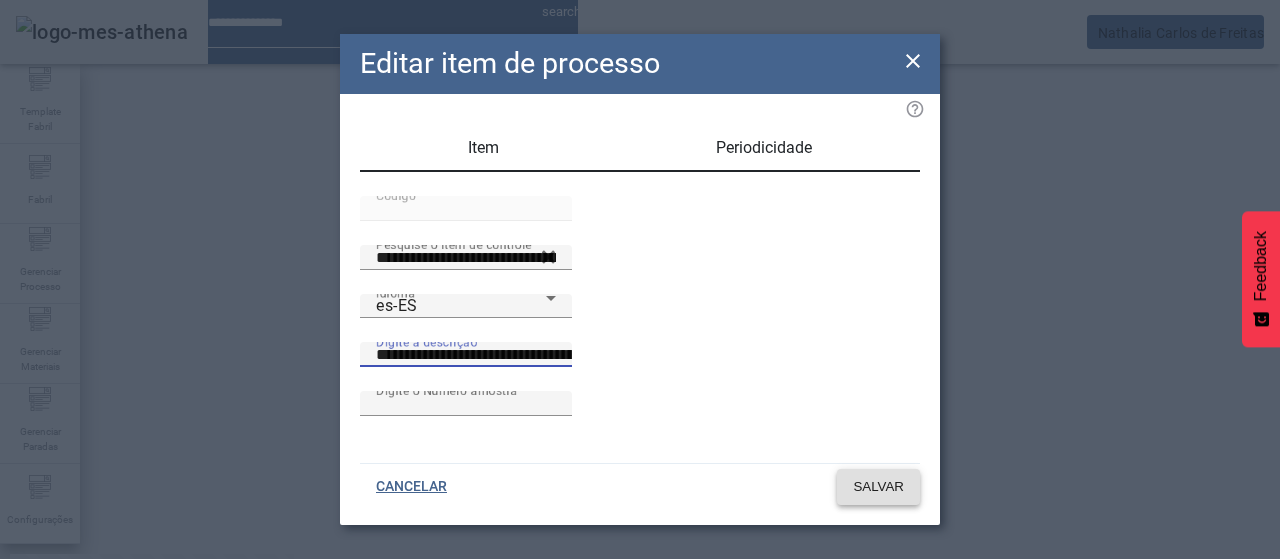 type on "**********" 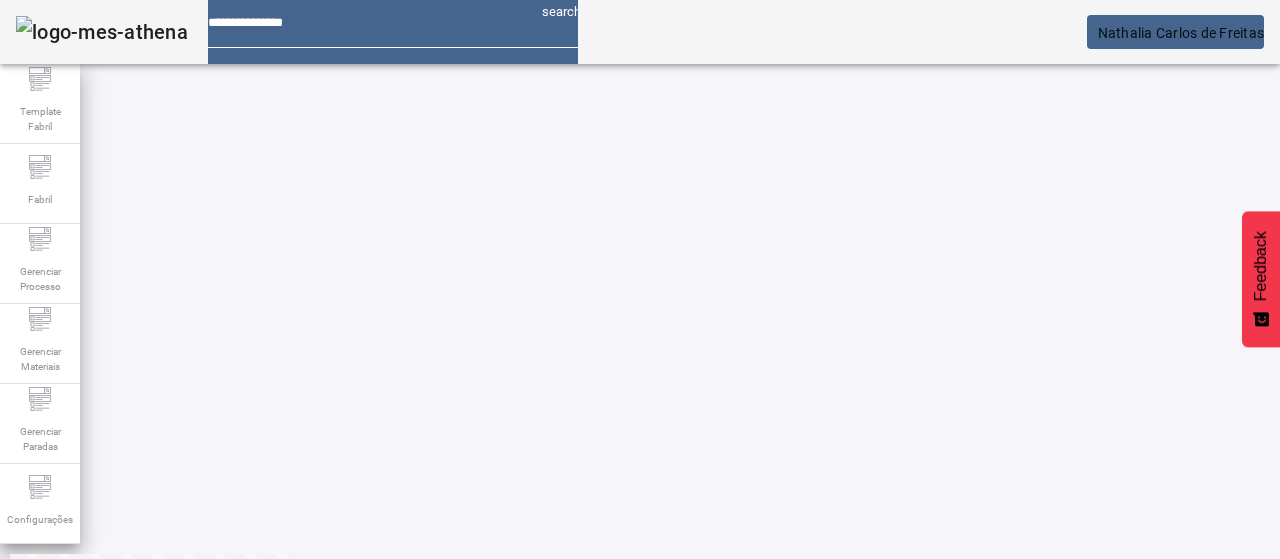 click on "EDITAR" at bounding box center [353, 946] 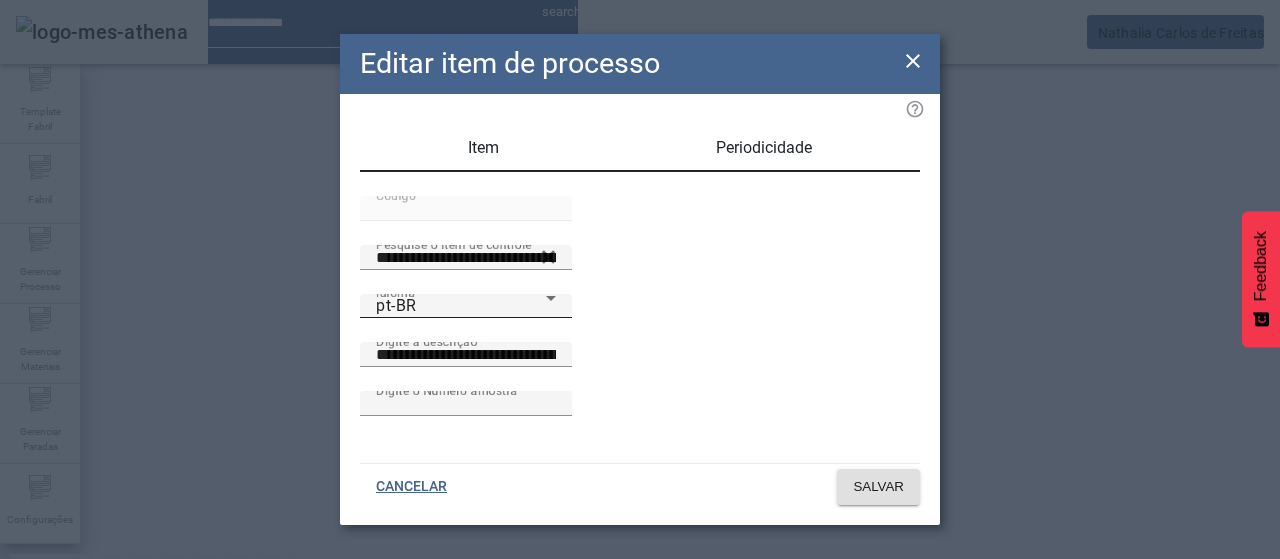 click on "pt-BR" at bounding box center [461, 306] 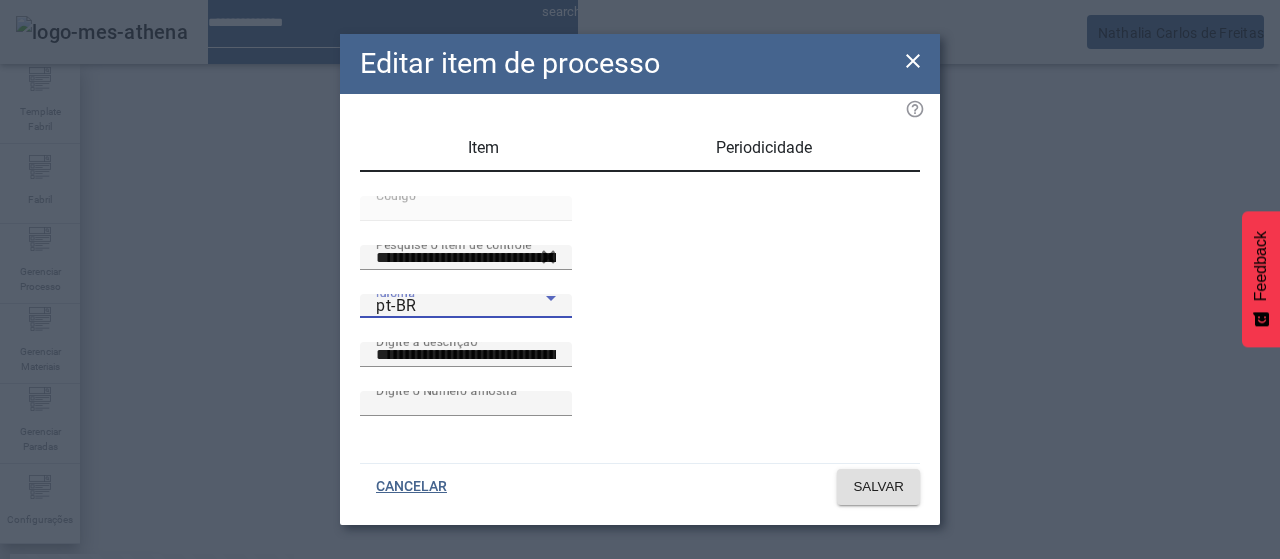 click on "es-ES" at bounding box center [81, 687] 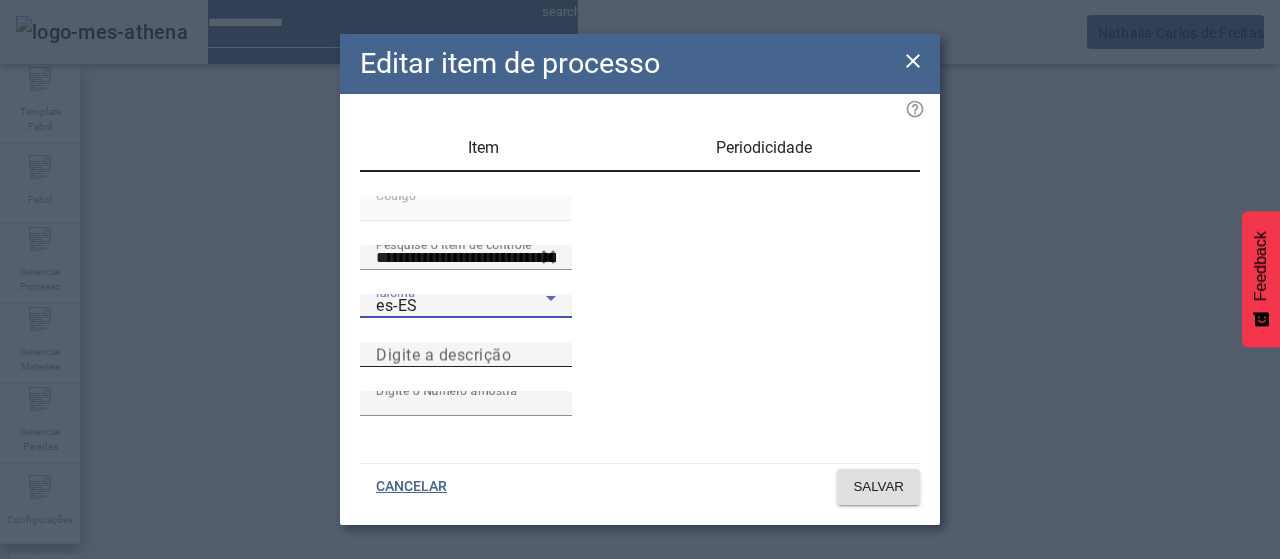 click on "Digite a descrição" at bounding box center (466, 355) 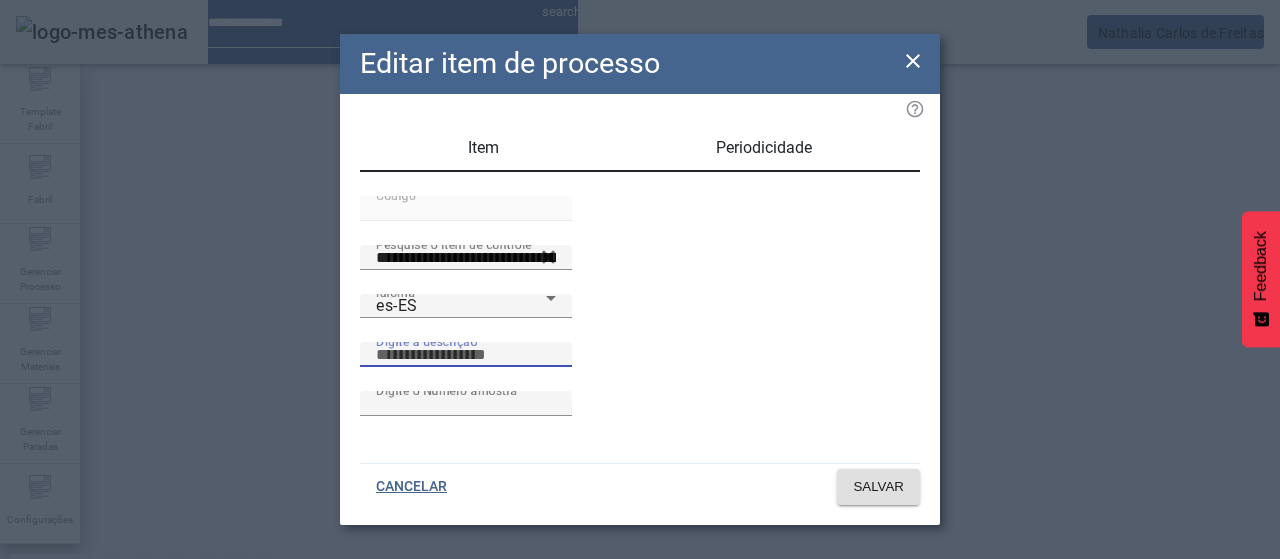 paste on "**********" 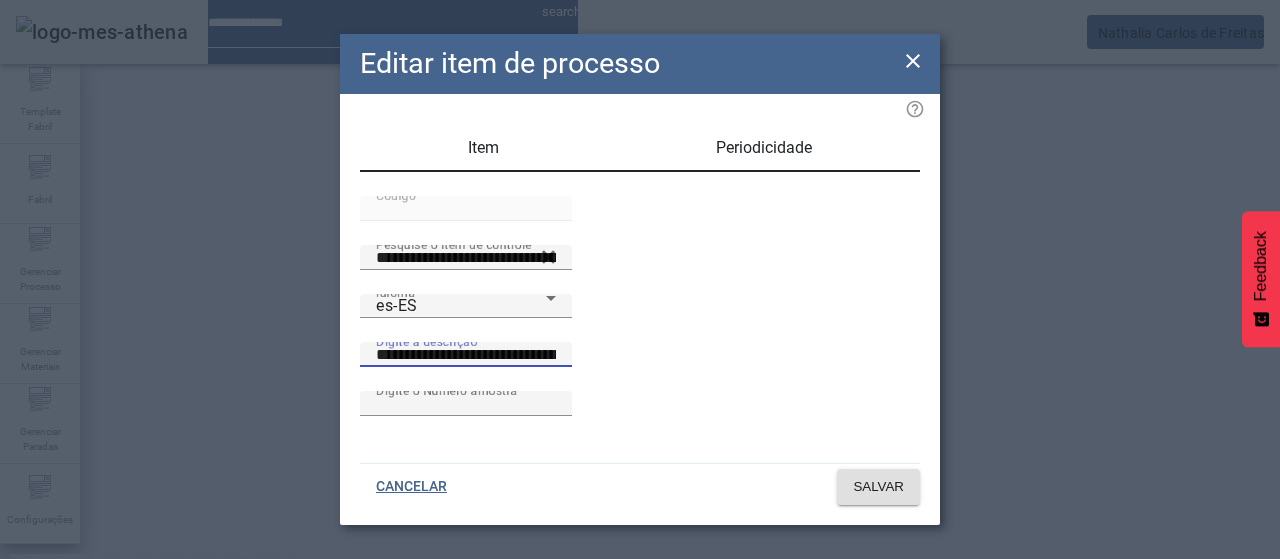 scroll, scrollTop: 0, scrollLeft: 55, axis: horizontal 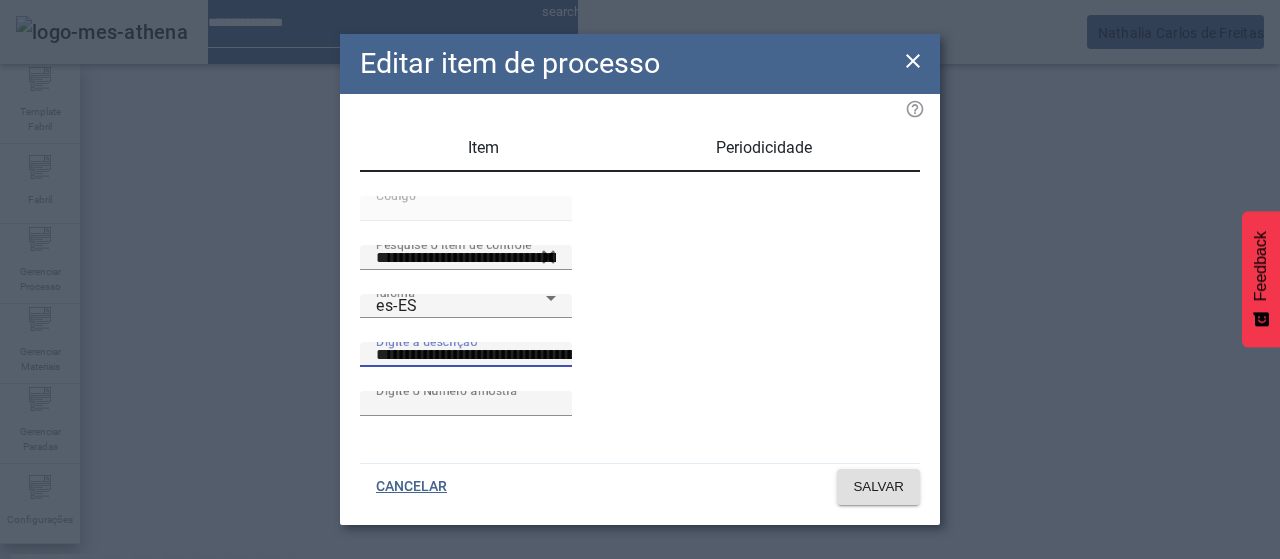 click on "**********" at bounding box center [552, 355] 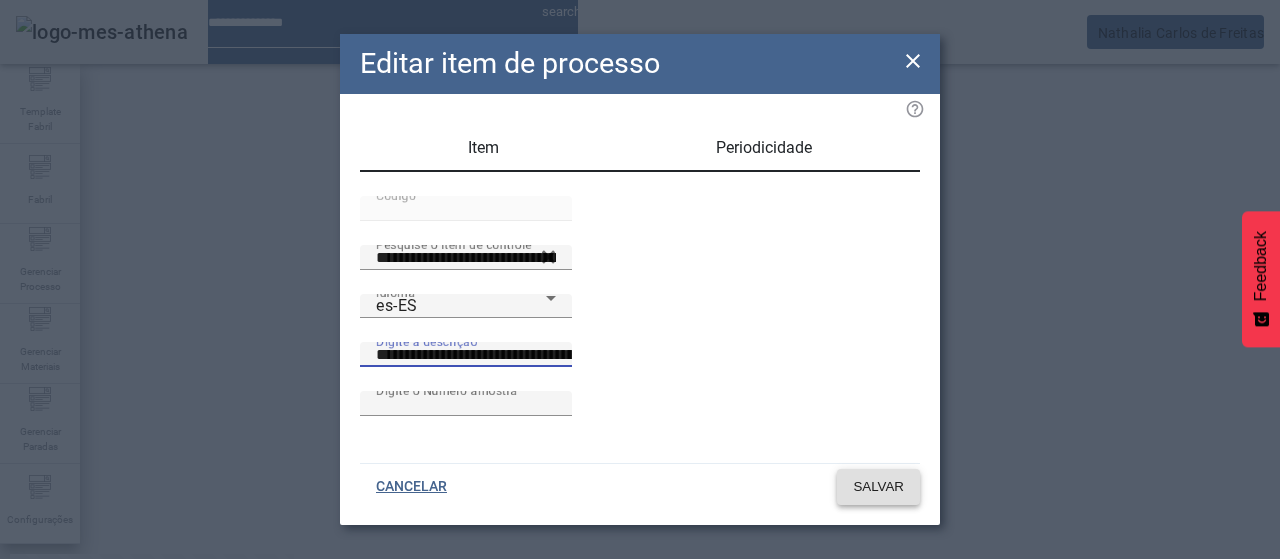 type on "**********" 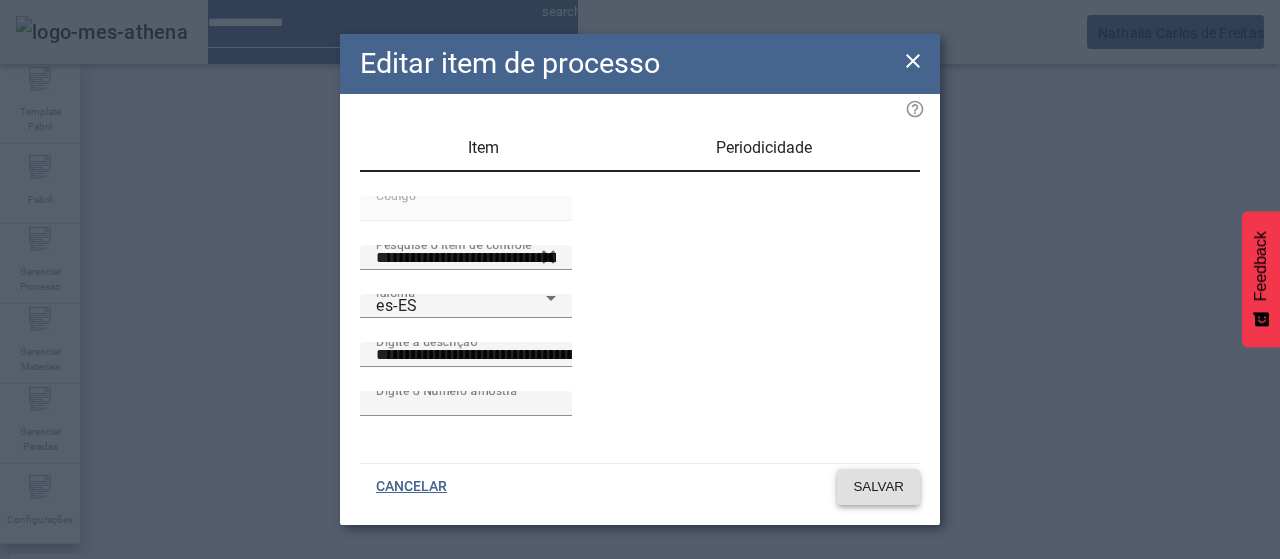 click on "SALVAR" 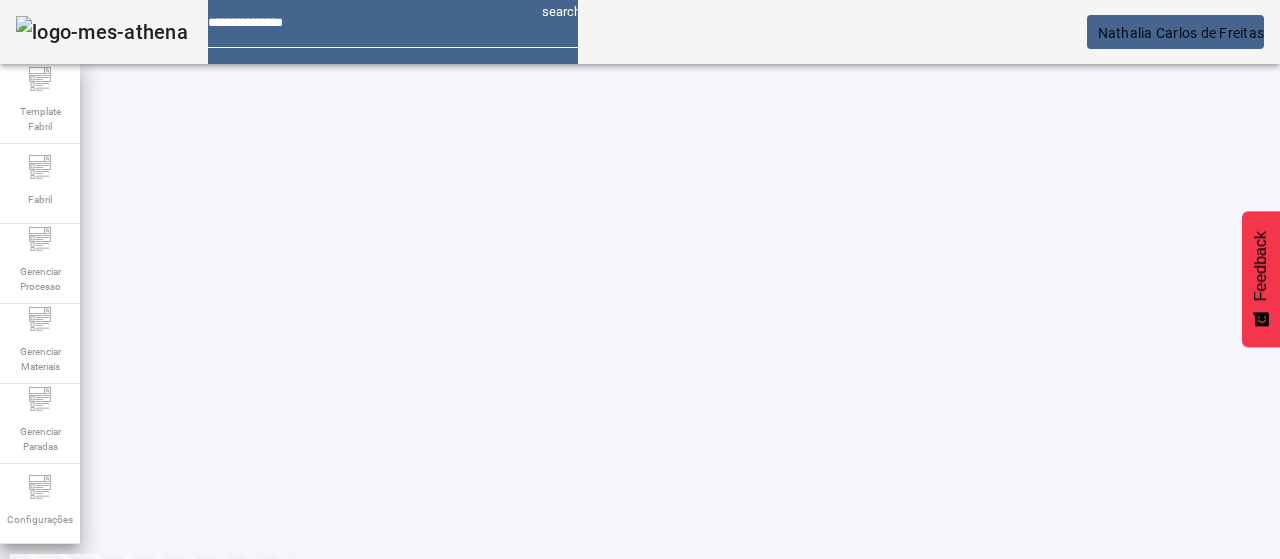 click at bounding box center [353, 646] 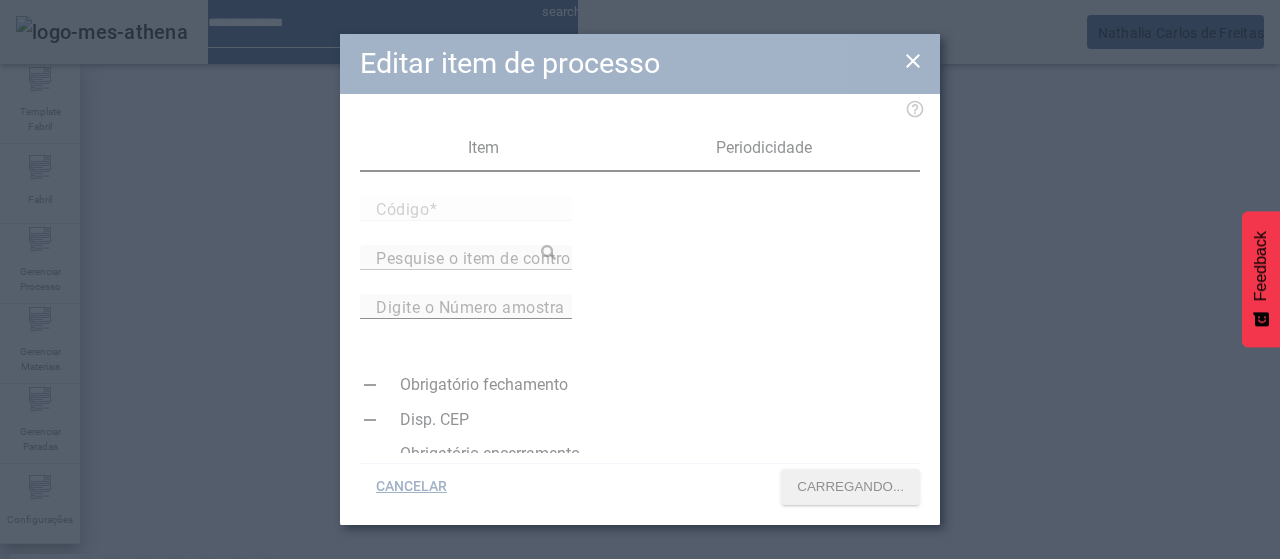type on "*****" 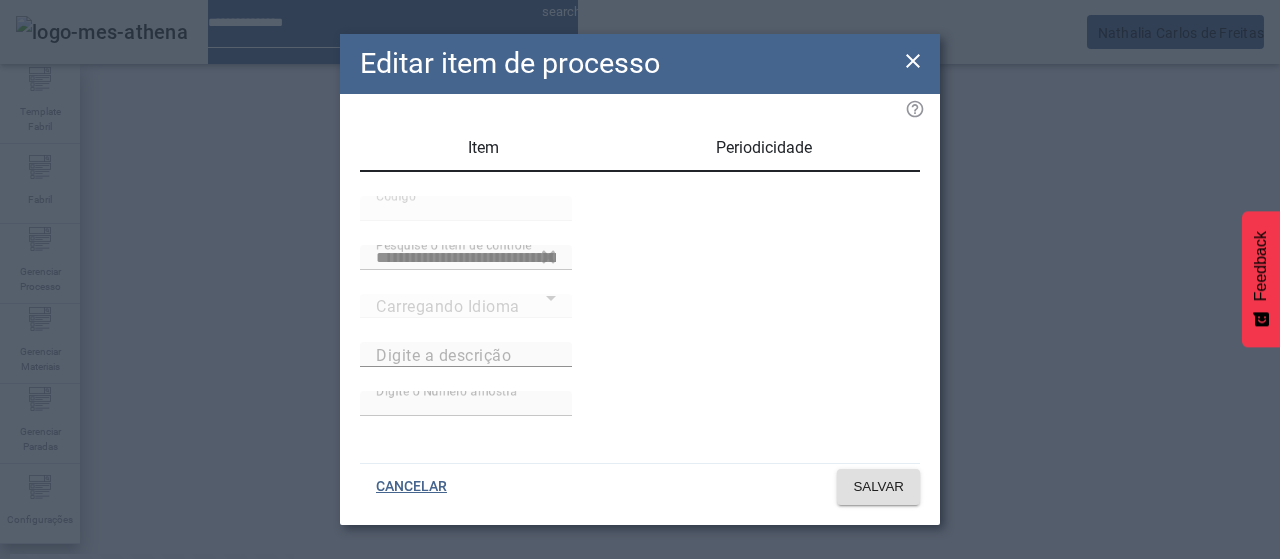 type on "**********" 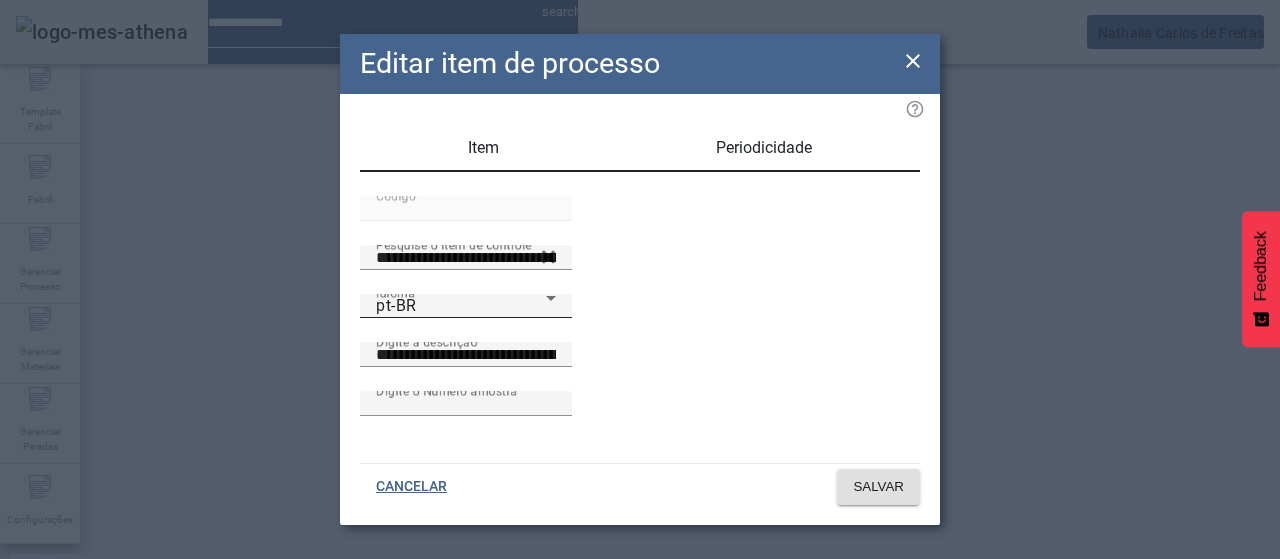 click on "pt-BR" at bounding box center [461, 306] 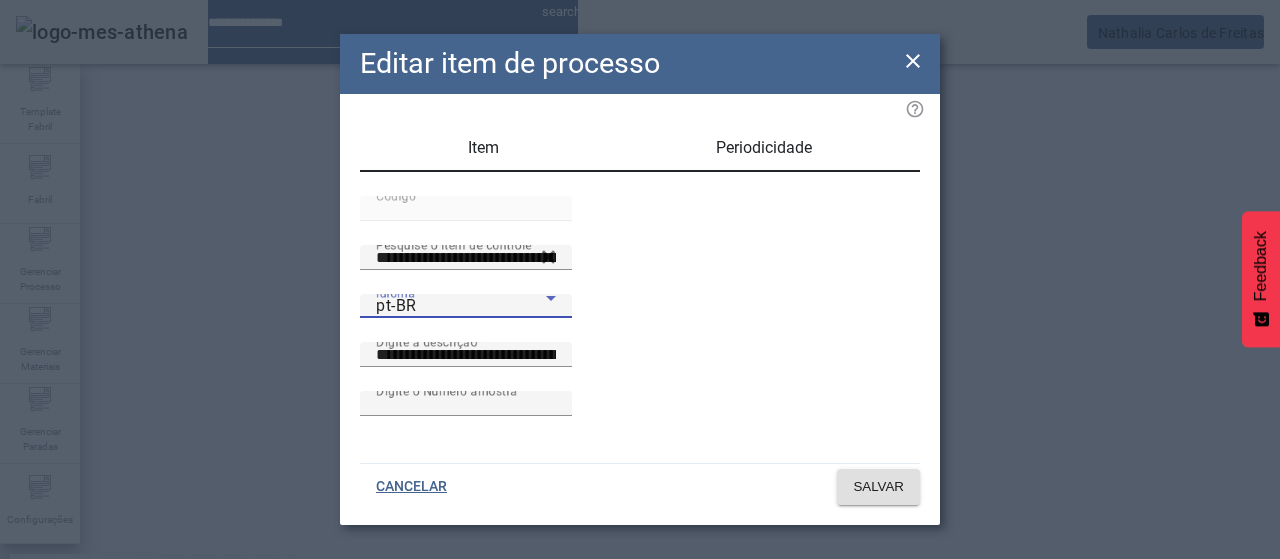 click on "es-ES" at bounding box center (81, 687) 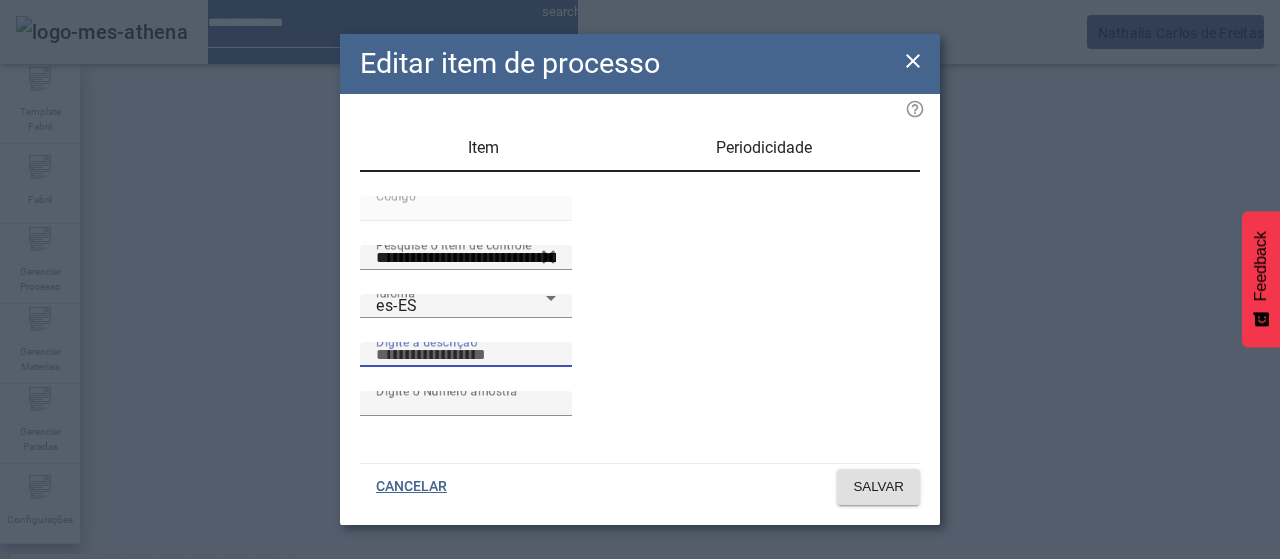 drag, startPoint x: 631, startPoint y: 397, endPoint x: 672, endPoint y: 382, distance: 43.65776 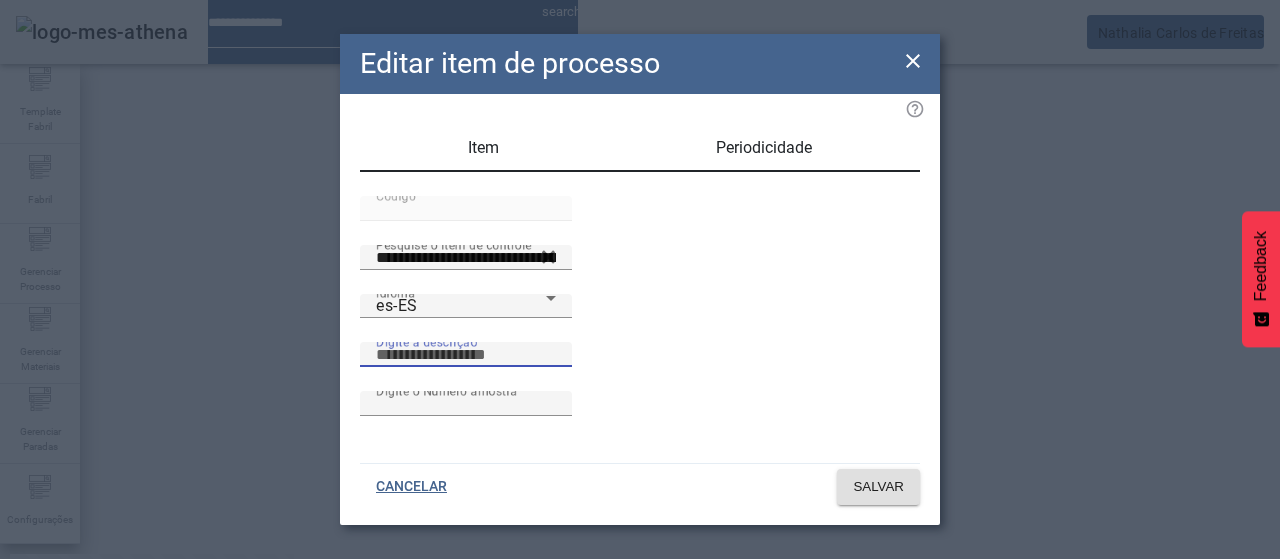 click on "Digite a descrição" at bounding box center (466, 355) 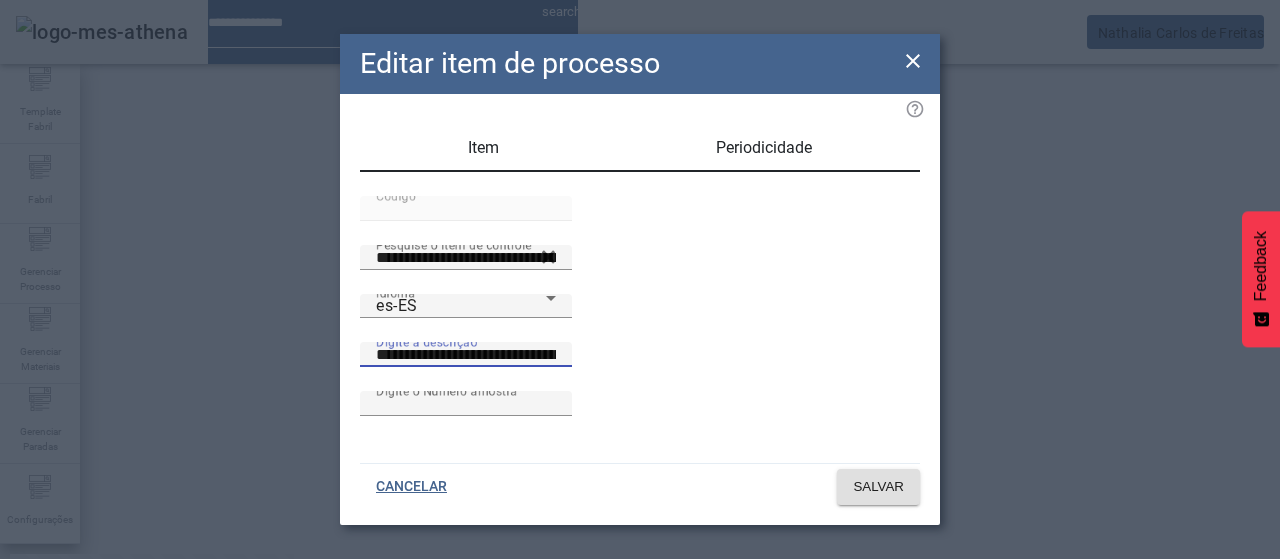 scroll, scrollTop: 0, scrollLeft: 55, axis: horizontal 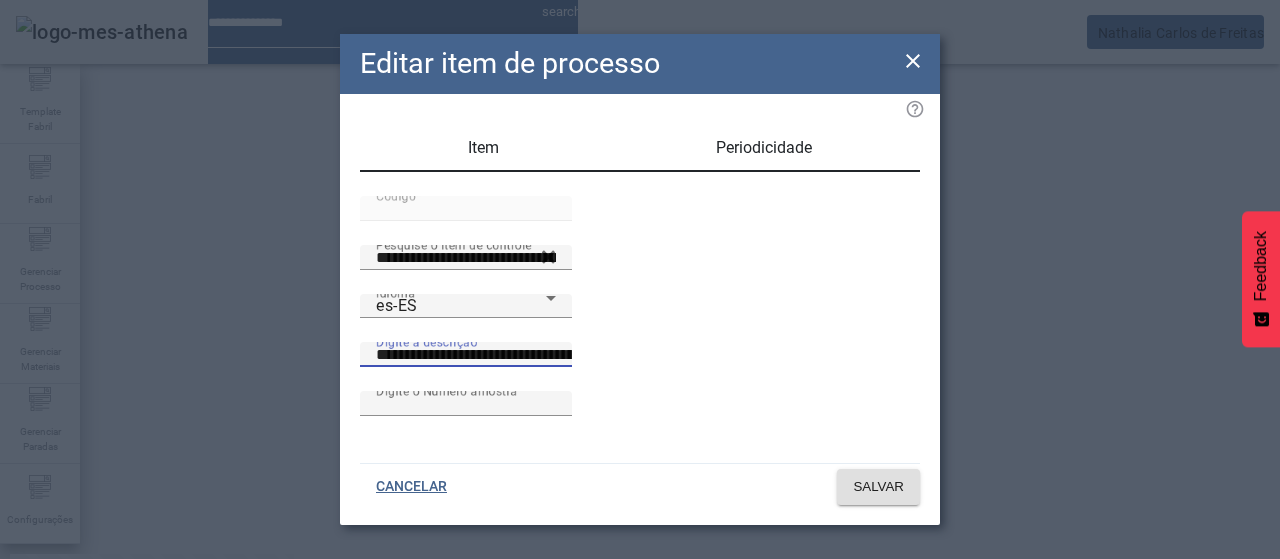 click on "**********" at bounding box center [552, 355] 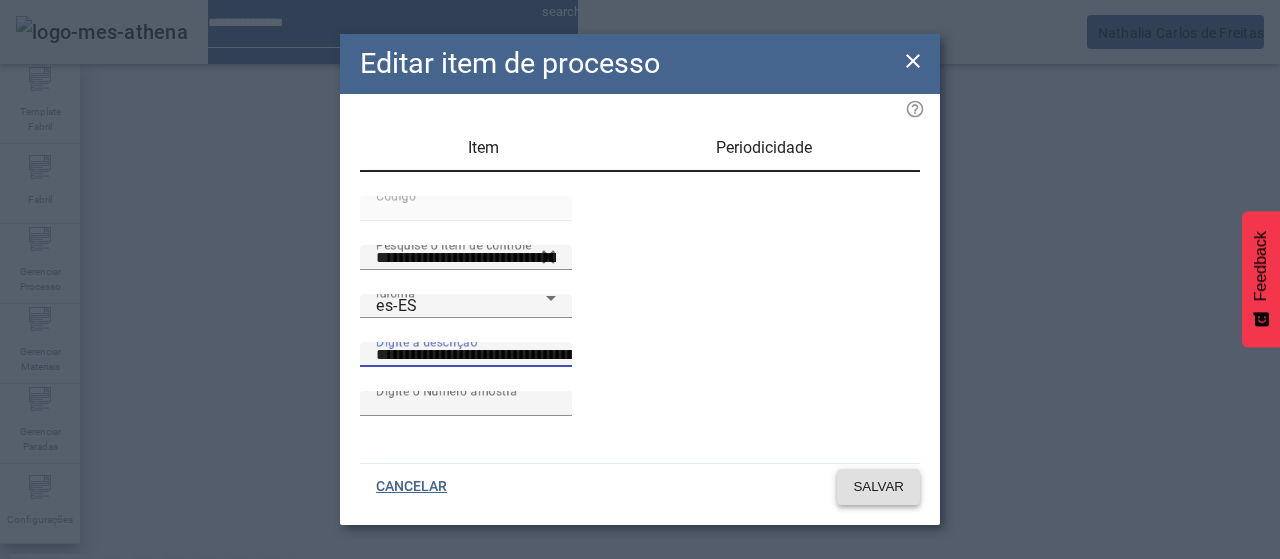 type on "**********" 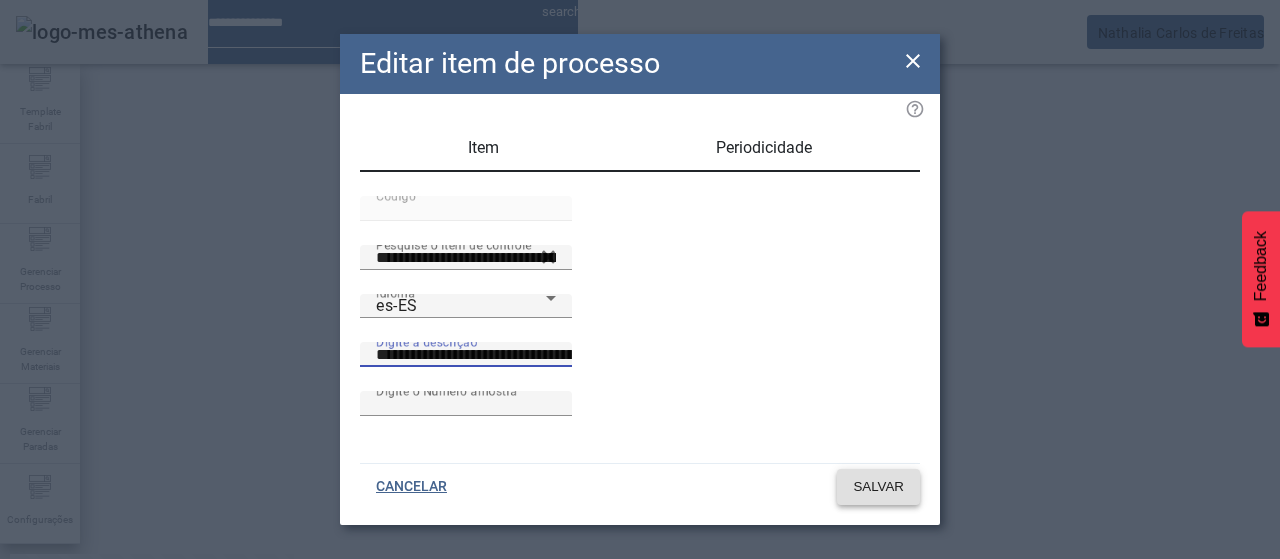 click on "SALVAR" 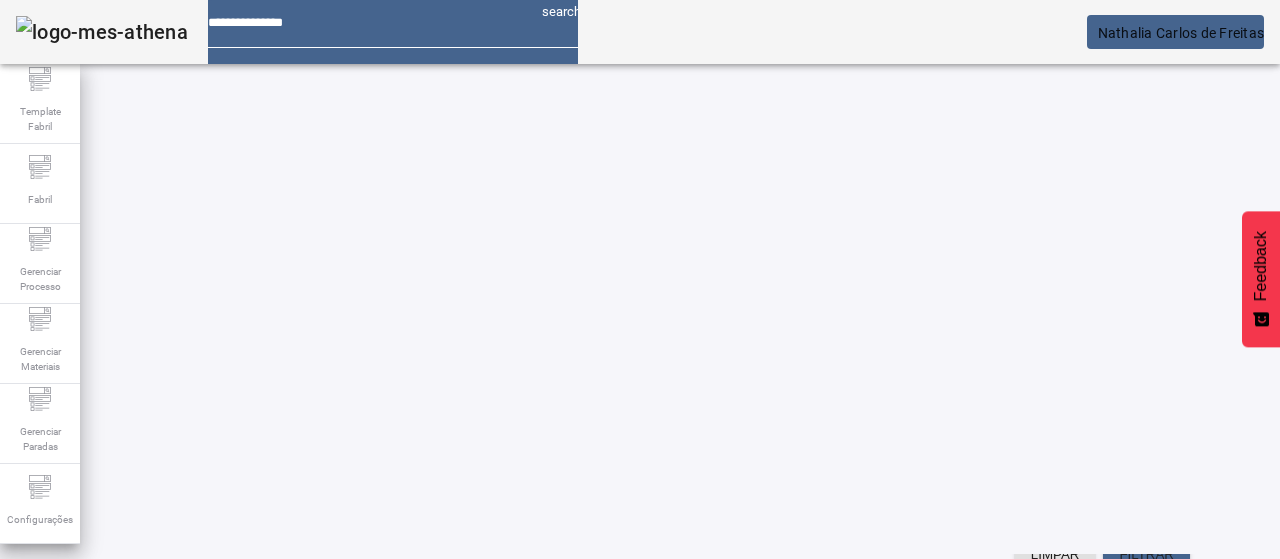 scroll, scrollTop: 18, scrollLeft: 0, axis: vertical 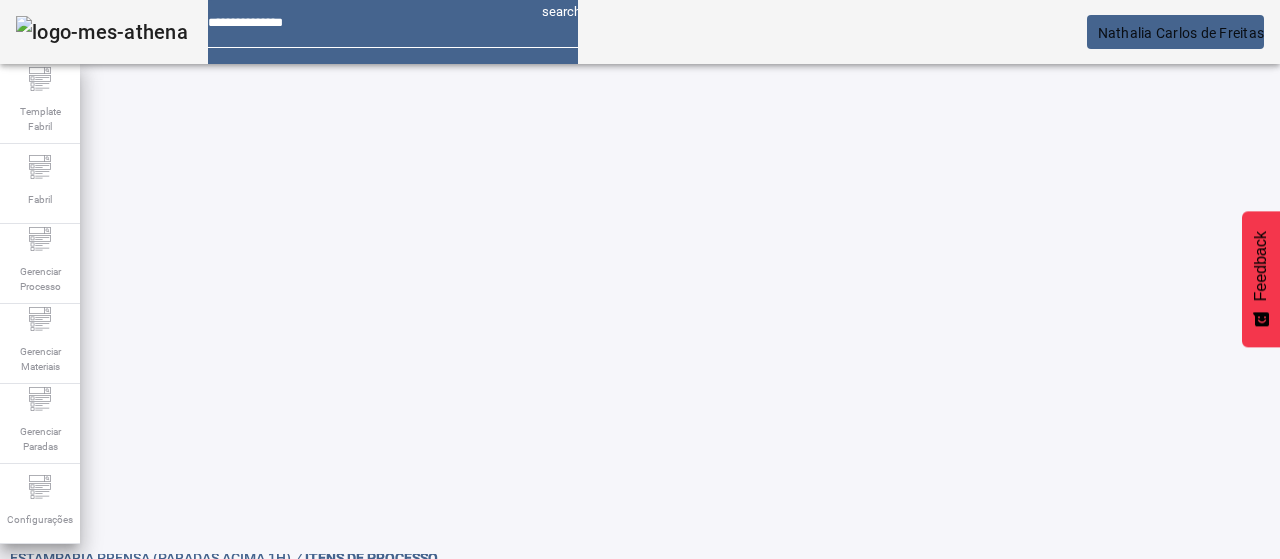 click on "****" at bounding box center [328, 619] 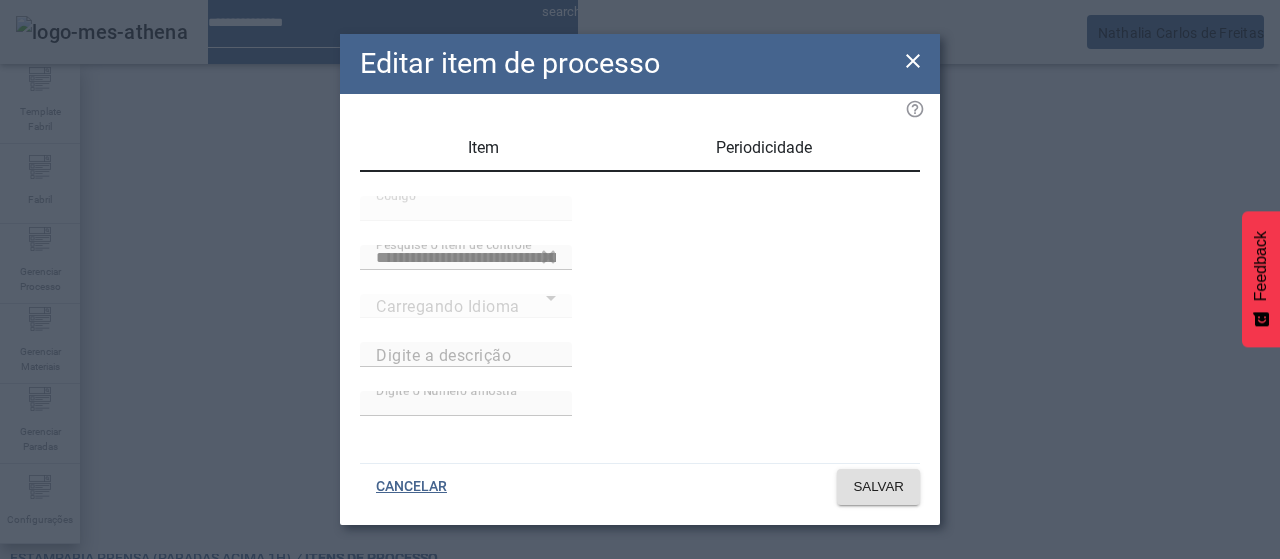 type on "**********" 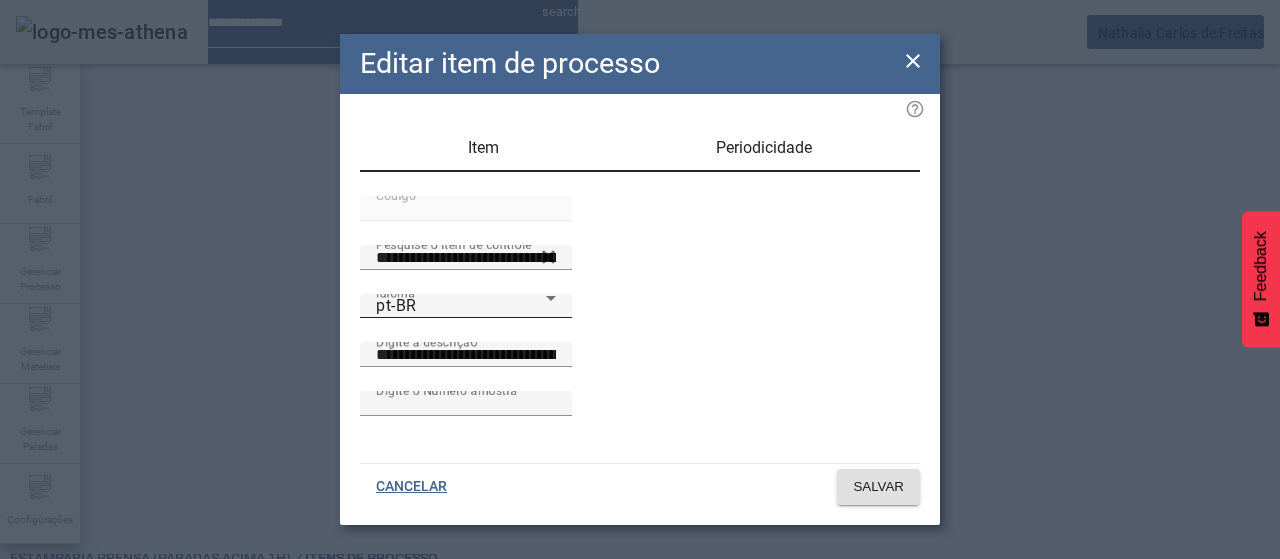 click on "pt-BR" at bounding box center (461, 306) 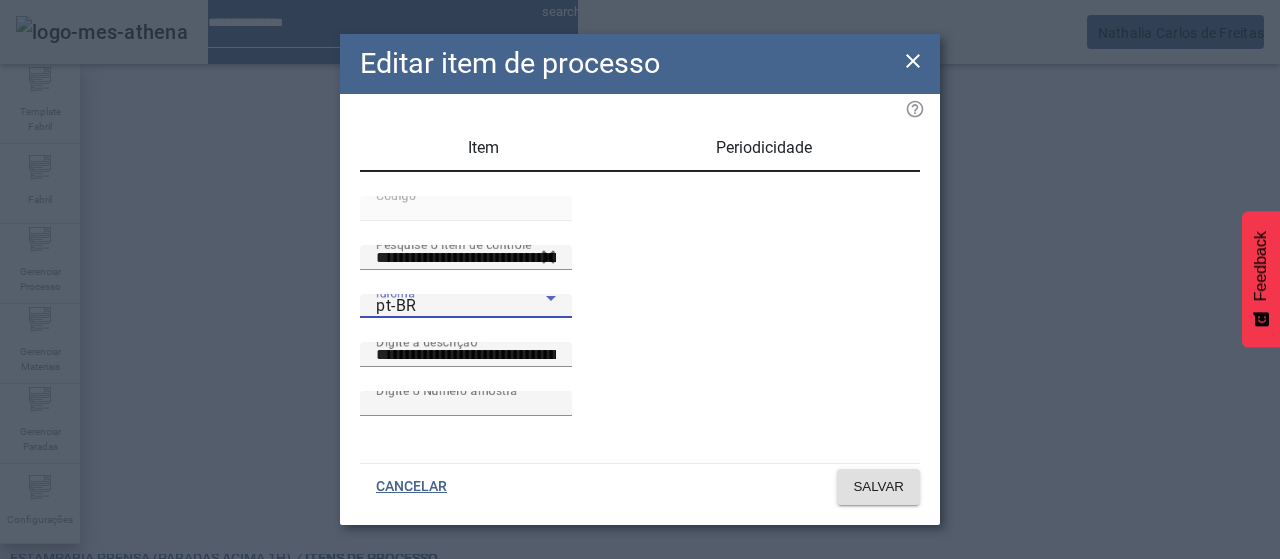 drag, startPoint x: 443, startPoint y: 327, endPoint x: 456, endPoint y: 328, distance: 13.038404 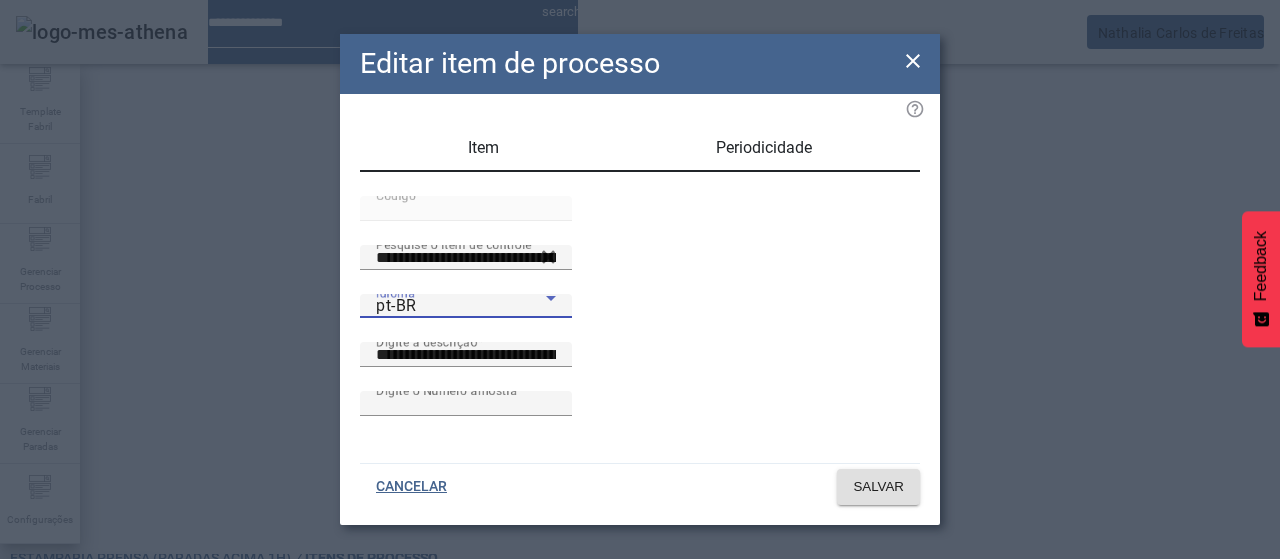 click on "es-ES" at bounding box center (81, 687) 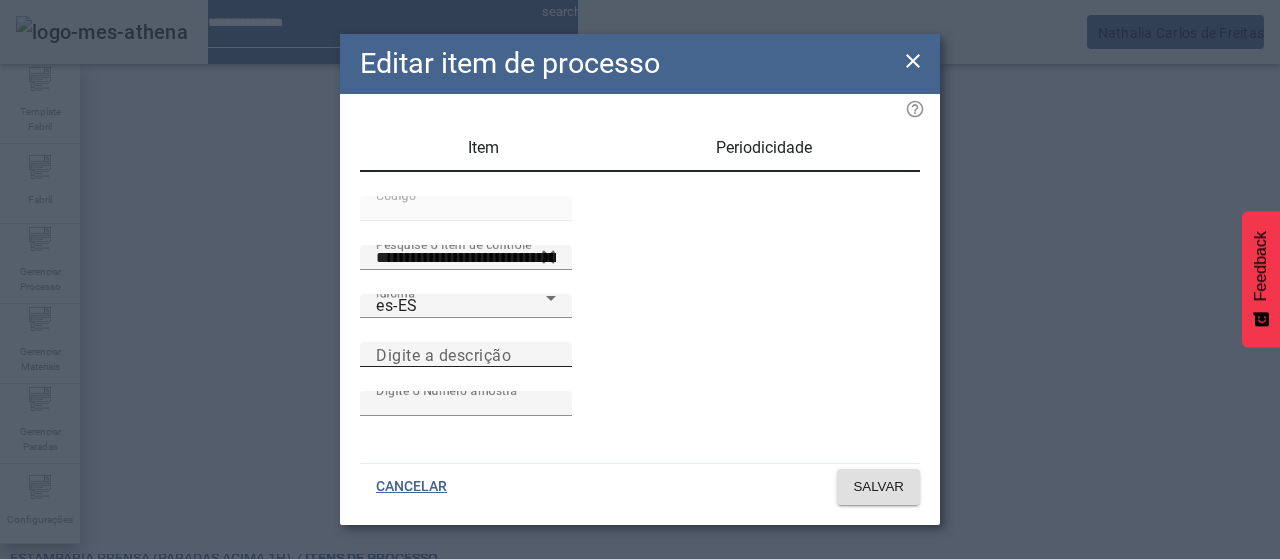 drag, startPoint x: 648, startPoint y: 388, endPoint x: 682, endPoint y: 357, distance: 46.010868 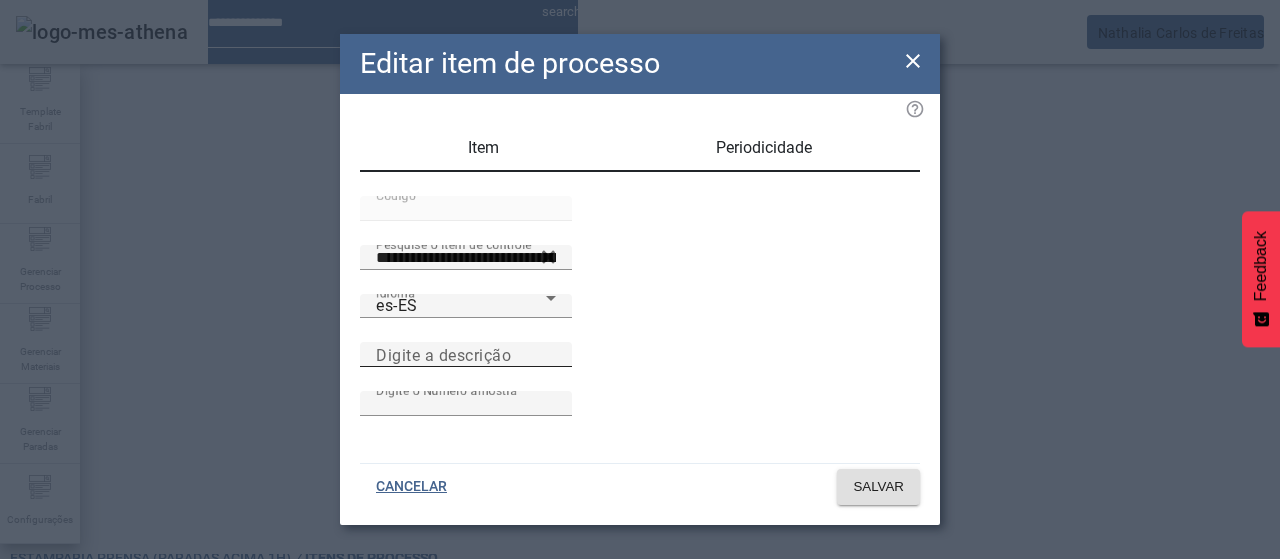 click on "Digite a descrição" at bounding box center [443, 354] 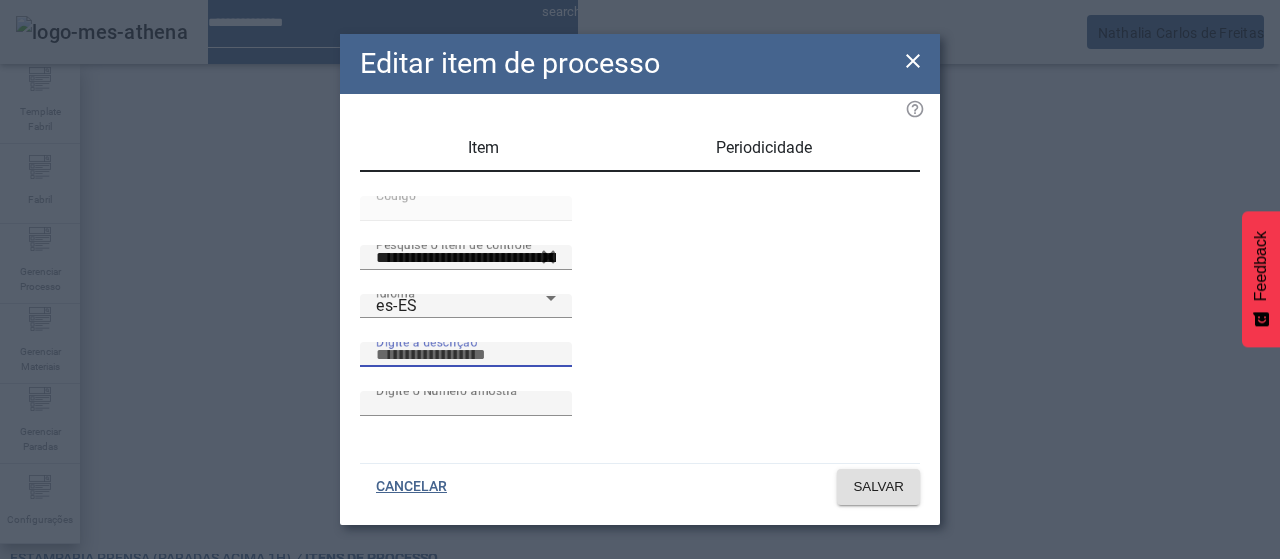 paste on "**********" 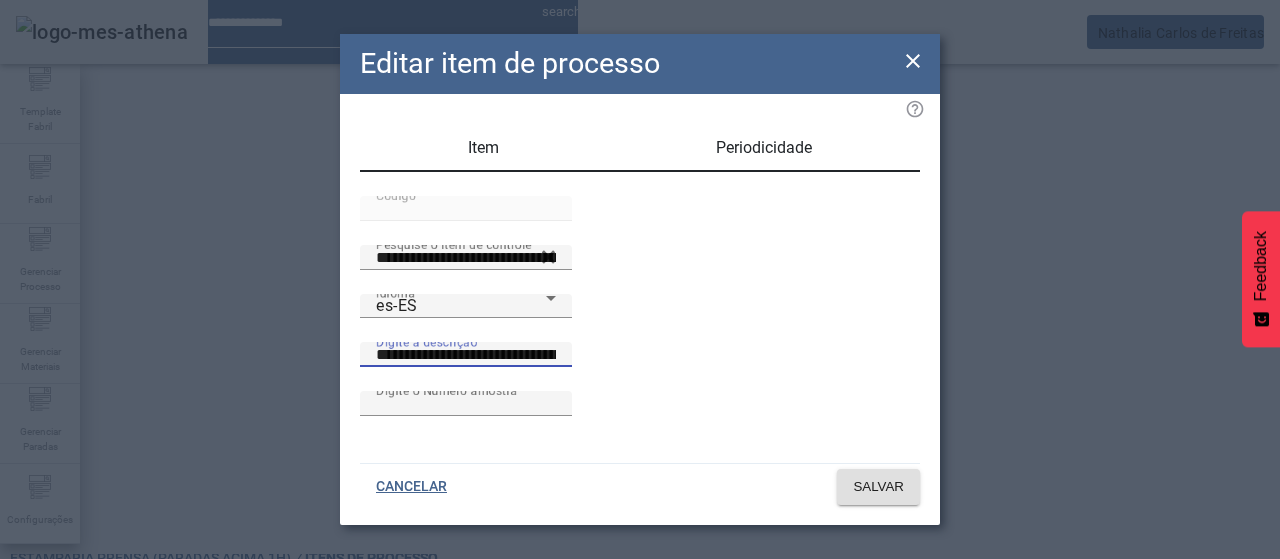 scroll, scrollTop: 0, scrollLeft: 55, axis: horizontal 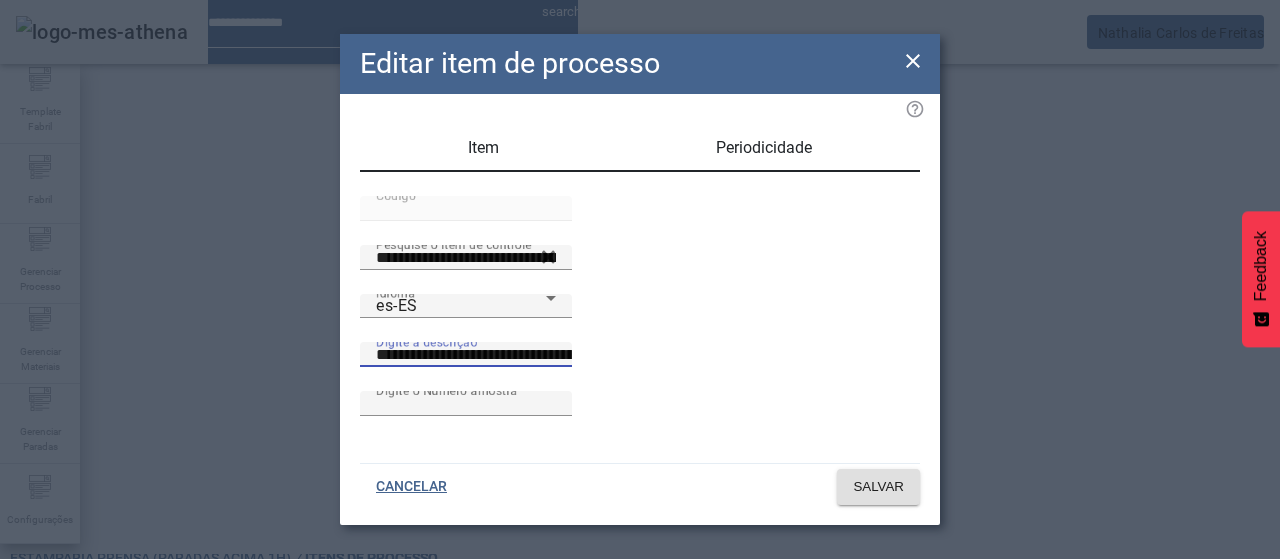 click on "**********" at bounding box center (552, 355) 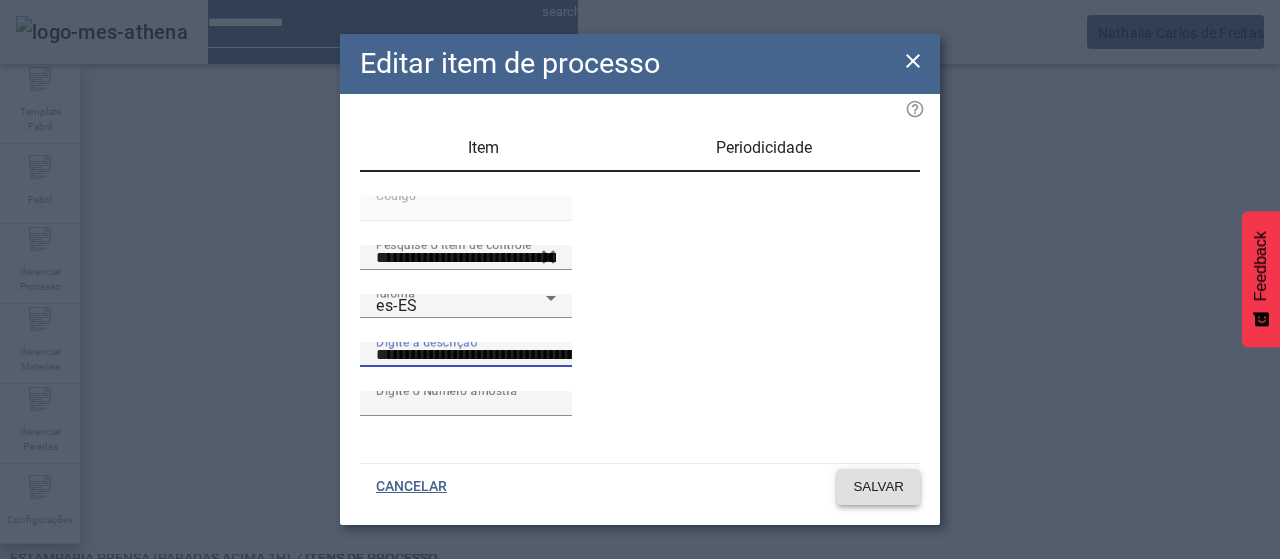 type on "**********" 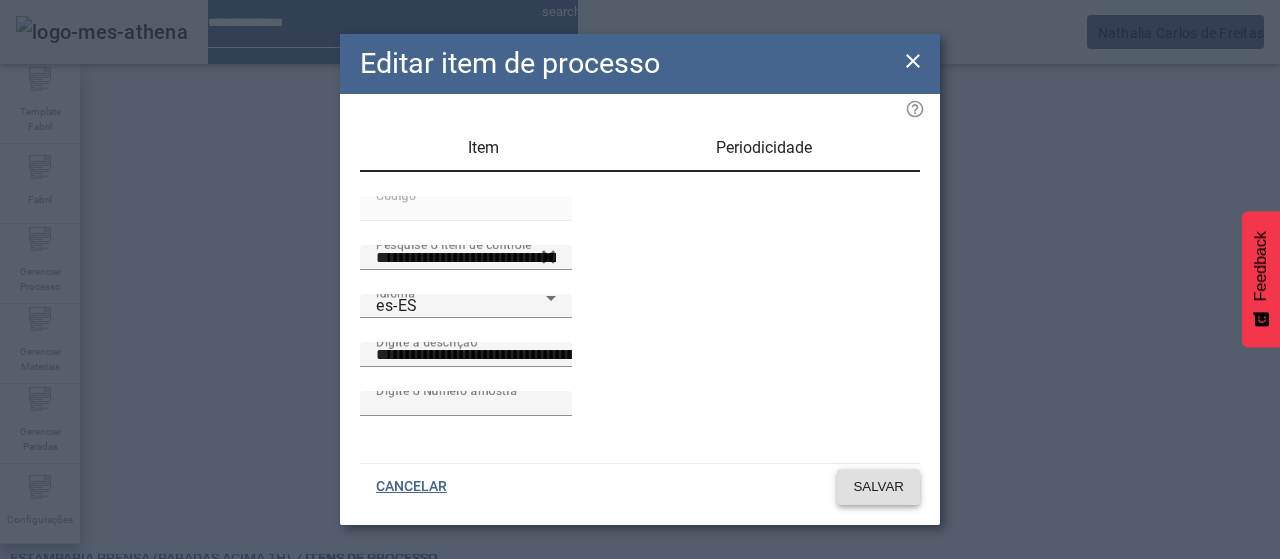 click on "SALVAR" 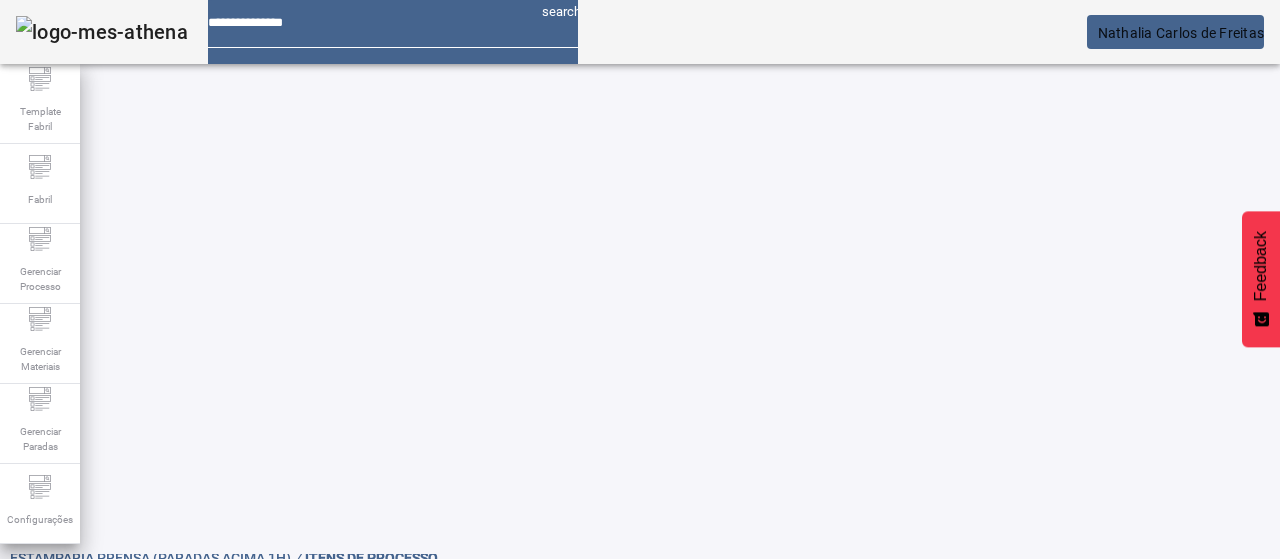 click at bounding box center (353, 846) 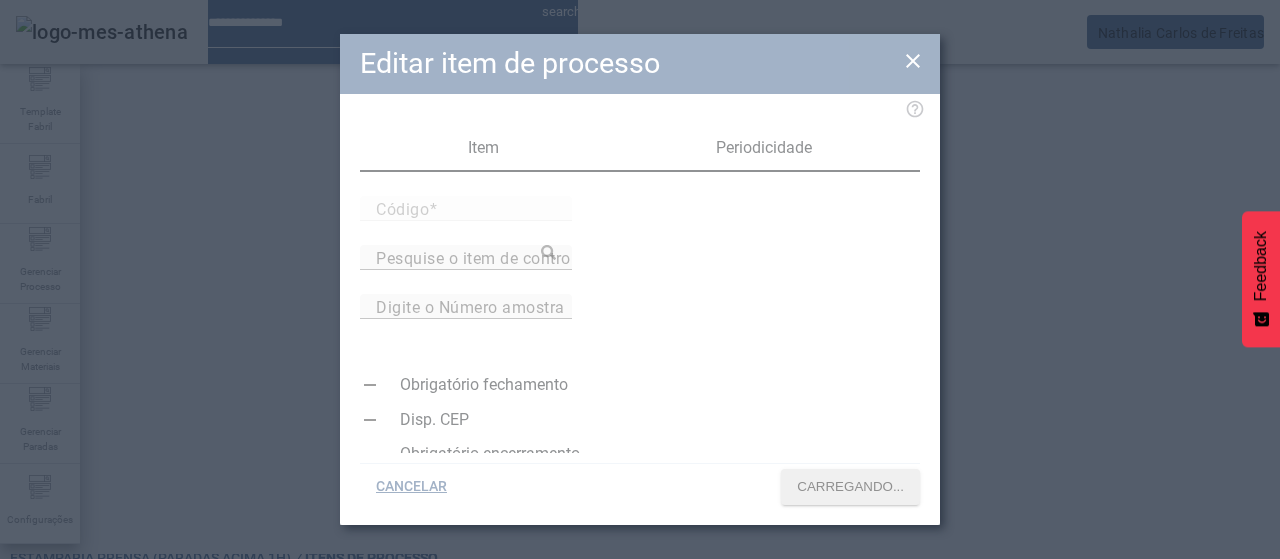 type on "*****" 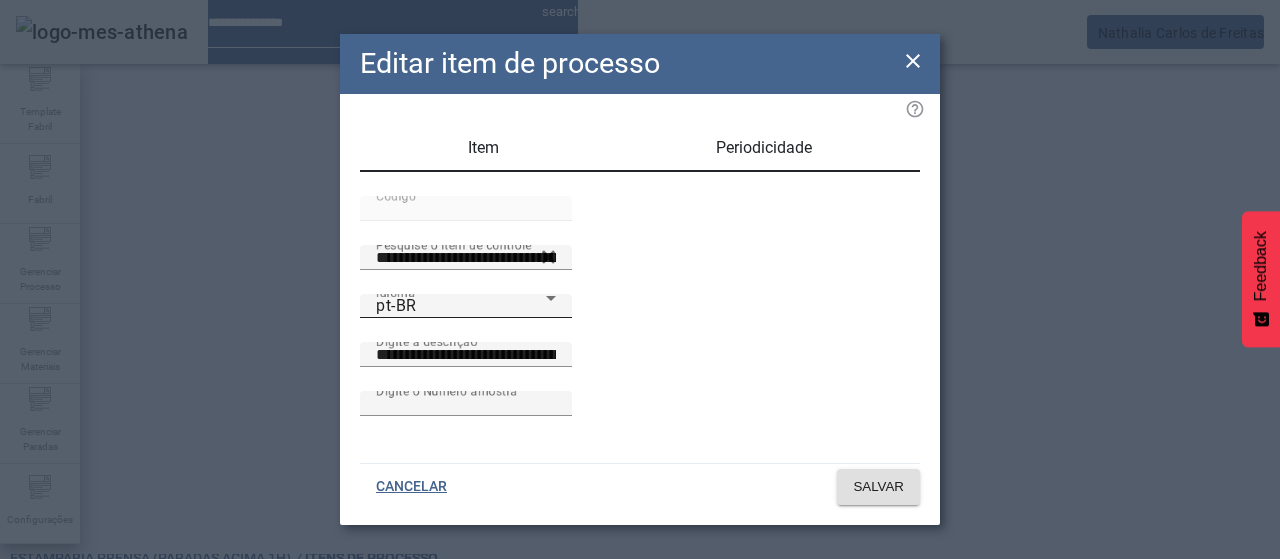 click on "pt-BR" at bounding box center [461, 306] 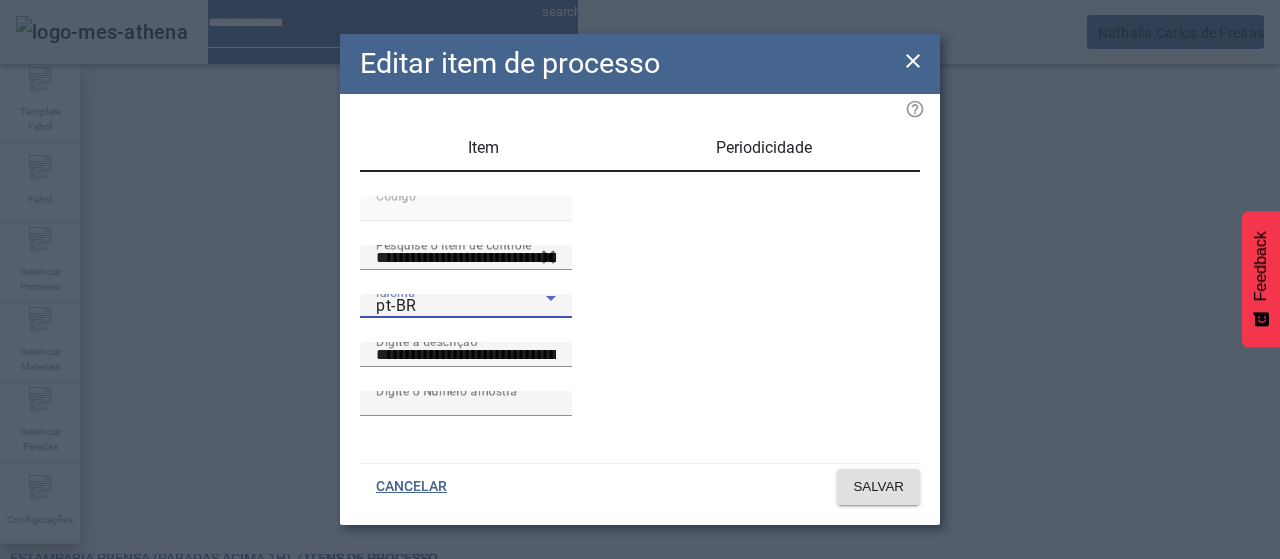 click on "es-ES" at bounding box center (81, 687) 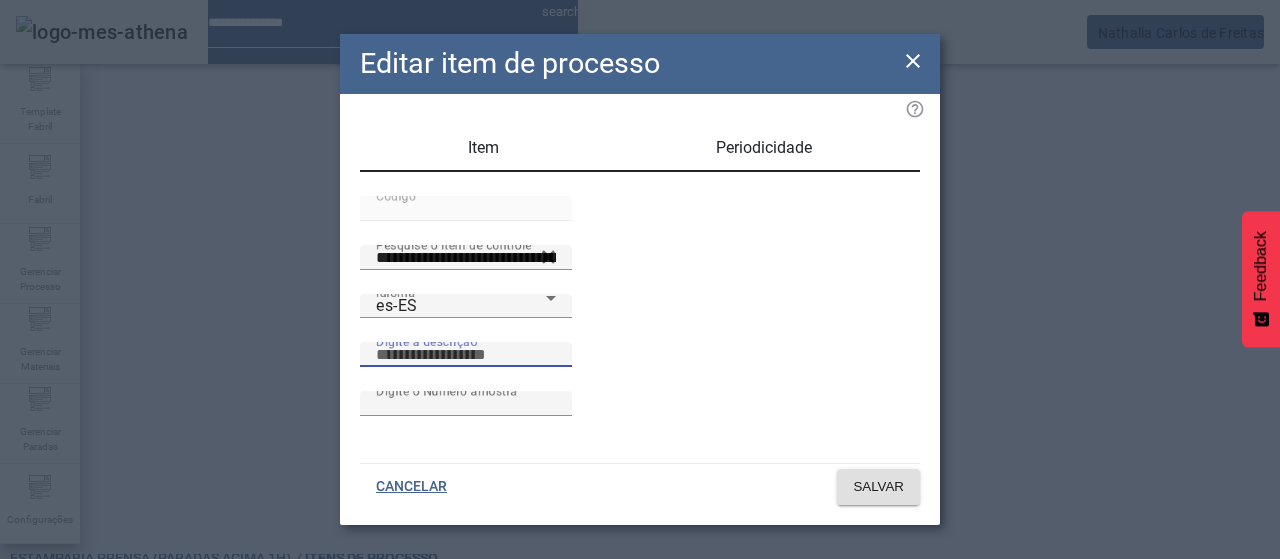 drag, startPoint x: 656, startPoint y: 389, endPoint x: 718, endPoint y: 382, distance: 62.39391 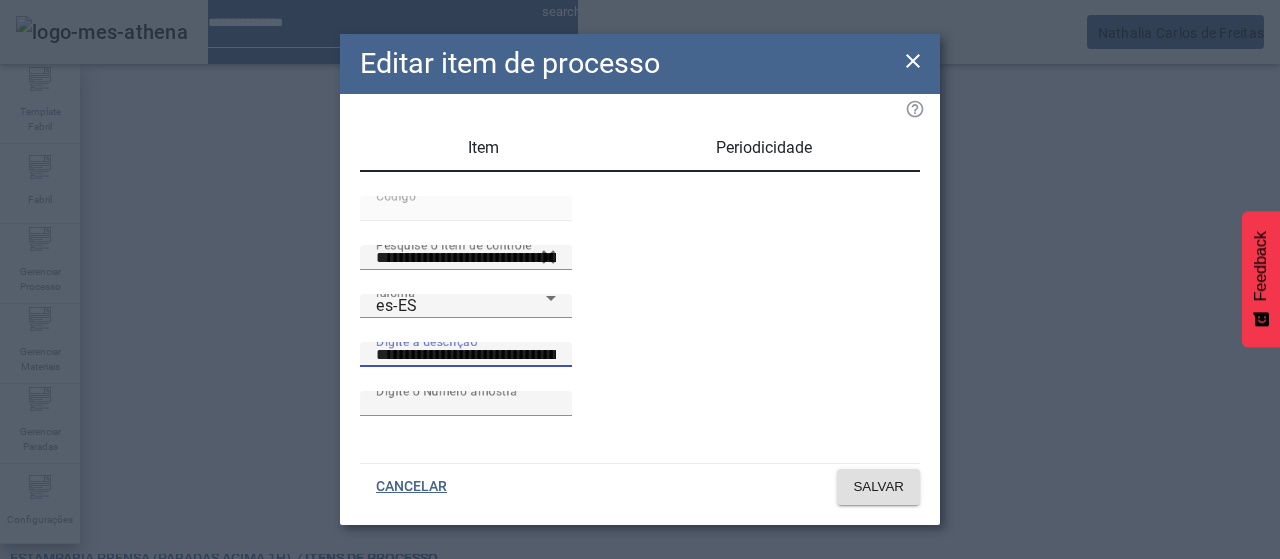 scroll, scrollTop: 0, scrollLeft: 55, axis: horizontal 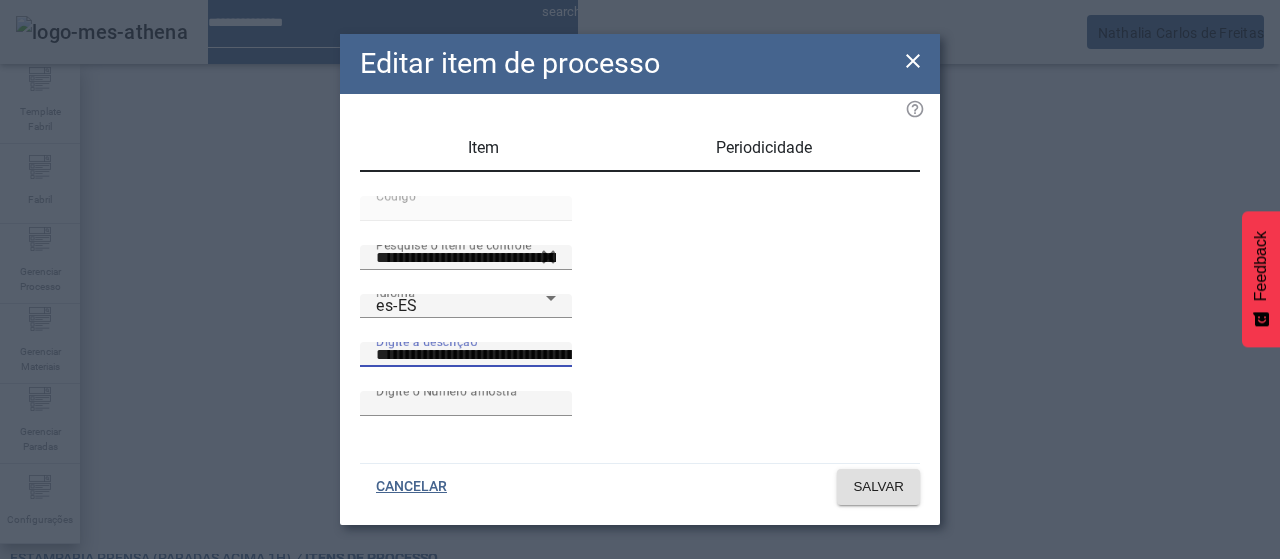 click on "**********" at bounding box center [552, 355] 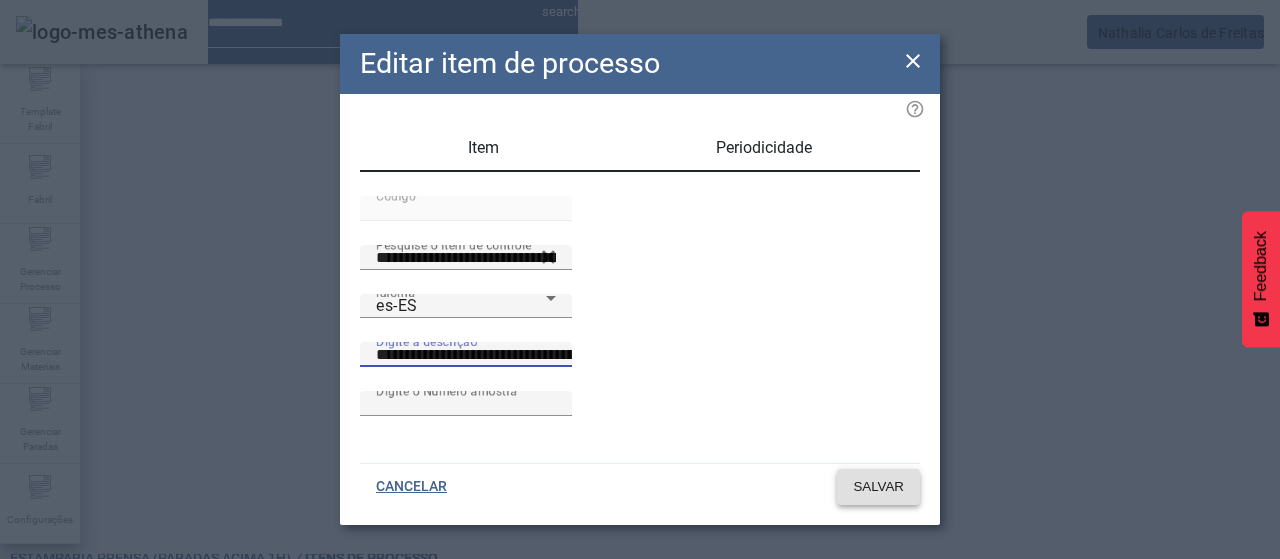 type on "**********" 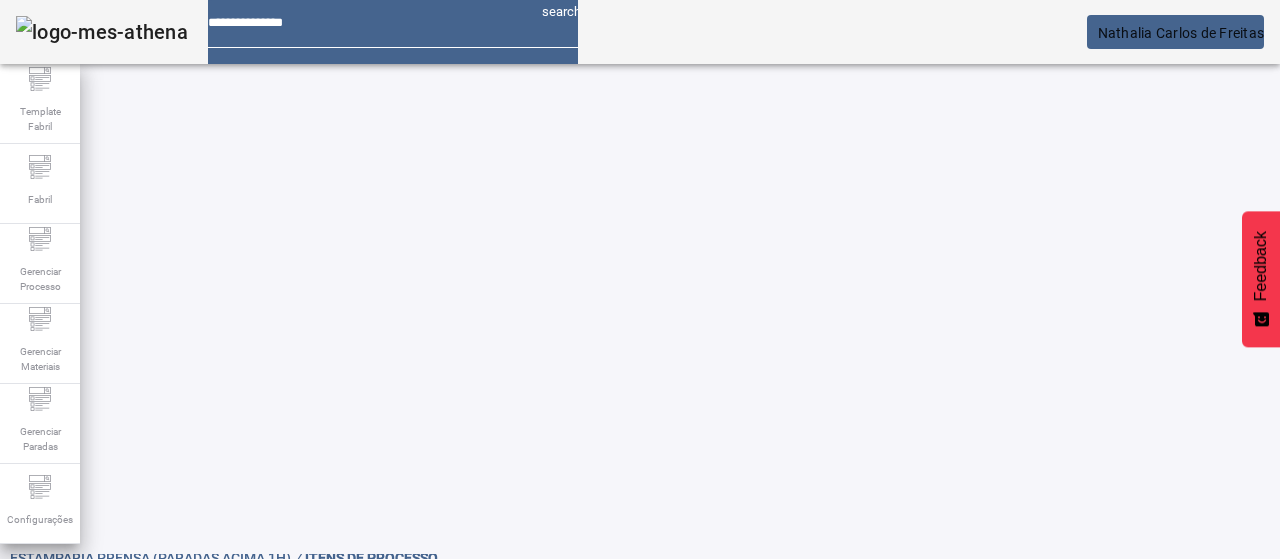 click on "EDITAR" at bounding box center [54, 996] 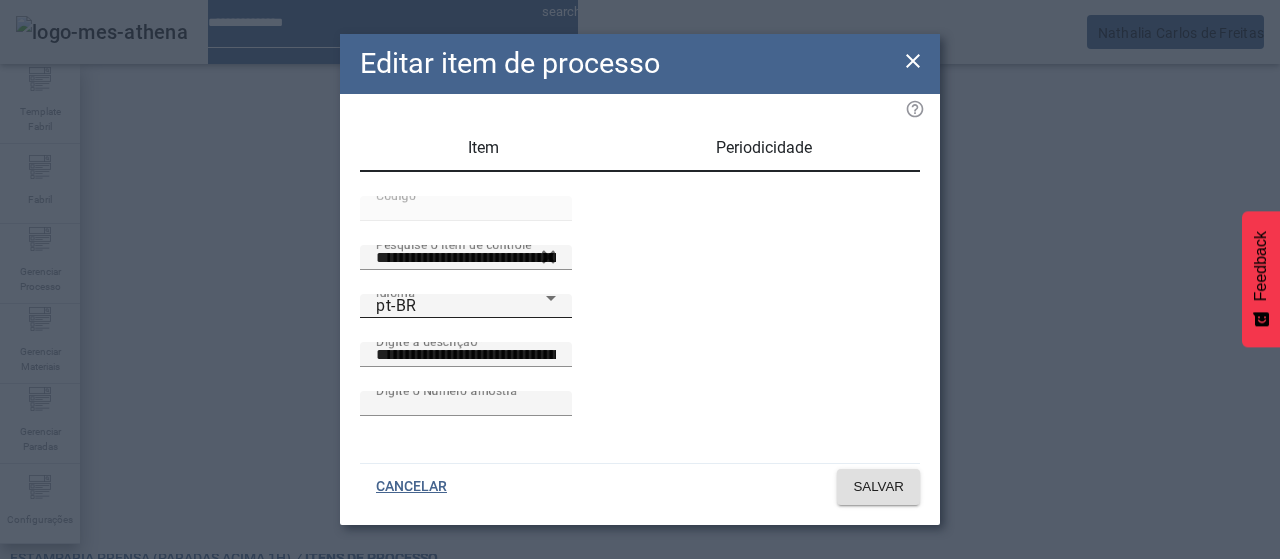 click on "pt-BR" at bounding box center (461, 306) 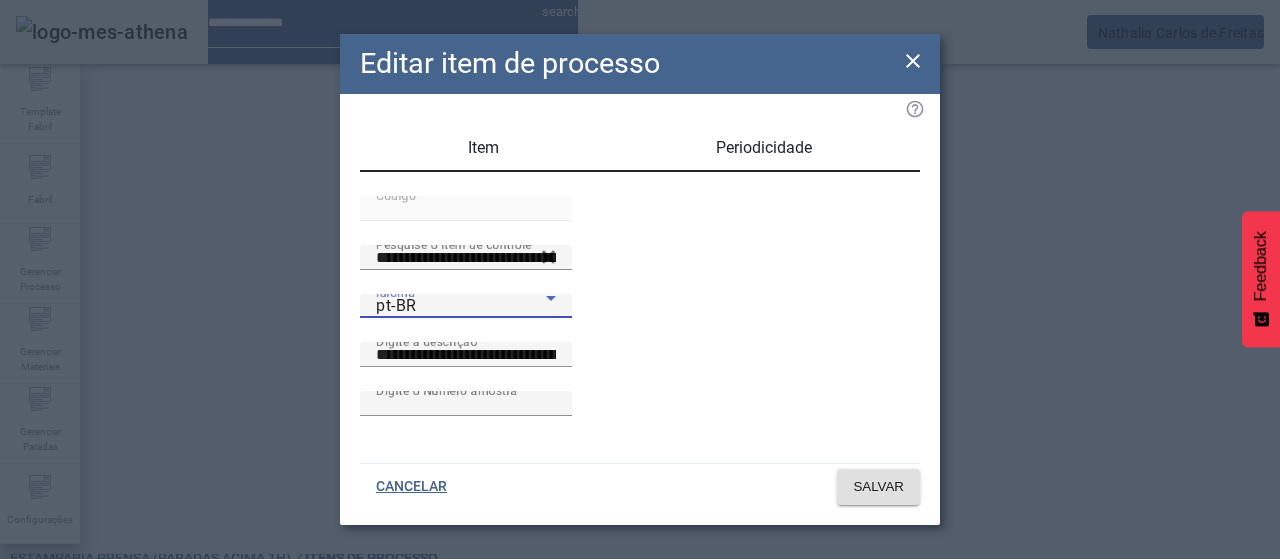drag, startPoint x: 481, startPoint y: 338, endPoint x: 513, endPoint y: 365, distance: 41.868843 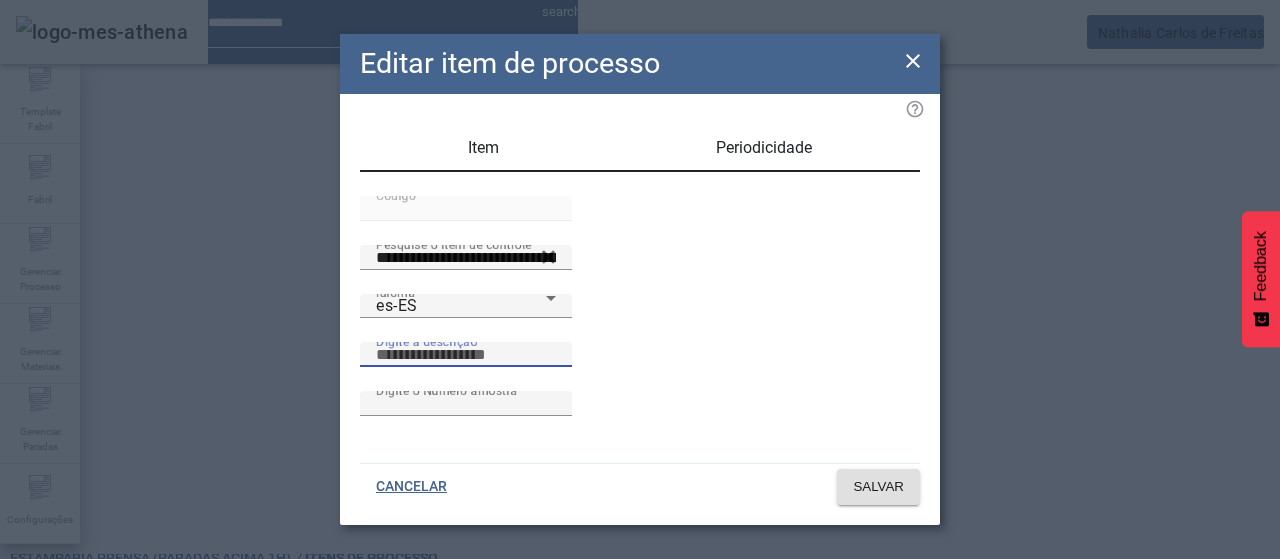 drag, startPoint x: 584, startPoint y: 389, endPoint x: 718, endPoint y: 394, distance: 134.09325 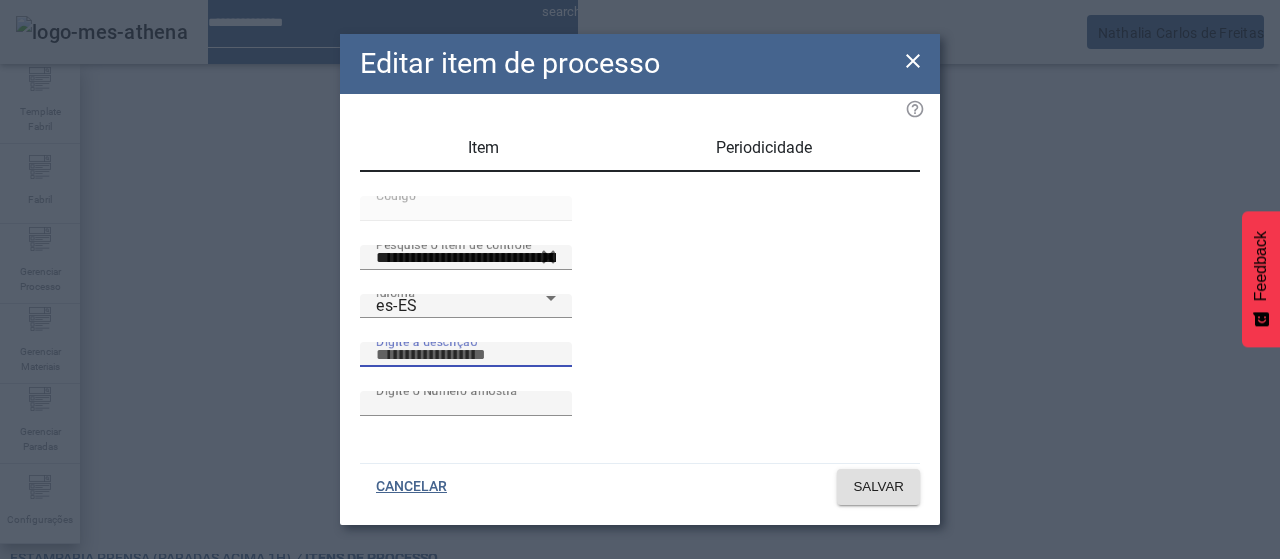 click on "Digite a descrição" at bounding box center [466, 355] 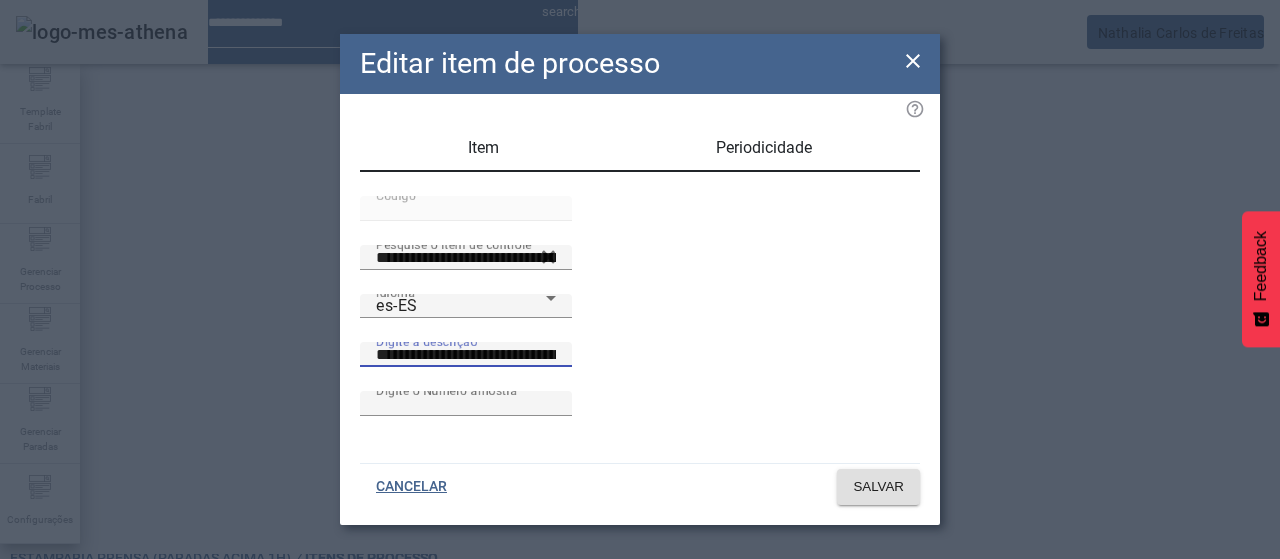 scroll, scrollTop: 0, scrollLeft: 55, axis: horizontal 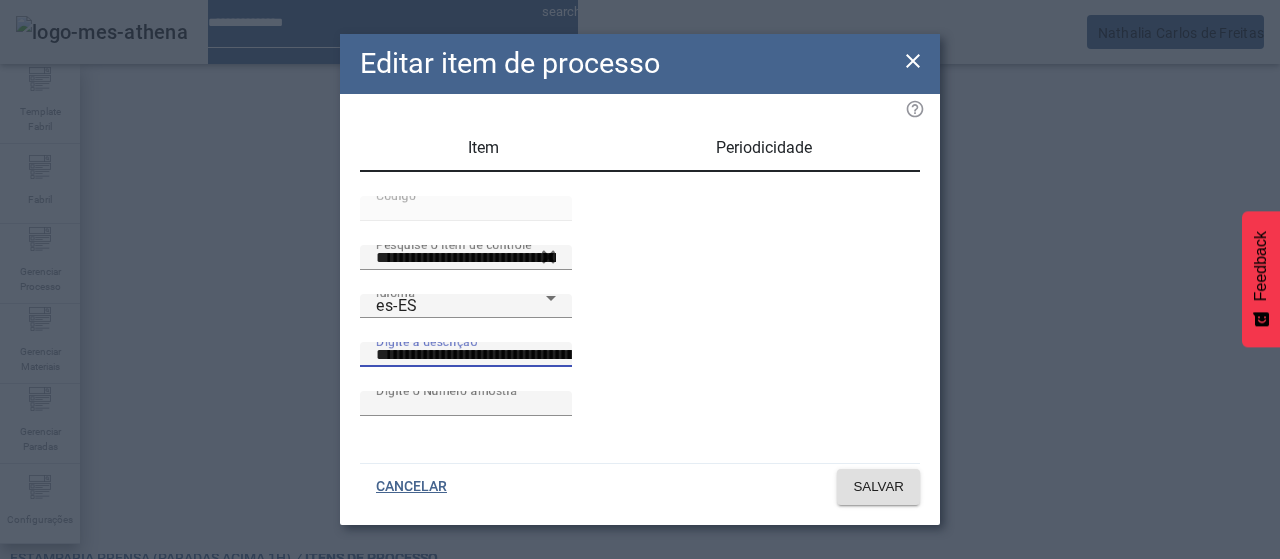 click on "**********" at bounding box center (552, 355) 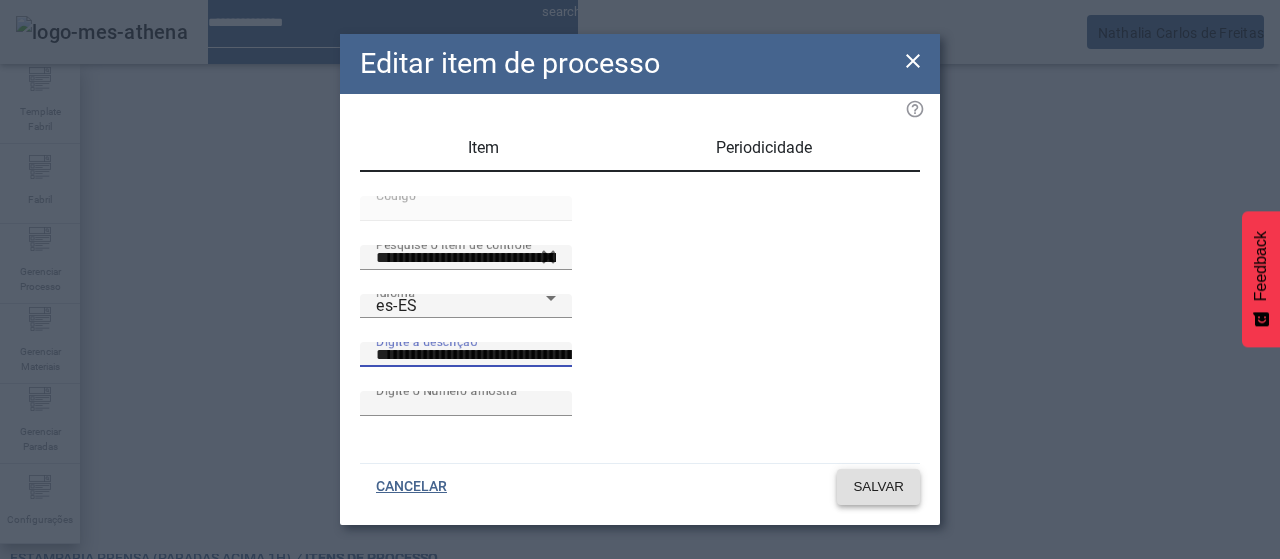 type on "**********" 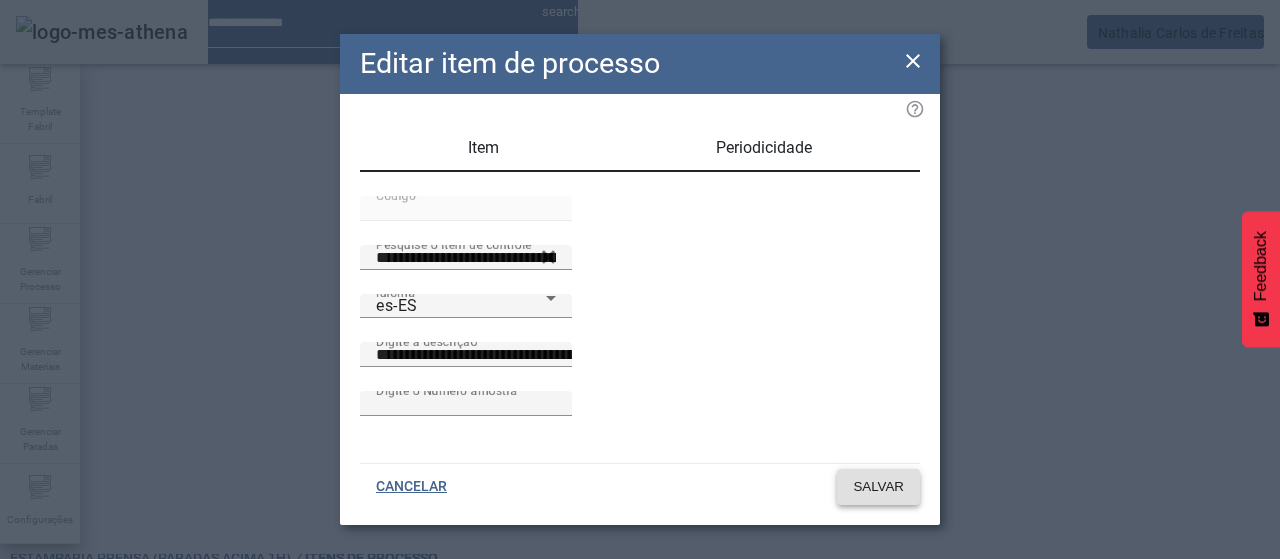 click on "SALVAR" 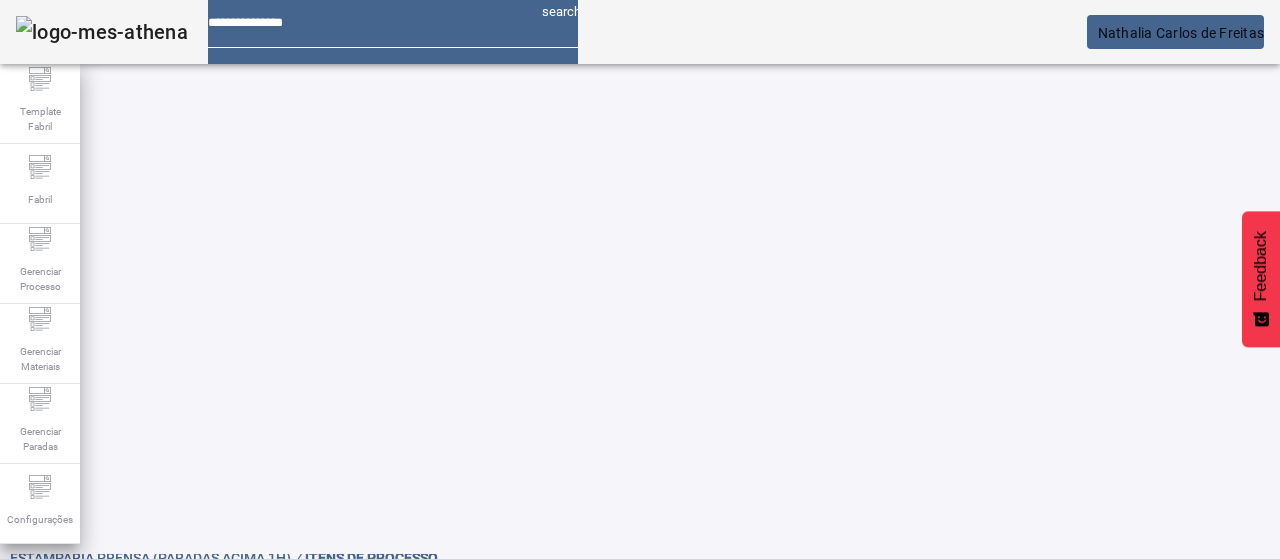 click on "EDITAR" at bounding box center [353, 846] 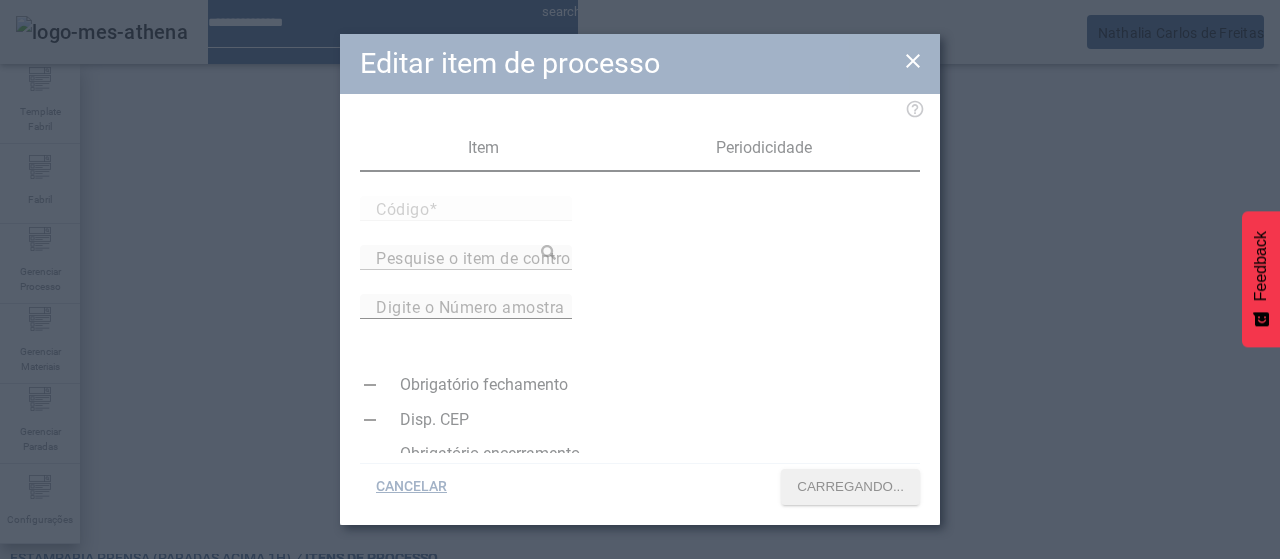 type on "*****" 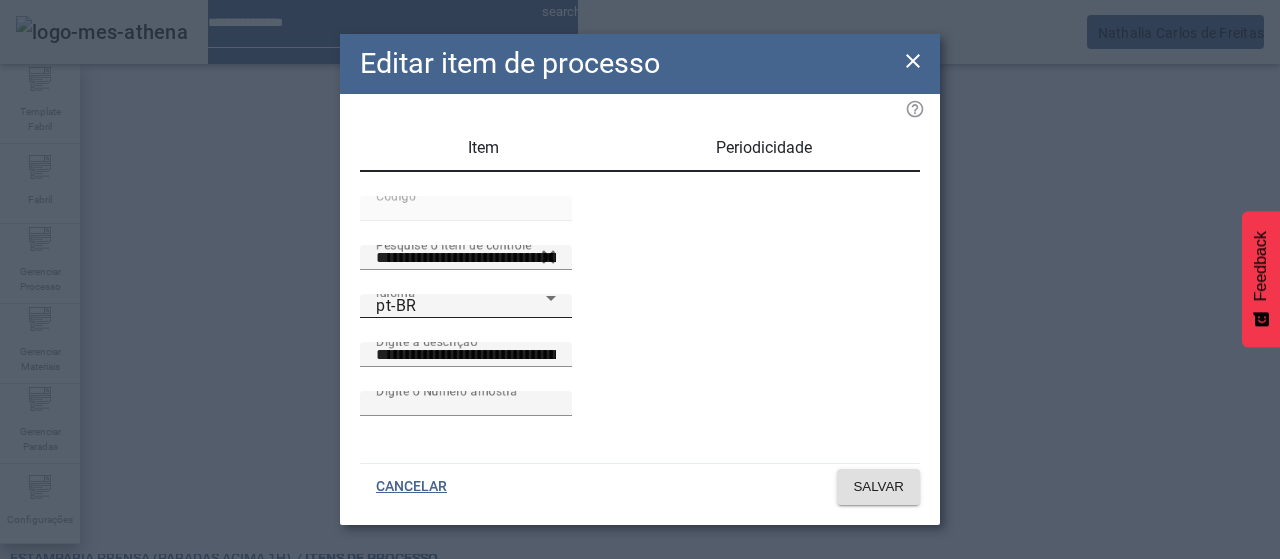 click on "Idioma pt-BR" at bounding box center [466, 306] 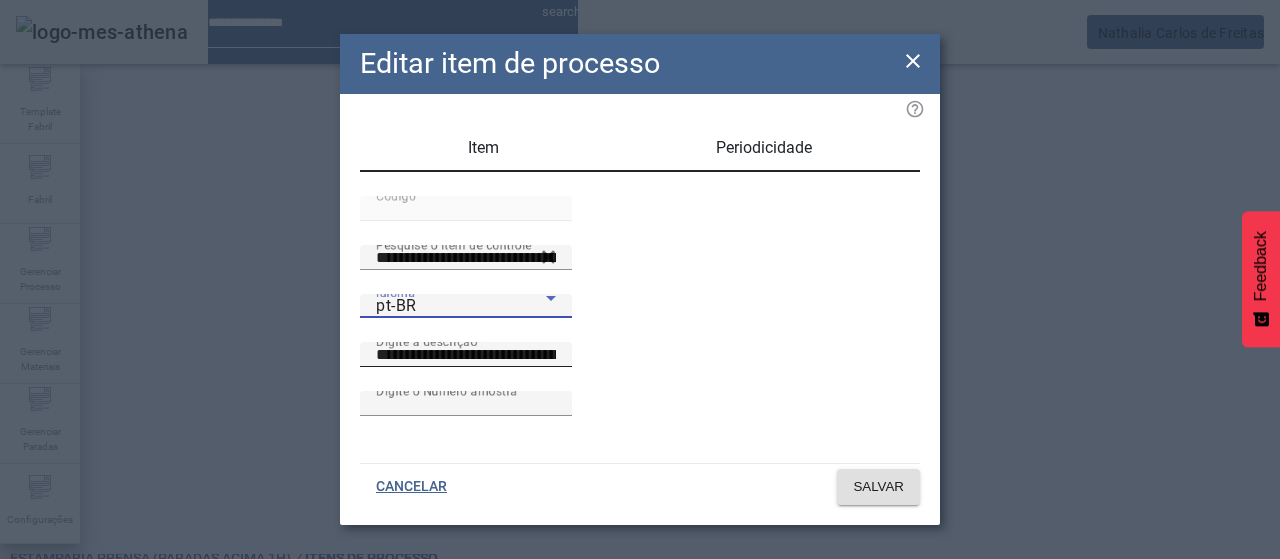 drag, startPoint x: 472, startPoint y: 331, endPoint x: 613, endPoint y: 365, distance: 145.04137 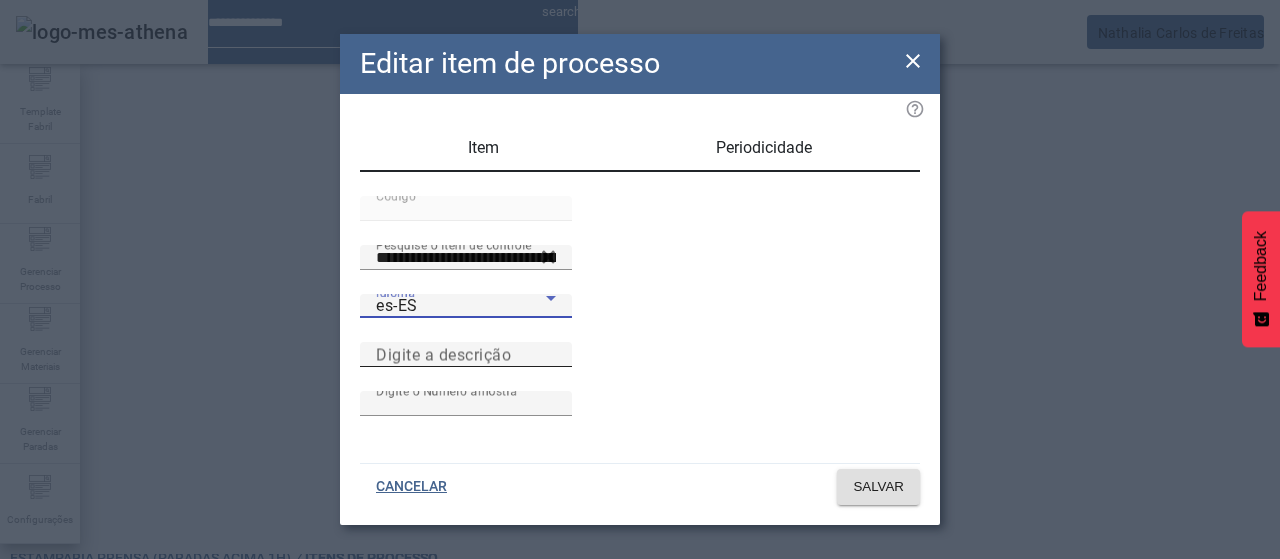 drag, startPoint x: 640, startPoint y: 381, endPoint x: 652, endPoint y: 381, distance: 12 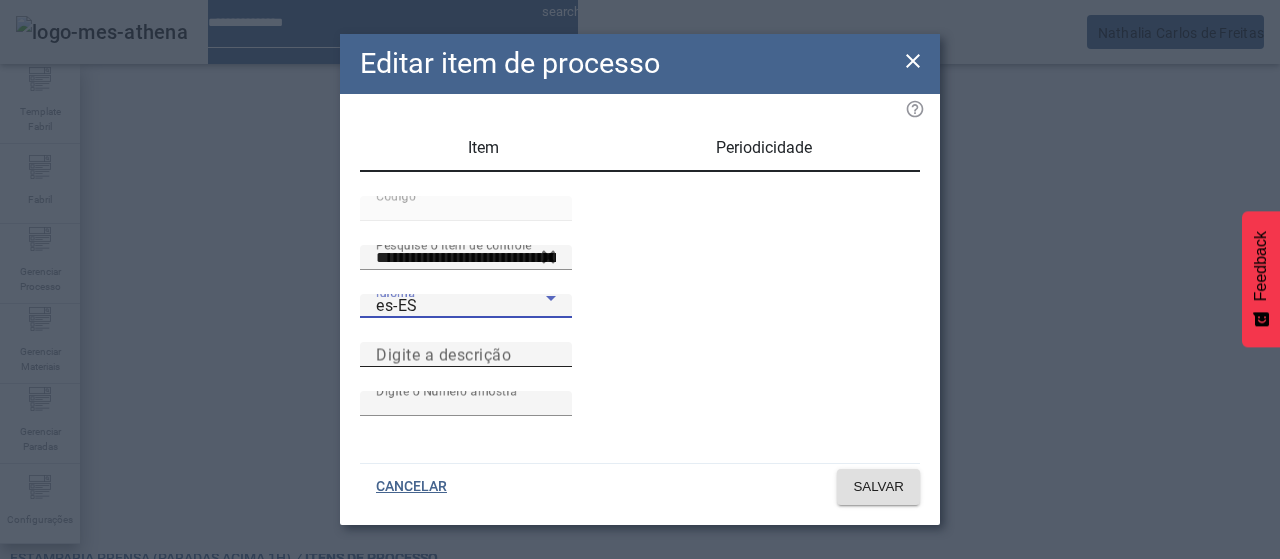 click on "Digite a descrição" at bounding box center (443, 354) 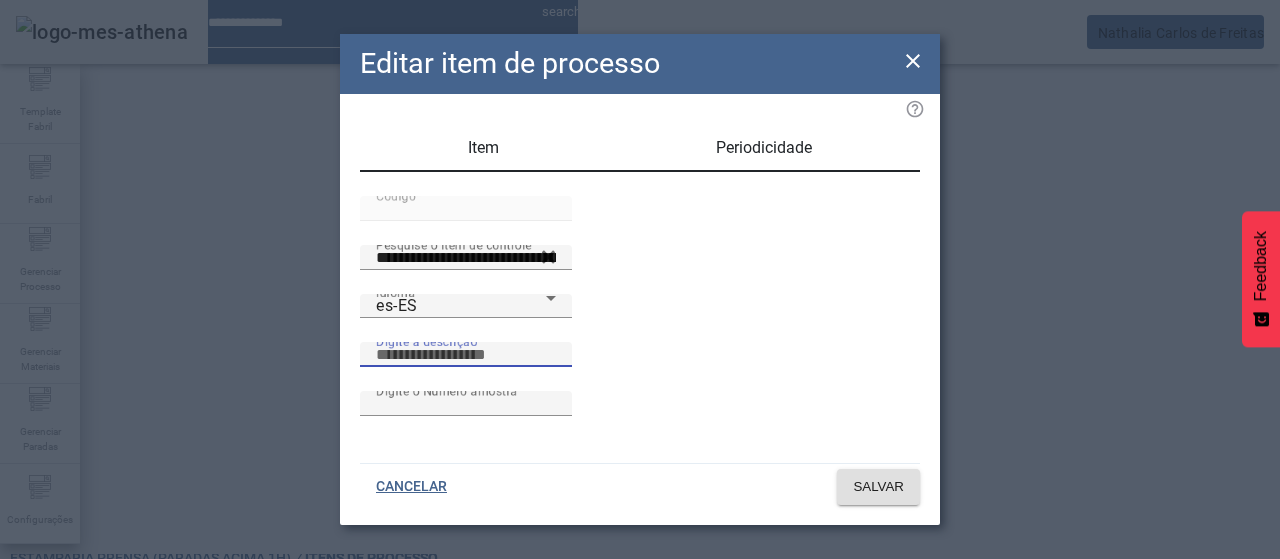 paste on "**********" 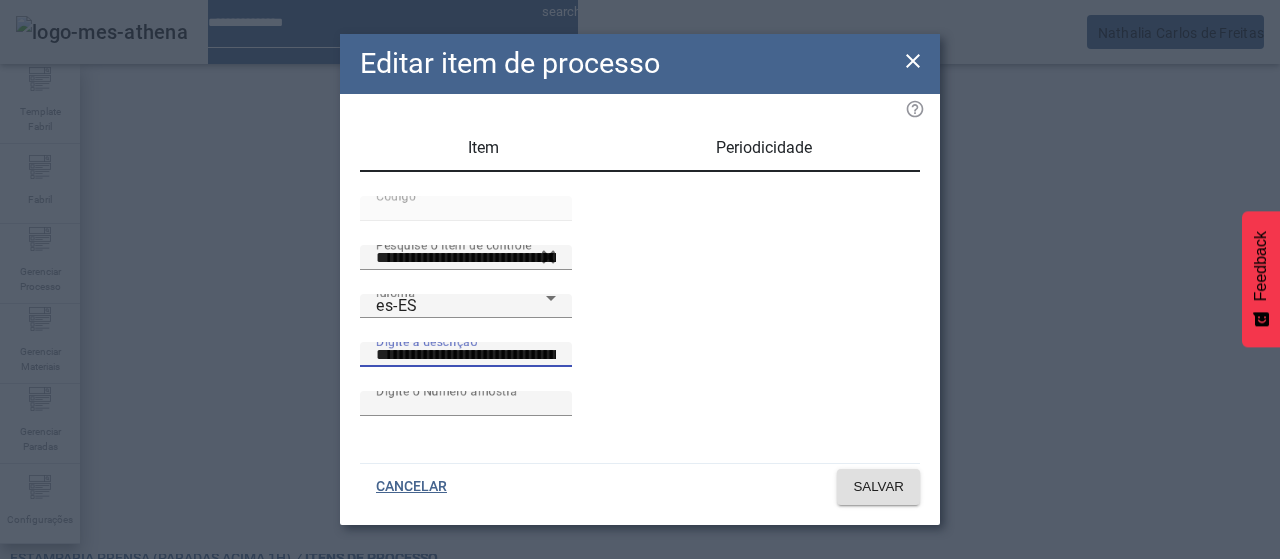 scroll, scrollTop: 0, scrollLeft: 55, axis: horizontal 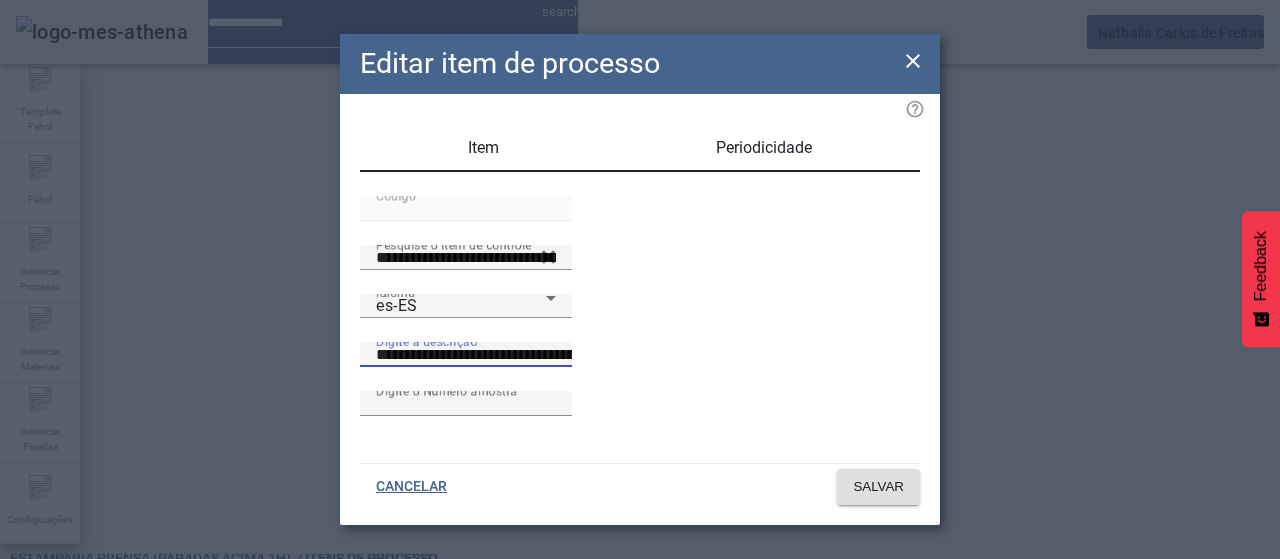 click on "**********" at bounding box center (552, 355) 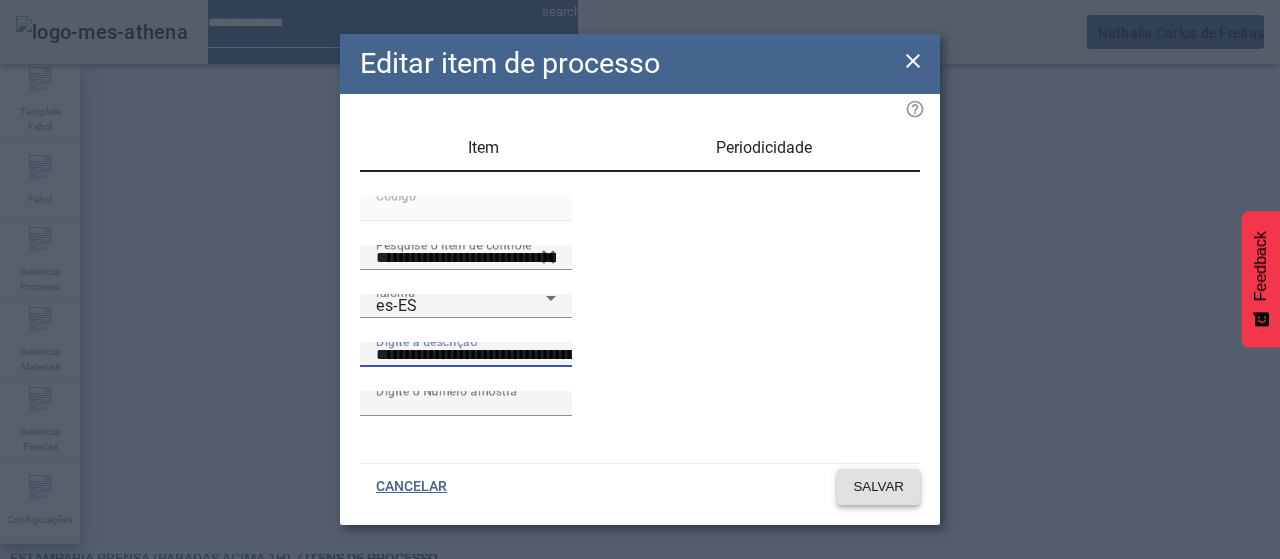type on "**********" 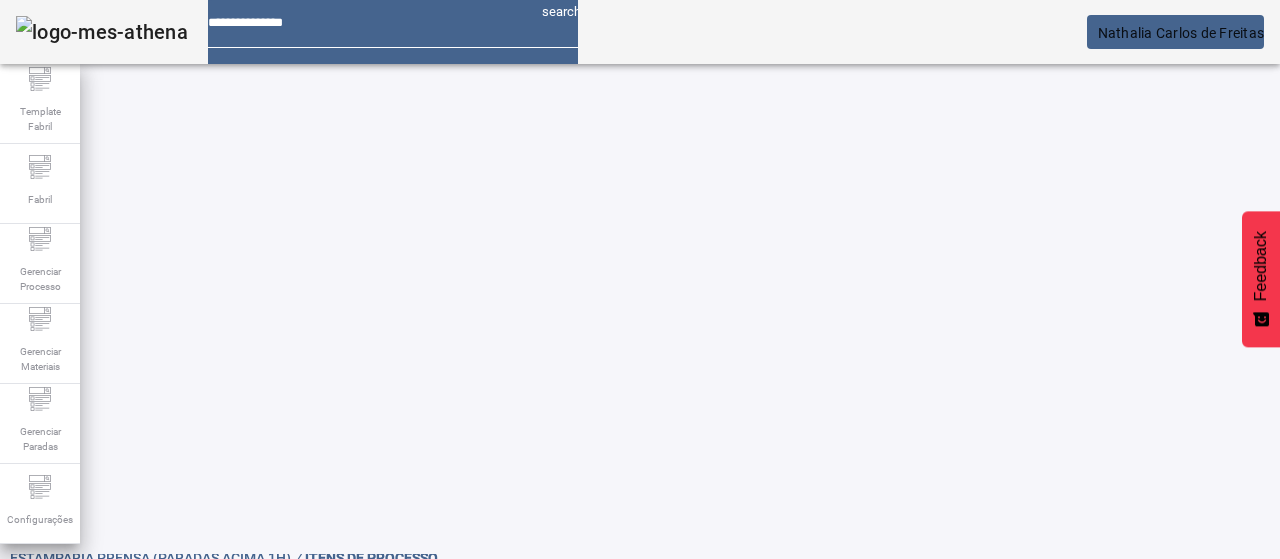 click on "EDITAR" at bounding box center [353, 846] 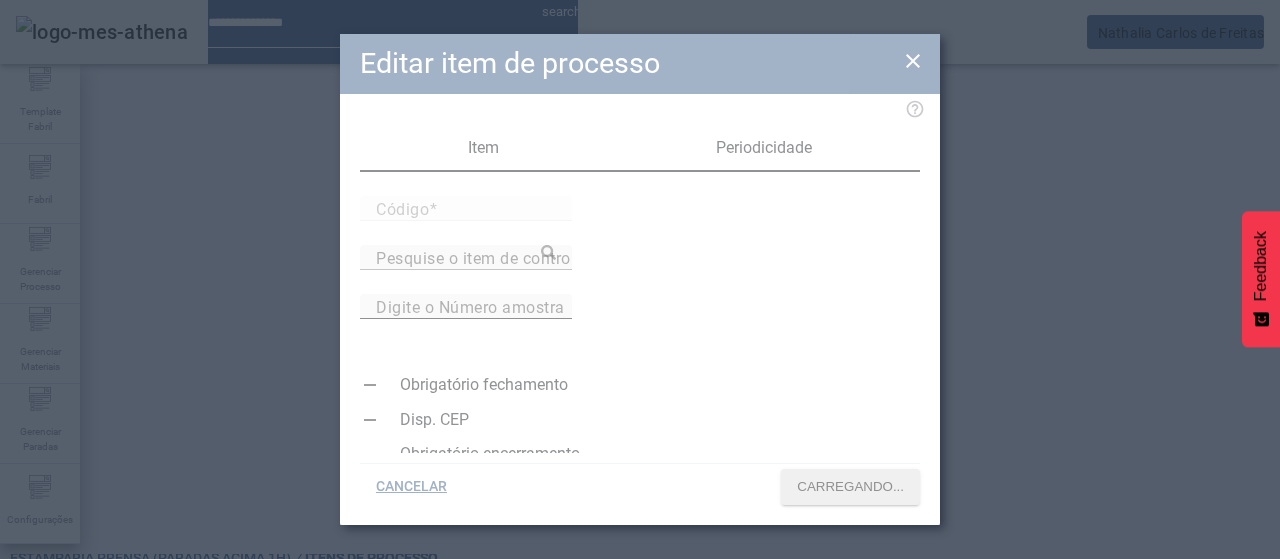 type on "*****" 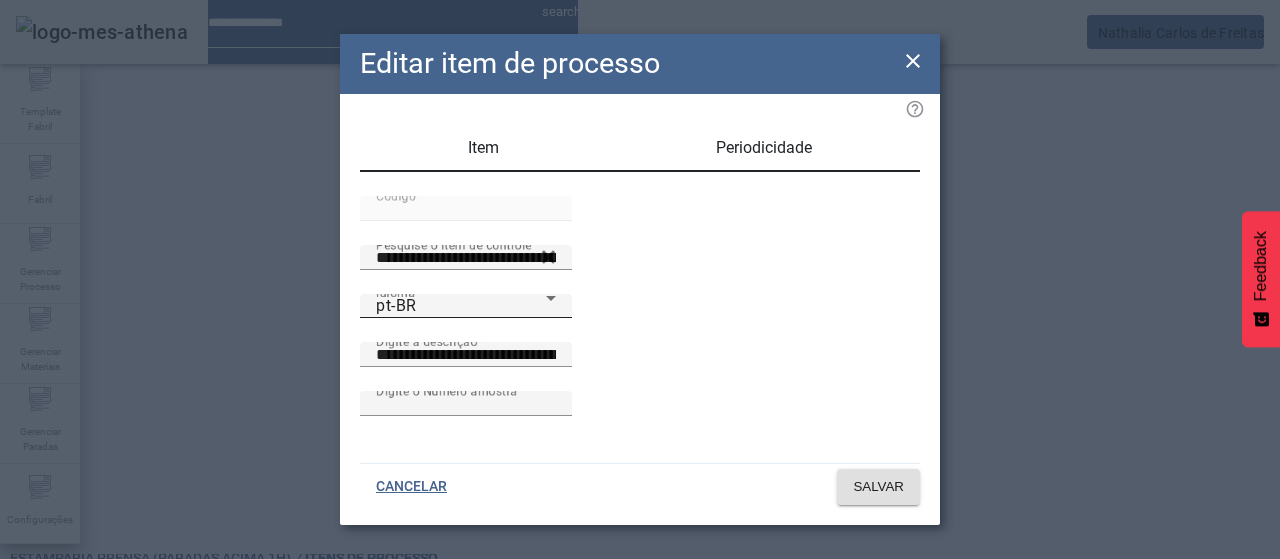 drag, startPoint x: 467, startPoint y: 408, endPoint x: 478, endPoint y: 396, distance: 16.27882 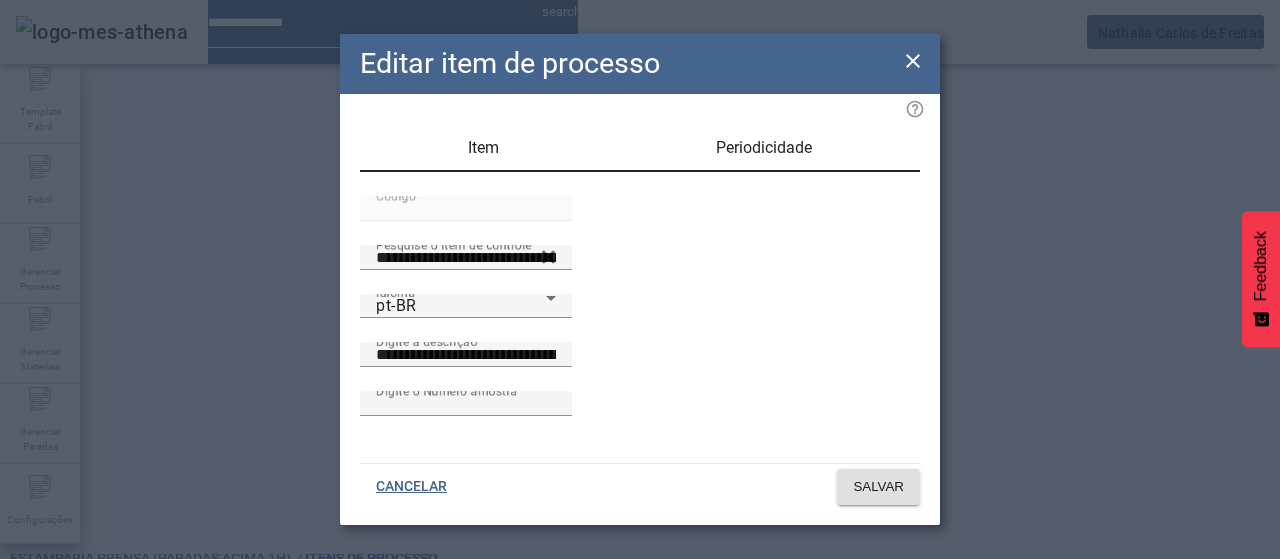 click at bounding box center (466, 282) 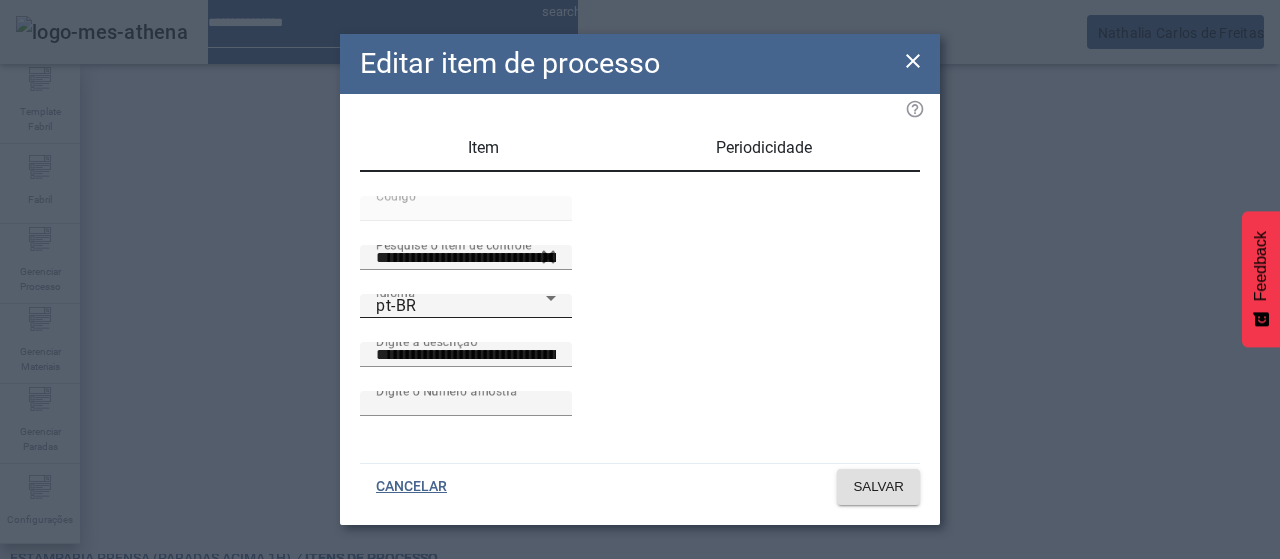 click on "pt-BR" at bounding box center [461, 306] 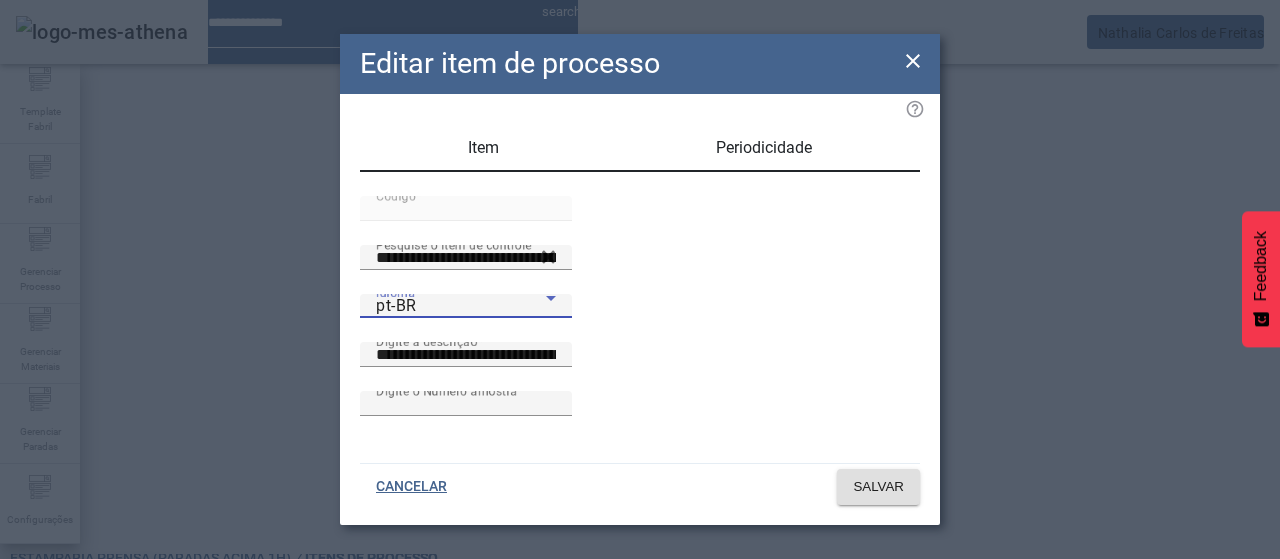 click on "es-ES" at bounding box center (81, 687) 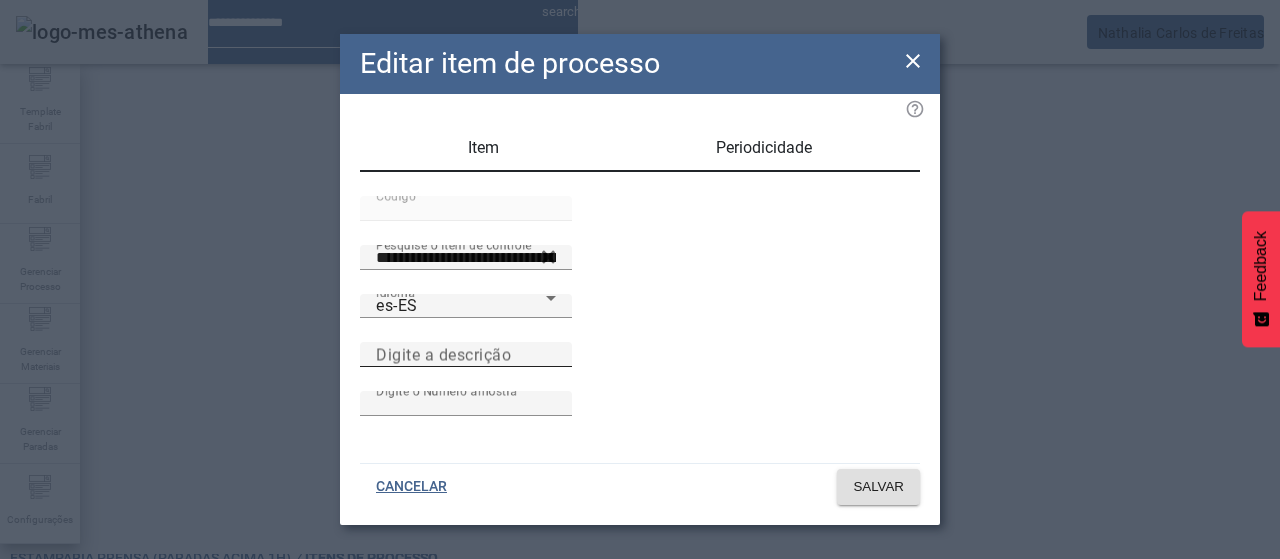 drag, startPoint x: 691, startPoint y: 400, endPoint x: 702, endPoint y: 393, distance: 13.038404 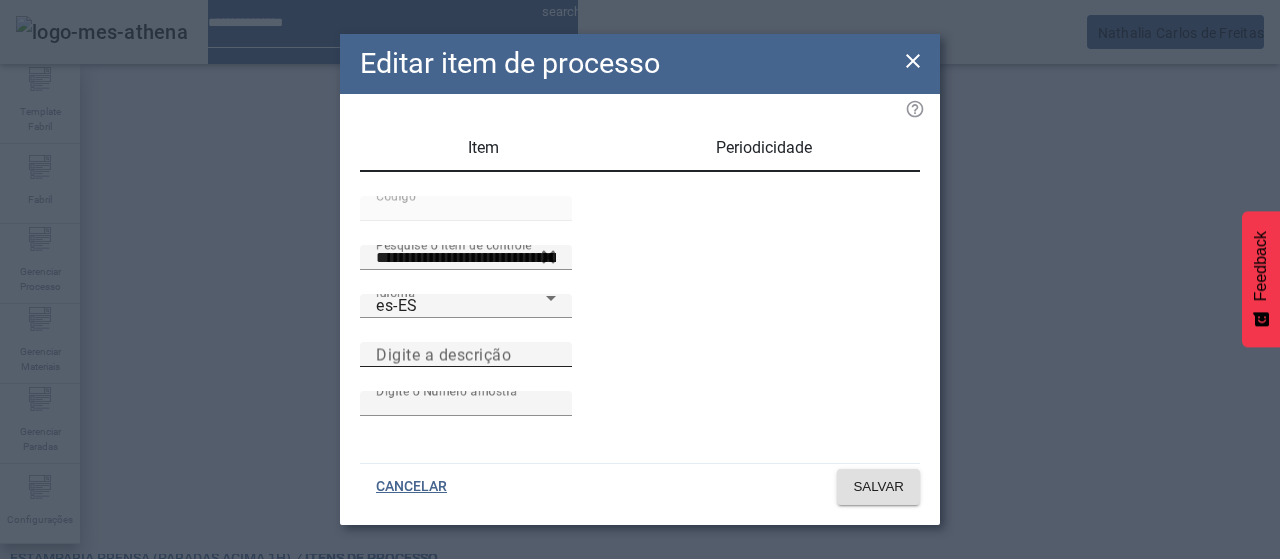 click on "Digite a descrição" at bounding box center (466, 354) 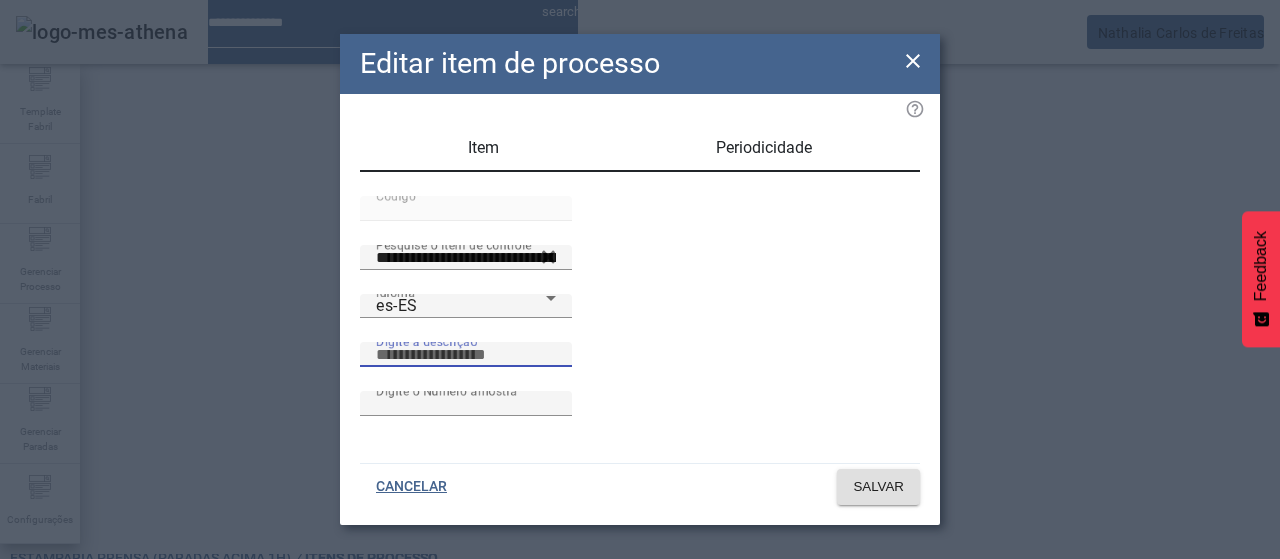 paste on "**********" 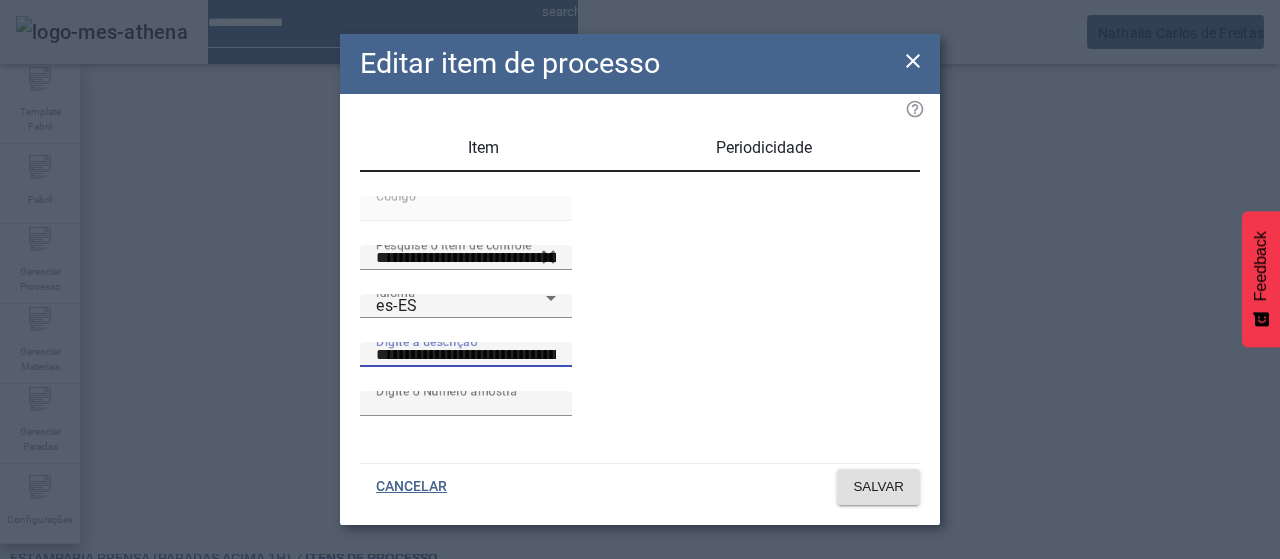 scroll, scrollTop: 0, scrollLeft: 55, axis: horizontal 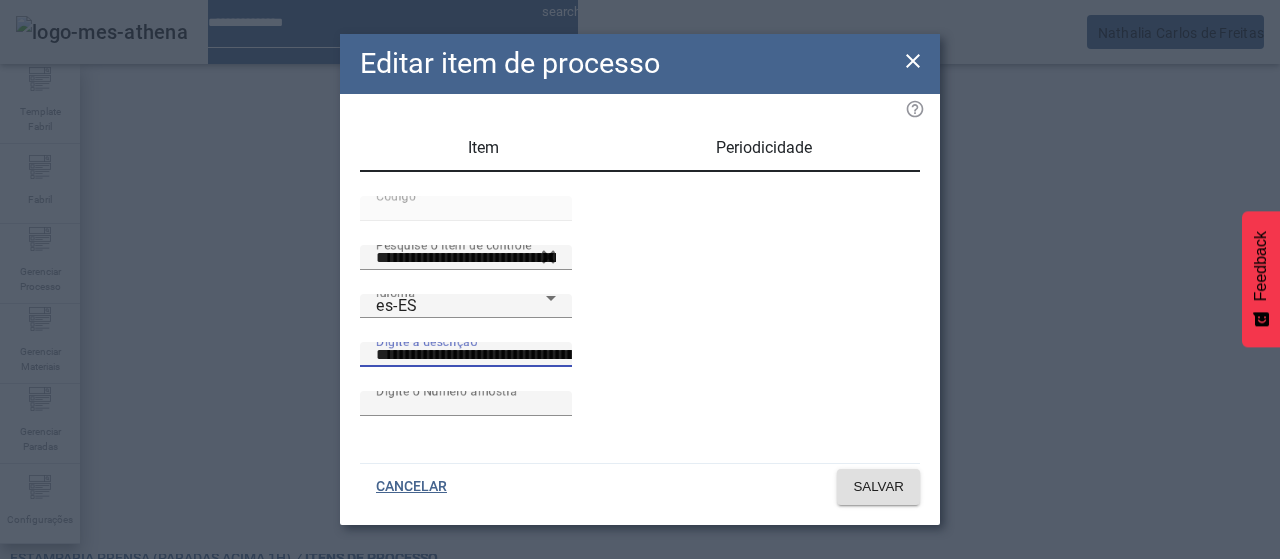 click on "**********" at bounding box center (552, 355) 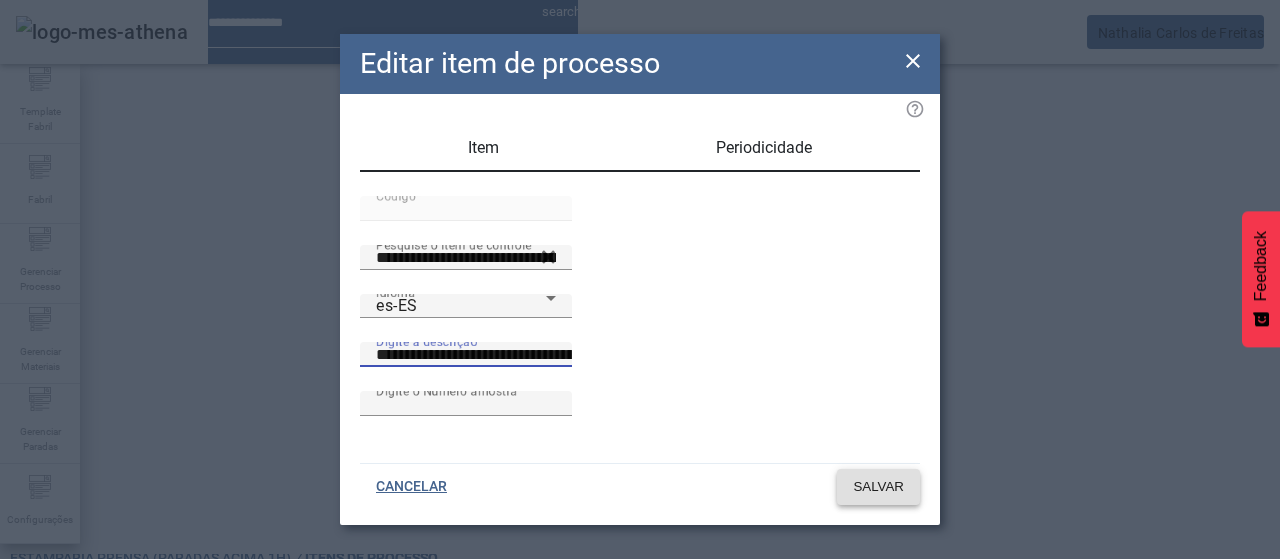 type on "**********" 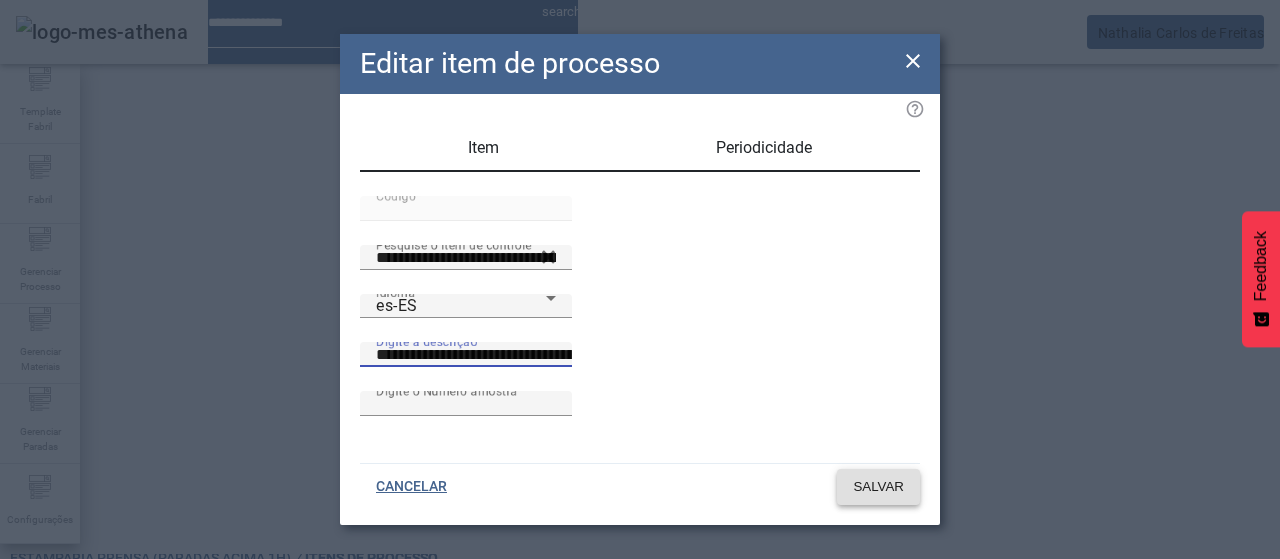 click on "SALVAR" 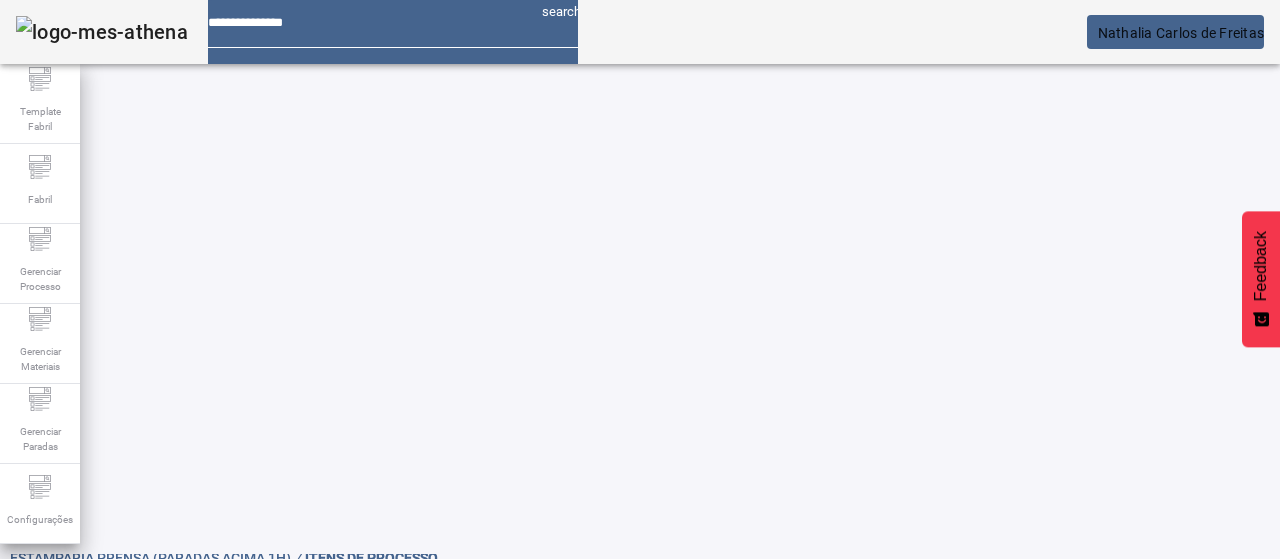 click on "EDITAR" at bounding box center (353, 846) 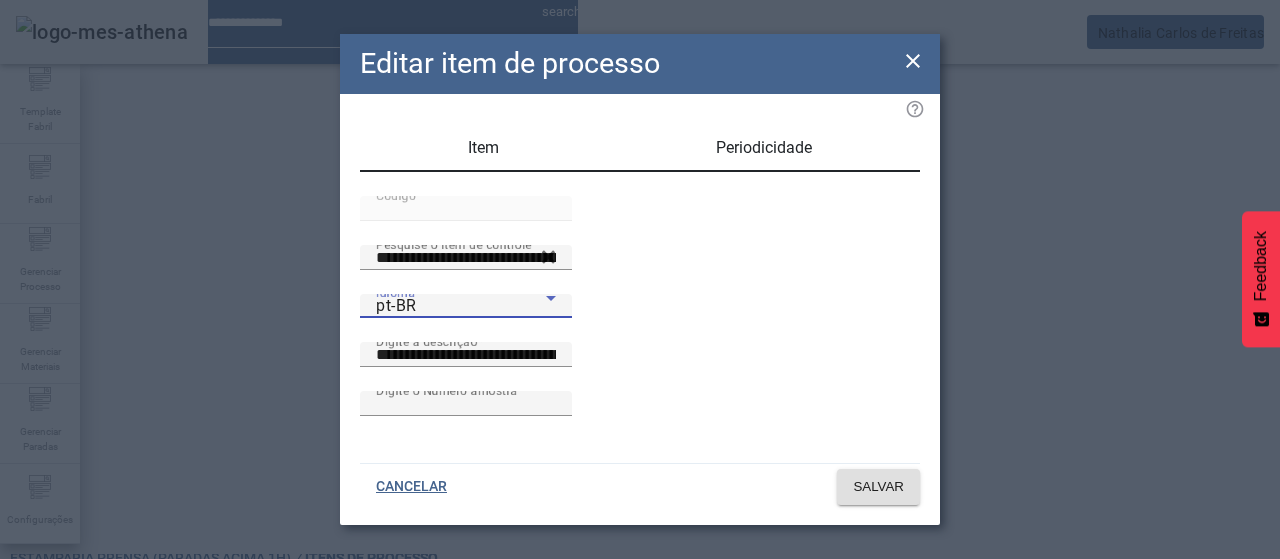 click on "pt-BR" at bounding box center [466, 306] 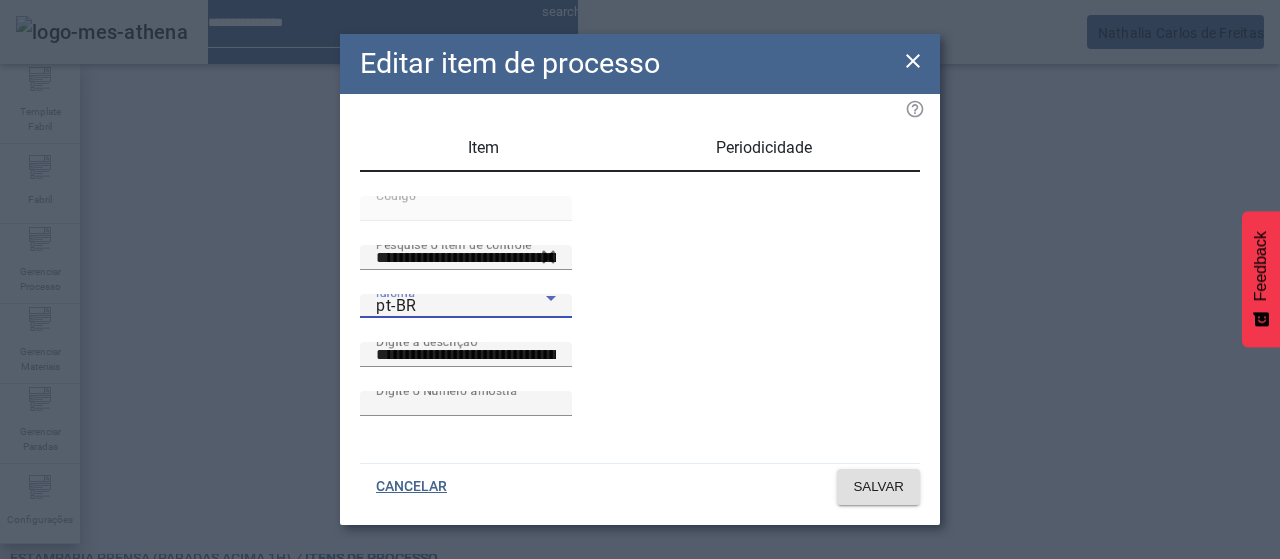click on "es-ES" at bounding box center (81, 687) 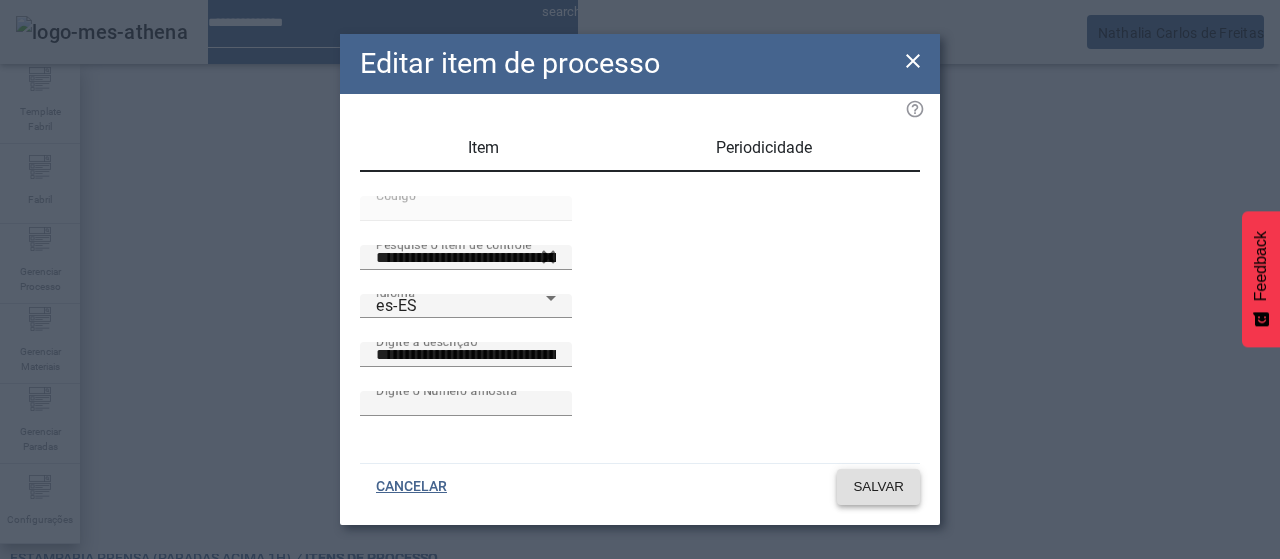click on "SALVAR" 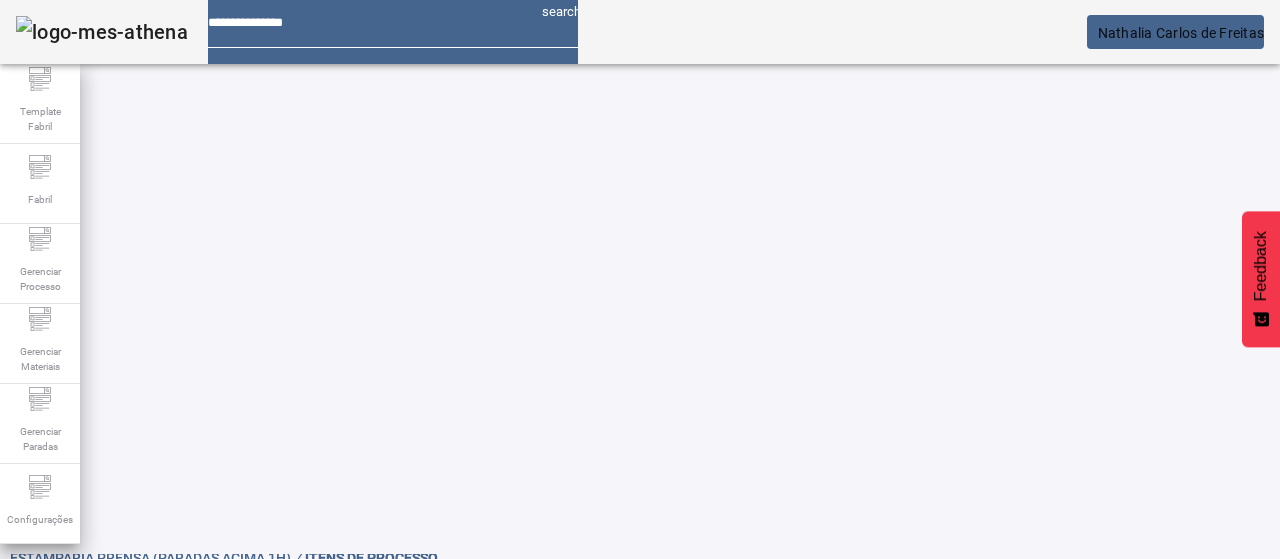 click on "LIMPAR" 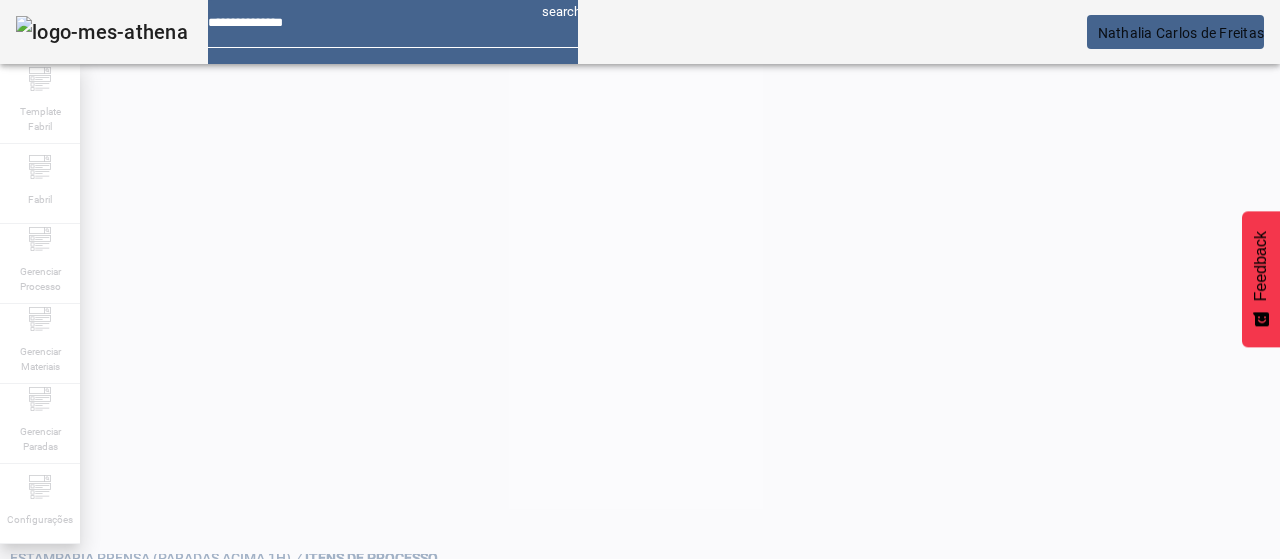 type 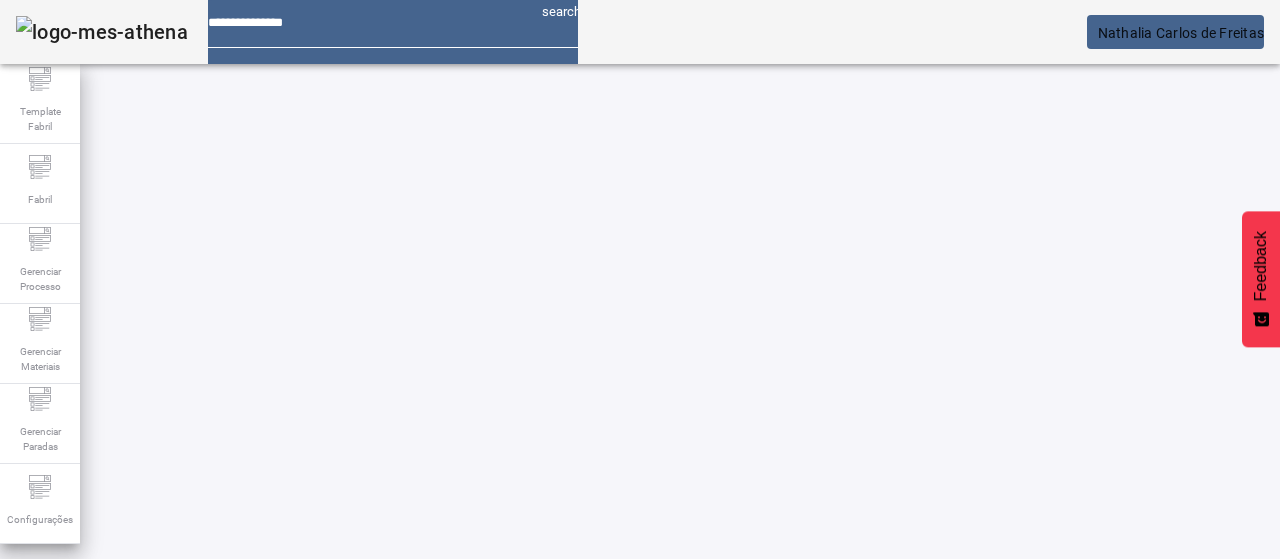 click at bounding box center (572, 864) 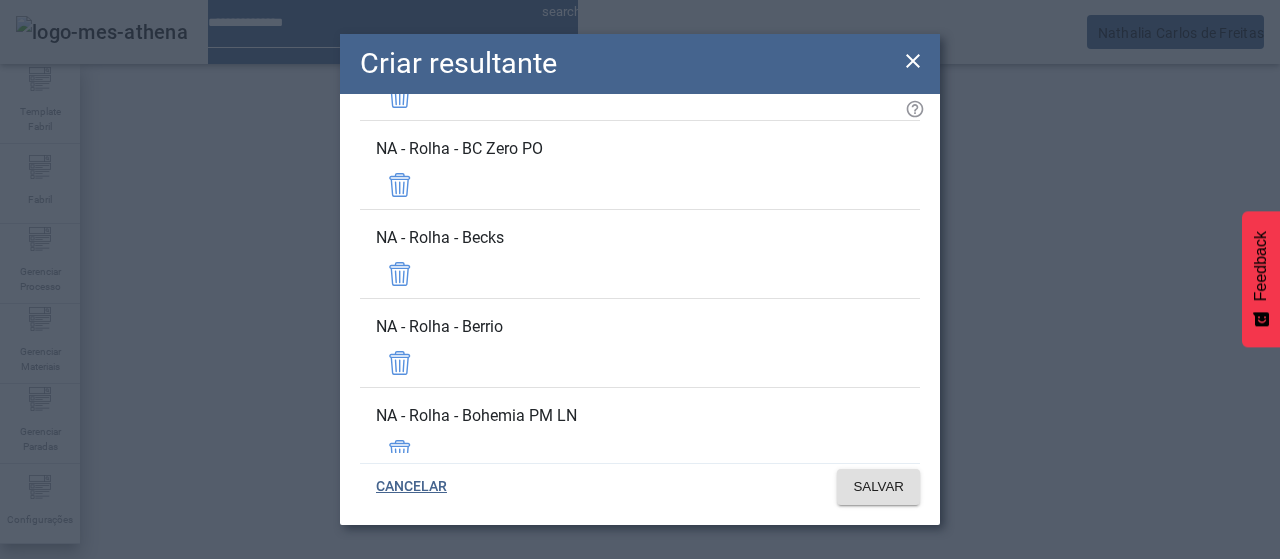 scroll, scrollTop: 700, scrollLeft: 0, axis: vertical 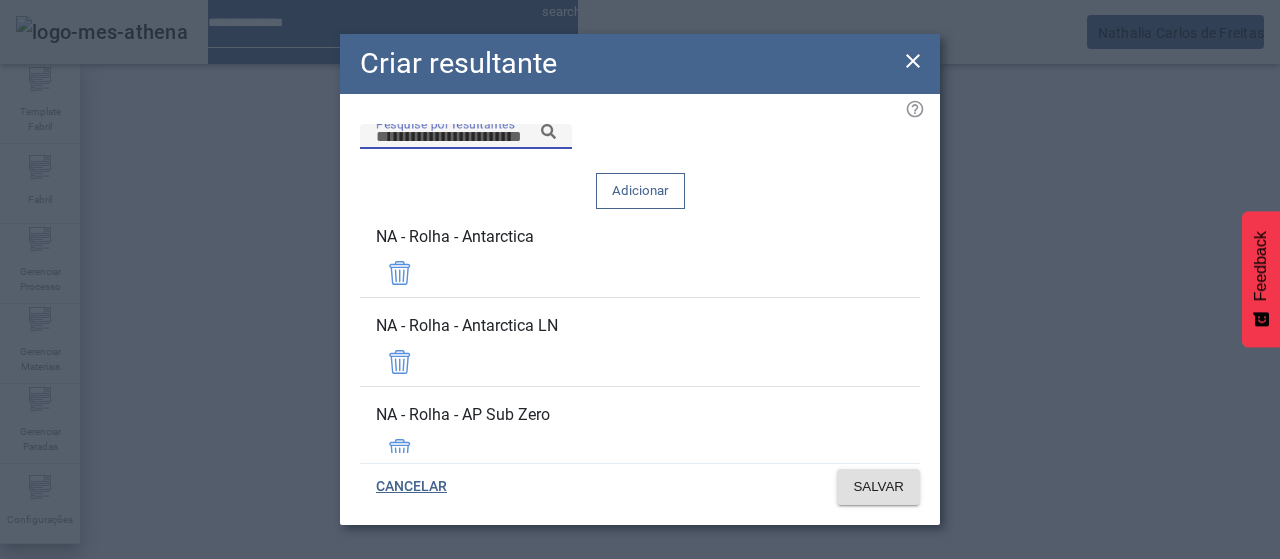 click on "Pesquise por resultantes" at bounding box center [466, 137] 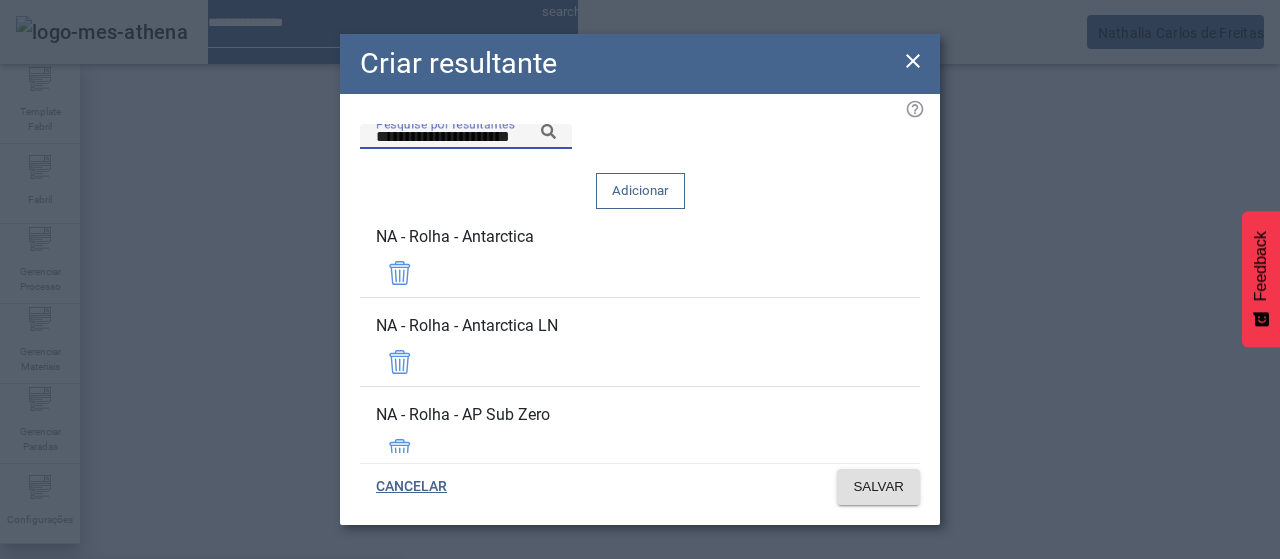 click on "Rolha - CORONA CERVEZA" at bounding box center (200, 591) 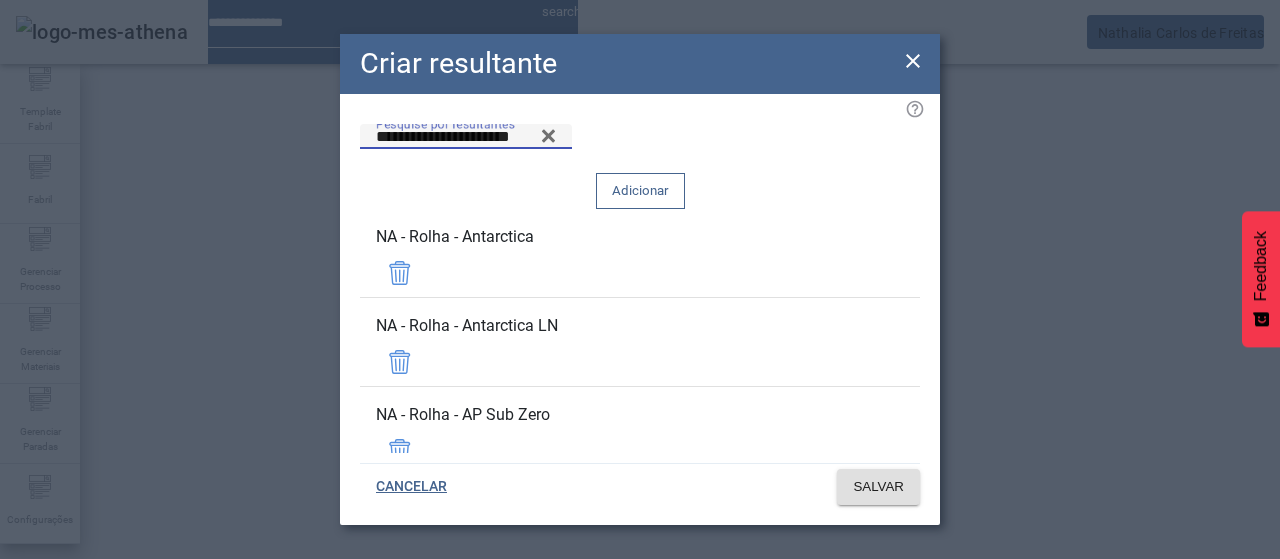 click on "Adicionar" 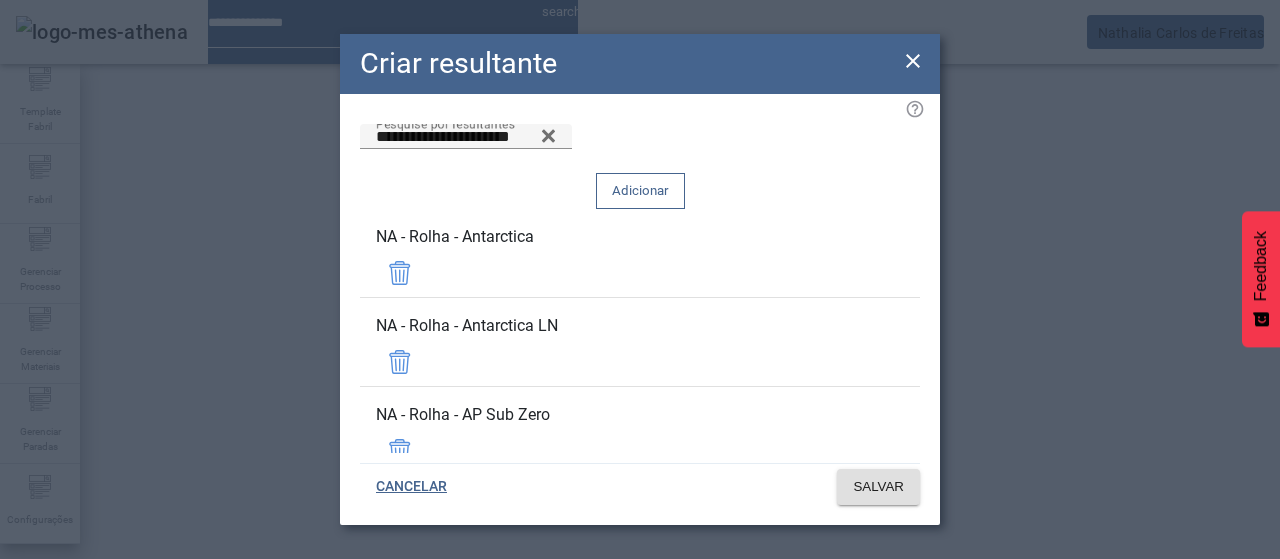 click 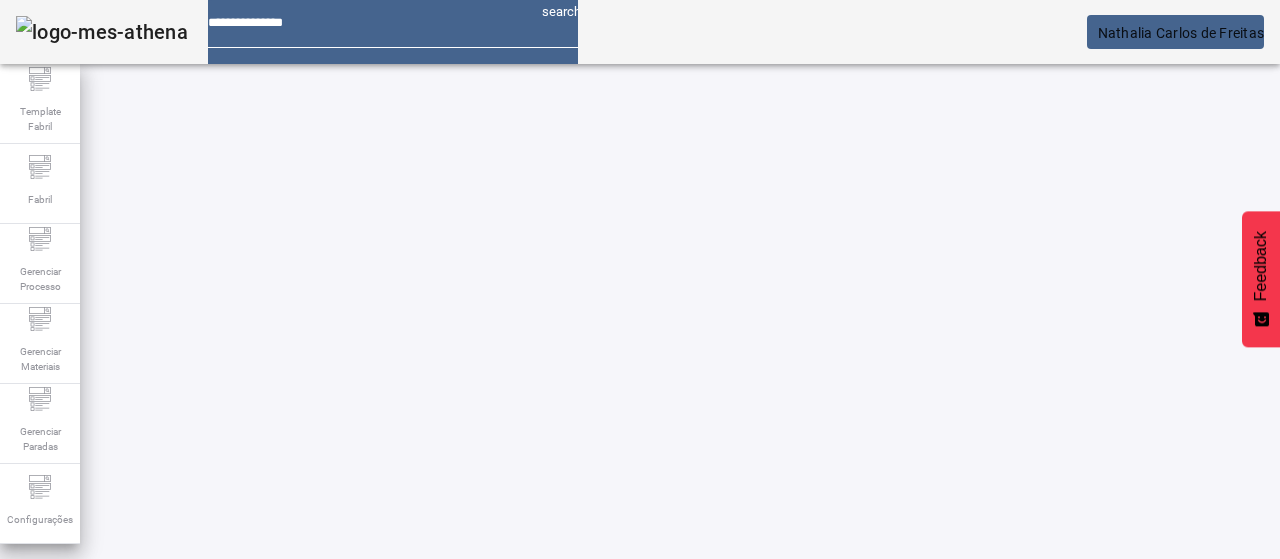 click 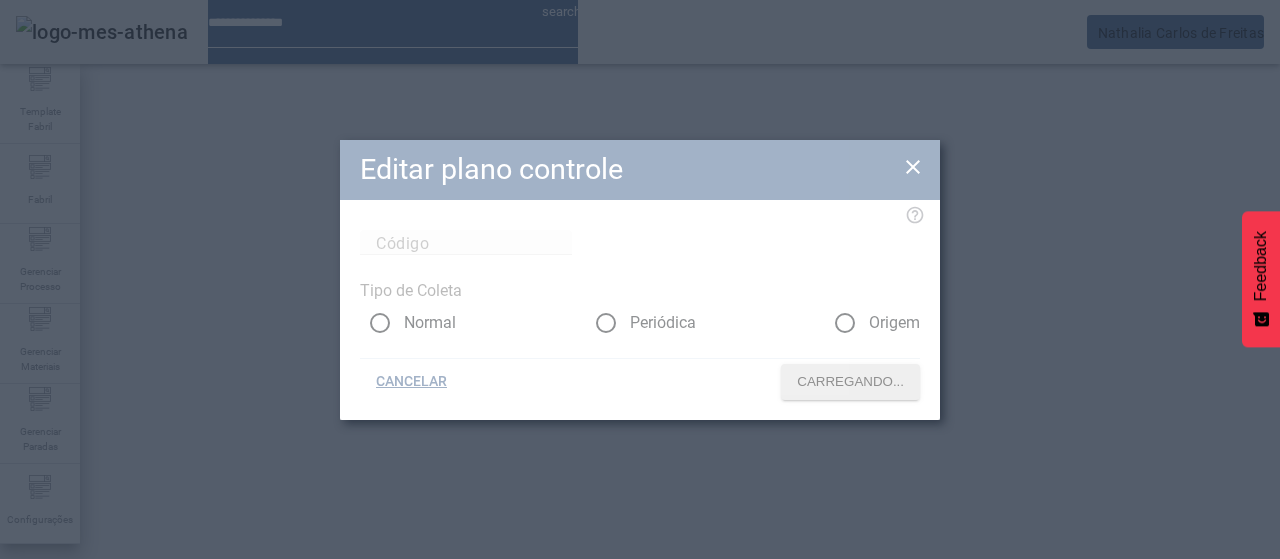 type on "****" 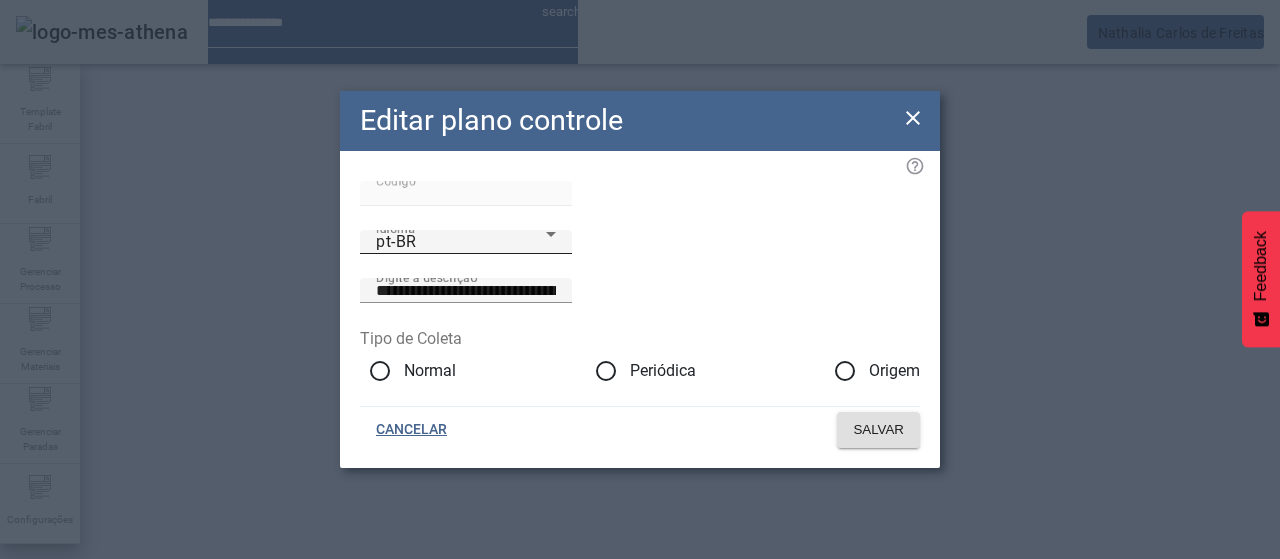 click on "pt-BR" at bounding box center [461, 242] 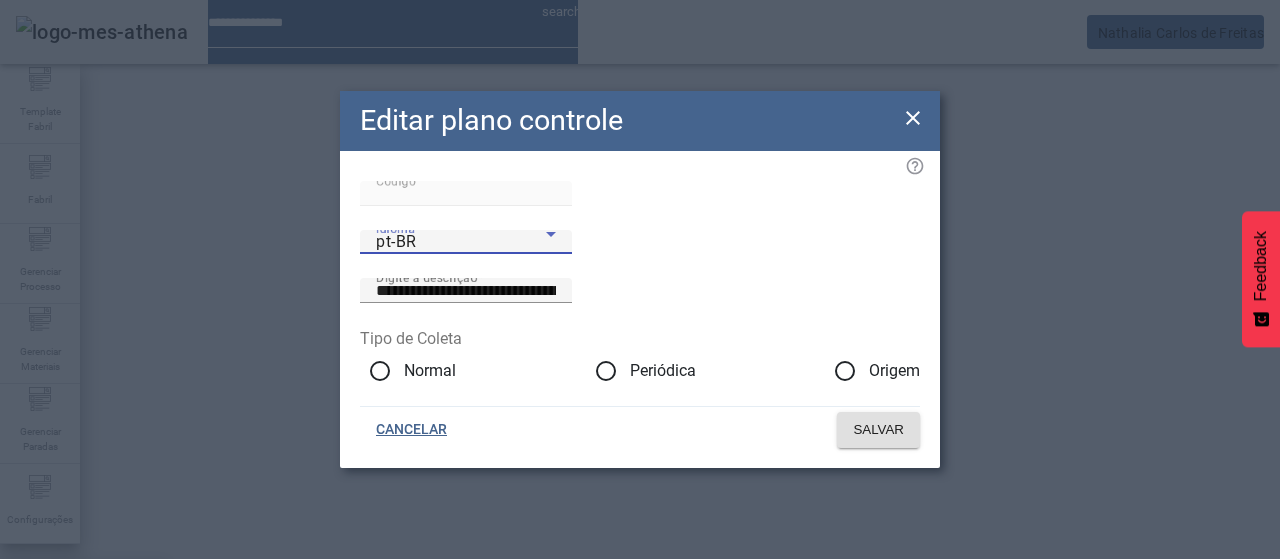 click on "es-ES" at bounding box center [83, 687] 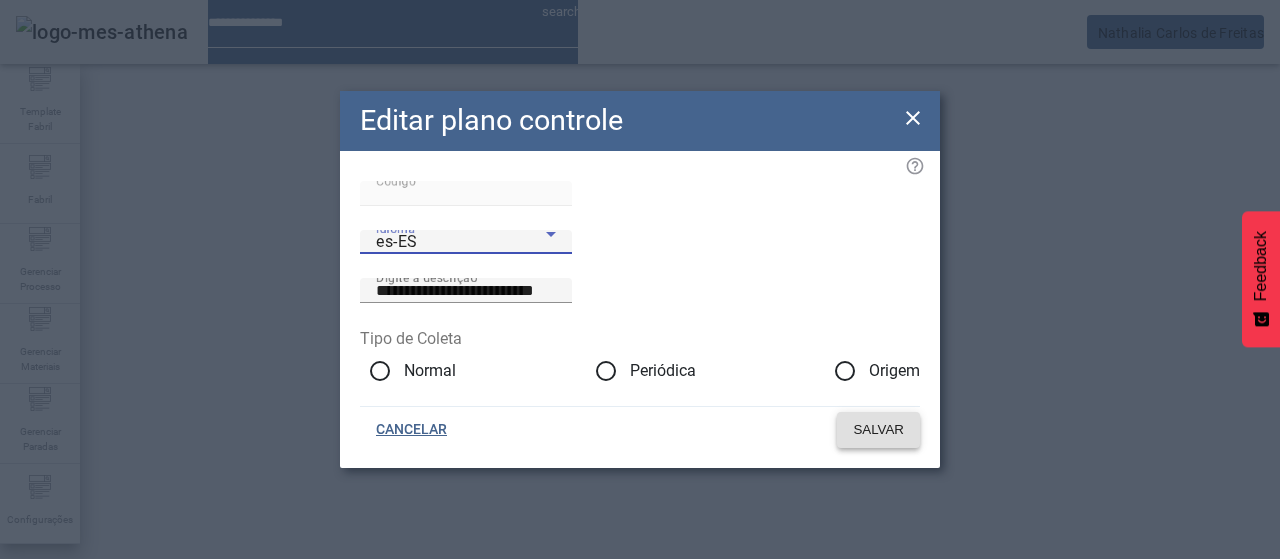 click on "SALVAR" 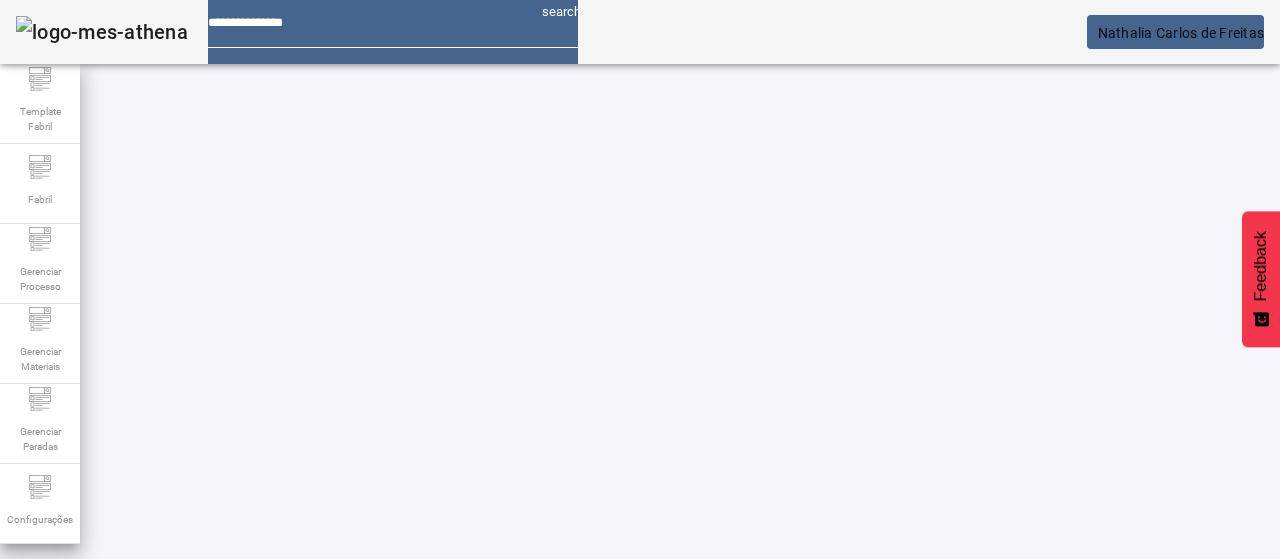 click on "Criar plano controle  Estamparia prensa (Paradas acima 1h) 4304 EDITAR REMOVER  more_vert" at bounding box center [600, 791] 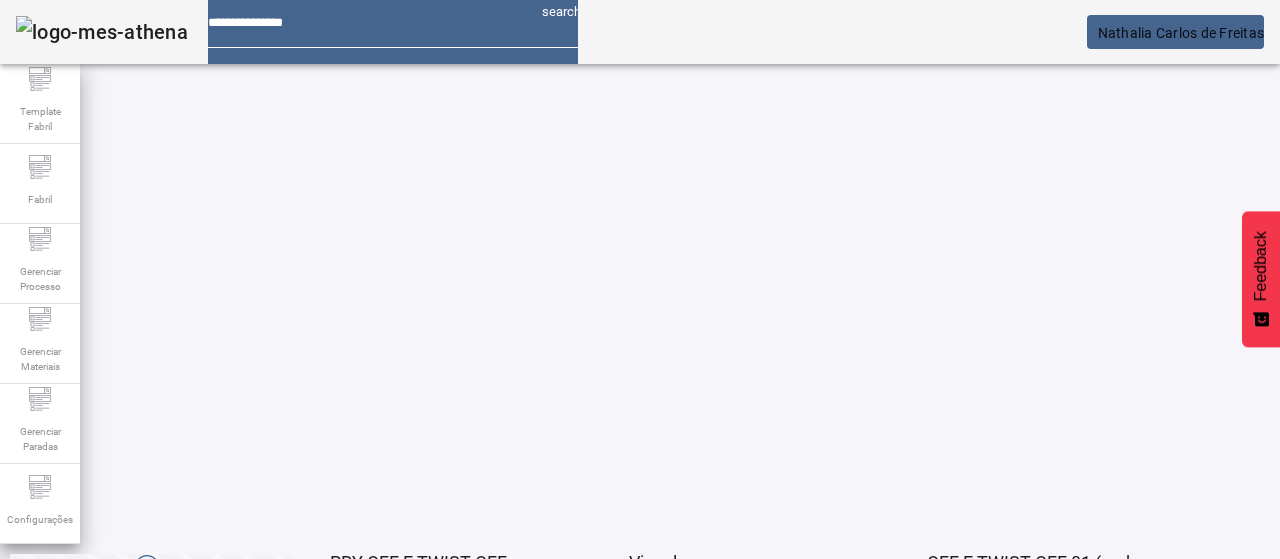 click on "3" 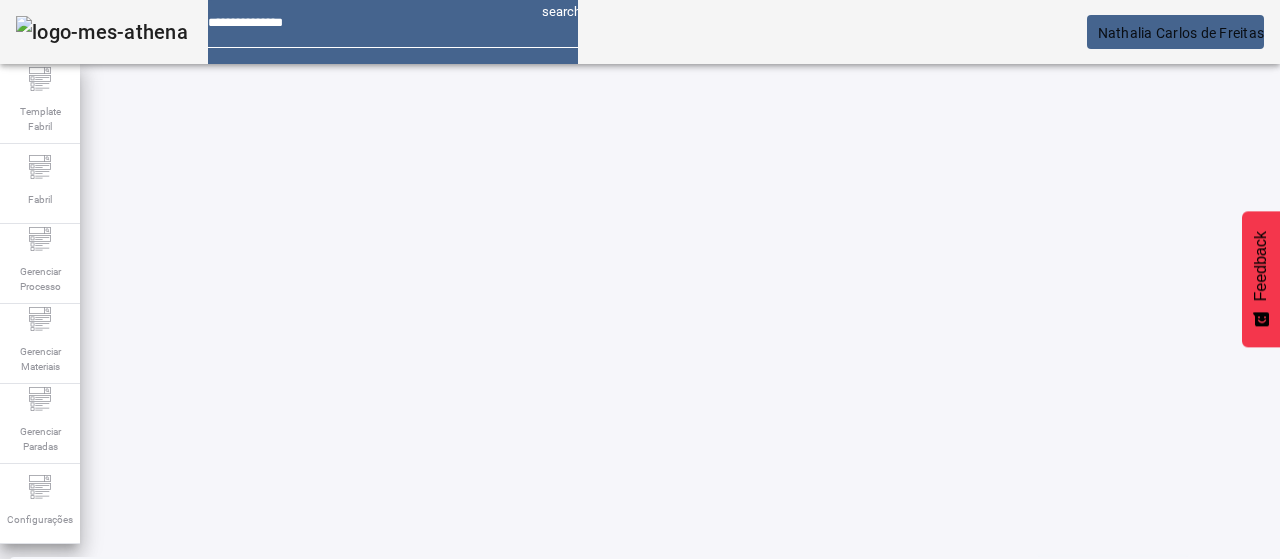 scroll, scrollTop: 0, scrollLeft: 0, axis: both 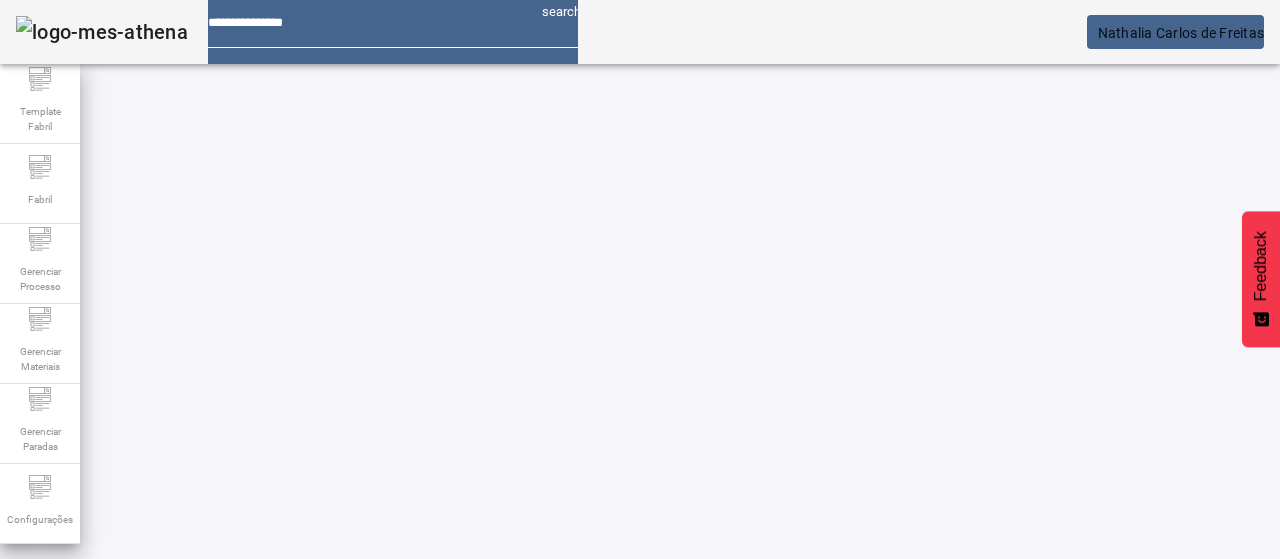 drag, startPoint x: 914, startPoint y: 128, endPoint x: 871, endPoint y: 134, distance: 43.416588 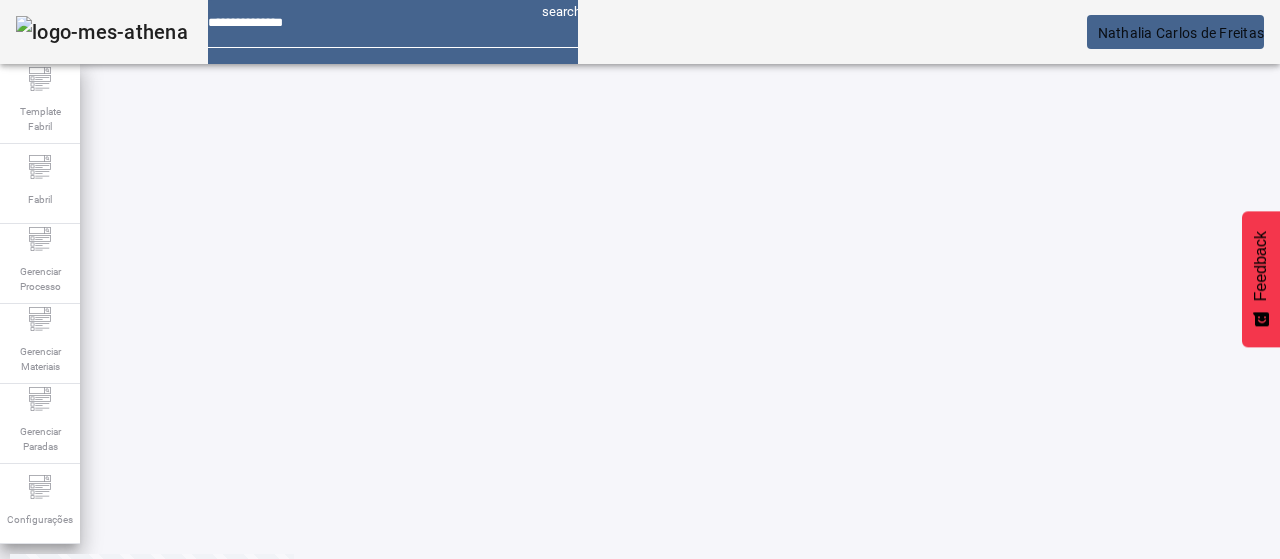 click at bounding box center [572, 646] 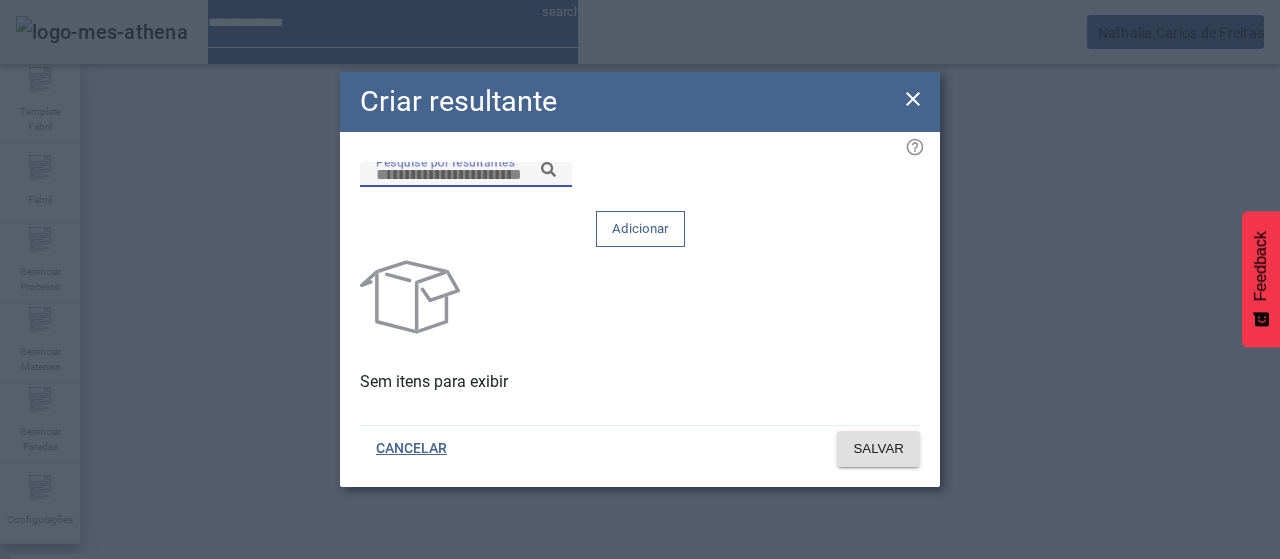 click on "Pesquise por resultantes" at bounding box center (466, 175) 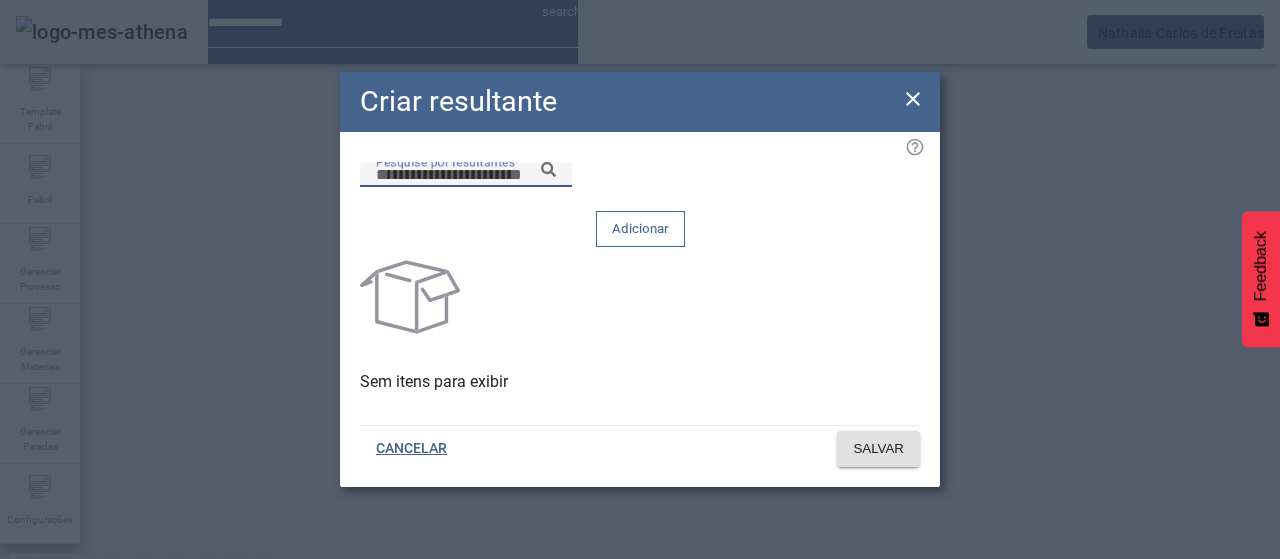 click 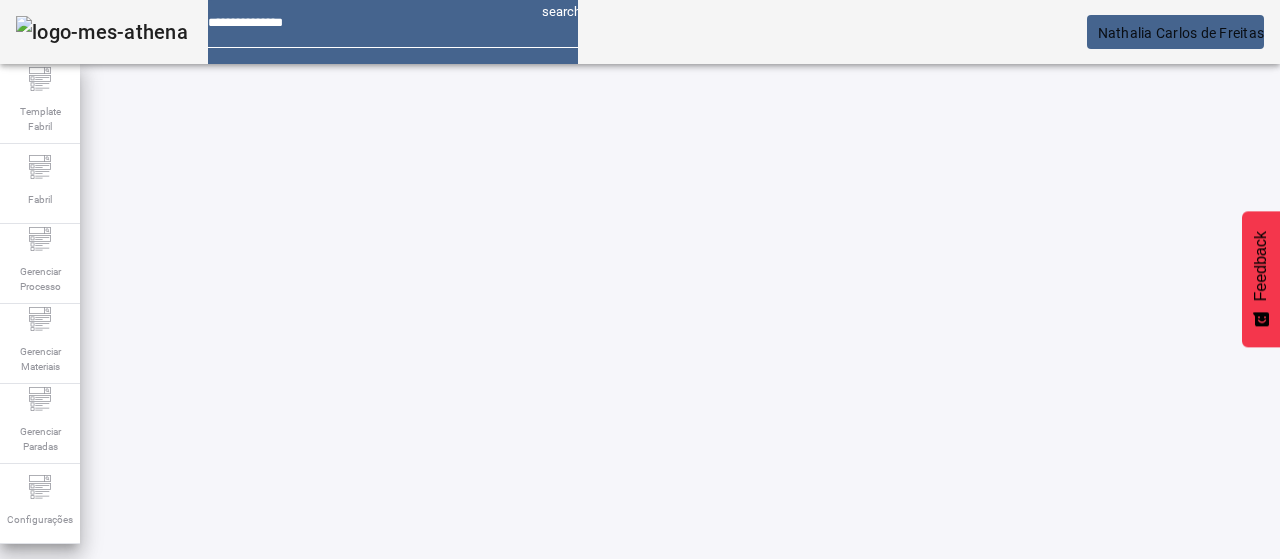 click 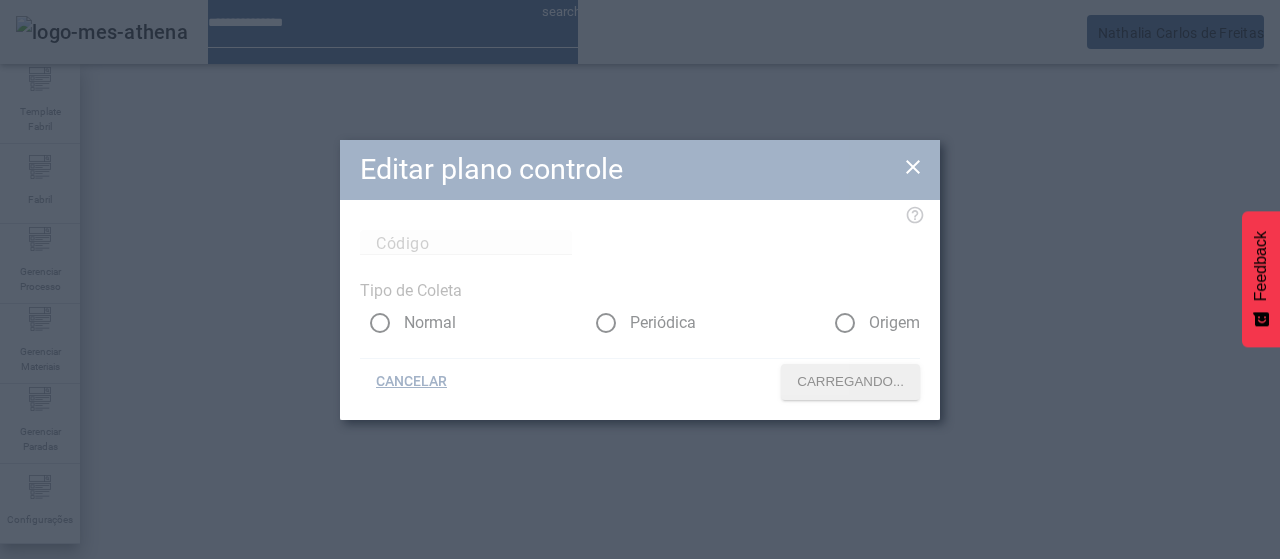 type on "****" 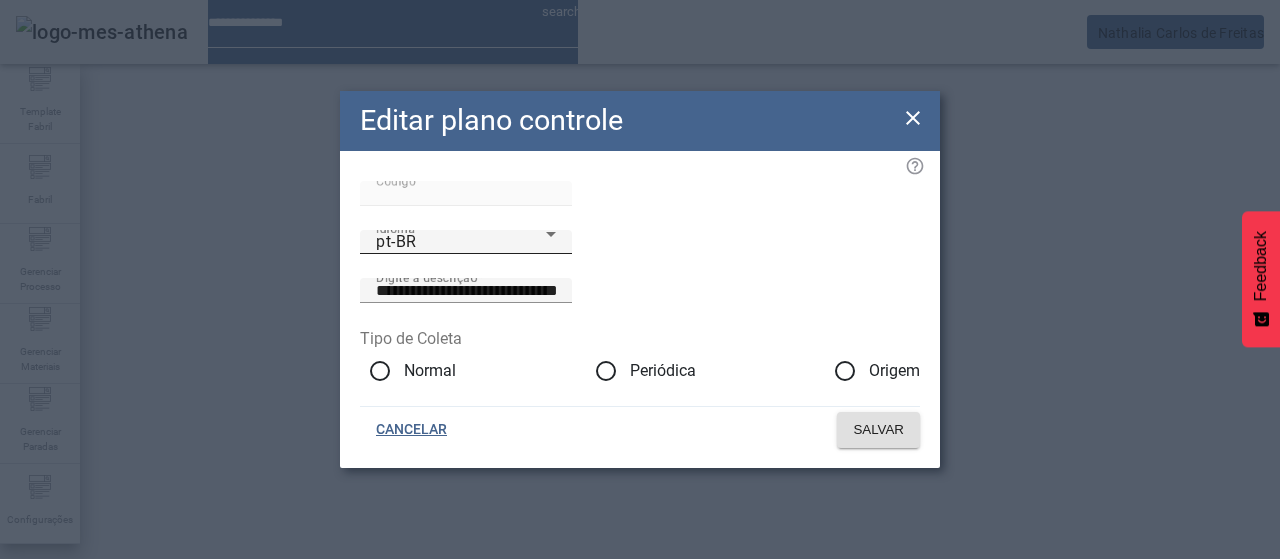 click on "pt-BR" at bounding box center [461, 242] 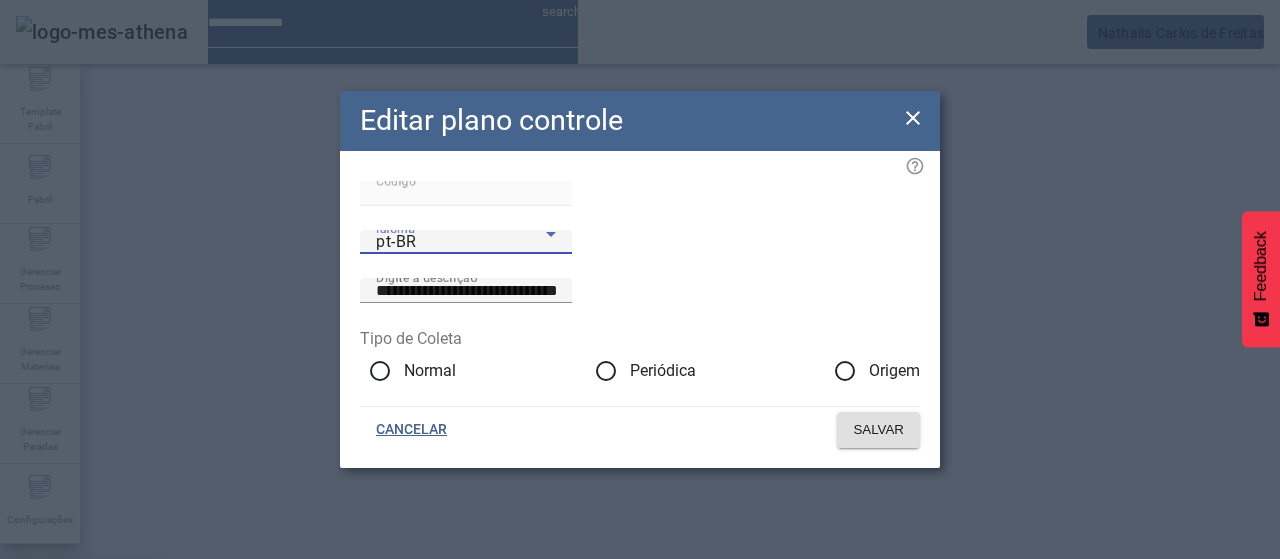 drag, startPoint x: 444, startPoint y: 439, endPoint x: 586, endPoint y: 334, distance: 176.60408 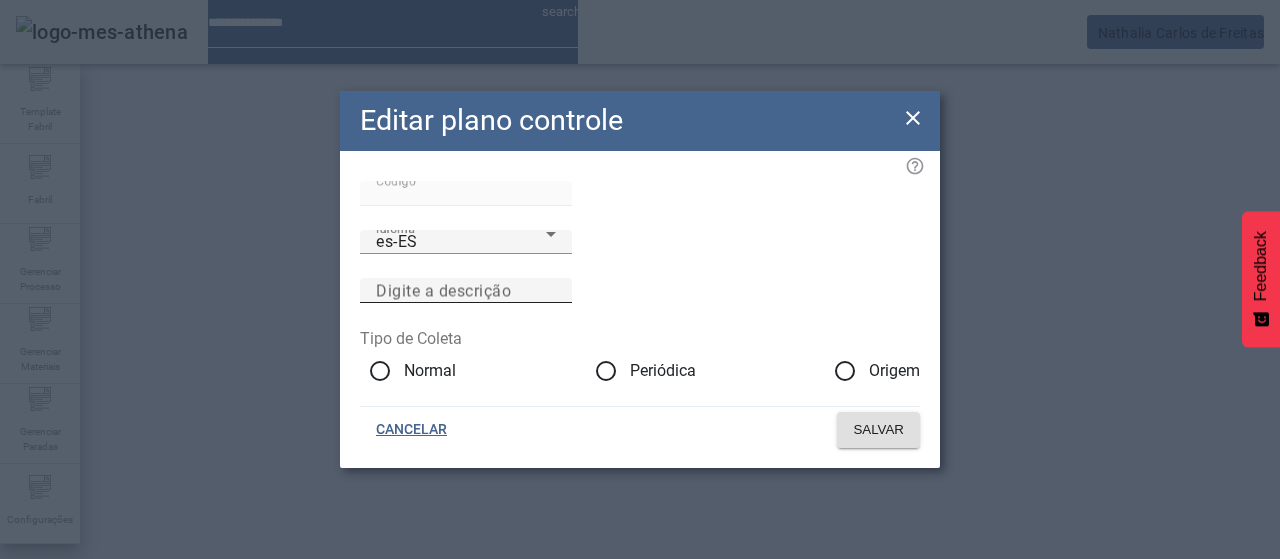 click on "Digite a descrição" 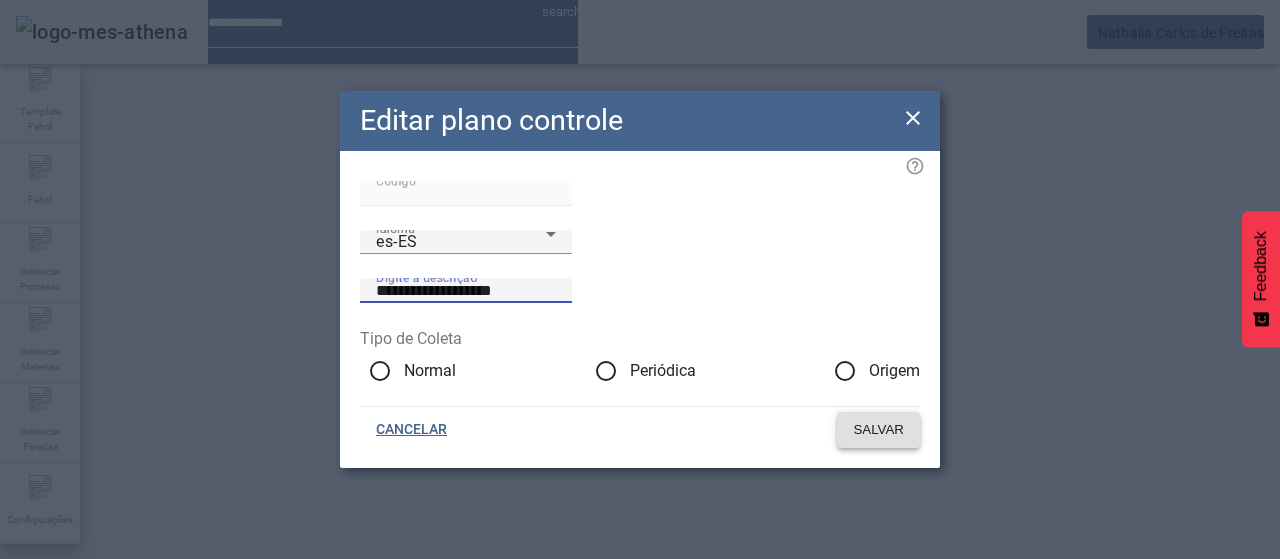 type on "**********" 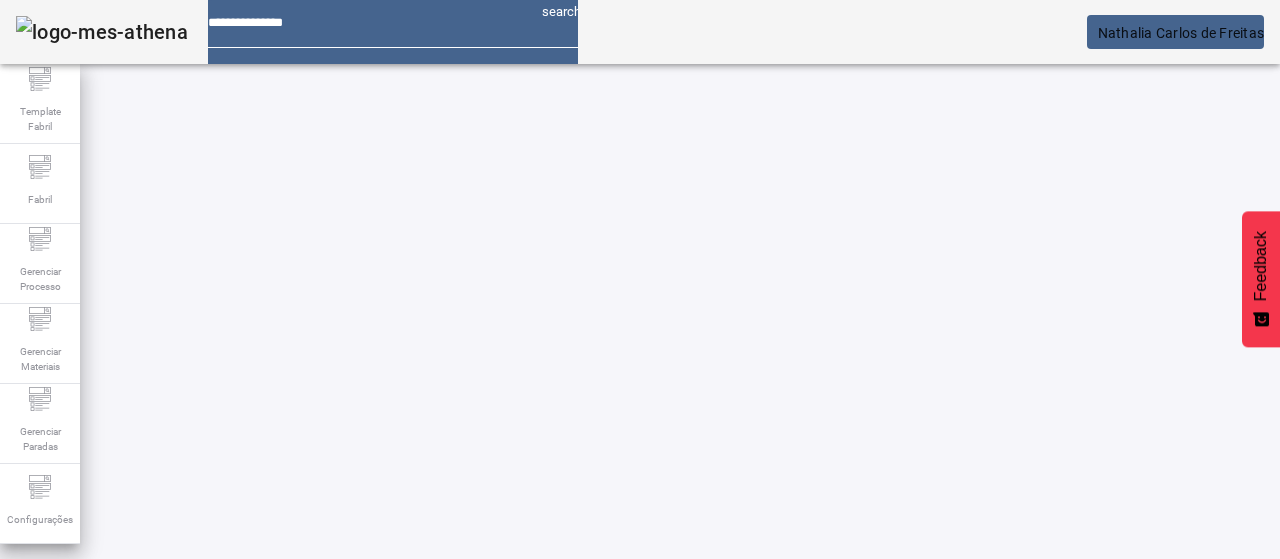 click at bounding box center (353, 828) 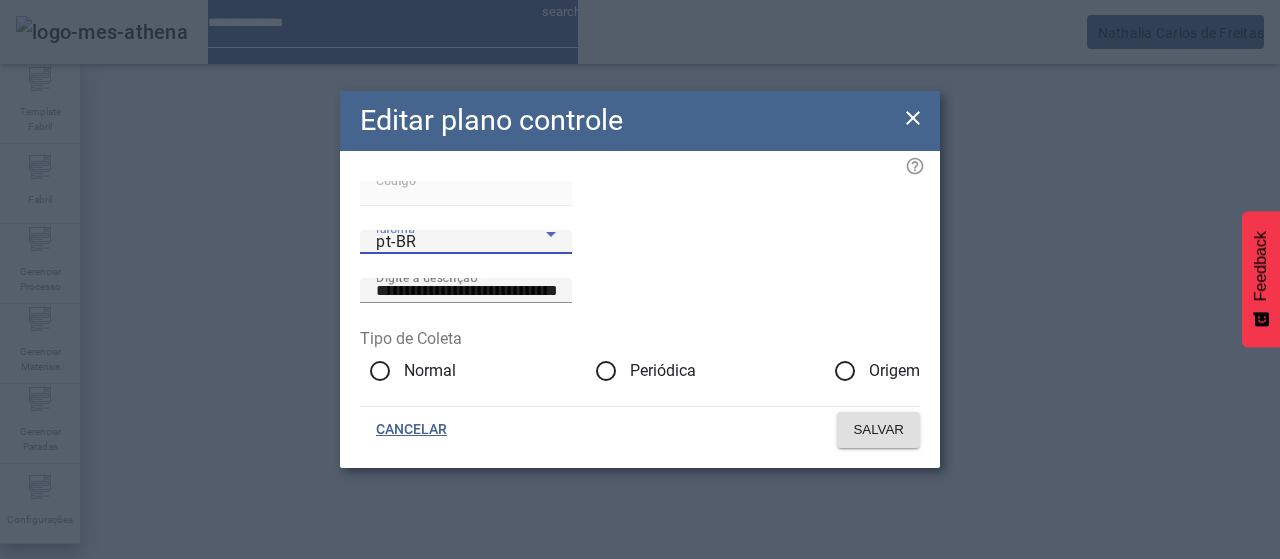 click on "pt-BR" at bounding box center [461, 242] 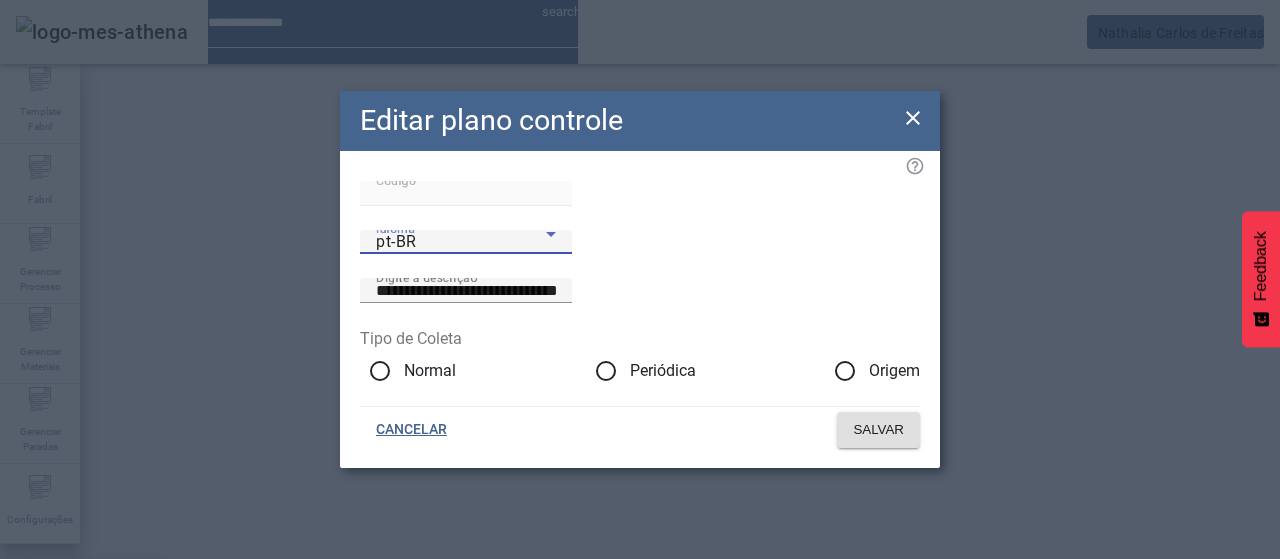 click on "es-ES" at bounding box center [83, 687] 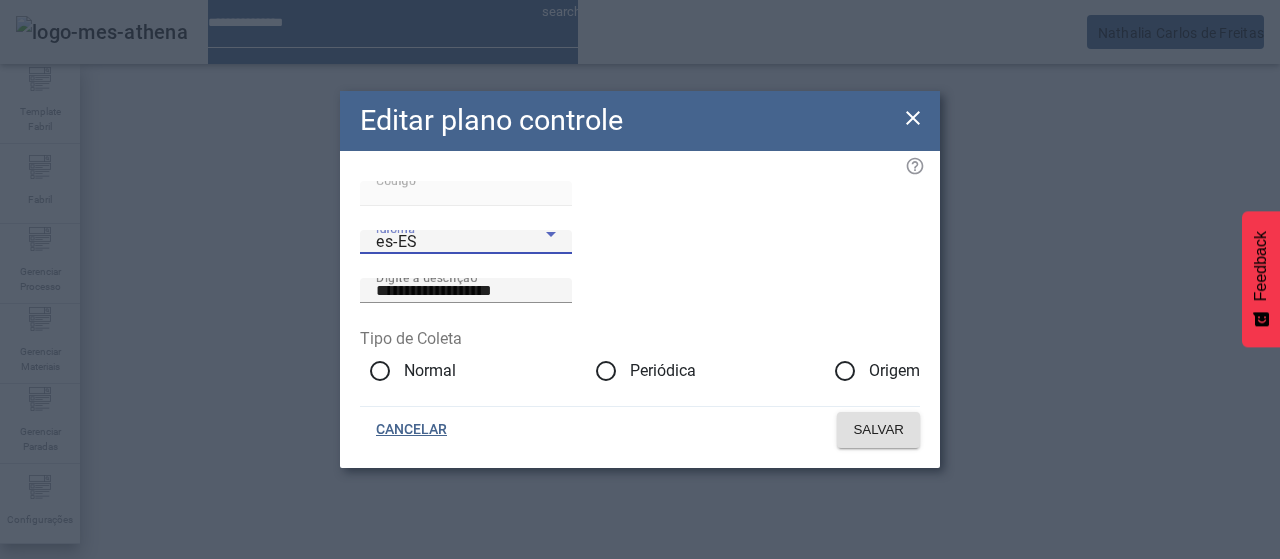 drag, startPoint x: 905, startPoint y: 101, endPoint x: 747, endPoint y: 315, distance: 266.0075 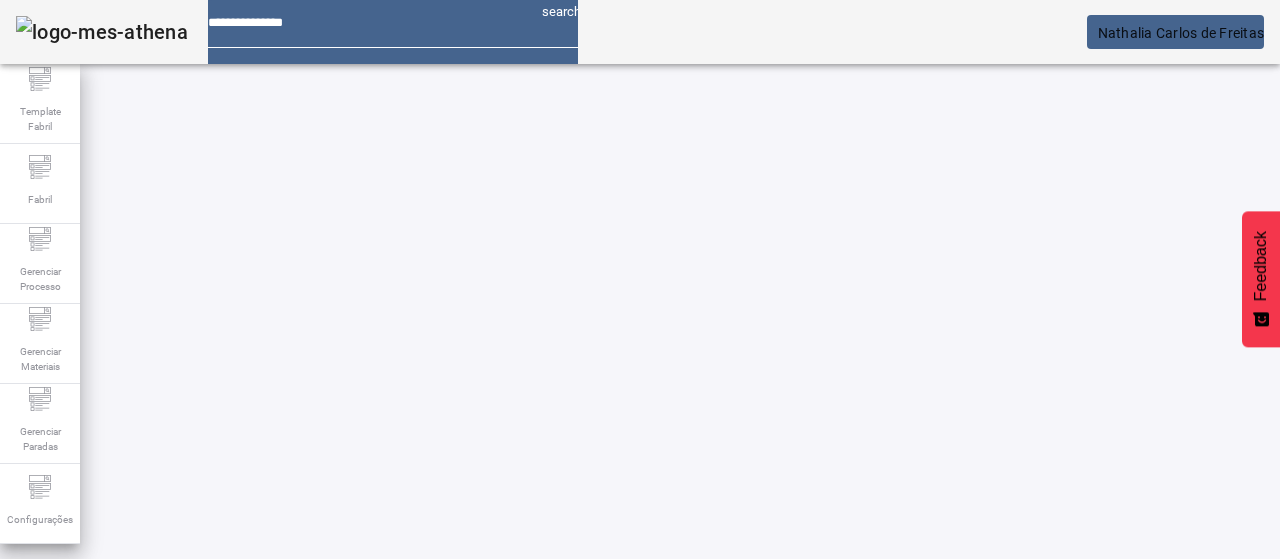 click at bounding box center [572, 828] 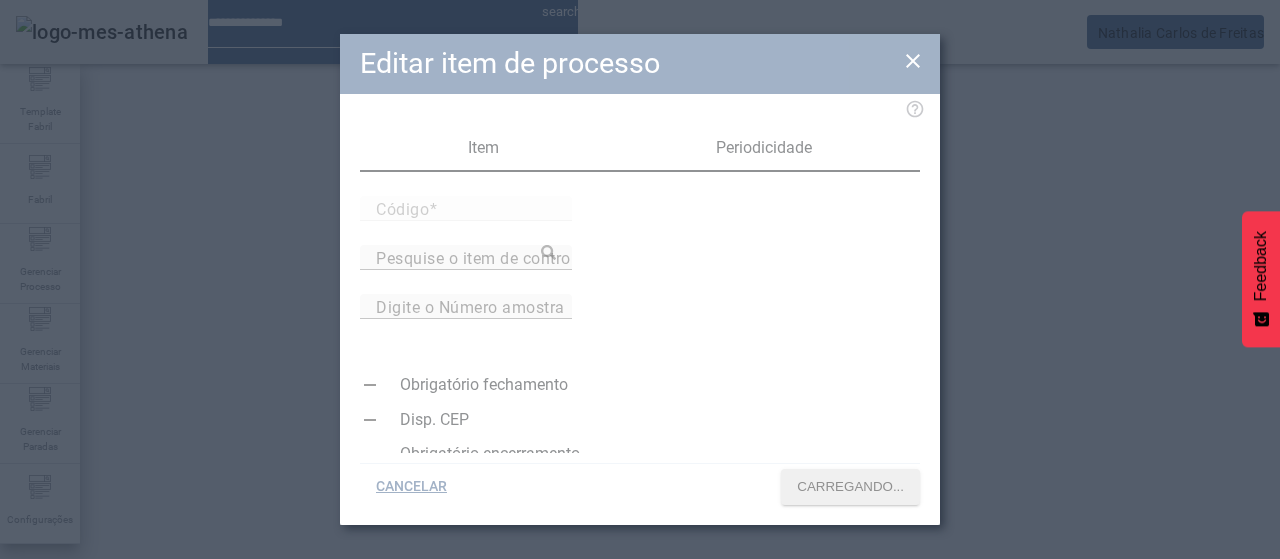 type on "*****" 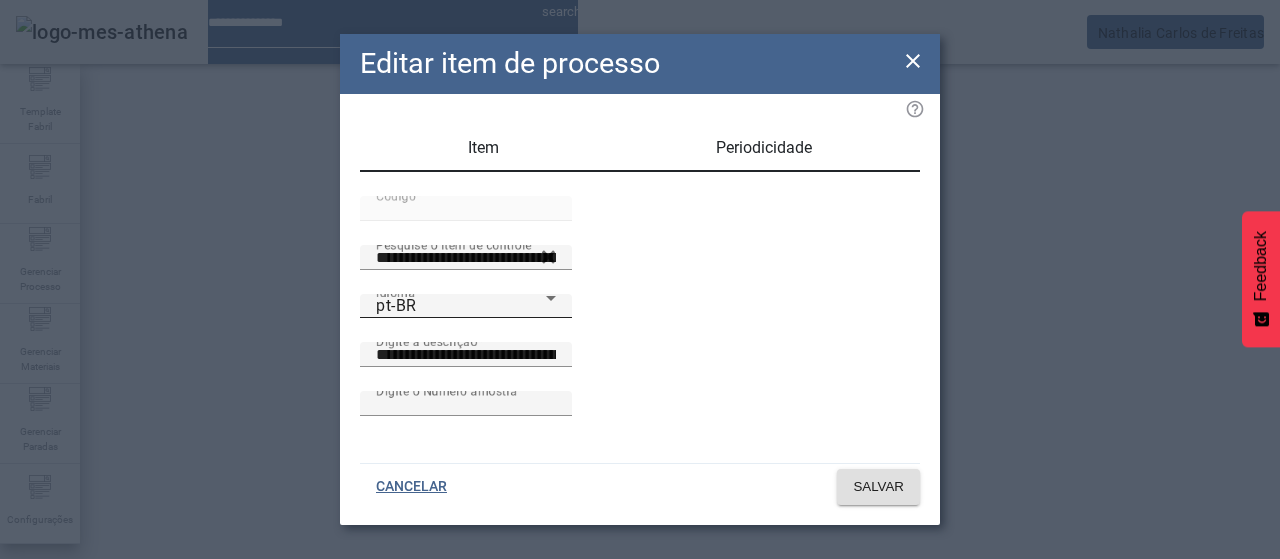 click on "Idioma pt-BR" at bounding box center (466, 306) 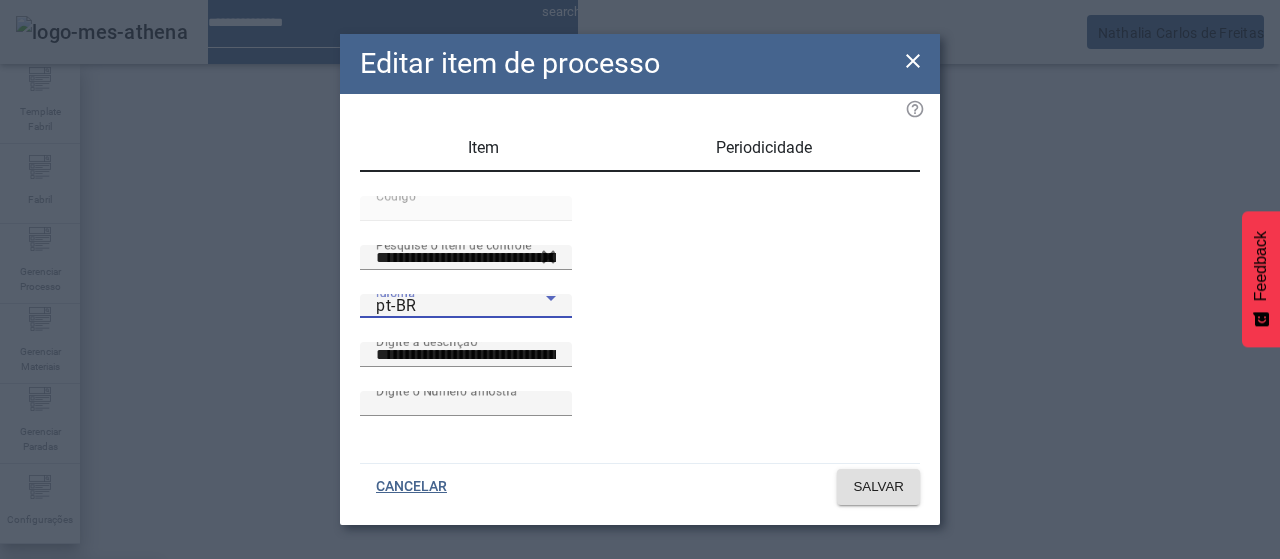 click on "es-ES" at bounding box center (81, 687) 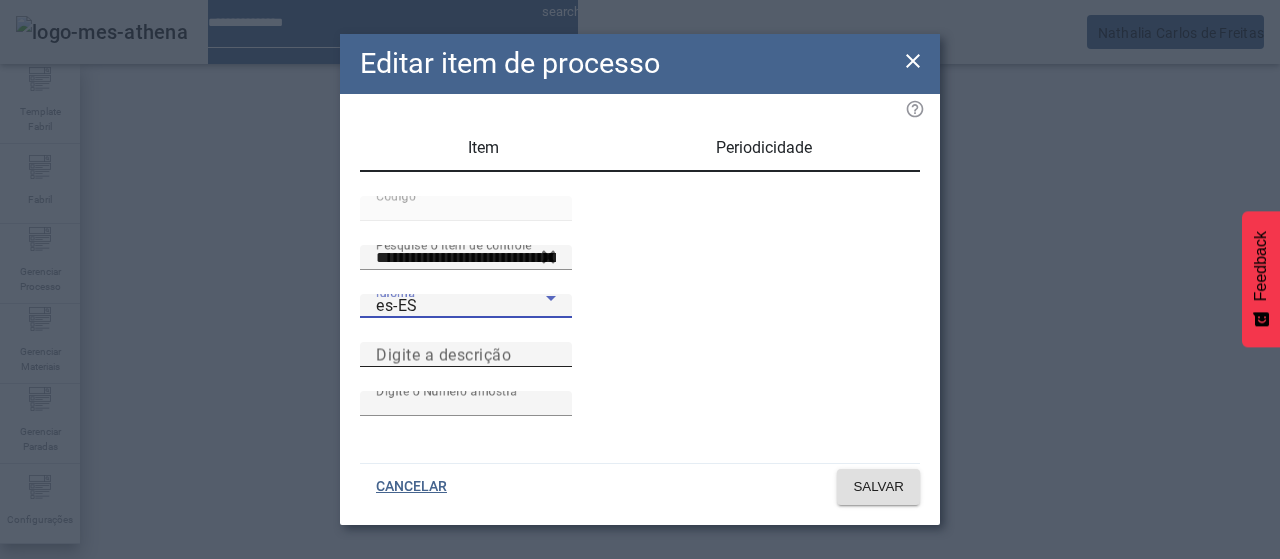 click on "Digite a descrição" at bounding box center [466, 354] 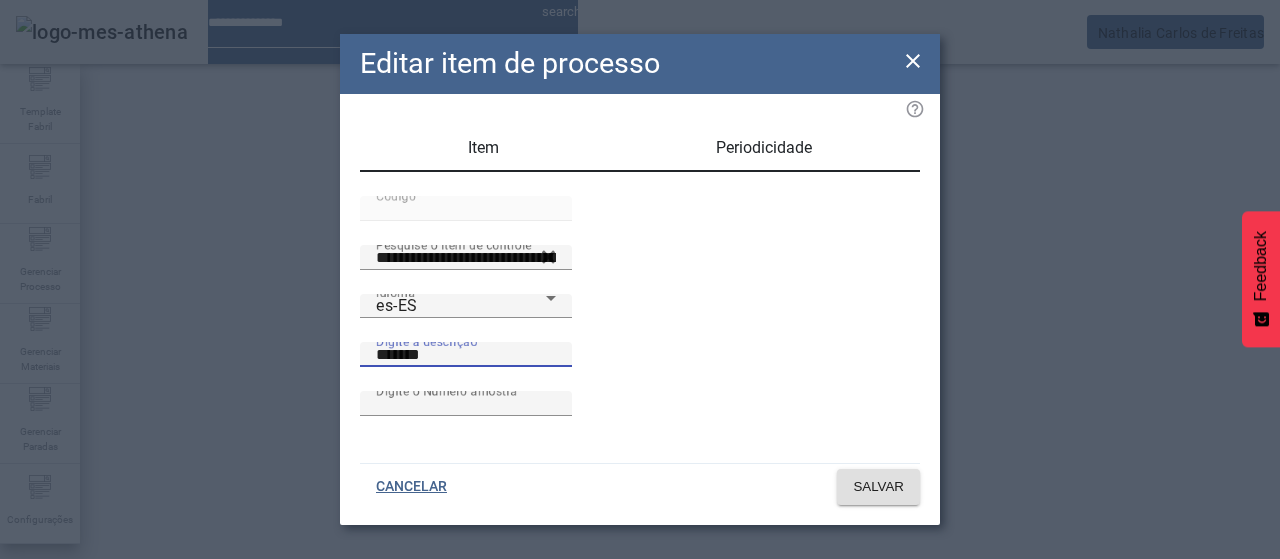 type on "********" 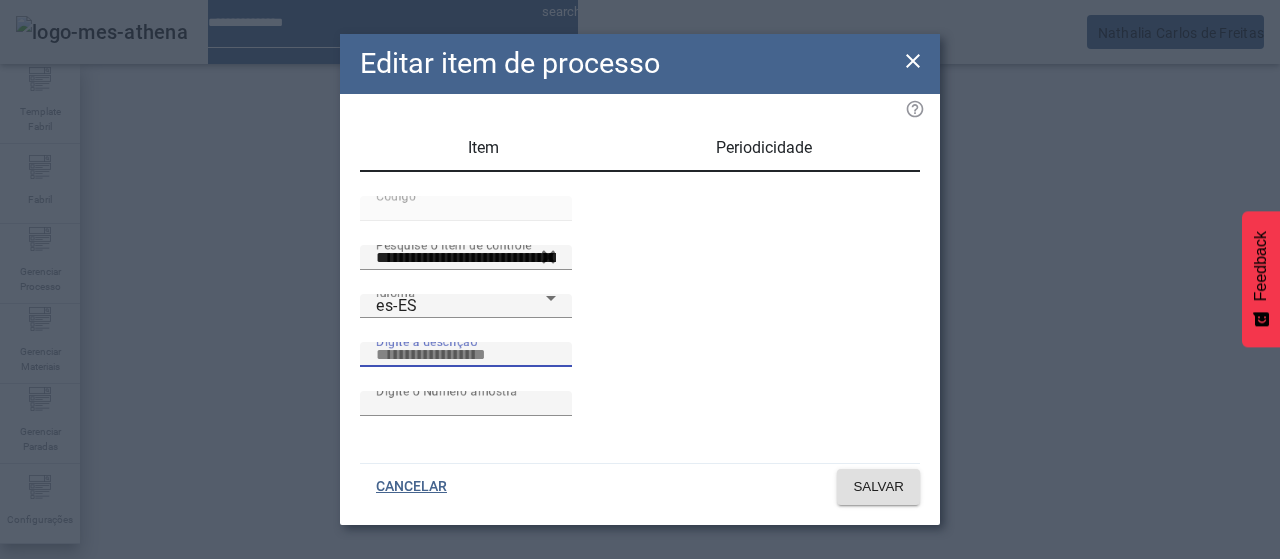 paste on "**********" 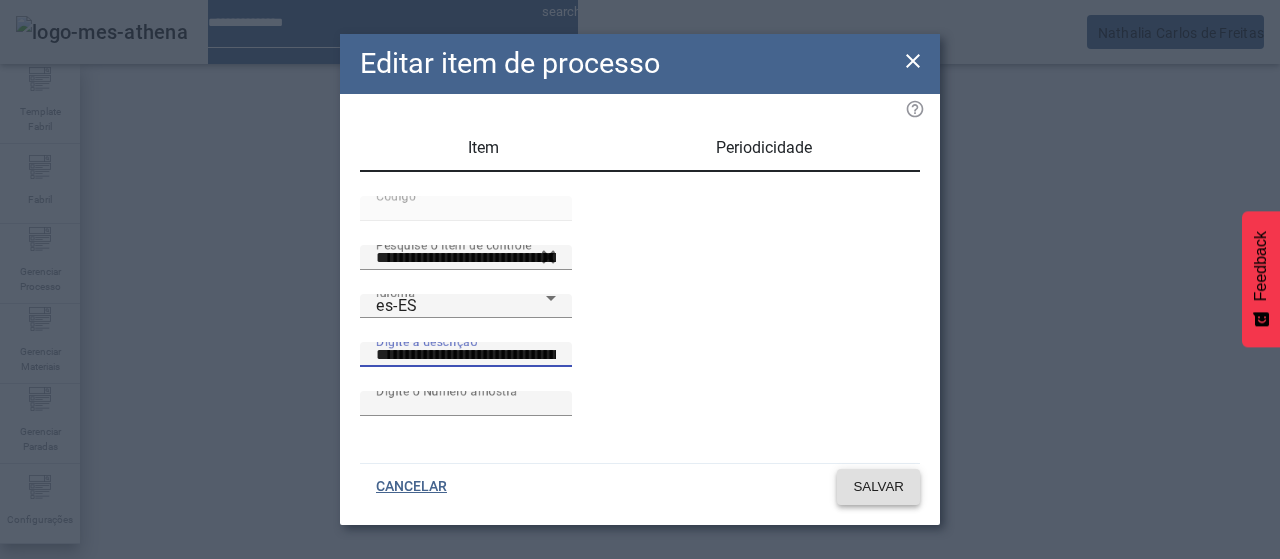 type on "**********" 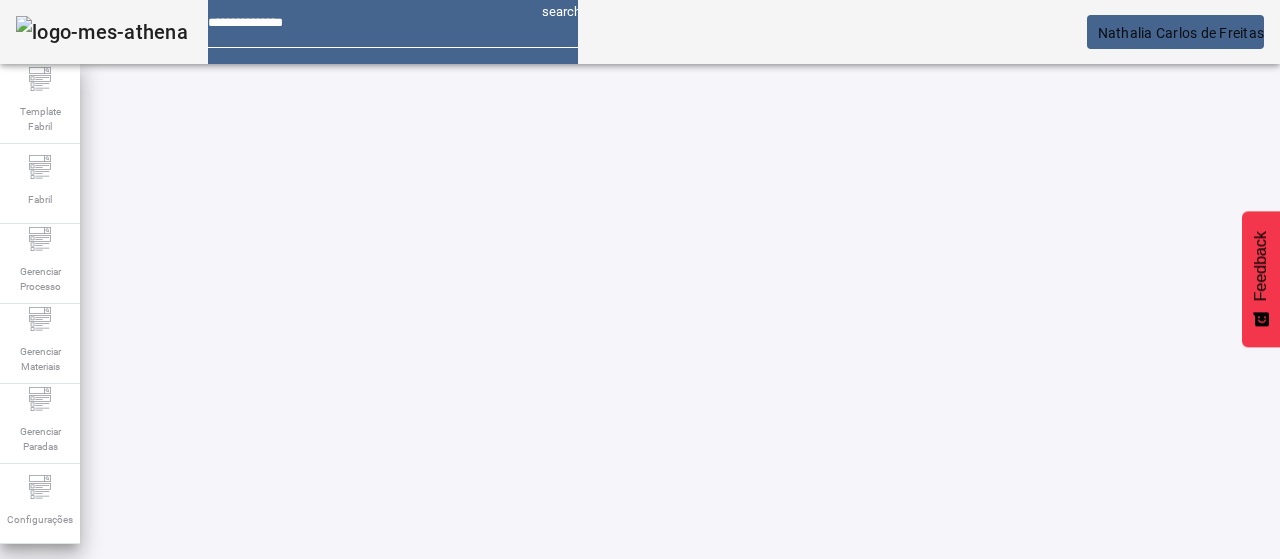 click at bounding box center [652, 779] 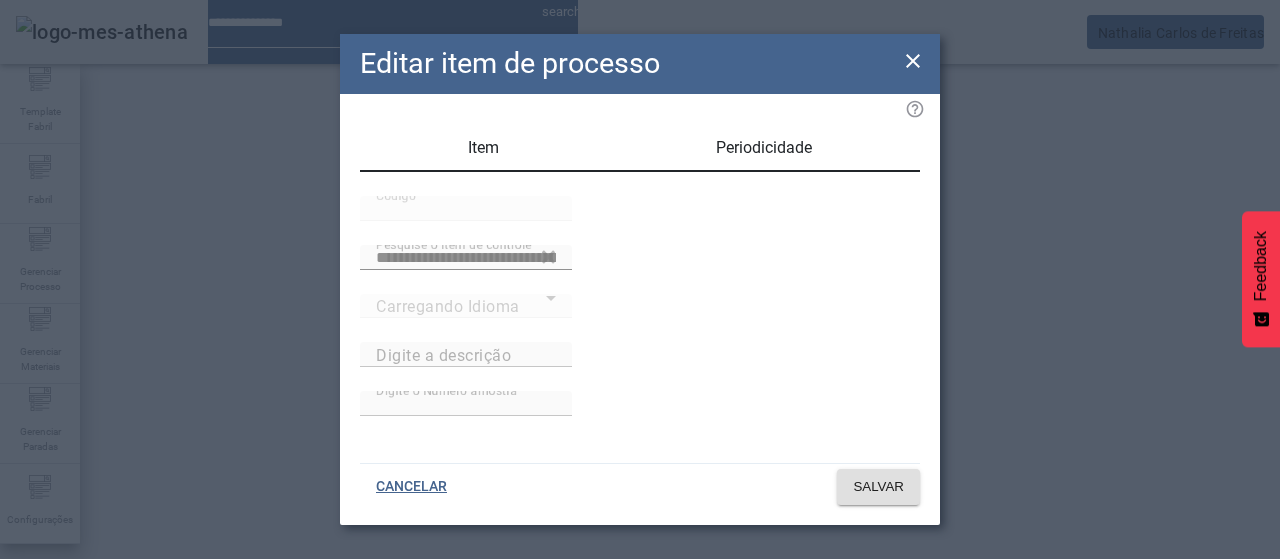 type on "**********" 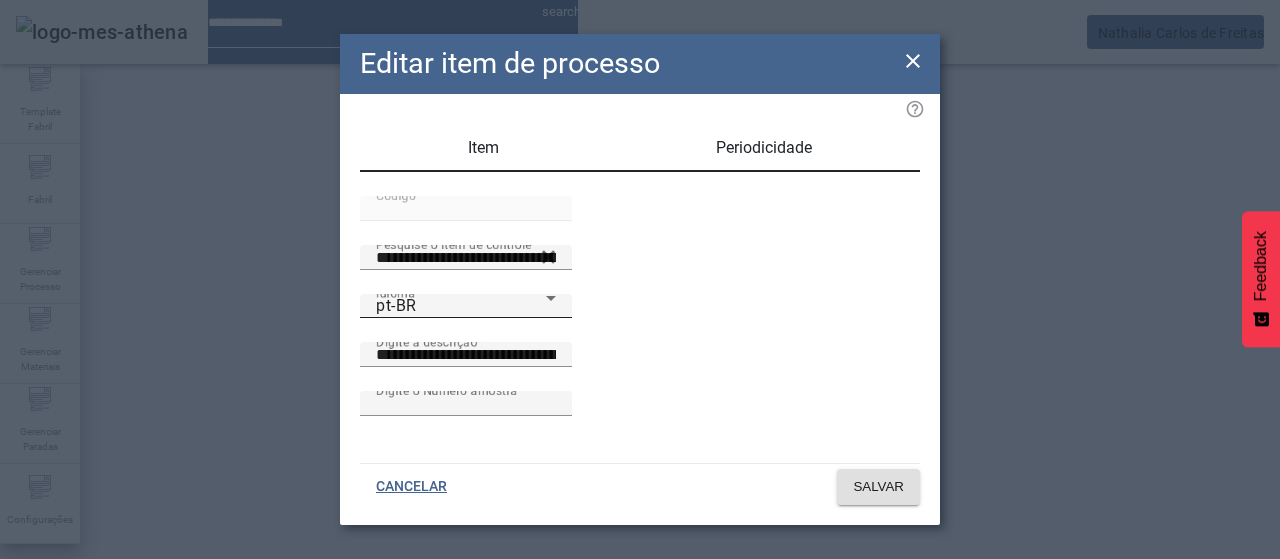click on "pt-BR" at bounding box center [461, 306] 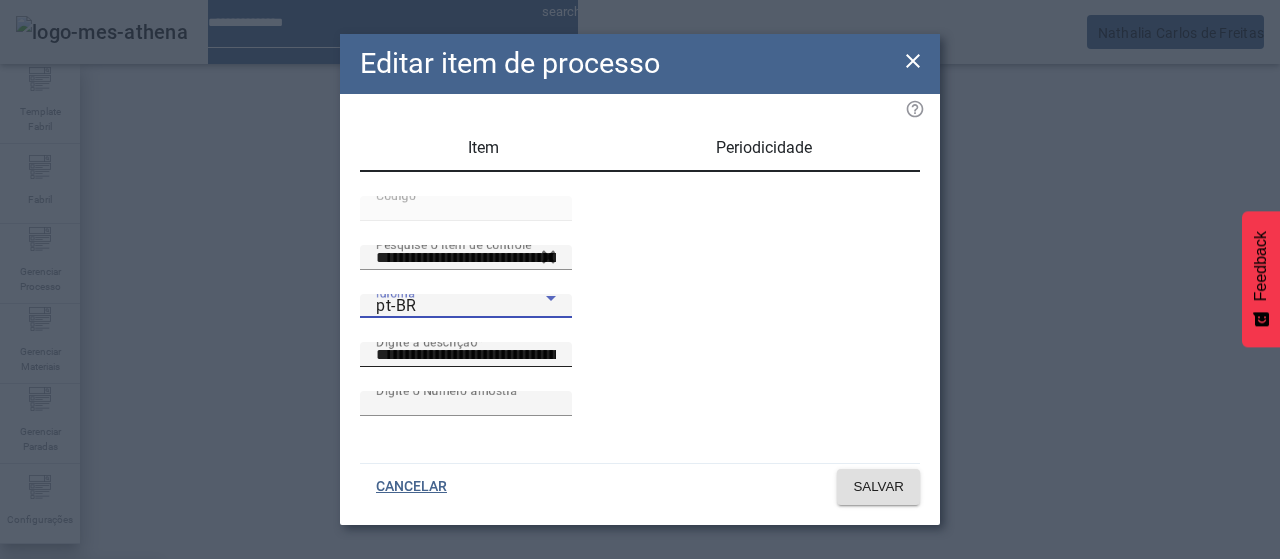 drag, startPoint x: 482, startPoint y: 337, endPoint x: 558, endPoint y: 366, distance: 81.34495 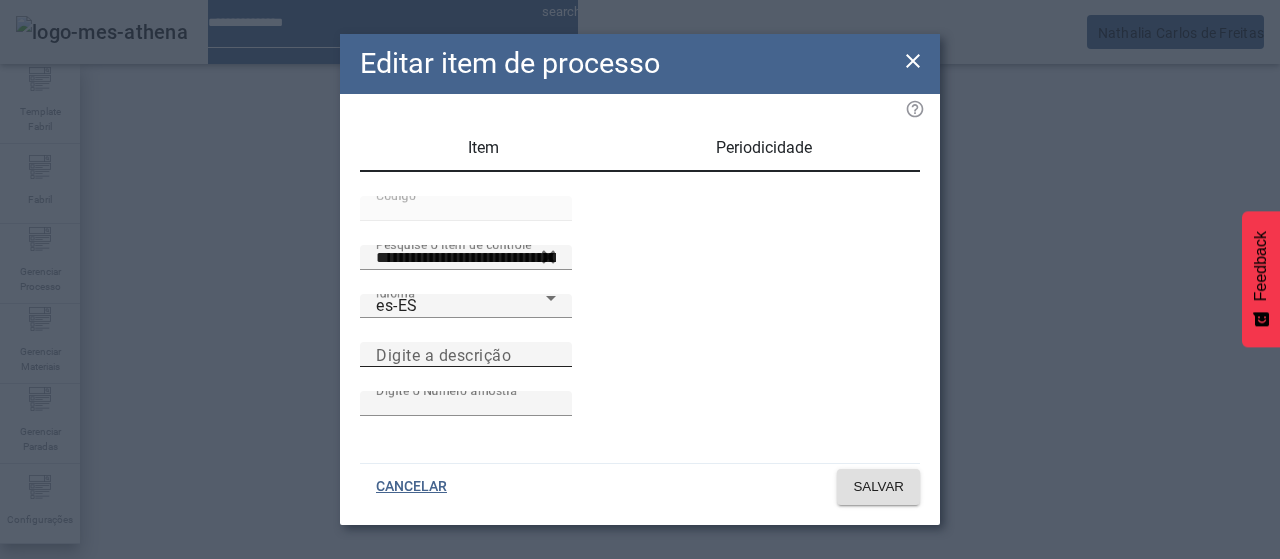 click on "Digite a descrição" at bounding box center [443, 354] 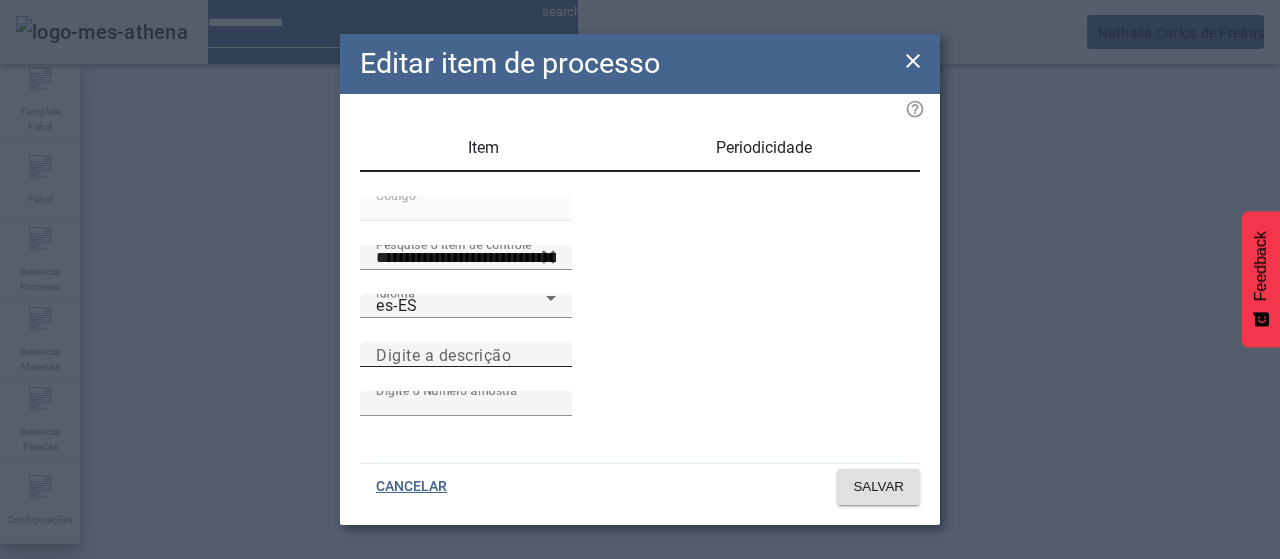 click on "Digite a descrição" at bounding box center (466, 355) 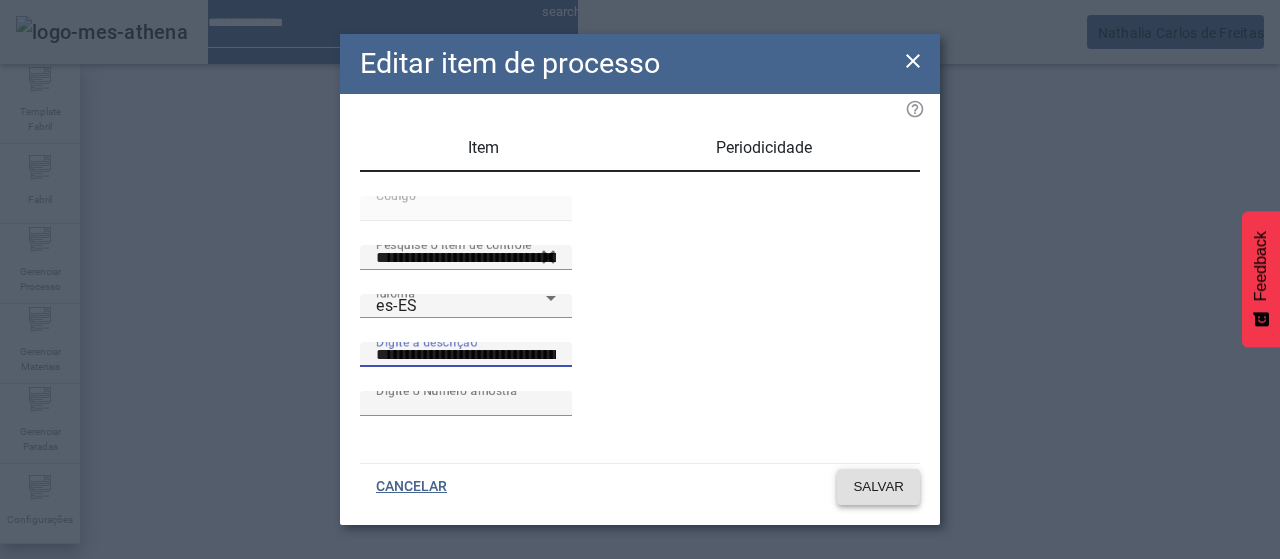 type on "**********" 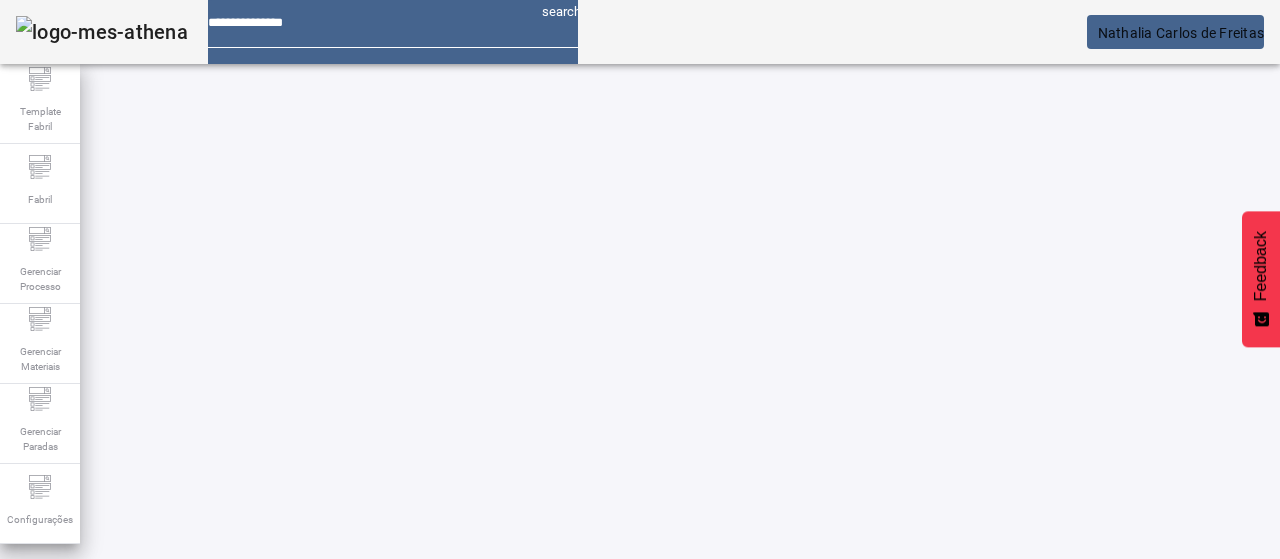 click on "EDITAR" at bounding box center [950, 779] 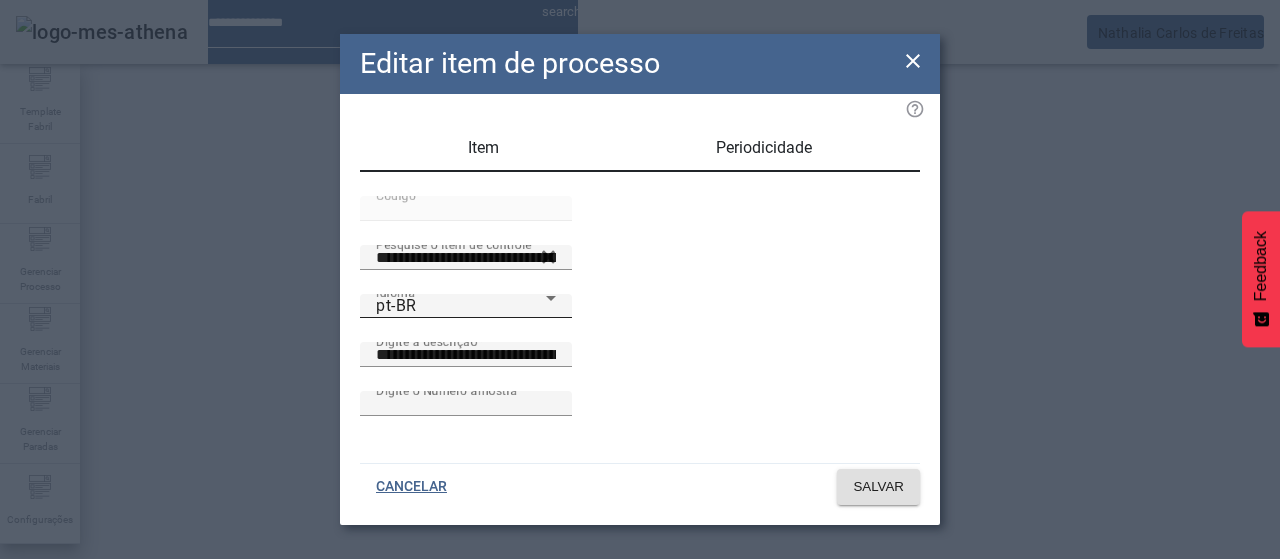 click on "pt-BR" at bounding box center (461, 306) 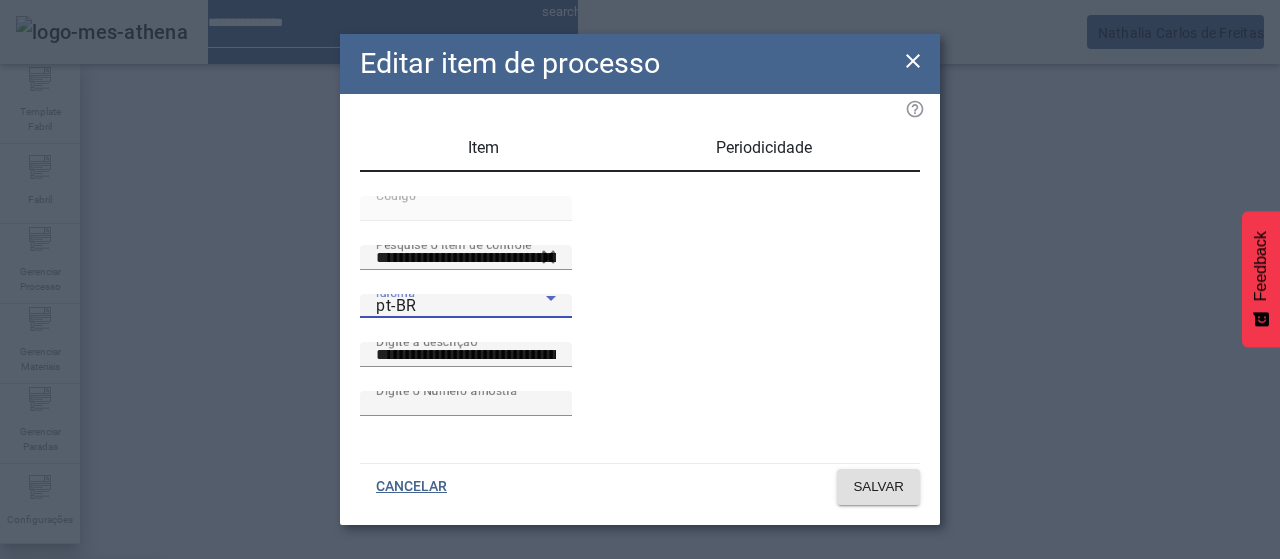 click on "es-ES" at bounding box center (81, 687) 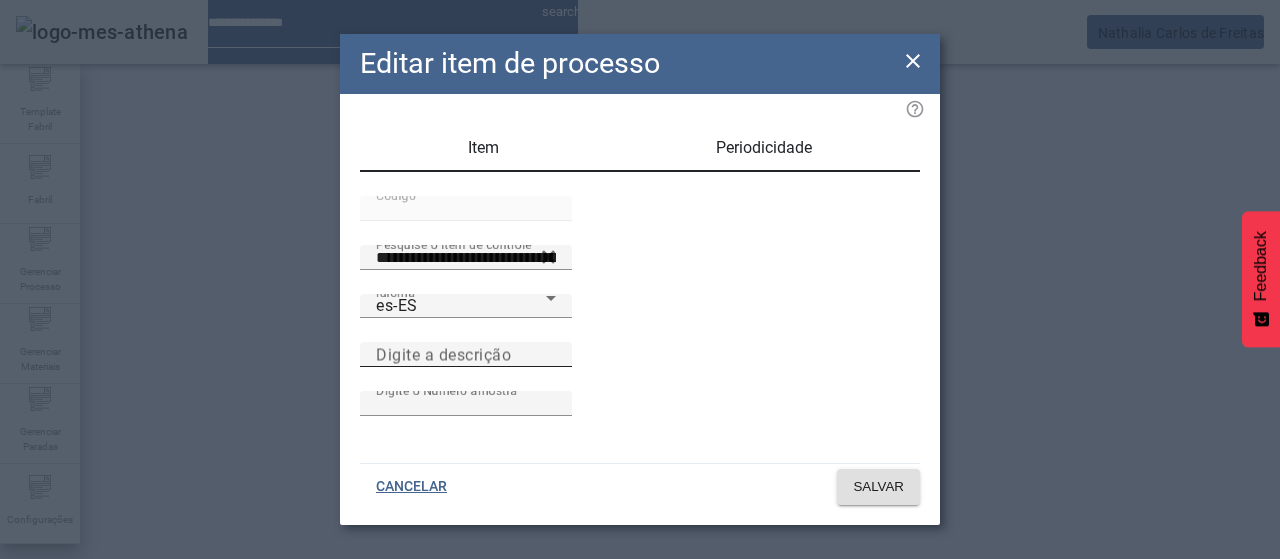 click on "Digite a descrição" at bounding box center (443, 354) 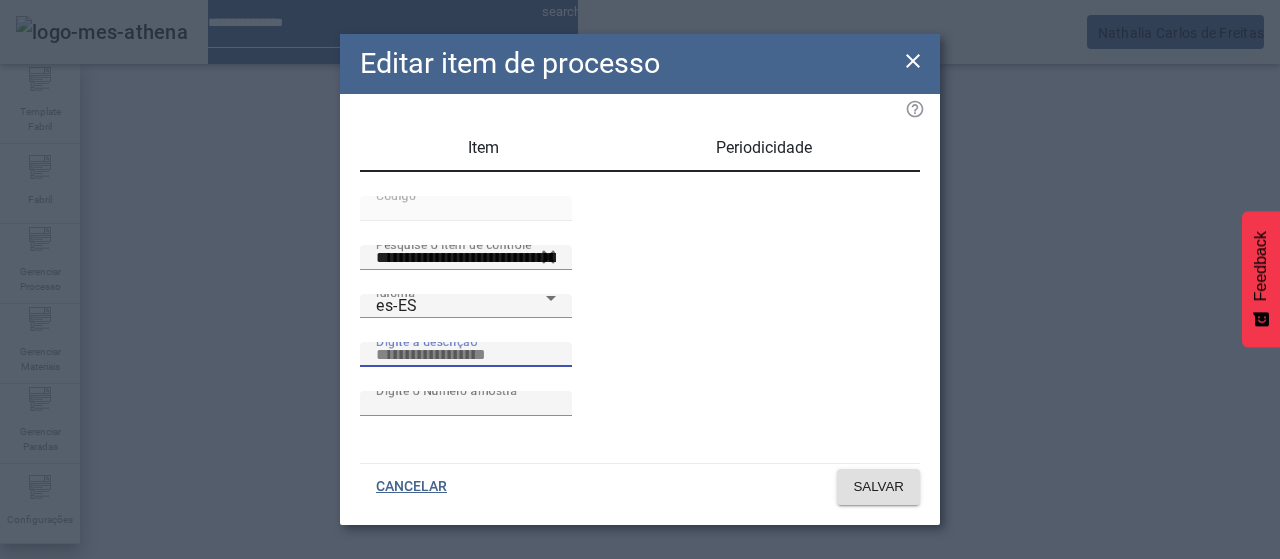 paste on "**********" 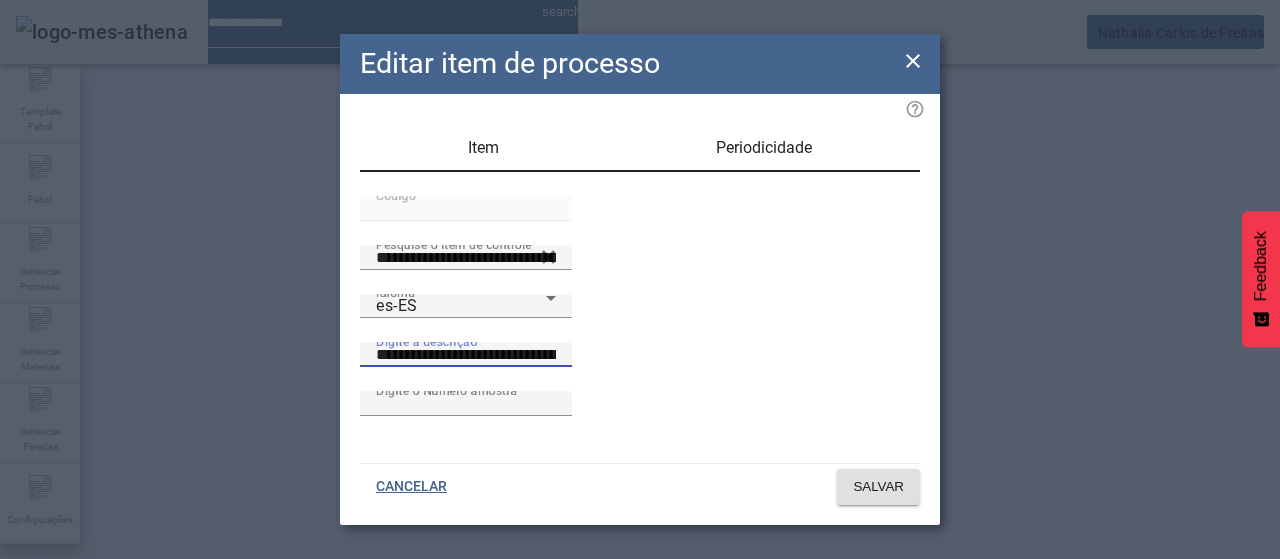 click on "**********" at bounding box center [466, 355] 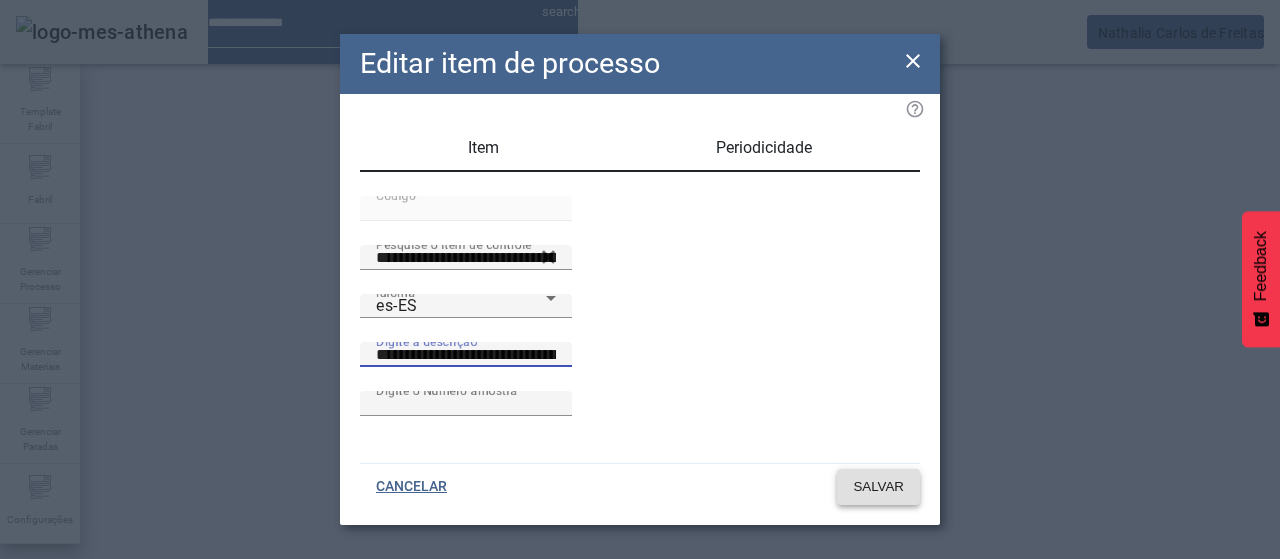 type on "**********" 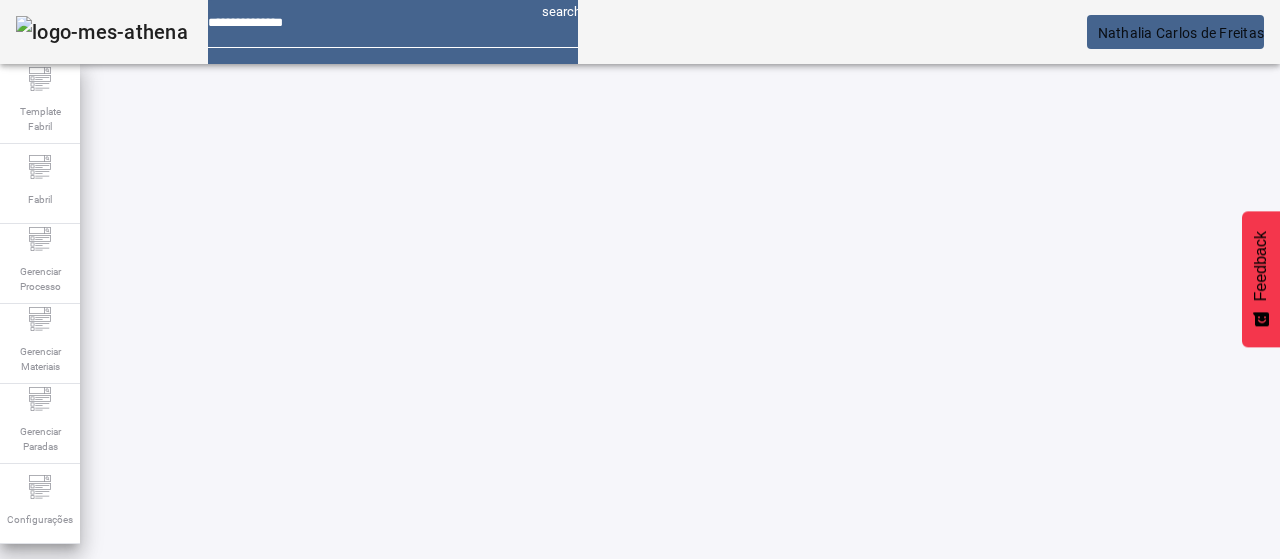click on "EDITAR" at bounding box center (54, 929) 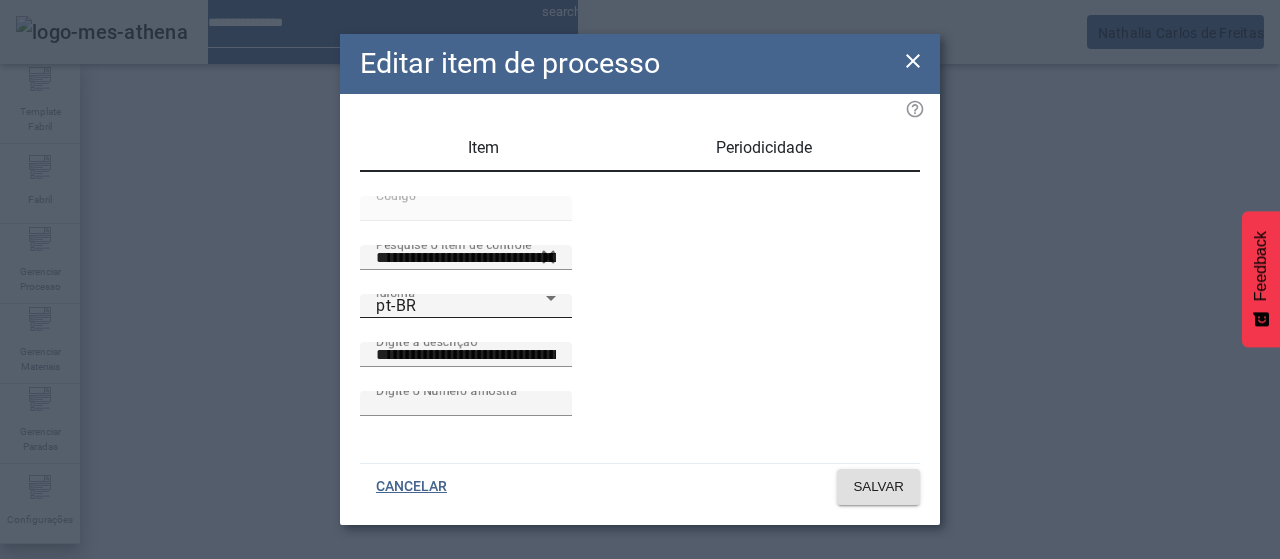 click on "pt-BR" at bounding box center (461, 306) 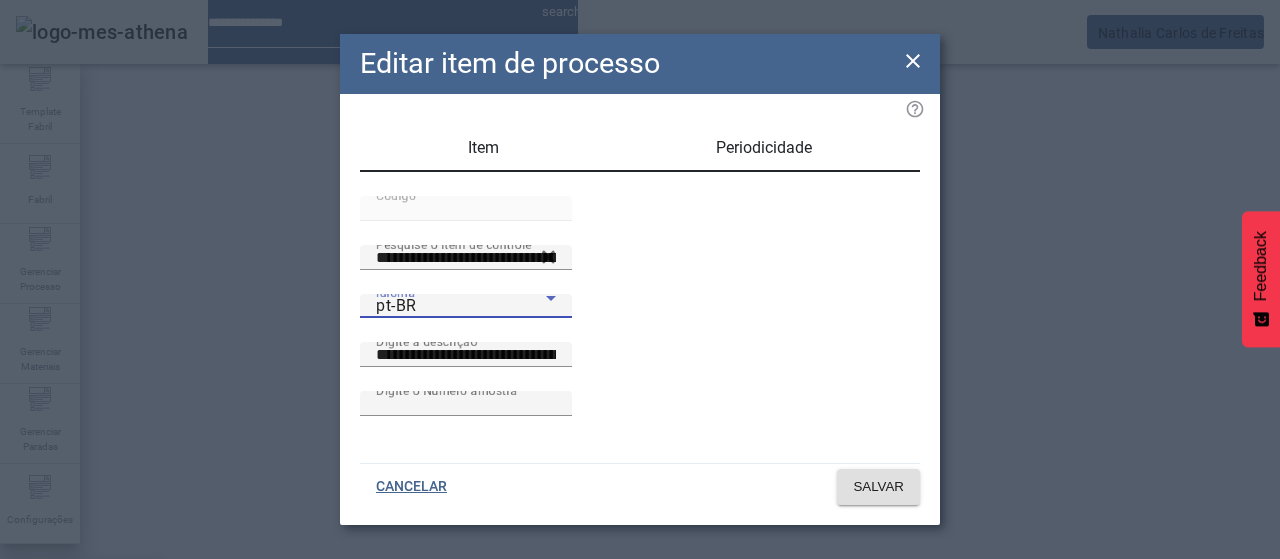 click on "es-ES" at bounding box center (81, 687) 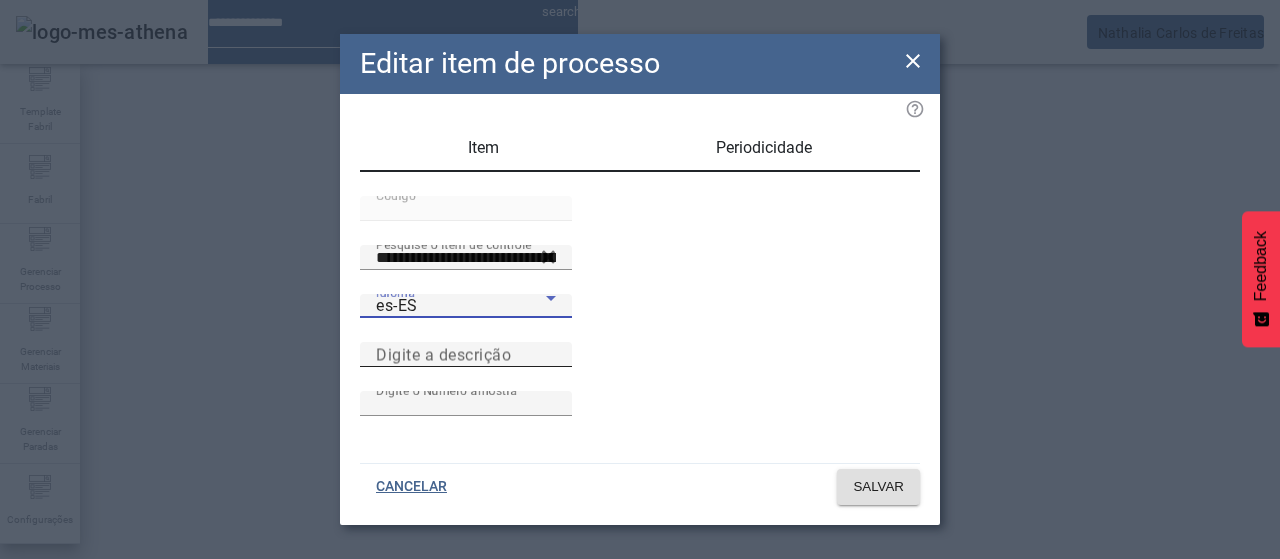 click on "Digite a descrição" at bounding box center [443, 354] 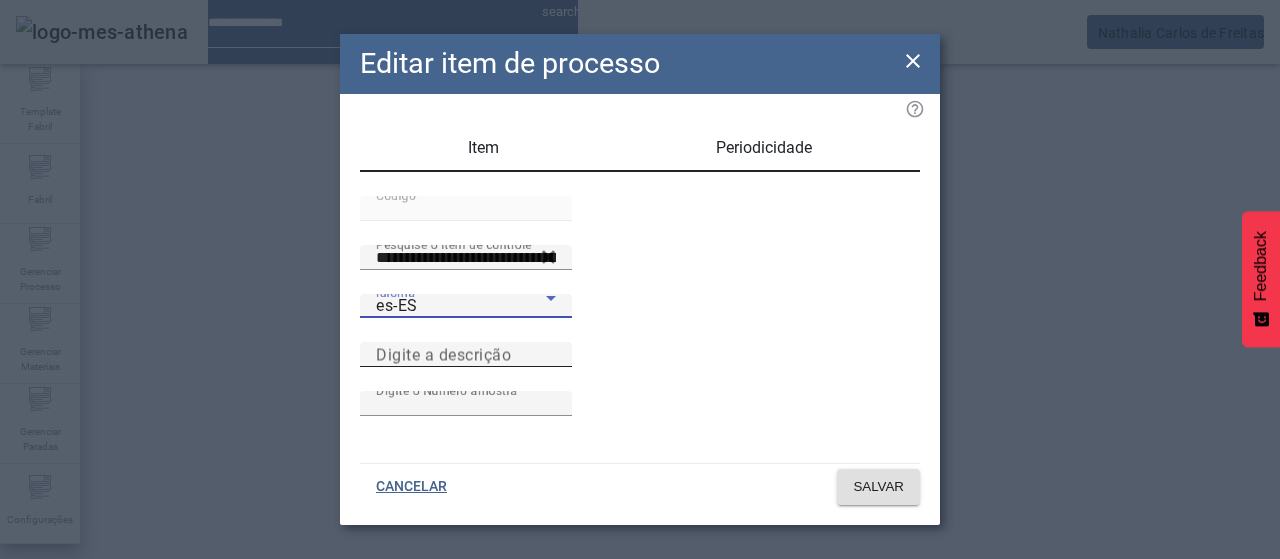 click on "Digite a descrição" at bounding box center (466, 355) 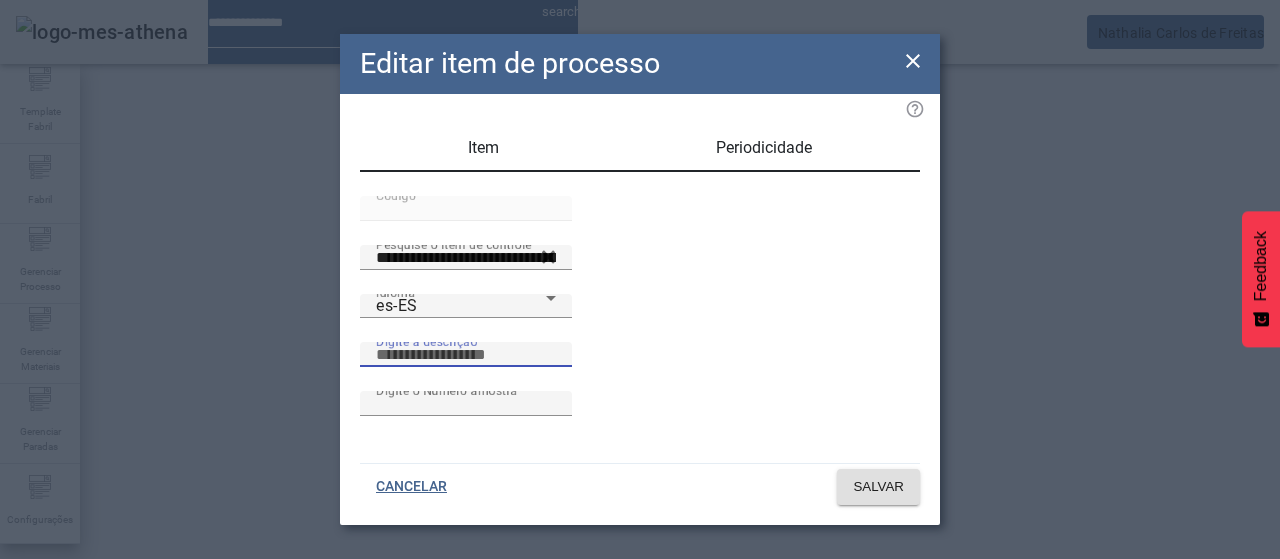paste on "**********" 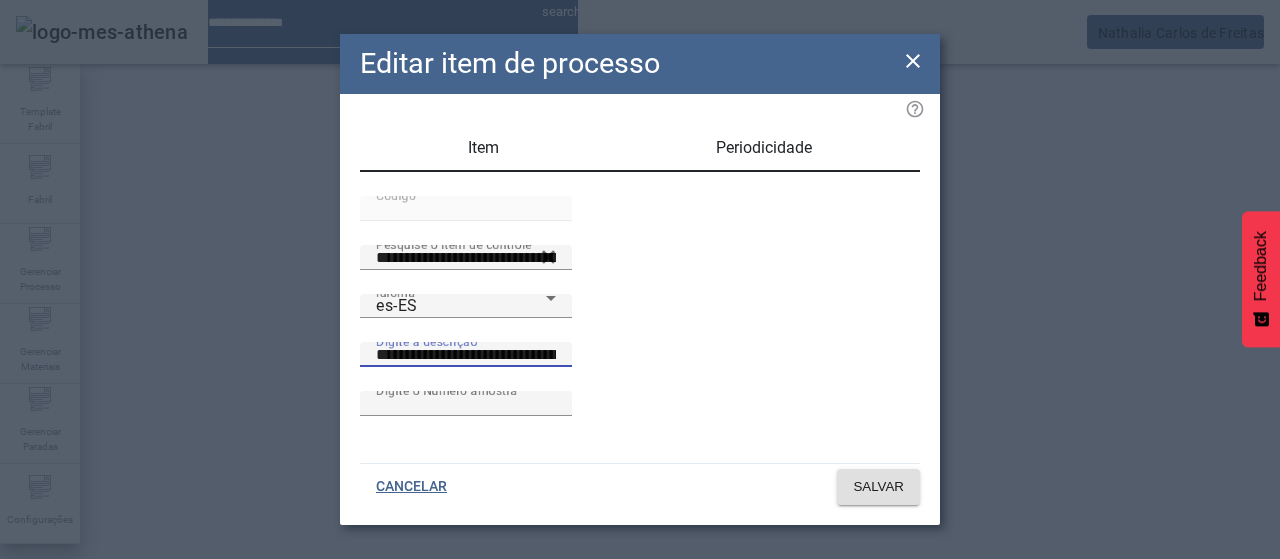 type on "**********" 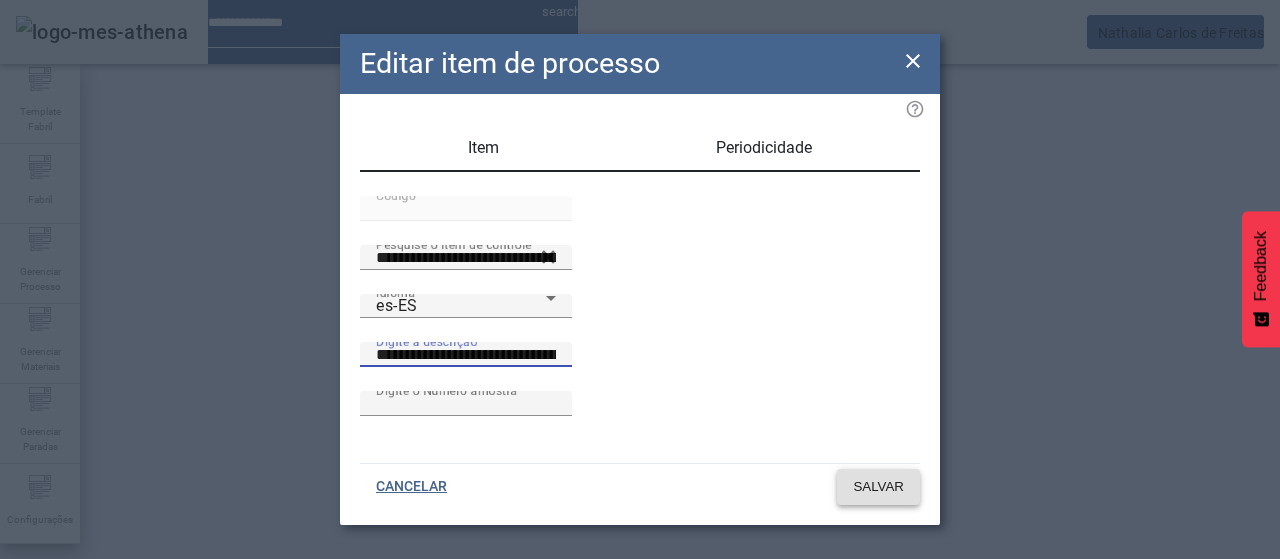 click on "SALVAR" 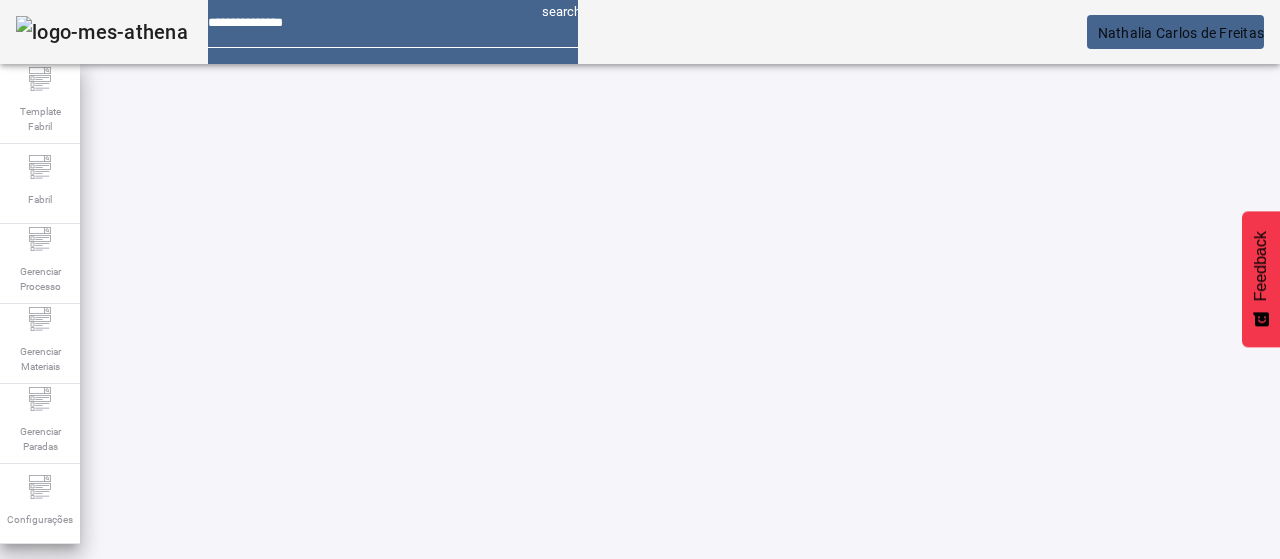 click on "EDITAR" at bounding box center [353, 779] 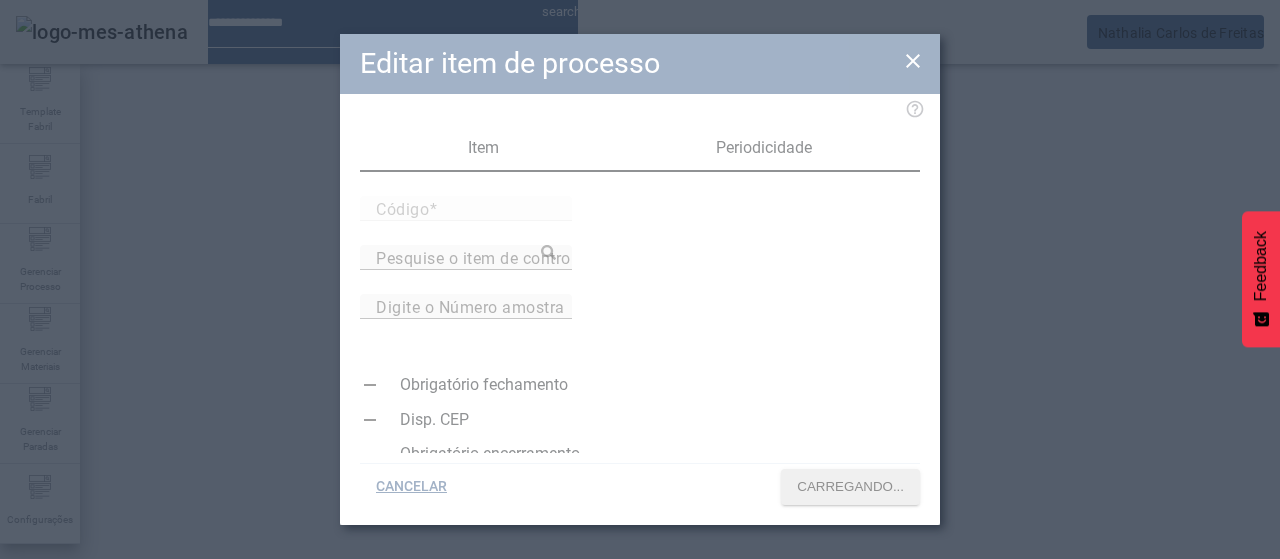 type on "*****" 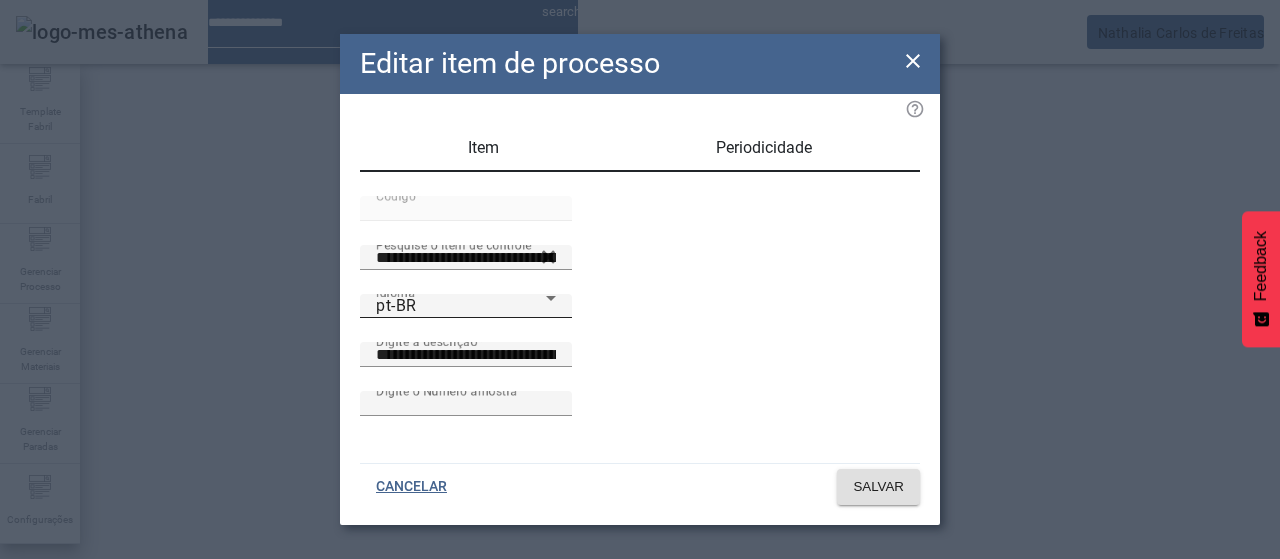 click on "pt-BR" at bounding box center (461, 306) 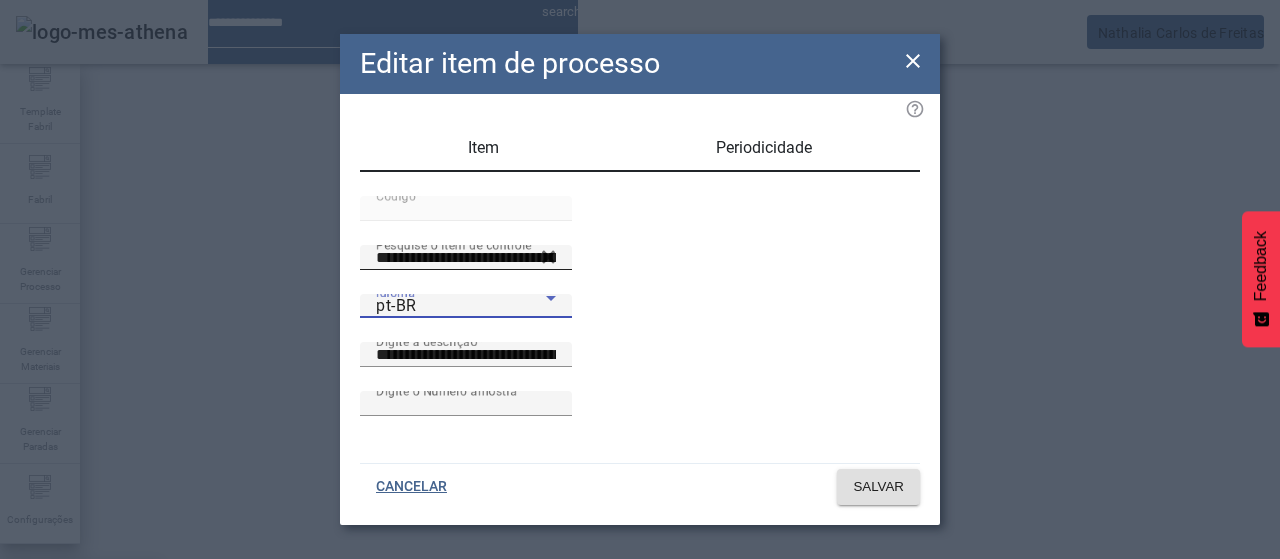 click on "es-ES" at bounding box center [81, 687] 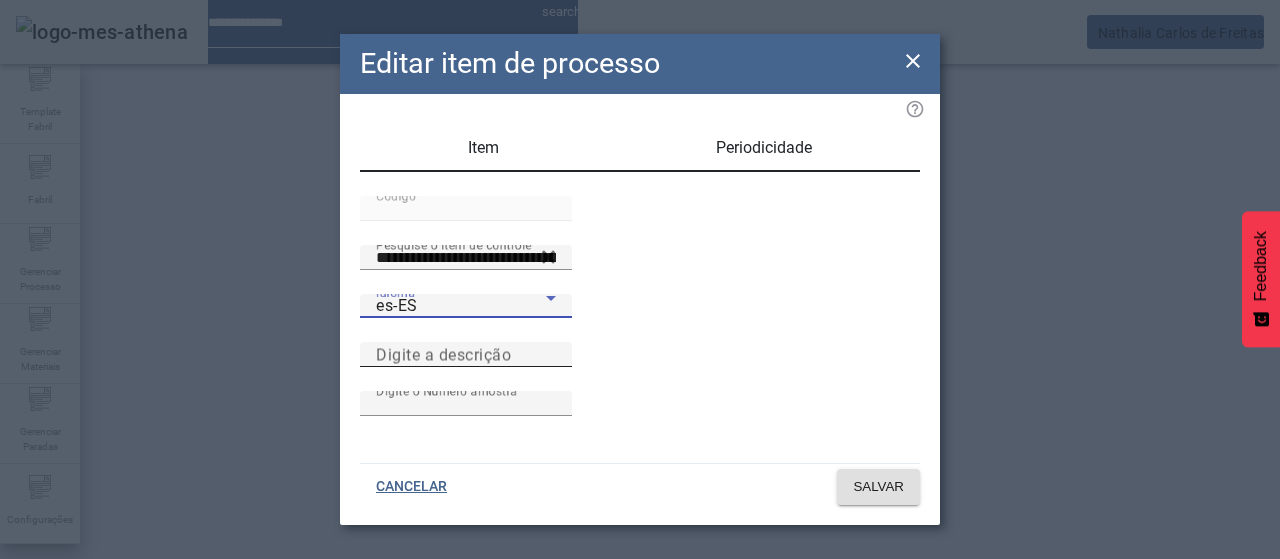 click on "Digite a descrição" at bounding box center (466, 355) 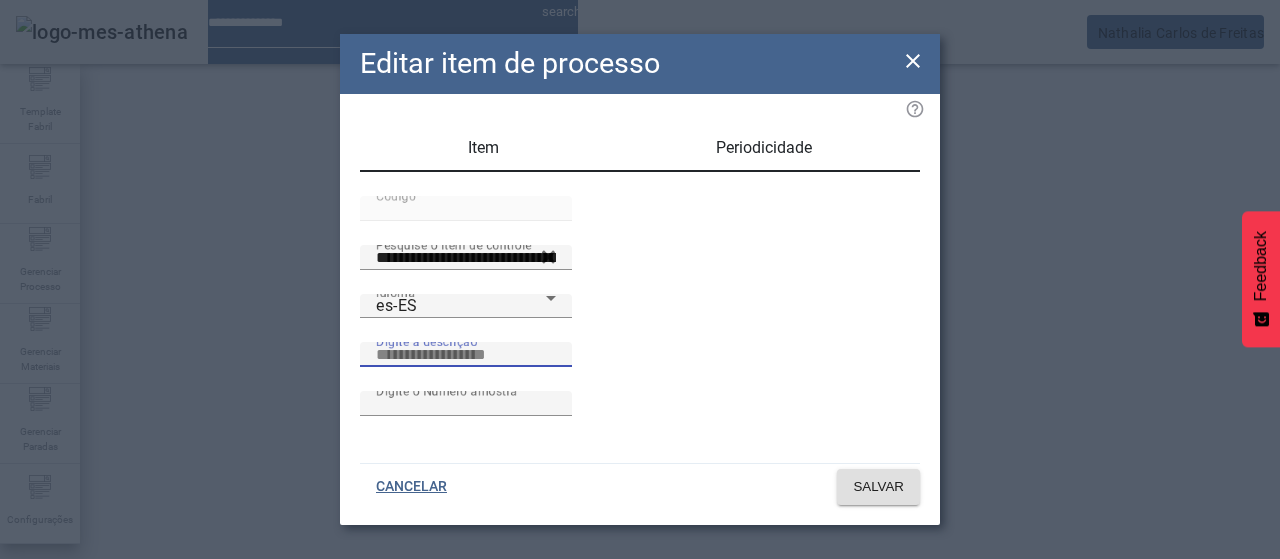 paste on "**********" 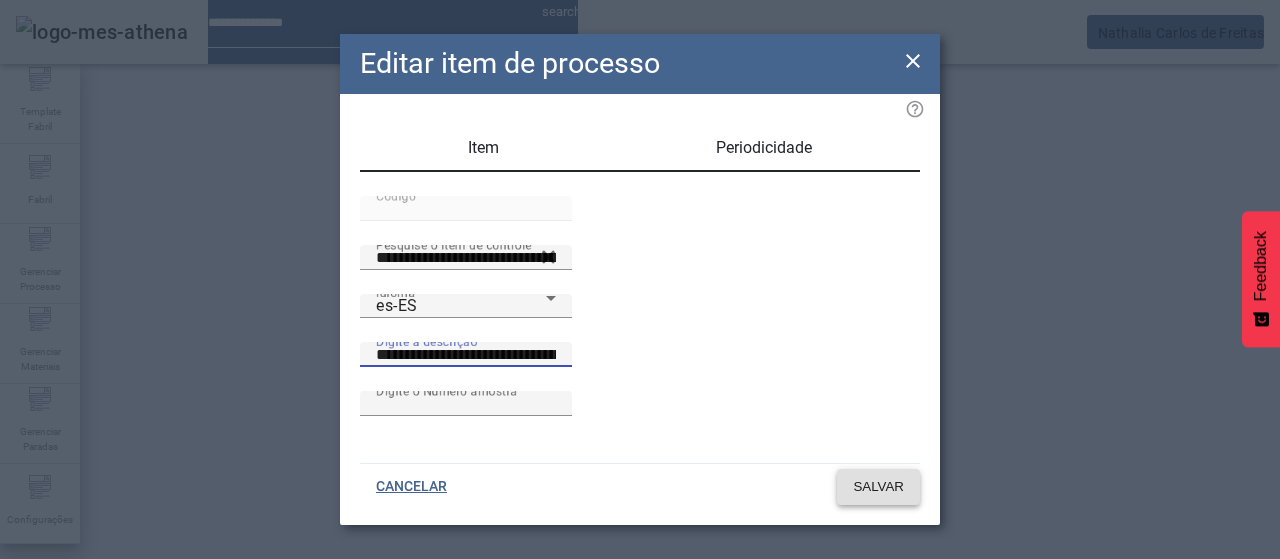 type on "**********" 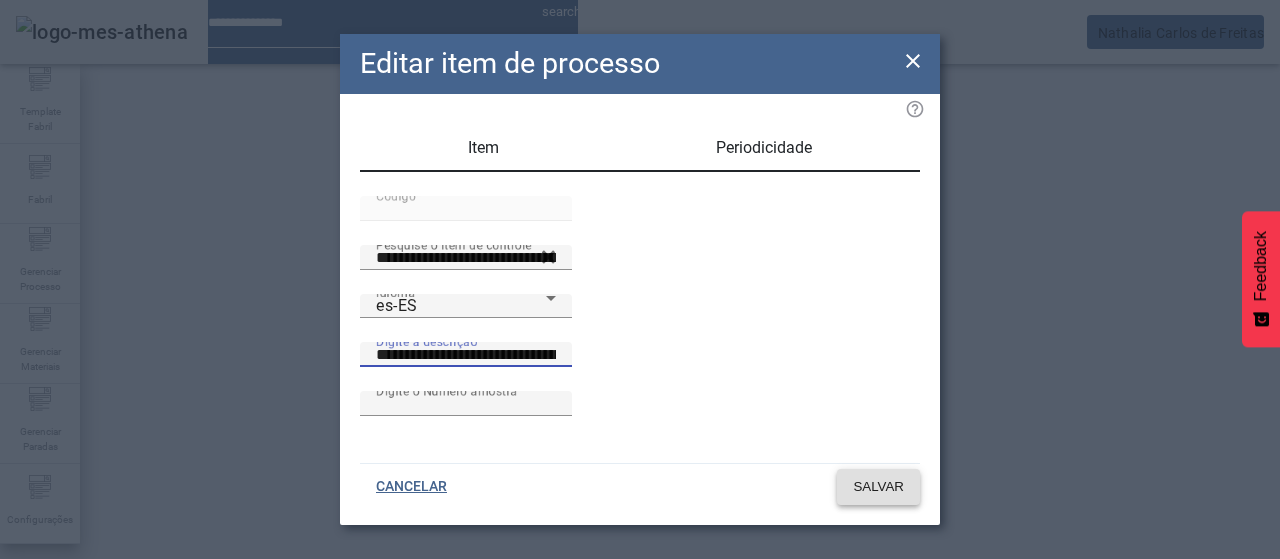 click on "SALVAR" 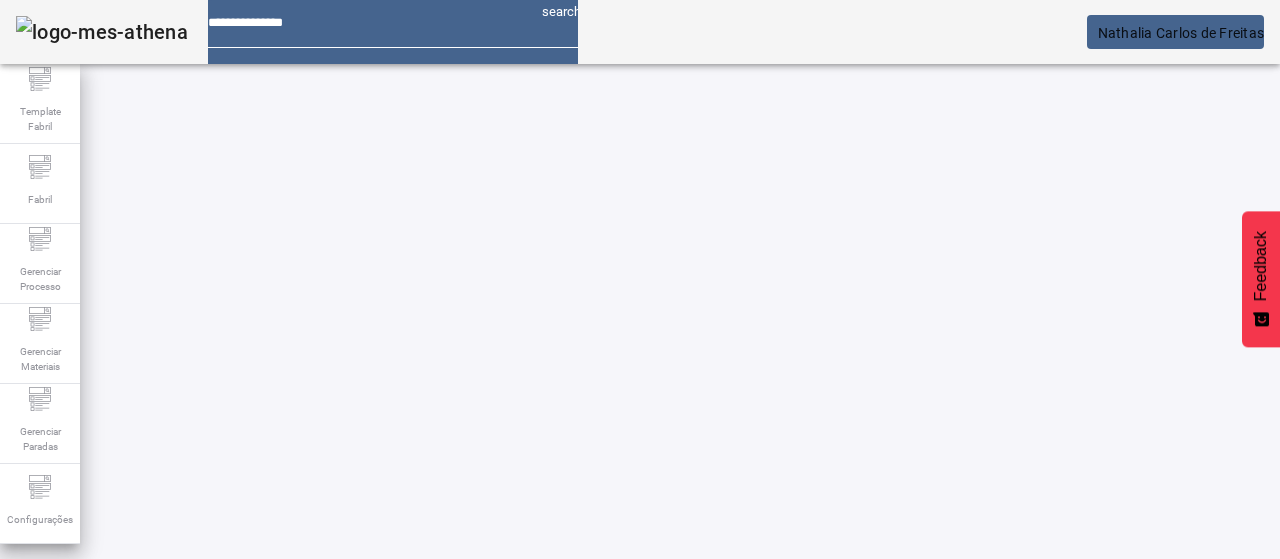 click on "EDITAR" at bounding box center [652, 929] 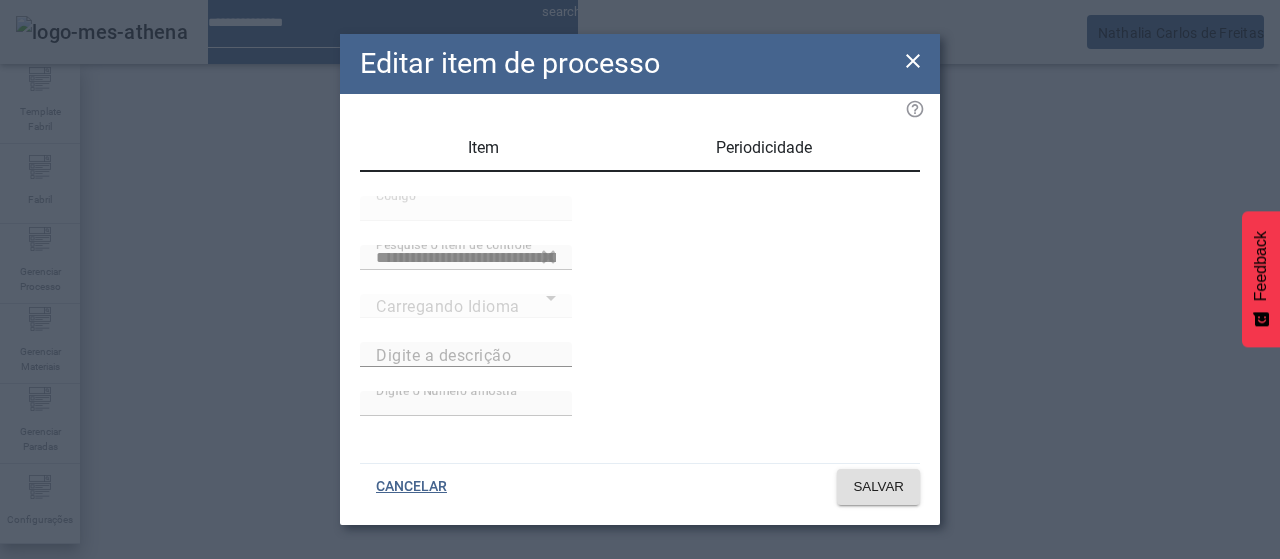 type on "**********" 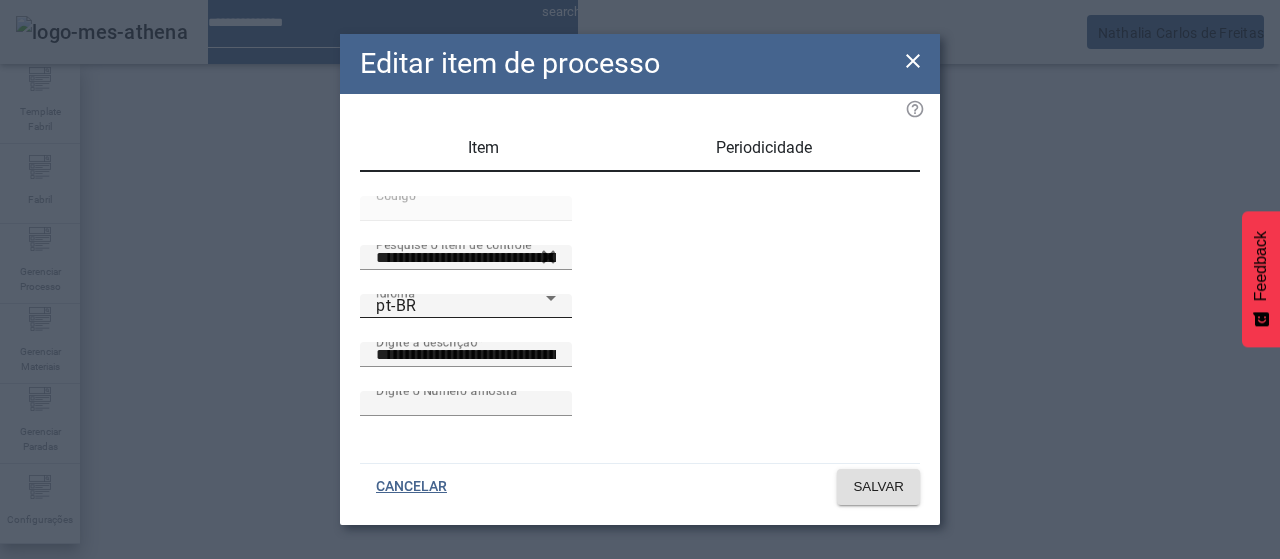 click on "Idioma pt-BR" at bounding box center (466, 306) 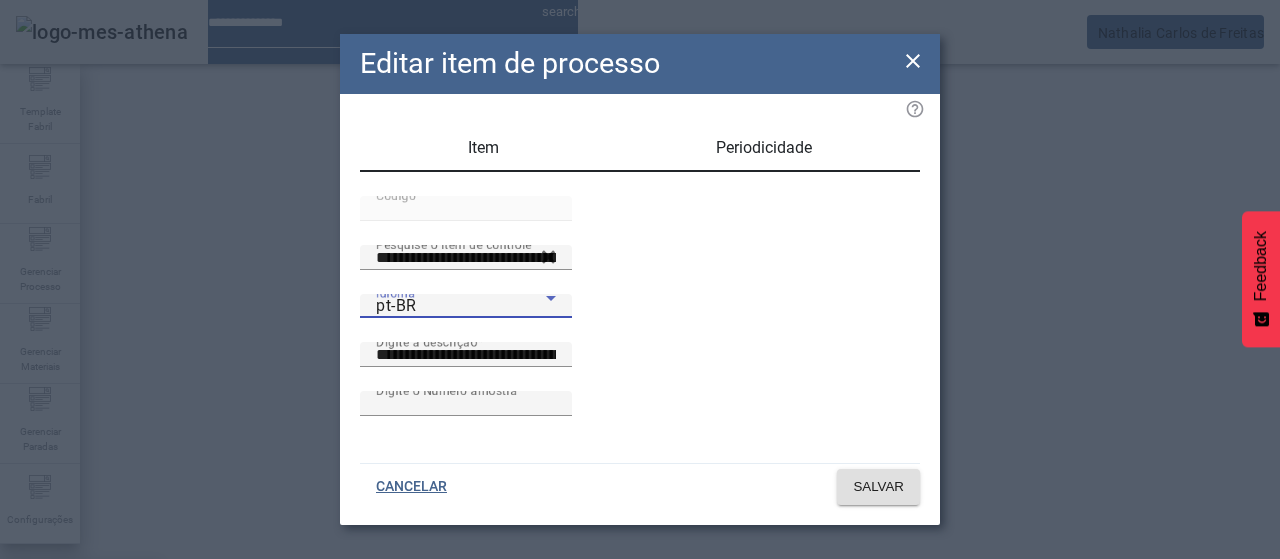 click on "es-ES" at bounding box center [81, 687] 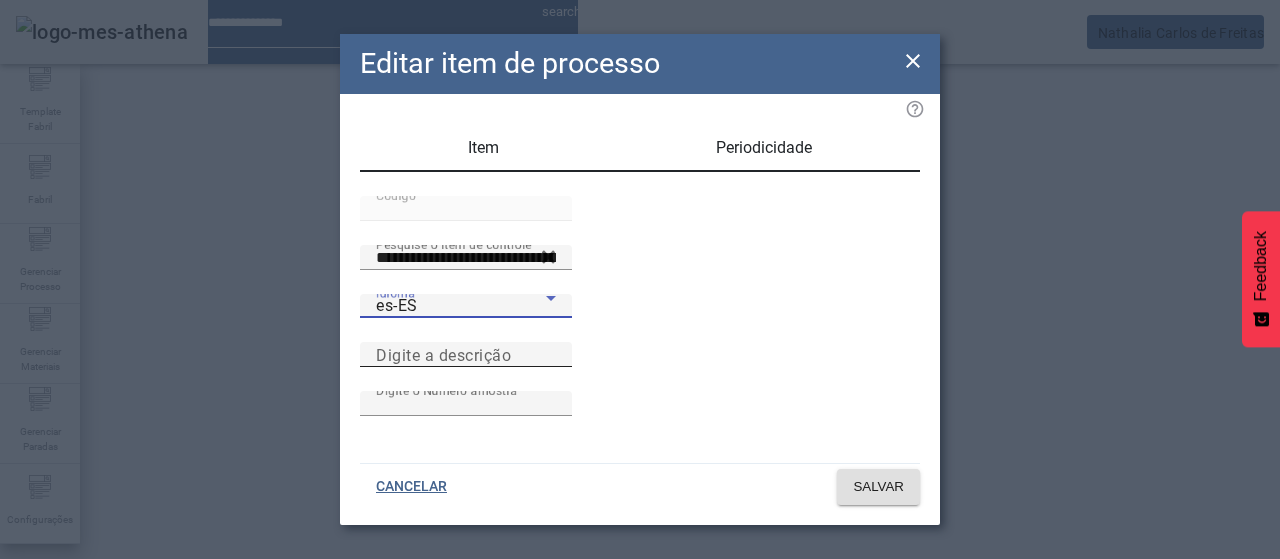 click on "Digite a descrição" at bounding box center [443, 354] 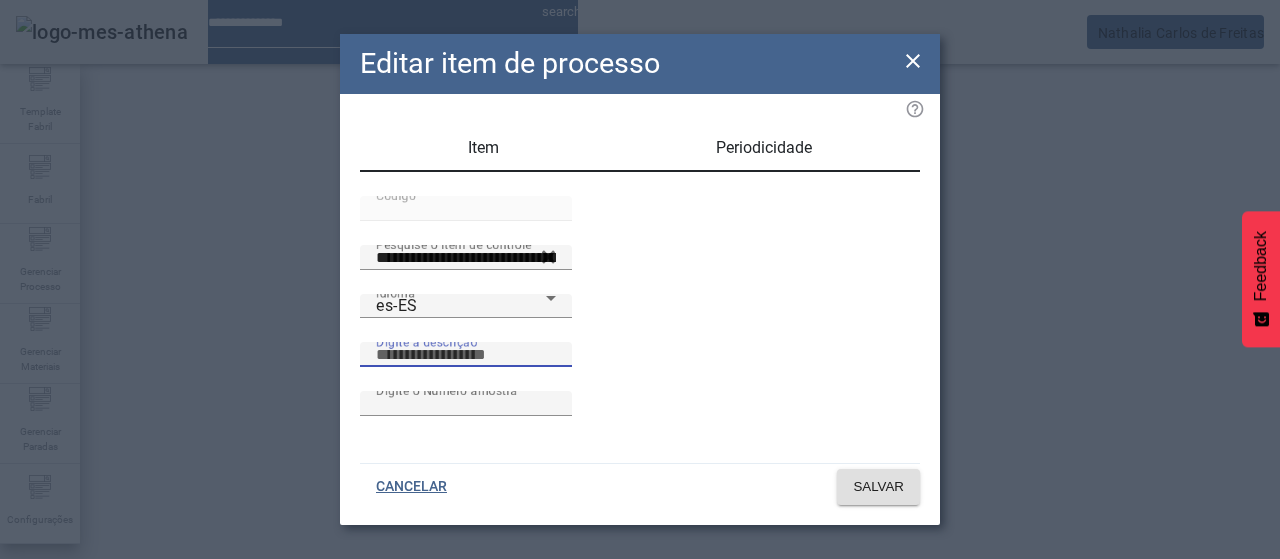 paste on "**********" 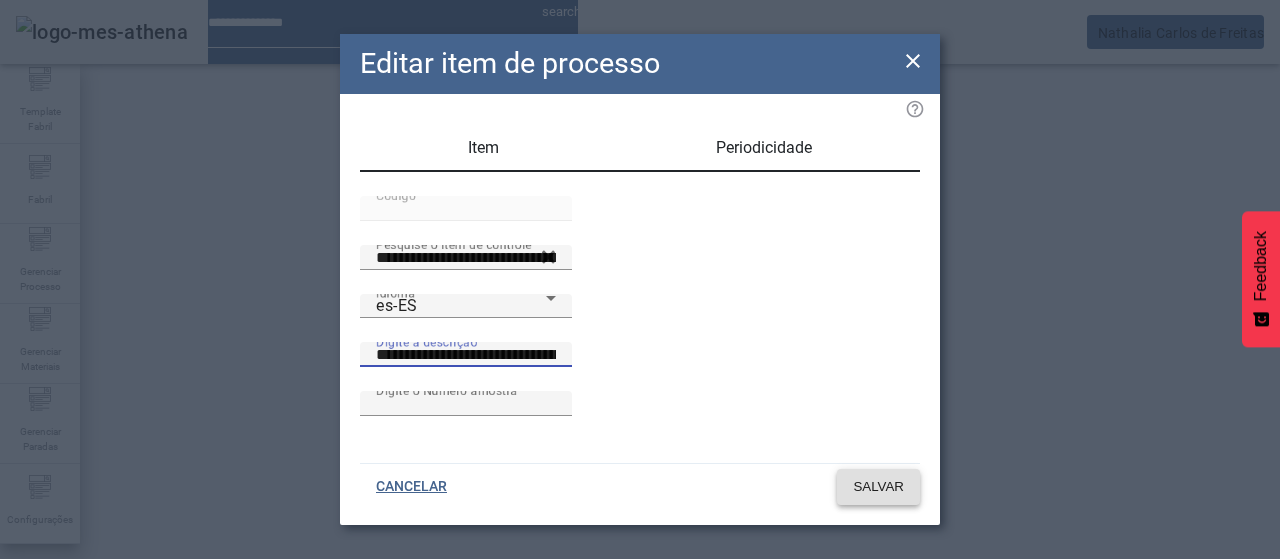 type on "**********" 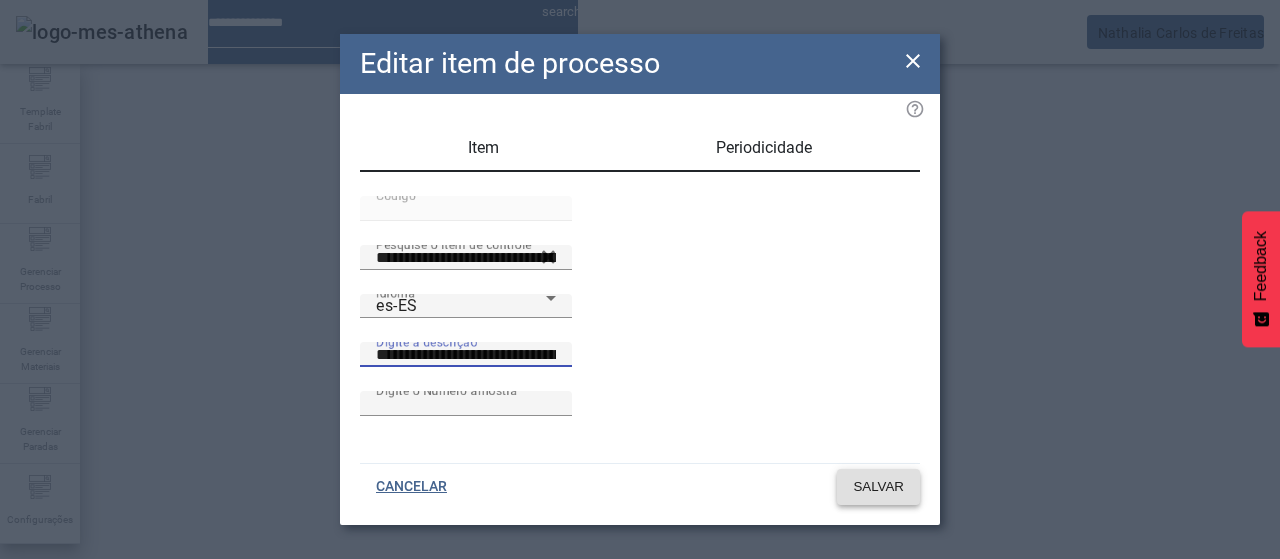 click on "SALVAR" 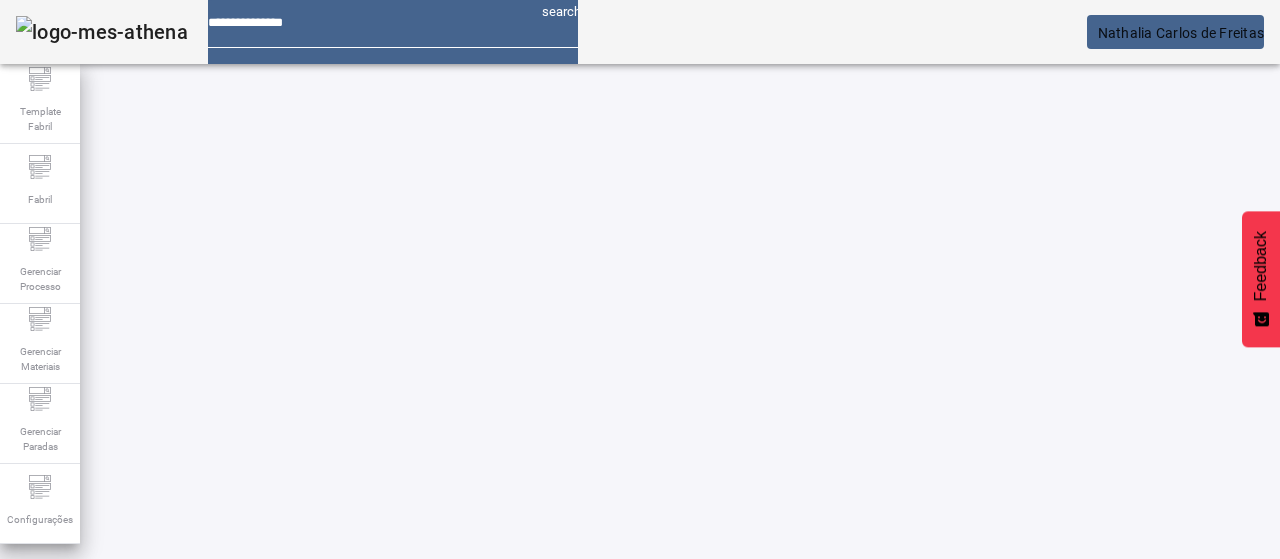 click on "EDITAR" at bounding box center [353, 779] 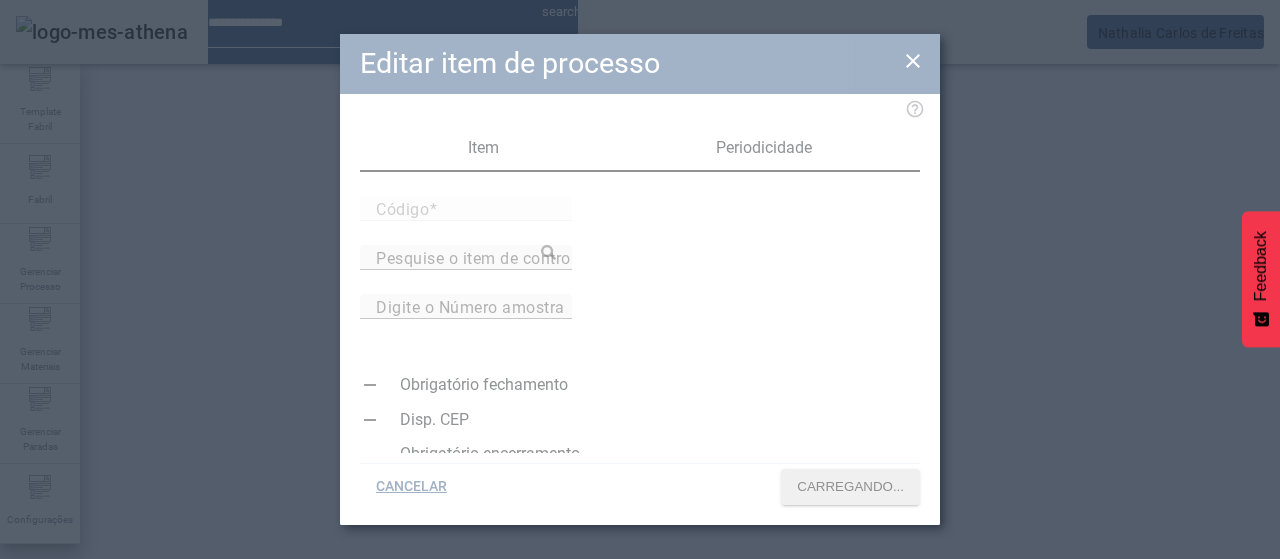 type on "*****" 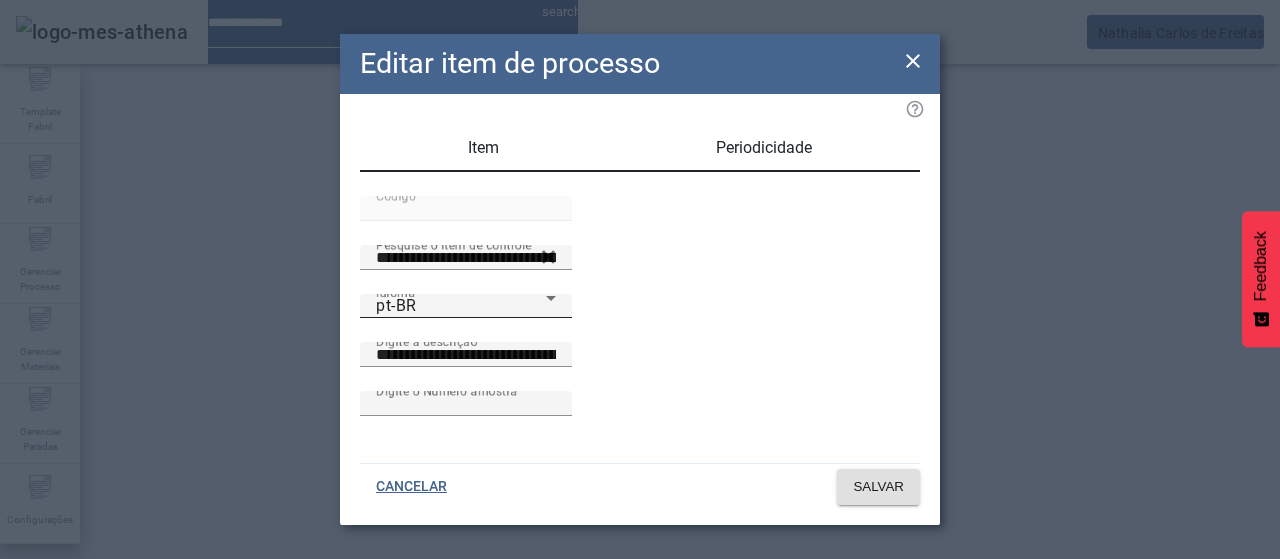 click on "pt-BR" at bounding box center [461, 306] 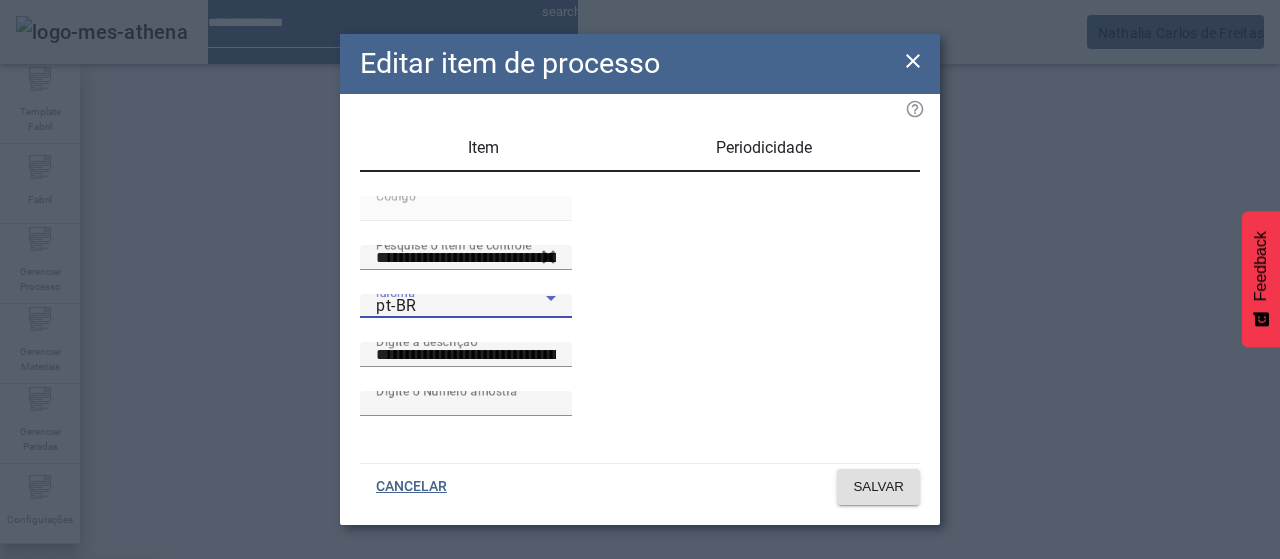 click on "es-ES" at bounding box center [81, 687] 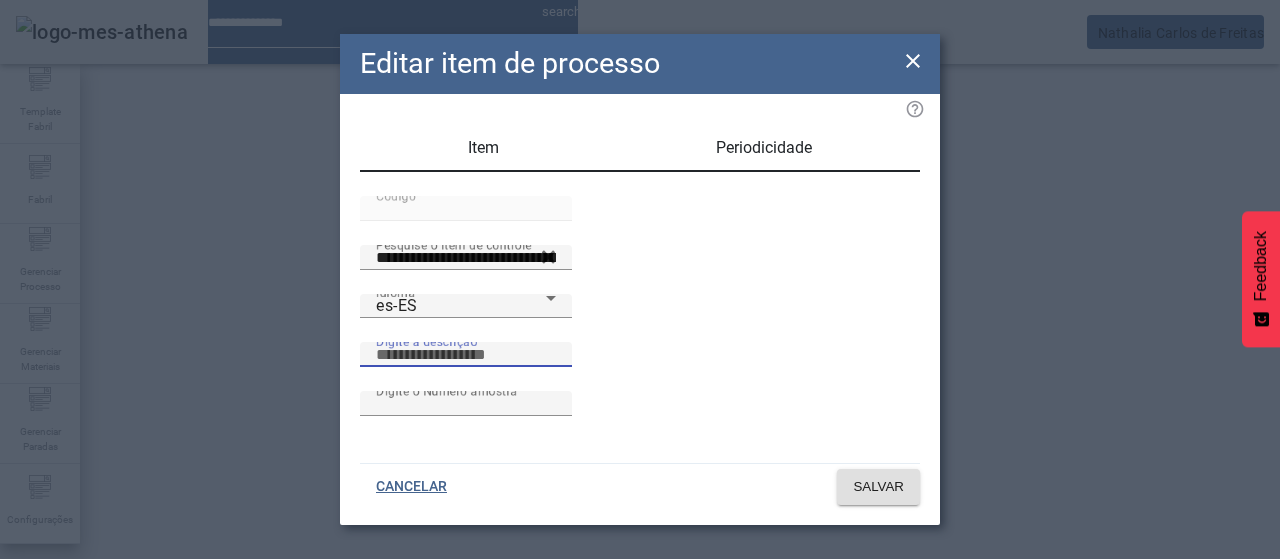 click on "Digite a descrição" at bounding box center [466, 355] 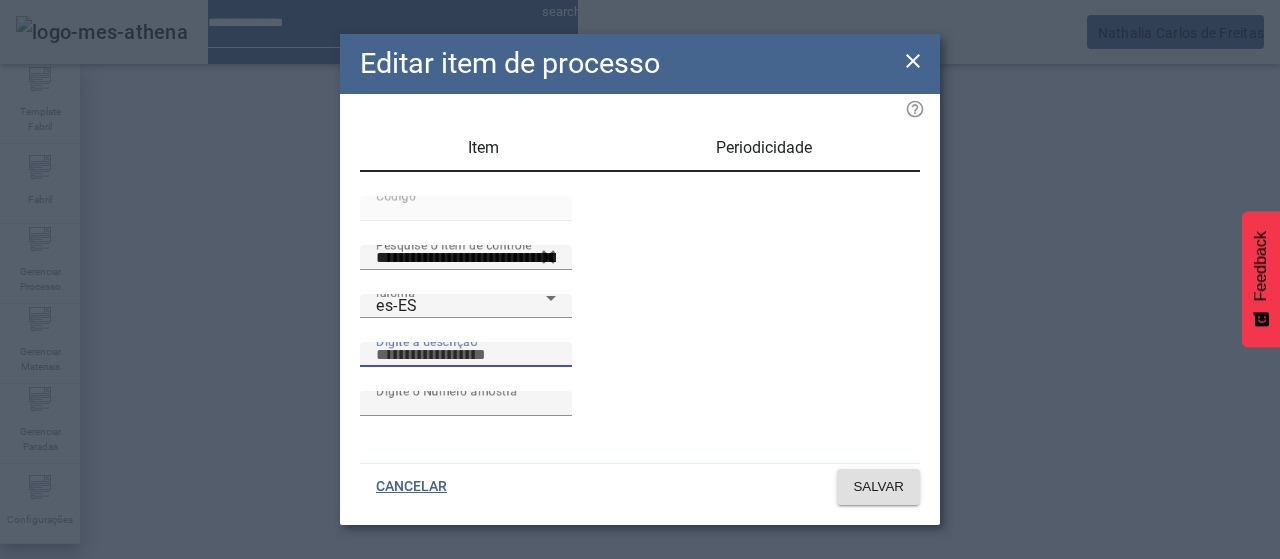paste on "**********" 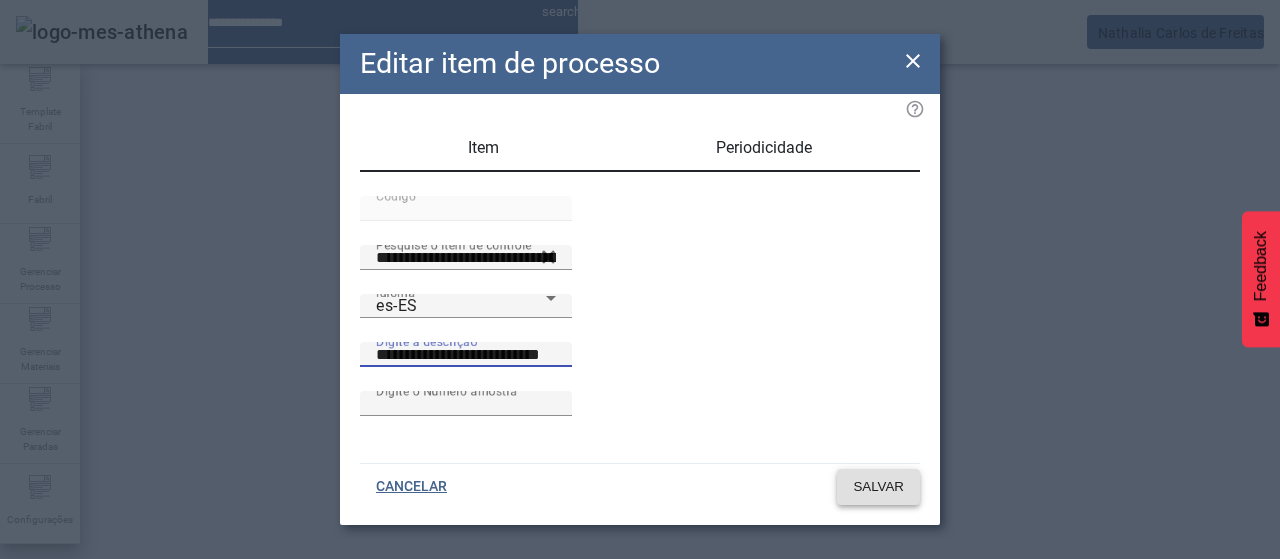 type on "**********" 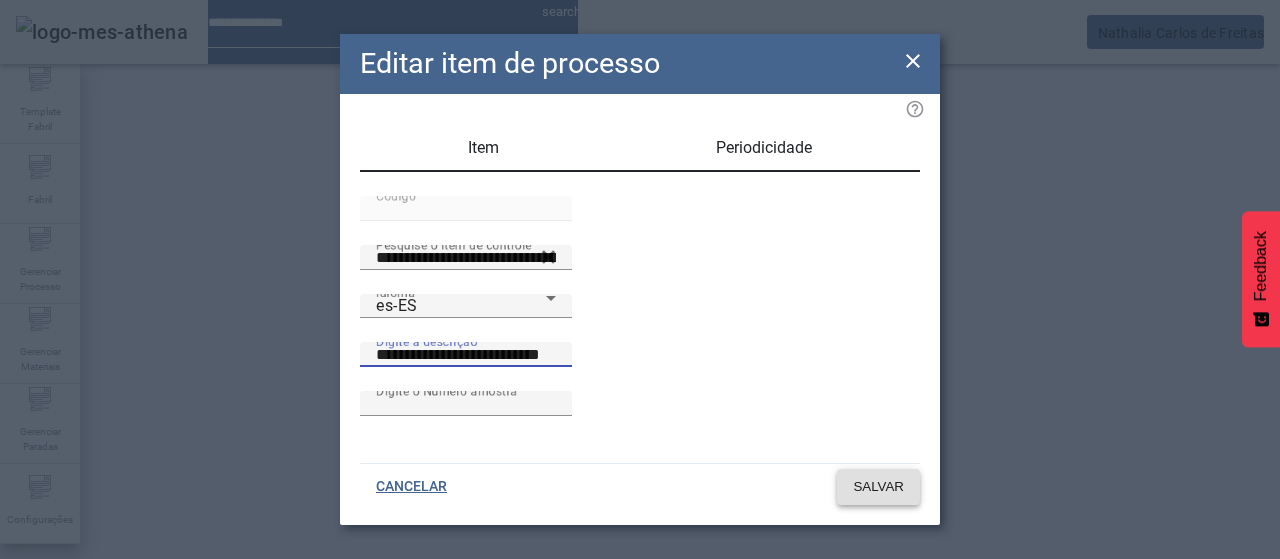click 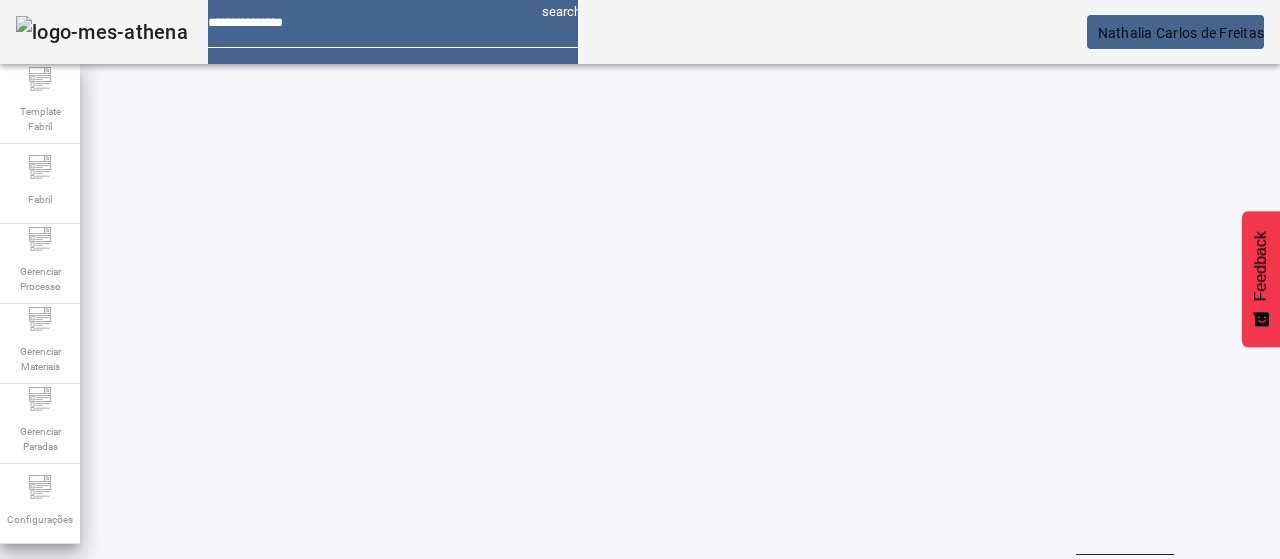 scroll, scrollTop: 160, scrollLeft: 0, axis: vertical 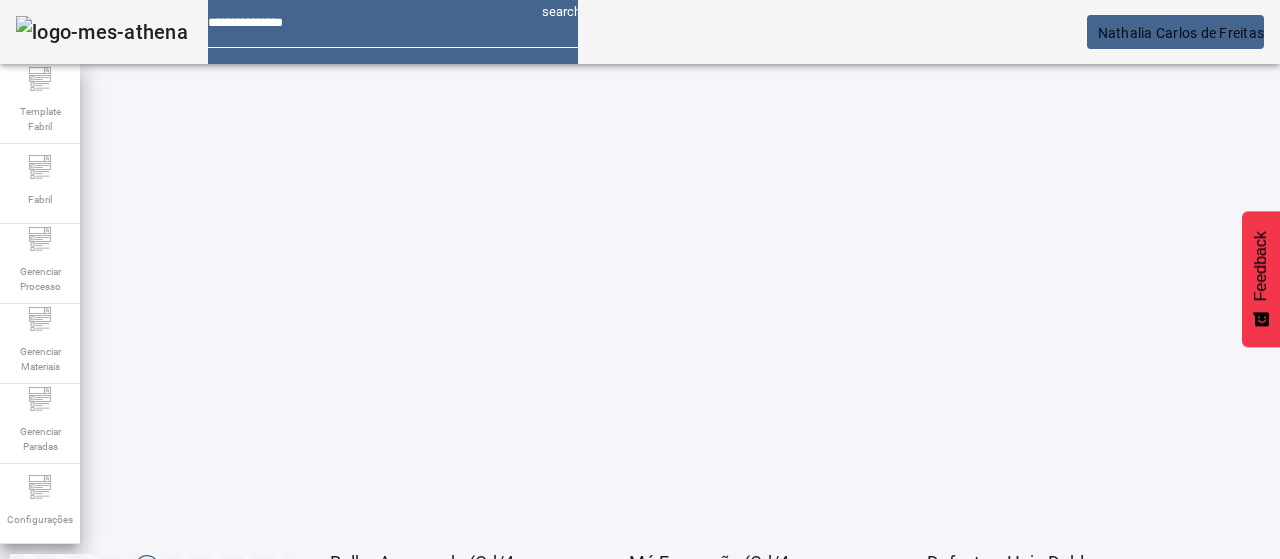 click on "EDITAR" at bounding box center (54, 919) 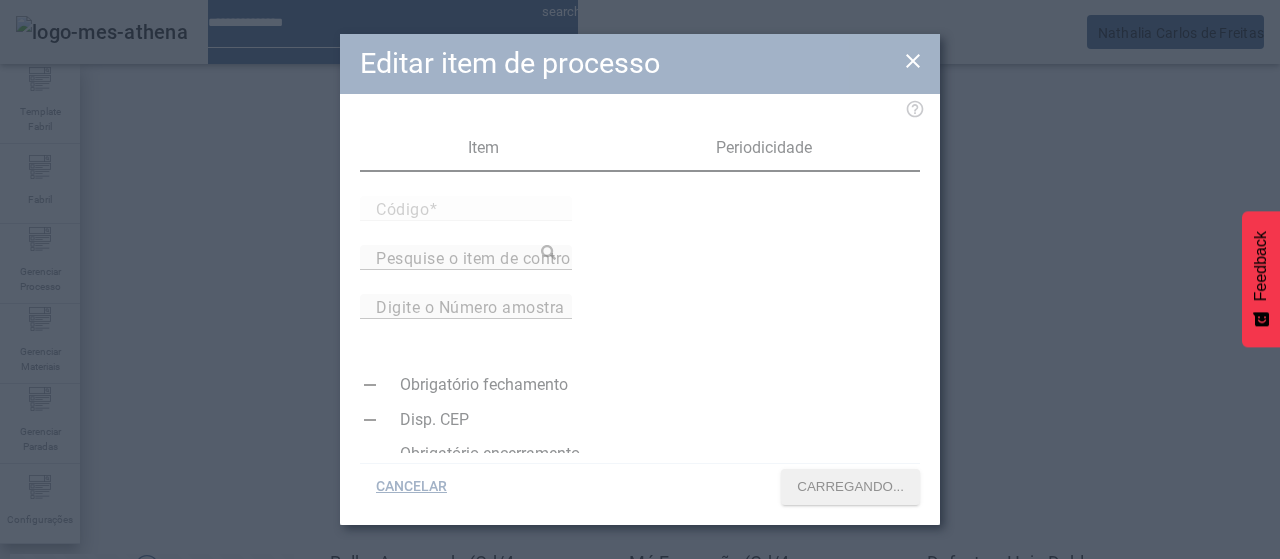 type on "*****" 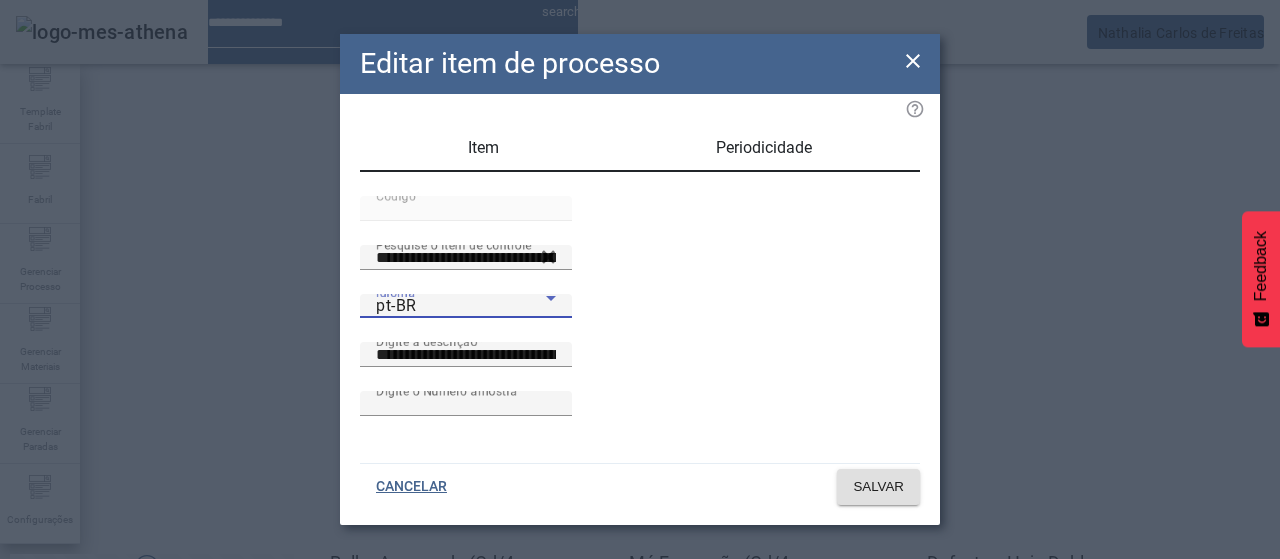 click on "pt-BR" at bounding box center [461, 306] 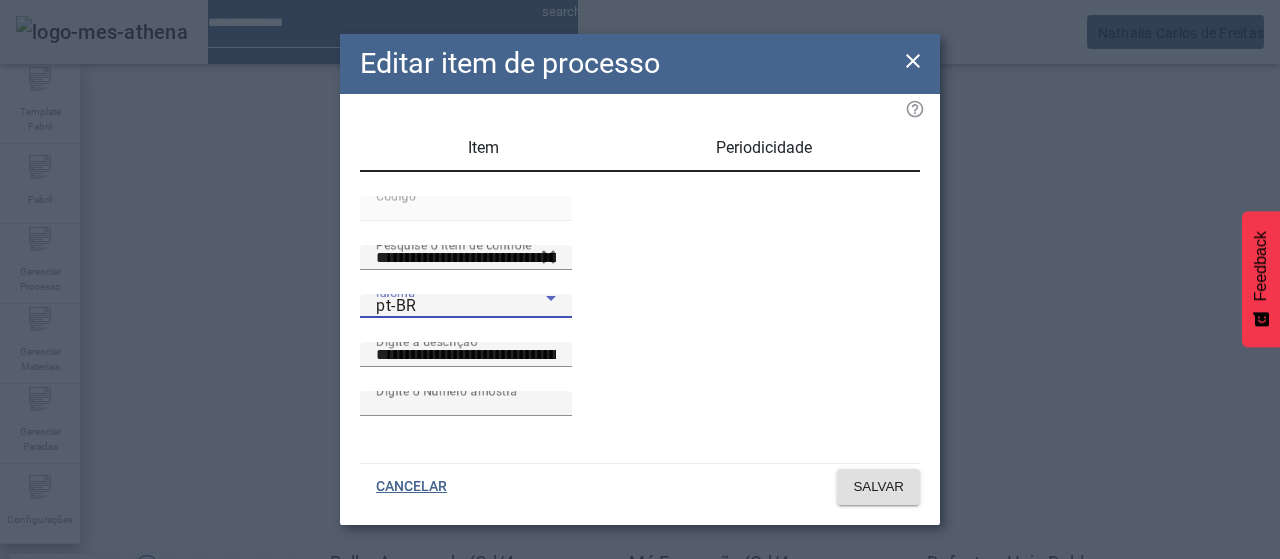 drag, startPoint x: 470, startPoint y: 322, endPoint x: 518, endPoint y: 335, distance: 49.729267 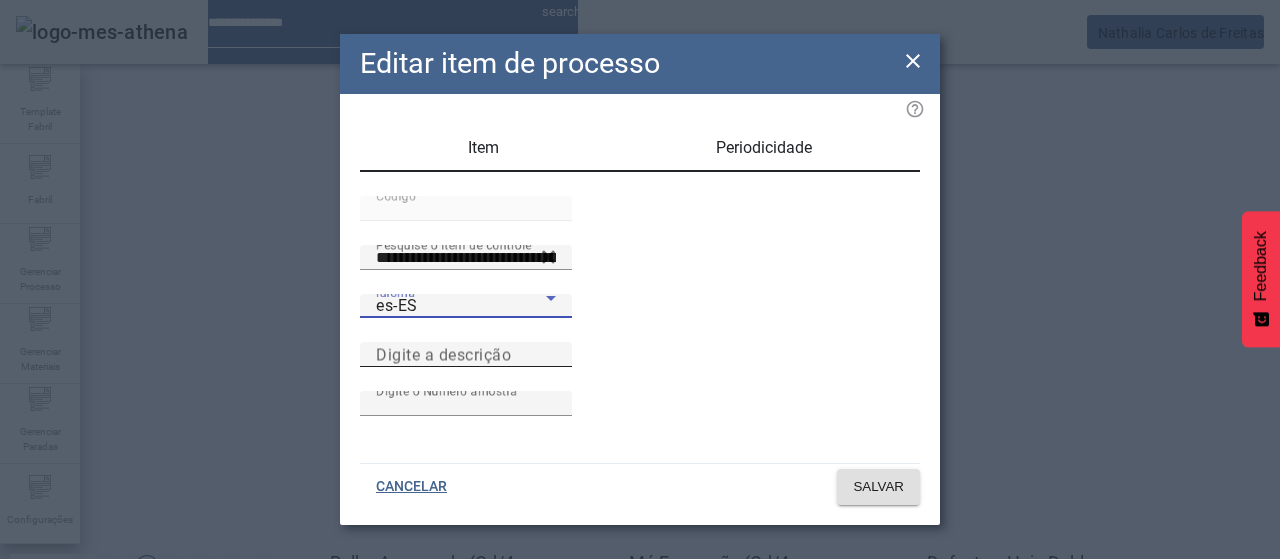 click on "Digite a descrição" at bounding box center [466, 355] 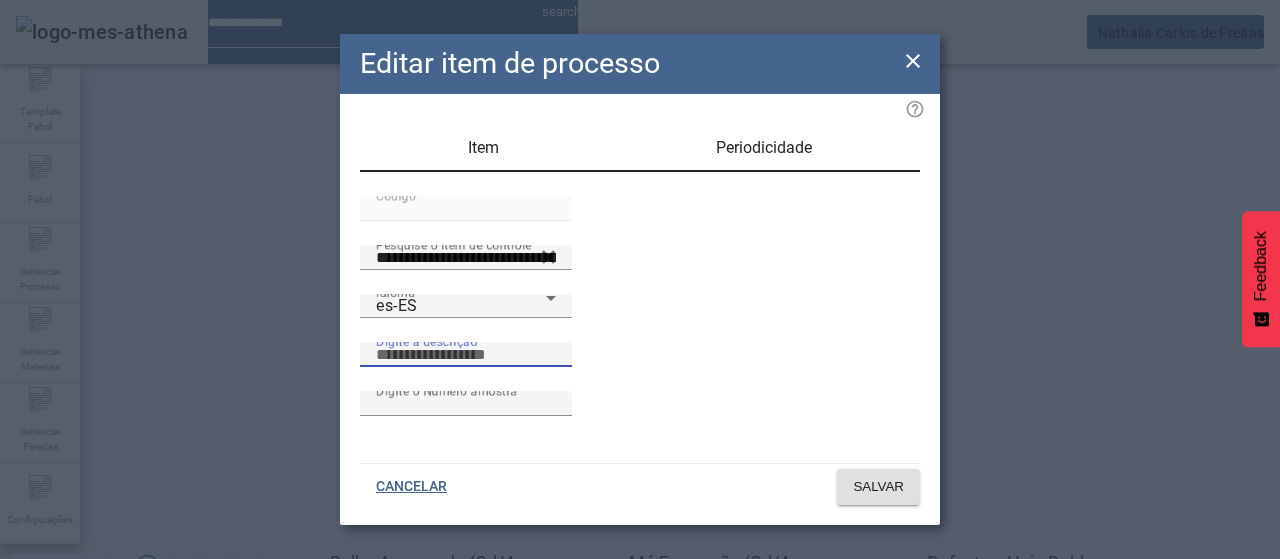 paste on "**********" 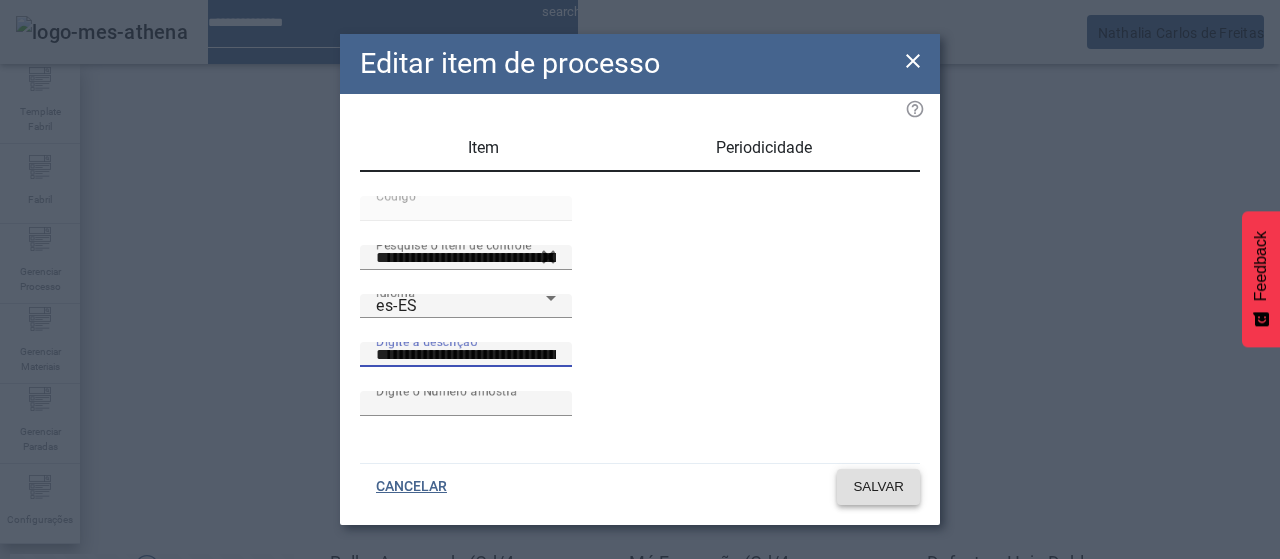type on "**********" 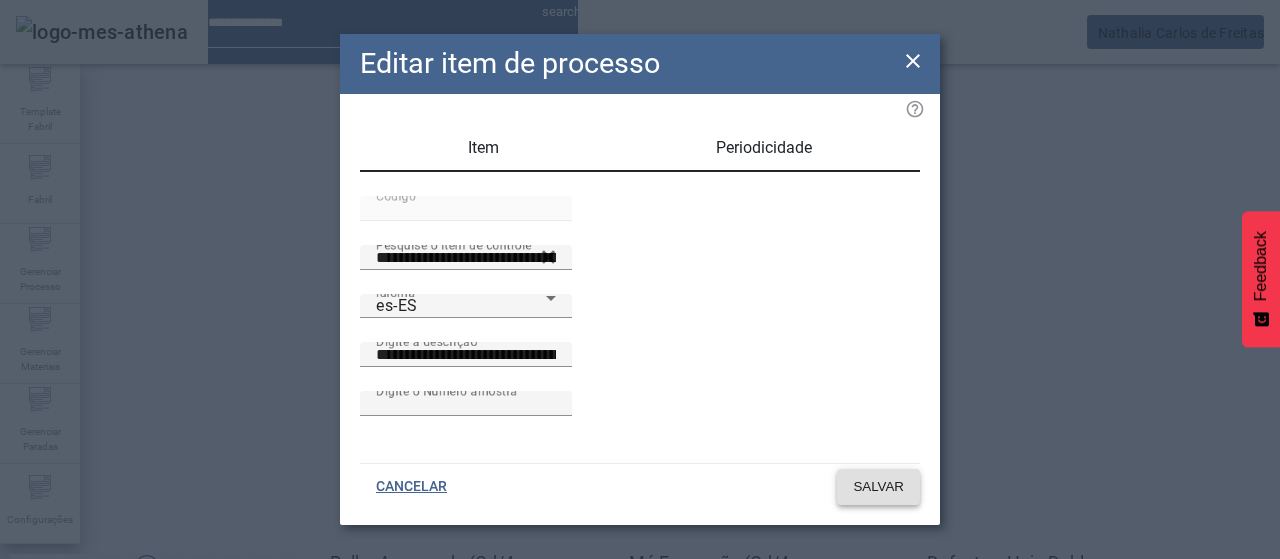 click on "SALVAR" 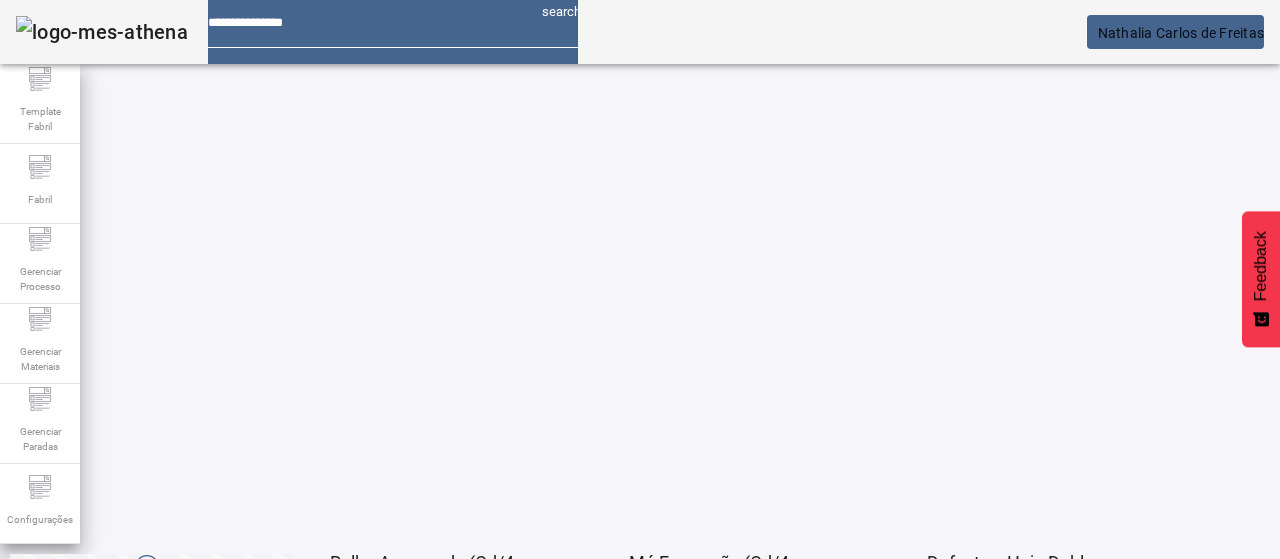 click on "EDITAR" at bounding box center (353, 919) 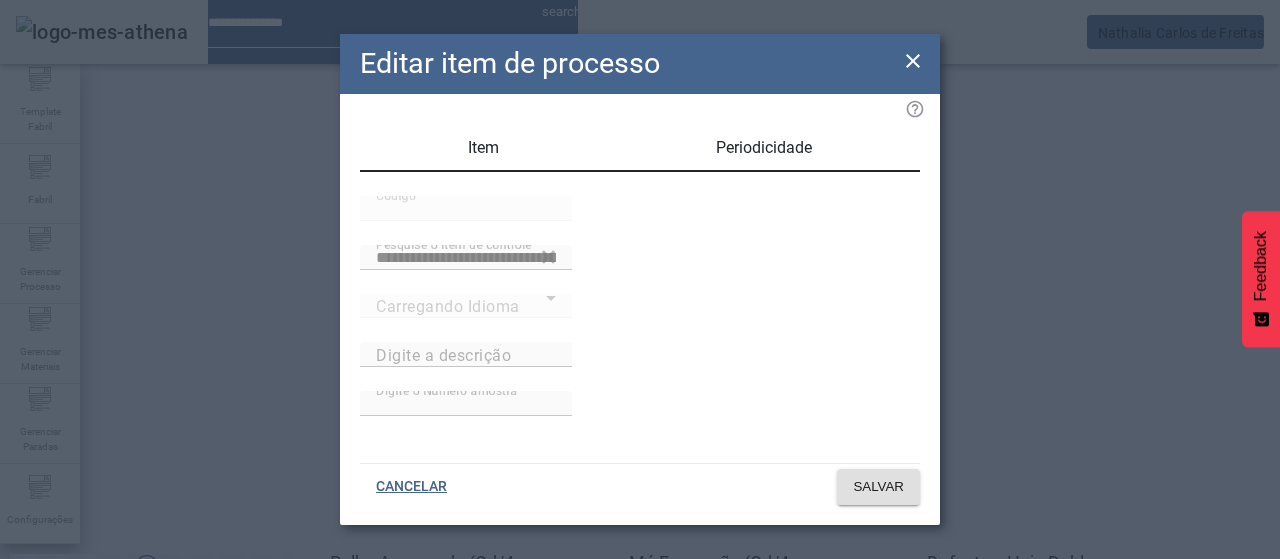 type on "**********" 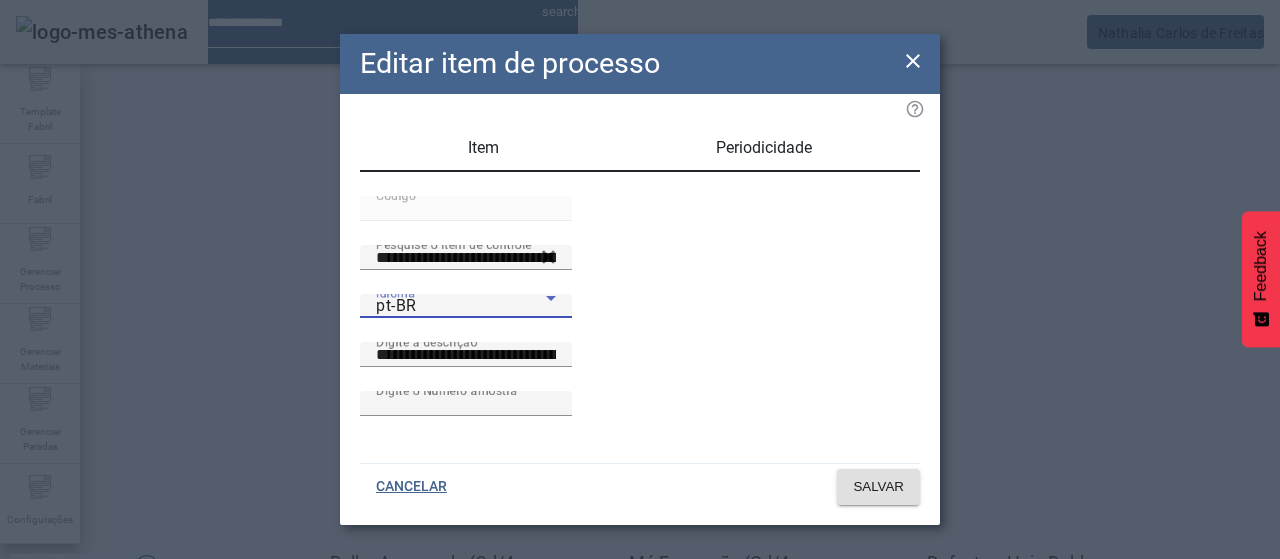 click on "pt-BR" at bounding box center (461, 306) 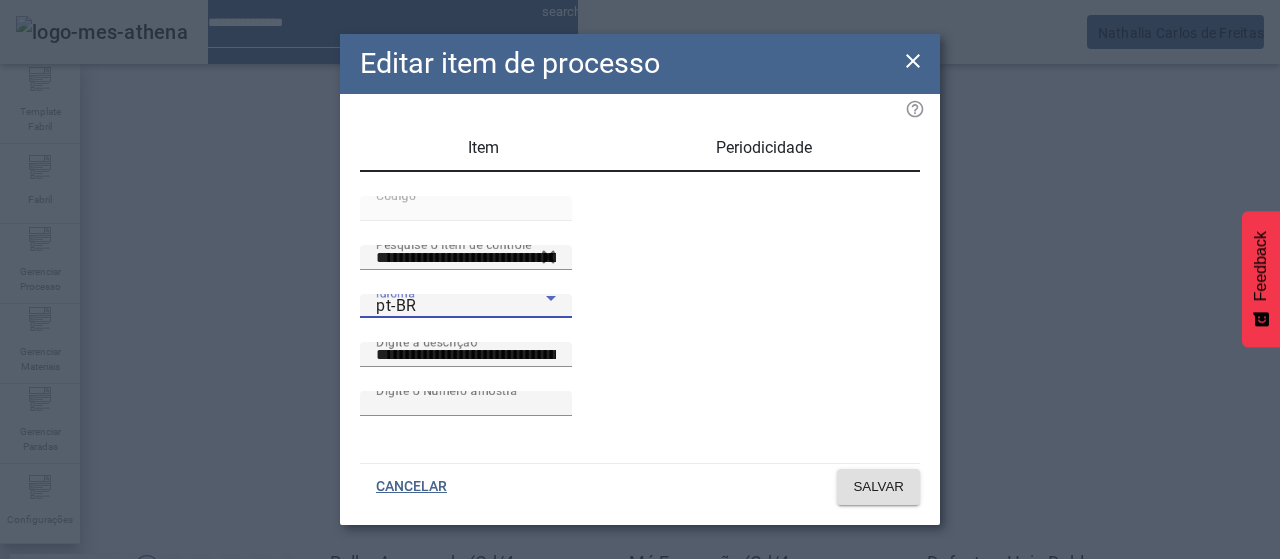 click on "es-ES" at bounding box center (81, 687) 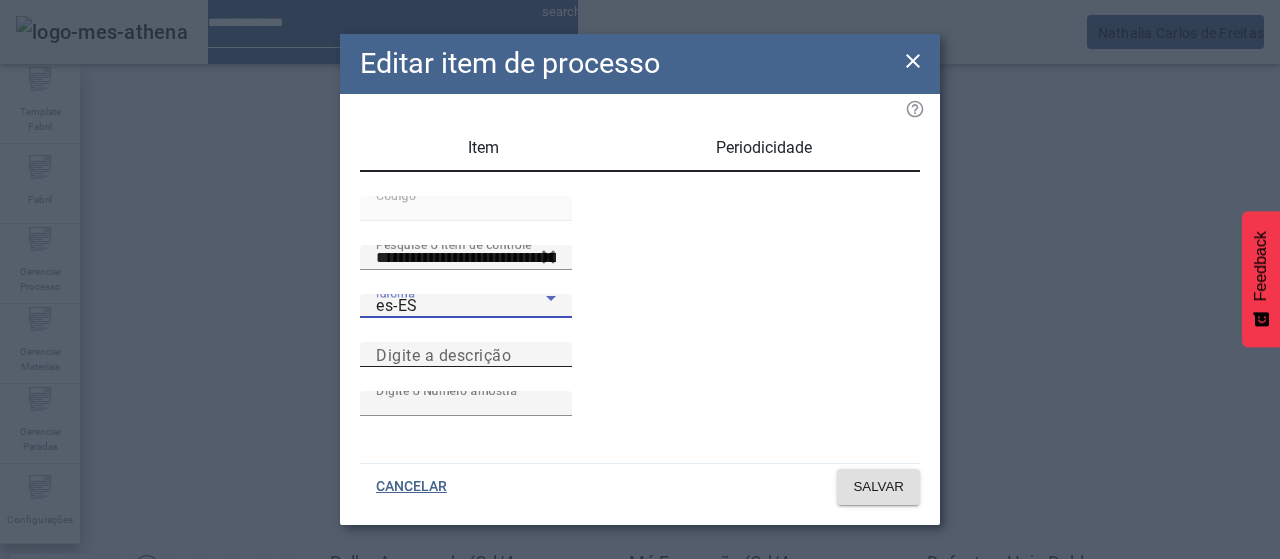 click on "Digite a descrição" at bounding box center (443, 354) 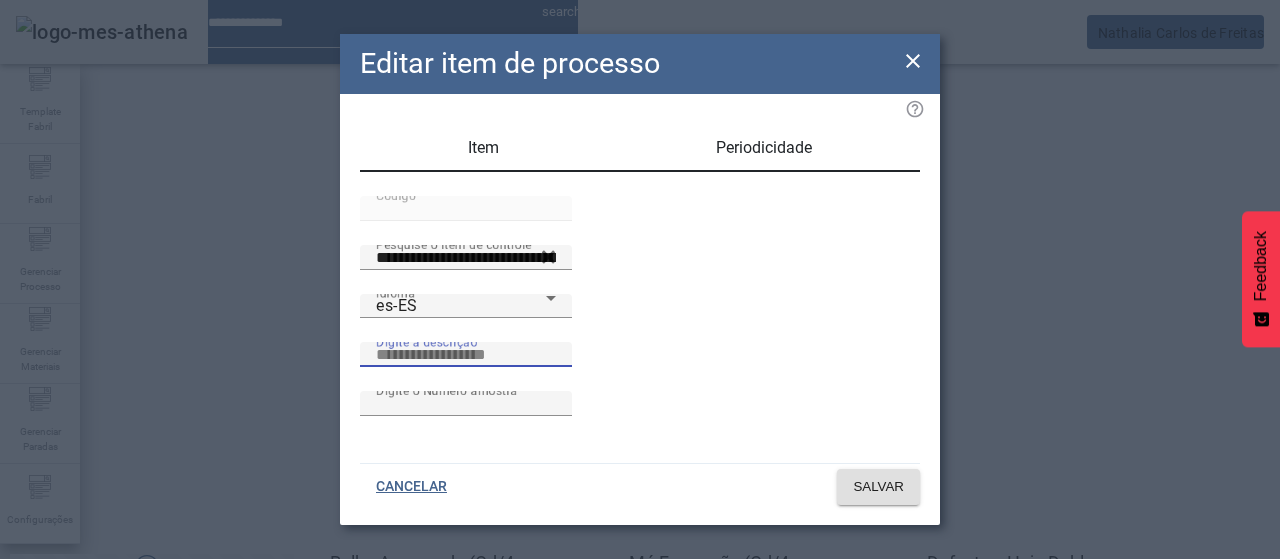 paste on "**********" 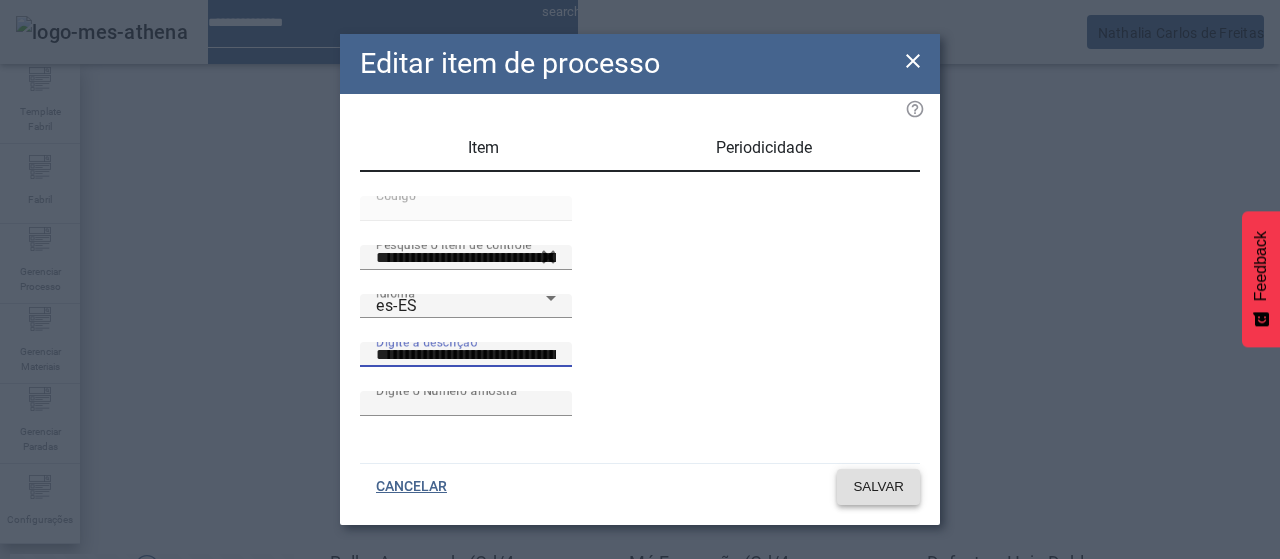 type on "**********" 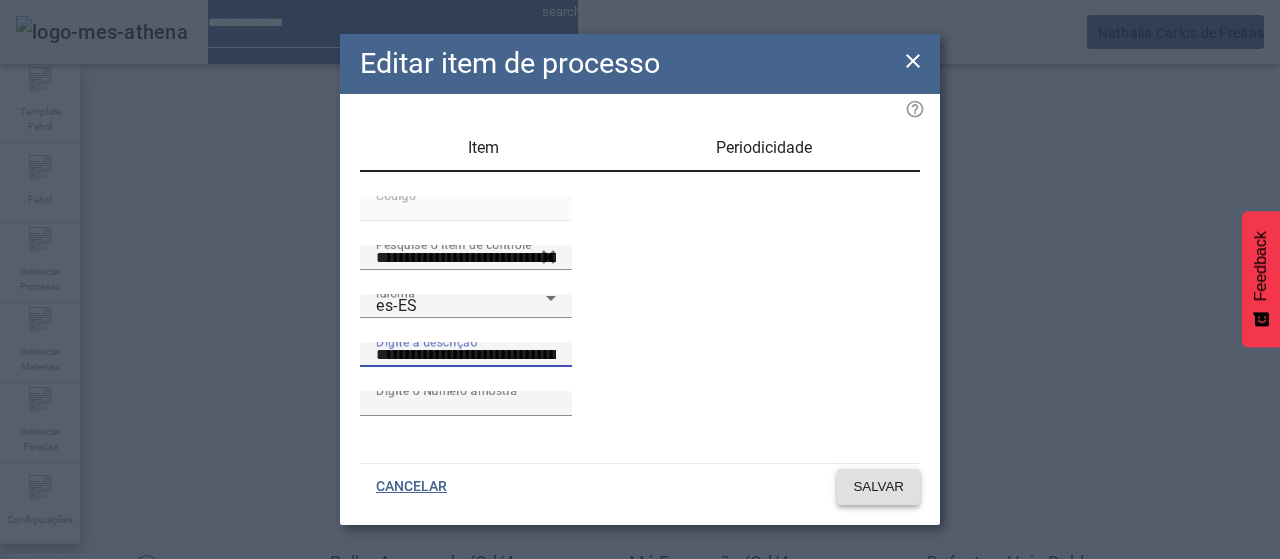 click 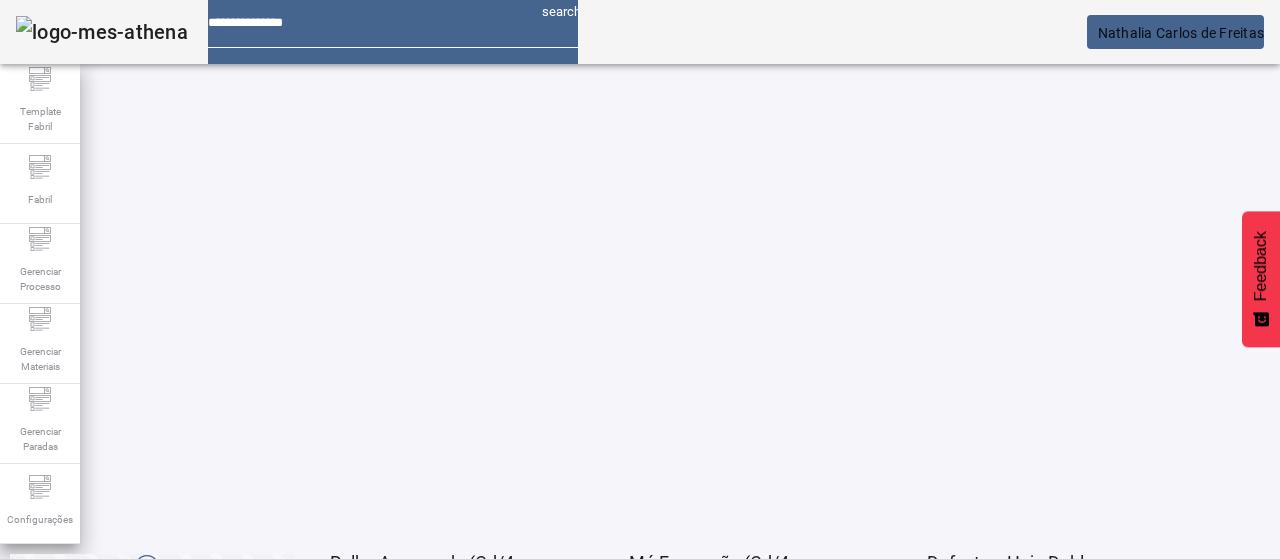click on "EDITAR" at bounding box center (353, 919) 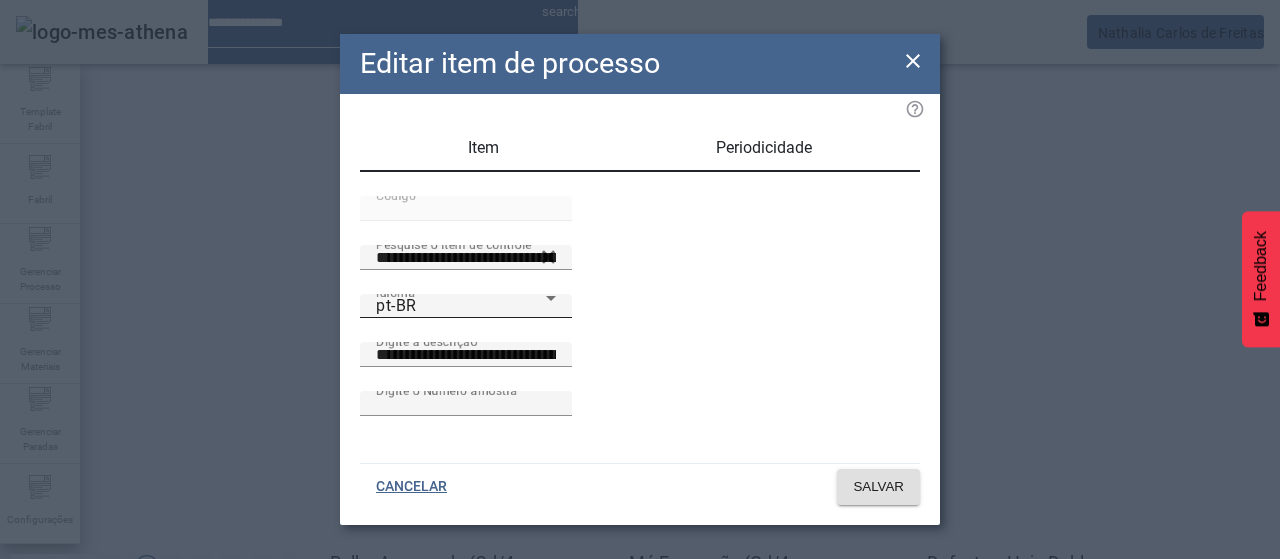 click on "pt-BR" at bounding box center (461, 306) 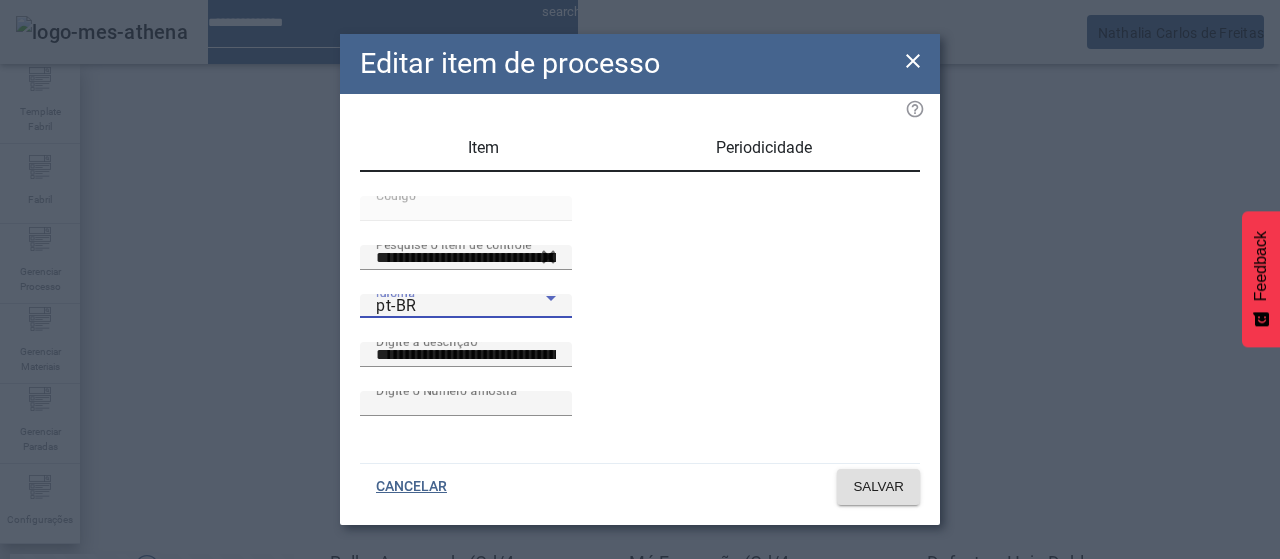 click on "es-ES" at bounding box center [81, 687] 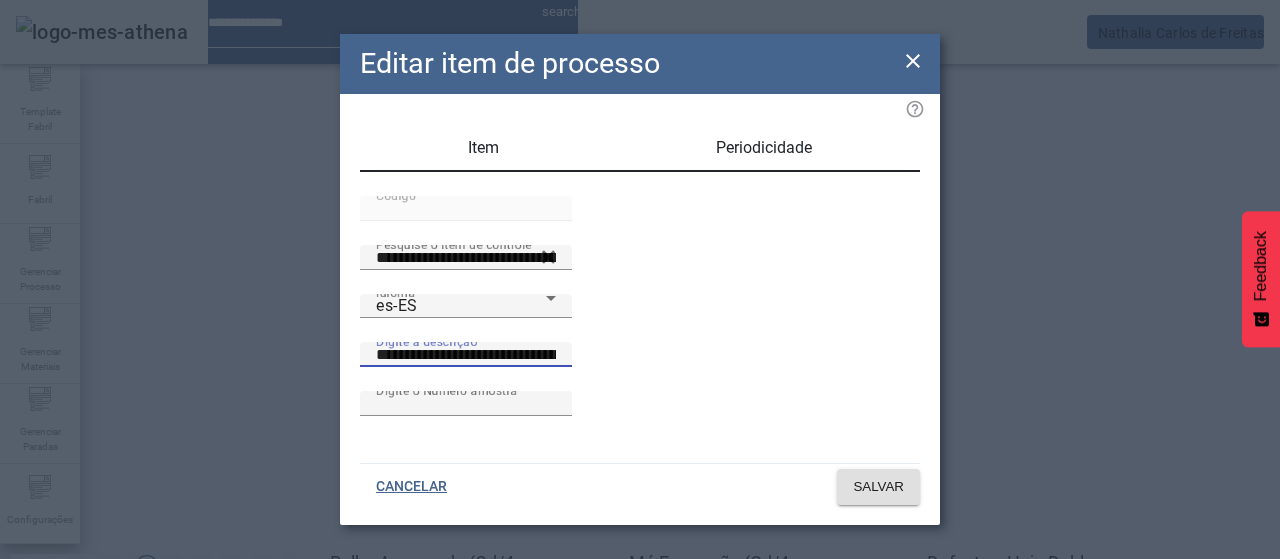 drag, startPoint x: 728, startPoint y: 386, endPoint x: 769, endPoint y: 386, distance: 41 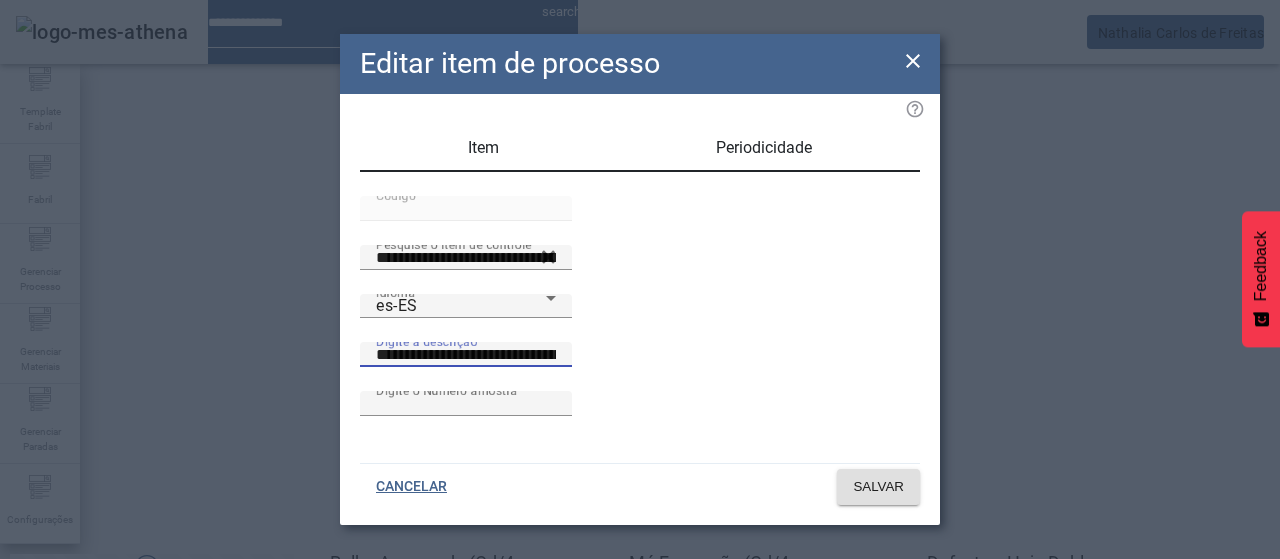 click on "**********" at bounding box center (466, 355) 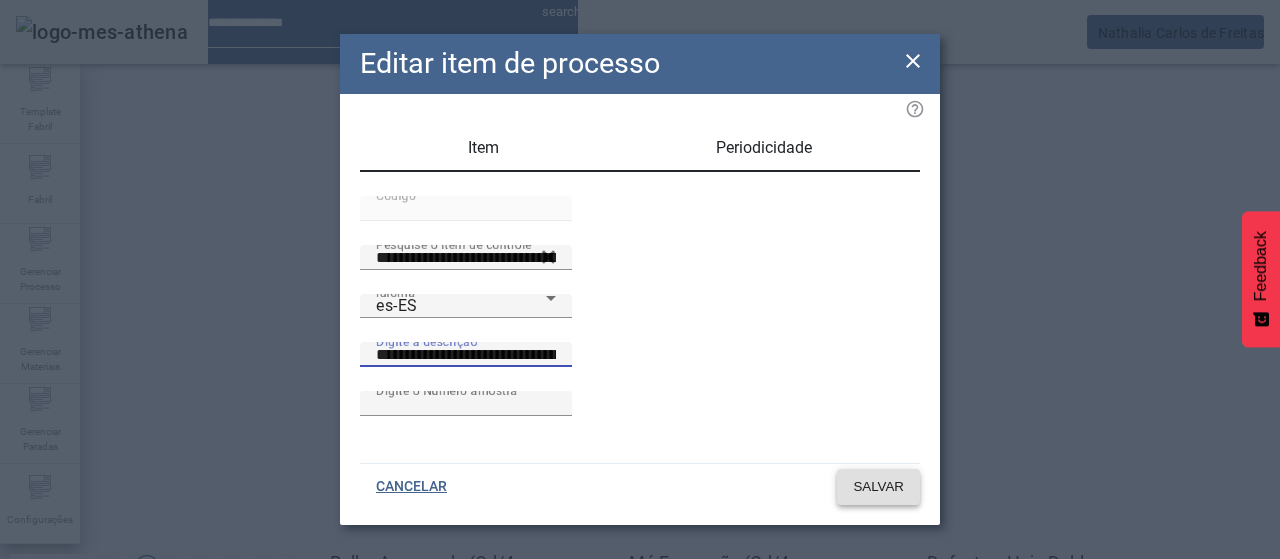 type on "**********" 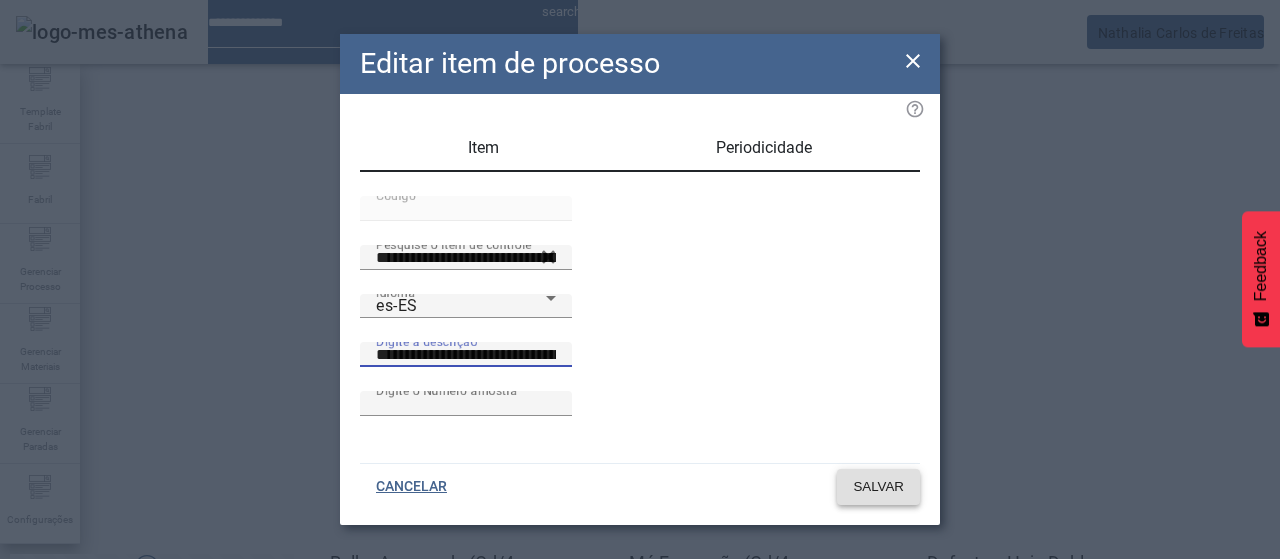click on "SALVAR" 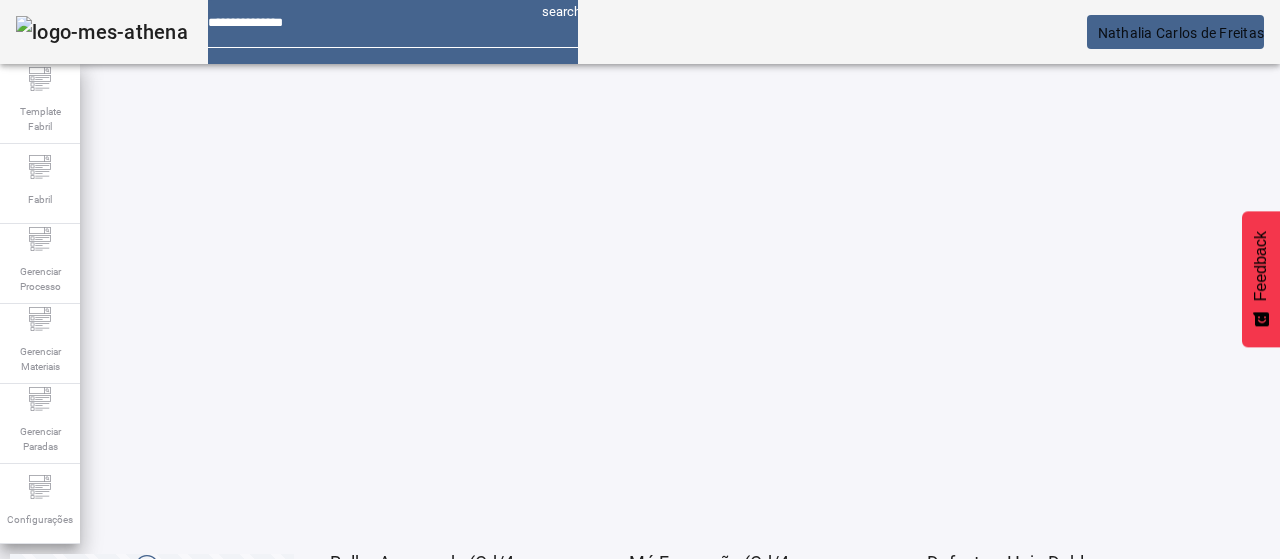 click at bounding box center [652, 919] 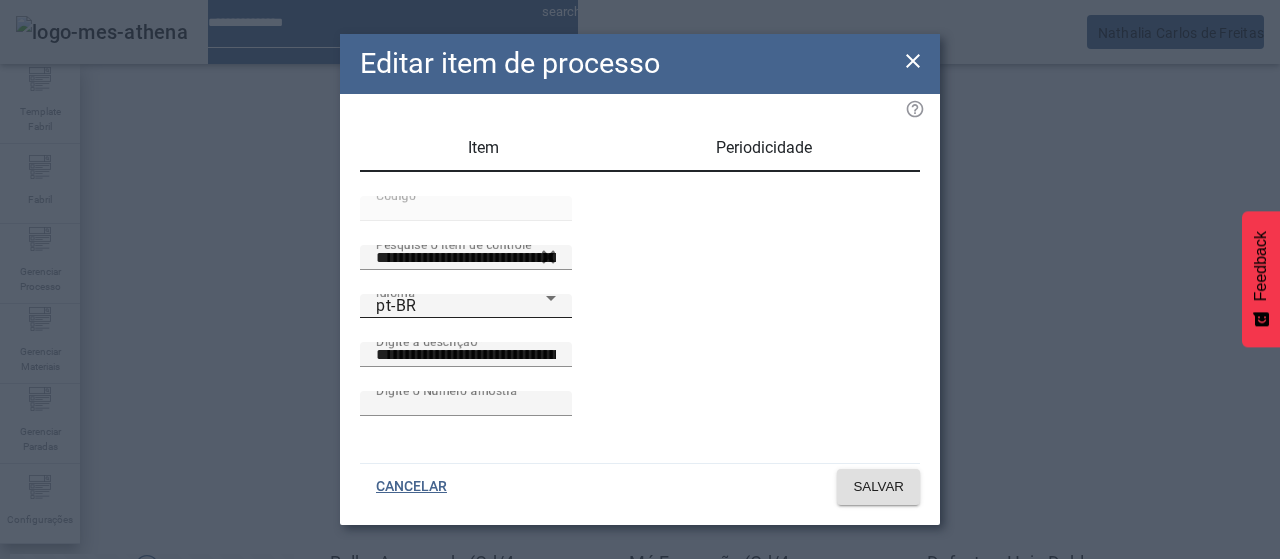 click on "pt-BR" at bounding box center [461, 306] 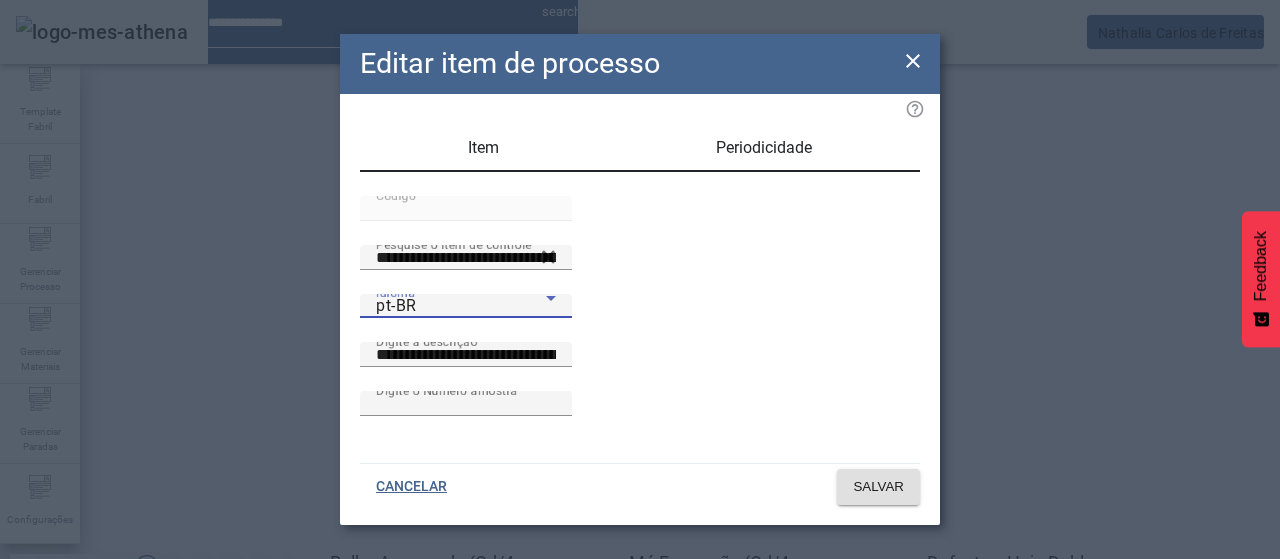 click on "es-ES" at bounding box center (81, 687) 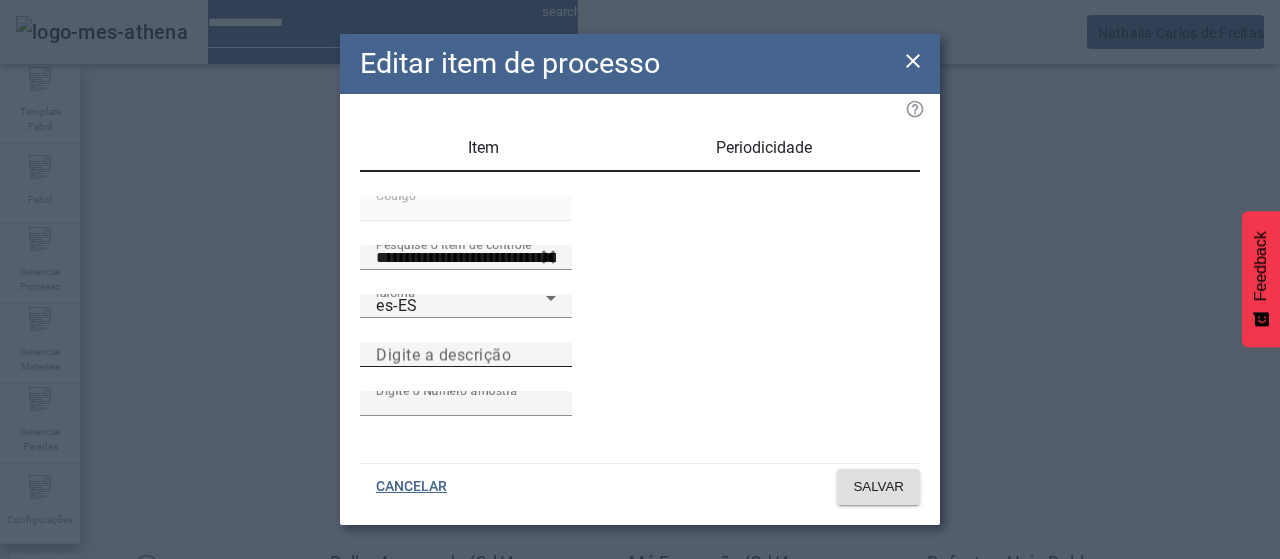 click on "Digite a descrição" at bounding box center [443, 354] 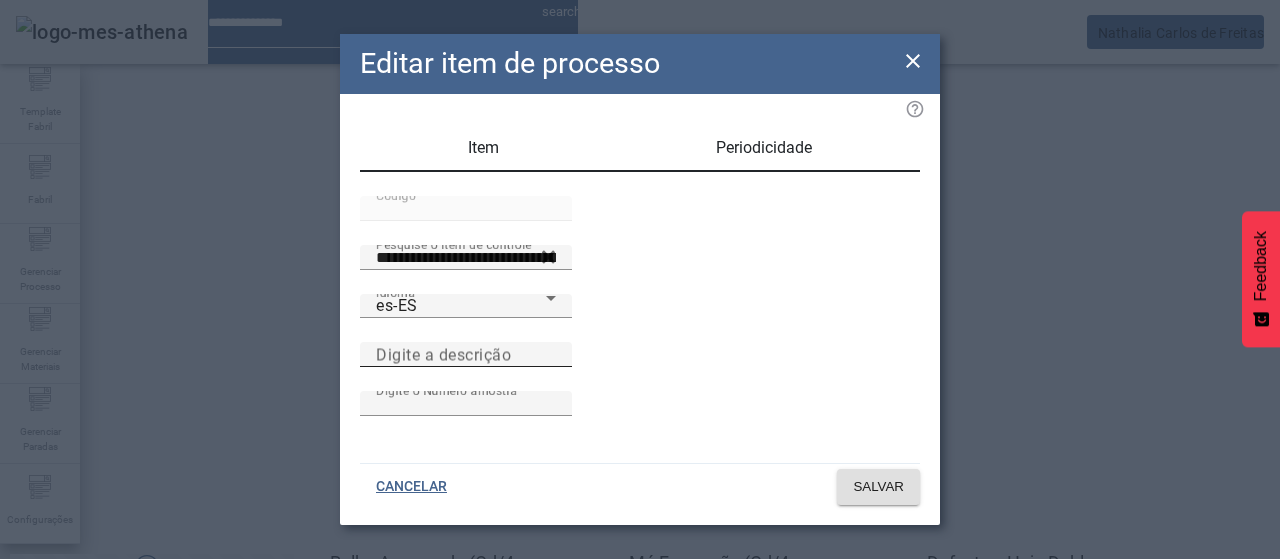 click on "Digite a descrição" at bounding box center [466, 355] 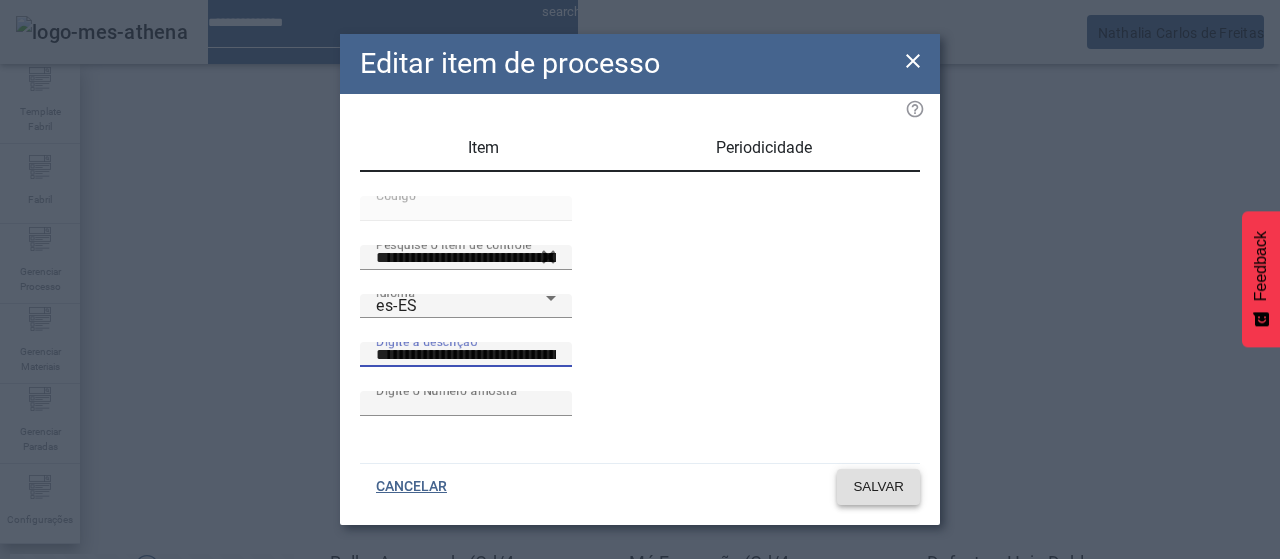type on "**********" 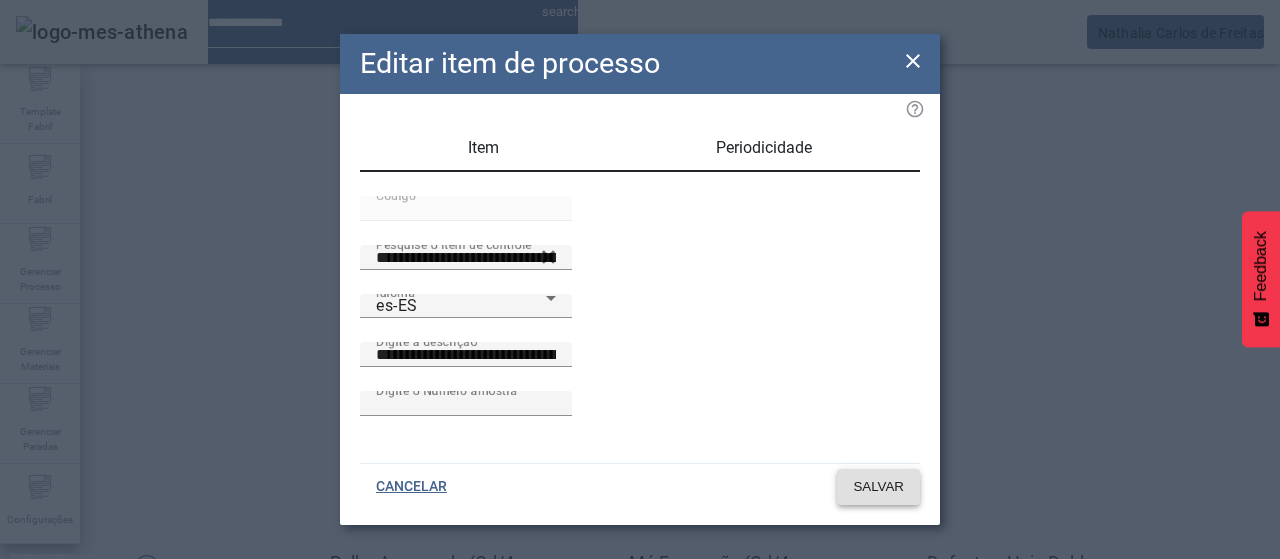 click 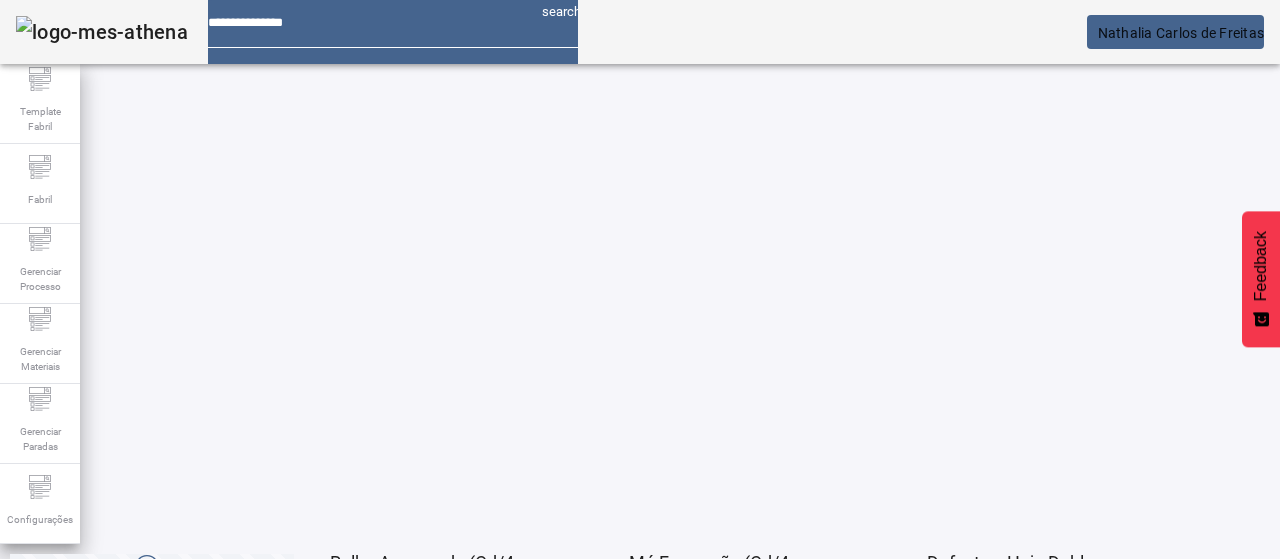 click at bounding box center (950, 919) 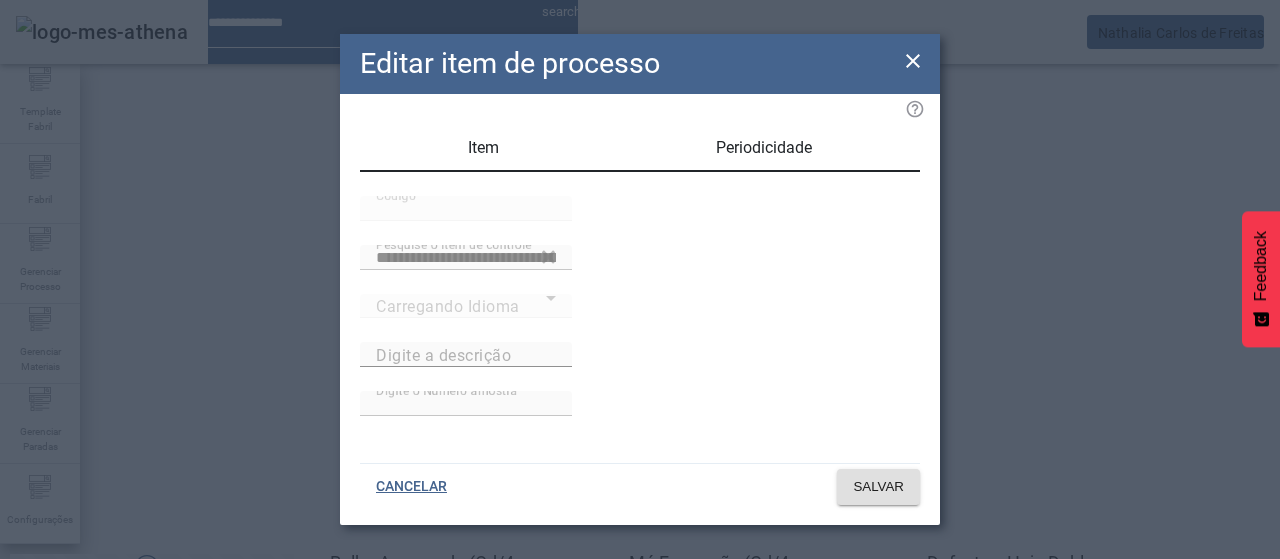 type on "**********" 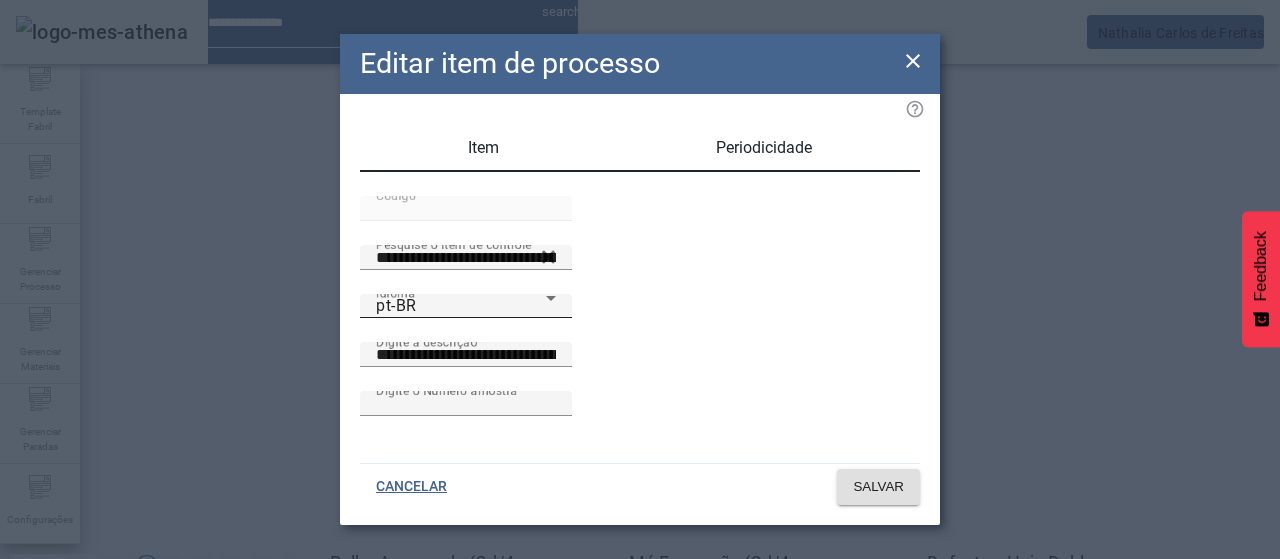 click on "pt-BR" at bounding box center [461, 306] 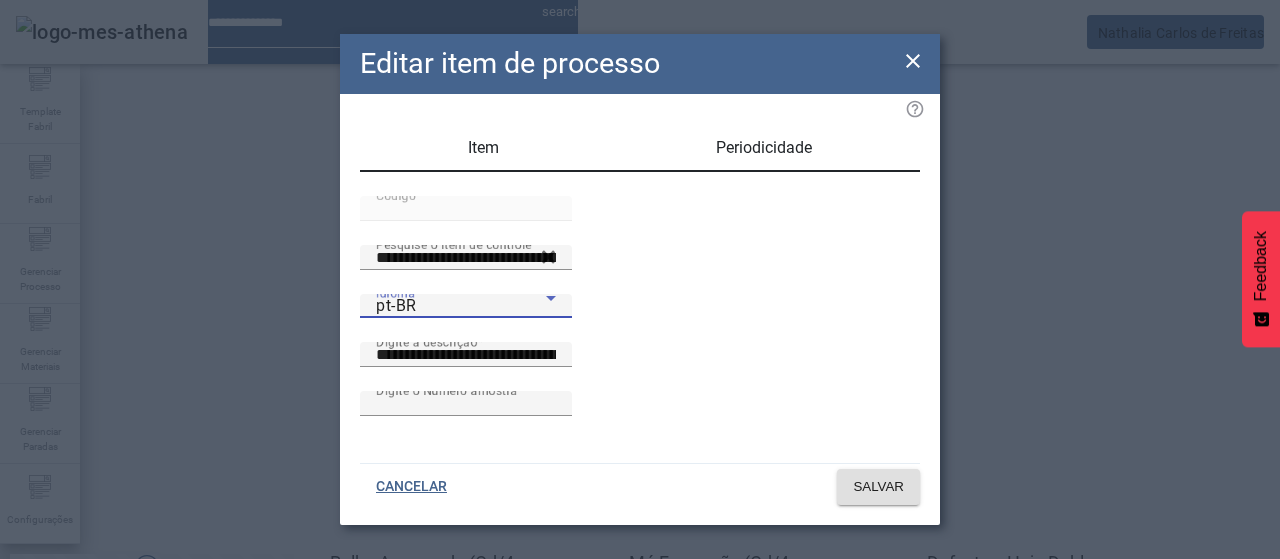 drag, startPoint x: 446, startPoint y: 329, endPoint x: 690, endPoint y: 355, distance: 245.38133 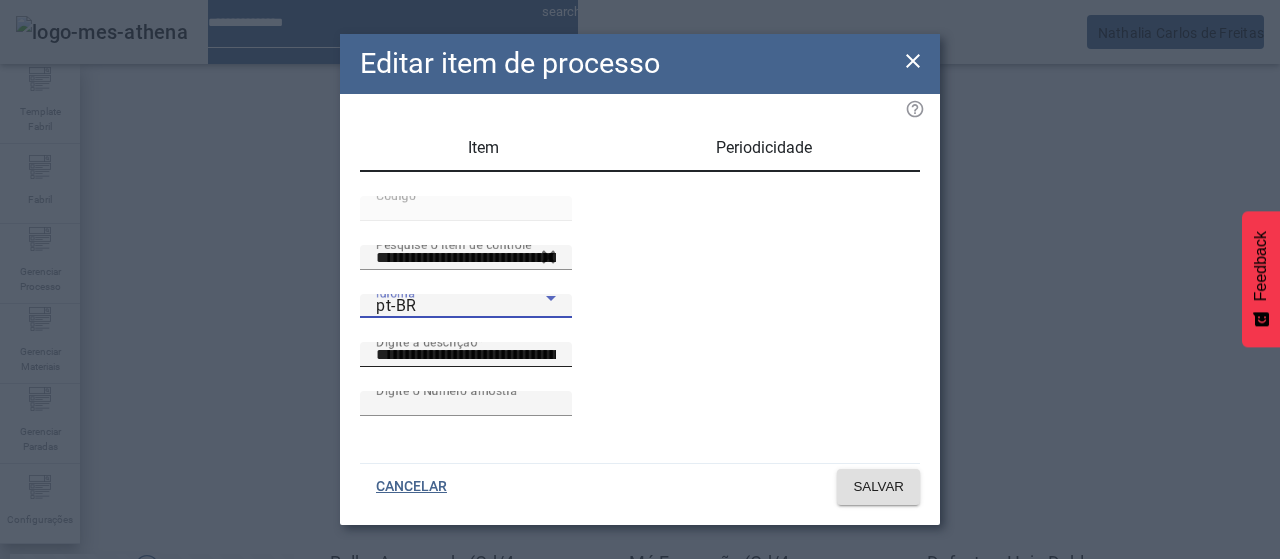 click on "es-ES" at bounding box center (81, 687) 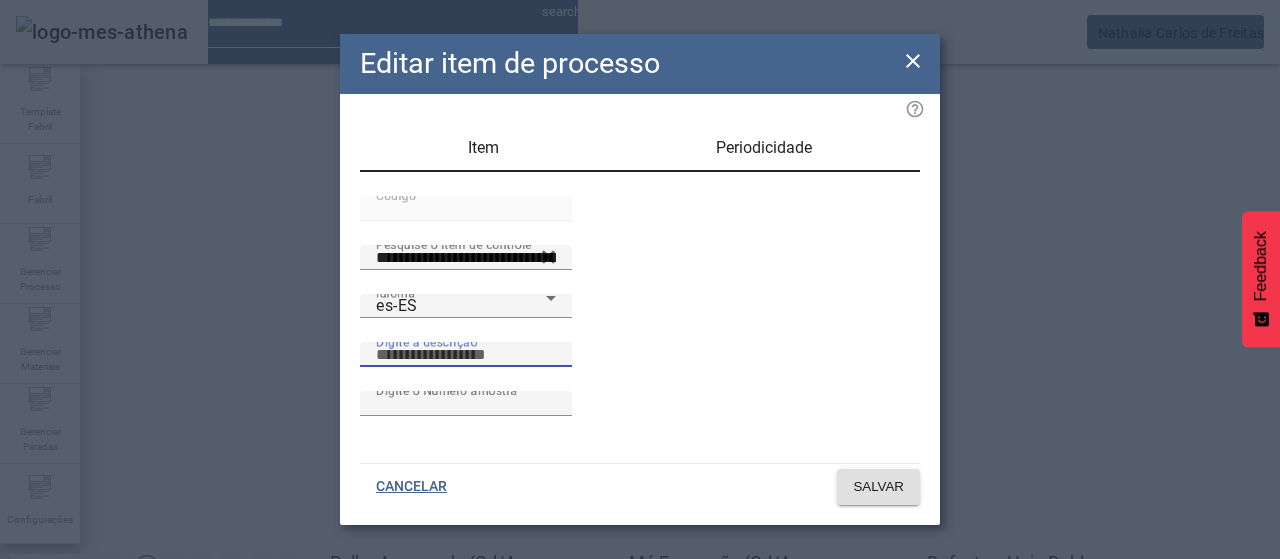 click on "Digite a descrição" at bounding box center [466, 355] 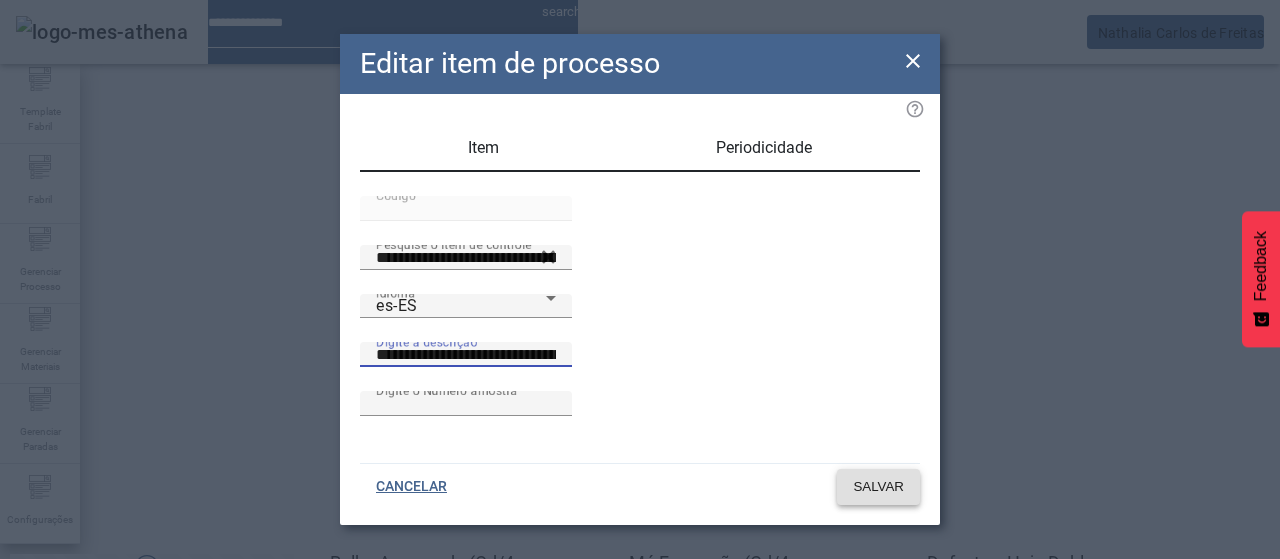type on "**********" 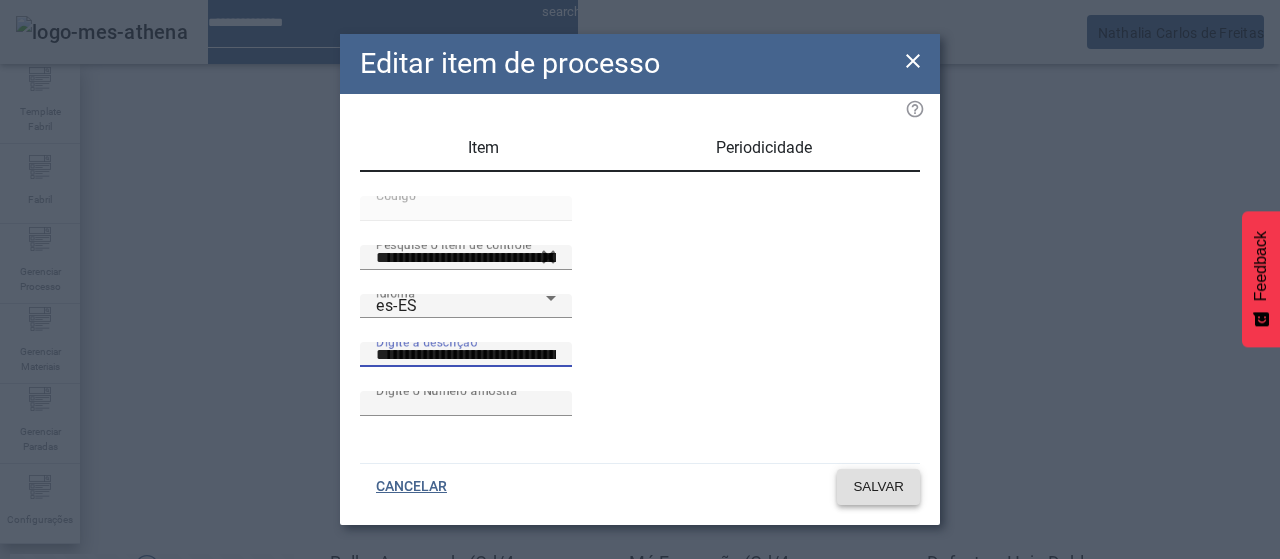 click on "SALVAR" 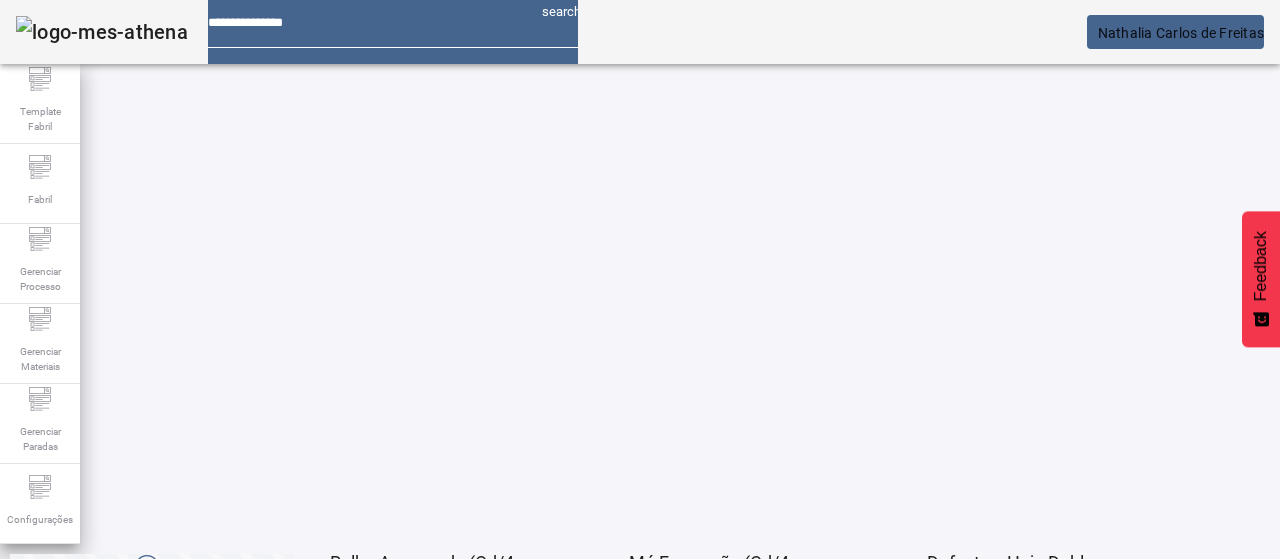 click on "2" 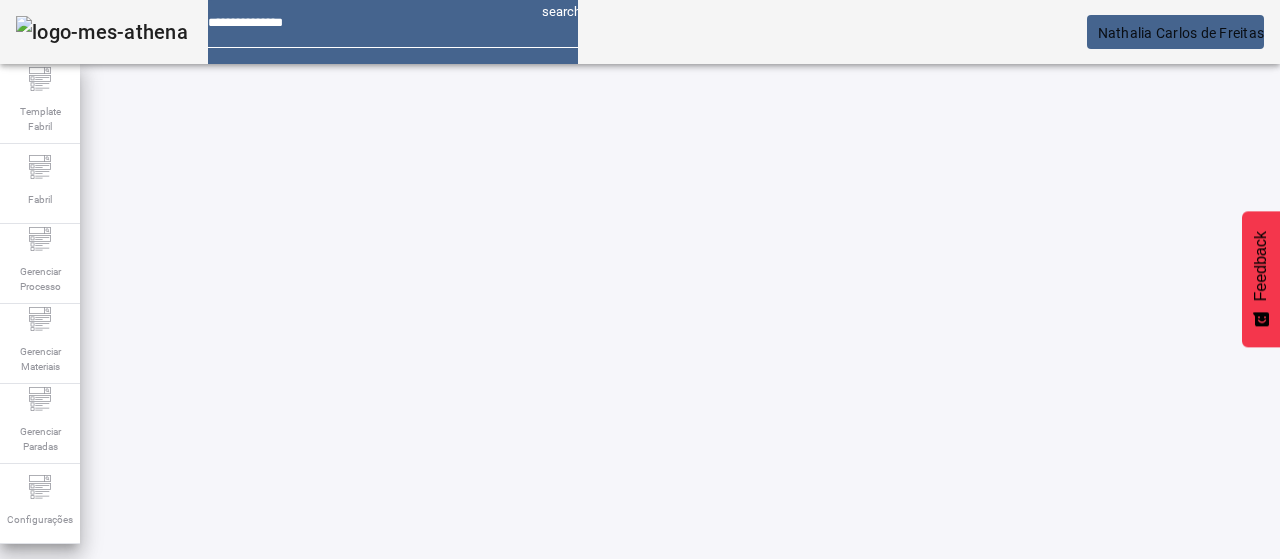 click on "EDITAR" at bounding box center (353, 769) 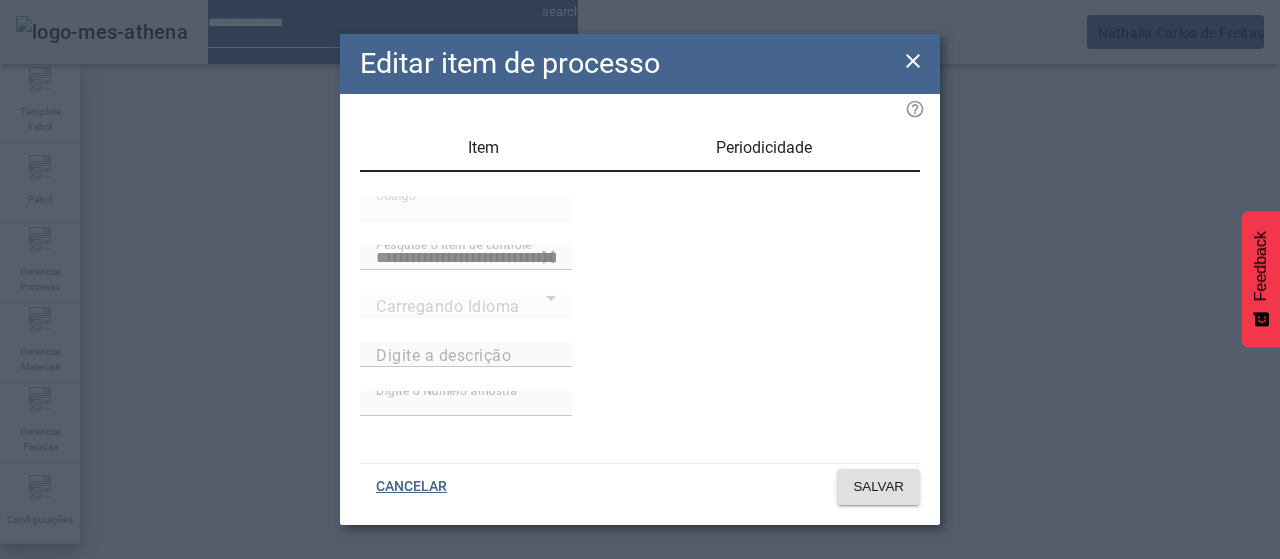 type on "**********" 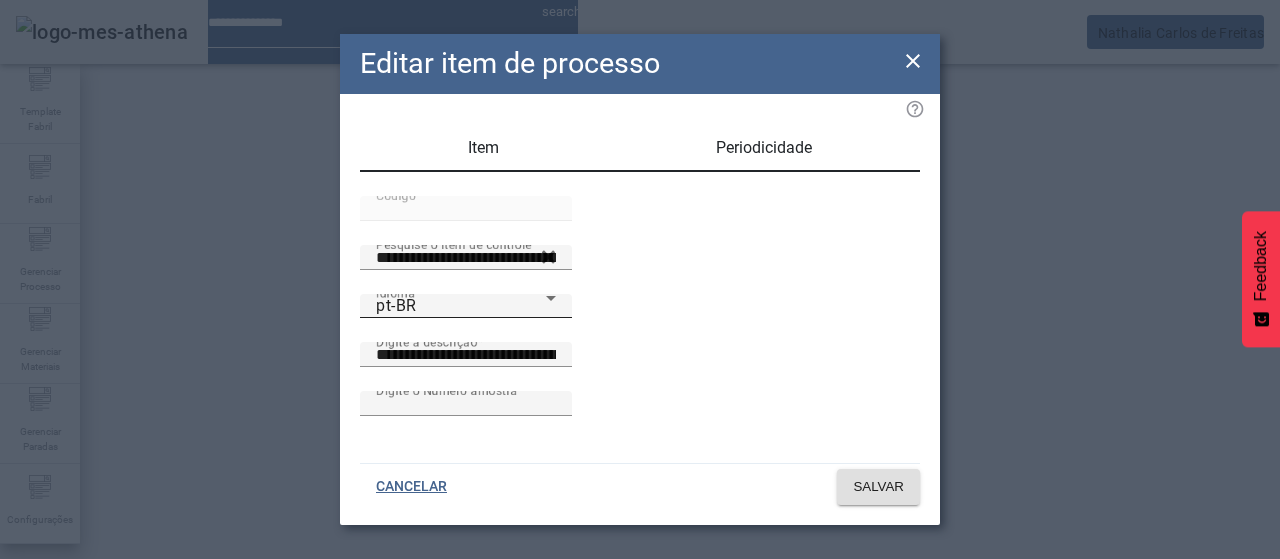 drag, startPoint x: 477, startPoint y: 396, endPoint x: 472, endPoint y: 385, distance: 12.083046 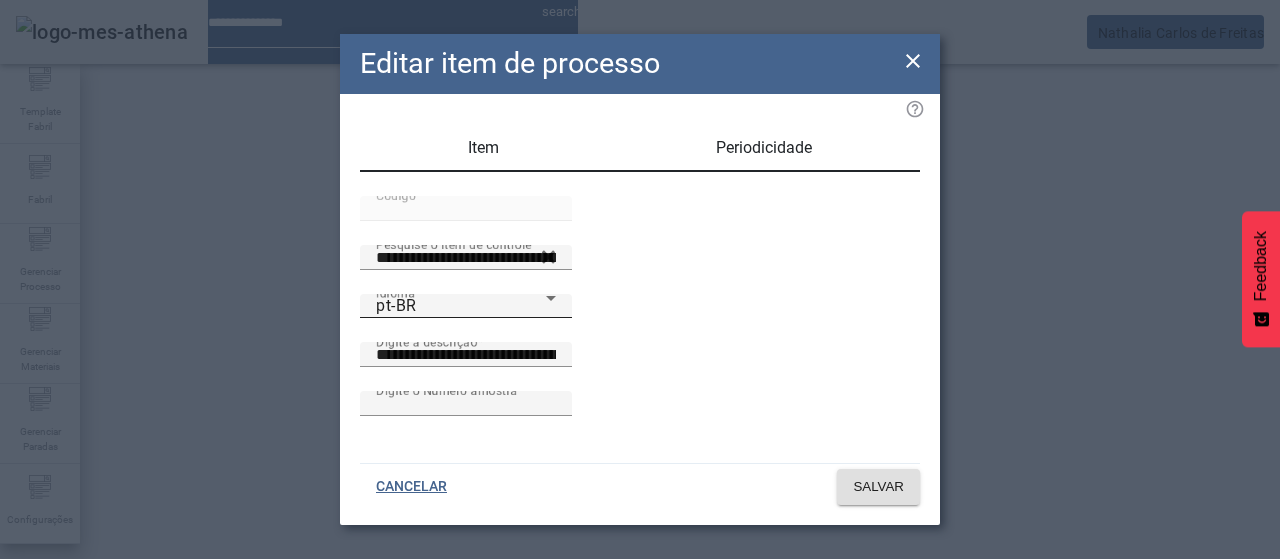 click on "pt-BR" at bounding box center [461, 306] 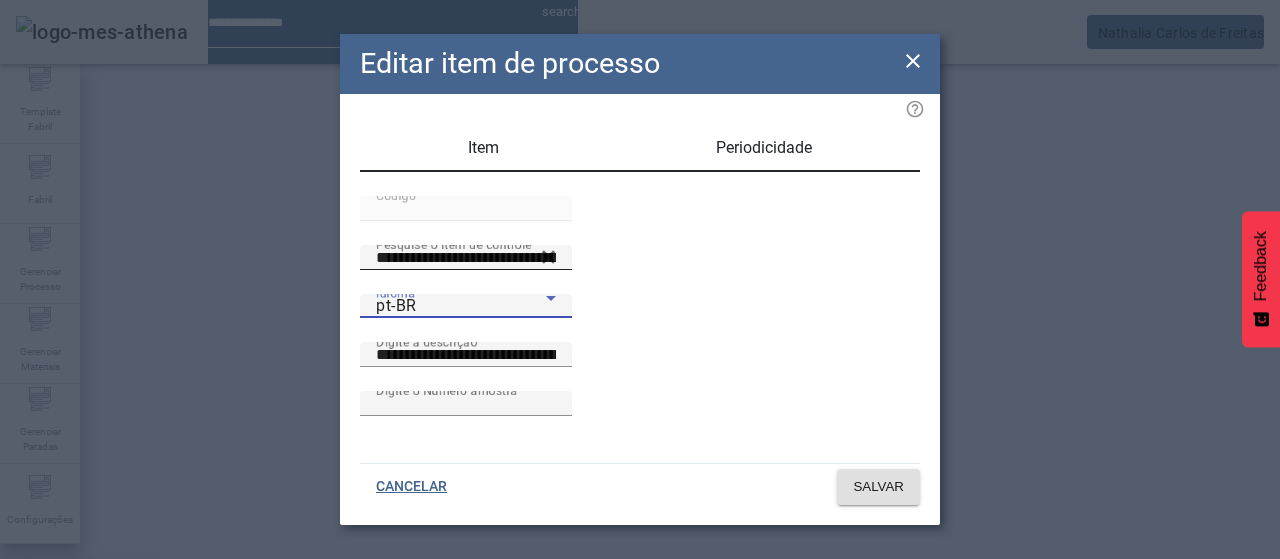 drag, startPoint x: 471, startPoint y: 323, endPoint x: 492, endPoint y: 321, distance: 21.095022 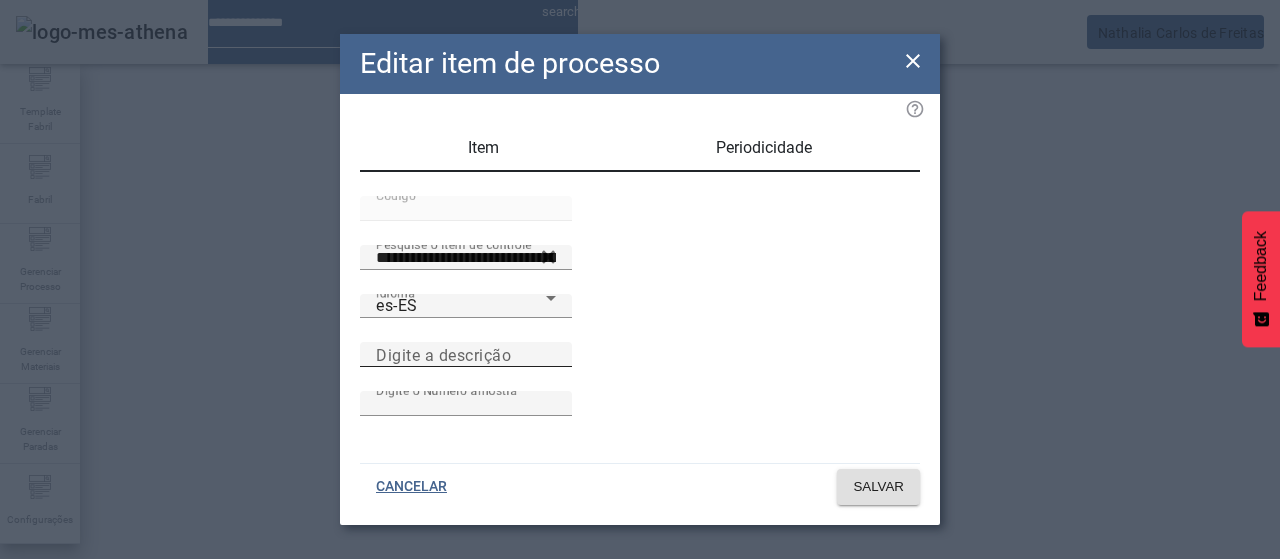 click on "Digite a descrição" at bounding box center (466, 354) 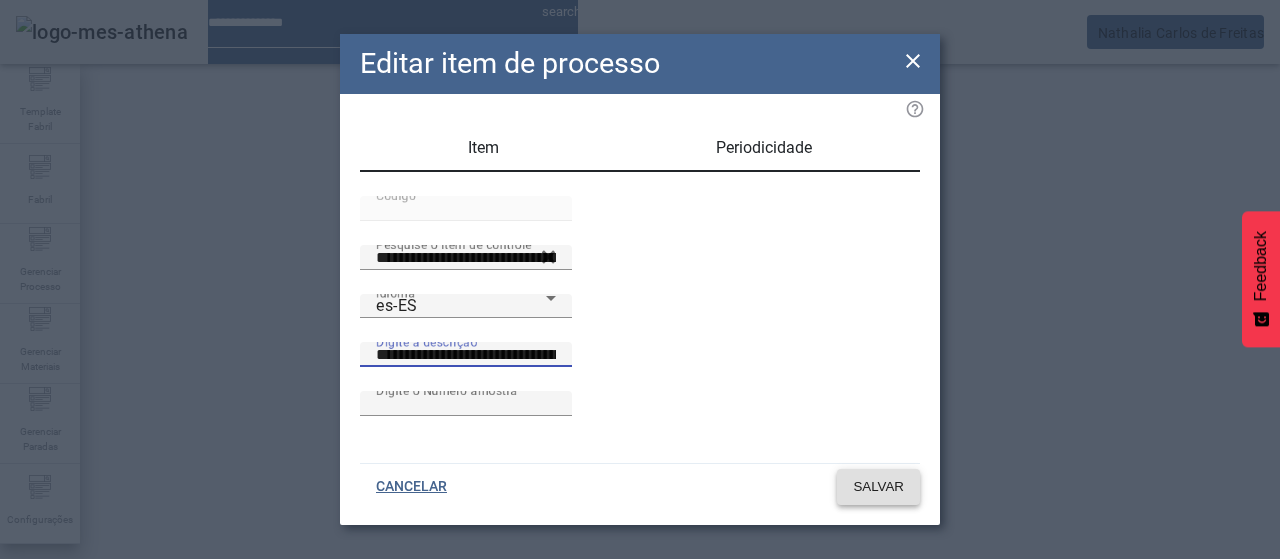 type on "**********" 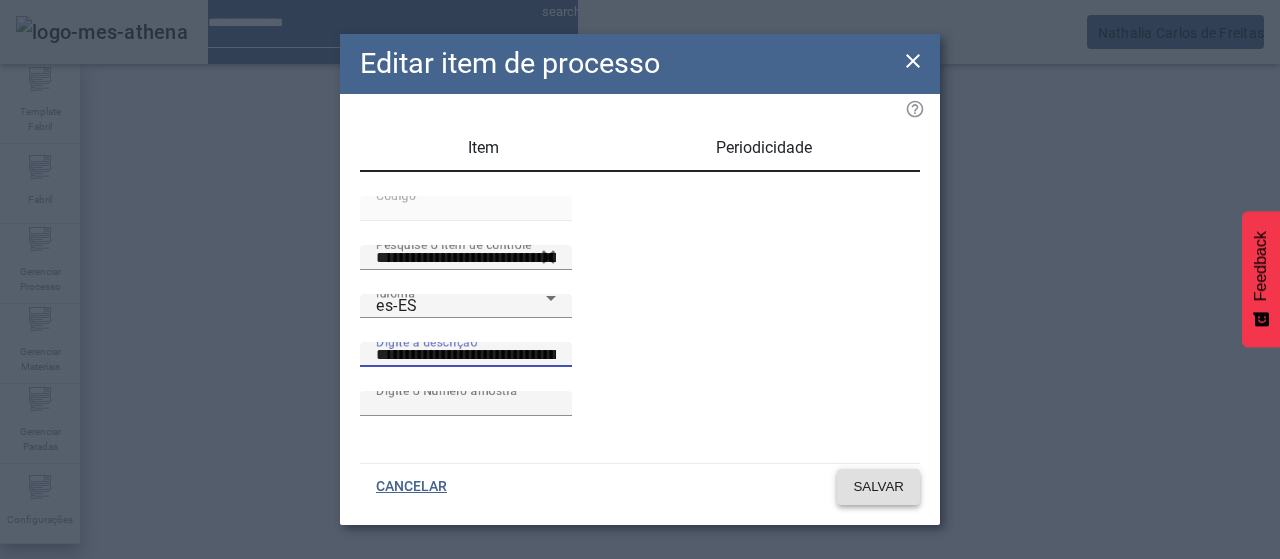 click 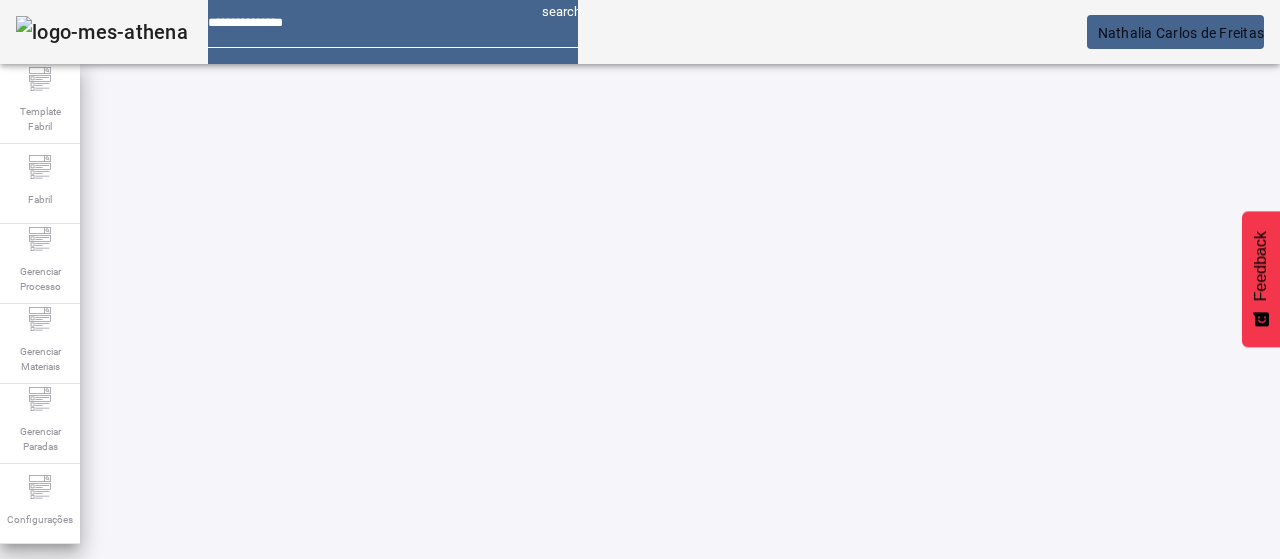 click on "2" 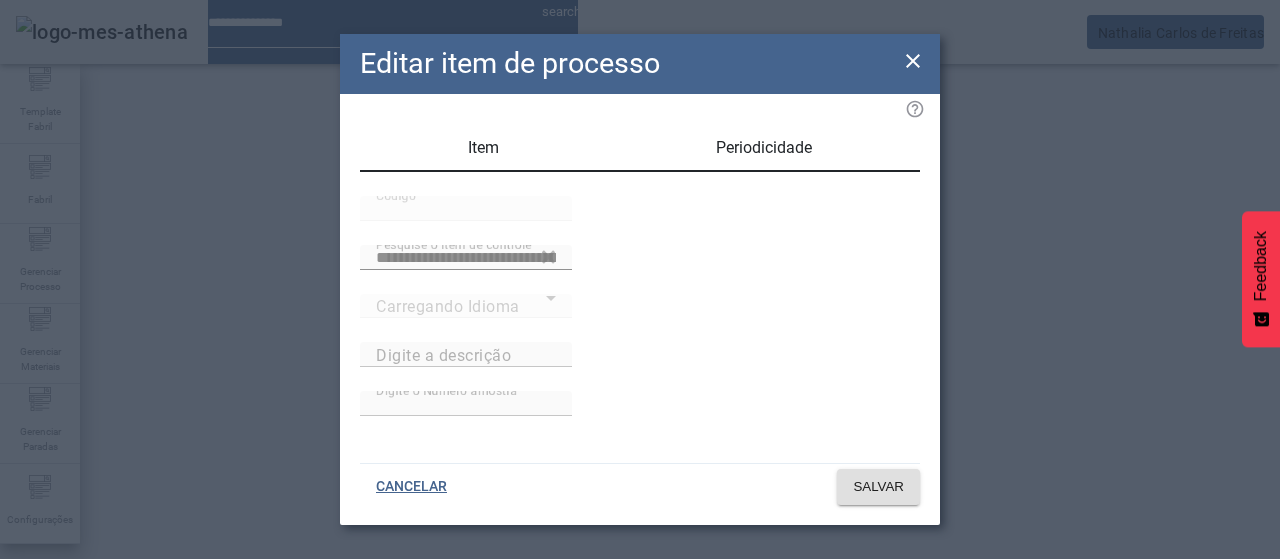 type 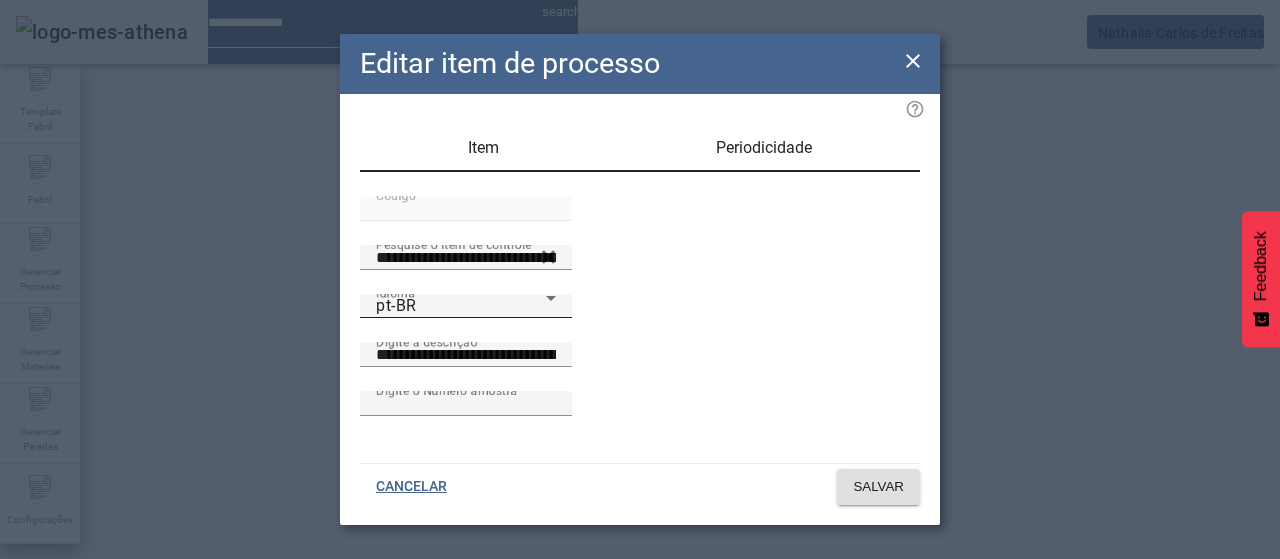 drag, startPoint x: 488, startPoint y: 405, endPoint x: 482, endPoint y: 387, distance: 18.973665 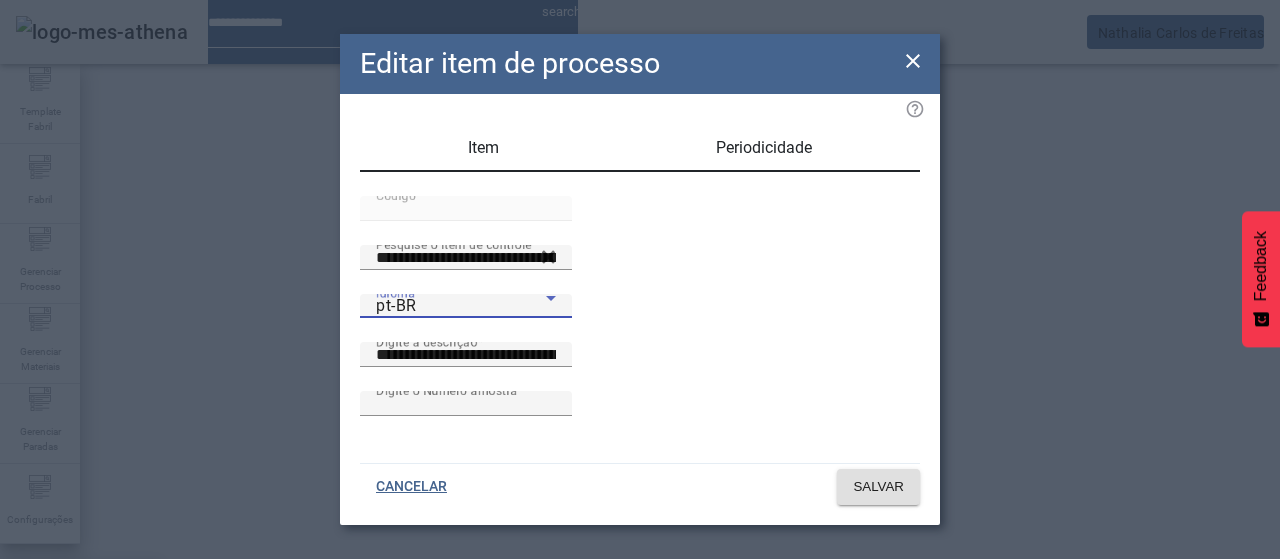 click on "es-ES" at bounding box center (81, 687) 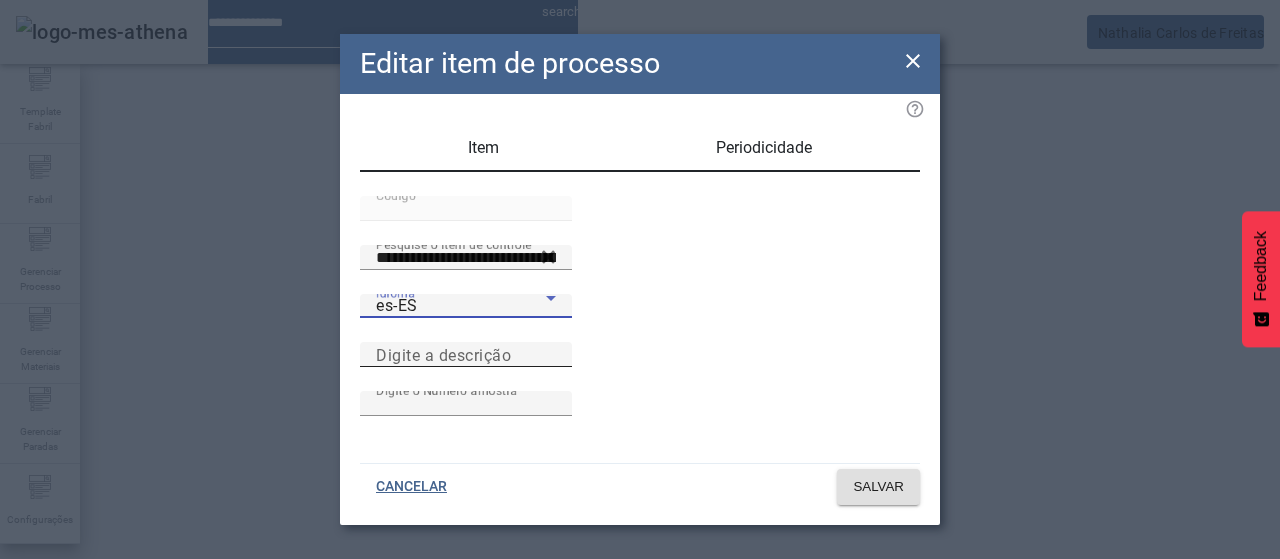 click on "Digite a descrição" at bounding box center [443, 354] 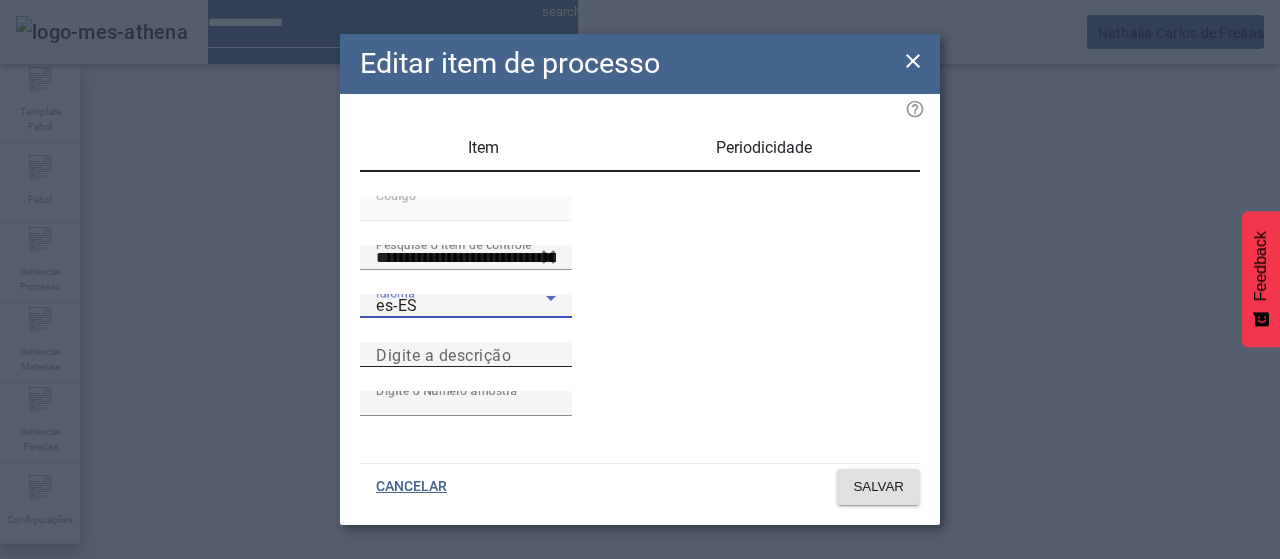 click on "Digite a descrição" at bounding box center [466, 355] 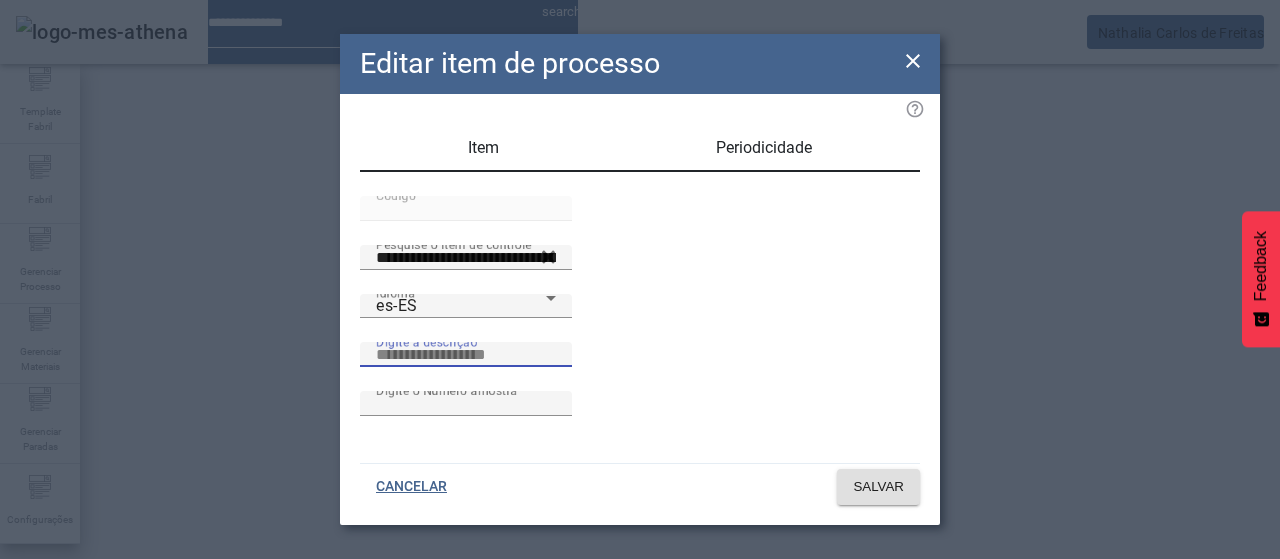 paste on "**********" 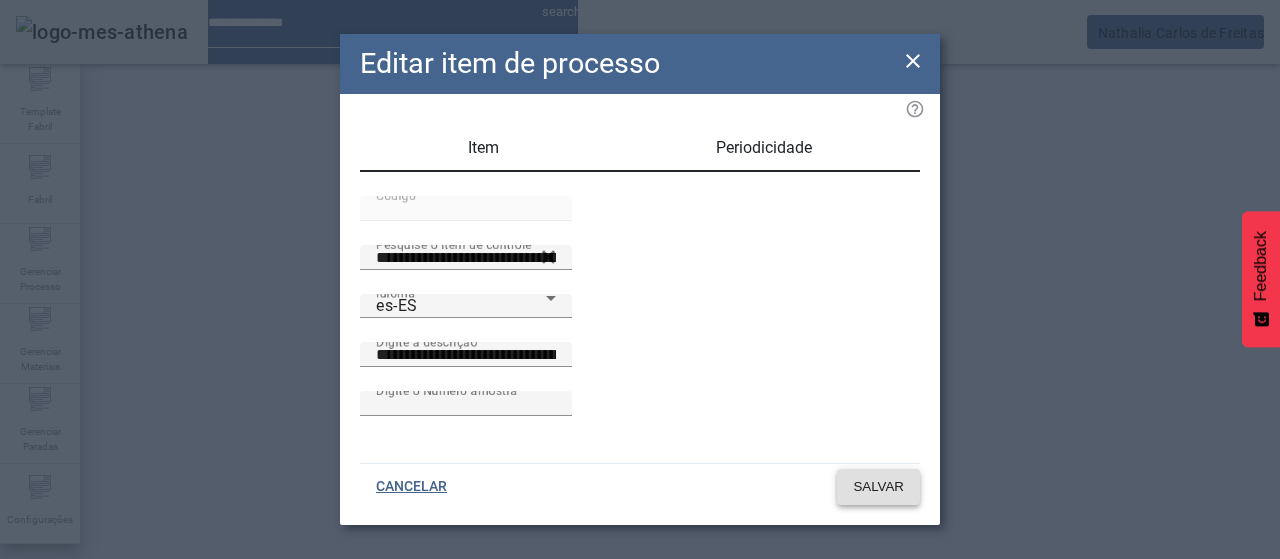 click on "SALVAR" 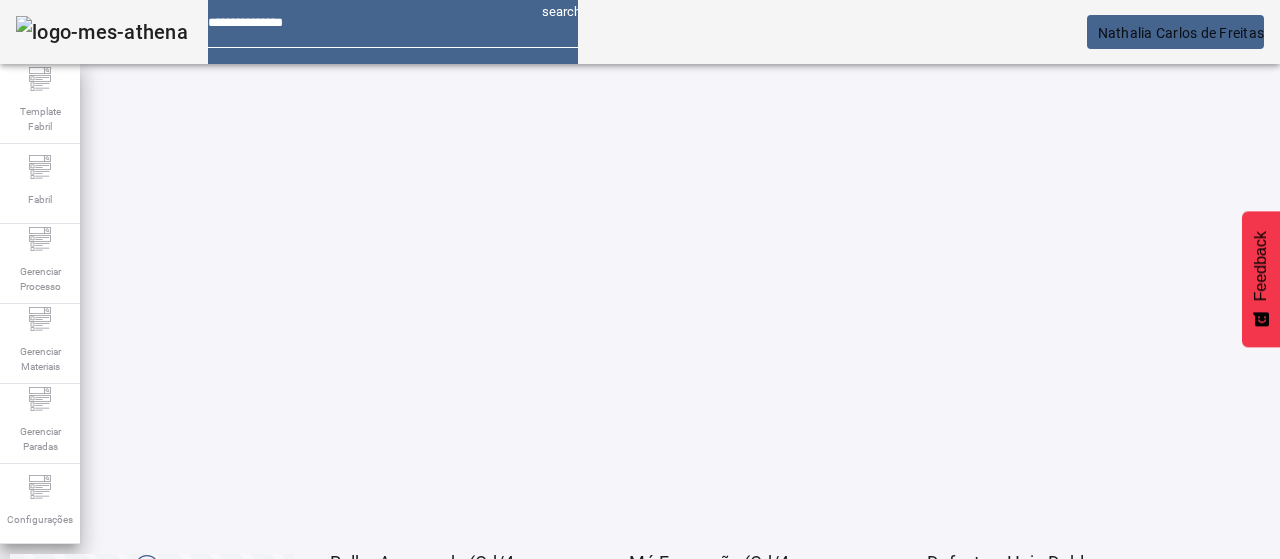 click on "2" 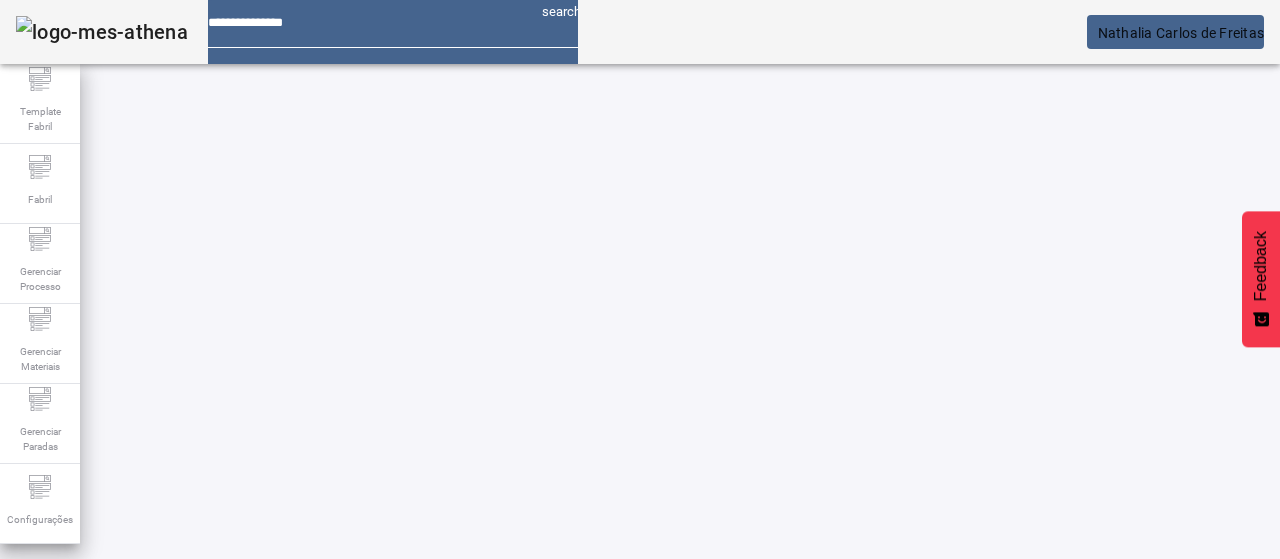 scroll, scrollTop: 0, scrollLeft: 0, axis: both 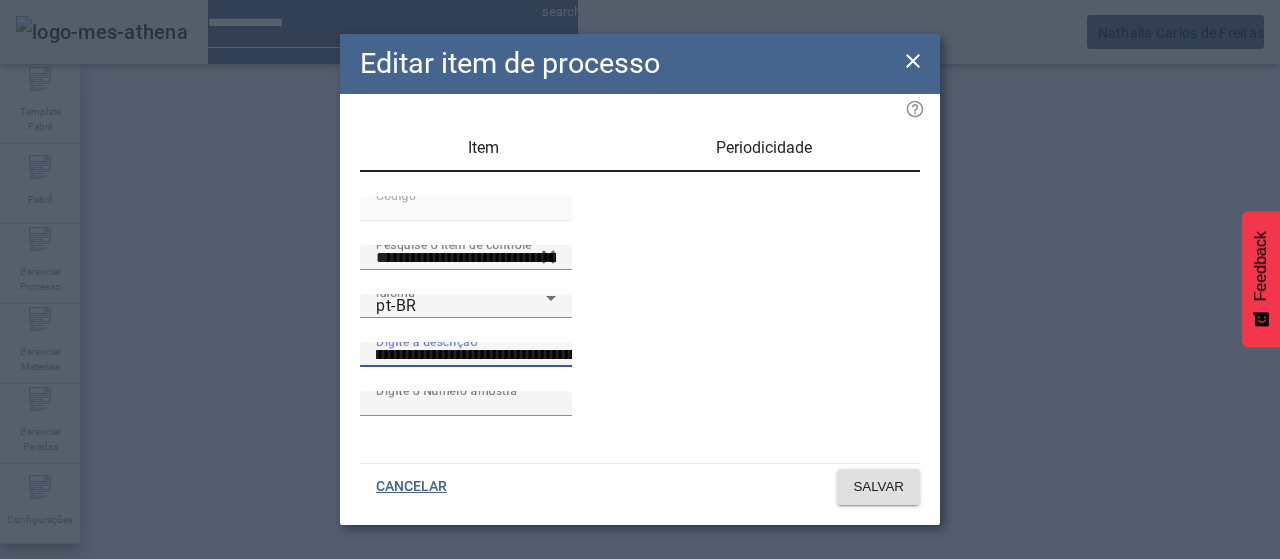 drag, startPoint x: 854, startPoint y: 387, endPoint x: 762, endPoint y: 389, distance: 92.021736 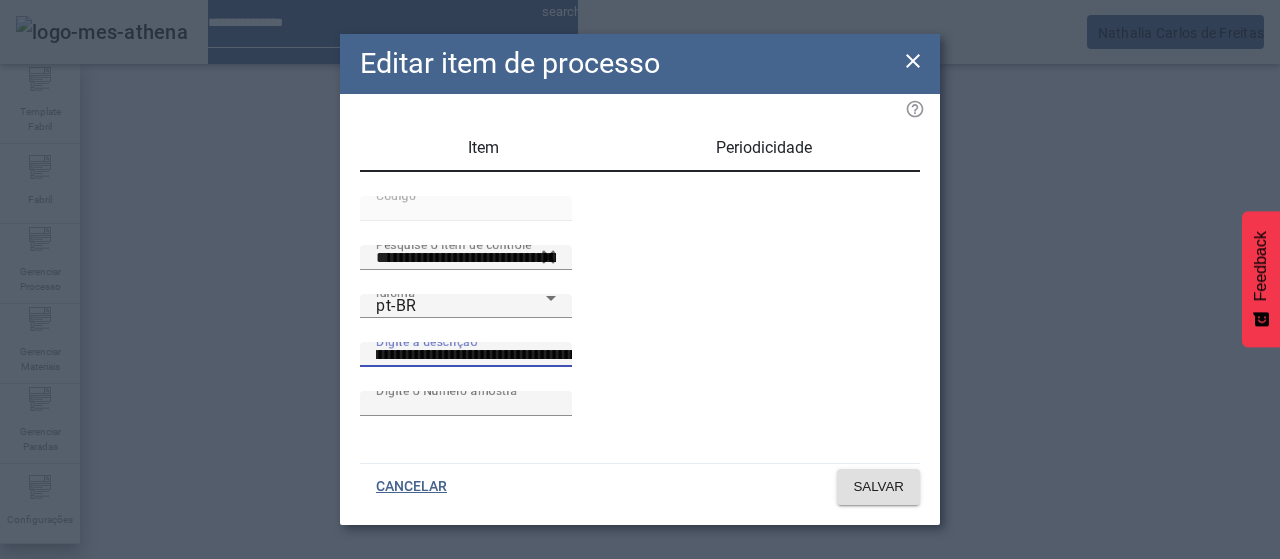 click on "**********" at bounding box center [552, 355] 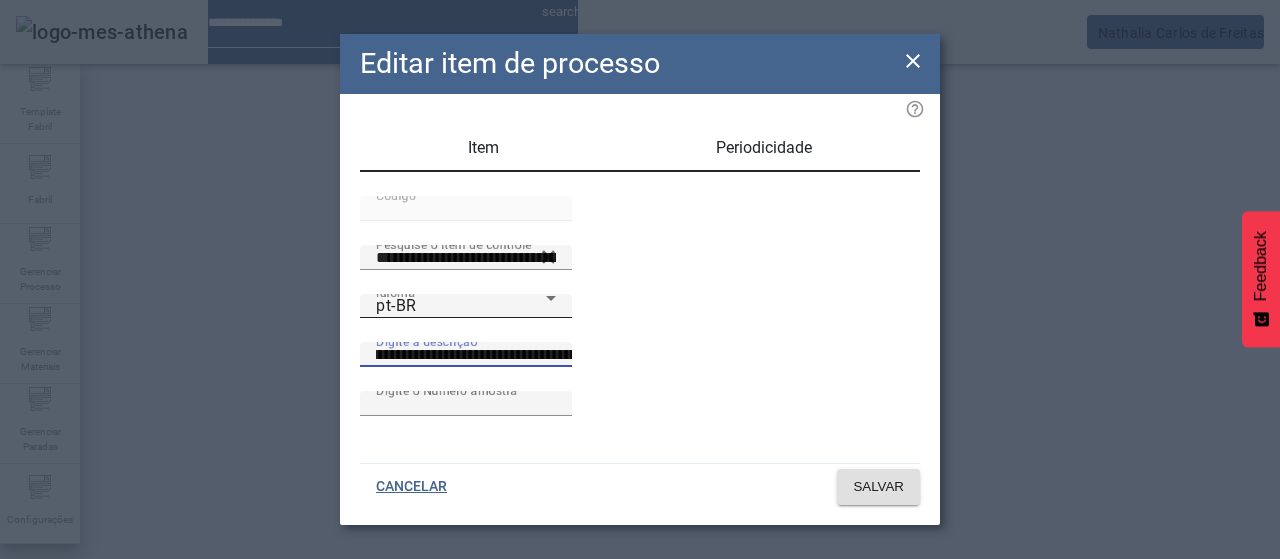 click on "pt-BR" at bounding box center (461, 306) 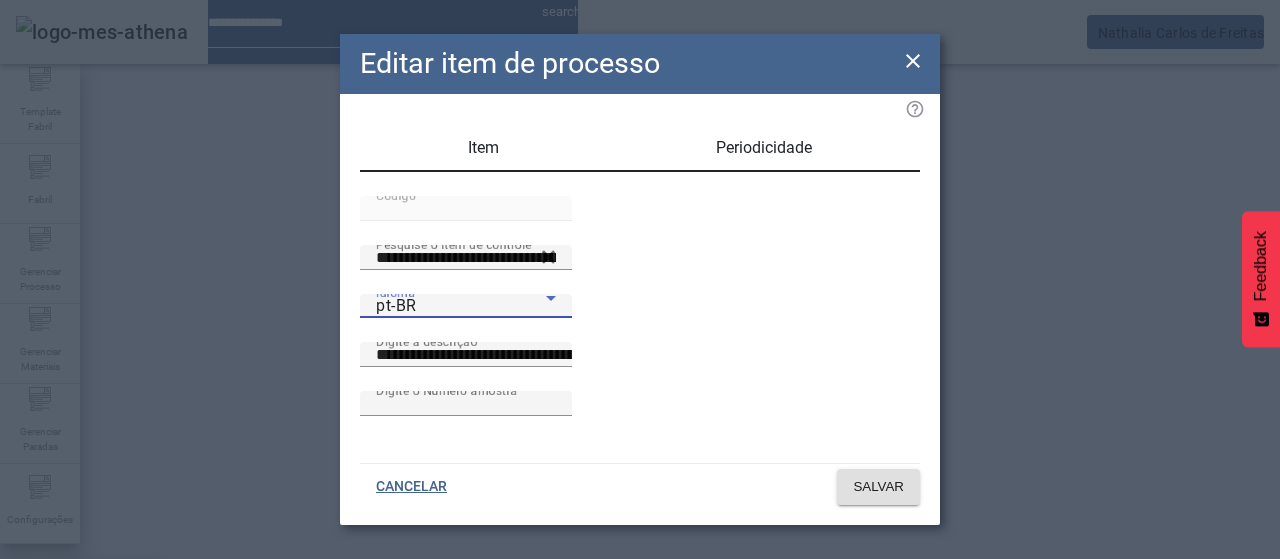 click on "es-ES" at bounding box center (81, 687) 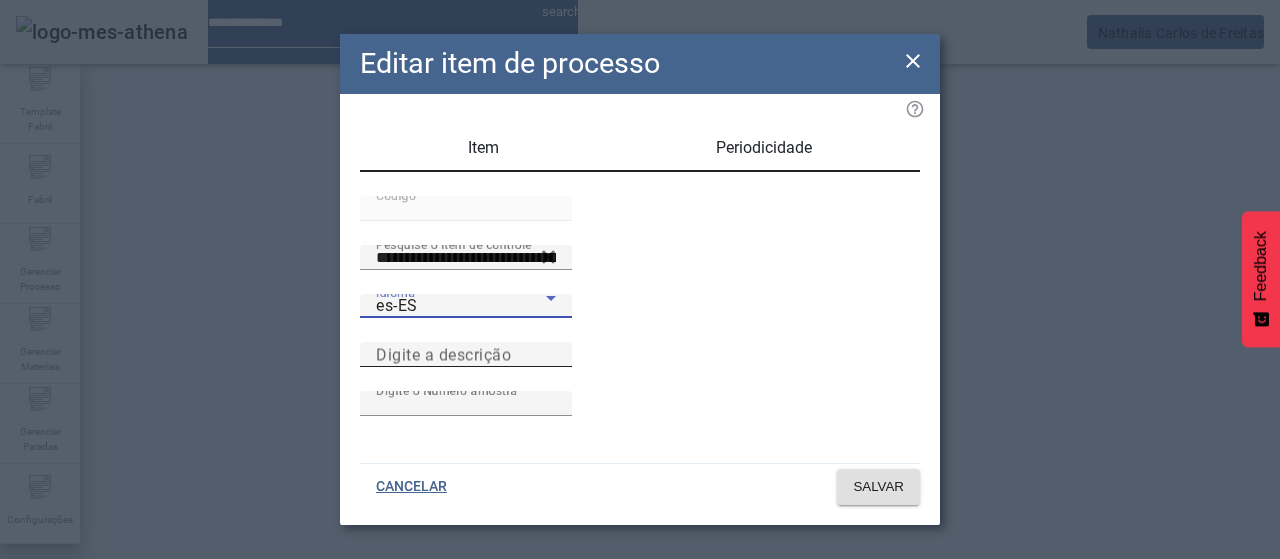 click on "Digite a descrição" at bounding box center (552, 355) 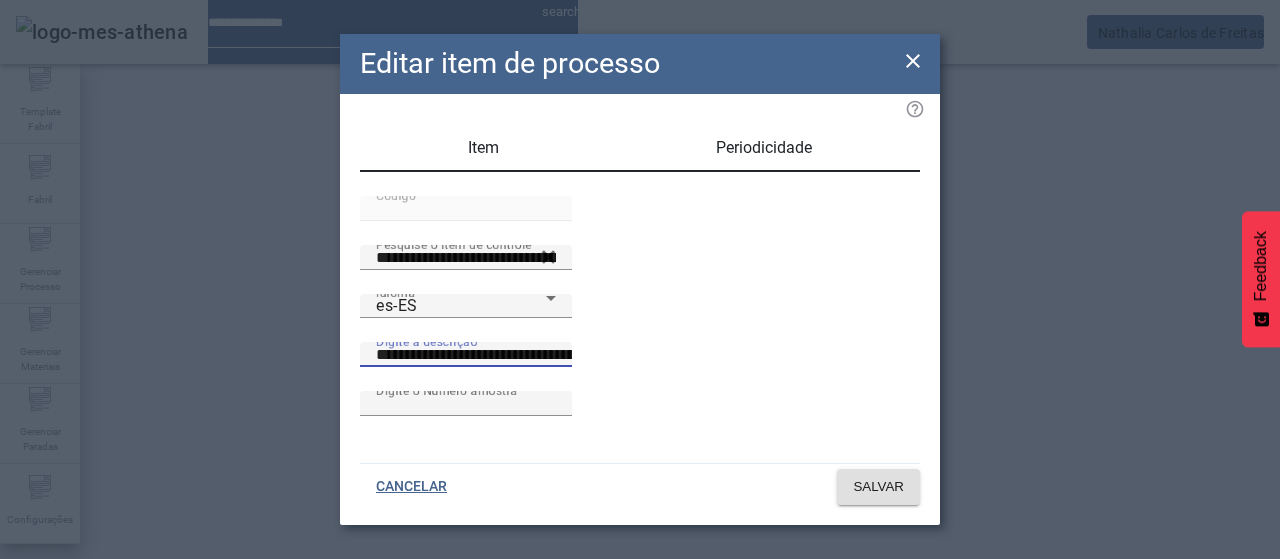 paste on "**********" 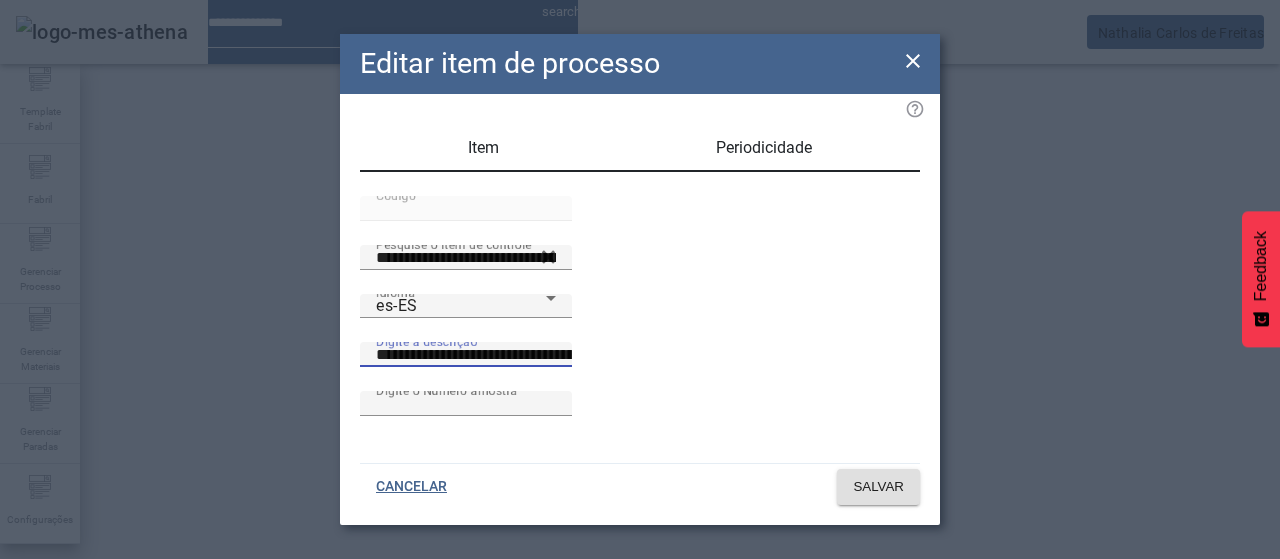 scroll, scrollTop: 0, scrollLeft: 80, axis: horizontal 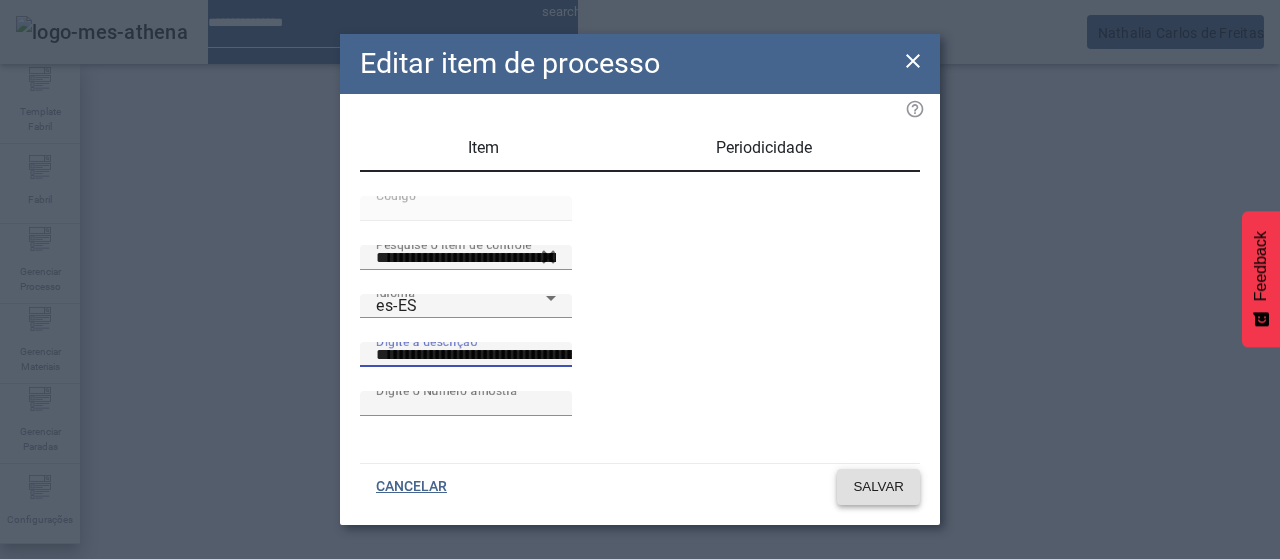 click on "SALVAR" 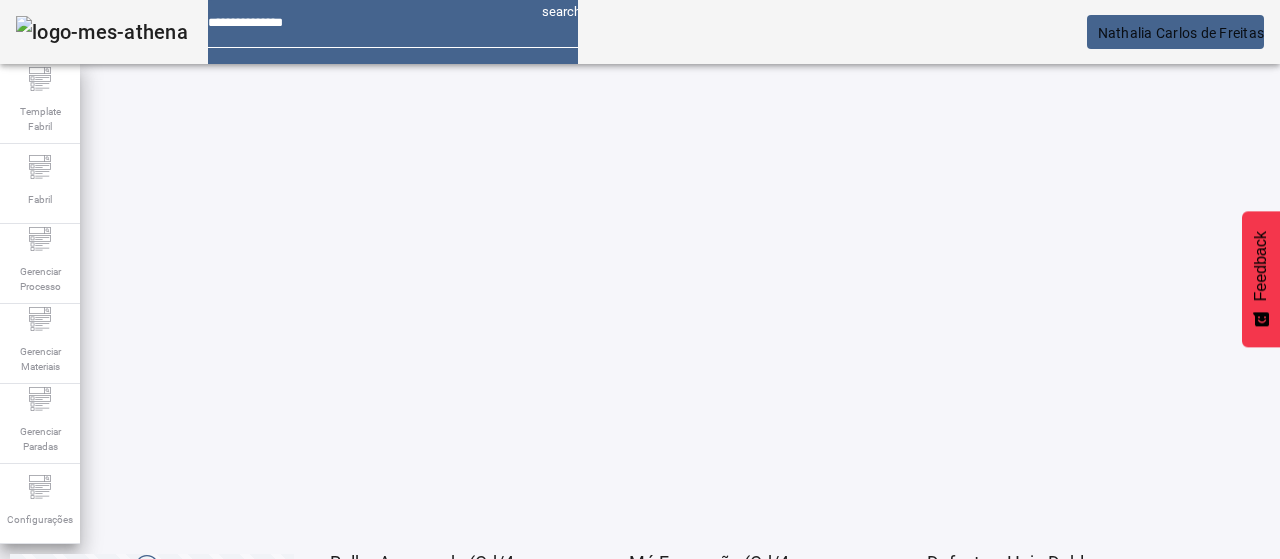 click on "2" 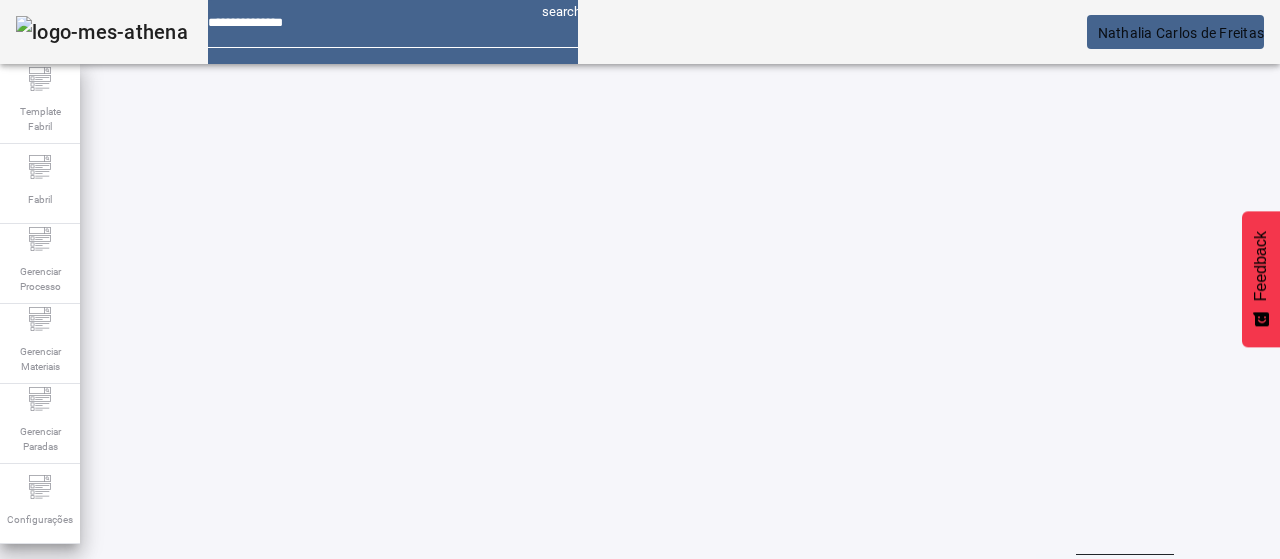scroll, scrollTop: 10, scrollLeft: 0, axis: vertical 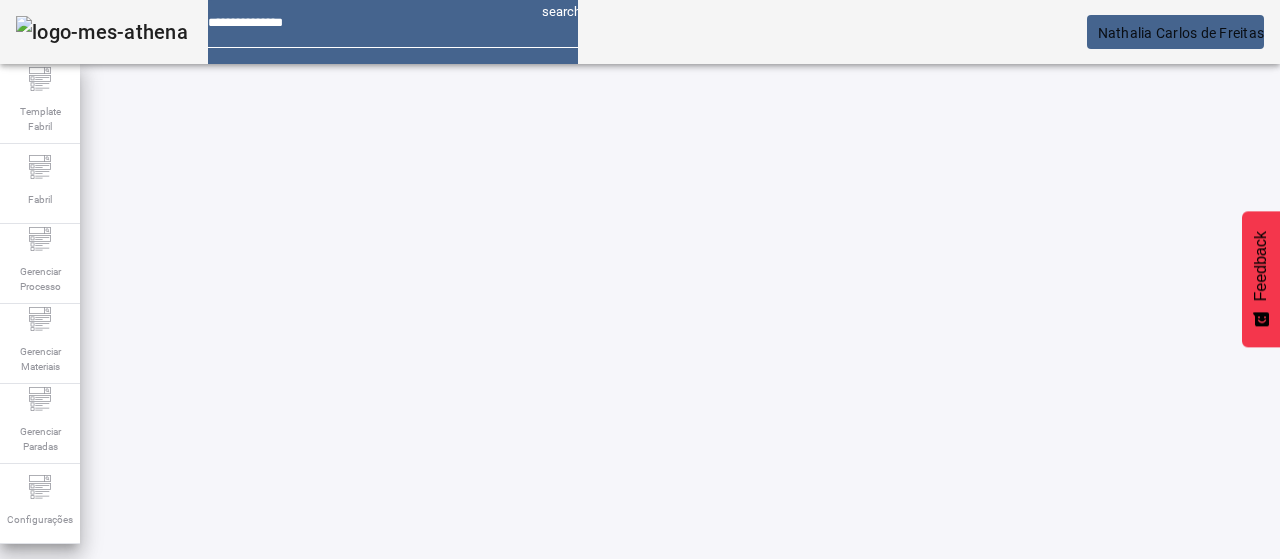 click on "EDITAR" at bounding box center [353, 769] 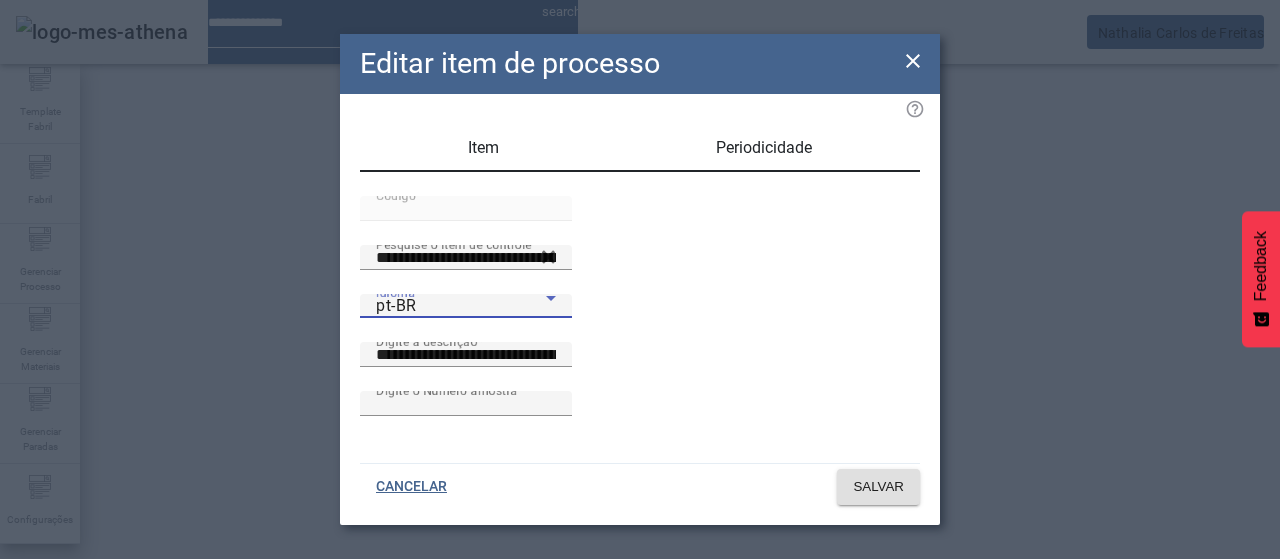 click on "pt-BR" at bounding box center [461, 306] 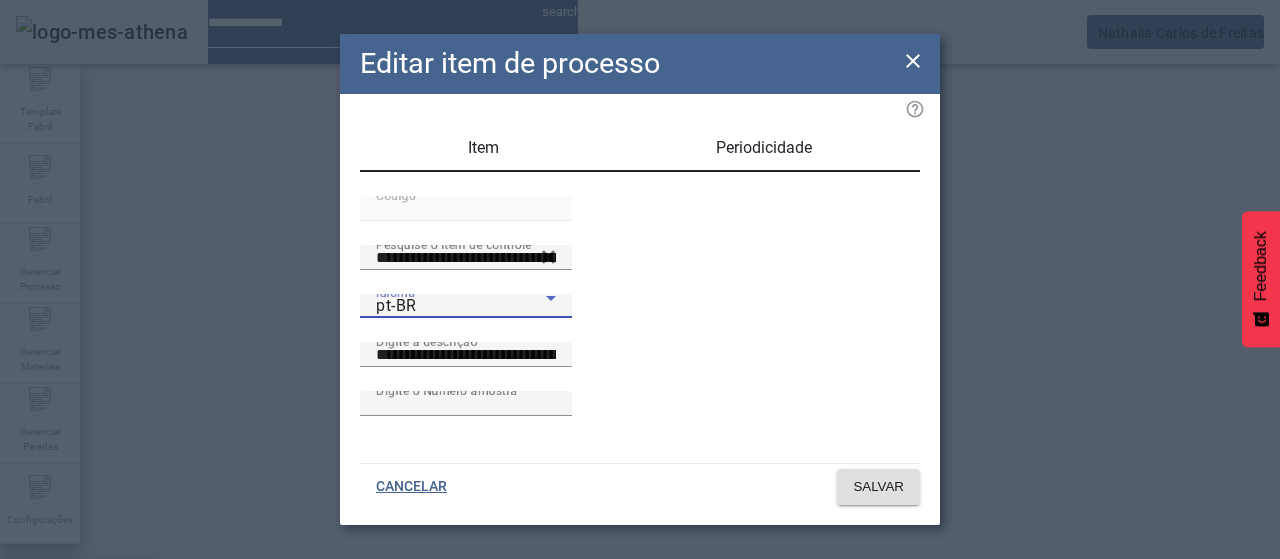 click on "es-ES" at bounding box center (81, 687) 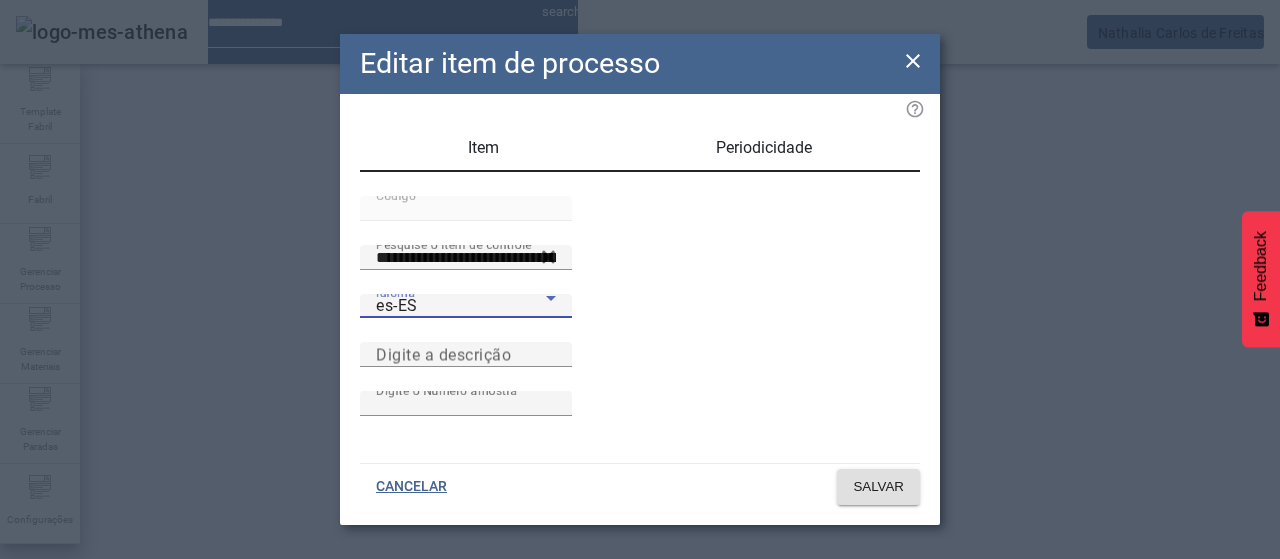 click 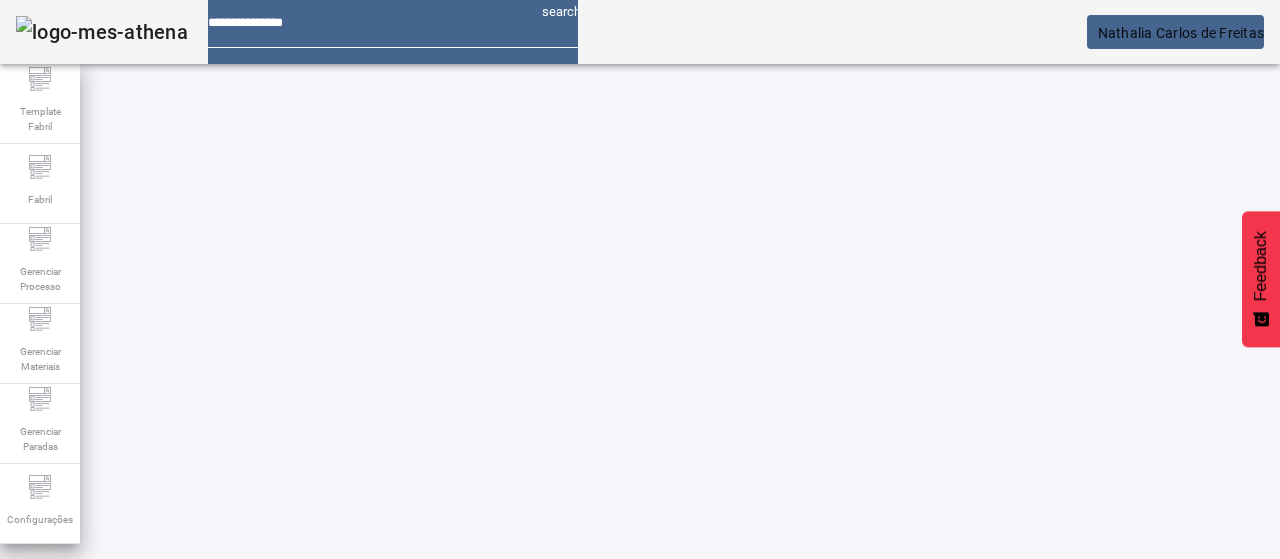 drag, startPoint x: 1056, startPoint y: 177, endPoint x: 1148, endPoint y: 195, distance: 93.74433 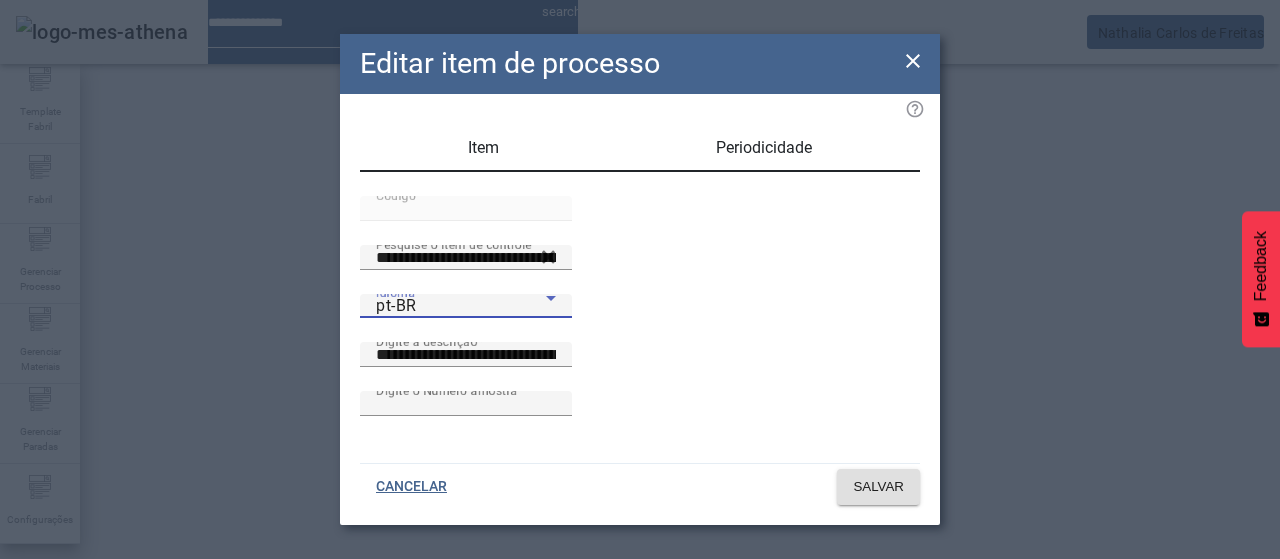 click on "pt-BR" at bounding box center (461, 306) 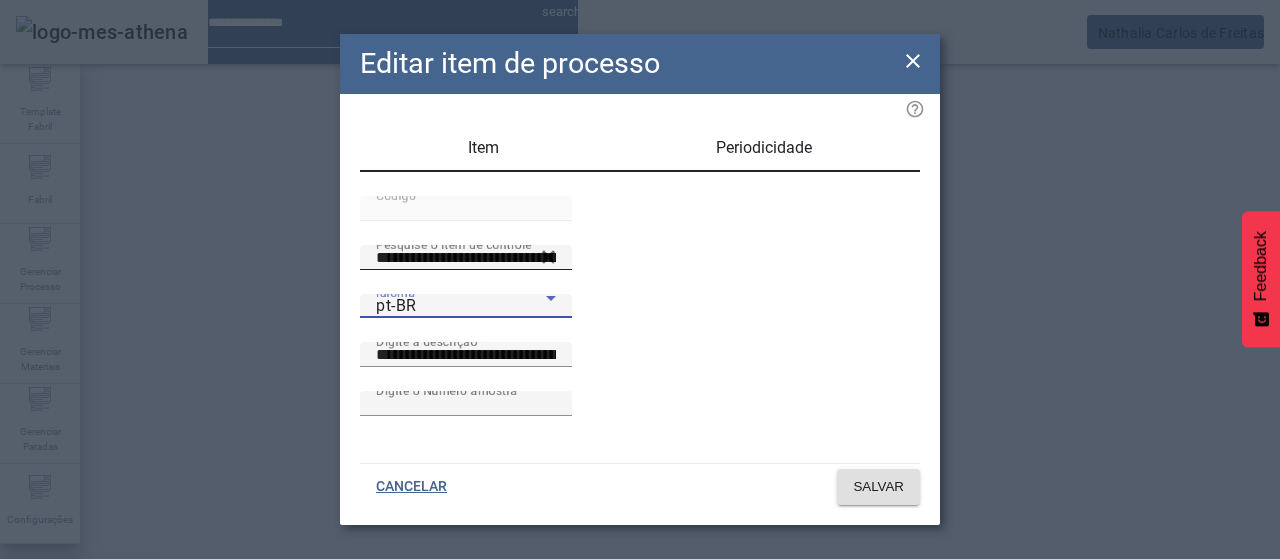 click on "es-ES" at bounding box center [81, 687] 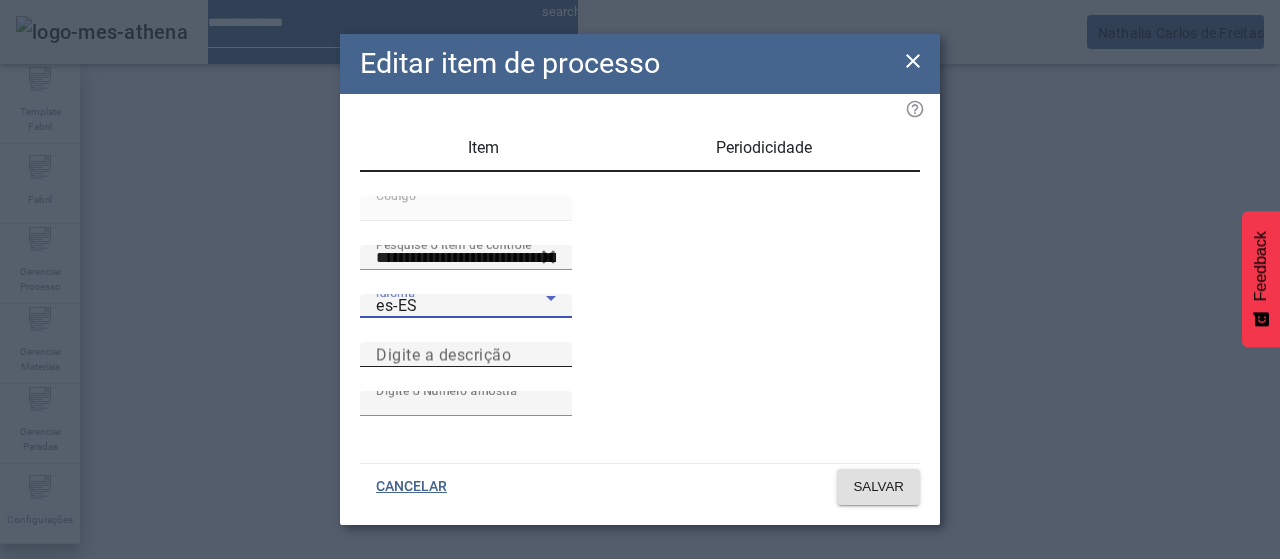 click on "Digite a descrição" at bounding box center [443, 354] 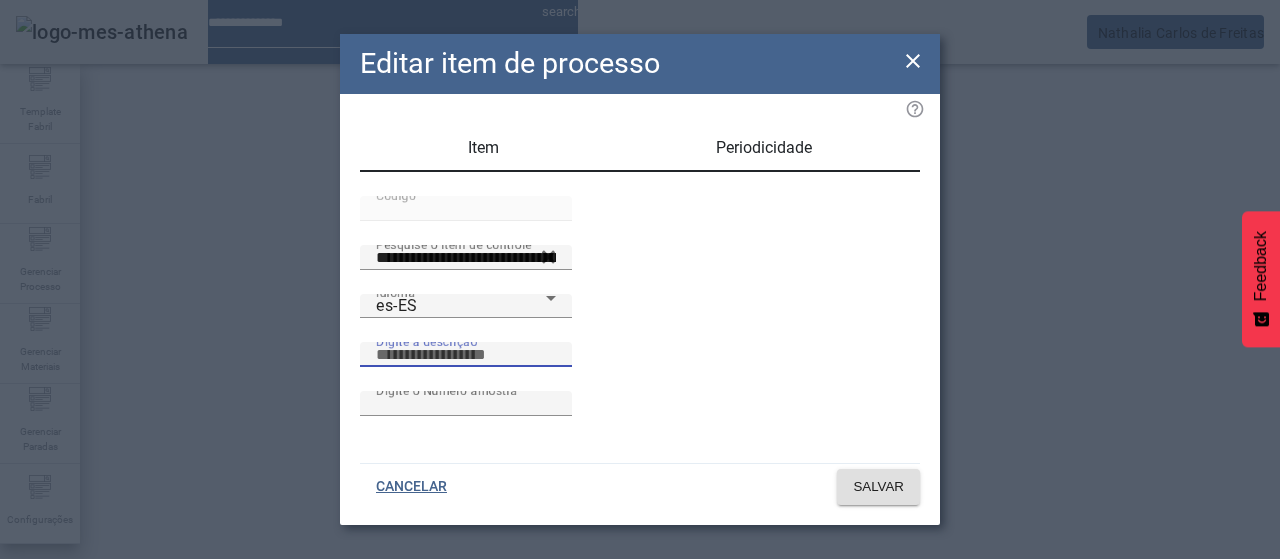 paste on "**********" 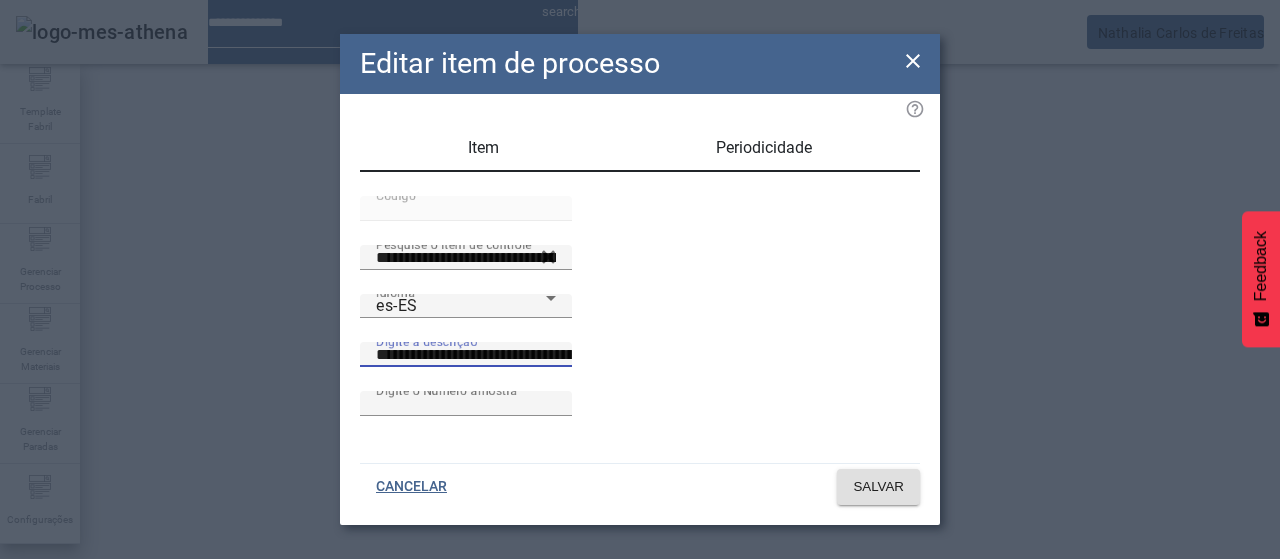 scroll, scrollTop: 0, scrollLeft: 92, axis: horizontal 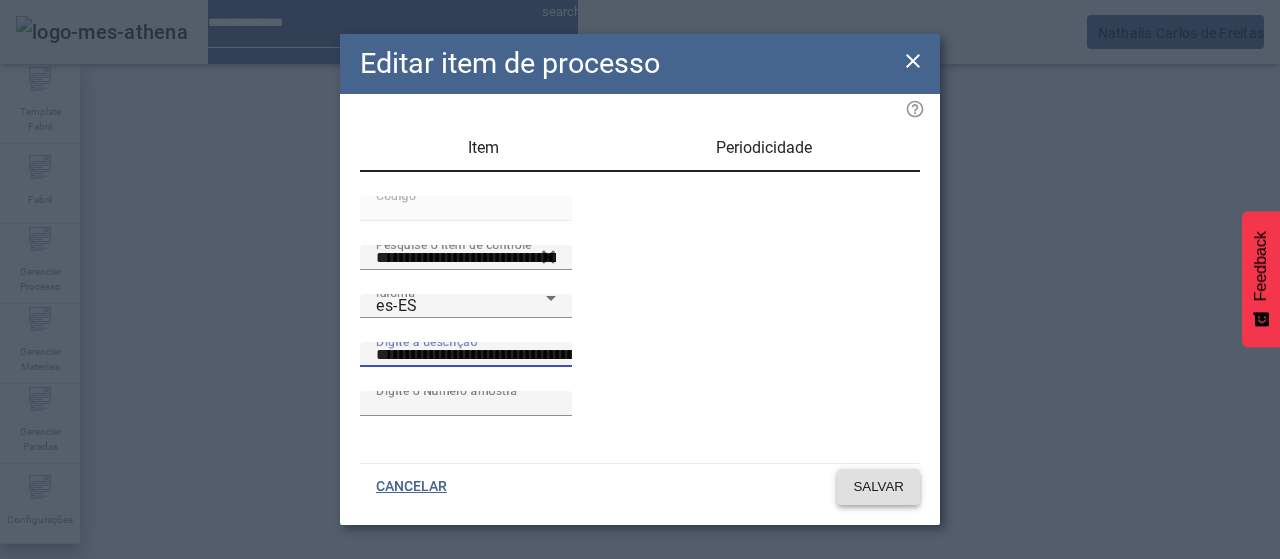 drag, startPoint x: 858, startPoint y: 484, endPoint x: 972, endPoint y: 358, distance: 169.91763 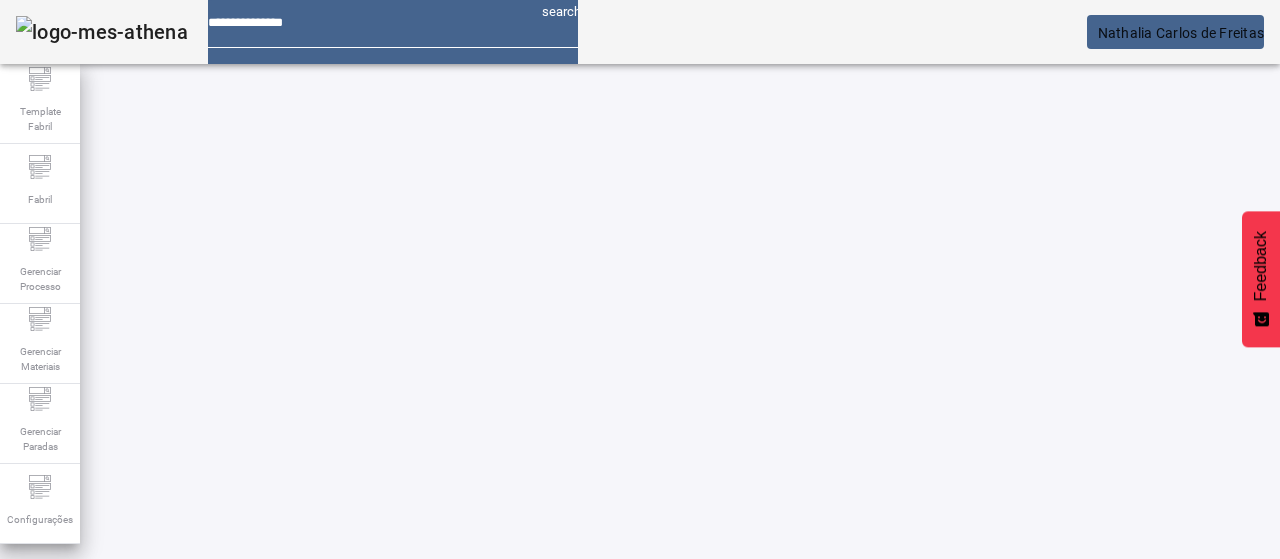 click on "EDITAR" at bounding box center [950, 769] 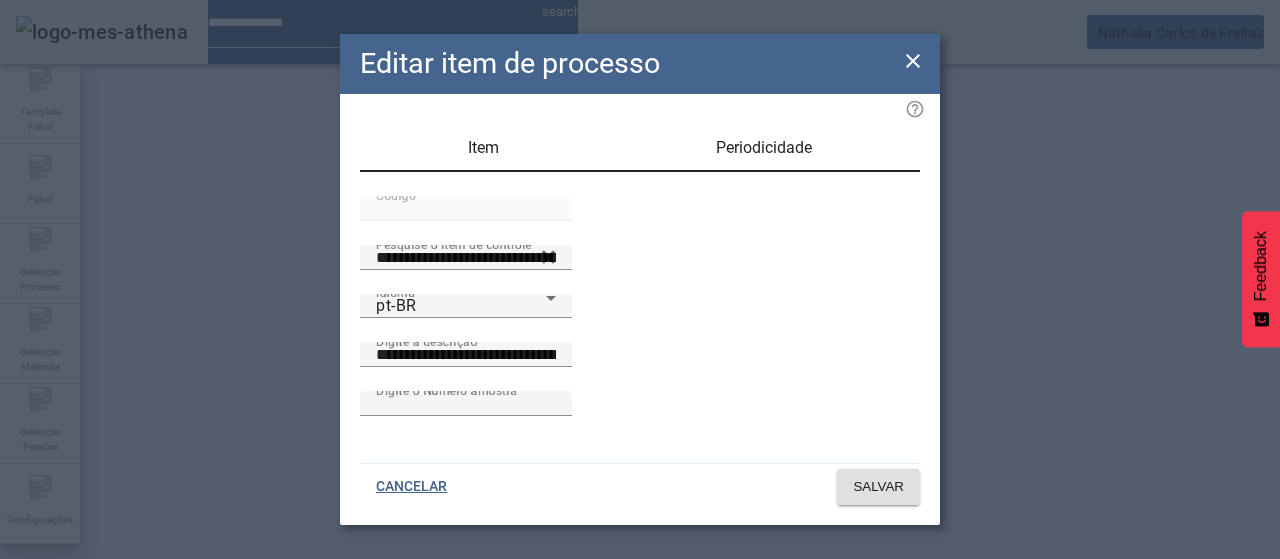drag, startPoint x: 415, startPoint y: 485, endPoint x: 502, endPoint y: 467, distance: 88.84256 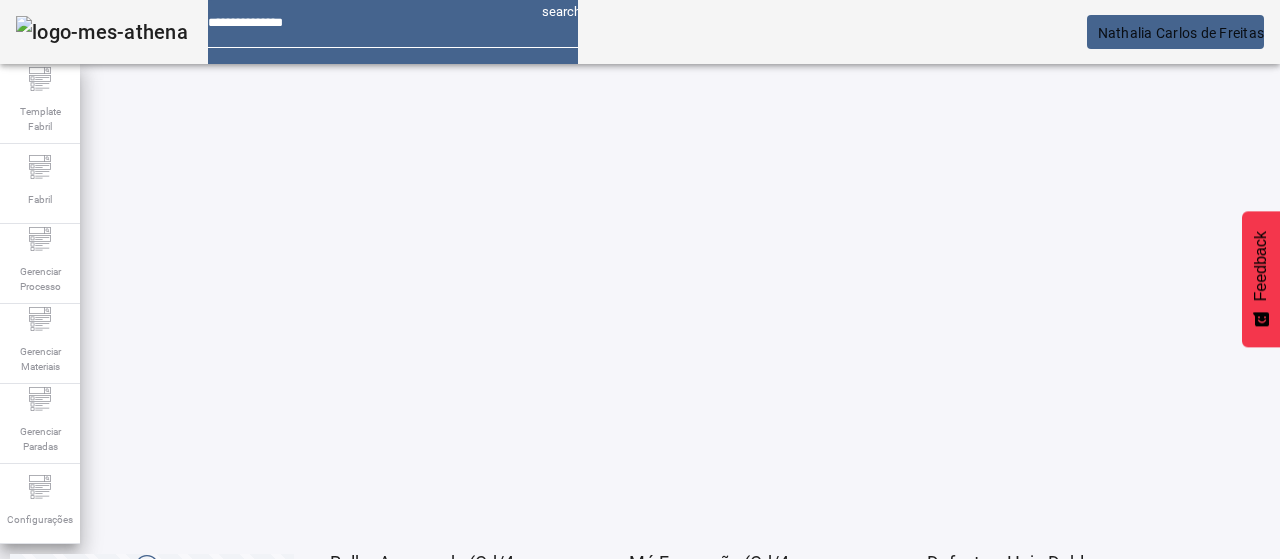 click on "2" 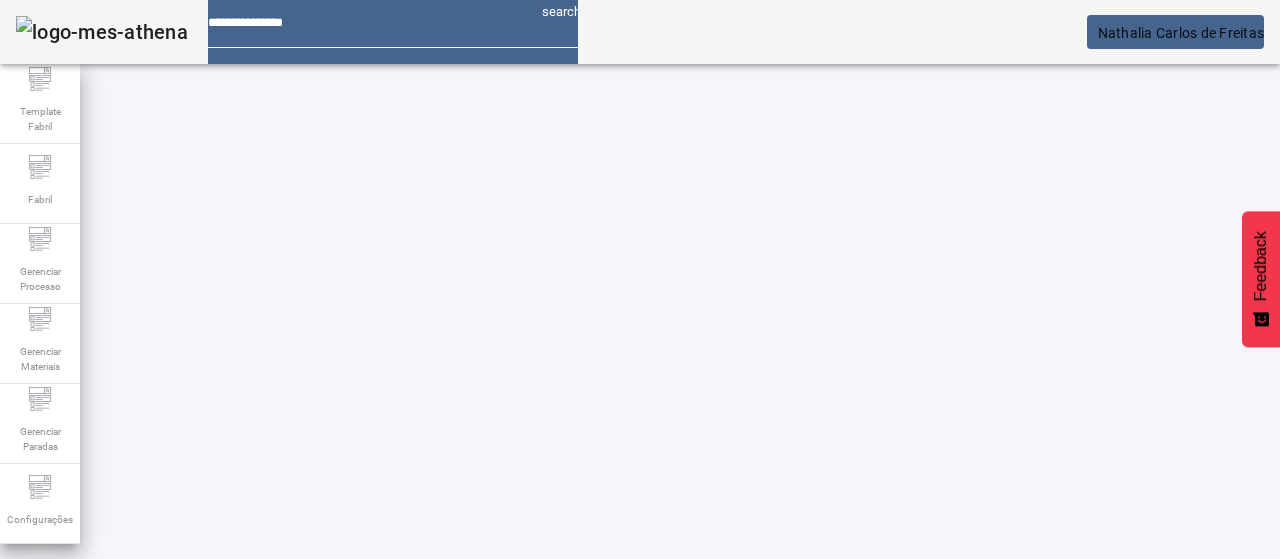 click on "EDITAR" at bounding box center [353, 769] 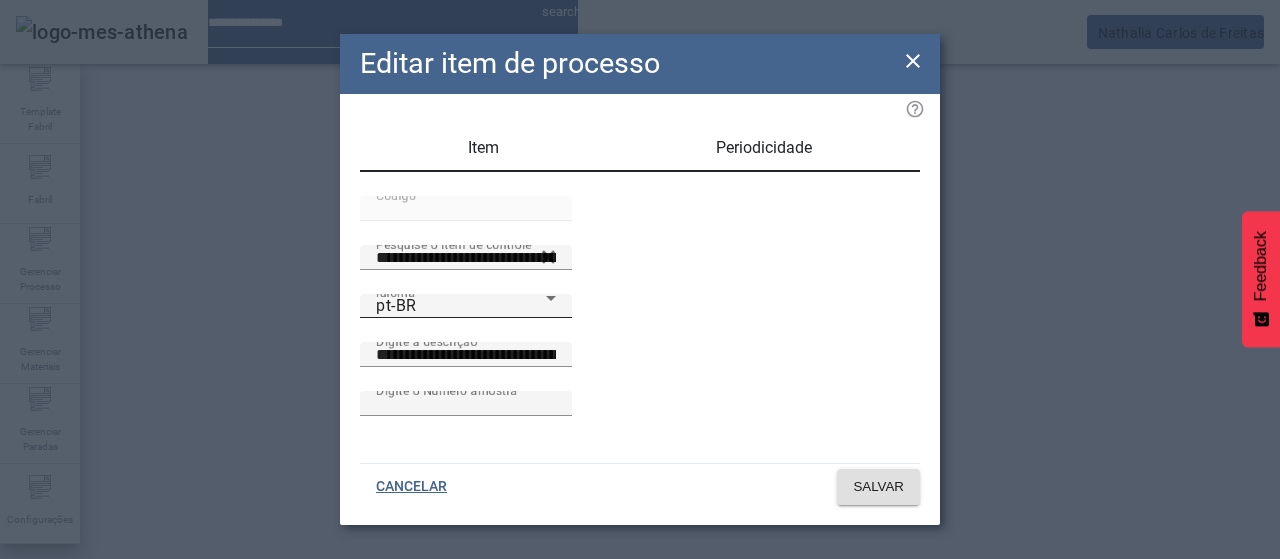click on "pt-BR" at bounding box center [461, 306] 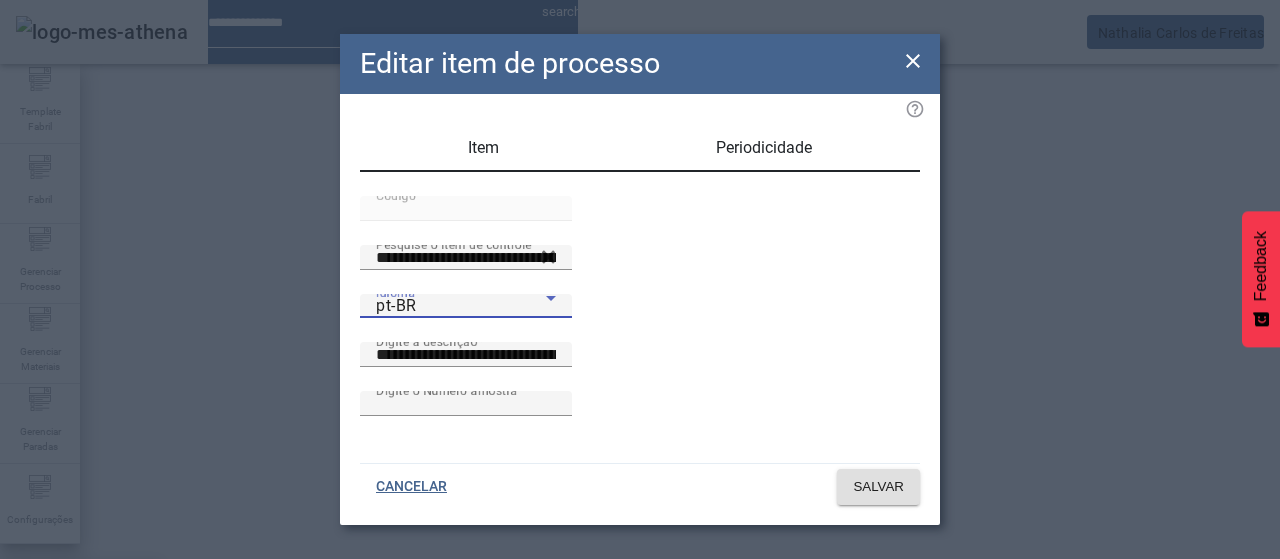 drag, startPoint x: 464, startPoint y: 329, endPoint x: 740, endPoint y: 347, distance: 276.58633 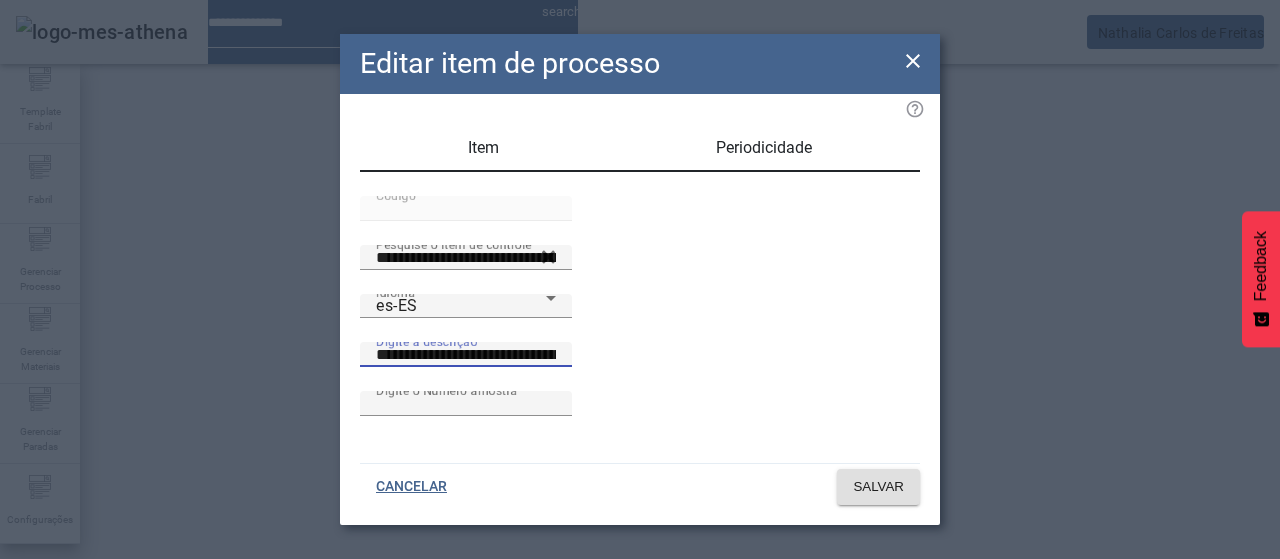 scroll, scrollTop: 0, scrollLeft: 80, axis: horizontal 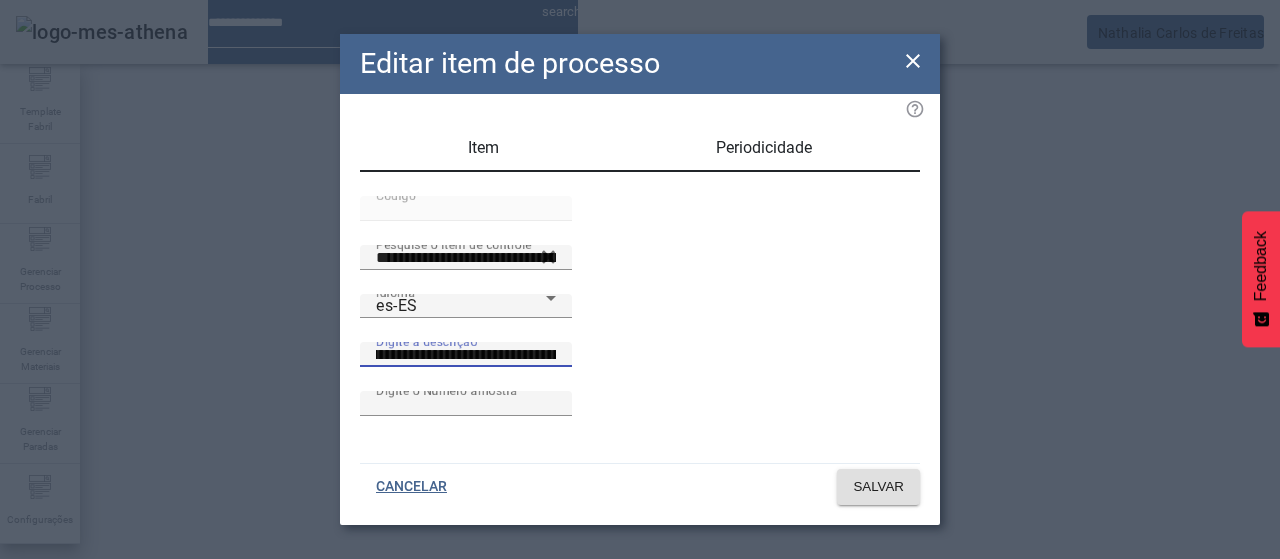 drag, startPoint x: 896, startPoint y: 389, endPoint x: 970, endPoint y: 381, distance: 74.431175 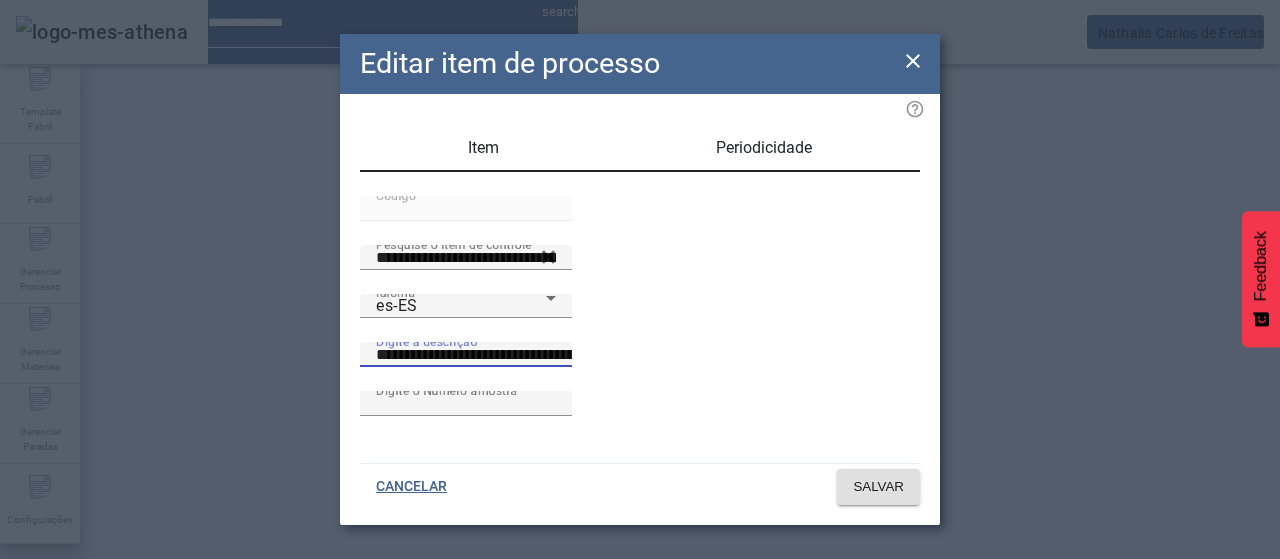drag, startPoint x: 866, startPoint y: 393, endPoint x: 855, endPoint y: 393, distance: 11 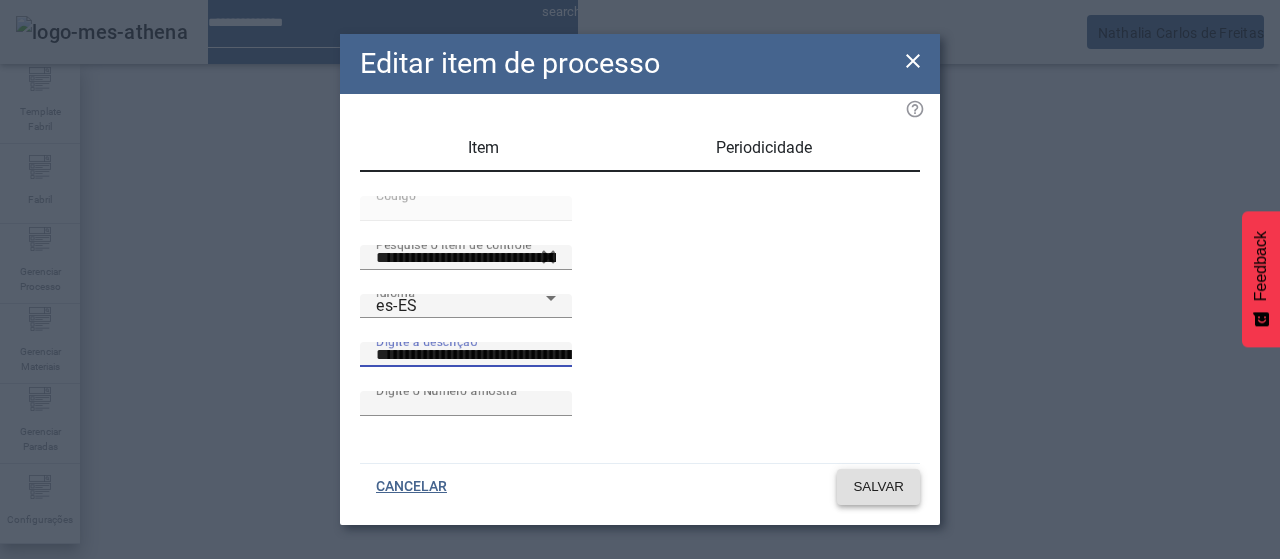 scroll, scrollTop: 0, scrollLeft: 79, axis: horizontal 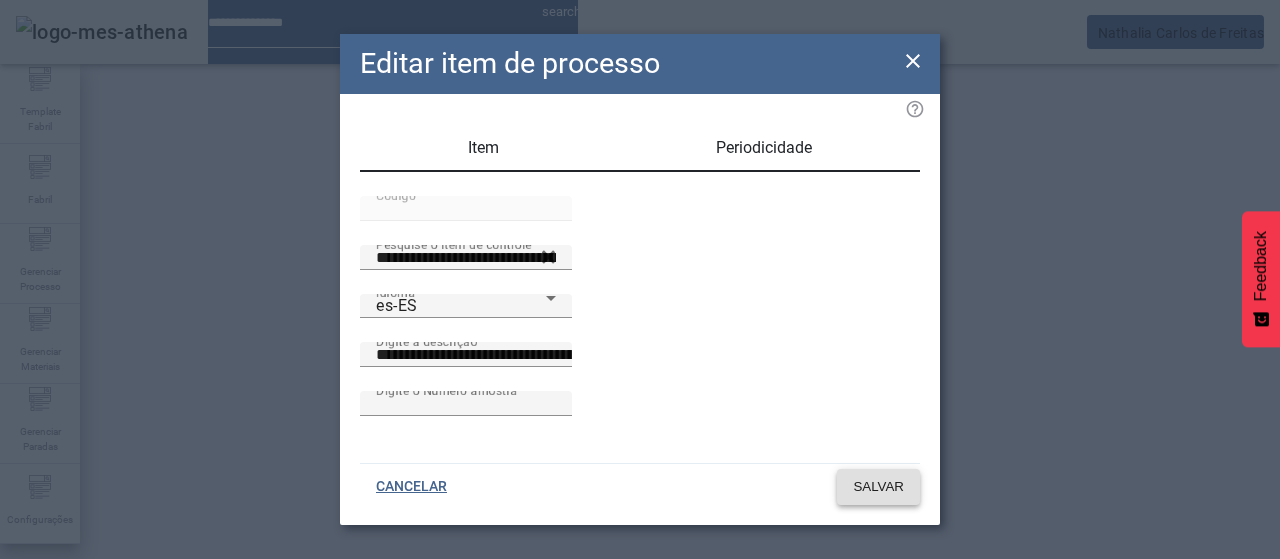 click on "SALVAR" 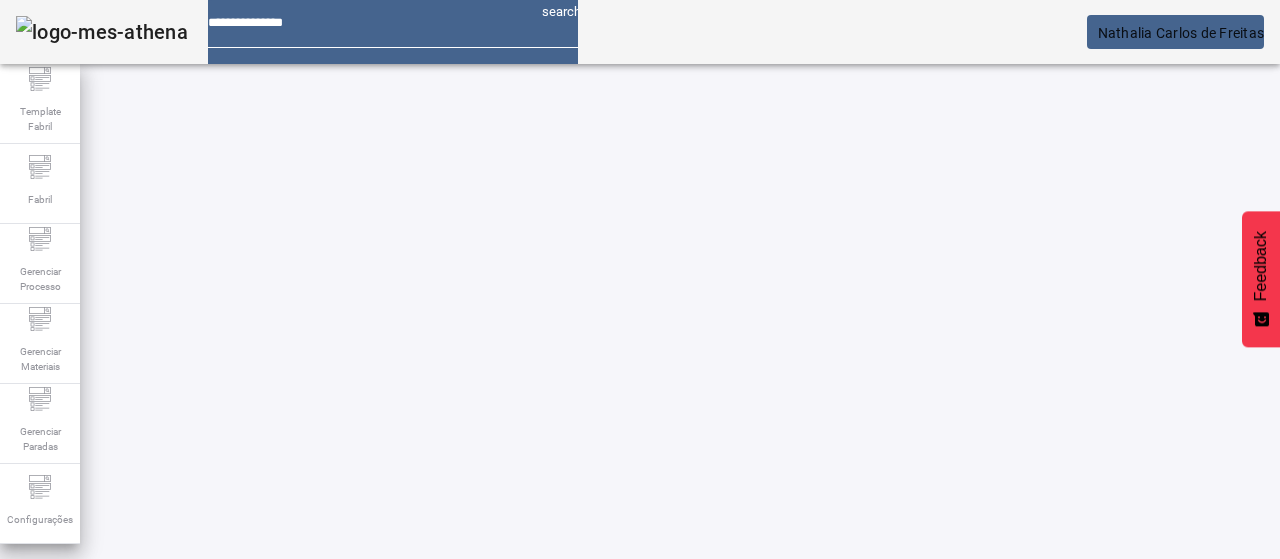 scroll, scrollTop: 160, scrollLeft: 0, axis: vertical 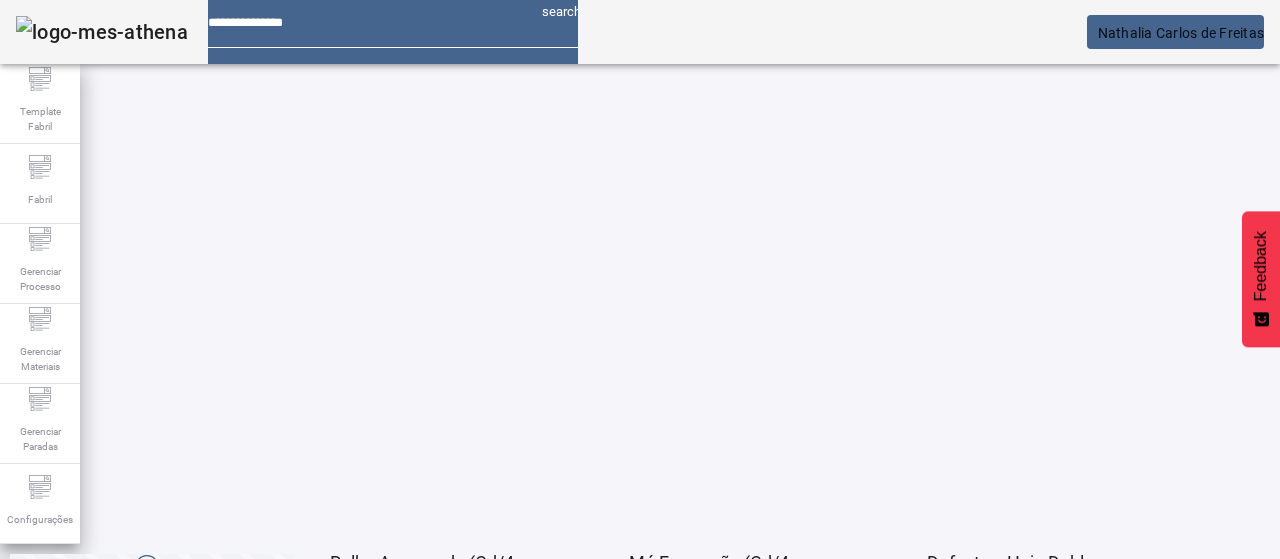 click on "2" 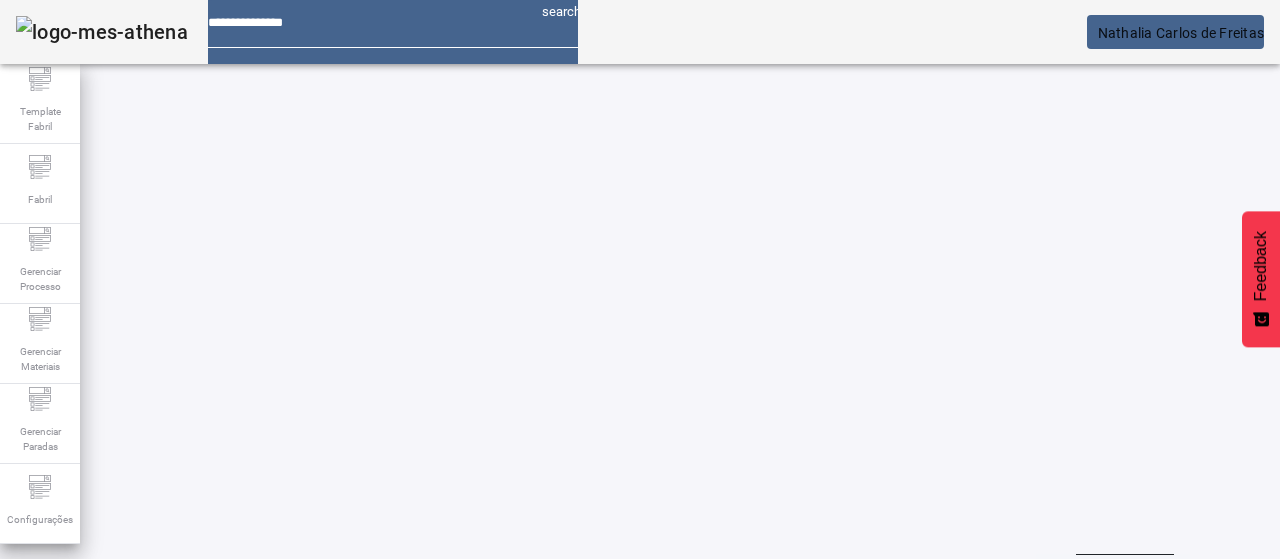 scroll, scrollTop: 10, scrollLeft: 0, axis: vertical 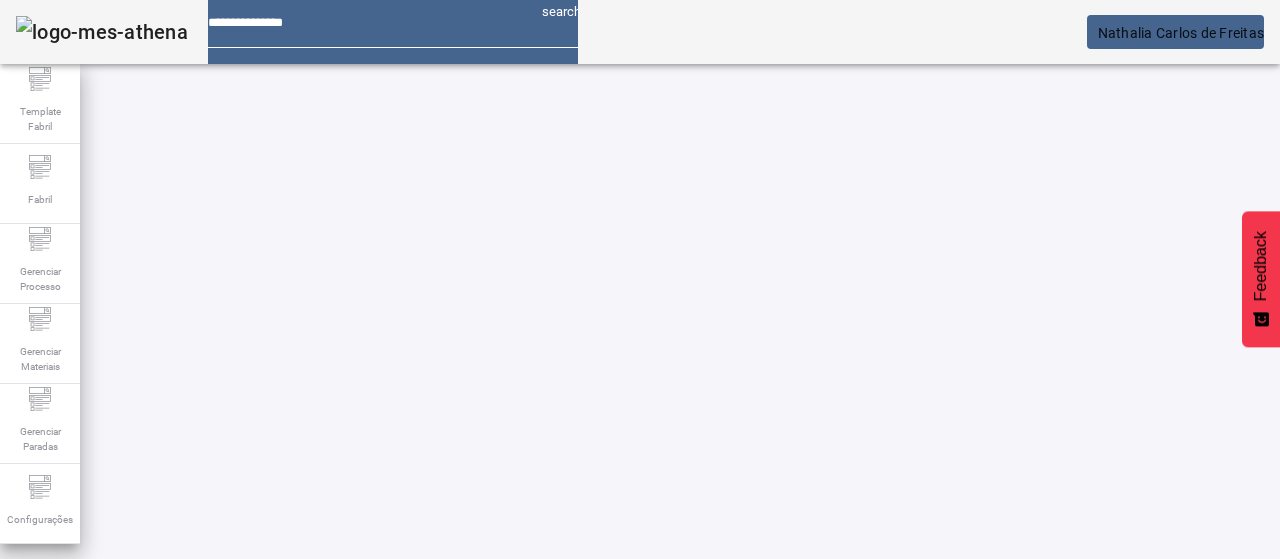 click on "EDITAR" at bounding box center (353, 769) 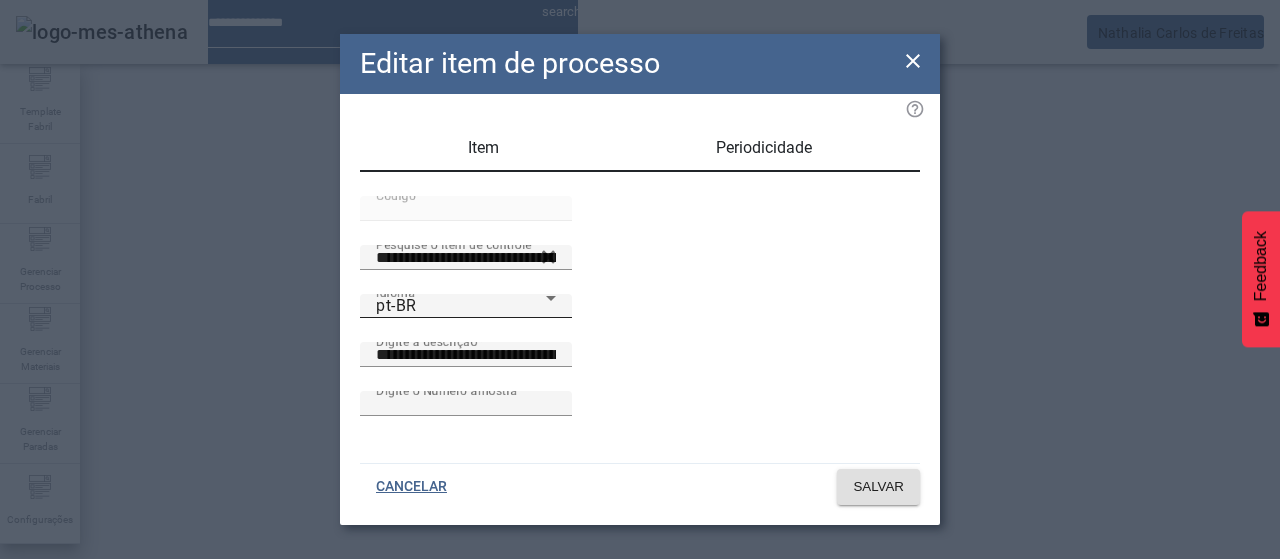 click on "pt-BR" at bounding box center (461, 306) 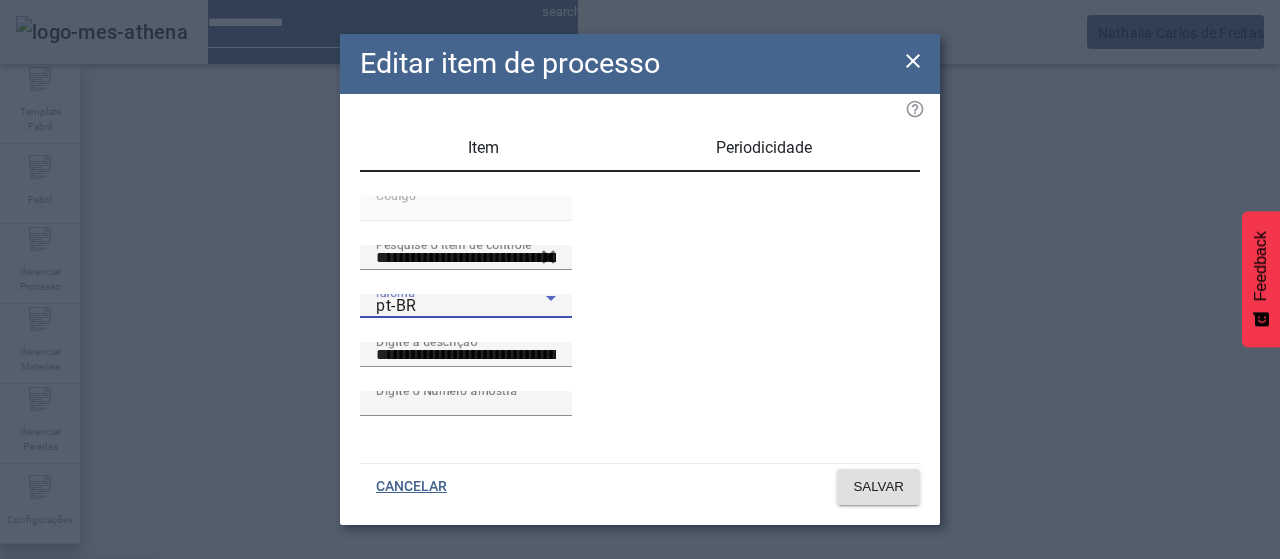 drag, startPoint x: 464, startPoint y: 341, endPoint x: 582, endPoint y: 361, distance: 119.682915 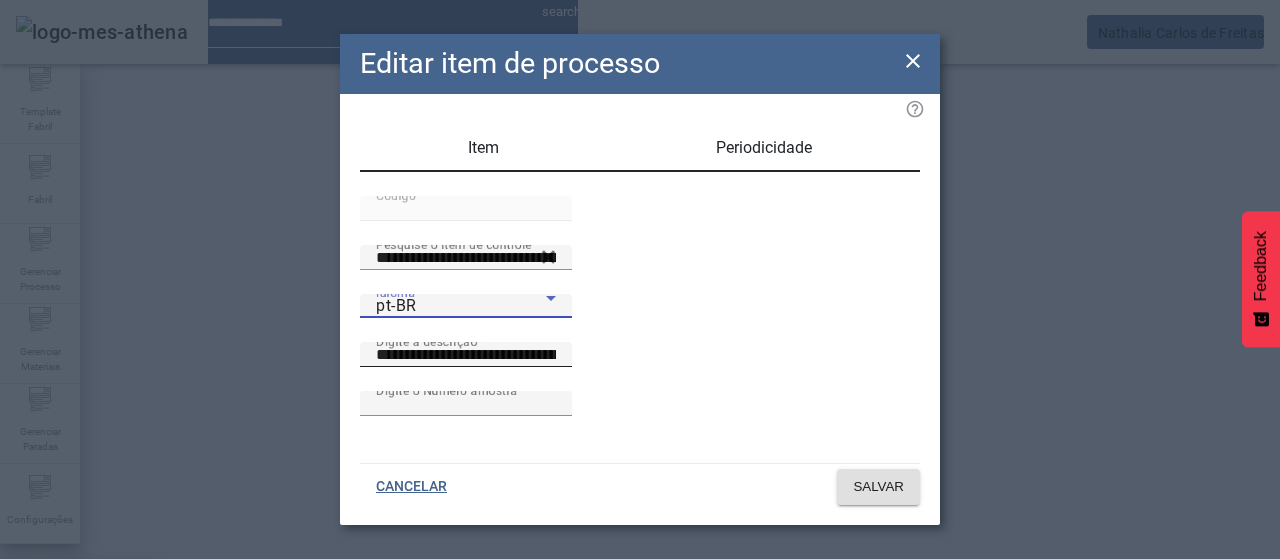 click on "es-ES" at bounding box center (81, 687) 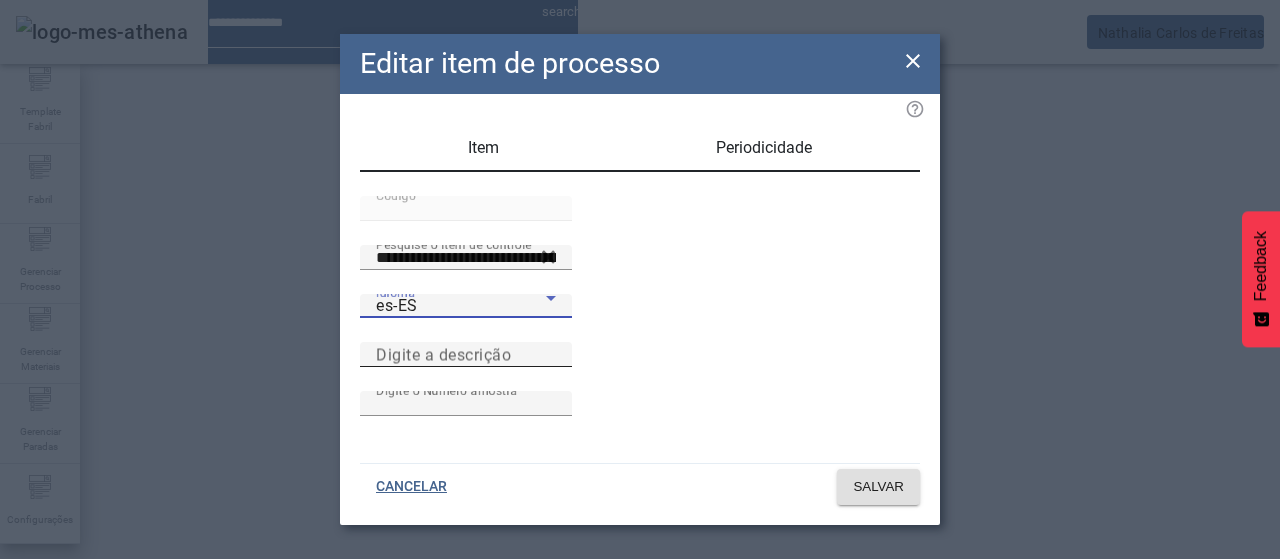 click on "Digite a descrição" at bounding box center [466, 355] 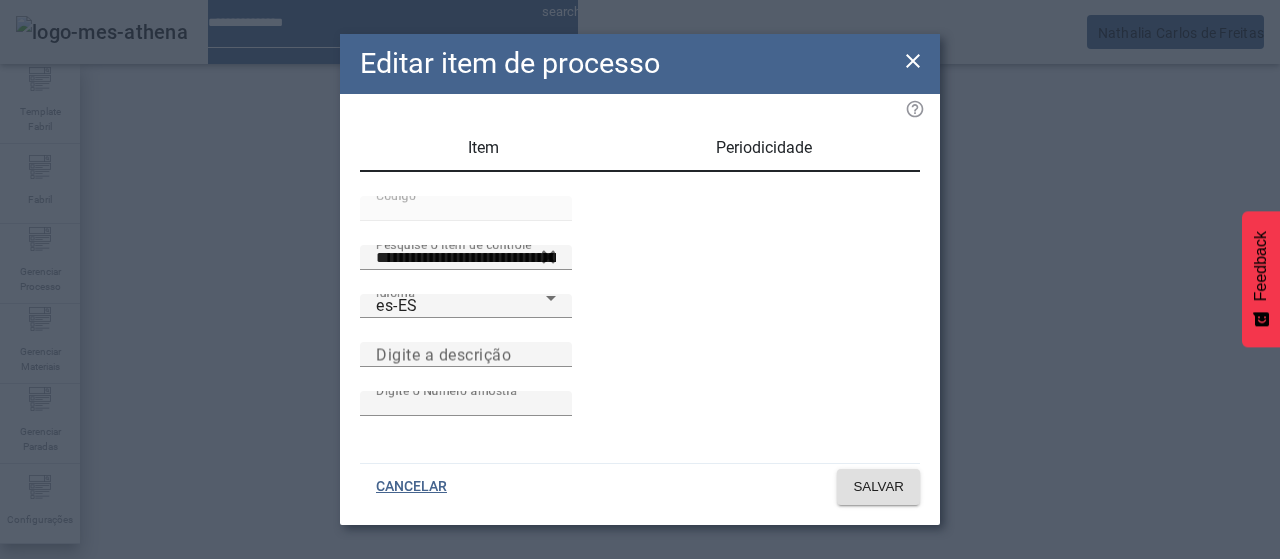 paste on "**********" 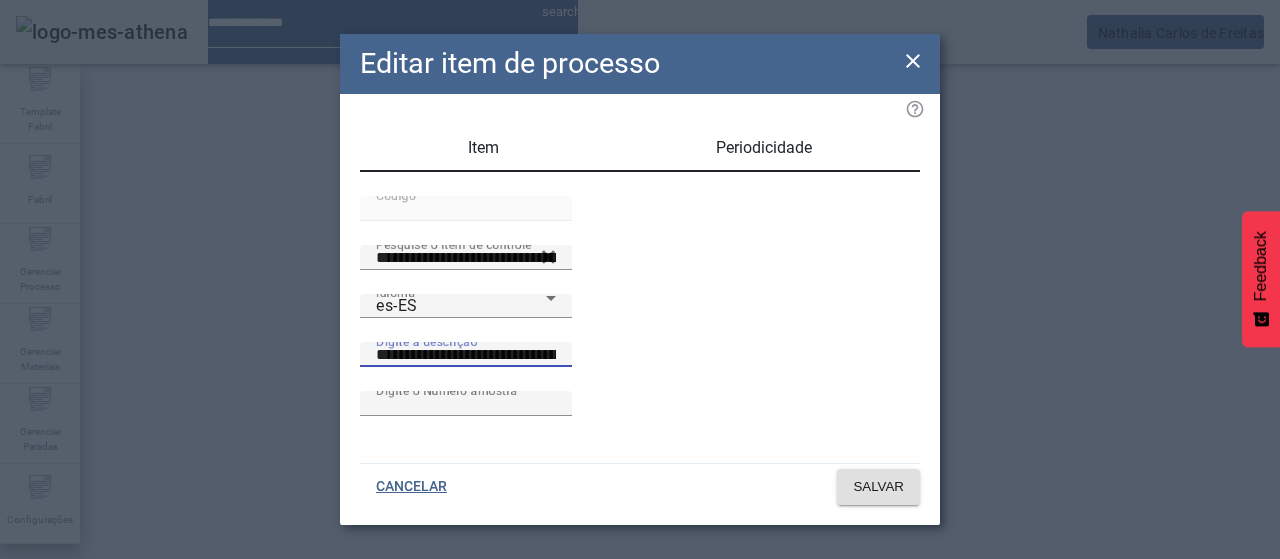 drag, startPoint x: 770, startPoint y: 389, endPoint x: 903, endPoint y: 366, distance: 134.97408 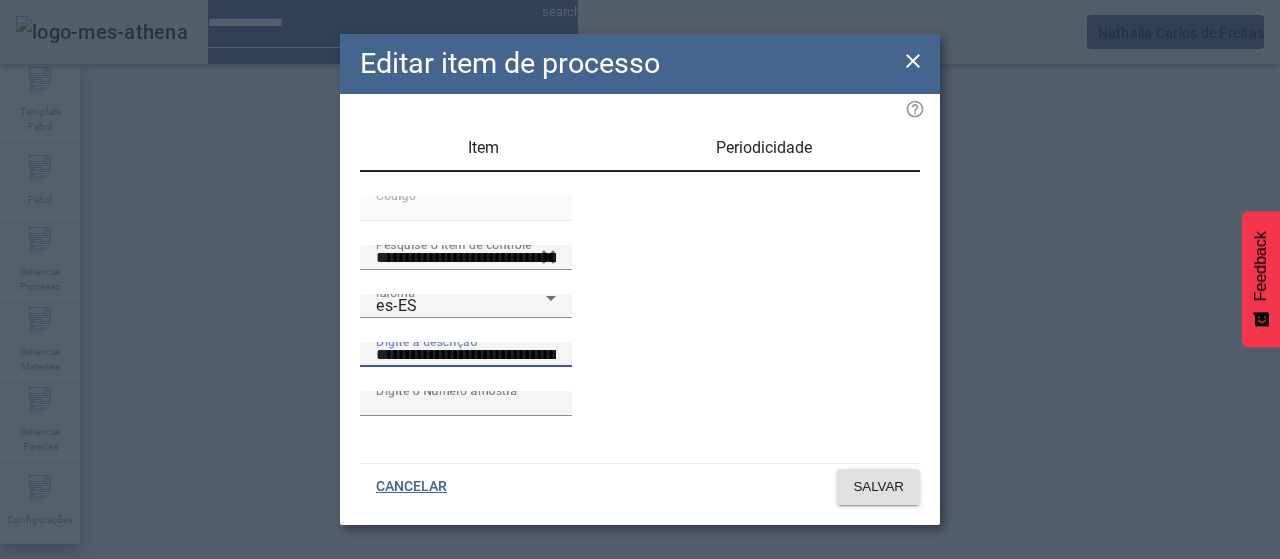 click on "**********" at bounding box center [466, 354] 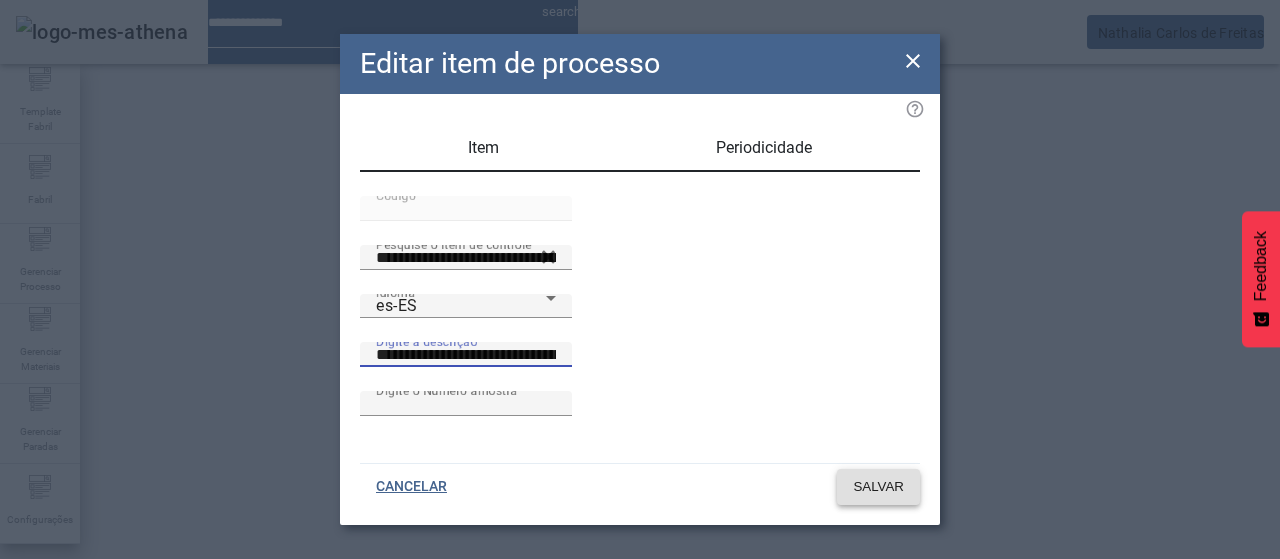 click on "SALVAR" 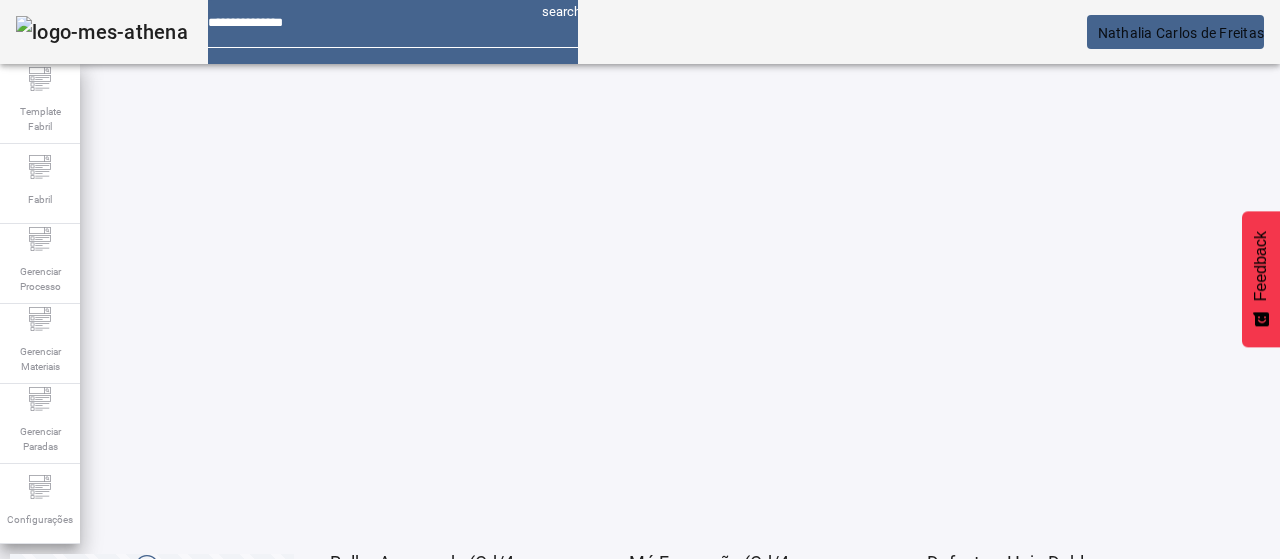 click on "2" 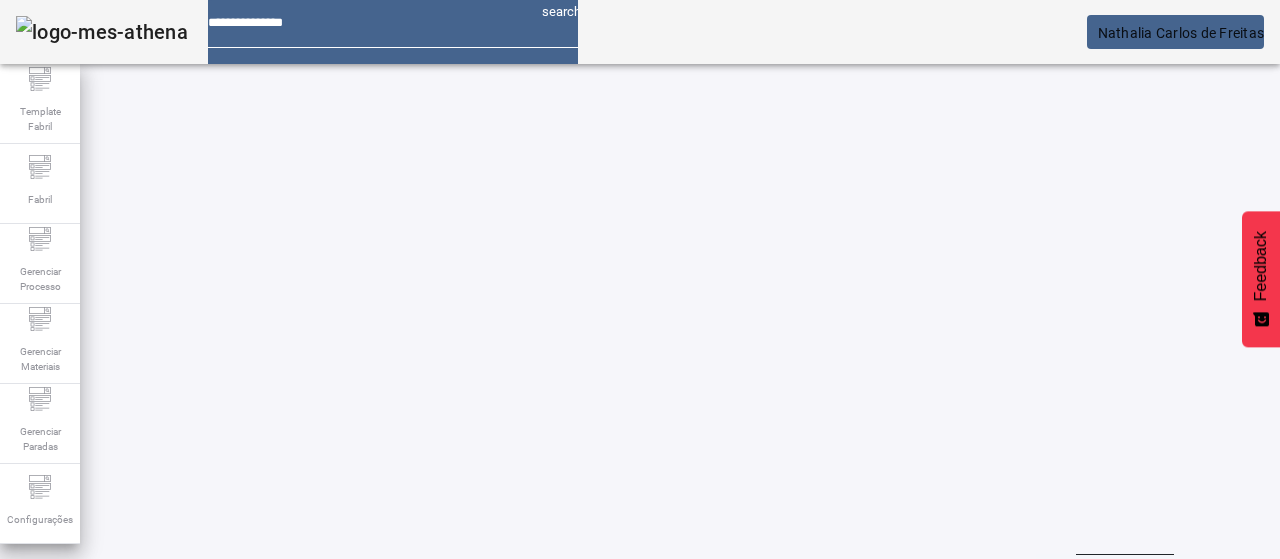 scroll, scrollTop: 10, scrollLeft: 0, axis: vertical 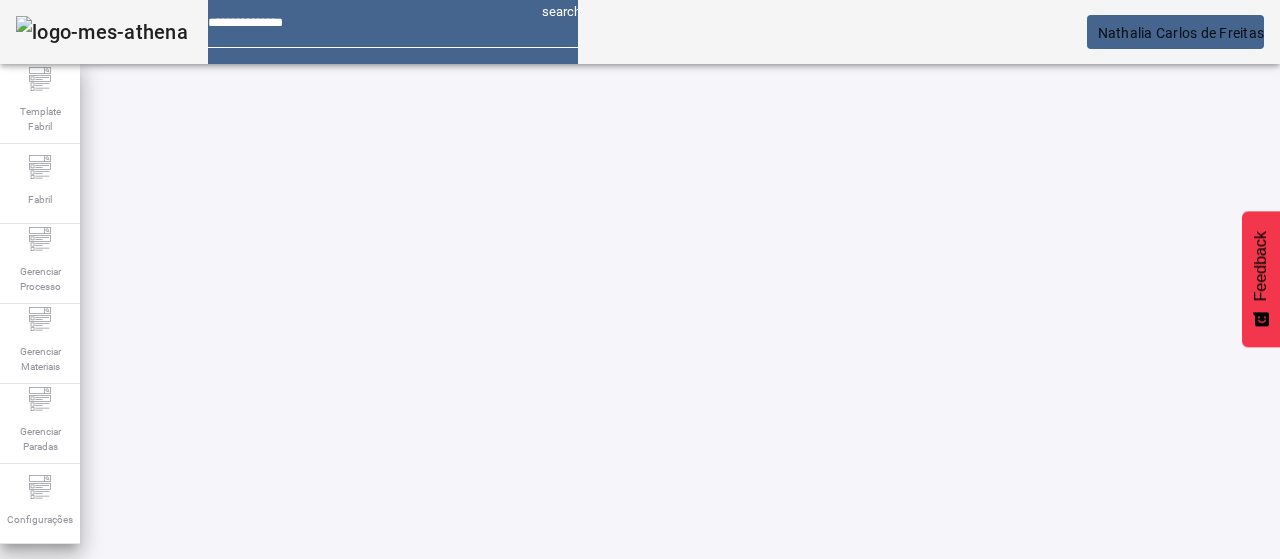 drag, startPoint x: 753, startPoint y: 364, endPoint x: 770, endPoint y: 335, distance: 33.61547 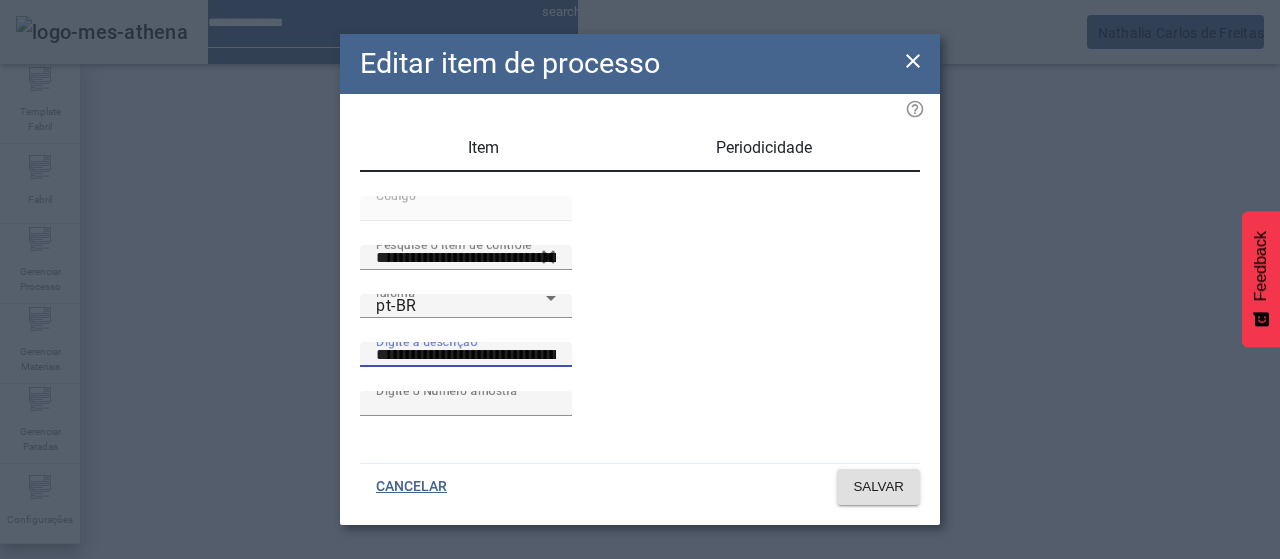 scroll, scrollTop: 0, scrollLeft: 84, axis: horizontal 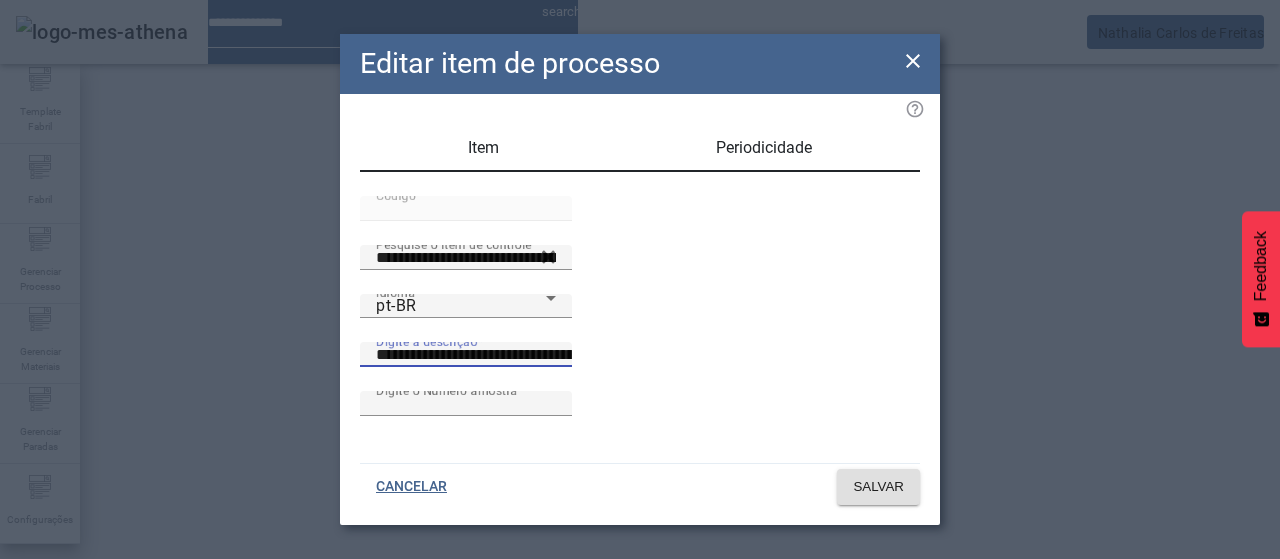 drag, startPoint x: 552, startPoint y: 389, endPoint x: 796, endPoint y: 382, distance: 244.10039 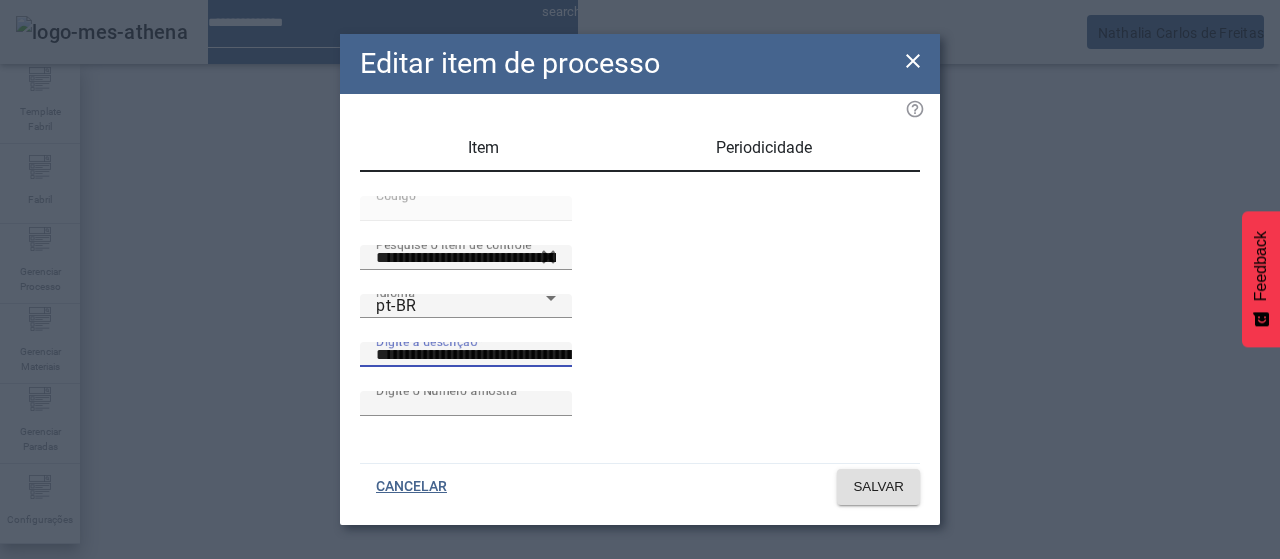 click on "**********" at bounding box center [552, 355] 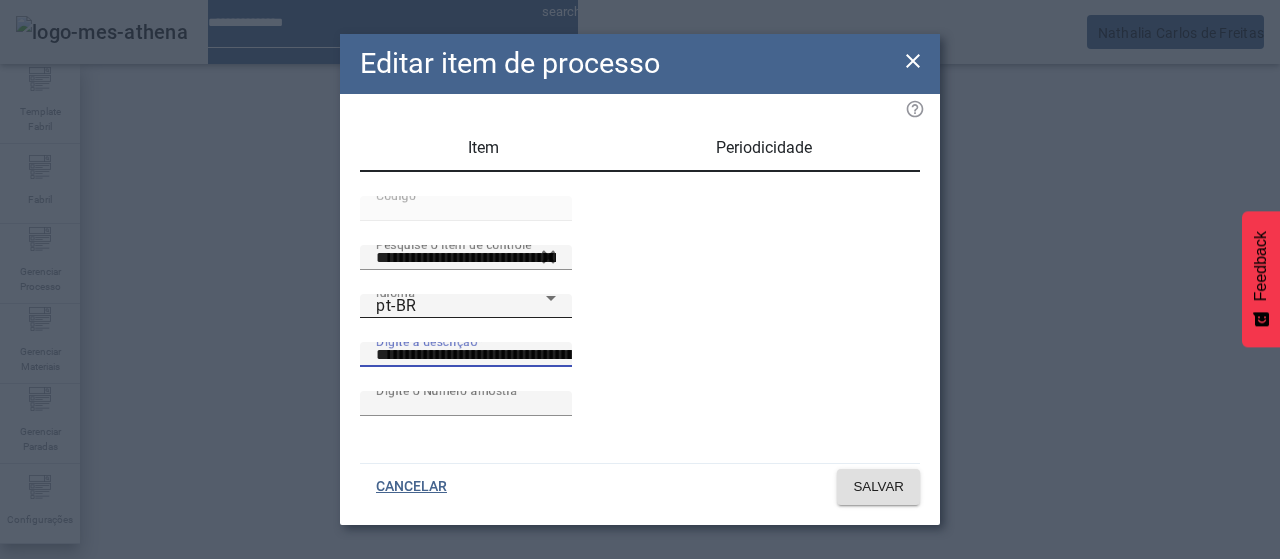 click on "pt-BR" at bounding box center (461, 306) 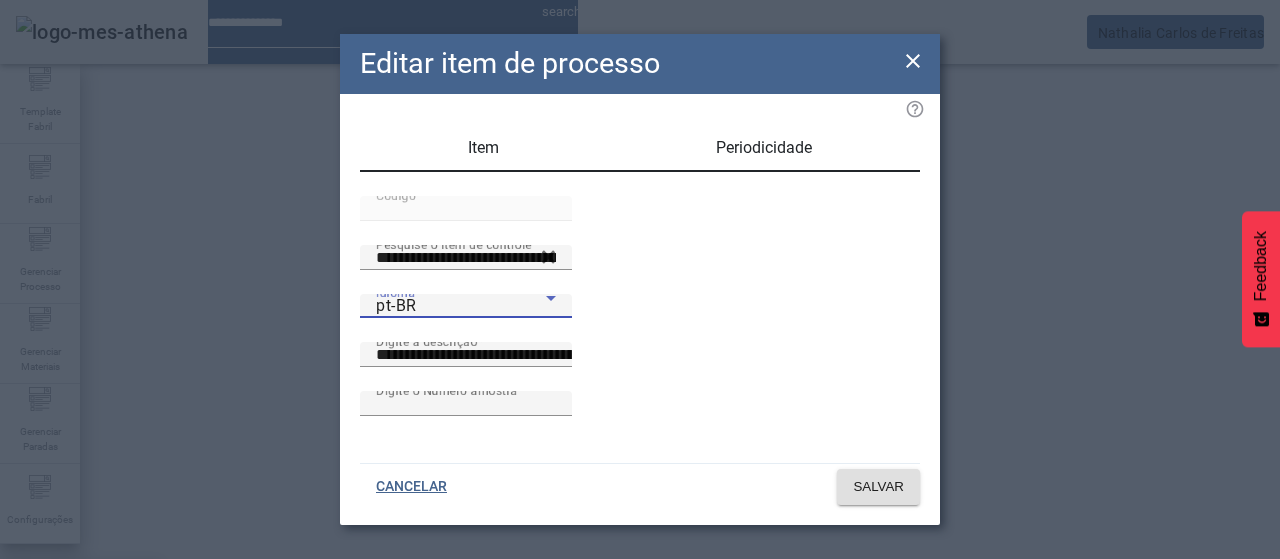 drag, startPoint x: 422, startPoint y: 315, endPoint x: 518, endPoint y: 365, distance: 108.24047 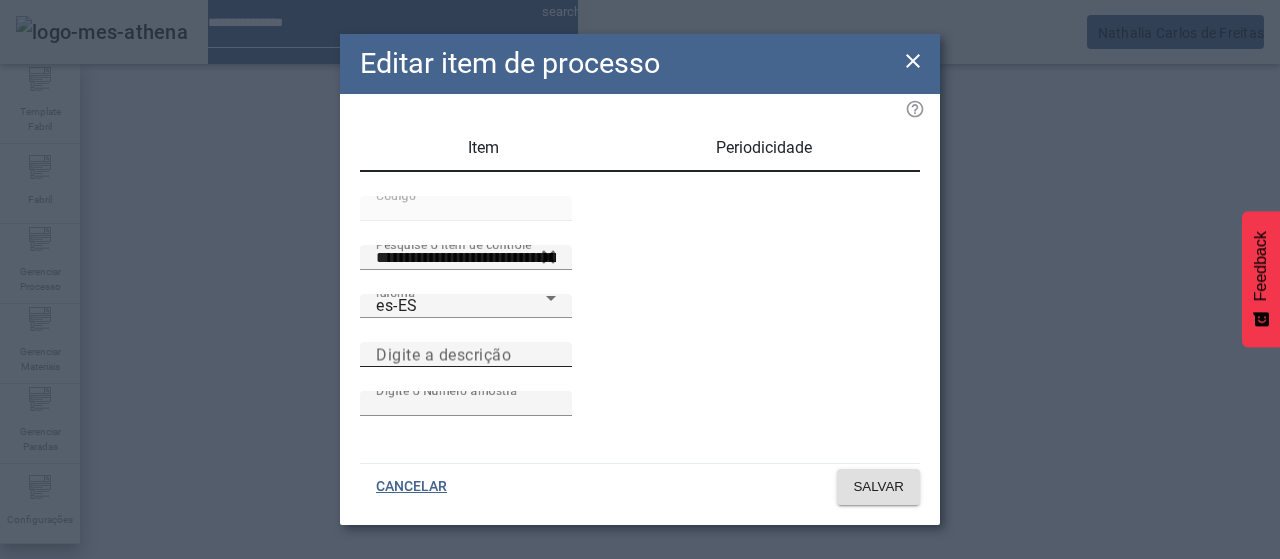 click on "Digite a descrição" at bounding box center (443, 354) 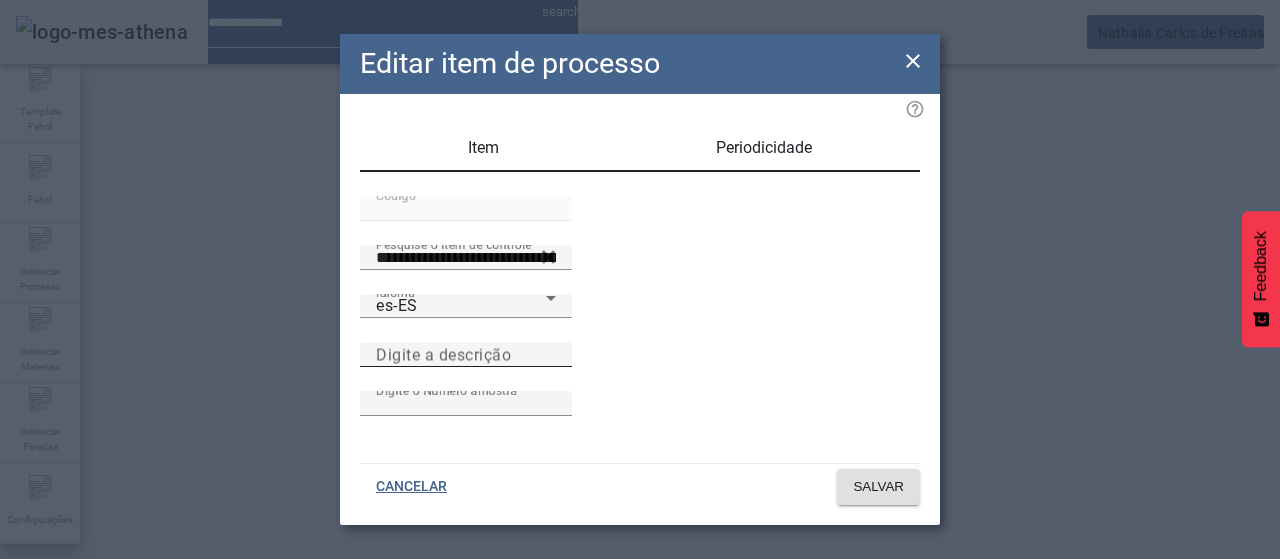 click on "Digite a descrição" at bounding box center (552, 355) 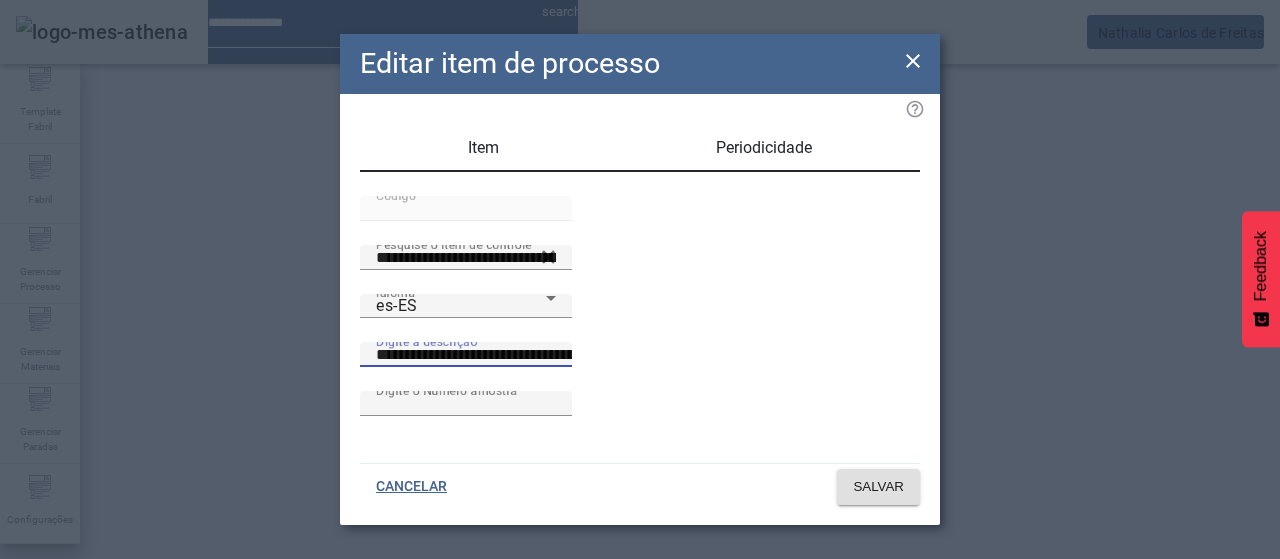 drag, startPoint x: 767, startPoint y: 389, endPoint x: 948, endPoint y: 369, distance: 182.10162 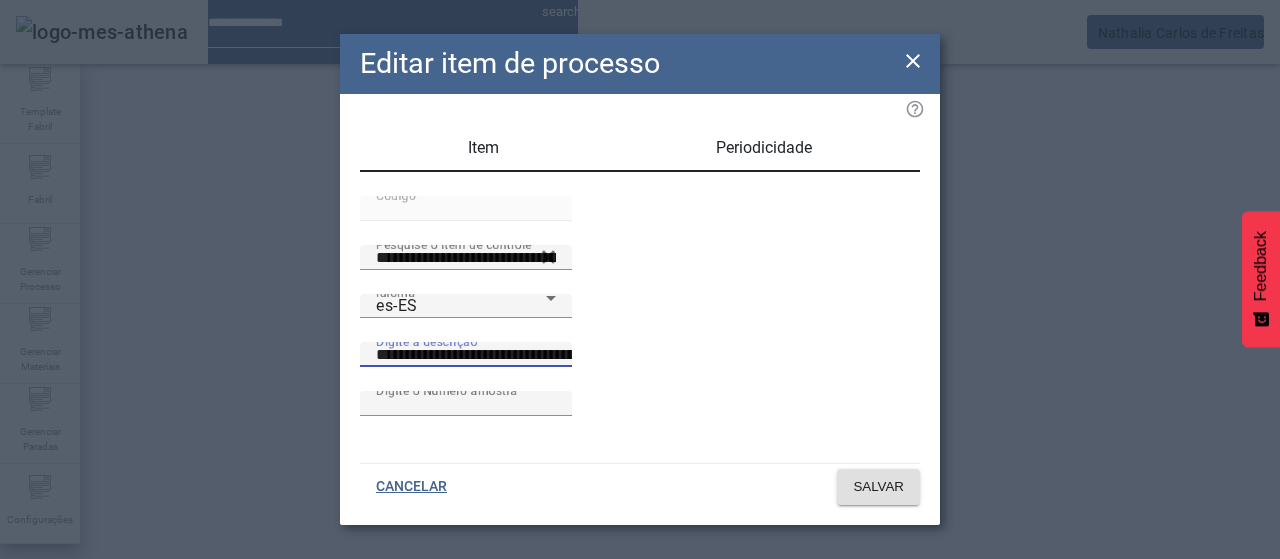 click on "**********" 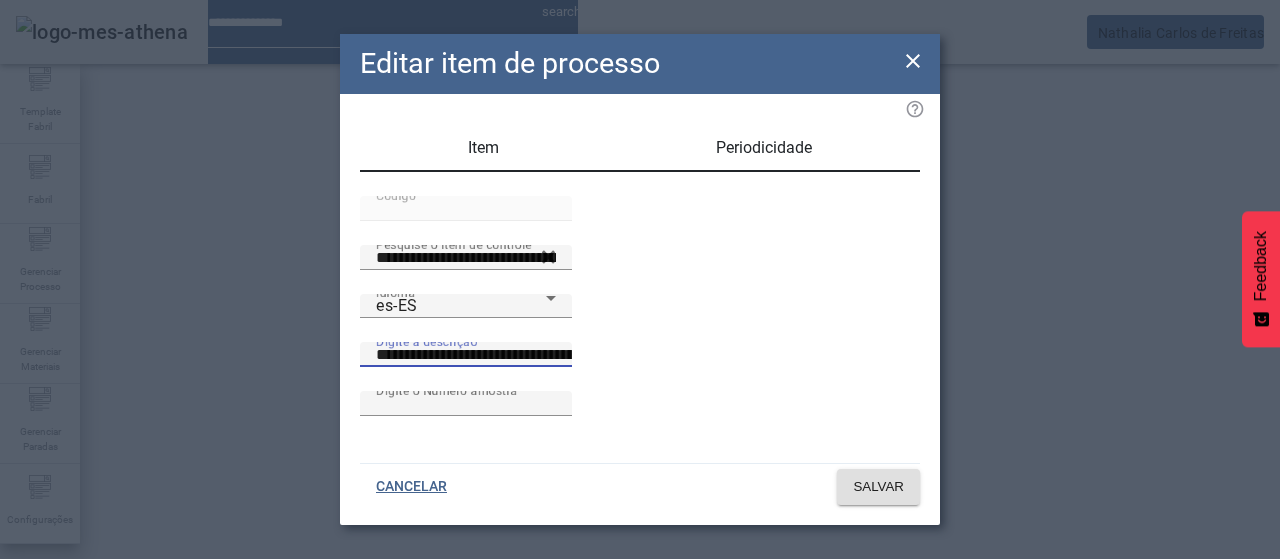 scroll, scrollTop: 0, scrollLeft: 0, axis: both 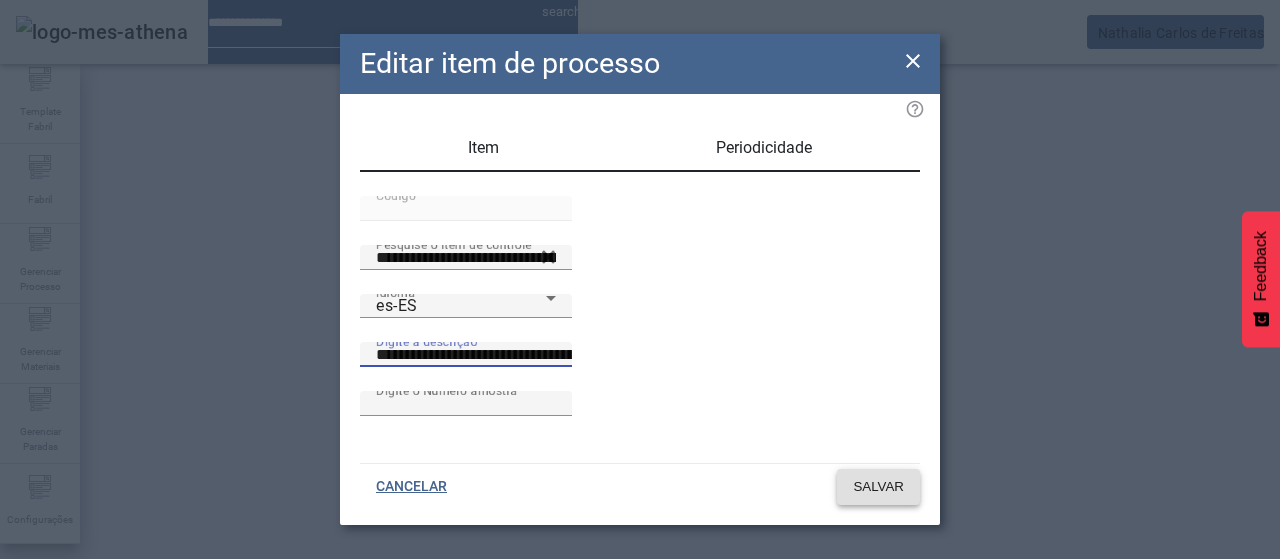 click 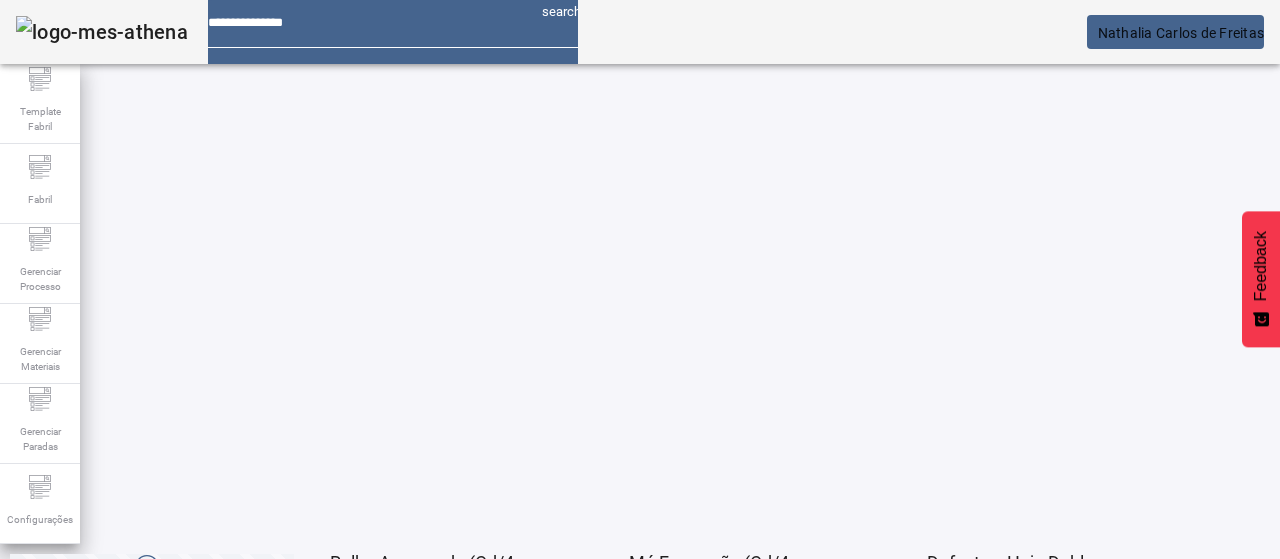 click on "2" 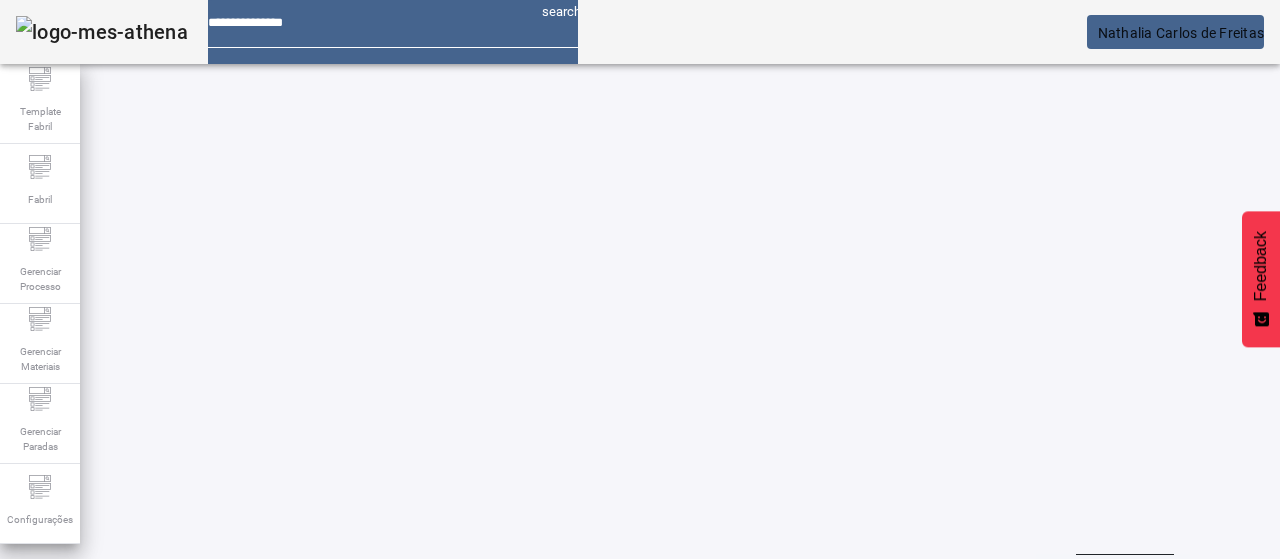 scroll, scrollTop: 10, scrollLeft: 0, axis: vertical 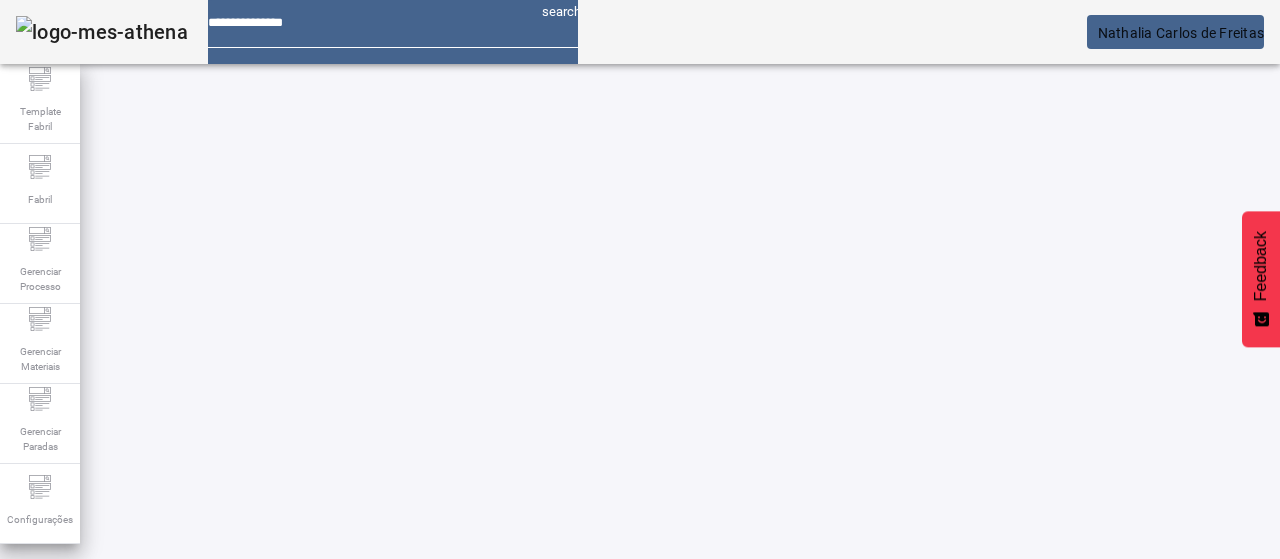 click on "EDITAR" at bounding box center (950, 919) 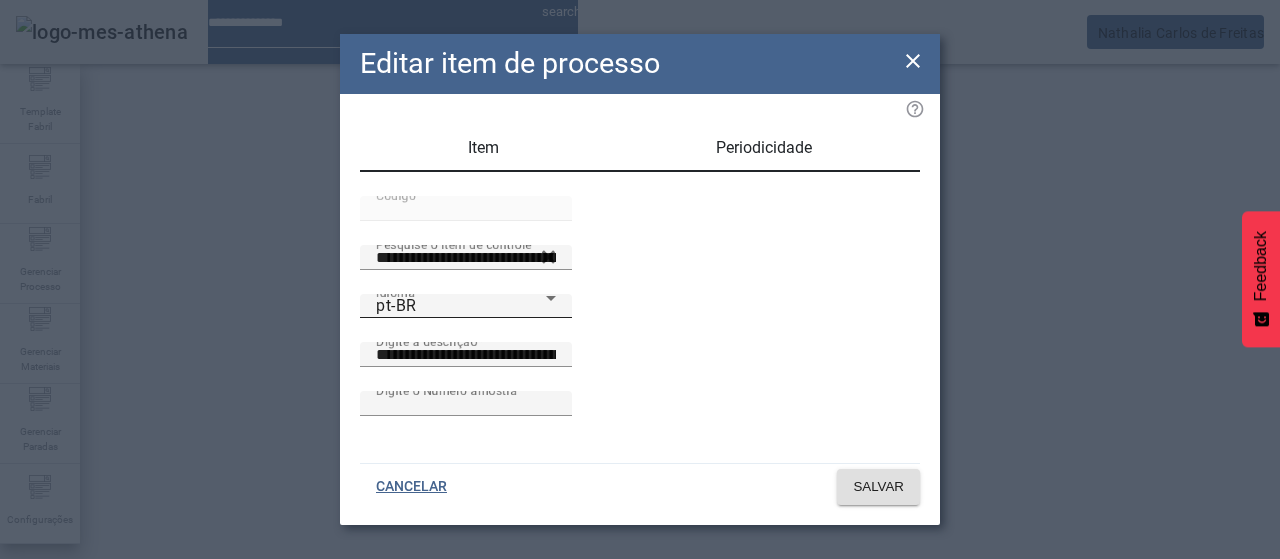 click on "pt-BR" at bounding box center (461, 306) 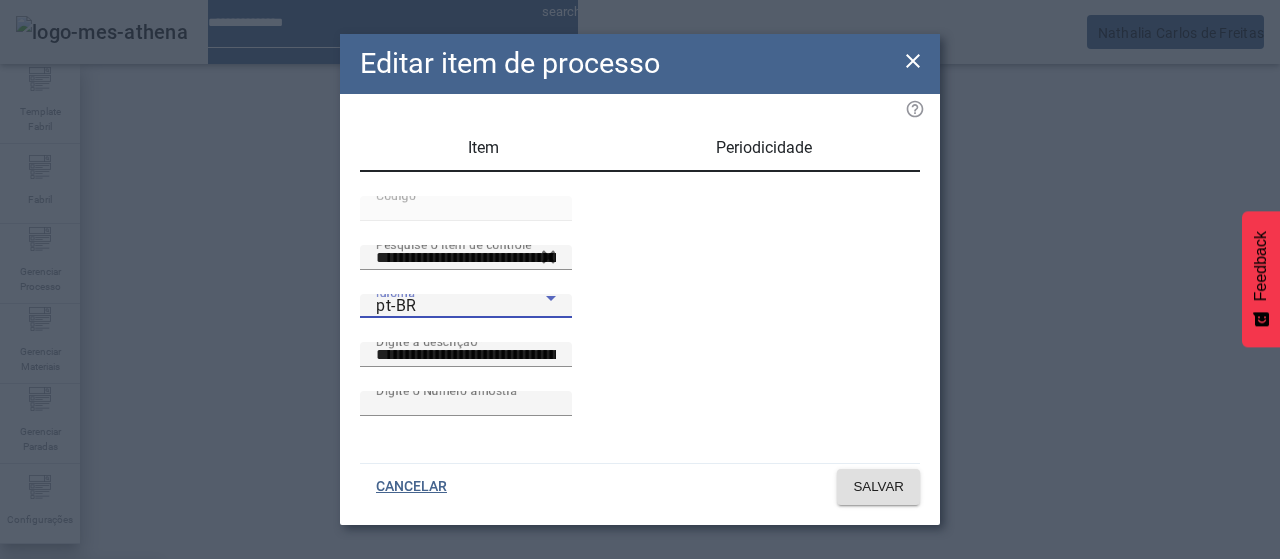 click on "es-ES" at bounding box center (81, 687) 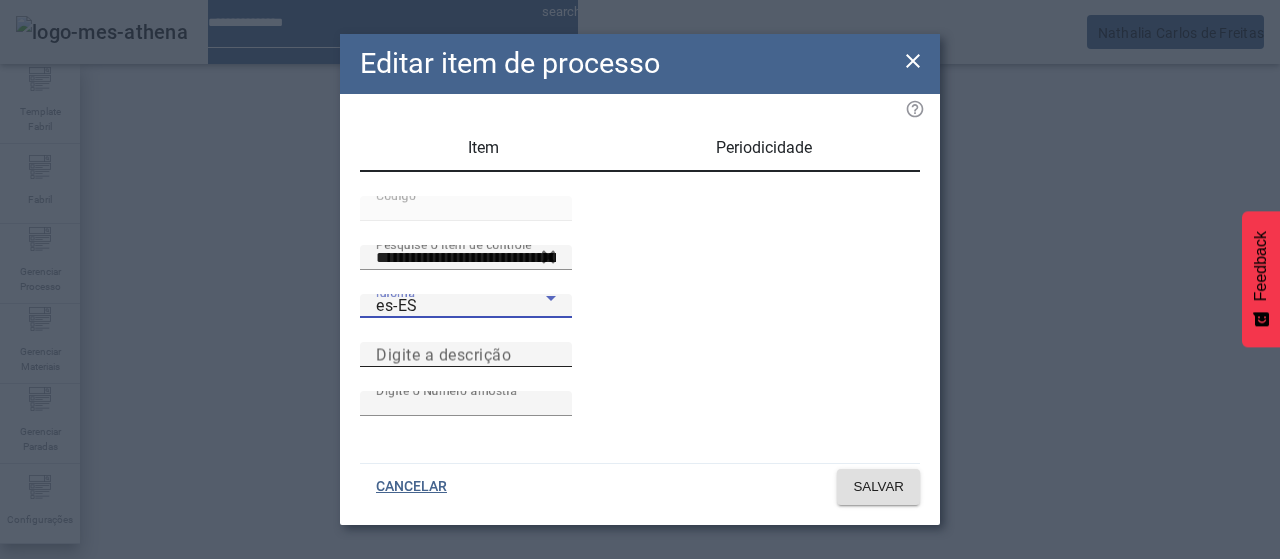 click on "Digite a descrição" at bounding box center (466, 355) 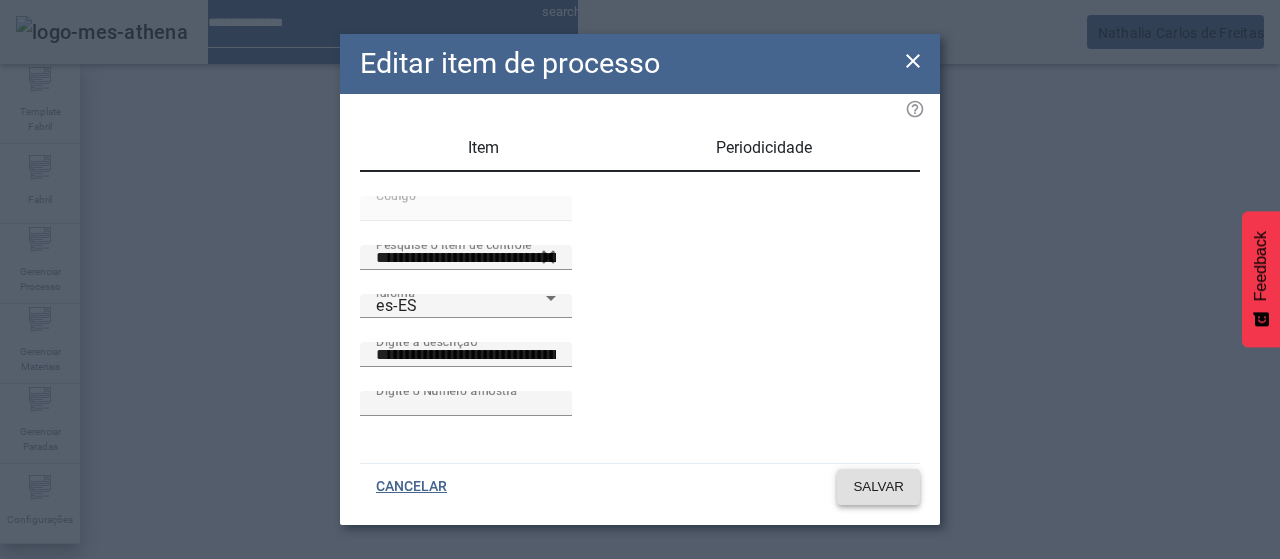 click on "SALVAR" 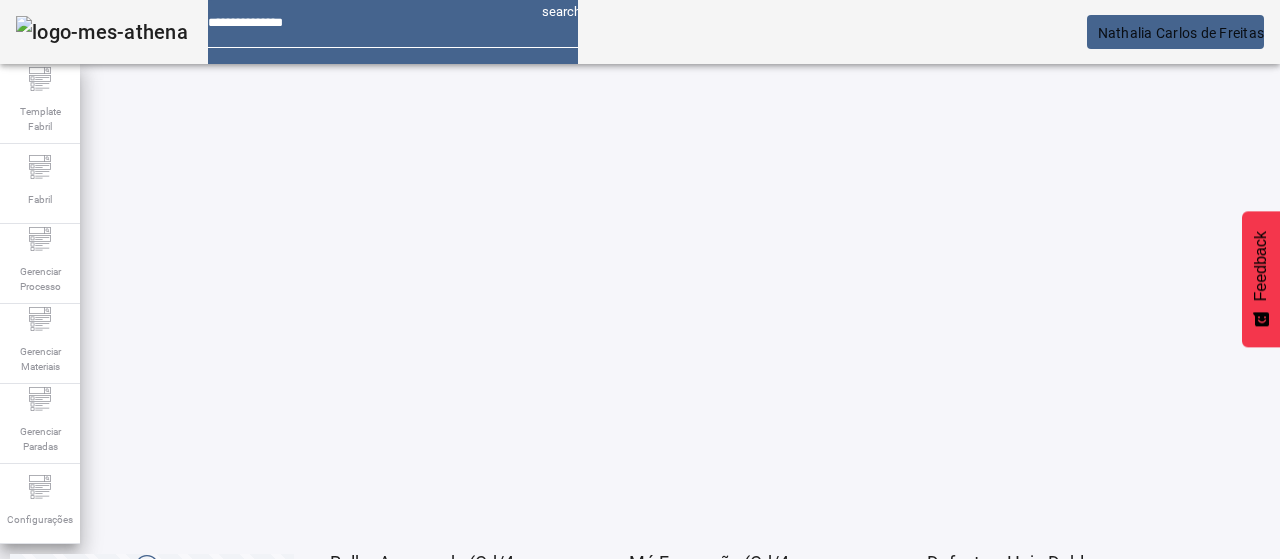 click on "2" 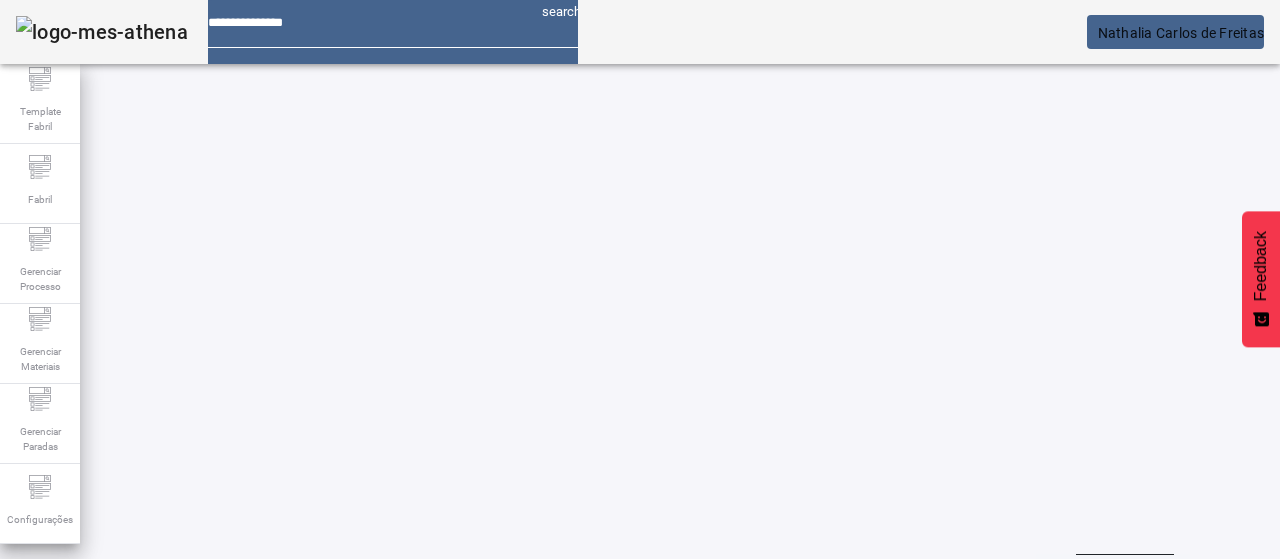scroll, scrollTop: 10, scrollLeft: 0, axis: vertical 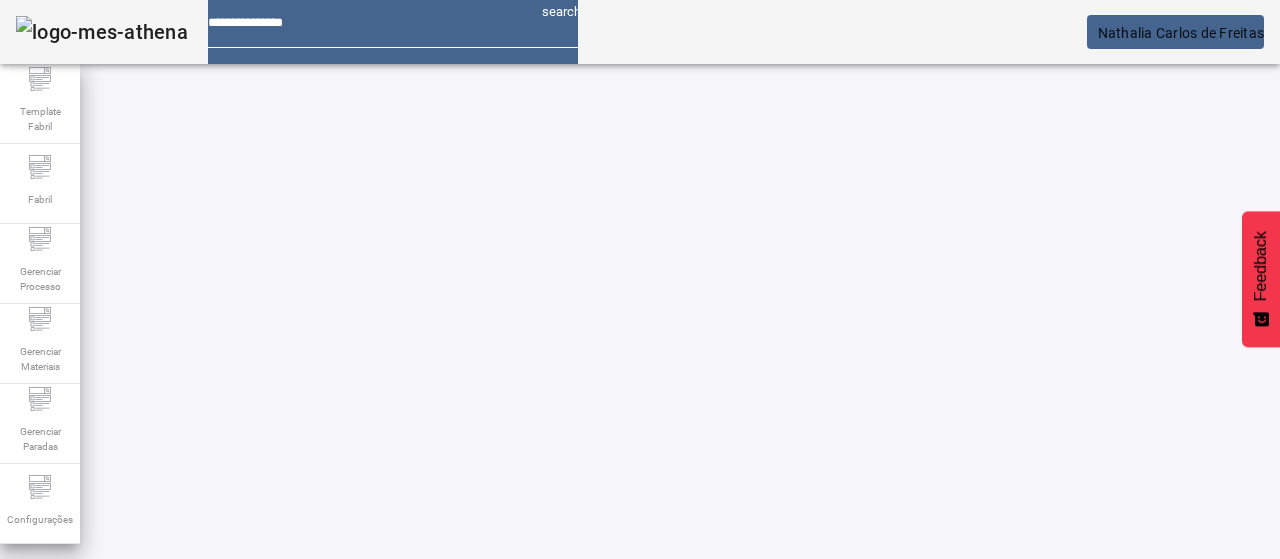 click on "1   2" 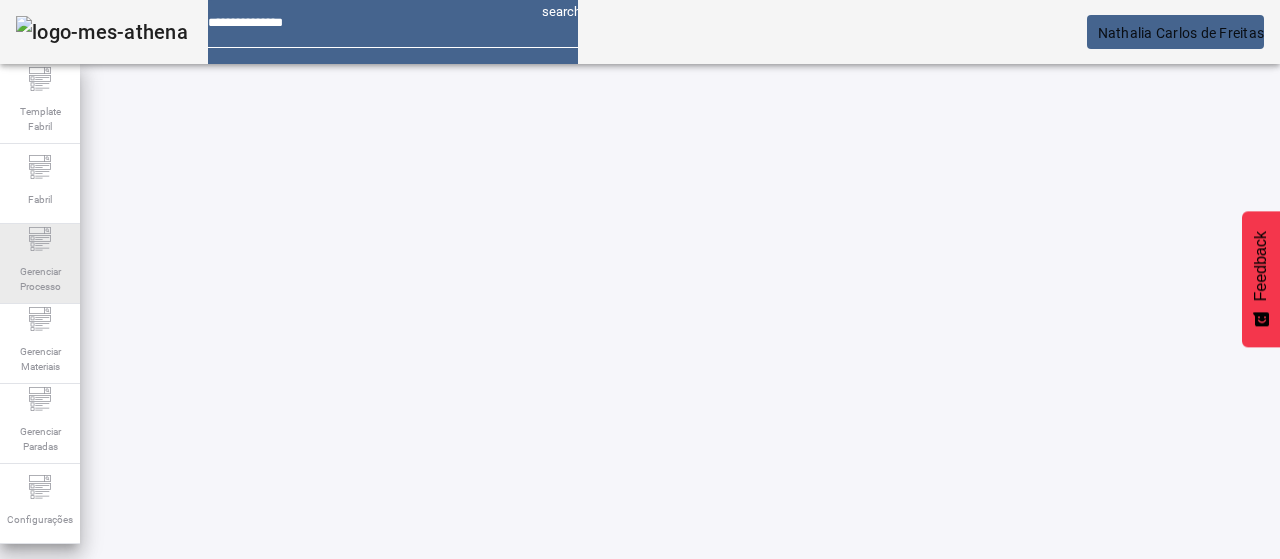 click on "Gerenciar Processo" 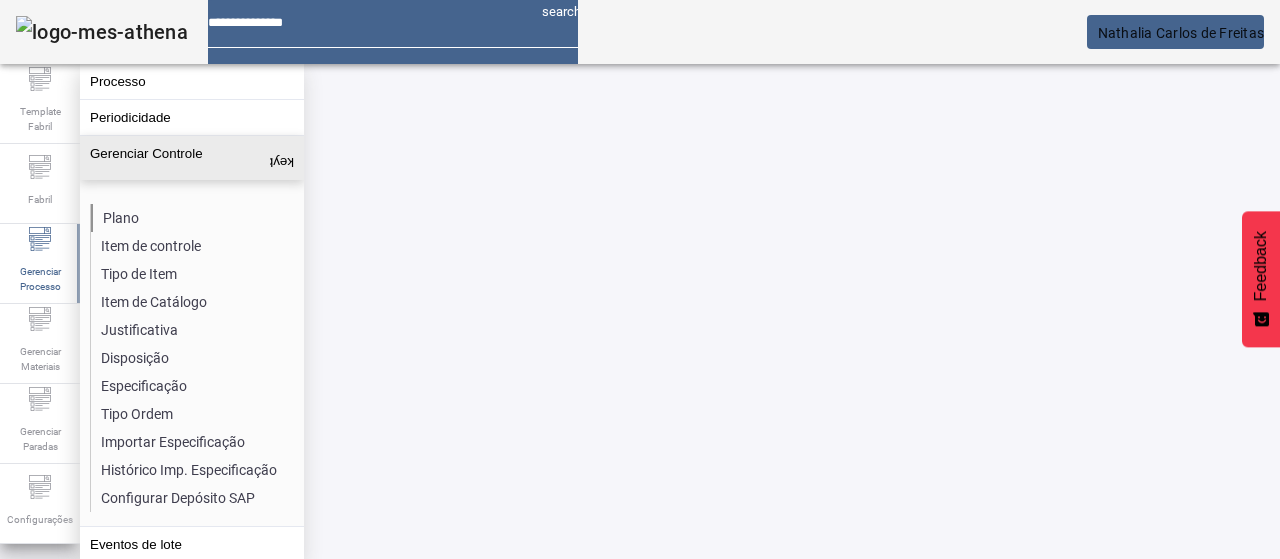 click on "Plano" 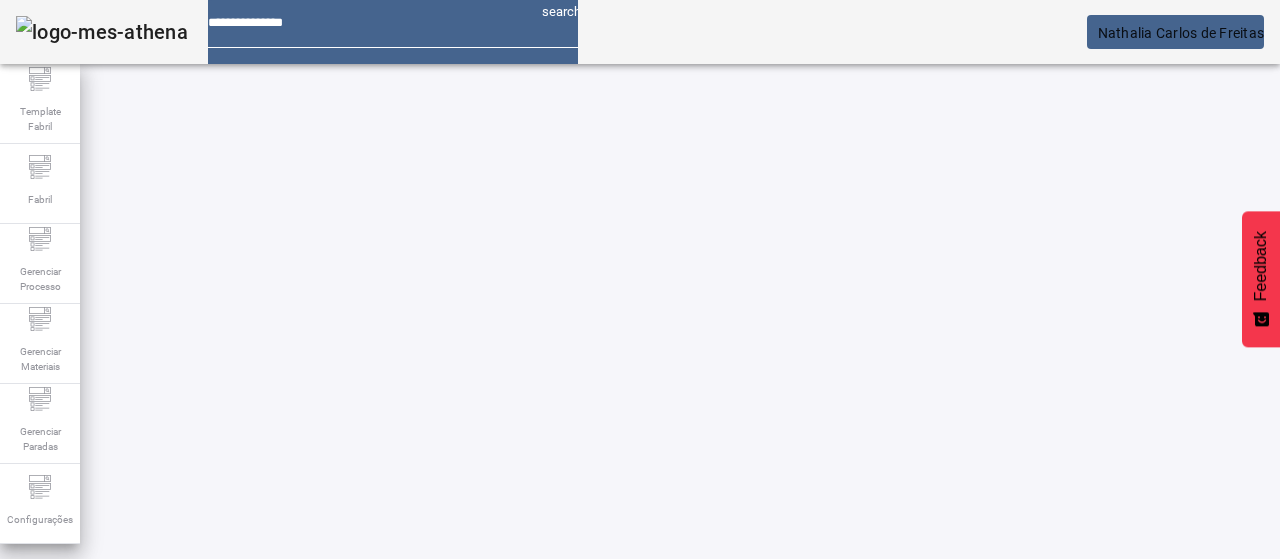 click 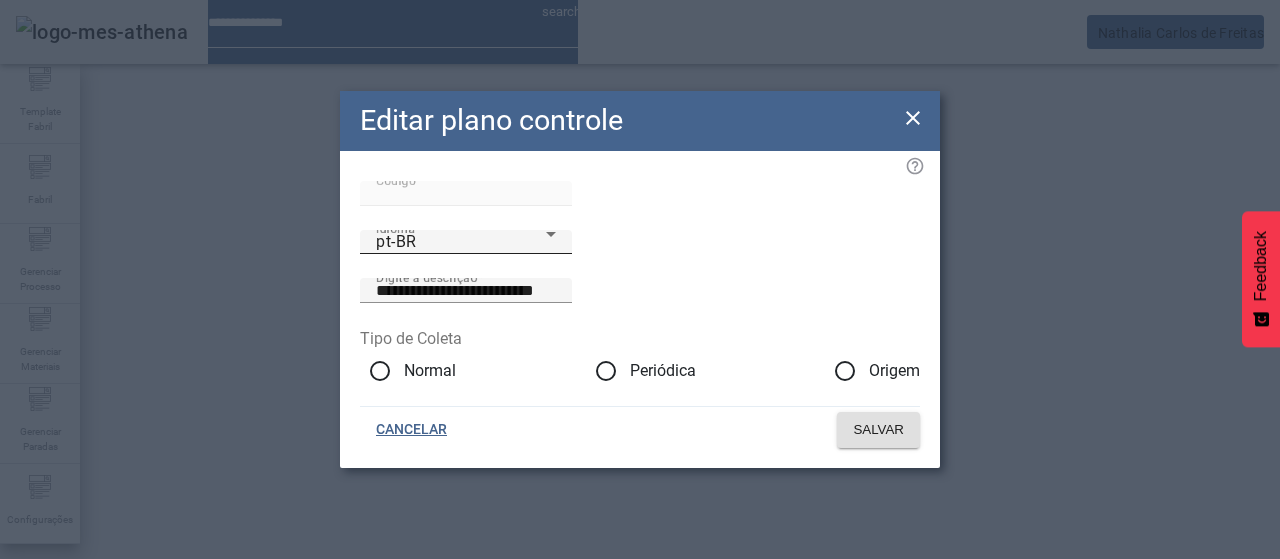 click on "pt-BR" at bounding box center (461, 242) 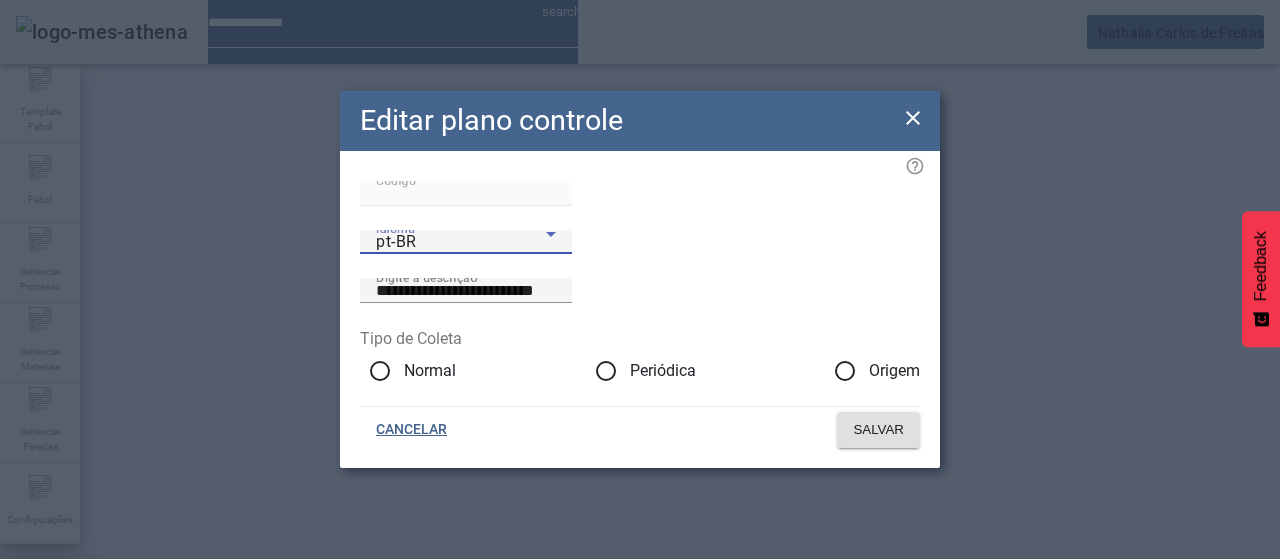 click on "es-ES" at bounding box center (83, 687) 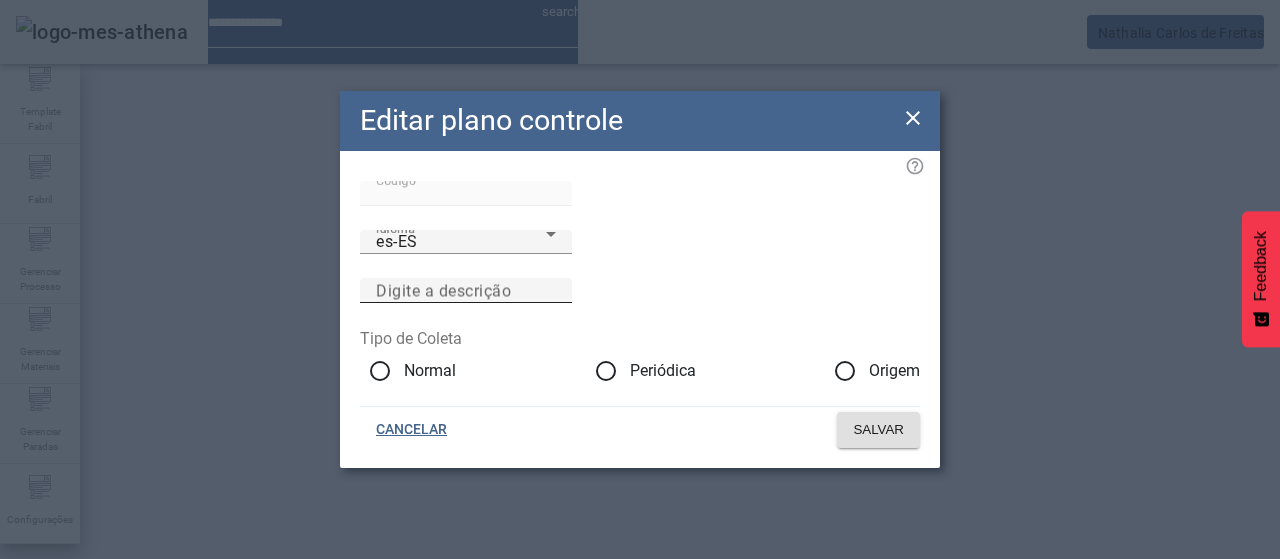 drag, startPoint x: 650, startPoint y: 259, endPoint x: 652, endPoint y: 283, distance: 24.083189 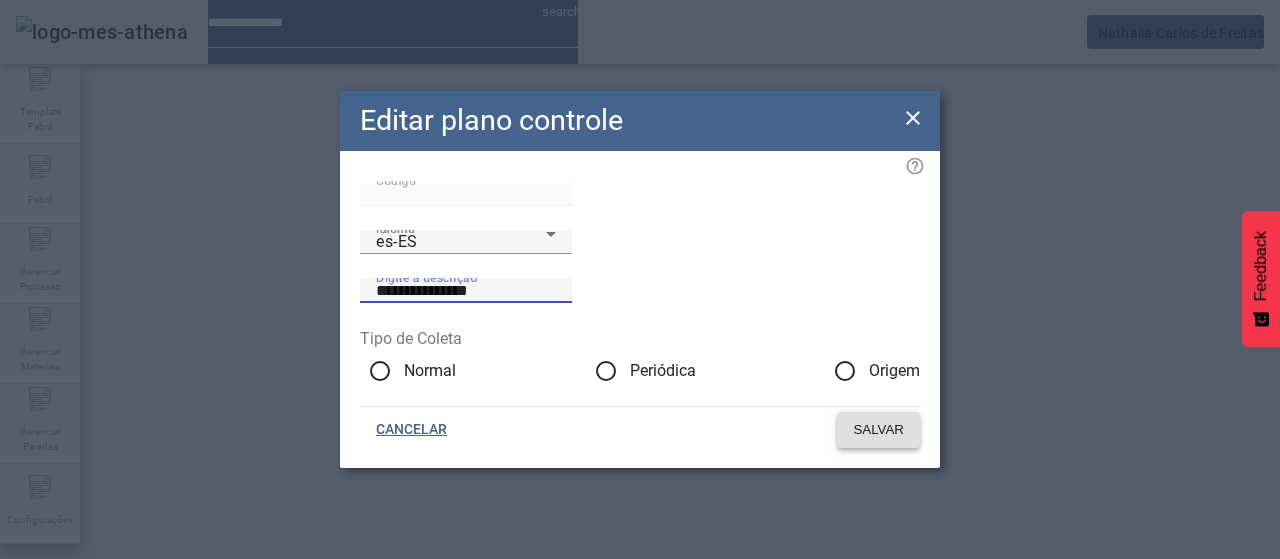 click on "SALVAR" 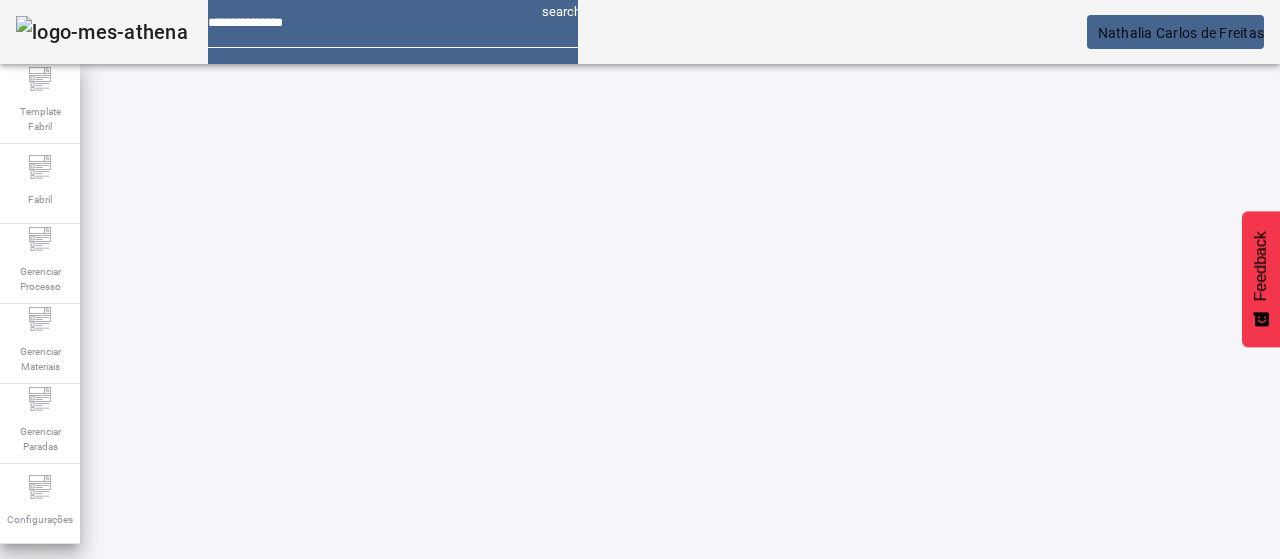 click at bounding box center (572, 828) 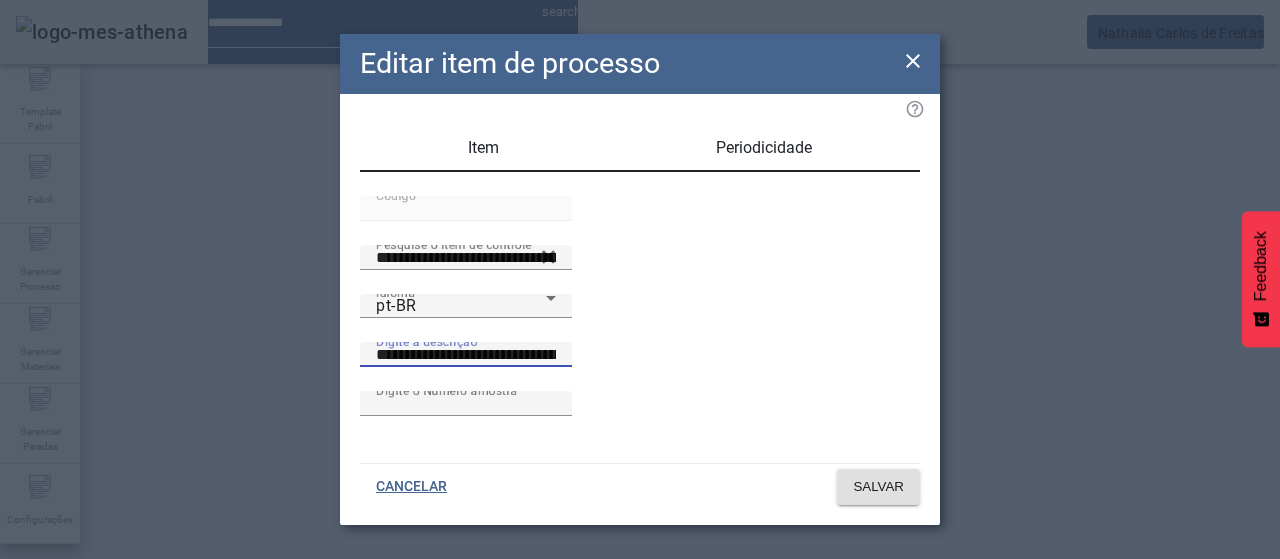 drag, startPoint x: 868, startPoint y: 387, endPoint x: 516, endPoint y: 425, distance: 354.0452 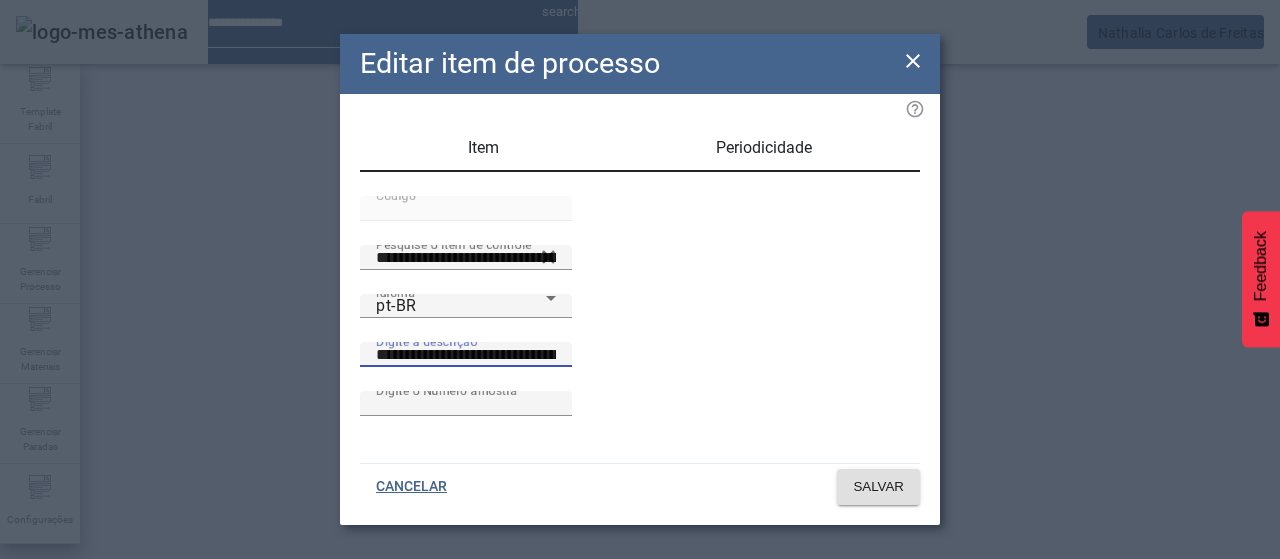 click on "**********" at bounding box center [640, 342] 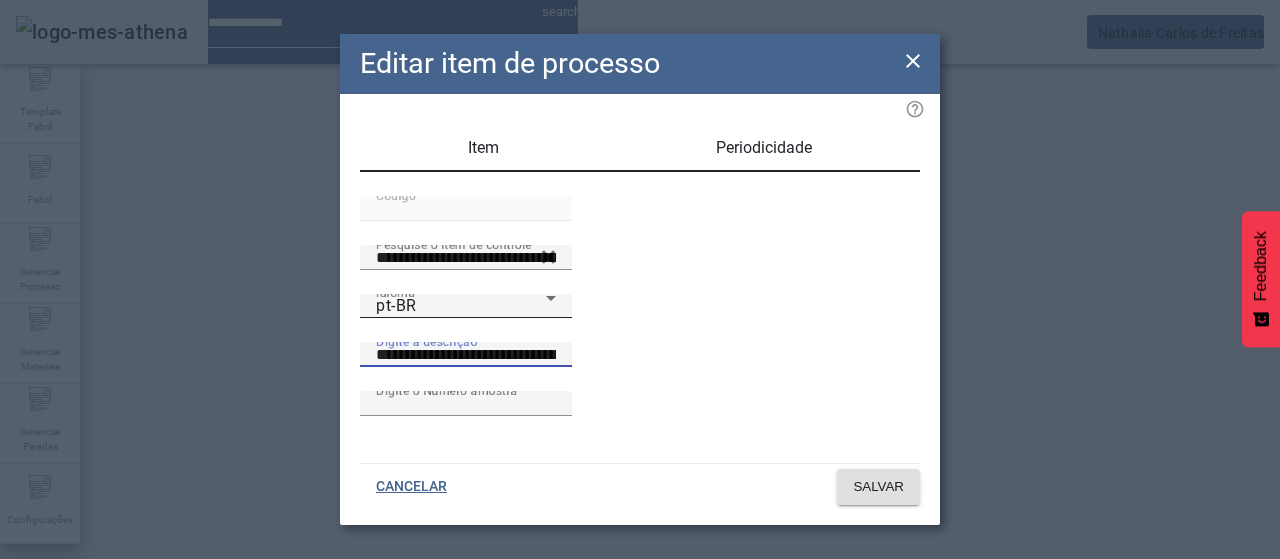 click on "pt-BR" at bounding box center (461, 306) 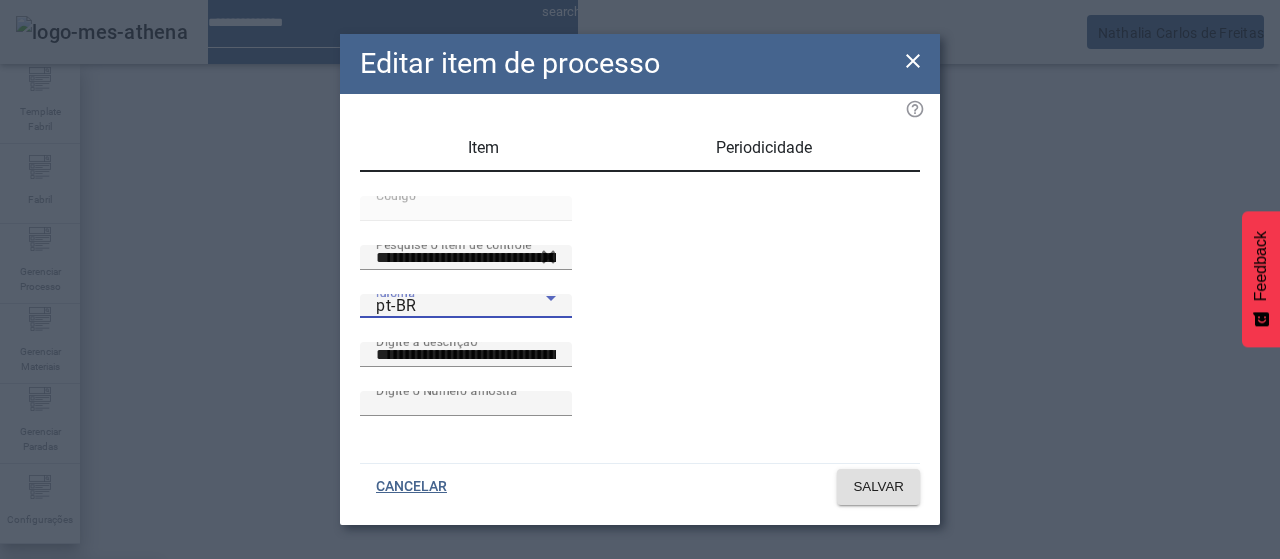 click on "es-ES" at bounding box center [81, 687] 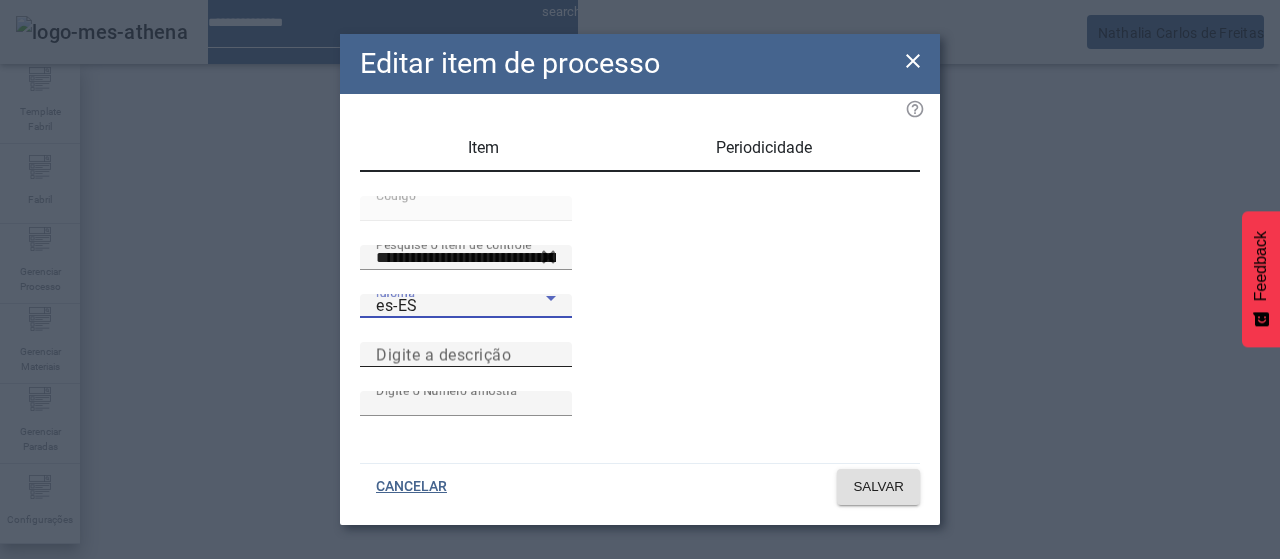 drag, startPoint x: 586, startPoint y: 381, endPoint x: 596, endPoint y: 387, distance: 11.661903 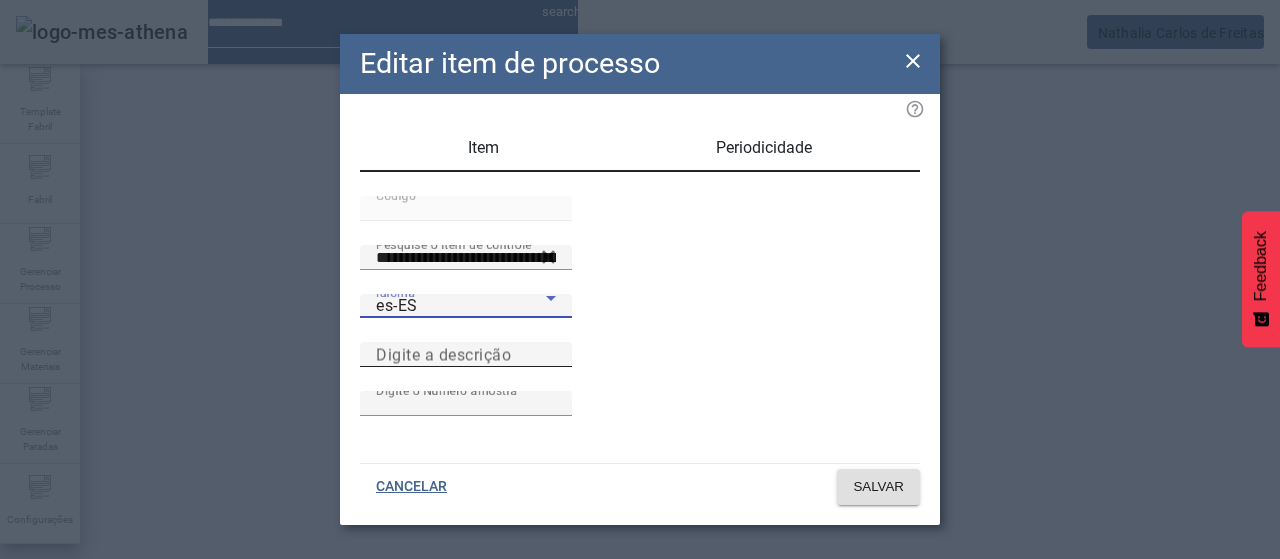 click on "Digite a descrição" at bounding box center [443, 354] 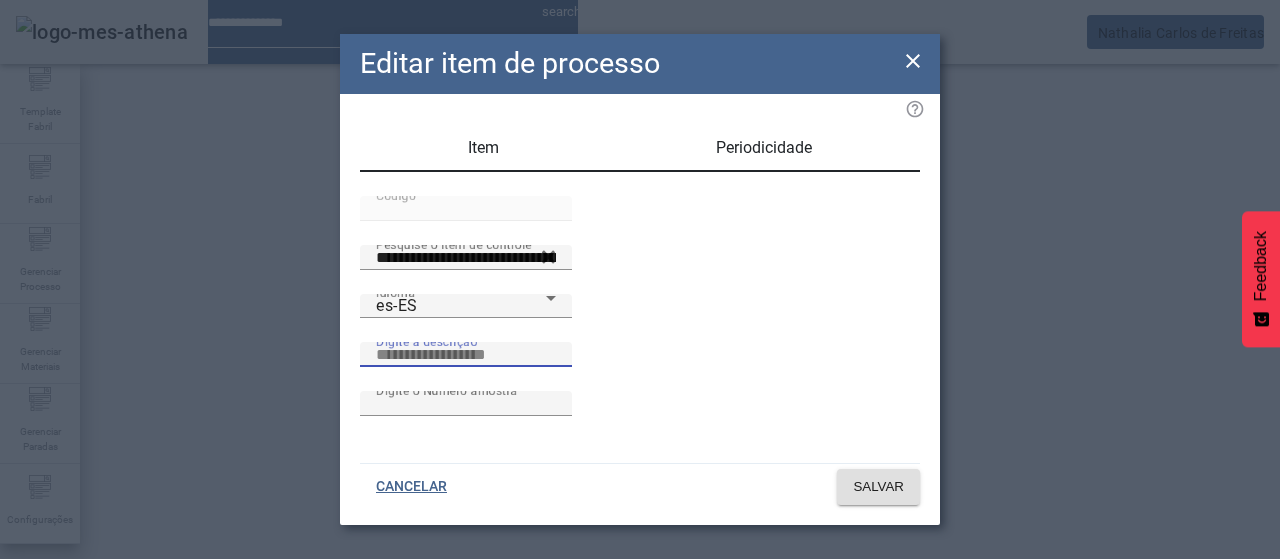 paste on "**********" 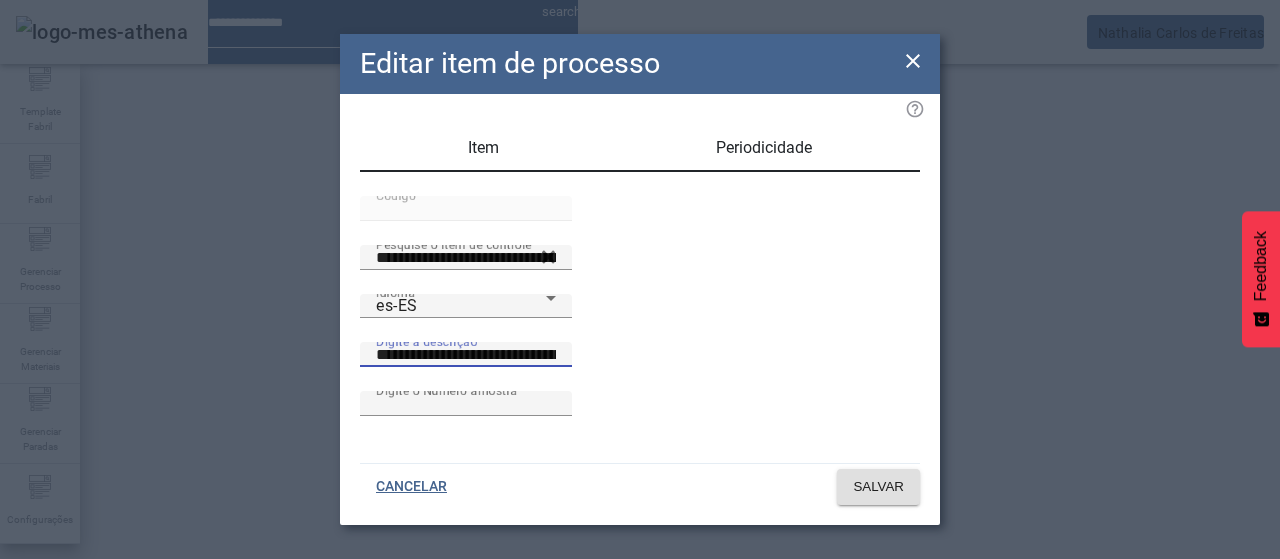 click on "**********" at bounding box center (466, 355) 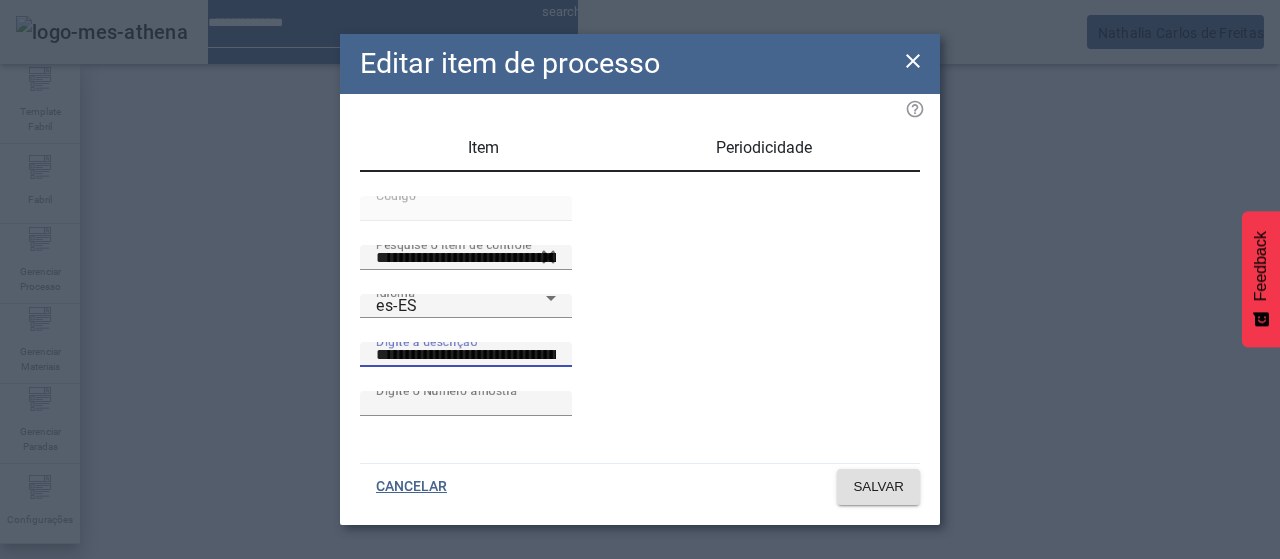 click on "**********" 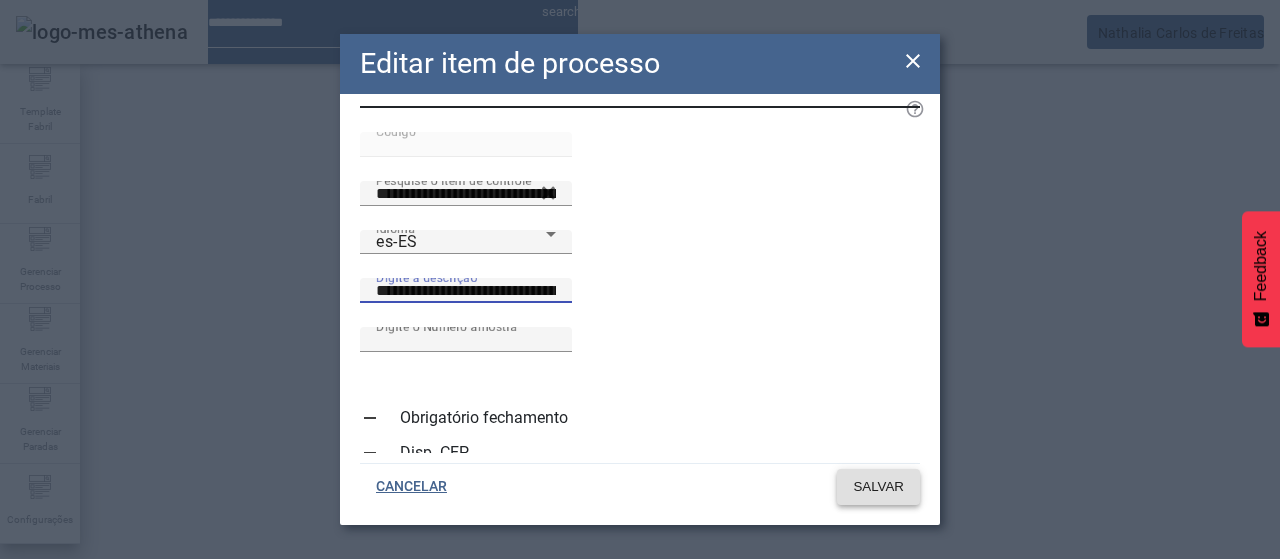 click on "SALVAR" 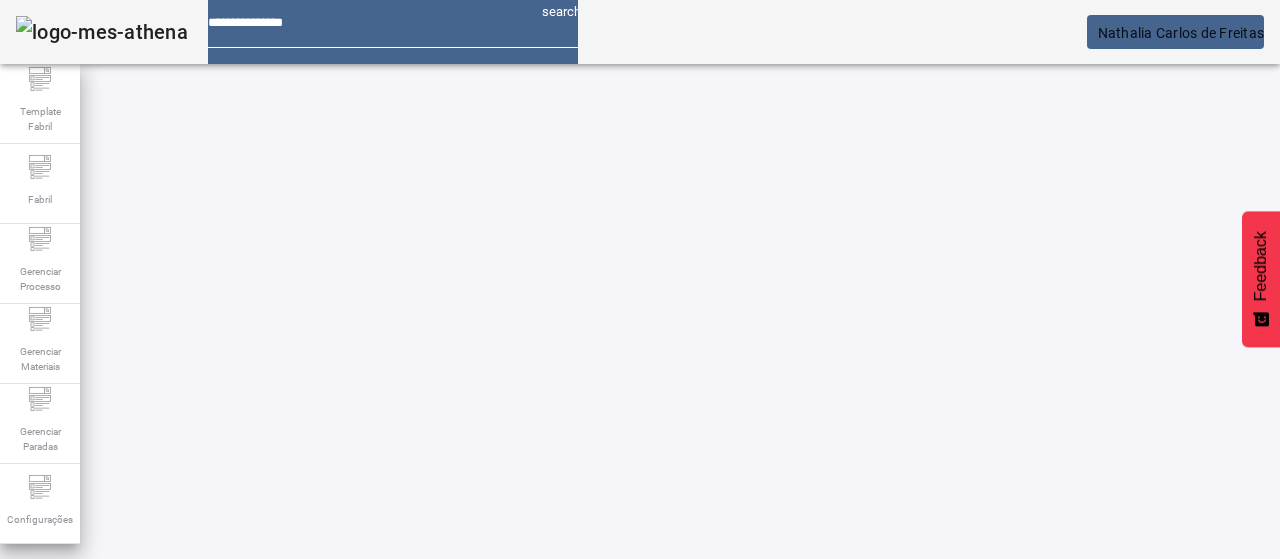 click at bounding box center [652, 779] 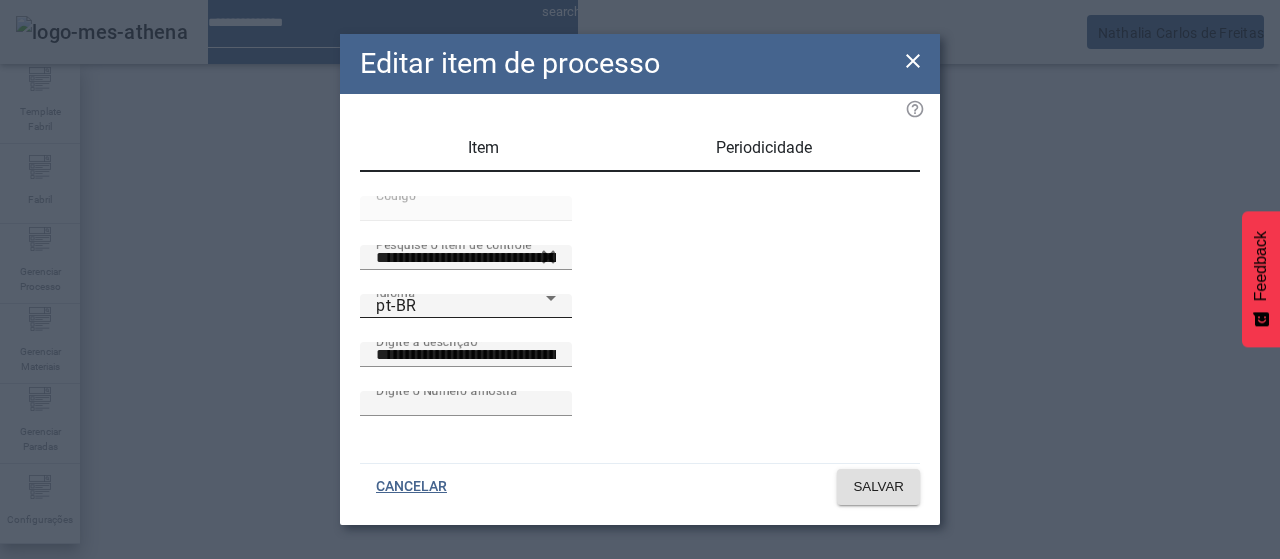 click on "pt-BR" at bounding box center (461, 306) 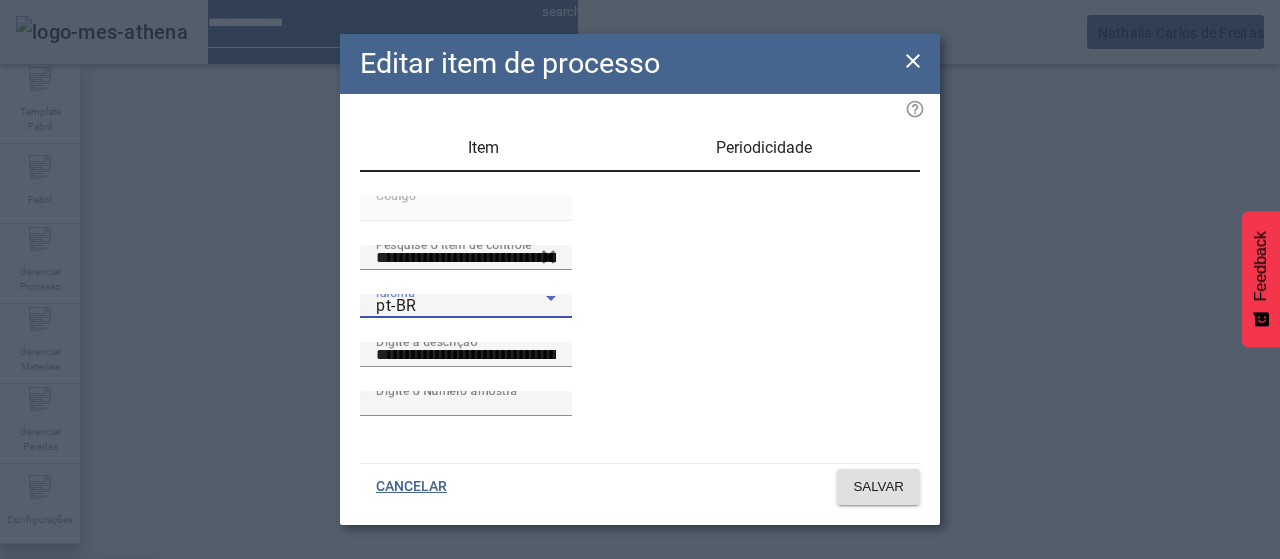 click on "es-ES" at bounding box center [81, 687] 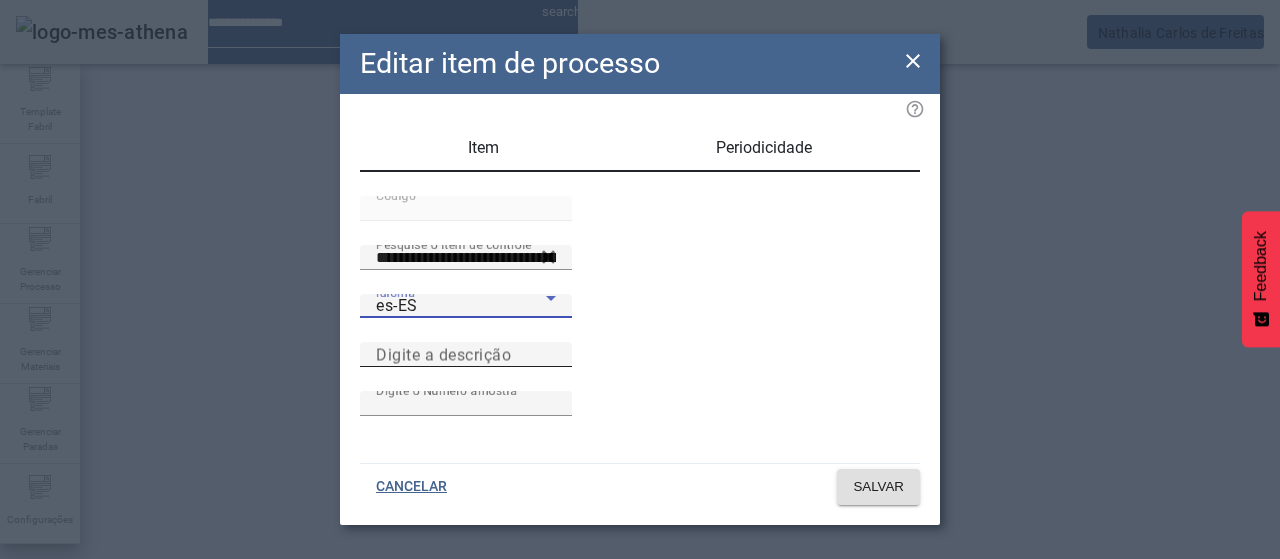 click on "Digite a descrição" at bounding box center [466, 354] 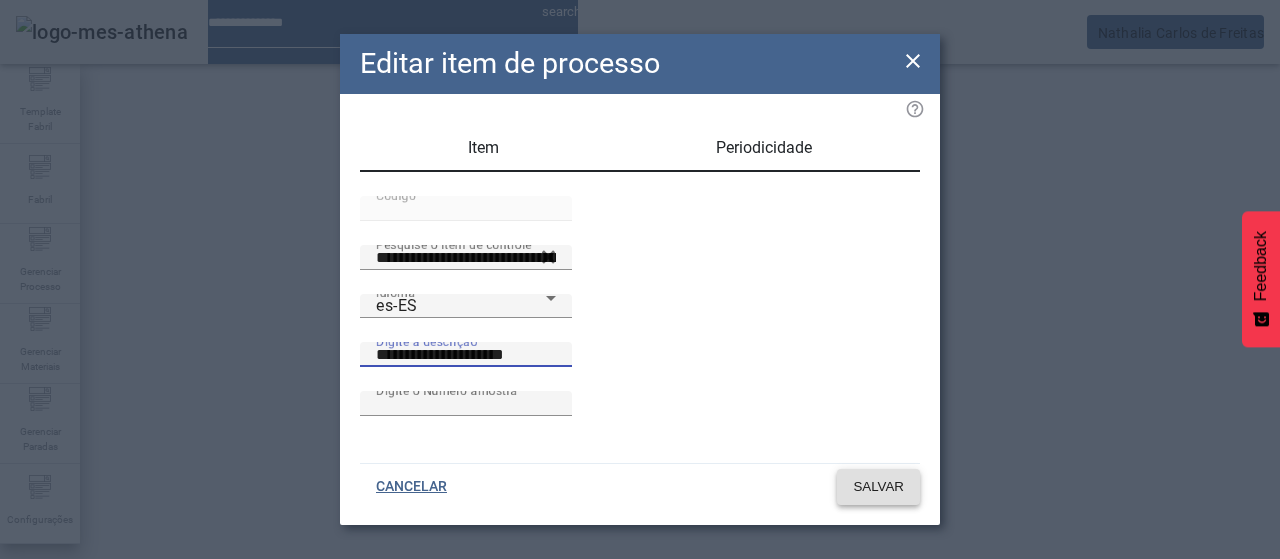 click on "SALVAR" 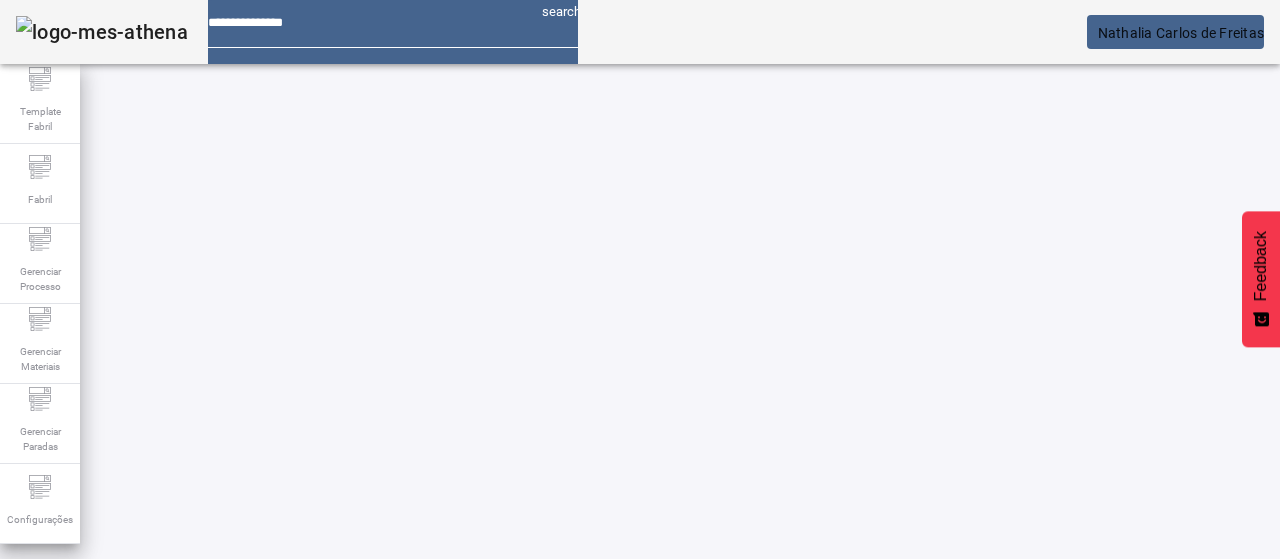 click on "EDITAR" at bounding box center [950, 779] 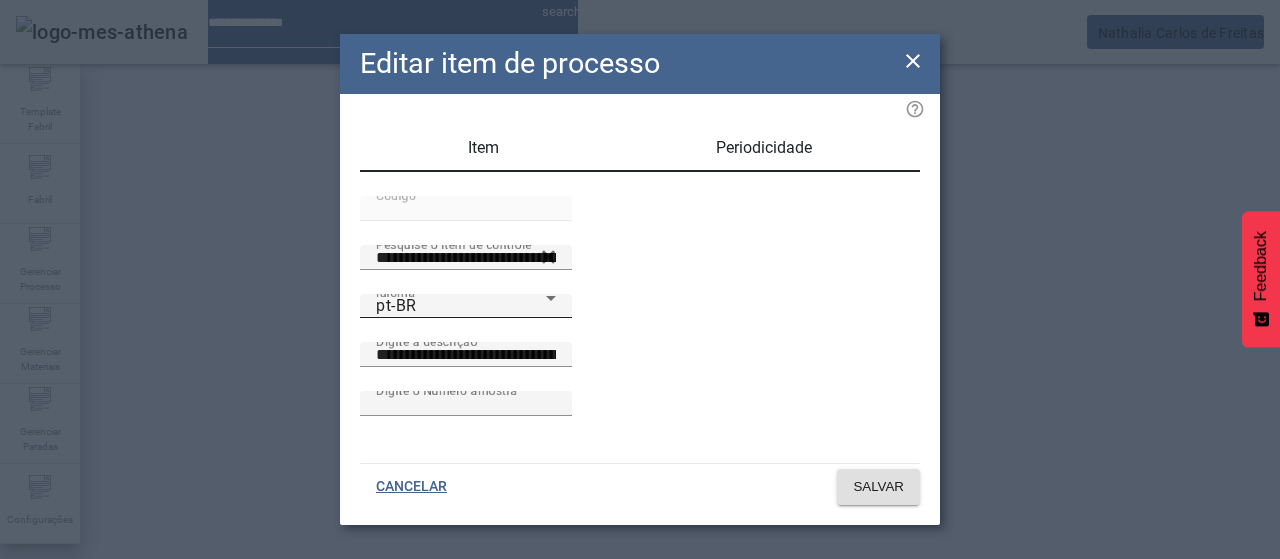 click on "pt-BR" at bounding box center [461, 306] 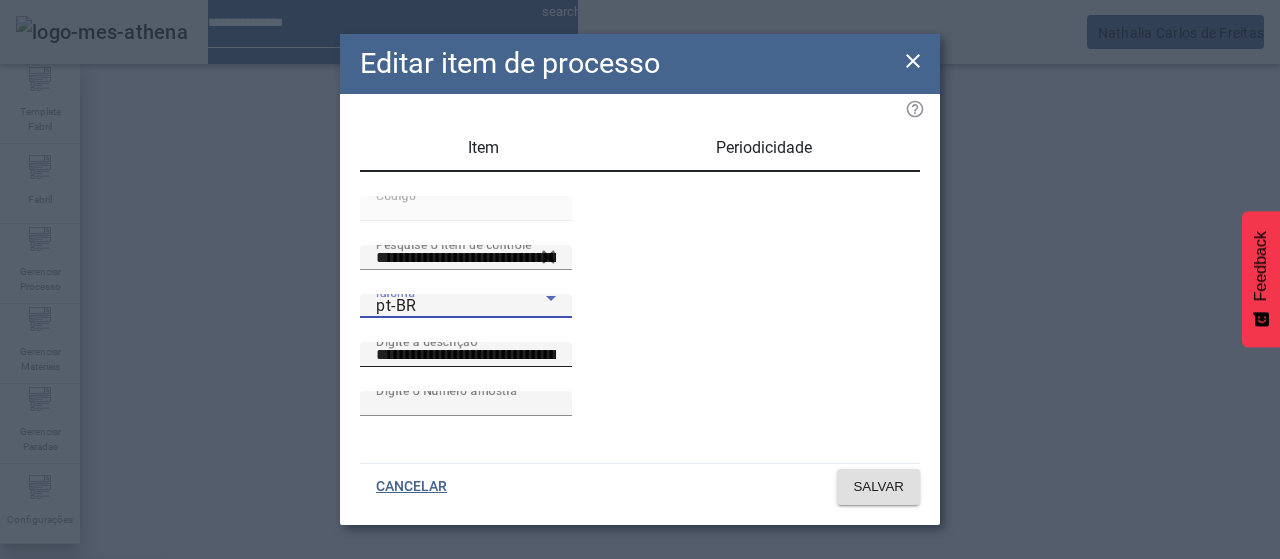 drag, startPoint x: 464, startPoint y: 317, endPoint x: 573, endPoint y: 369, distance: 120.76837 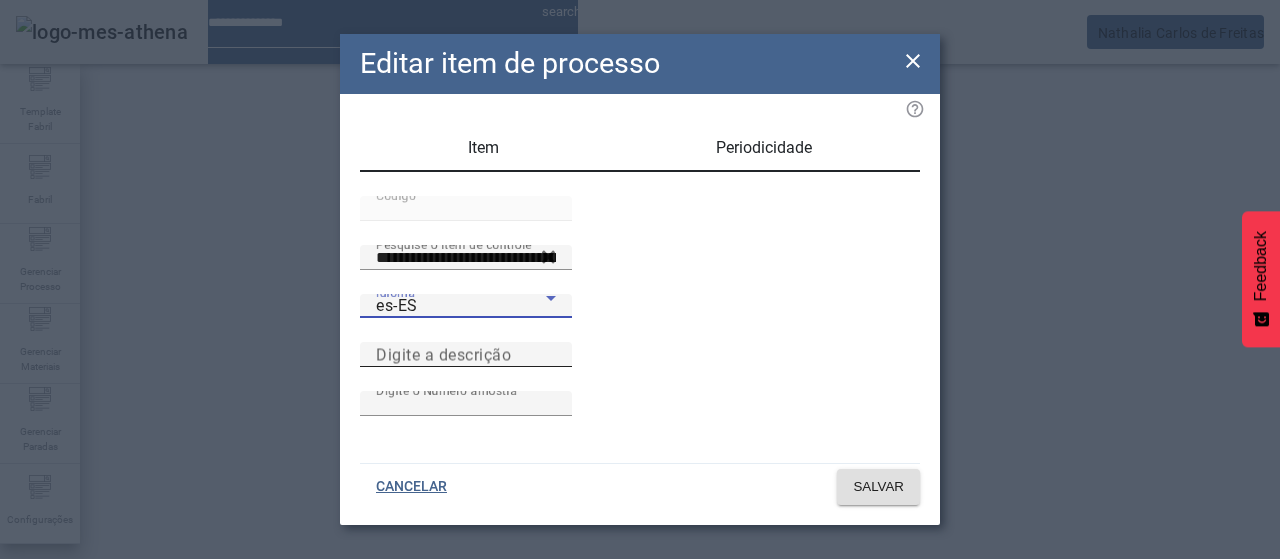 click on "Digite a descrição" at bounding box center [443, 354] 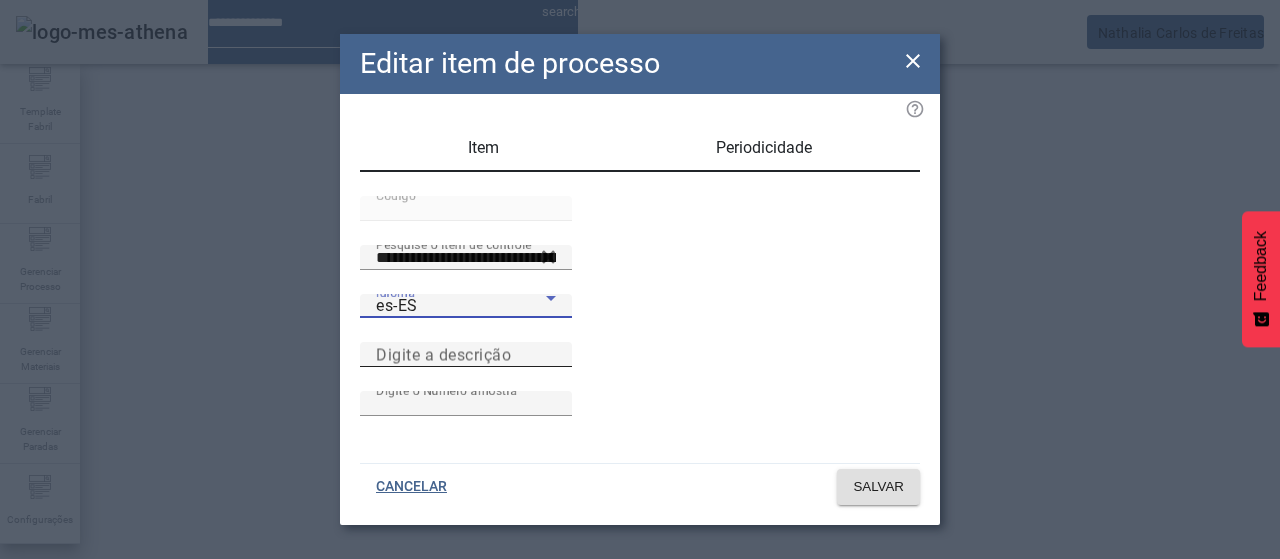 click on "Digite a descrição" at bounding box center (466, 355) 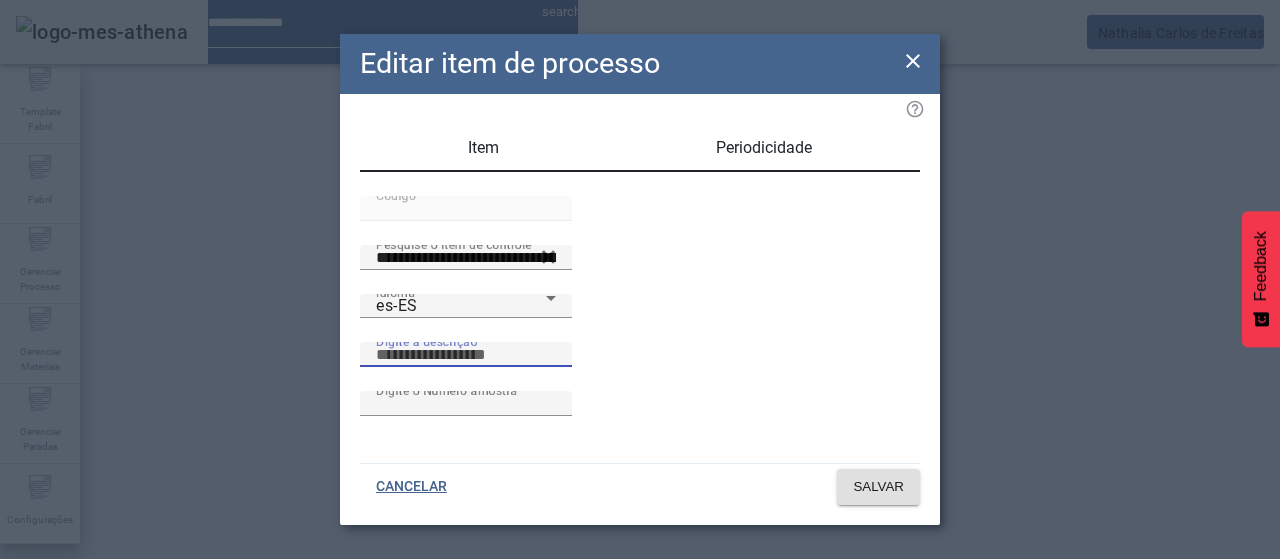 paste on "**********" 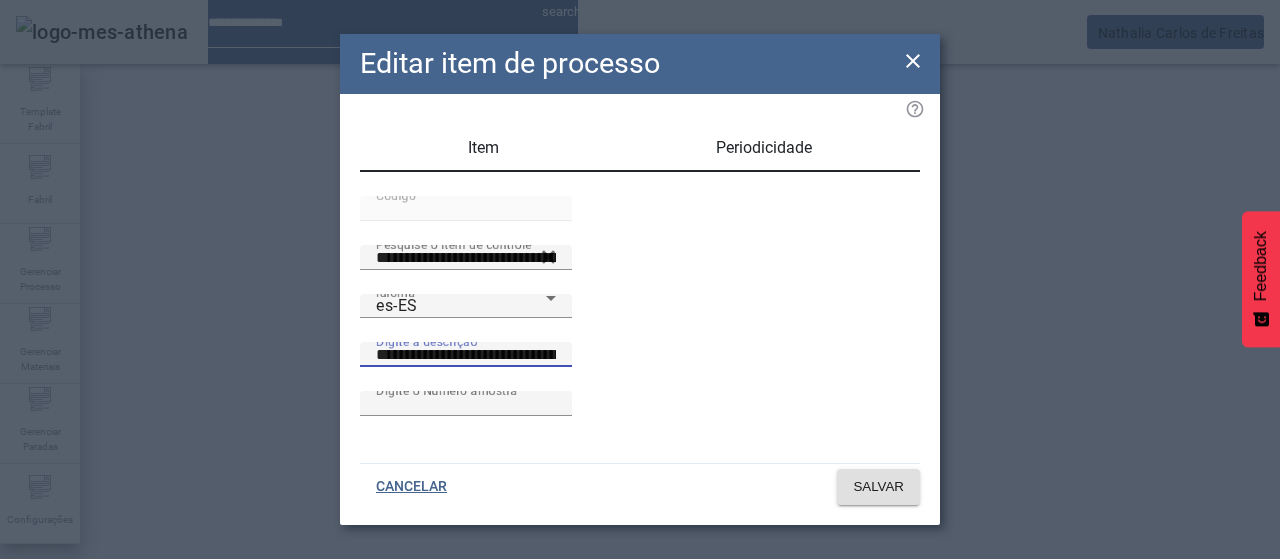 scroll, scrollTop: 0, scrollLeft: 55, axis: horizontal 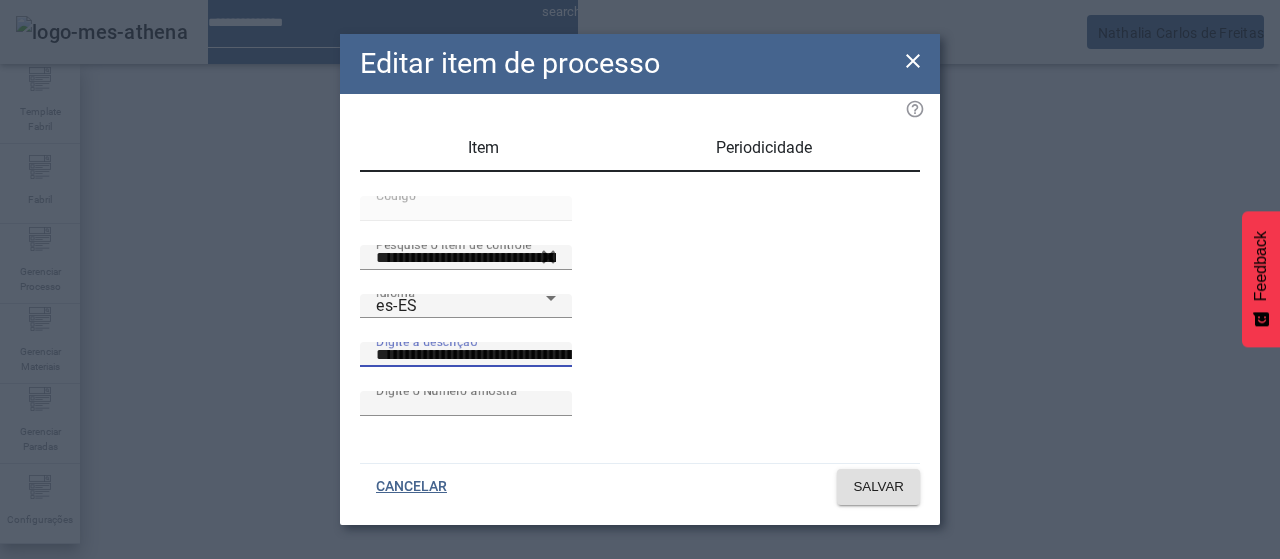drag, startPoint x: 810, startPoint y: 388, endPoint x: 1074, endPoint y: 345, distance: 267.47897 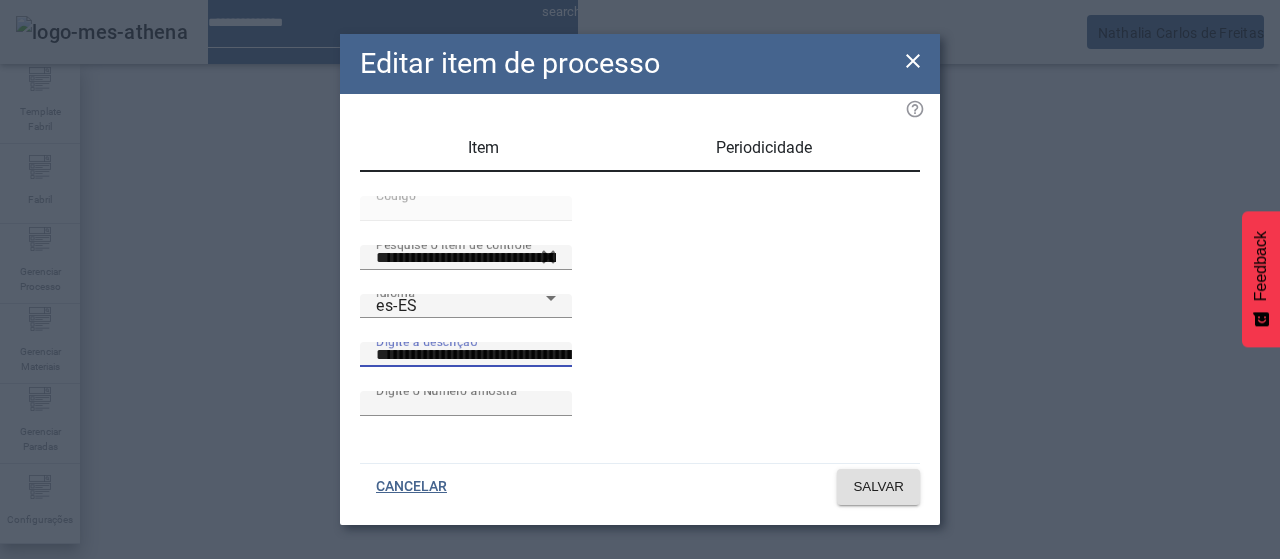 click on "**********" 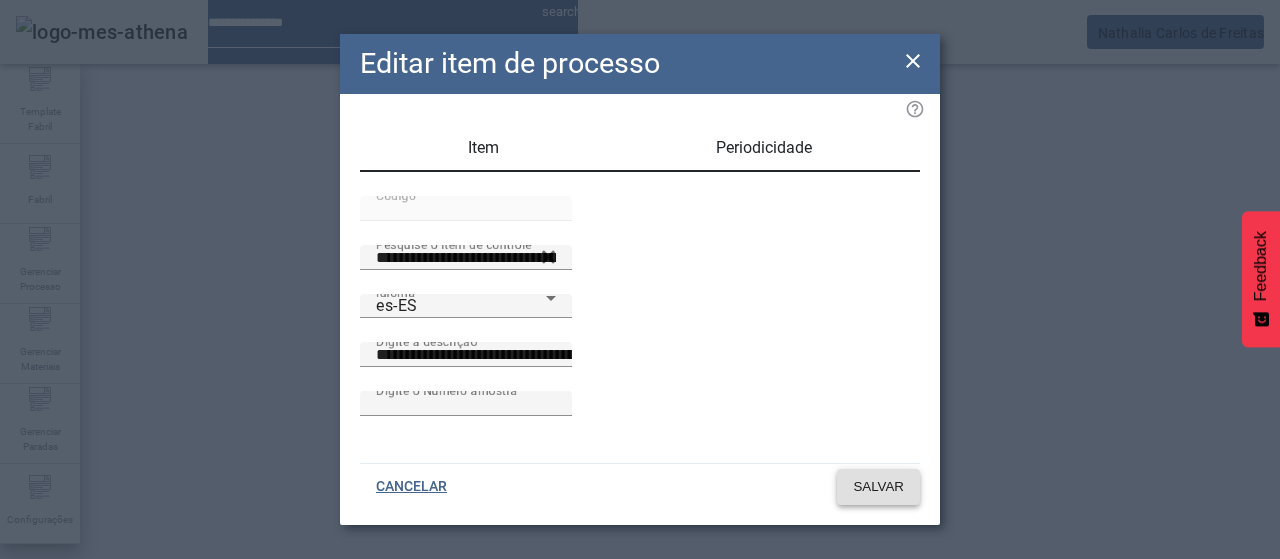 click on "SALVAR" 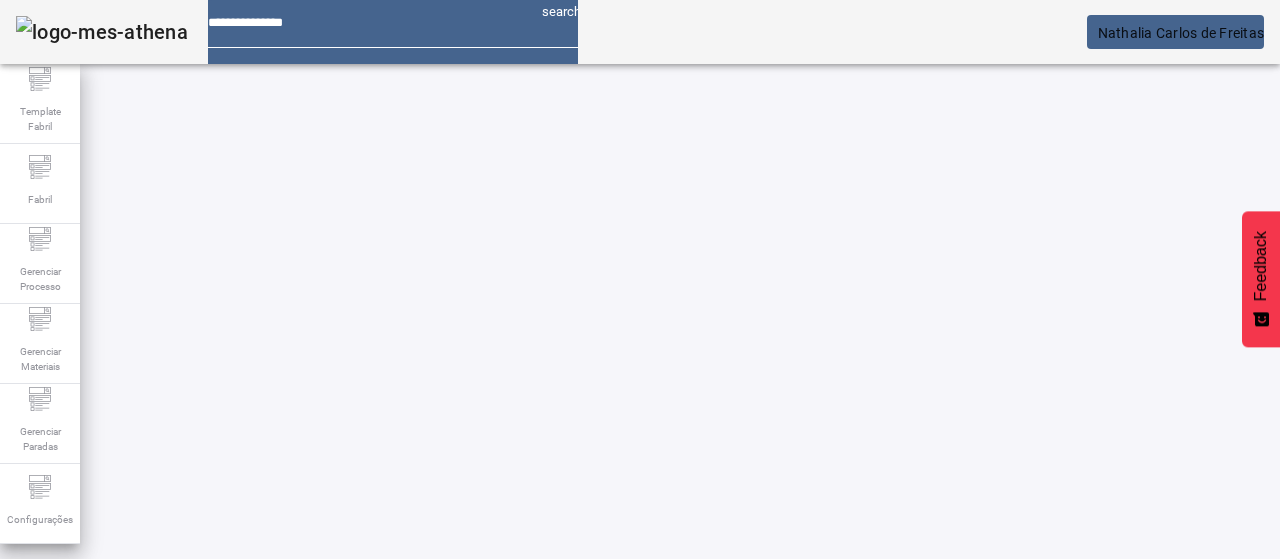click at bounding box center (353, 779) 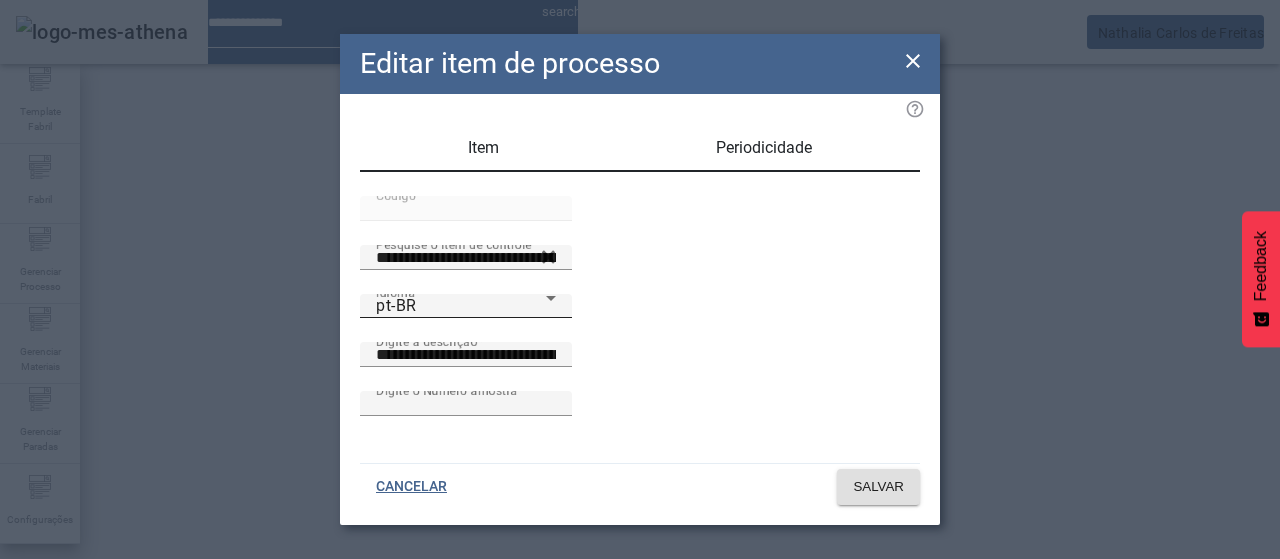click on "pt-BR" at bounding box center (461, 306) 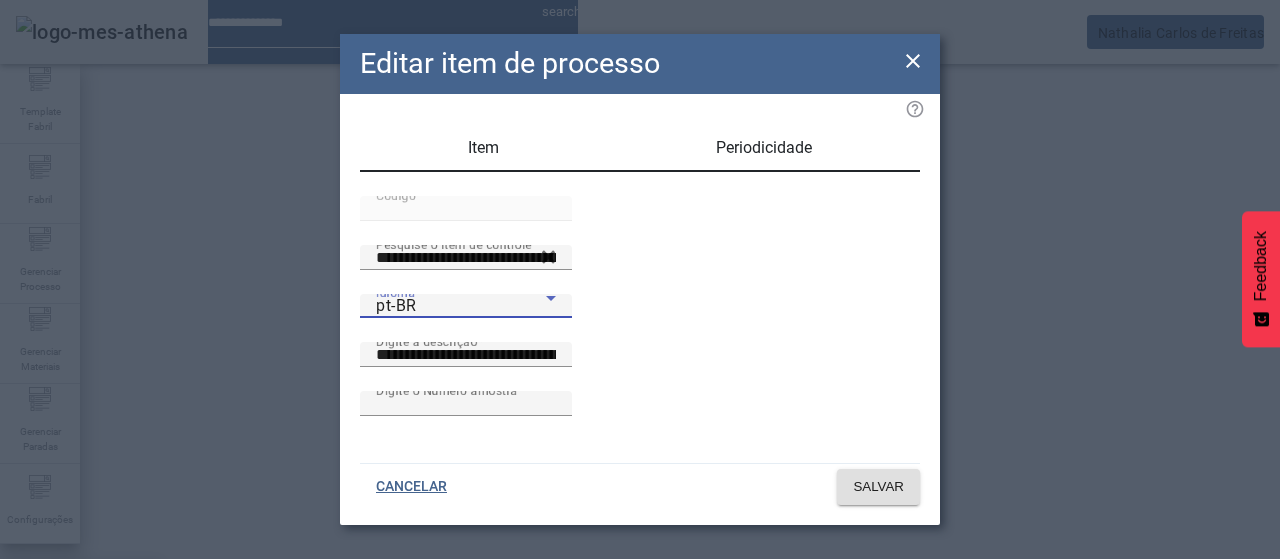 click on "es-ES" at bounding box center (81, 687) 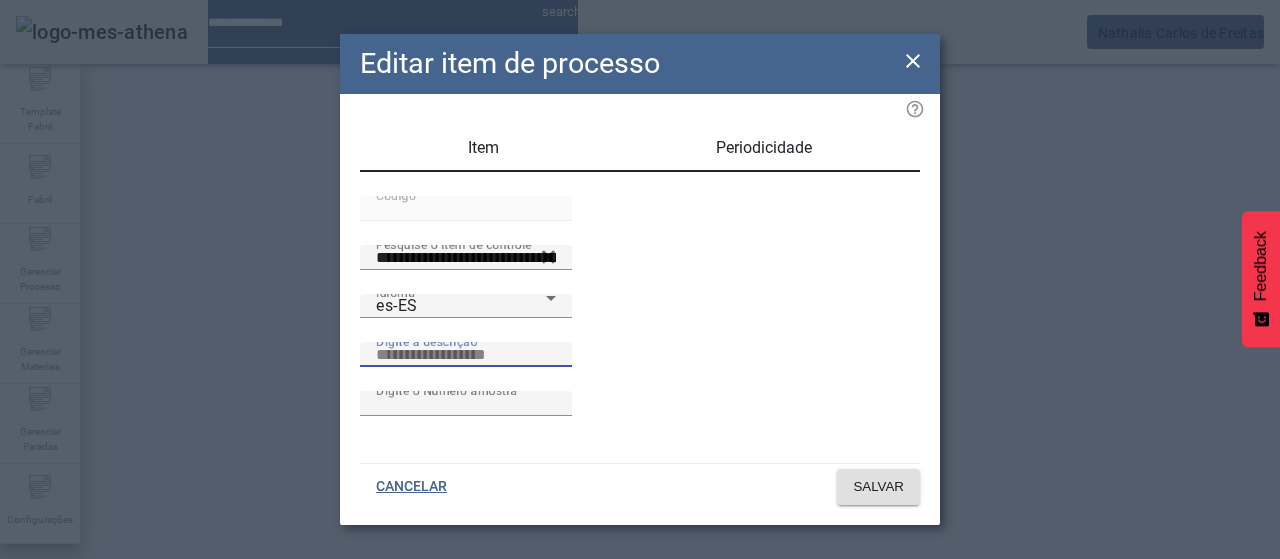 drag, startPoint x: 698, startPoint y: 381, endPoint x: 746, endPoint y: 377, distance: 48.166378 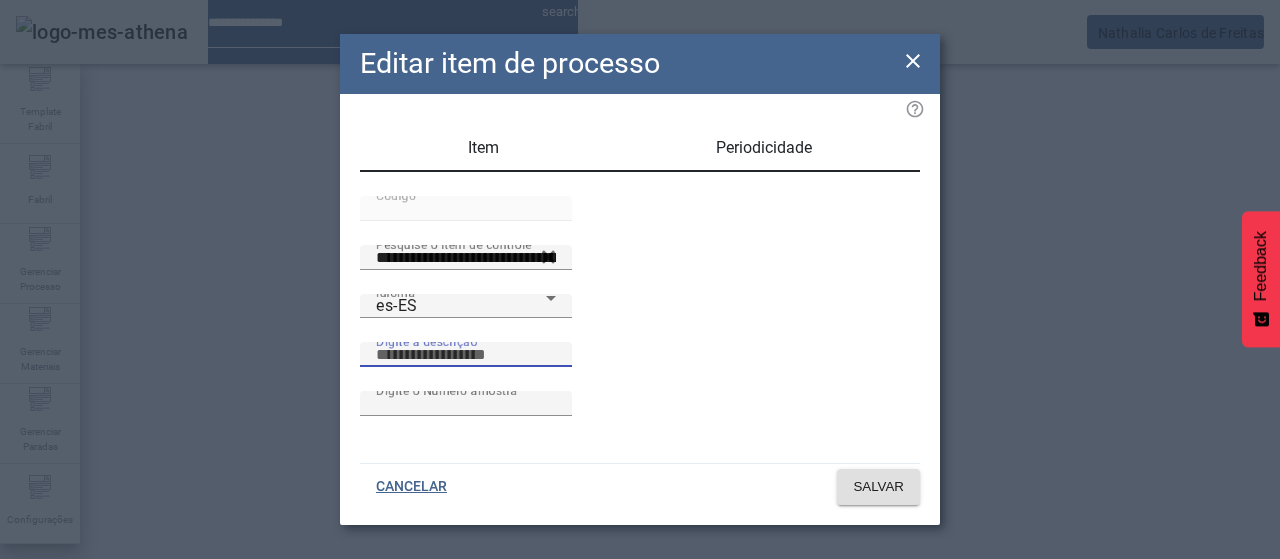 click on "Digite a descrição" at bounding box center [466, 355] 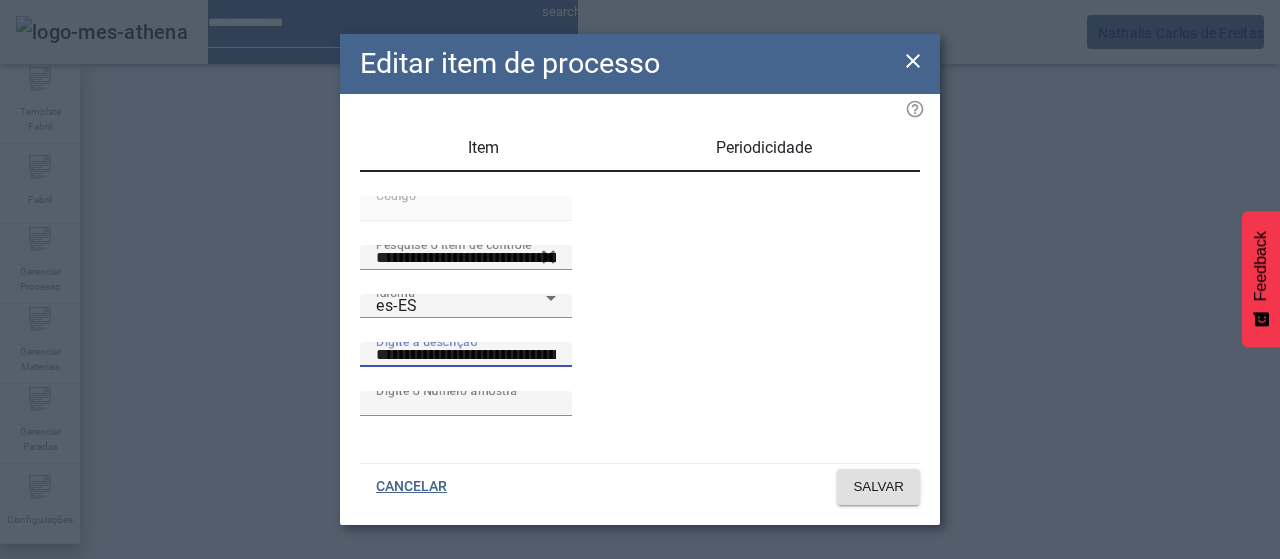 drag, startPoint x: 873, startPoint y: 393, endPoint x: 373, endPoint y: 423, distance: 500.8992 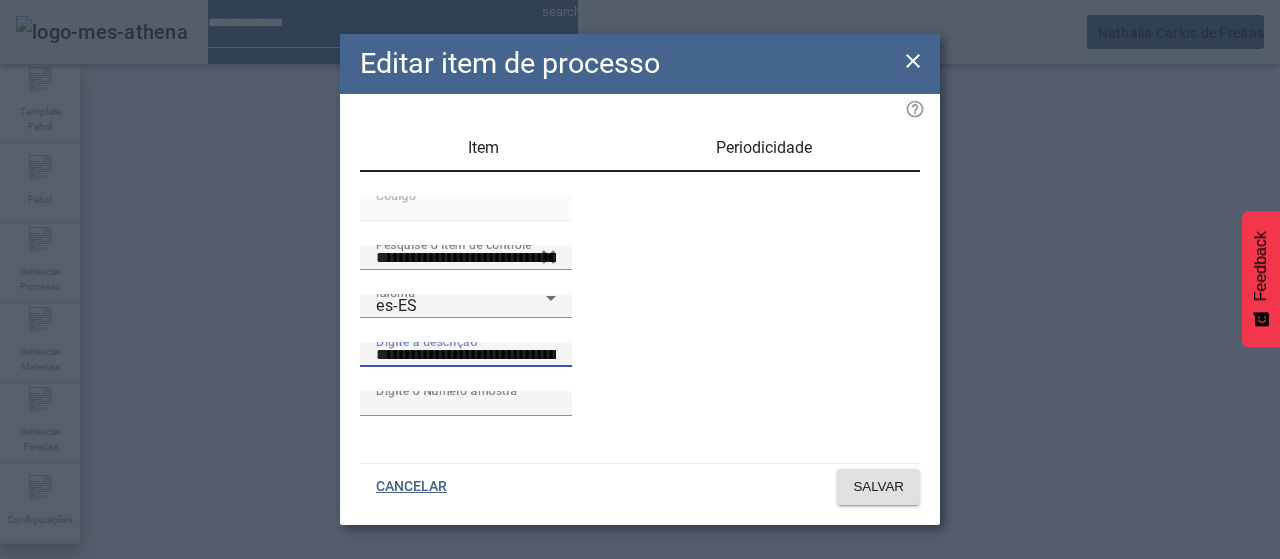 click on "**********" at bounding box center (640, 342) 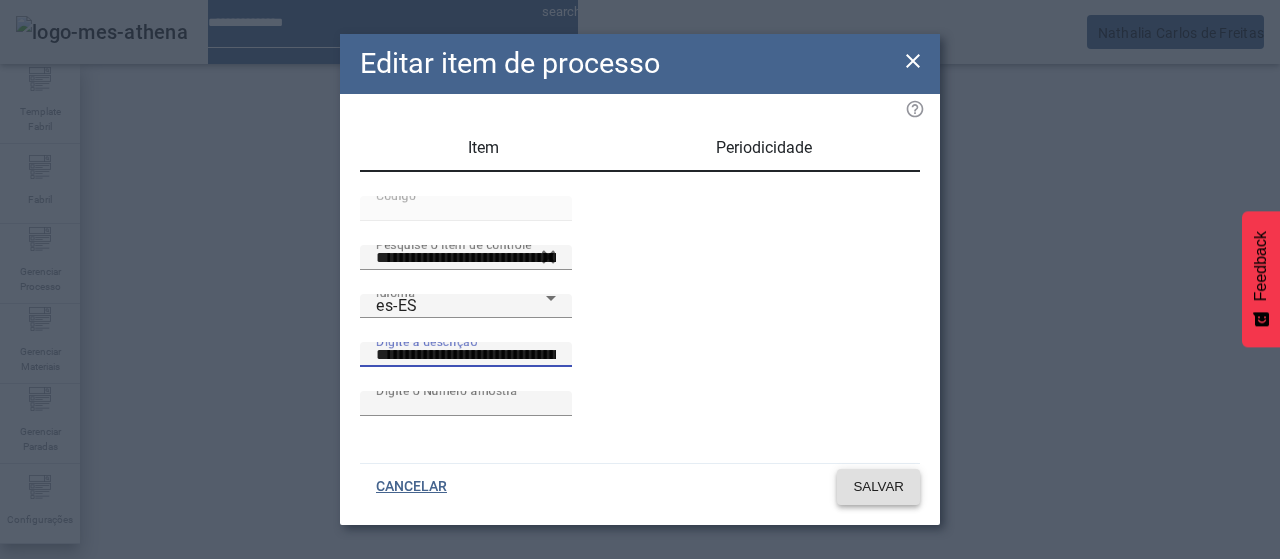 click on "SALVAR" 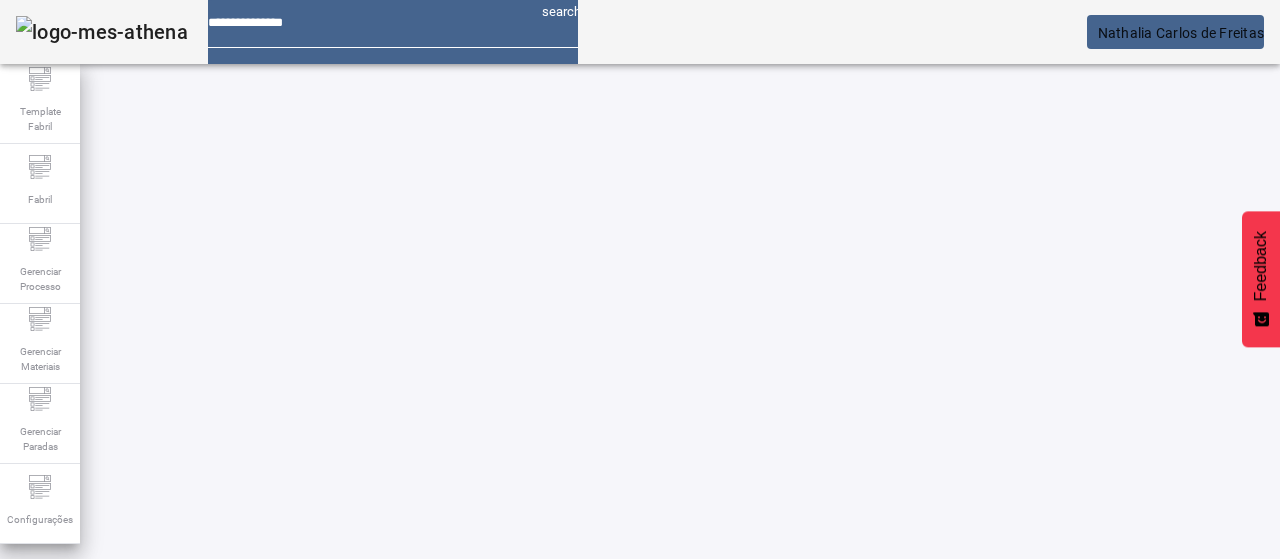 click at bounding box center (353, 779) 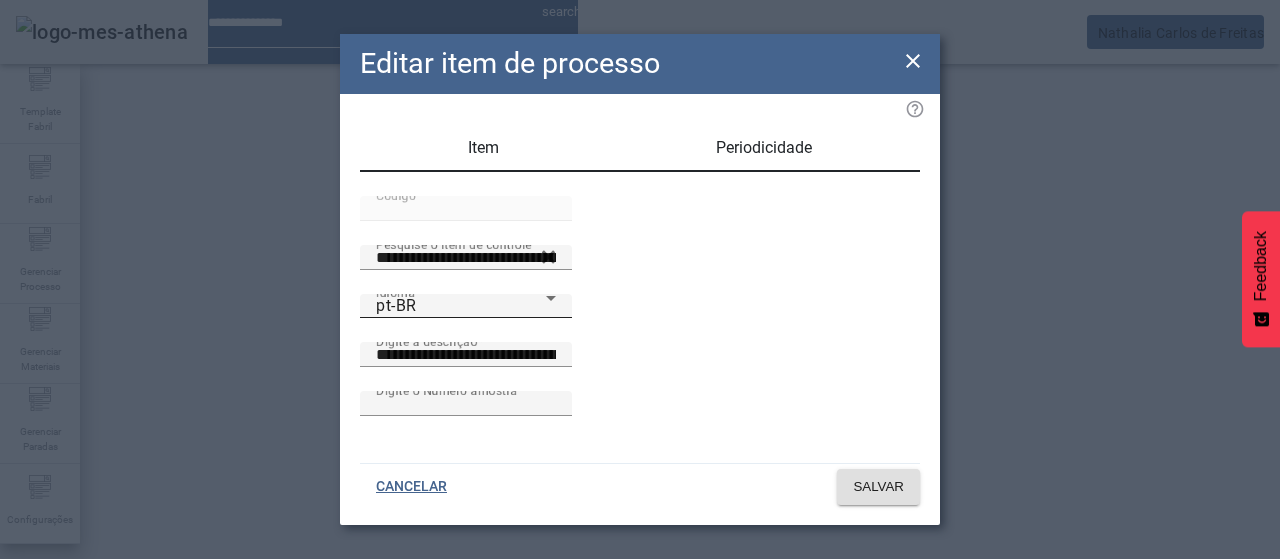 click on "pt-BR" at bounding box center (461, 306) 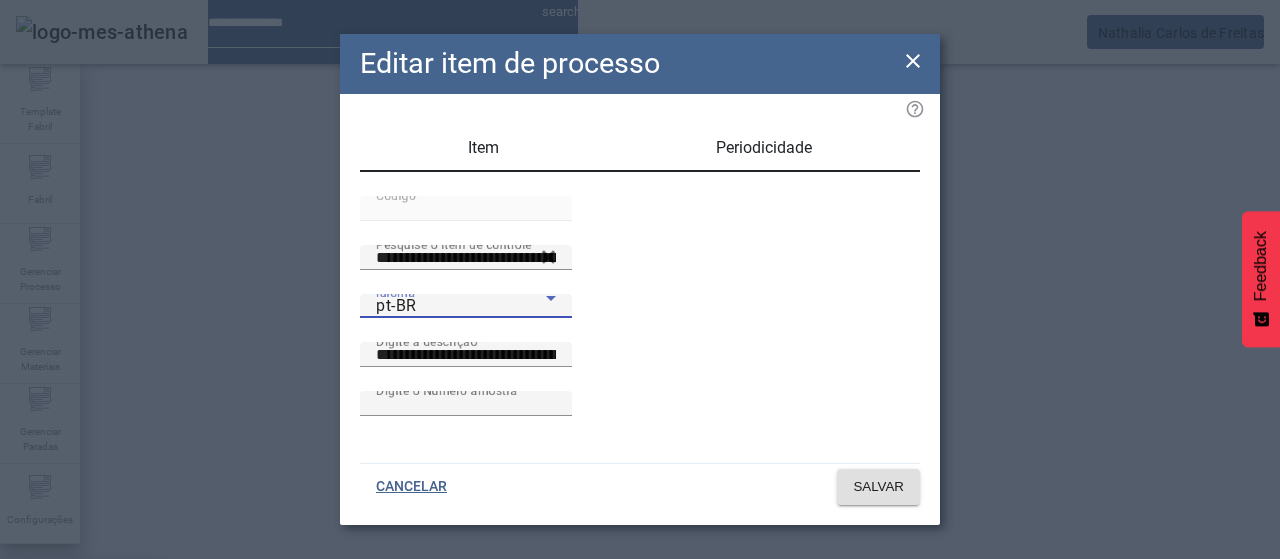 click on "es-ES" at bounding box center (81, 687) 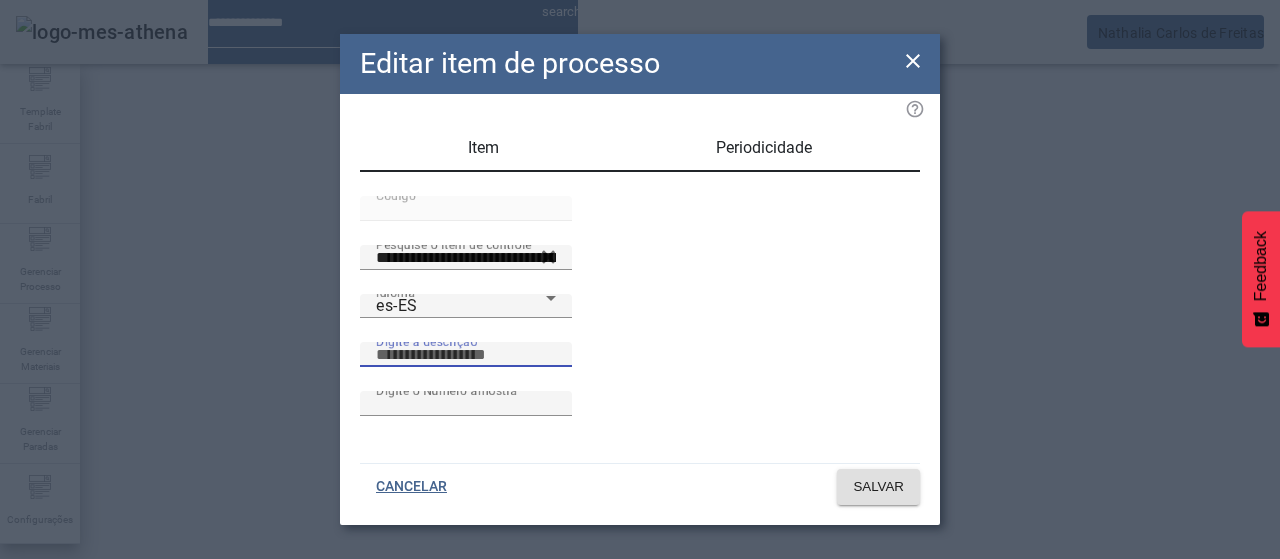 click on "Digite a descrição" at bounding box center (466, 355) 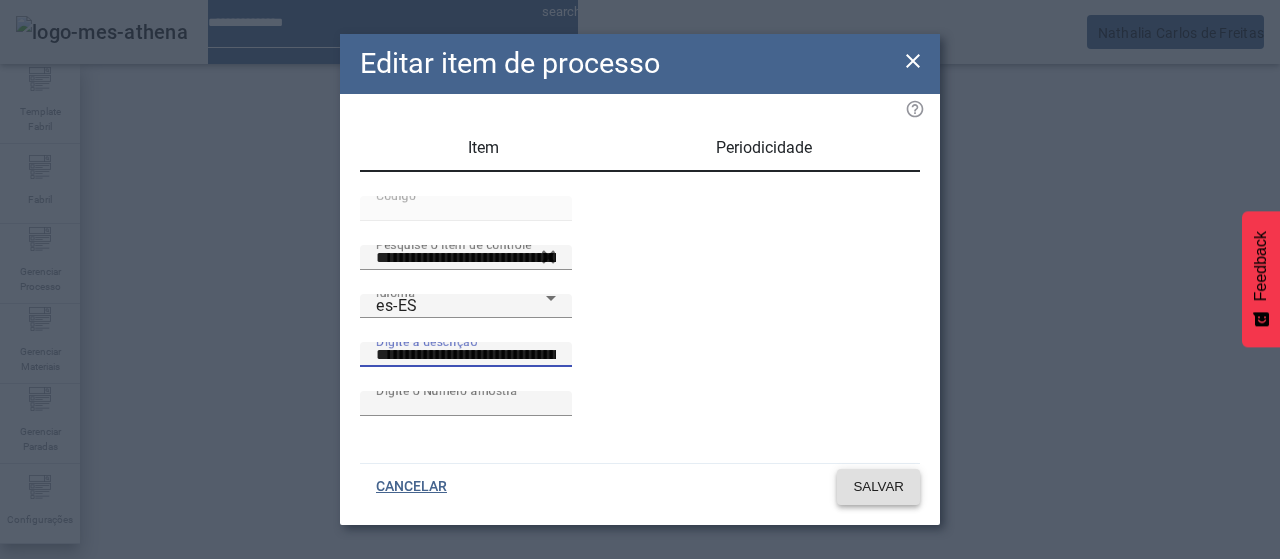 click on "SALVAR" 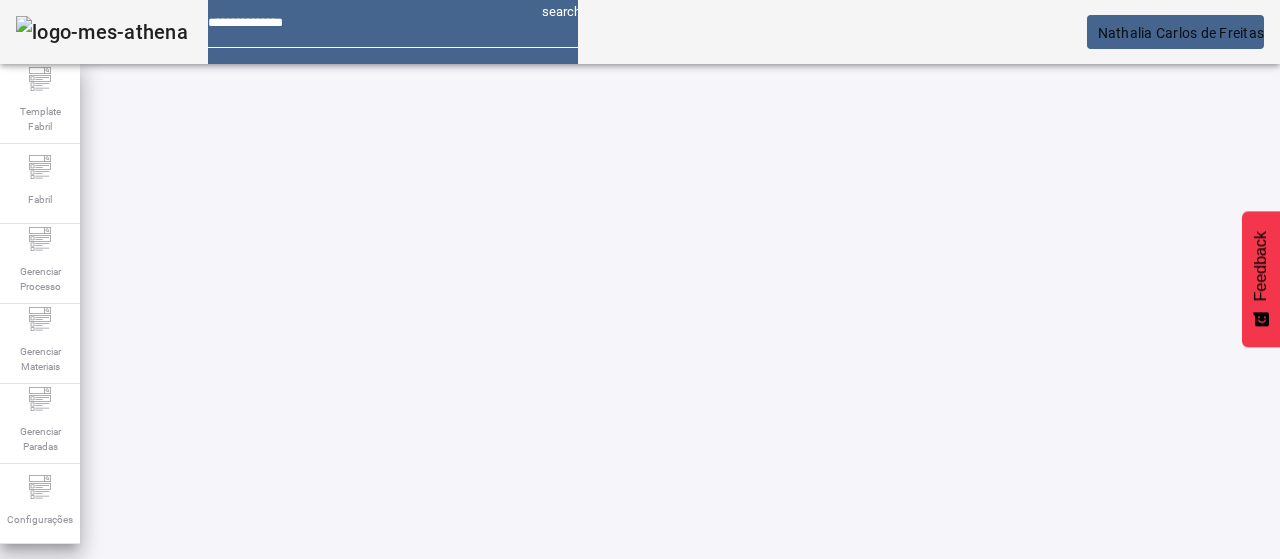 click on "EDITAR" at bounding box center [652, 929] 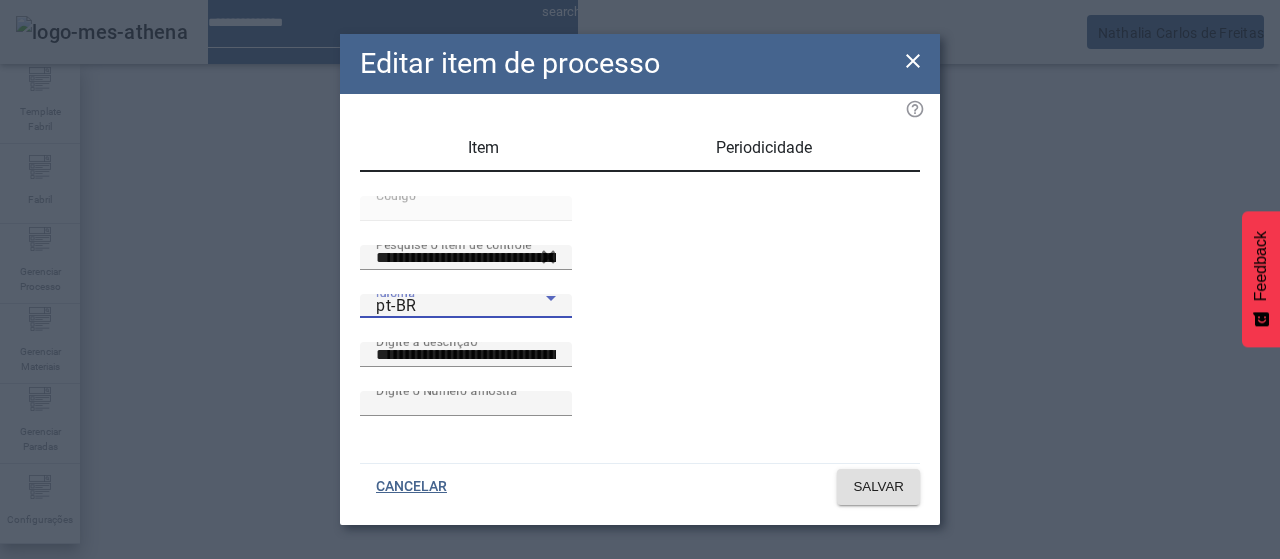 click on "pt-BR" at bounding box center (461, 306) 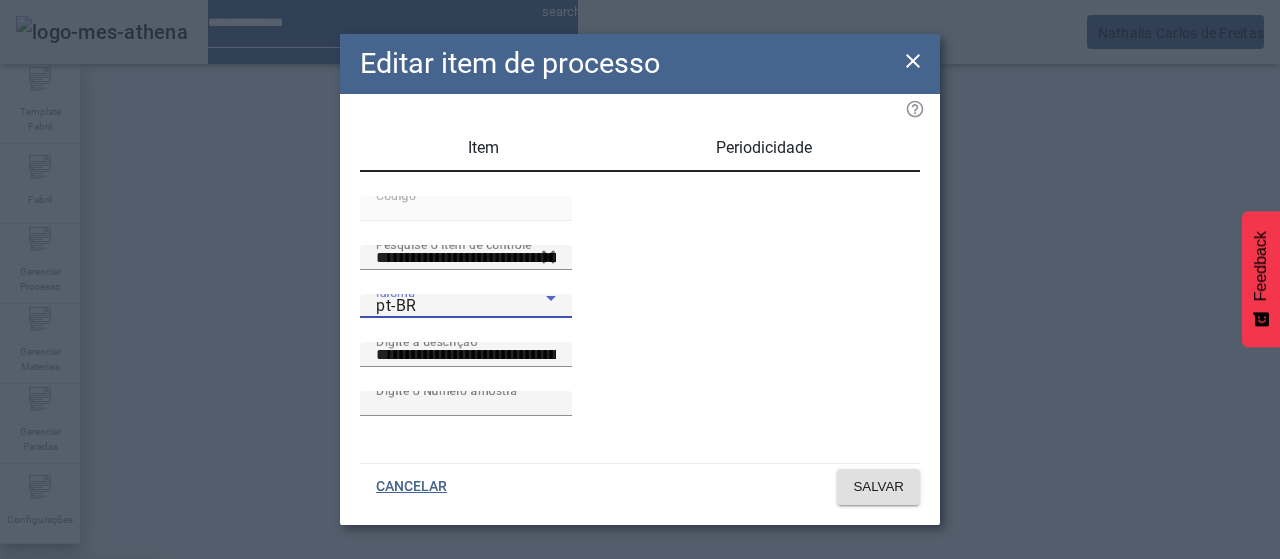 drag, startPoint x: 442, startPoint y: 383, endPoint x: 469, endPoint y: 347, distance: 45 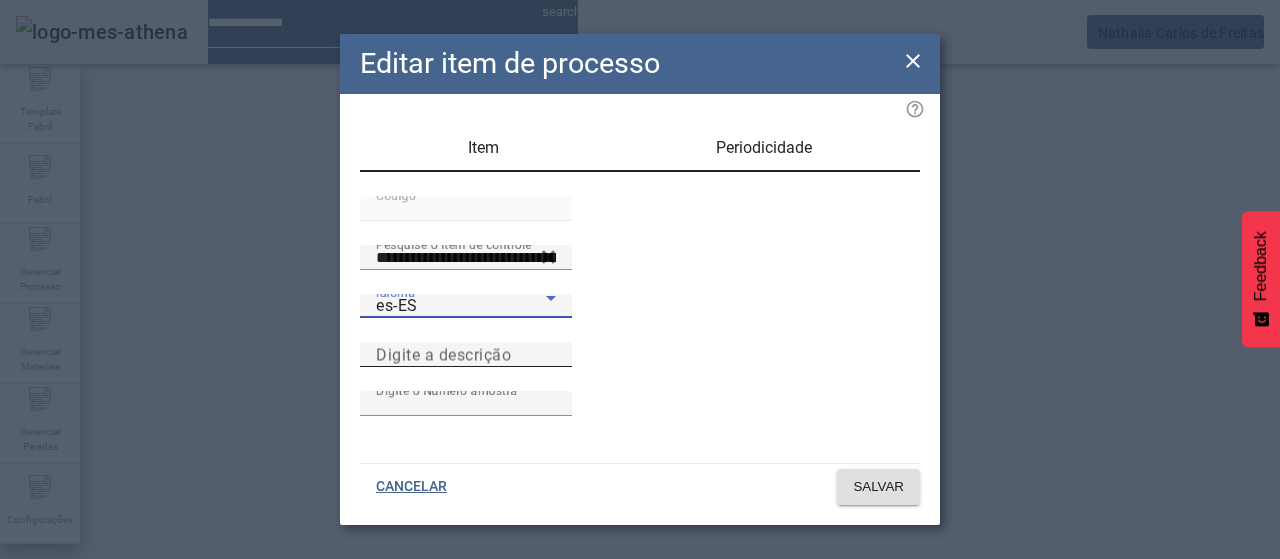 click on "Digite a descrição" at bounding box center [466, 355] 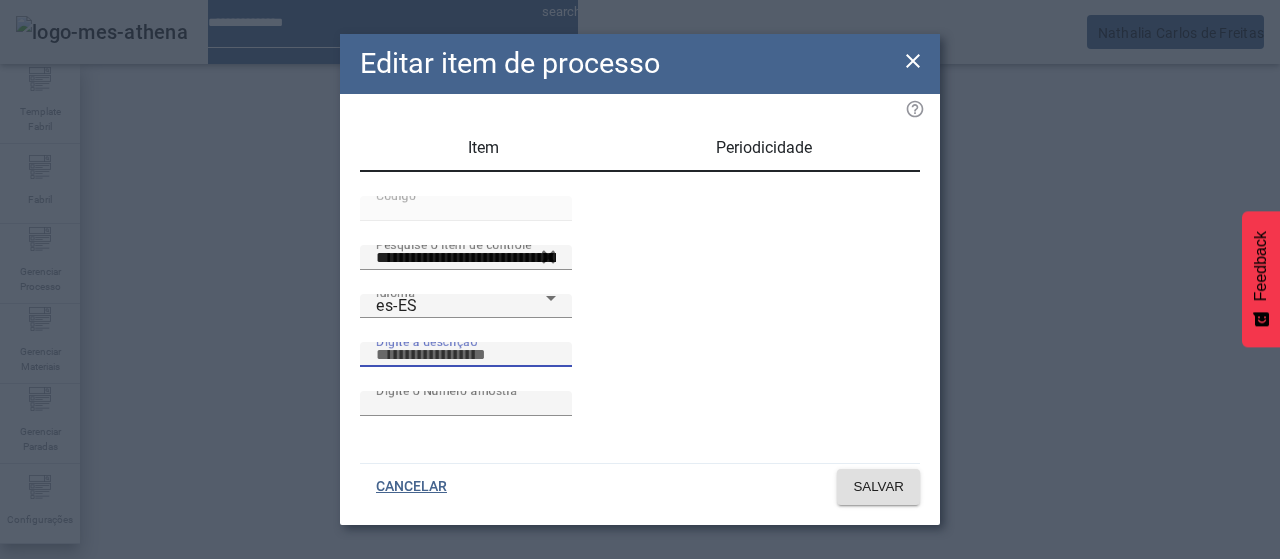 paste on "**********" 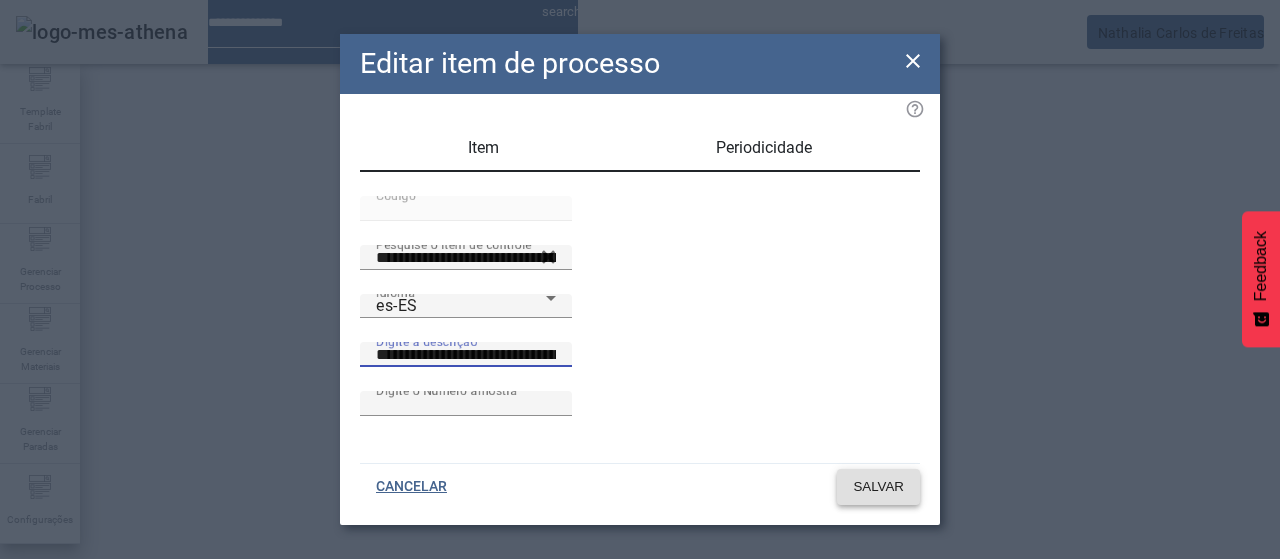 click on "SALVAR" 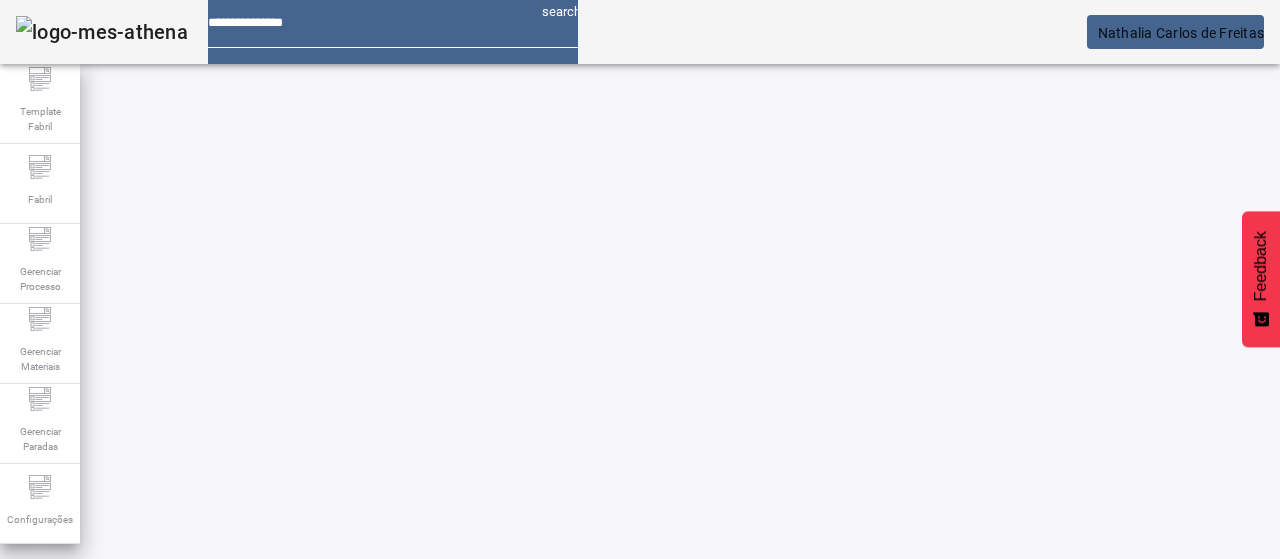 click on "EDITAR" at bounding box center [353, 779] 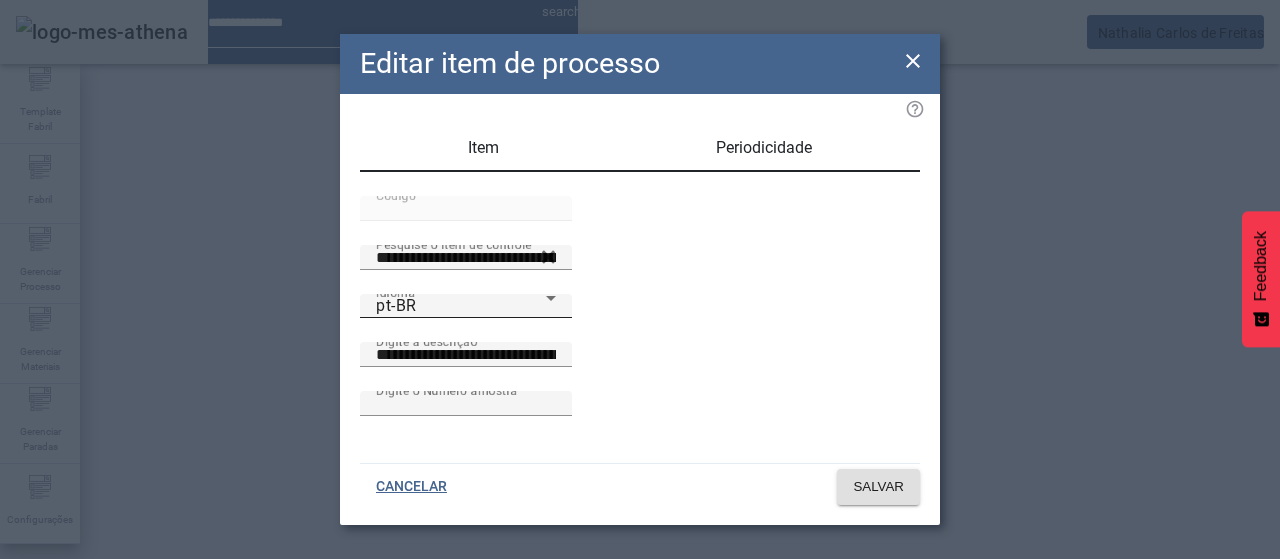 click on "pt-BR" at bounding box center [461, 306] 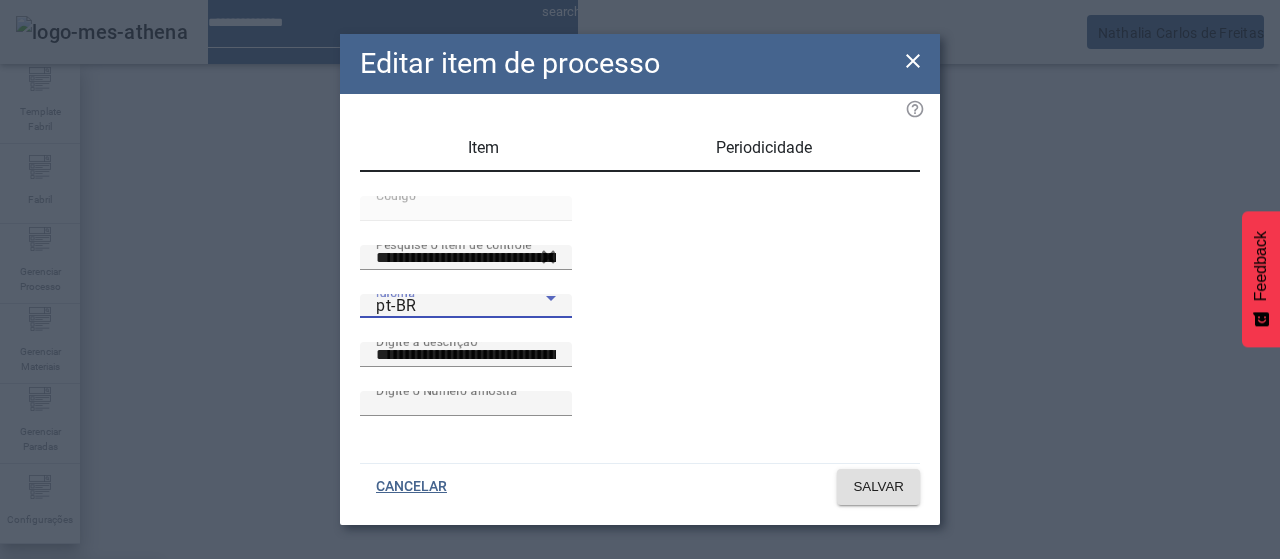 click on "es-ES" at bounding box center [81, 687] 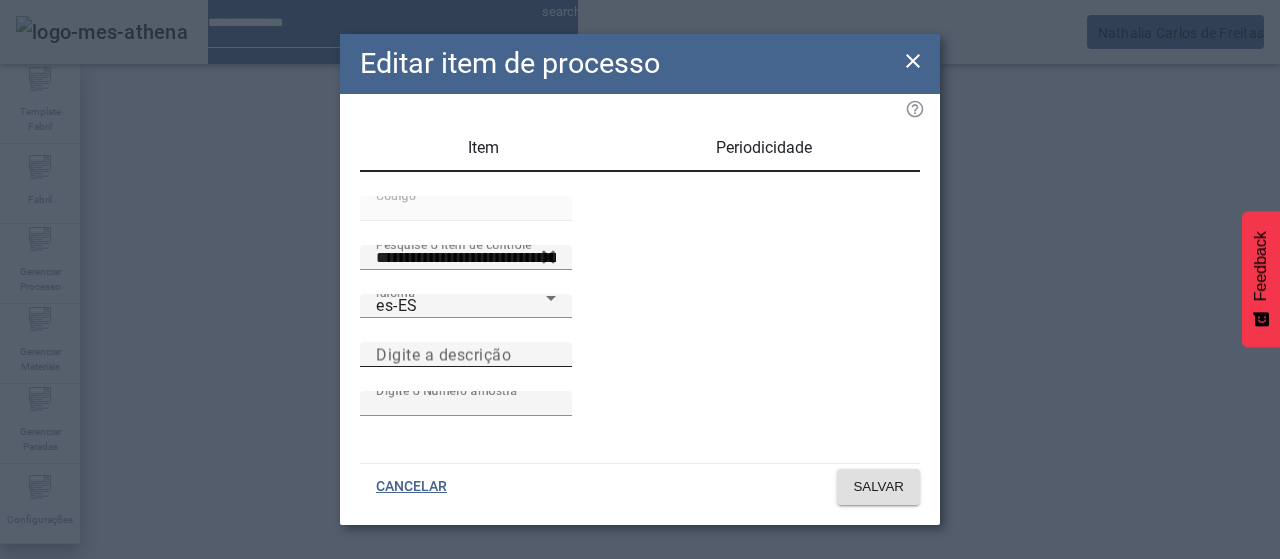 click on "Digite a descrição" at bounding box center [443, 354] 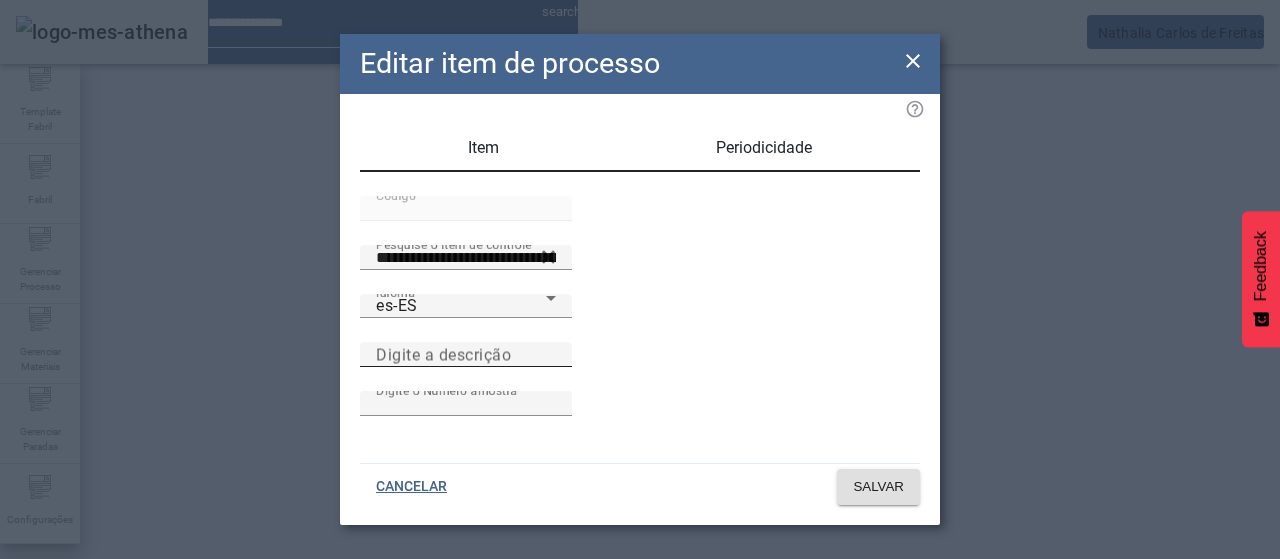 click on "Digite a descrição" at bounding box center [466, 355] 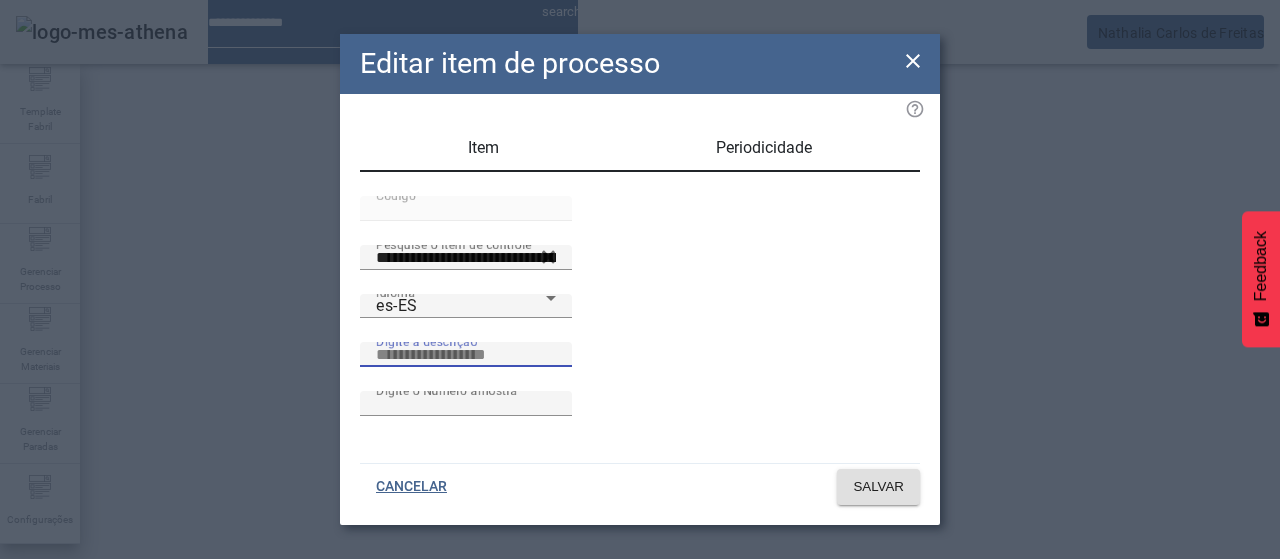 paste on "**********" 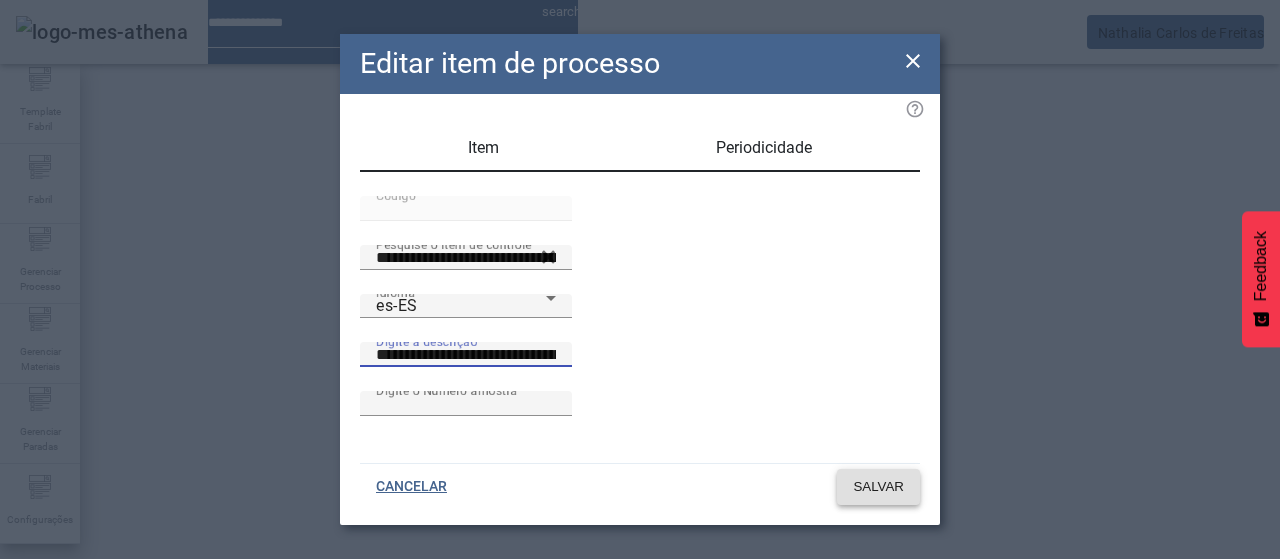 click 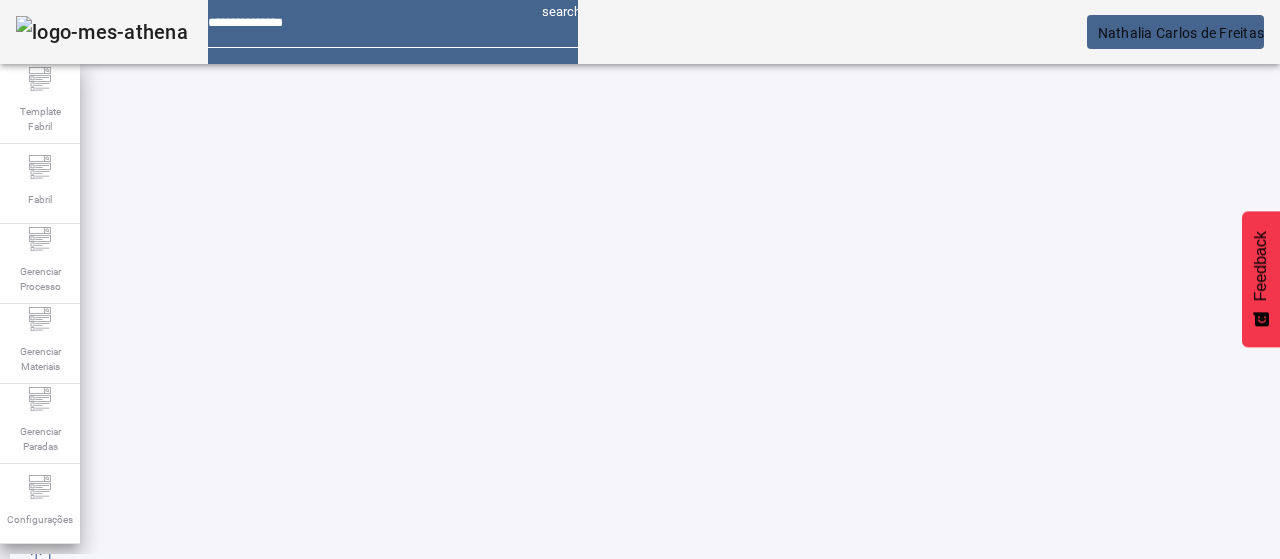 scroll, scrollTop: 160, scrollLeft: 0, axis: vertical 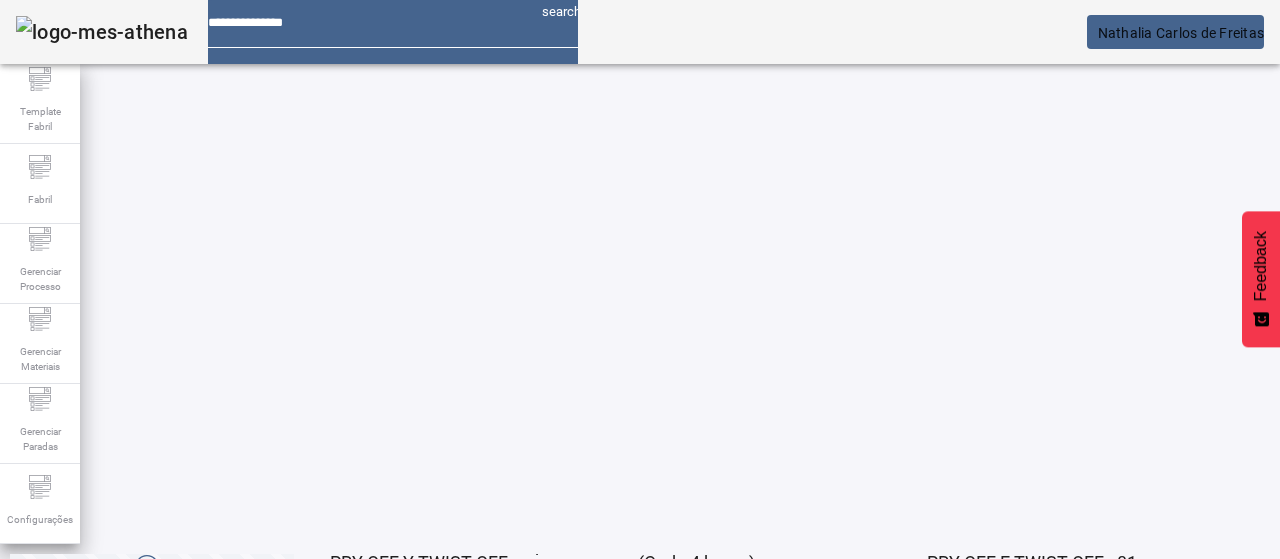 click on "EDITAR" at bounding box center [54, 919] 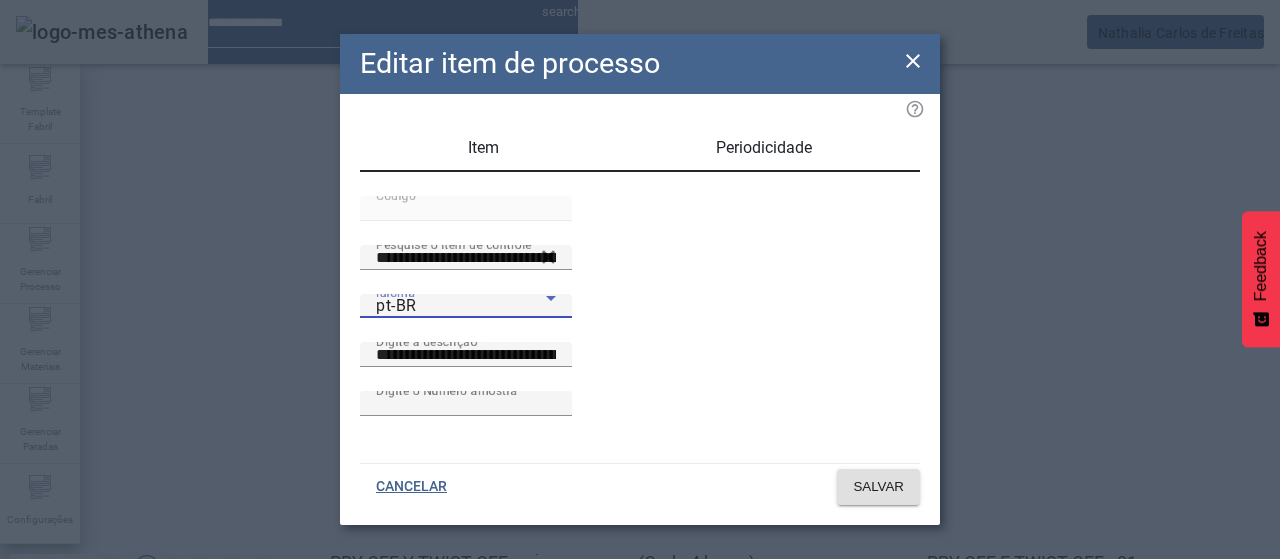 click on "pt-BR" at bounding box center [461, 306] 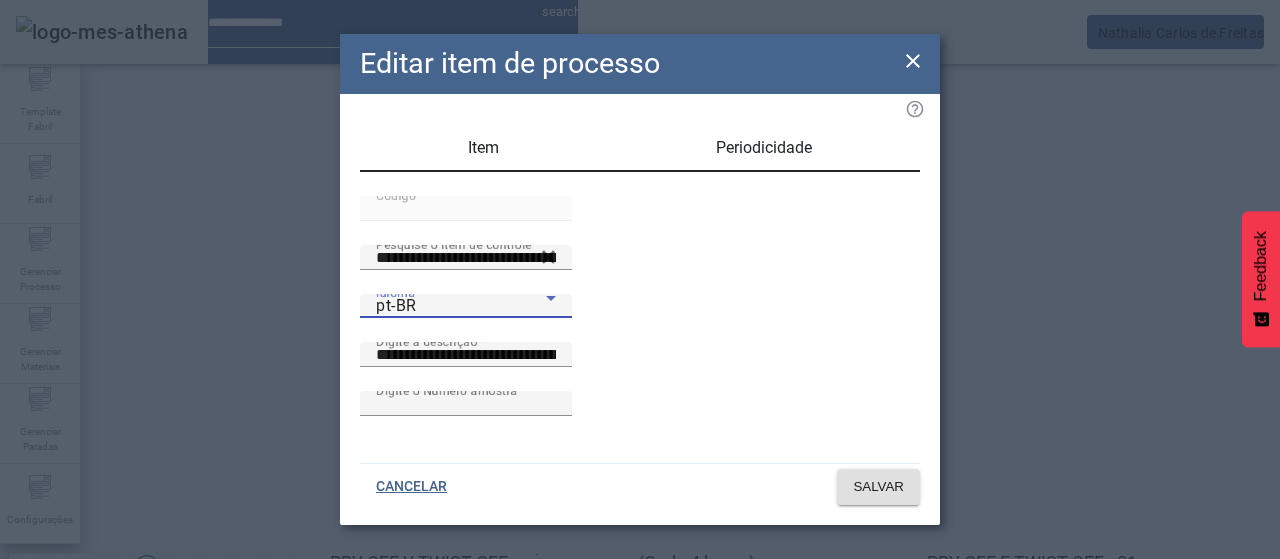 drag, startPoint x: 458, startPoint y: 371, endPoint x: 503, endPoint y: 337, distance: 56.400356 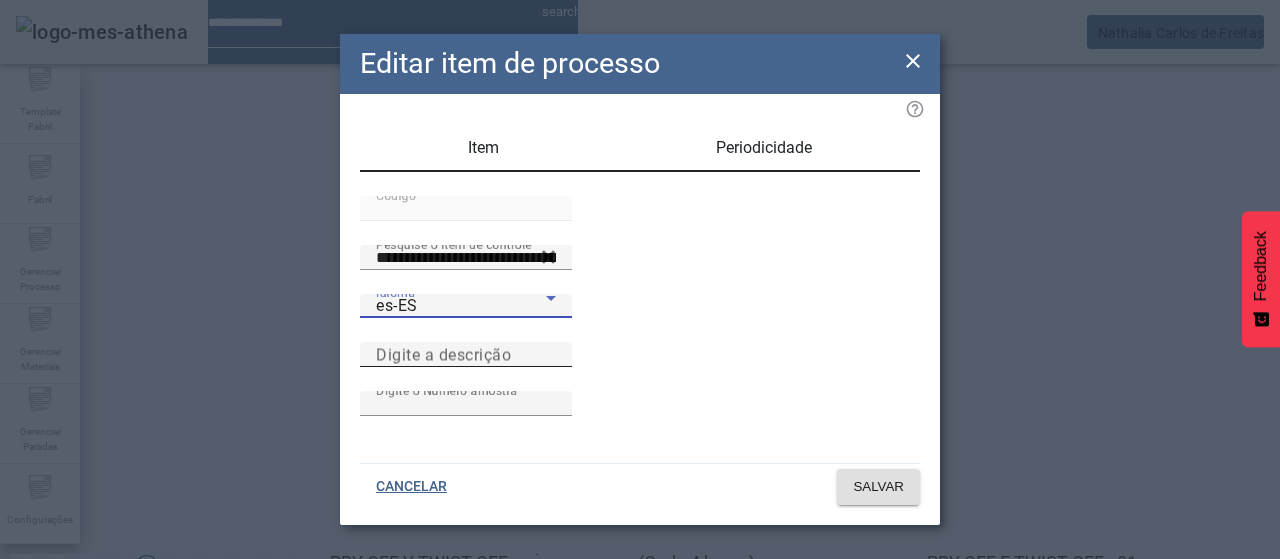 drag, startPoint x: 617, startPoint y: 381, endPoint x: 606, endPoint y: 385, distance: 11.7046995 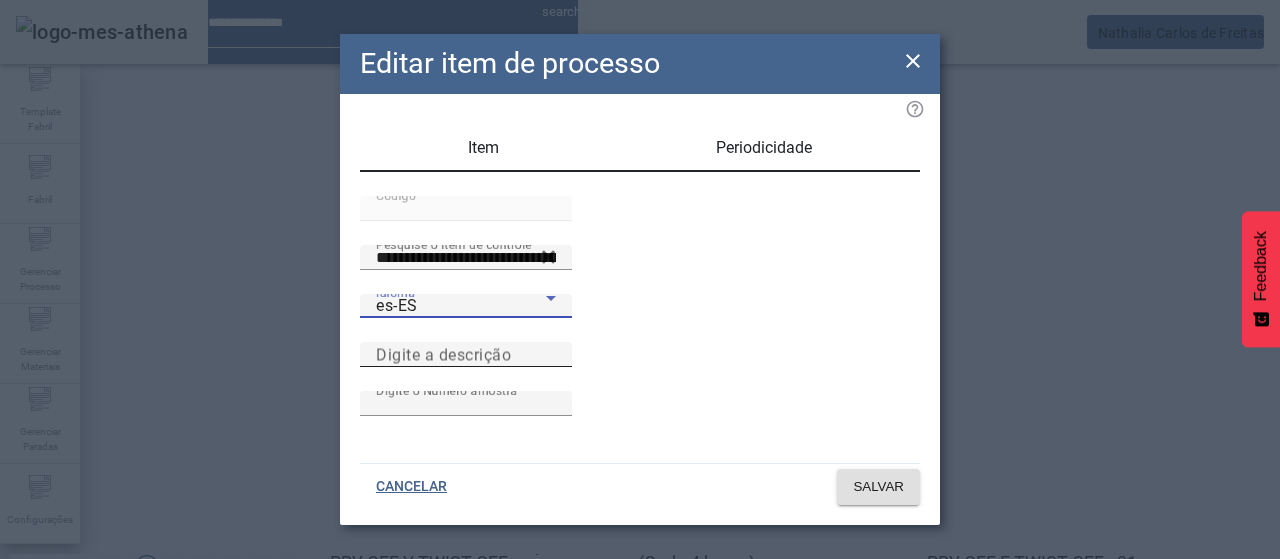 click on "Digite a descrição" at bounding box center [443, 354] 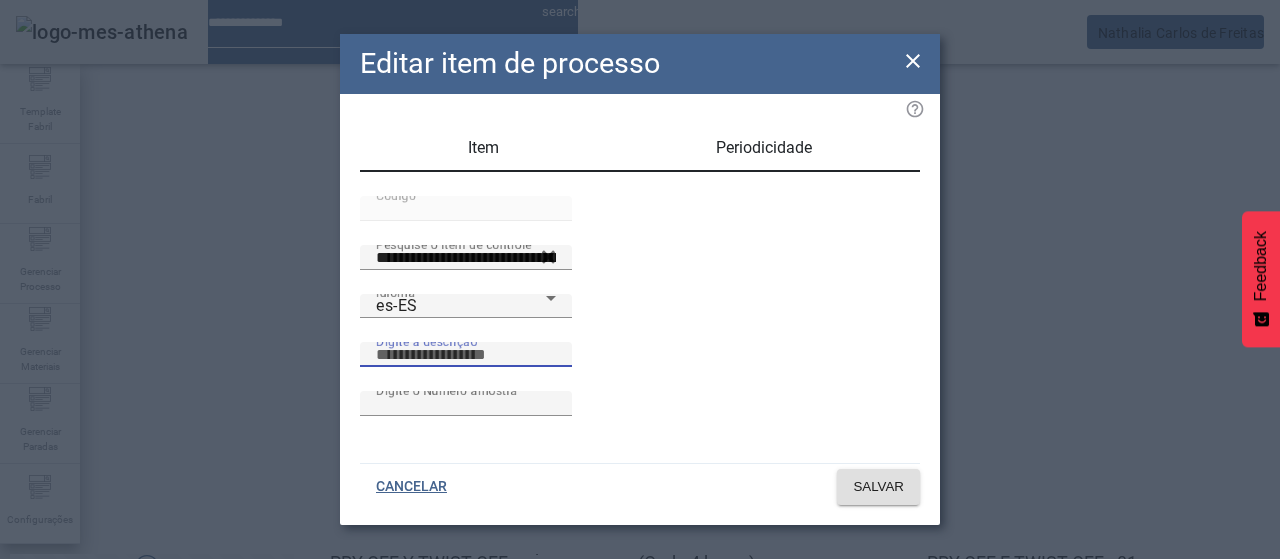 paste on "**********" 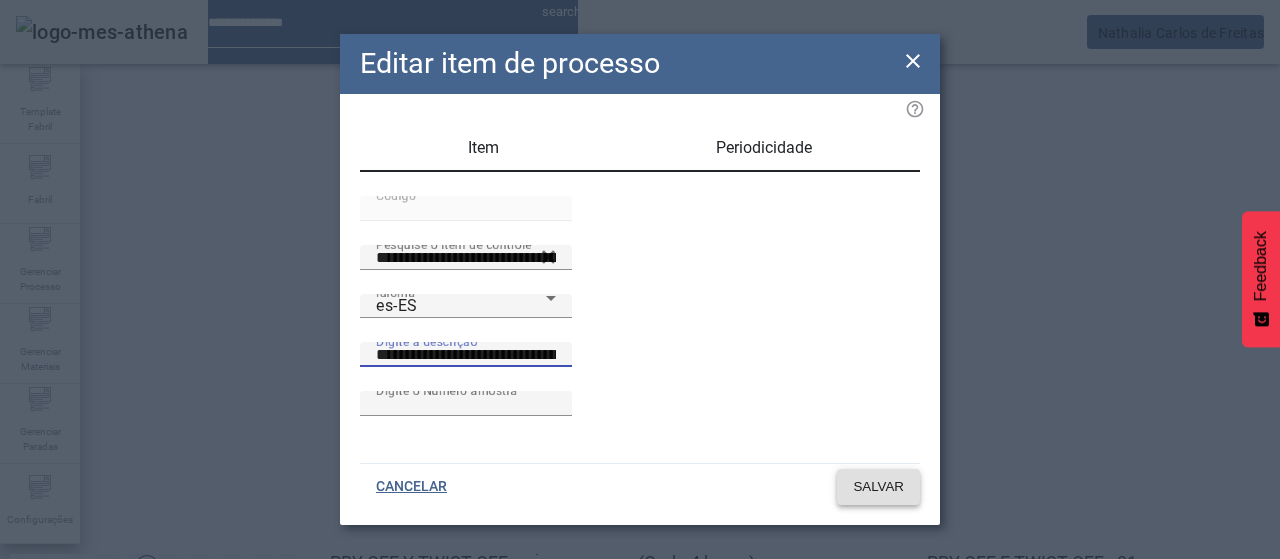 click on "SALVAR" 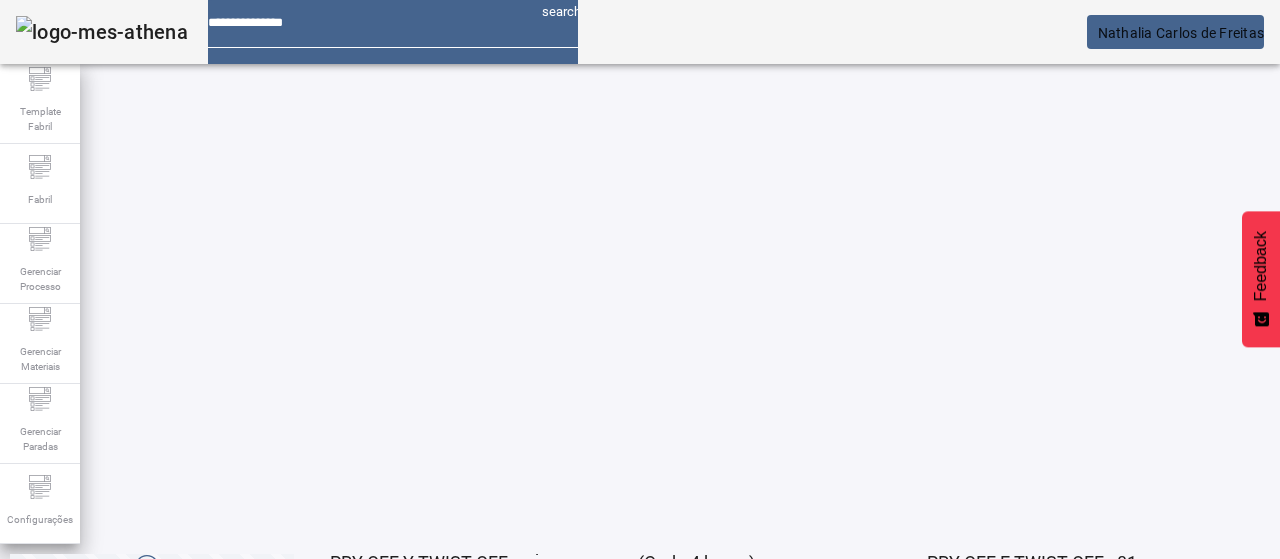 click at bounding box center (353, 619) 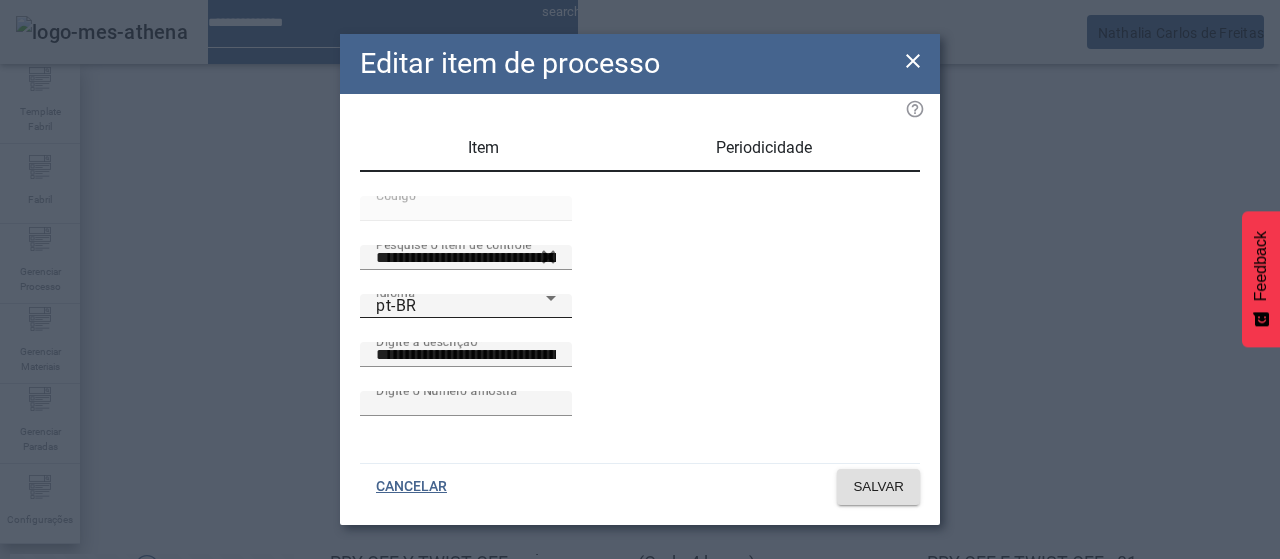 click on "pt-BR" at bounding box center (461, 306) 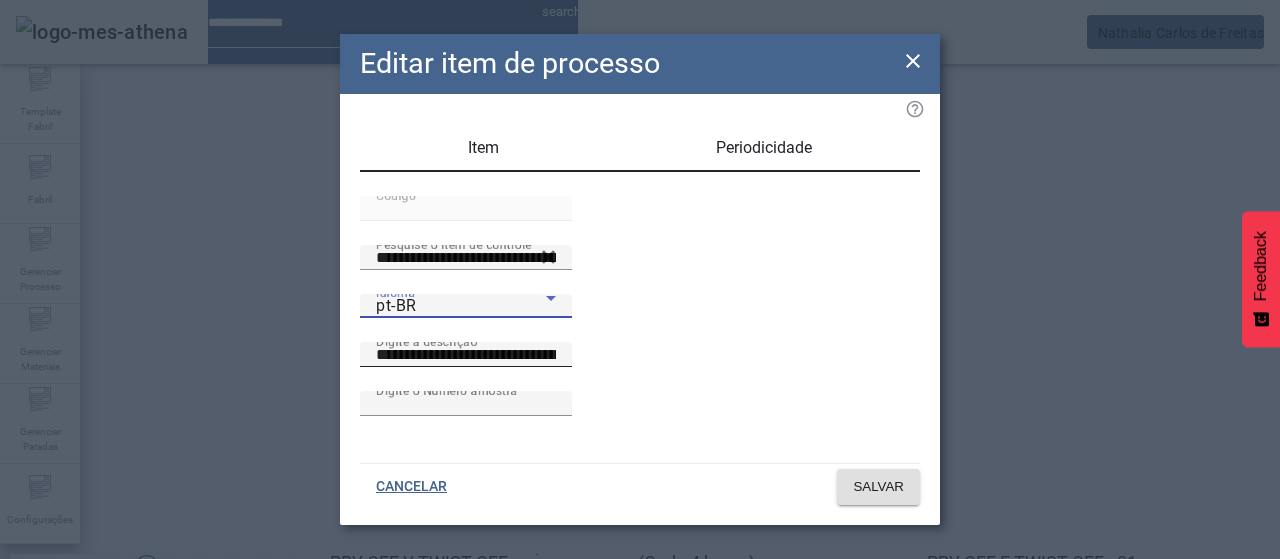 drag, startPoint x: 430, startPoint y: 321, endPoint x: 576, endPoint y: 373, distance: 154.98387 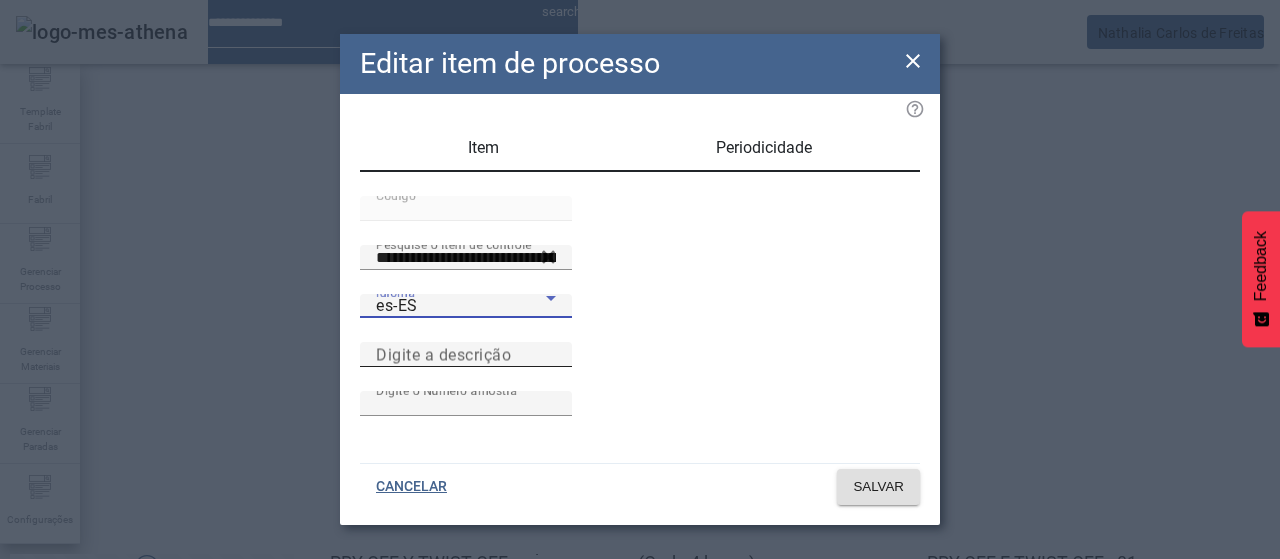 click on "Digite a descrição" at bounding box center (443, 354) 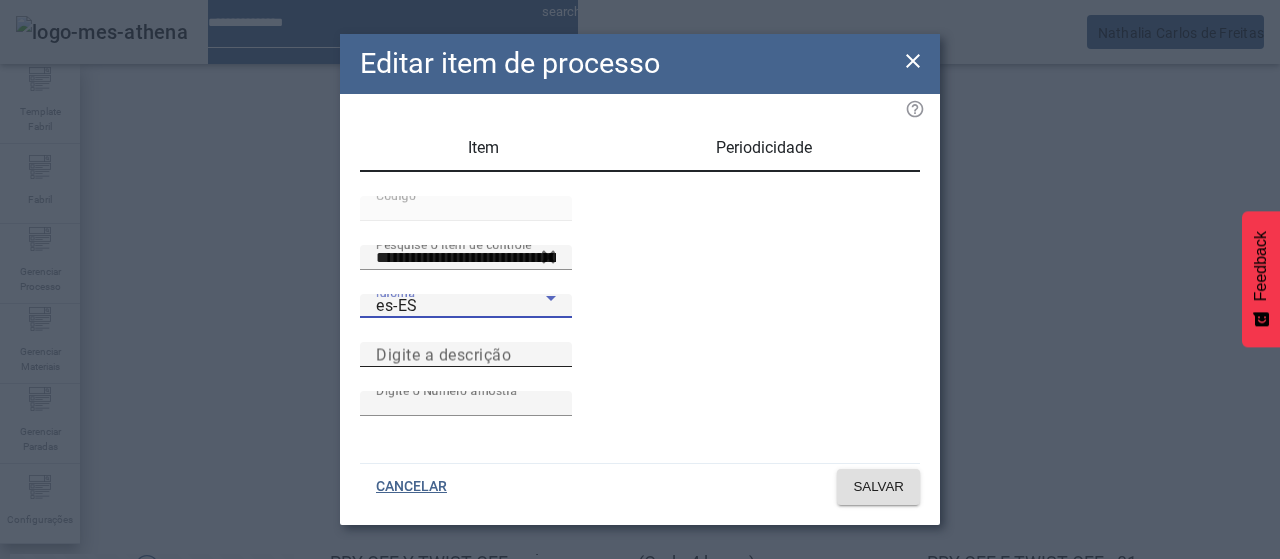 click on "Digite a descrição" at bounding box center [466, 355] 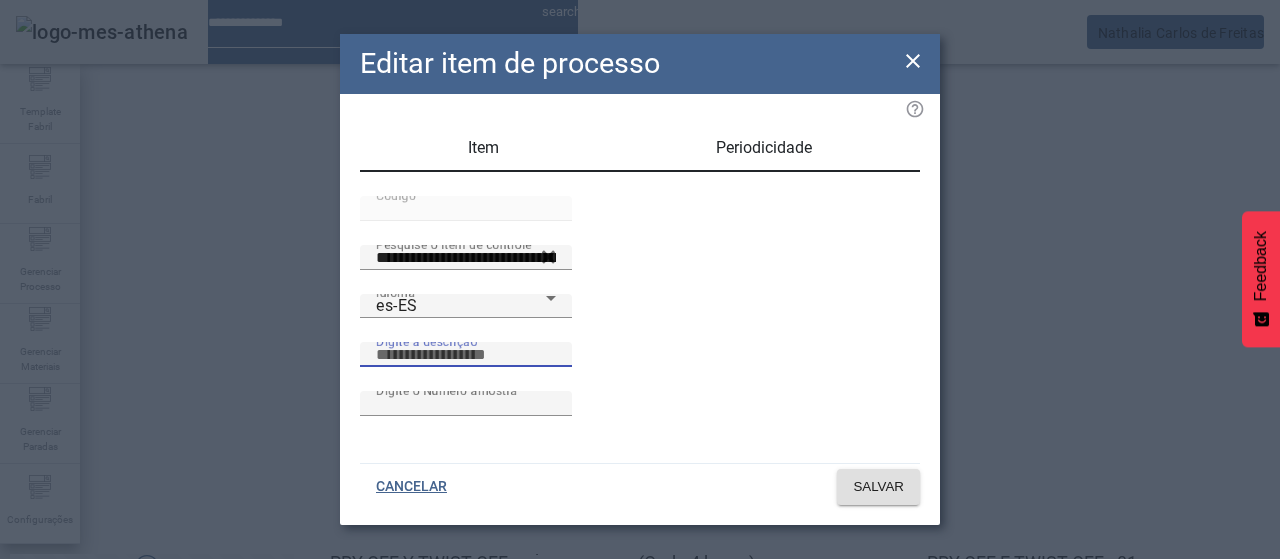 paste on "**********" 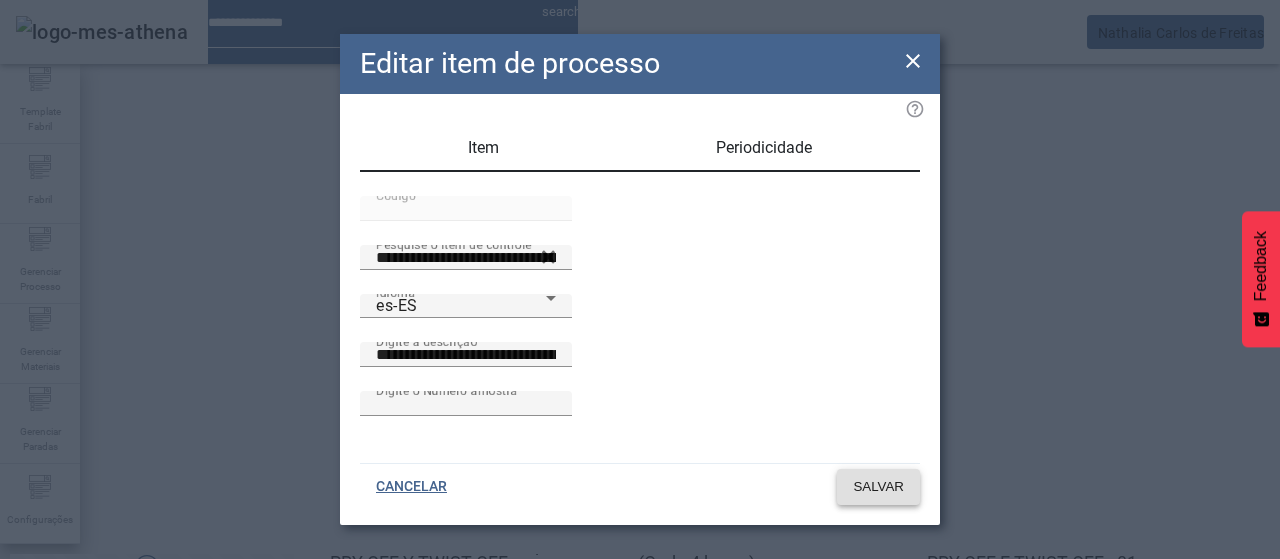 click on "SALVAR" 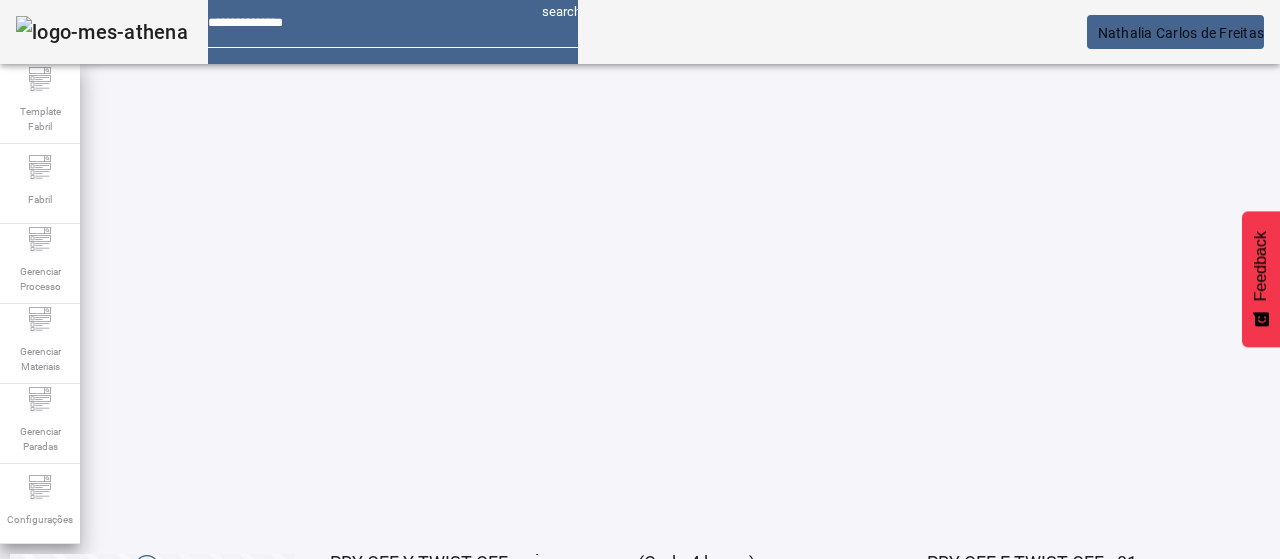 click on "EDITAR" at bounding box center [353, 619] 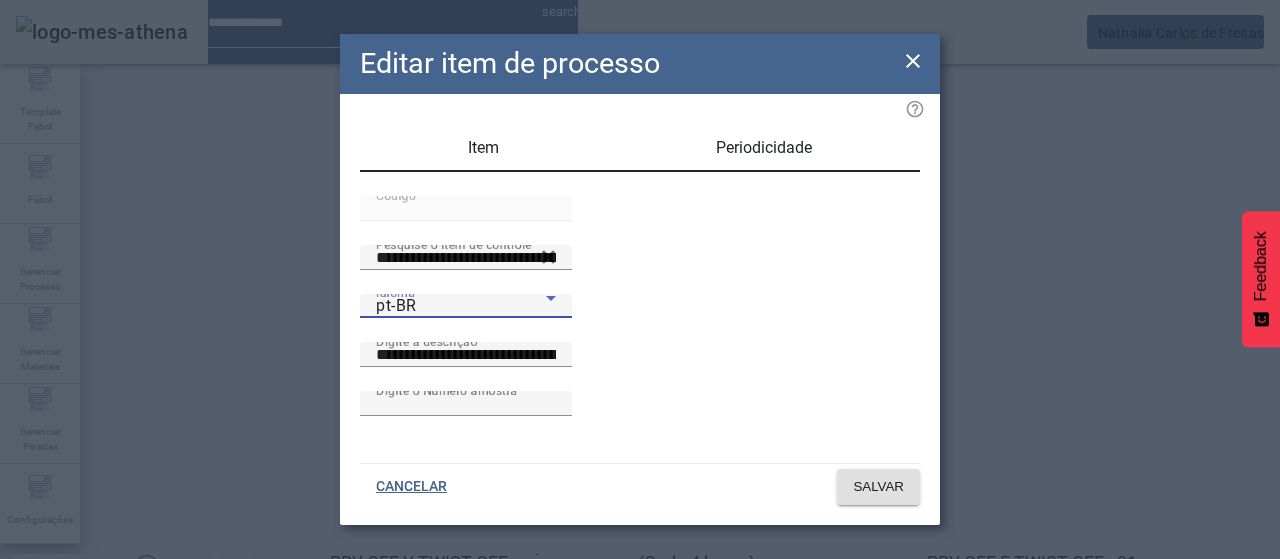 drag, startPoint x: 470, startPoint y: 393, endPoint x: 469, endPoint y: 381, distance: 12.0415945 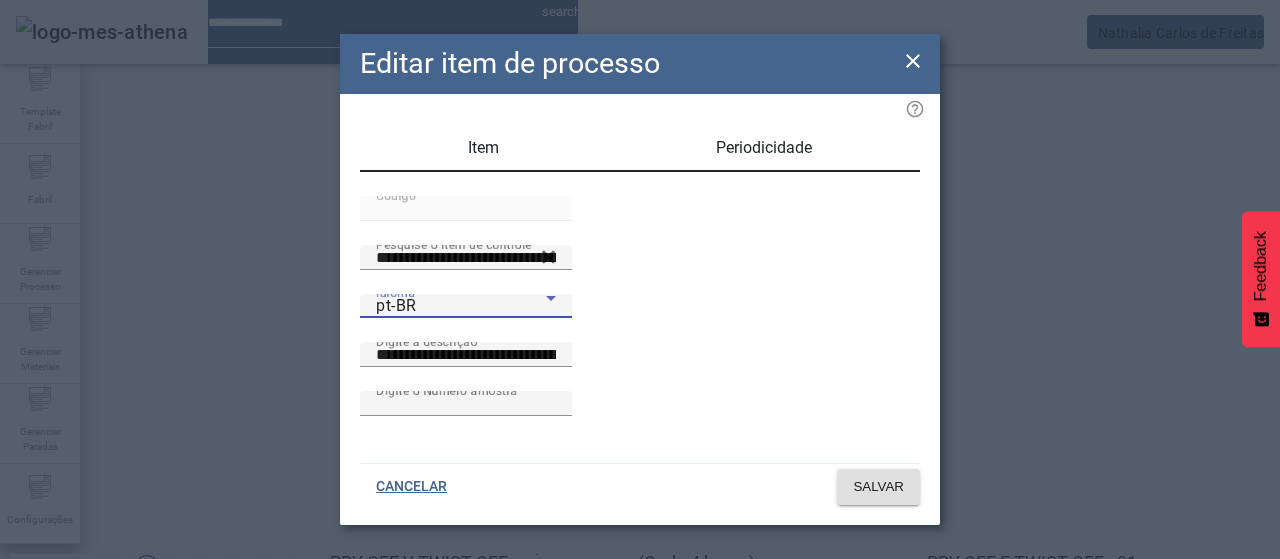 click on "pt-BR" at bounding box center [461, 306] 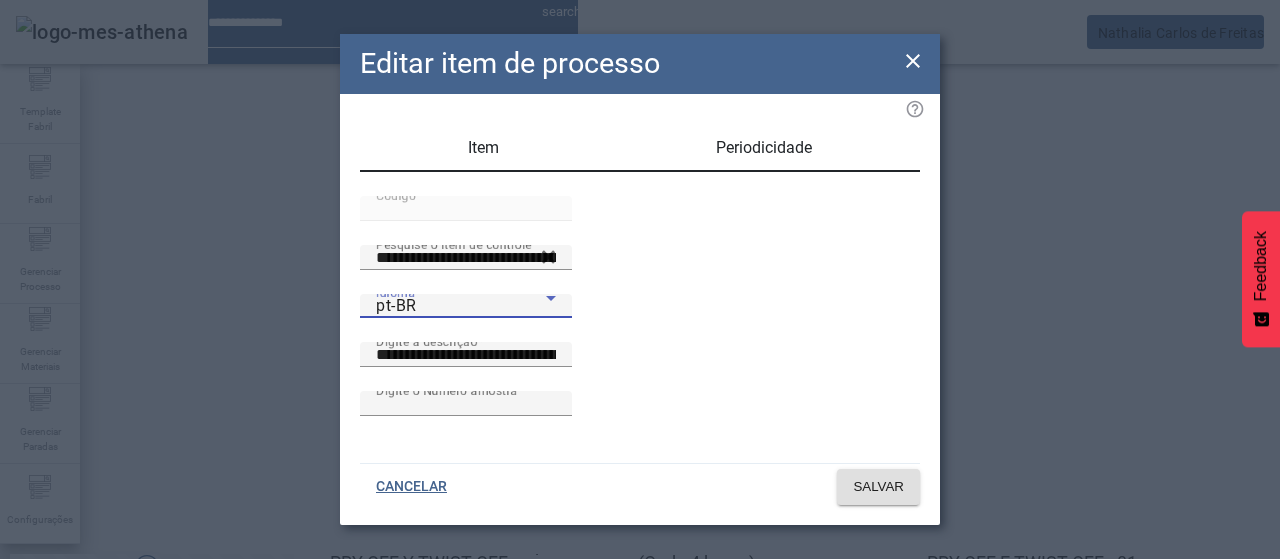 click on "es-ES" at bounding box center (81, 687) 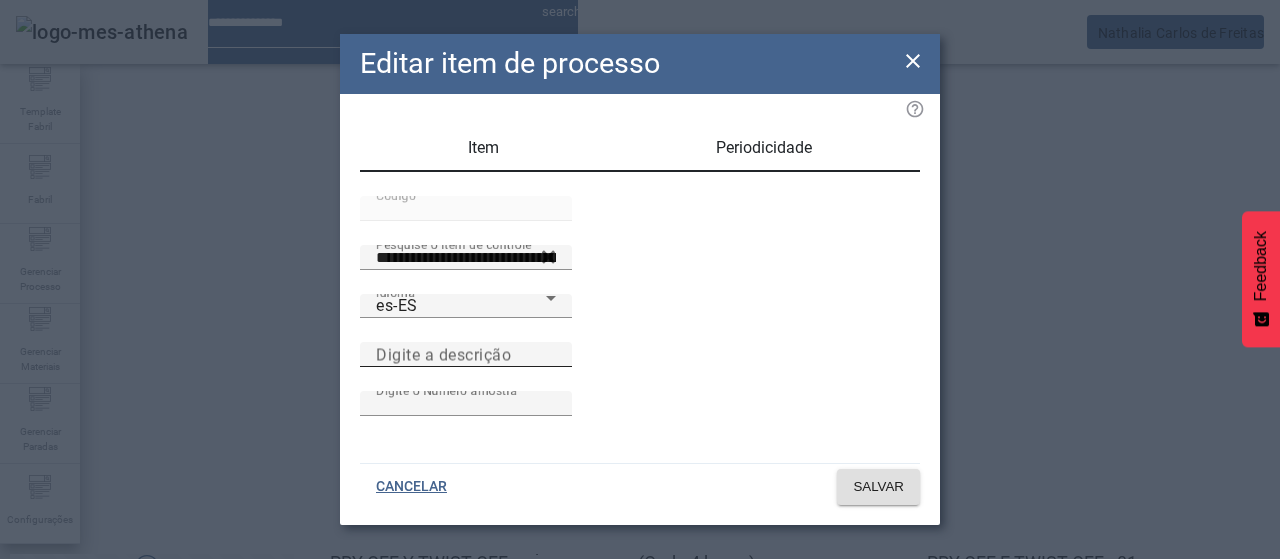 click on "Digite a descrição" at bounding box center (466, 354) 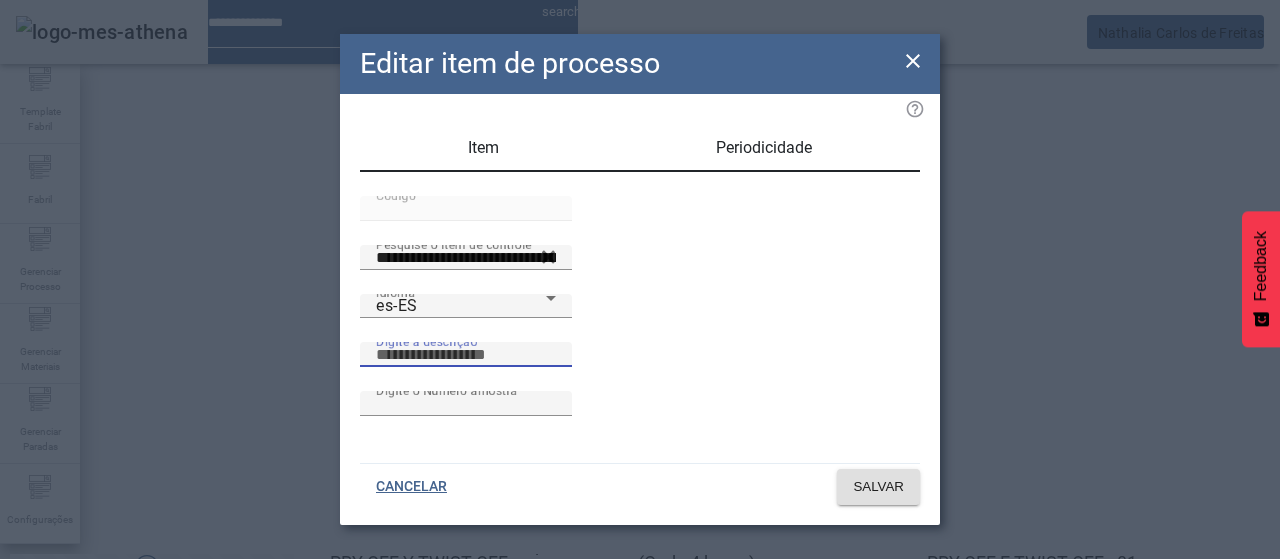 paste on "**********" 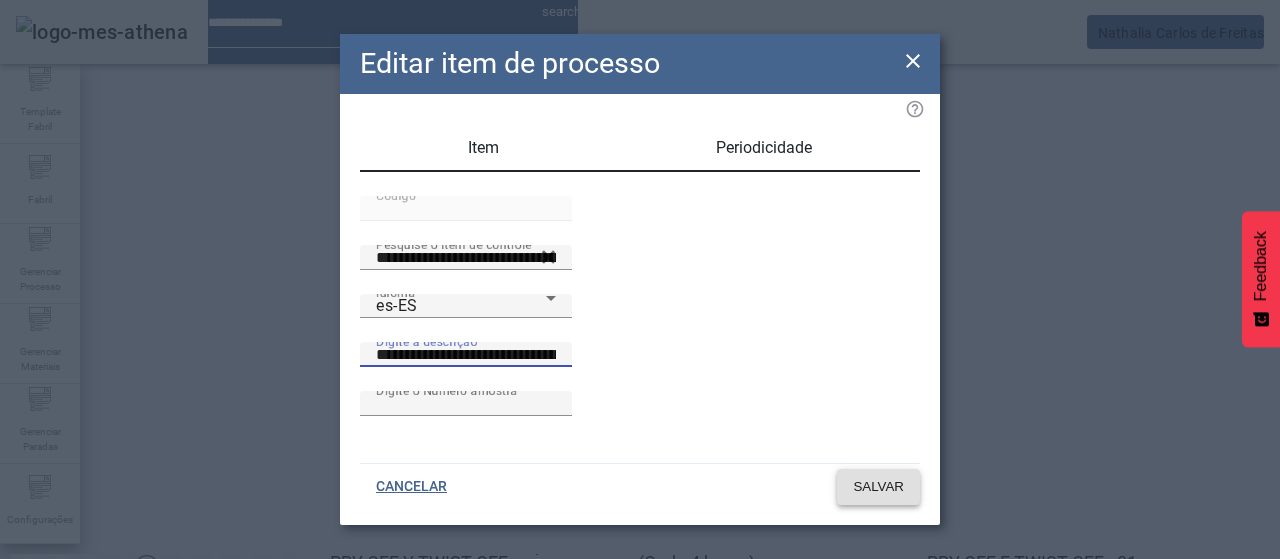 click on "SALVAR" 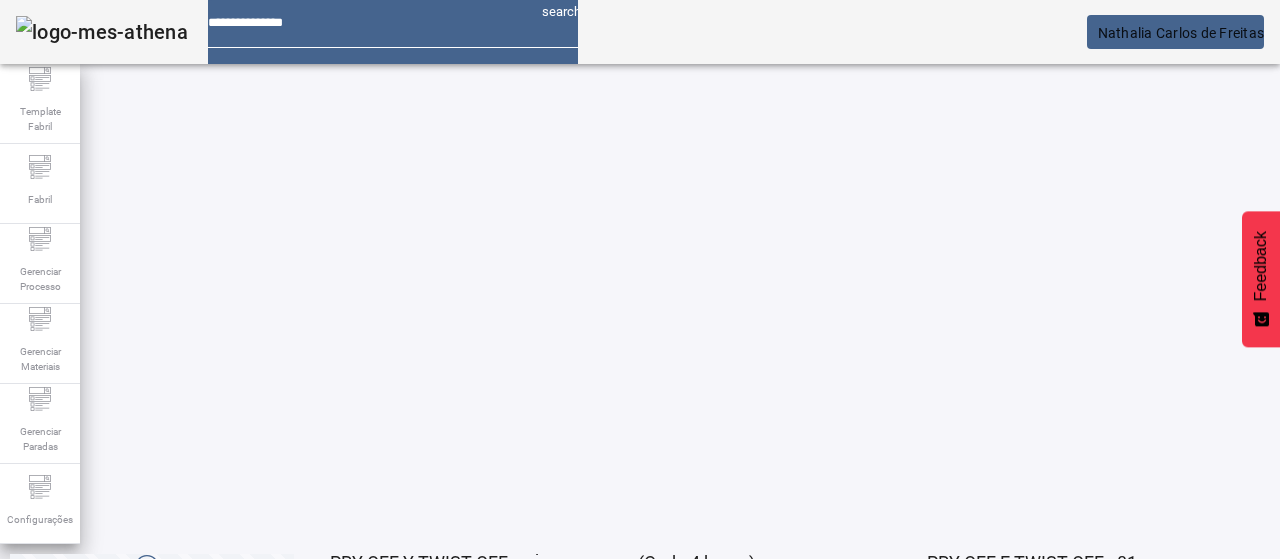 click at bounding box center [353, 619] 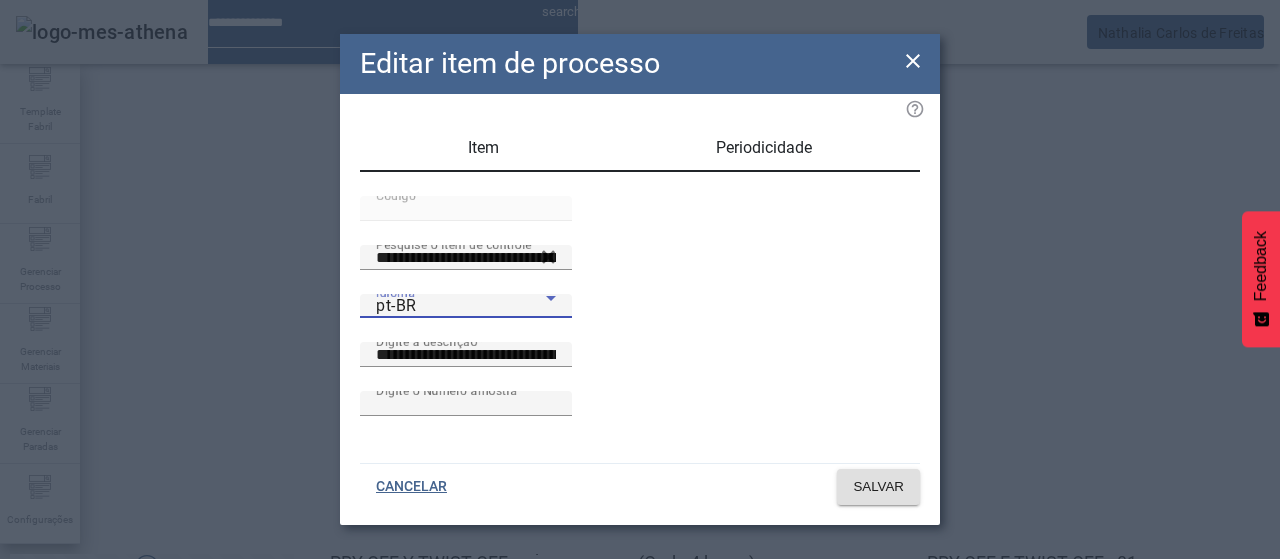 drag, startPoint x: 478, startPoint y: 393, endPoint x: 470, endPoint y: 383, distance: 12.806249 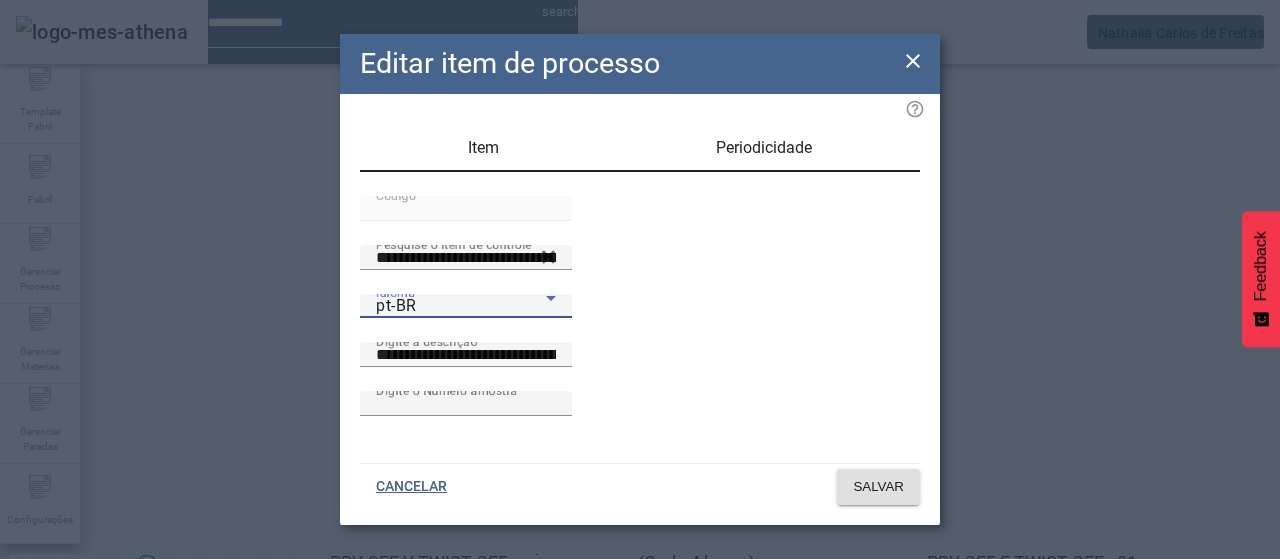 click on "pt-BR" at bounding box center [461, 306] 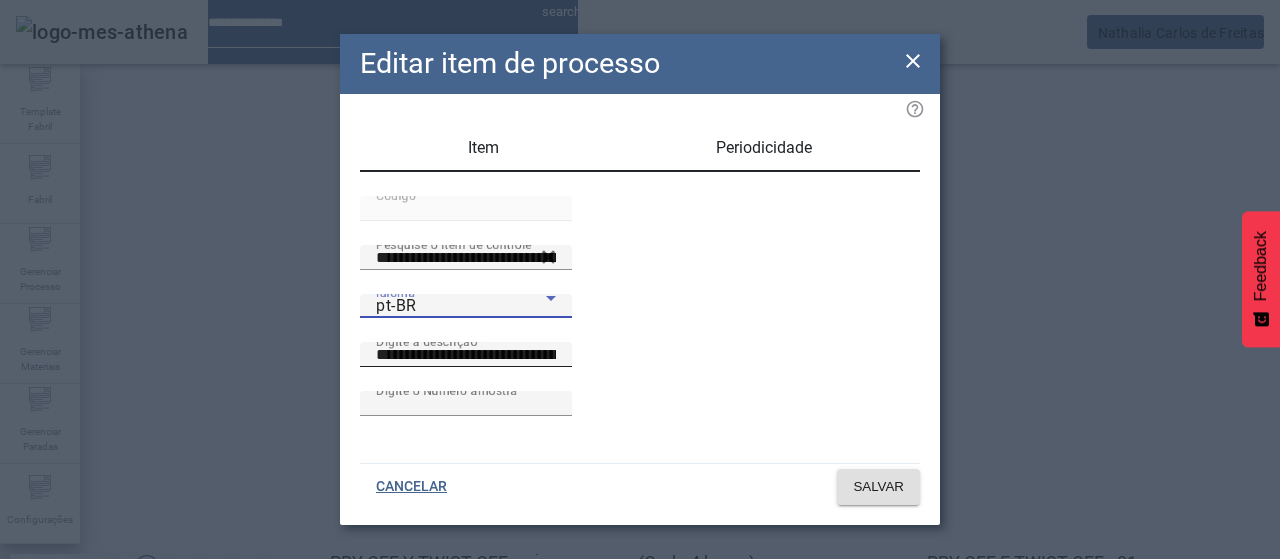 drag, startPoint x: 456, startPoint y: 339, endPoint x: 570, endPoint y: 379, distance: 120.8139 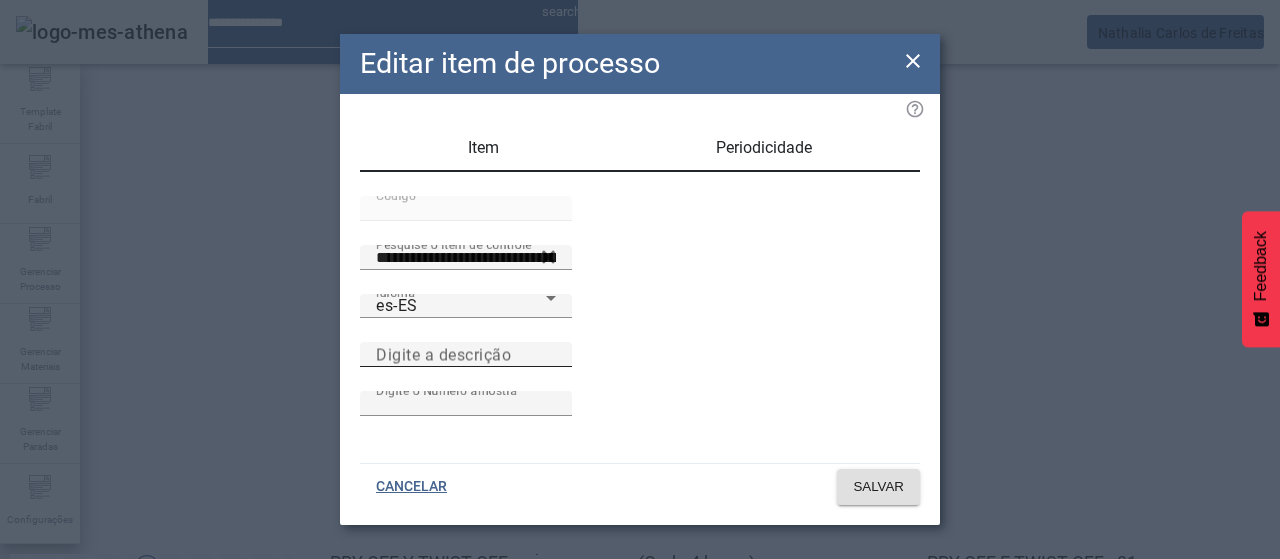 click on "Digite a descrição" at bounding box center (443, 354) 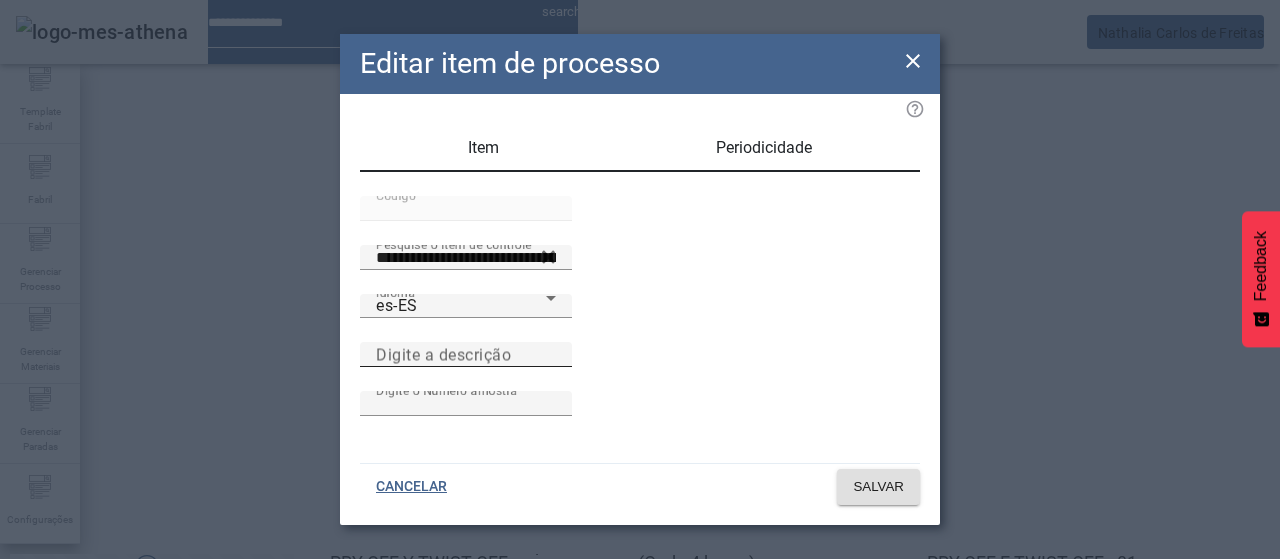 click on "Digite a descrição" at bounding box center [466, 355] 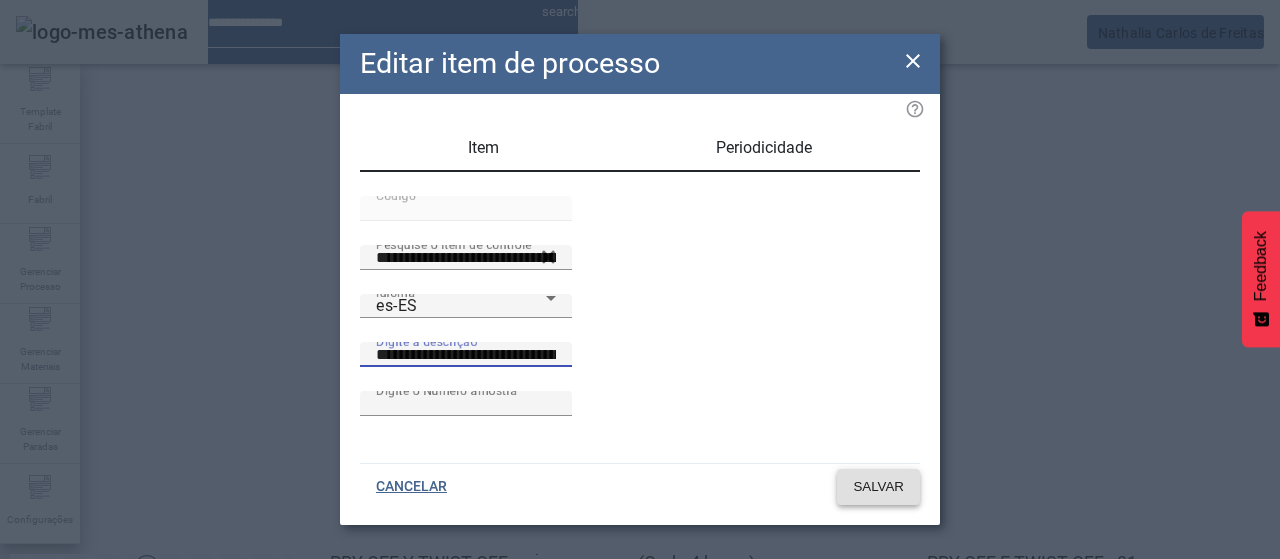 click on "SALVAR" 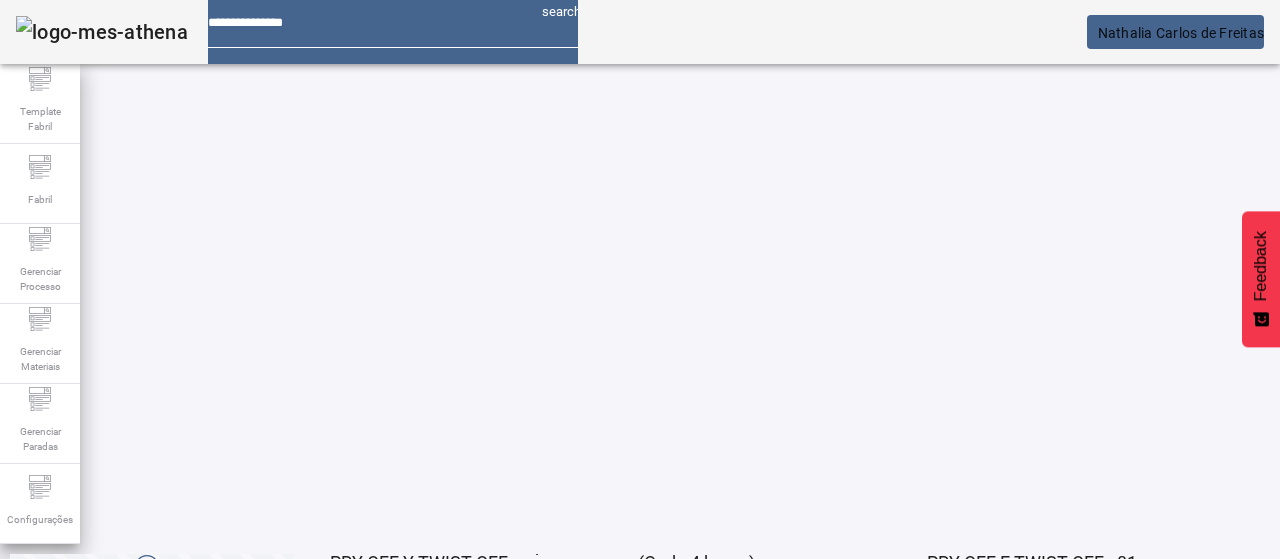 click on "2" 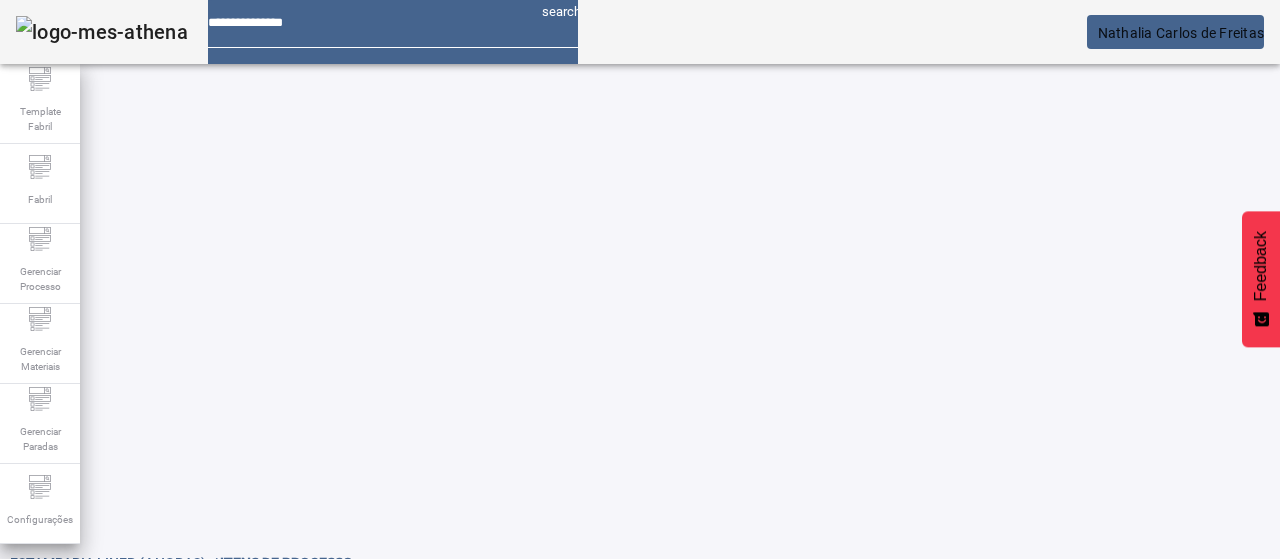 scroll, scrollTop: 0, scrollLeft: 0, axis: both 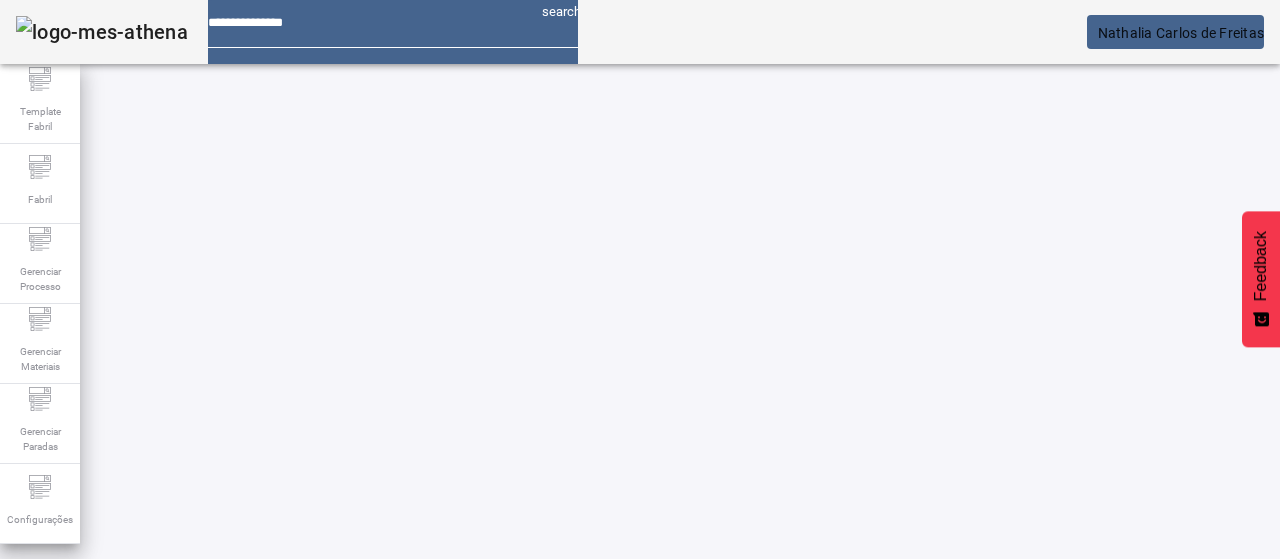 click on "ABRIR FILTROS" 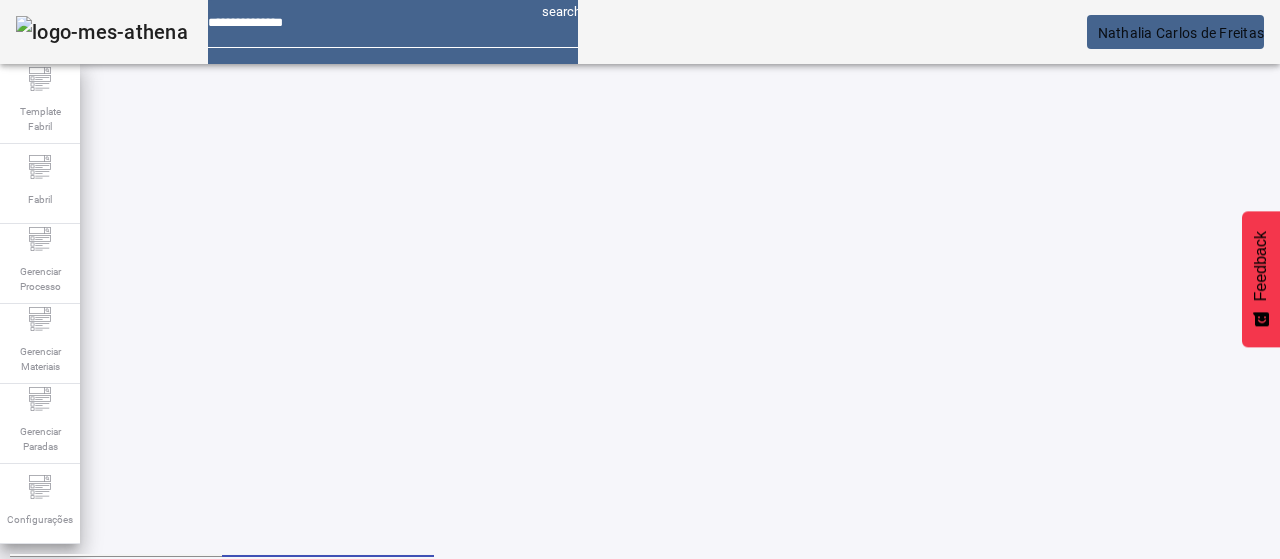 scroll, scrollTop: 200, scrollLeft: 0, axis: vertical 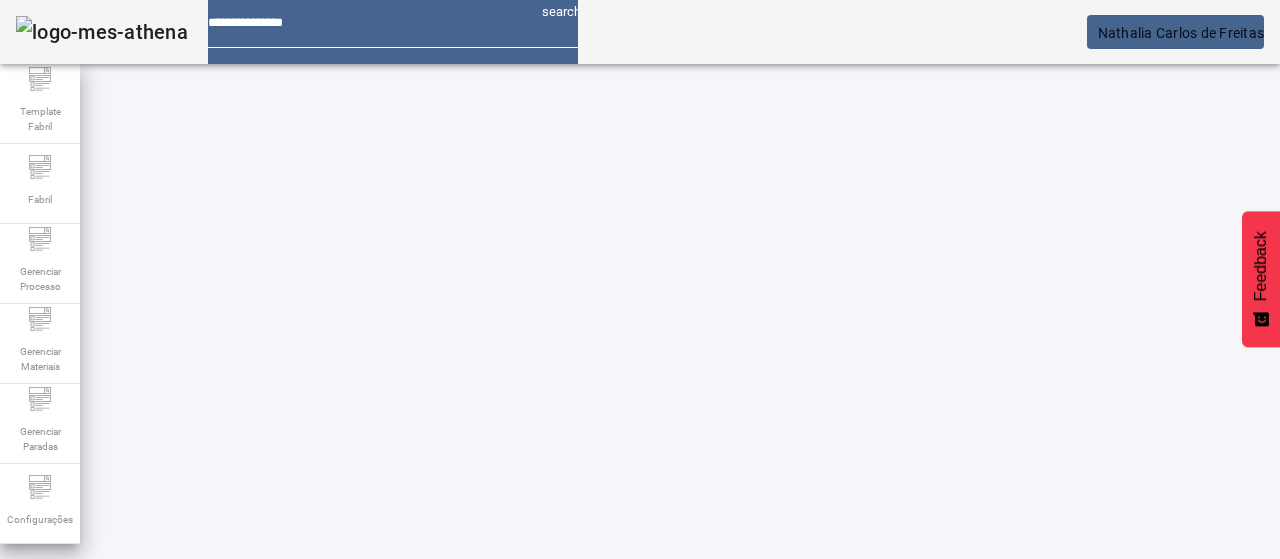 click on "EDITAR" at bounding box center [353, 664] 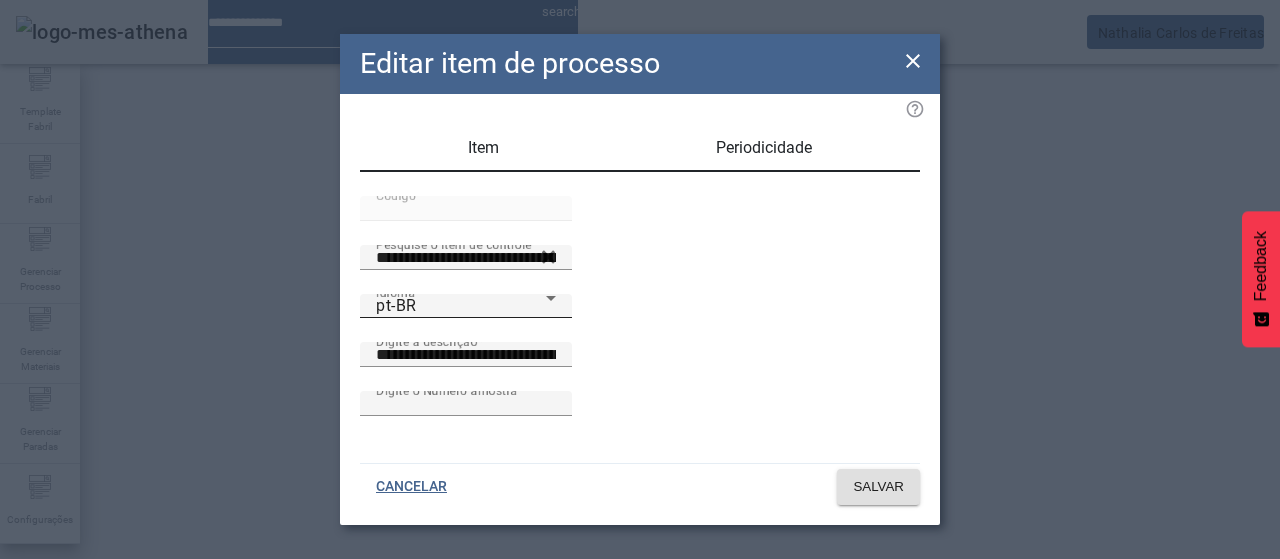 click on "pt-BR" at bounding box center (461, 306) 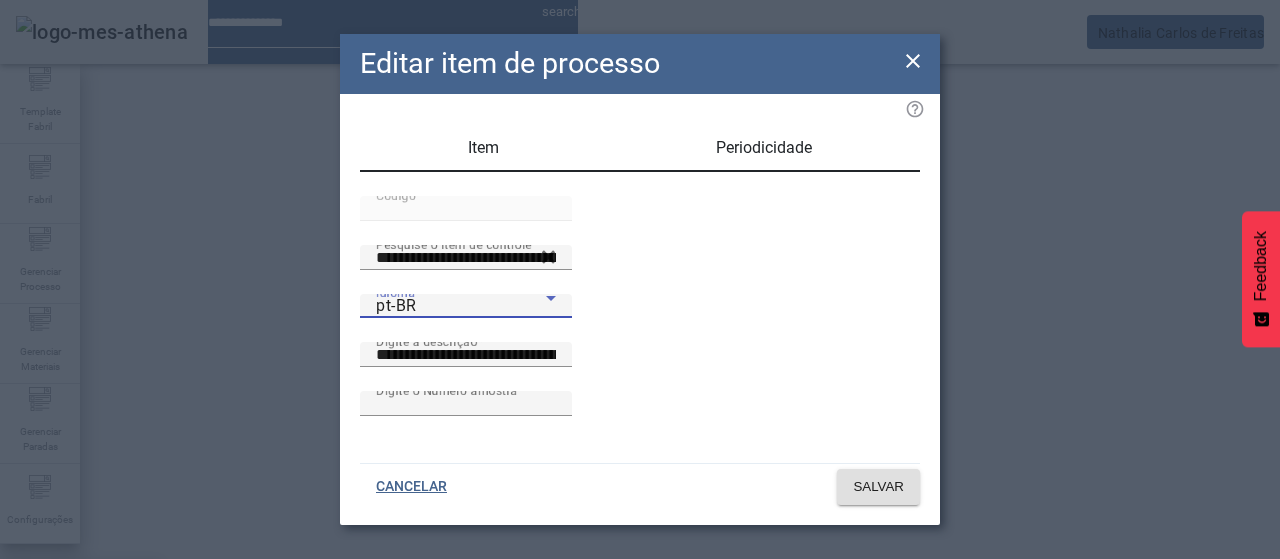 click on "es-ES" at bounding box center (81, 687) 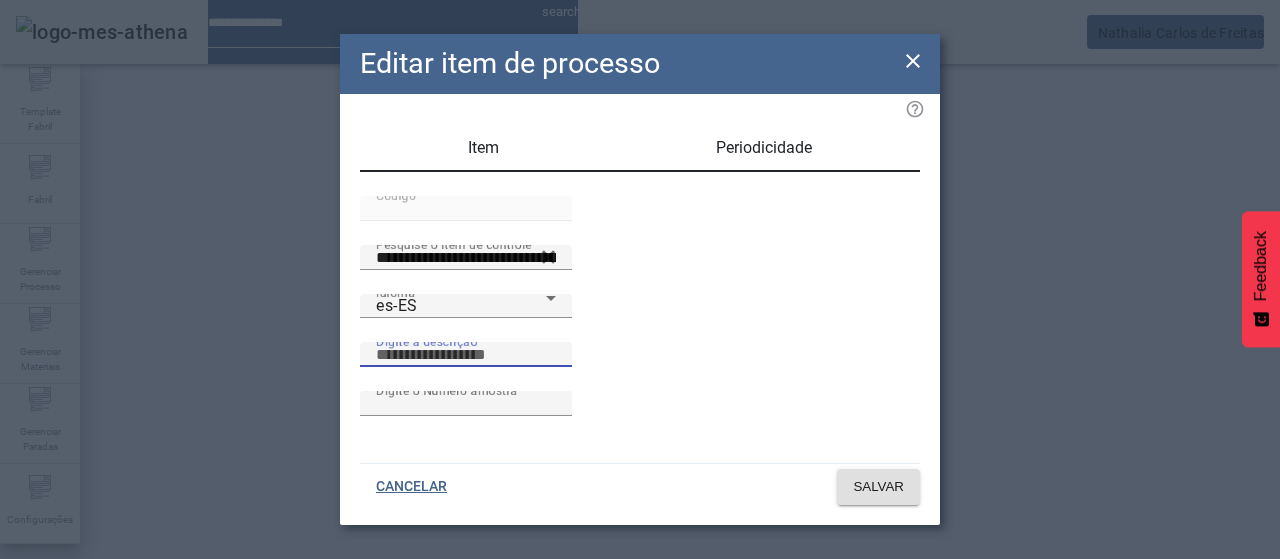 click on "Digite a descrição" at bounding box center (466, 355) 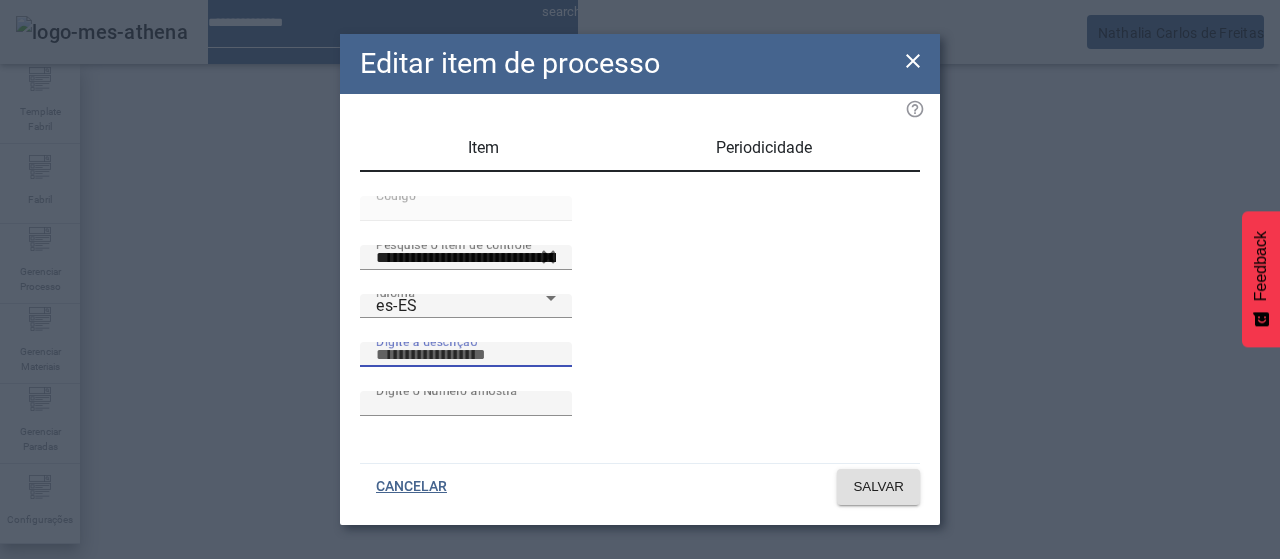 paste on "**********" 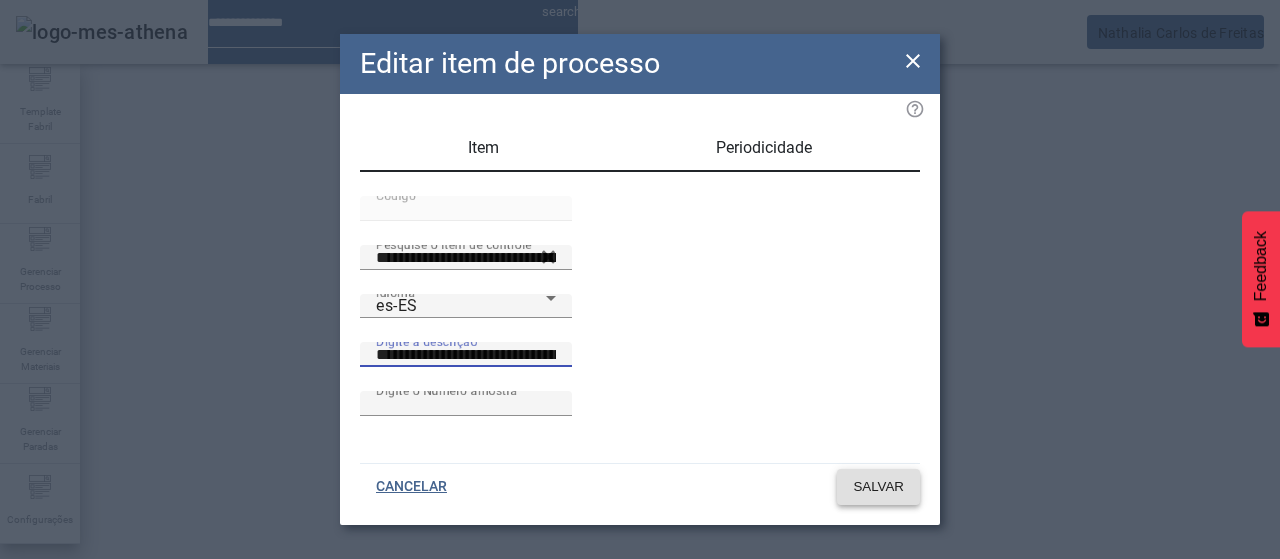 click on "SALVAR" 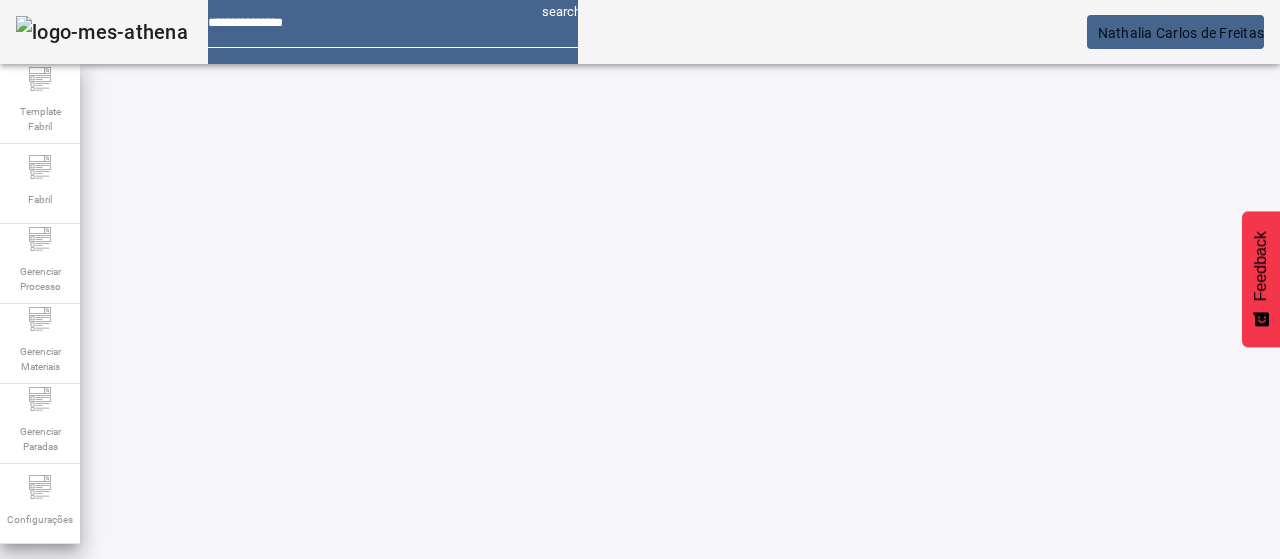 click on "EDITAR" at bounding box center (950, 814) 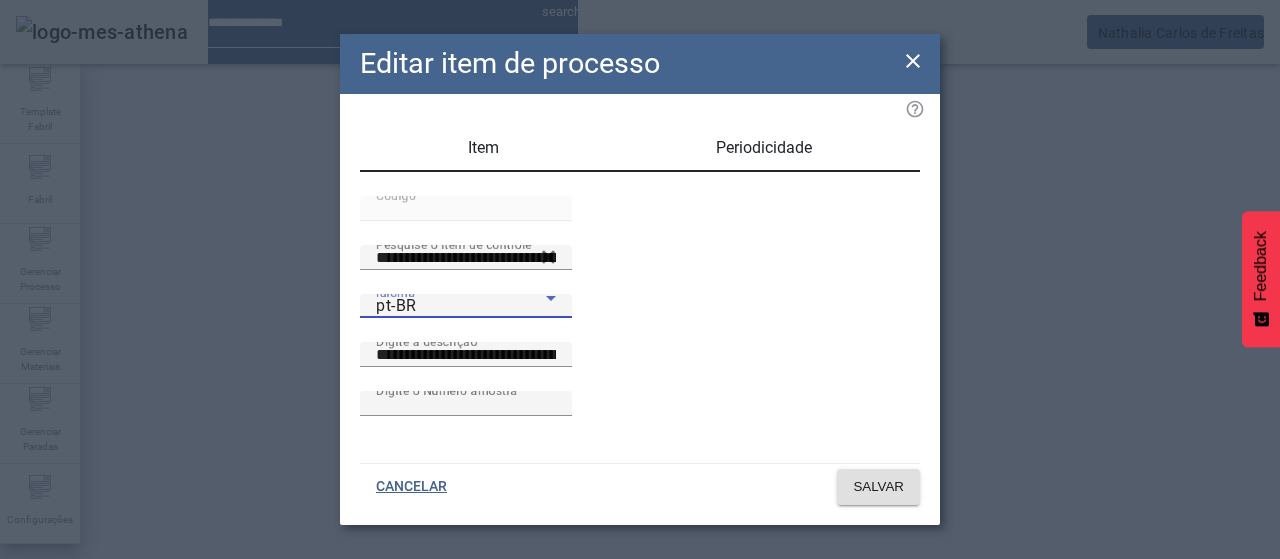 click on "pt-BR" at bounding box center (461, 306) 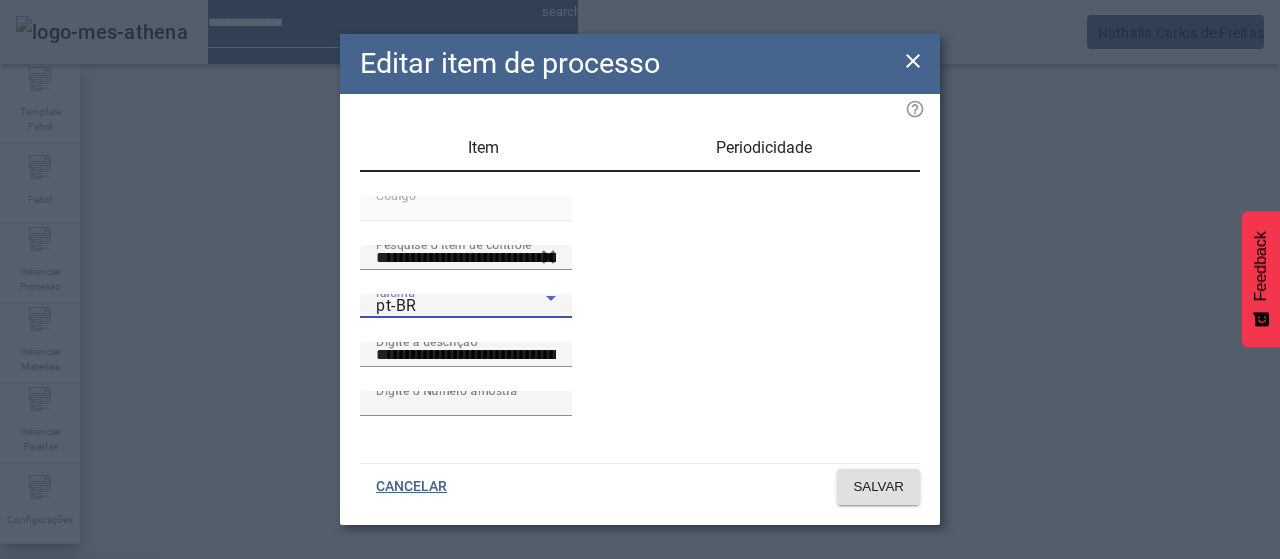 drag, startPoint x: 468, startPoint y: 331, endPoint x: 496, endPoint y: 338, distance: 28.86174 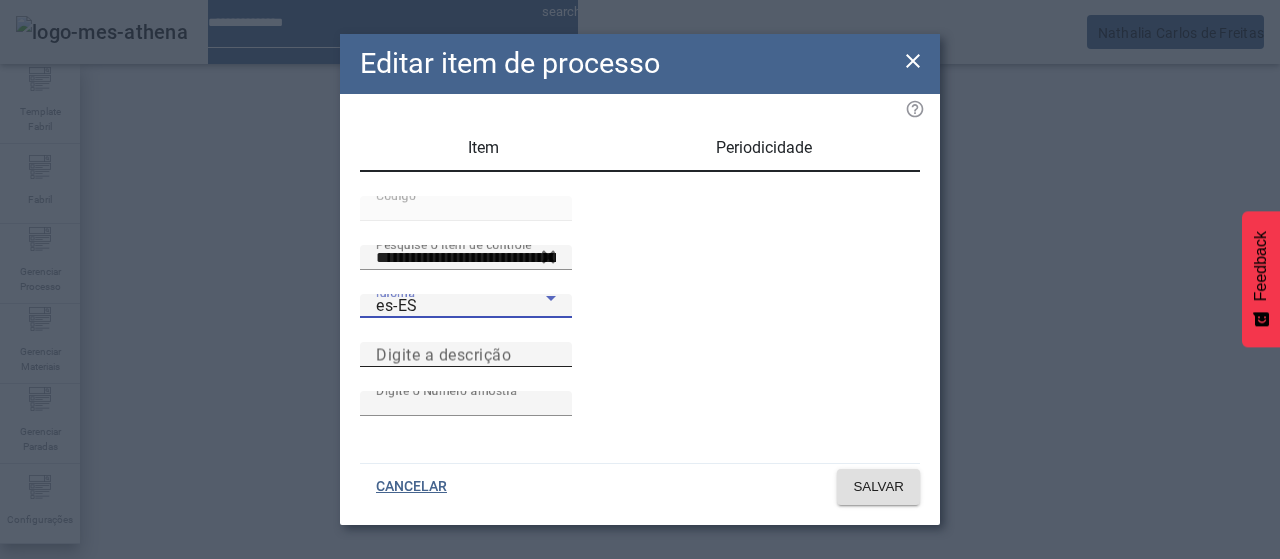 click on "Digite a descrição" at bounding box center [443, 354] 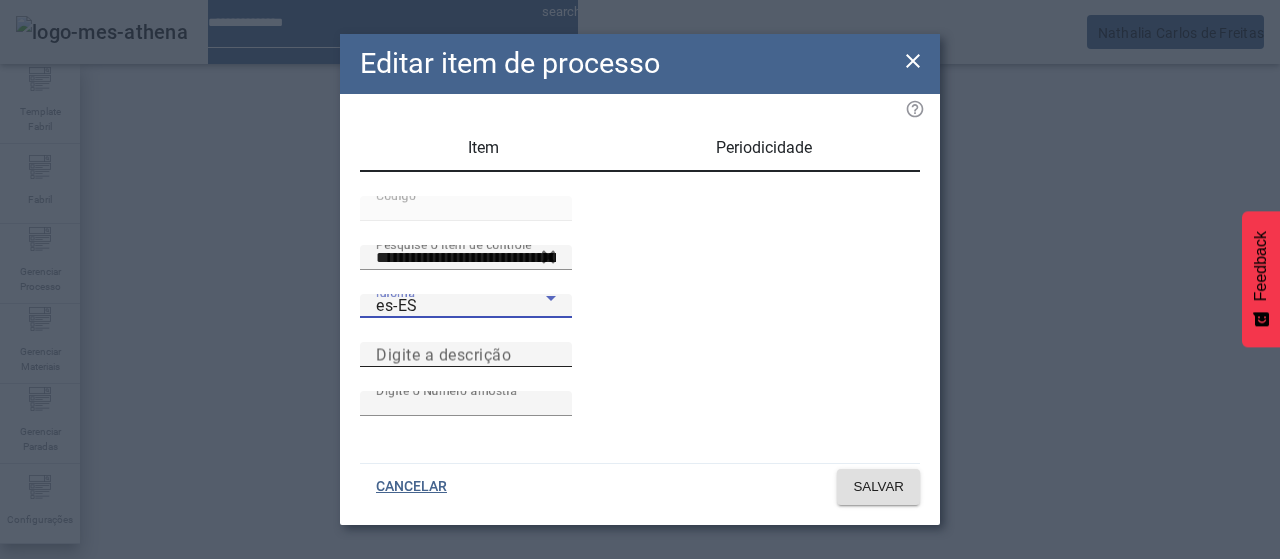 click on "Digite a descrição" at bounding box center (466, 355) 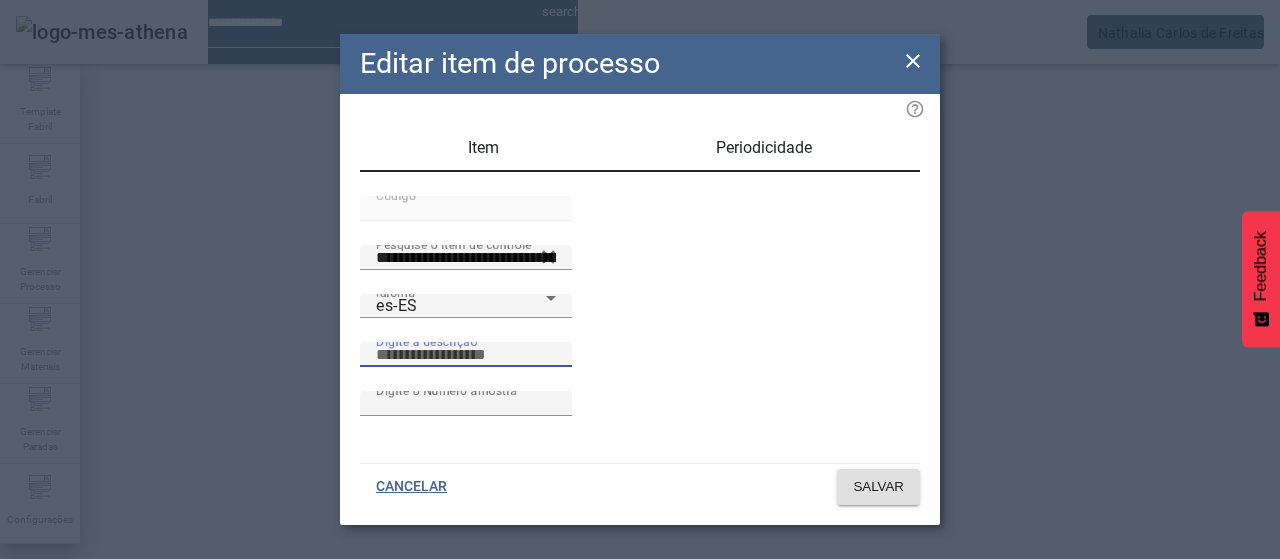 paste on "**********" 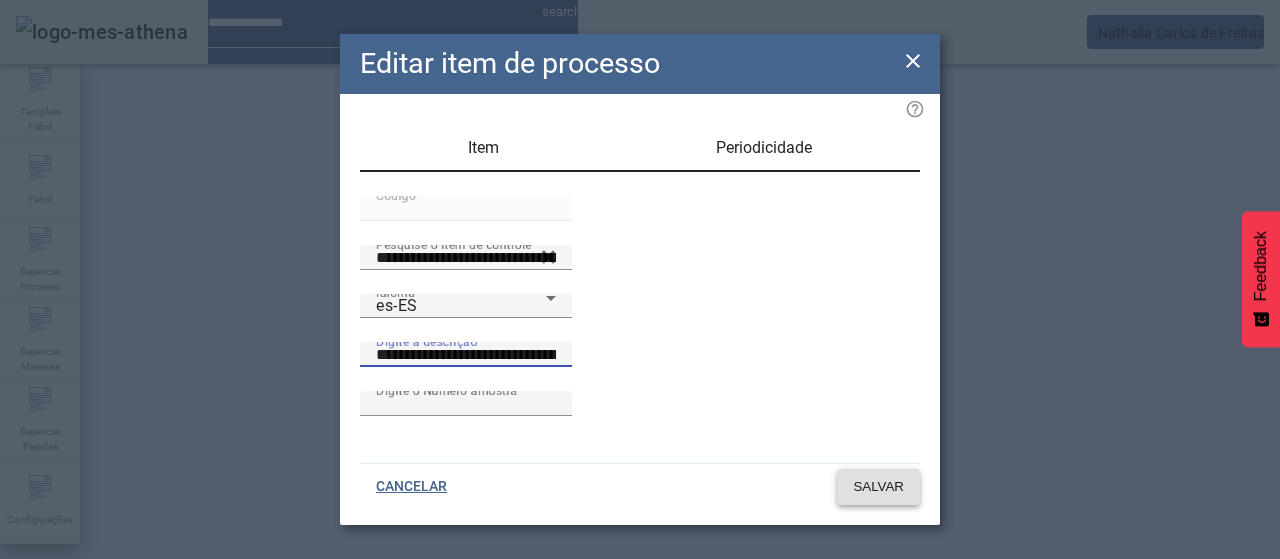 click 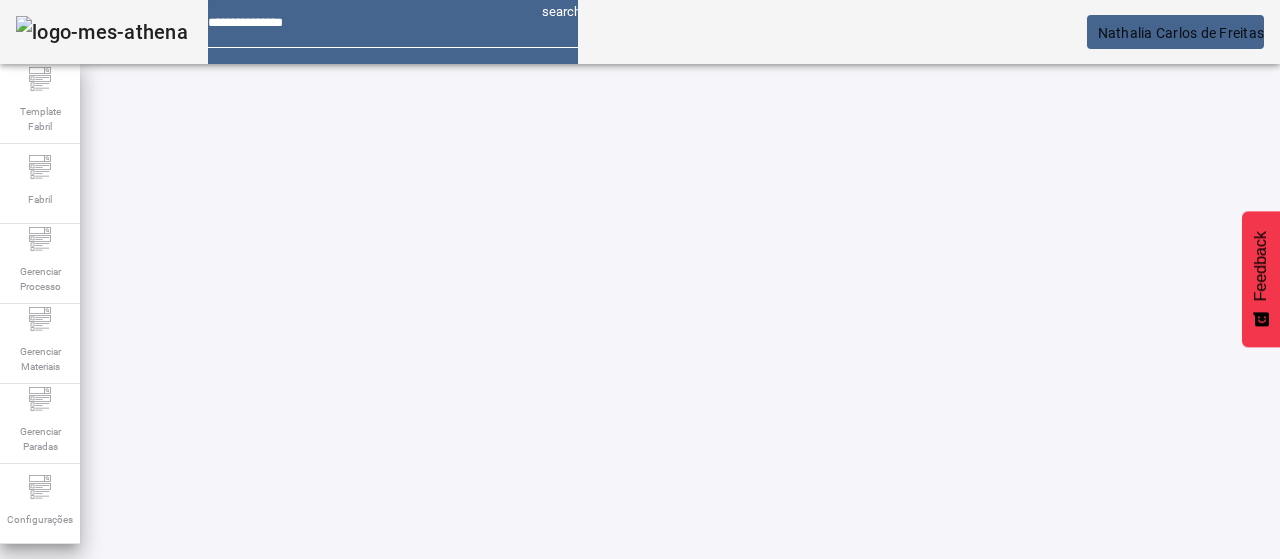 click on "EDITAR" at bounding box center [54, 964] 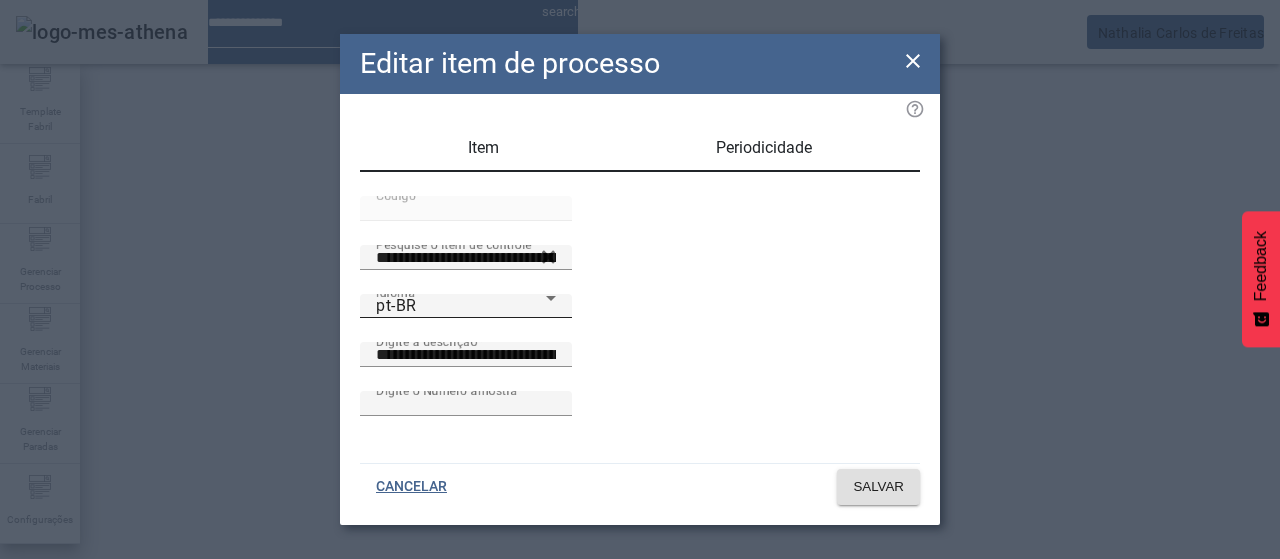 click on "pt-BR" at bounding box center [461, 306] 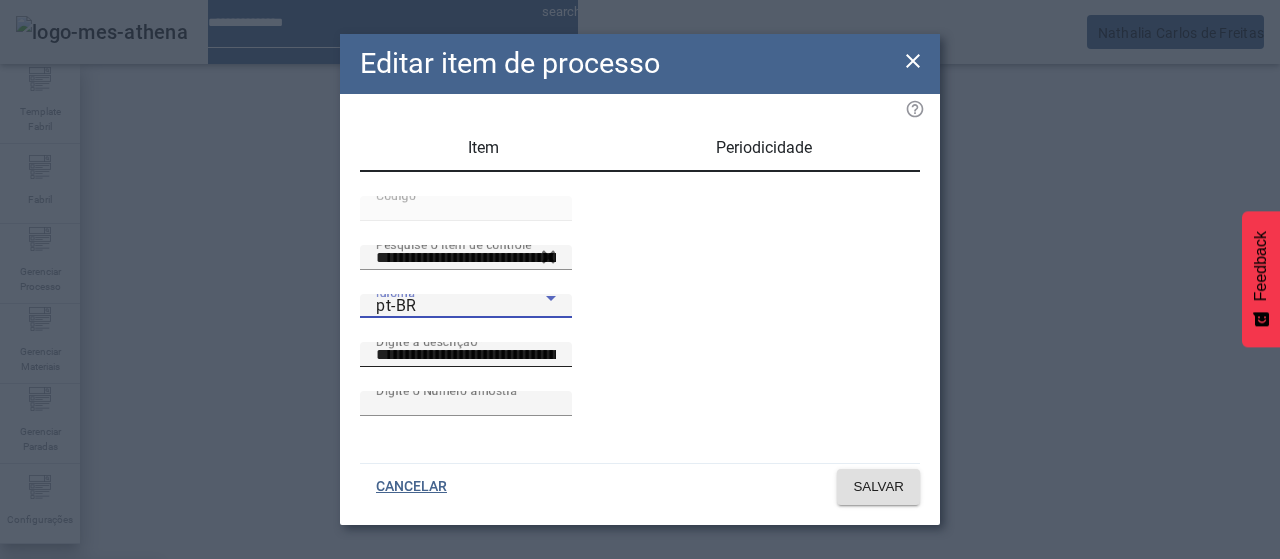 drag, startPoint x: 436, startPoint y: 331, endPoint x: 568, endPoint y: 367, distance: 136.82104 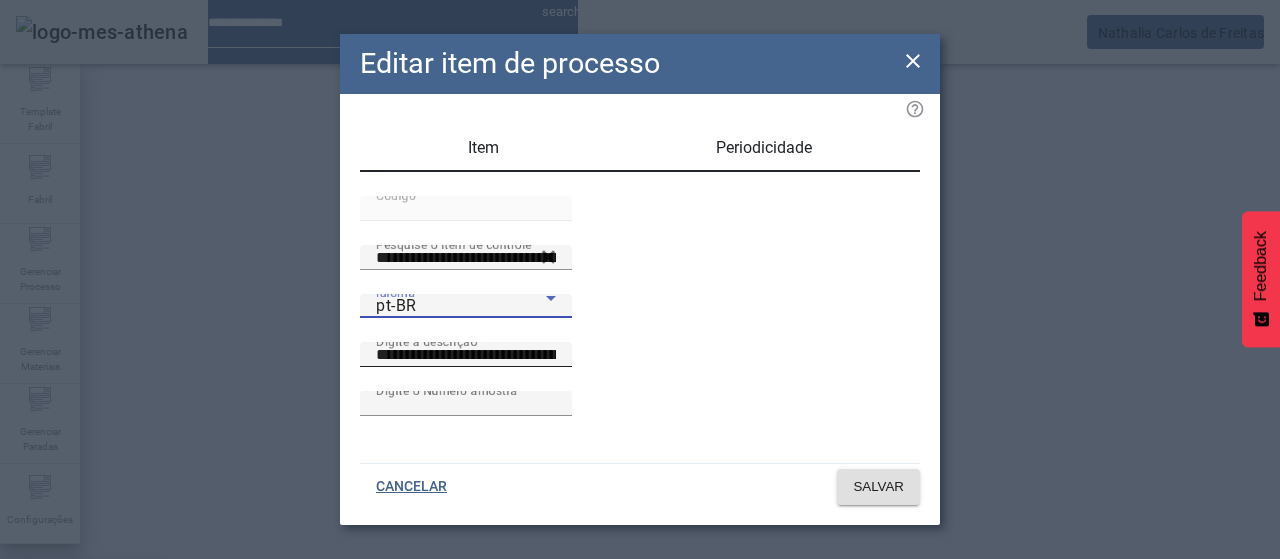 click on "es-ES" at bounding box center [81, 687] 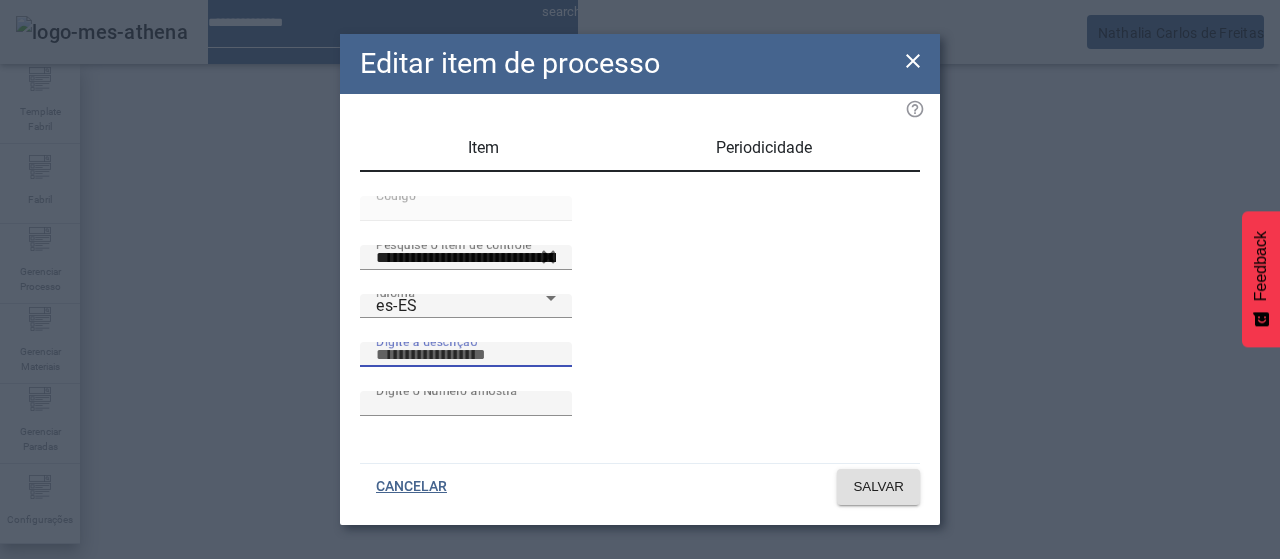 drag, startPoint x: 630, startPoint y: 400, endPoint x: 613, endPoint y: 379, distance: 27.018513 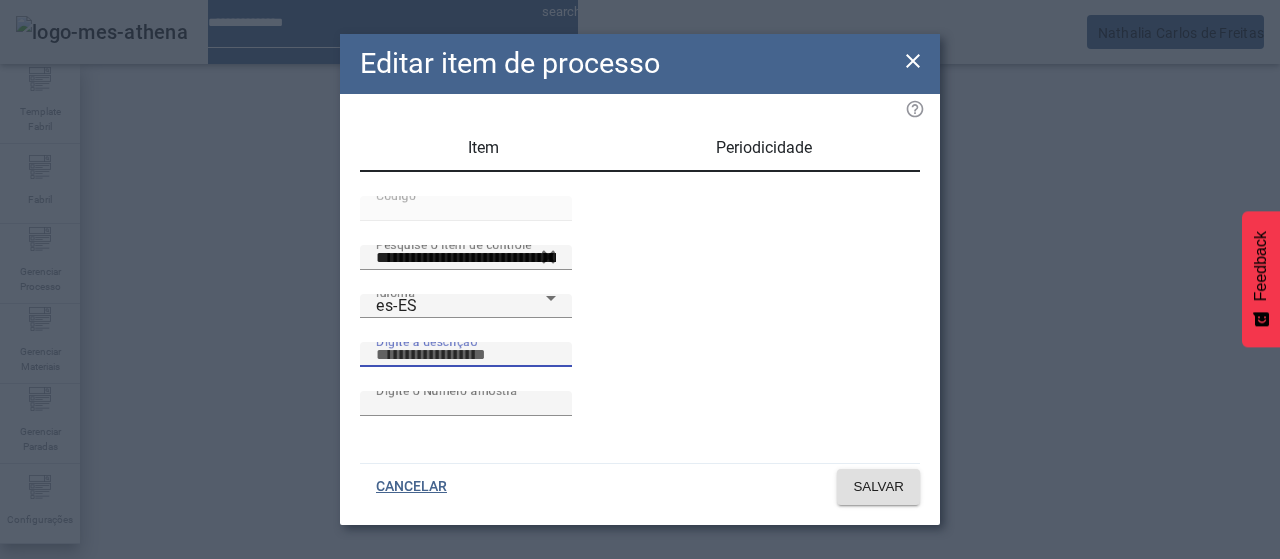 click on "Digite a descrição" at bounding box center (466, 355) 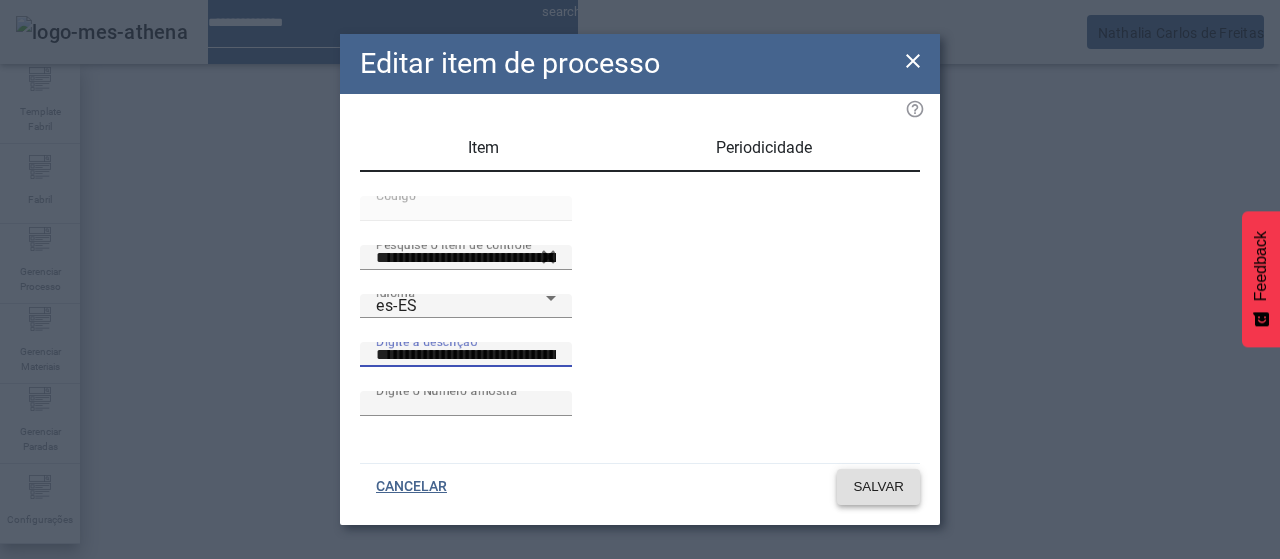click on "SALVAR" 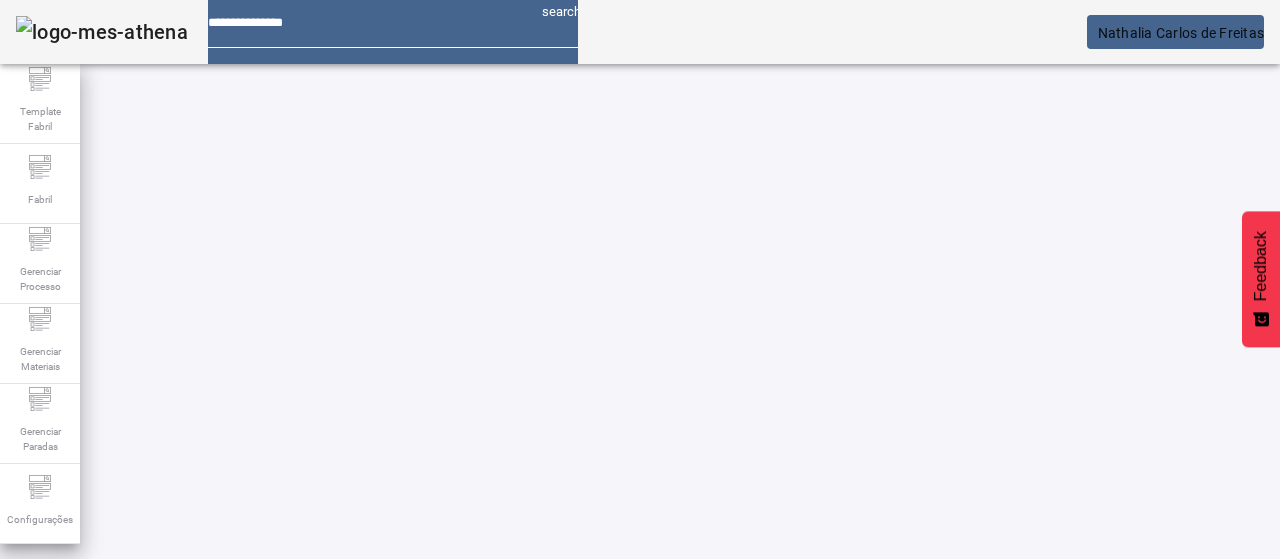 click on "EDITAR" at bounding box center [353, 664] 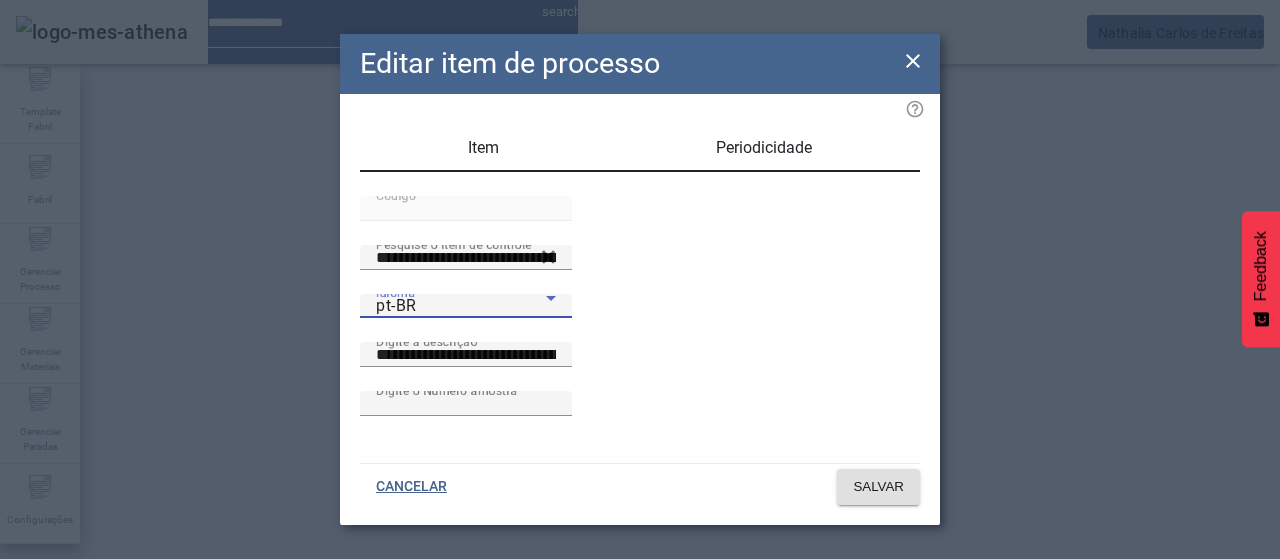 click on "pt-BR" at bounding box center [461, 306] 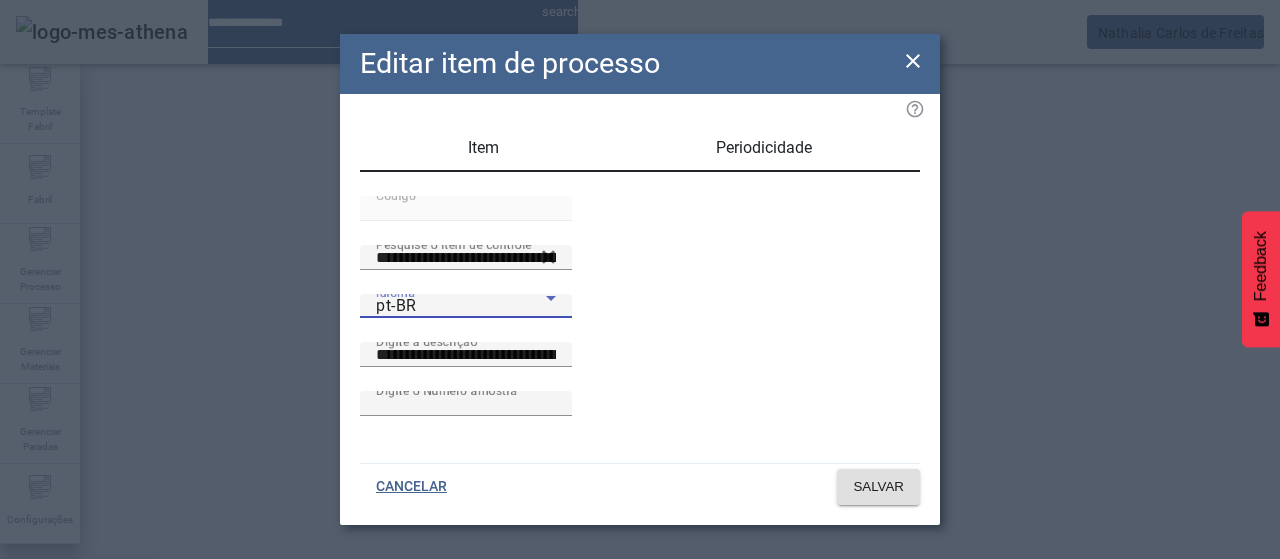 click on "pt-BR   en-US   es-ES" at bounding box center [81, 639] 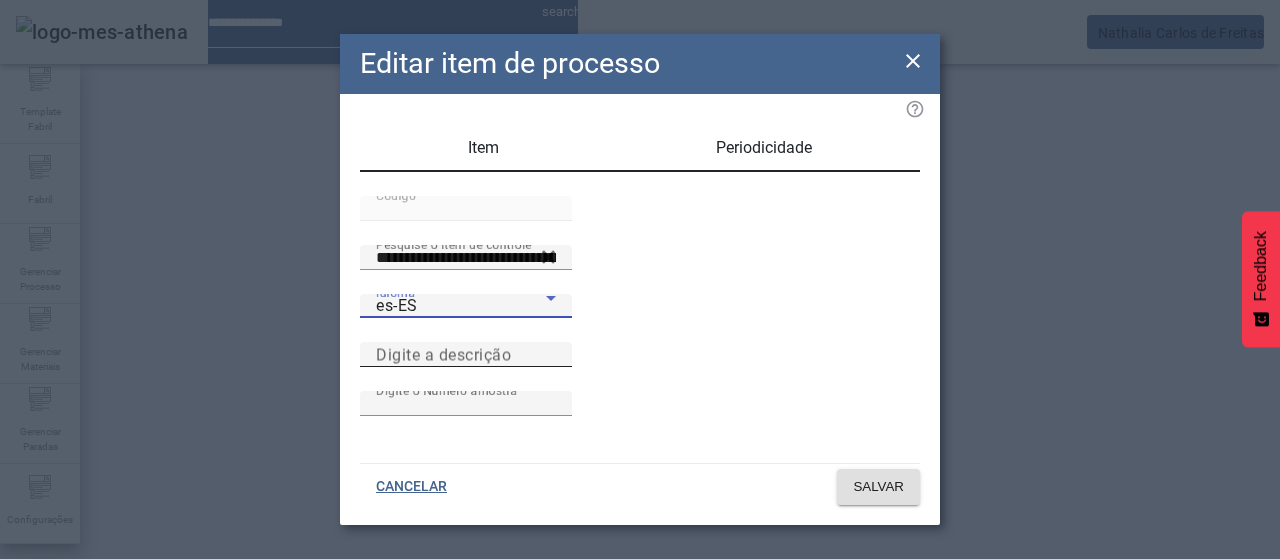 click on "Digite a descrição" at bounding box center [443, 354] 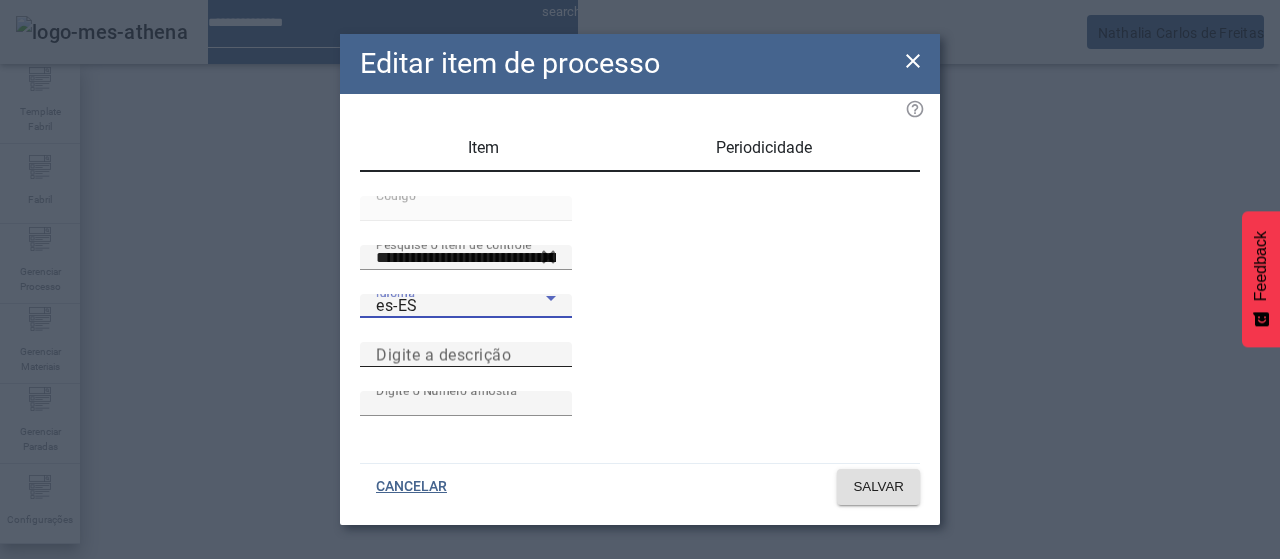 click on "Digite a descrição" at bounding box center (466, 355) 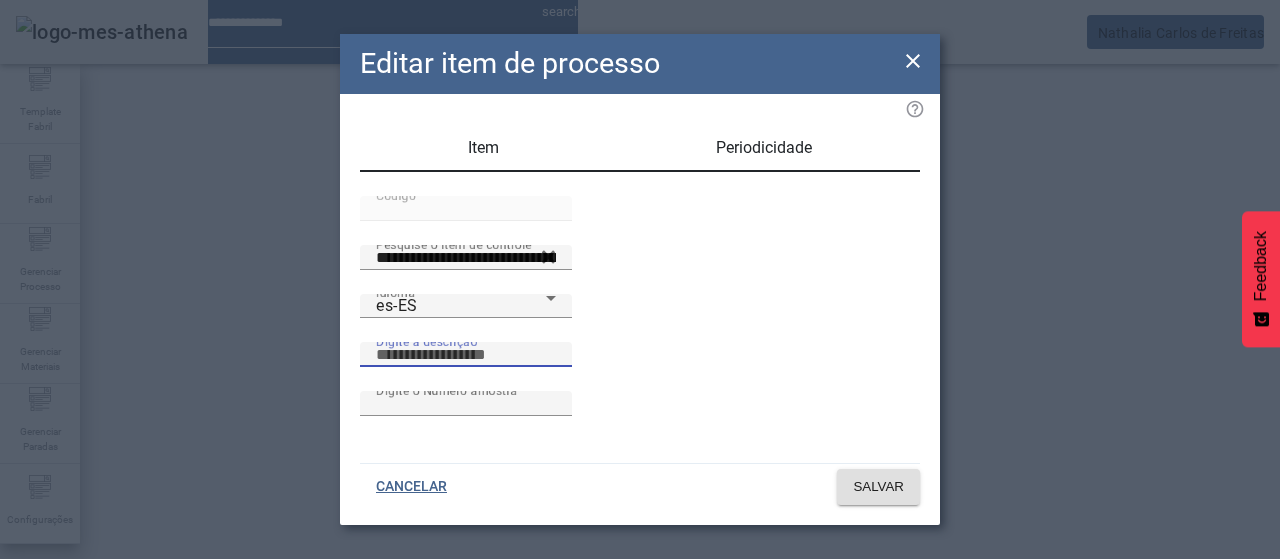 paste on "**********" 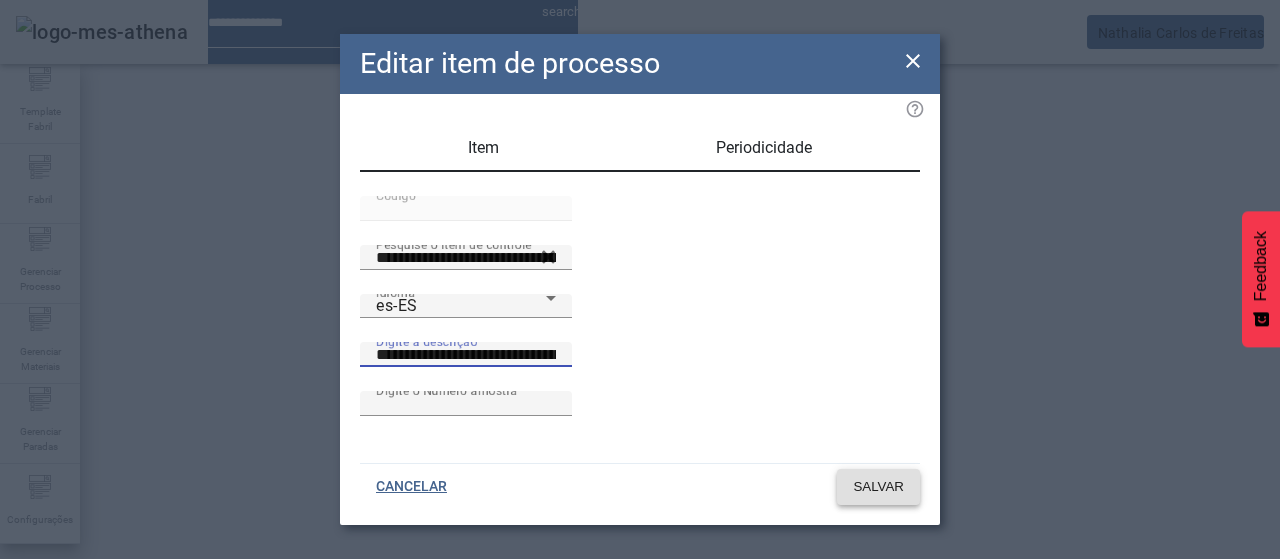 click on "SALVAR" 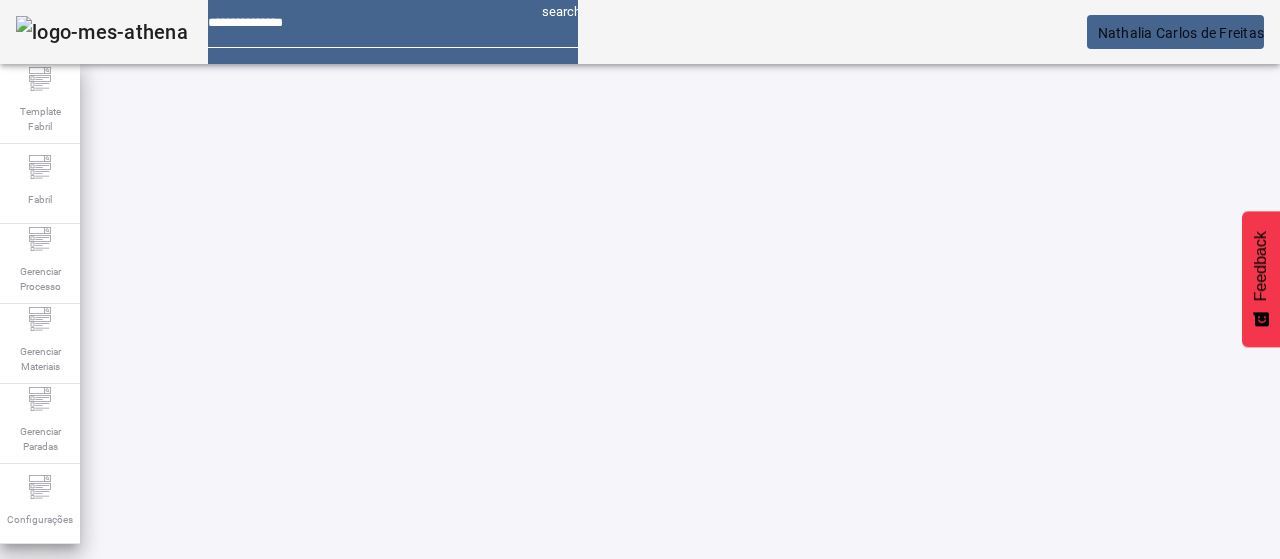click on "EDITAR" at bounding box center [353, 664] 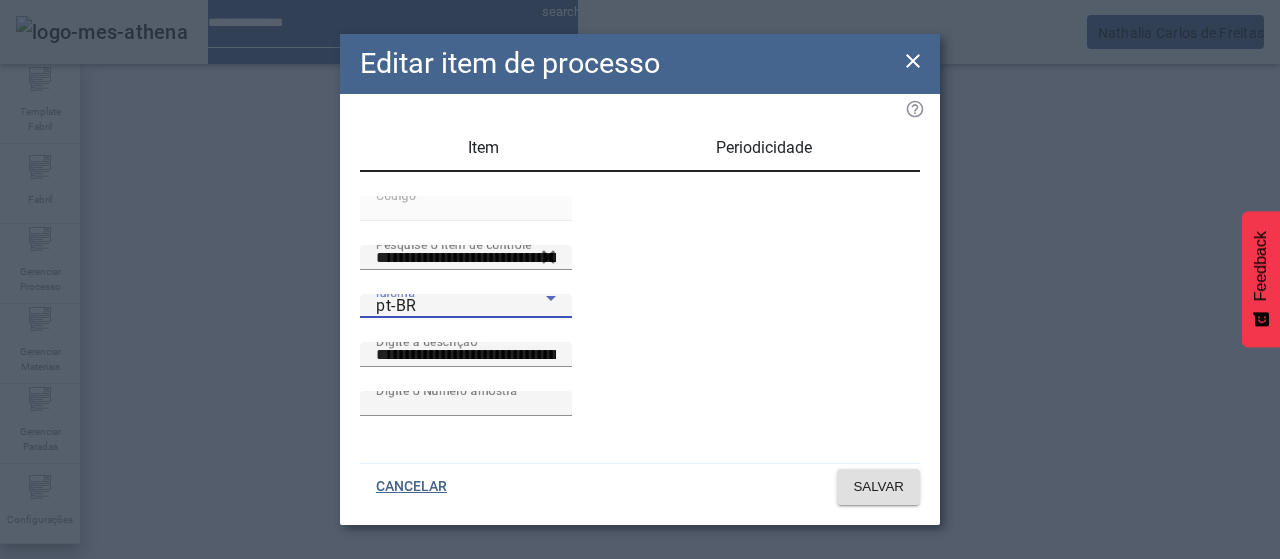 click on "pt-BR" at bounding box center (461, 306) 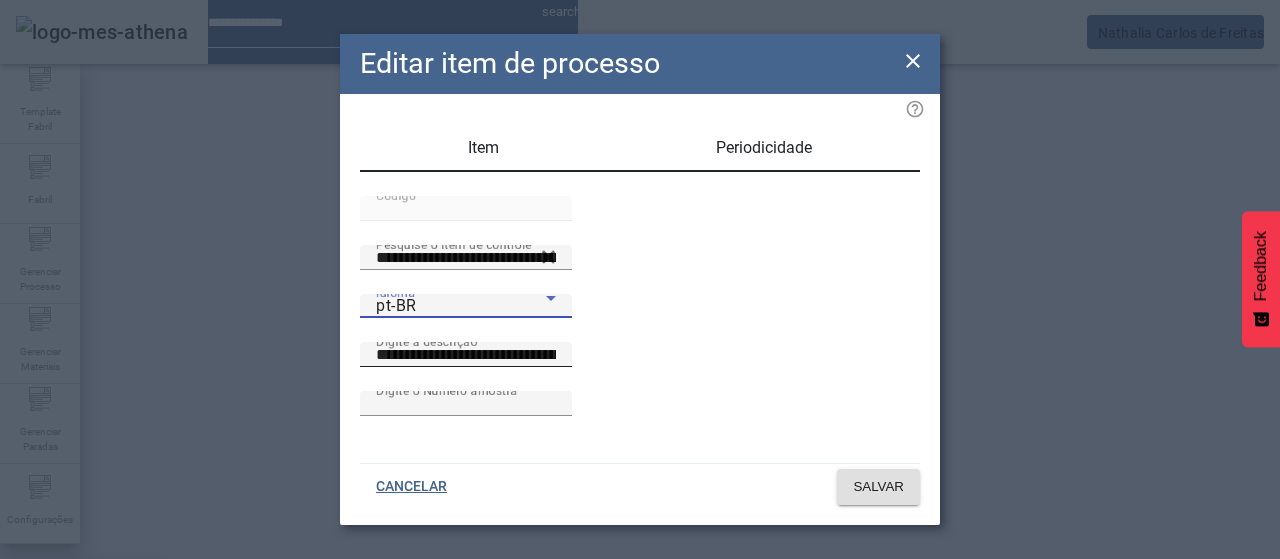 drag, startPoint x: 437, startPoint y: 325, endPoint x: 566, endPoint y: 361, distance: 133.9291 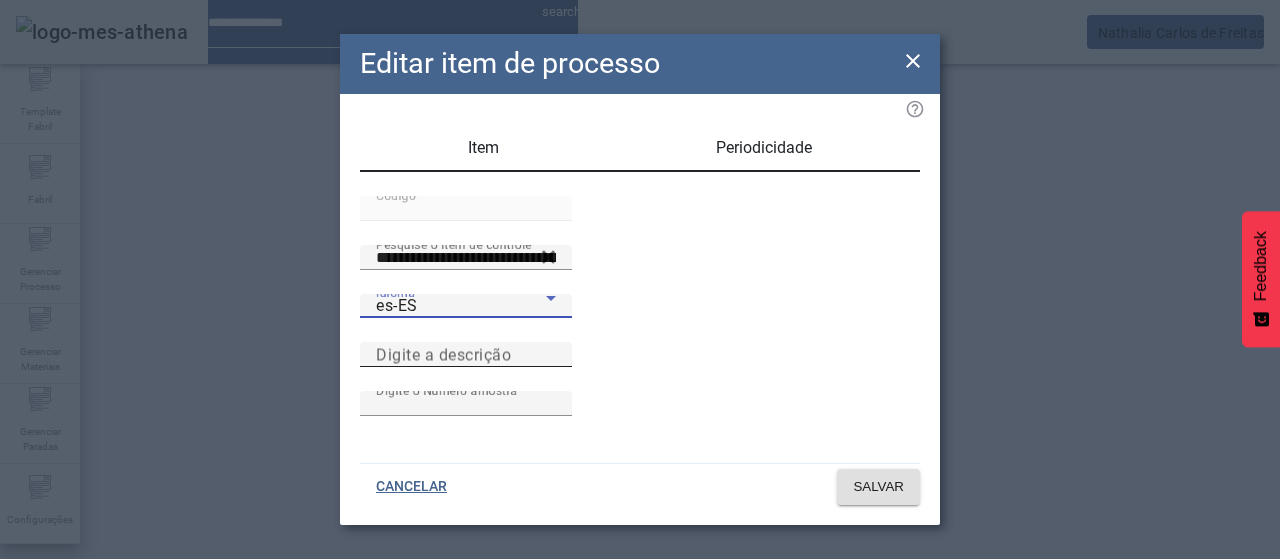 click on "Digite a descrição" at bounding box center [443, 354] 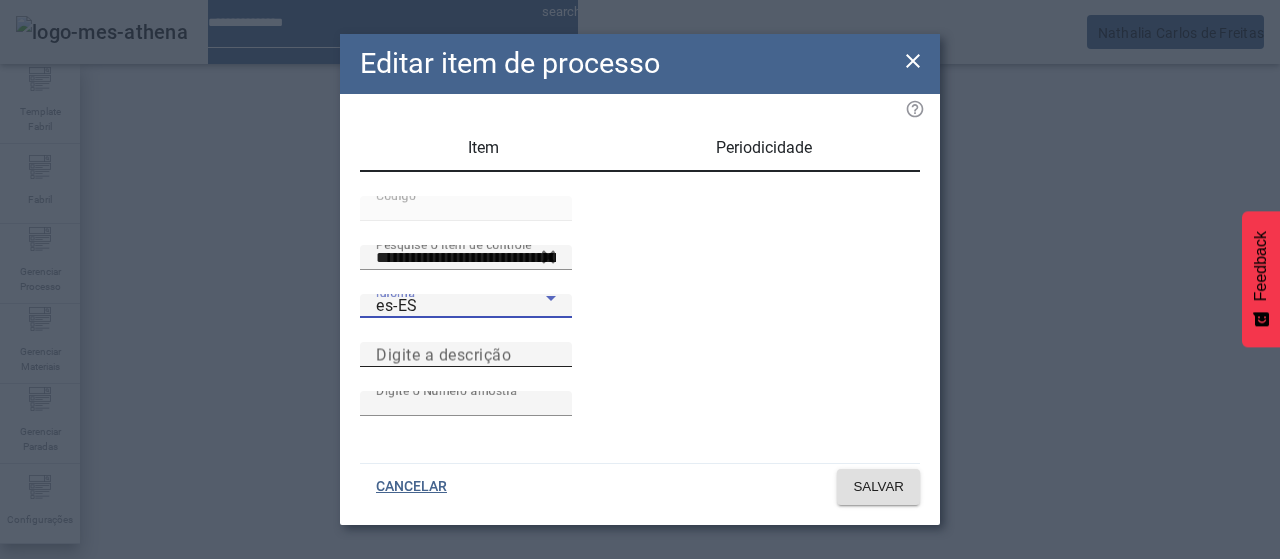 click on "Digite a descrição" at bounding box center (466, 355) 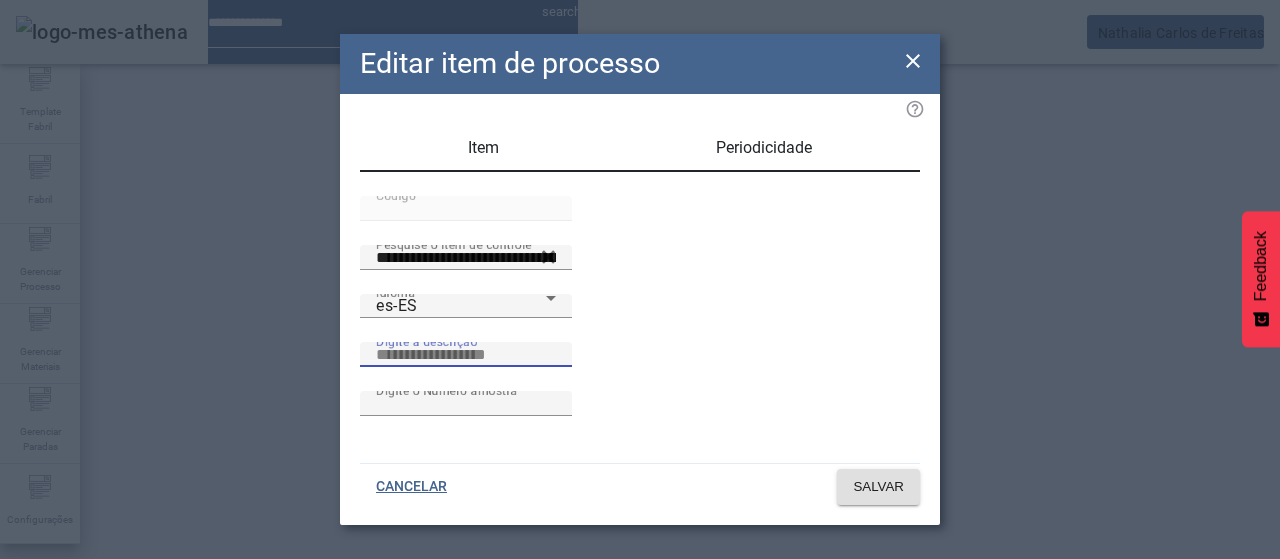 paste on "**********" 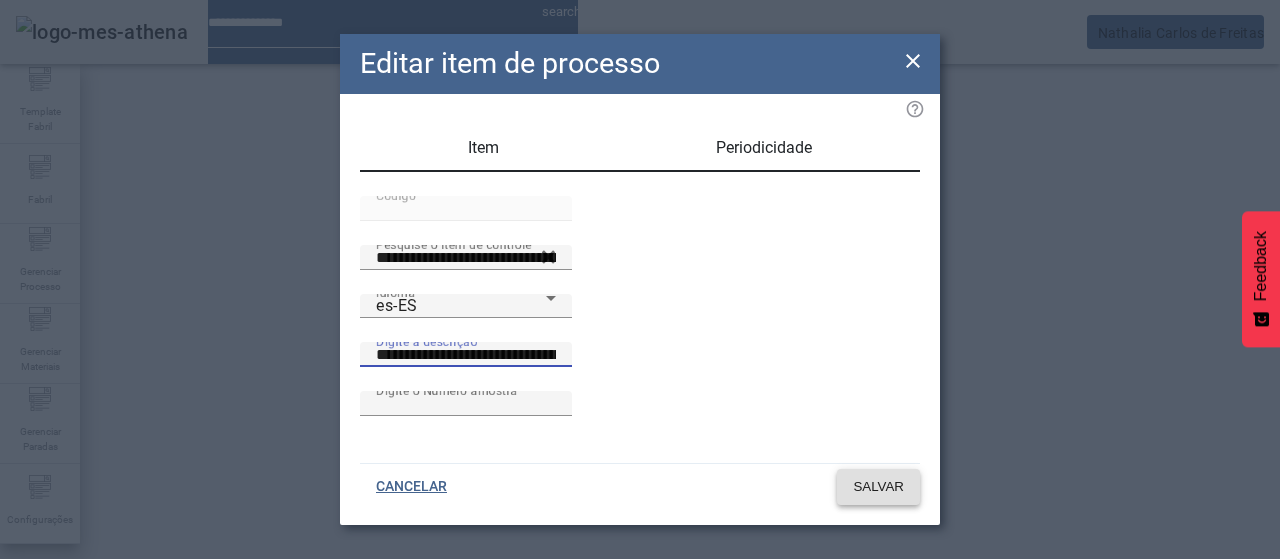 click 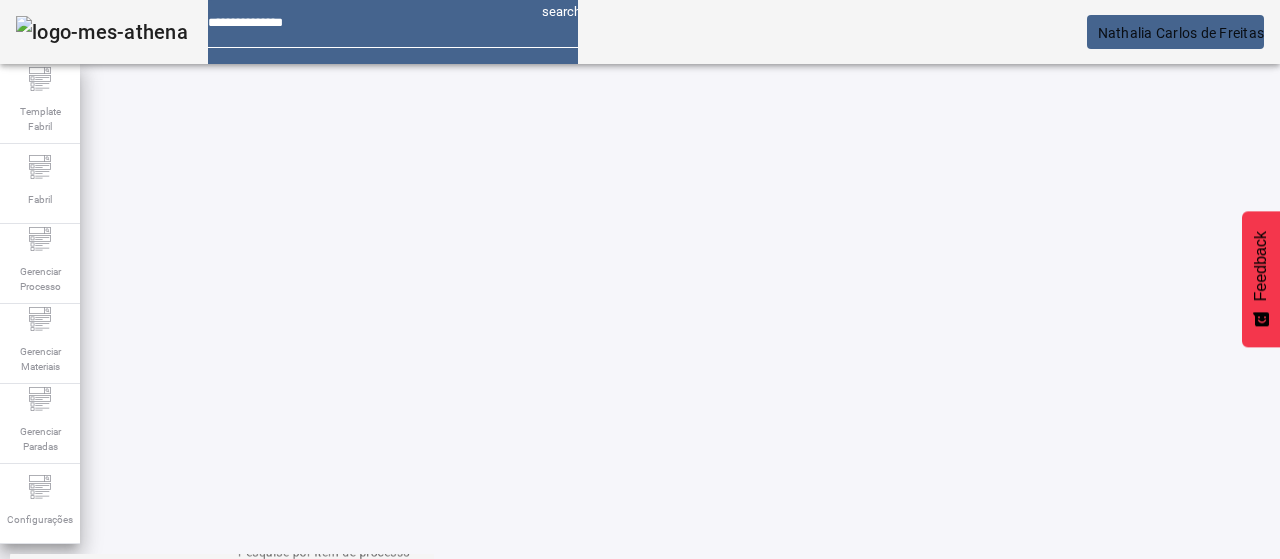 scroll, scrollTop: 0, scrollLeft: 0, axis: both 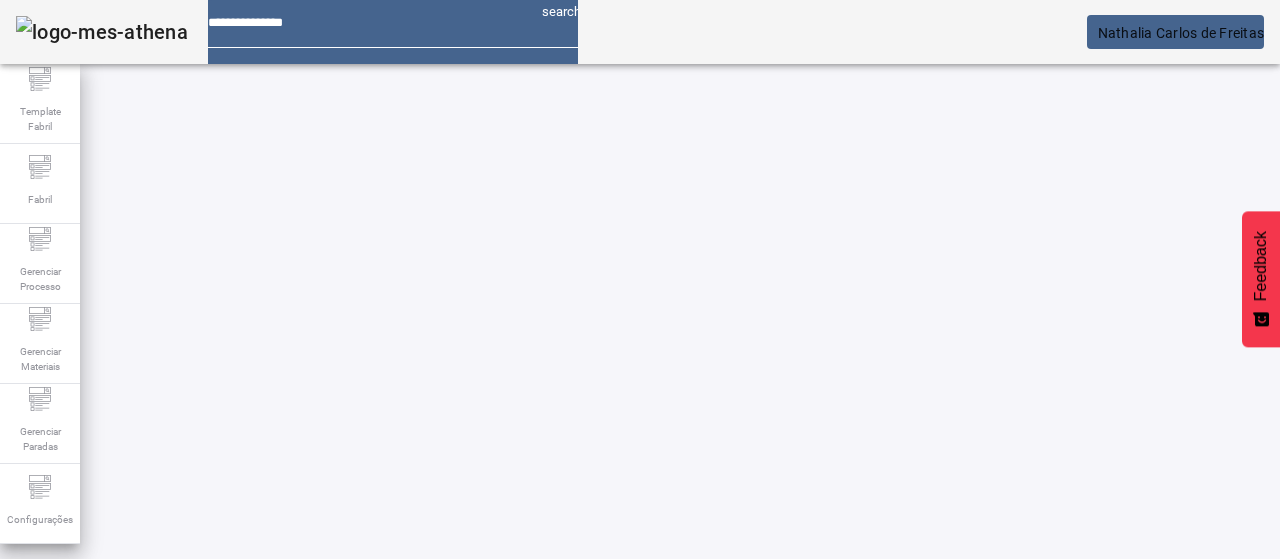 click on "****" at bounding box center [328, 637] 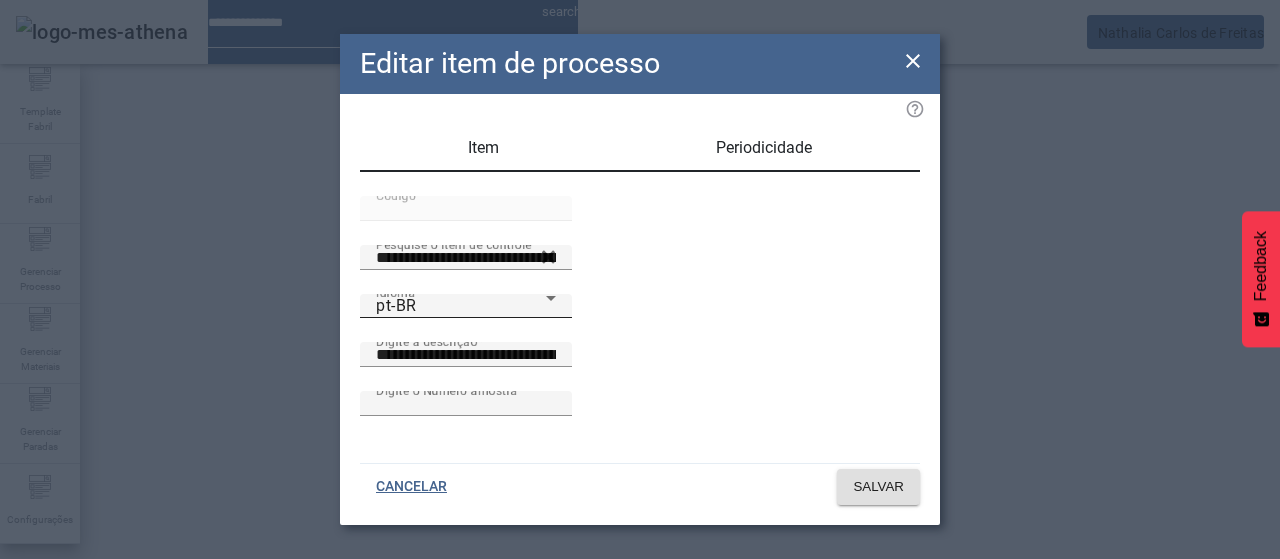click on "pt-BR" at bounding box center (461, 306) 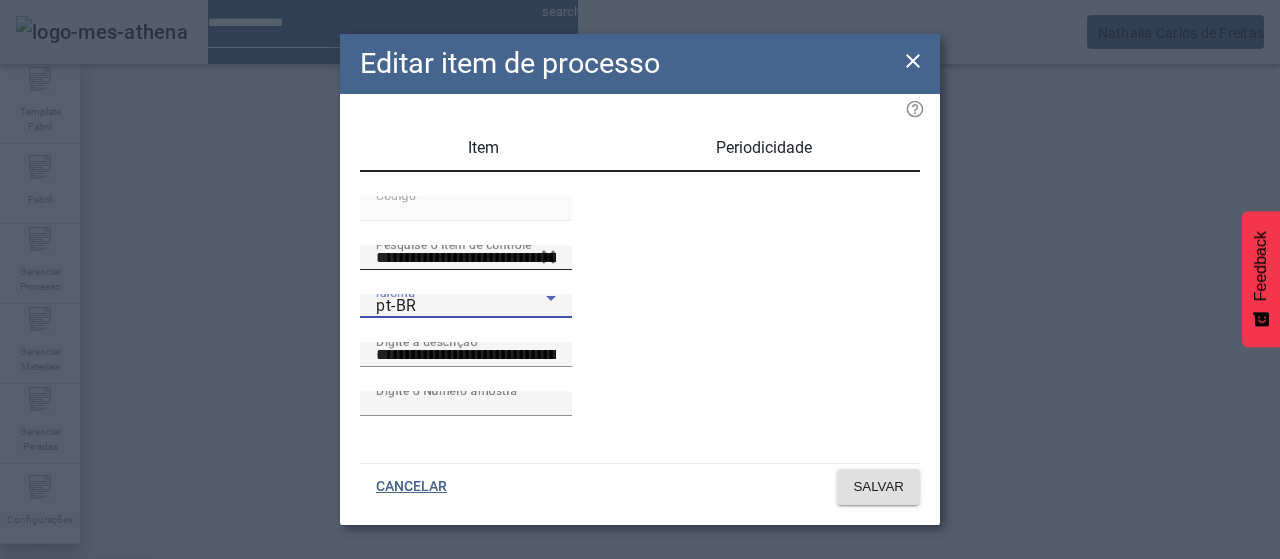 click on "es-ES" at bounding box center [81, 687] 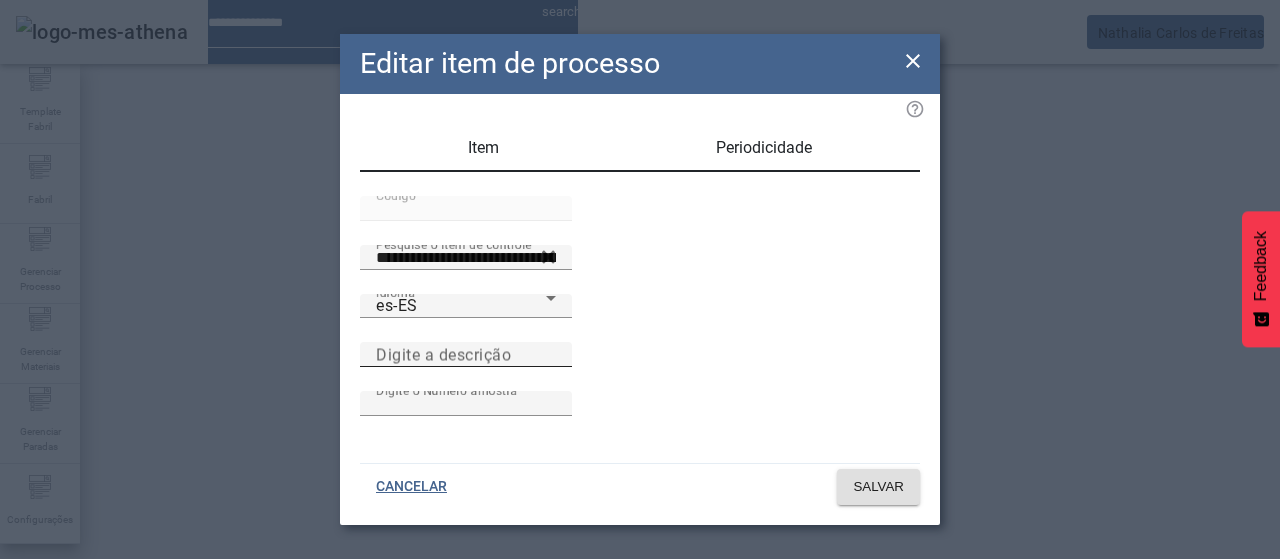drag, startPoint x: 578, startPoint y: 402, endPoint x: 568, endPoint y: 397, distance: 11.18034 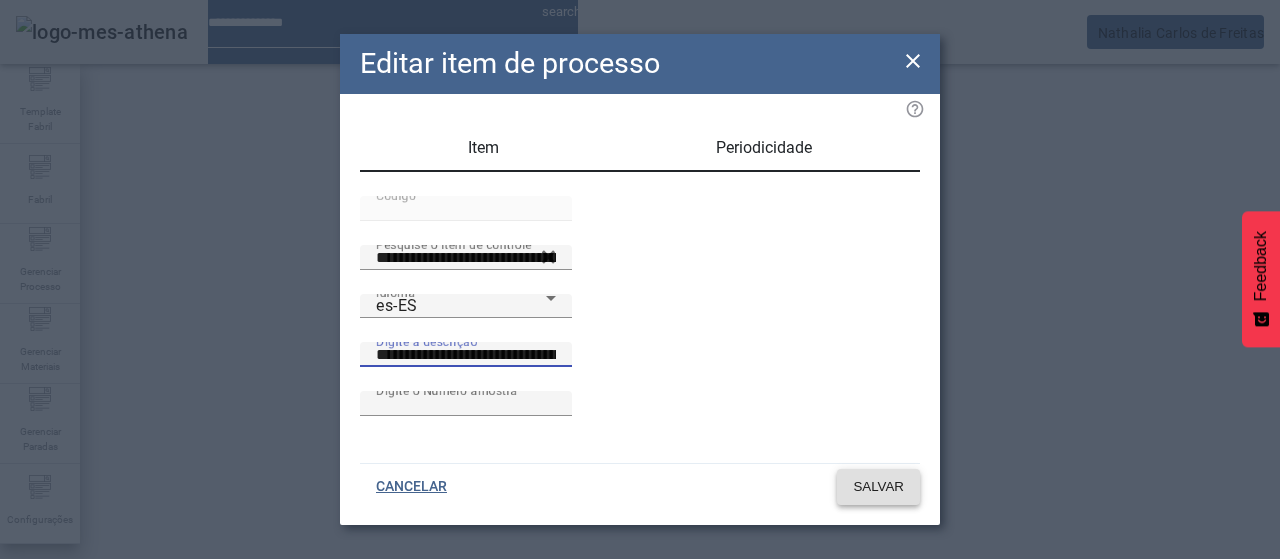 click on "SALVAR" 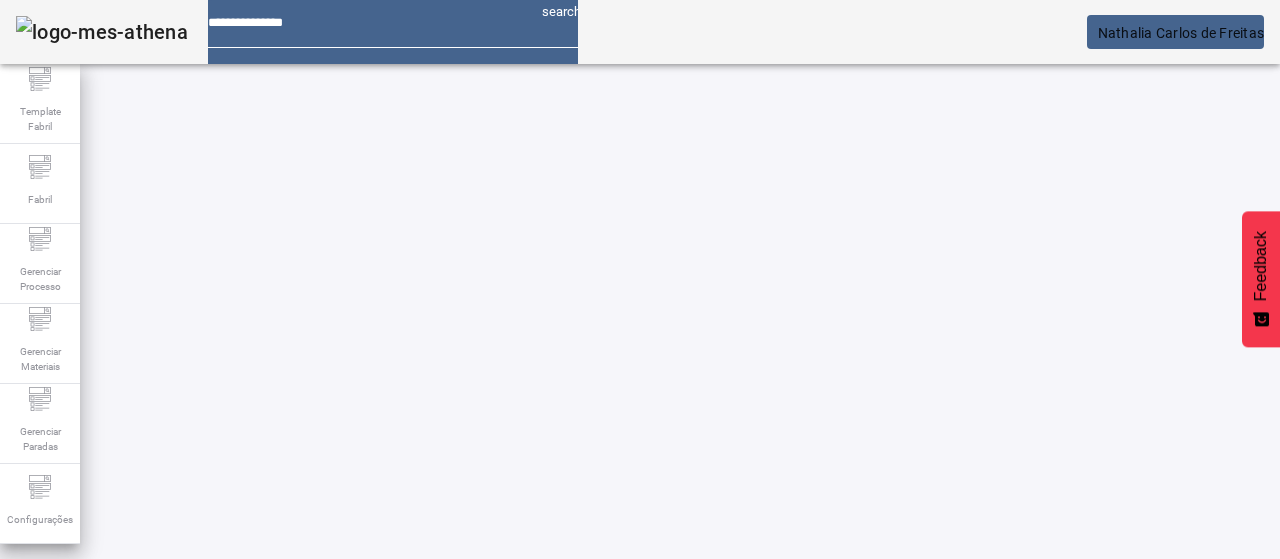 drag, startPoint x: 733, startPoint y: 406, endPoint x: 715, endPoint y: 411, distance: 18.681541 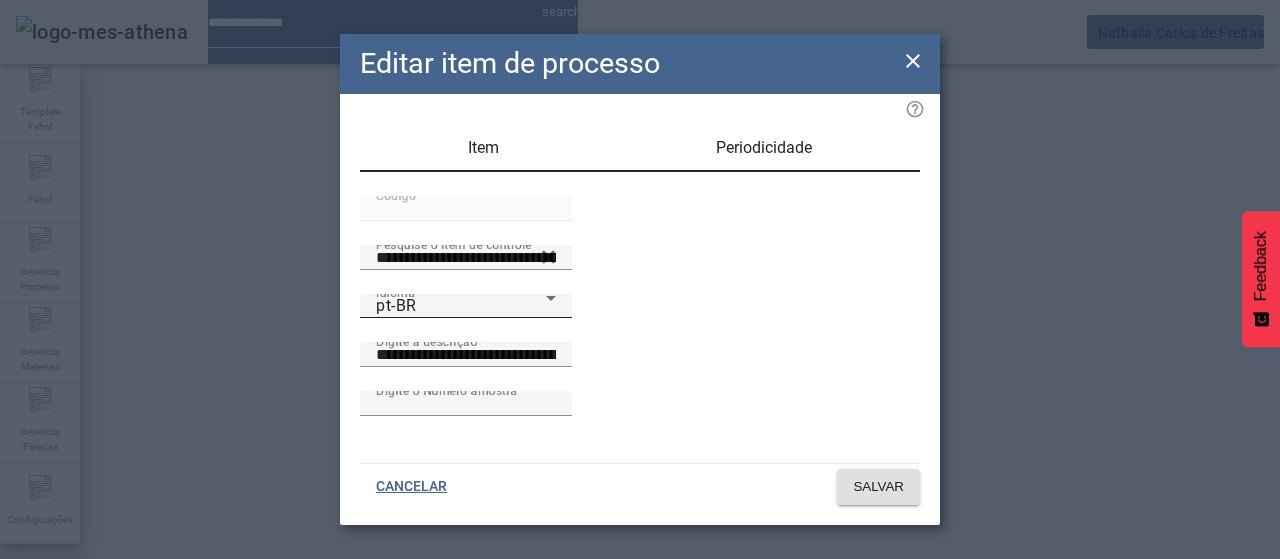 click on "pt-BR" at bounding box center (461, 306) 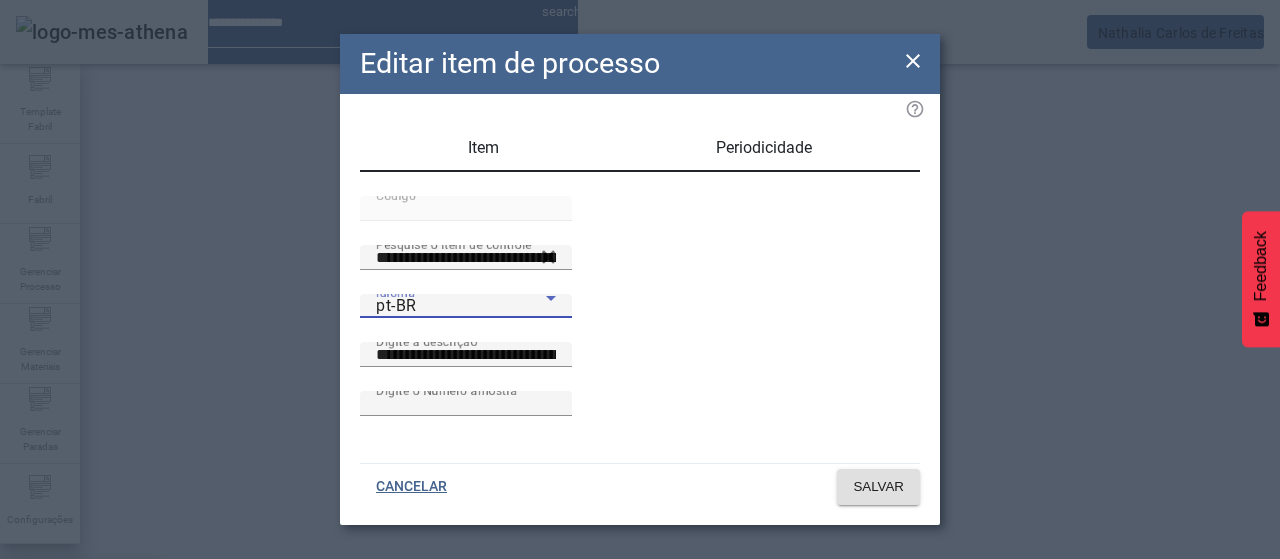 drag, startPoint x: 487, startPoint y: 322, endPoint x: 640, endPoint y: 351, distance: 155.72412 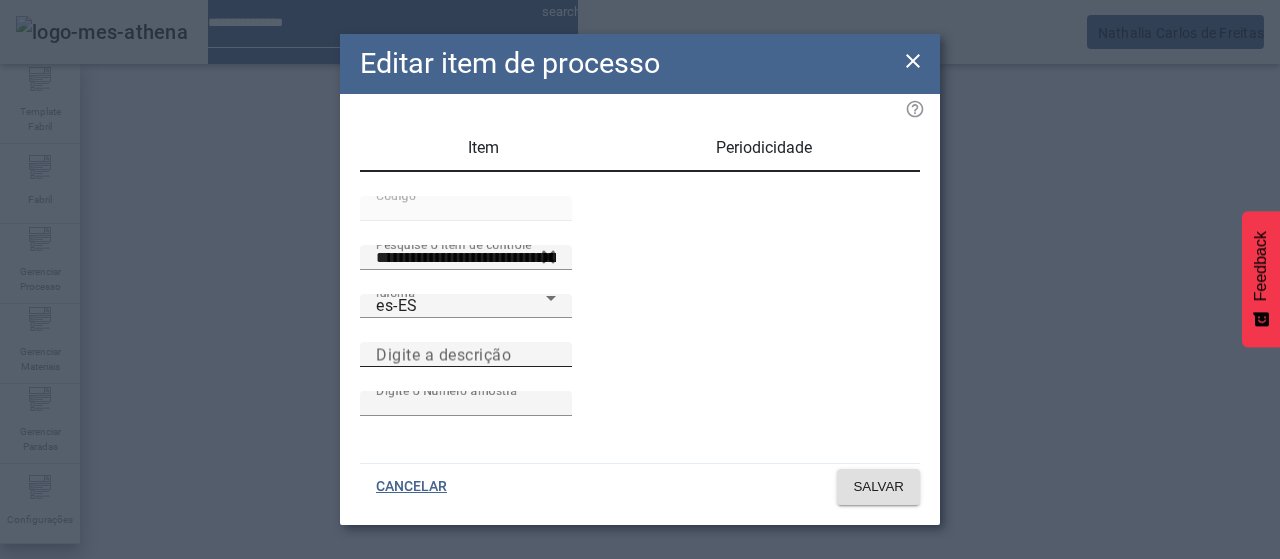 click on "Digite a descrição" at bounding box center (443, 354) 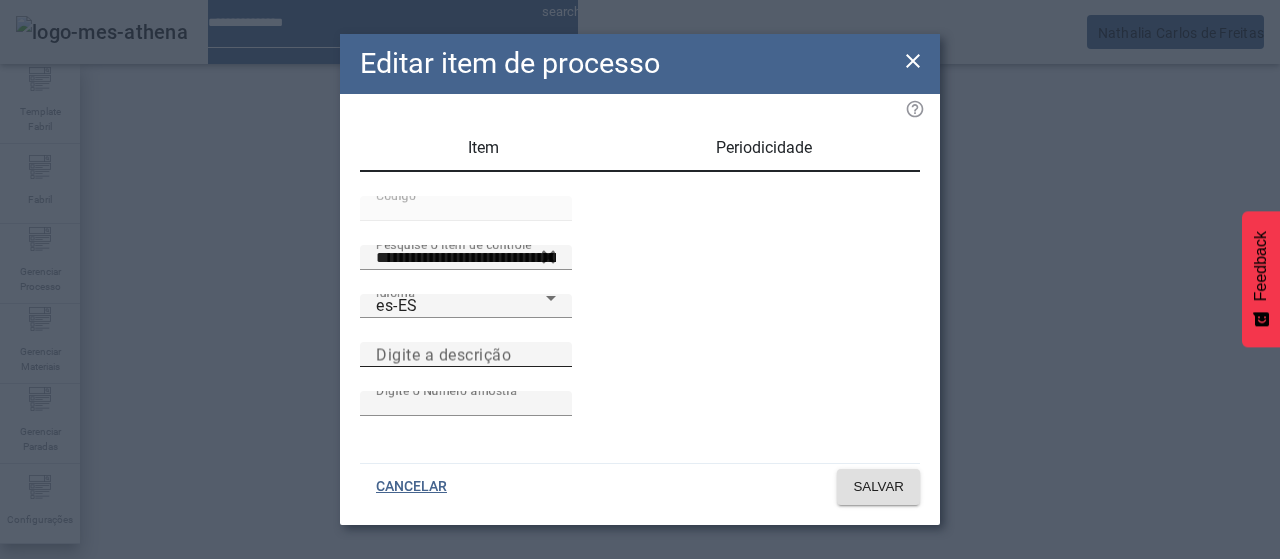 click on "Digite a descrição" at bounding box center [466, 355] 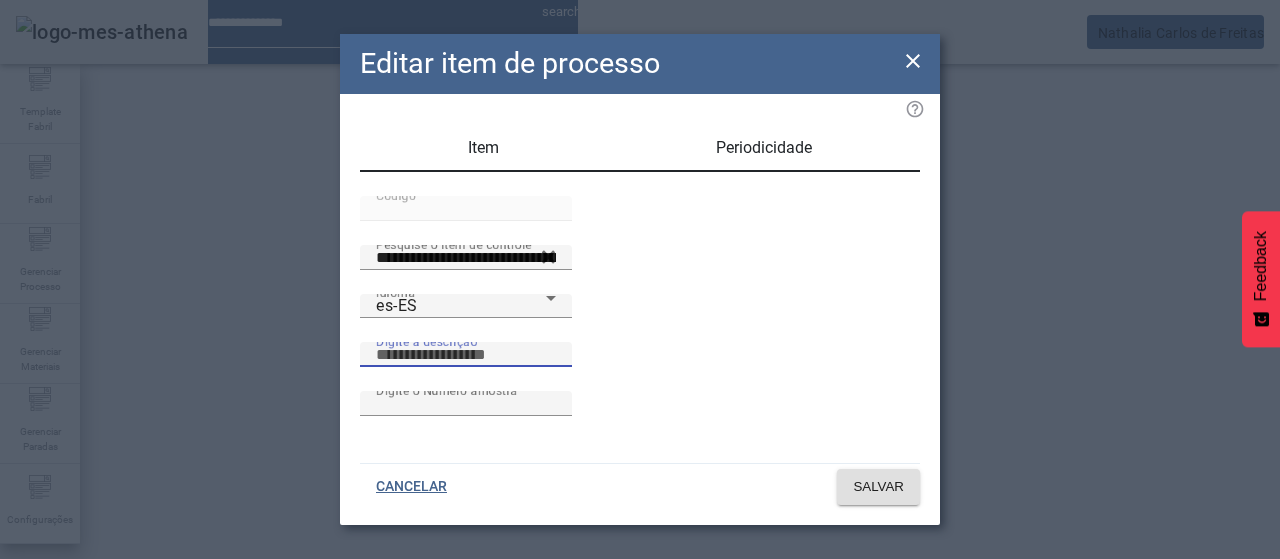 paste on "**********" 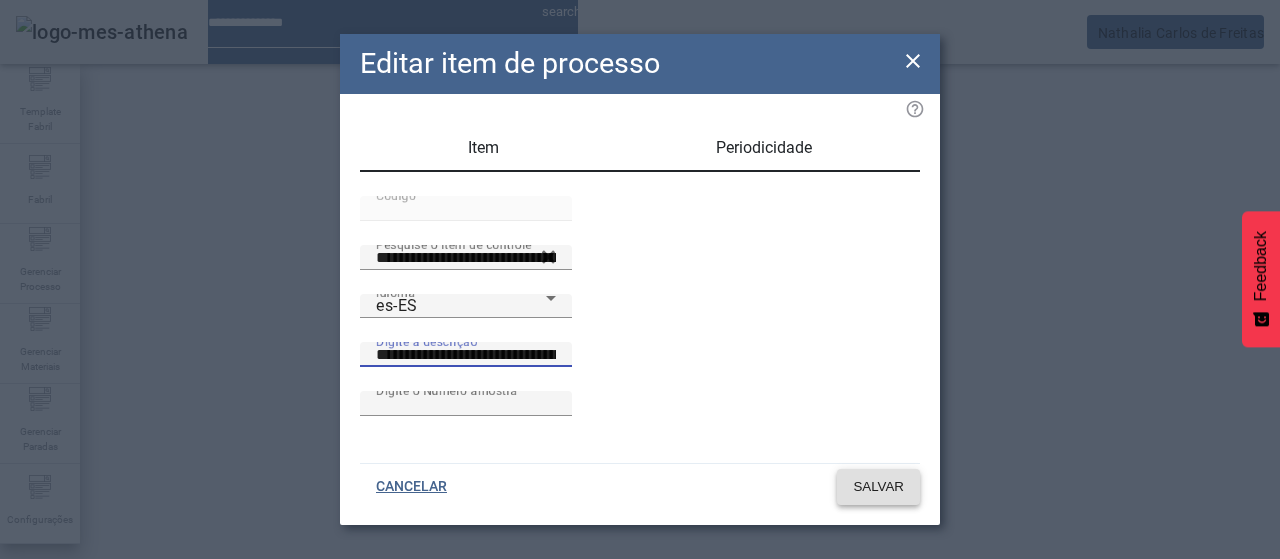 click on "SALVAR" 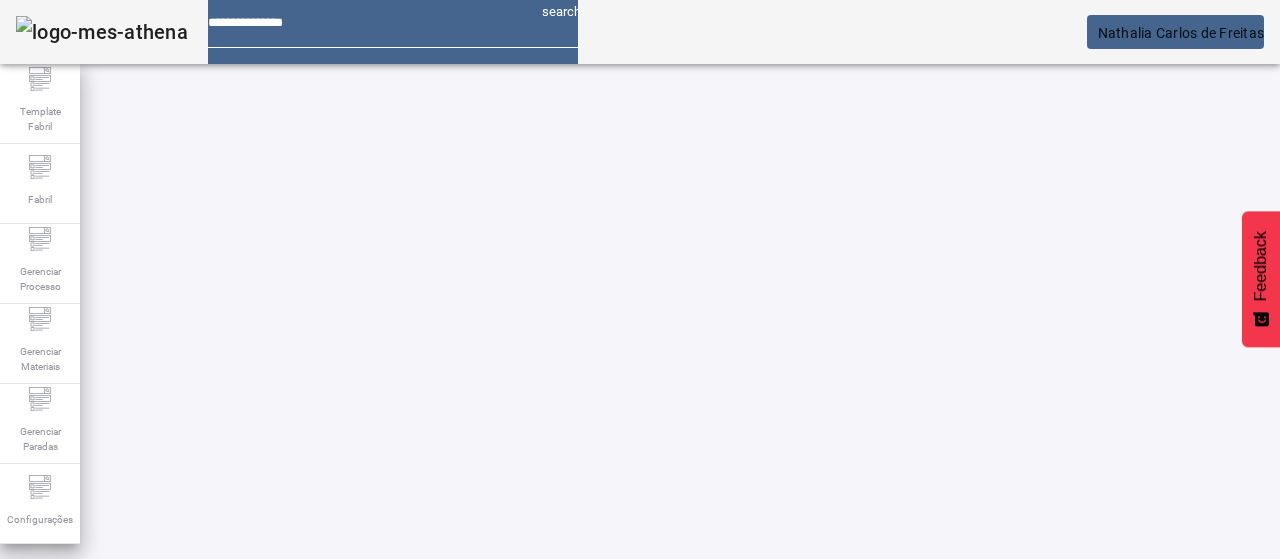 click on "EDITAR" at bounding box center [353, 864] 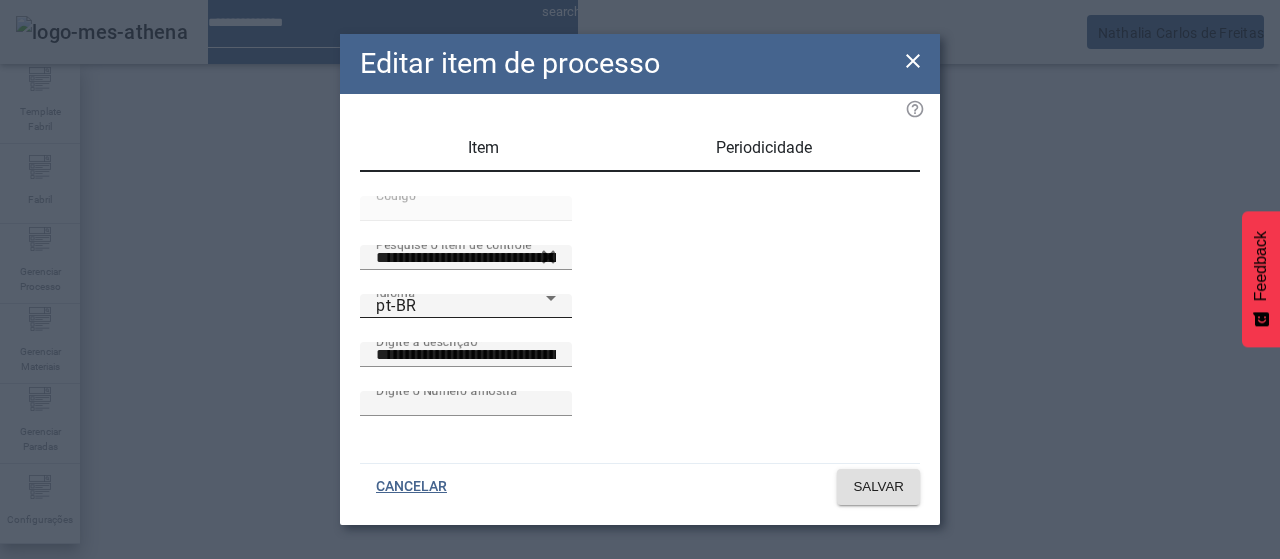 click on "Idioma pt-BR" at bounding box center [466, 306] 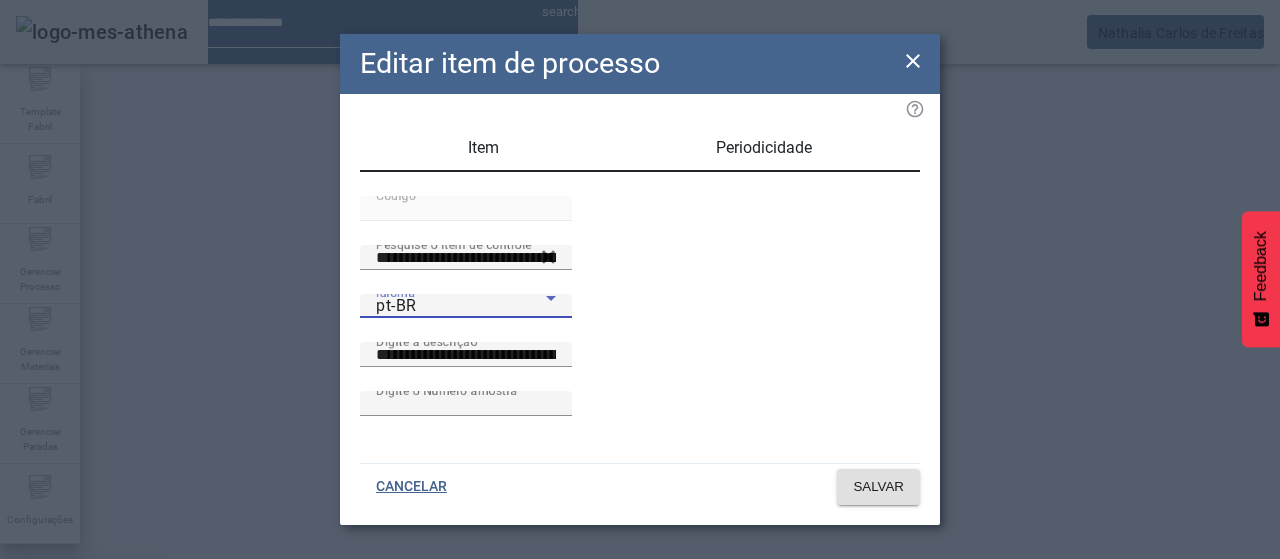 click on "es-ES" at bounding box center (81, 687) 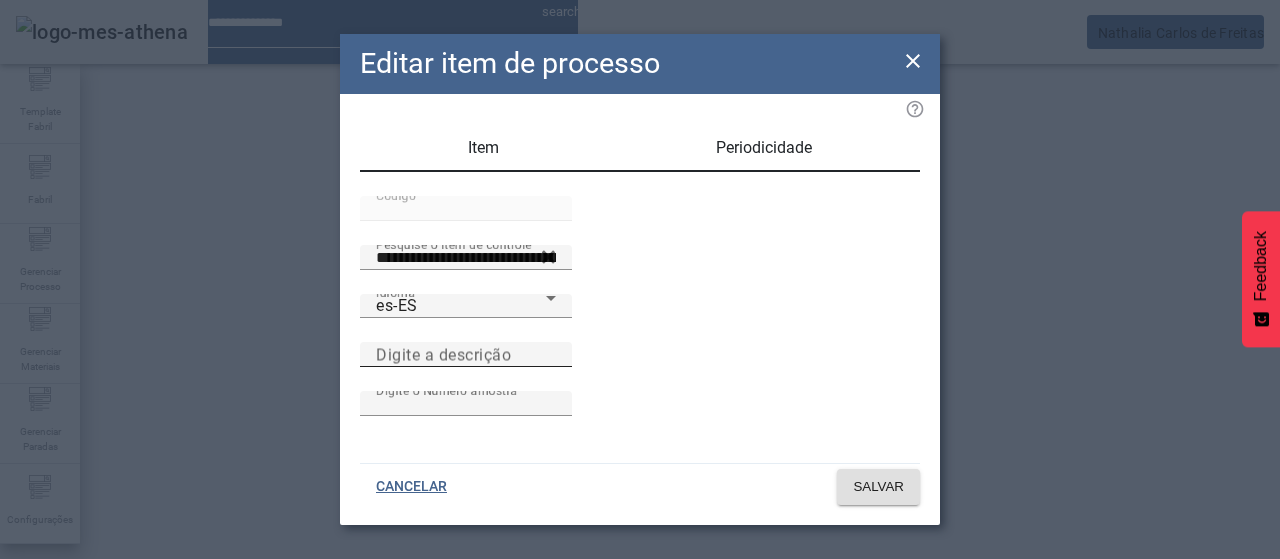 click on "Digite a descrição" at bounding box center (443, 354) 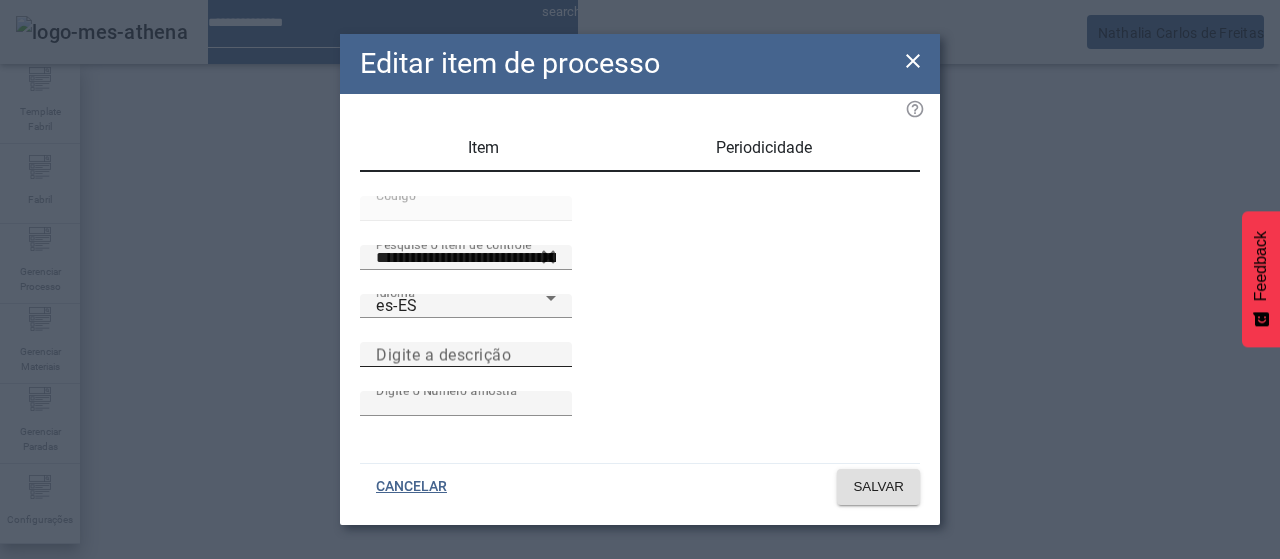 click on "Digite a descrição" at bounding box center [466, 355] 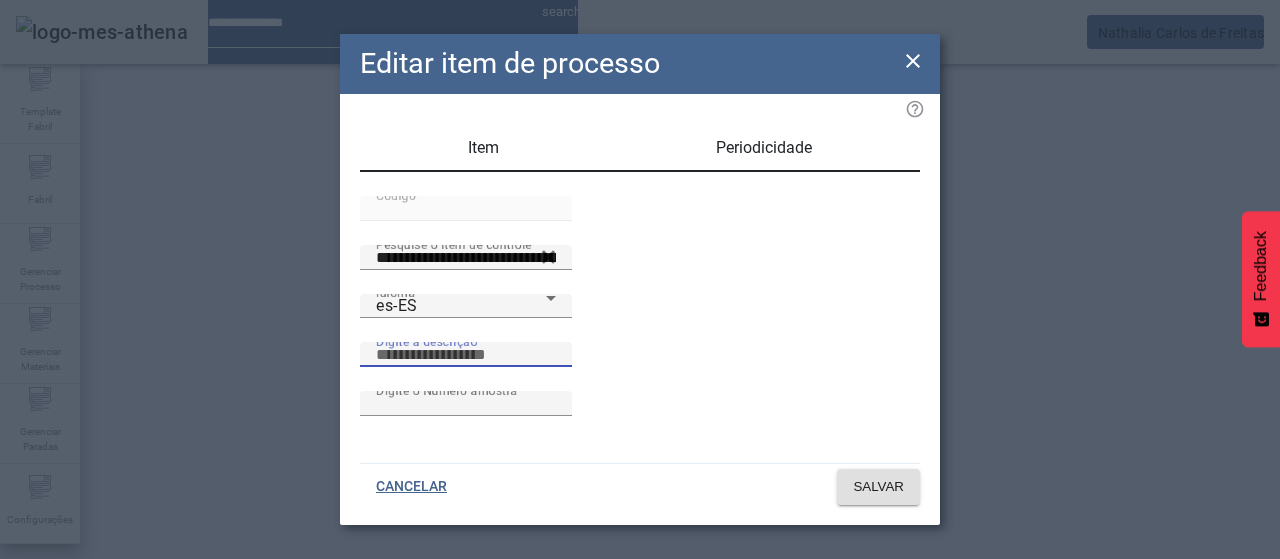 paste on "**********" 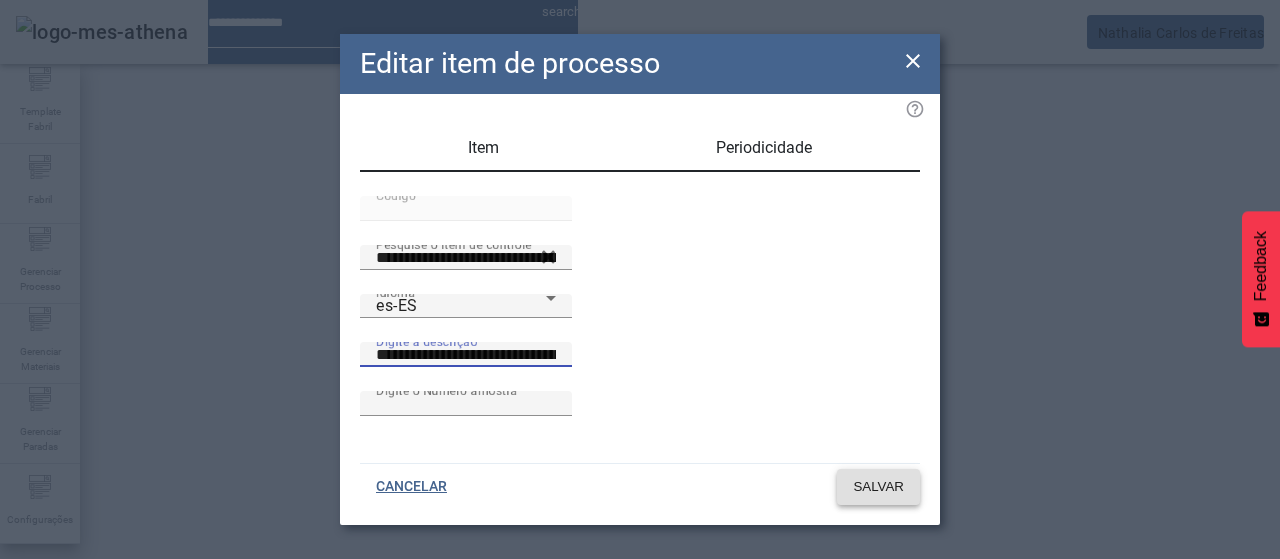 click on "SALVAR" 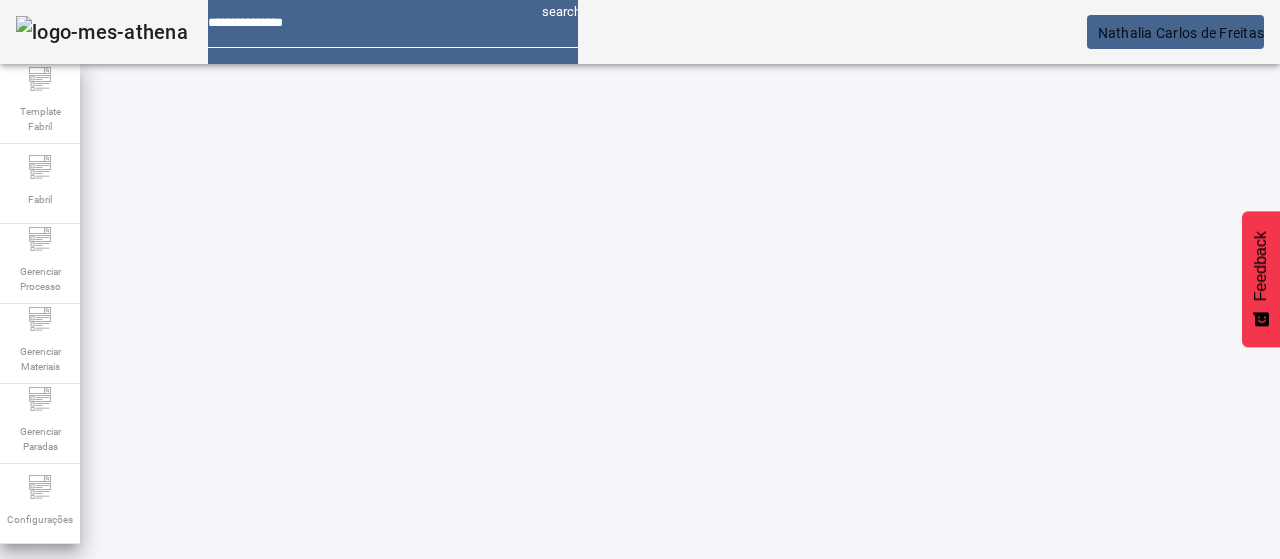 scroll, scrollTop: 200, scrollLeft: 0, axis: vertical 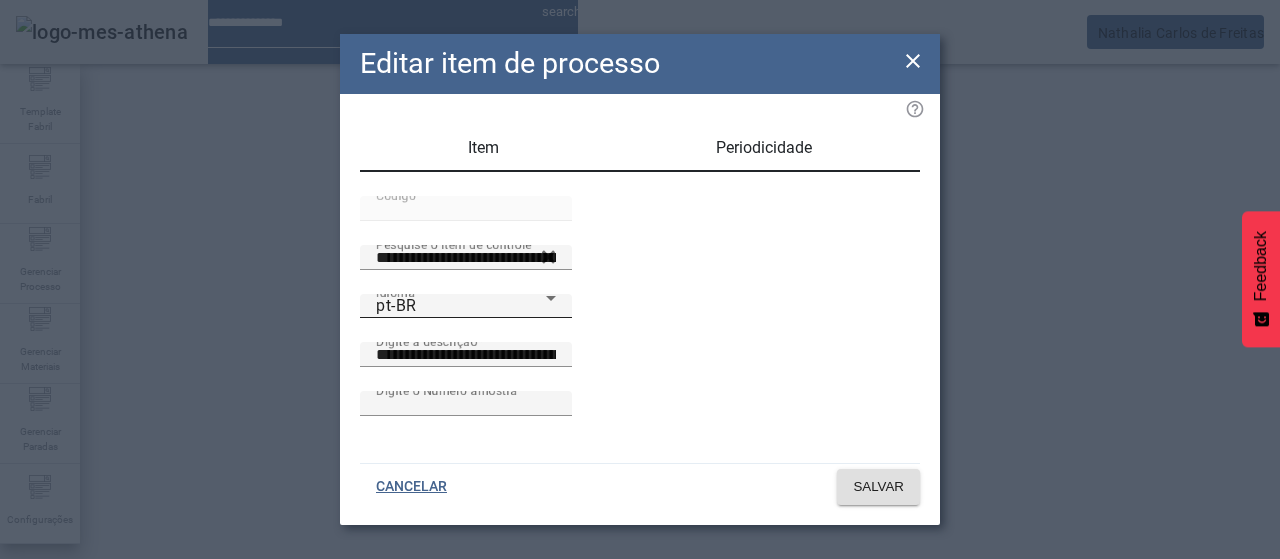 click on "pt-BR" at bounding box center (461, 306) 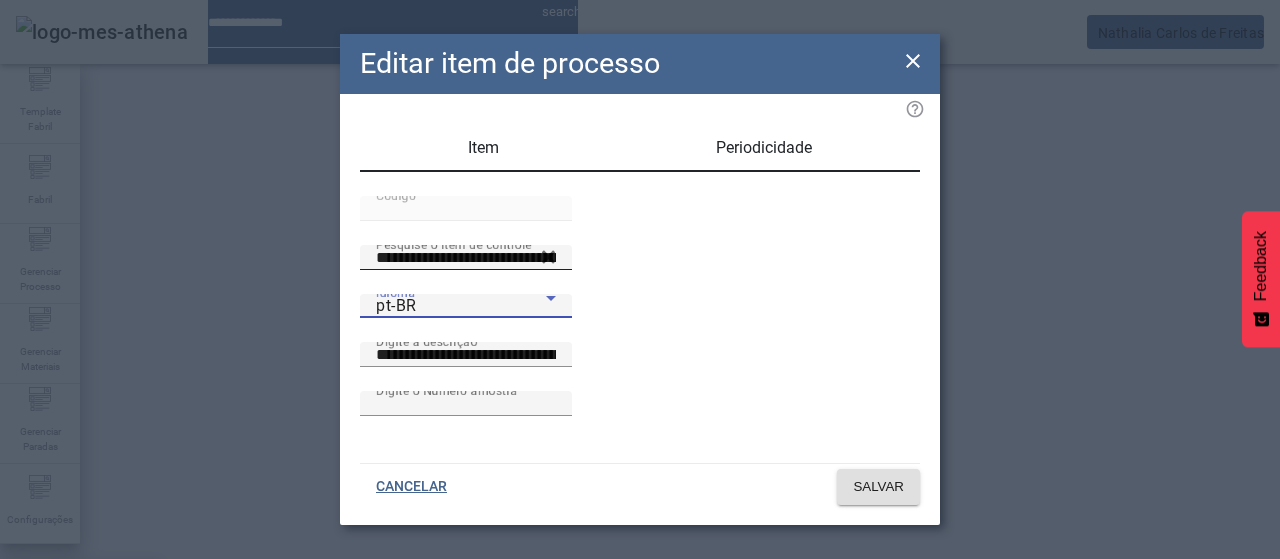 drag, startPoint x: 419, startPoint y: 315, endPoint x: 453, endPoint y: 326, distance: 35.735138 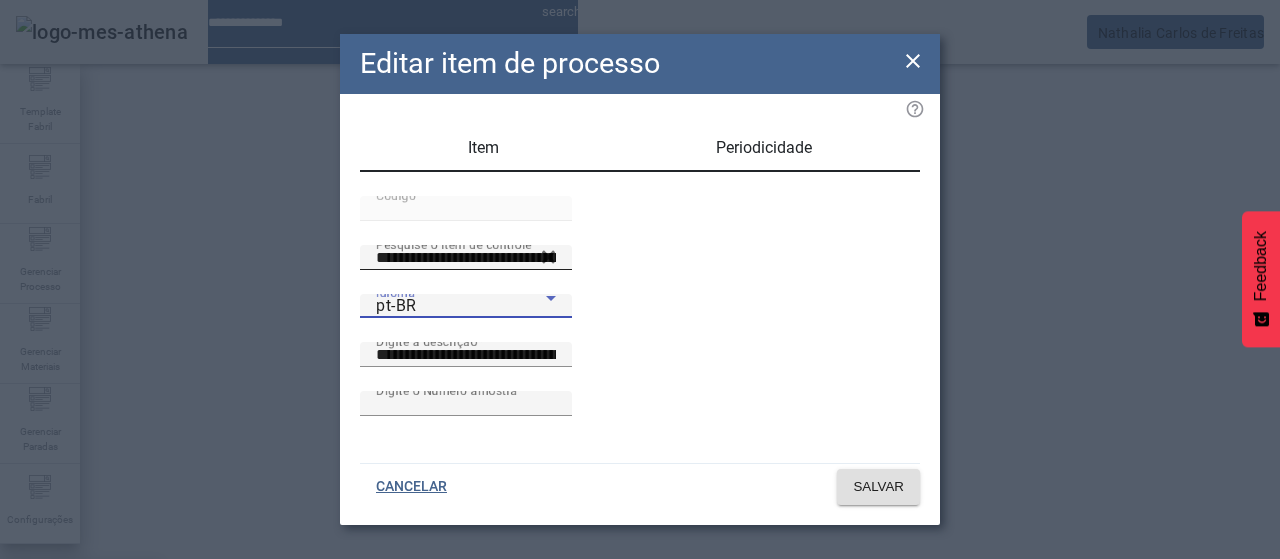 click on "es-ES" at bounding box center (81, 687) 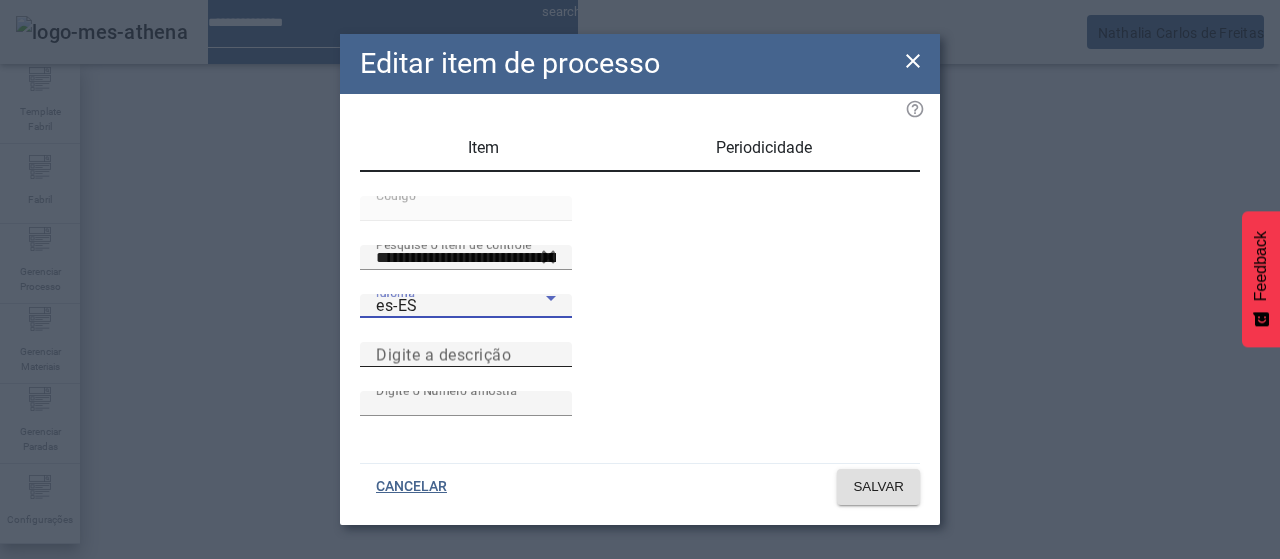 click on "Digite a descrição" at bounding box center (443, 354) 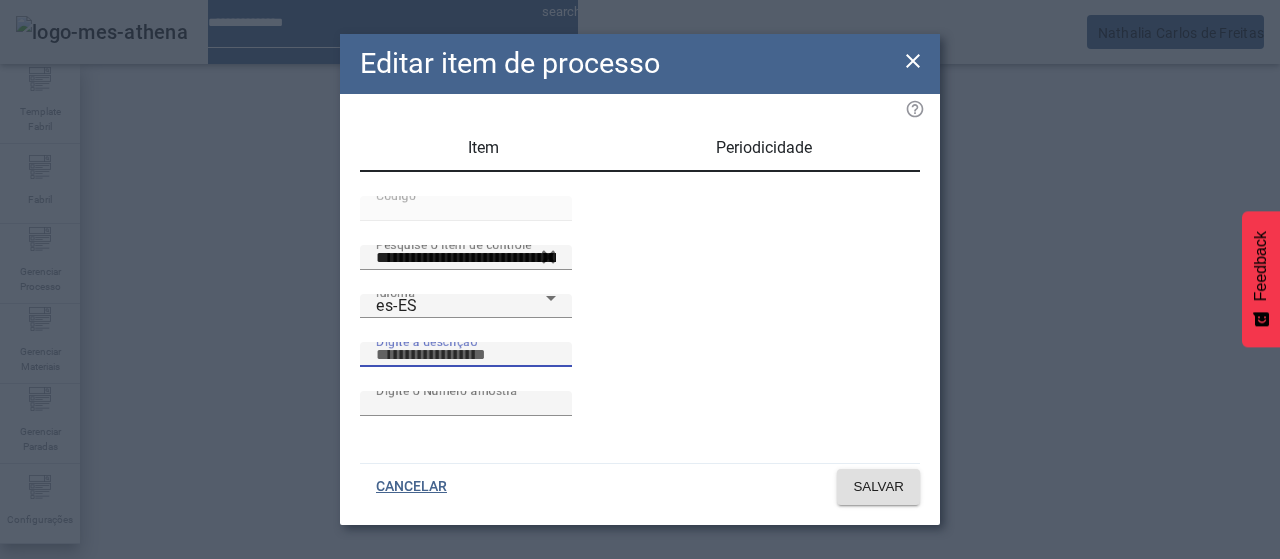 paste on "**********" 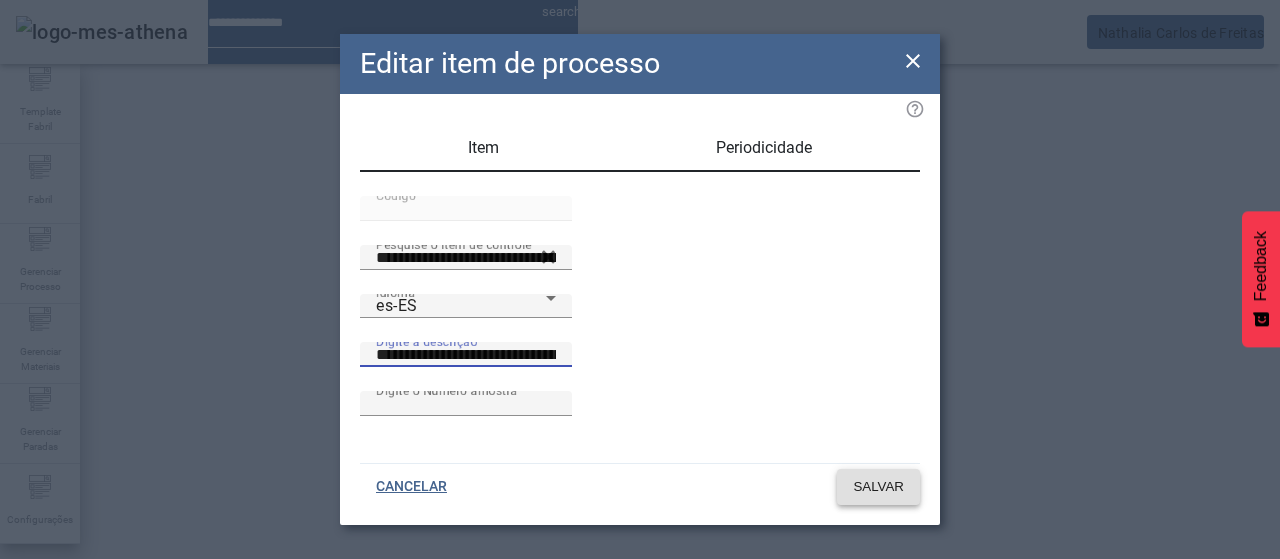 click on "SALVAR" 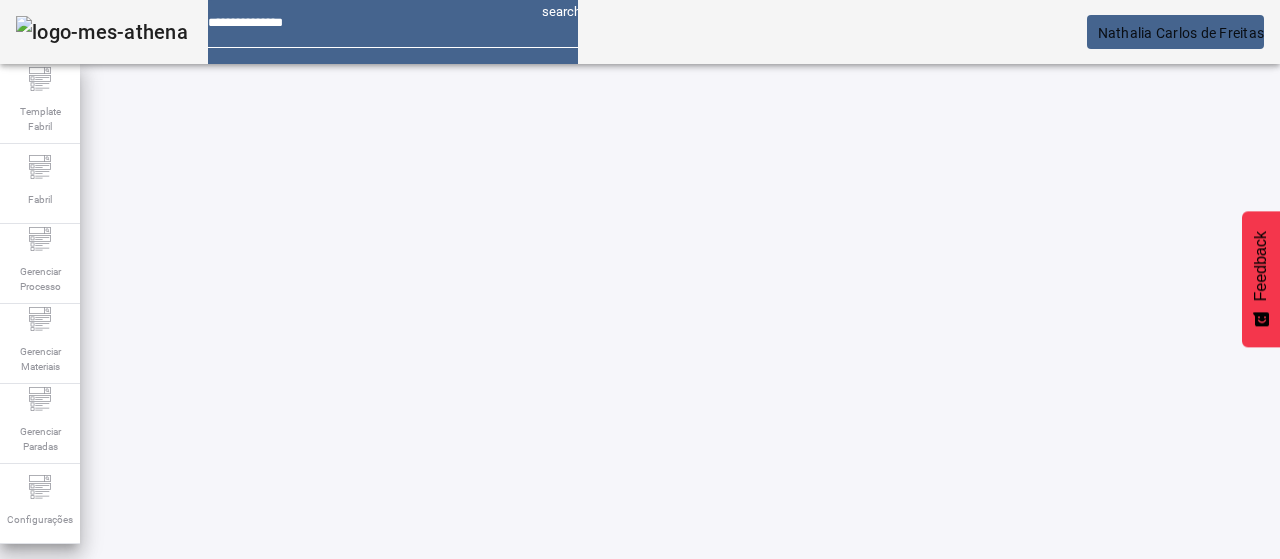 click on "EDITAR" at bounding box center [353, 814] 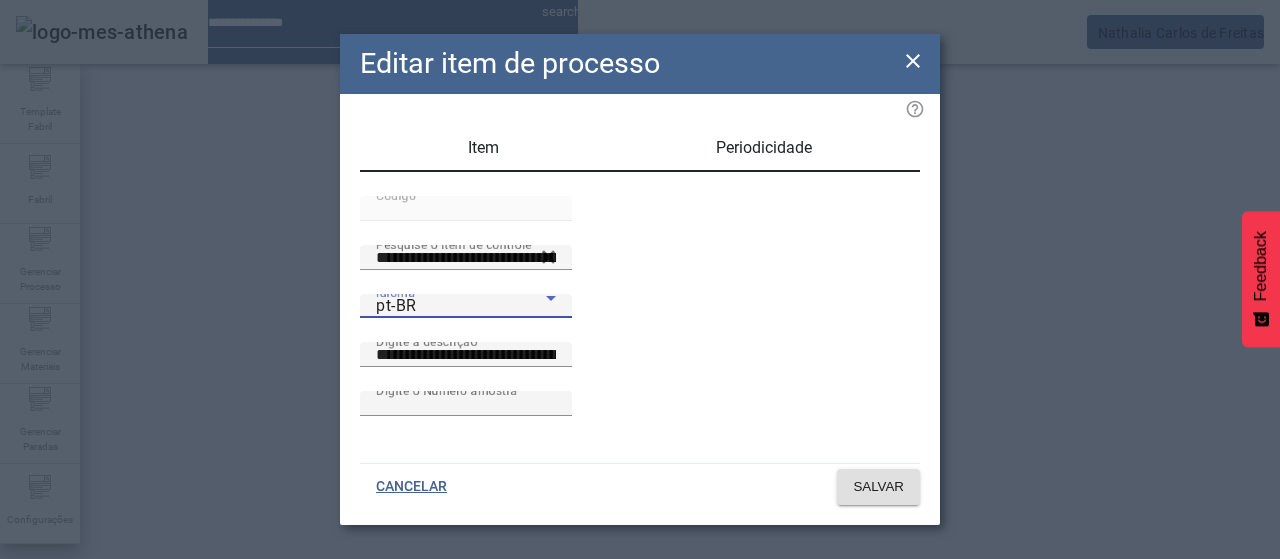 drag, startPoint x: 464, startPoint y: 393, endPoint x: 452, endPoint y: 361, distance: 34.176014 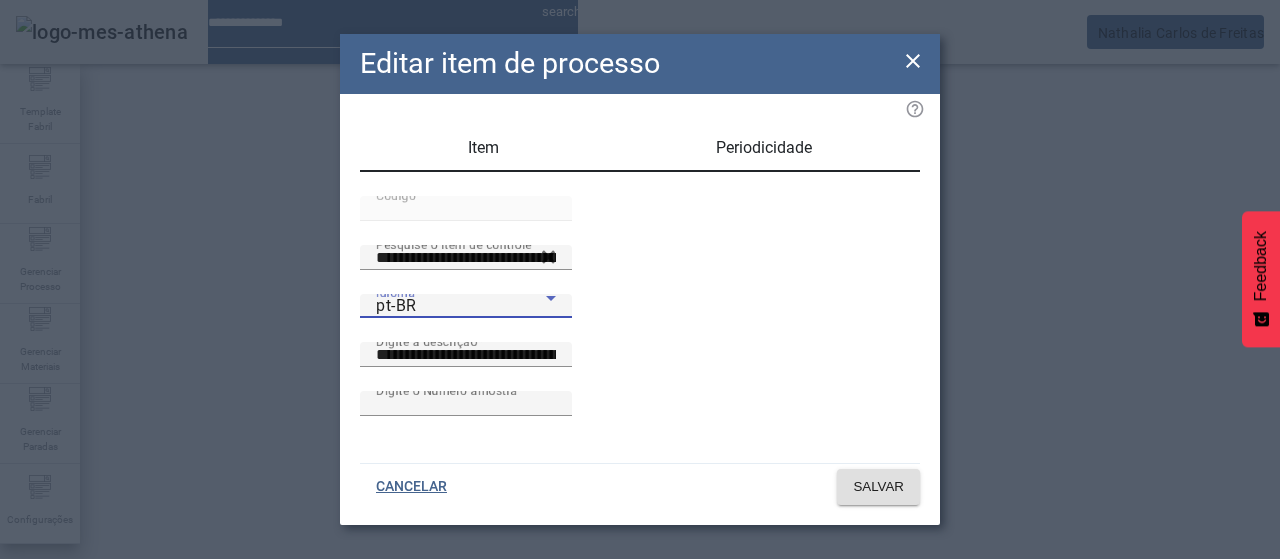 click on "pt-BR" at bounding box center [461, 306] 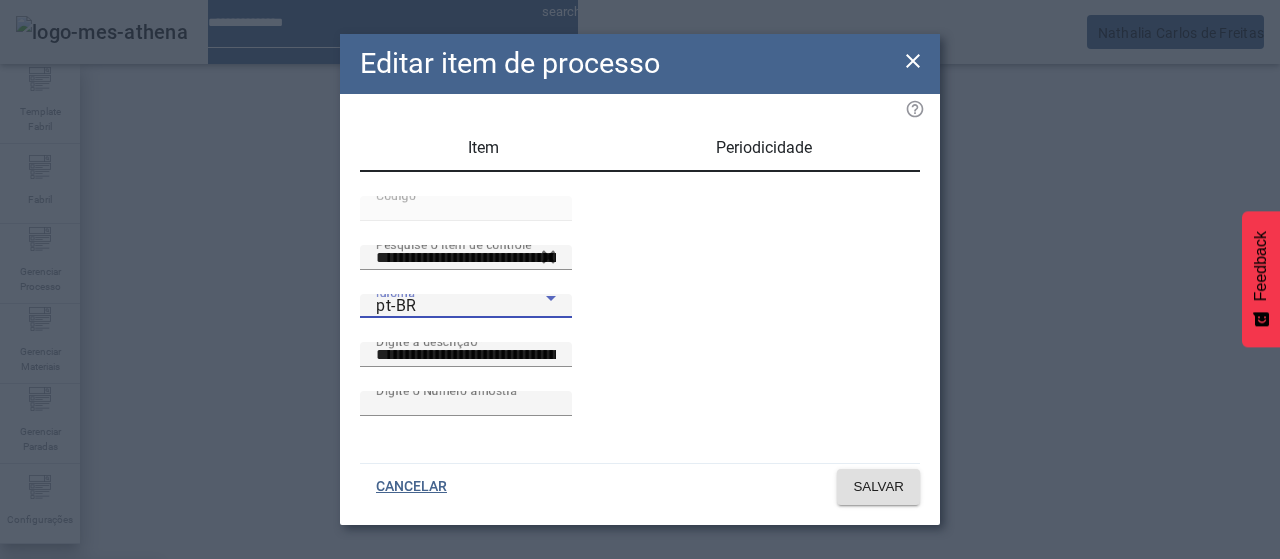 click on "es-ES" at bounding box center [81, 687] 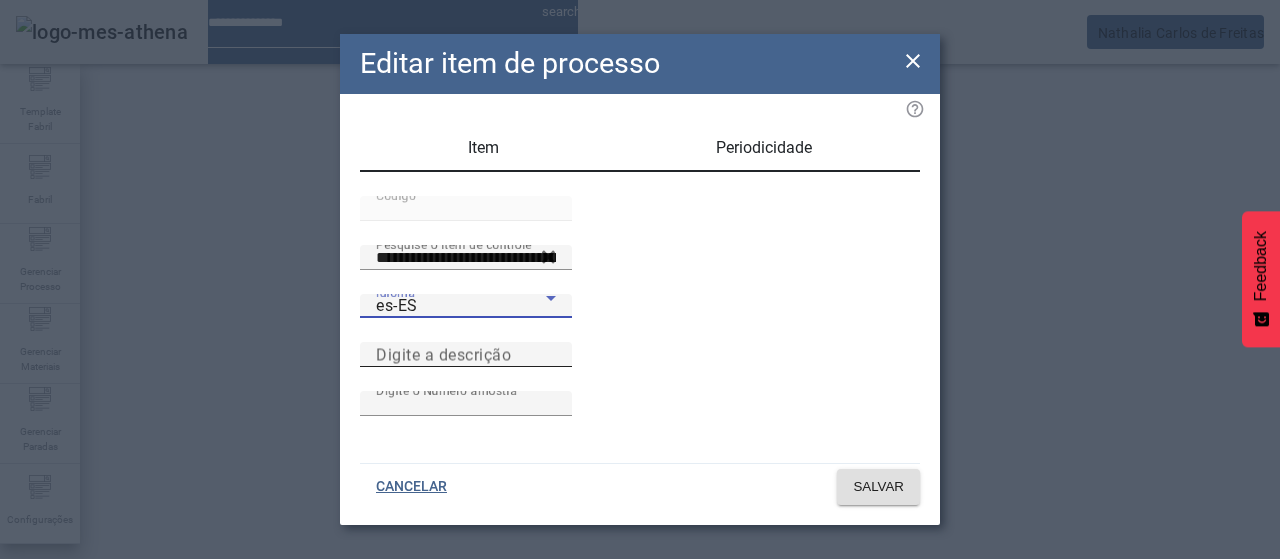drag, startPoint x: 595, startPoint y: 397, endPoint x: 572, endPoint y: 373, distance: 33.24154 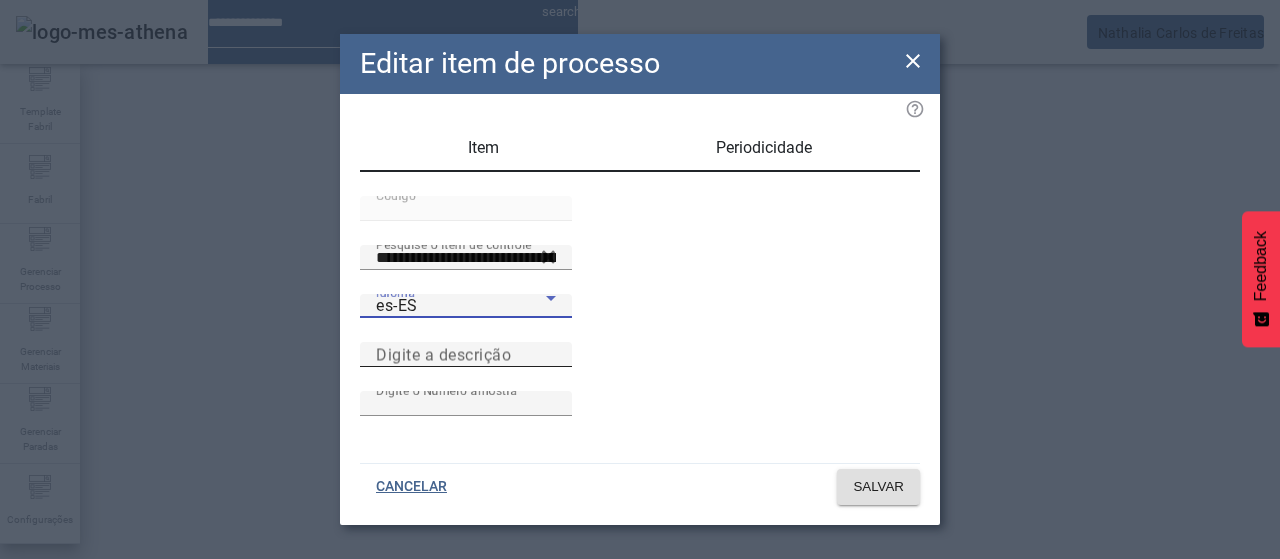 click on "Digite a descrição" at bounding box center [466, 355] 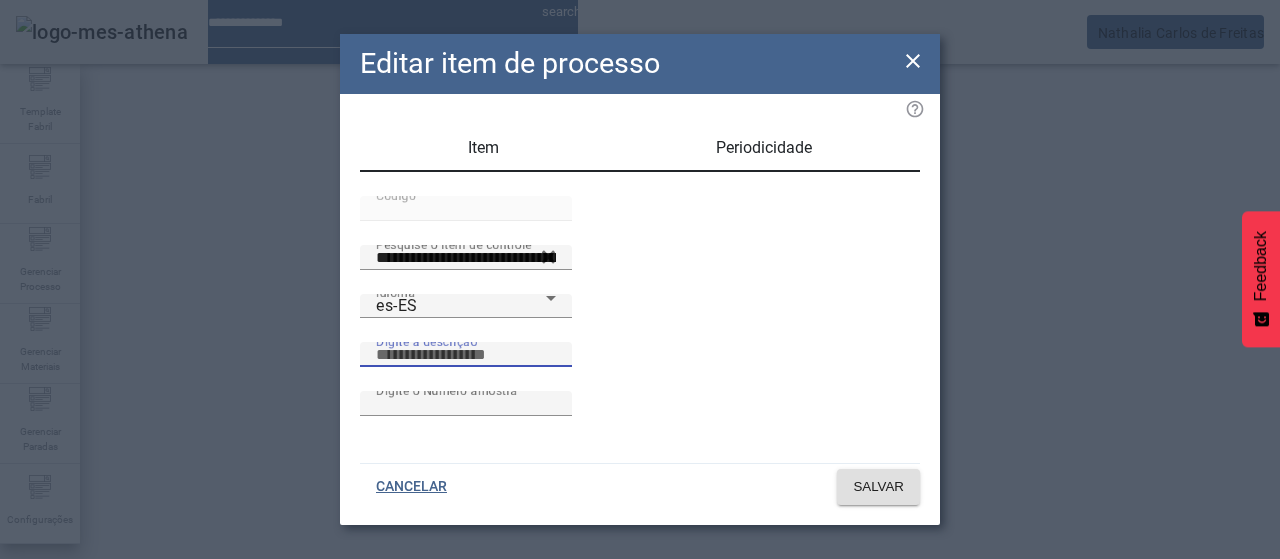paste on "**********" 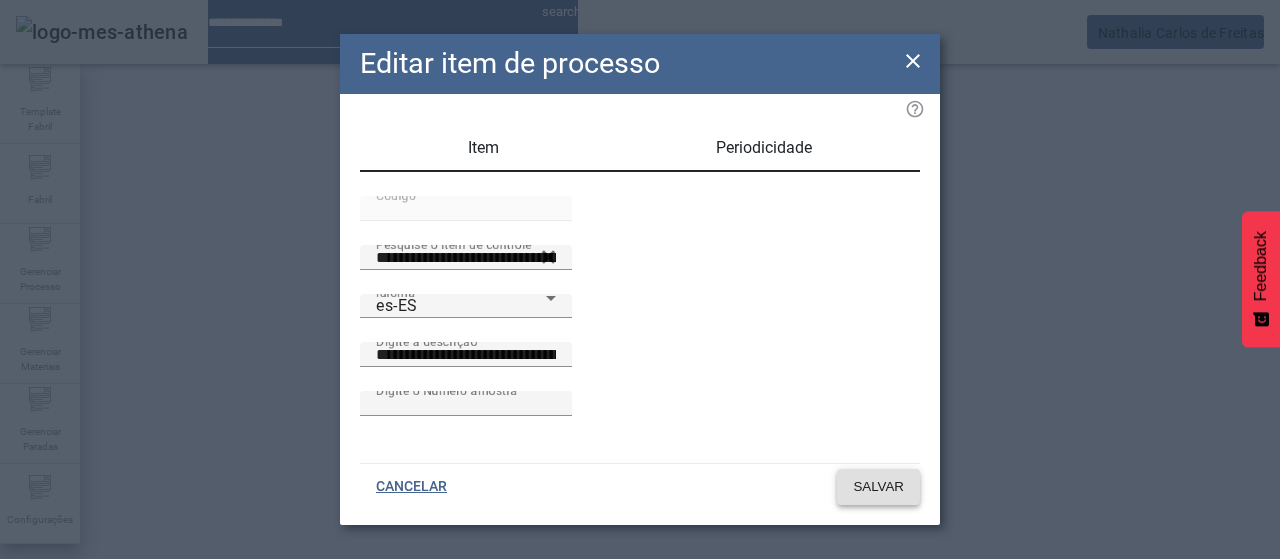 click on "SALVAR" 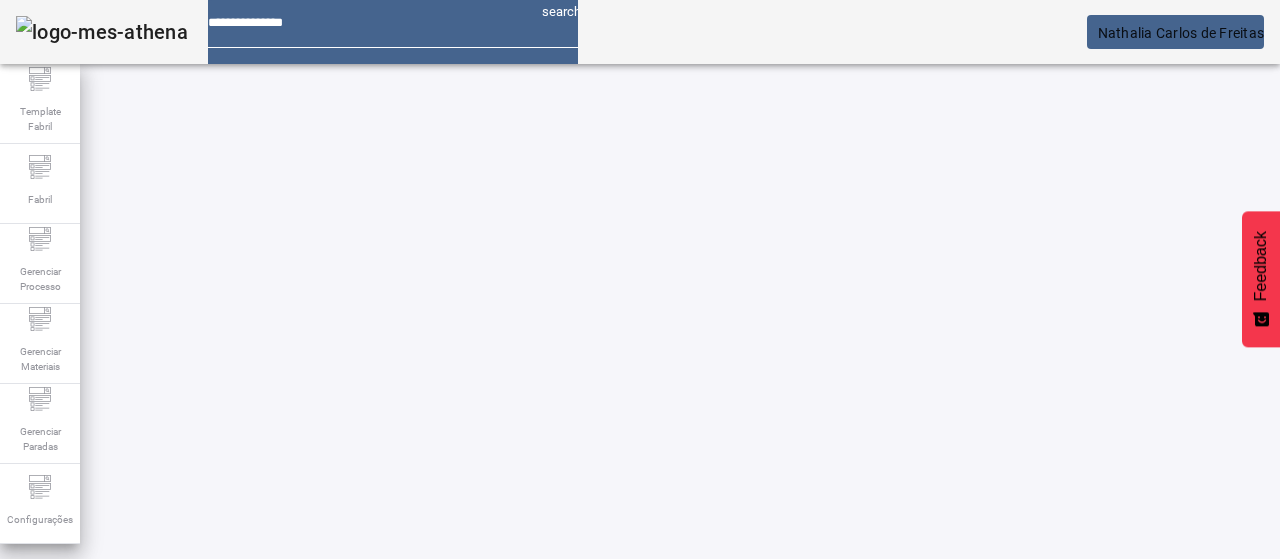 click at bounding box center [652, 814] 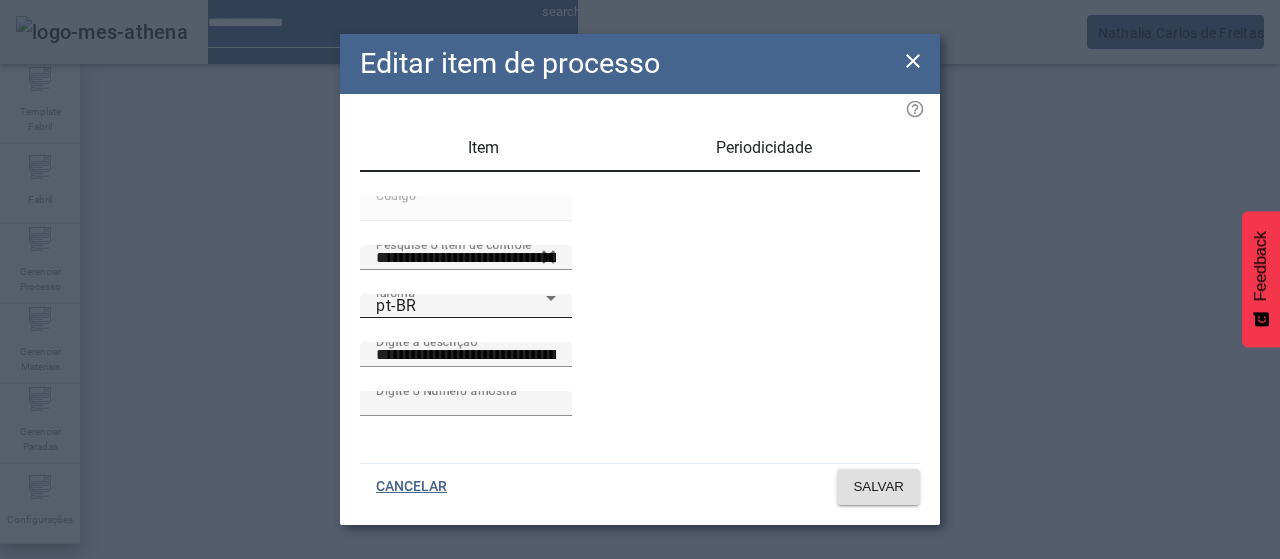 click on "pt-BR" at bounding box center [461, 306] 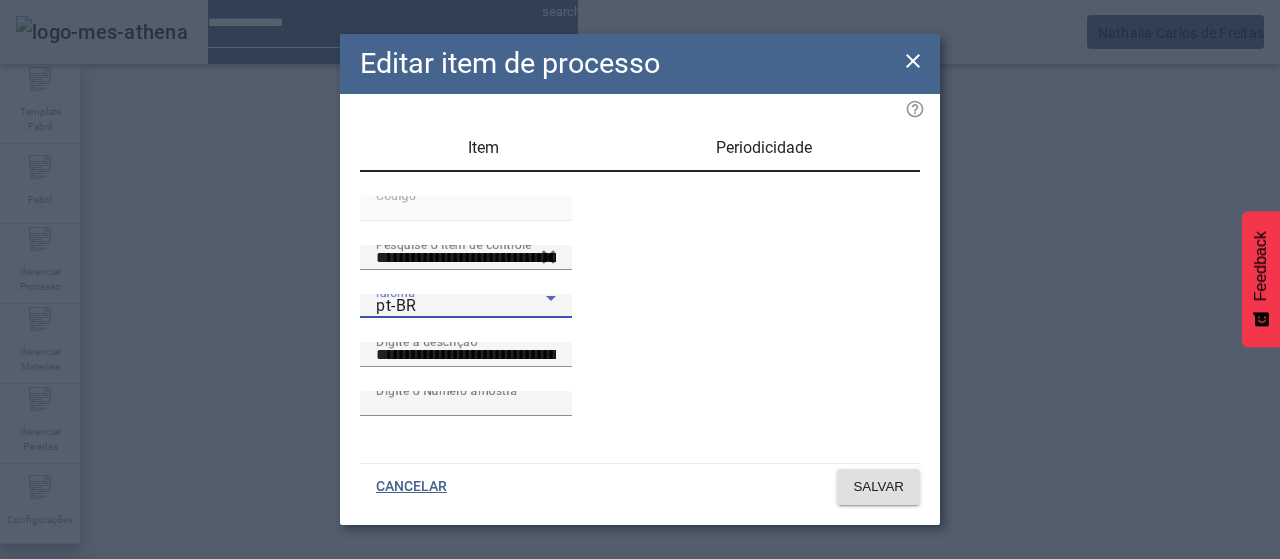 click on "es-ES" at bounding box center [81, 687] 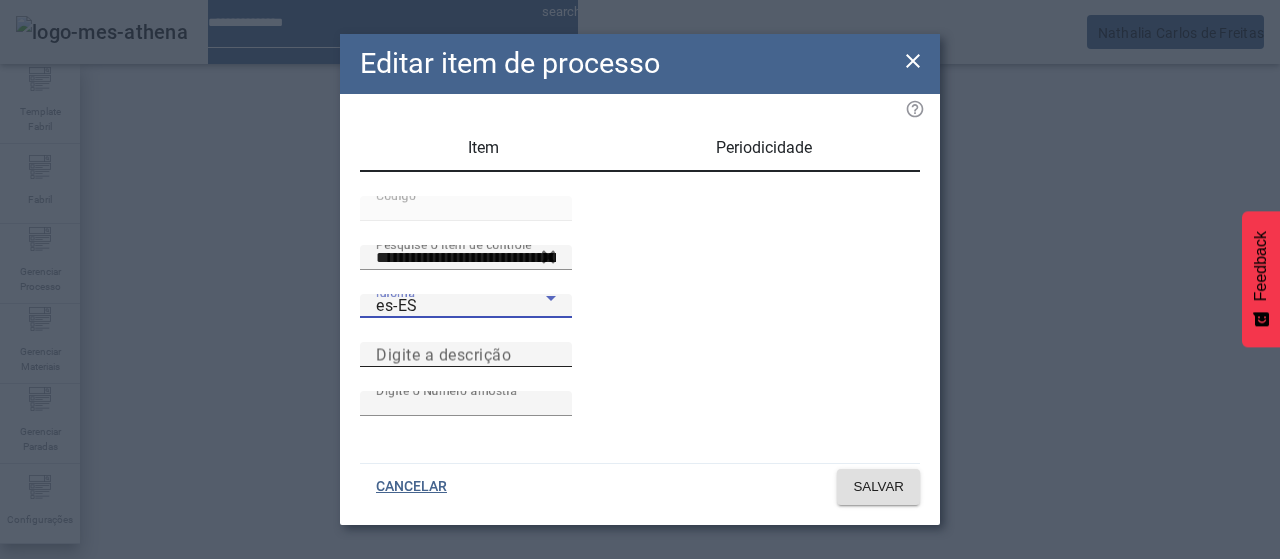 click on "Digite a descrição" at bounding box center [466, 355] 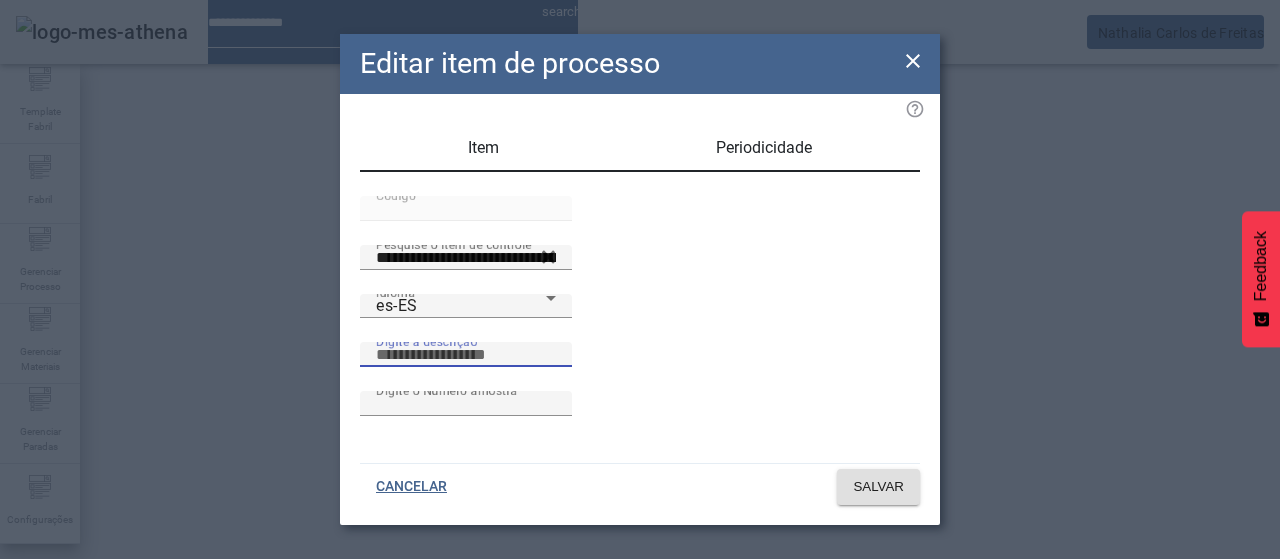 paste on "**********" 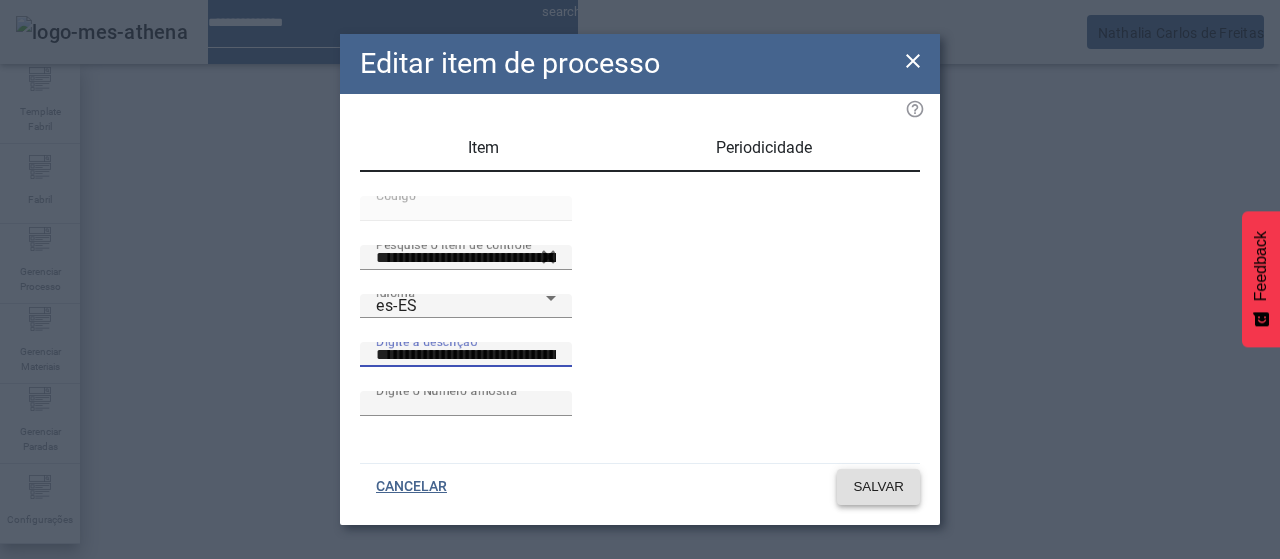 click on "SALVAR" 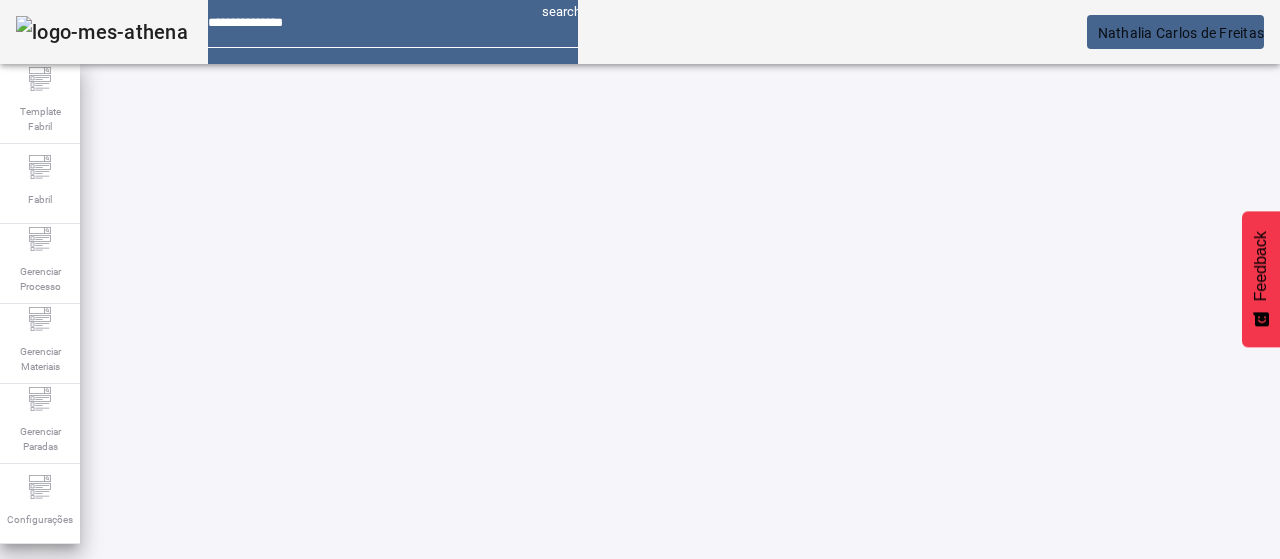 click on "EDITAR" at bounding box center (353, 664) 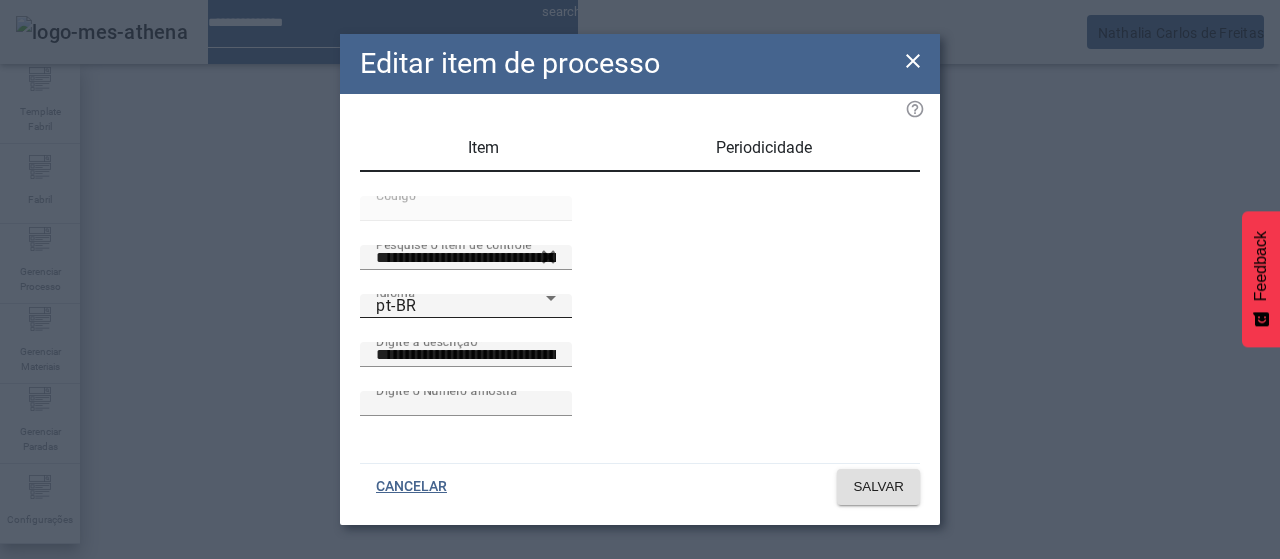 click on "pt-BR" at bounding box center [461, 306] 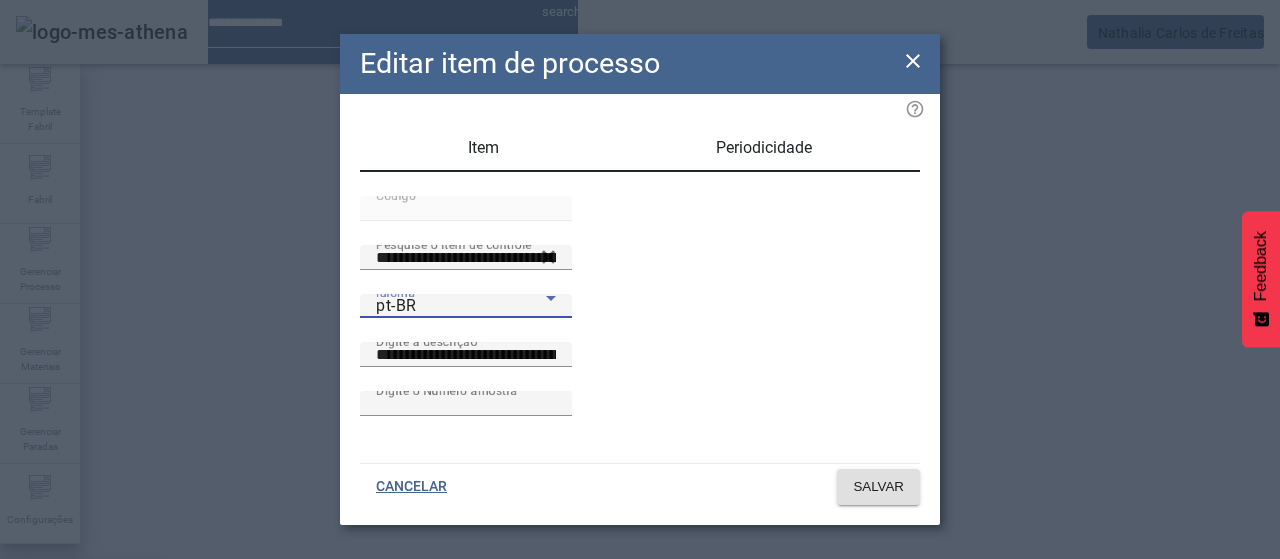 drag, startPoint x: 434, startPoint y: 334, endPoint x: 507, endPoint y: 367, distance: 80.11242 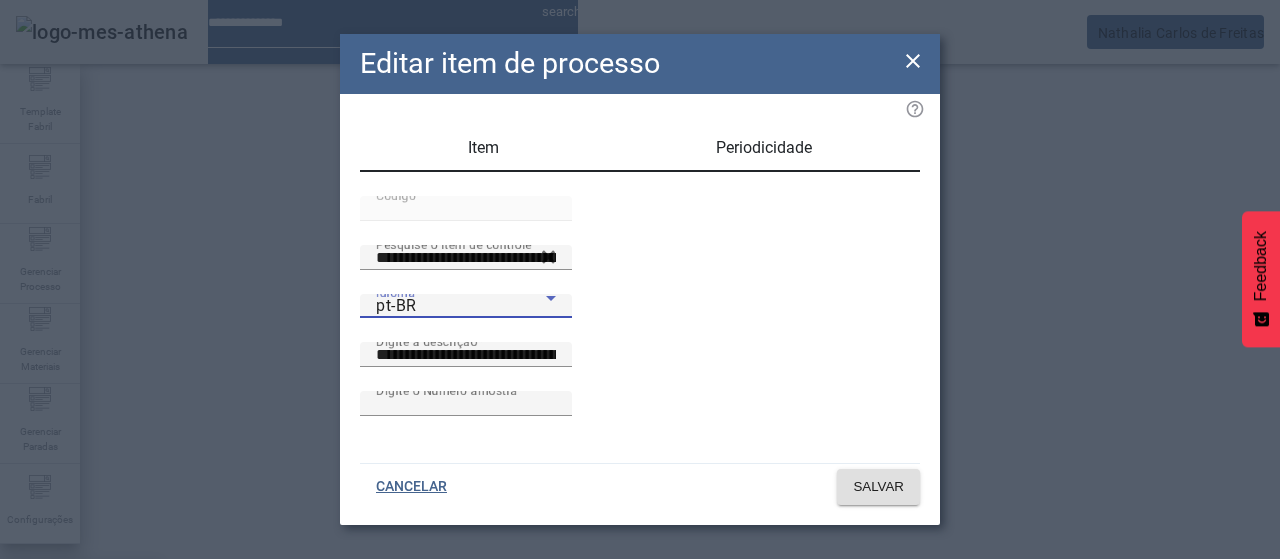 click on "es-ES" at bounding box center (81, 687) 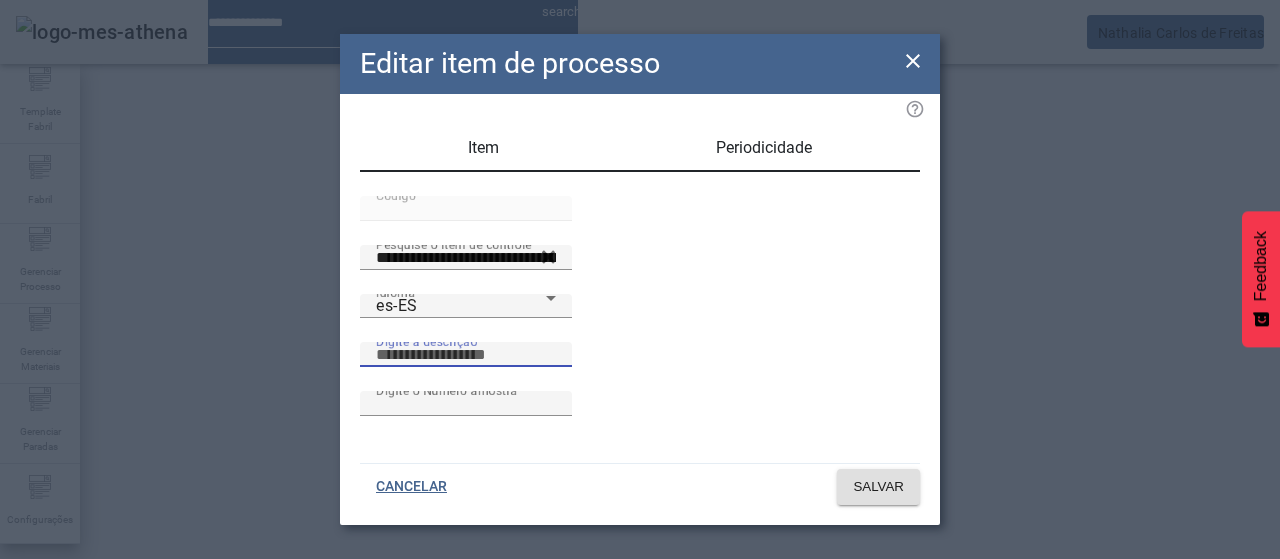 click on "Digite a descrição" at bounding box center (466, 355) 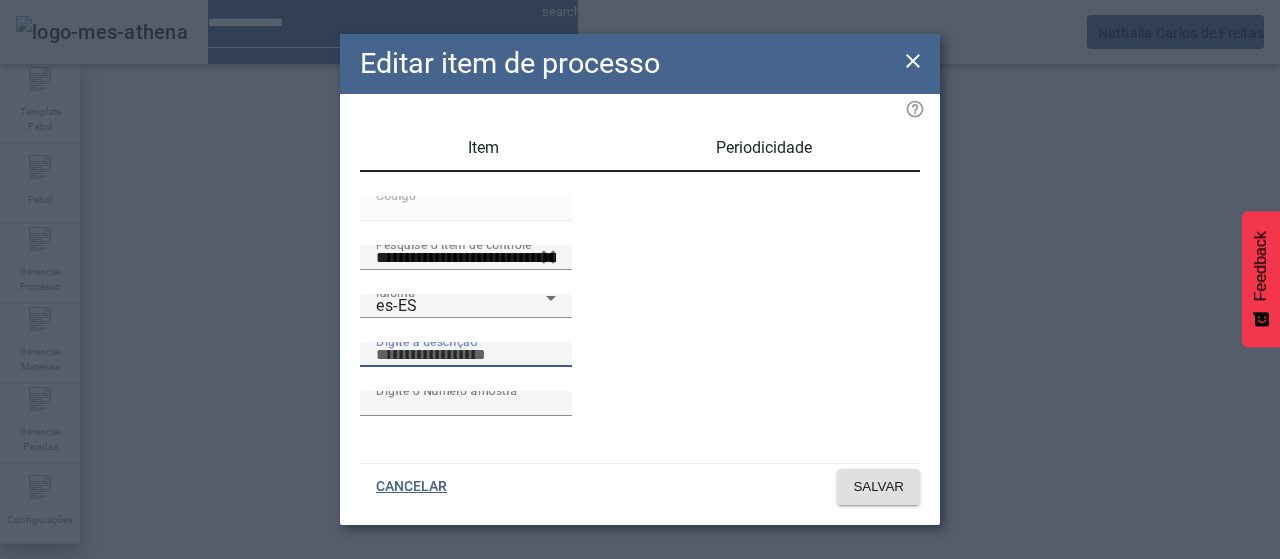 paste on "**********" 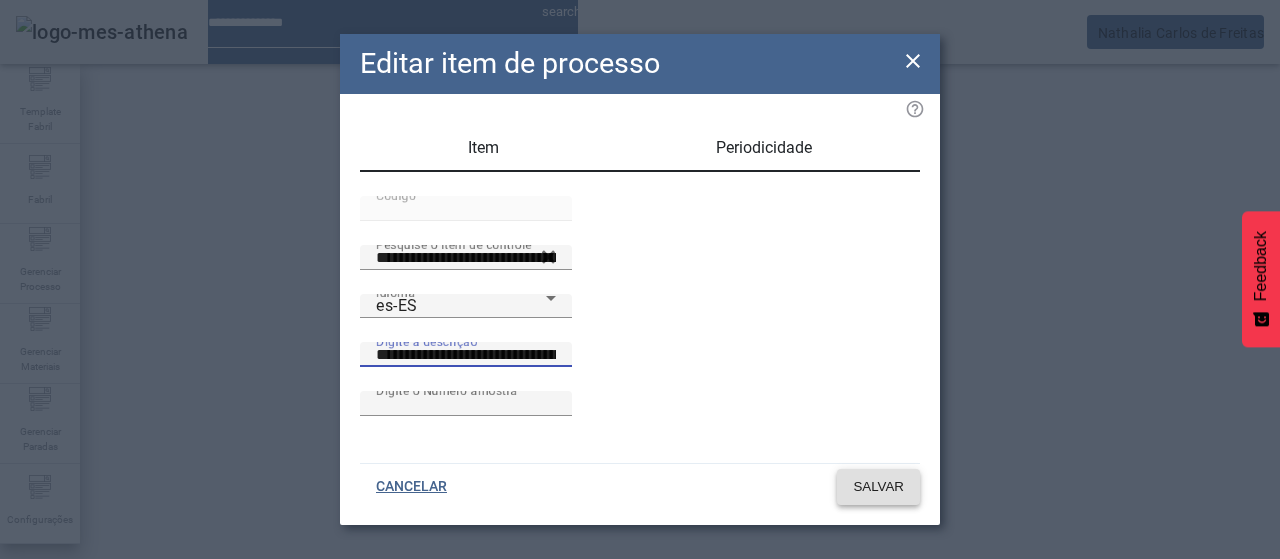 click on "SALVAR" 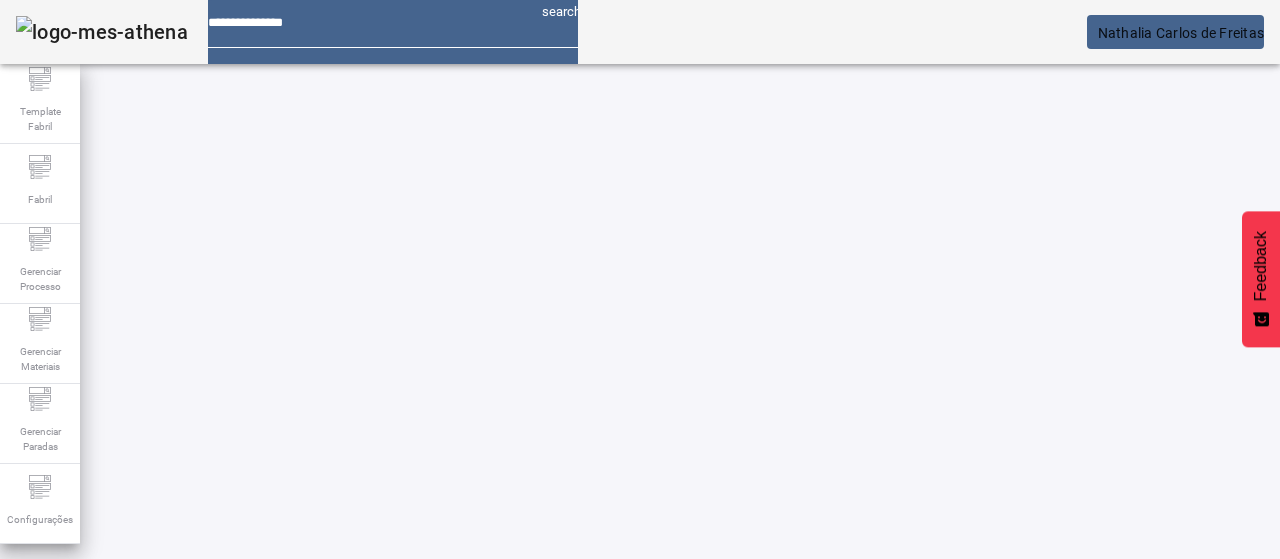 click at bounding box center [353, 664] 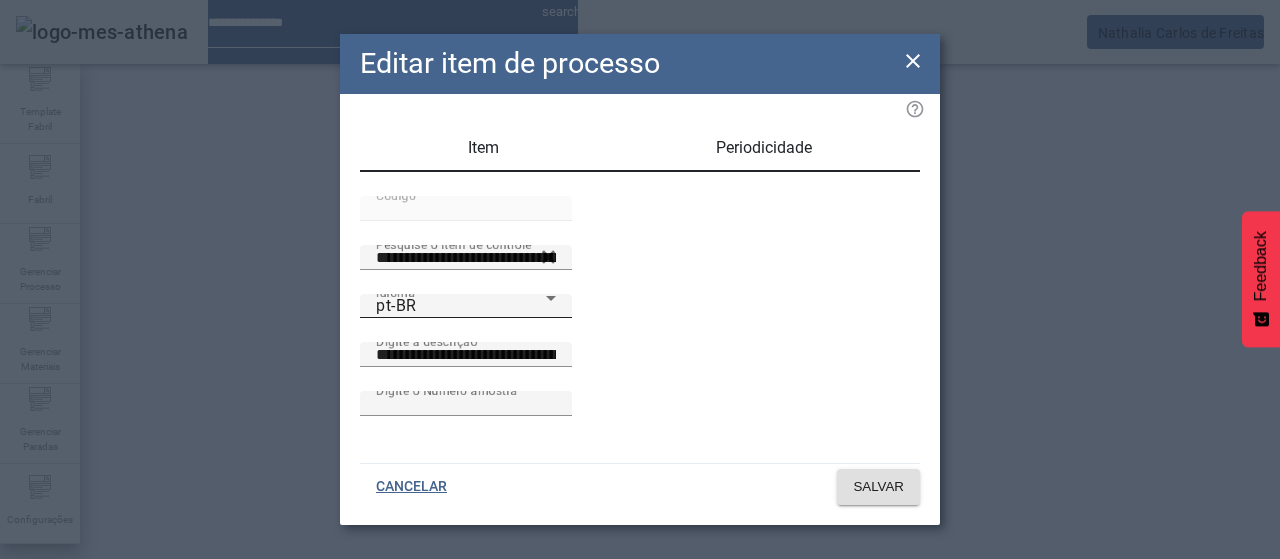 click on "Idioma pt-BR" at bounding box center (466, 306) 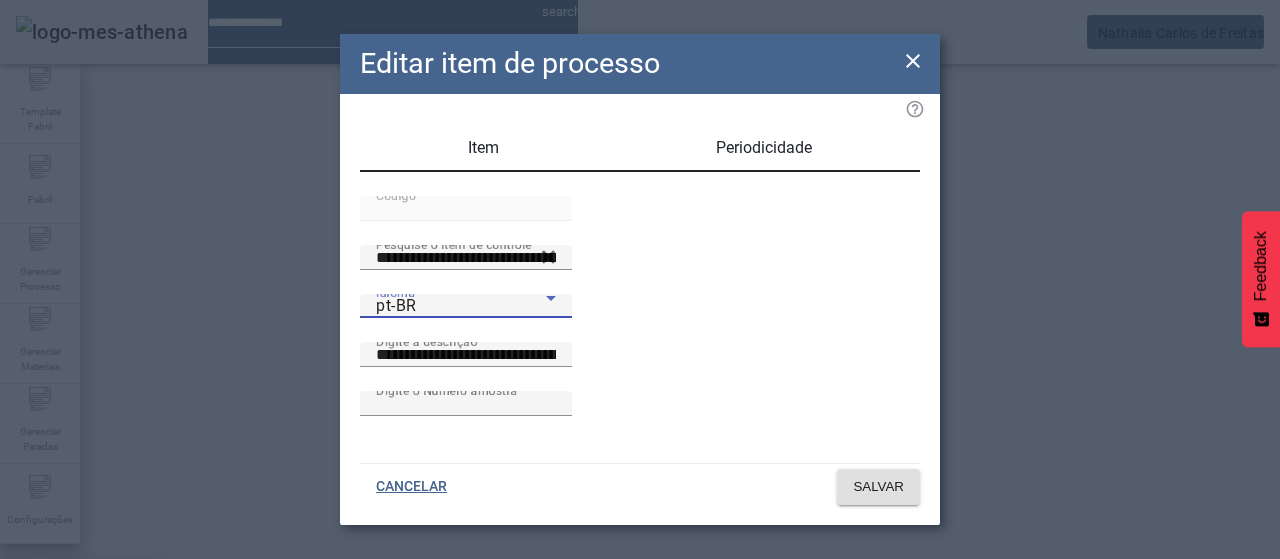 drag, startPoint x: 464, startPoint y: 399, endPoint x: 504, endPoint y: 365, distance: 52.49762 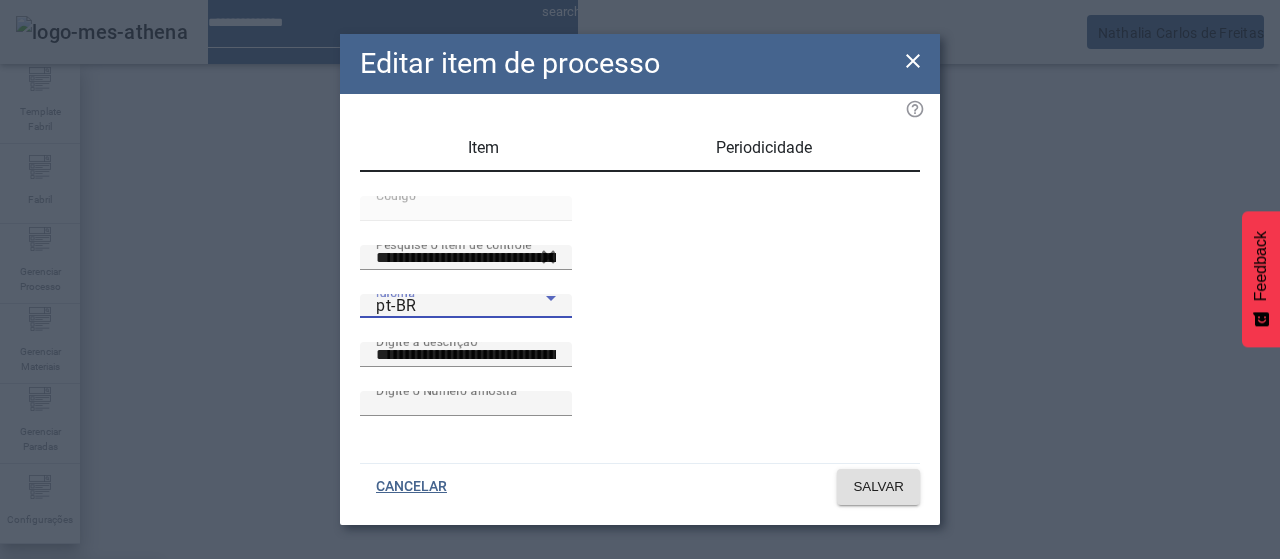 click at bounding box center (640, 559) 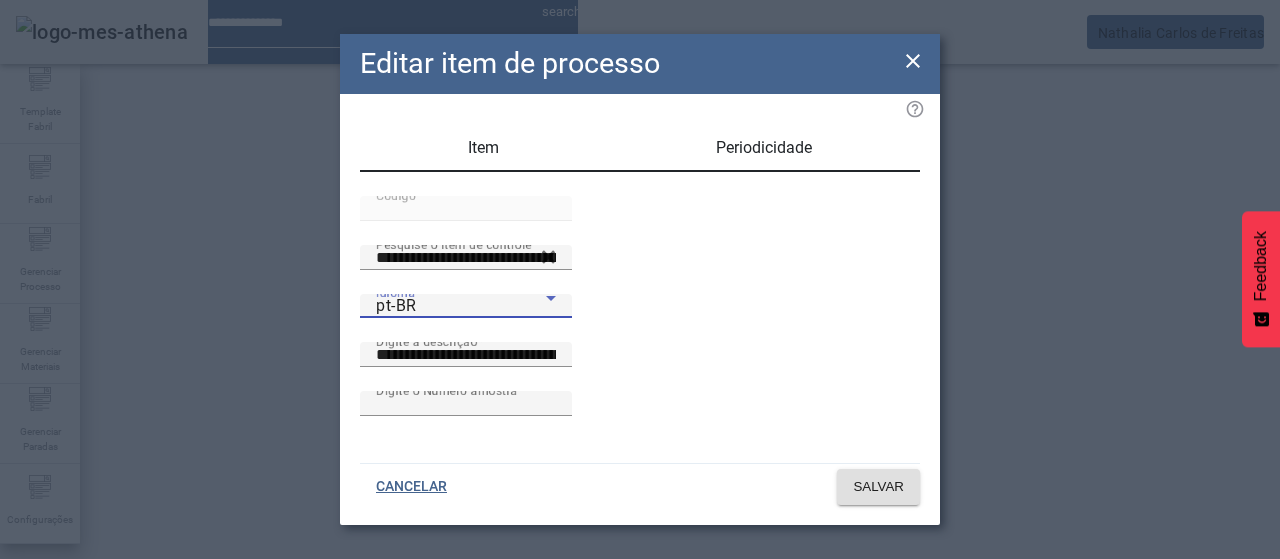click on "pt-BR" at bounding box center [461, 306] 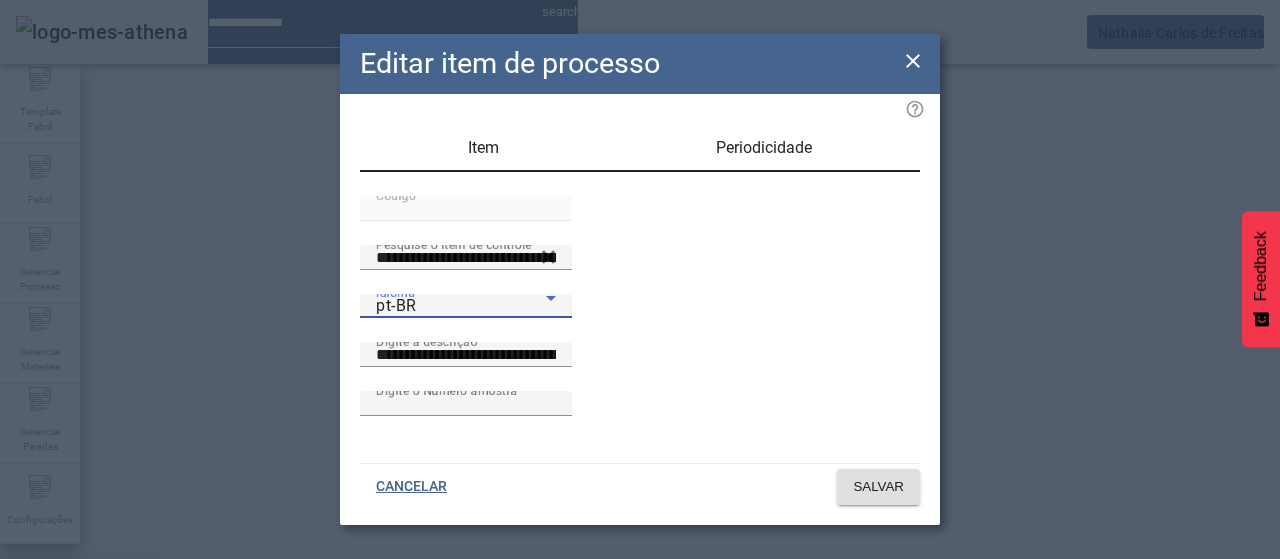 drag, startPoint x: 462, startPoint y: 344, endPoint x: 504, endPoint y: 364, distance: 46.518814 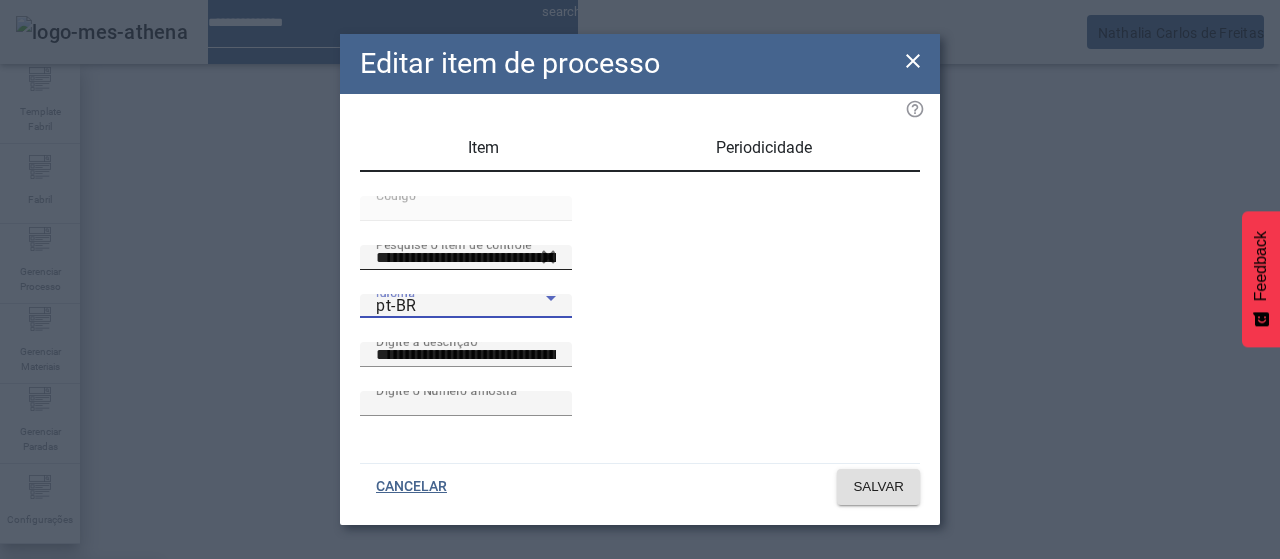 click on "es-ES" at bounding box center (81, 687) 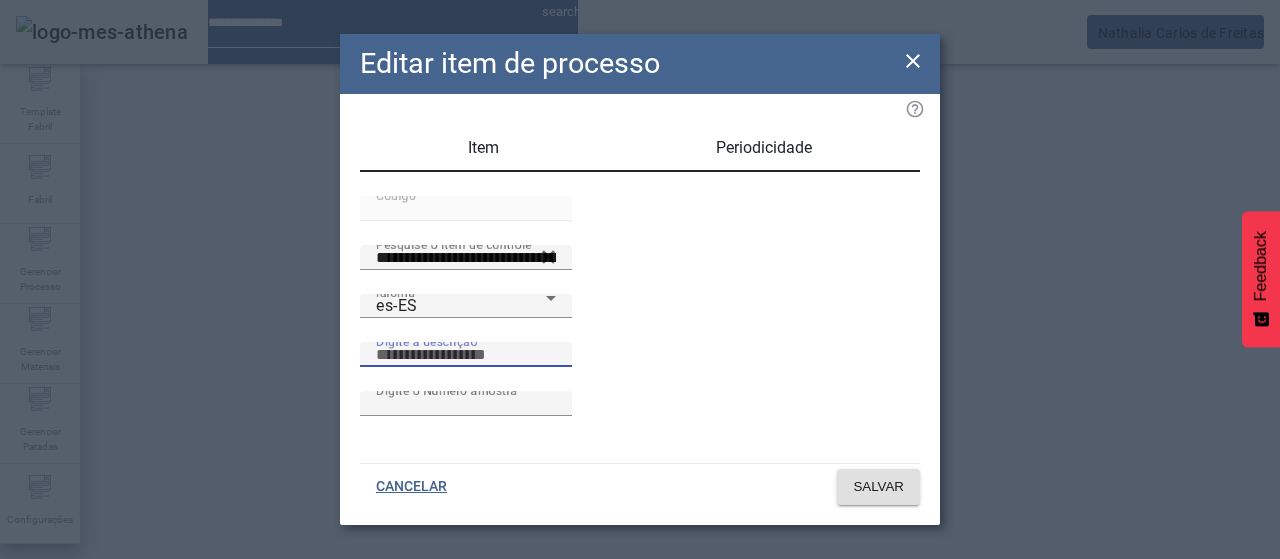 click on "Digite a descrição" at bounding box center (466, 355) 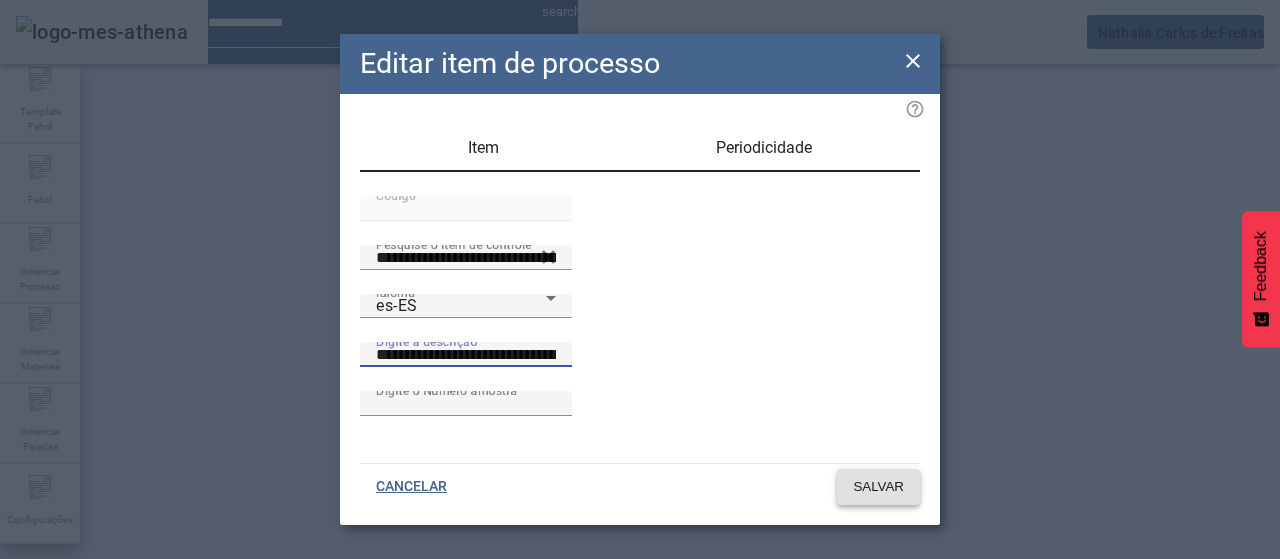 click on "SALVAR" 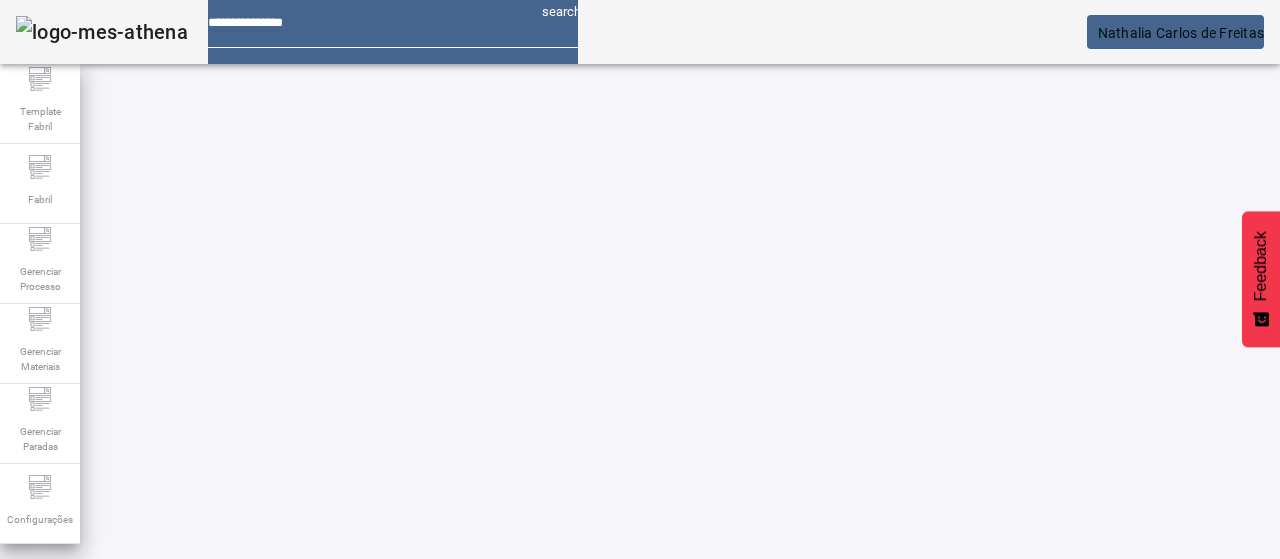 click on "EDITAR" at bounding box center [353, 664] 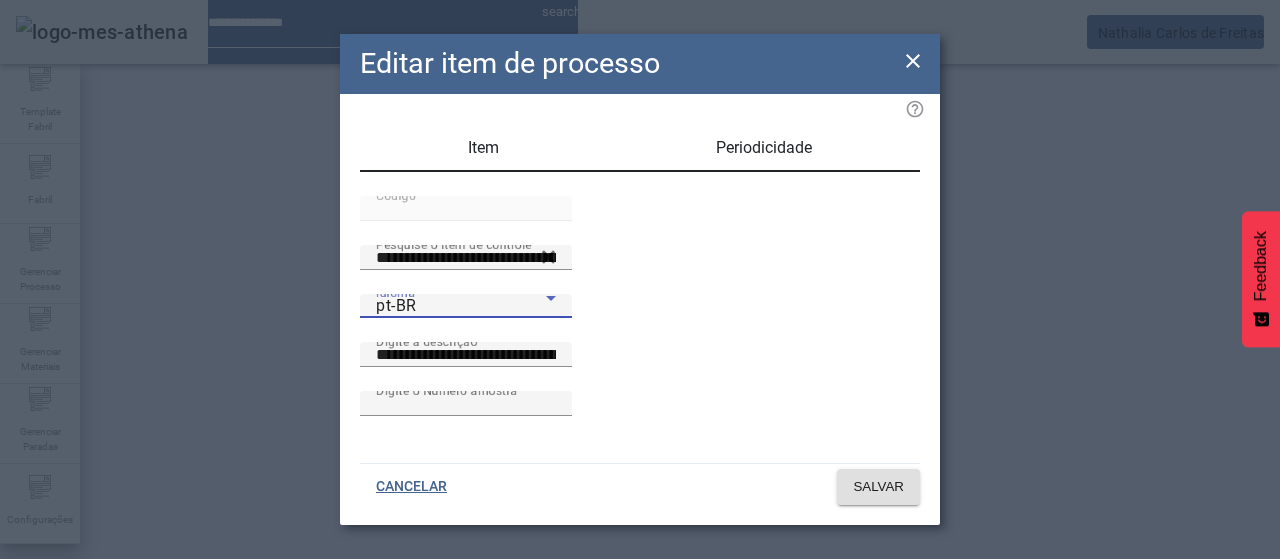 click on "pt-BR" at bounding box center [461, 306] 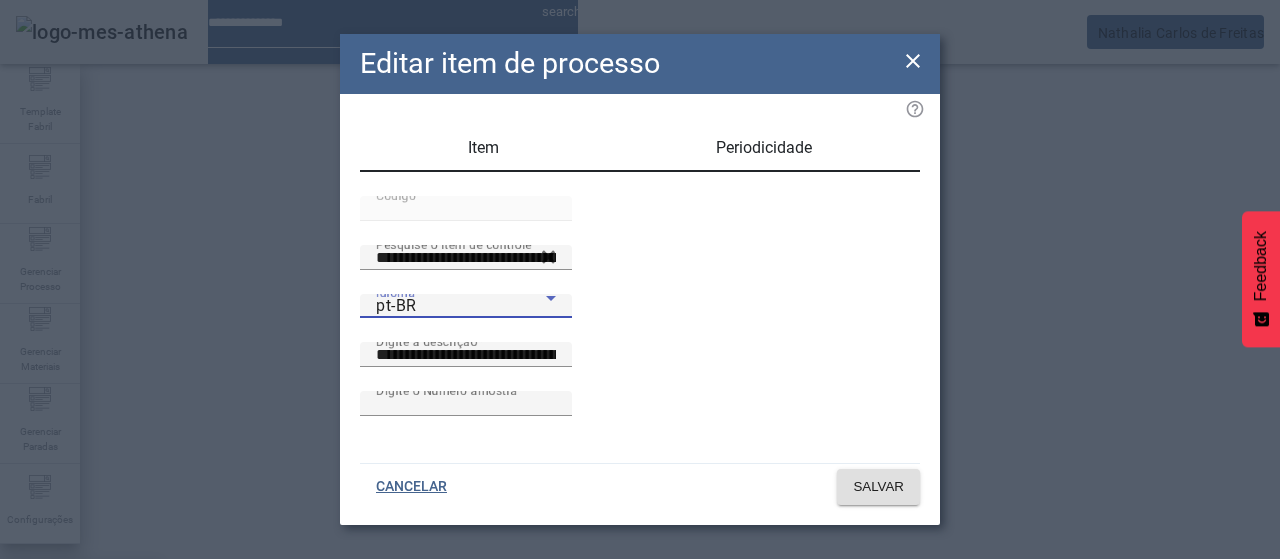 click on "es-ES" at bounding box center [81, 687] 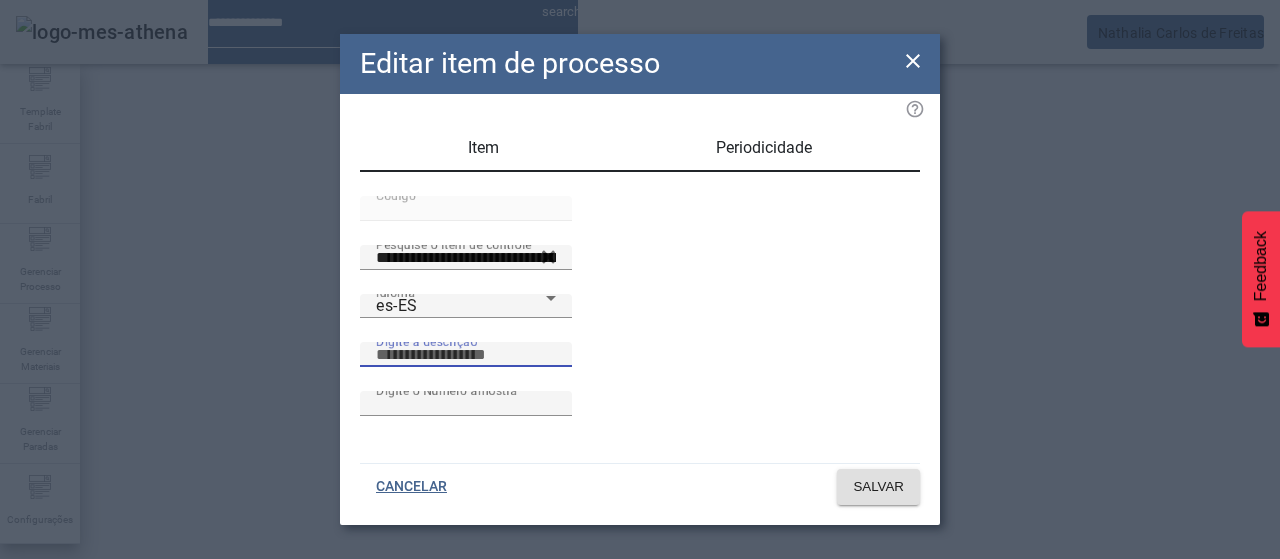click on "Digite a descrição" at bounding box center (466, 355) 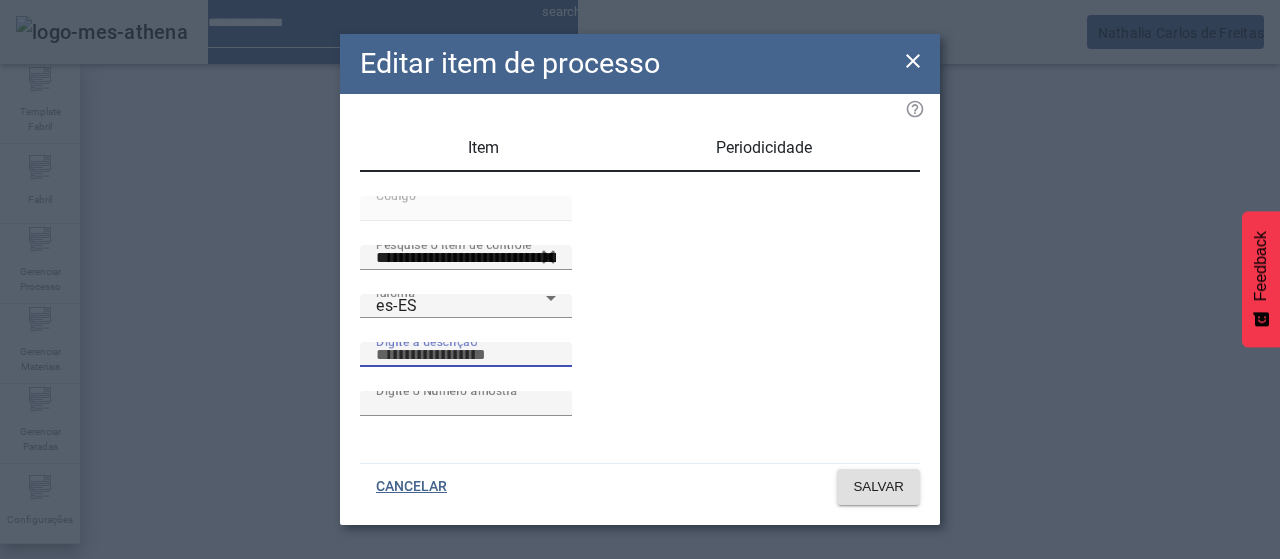 paste on "**********" 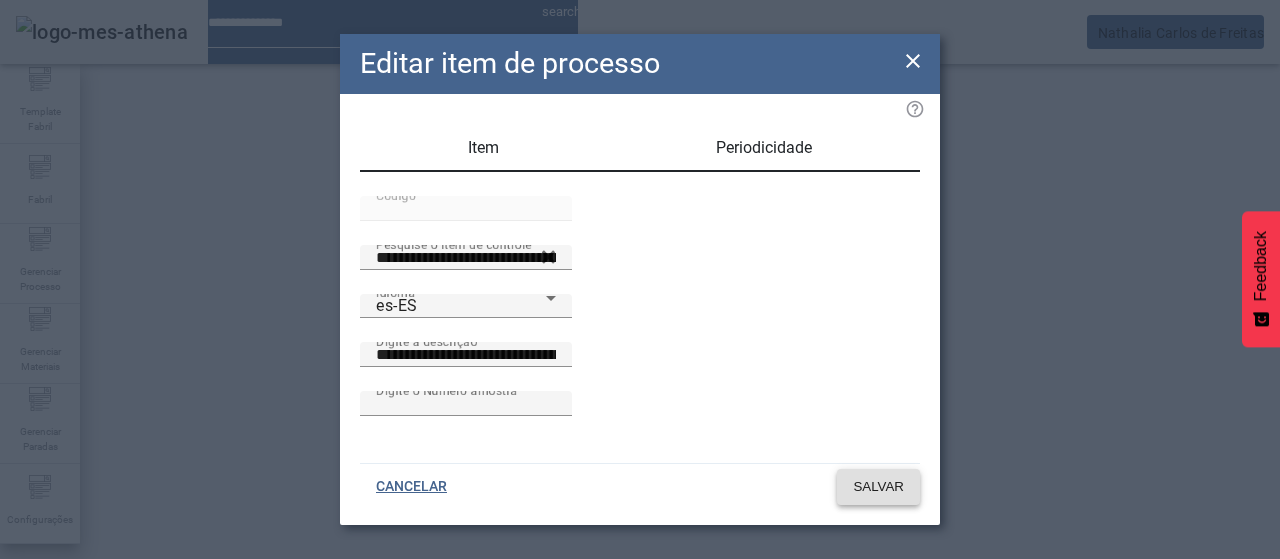 click on "SALVAR" 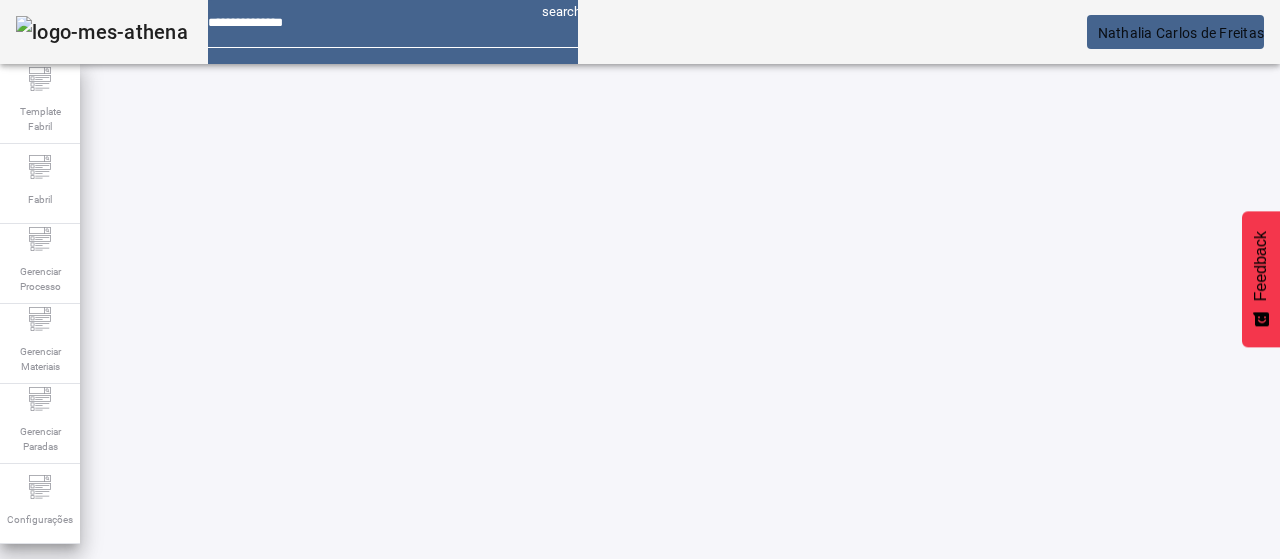 click on "EDITAR" at bounding box center (353, 664) 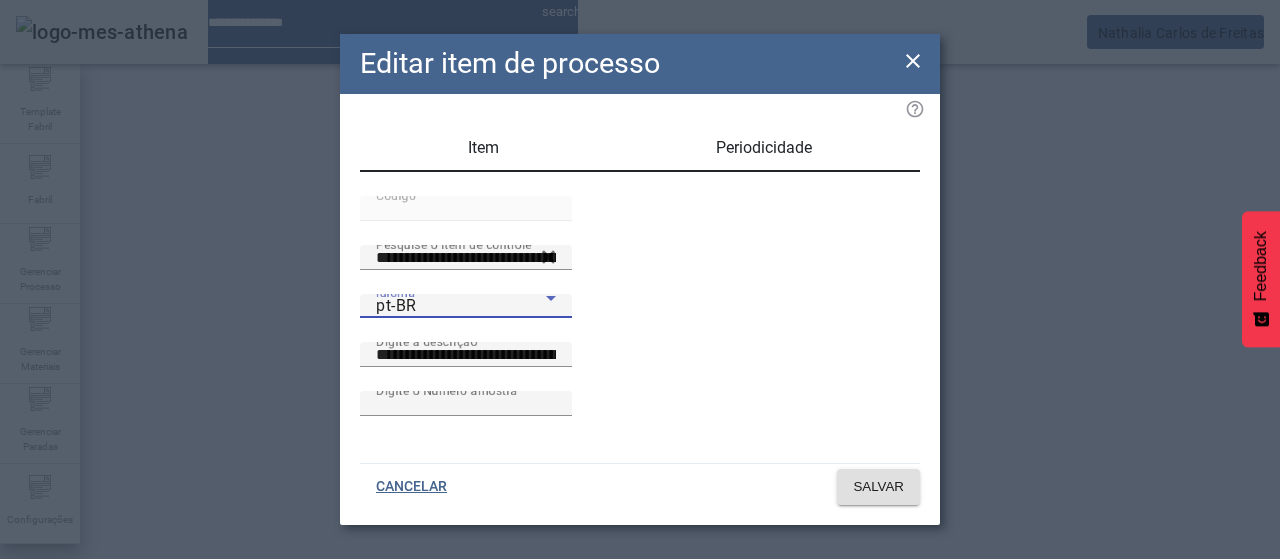 click on "pt-BR" at bounding box center [461, 306] 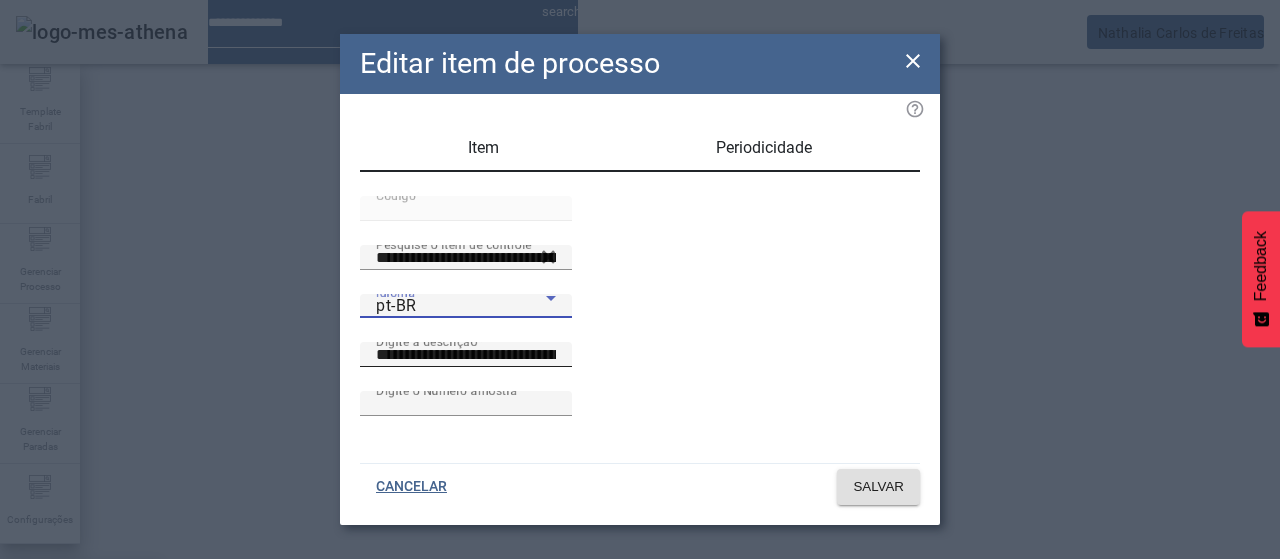 drag, startPoint x: 442, startPoint y: 333, endPoint x: 641, endPoint y: 389, distance: 206.7293 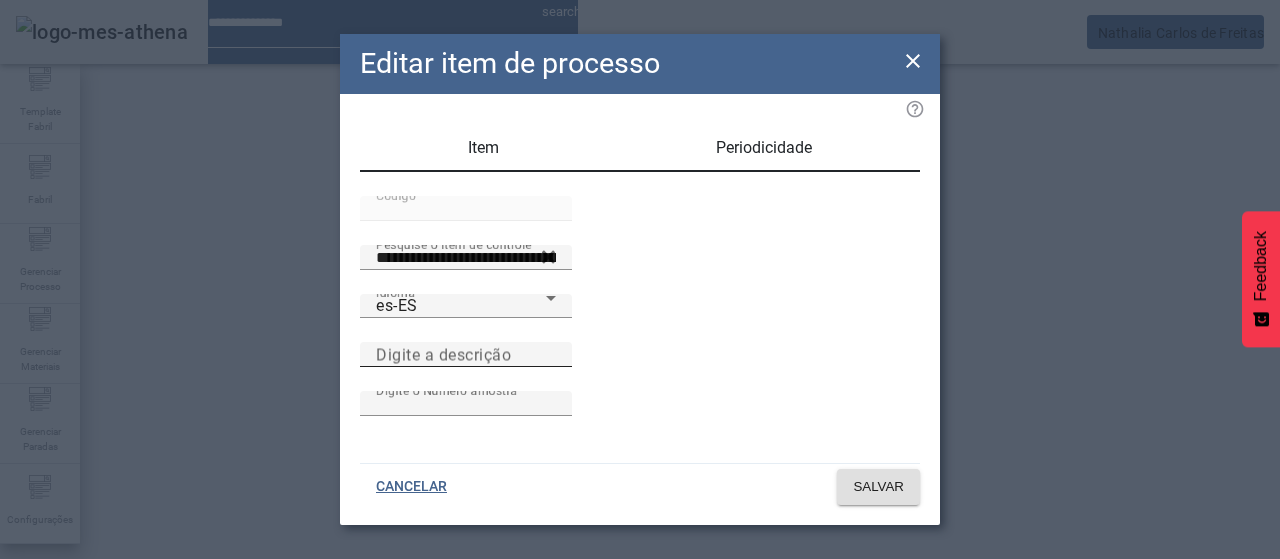 click on "Digite a descrição" at bounding box center (443, 354) 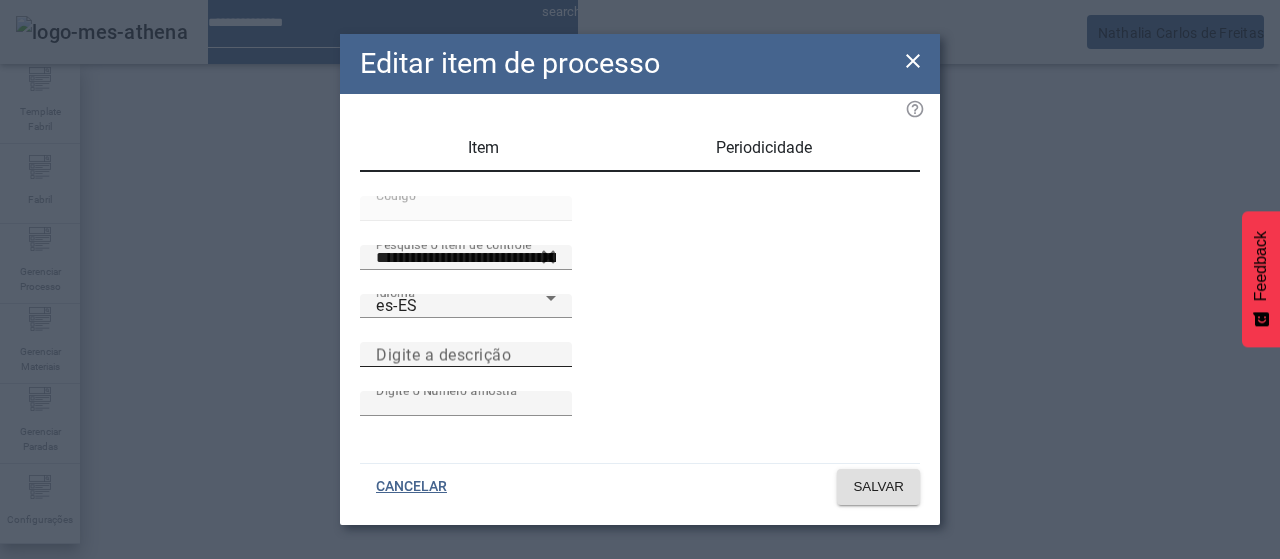 click on "Digite a descrição" at bounding box center (466, 355) 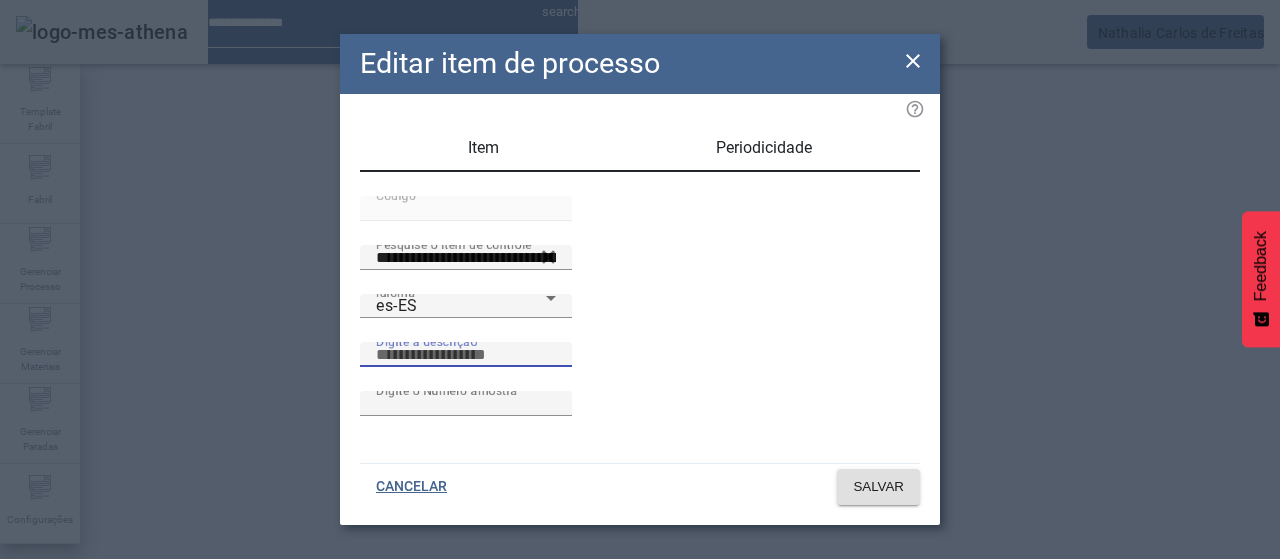 paste on "**********" 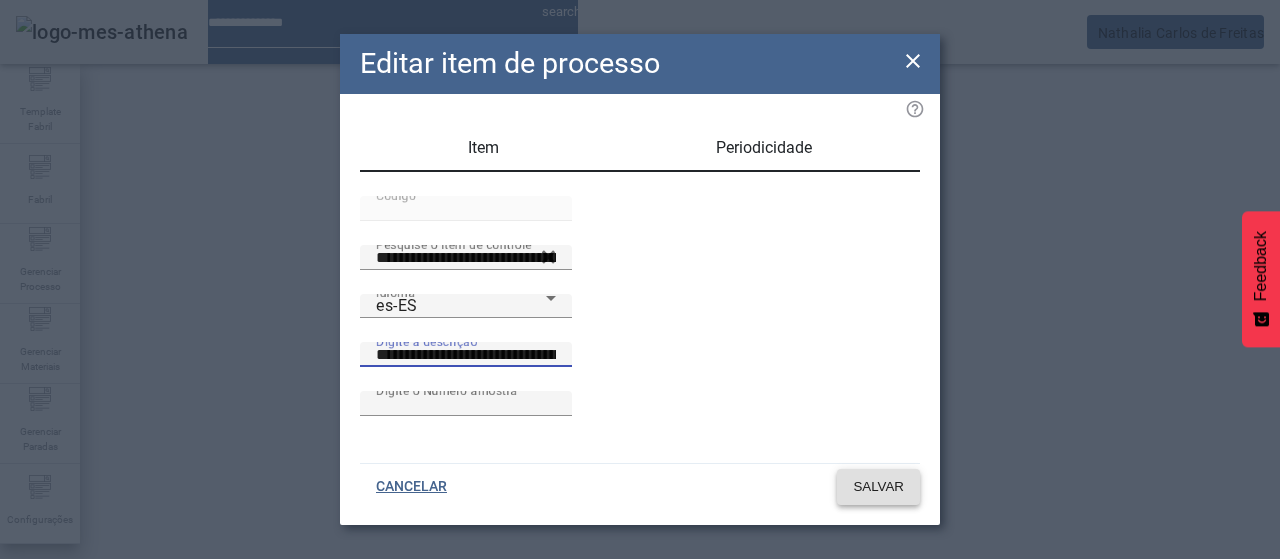click on "SALVAR" 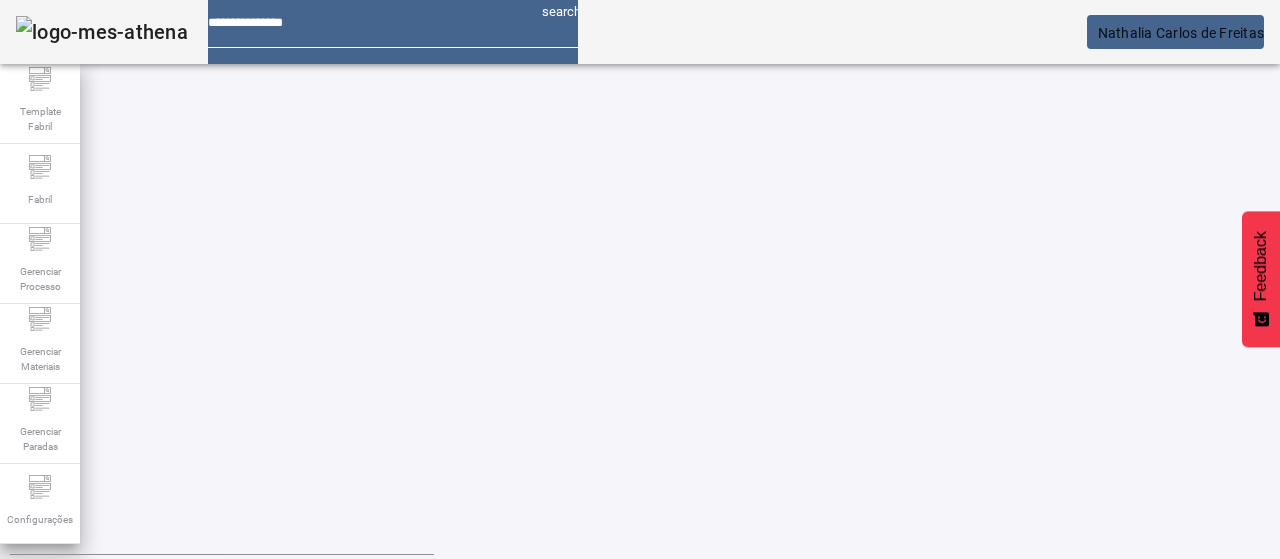 scroll, scrollTop: 0, scrollLeft: 0, axis: both 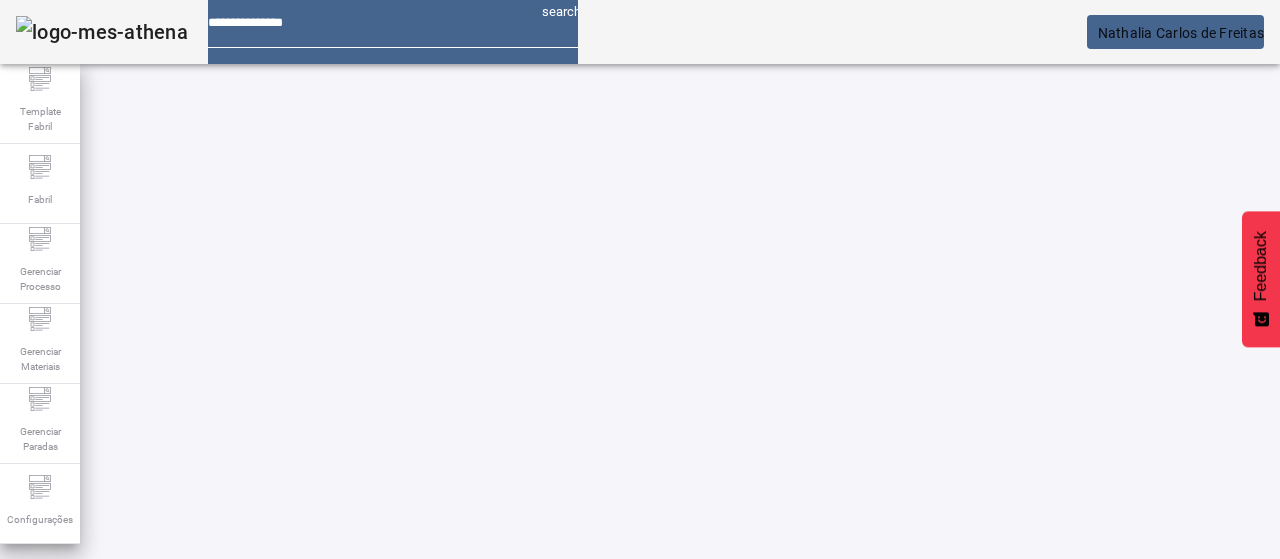 click on "Pesquise por item de processo ****" 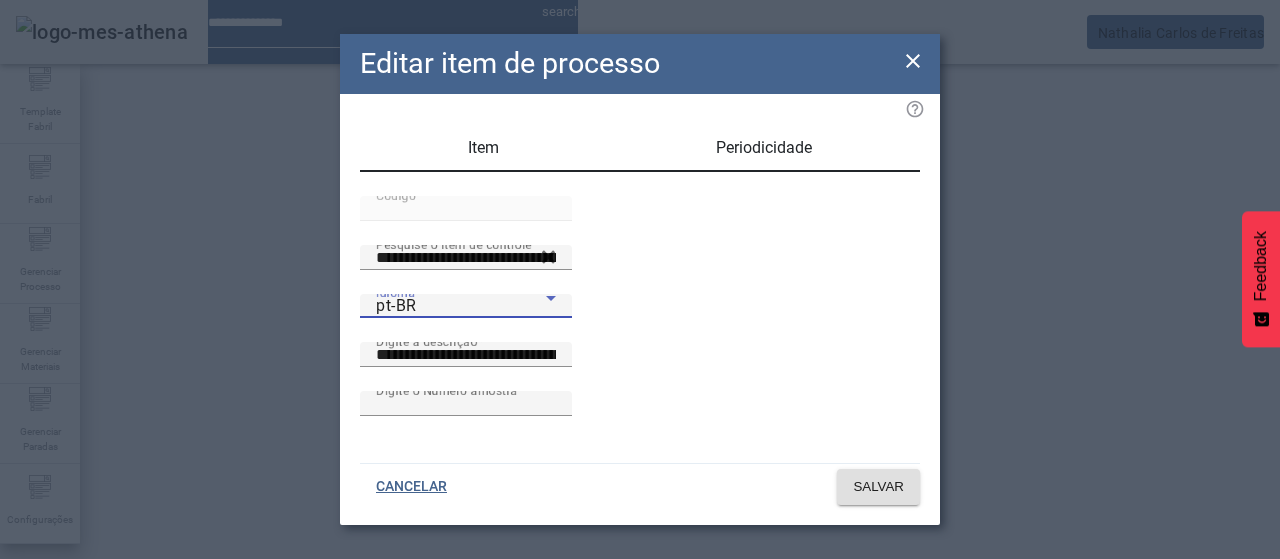 drag, startPoint x: 504, startPoint y: 383, endPoint x: 504, endPoint y: 371, distance: 12 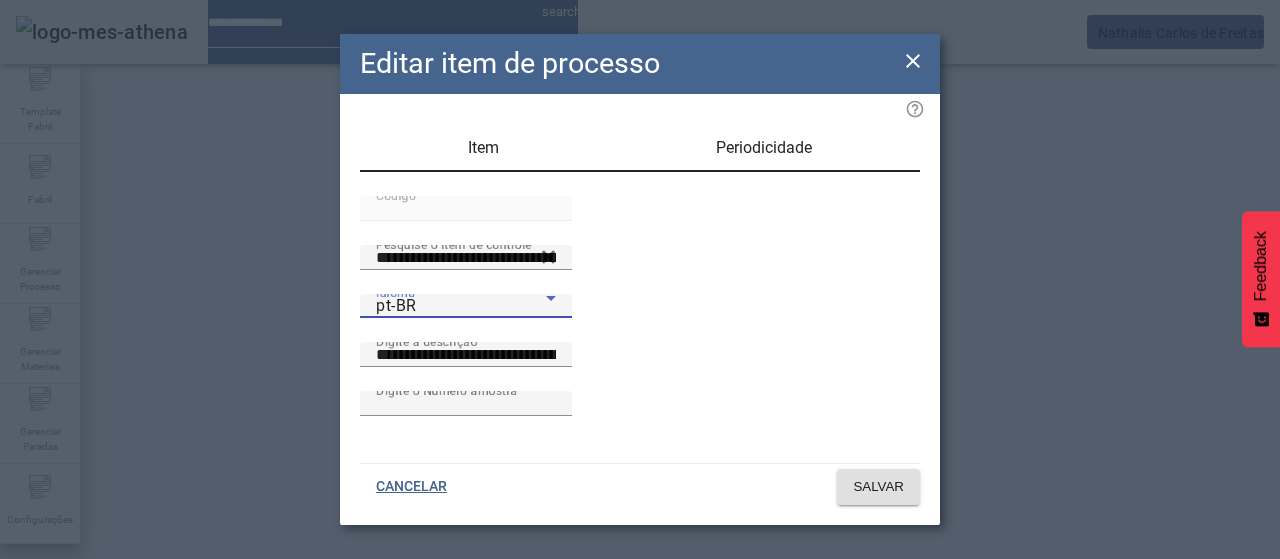 click 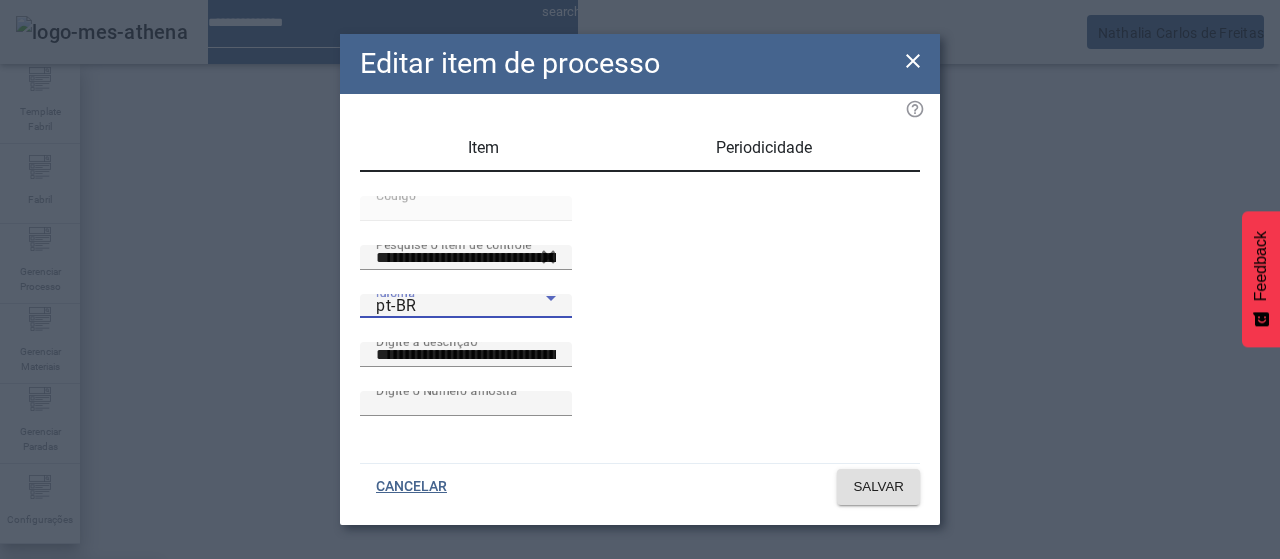 click on "es-ES" at bounding box center [81, 687] 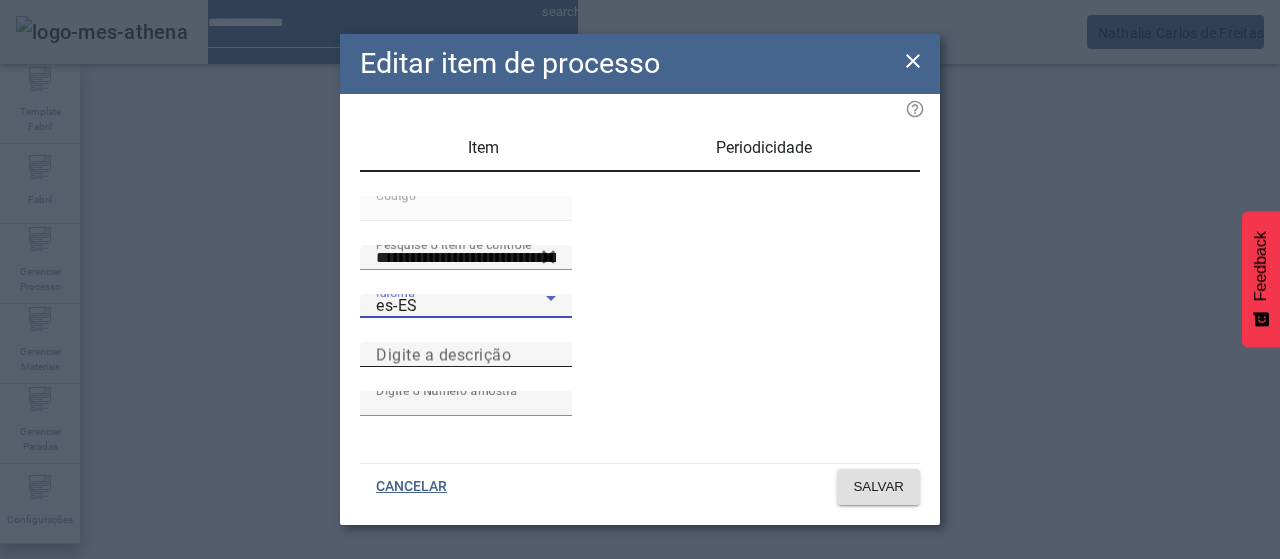 click on "Digite a descrição" at bounding box center [443, 354] 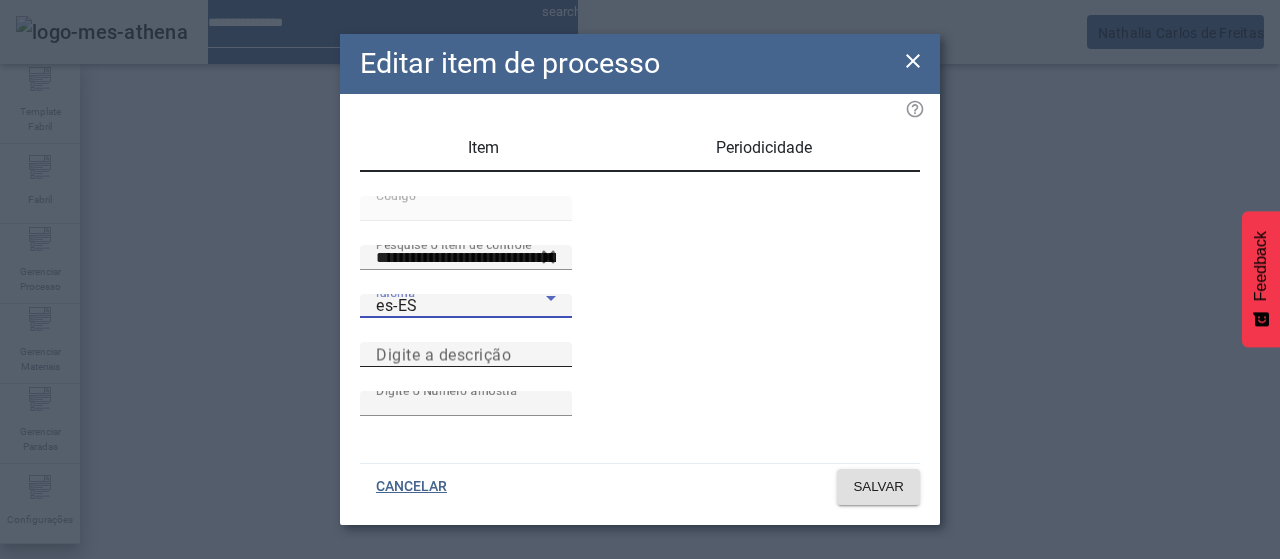 click on "Digite a descrição" at bounding box center (466, 355) 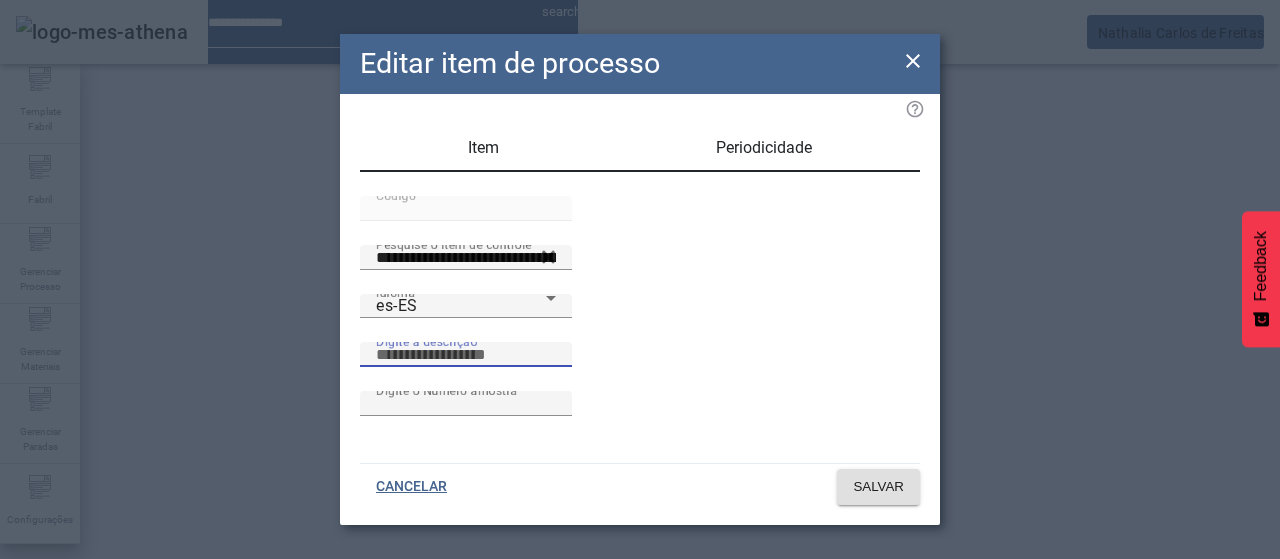 paste on "**********" 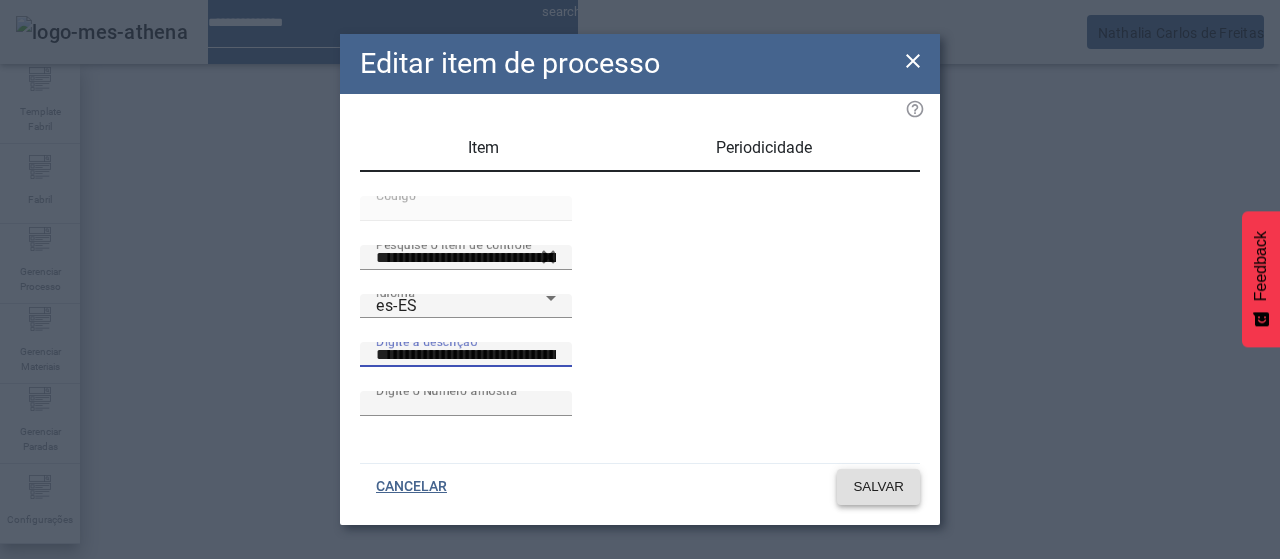 click on "SALVAR" 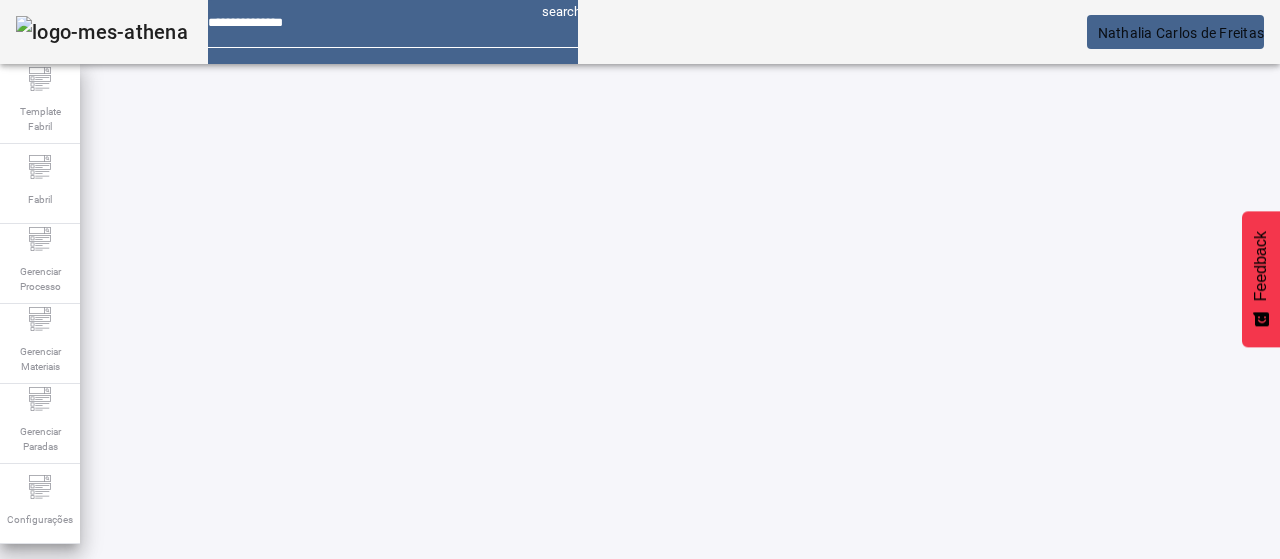 click at bounding box center [353, 864] 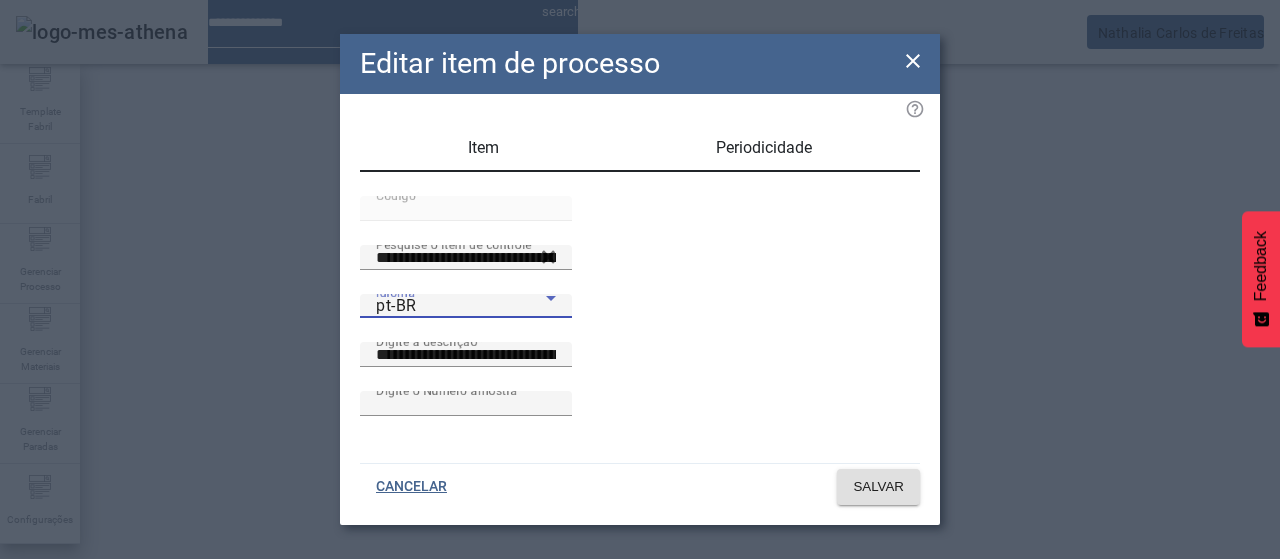 click 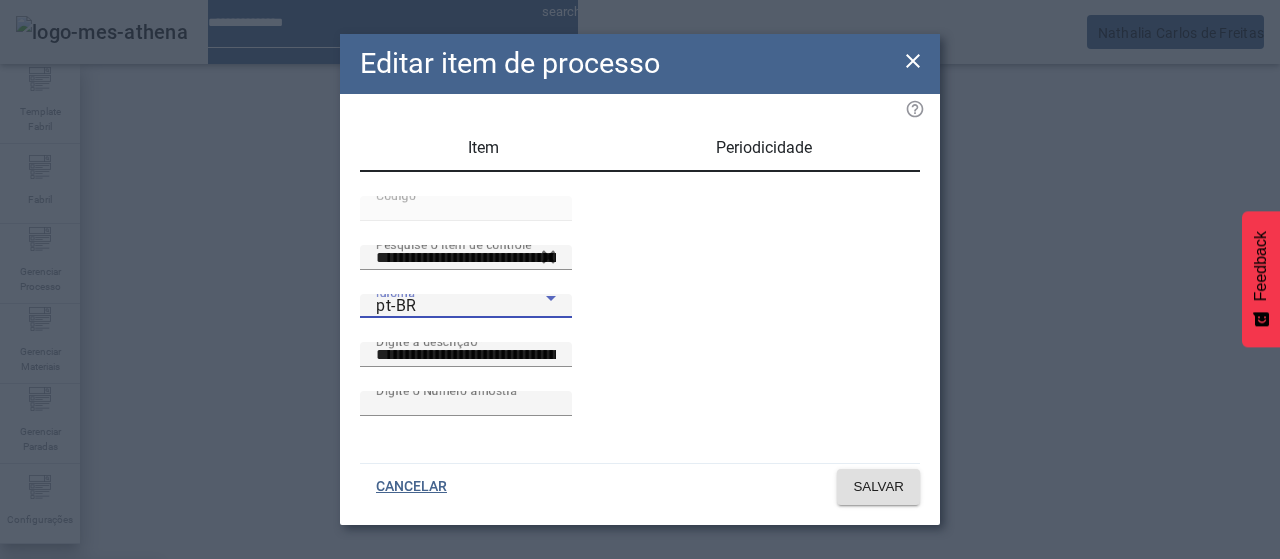 drag, startPoint x: 483, startPoint y: 335, endPoint x: 495, endPoint y: 338, distance: 12.369317 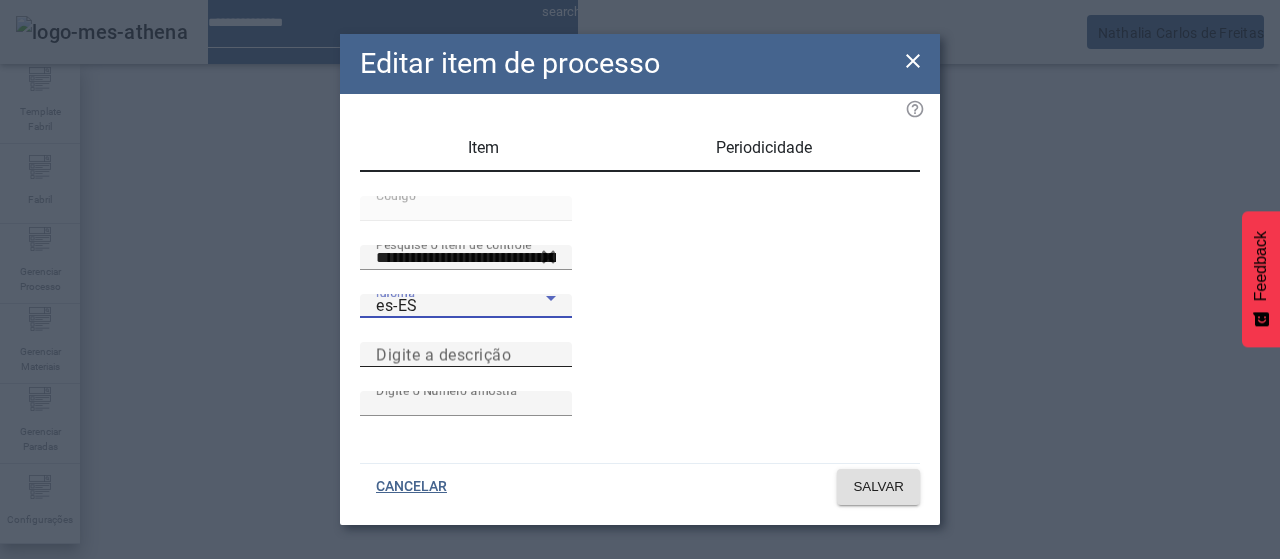 click on "Digite a descrição" at bounding box center [443, 354] 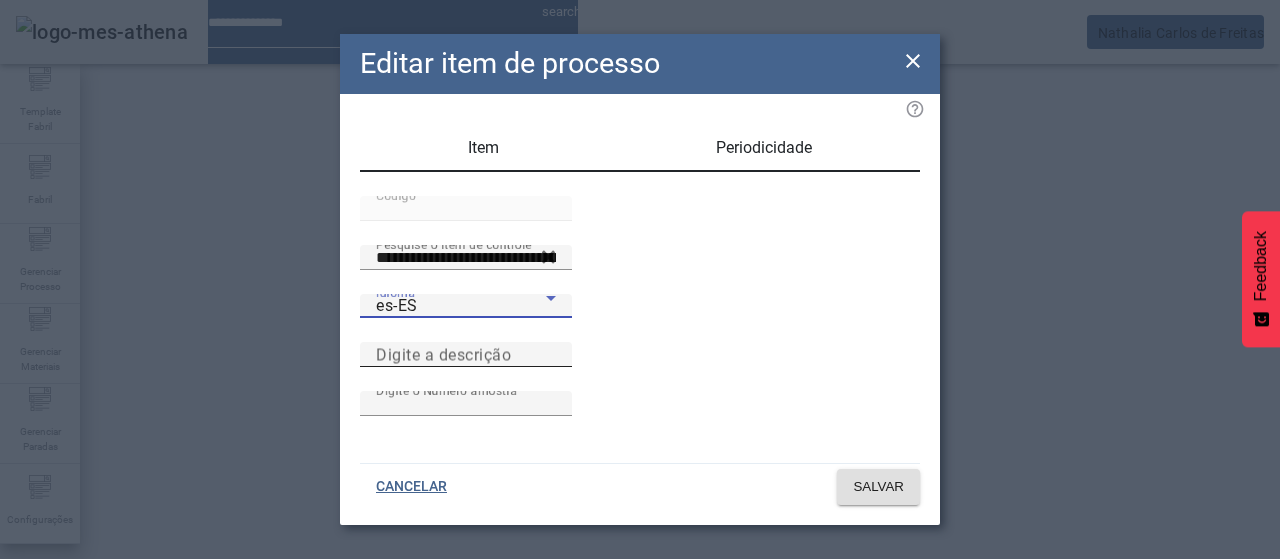 click on "Digite a descrição" at bounding box center (466, 355) 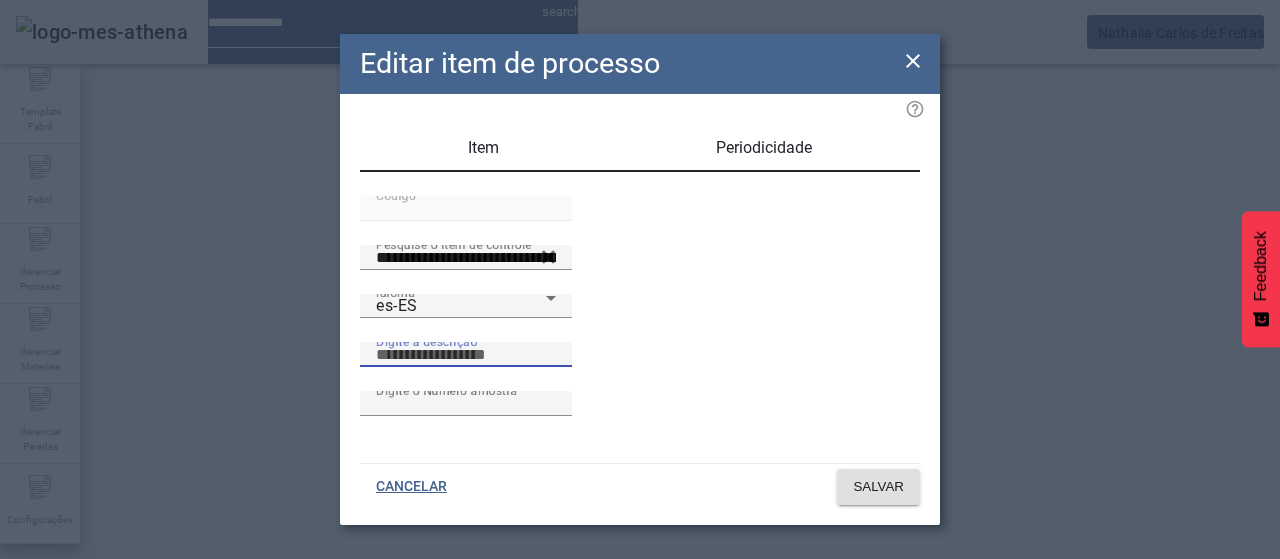 paste on "**********" 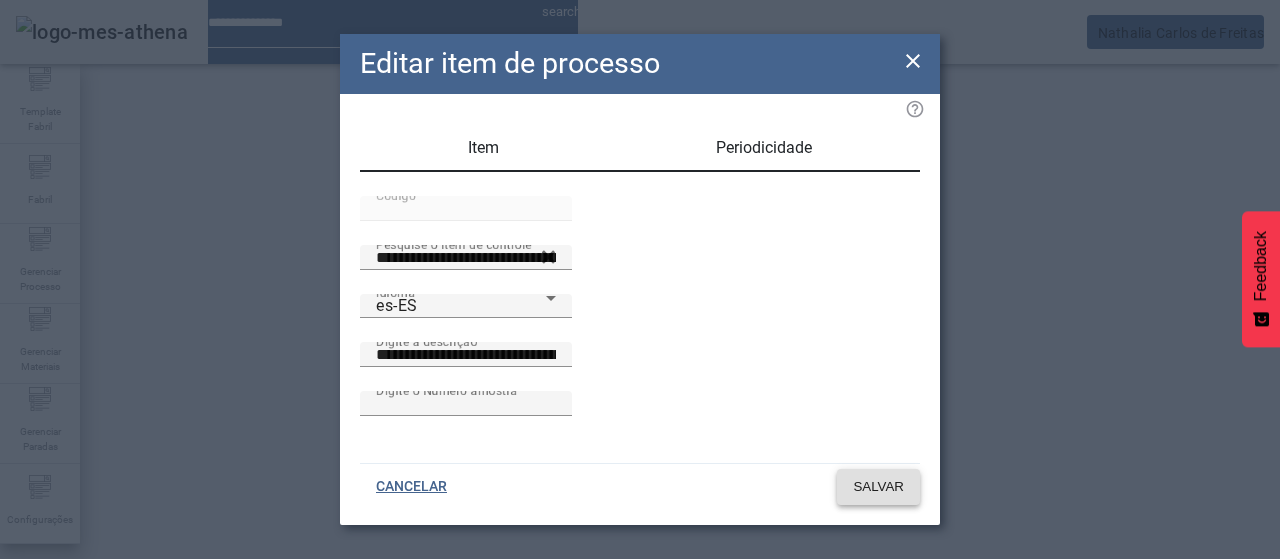 click on "SALVAR" 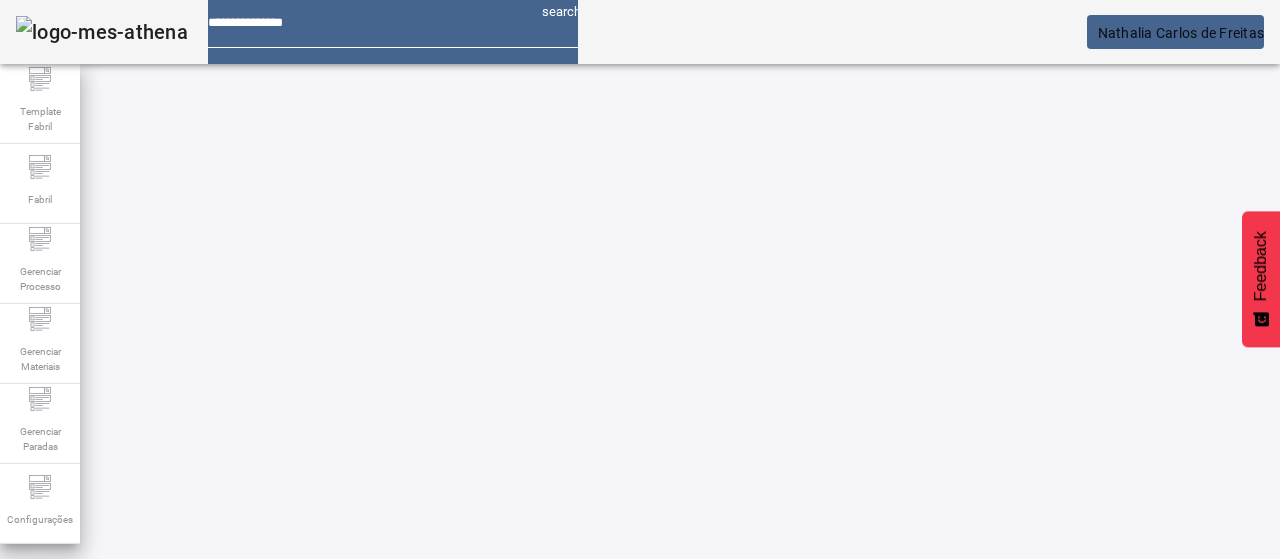 click at bounding box center [353, 864] 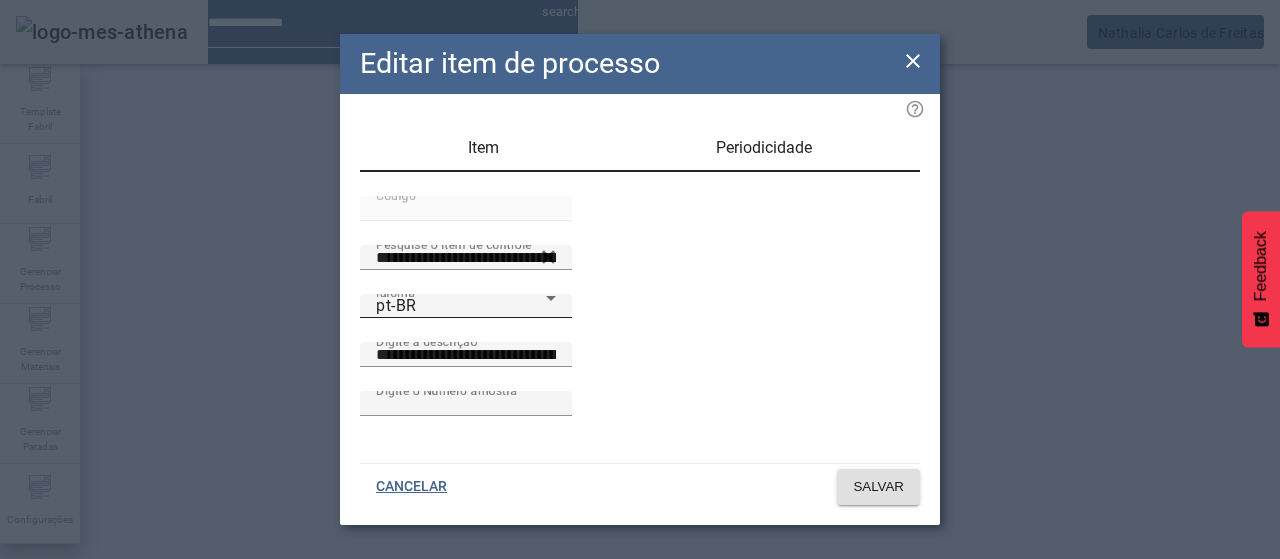 click on "Idioma pt-BR" at bounding box center [466, 306] 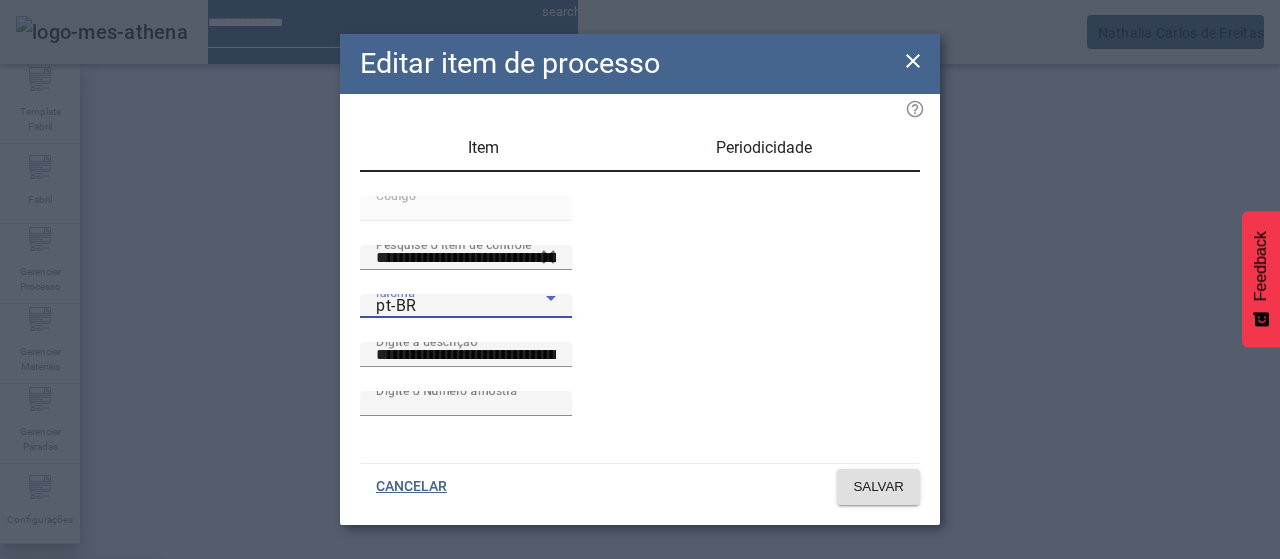 drag, startPoint x: 457, startPoint y: 308, endPoint x: 538, endPoint y: 339, distance: 86.72946 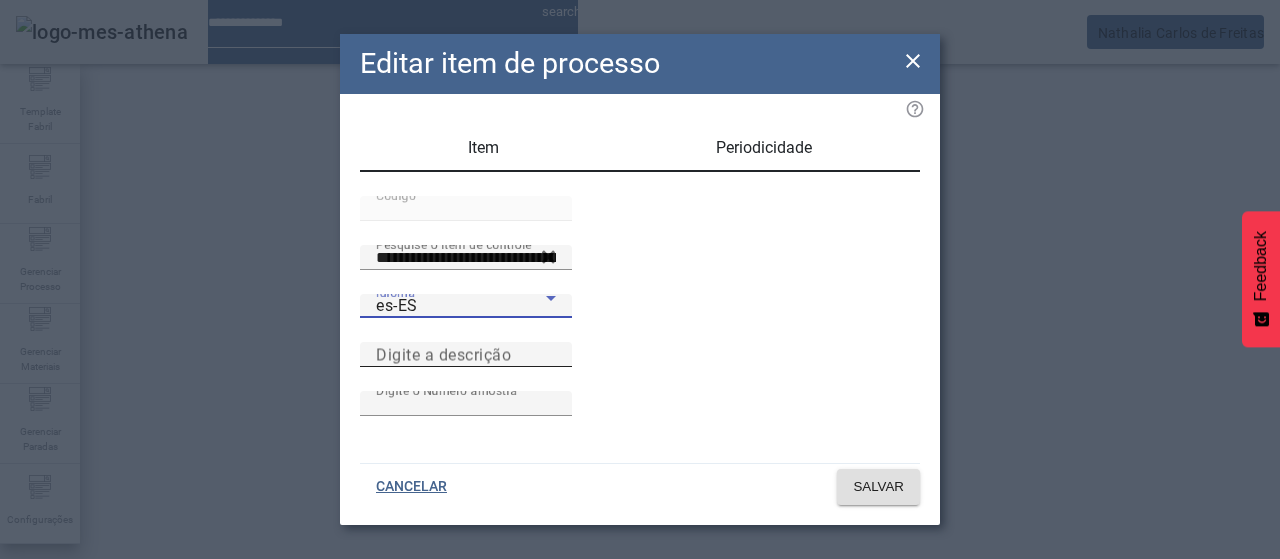 click on "Digite a descrição" at bounding box center [443, 354] 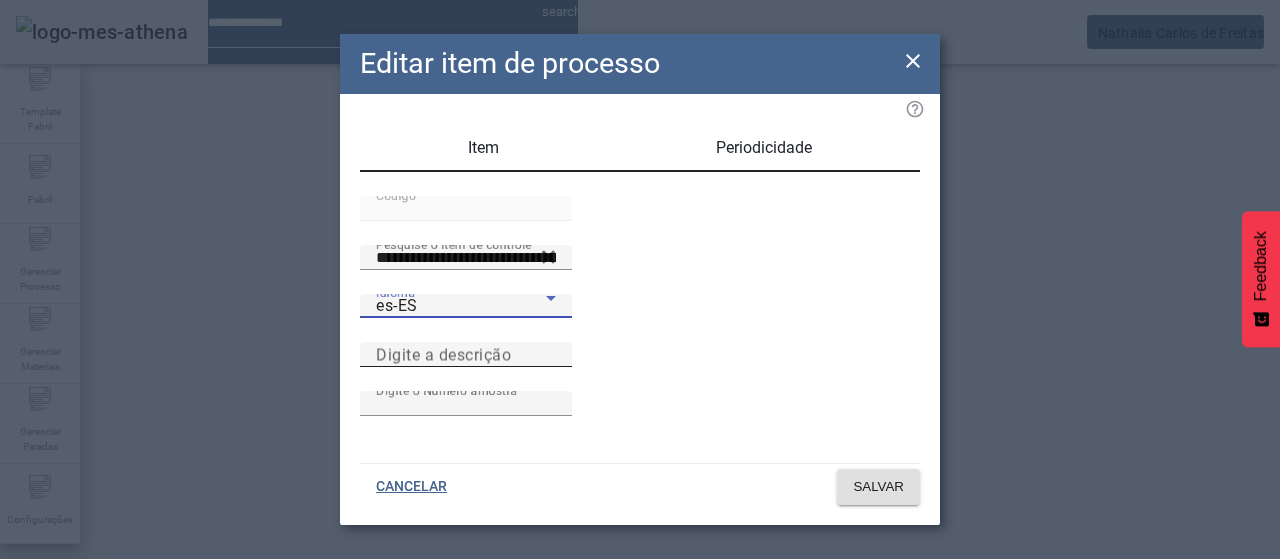 click on "Digite a descrição" at bounding box center [466, 355] 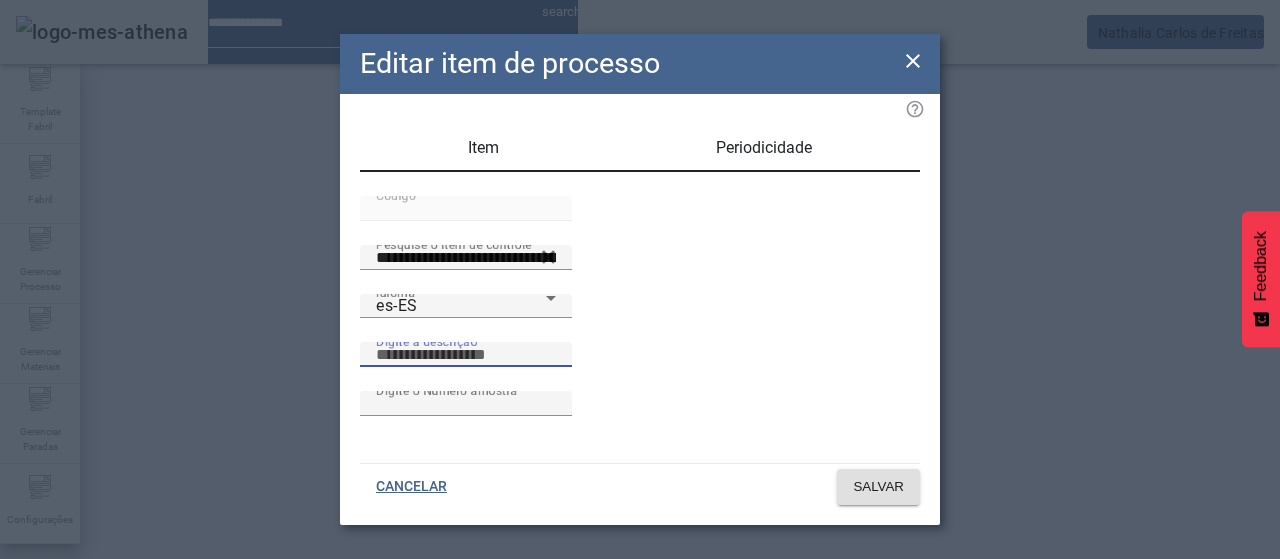 paste on "**********" 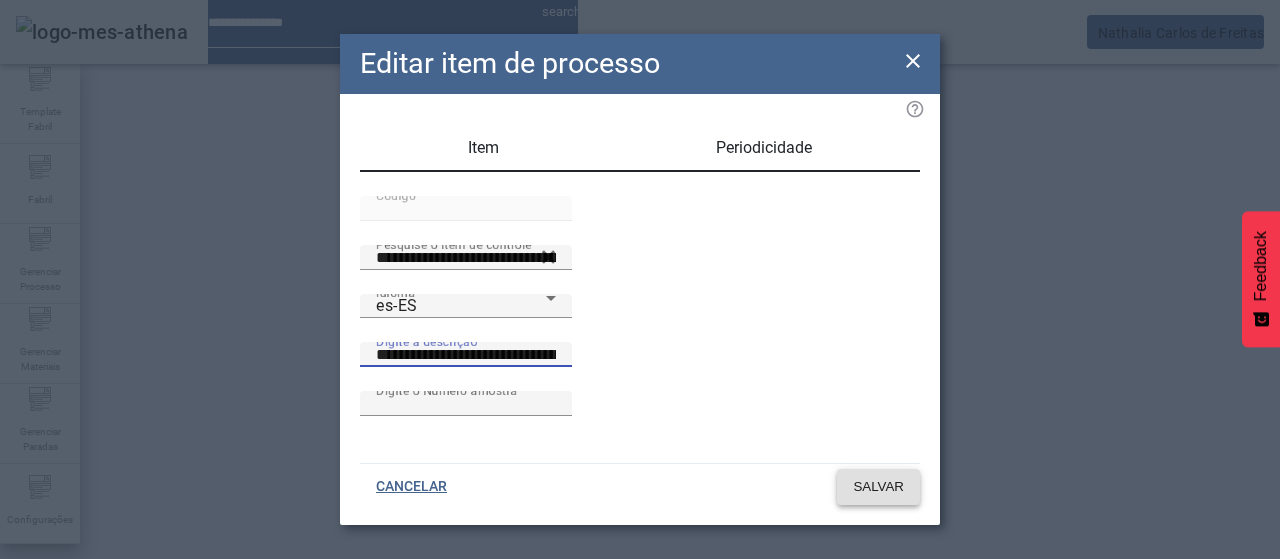 click 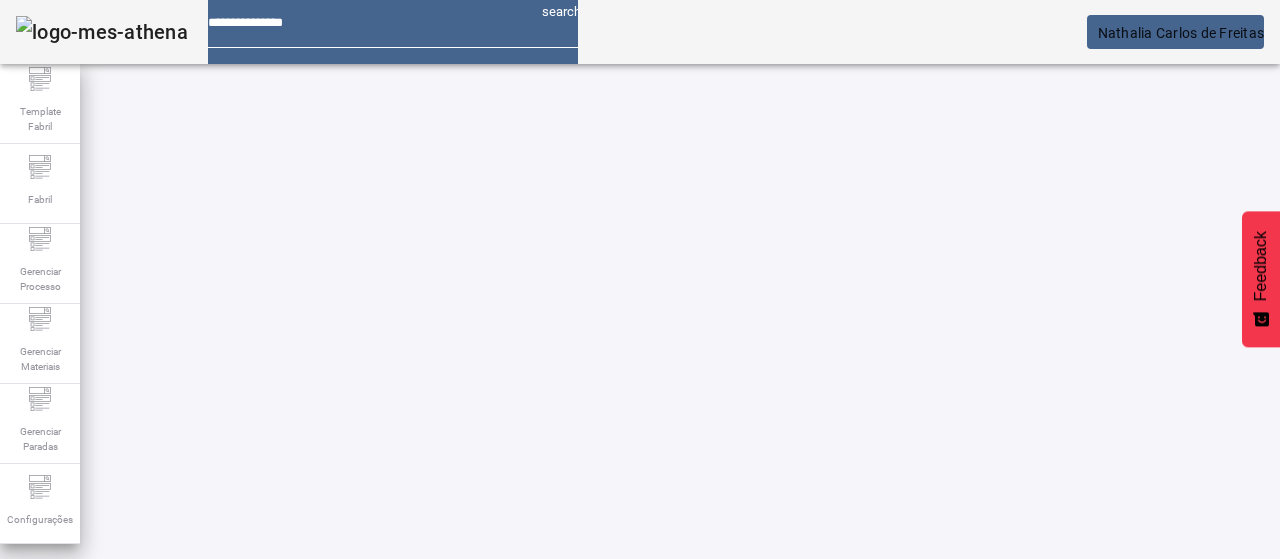 scroll, scrollTop: 200, scrollLeft: 0, axis: vertical 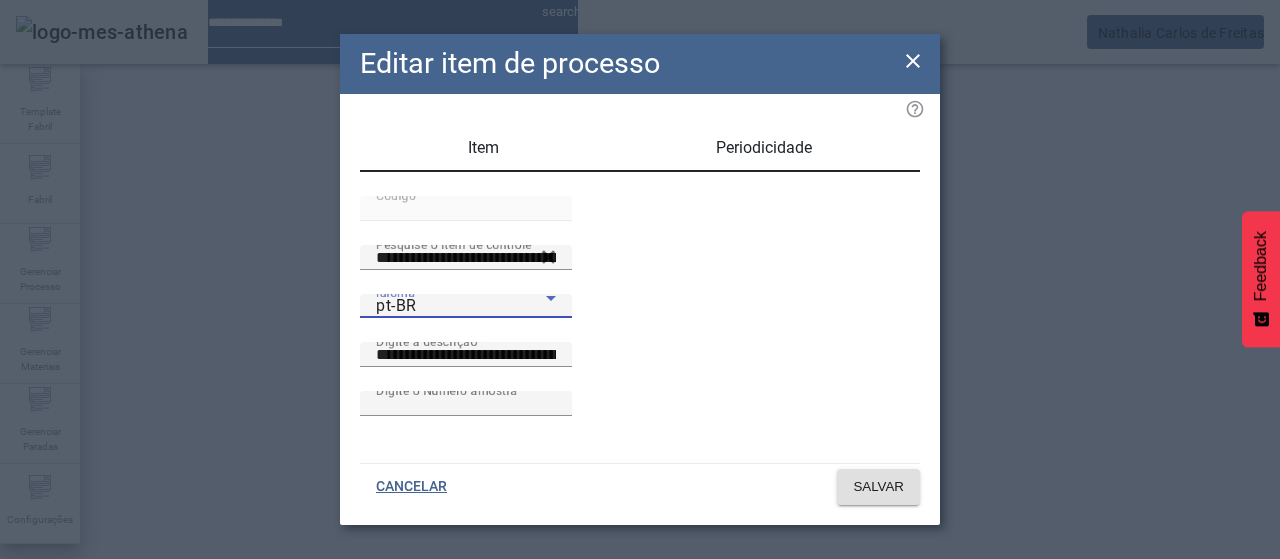 click on "pt-BR" at bounding box center (461, 306) 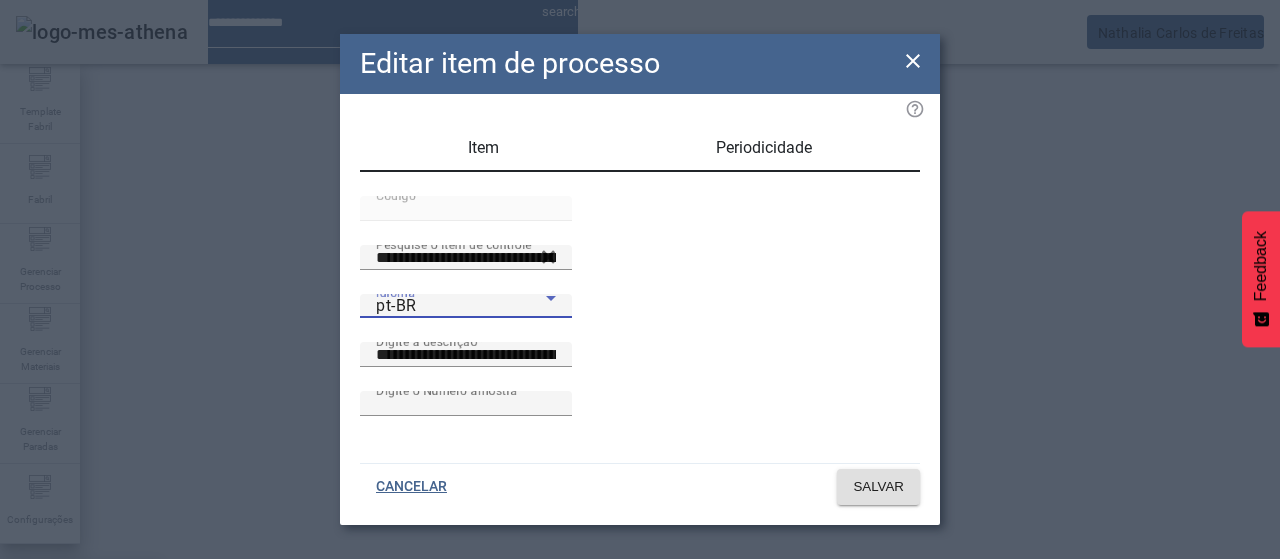 drag, startPoint x: 456, startPoint y: 380, endPoint x: 504, endPoint y: 345, distance: 59.405388 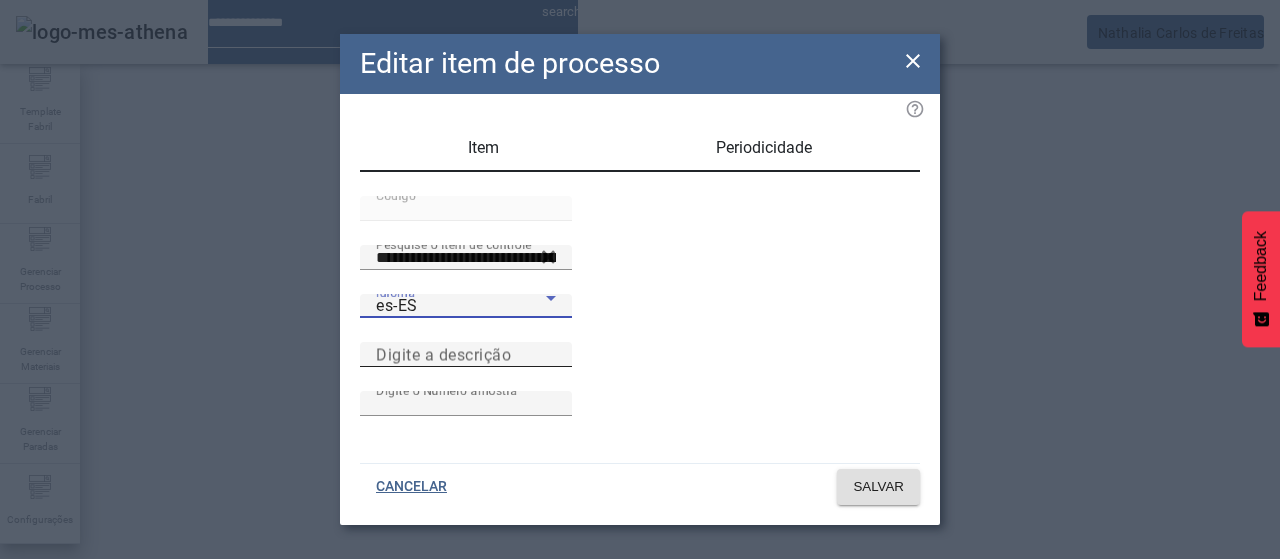 click on "Digite a descrição" at bounding box center (443, 354) 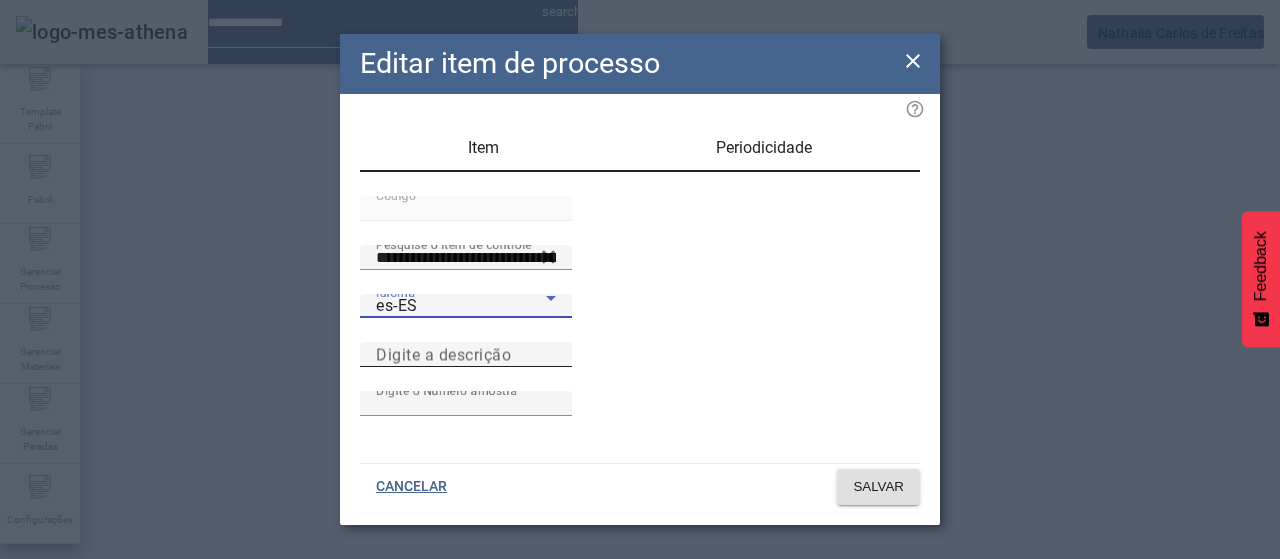 click on "Digite a descrição" at bounding box center [466, 355] 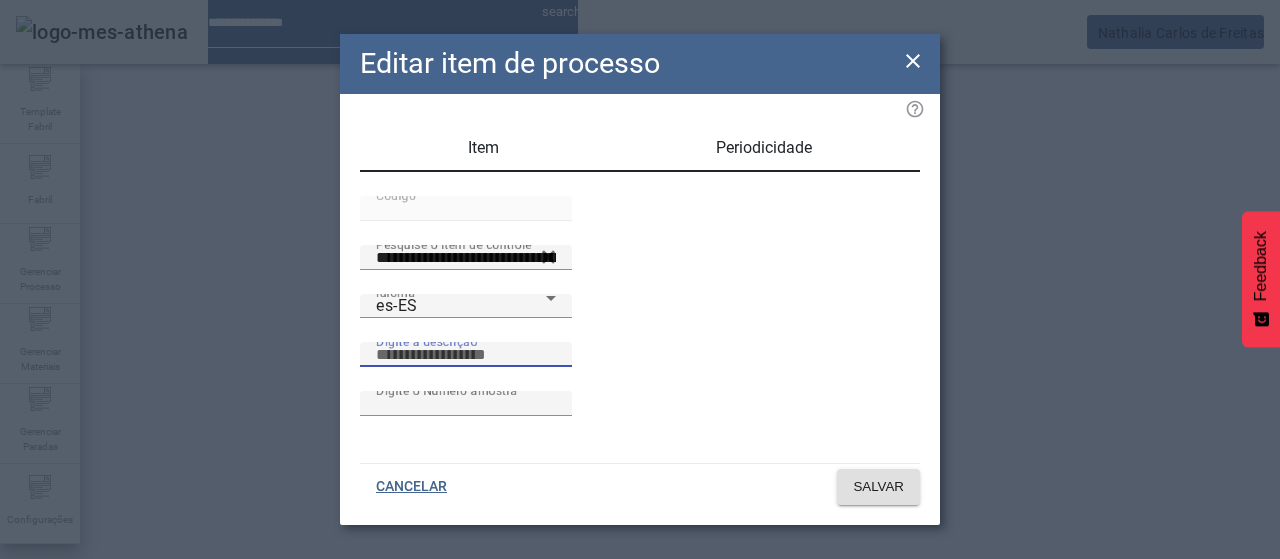 paste on "**********" 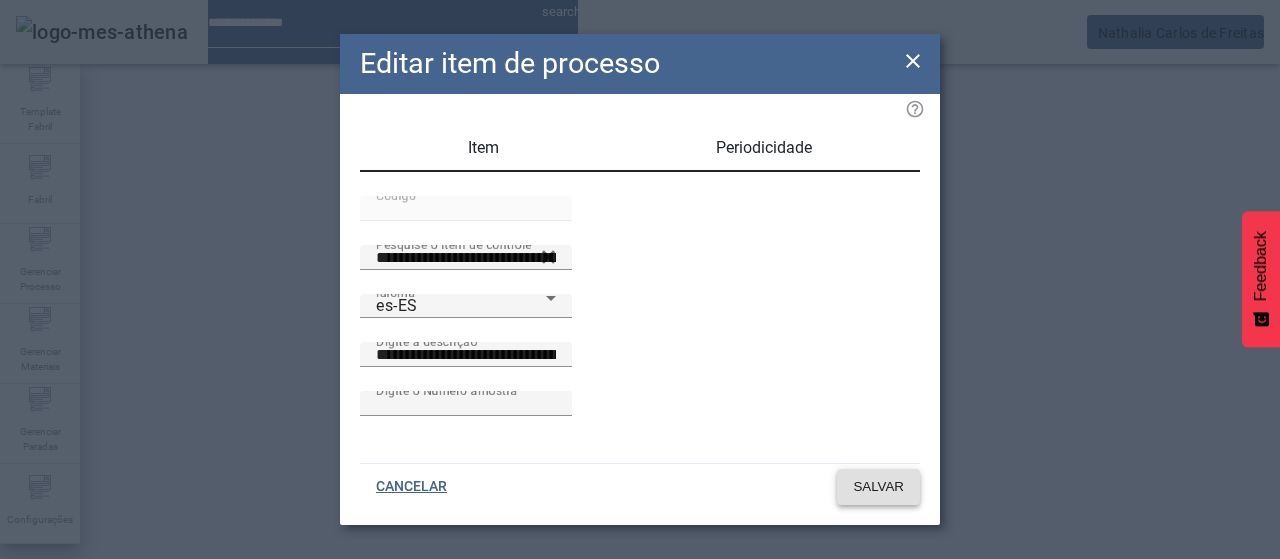 click on "SALVAR" 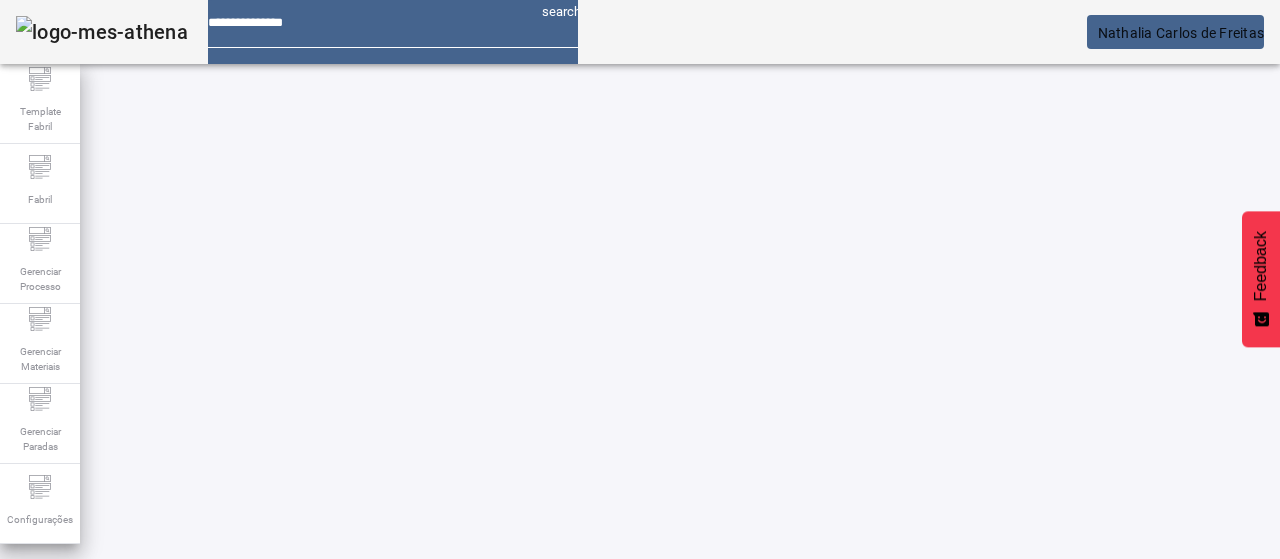 click on "EDITAR" at bounding box center [353, 664] 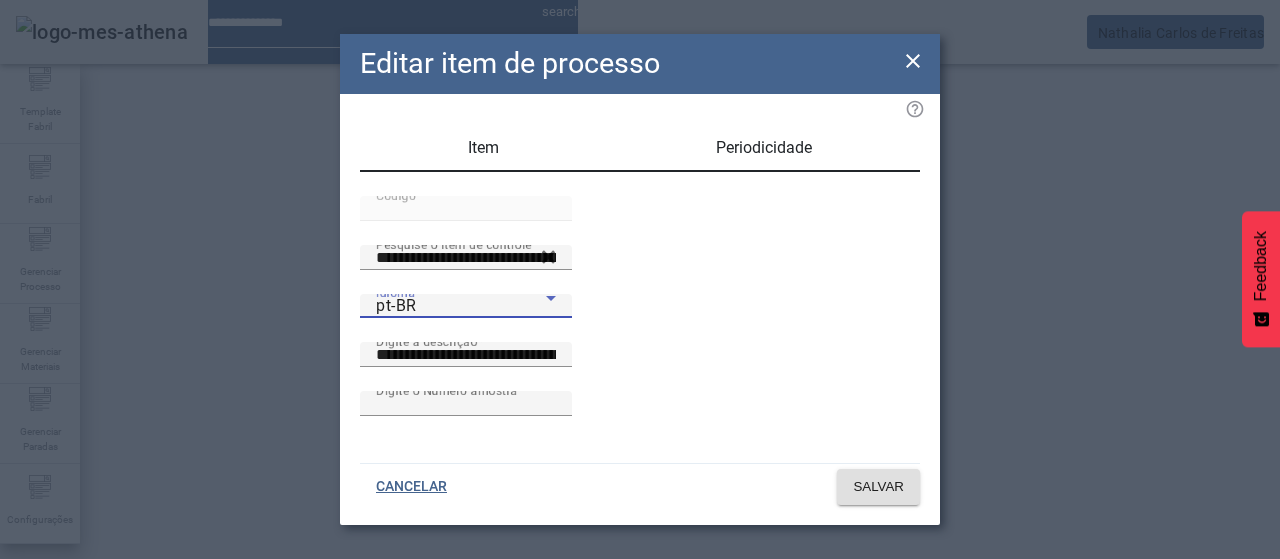click on "pt-BR" at bounding box center (461, 306) 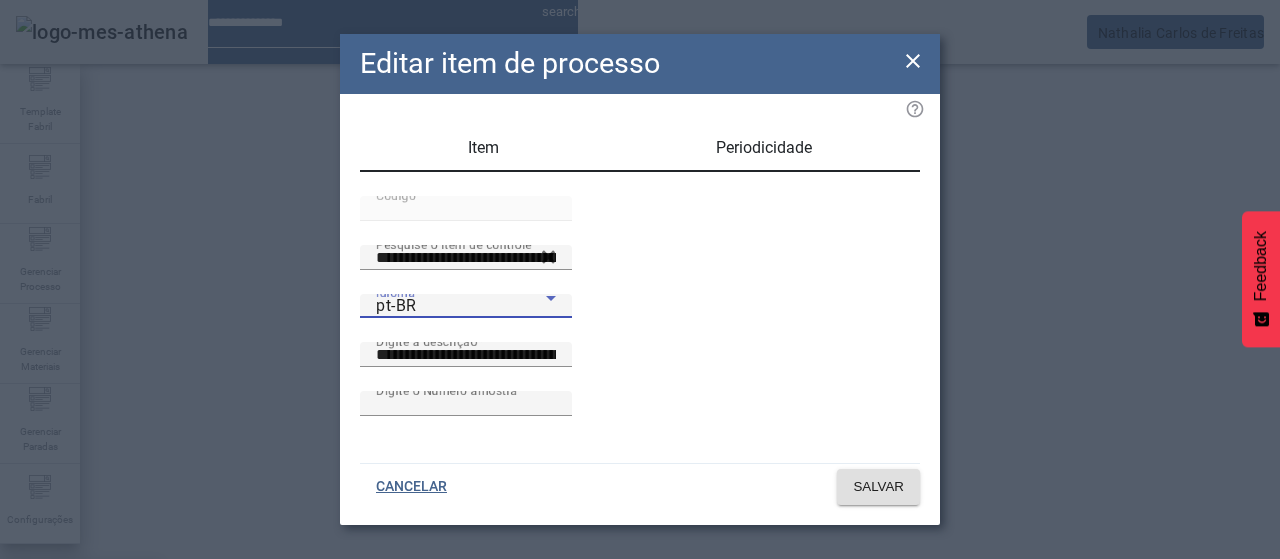 click on "es-ES" at bounding box center (81, 687) 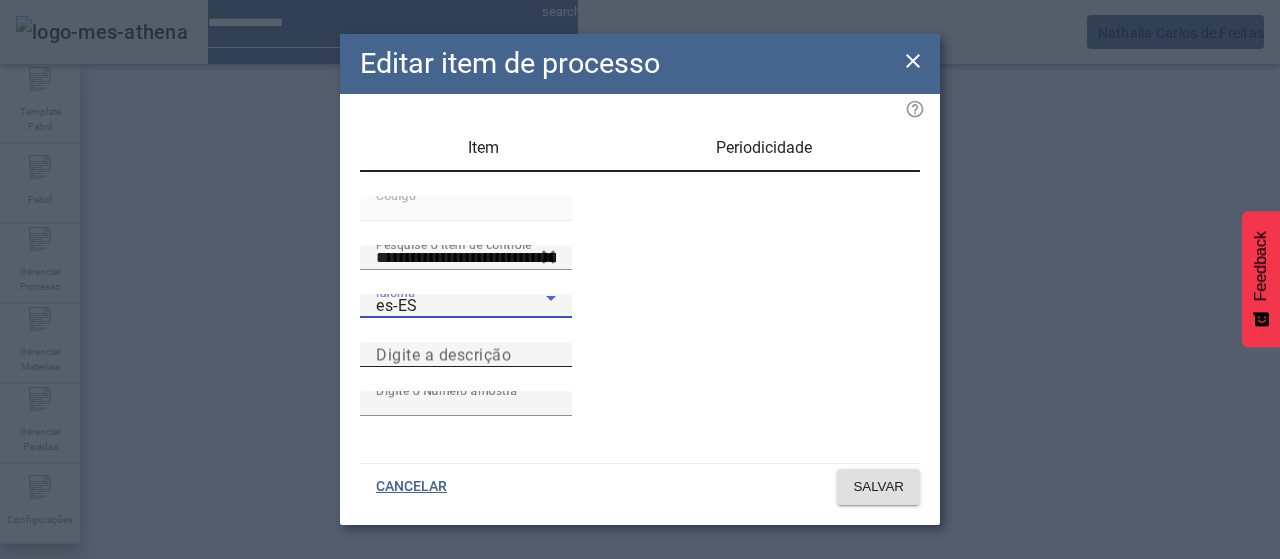 click on "Digite a descrição" at bounding box center [466, 355] 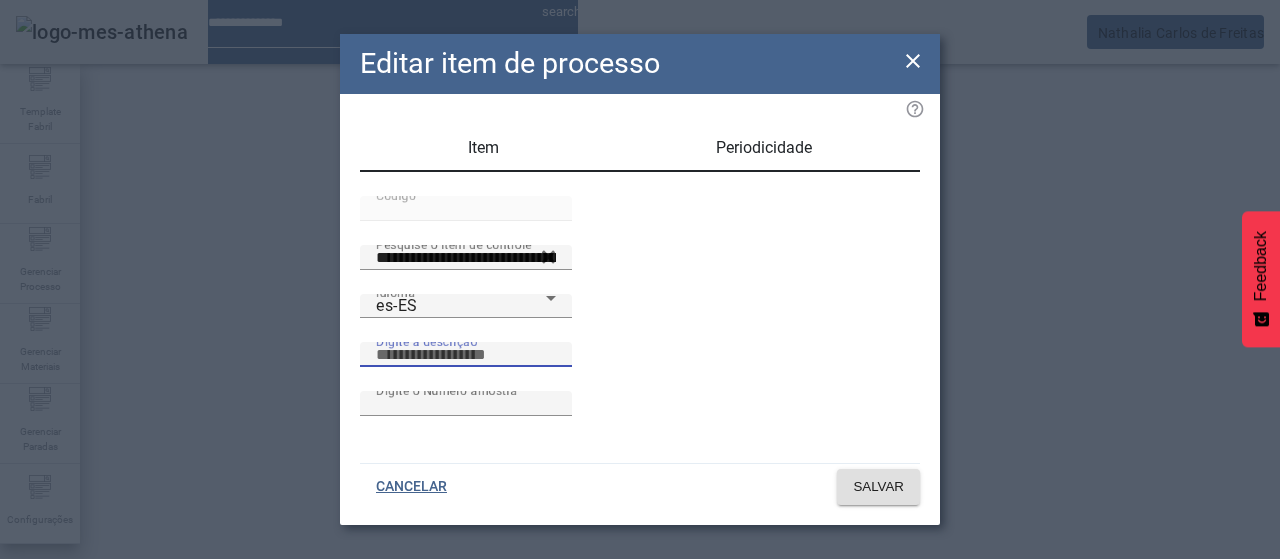 paste on "**********" 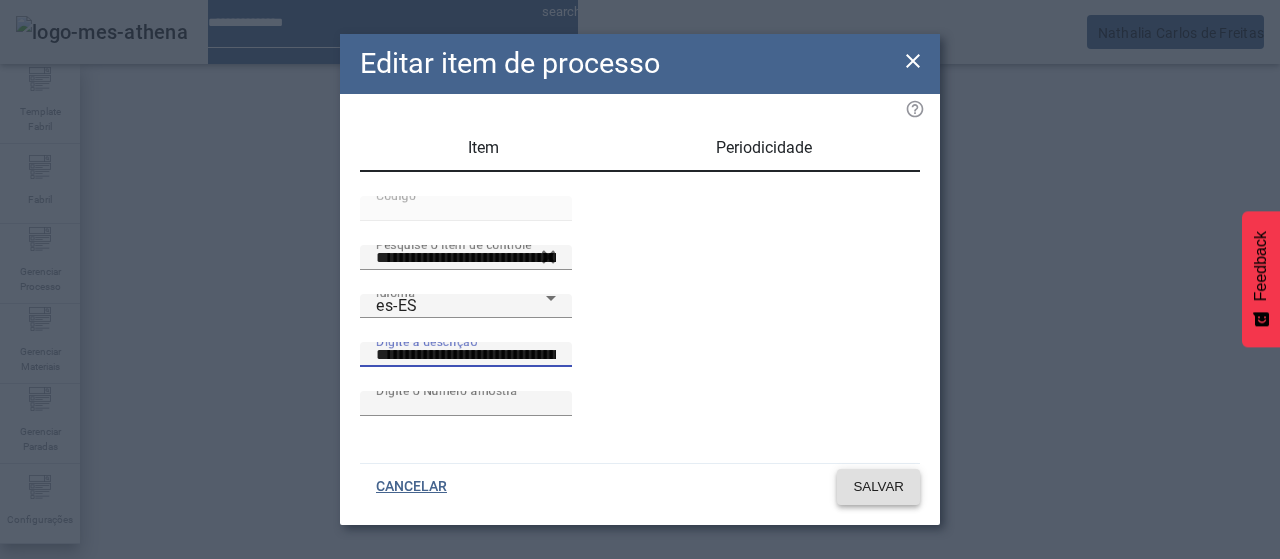 click on "SALVAR" 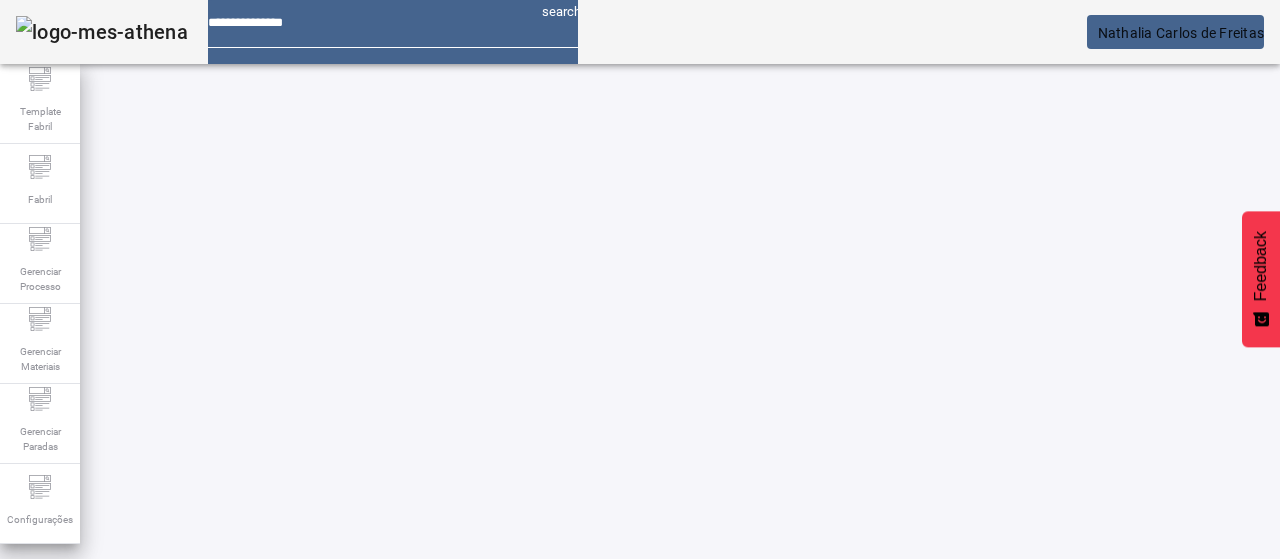 click at bounding box center (353, 664) 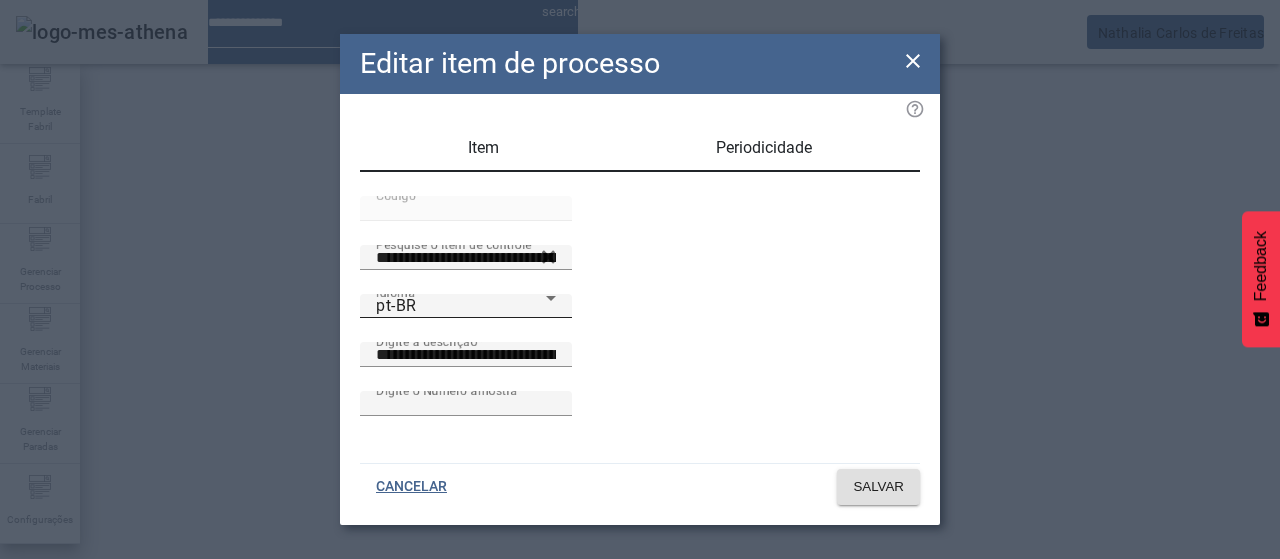 click 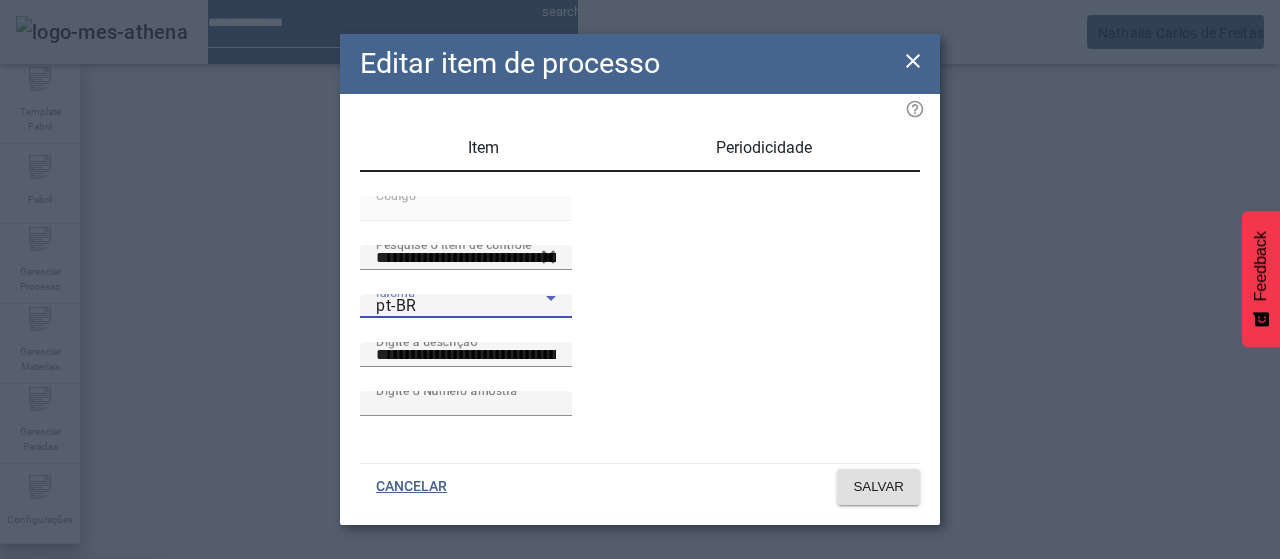 click on "es-ES" at bounding box center [81, 687] 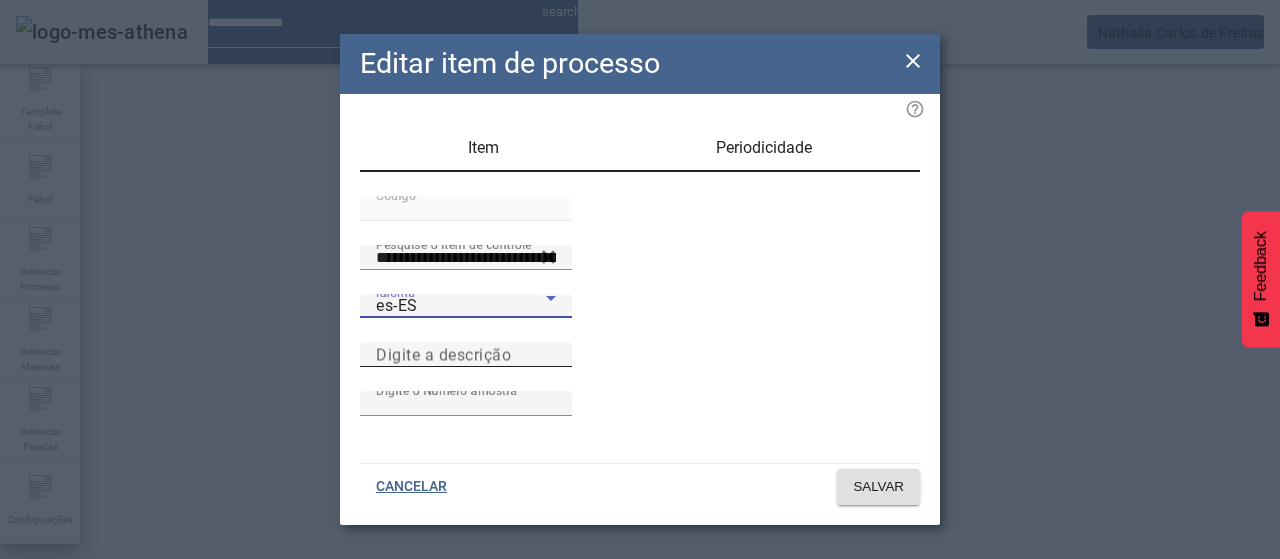 click on "Digite a descrição" at bounding box center [443, 354] 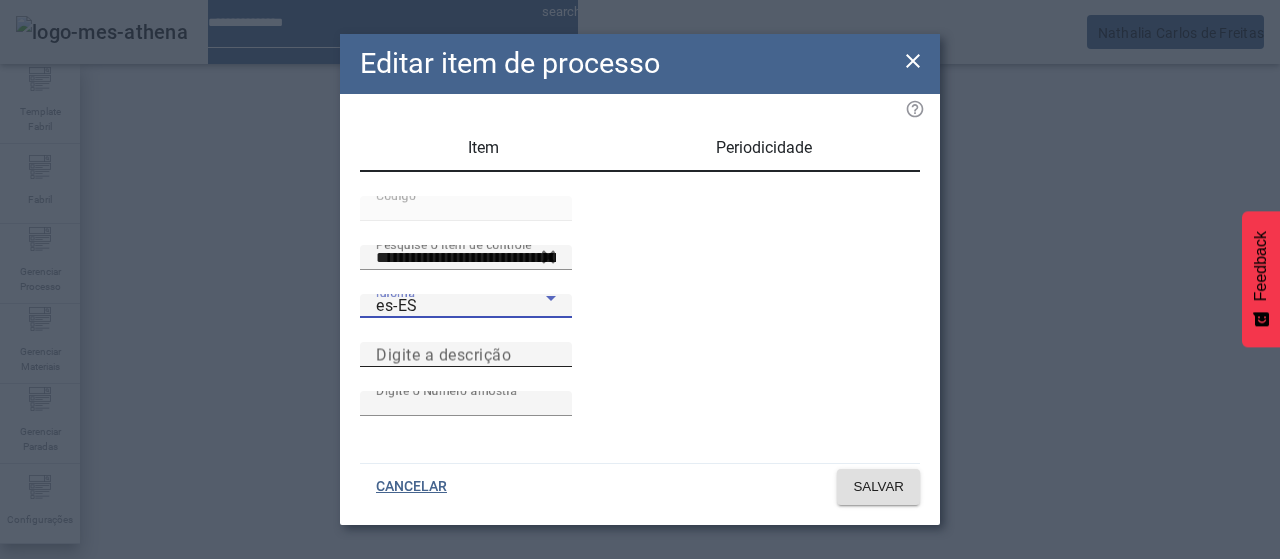 click on "Digite a descrição" at bounding box center [466, 355] 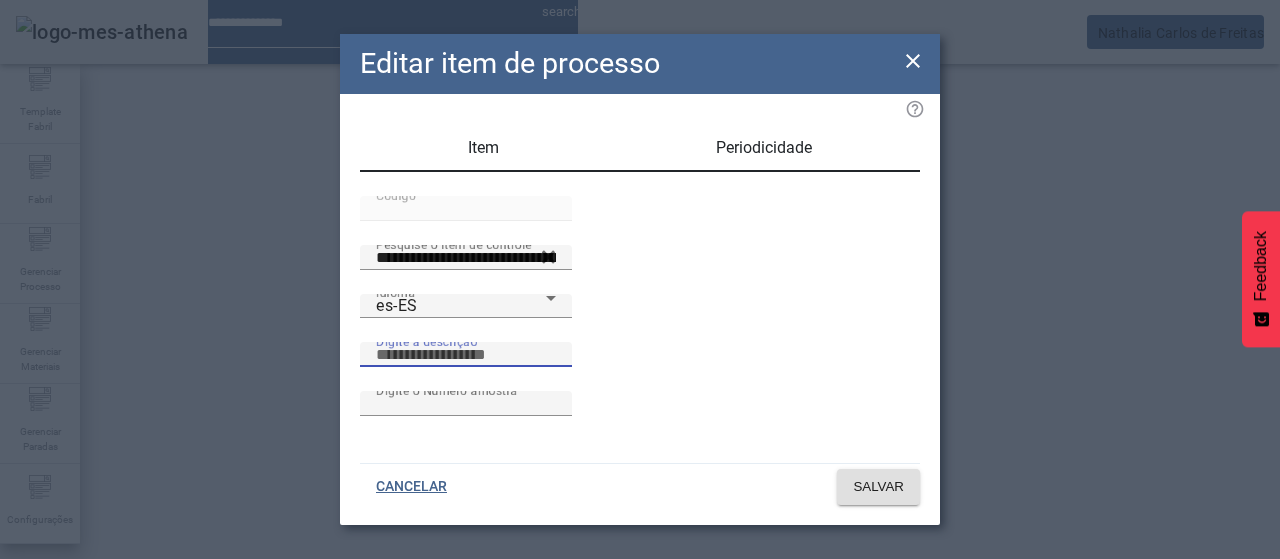 paste on "**********" 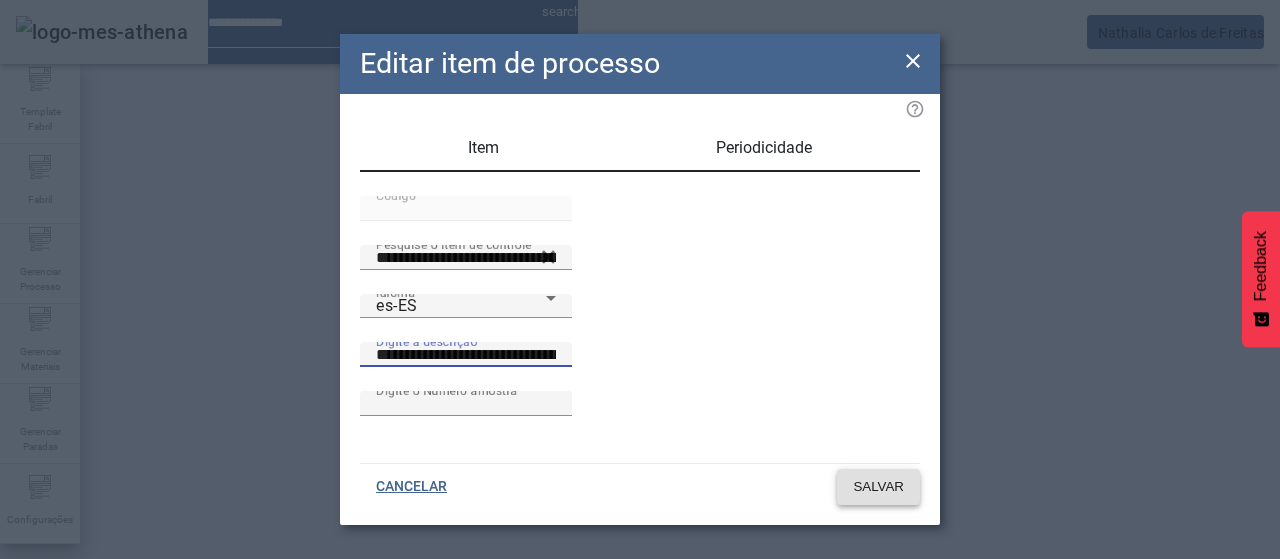 click on "SALVAR" 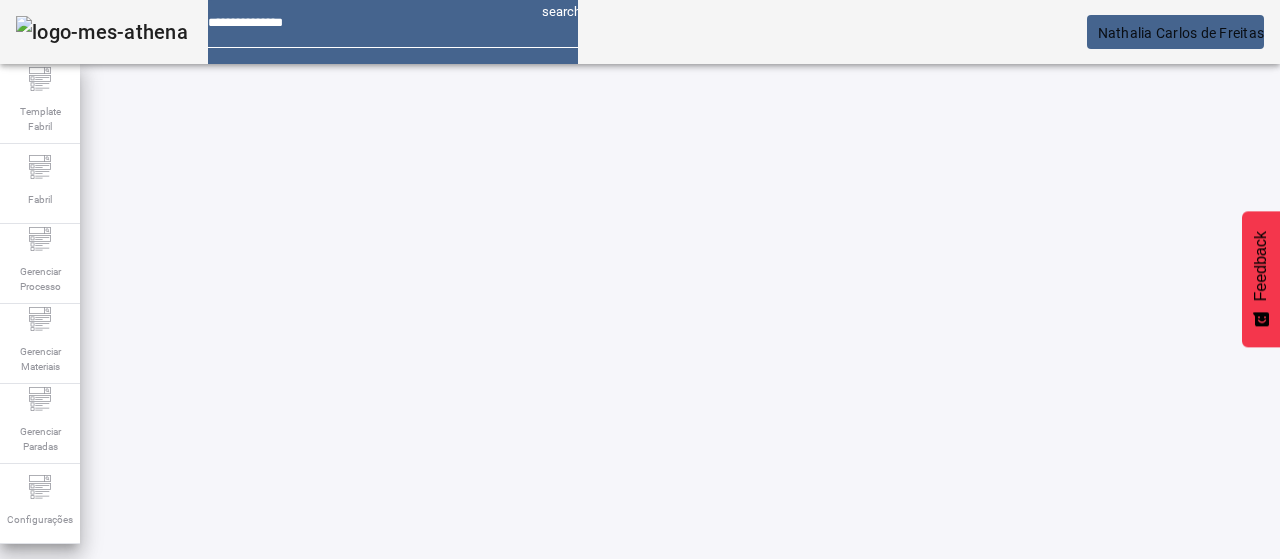 click at bounding box center (353, 664) 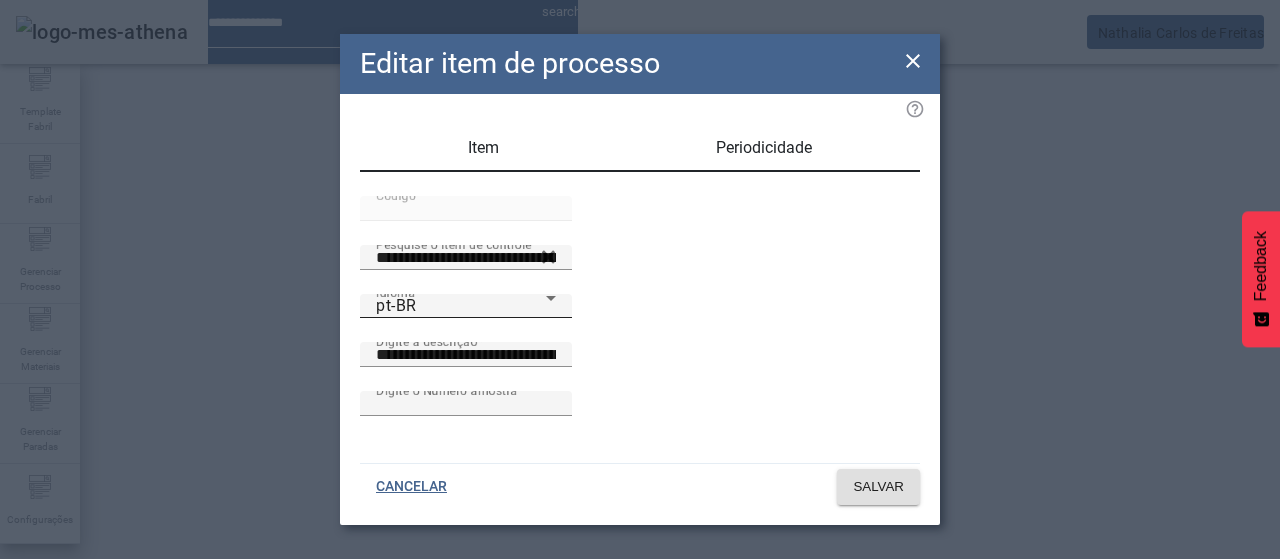 click on "pt-BR" at bounding box center [461, 306] 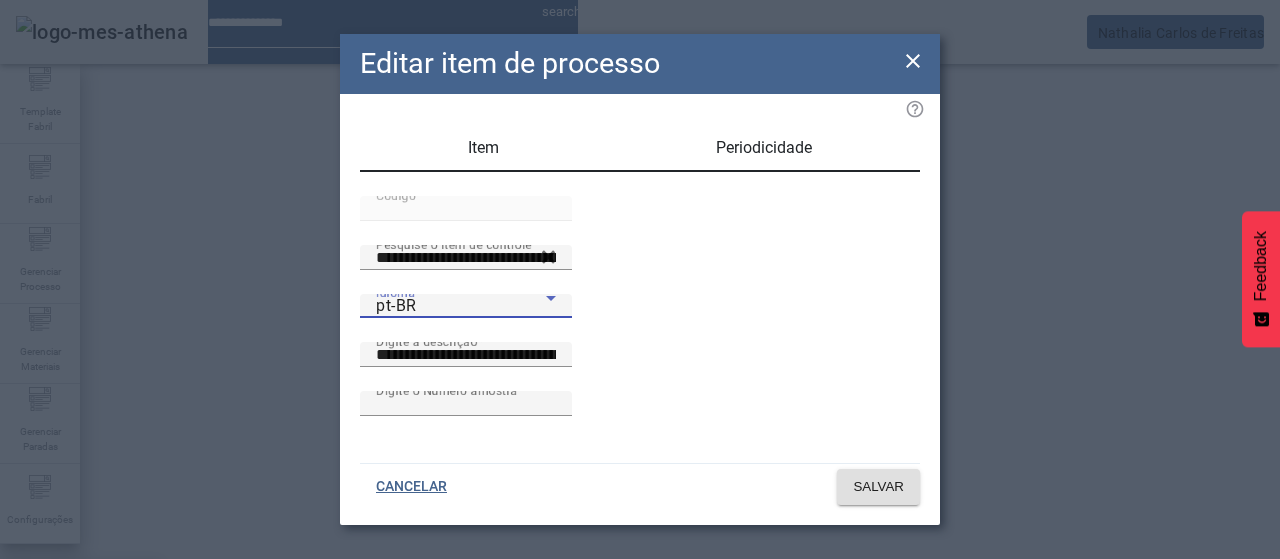 click on "es-ES" at bounding box center (81, 687) 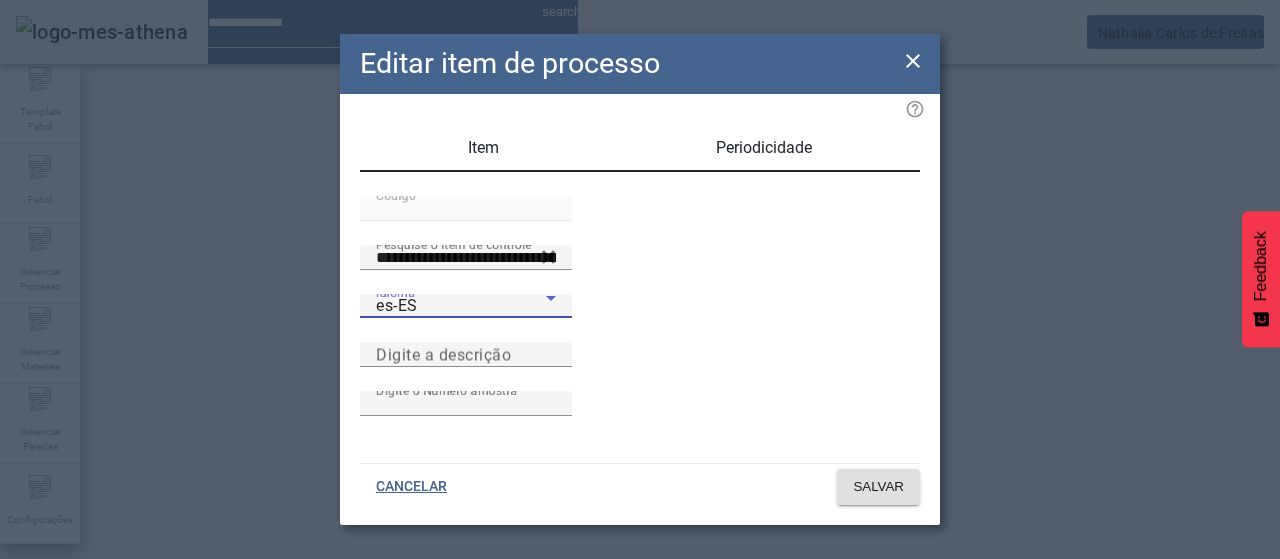 click on "Digite a descrição" at bounding box center [640, 366] 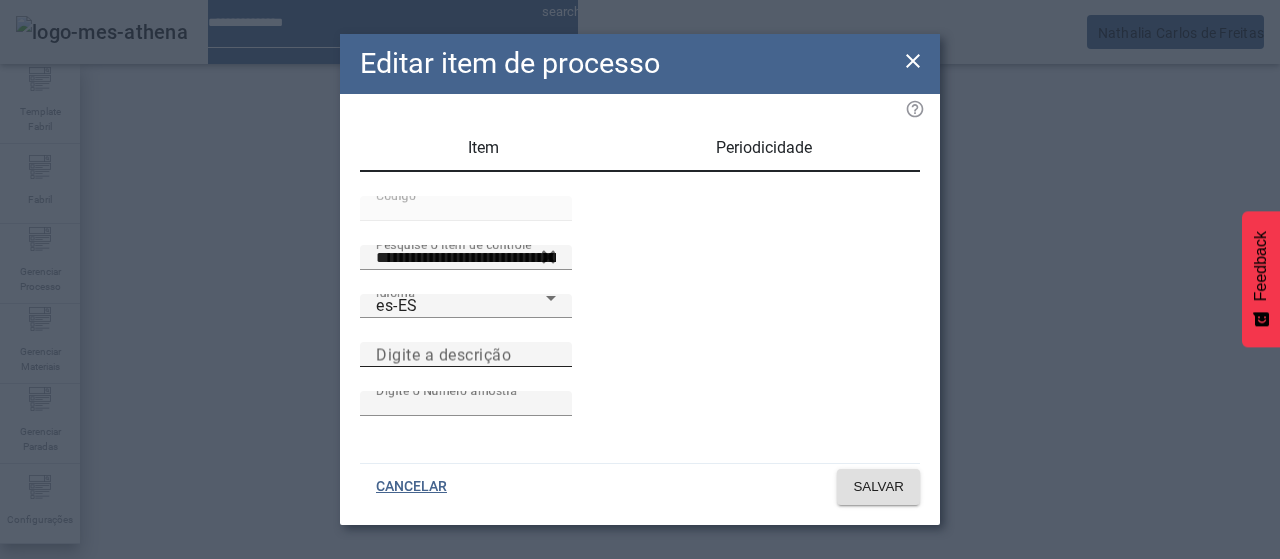 click on "Digite a descrição" at bounding box center (443, 354) 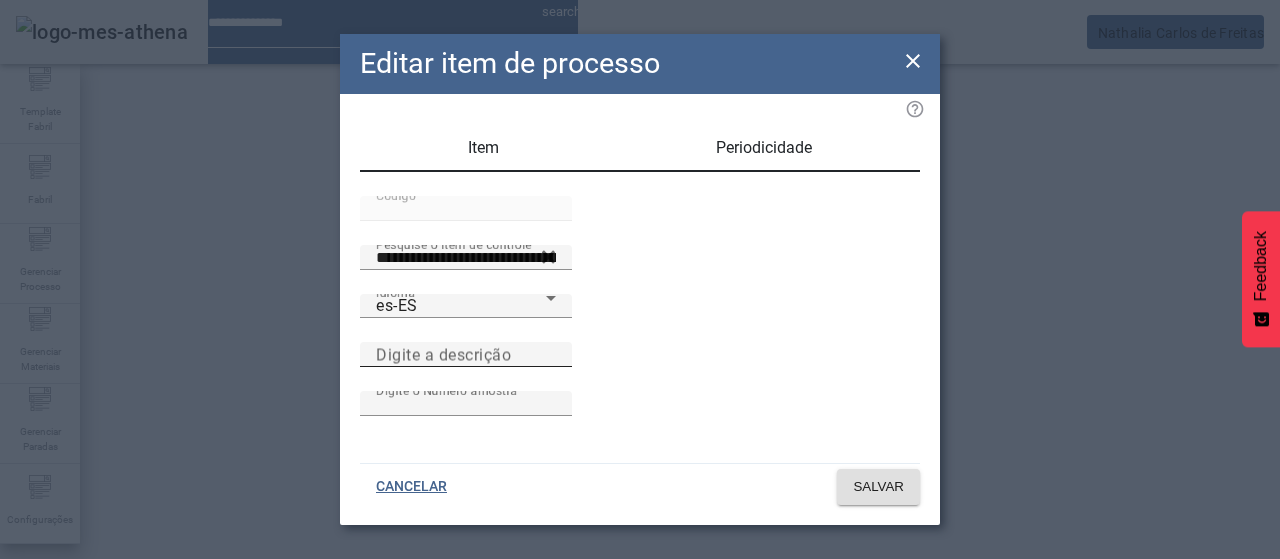 click on "Digite a descrição" at bounding box center (466, 355) 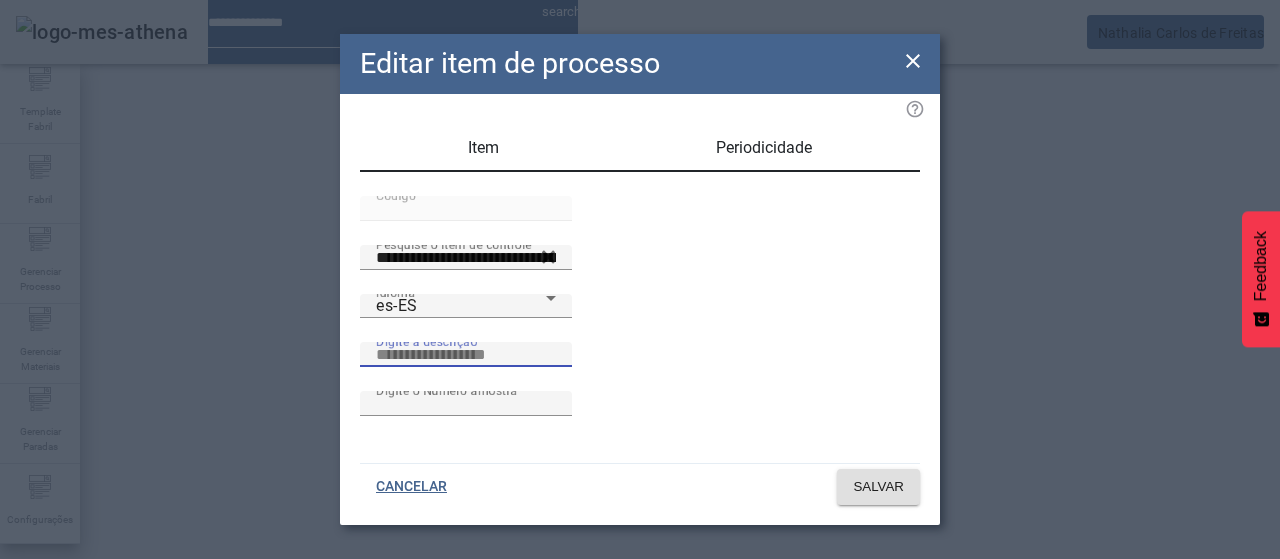 paste on "**********" 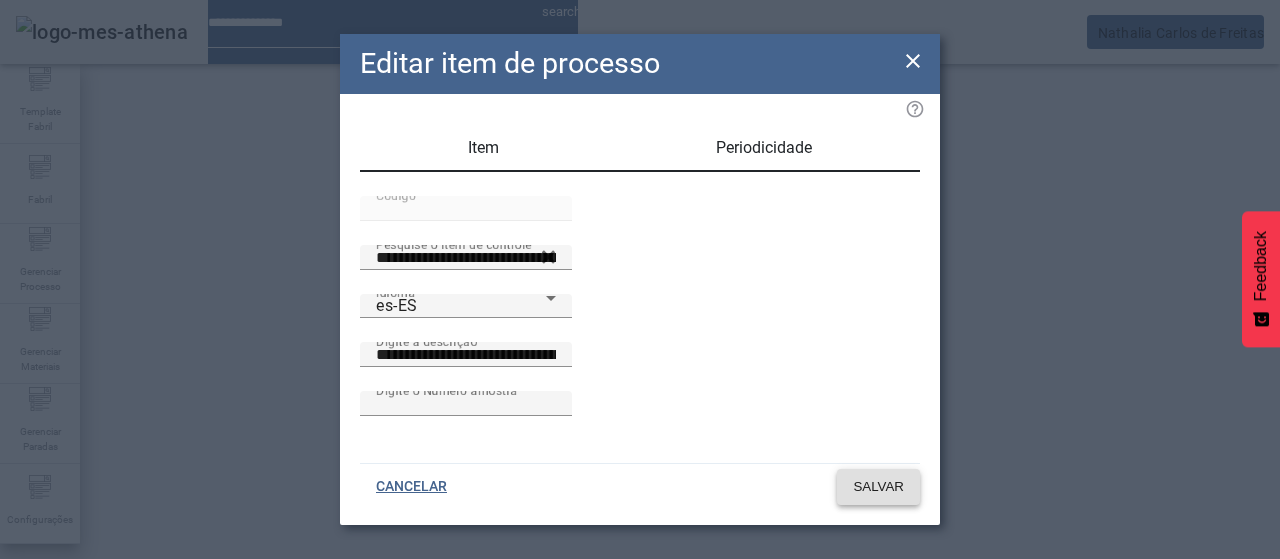 drag, startPoint x: 881, startPoint y: 482, endPoint x: 276, endPoint y: 546, distance: 608.37573 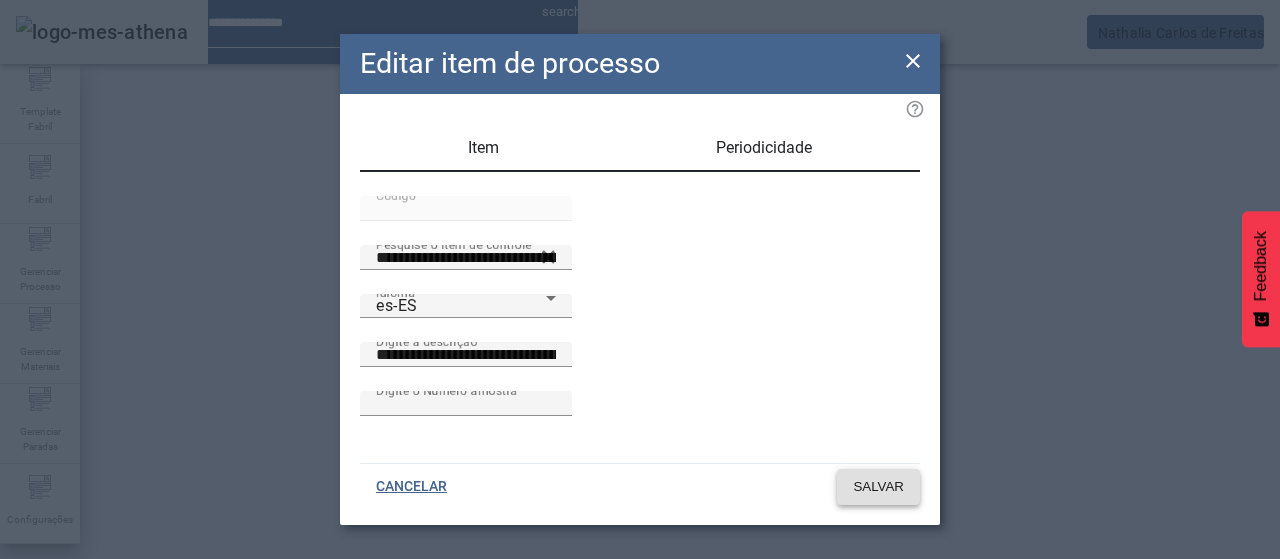 click on "SALVAR" 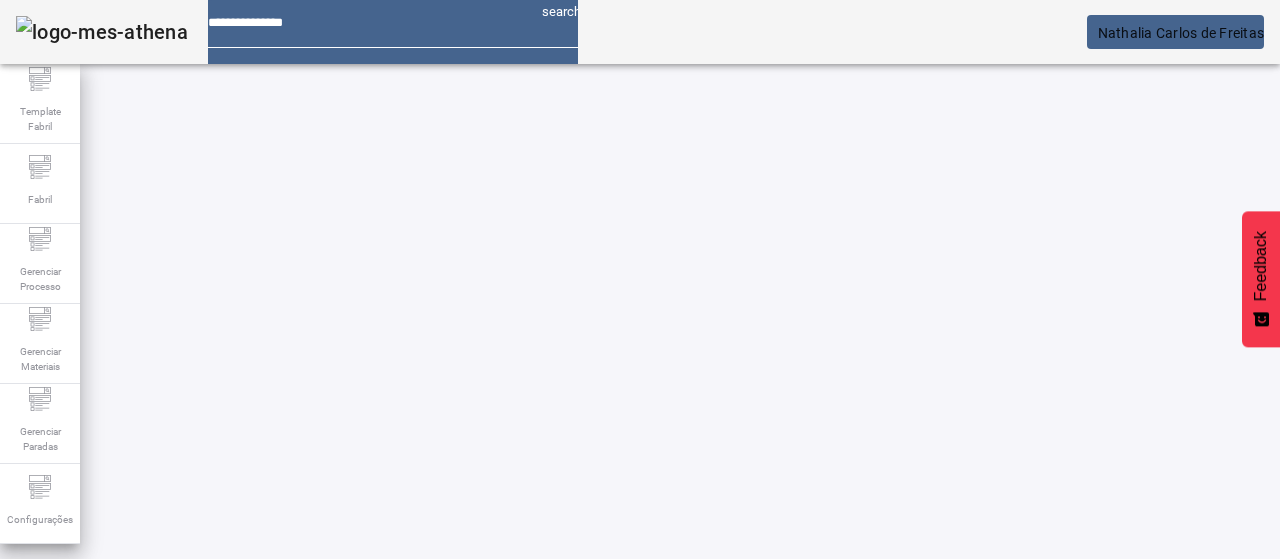 click on "EDITAR" at bounding box center (353, 664) 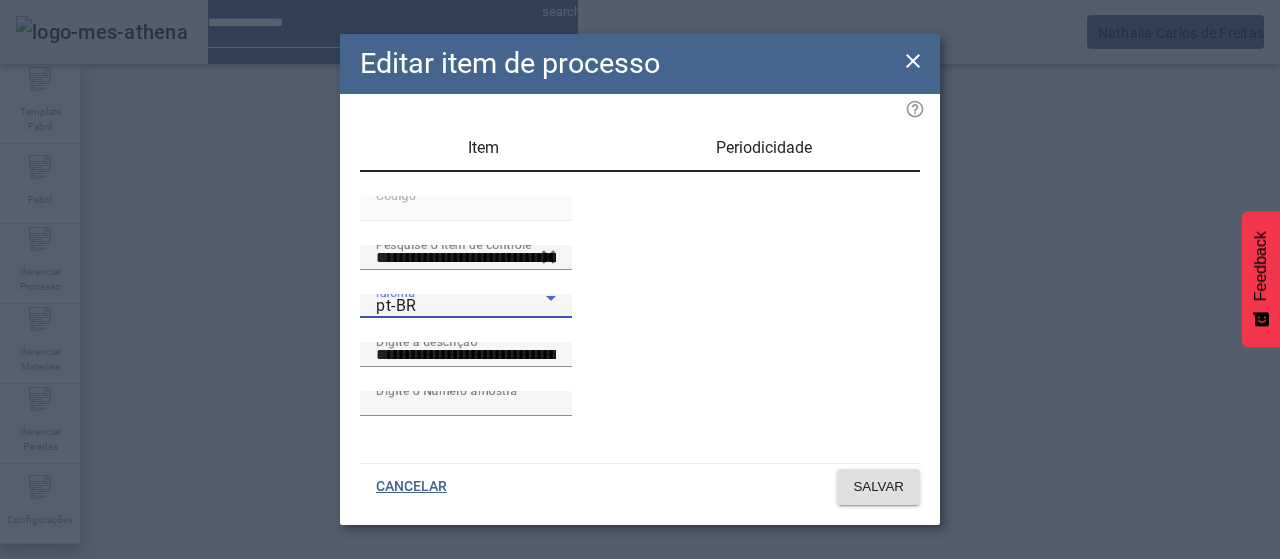 click on "pt-BR" at bounding box center [461, 306] 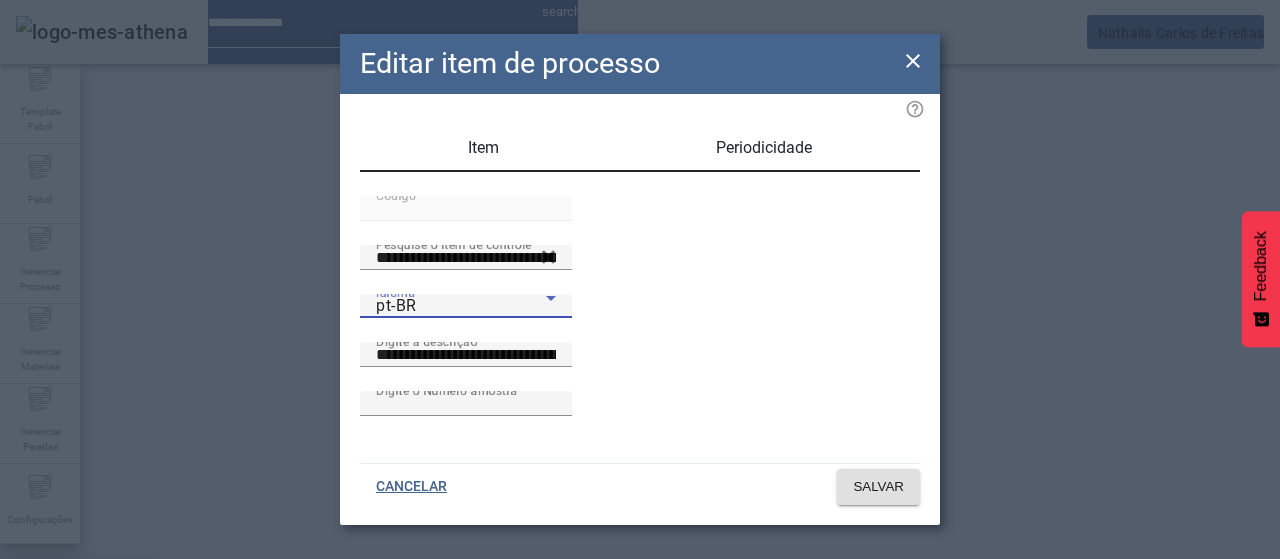 click on "es-ES" at bounding box center [81, 687] 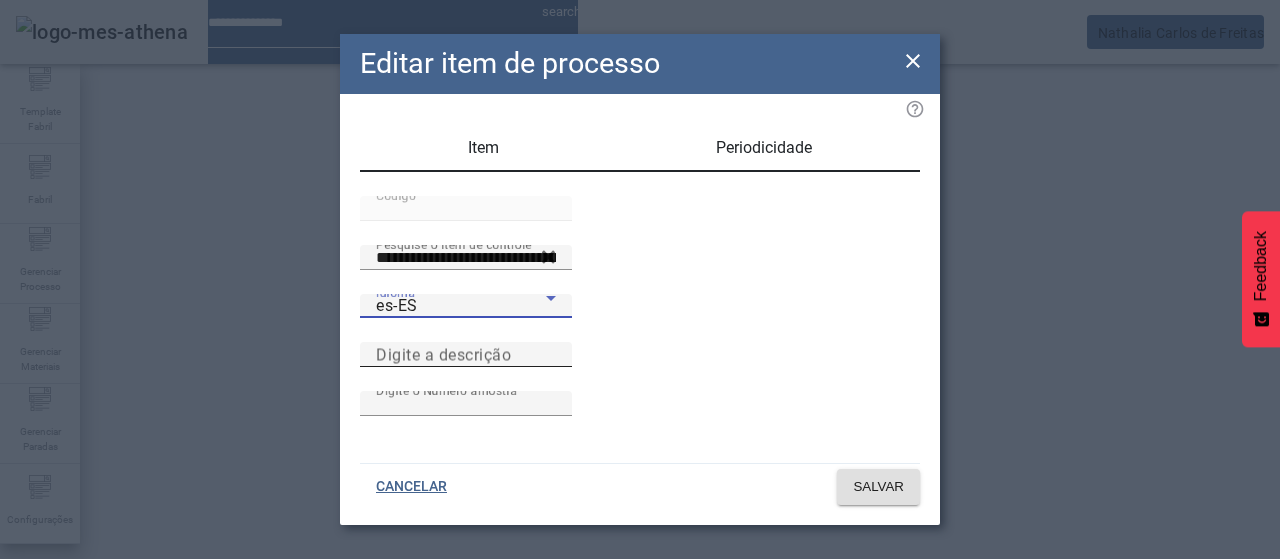 click on "Digite a descrição" at bounding box center (443, 354) 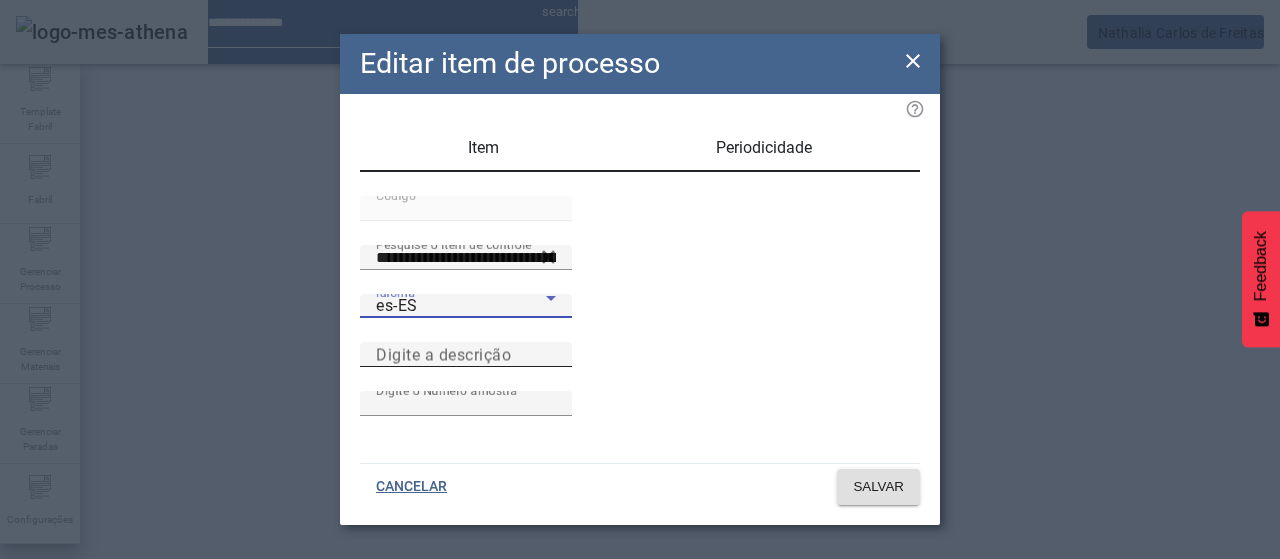click on "Digite a descrição" at bounding box center (466, 355) 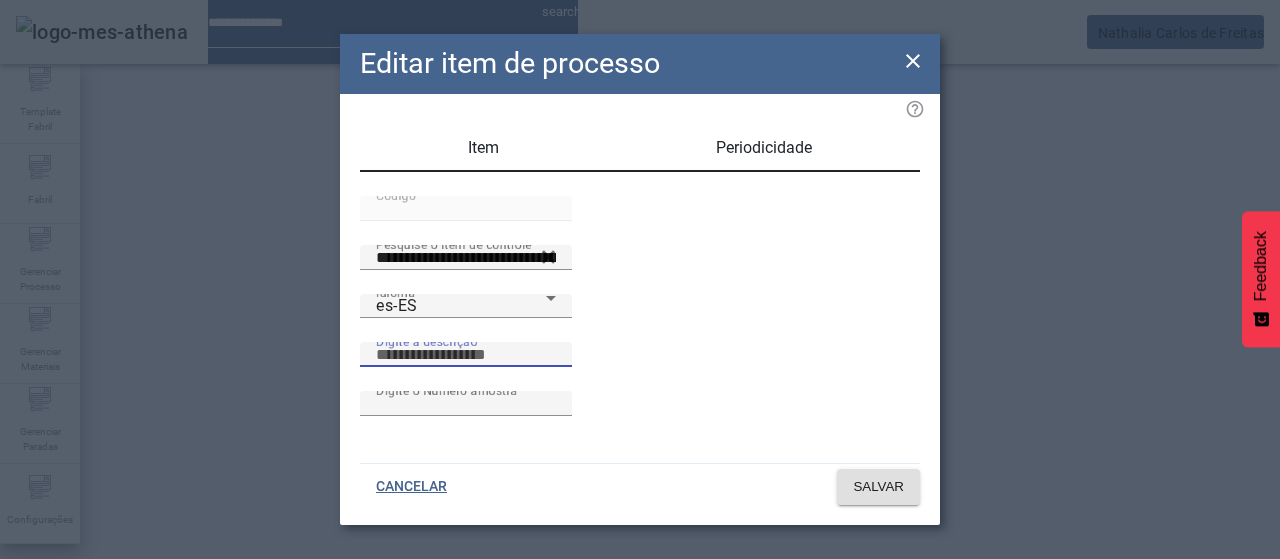 paste on "**********" 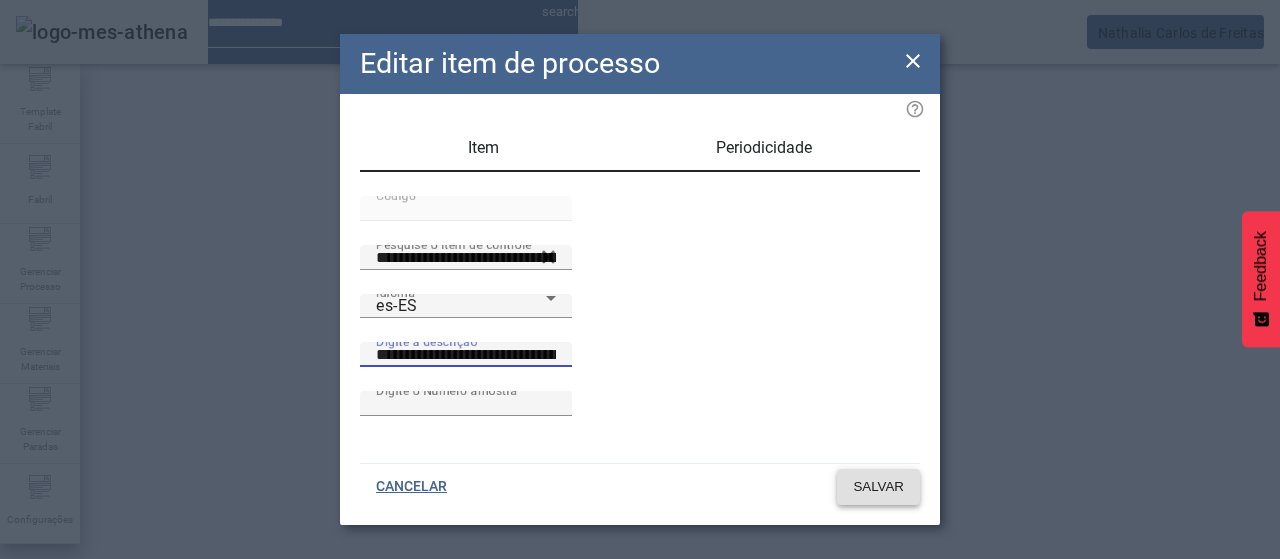 click on "SALVAR" 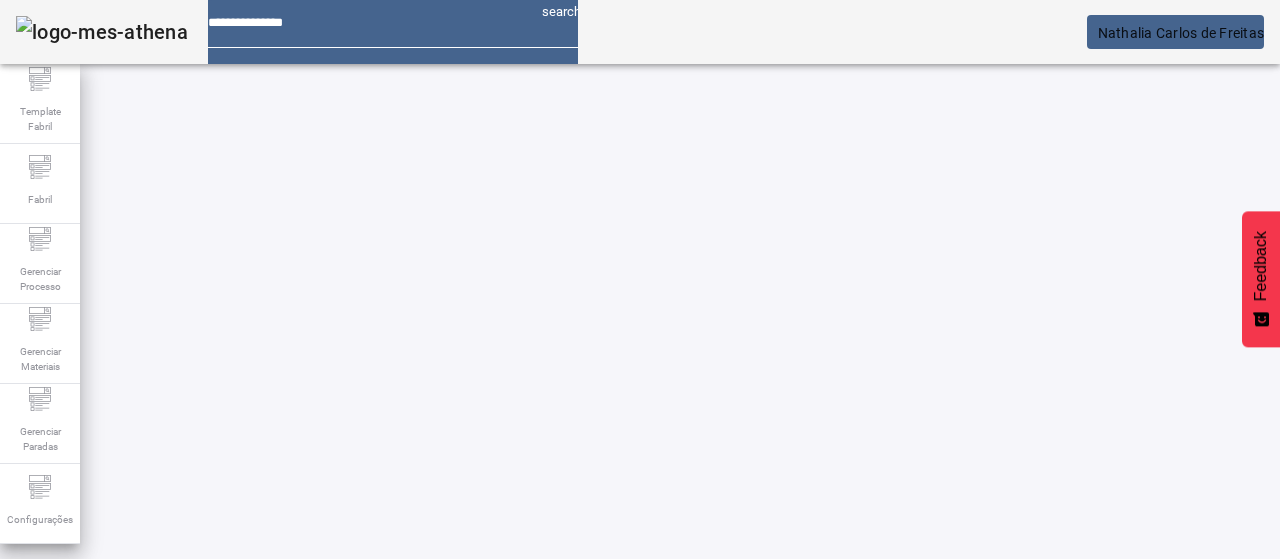 click at bounding box center (353, 664) 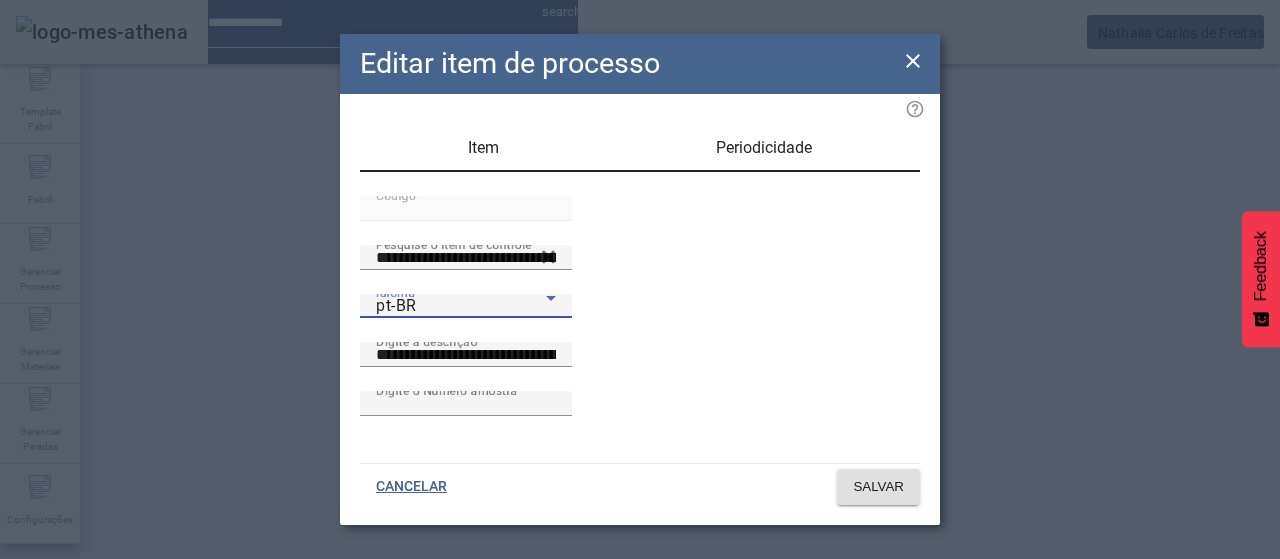 click on "pt-BR" at bounding box center (461, 306) 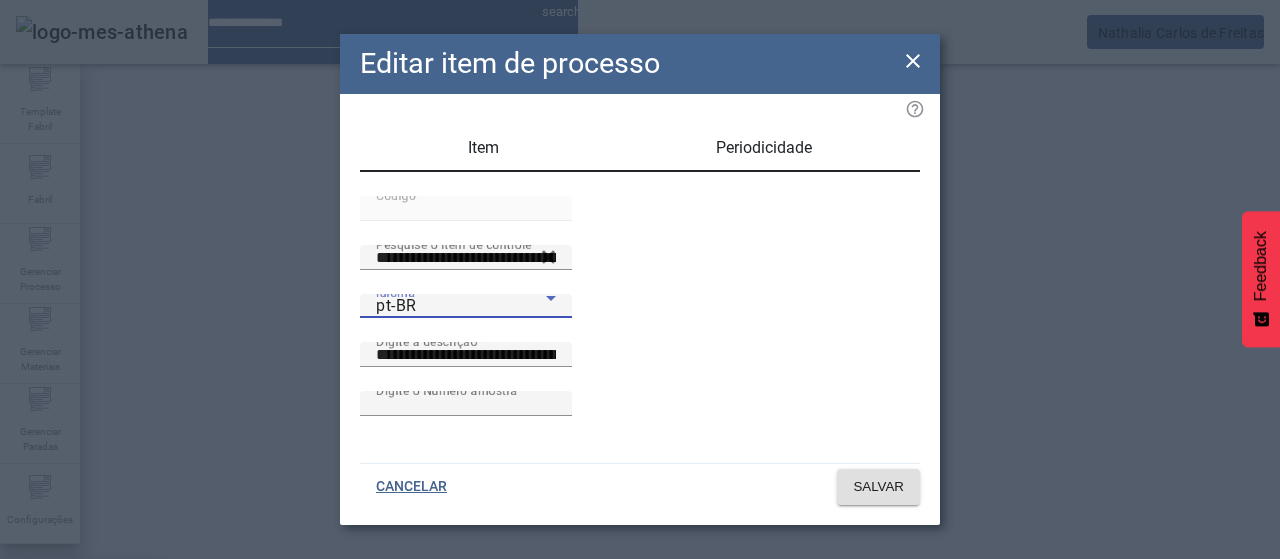 drag, startPoint x: 420, startPoint y: 335, endPoint x: 494, endPoint y: 369, distance: 81.437096 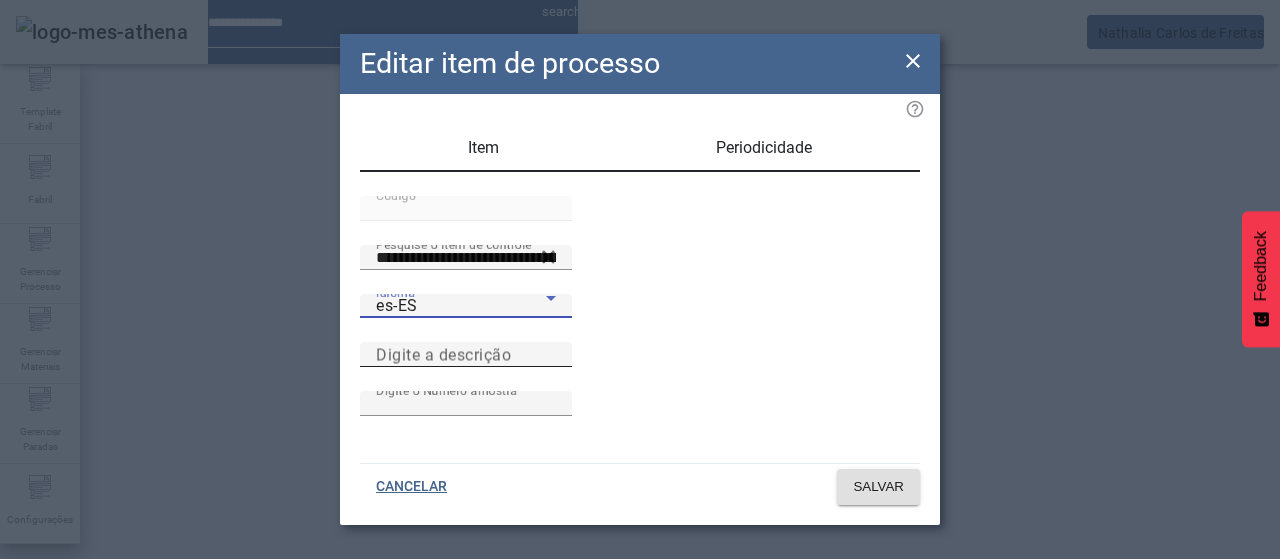 drag, startPoint x: 610, startPoint y: 397, endPoint x: 601, endPoint y: 391, distance: 10.816654 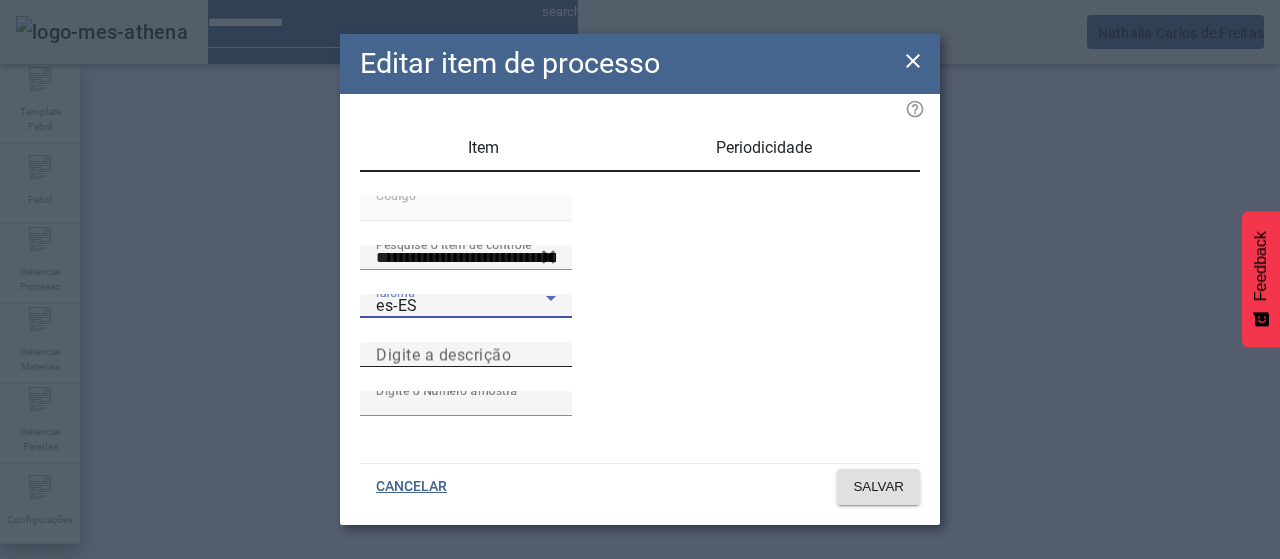 click on "Digite a descrição" at bounding box center (466, 355) 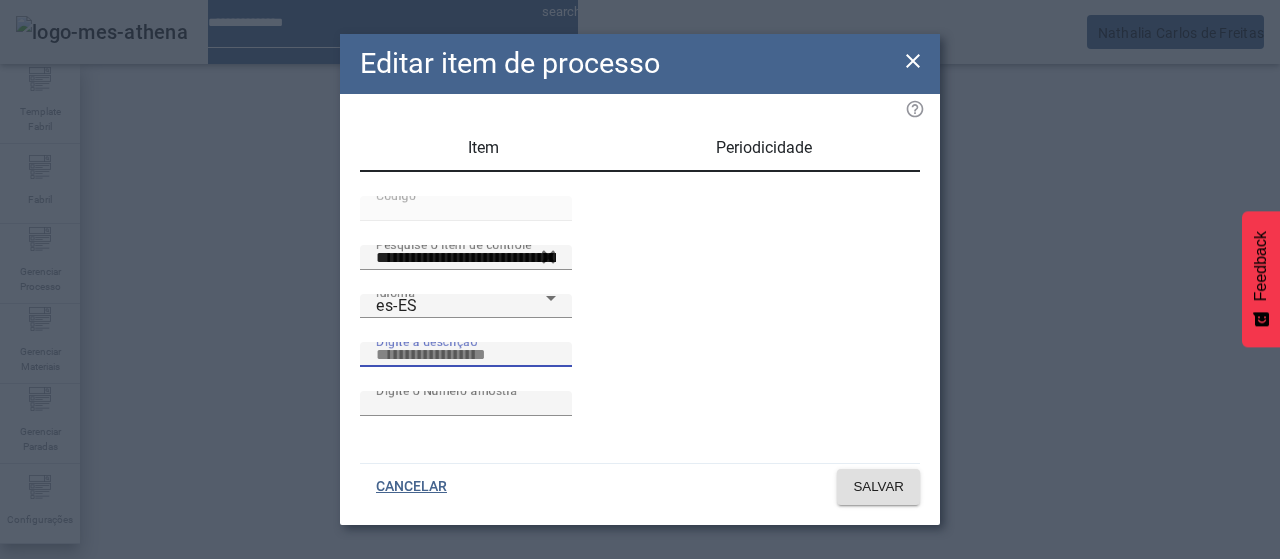 paste on "**********" 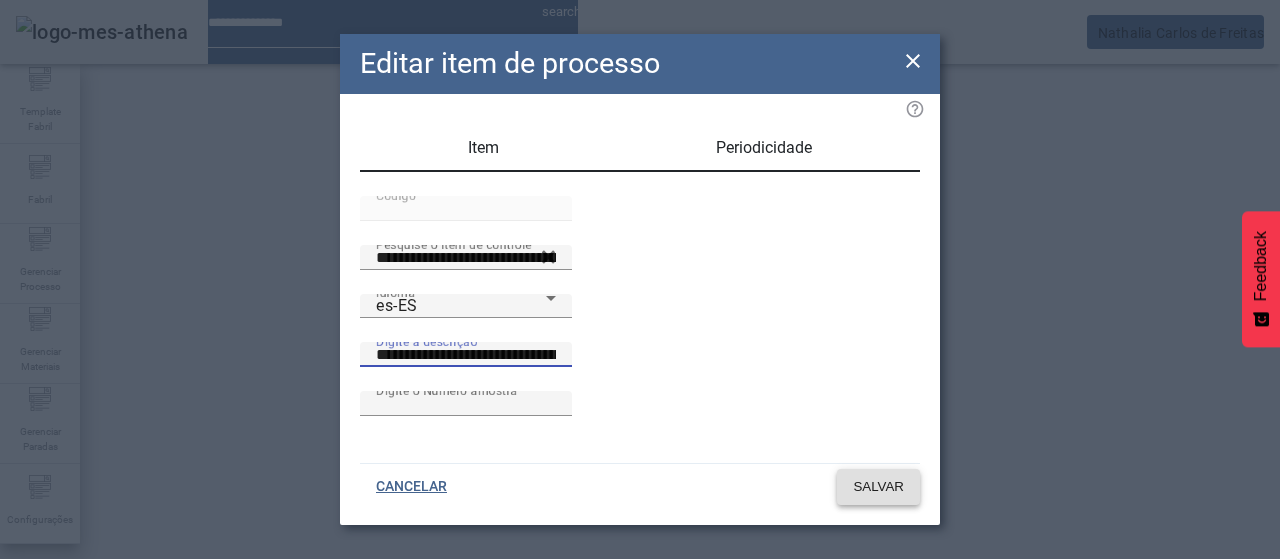 click on "SALVAR" 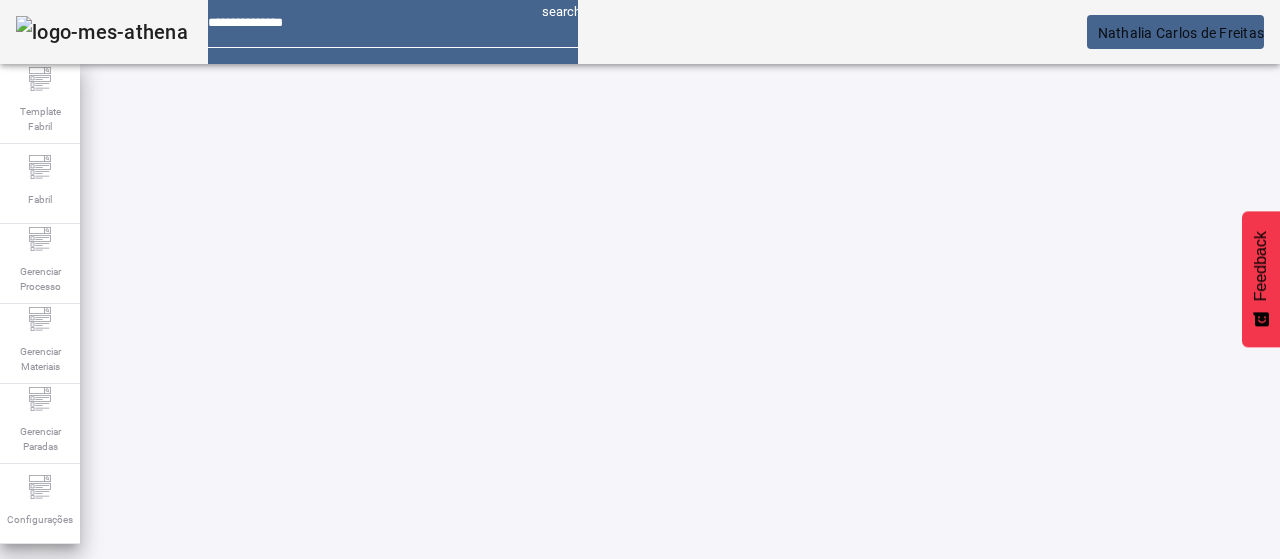 click on "EDITAR" at bounding box center [353, 664] 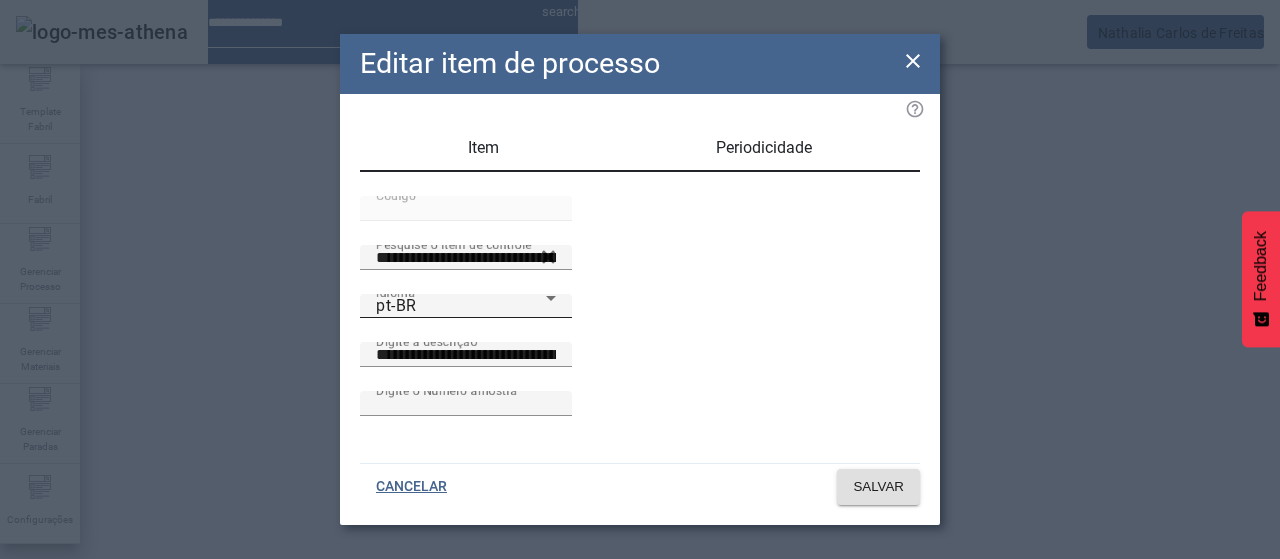 click on "pt-BR" at bounding box center [461, 306] 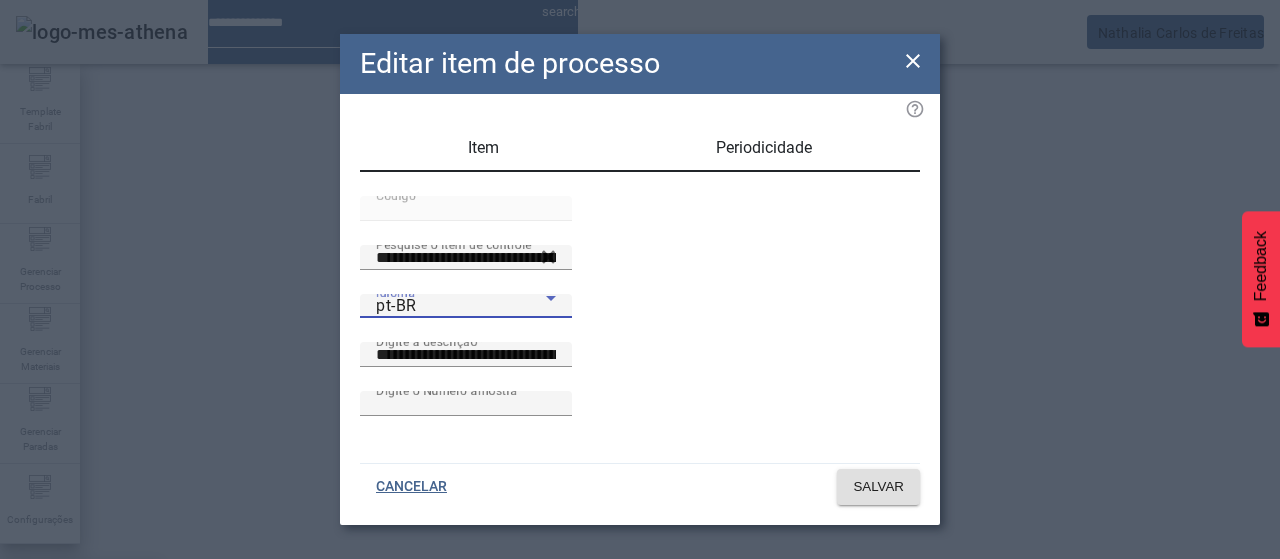 click on "es-ES" at bounding box center (81, 687) 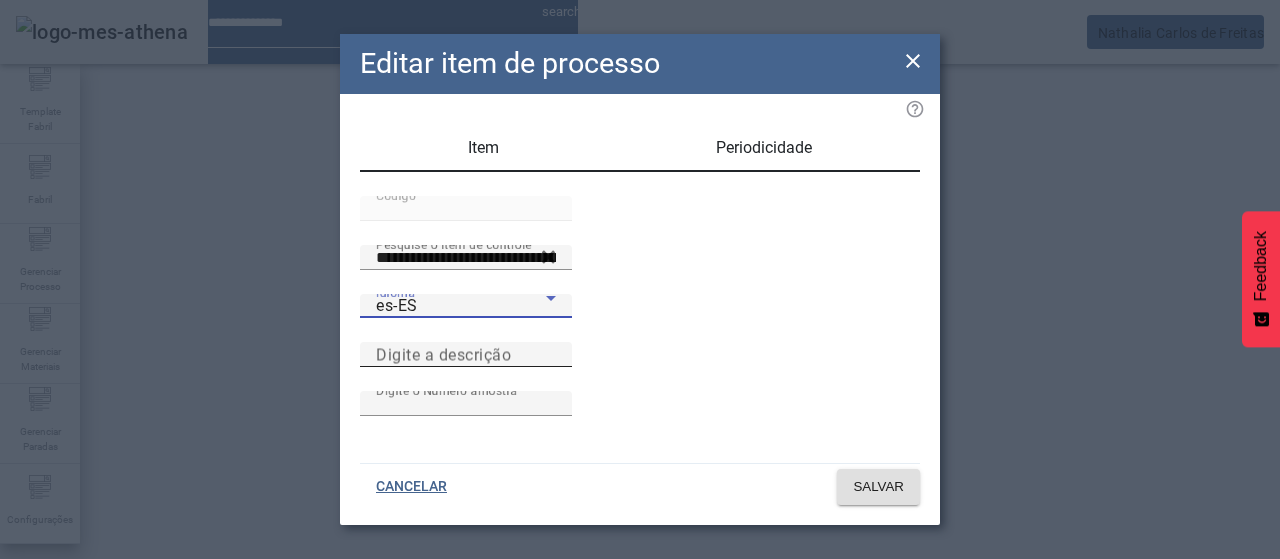 click on "Digite a descrição" at bounding box center (466, 355) 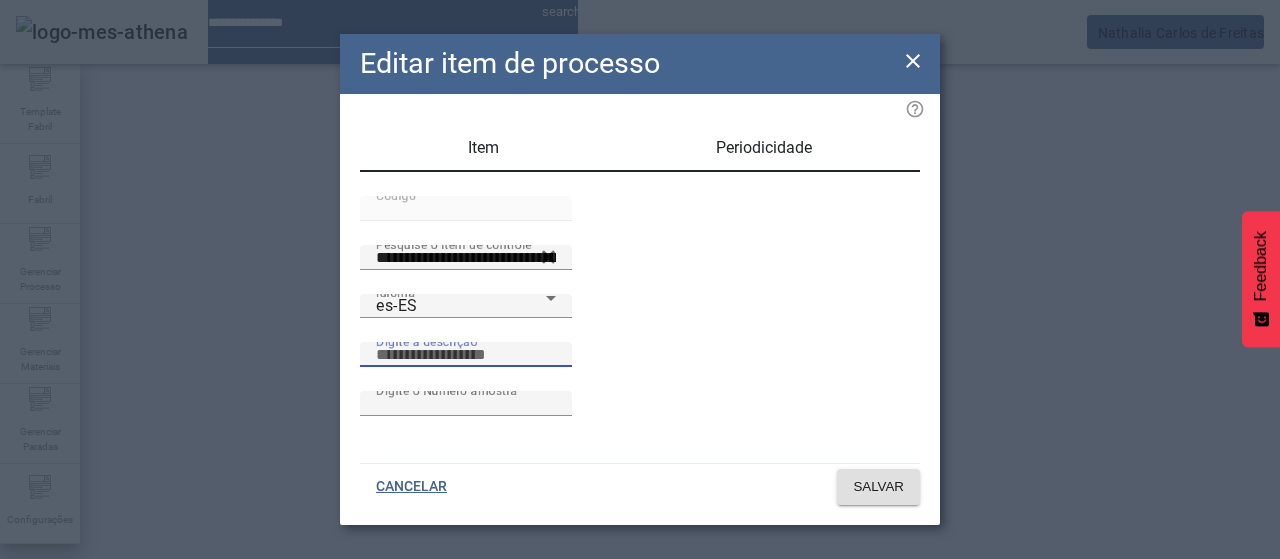 paste on "**********" 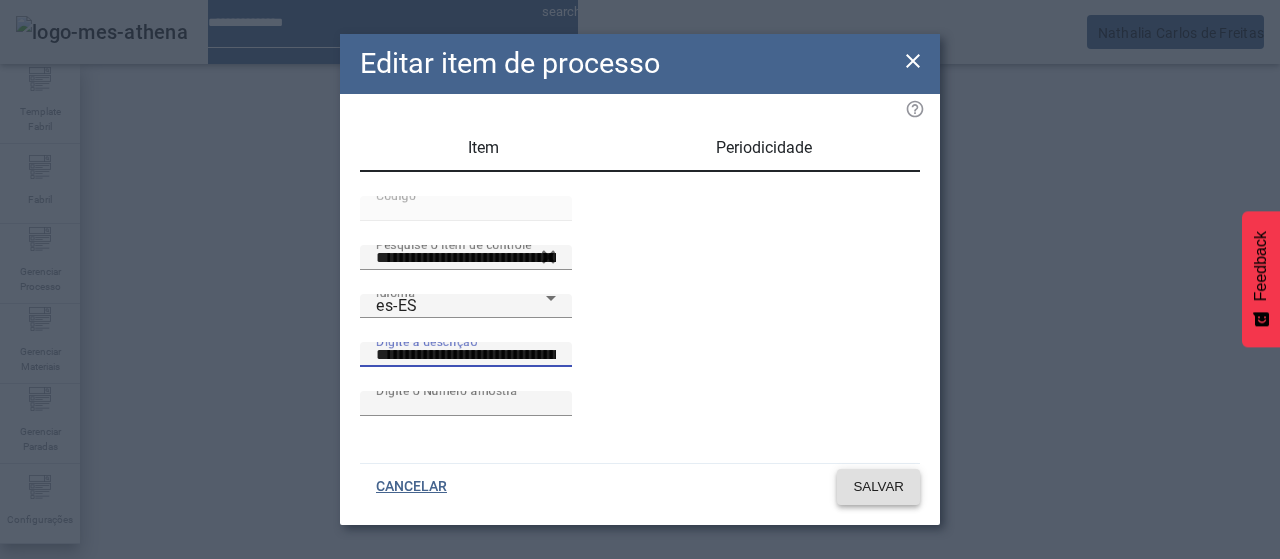 click on "SALVAR" 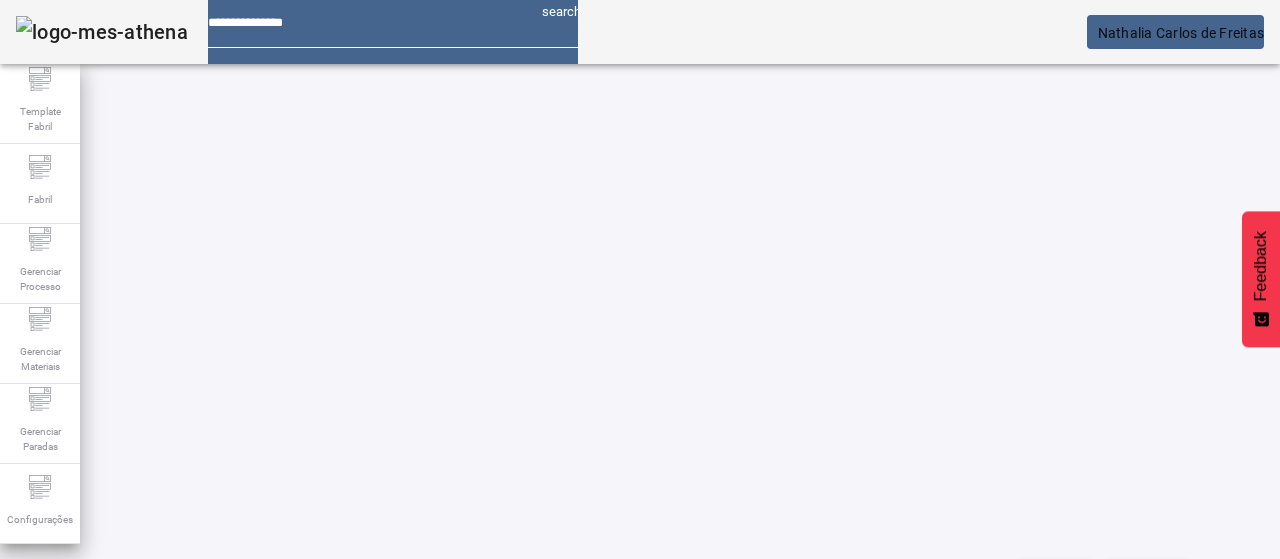 scroll, scrollTop: 0, scrollLeft: 0, axis: both 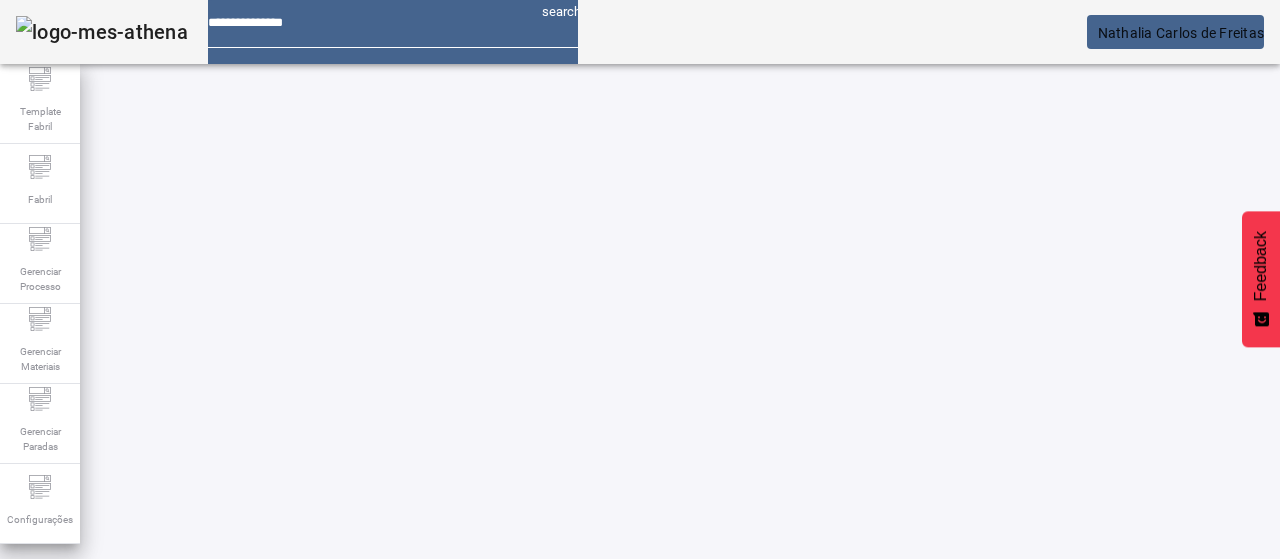 click on "****" at bounding box center (328, 637) 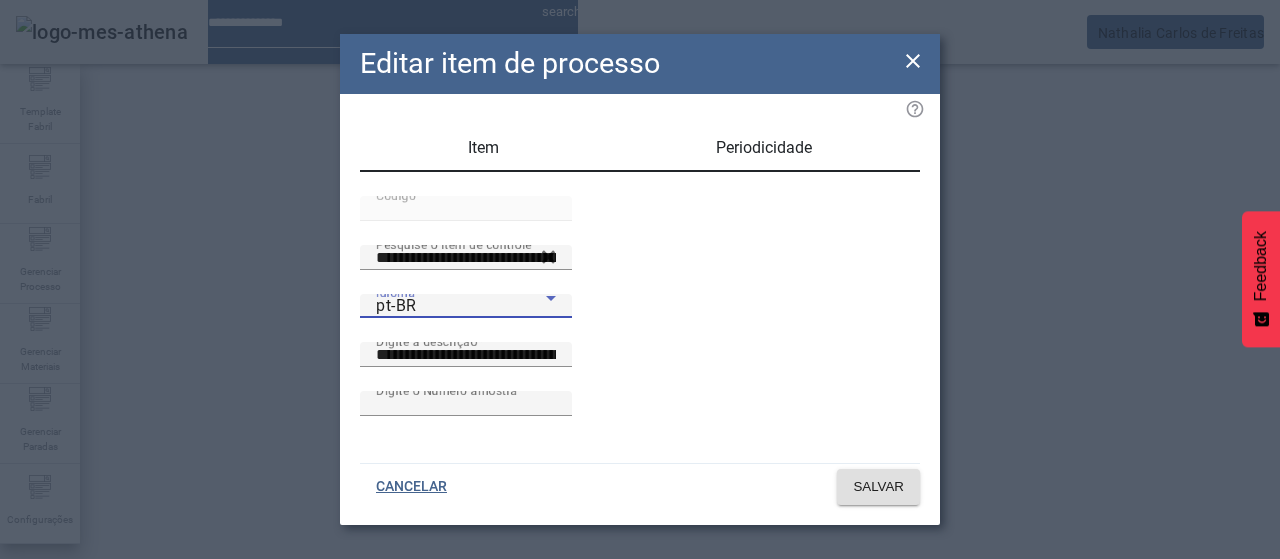 click on "pt-BR" at bounding box center (461, 306) 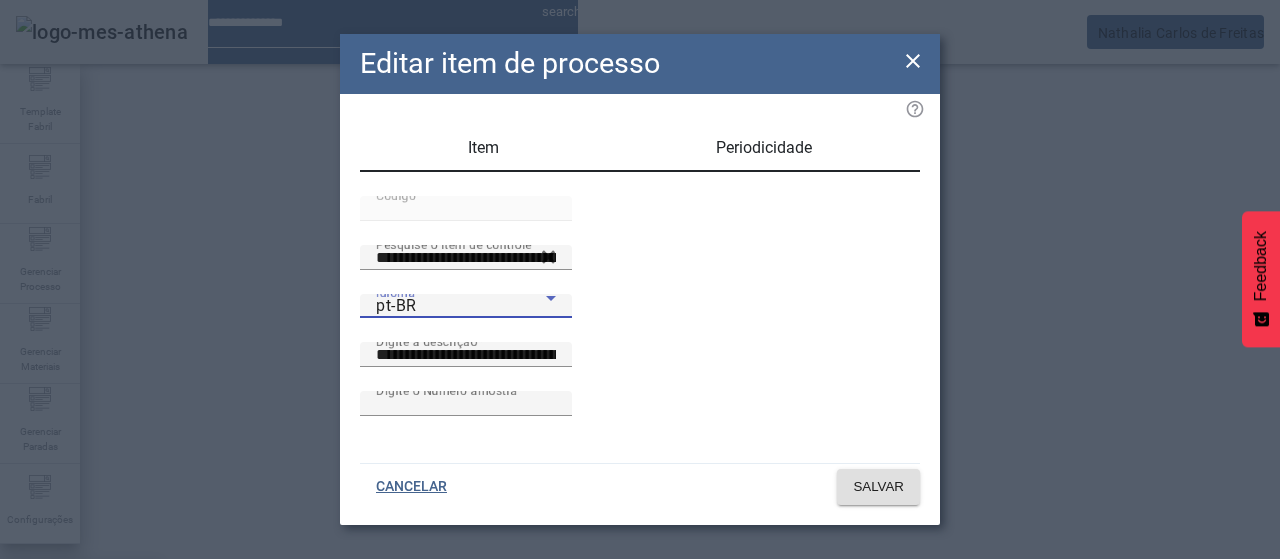 click on "es-ES" at bounding box center [81, 687] 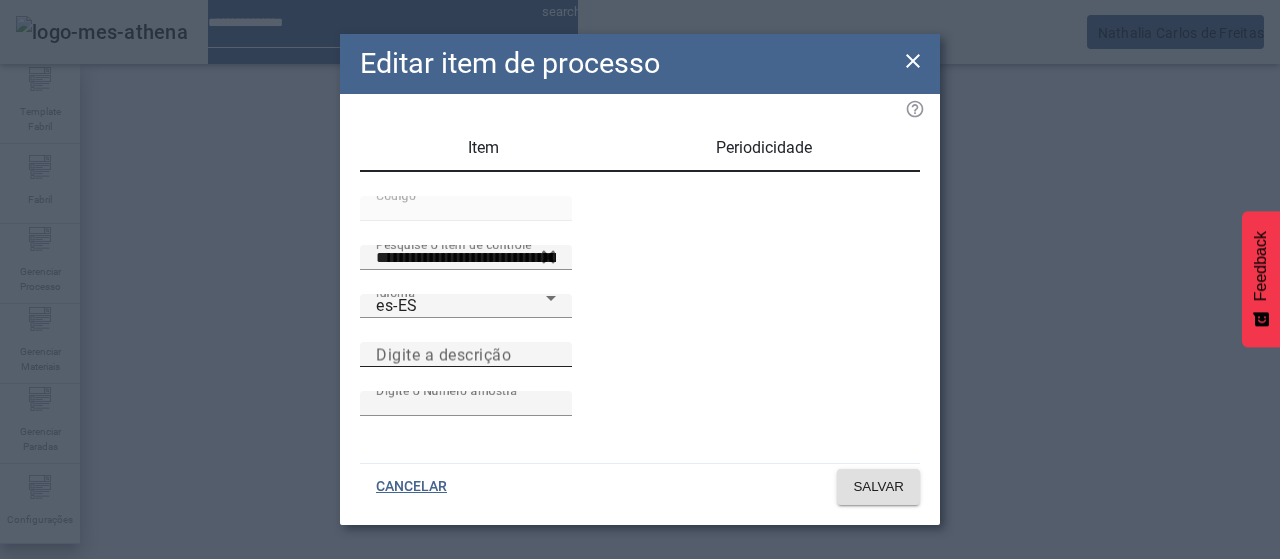 click on "Digite a descrição" at bounding box center (443, 354) 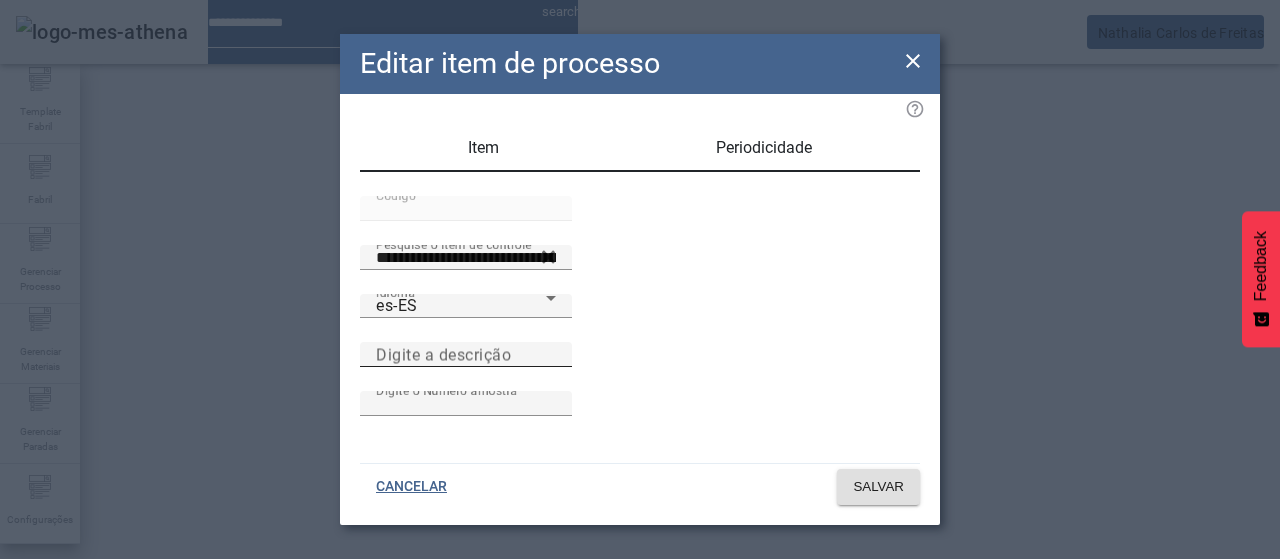 click on "Digite a descrição" at bounding box center (466, 355) 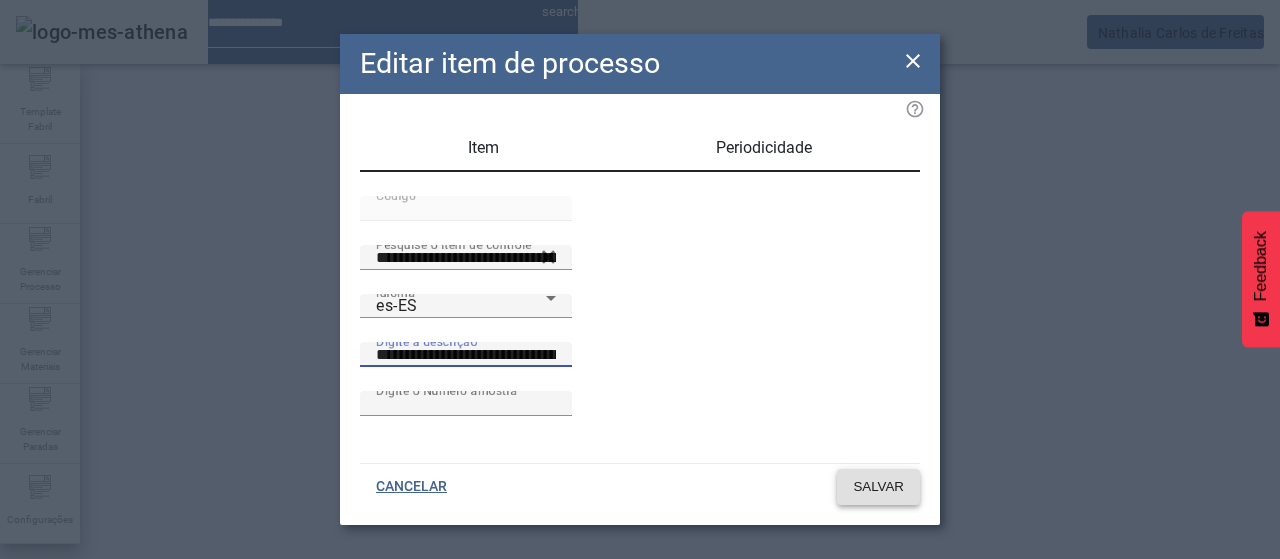 click 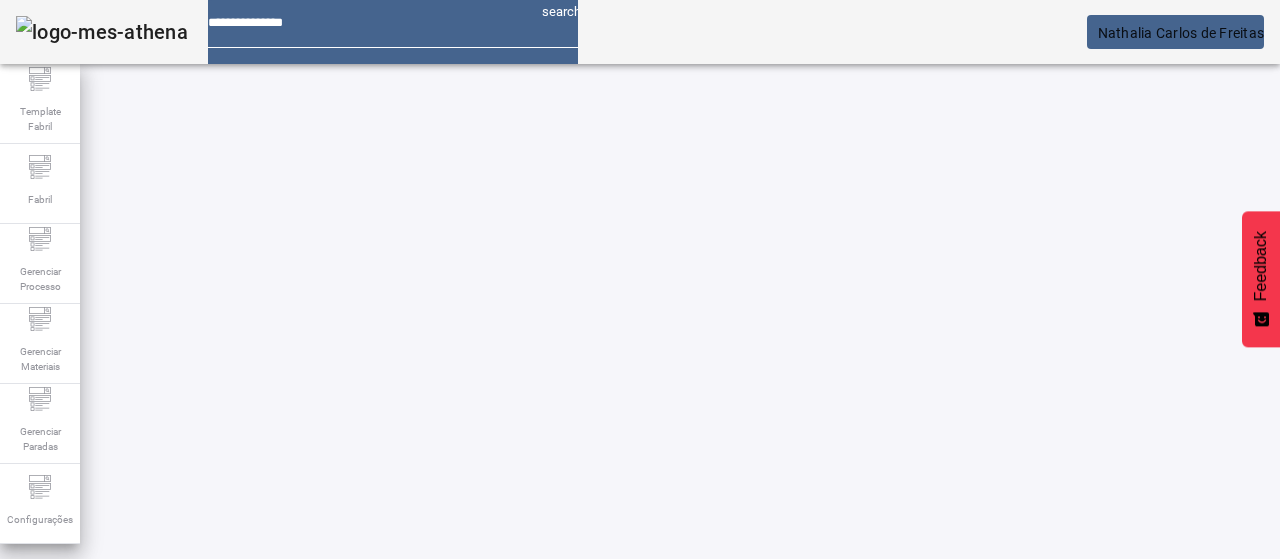 click at bounding box center [353, 864] 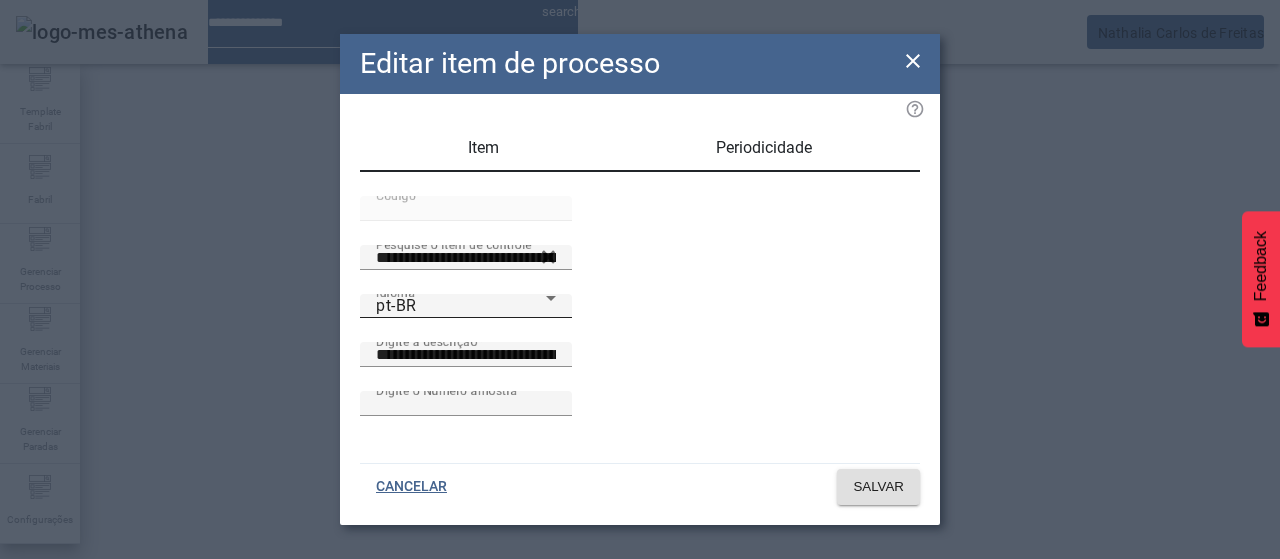 click on "pt-BR" at bounding box center (461, 306) 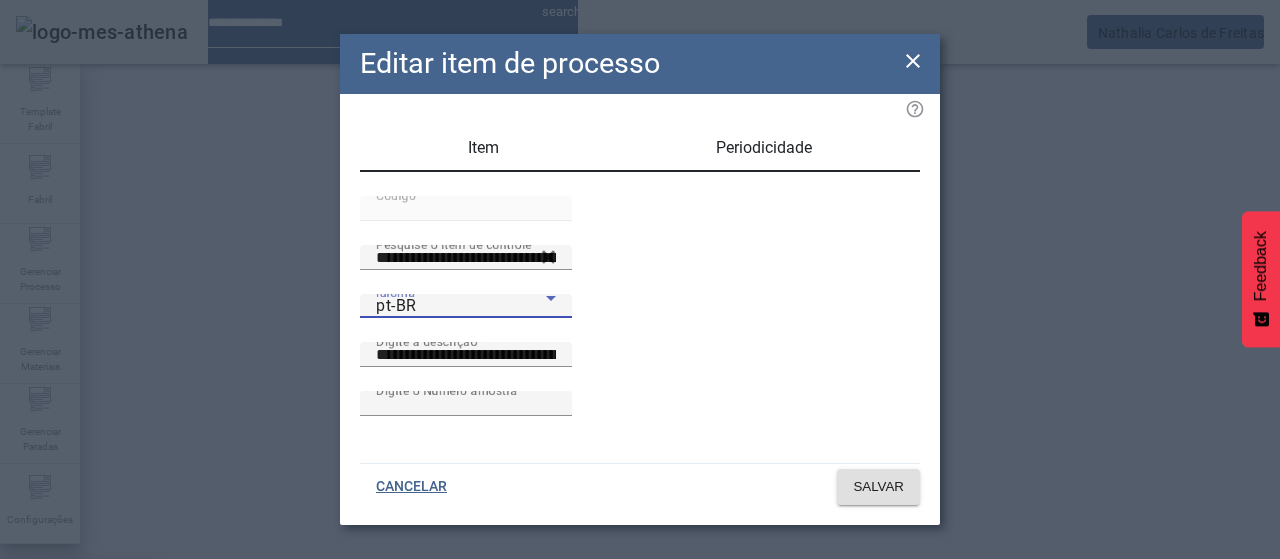 drag, startPoint x: 438, startPoint y: 312, endPoint x: 494, endPoint y: 329, distance: 58.5235 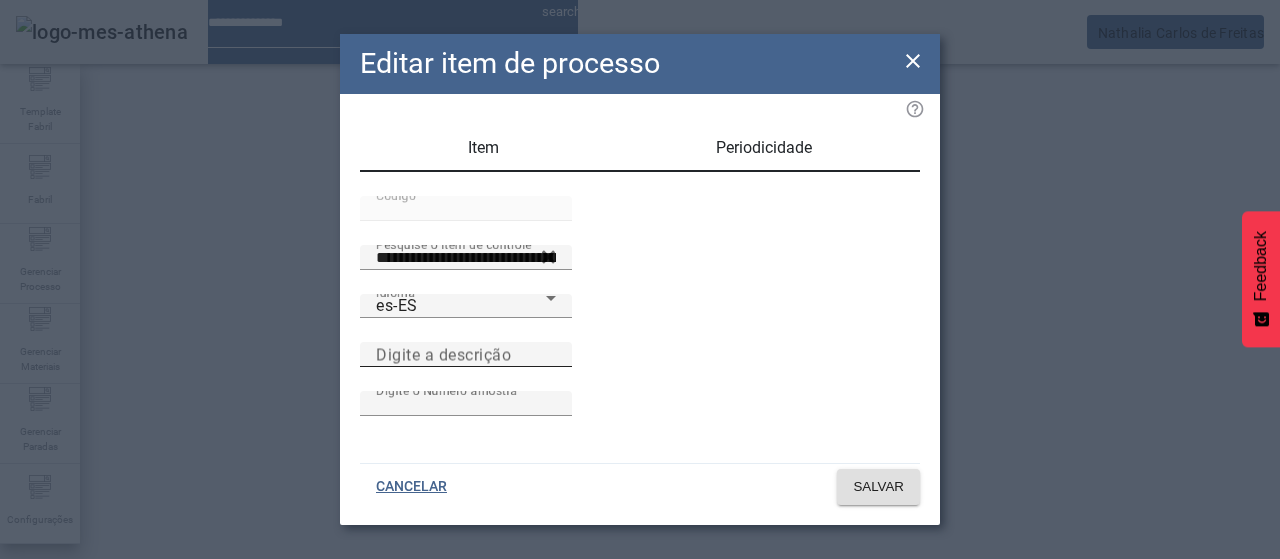 click on "Digite a descrição" at bounding box center (443, 354) 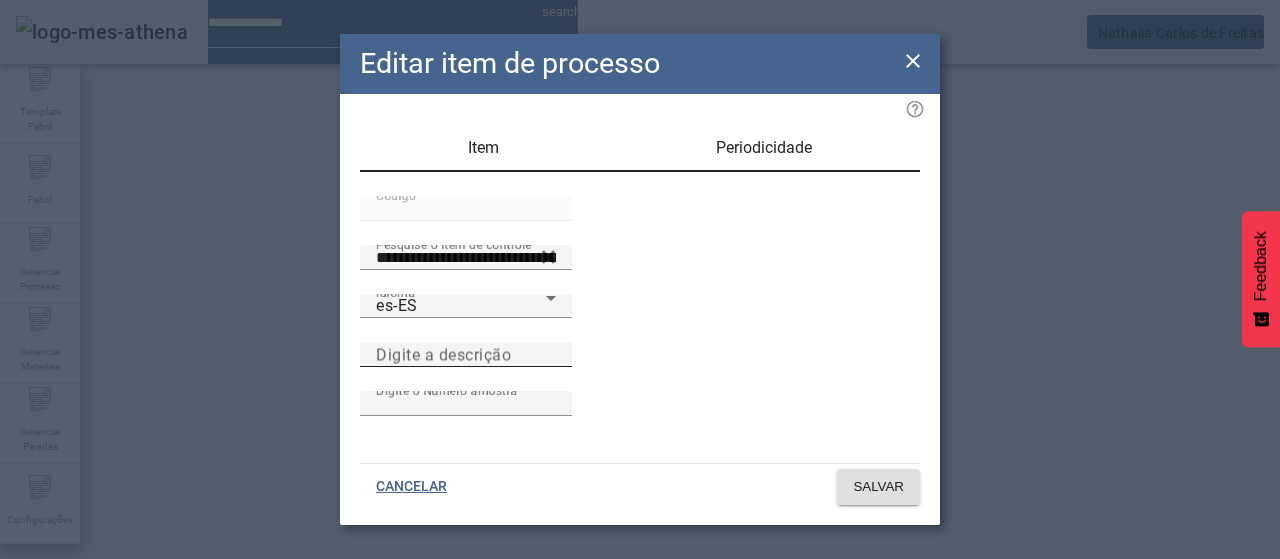 click on "Digite a descrição" at bounding box center [466, 355] 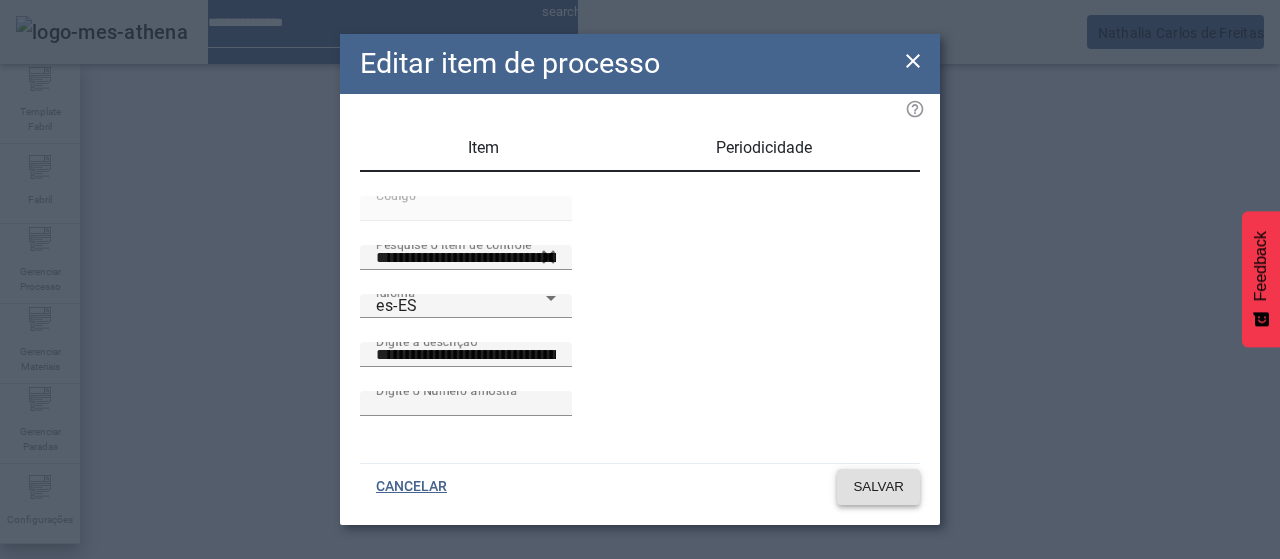 drag, startPoint x: 869, startPoint y: 497, endPoint x: 837, endPoint y: 517, distance: 37.735924 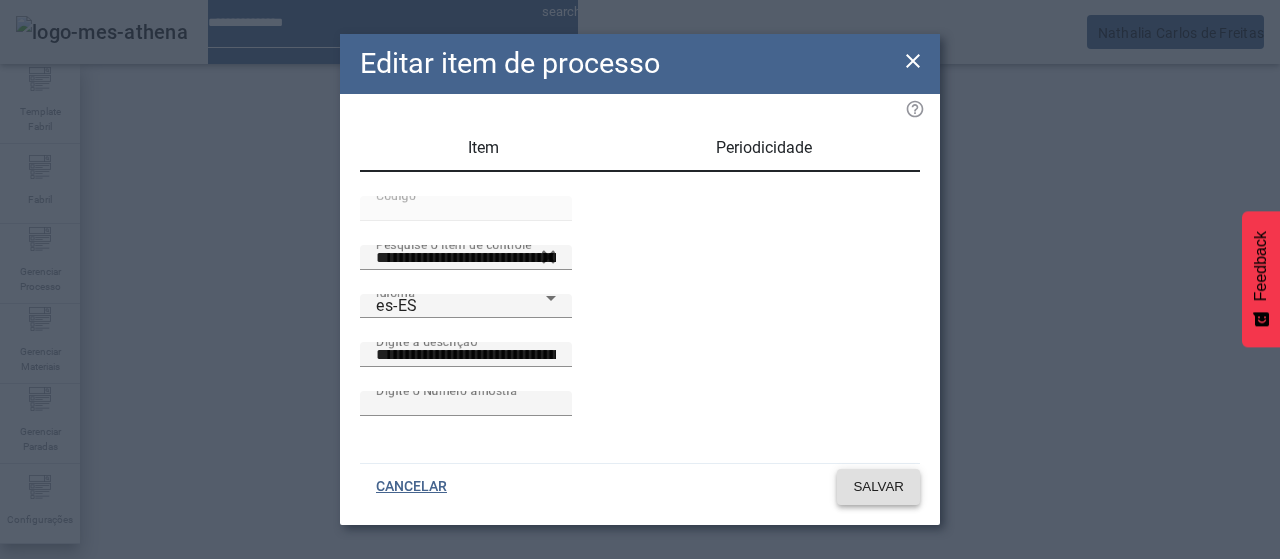 click 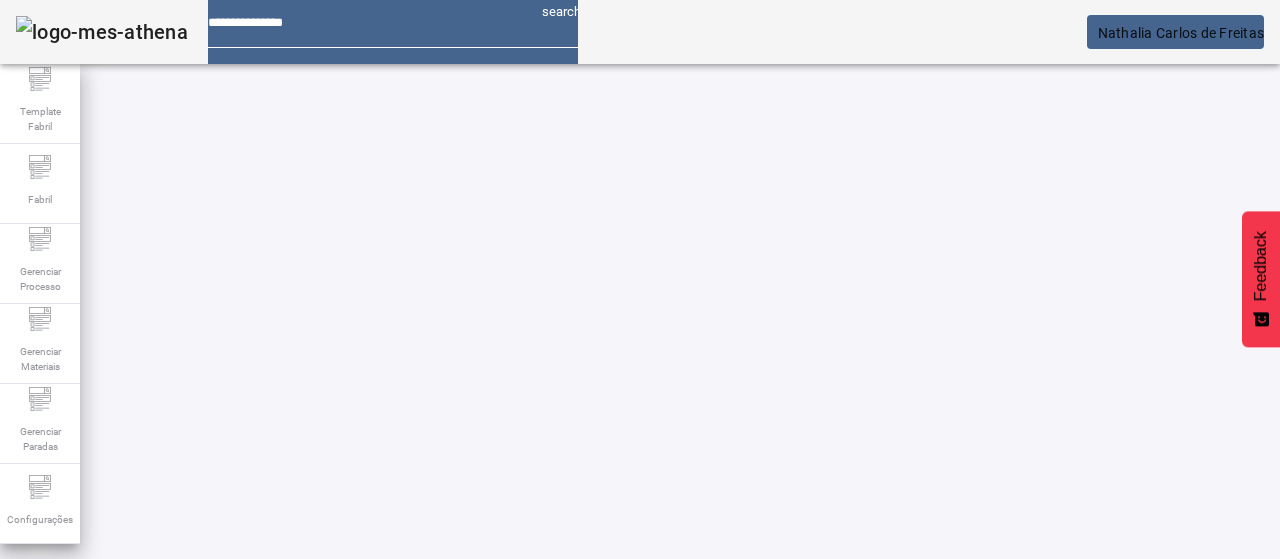 click on "LIMPAR" 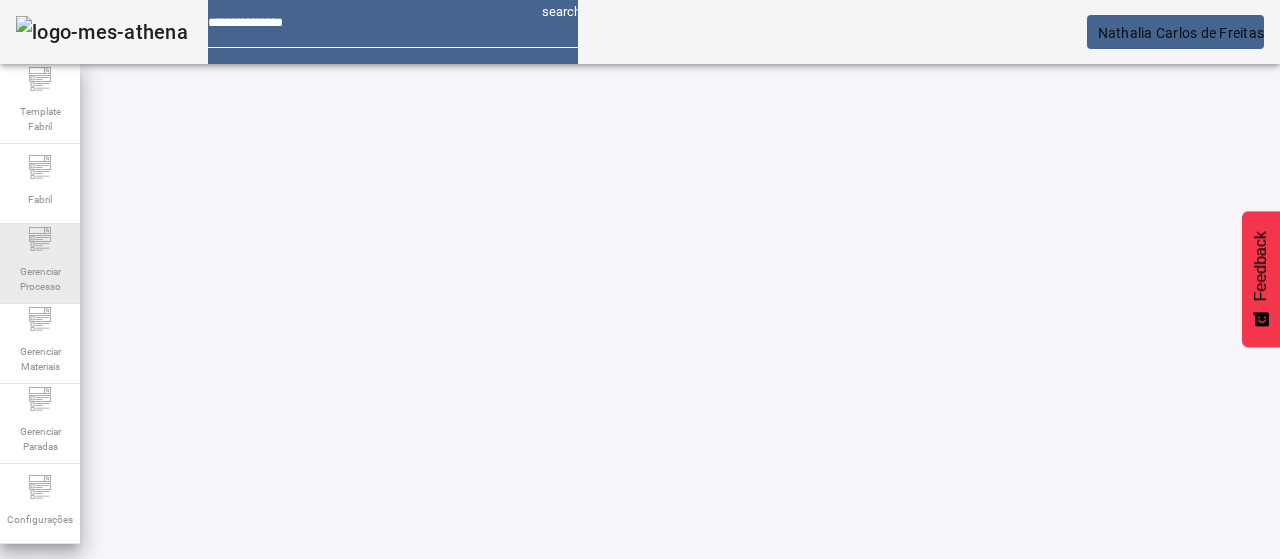 click on "Gerenciar Processo" 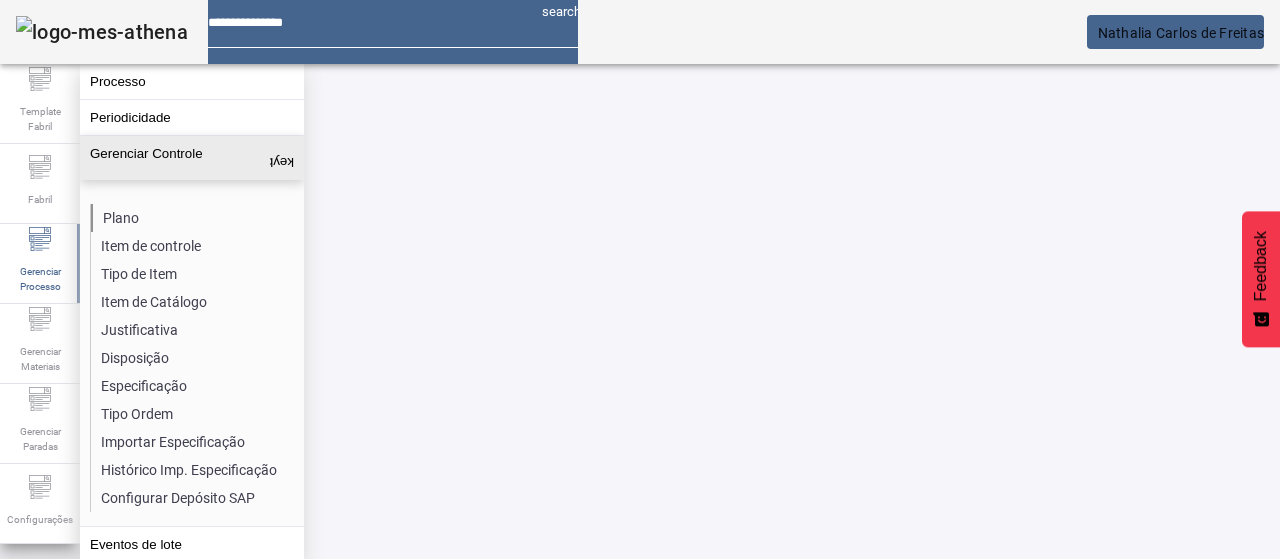 click on "Plano" 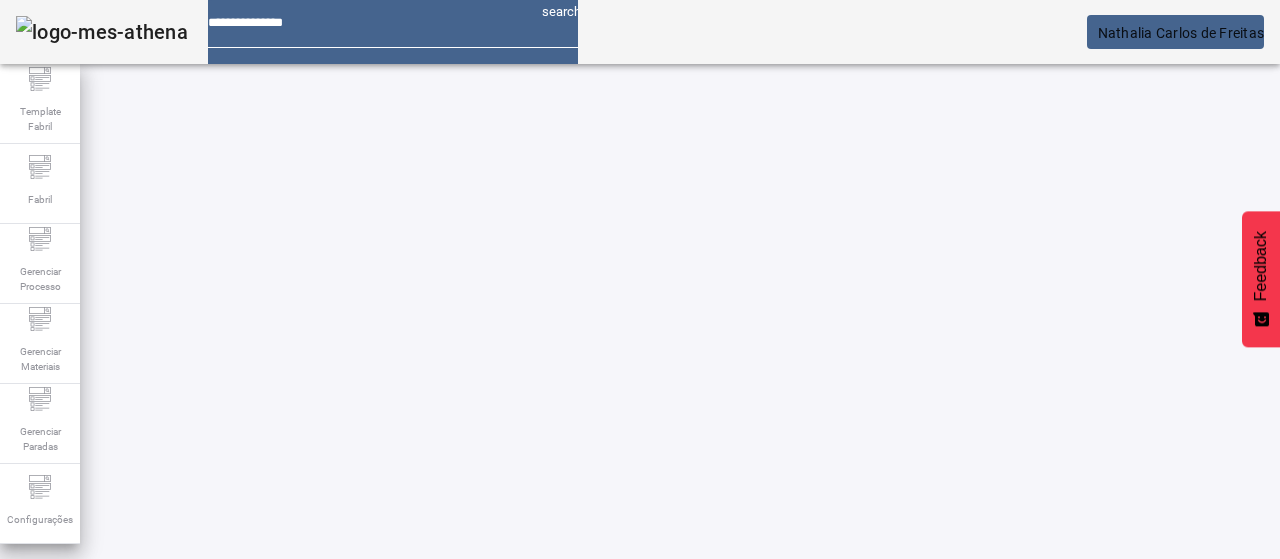 drag, startPoint x: 1111, startPoint y: 109, endPoint x: 1068, endPoint y: 152, distance: 60.811184 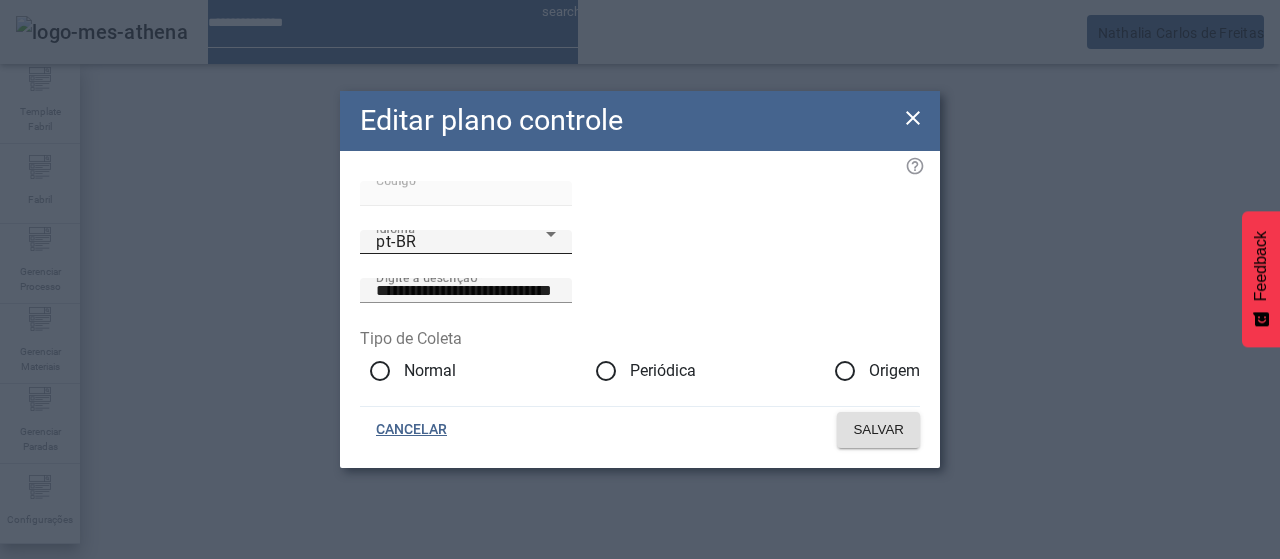 drag, startPoint x: 444, startPoint y: 282, endPoint x: 443, endPoint y: 292, distance: 10.049875 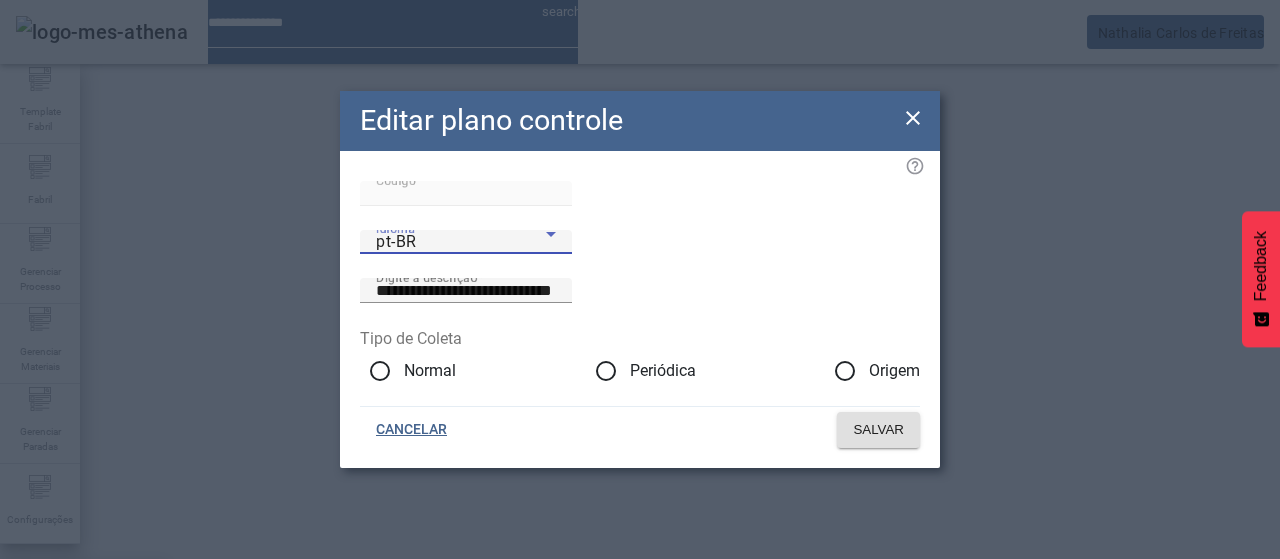 click on "es-ES" at bounding box center (83, 687) 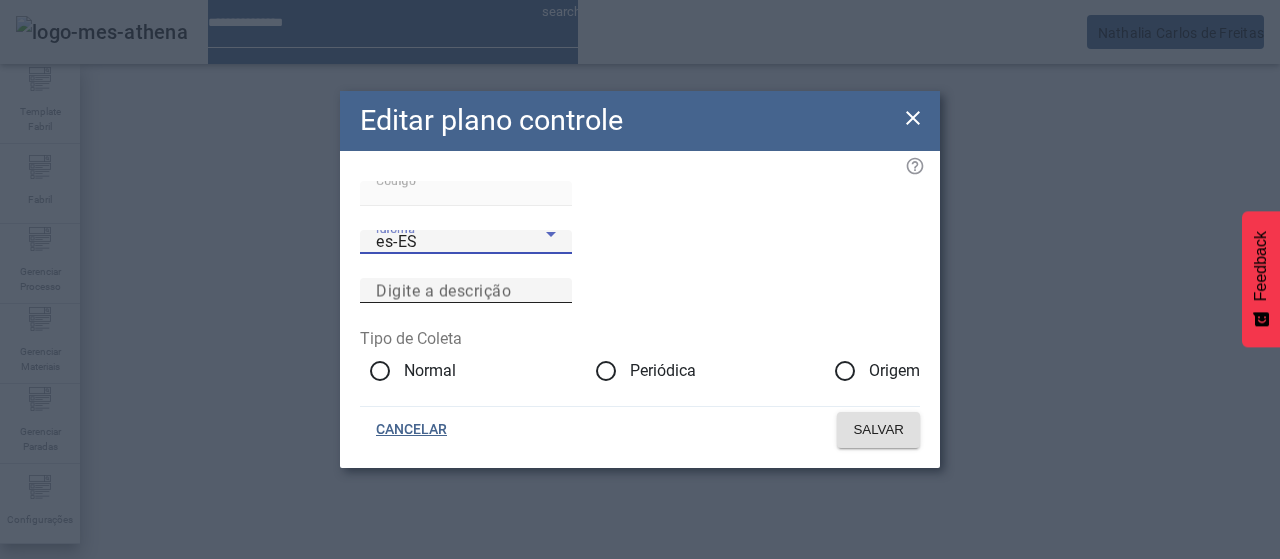 click on "Digite a descrição" 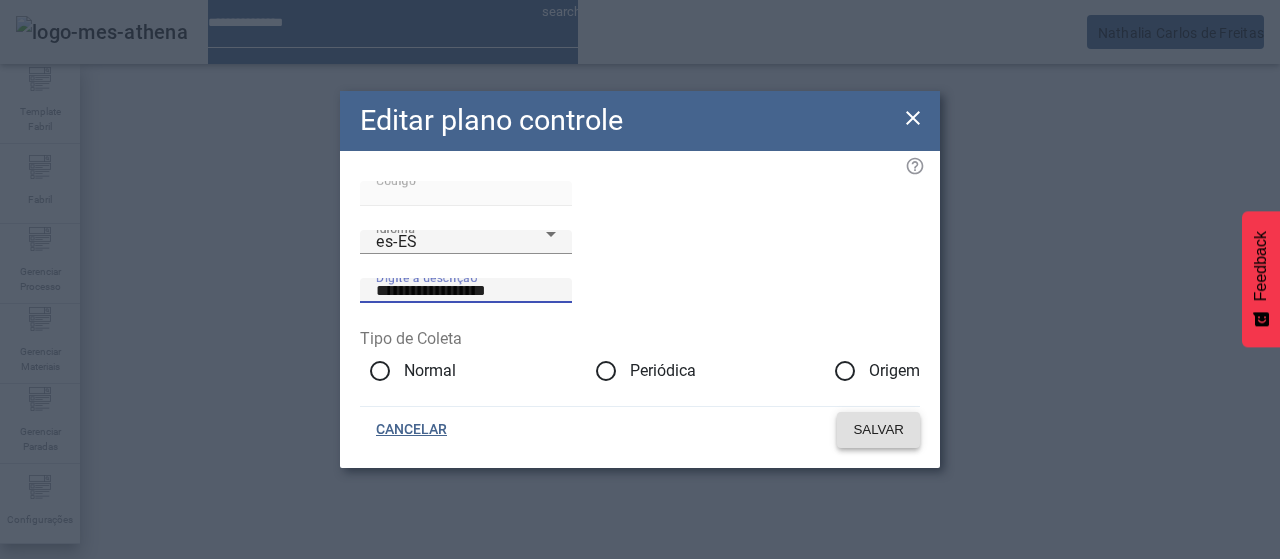 click on "SALVAR" 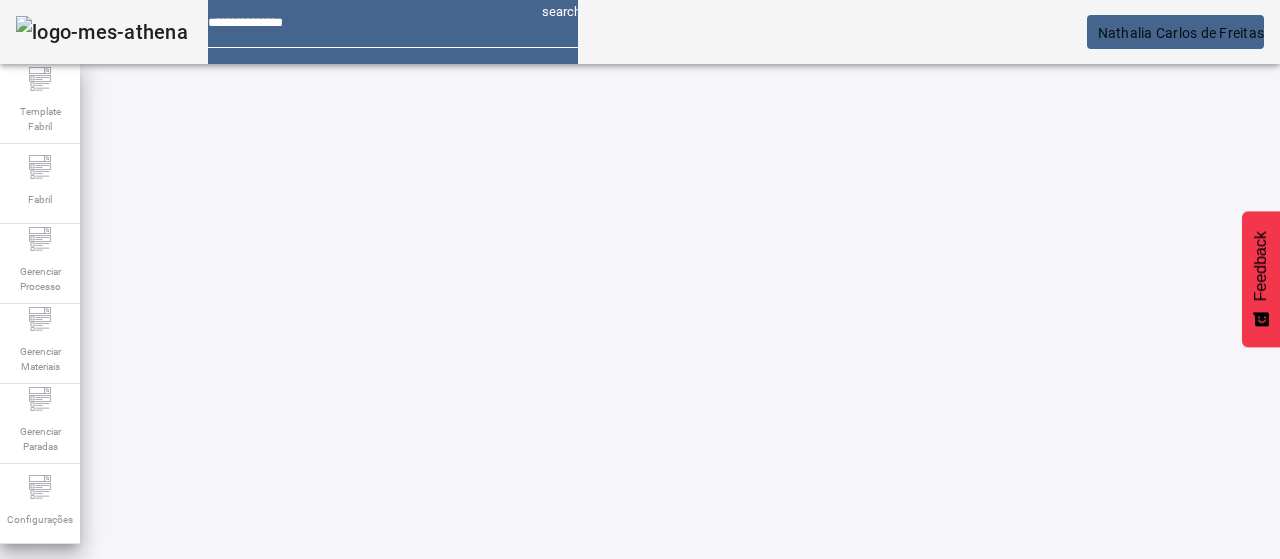 click at bounding box center (353, 828) 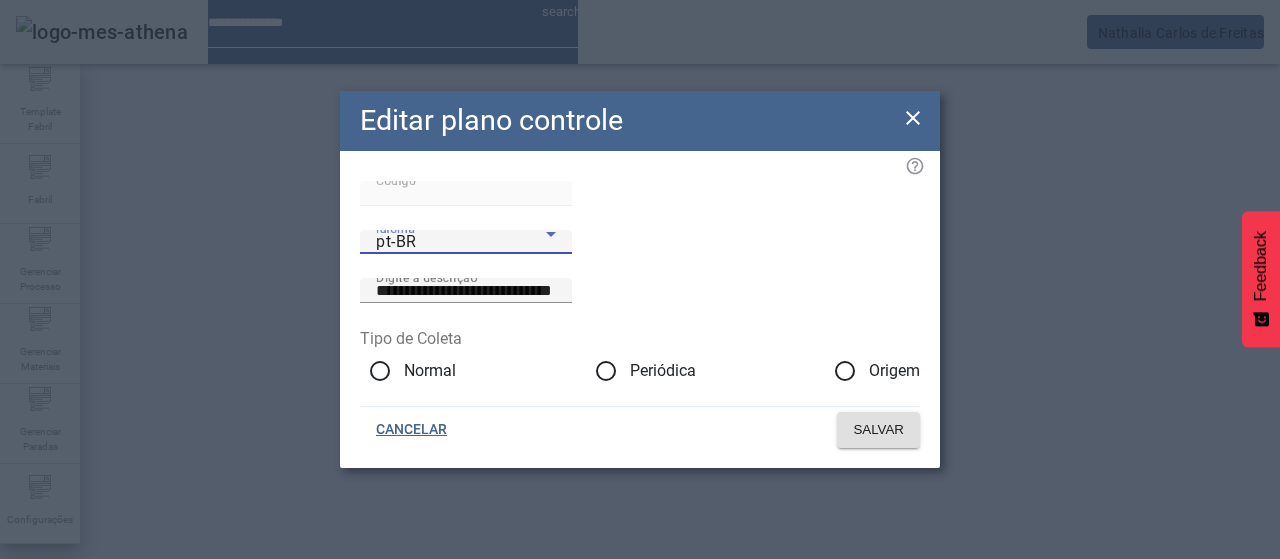 click on "pt-BR" at bounding box center (461, 242) 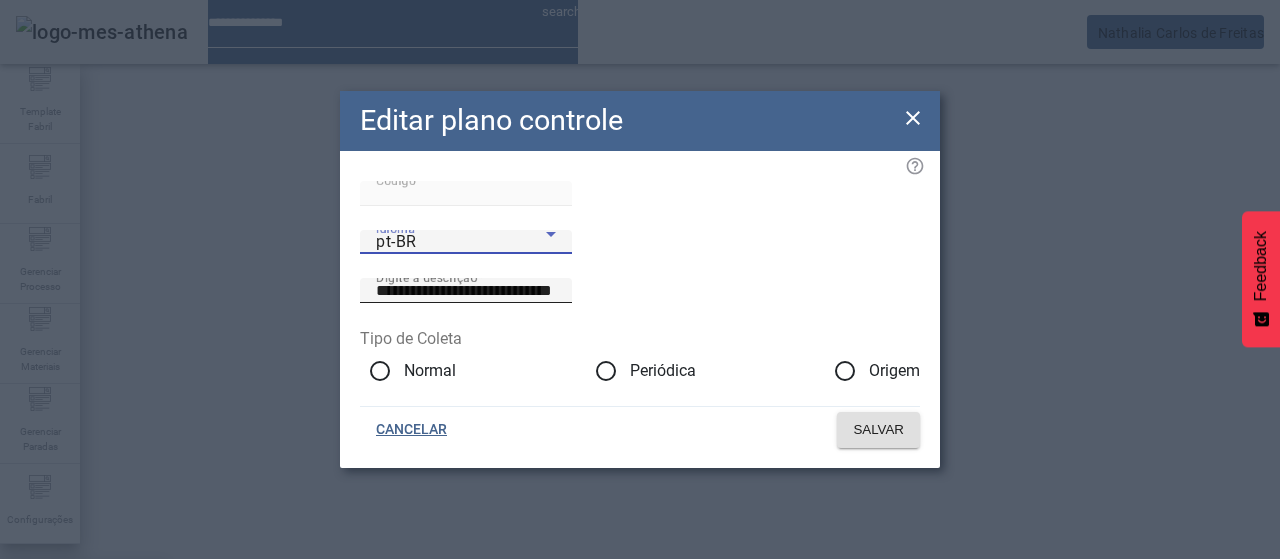 drag, startPoint x: 434, startPoint y: 427, endPoint x: 678, endPoint y: 291, distance: 279.34207 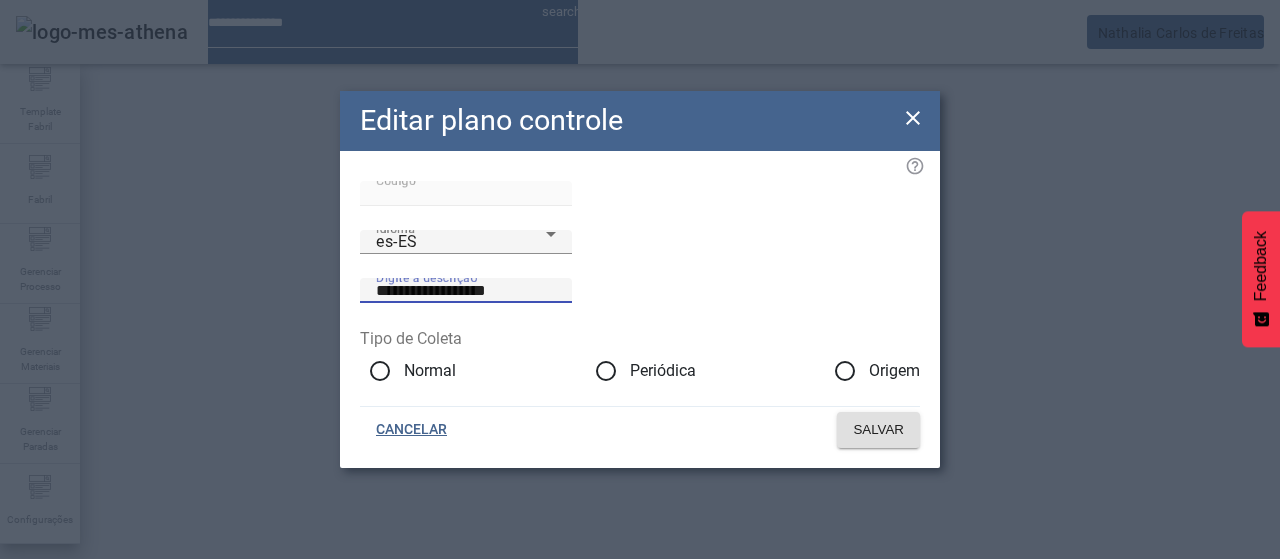 click on "**********" at bounding box center [466, 291] 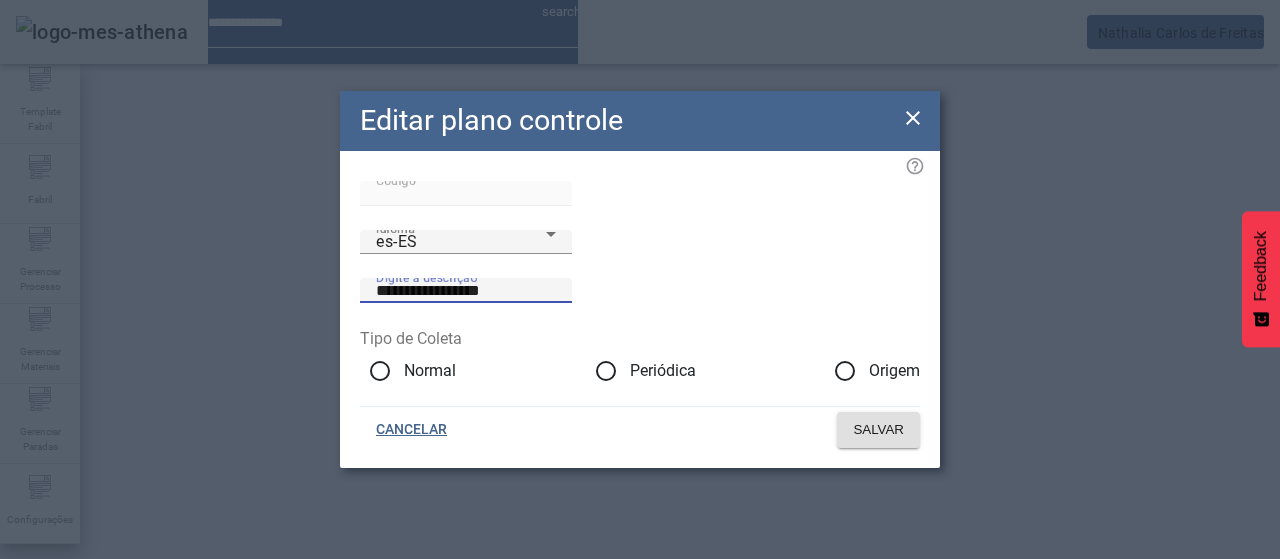 click on "**********" at bounding box center [466, 291] 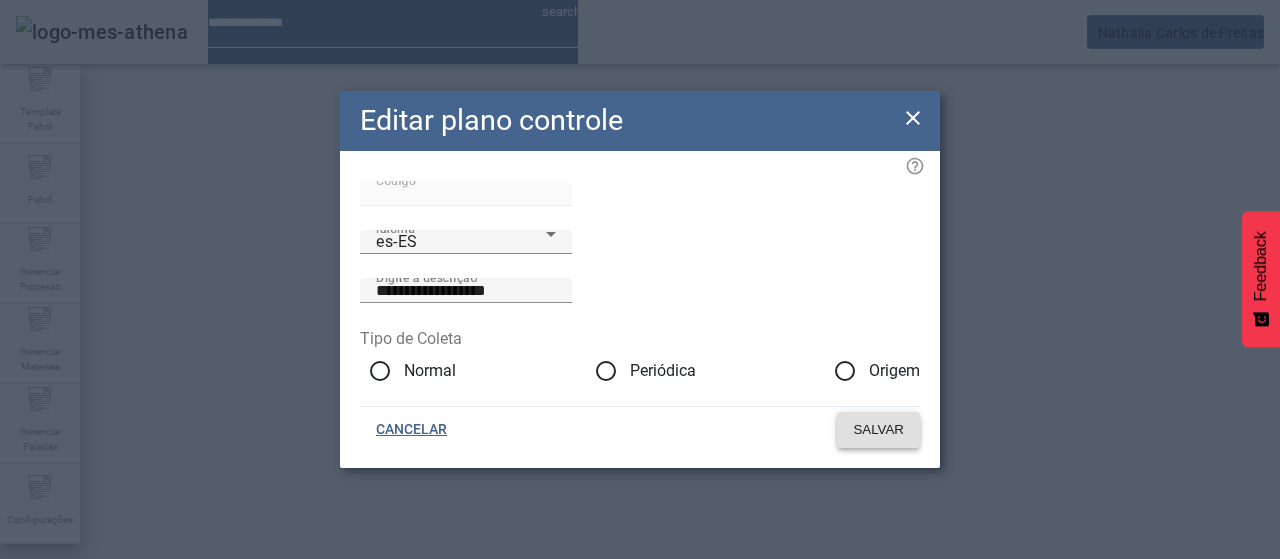 click on "SALVAR" 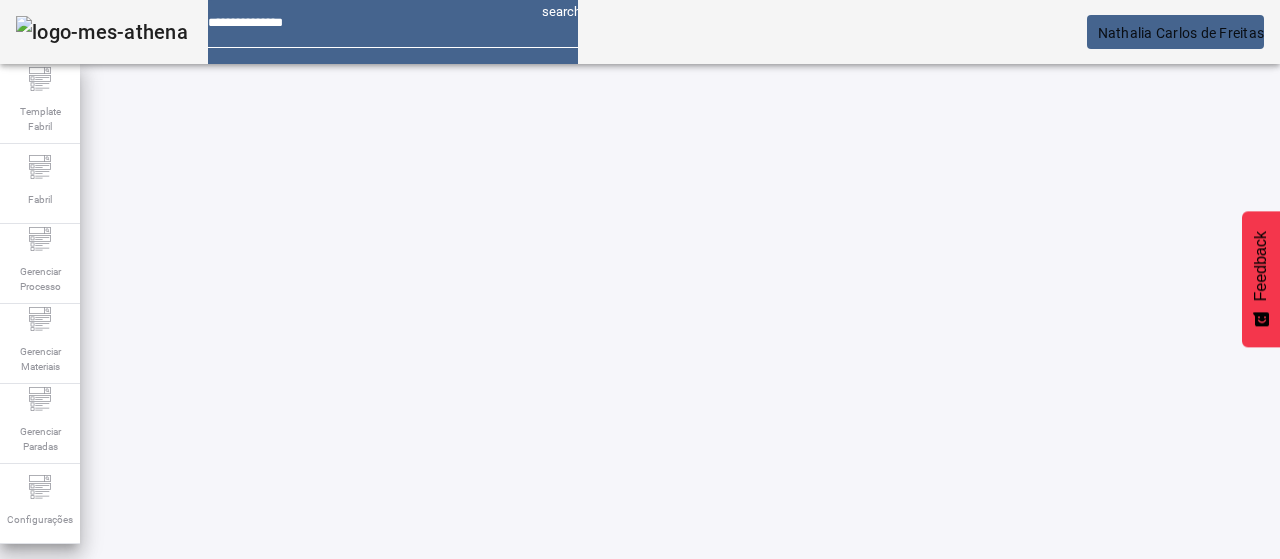 click at bounding box center [572, 828] 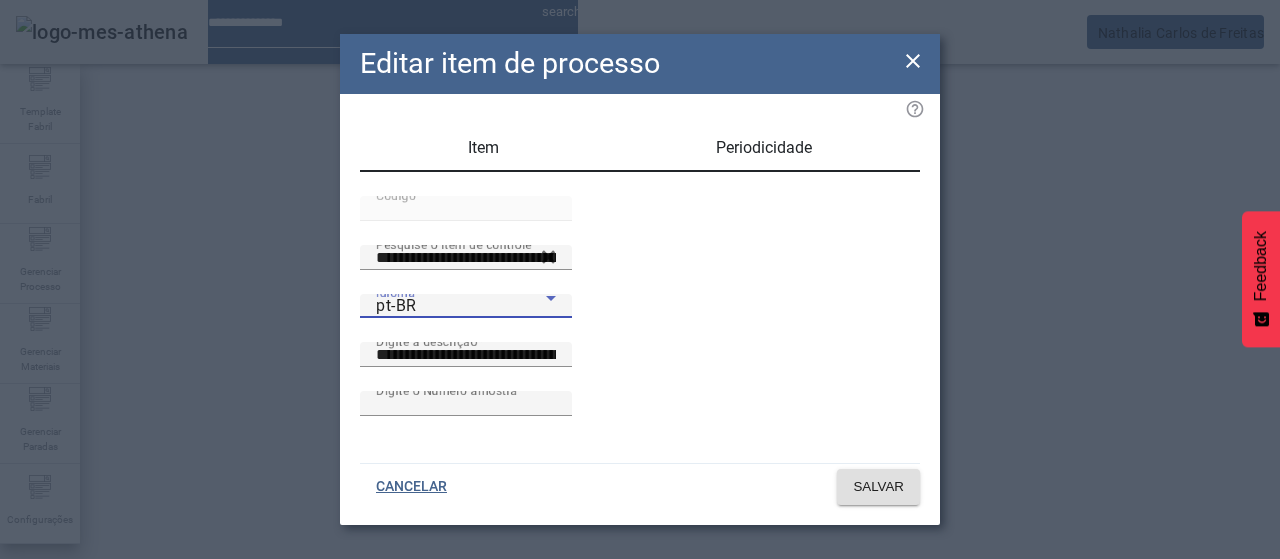 click on "pt-BR" at bounding box center (461, 306) 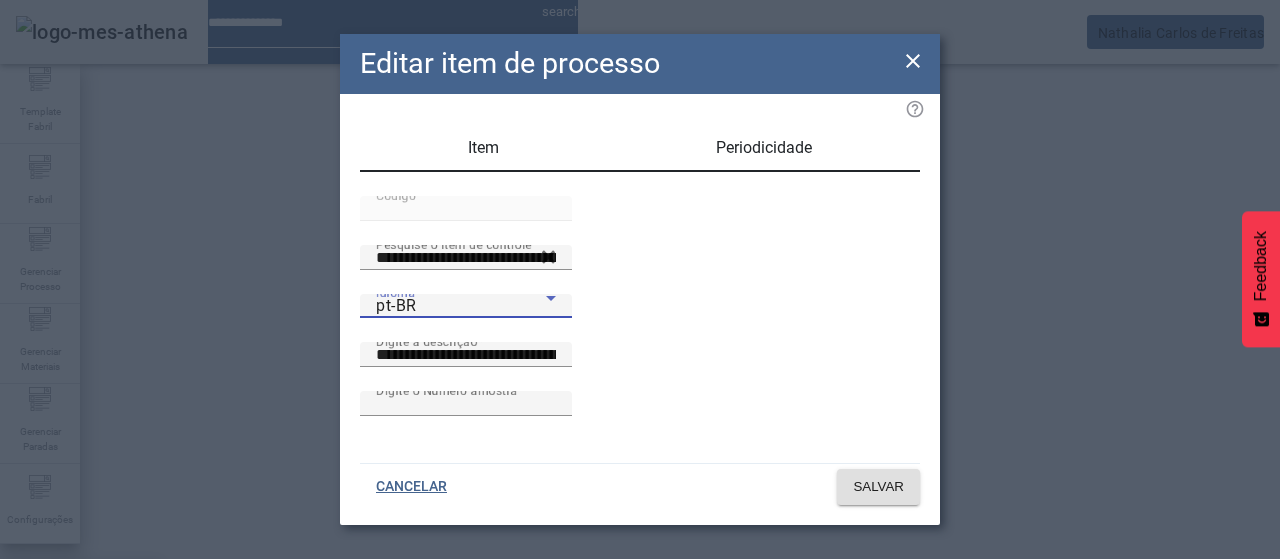 click on "es-ES" at bounding box center [81, 687] 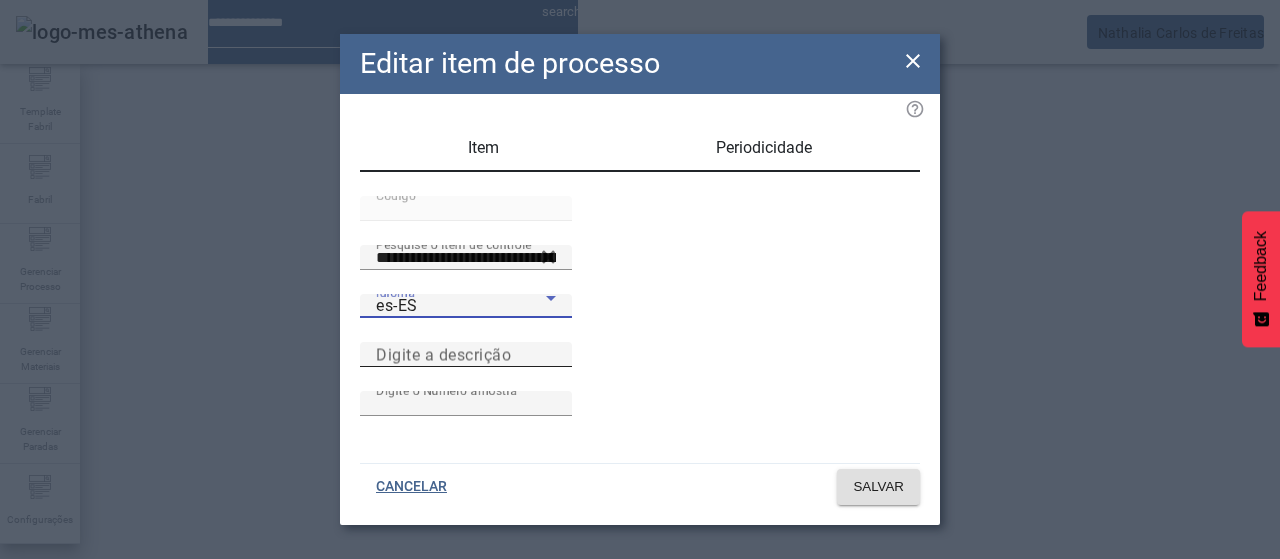 click on "Digite a descrição" at bounding box center [443, 354] 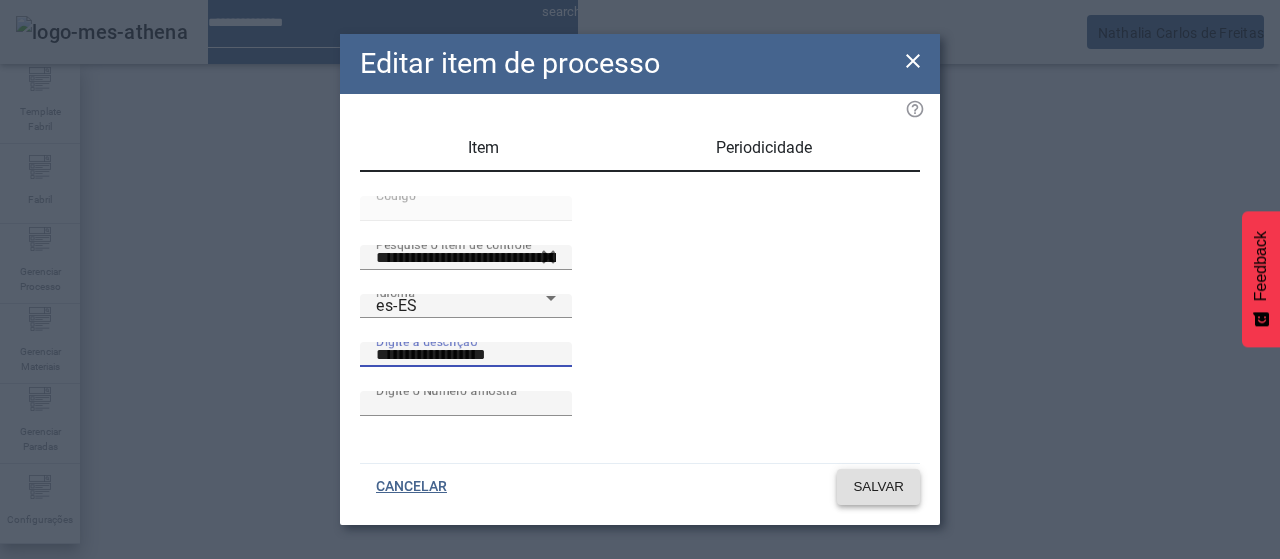 click on "SALVAR" 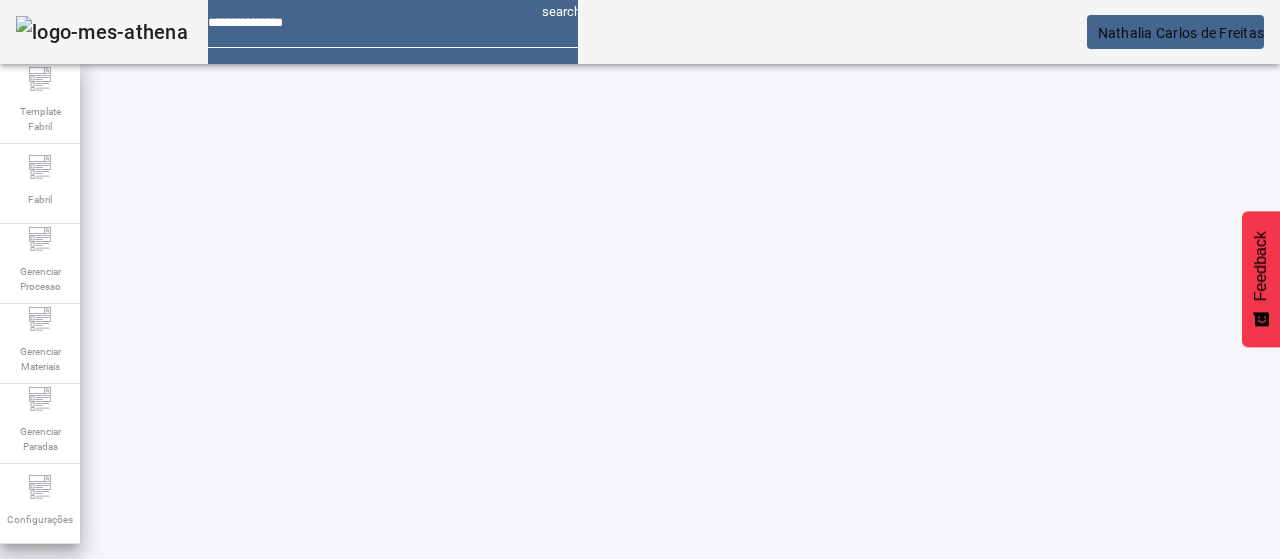 click on "EDITAR" at bounding box center [652, 779] 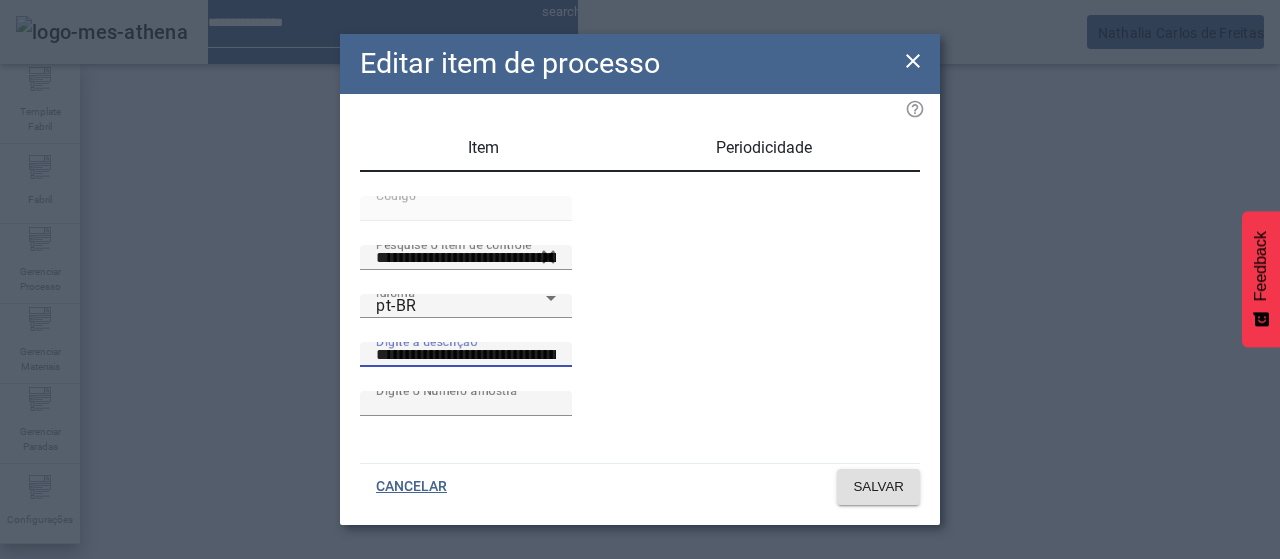 drag, startPoint x: 756, startPoint y: 385, endPoint x: 952, endPoint y: 61, distance: 378.67136 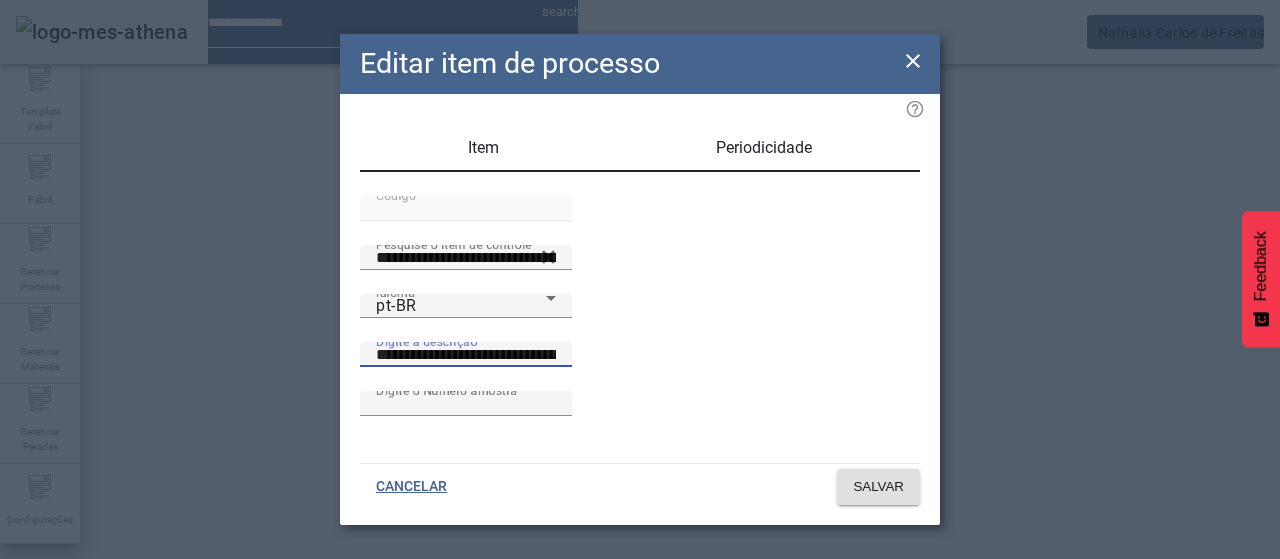 click on "**********" at bounding box center (640, 342) 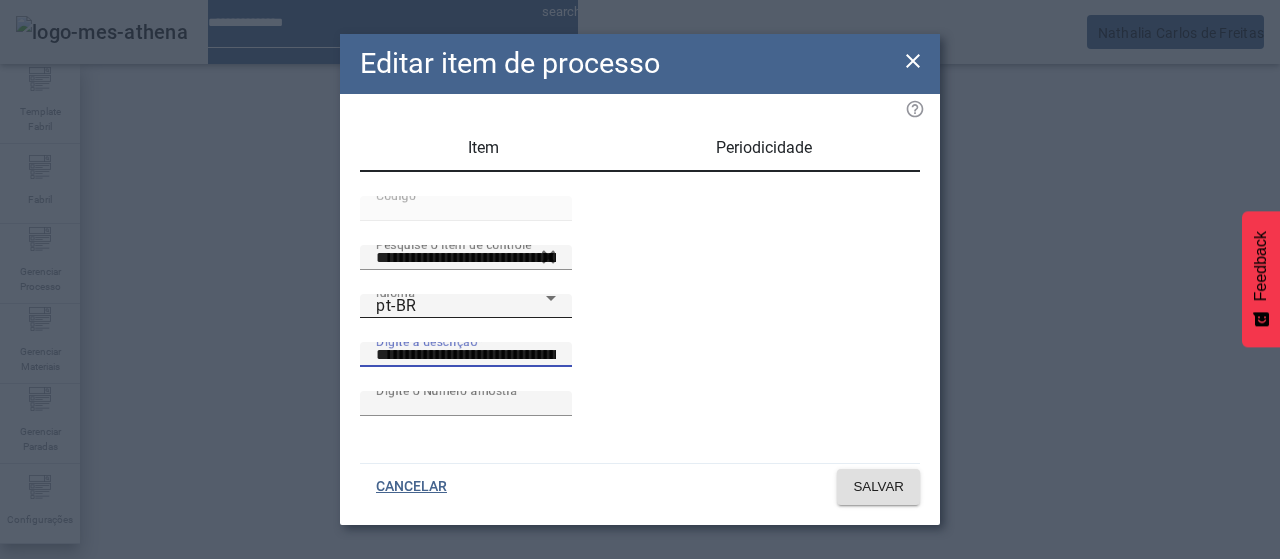 click on "pt-BR" at bounding box center [461, 306] 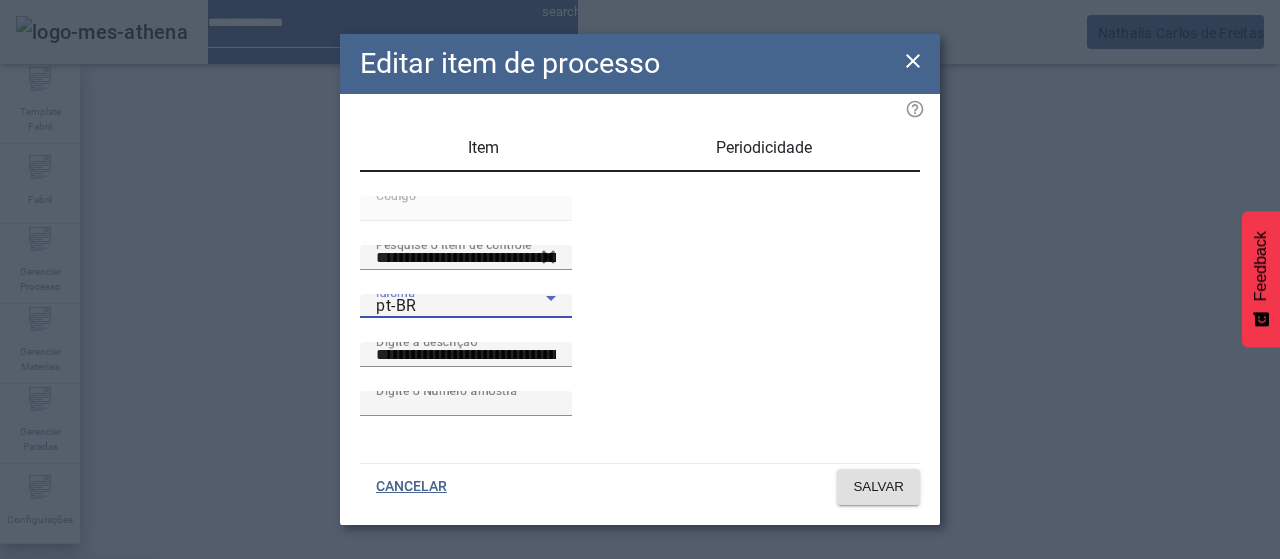 click on "es-ES" at bounding box center [81, 687] 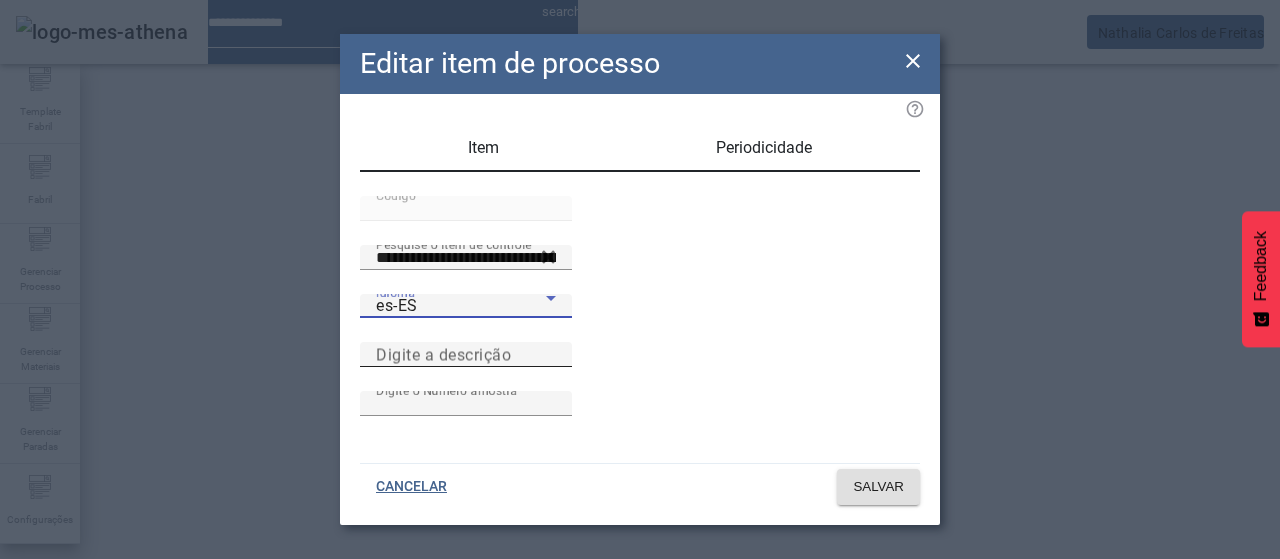 click on "Digite a descrição" at bounding box center (466, 354) 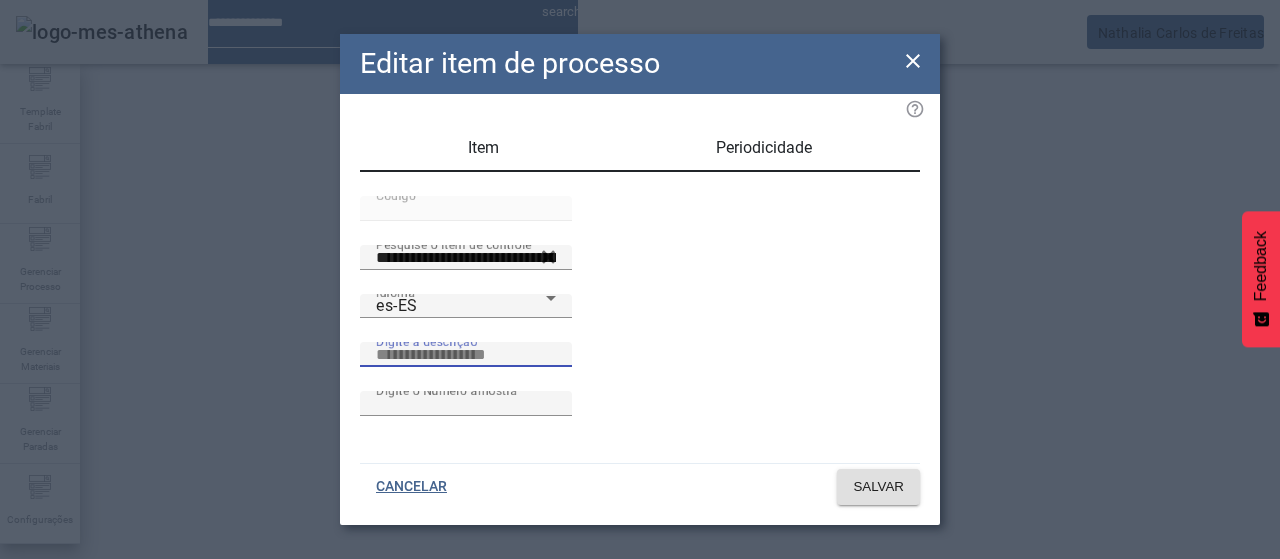 paste on "**********" 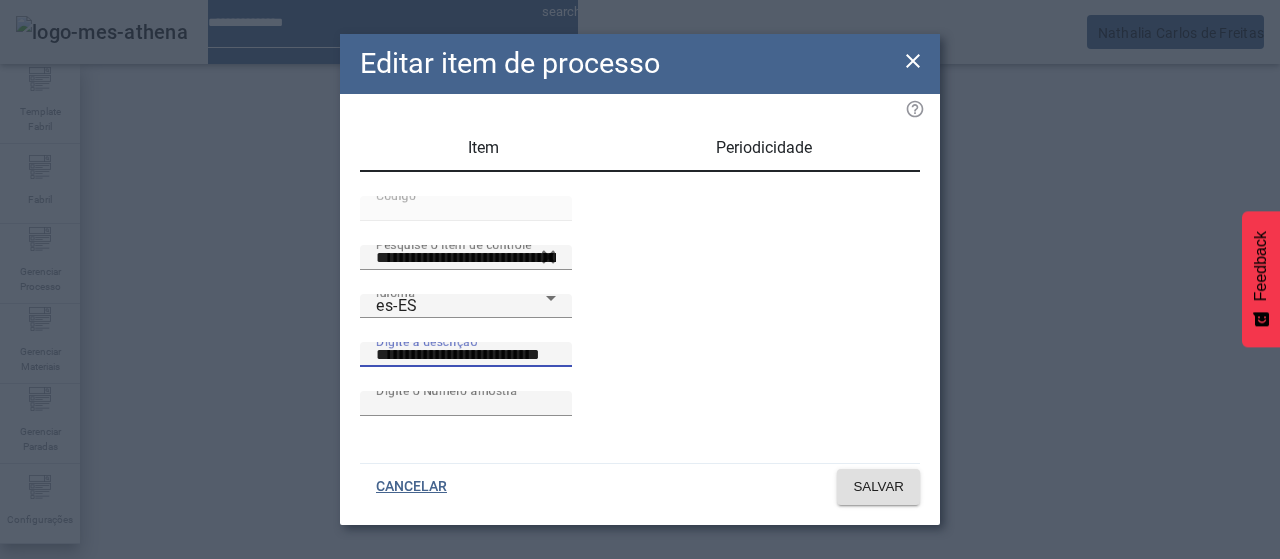 click on "**********" at bounding box center (466, 355) 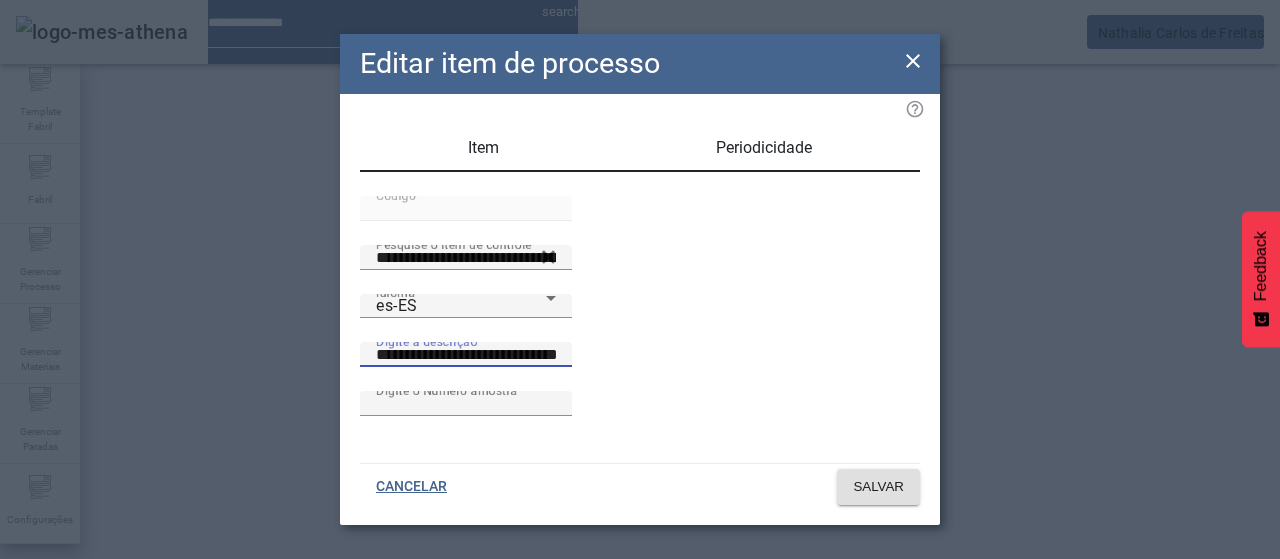 click on "**********" at bounding box center (466, 355) 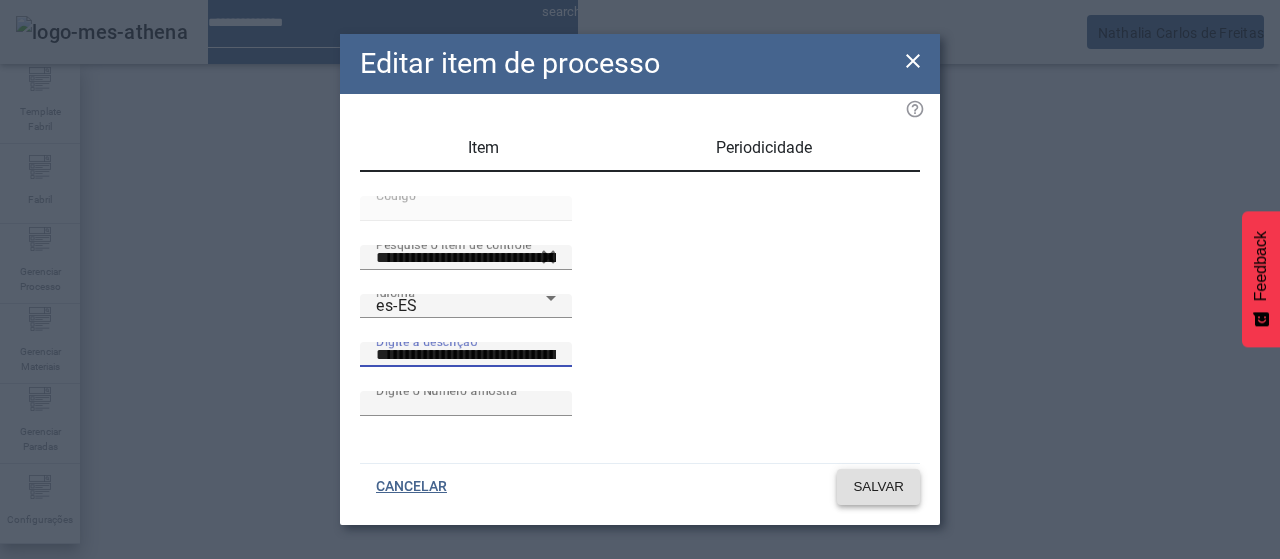 click on "SALVAR" 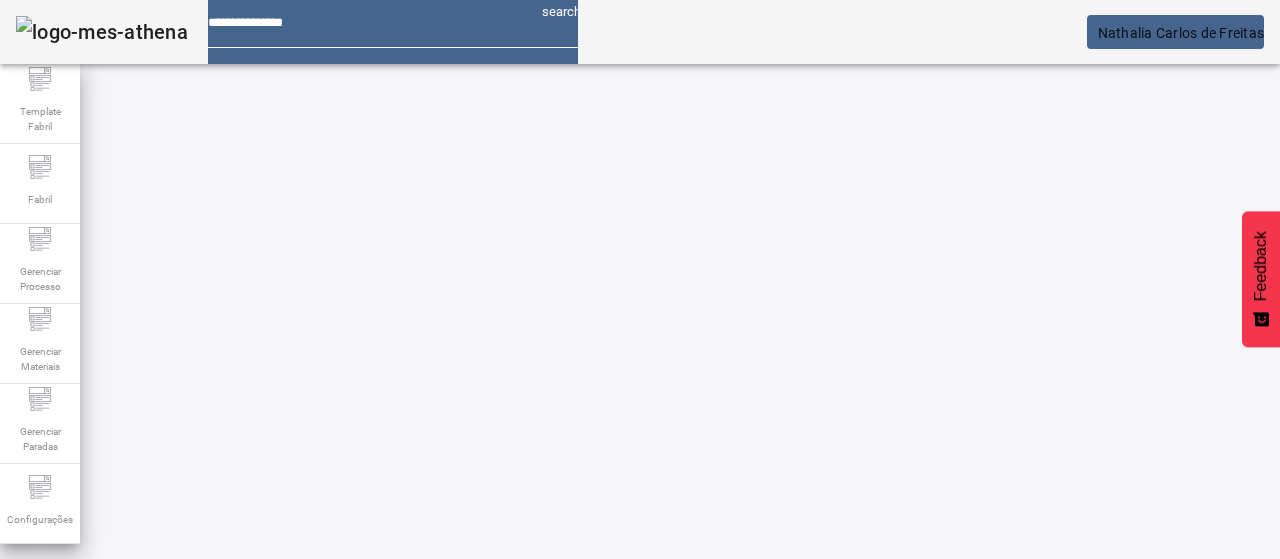click on "EDITAR" at bounding box center [353, 779] 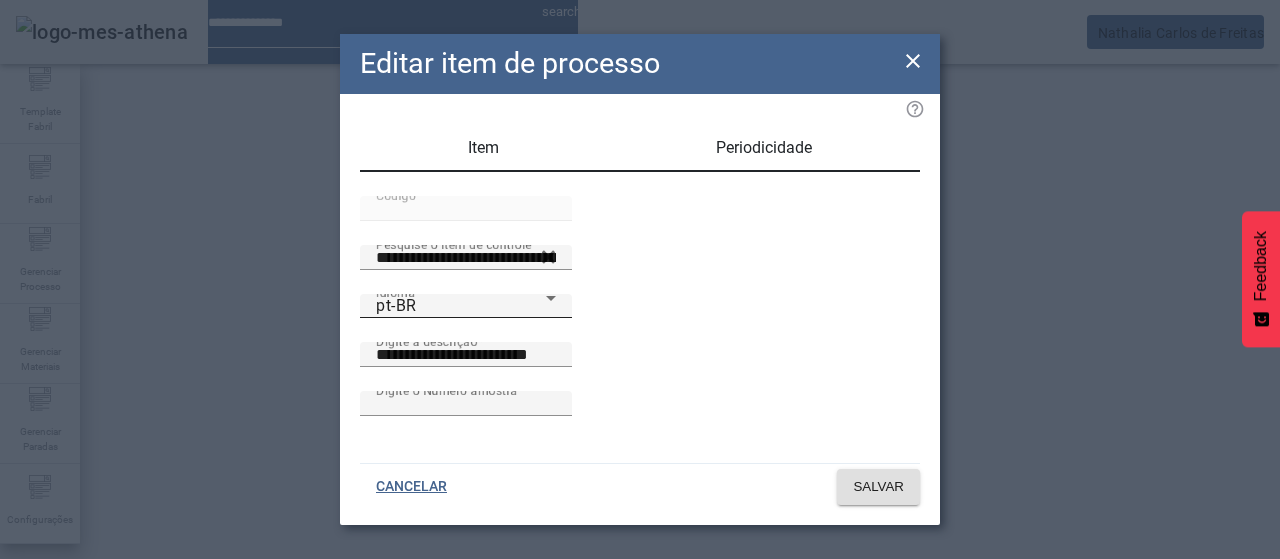 click on "pt-BR" at bounding box center [461, 306] 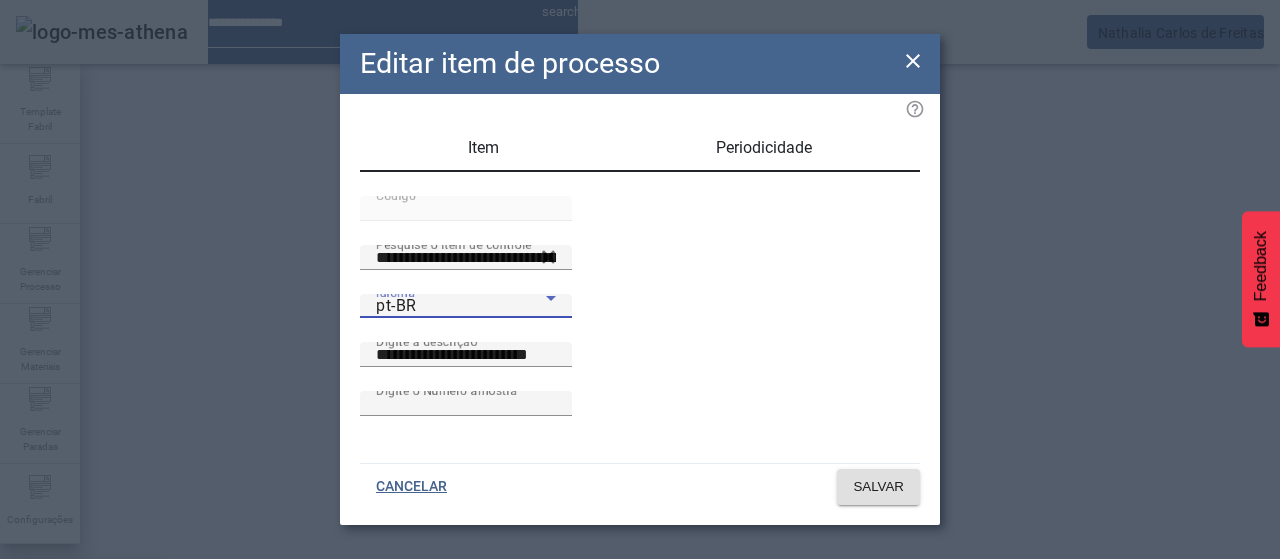 drag, startPoint x: 458, startPoint y: 331, endPoint x: 571, endPoint y: 354, distance: 115.316956 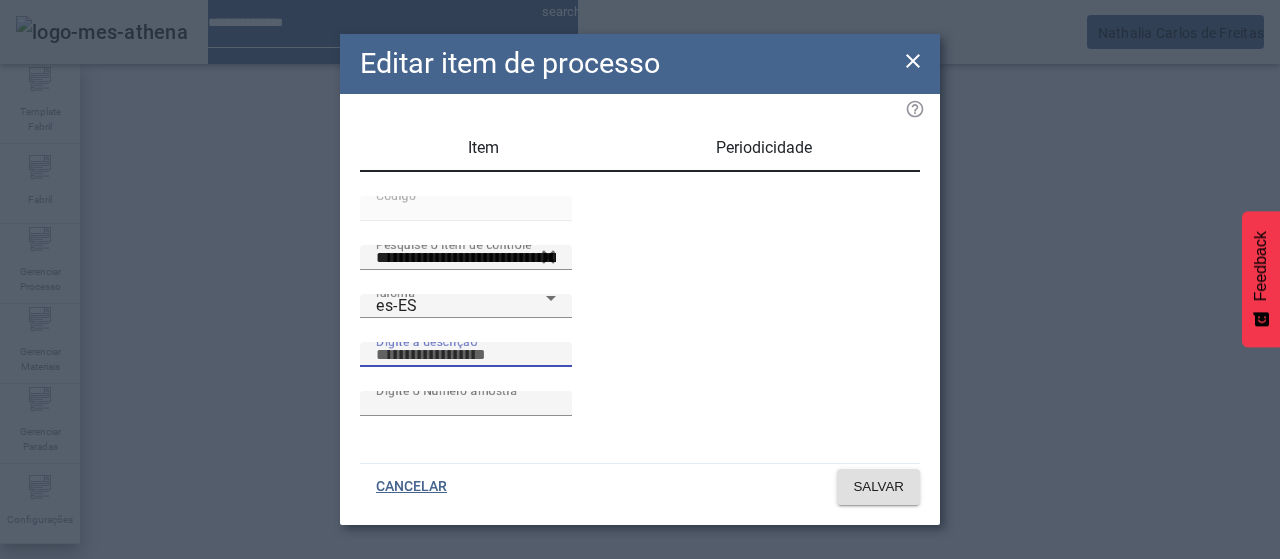 click on "Digite a descrição" at bounding box center [466, 355] 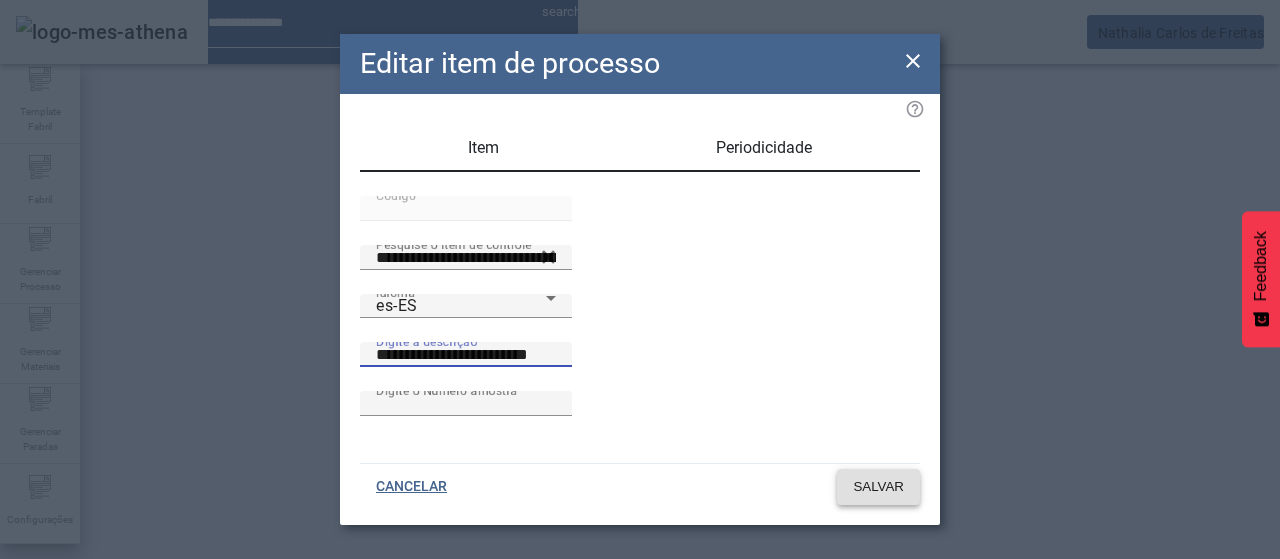 click on "SALVAR" 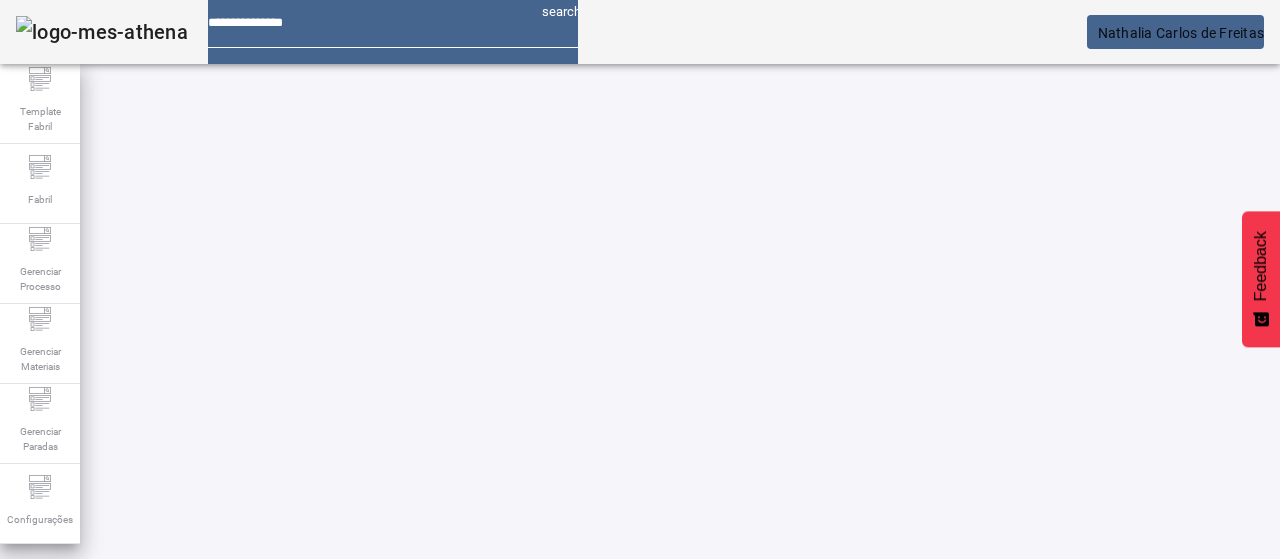 click at bounding box center (353, 779) 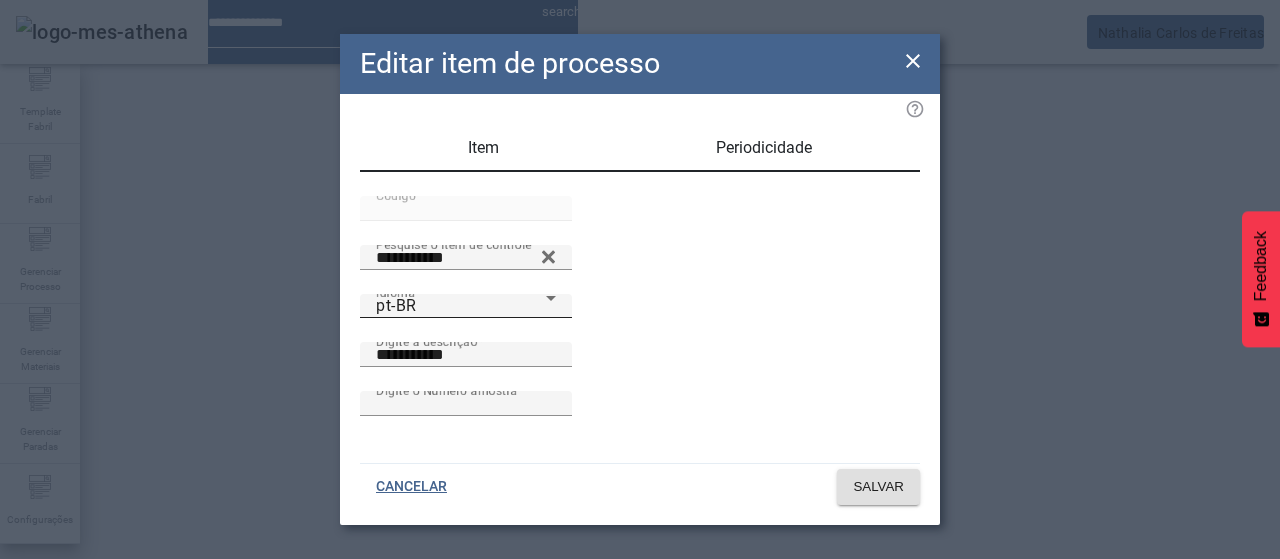 click on "Idioma pt-BR" at bounding box center [466, 306] 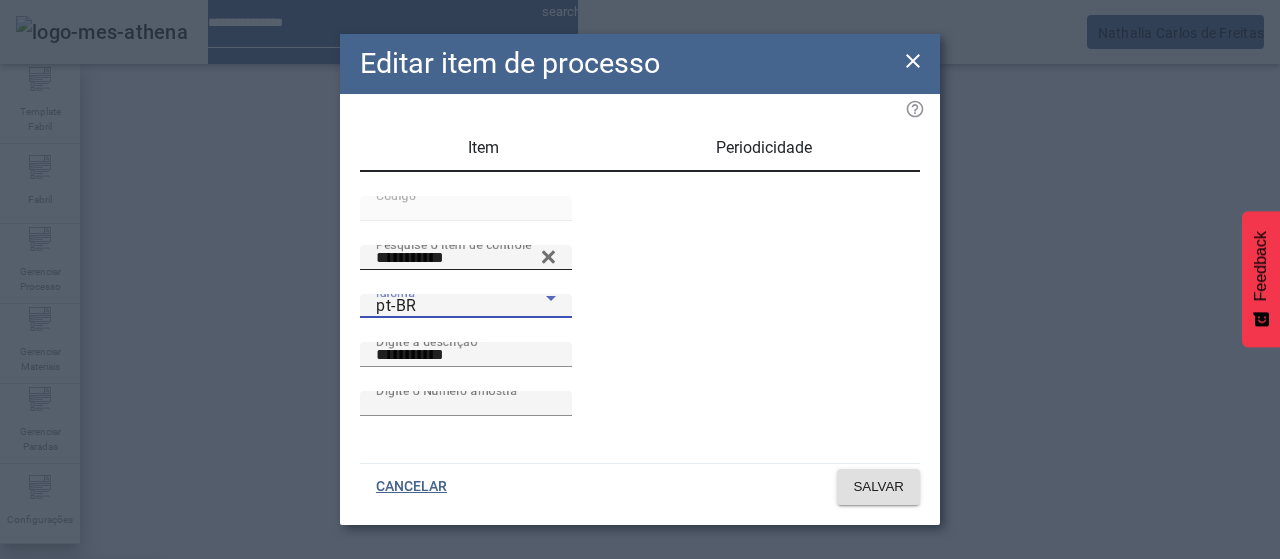 click on "es-ES" at bounding box center [81, 687] 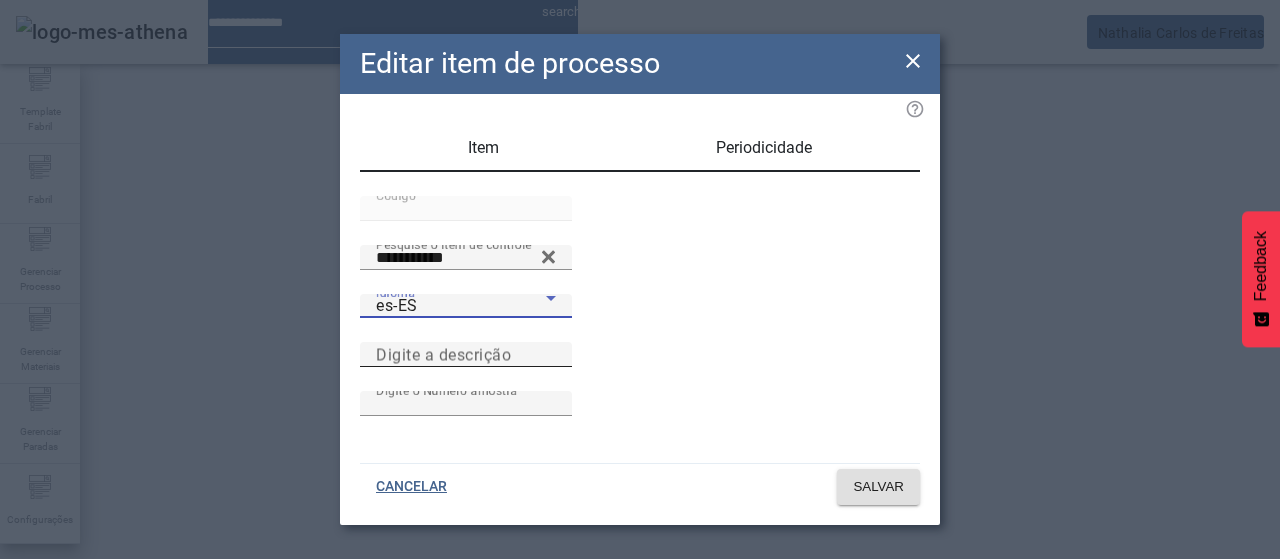 click on "Digite a descrição" at bounding box center [443, 354] 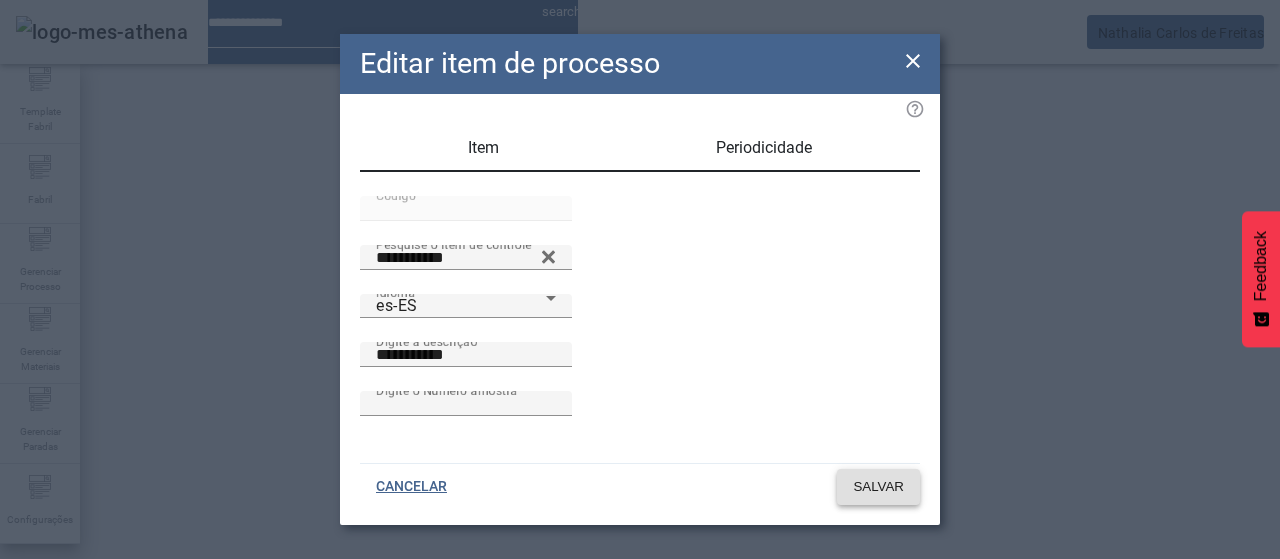 click on "SALVAR" 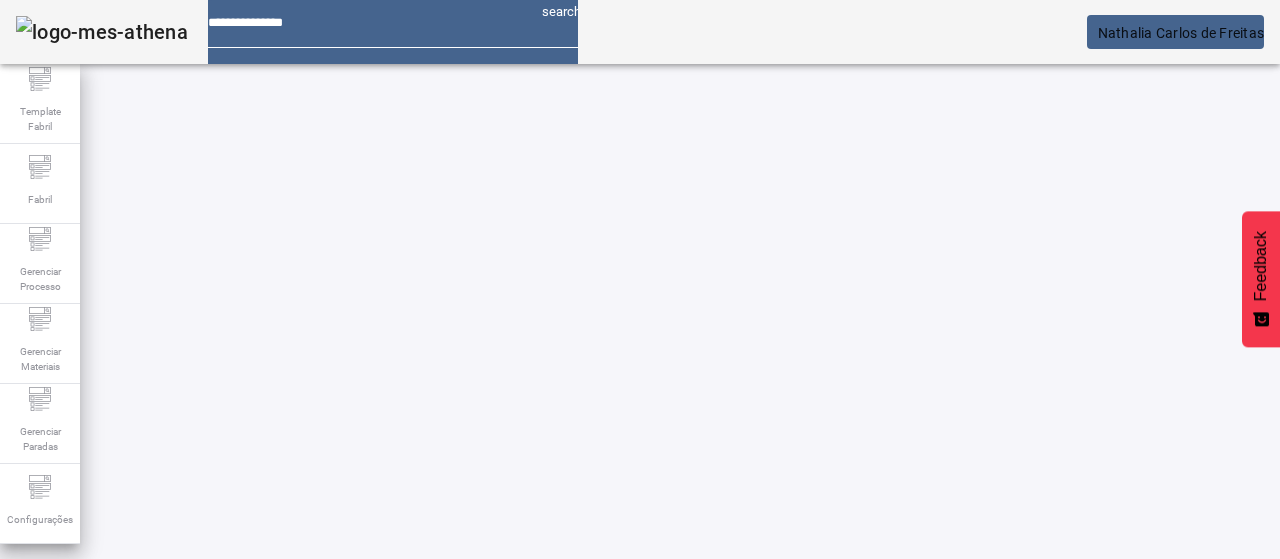 click on "EDITAR" at bounding box center [353, 779] 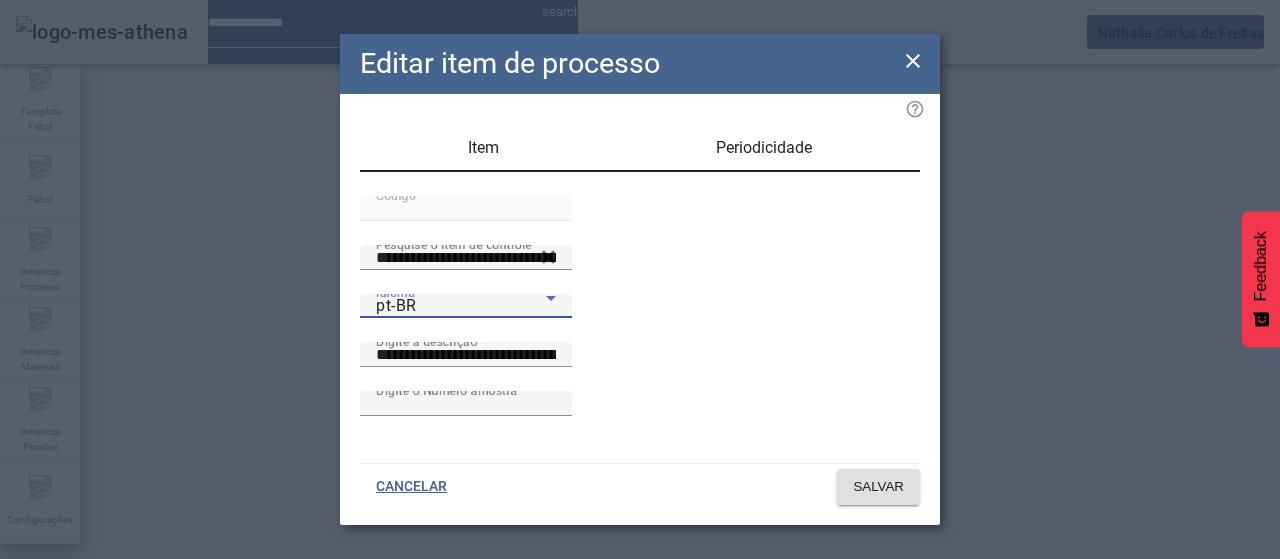 click on "pt-BR" at bounding box center (461, 306) 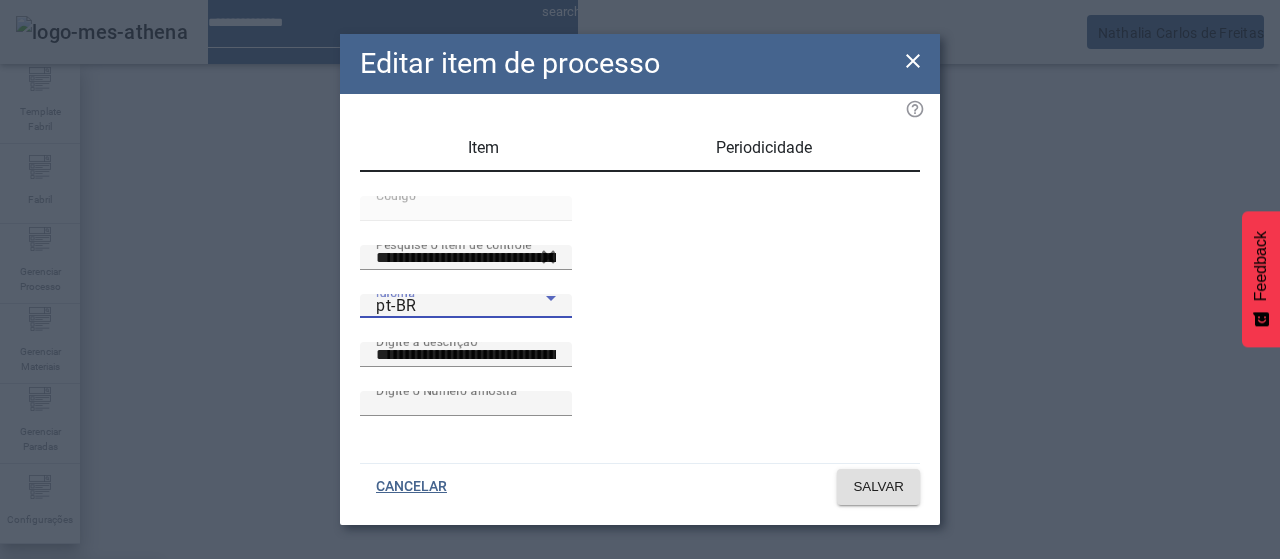 click on "es-ES" at bounding box center (81, 687) 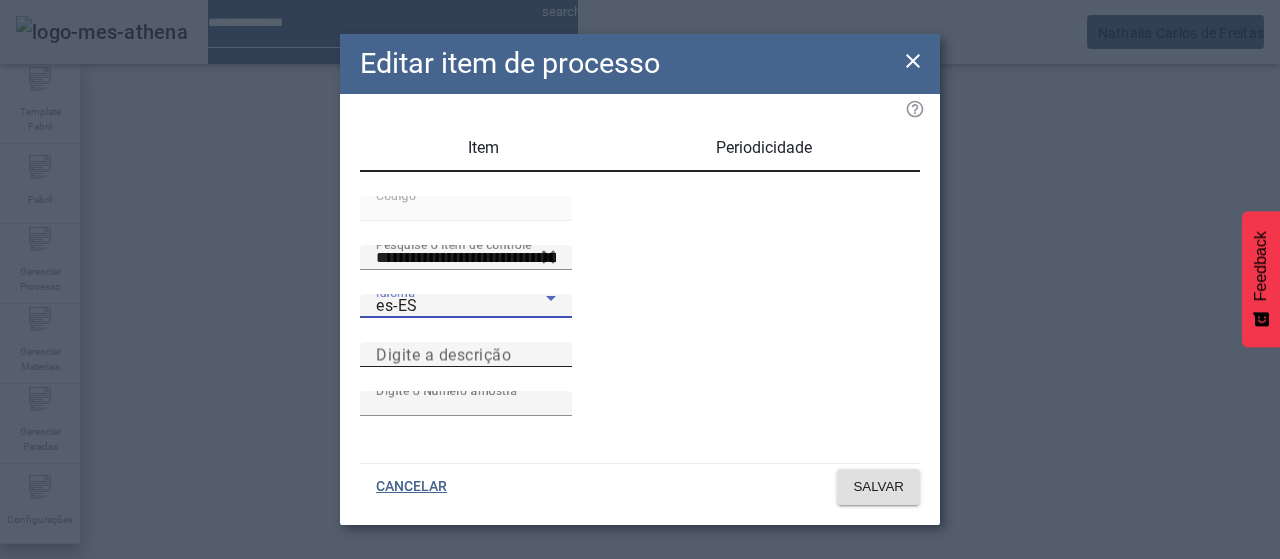 click on "Digite a descrição" at bounding box center [466, 355] 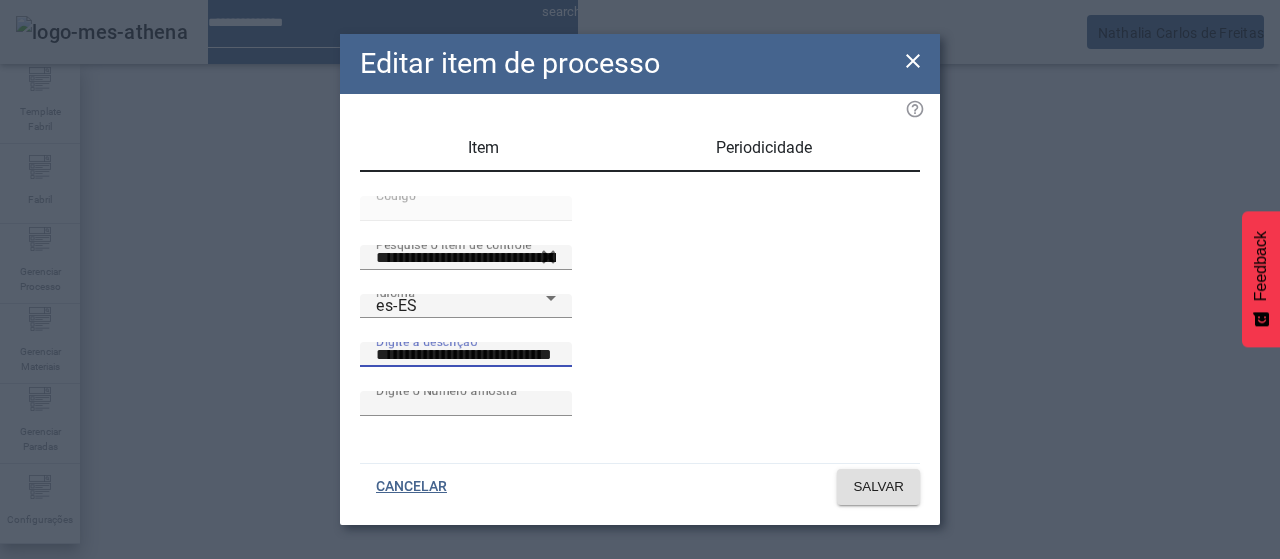 click on "**********" at bounding box center [466, 355] 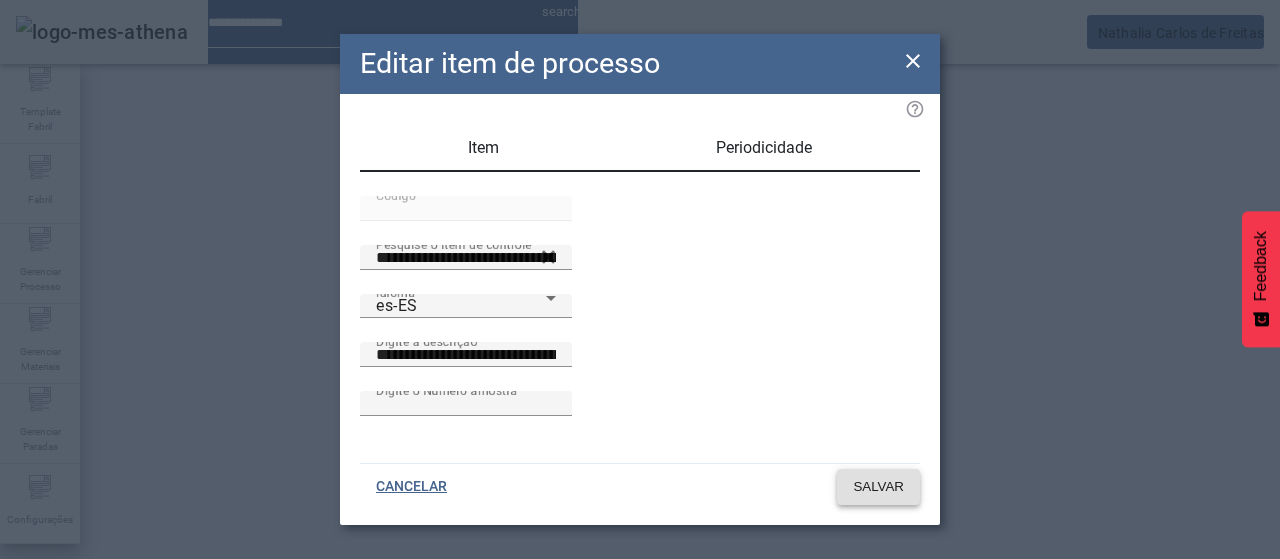 click on "SALVAR" 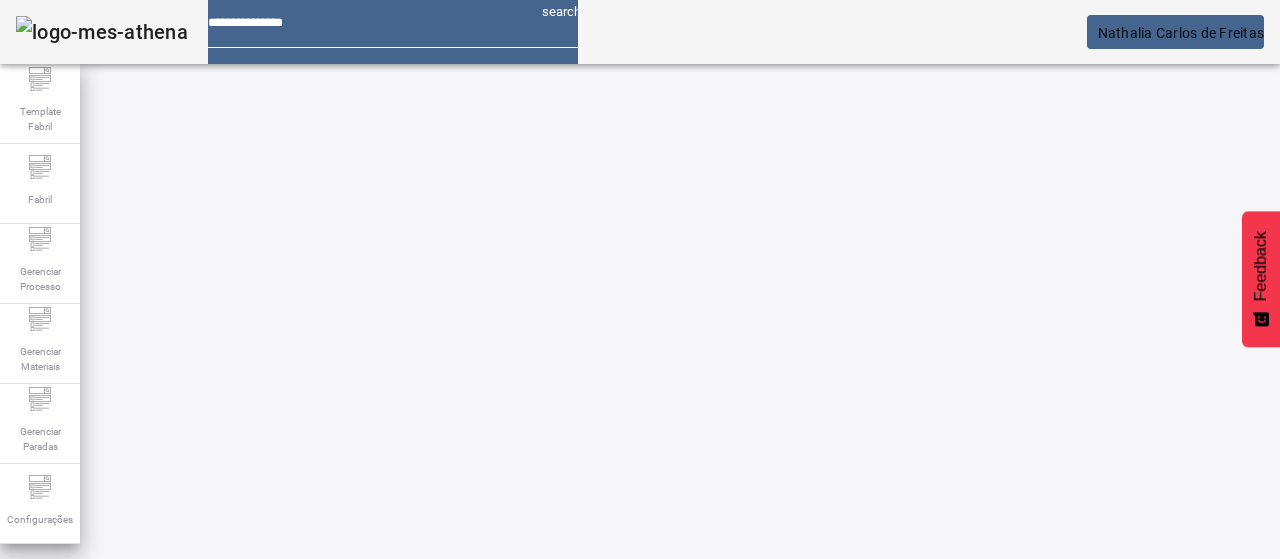 click 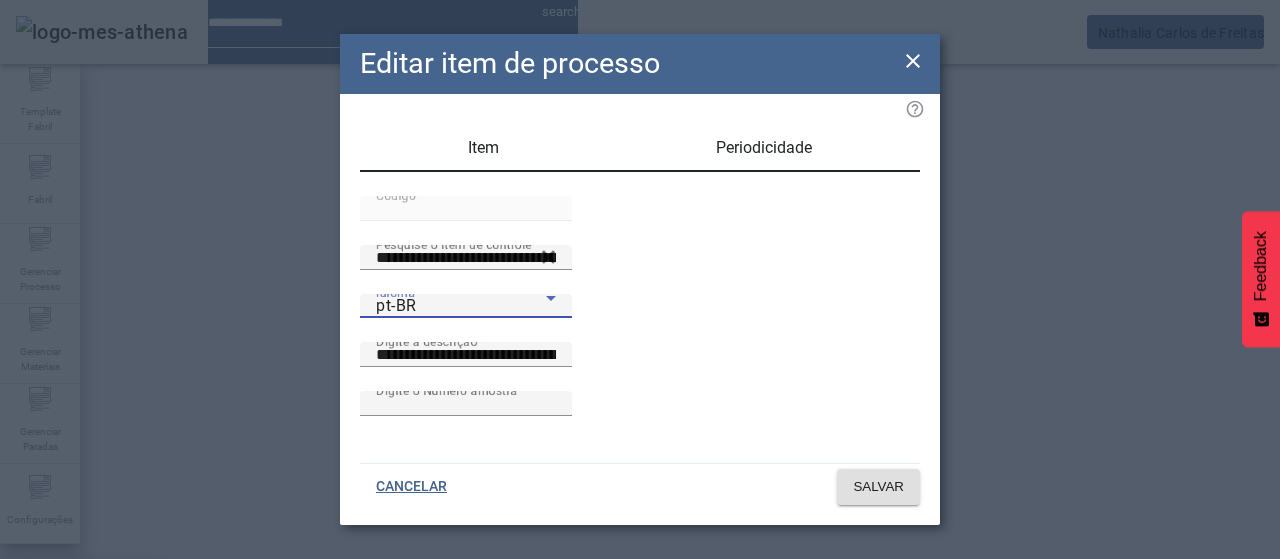 drag, startPoint x: 428, startPoint y: 337, endPoint x: 618, endPoint y: 397, distance: 199.24858 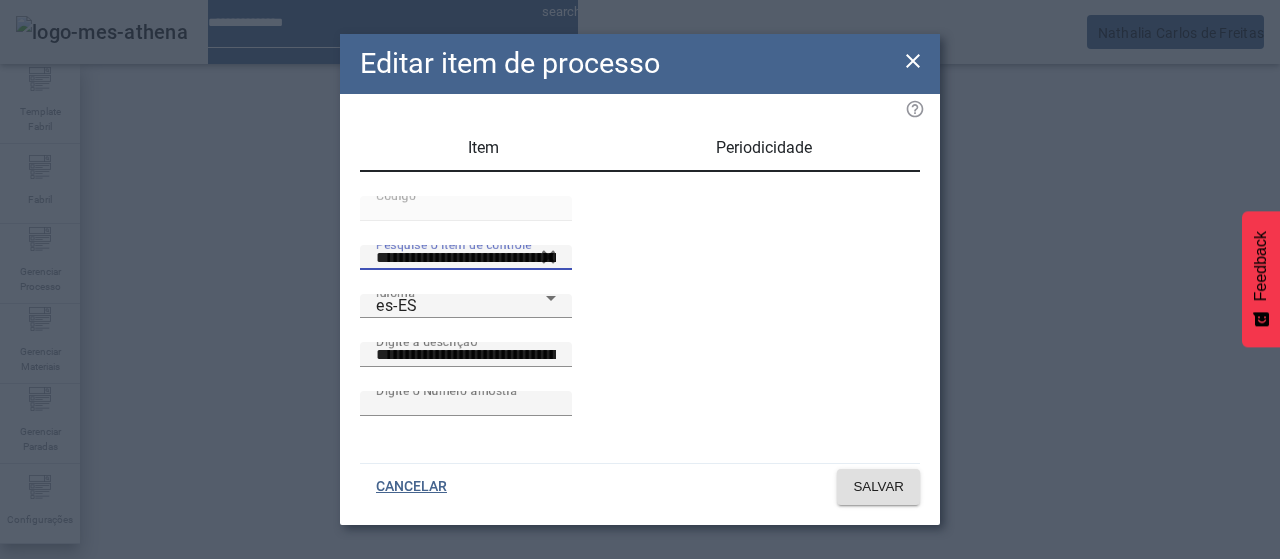 drag, startPoint x: 564, startPoint y: 311, endPoint x: 440, endPoint y: 241, distance: 142.39381 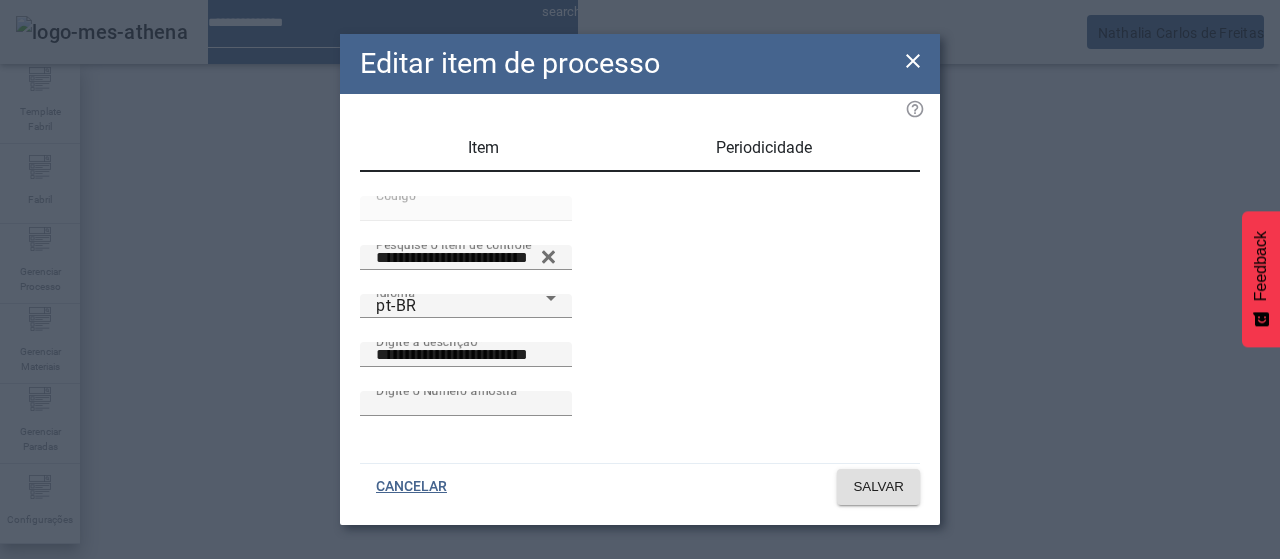 drag, startPoint x: 892, startPoint y: 60, endPoint x: 880, endPoint y: 67, distance: 13.892444 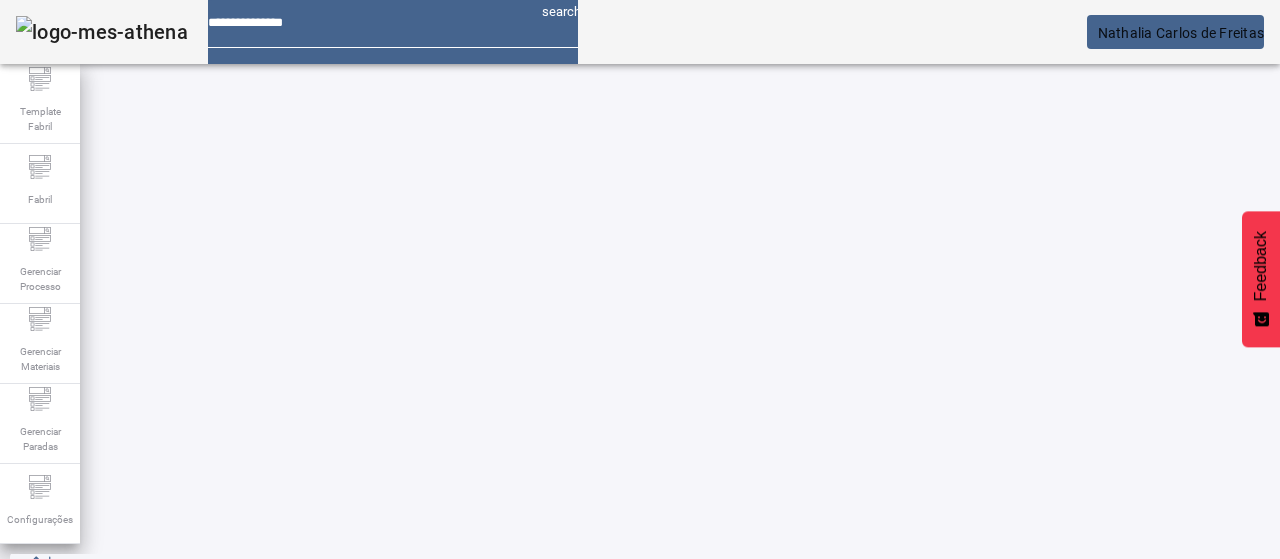 scroll, scrollTop: 160, scrollLeft: 0, axis: vertical 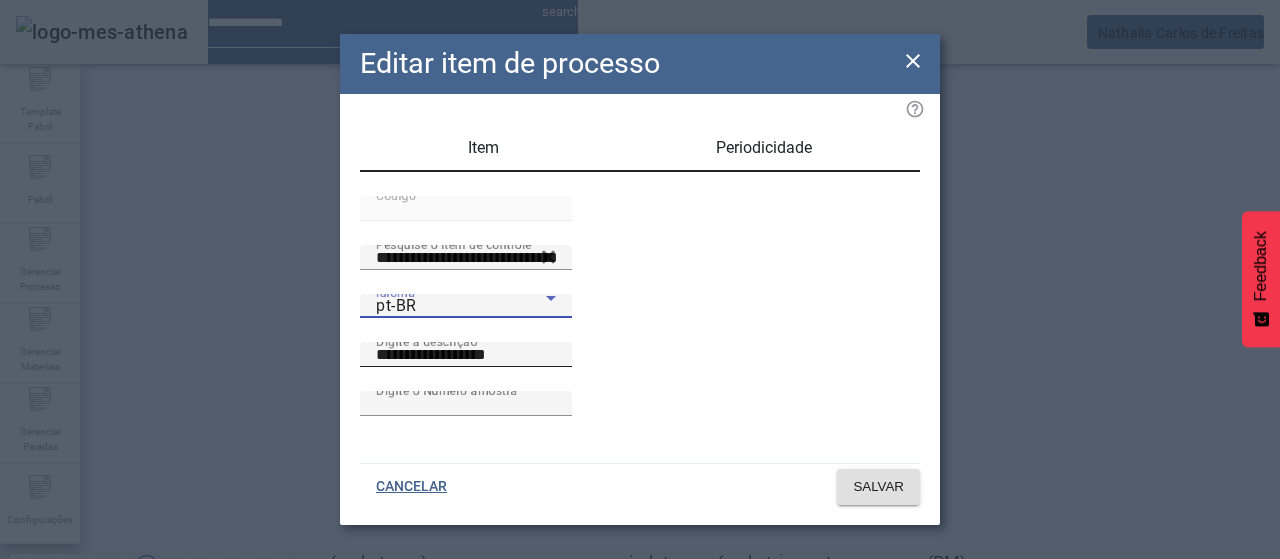 drag, startPoint x: 466, startPoint y: 337, endPoint x: 556, endPoint y: 367, distance: 94.86833 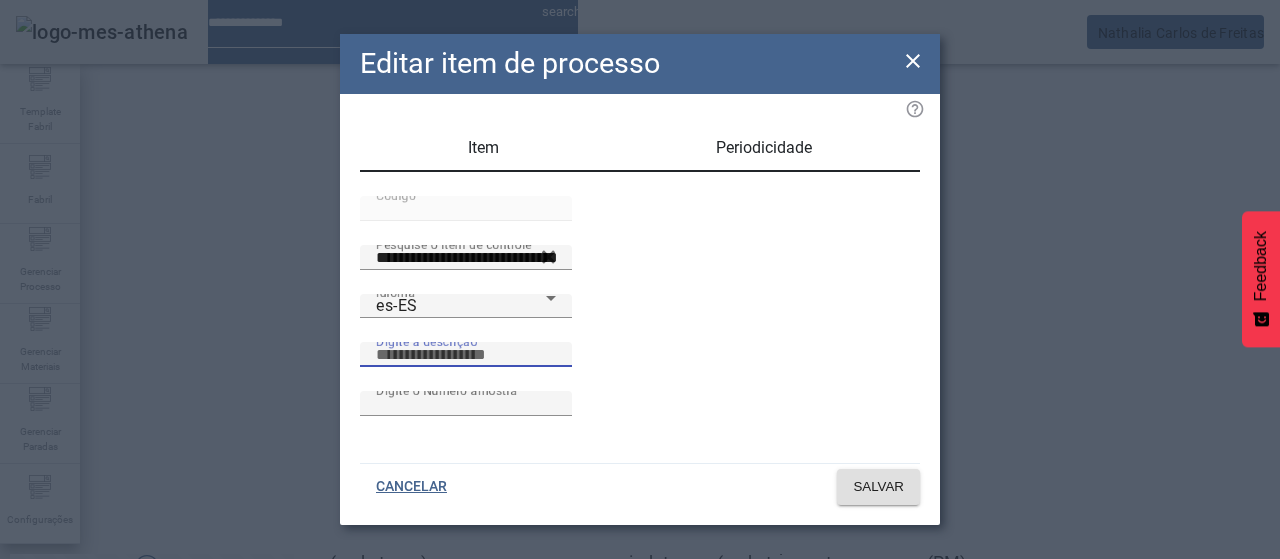 paste on "**********" 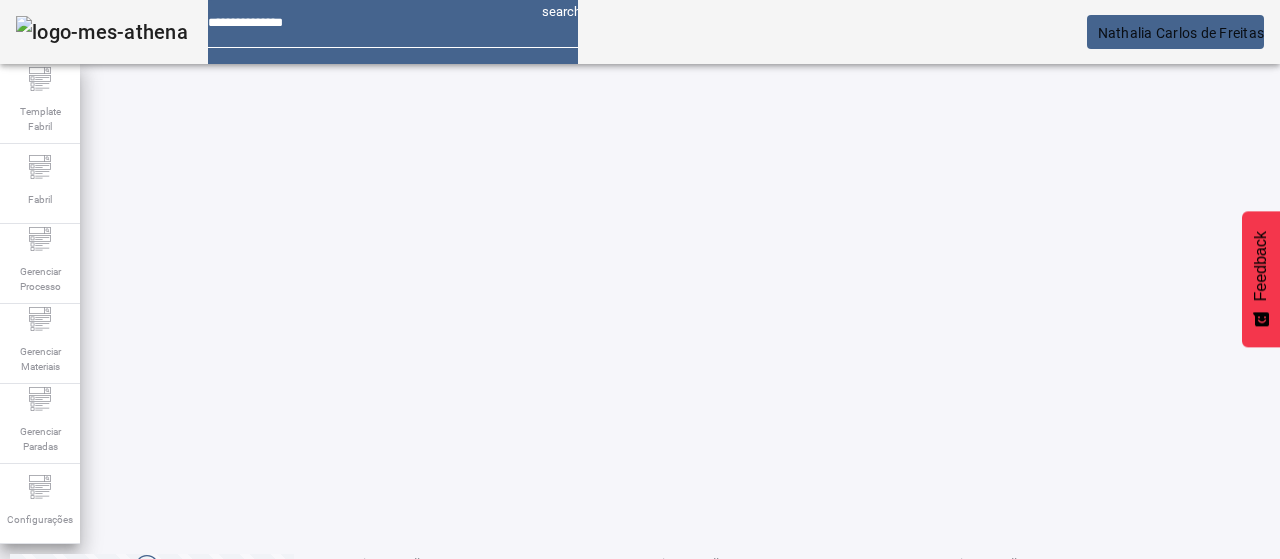 scroll, scrollTop: 0, scrollLeft: 0, axis: both 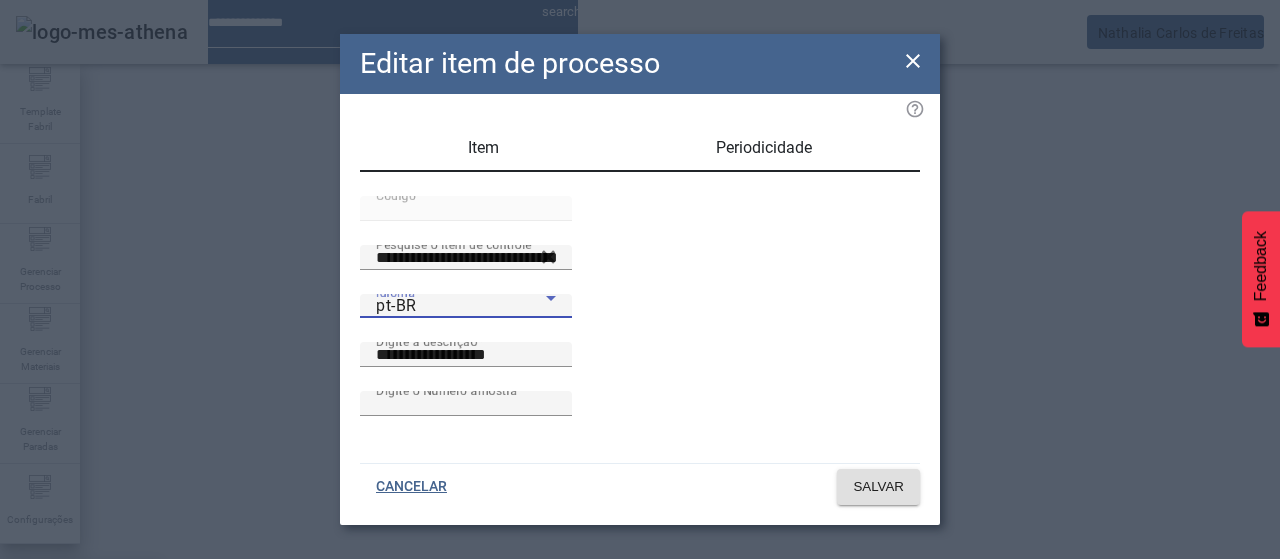 drag, startPoint x: 472, startPoint y: 317, endPoint x: 660, endPoint y: 404, distance: 207.15453 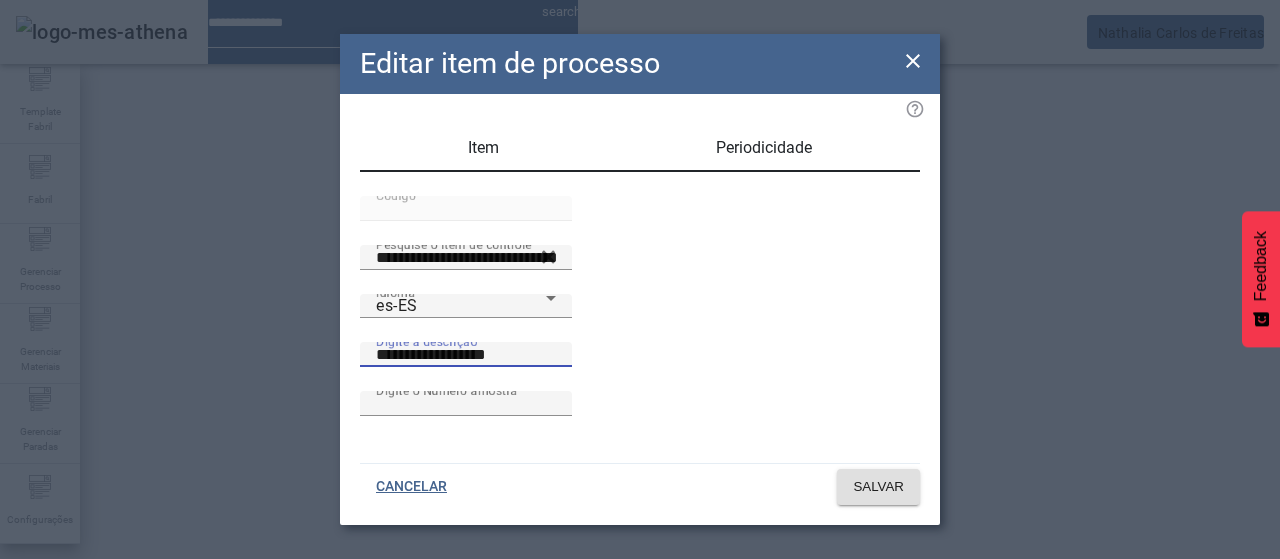 paste on "*" 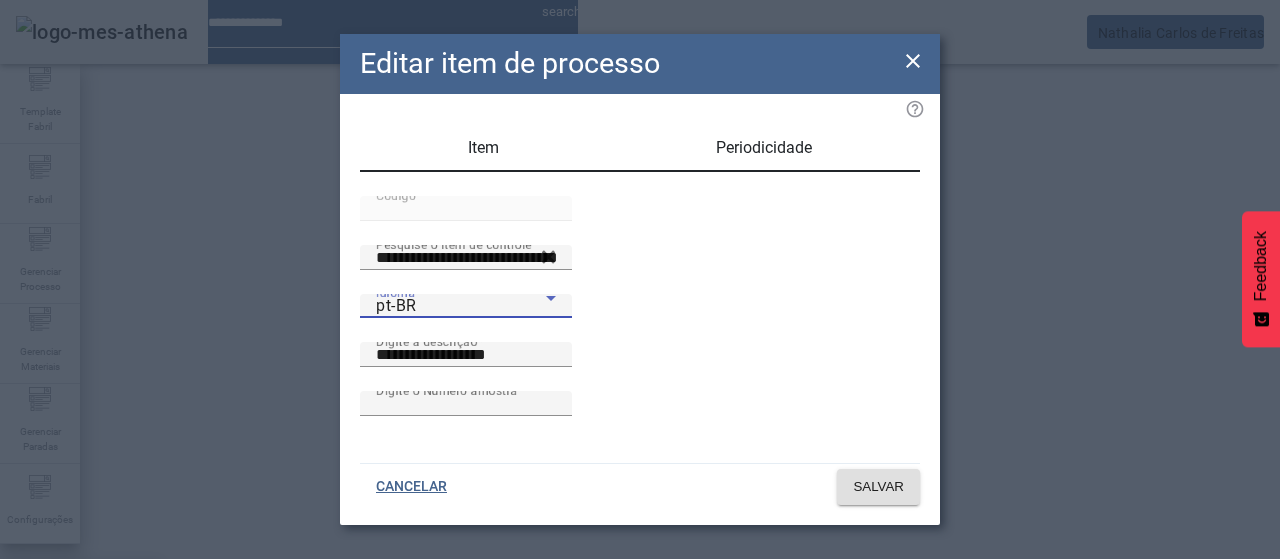 drag, startPoint x: 392, startPoint y: 327, endPoint x: 571, endPoint y: 383, distance: 187.55533 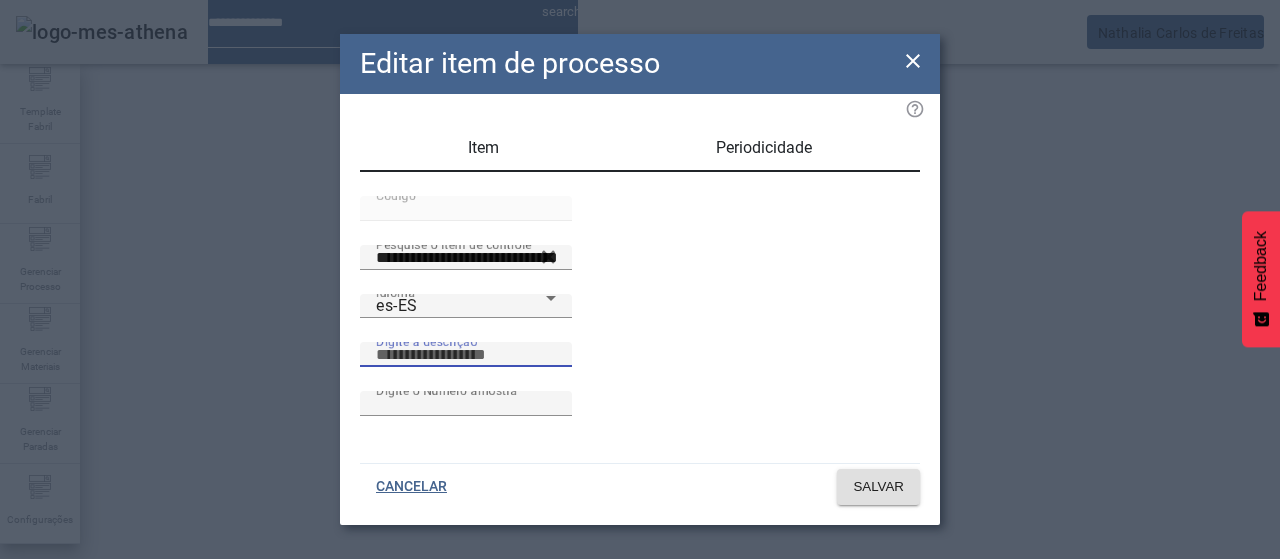 paste on "**********" 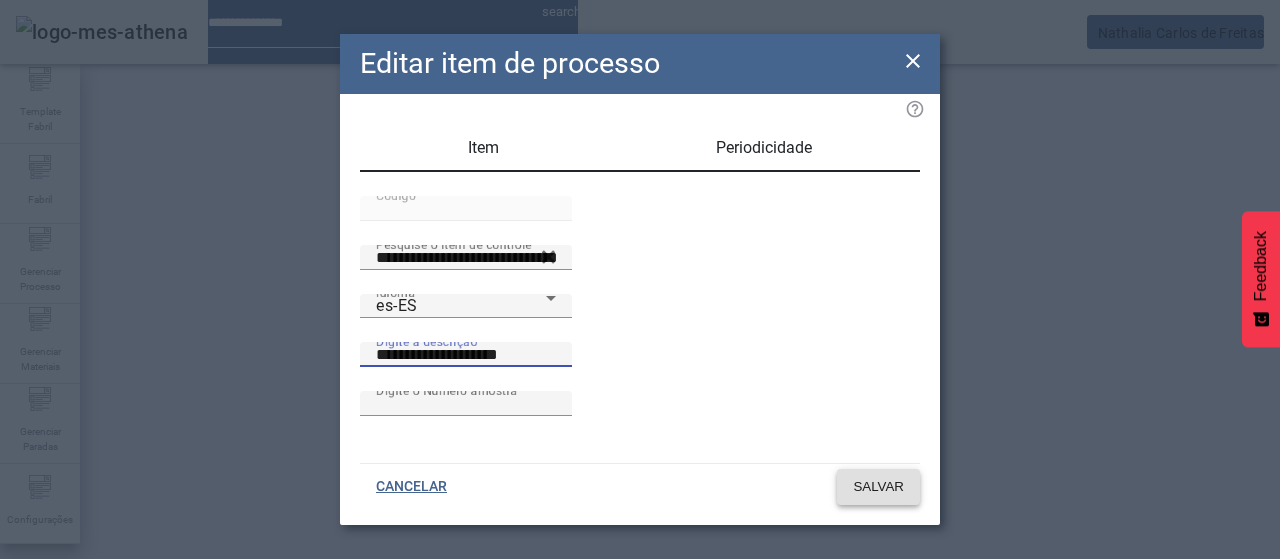 drag, startPoint x: 862, startPoint y: 487, endPoint x: 956, endPoint y: 501, distance: 95.036835 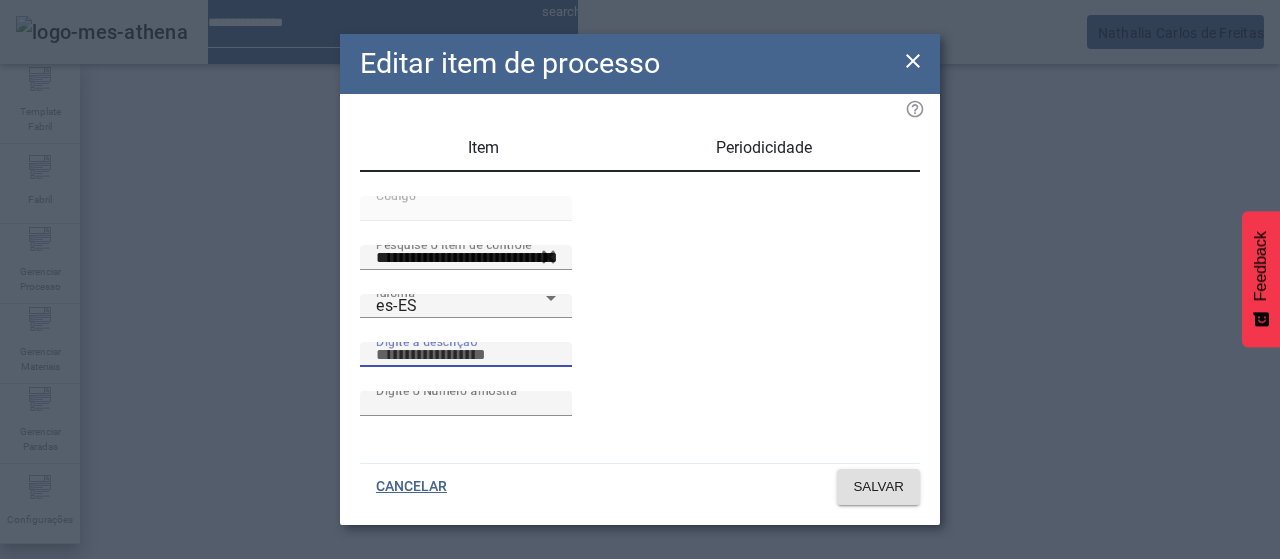 paste on "**********" 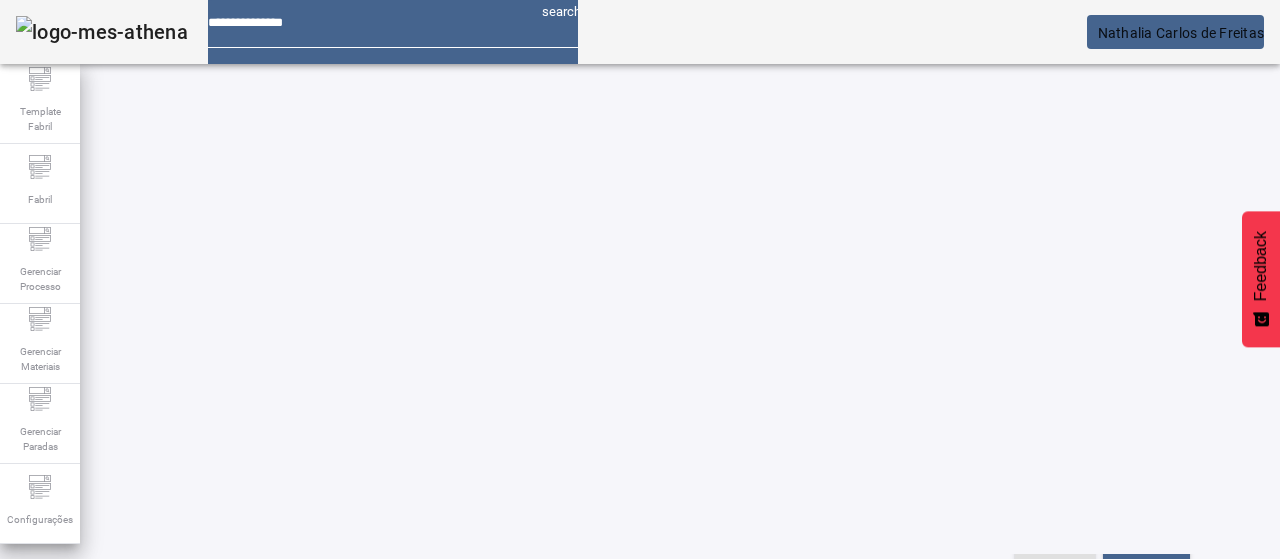 scroll, scrollTop: 274, scrollLeft: 0, axis: vertical 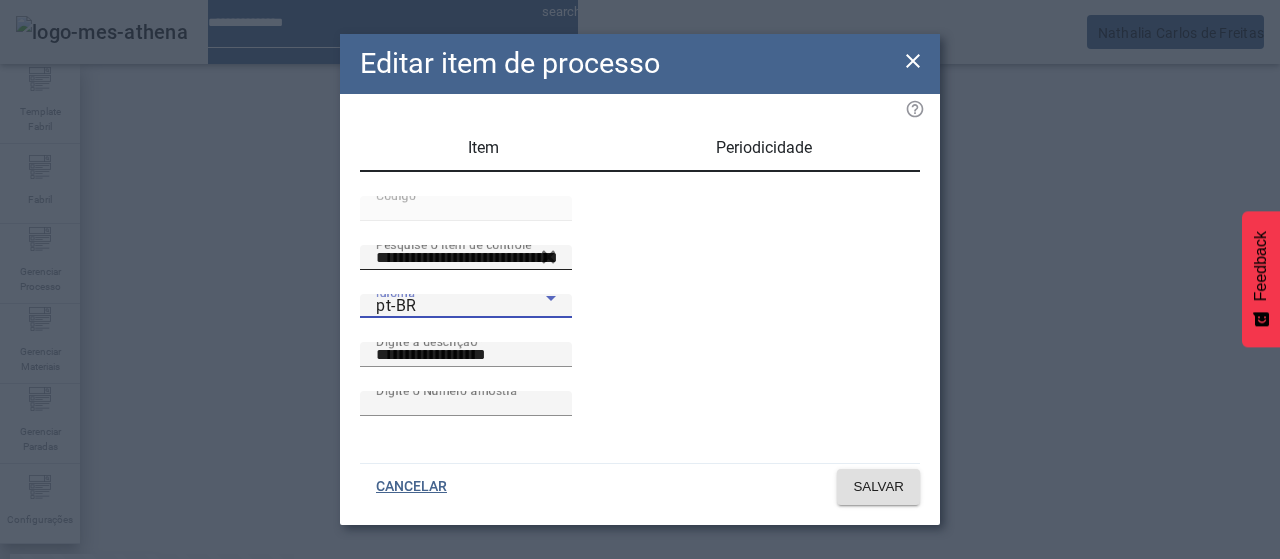 drag, startPoint x: 428, startPoint y: 316, endPoint x: 456, endPoint y: 313, distance: 28.160255 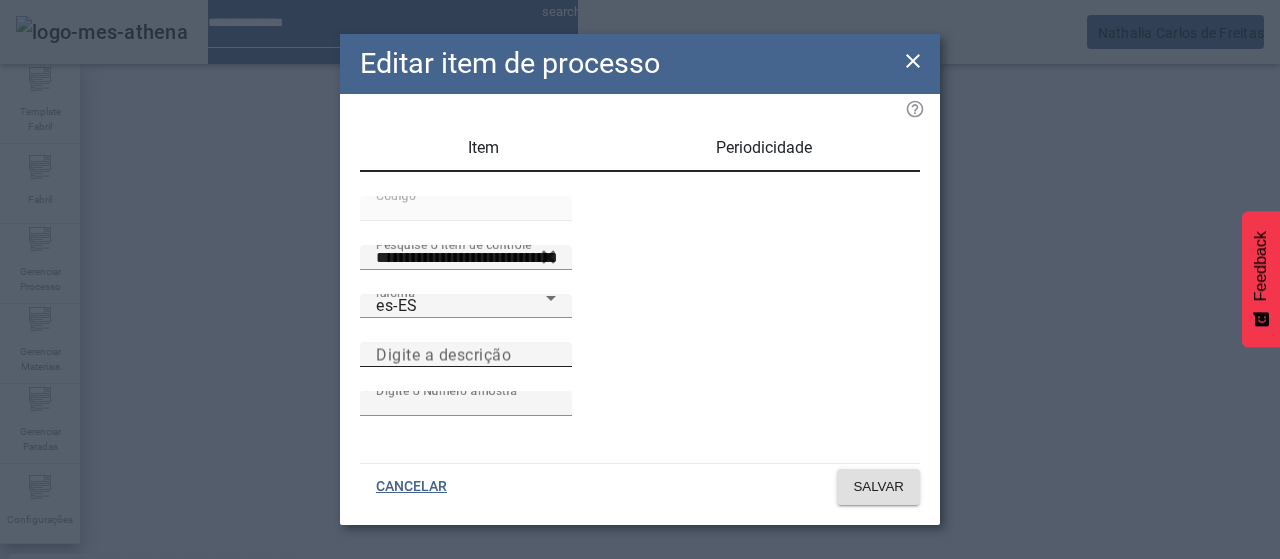paste on "**********" 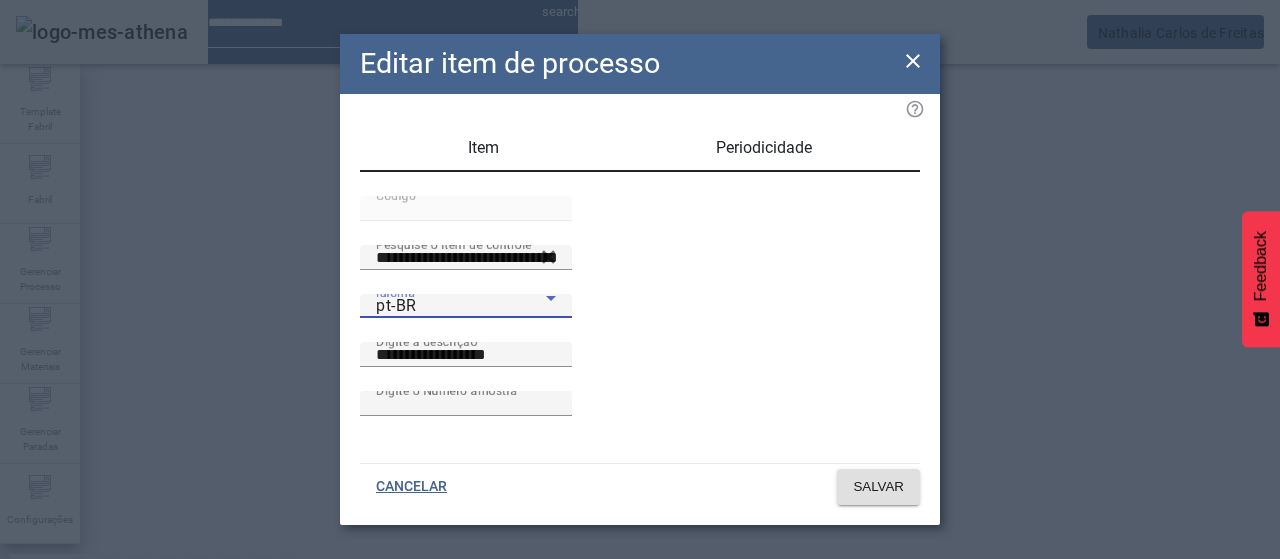 drag, startPoint x: 406, startPoint y: 390, endPoint x: 401, endPoint y: 381, distance: 10.29563 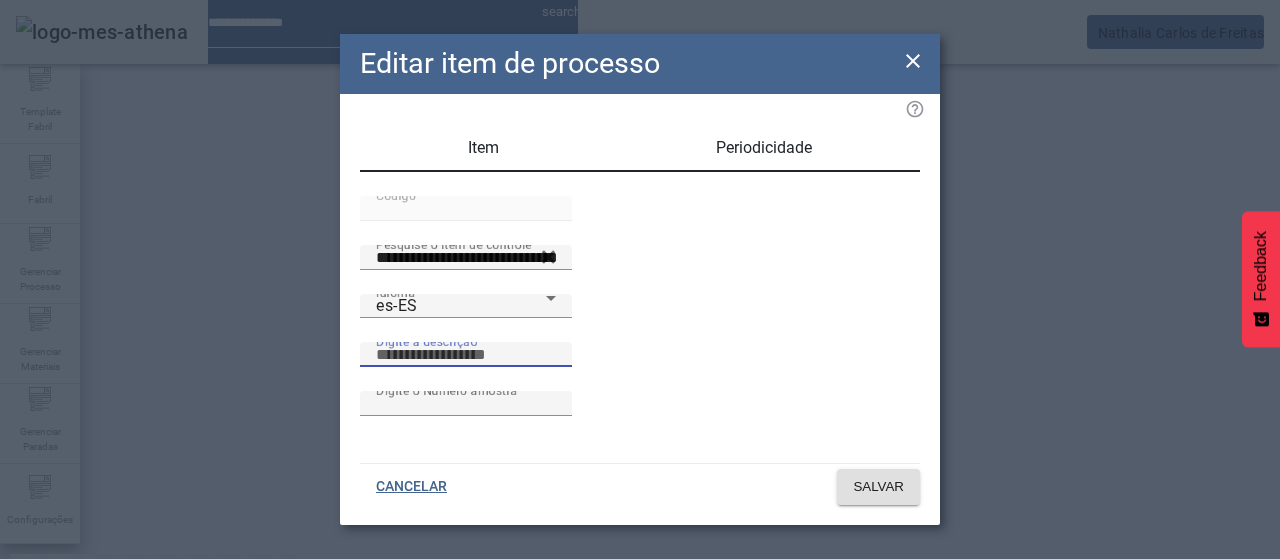 paste on "**********" 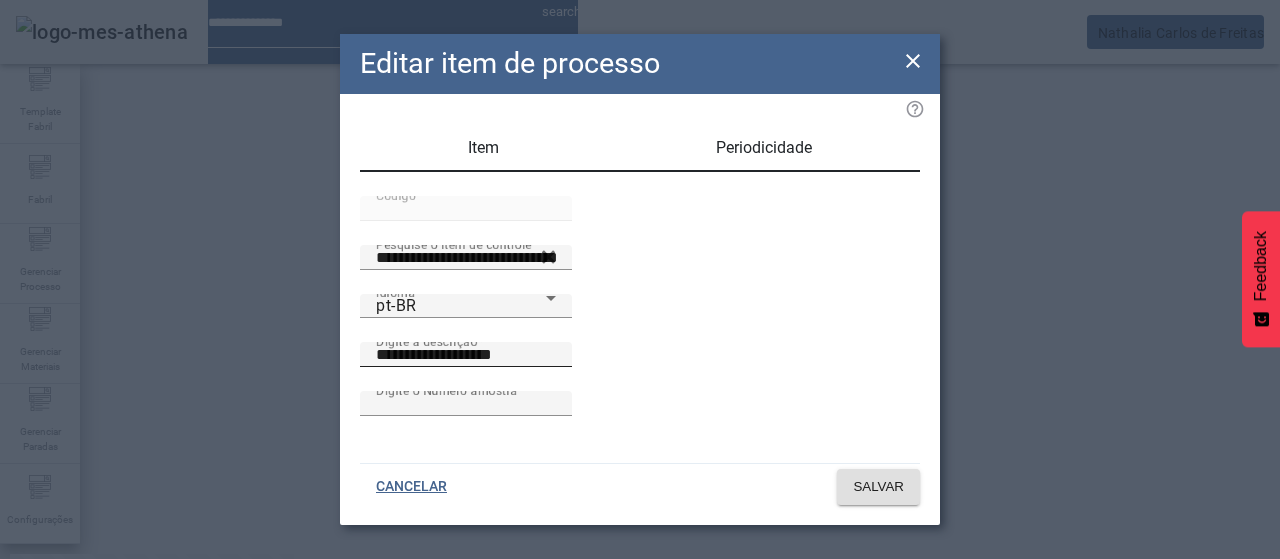 drag, startPoint x: 706, startPoint y: 383, endPoint x: 724, endPoint y: 382, distance: 18.027756 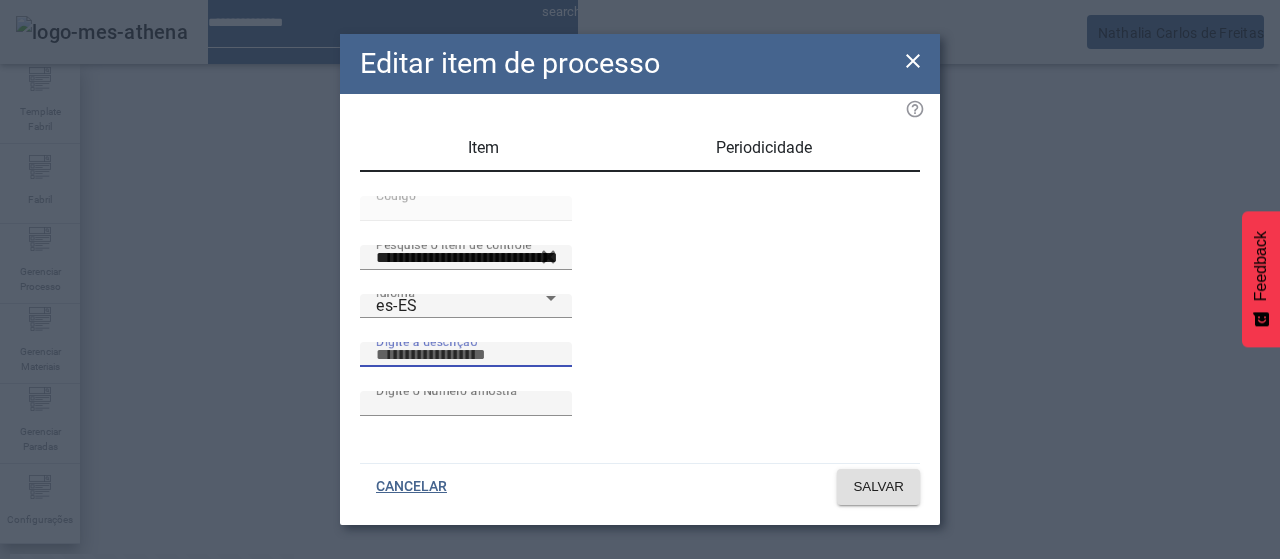 paste 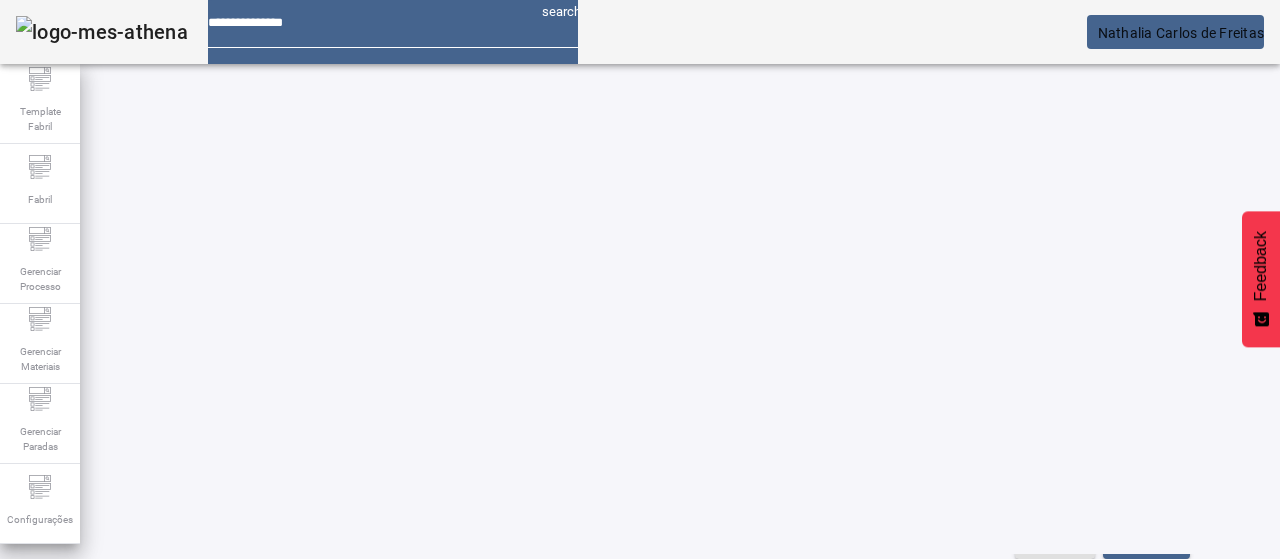 scroll, scrollTop: 0, scrollLeft: 0, axis: both 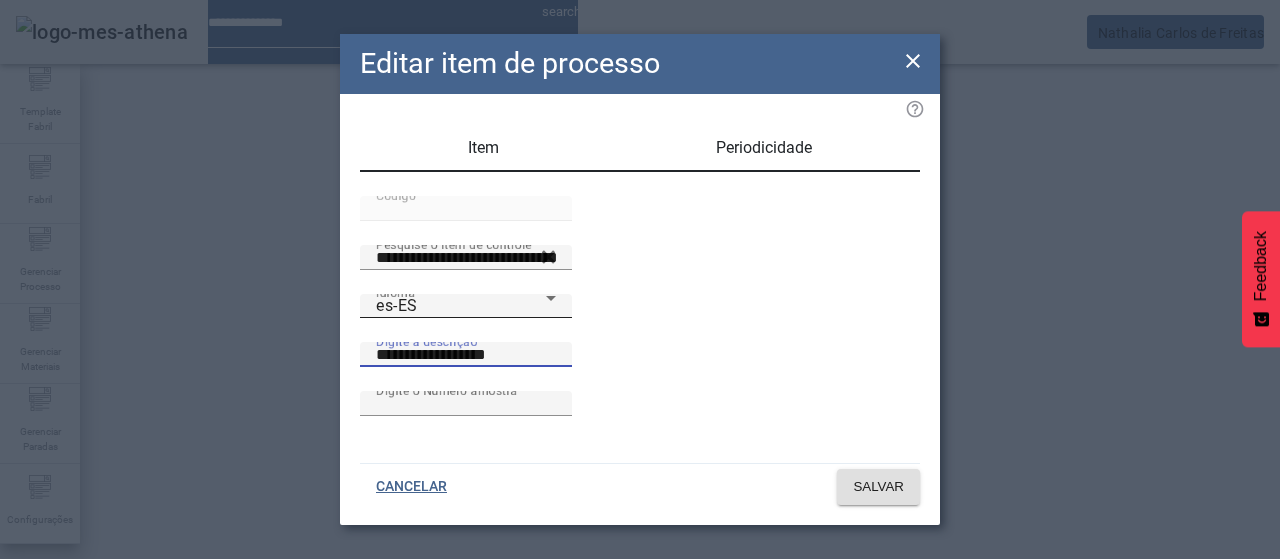 drag, startPoint x: 701, startPoint y: 392, endPoint x: 402, endPoint y: 378, distance: 299.32758 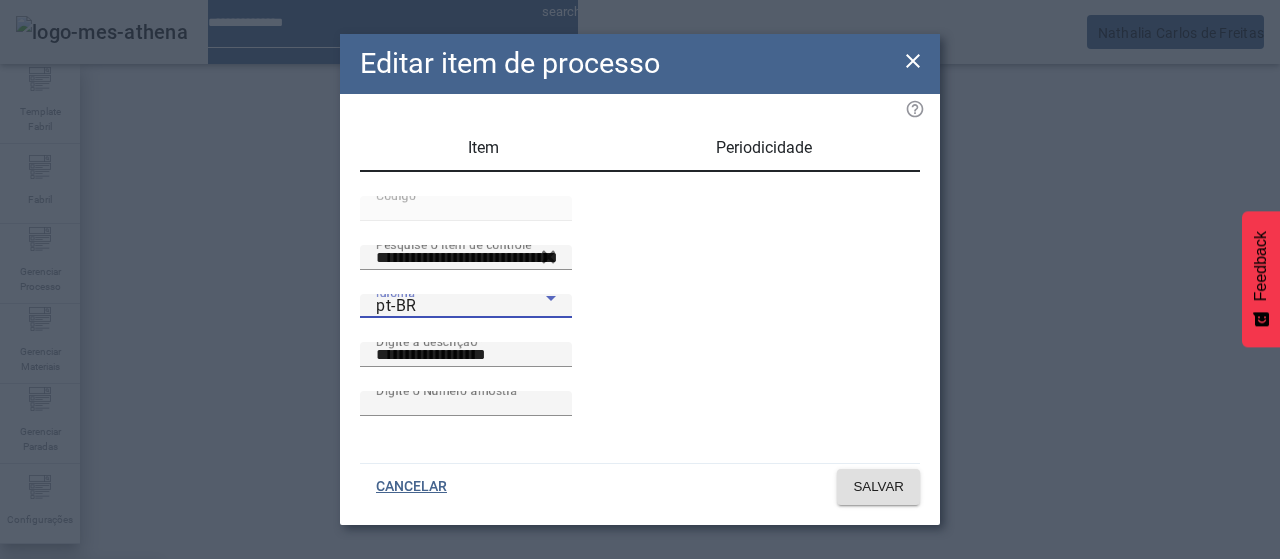 drag, startPoint x: 446, startPoint y: 331, endPoint x: 508, endPoint y: 357, distance: 67.23094 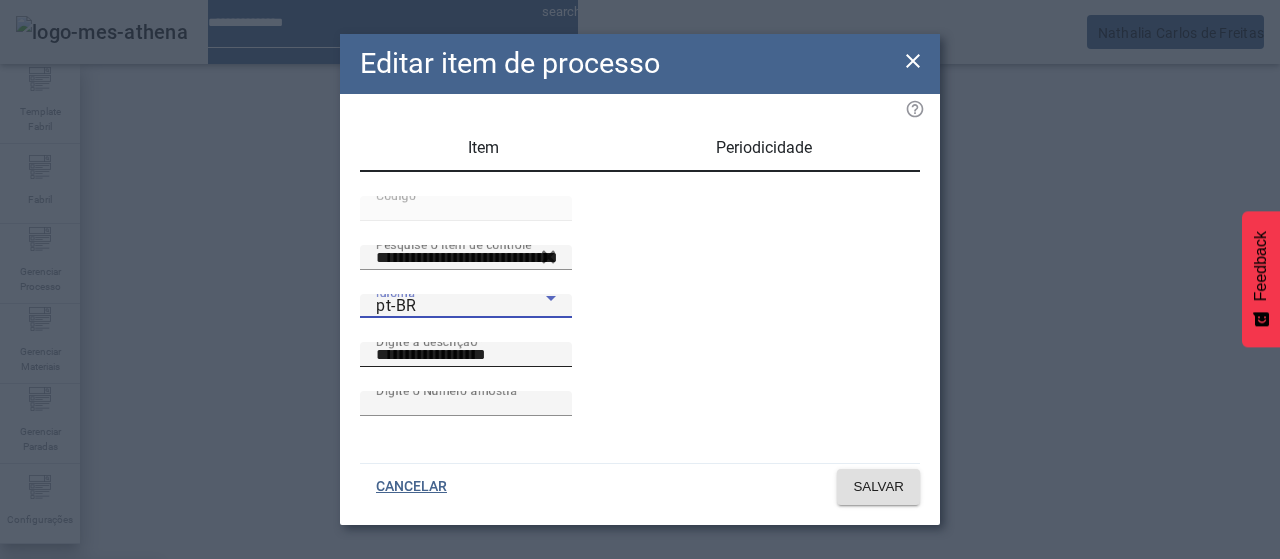 drag, startPoint x: 431, startPoint y: 325, endPoint x: 595, endPoint y: 397, distance: 179.1089 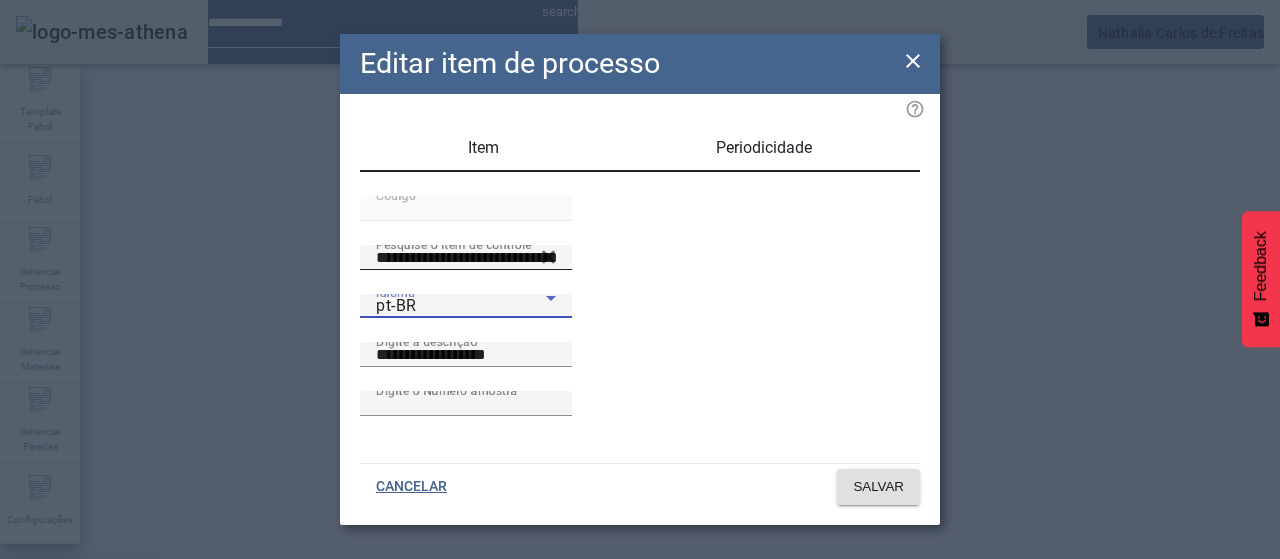 drag, startPoint x: 442, startPoint y: 313, endPoint x: 466, endPoint y: 323, distance: 26 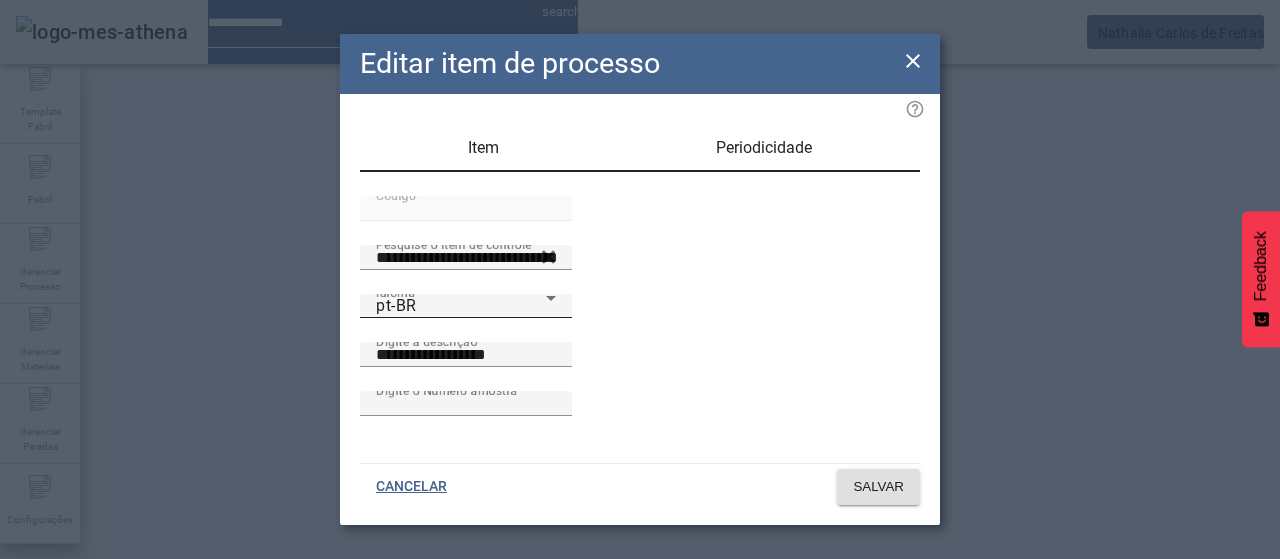 drag, startPoint x: 456, startPoint y: 390, endPoint x: 453, endPoint y: 372, distance: 18.248287 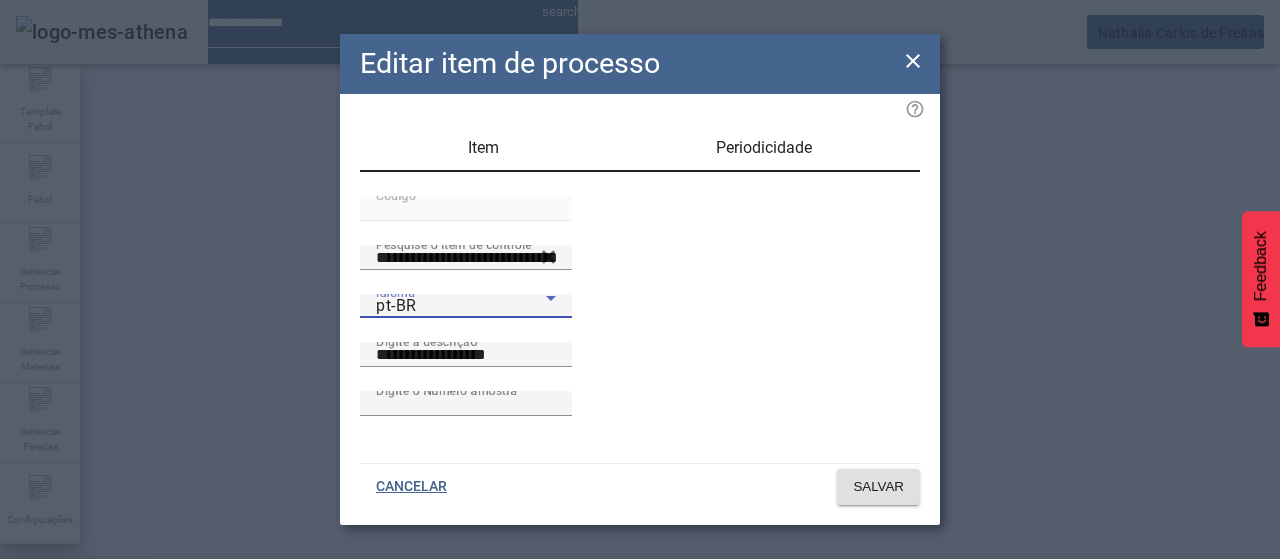 drag, startPoint x: 443, startPoint y: 331, endPoint x: 480, endPoint y: 341, distance: 38.327538 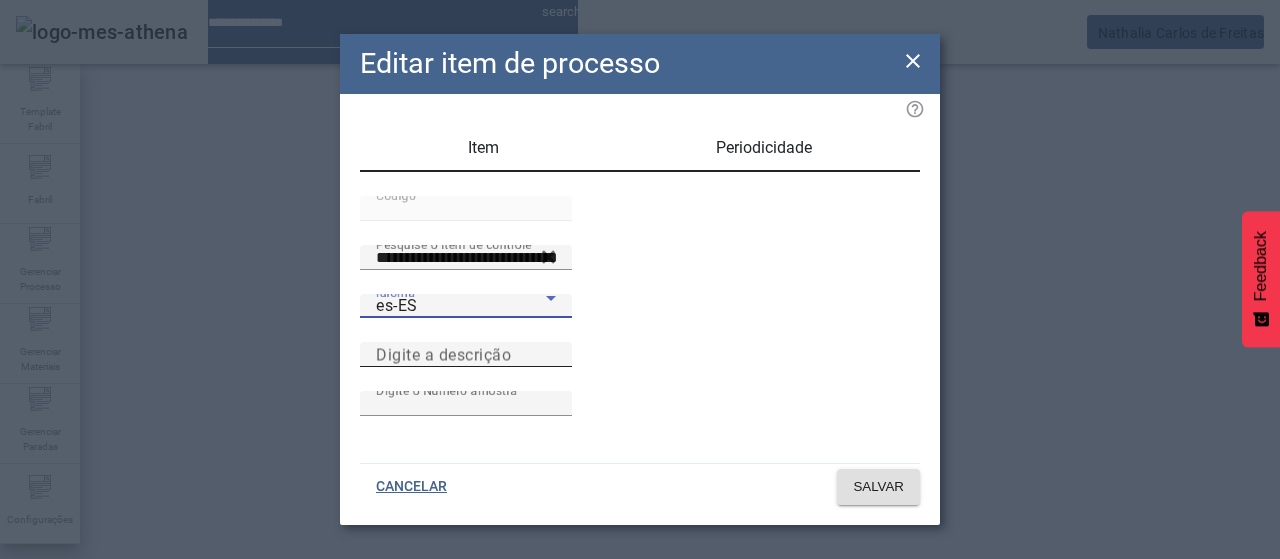 drag, startPoint x: 603, startPoint y: 393, endPoint x: 588, endPoint y: 387, distance: 16.155495 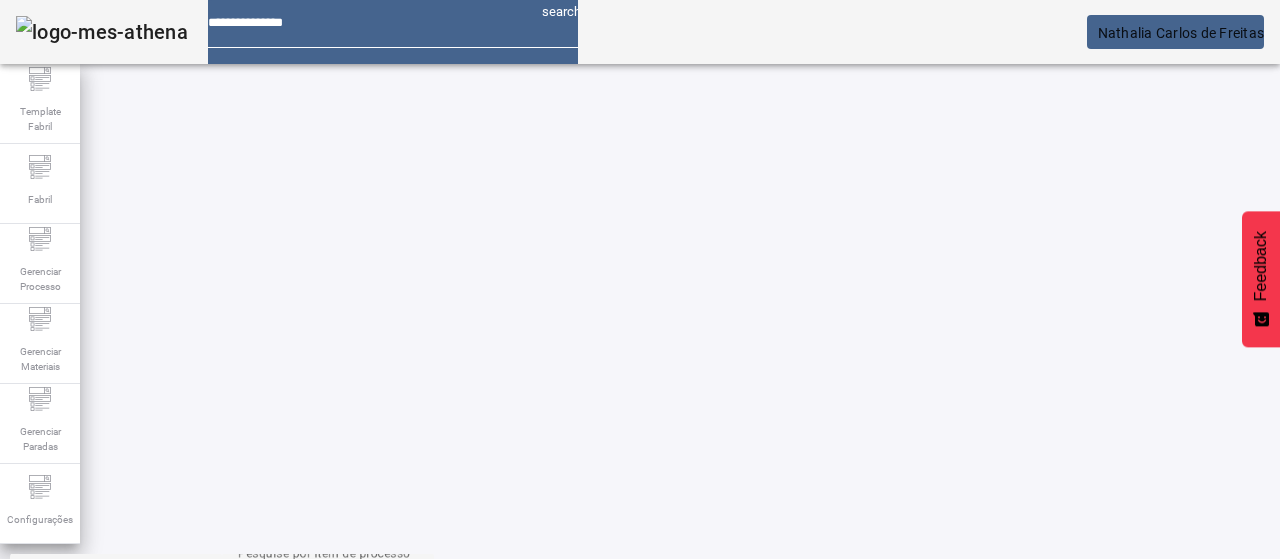 scroll, scrollTop: 200, scrollLeft: 0, axis: vertical 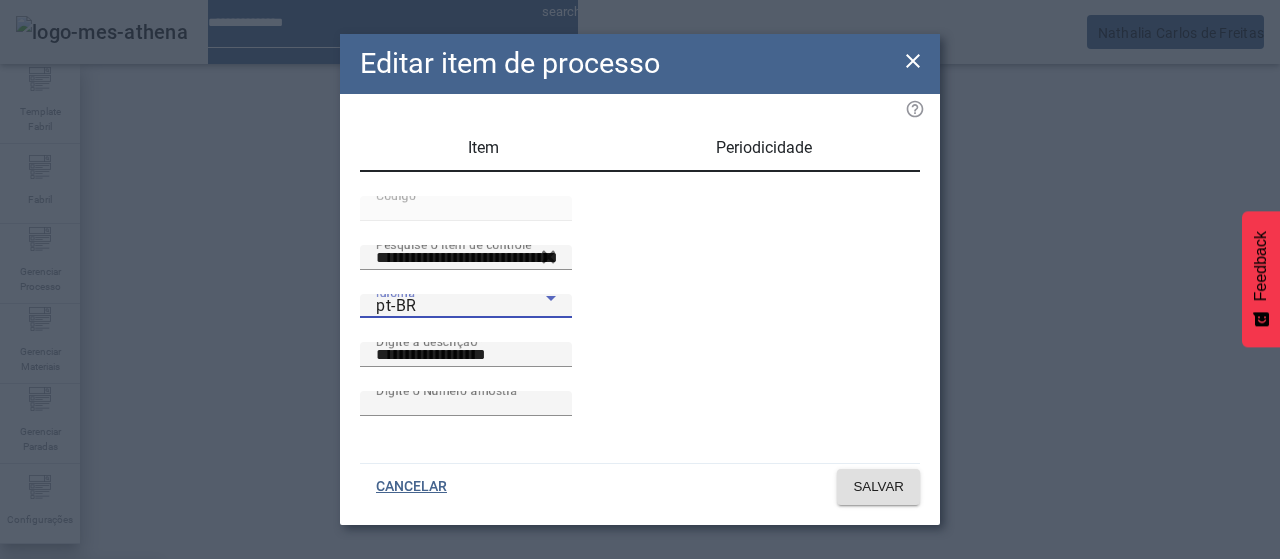 drag, startPoint x: 473, startPoint y: 308, endPoint x: 552, endPoint y: 353, distance: 90.91754 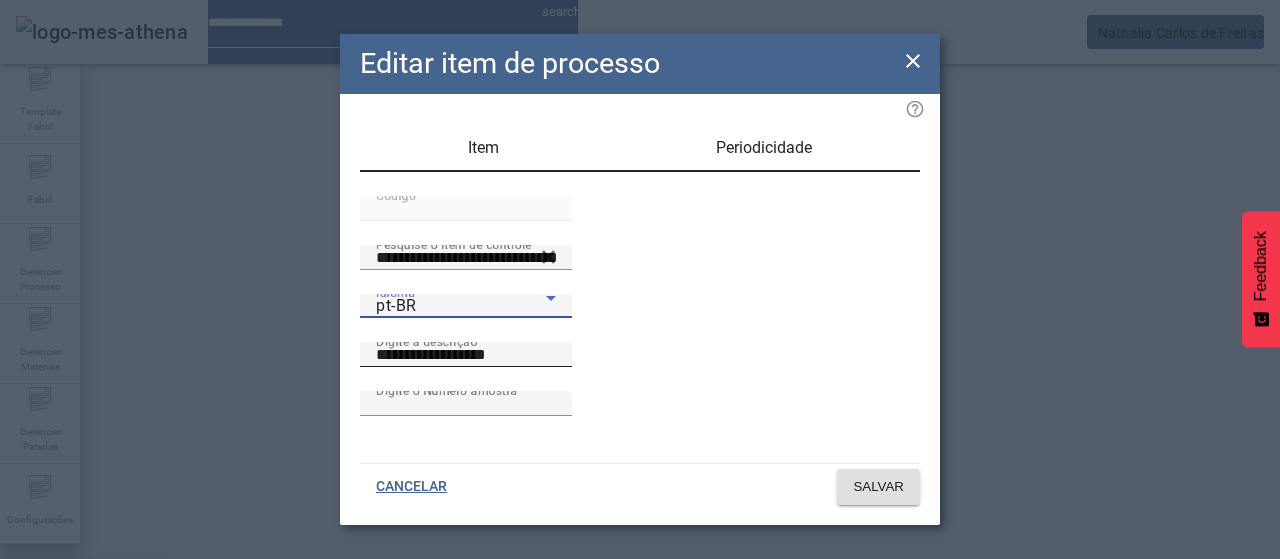 drag, startPoint x: 474, startPoint y: 379, endPoint x: 596, endPoint y: 378, distance: 122.0041 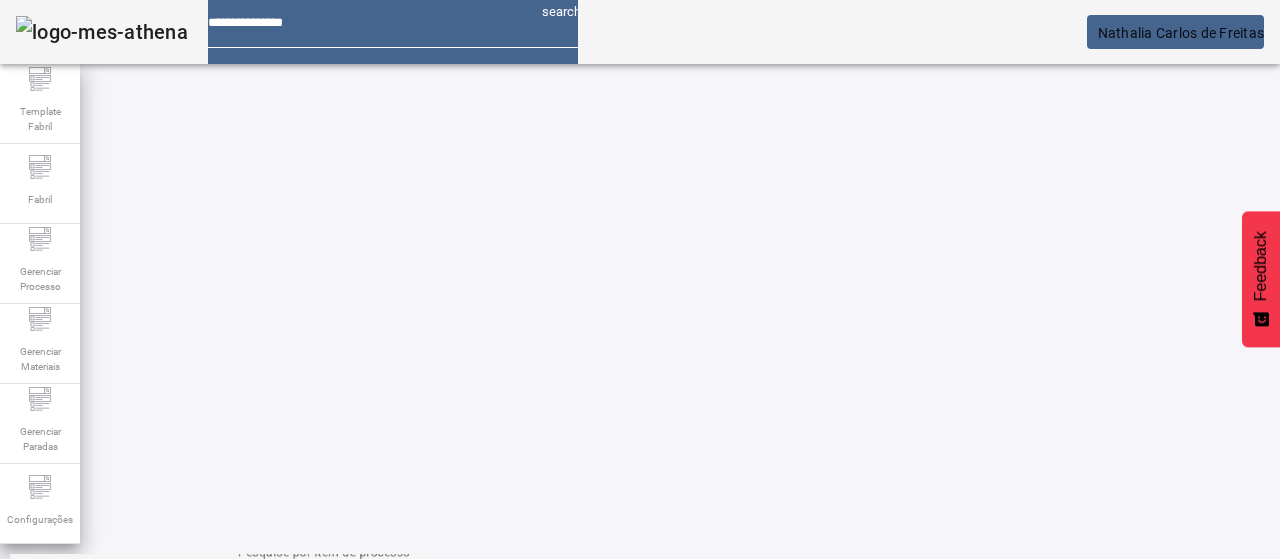 scroll, scrollTop: 0, scrollLeft: 0, axis: both 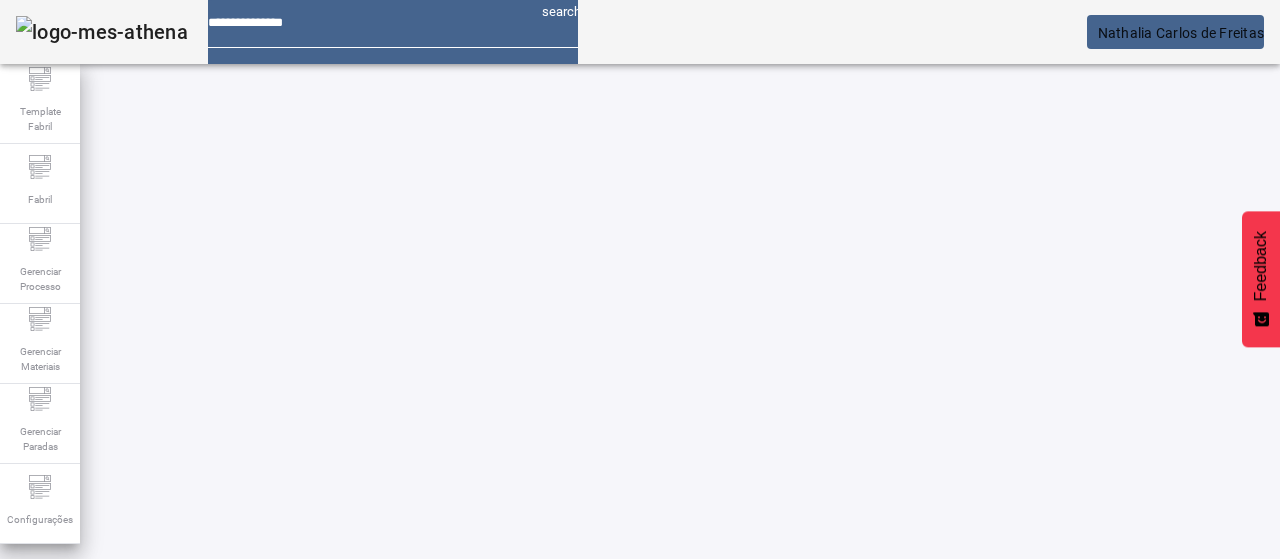 drag, startPoint x: 601, startPoint y: 173, endPoint x: 612, endPoint y: 173, distance: 11 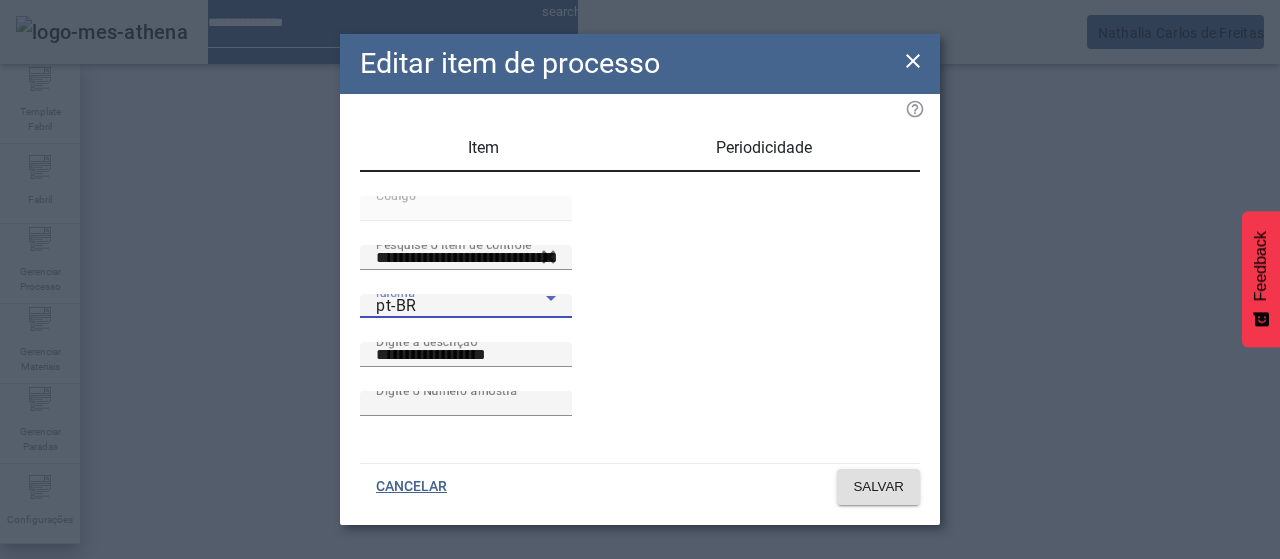drag, startPoint x: 487, startPoint y: 384, endPoint x: 488, endPoint y: 367, distance: 17.029387 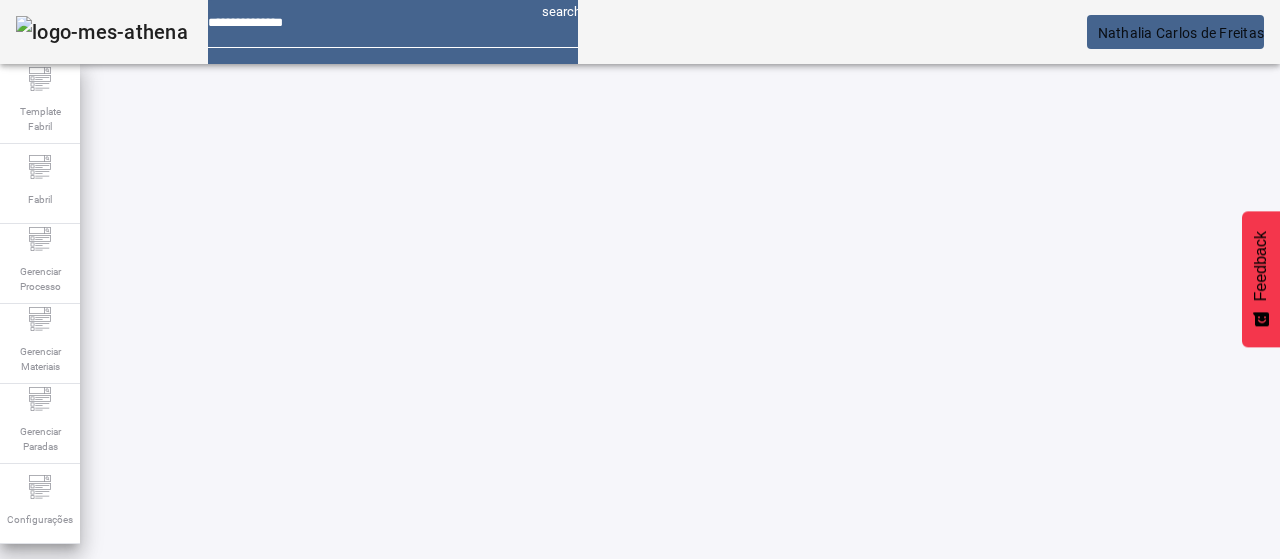 scroll, scrollTop: 200, scrollLeft: 0, axis: vertical 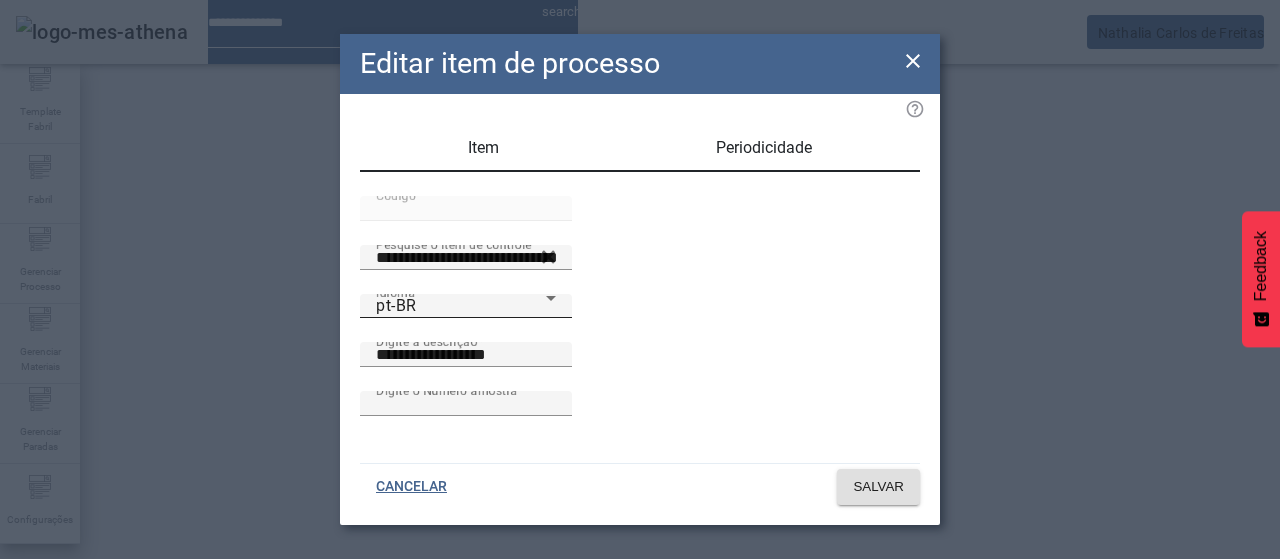 drag, startPoint x: 481, startPoint y: 412, endPoint x: 472, endPoint y: 381, distance: 32.280025 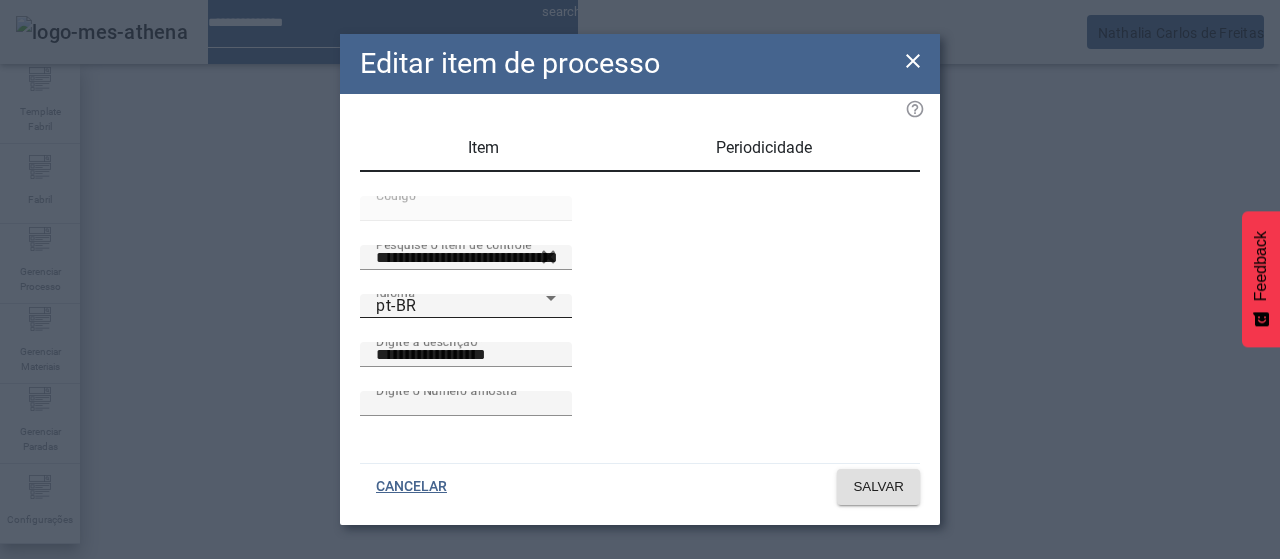 drag, startPoint x: 463, startPoint y: 393, endPoint x: 468, endPoint y: 378, distance: 15.811388 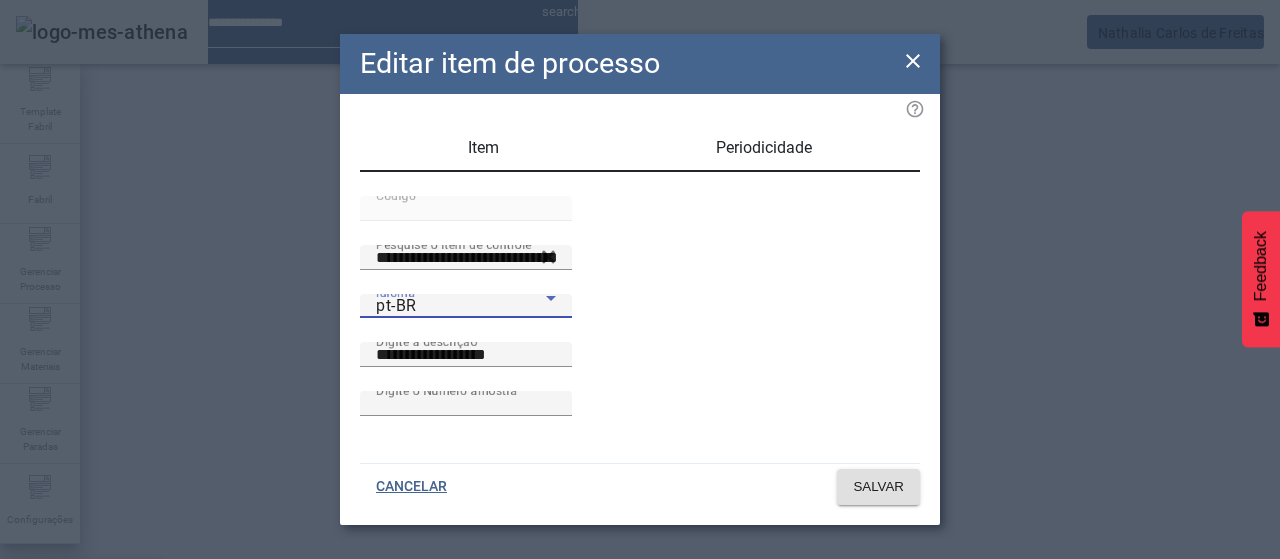 drag, startPoint x: 468, startPoint y: 378, endPoint x: 521, endPoint y: 348, distance: 60.90156 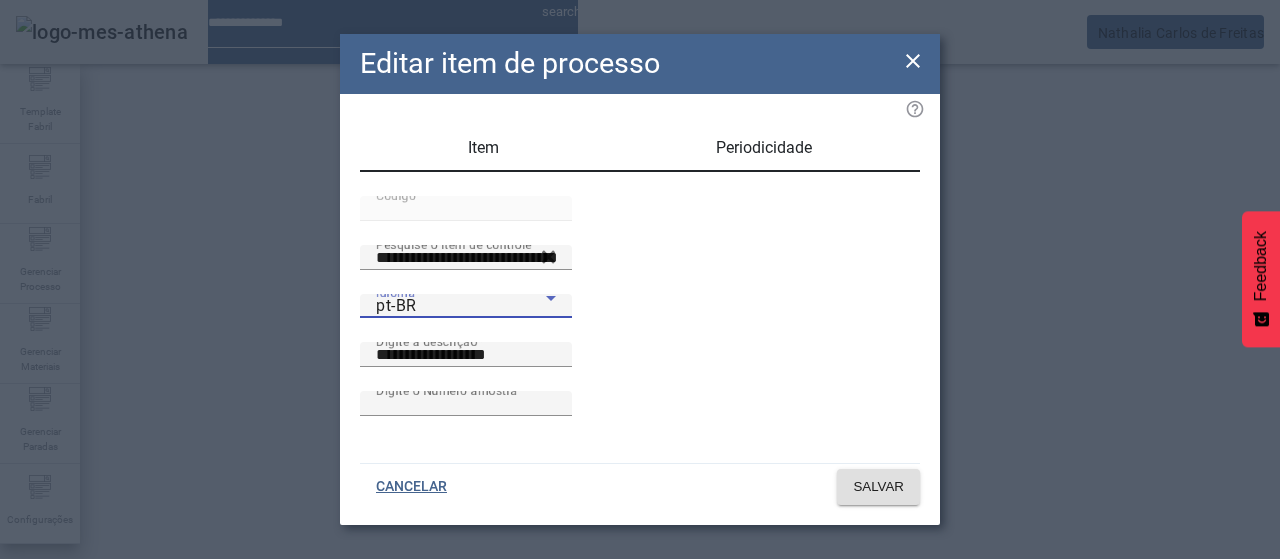 drag, startPoint x: 466, startPoint y: 393, endPoint x: 468, endPoint y: 378, distance: 15.132746 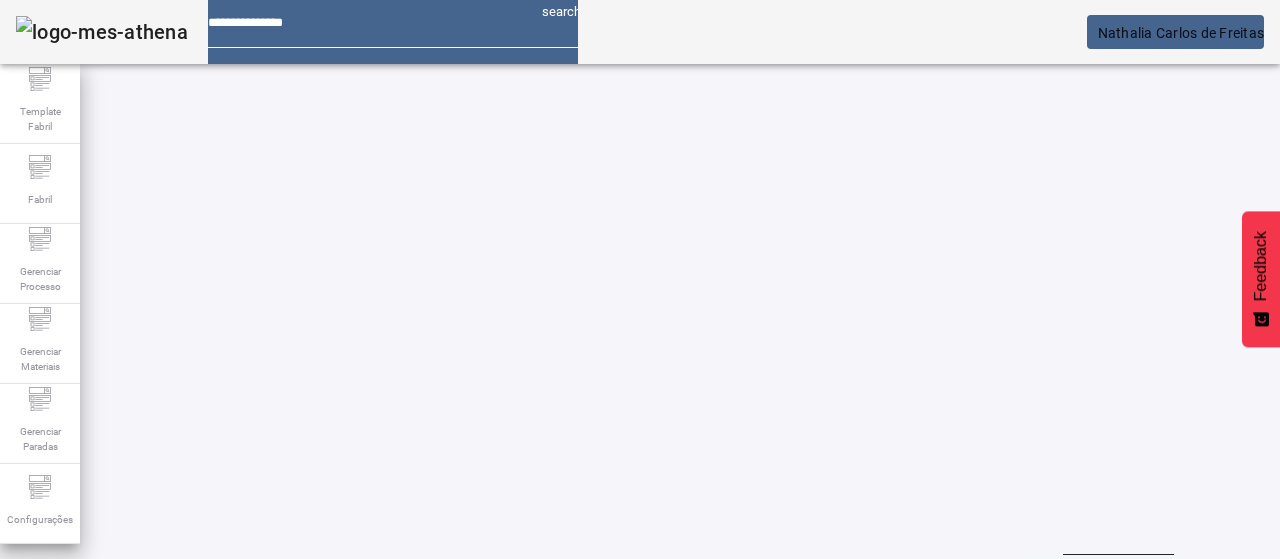 scroll, scrollTop: 0, scrollLeft: 0, axis: both 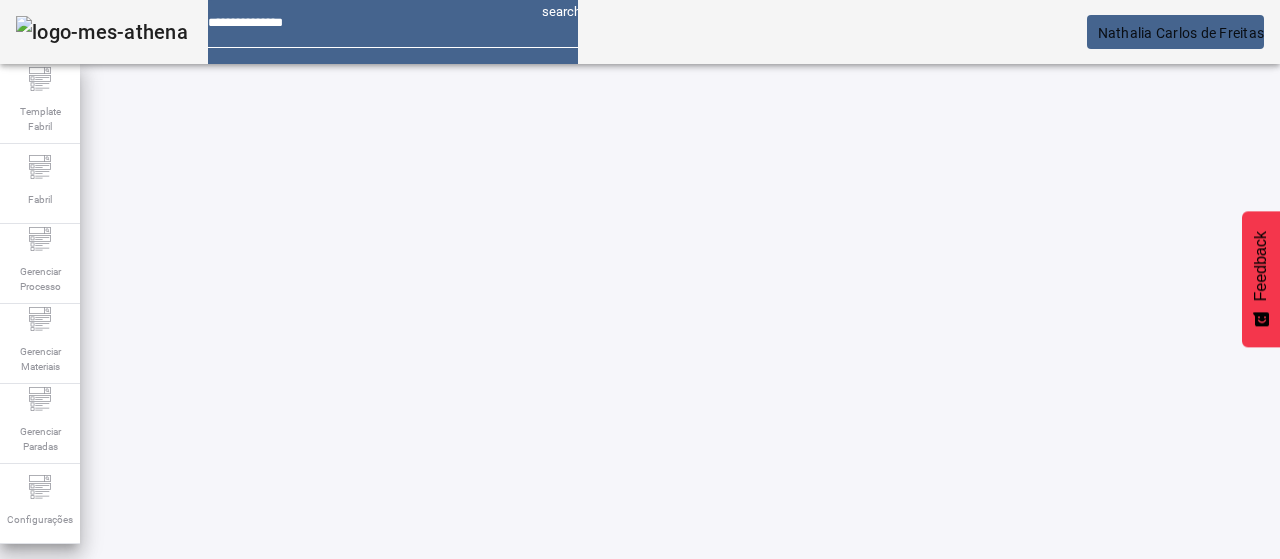 drag, startPoint x: 584, startPoint y: 179, endPoint x: 572, endPoint y: 179, distance: 12 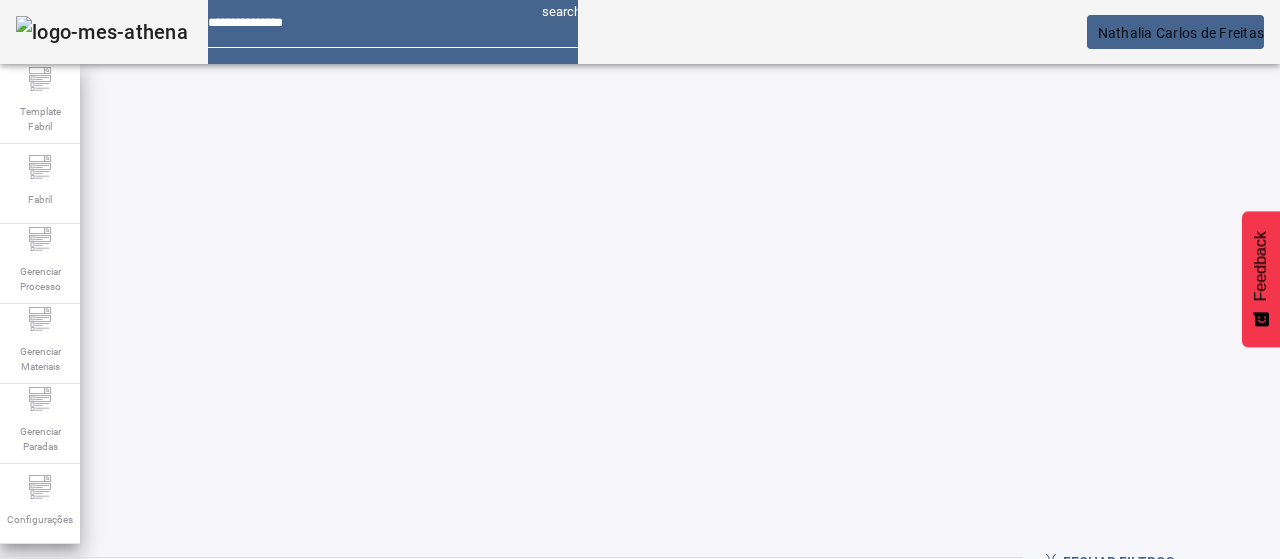 scroll, scrollTop: 68, scrollLeft: 0, axis: vertical 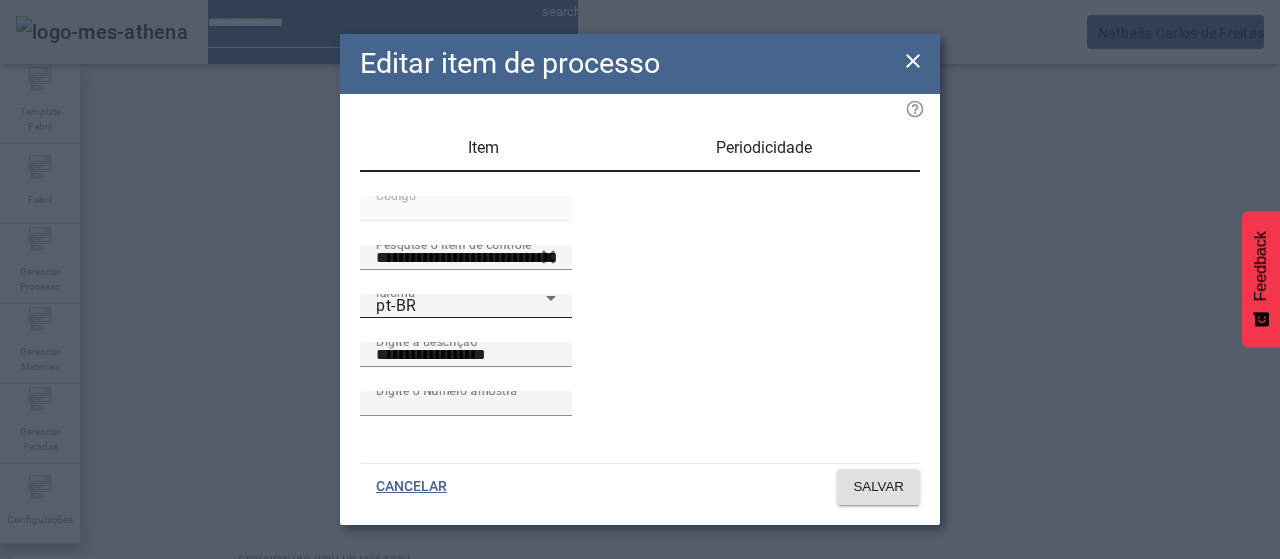 drag, startPoint x: 471, startPoint y: 387, endPoint x: 472, endPoint y: 377, distance: 10.049875 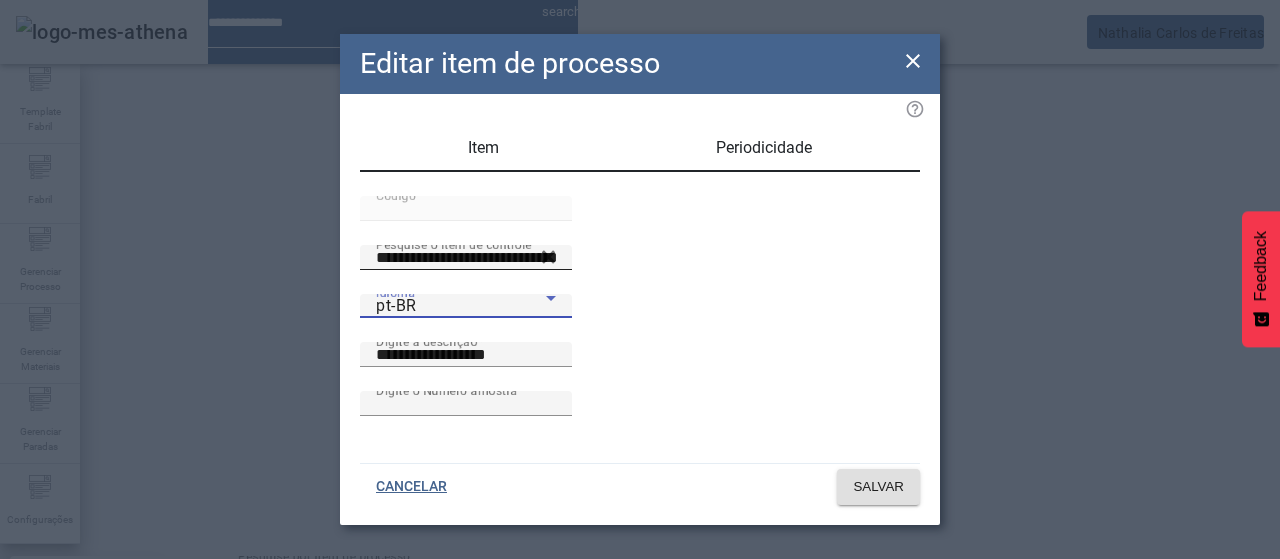 drag, startPoint x: 415, startPoint y: 381, endPoint x: 475, endPoint y: 317, distance: 87.72685 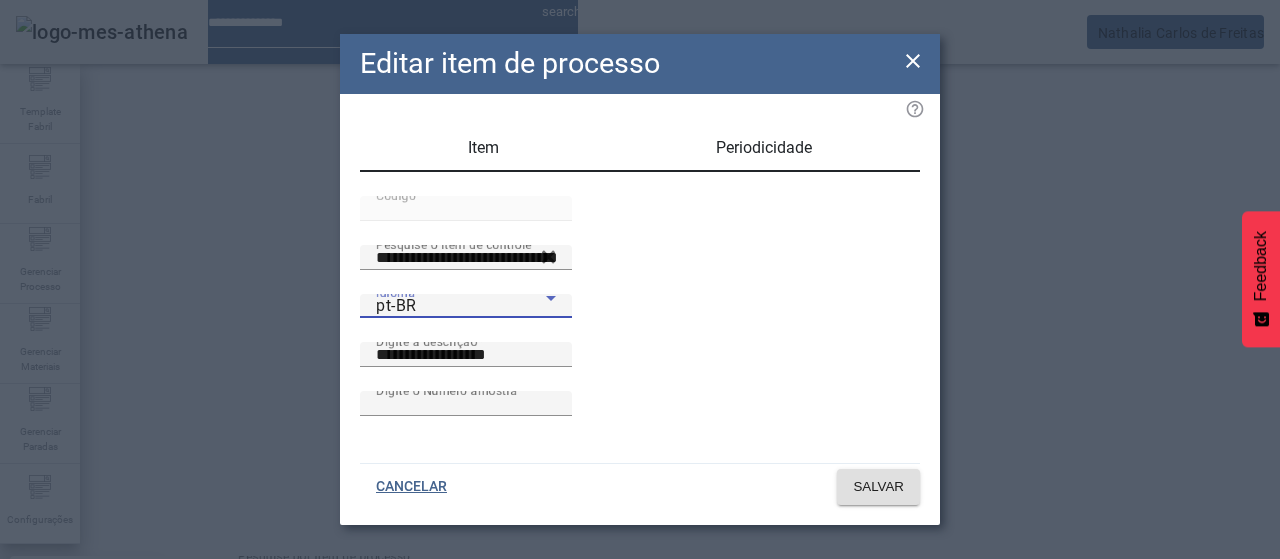 drag, startPoint x: 446, startPoint y: 382, endPoint x: 542, endPoint y: 357, distance: 99.20181 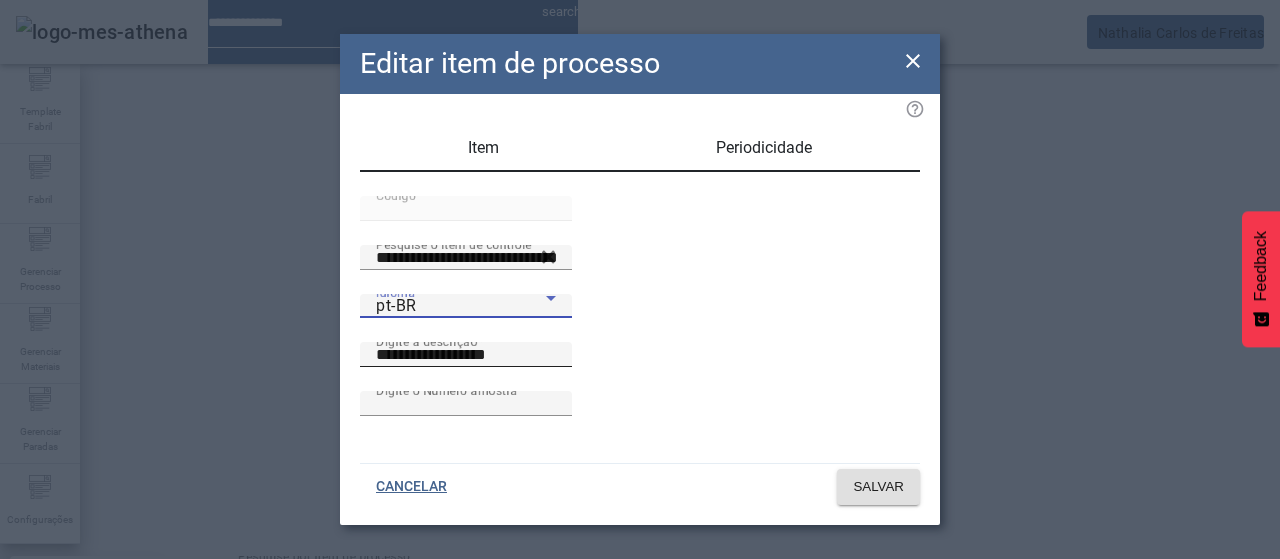 drag, startPoint x: 430, startPoint y: 319, endPoint x: 570, endPoint y: 370, distance: 149 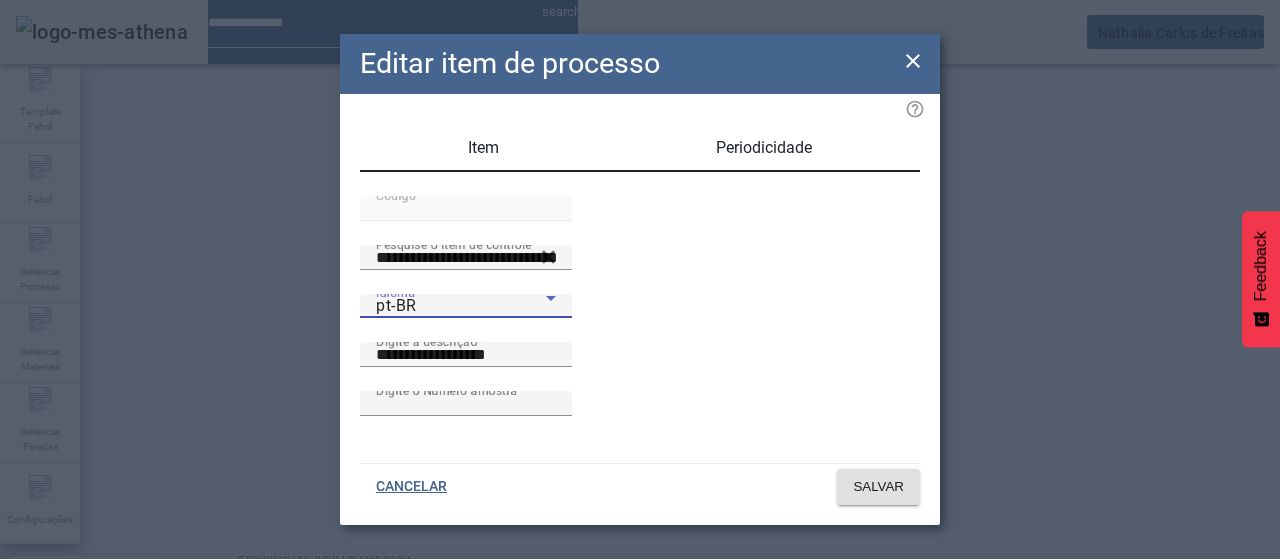 drag, startPoint x: 459, startPoint y: 327, endPoint x: 546, endPoint y: 371, distance: 97.49359 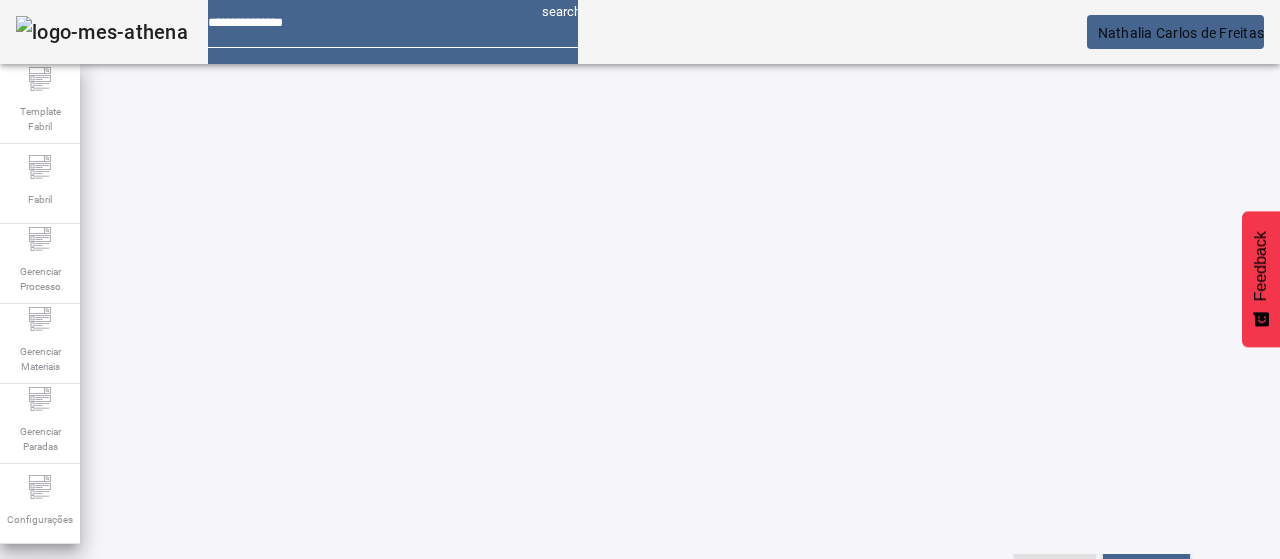 scroll, scrollTop: 124, scrollLeft: 0, axis: vertical 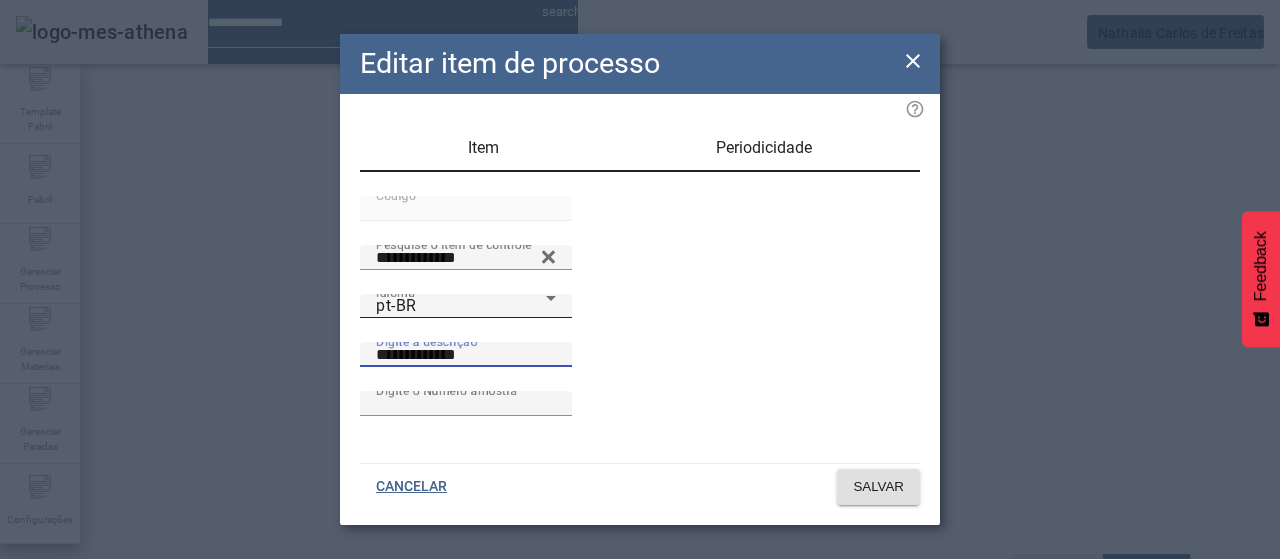drag, startPoint x: 667, startPoint y: 386, endPoint x: 480, endPoint y: 383, distance: 187.02406 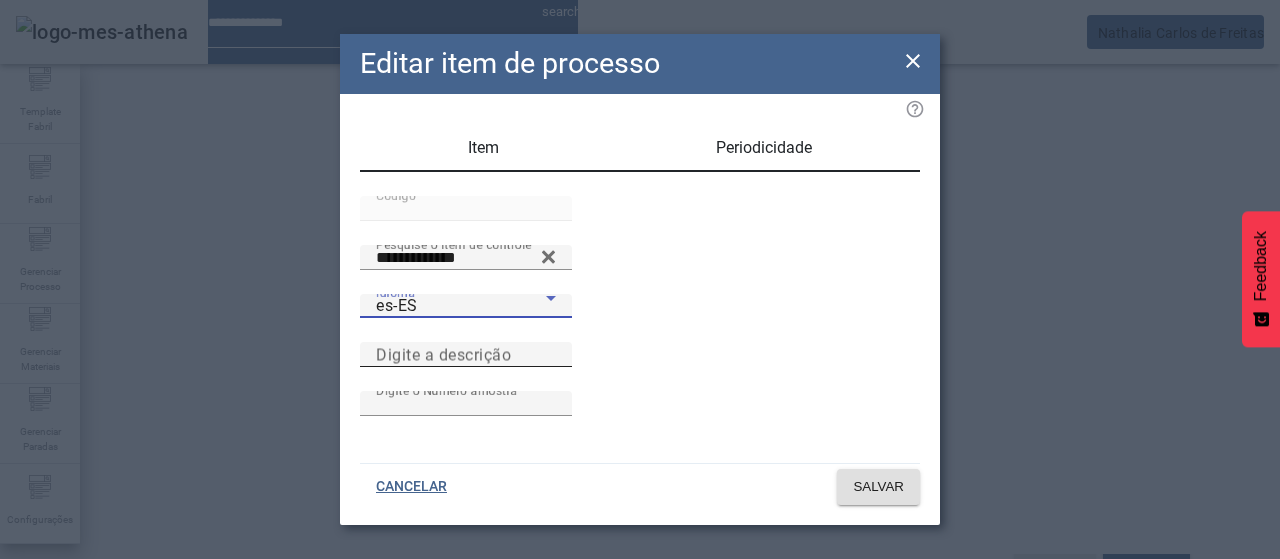 drag, startPoint x: 594, startPoint y: 374, endPoint x: 632, endPoint y: 385, distance: 39.56008 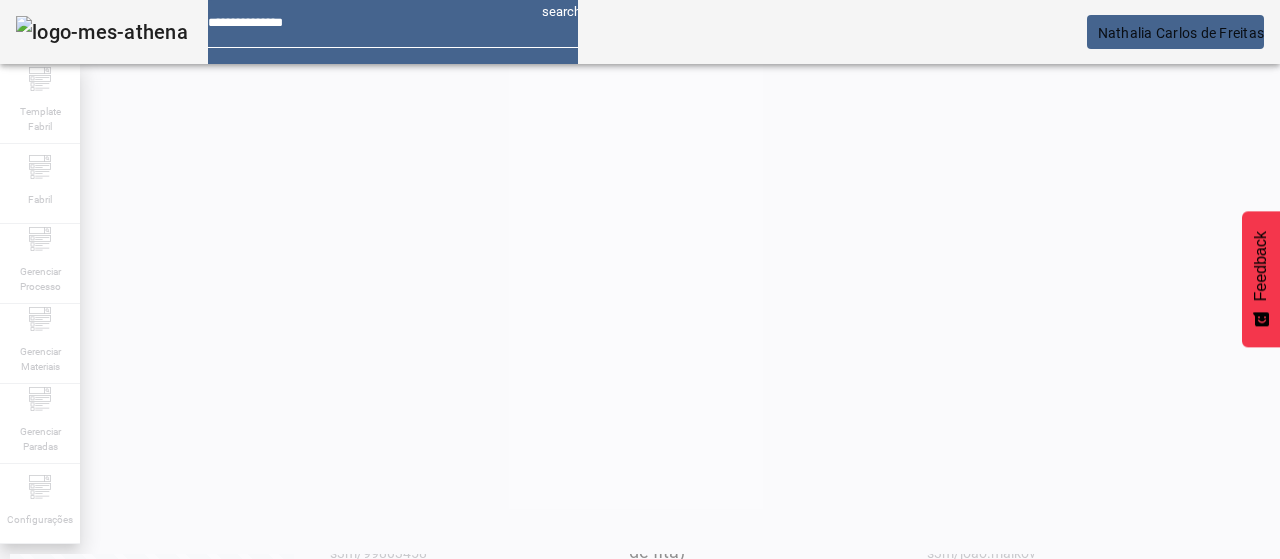 scroll, scrollTop: 124, scrollLeft: 0, axis: vertical 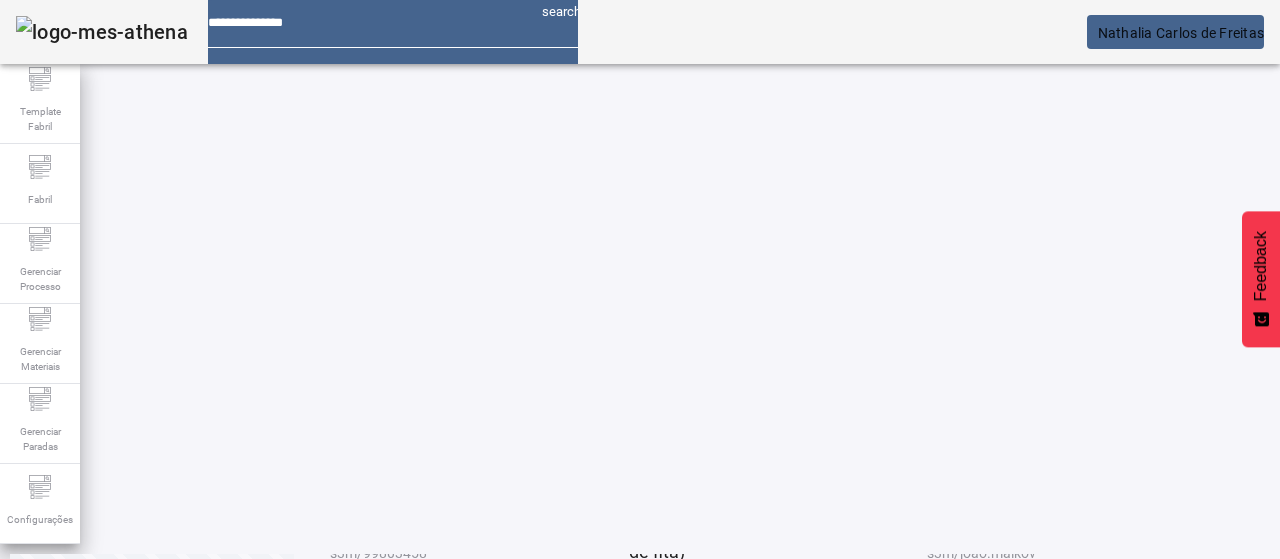 drag, startPoint x: 768, startPoint y: 490, endPoint x: 744, endPoint y: 489, distance: 24.020824 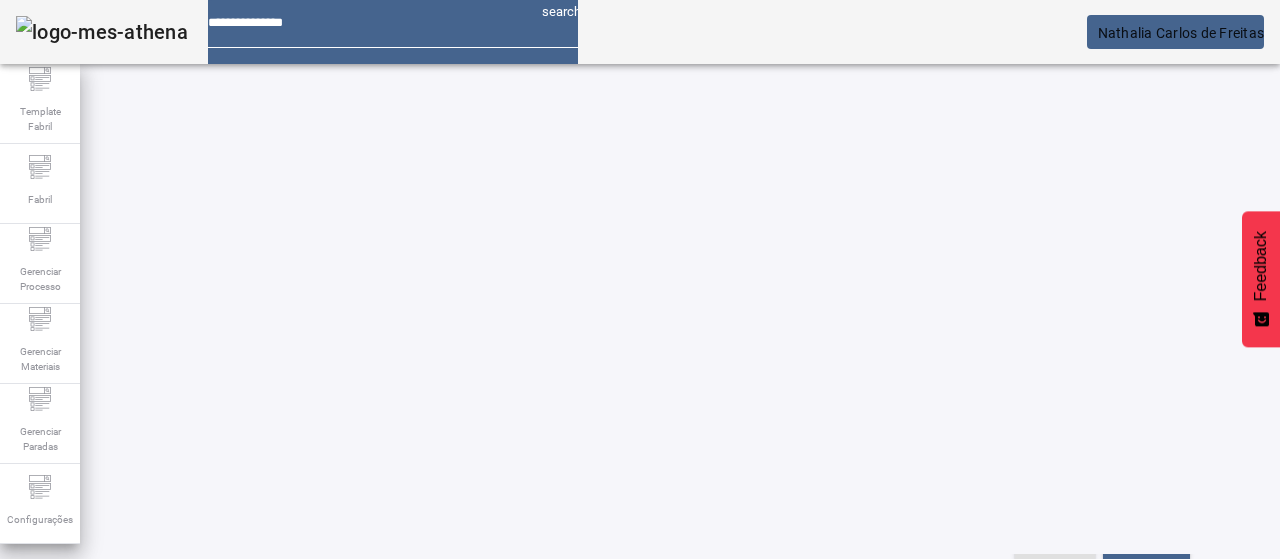 scroll, scrollTop: 124, scrollLeft: 0, axis: vertical 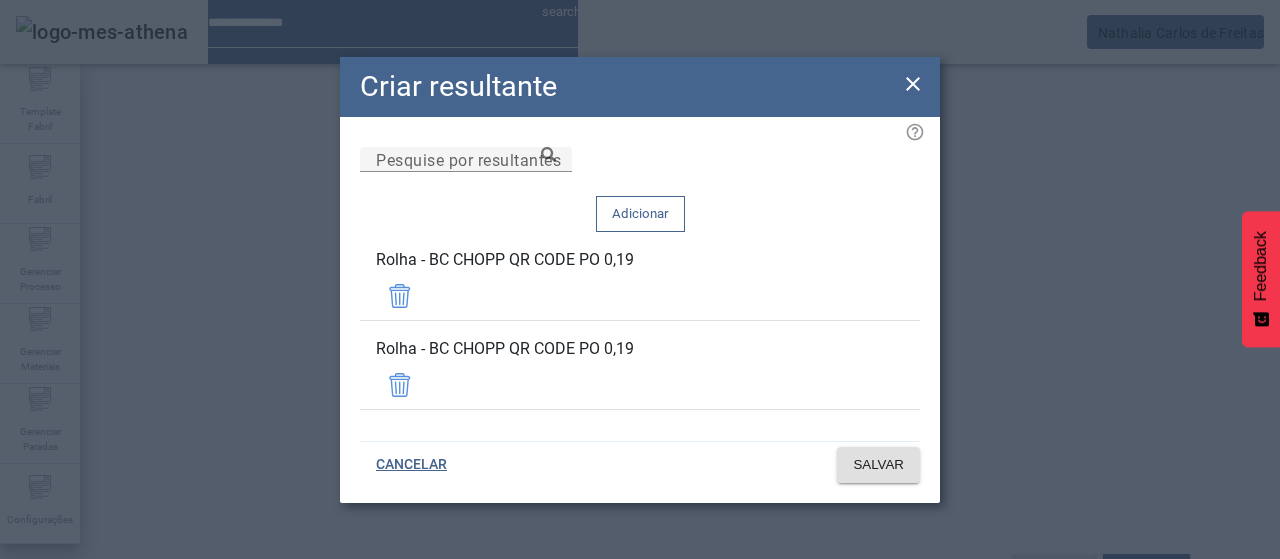 drag, startPoint x: 910, startPoint y: 119, endPoint x: 880, endPoint y: 139, distance: 36.05551 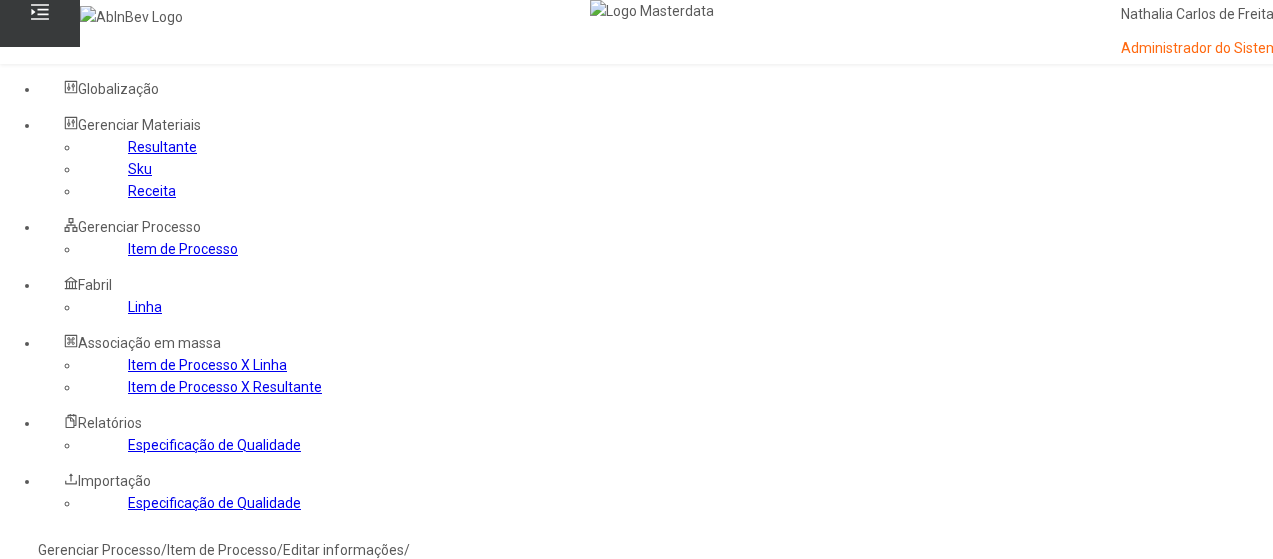 scroll, scrollTop: 100, scrollLeft: 0, axis: vertical 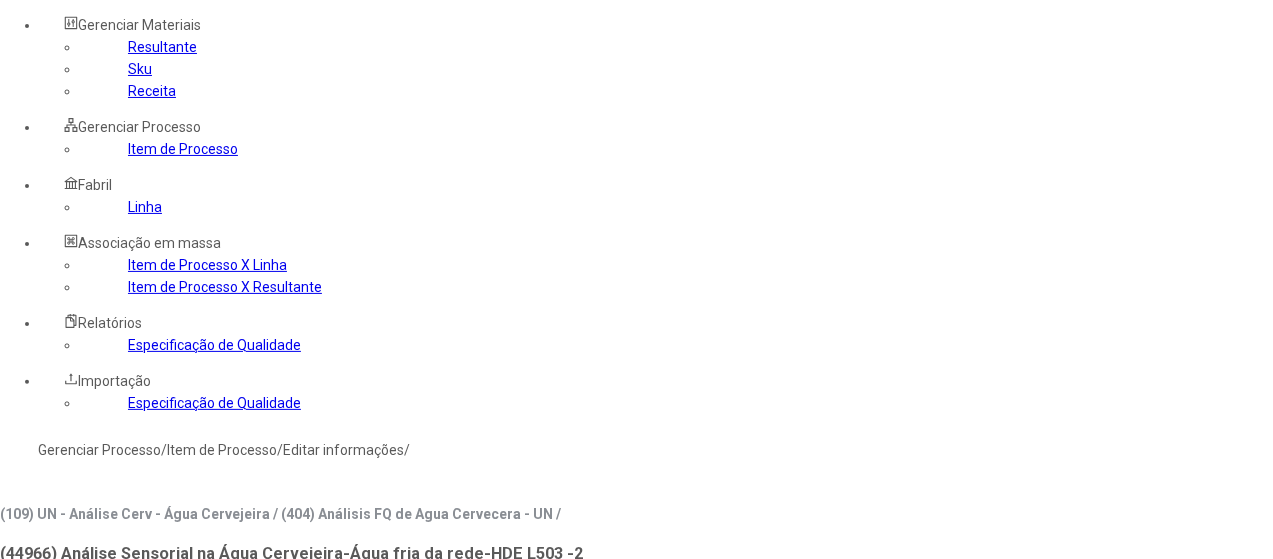 click on "Linha" 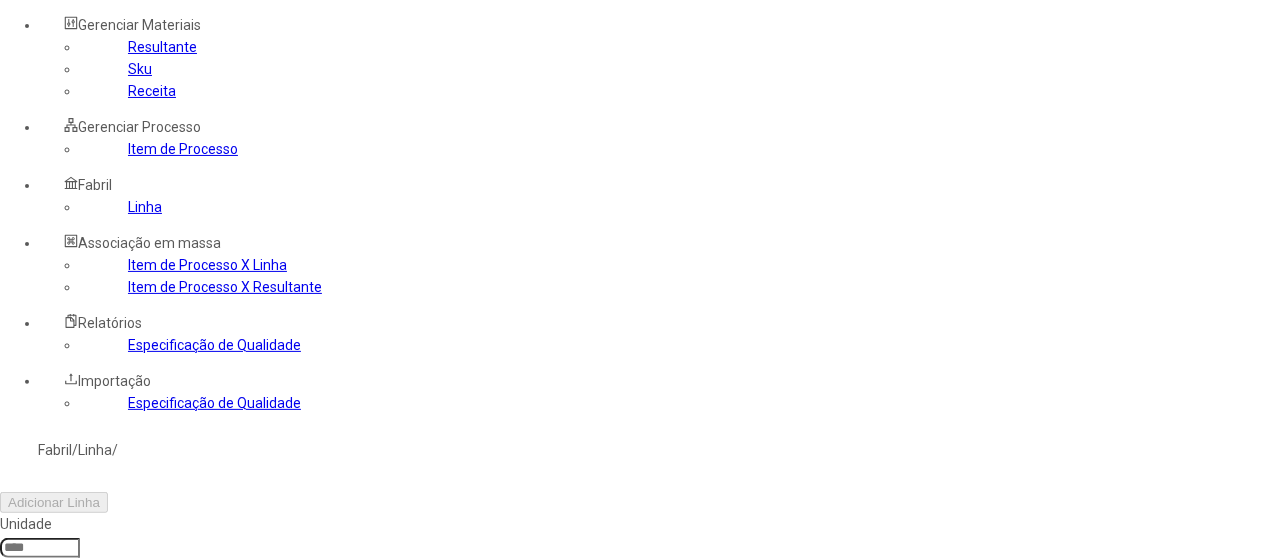 click 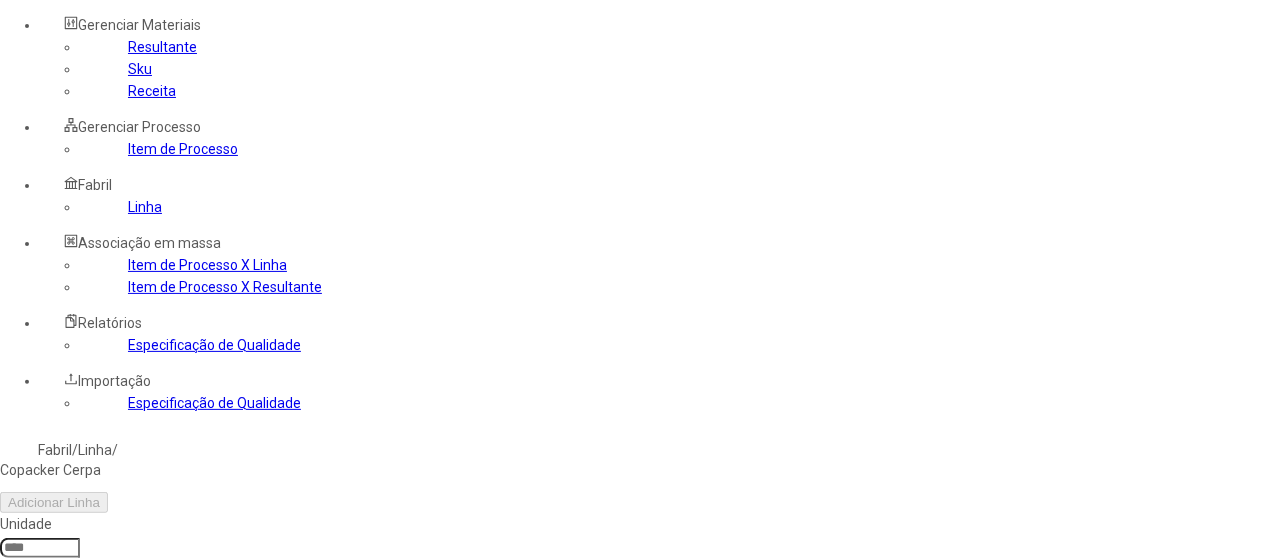 type on "****" 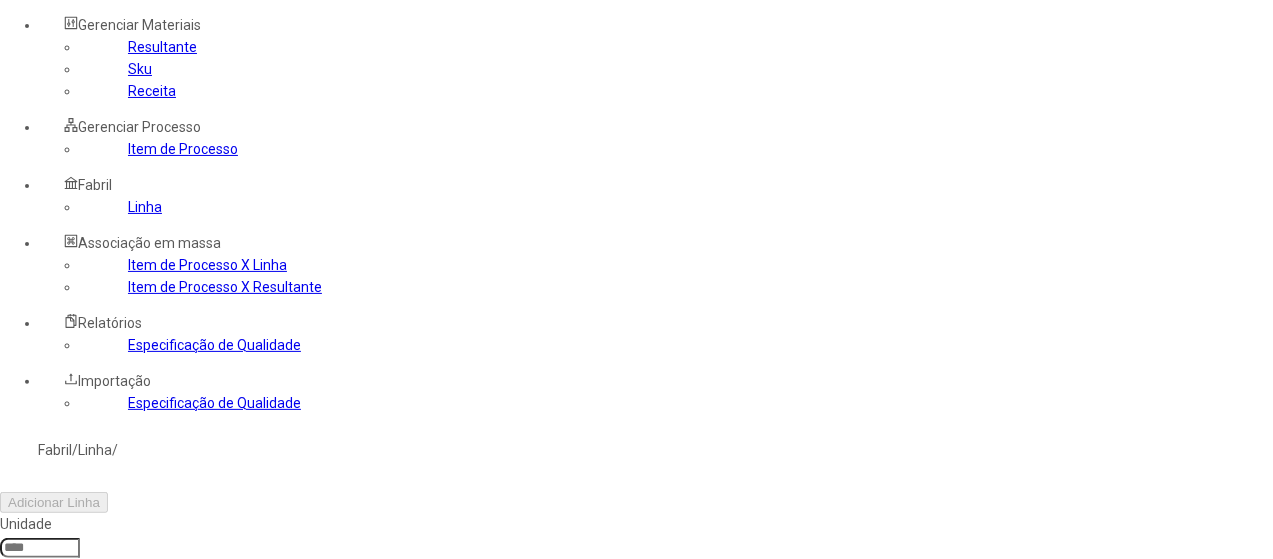 type on "***" 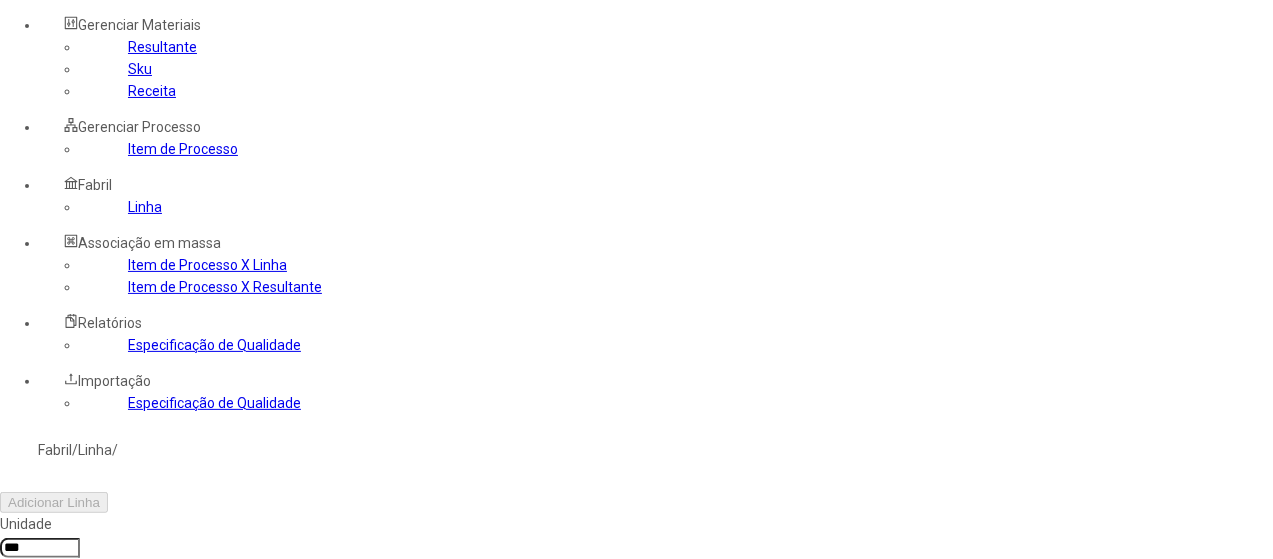 click 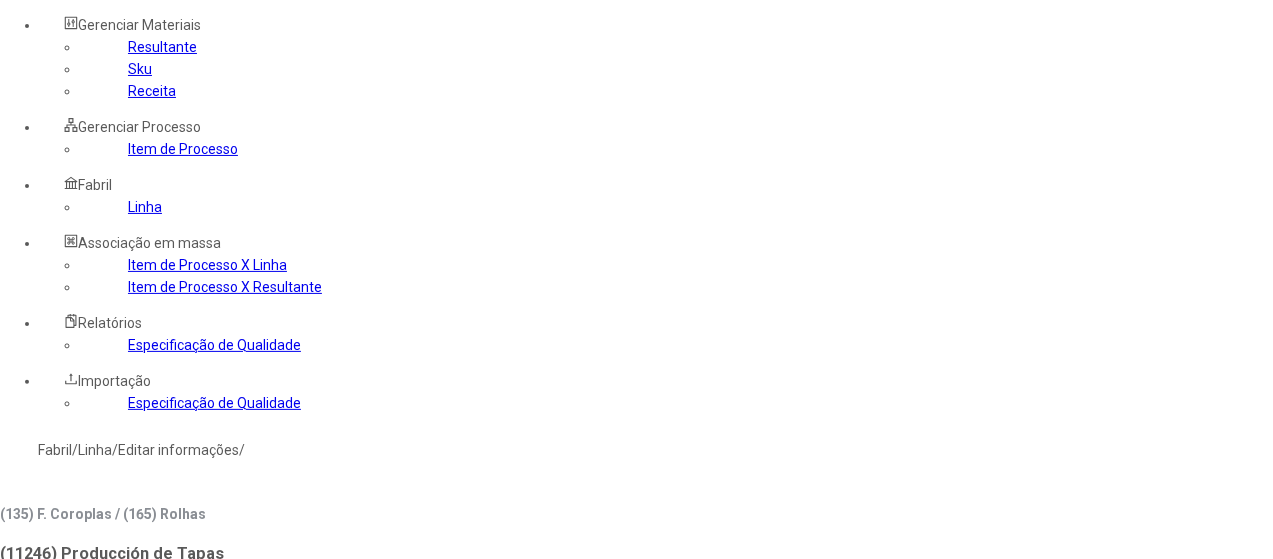 click 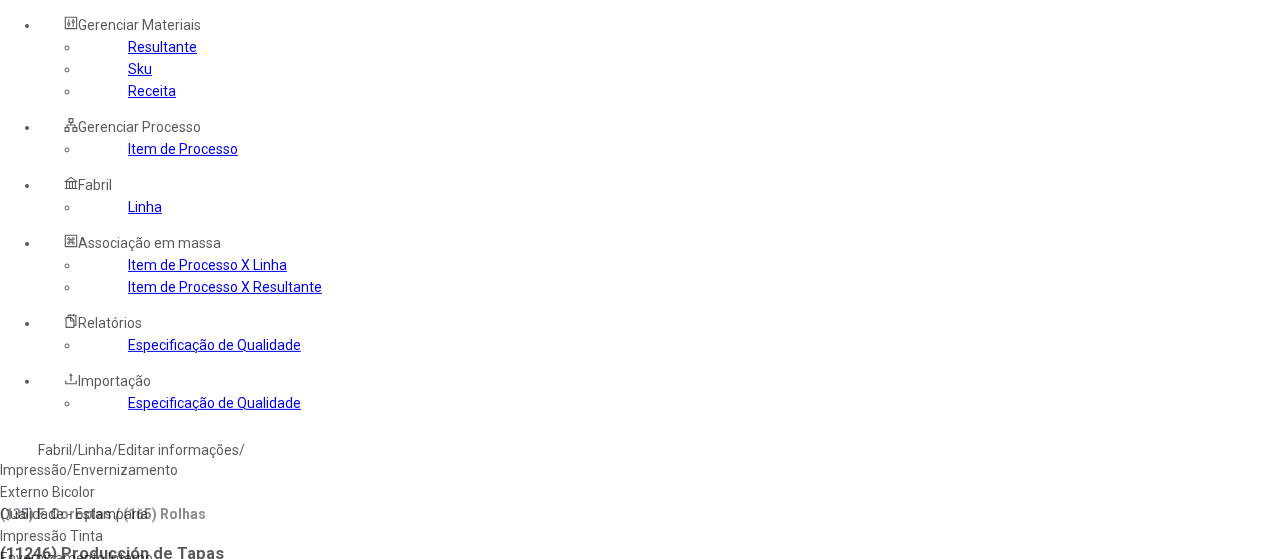click on "Qualidade - Estamparia" at bounding box center [113, 514] 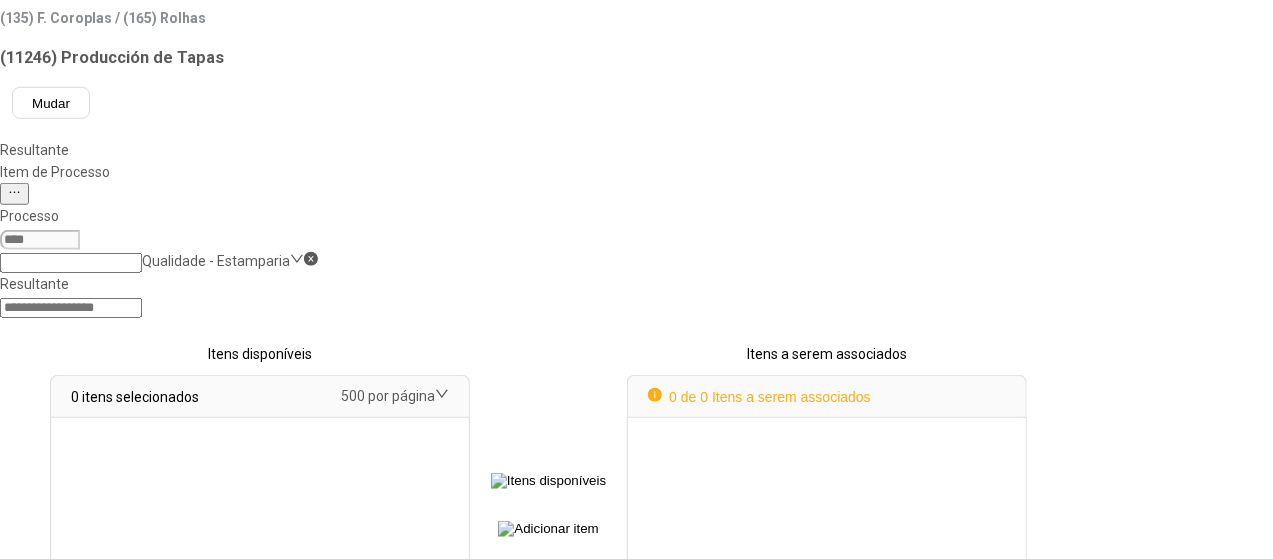 scroll, scrollTop: 600, scrollLeft: 0, axis: vertical 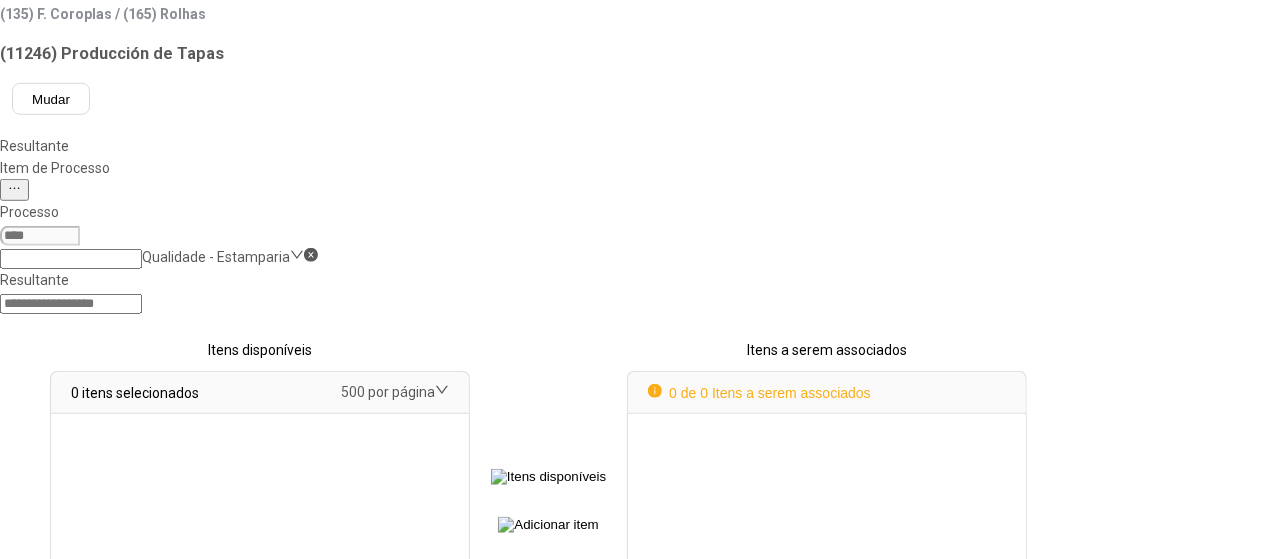 select 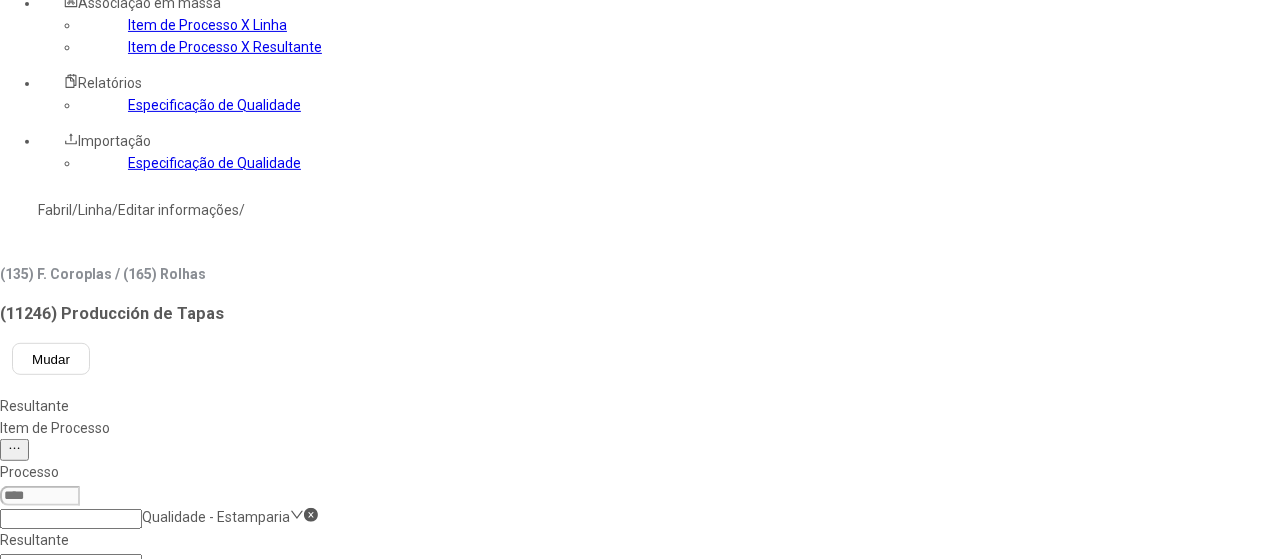 scroll, scrollTop: 300, scrollLeft: 0, axis: vertical 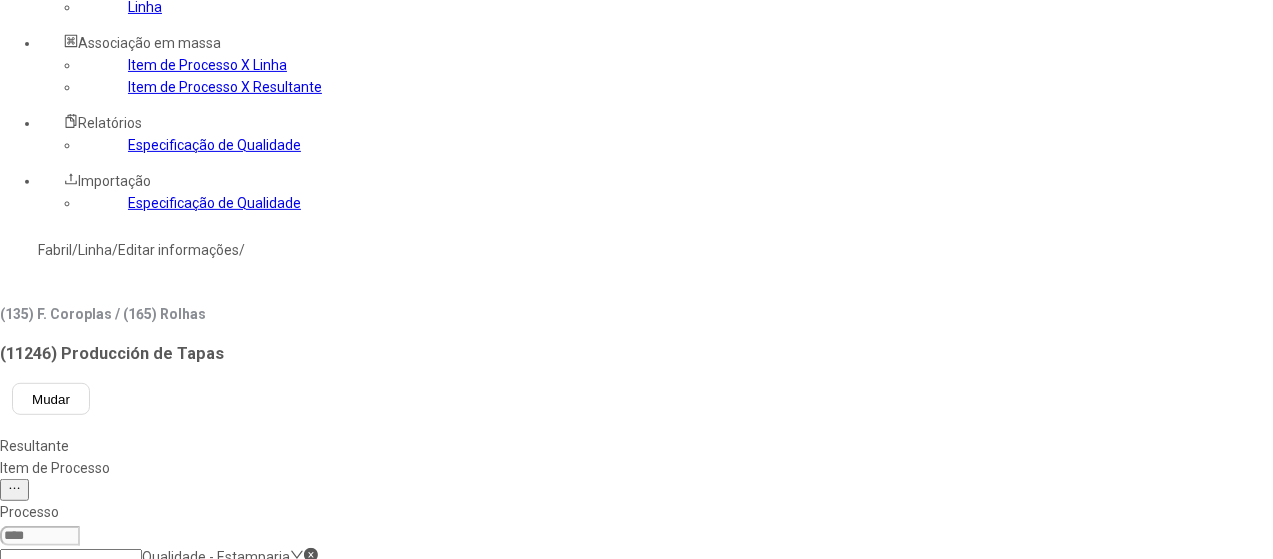 click 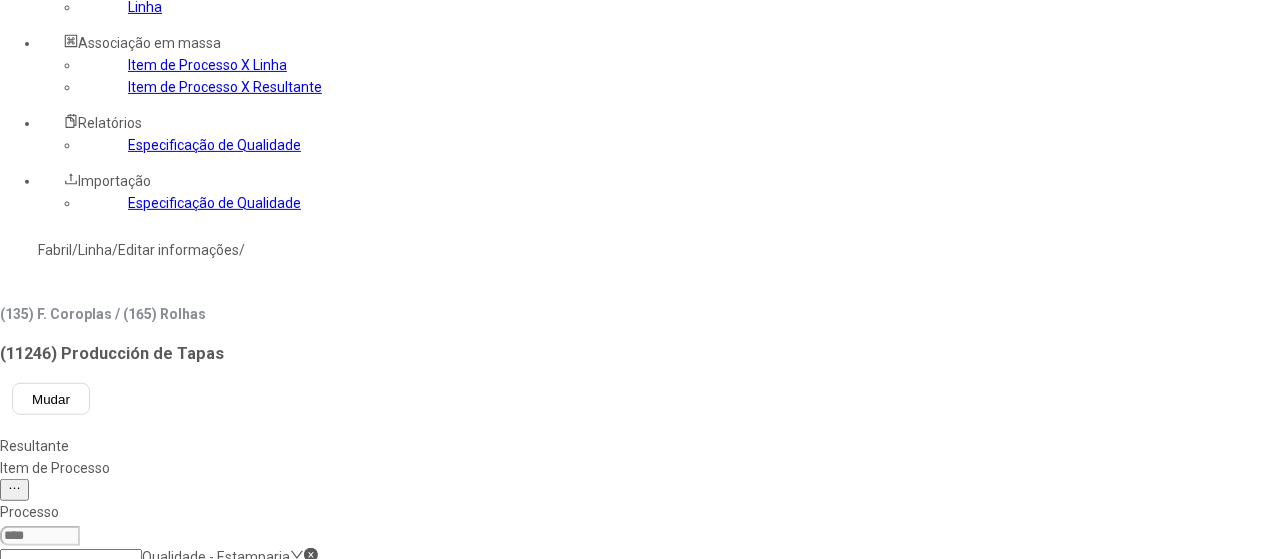 scroll, scrollTop: 40, scrollLeft: 0, axis: vertical 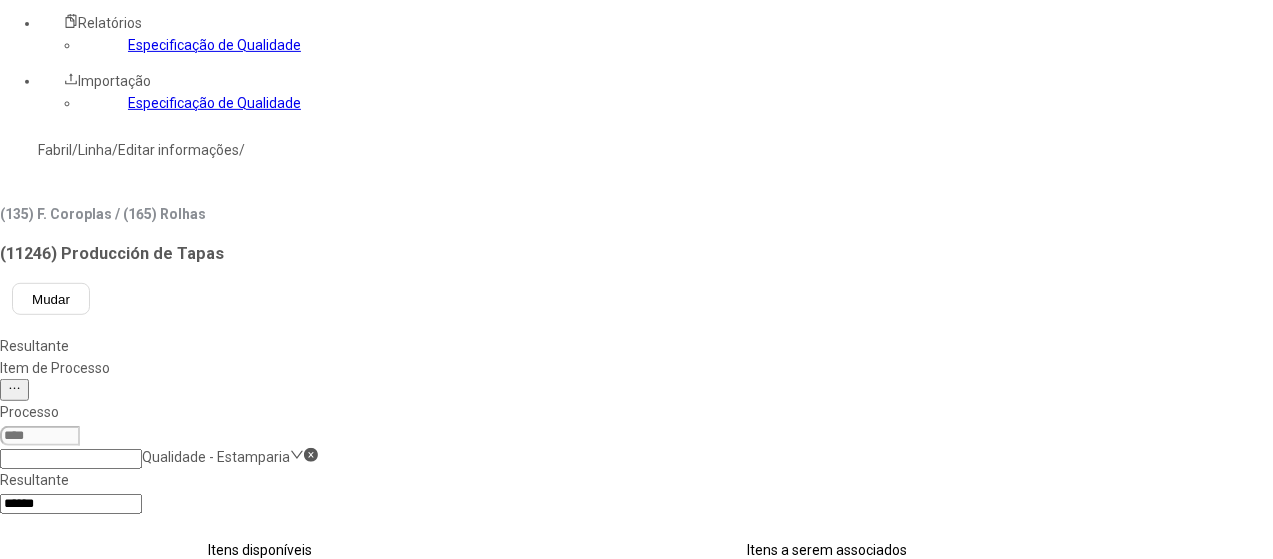 type on "******" 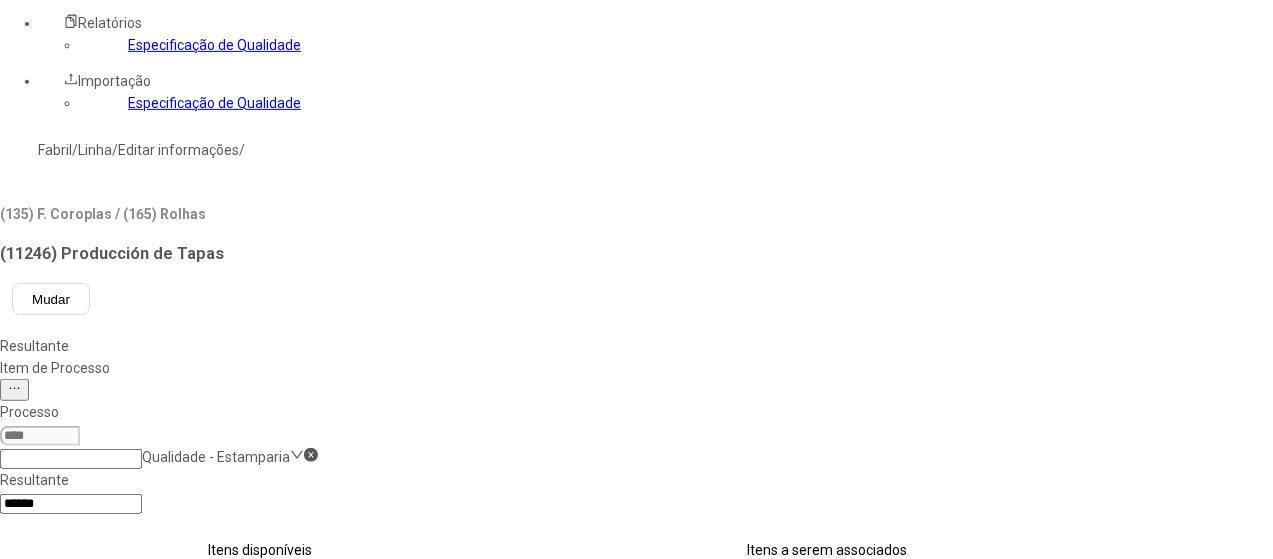 click at bounding box center [548, 725] 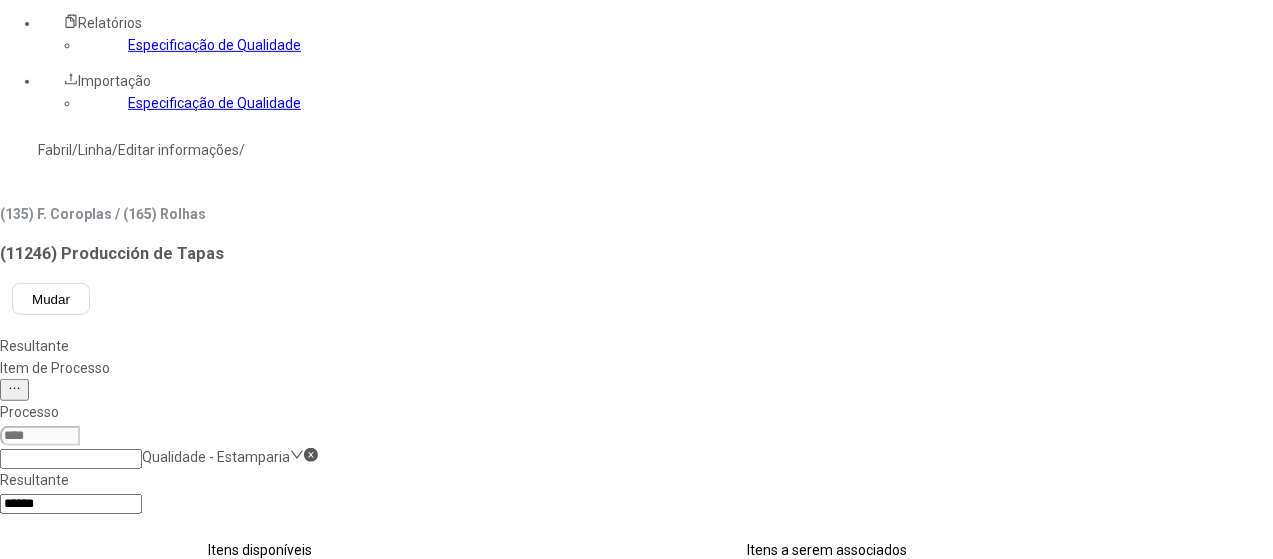 click on "Concluir associação" 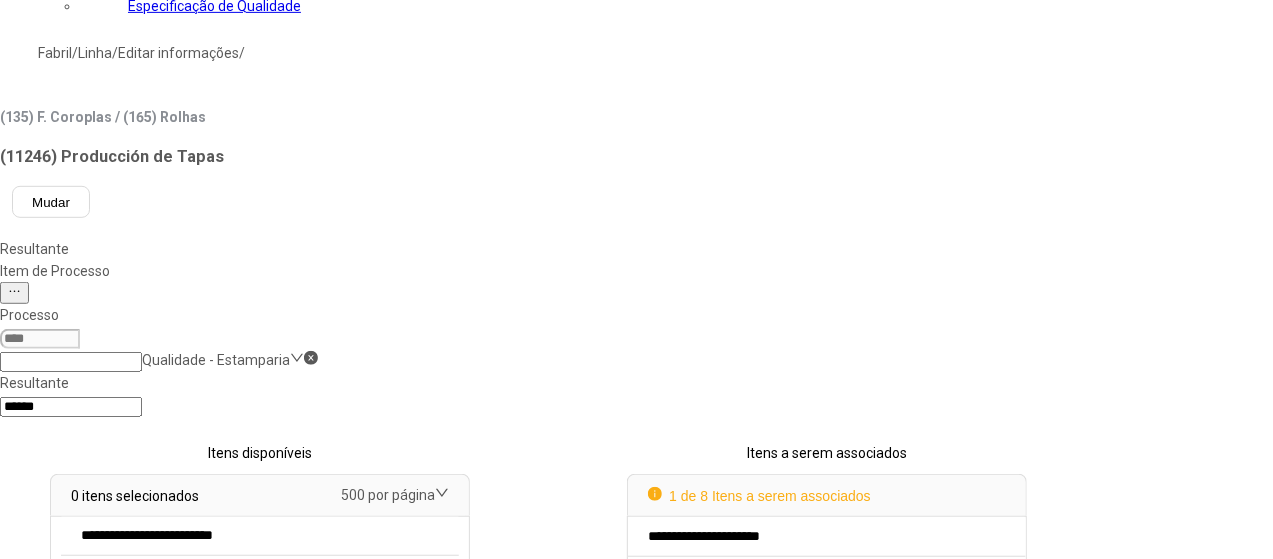 scroll, scrollTop: 608, scrollLeft: 0, axis: vertical 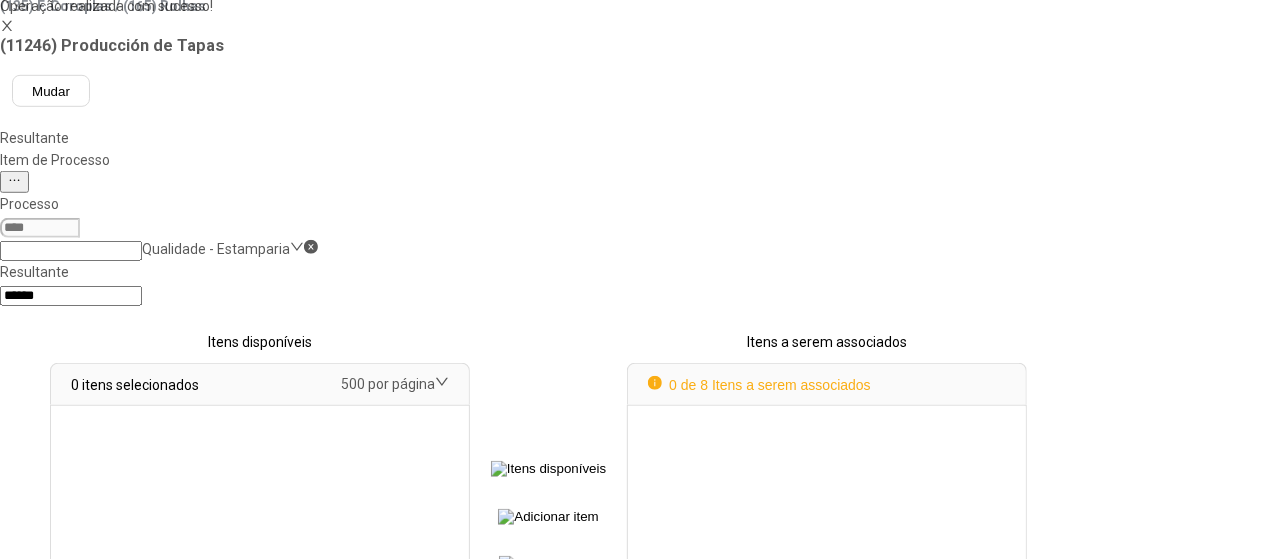 select 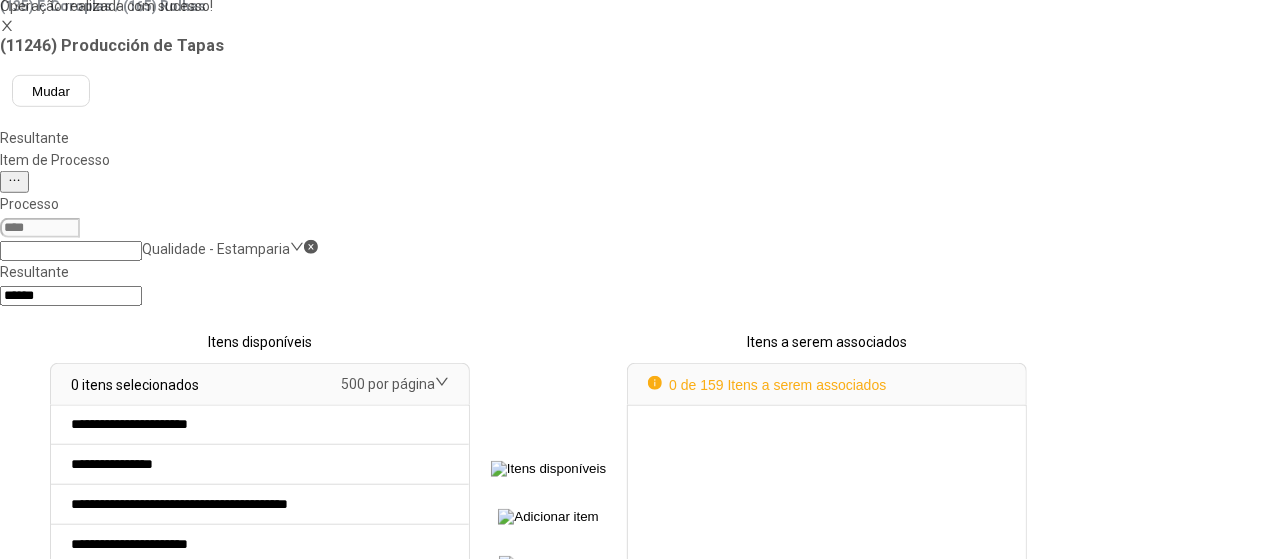 click 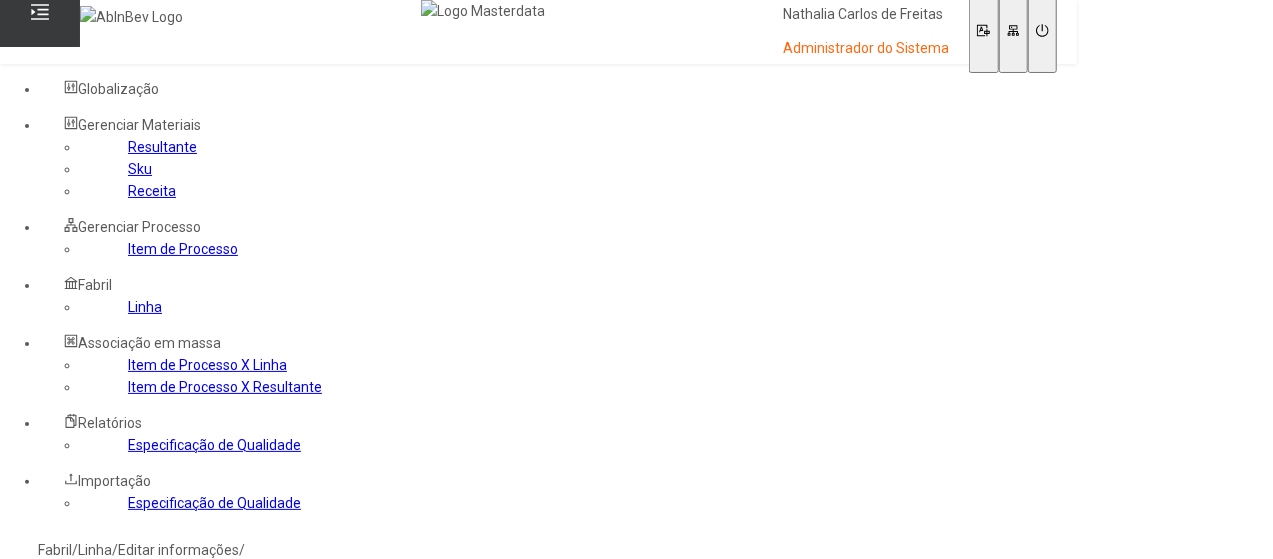 click on "Tem certeza que deseja desassociar? NA - Rolha - Corona Argentina  Cancelar   Sim" at bounding box center [208, 702] 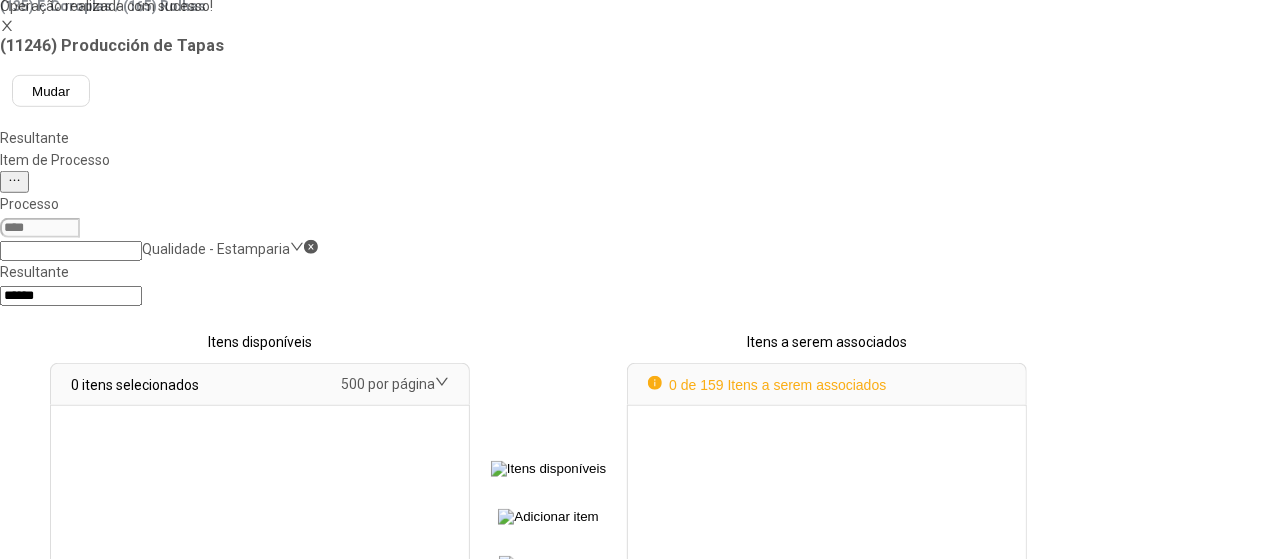 select 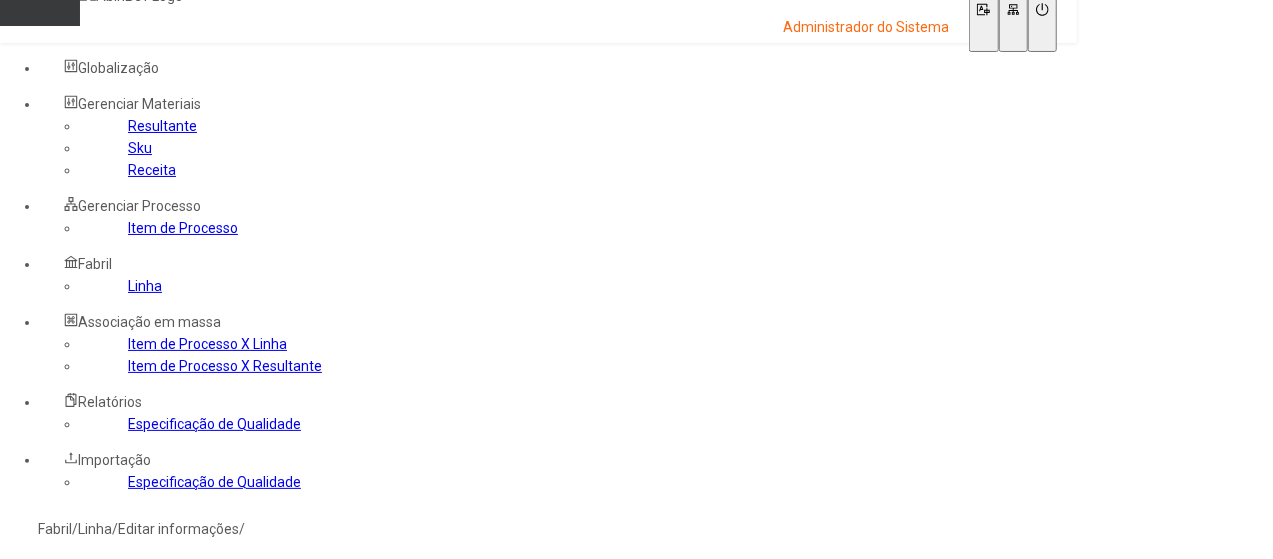 scroll, scrollTop: 8, scrollLeft: 0, axis: vertical 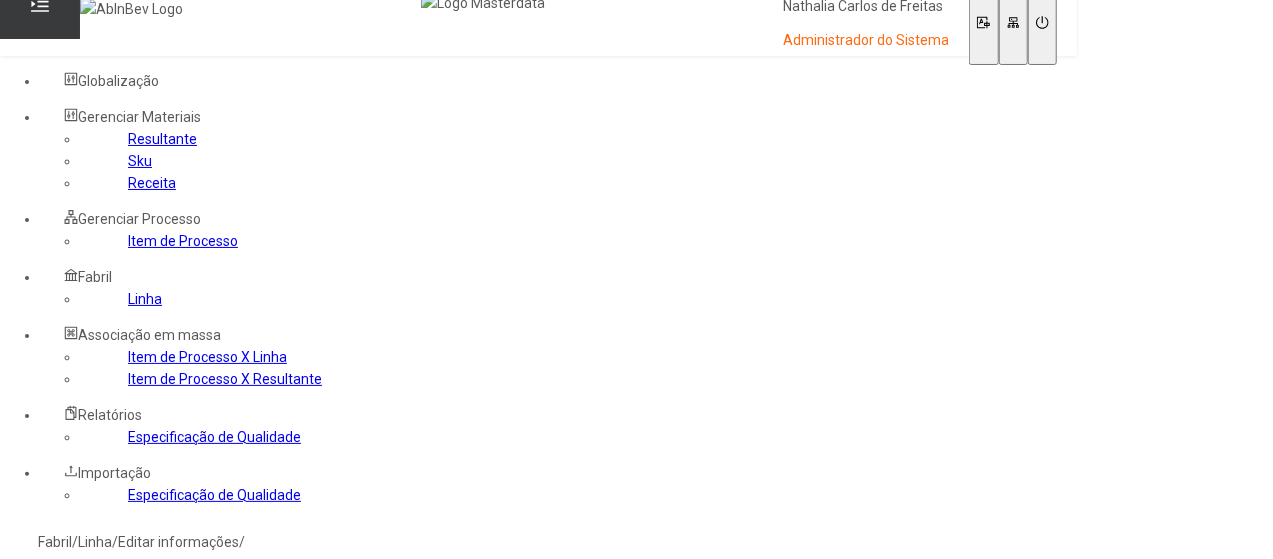 click on "Item de Processo" 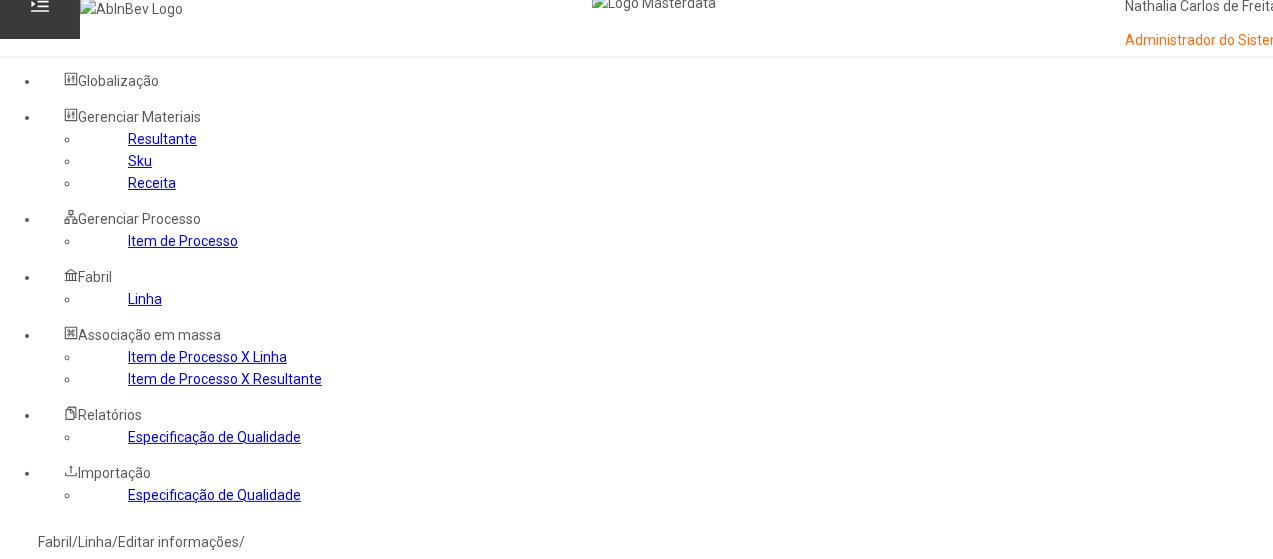 click at bounding box center [40, 887] 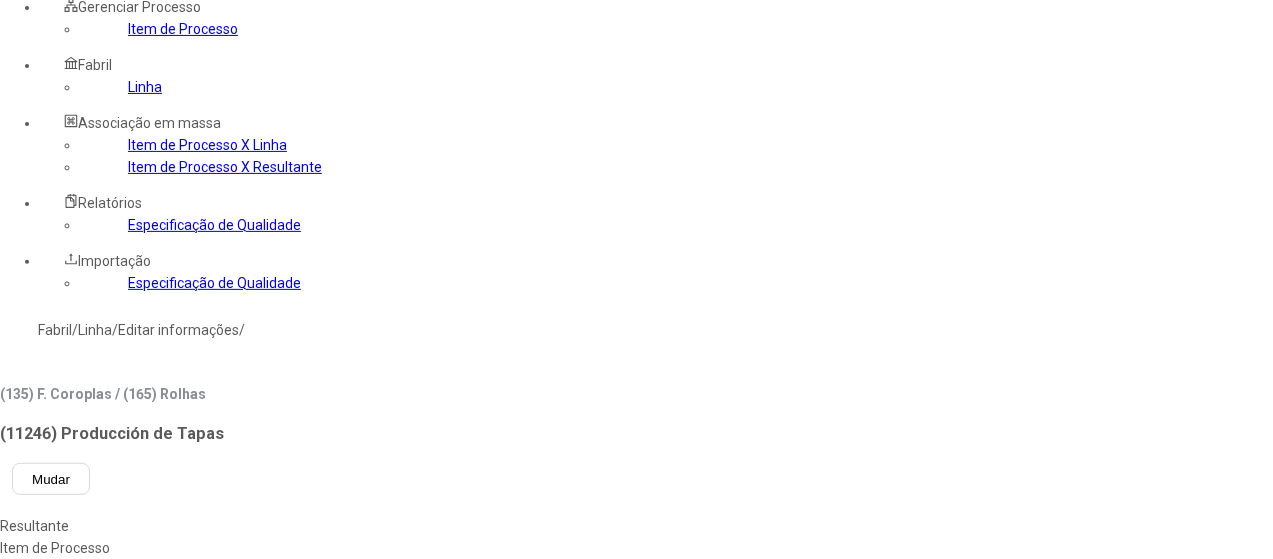 scroll, scrollTop: 308, scrollLeft: 0, axis: vertical 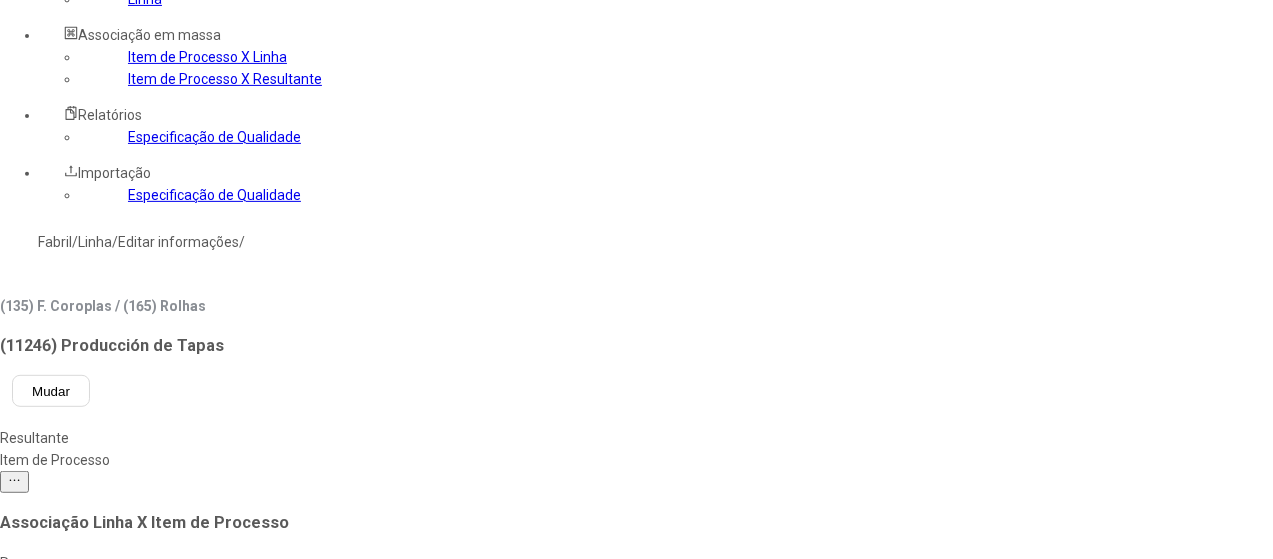 click 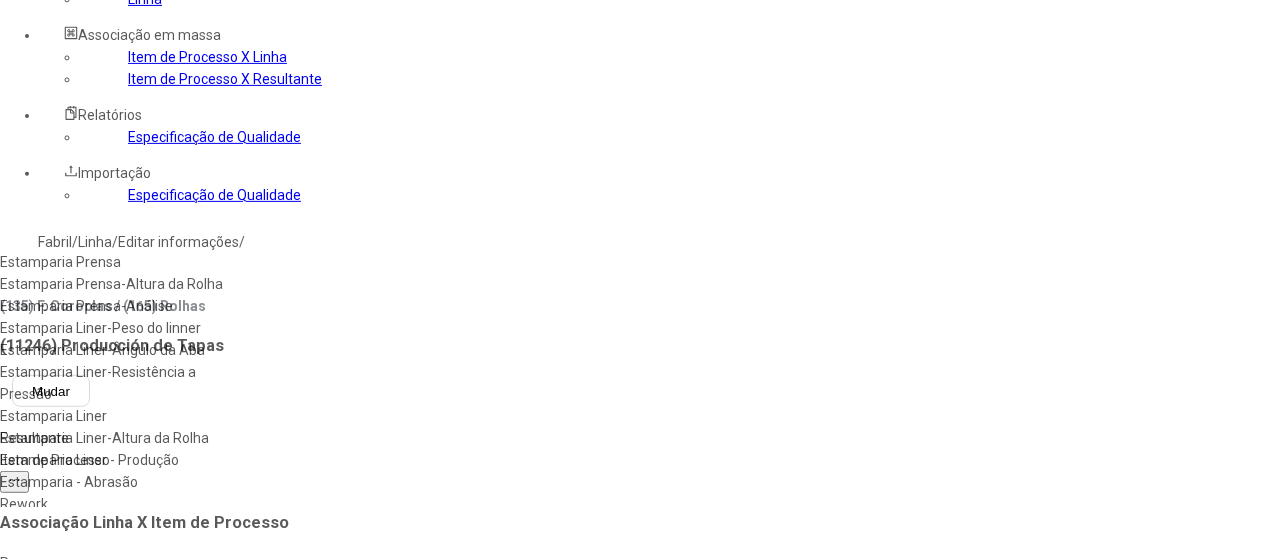 click on "Estamparia Prensa" at bounding box center [115, 262] 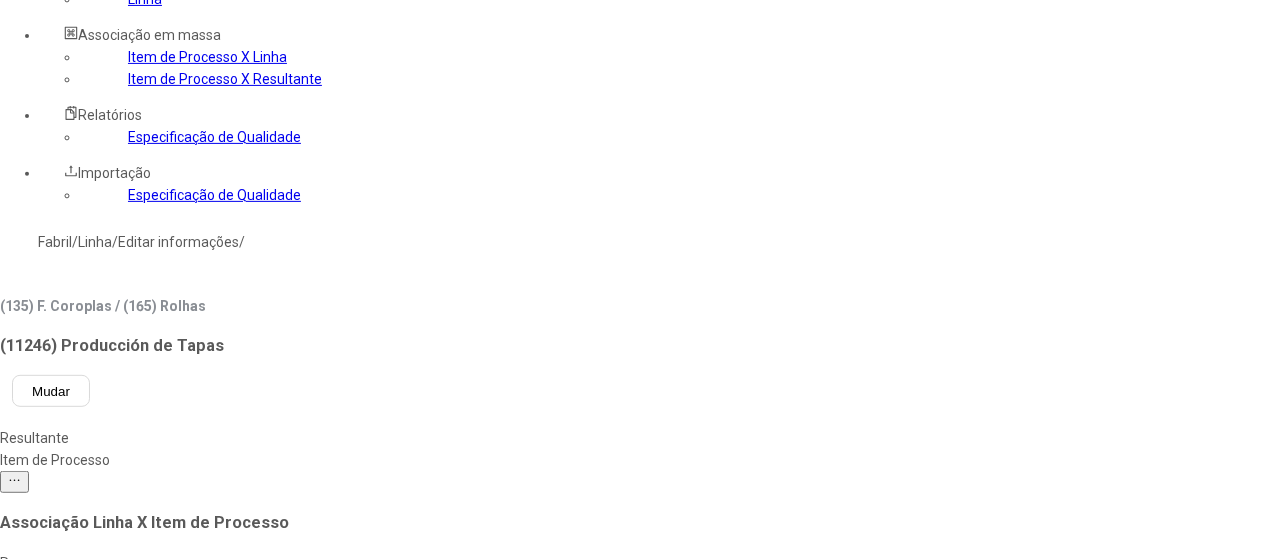 click 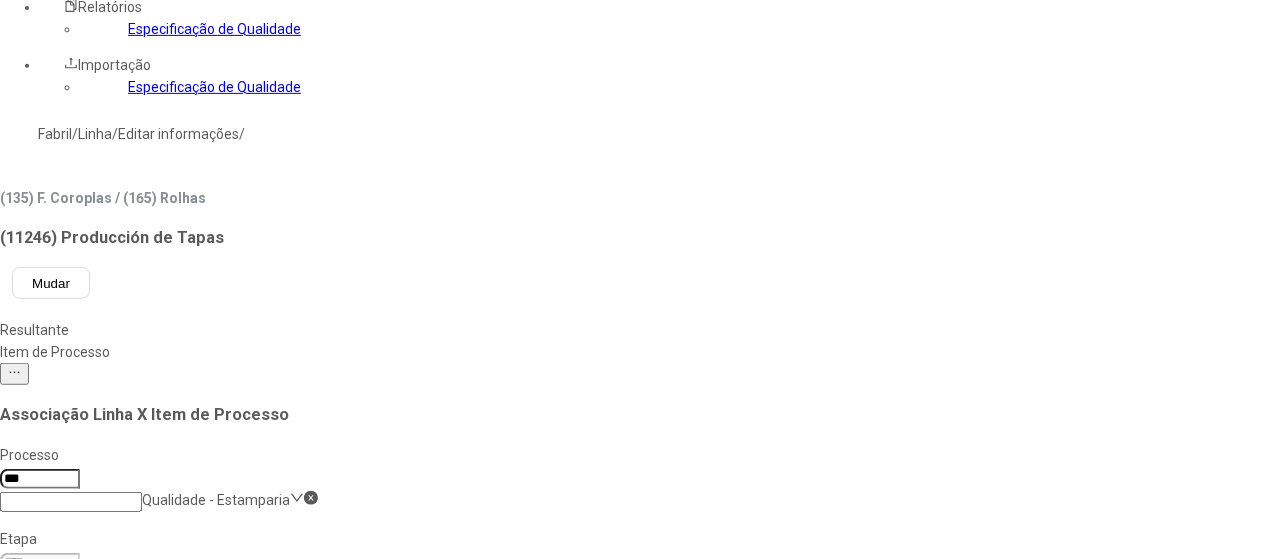 scroll, scrollTop: 508, scrollLeft: 0, axis: vertical 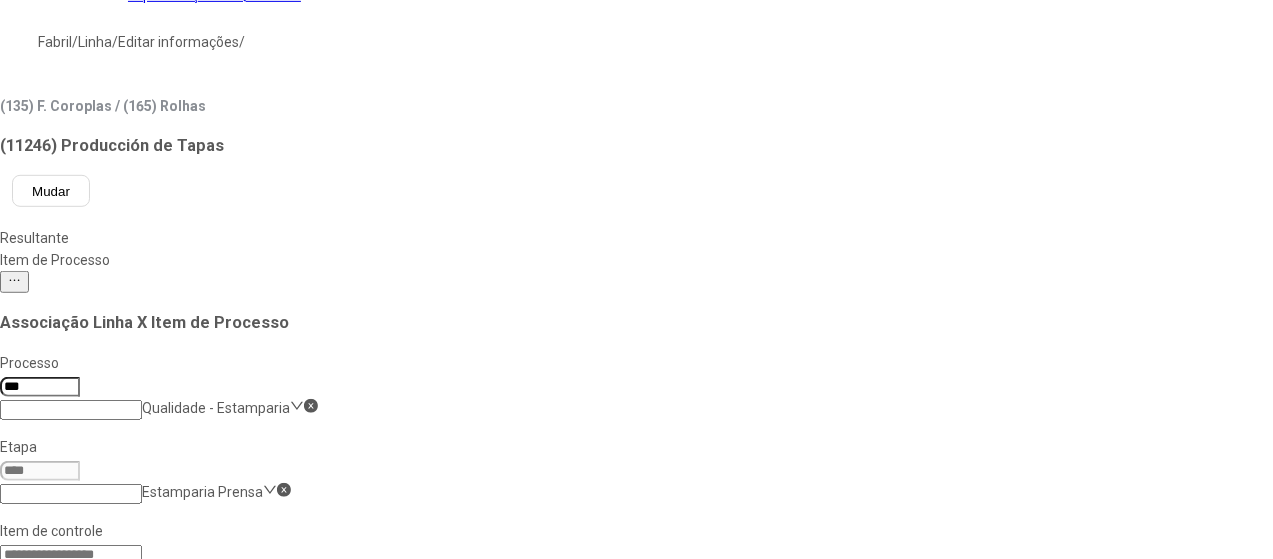 click on "Salvar Alterações" 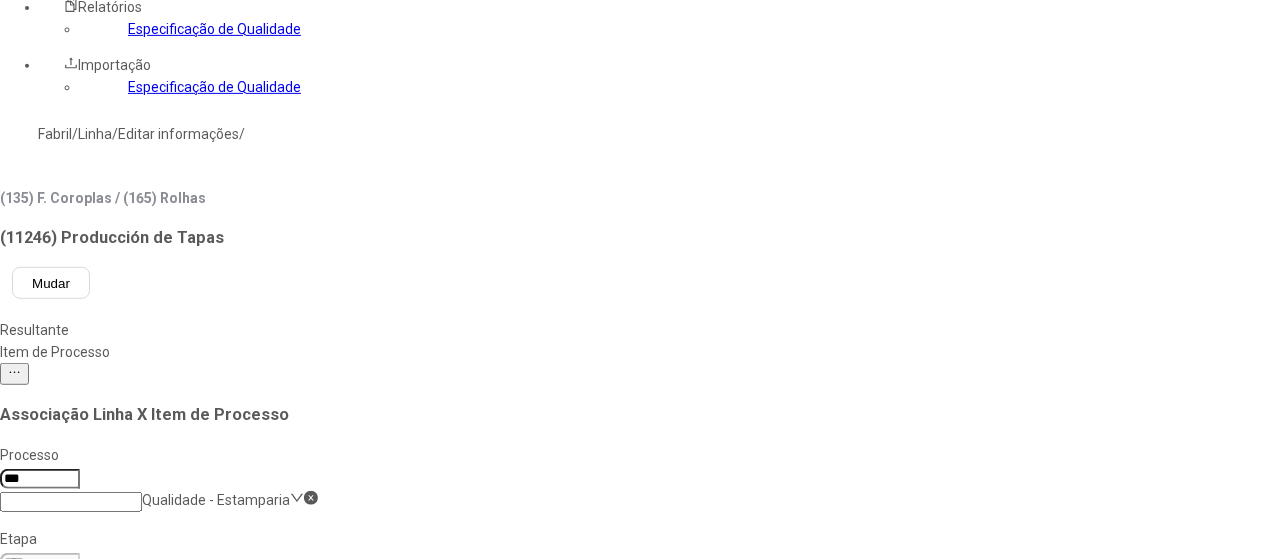 scroll, scrollTop: 308, scrollLeft: 0, axis: vertical 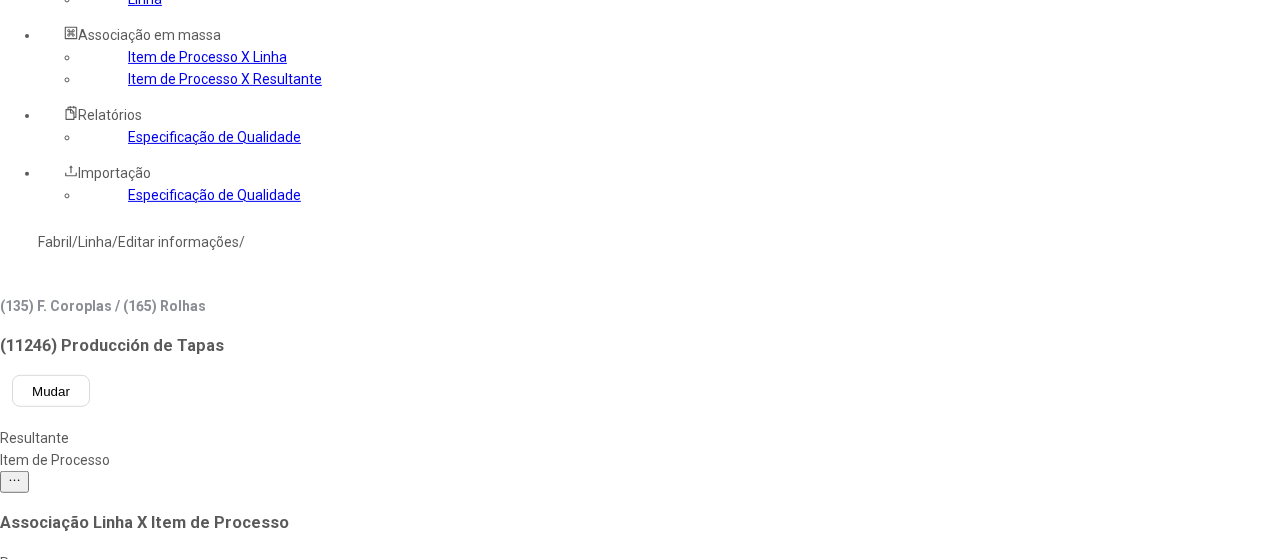 click on "Etapa Estamparia Prensa" 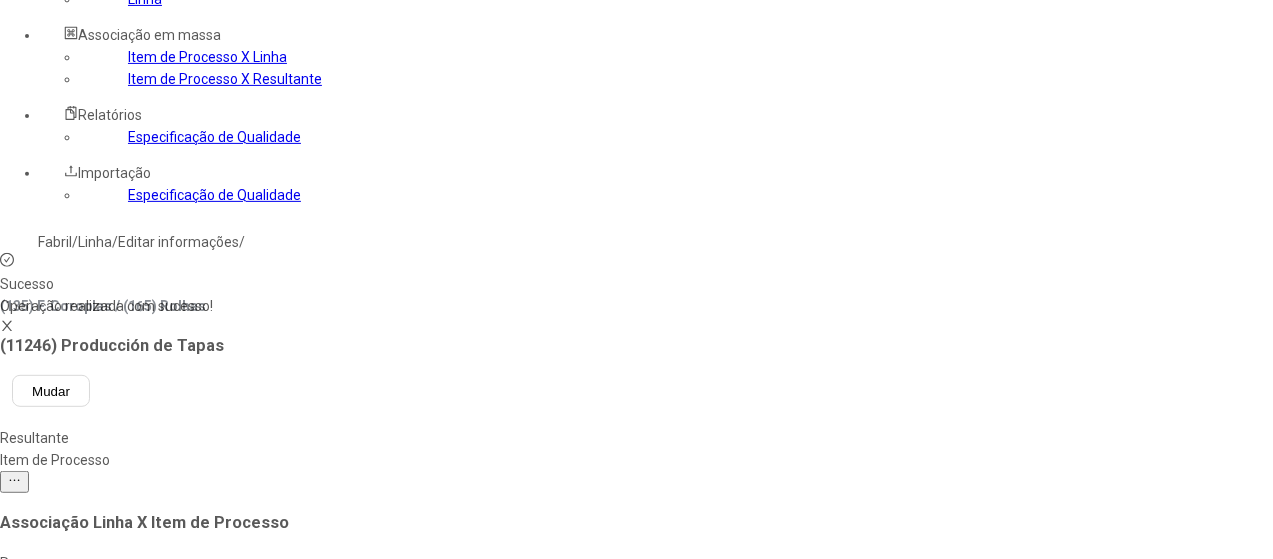 click on "Estamparia Prensa" 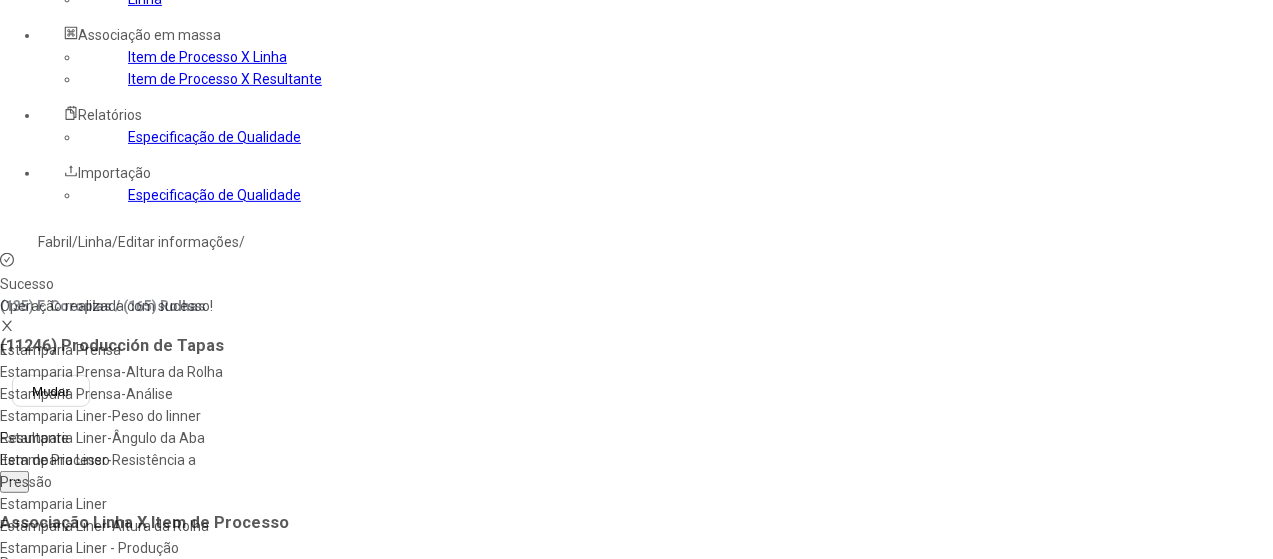 drag, startPoint x: 811, startPoint y: 141, endPoint x: 800, endPoint y: 138, distance: 11.401754 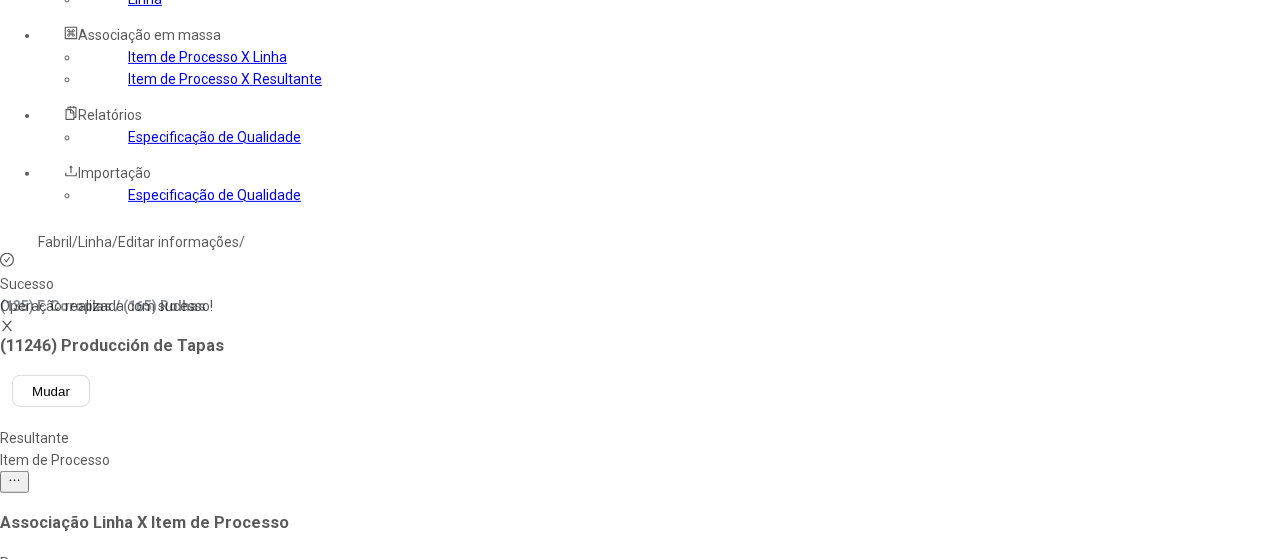 drag, startPoint x: 770, startPoint y: 447, endPoint x: 768, endPoint y: 409, distance: 38.052597 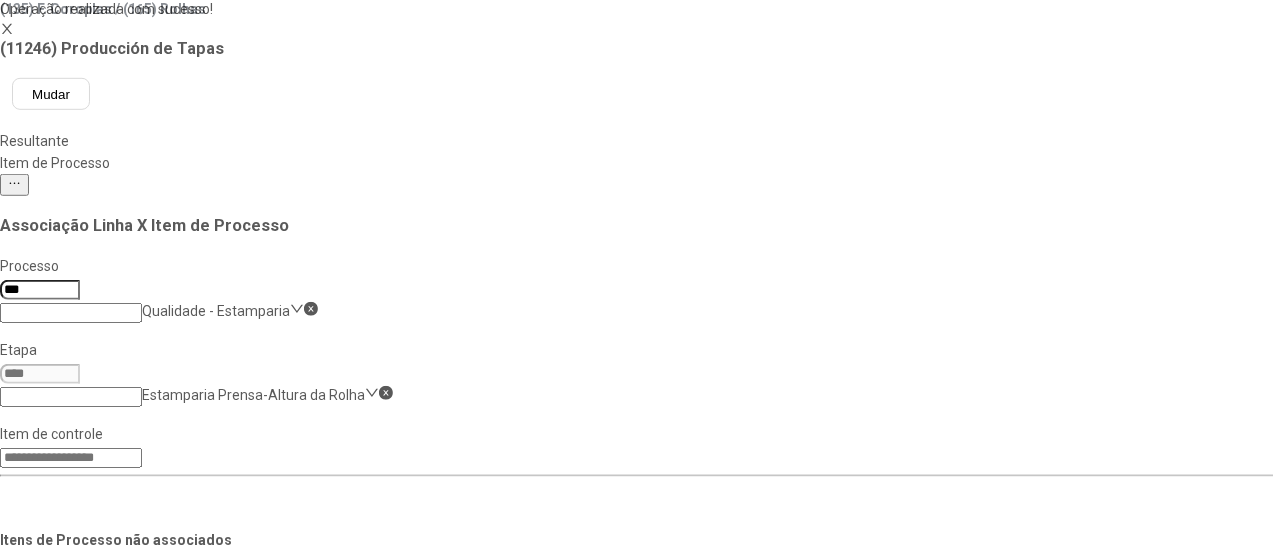 scroll, scrollTop: 608, scrollLeft: 0, axis: vertical 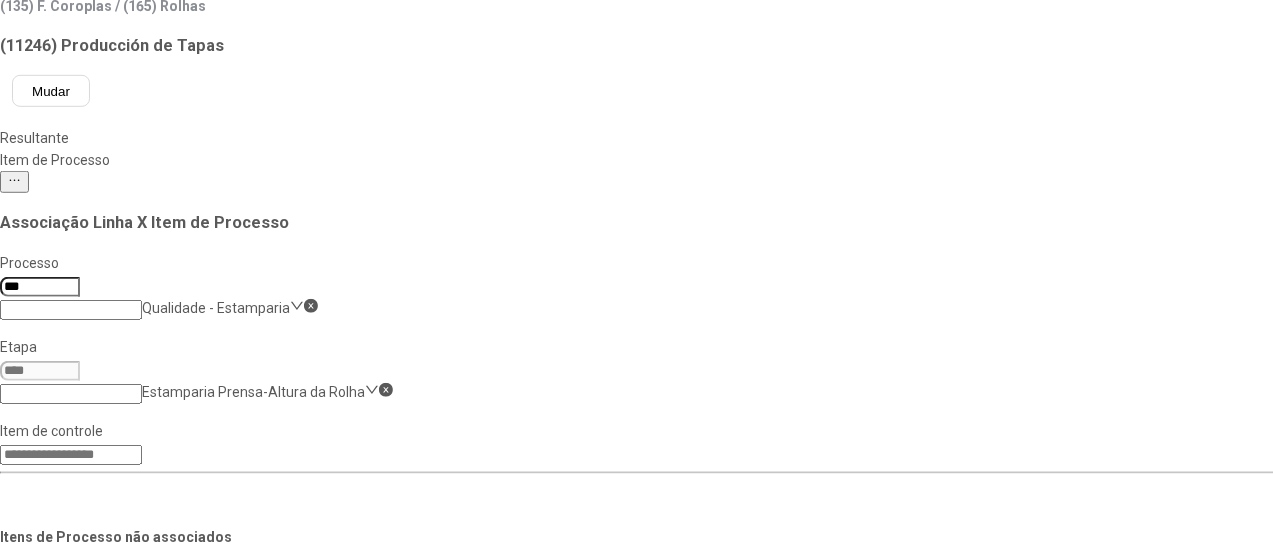 click on "Salvar Alterações" 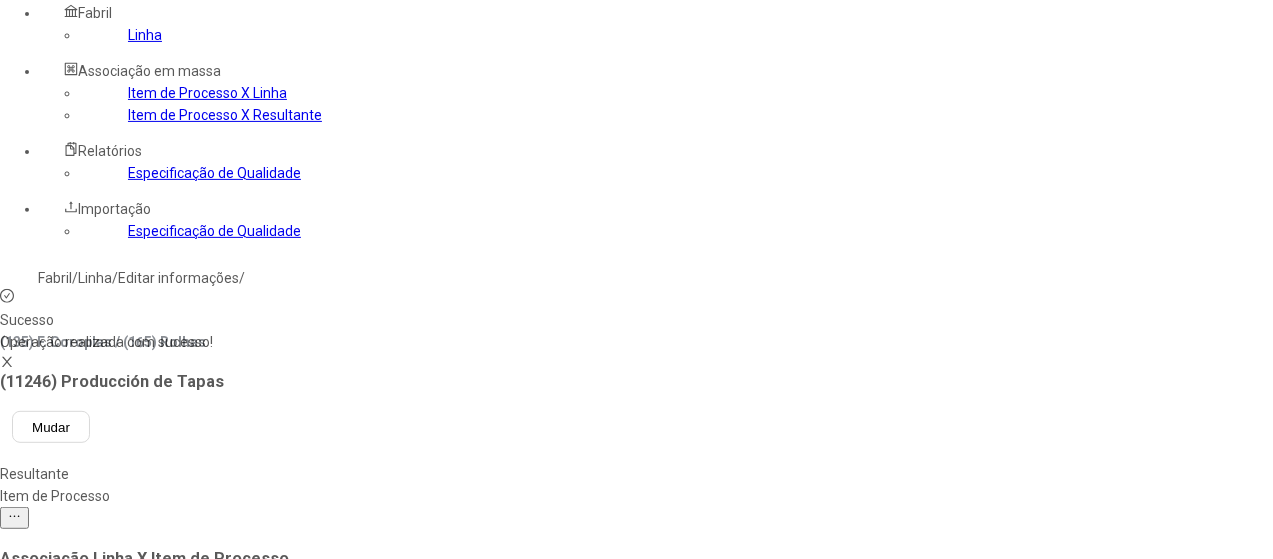 scroll, scrollTop: 208, scrollLeft: 0, axis: vertical 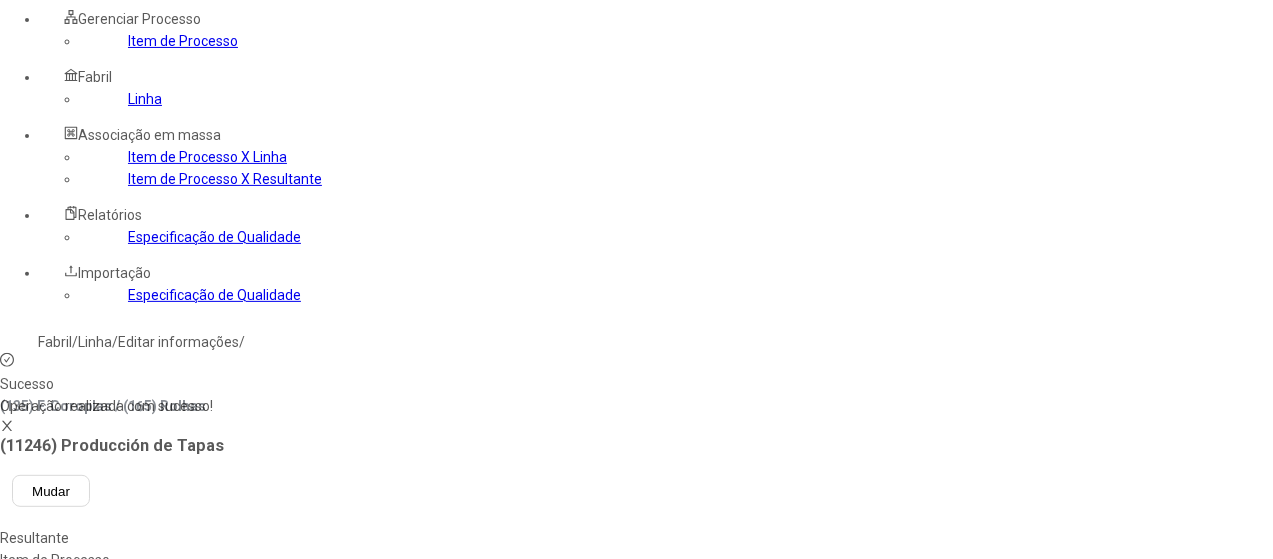 drag, startPoint x: 784, startPoint y: 166, endPoint x: 777, endPoint y: 183, distance: 18.384777 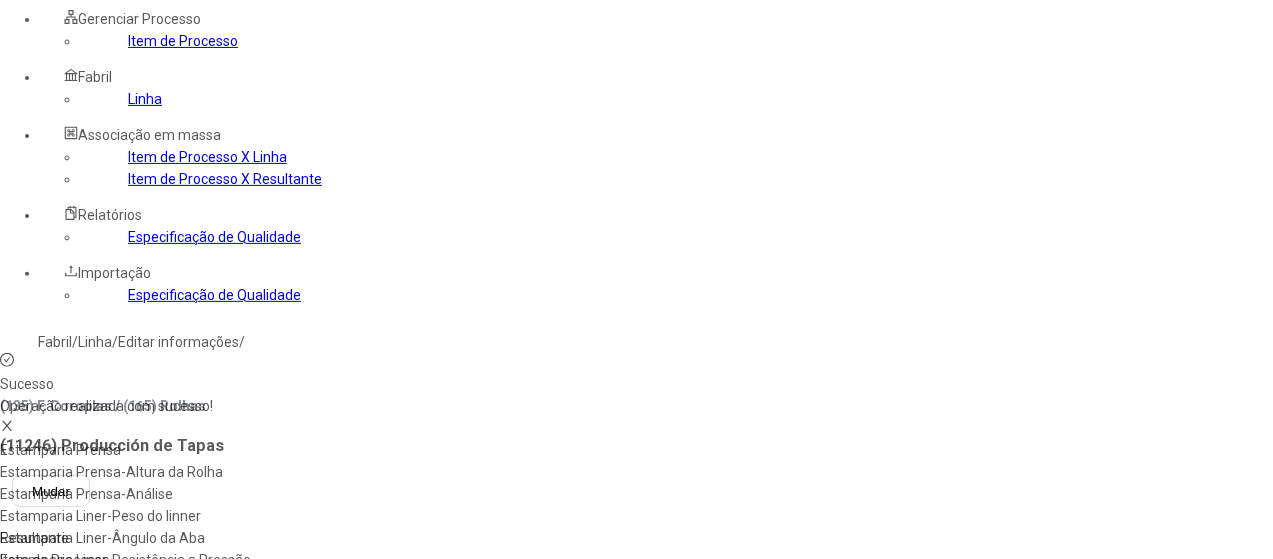 click on "Estamparia Prensa-Análise" at bounding box center (127, 494) 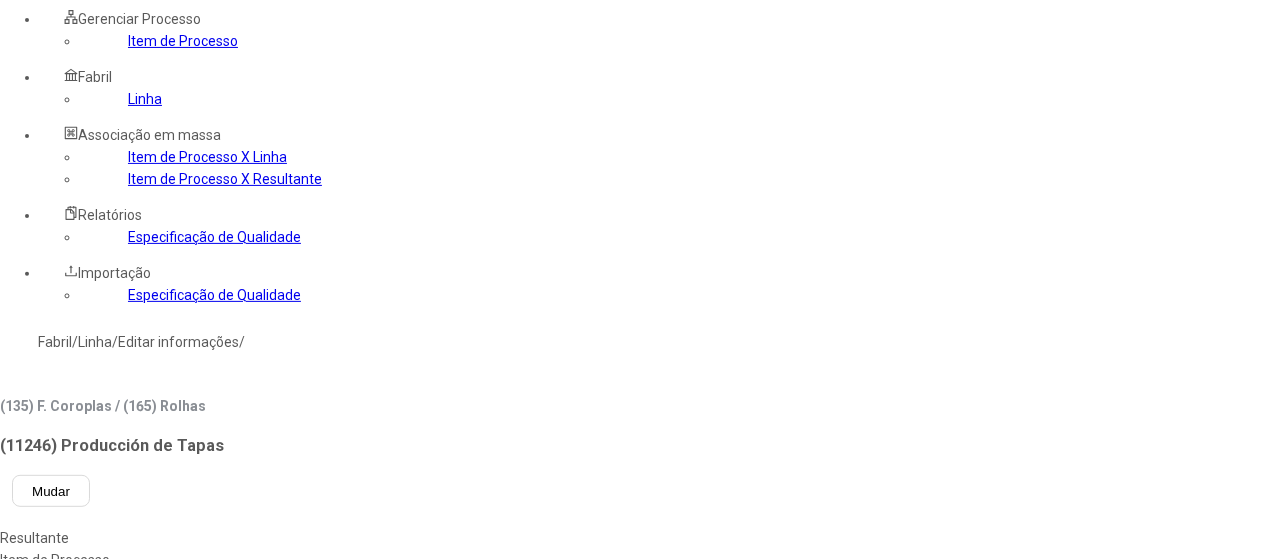 click on "Estamparia Prensa-Análise" 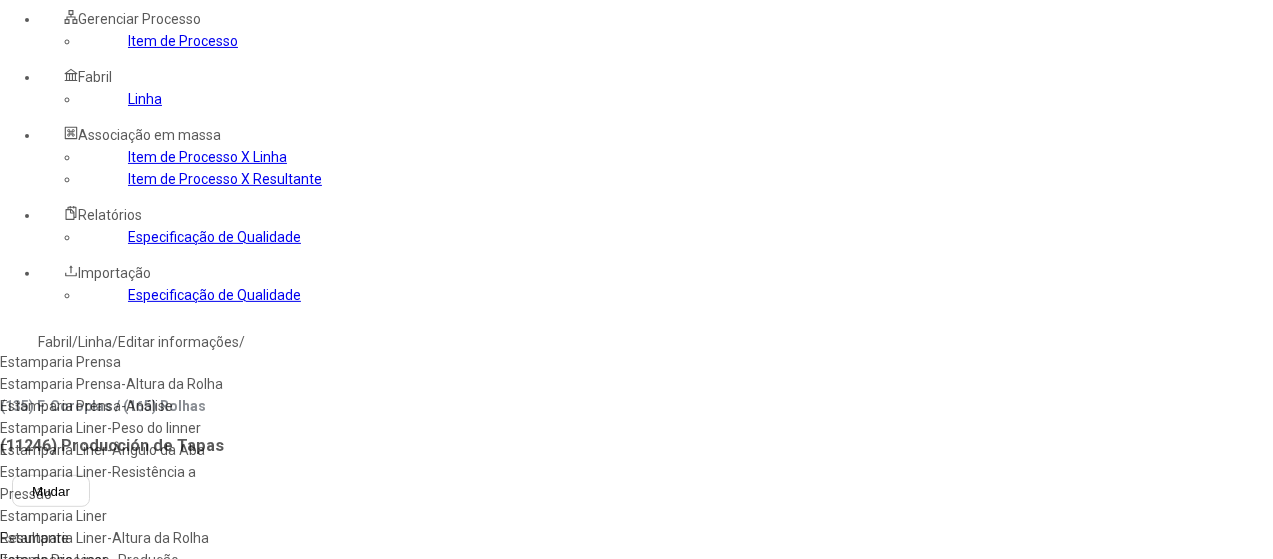 click on "Estamparia Liner-Peso do linner" at bounding box center [115, 428] 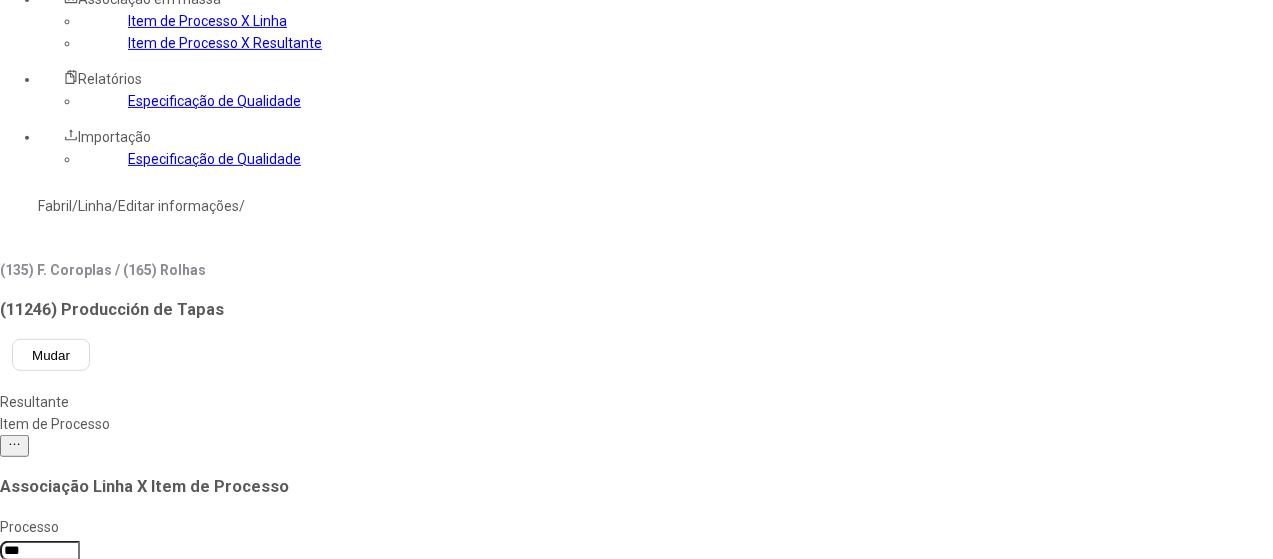 scroll, scrollTop: 508, scrollLeft: 0, axis: vertical 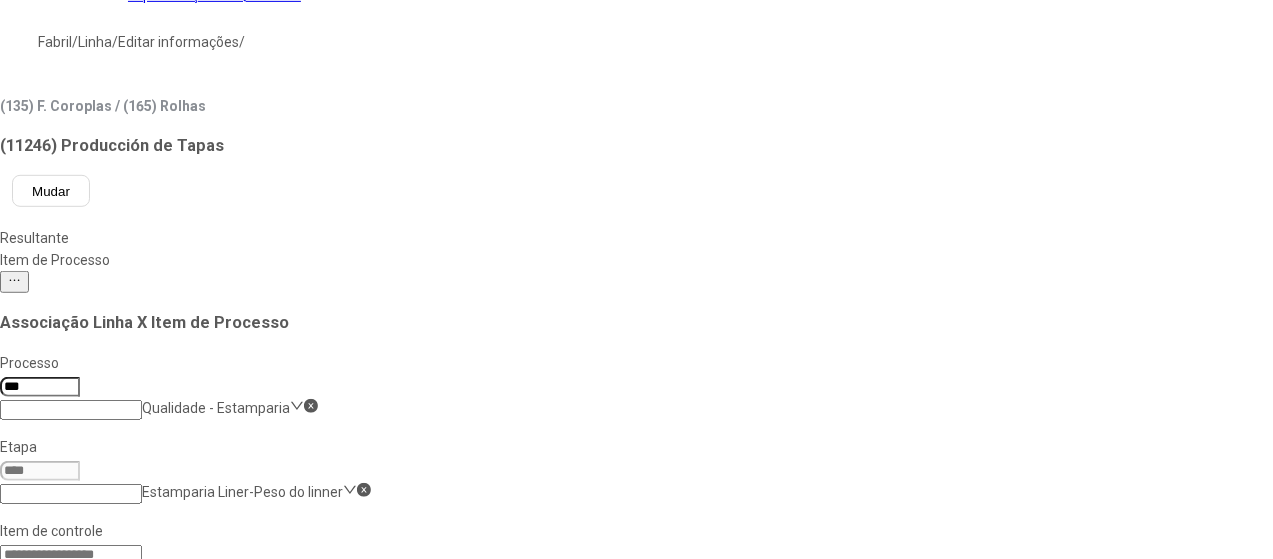 click 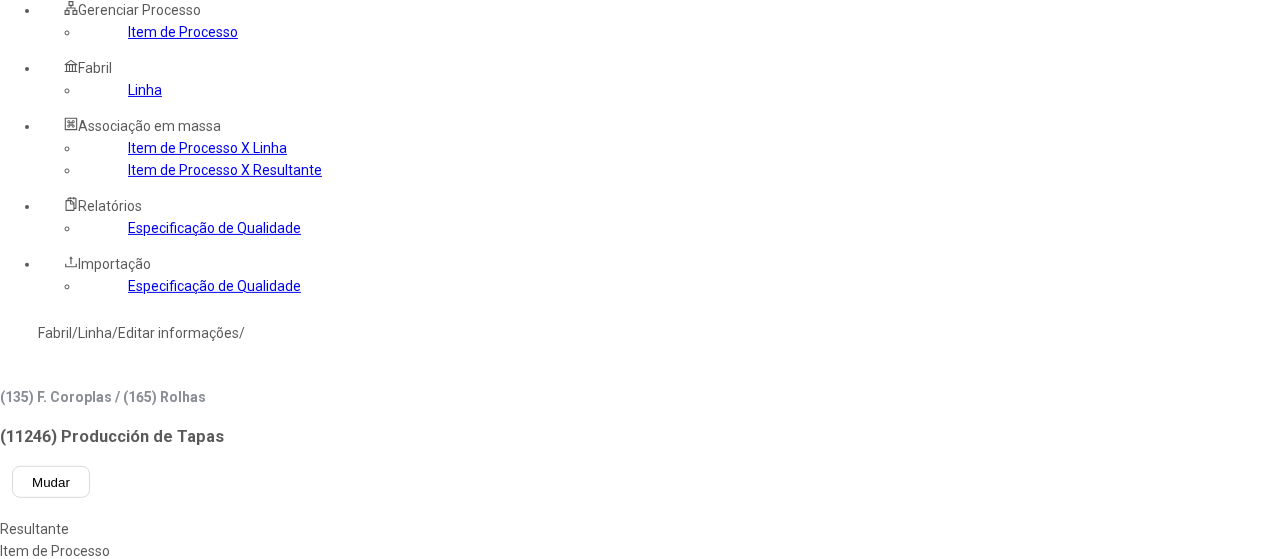 scroll, scrollTop: 208, scrollLeft: 0, axis: vertical 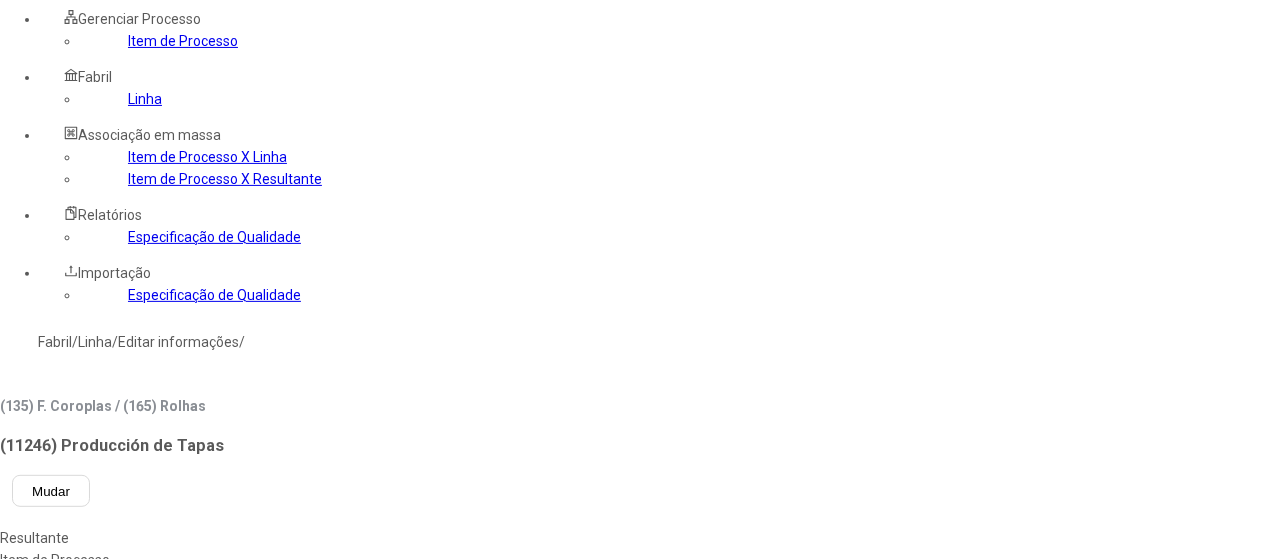 click on "Estamparia Liner-Peso do linner" 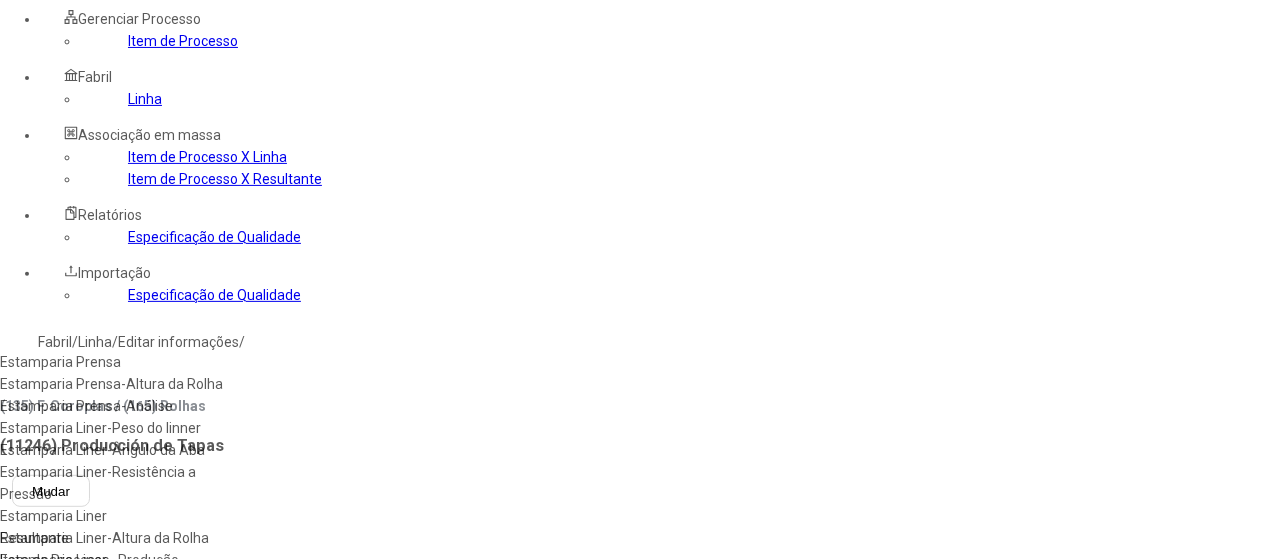 click on "Estamparia Liner-Ângulo da Aba" at bounding box center [118, 450] 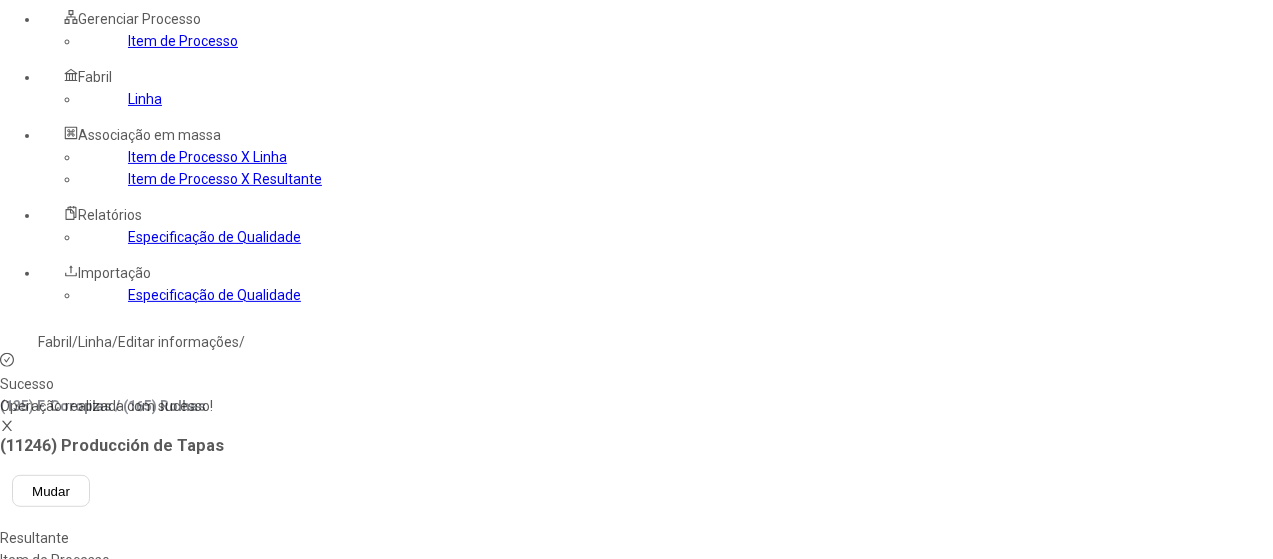 scroll, scrollTop: 408, scrollLeft: 0, axis: vertical 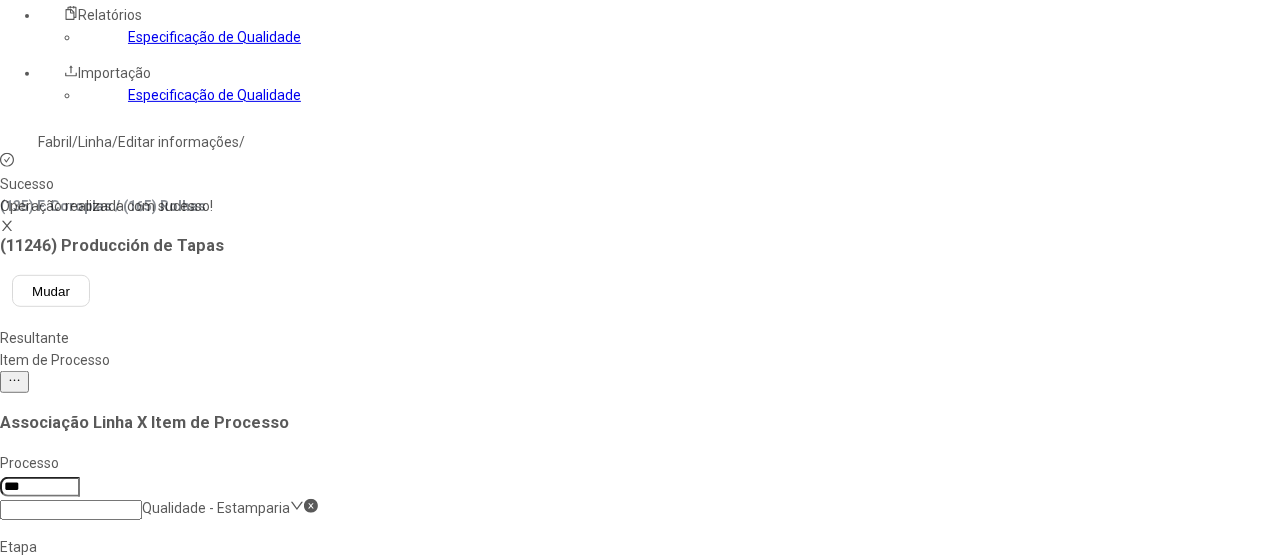 click 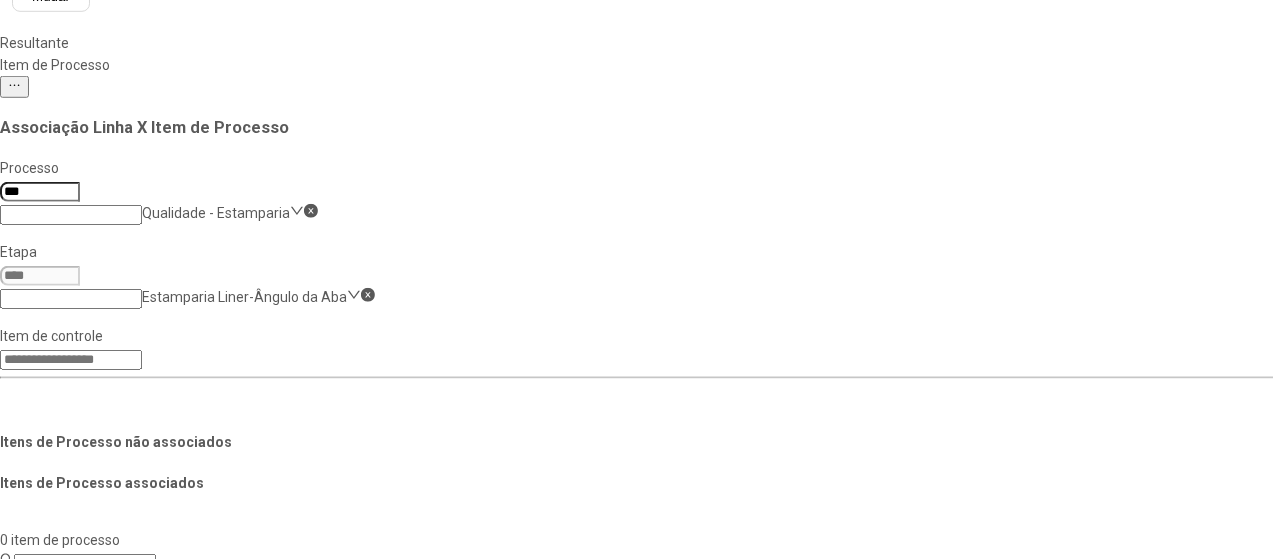 scroll, scrollTop: 708, scrollLeft: 0, axis: vertical 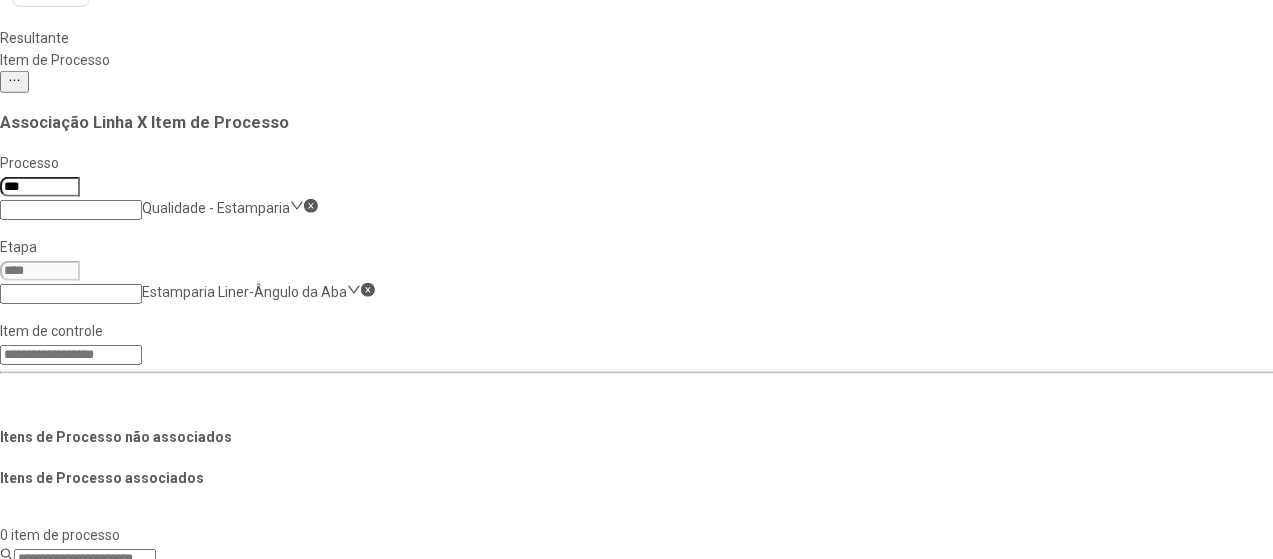 click on "Salvar Alterações" 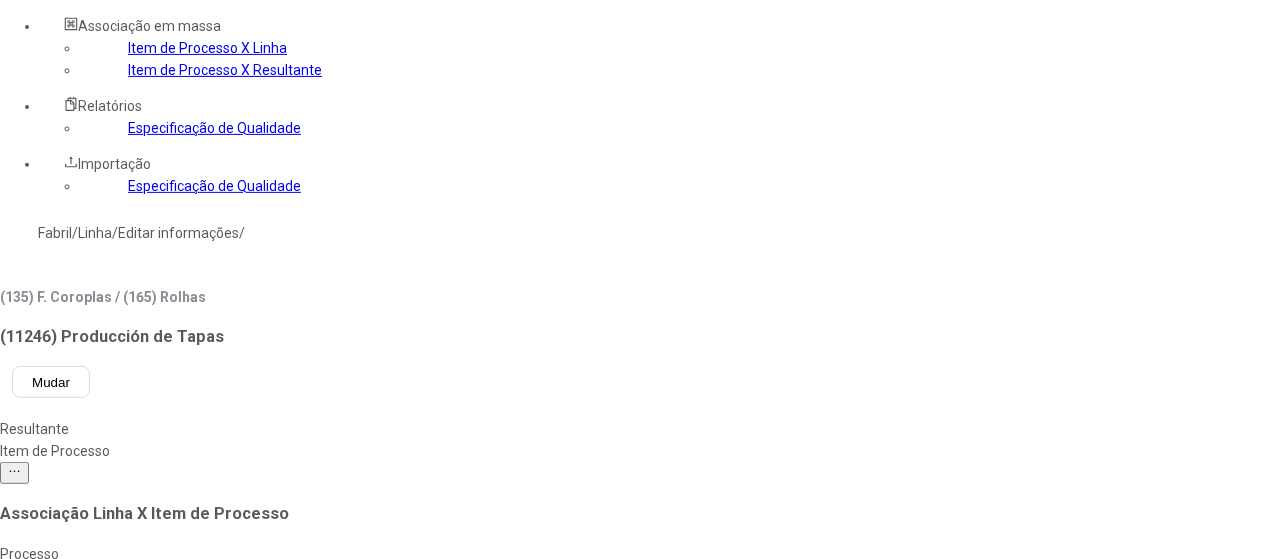 scroll, scrollTop: 308, scrollLeft: 0, axis: vertical 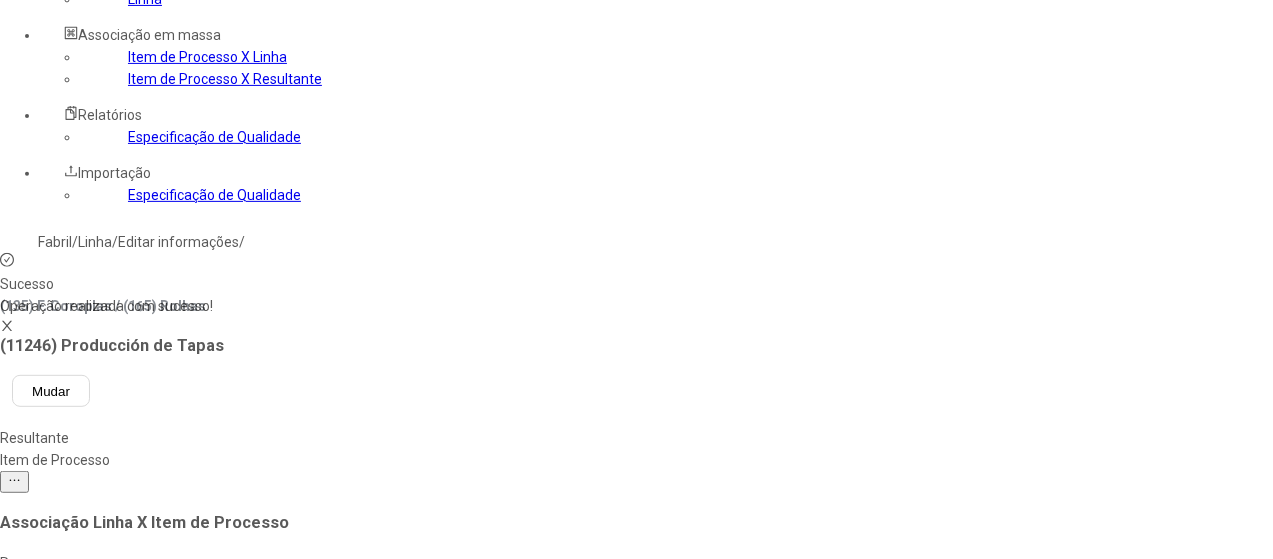 click on "Estamparia Liner-Ângulo da Aba" 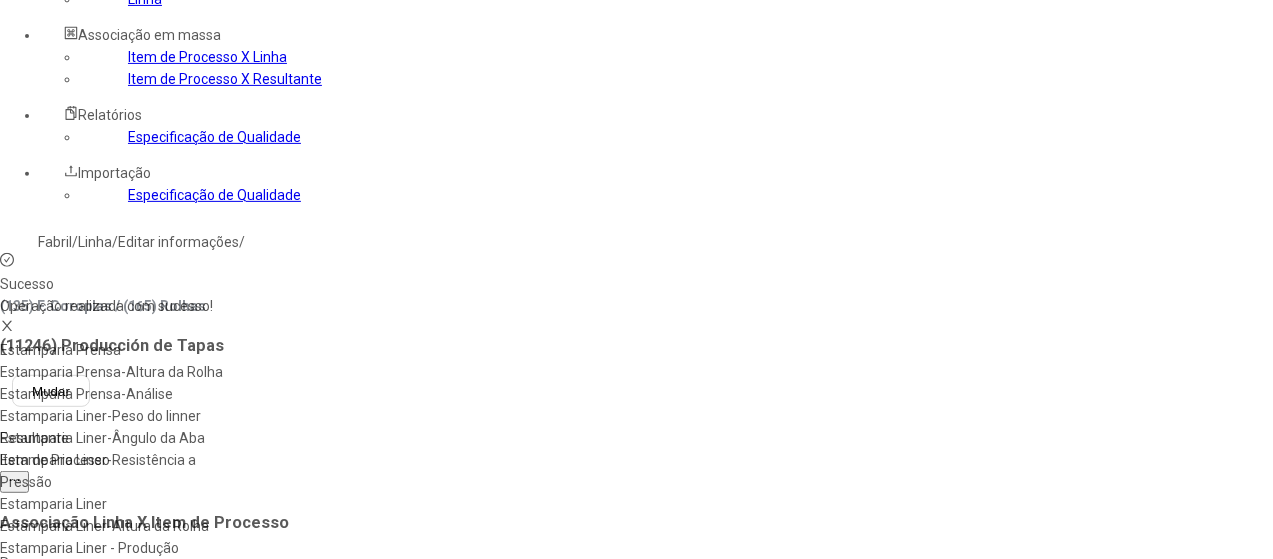 click on "Estamparia Liner-Resistência a Pressão" at bounding box center (120, 471) 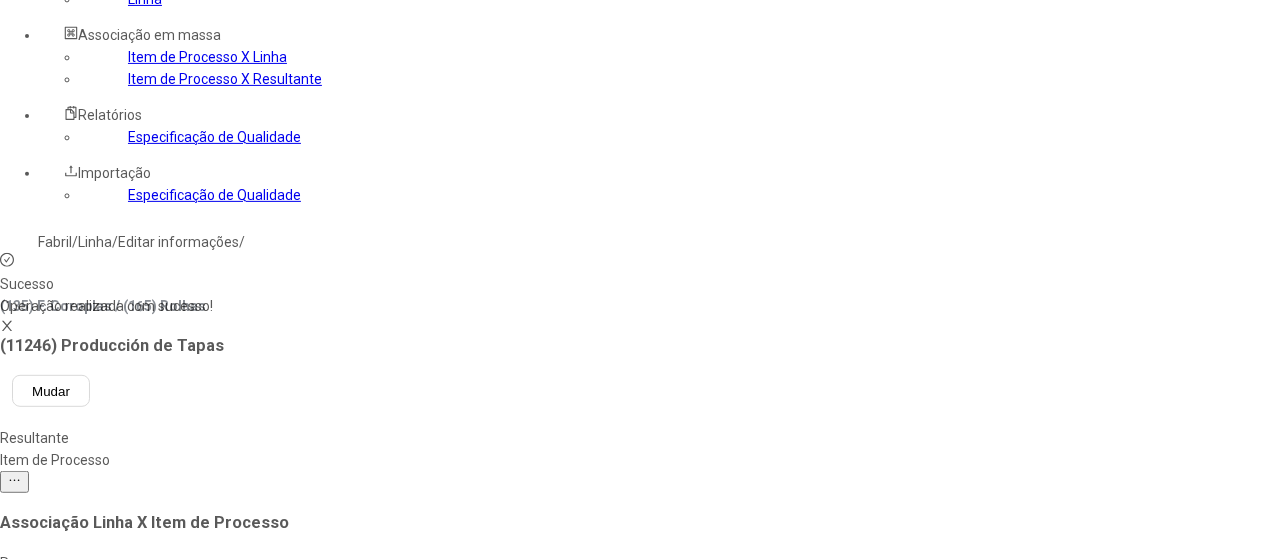 click 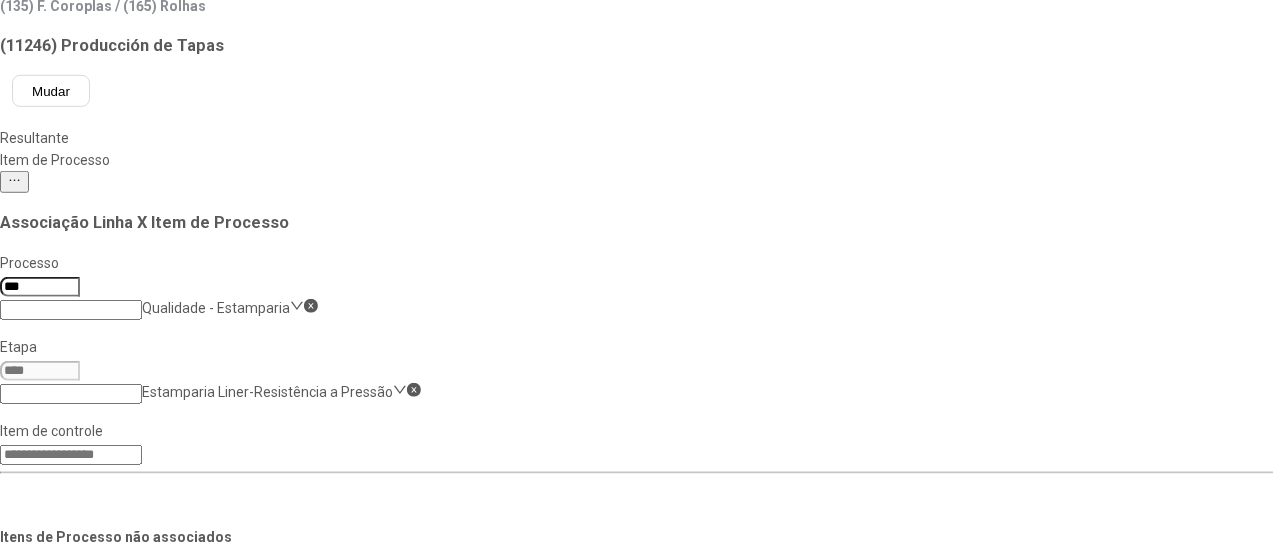 click on "Salvar Alterações" 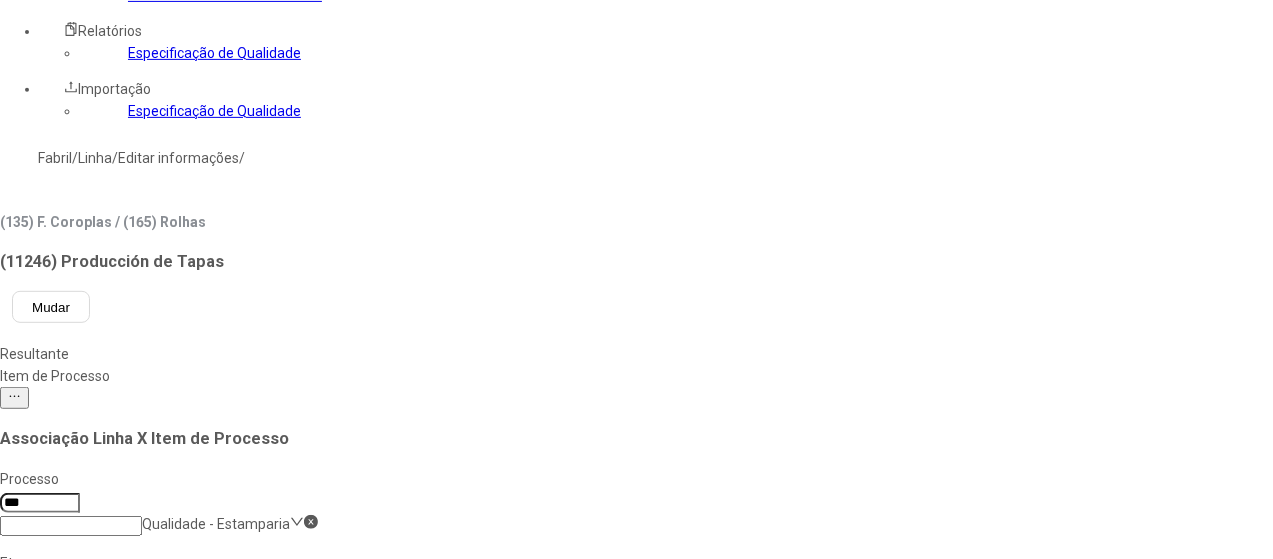 scroll, scrollTop: 208, scrollLeft: 0, axis: vertical 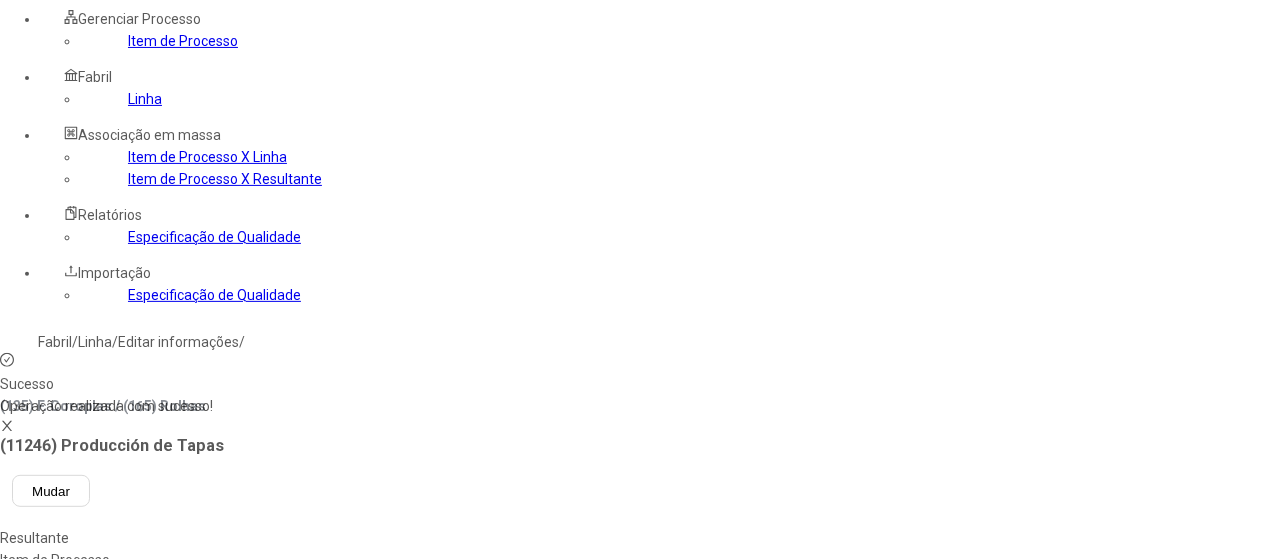 click on "Estamparia Liner-Resistência a Pressão" 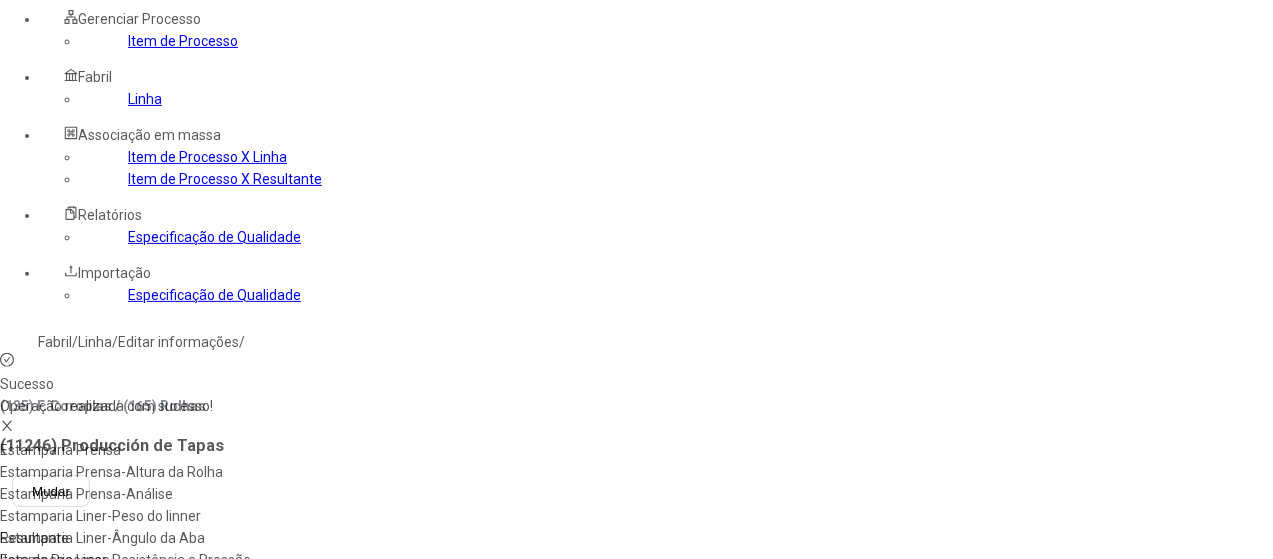 scroll, scrollTop: 96, scrollLeft: 0, axis: vertical 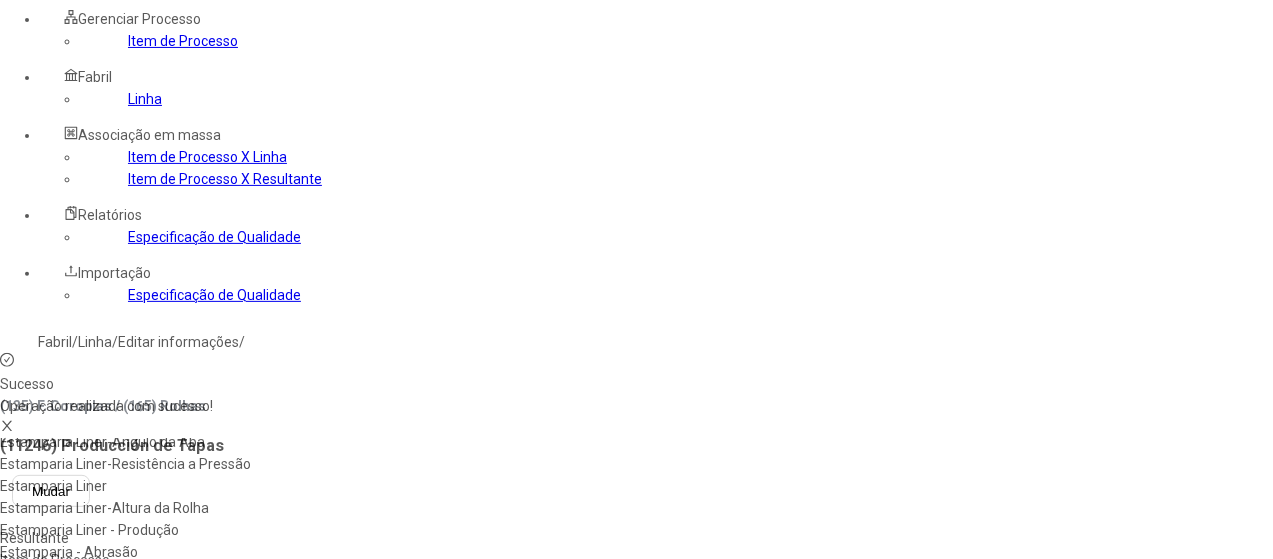 drag, startPoint x: 743, startPoint y: 315, endPoint x: 728, endPoint y: 318, distance: 15.297058 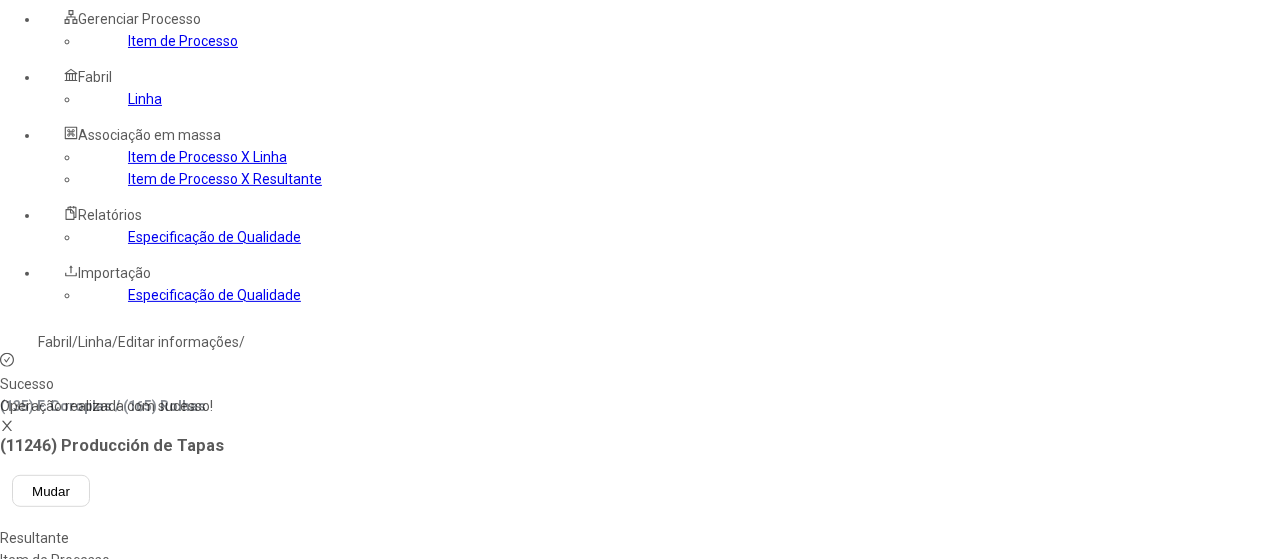drag, startPoint x: 768, startPoint y: 545, endPoint x: 754, endPoint y: 449, distance: 97.015465 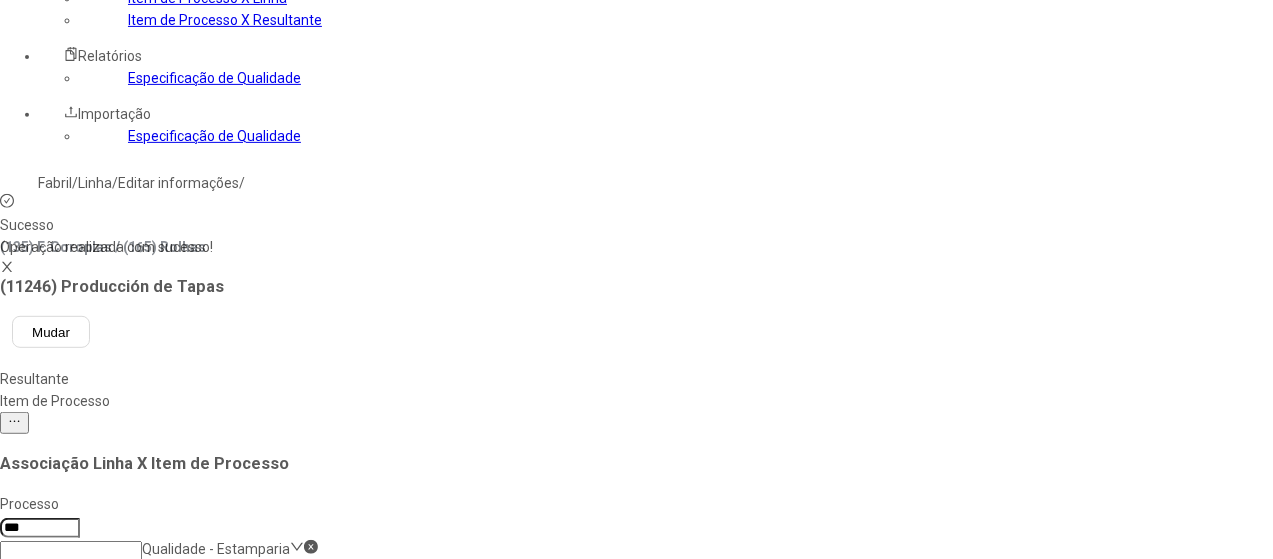 scroll, scrollTop: 708, scrollLeft: 0, axis: vertical 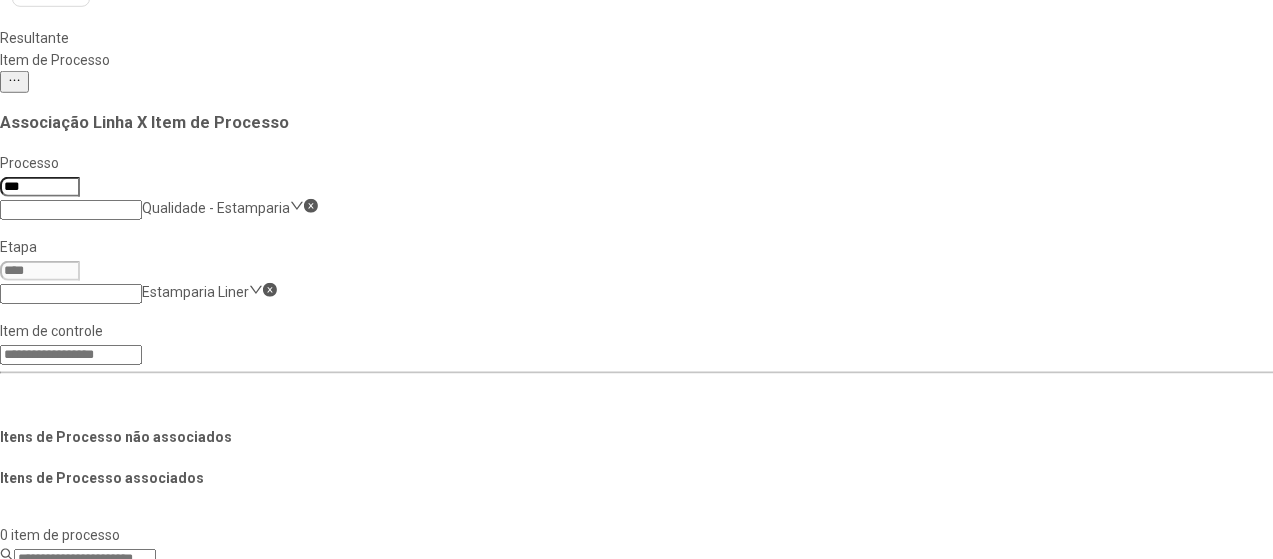 click on "Itens de Processo não associados Itens de Processo associados  0 item de processo  Código Descrição  Não há dados   39 itens de processo  Código Descrição 50620 Tipo de Rolha - Estamparia Liner 50297 Teste de Fluxo 50296 Tipo de PVC 50295 Lote de PVC 47151 Temperatura das rolhas na caixa - Estamparia Liner 47148 Check da ativação do alarme: PM Alta 47147 Check da ativação dos alarmes: Erro fila de tracking cheia e 47146 Check a programação do descarte Inicial e final - Estamparia 47145 Checkdo atraso do fechamento do canal de alimentação - Estam 47144 Check nas mangueiras do YV3  - Estamparia Liner 47143 Check o atraso na abertura do canal - Estamparia Liner 47142 Check posicionamento valvulas de descarte - alinhamento -Estamparia Li 47141 Check a area da Litografia Cor - EXT - Estamparia Liner 47140 Check a area da Litografia Defeito - EXT  - Estamparia Liner 47139 Check a area inspecionada fora do centro - EXT - Estamparia Liner 47138 47137 47136 47135 47134" 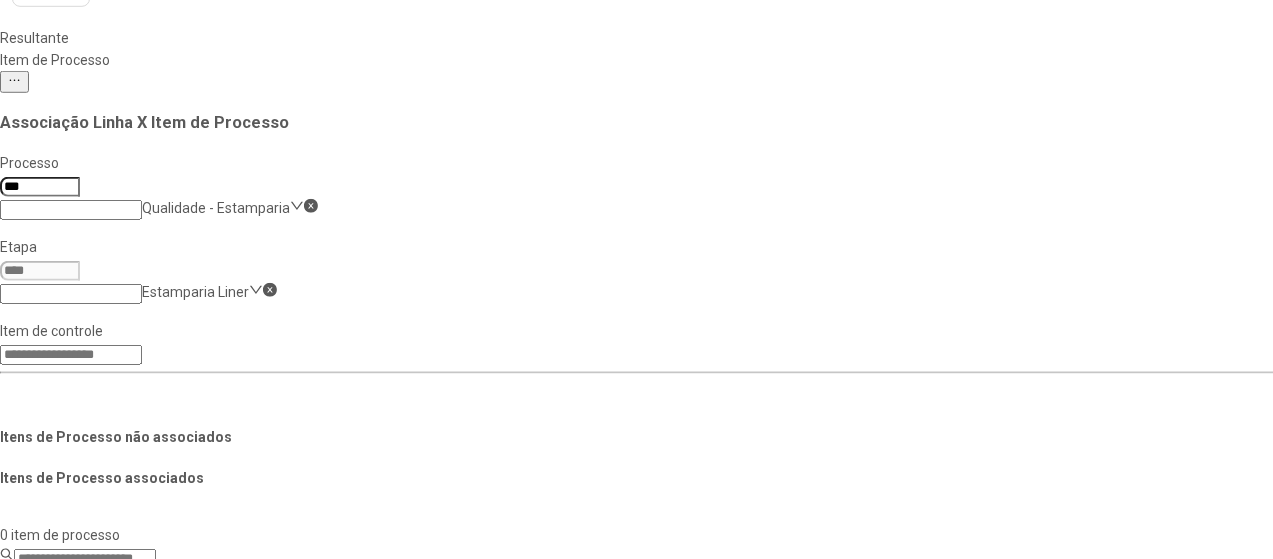 drag, startPoint x: 1175, startPoint y: 313, endPoint x: 1096, endPoint y: 328, distance: 80.411446 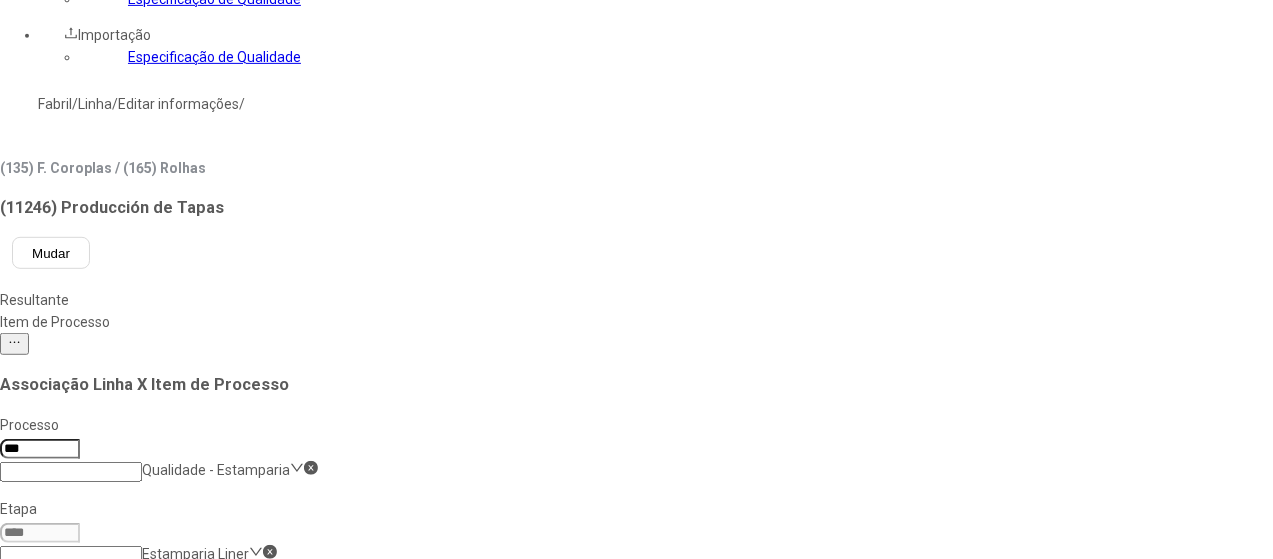 scroll, scrollTop: 308, scrollLeft: 0, axis: vertical 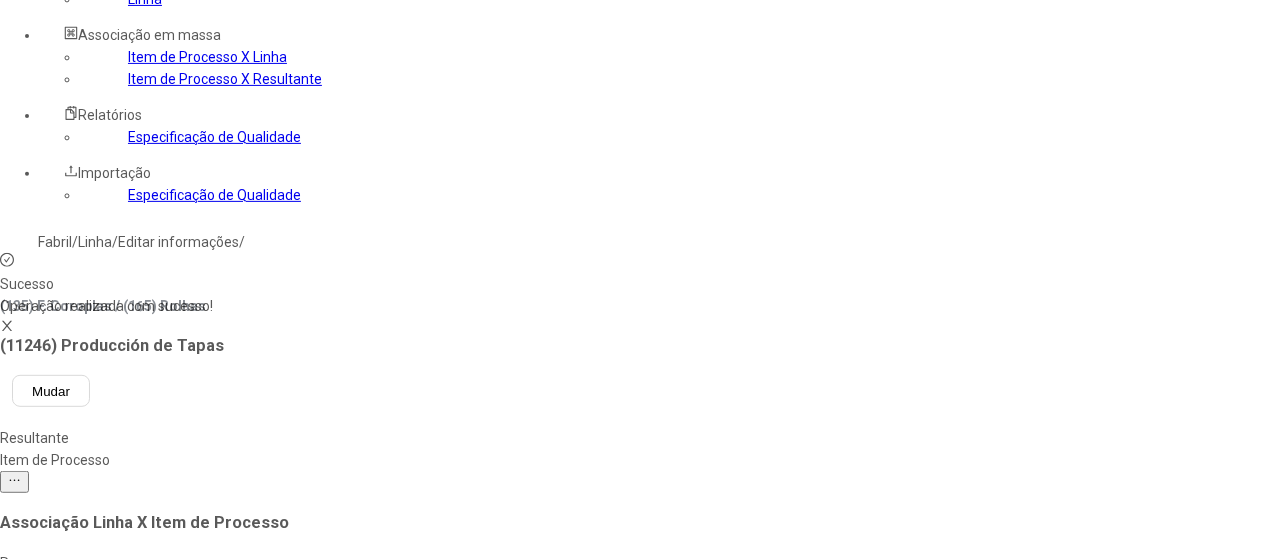 click on "Estamparia Liner" 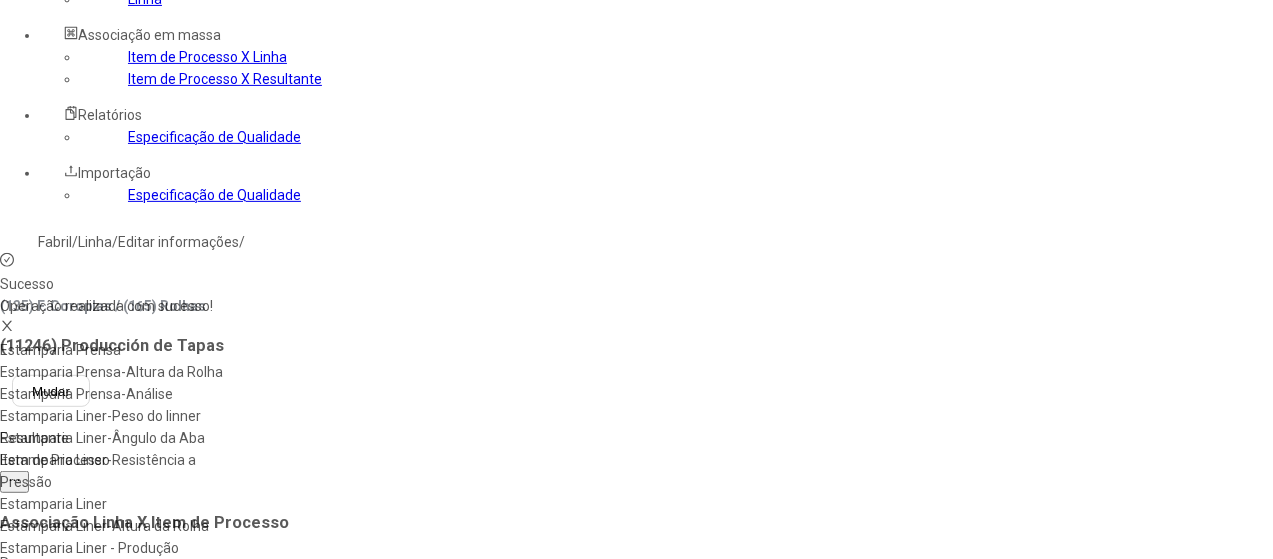 click on "Estamparia Liner-Altura da Rolha" at bounding box center (115, 526) 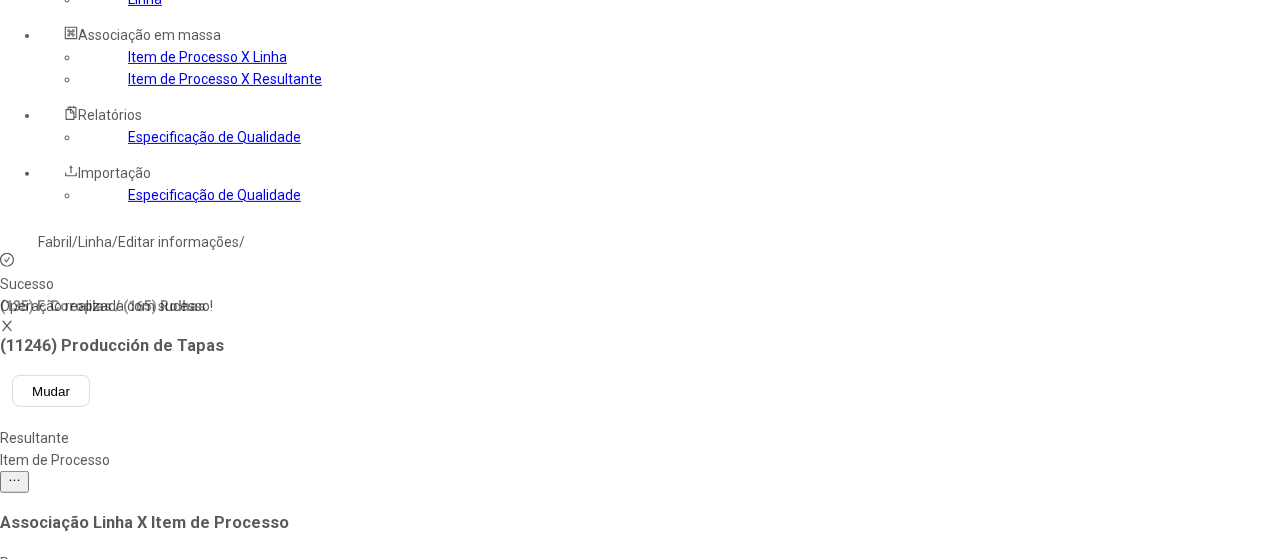 drag, startPoint x: 763, startPoint y: 446, endPoint x: 756, endPoint y: 433, distance: 14.764823 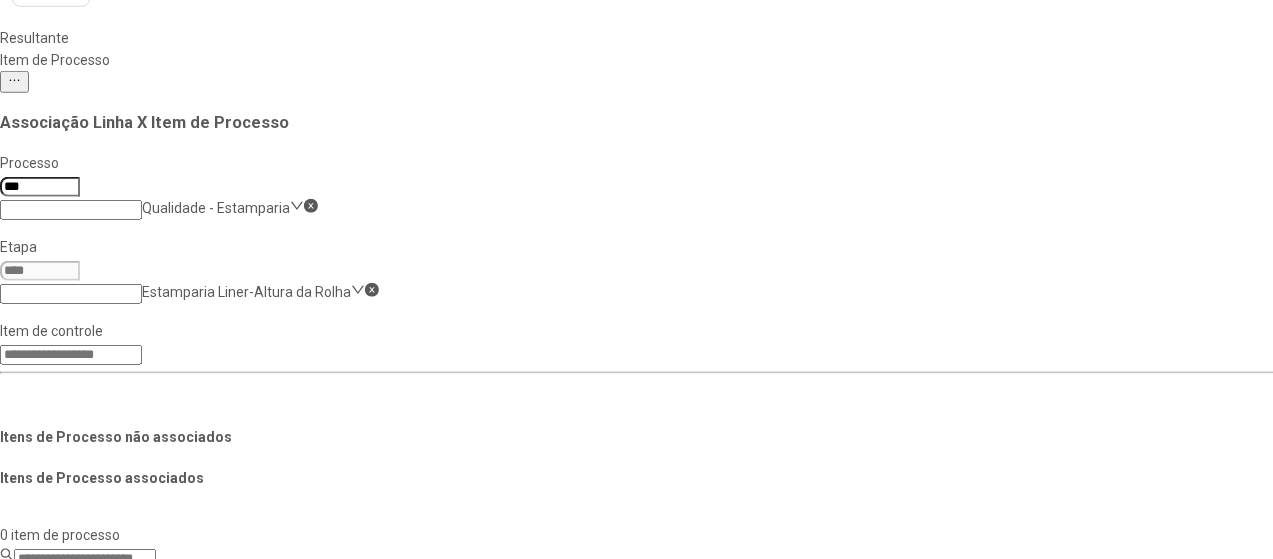click on "Salvar Alterações" 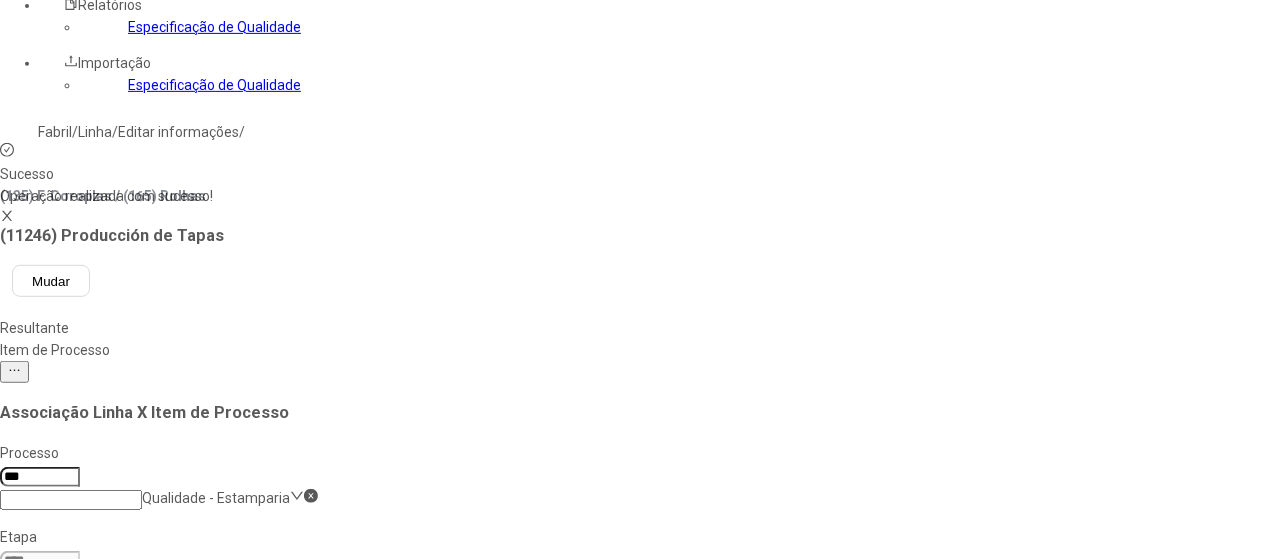 scroll, scrollTop: 308, scrollLeft: 0, axis: vertical 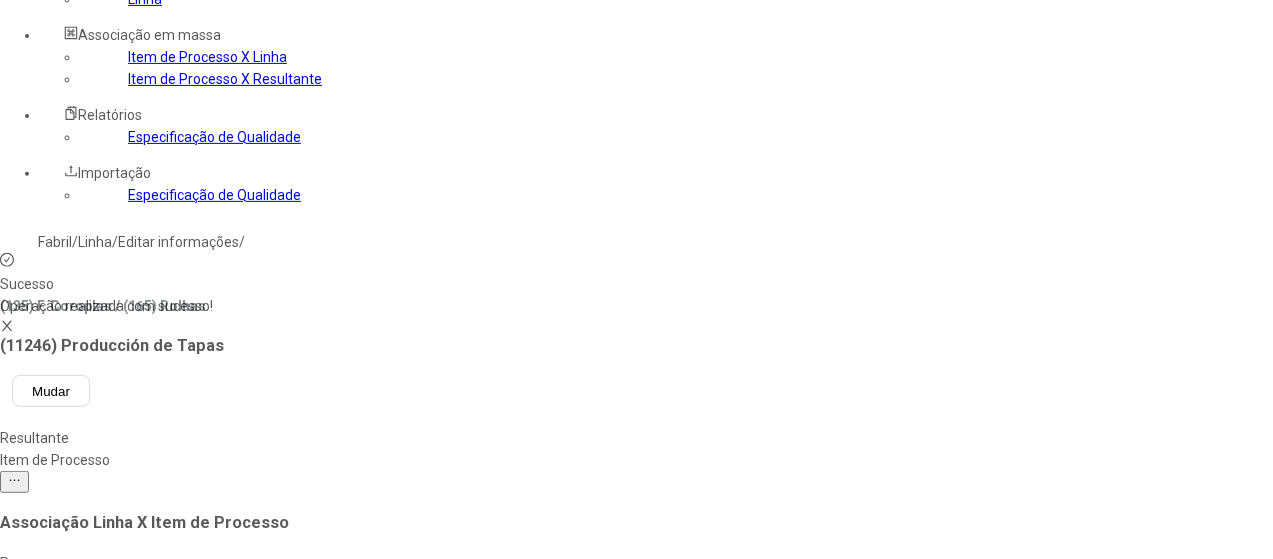 click on "Estamparia Liner-Altura da Rolha" 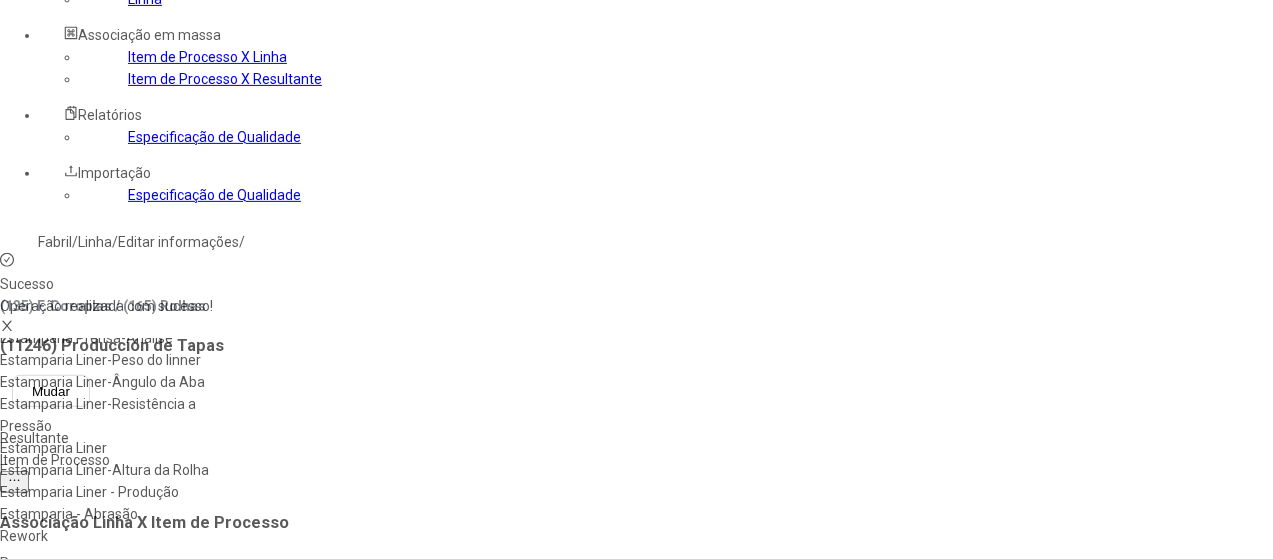 scroll, scrollTop: 96, scrollLeft: 0, axis: vertical 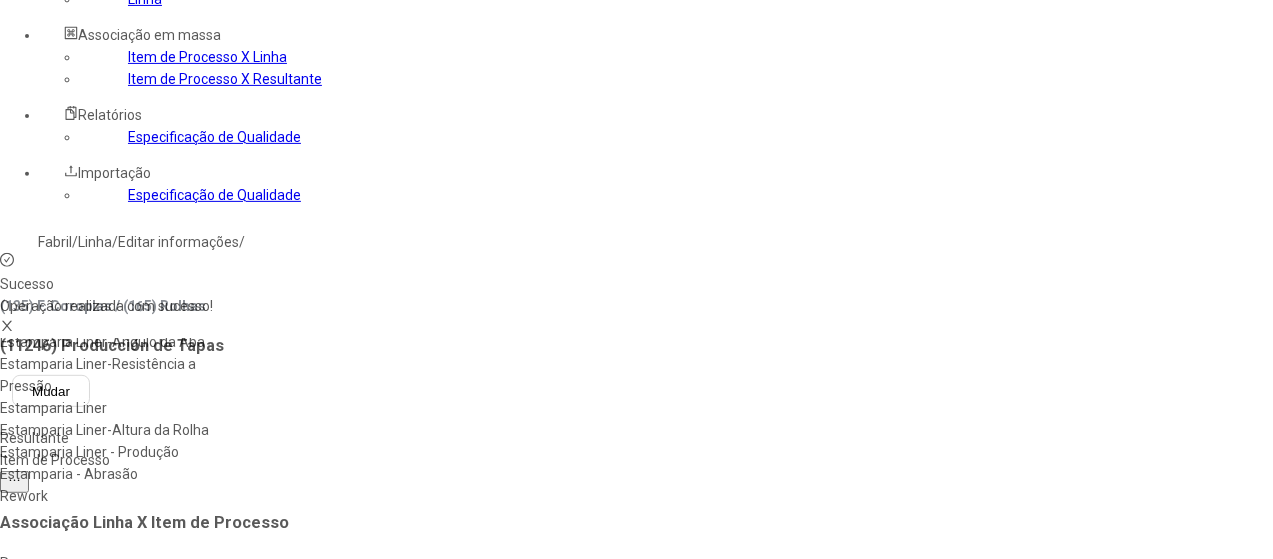 drag, startPoint x: 770, startPoint y: 274, endPoint x: 746, endPoint y: 276, distance: 24.083189 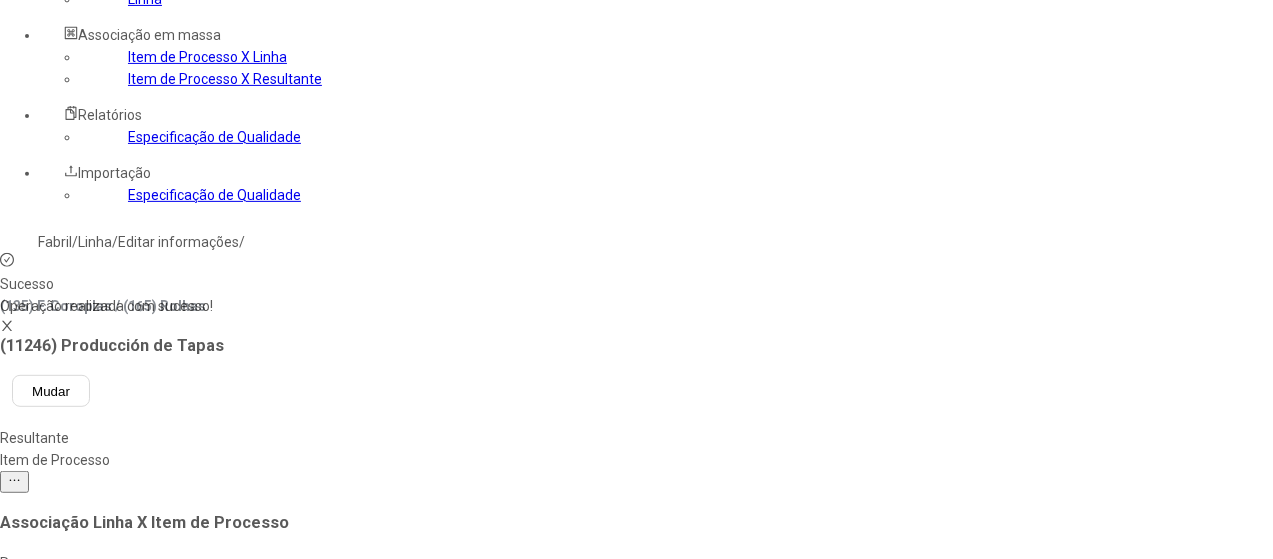 click on "Estamparia Liner - Produção" 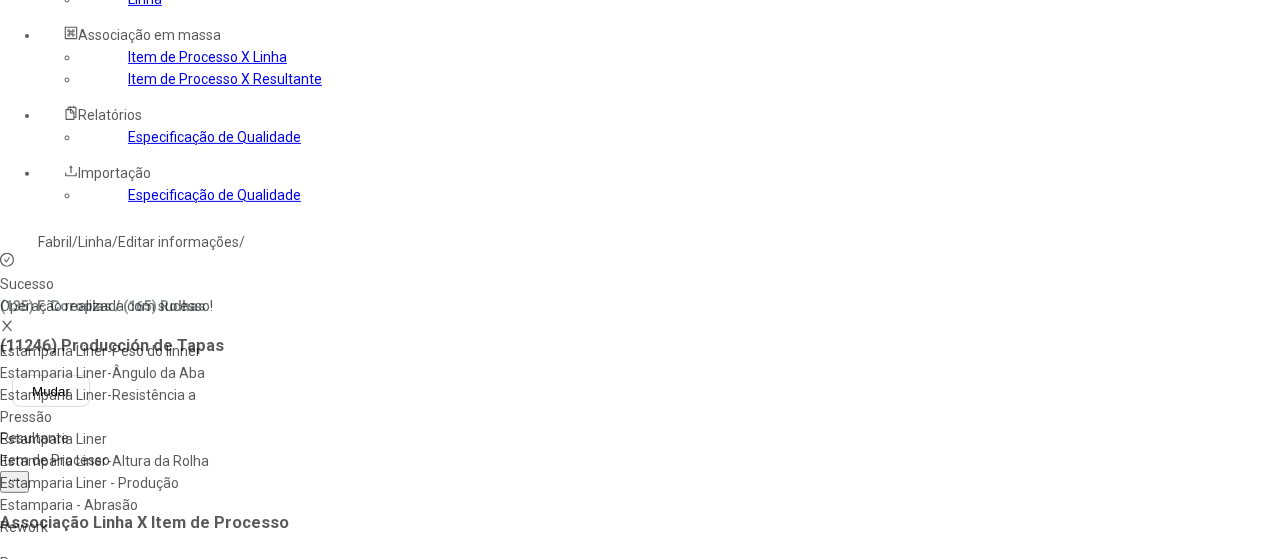 scroll, scrollTop: 96, scrollLeft: 0, axis: vertical 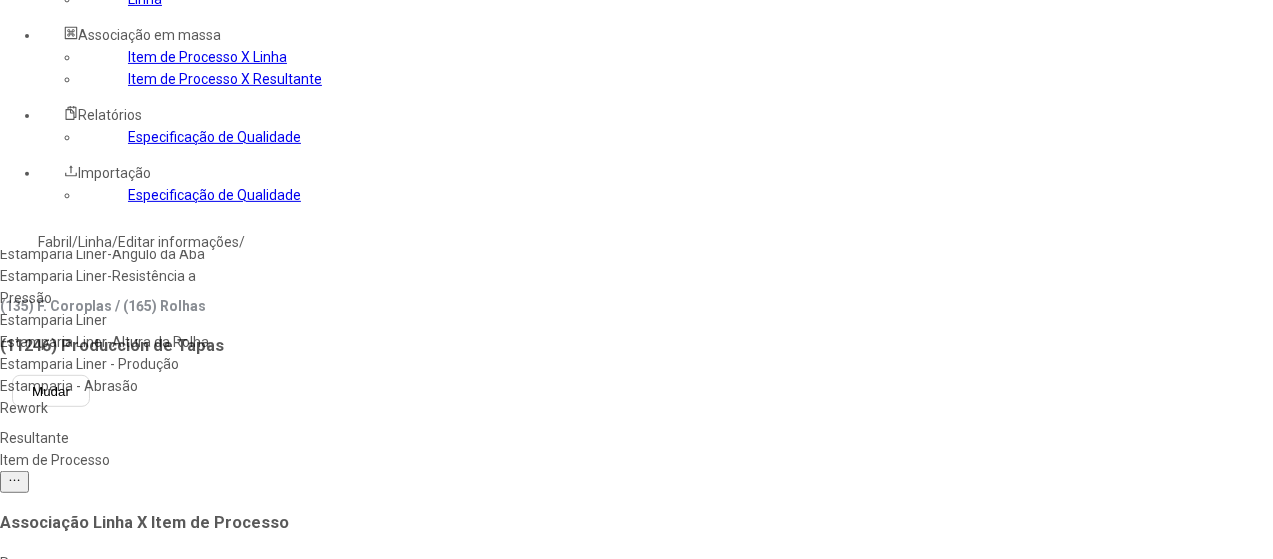 click on "Estamparia - Abrasão" at bounding box center (115, 386) 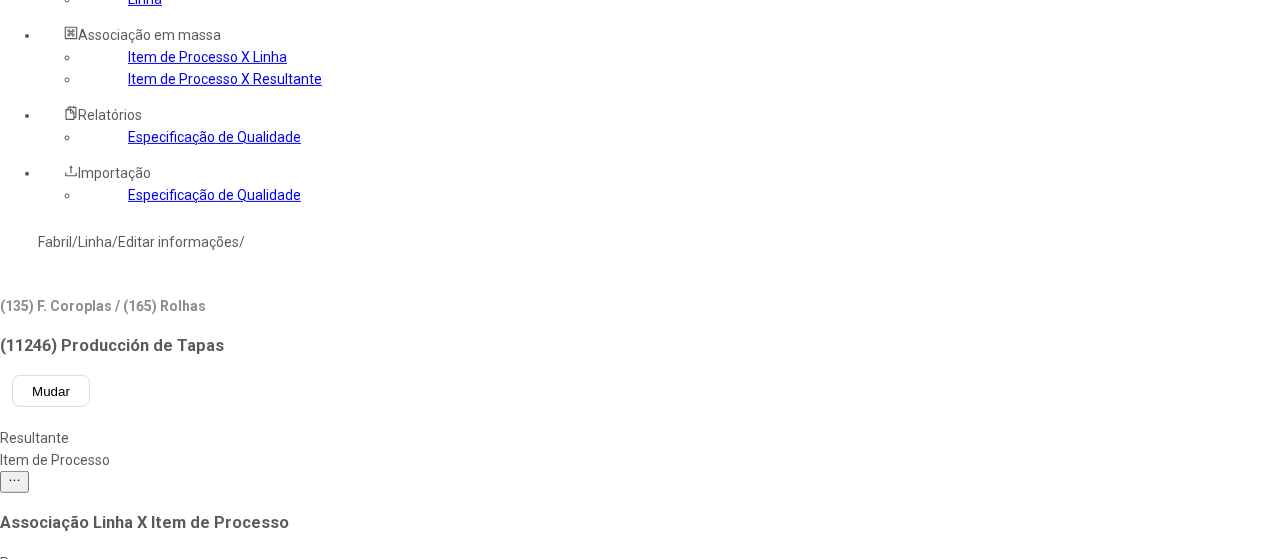 drag, startPoint x: 772, startPoint y: 446, endPoint x: 762, endPoint y: 431, distance: 18.027756 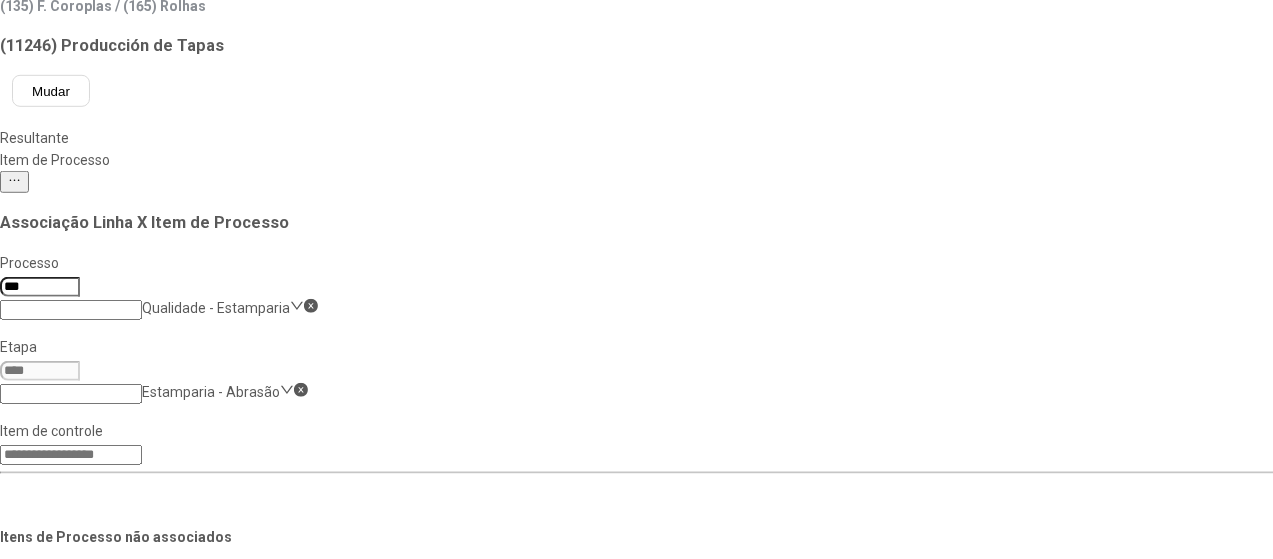 drag, startPoint x: 1136, startPoint y: 413, endPoint x: 1045, endPoint y: 417, distance: 91.08787 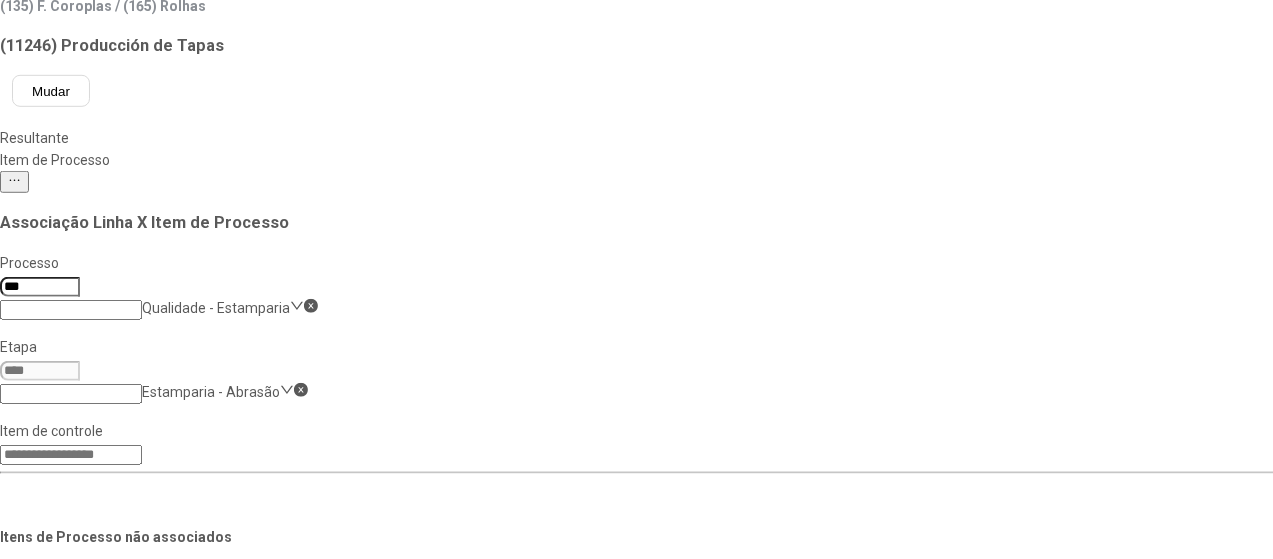 click on "Salvar Alterações" 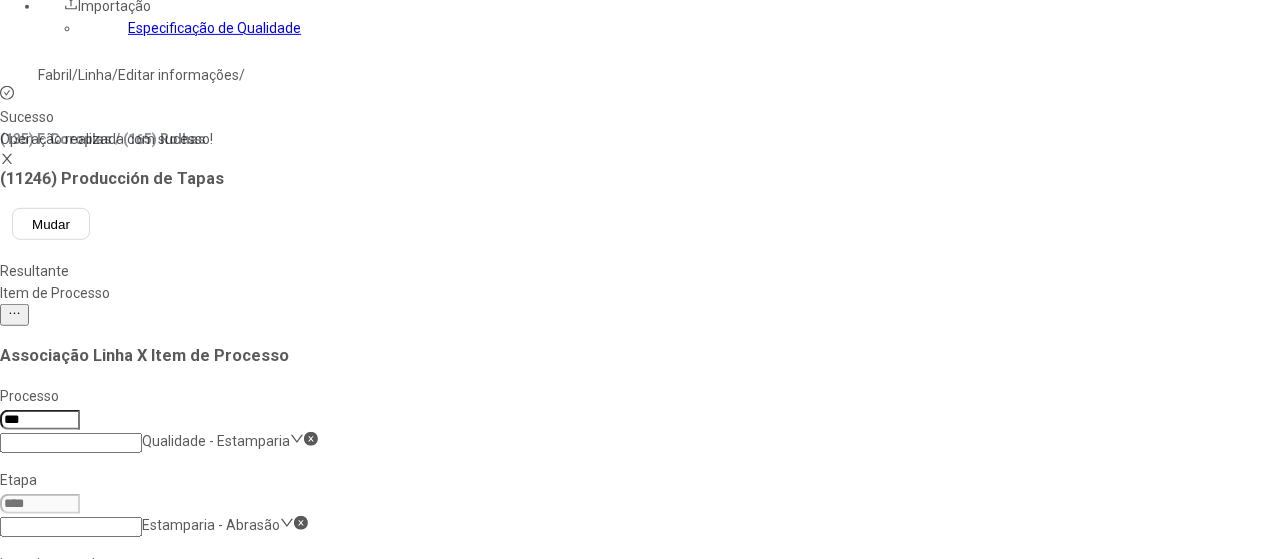 scroll, scrollTop: 208, scrollLeft: 0, axis: vertical 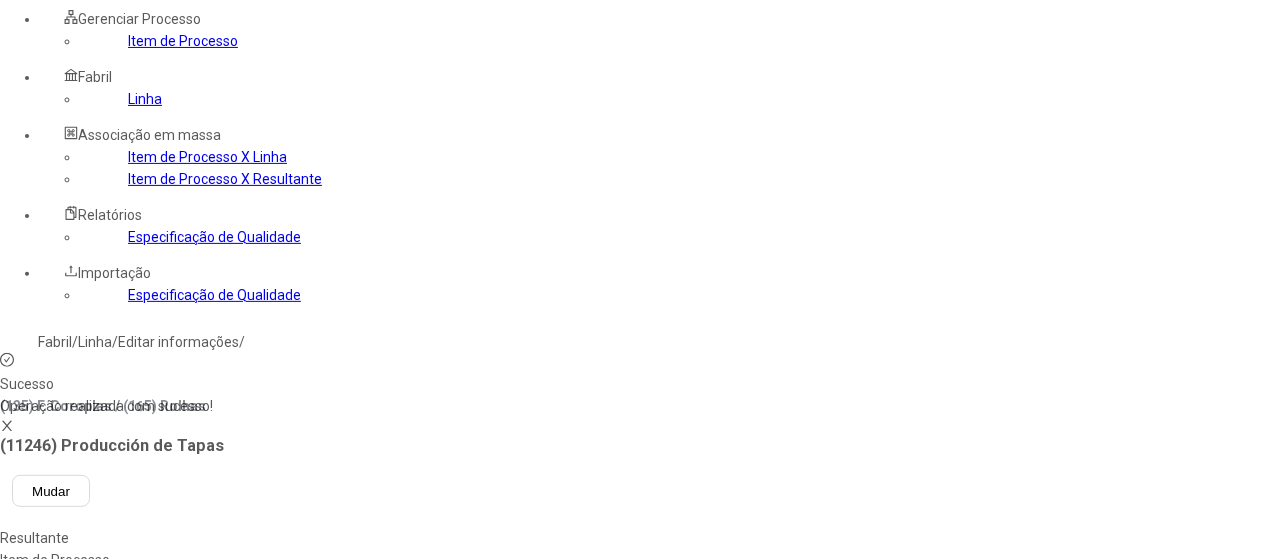 click on "Estamparia - Abrasão" 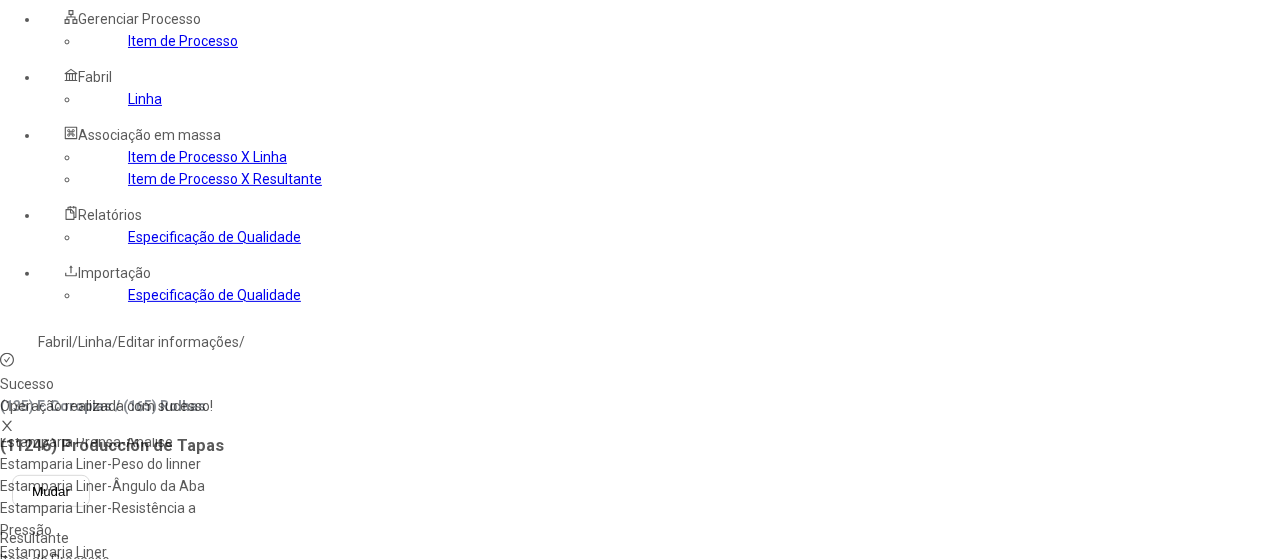 scroll, scrollTop: 96, scrollLeft: 0, axis: vertical 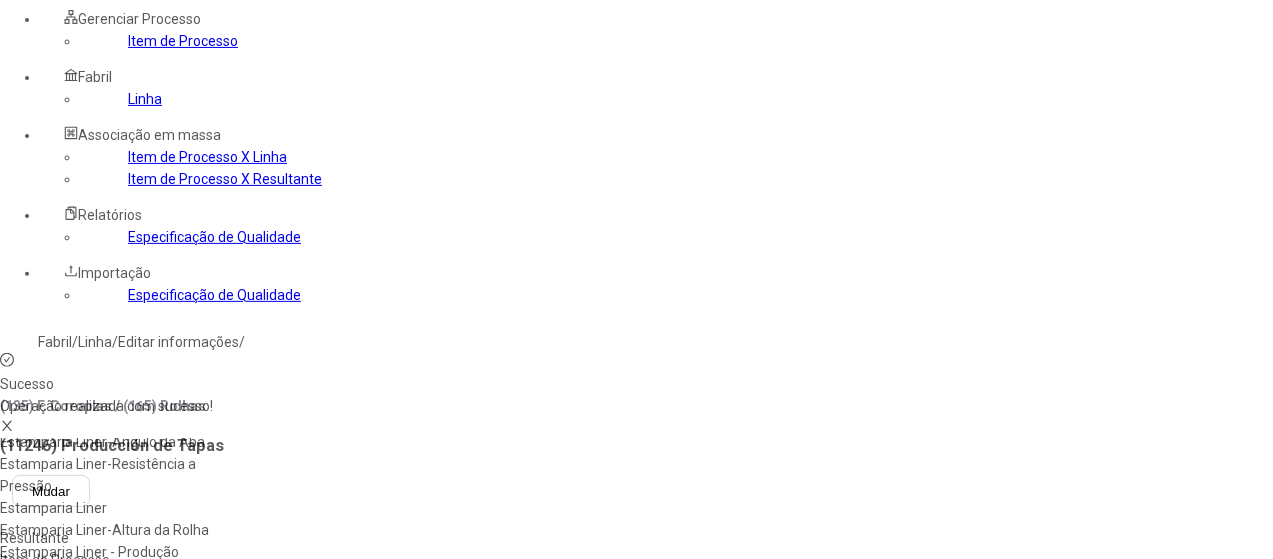 click on "Rework" at bounding box center [115, 596] 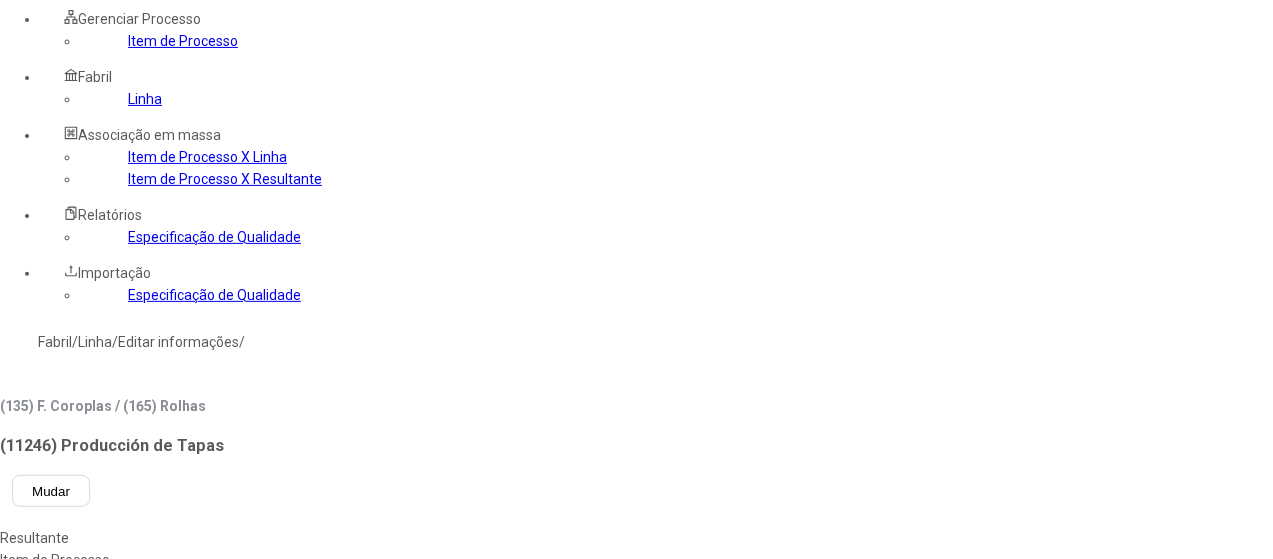 click on "***" at bounding box center [40, 687] 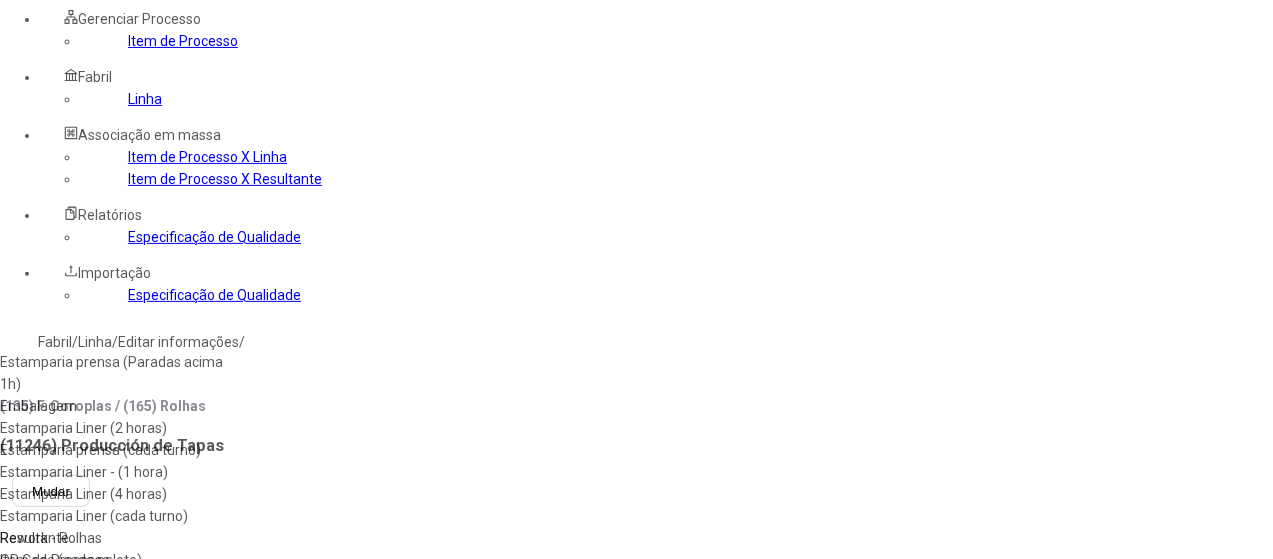 click on "Estamparia prensa (Paradas acima 1h)" at bounding box center (115, 373) 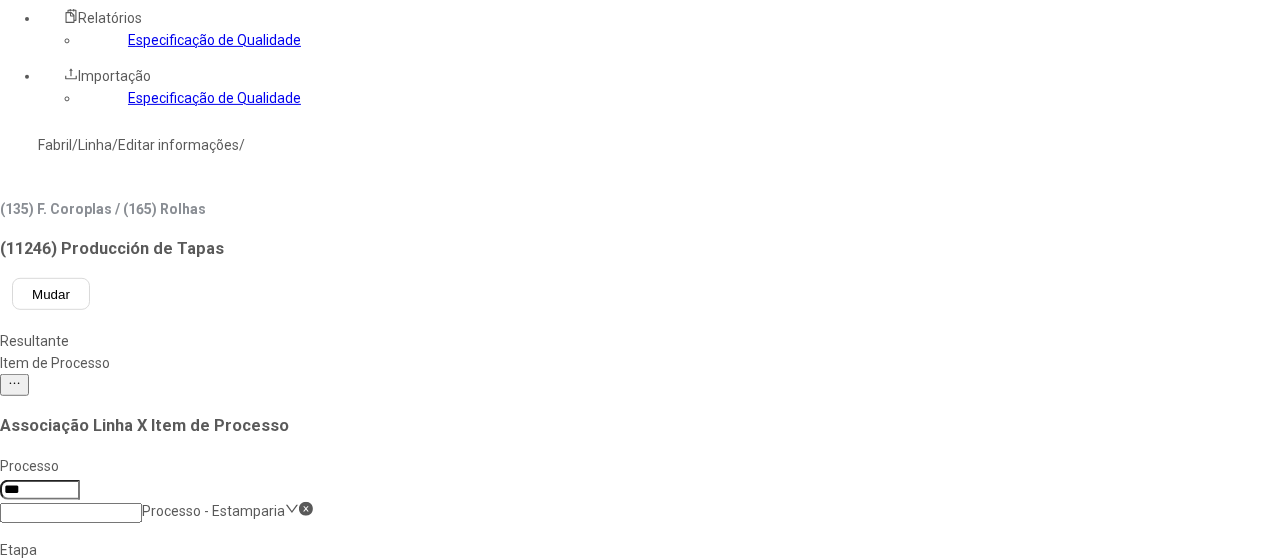 scroll, scrollTop: 508, scrollLeft: 0, axis: vertical 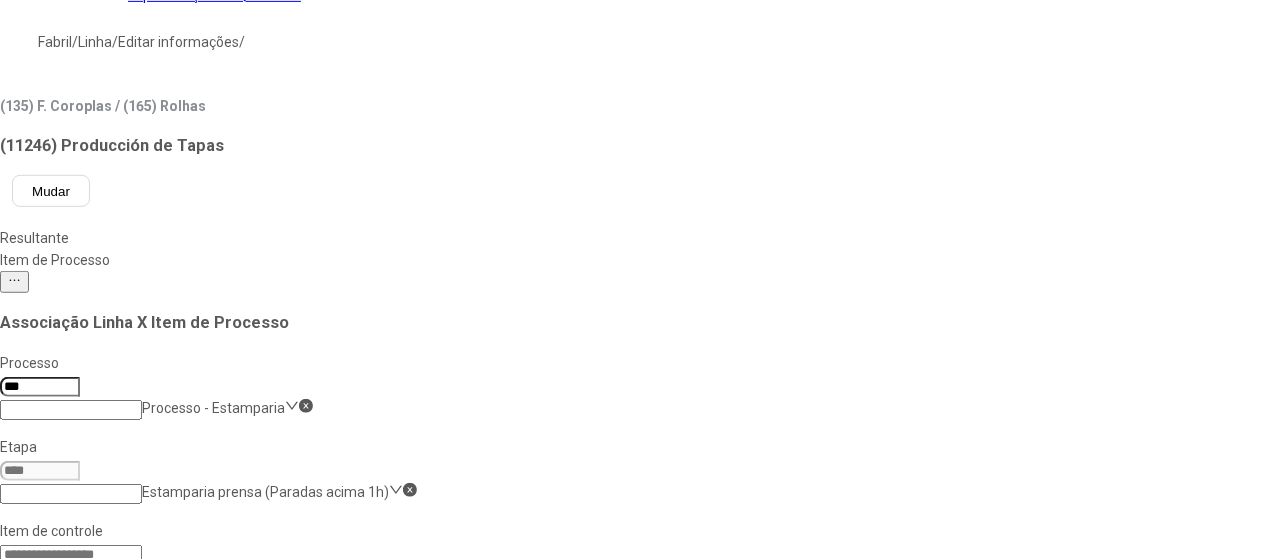 click 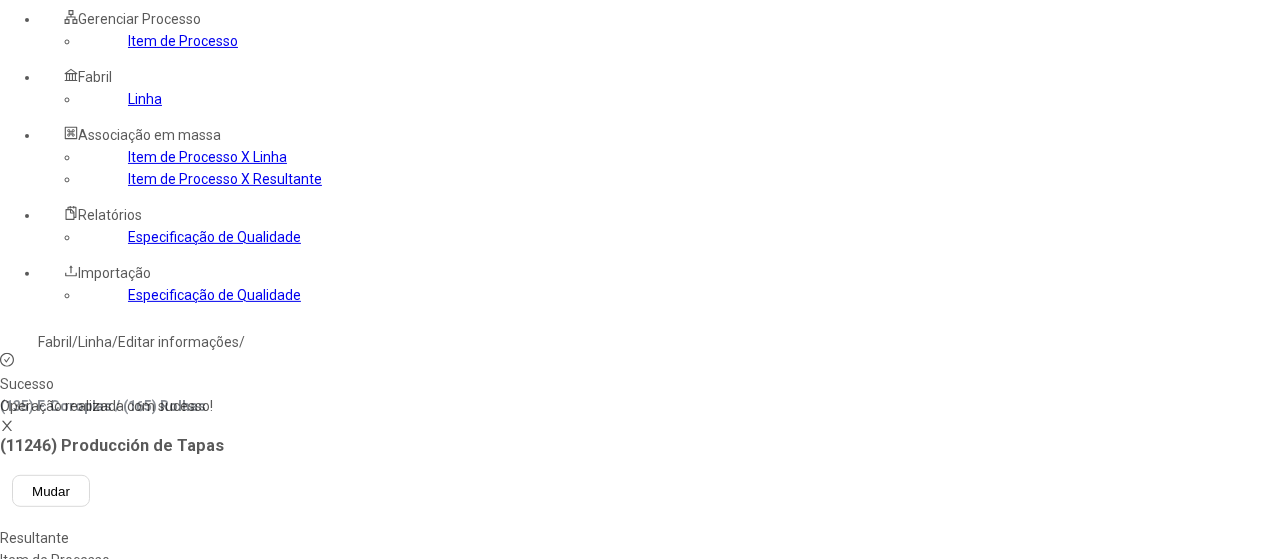 scroll, scrollTop: 8, scrollLeft: 0, axis: vertical 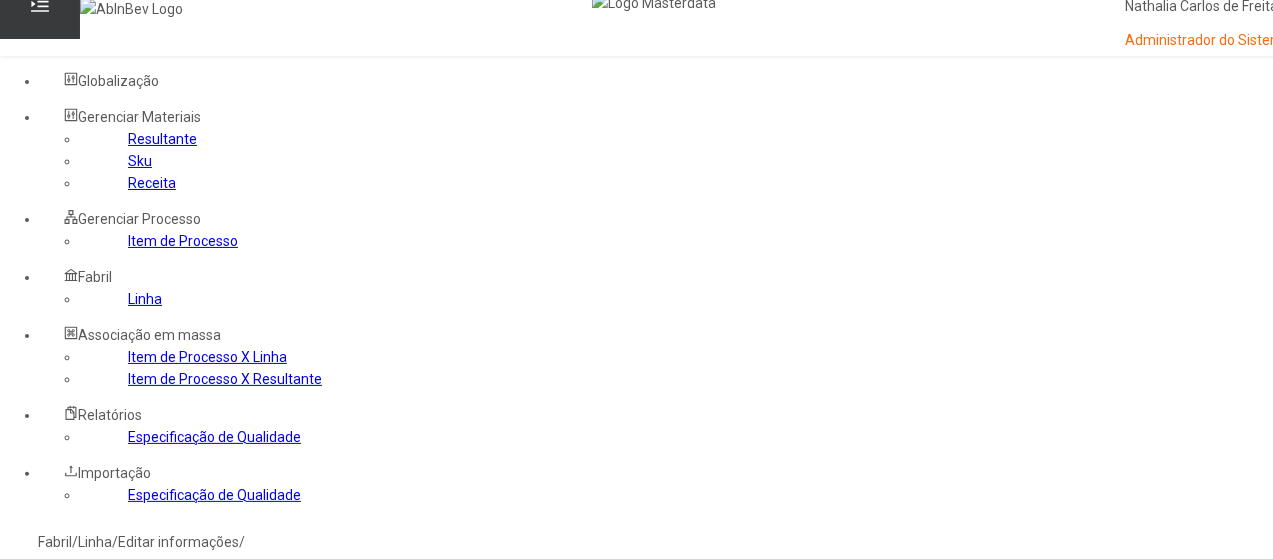 click on "Estamparia prensa (Paradas acima 1h)" 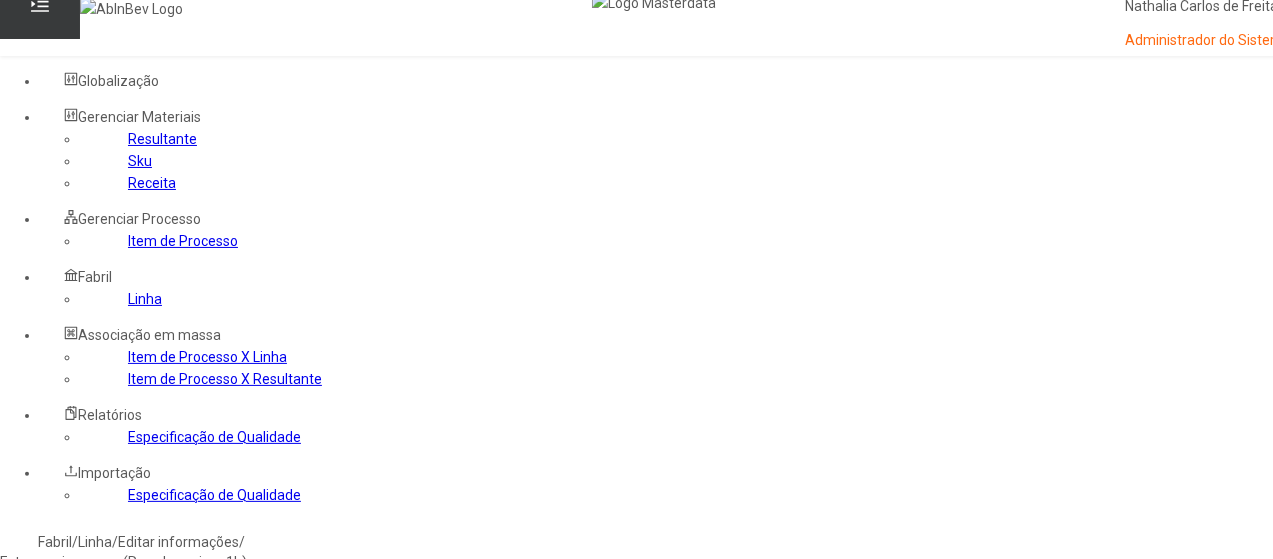 click on "Embalagem" at bounding box center (137, 584) 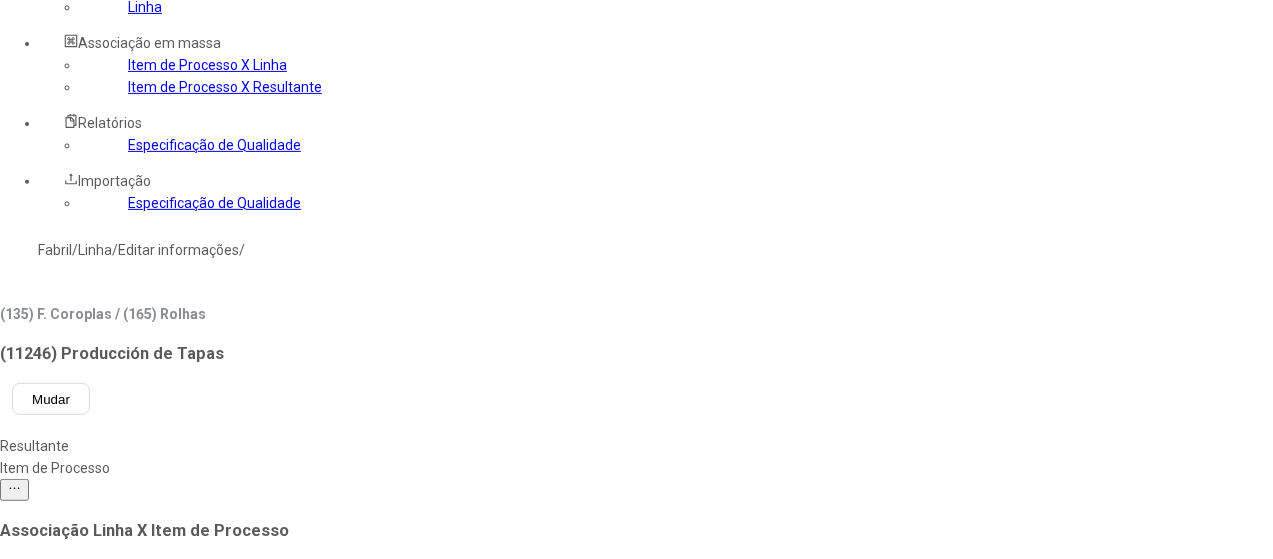 scroll, scrollTop: 208, scrollLeft: 0, axis: vertical 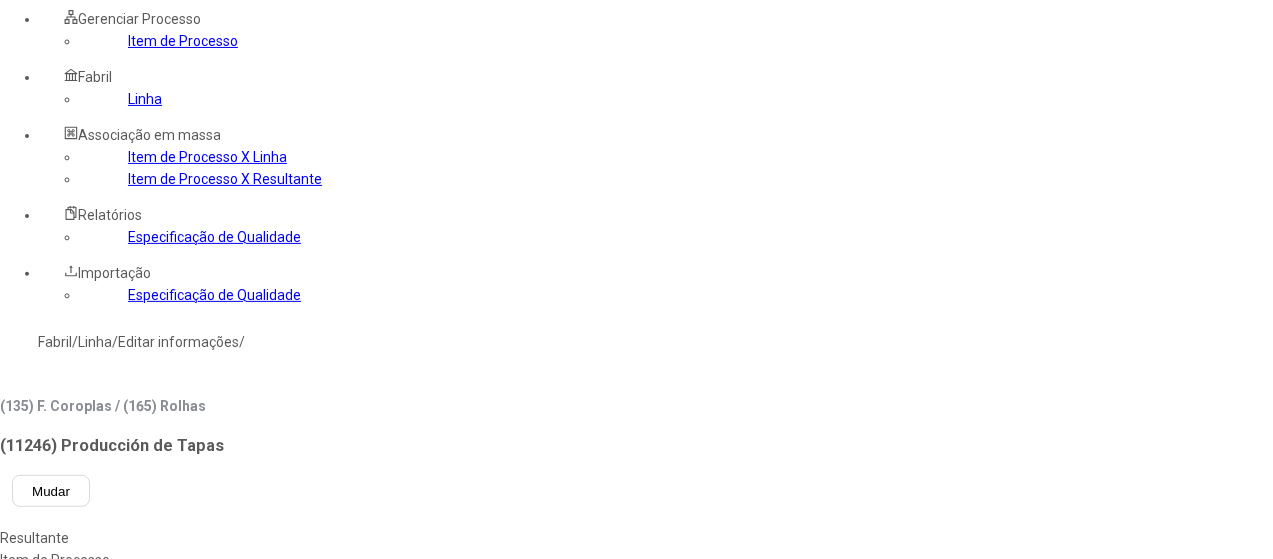 click on "Etapa Embalagem" 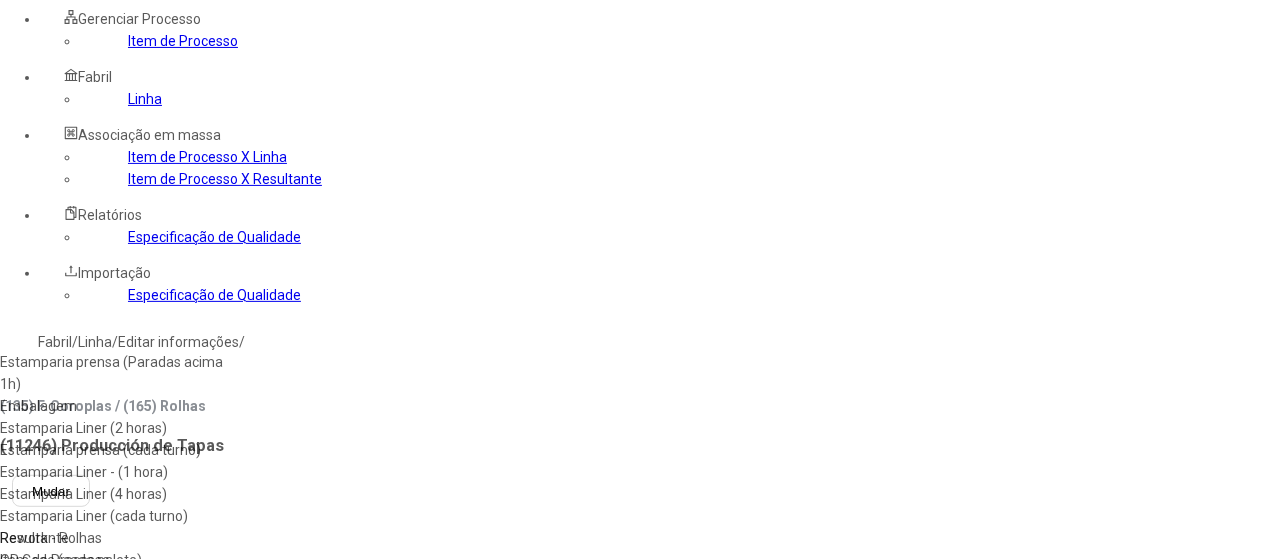 click on "Embalagem" at bounding box center (115, 406) 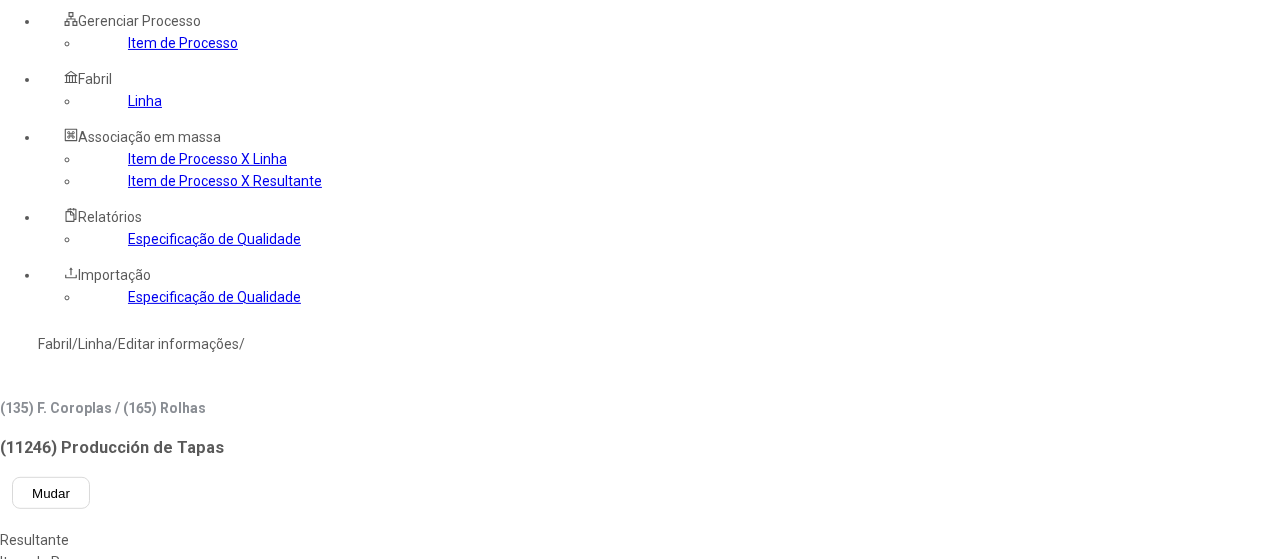scroll, scrollTop: 108, scrollLeft: 0, axis: vertical 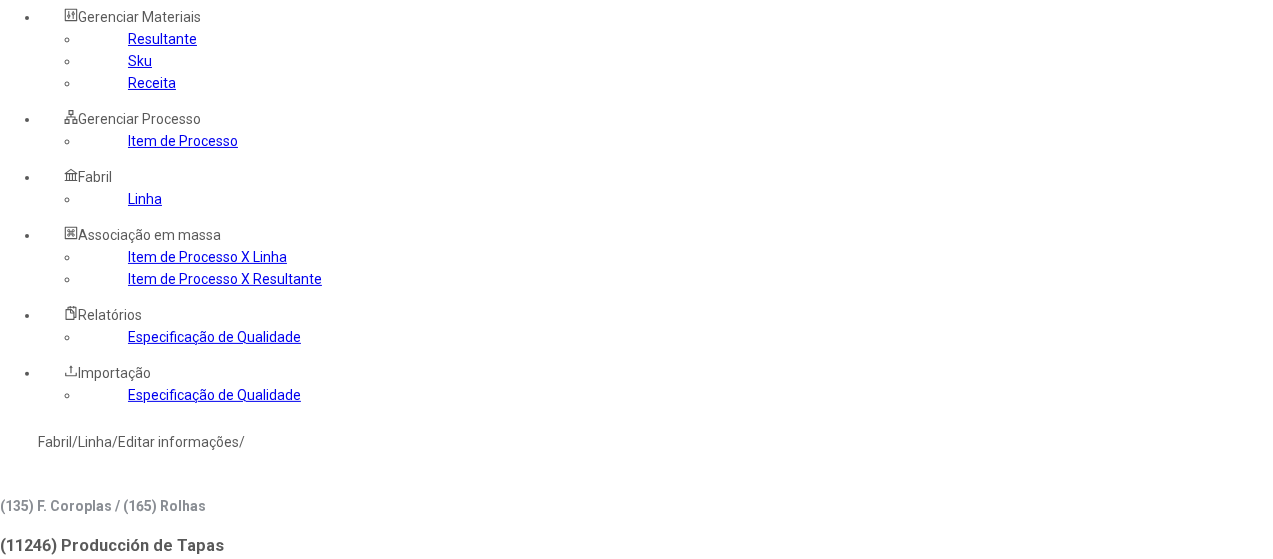 click on "Resultante" 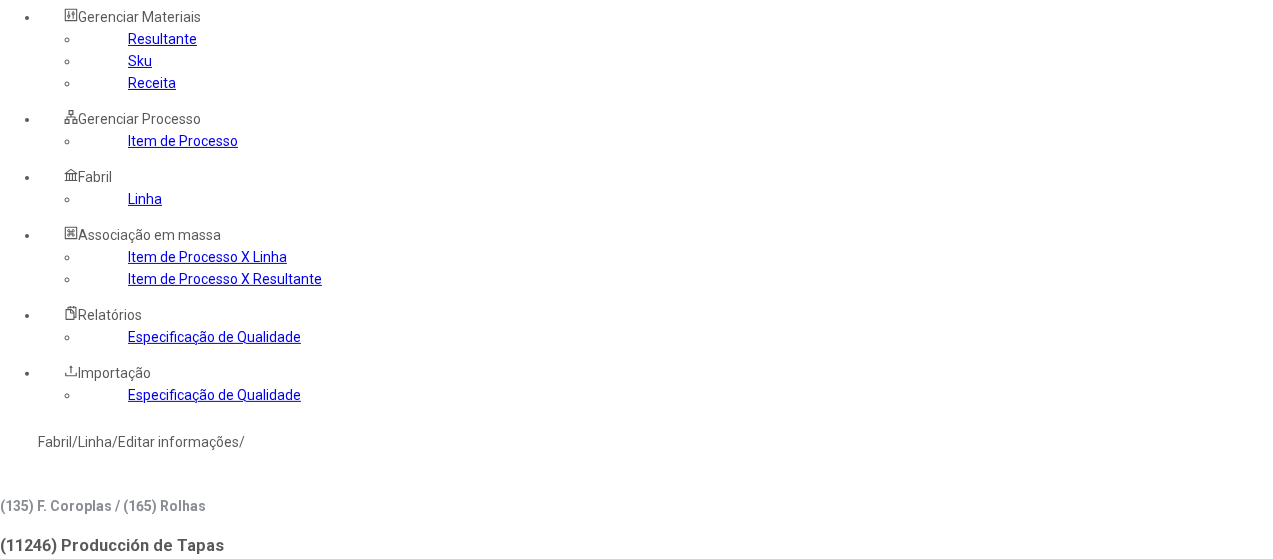 click 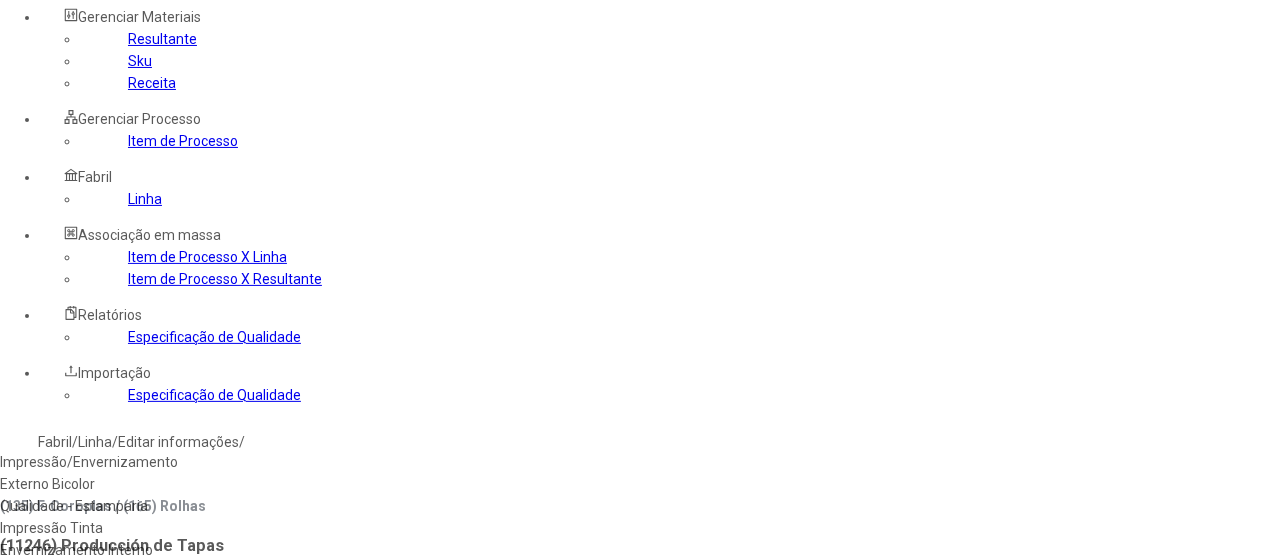 click on "Processo - Estamparia" at bounding box center [113, 572] 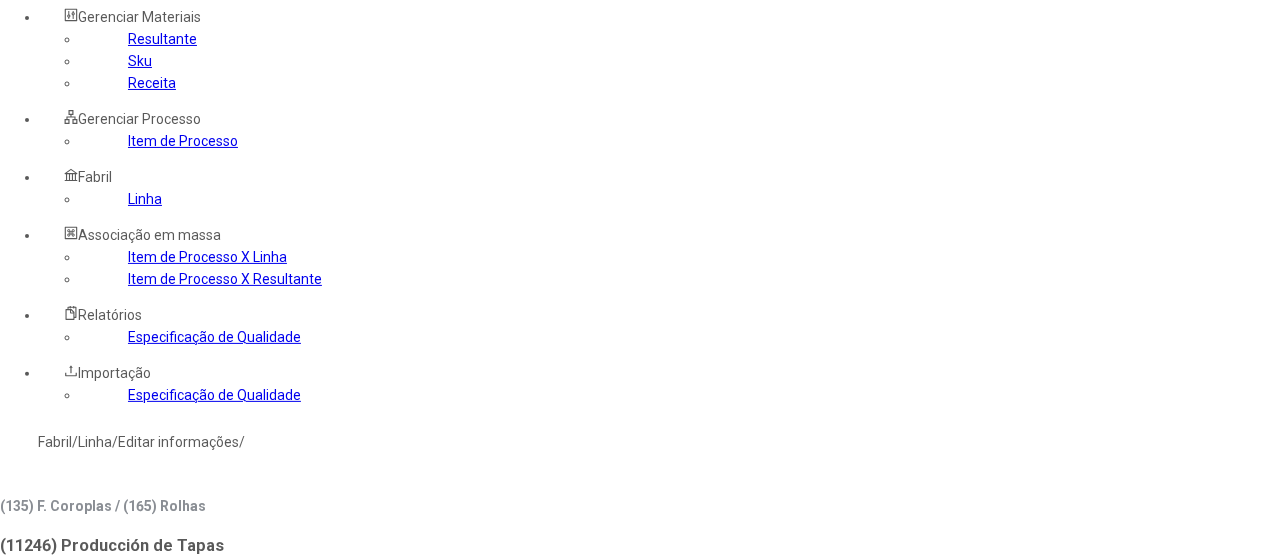 select 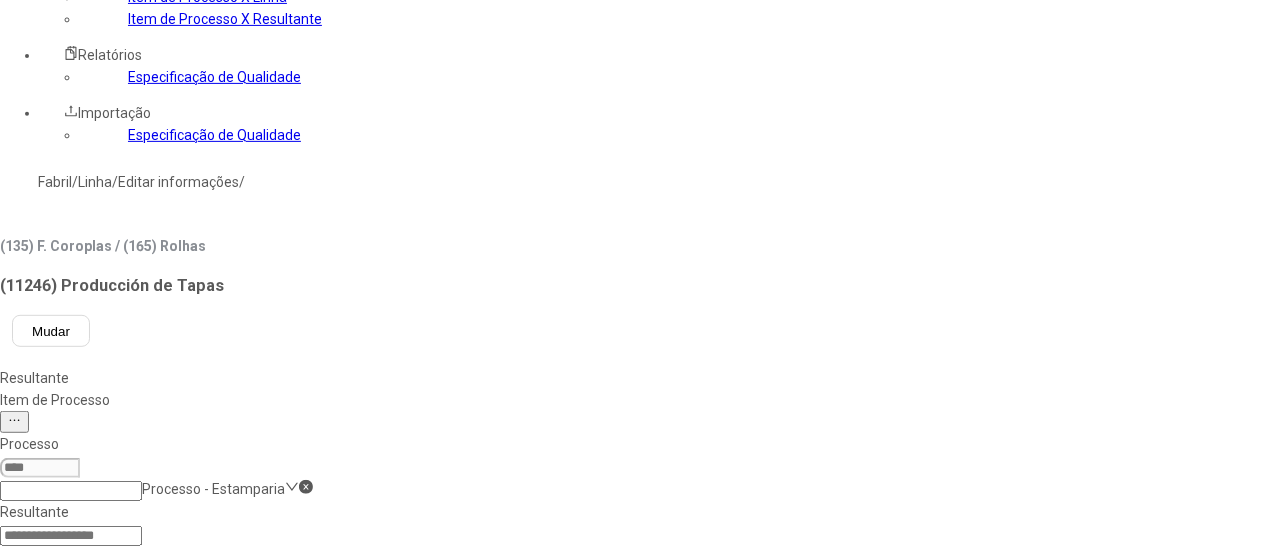 scroll, scrollTop: 608, scrollLeft: 0, axis: vertical 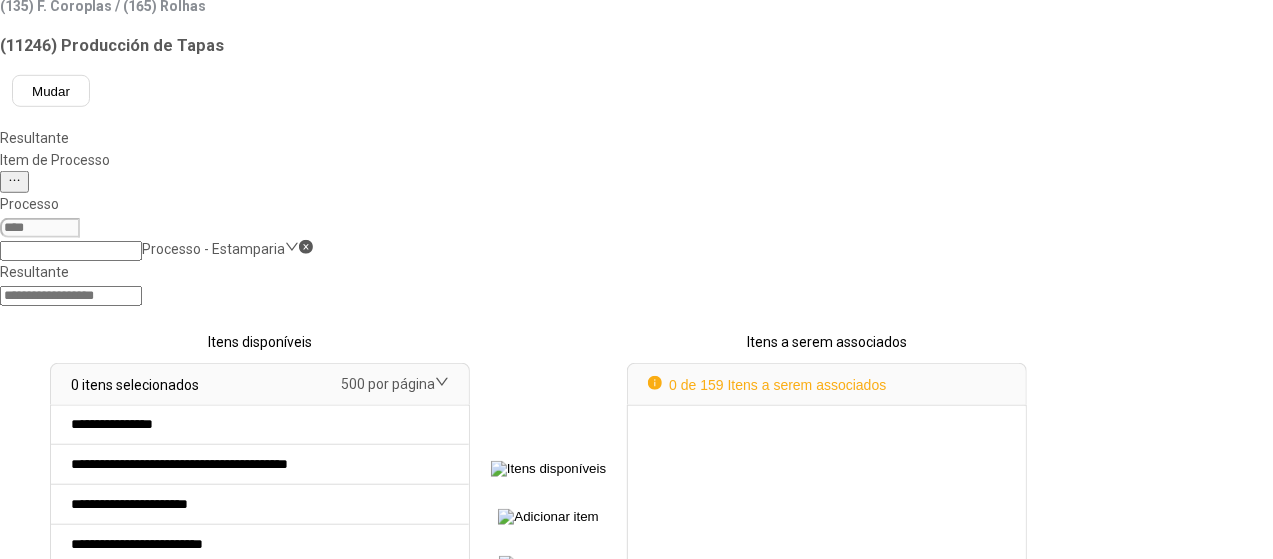 click 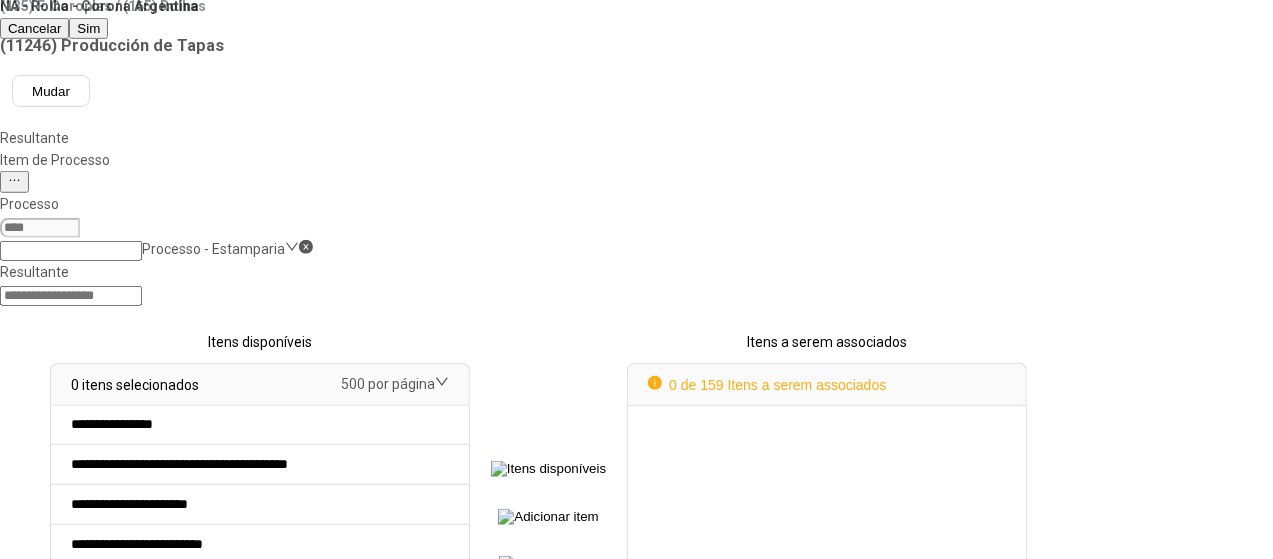 scroll, scrollTop: 0, scrollLeft: 0, axis: both 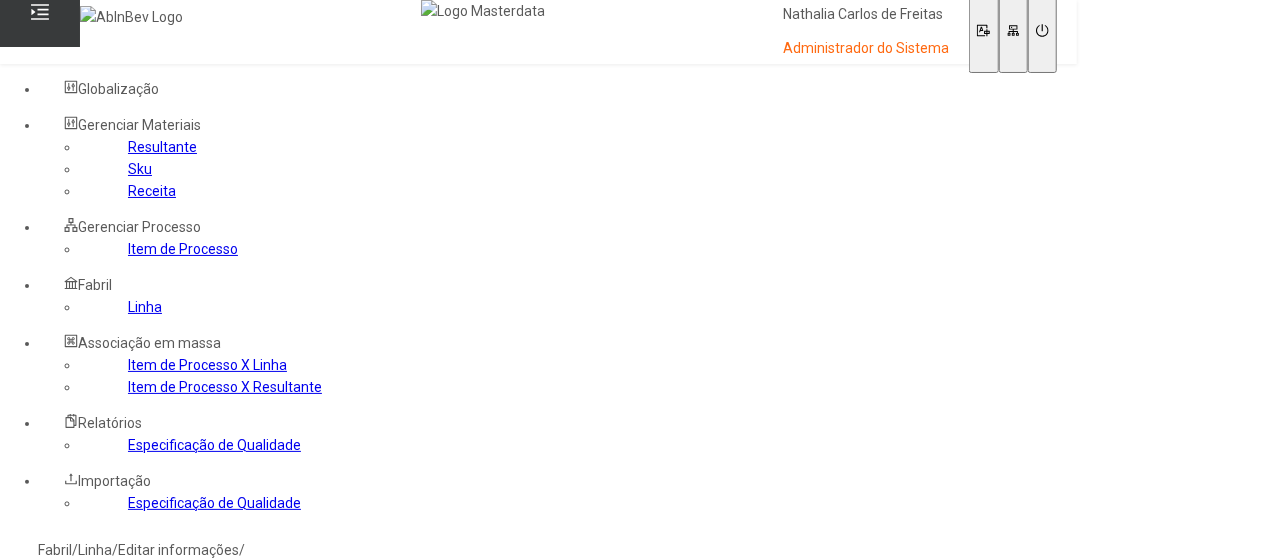 click on "Sim" at bounding box center (88, 636) 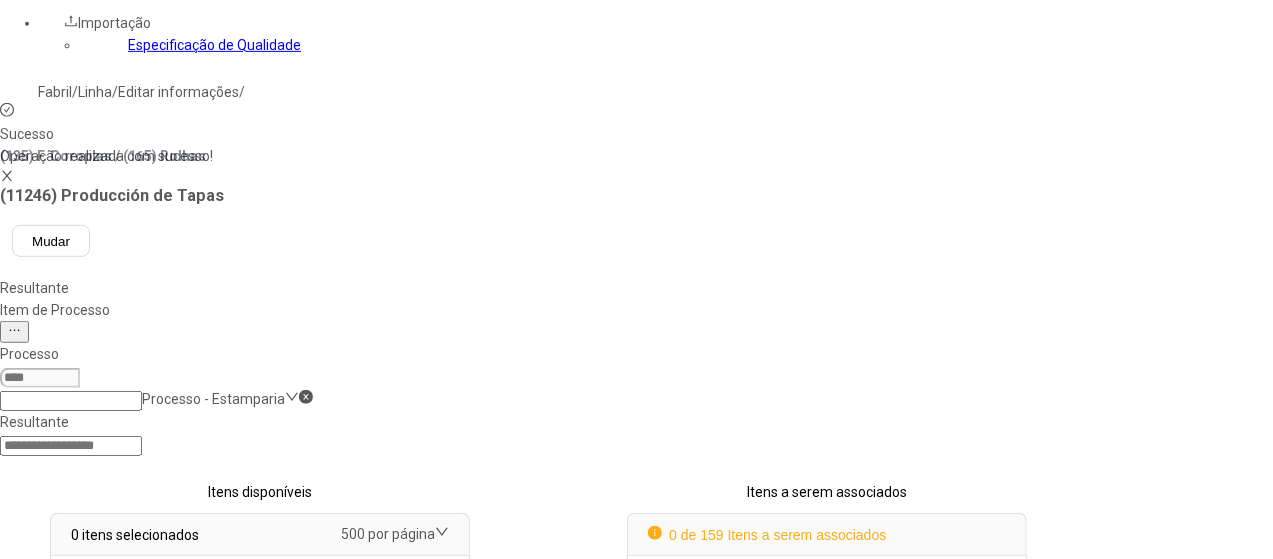 scroll, scrollTop: 308, scrollLeft: 0, axis: vertical 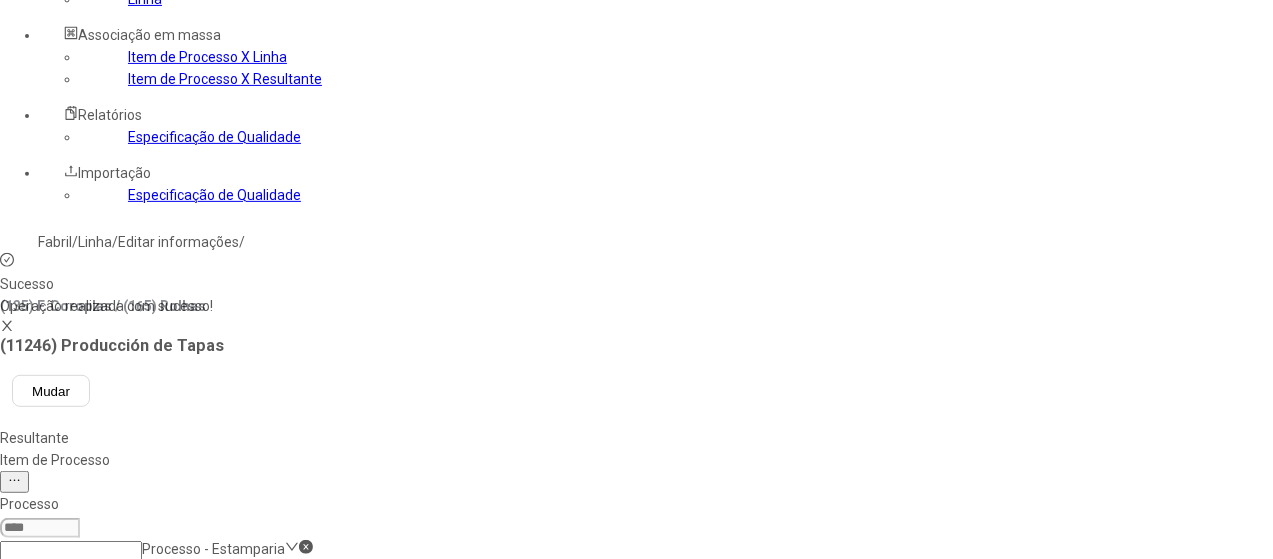 select 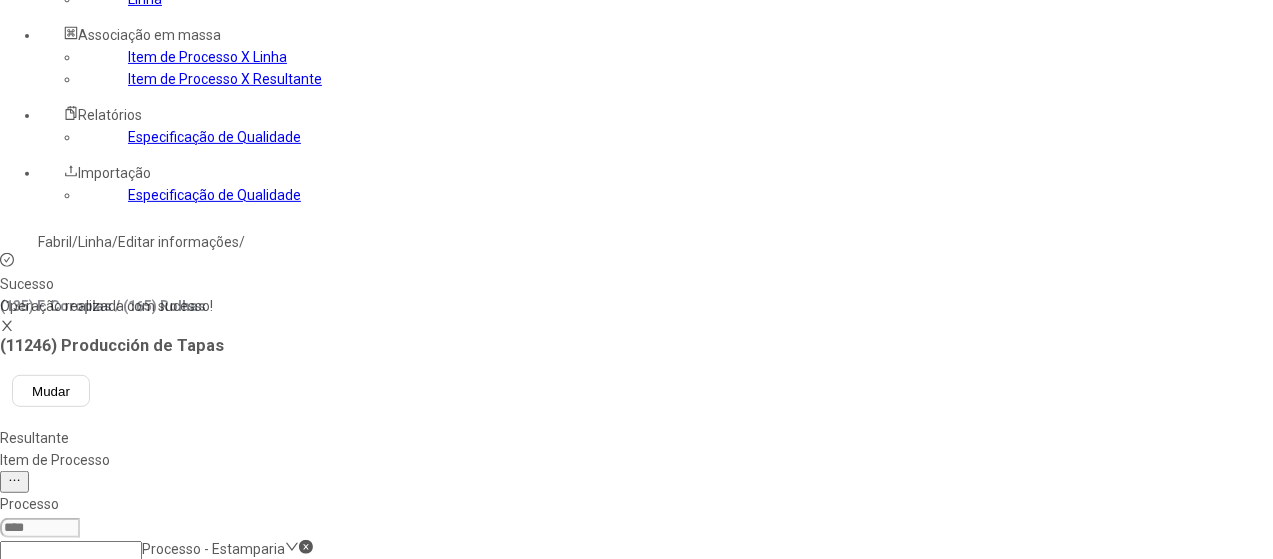 type on "********" 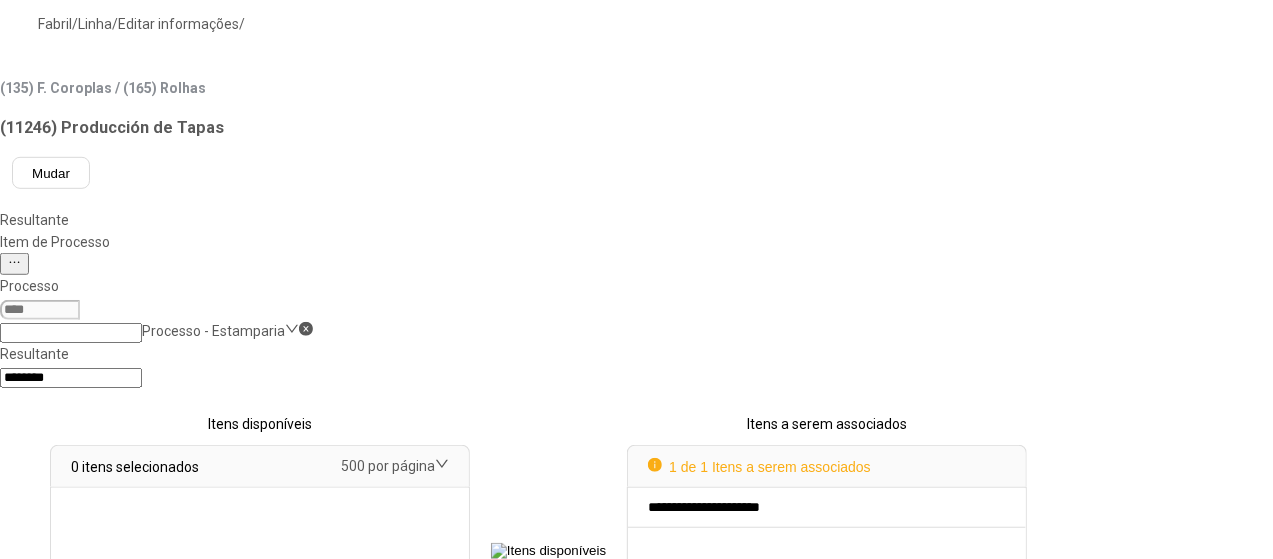 scroll, scrollTop: 653, scrollLeft: 0, axis: vertical 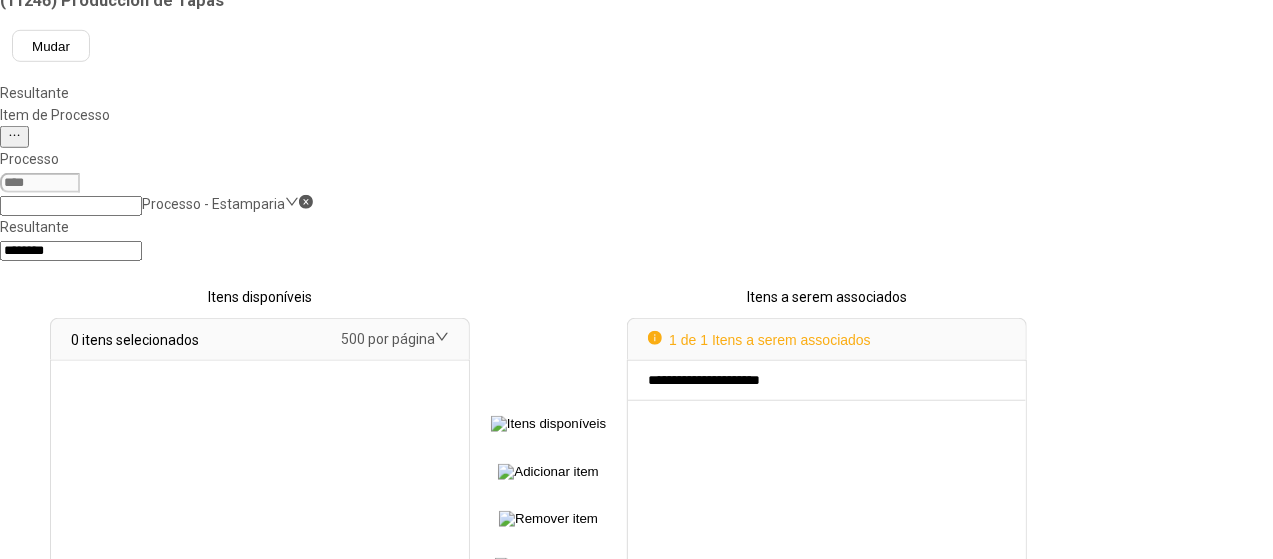 drag, startPoint x: 1180, startPoint y: 167, endPoint x: 1146, endPoint y: 185, distance: 38.470768 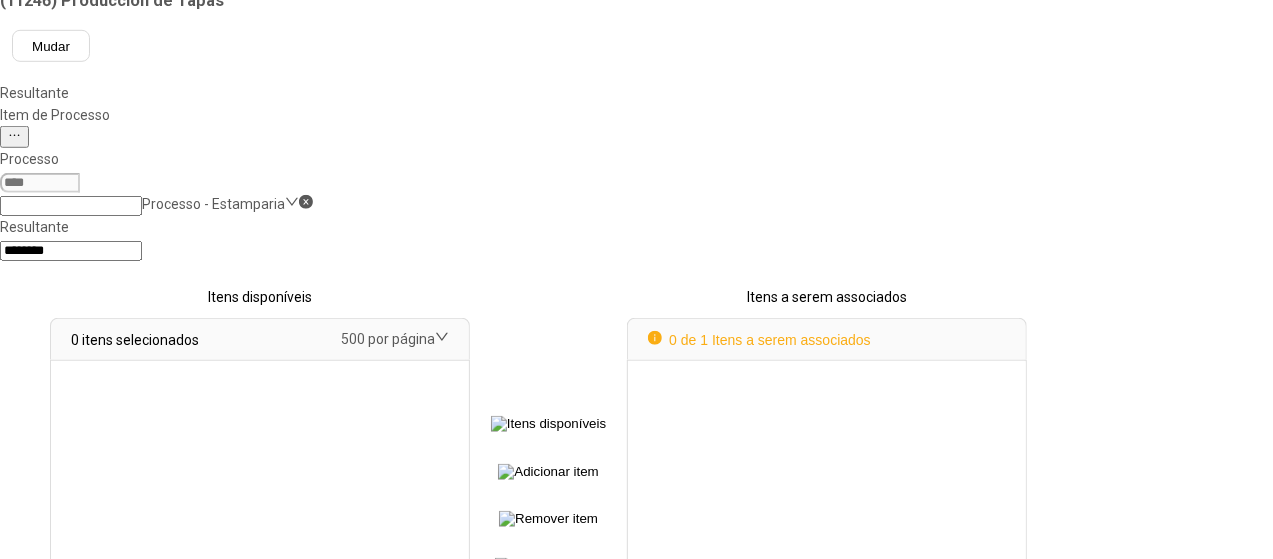 select 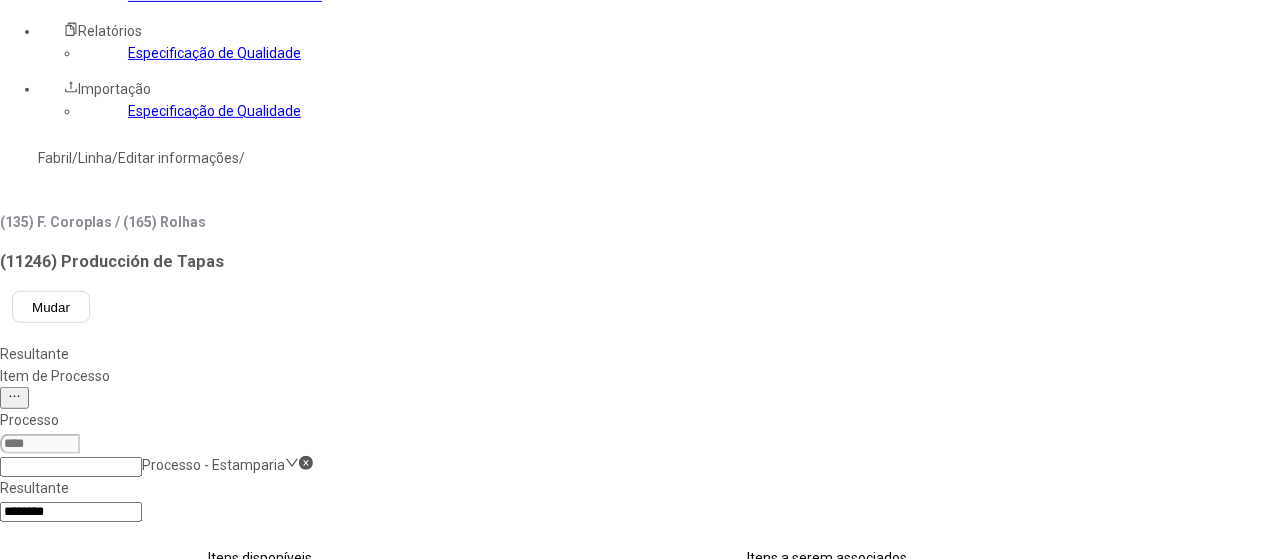 scroll, scrollTop: 208, scrollLeft: 0, axis: vertical 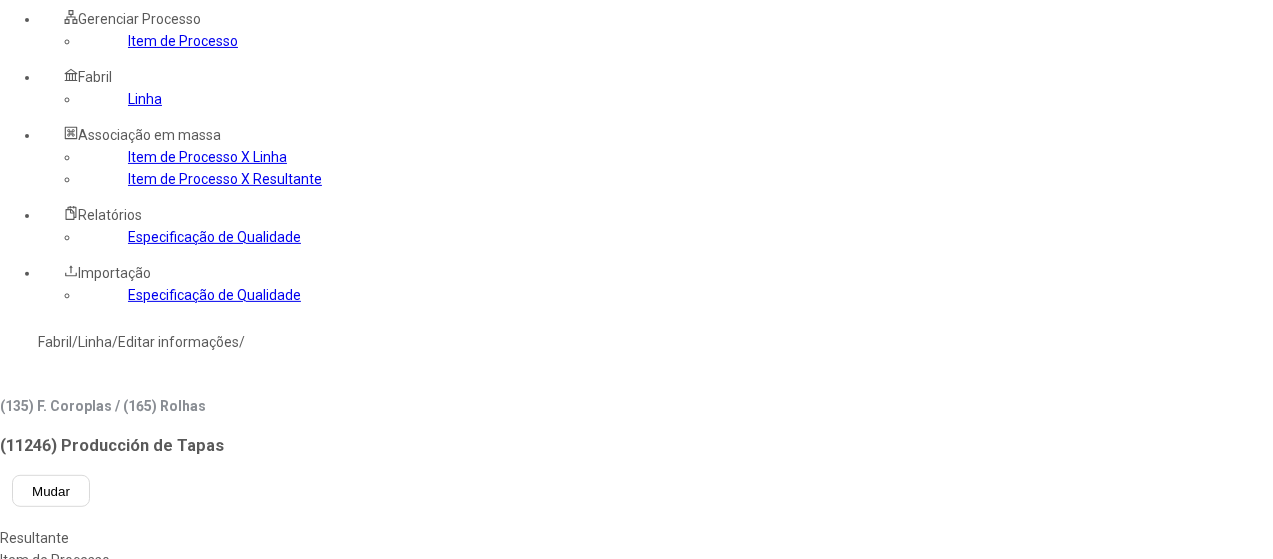 click on "Item de Processo" 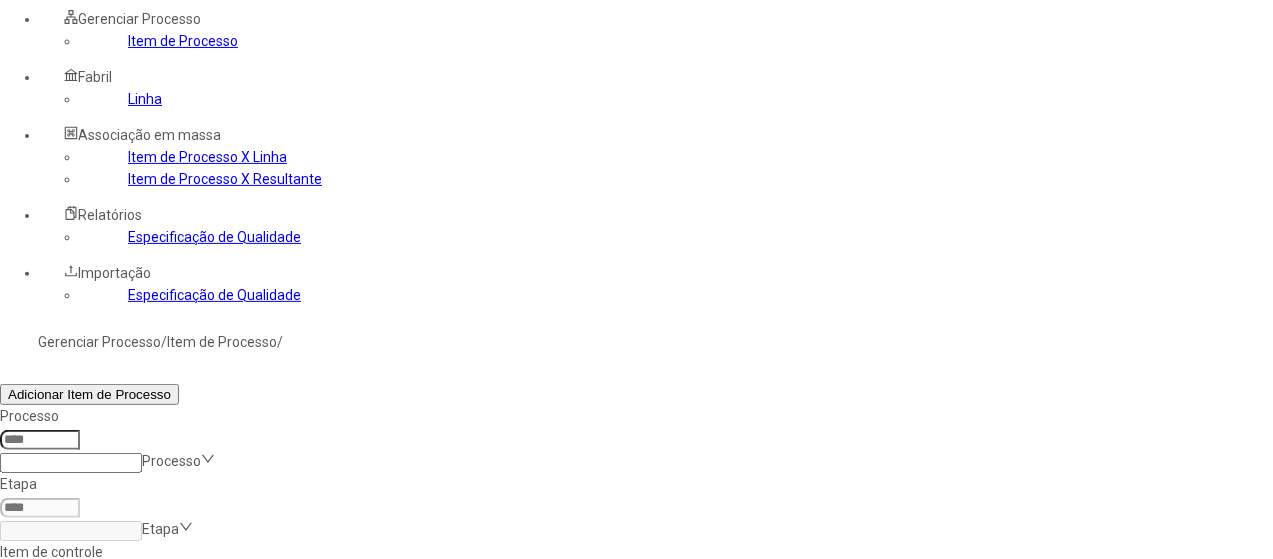 click 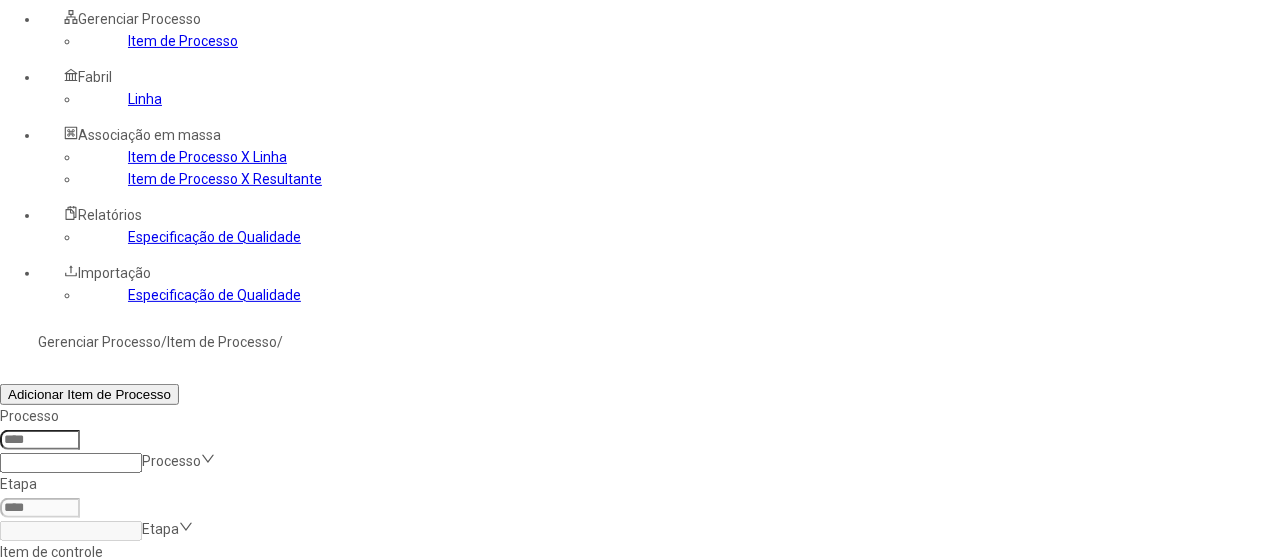 type on "*****" 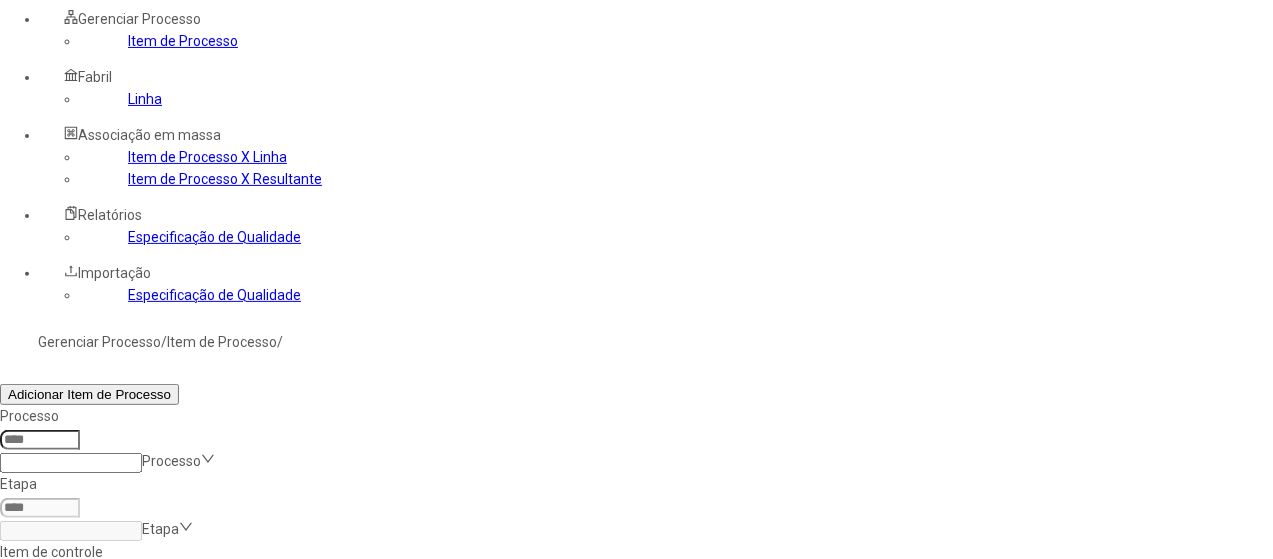 click on "Filtrar" 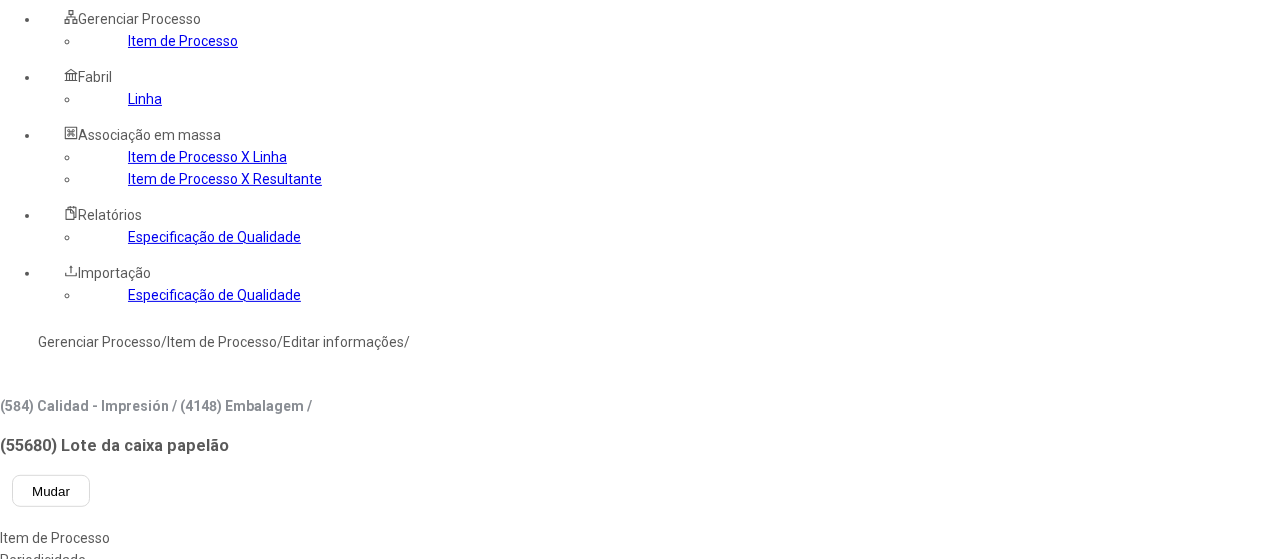 scroll, scrollTop: 8, scrollLeft: 0, axis: vertical 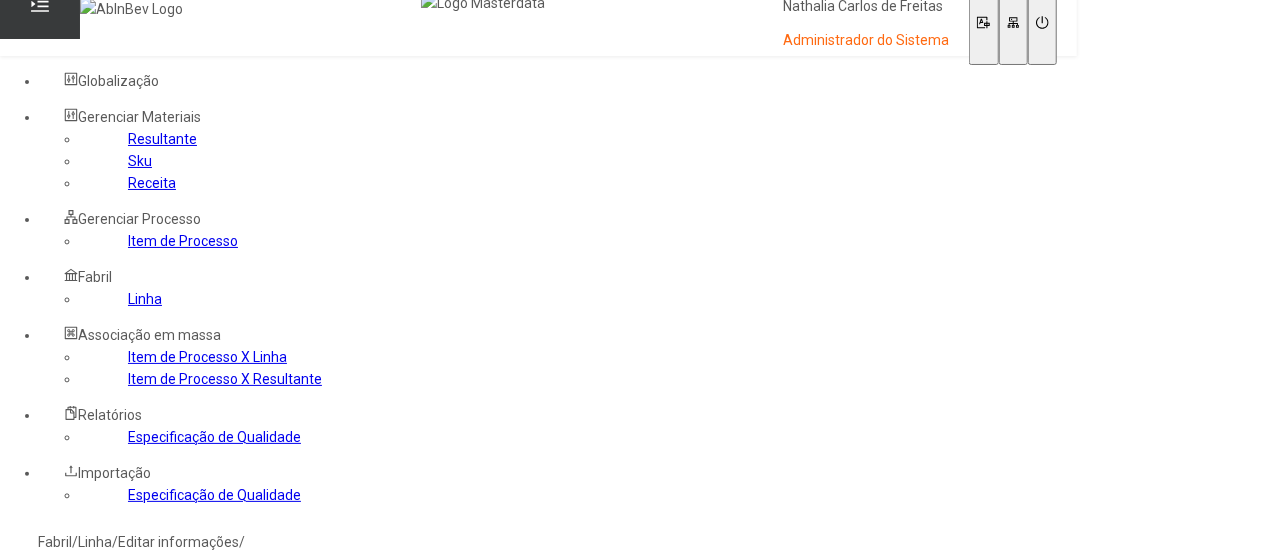 click on "Item de Processo" 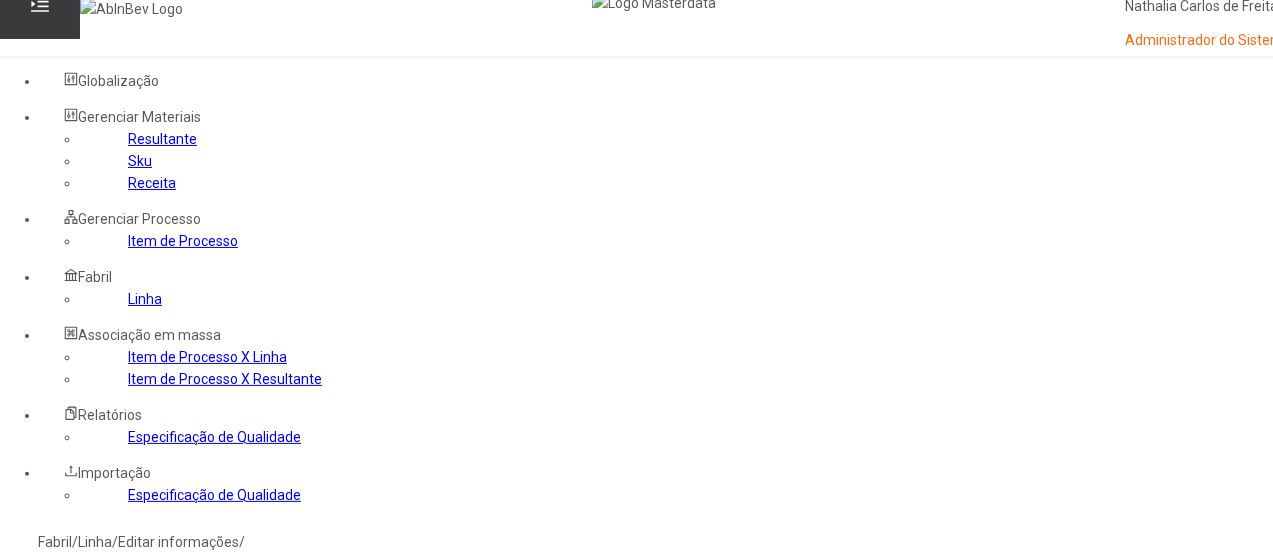 click at bounding box center (40, 887) 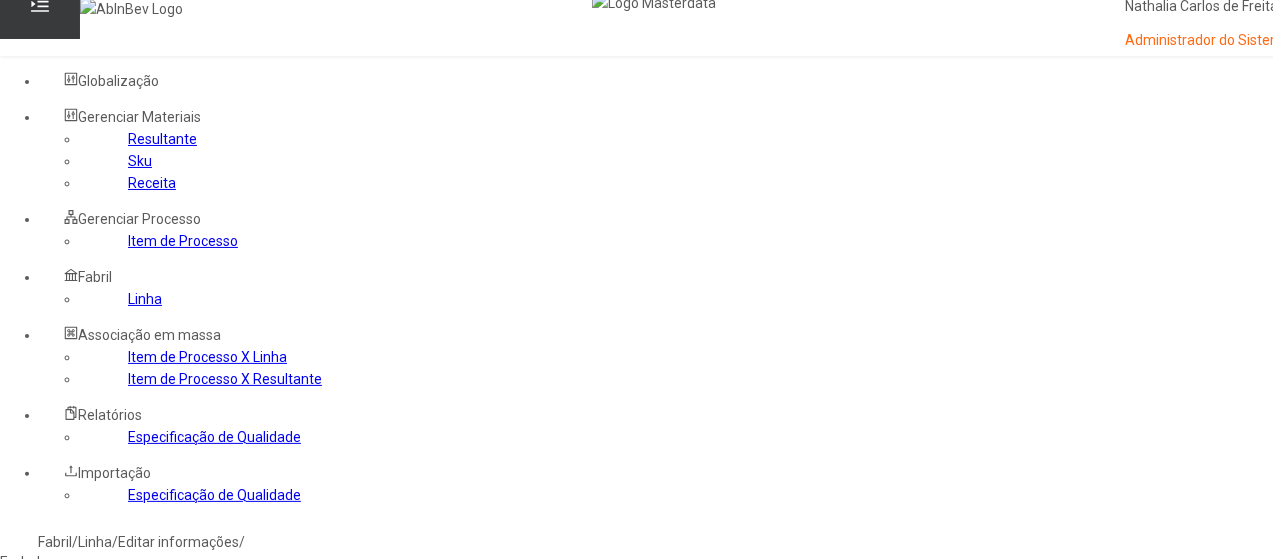 type on "****" 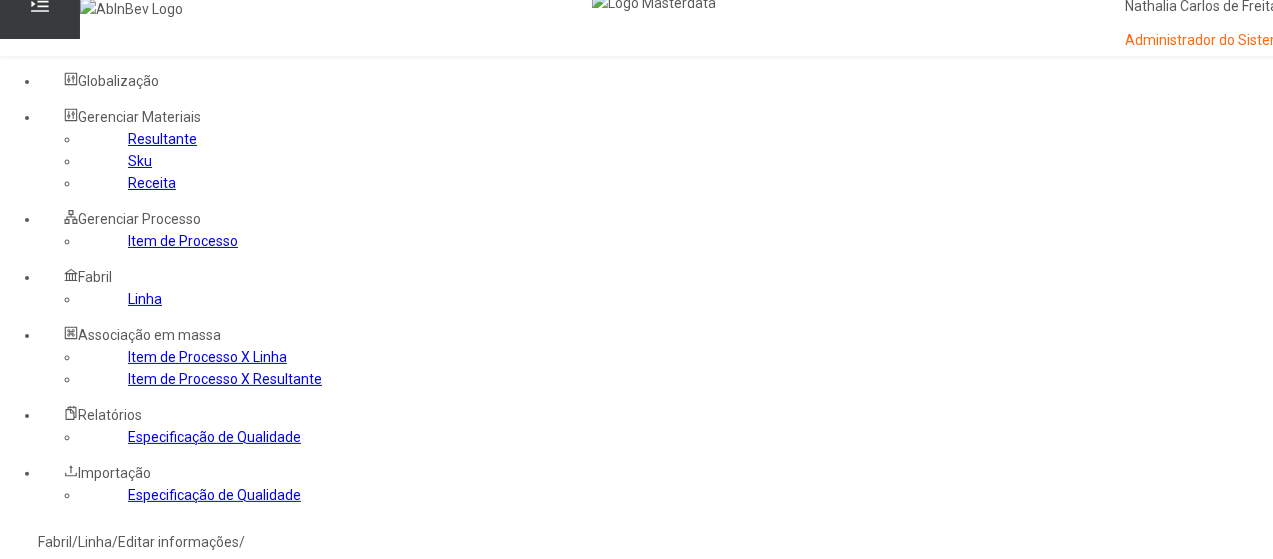 type 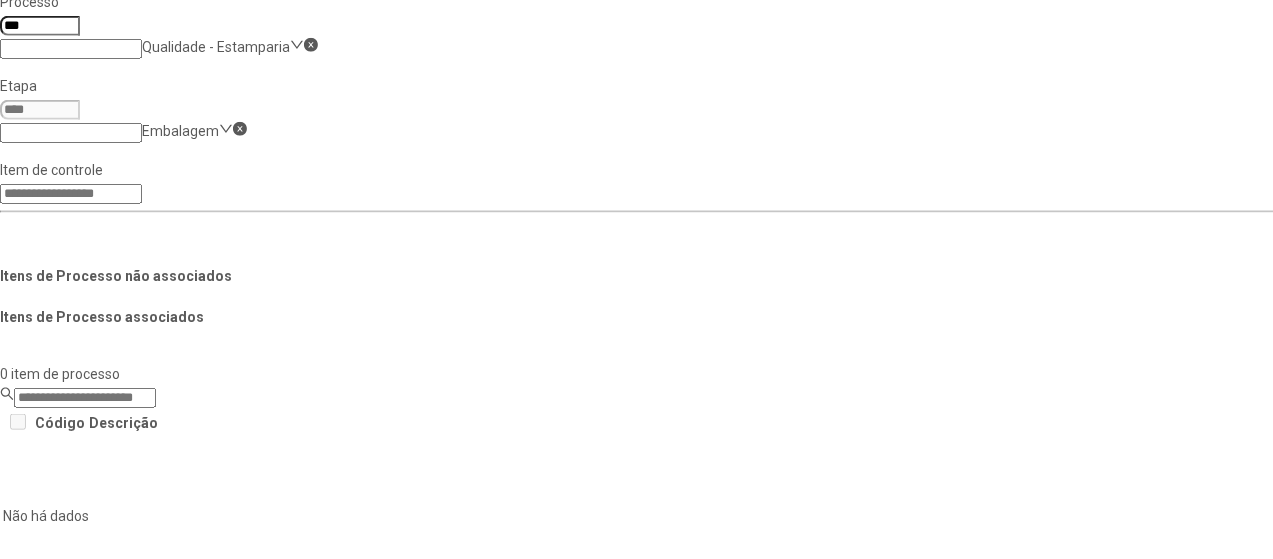 scroll, scrollTop: 808, scrollLeft: 0, axis: vertical 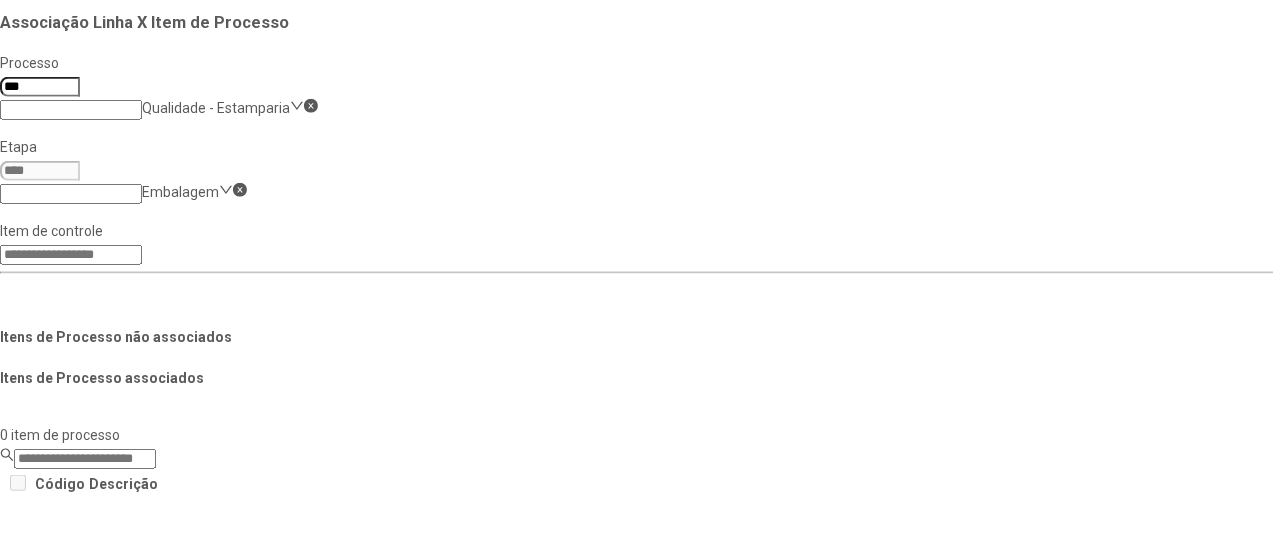 click 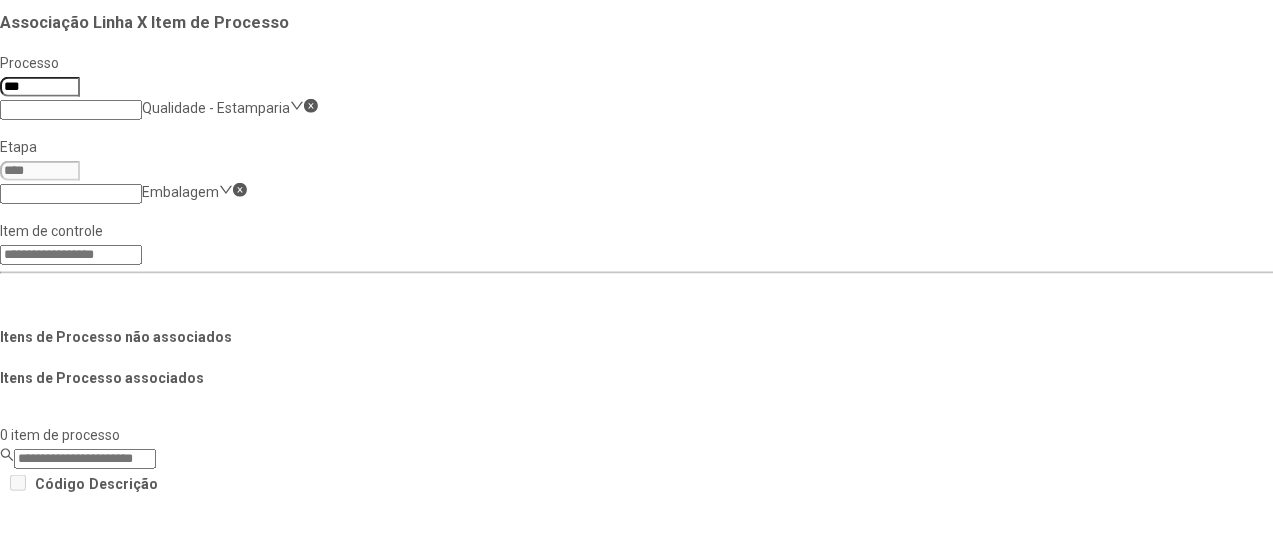 type on "*********" 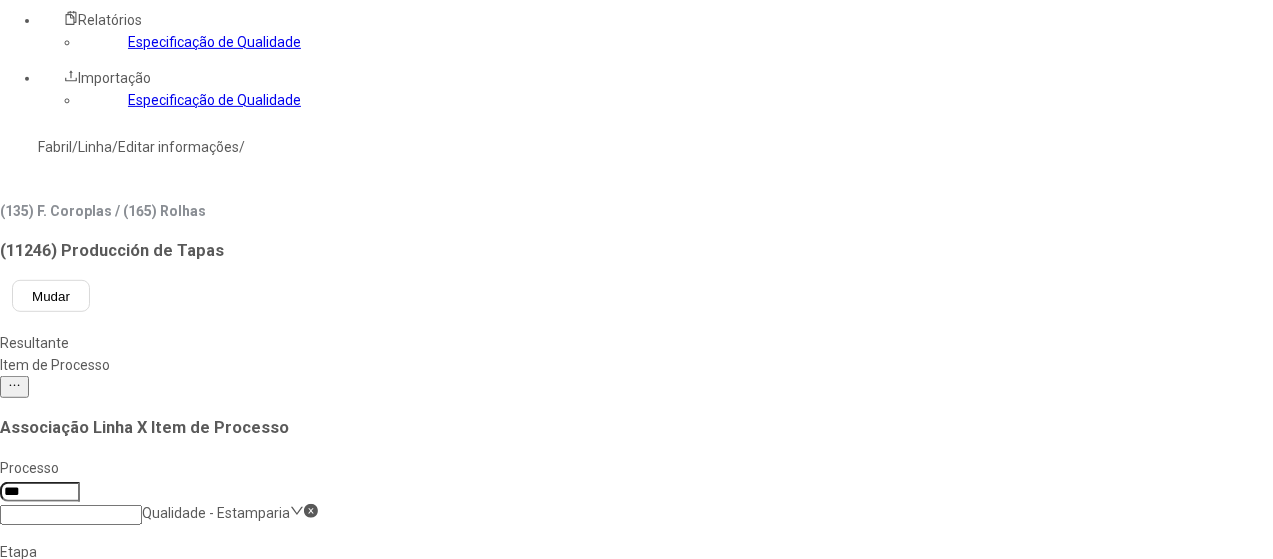 scroll, scrollTop: 178, scrollLeft: 0, axis: vertical 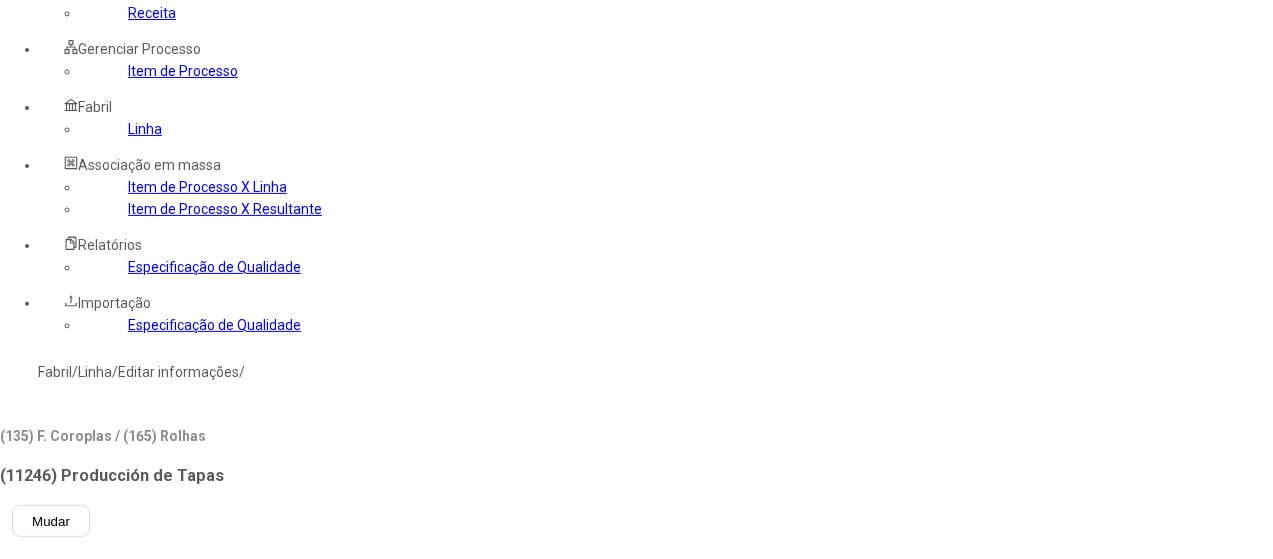 click on "Embalagem" 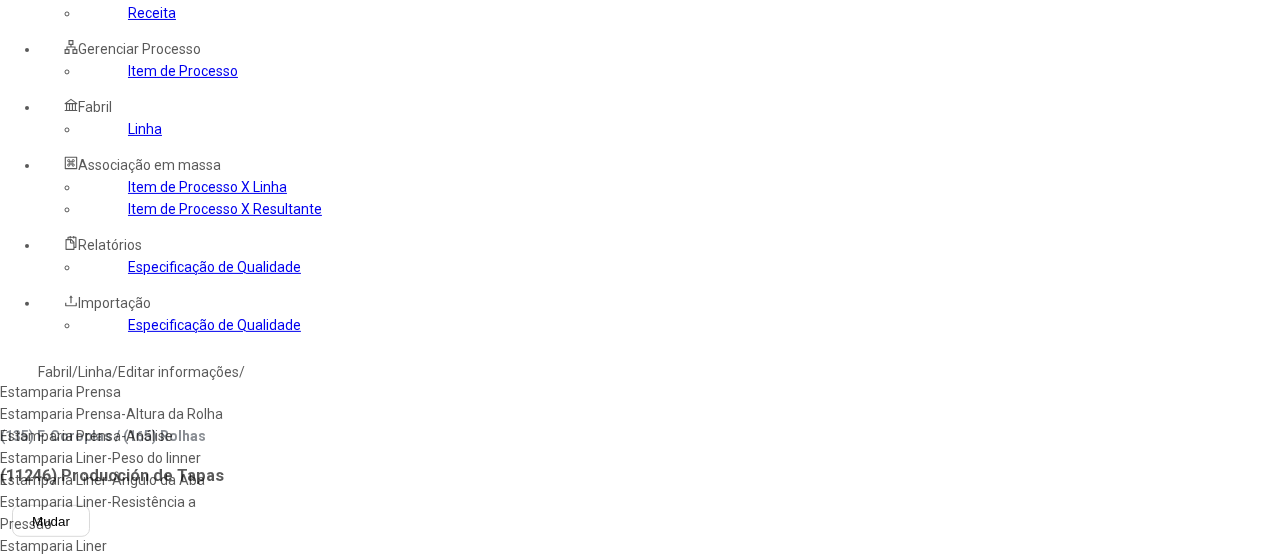 click on "Estamparia Prensa" at bounding box center [115, 392] 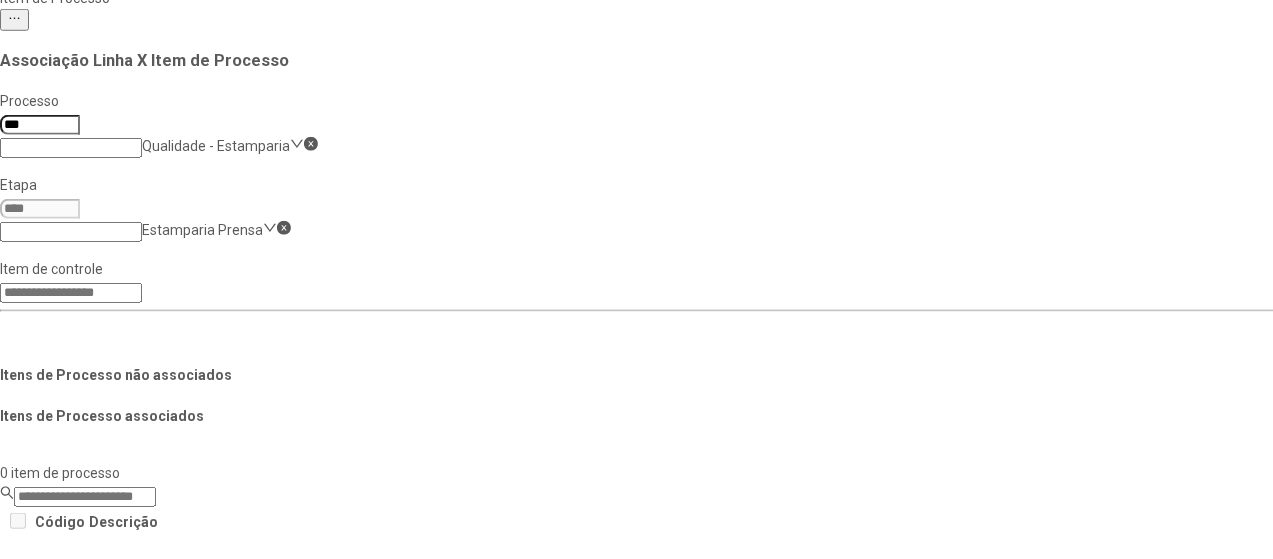 scroll, scrollTop: 778, scrollLeft: 0, axis: vertical 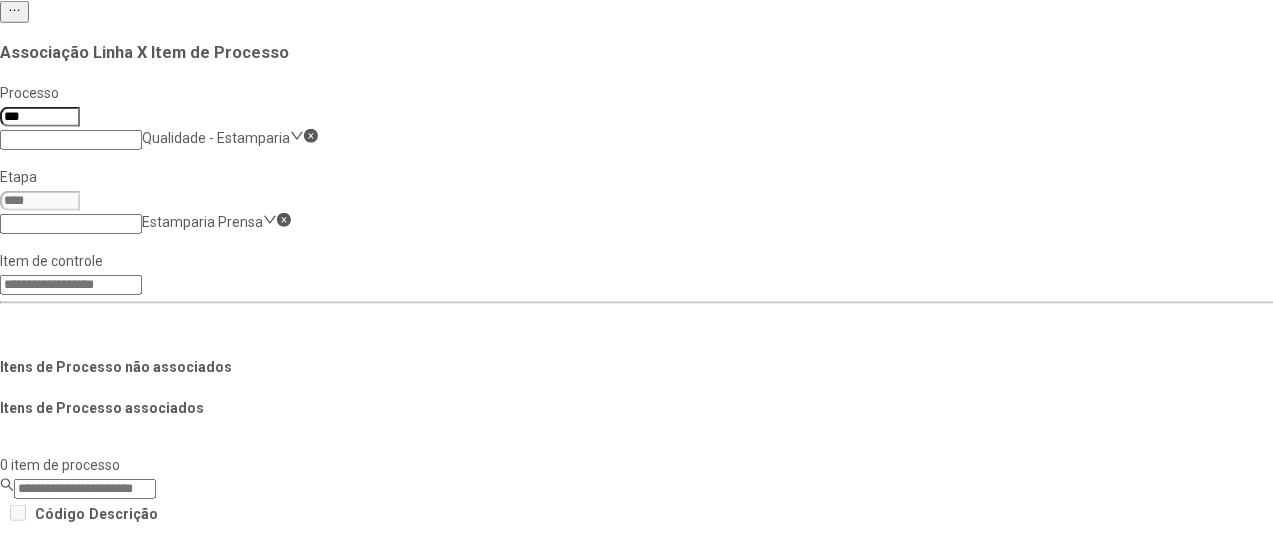 click 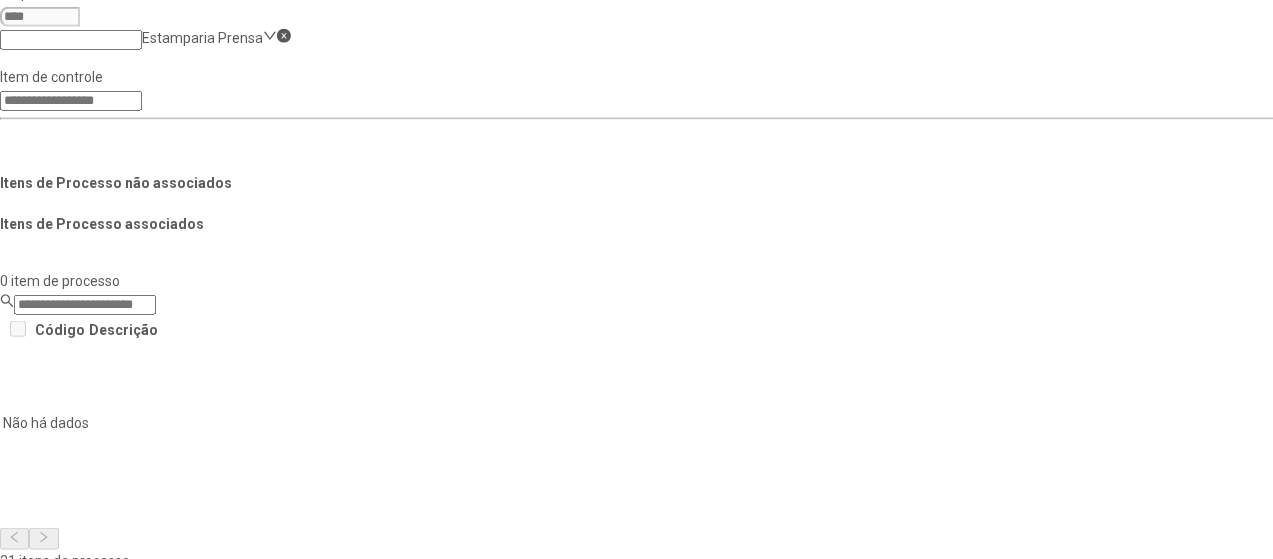 scroll, scrollTop: 978, scrollLeft: 0, axis: vertical 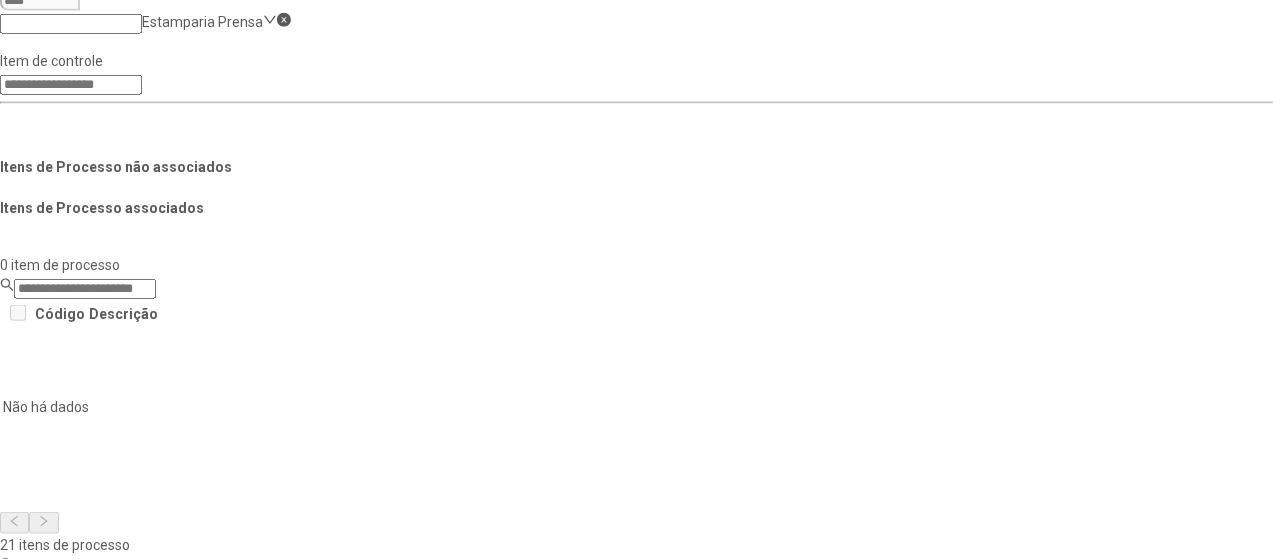 click on "Etapa" at bounding box center [556, 1081] 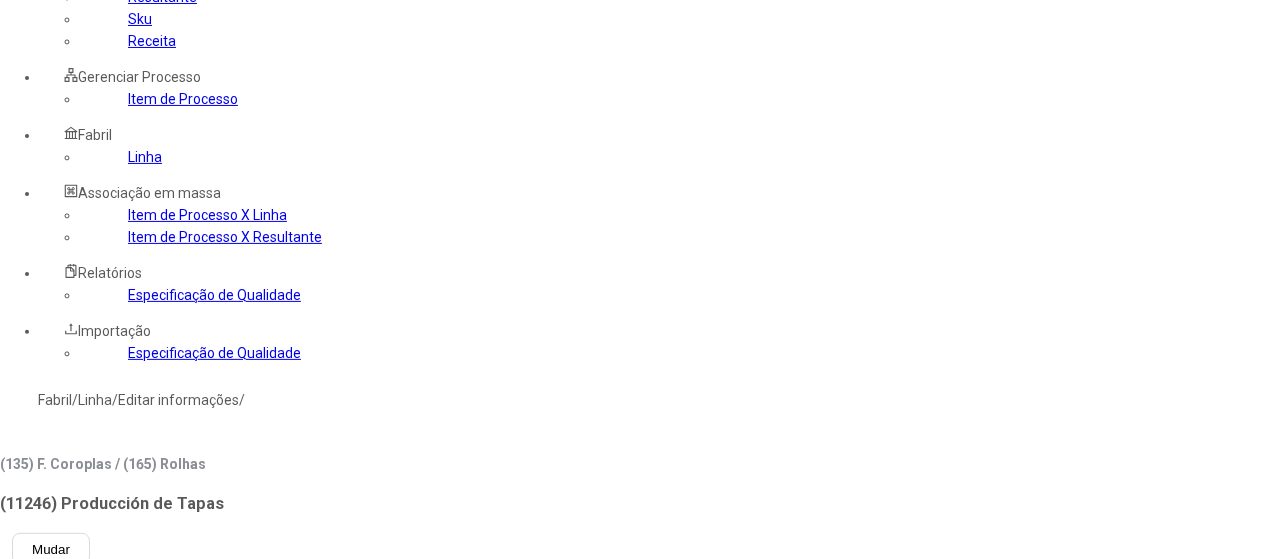 scroll, scrollTop: 78, scrollLeft: 0, axis: vertical 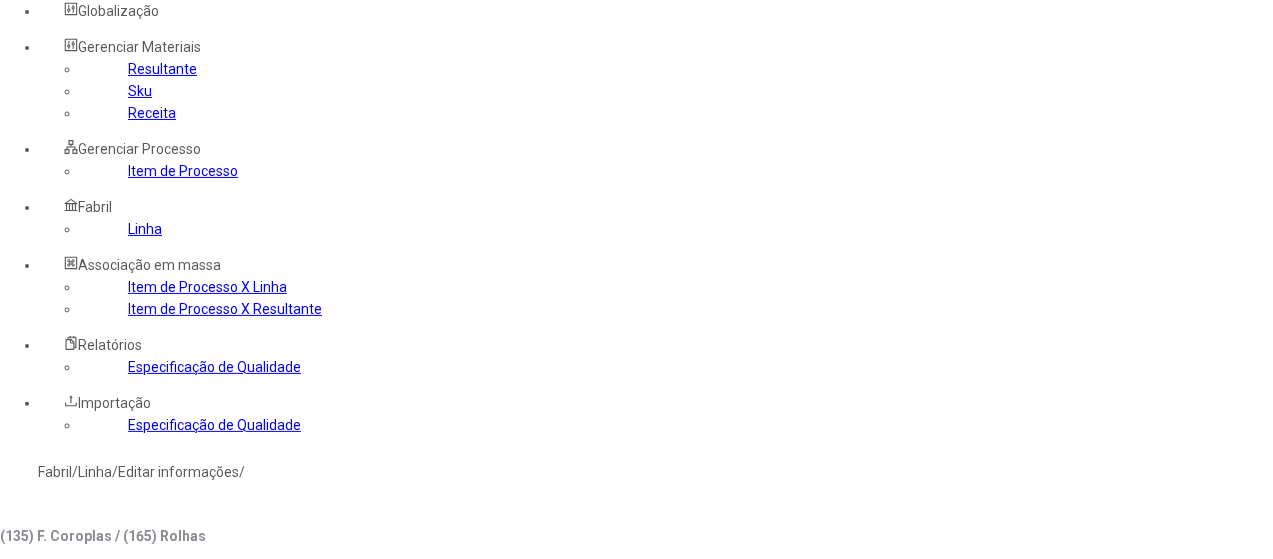 drag, startPoint x: 332, startPoint y: 298, endPoint x: 308, endPoint y: 300, distance: 24.083189 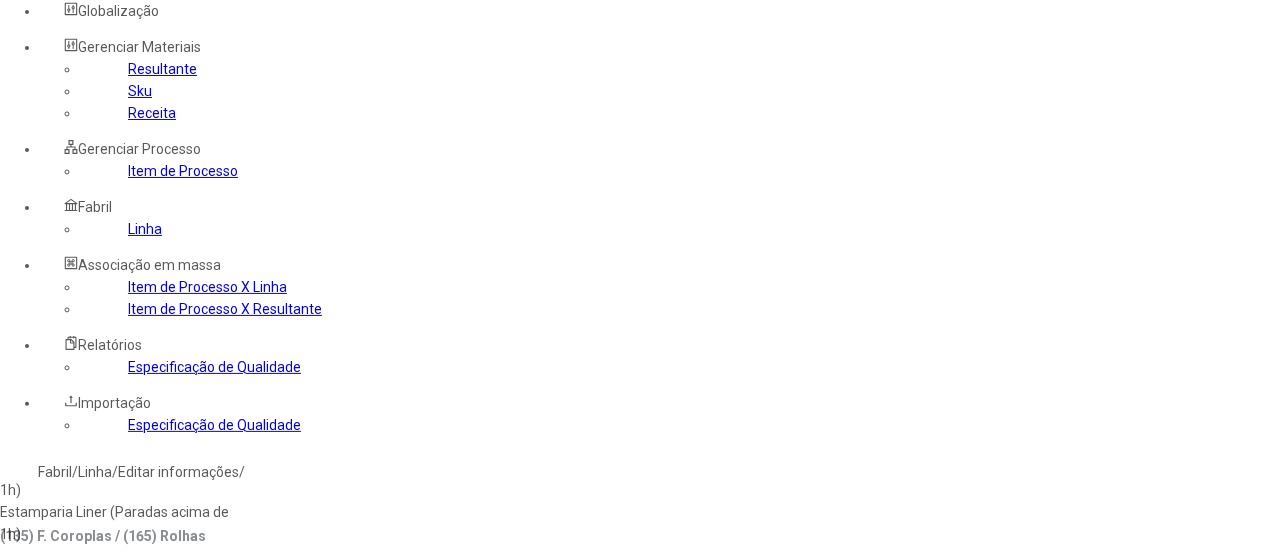 scroll, scrollTop: 0, scrollLeft: 0, axis: both 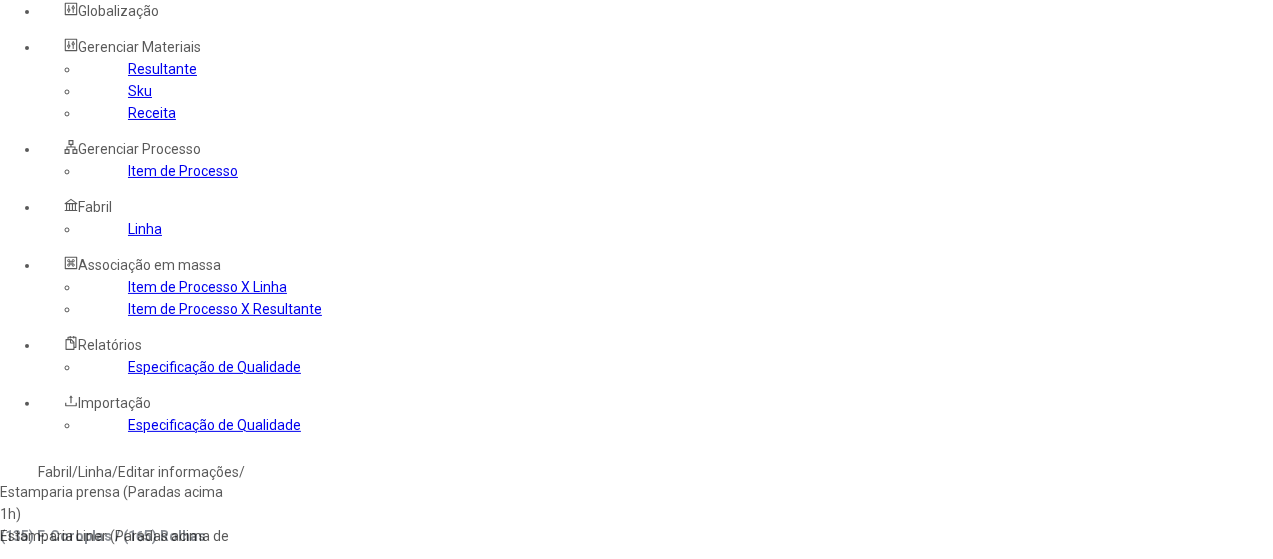 type on "****" 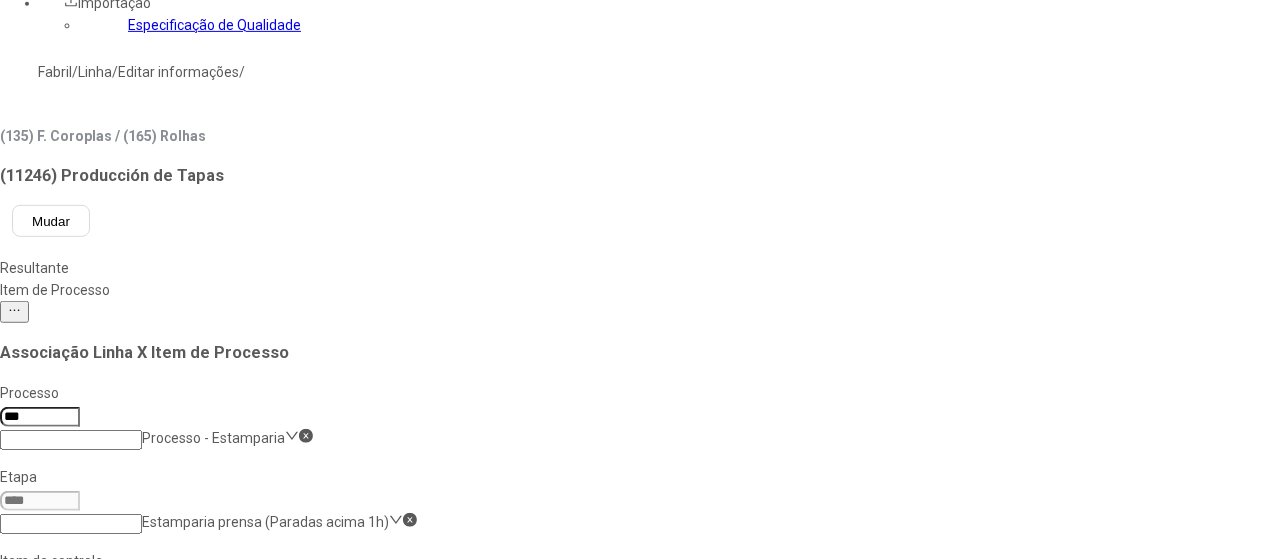 scroll, scrollTop: 178, scrollLeft: 0, axis: vertical 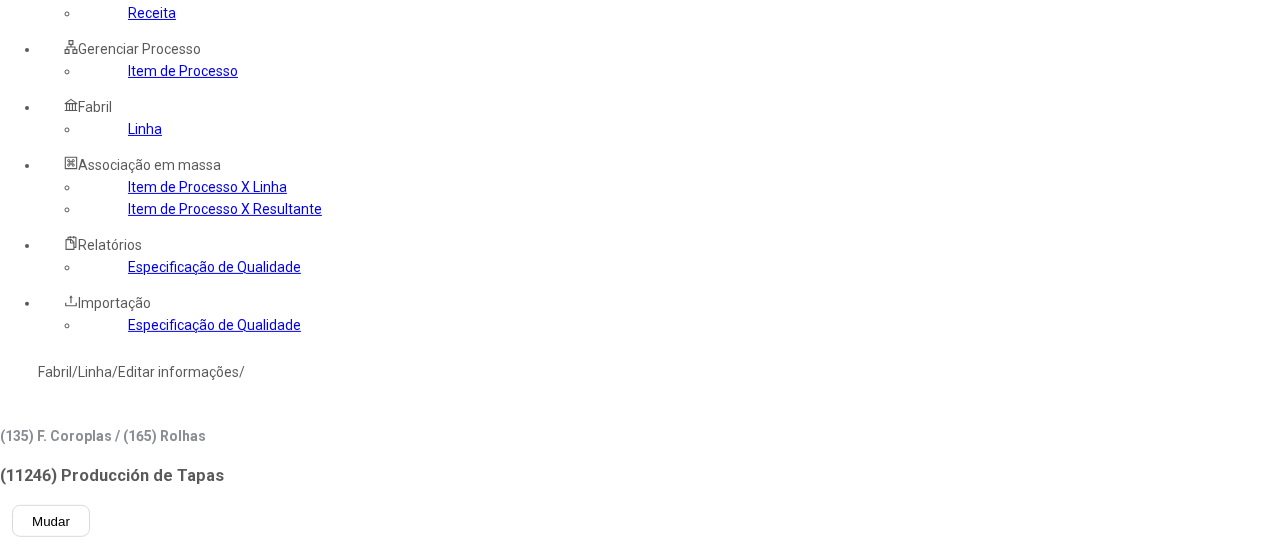 click on "Estamparia prensa (Paradas acima 1h)" 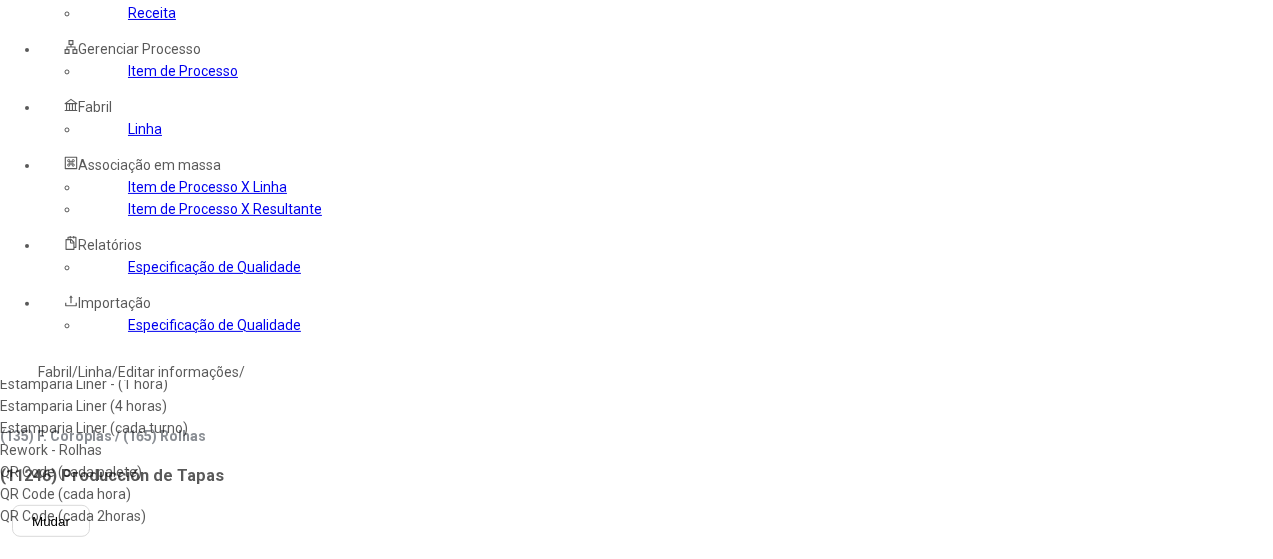 scroll, scrollTop: 0, scrollLeft: 0, axis: both 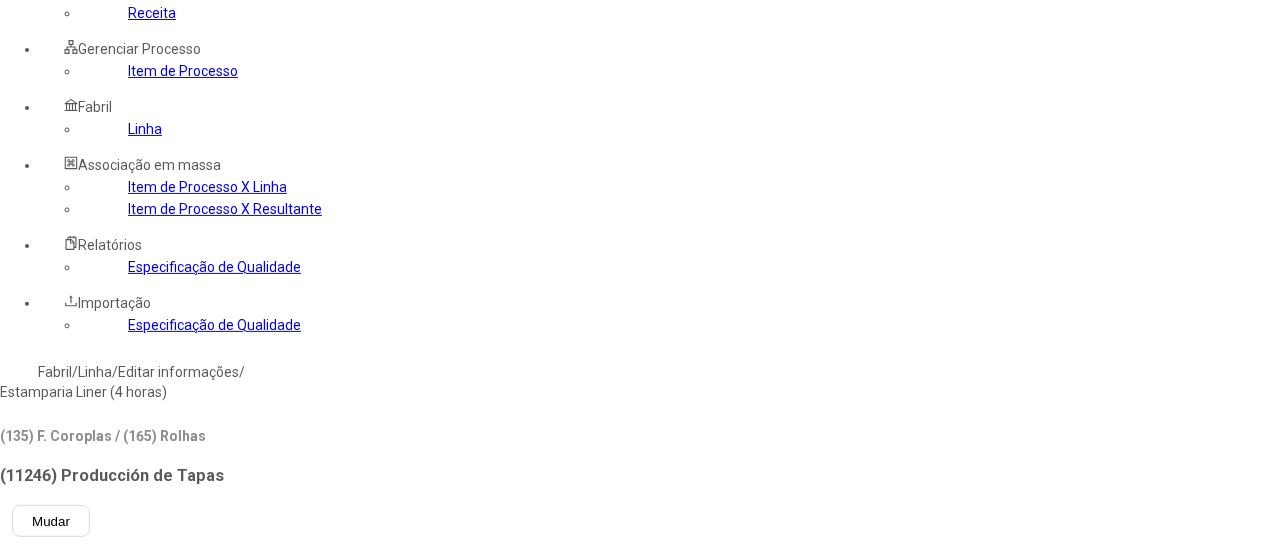 type on "*" 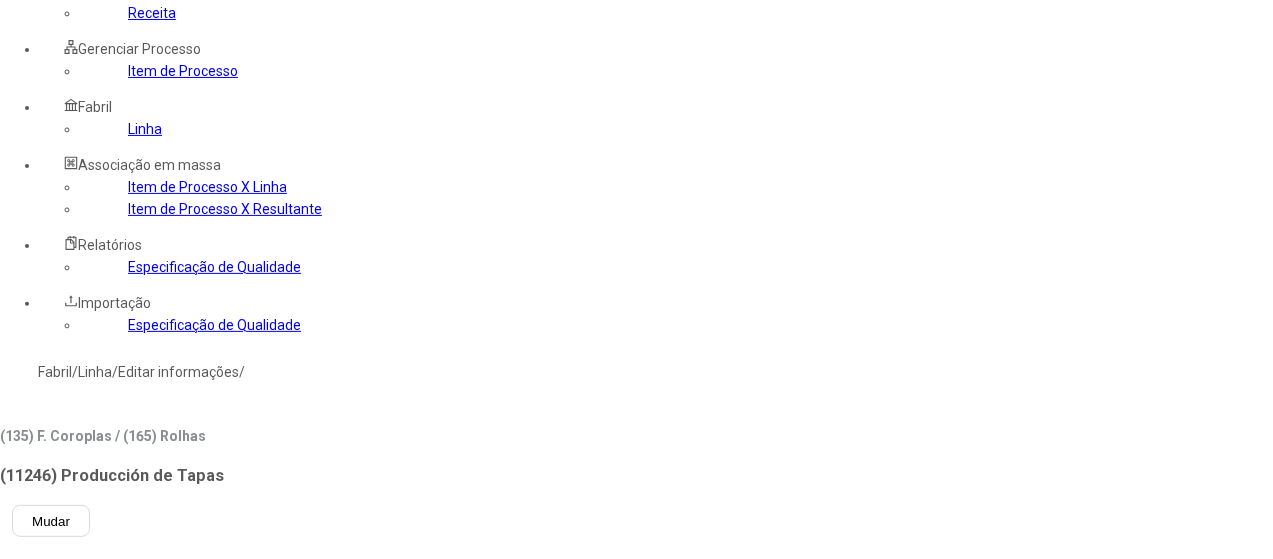 type 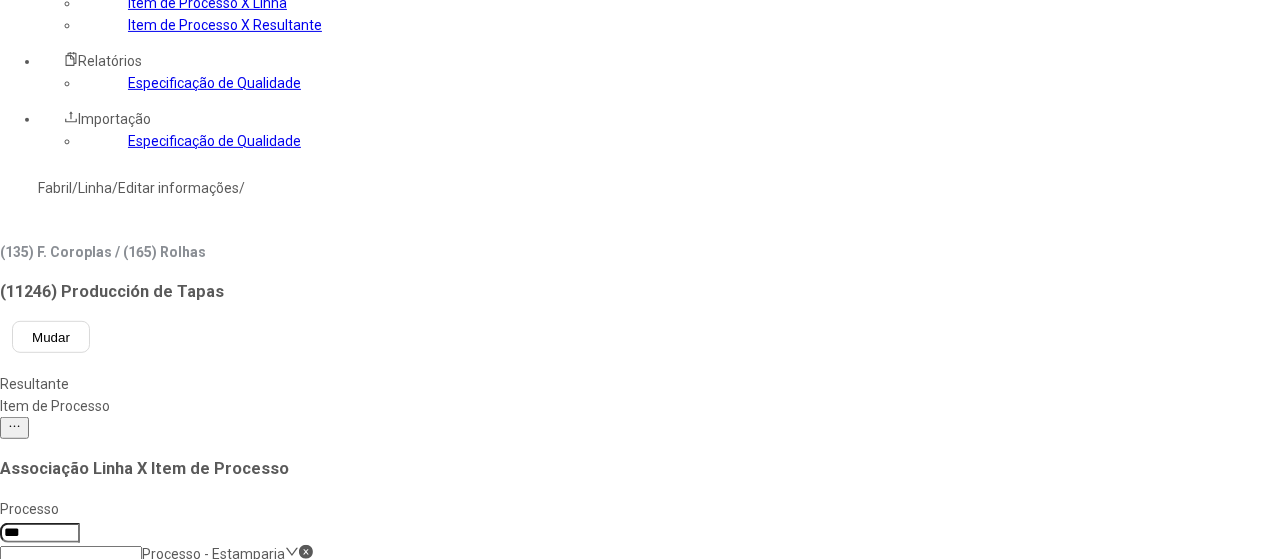 scroll, scrollTop: 378, scrollLeft: 0, axis: vertical 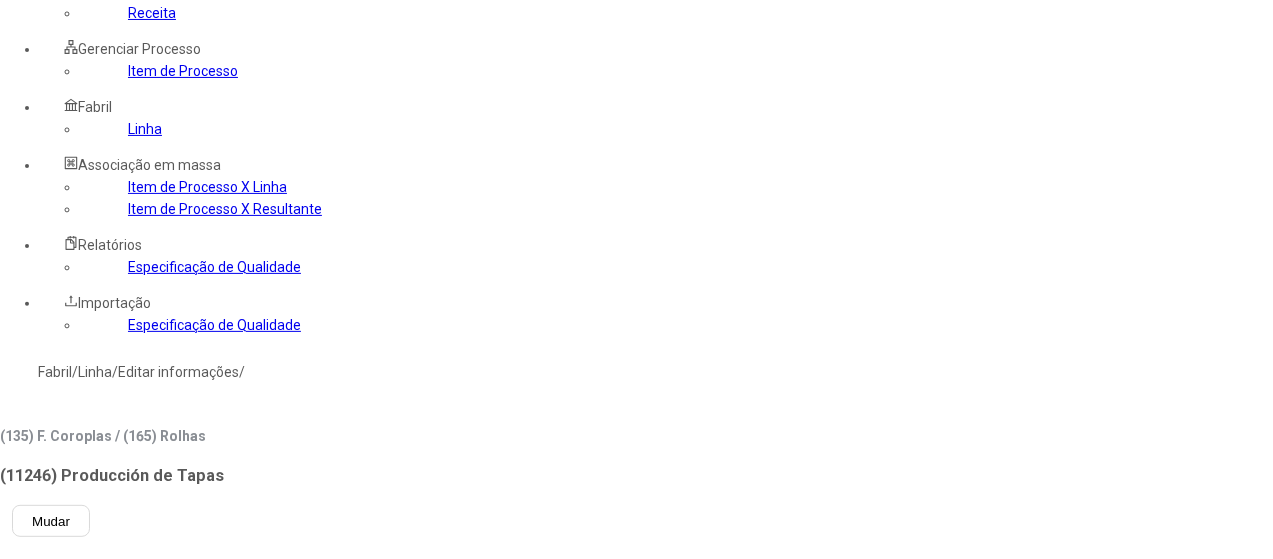 click on "Estamparia Liner (4 horas)" 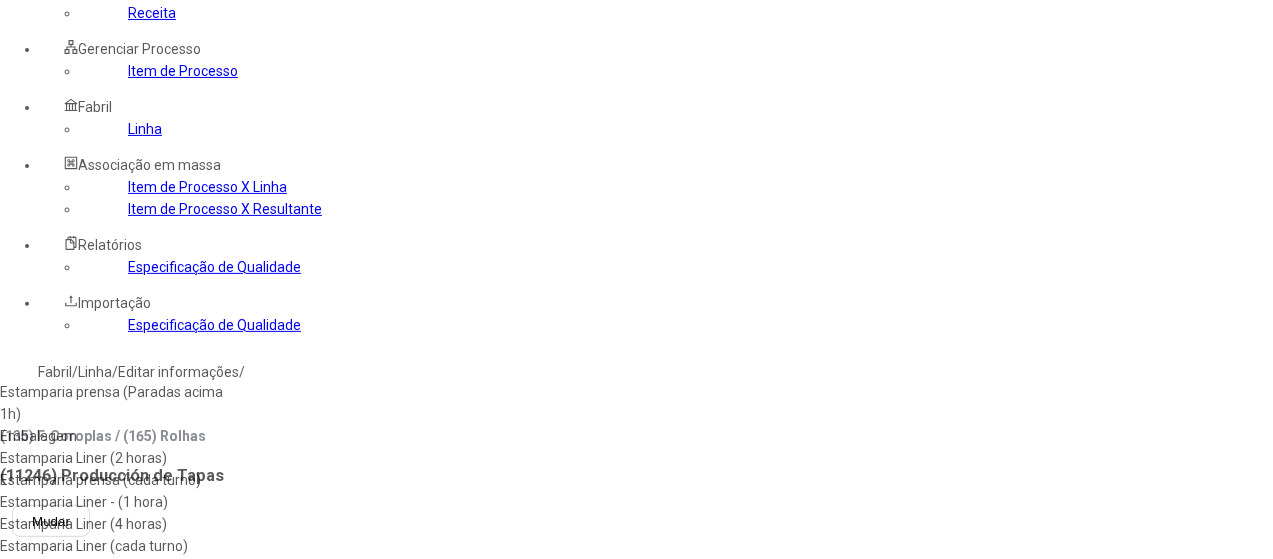 click on "Estamparia prensa (cada turno)" at bounding box center (115, 480) 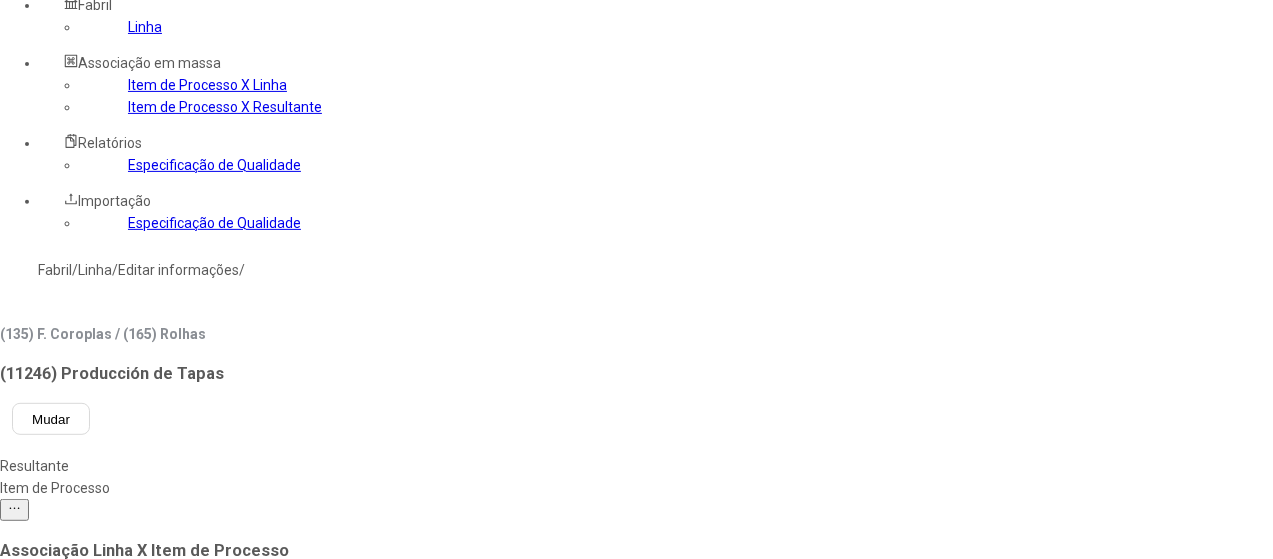 scroll, scrollTop: 378, scrollLeft: 0, axis: vertical 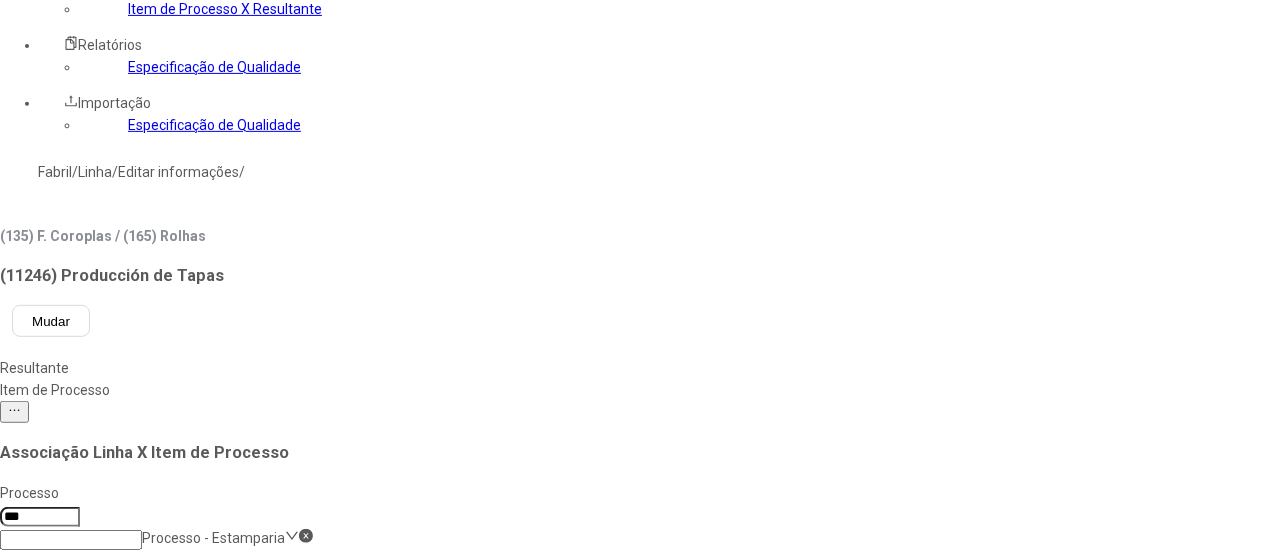click 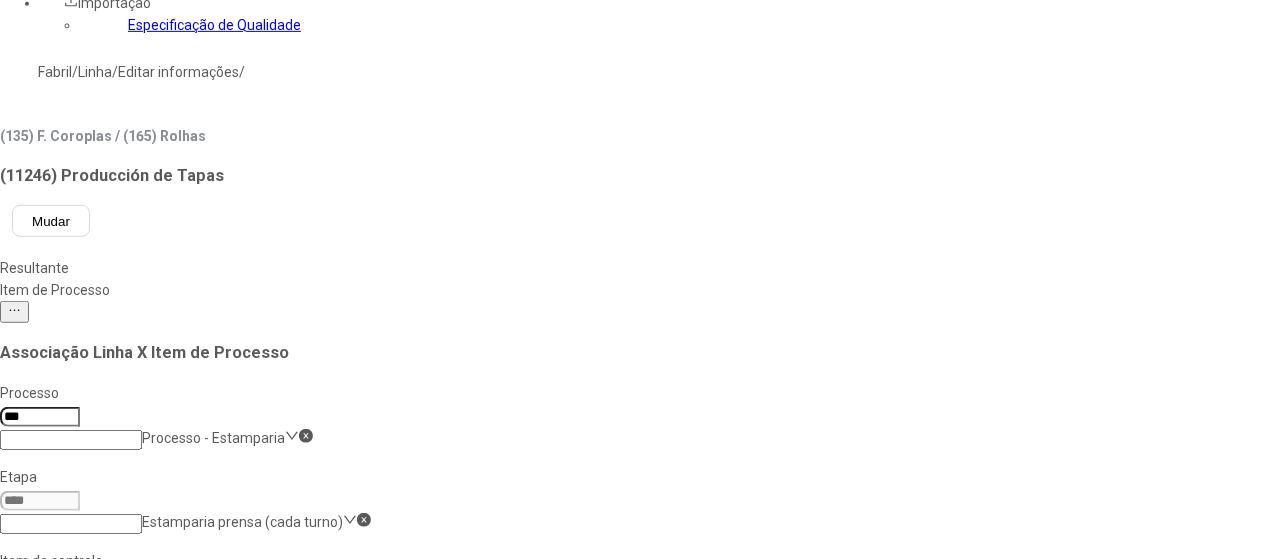 scroll, scrollTop: 578, scrollLeft: 0, axis: vertical 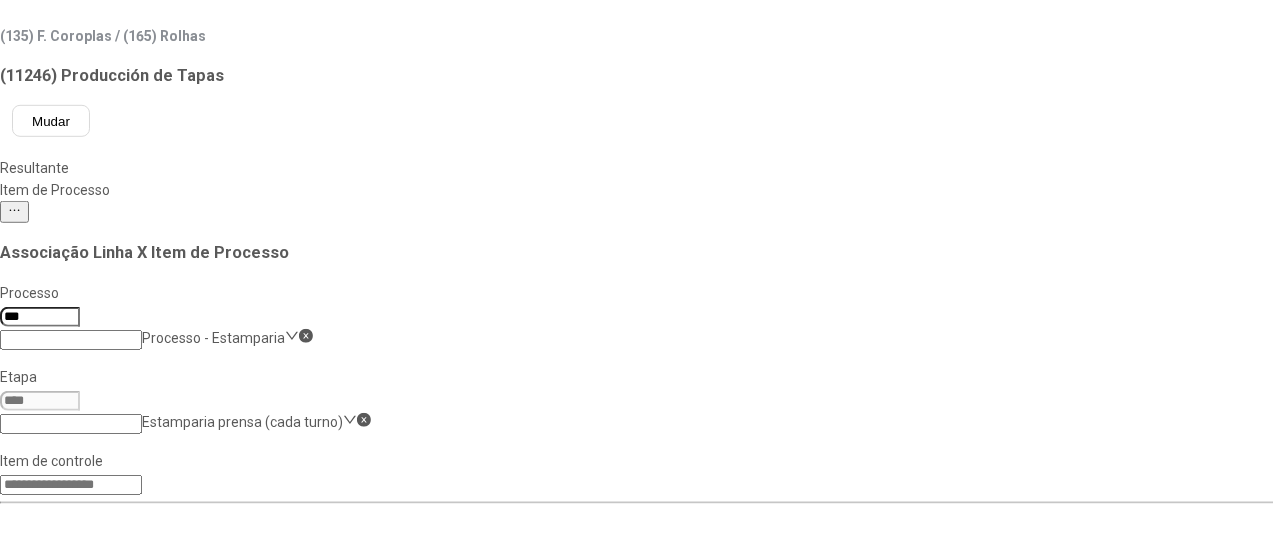 click on "Salvar Alterações" 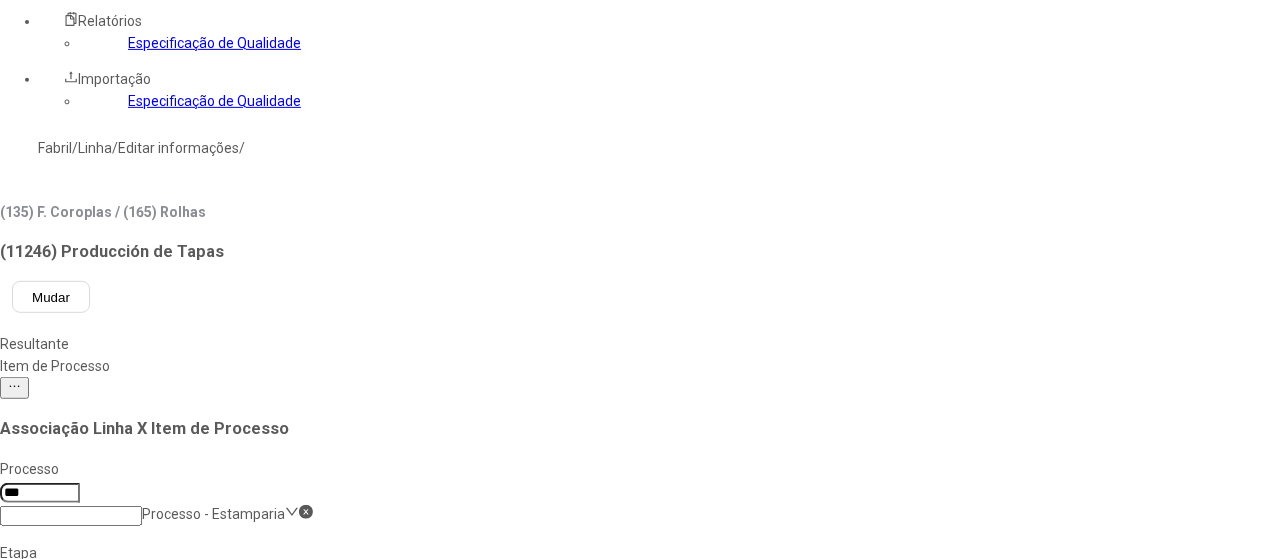 scroll, scrollTop: 178, scrollLeft: 0, axis: vertical 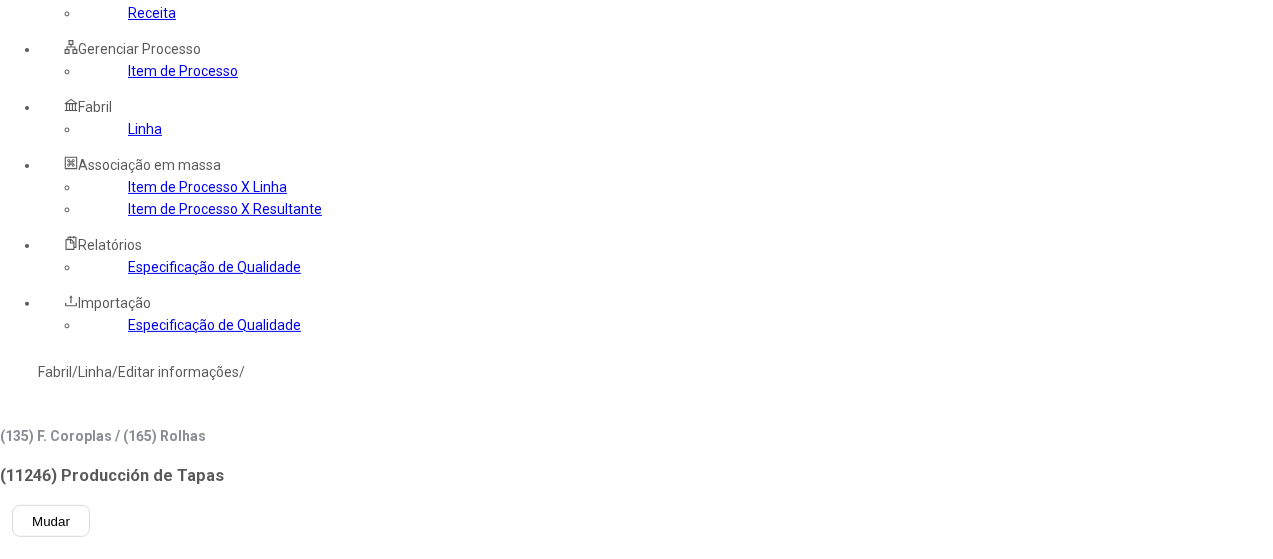 drag, startPoint x: 713, startPoint y: 199, endPoint x: 720, endPoint y: 209, distance: 12.206555 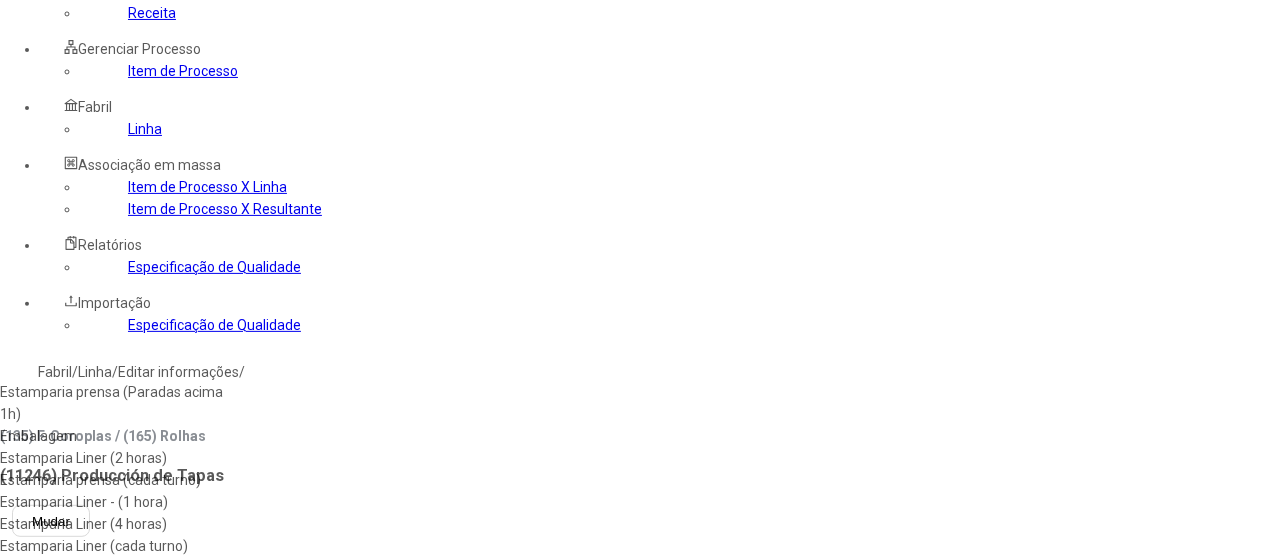 click on "Estamparia Liner (4 horas)" at bounding box center (116, 524) 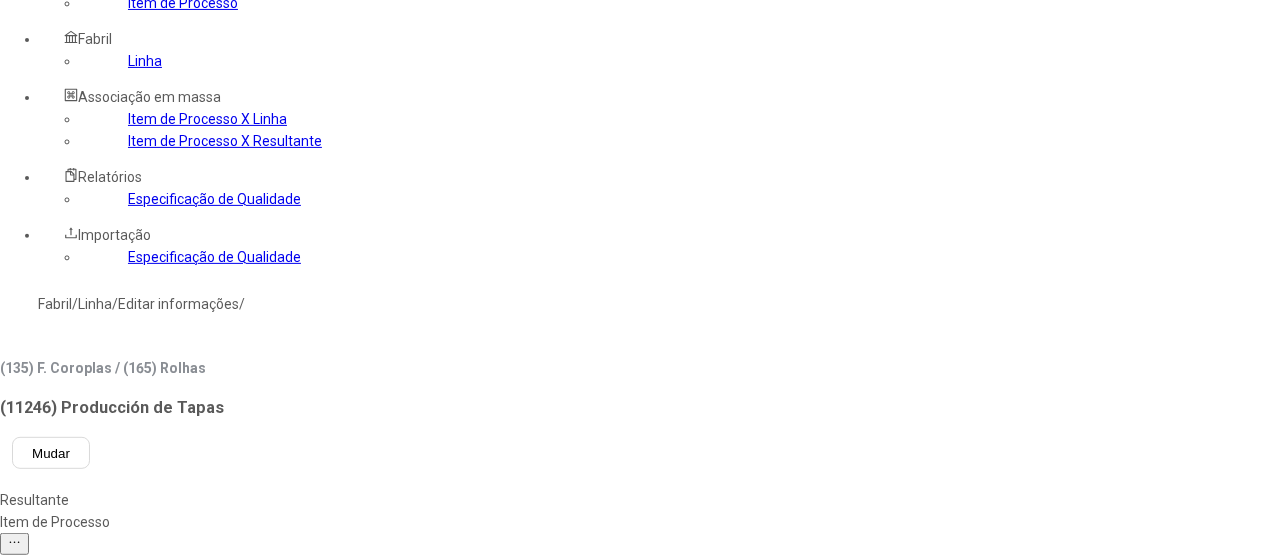 scroll, scrollTop: 278, scrollLeft: 0, axis: vertical 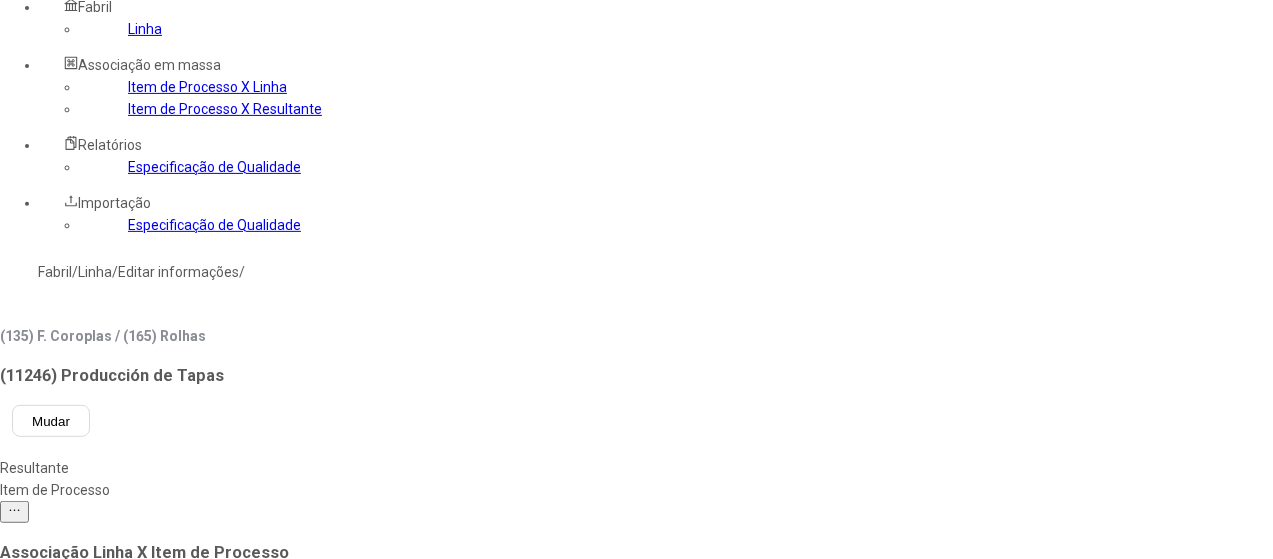 click 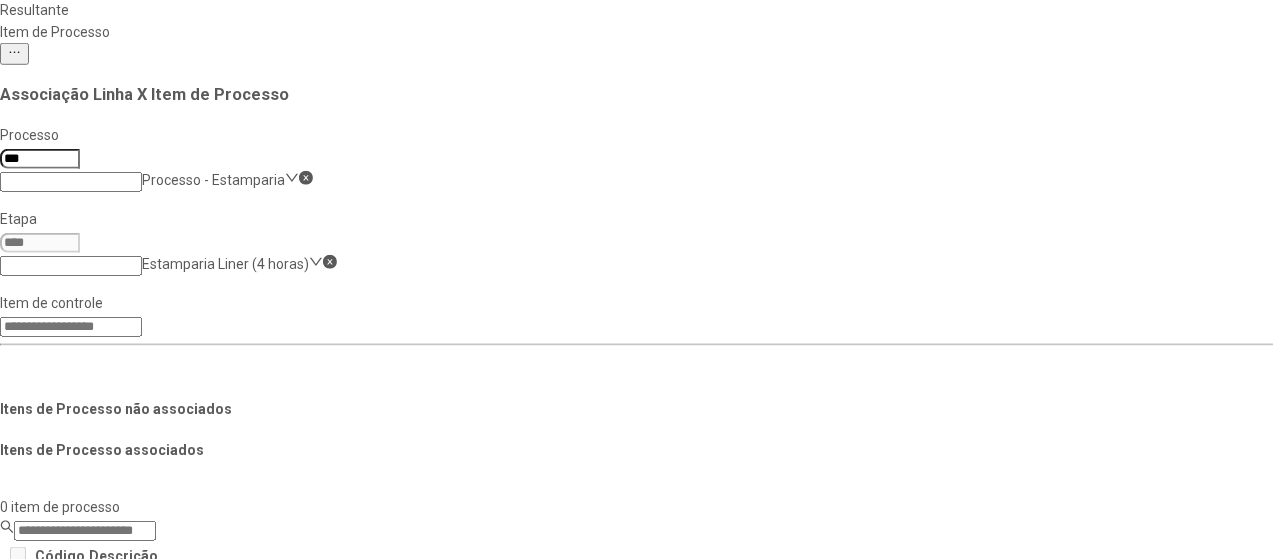 scroll, scrollTop: 778, scrollLeft: 0, axis: vertical 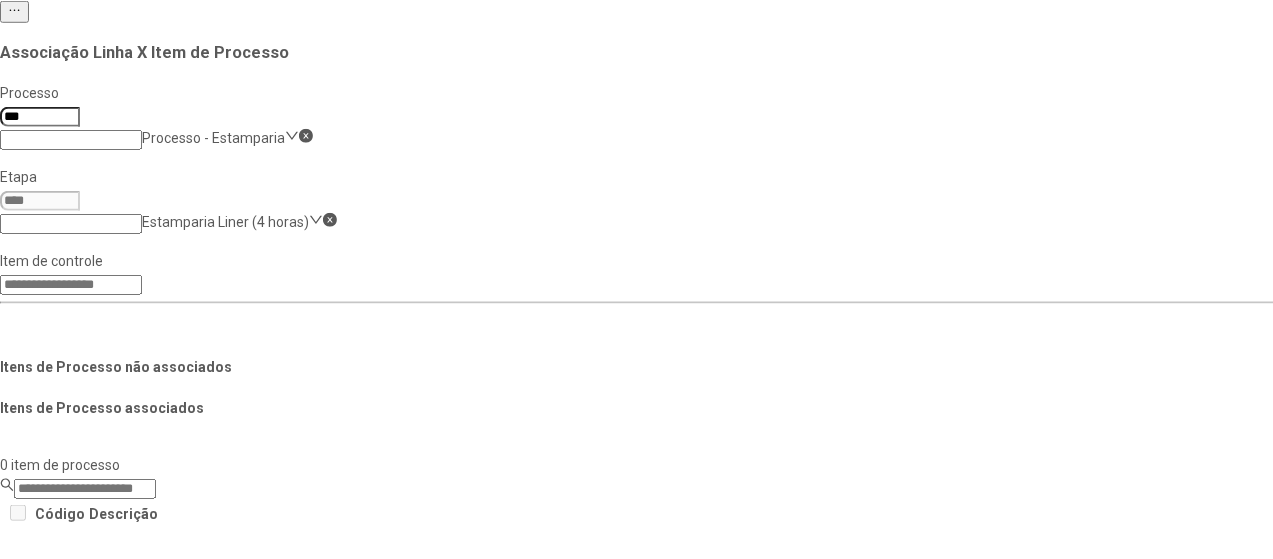 drag, startPoint x: 1186, startPoint y: 252, endPoint x: 1112, endPoint y: 327, distance: 105.36128 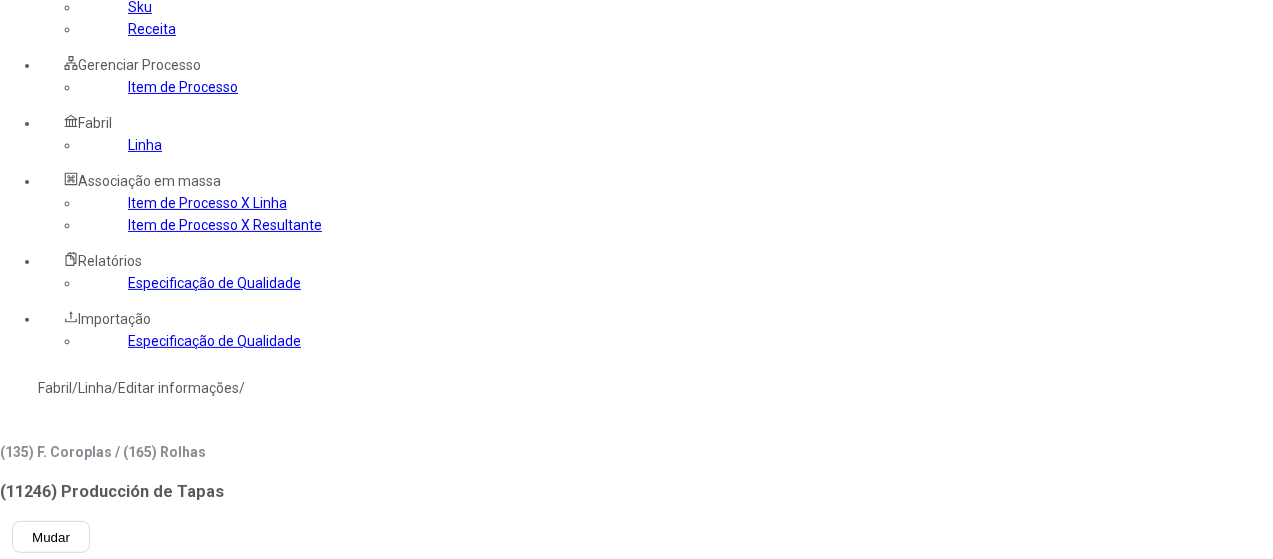 scroll, scrollTop: 78, scrollLeft: 0, axis: vertical 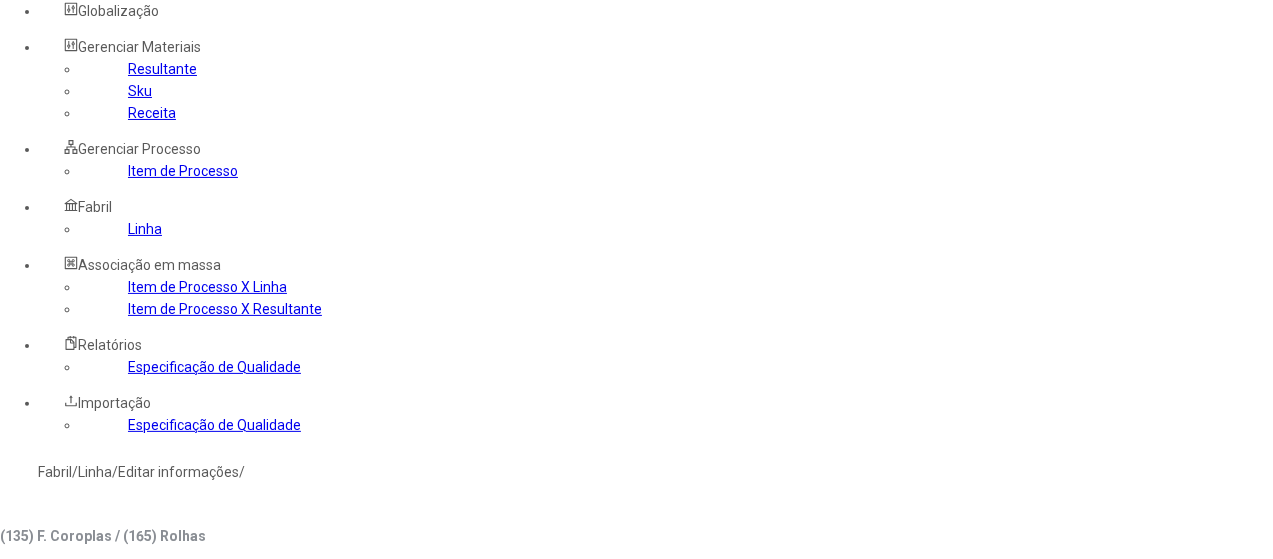 click on "Estamparia Liner (4 horas)" 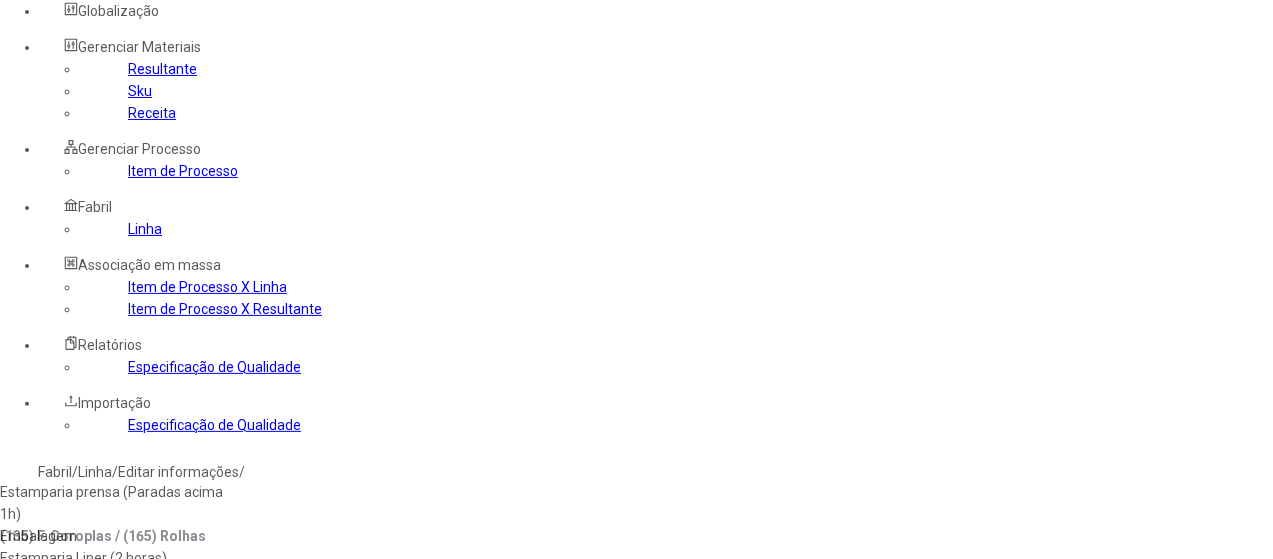 click on "Estamparia Liner (cada turno)" at bounding box center [115, 646] 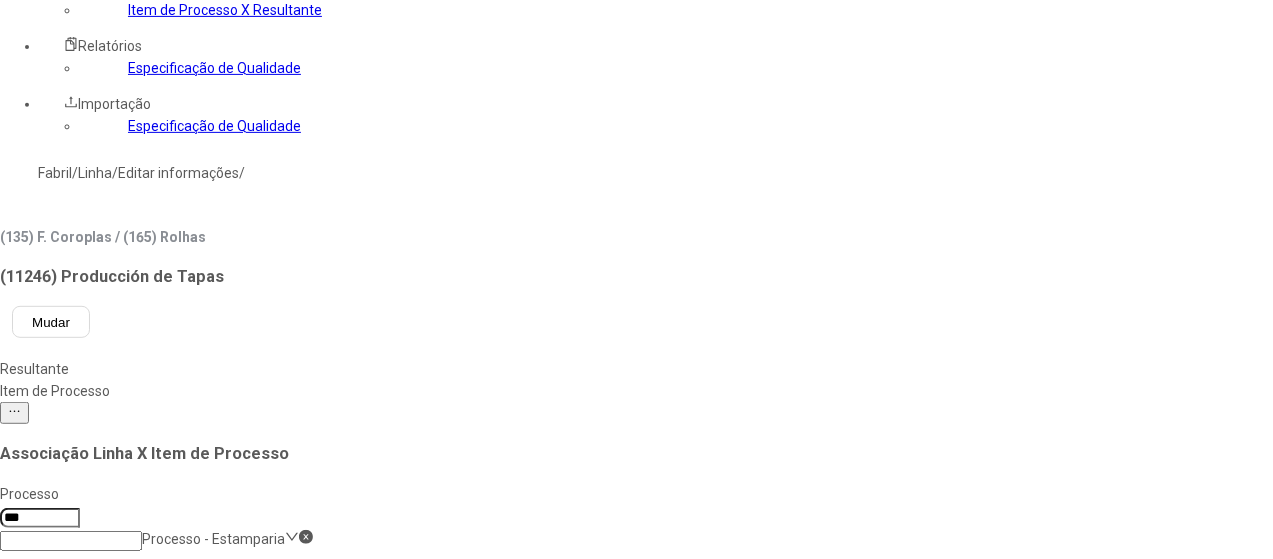 scroll, scrollTop: 378, scrollLeft: 0, axis: vertical 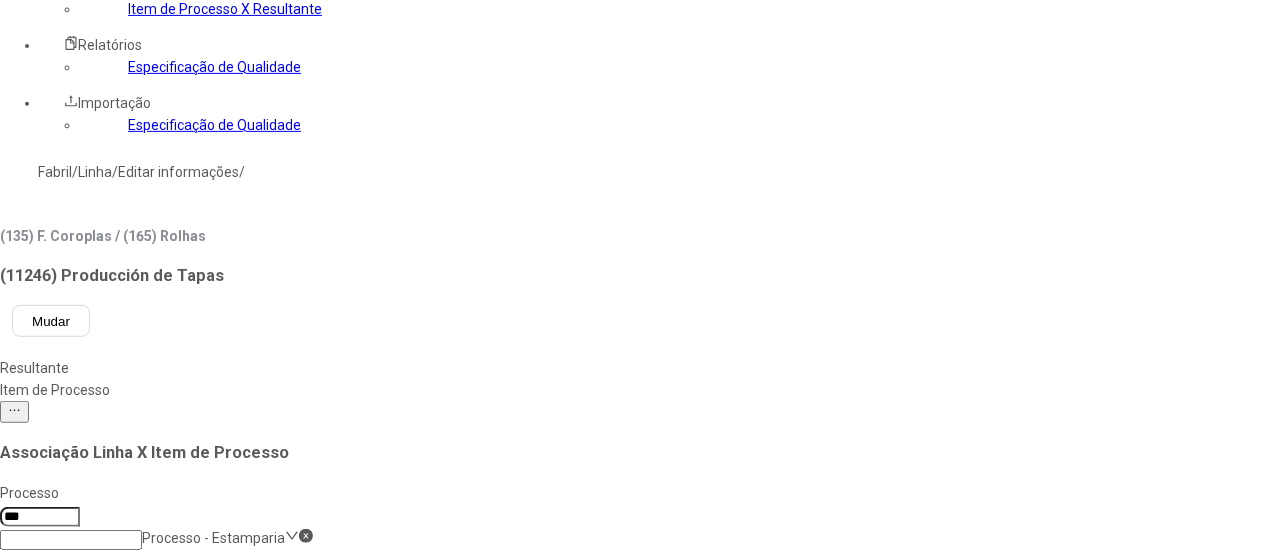 click 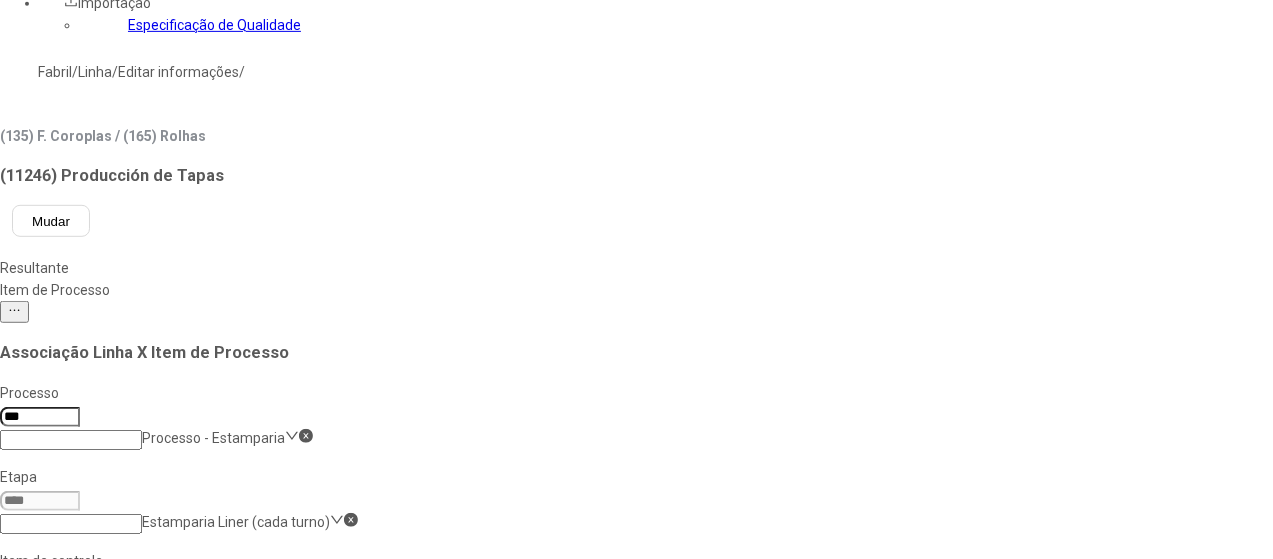 scroll, scrollTop: 578, scrollLeft: 0, axis: vertical 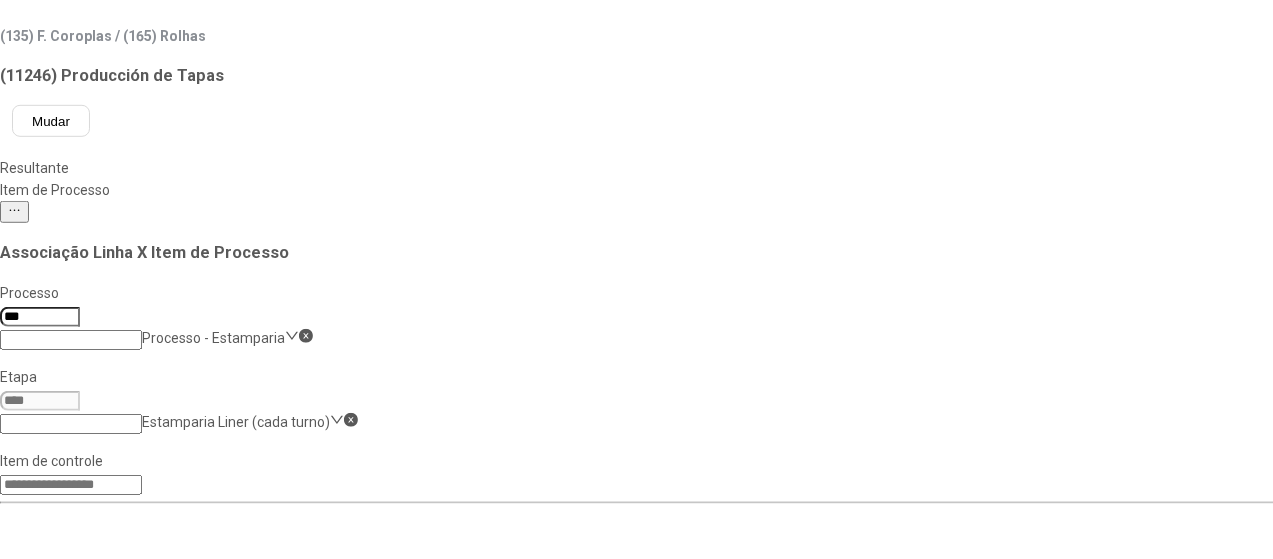 click on "Salvar Alterações" 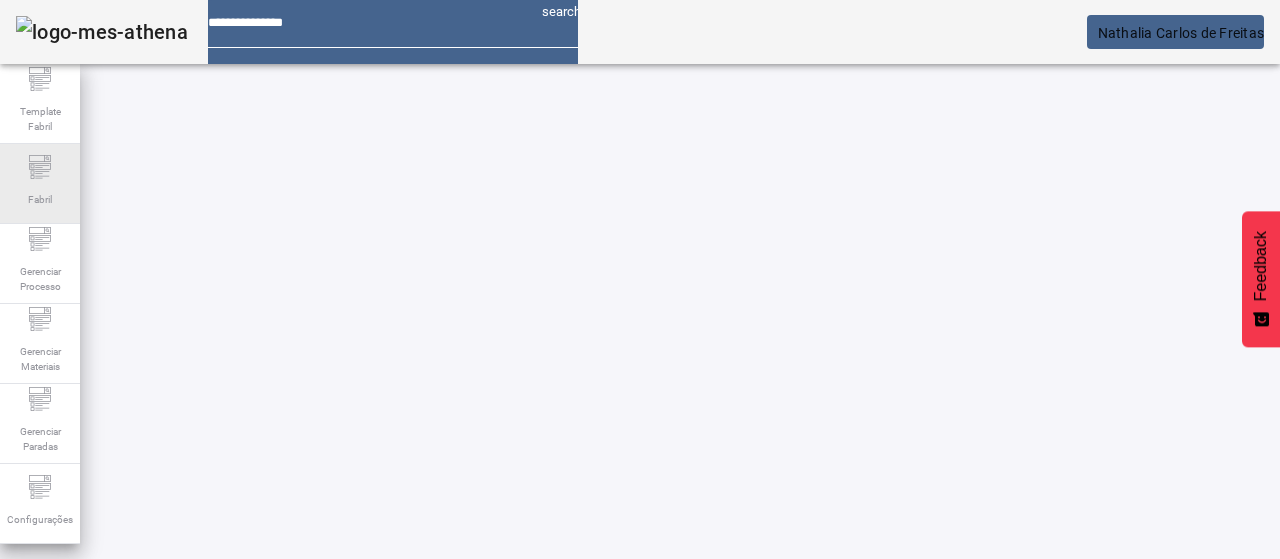 scroll, scrollTop: 0, scrollLeft: 0, axis: both 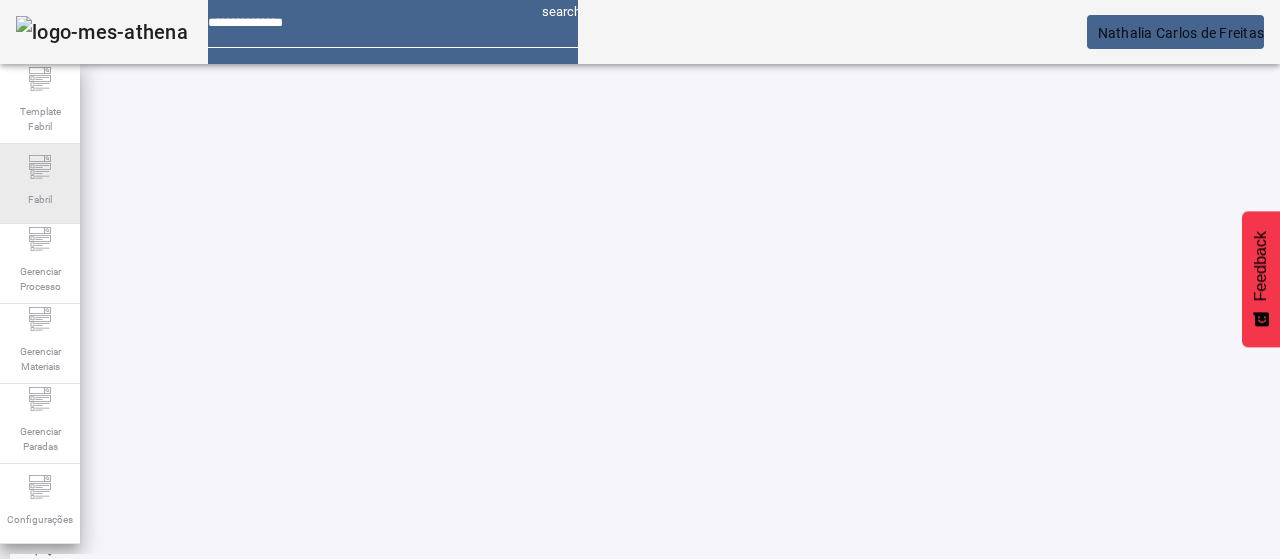 click on "Fabril" 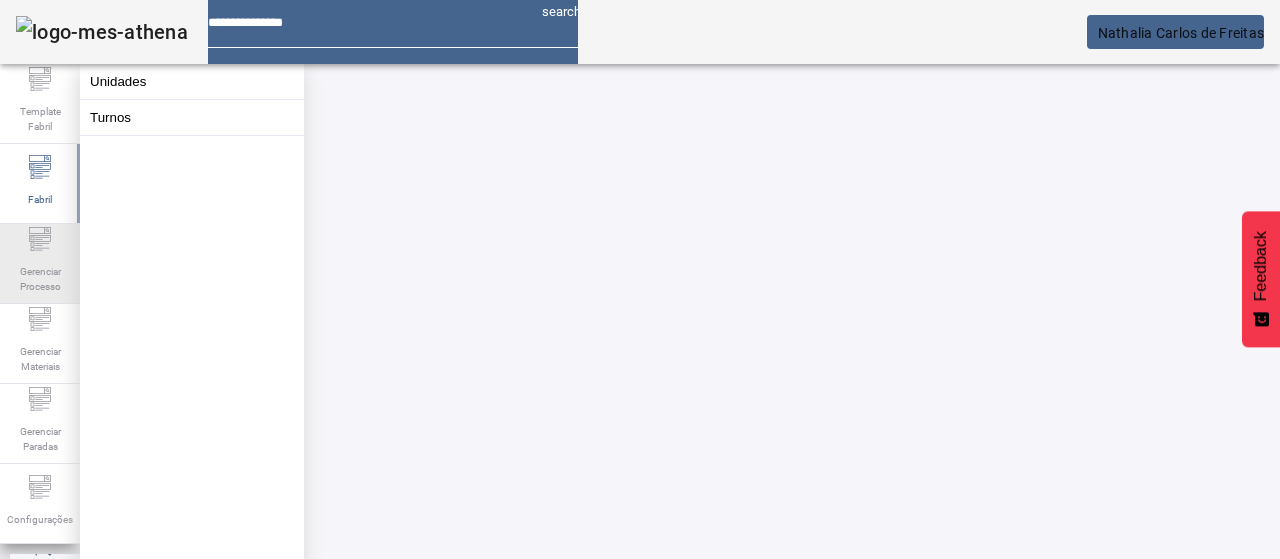 click on "Gerenciar Processo" 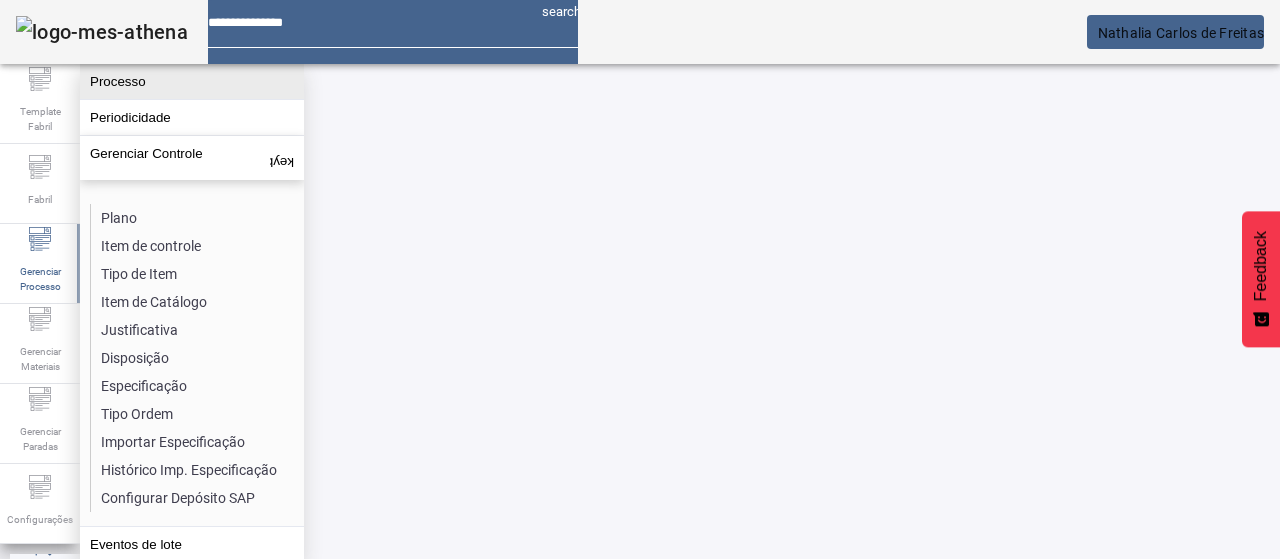 click on "Processo" 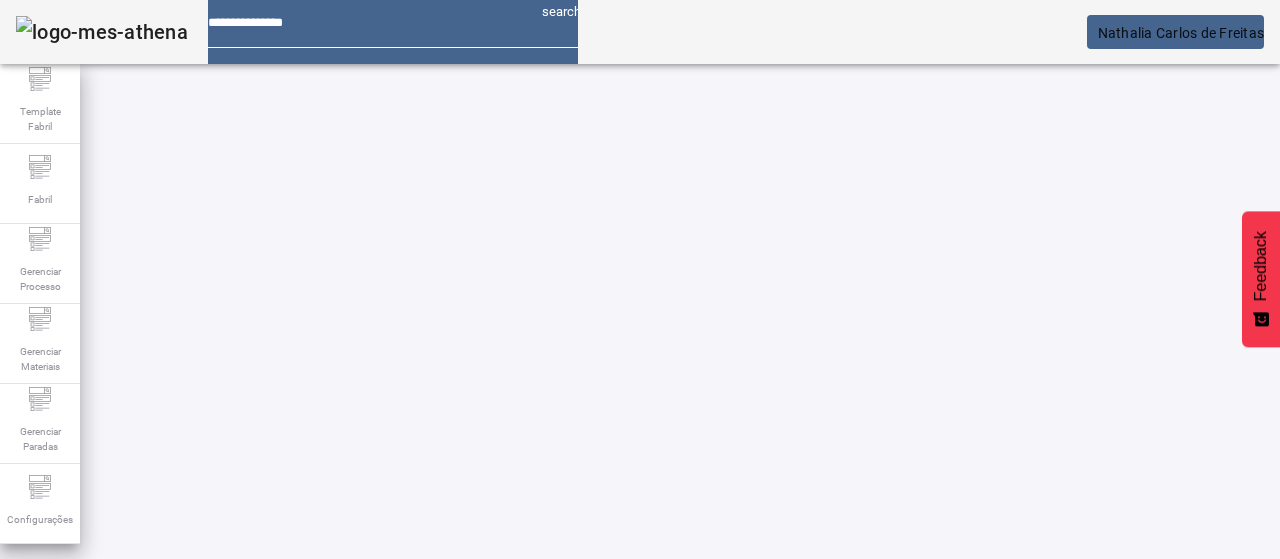 click on "ABRIR FILTROS" 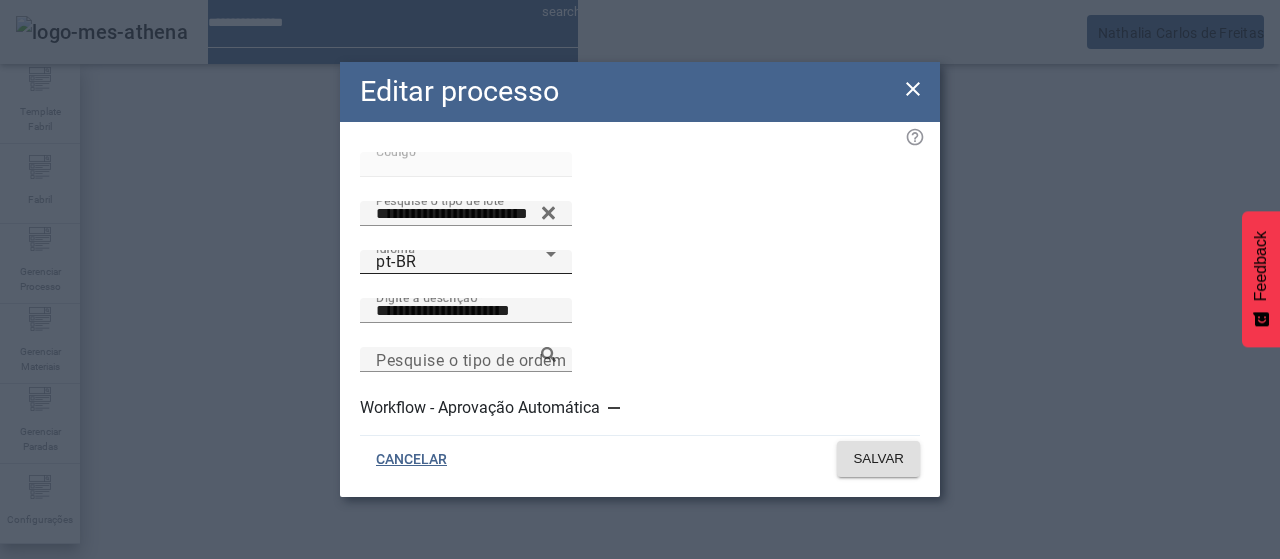 click on "Idioma pt-BR" 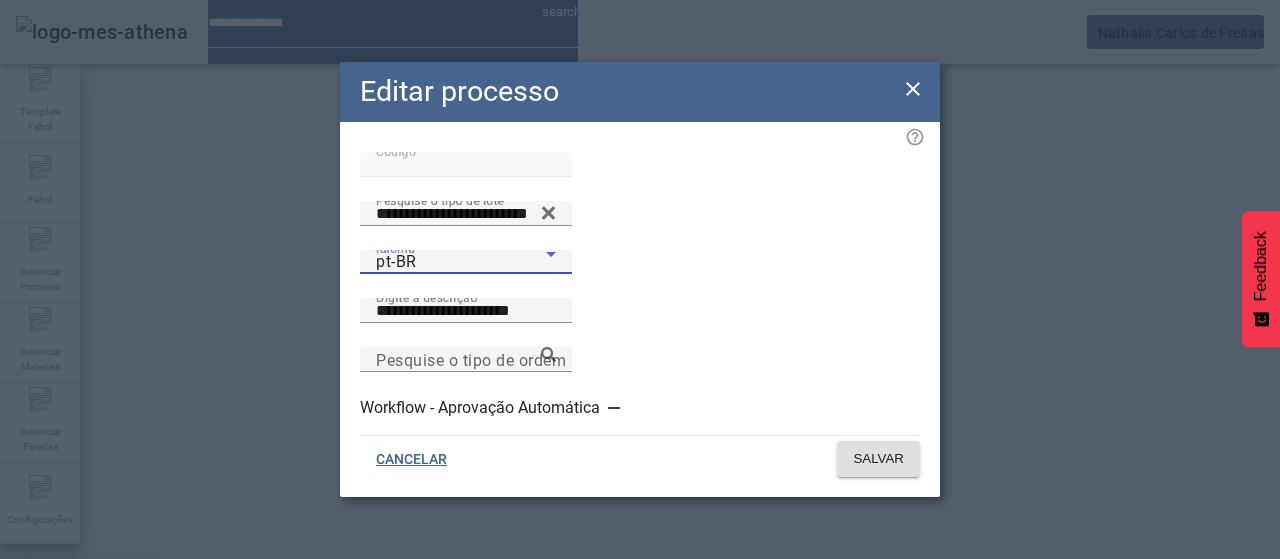click on "es-ES" at bounding box center (81, 687) 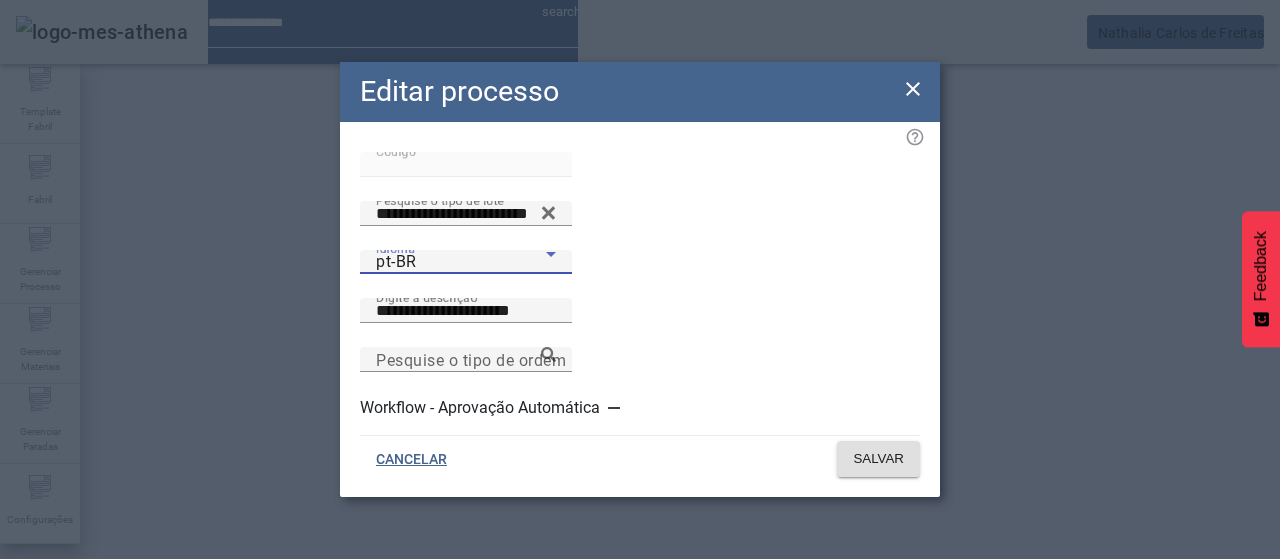 type on "**********" 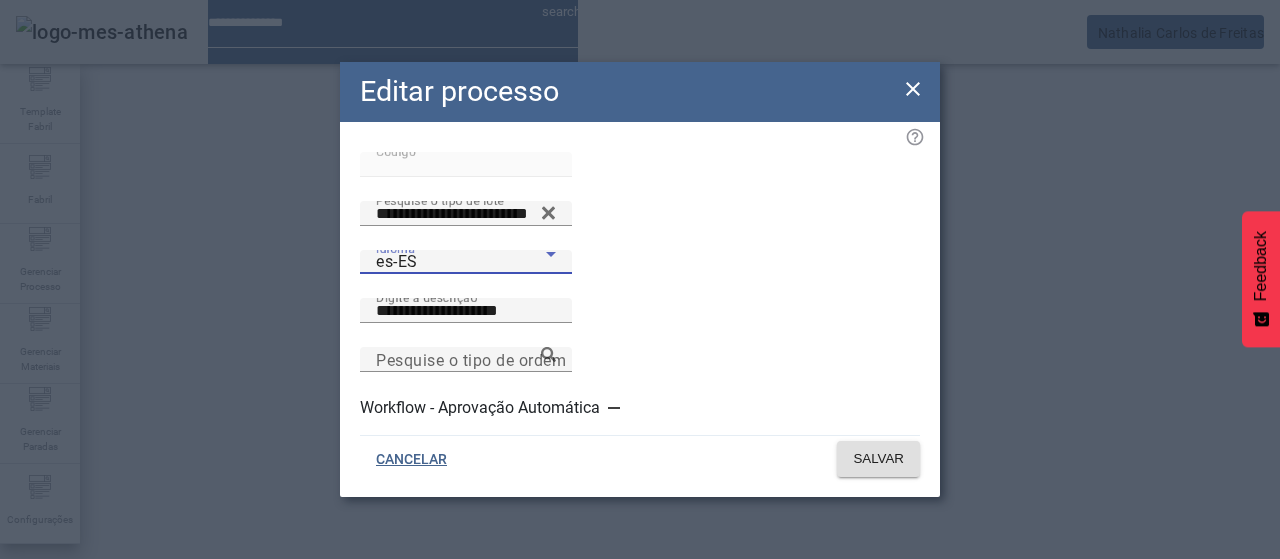 click 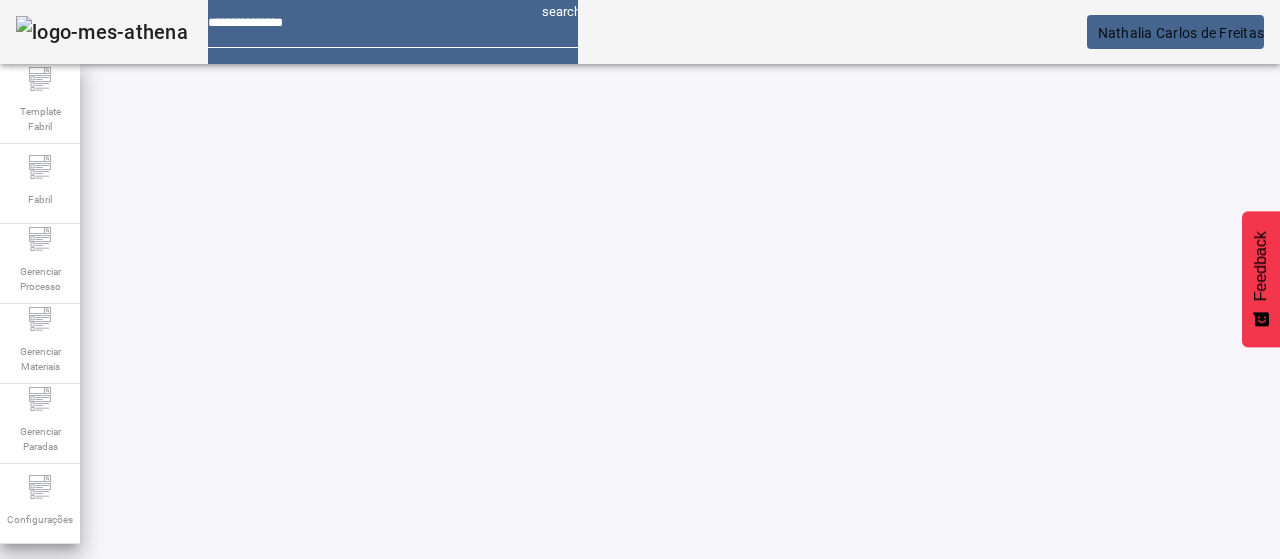 click at bounding box center (572, 828) 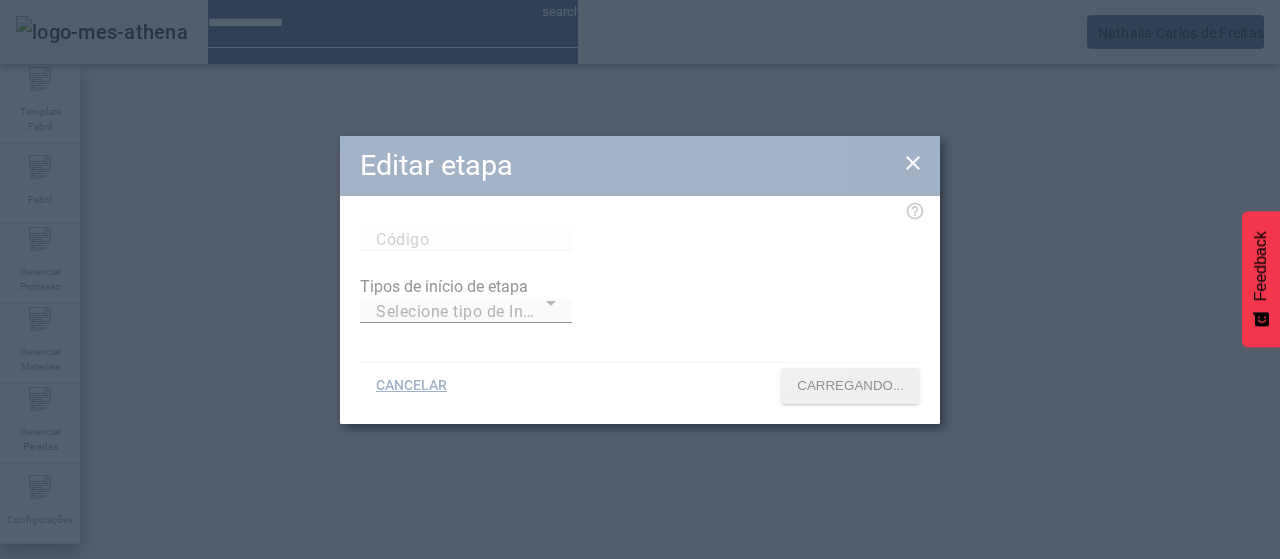 type on "****" 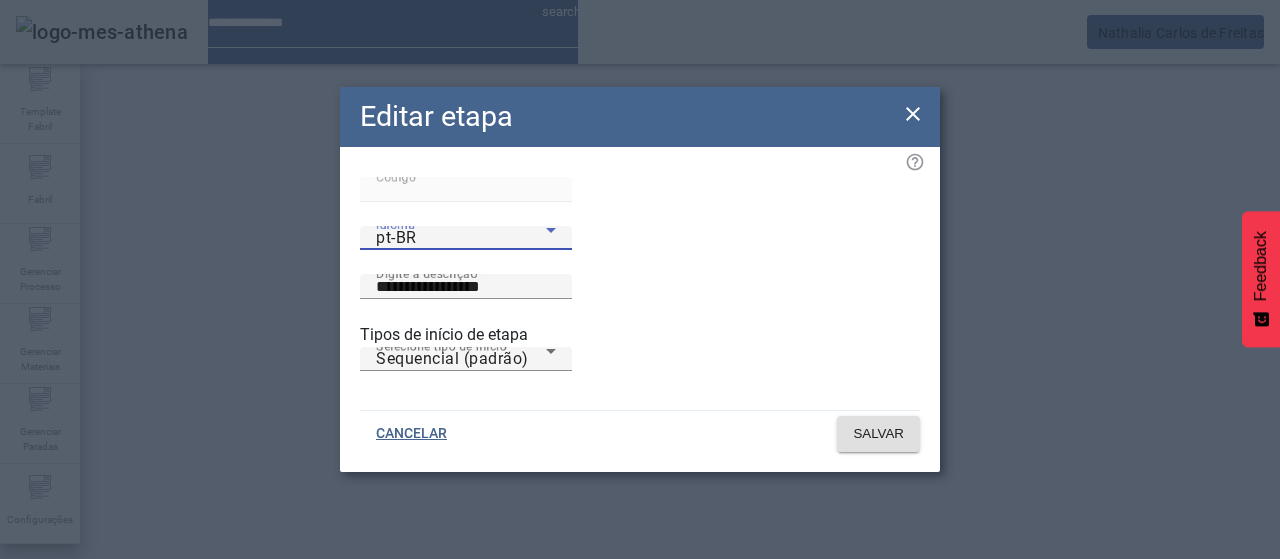 click on "pt-BR" at bounding box center [461, 238] 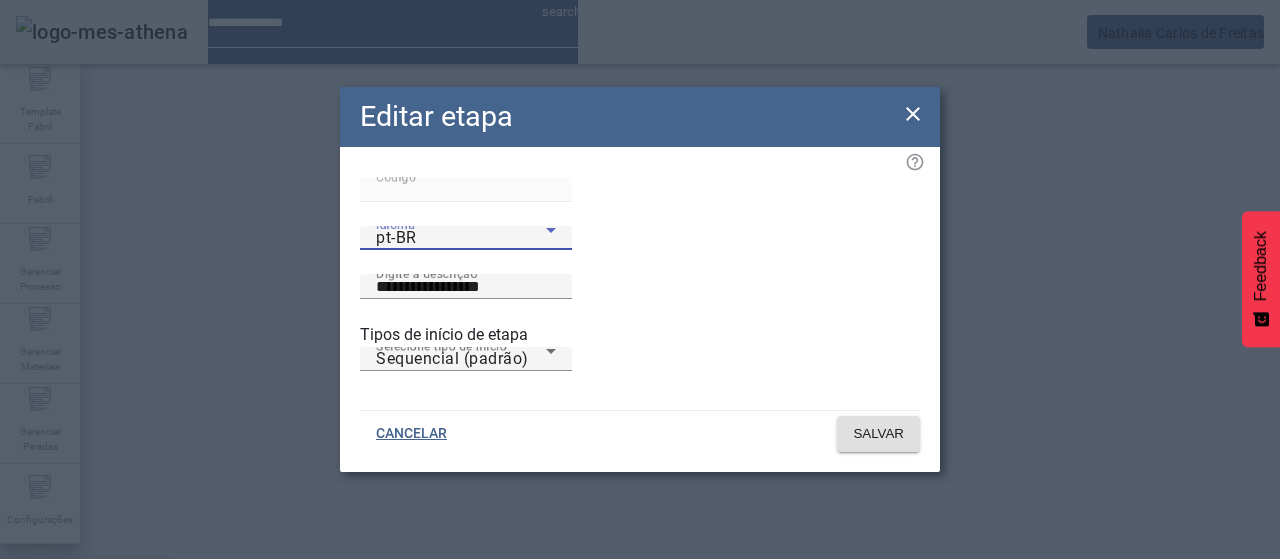 drag, startPoint x: 462, startPoint y: 418, endPoint x: 485, endPoint y: 394, distance: 33.24154 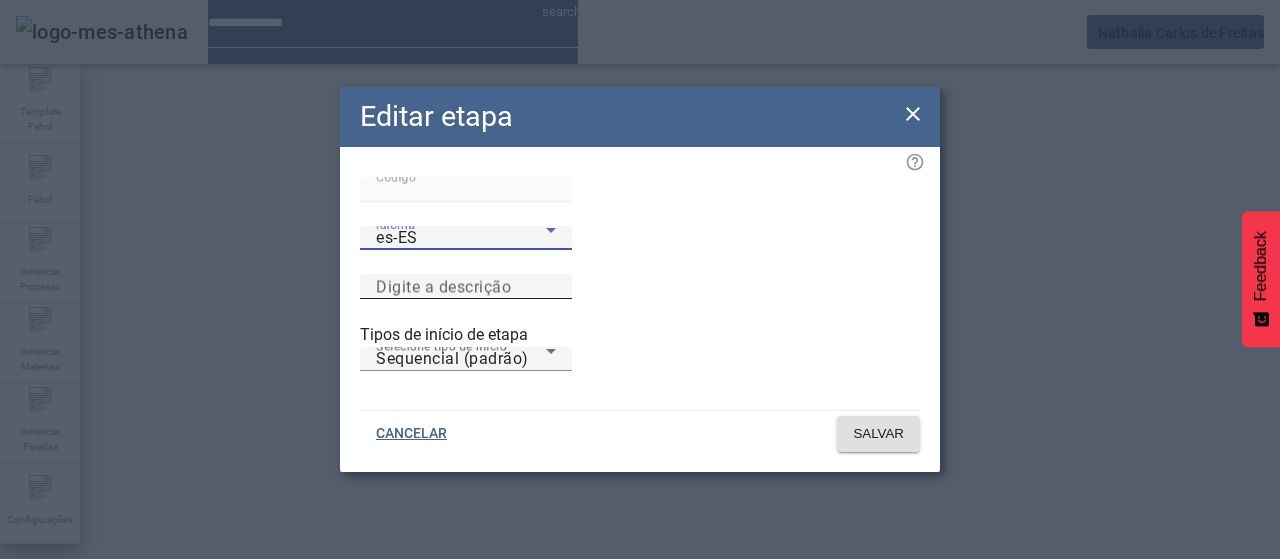 click on "Digite a descrição" at bounding box center [466, 287] 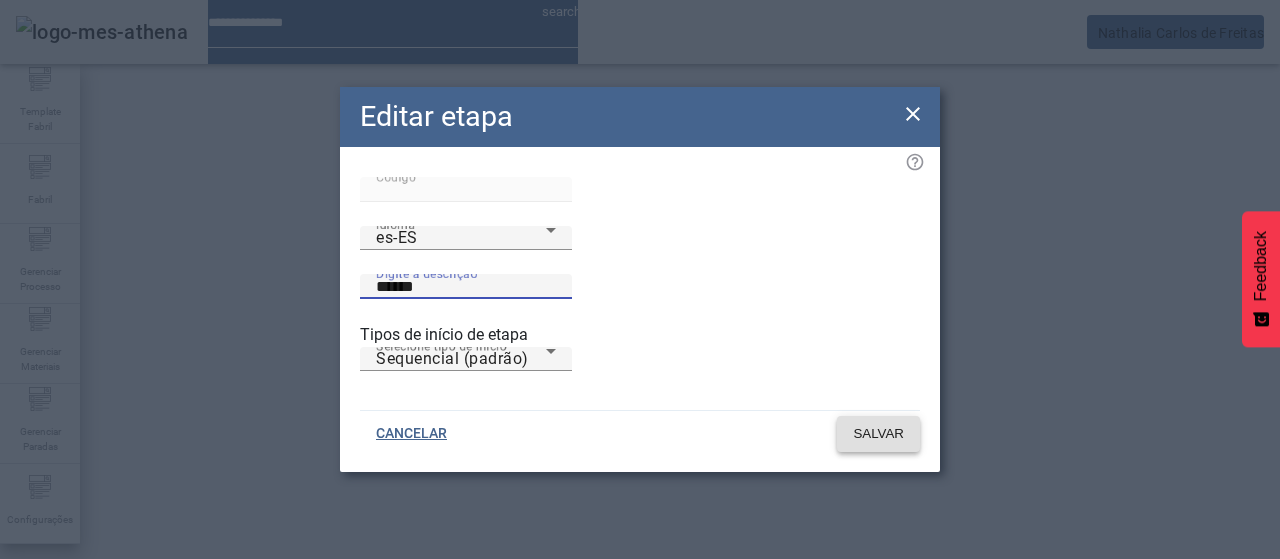 type on "******" 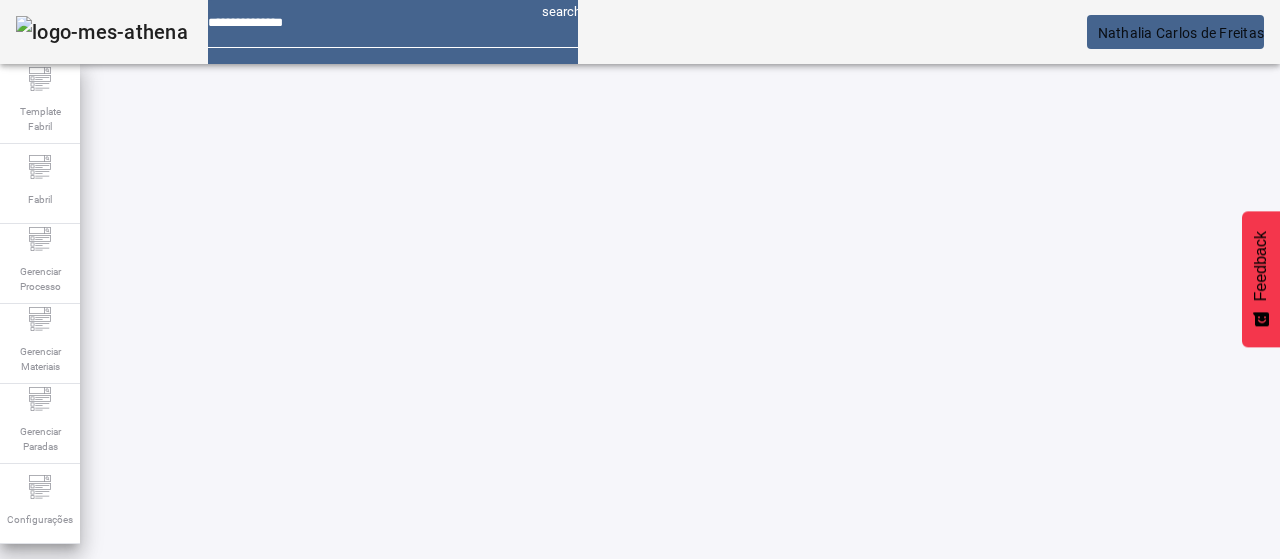 click at bounding box center [353, 789] 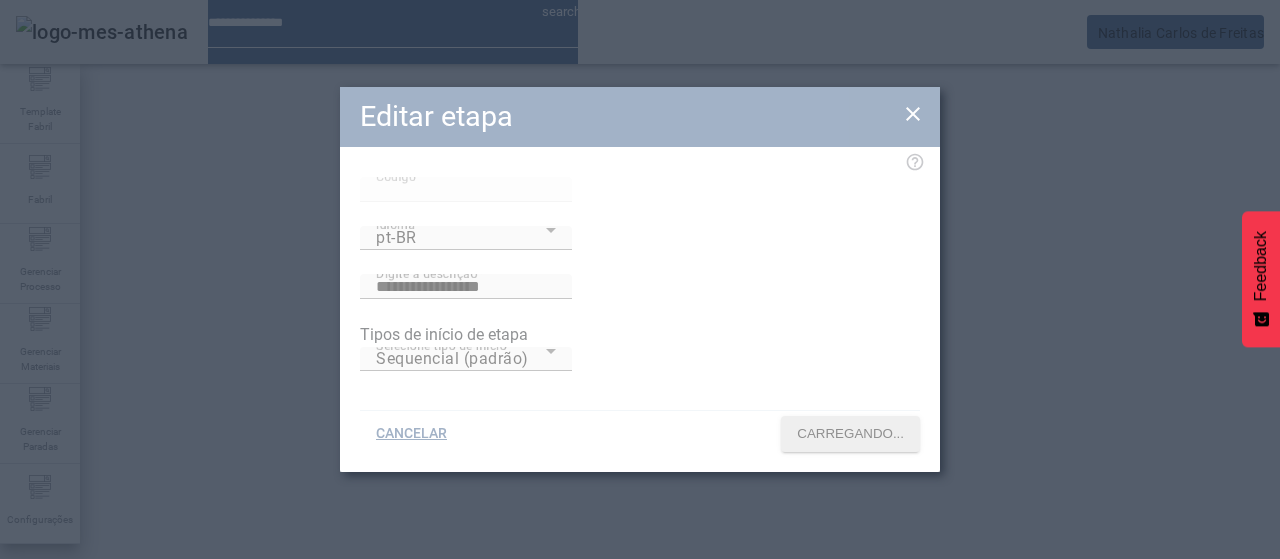type on "****" 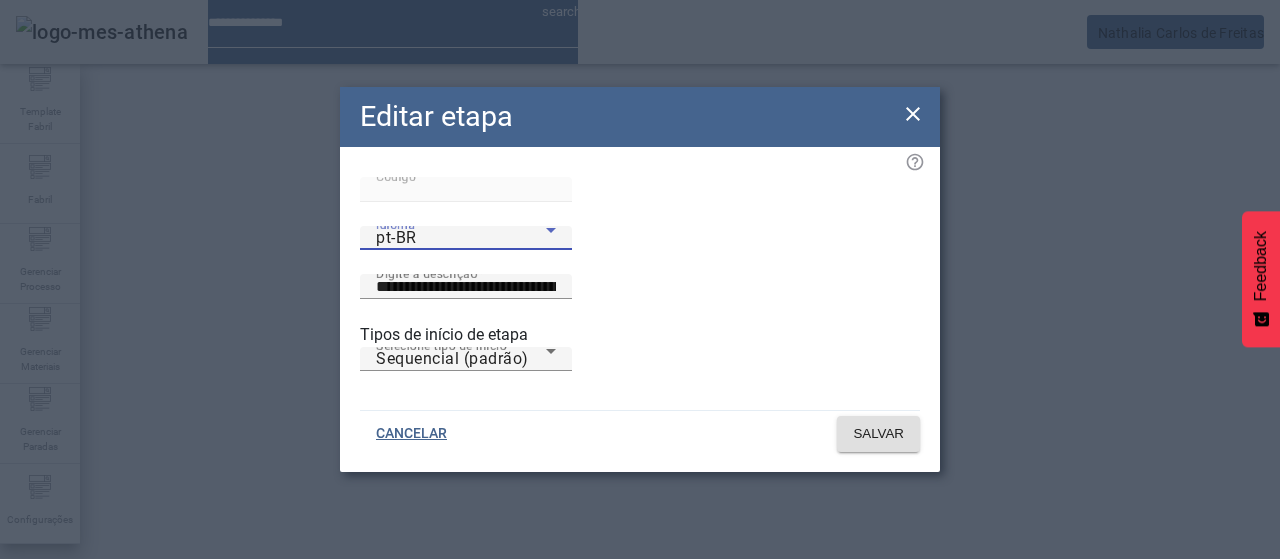 drag, startPoint x: 452, startPoint y: 273, endPoint x: 450, endPoint y: 285, distance: 12.165525 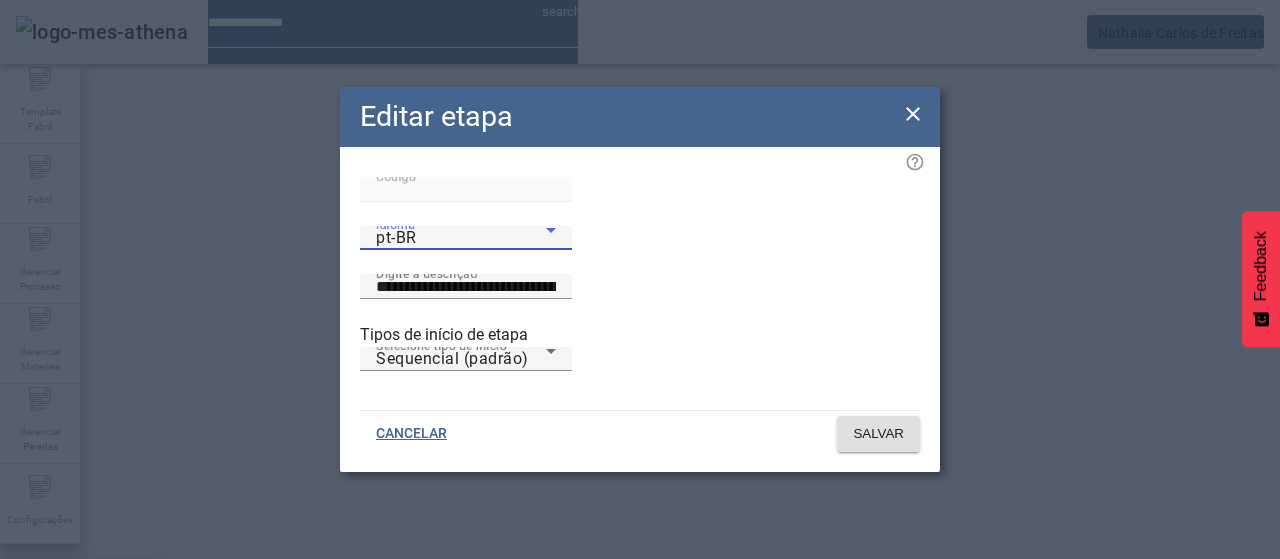 click on "es-ES" at bounding box center [83, 687] 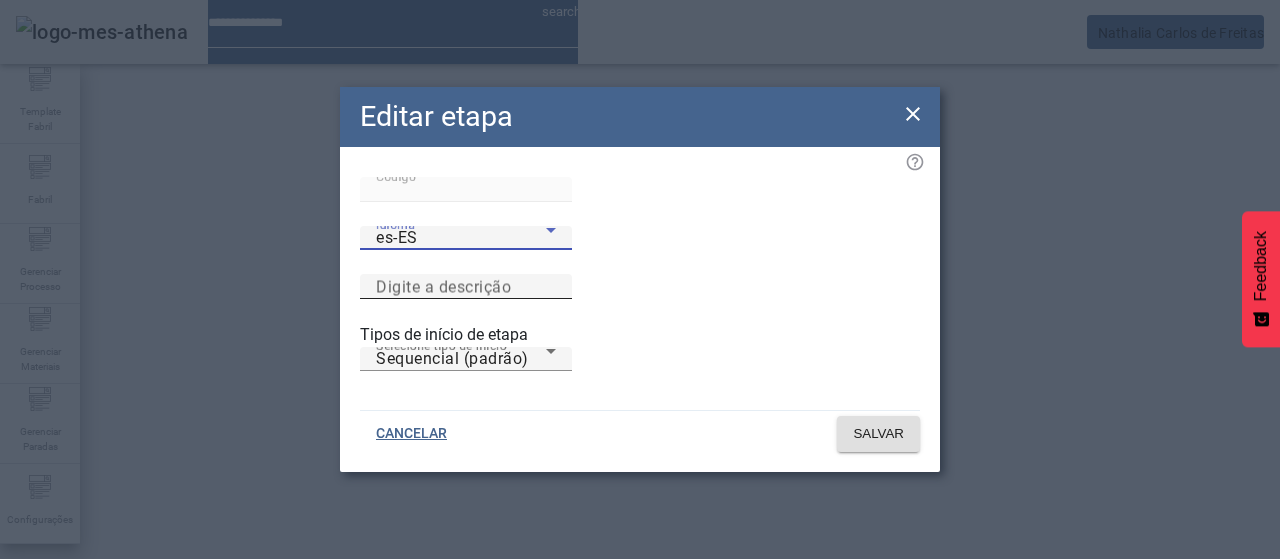 click on "Digite a descrição" at bounding box center [466, 287] 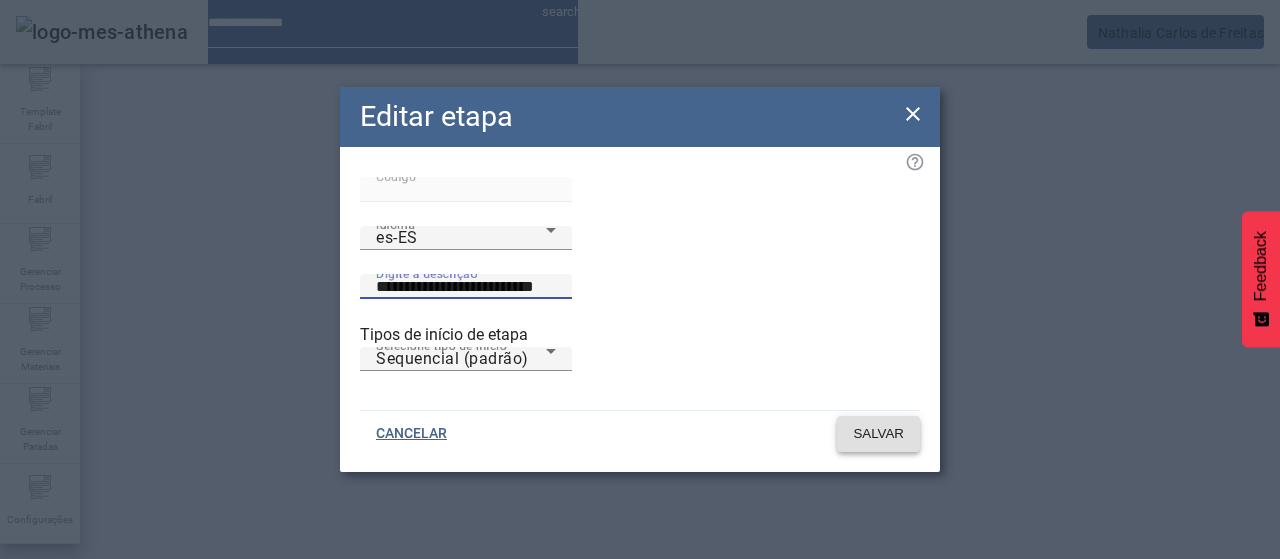type on "**********" 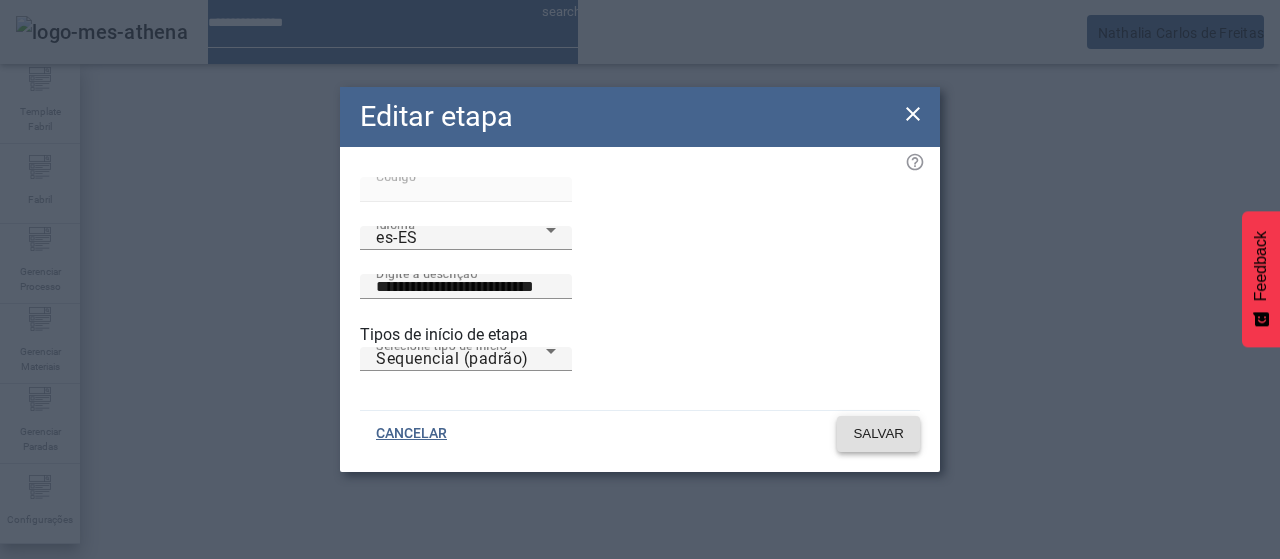 click 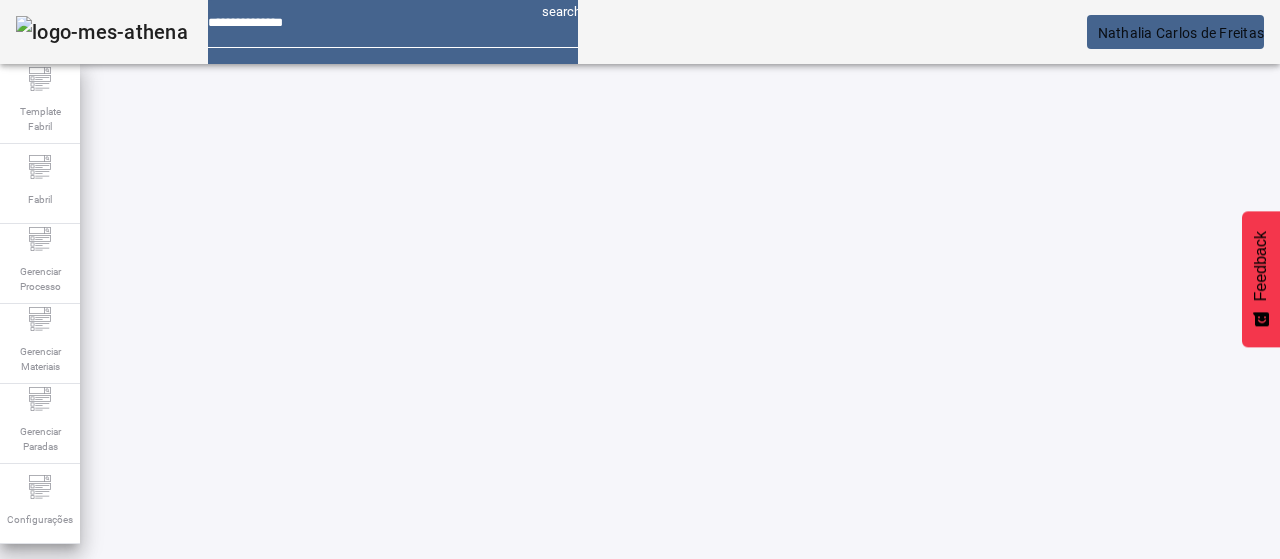 click on "EDITAR" at bounding box center [353, 789] 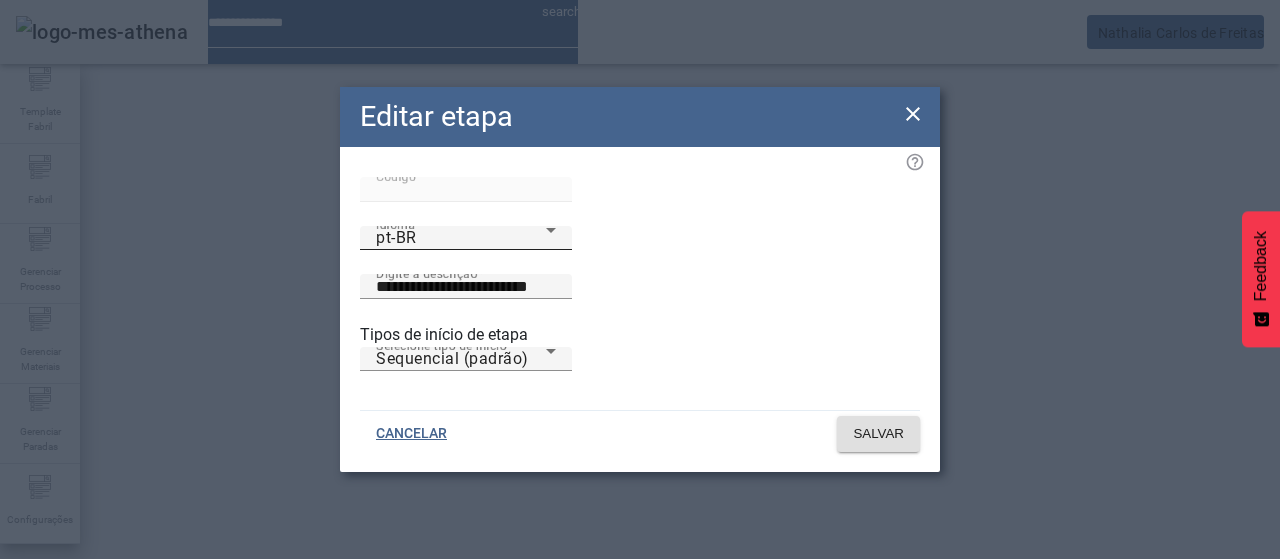 click on "pt-BR" at bounding box center (461, 238) 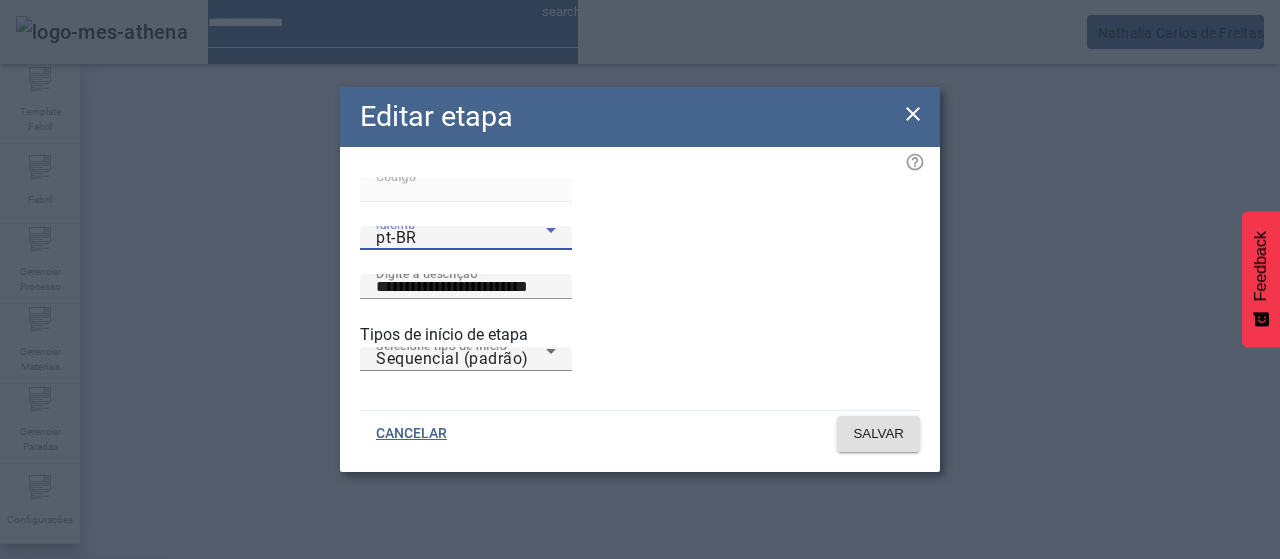 drag, startPoint x: 450, startPoint y: 409, endPoint x: 459, endPoint y: 397, distance: 15 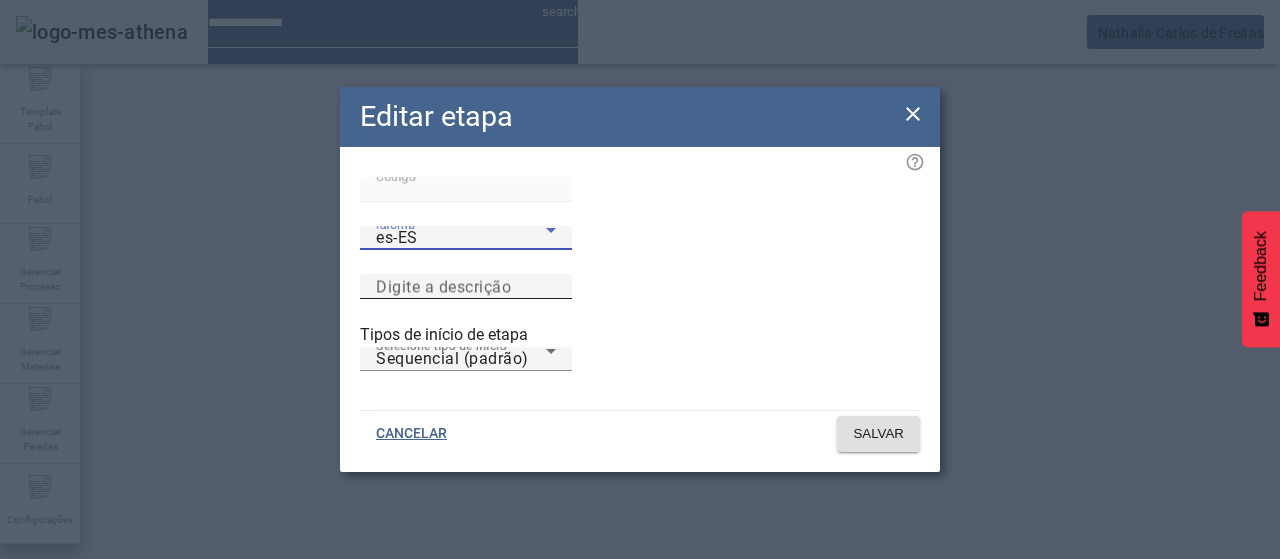 click on "Digite a descrição" at bounding box center (466, 287) 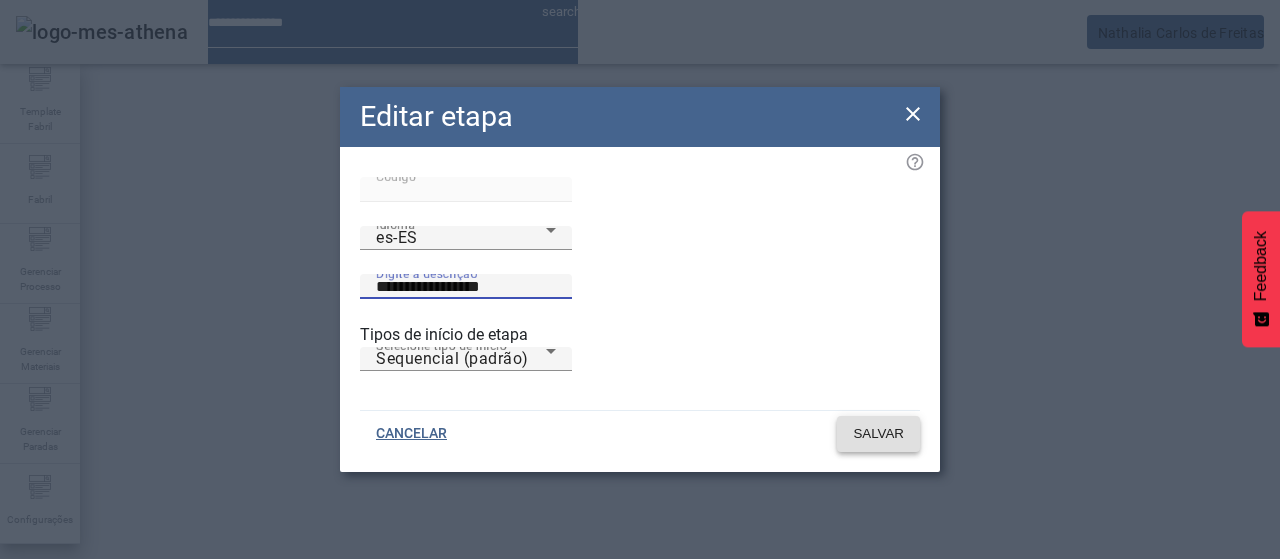type on "**********" 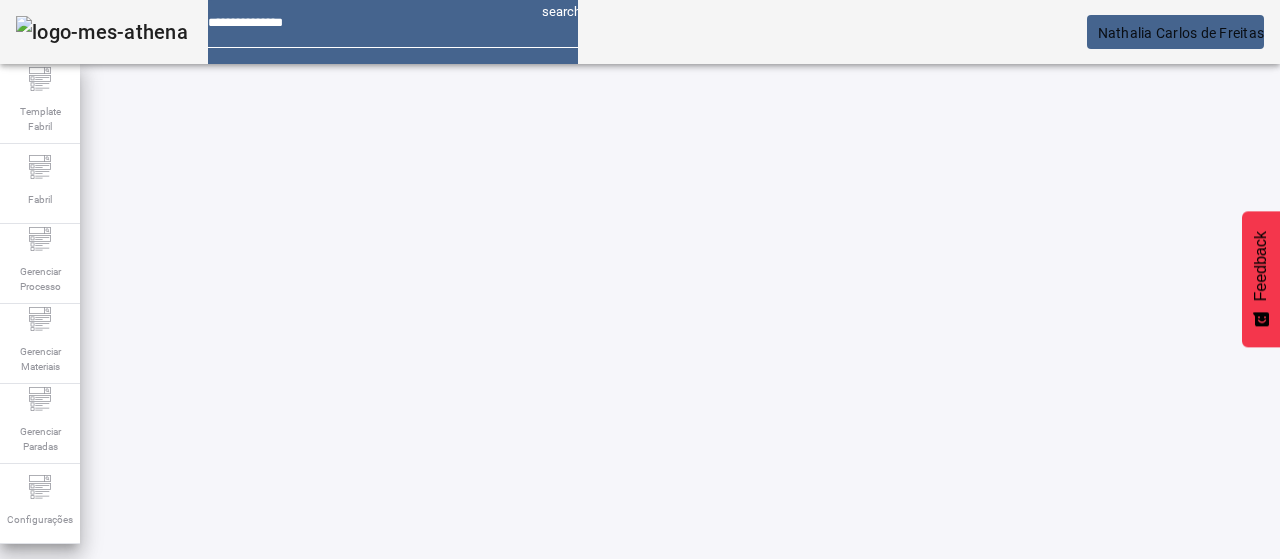 click on "EDITAR" at bounding box center [54, 939] 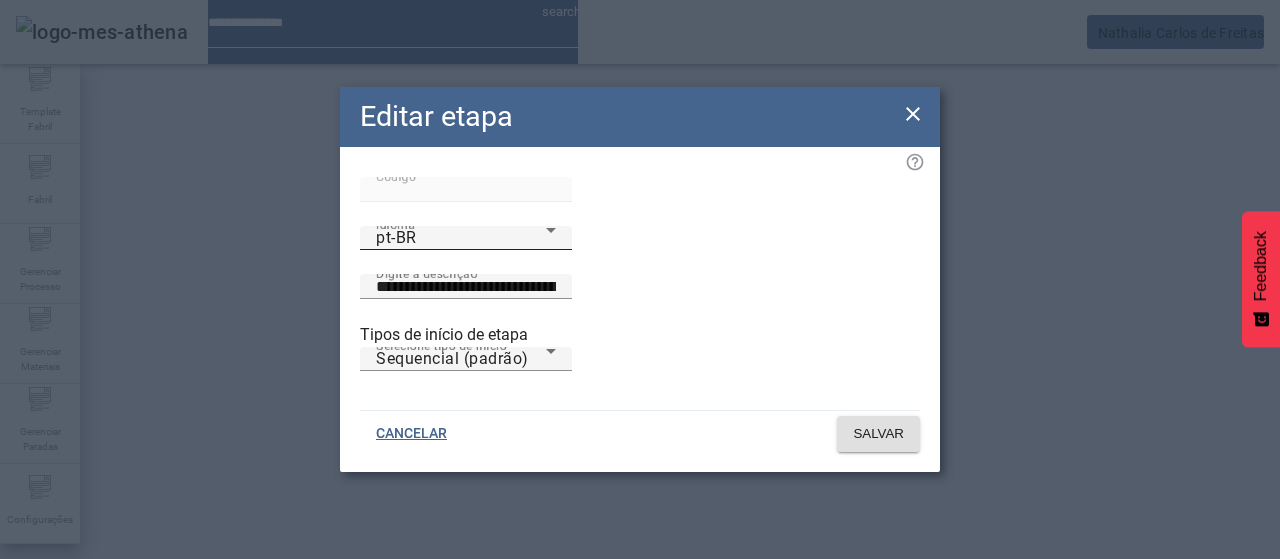 click on "pt-BR" at bounding box center (461, 238) 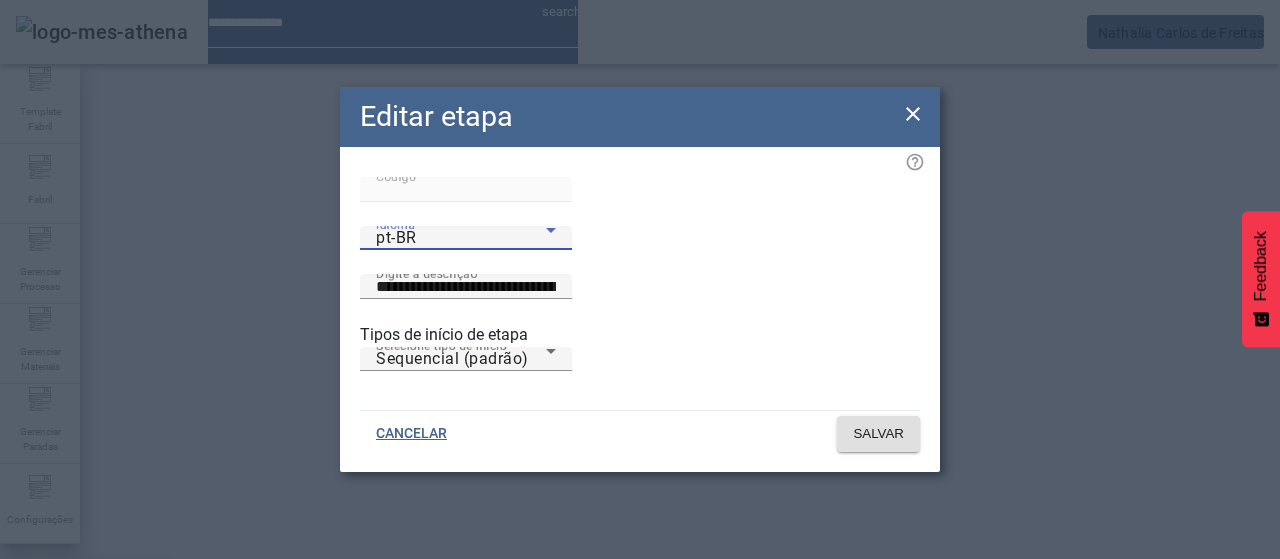 drag, startPoint x: 415, startPoint y: 415, endPoint x: 496, endPoint y: 359, distance: 98.47334 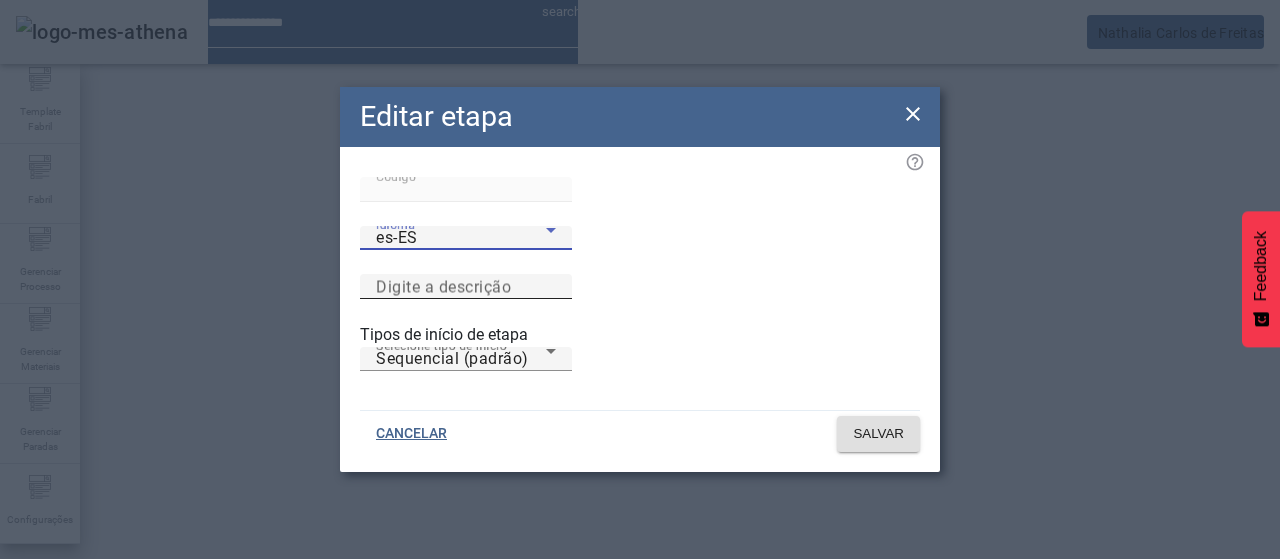 click on "Digite a descrição" at bounding box center (443, 286) 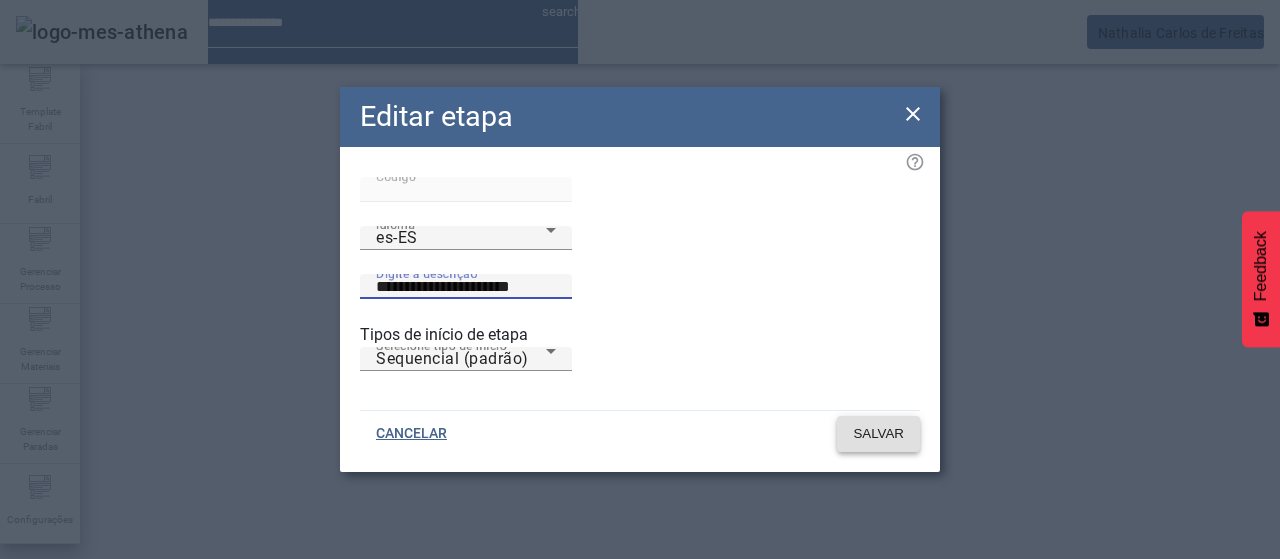 type on "**********" 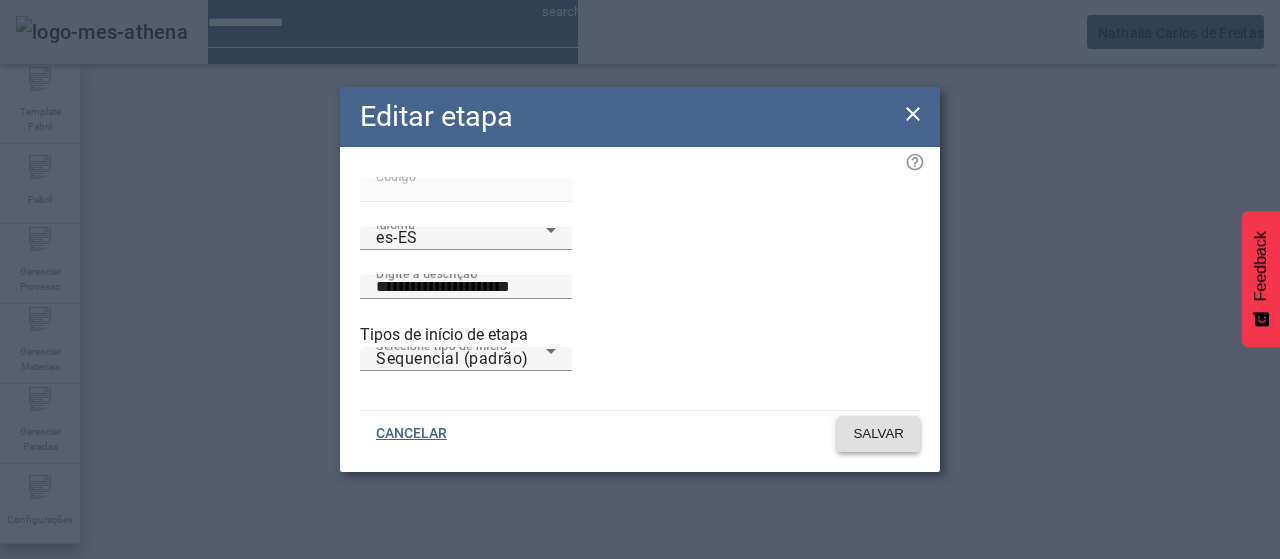 drag, startPoint x: 872, startPoint y: 446, endPoint x: 876, endPoint y: 461, distance: 15.524175 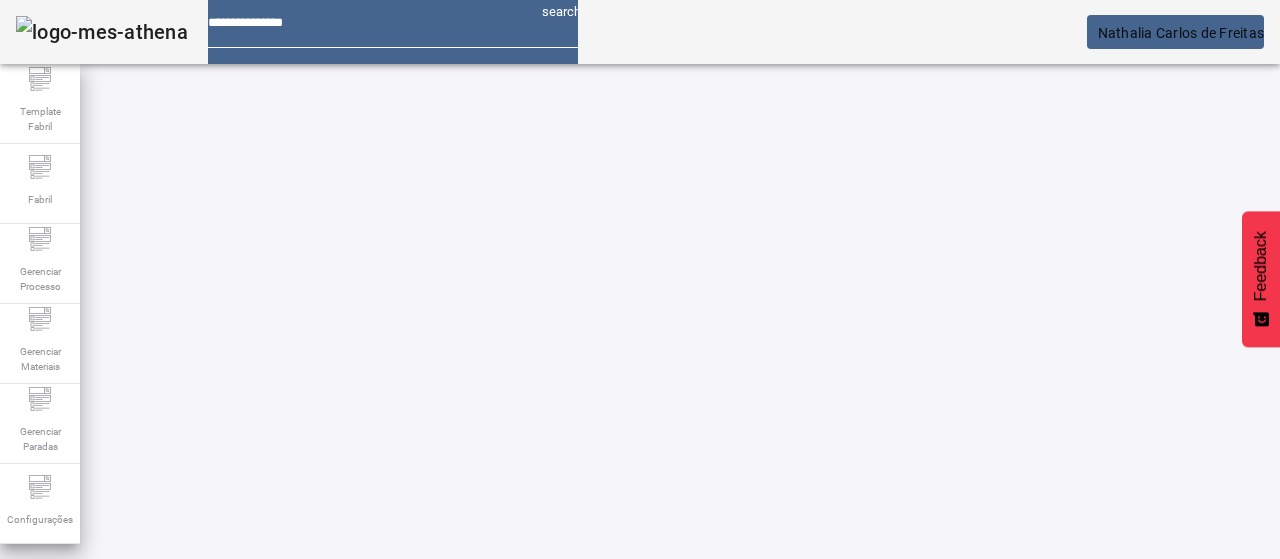 click on "EDITAR" at bounding box center [353, 789] 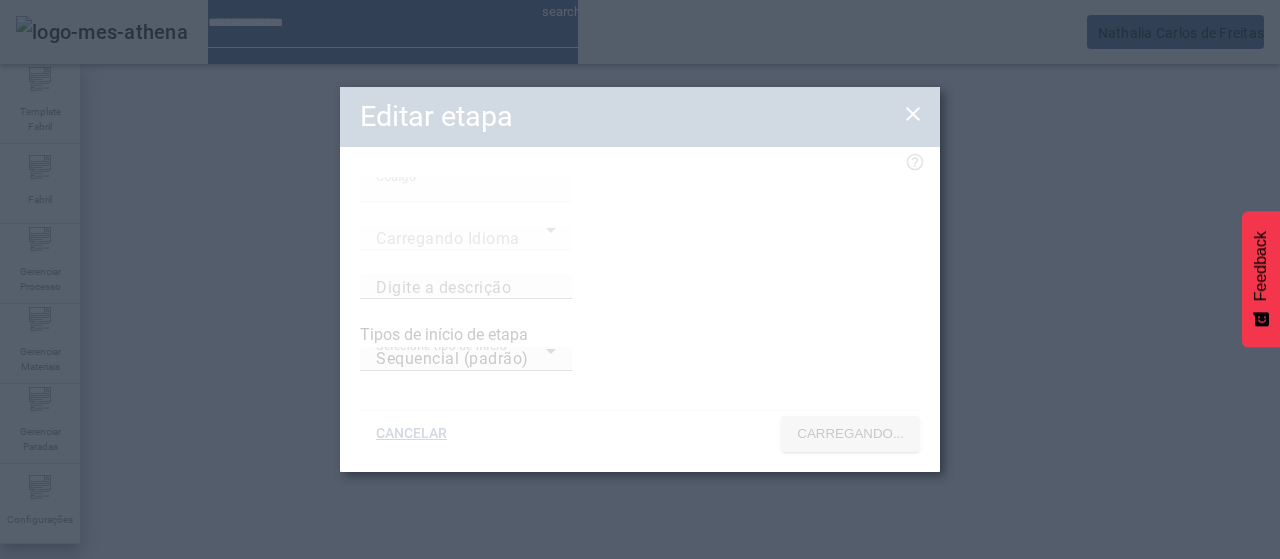 type on "****" 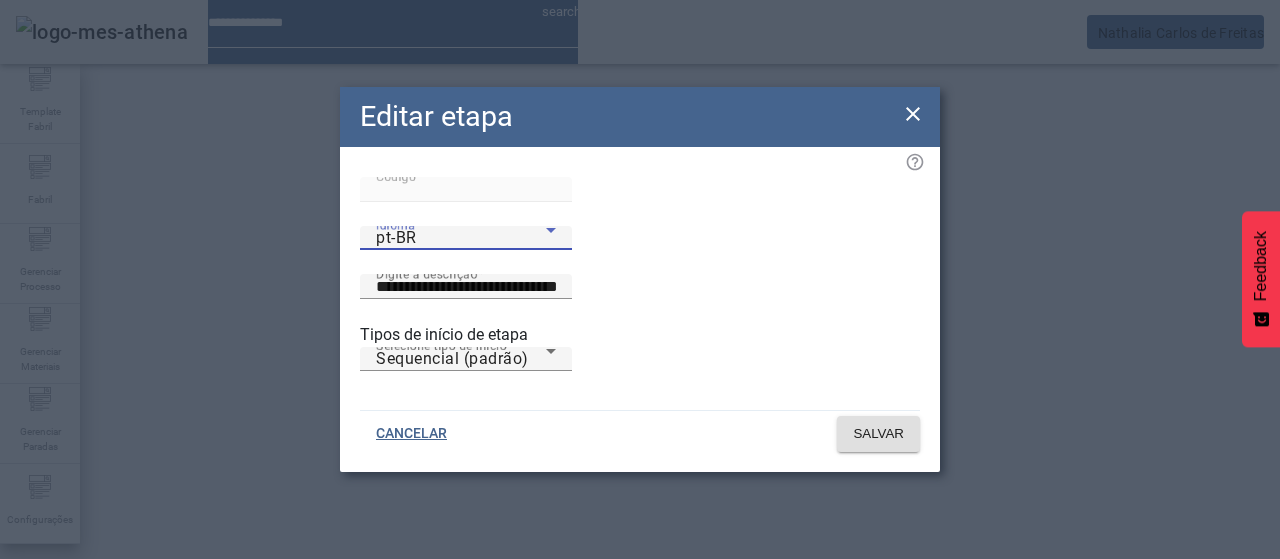 click on "pt-BR" at bounding box center (461, 238) 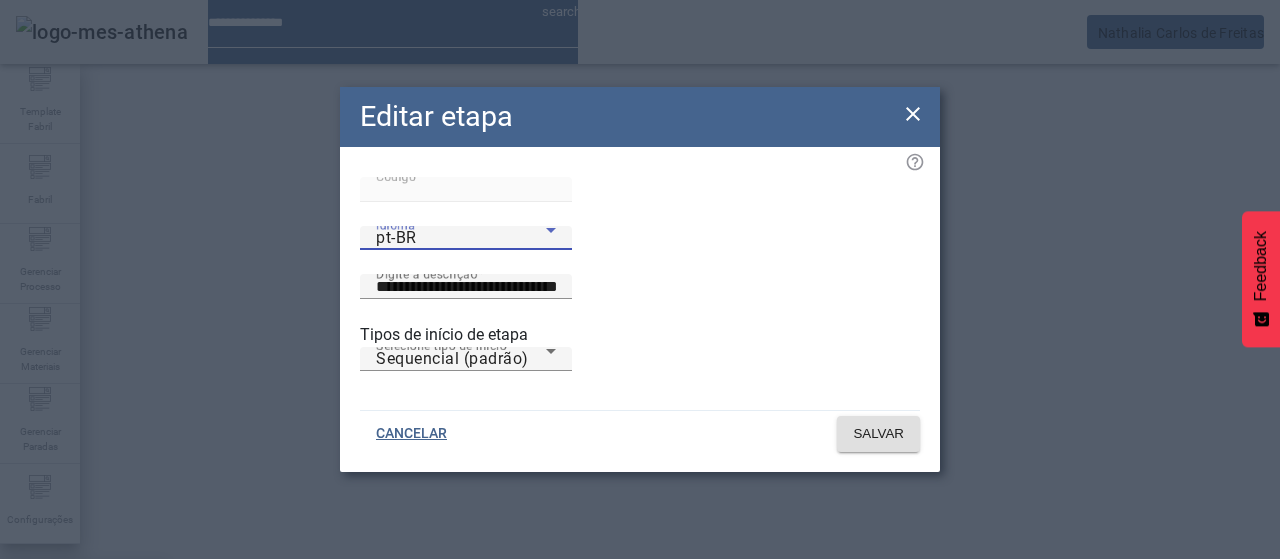 drag, startPoint x: 454, startPoint y: 415, endPoint x: 654, endPoint y: 297, distance: 232.21542 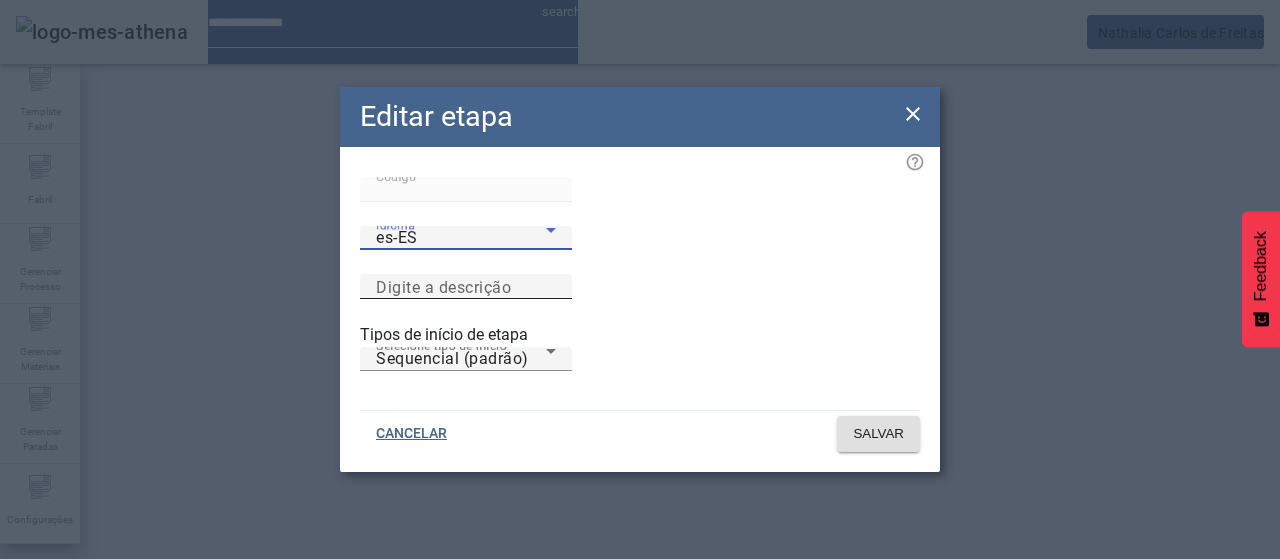 click on "Digite a descrição" at bounding box center (443, 286) 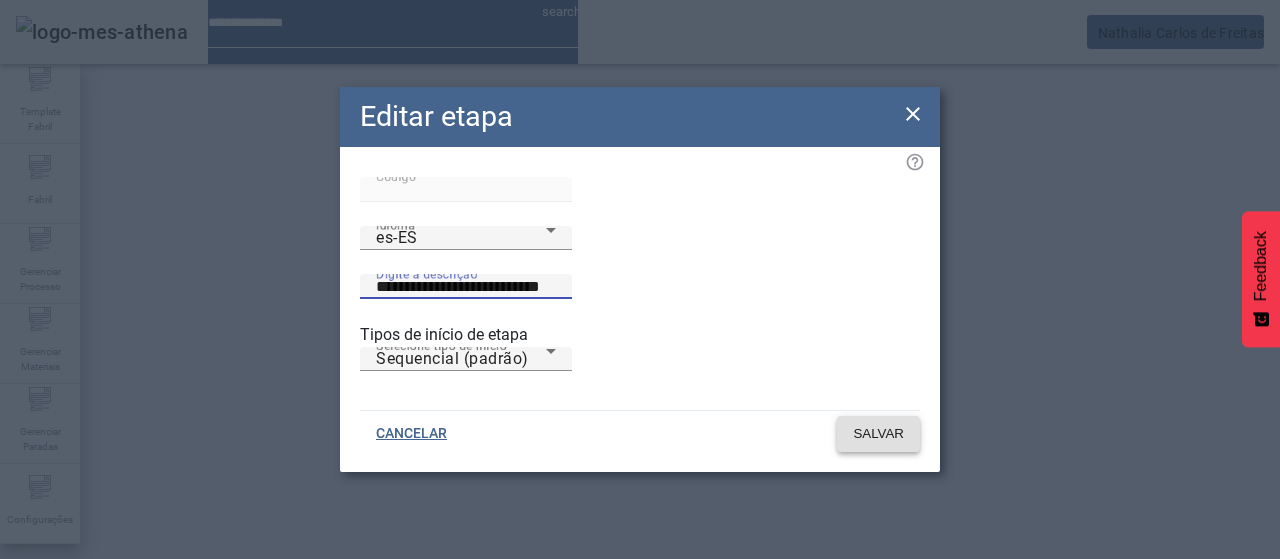 type on "**********" 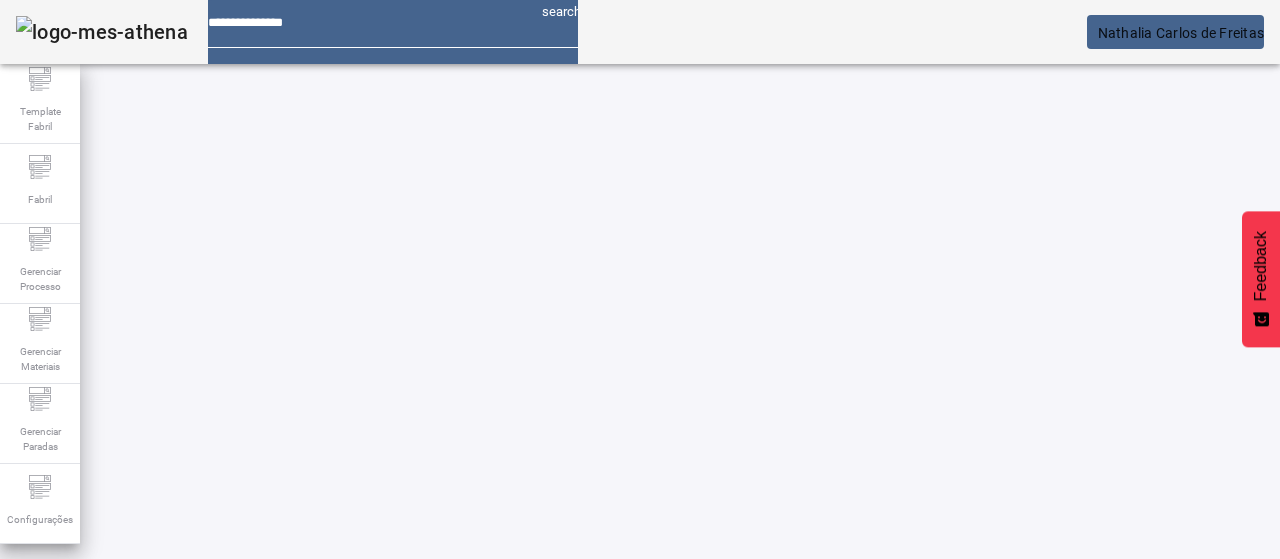 click at bounding box center [353, 789] 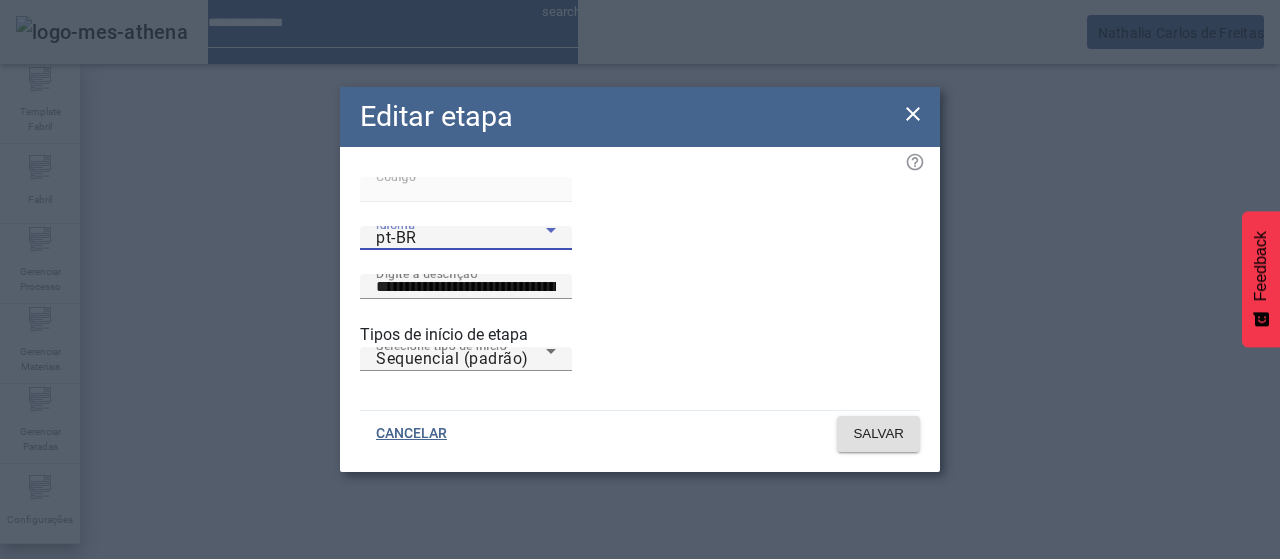 click on "pt-BR" at bounding box center (461, 238) 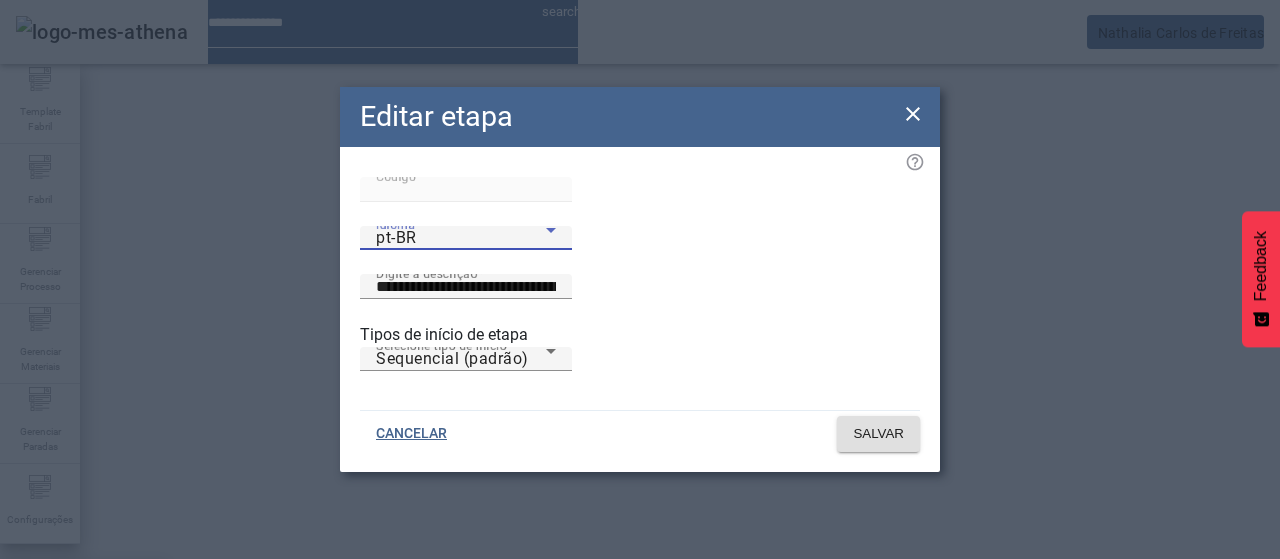 drag, startPoint x: 446, startPoint y: 414, endPoint x: 607, endPoint y: 303, distance: 195.55562 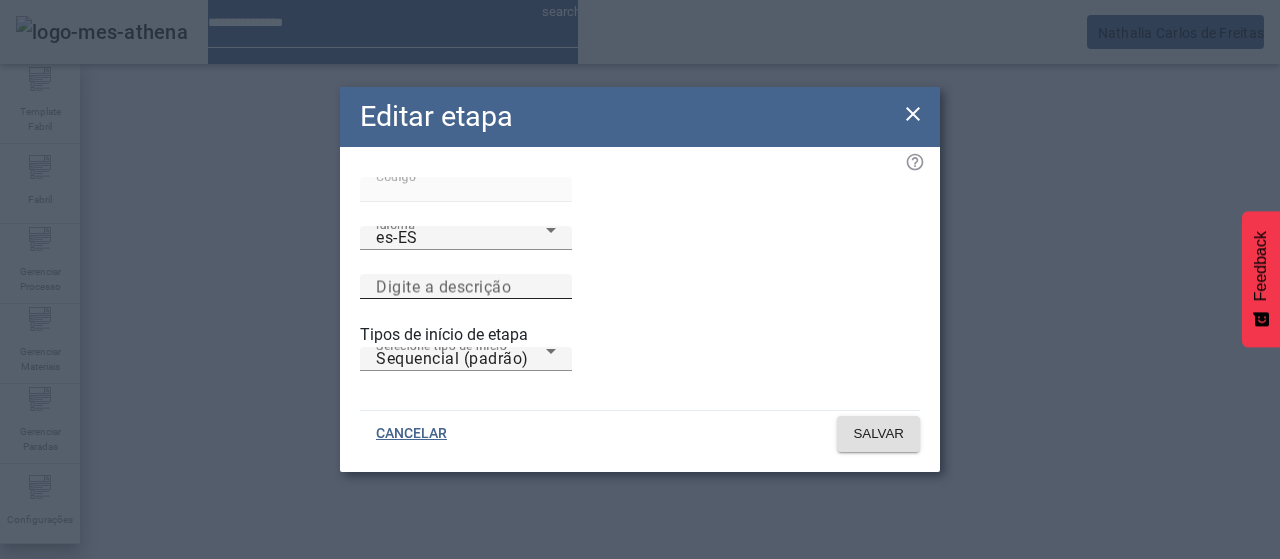 click on "Digite a descrição" 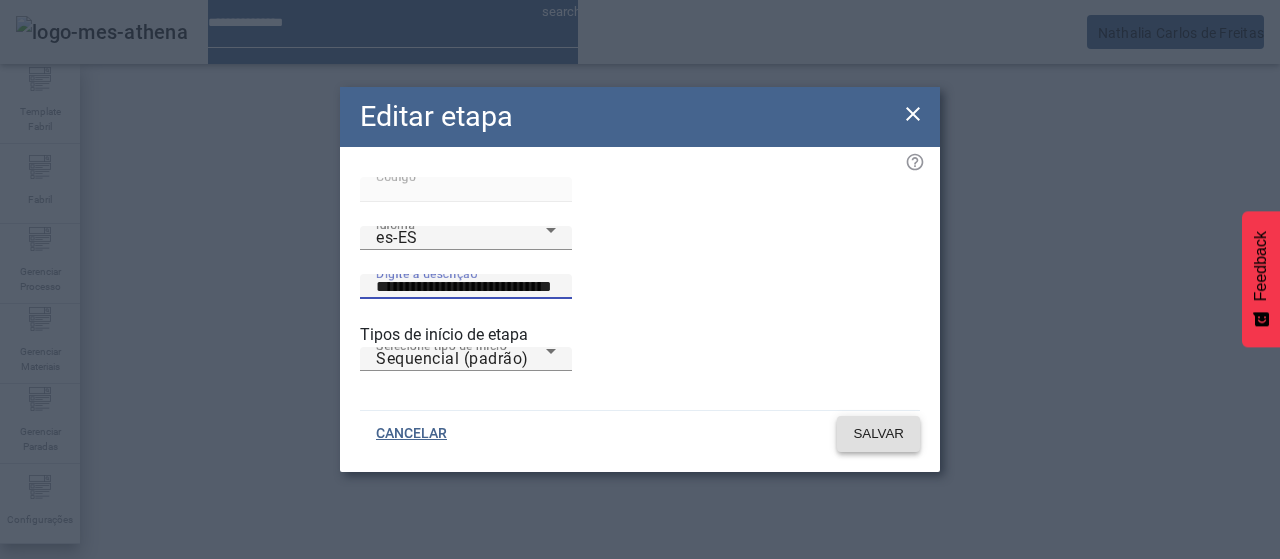 type on "**********" 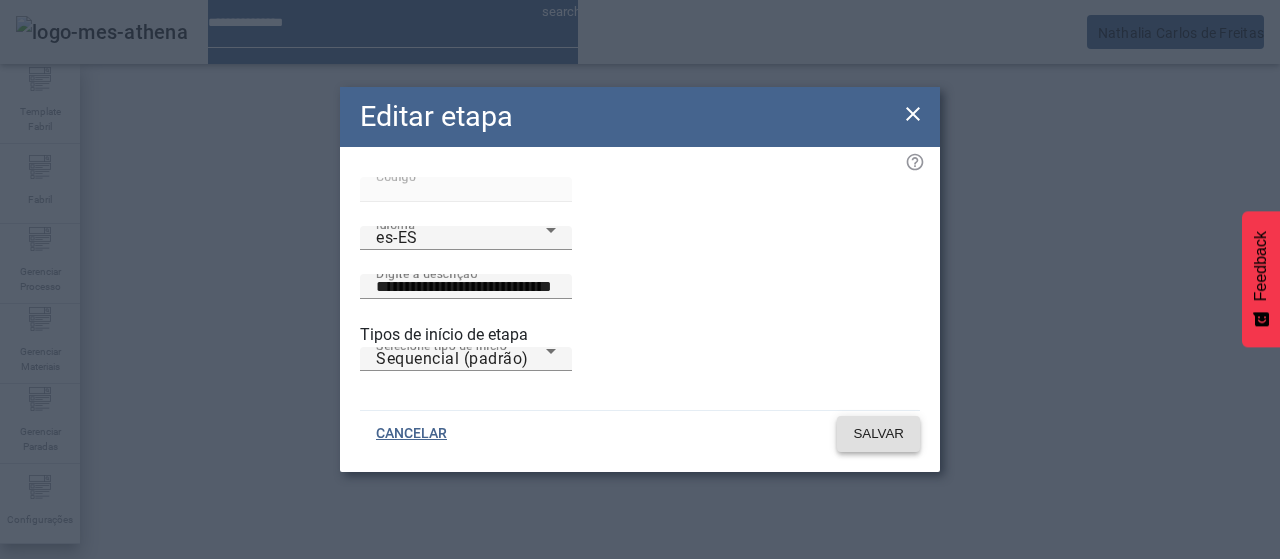 click on "SALVAR" 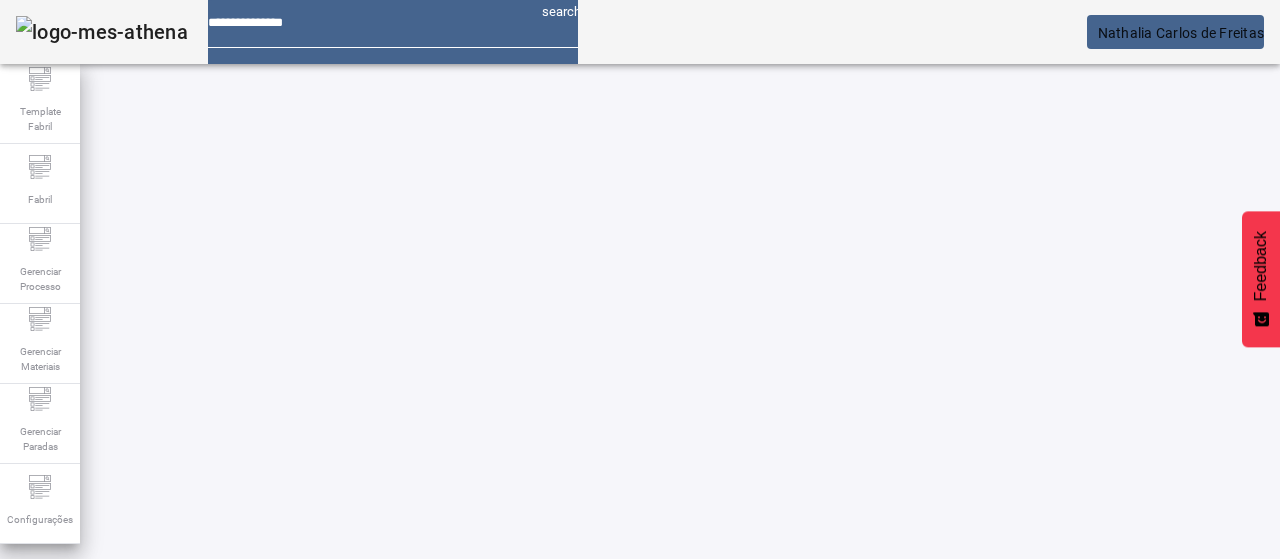 click on "EDITAR" at bounding box center [950, 939] 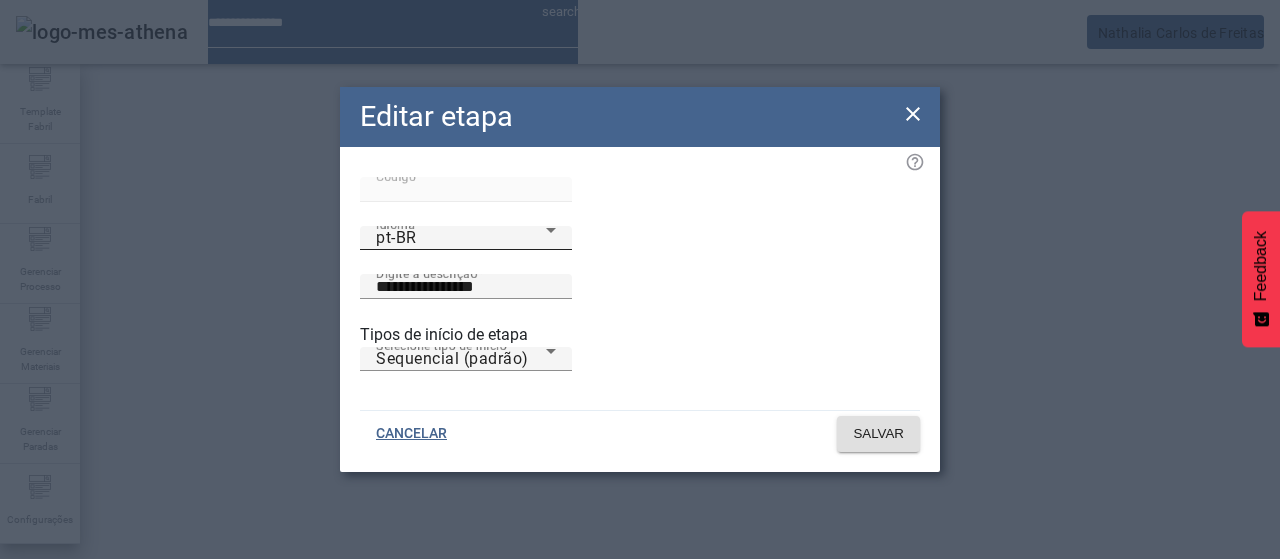 click on "pt-BR" at bounding box center (461, 238) 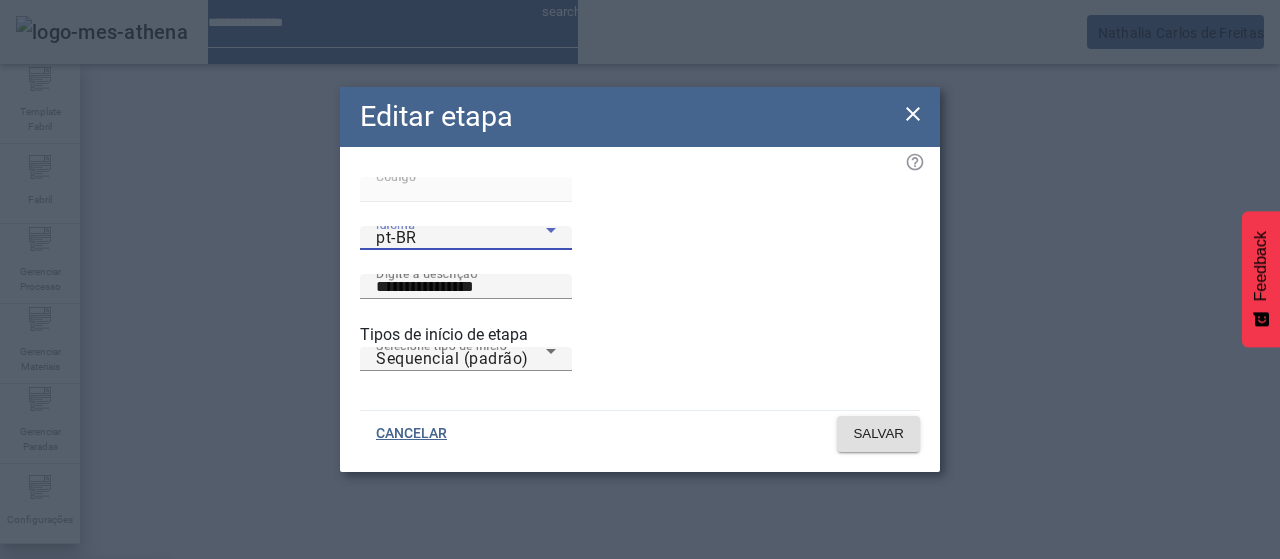 drag, startPoint x: 446, startPoint y: 409, endPoint x: 508, endPoint y: 325, distance: 104.40307 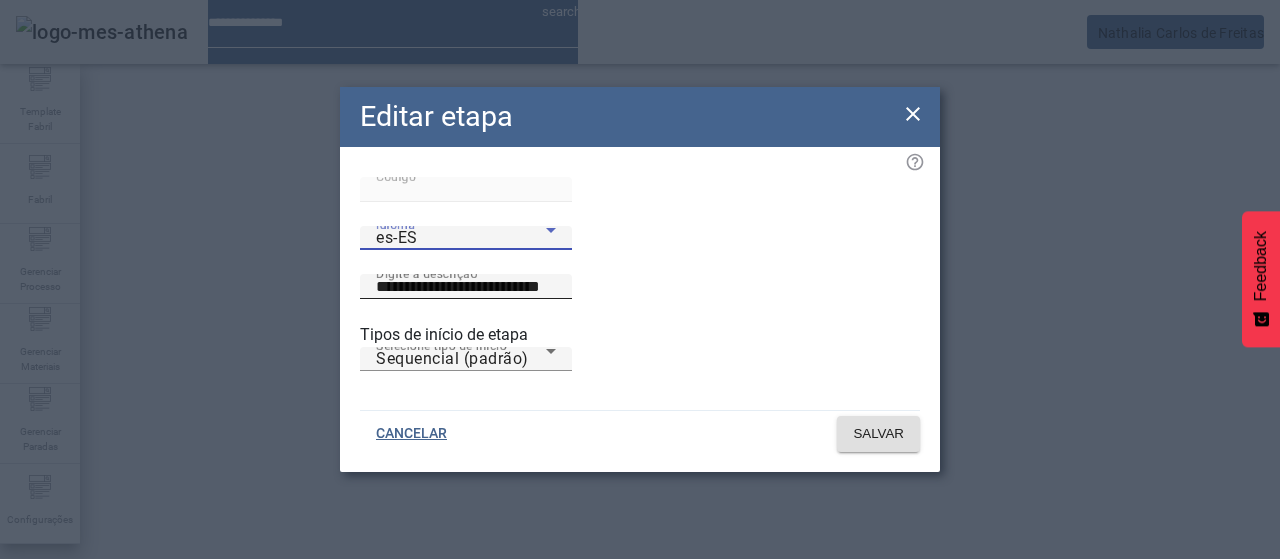 click on "**********" at bounding box center (466, 287) 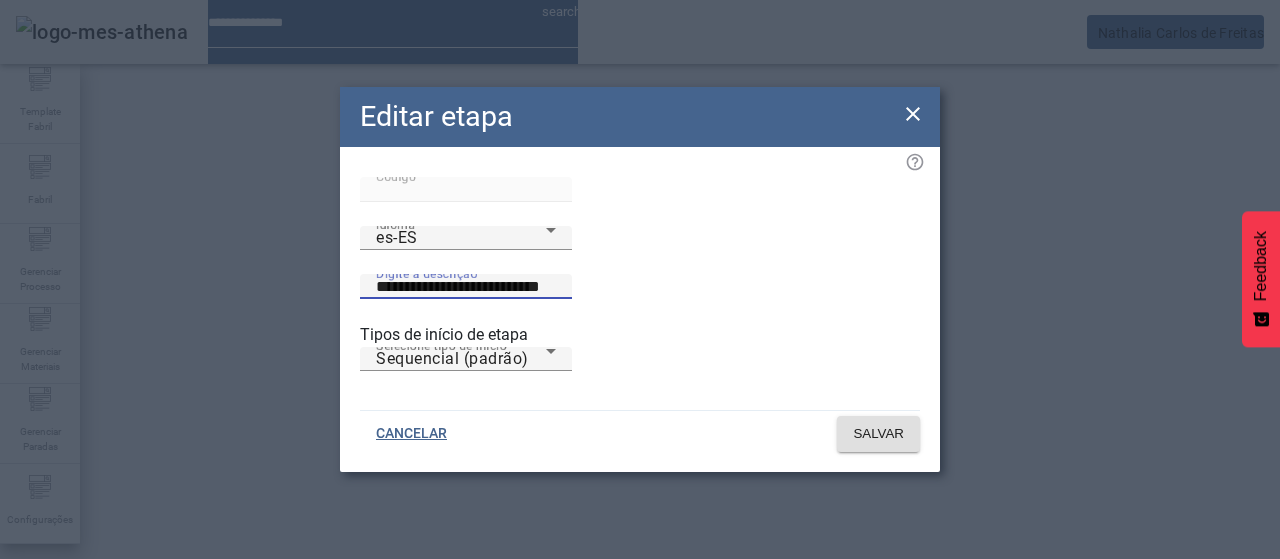 drag, startPoint x: 812, startPoint y: 261, endPoint x: 241, endPoint y: 292, distance: 571.8409 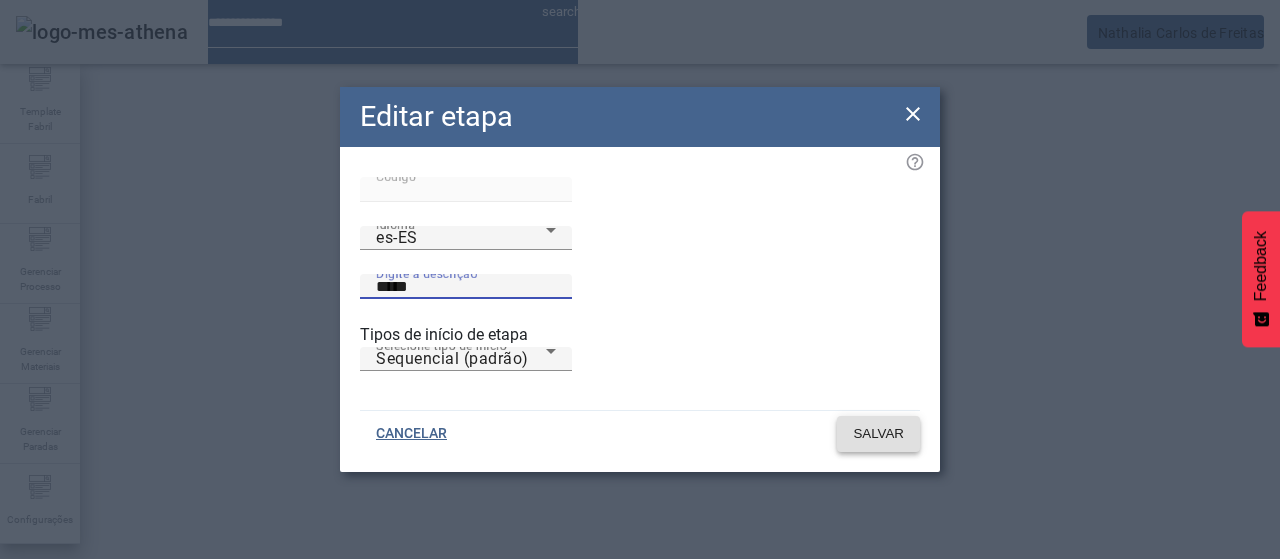 type on "*****" 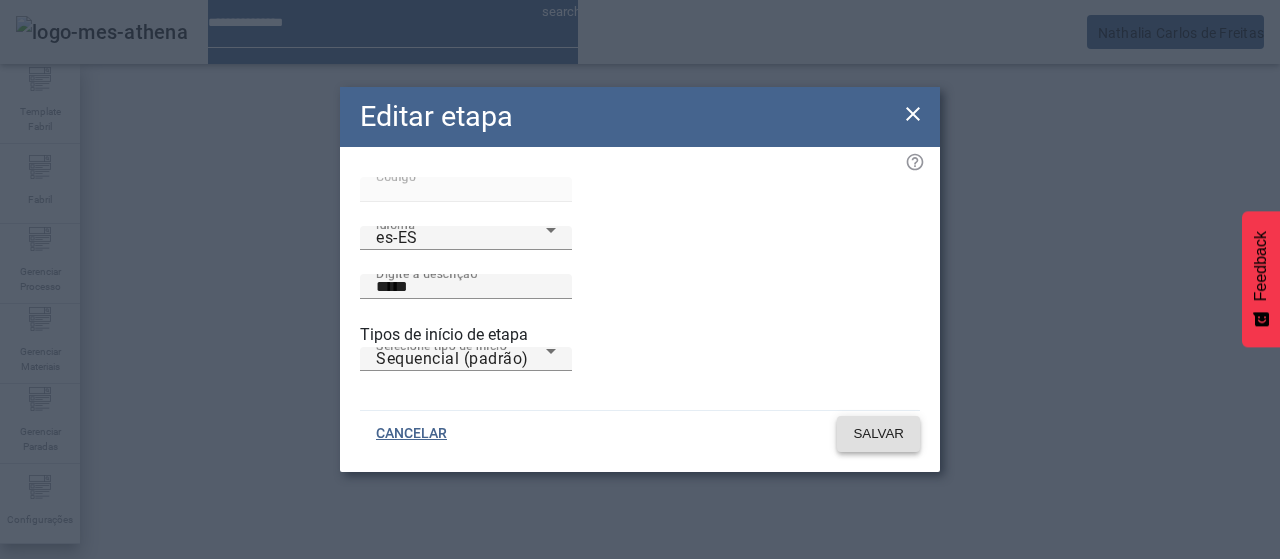 click on "SALVAR" 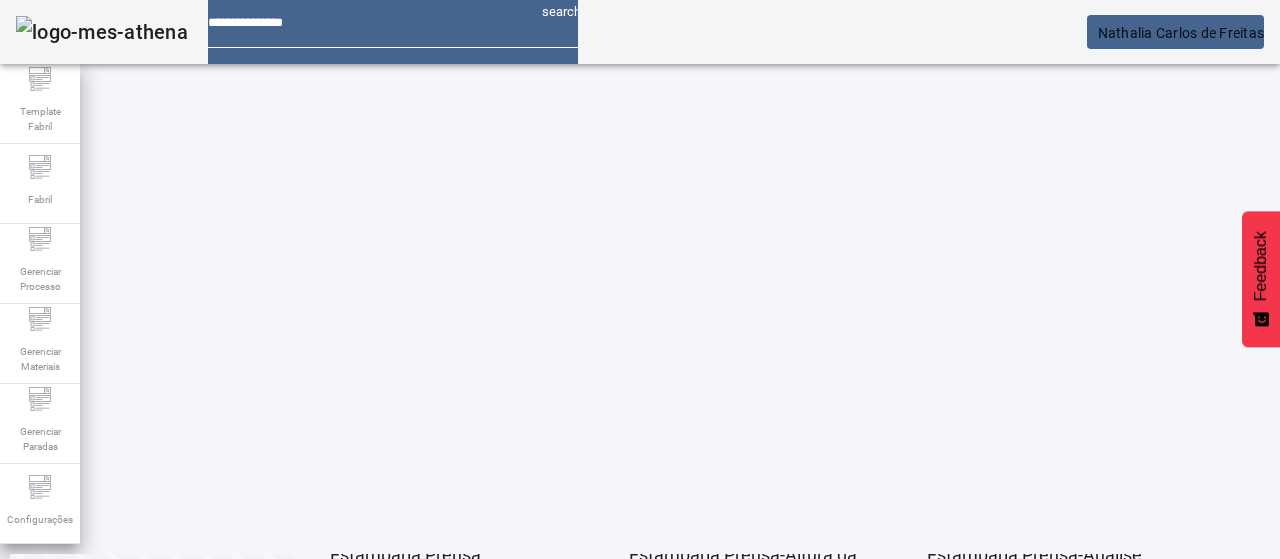 scroll, scrollTop: 164, scrollLeft: 0, axis: vertical 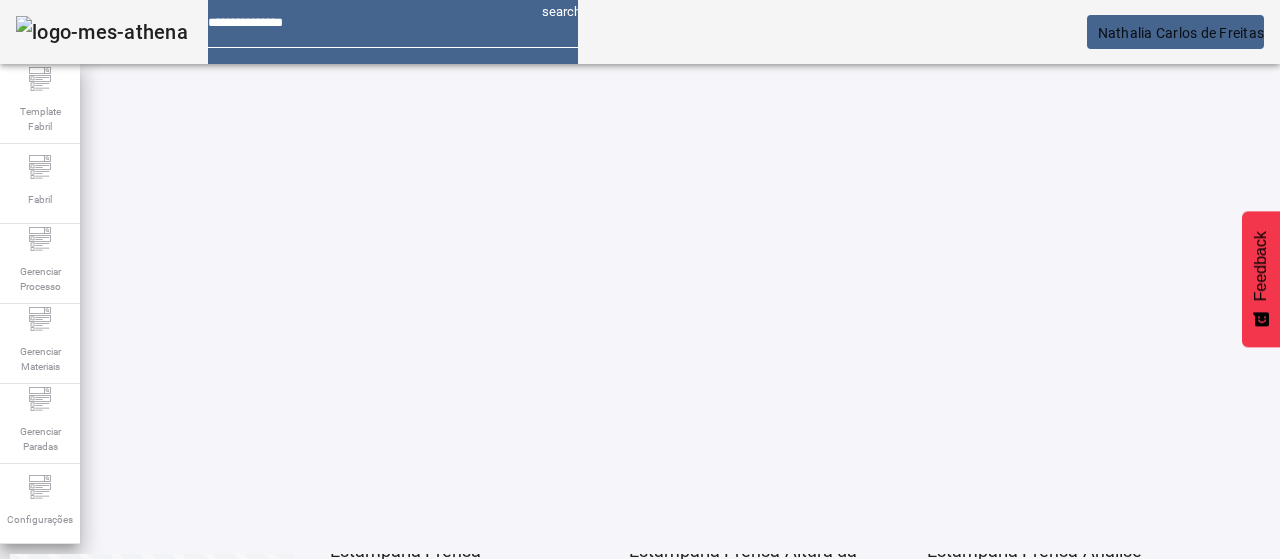 click on "EDITAR" at bounding box center (353, 625) 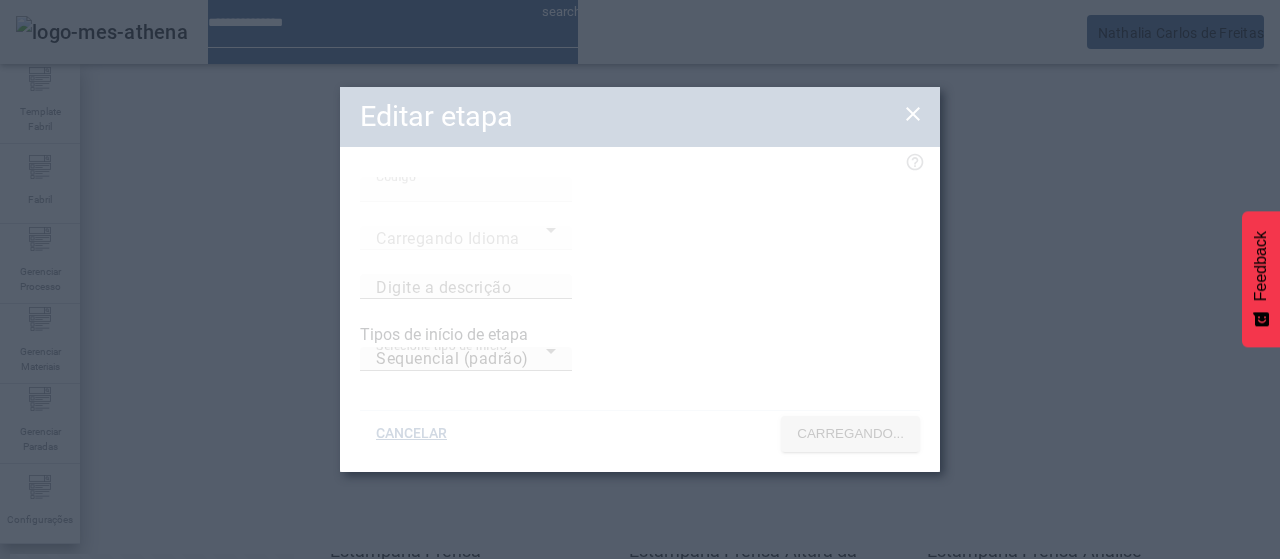 type on "****" 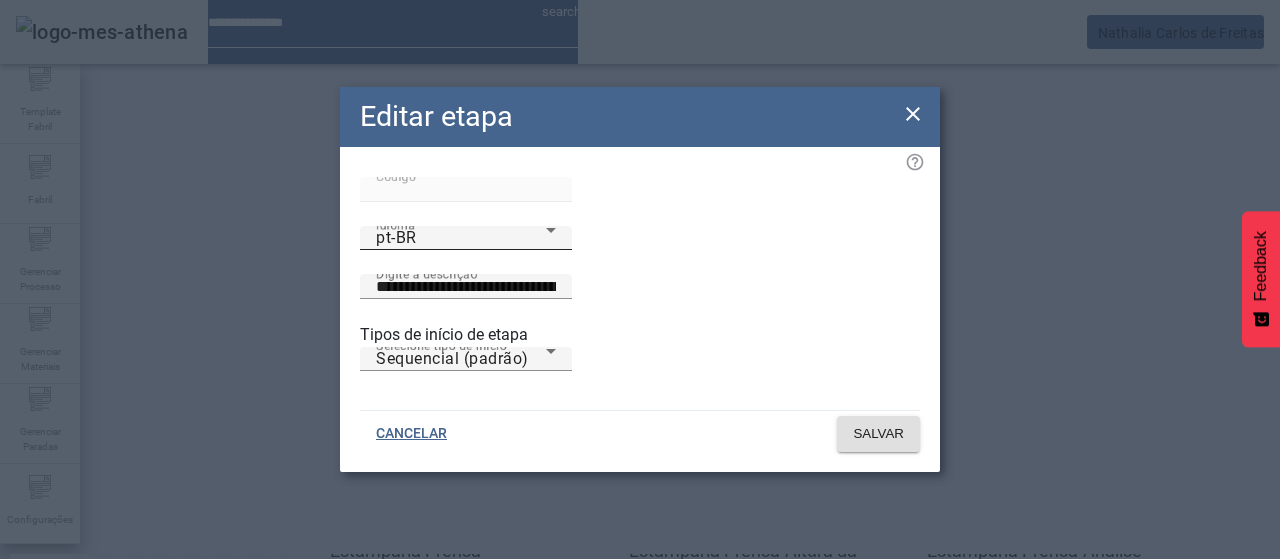 click on "pt-BR" at bounding box center (461, 238) 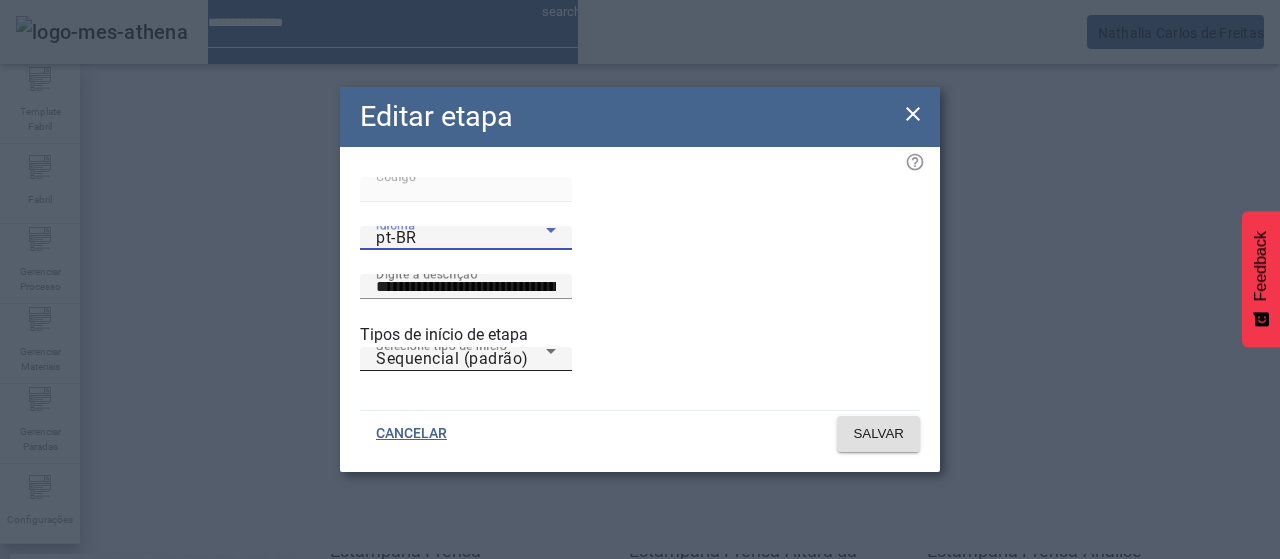 click on "es-ES" at bounding box center [37, 687] 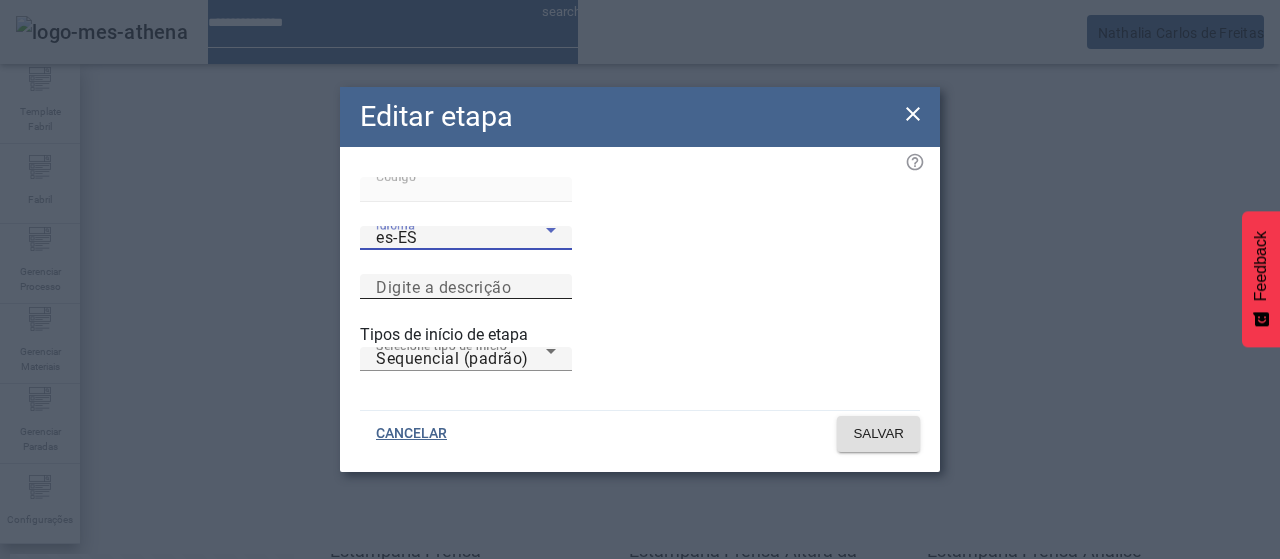 click on "Digite a descrição" at bounding box center (466, 287) 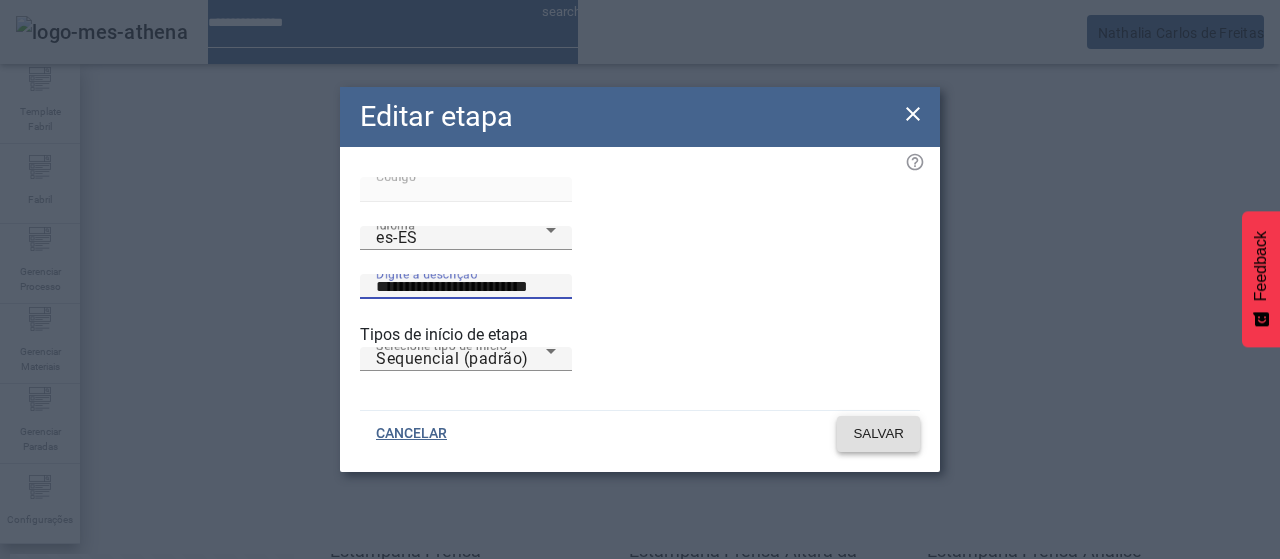 type on "**********" 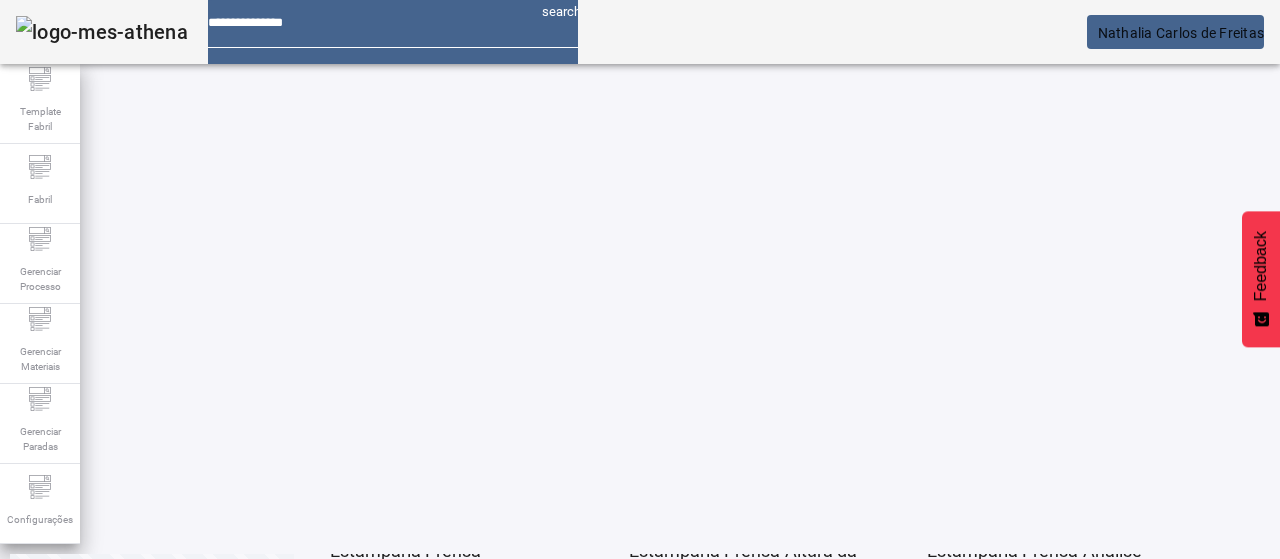 click on "EDITAR" at bounding box center [353, 625] 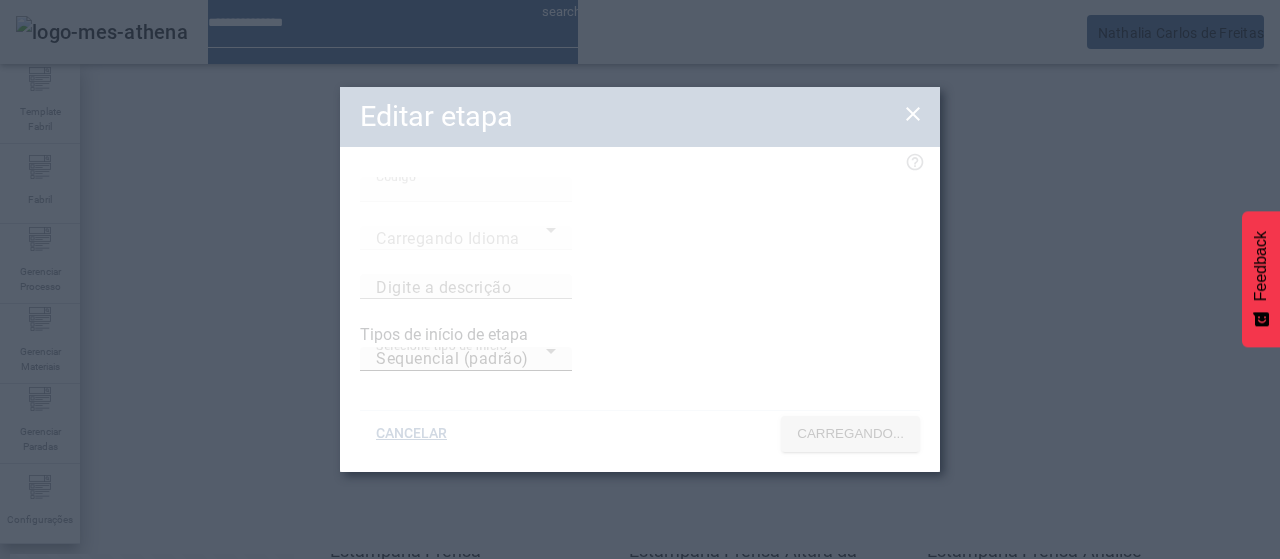 type on "**********" 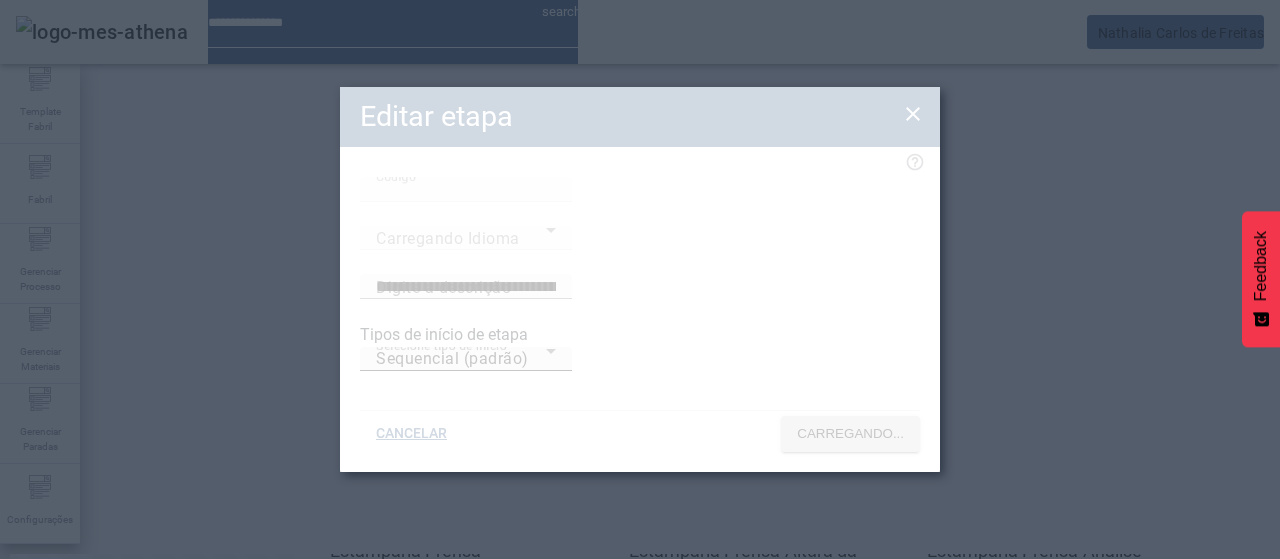 type on "****" 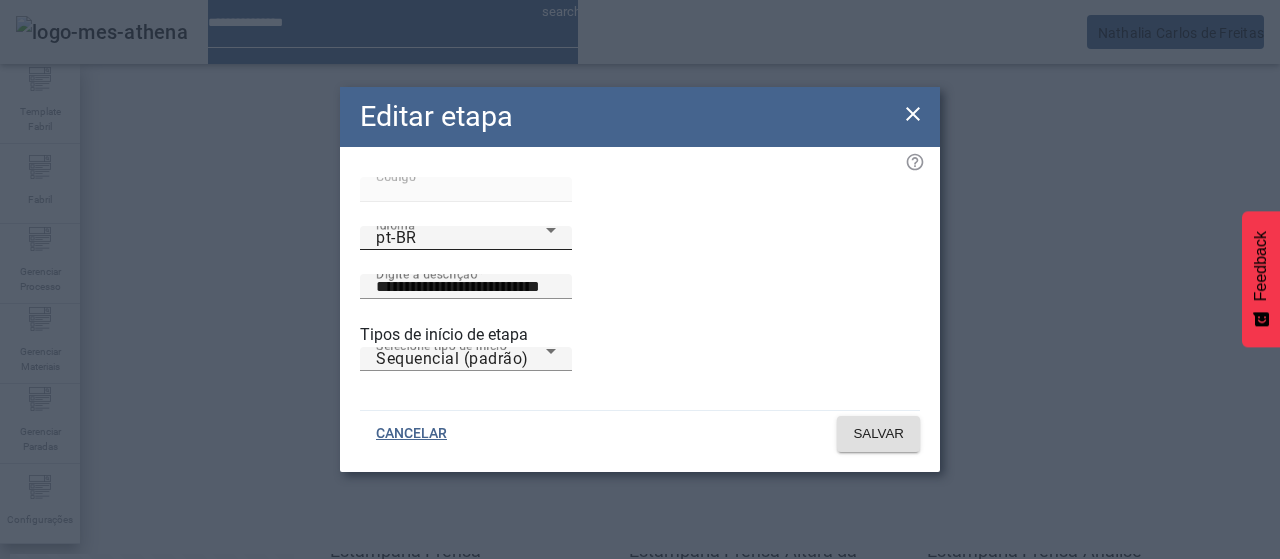 click on "pt-BR" at bounding box center (461, 238) 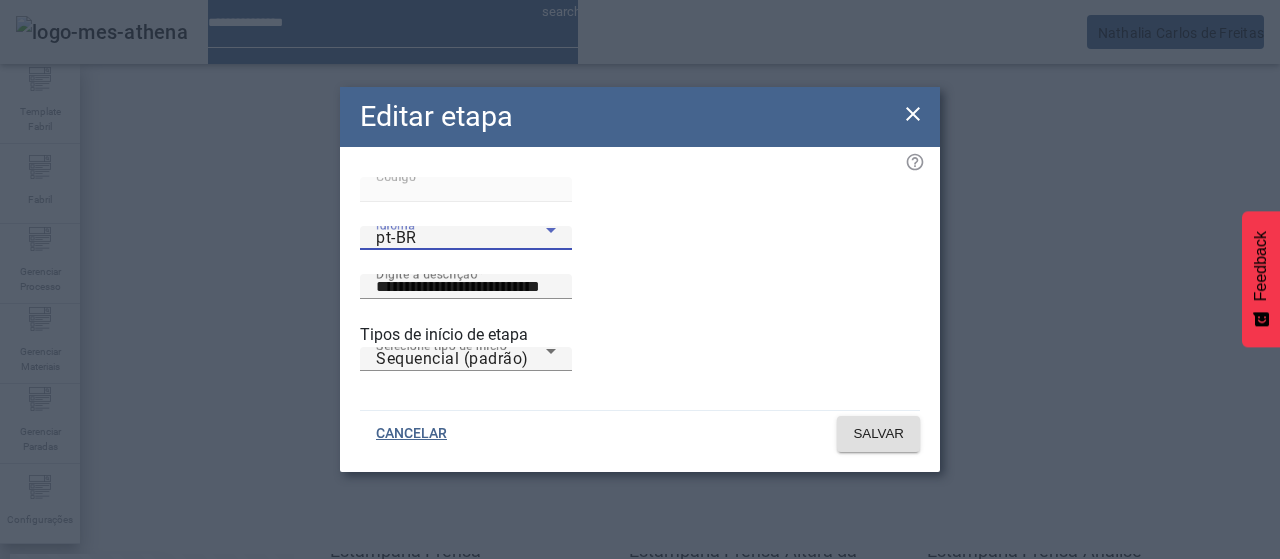 drag, startPoint x: 438, startPoint y: 416, endPoint x: 581, endPoint y: 301, distance: 183.50476 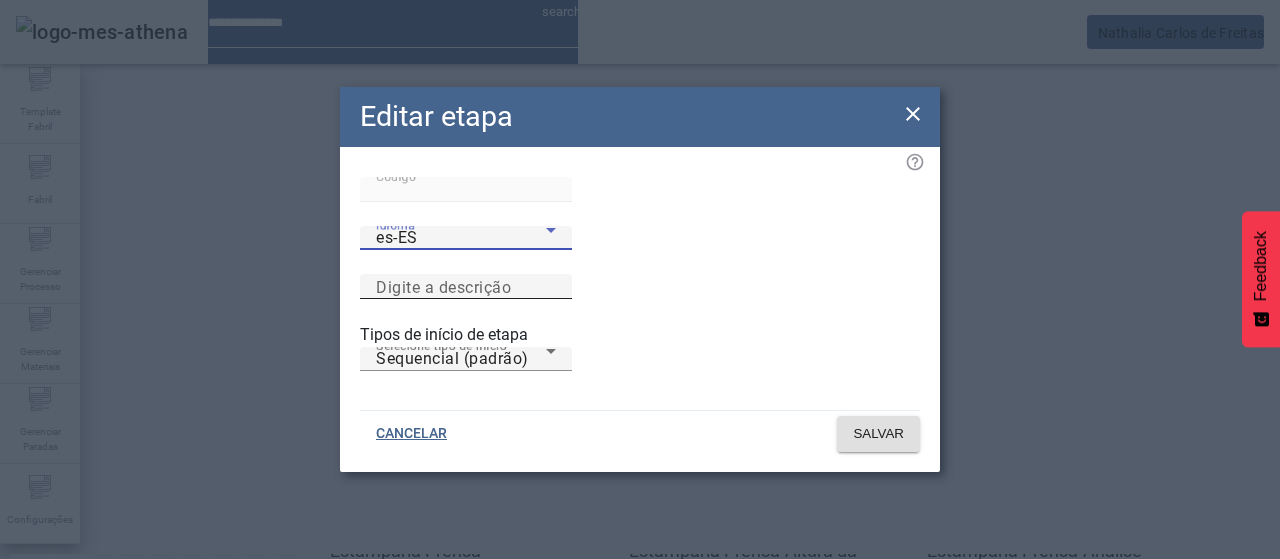 click on "Digite a descrição" at bounding box center [466, 287] 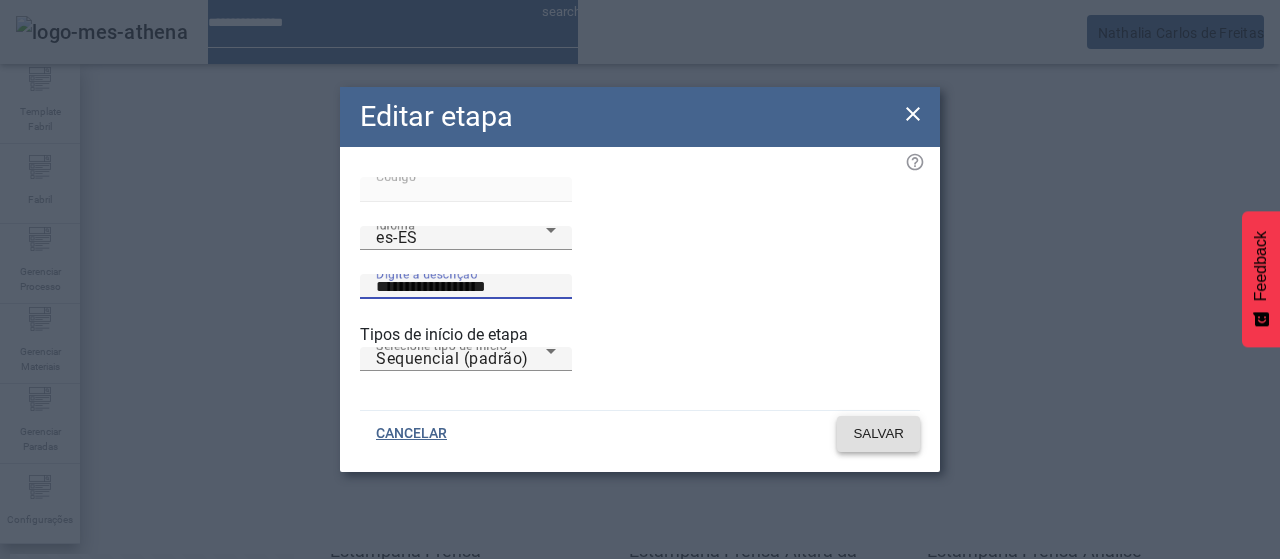 type on "**********" 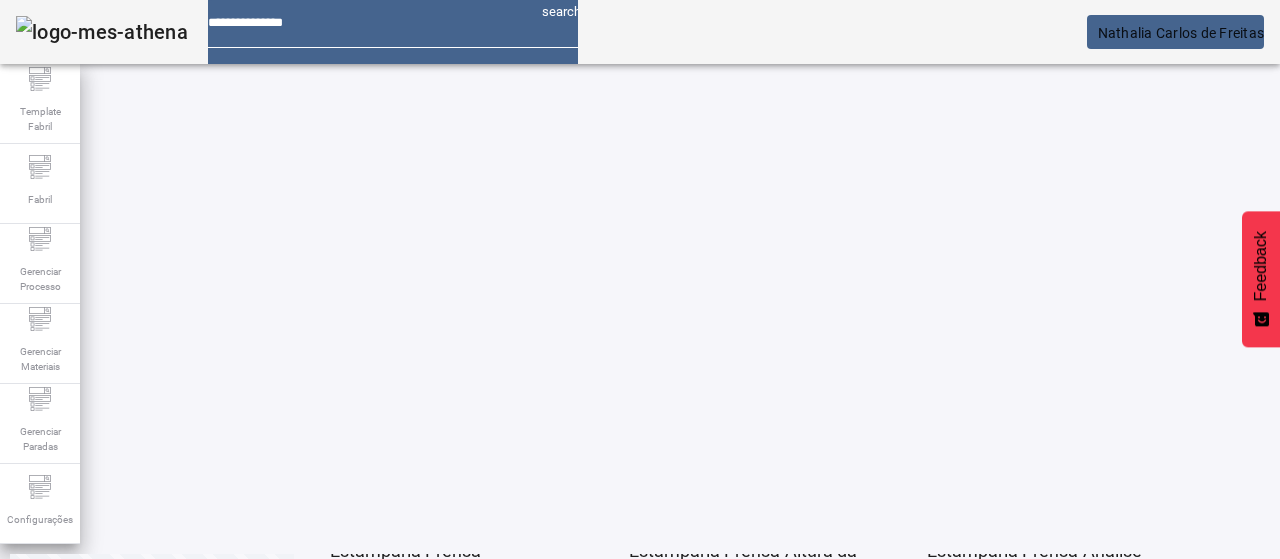 click on "EDITAR" at bounding box center [353, 625] 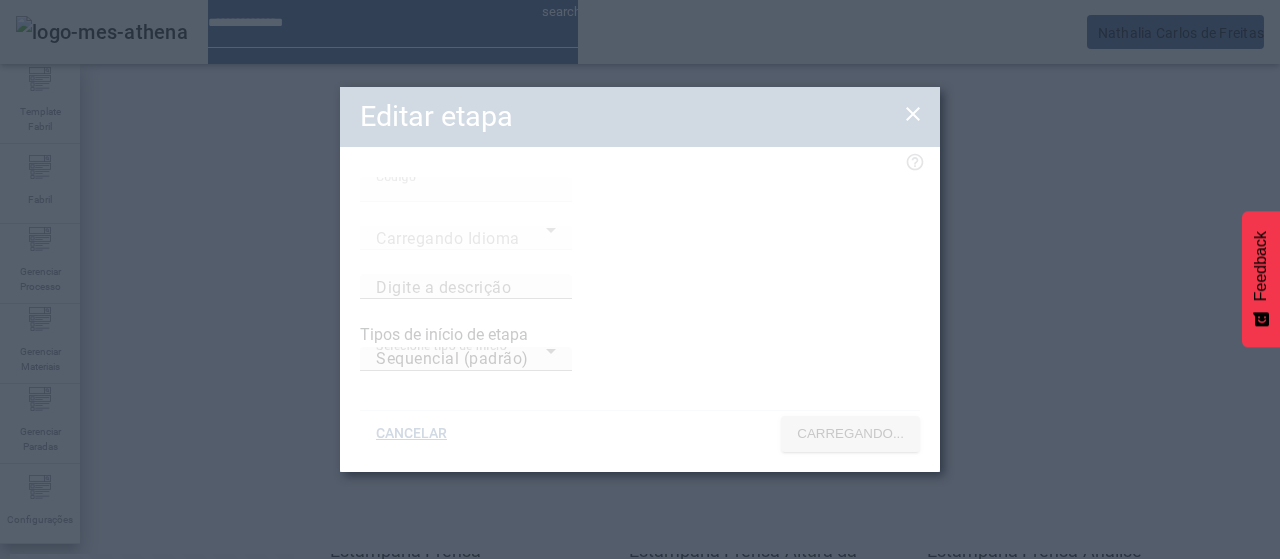 type on "****" 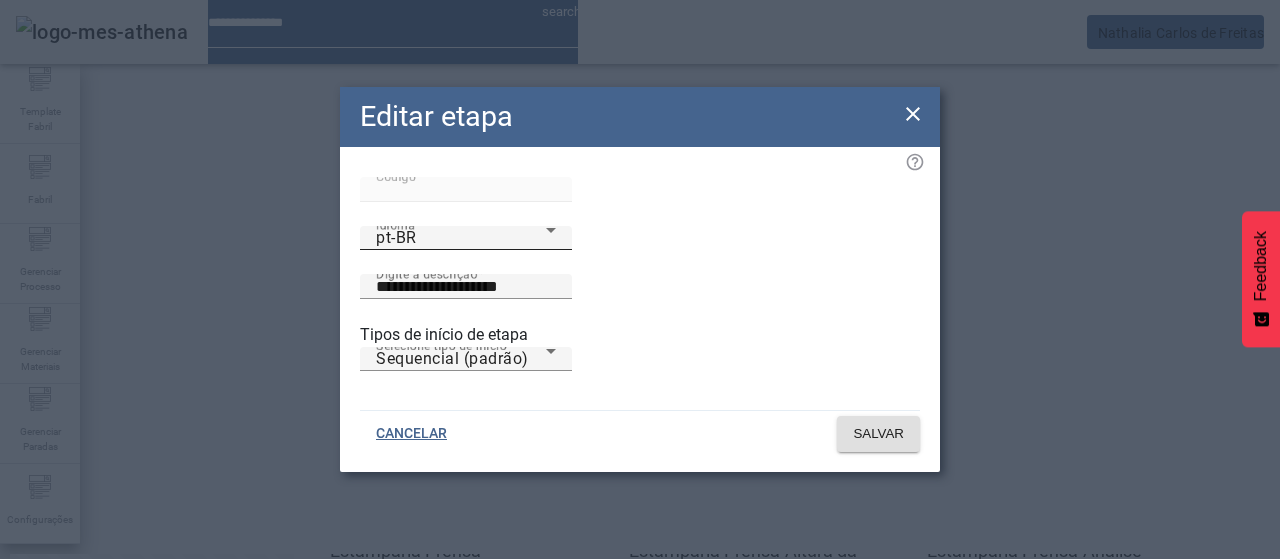 click on "Idioma pt-BR" 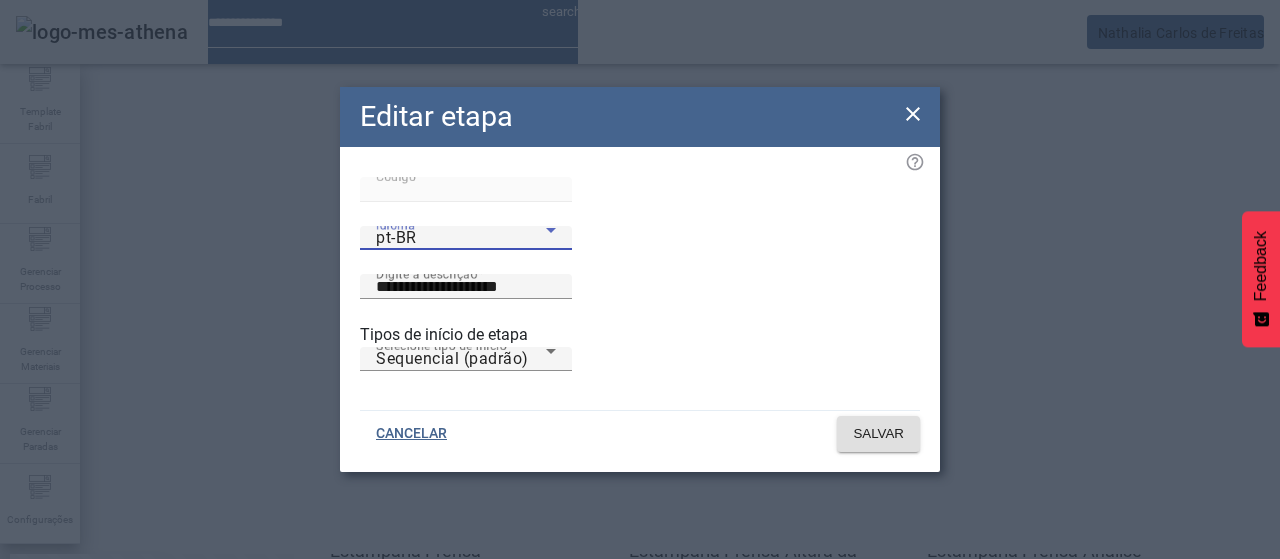 click on "es-ES" at bounding box center (83, 687) 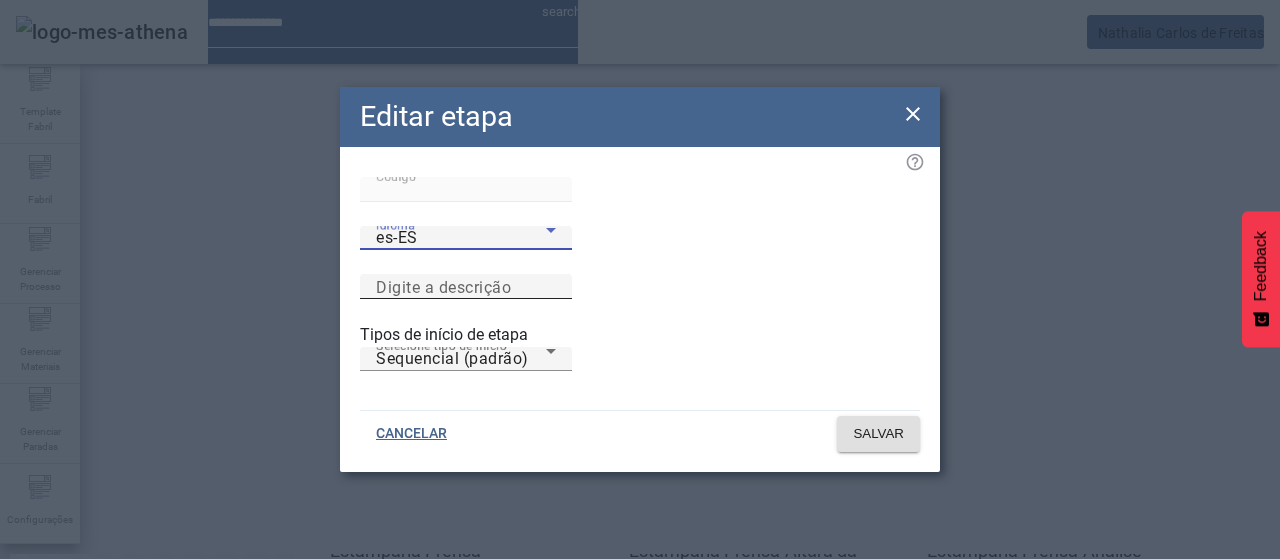 click on "Digite a descrição" at bounding box center [443, 286] 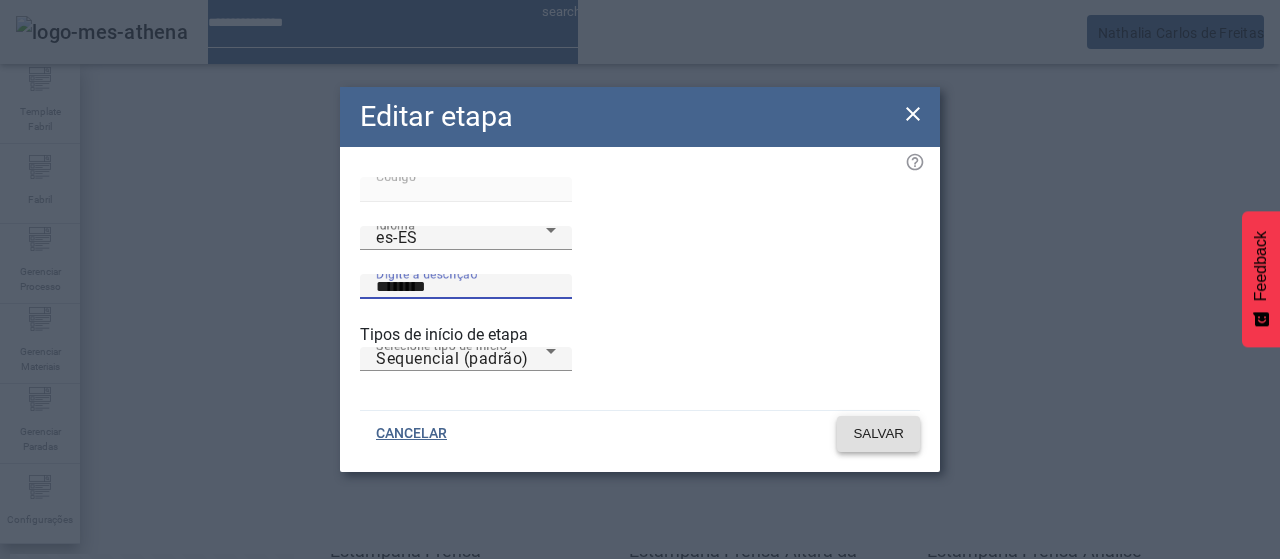 type on "********" 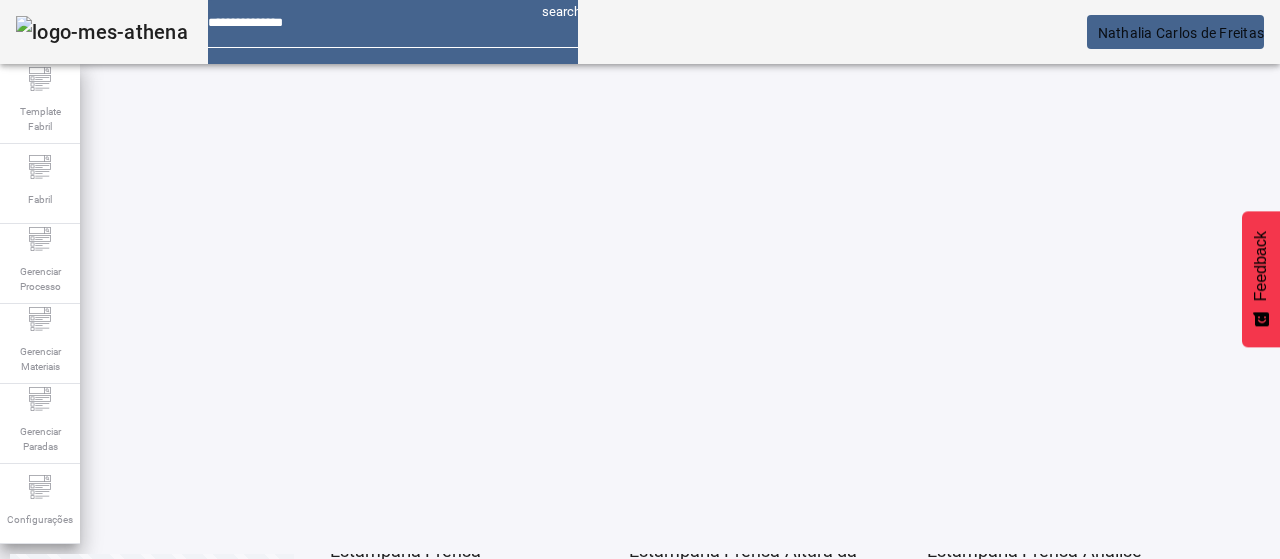 click on "EDITAR" at bounding box center [950, 925] 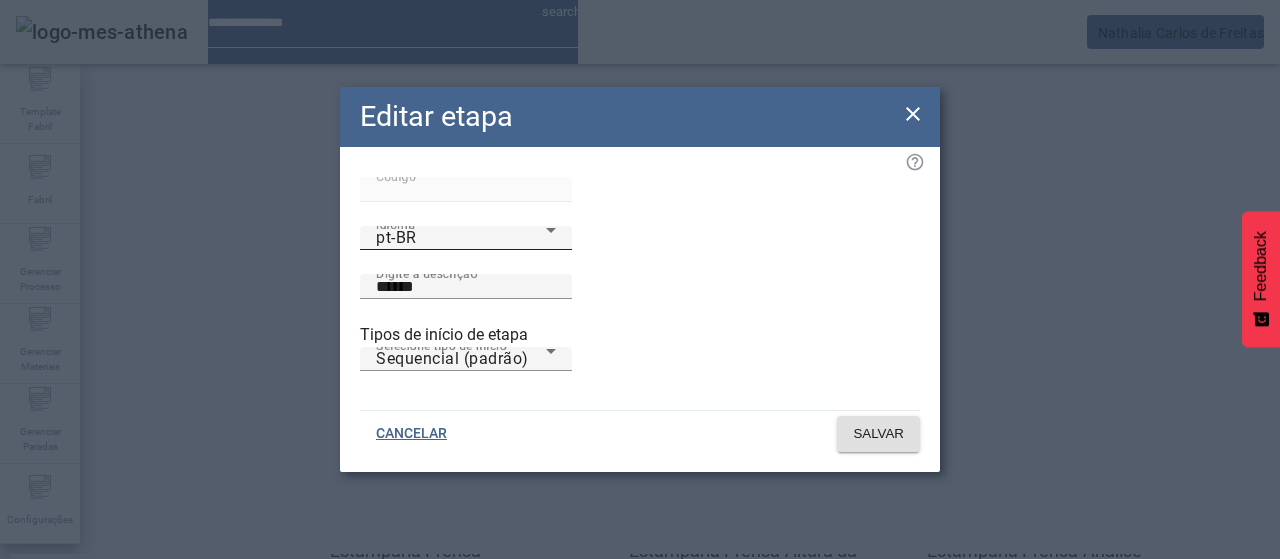 click on "pt-BR" at bounding box center [461, 238] 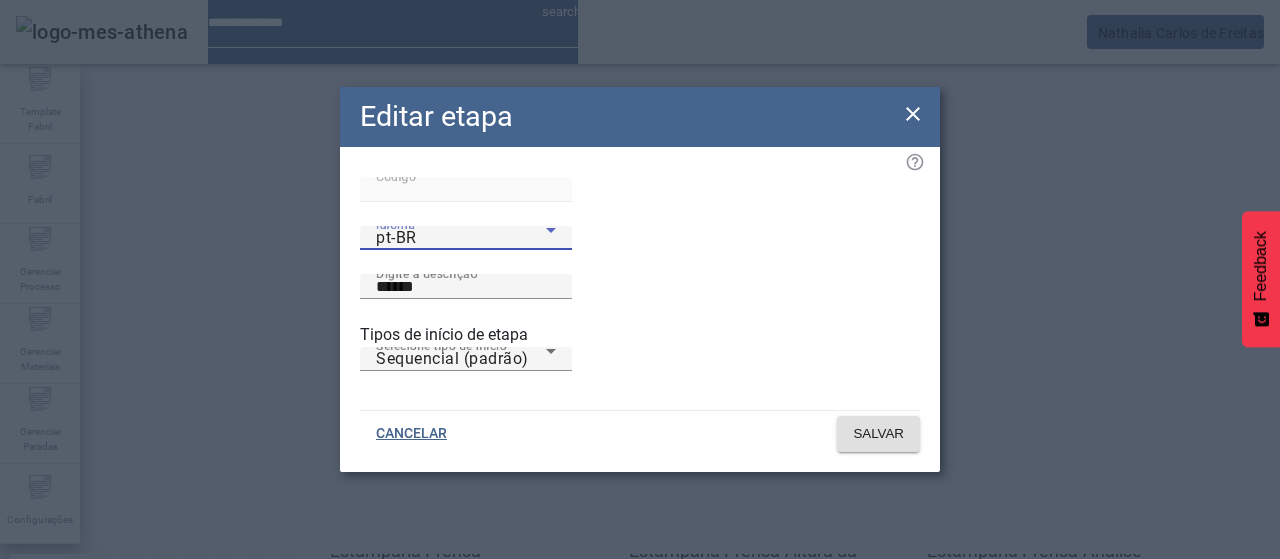 drag, startPoint x: 454, startPoint y: 401, endPoint x: 482, endPoint y: 371, distance: 41.036568 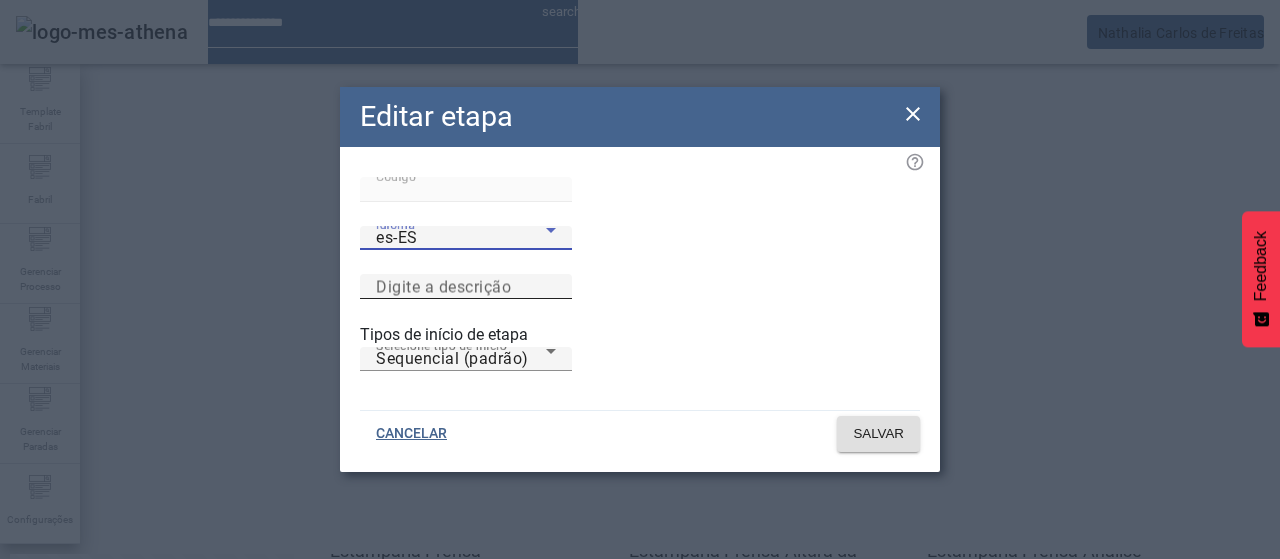 click on "Digite a descrição" at bounding box center [443, 286] 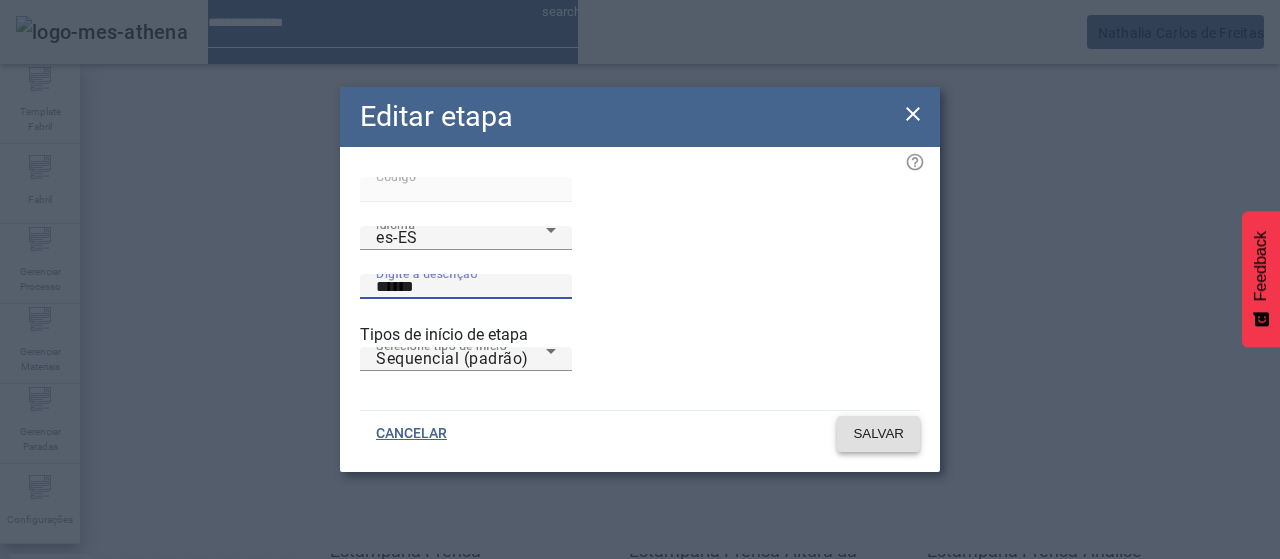 type on "******" 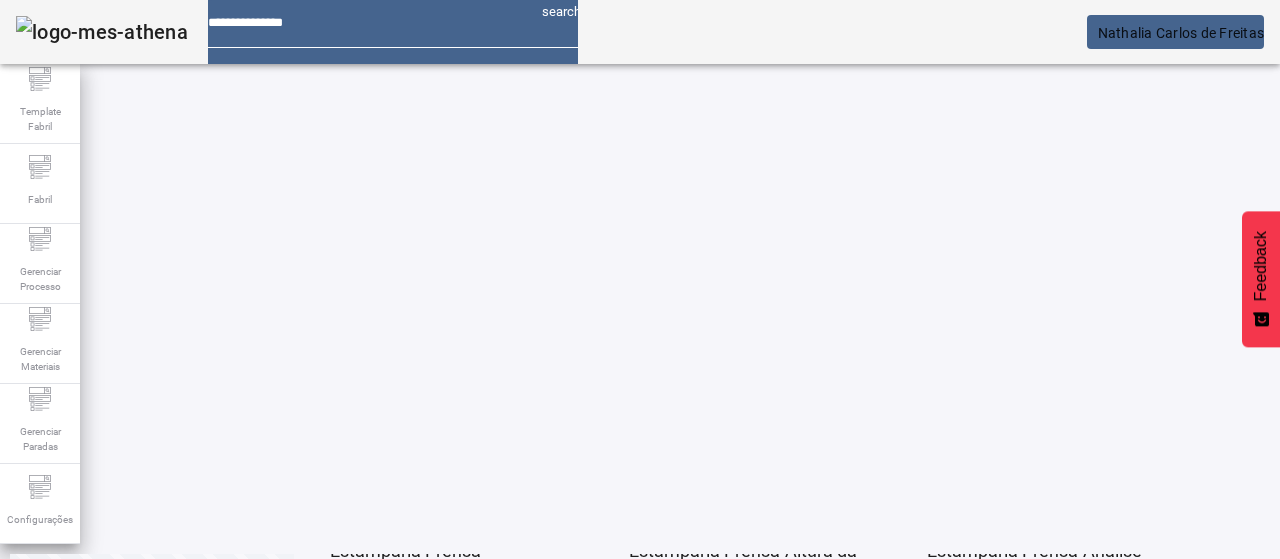 click on "2" 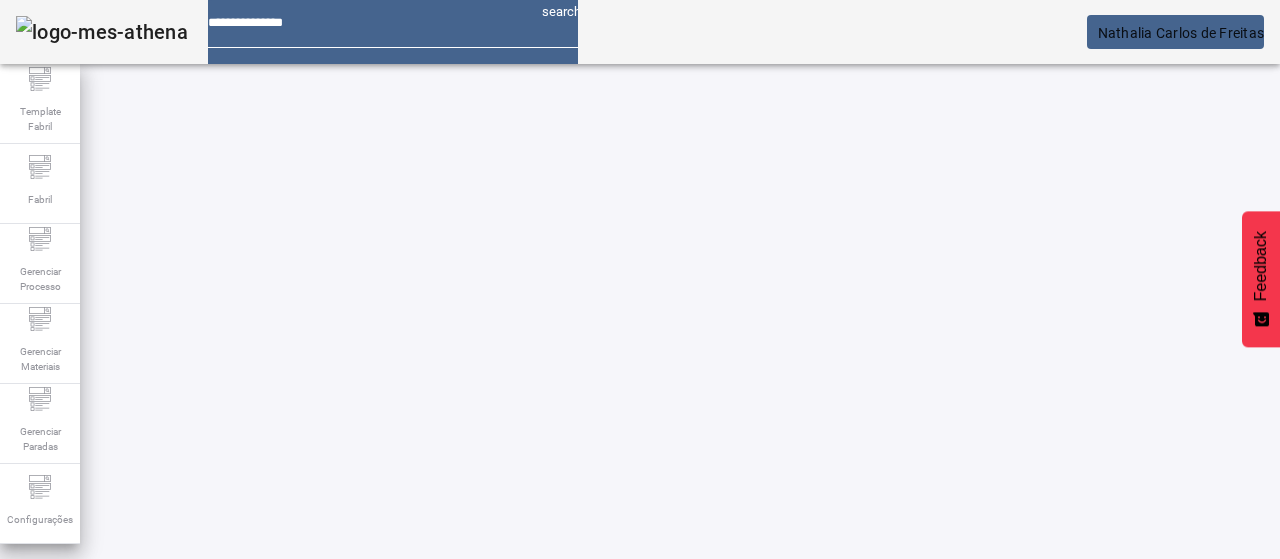 scroll, scrollTop: 0, scrollLeft: 0, axis: both 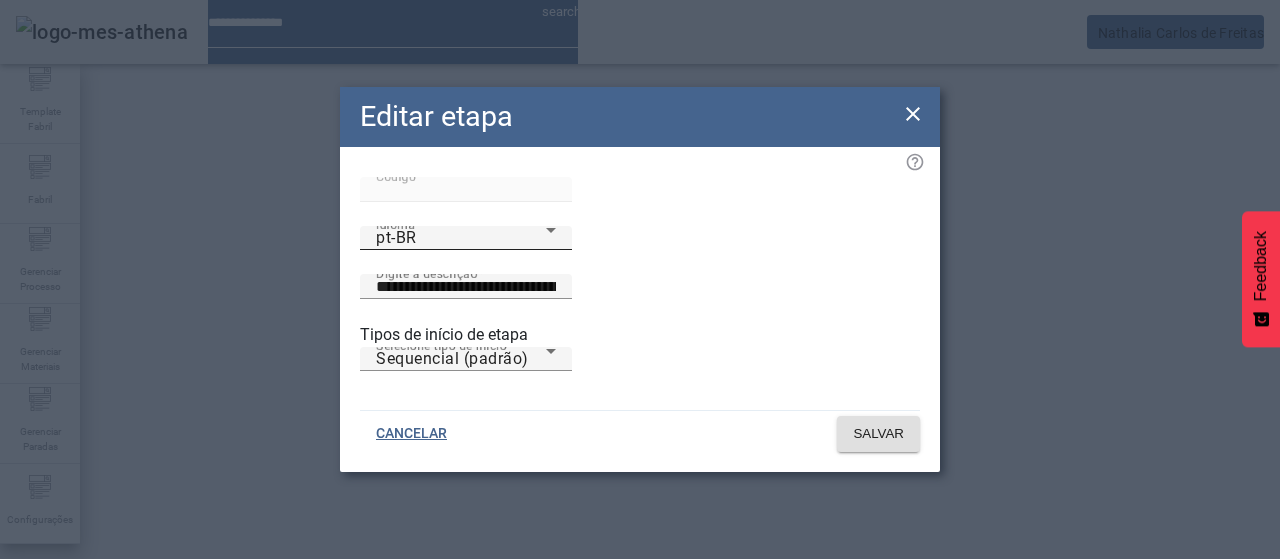 click on "pt-BR" at bounding box center [461, 238] 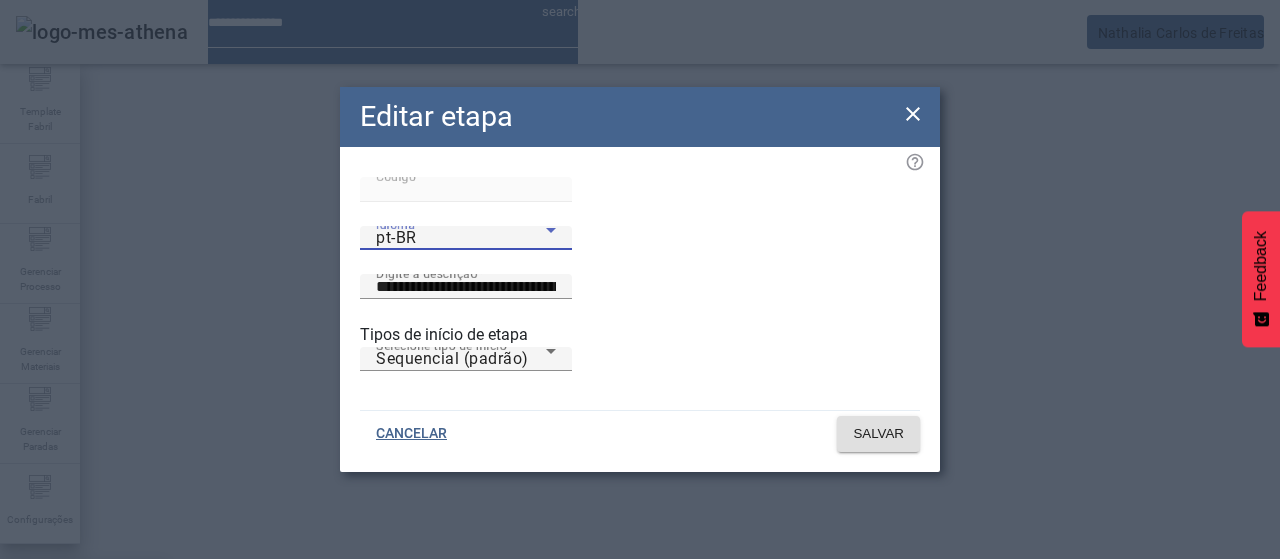 drag, startPoint x: 479, startPoint y: 424, endPoint x: 613, endPoint y: 323, distance: 167.80048 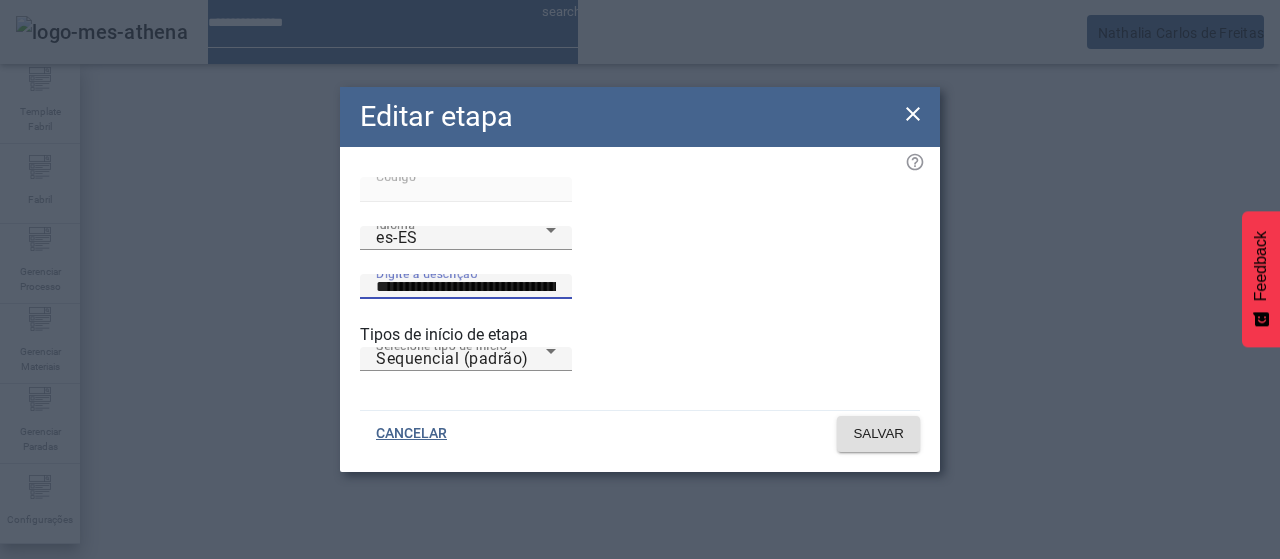 drag, startPoint x: 559, startPoint y: 278, endPoint x: 324, endPoint y: 245, distance: 237.30571 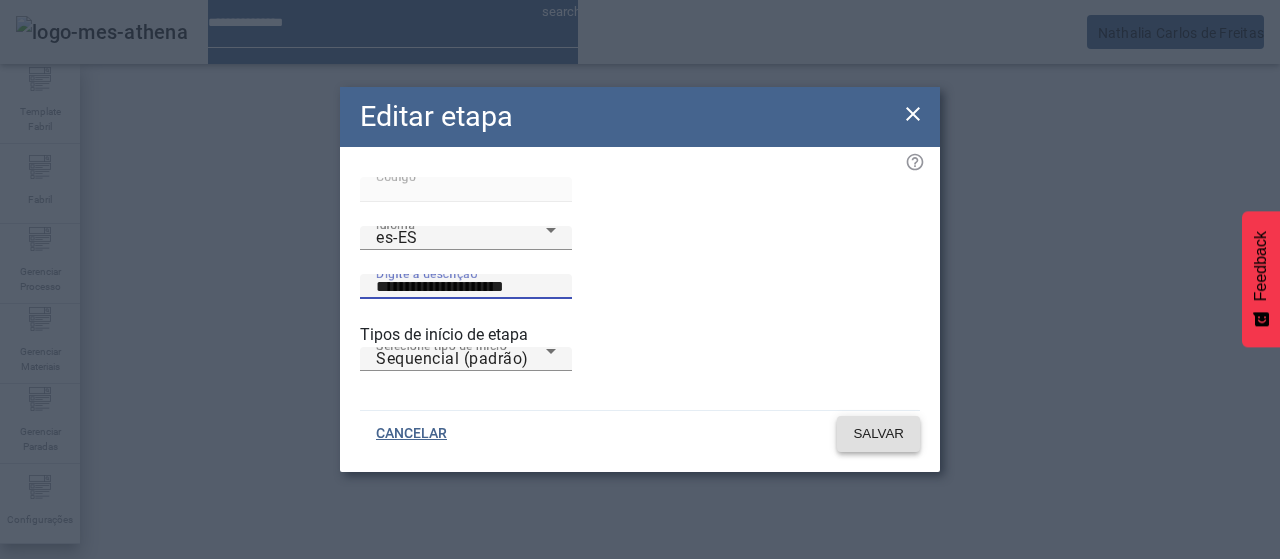 type on "**********" 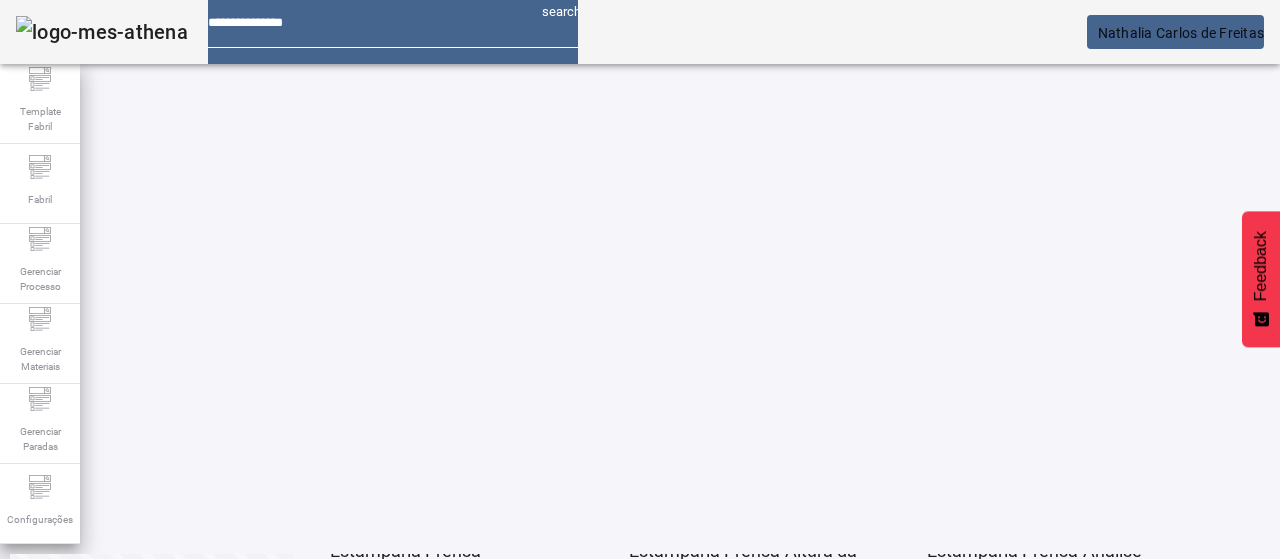 click on "2" 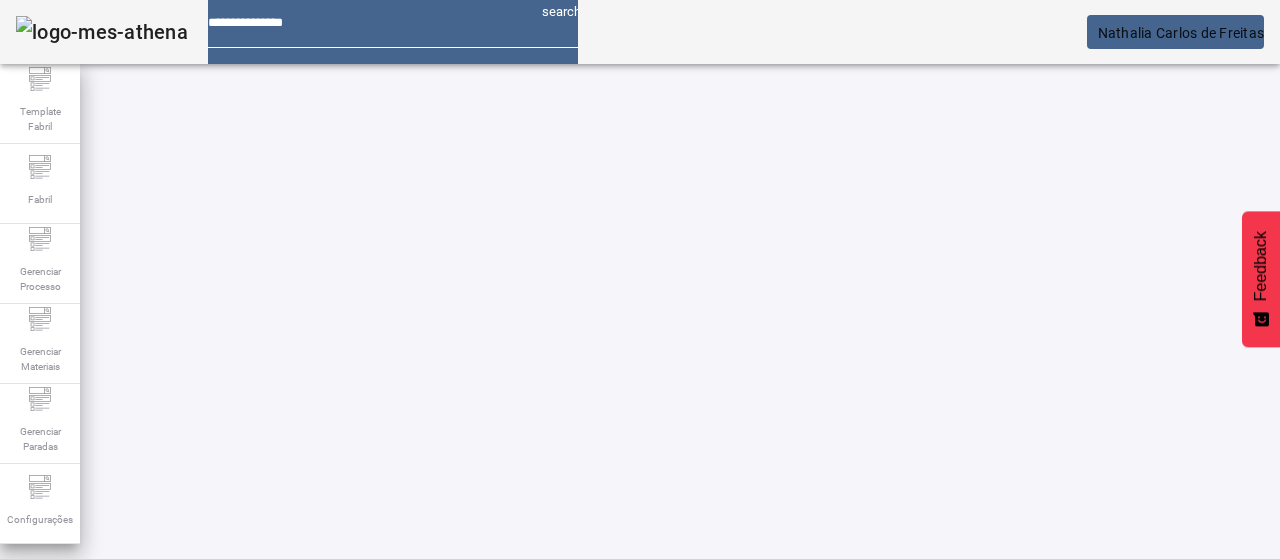 scroll, scrollTop: 0, scrollLeft: 0, axis: both 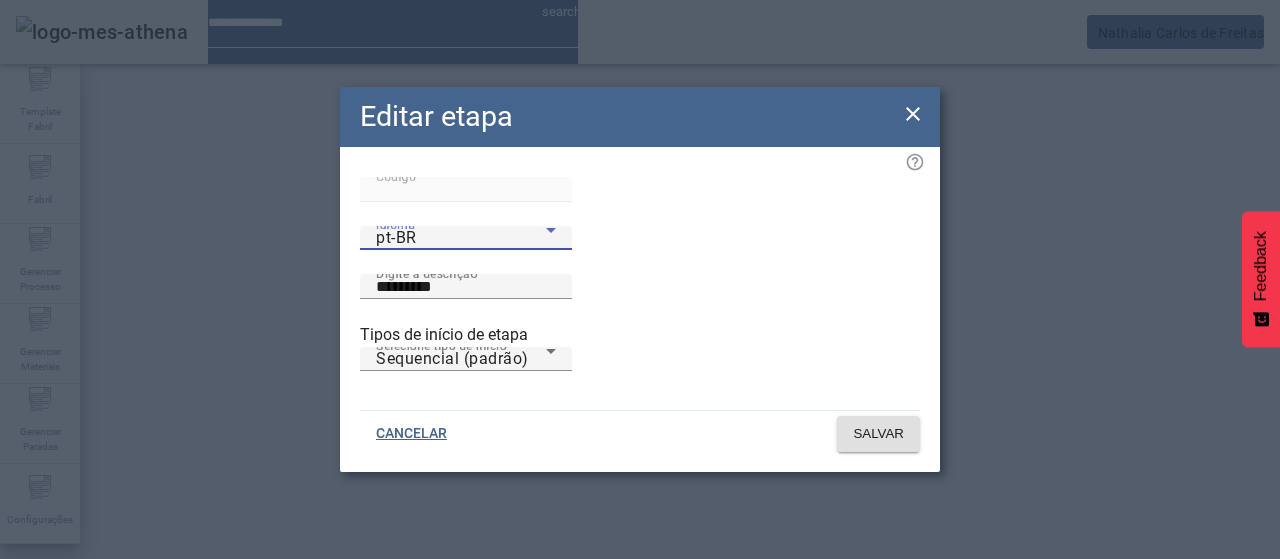 click on "pt-BR" at bounding box center [461, 238] 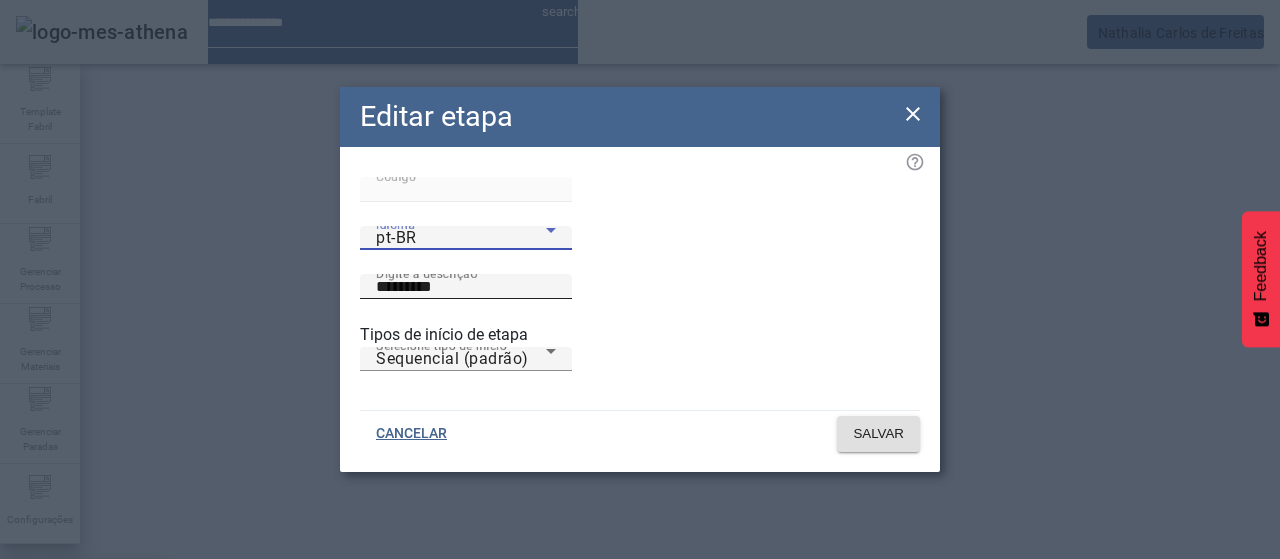 drag, startPoint x: 441, startPoint y: 418, endPoint x: 619, endPoint y: 286, distance: 221.60326 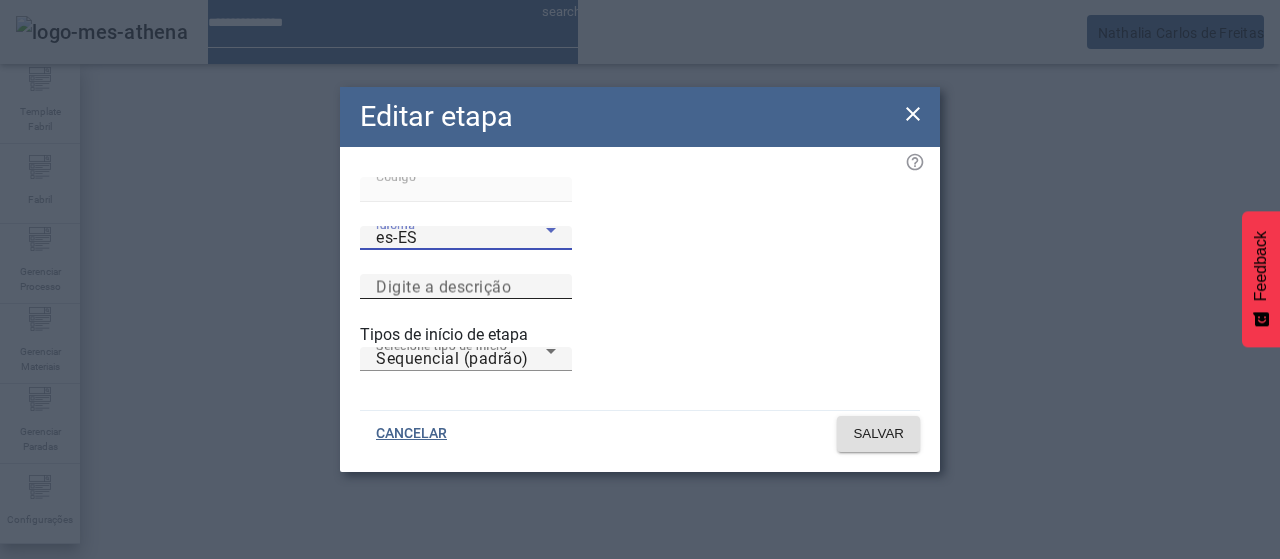 click on "Digite a descrição" 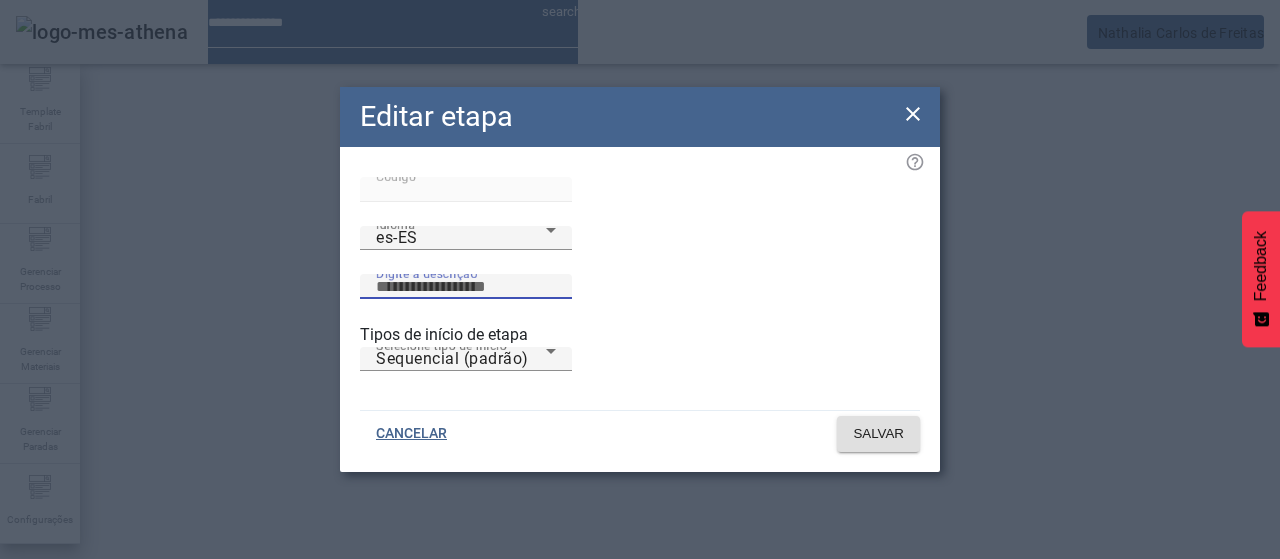 click on "Digite a descrição" at bounding box center [466, 287] 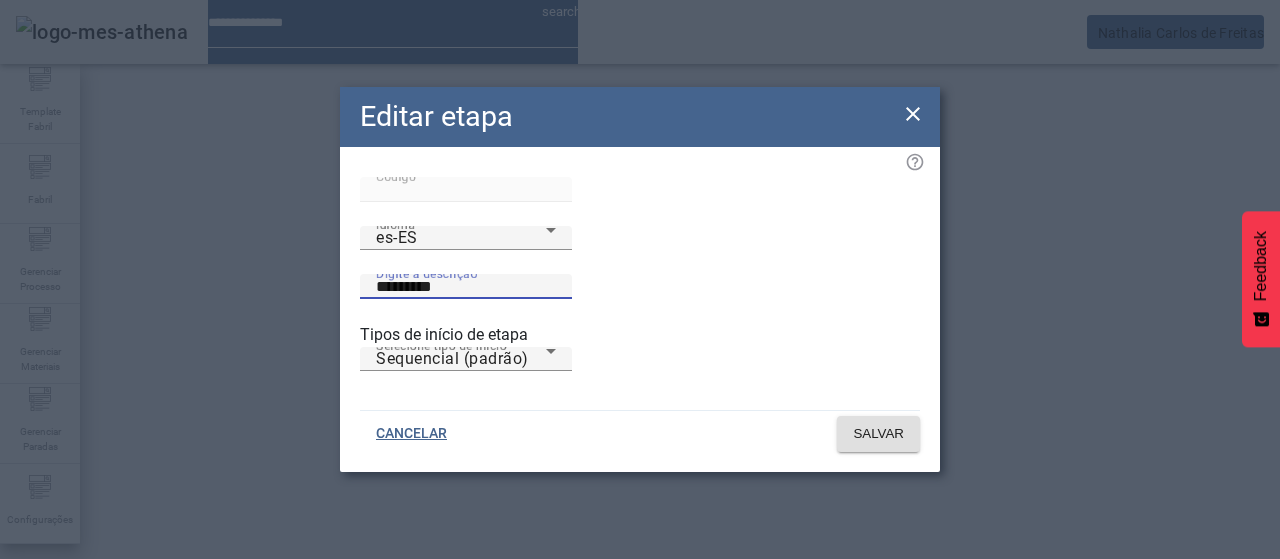 click on "*********" at bounding box center [466, 287] 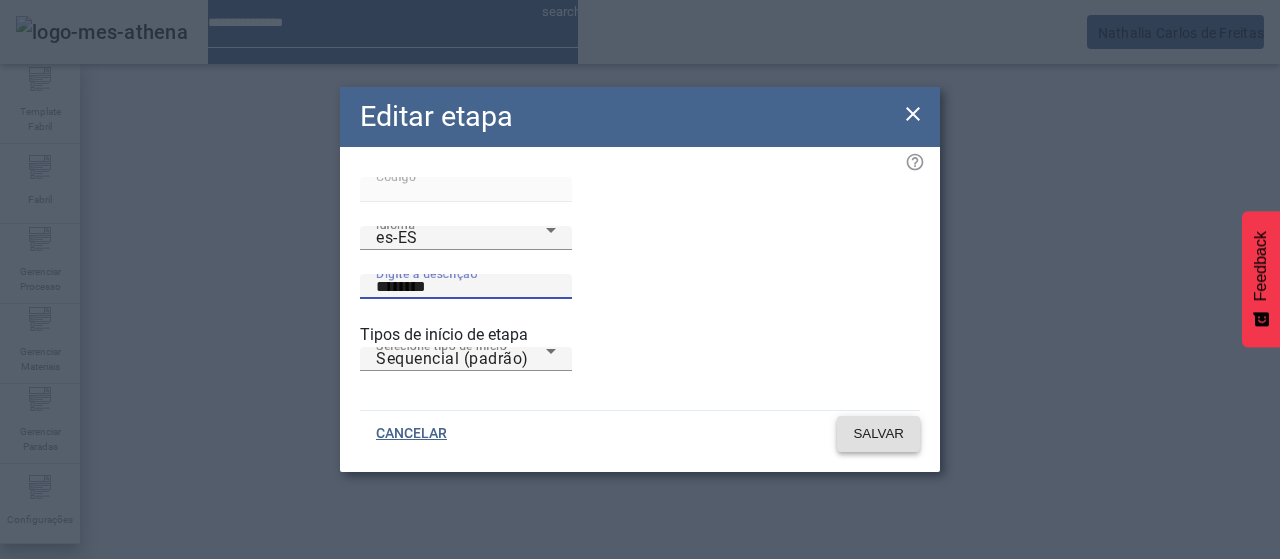 type on "********" 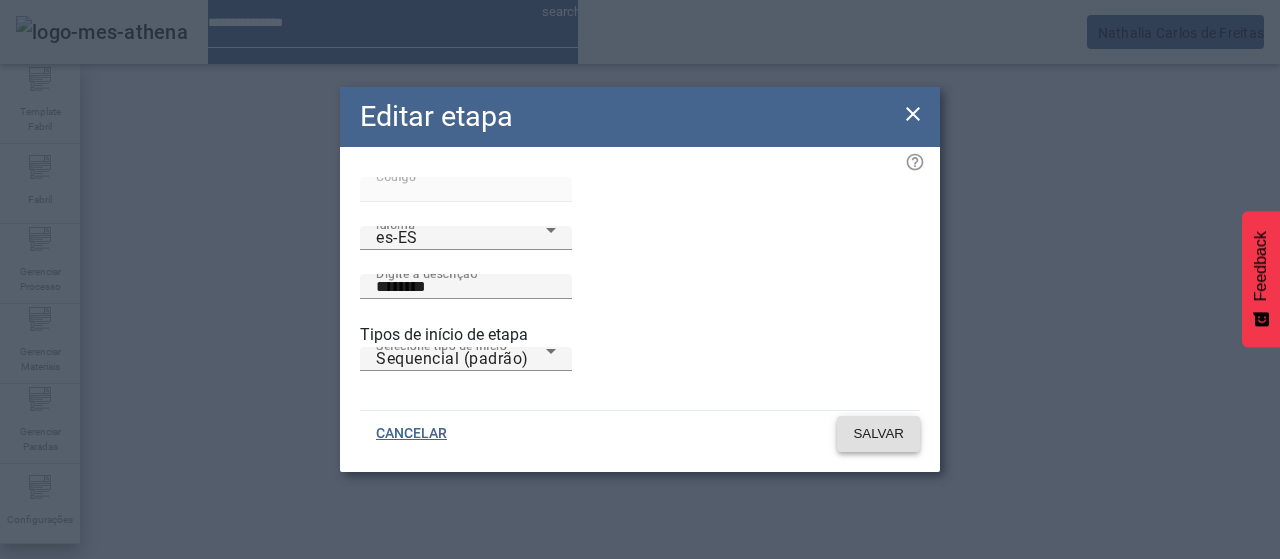 click on "SALVAR" 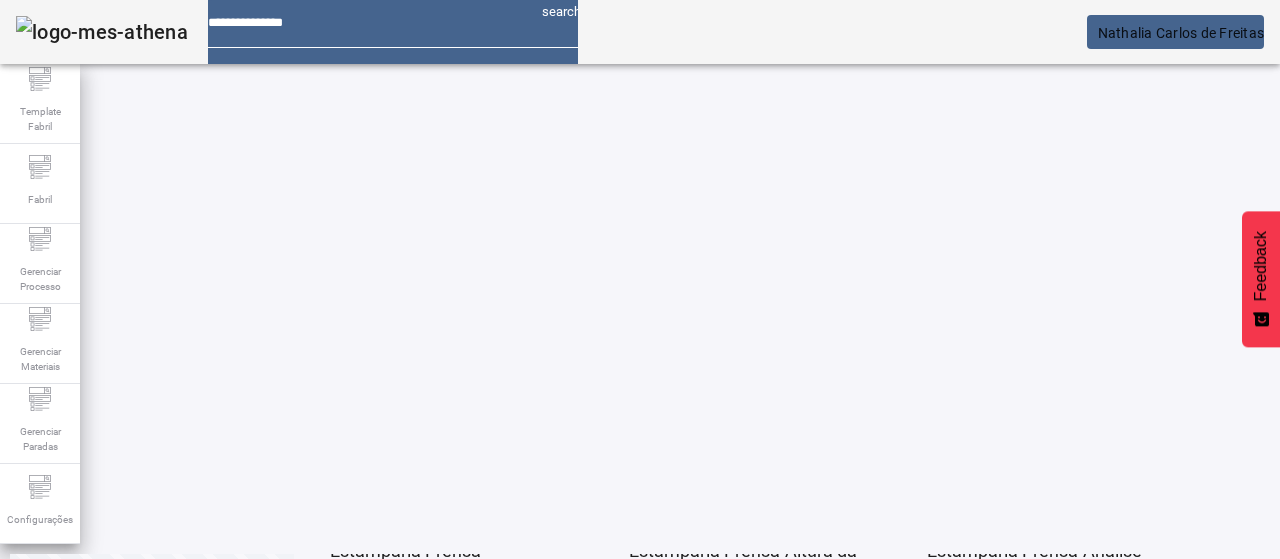 click on "2" 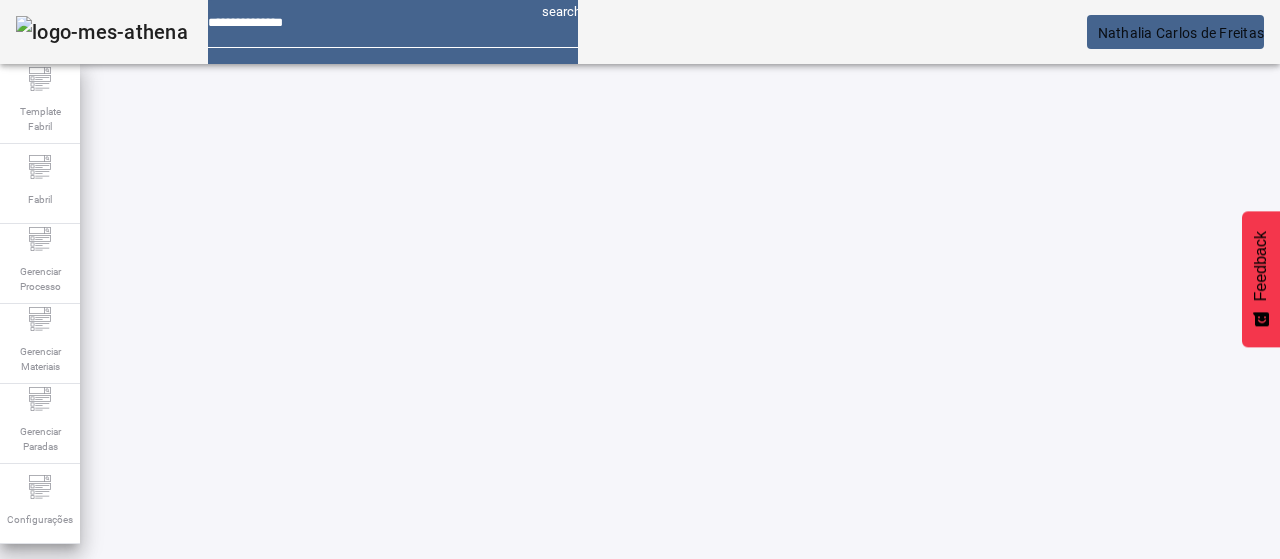 scroll, scrollTop: 0, scrollLeft: 0, axis: both 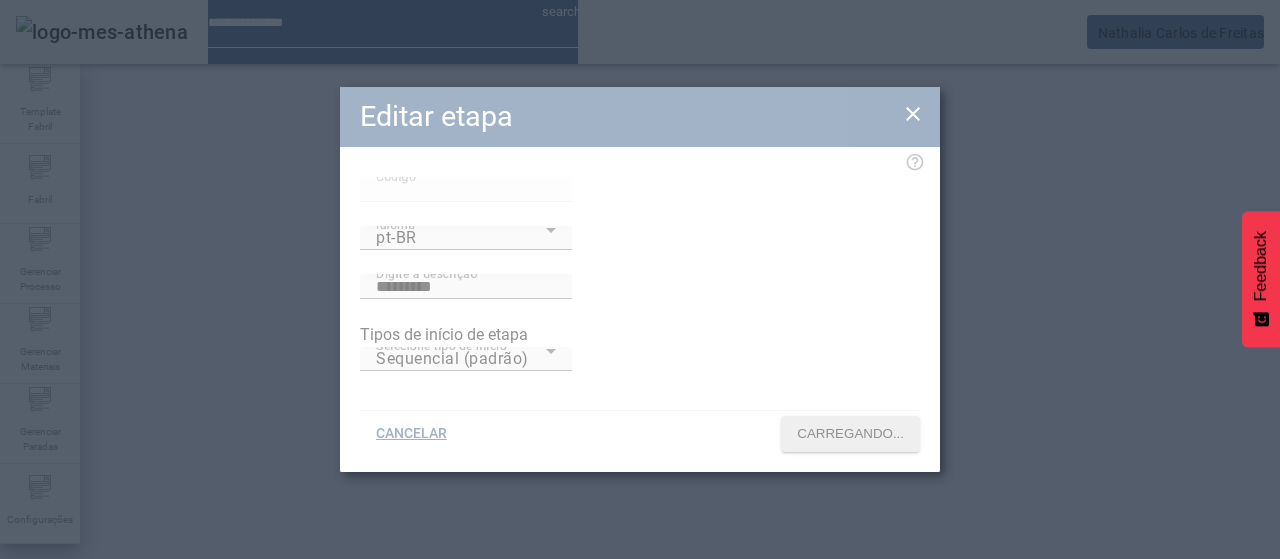 type on "****" 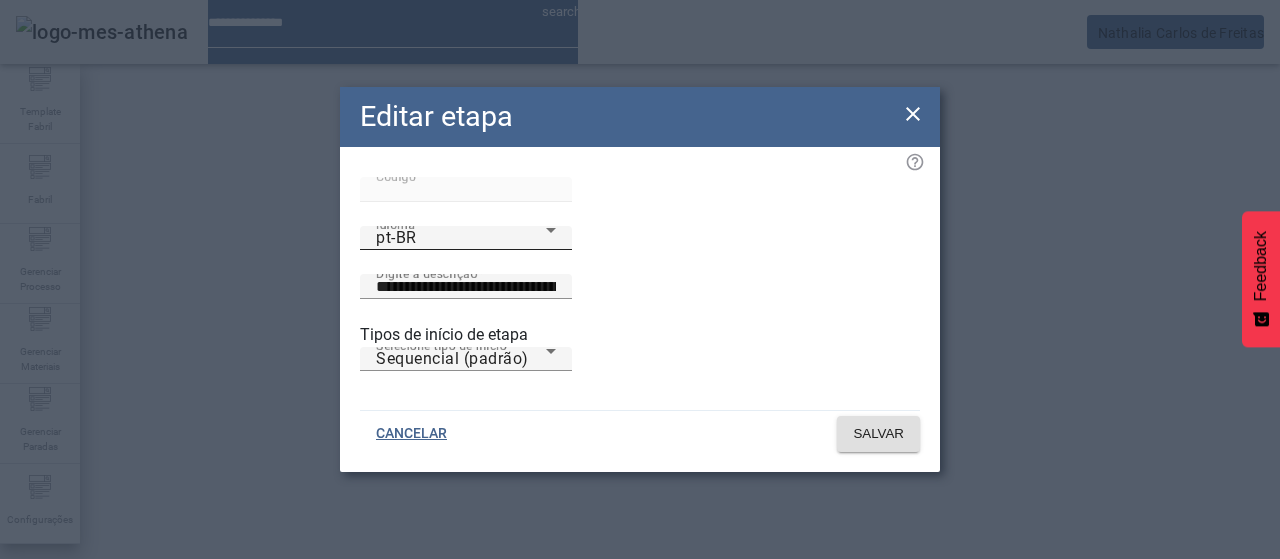 click on "pt-BR" at bounding box center (461, 238) 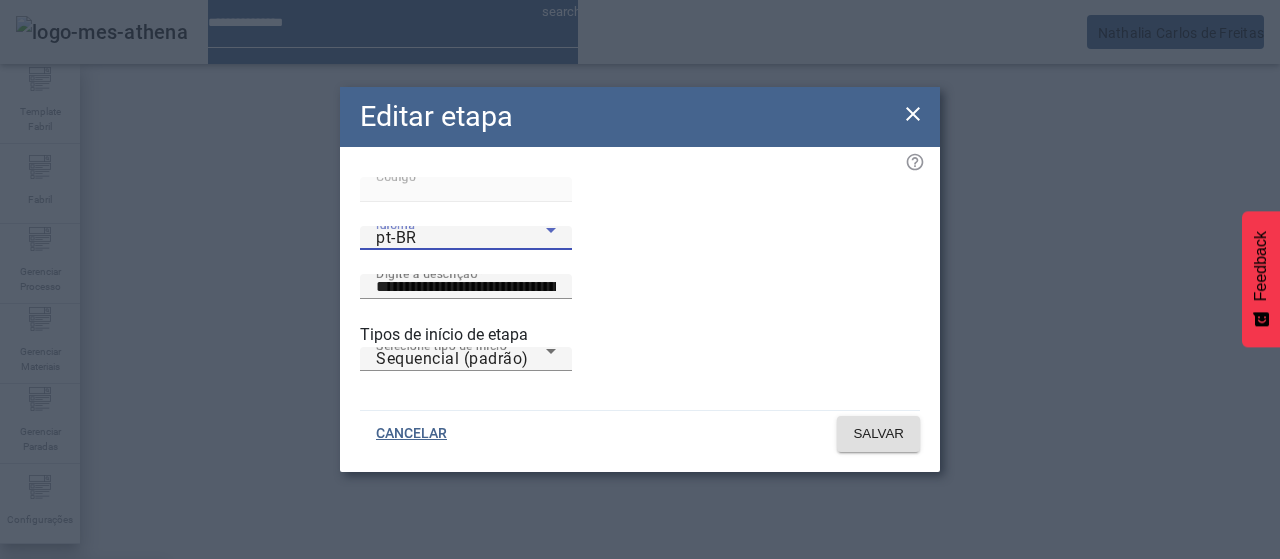 drag, startPoint x: 448, startPoint y: 427, endPoint x: 699, endPoint y: 272, distance: 295.0017 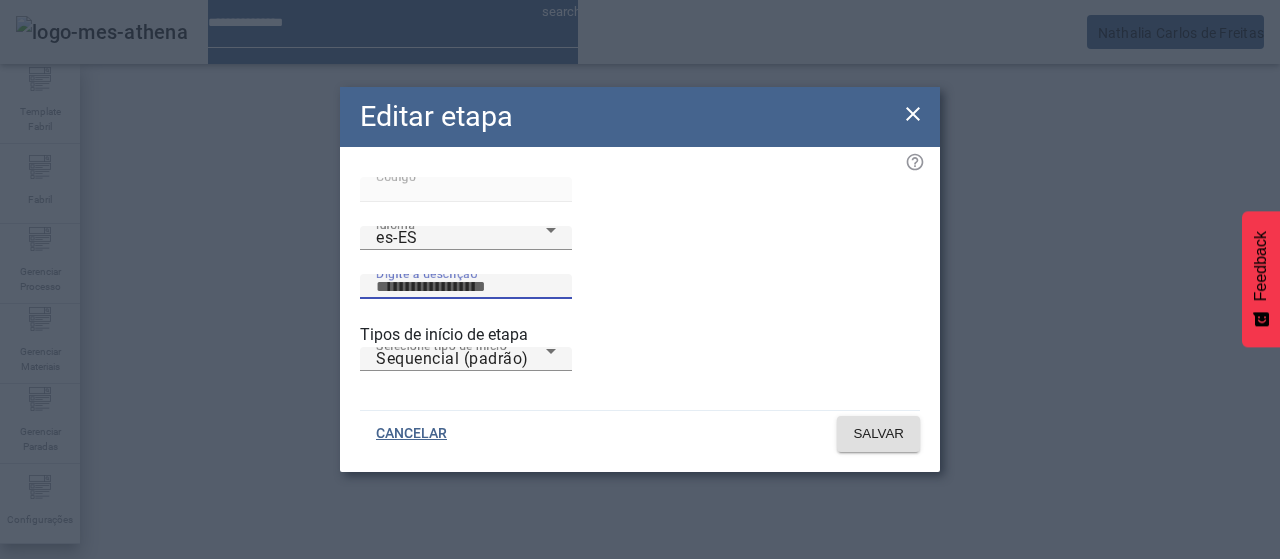 click on "Digite a descrição" at bounding box center (466, 287) 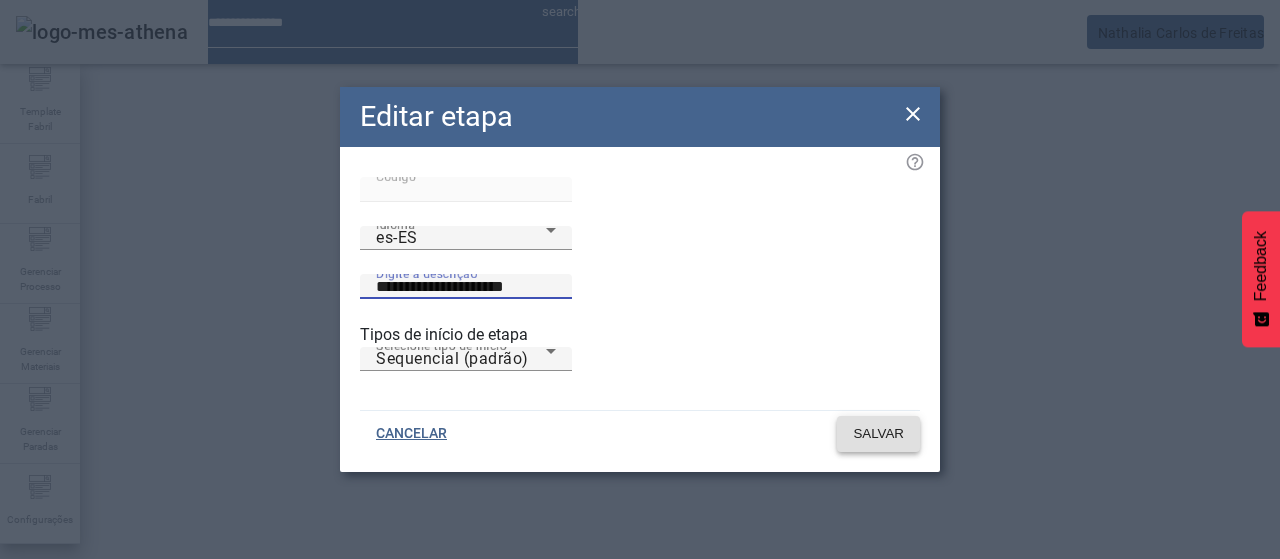 type on "**********" 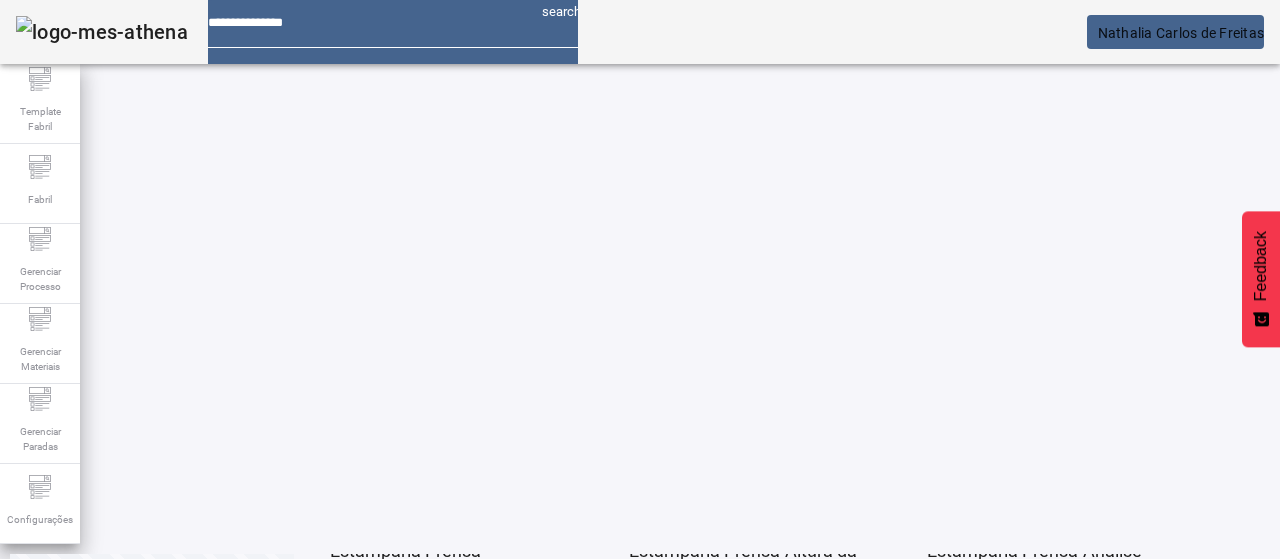 click on "2" 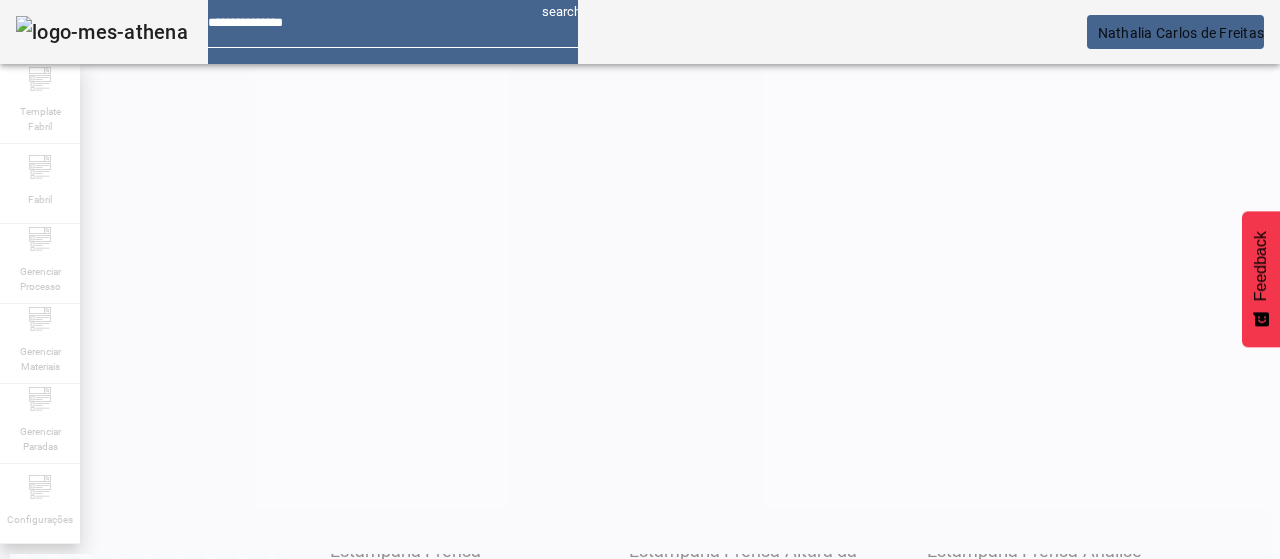 scroll, scrollTop: 14, scrollLeft: 0, axis: vertical 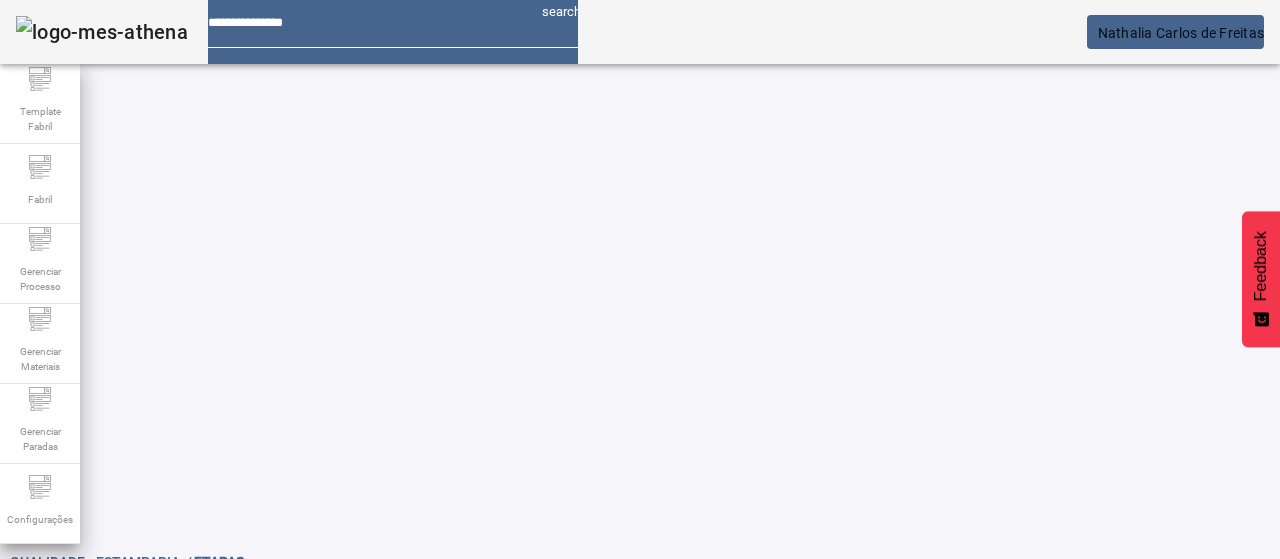 click at bounding box center [353, 775] 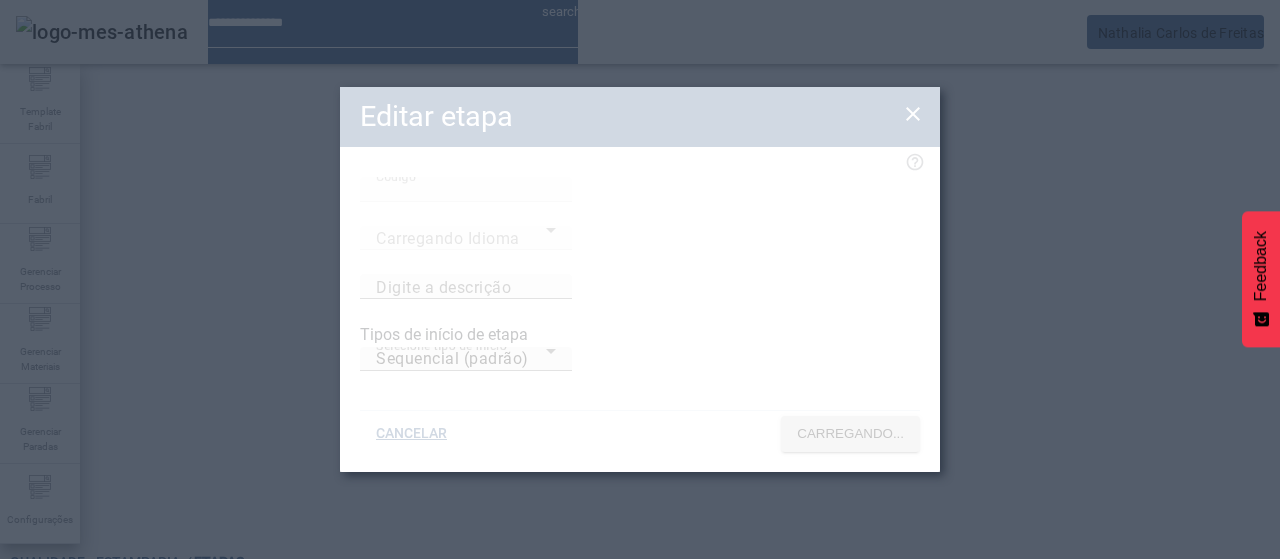 type on "**********" 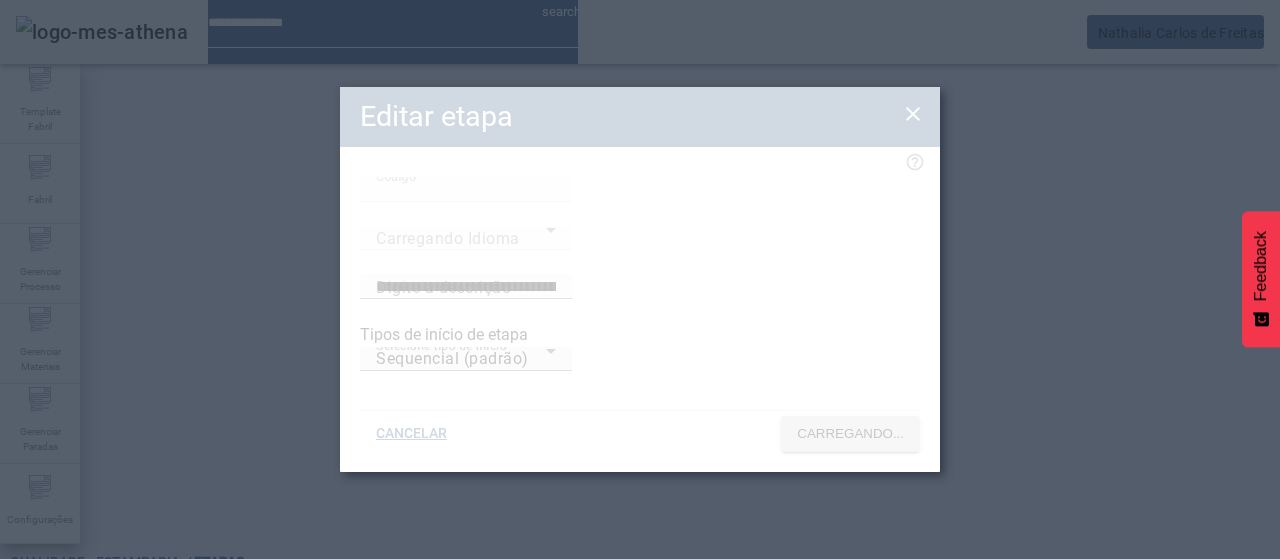 type on "****" 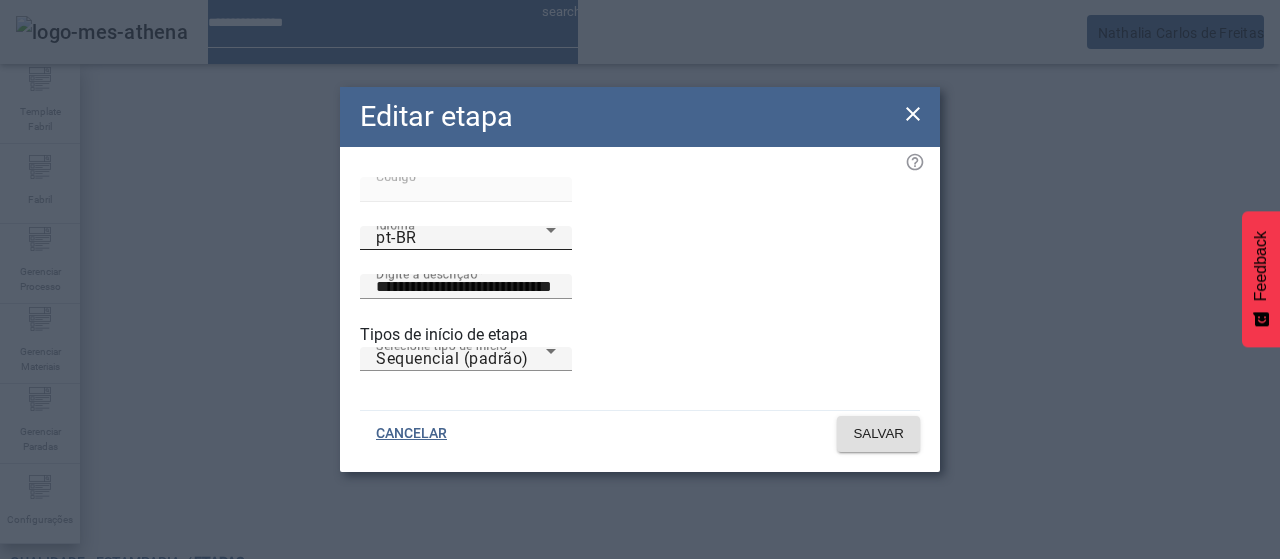 drag, startPoint x: 450, startPoint y: 263, endPoint x: 448, endPoint y: 277, distance: 14.142136 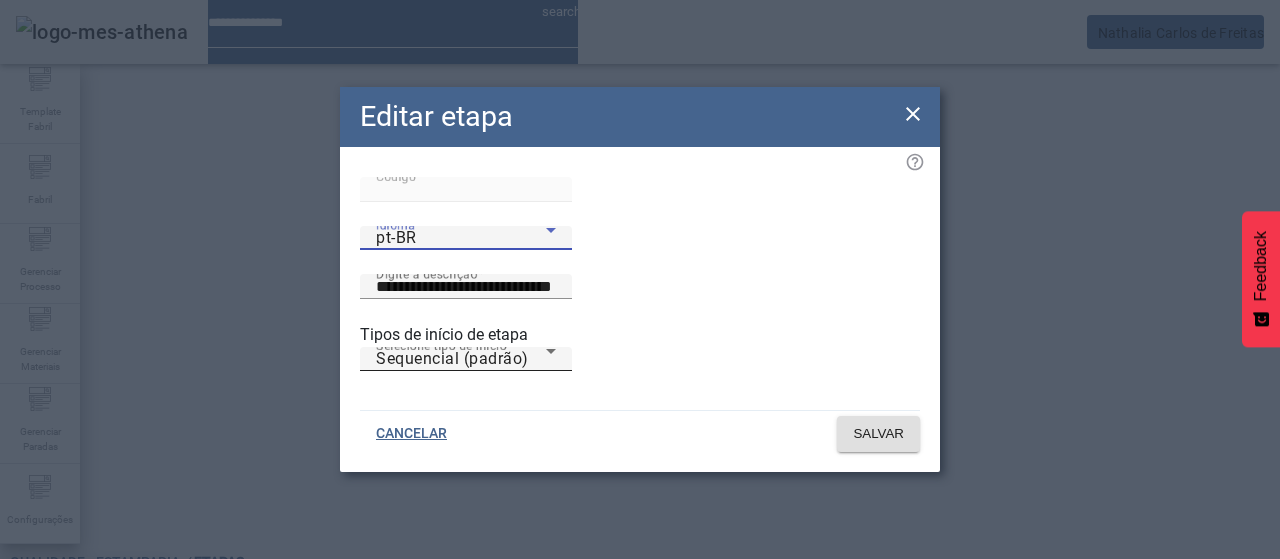 drag, startPoint x: 448, startPoint y: 412, endPoint x: 474, endPoint y: 387, distance: 36.069378 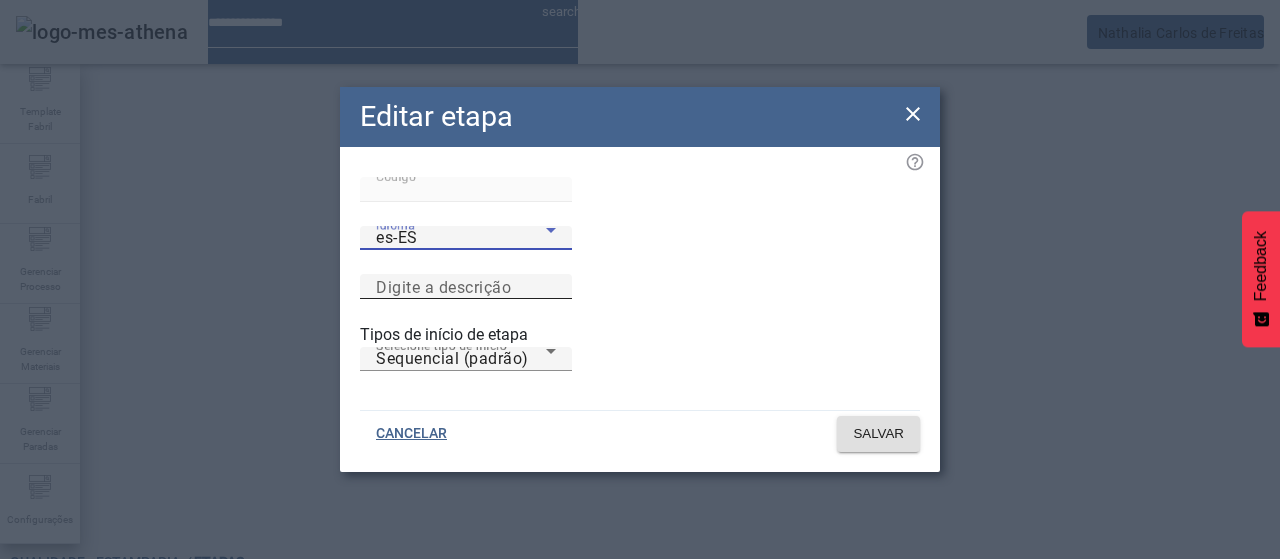 click on "Digite a descrição" at bounding box center (443, 286) 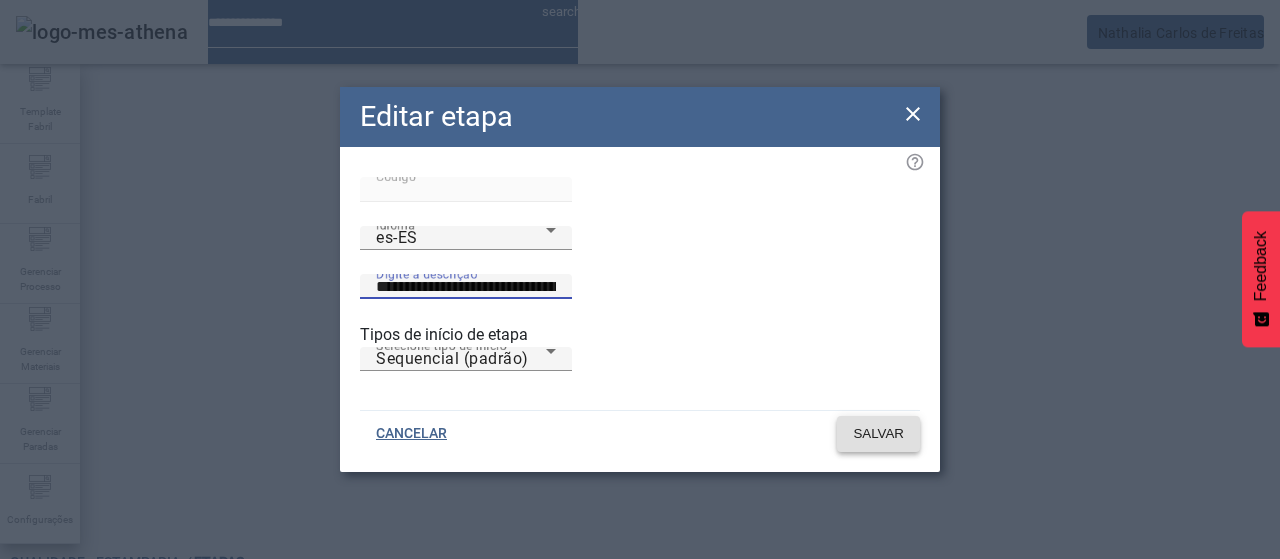 type on "**********" 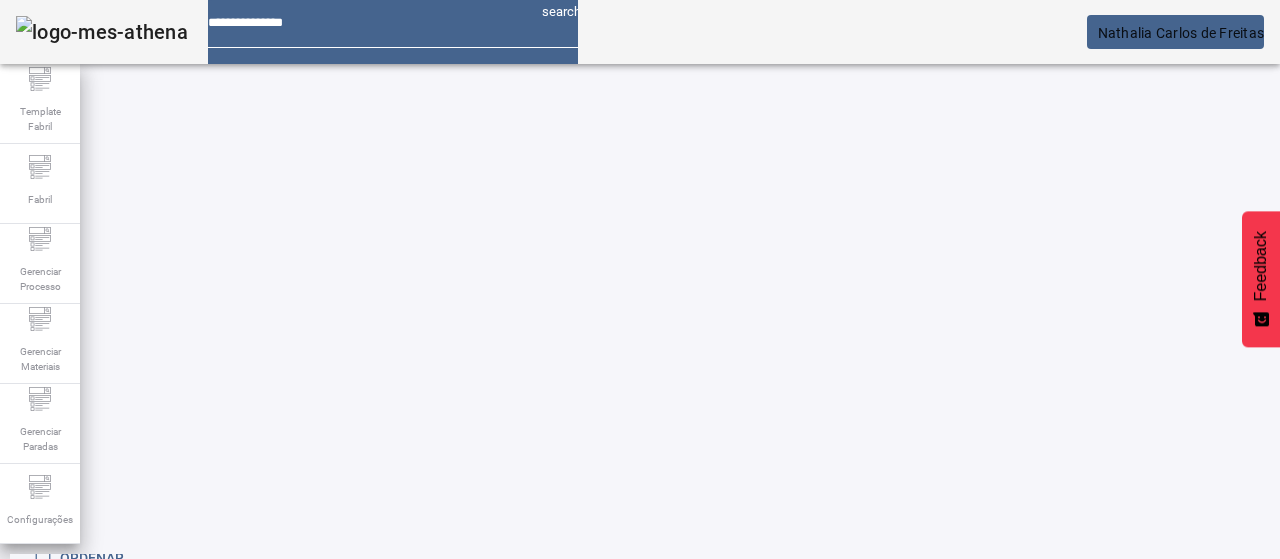 scroll, scrollTop: 114, scrollLeft: 0, axis: vertical 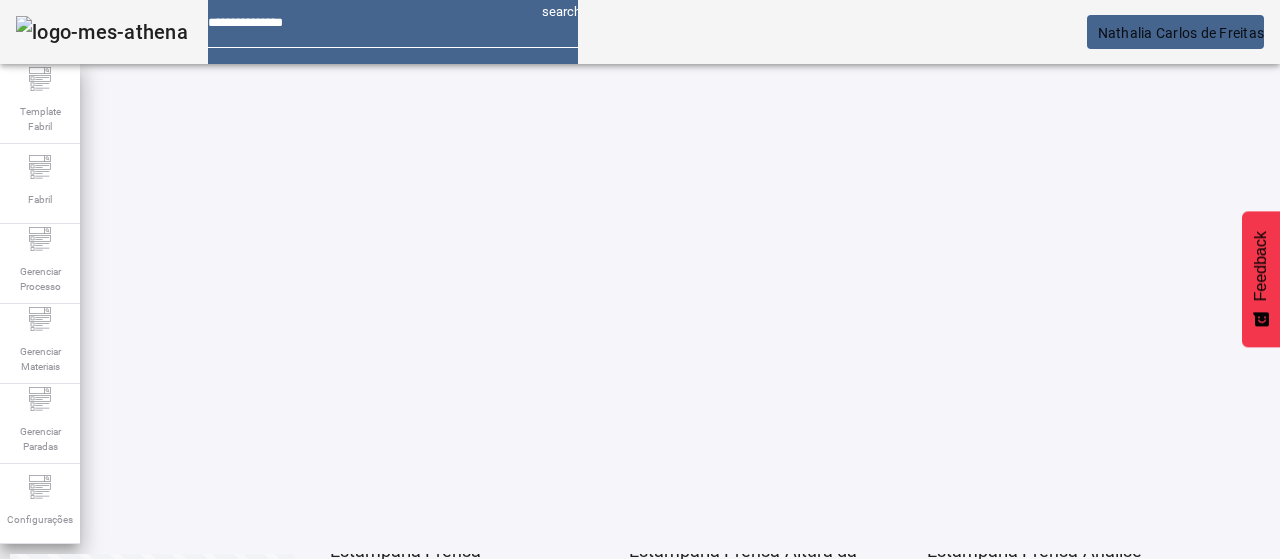 click on "2" 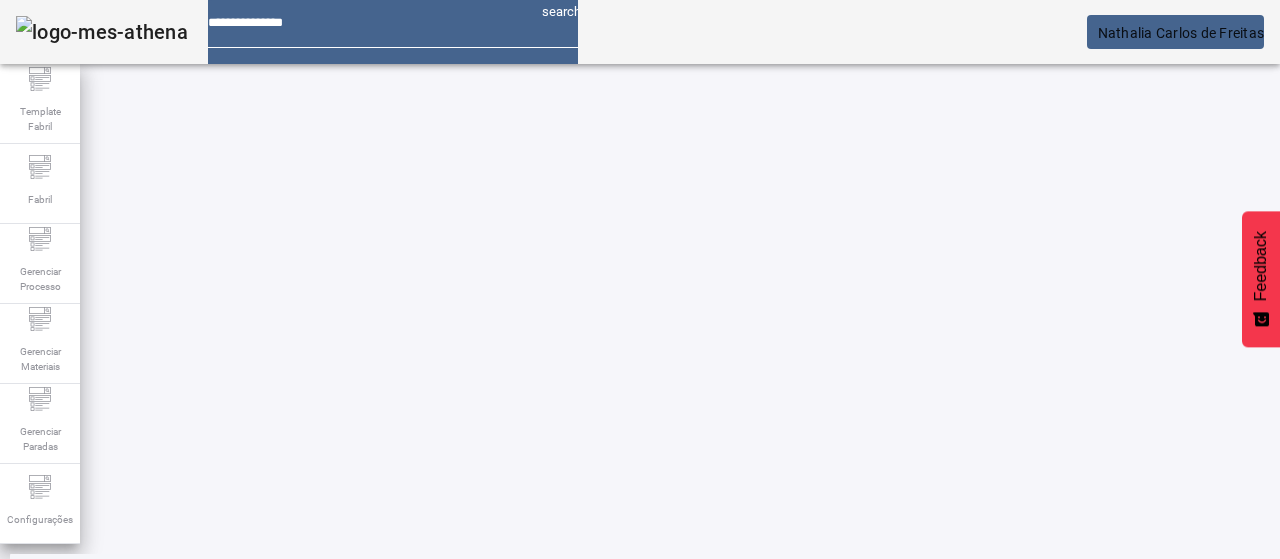 scroll, scrollTop: 14, scrollLeft: 0, axis: vertical 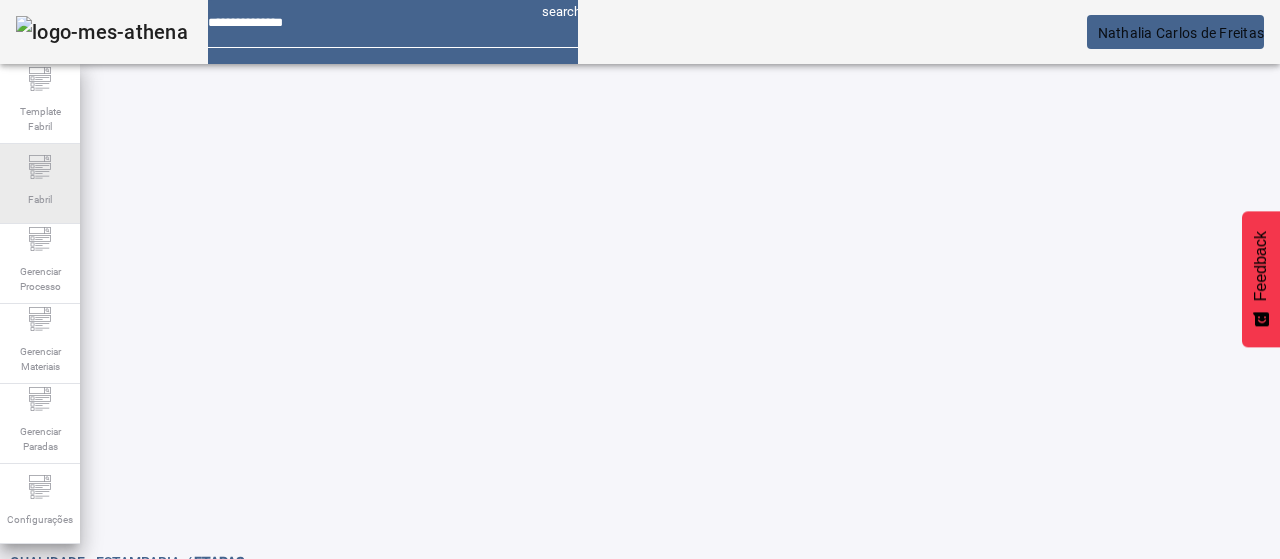 click on "Template Fabril Fabril Gerenciar Processo Gerenciar Materiais Gerenciar Paradas Configurações Qualidade - Estamparia / Etapas ABRIR FILTROS {{ filtro.codigo-descricao' | supplytranslate | async }} LIMPAR FILTRAR ORDENAR CRIAR ETAPA Estamparia - Análise 1x no Turno 4179 EDITAR REMOVER more_vert Embalagem 4148 EDITAR REMOVER more_vert Estamparia - Análise 2x no Turno 4183 EDITAR REMOVER more_vert Resistência a Pressão interna 4299 EDITAR REMOVER more_vert 1 2 Versão: ()" 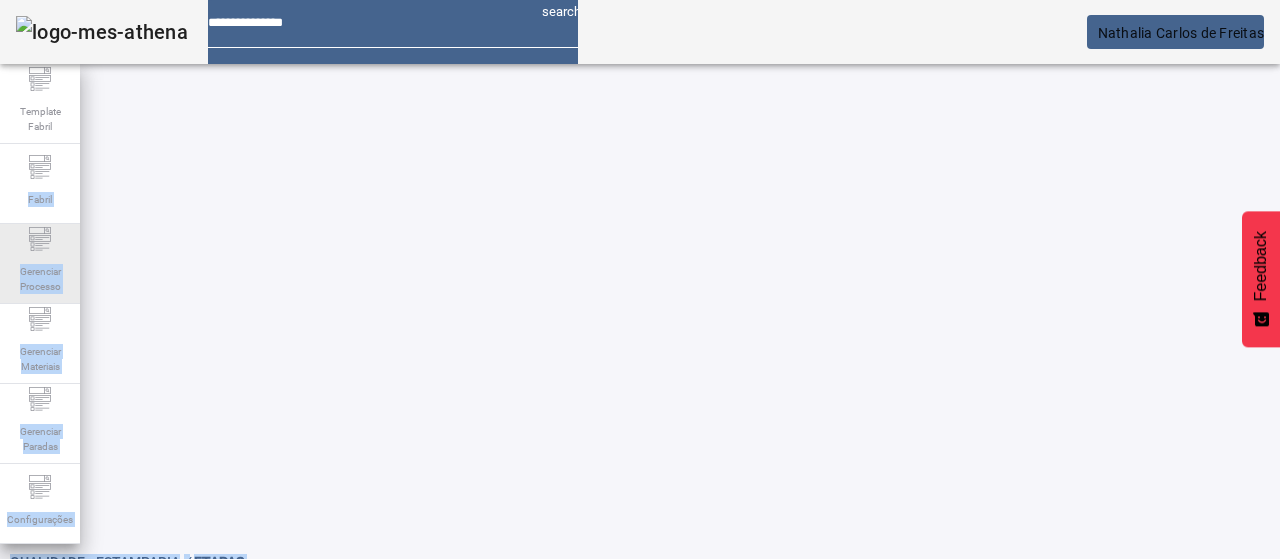 click on "Gerenciar Processo" 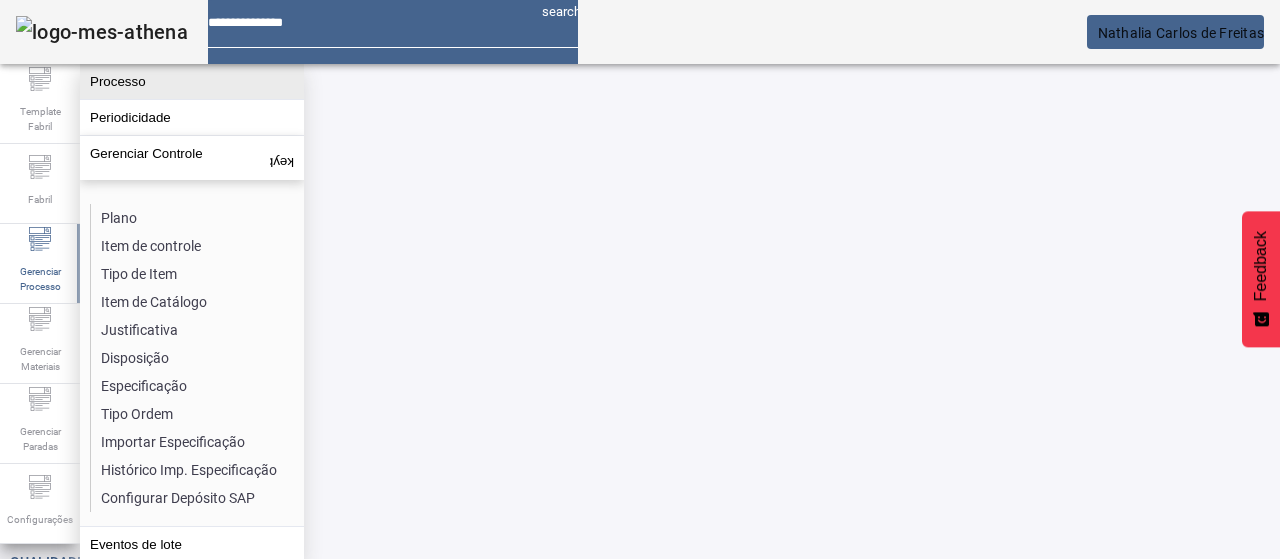 click on "Processo" 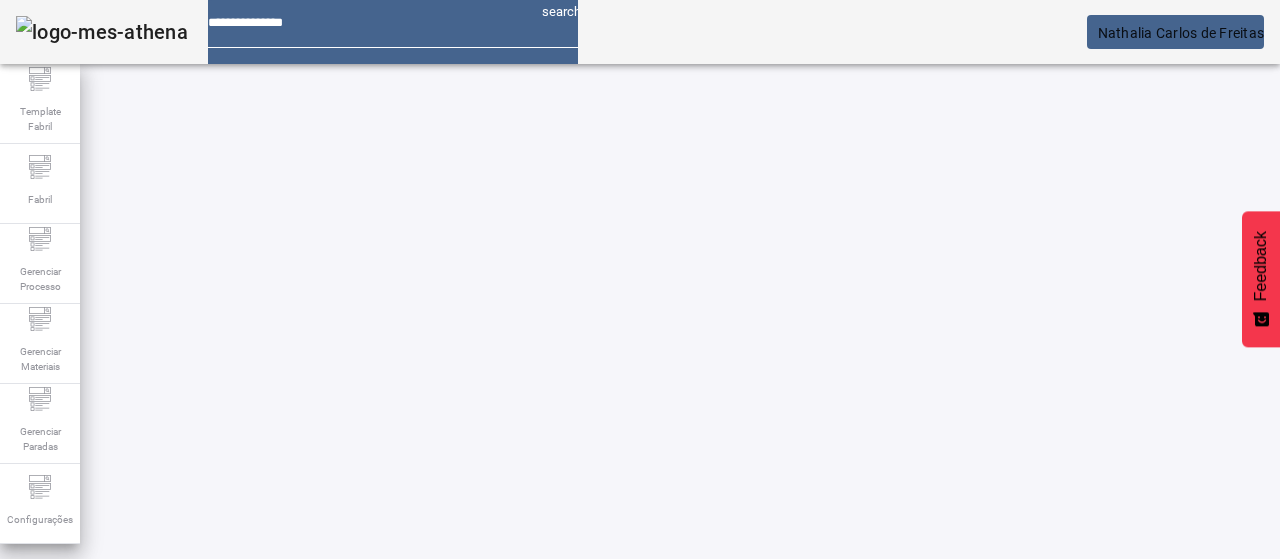 drag, startPoint x: 1129, startPoint y: 139, endPoint x: 1096, endPoint y: 152, distance: 35.468296 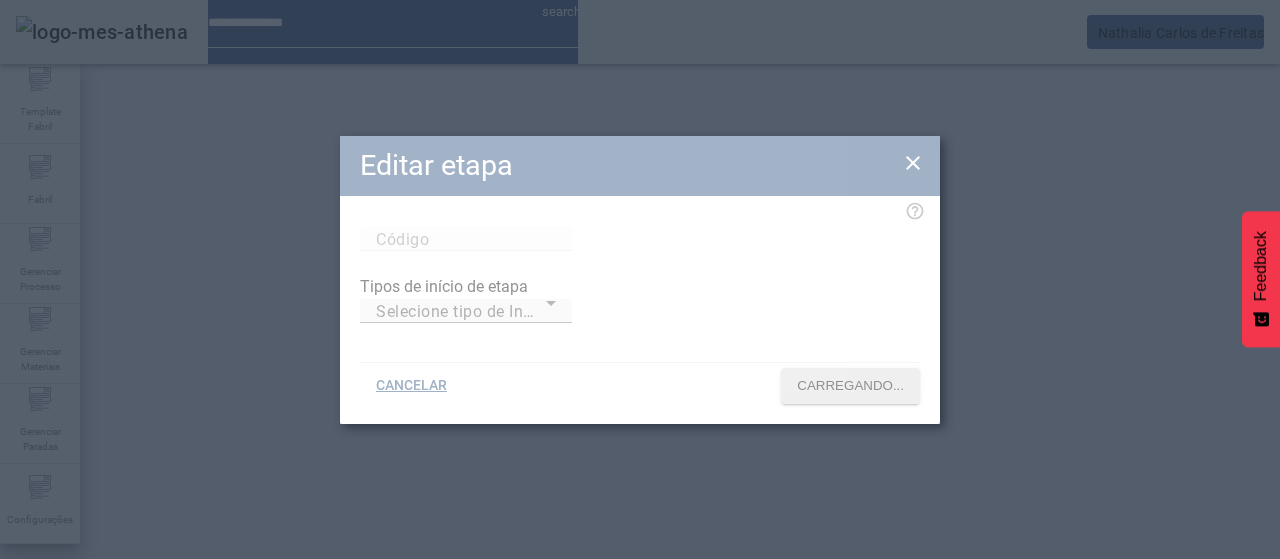 type on "****" 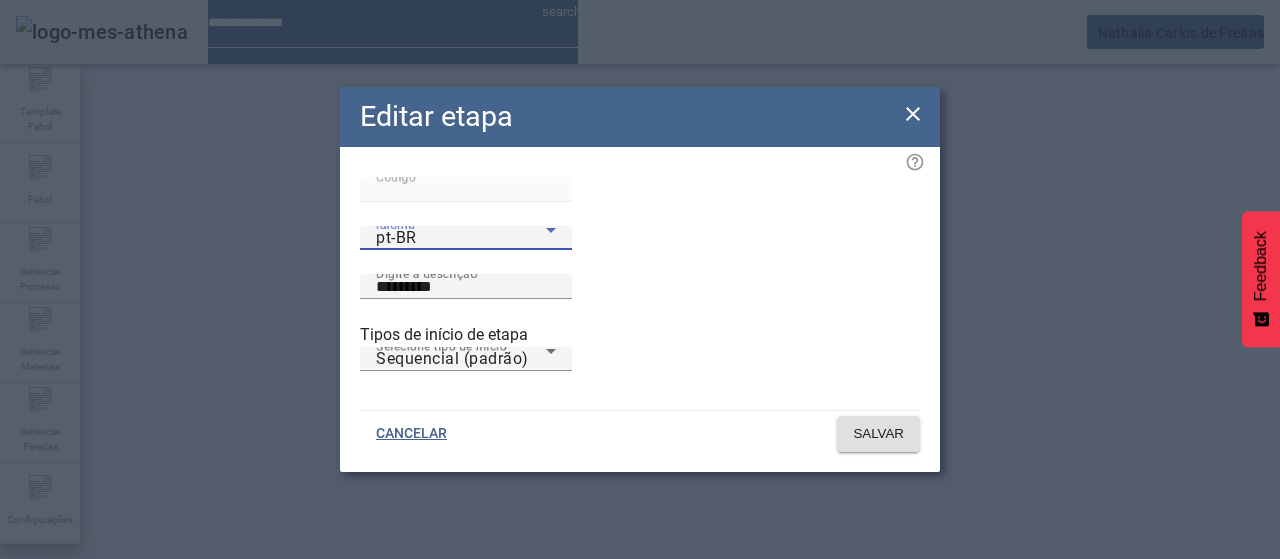 click on "pt-BR" at bounding box center [461, 238] 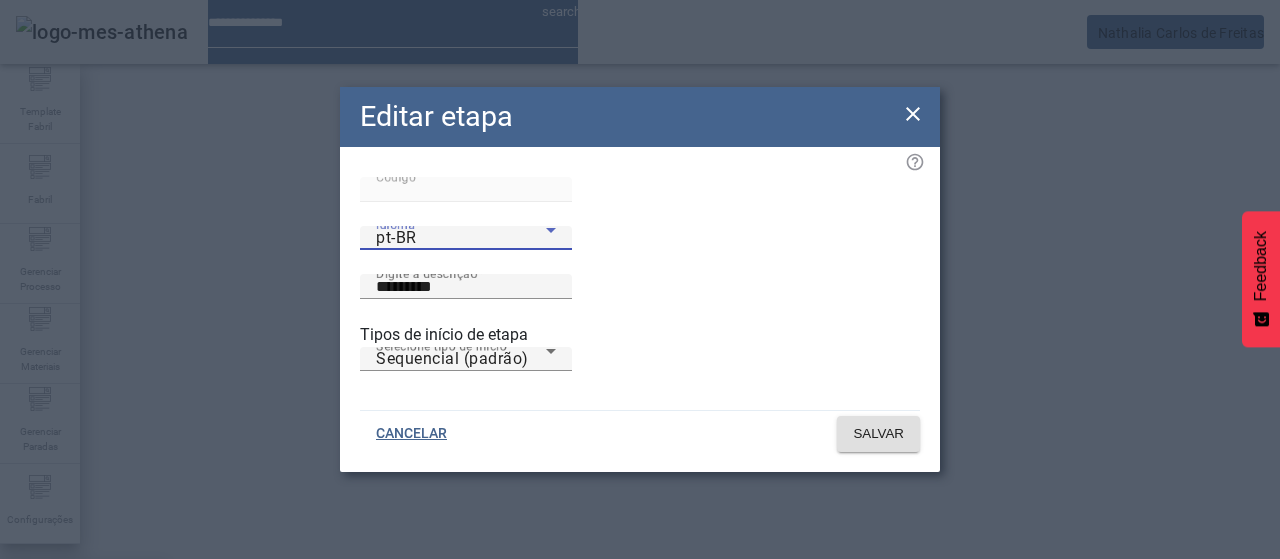 drag, startPoint x: 493, startPoint y: 420, endPoint x: 580, endPoint y: 300, distance: 148.21944 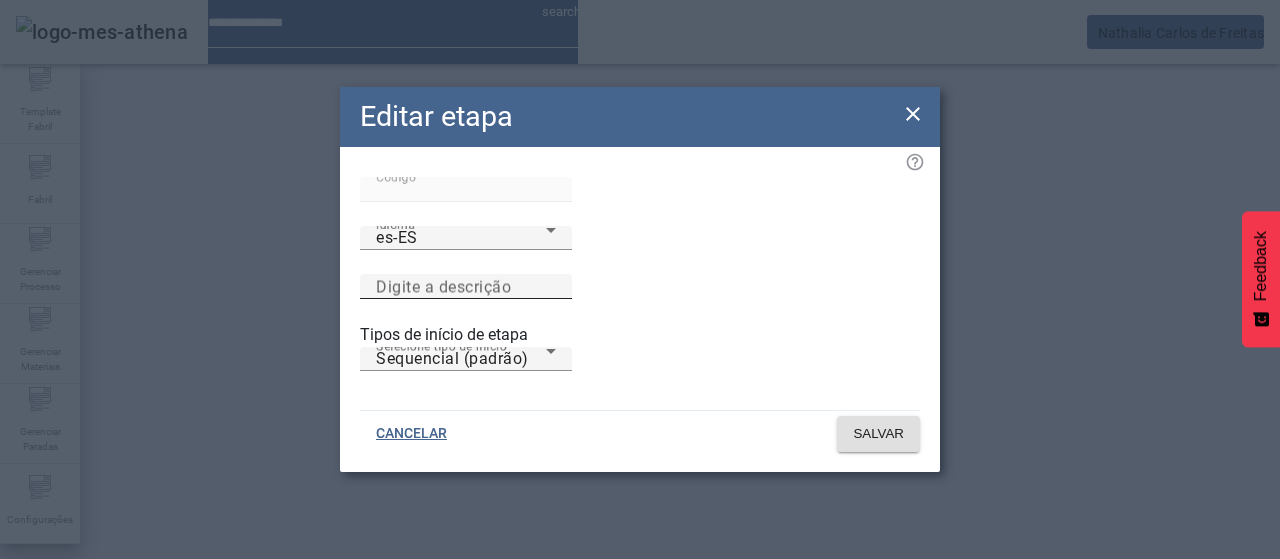 click on "Digite a descrição" at bounding box center (443, 286) 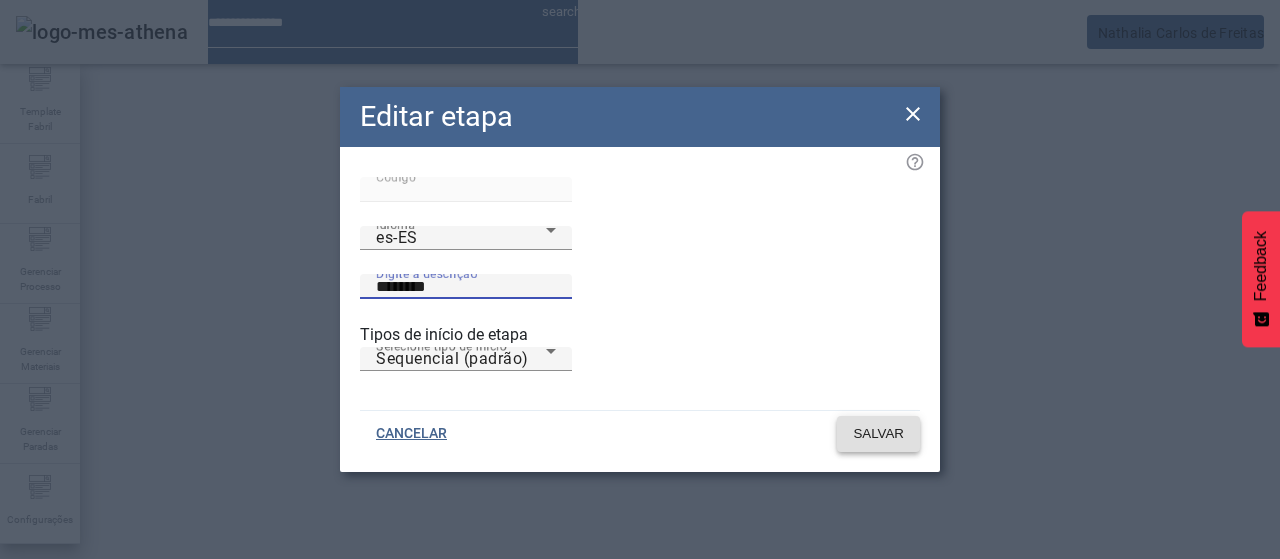 type on "********" 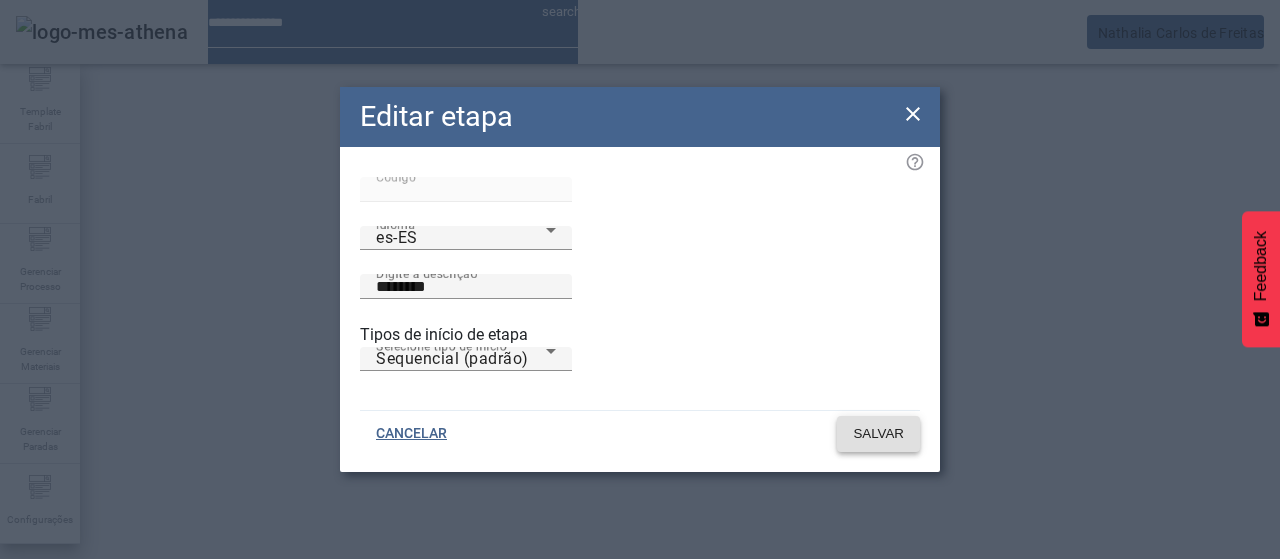click on "SALVAR" 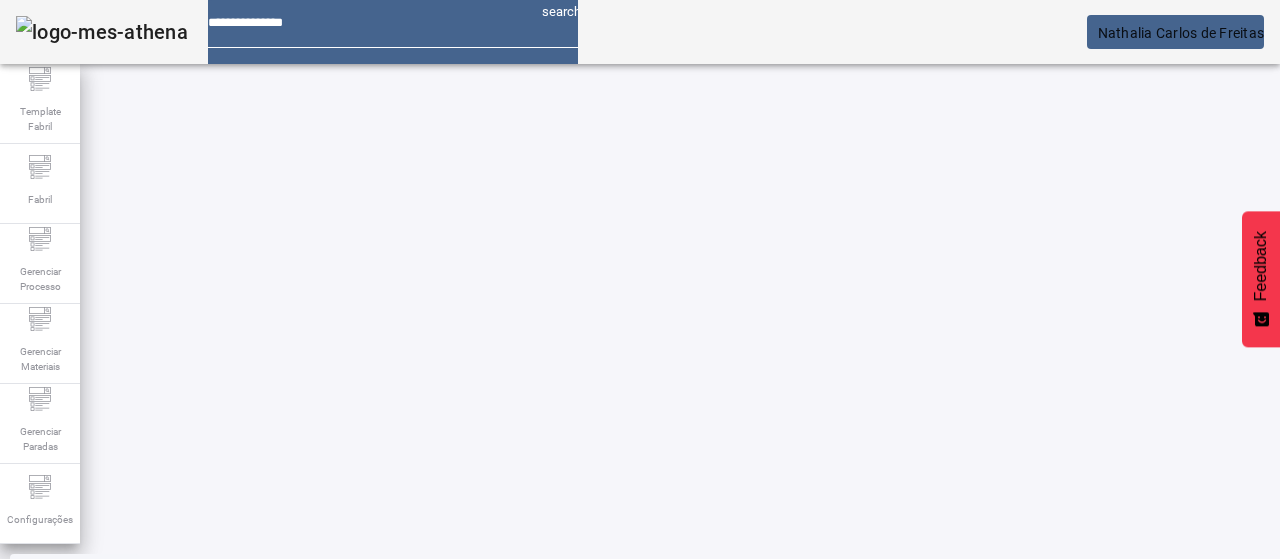 scroll, scrollTop: 100, scrollLeft: 0, axis: vertical 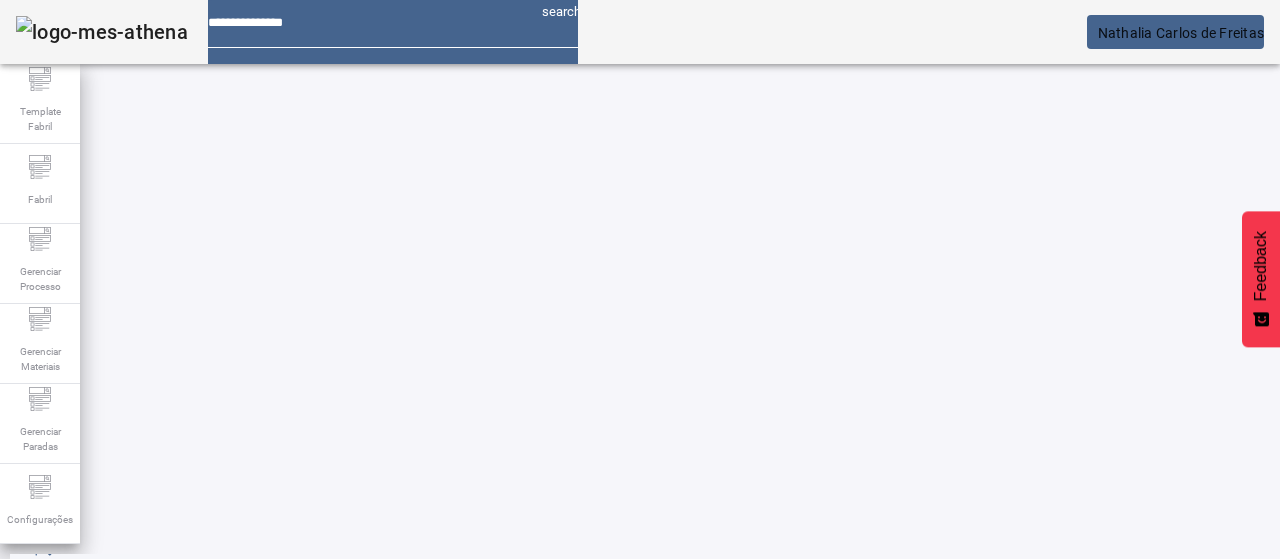 click on "2" 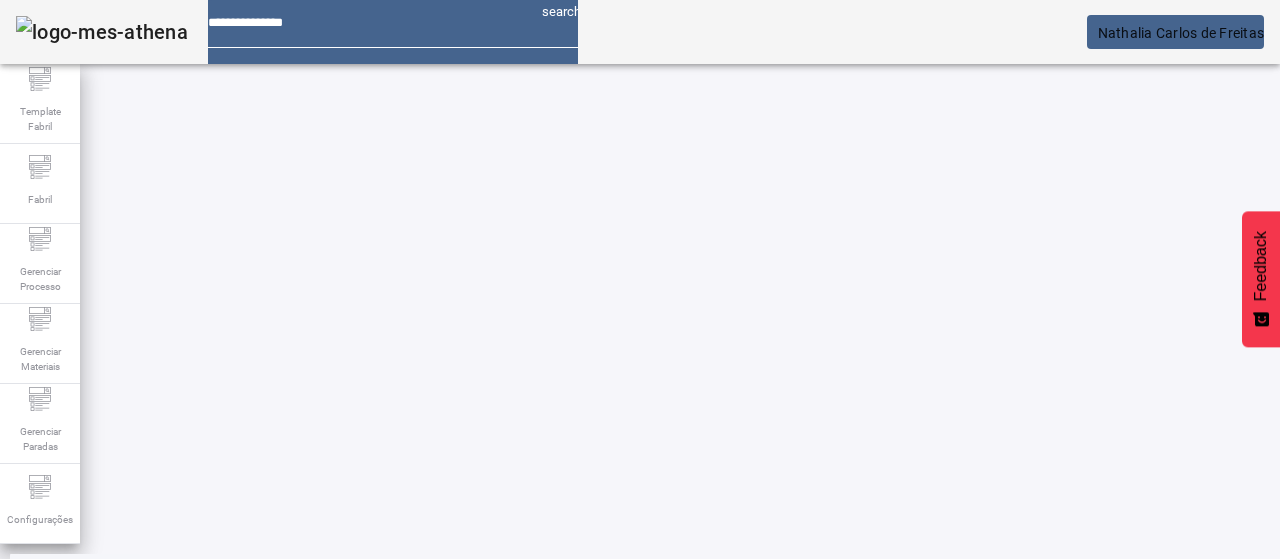 scroll, scrollTop: 14, scrollLeft: 0, axis: vertical 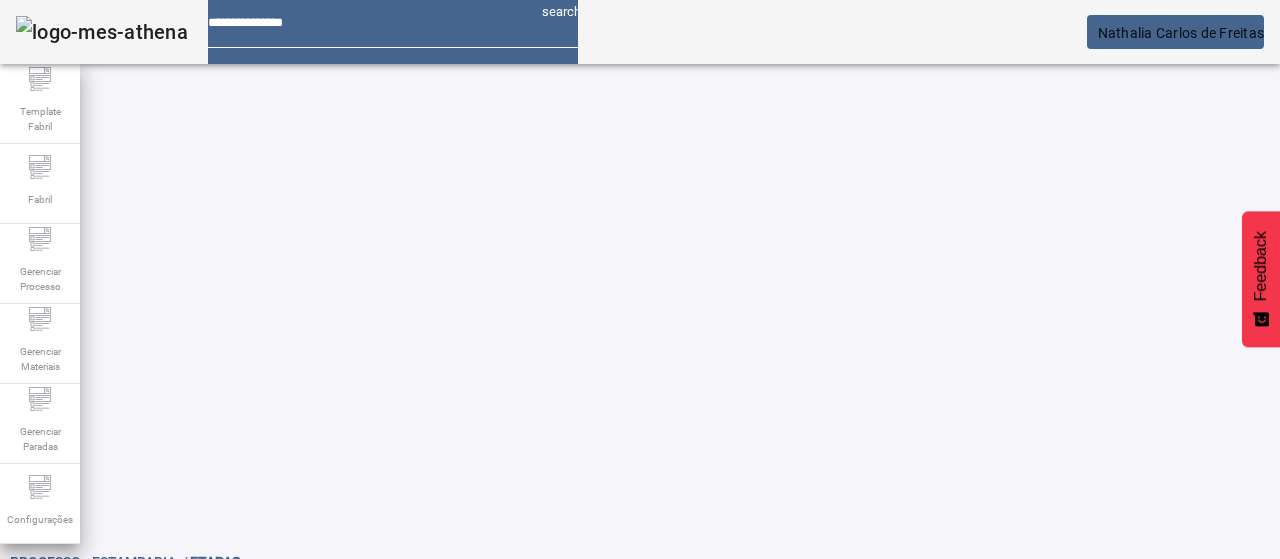 click on "1" 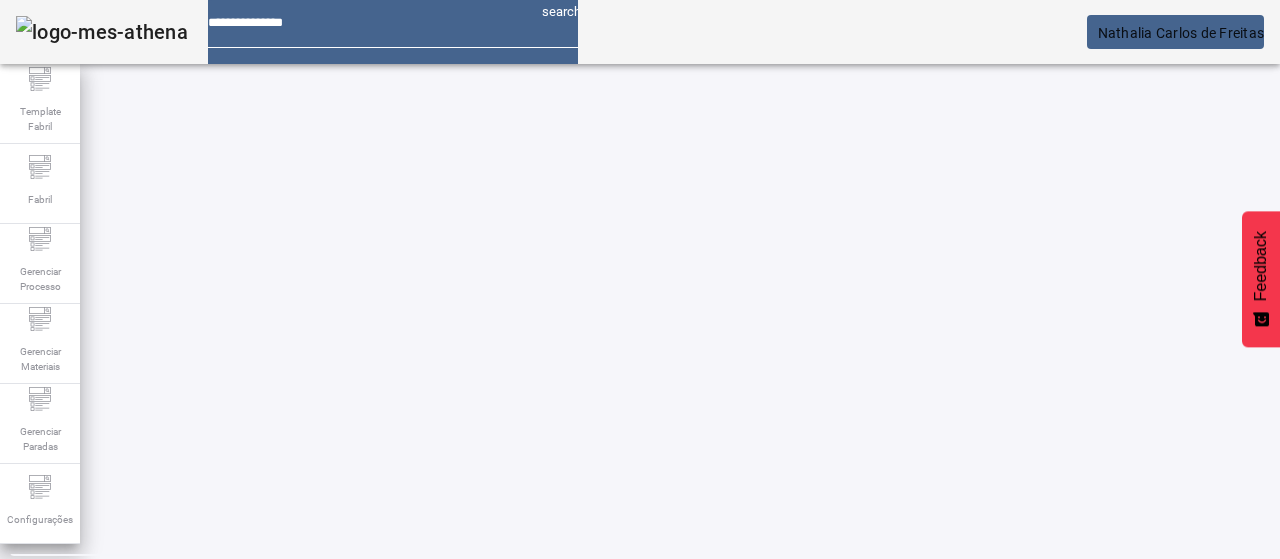 click on "2" 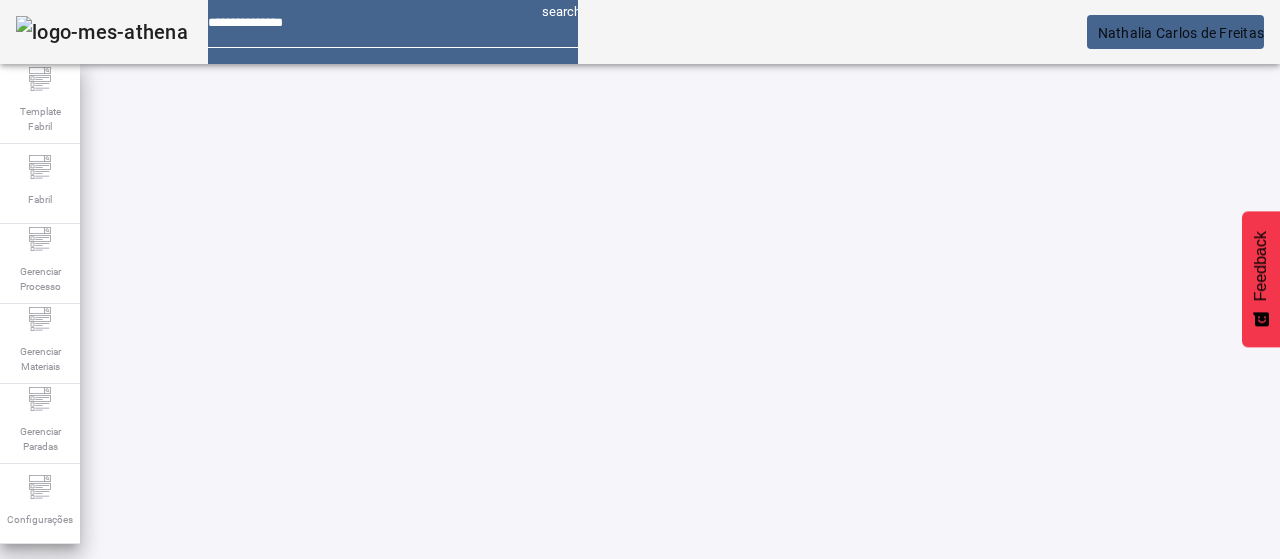 scroll, scrollTop: 0, scrollLeft: 0, axis: both 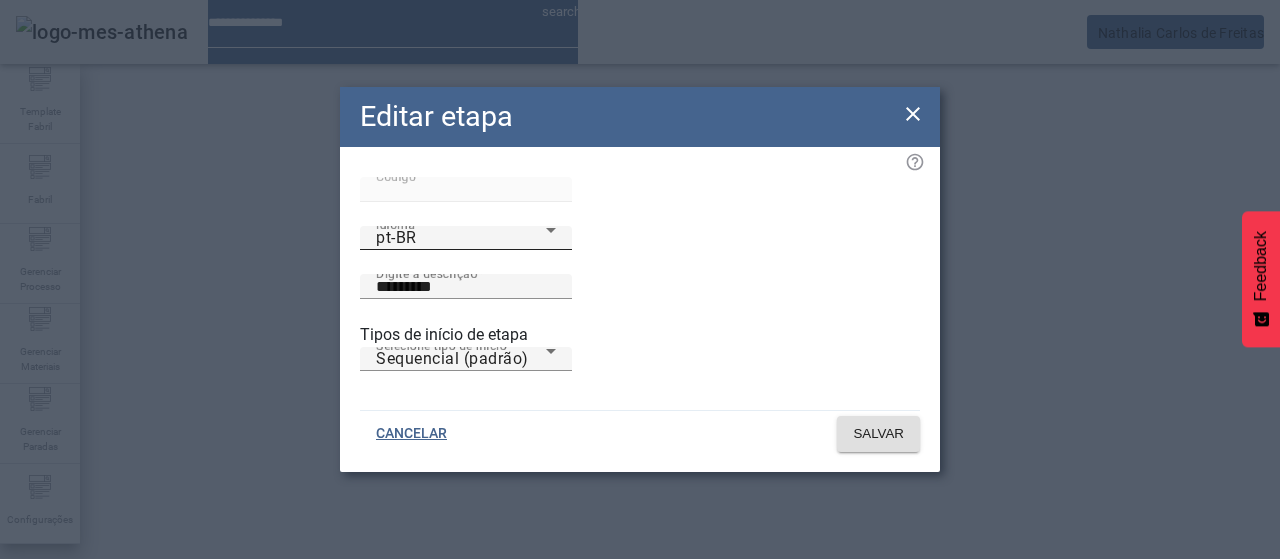 click on "pt-BR" at bounding box center (461, 238) 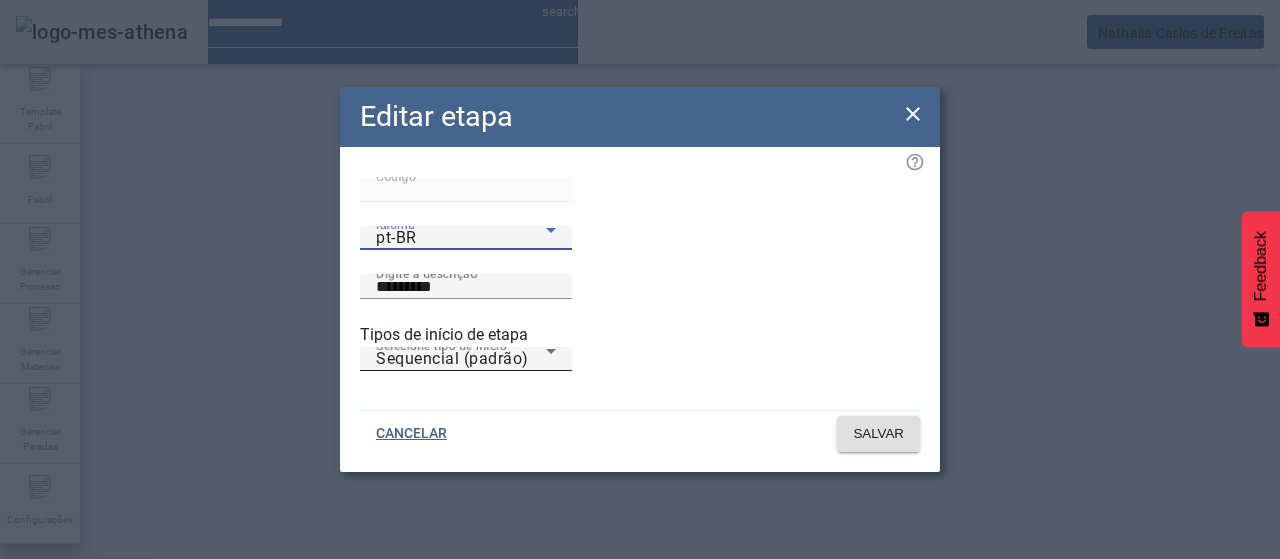 drag, startPoint x: 436, startPoint y: 415, endPoint x: 480, endPoint y: 377, distance: 58.137768 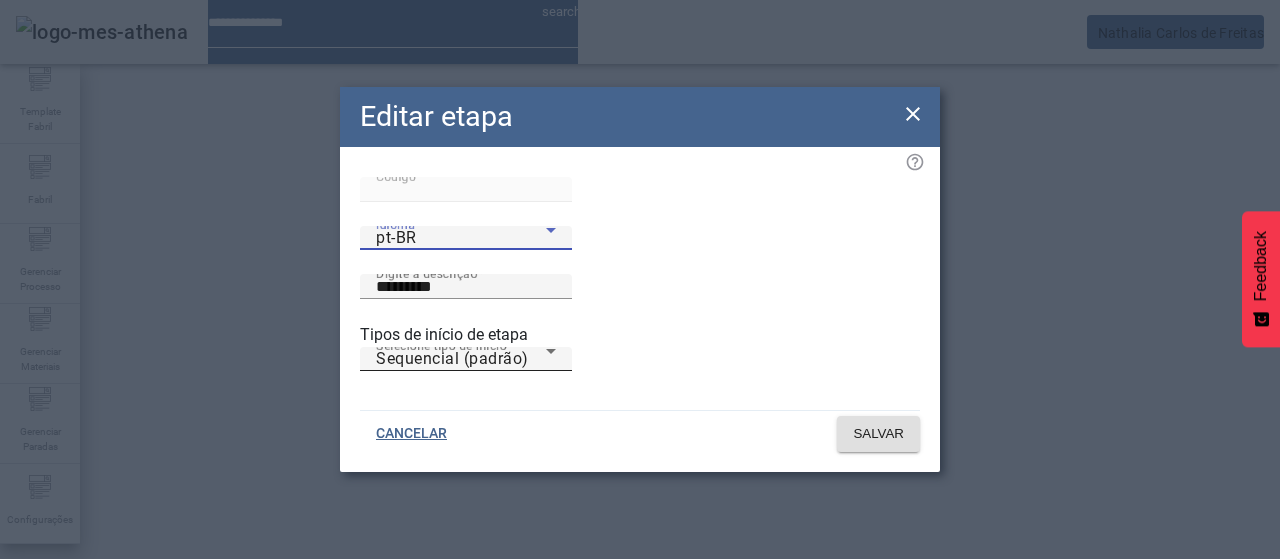 type on "********" 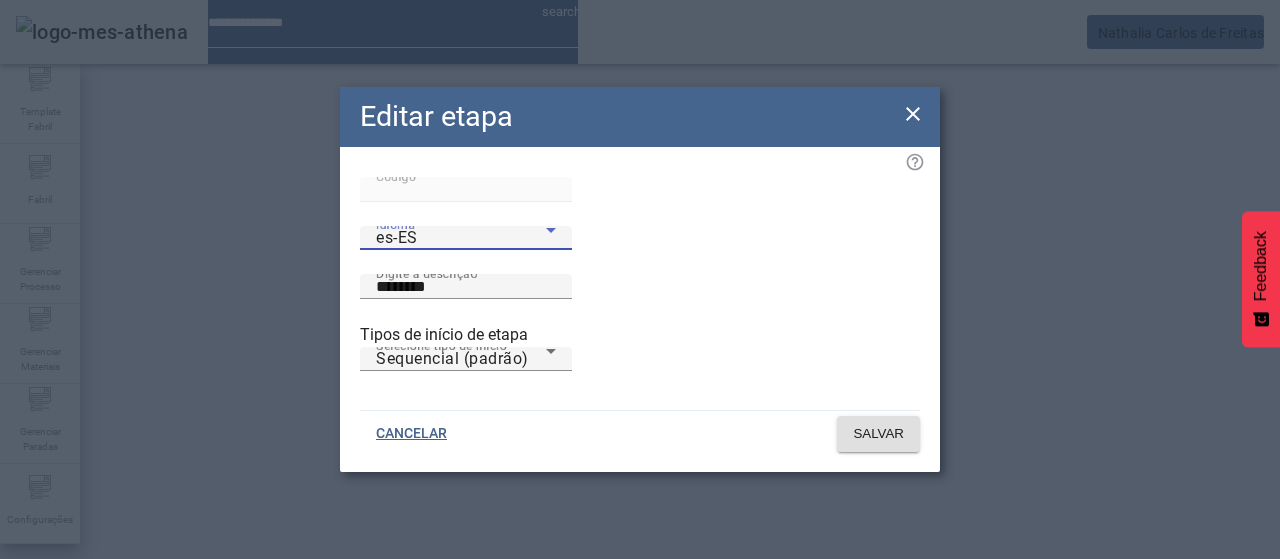 click 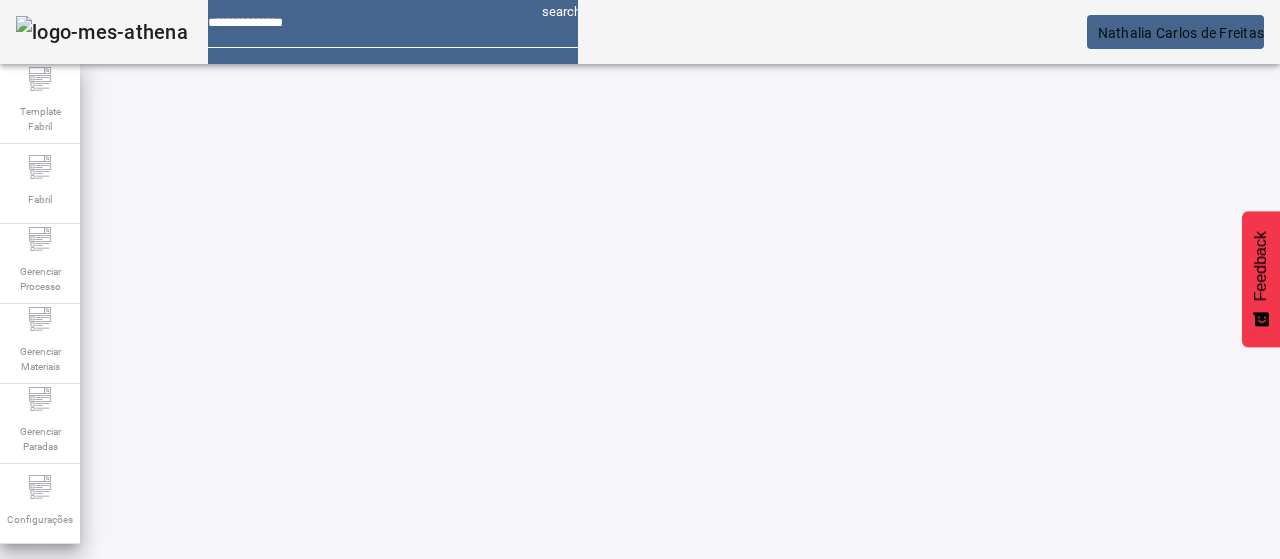 drag, startPoint x: 949, startPoint y: 131, endPoint x: 500, endPoint y: 149, distance: 449.36066 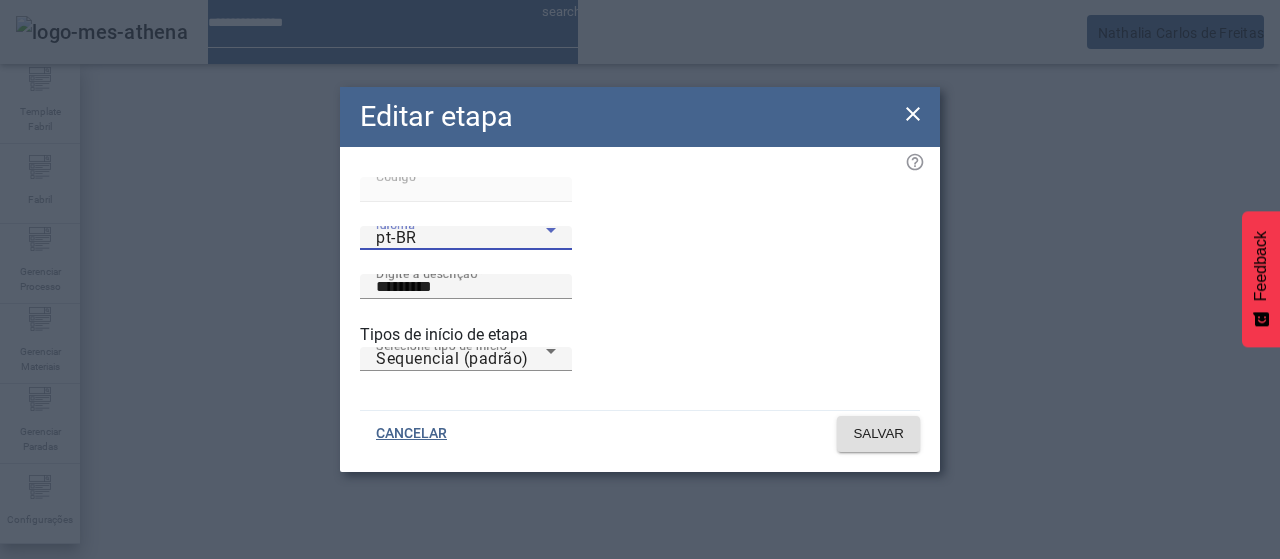 click 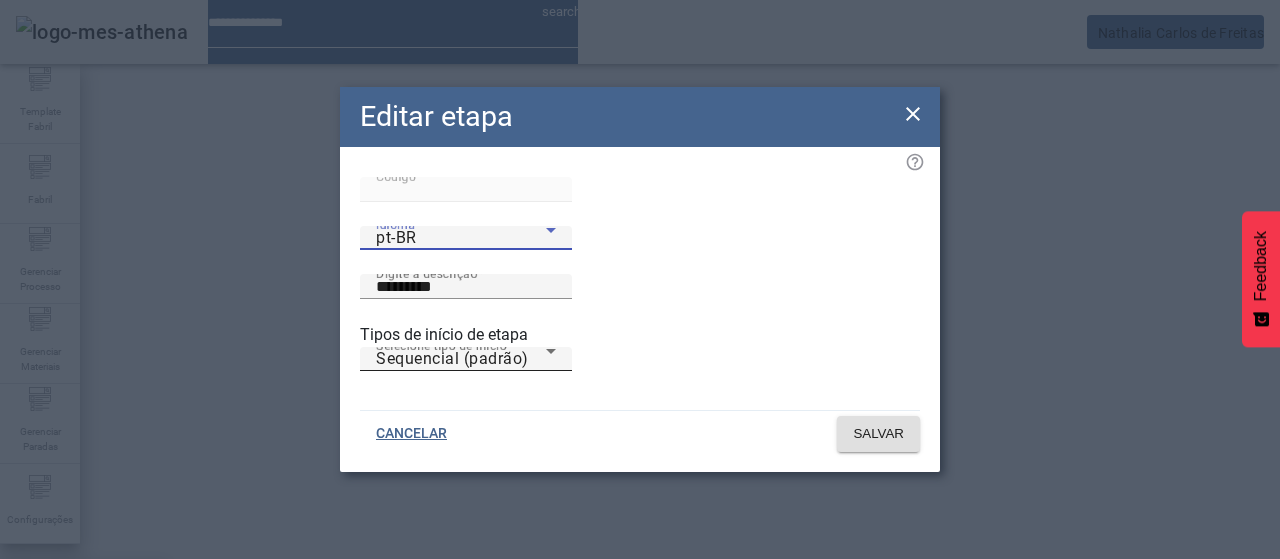 drag, startPoint x: 457, startPoint y: 413, endPoint x: 465, endPoint y: 377, distance: 36.878178 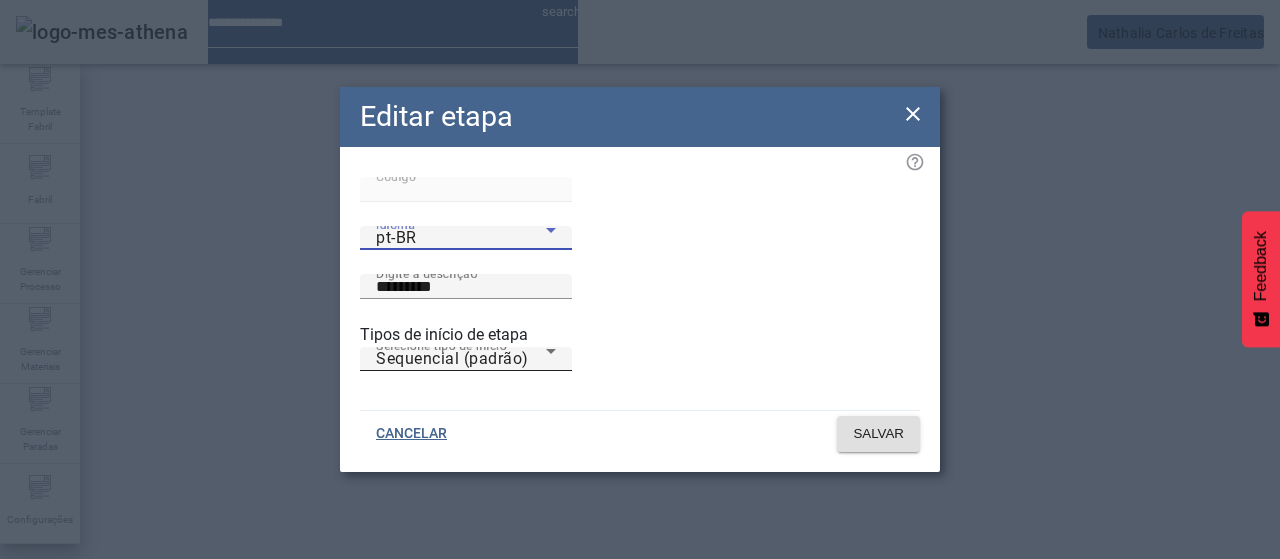 type on "********" 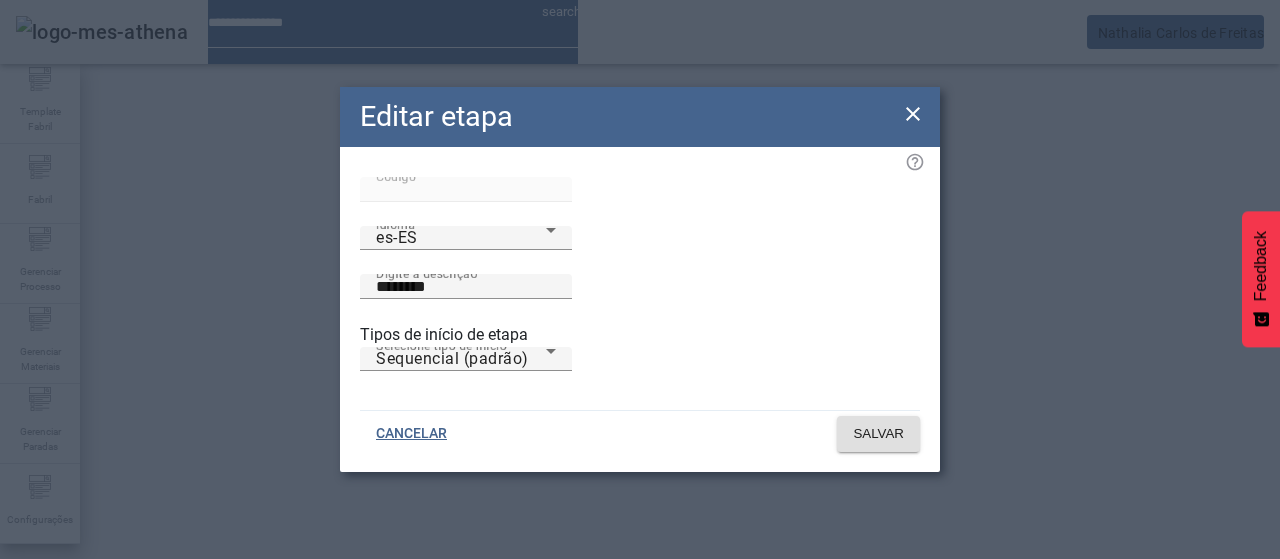 drag, startPoint x: 908, startPoint y: 84, endPoint x: 896, endPoint y: 109, distance: 27.730848 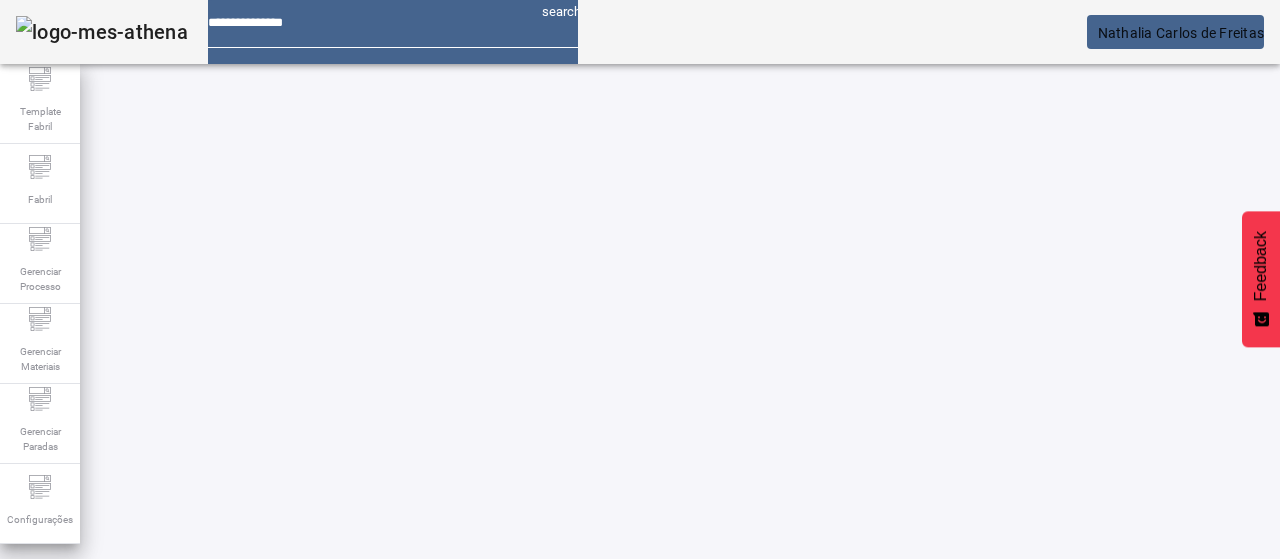 click on "CRIAR ETAPA Estamparia prensa (Paradas acima 1h) 4304 EDITAR REMOVER more_vert Embalagem 7774 EDITAR REMOVER more_vert Estamparia Liner (2 horas) 7775 EDITAR REMOVER more_vert Estamparia prensa (cada turno) 4305 EDITAR REMOVER more_vert Estamparia Liner - (1 hora) 4314 EDITAR REMOVER more_vert Estamparia Liner (4 horas) 4309 EDITAR REMOVER more_vert Estamparia Liner (cada turno) 4310 EDITAR REMOVER more_vert Rework - Rolhas 4366 EDITAR REMOVER more_vert QR Code (cada palete) 4363 EDITAR REMOVER more_vert QR Code (cada hora) 4364 EDITAR REMOVER more_vert QR Code (cada 2horas) 4365 EDITAR REMOVER more_vert" at bounding box center (600, 987) 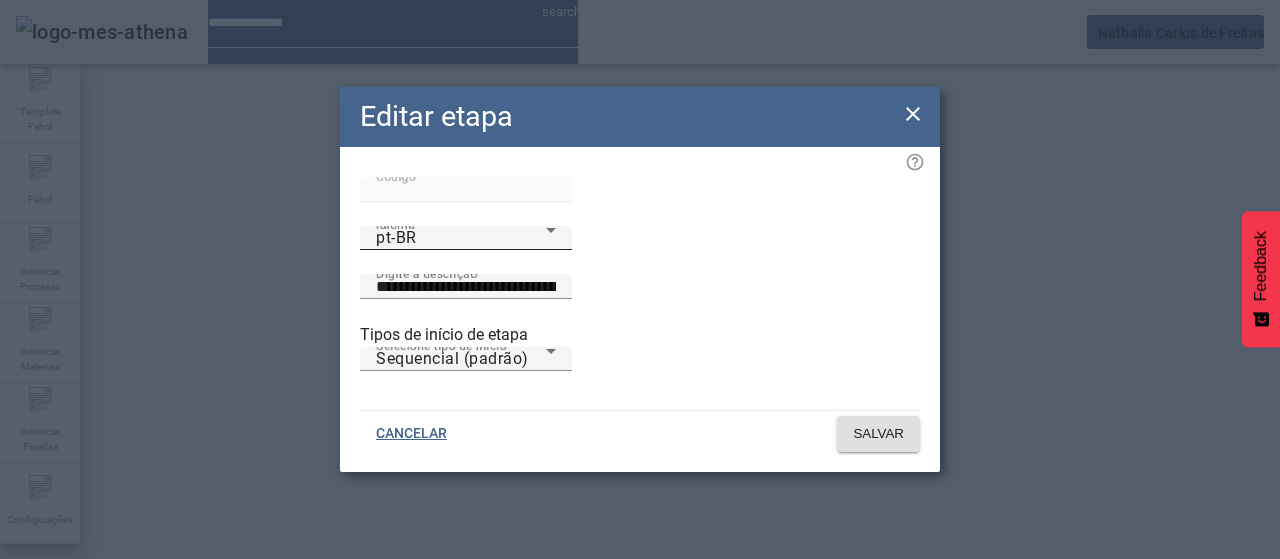 click on "Idioma pt-BR" 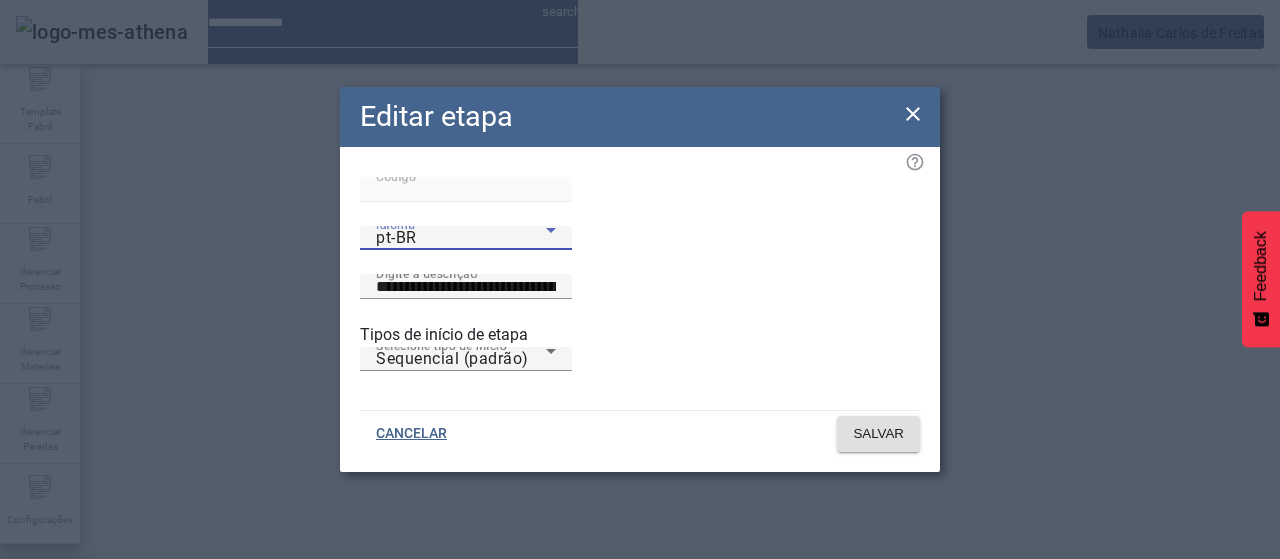 click on "es-ES" at bounding box center [83, 687] 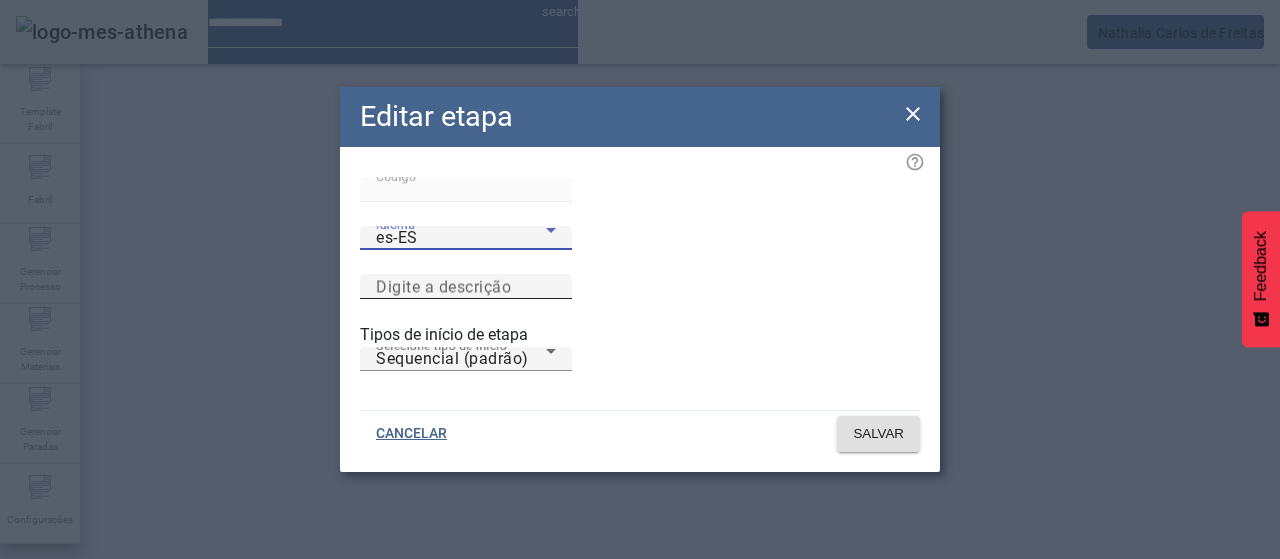 click on "Digite a descrição" 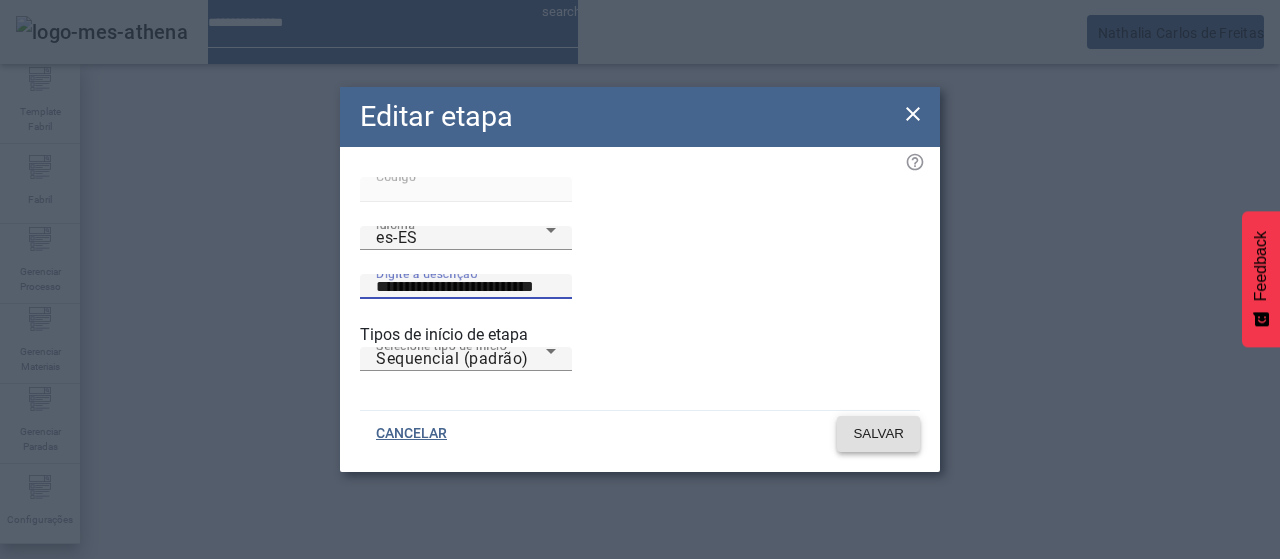 type on "**********" 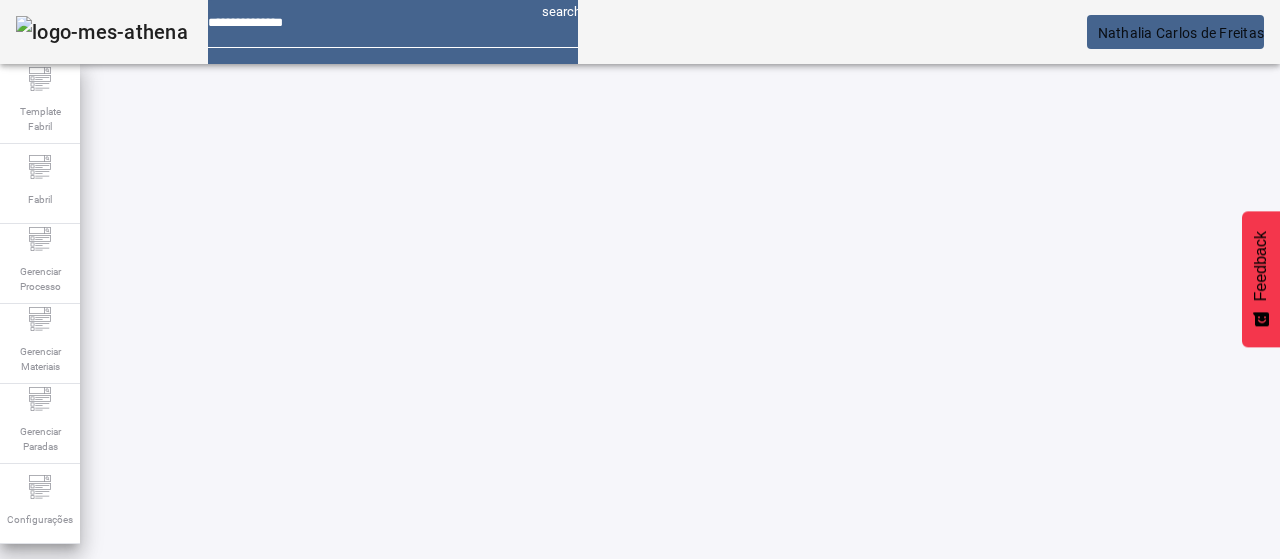 click on "EDITAR" at bounding box center (353, 789) 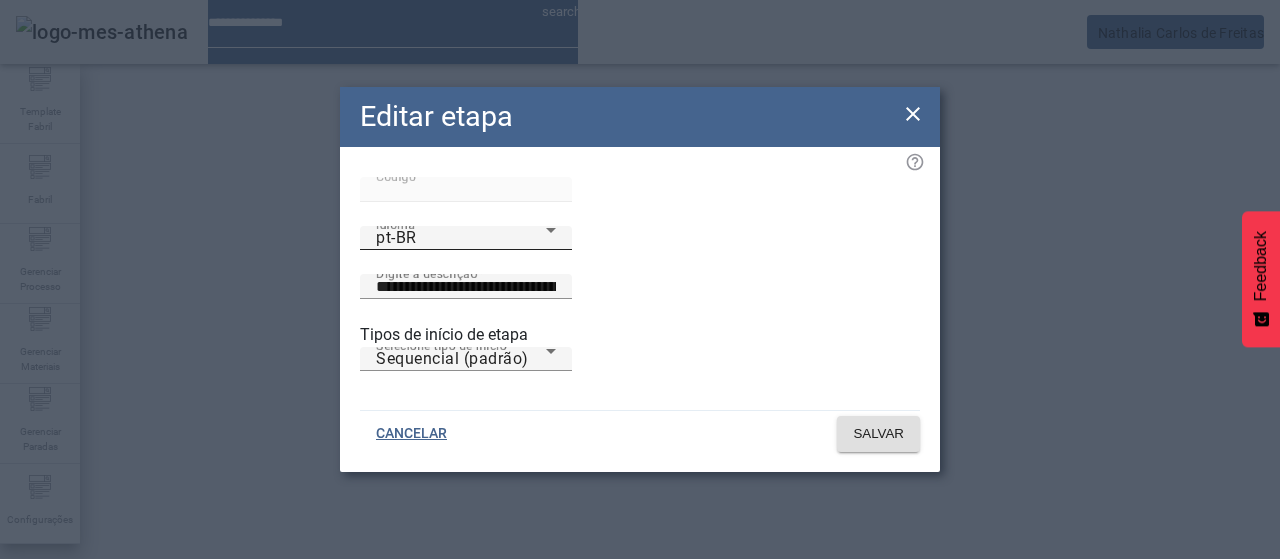 click on "pt-BR" at bounding box center [461, 238] 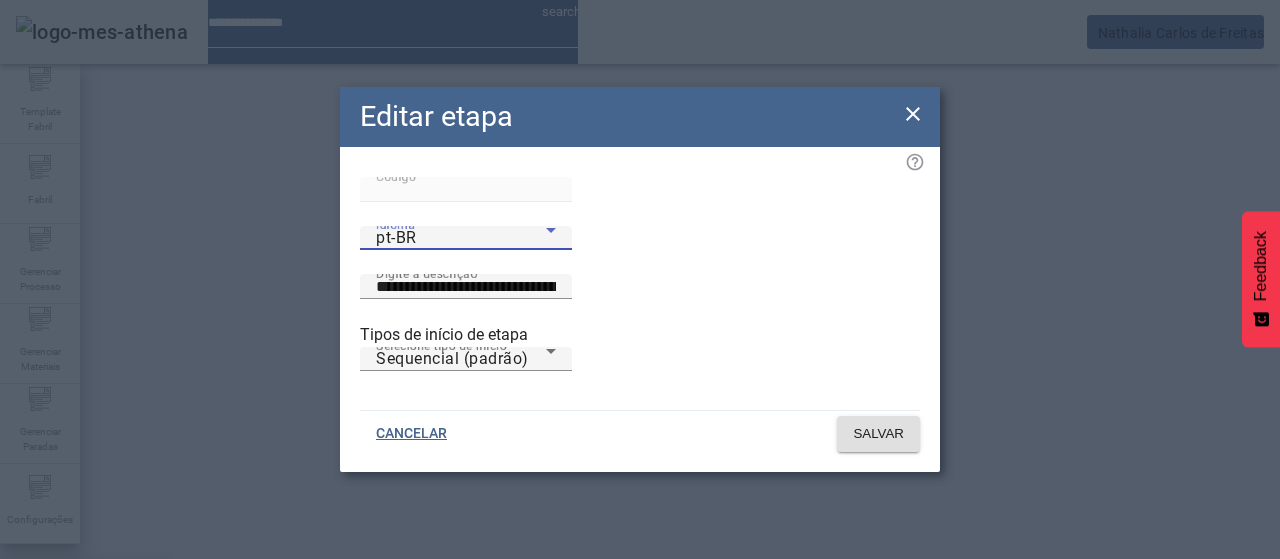 drag, startPoint x: 426, startPoint y: 427, endPoint x: 432, endPoint y: 417, distance: 11.661903 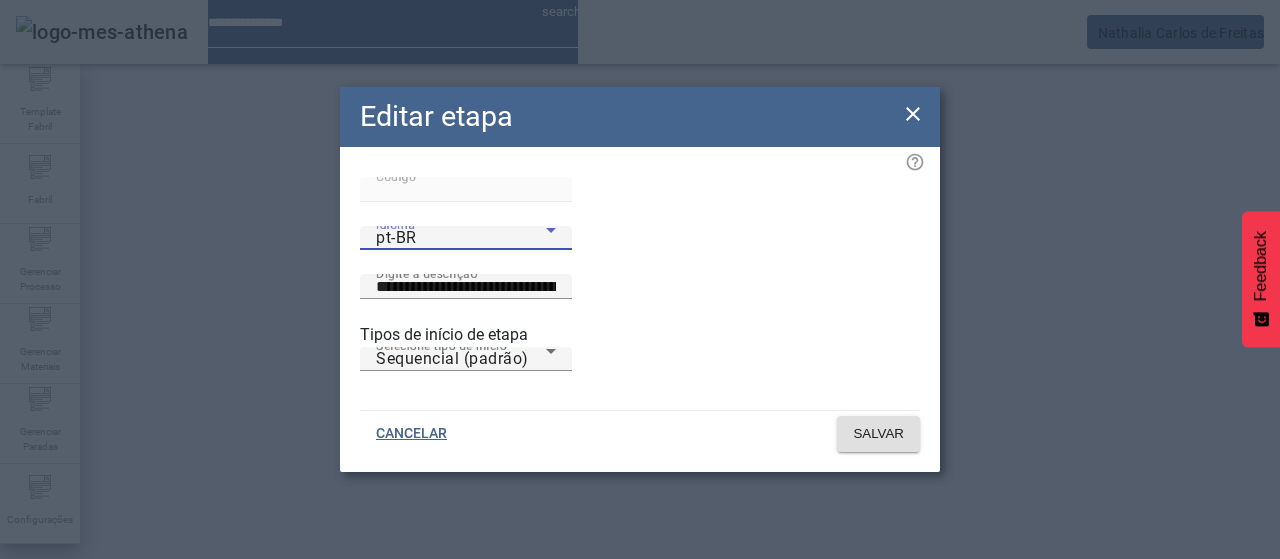 type on "**********" 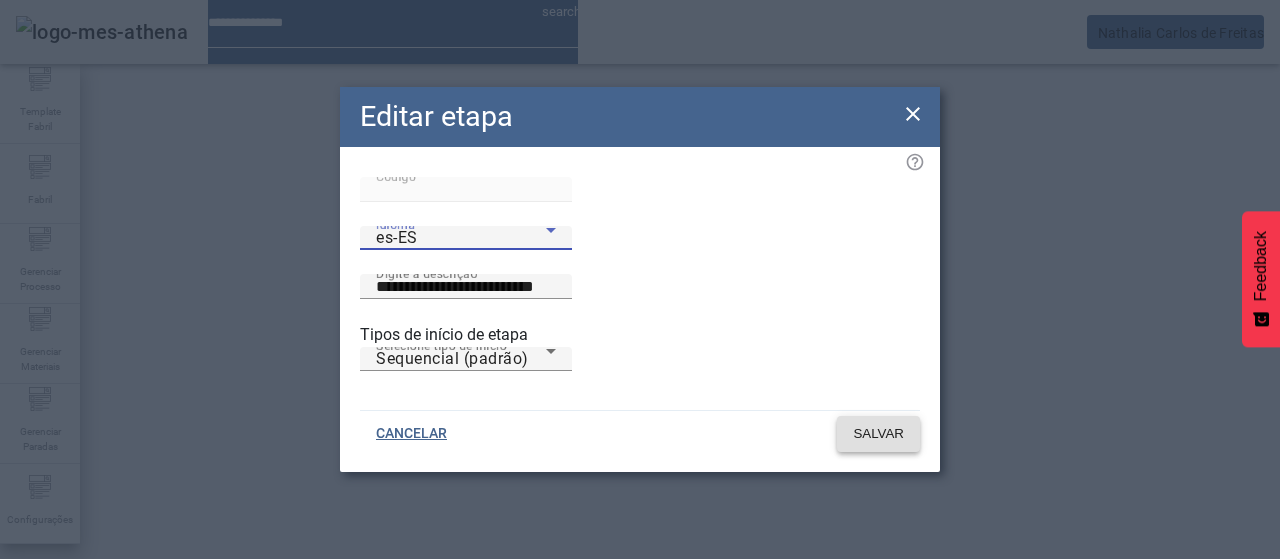 click on "SALVAR" 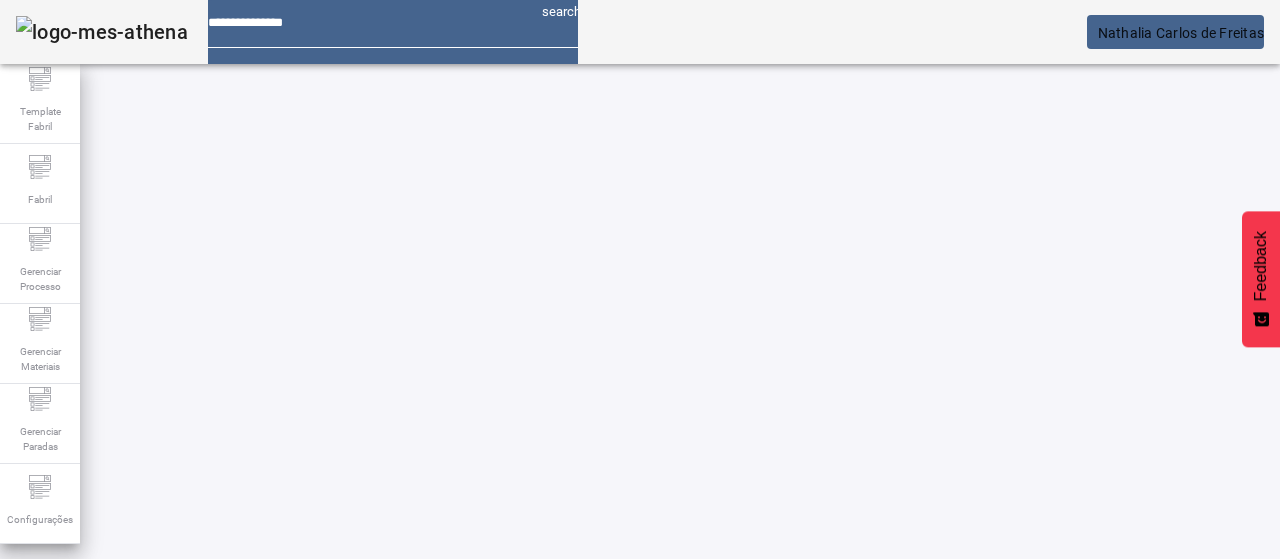 click on "EDITAR" at bounding box center [353, 789] 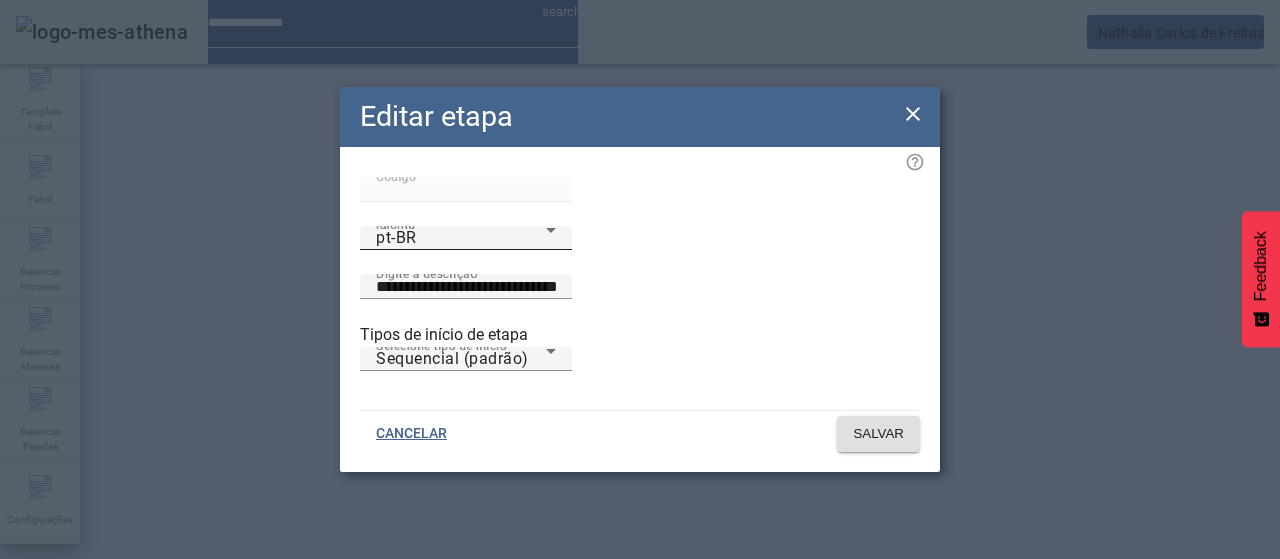 click on "Idioma pt-BR" 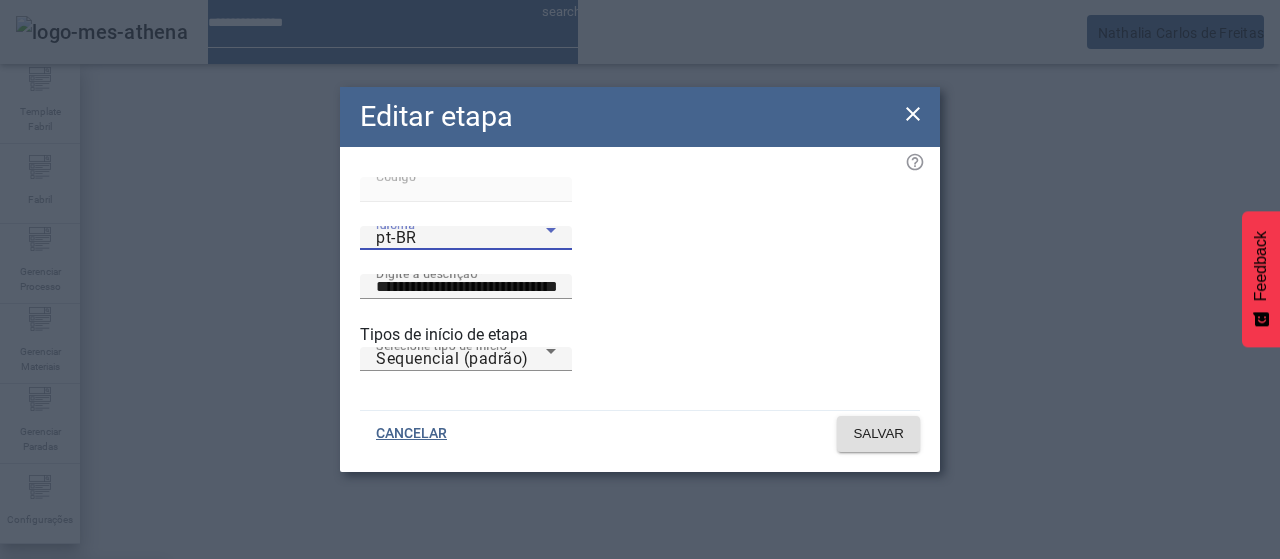 drag, startPoint x: 440, startPoint y: 423, endPoint x: 473, endPoint y: 399, distance: 40.804413 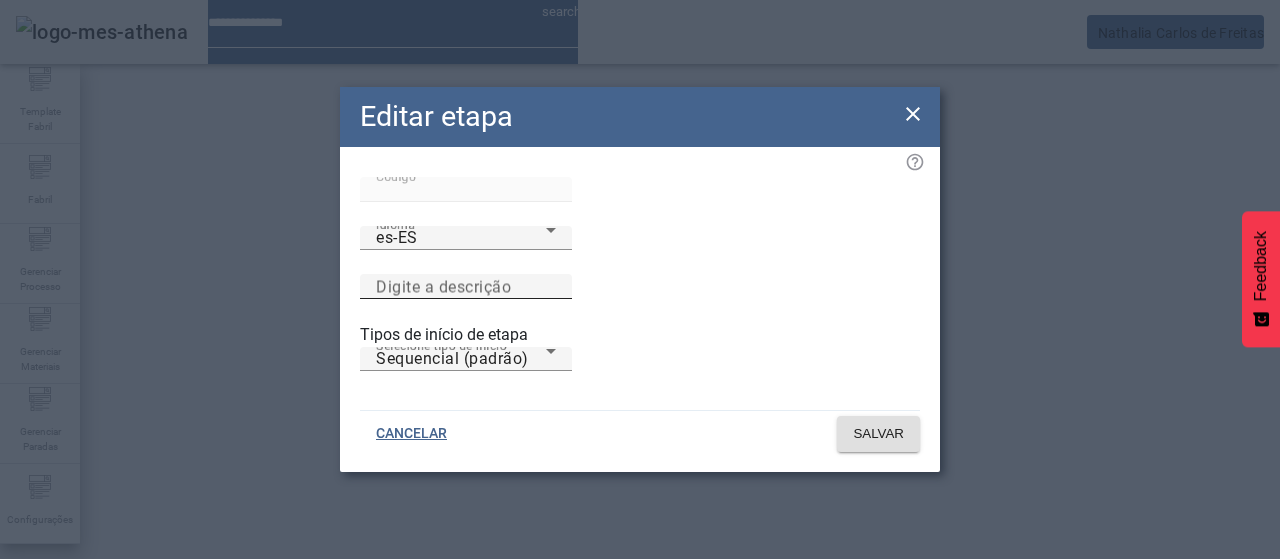 click on "Digite a descrição" at bounding box center (443, 286) 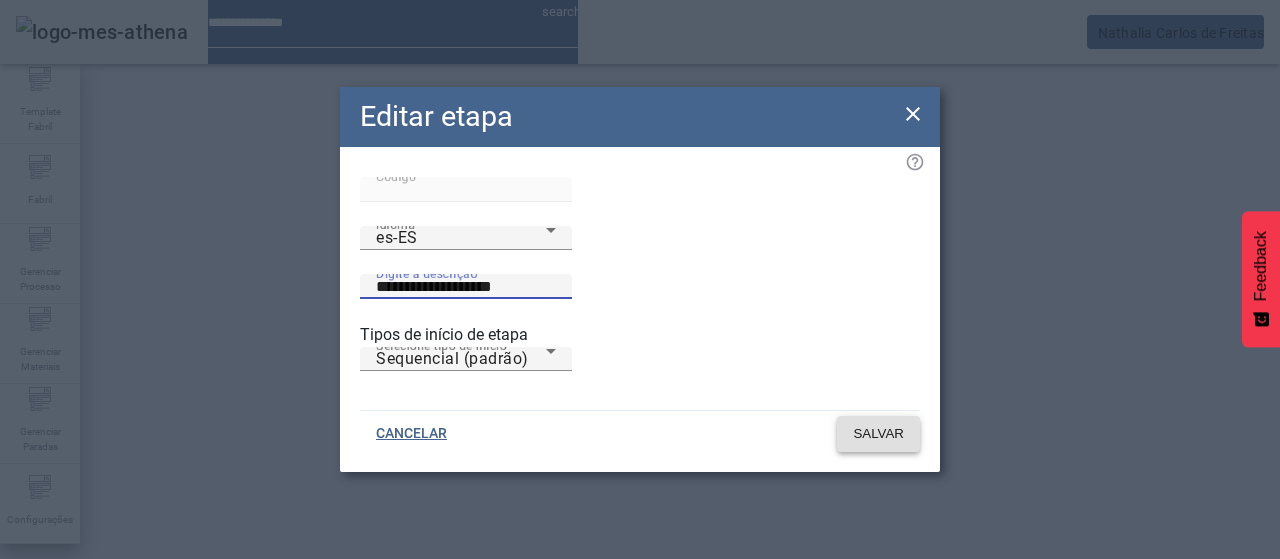type on "**********" 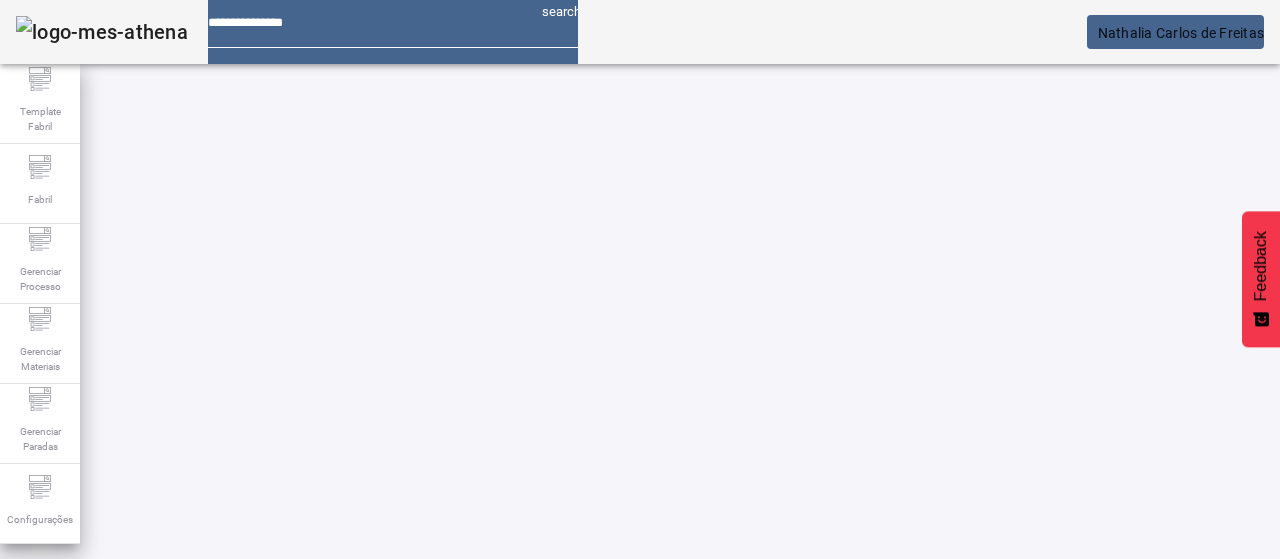 click on "EDITAR" at bounding box center [353, 789] 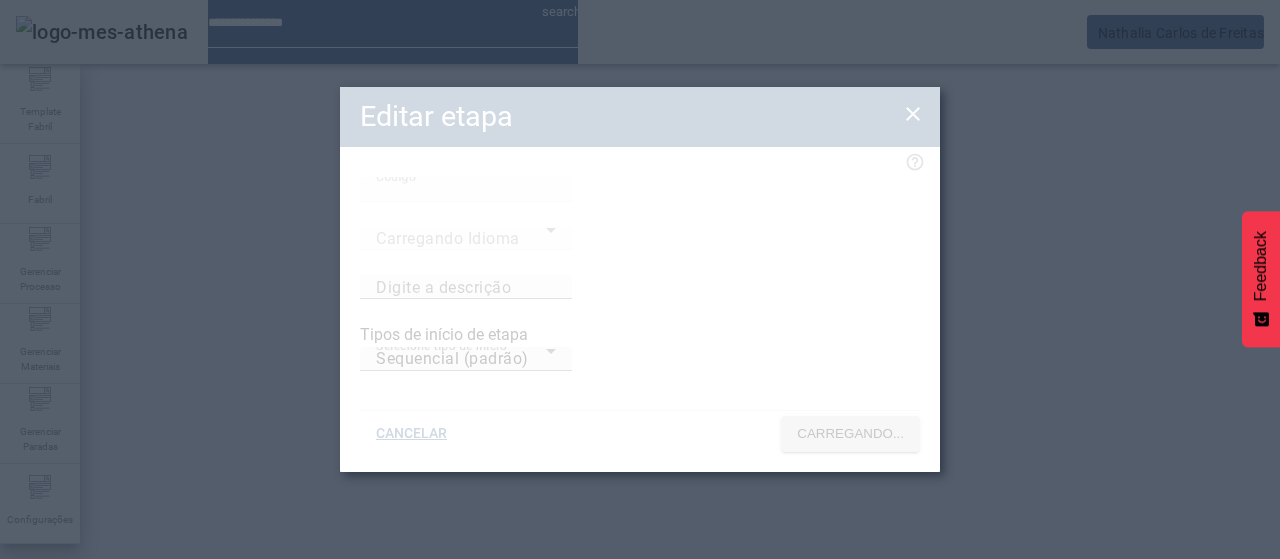 type on "**********" 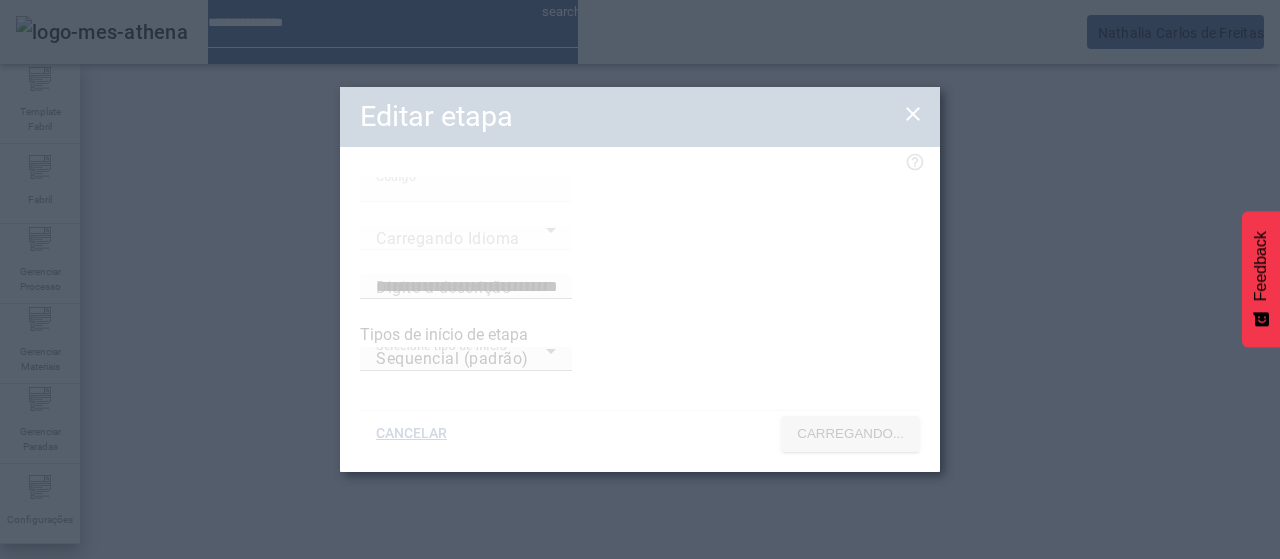 type on "****" 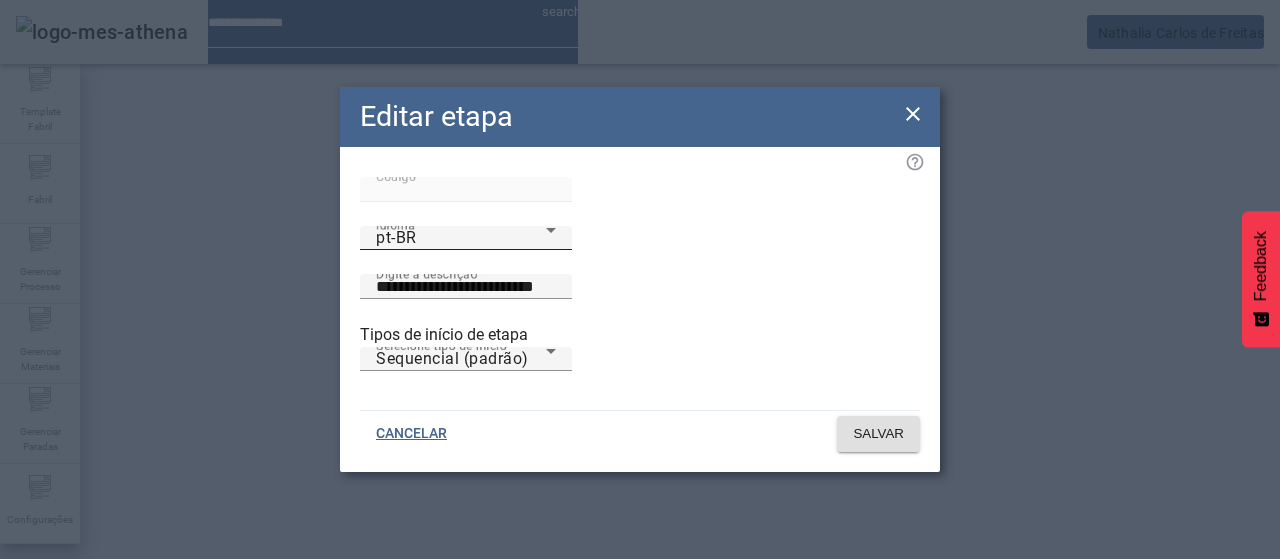 click 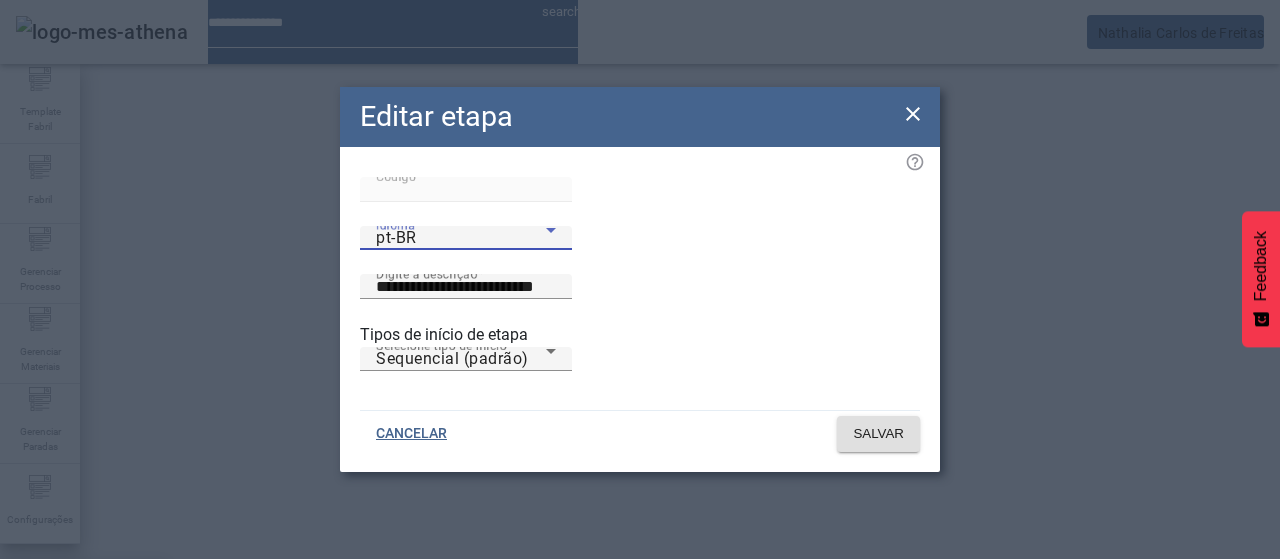 click on "es-ES" at bounding box center (83, 687) 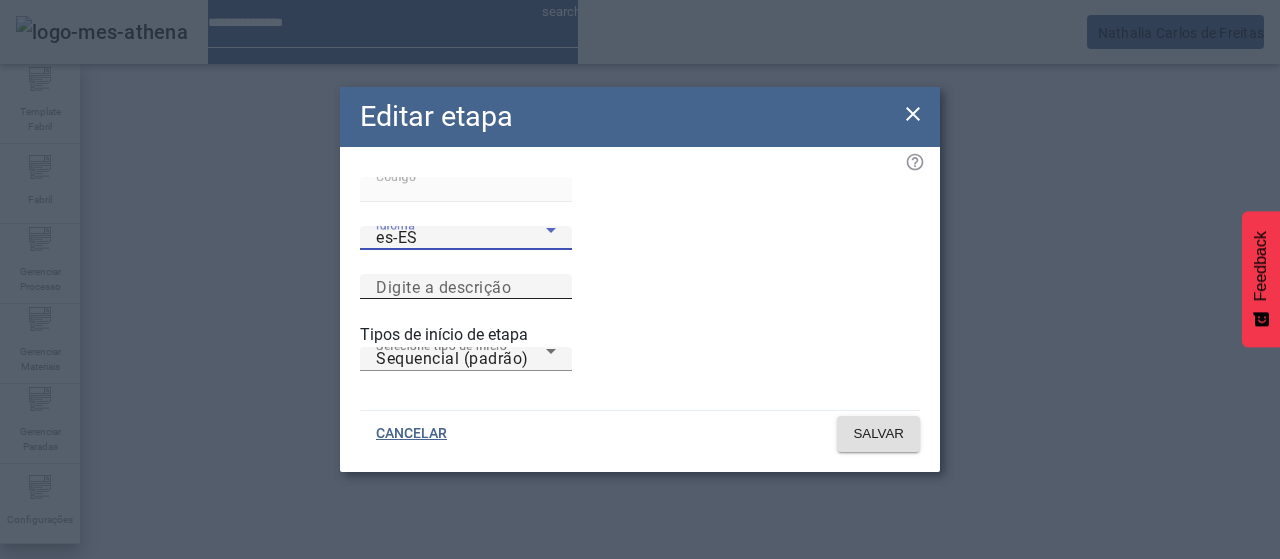 click on "Digite a descrição" at bounding box center [466, 287] 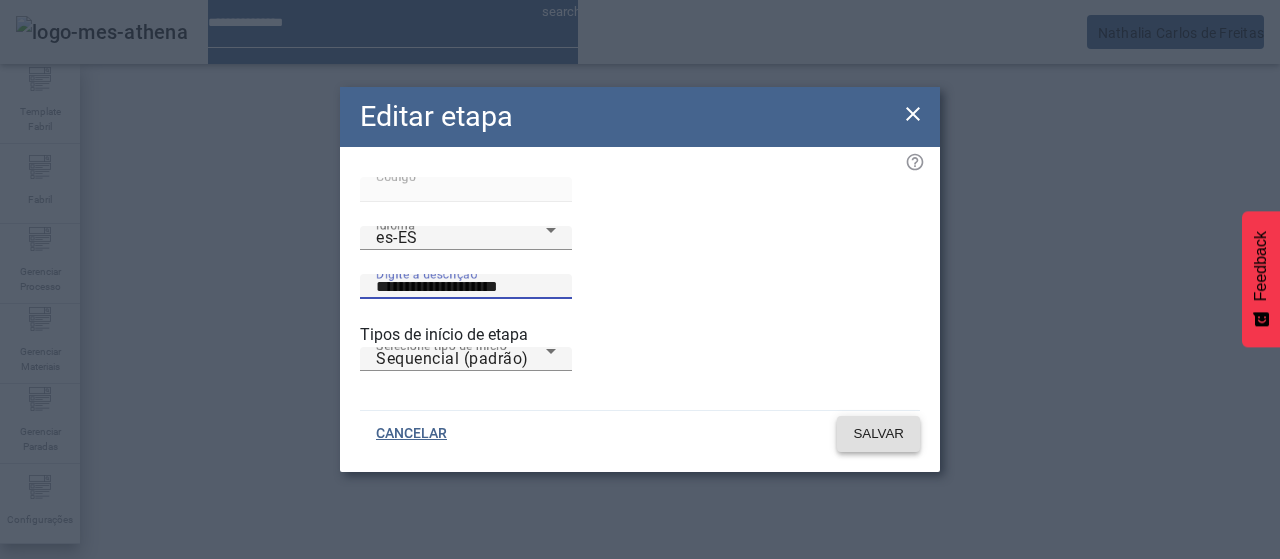 type on "**********" 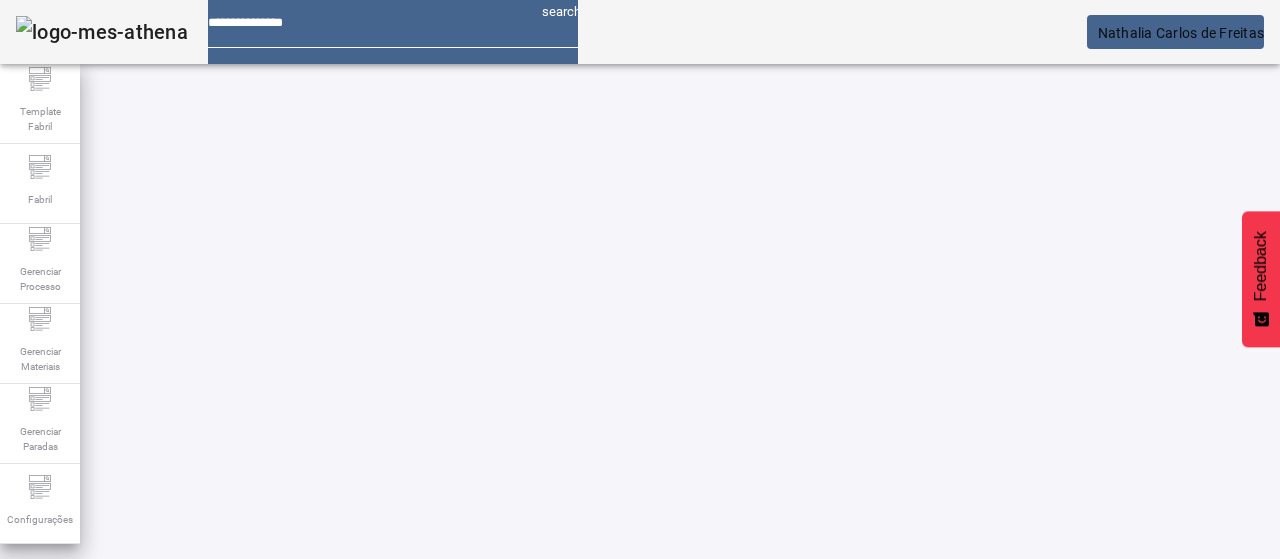 click on "QR Code (cada palete)" at bounding box center [451, 724] 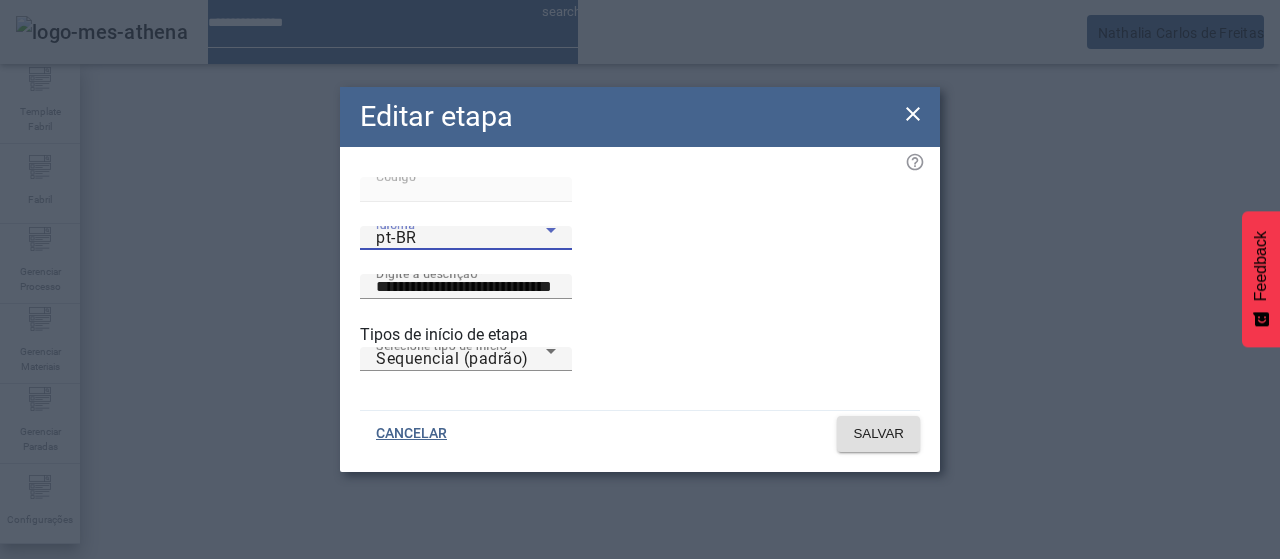 click on "pt-BR" at bounding box center (461, 238) 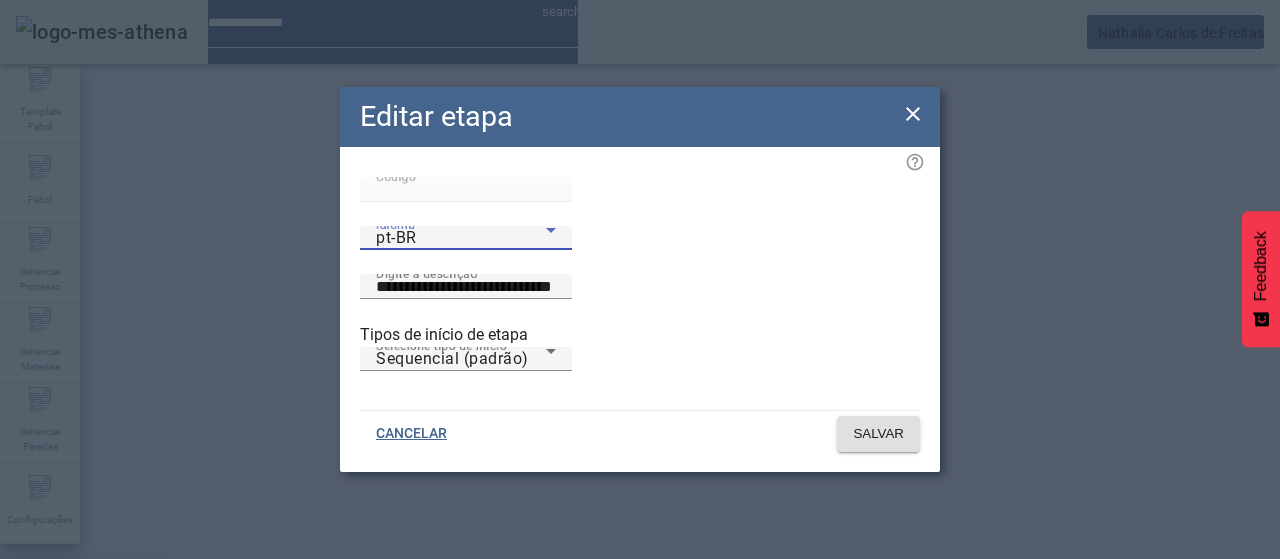 drag, startPoint x: 436, startPoint y: 409, endPoint x: 557, endPoint y: 302, distance: 161.52399 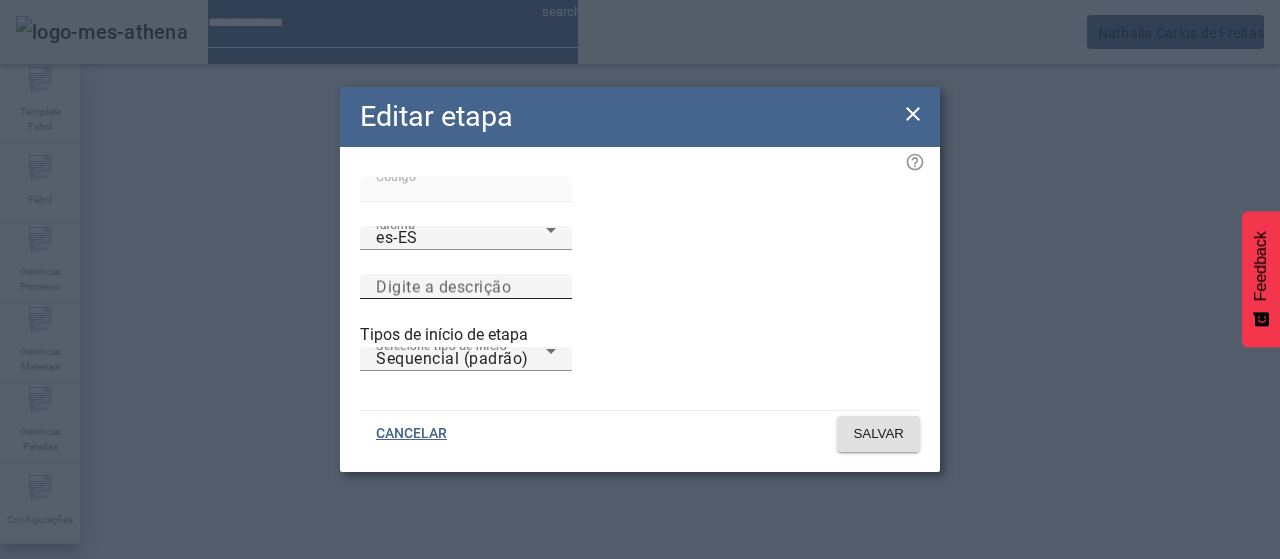 click on "Digite a descrição" 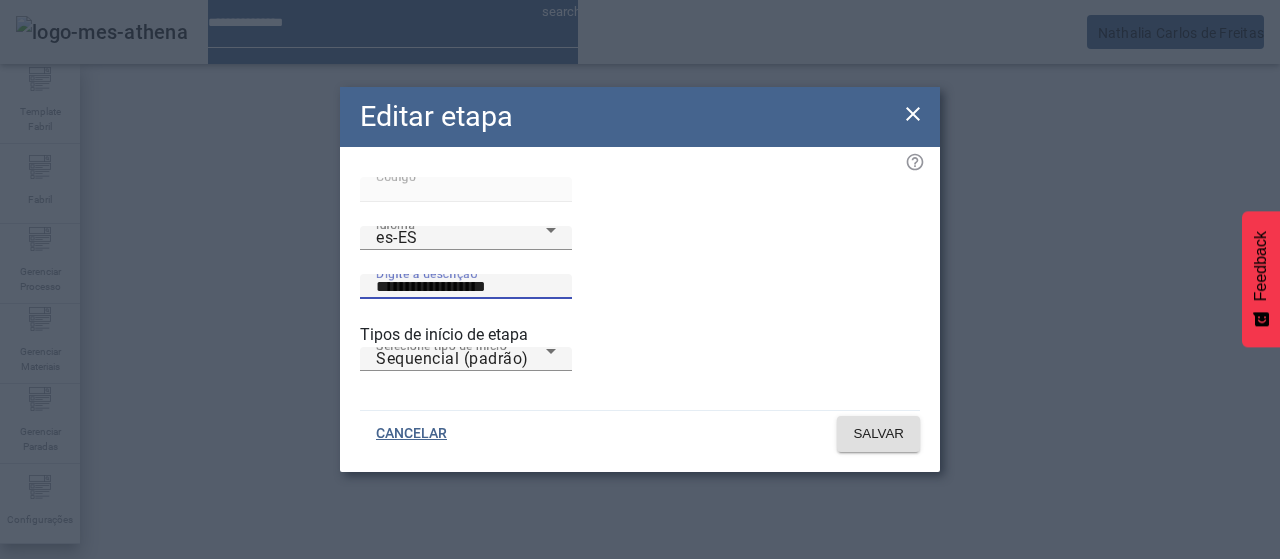 click on "**********" at bounding box center (466, 287) 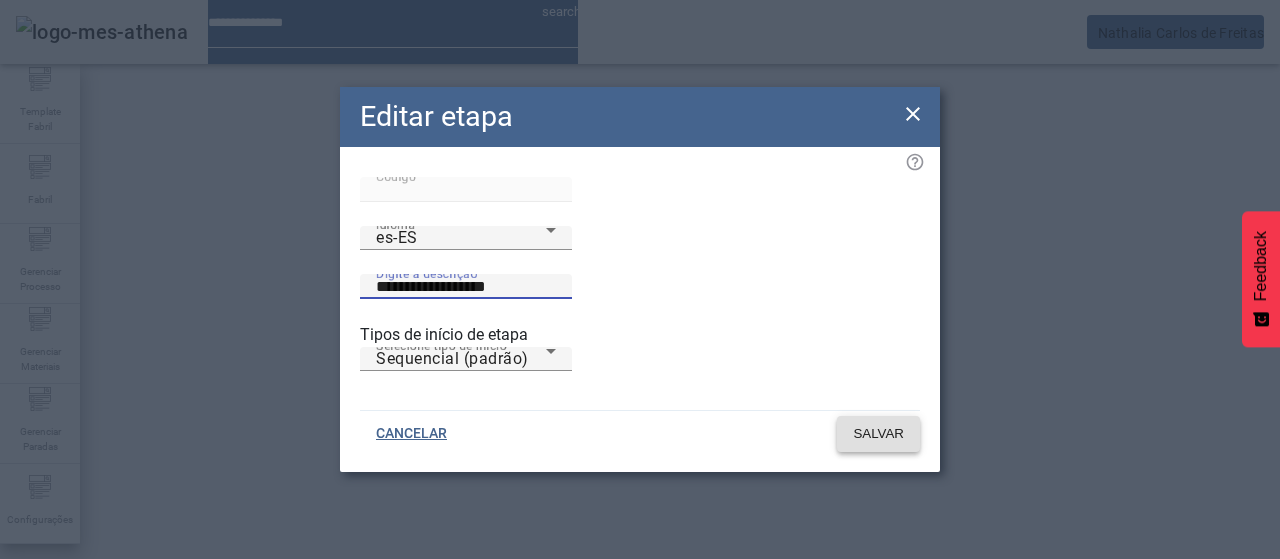 type on "**********" 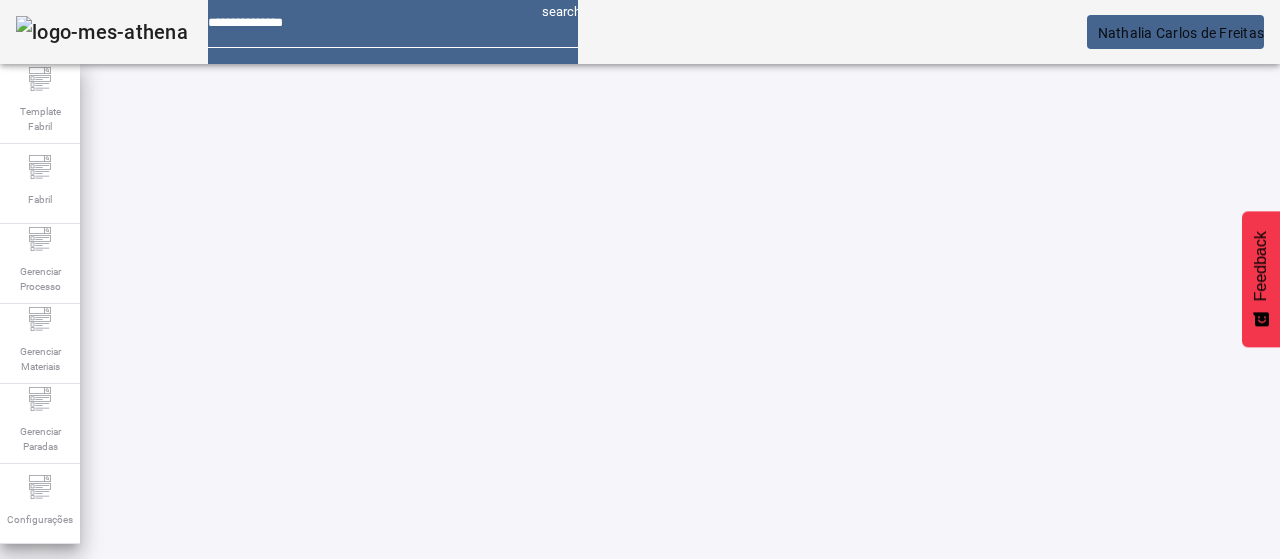 click on "EDITAR" at bounding box center [353, 789] 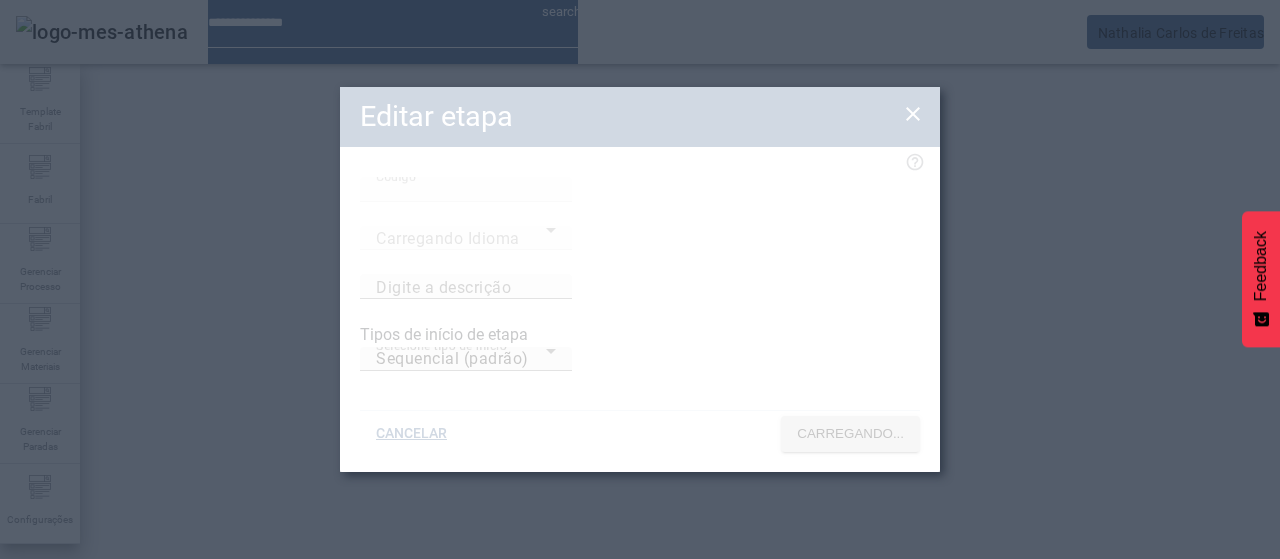 type on "****" 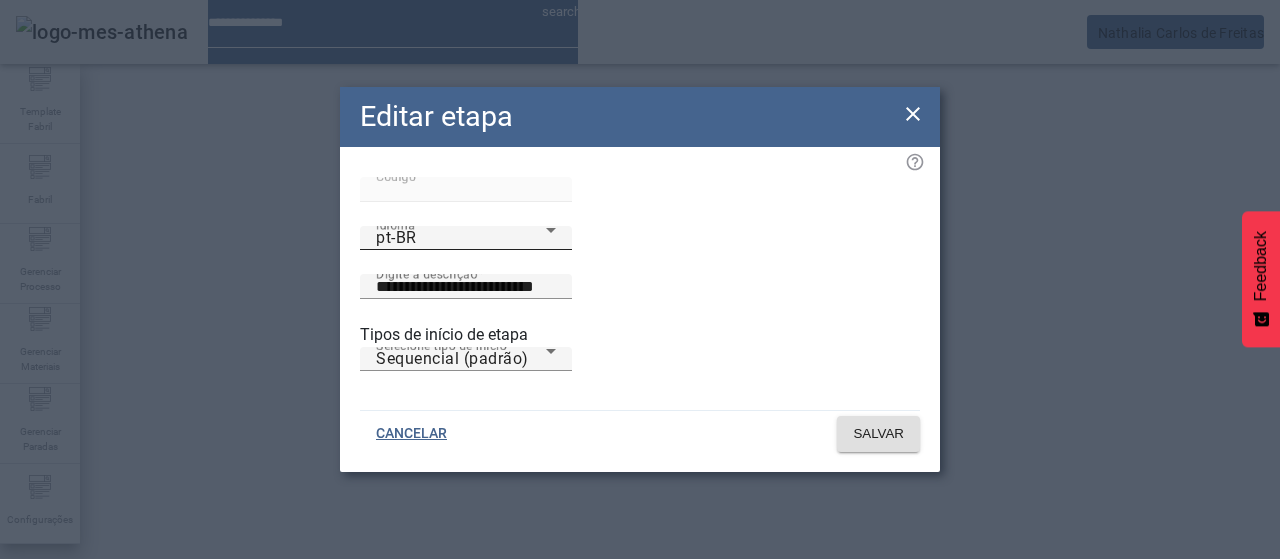 click on "pt-BR" at bounding box center (461, 238) 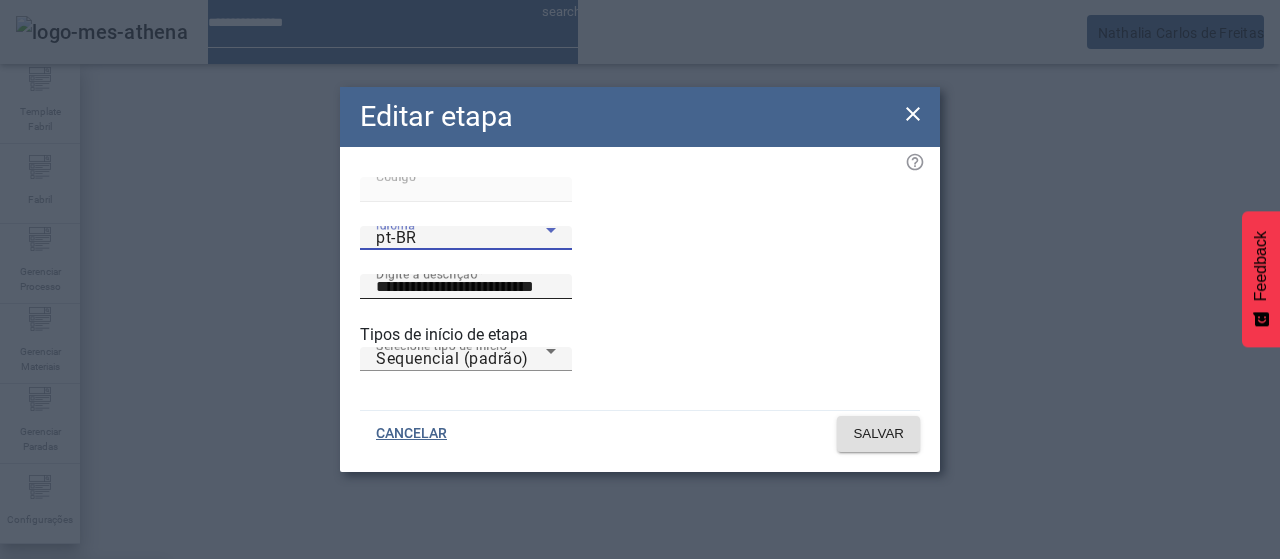 drag, startPoint x: 416, startPoint y: 415, endPoint x: 708, endPoint y: 261, distance: 330.1212 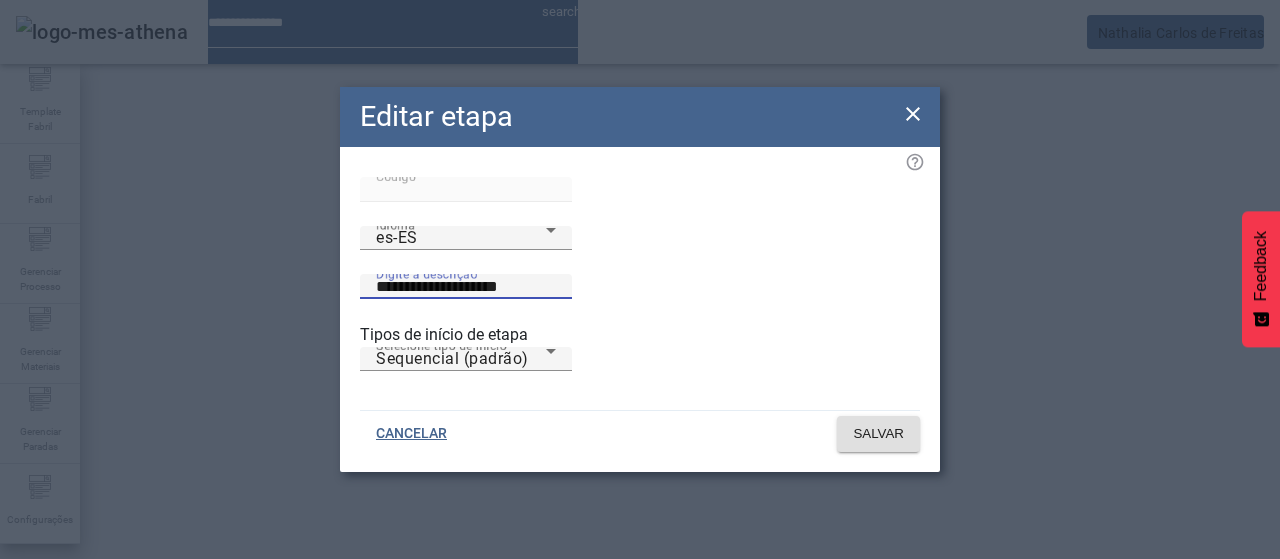 click on "**********" at bounding box center (466, 287) 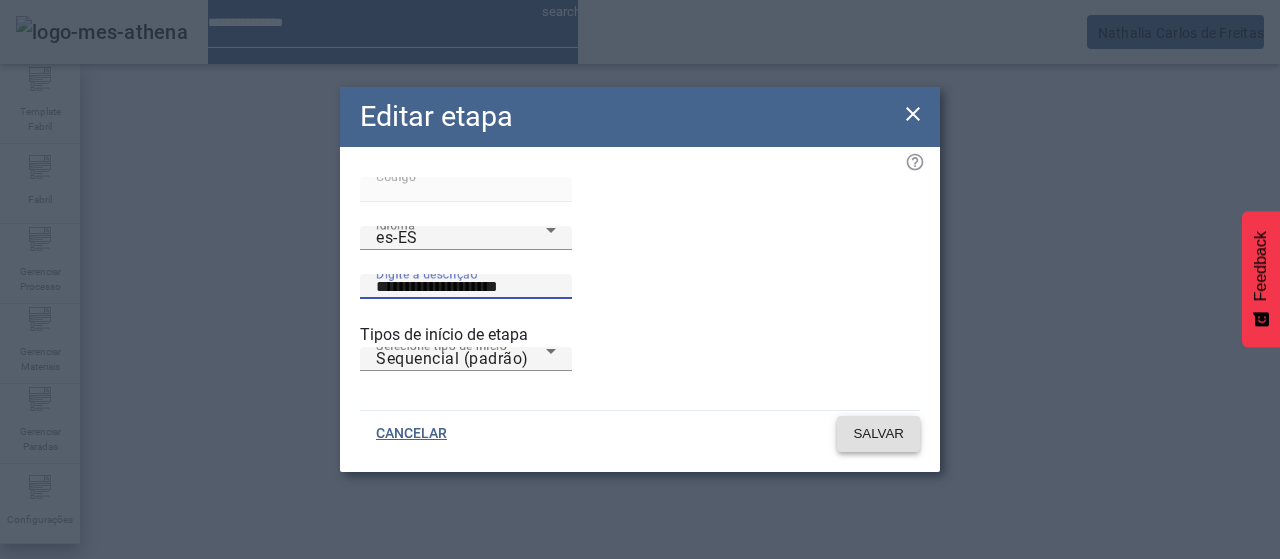 type on "**********" 